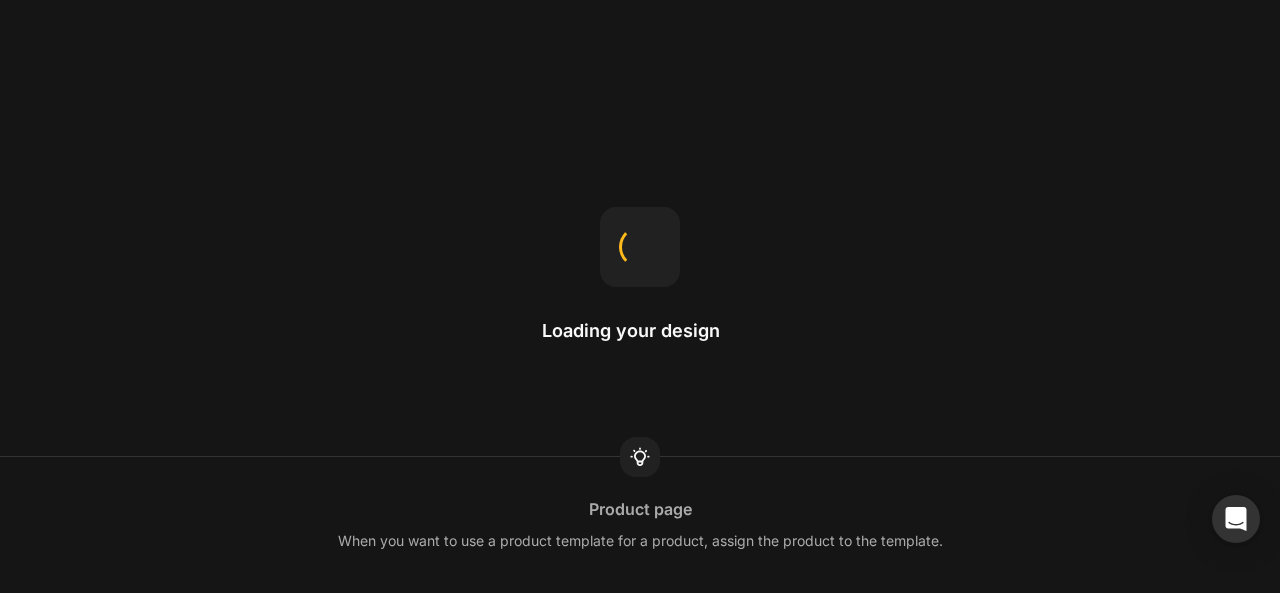scroll, scrollTop: 0, scrollLeft: 0, axis: both 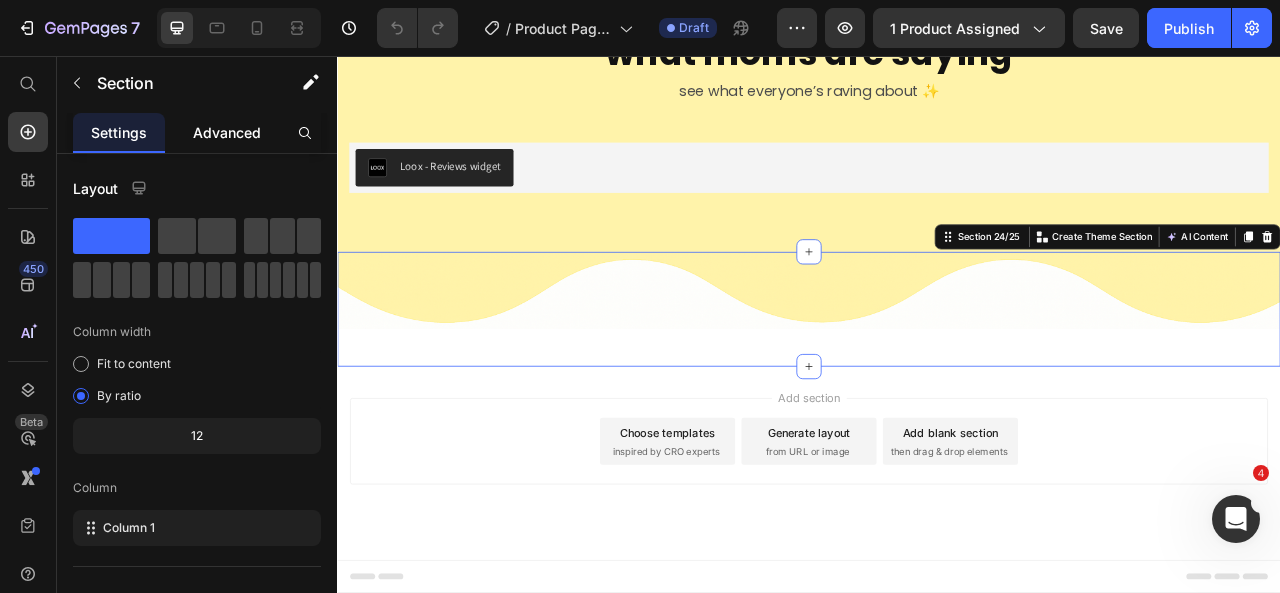 click on "Advanced" at bounding box center (227, 132) 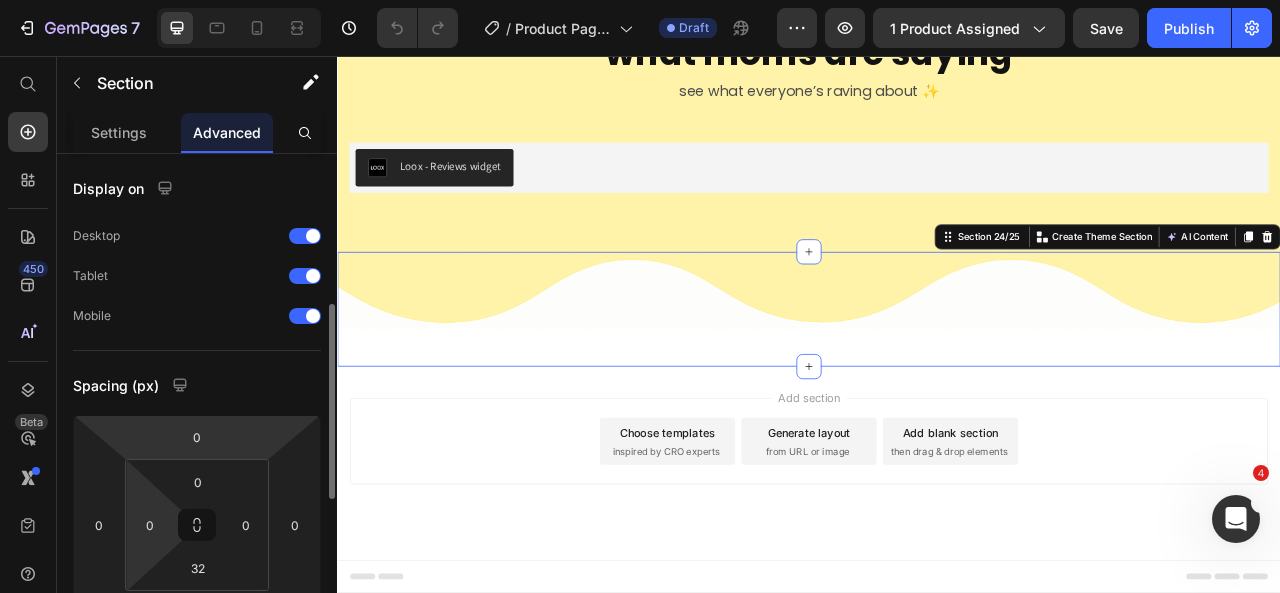 scroll, scrollTop: 108, scrollLeft: 0, axis: vertical 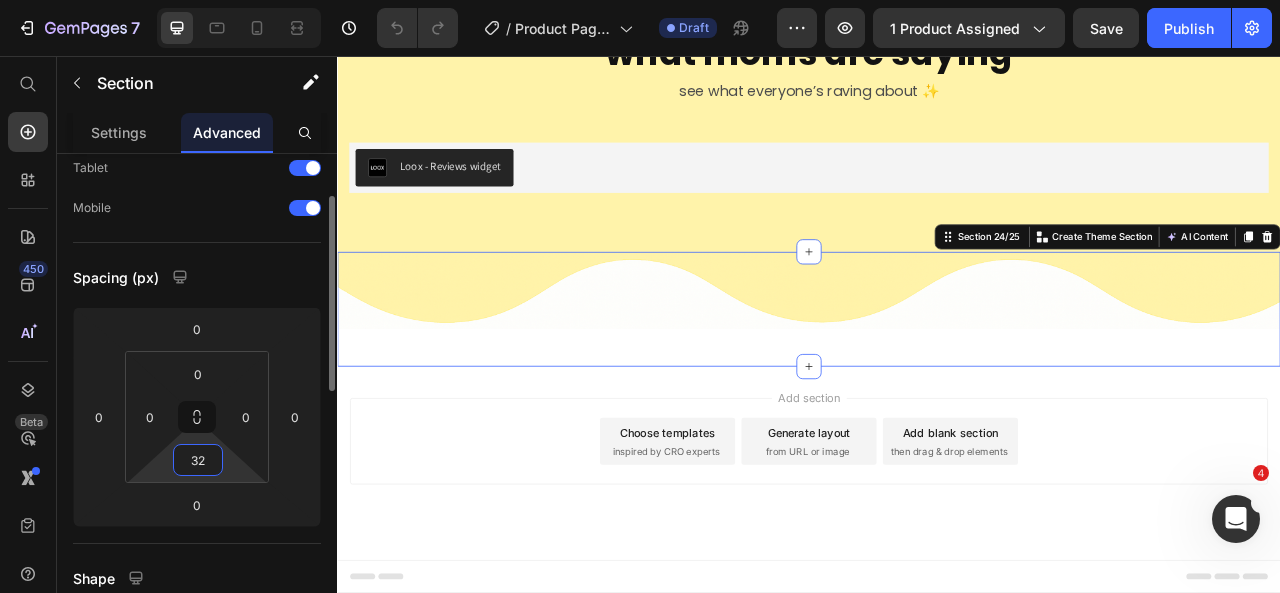 click on "32" at bounding box center [198, 460] 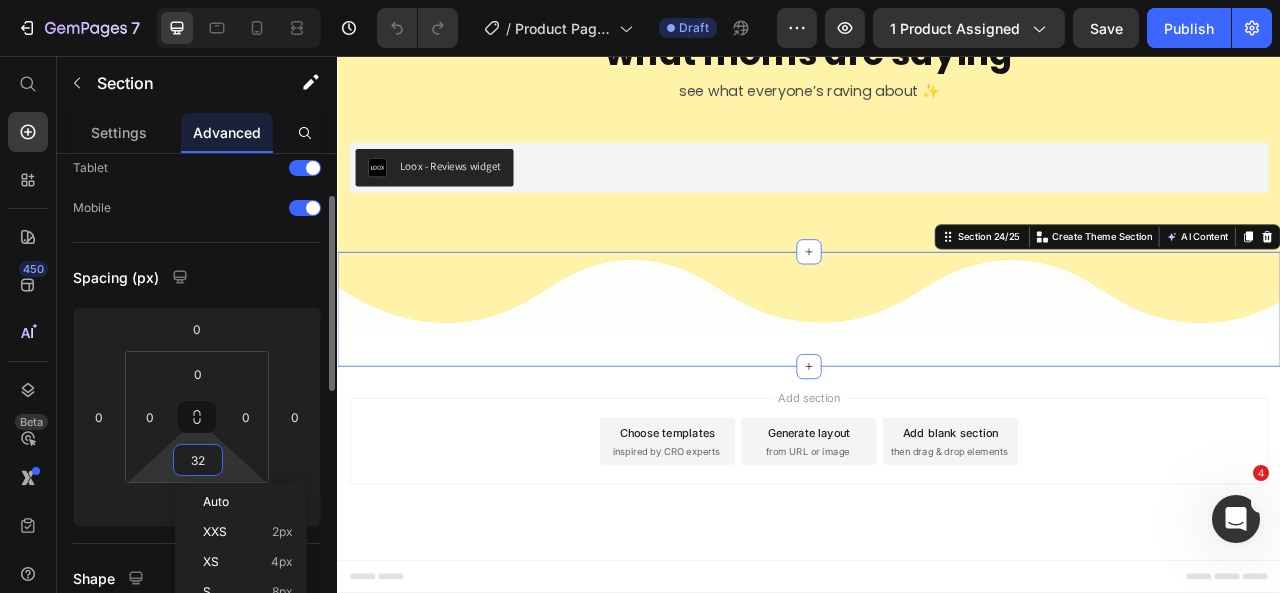 type on "0" 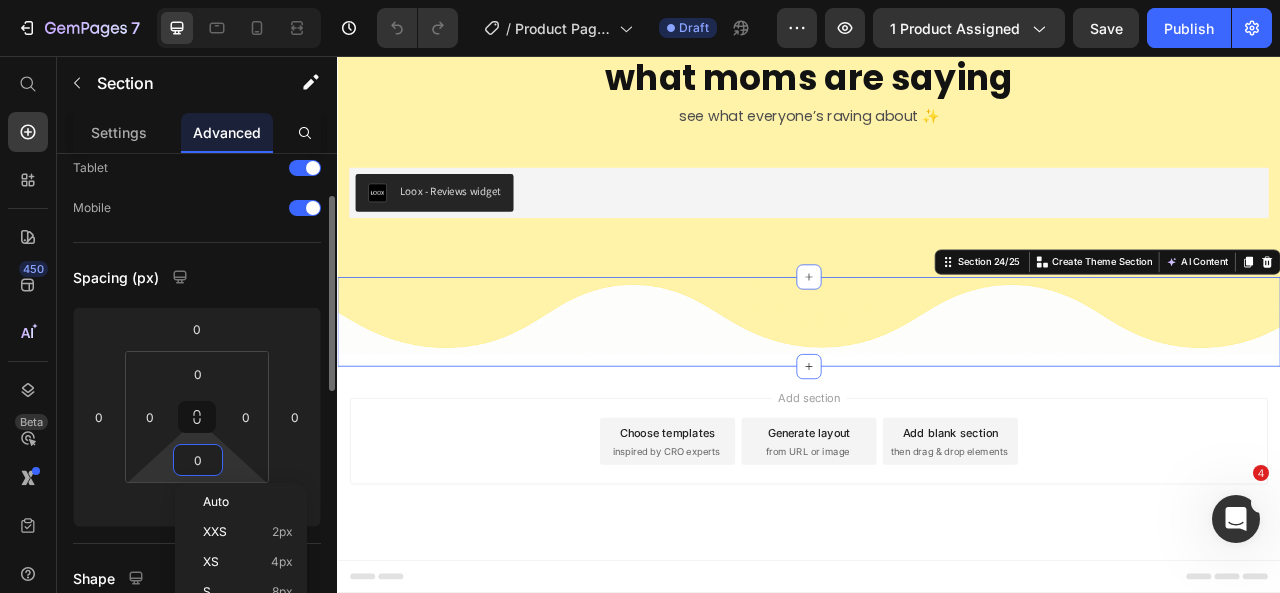 scroll, scrollTop: 8885, scrollLeft: 0, axis: vertical 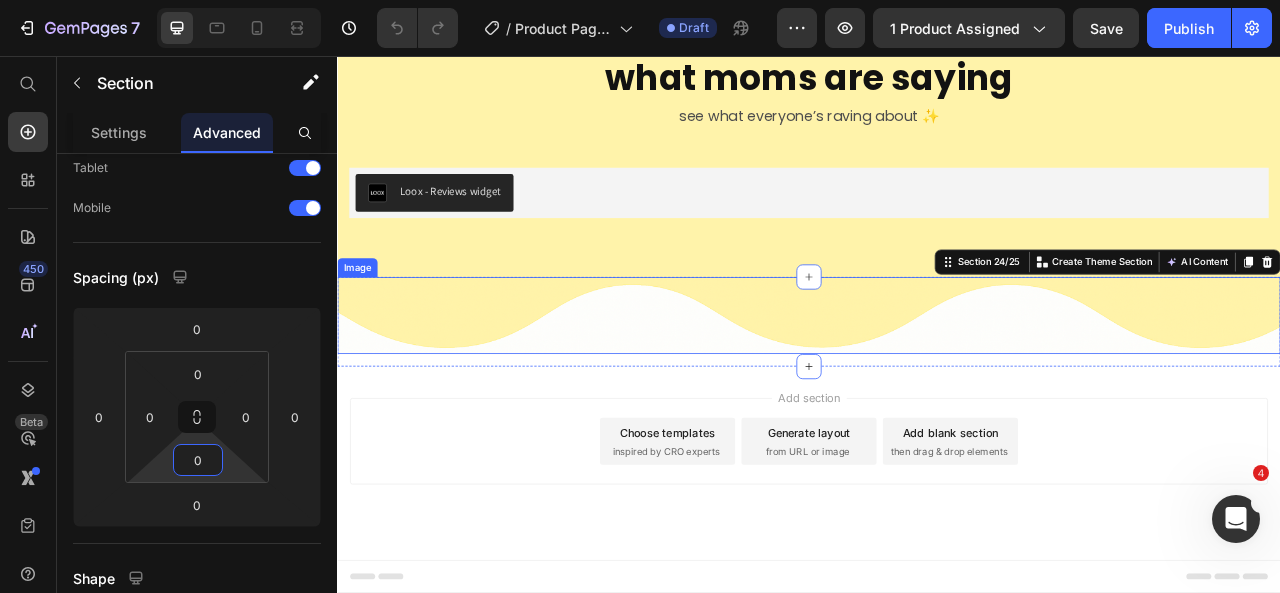 click at bounding box center [937, 386] 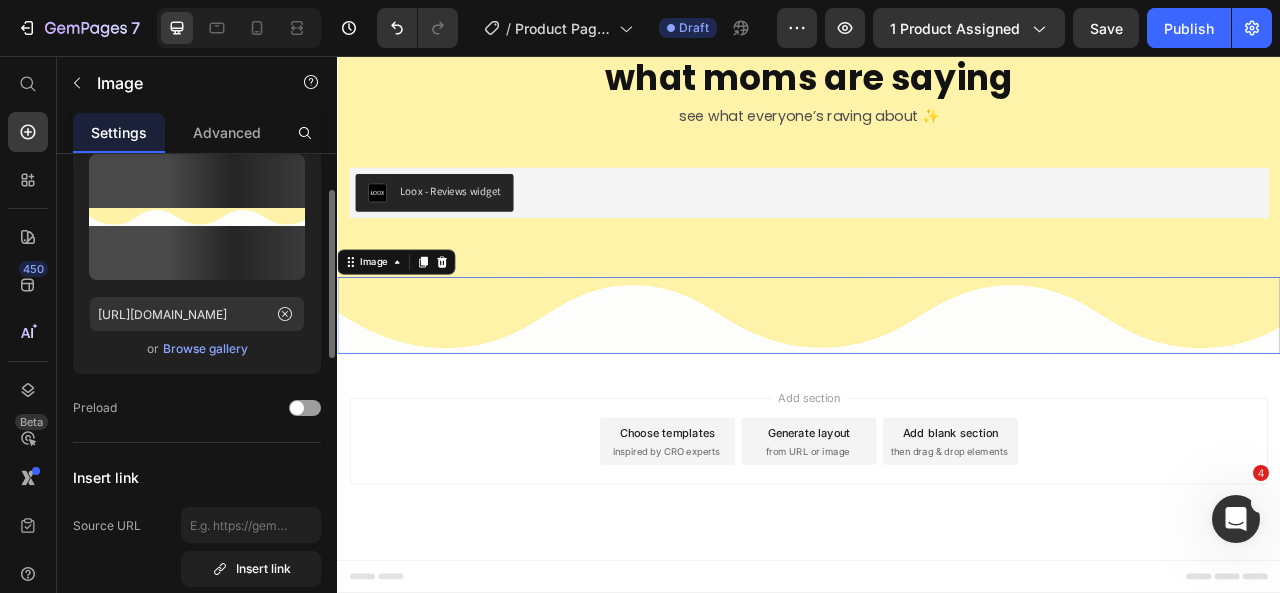scroll, scrollTop: 0, scrollLeft: 0, axis: both 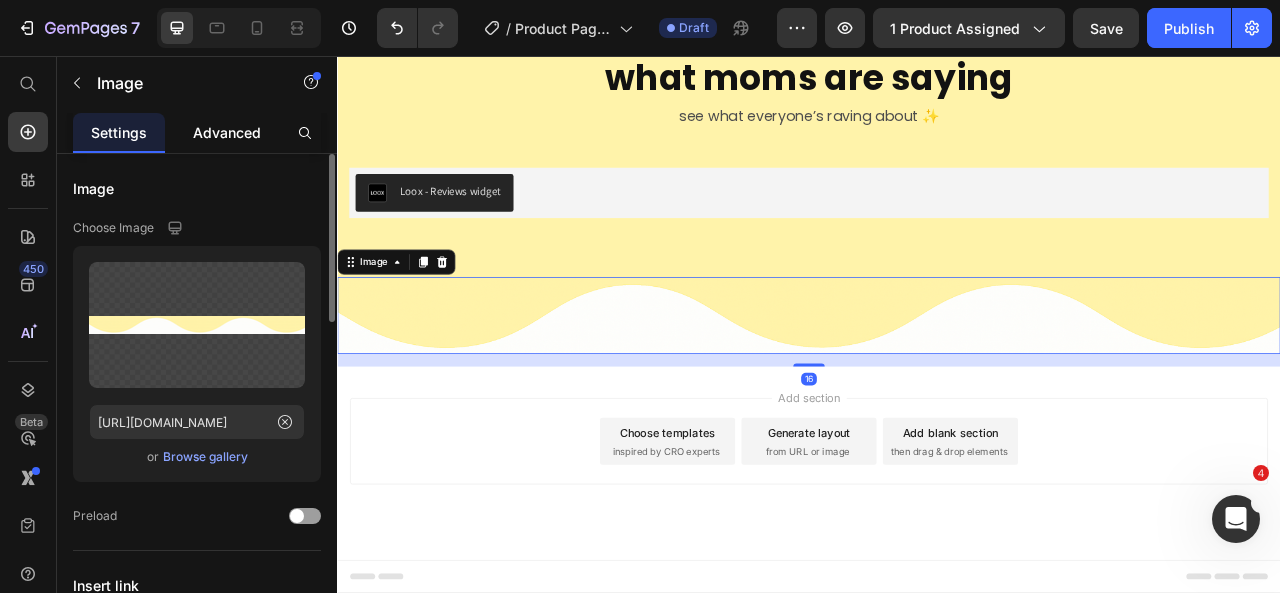 click on "Advanced" at bounding box center [227, 132] 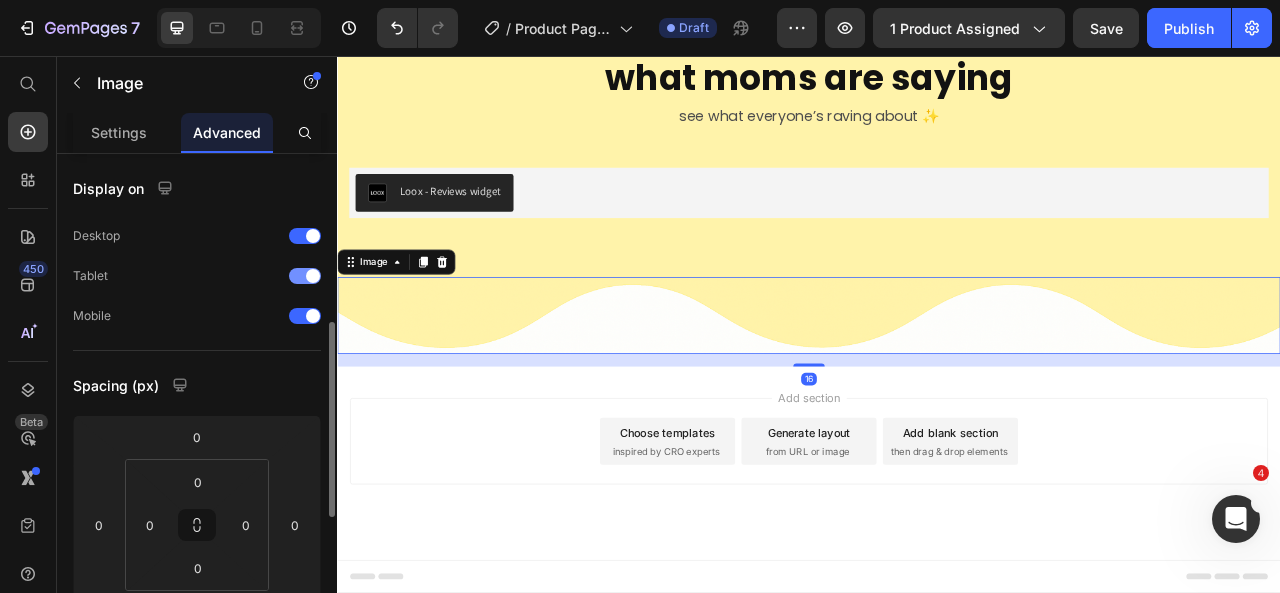 scroll, scrollTop: 121, scrollLeft: 0, axis: vertical 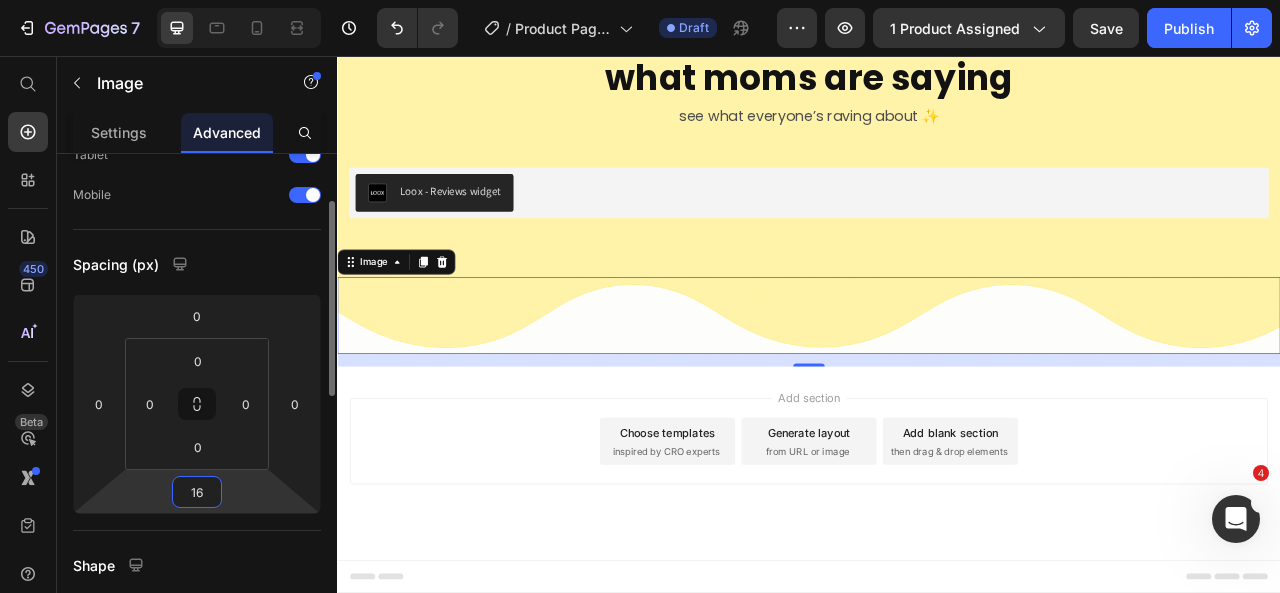 click on "16" at bounding box center (197, 492) 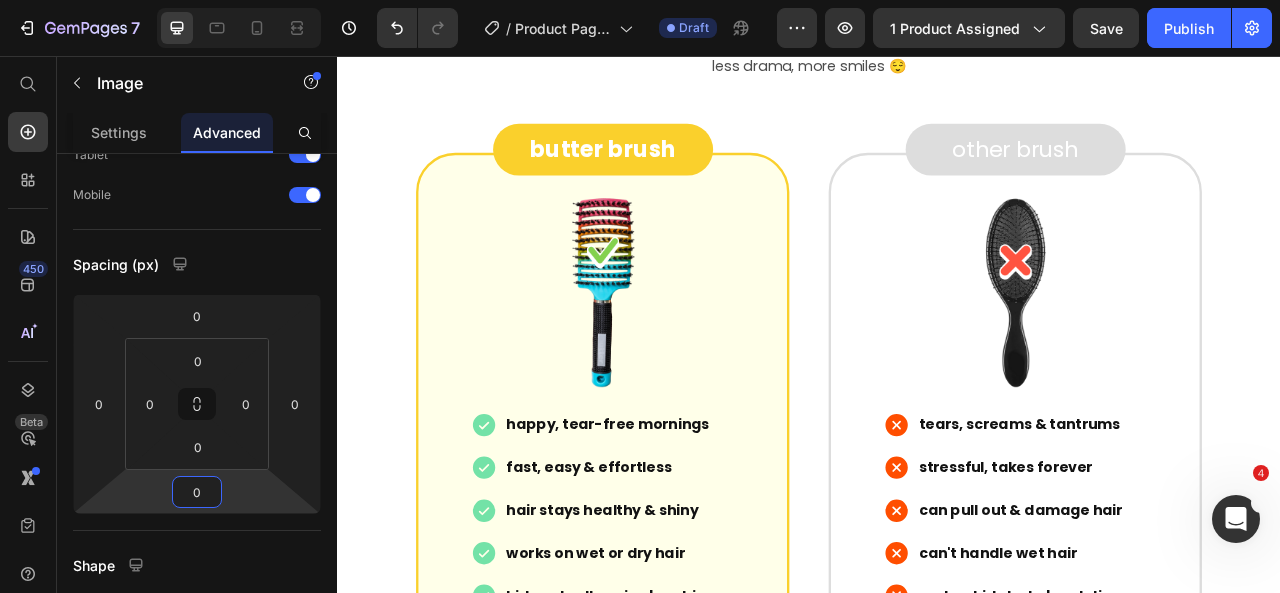 scroll, scrollTop: 7555, scrollLeft: 0, axis: vertical 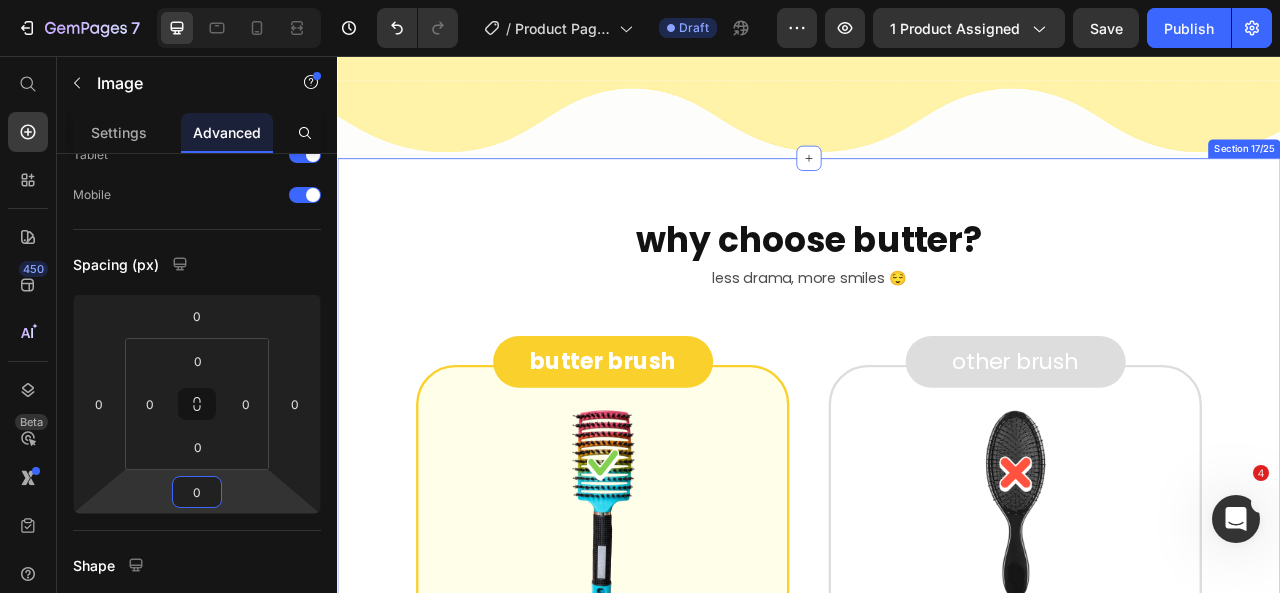 click on "why choose butter? Heading real moms. real results. Heading less drama, more smiles 😌 Text Block butter brush Button Image happy, tear-free mornings fast, easy & effortless hair stays healthy & shiny works on wet or dry hair kids actually enjoy brushing Item List Row other brush Button Image
tears, screams & tantrums
stressful, takes forever
can pull out & damage hair
can't handle wet hair
makes kids hate brush time Item List Row Row see it in action 🎥 Text Block Section 17/25" at bounding box center (937, 703) 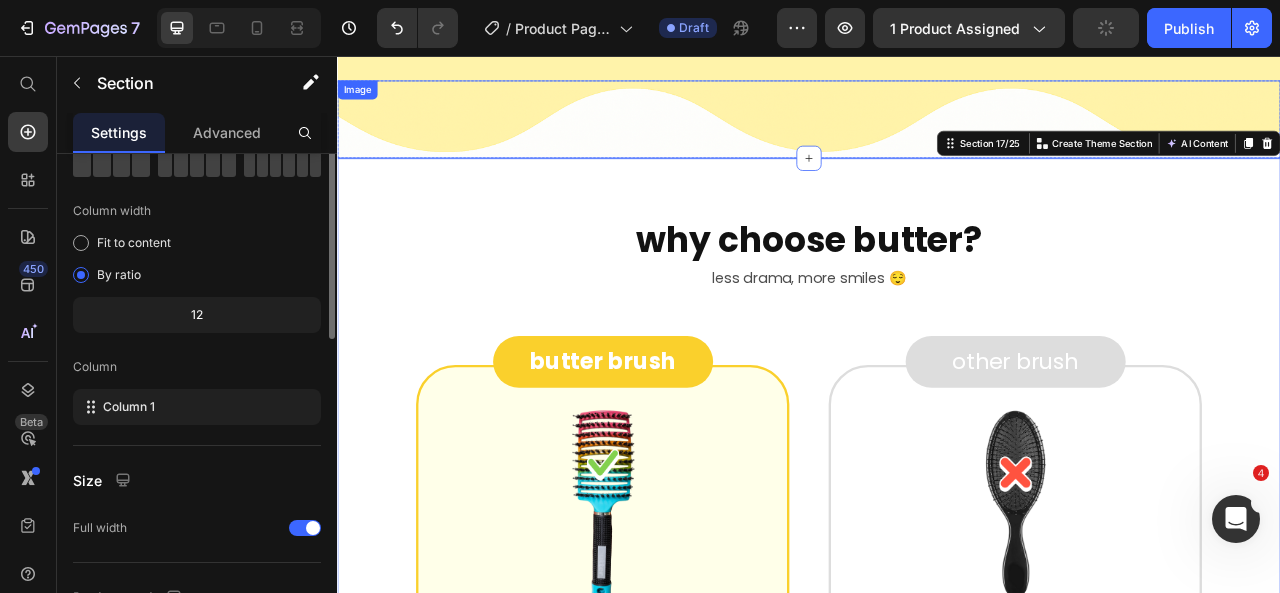 scroll, scrollTop: 0, scrollLeft: 0, axis: both 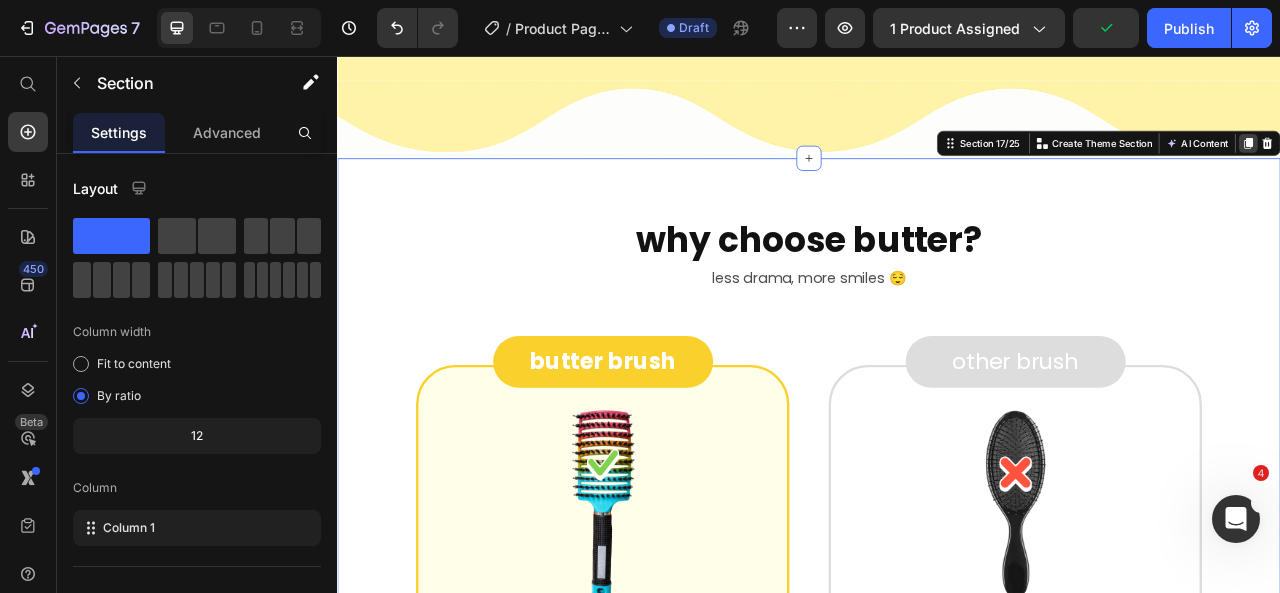 click at bounding box center [1496, 167] 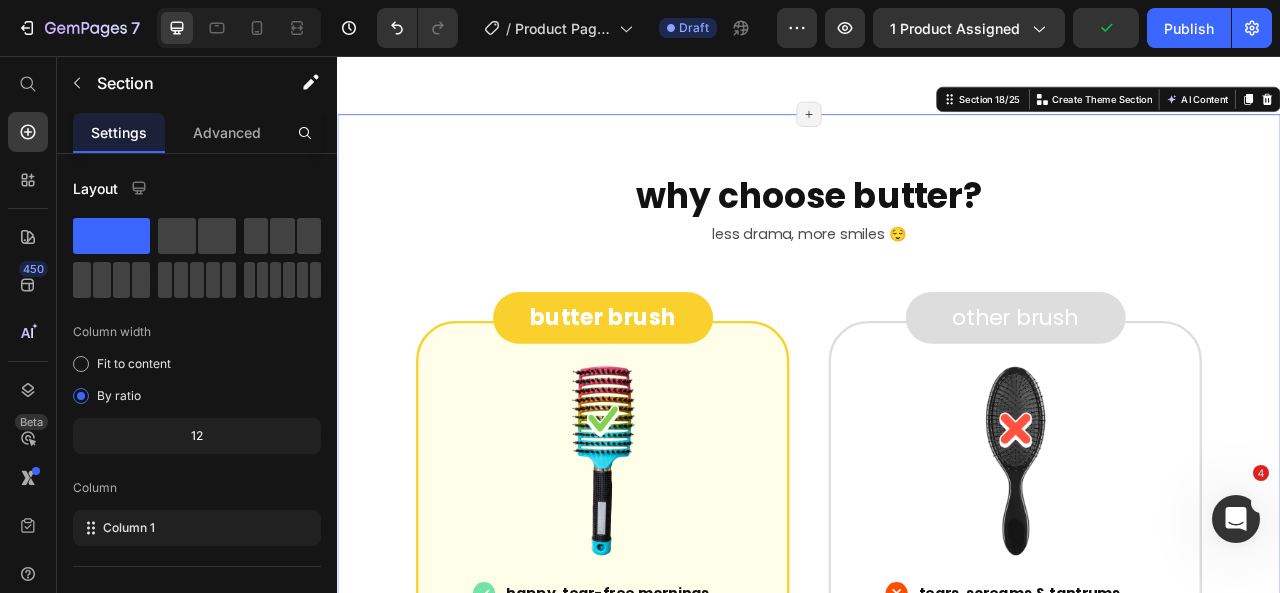 scroll, scrollTop: 8574, scrollLeft: 0, axis: vertical 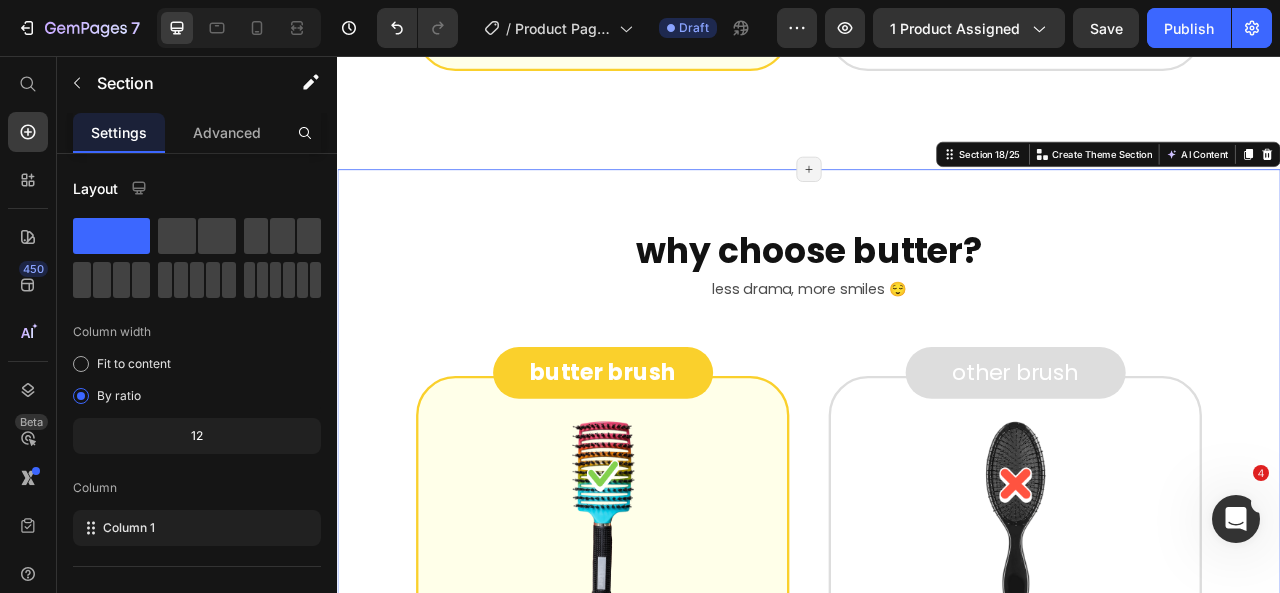 click on "why choose butter? Heading real moms. real results. Heading less drama, more smiles 😌 Text Block butter brush Button Image happy, tear-free mornings fast, easy & effortless hair stays healthy & shiny works on wet or dry hair kids actually enjoy brushing Item List Row other brush Button Image
tears, screams & tantrums
stressful, takes forever
can pull out & damage hair
can't handle wet hair
makes kids hate brush time Item List Row Row see it in action 🎥 Text Block Section 18/25   You can create reusable sections Create Theme Section AI Content Write with GemAI What would you like to describe here? Tone and Voice Persuasive Product Show more Generate Page has reached Shopify’s 25 section-limit Page has reached Shopify’s 25 section-limit Page has reached Shopify’s 25 section-limit" at bounding box center [937, 717] 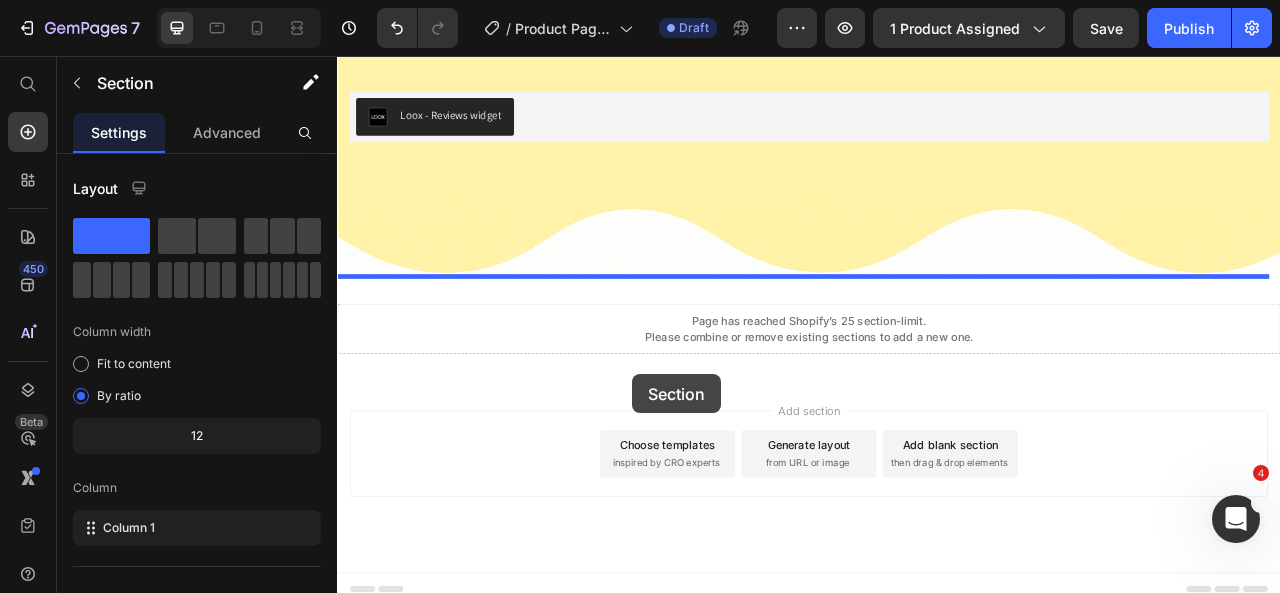 scroll, scrollTop: 10029, scrollLeft: 0, axis: vertical 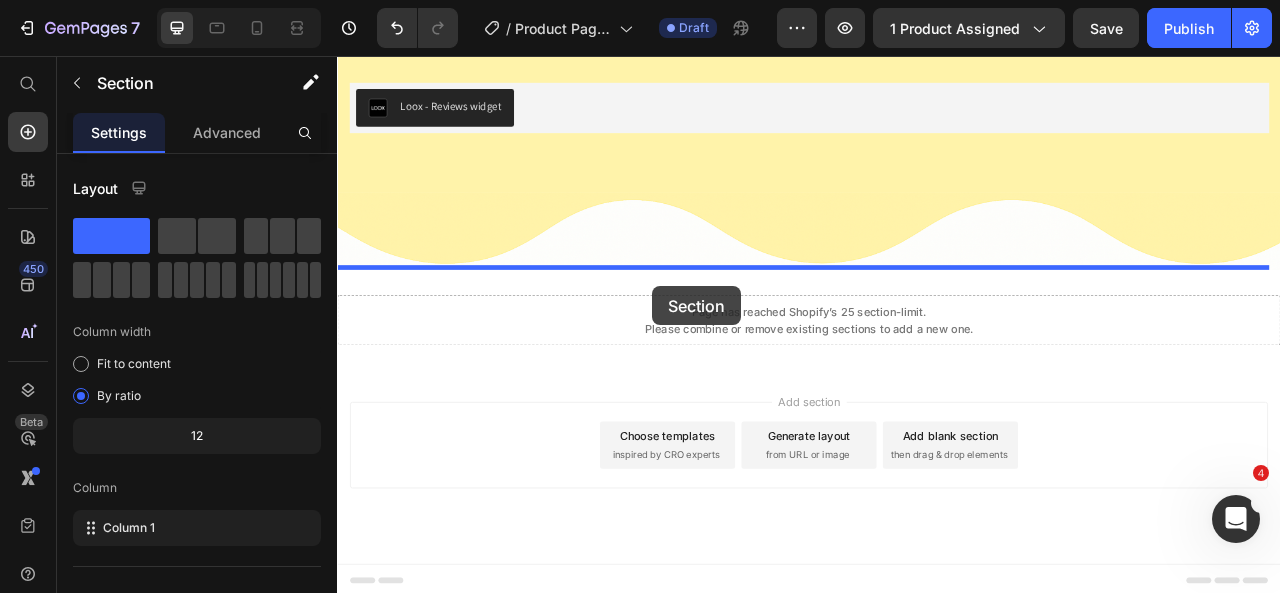 drag, startPoint x: 600, startPoint y: 227, endPoint x: 738, endPoint y: 349, distance: 184.19554 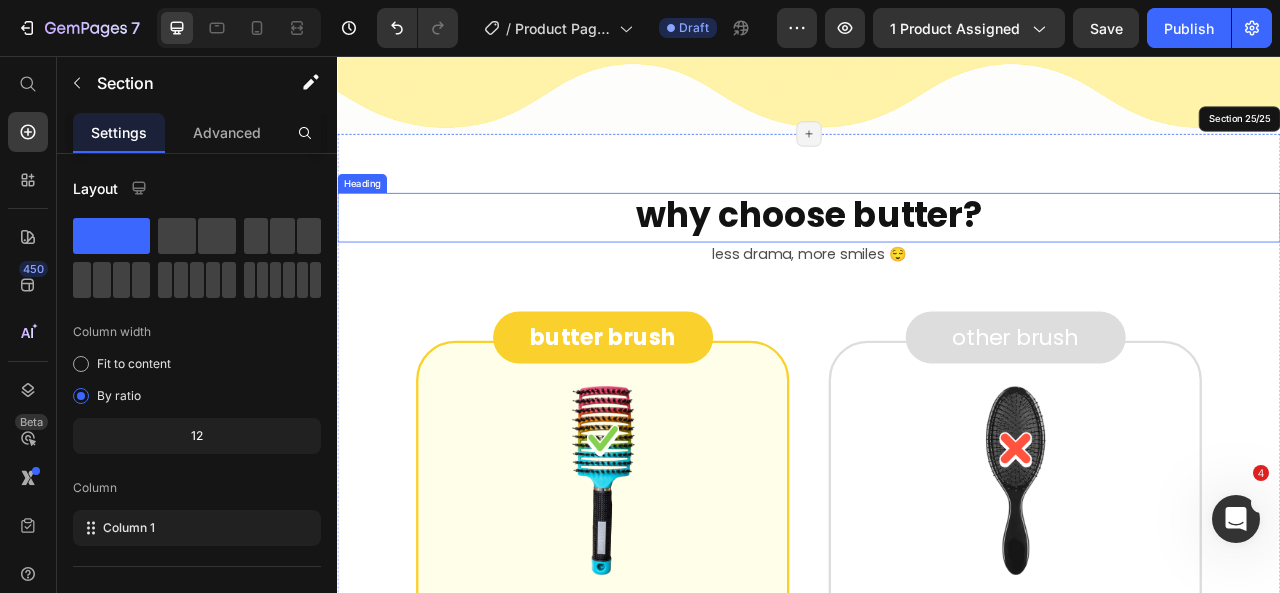 scroll, scrollTop: 9171, scrollLeft: 0, axis: vertical 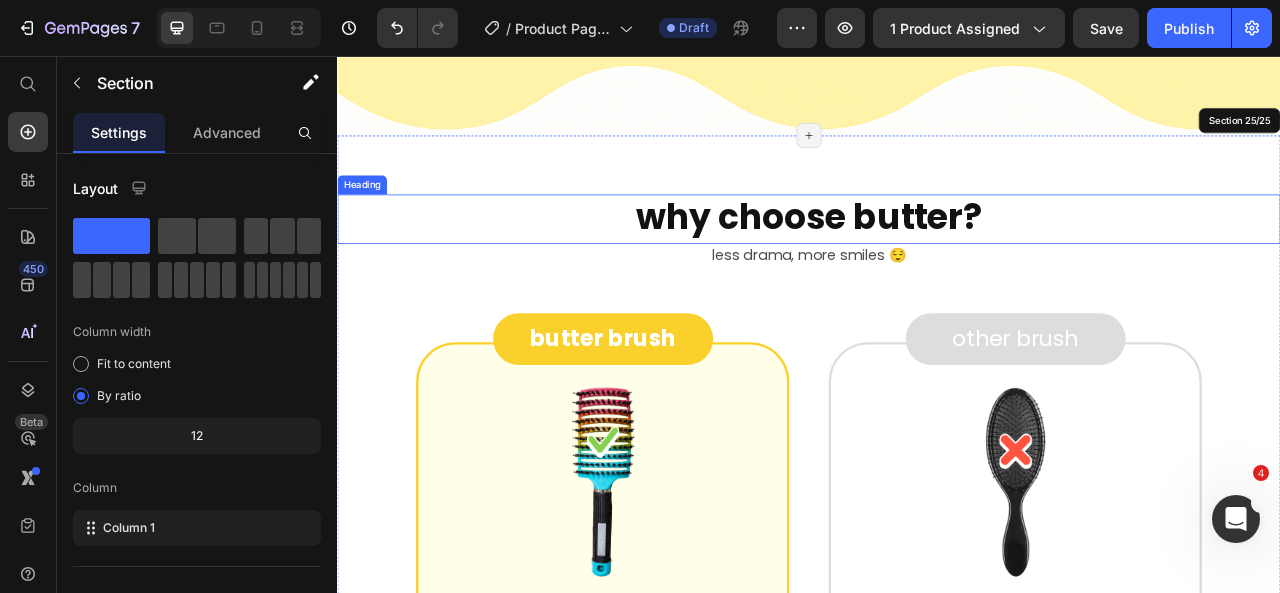 click on "why choose butter?" at bounding box center (937, 261) 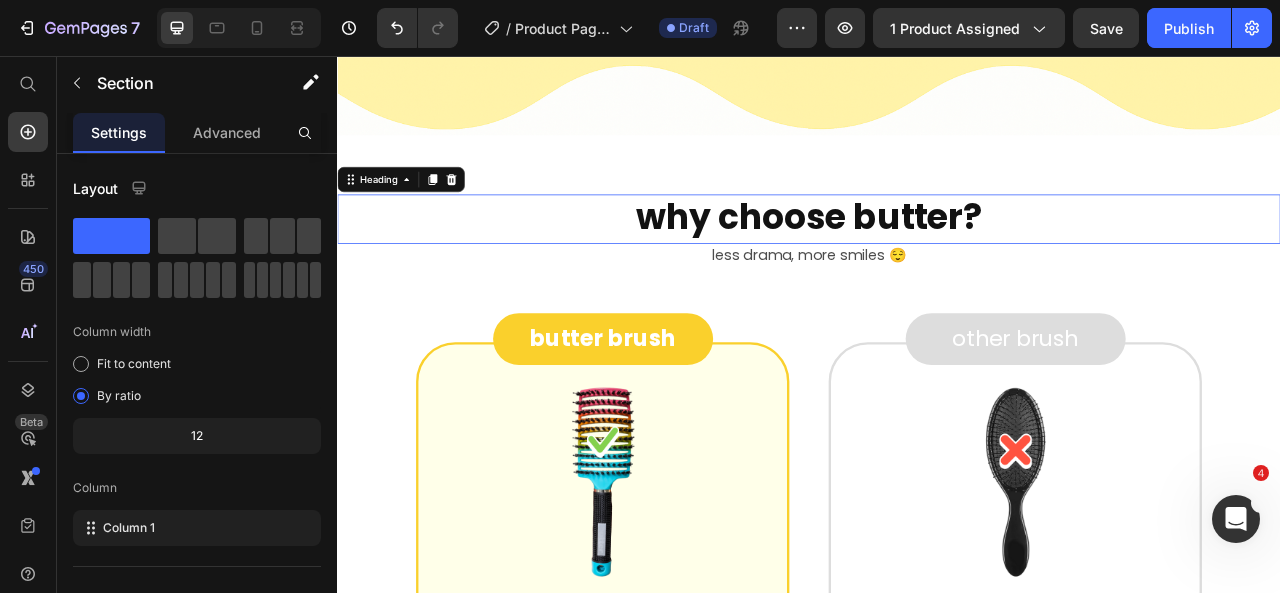 click on "why choose butter?" at bounding box center (937, 261) 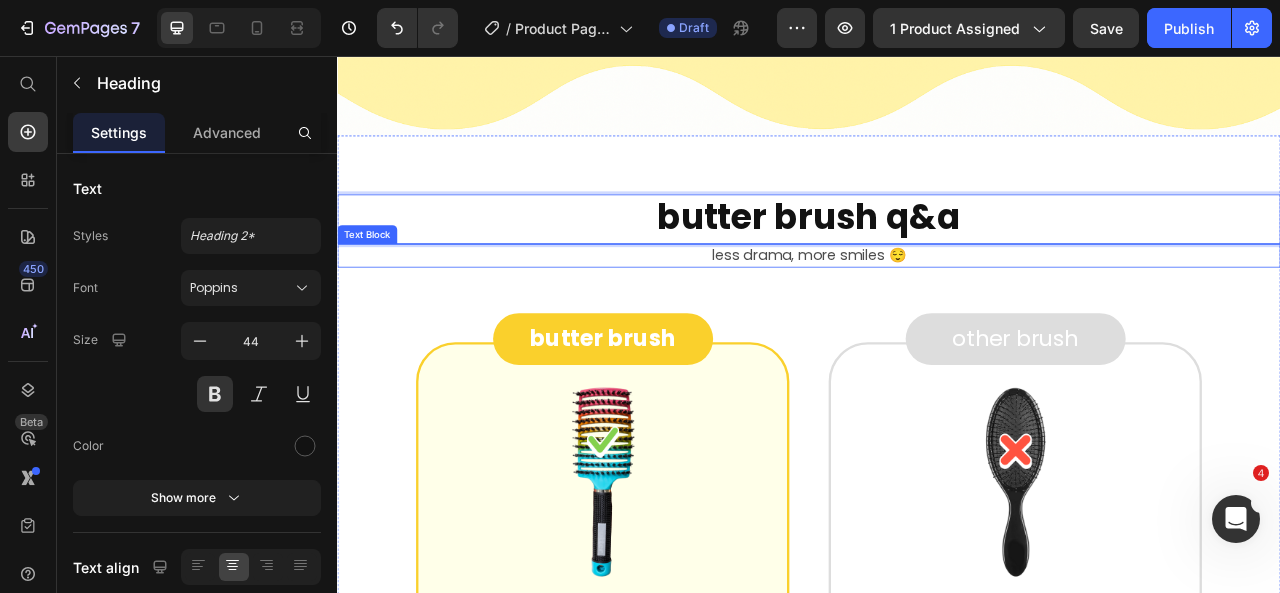 click on "less drama, more smiles 😌" at bounding box center (937, 310) 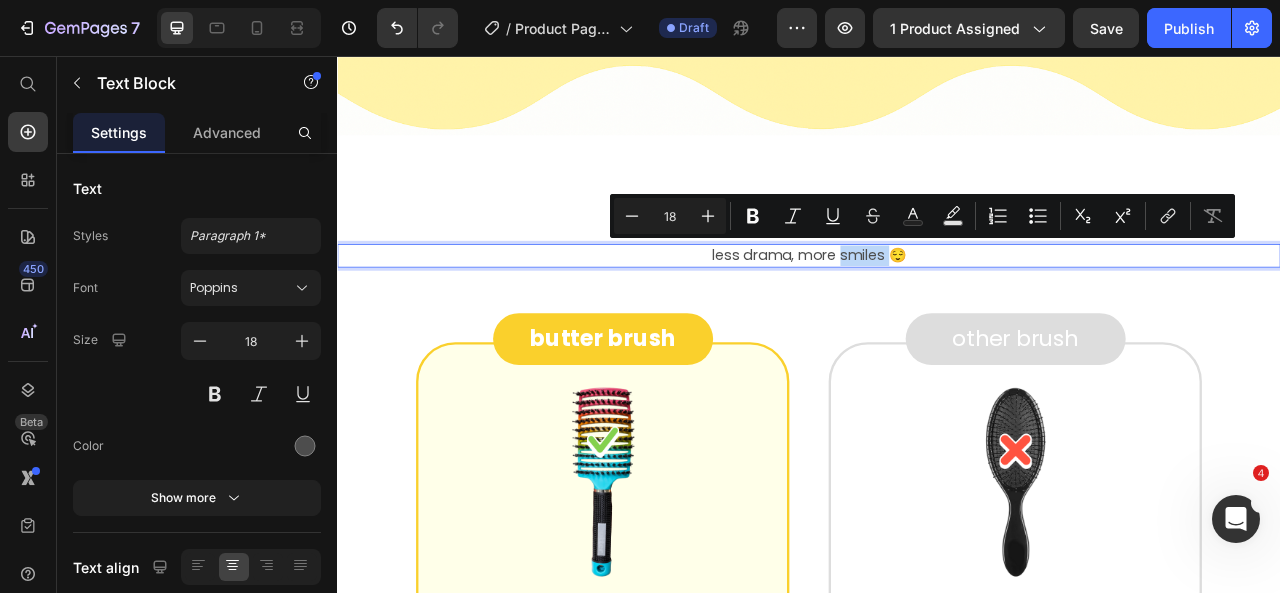 click on "less drama, more smiles 😌" at bounding box center [937, 310] 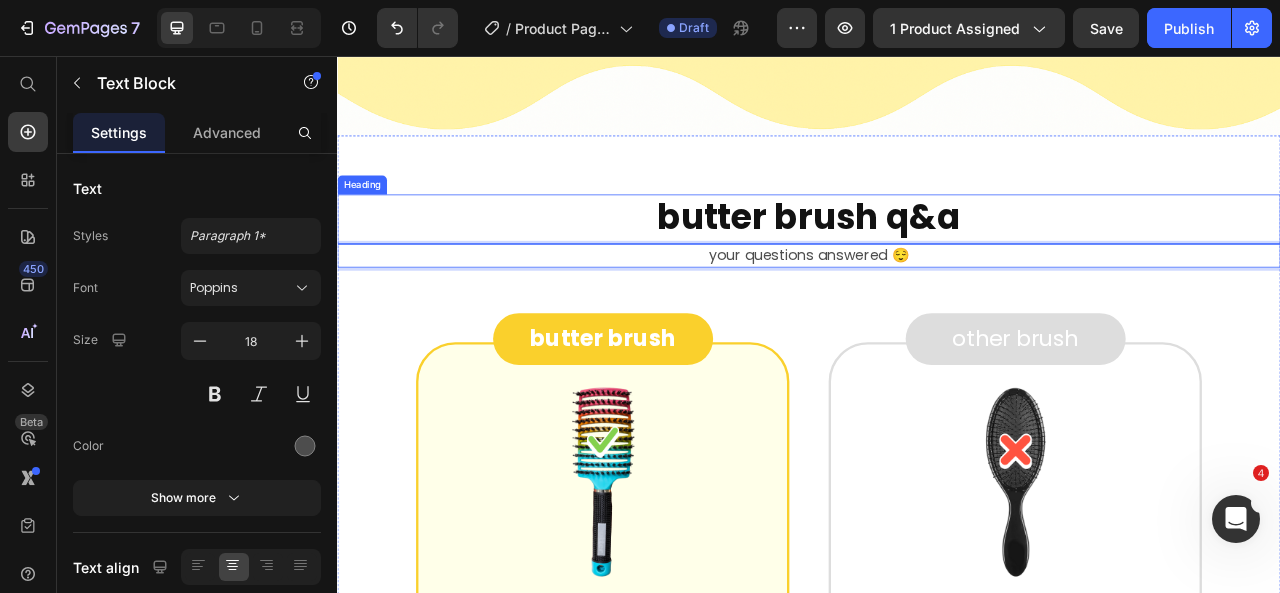 click on "butter brush q&a" at bounding box center [937, 261] 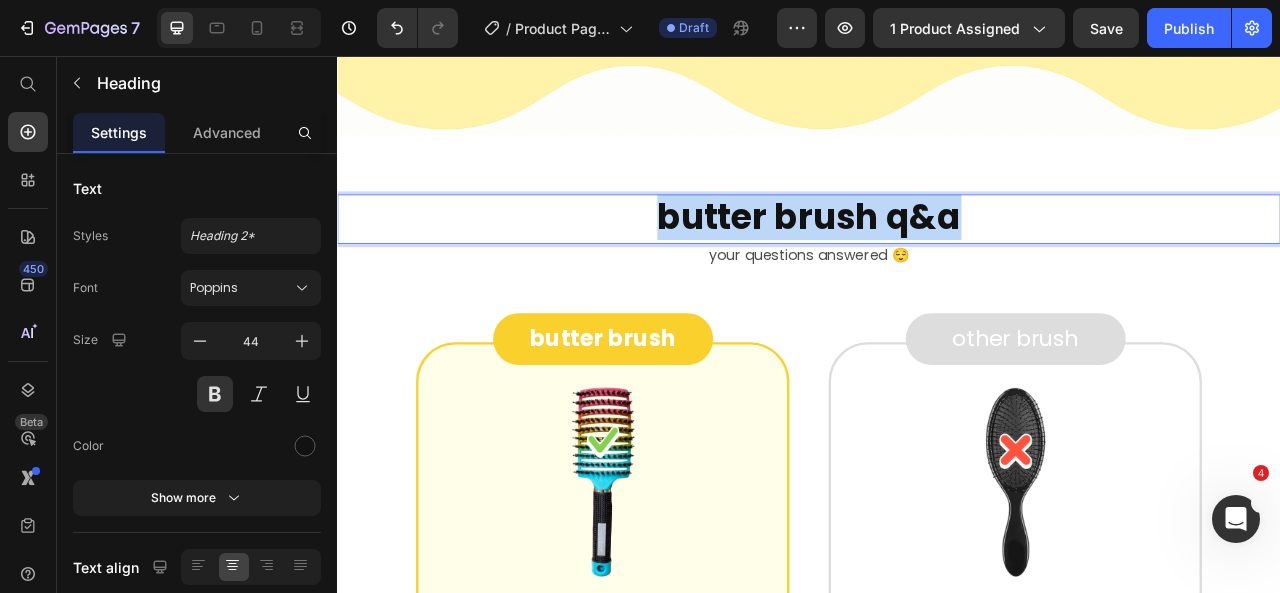 click on "butter brush q&a" at bounding box center (937, 261) 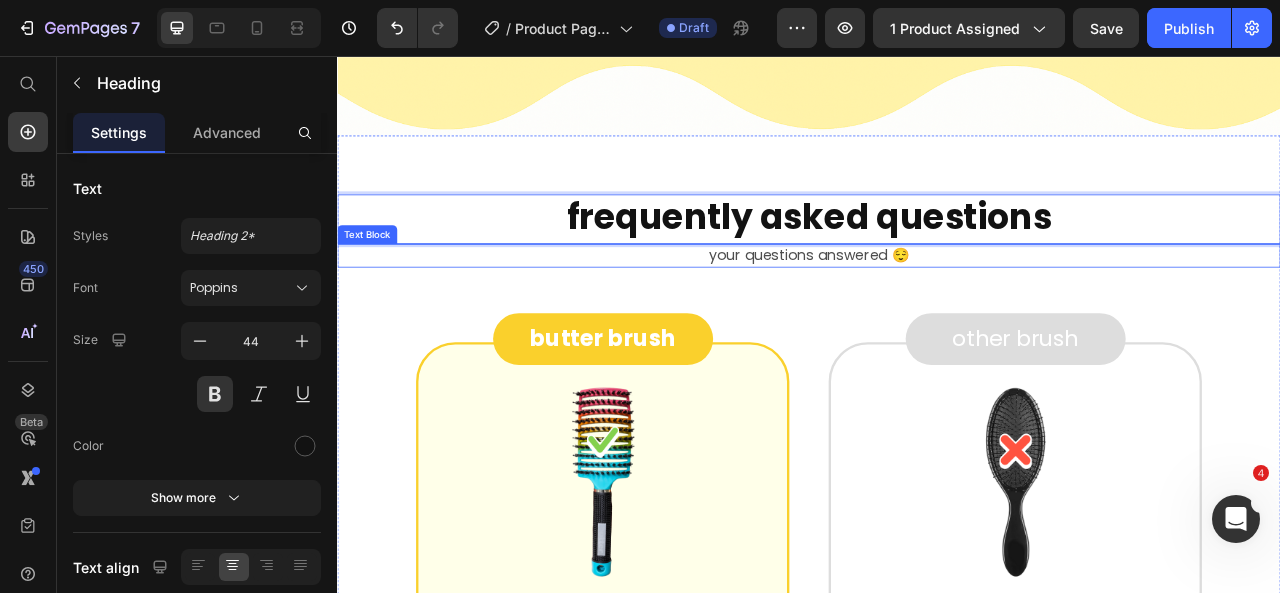 click on "your questions answered 😌" at bounding box center [937, 310] 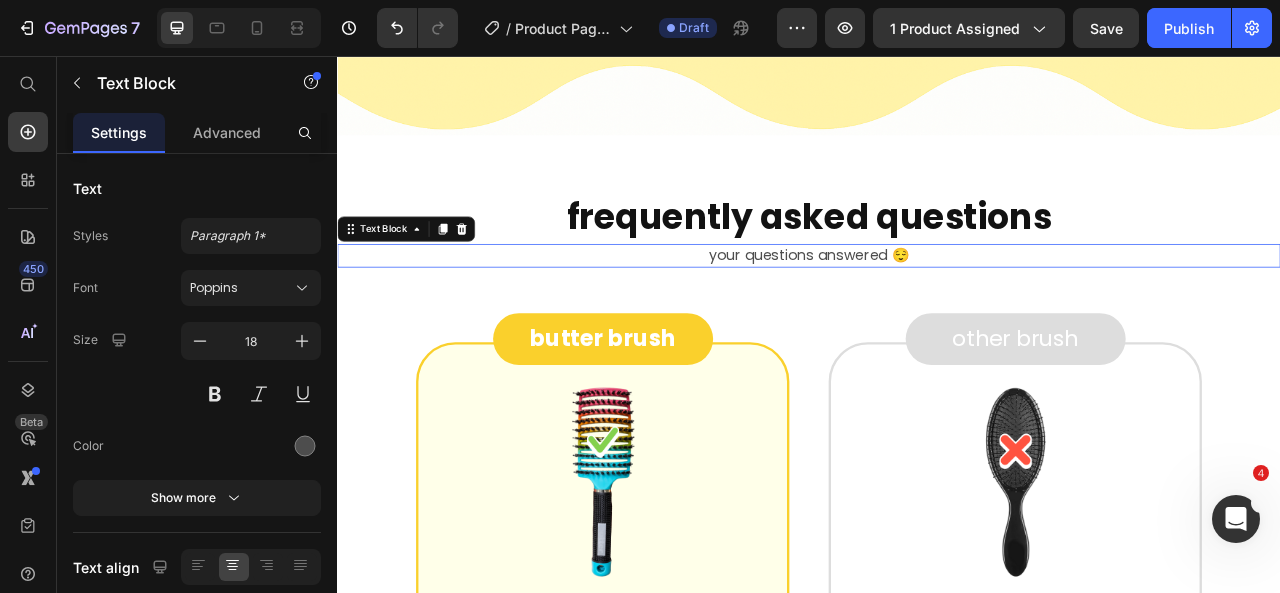click on "your questions answered 😌" at bounding box center (937, 310) 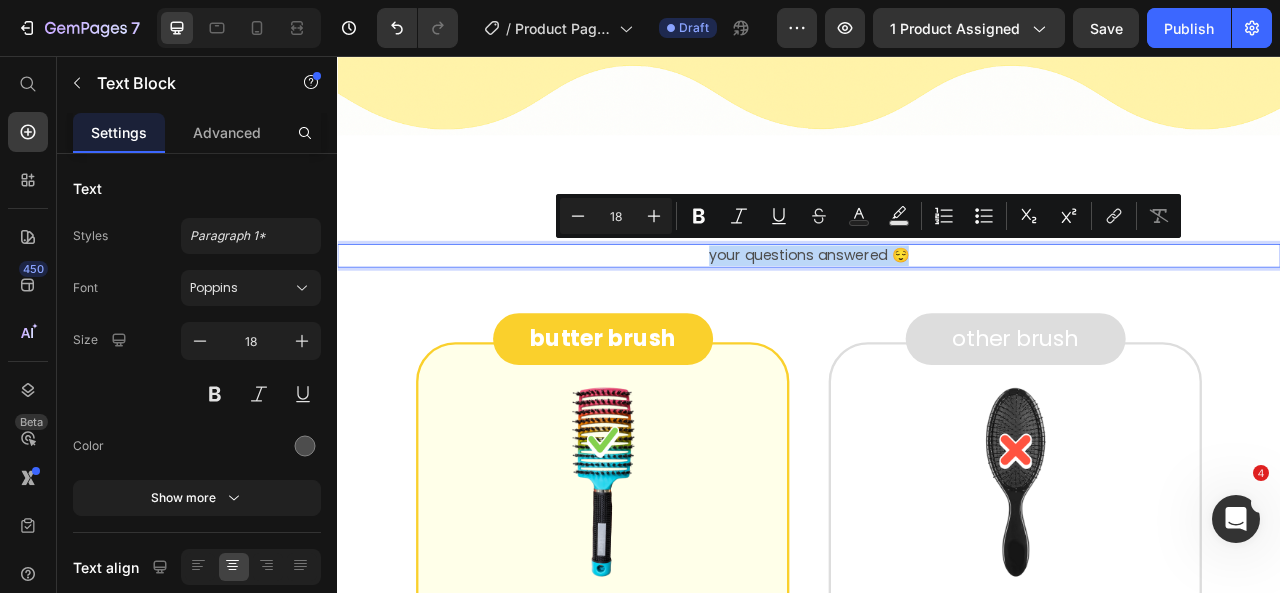 click on "your questions answered 😌" at bounding box center [937, 310] 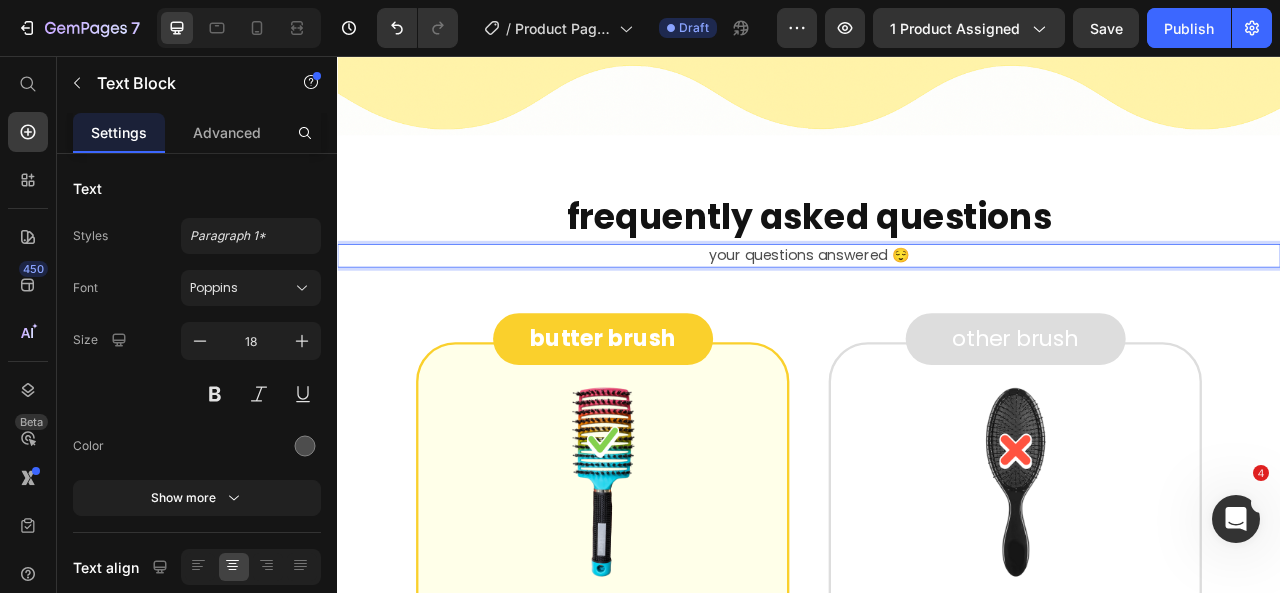 click on "your questions answered 😌" at bounding box center (937, 310) 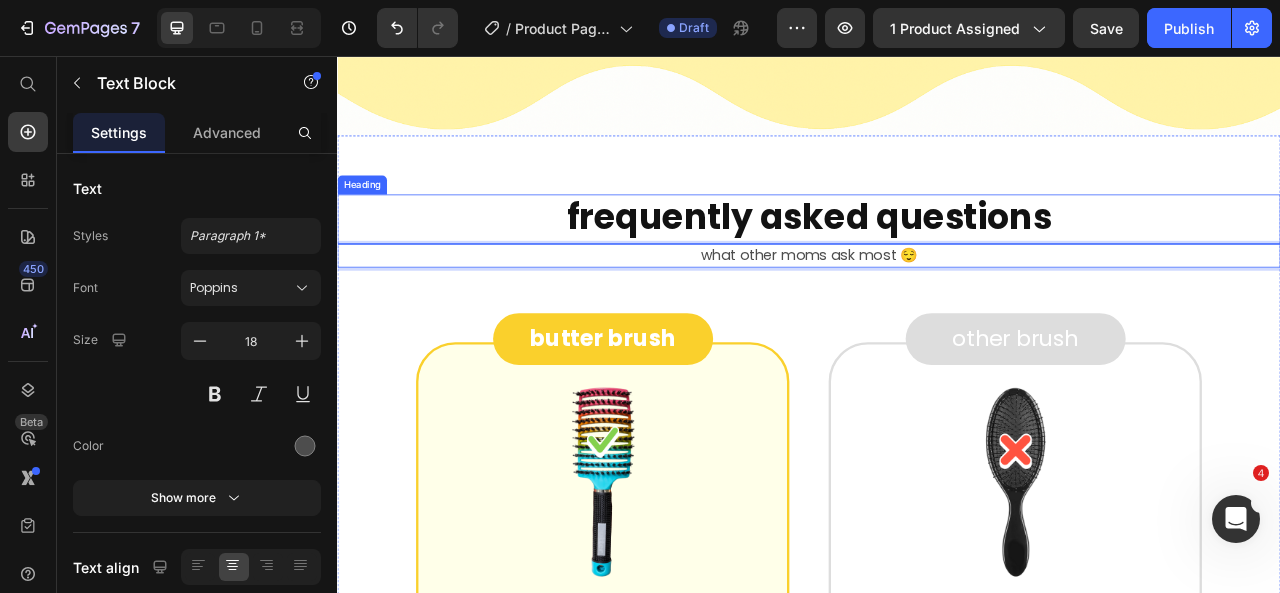 click on "frequently asked questions" at bounding box center [937, 261] 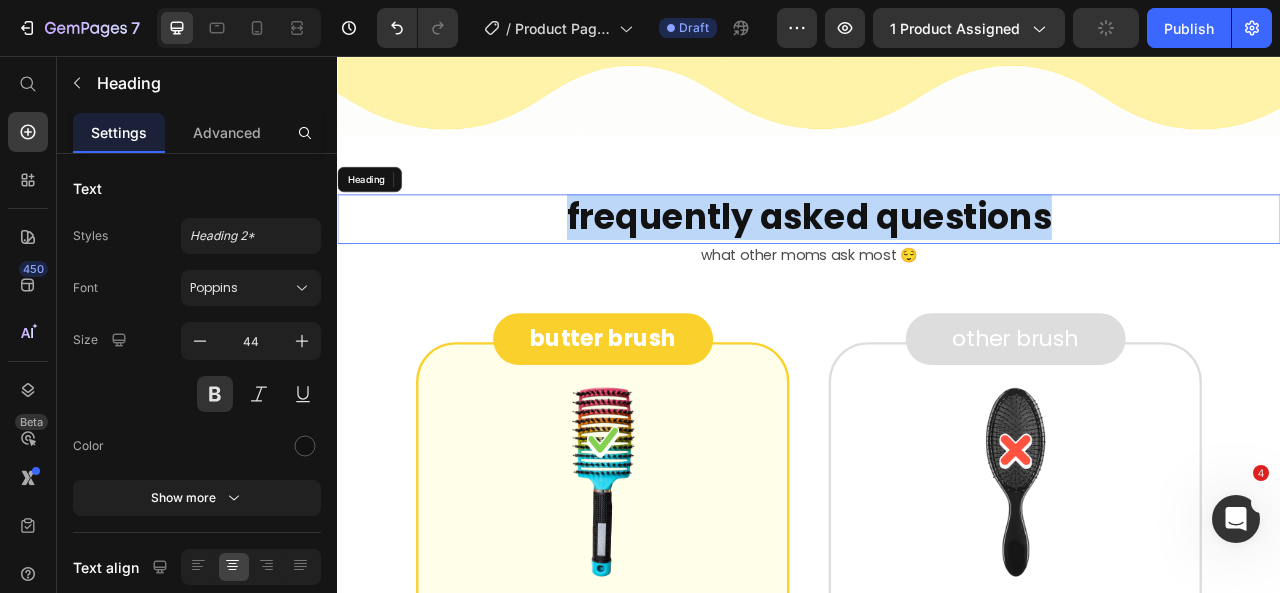 click on "frequently asked questions" at bounding box center [937, 261] 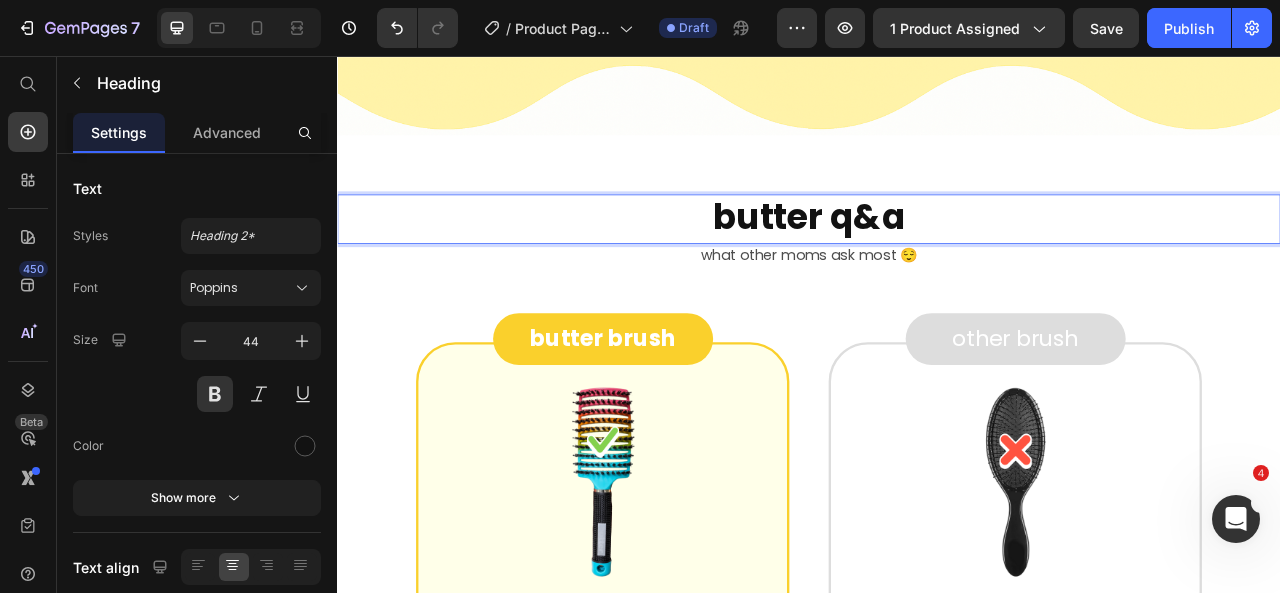 click on "butter q&a" at bounding box center [937, 261] 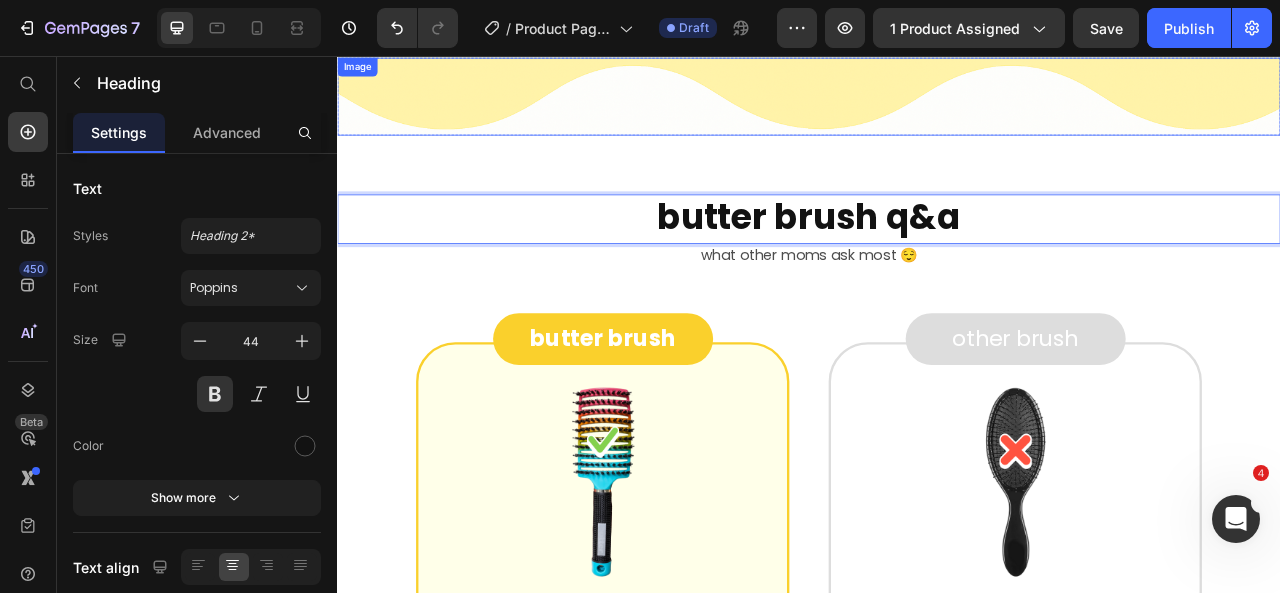 click at bounding box center (937, 107) 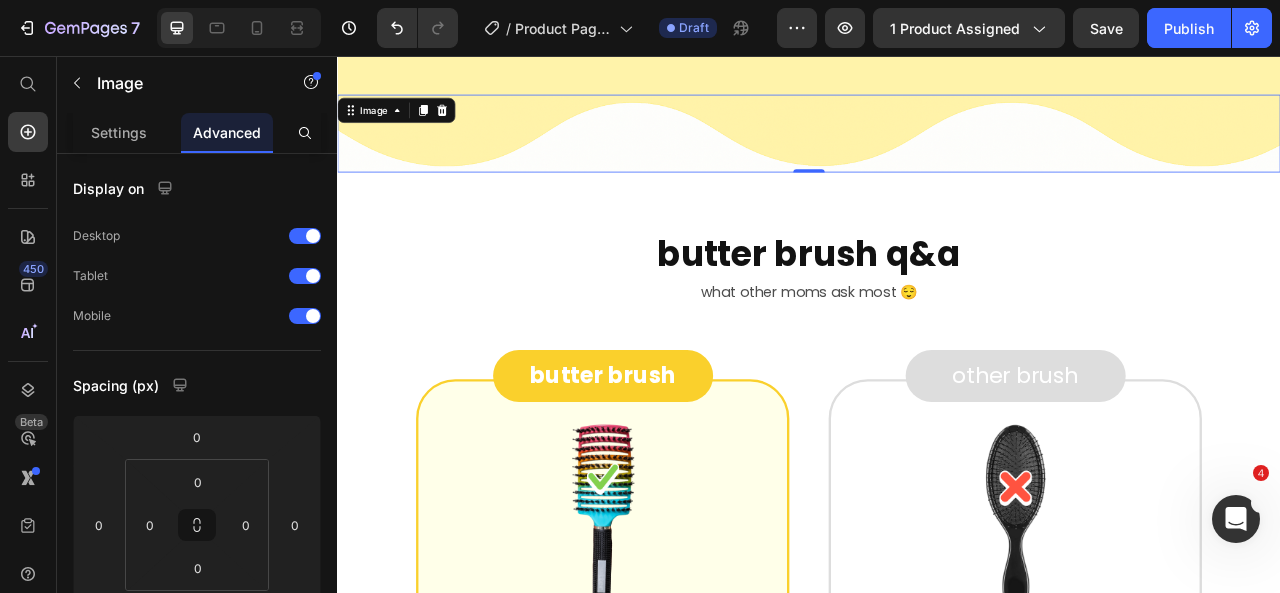scroll, scrollTop: 9120, scrollLeft: 0, axis: vertical 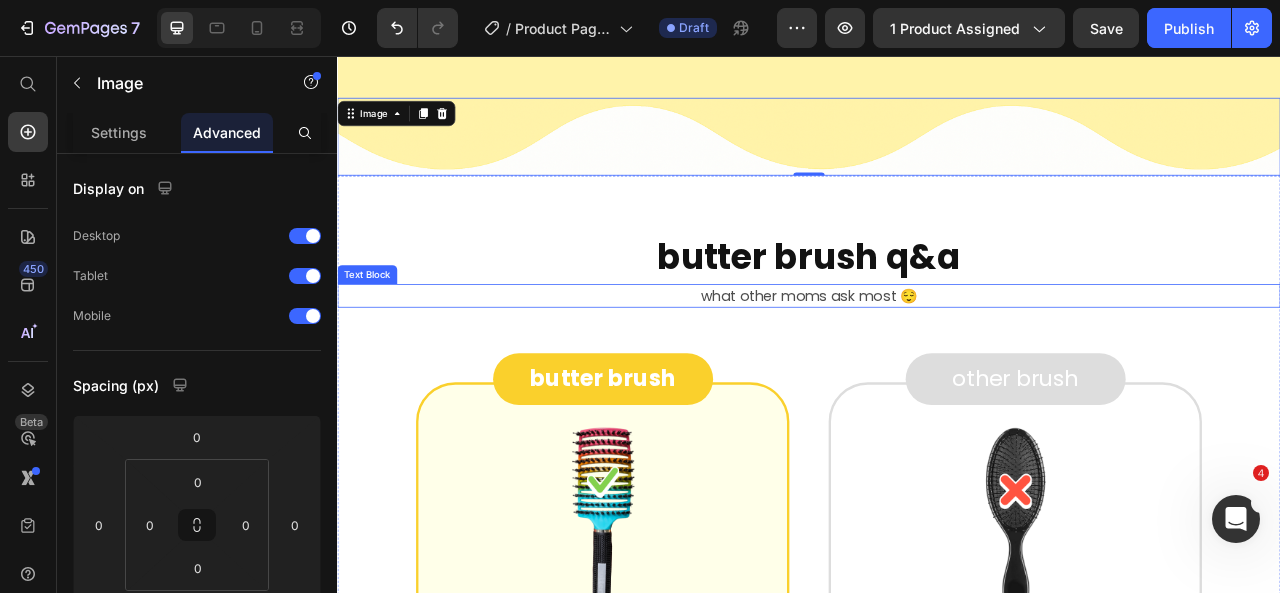 click on "what other moms ask most 😌" at bounding box center [937, 361] 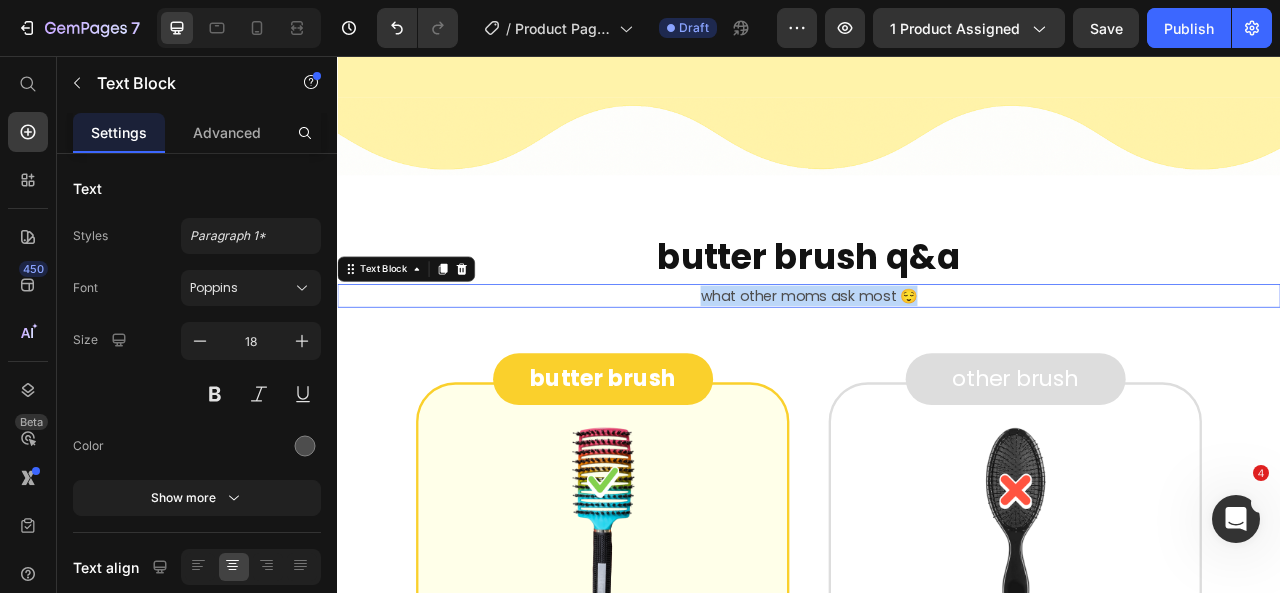 click on "what other moms ask most 😌" at bounding box center [937, 361] 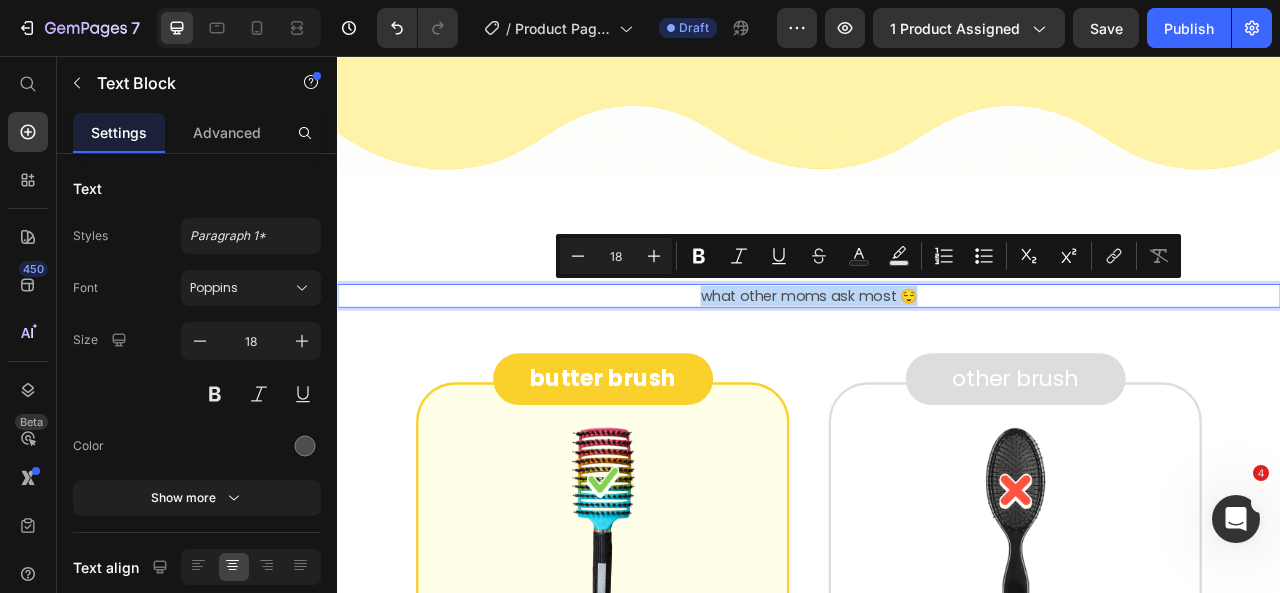 click on "what other moms ask most 😌" at bounding box center (937, 361) 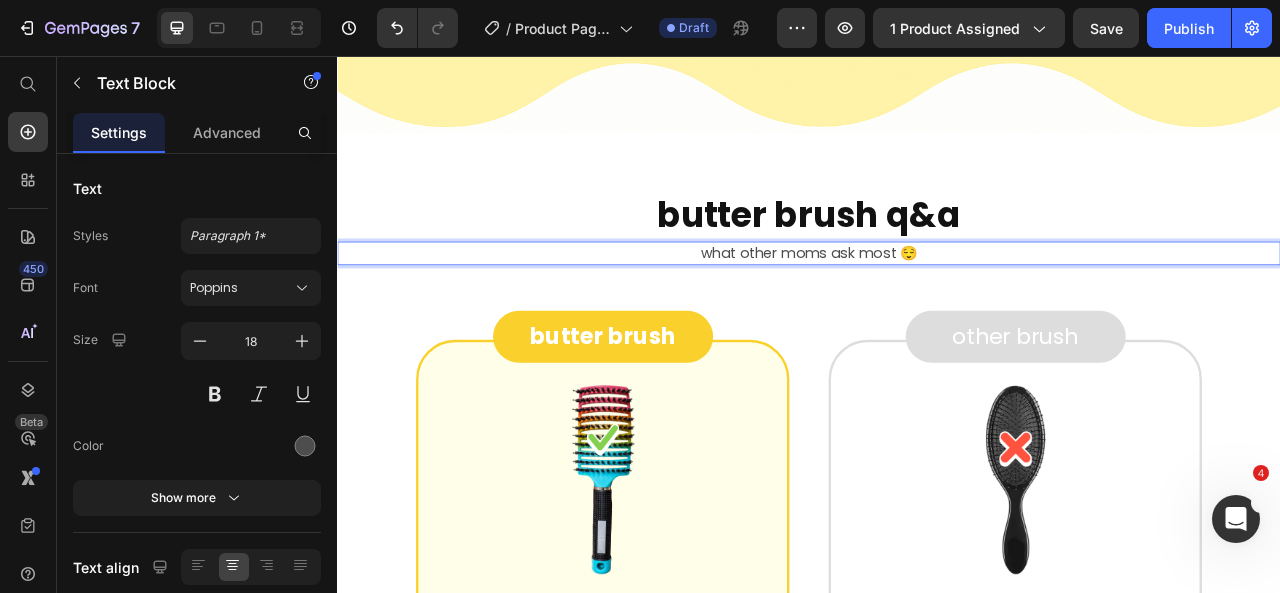 scroll, scrollTop: 9046, scrollLeft: 0, axis: vertical 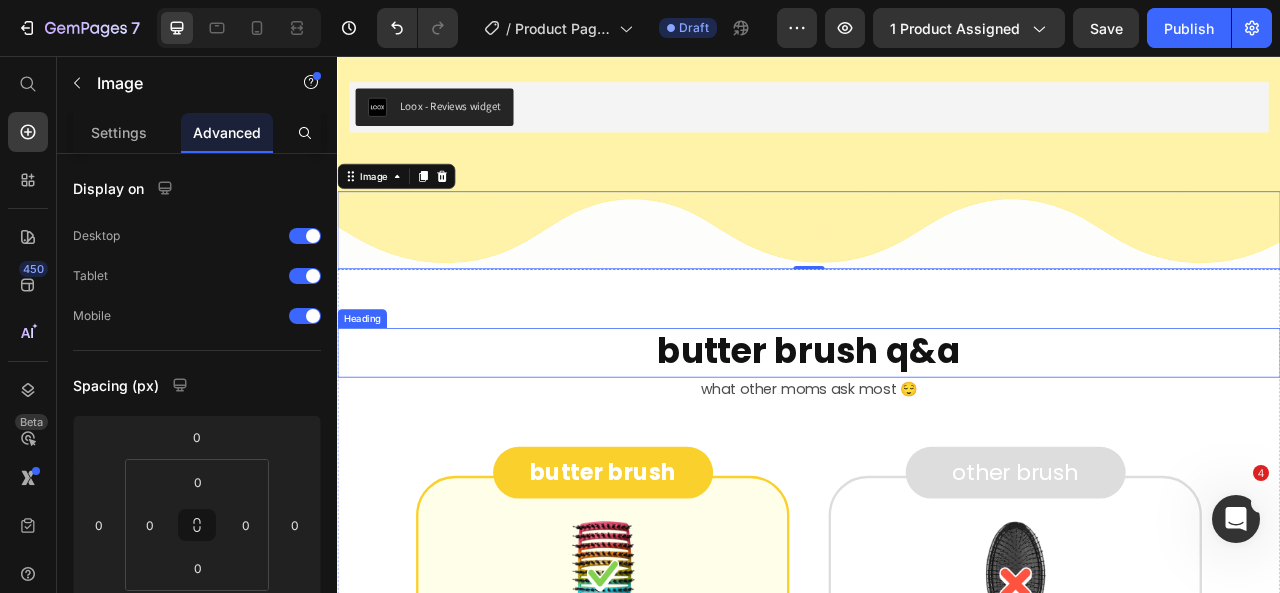 click on "butter brush q&a" at bounding box center (937, 431) 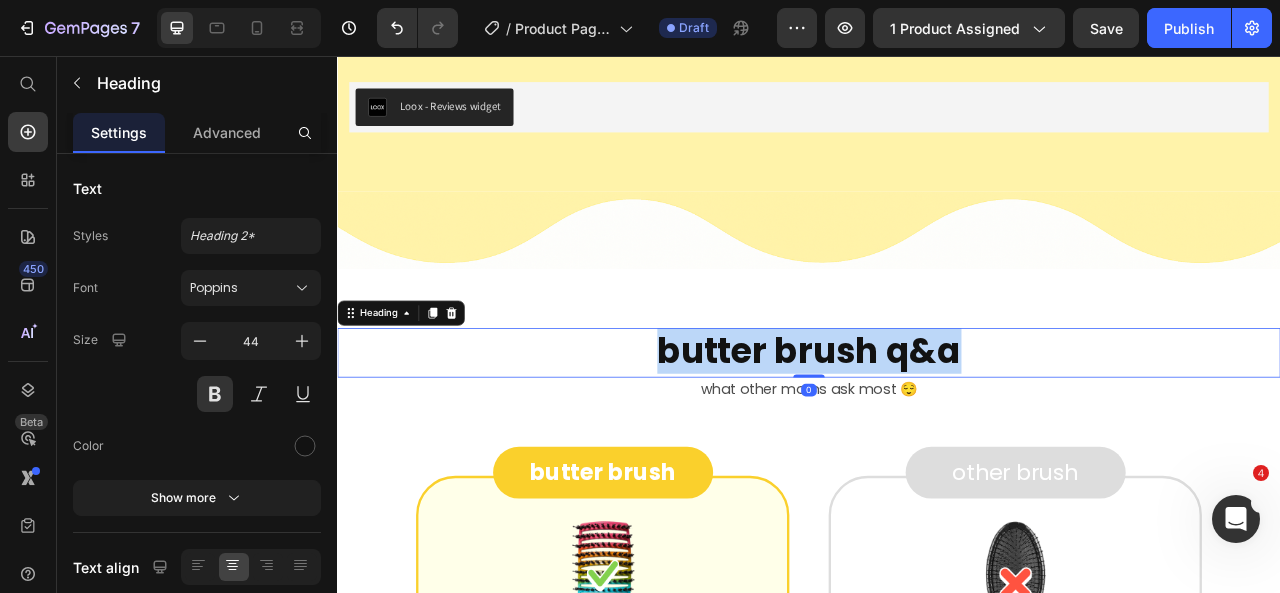 click on "butter brush q&a" at bounding box center (937, 431) 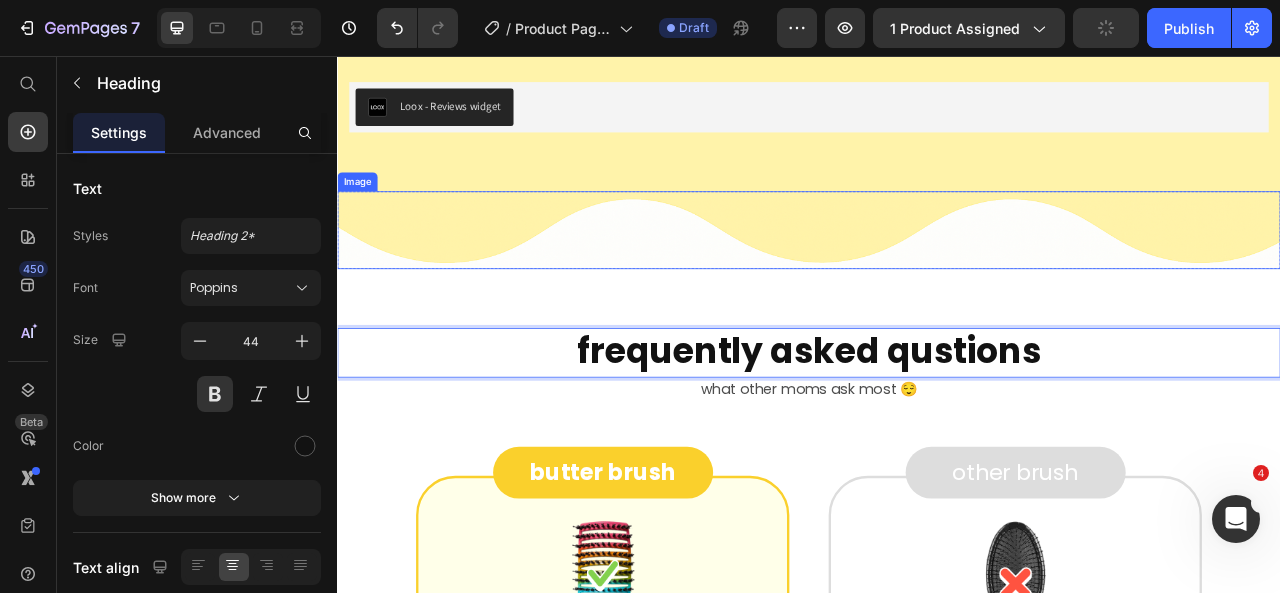 click at bounding box center [937, 277] 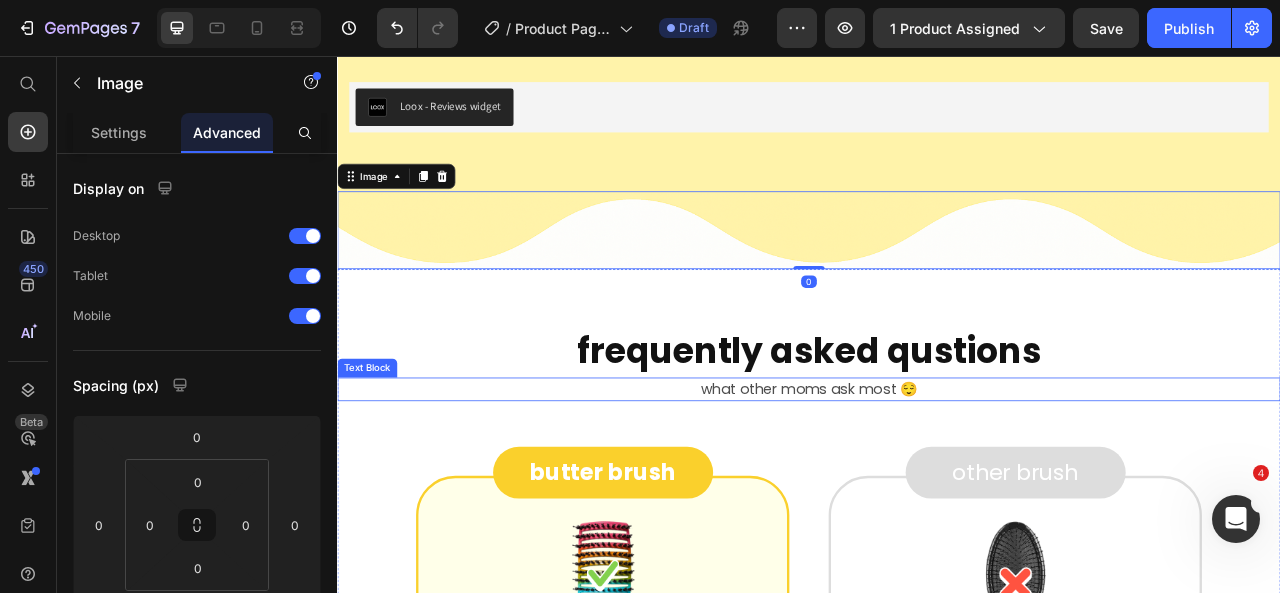 click on "what other moms ask most 😌" at bounding box center [937, 480] 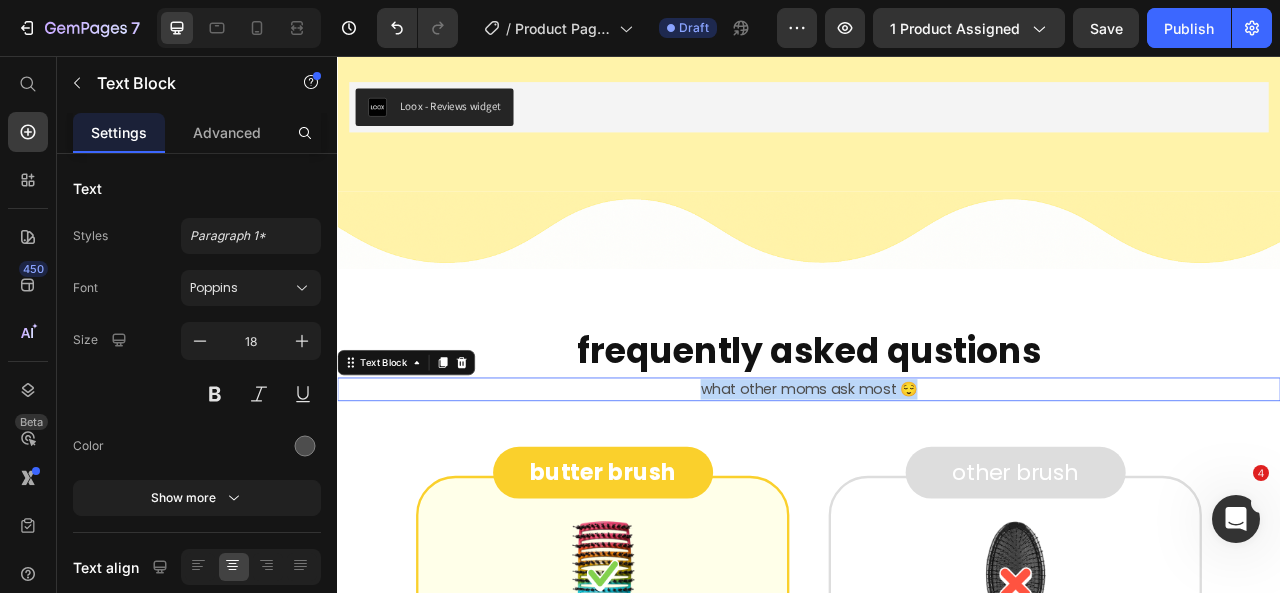 click on "what other moms ask most 😌" at bounding box center [937, 480] 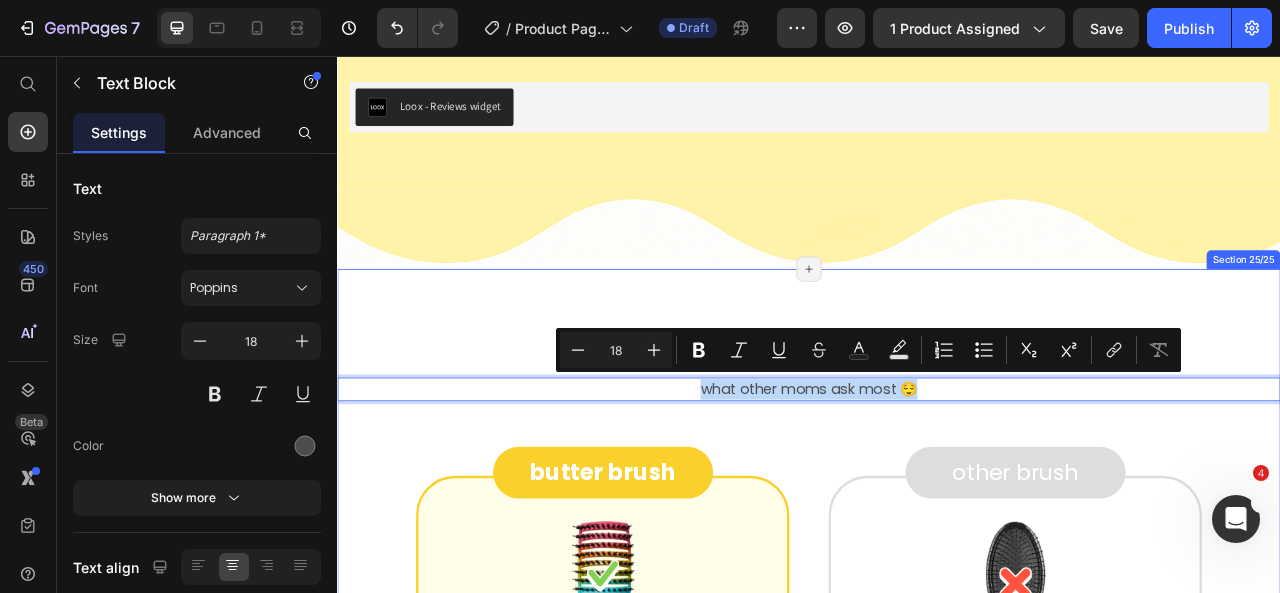 click on "frequently asked qustions Heading real moms. real results. Heading what other moms ask most 😌 Text Block   95 butter brush Button Image happy, tear-free mornings fast, easy & effortless hair stays healthy & shiny works on wet or dry hair kids actually enjoy brushing Item List Row other brush Button Image
tears, screams & tantrums
stressful, takes forever
can pull out & damage hair
can't handle wet hair
makes kids hate brush time Item List Row Row see it in action 🎥 Text Block" at bounding box center (937, 844) 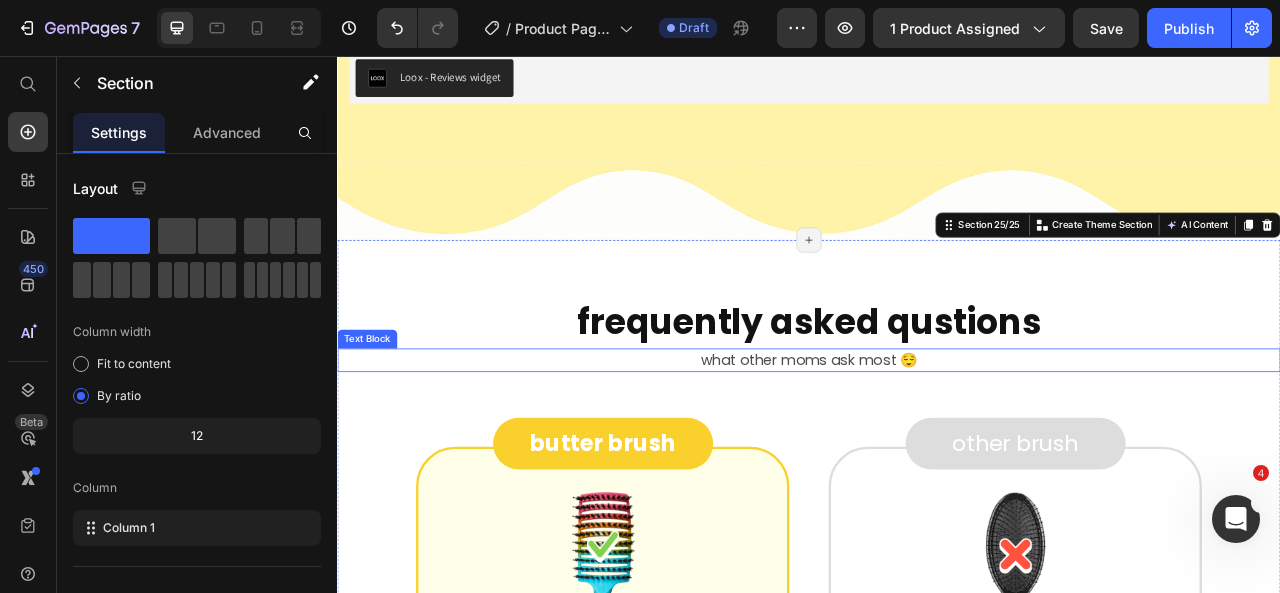 scroll, scrollTop: 9113, scrollLeft: 0, axis: vertical 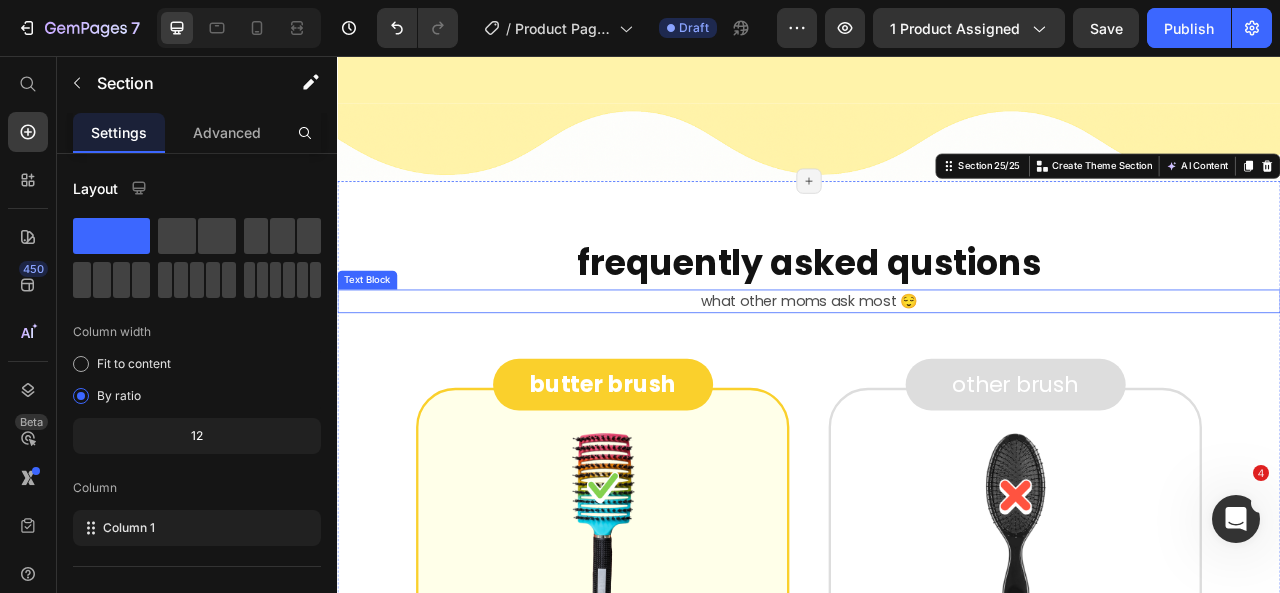 click on "what other moms ask most 😌" at bounding box center (937, 368) 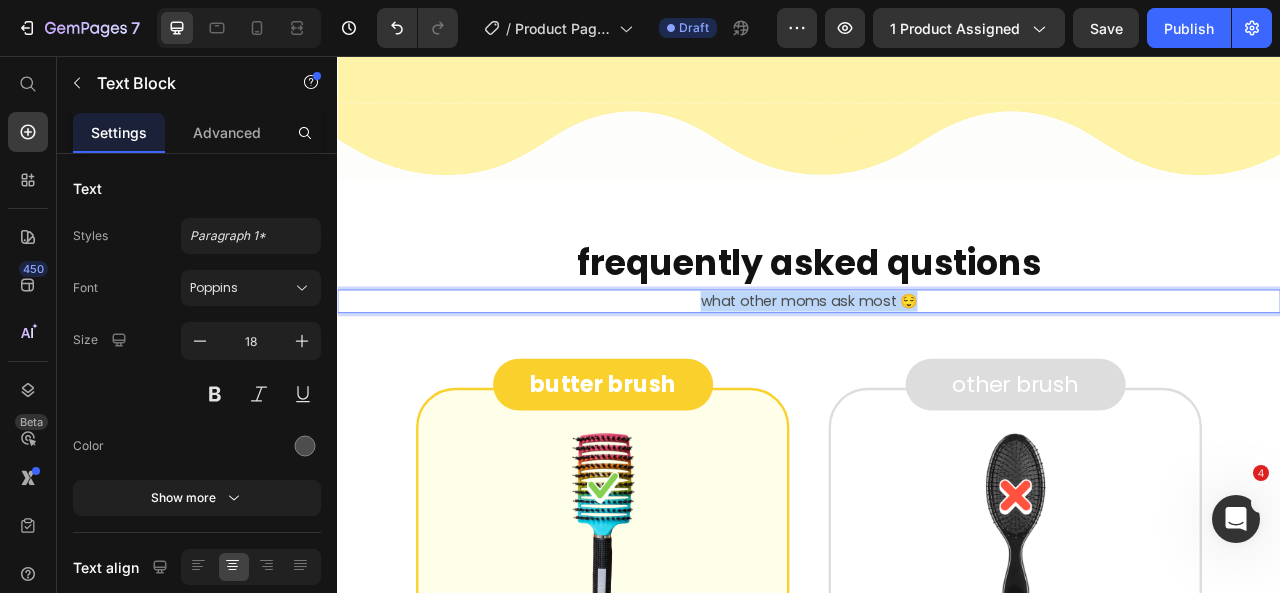 click on "what other moms ask most 😌" at bounding box center [937, 368] 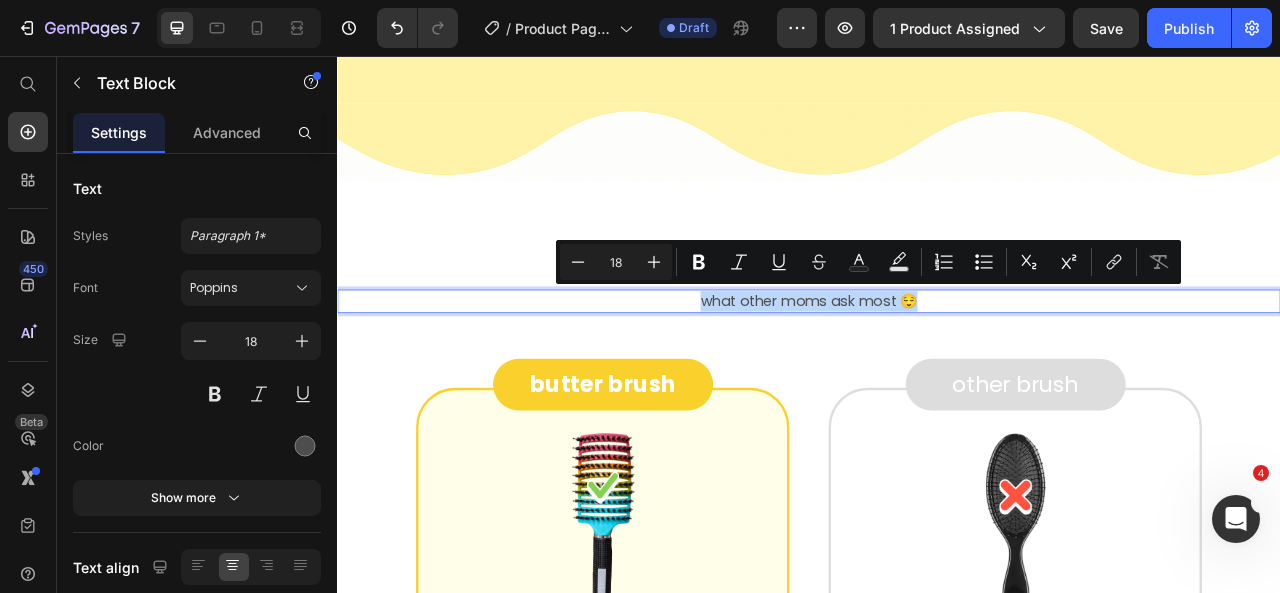 click on "what other moms ask most 😌" at bounding box center (937, 368) 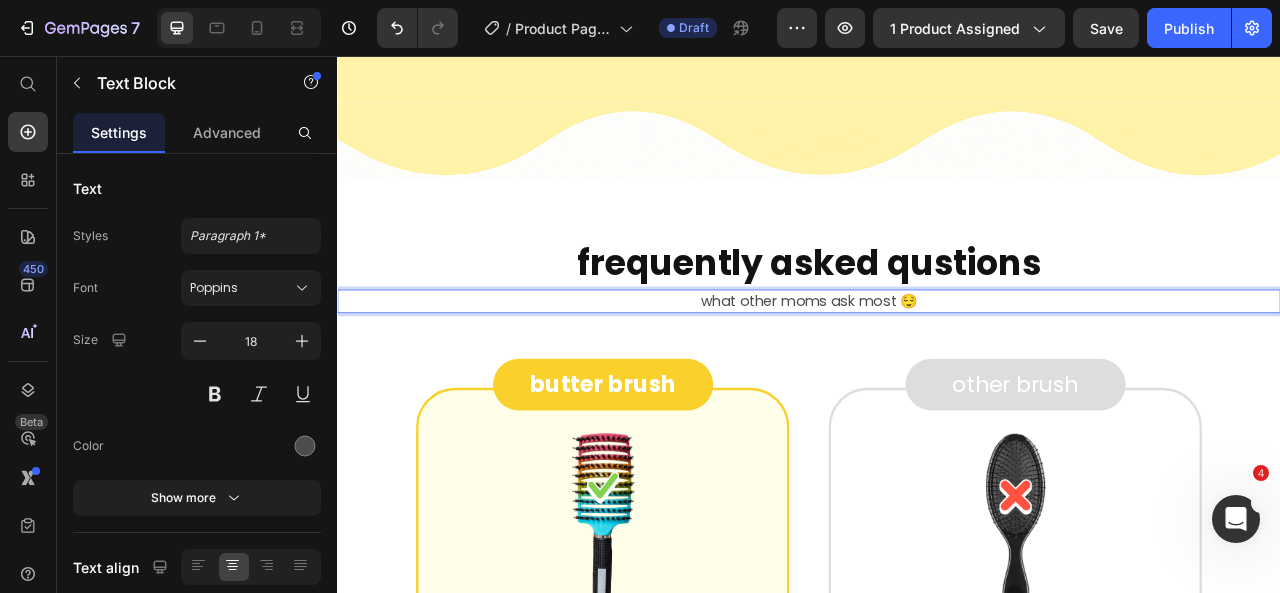click on "what other moms ask most 😌" at bounding box center [937, 368] 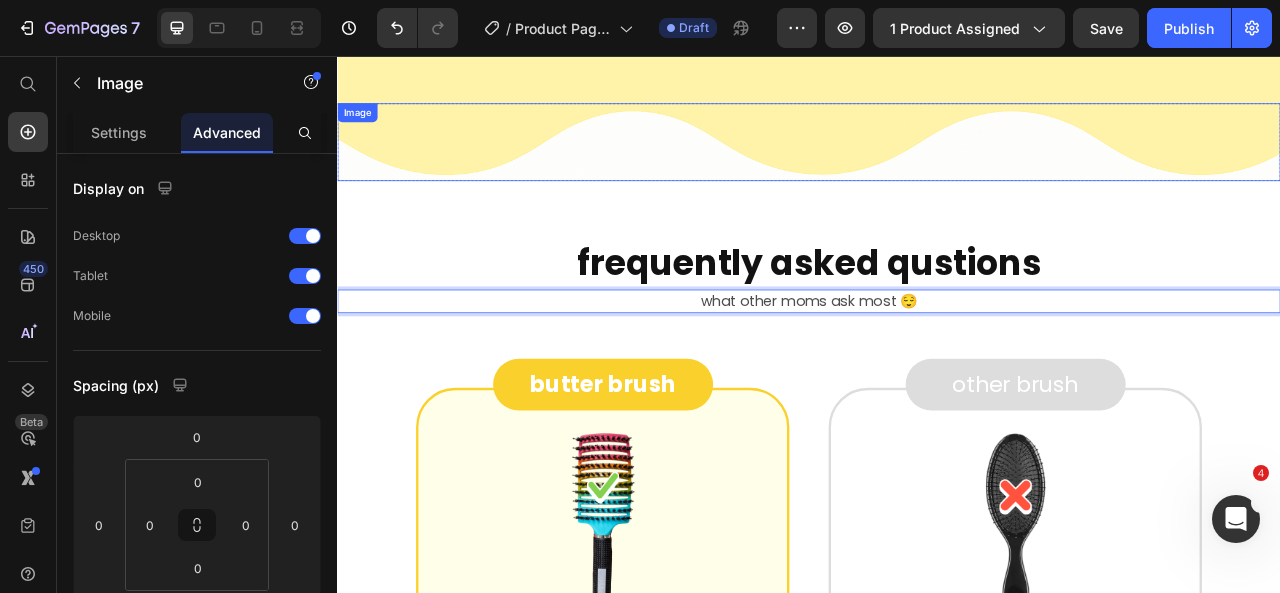 click at bounding box center (937, 165) 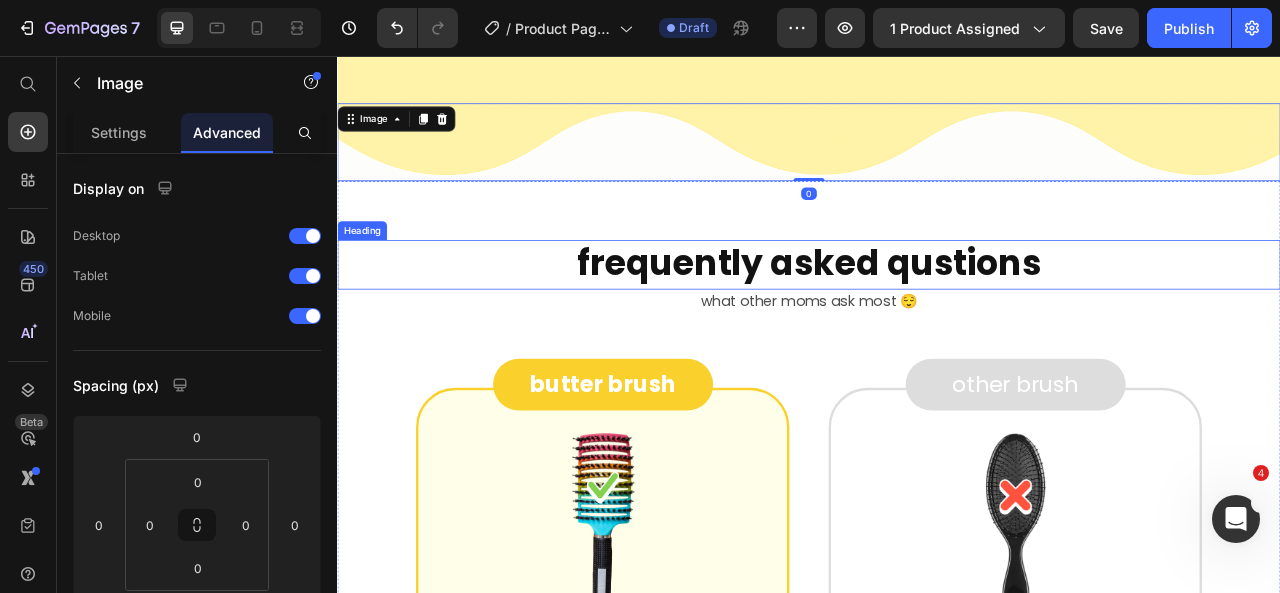 click on "frequently asked qustions" at bounding box center [937, 319] 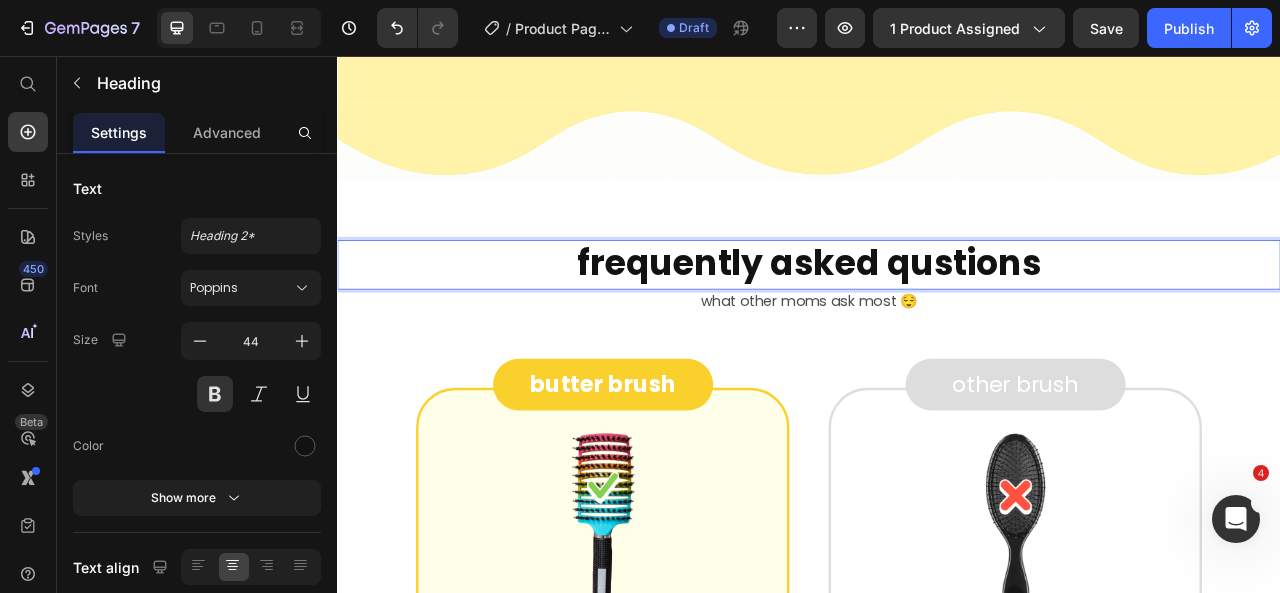 click on "frequently asked qustions" at bounding box center [937, 319] 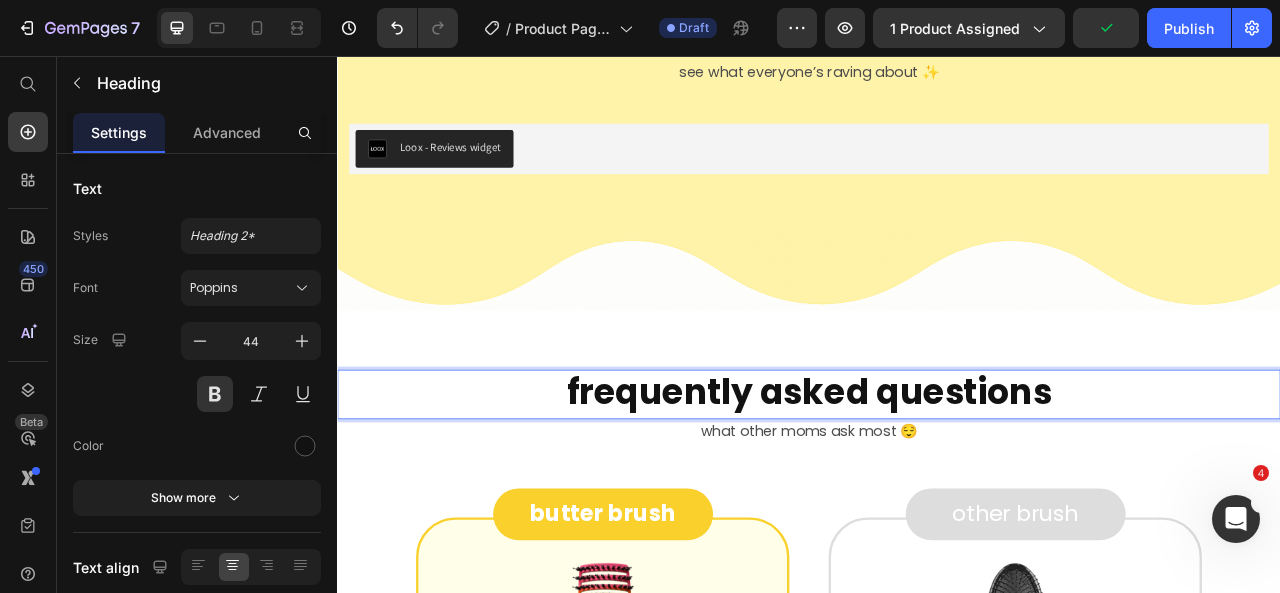 scroll, scrollTop: 8951, scrollLeft: 0, axis: vertical 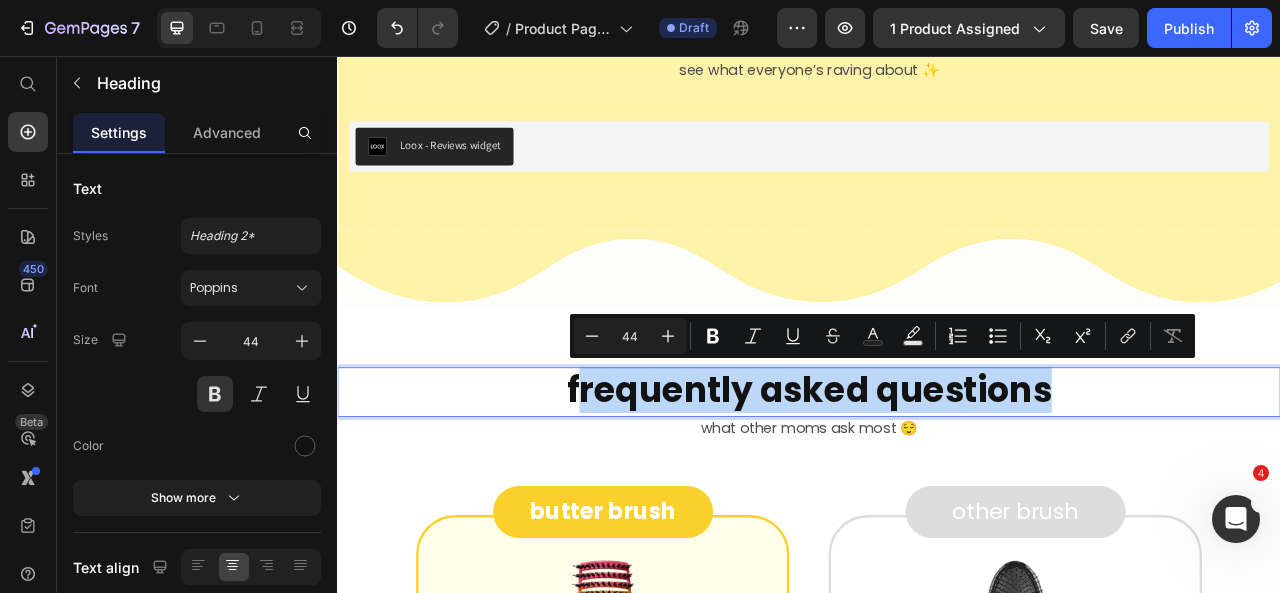 drag, startPoint x: 1264, startPoint y: 486, endPoint x: 642, endPoint y: 468, distance: 622.2604 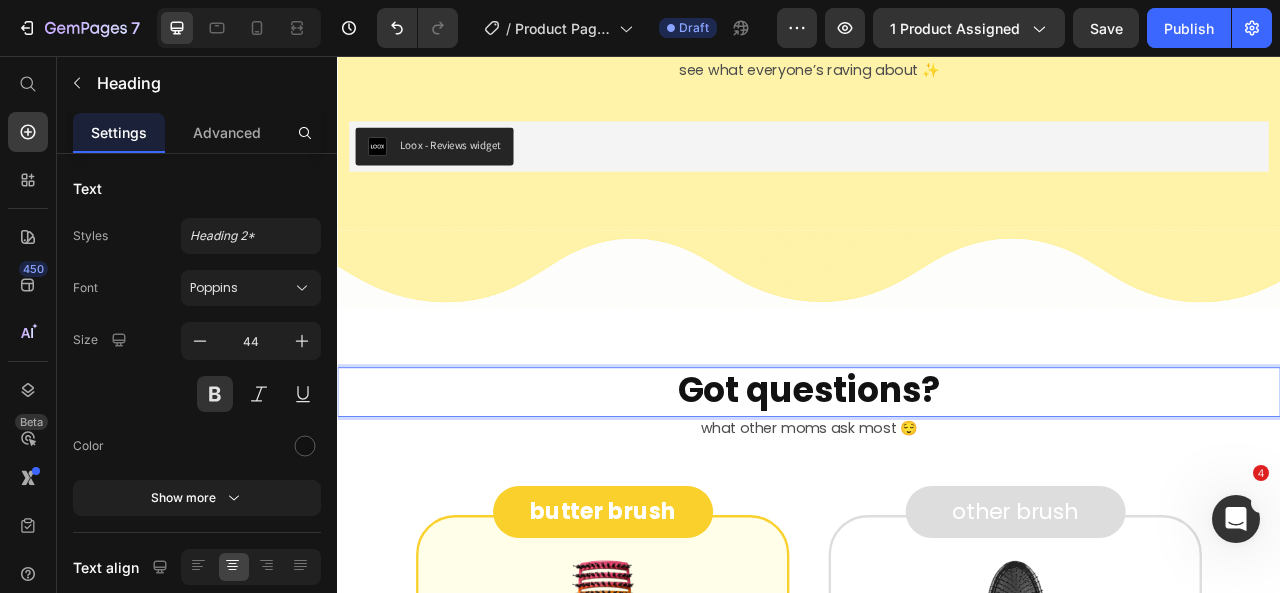 click on "Got questions?" at bounding box center (937, 481) 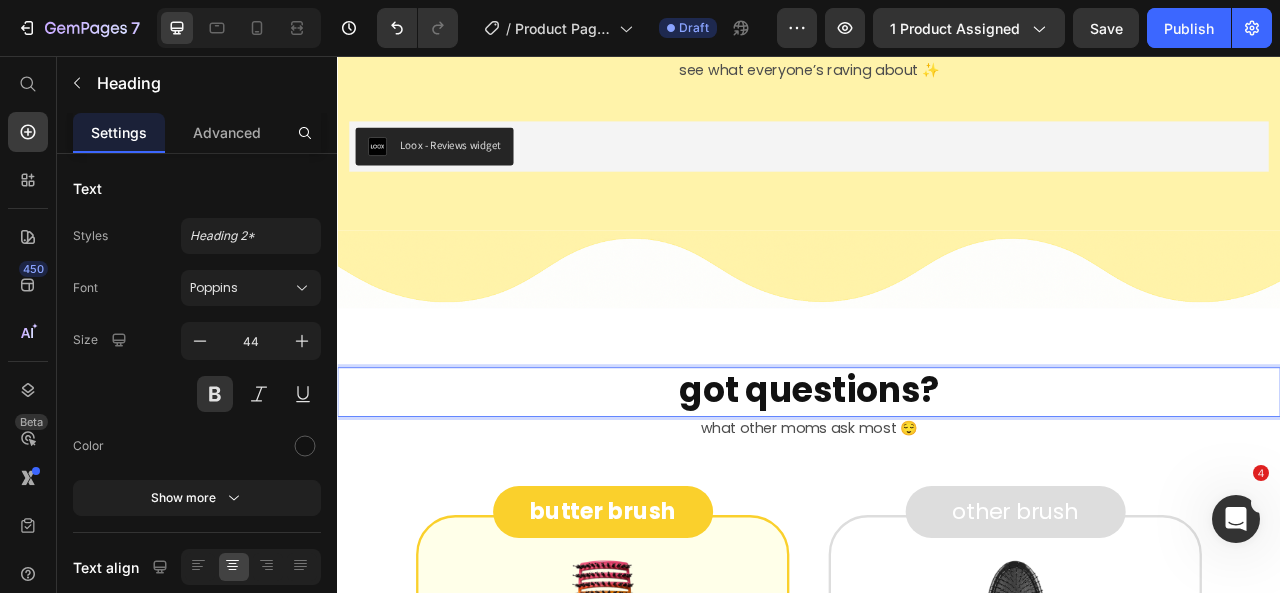 click on "got questions?" at bounding box center [937, 481] 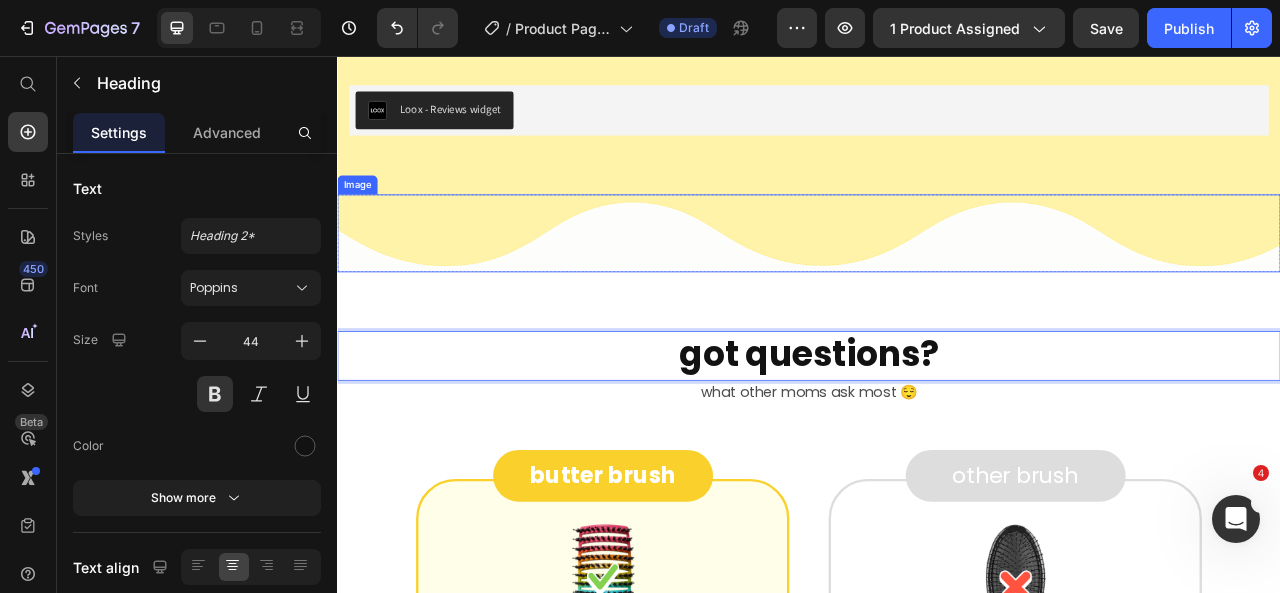 scroll, scrollTop: 9049, scrollLeft: 0, axis: vertical 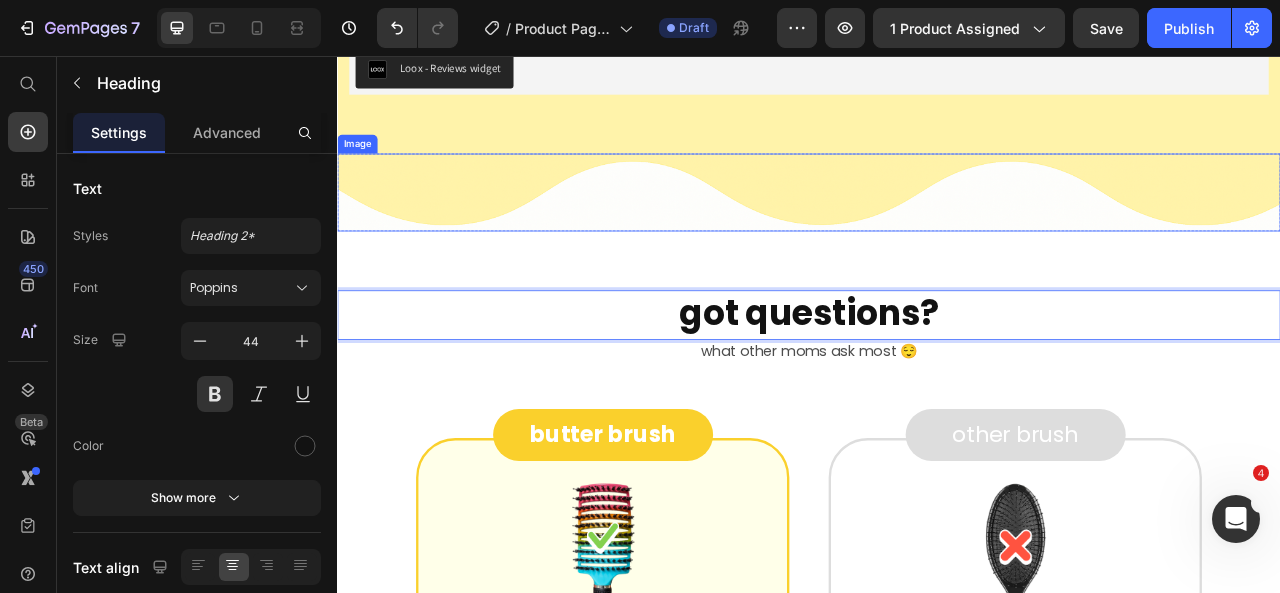 click at bounding box center [937, 229] 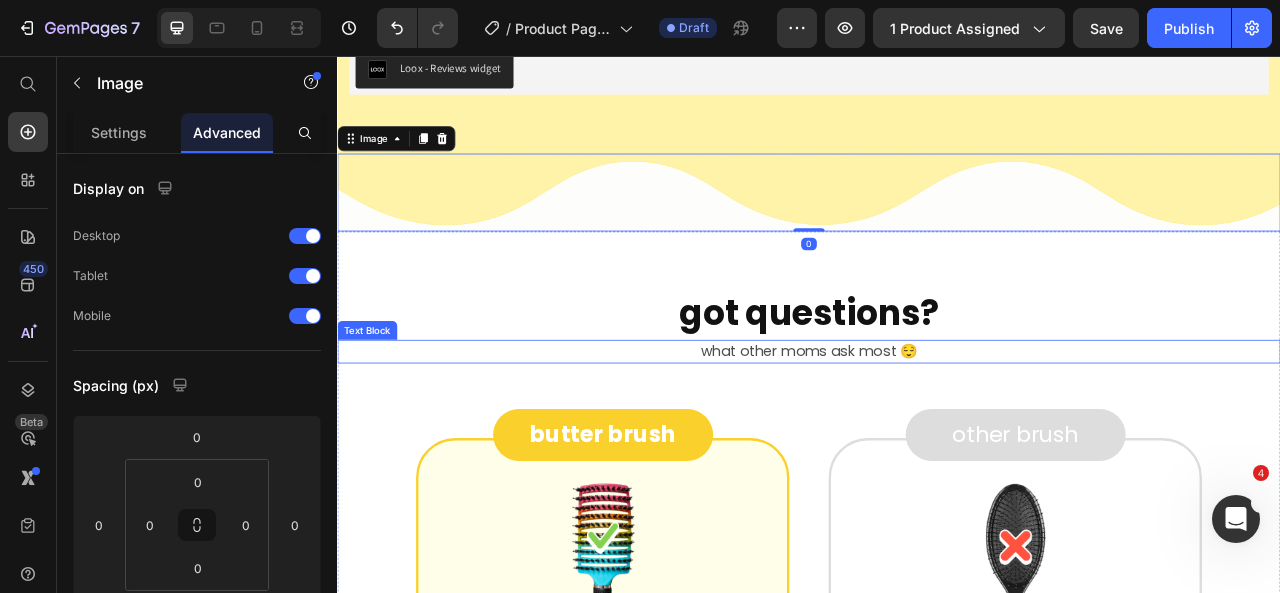 click on "what other moms ask most 😌" at bounding box center (937, 432) 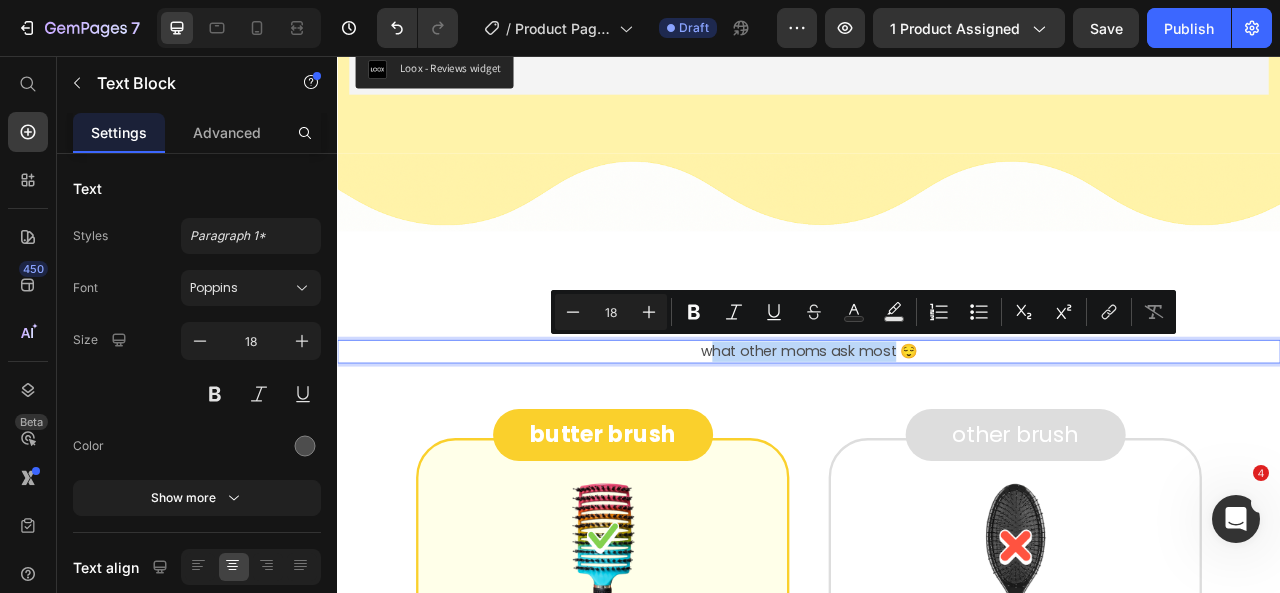drag, startPoint x: 1039, startPoint y: 427, endPoint x: 804, endPoint y: 433, distance: 235.07658 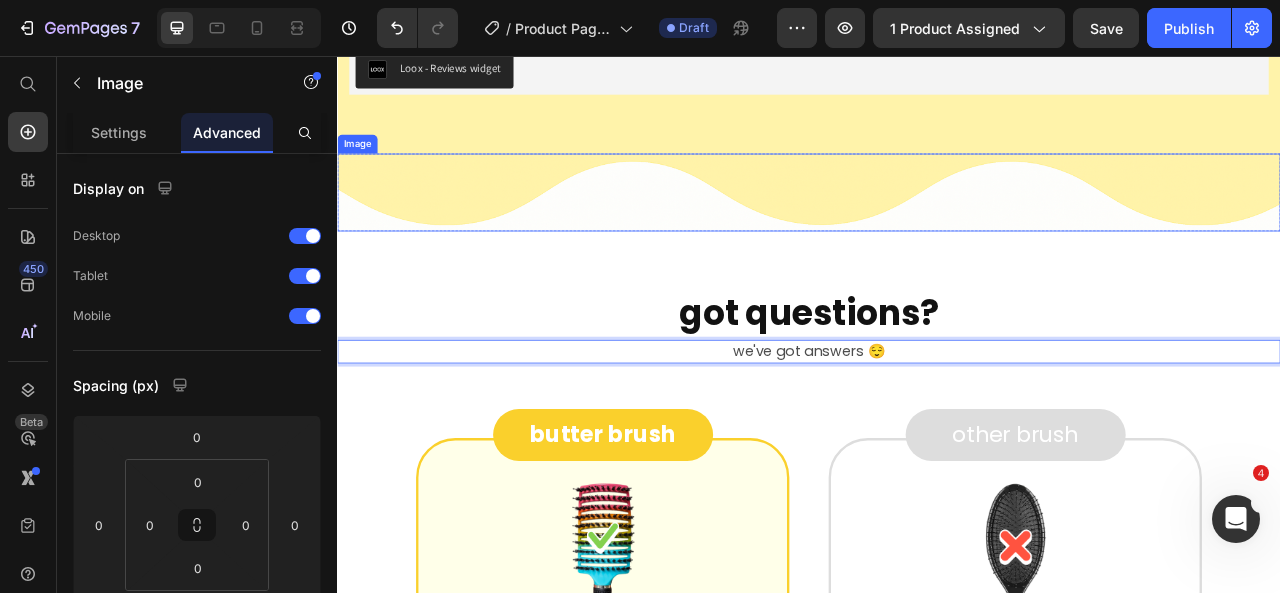 click at bounding box center [937, 229] 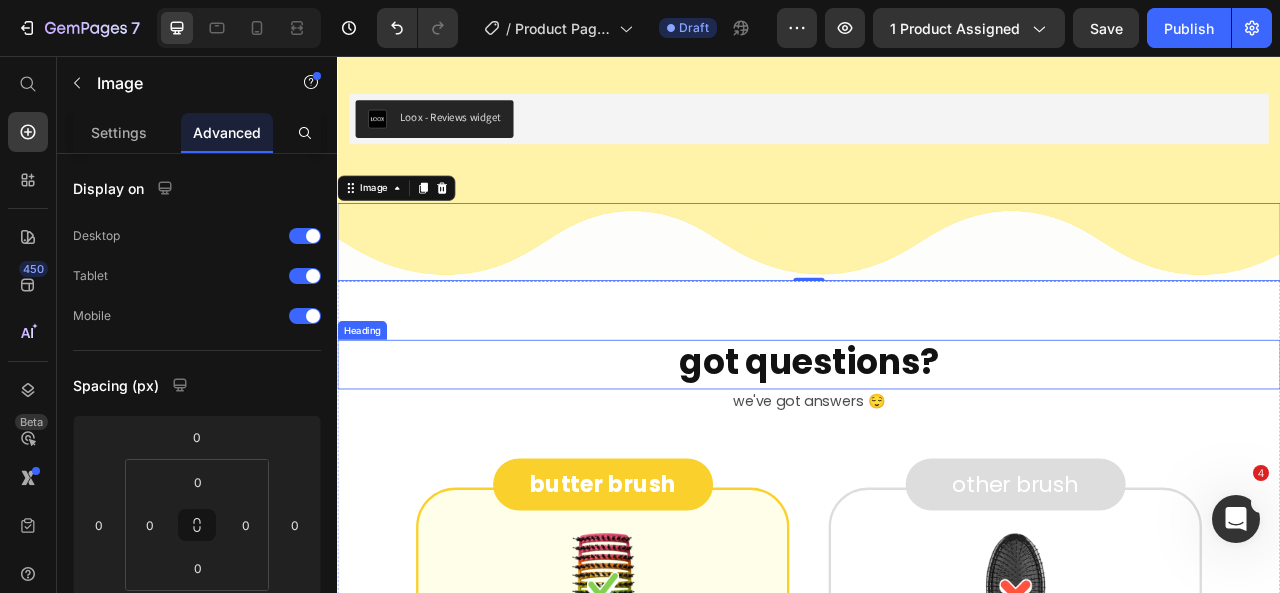 scroll, scrollTop: 8987, scrollLeft: 0, axis: vertical 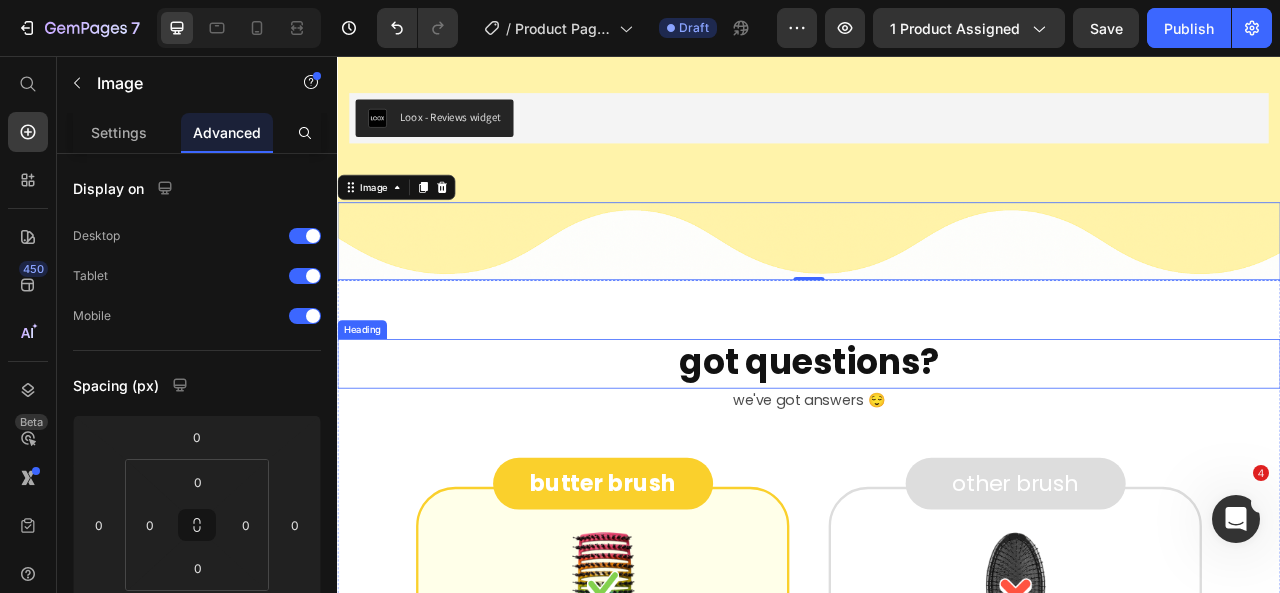 click on "got questions?" at bounding box center (937, 445) 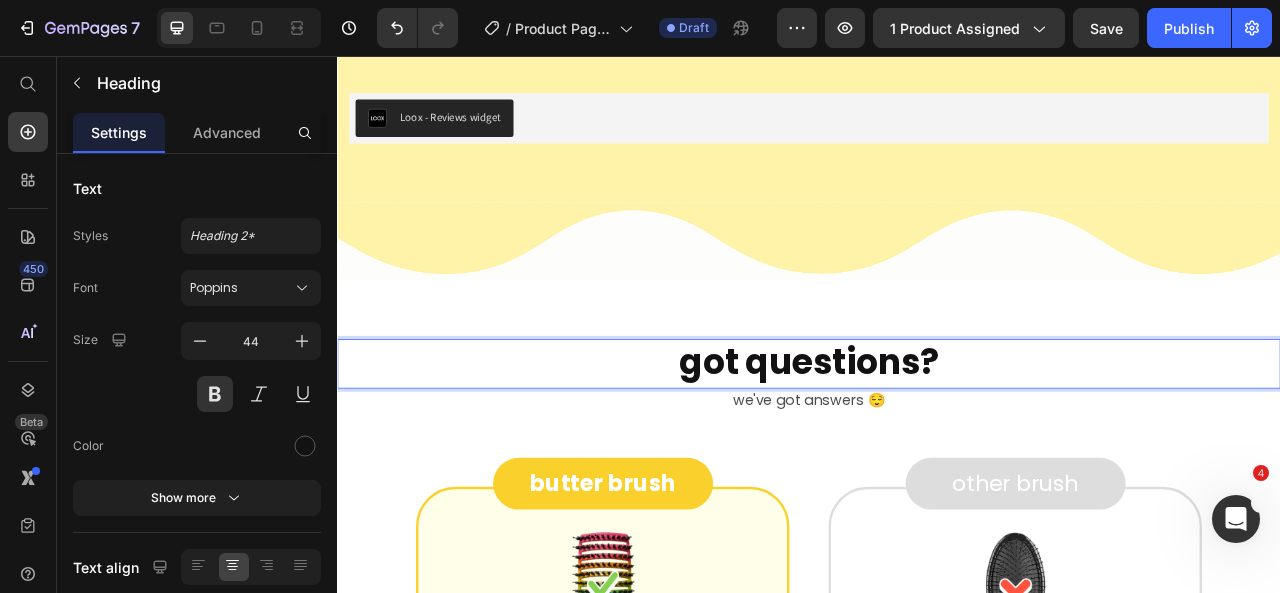 click on "got questions?" at bounding box center (937, 445) 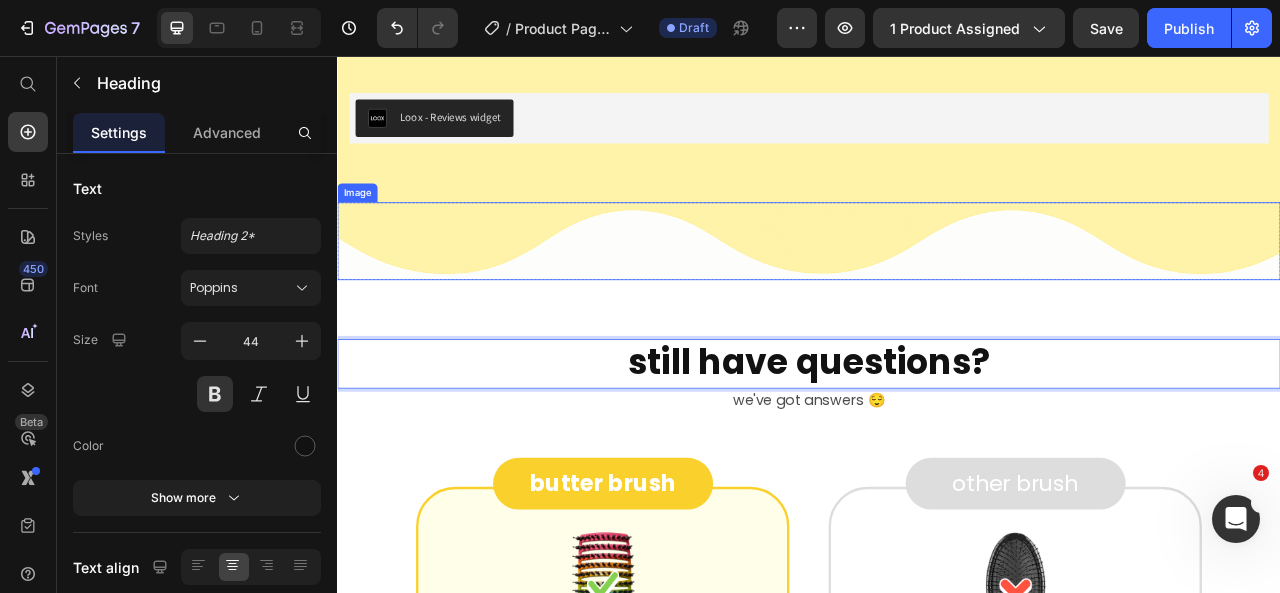 click at bounding box center [937, 291] 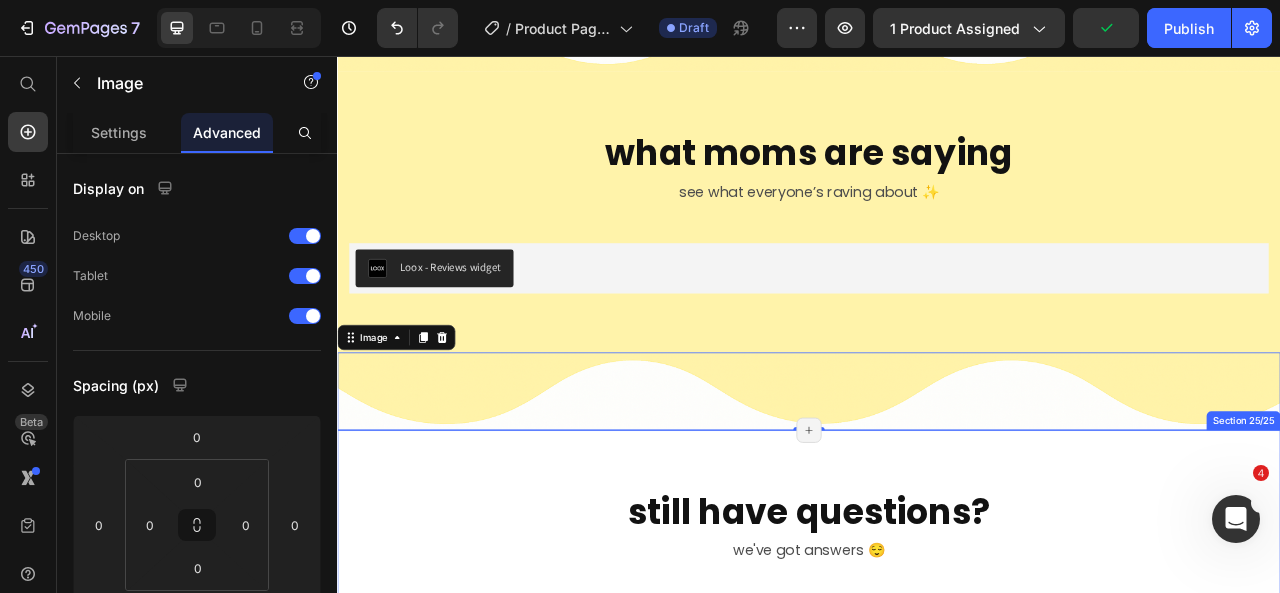scroll, scrollTop: 8999, scrollLeft: 0, axis: vertical 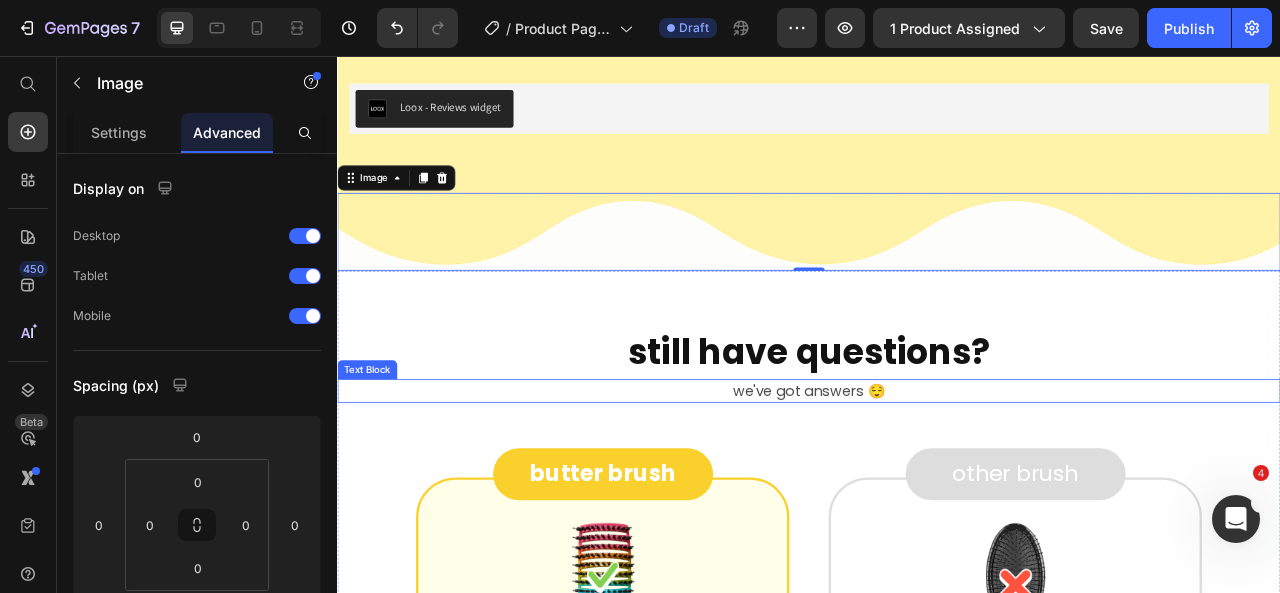 click on "we've got answers 😌" at bounding box center (937, 482) 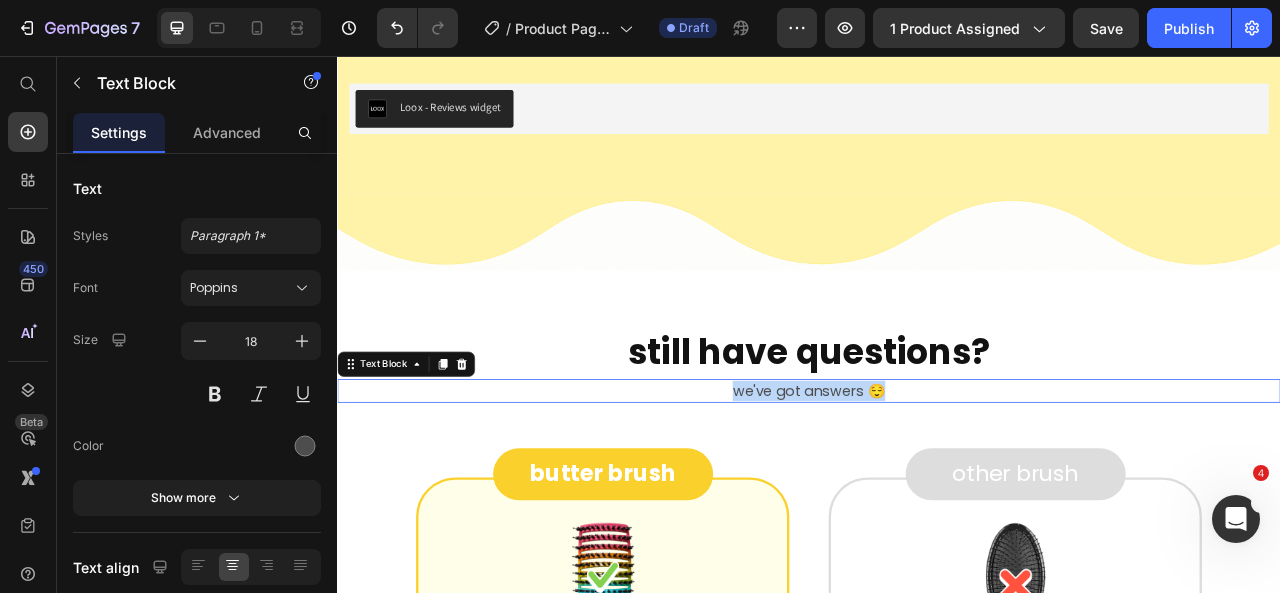 click on "we've got answers 😌" at bounding box center (937, 482) 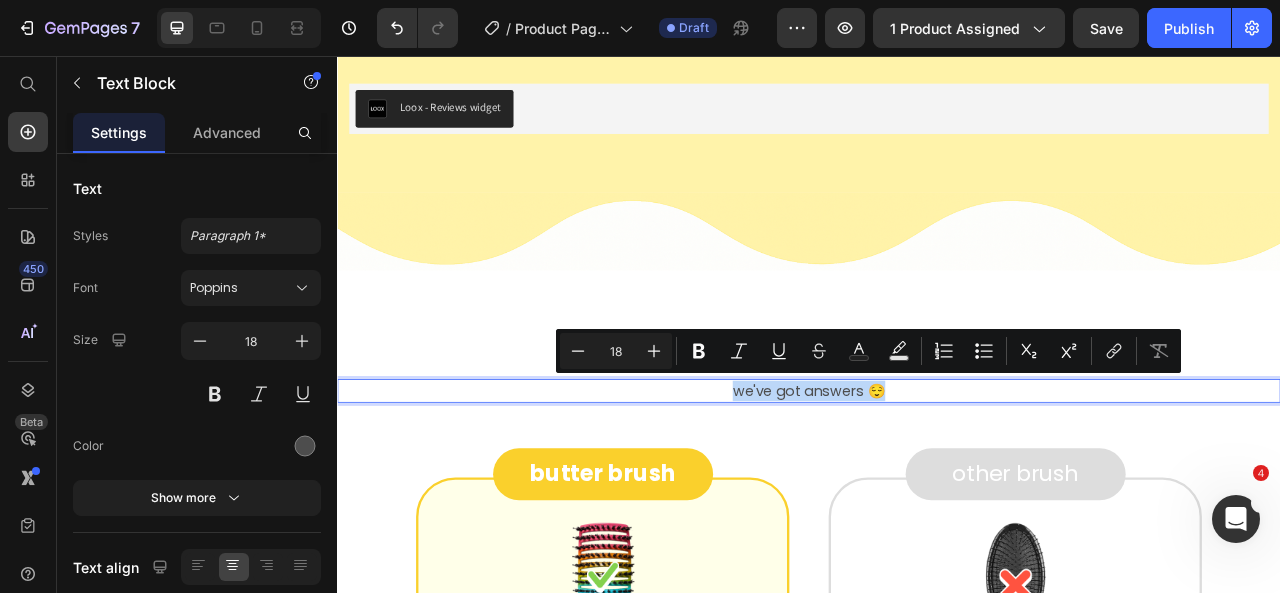 click on "we've got answers 😌" at bounding box center (937, 482) 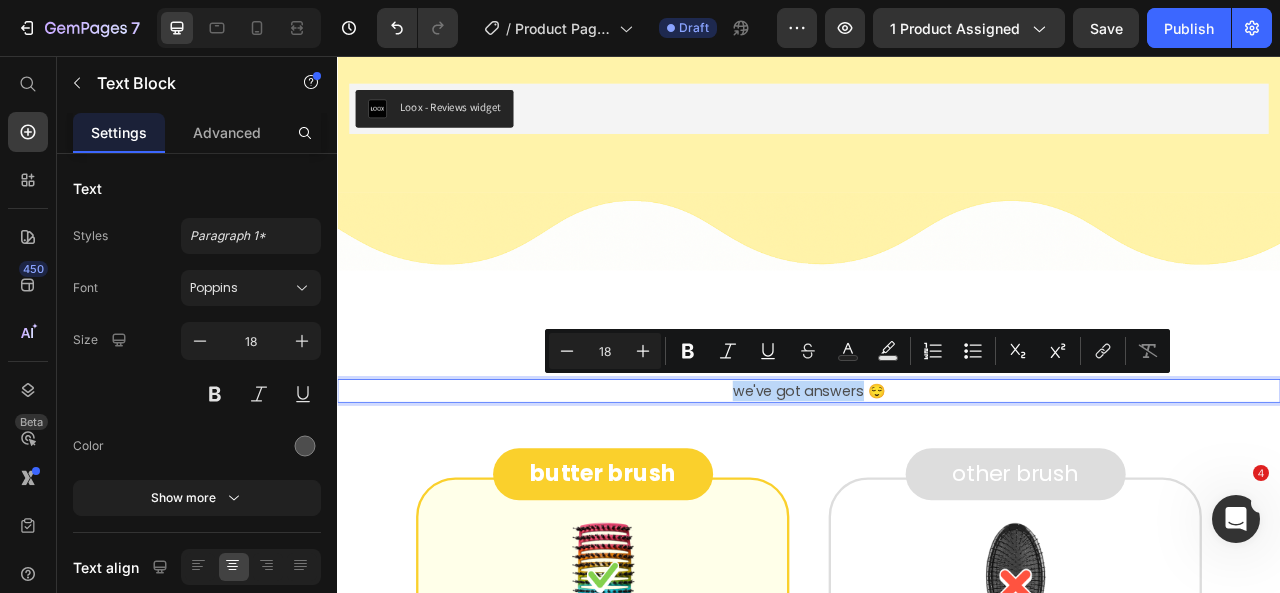 drag, startPoint x: 998, startPoint y: 473, endPoint x: 802, endPoint y: 468, distance: 196.06377 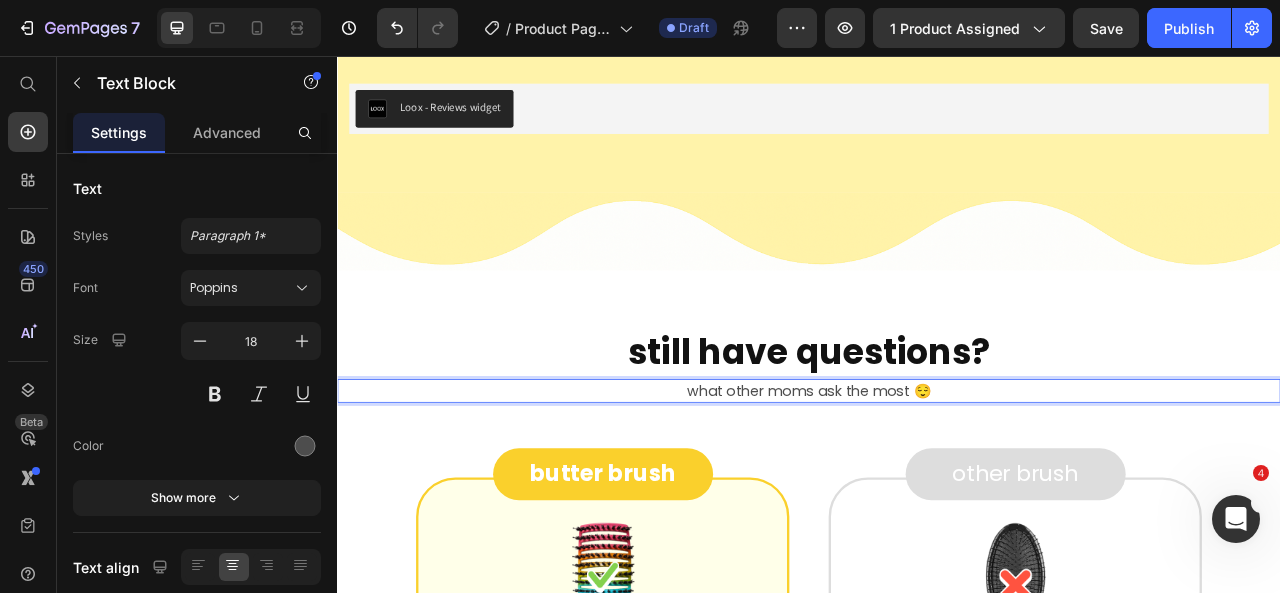 click on "what other moms ask the most 😌" at bounding box center [937, 482] 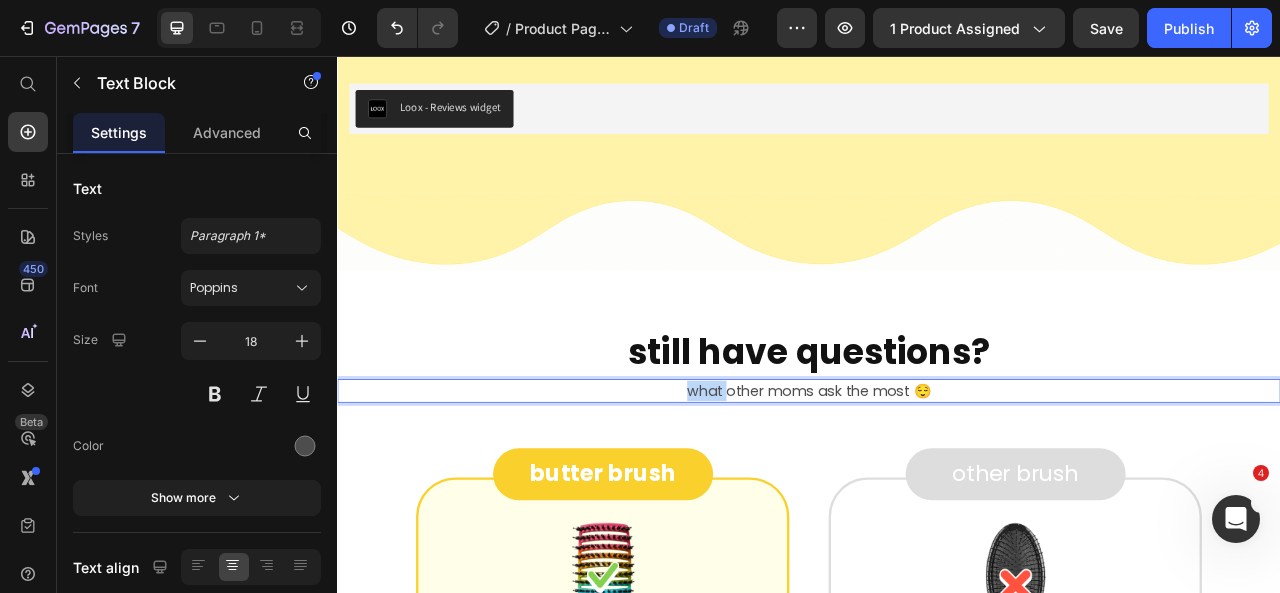 click on "what other moms ask the most 😌" at bounding box center [937, 482] 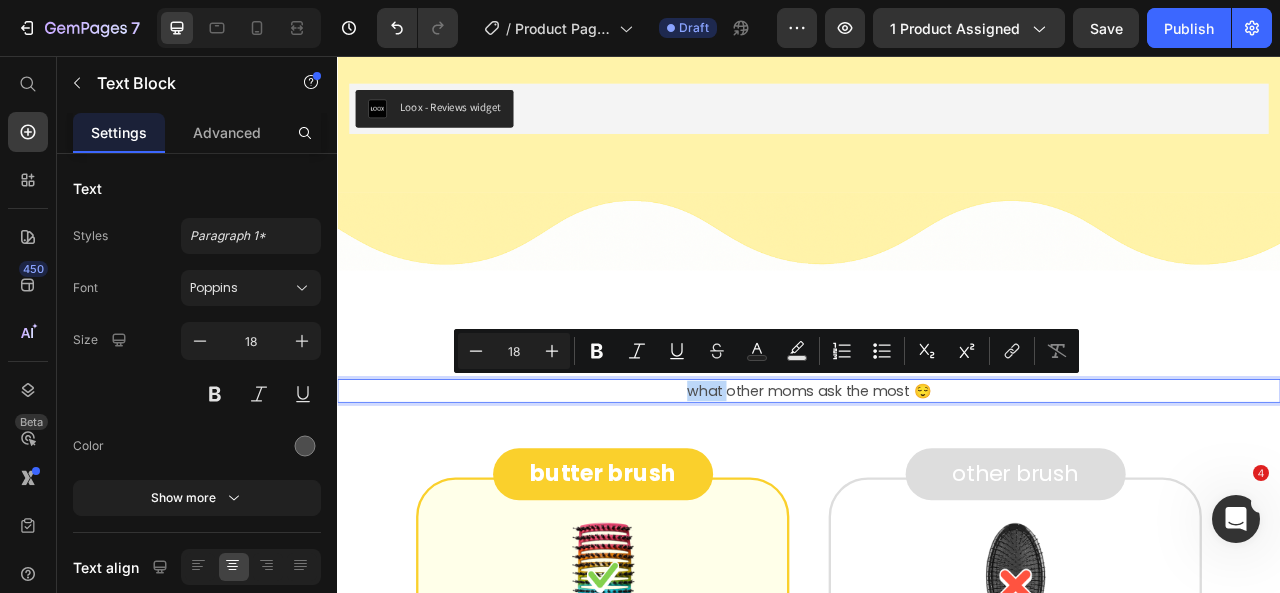 click on "what other moms ask the most 😌" at bounding box center (937, 482) 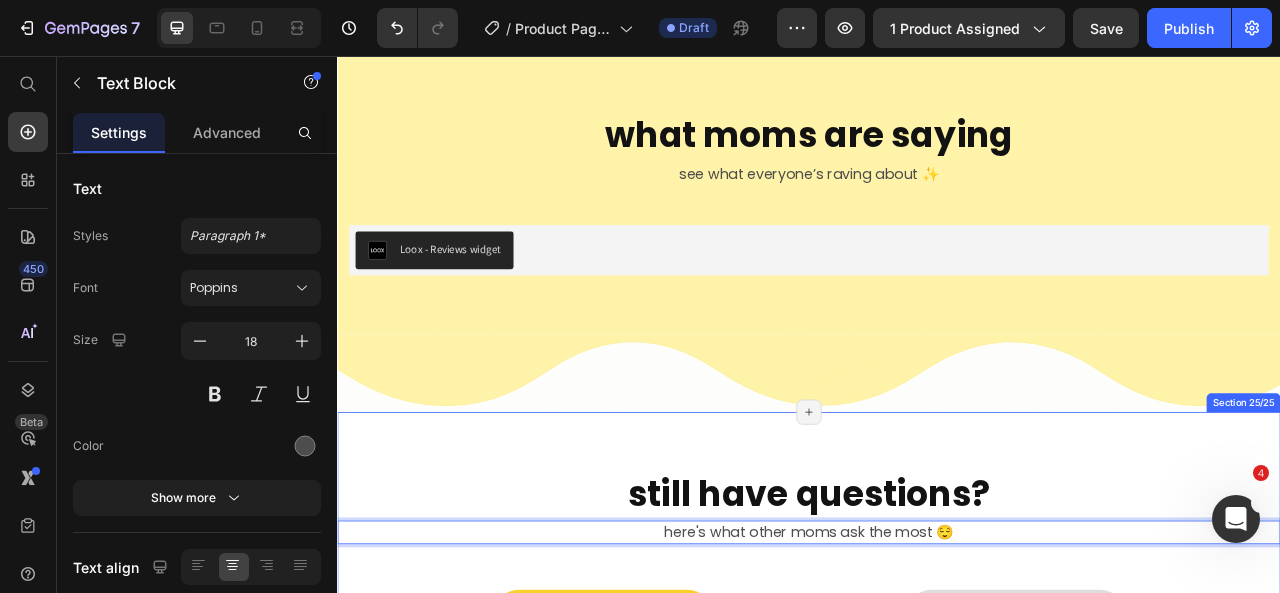 scroll, scrollTop: 9030, scrollLeft: 0, axis: vertical 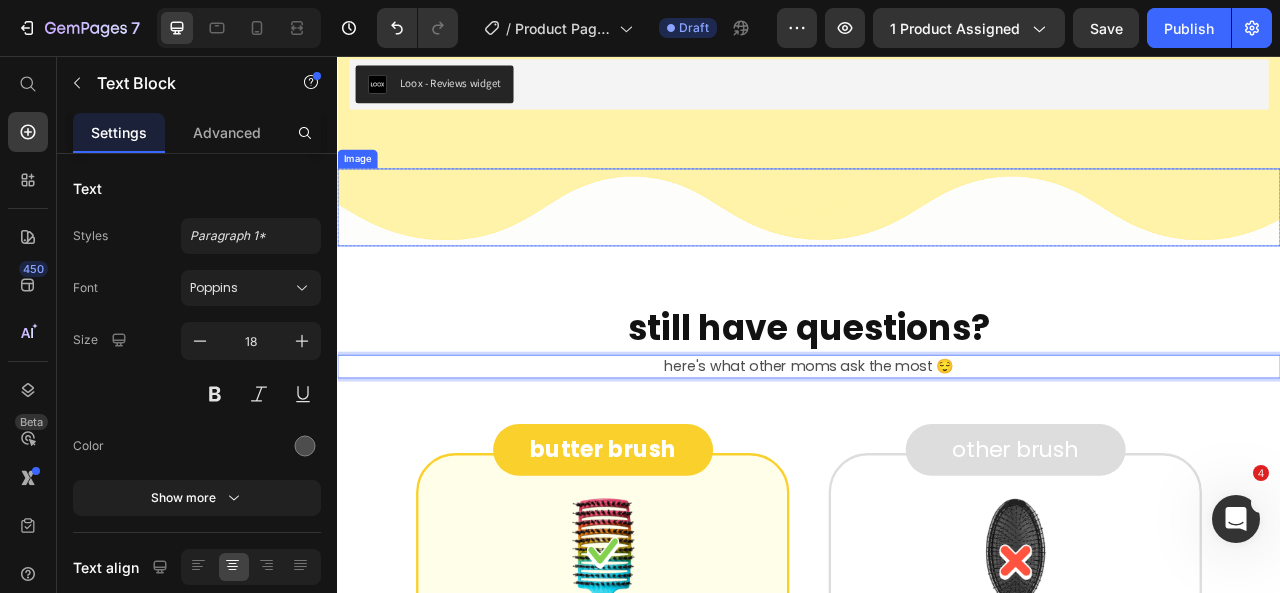 click at bounding box center (937, 248) 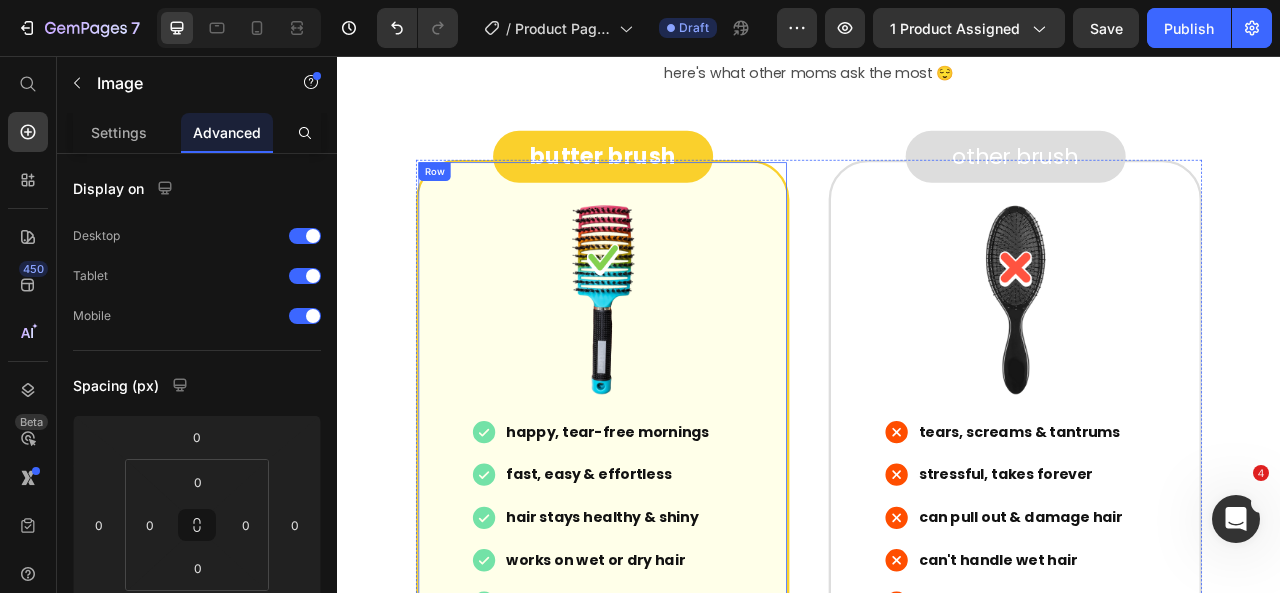 scroll, scrollTop: 9209, scrollLeft: 0, axis: vertical 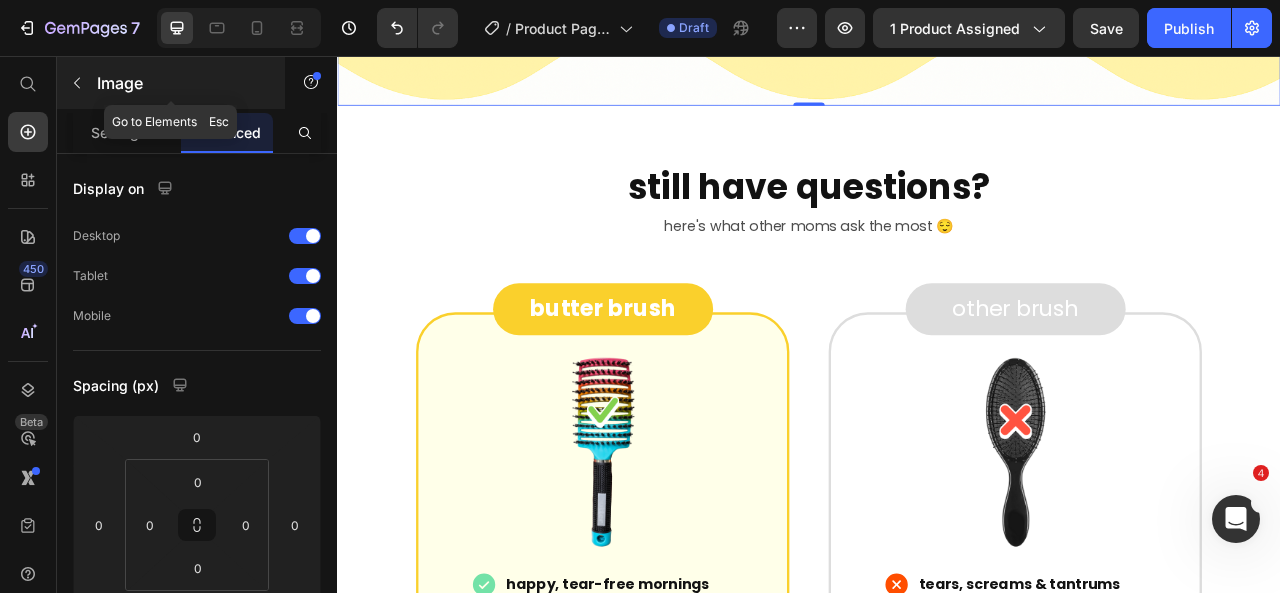 click 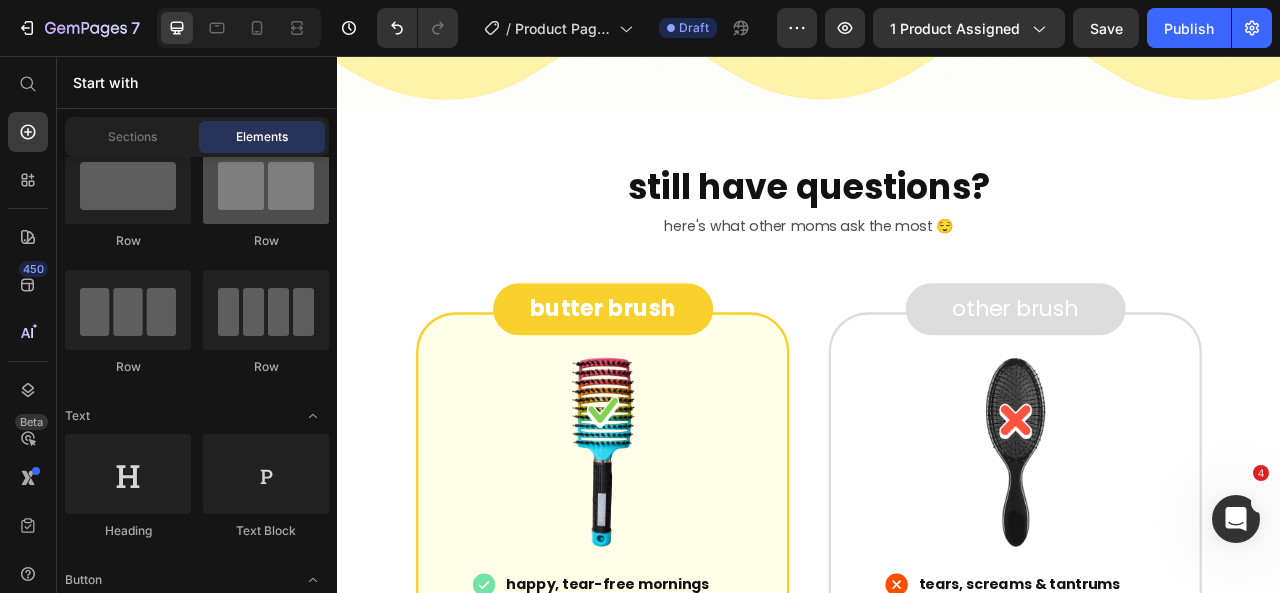 scroll, scrollTop: 0, scrollLeft: 0, axis: both 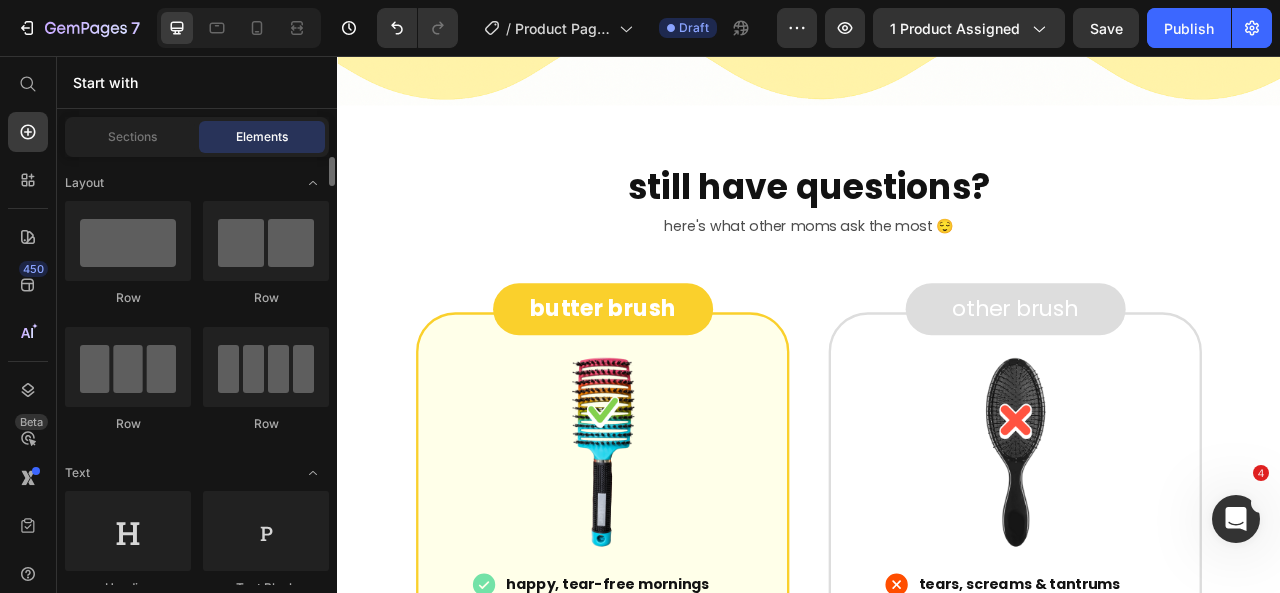 click on "Sections Elements" at bounding box center [197, 137] 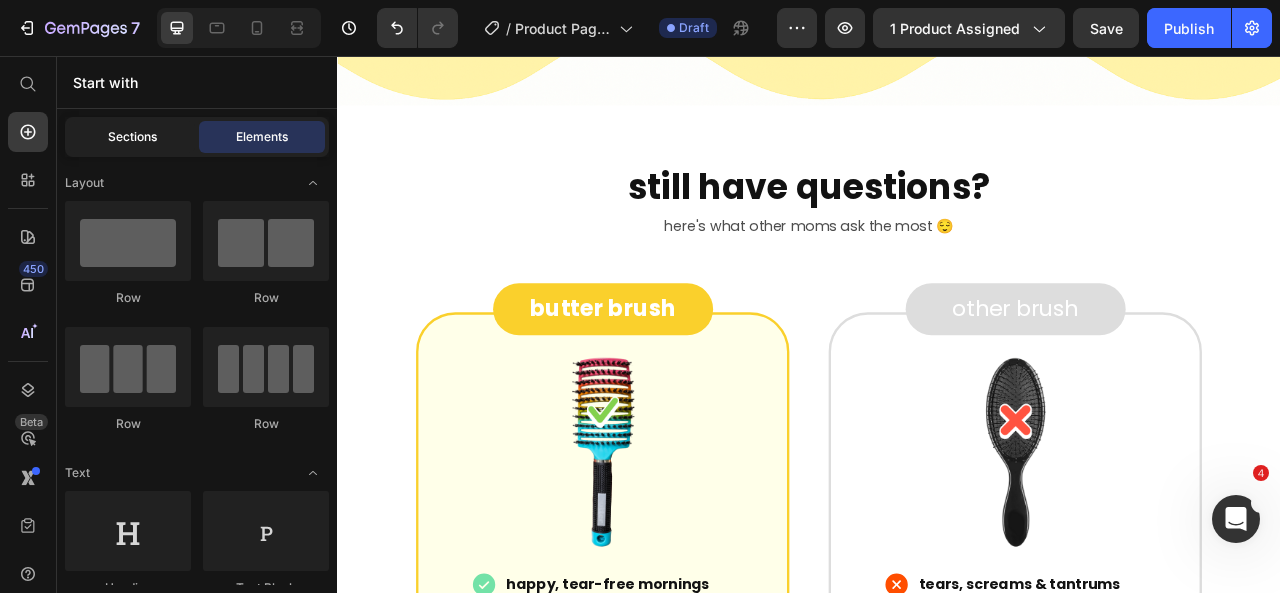 click on "Sections" at bounding box center [132, 137] 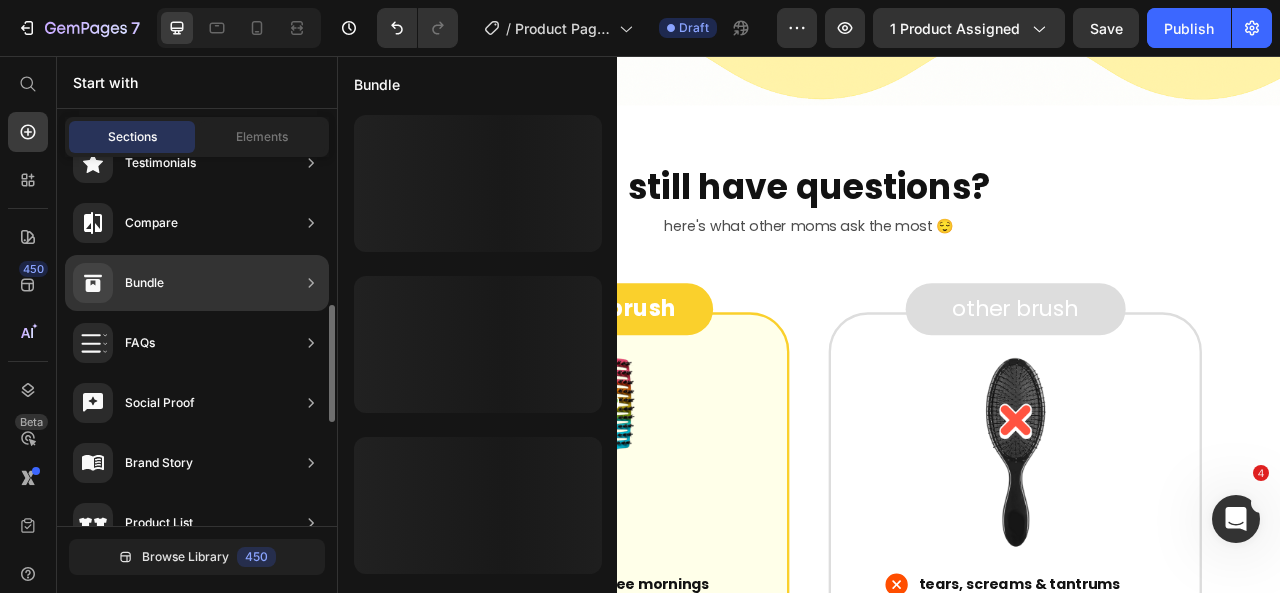 scroll, scrollTop: 460, scrollLeft: 0, axis: vertical 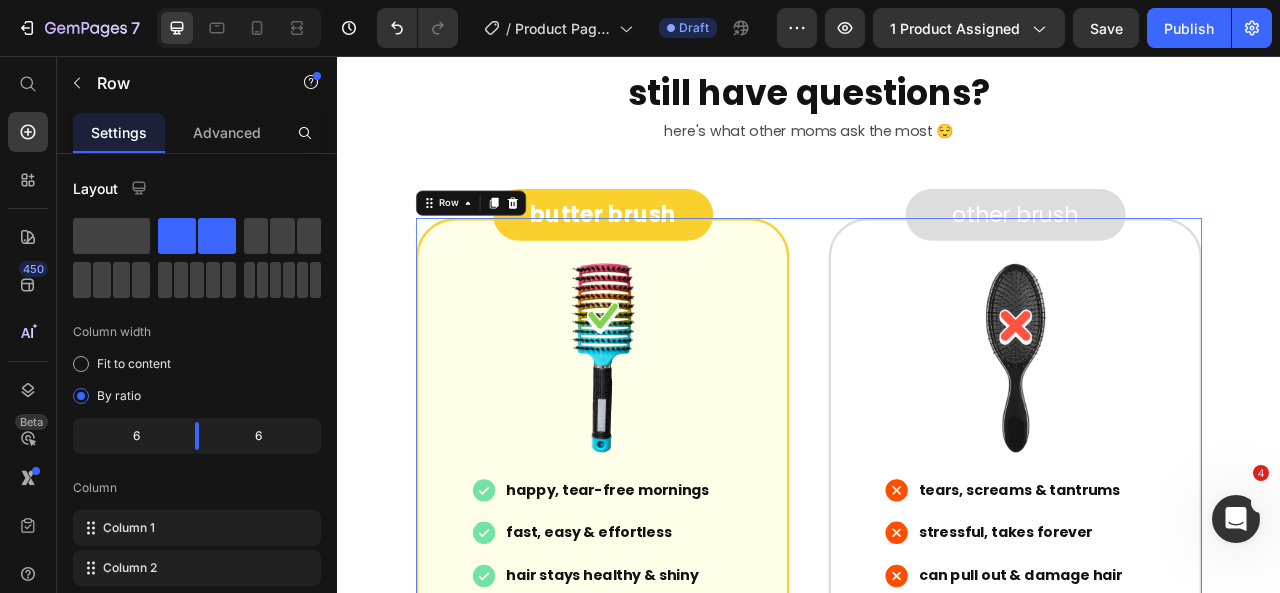 click on "butter brush Button Image happy, tear-free mornings fast, easy & effortless hair stays healthy & shiny works on wet or dry hair kids actually enjoy brushing Item List Row other brush Button Image
tears, screams & tantrums
stressful, takes forever
can pull out & damage hair
can't handle wet hair
makes kids hate brush time Item List Row Row   0" at bounding box center (937, 585) 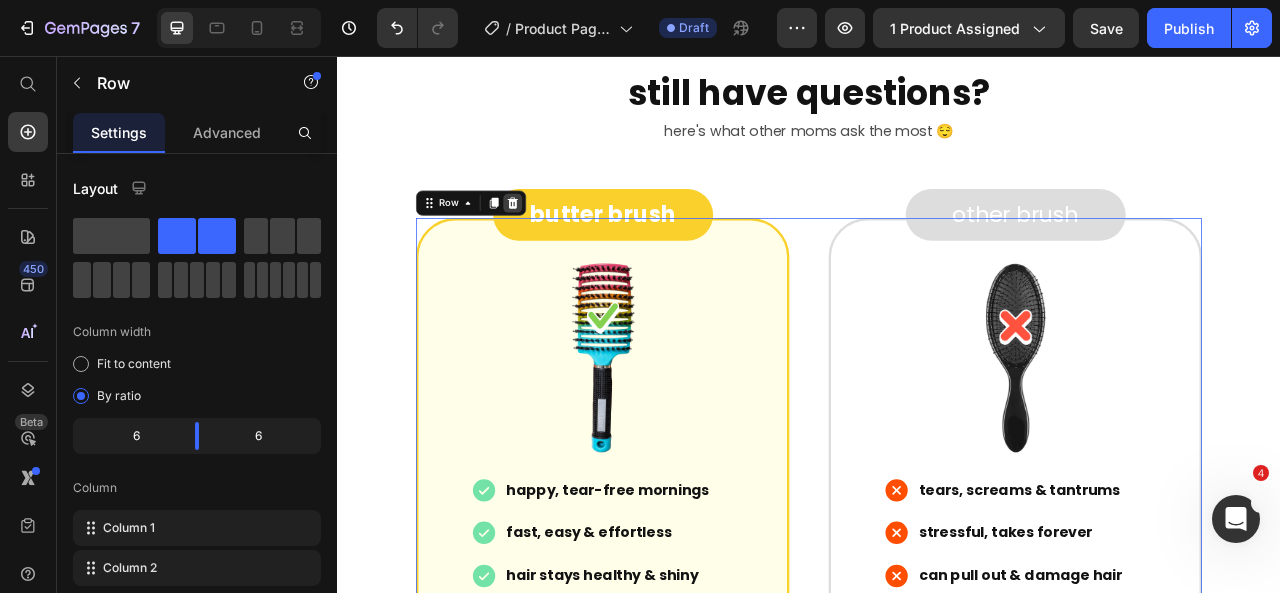 click 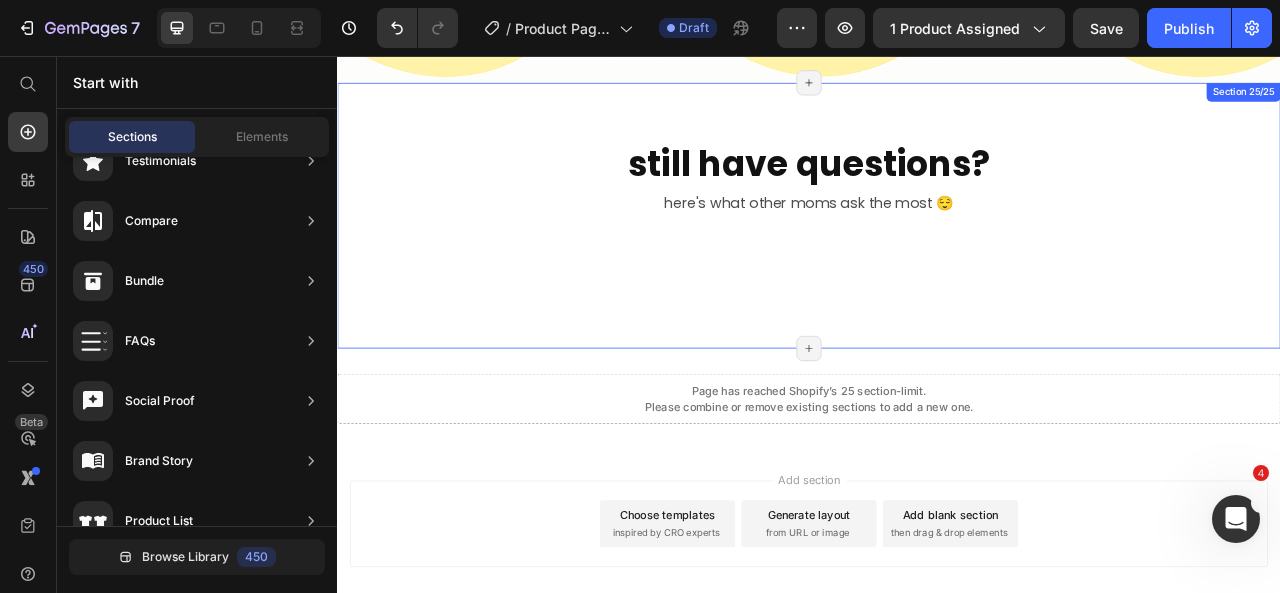 scroll, scrollTop: 9233, scrollLeft: 0, axis: vertical 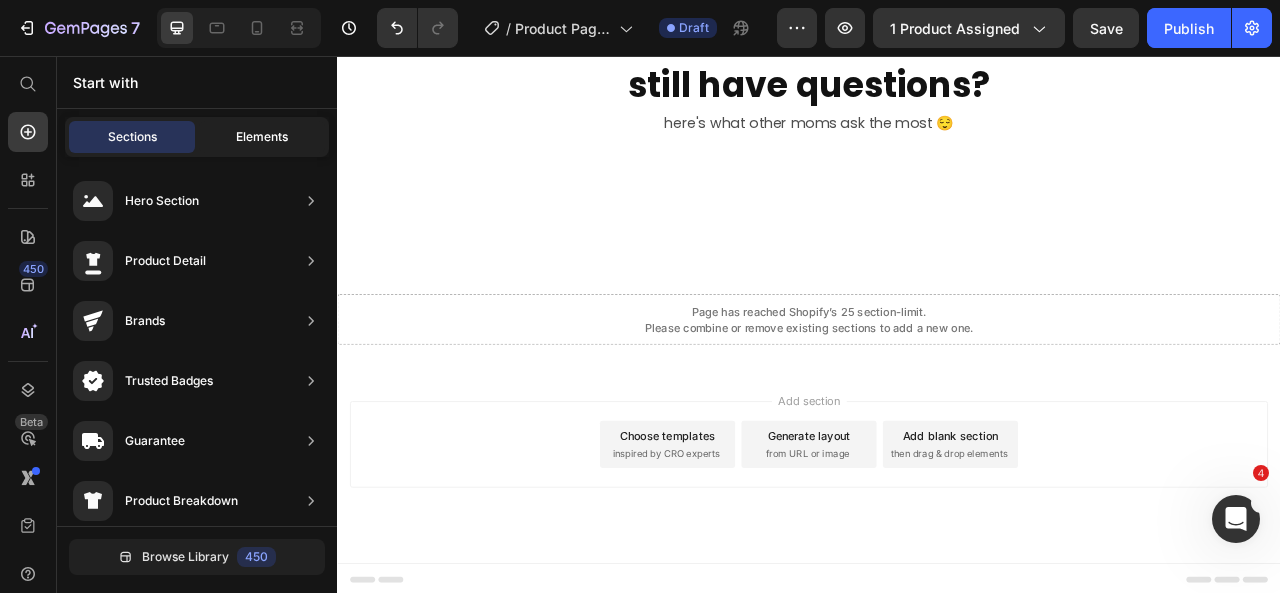 click on "Elements" at bounding box center [262, 137] 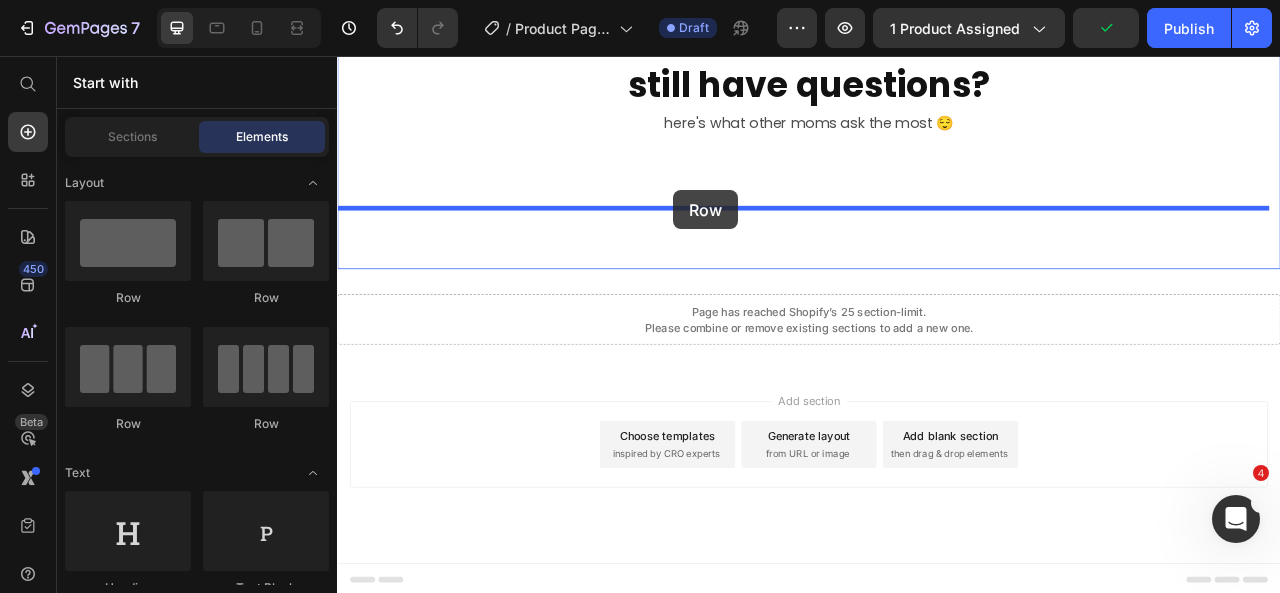 drag, startPoint x: 609, startPoint y: 303, endPoint x: 764, endPoint y: 227, distance: 172.62965 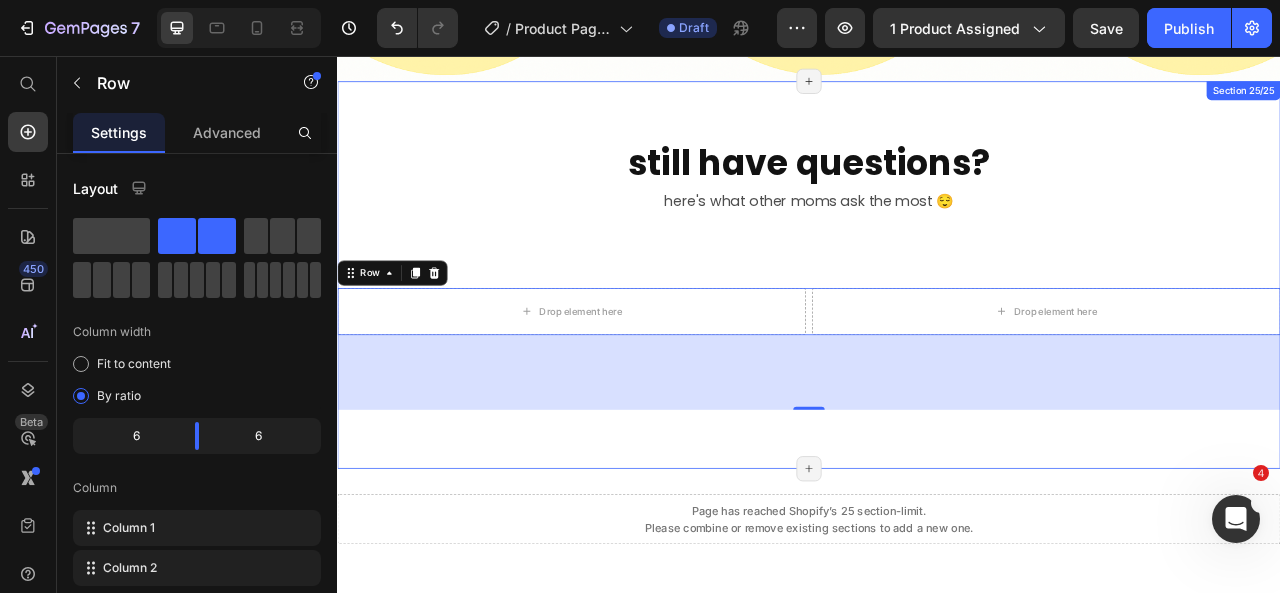 scroll, scrollTop: 9243, scrollLeft: 0, axis: vertical 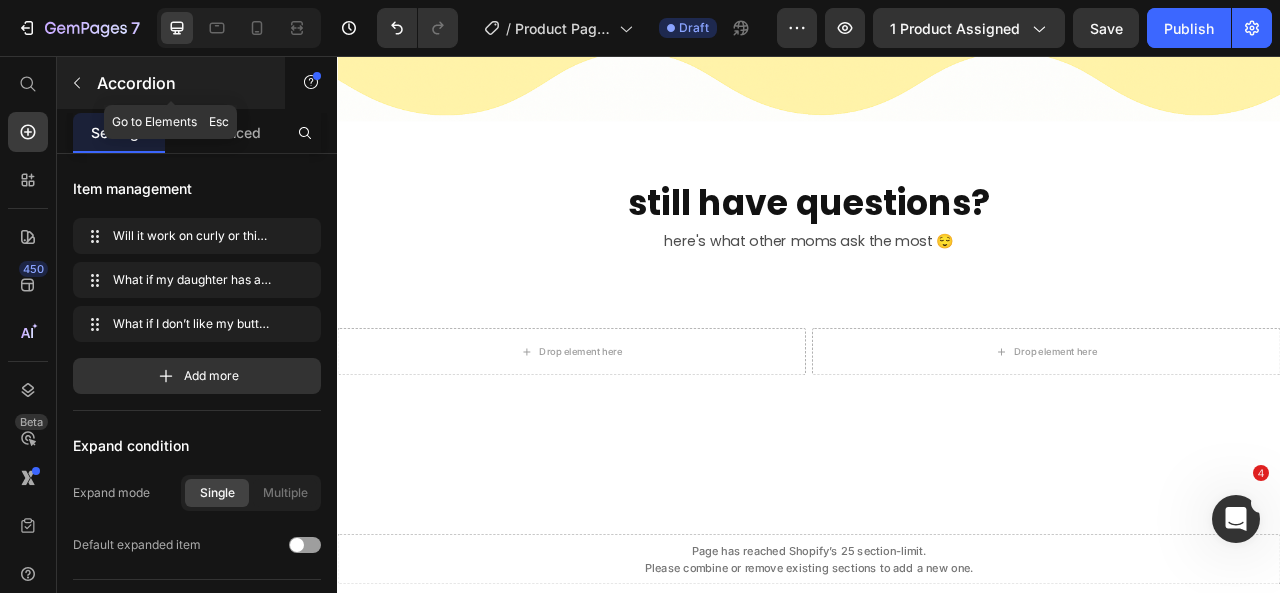 click at bounding box center (77, 83) 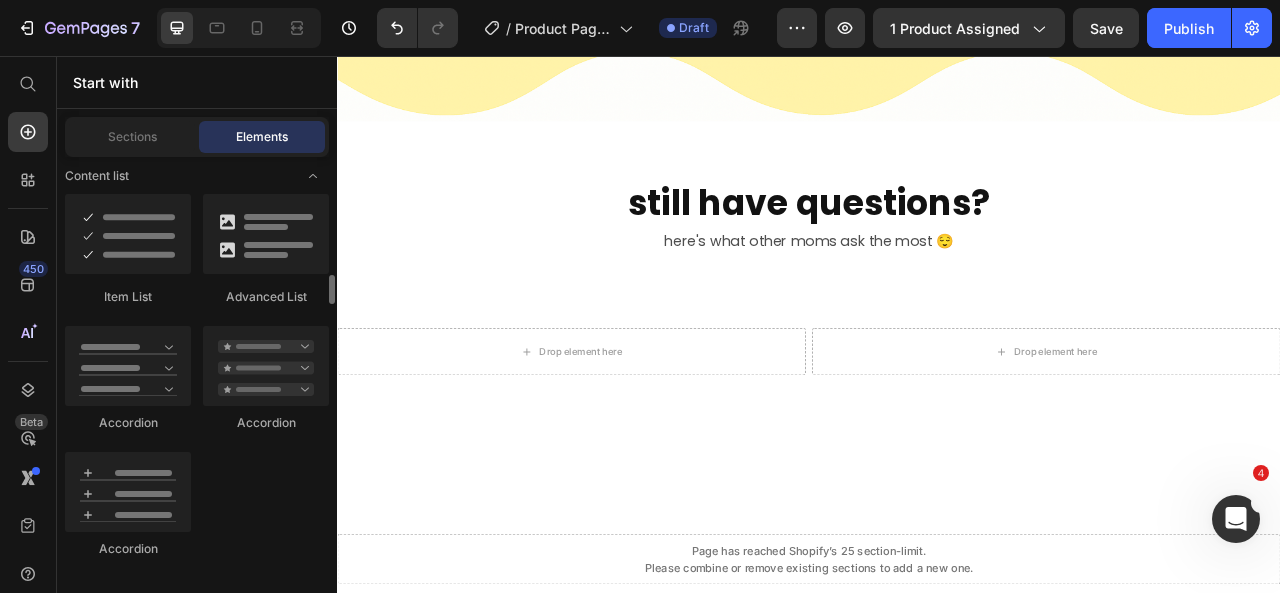 scroll, scrollTop: 1768, scrollLeft: 0, axis: vertical 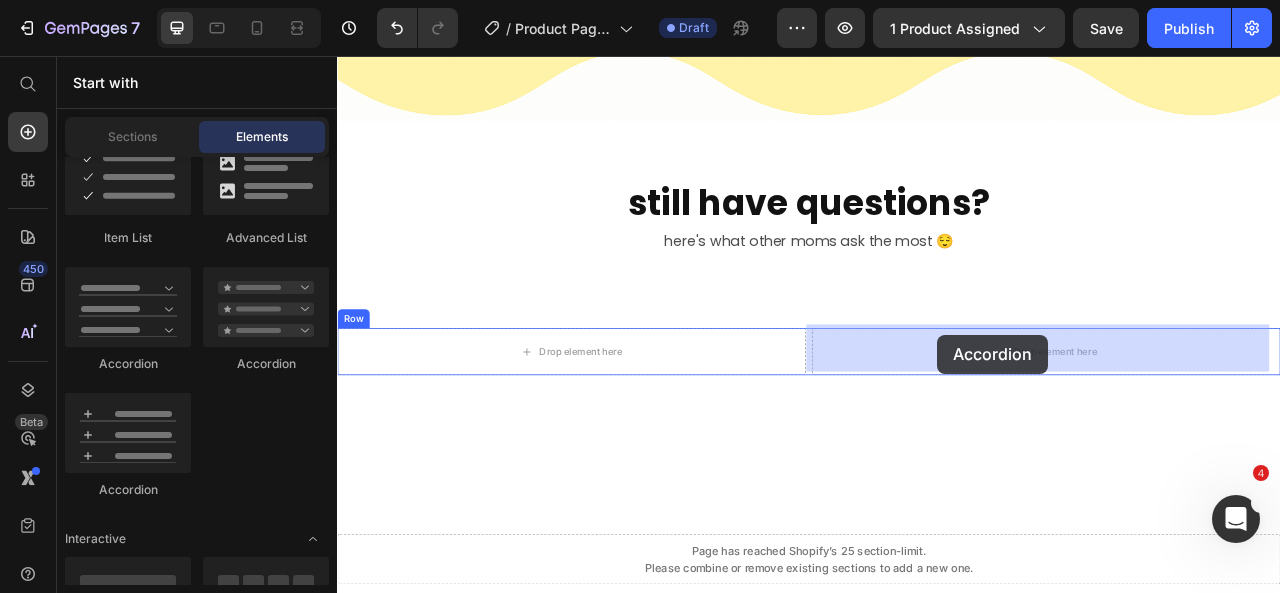drag, startPoint x: 465, startPoint y: 463, endPoint x: 1101, endPoint y: 411, distance: 638.12225 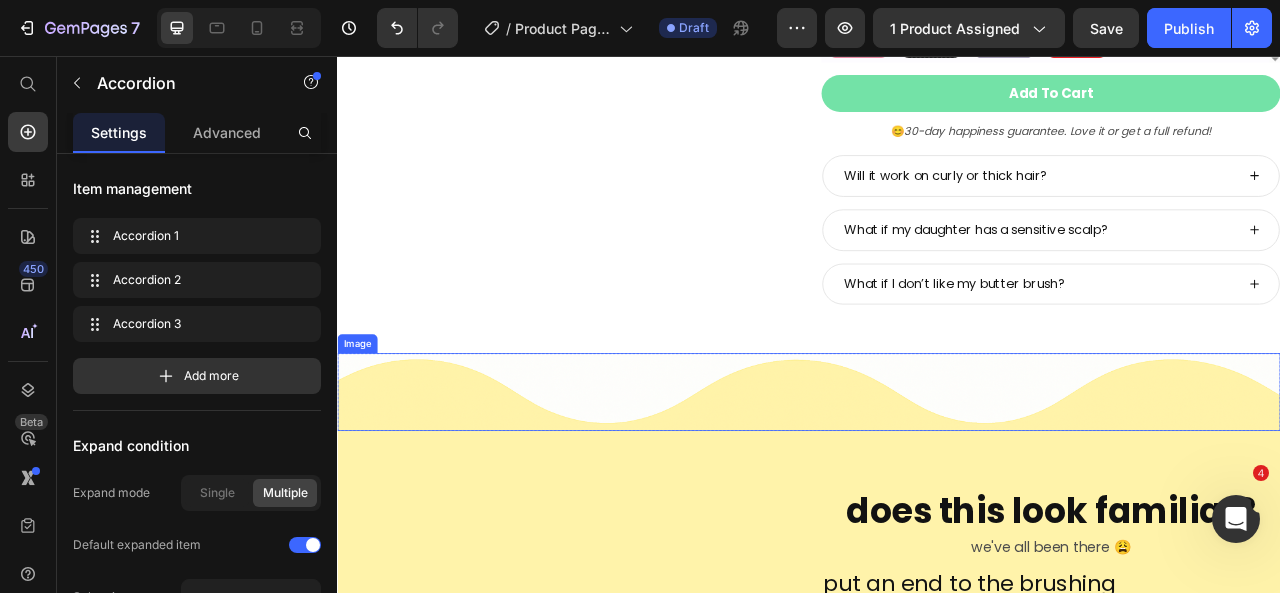 scroll, scrollTop: 783, scrollLeft: 0, axis: vertical 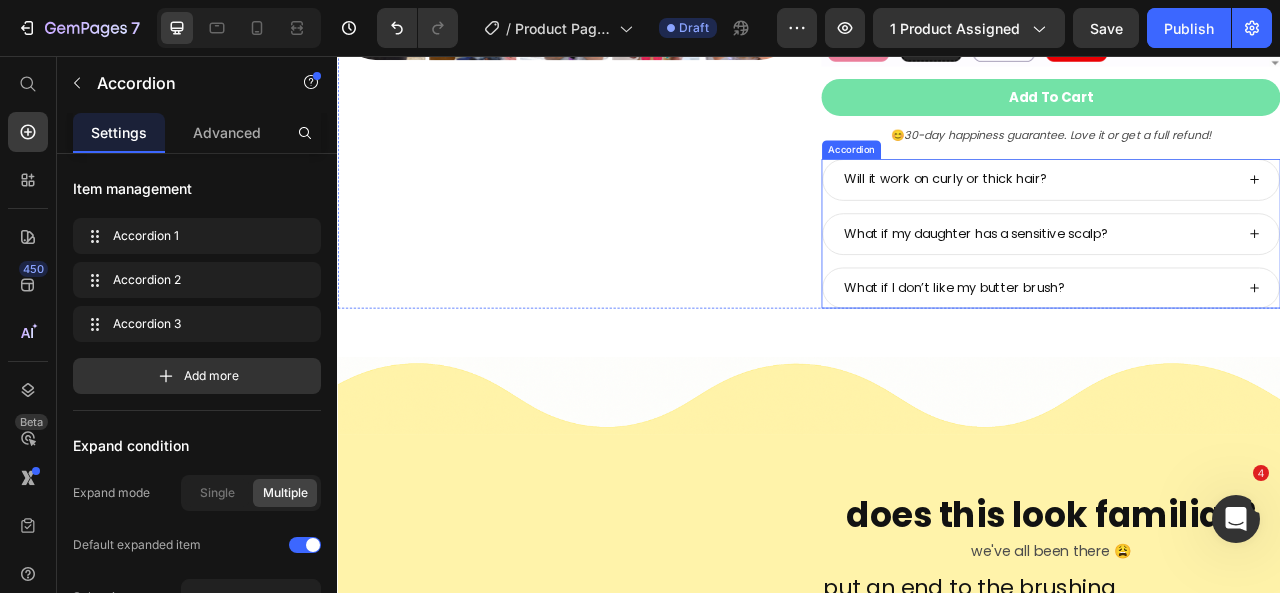 click on "Will it work on curly or thick hair?" at bounding box center [1245, 213] 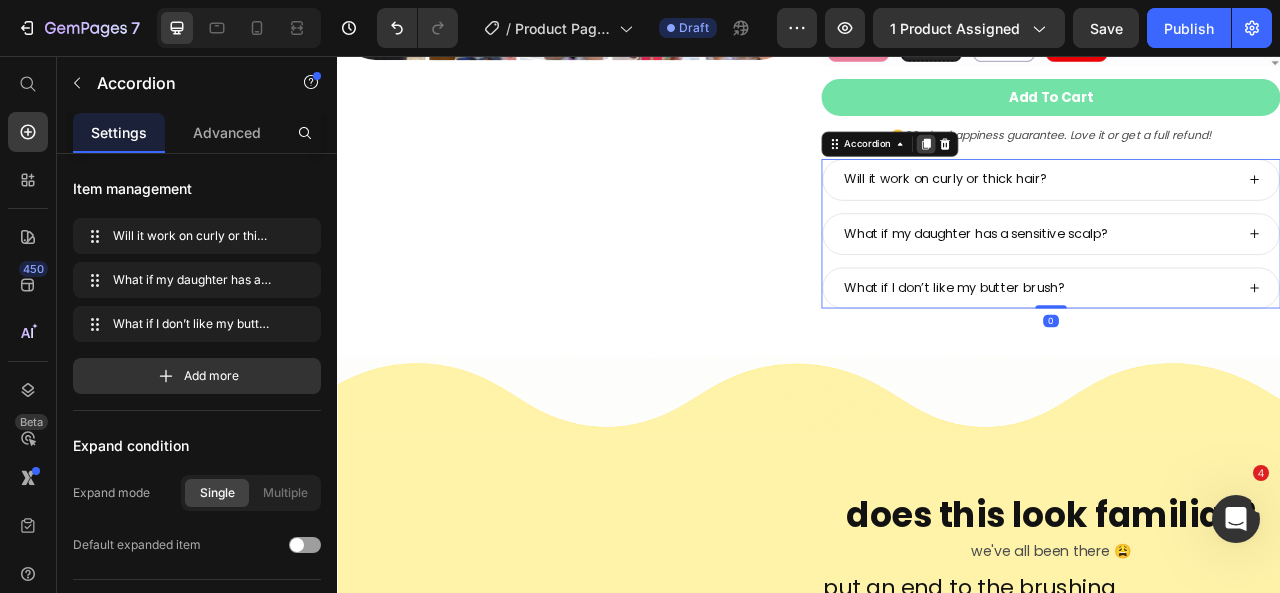 click 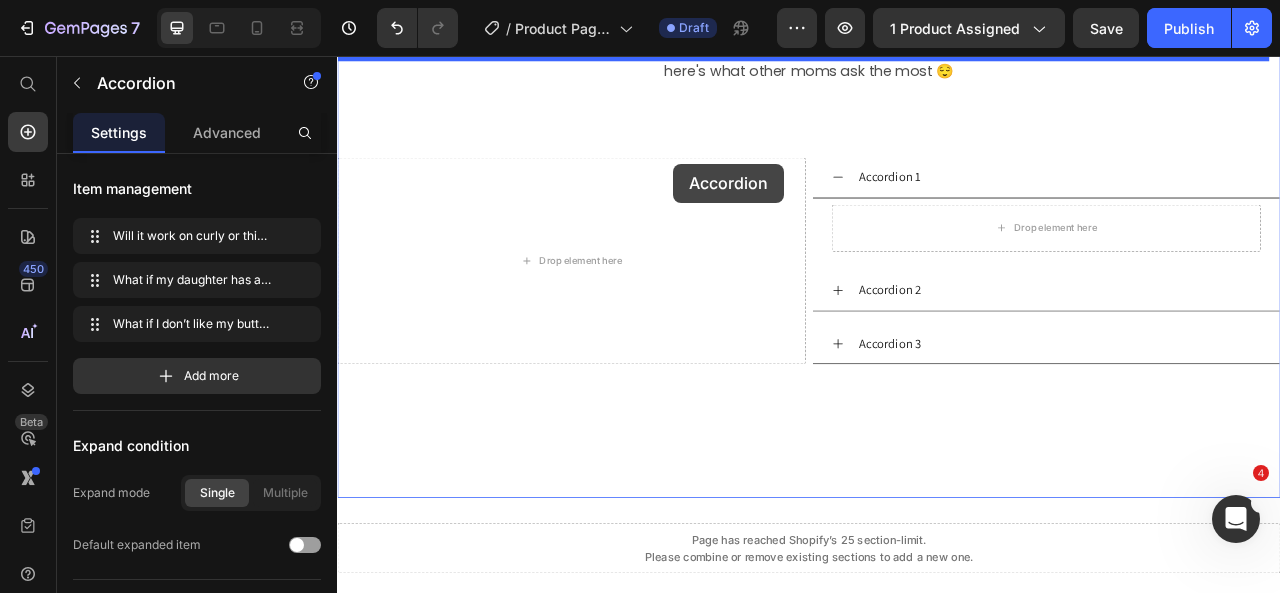 scroll, scrollTop: 9497, scrollLeft: 0, axis: vertical 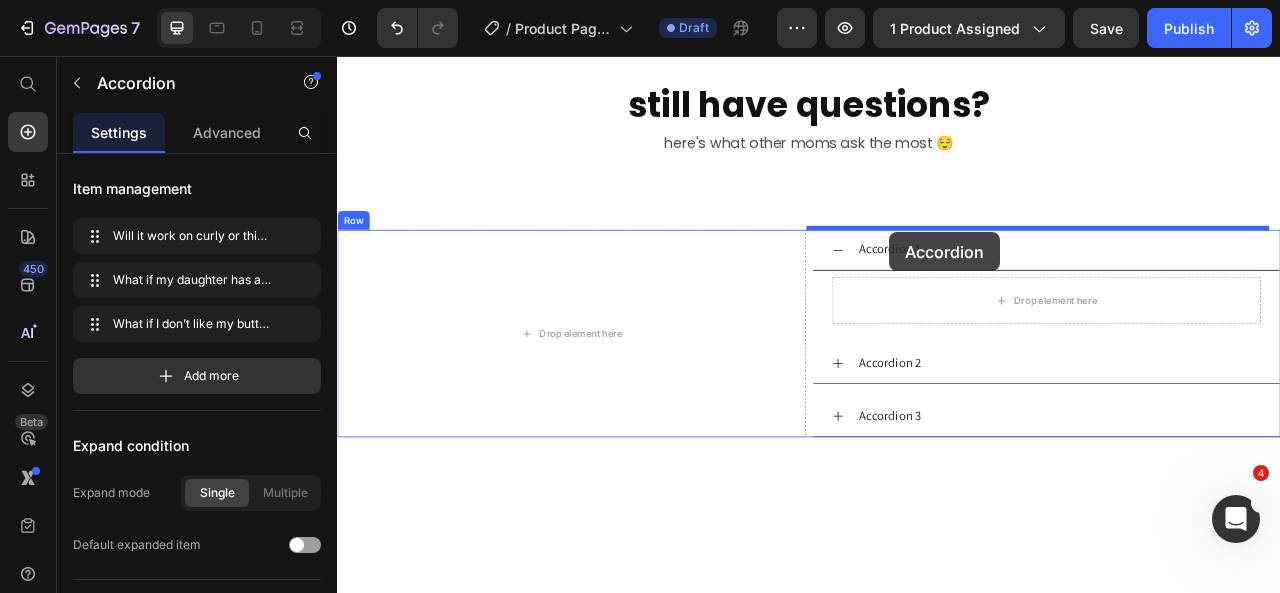 drag, startPoint x: 956, startPoint y: 349, endPoint x: 1039, endPoint y: 280, distance: 107.935165 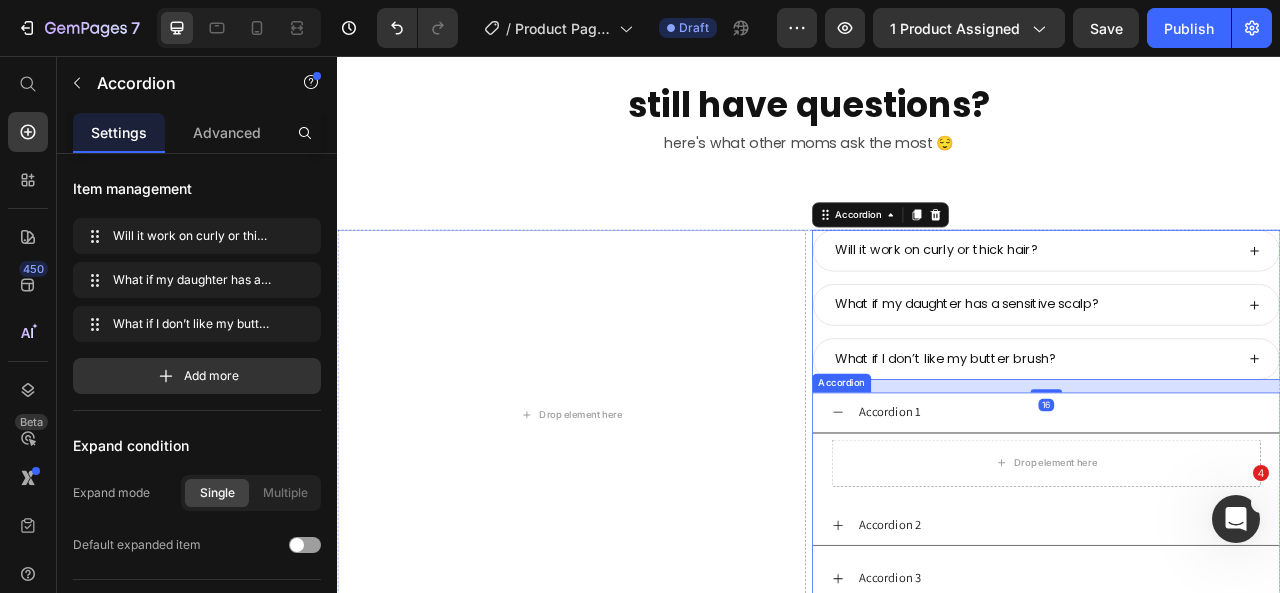 click on "Drop element here" at bounding box center [1239, 574] 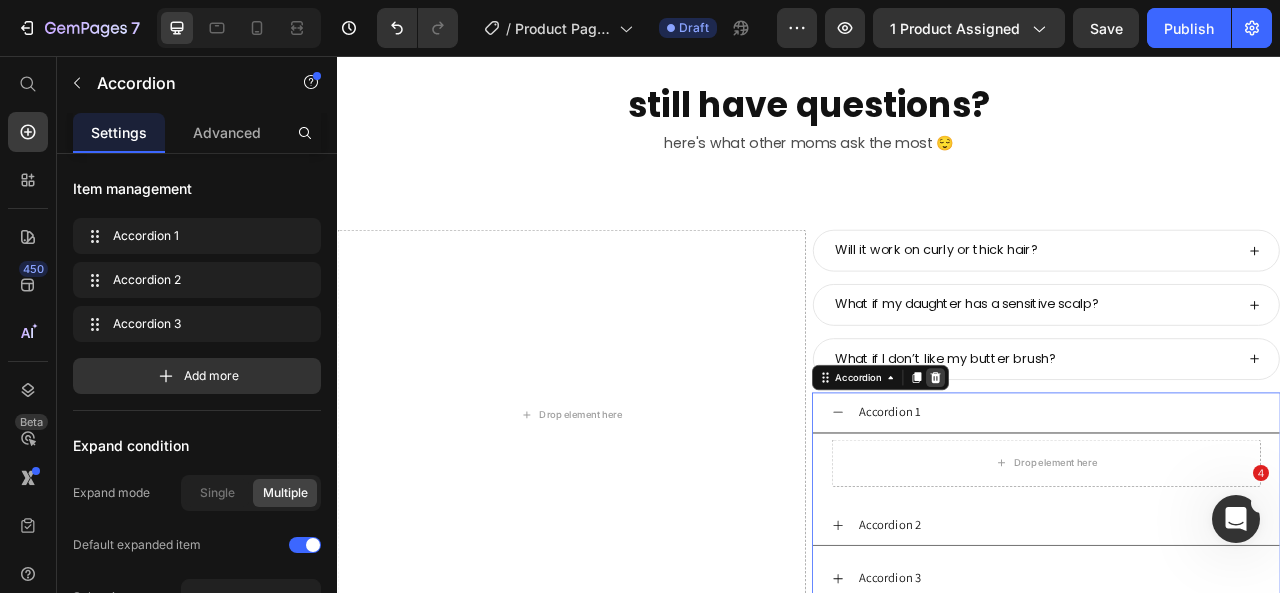 click 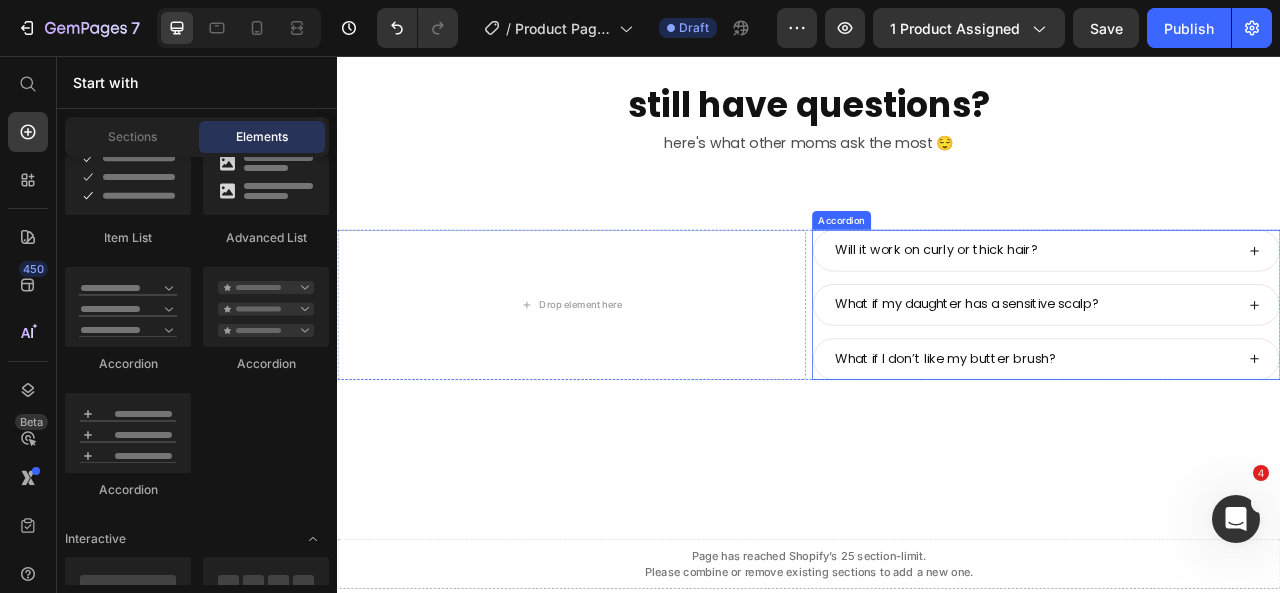click on "Will it work on curly or thick hair?" at bounding box center [1239, 303] 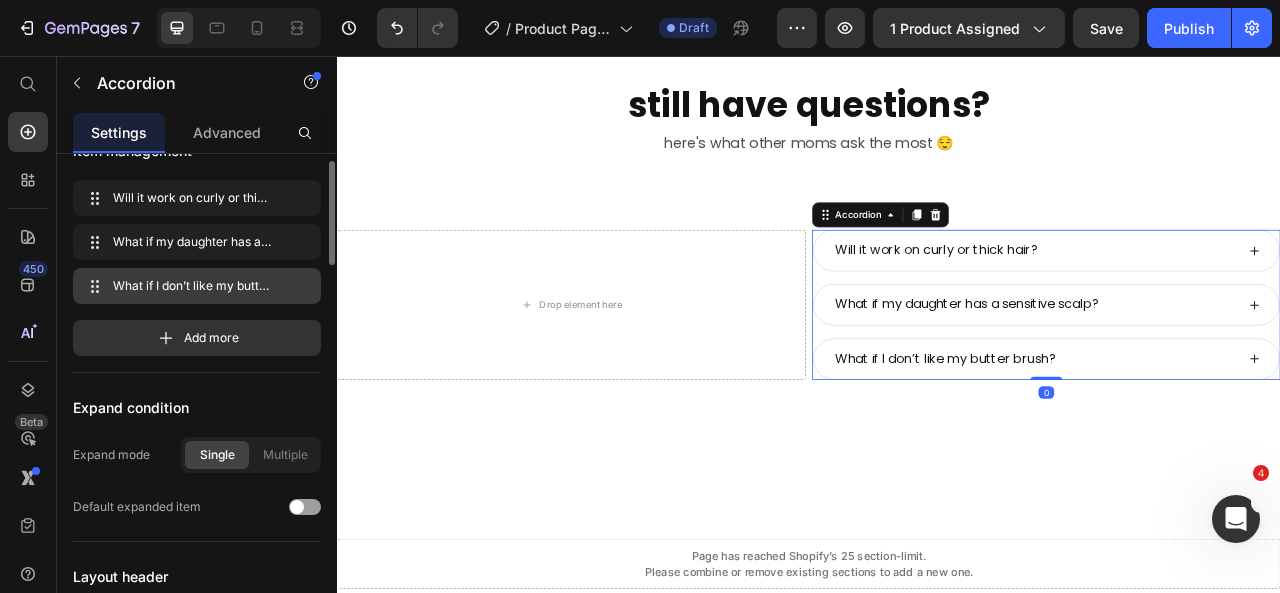 scroll, scrollTop: 0, scrollLeft: 0, axis: both 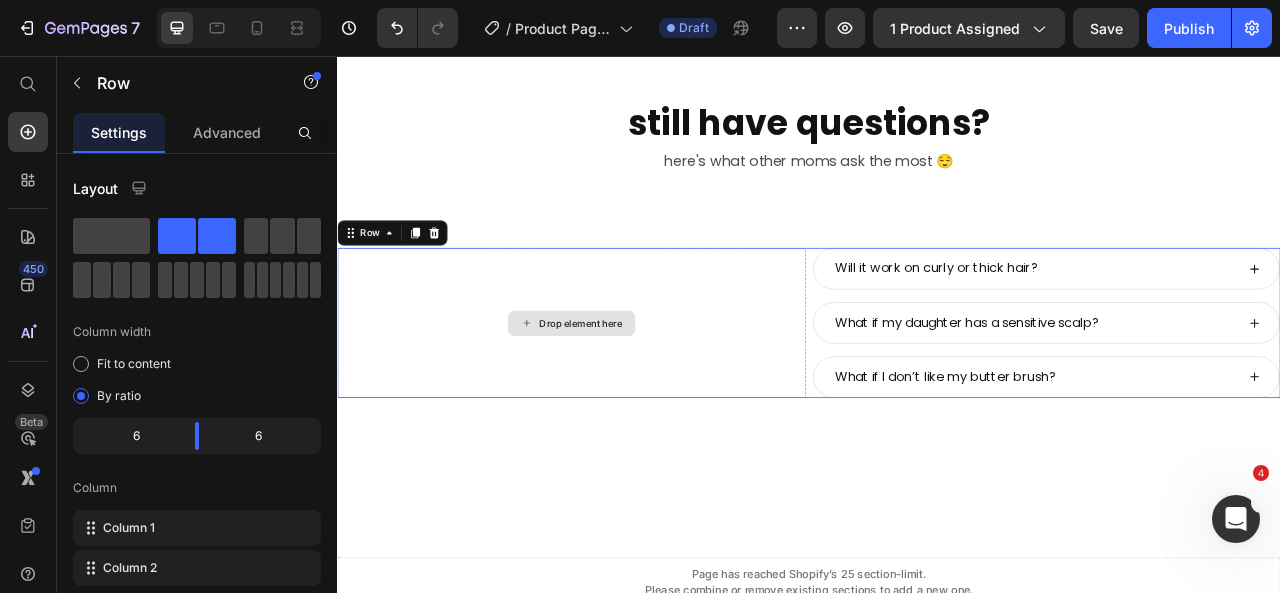 click on "Drop element here" at bounding box center (635, 395) 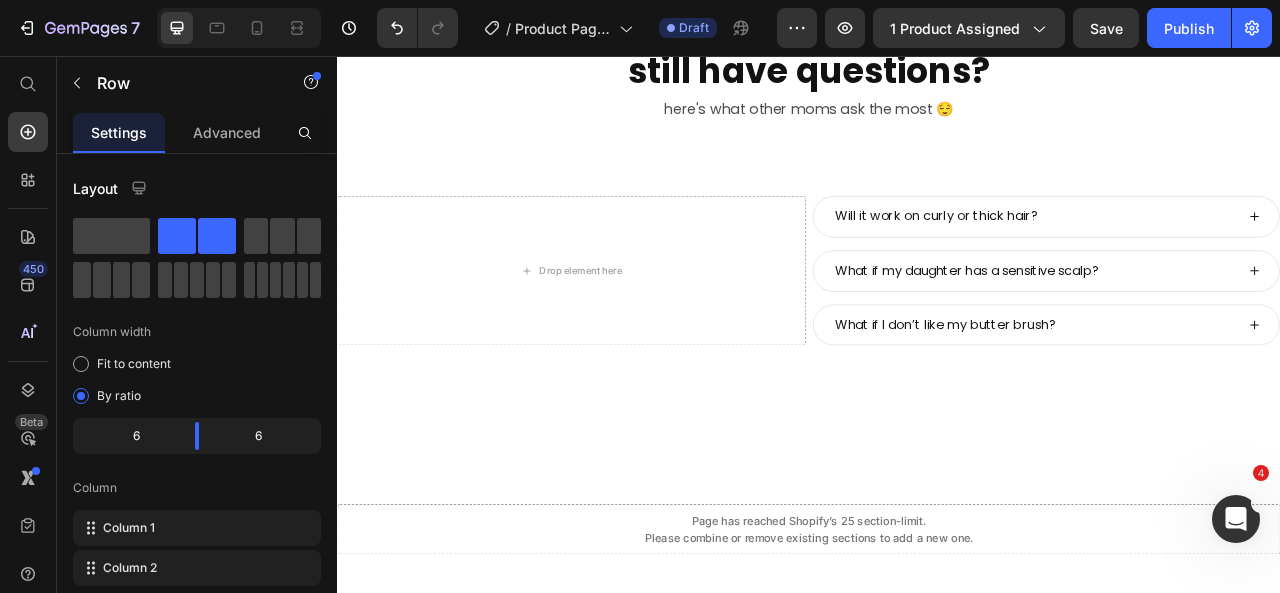 scroll, scrollTop: 9538, scrollLeft: 0, axis: vertical 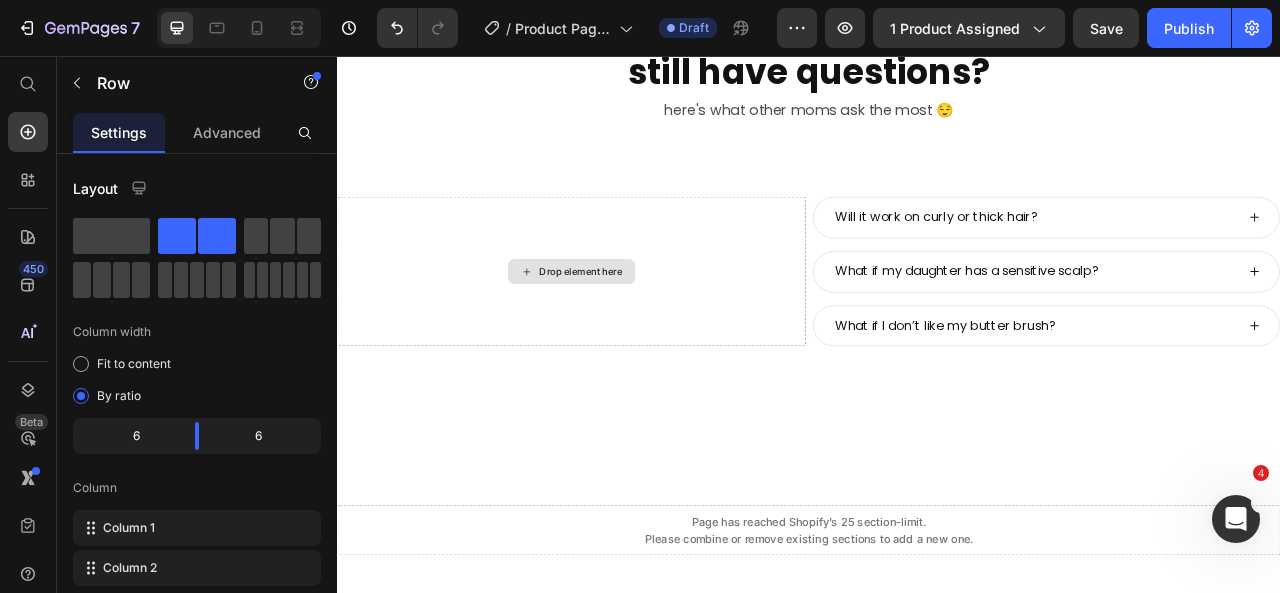 click on "Drop element here" at bounding box center [635, 330] 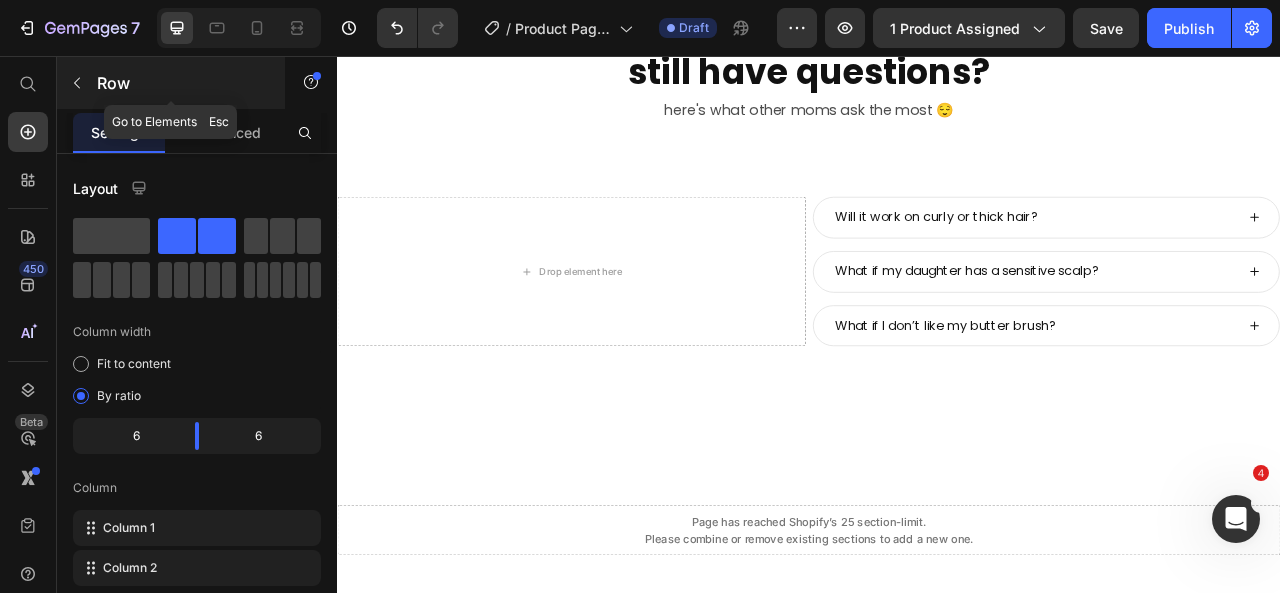 click at bounding box center [77, 83] 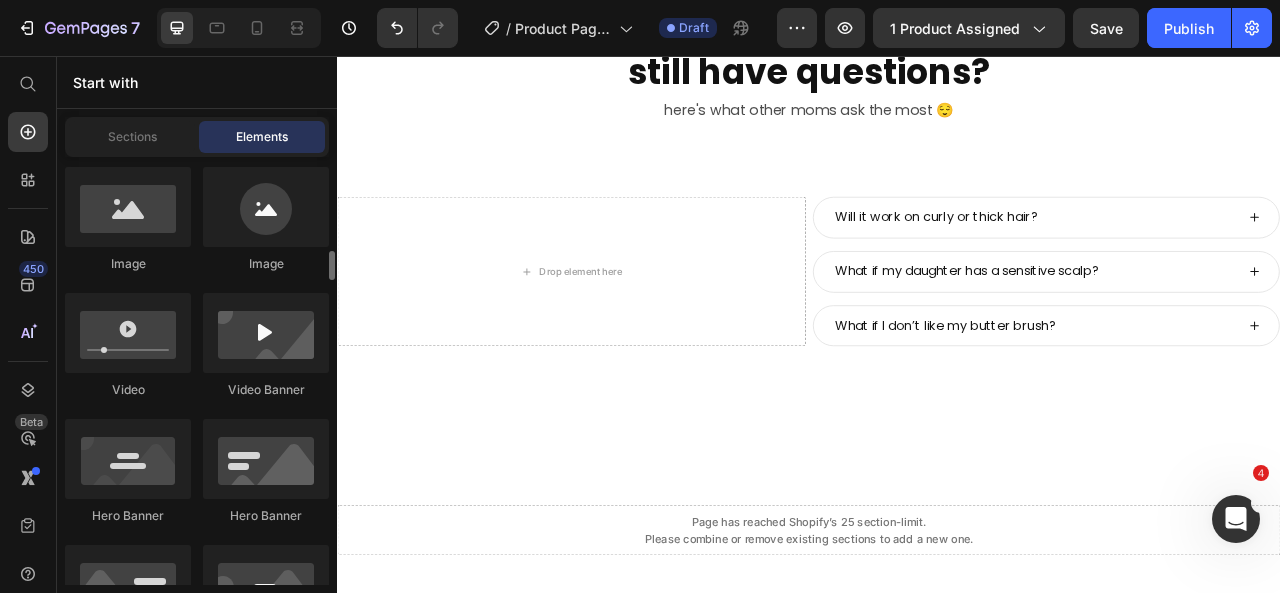 scroll, scrollTop: 816, scrollLeft: 0, axis: vertical 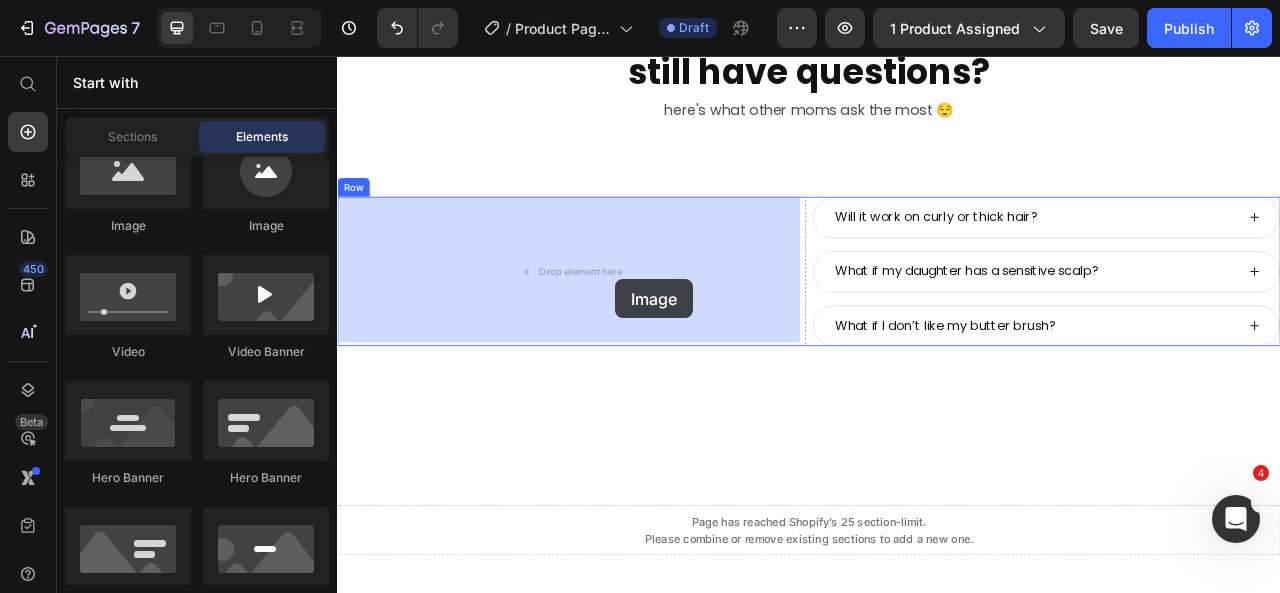 drag, startPoint x: 467, startPoint y: 255, endPoint x: 610, endPoint y: 316, distance: 155.46704 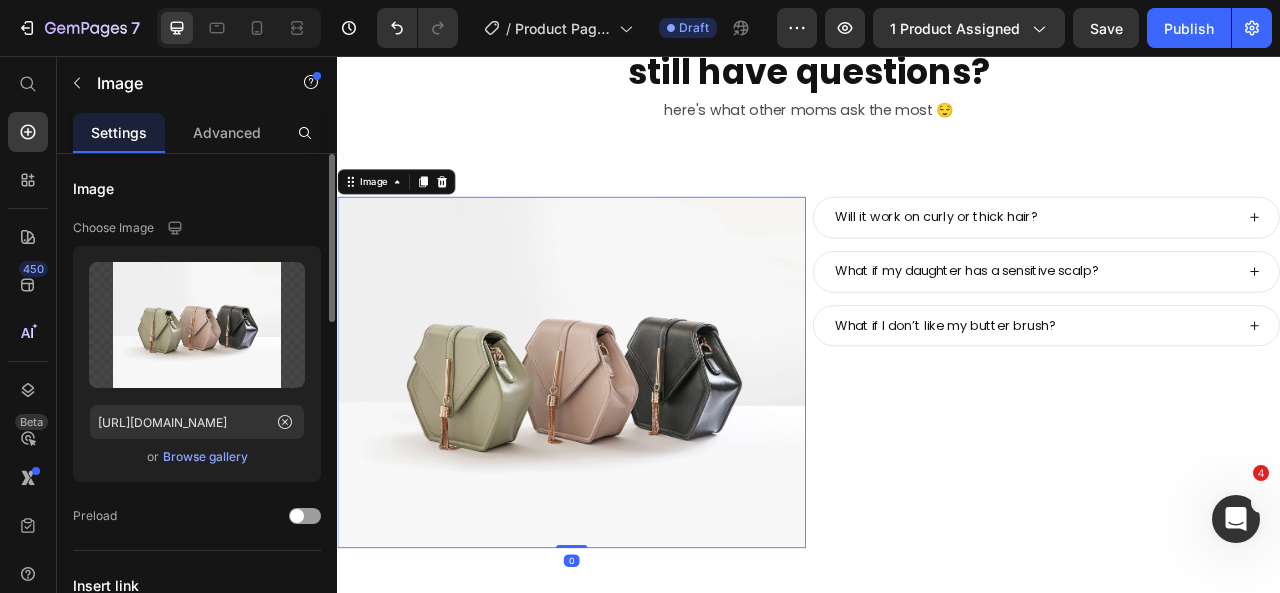click on "Browse gallery" at bounding box center (205, 457) 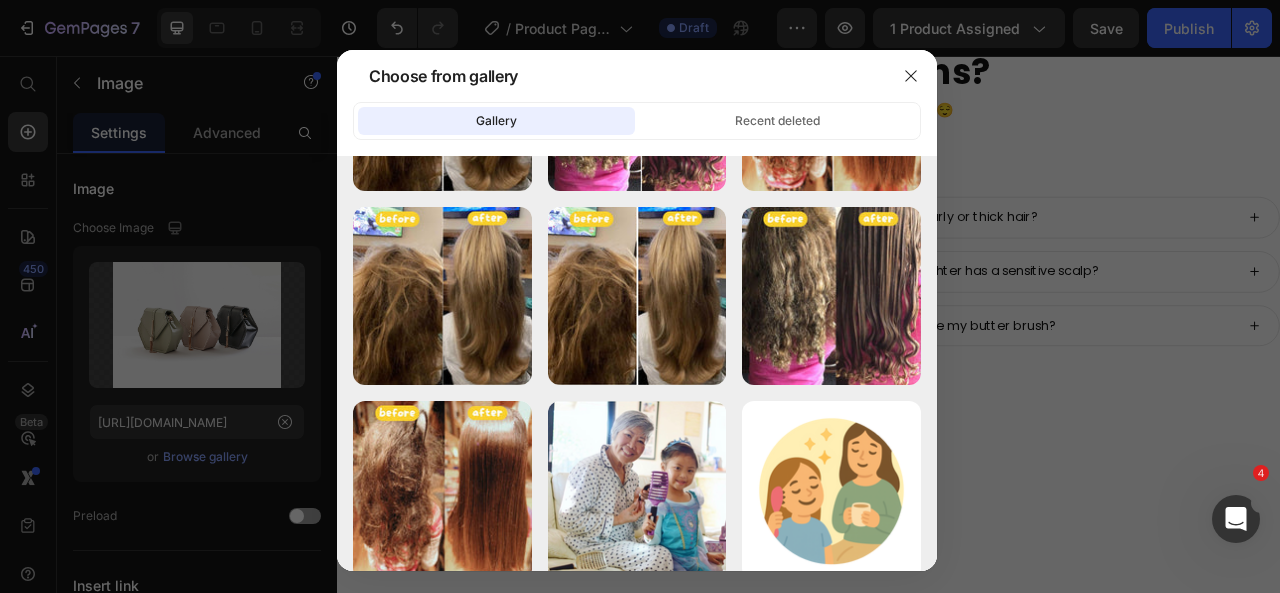 scroll, scrollTop: 2107, scrollLeft: 0, axis: vertical 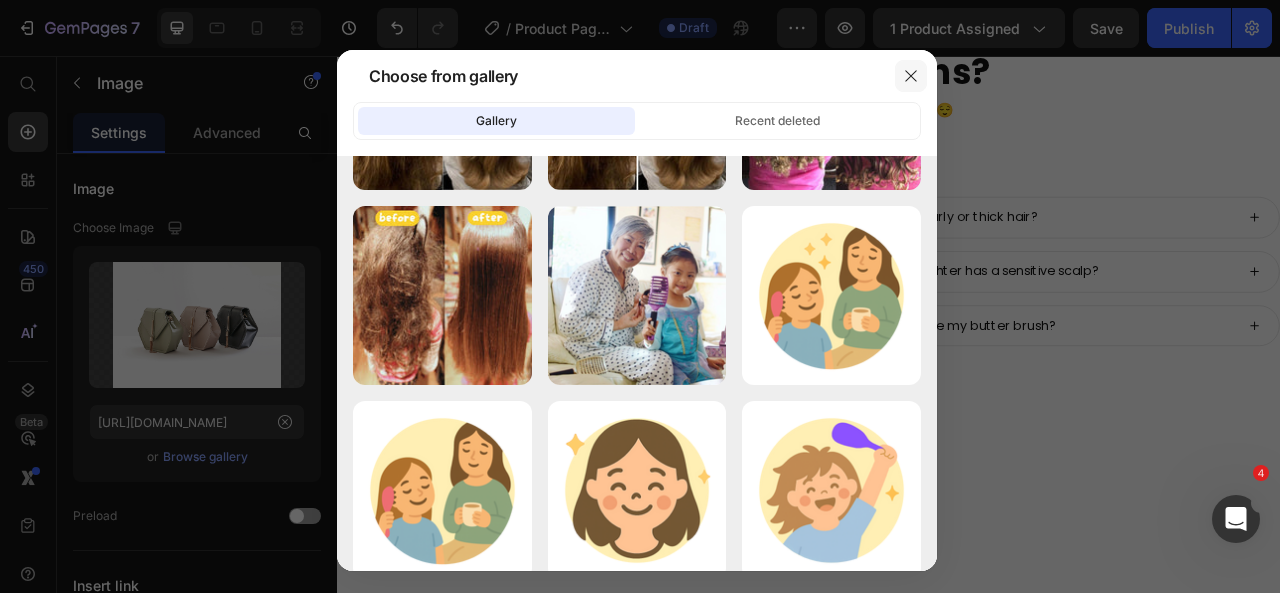 click 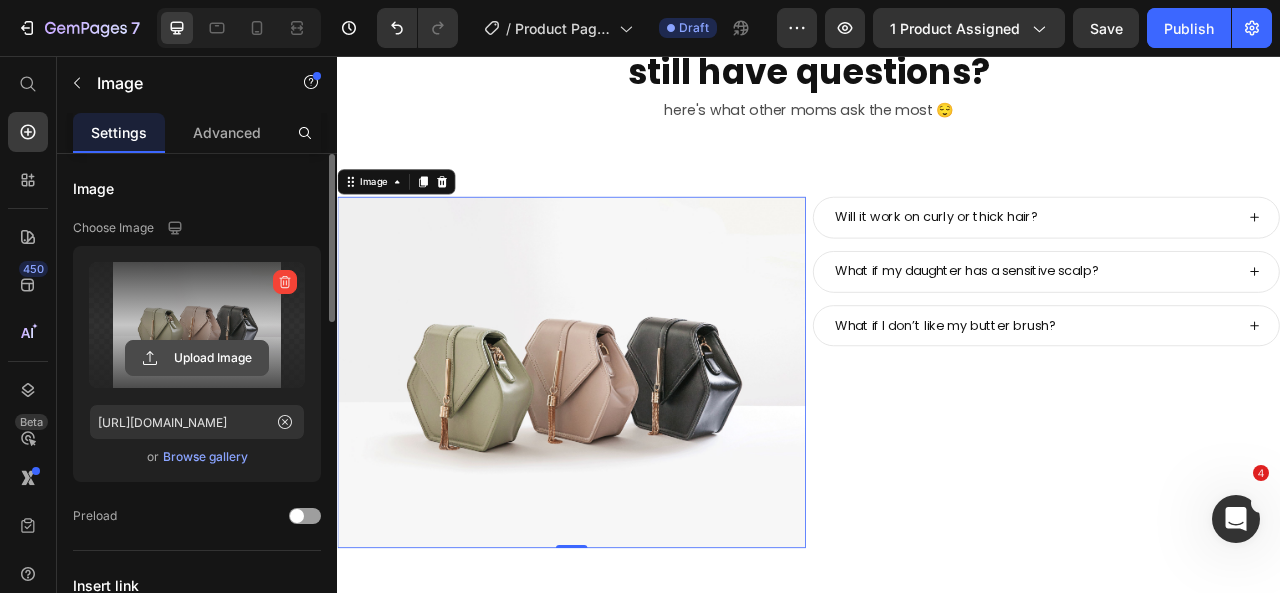 click 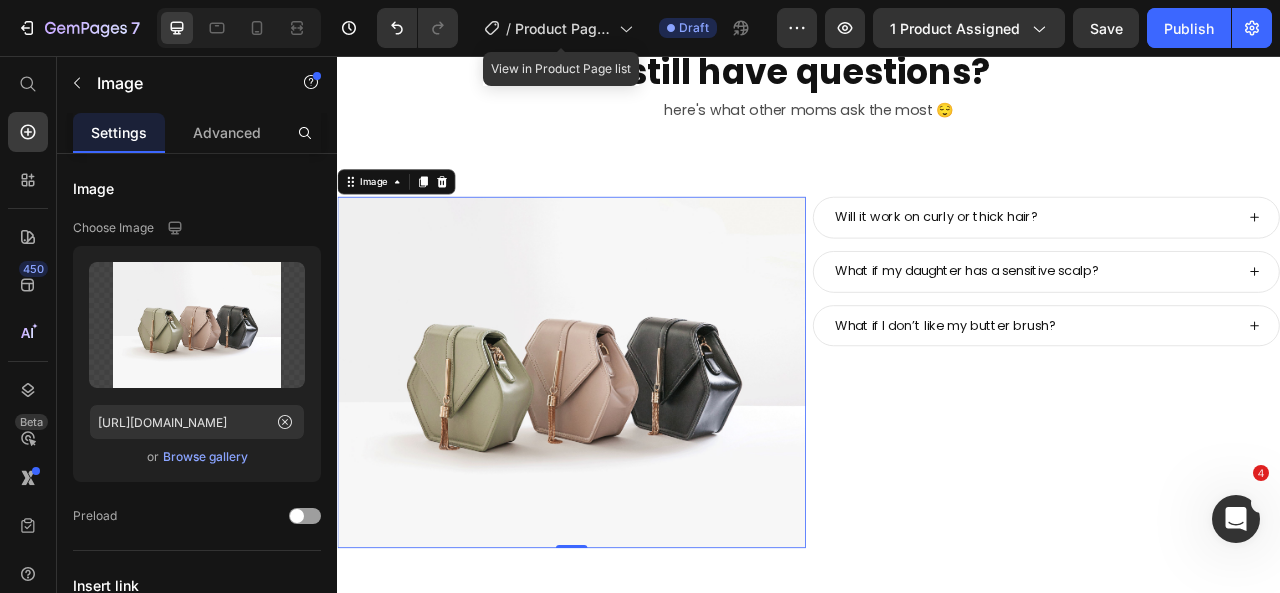 drag, startPoint x: 502, startPoint y: 353, endPoint x: 484, endPoint y: 397, distance: 47.539455 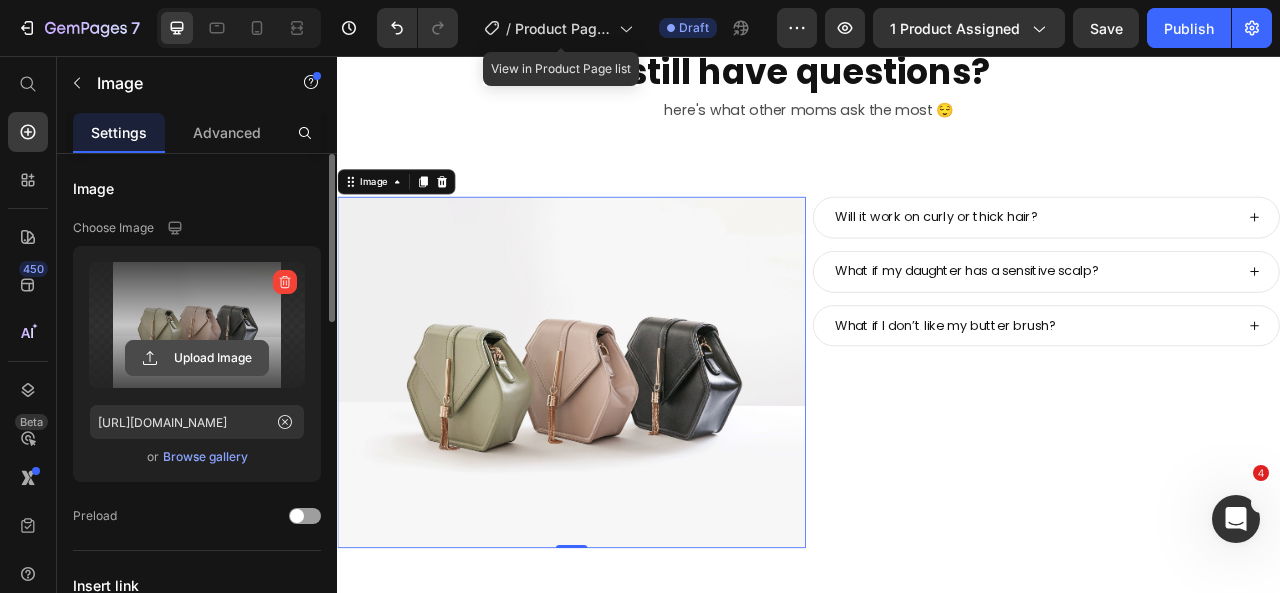 click 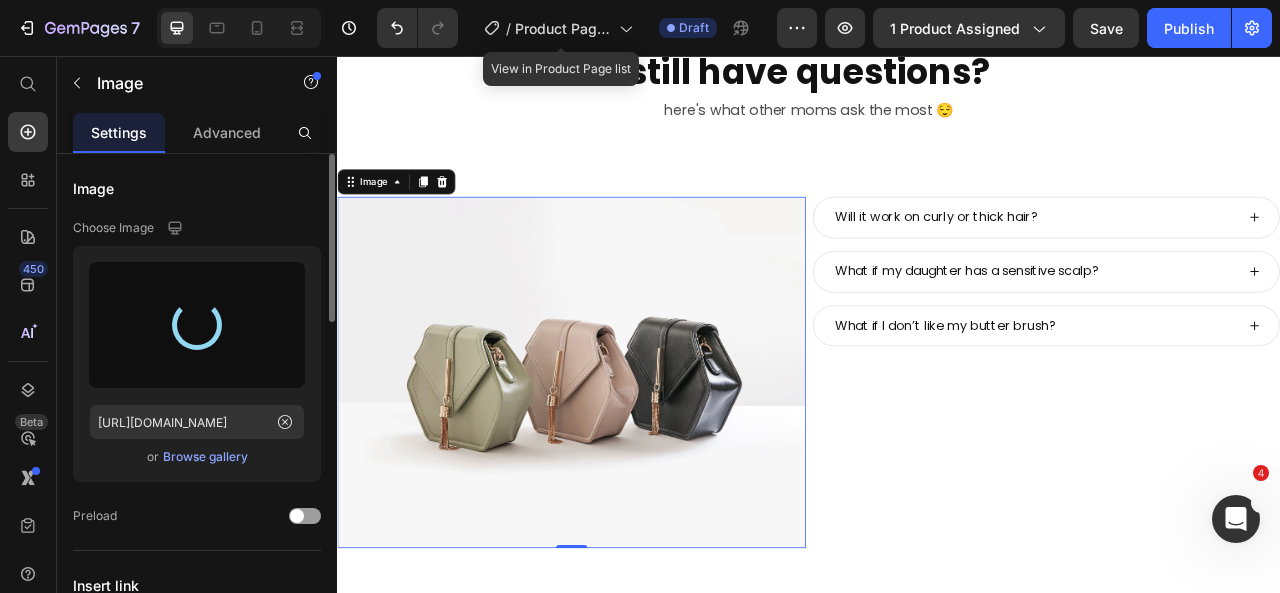 type on "https://cdn.shopify.com/s/files/1/0785/0380/5240/files/gempages_490552449027802259-e056dab6-147b-4009-a7cf-a6ccfbb74baa.jpg" 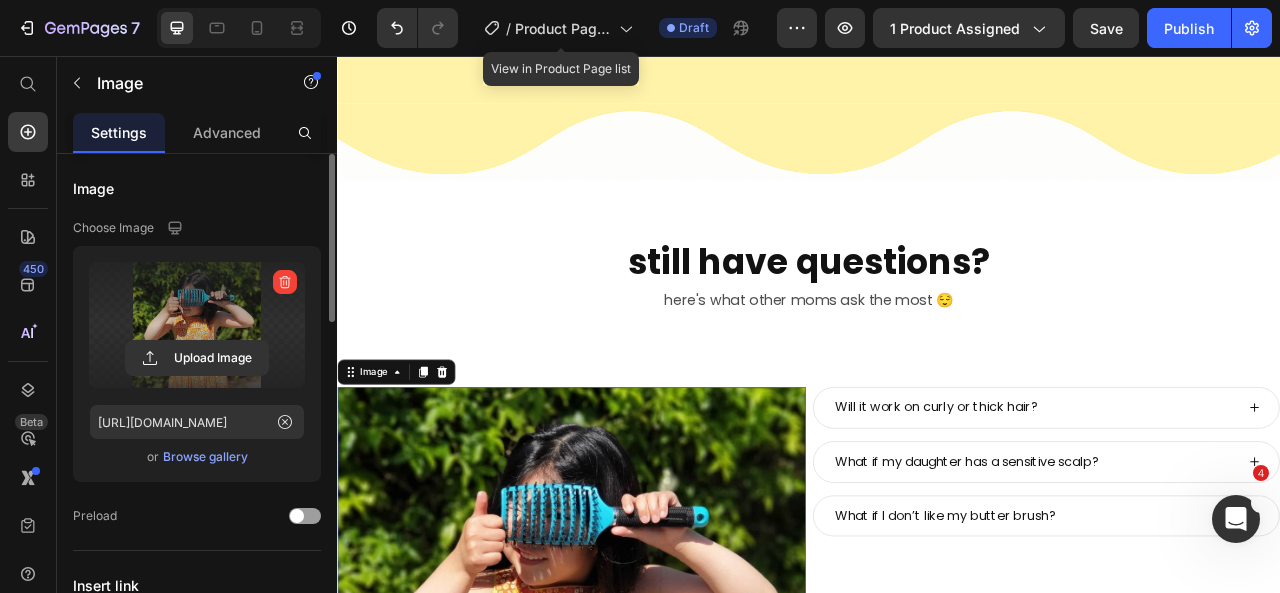 scroll, scrollTop: 9430, scrollLeft: 0, axis: vertical 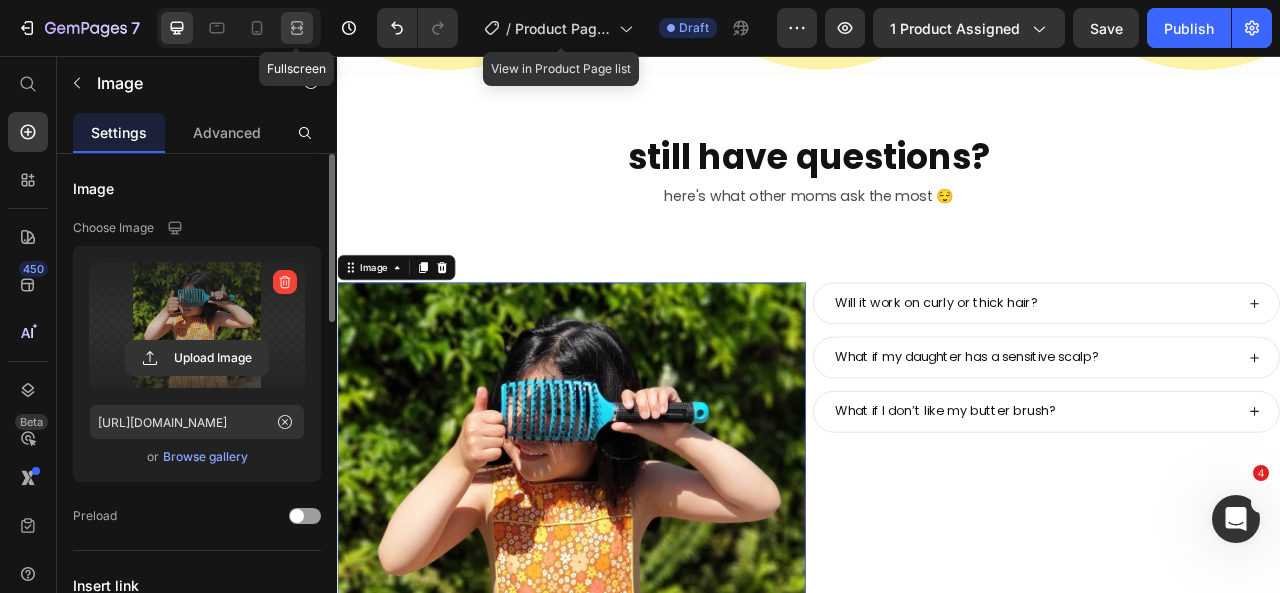 click 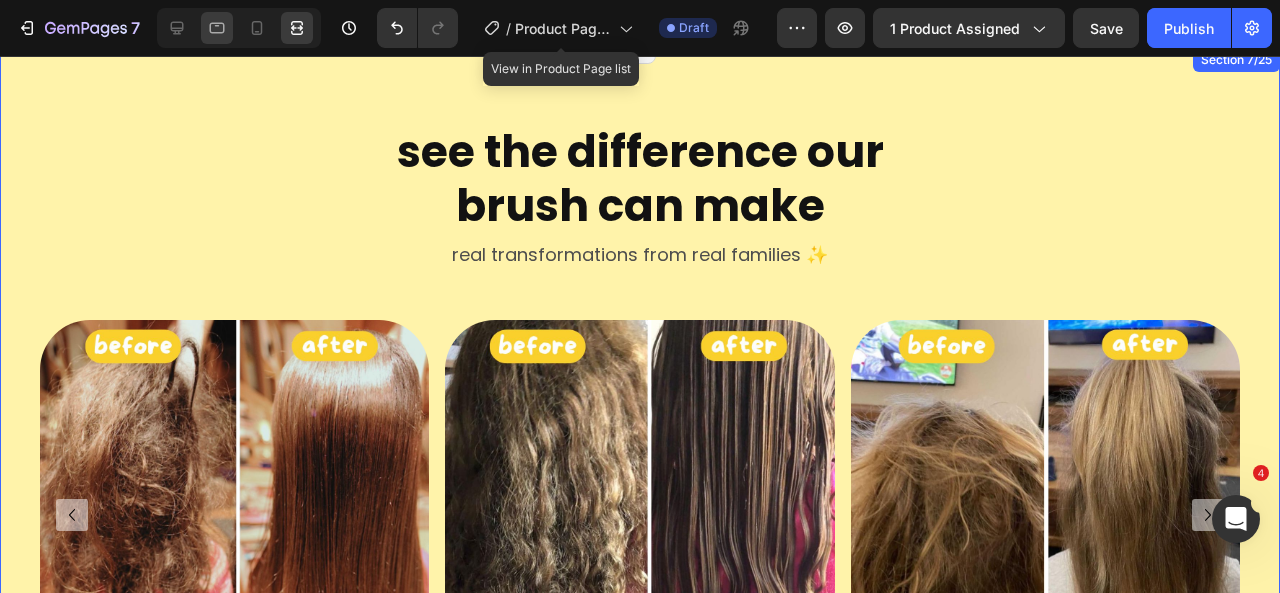 scroll, scrollTop: 4304, scrollLeft: 0, axis: vertical 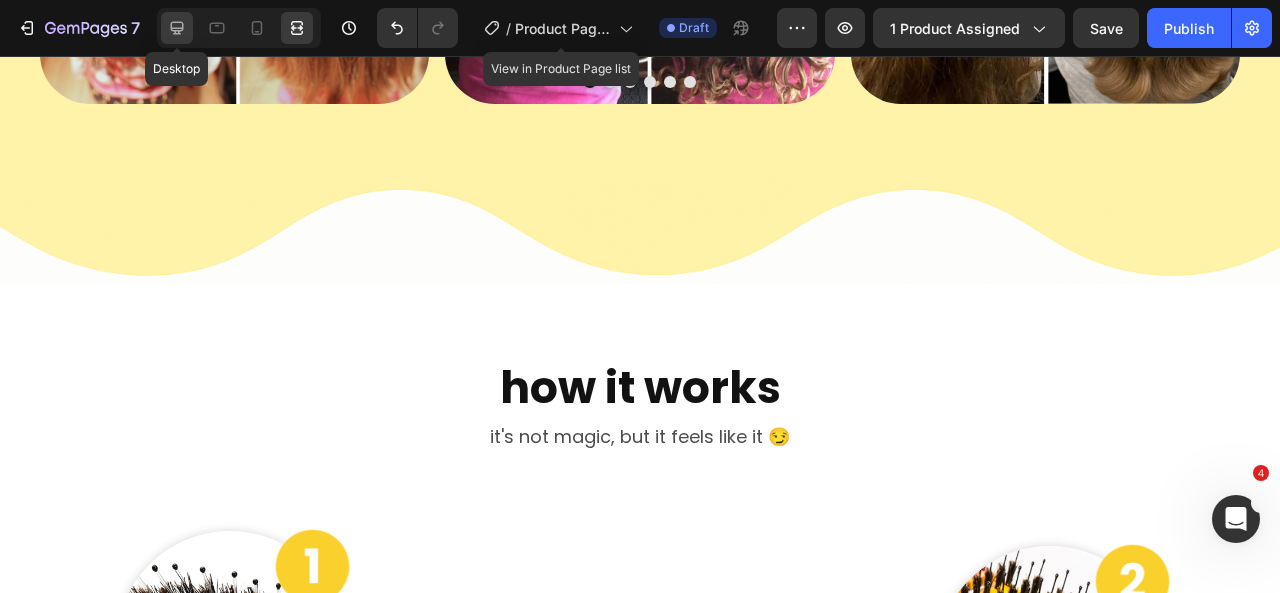 click 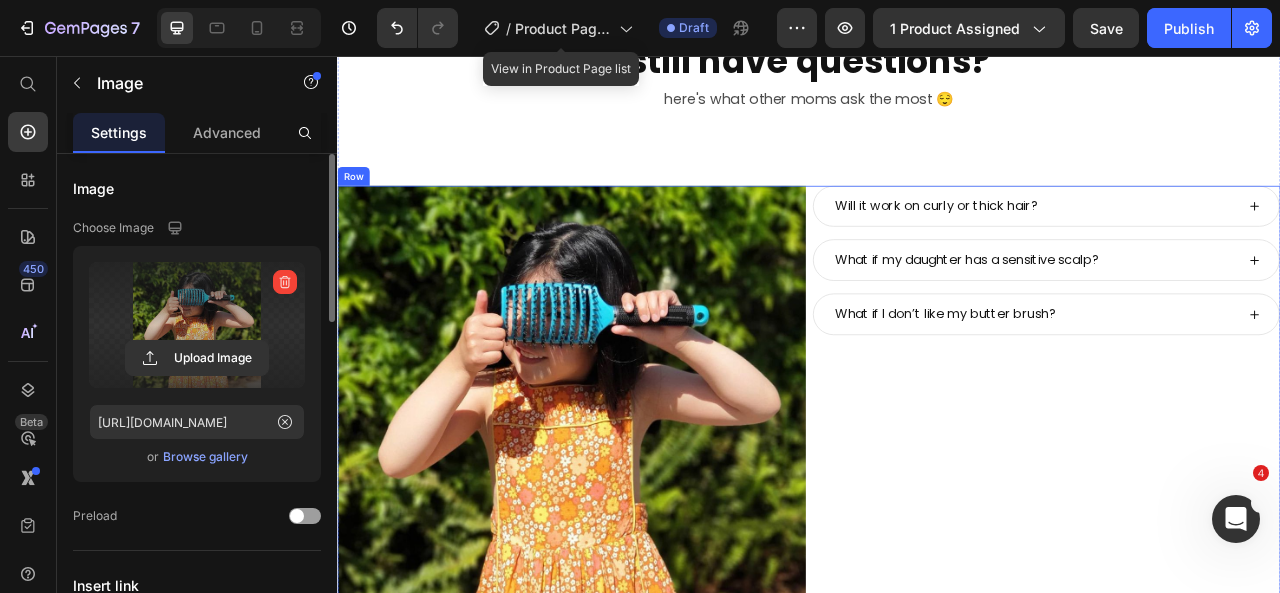 scroll, scrollTop: 9190, scrollLeft: 0, axis: vertical 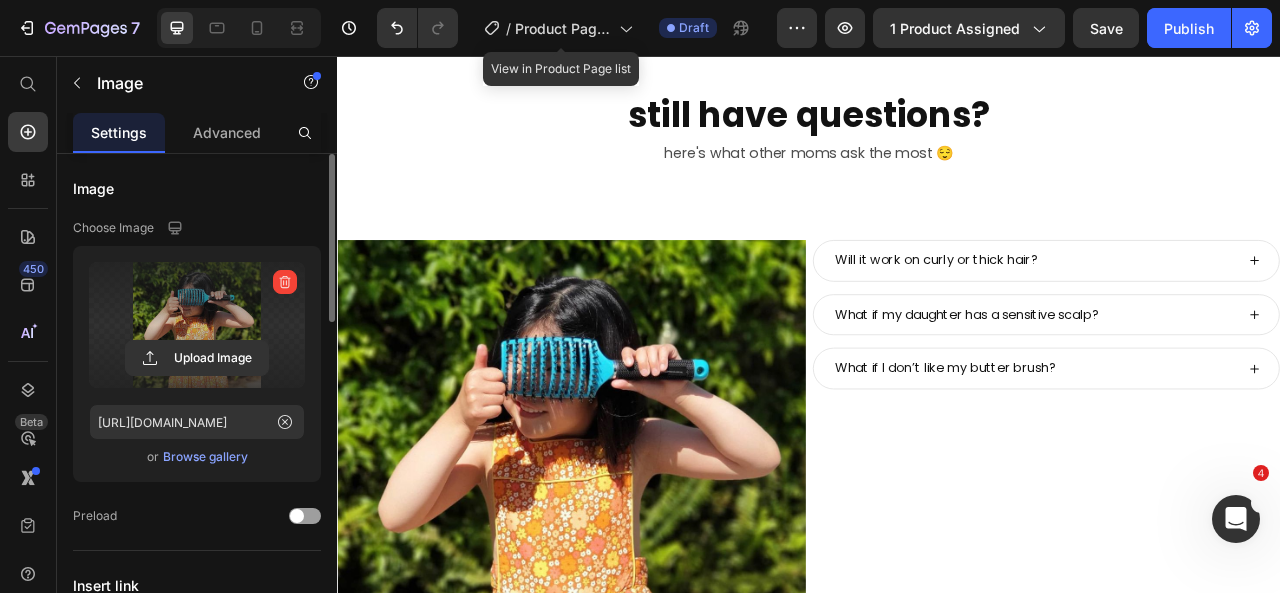 click at bounding box center (635, 581) 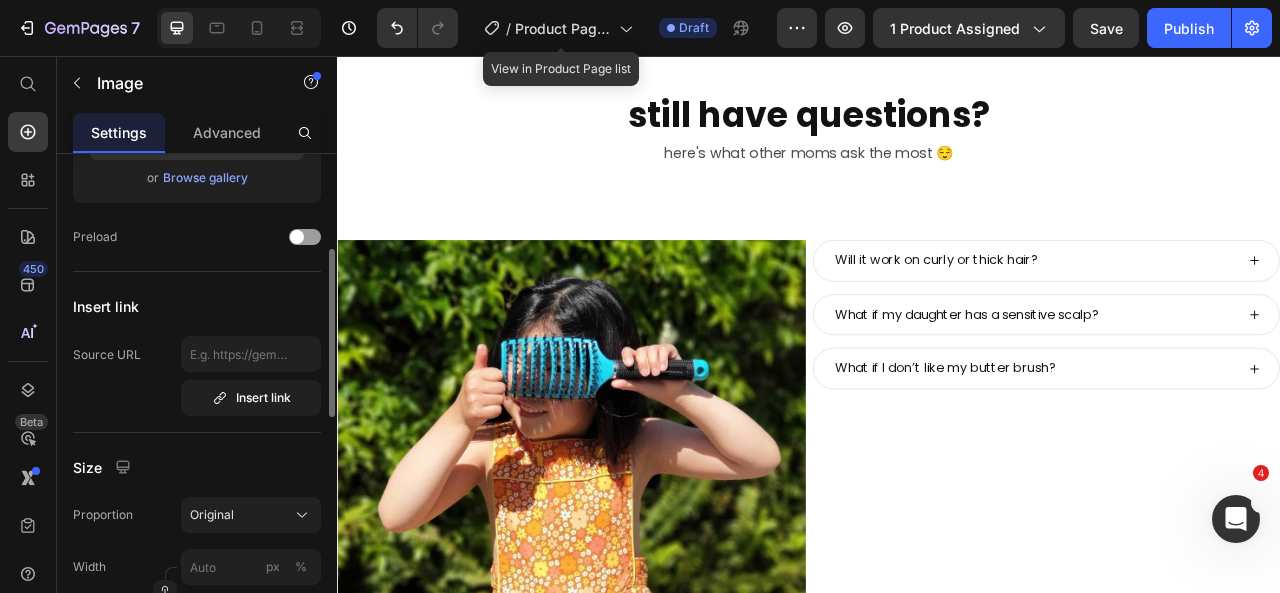 scroll, scrollTop: 280, scrollLeft: 0, axis: vertical 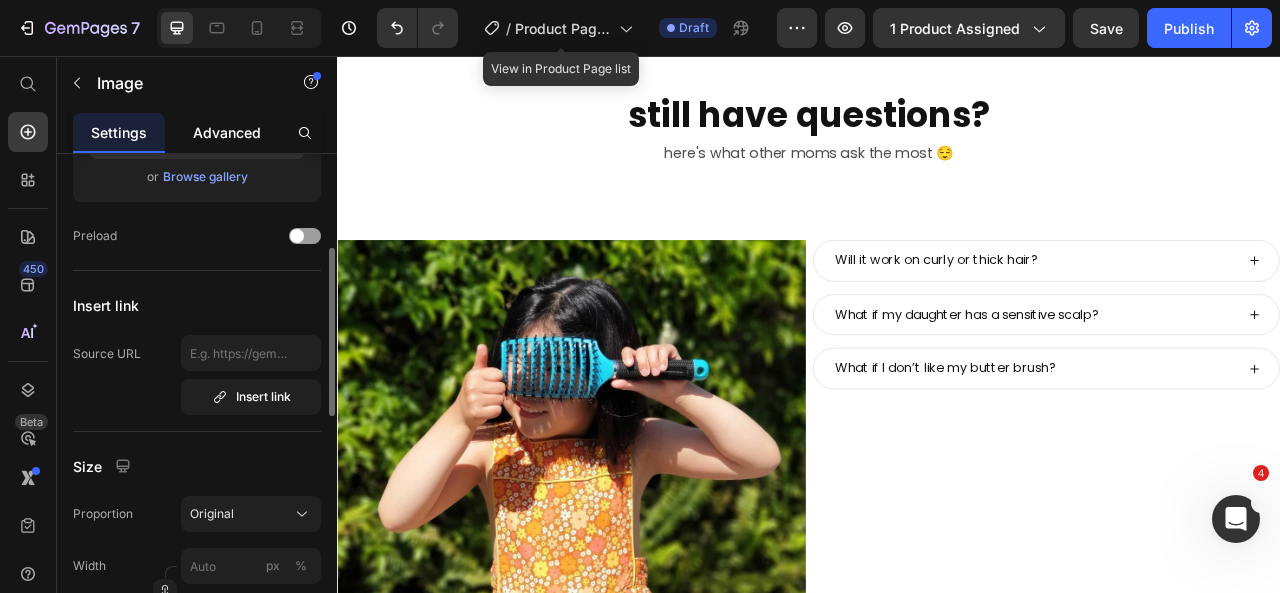 click on "Advanced" at bounding box center [227, 132] 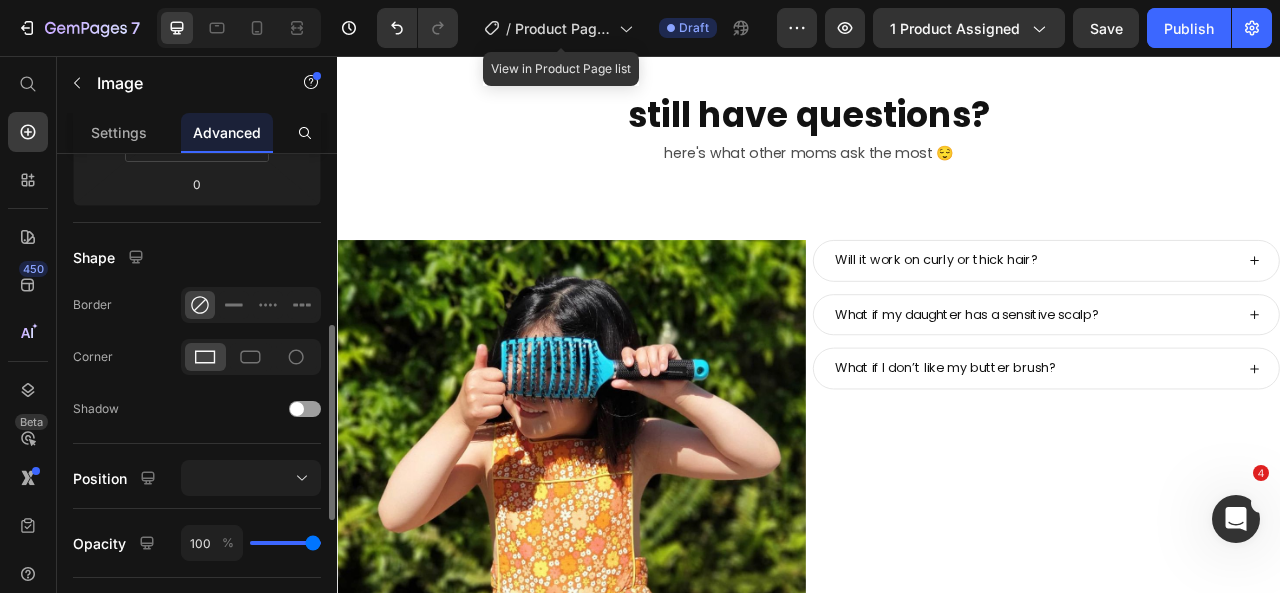 scroll, scrollTop: 432, scrollLeft: 0, axis: vertical 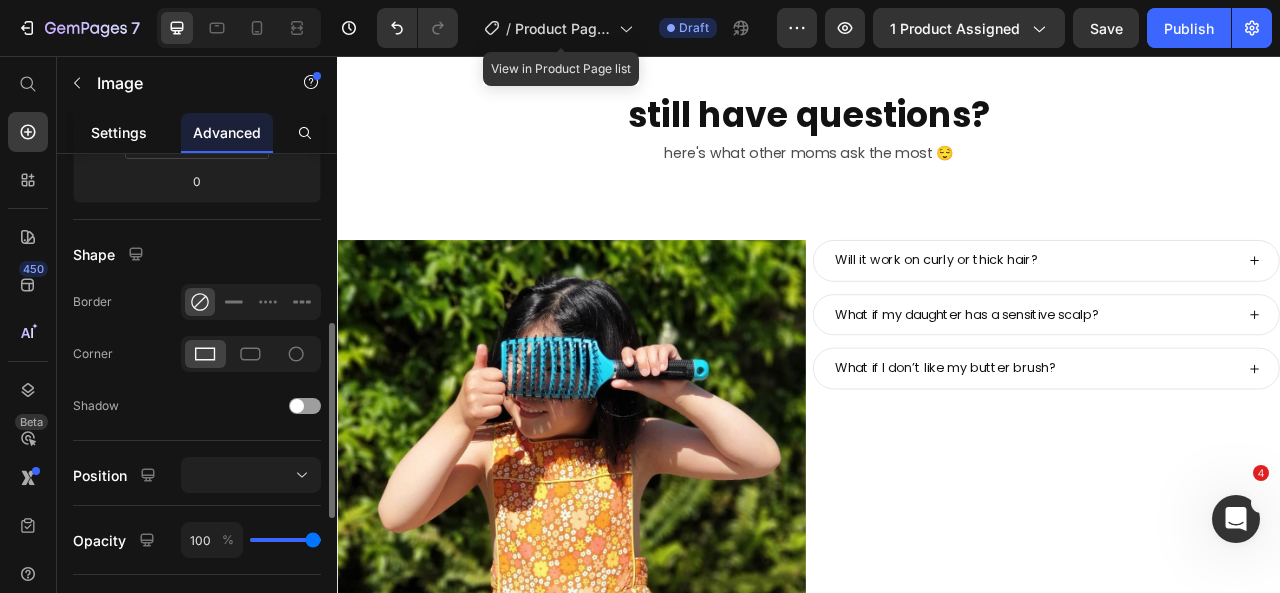 click on "Settings" at bounding box center (119, 132) 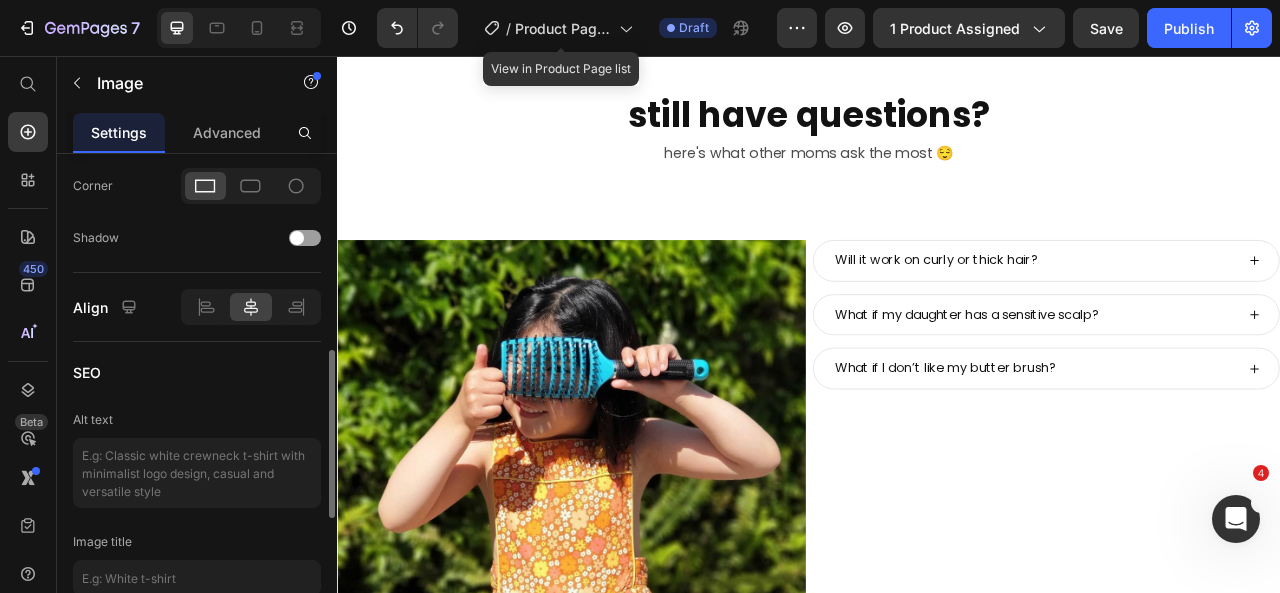 scroll, scrollTop: 796, scrollLeft: 0, axis: vertical 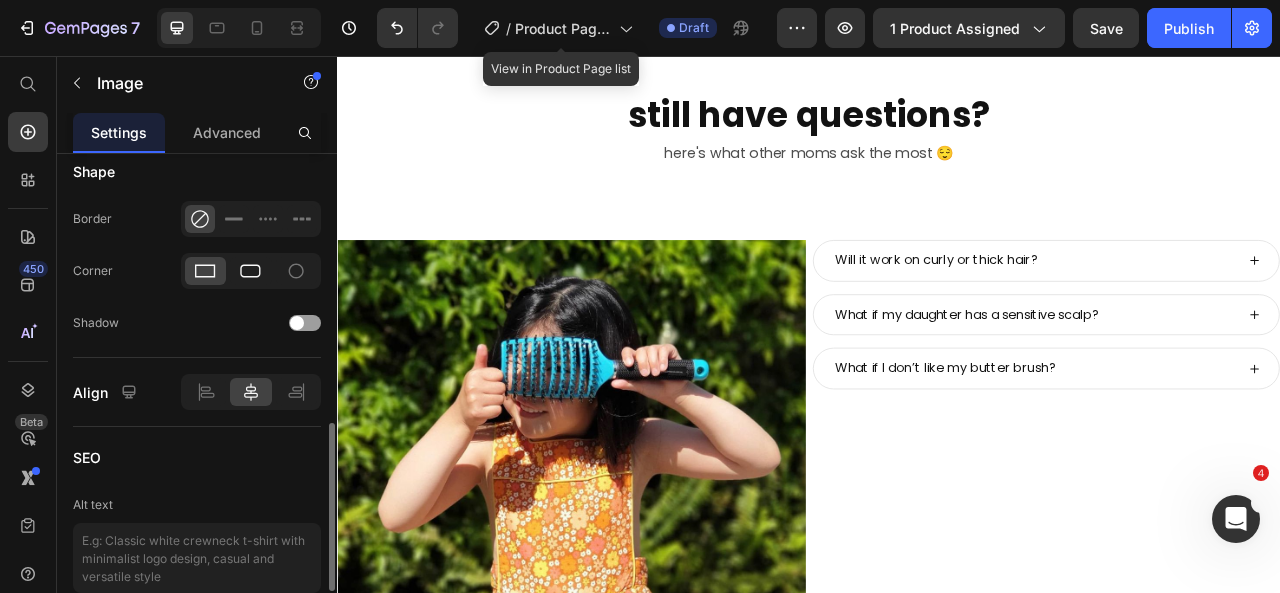 click 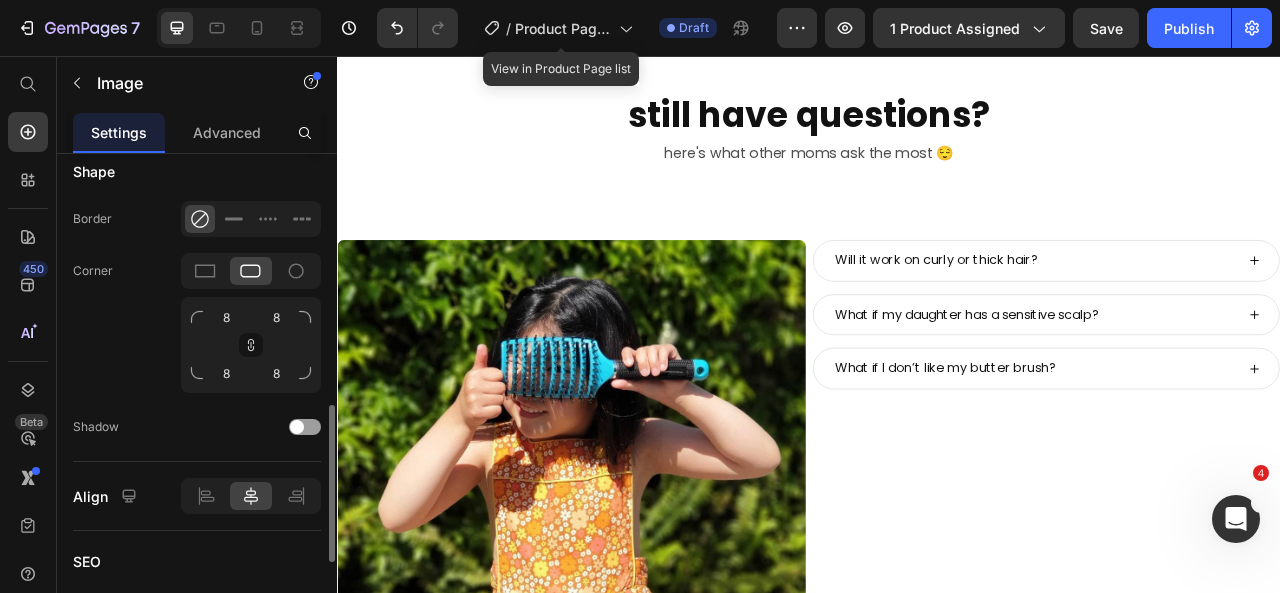 click on "8 8 8 8" at bounding box center [251, 345] 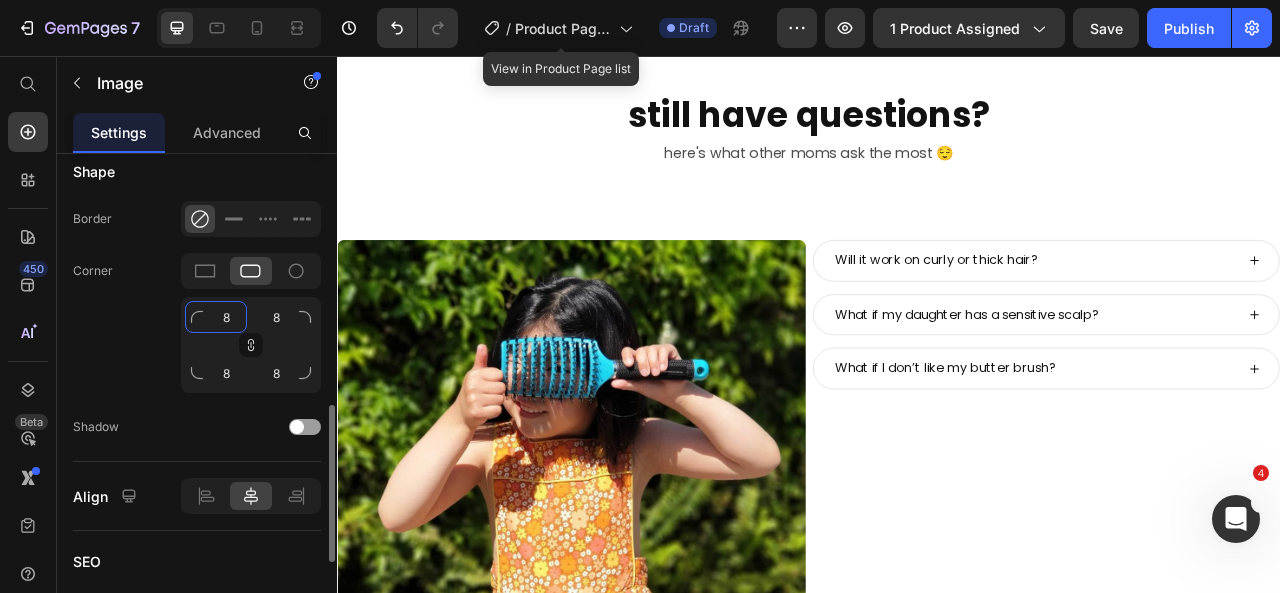 click on "8" 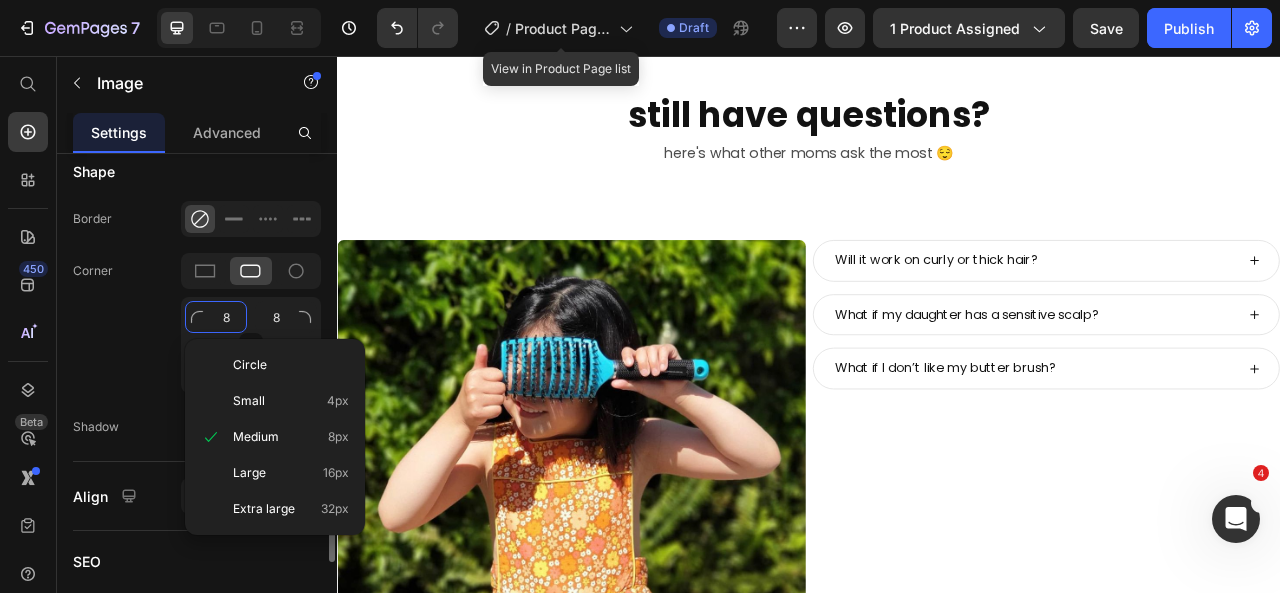 type on "5" 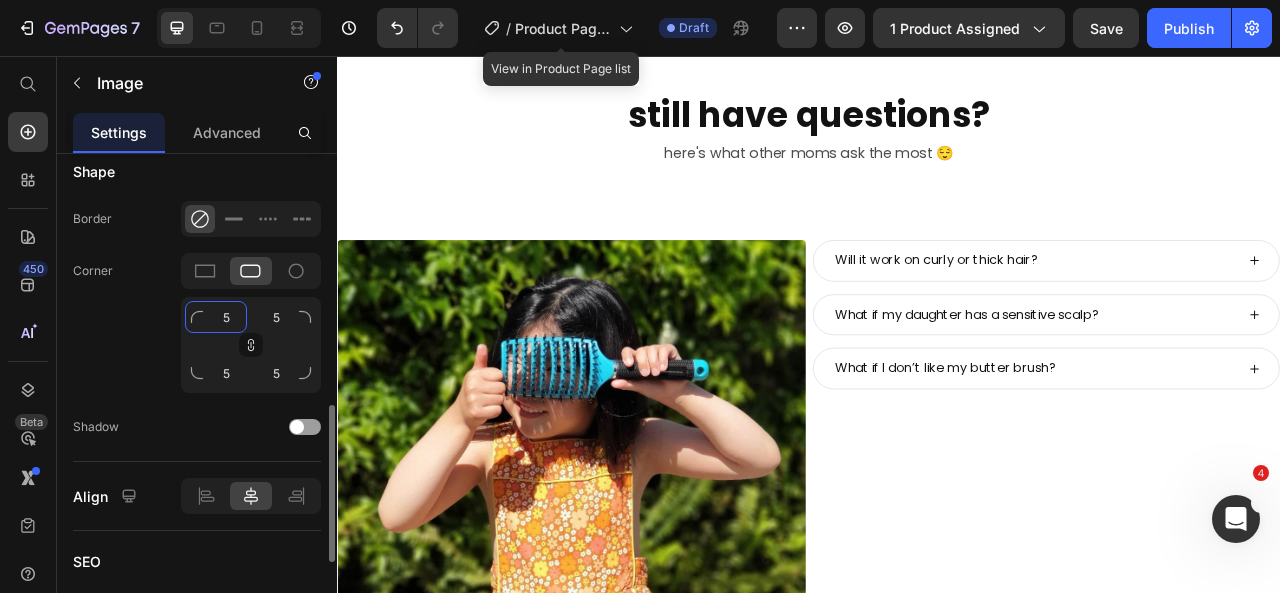 type on "50" 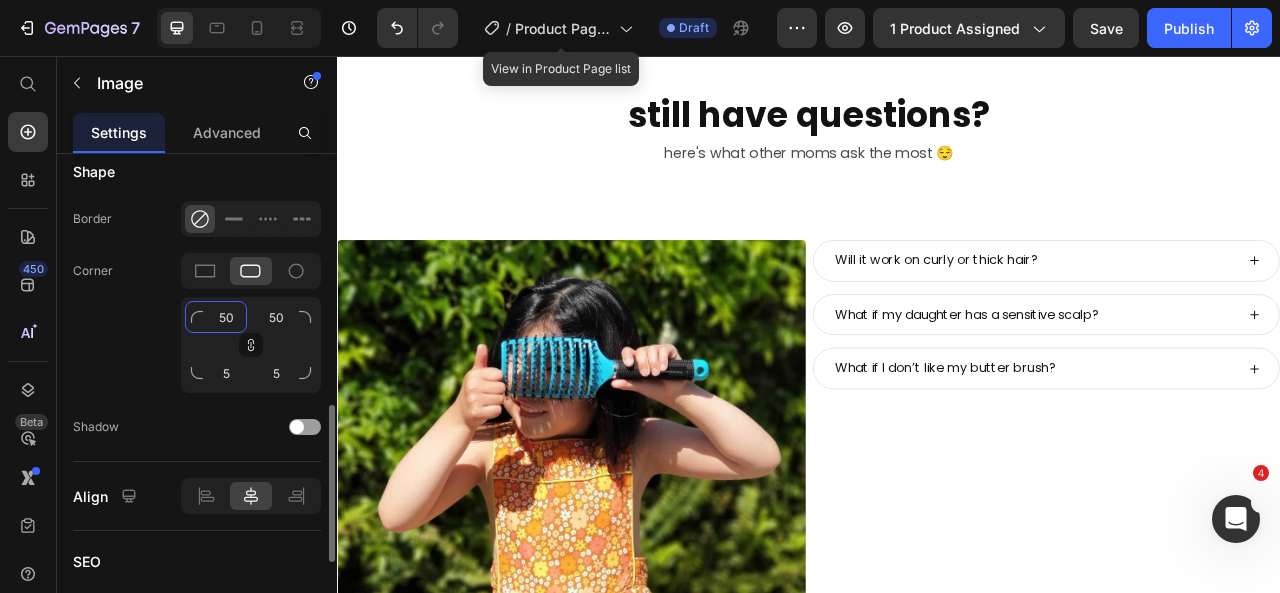 type on "50" 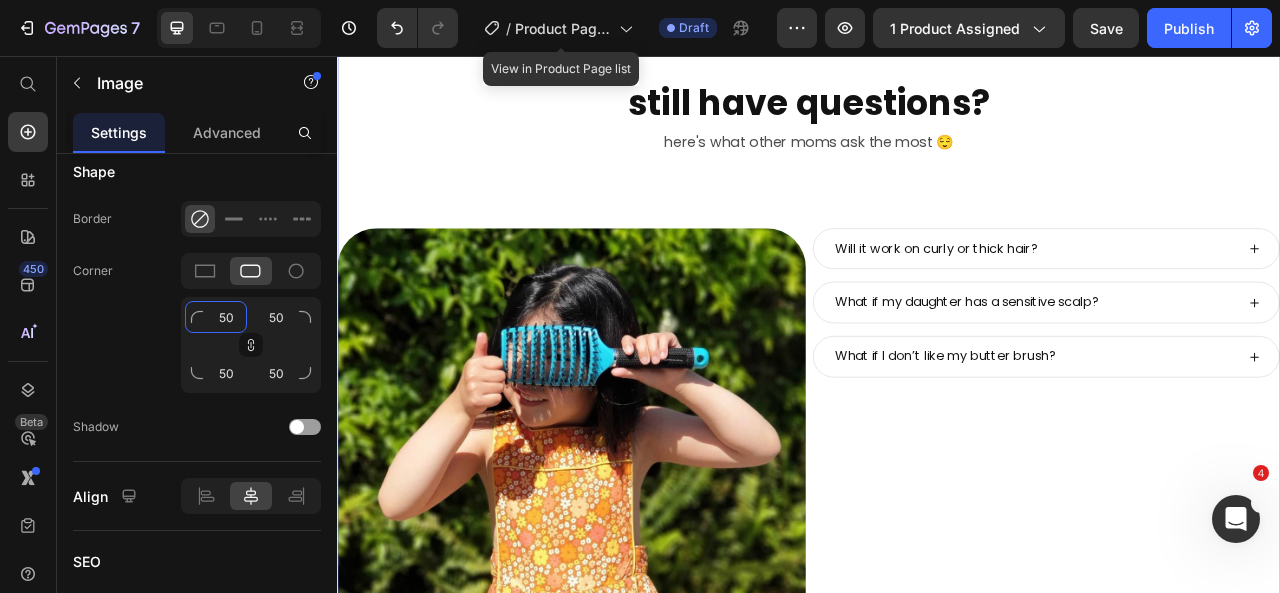 scroll, scrollTop: 9204, scrollLeft: 0, axis: vertical 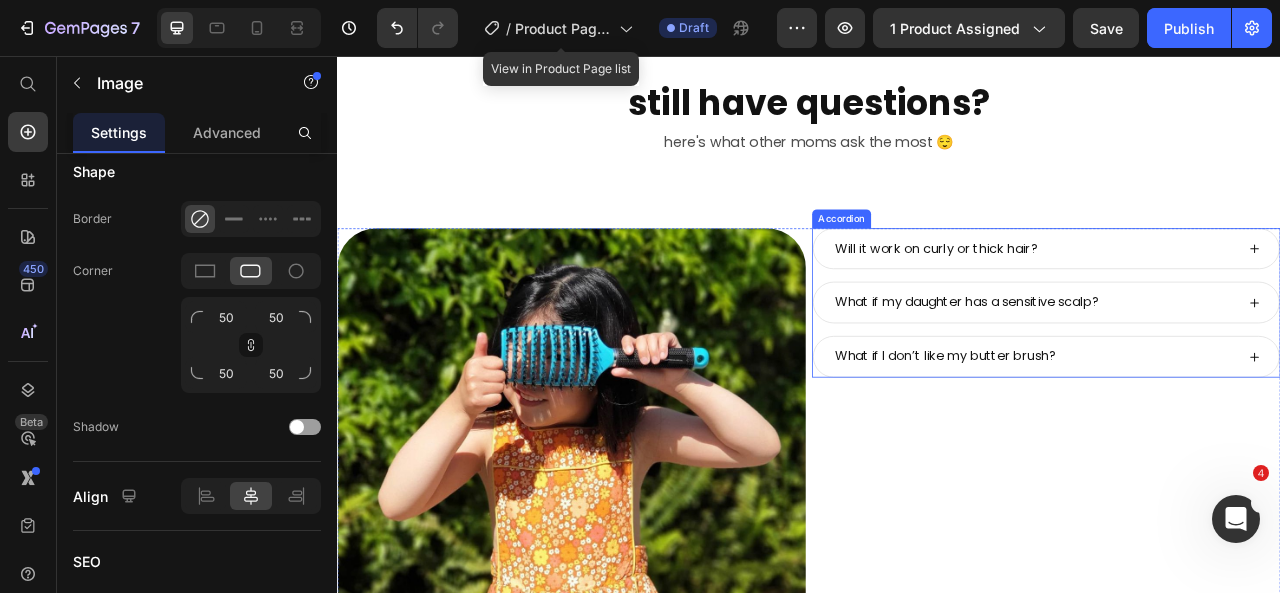 click on "Will it work on curly or thick hair?" at bounding box center (1239, 301) 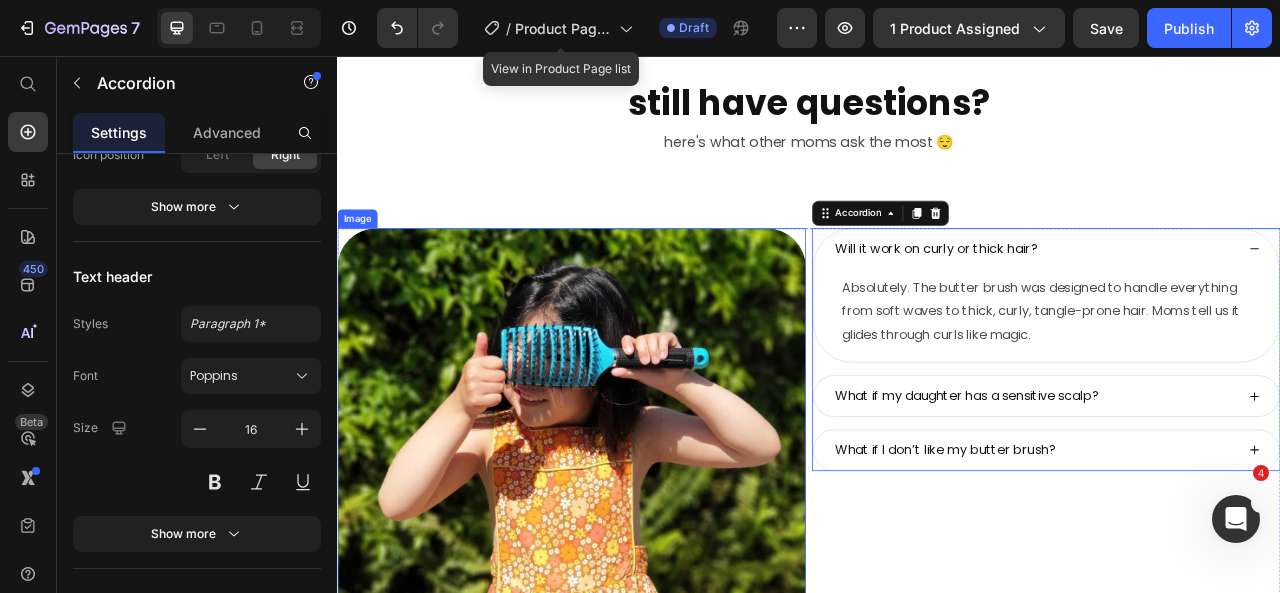 scroll, scrollTop: 0, scrollLeft: 0, axis: both 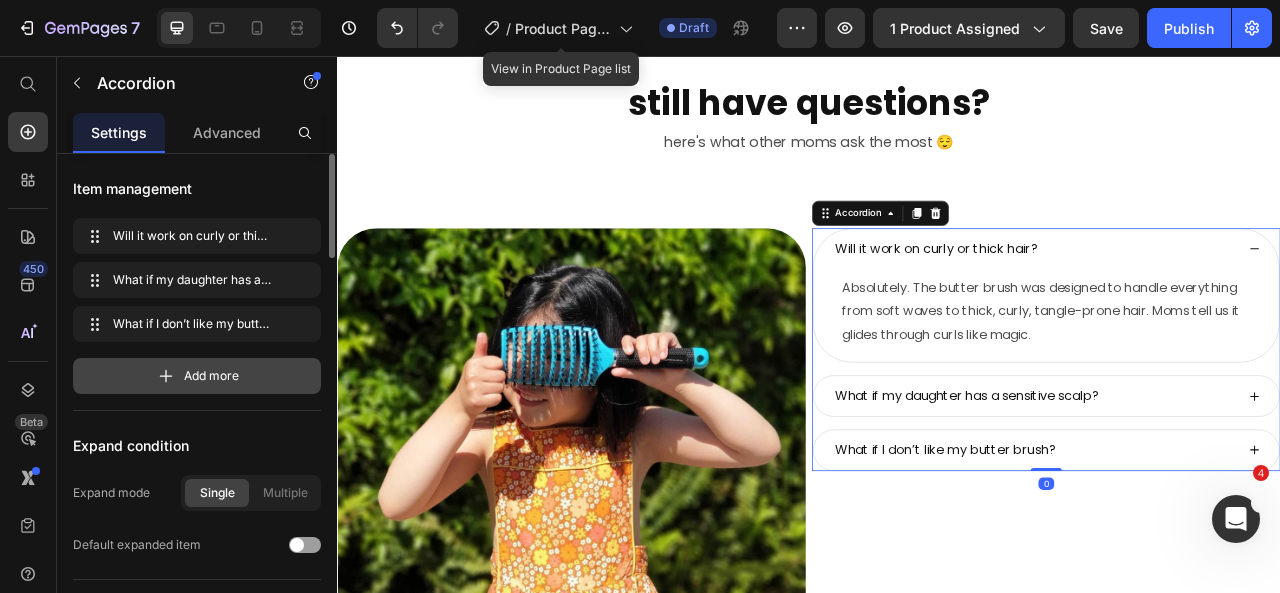 click on "Add more" at bounding box center (197, 376) 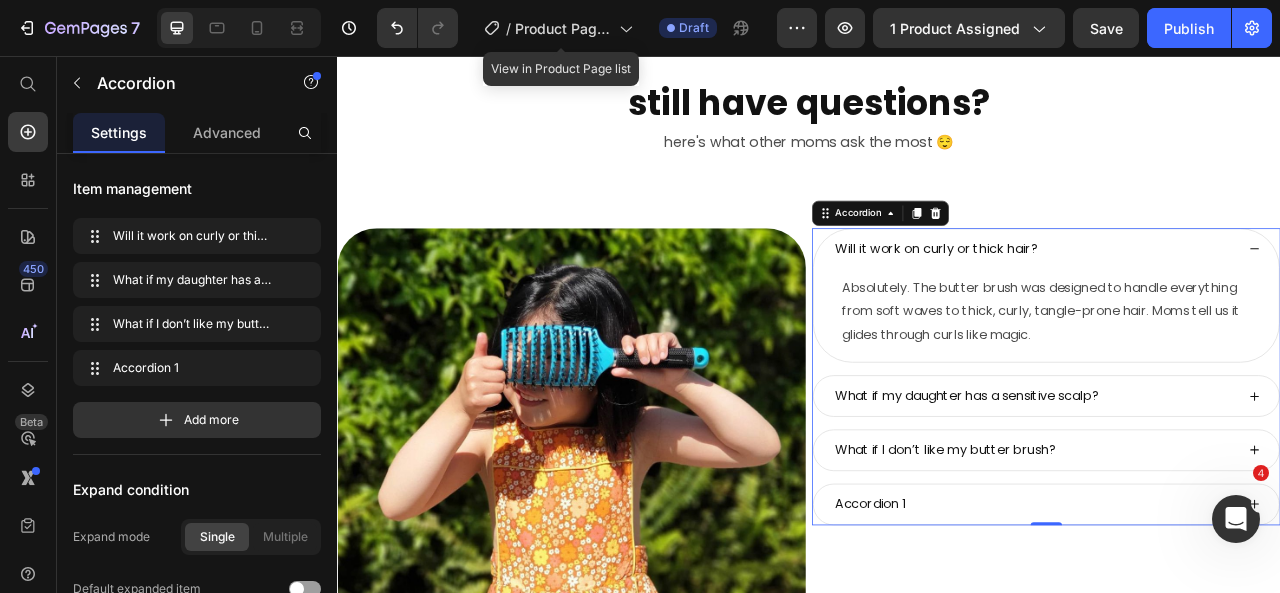 click 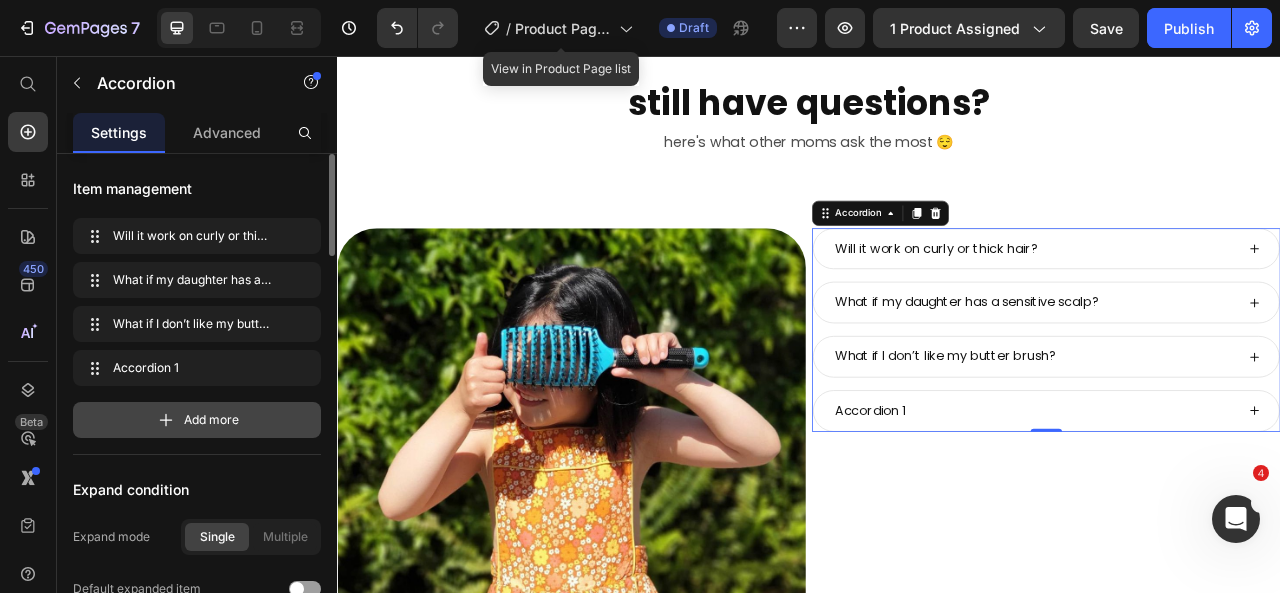click on "Add more" at bounding box center [197, 420] 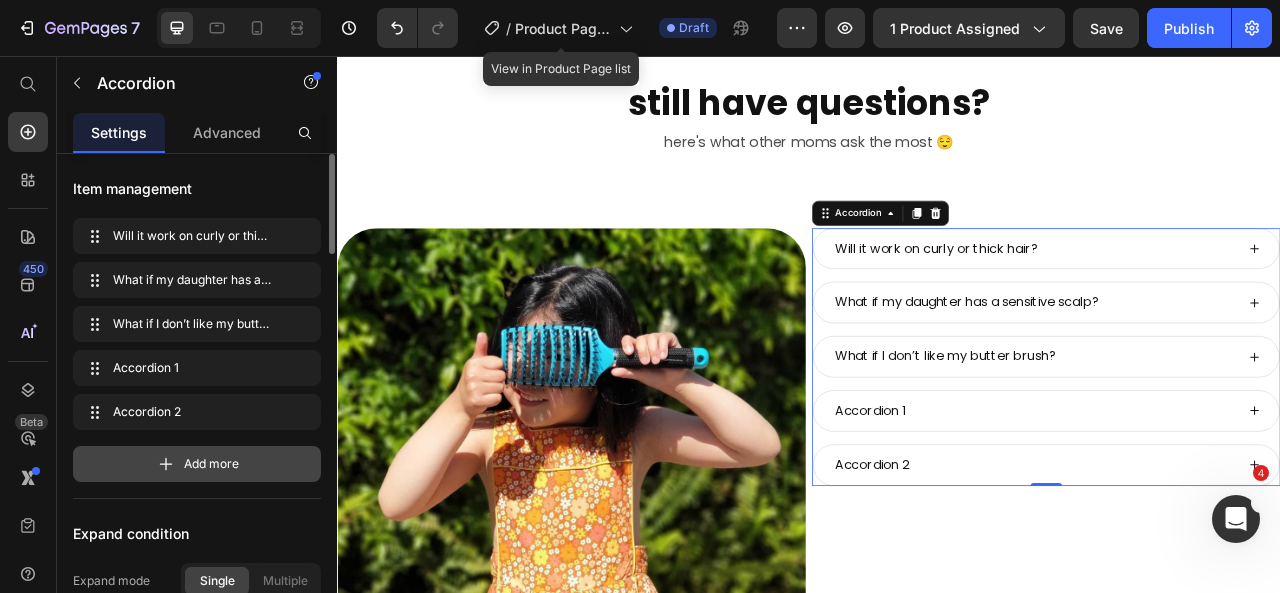 drag, startPoint x: 151, startPoint y: 457, endPoint x: 298, endPoint y: 449, distance: 147.21753 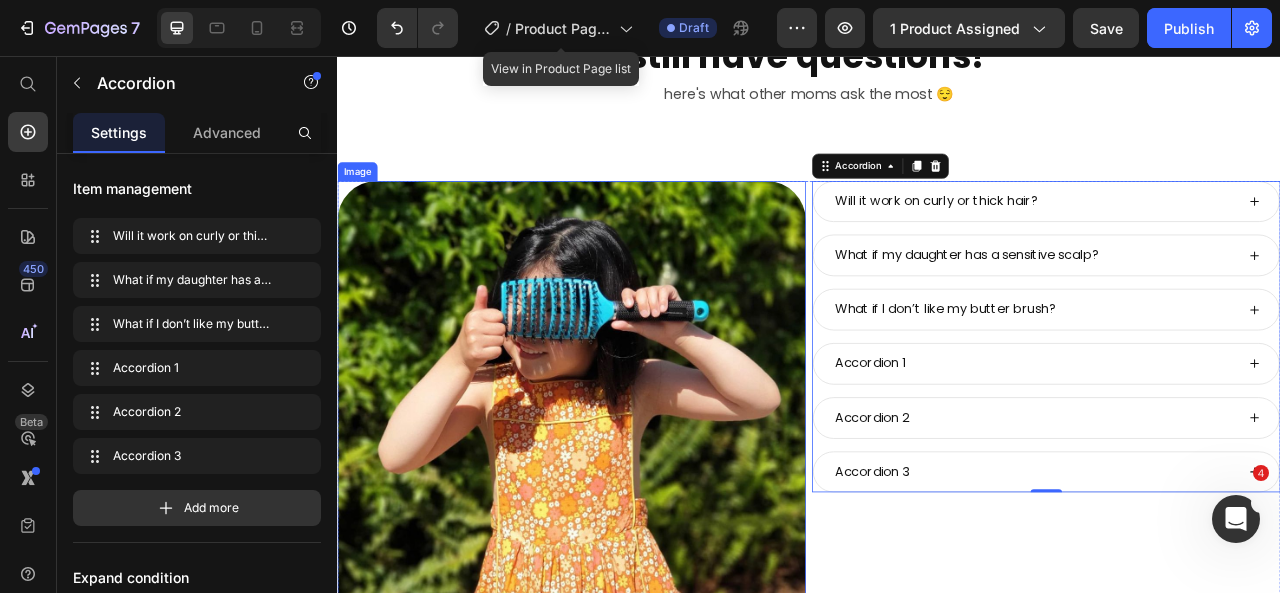 scroll, scrollTop: 9248, scrollLeft: 0, axis: vertical 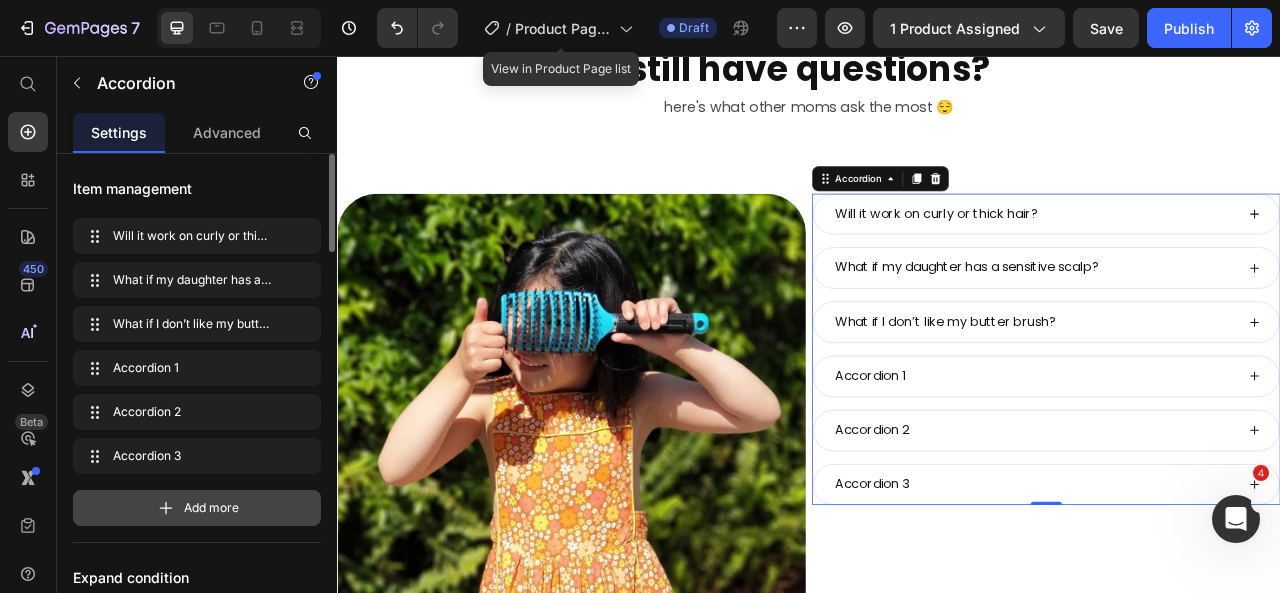 click on "Add more" at bounding box center [197, 508] 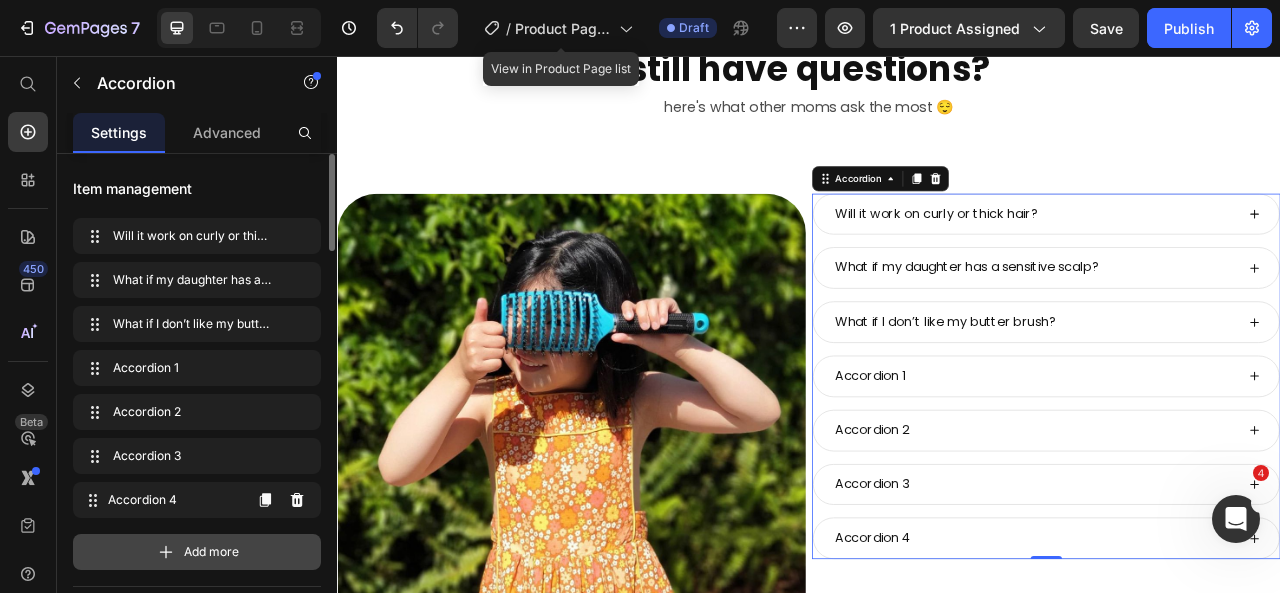 click on "Accordion 4" at bounding box center [174, 500] 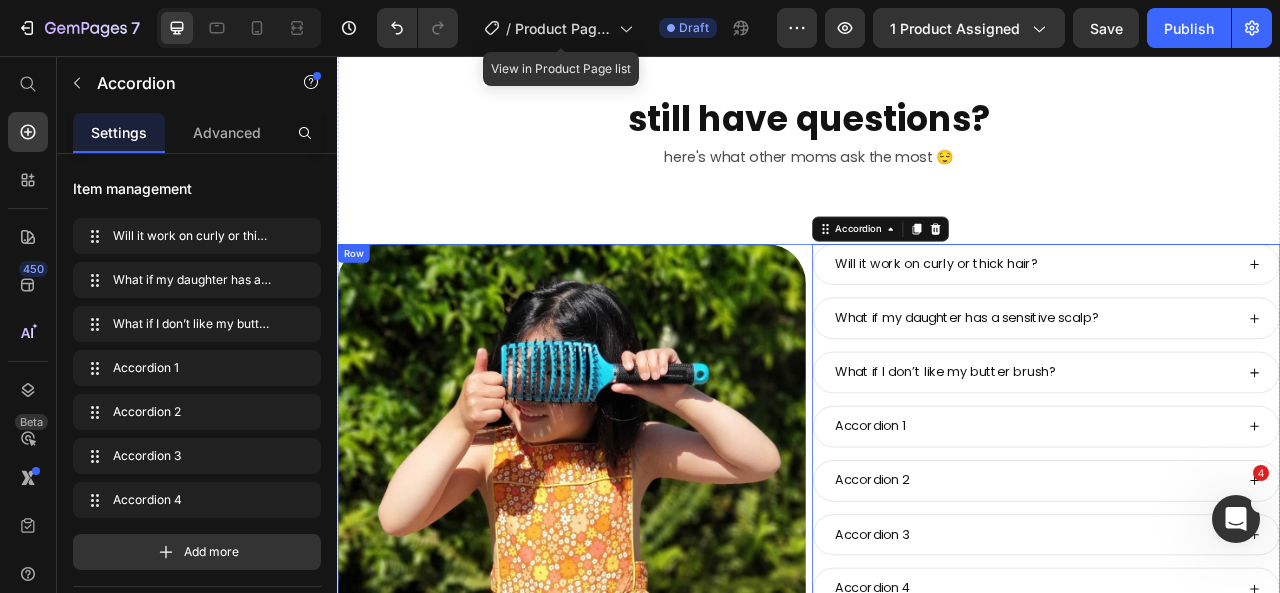 scroll, scrollTop: 9328, scrollLeft: 0, axis: vertical 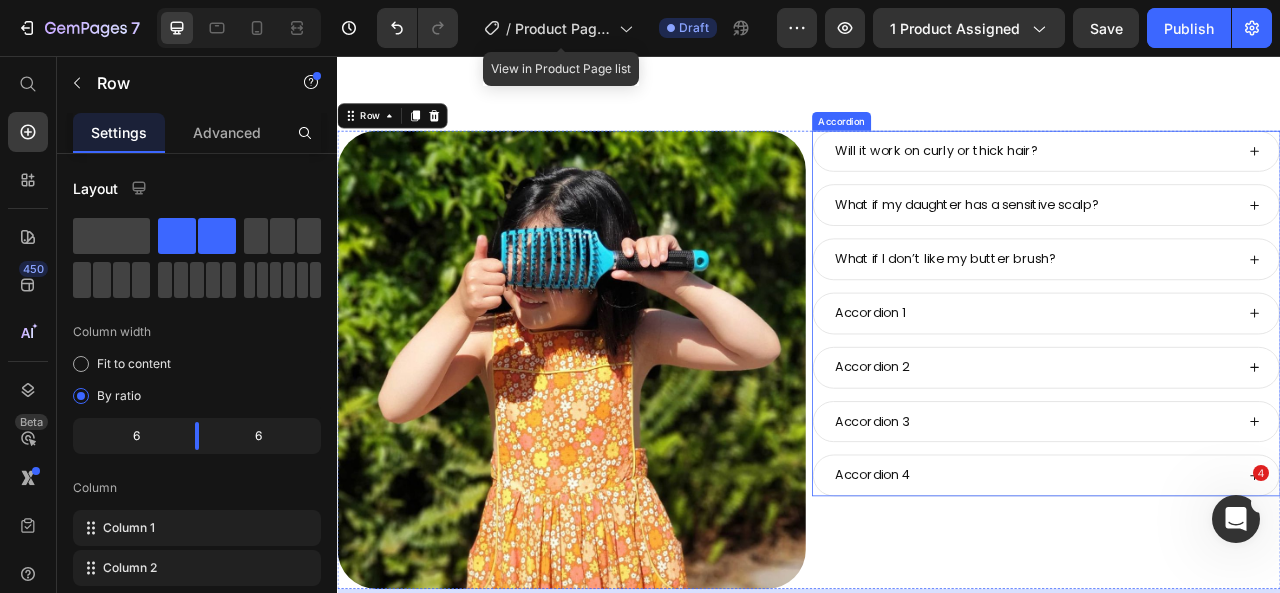 click on "Will it work on curly or thick hair?" at bounding box center (1239, 177) 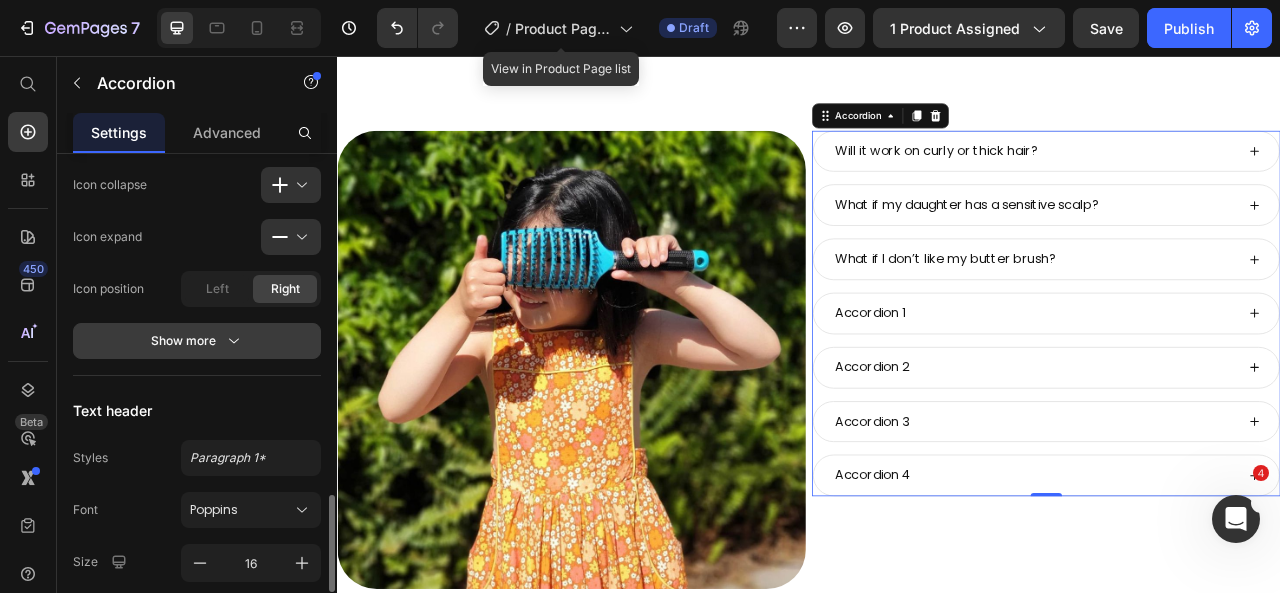 scroll, scrollTop: 991, scrollLeft: 0, axis: vertical 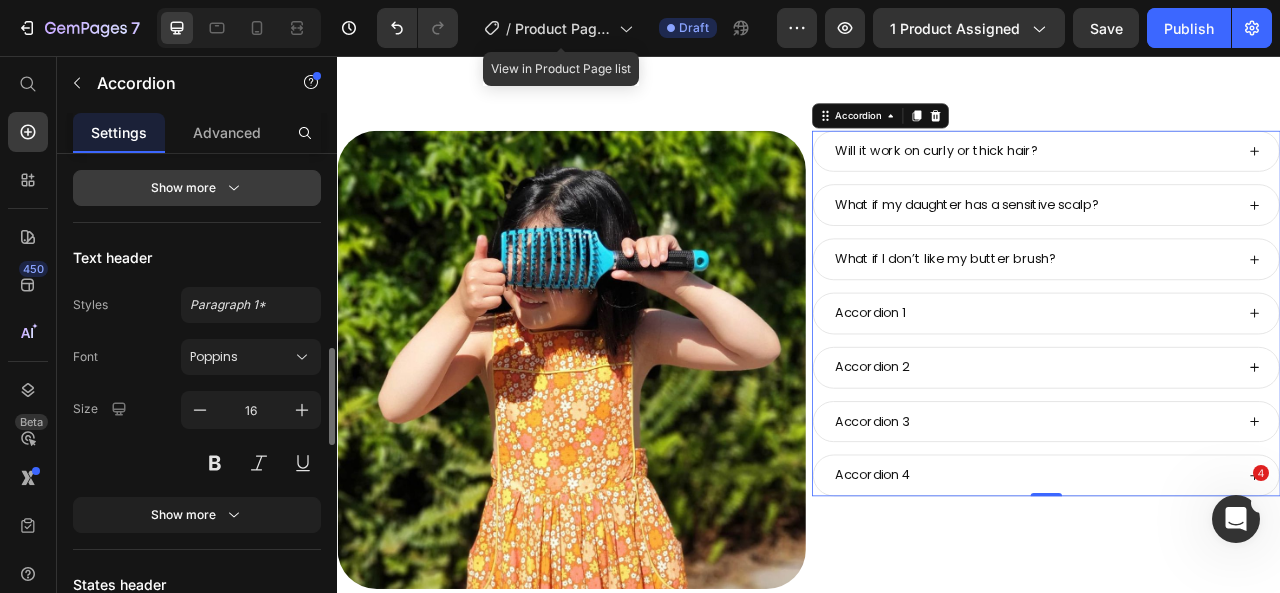 click on "Show more" at bounding box center [197, 188] 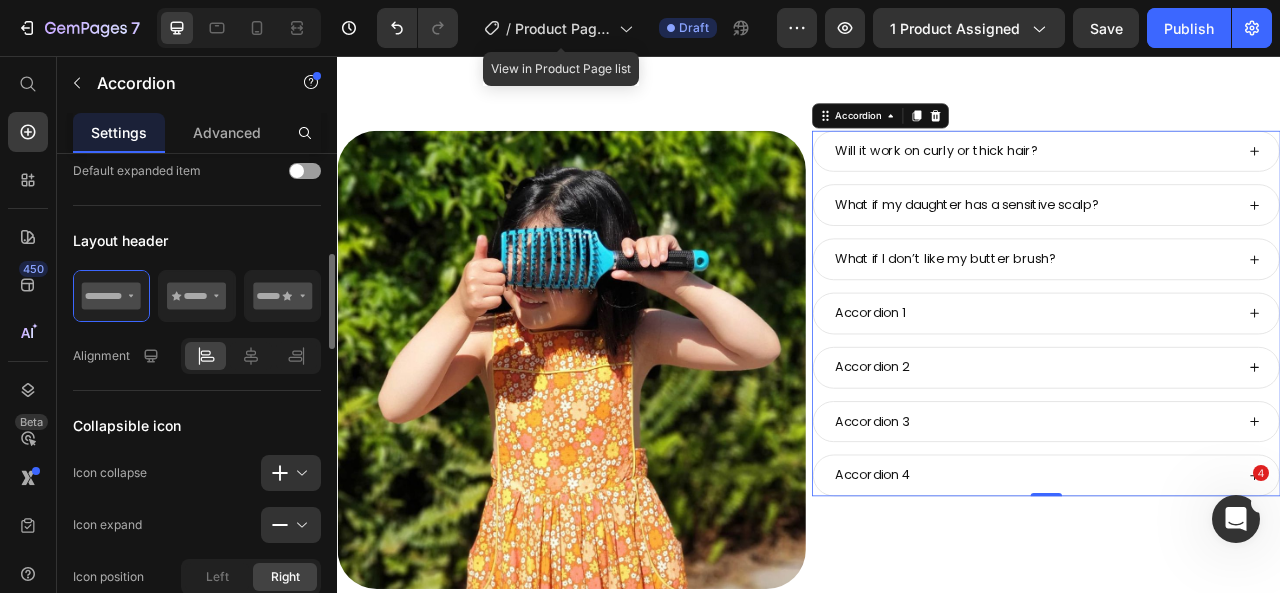scroll, scrollTop: 551, scrollLeft: 0, axis: vertical 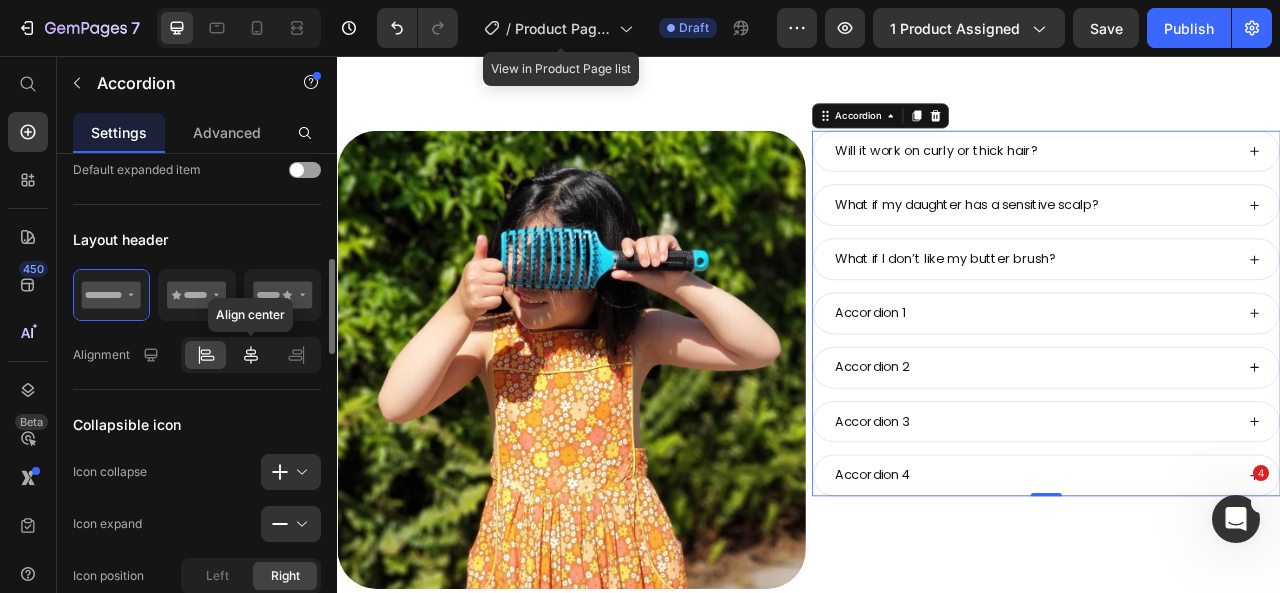 click 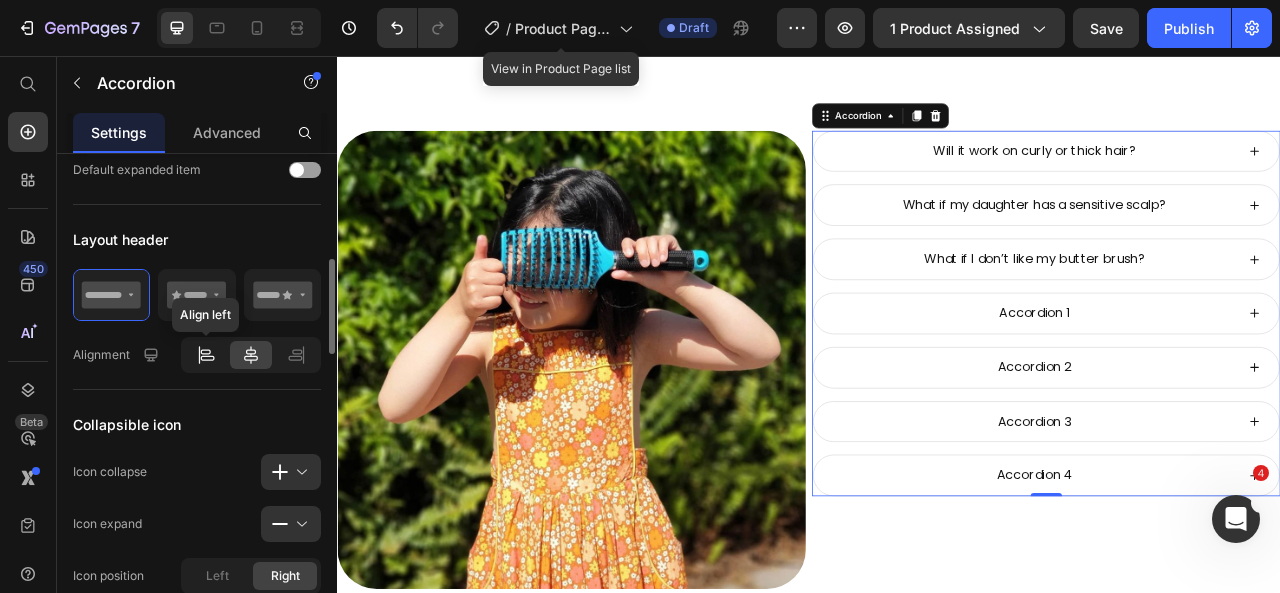 click 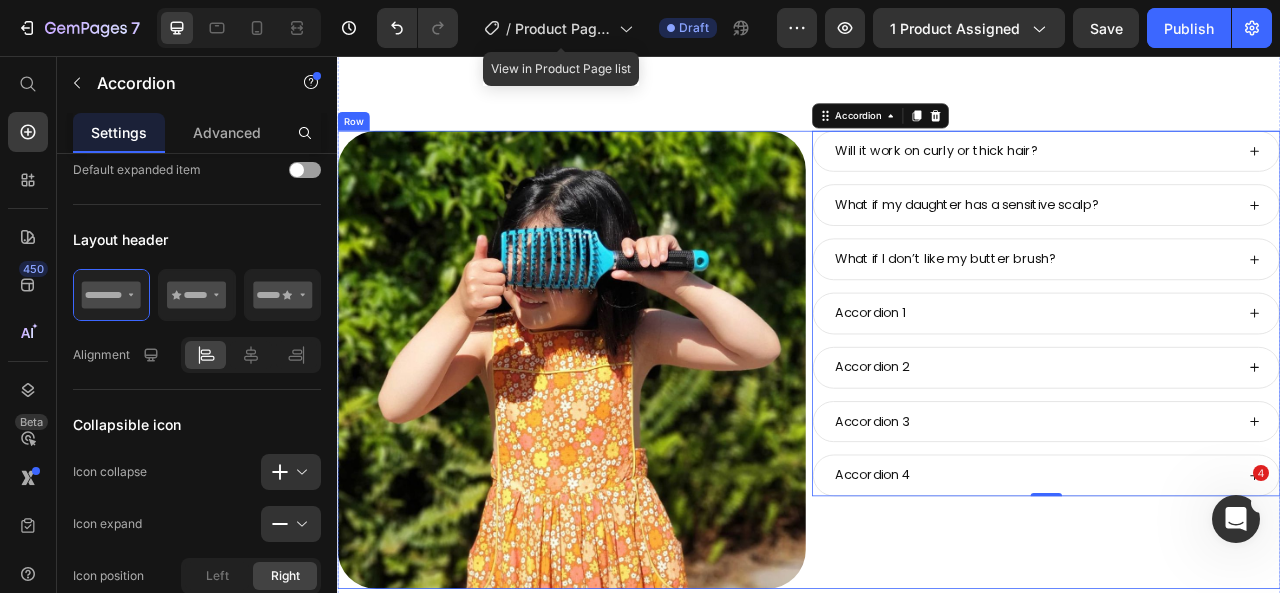 click on "Will it work on curly or thick hair?
What if my daughter has a sensitive scalp?
What if I don’t like my butter brush?
Accordion 1
Accordion 2
Accordion 3
Accordion 4 Accordion   0" at bounding box center (1239, 442) 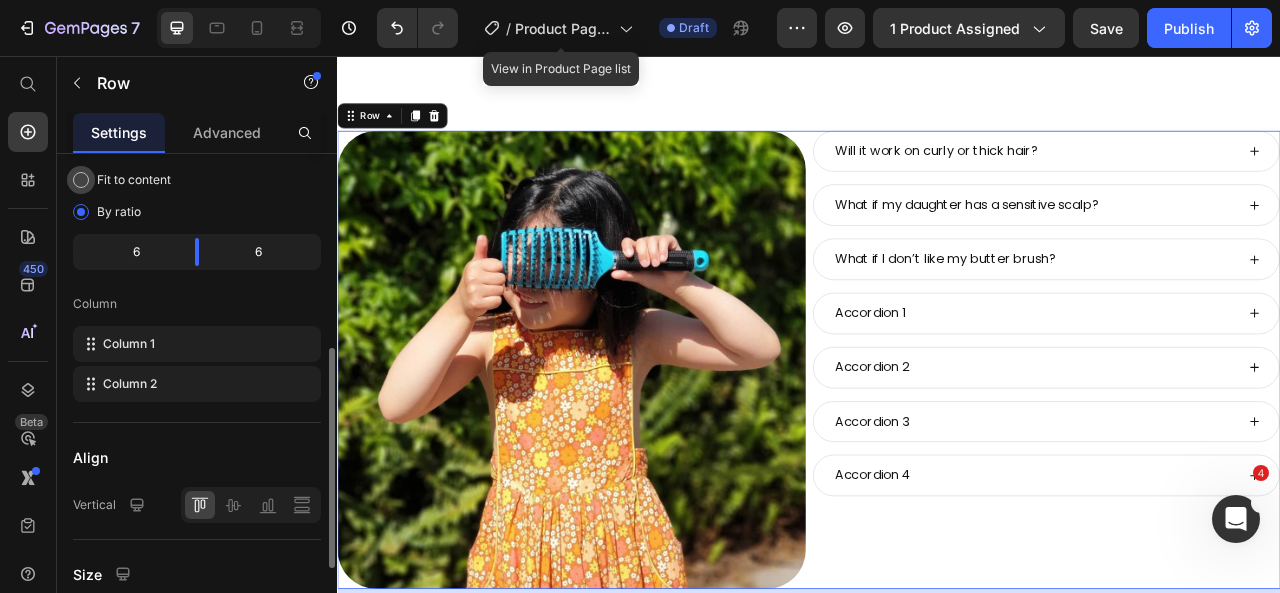 scroll, scrollTop: 275, scrollLeft: 0, axis: vertical 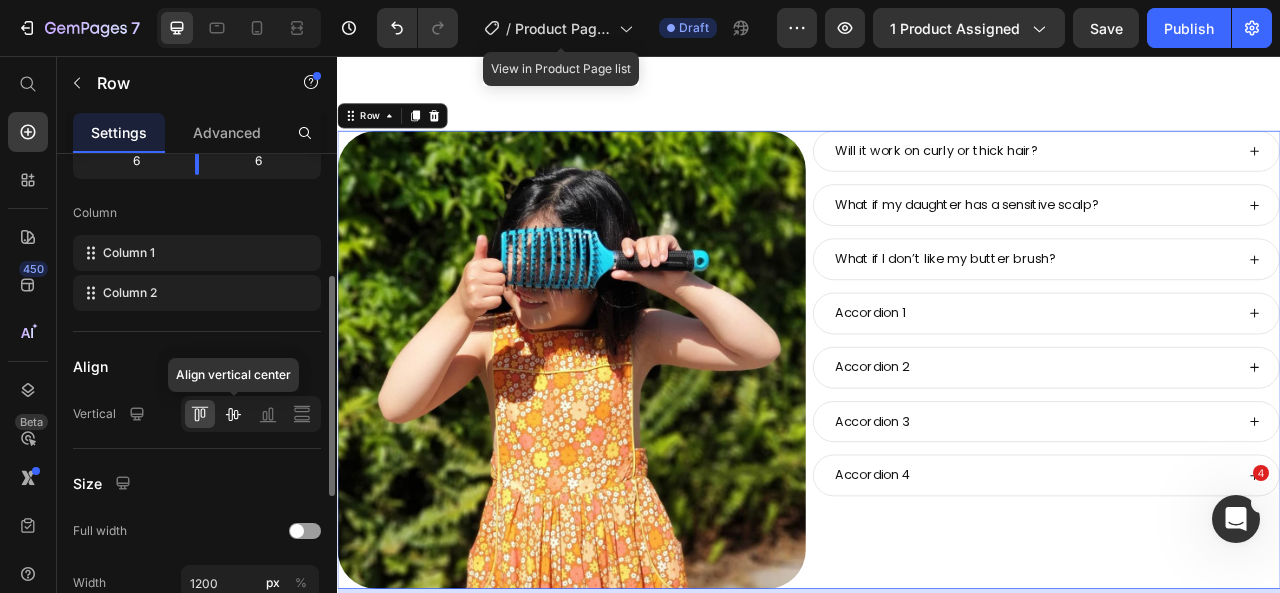 click 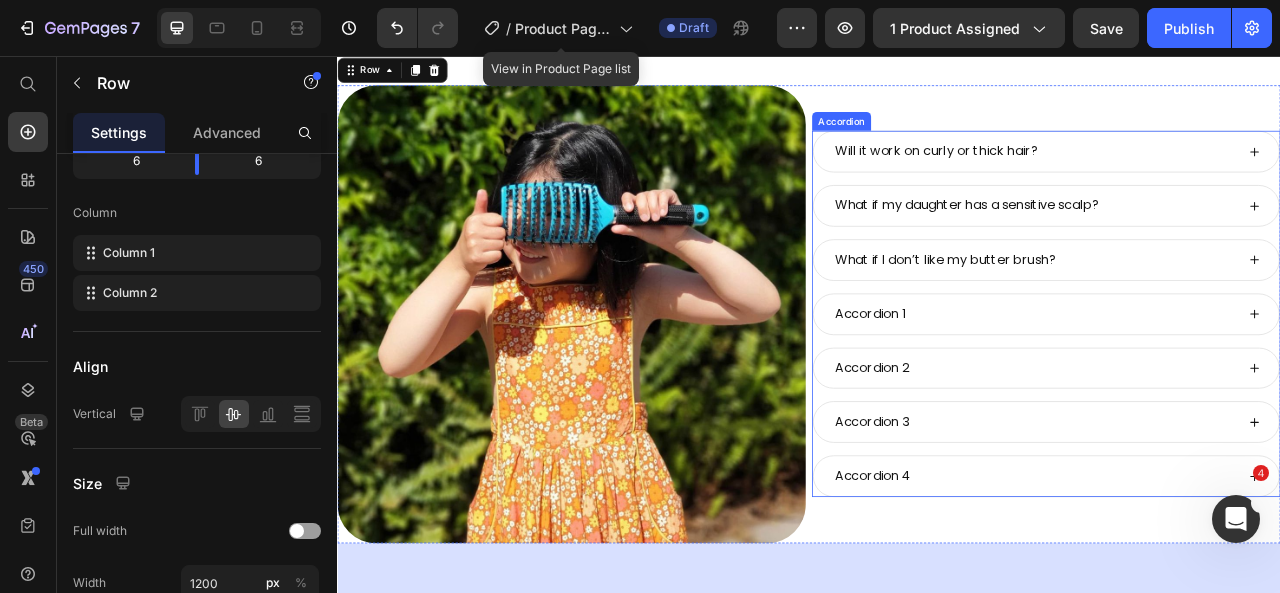 scroll, scrollTop: 9394, scrollLeft: 0, axis: vertical 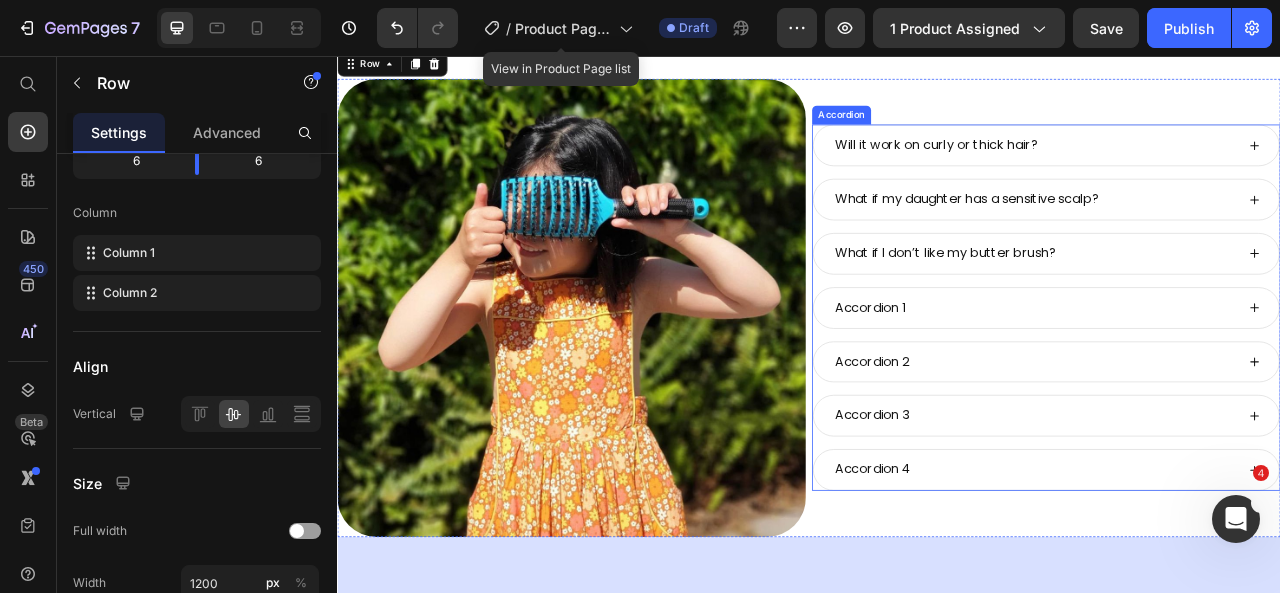 click on "Will it work on curly or thick hair?" at bounding box center [1239, 169] 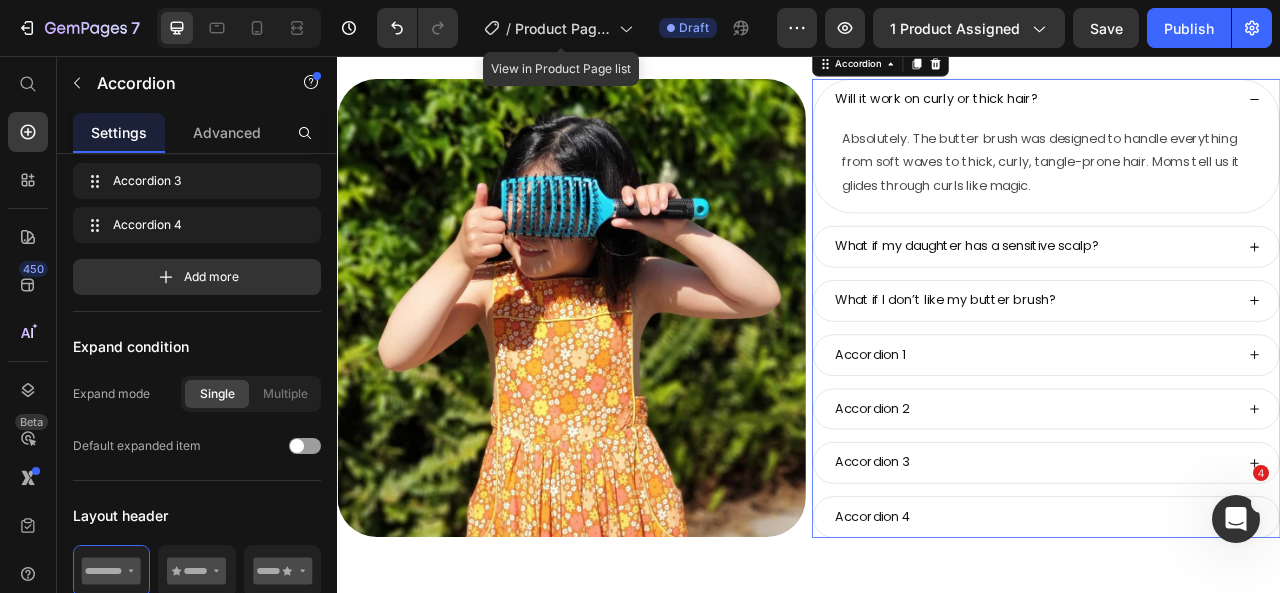 scroll, scrollTop: 0, scrollLeft: 0, axis: both 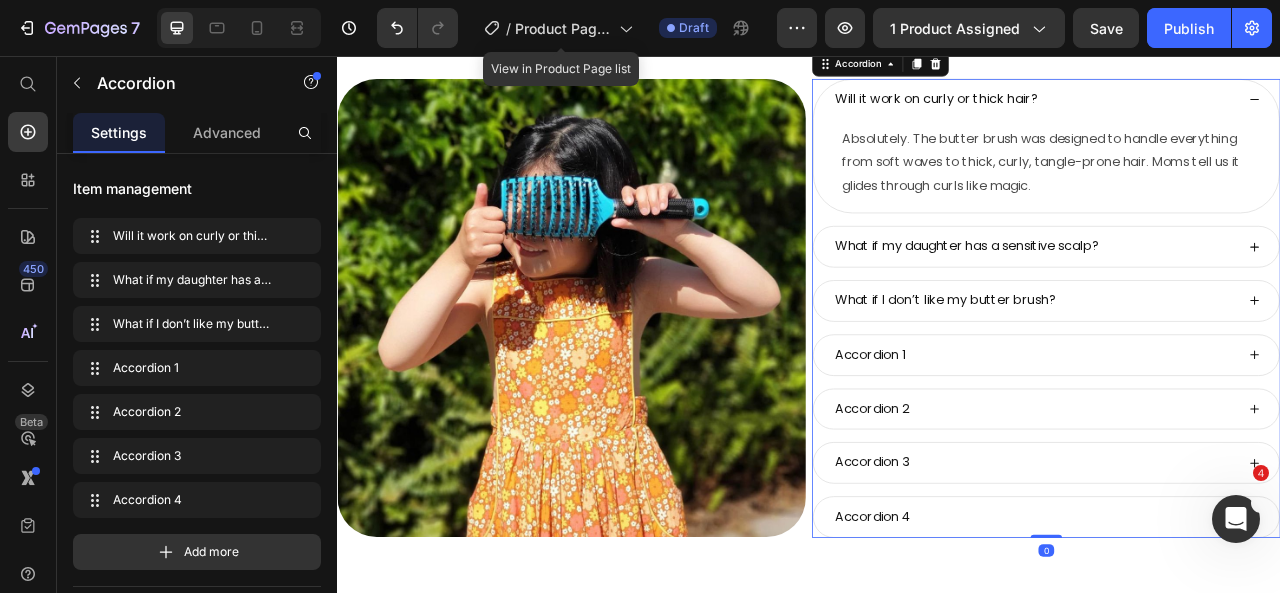 click on "Will it work on curly or thick hair?" at bounding box center (1239, 111) 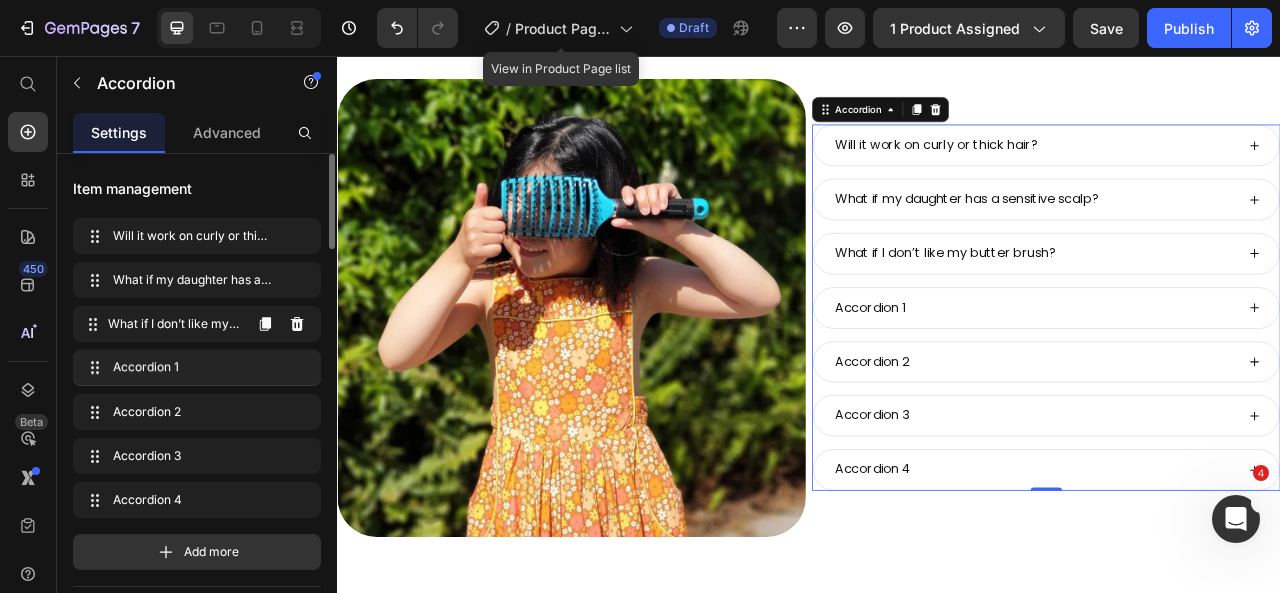 type 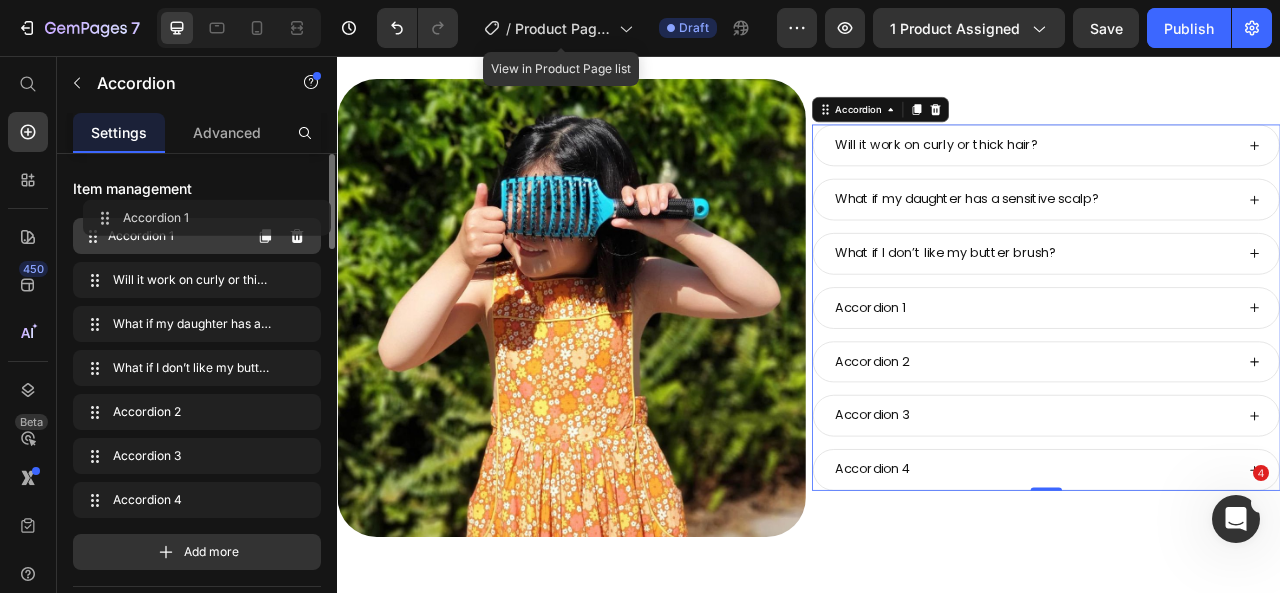 drag, startPoint x: 93, startPoint y: 369, endPoint x: 131, endPoint y: 287, distance: 90.37699 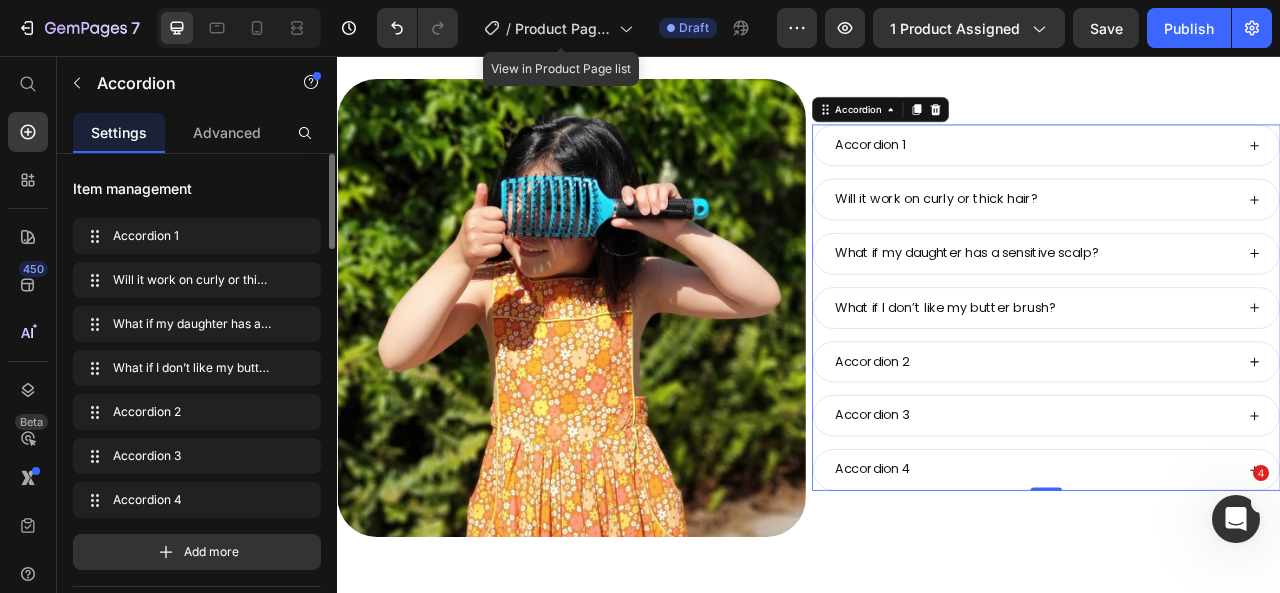 click on "Accordion 1" at bounding box center [1239, 169] 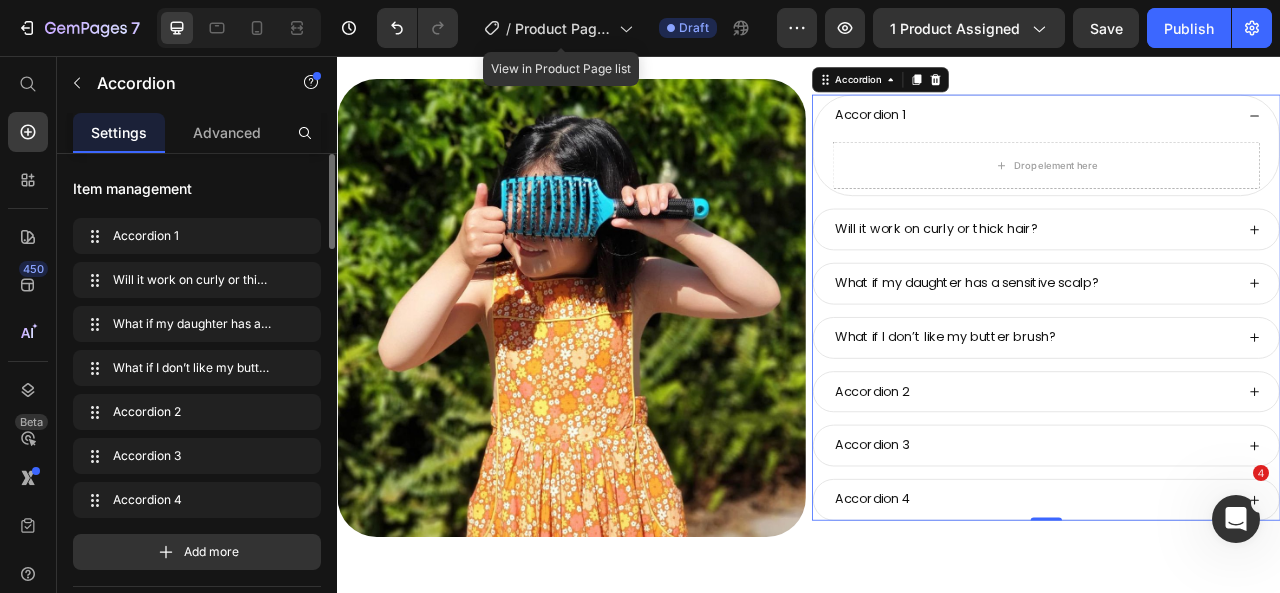 click on "Drop element here" at bounding box center (1239, 195) 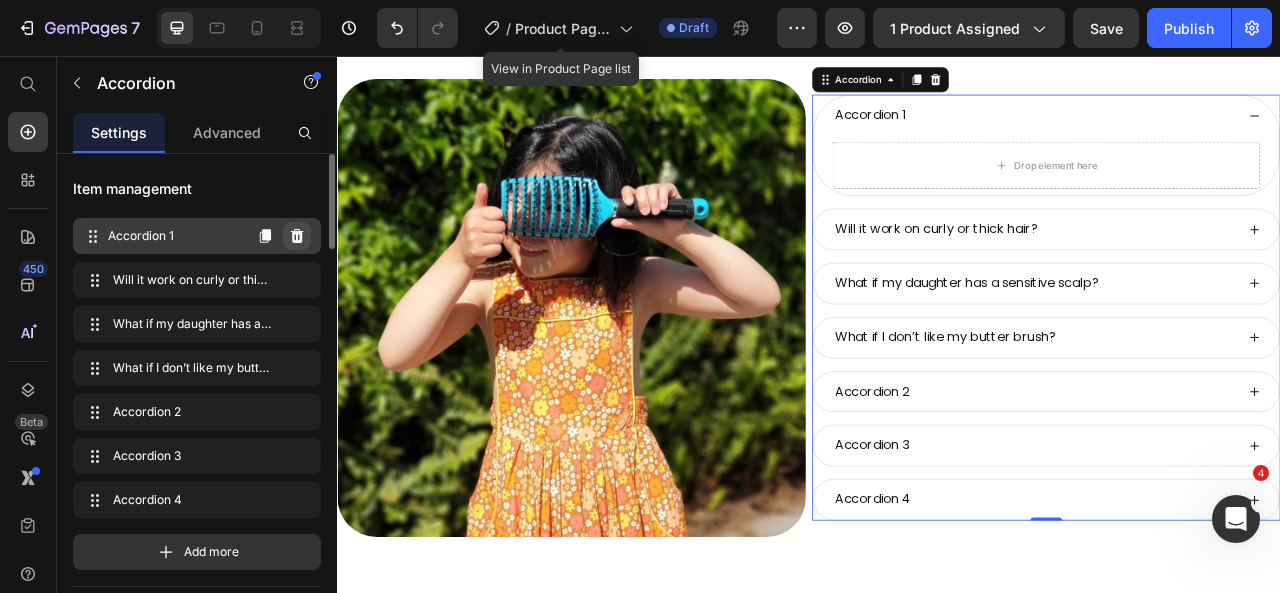 click 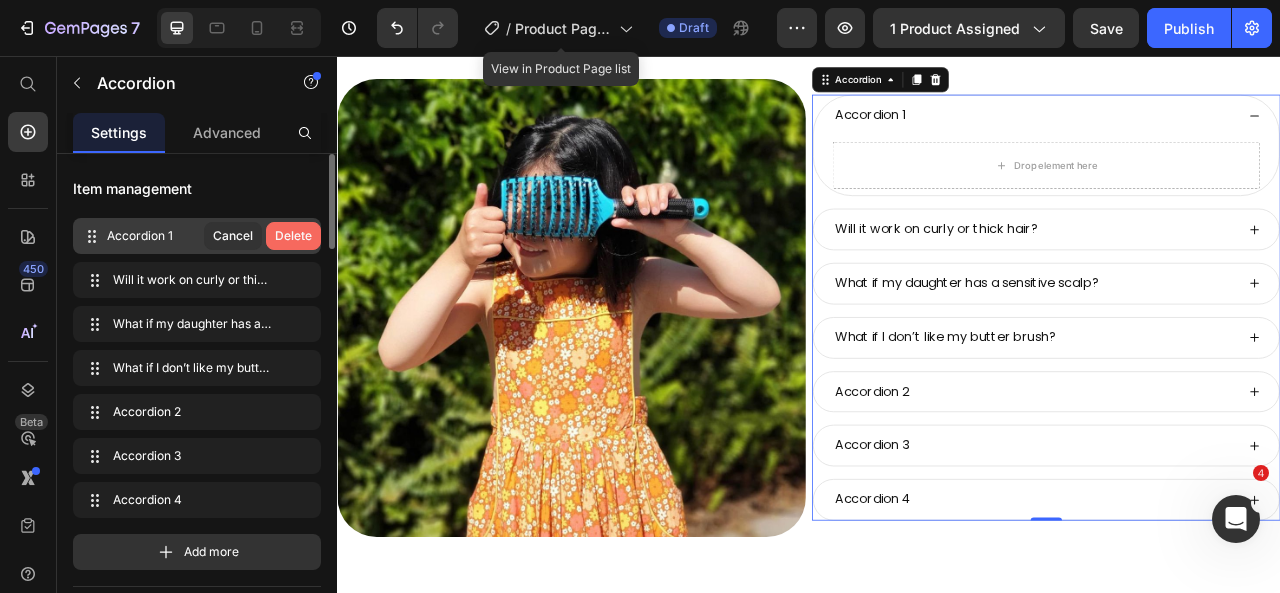 click on "Delete" at bounding box center [293, 236] 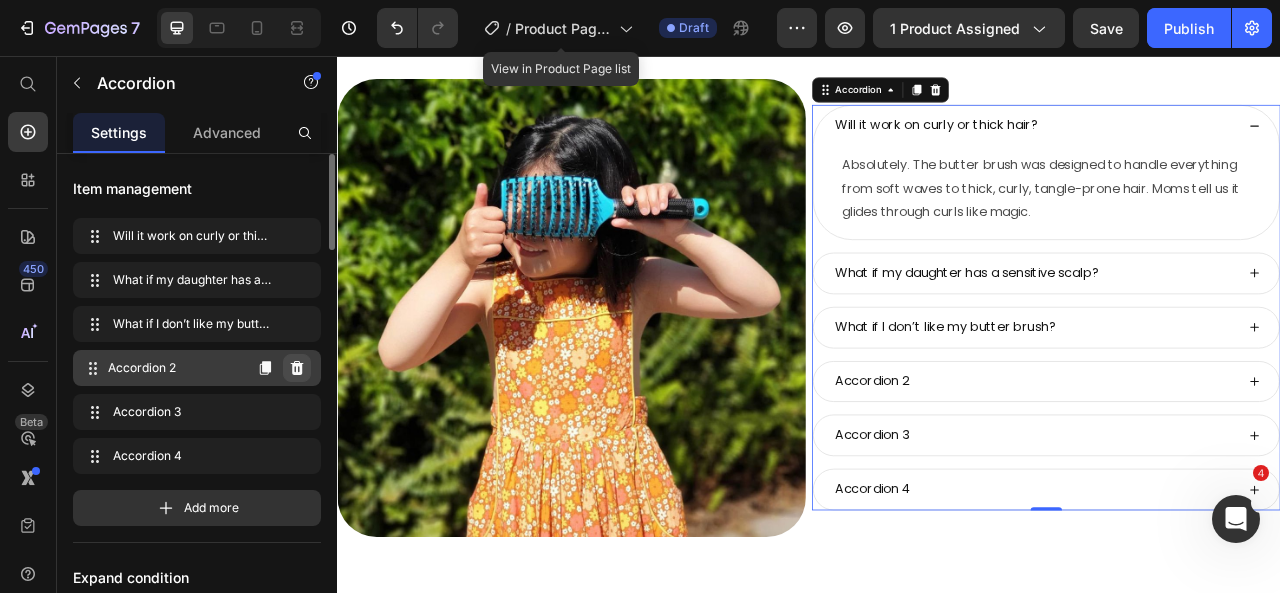 click 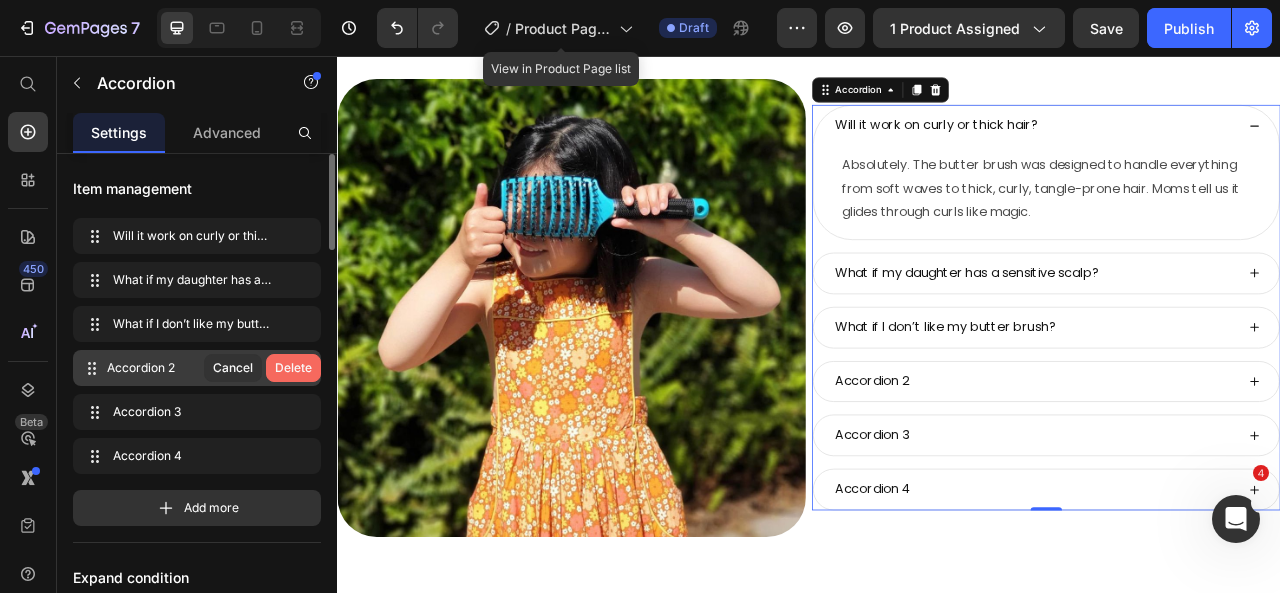 click on "Delete" at bounding box center [293, 368] 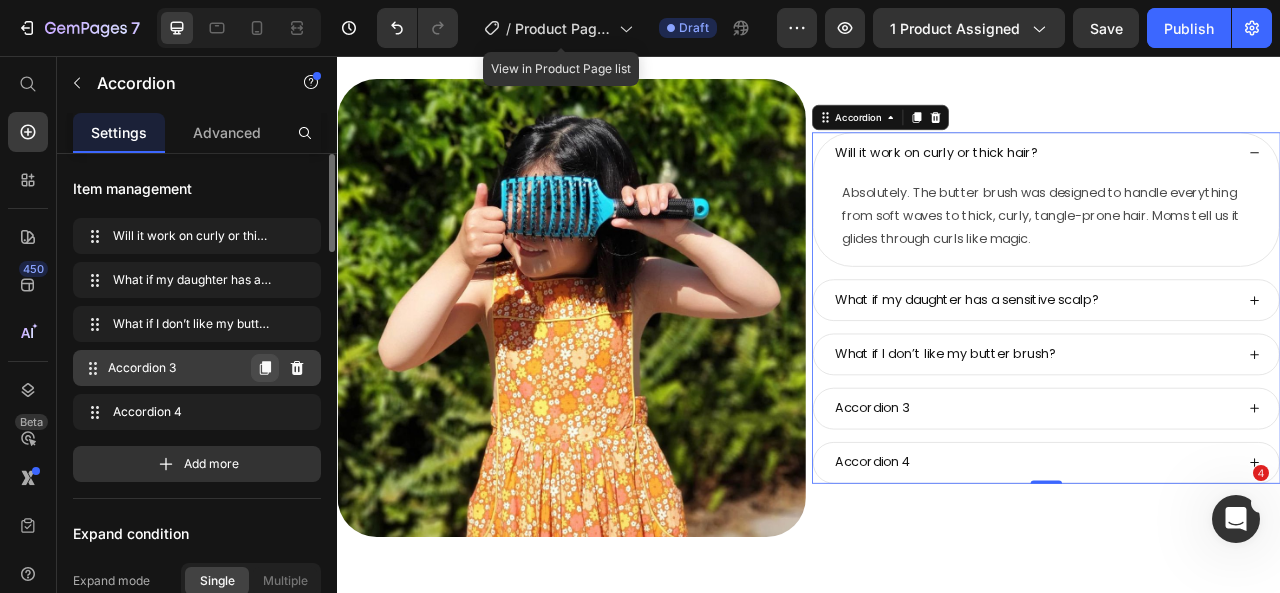 click 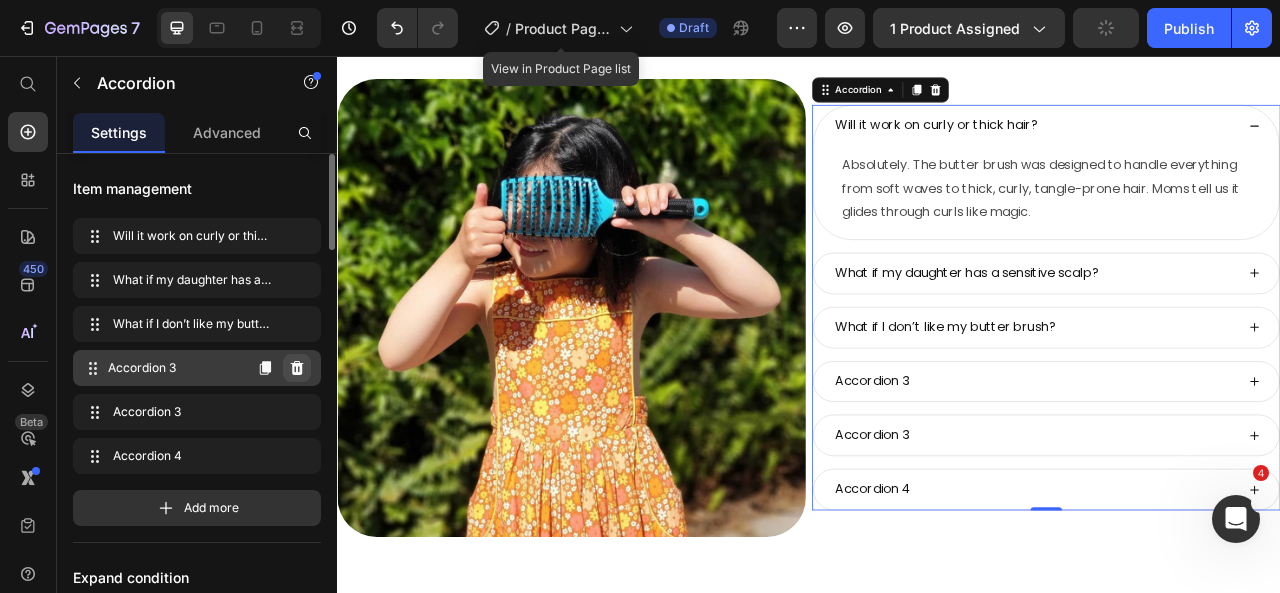 click 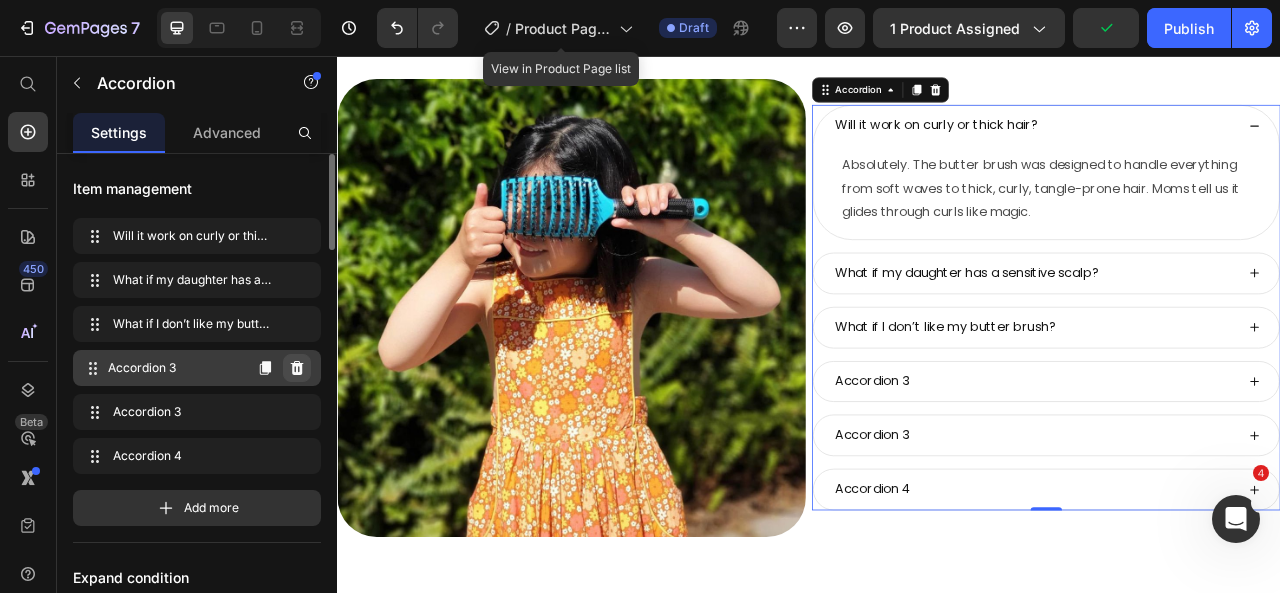 click 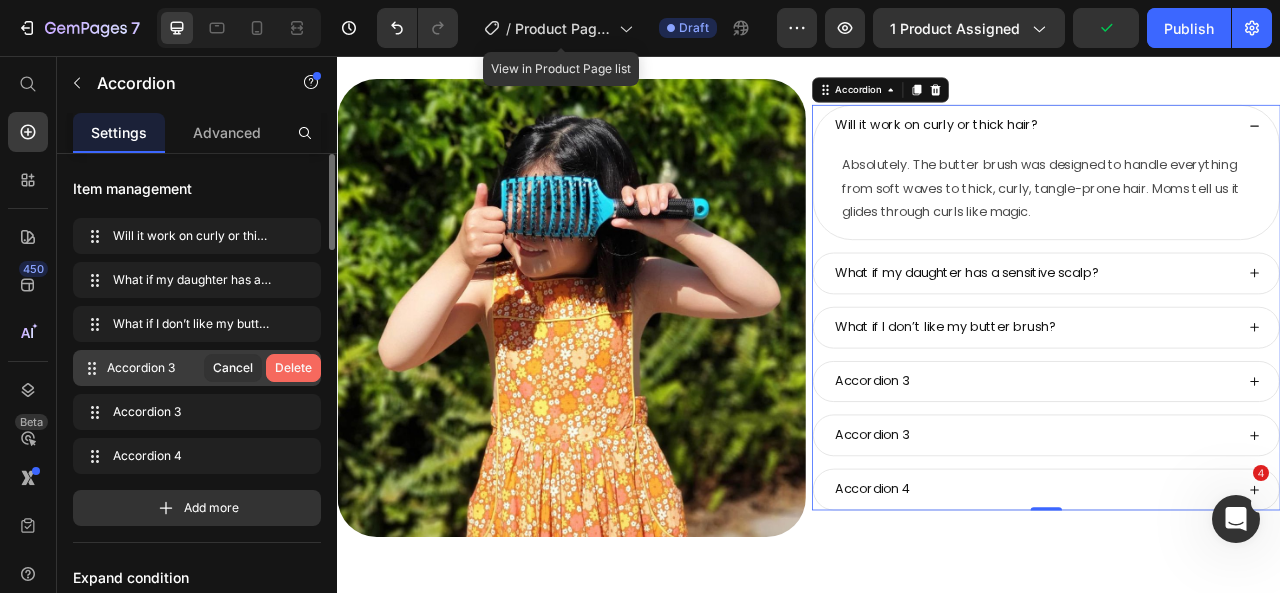 click on "Delete" at bounding box center (293, 368) 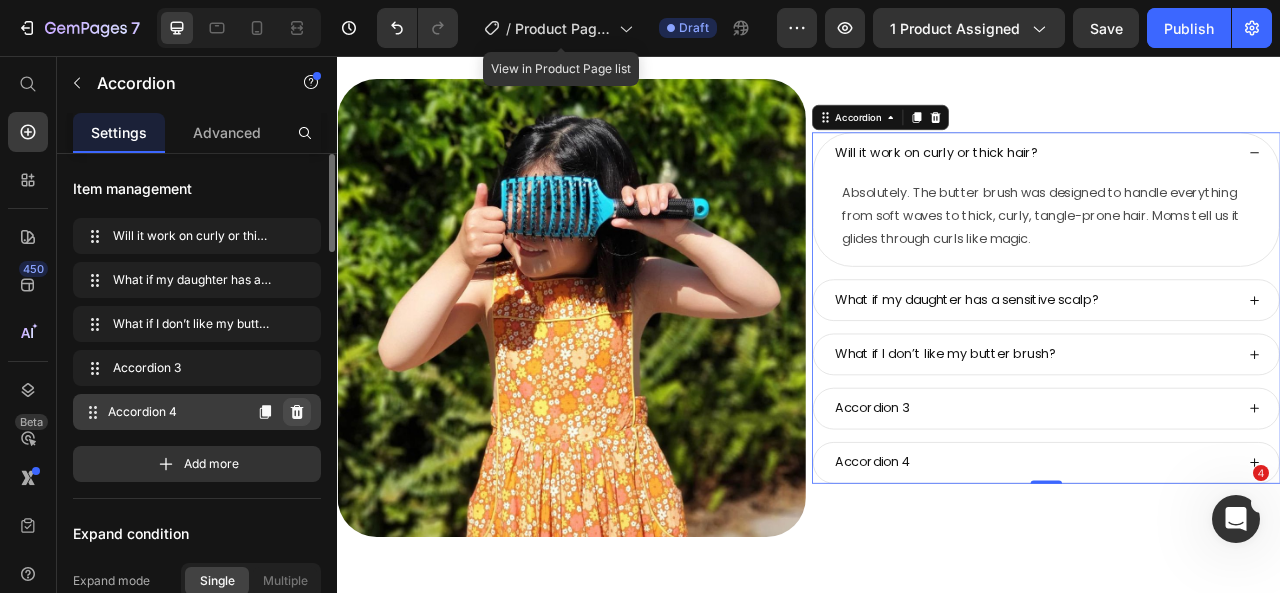 click 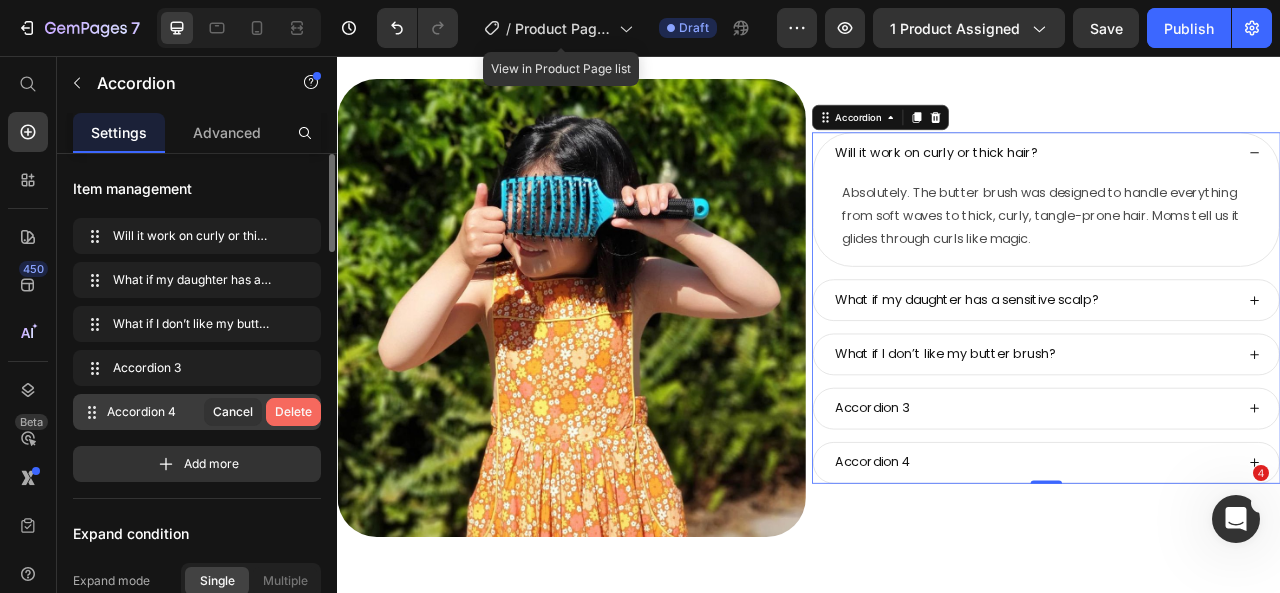 click on "Delete" at bounding box center [293, 412] 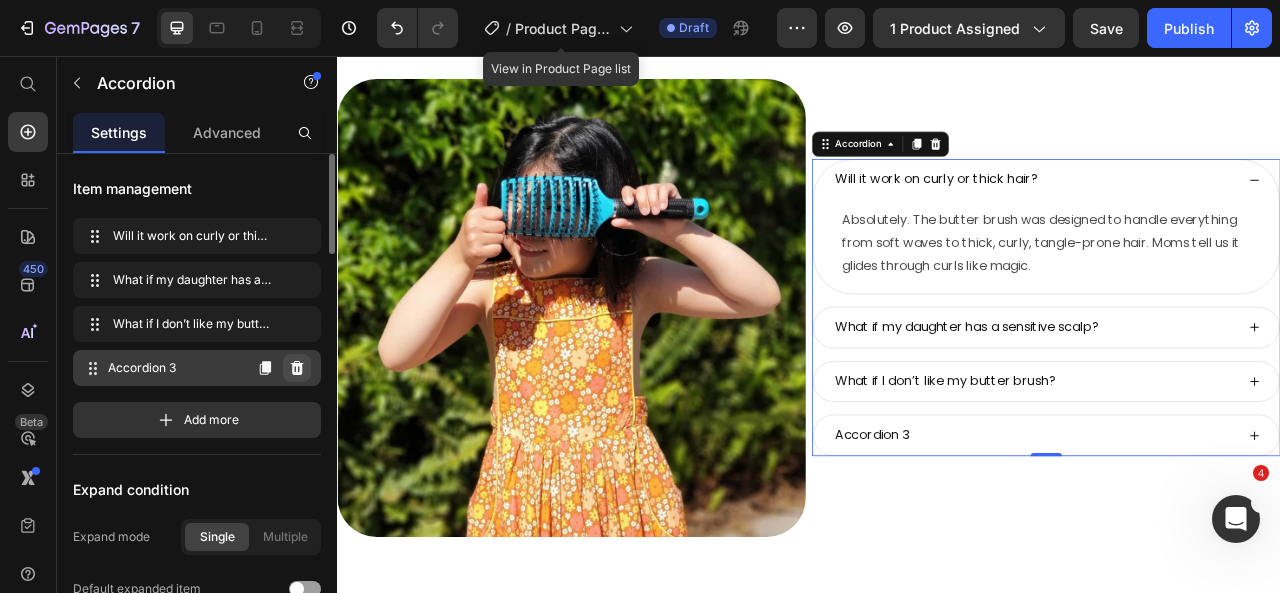 click 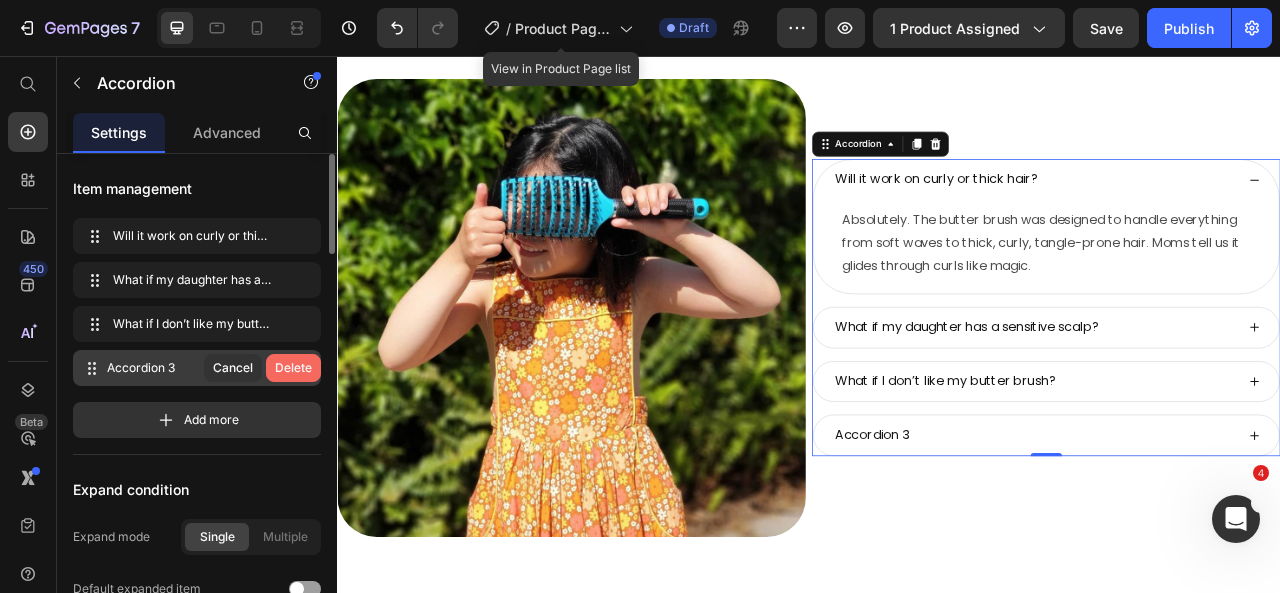 click on "Delete" at bounding box center (293, 368) 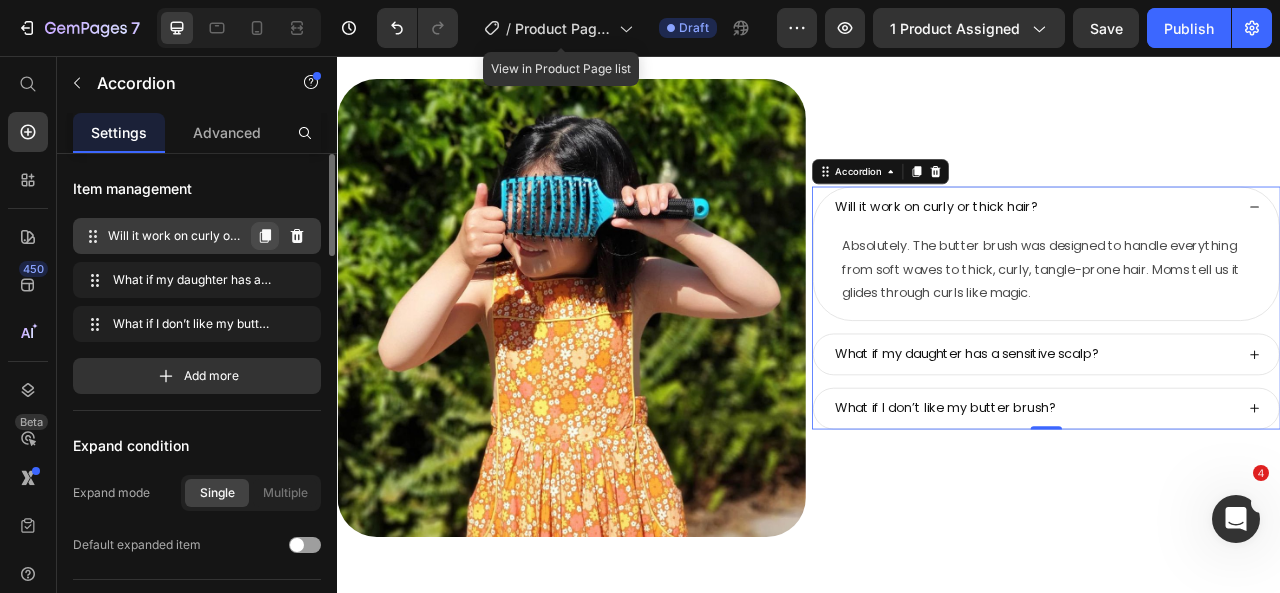click 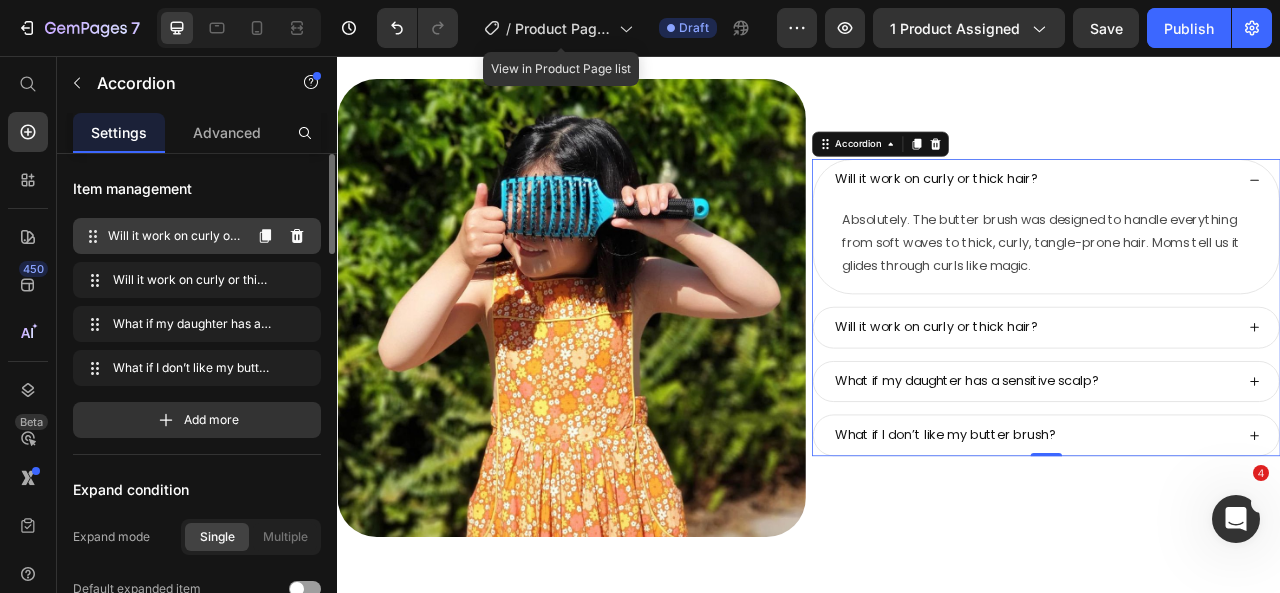 click on "Will it work on curly or thick hair?" at bounding box center [174, 236] 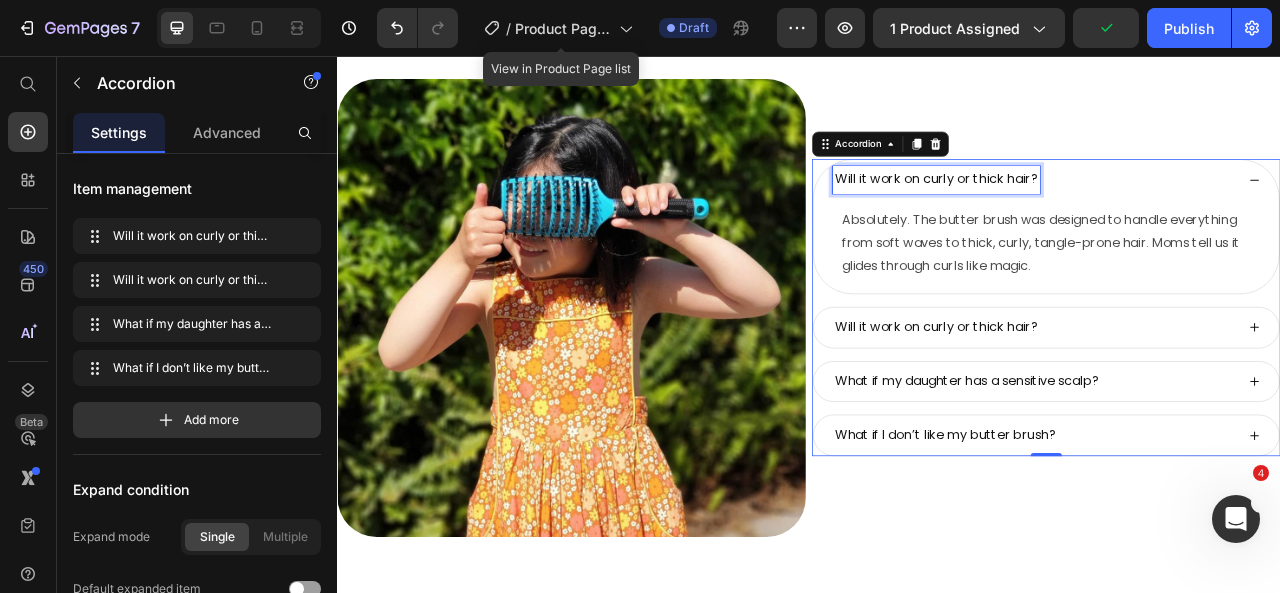 click on "Will it work on curly or thick hair? Absolutely. The butter brush was designed to handle everything from soft waves to thick, curly, tangle-prone hair. Moms tell us it glides through curls like magic. Text Block
Will it work on curly or thick hair?
What if my daughter has a sensitive scalp?
What if I don’t like my butter brush? Accordion   0" at bounding box center [1239, 376] 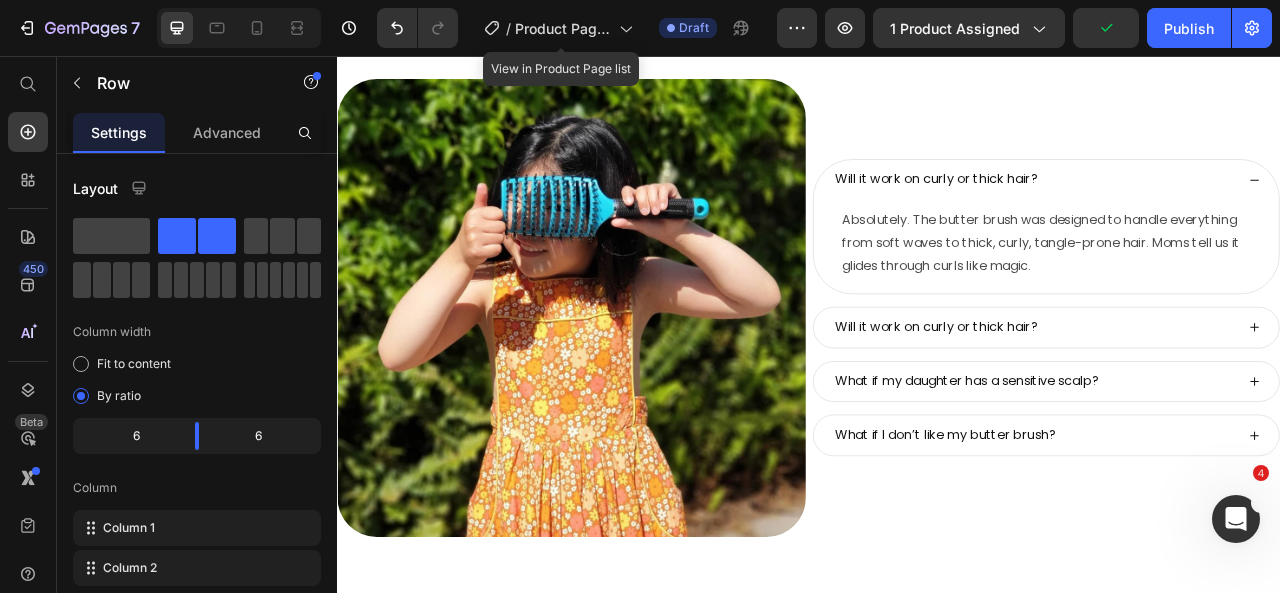 scroll, scrollTop: 9293, scrollLeft: 0, axis: vertical 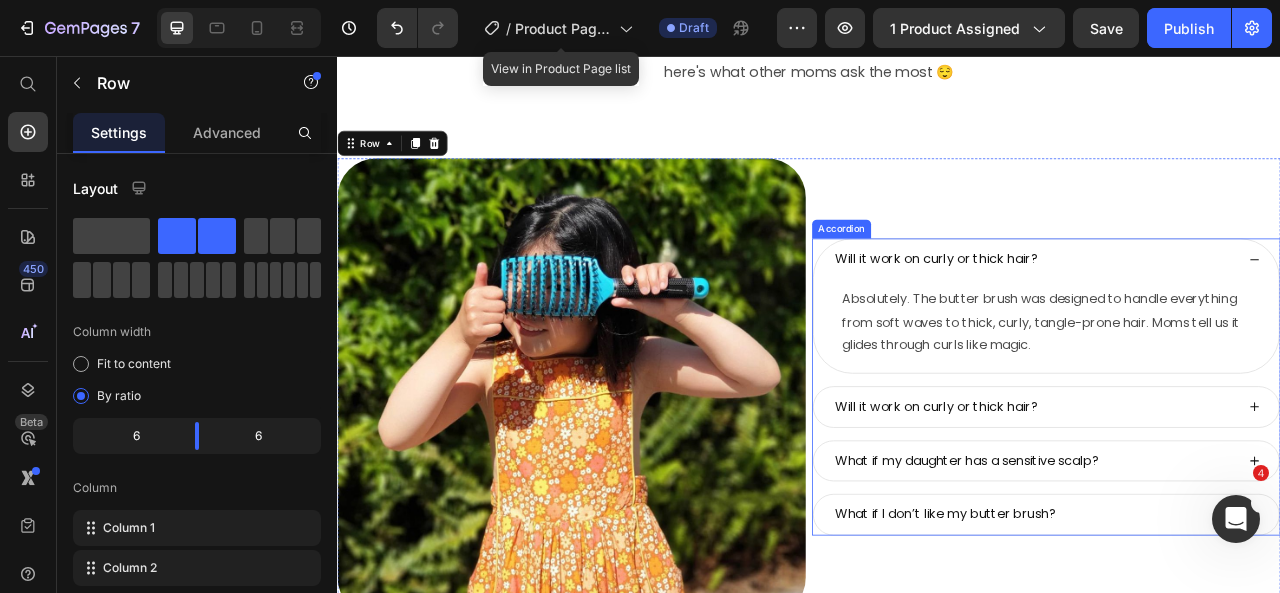 click on "Will it work on curly or thick hair?" at bounding box center (1099, 314) 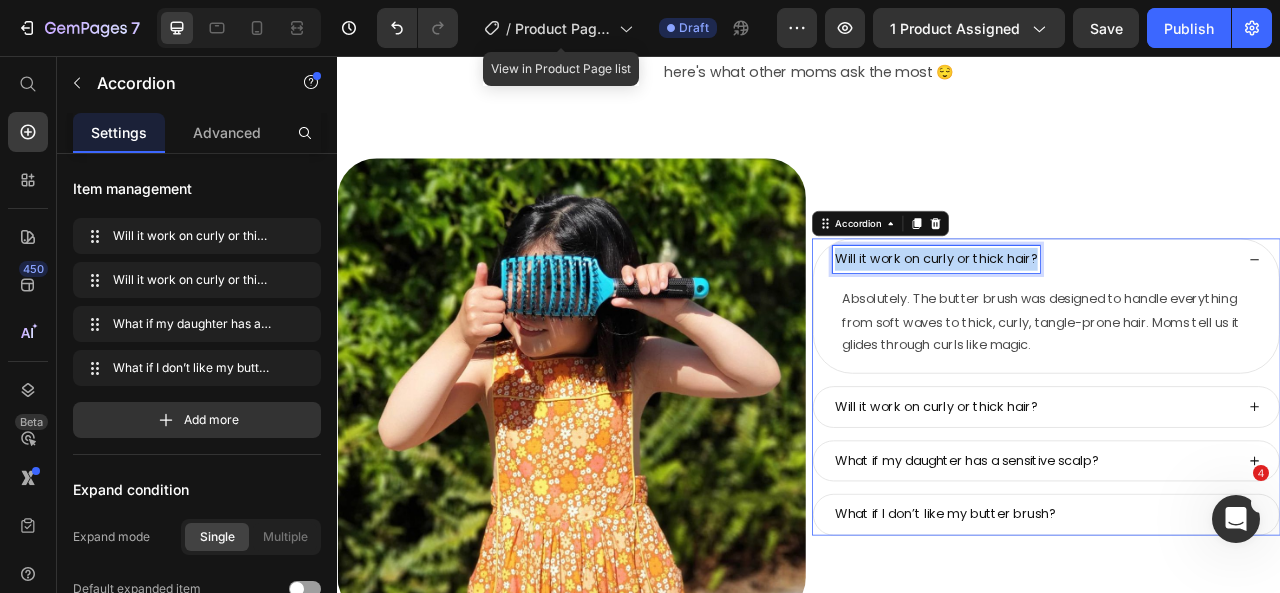 click on "Will it work on curly or thick hair?" at bounding box center (1099, 314) 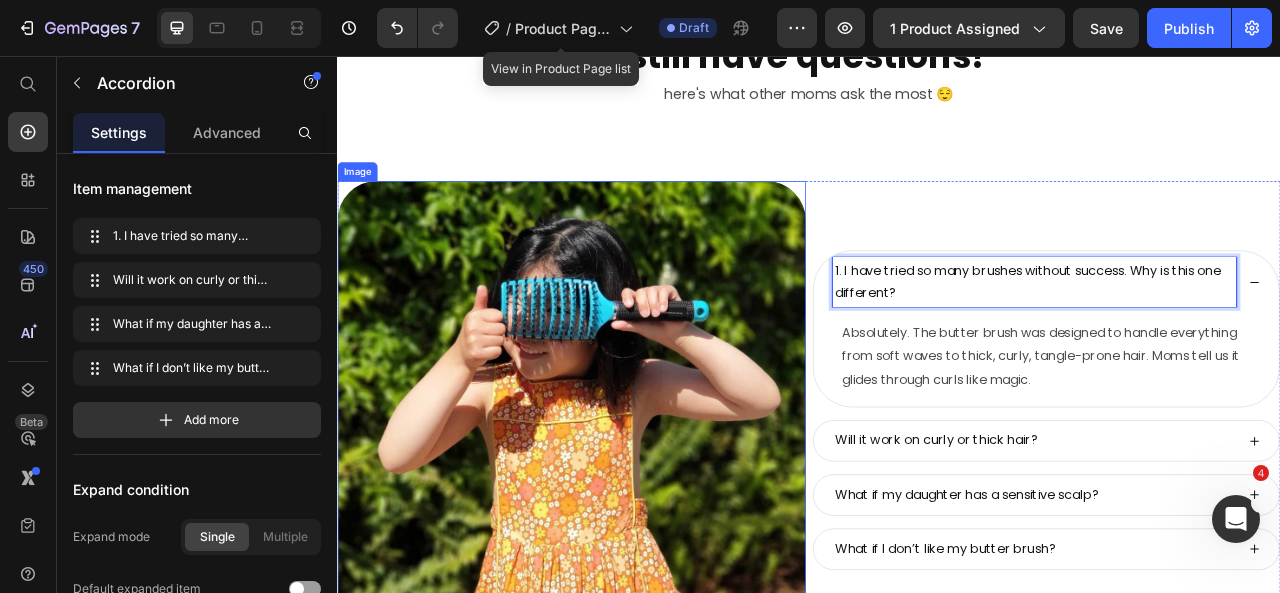scroll, scrollTop: 9278, scrollLeft: 0, axis: vertical 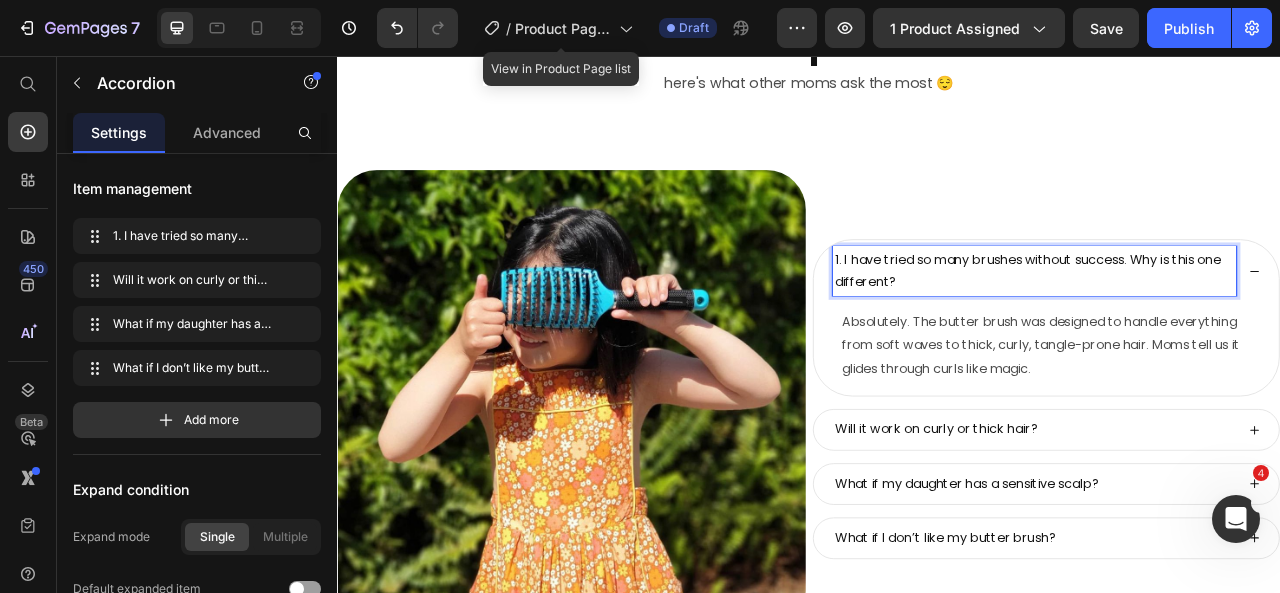 click on "1. I have tried so many brushes without success. Why is this one different?" at bounding box center (1224, 330) 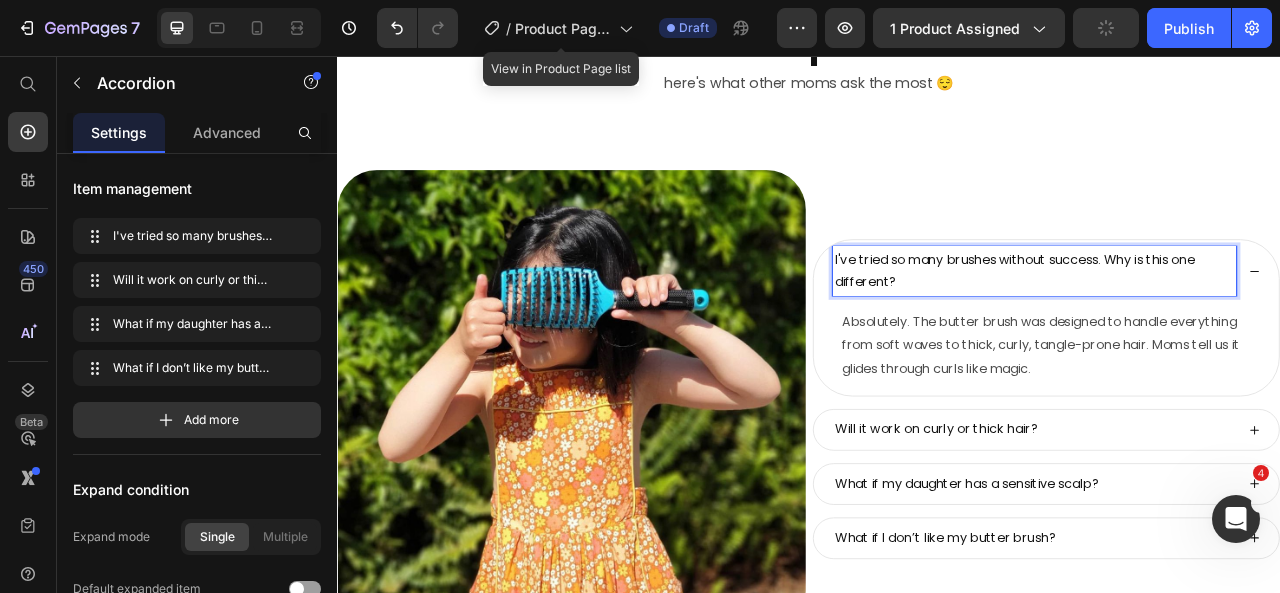 click 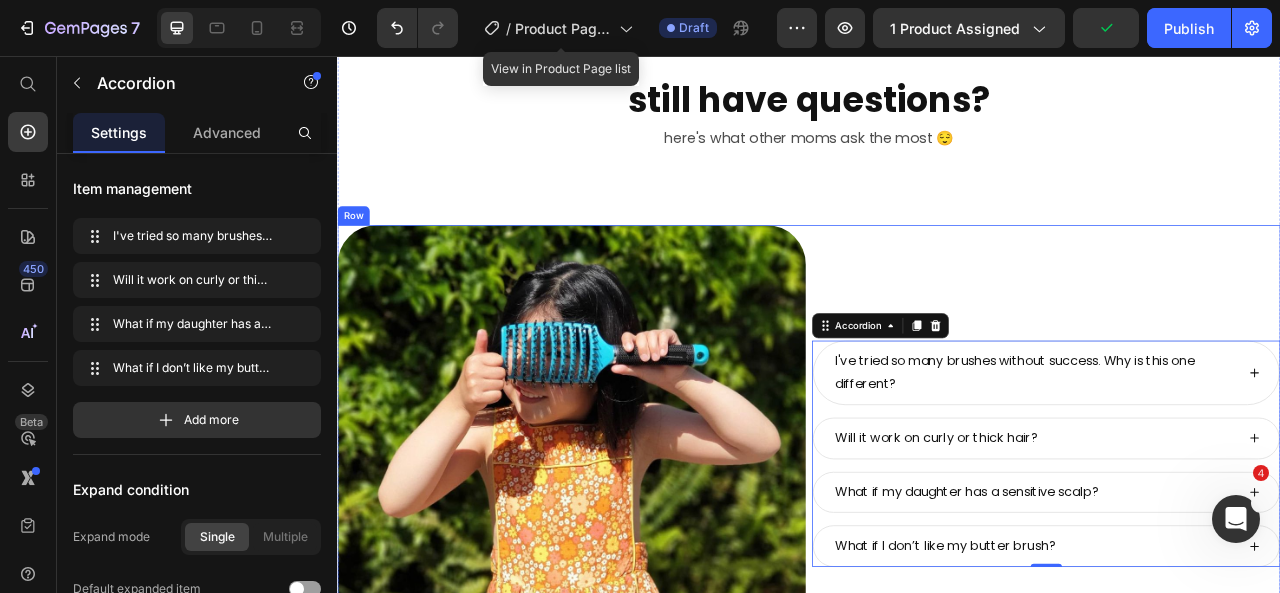 scroll, scrollTop: 9206, scrollLeft: 0, axis: vertical 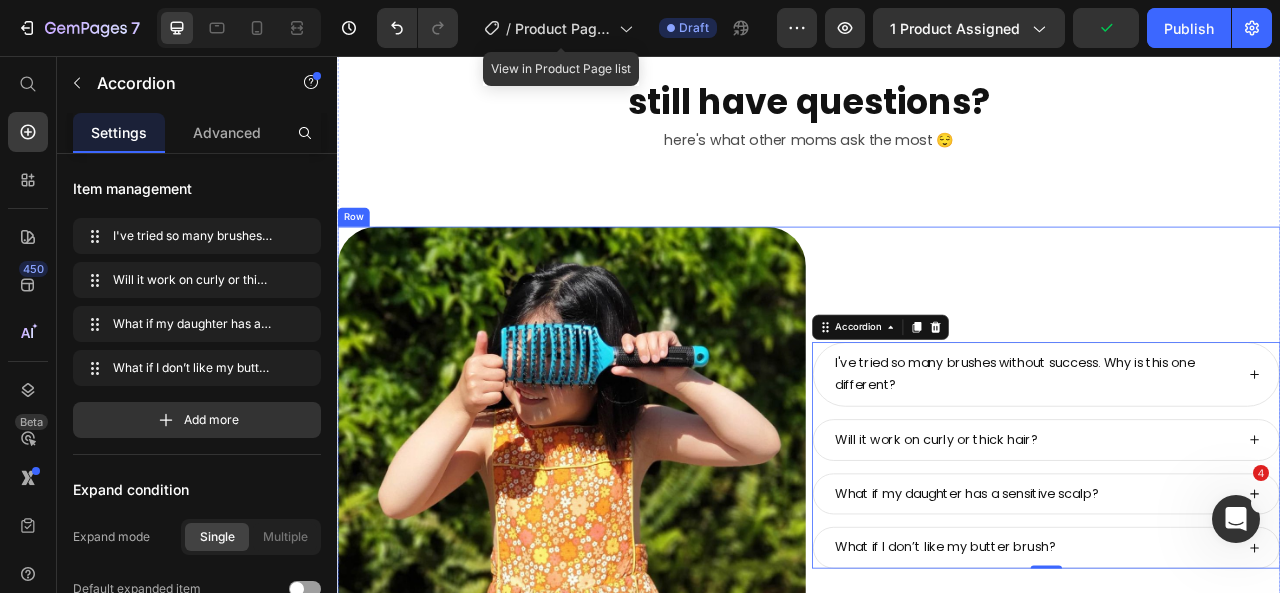 click on "I've tried so many brushes without success. Why is this one different?
Will it work on curly or thick hair?
What if my daughter has a sensitive scalp?
What if I don’t like my butter brush? Accordion   0" at bounding box center (1239, 564) 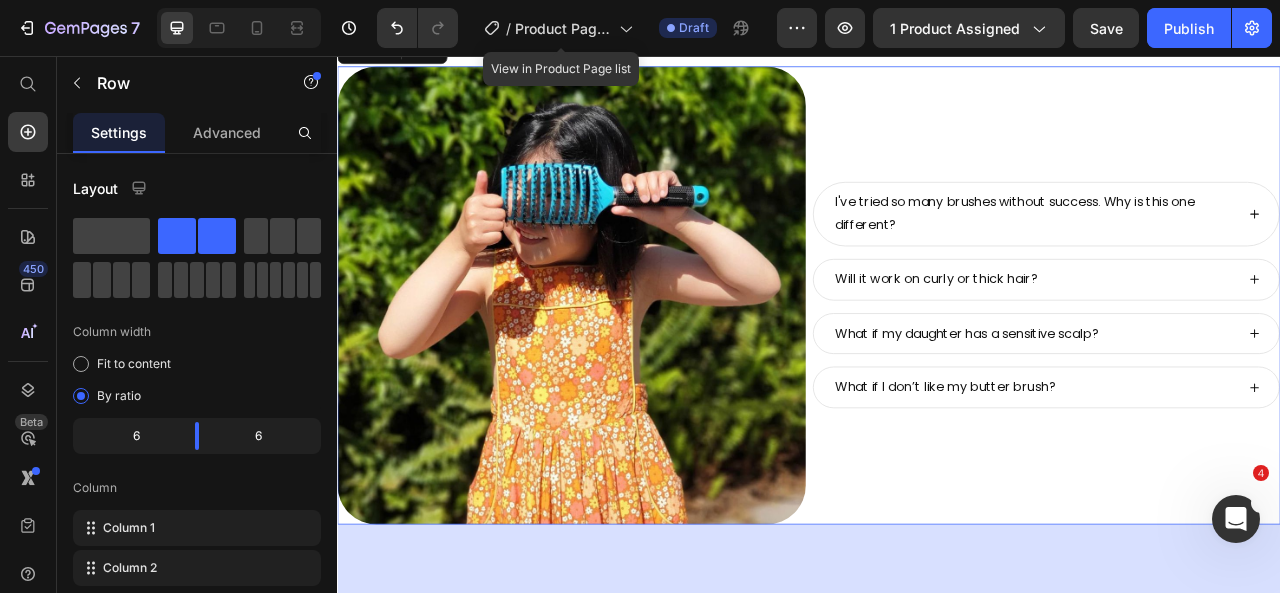 scroll, scrollTop: 9384, scrollLeft: 0, axis: vertical 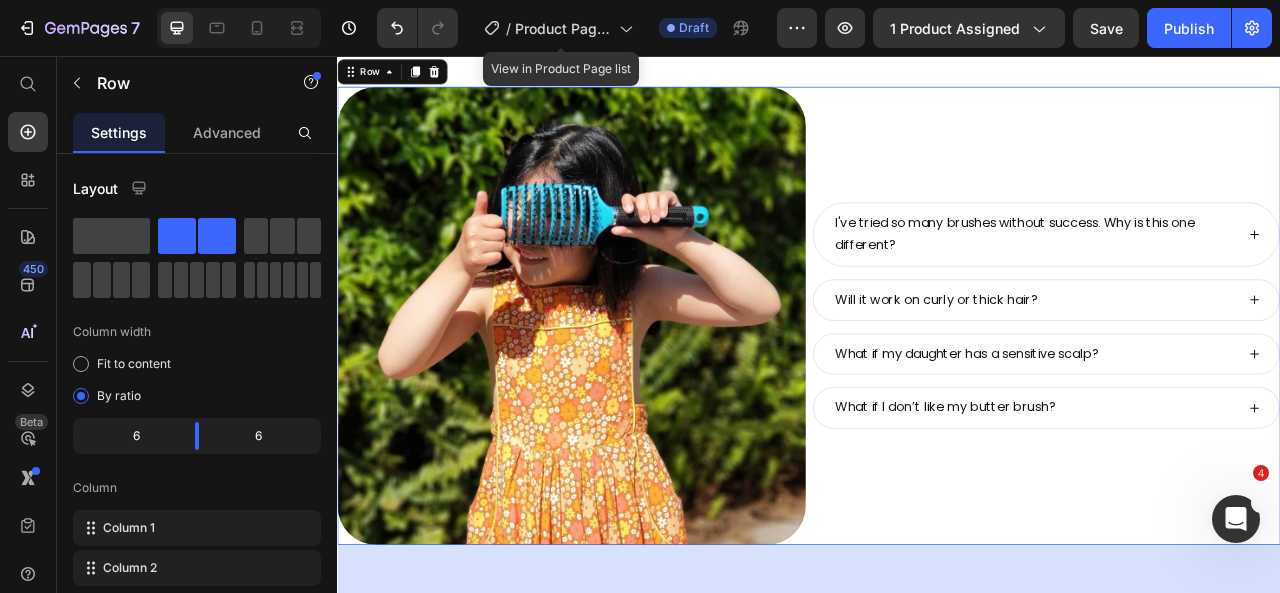 click on "I've tried so many brushes without success. Why is this one different?
Will it work on curly or thick hair?
What if my daughter has a sensitive scalp?
What if I don’t like my butter brush? Accordion" at bounding box center [1239, 386] 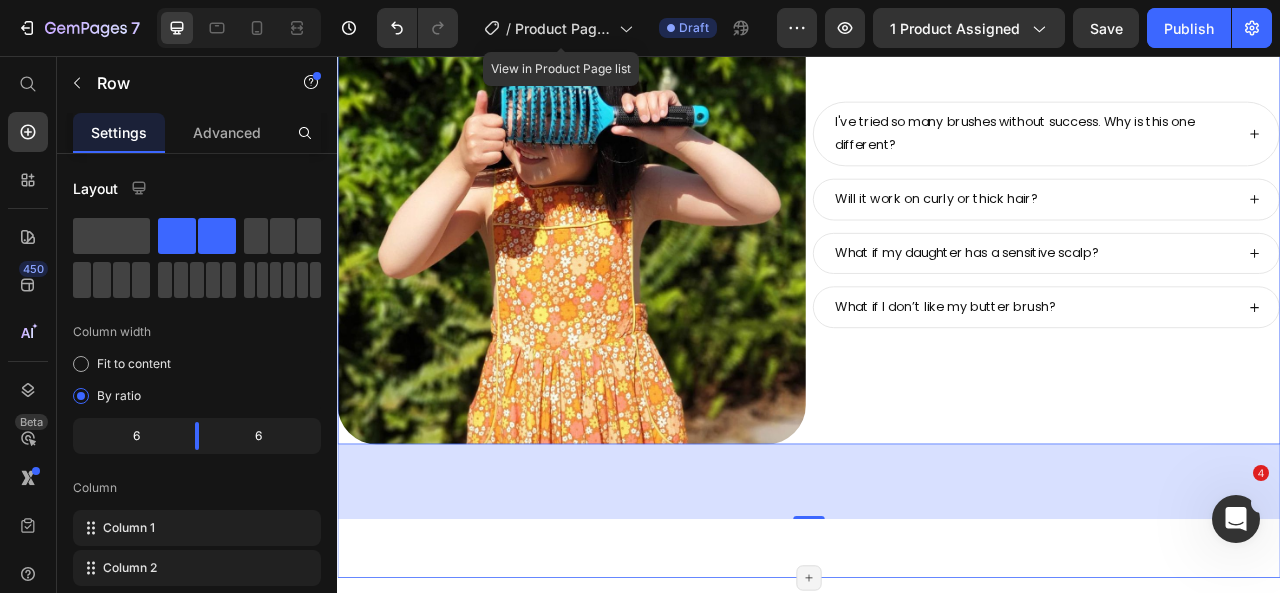 scroll, scrollTop: 9540, scrollLeft: 0, axis: vertical 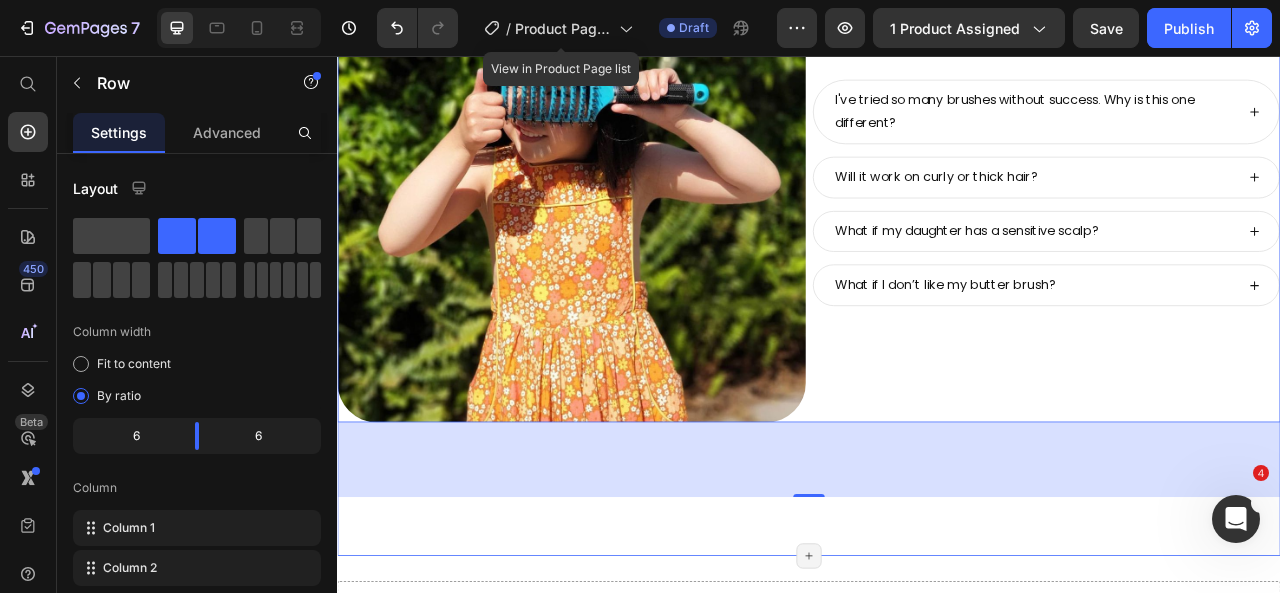 click on "still have questions? Heading real moms. real results. Heading here's what other moms ask the most 😌 Text Block Image
I've tried so many brushes without success. Why is this one different?
Will it work on curly or thick hair?
What if my daughter has a sensitive scalp?
What if I don’t like my butter brush? Accordion Row   95 see it in action 🎥 Text Block Section 25/25 Page has reached Shopify’s 25 section-limit Page has reached Shopify’s 25 section-limit" at bounding box center (937, 184) 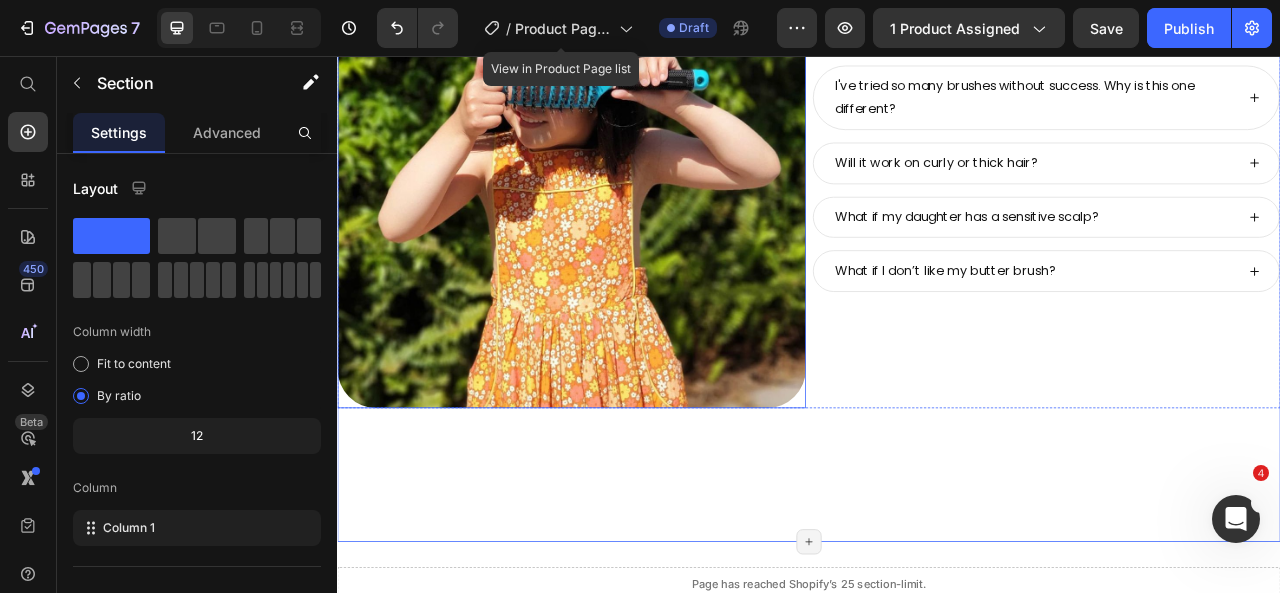 scroll, scrollTop: 9560, scrollLeft: 0, axis: vertical 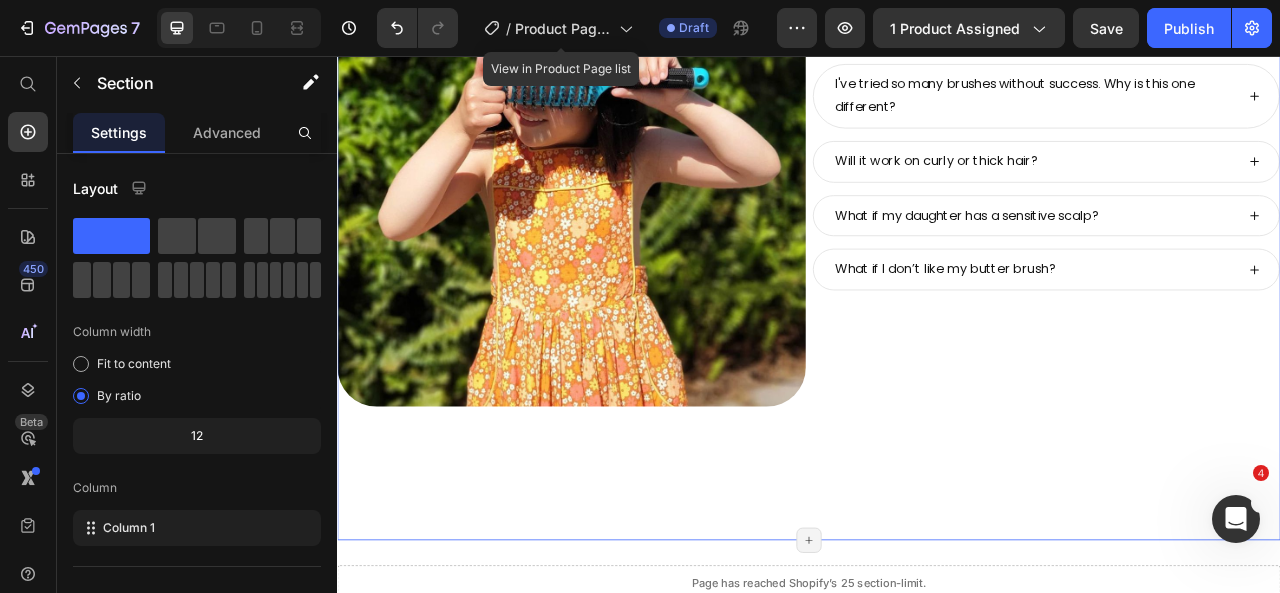 click on "still have questions? Heading real moms. real results. Heading here's what other moms ask the most 😌 Text Block Image
I've tried so many brushes without success. Why is this one different?
Will it work on curly or thick hair?
What if my daughter has a sensitive scalp?
What if I don’t like my butter brush? Accordion Row see it in action 🎥 Text Block" at bounding box center (937, 164) 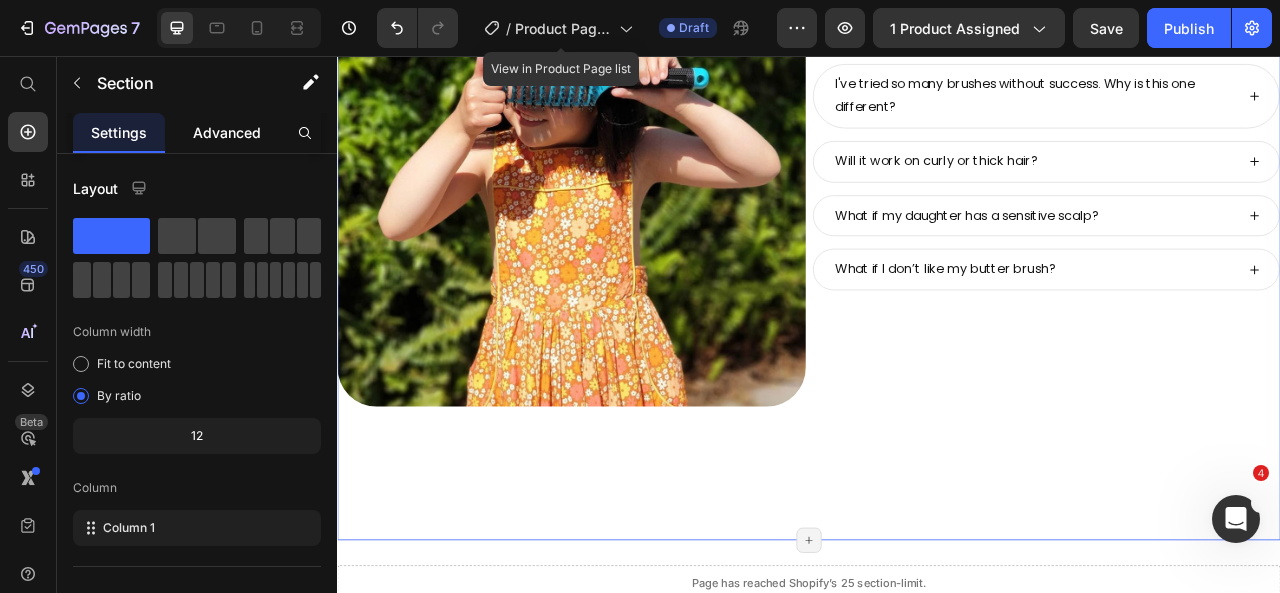 click on "Advanced" at bounding box center (227, 132) 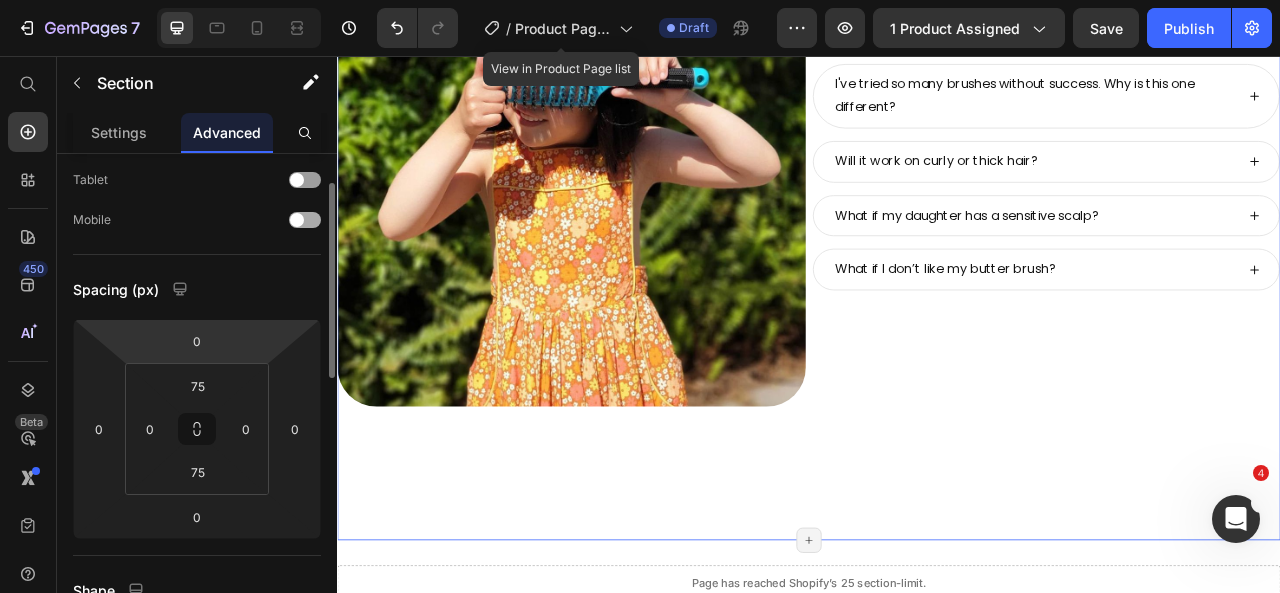 scroll, scrollTop: 108, scrollLeft: 0, axis: vertical 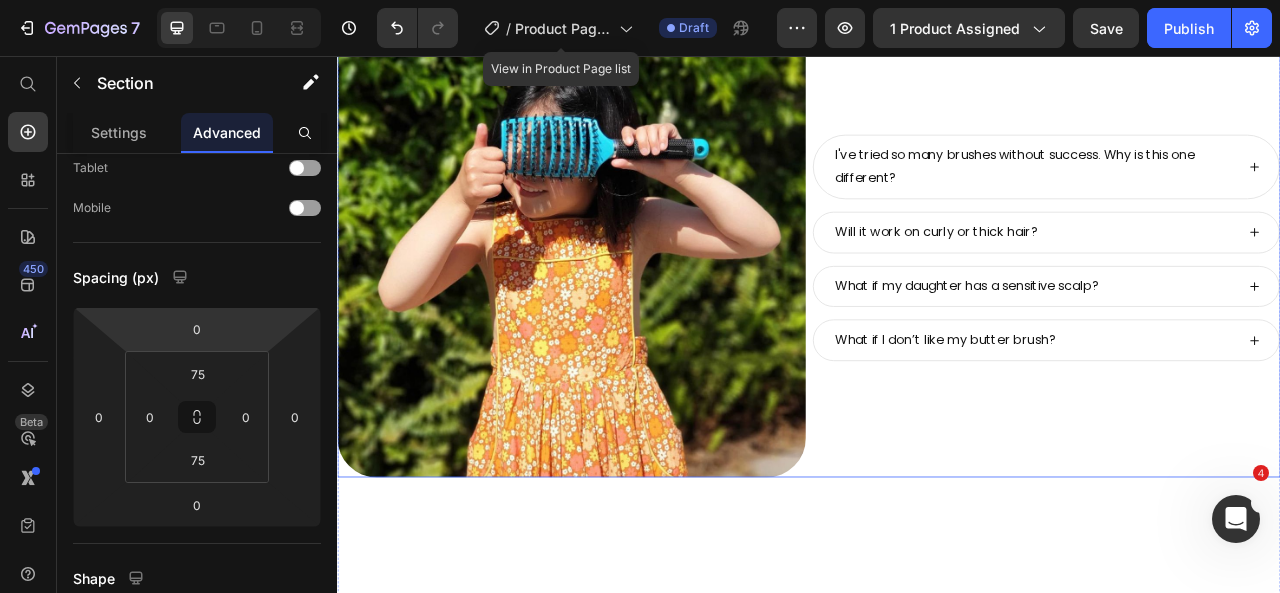 click on "I've tried so many brushes without success. Why is this one different?
Will it work on curly or thick hair?
What if my daughter has a sensitive scalp?
What if I don’t like my butter brush? Accordion" at bounding box center (1239, 300) 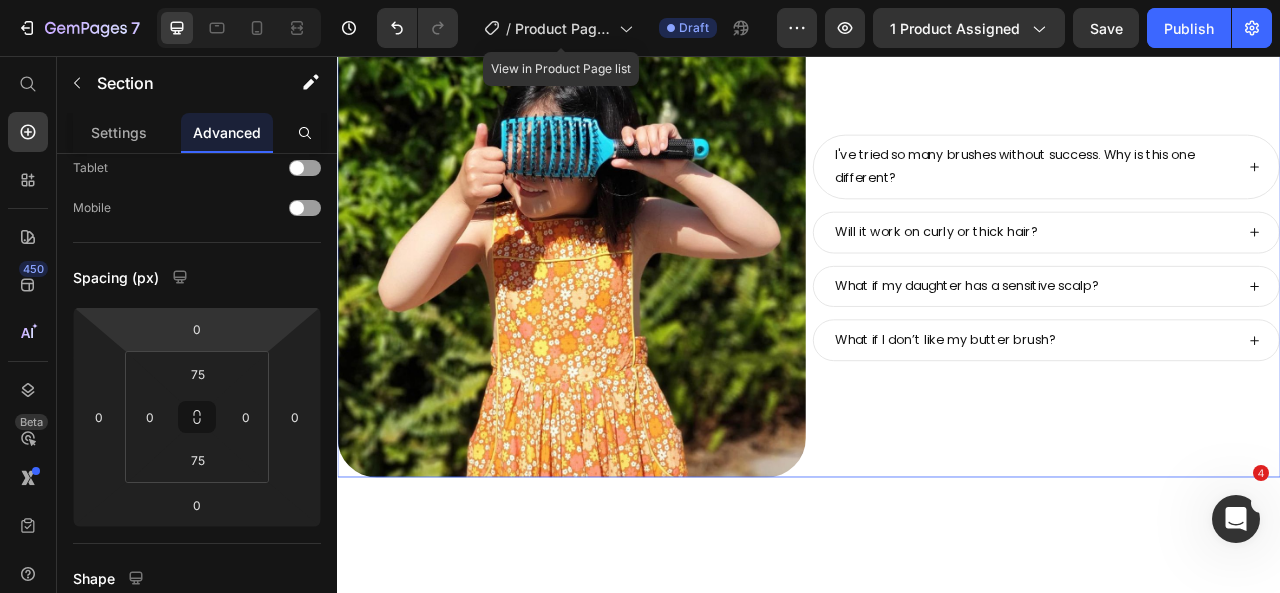 scroll, scrollTop: 0, scrollLeft: 0, axis: both 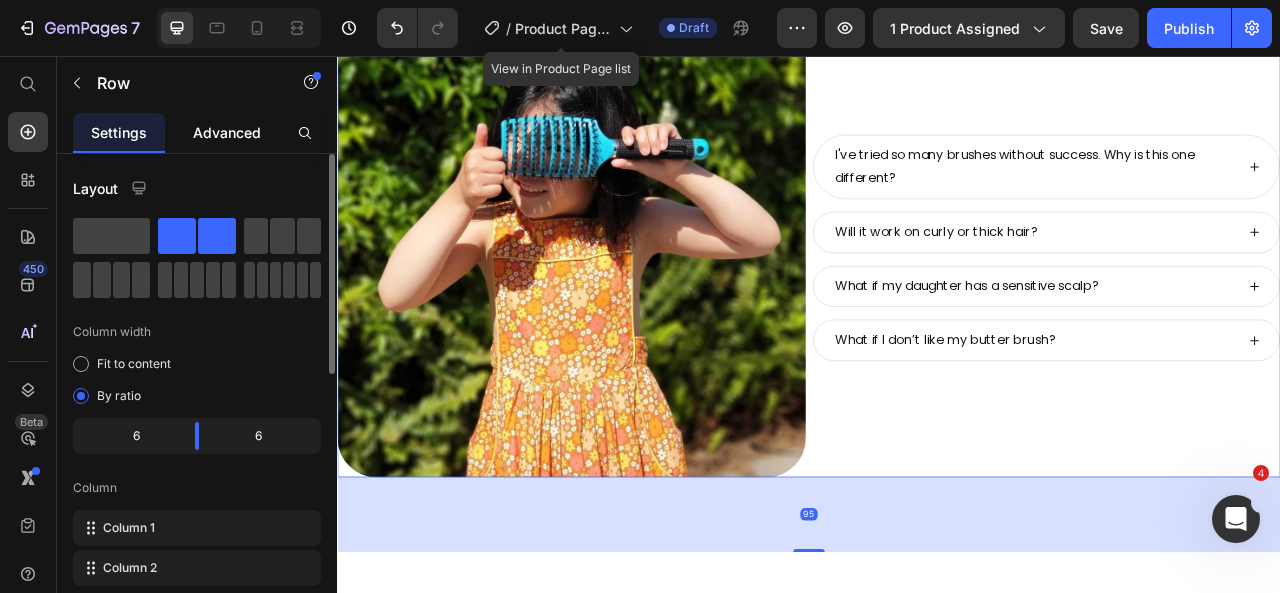 click on "Advanced" at bounding box center (227, 132) 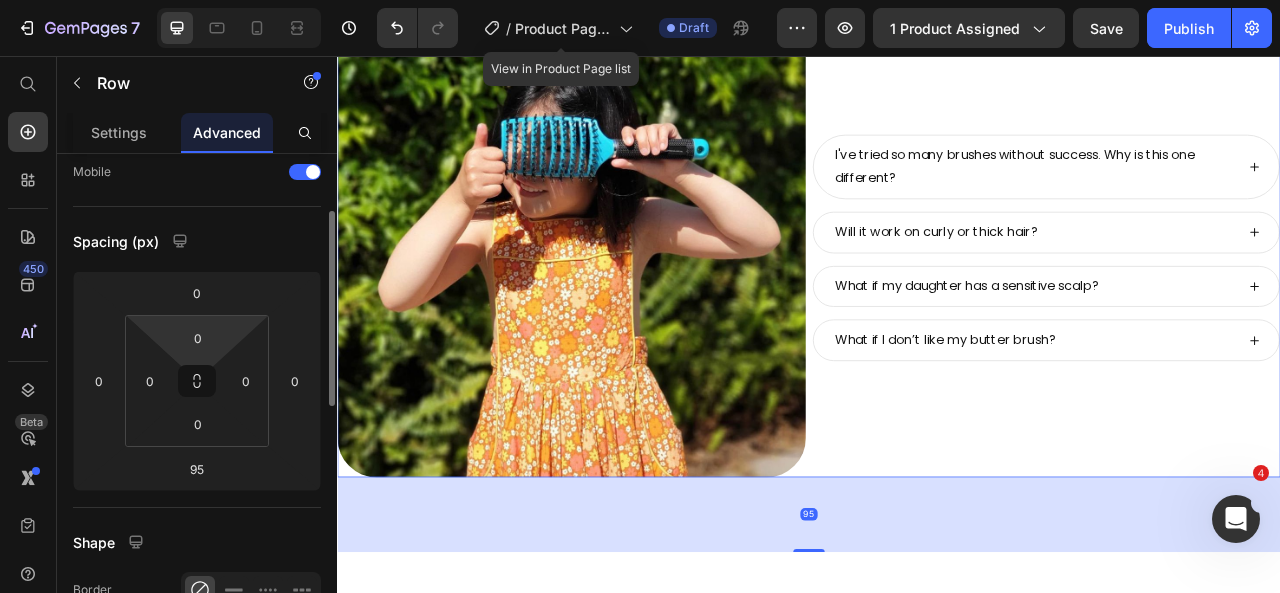 scroll, scrollTop: 162, scrollLeft: 0, axis: vertical 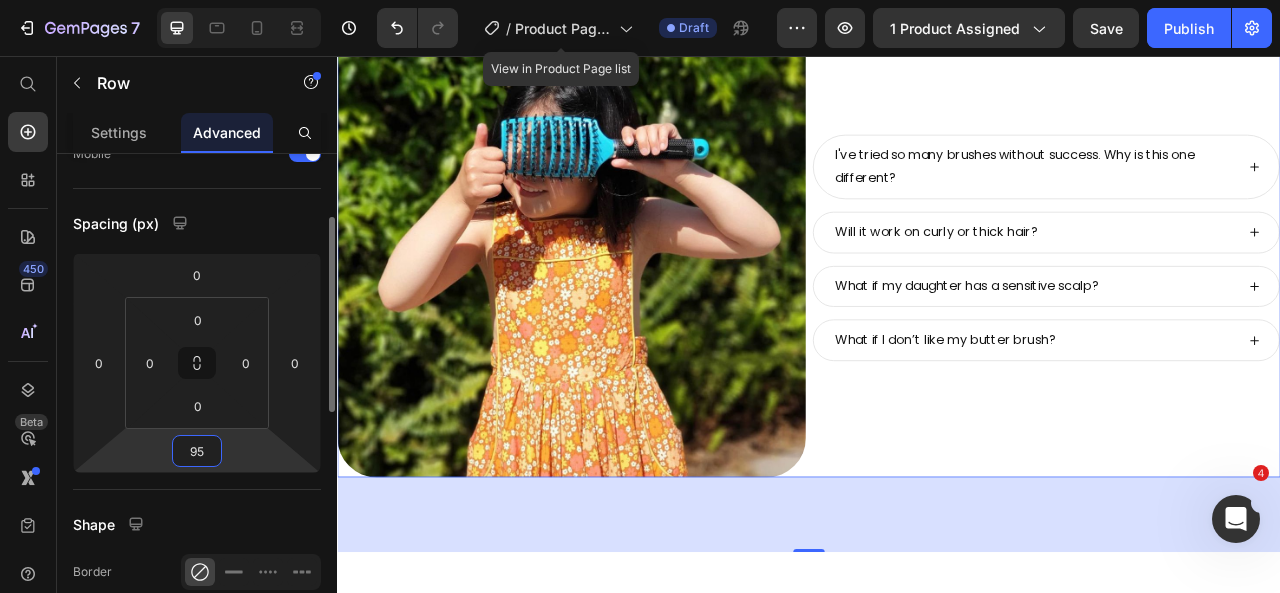 click on "95" at bounding box center [197, 451] 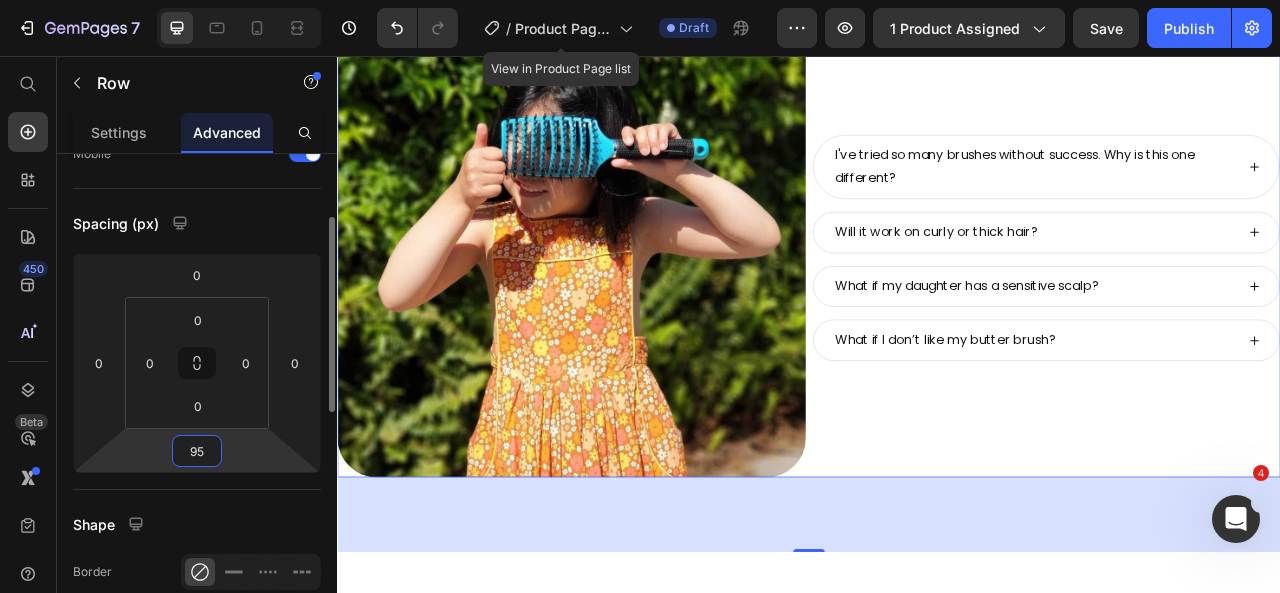 drag, startPoint x: 198, startPoint y: 453, endPoint x: 203, endPoint y: 439, distance: 14.866069 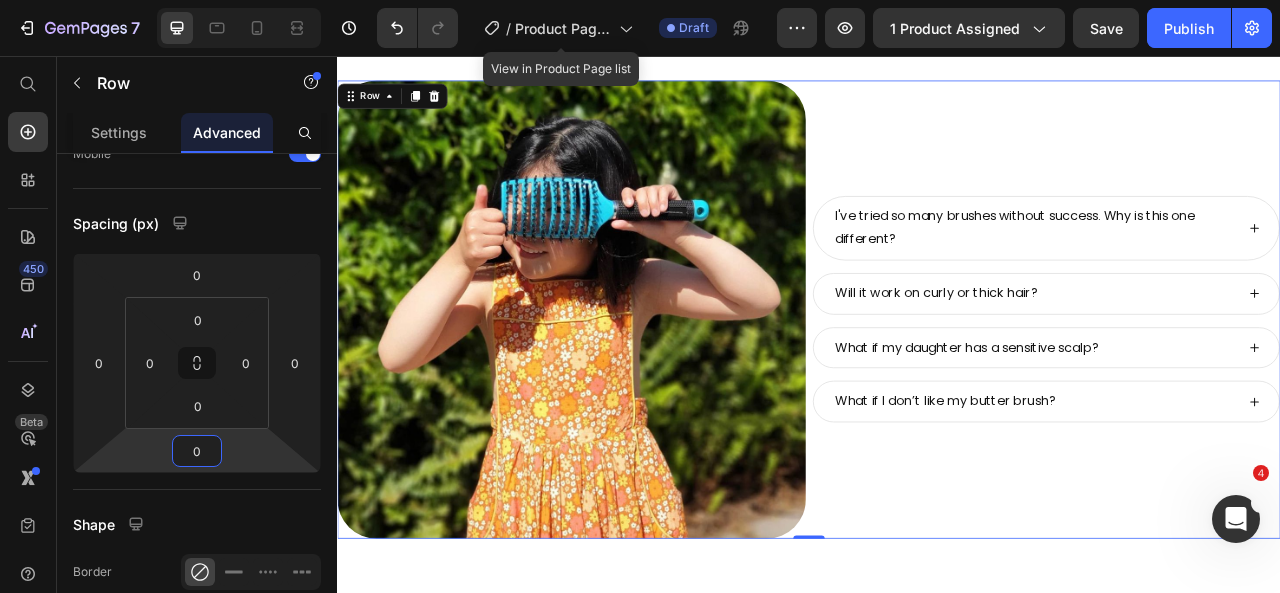 scroll, scrollTop: 9342, scrollLeft: 0, axis: vertical 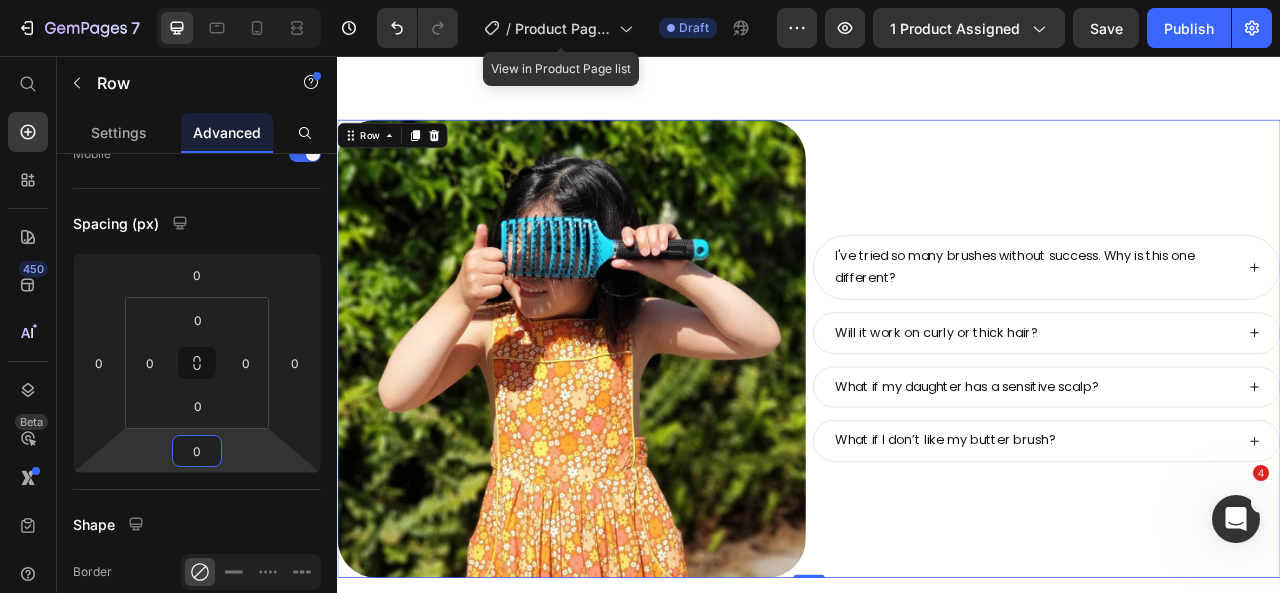 type on "0" 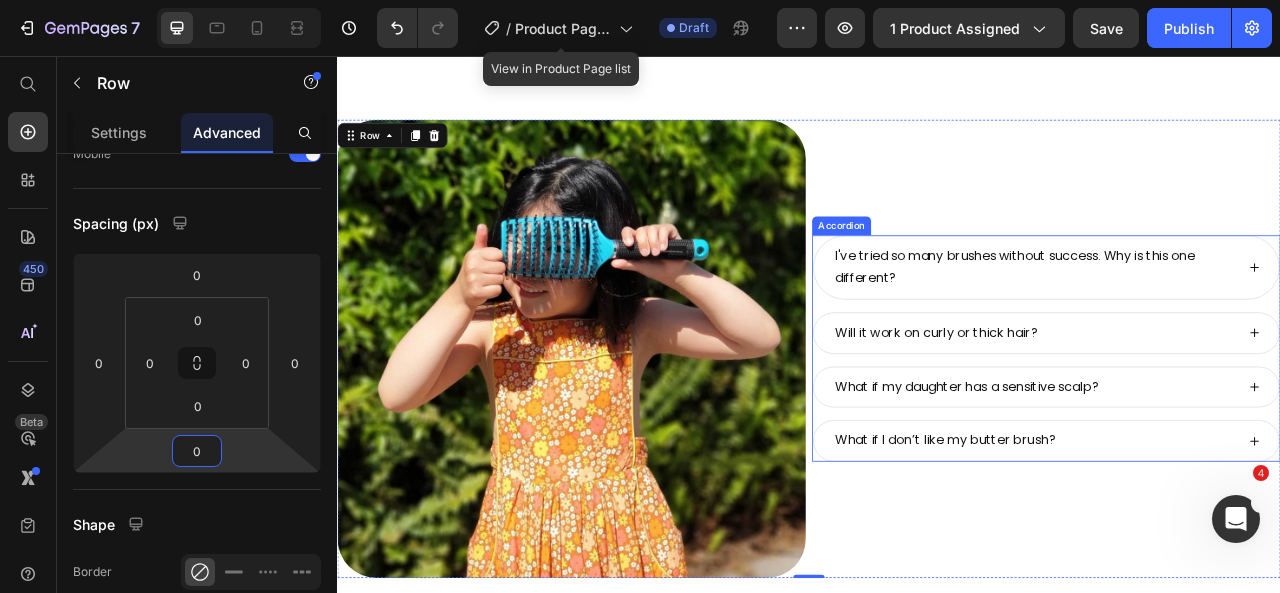click on "I've tried so many brushes without success. Why is this one different?" at bounding box center (1239, 325) 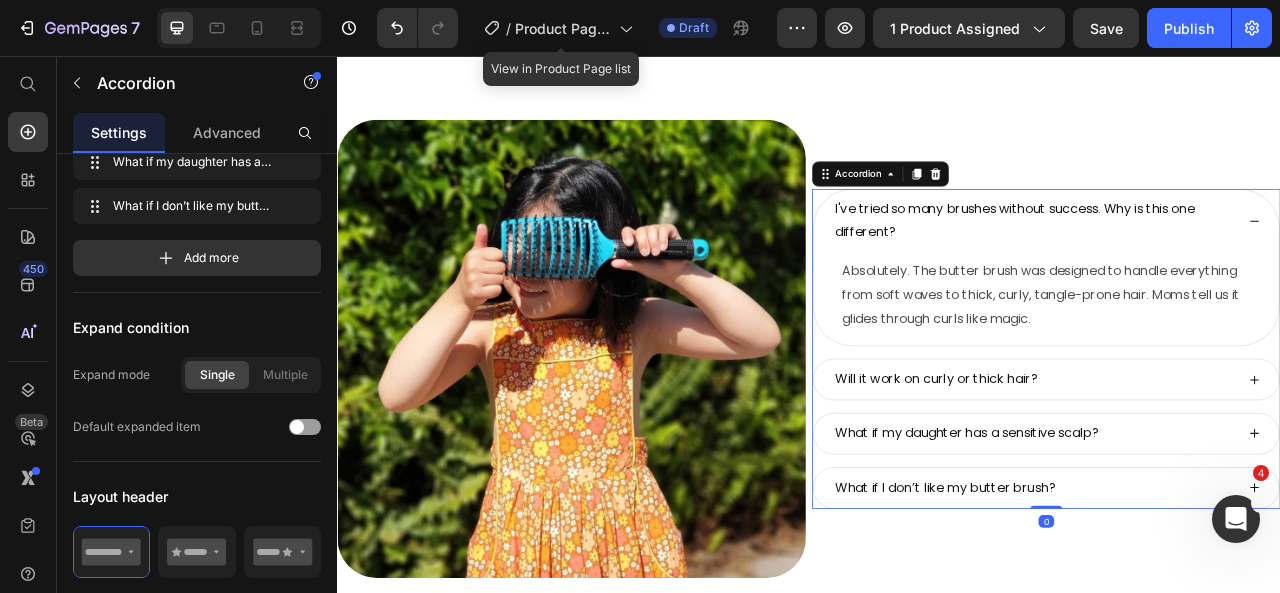 scroll, scrollTop: 0, scrollLeft: 0, axis: both 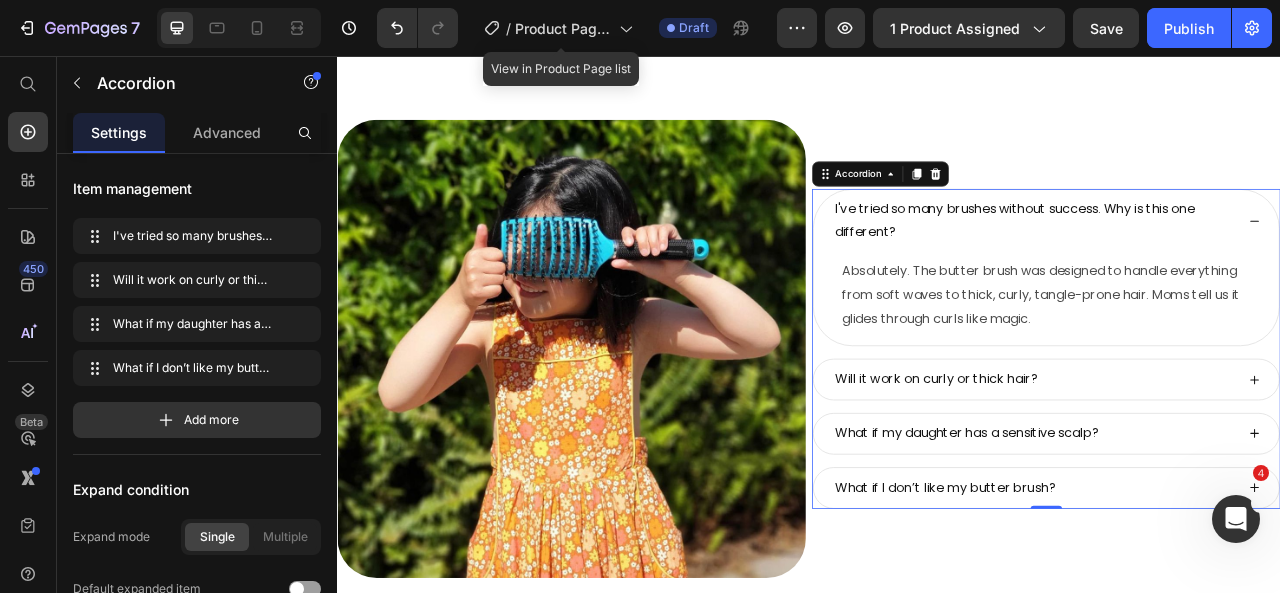 click on "I've tried so many brushes without success. Why is this one different?" at bounding box center (1239, 266) 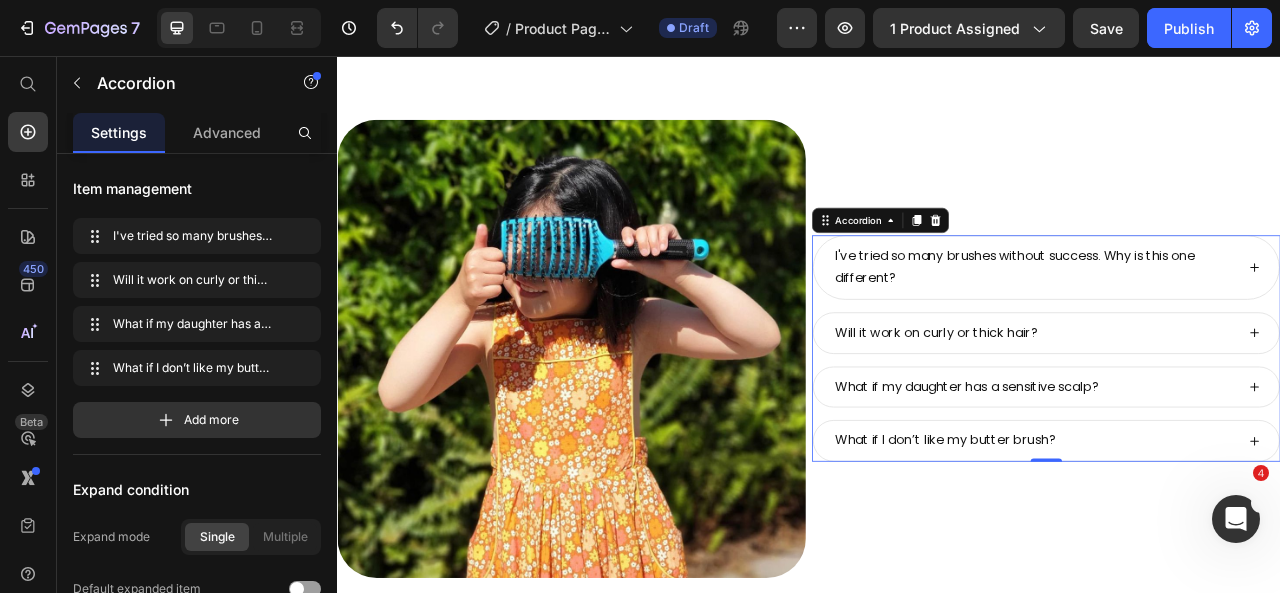 click 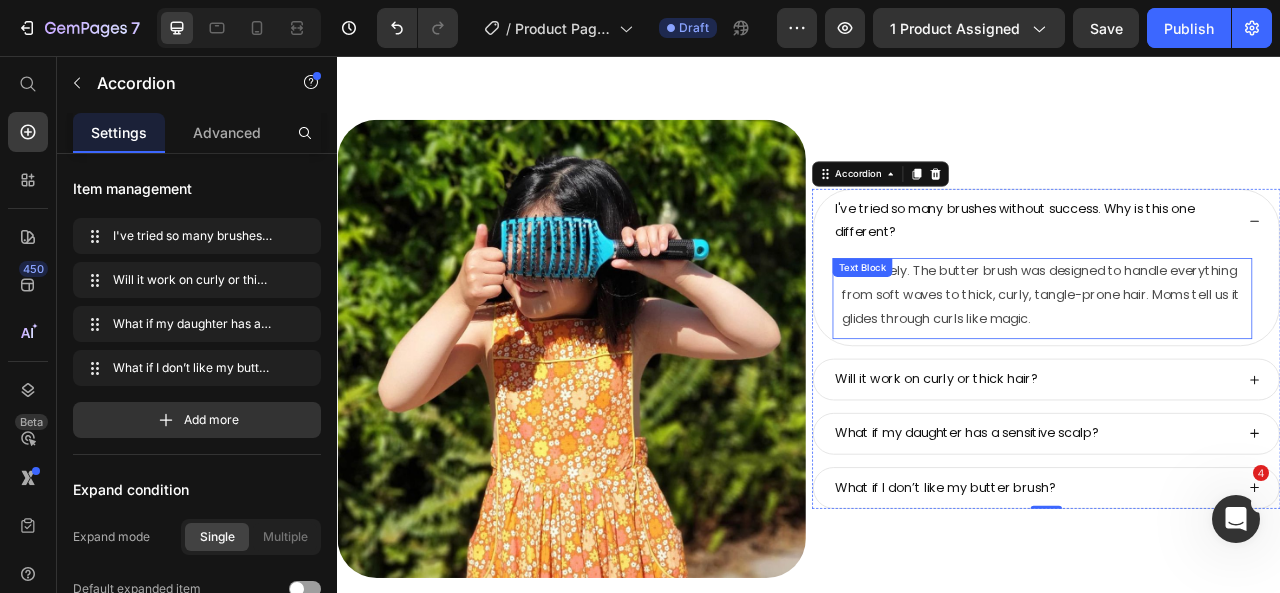 click on "Absolutely. The butter brush was designed to handle everything from soft waves to thick, curly, tangle-prone hair. Moms tell us it glides through curls like magic." at bounding box center [1239, 359] 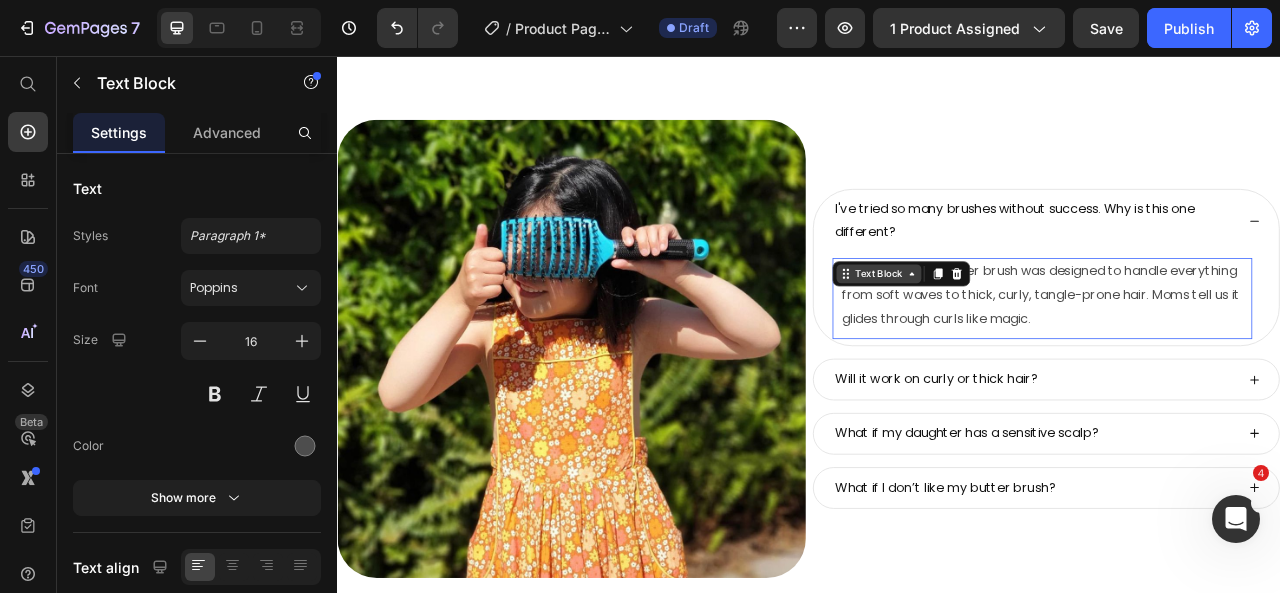click on "Text Block" at bounding box center (1026, 333) 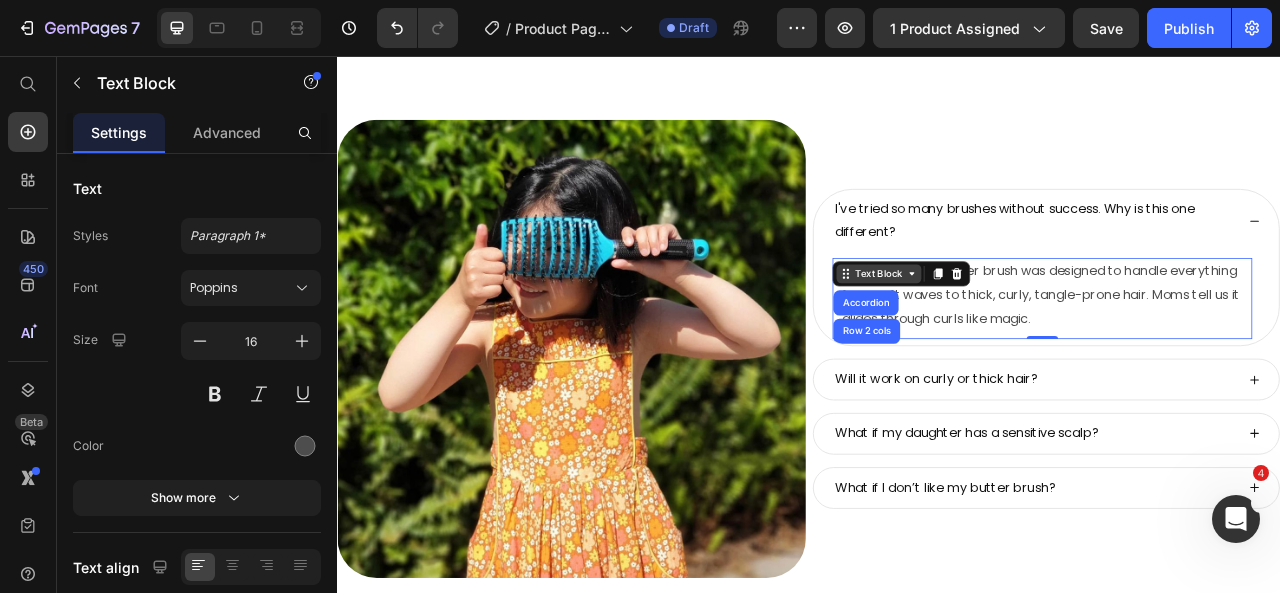 click on "Text Block" at bounding box center (1026, 333) 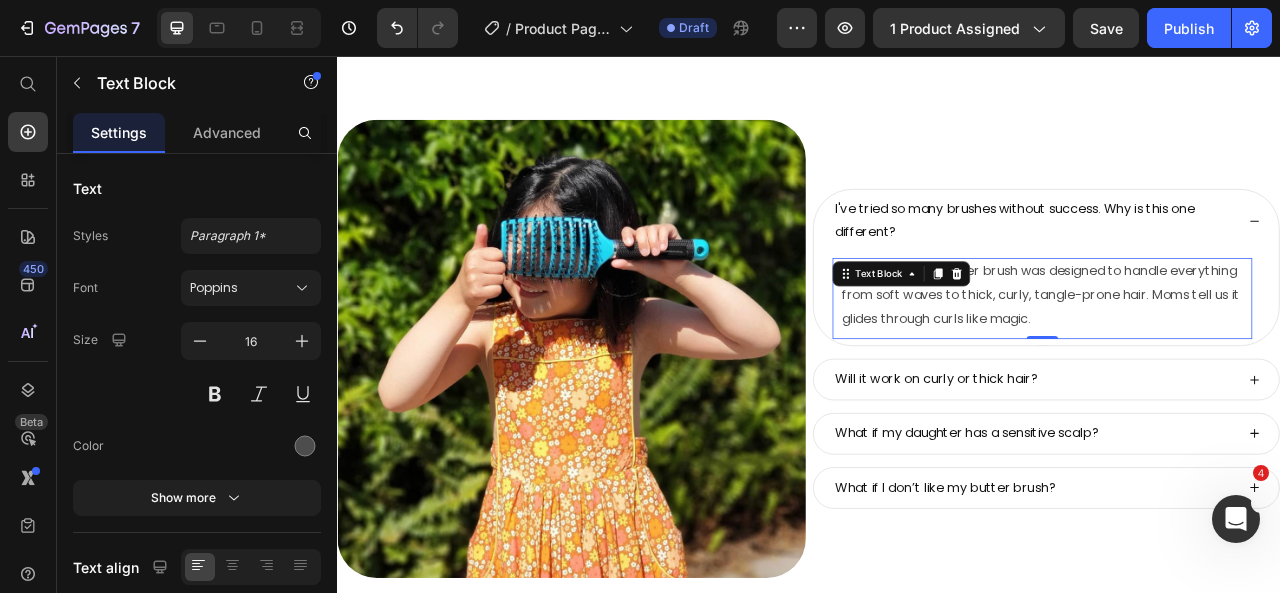 click on "Absolutely. The butter brush was designed to handle everything from soft waves to thick, curly, tangle-prone hair. Moms tell us it glides through curls like magic." at bounding box center [1239, 359] 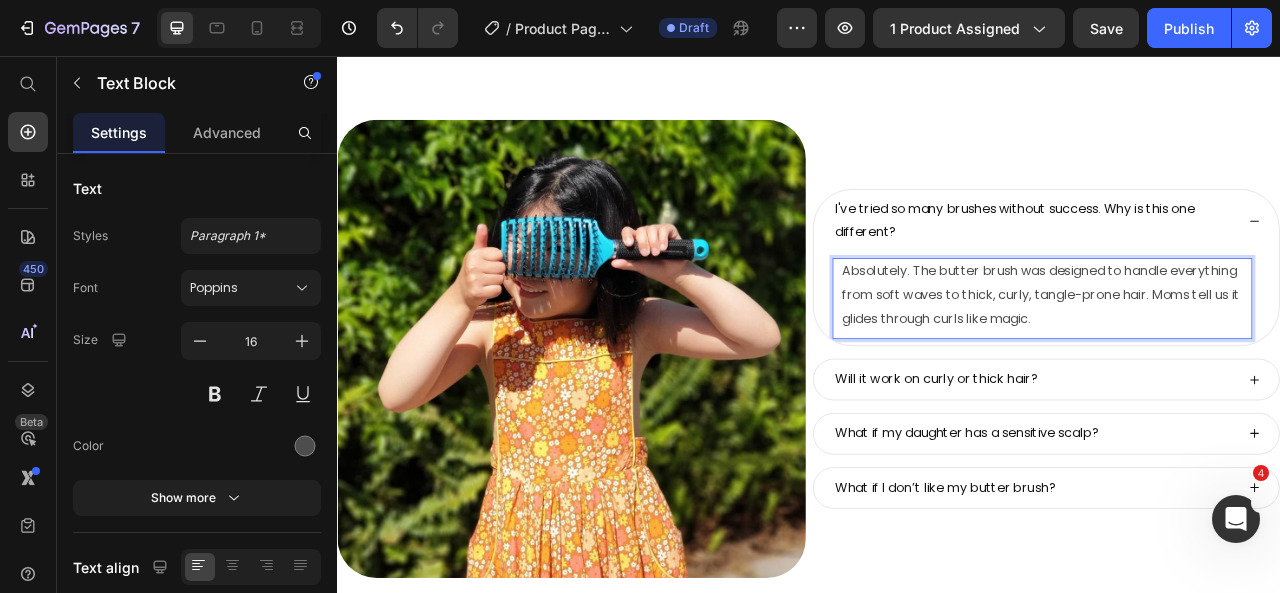 click on "Absolutely. The butter brush was designed to handle everything from soft waves to thick, curly, tangle-prone hair. Moms tell us it glides through curls like magic." at bounding box center [1239, 359] 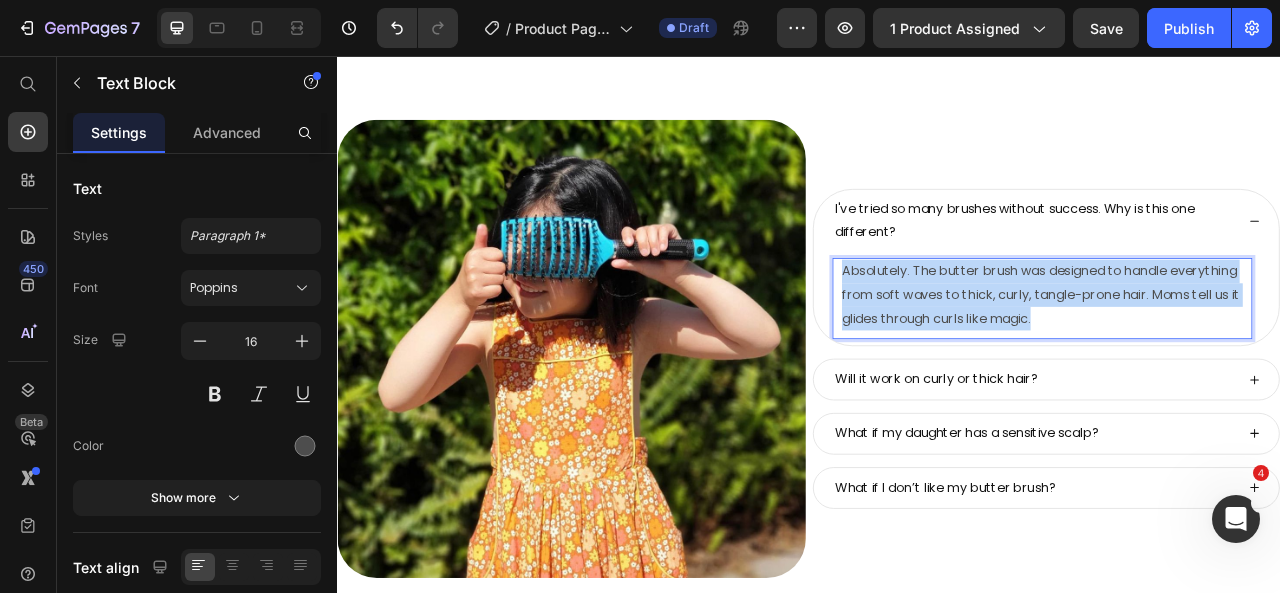 click on "Absolutely. The butter brush was designed to handle everything from soft waves to thick, curly, tangle-prone hair. Moms tell us it glides through curls like magic." at bounding box center [1239, 359] 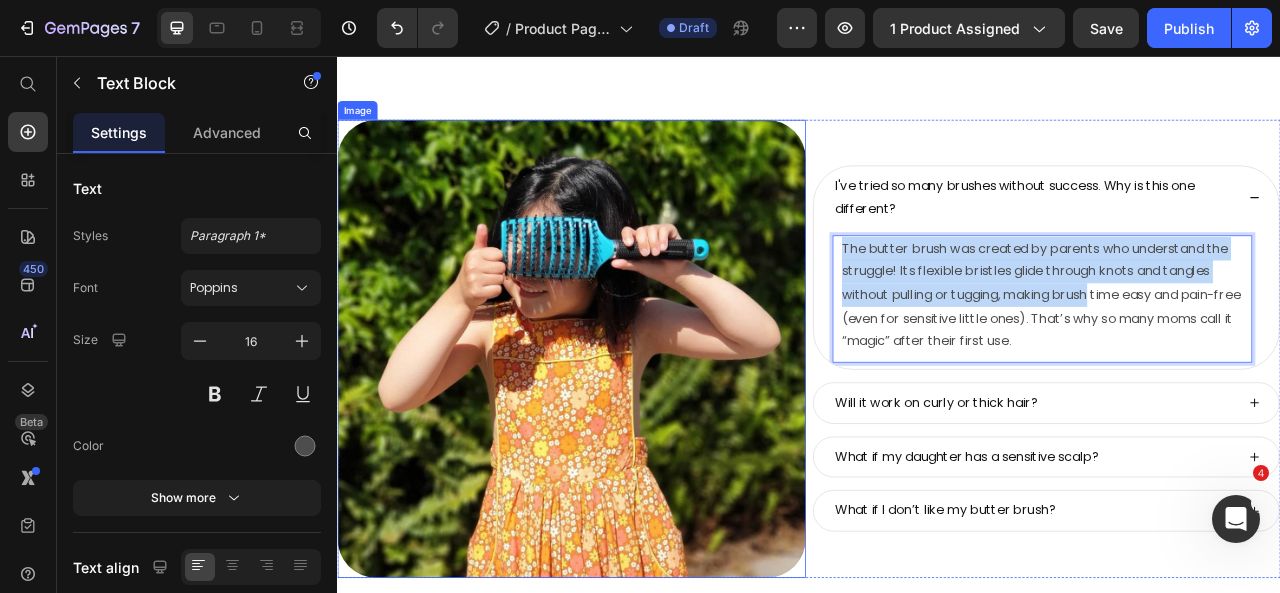 scroll, scrollTop: 9312, scrollLeft: 0, axis: vertical 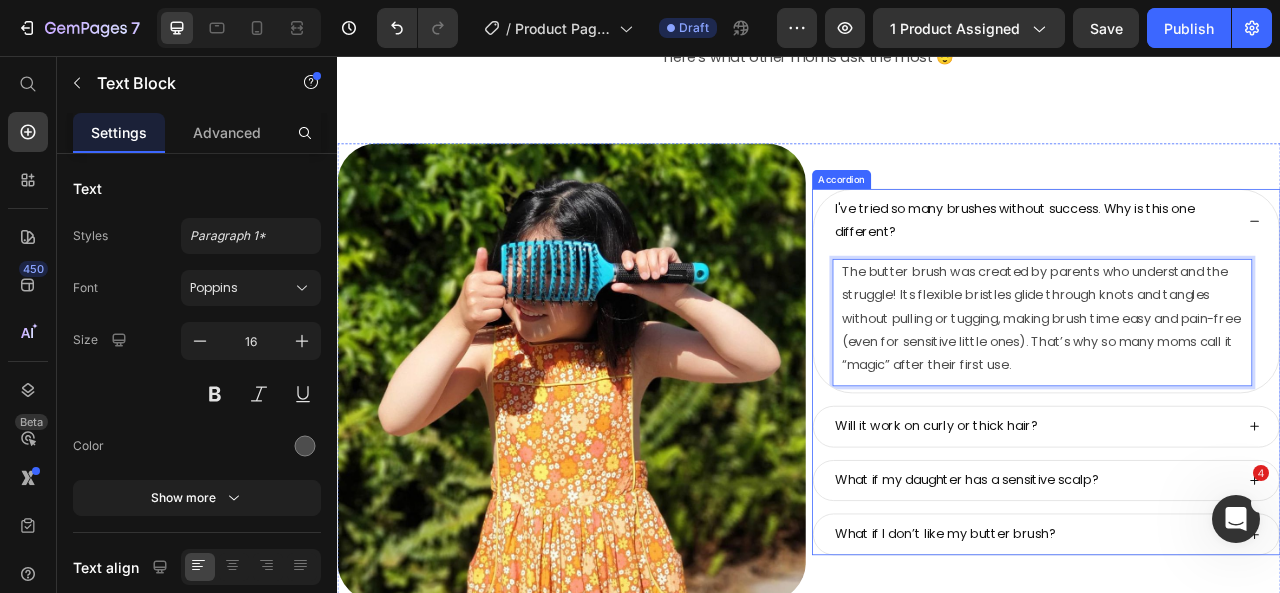 click 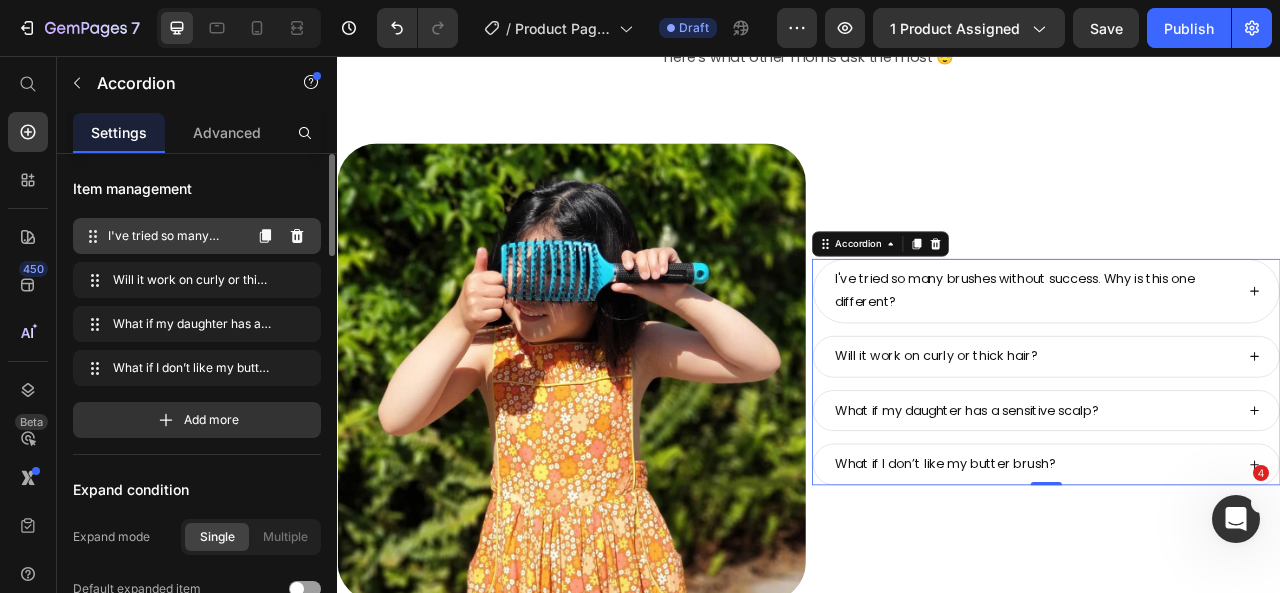 click 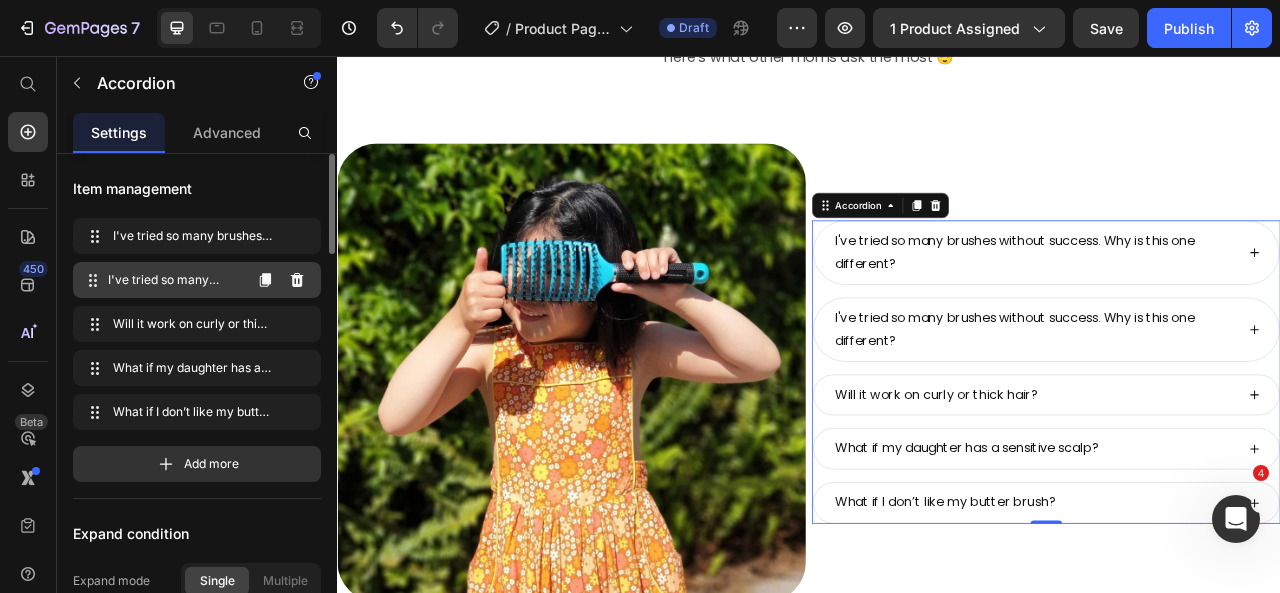 click on "I've tried so many brushes without success. Why is this one different?" at bounding box center (174, 280) 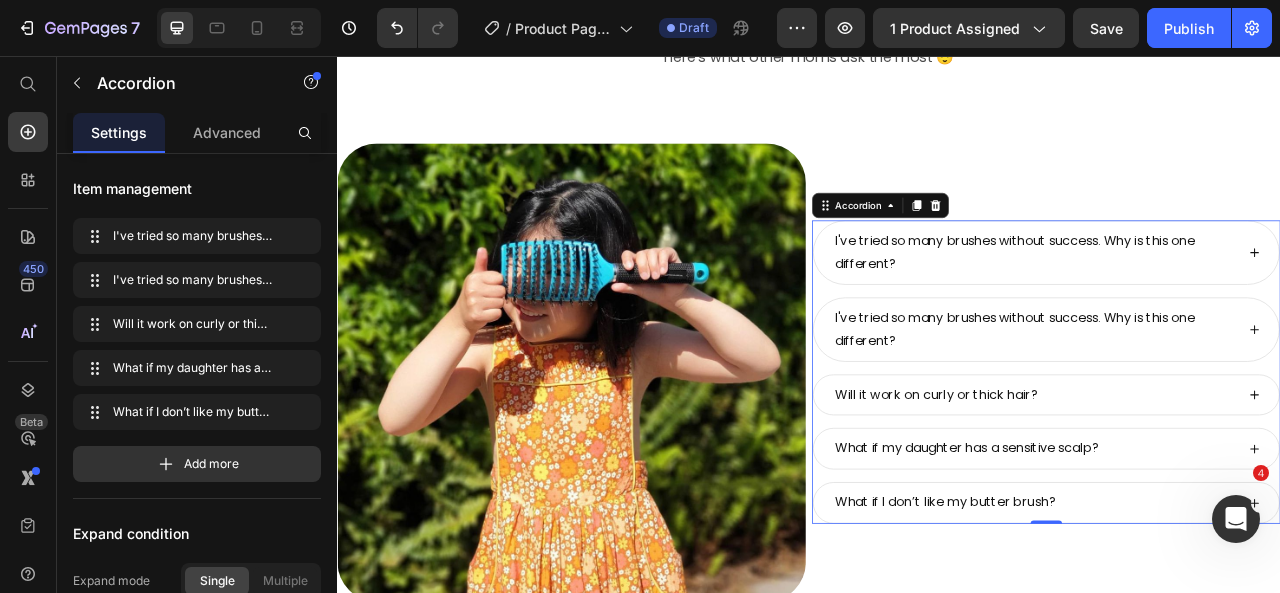 click on "I've tried so many brushes without success. Why is this one different?" at bounding box center (1224, 404) 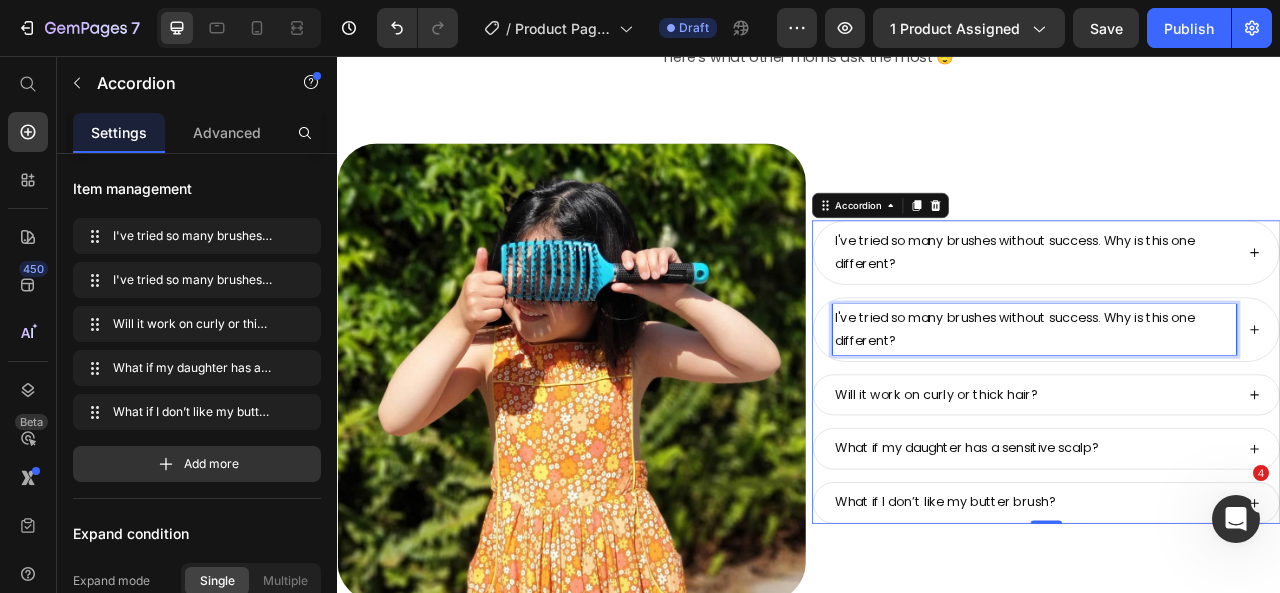 click on "I've tried so many brushes without success. Why is this one different?" at bounding box center [1224, 404] 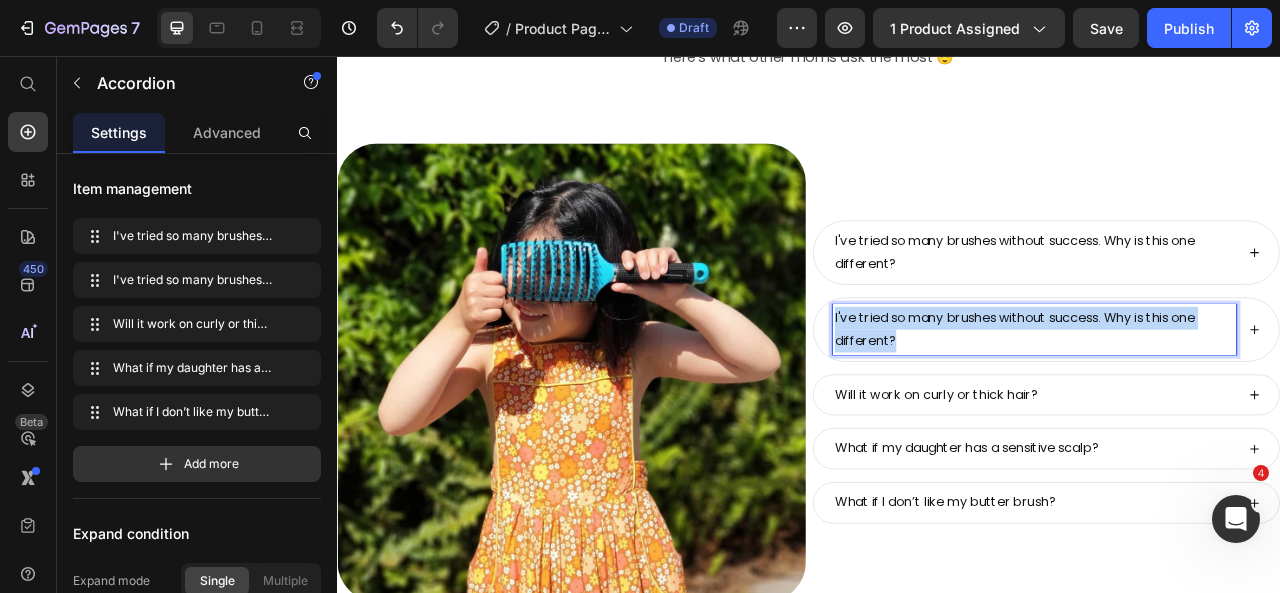 click on "I've tried so many brushes without success. Why is this one different?" at bounding box center [1224, 404] 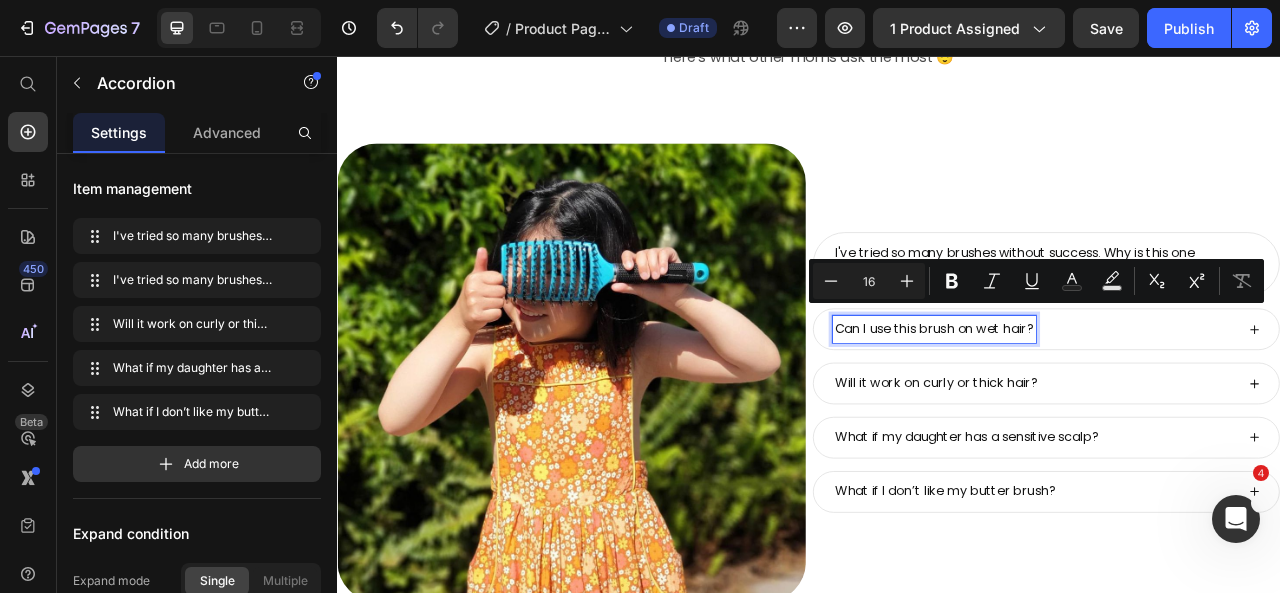scroll, scrollTop: 9326, scrollLeft: 0, axis: vertical 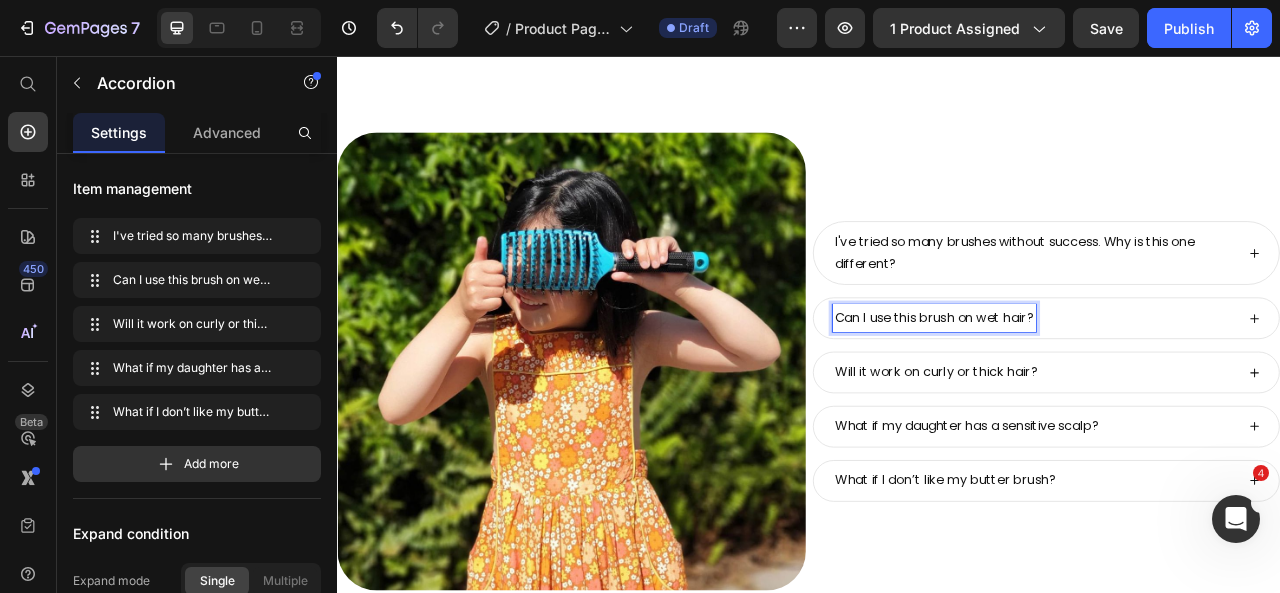 click on "Can I use this brush on wet hair?" at bounding box center (1239, 389) 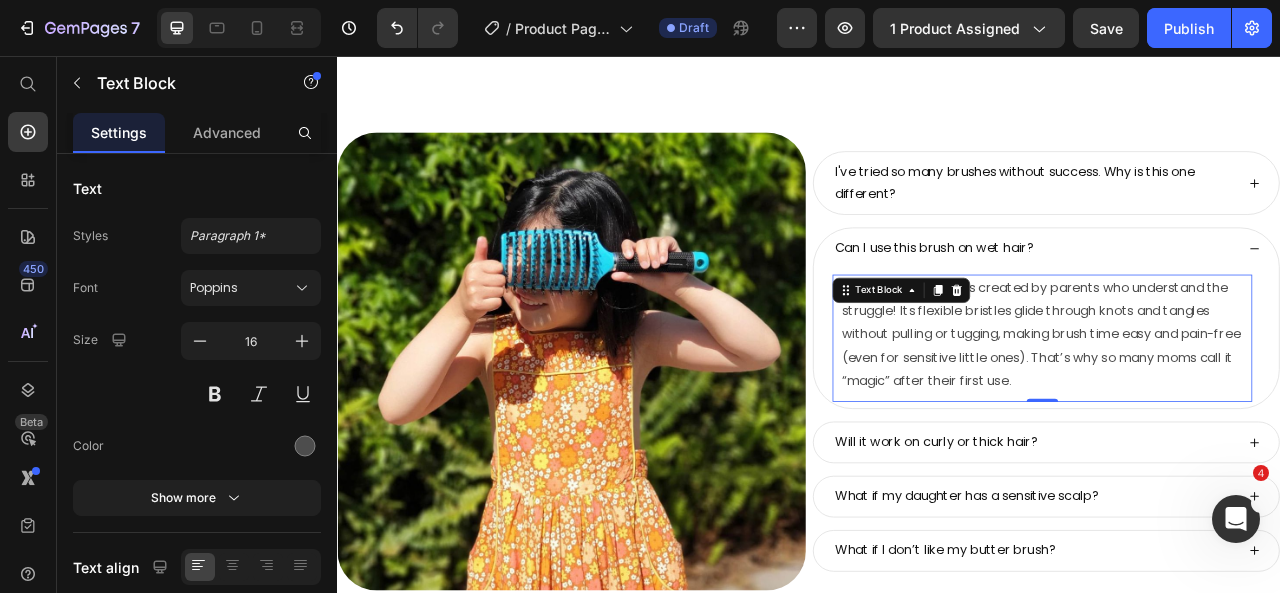 click on "The butter brush was created by parents who understand the struggle! Its flexible bristles glide through knots and tangles without pulling or tugging, making brush time easy and pain-free (even for sensitive little ones). That’s why so many moms call it “magic” after their first use." at bounding box center (1239, 410) 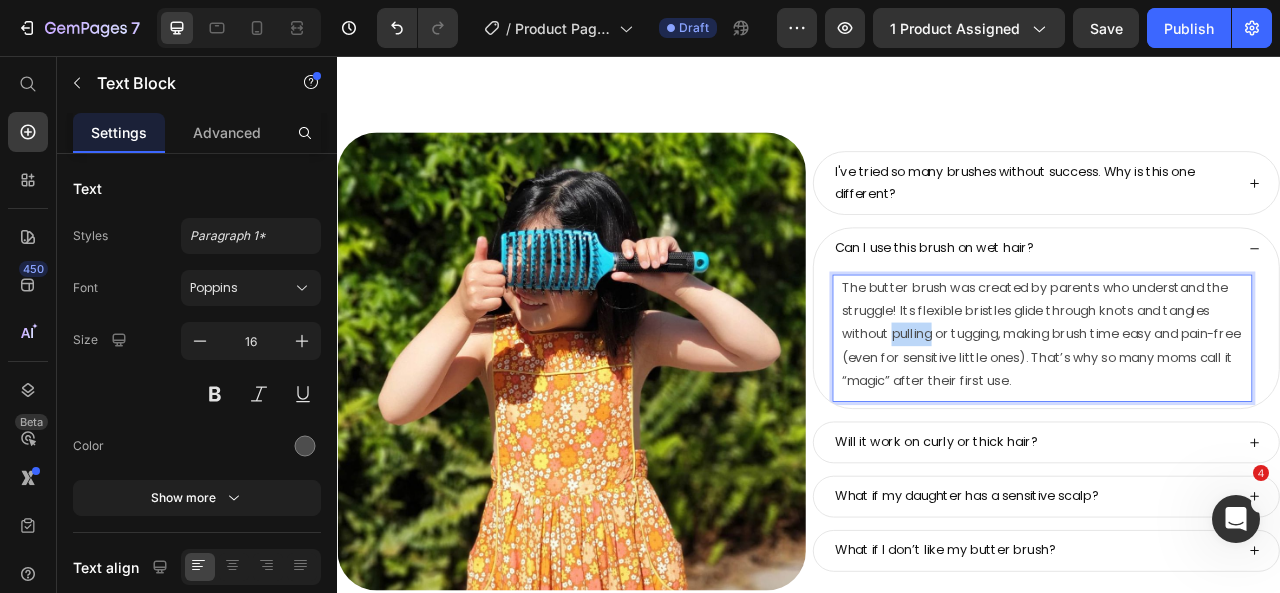 click on "The butter brush was created by parents who understand the struggle! Its flexible bristles glide through knots and tangles without pulling or tugging, making brush time easy and pain-free (even for sensitive little ones). That’s why so many moms call it “magic” after their first use." at bounding box center (1239, 410) 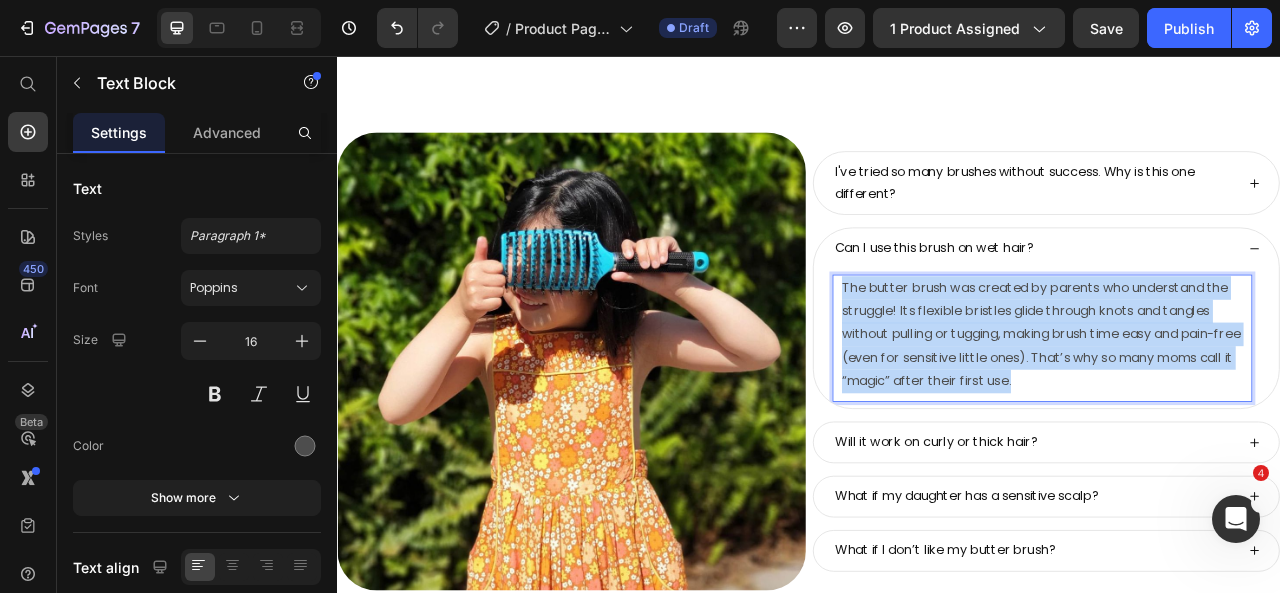 click on "The butter brush was created by parents who understand the struggle! Its flexible bristles glide through knots and tangles without pulling or tugging, making brush time easy and pain-free (even for sensitive little ones). That’s why so many moms call it “magic” after their first use." at bounding box center [1239, 410] 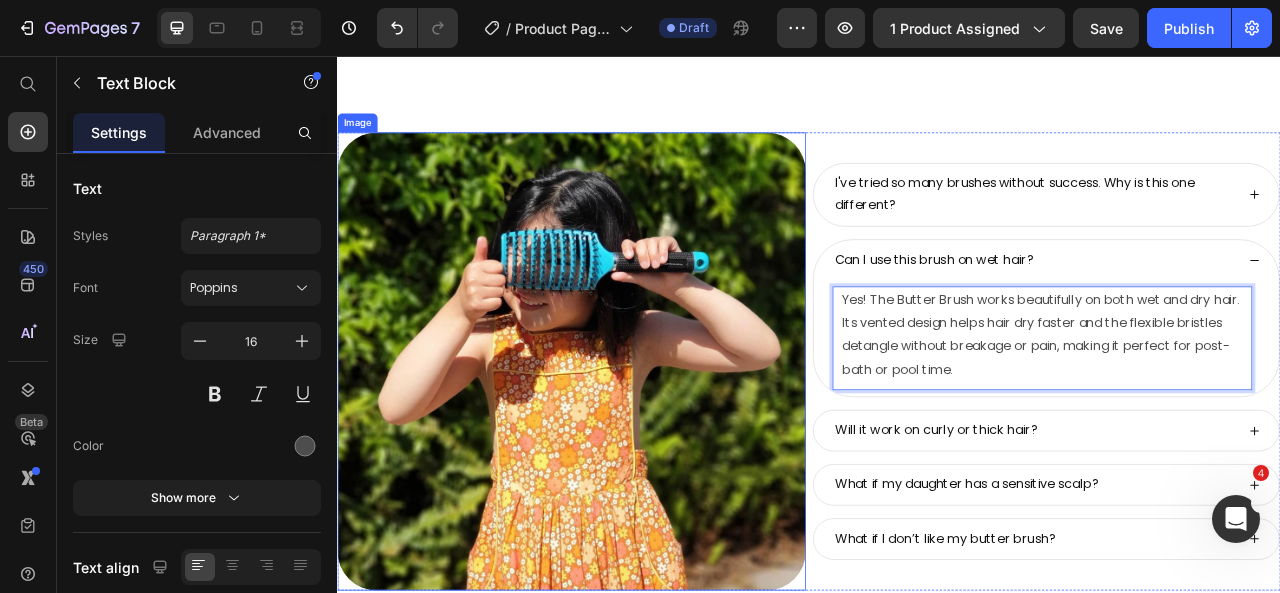 scroll, scrollTop: 9340, scrollLeft: 0, axis: vertical 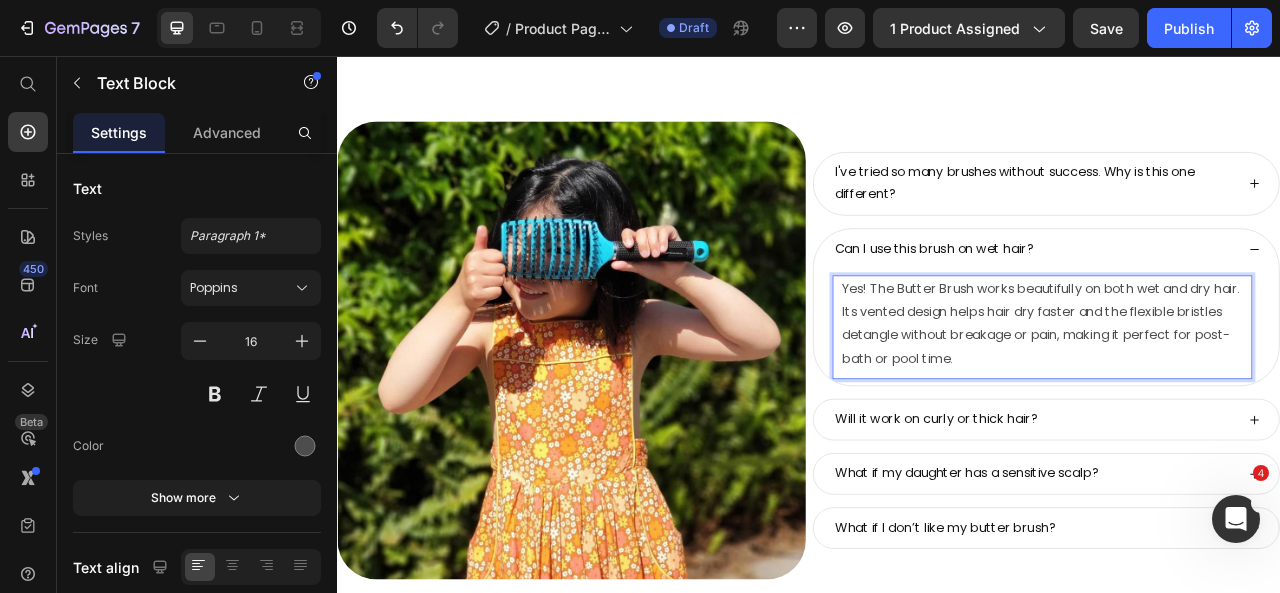 click on "Yes! The Butter Brush works beautifully on both wet and dry hair. Its vented design helps hair dry faster and the flexible bristles detangle without breakage or pain, making it perfect for post-bath or pool time." at bounding box center [1239, 396] 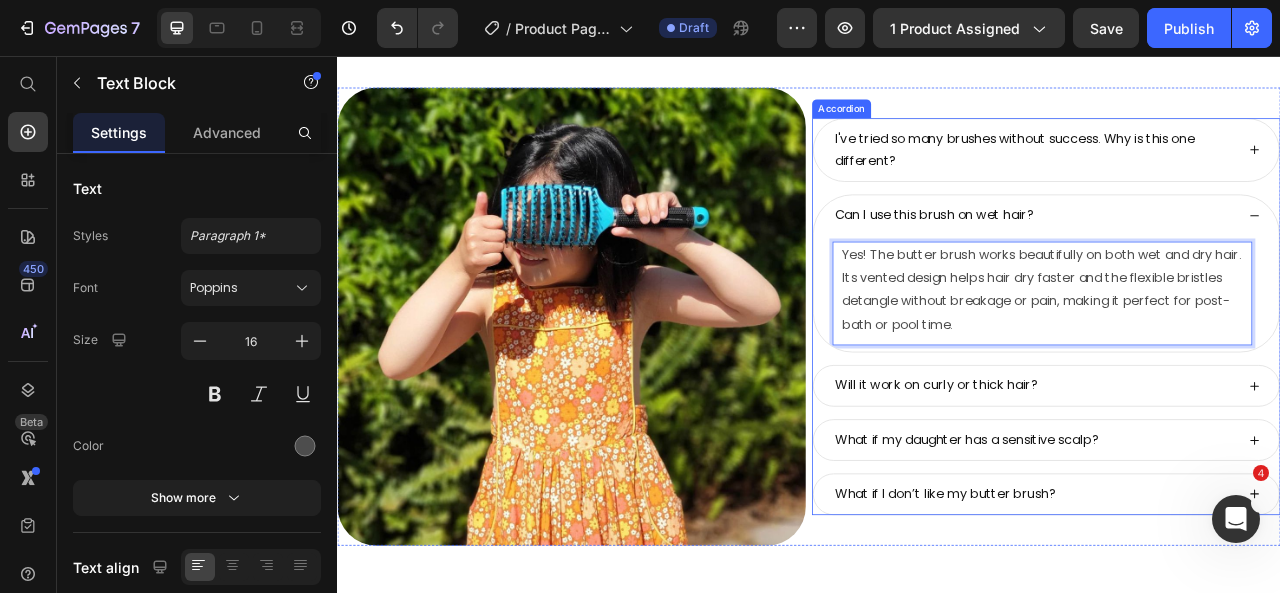 scroll, scrollTop: 9384, scrollLeft: 0, axis: vertical 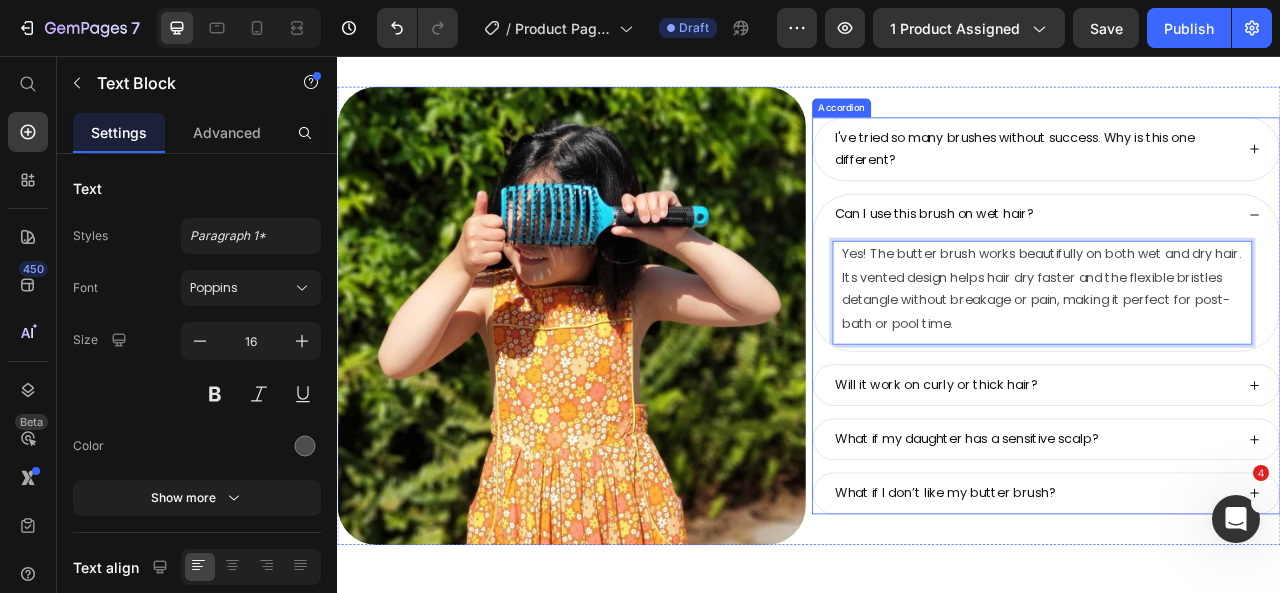 click on "Will it work on curly or thick hair?" at bounding box center [1239, 474] 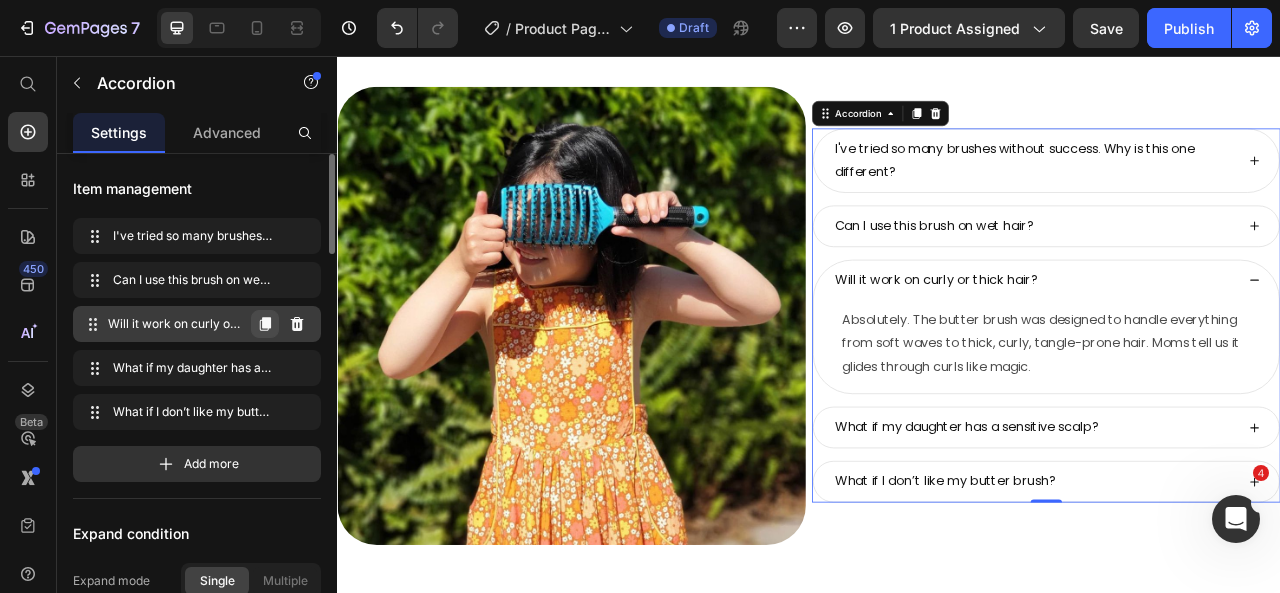 click 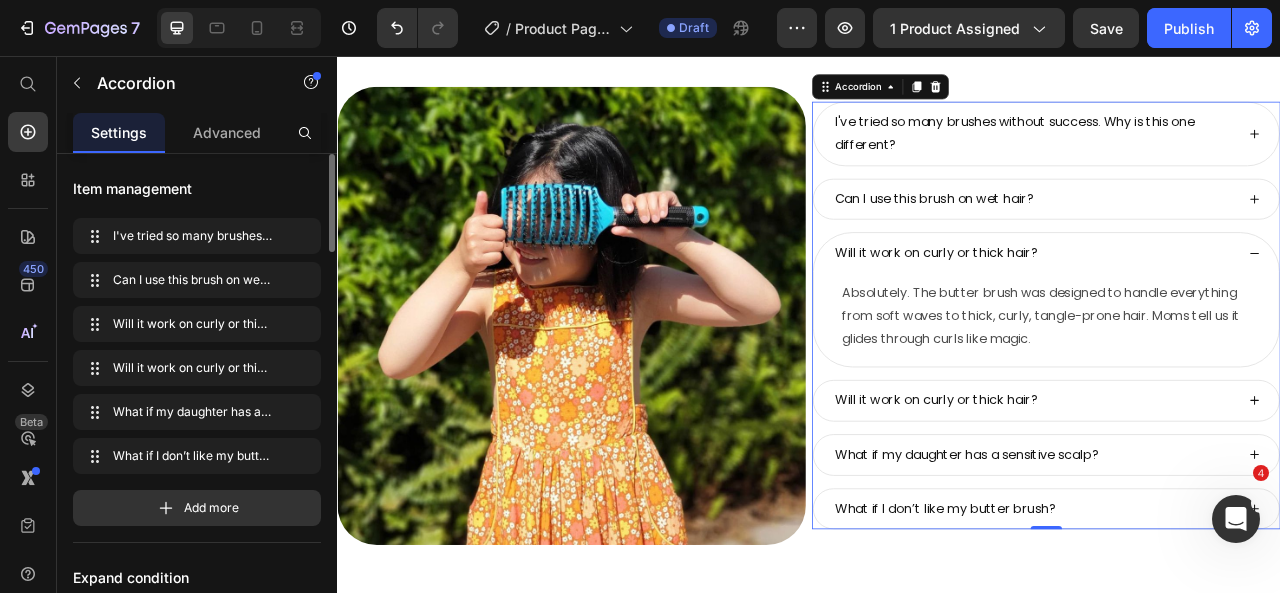 click 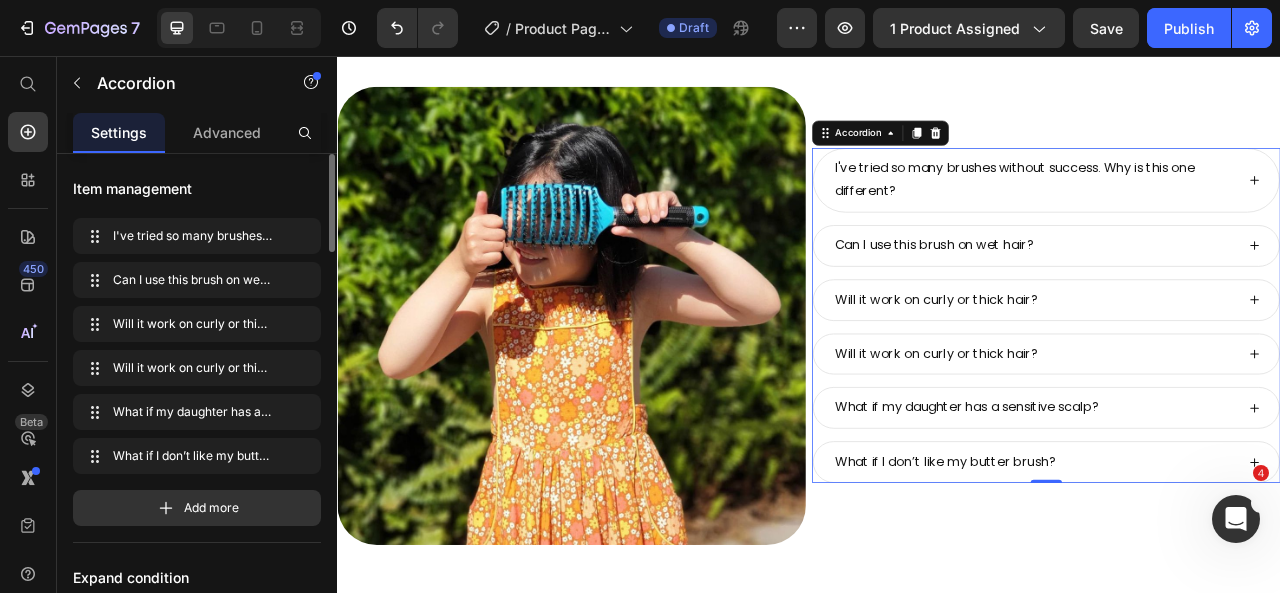 click on "Will it work on curly or thick hair?" at bounding box center (1099, 435) 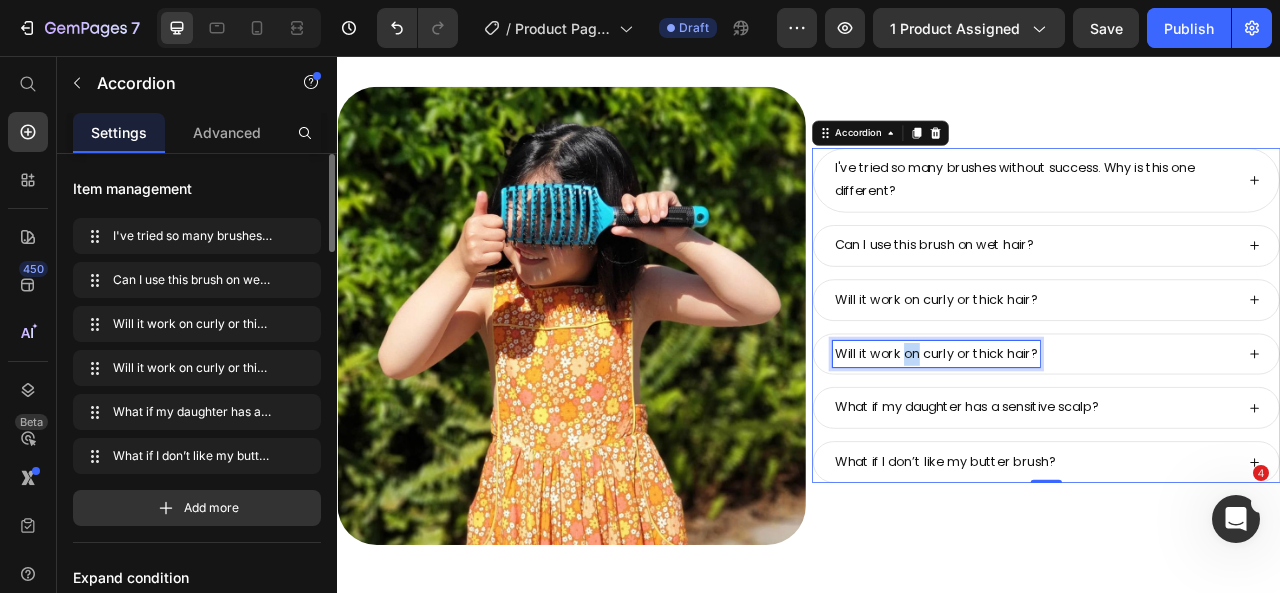 click on "Will it work on curly or thick hair?" at bounding box center [1099, 435] 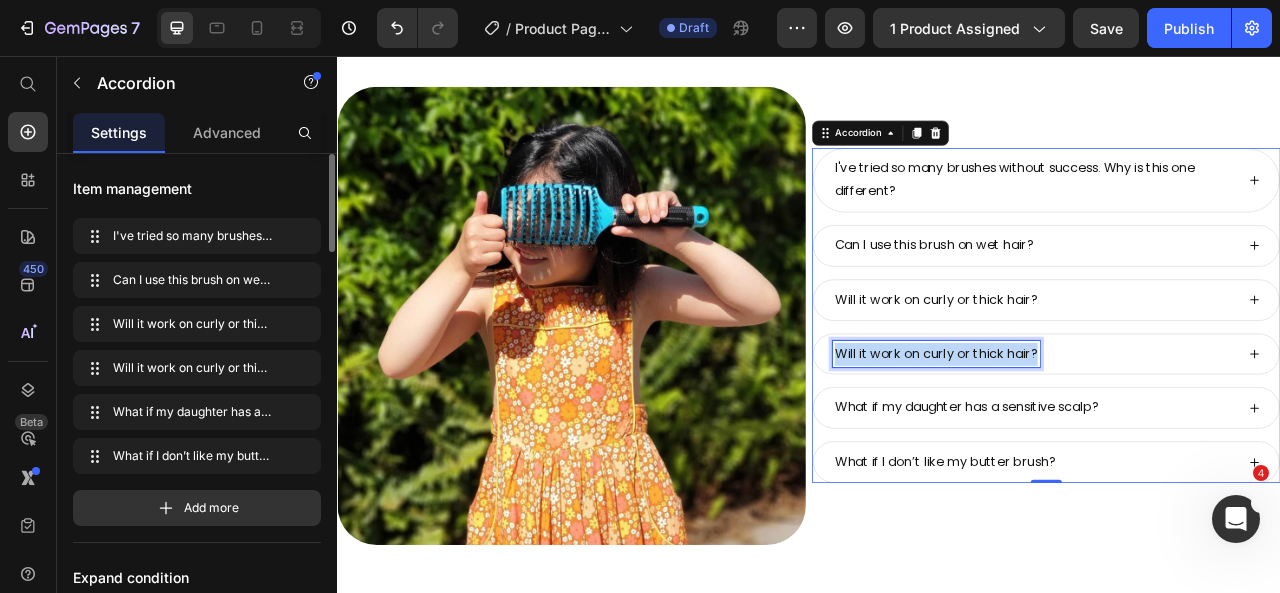 click on "Will it work on curly or thick hair?" at bounding box center [1099, 435] 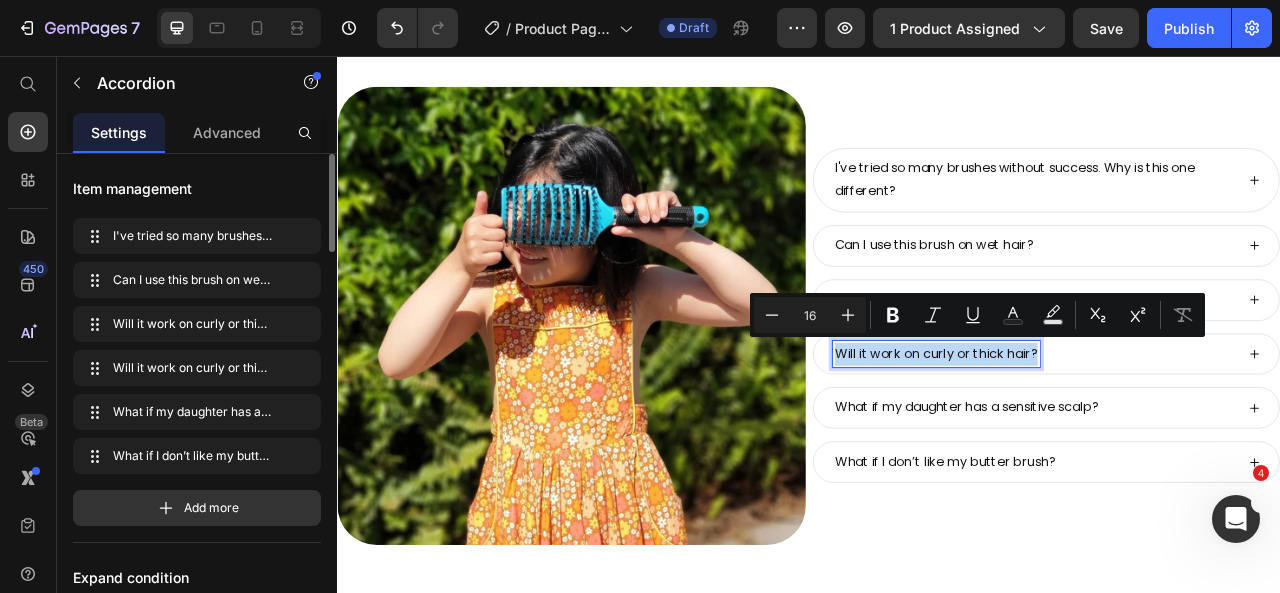 scroll, scrollTop: 9370, scrollLeft: 0, axis: vertical 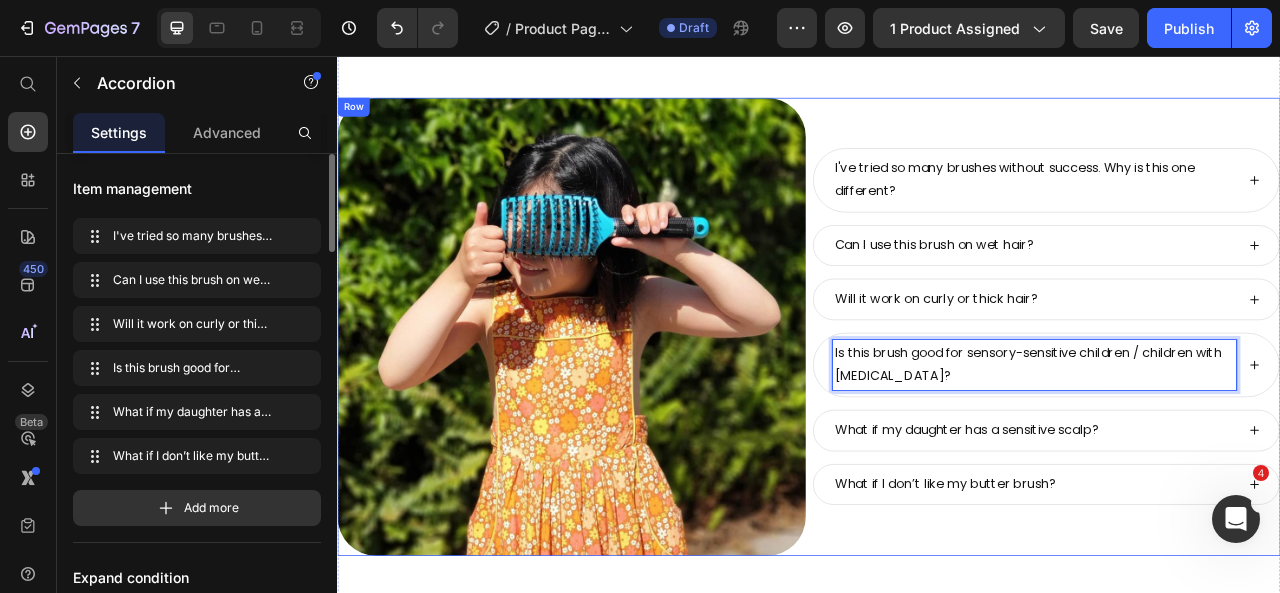 click on "I've tried so many brushes without success. Why is this one different?
Can I use this brush on wet hair?
Will it work on curly or thick hair?
Is this brush good for sensory-sensitive children / children with Autism?
What if my daughter has a sensitive scalp?
What if I don’t like my butter brush? Accordion   0" at bounding box center [1239, 400] 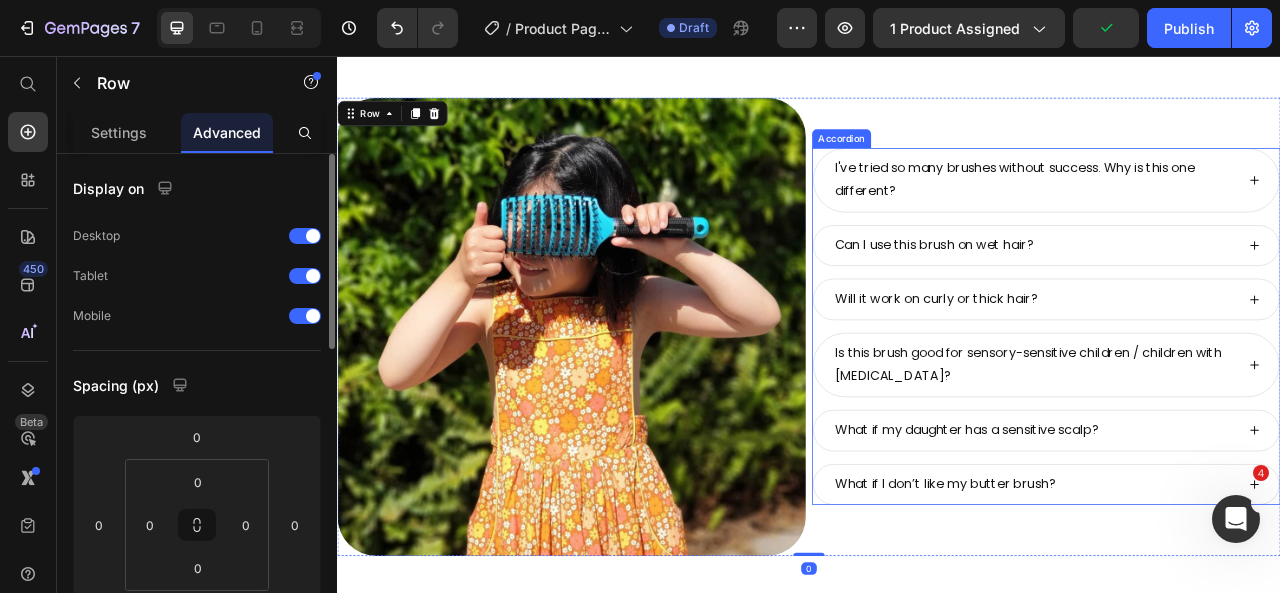 click on "Is this brush good for sensory-sensitive children / children with [MEDICAL_DATA]?" at bounding box center [1239, 449] 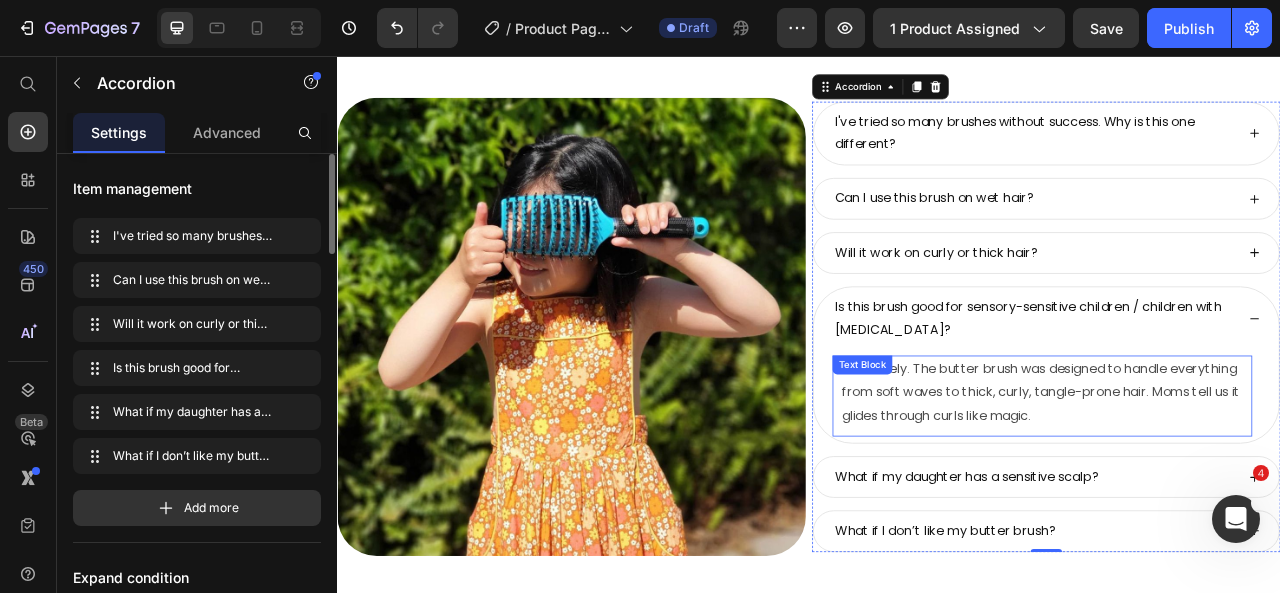 click on "Absolutely. The butter brush was designed to handle everything from soft waves to thick, curly, tangle-prone hair. Moms tell us it glides through curls like magic." at bounding box center (1239, 483) 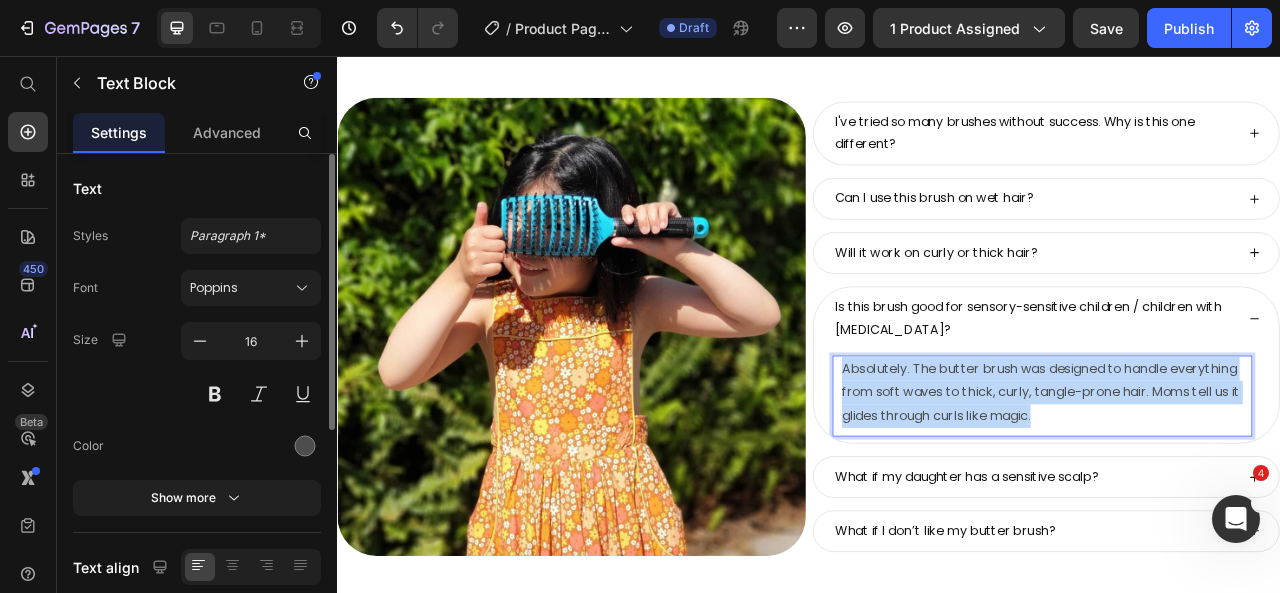 click on "Absolutely. The butter brush was designed to handle everything from soft waves to thick, curly, tangle-prone hair. Moms tell us it glides through curls like magic." at bounding box center [1239, 483] 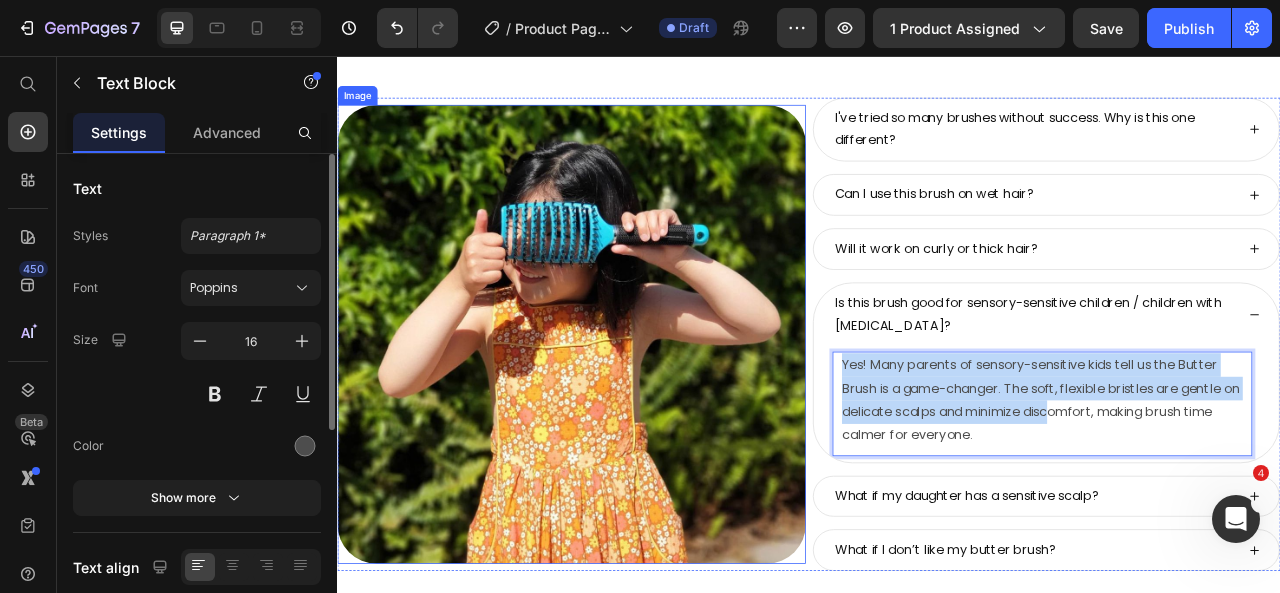 scroll, scrollTop: 9364, scrollLeft: 0, axis: vertical 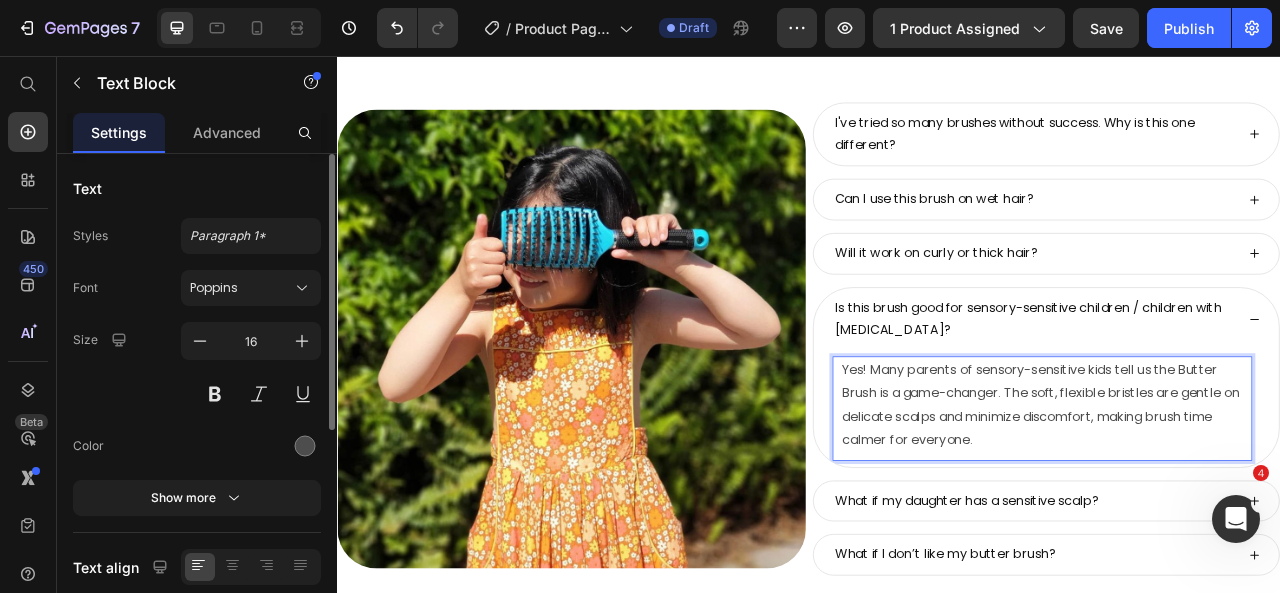 click on "Yes! Many parents of sensory-sensitive kids tell us the Butter Brush is a game-changer. The soft, flexible bristles are gentle on delicate scalps and minimize discomfort, making brush time calmer for everyone." at bounding box center [1239, 499] 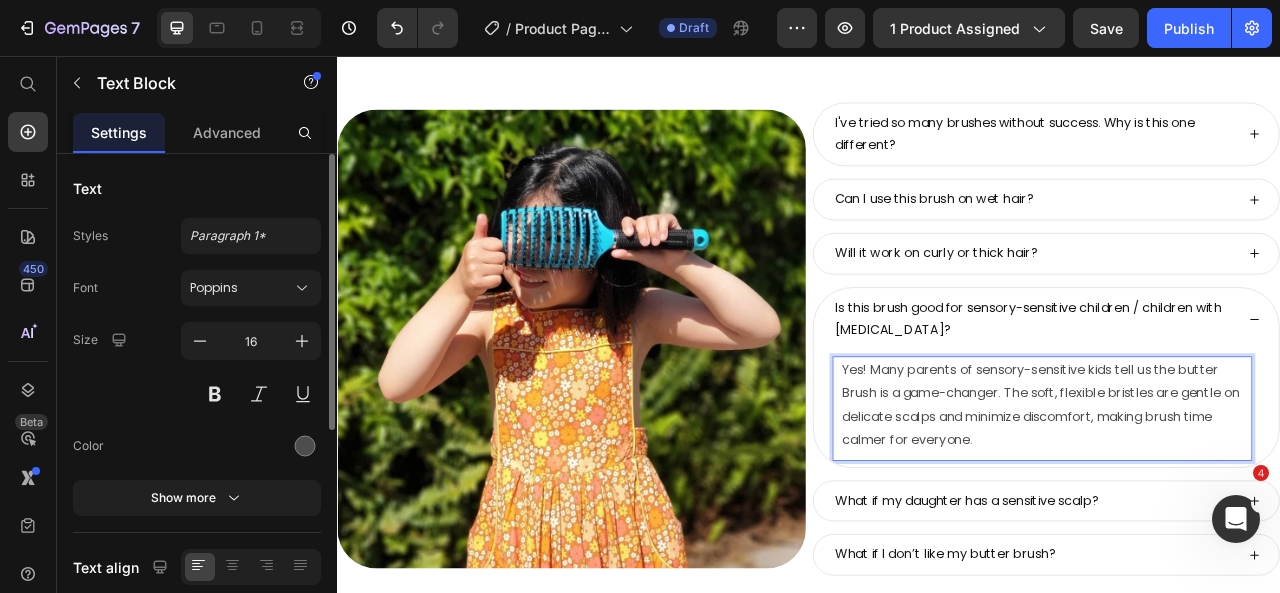 click on "Yes! Many parents of sensory-sensitive kids tell us the butter Brush is a game-changer. The soft, flexible bristles are gentle on delicate scalps and minimize discomfort, making brush time calmer for everyone." at bounding box center (1239, 499) 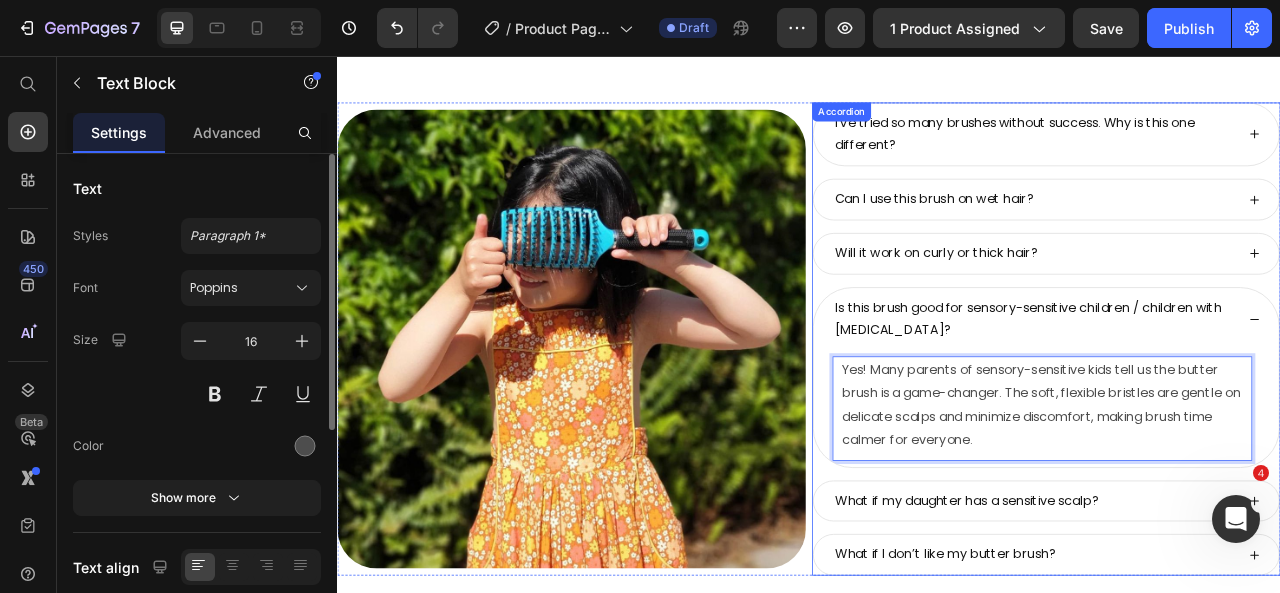 click 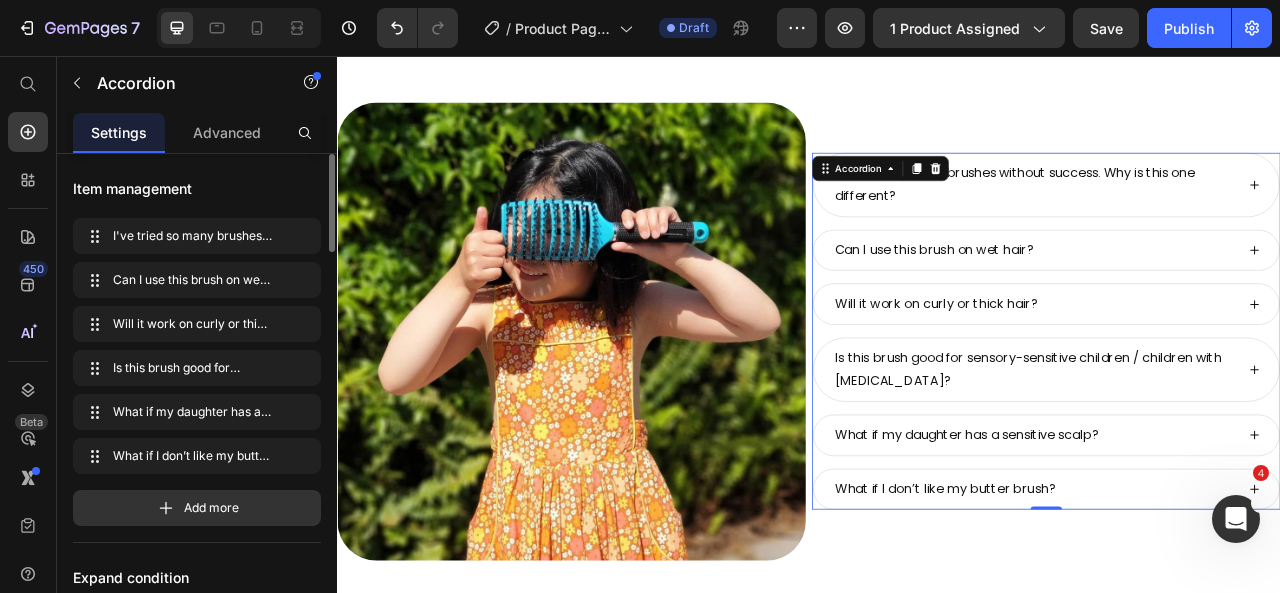 scroll, scrollTop: 9386, scrollLeft: 0, axis: vertical 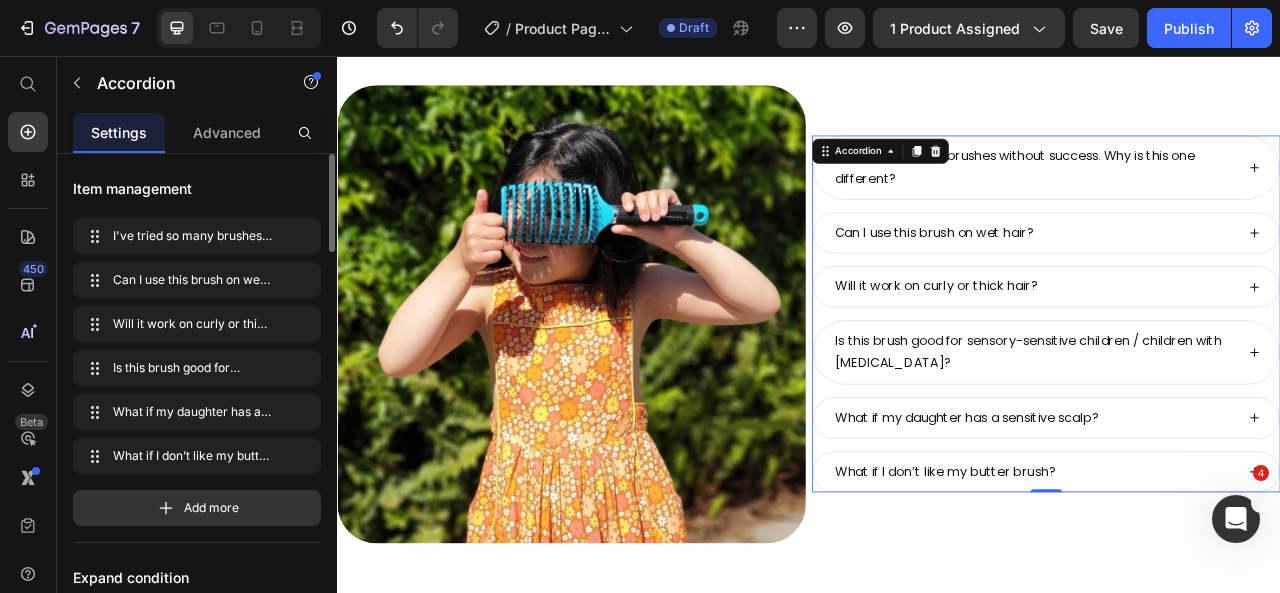 click on "What if my daughter has a sensitive scalp?" at bounding box center [1239, 516] 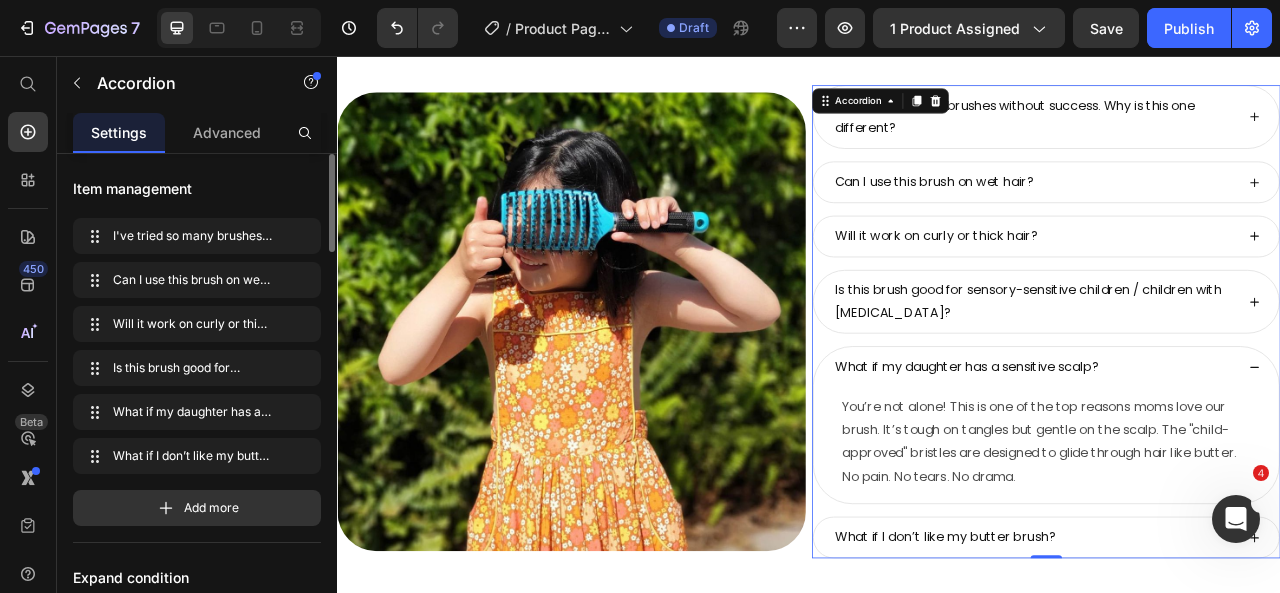 scroll, scrollTop: 9473, scrollLeft: 0, axis: vertical 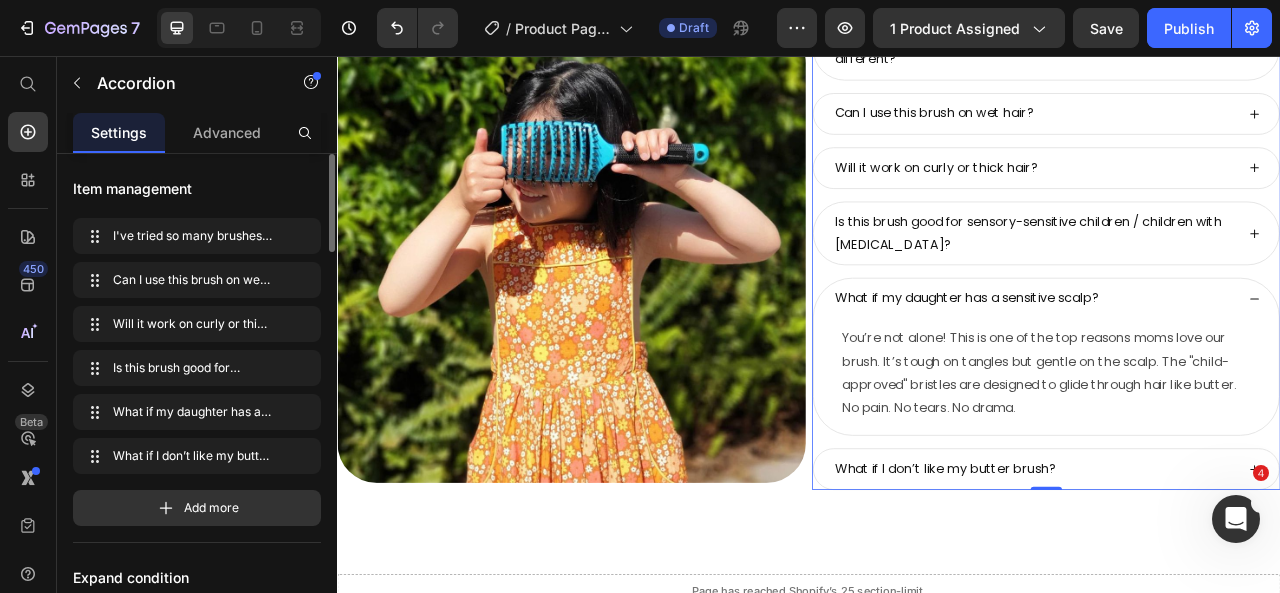 click 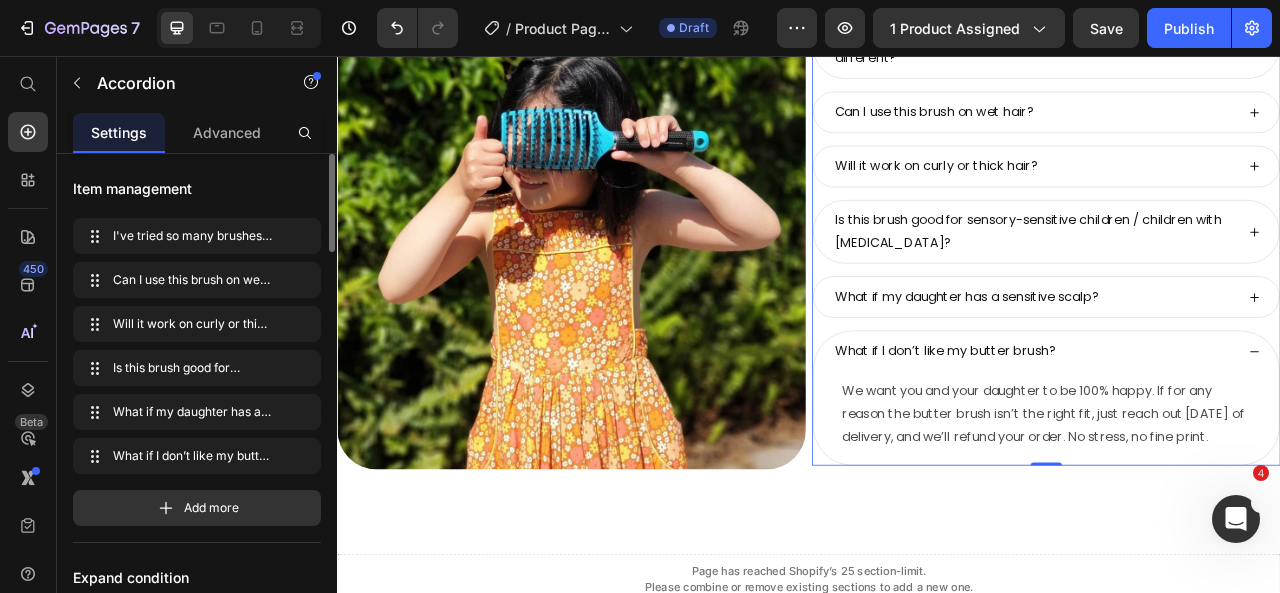 scroll, scrollTop: 9473, scrollLeft: 0, axis: vertical 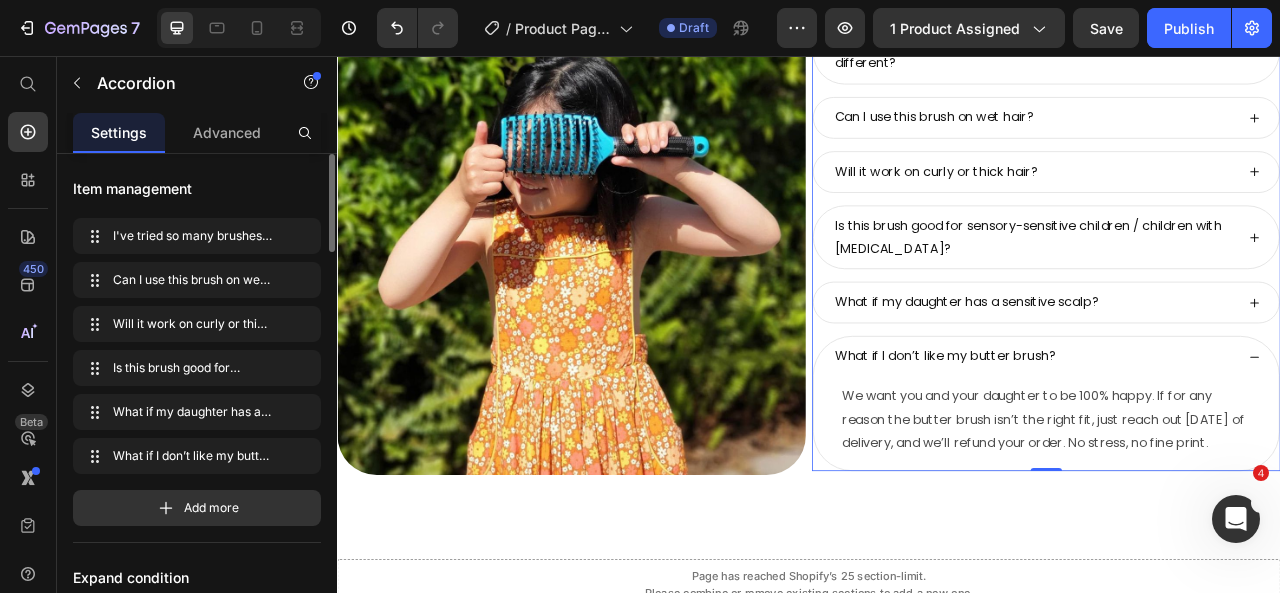click 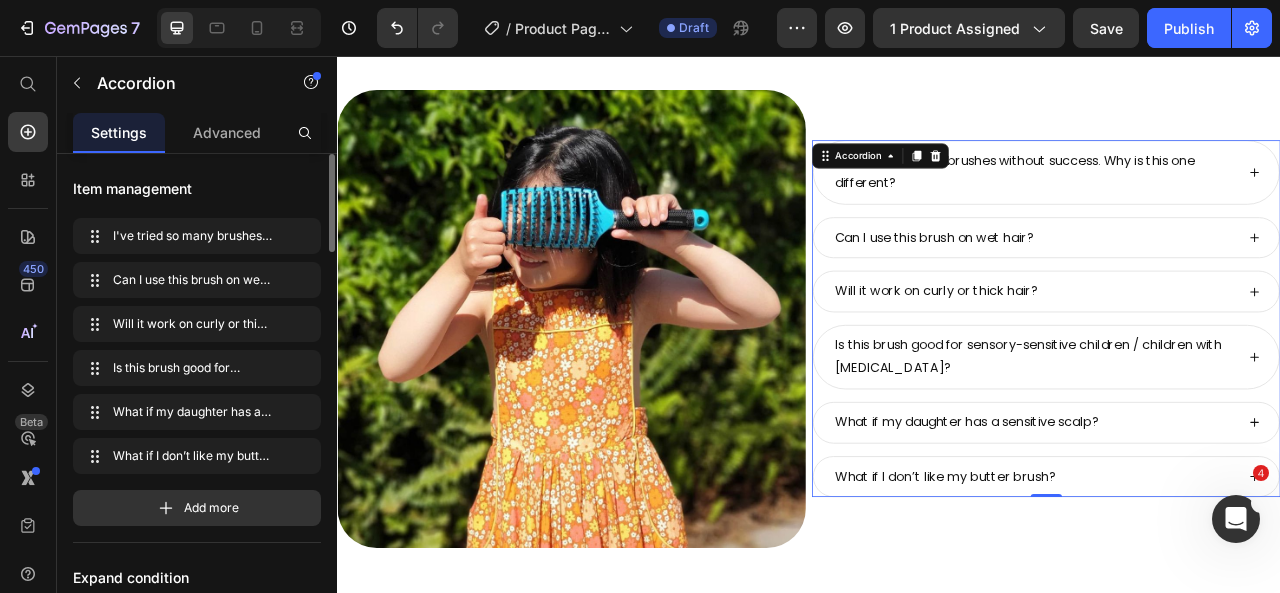 scroll, scrollTop: 9366, scrollLeft: 0, axis: vertical 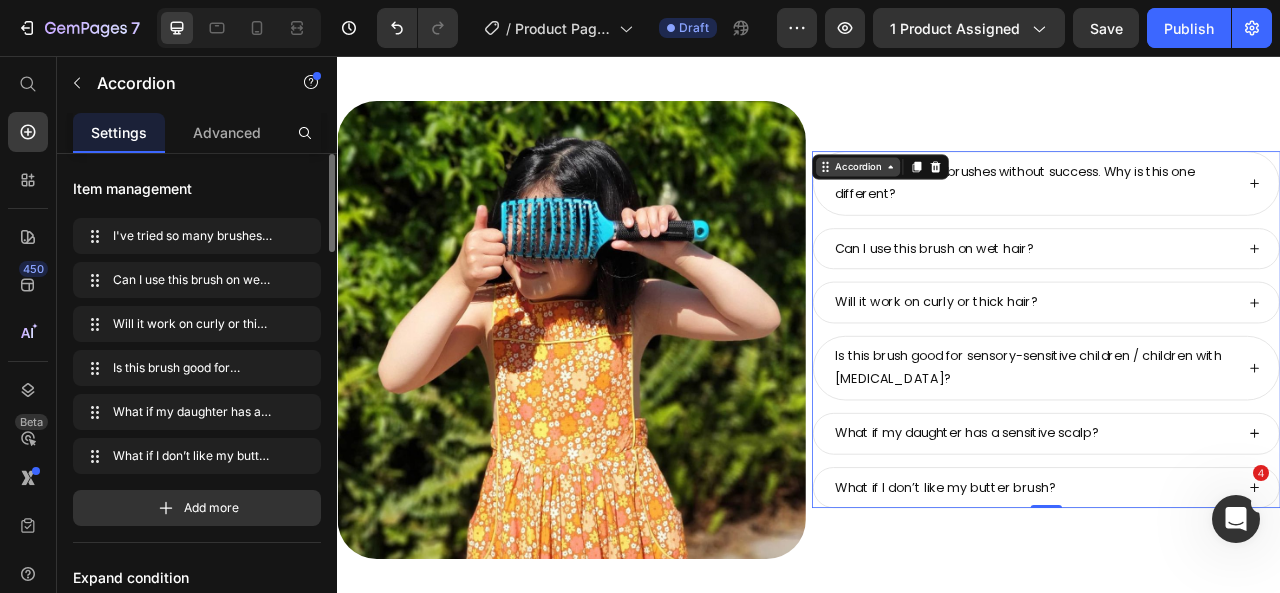 drag, startPoint x: 961, startPoint y: 197, endPoint x: 633, endPoint y: 289, distance: 340.65817 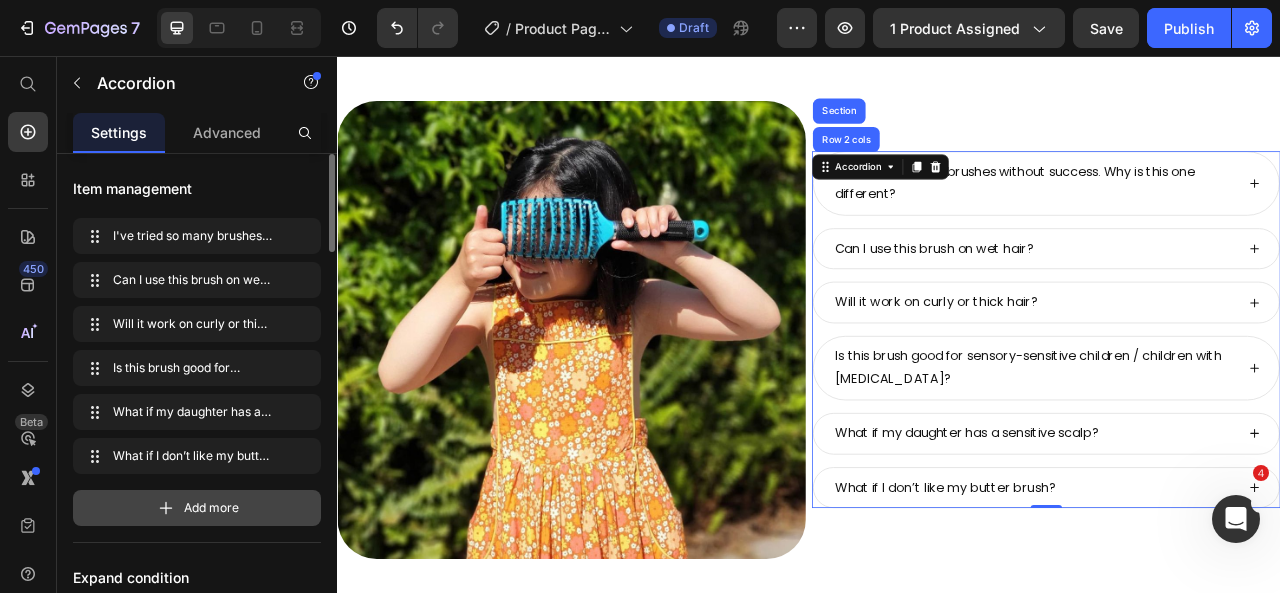 click on "Add more" at bounding box center [211, 508] 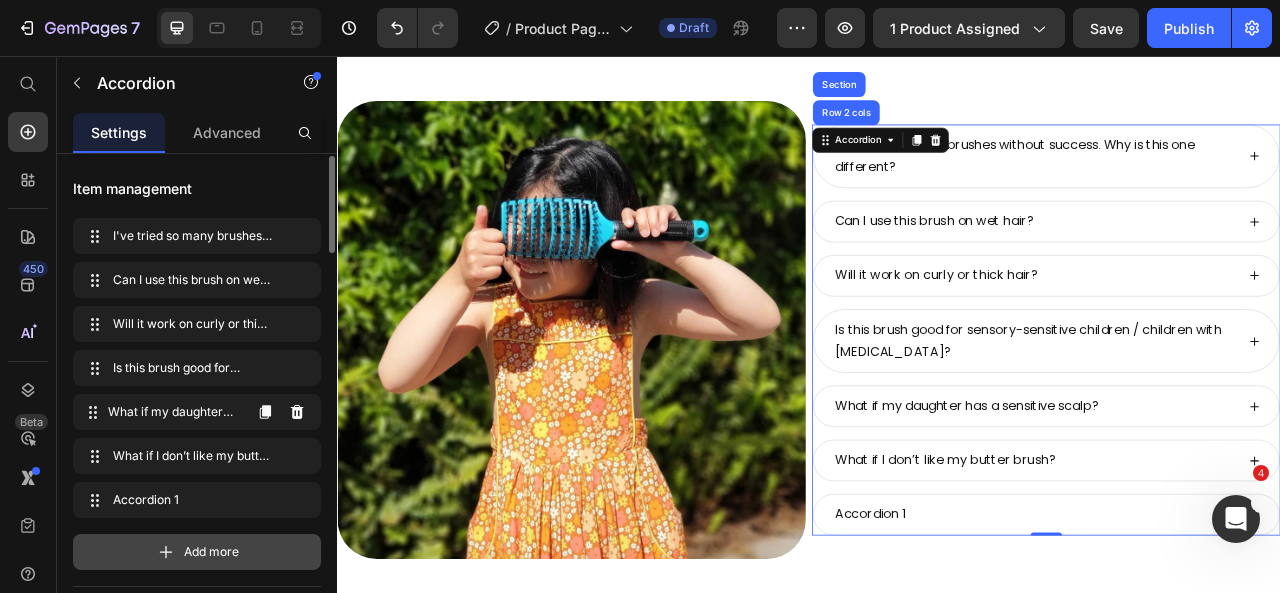 scroll, scrollTop: 2, scrollLeft: 0, axis: vertical 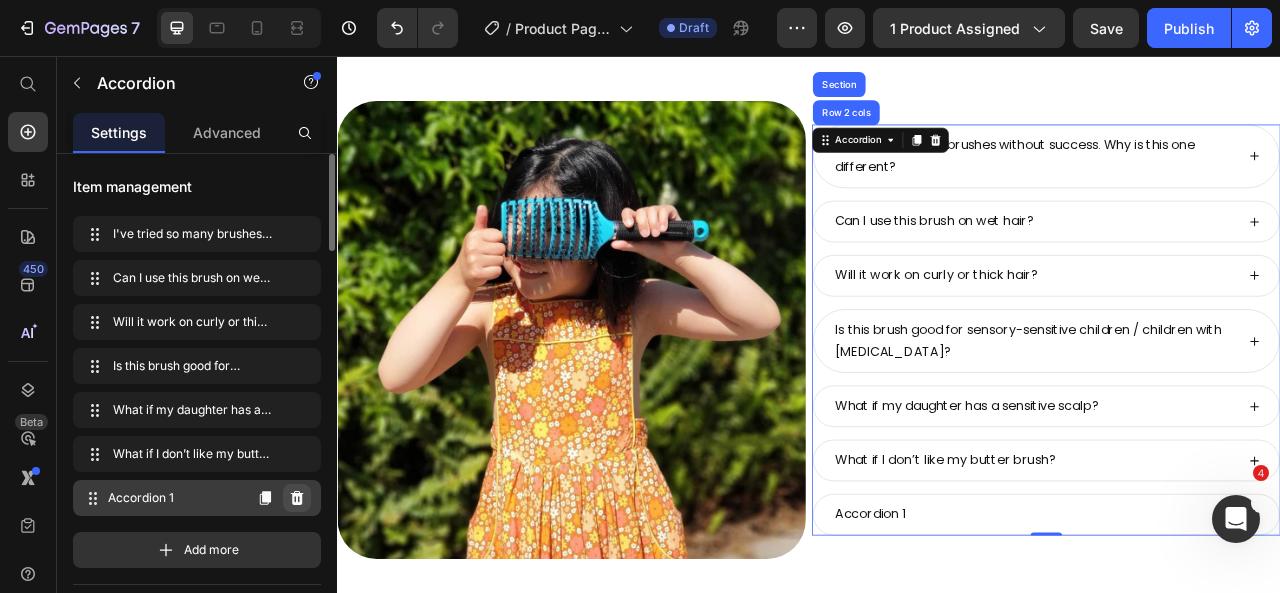 click 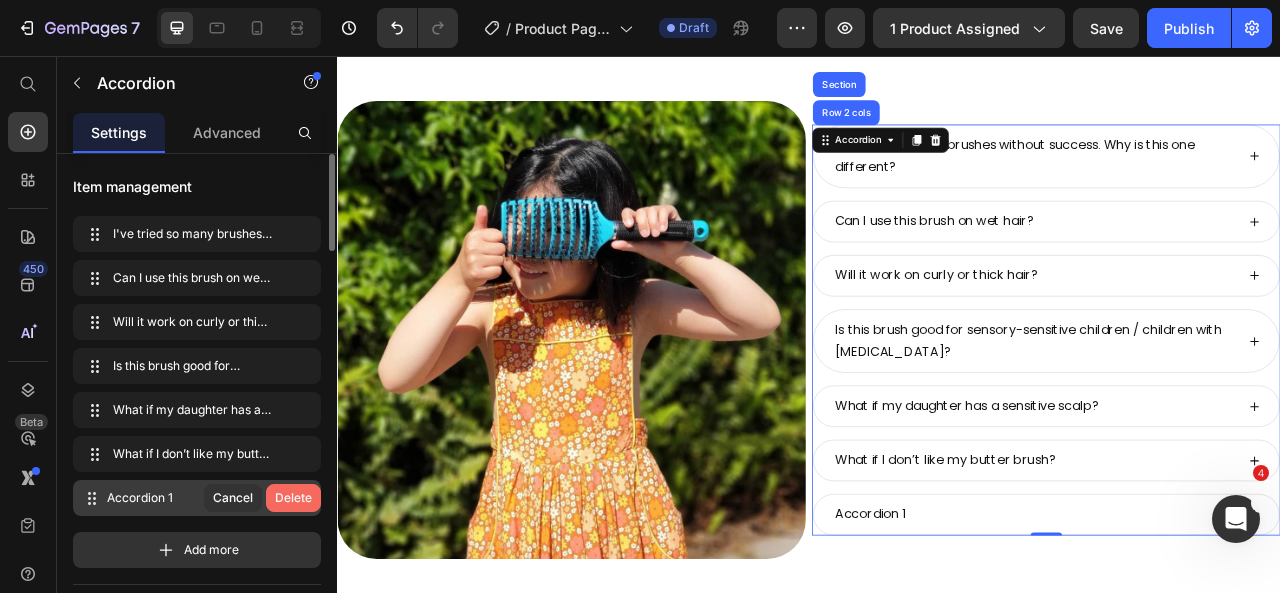 click on "Delete" at bounding box center [293, 498] 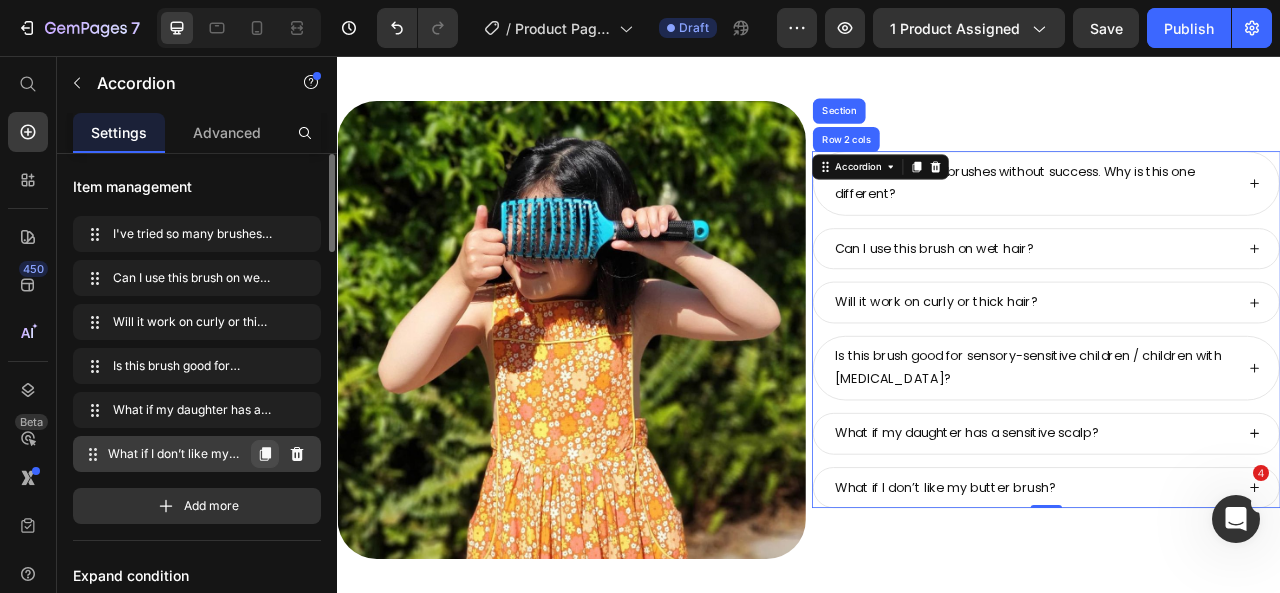 click 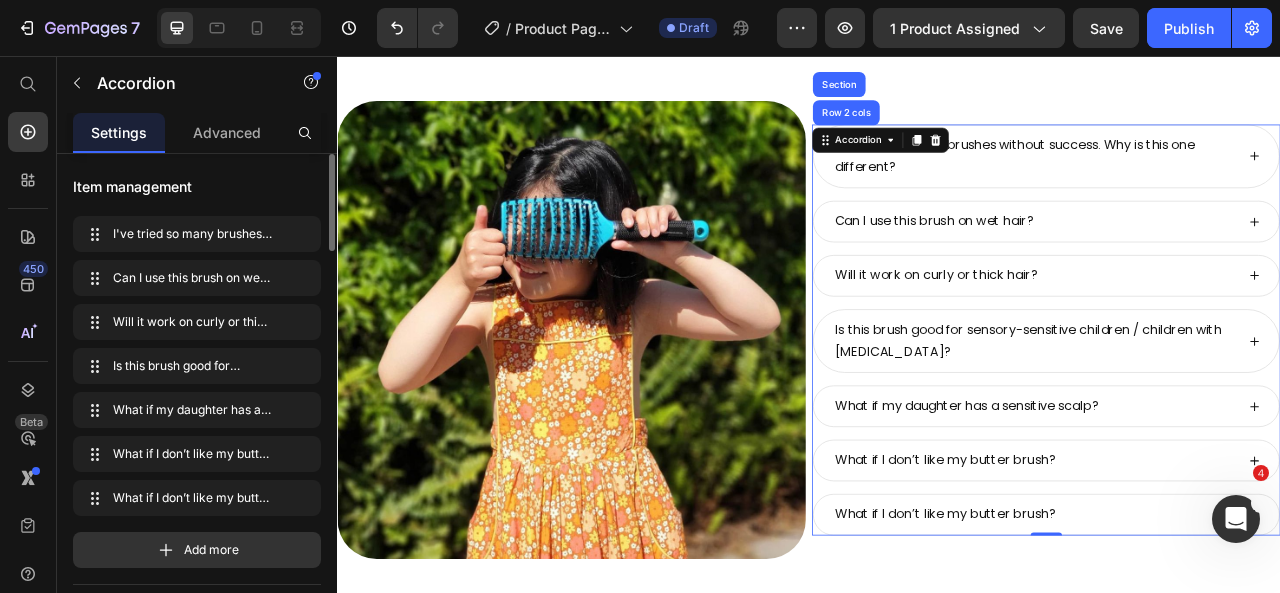 scroll, scrollTop: 9395, scrollLeft: 0, axis: vertical 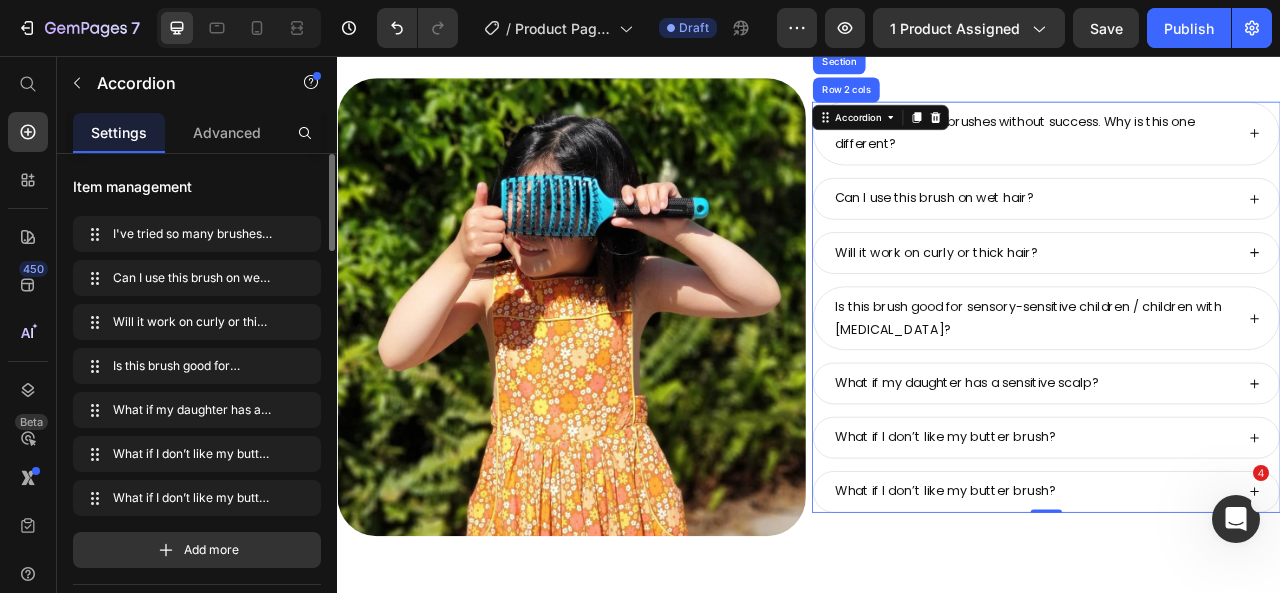 click on "What if I don’t like my butter brush?" at bounding box center [1110, 610] 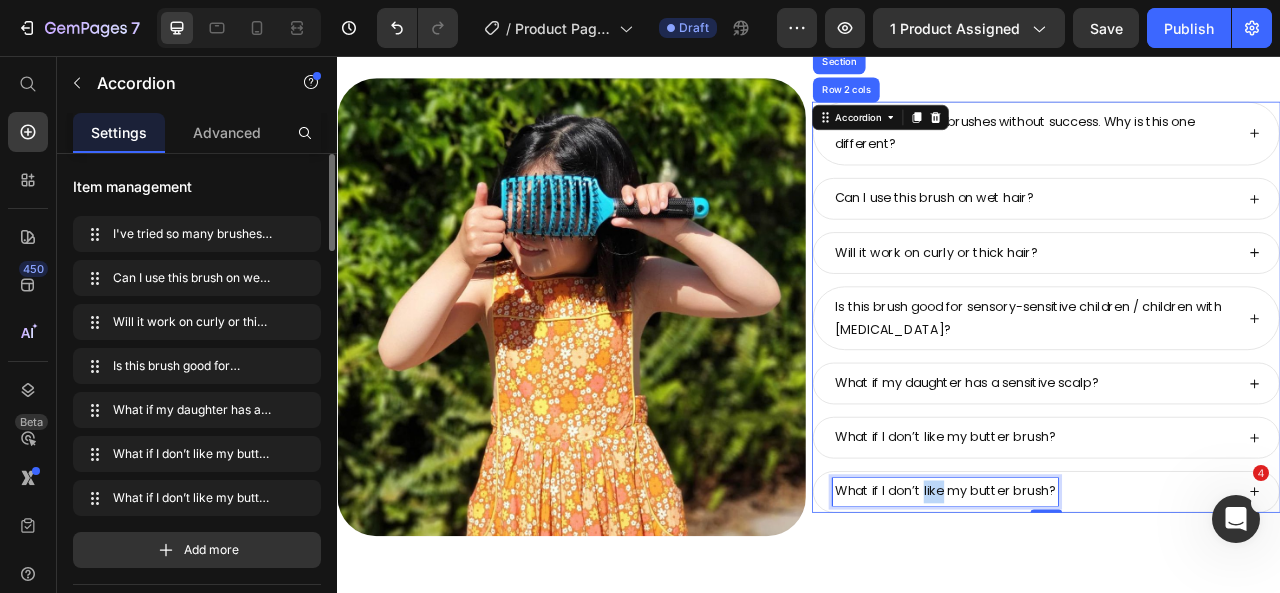 click on "What if I don’t like my butter brush?" at bounding box center (1110, 610) 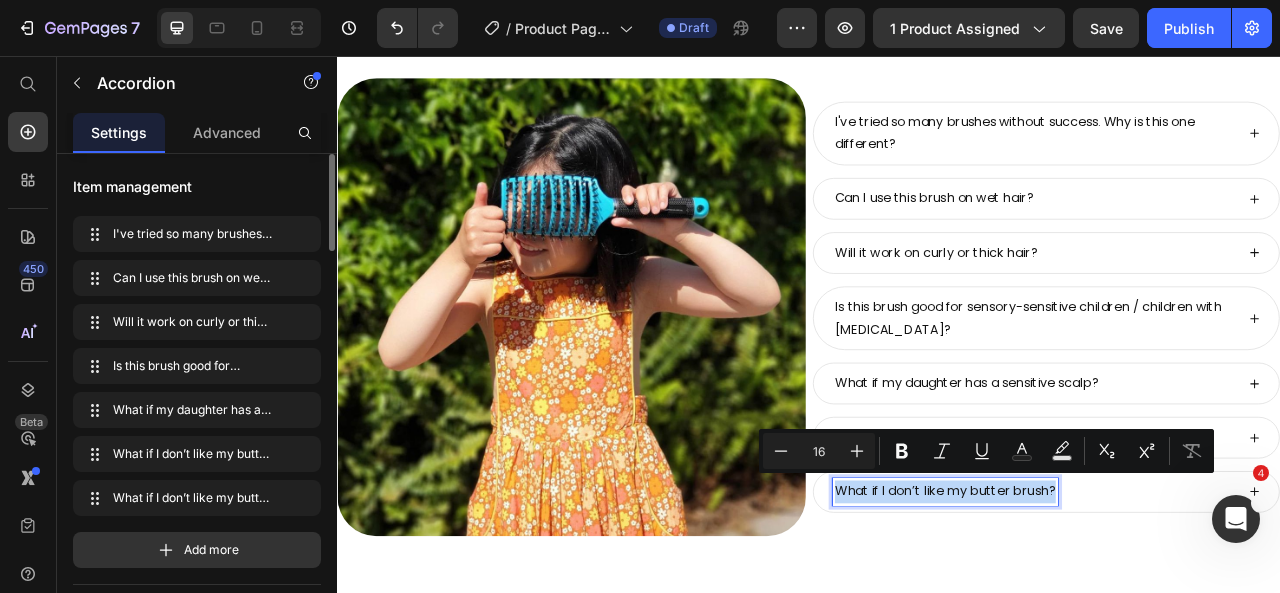 click on "What if I don’t like my butter brush?" at bounding box center [1110, 610] 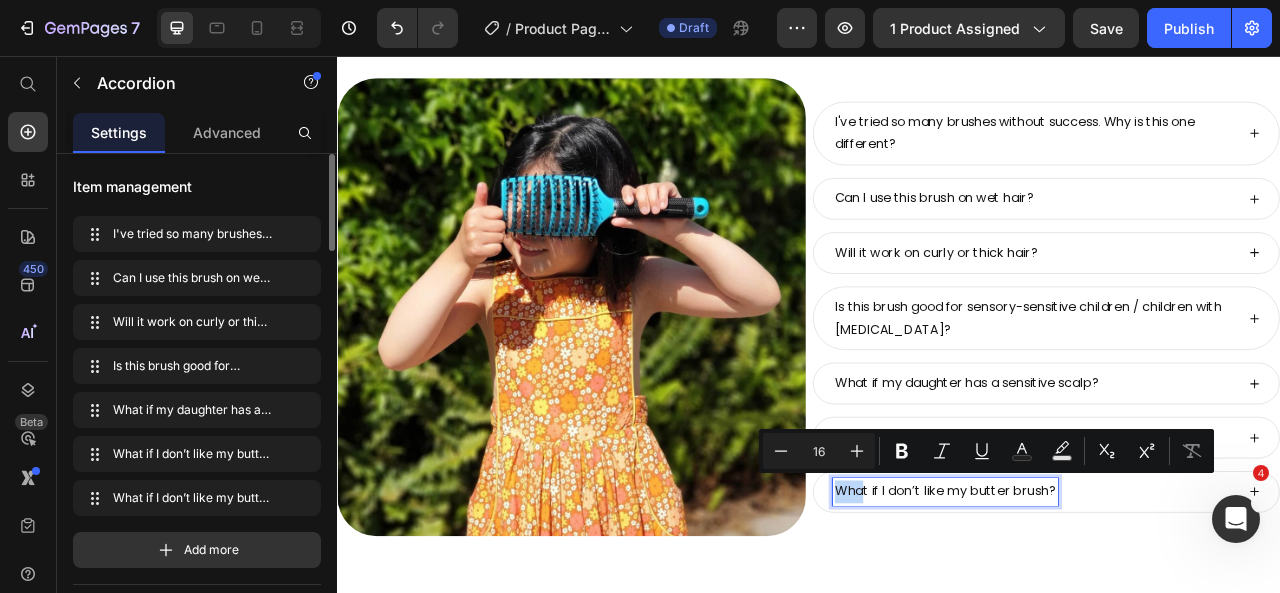 click on "What if I don’t like my butter brush?" at bounding box center (1110, 610) 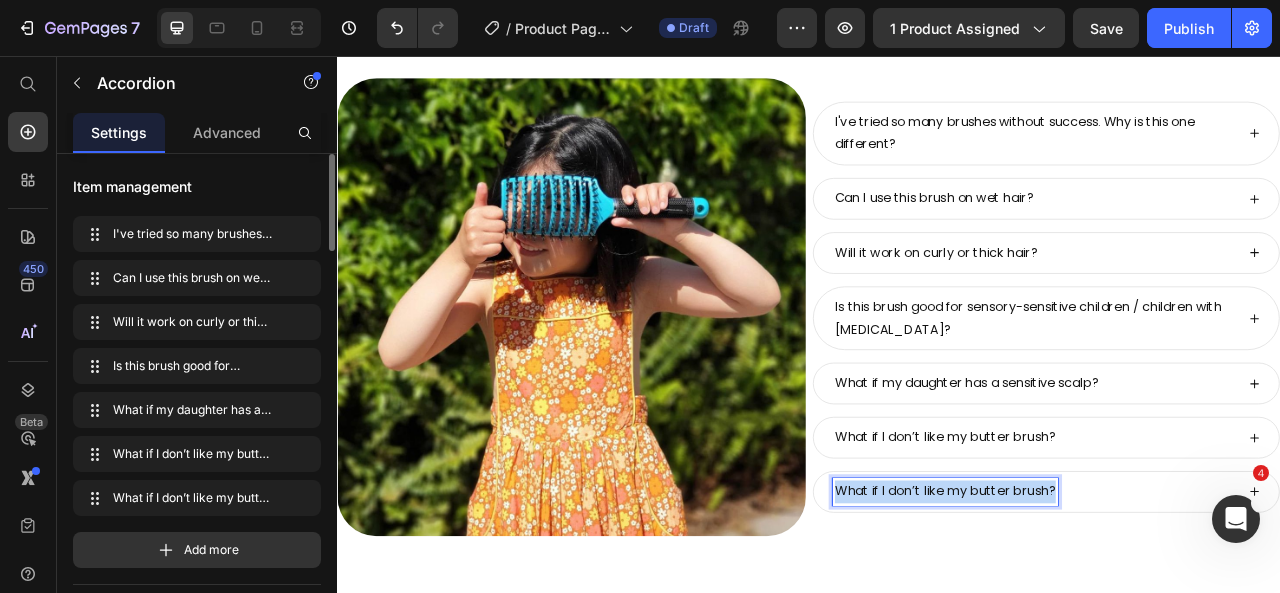 click on "What if I don’t like my butter brush?" at bounding box center [1110, 610] 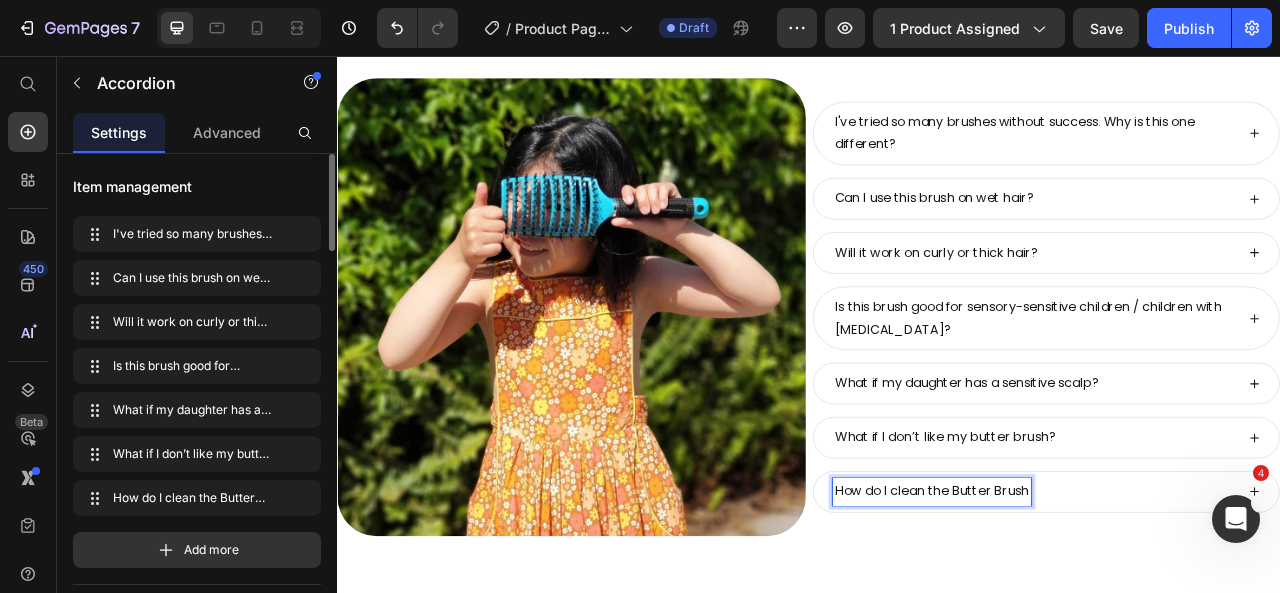 scroll, scrollTop: 220, scrollLeft: 0, axis: vertical 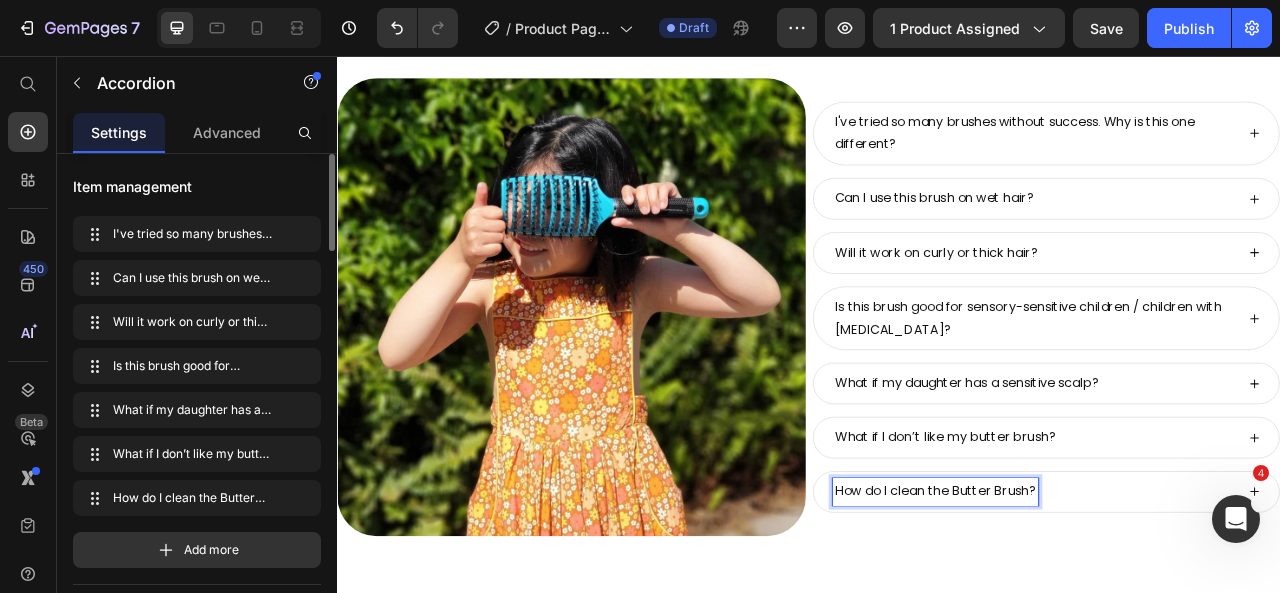 click on "How do I clean the Butter Brush?" at bounding box center [1098, 610] 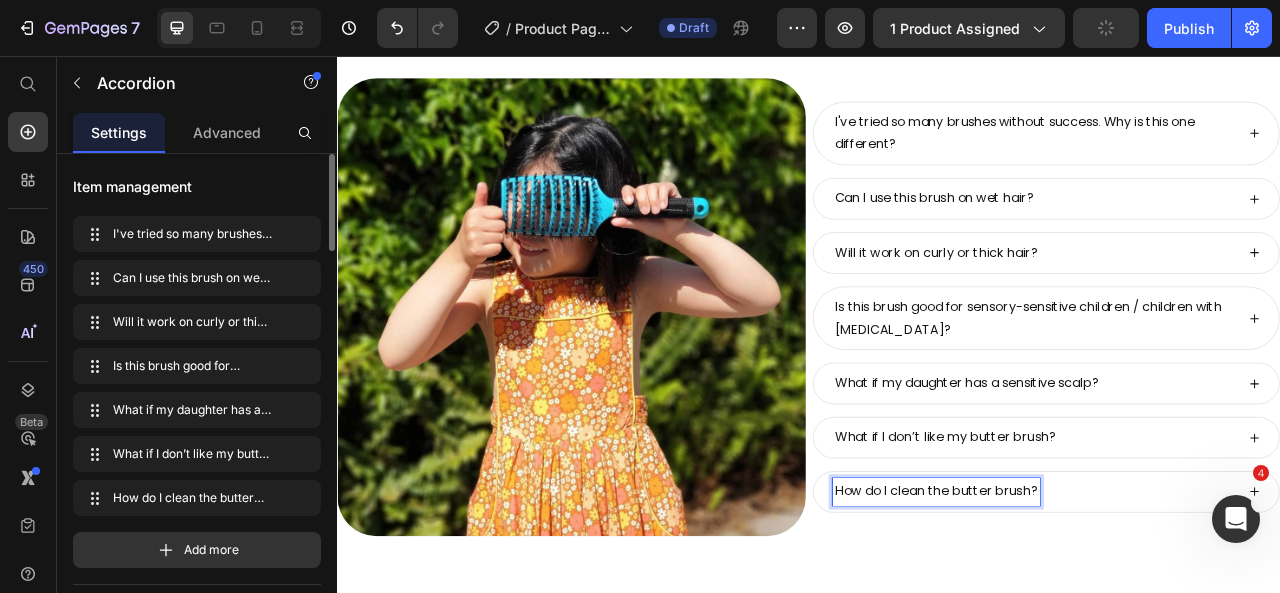 scroll, scrollTop: 9513, scrollLeft: 0, axis: vertical 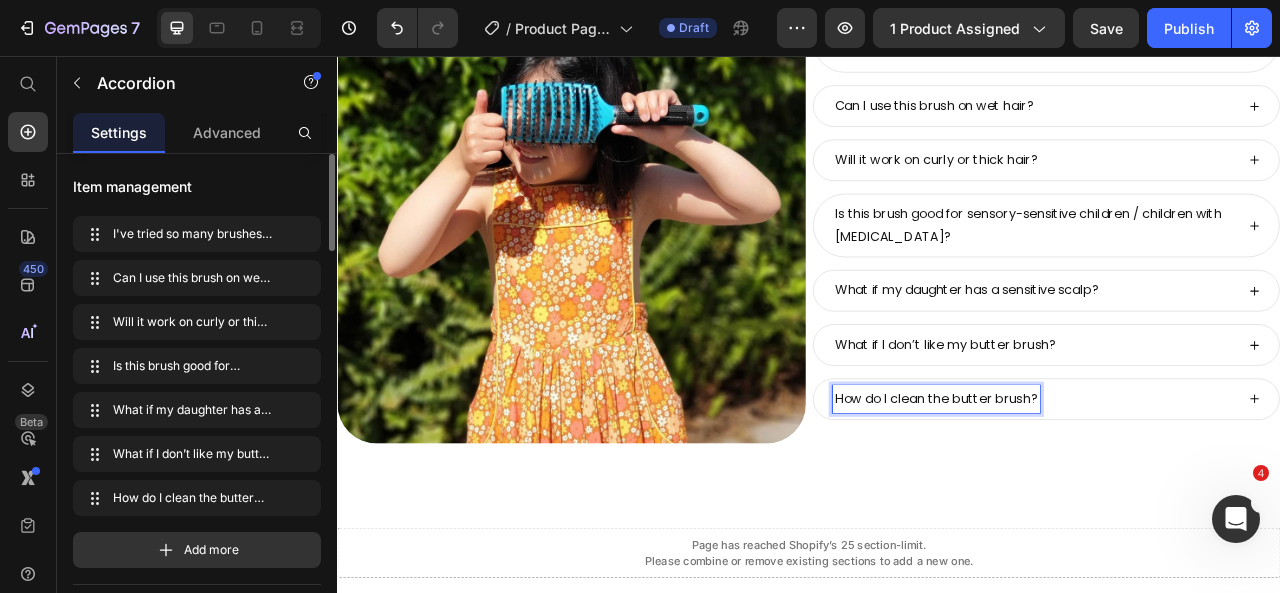 click on "How do I clean the butter brush?" at bounding box center (1239, 492) 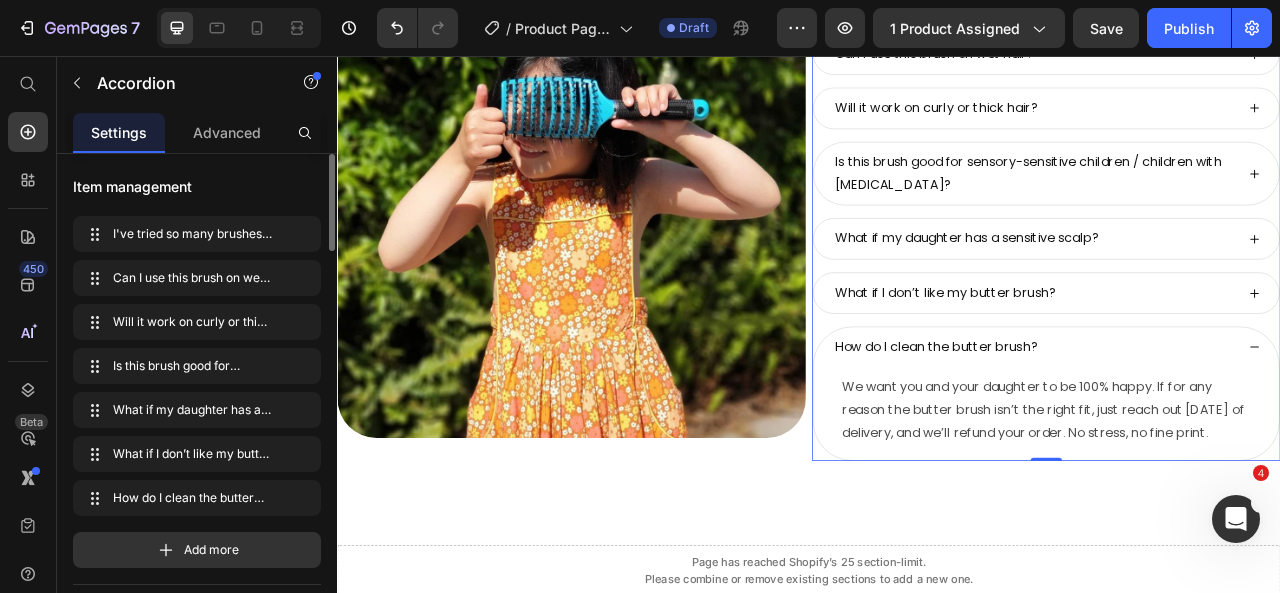 scroll, scrollTop: 9556, scrollLeft: 0, axis: vertical 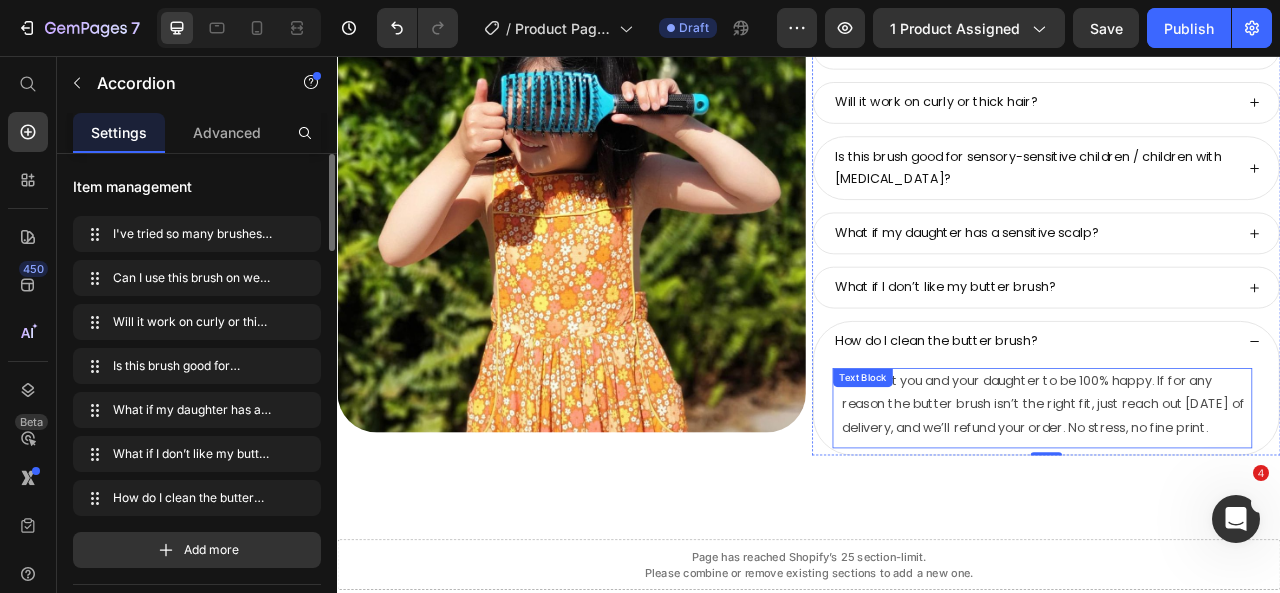 click on "We want you and your daughter to be 100% happy. If for any reason the butter brush isn’t the right fit, just reach out within 30 days of delivery, and we’ll refund your order. No stress, no fine print." at bounding box center [1239, 499] 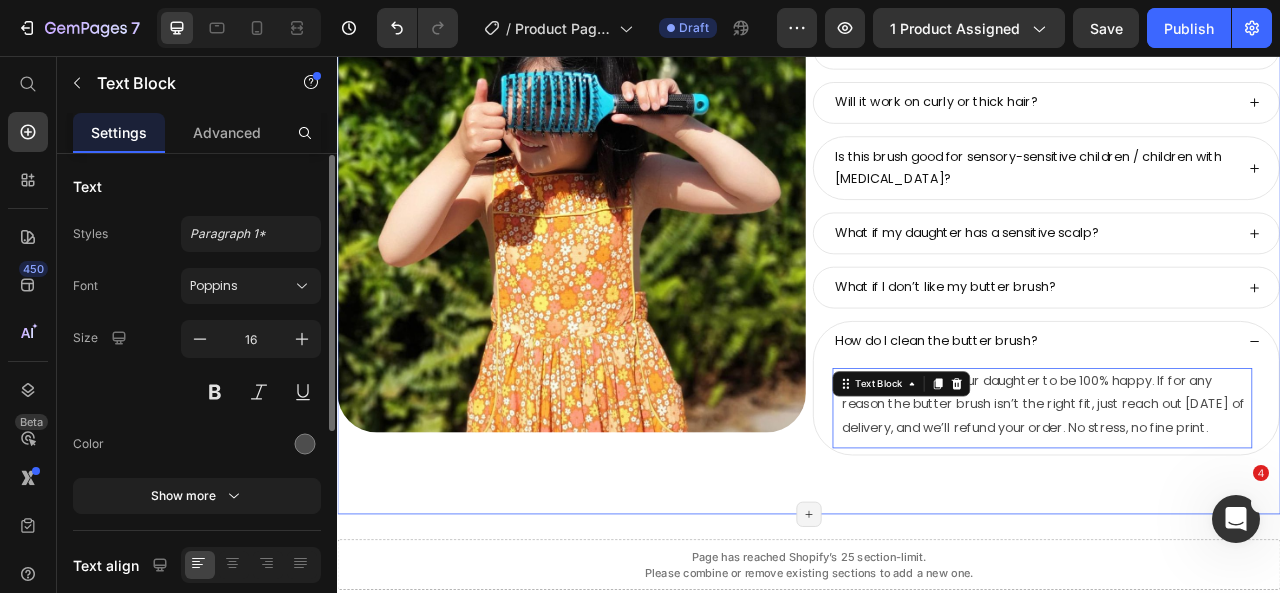 scroll, scrollTop: 0, scrollLeft: 0, axis: both 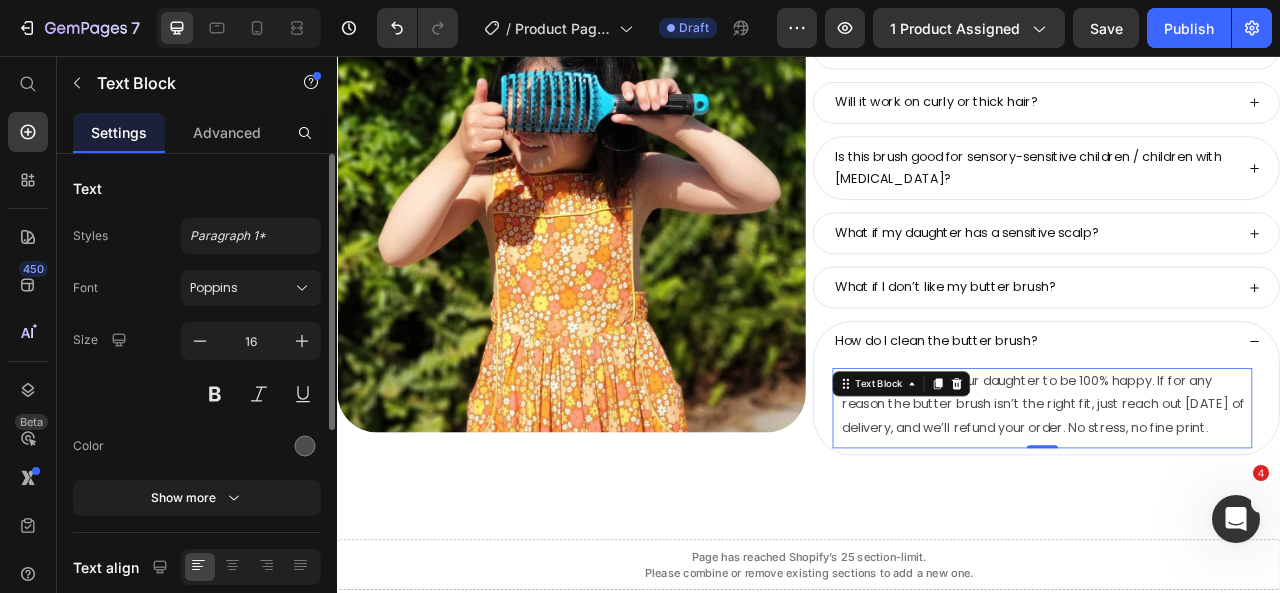 click on "We want you and your daughter to be 100% happy. If for any reason the butter brush isn’t the right fit, just reach out within 30 days of delivery, and we’ll refund your order. No stress, no fine print." at bounding box center [1239, 499] 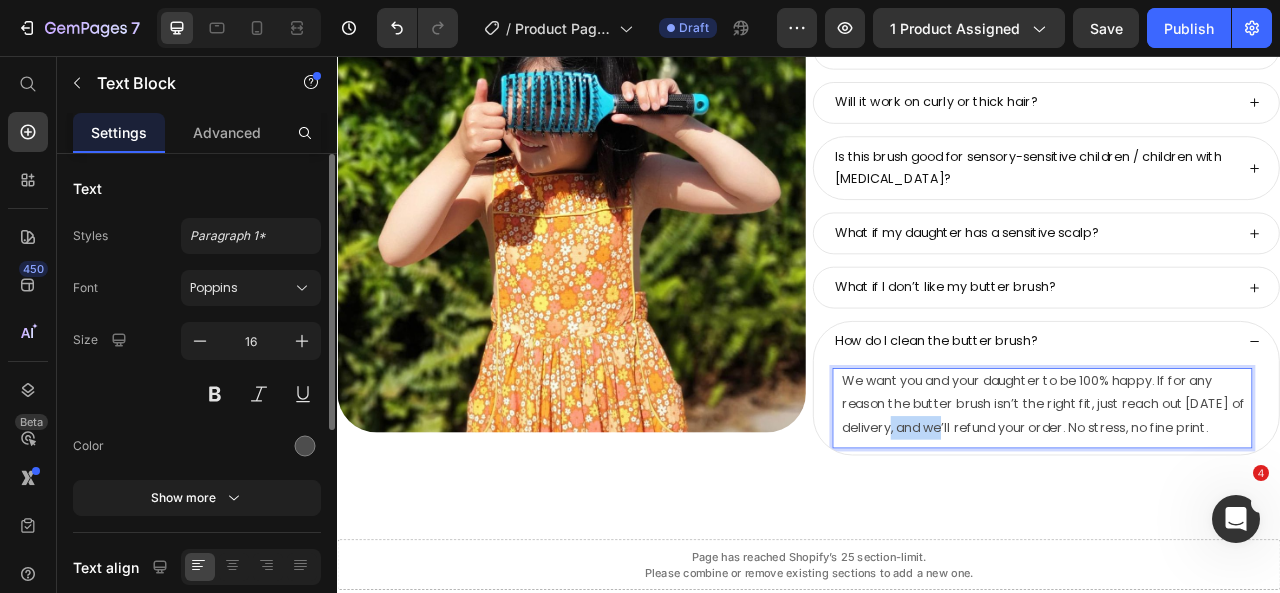click on "We want you and your daughter to be 100% happy. If for any reason the butter brush isn’t the right fit, just reach out within 30 days of delivery, and we’ll refund your order. No stress, no fine print." at bounding box center (1239, 499) 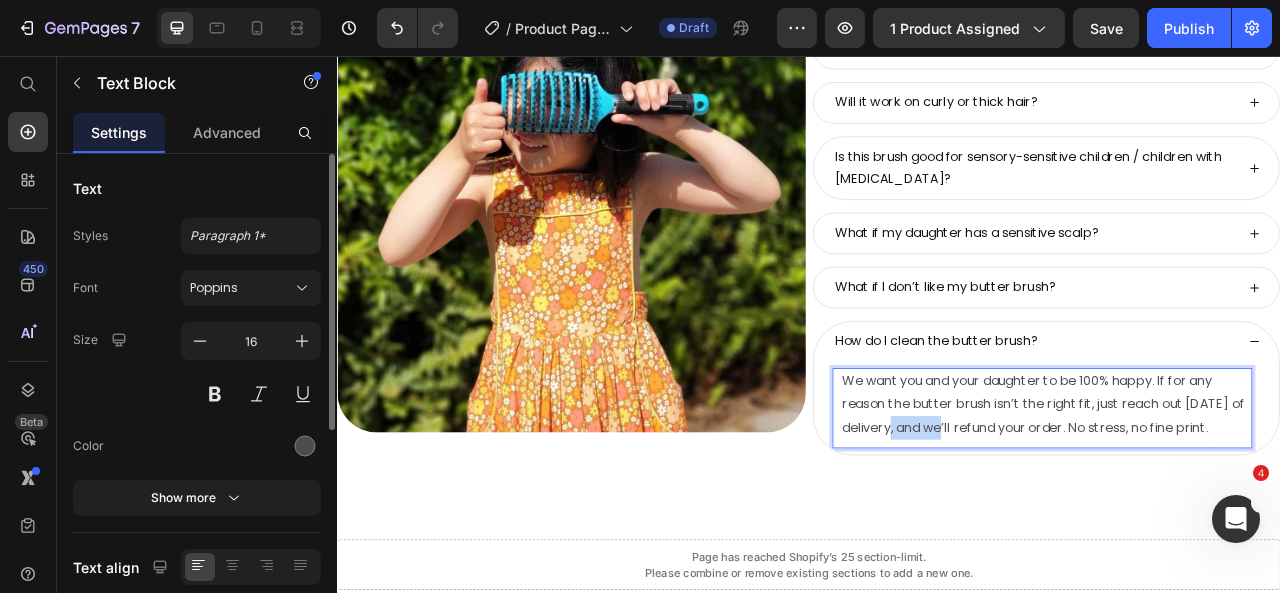 click on "We want you and your daughter to be 100% happy. If for any reason the butter brush isn’t the right fit, just reach out within 30 days of delivery, and we’ll refund your order. No stress, no fine print." at bounding box center [1239, 499] 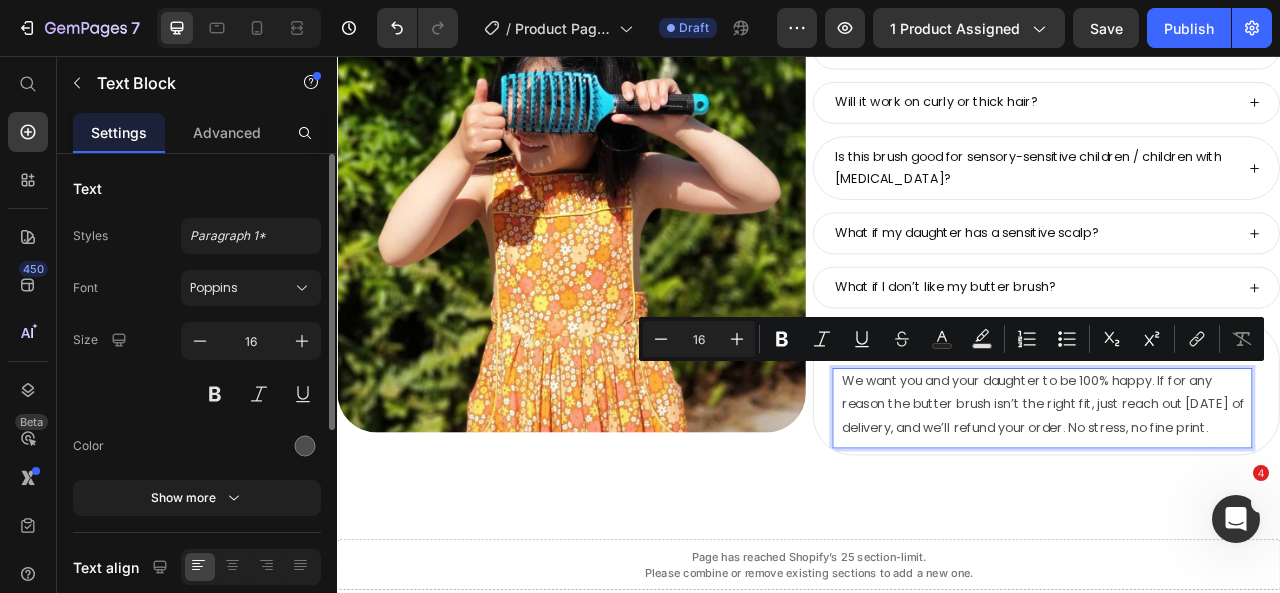 scroll, scrollTop: 104, scrollLeft: 0, axis: vertical 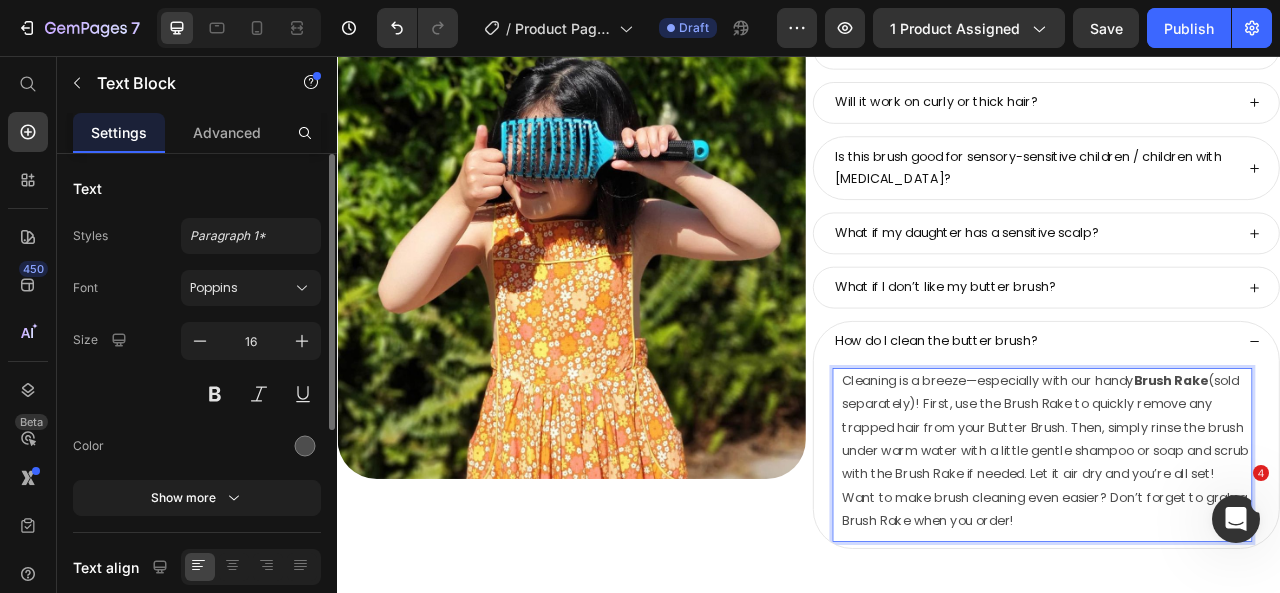 click on "Cleaning is a breeze—especially with our handy  Brush Rake  (sold separately)! First, use the Brush Rake to quickly remove any trapped hair from your Butter Brush. Then, simply rinse the brush under warm water with a little gentle shampoo or soap and scrub with the Brush Rake if needed. Let it air dry and you’re all set! Want to make brush cleaning even easier? Don’t forget to grab a Brush Rake when you order!" at bounding box center [1239, 558] 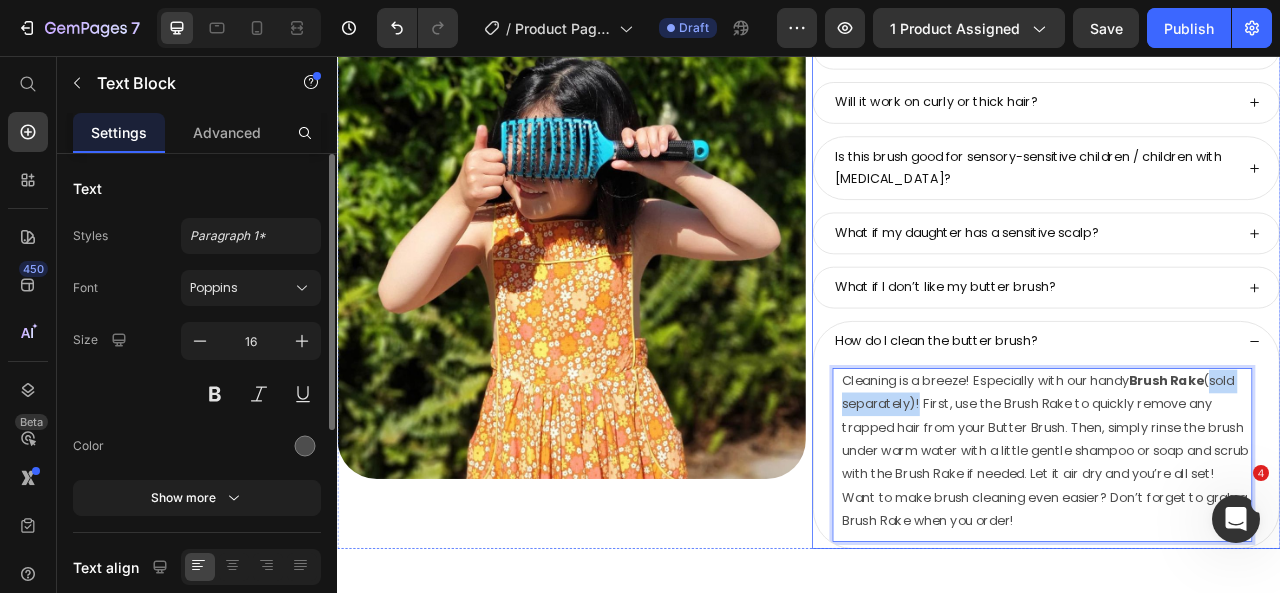 drag, startPoint x: 1108, startPoint y: 488, endPoint x: 935, endPoint y: 488, distance: 173 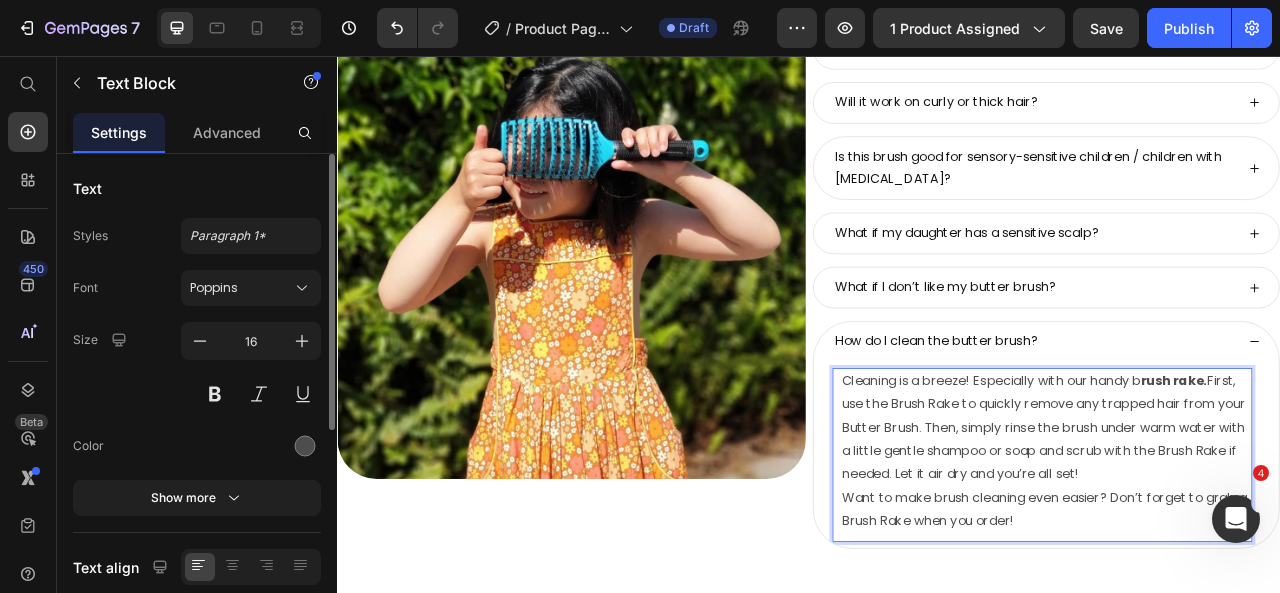 click on "rush rake." at bounding box center (1401, 469) 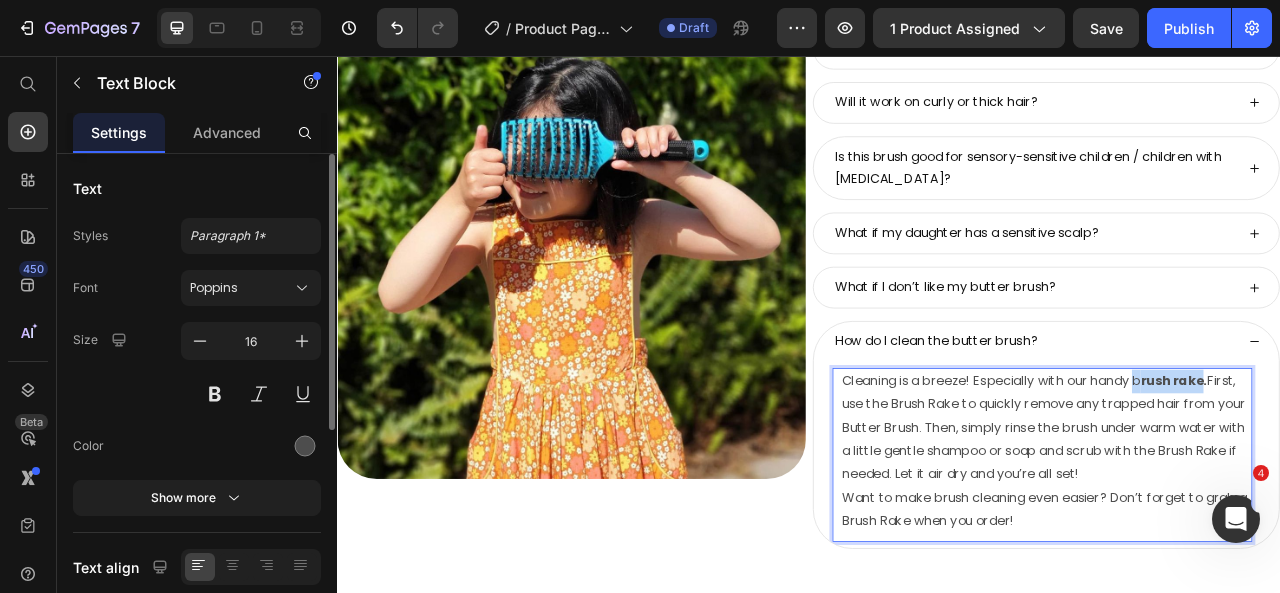 drag, startPoint x: 1435, startPoint y: 456, endPoint x: 1350, endPoint y: 460, distance: 85.09406 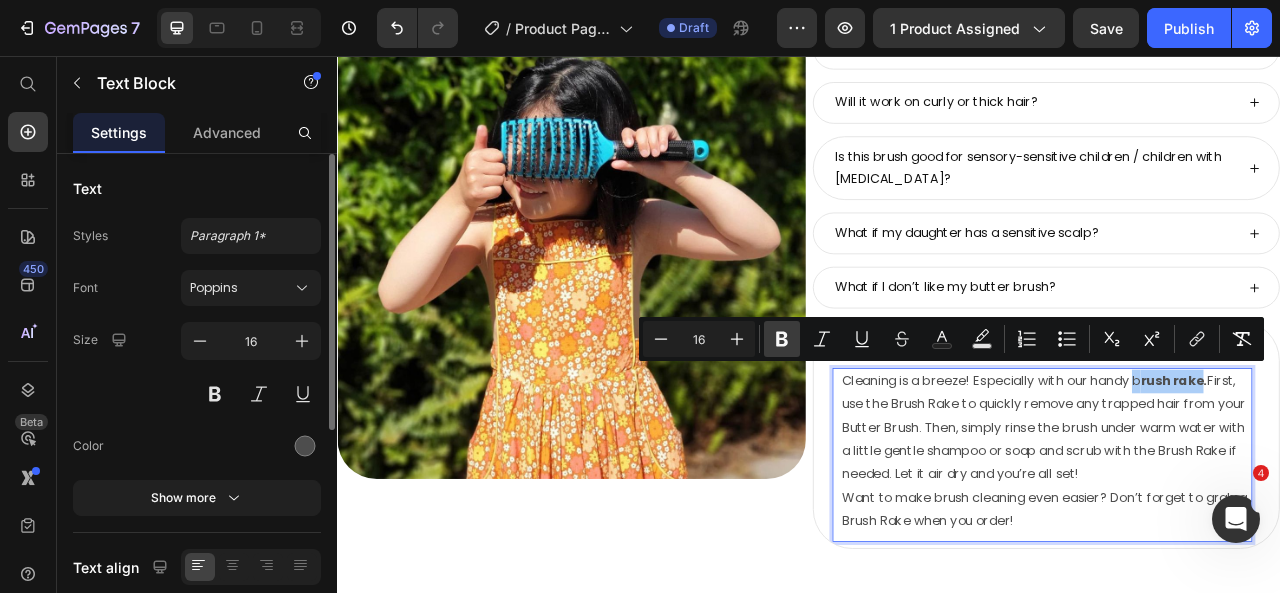 click 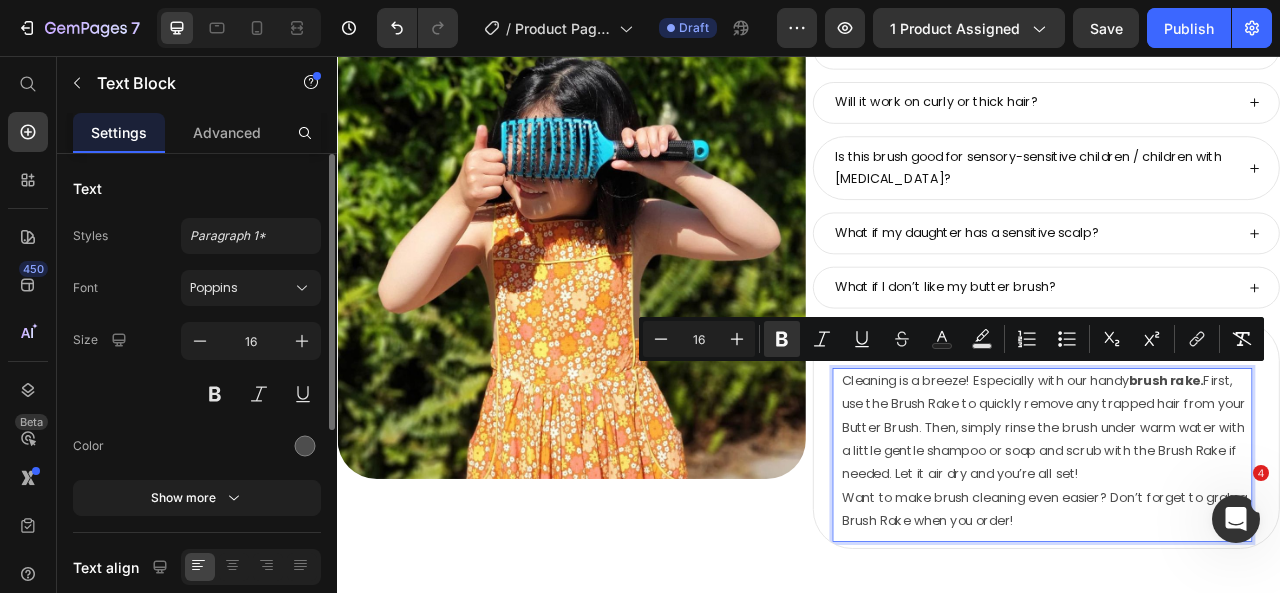 click on "Cleaning is a breeze! Especially with our handy  brush rake.  First, use the Brush Rake to quickly remove any trapped hair from your Butter Brush. Then, simply rinse the brush under warm water with a little gentle shampoo or soap and scrub with the Brush Rake if needed. Let it air dry and you’re all set! Want to make brush cleaning even easier? Don’t forget to grab a Brush Rake when you order!" at bounding box center [1239, 558] 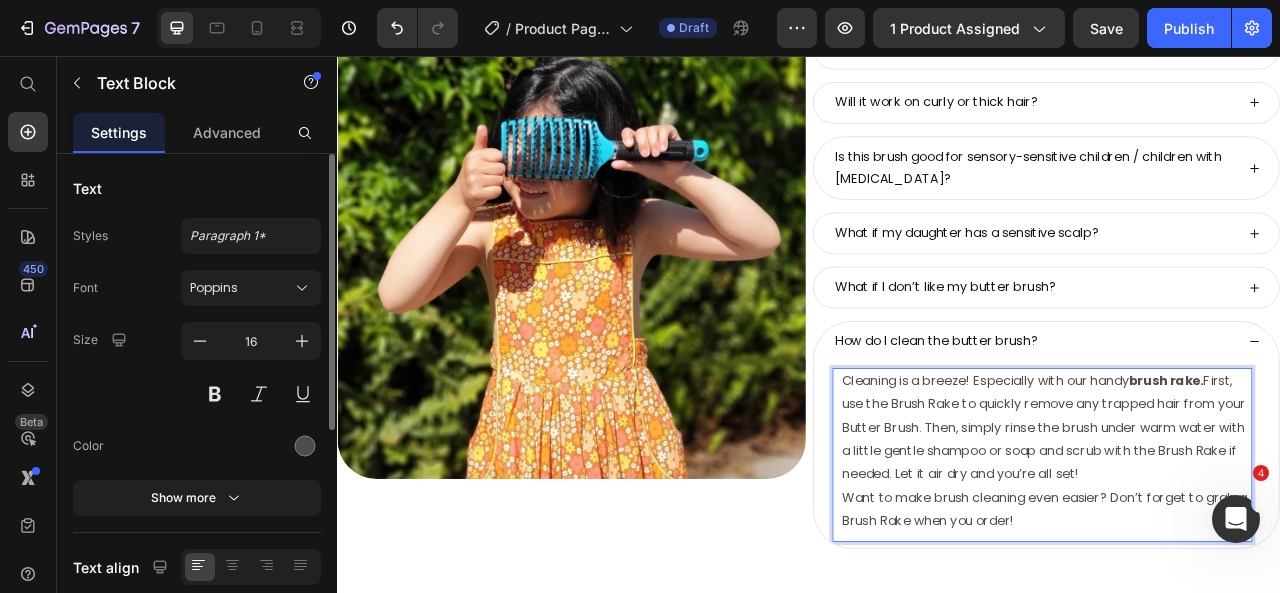 click on "Cleaning is a breeze! Especially with our handy  brush rake.  First, use the Brush Rake to quickly remove any trapped hair from your Butter Brush. Then, simply rinse the brush under warm water with a little gentle shampoo or soap and scrub with the Brush Rake if needed. Let it air dry and you’re all set! Want to make brush cleaning even easier? Don’t forget to grab a Brush Rake when you order!" at bounding box center (1239, 558) 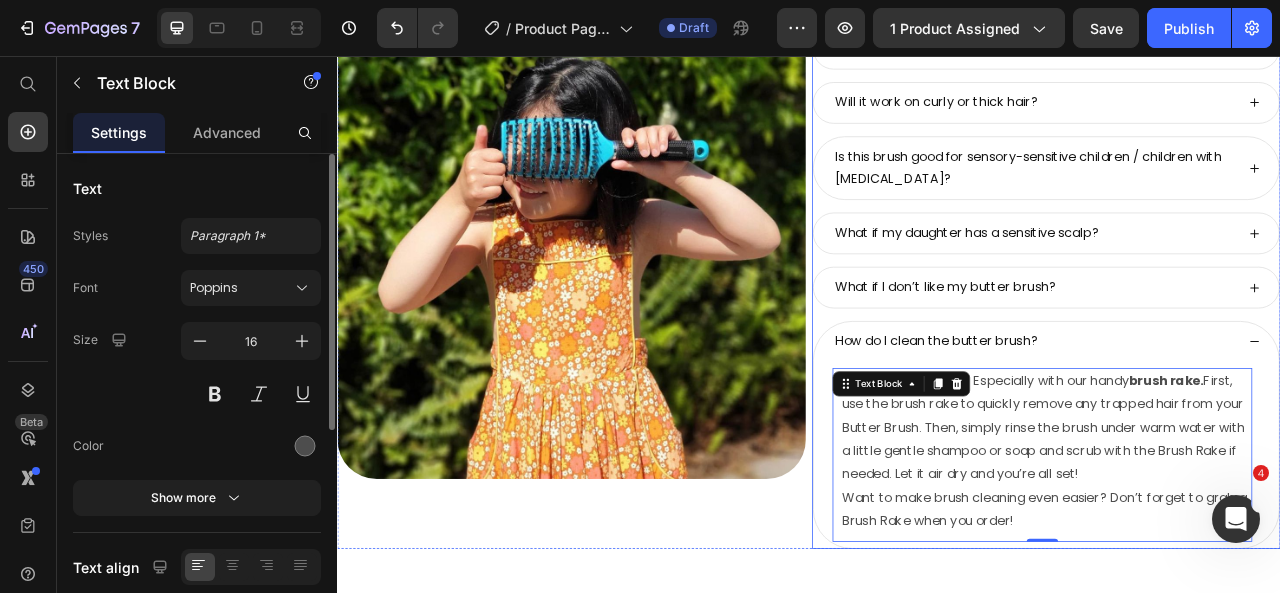drag, startPoint x: 1240, startPoint y: 653, endPoint x: 1092, endPoint y: 580, distance: 165.02425 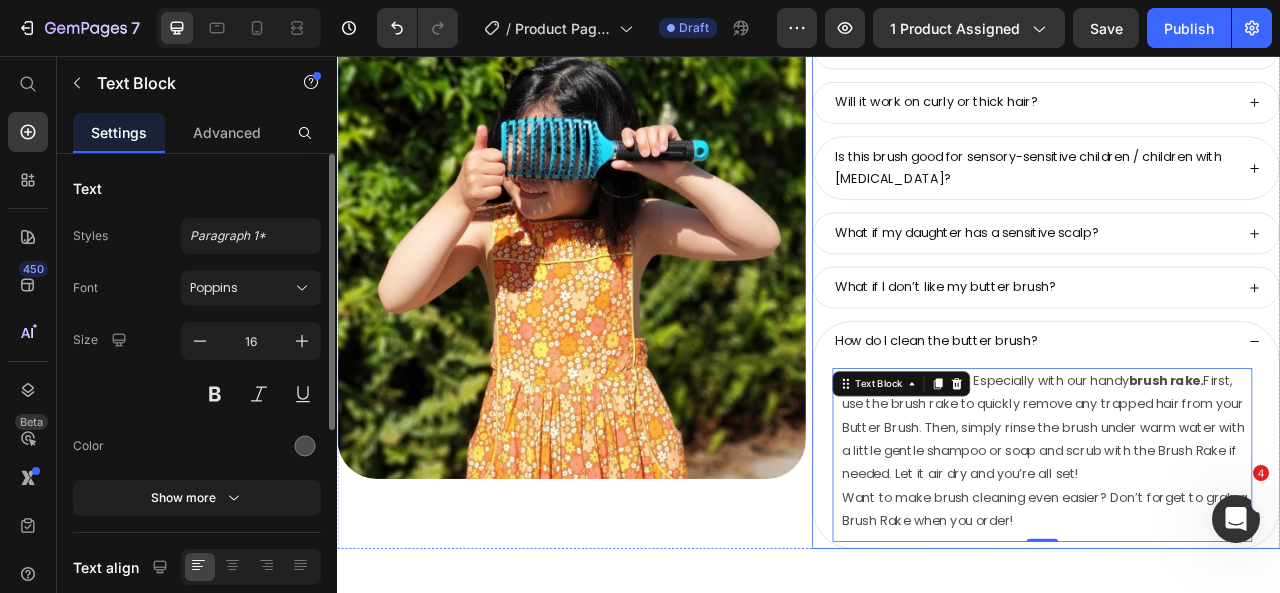 click on "Cleaning is a breeze! Especially with our handy  brush rake.  First, use the brush rake to quickly remove any trapped hair from your Butter Brush. Then, simply rinse the brush under warm water with a little gentle shampoo or soap and scrub with the Brush Rake if needed. Let it air dry and you’re all set! Want to make brush cleaning even easier? Don’t forget to grab a Brush Rake when you order! Text Block   0" at bounding box center (1239, 563) 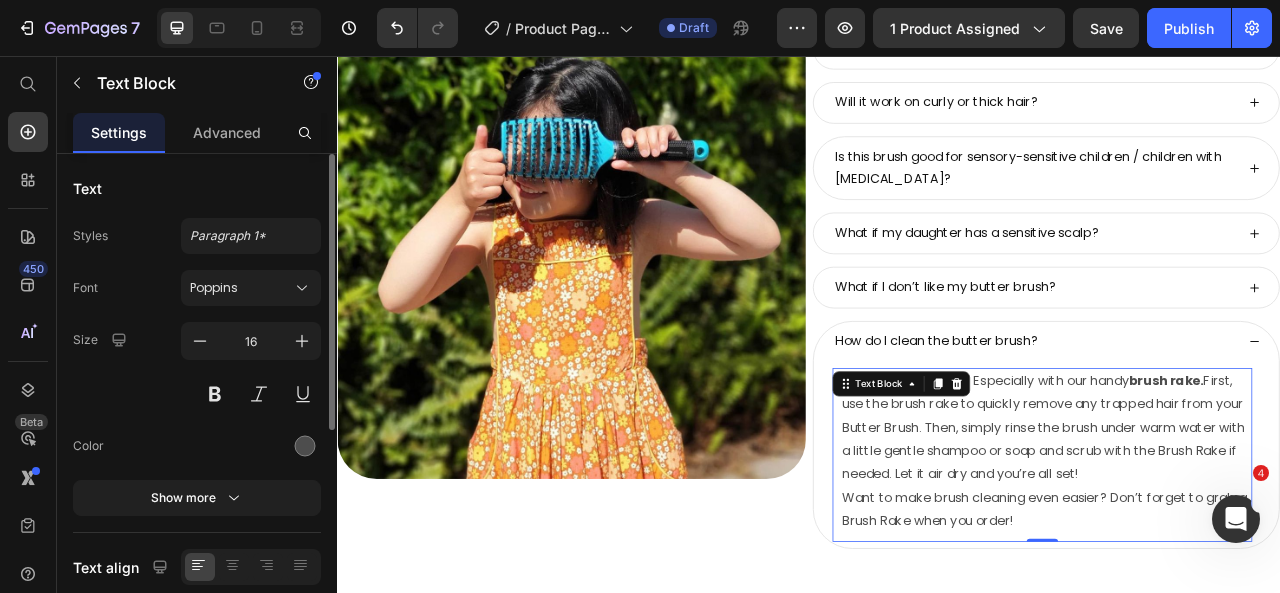 click on "Cleaning is a breeze! Especially with our handy  brush rake.  First, use the brush rake to quickly remove any trapped hair from your Butter Brush. Then, simply rinse the brush under warm water with a little gentle shampoo or soap and scrub with the Brush Rake if needed. Let it air dry and you’re all set! Want to make brush cleaning even easier? Don’t forget to grab a Brush Rake when you order!" at bounding box center (1239, 558) 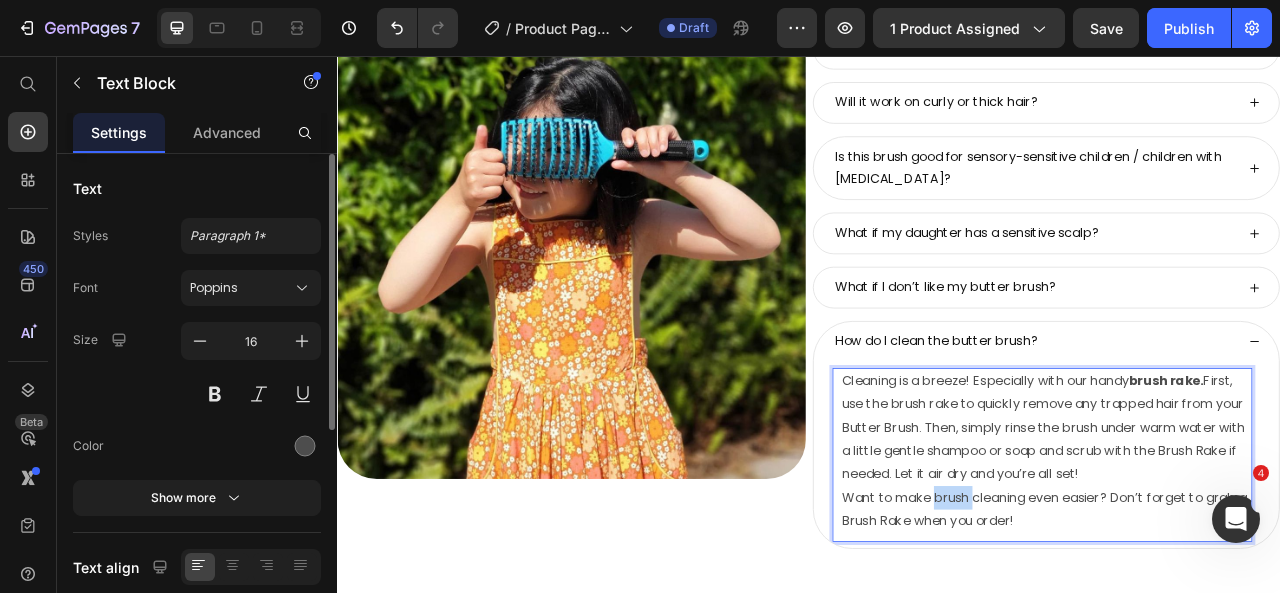 click on "Cleaning is a breeze! Especially with our handy  brush rake.  First, use the brush rake to quickly remove any trapped hair from your Butter Brush. Then, simply rinse the brush under warm water with a little gentle shampoo or soap and scrub with the Brush Rake if needed. Let it air dry and you’re all set! Want to make brush cleaning even easier? Don’t forget to grab a Brush Rake when you order!" at bounding box center (1239, 558) 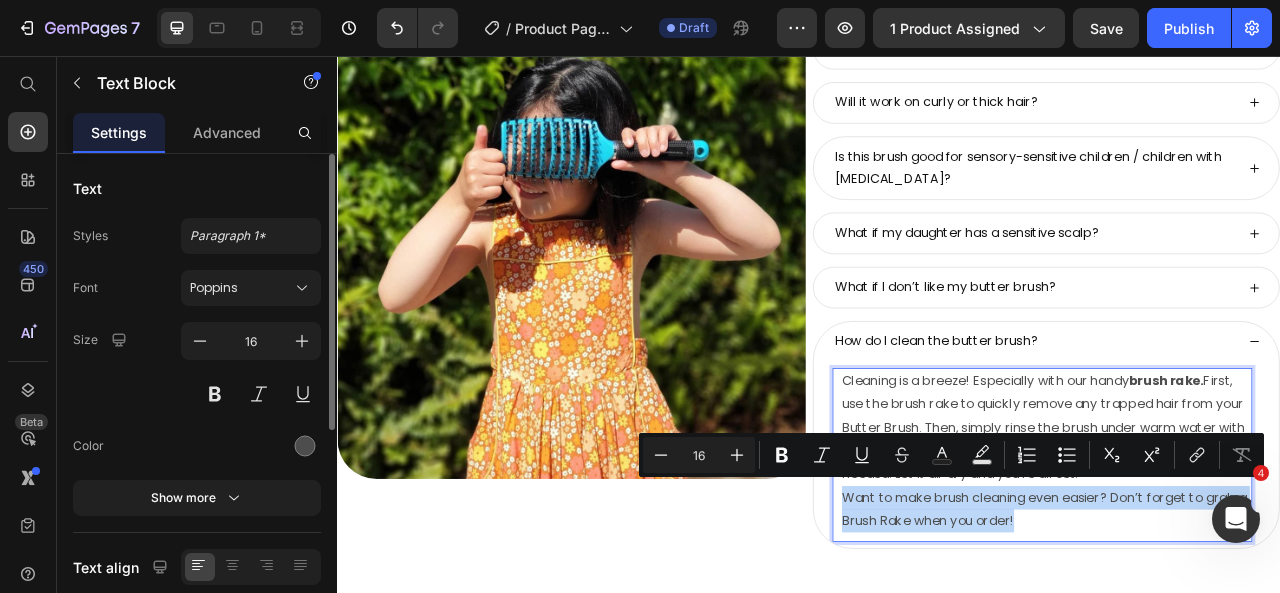 drag, startPoint x: 1101, startPoint y: 593, endPoint x: 1227, endPoint y: 638, distance: 133.79462 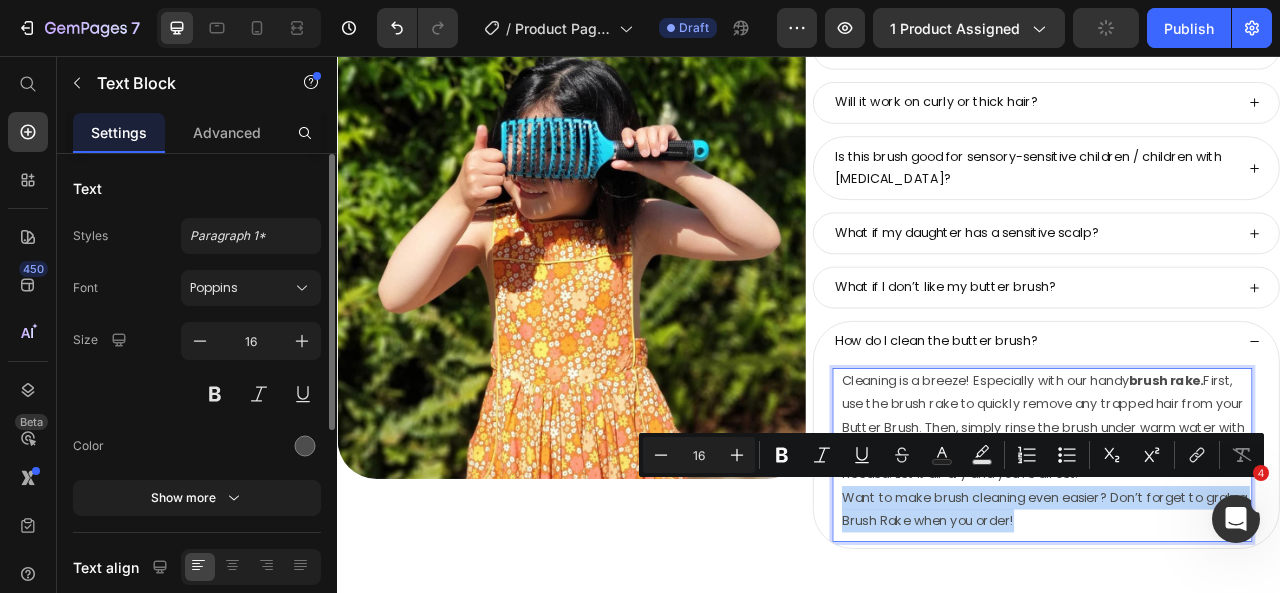click on "Cleaning is a breeze! Especially with our handy  brush rake.  First, use the brush rake to quickly remove any trapped hair from your Butter Brush. Then, simply rinse the brush under warm water with a little gentle shampoo or soap and scrub with the Brush Rake if needed. Let it air dry and you’re all set! Want to make brush cleaning even easier? Don’t forget to grab a Brush Rake when you order!" at bounding box center [1239, 558] 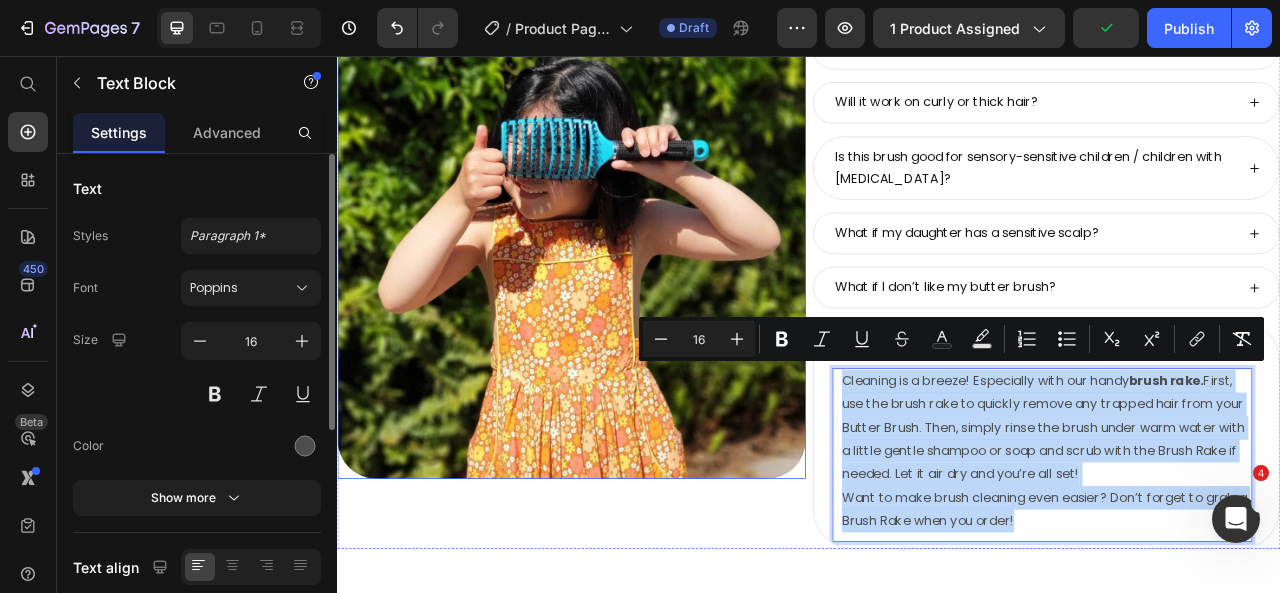 drag, startPoint x: 1227, startPoint y: 638, endPoint x: 1119, endPoint y: 410, distance: 252.28555 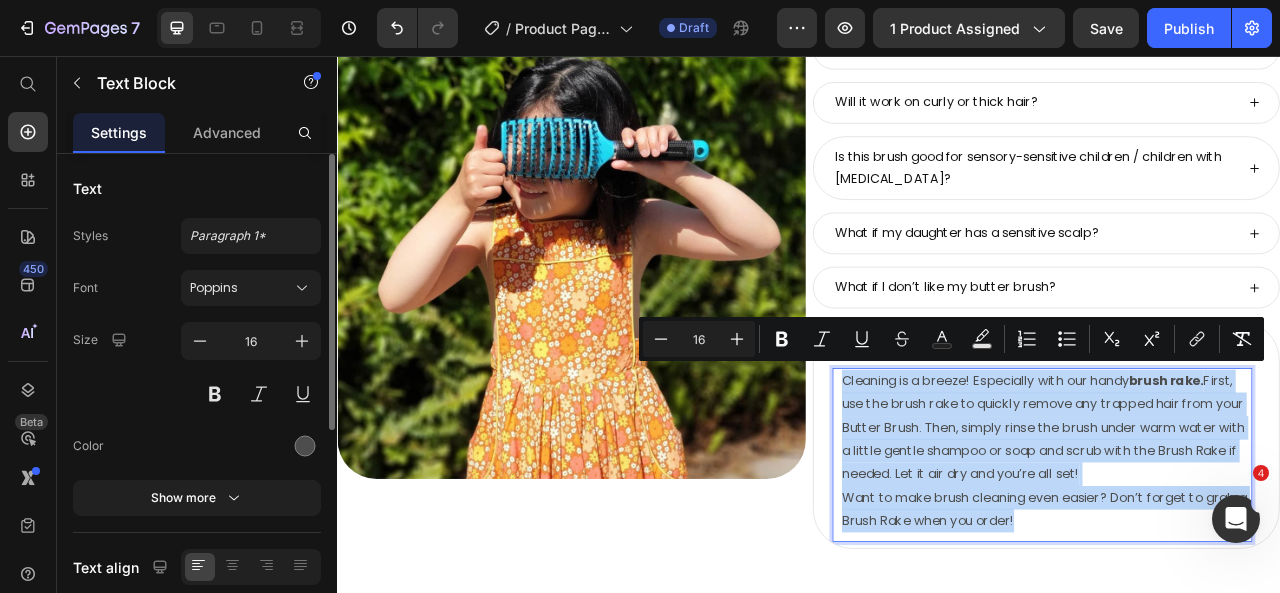 copy on "Cleaning is a breeze! Especially with our handy  brush rake.  First, use the brush rake to quickly remove any trapped hair from your Butter Brush. Then, simply rinse the brush under warm water with a little gentle shampoo or soap and scrub with the Brush Rake if needed. Let it air dry and you’re all set! Want to make brush cleaning even easier? Don’t forget to grab a Brush Rake when you order!" 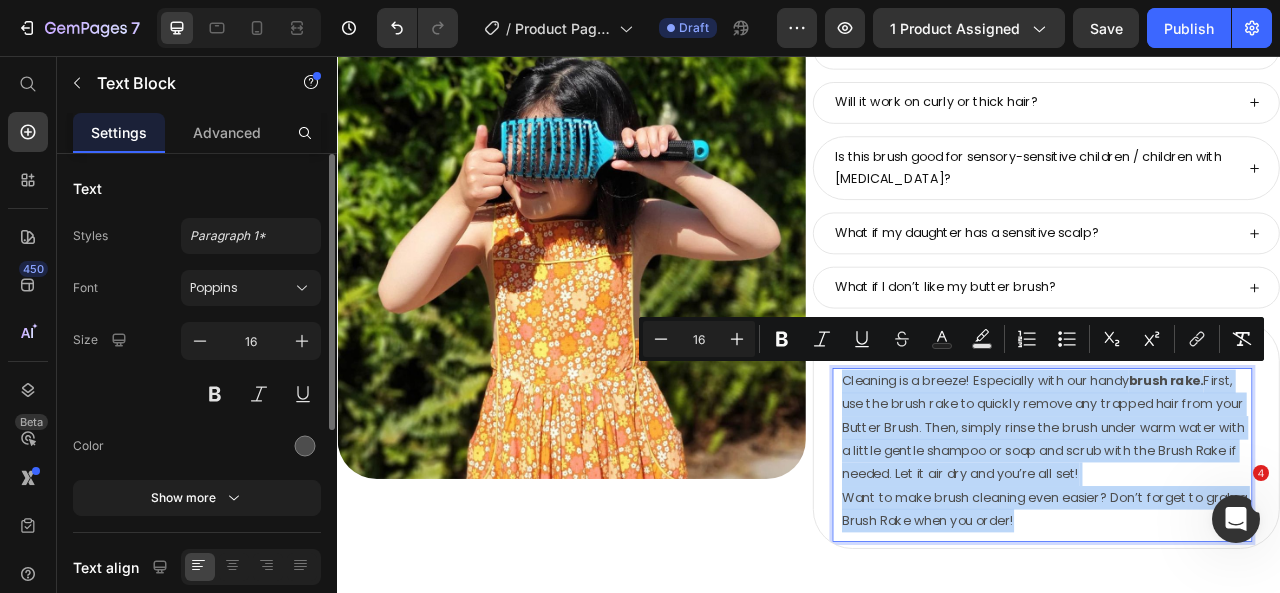 click on "Cleaning is a breeze! Especially with our handy  brush rake.  First, use the brush rake to quickly remove any trapped hair from your Butter Brush. Then, simply rinse the brush under warm water with a little gentle shampoo or soap and scrub with the Brush Rake if needed. Let it air dry and you’re all set! Want to make brush cleaning even easier? Don’t forget to grab a Brush Rake when you order!" at bounding box center [1239, 558] 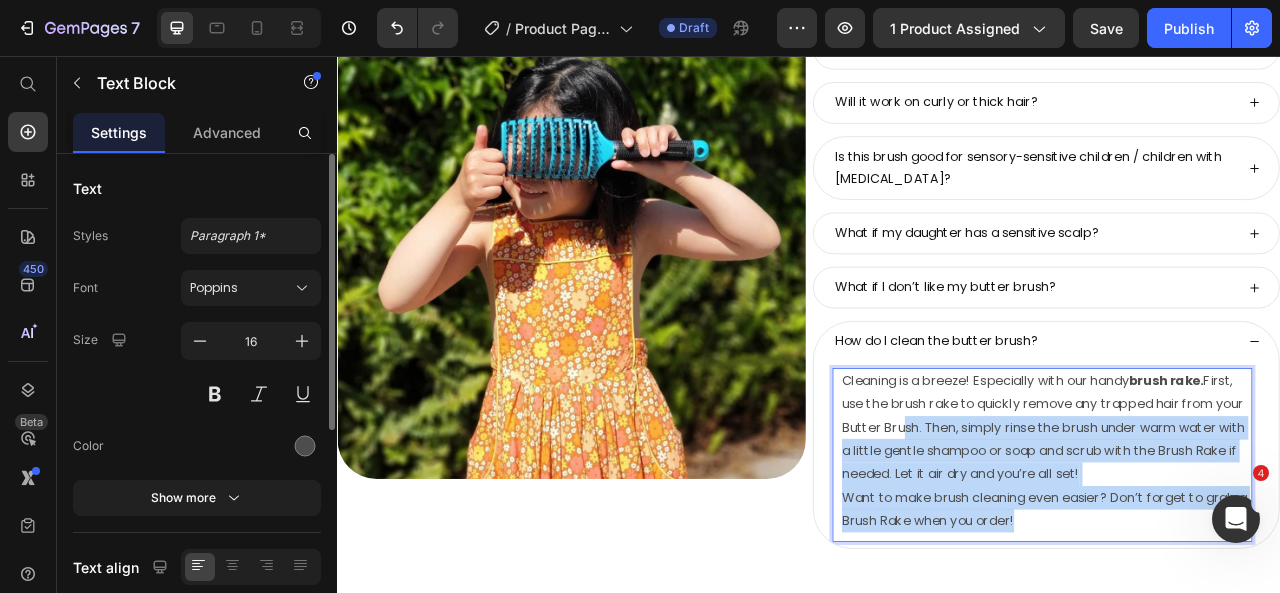 click on "Cleaning is a breeze! Especially with our handy  brush rake.  First, use the brush rake to quickly remove any trapped hair from your Butter Brush. Then, simply rinse the brush under warm water with a little gentle shampoo or soap and scrub with the Brush Rake if needed. Let it air dry and you’re all set! Want to make brush cleaning even easier? Don’t forget to grab a Brush Rake when you order!" at bounding box center (1239, 558) 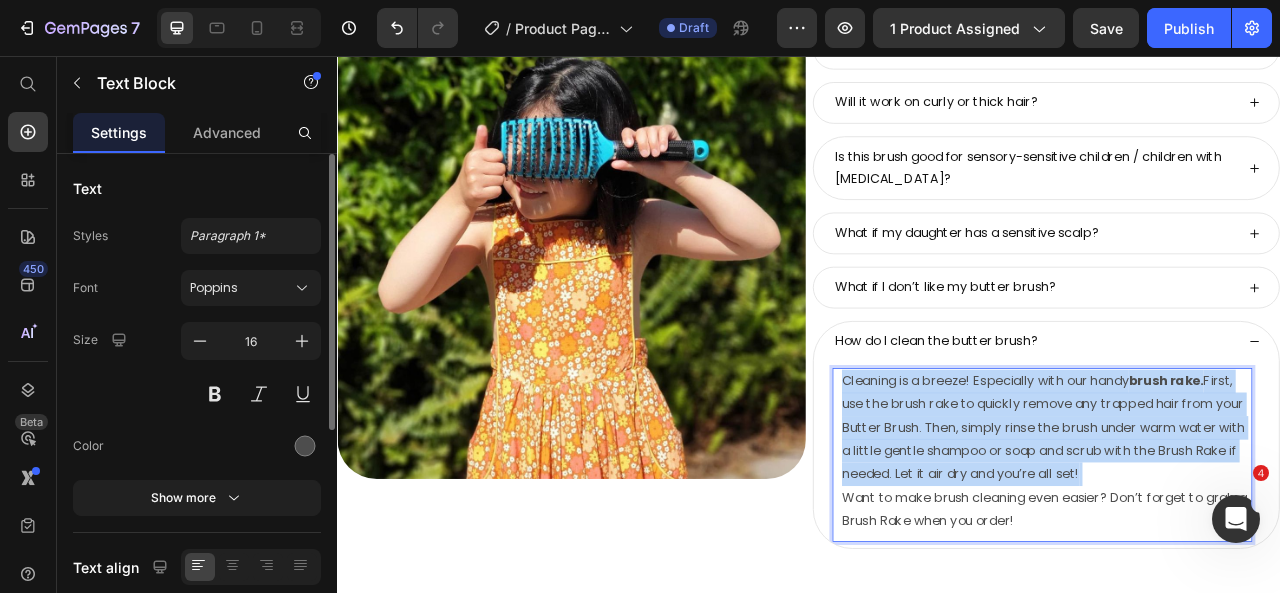 click on "Cleaning is a breeze! Especially with our handy  brush rake.  First, use the brush rake to quickly remove any trapped hair from your Butter Brush. Then, simply rinse the brush under warm water with a little gentle shampoo or soap and scrub with the Brush Rake if needed. Let it air dry and you’re all set! Want to make brush cleaning even easier? Don’t forget to grab a Brush Rake when you order!" at bounding box center (1239, 558) 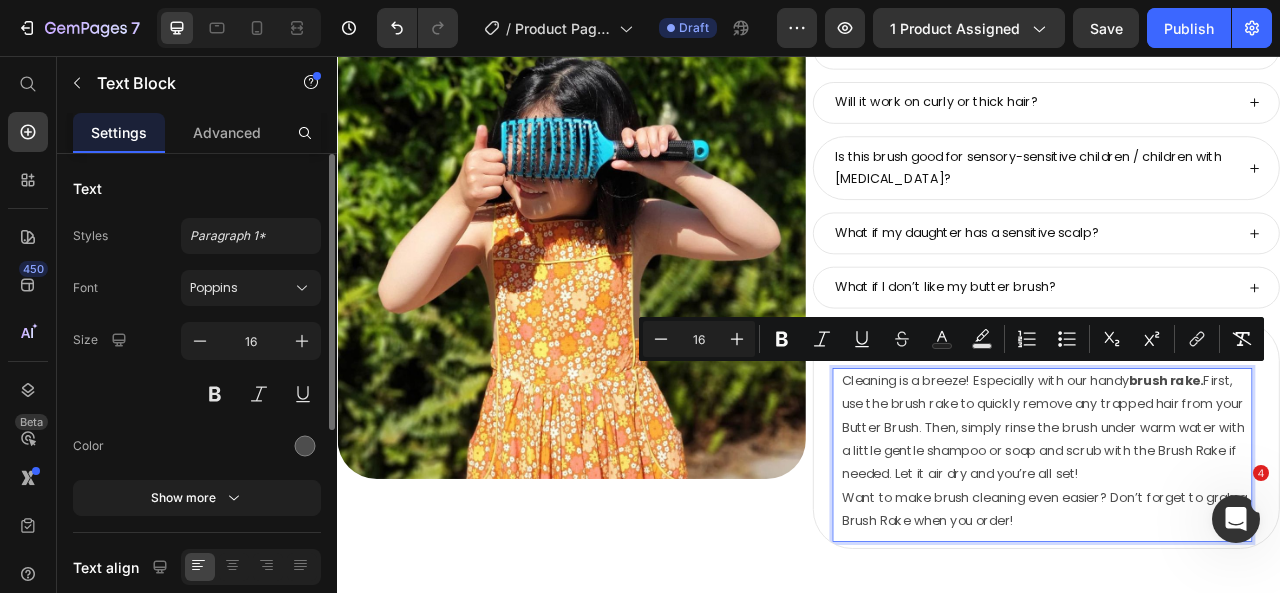 click on "Cleaning is a breeze! Especially with our handy  brush rake.  First, use the brush rake to quickly remove any trapped hair from your Butter Brush. Then, simply rinse the brush under warm water with a little gentle shampoo or soap and scrub with the Brush Rake if needed. Let it air dry and you’re all set! Want to make brush cleaning even easier? Don’t forget to grab a Brush Rake when you order!" at bounding box center [1239, 558] 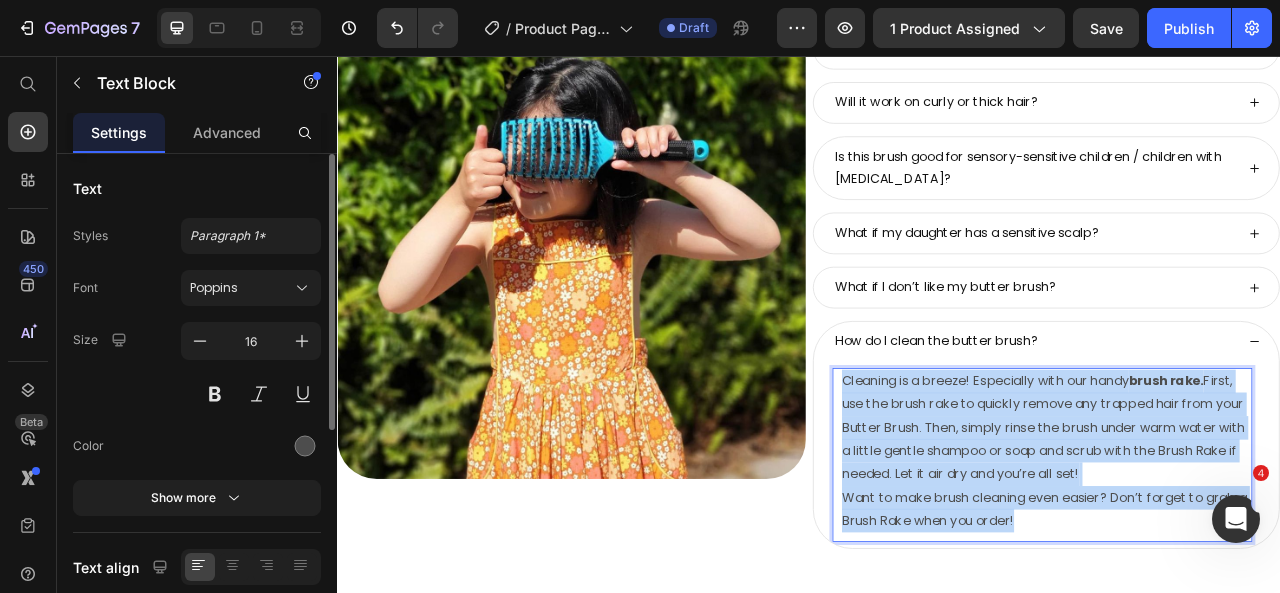 drag, startPoint x: 1233, startPoint y: 629, endPoint x: 938, endPoint y: 441, distance: 349.8128 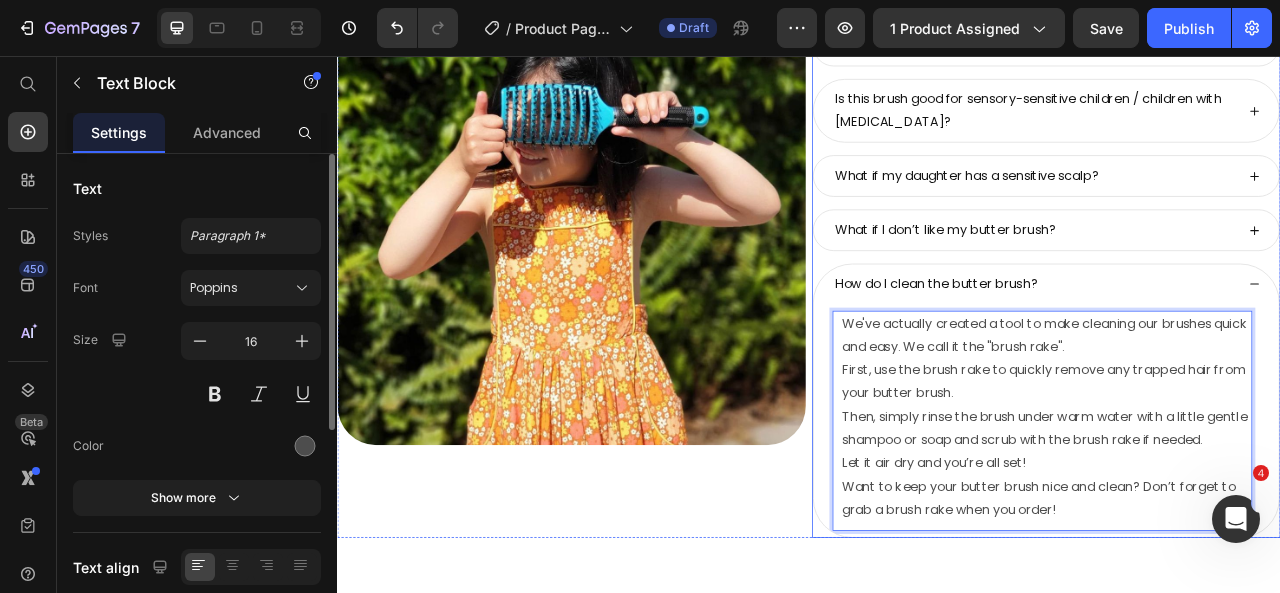 scroll, scrollTop: 9637, scrollLeft: 0, axis: vertical 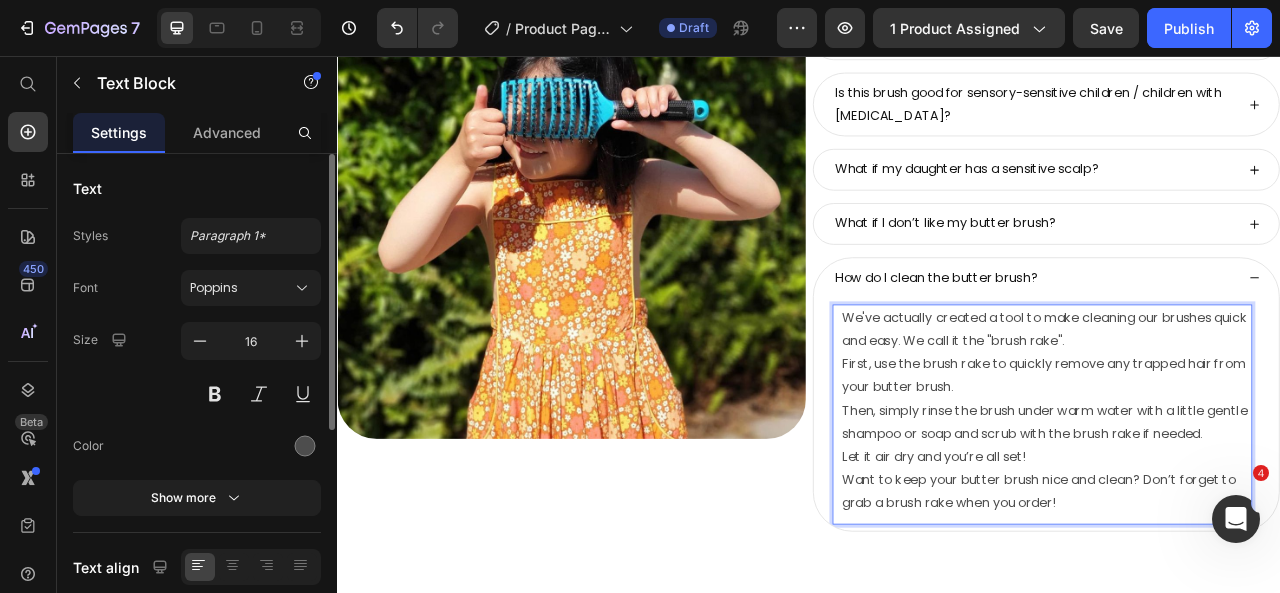 click on "We've actually created a tool to make cleaning our brushes quick and easy. We call it the "brush rake"." at bounding box center (1239, 403) 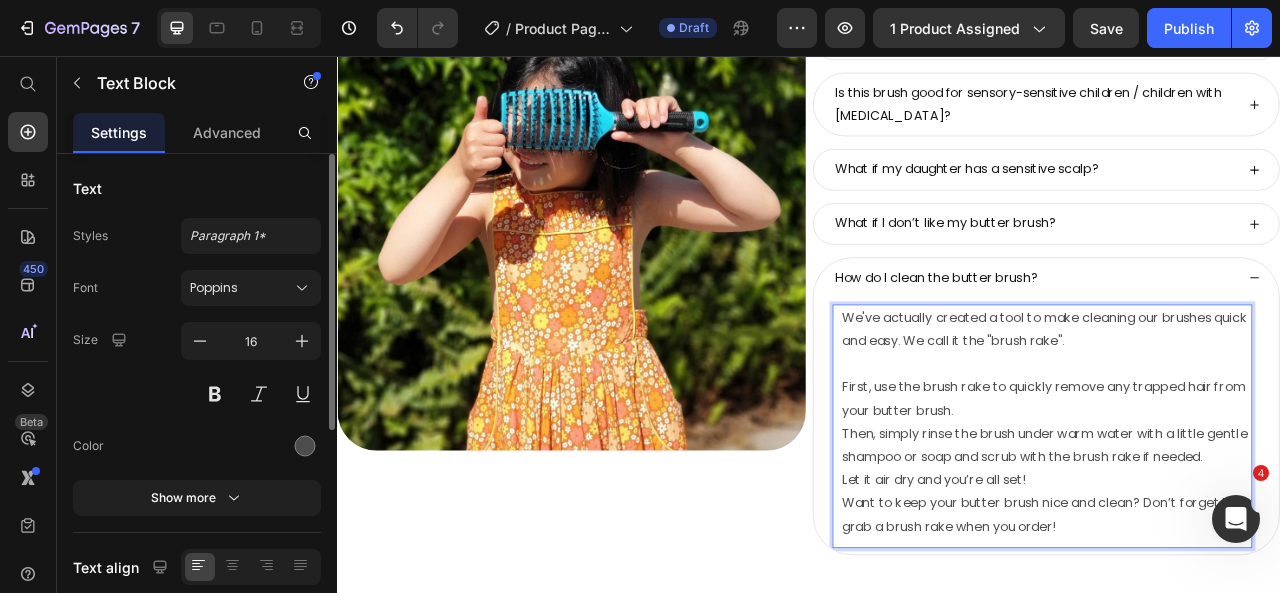 click on "First, use the brush rake to quickly remove any trapped hair from your butter brush." at bounding box center [1239, 491] 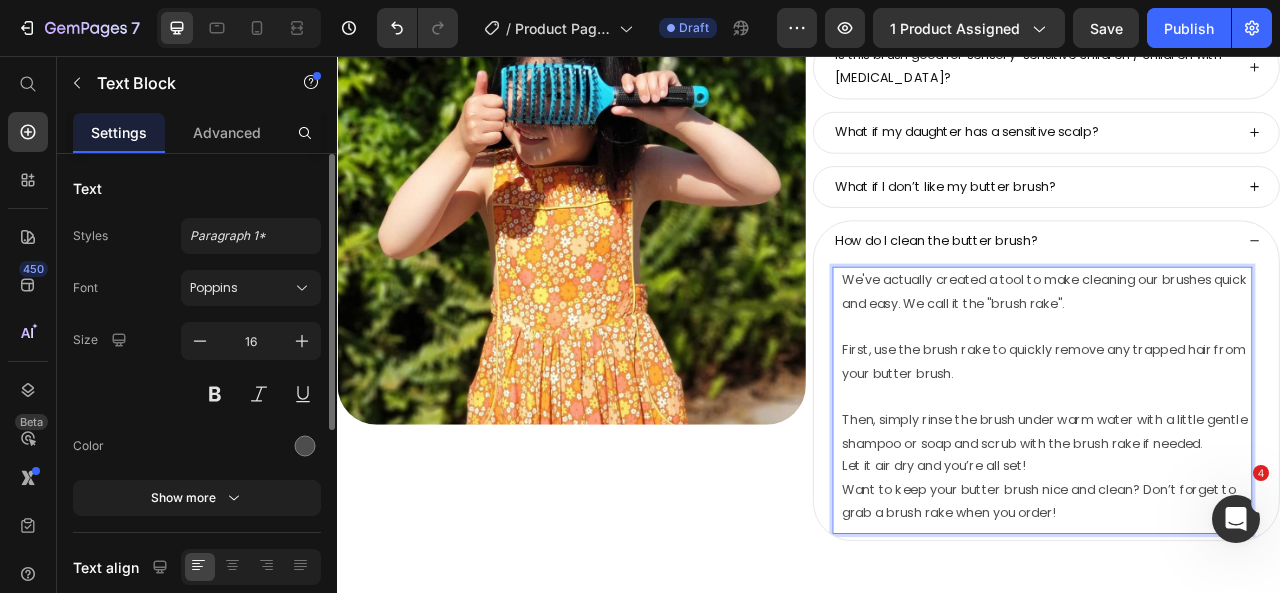 scroll, scrollTop: 9684, scrollLeft: 0, axis: vertical 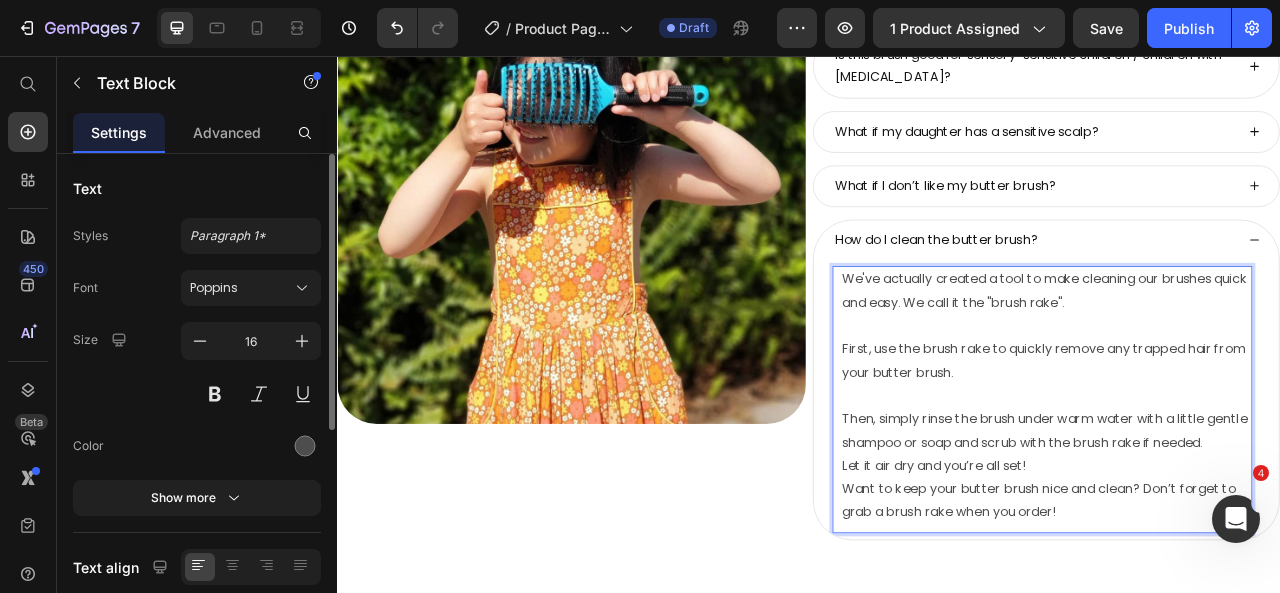 click on "Then, simply rinse the brush under warm water with a little gentle shampoo or soap and scrub with the brush rake if needed." at bounding box center [1239, 532] 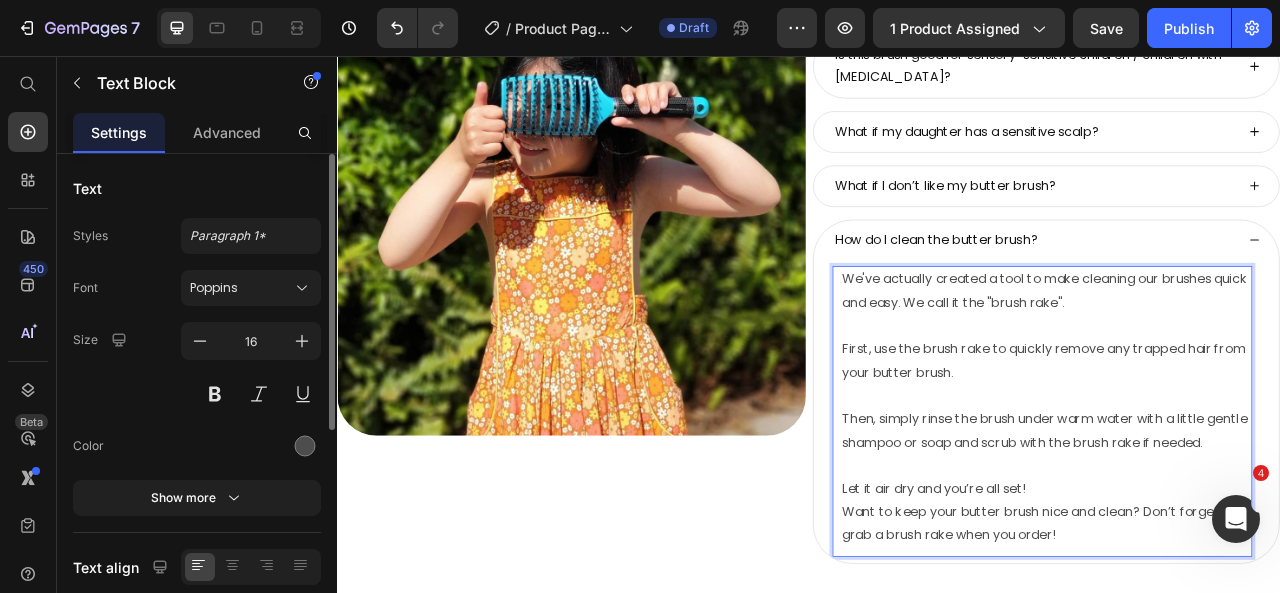 click on "Let it air dry and you’re all set!" at bounding box center (1239, 607) 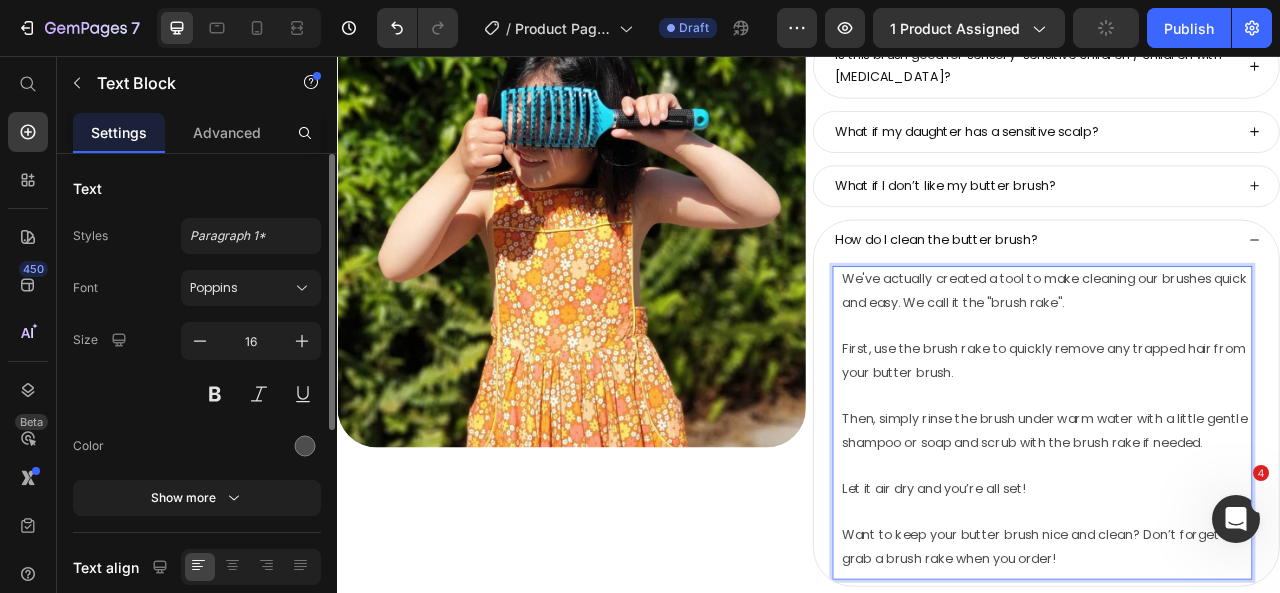 scroll, scrollTop: 9804, scrollLeft: 0, axis: vertical 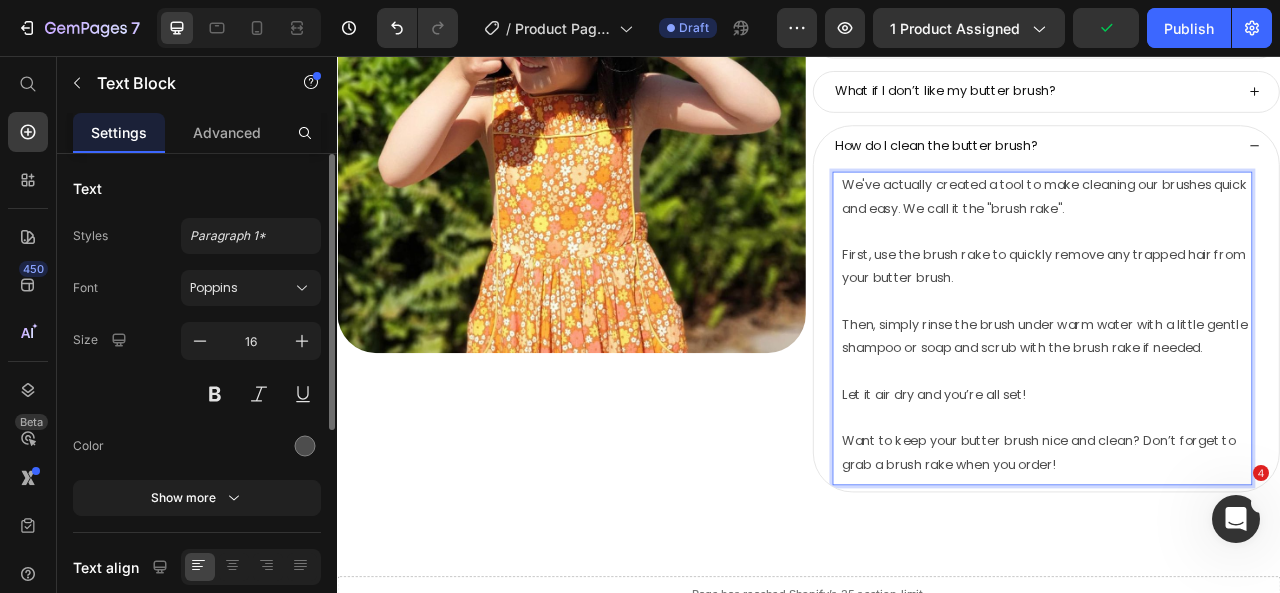 click on "First, use the brush rake to quickly remove any trapped hair from your butter brush." at bounding box center [1239, 323] 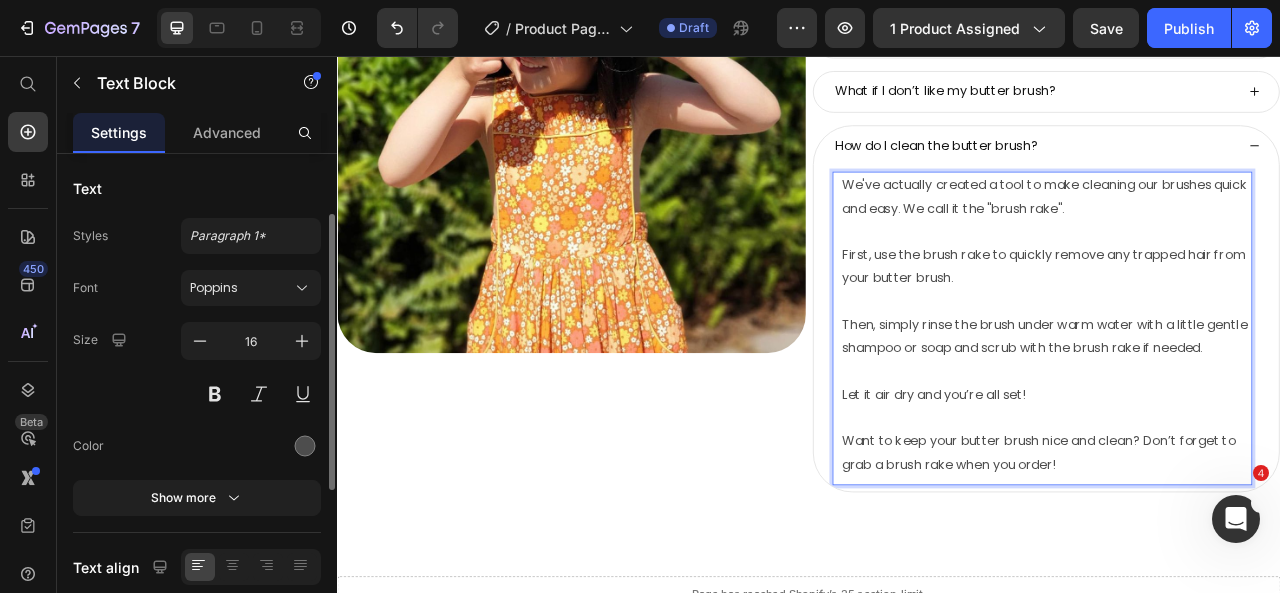 scroll, scrollTop: 48, scrollLeft: 0, axis: vertical 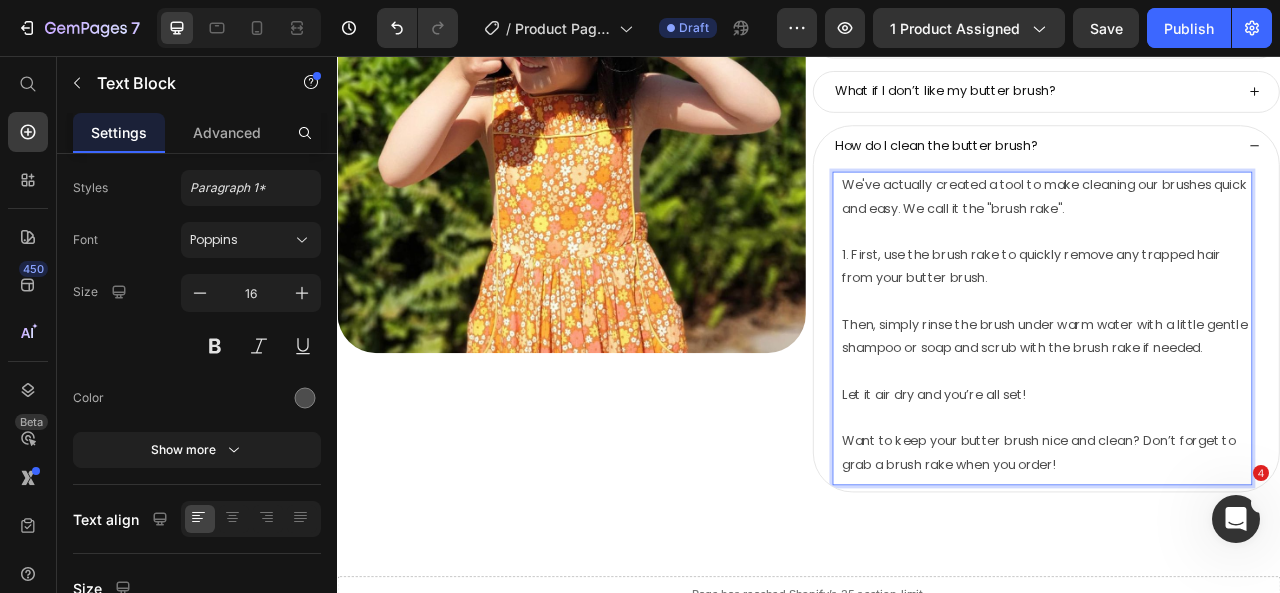 click on "We've actually created a tool to make cleaning our brushes quick and easy. We call it the "brush rake". 1. First, use the brush rake to quickly remove any trapped hair from your butter brush. Then, simply rinse the brush under warm water with a little gentle shampoo or soap and scrub with the brush rake if needed. Let it air dry and you’re all set! Want to keep your butter brush nice and clean? Don’t forget to grab a brush rake when you order!" at bounding box center (1239, 397) 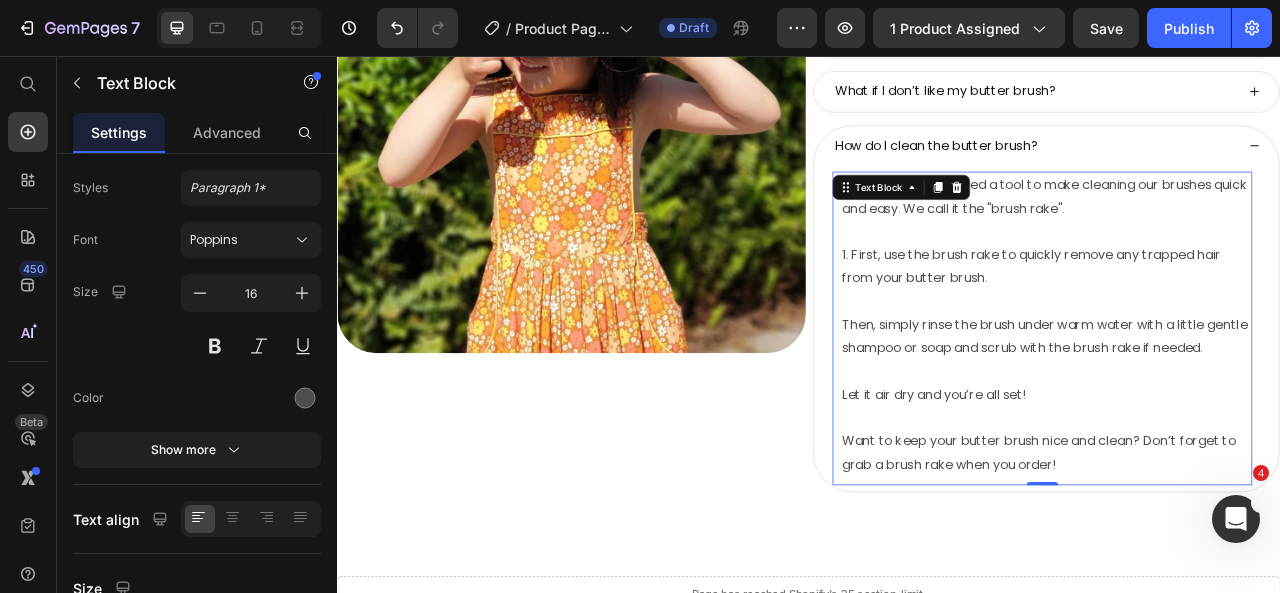 click on "We've actually created a tool to make cleaning our brushes quick and easy. We call it the "brush rake". 1. First, use the brush rake to quickly remove any trapped hair from your butter brush. Then, simply rinse the brush under warm water with a little gentle shampoo or soap and scrub with the brush rake if needed. Let it air dry and you’re all set! Want to keep your butter brush nice and clean? Don’t forget to grab a brush rake when you order! Text Block   0" at bounding box center [1234, 402] 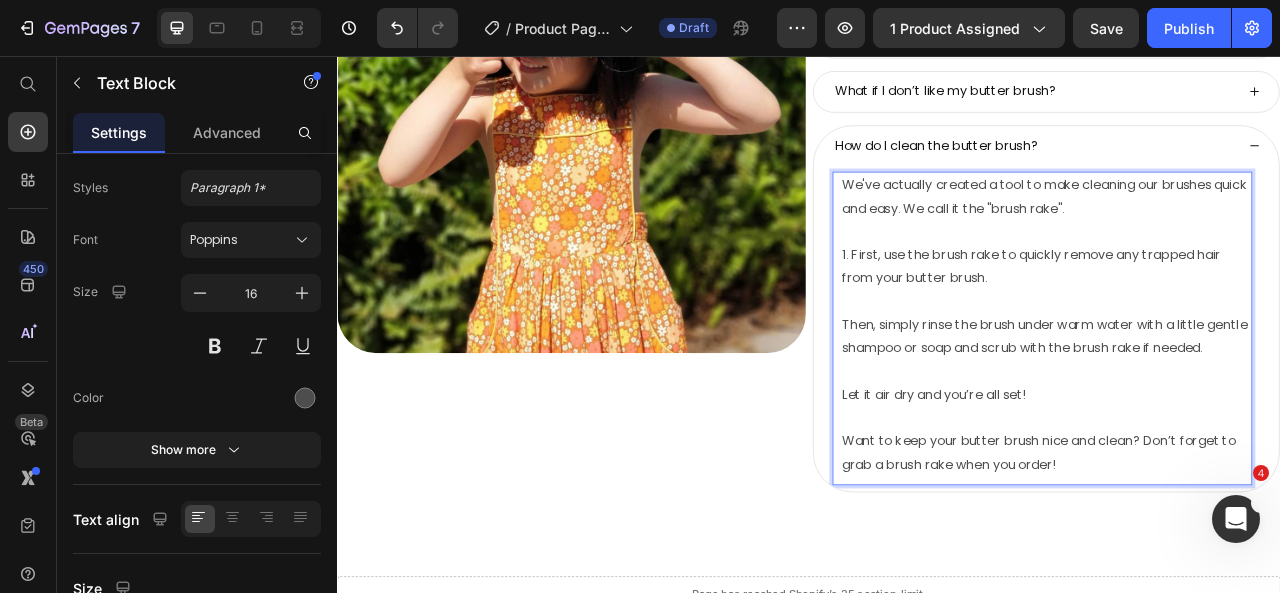 click on "We've actually created a tool to make cleaning our brushes quick and easy. We call it the "brush rake". 1. First, use the brush rake to quickly remove any trapped hair from your butter brush. Then, simply rinse the brush under warm water with a little gentle shampoo or soap and scrub with the brush rake if needed. Let it air dry and you’re all set! Want to keep your butter brush nice and clean? Don’t forget to grab a brush rake when you order! Text Block   0" at bounding box center [1234, 402] 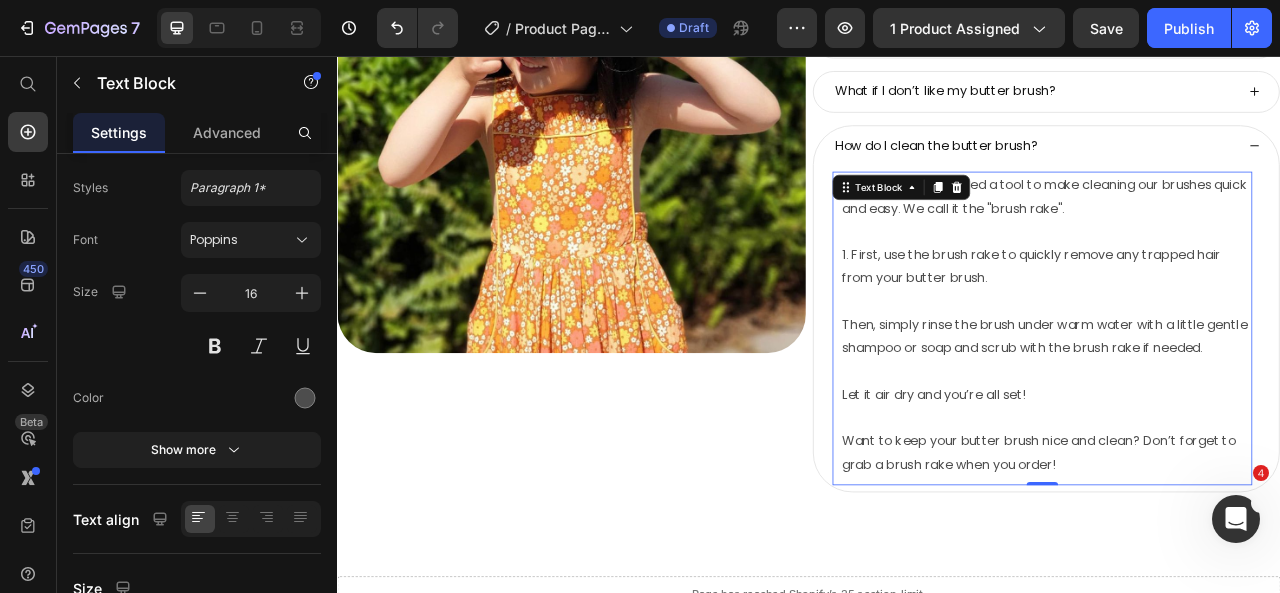 click on "We've actually created a tool to make cleaning our brushes quick and easy. We call it the "brush rake". 1. First, use the brush rake to quickly remove any trapped hair from your butter brush. Then, simply rinse the brush under warm water with a little gentle shampoo or soap and scrub with the brush rake if needed. Let it air dry and you’re all set! Want to keep your butter brush nice and clean? Don’t forget to grab a brush rake when you order!" at bounding box center [1239, 397] 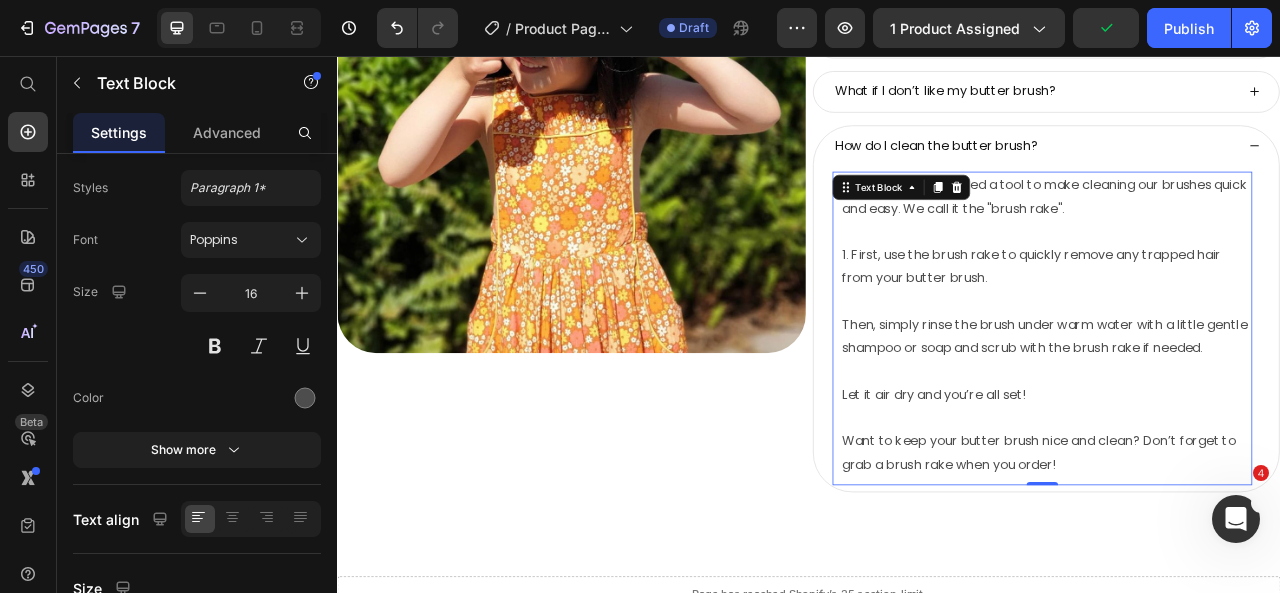 click at bounding box center (1239, 368) 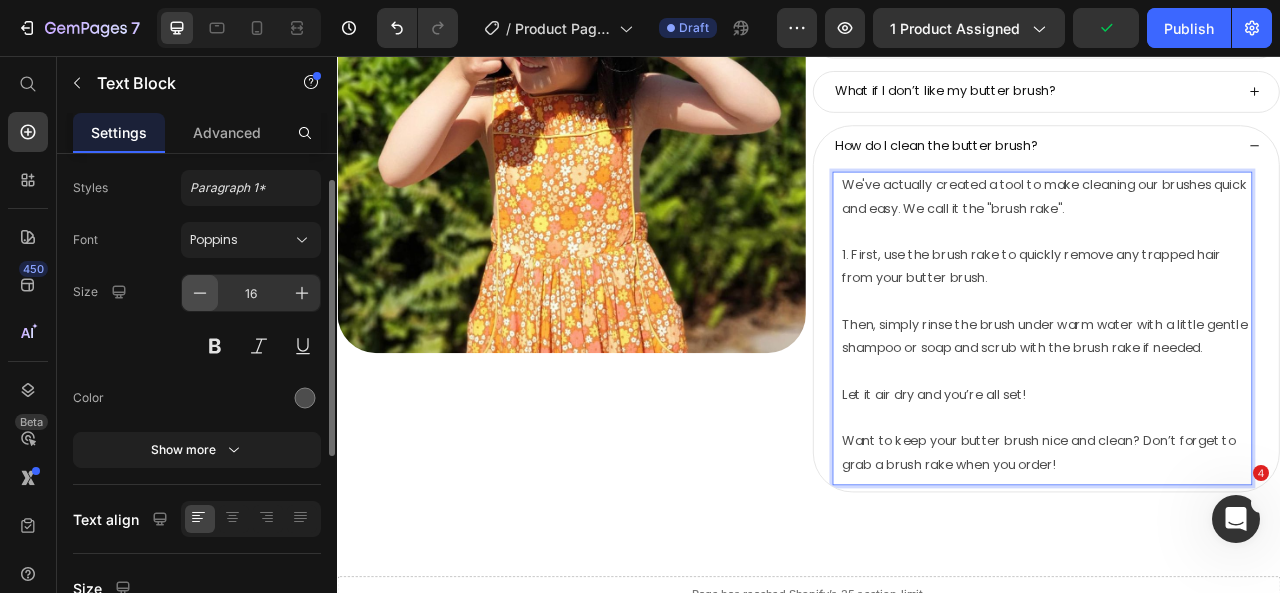 scroll, scrollTop: 107, scrollLeft: 0, axis: vertical 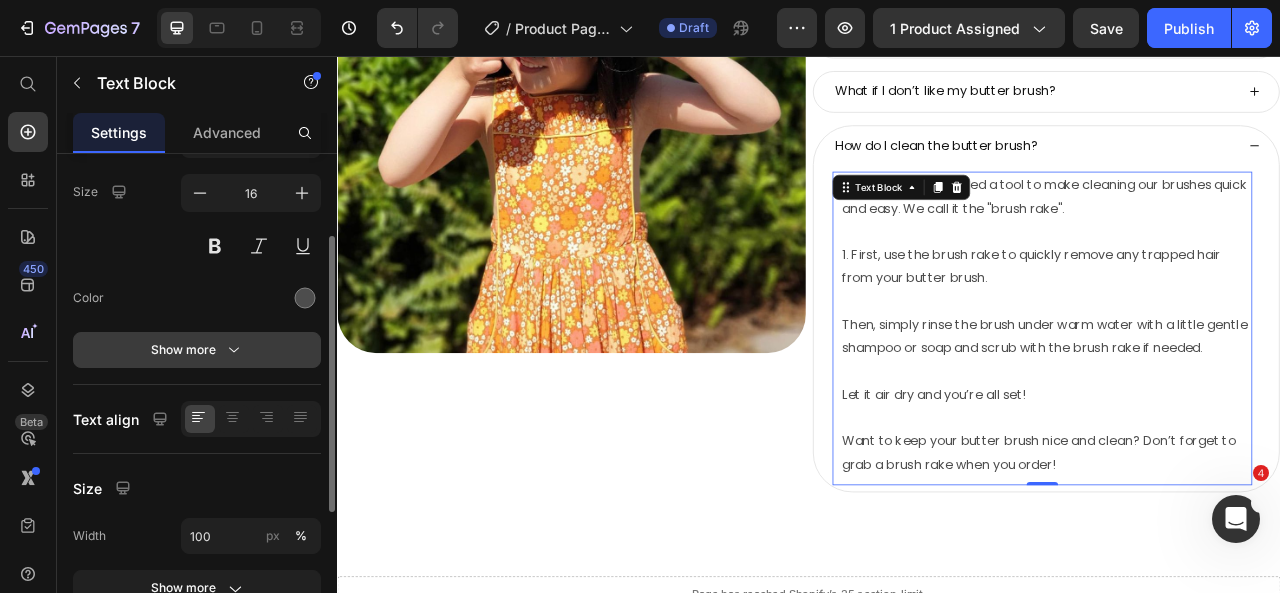 click on "Show more" at bounding box center (197, 350) 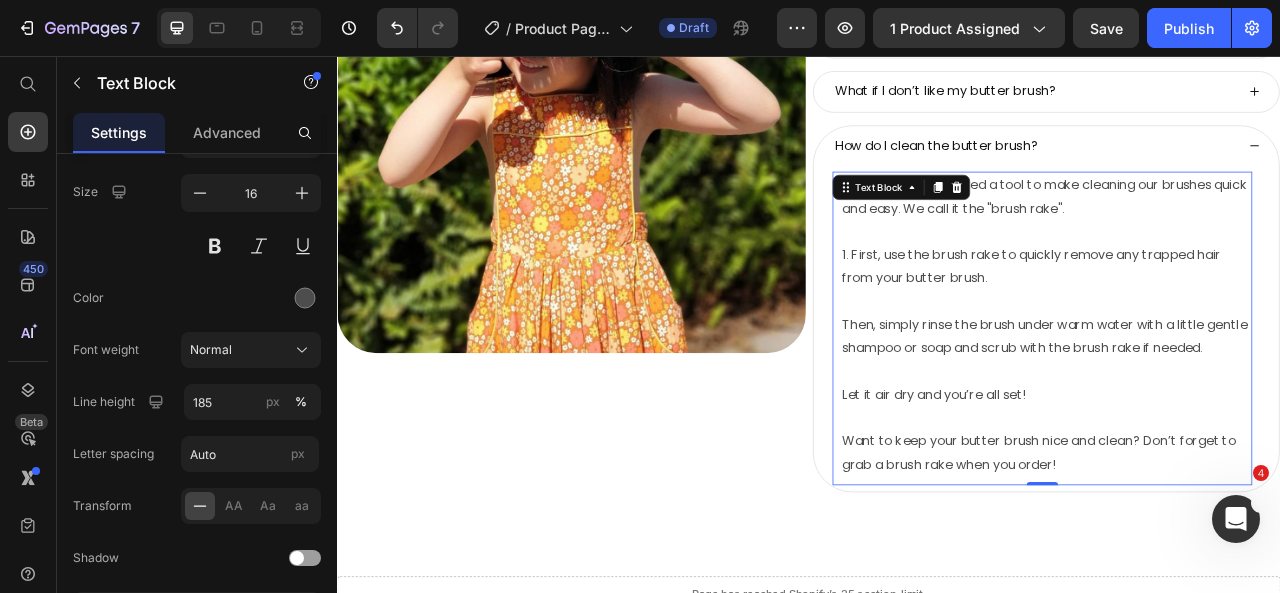scroll, scrollTop: 9790, scrollLeft: 0, axis: vertical 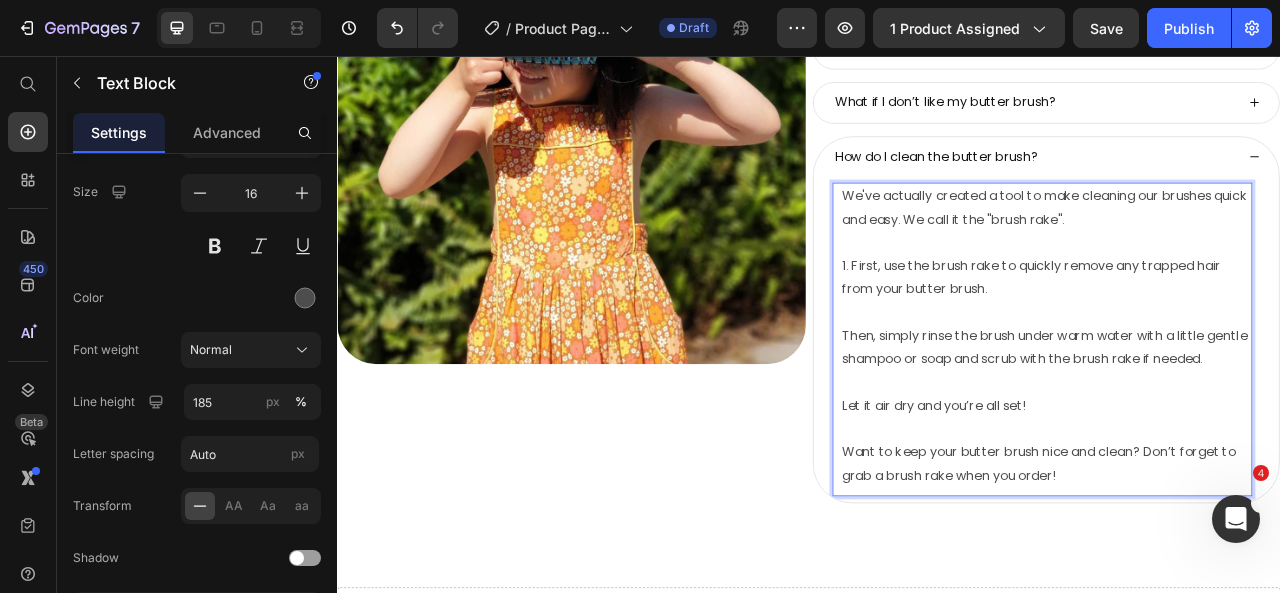 click on "Then, simply rinse the brush under warm water with a little gentle shampoo or soap and scrub with the brush rake if needed." at bounding box center [1239, 426] 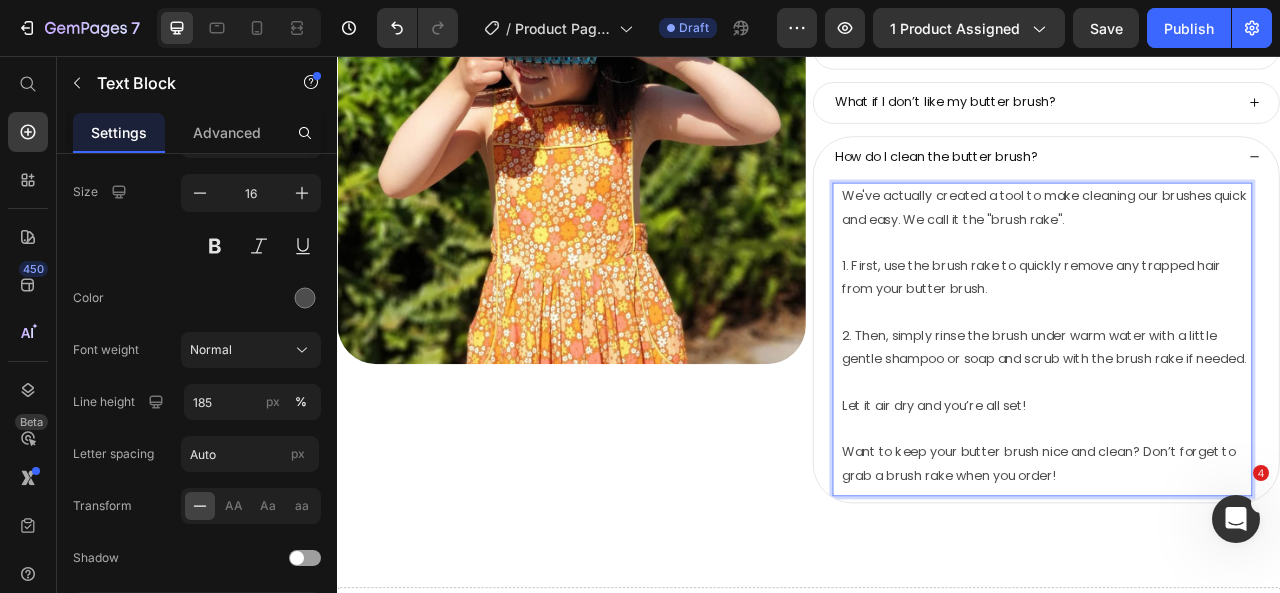 click on "Let it air dry and you’re all set!" at bounding box center [1239, 501] 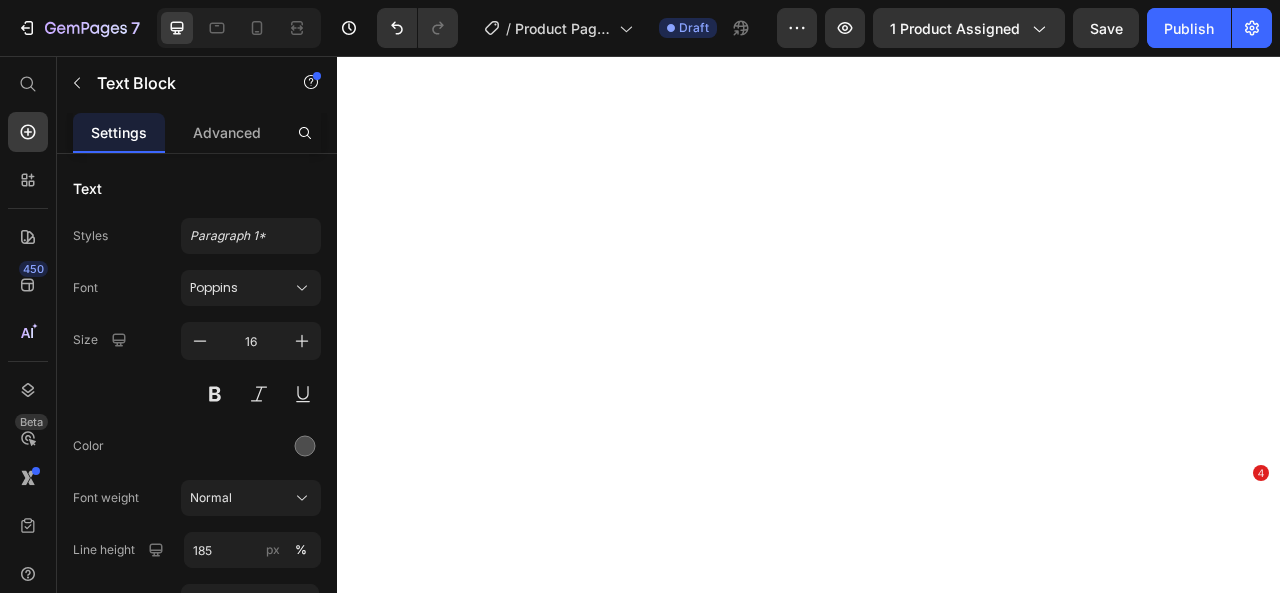 scroll, scrollTop: 0, scrollLeft: 0, axis: both 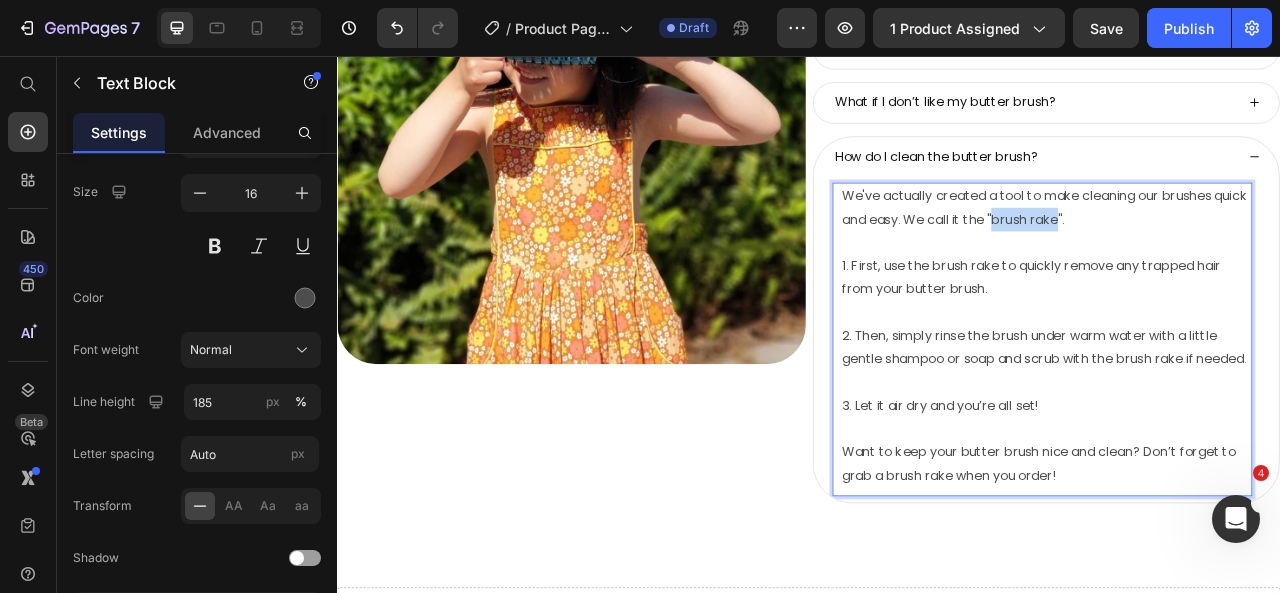 drag, startPoint x: 1296, startPoint y: 258, endPoint x: 1210, endPoint y: 253, distance: 86.145226 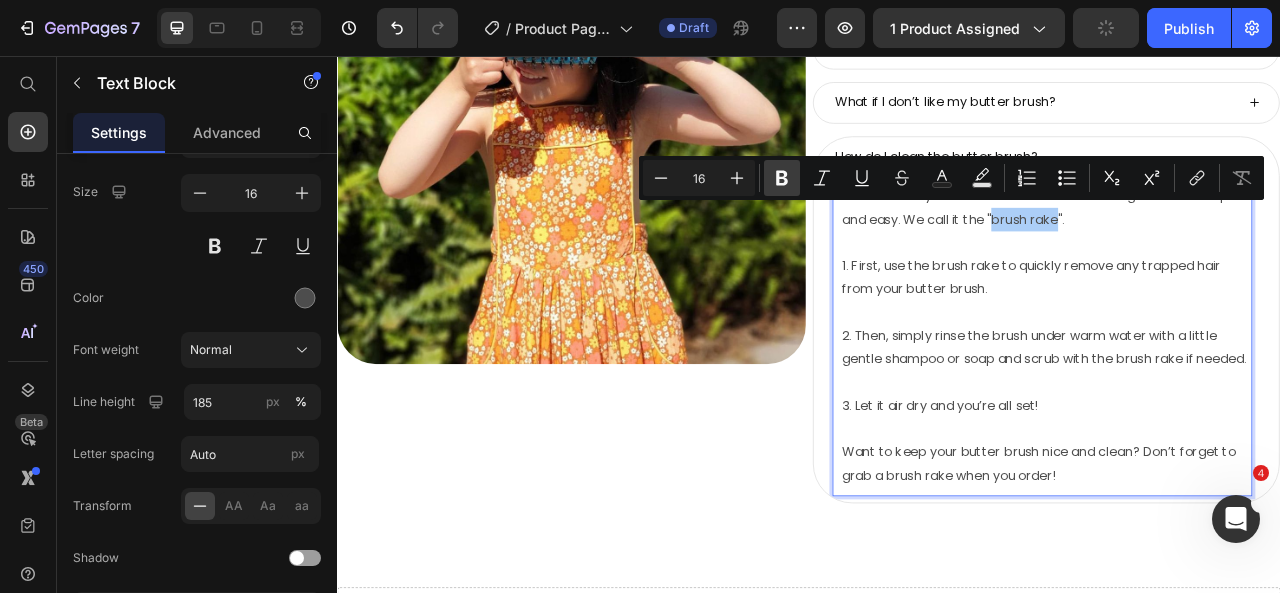click 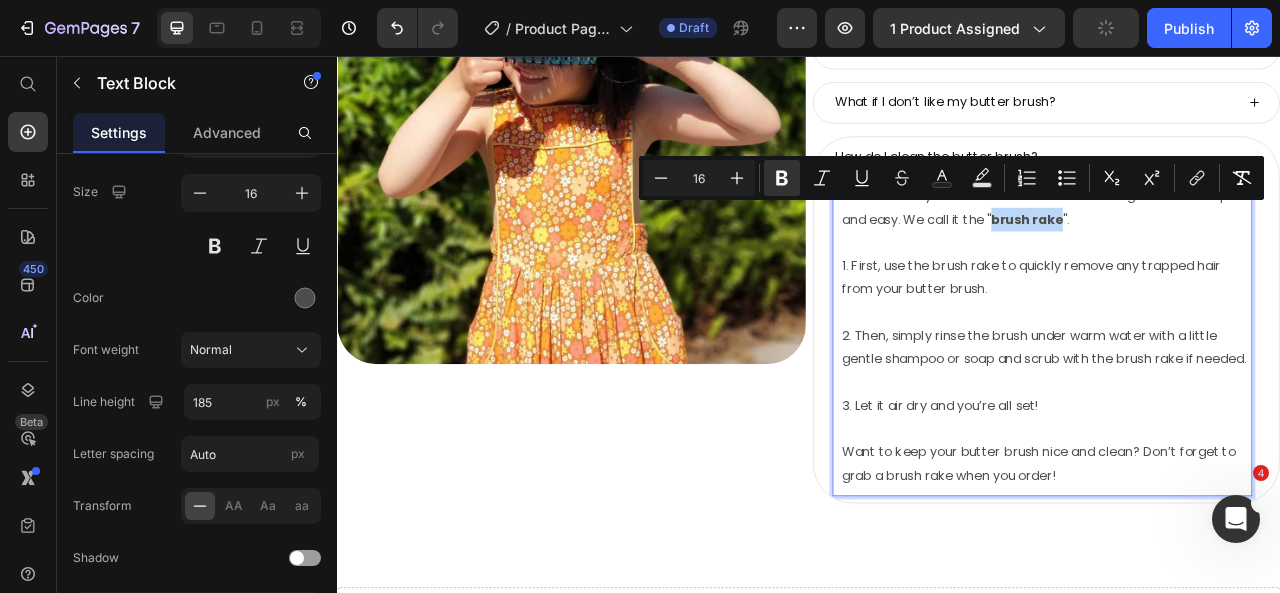click at bounding box center [1239, 382] 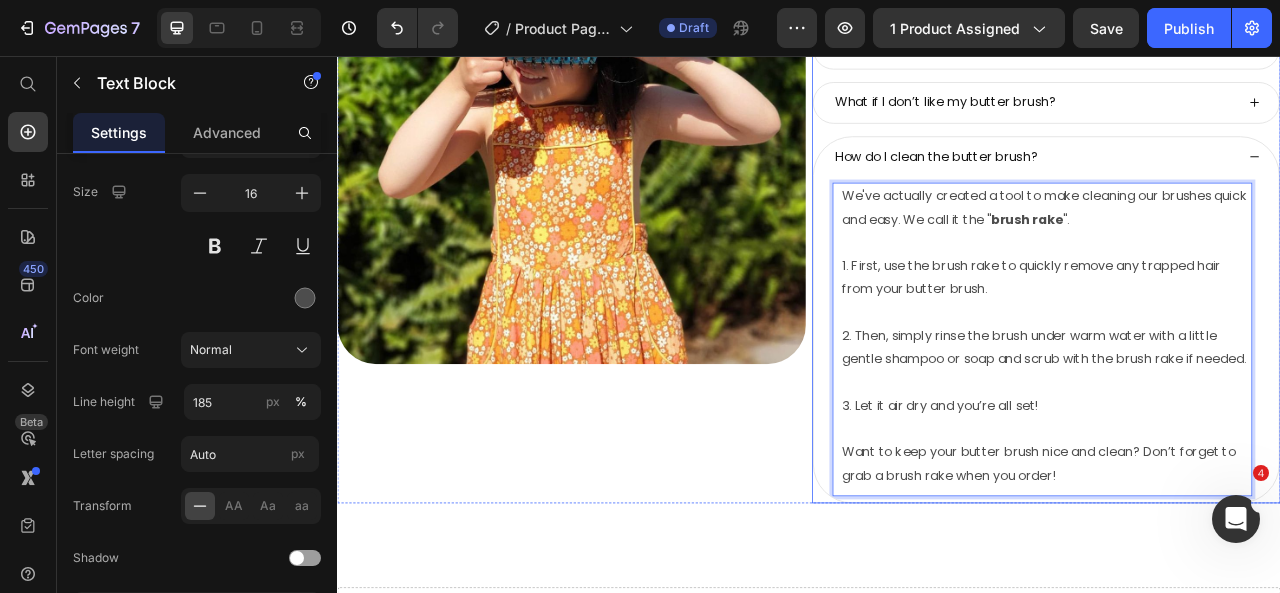 click 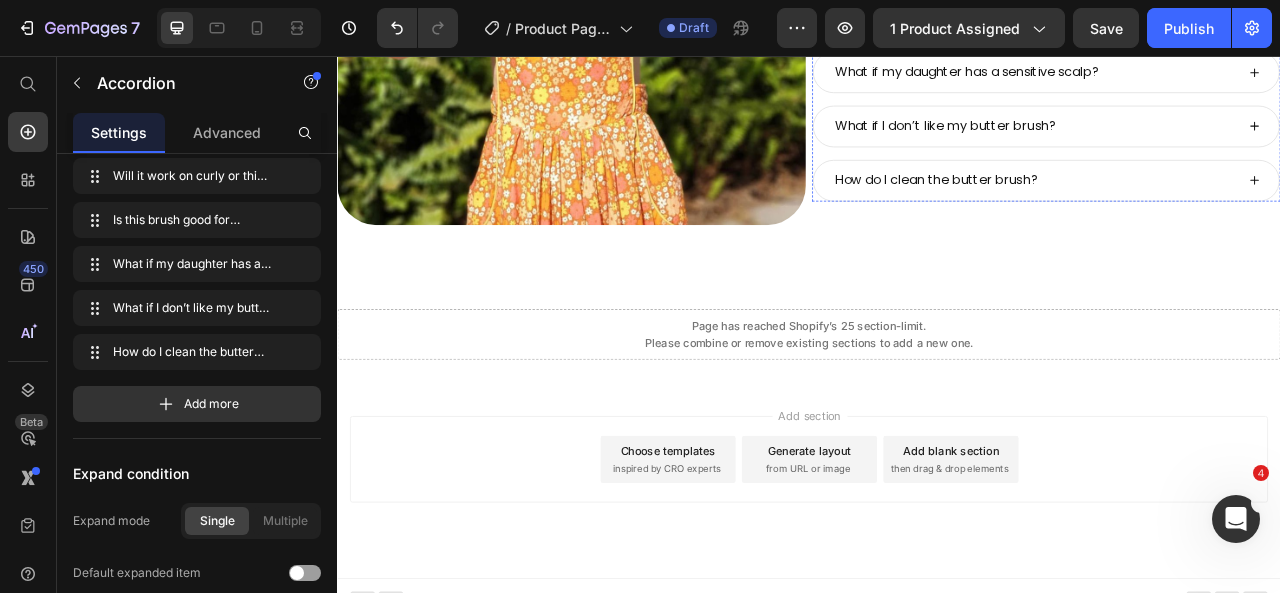 scroll, scrollTop: 9600, scrollLeft: 0, axis: vertical 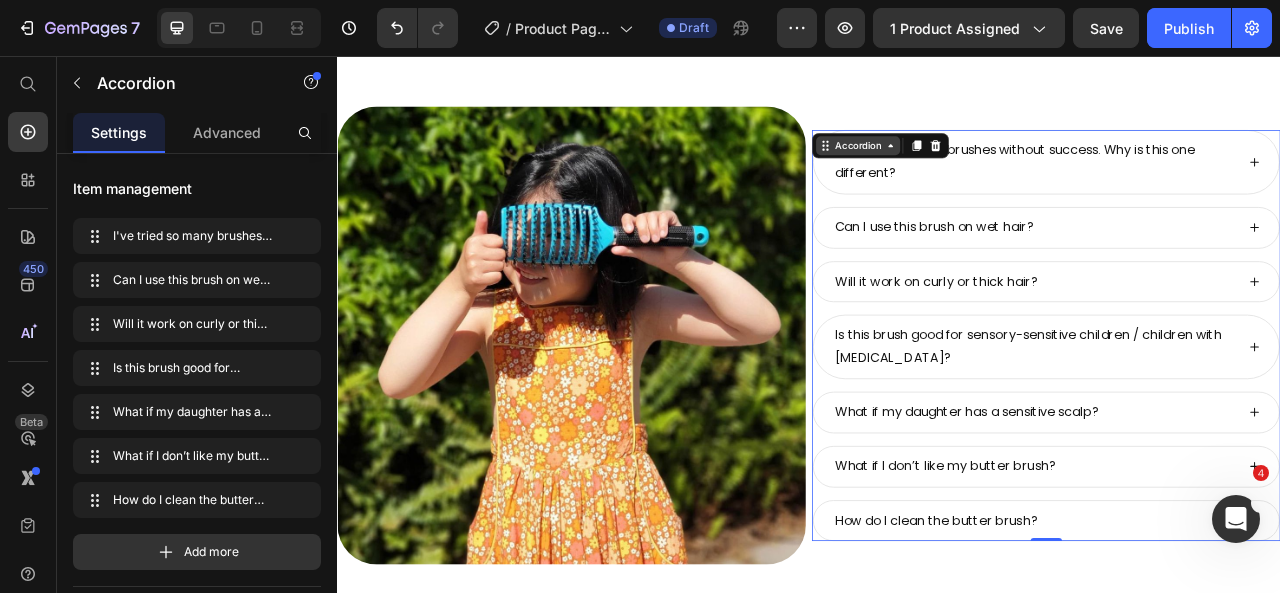 click on "Accordion" at bounding box center (999, 170) 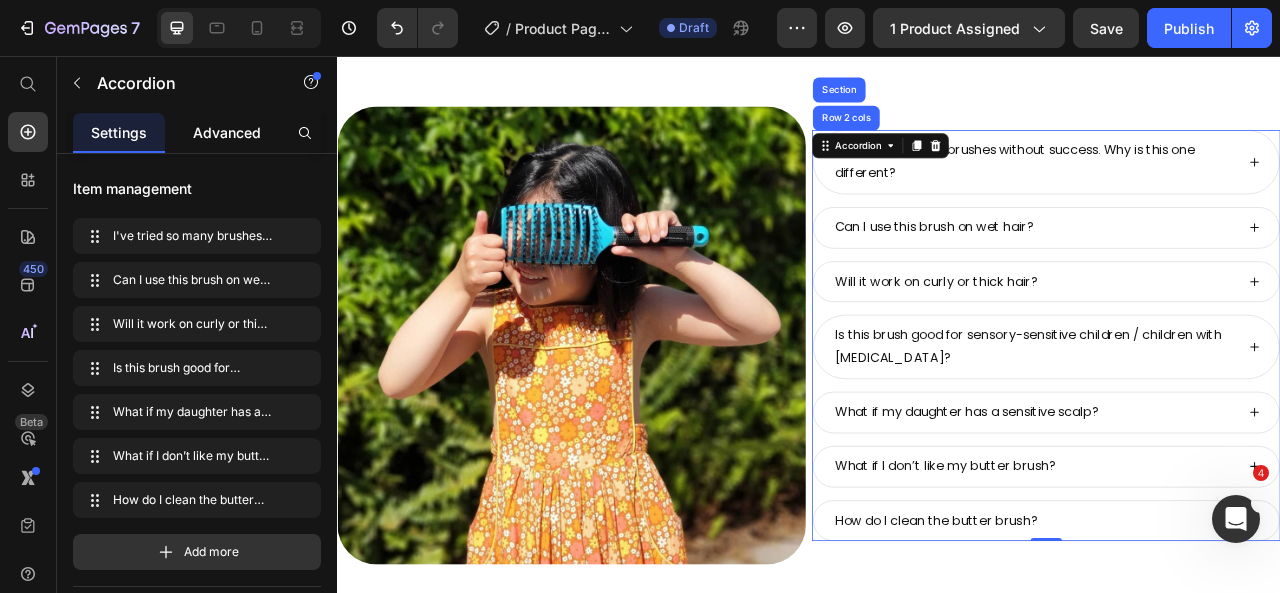 click on "Advanced" at bounding box center [227, 132] 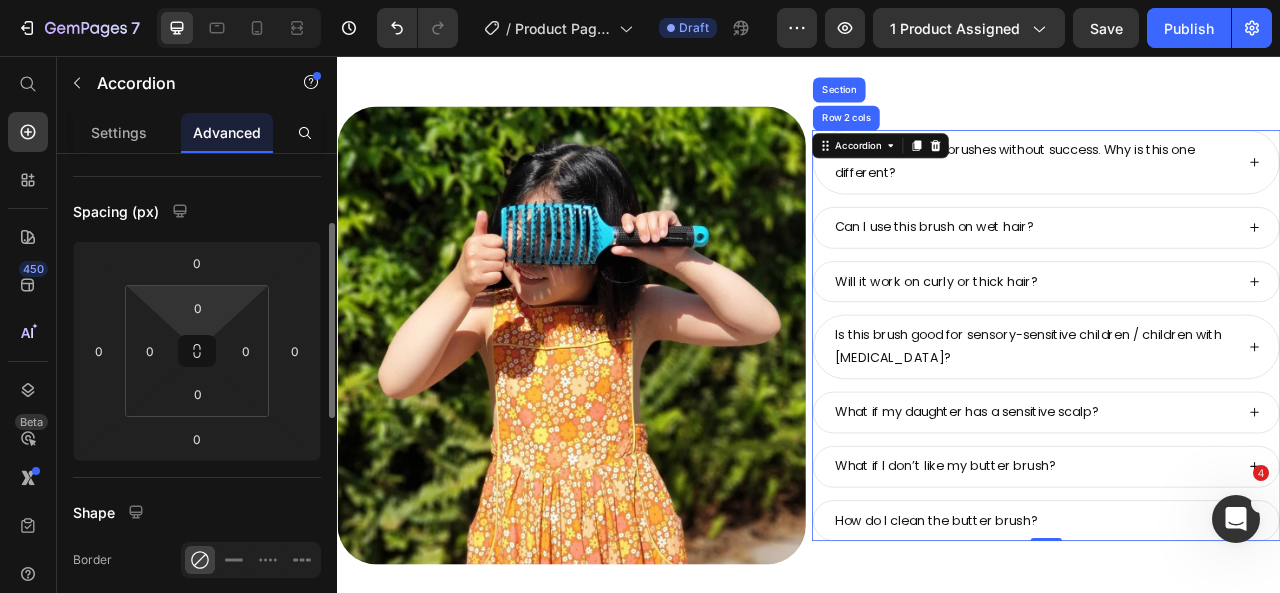 scroll, scrollTop: 175, scrollLeft: 0, axis: vertical 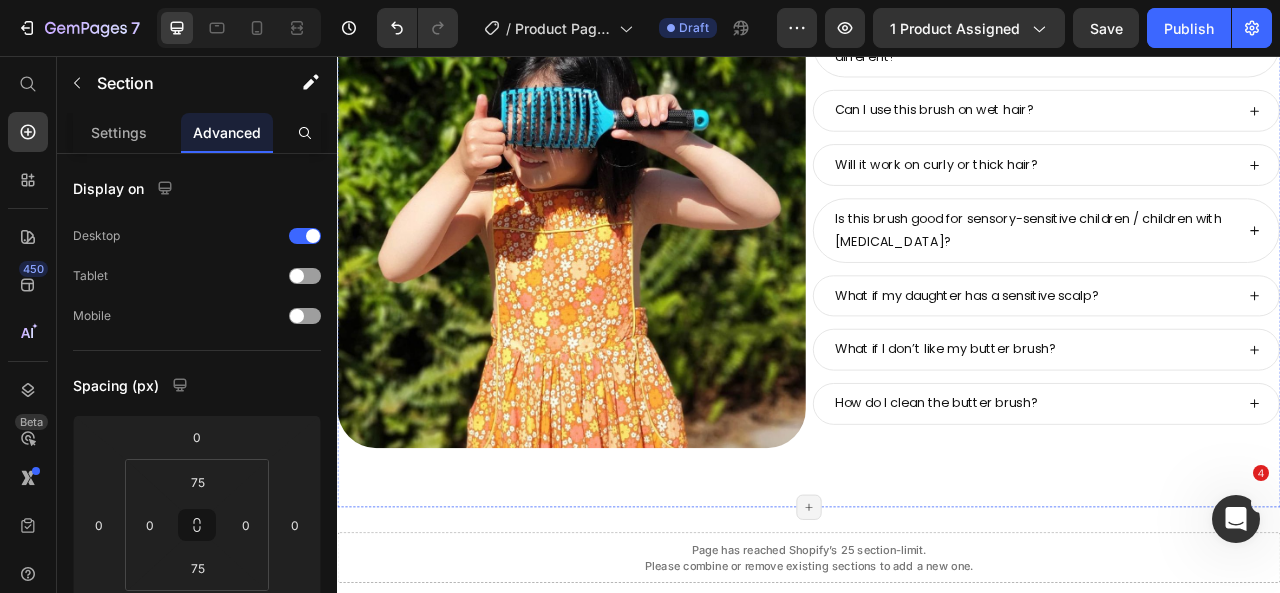 click on "here's what other moms ask the most 😌" at bounding box center (937, -138) 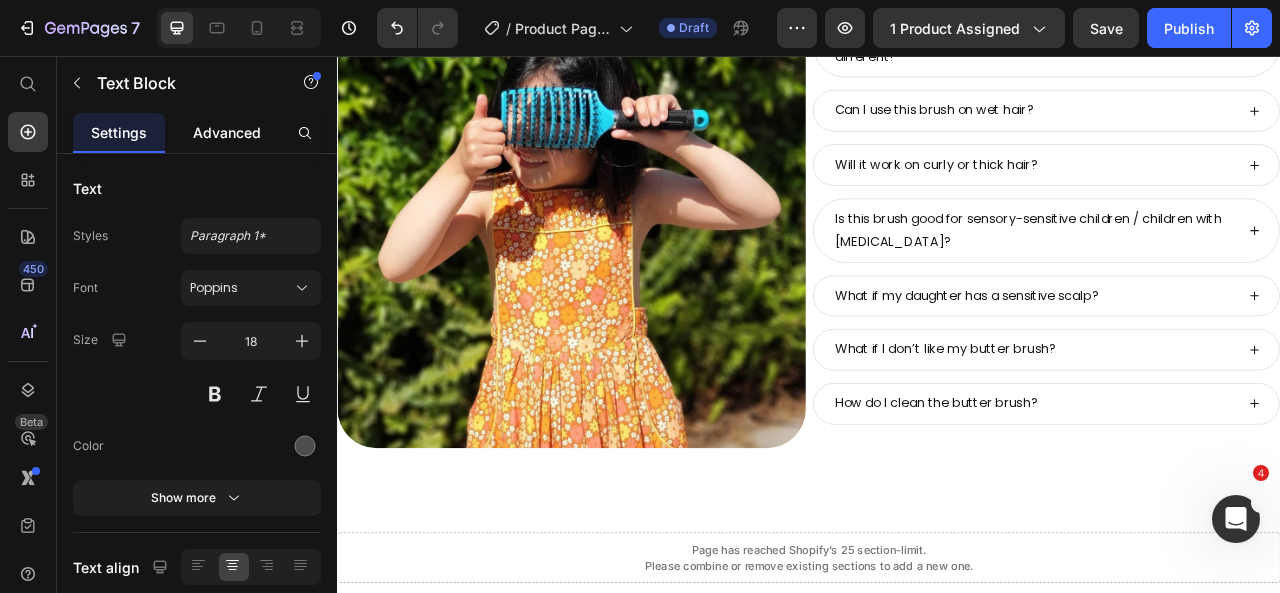 click on "Advanced" at bounding box center [227, 132] 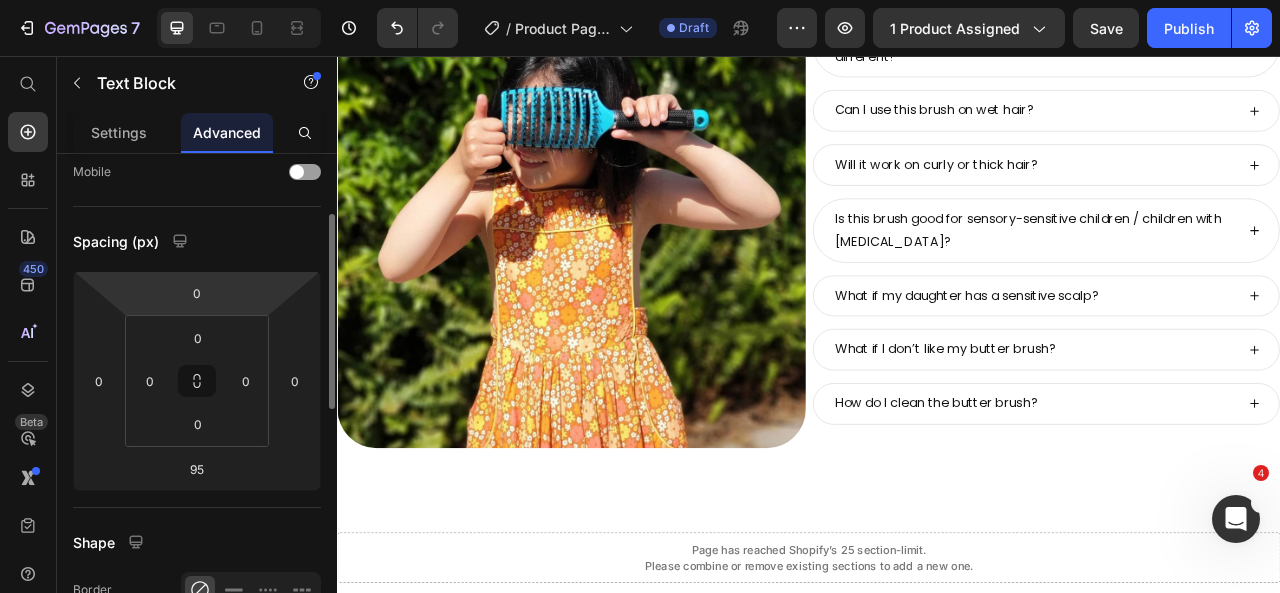 scroll, scrollTop: 182, scrollLeft: 0, axis: vertical 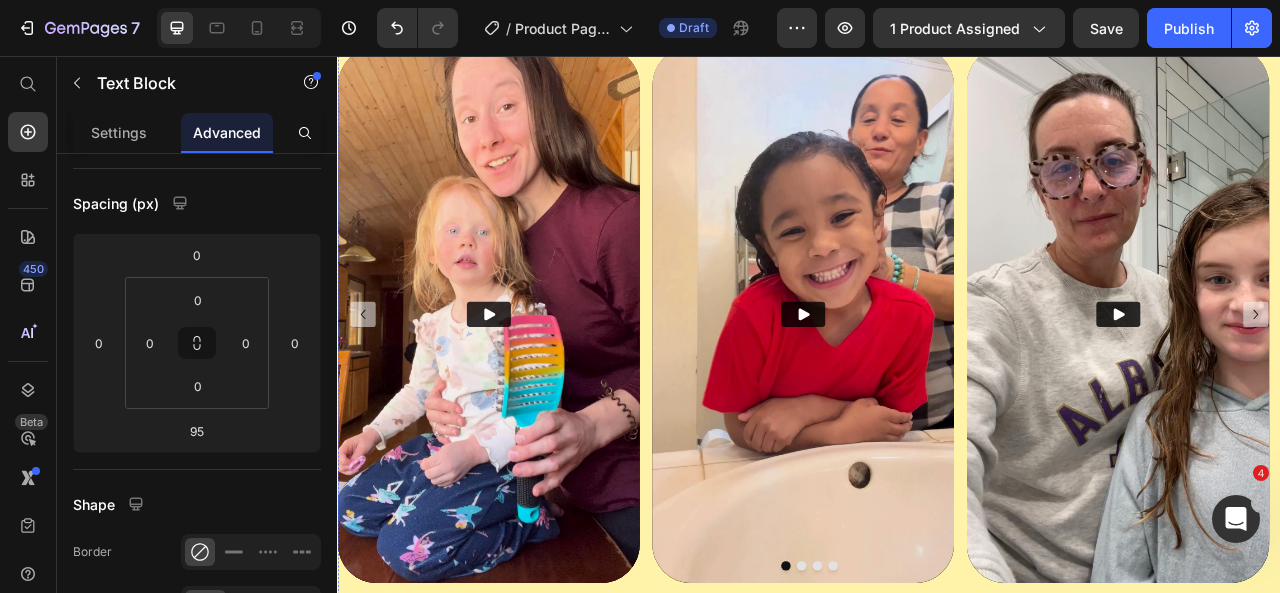 click on "see the butter brush in action  🎥" at bounding box center (937, -21) 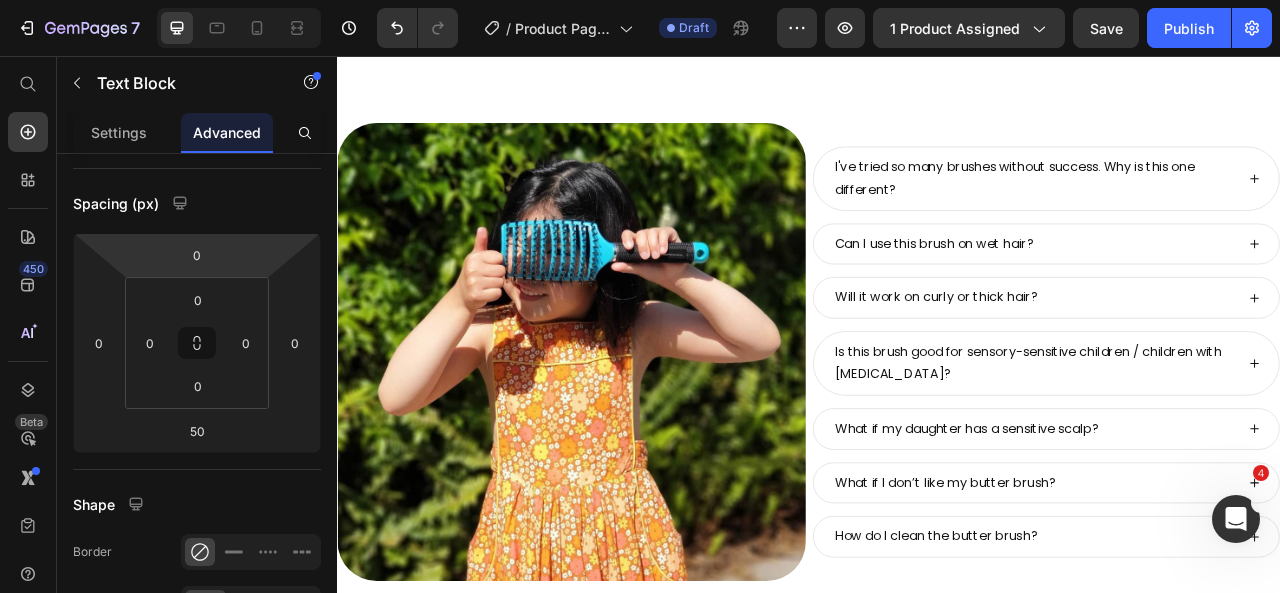 scroll, scrollTop: 9108, scrollLeft: 0, axis: vertical 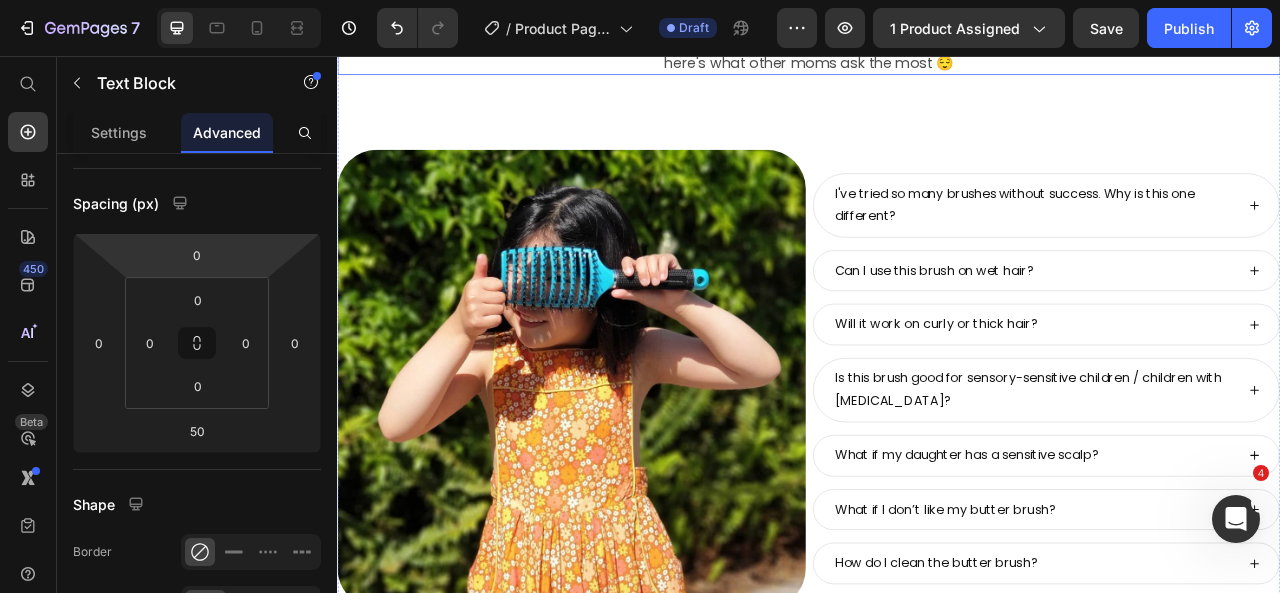 click on "here's what other moms ask the most 😌" at bounding box center [937, 65] 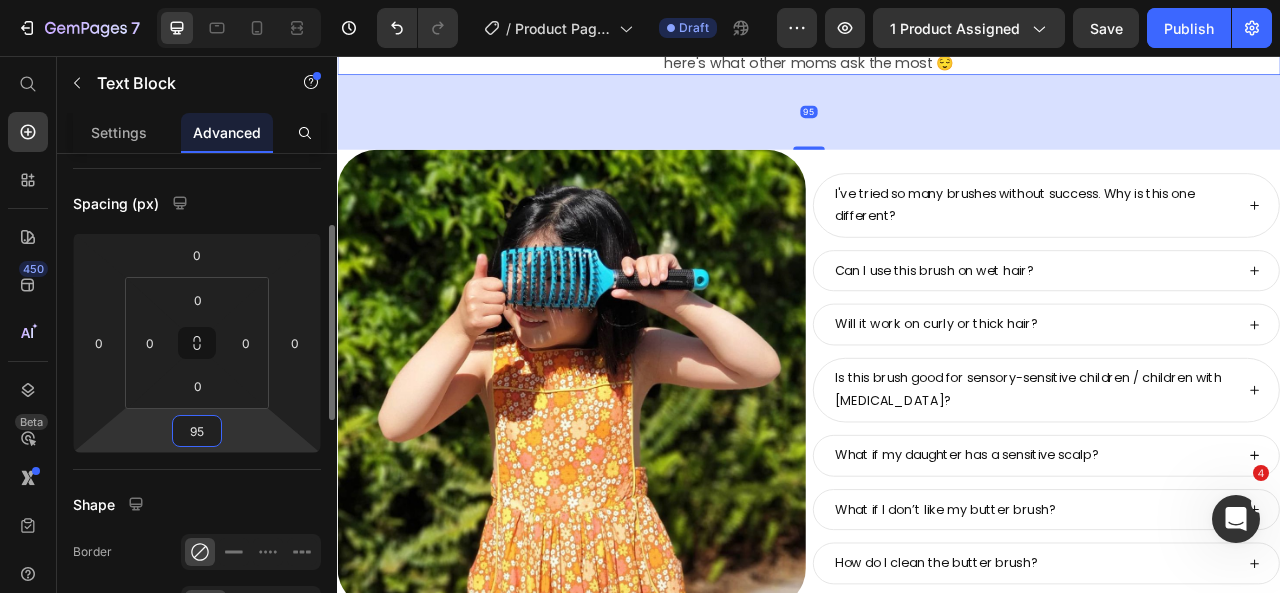 click on "95" at bounding box center [197, 431] 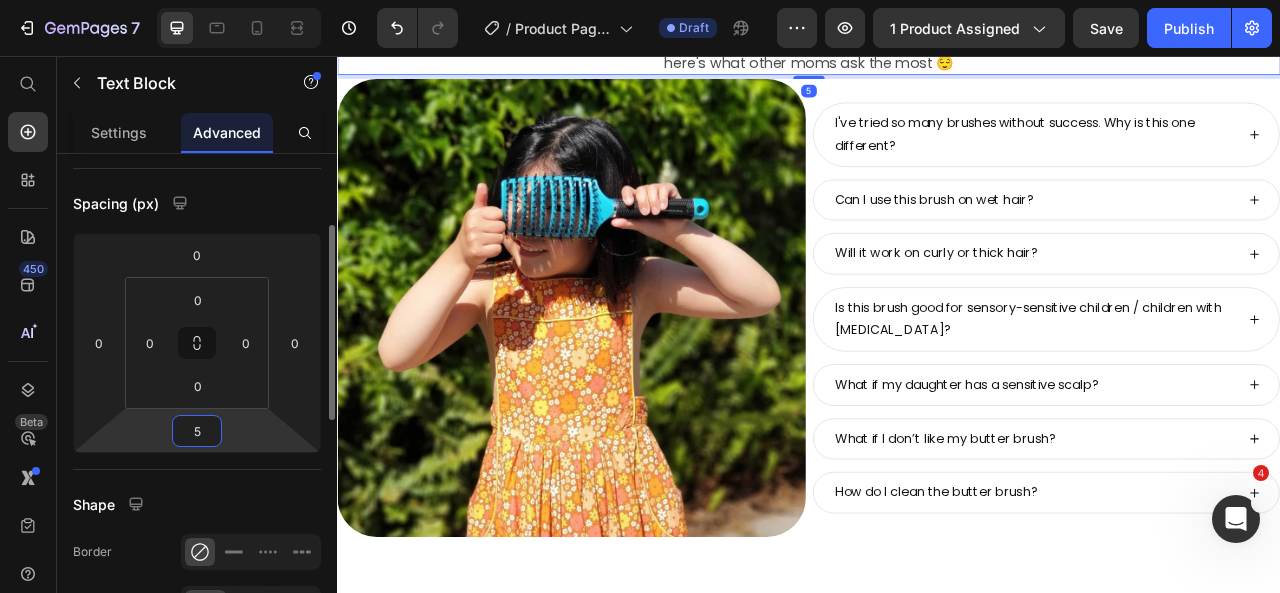 type on "50" 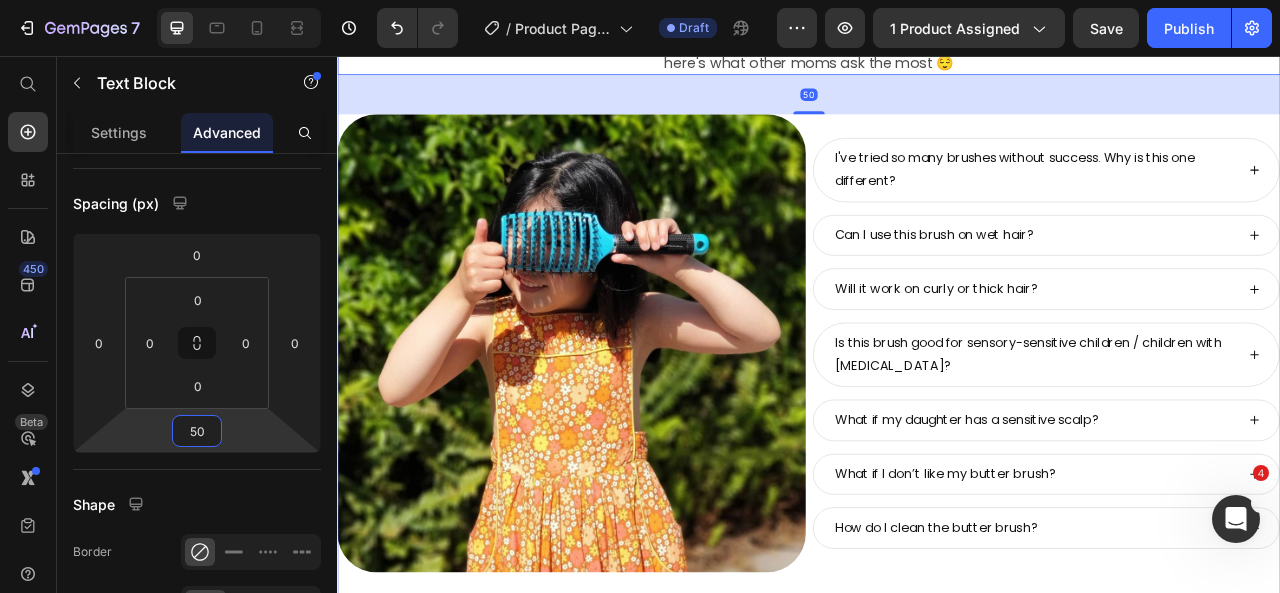 click on "still have questions? Heading real moms. real results. Heading here's what other moms ask the most 😌 Text Block   50 Image
I've tried so many brushes without success. Why is this one different?
Can I use this brush on wet hair?
Will it work on curly or thick hair?
Is this brush good for sensory-sensitive children / children with Autism?
What if my daughter has a sensitive scalp?
What if I don’t like my butter brush?
How do I clean the butter brush? Accordion Row see it in action 🎥 Text Block Section 25/25 Page has reached Shopify’s 25 section-limit Page has reached Shopify’s 25 section-limit" at bounding box center [937, 350] 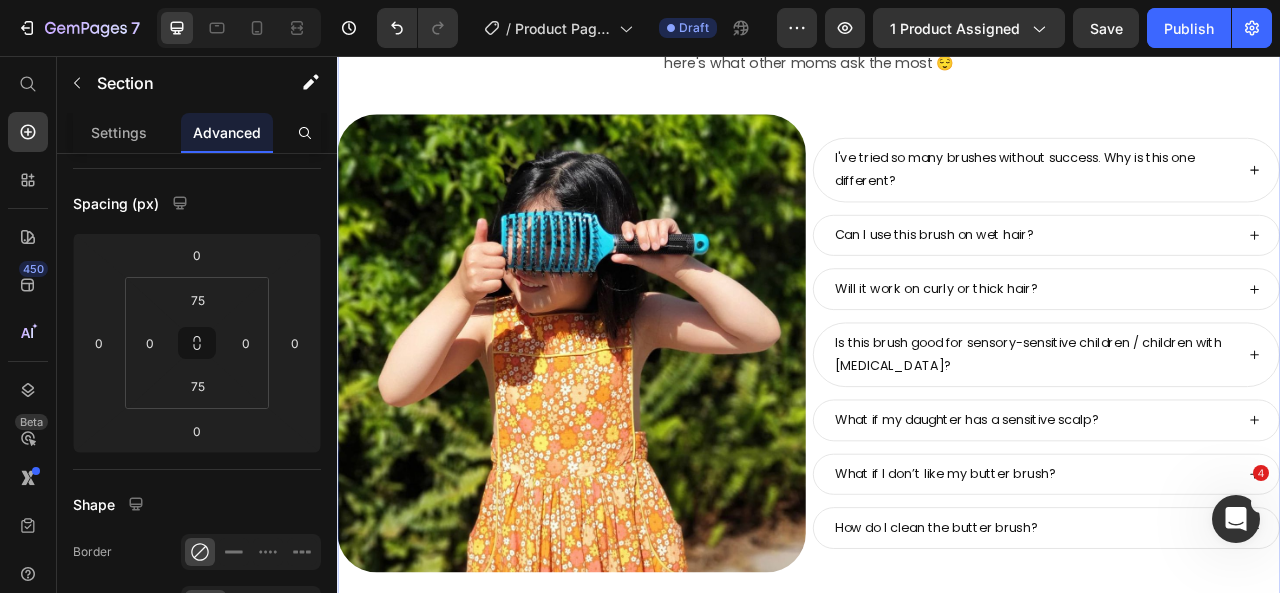 scroll, scrollTop: 0, scrollLeft: 0, axis: both 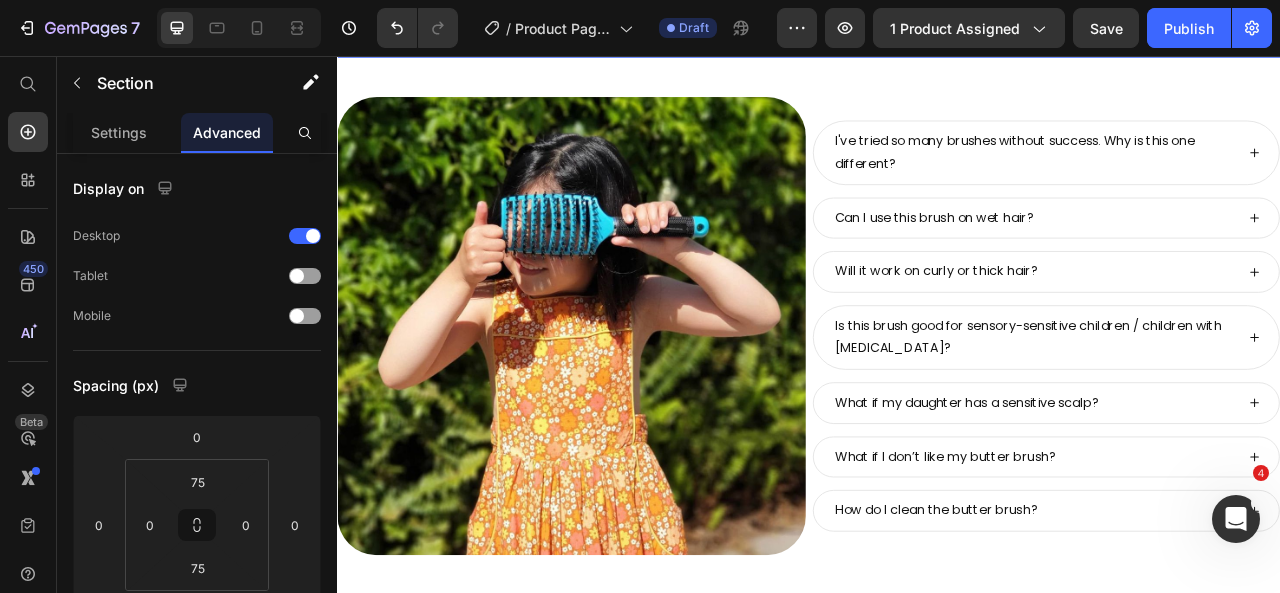 click on "here's what other moms ask the most 😌" at bounding box center (937, 43) 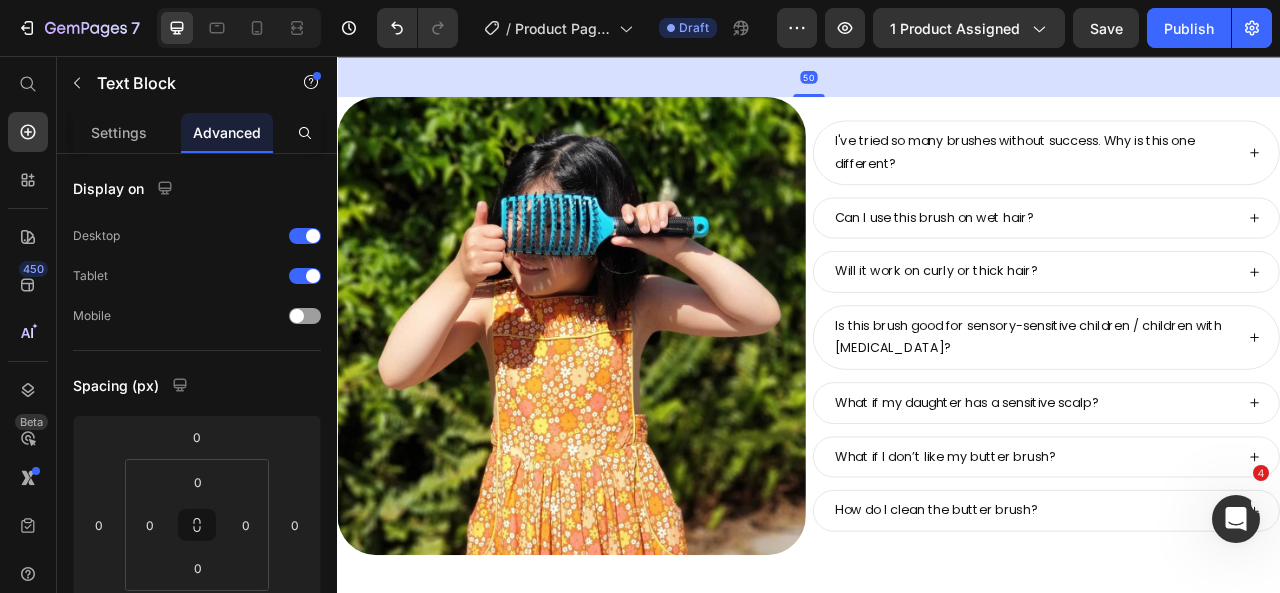 click on "here's what other moms ask the most 😌" at bounding box center [937, 43] 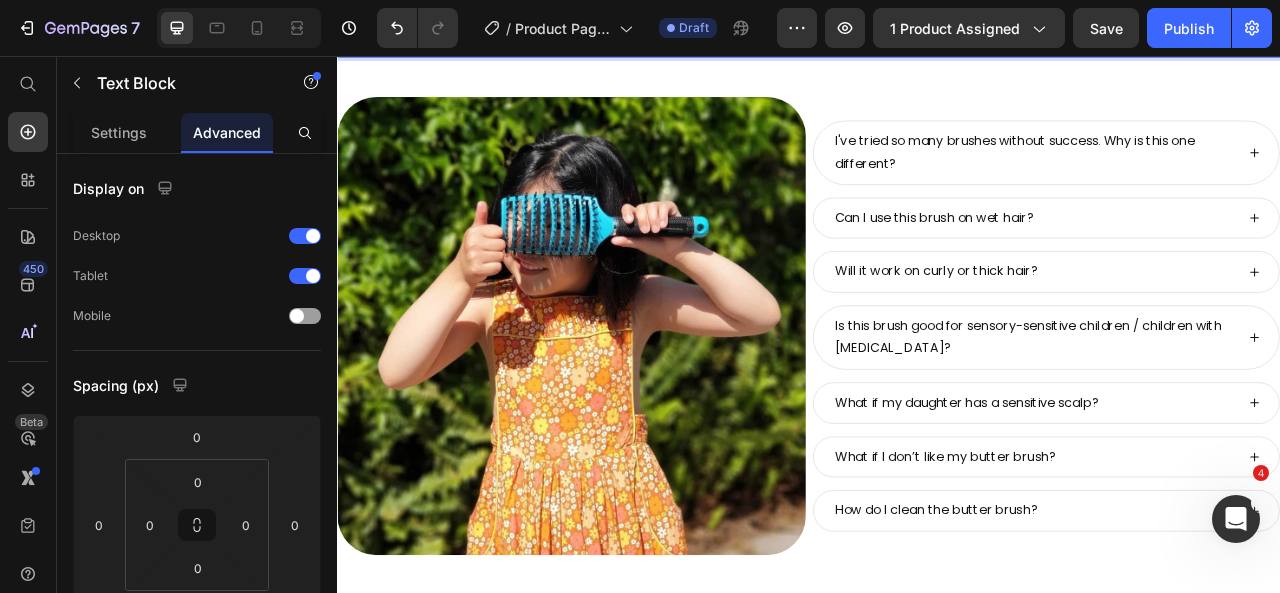 click on "here's what other moms ask the most 😌" at bounding box center [937, 43] 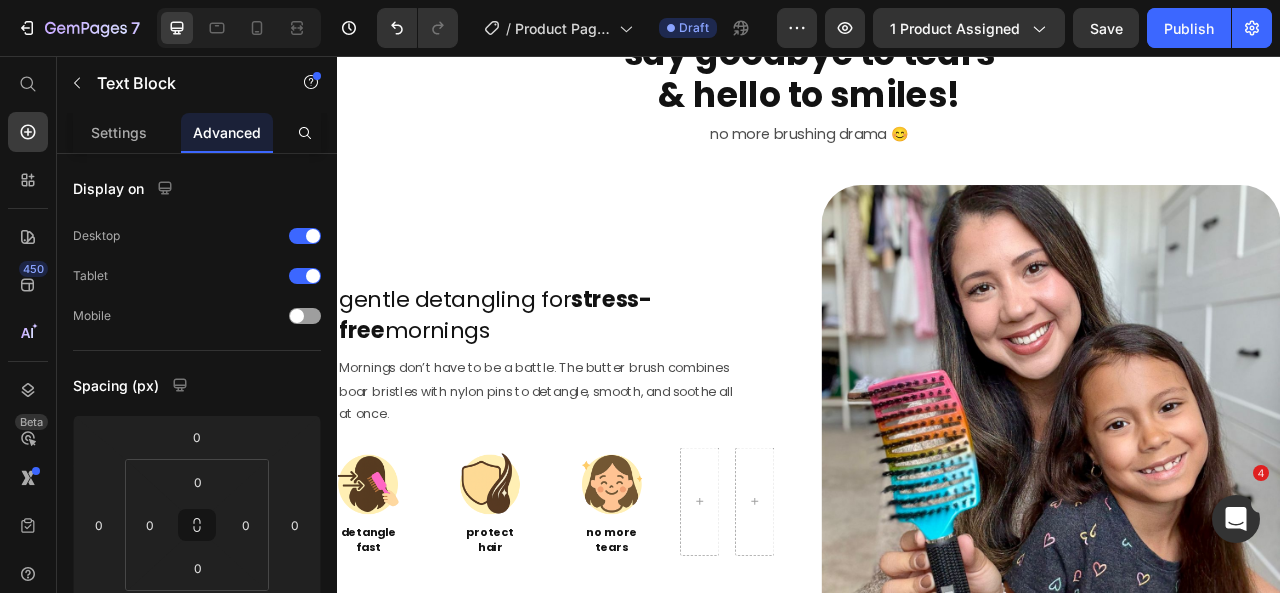 scroll, scrollTop: 2184, scrollLeft: 0, axis: vertical 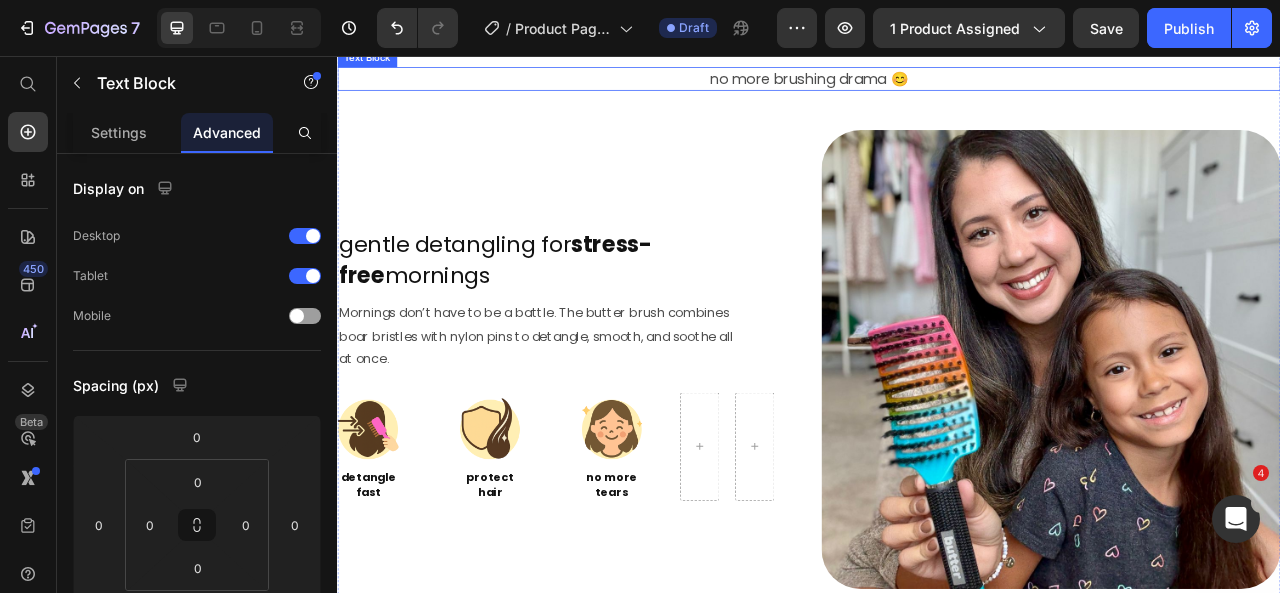 click on "no more brushing drama 😊" at bounding box center (937, 85) 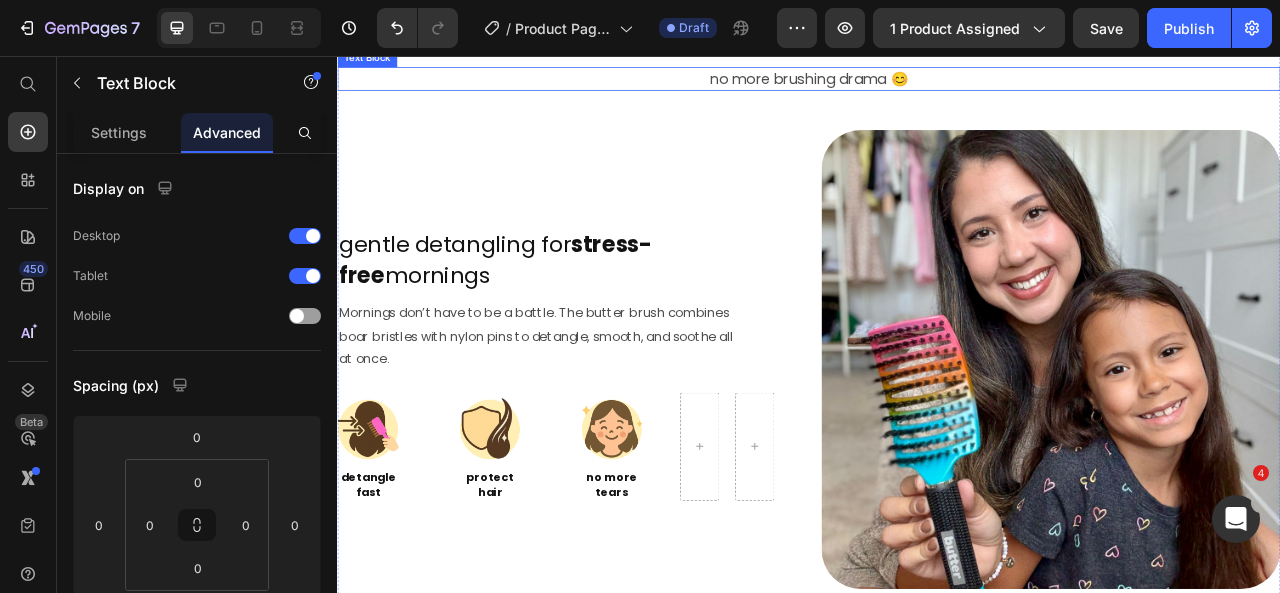click on "no more brushing drama 😊" at bounding box center [937, 85] 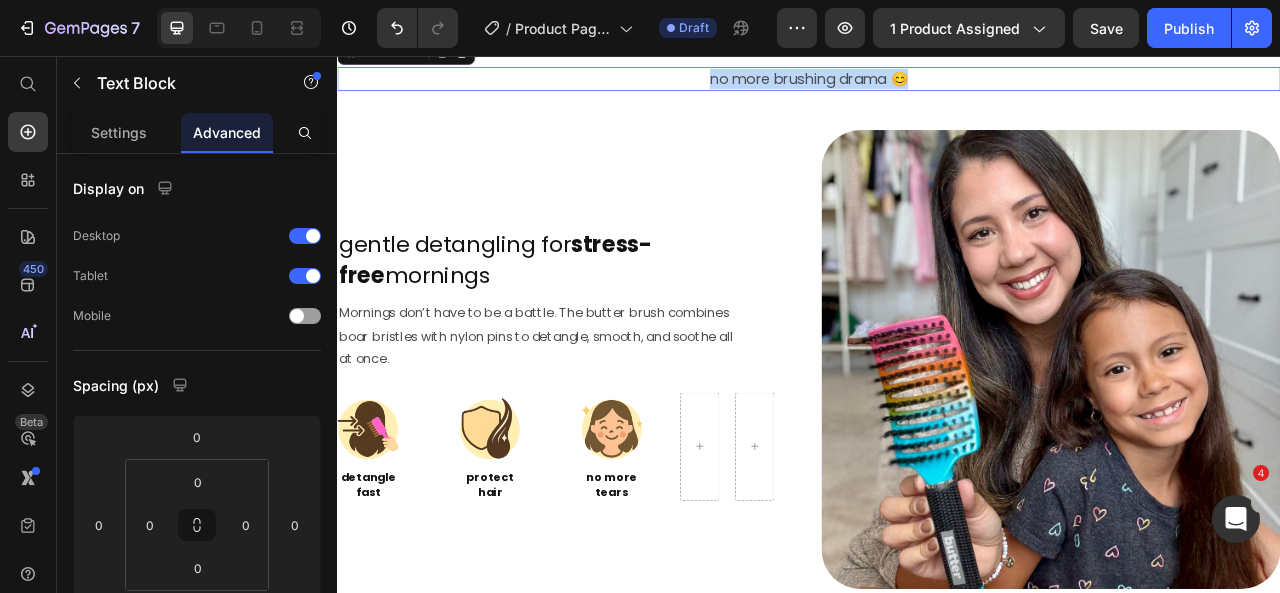 click on "no more brushing drama 😊" at bounding box center [937, 85] 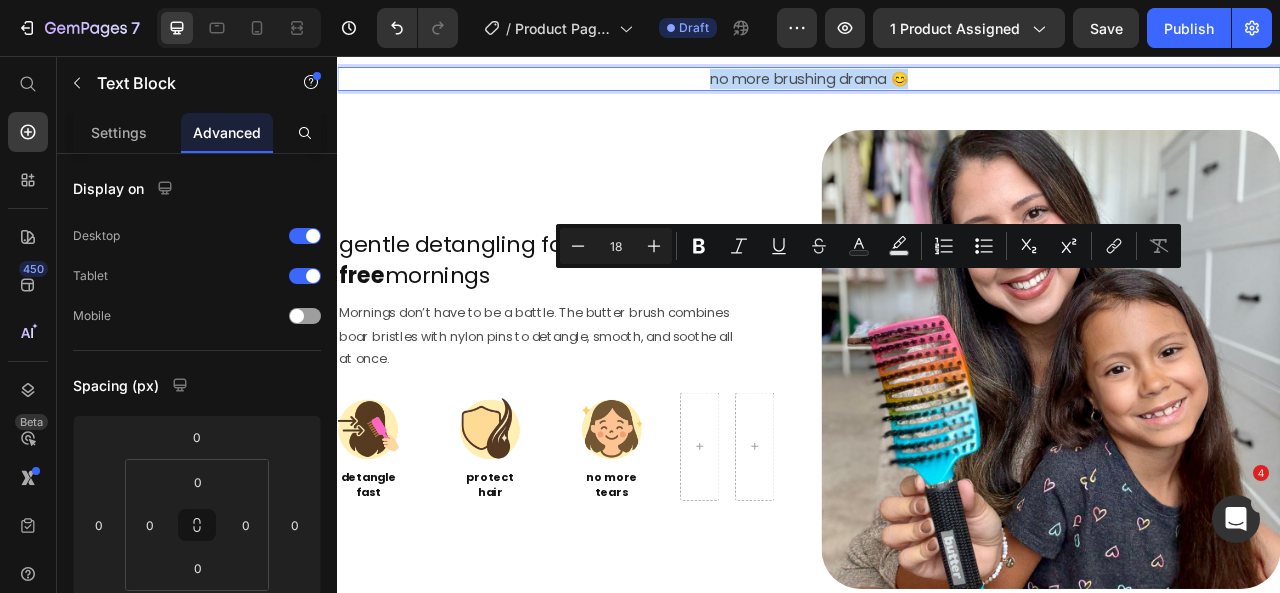 click on "no more brushing drama 😊" at bounding box center [937, 85] 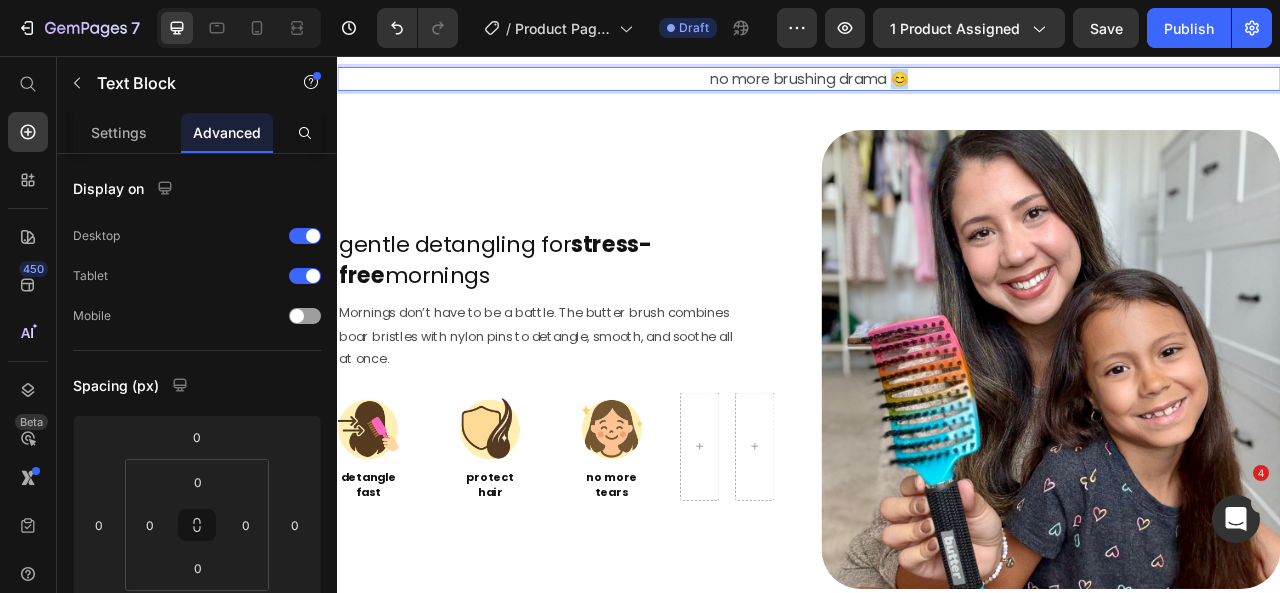 click on "no more brushing drama 😊" at bounding box center (937, 85) 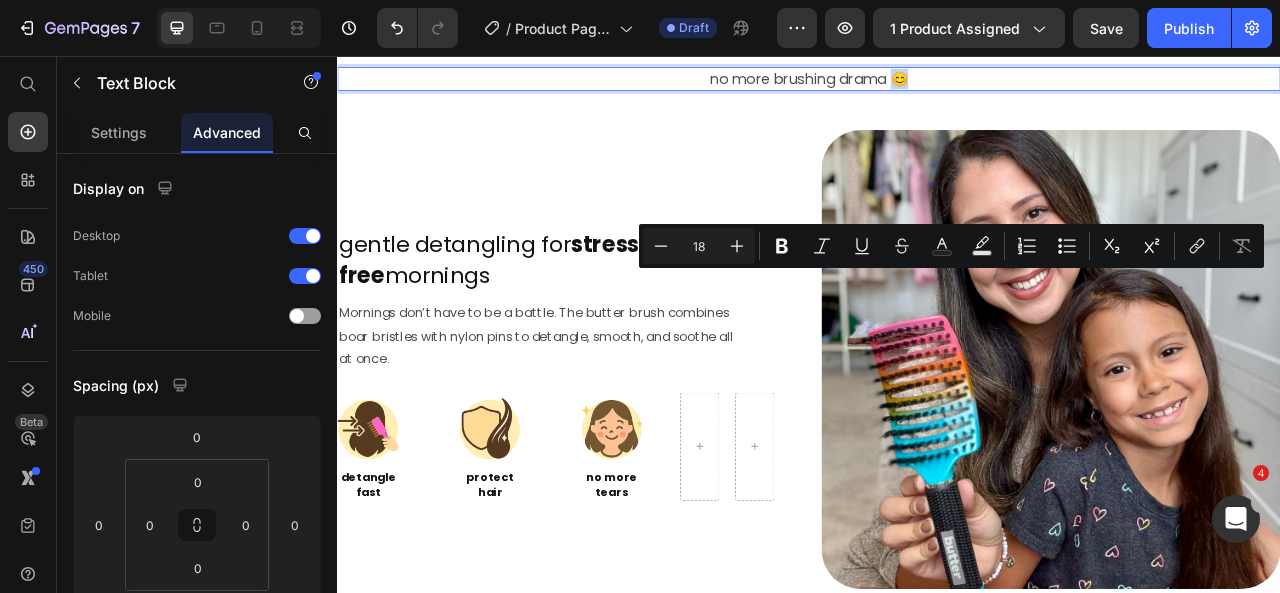 copy on "😊" 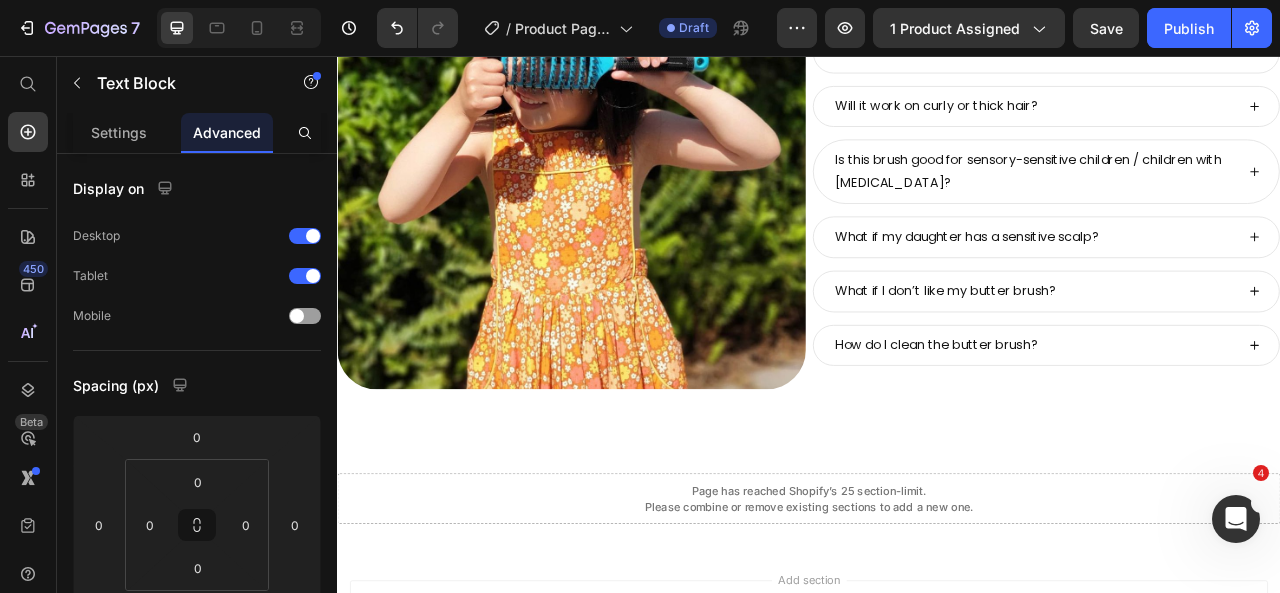 scroll, scrollTop: 9394, scrollLeft: 0, axis: vertical 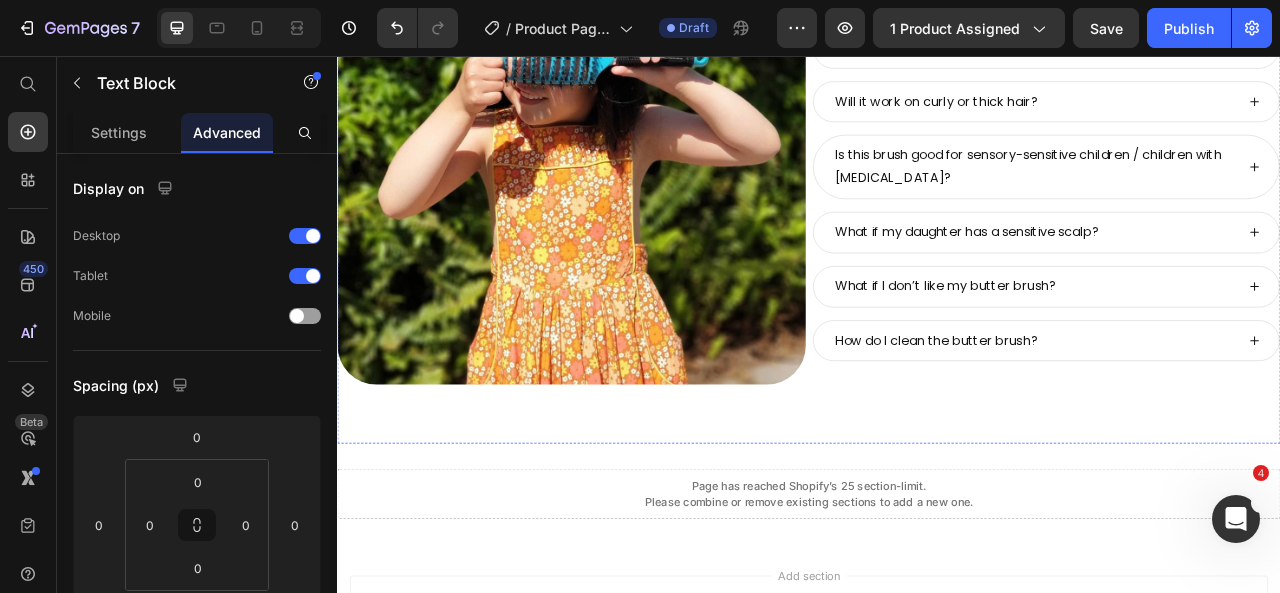 click on "here's what other moms ask the most" at bounding box center [937, -174] 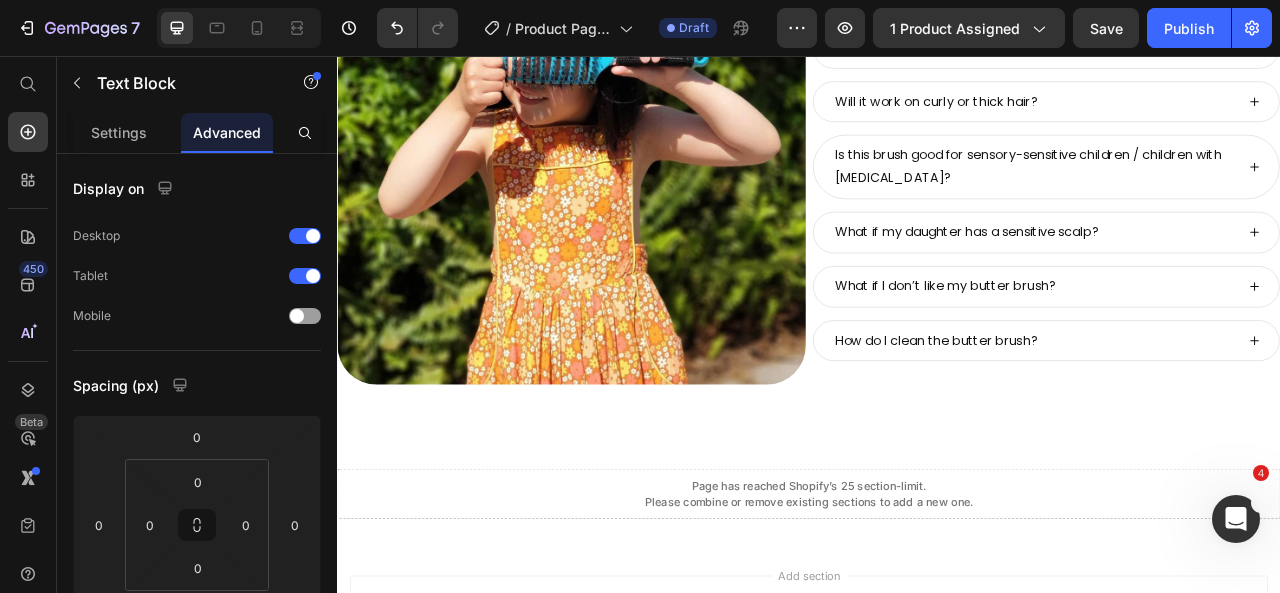 click on "here's what other moms ask the most" at bounding box center (937, -174) 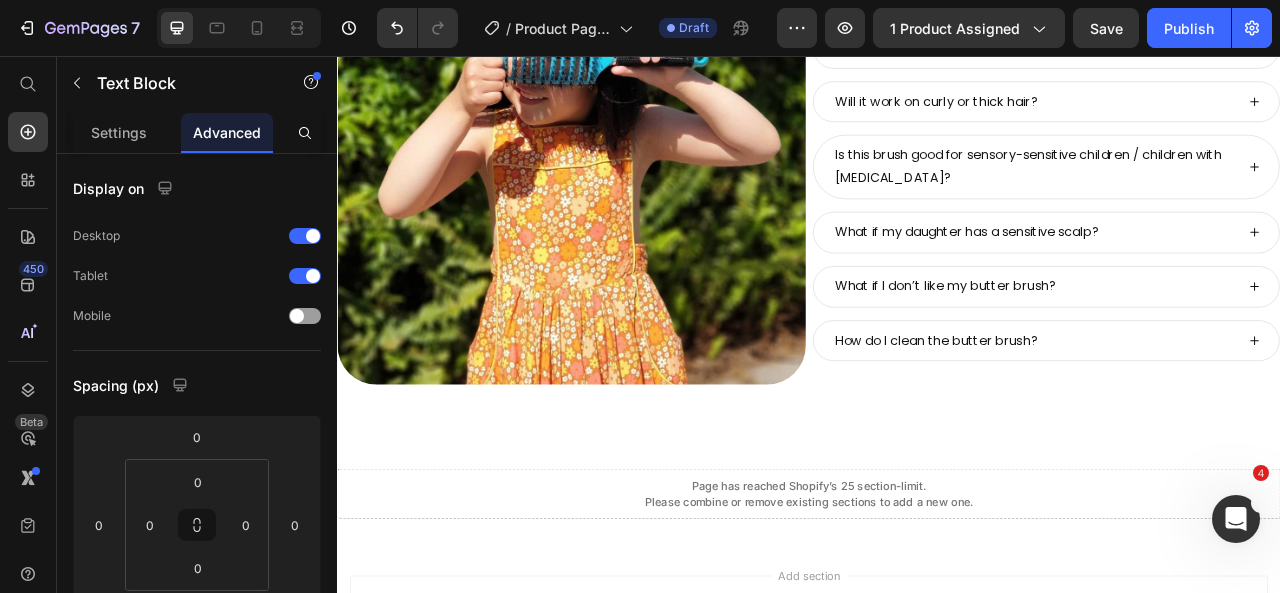 click on "here's what other moms ask the most" at bounding box center [937, -174] 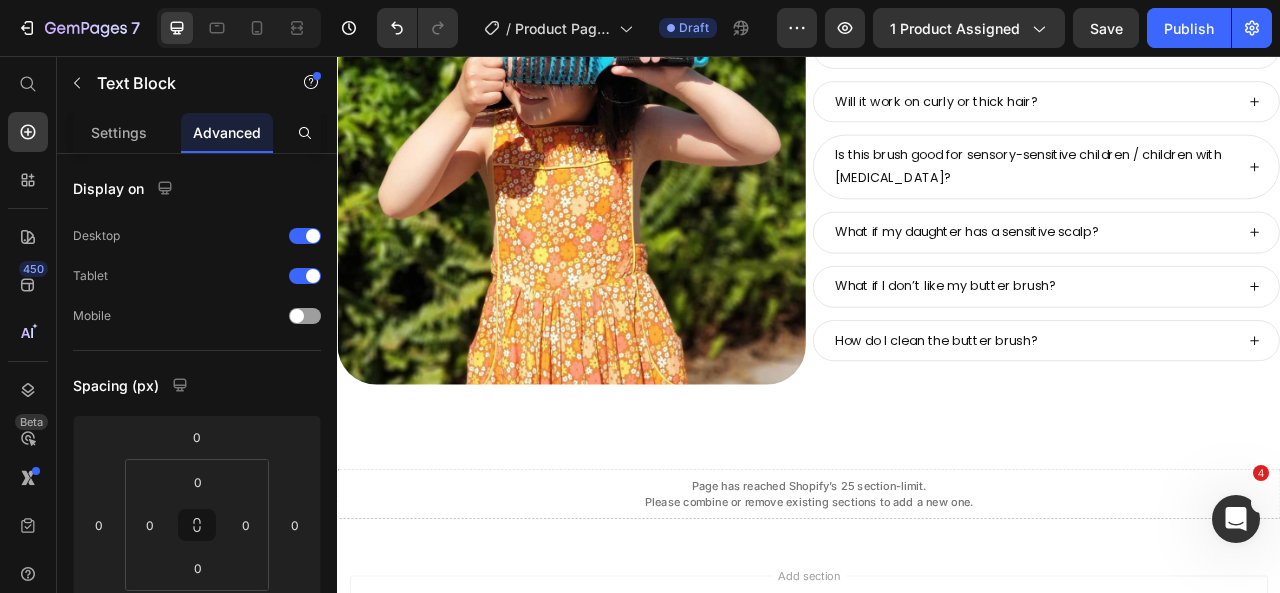 click on "here's what other moms ask the most  😊" at bounding box center (937, -174) 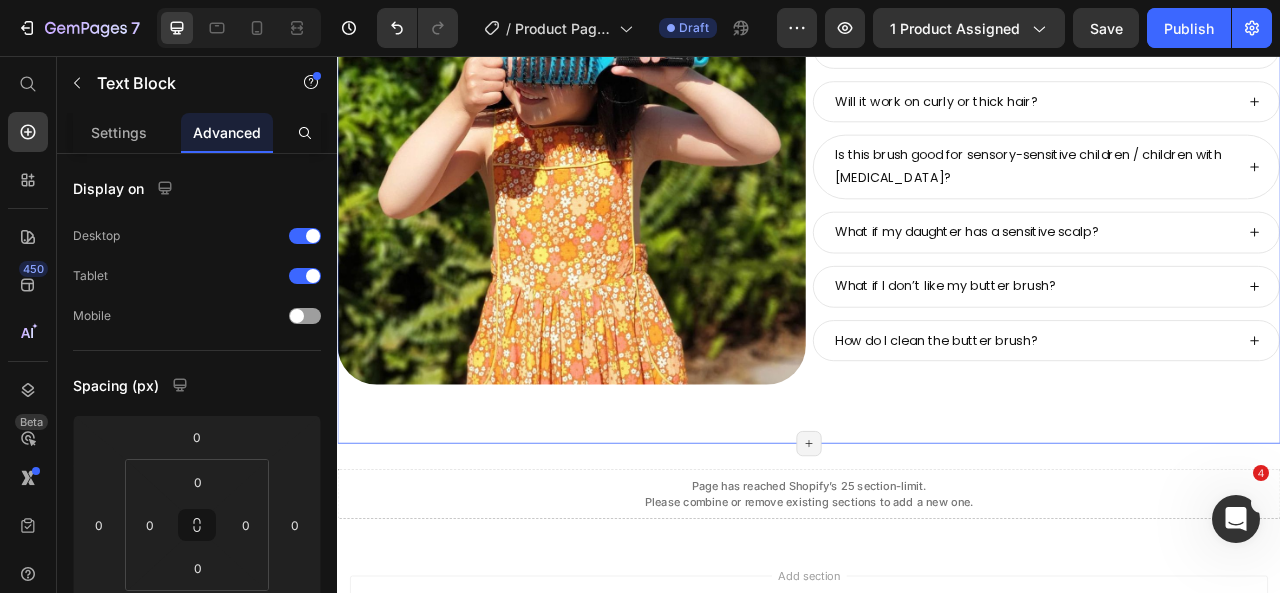 click on "still have questions? Heading real moms. real results. Heading here's what other moms ask the most 😊 Text Block   50 Image
I've tried so many brushes without success. Why is this one different?
Can I use this brush on wet hair?
Will it work on curly or thick hair?
Is this brush good for sensory-sensitive children / children with Autism?
What if my daughter has a sensitive scalp?
What if I don’t like my butter brush?
How do I clean the butter brush? Accordion Row see it in action 🎥 Text Block Section 25/25 Page has reached Shopify’s 25 section-limit Page has reached Shopify’s 25 section-limit" at bounding box center [937, 111] 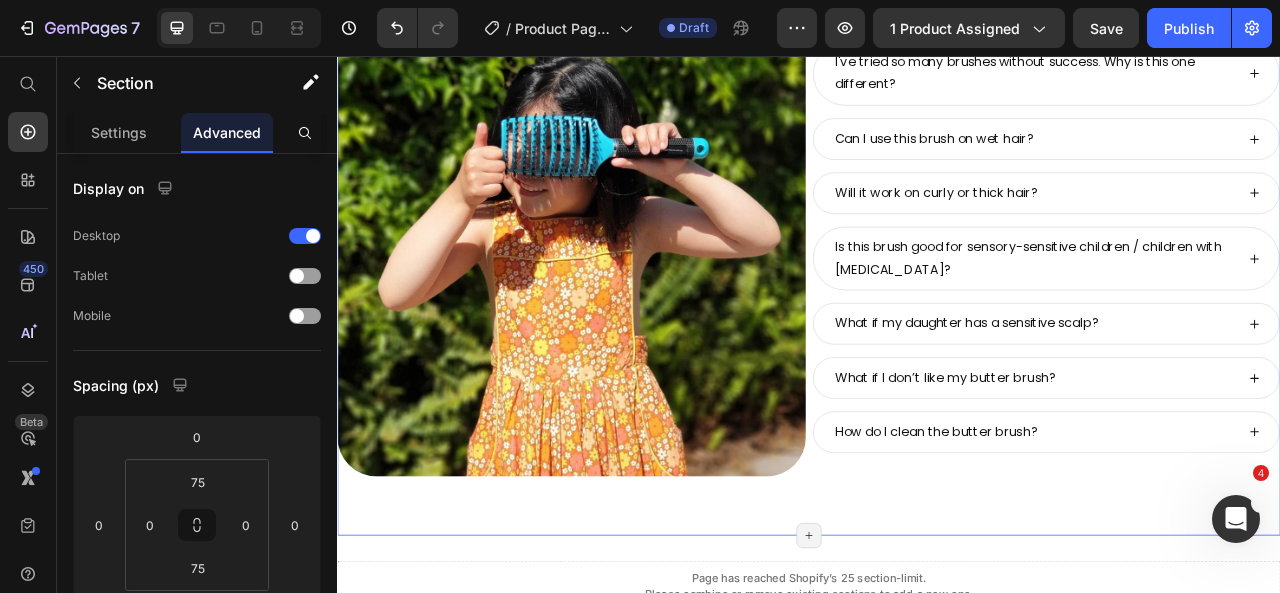 scroll, scrollTop: 9622, scrollLeft: 0, axis: vertical 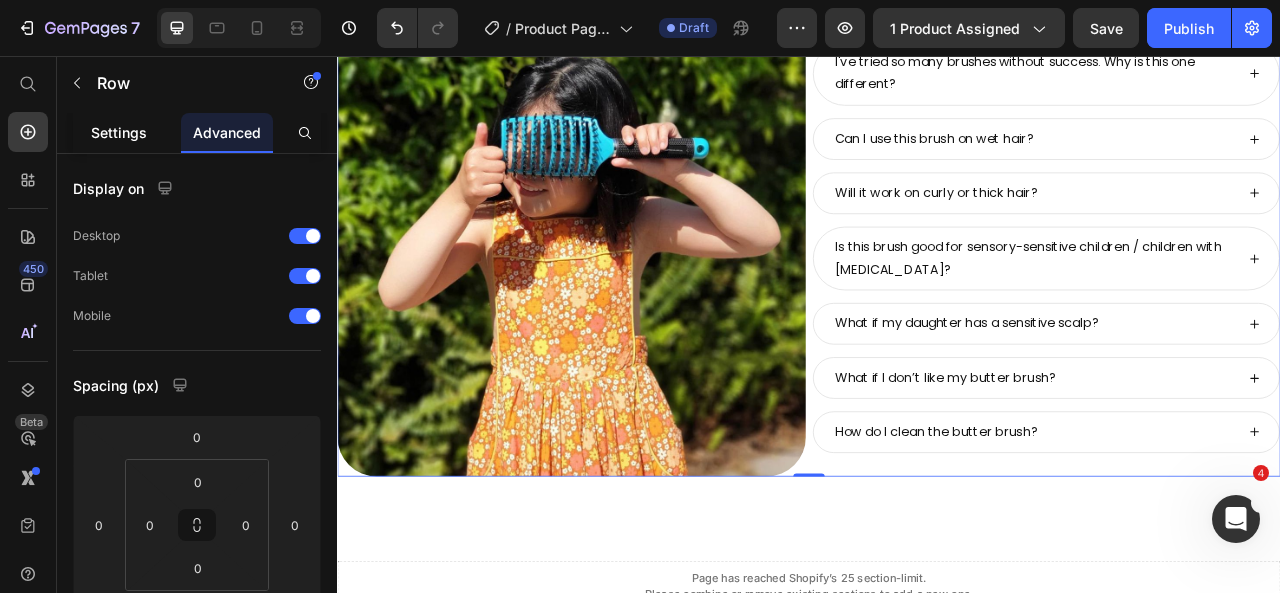 click on "Settings" at bounding box center (119, 132) 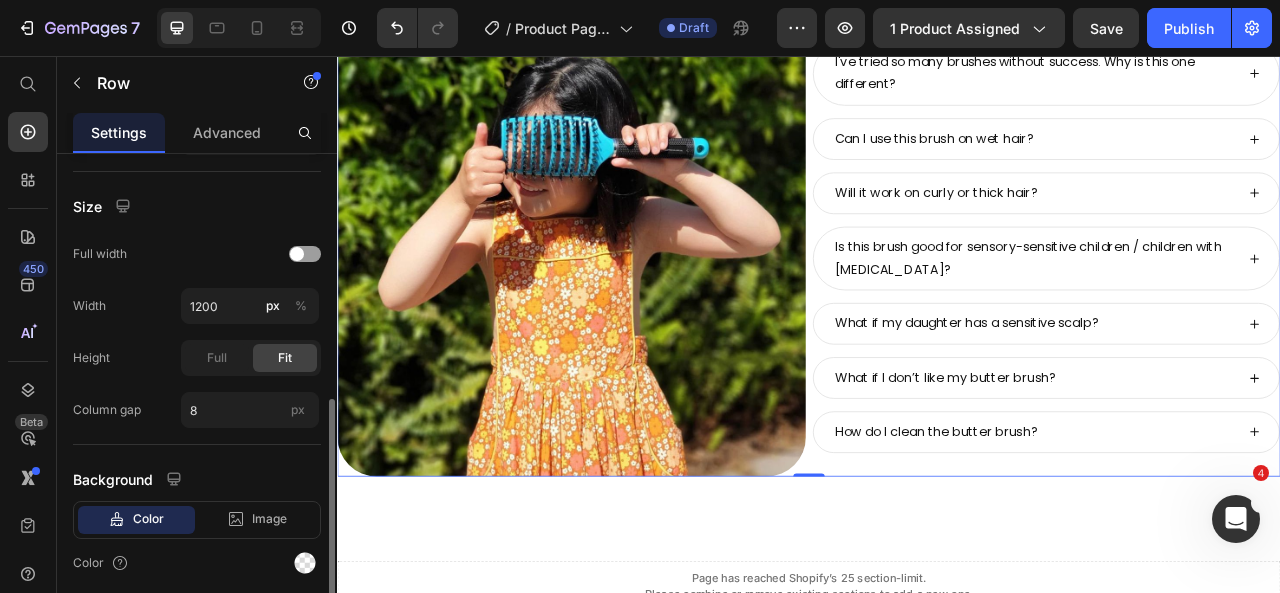 scroll, scrollTop: 622, scrollLeft: 0, axis: vertical 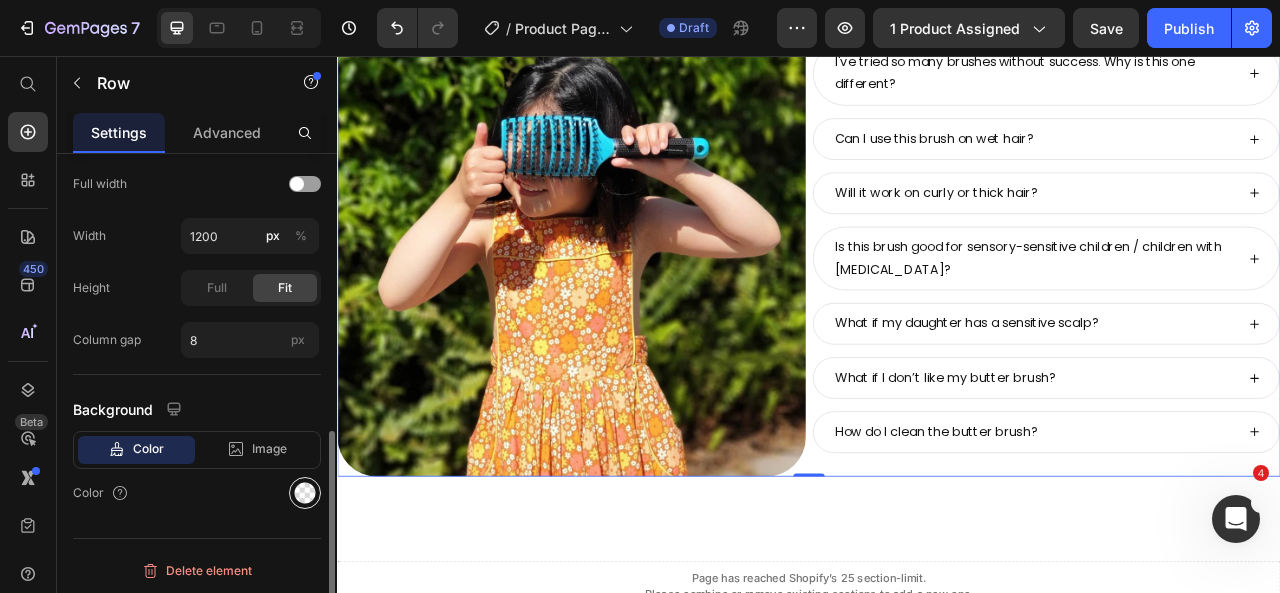click at bounding box center [305, 493] 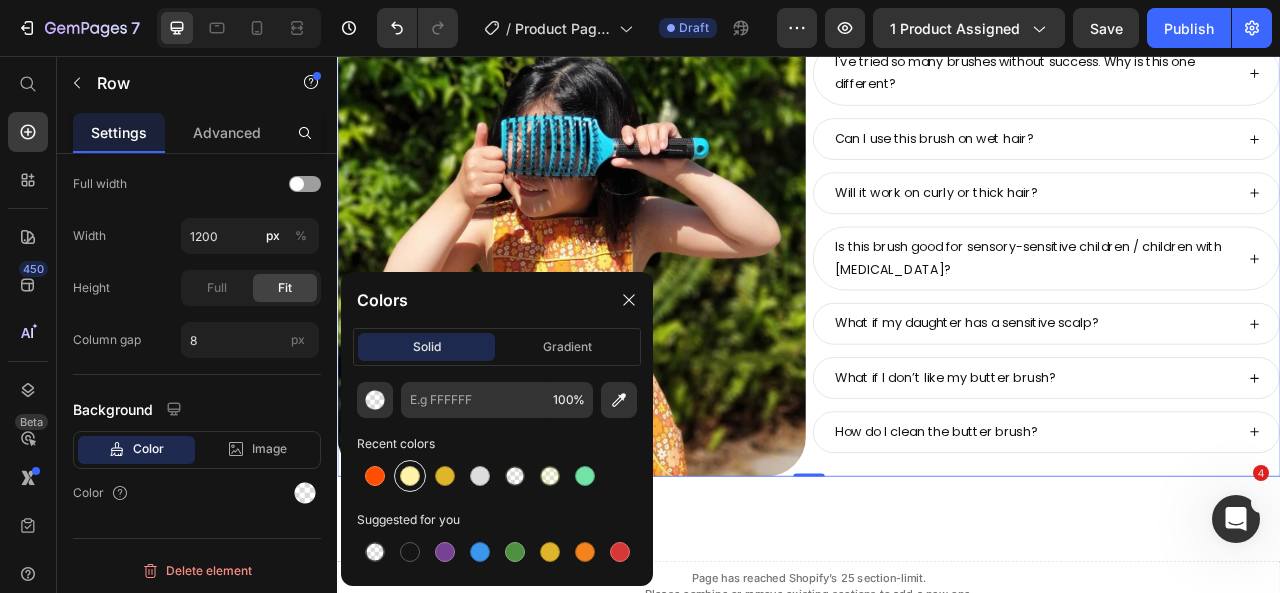 click at bounding box center (410, 476) 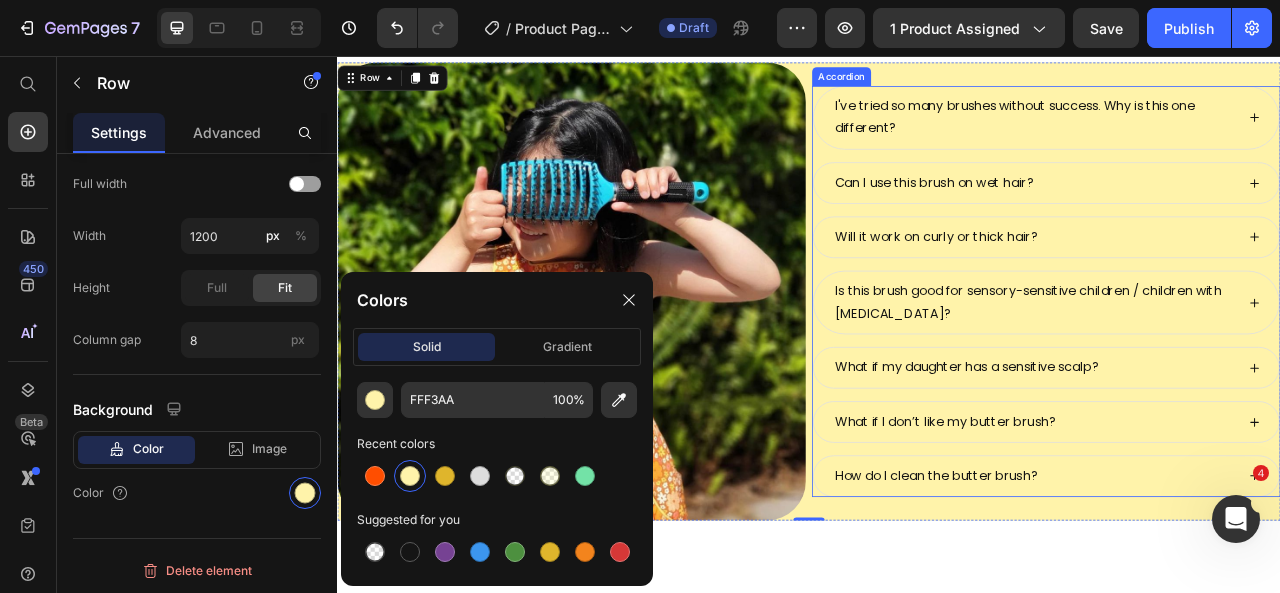 scroll, scrollTop: 9568, scrollLeft: 0, axis: vertical 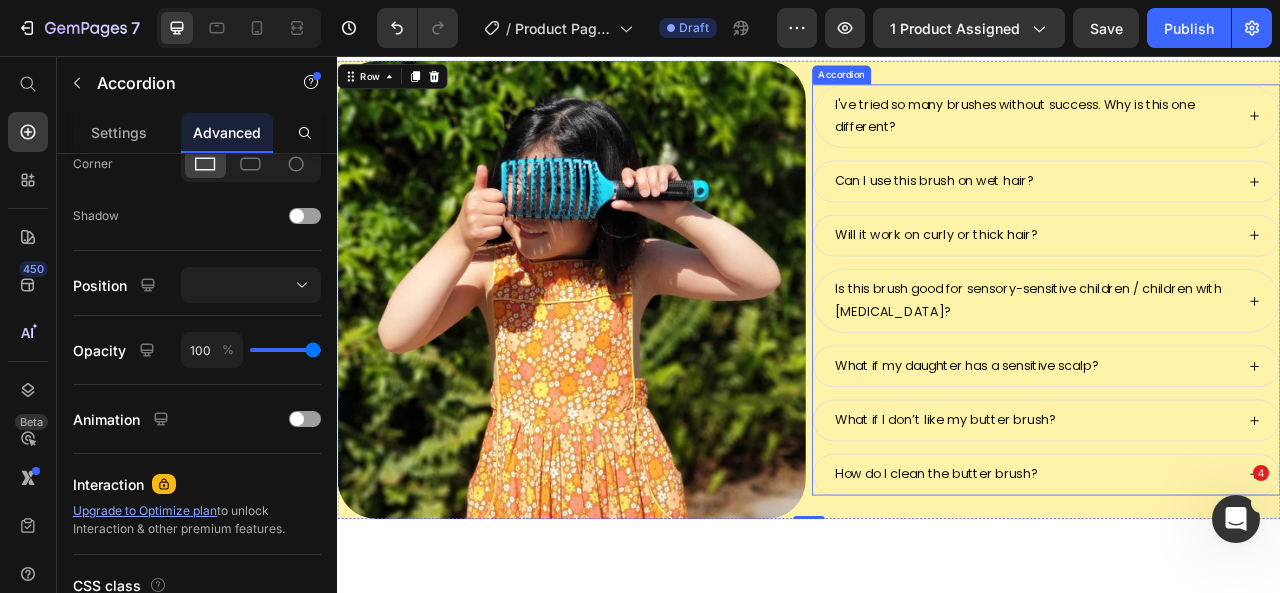 click on "Accordion" at bounding box center (978, 80) 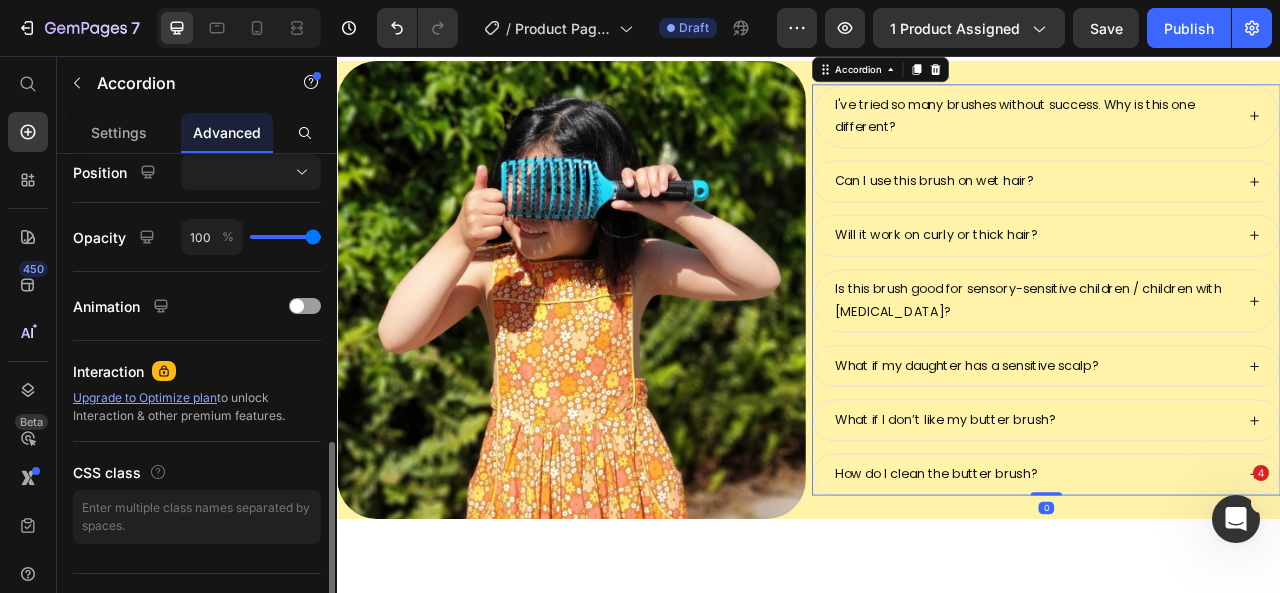 scroll, scrollTop: 736, scrollLeft: 0, axis: vertical 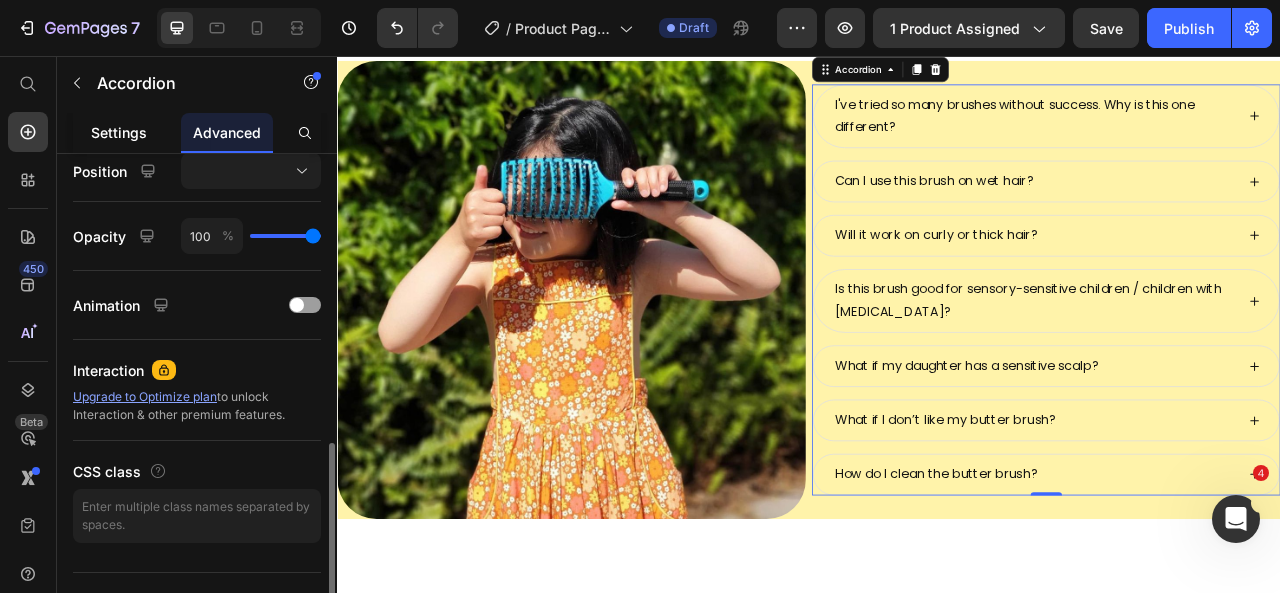 click on "Settings" 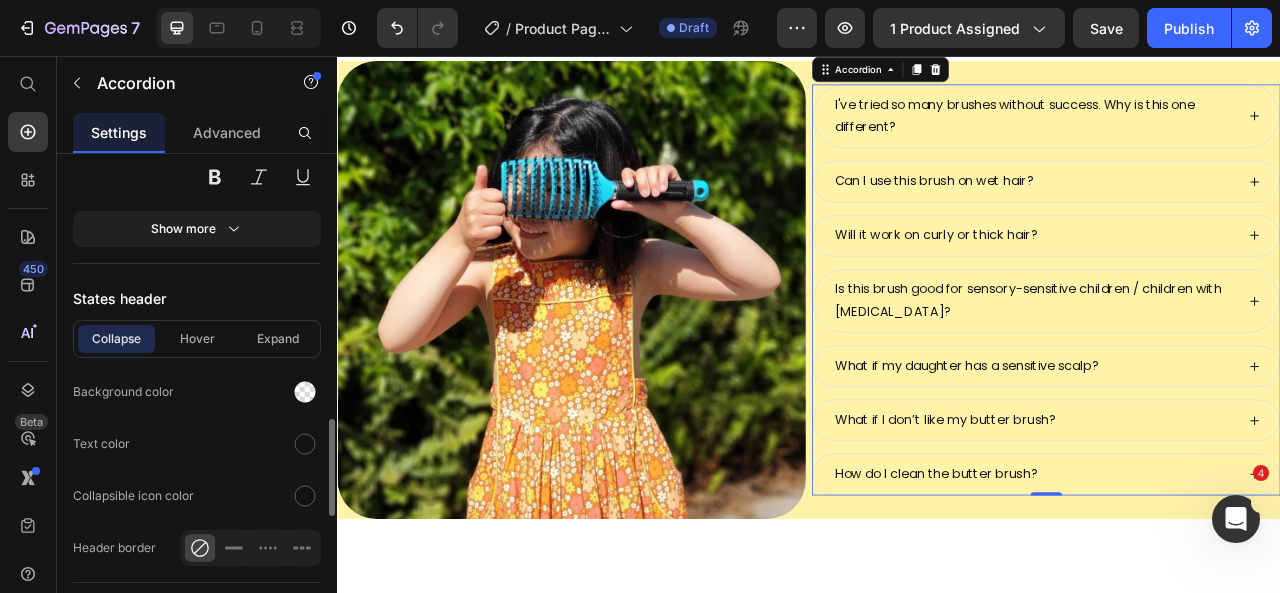 scroll, scrollTop: 1292, scrollLeft: 0, axis: vertical 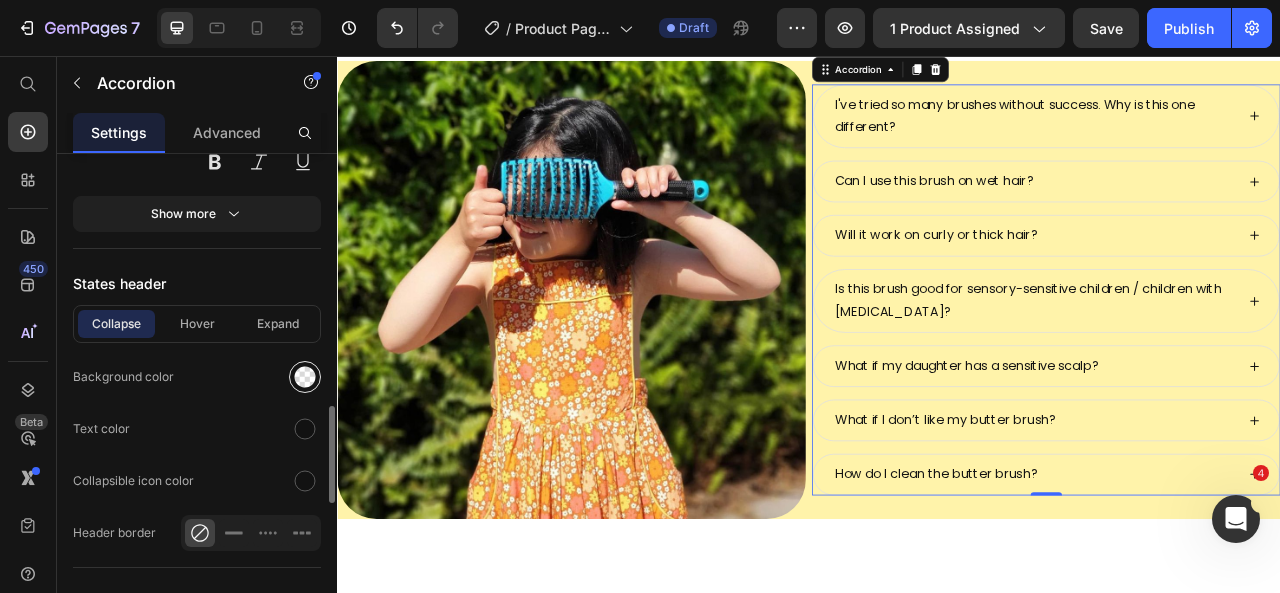 click at bounding box center (305, 377) 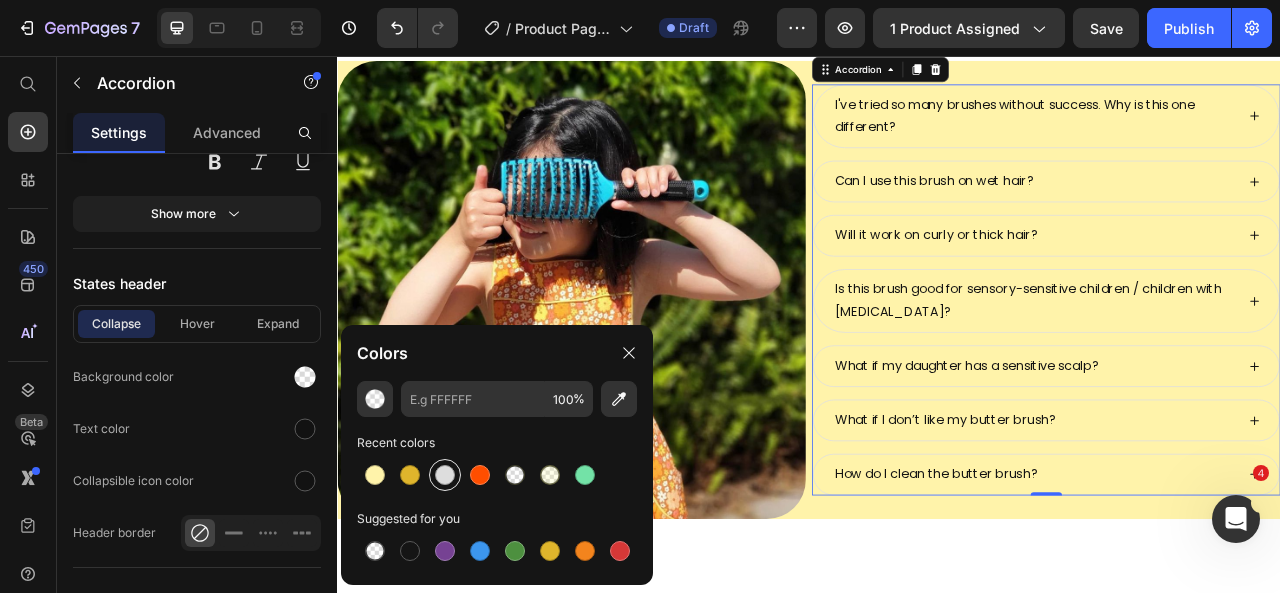 click at bounding box center [445, 475] 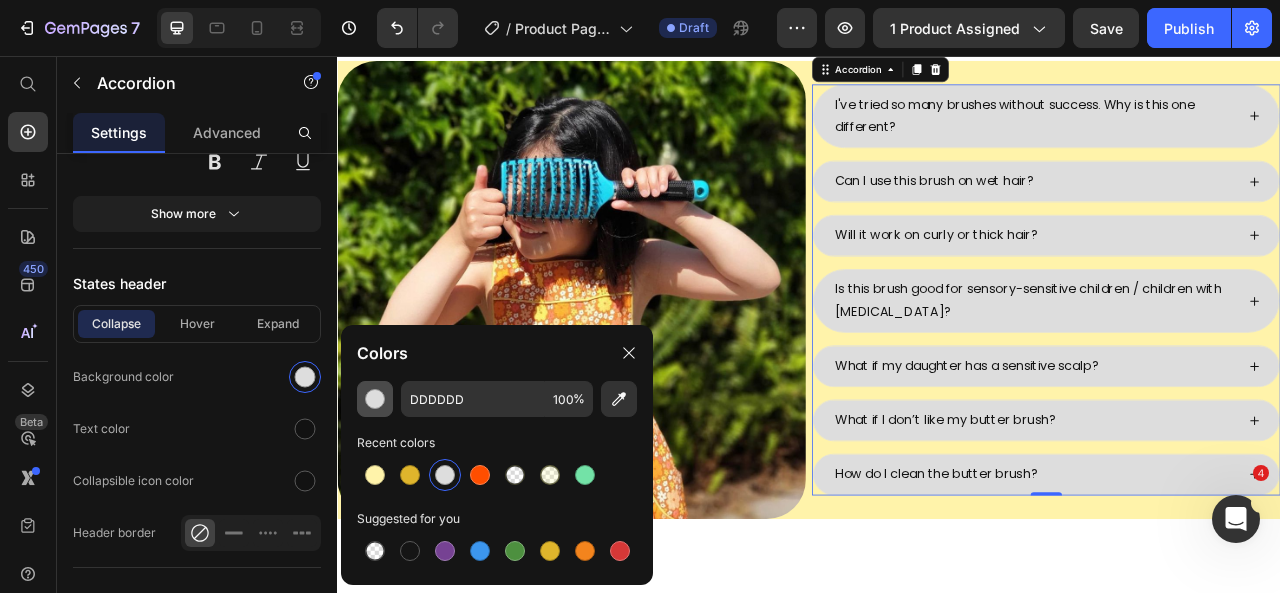 click at bounding box center [375, 399] 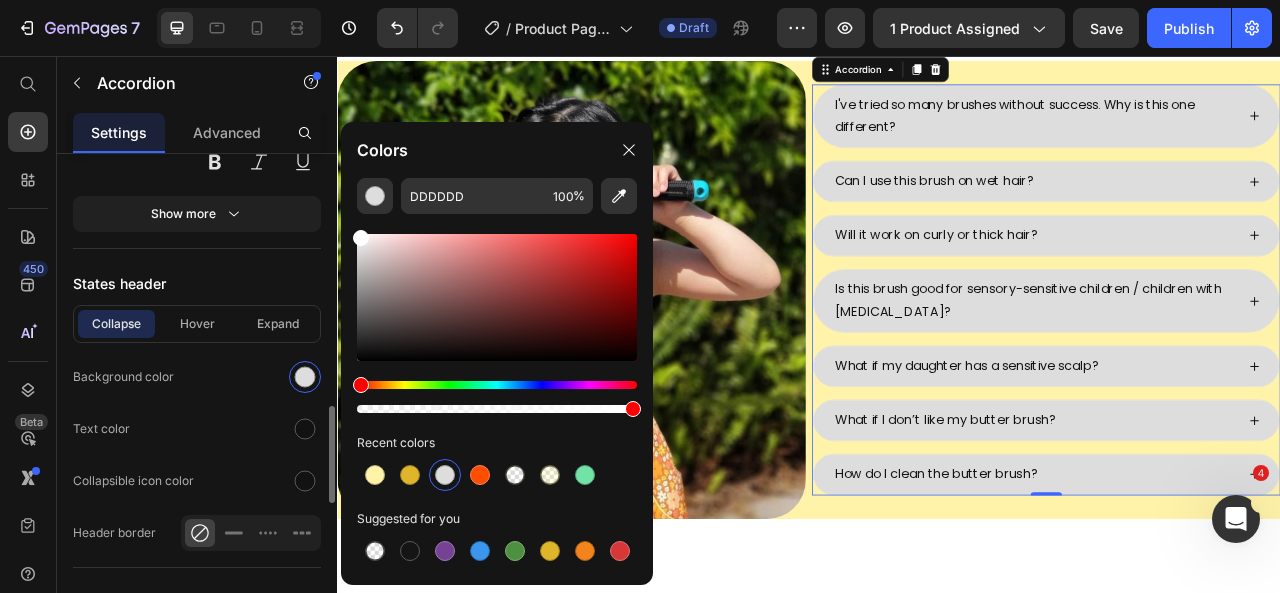drag, startPoint x: 396, startPoint y: 280, endPoint x: 317, endPoint y: 193, distance: 117.51595 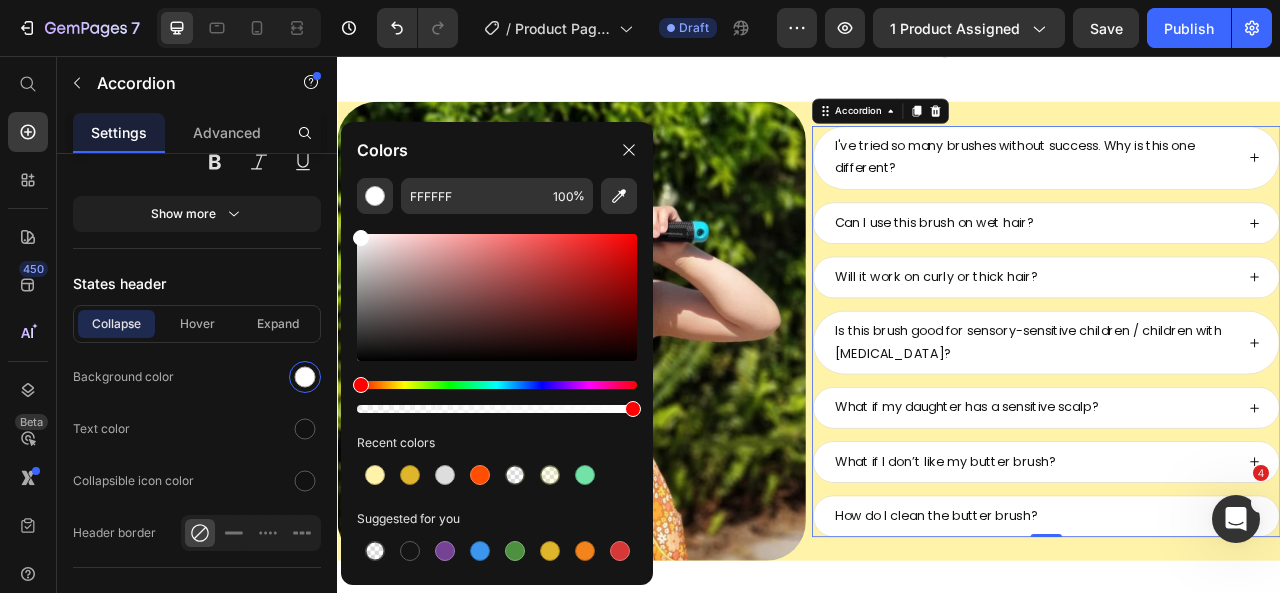 scroll, scrollTop: 9418, scrollLeft: 0, axis: vertical 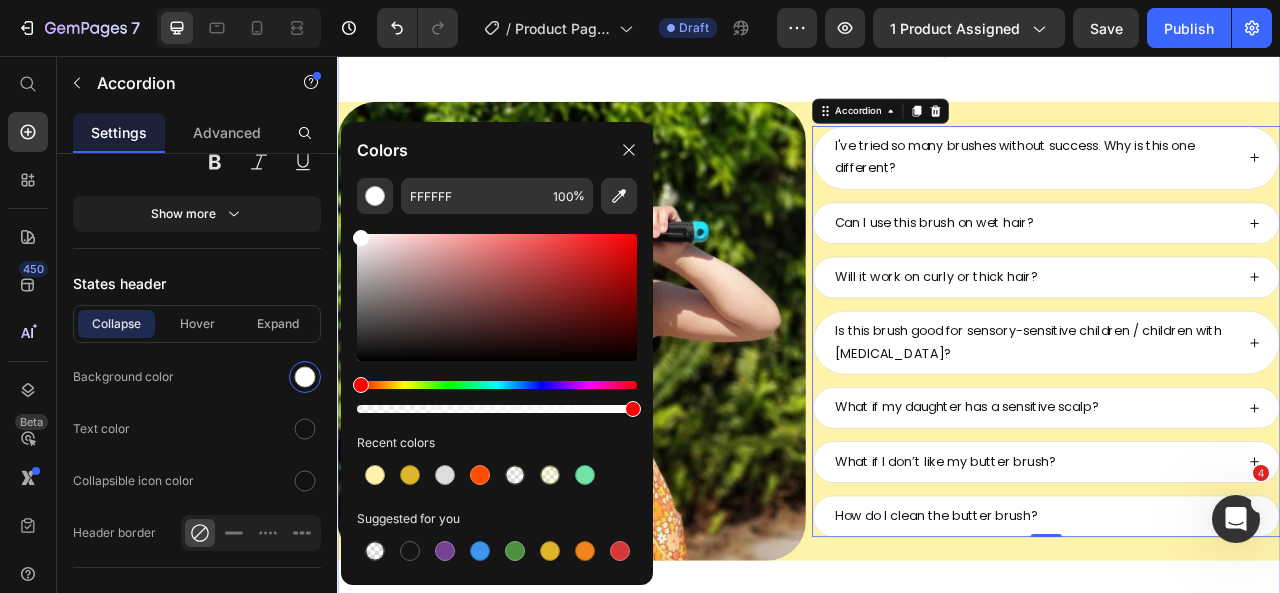 click on "still have questions? Heading real moms. real results. Heading here's what other moms ask the most 😊 Text Block Image
I've tried so many brushes without success. Why is this one different?
Can I use this brush on wet hair?
Will it work on curly or thick hair?
Is this brush good for sensory-sensitive children / children with Autism?
What if my daughter has a sensitive scalp?
What if I don’t like my butter brush?
How do I clean the butter brush? Accordion   0 Row see it in action 🎥 Text Block" at bounding box center [937, 334] 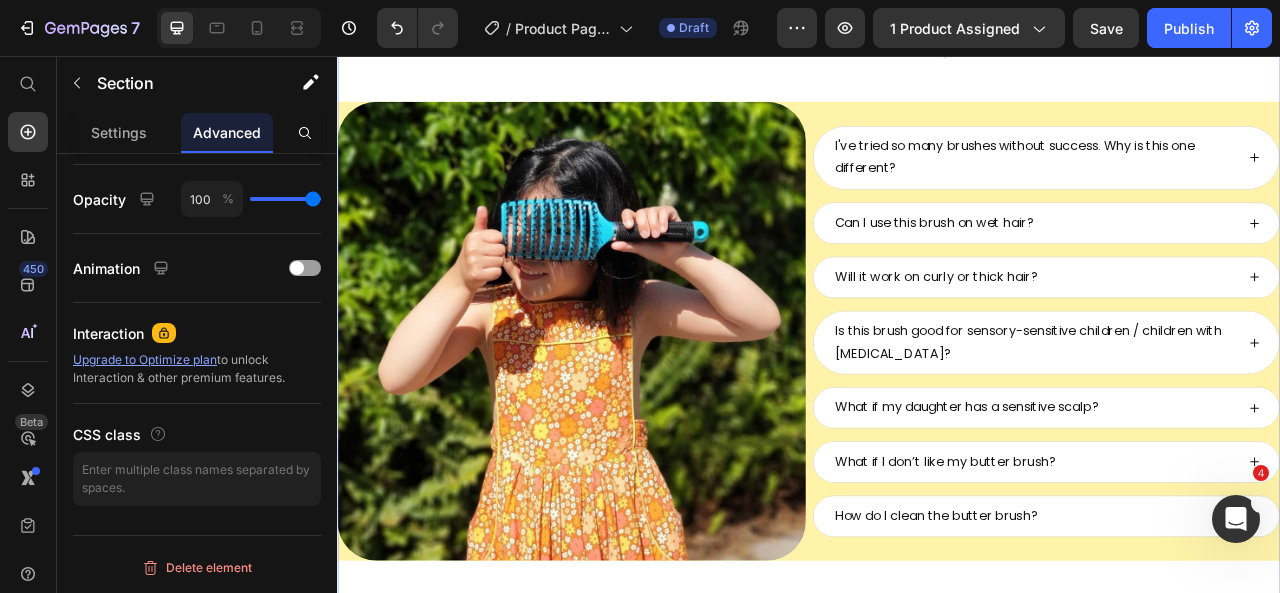 scroll, scrollTop: 0, scrollLeft: 0, axis: both 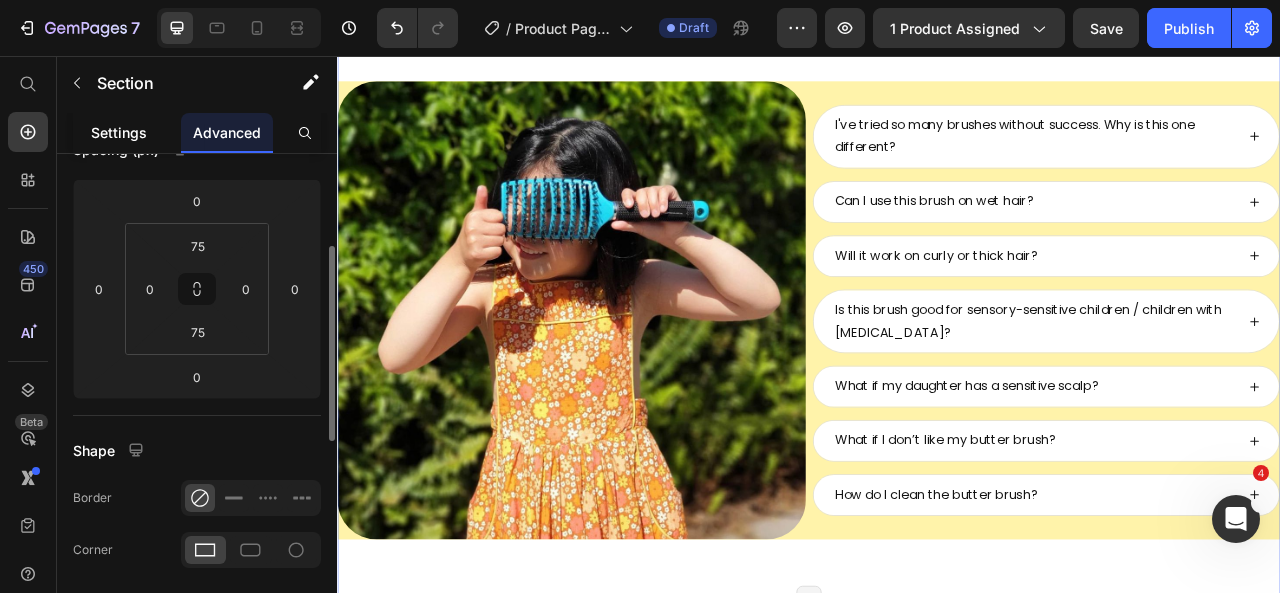 click on "Settings" at bounding box center [119, 132] 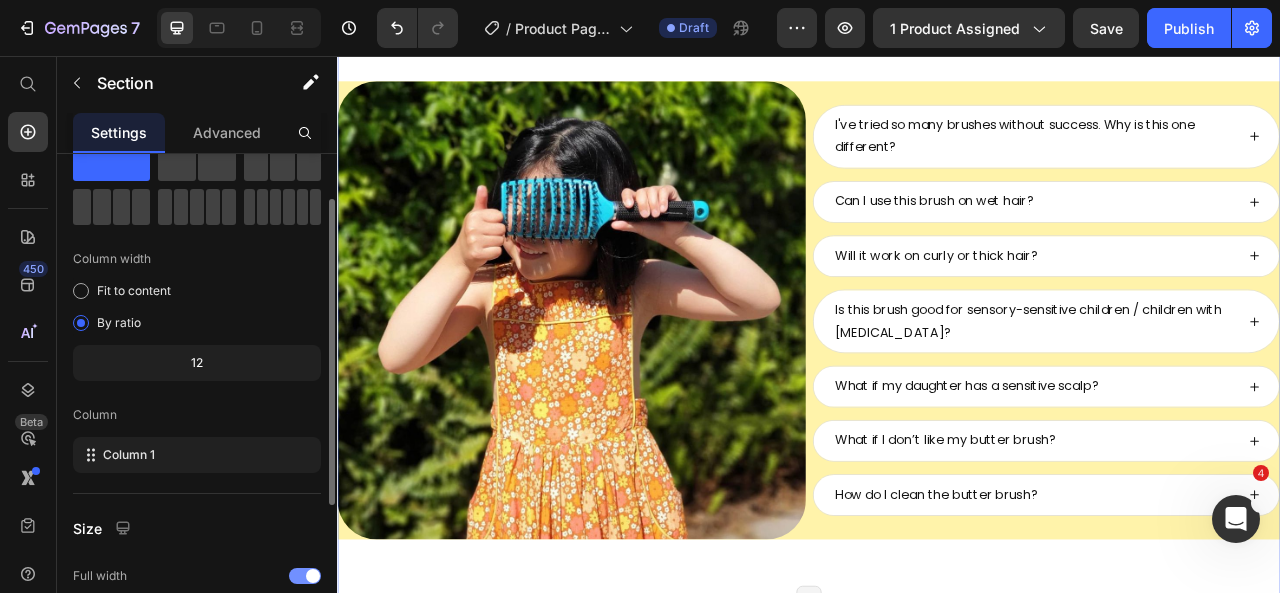scroll, scrollTop: 0, scrollLeft: 0, axis: both 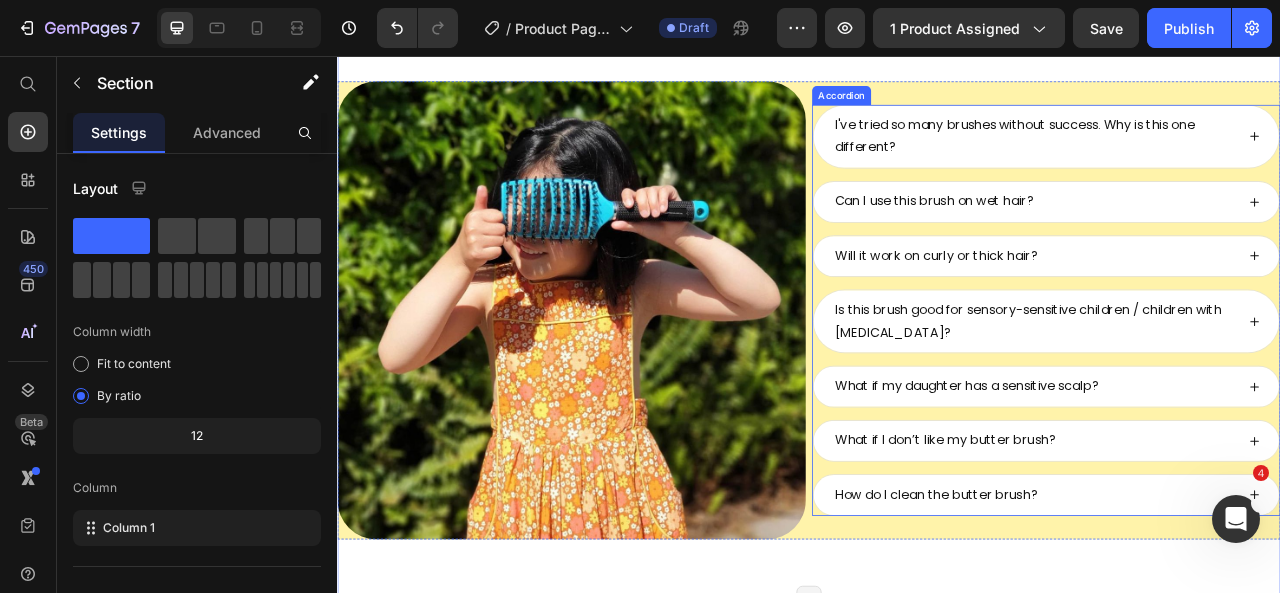 click on "I've tried so many brushes without success. Why is this one different?
Can I use this brush on wet hair?
Will it work on curly or thick hair?
Is this brush good for sensory-sensitive children / children with Autism?
What if my daughter has a sensitive scalp?
What if I don’t like my butter brush?
How do I clean the butter brush?" at bounding box center [1239, 379] 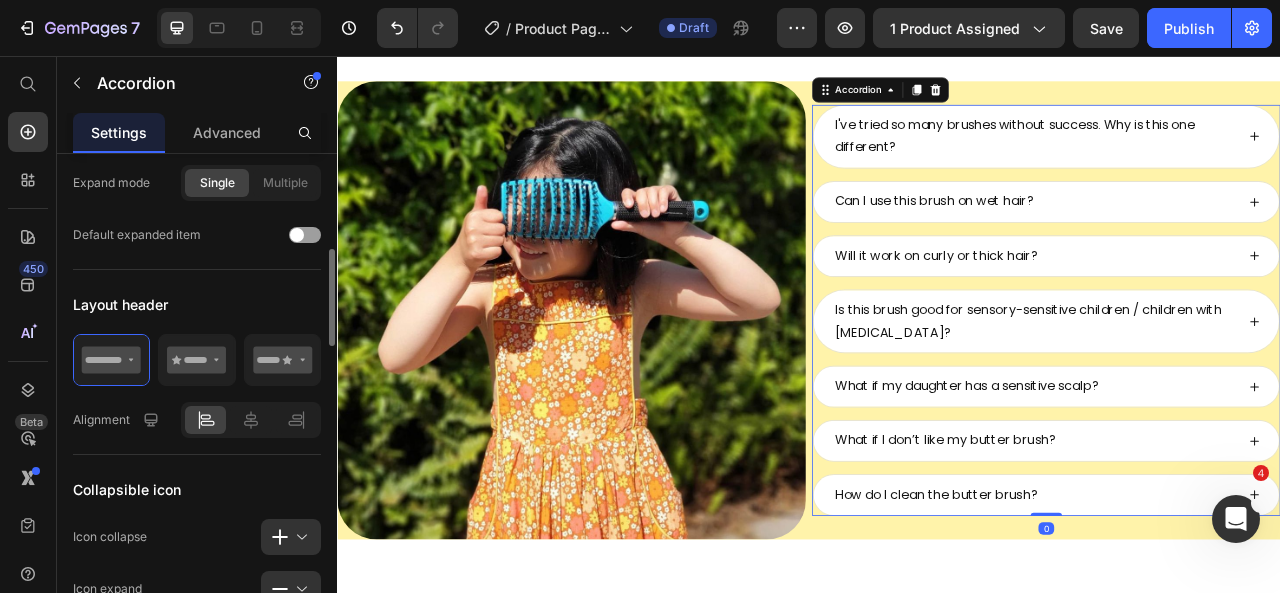 scroll, scrollTop: 528, scrollLeft: 0, axis: vertical 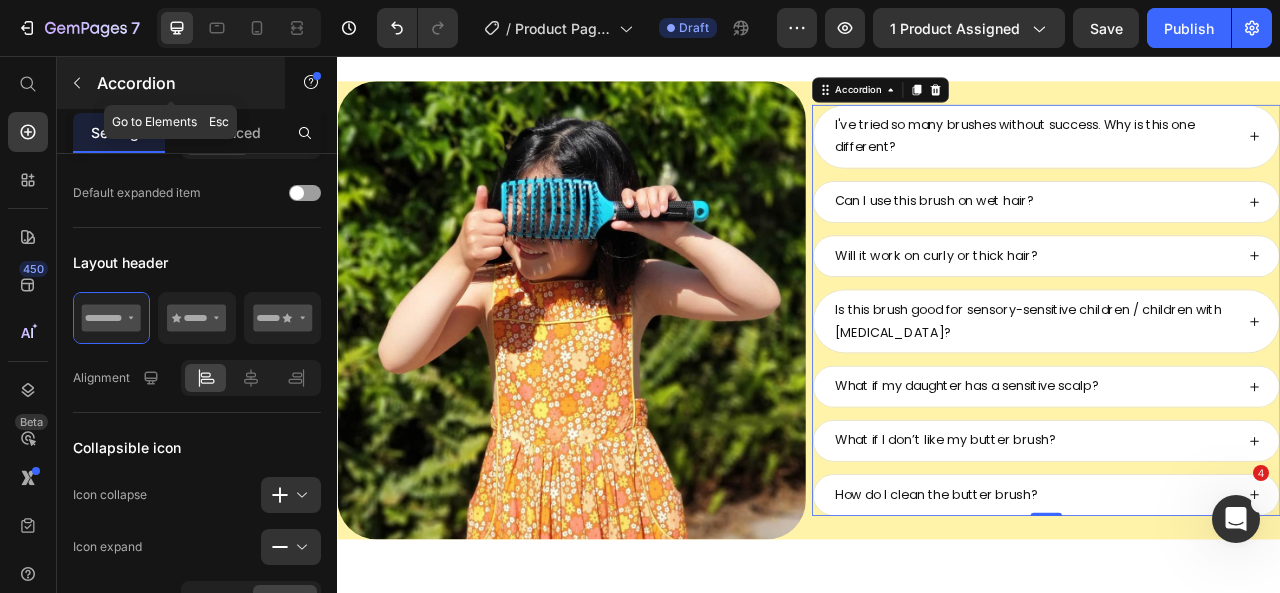 click at bounding box center (77, 83) 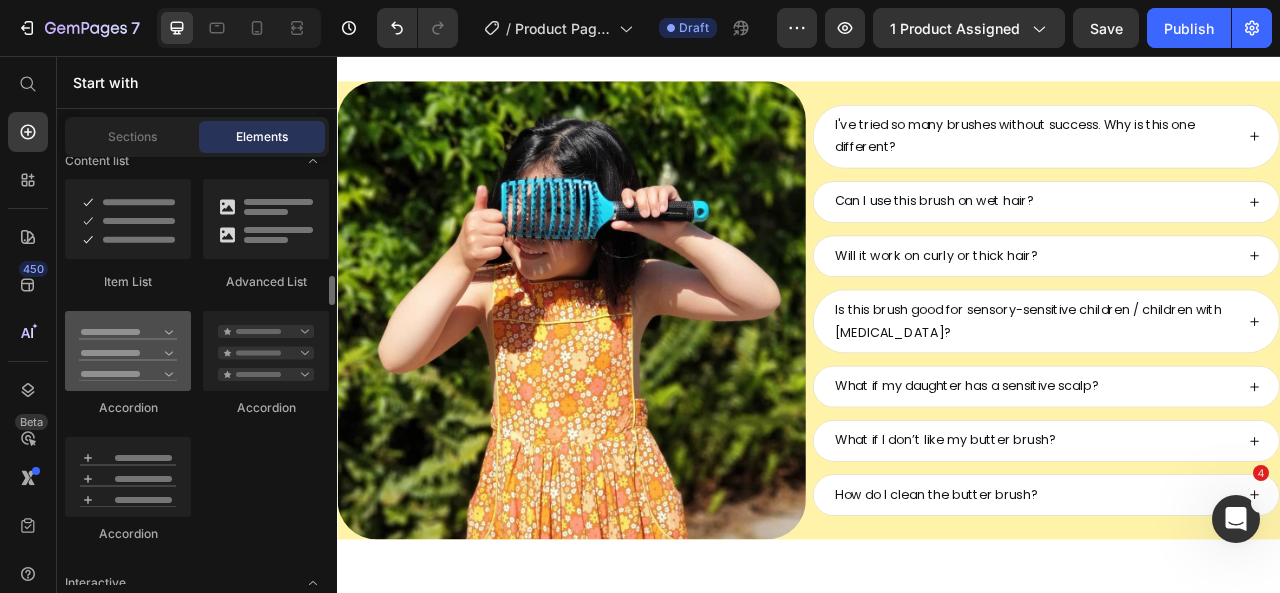 scroll, scrollTop: 1723, scrollLeft: 0, axis: vertical 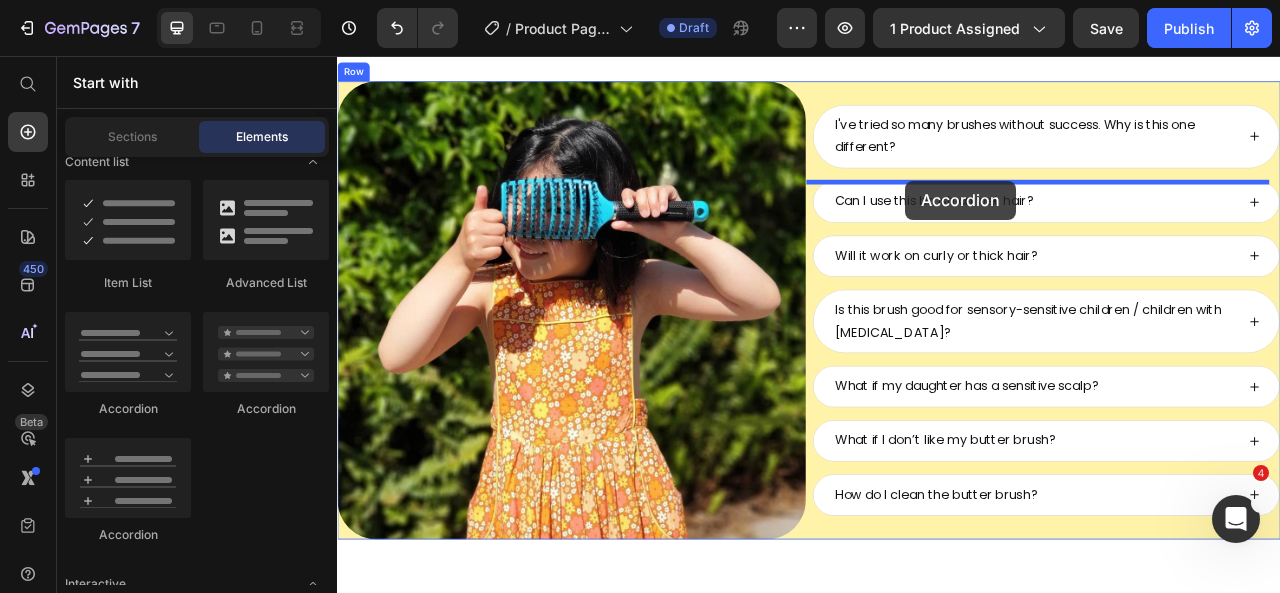 drag, startPoint x: 468, startPoint y: 429, endPoint x: 1060, endPoint y: 215, distance: 629.4919 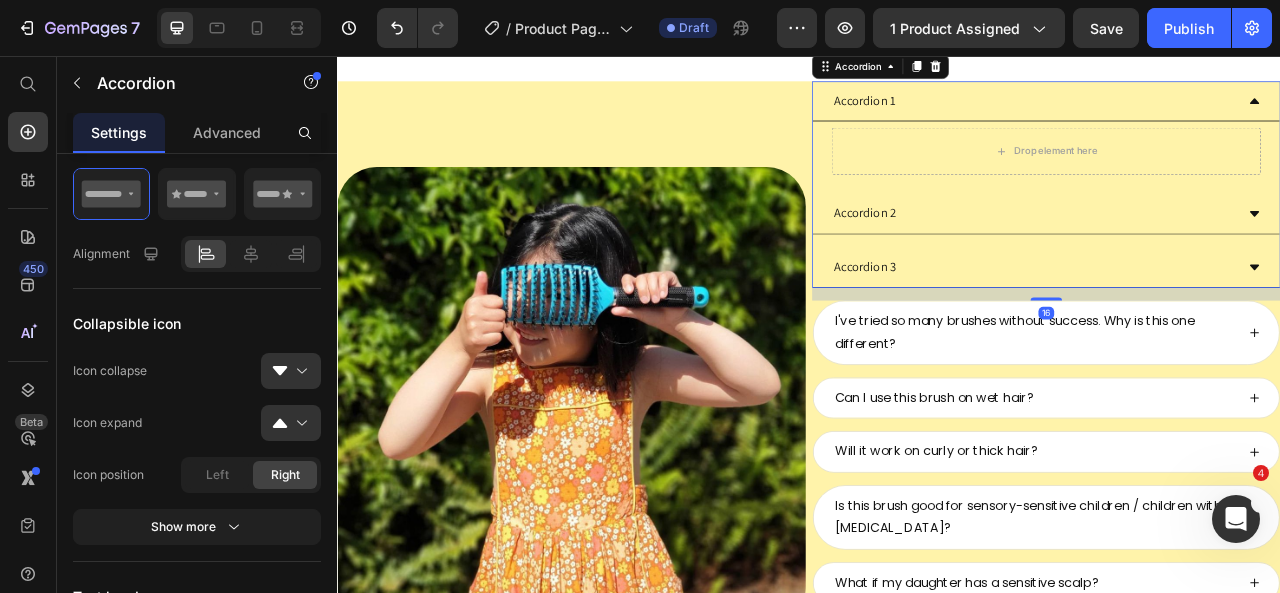 click 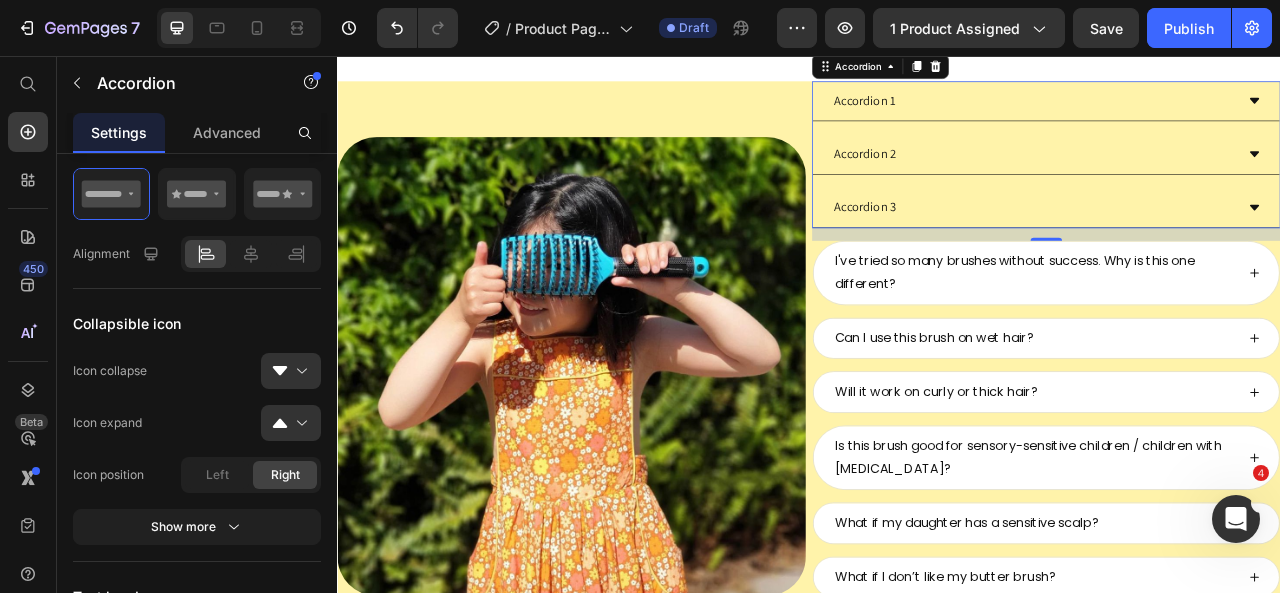 scroll, scrollTop: 9602, scrollLeft: 0, axis: vertical 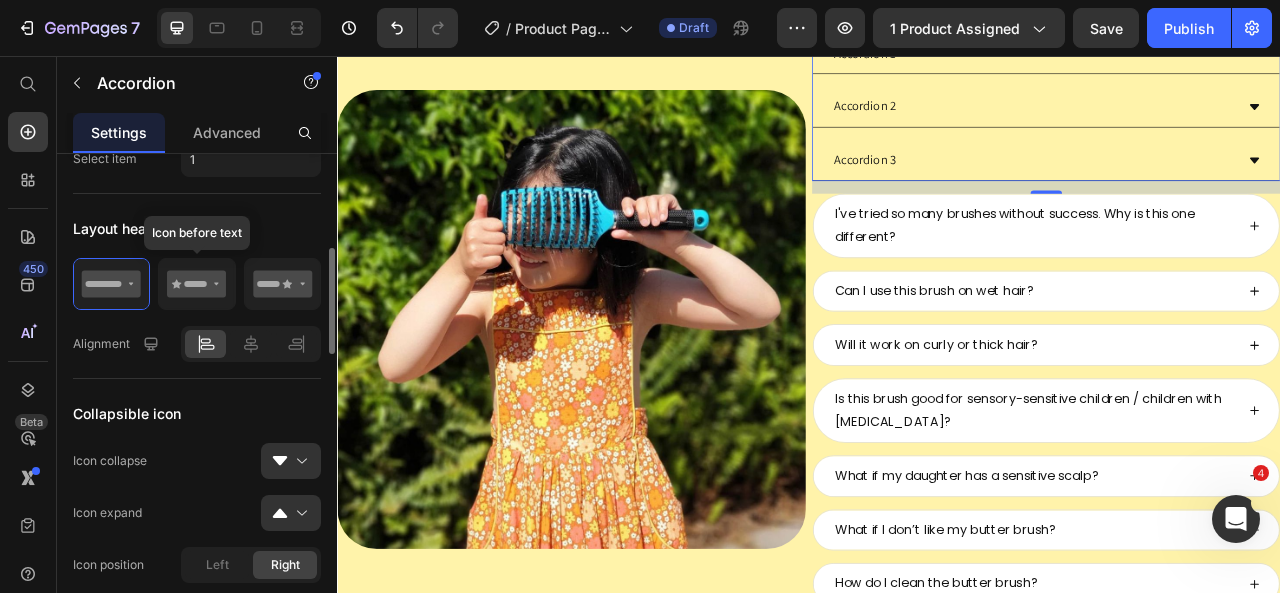 click 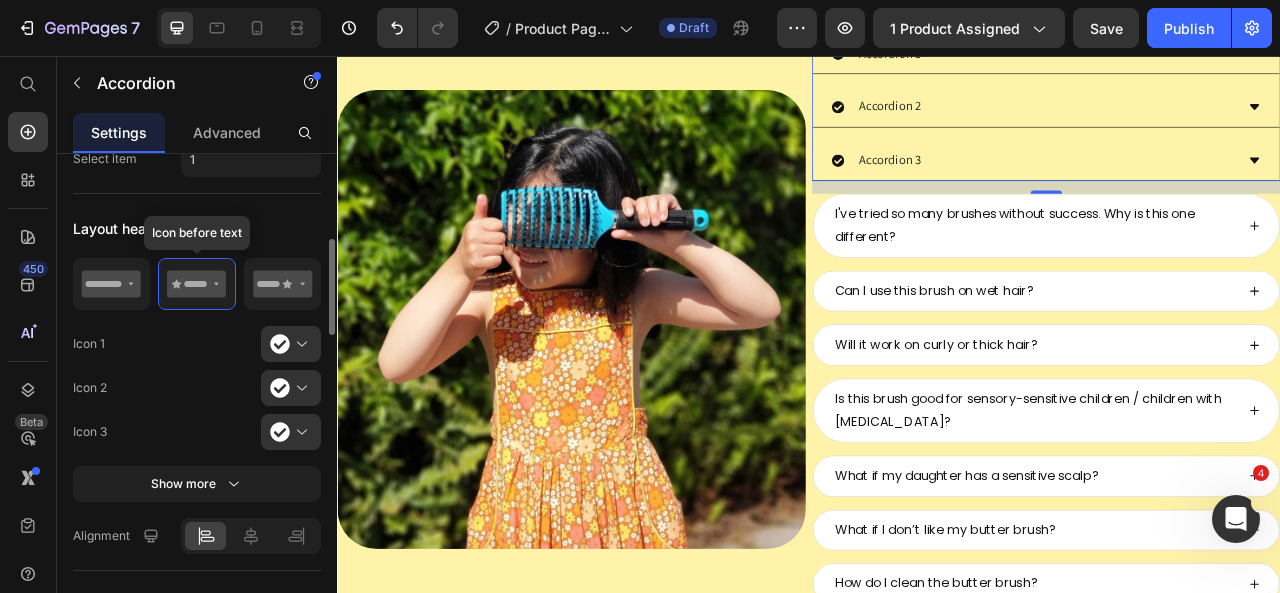 click 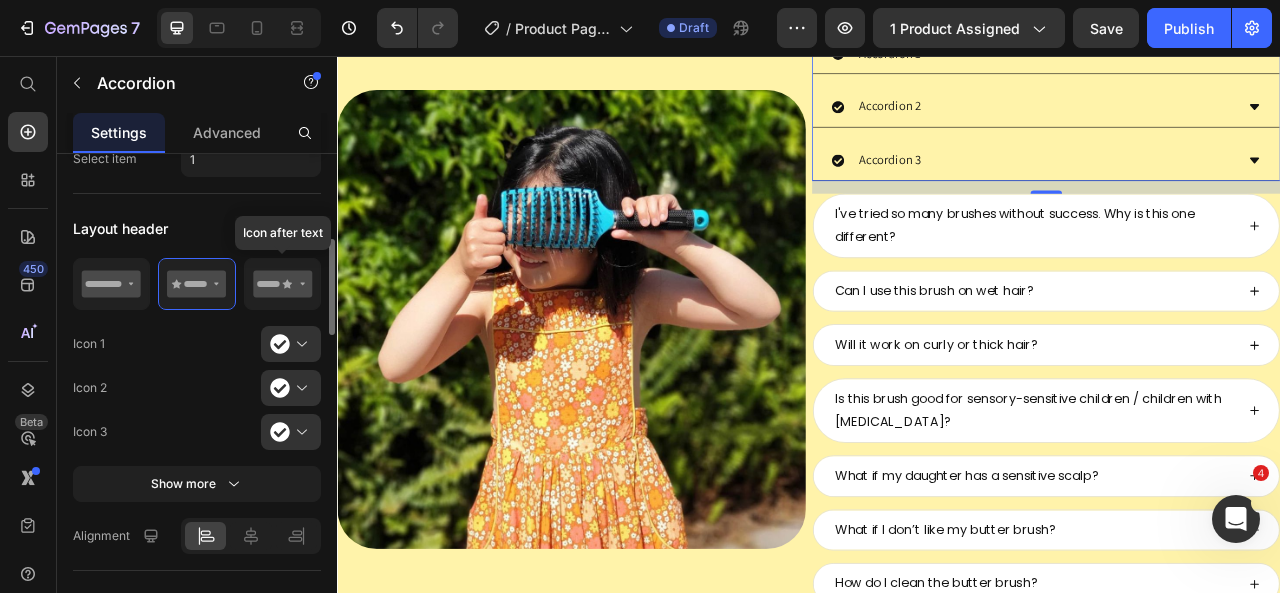 click 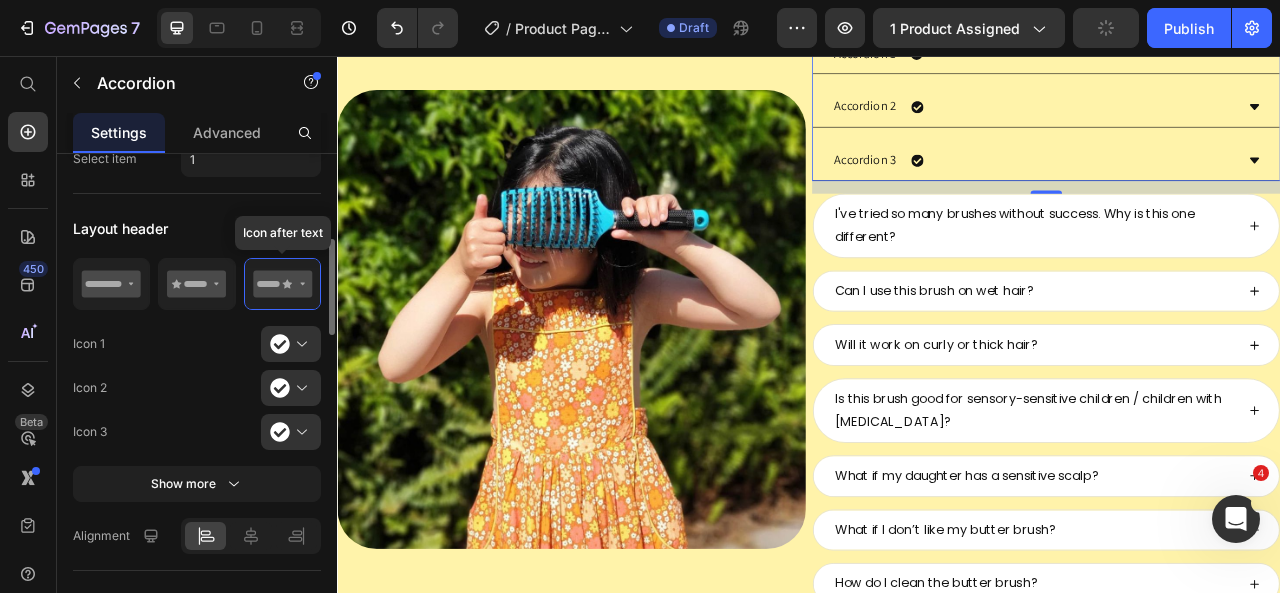 click 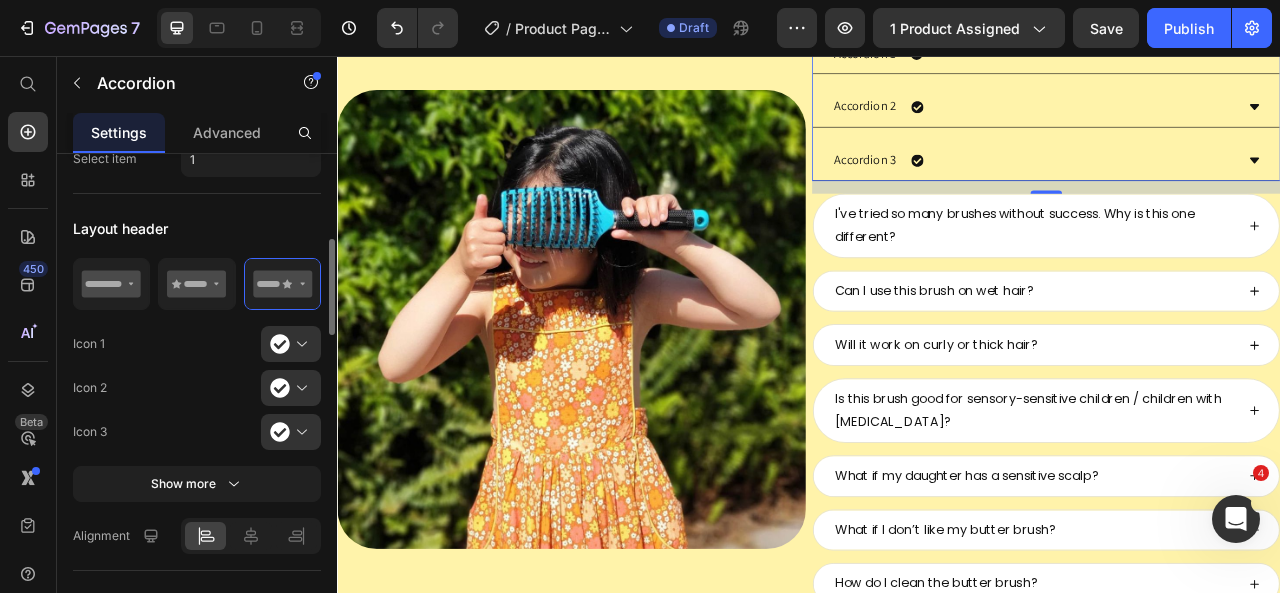 click 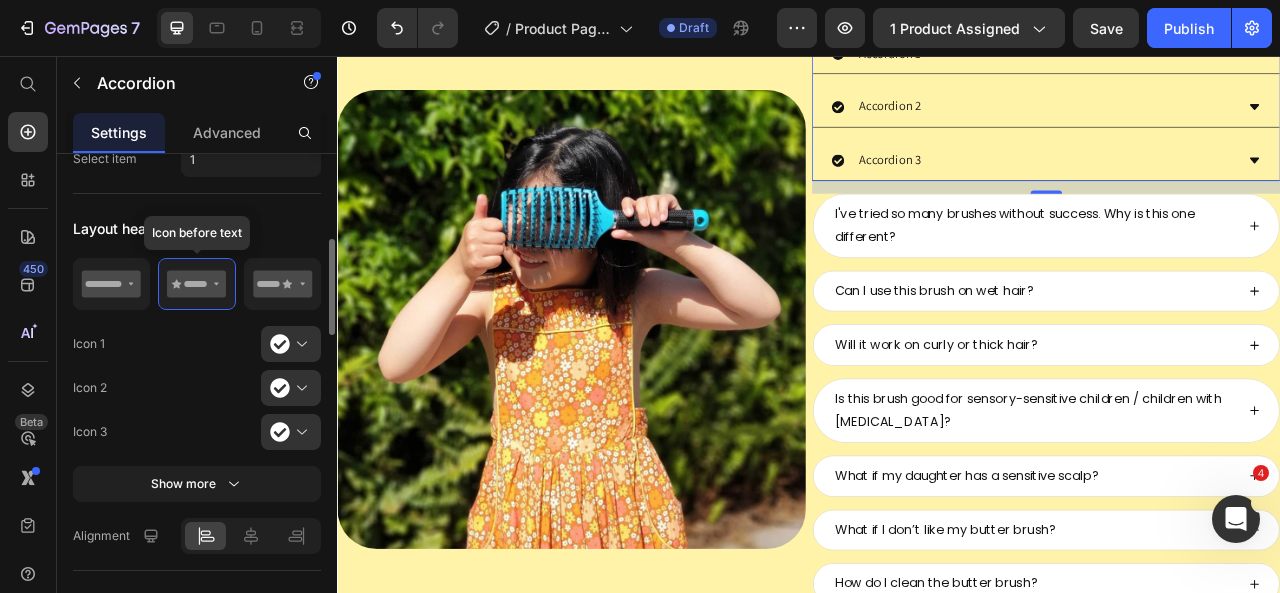 click 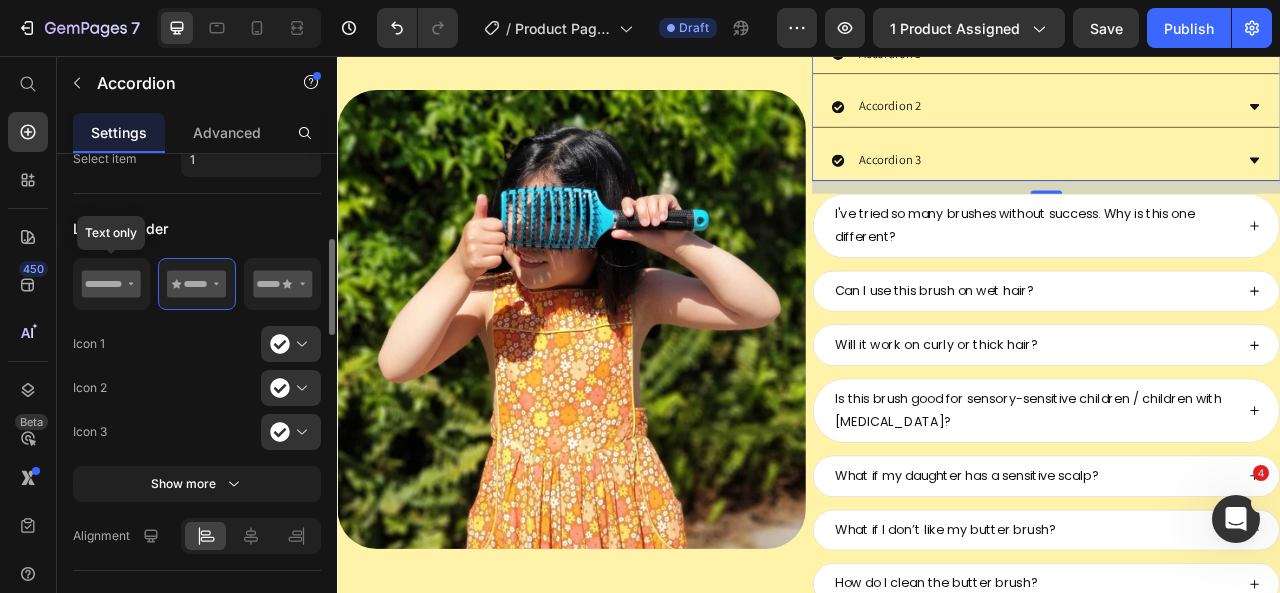 click 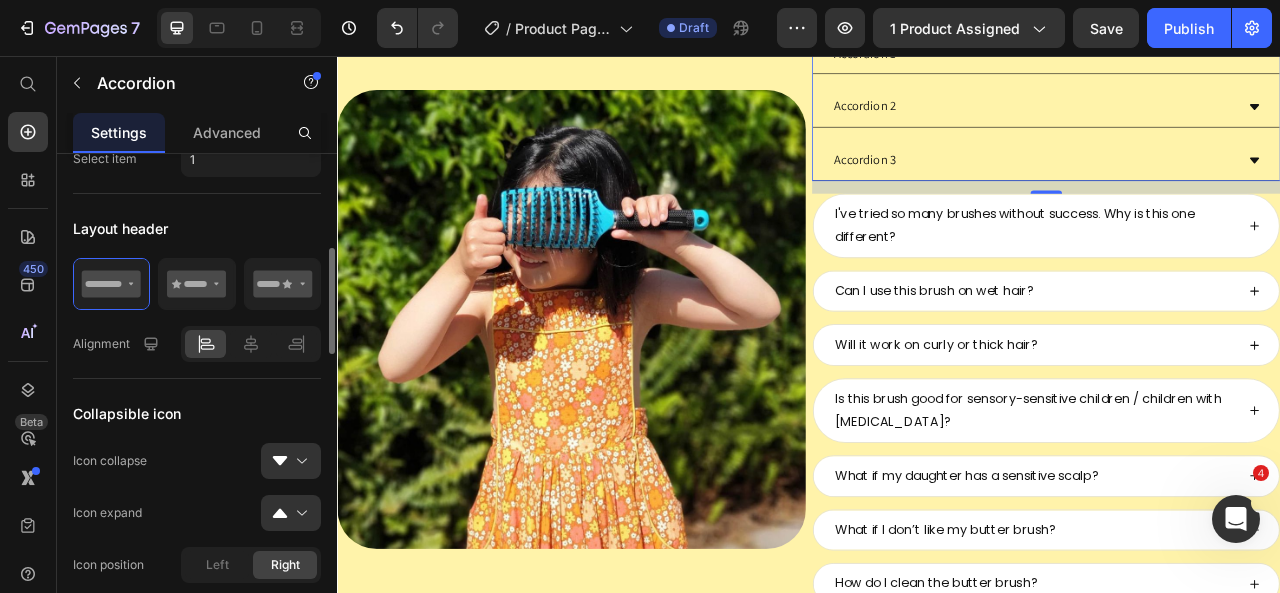 click on "Layout header" at bounding box center [197, 228] 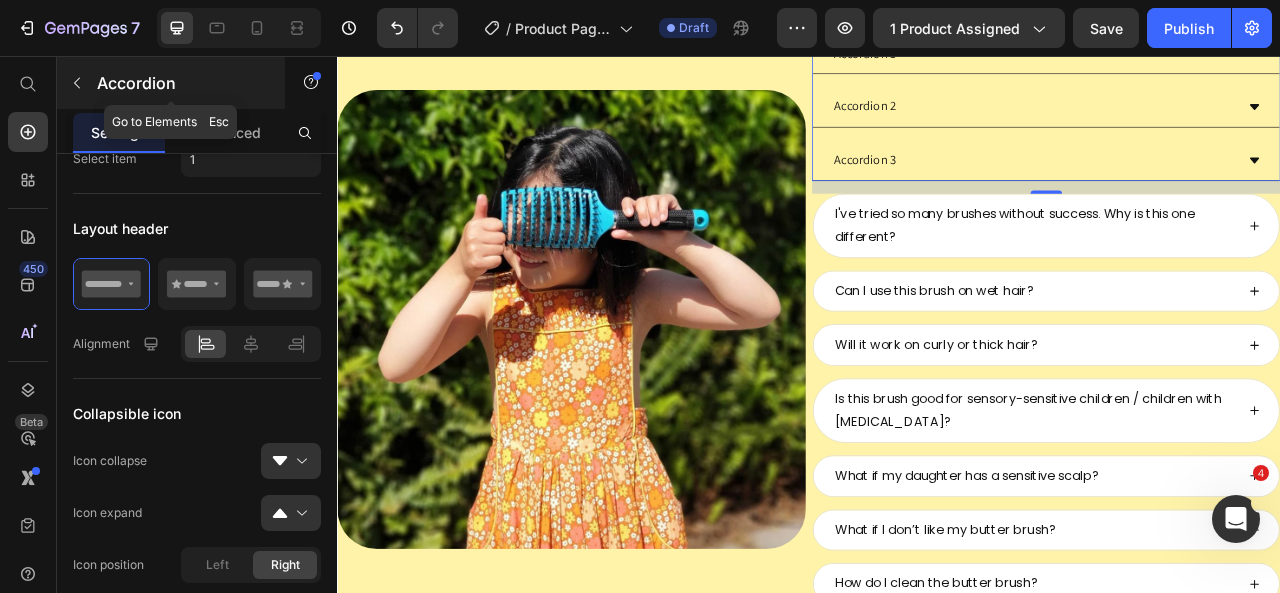 click 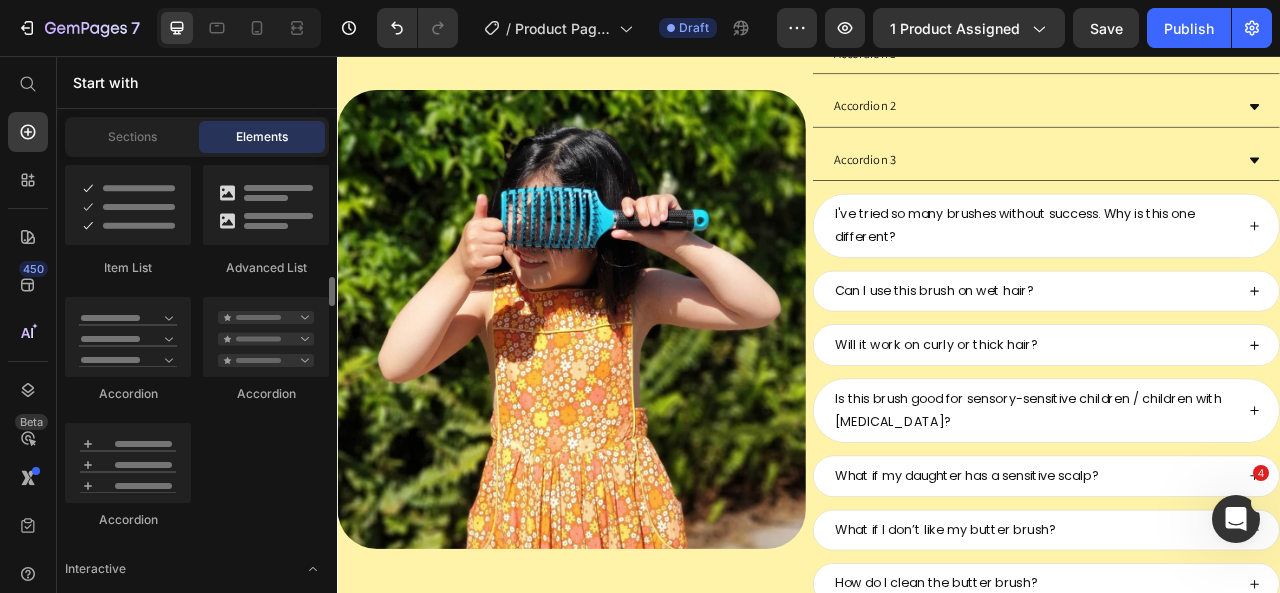 scroll, scrollTop: 1729, scrollLeft: 0, axis: vertical 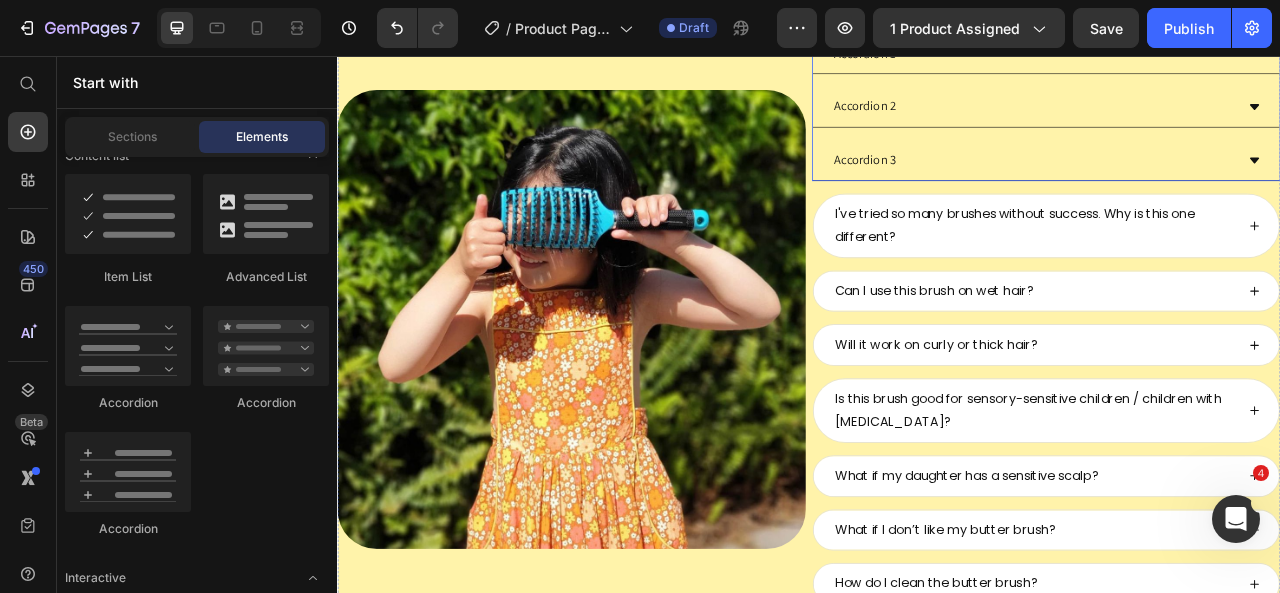 click on "Accordion 1" at bounding box center (1239, 54) 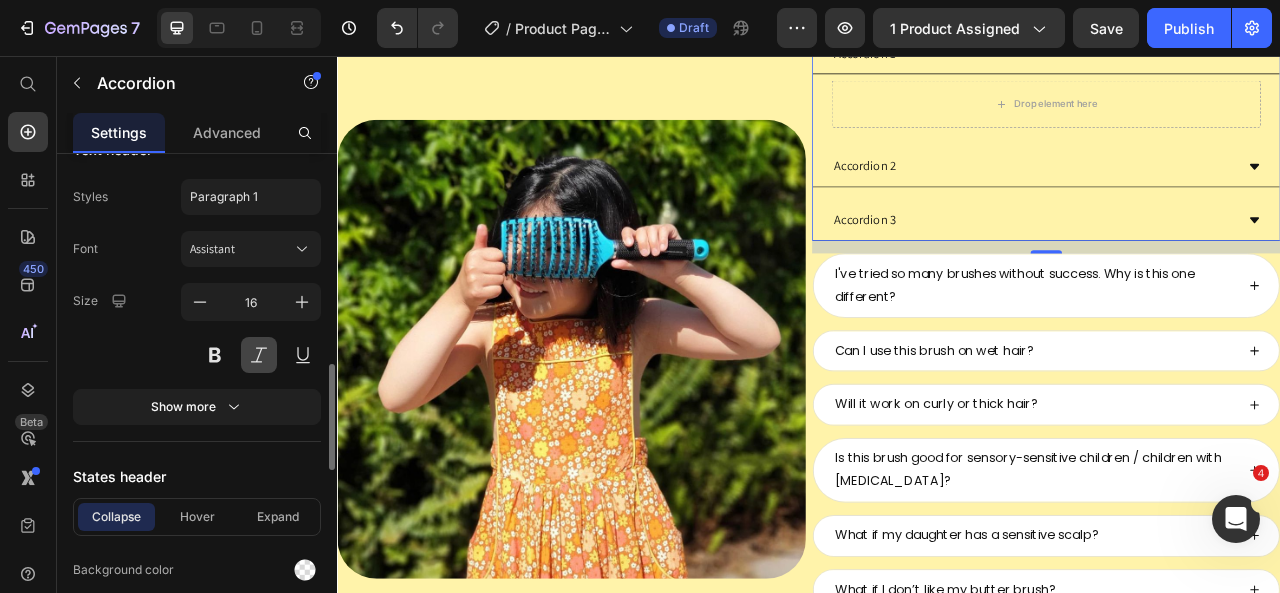 scroll, scrollTop: 974, scrollLeft: 0, axis: vertical 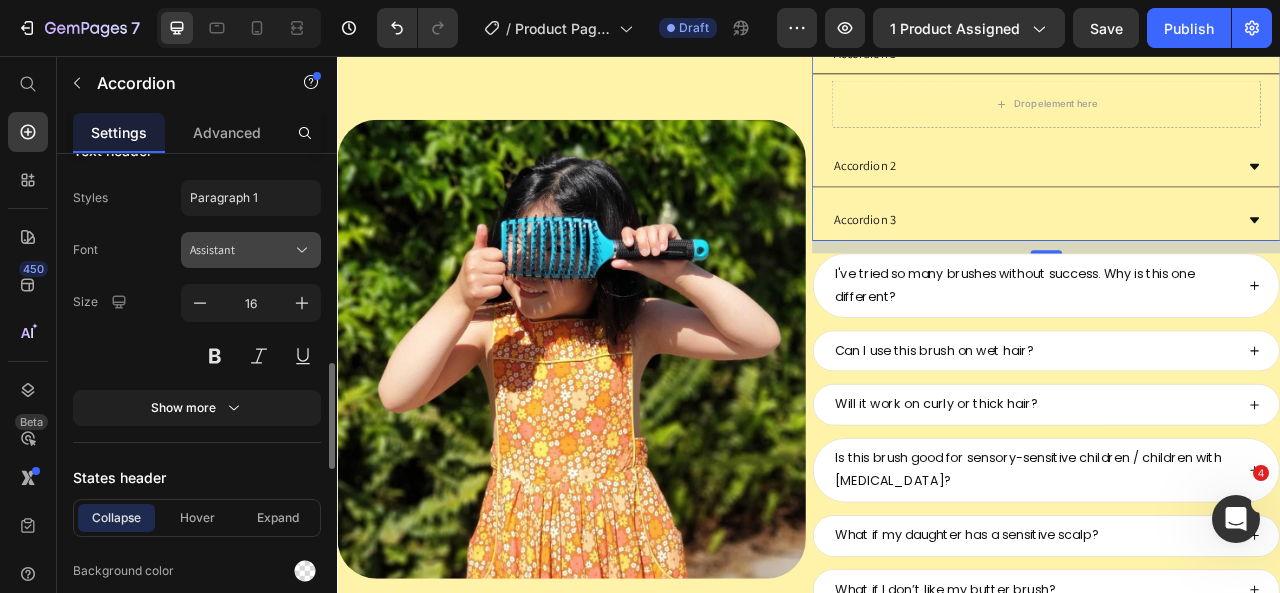 click on "Assistant" at bounding box center (241, 250) 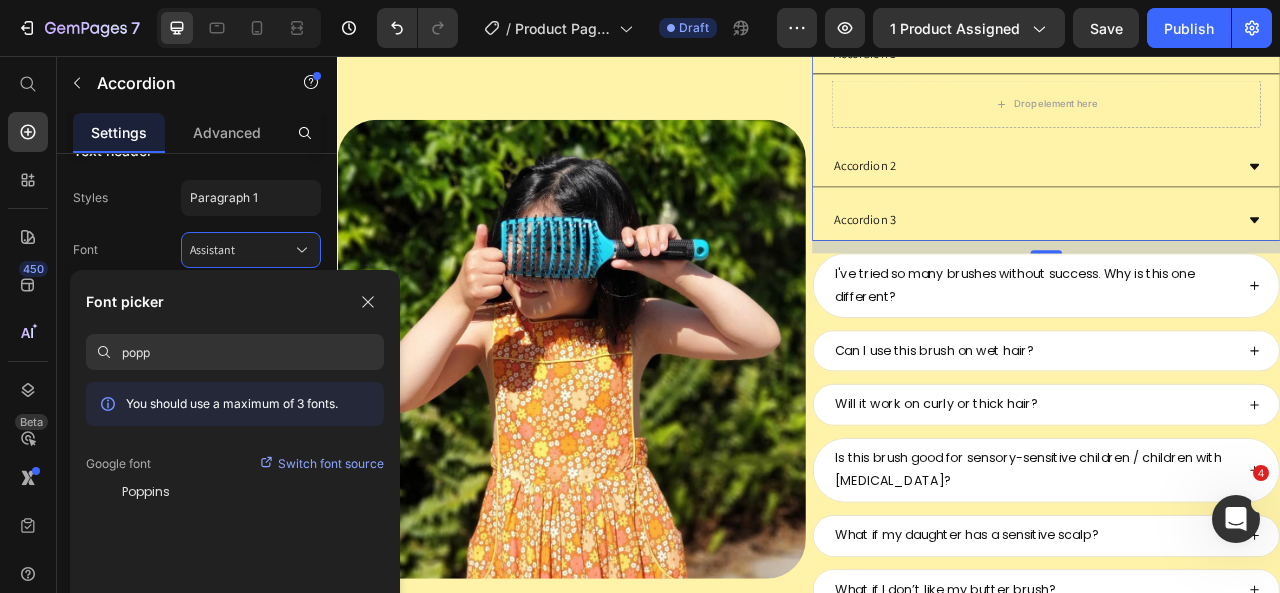 type on "popp" 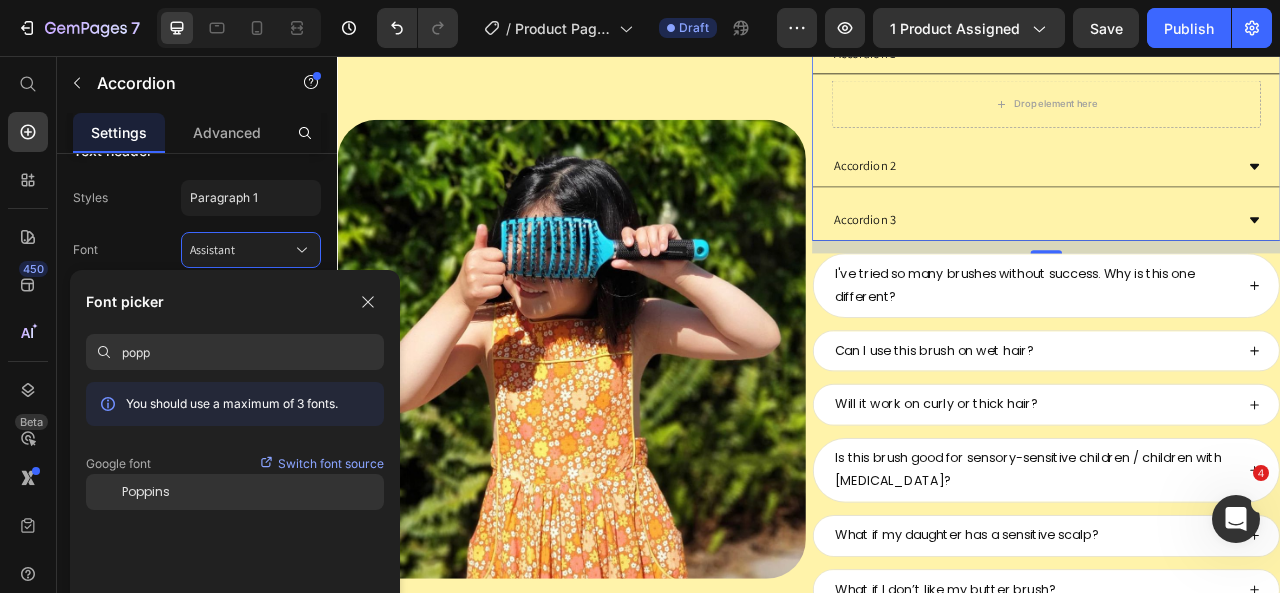 click on "Poppins" 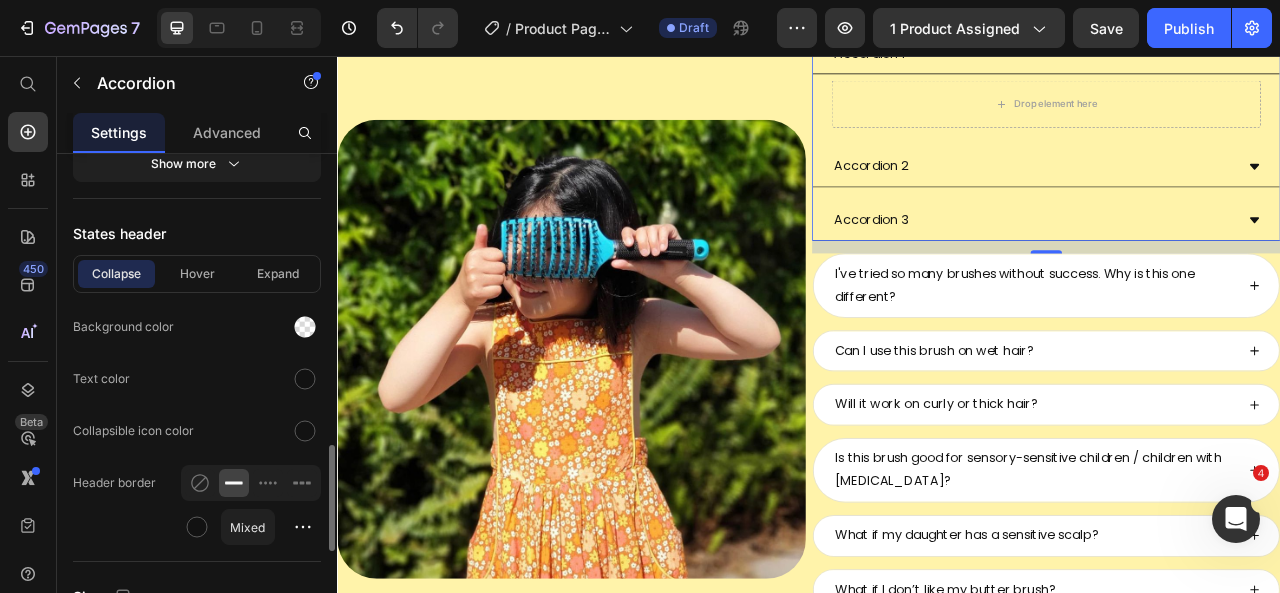 scroll, scrollTop: 1258, scrollLeft: 0, axis: vertical 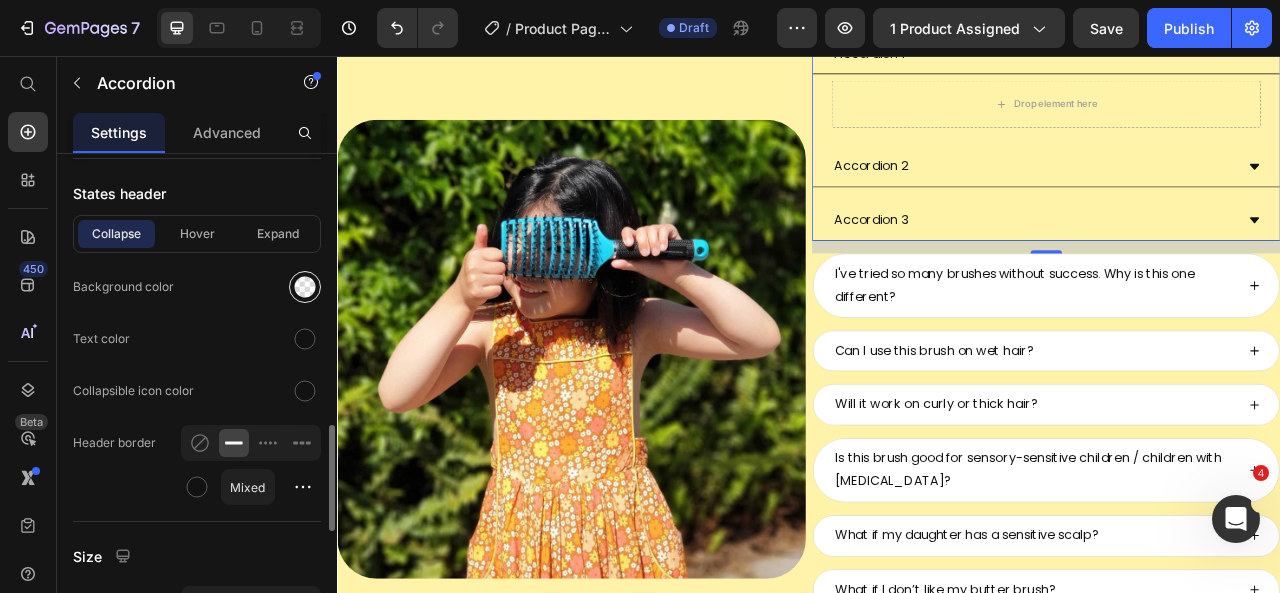 click at bounding box center [305, 287] 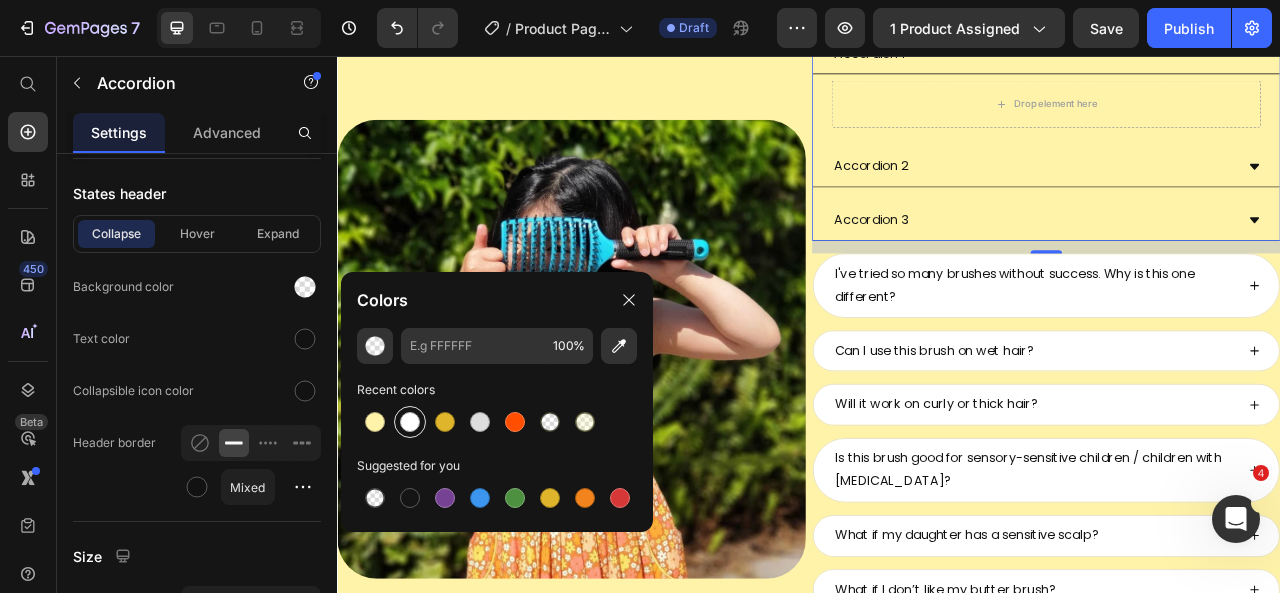 click at bounding box center [410, 422] 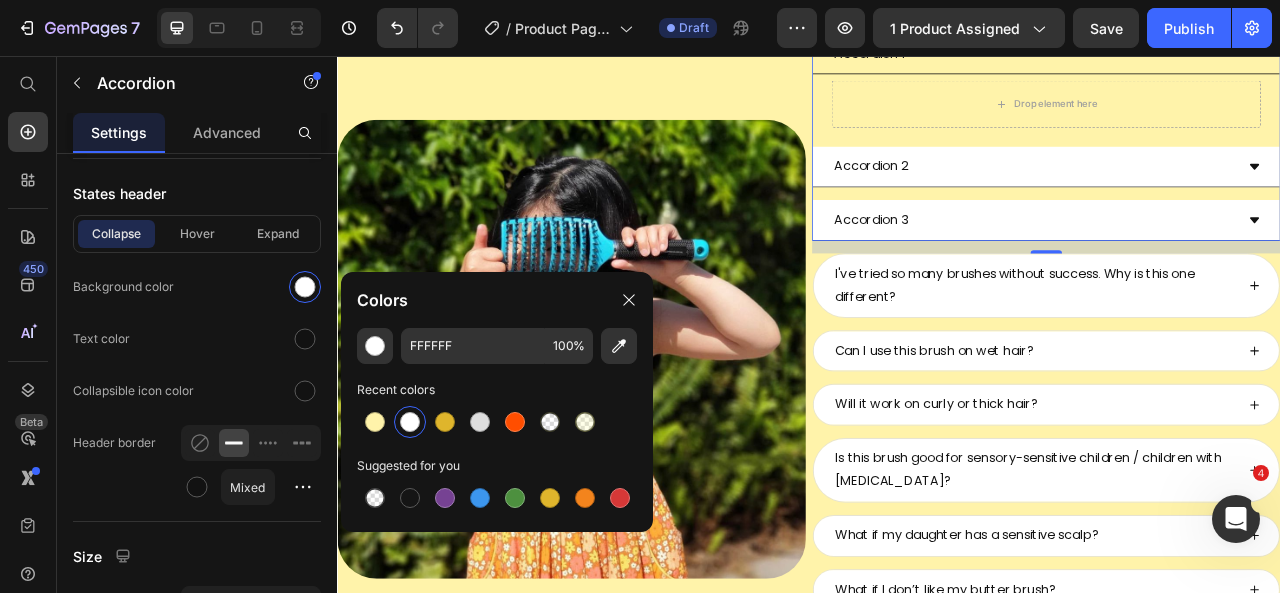 click on "Accordion 1" at bounding box center [1239, 54] 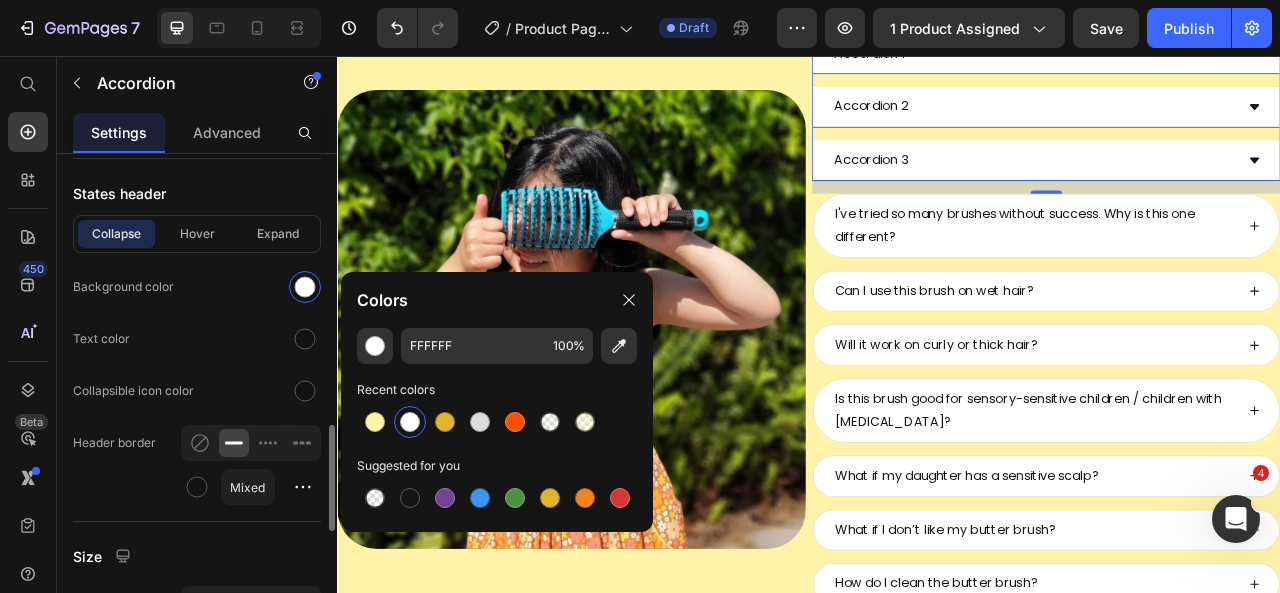 click on "Collapse Hover Expand Background color Text color Collapsible icon color Header border Mixed" 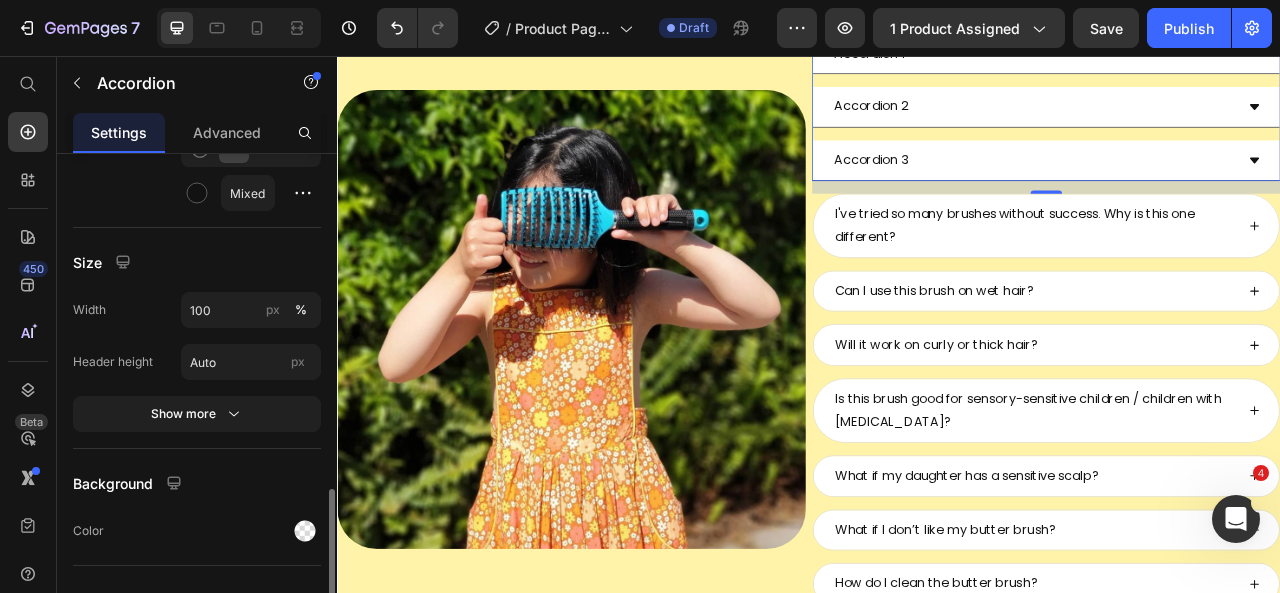 scroll, scrollTop: 1553, scrollLeft: 0, axis: vertical 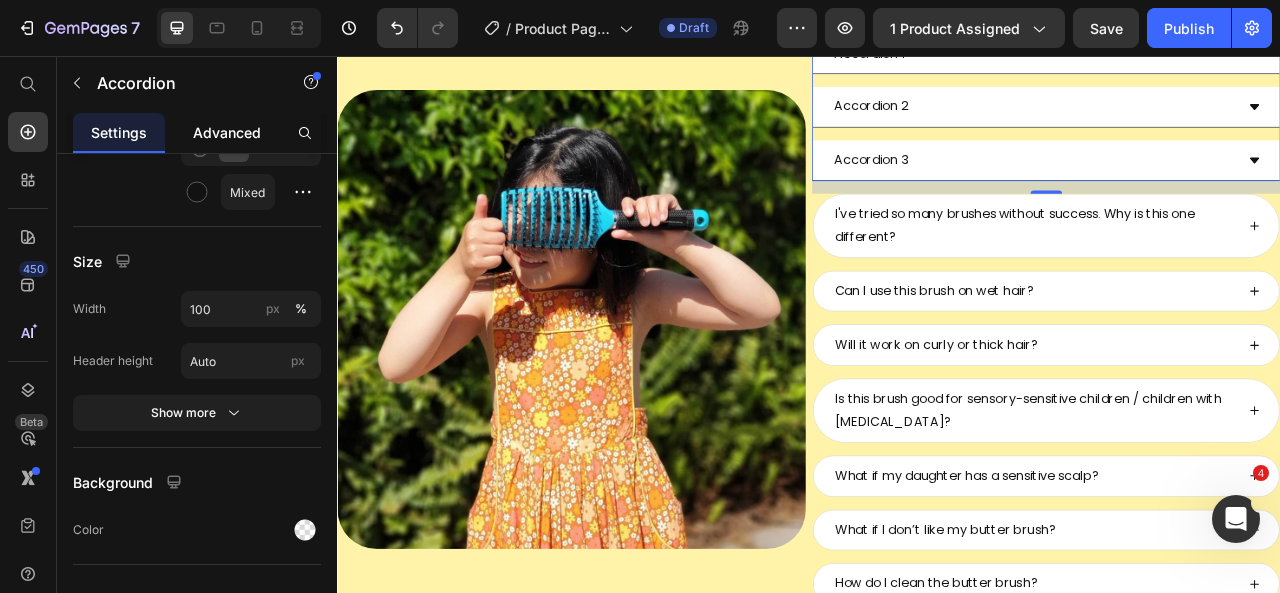 click on "Advanced" 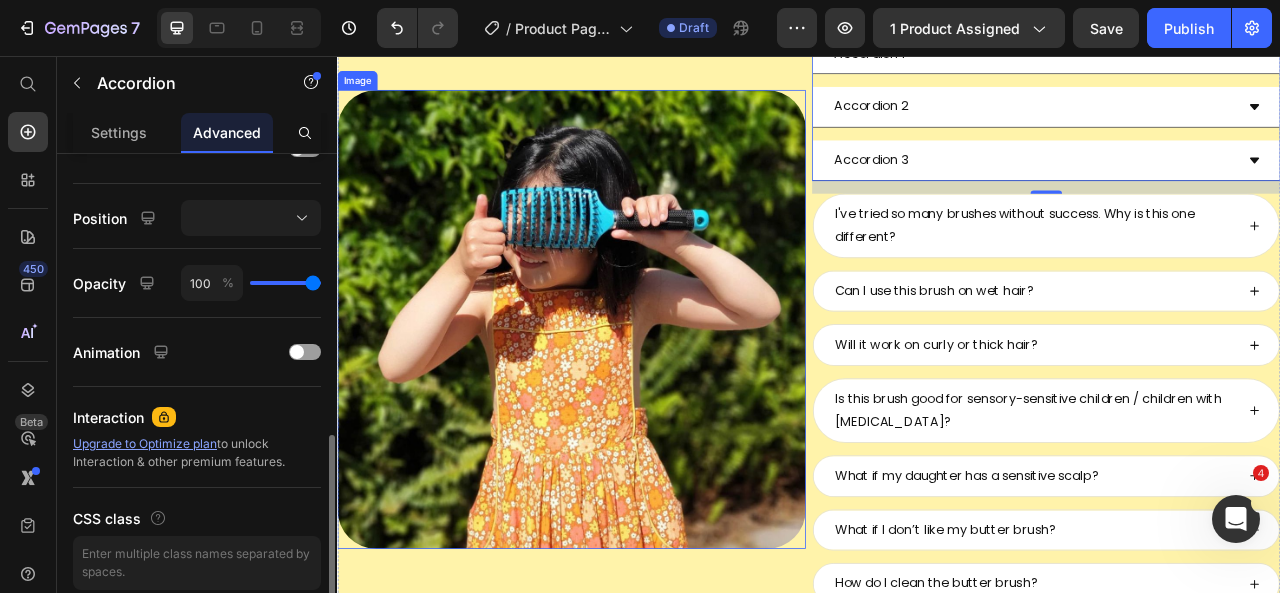 scroll, scrollTop: 697, scrollLeft: 0, axis: vertical 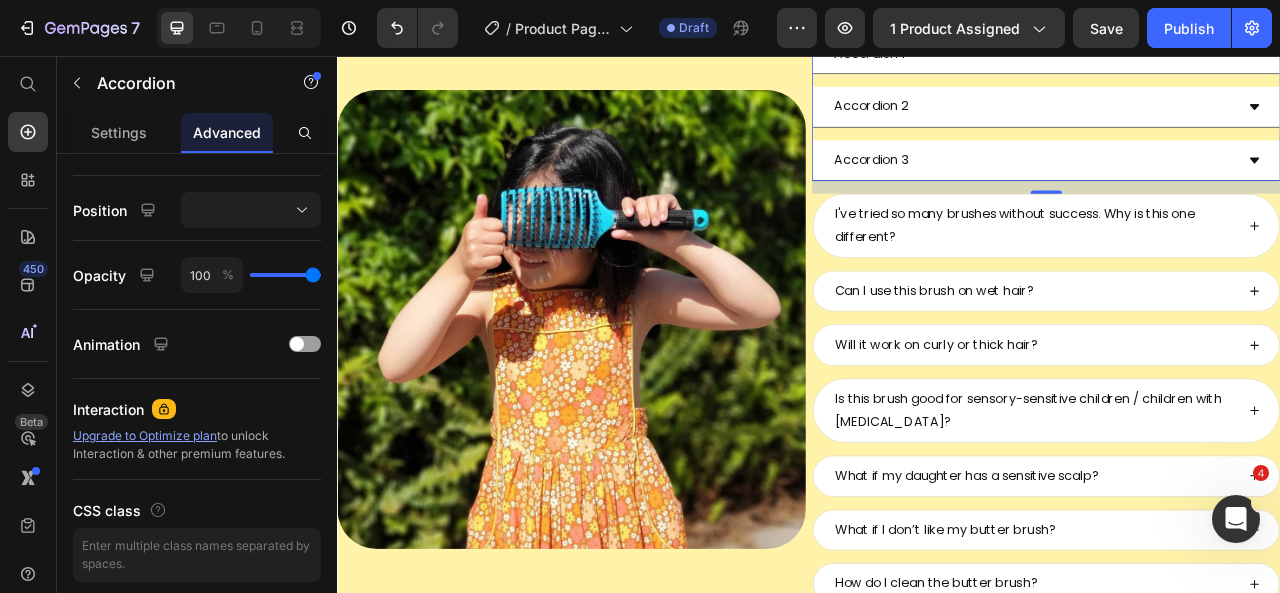 click 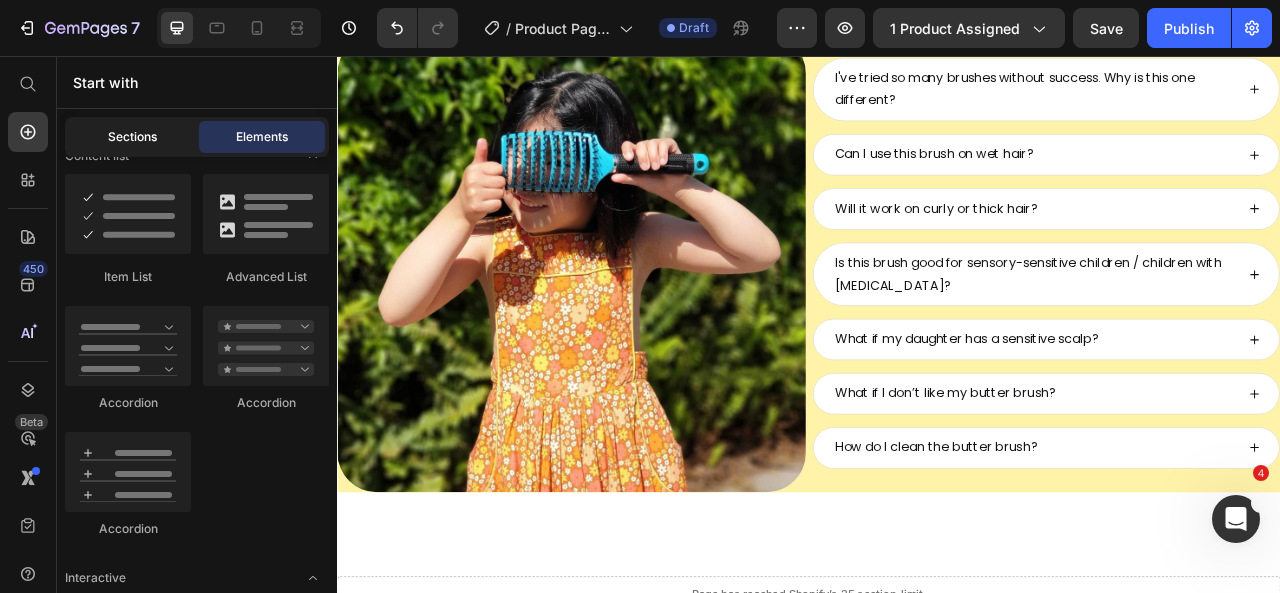 click on "Sections" at bounding box center (132, 137) 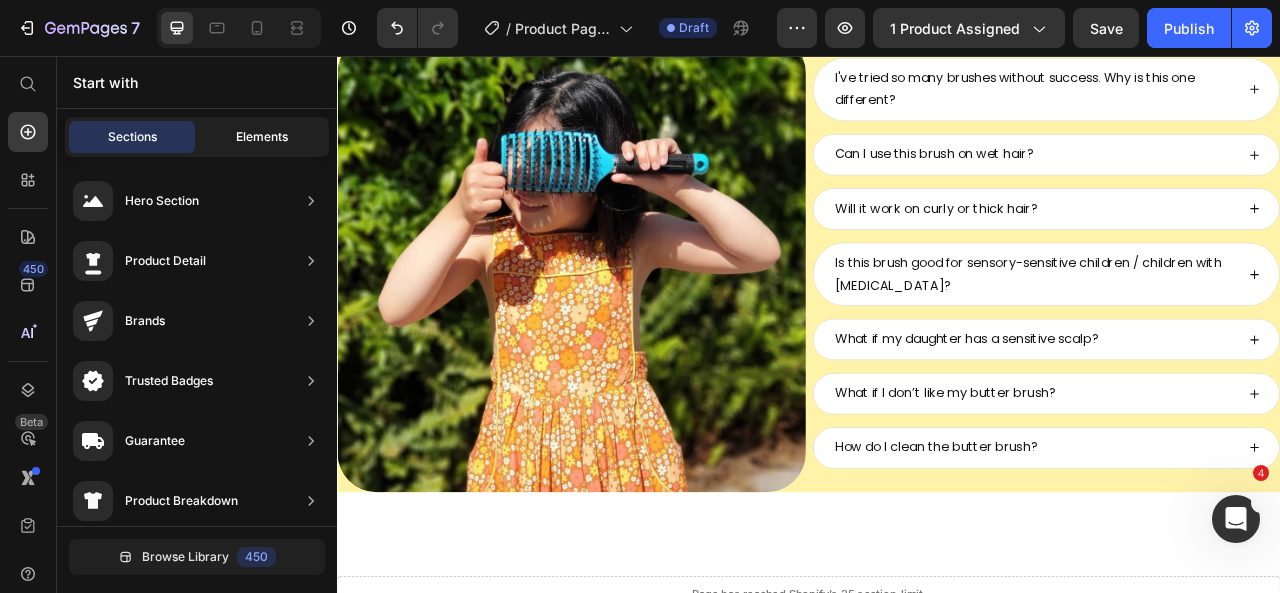 click on "Elements" at bounding box center [262, 137] 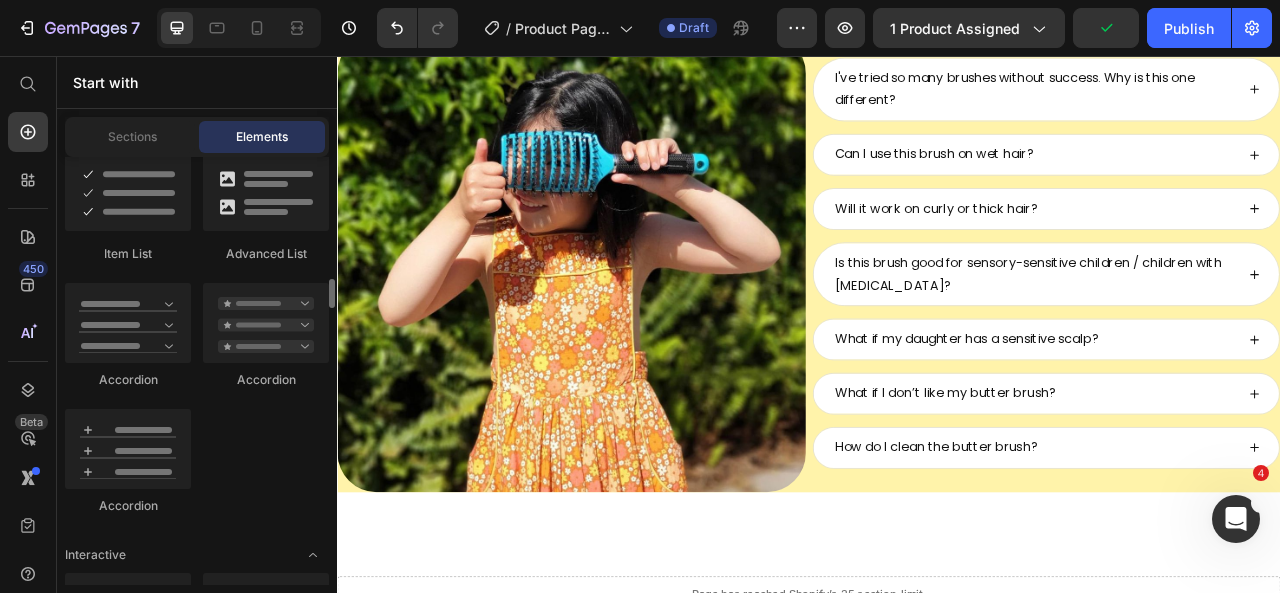 scroll, scrollTop: 1753, scrollLeft: 0, axis: vertical 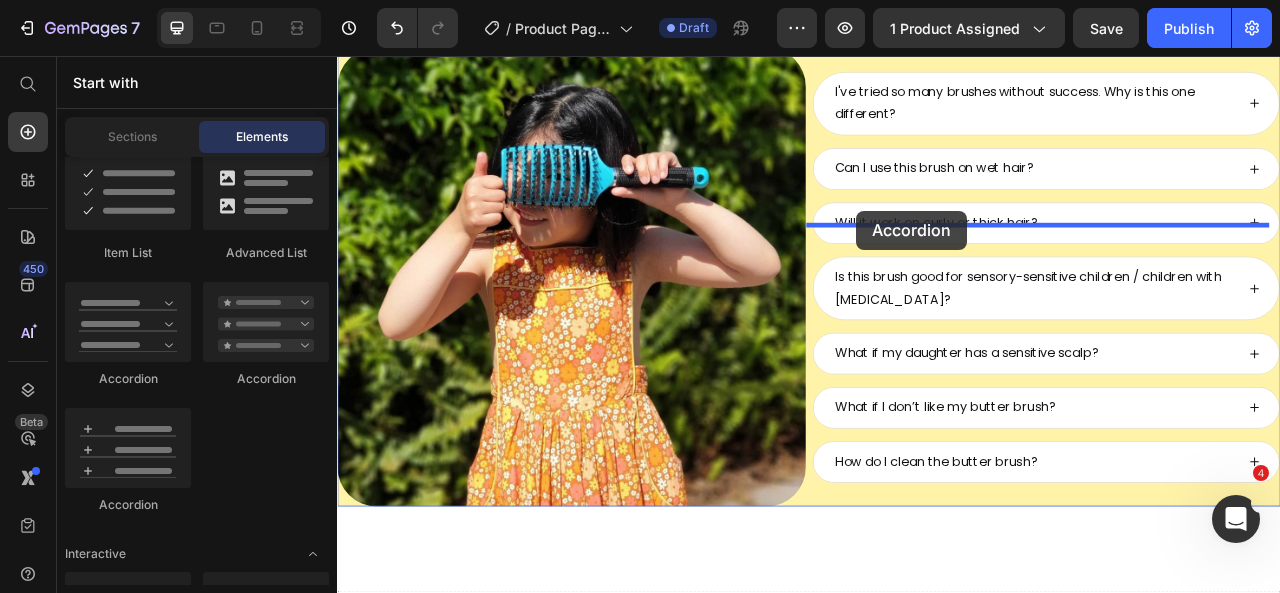 drag, startPoint x: 465, startPoint y: 391, endPoint x: 997, endPoint y: 253, distance: 549.6071 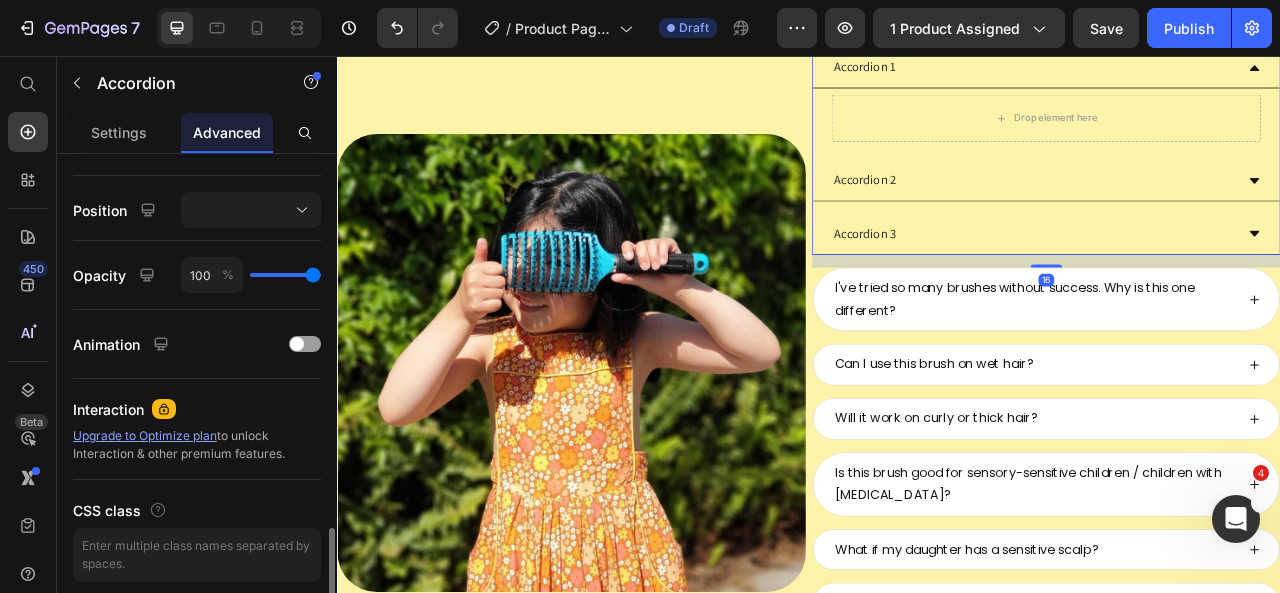 scroll, scrollTop: 769, scrollLeft: 0, axis: vertical 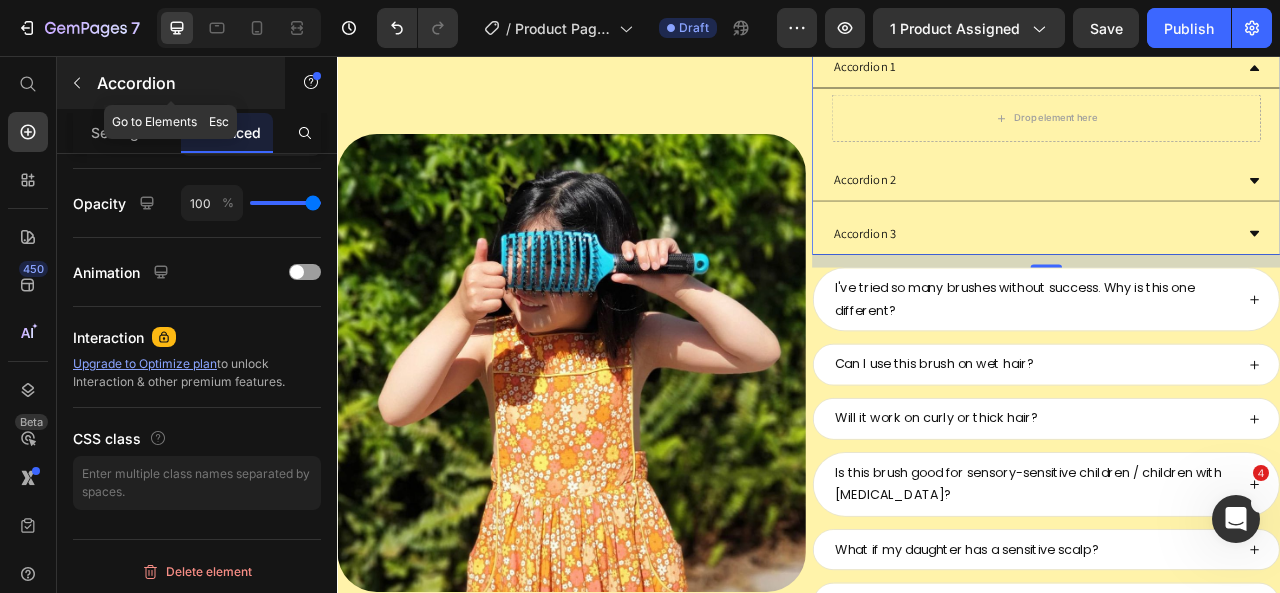 click 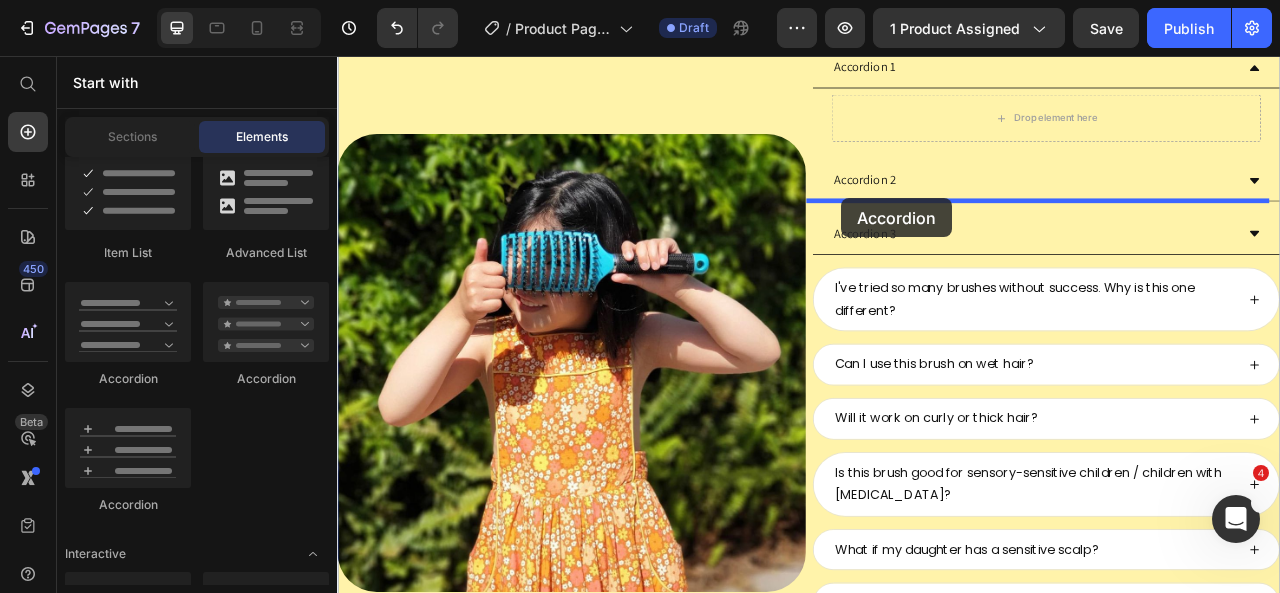 drag, startPoint x: 589, startPoint y: 390, endPoint x: 978, endPoint y: 237, distance: 418.00717 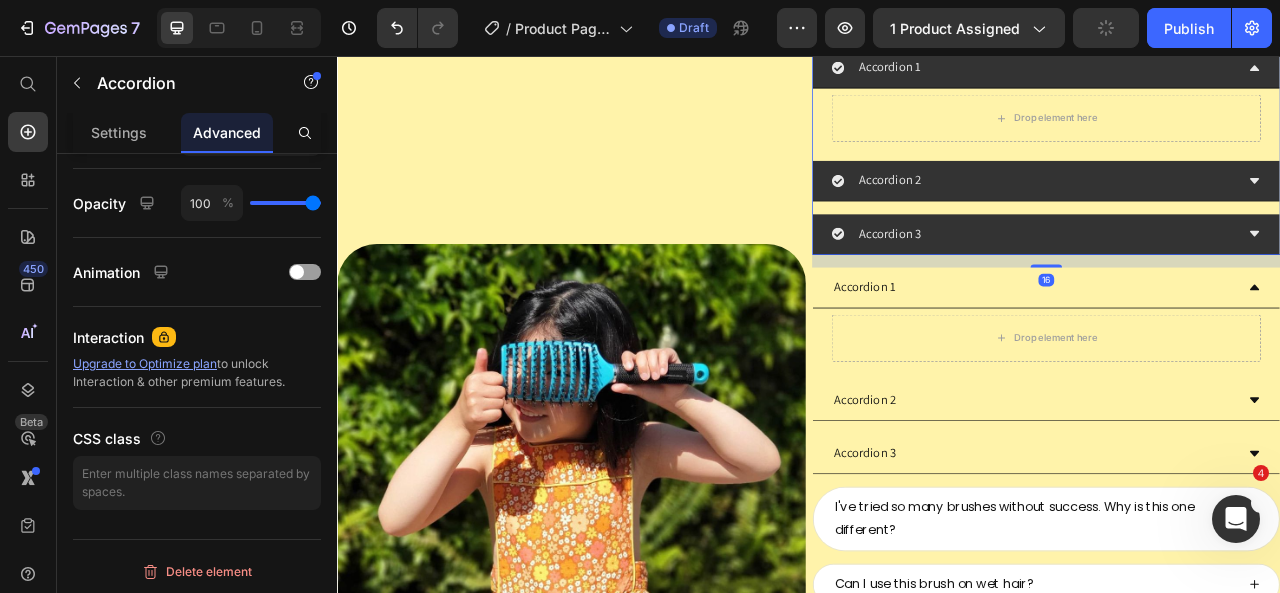 click 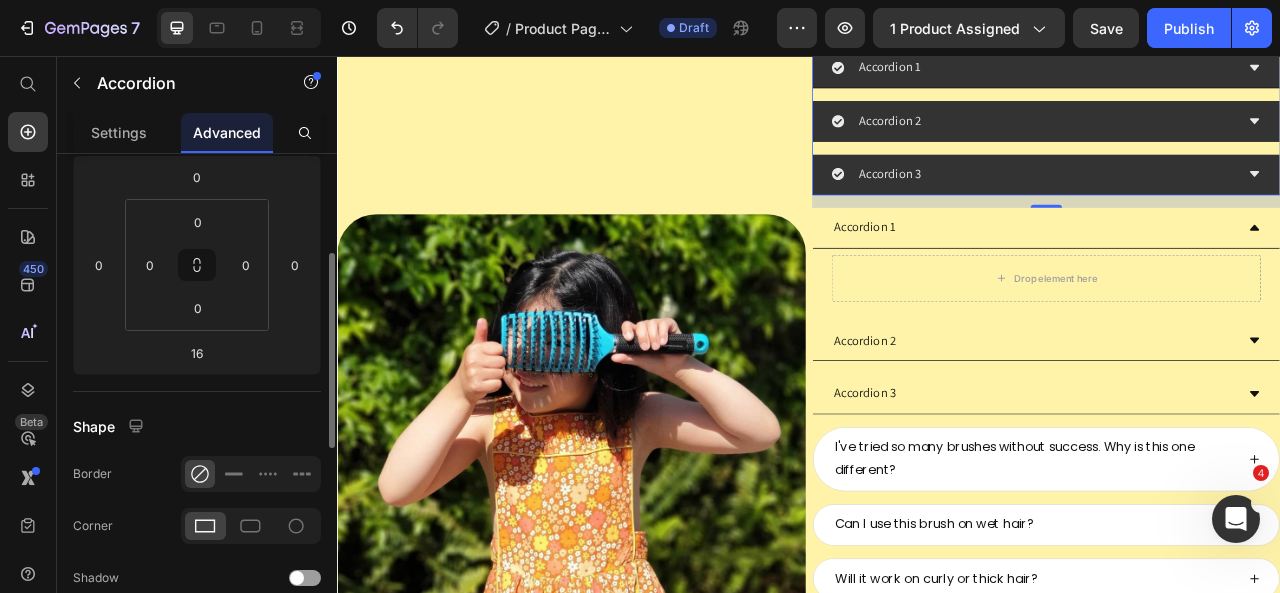 scroll, scrollTop: 258, scrollLeft: 0, axis: vertical 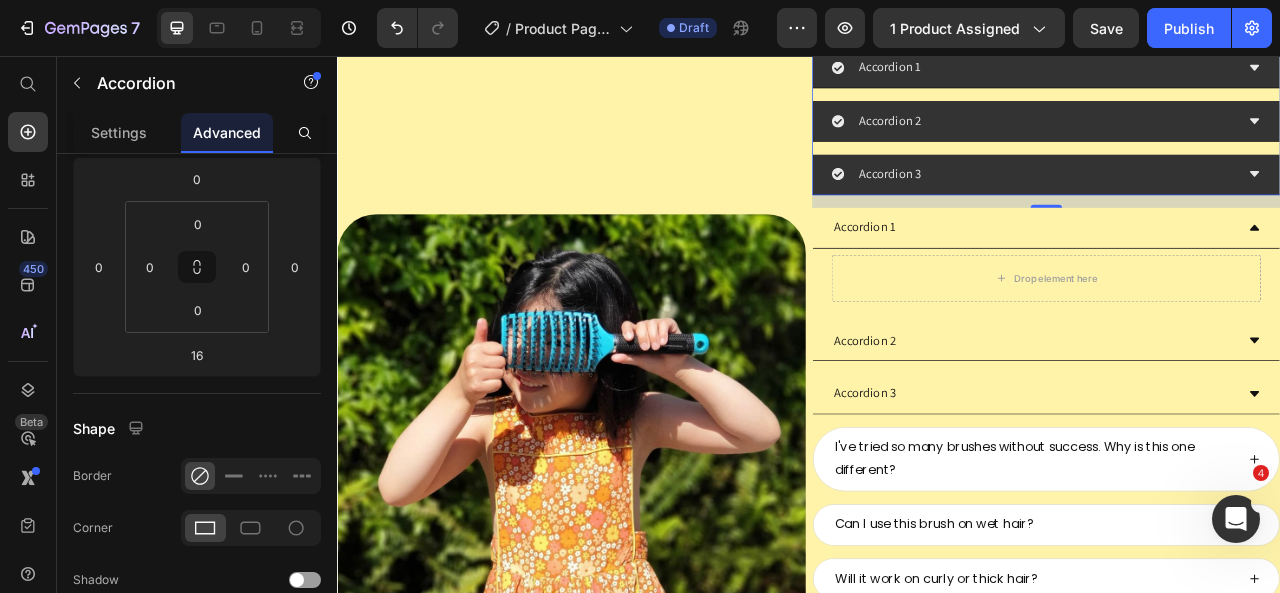 click on "Accordion 1" at bounding box center [1223, 70] 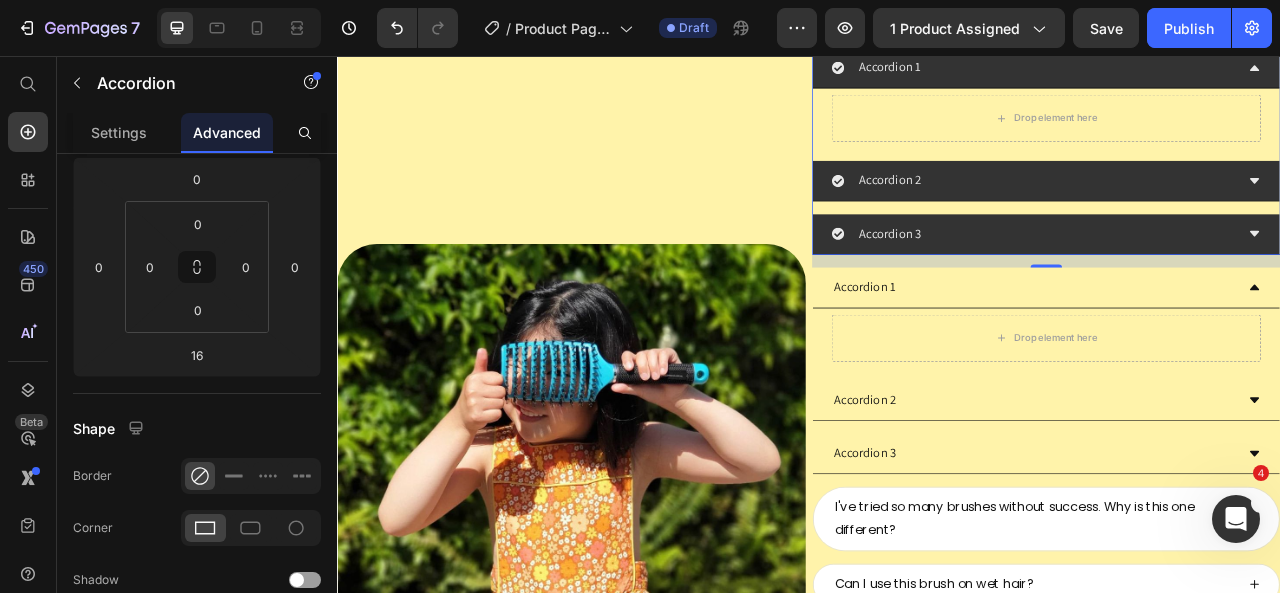 click on "Accordion 1" at bounding box center (1223, 70) 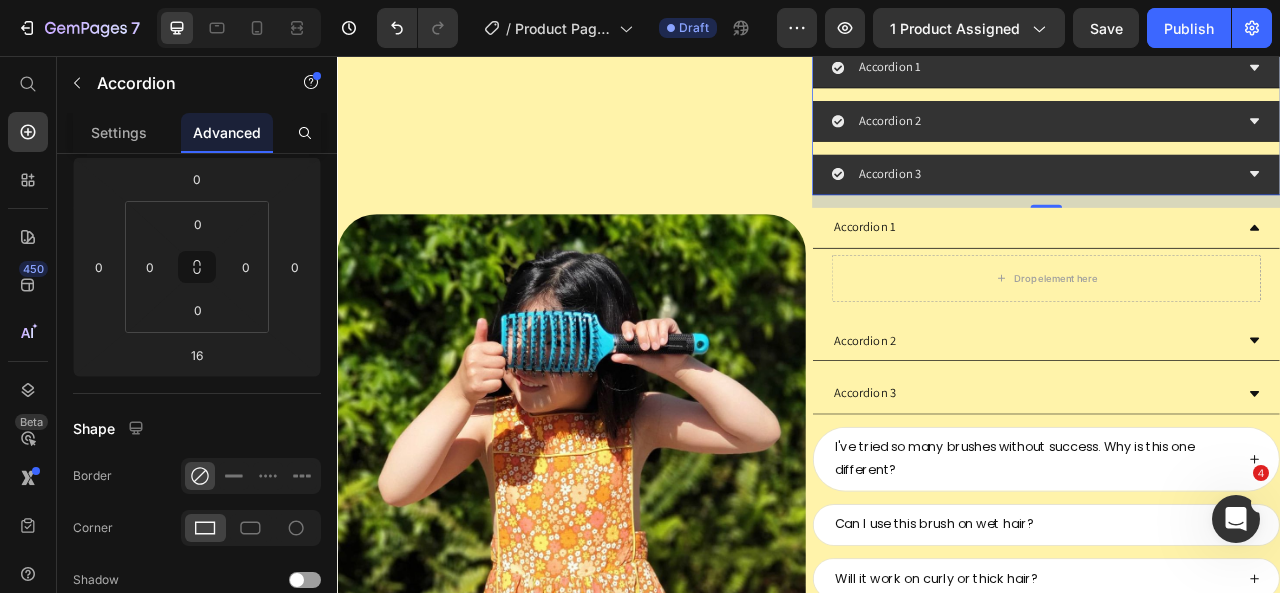 click on "Accordion 1" at bounding box center (1040, 70) 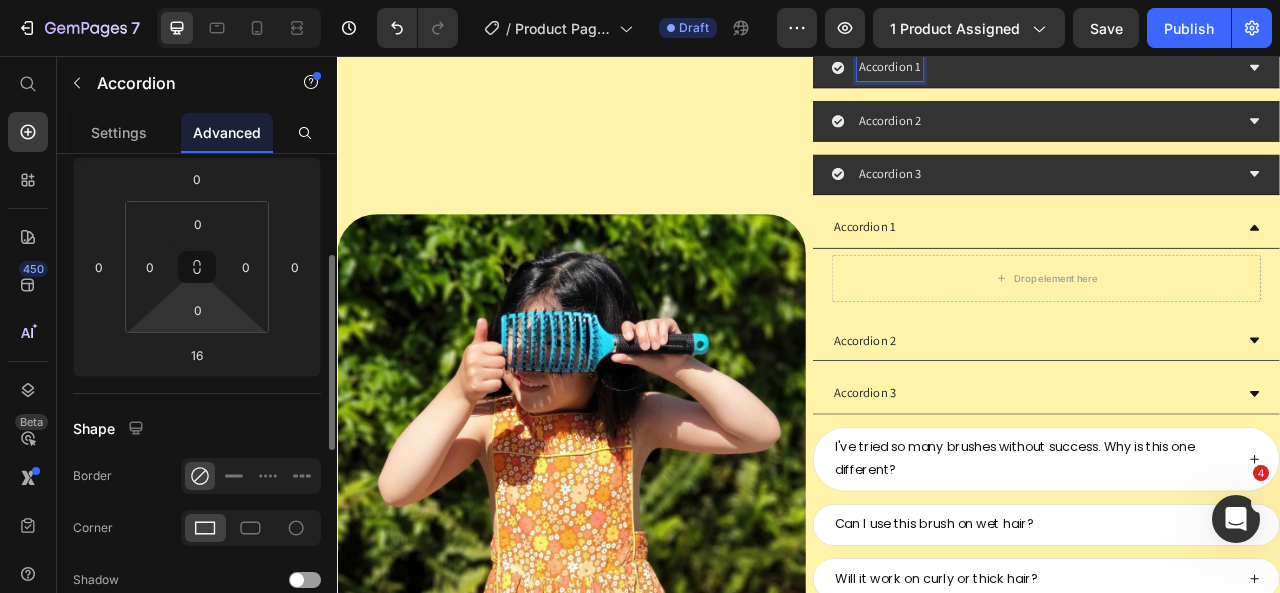 scroll, scrollTop: 326, scrollLeft: 0, axis: vertical 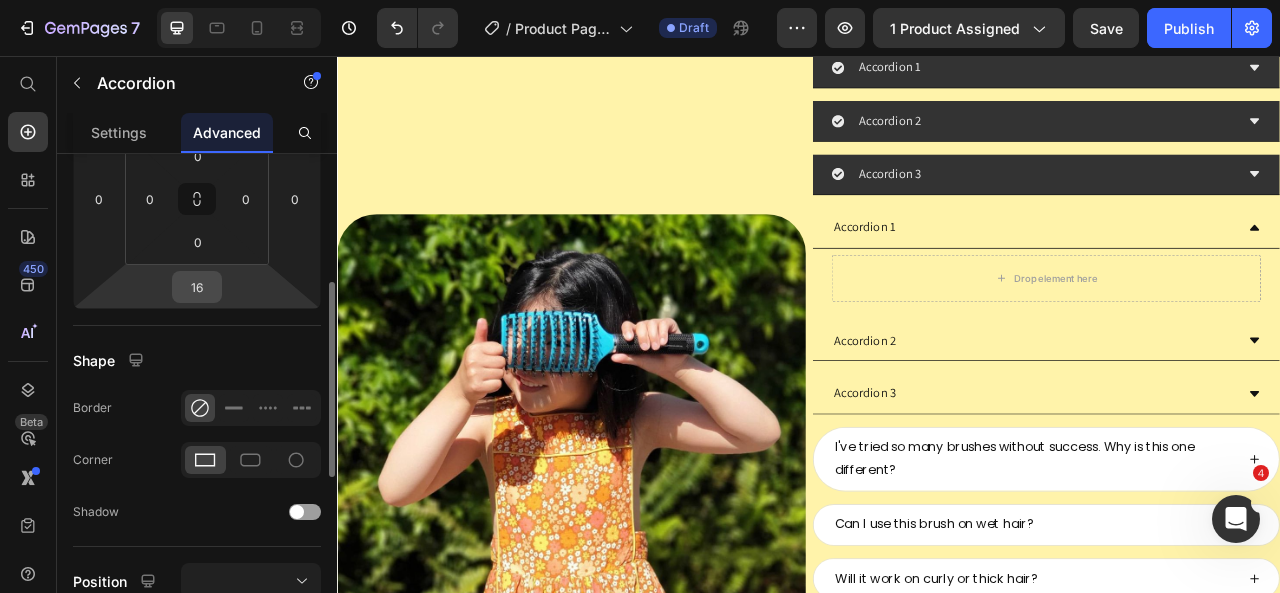 click on "16" at bounding box center (197, 287) 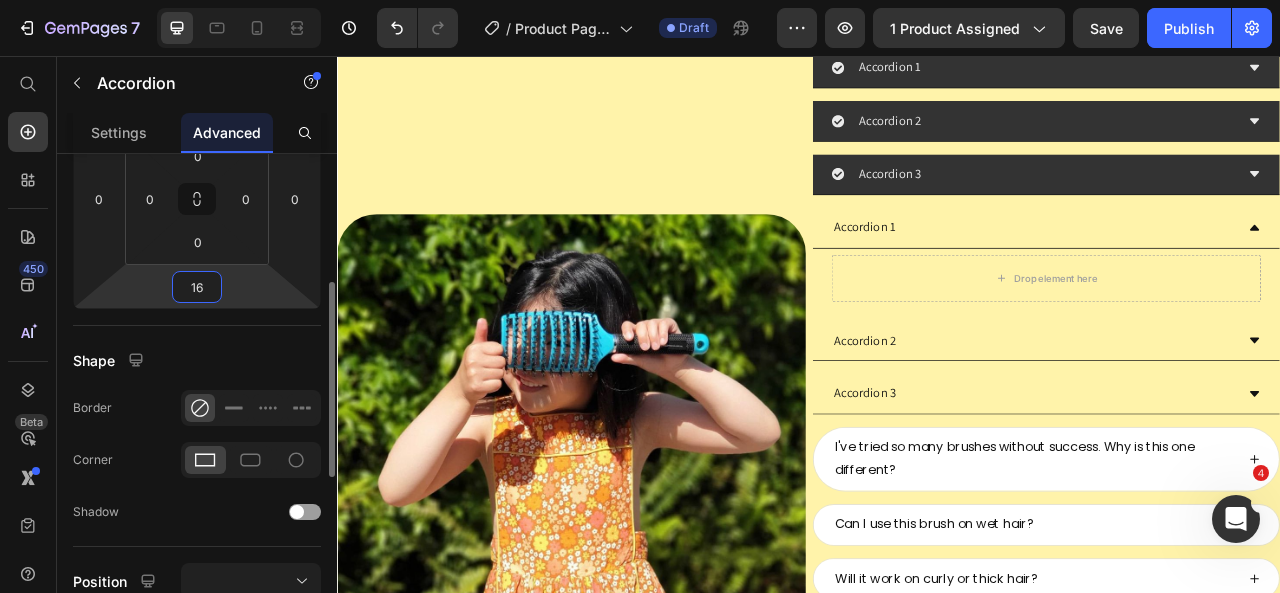 click on "16" at bounding box center (197, 287) 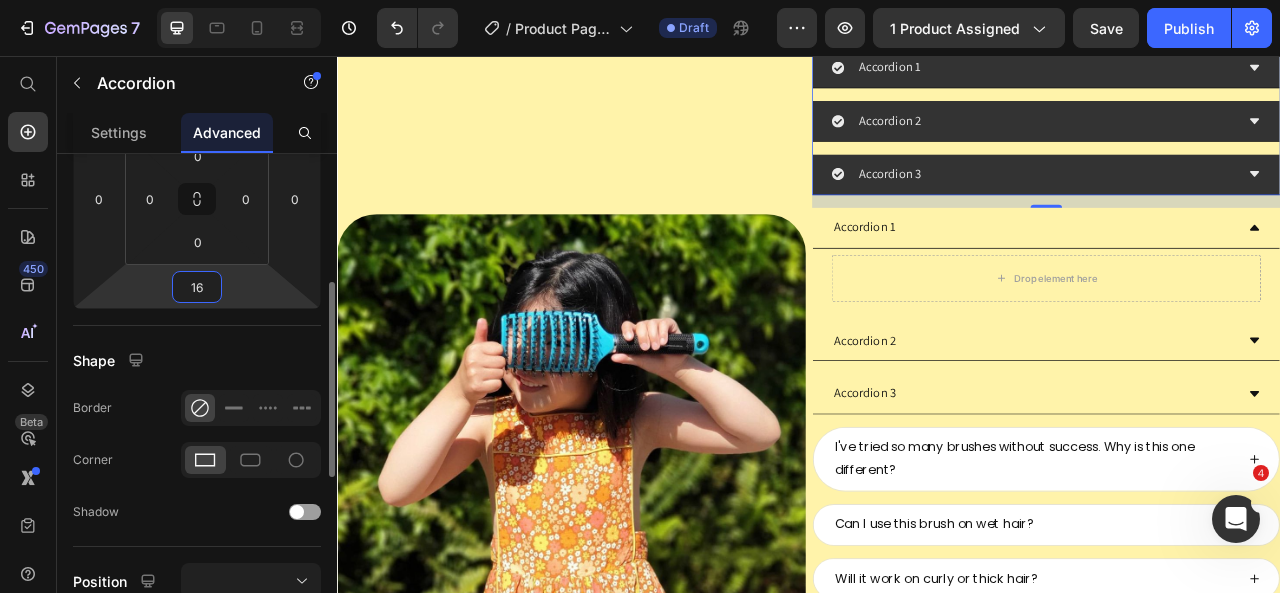 click on "16" at bounding box center (197, 287) 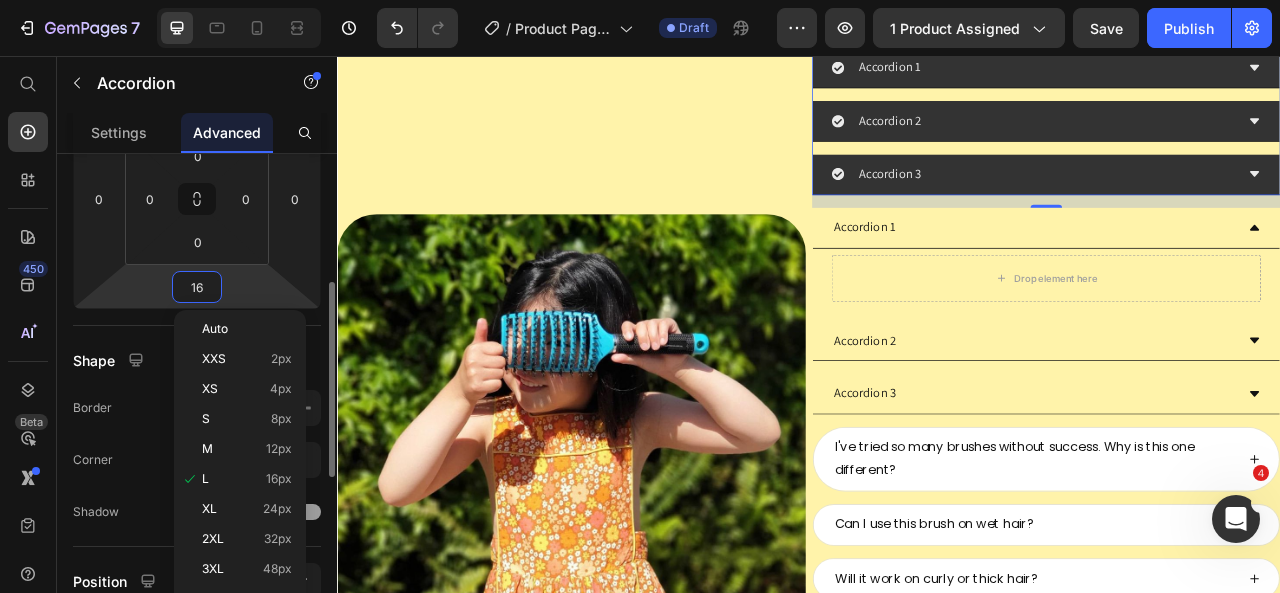 type on "0" 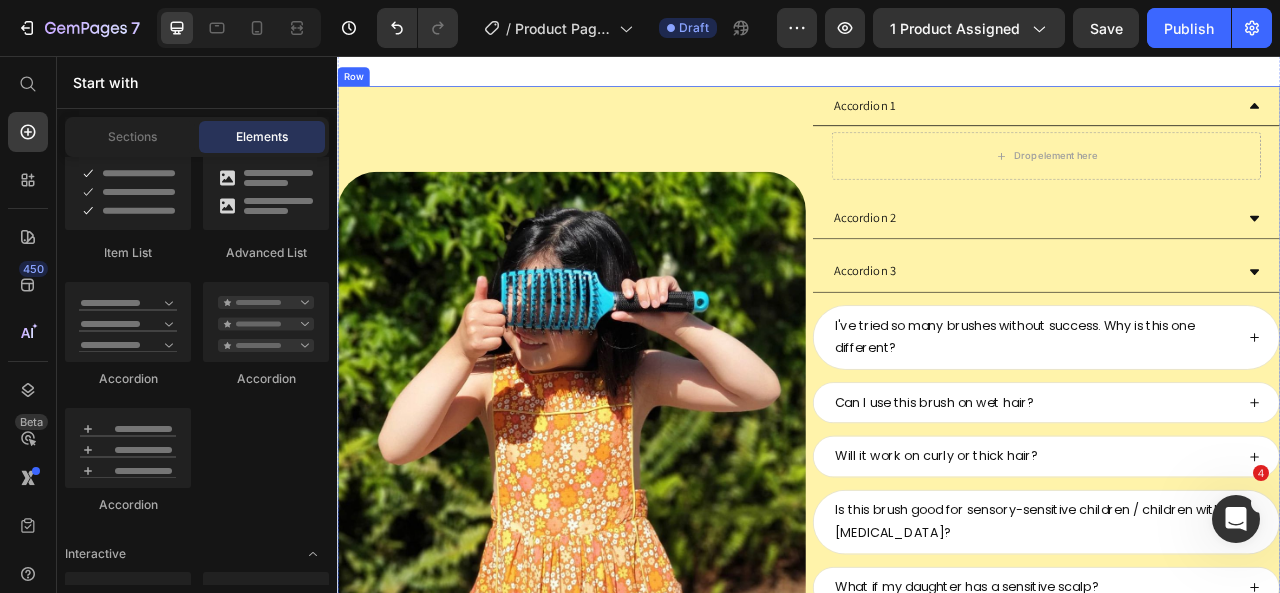 scroll, scrollTop: 9532, scrollLeft: 0, axis: vertical 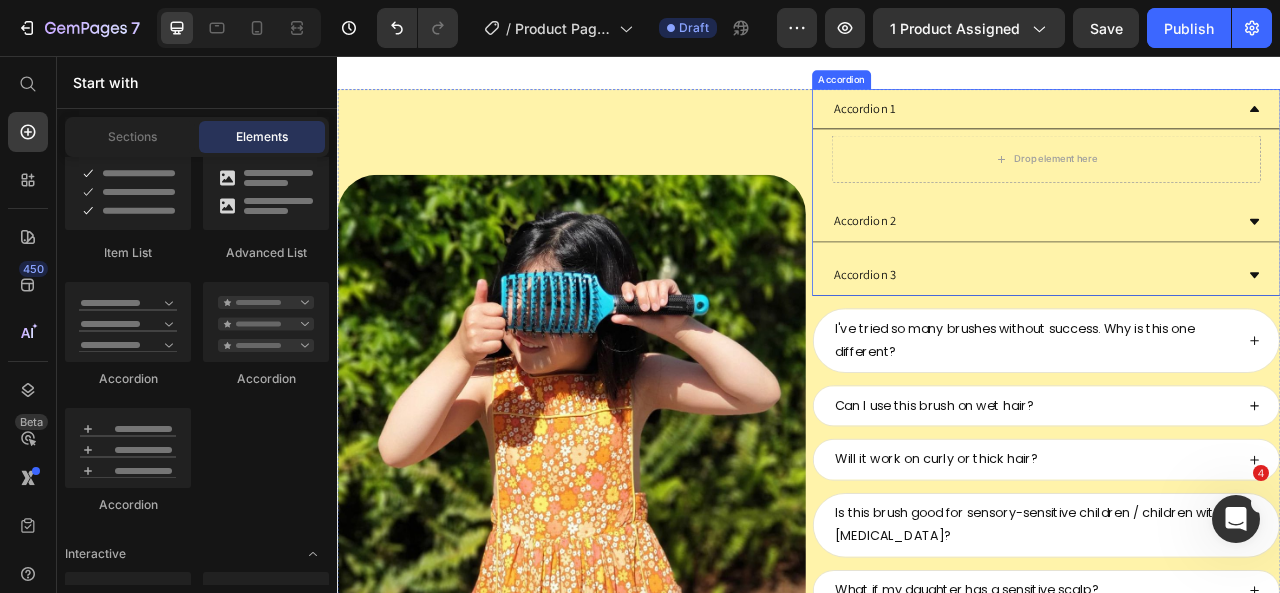 click on "Accordion" at bounding box center [978, 86] 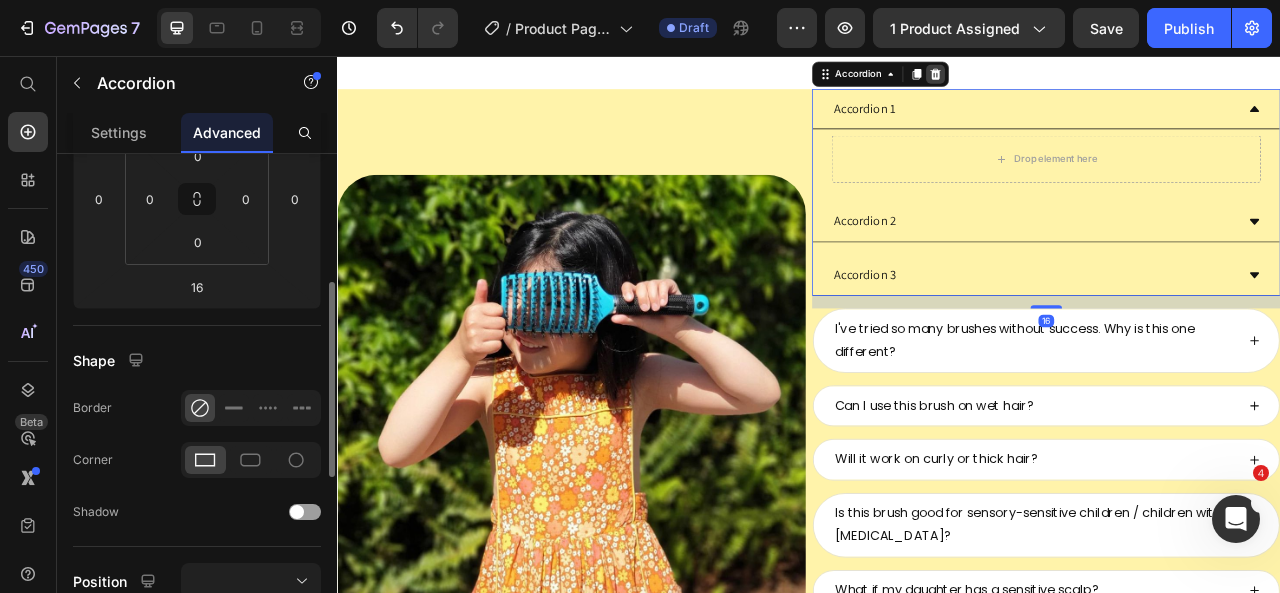 click 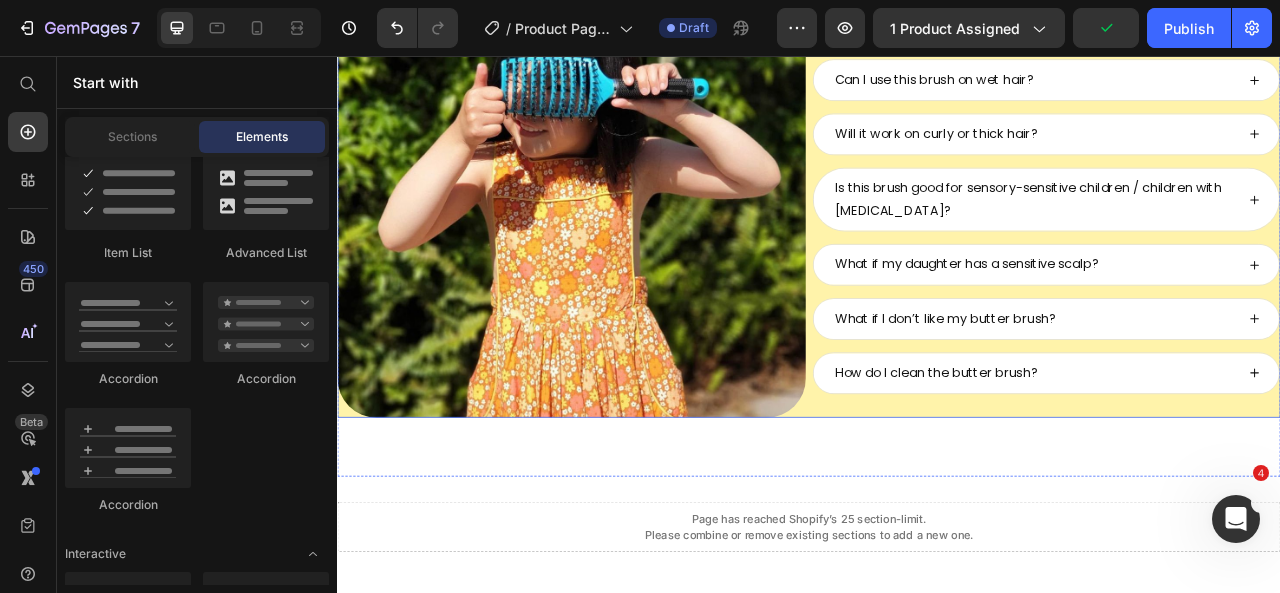 scroll, scrollTop: 9451, scrollLeft: 0, axis: vertical 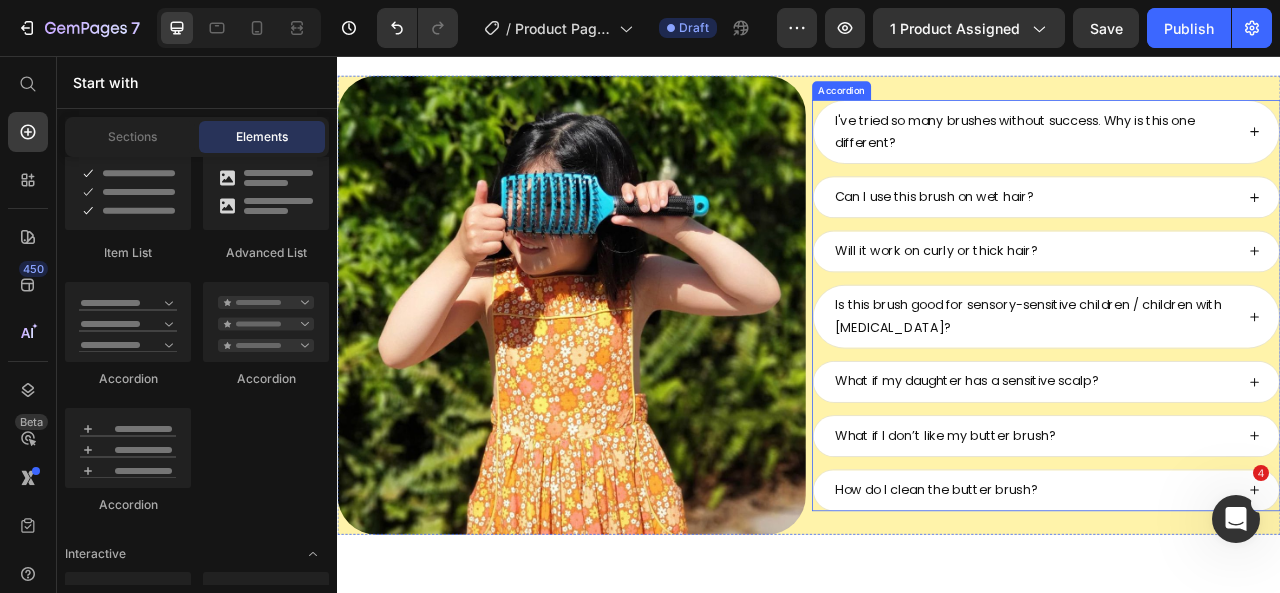 click on "Accordion" at bounding box center [978, 100] 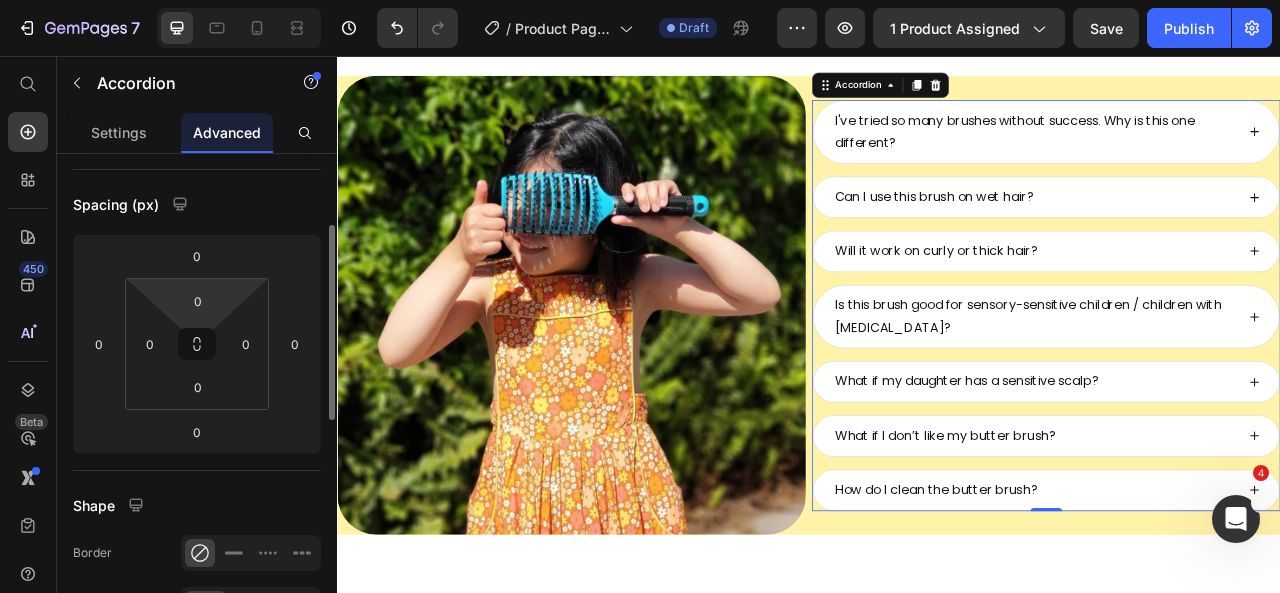 scroll, scrollTop: 0, scrollLeft: 0, axis: both 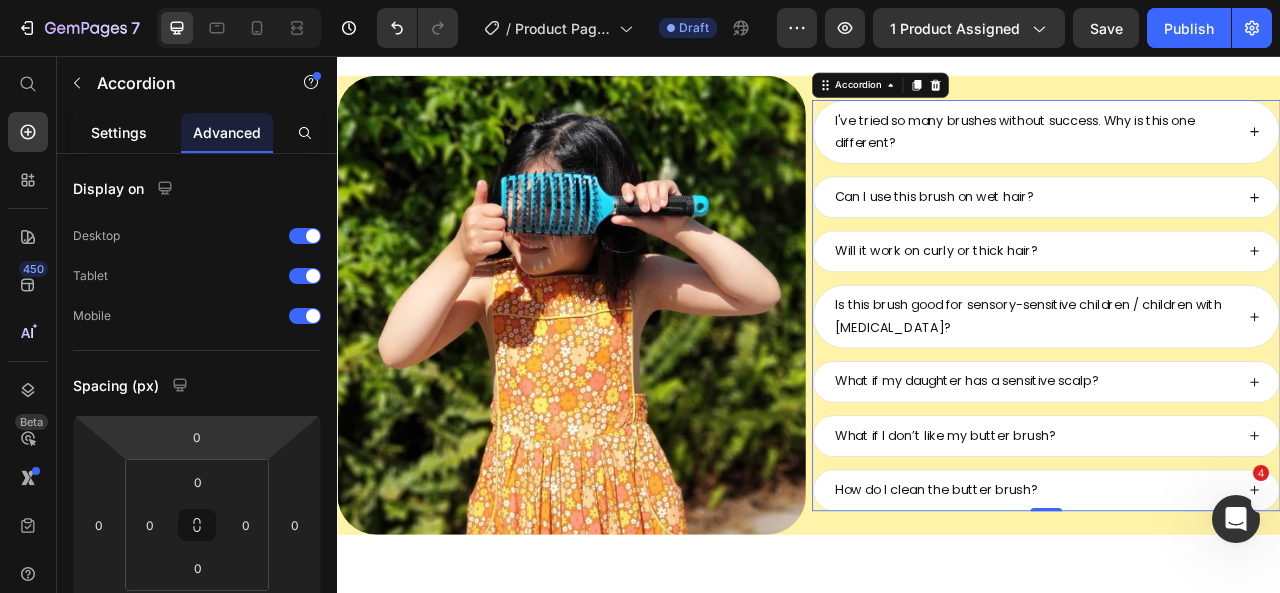 click on "Settings" at bounding box center (119, 132) 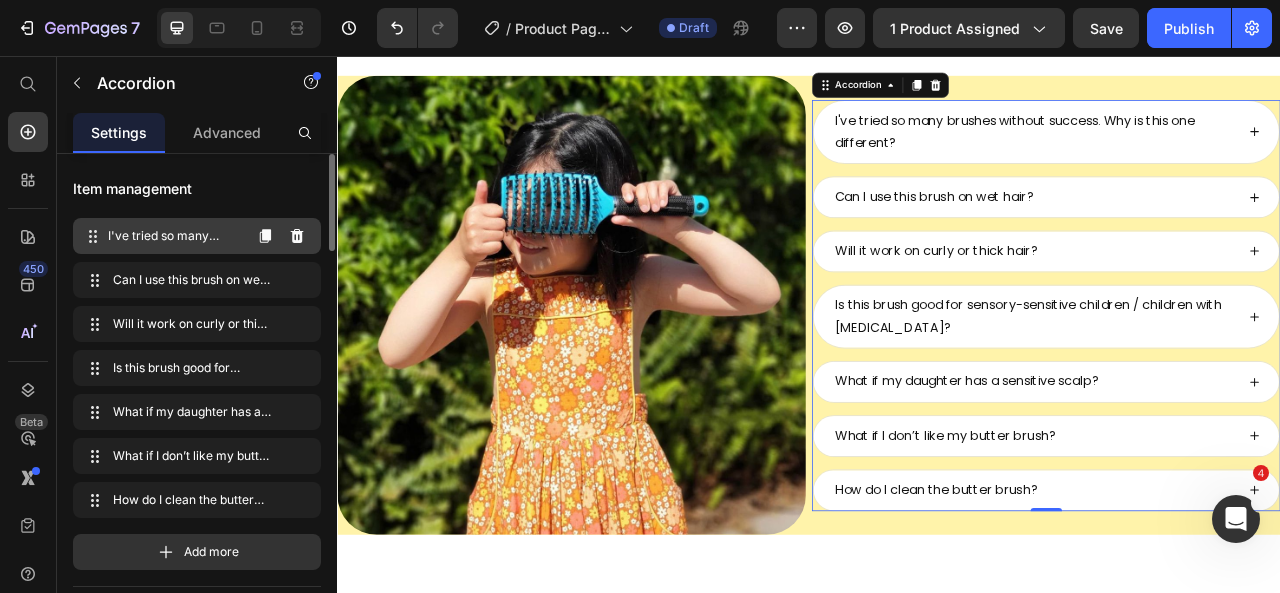 click on "I've tried so many brushes without success. Why is this one different?" at bounding box center (174, 236) 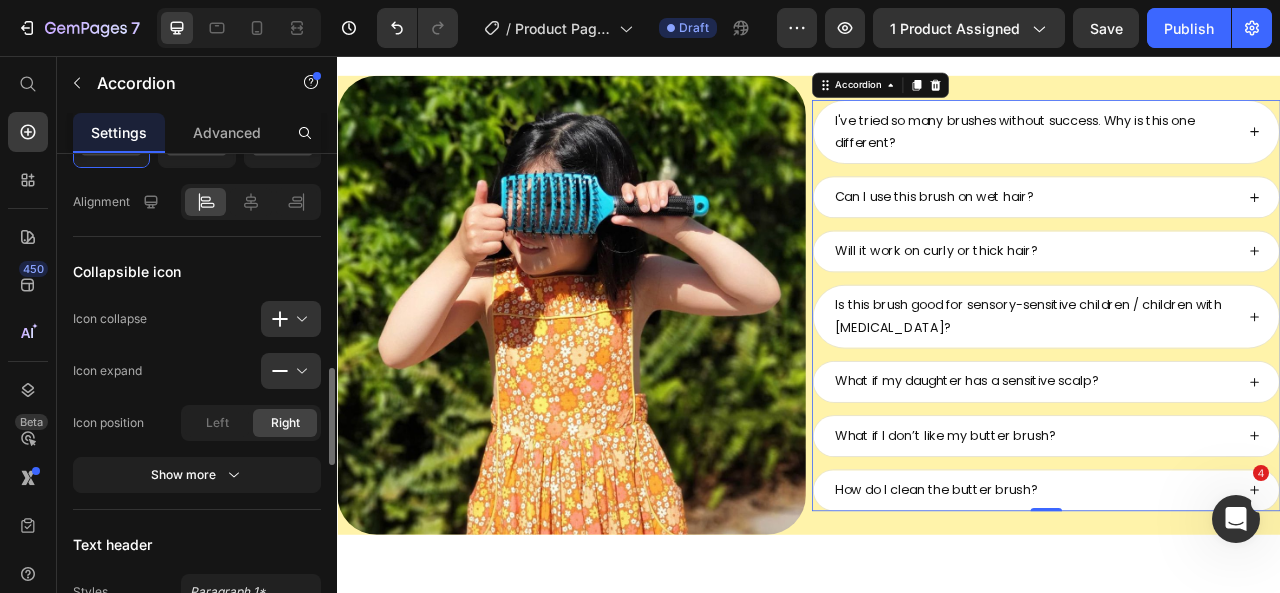scroll, scrollTop: 777, scrollLeft: 0, axis: vertical 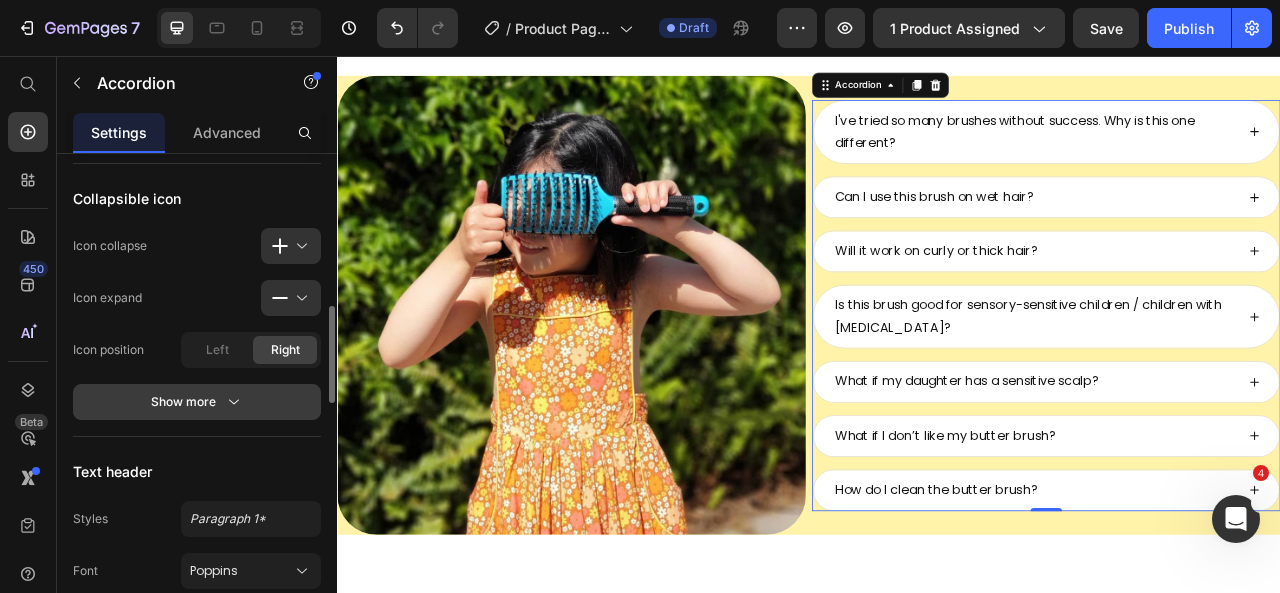 click on "Show more" at bounding box center (197, 402) 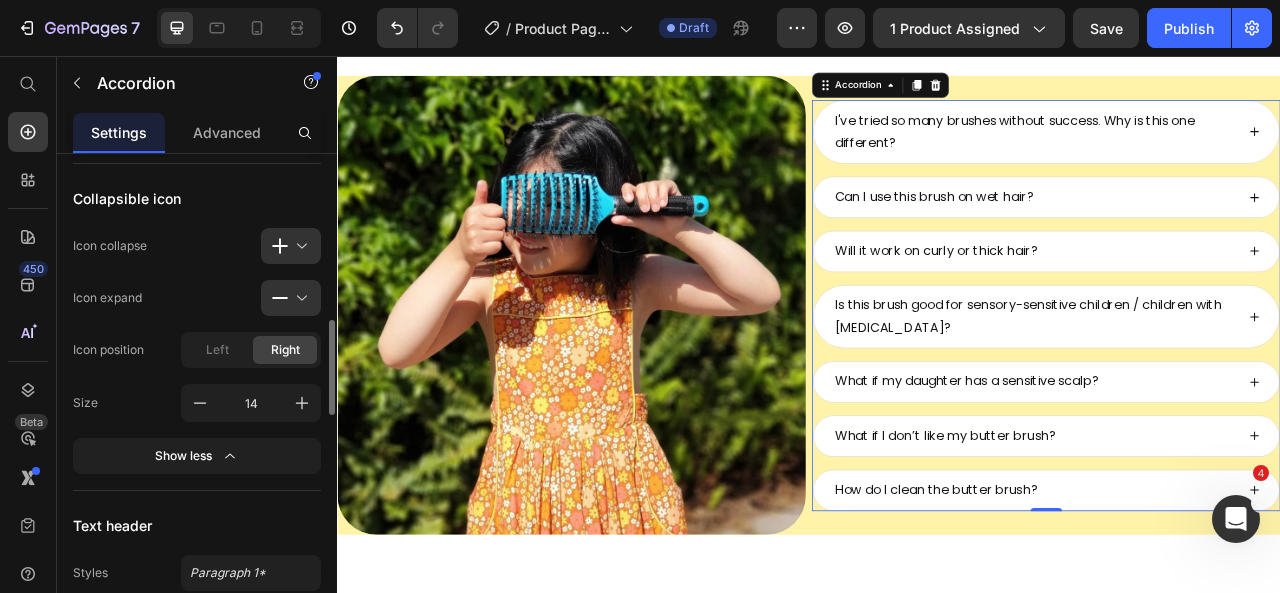 scroll, scrollTop: 846, scrollLeft: 0, axis: vertical 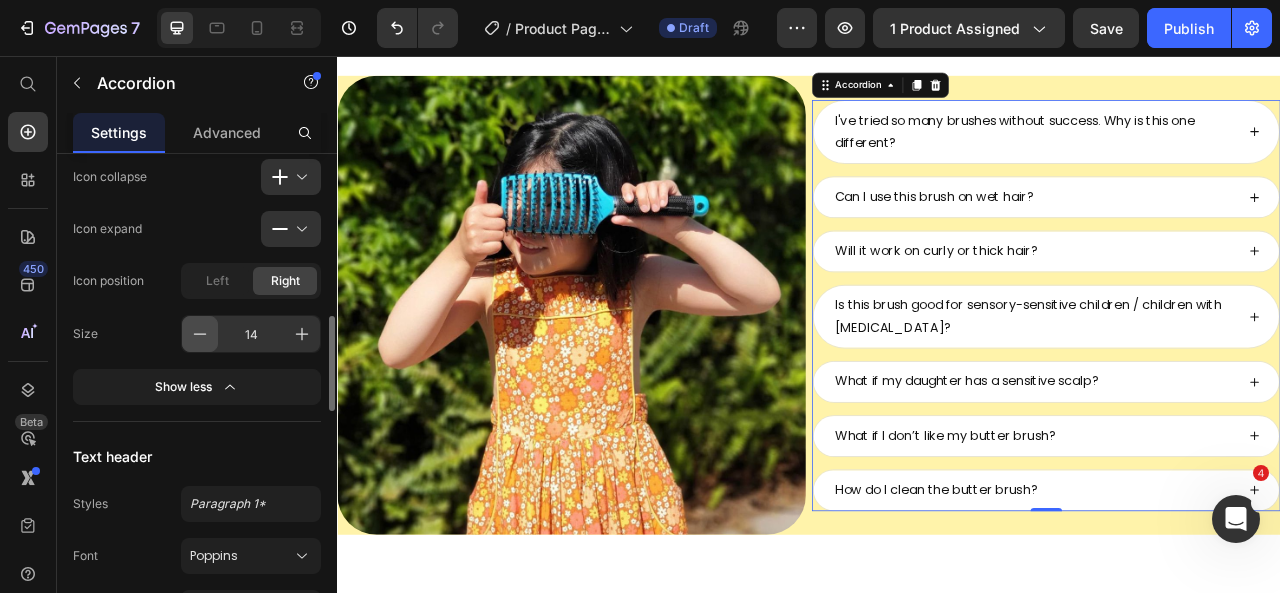 click 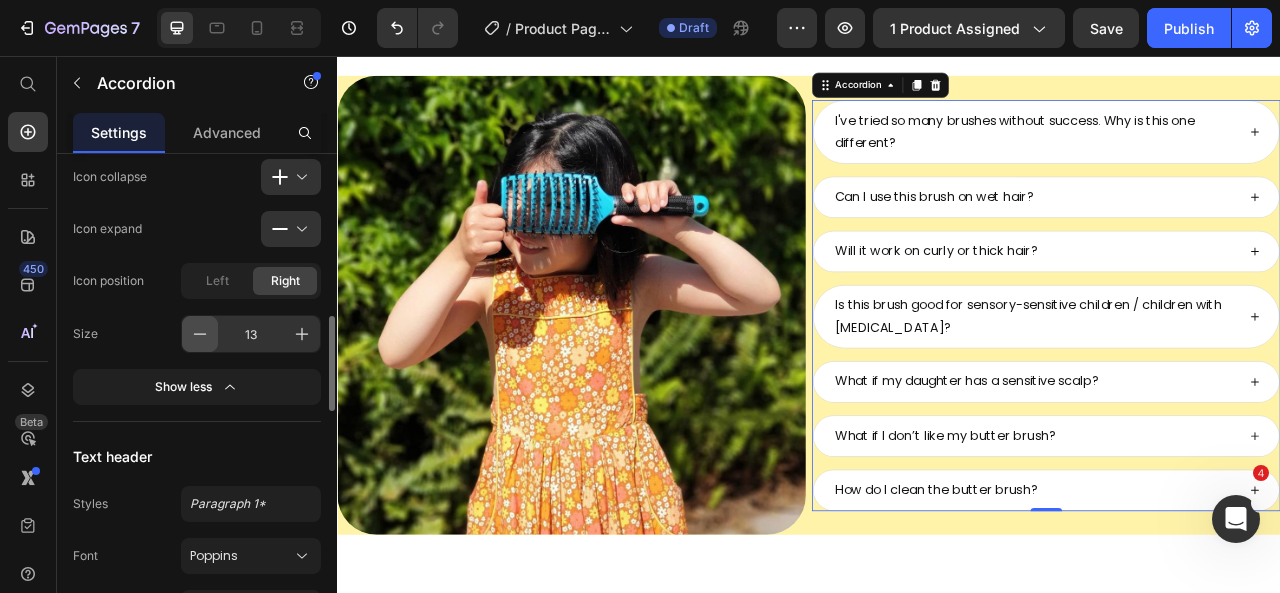 click 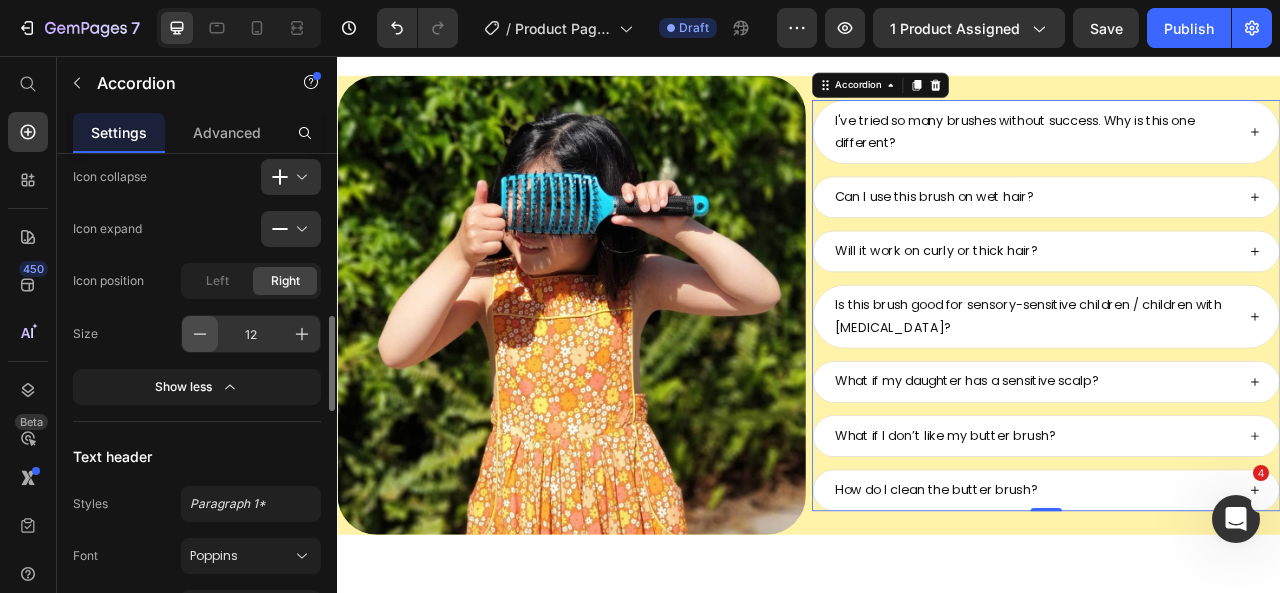 click 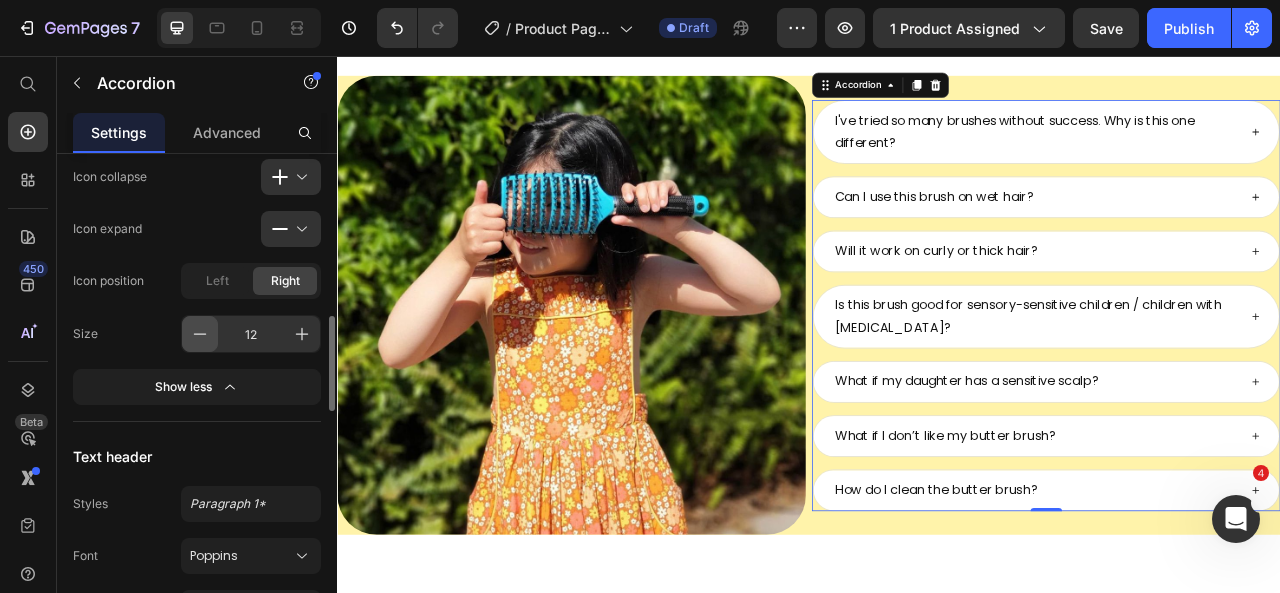 click 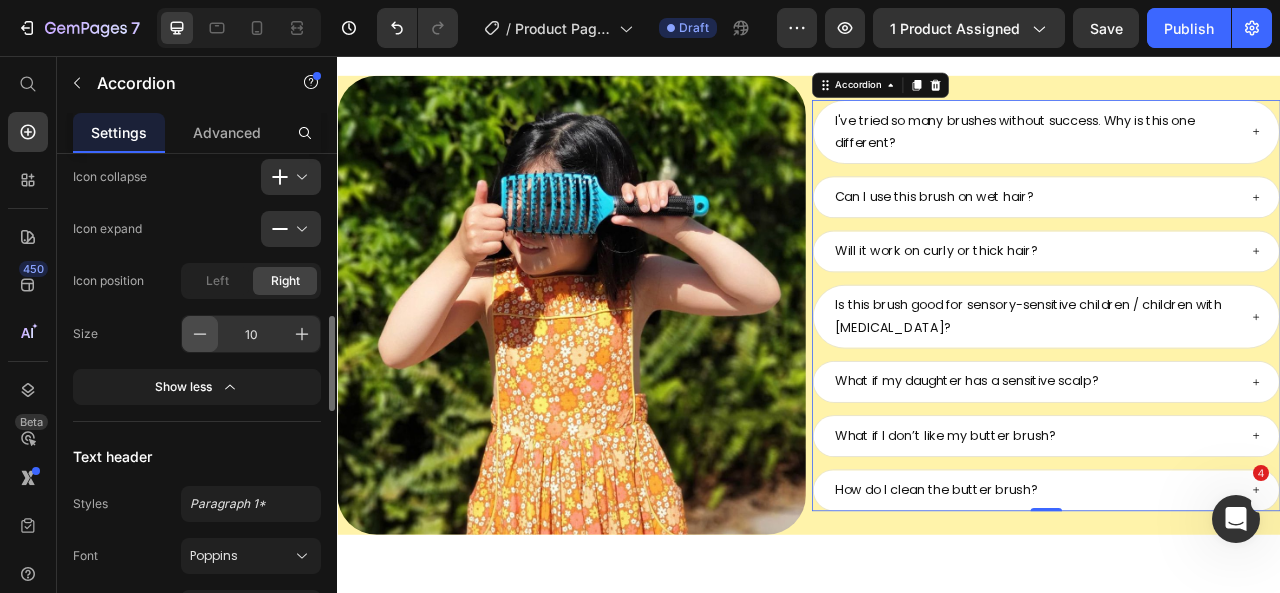click 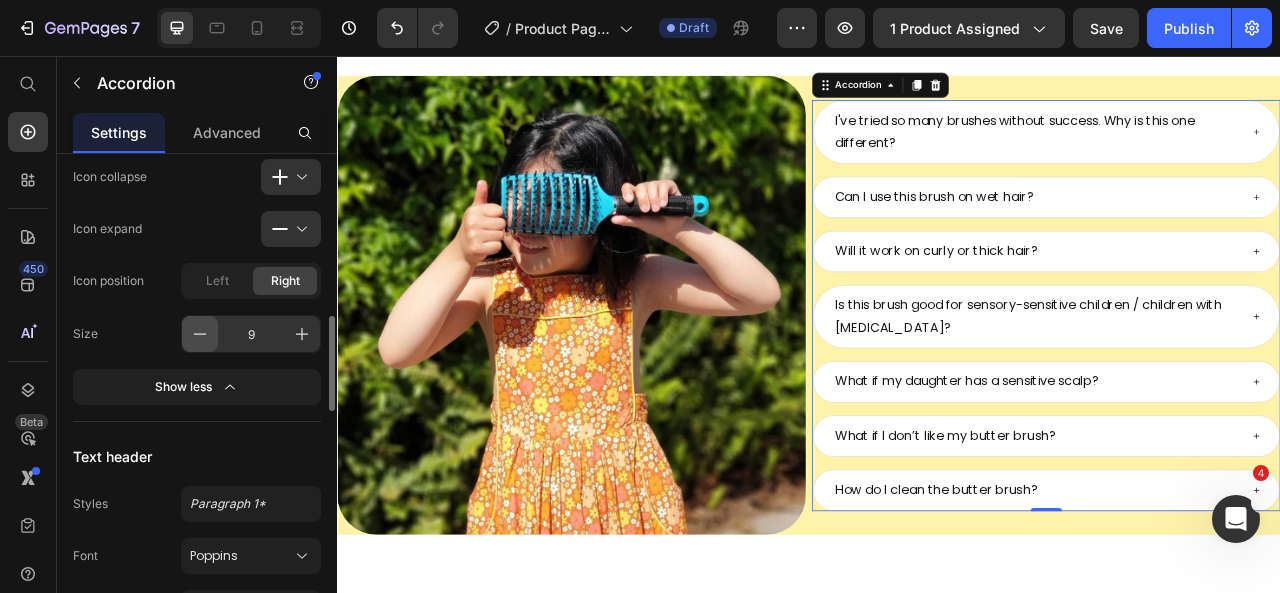 click 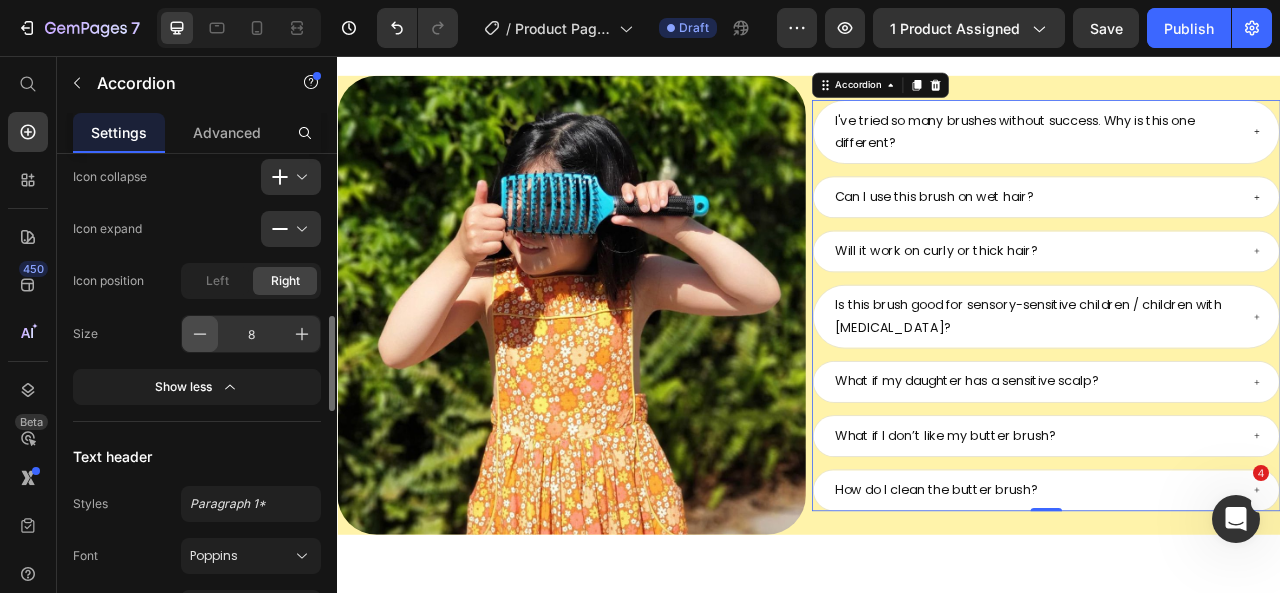 click 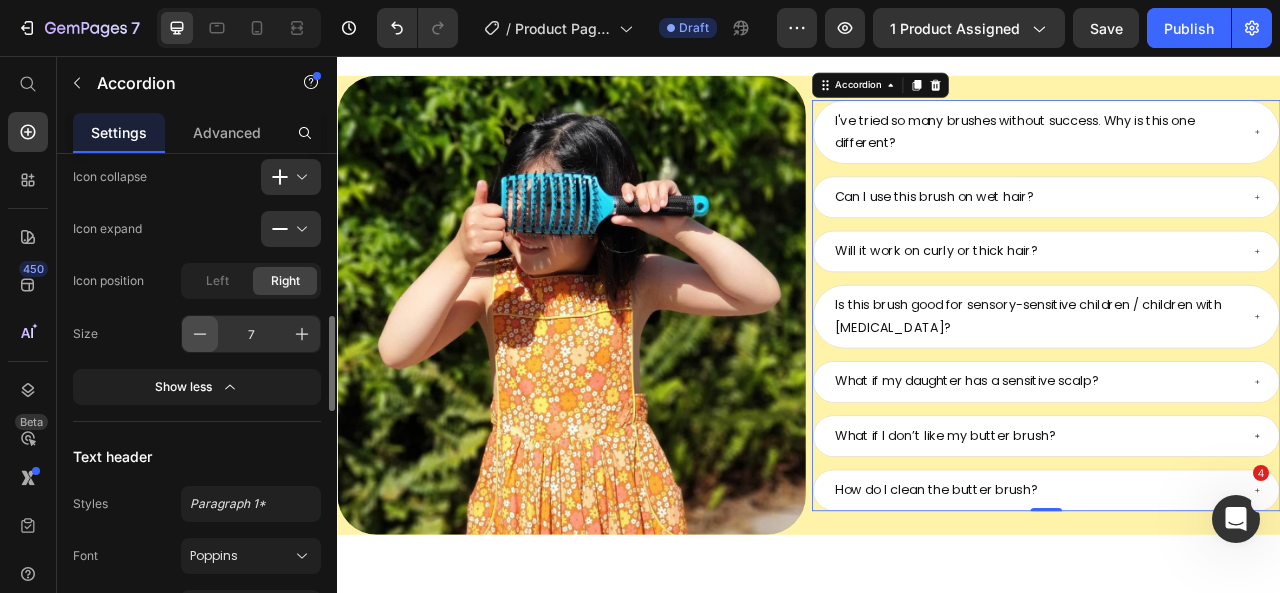 click 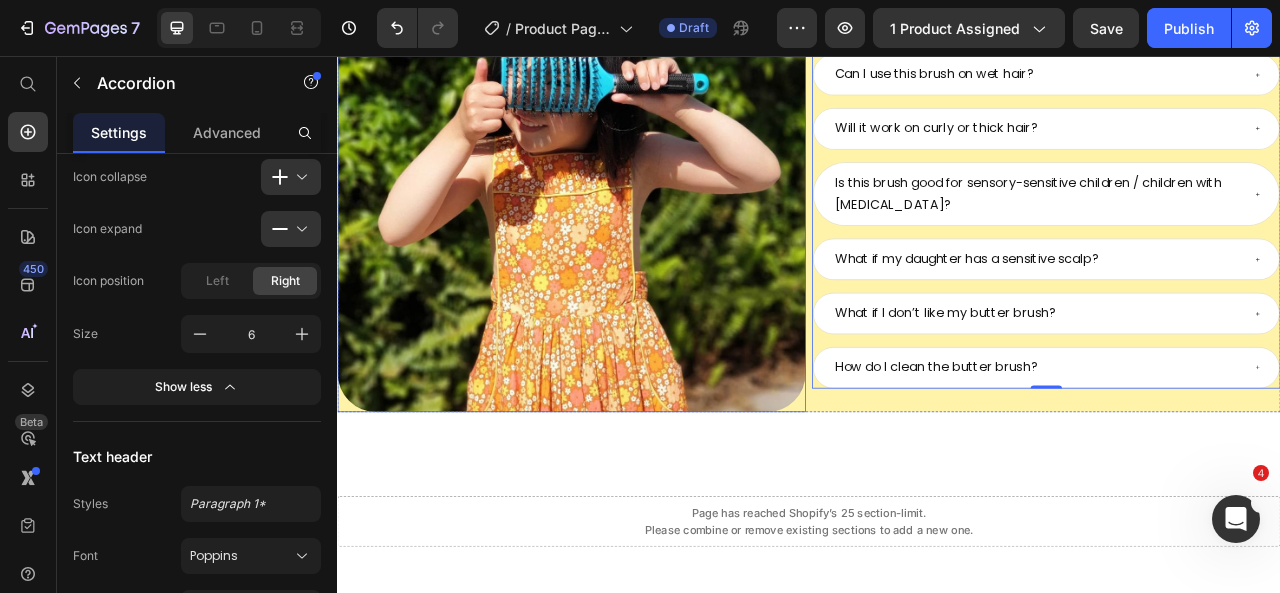scroll, scrollTop: 9675, scrollLeft: 0, axis: vertical 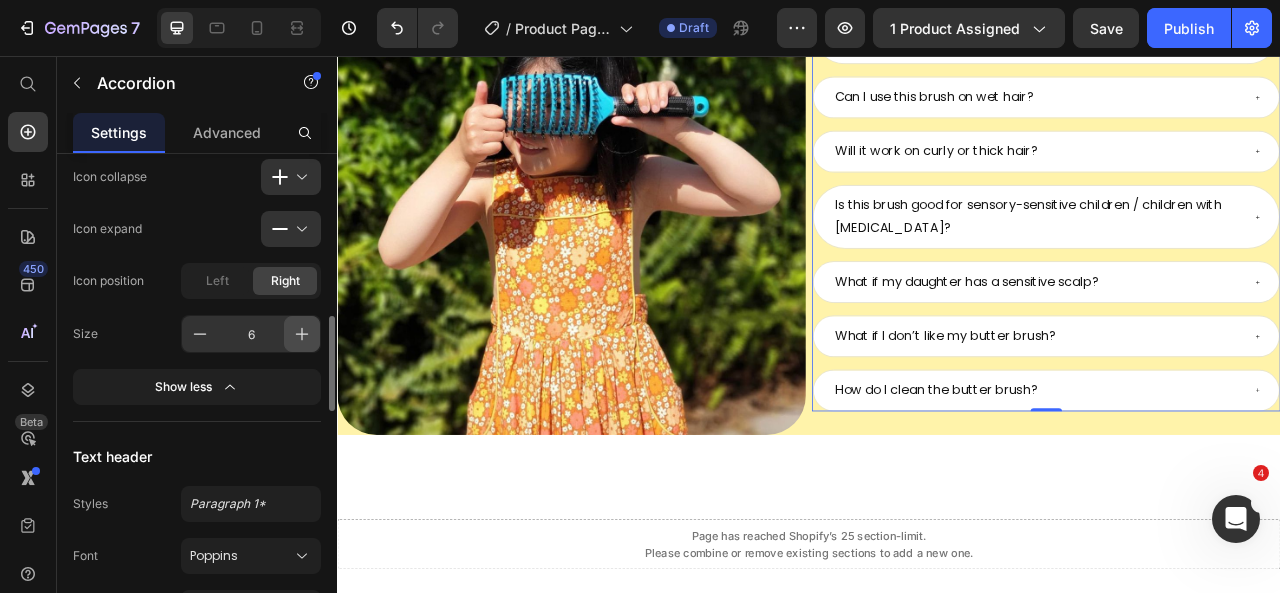 click 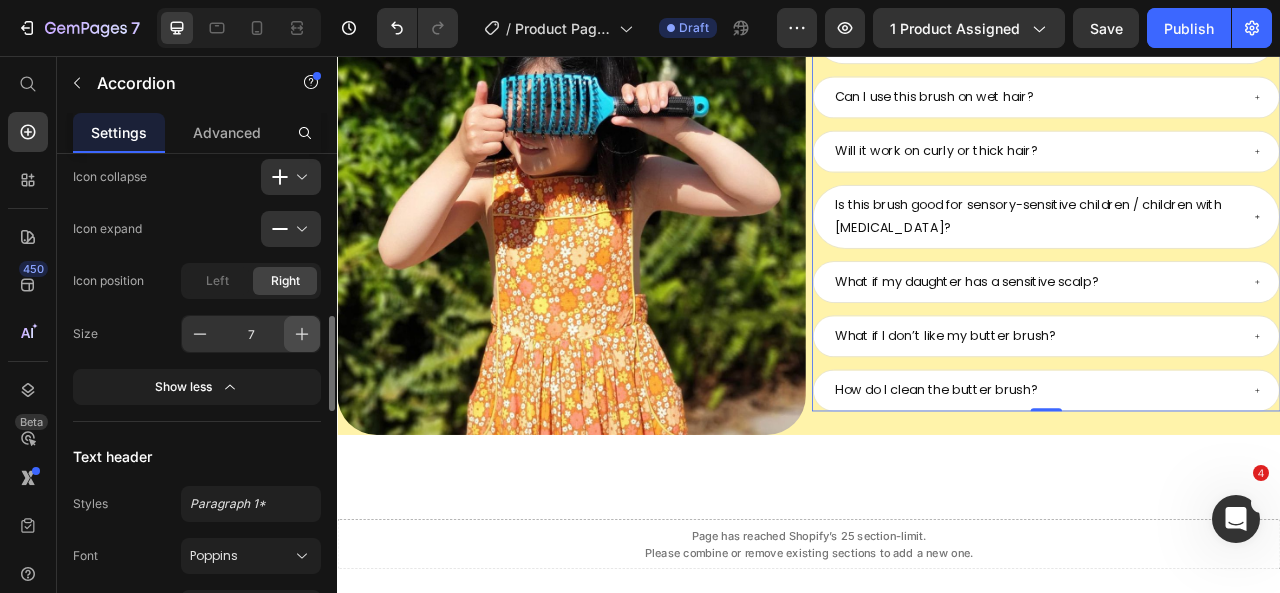 click 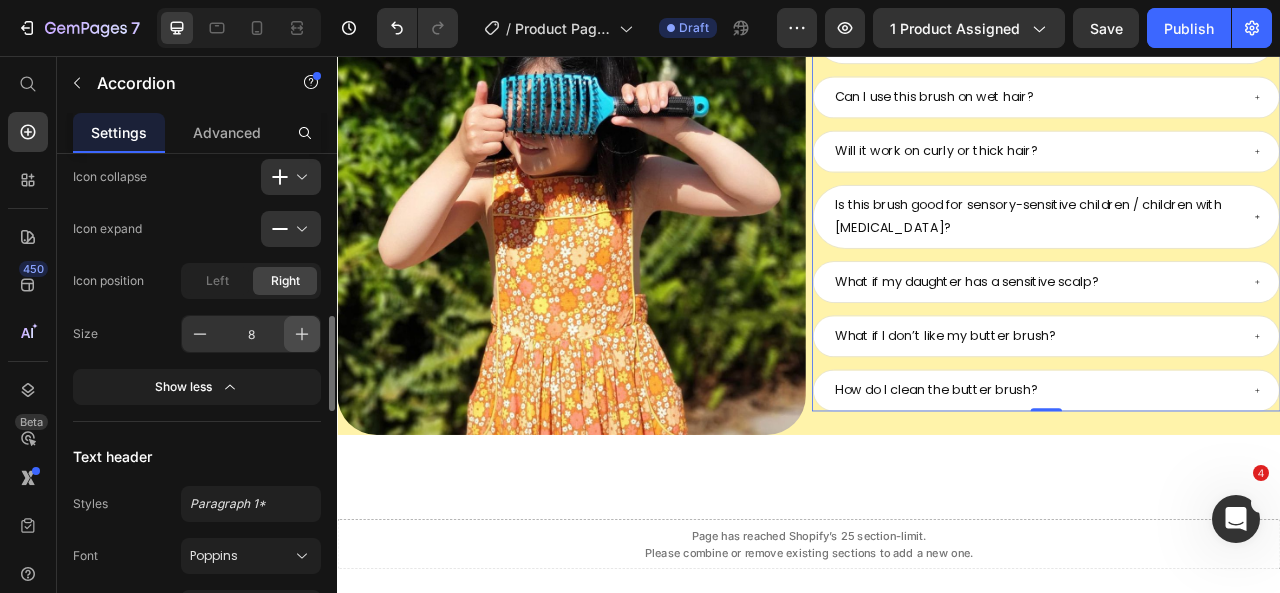 click 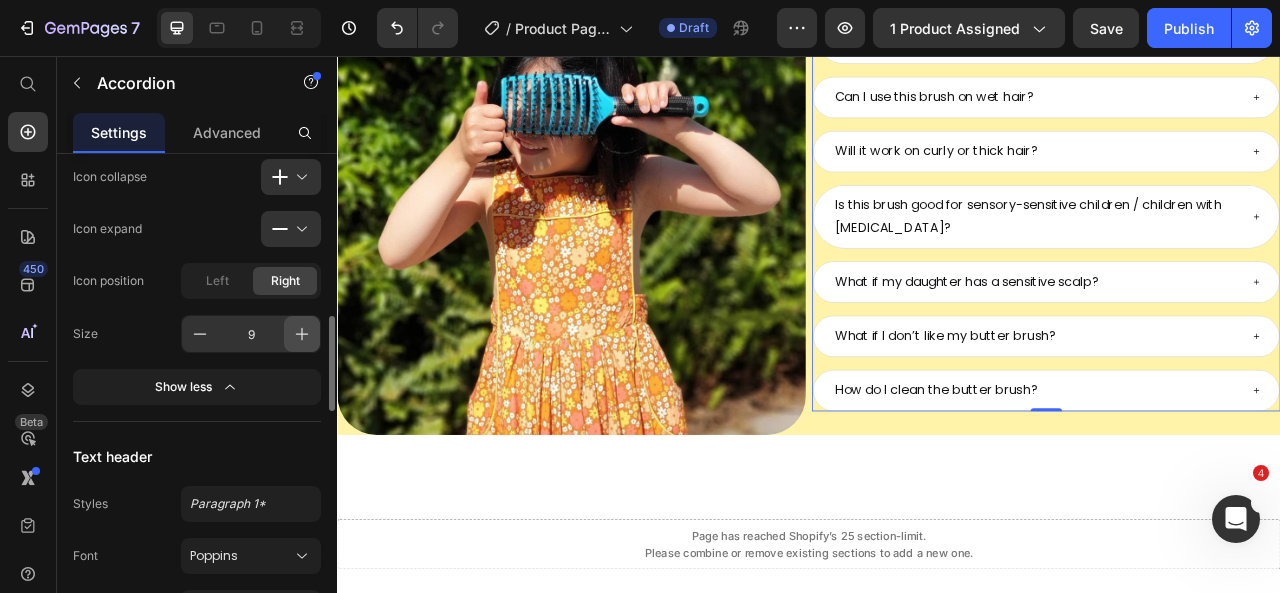 click 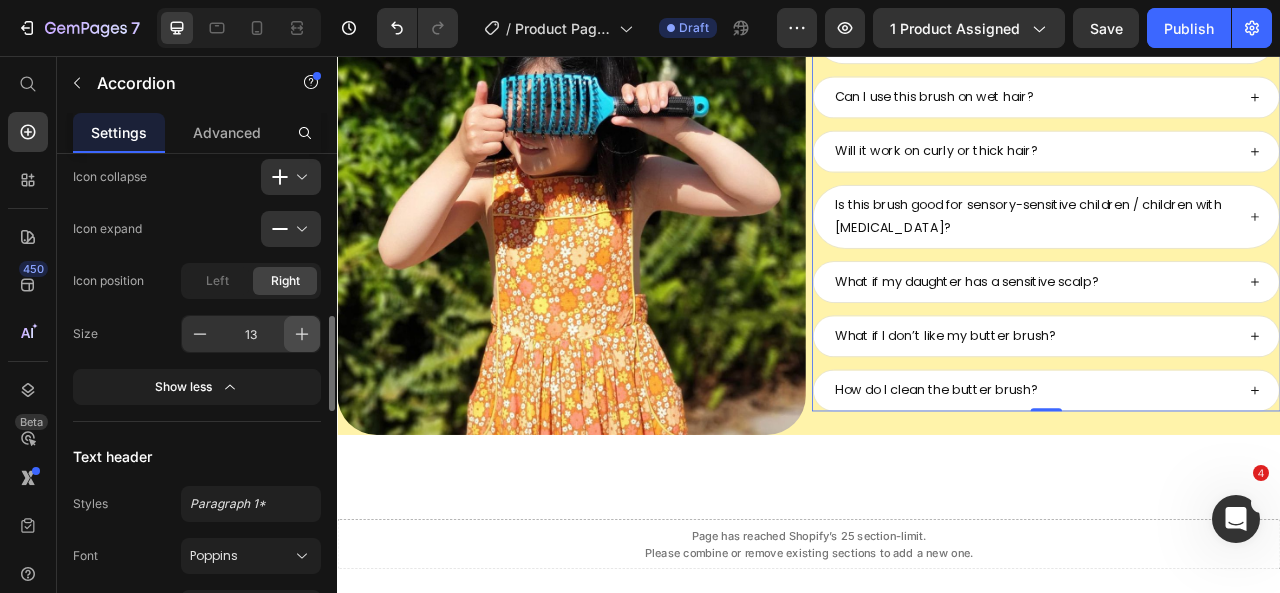 click 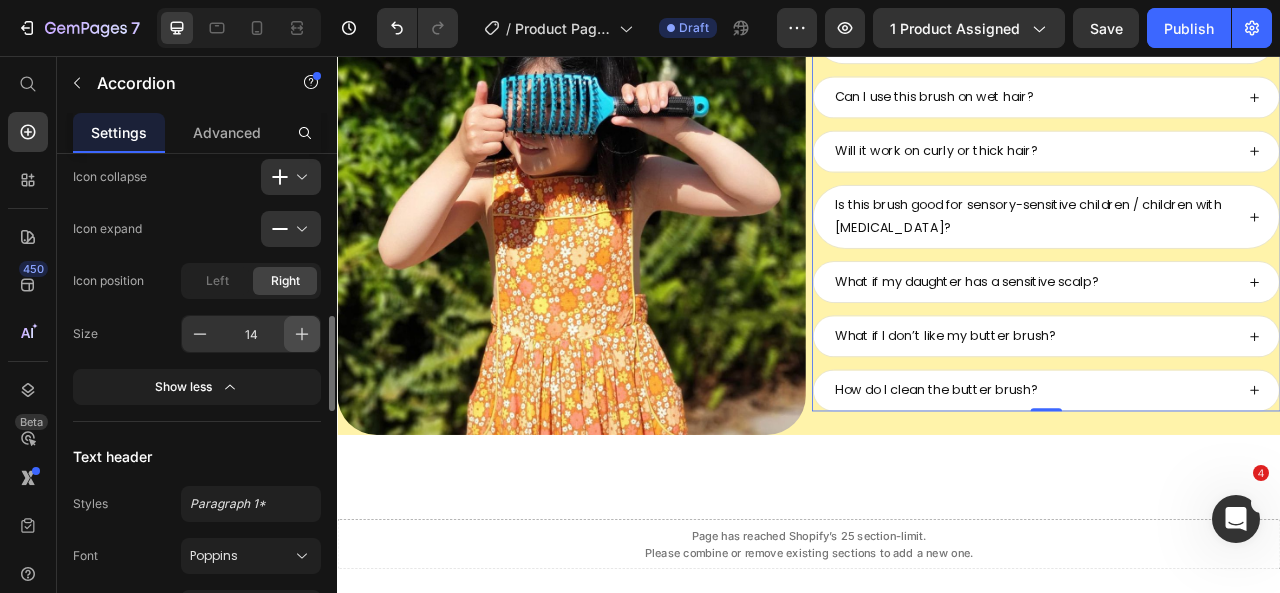 click 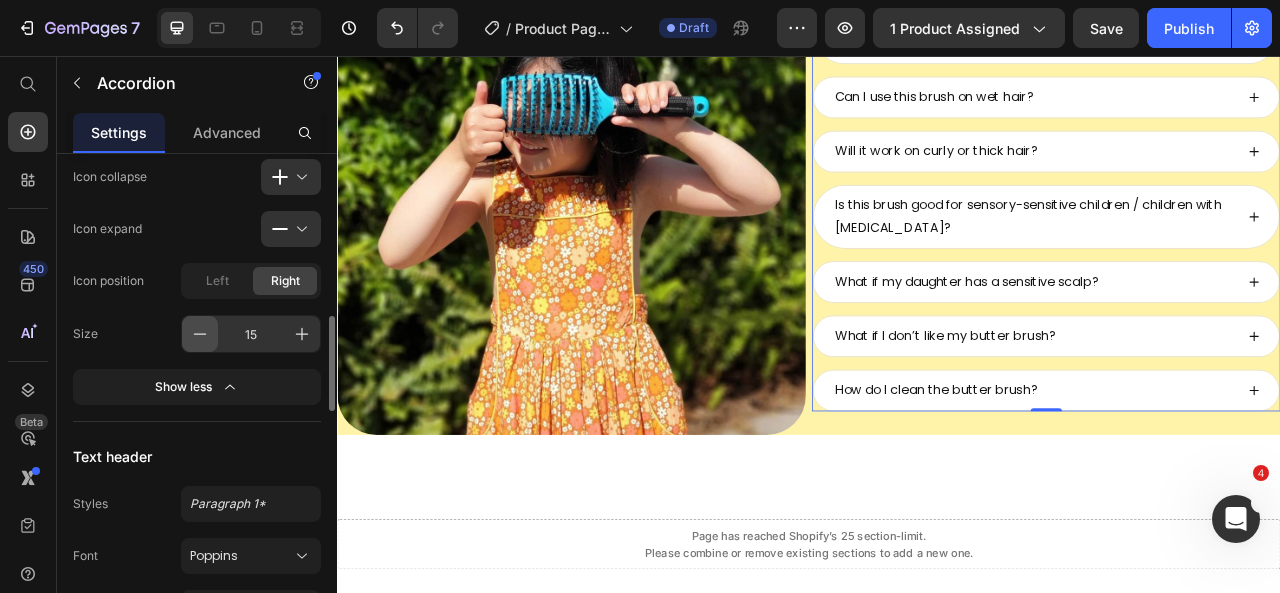 click 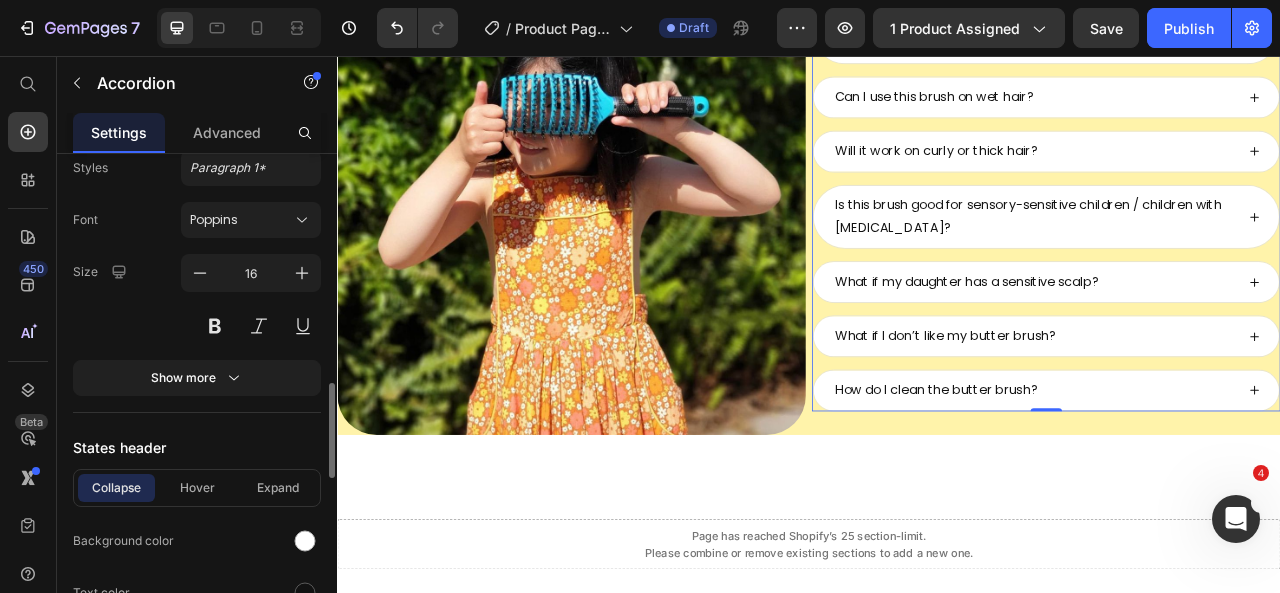 scroll, scrollTop: 1184, scrollLeft: 0, axis: vertical 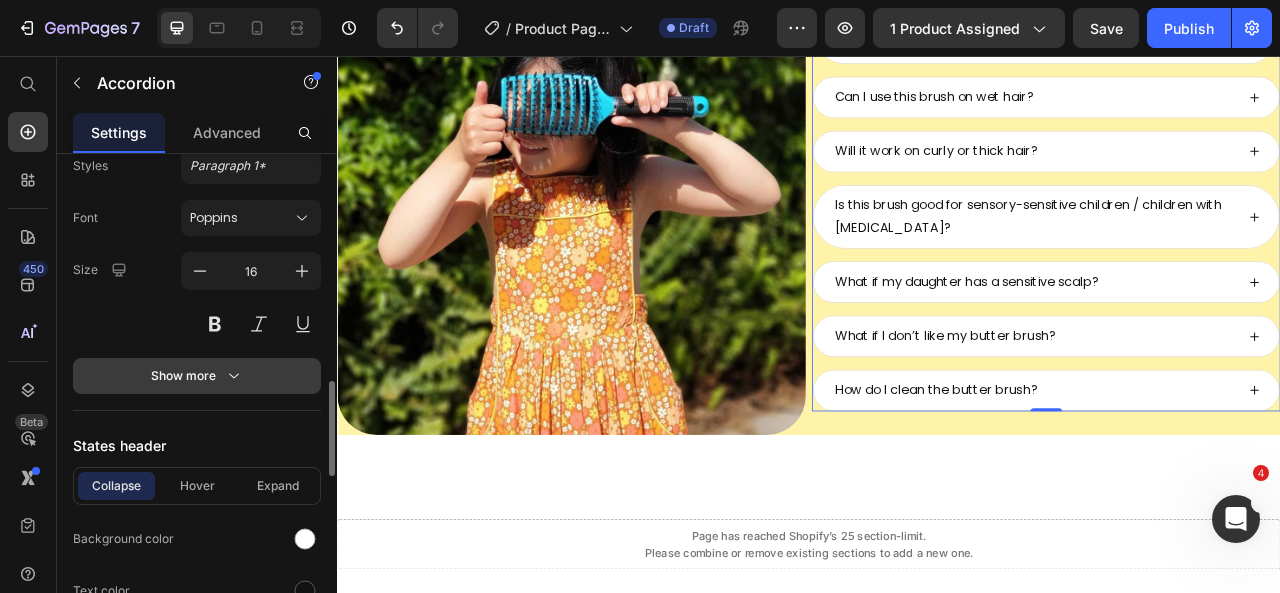 click on "Show more" at bounding box center (197, 376) 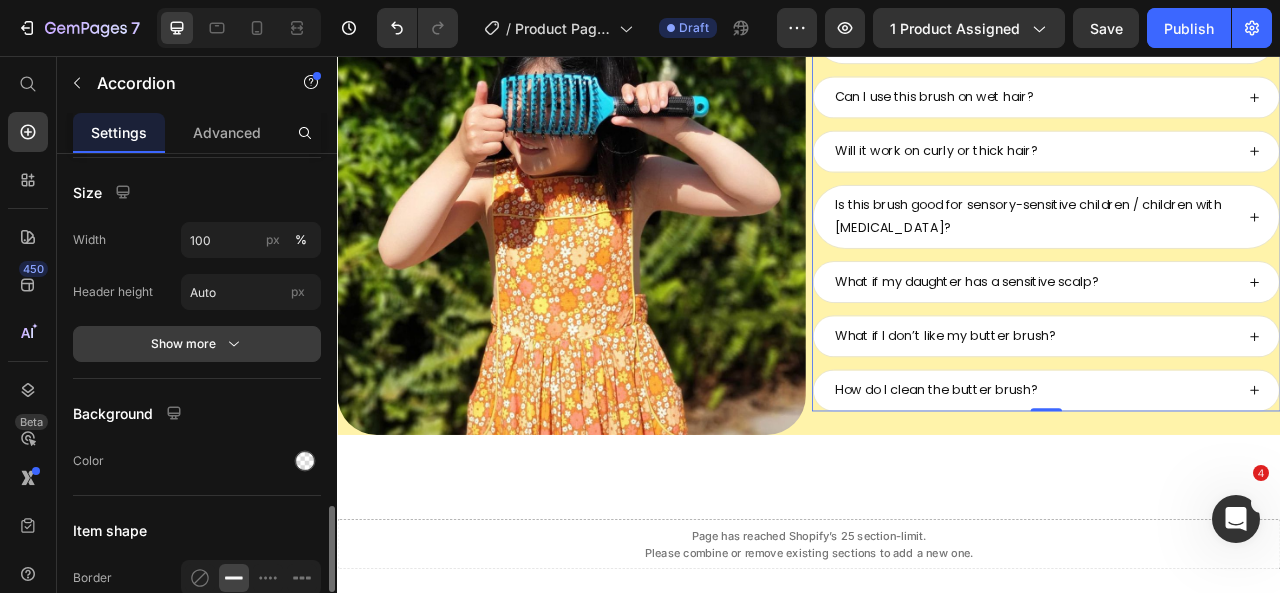 scroll, scrollTop: 2017, scrollLeft: 0, axis: vertical 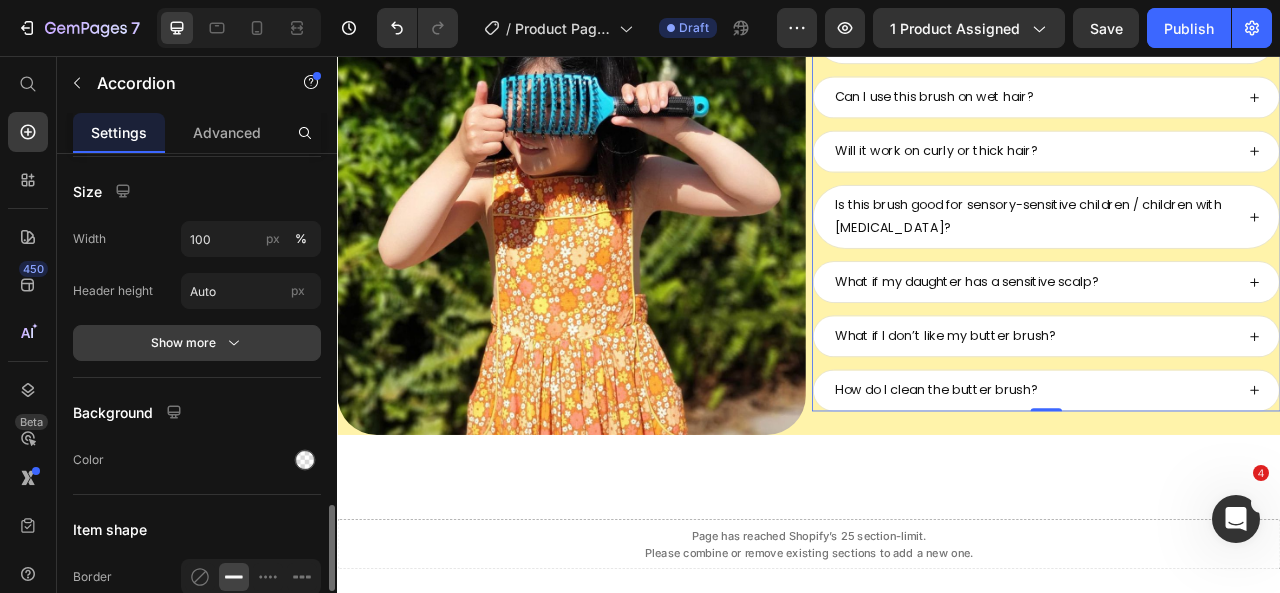 click on "Show more" at bounding box center (197, 343) 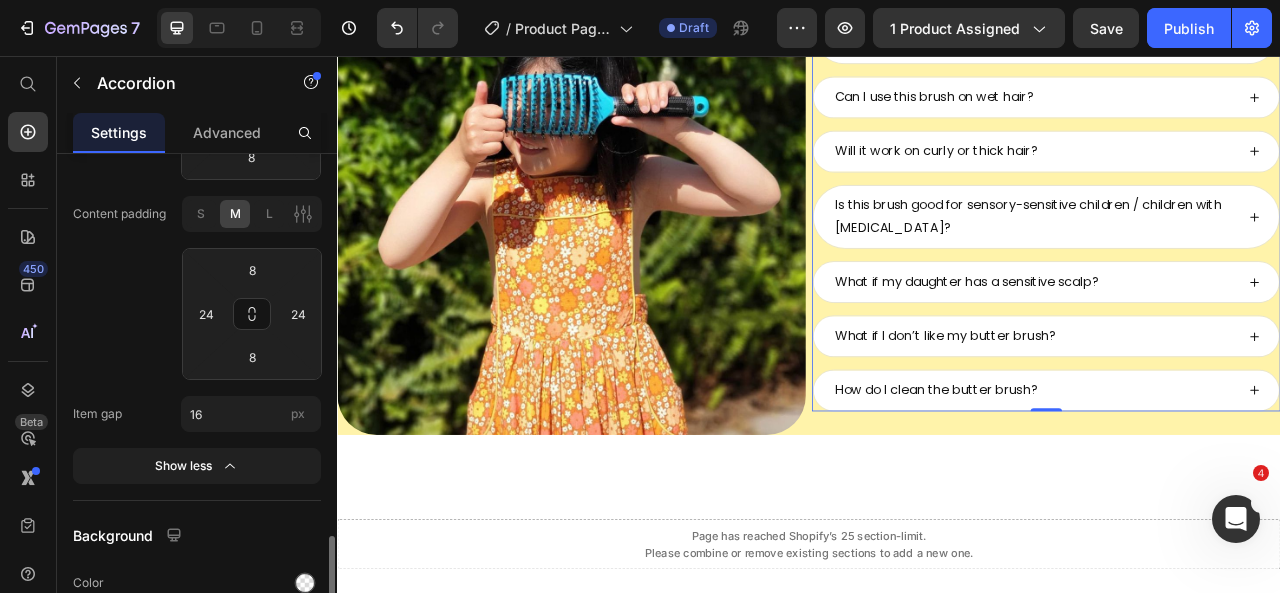 scroll, scrollTop: 2385, scrollLeft: 0, axis: vertical 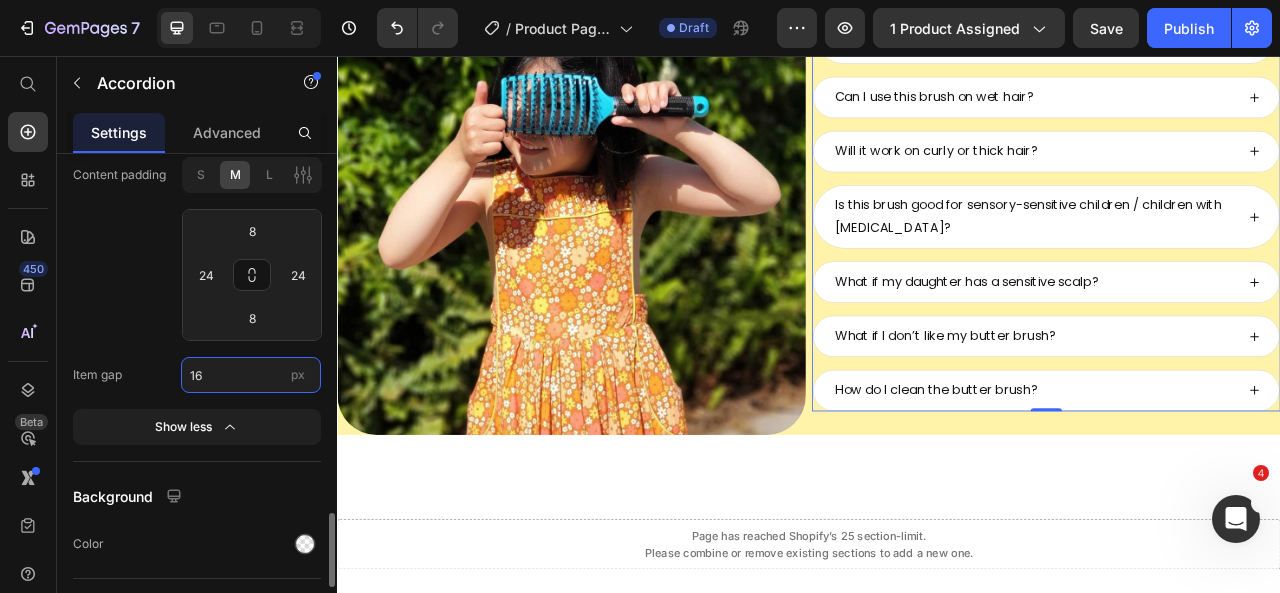 click on "16" at bounding box center [251, 375] 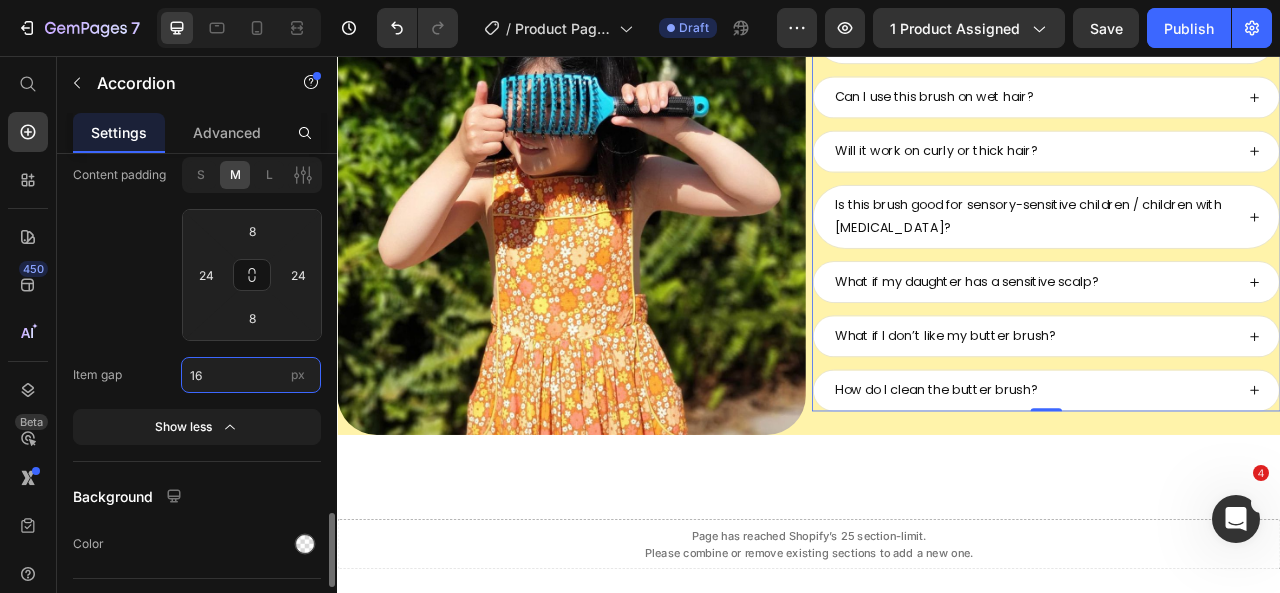 click on "16" at bounding box center (251, 375) 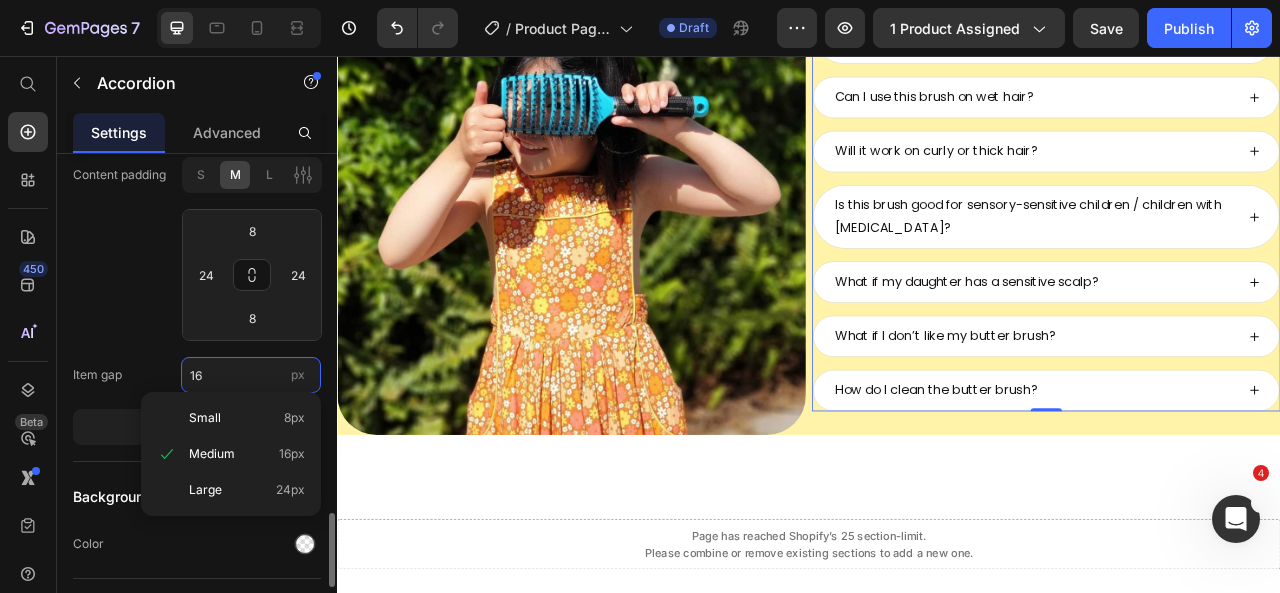 type on "0" 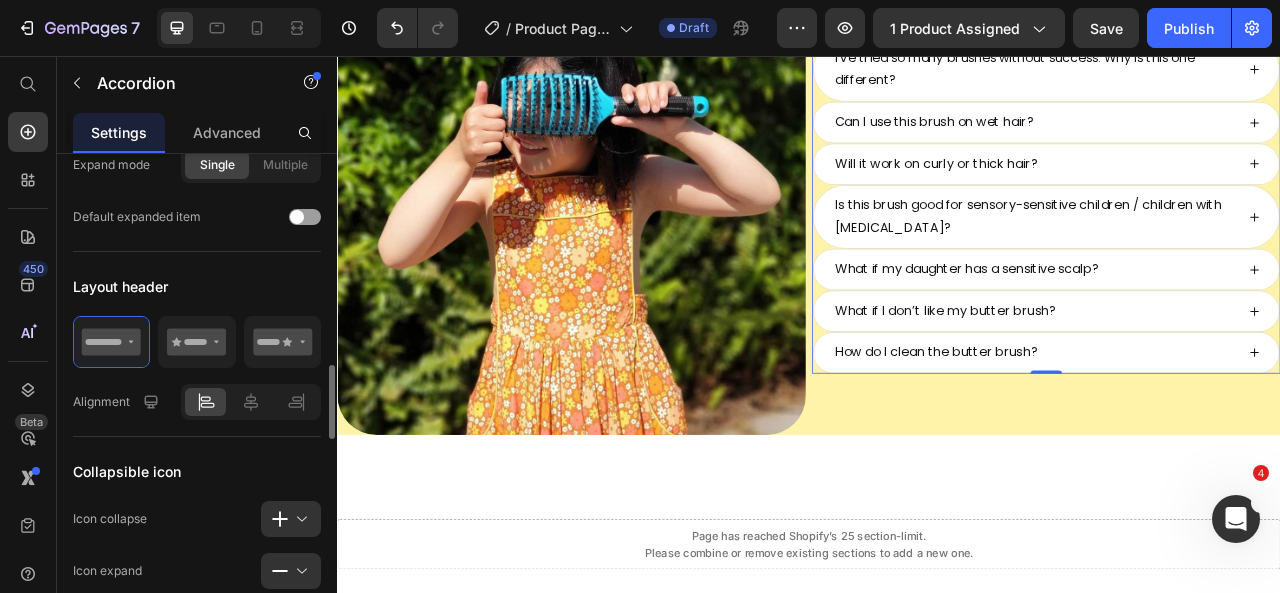 scroll, scrollTop: 622, scrollLeft: 0, axis: vertical 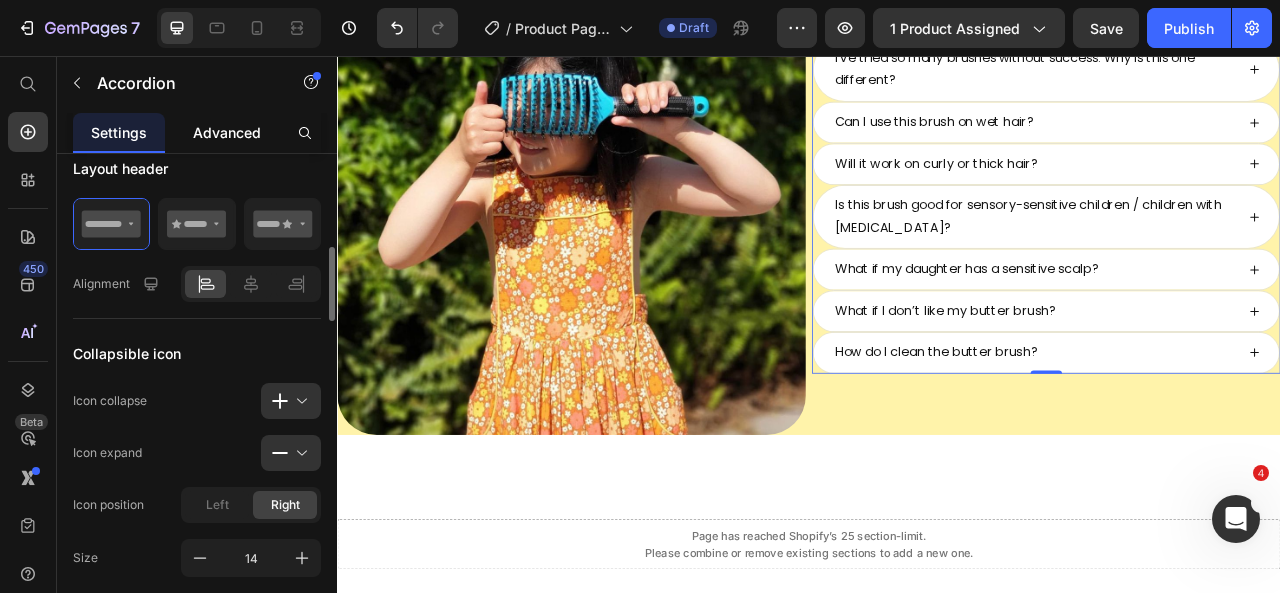 click on "Advanced" at bounding box center (227, 132) 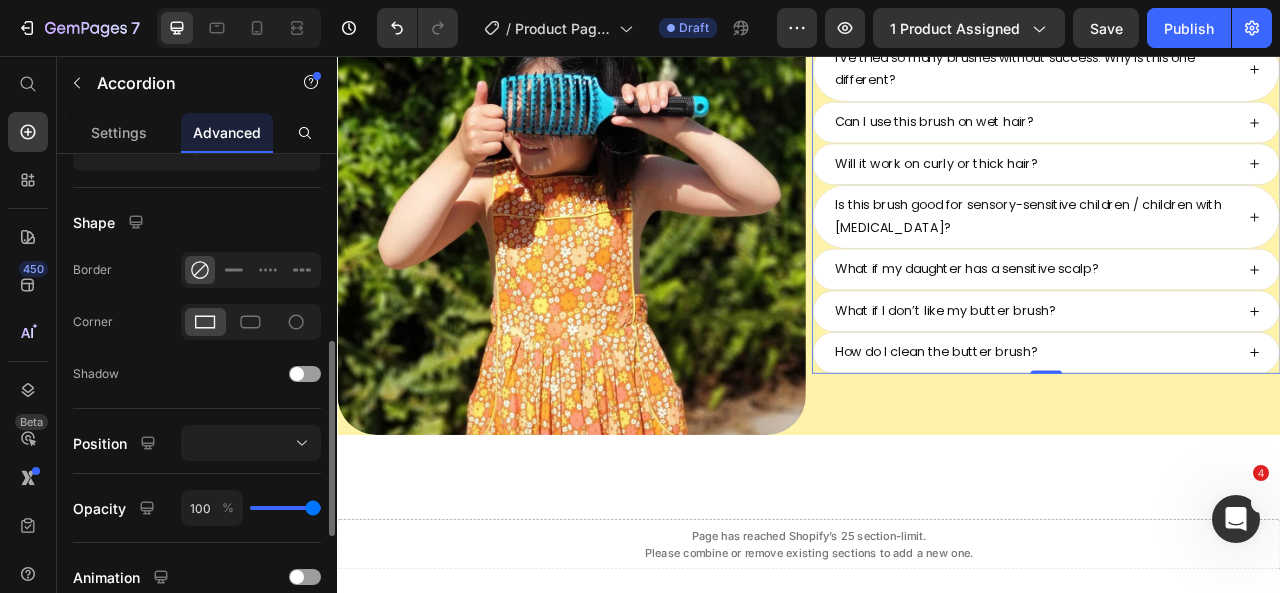 scroll, scrollTop: 473, scrollLeft: 0, axis: vertical 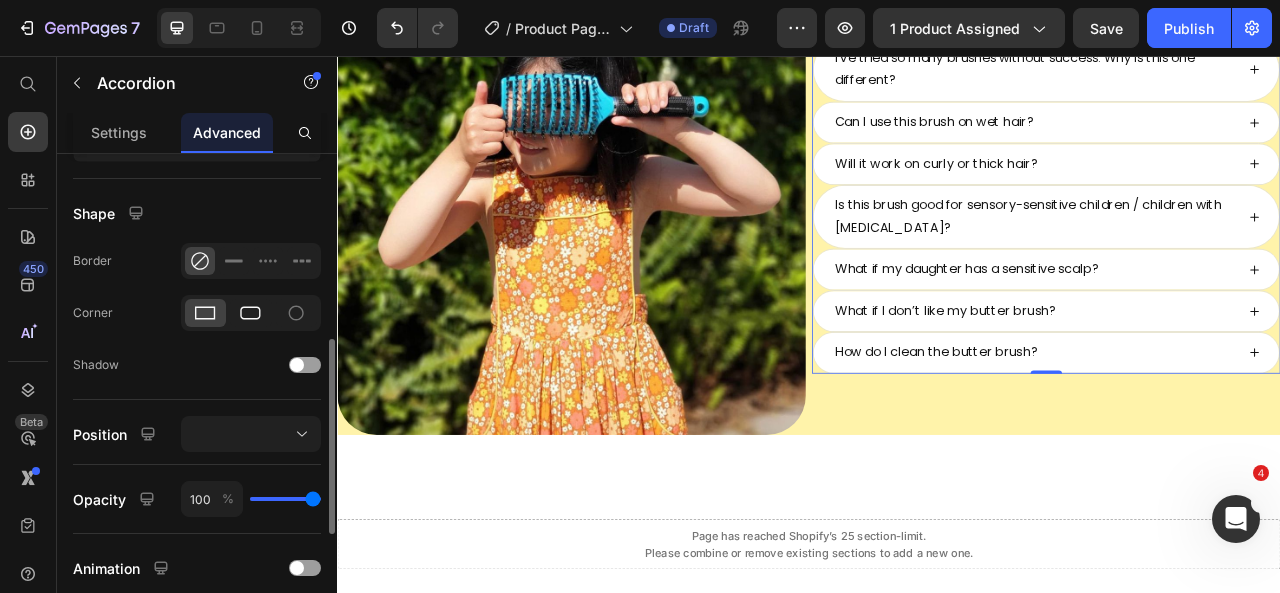 click 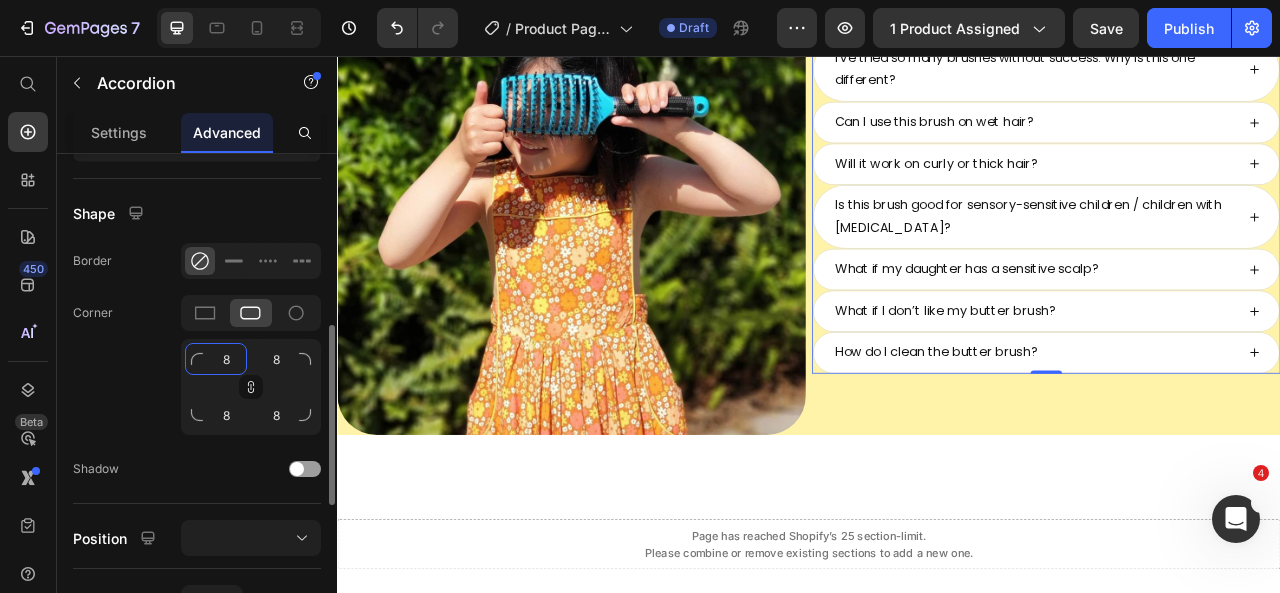 click on "8" 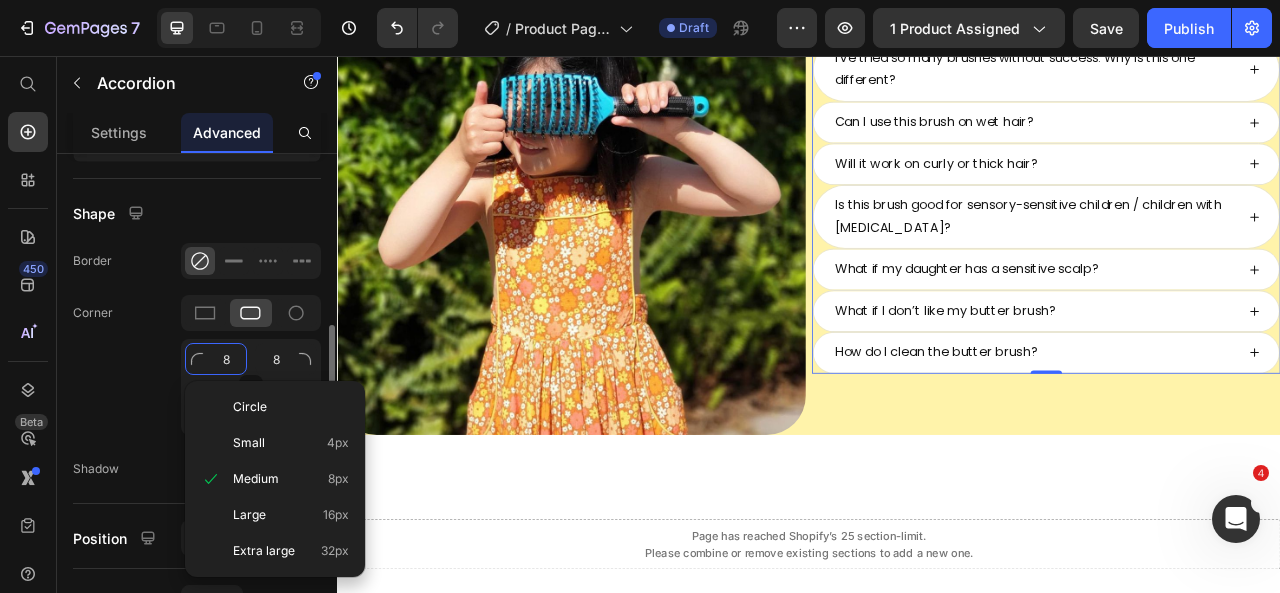 type on "0" 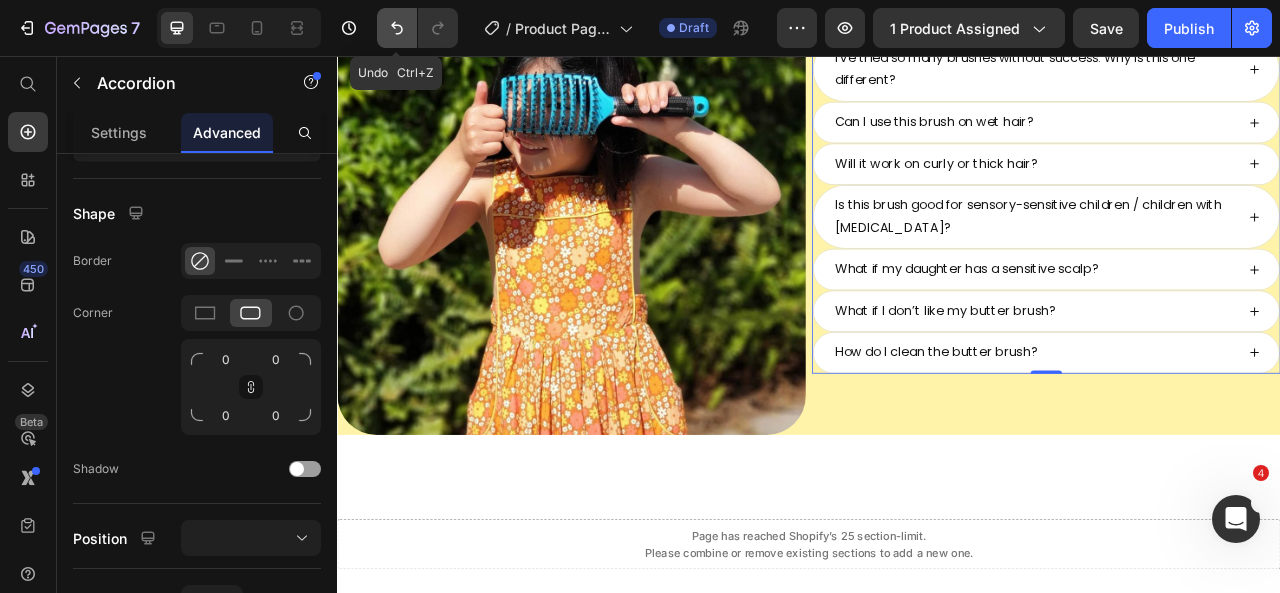click 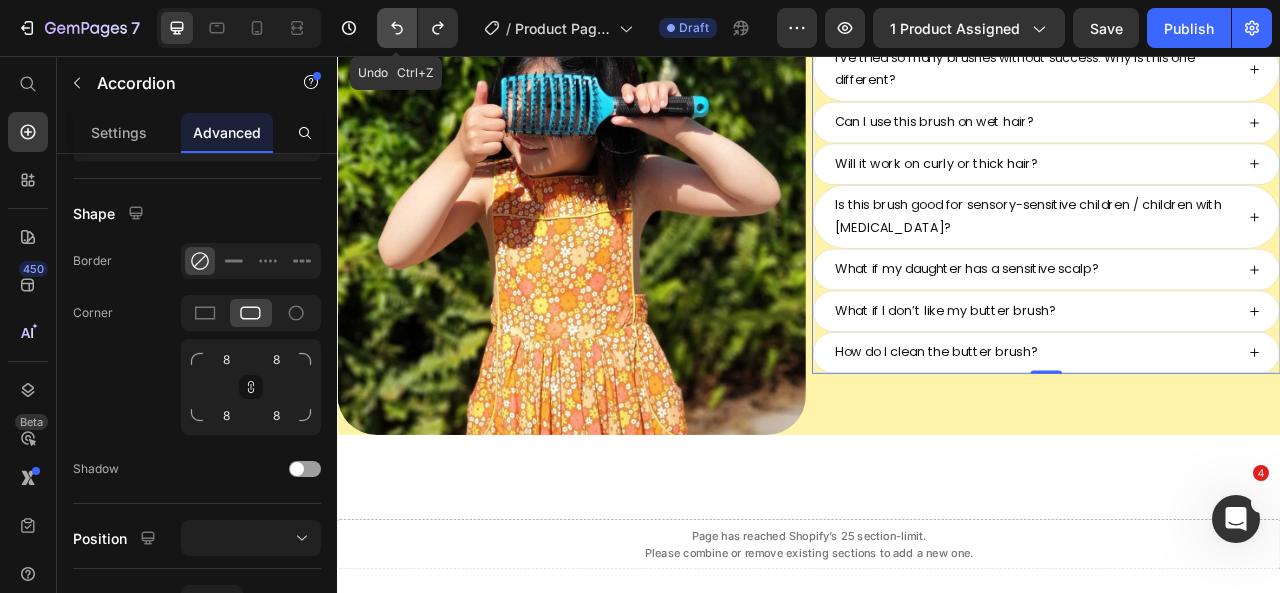 click 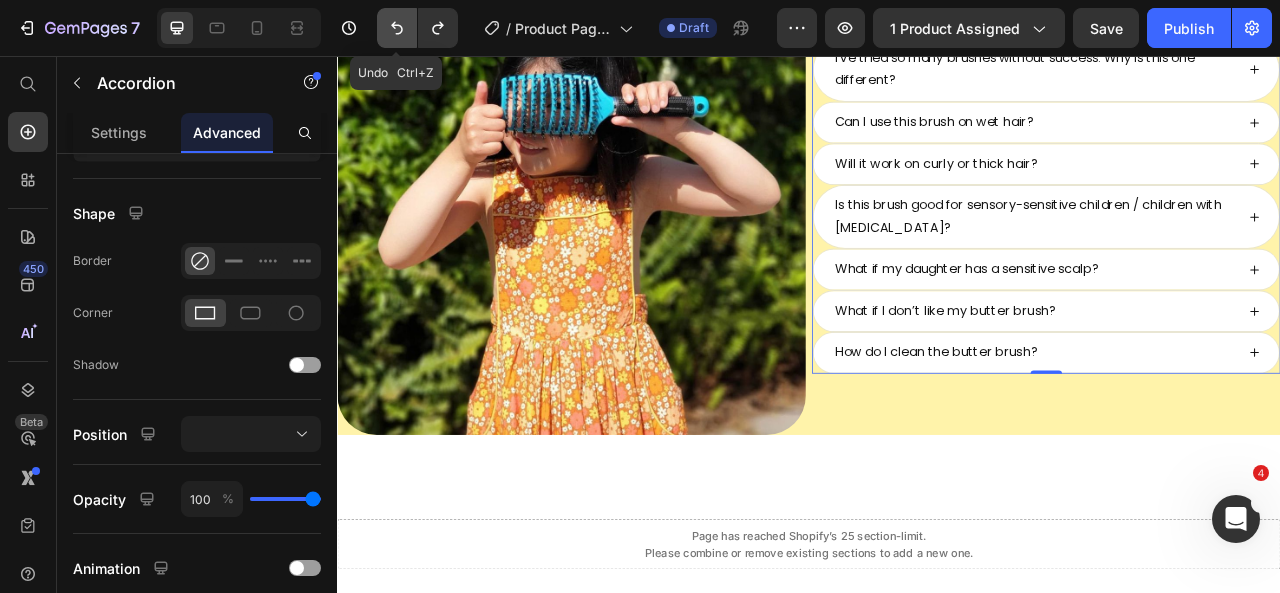 click 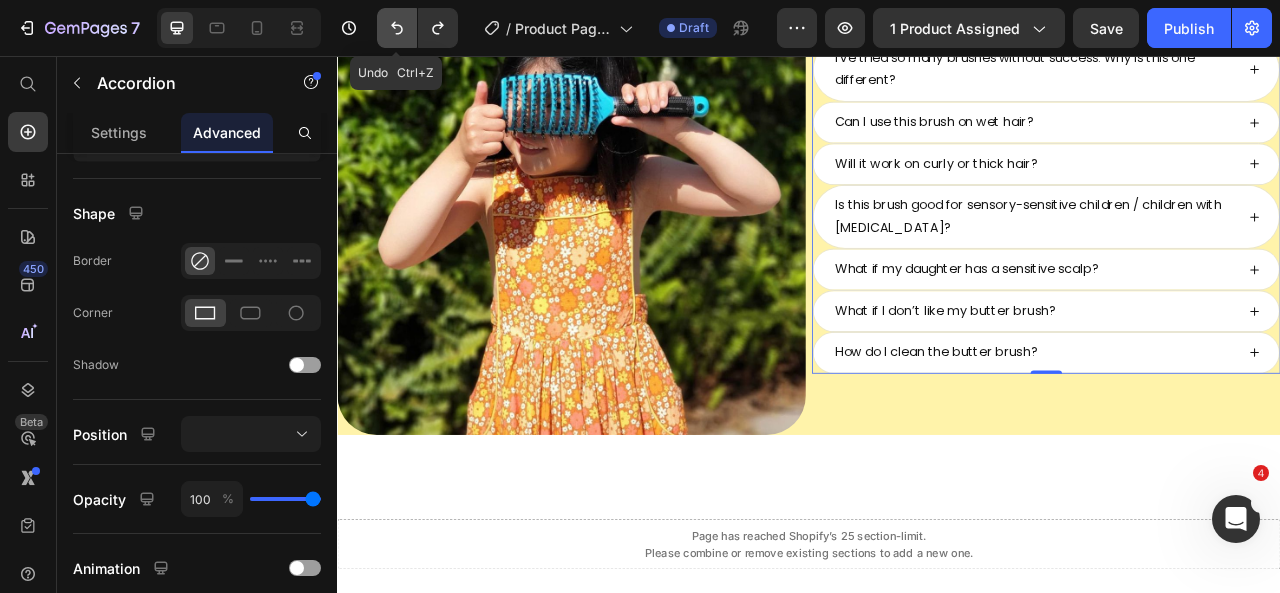 click 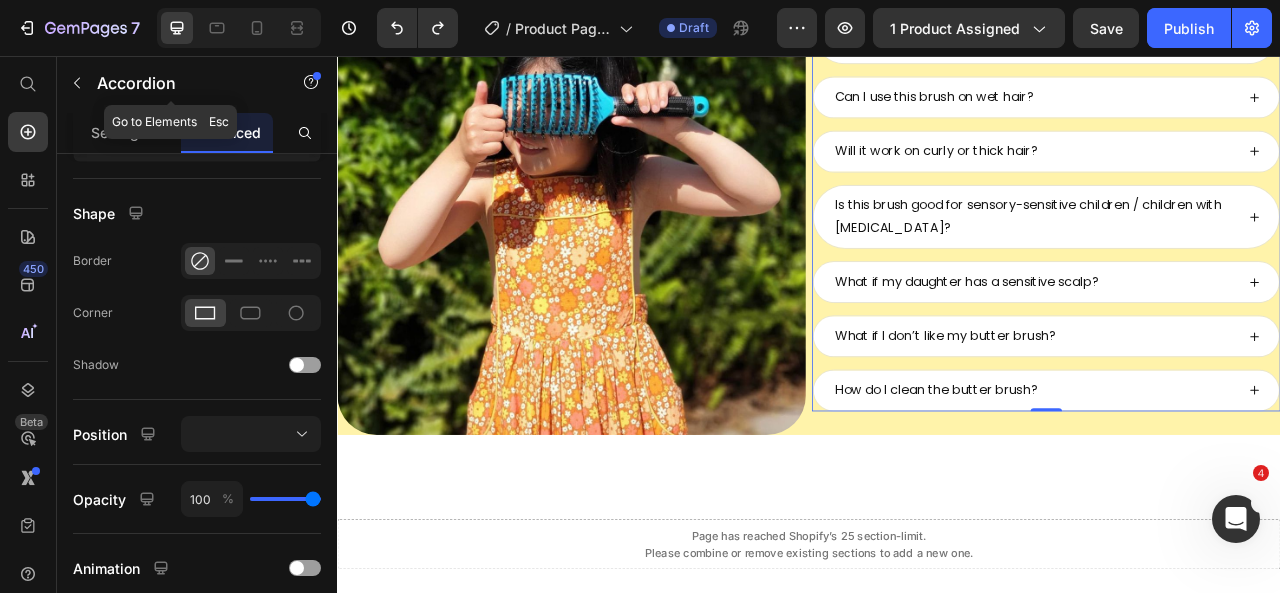 click at bounding box center [77, 83] 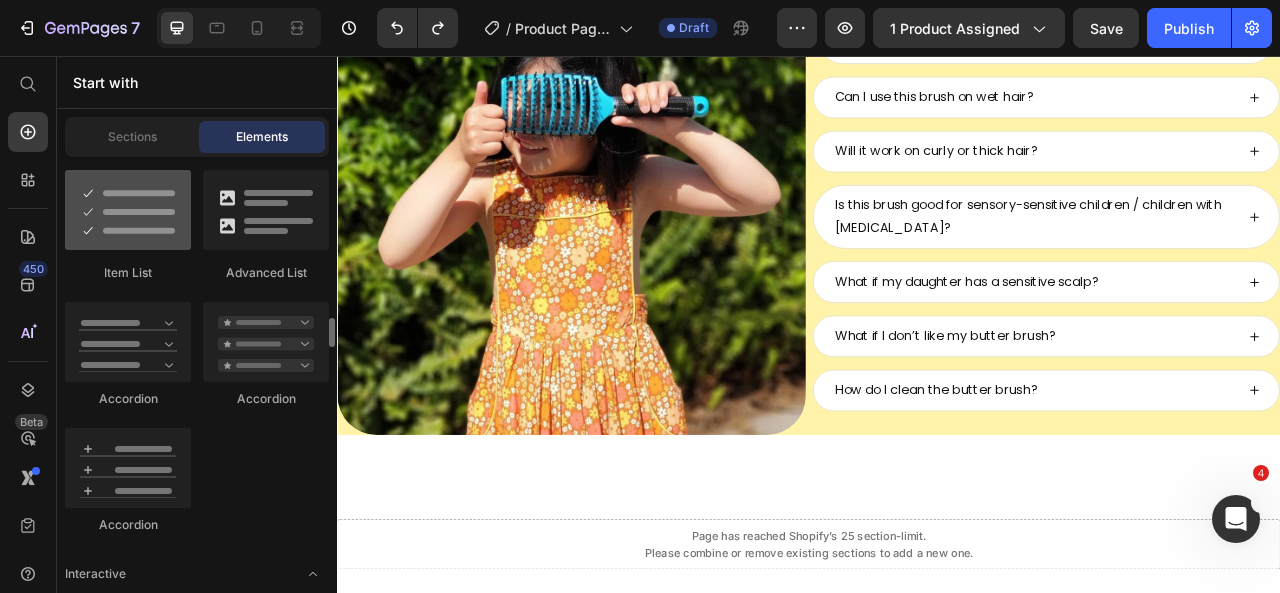 scroll, scrollTop: 1775, scrollLeft: 0, axis: vertical 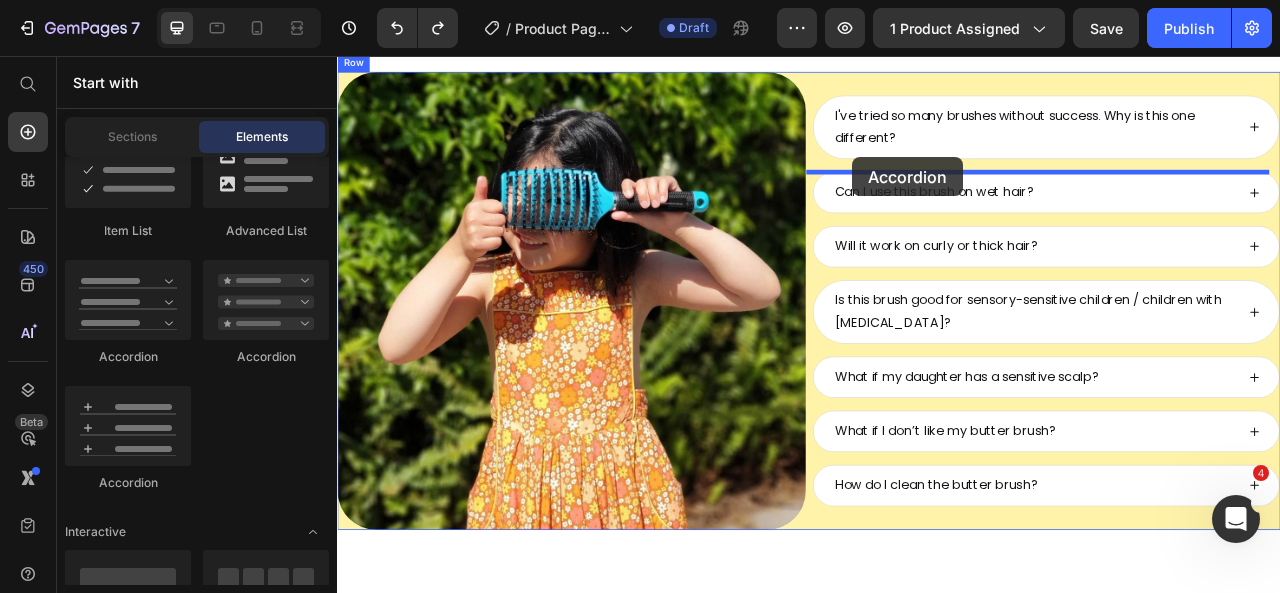 drag, startPoint x: 447, startPoint y: 375, endPoint x: 992, endPoint y: 185, distance: 577.1698 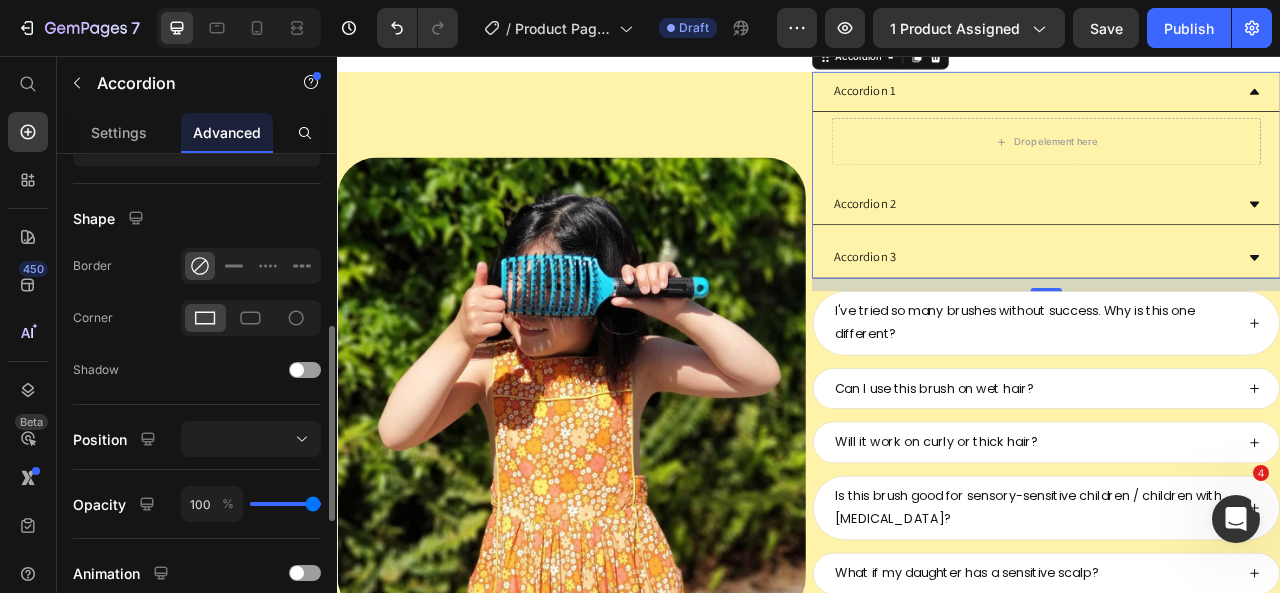 scroll, scrollTop: 458, scrollLeft: 0, axis: vertical 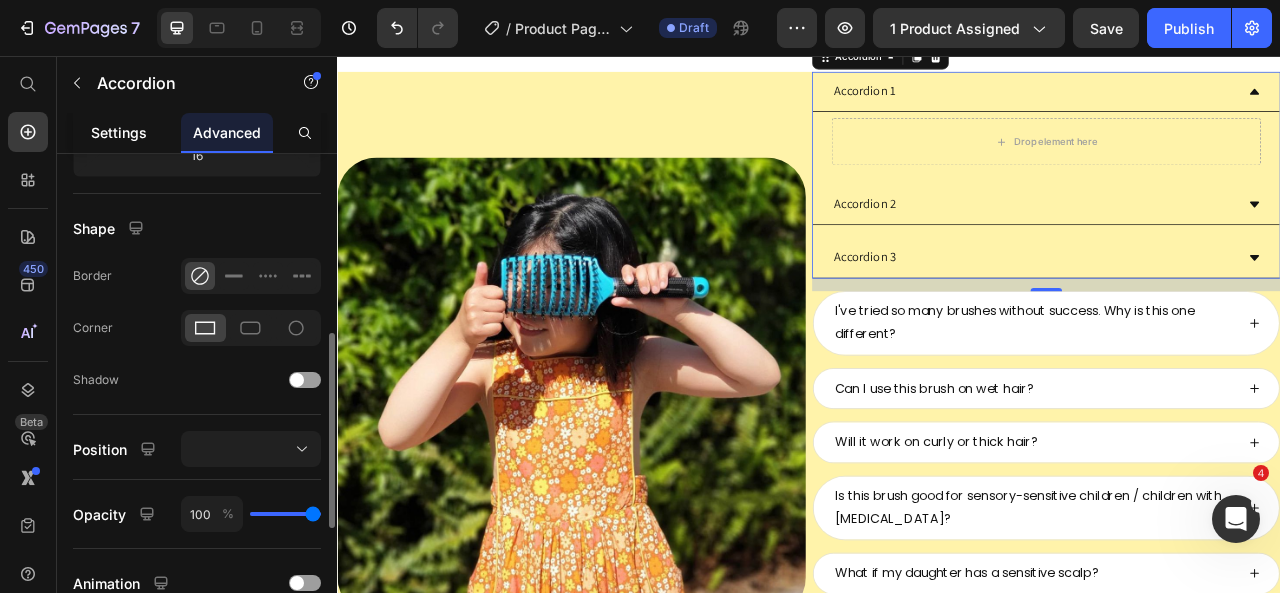 click on "Settings" at bounding box center (119, 132) 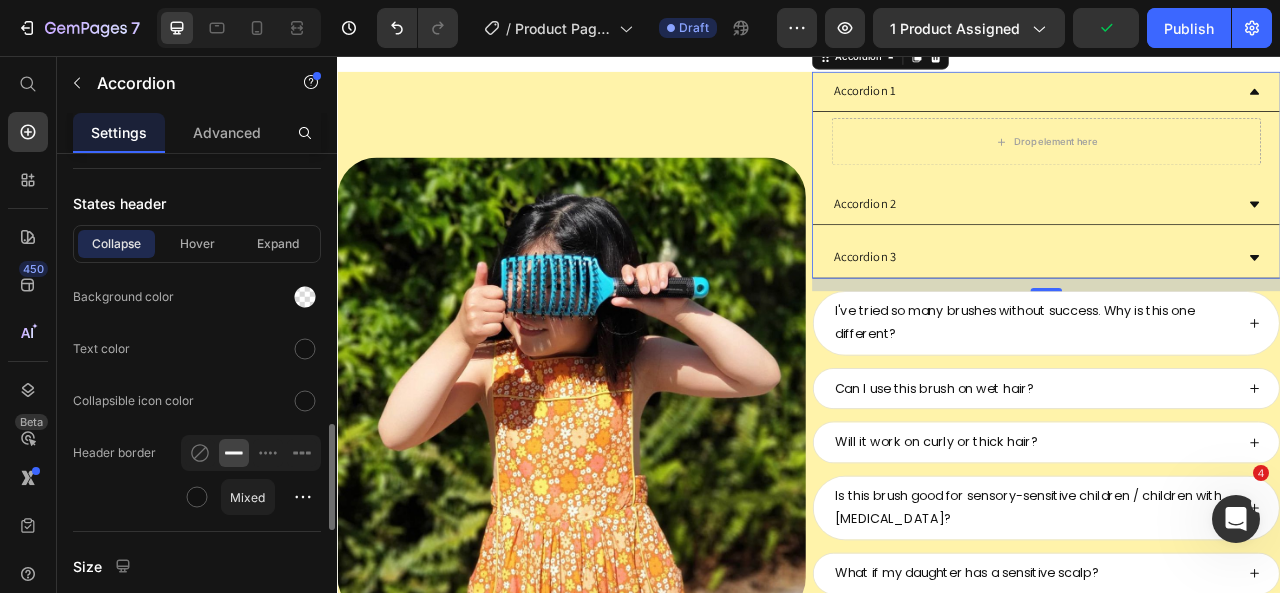 scroll, scrollTop: 1249, scrollLeft: 0, axis: vertical 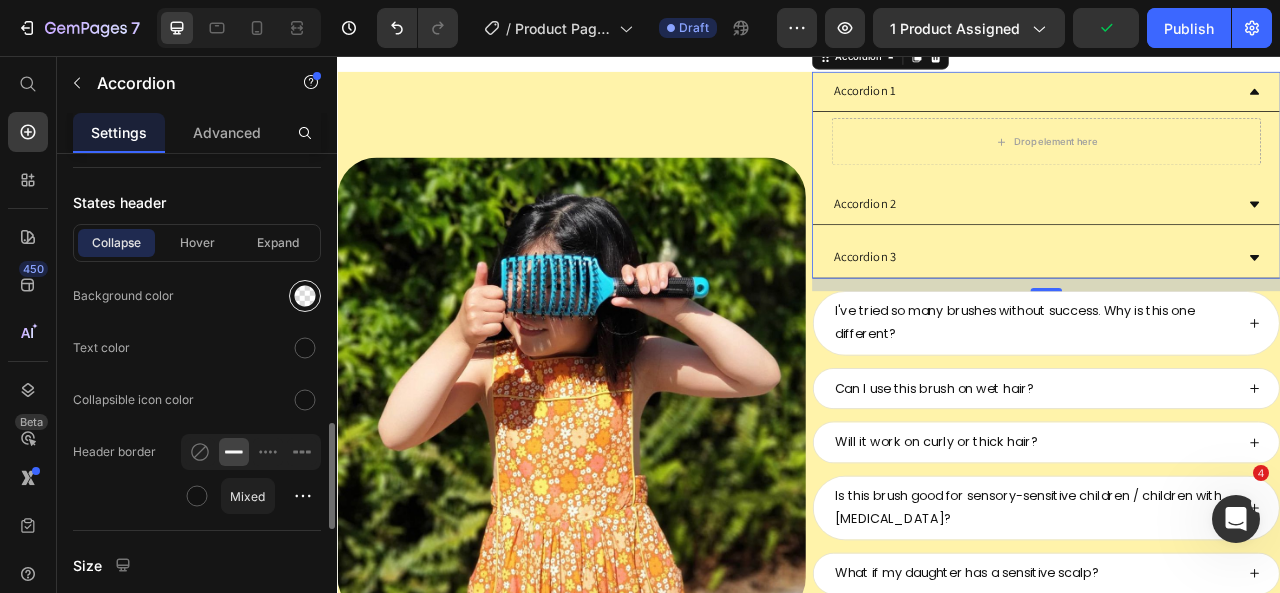 click at bounding box center (305, 296) 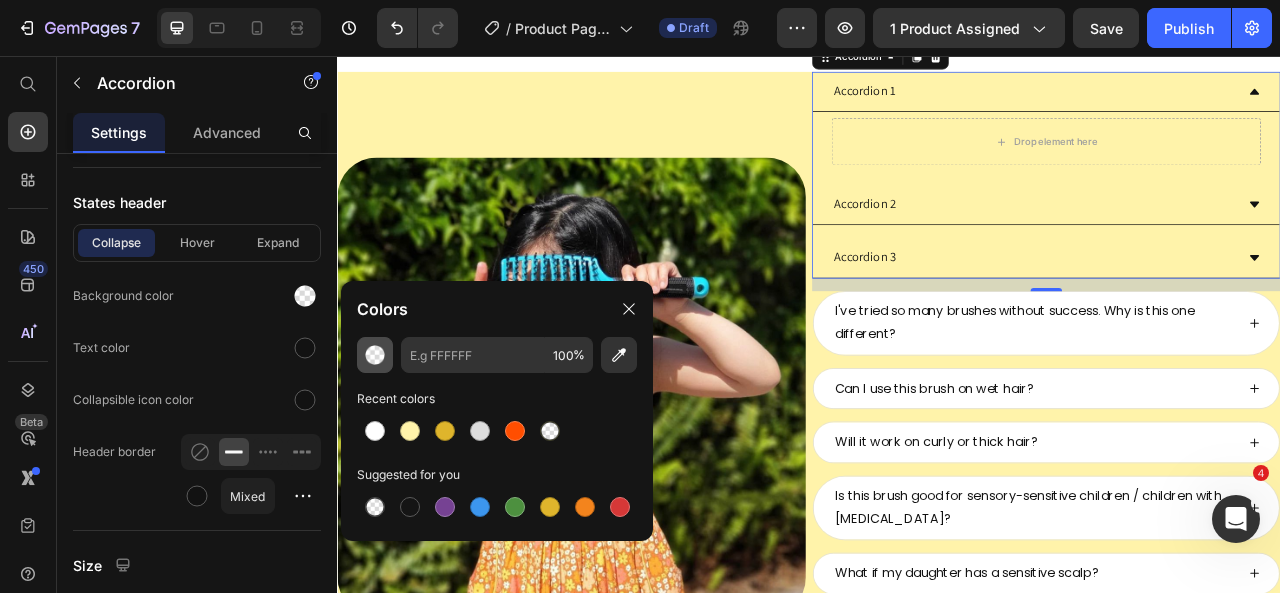 click at bounding box center [375, 355] 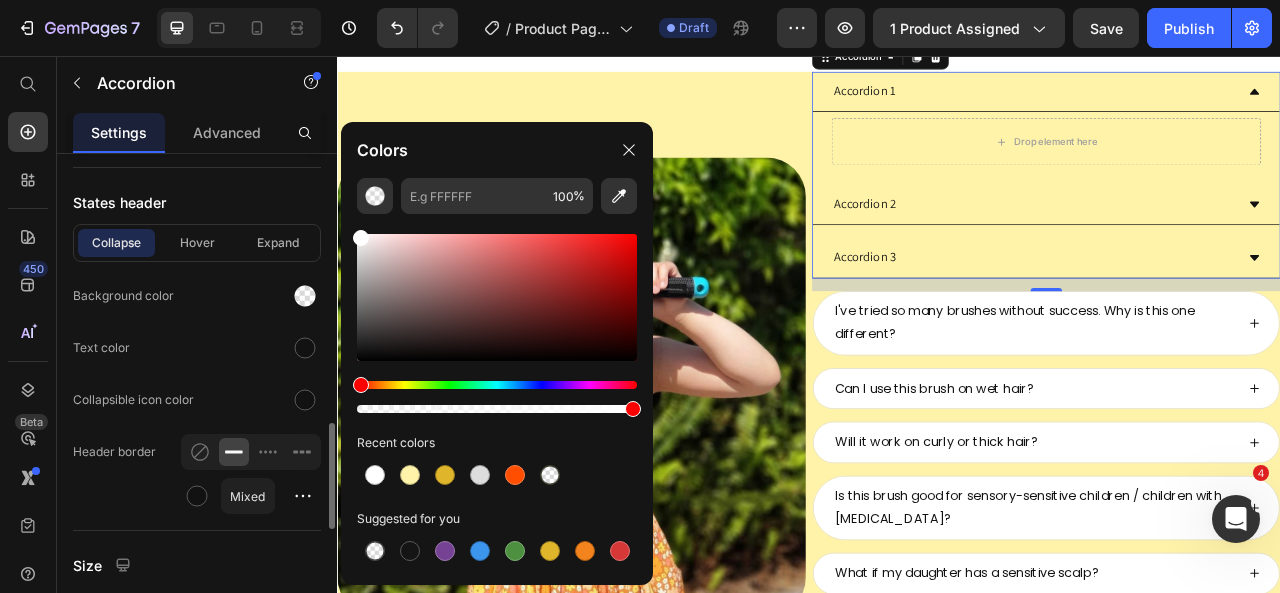 drag, startPoint x: 398, startPoint y: 285, endPoint x: 302, endPoint y: 199, distance: 128.88754 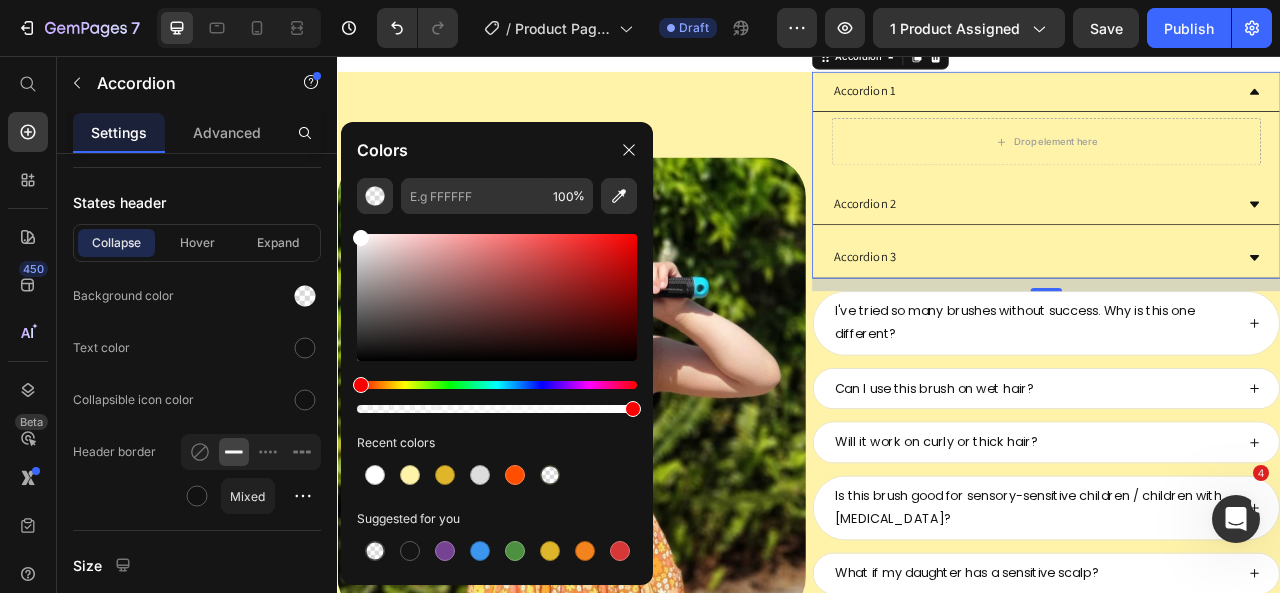 type on "FFFFFF" 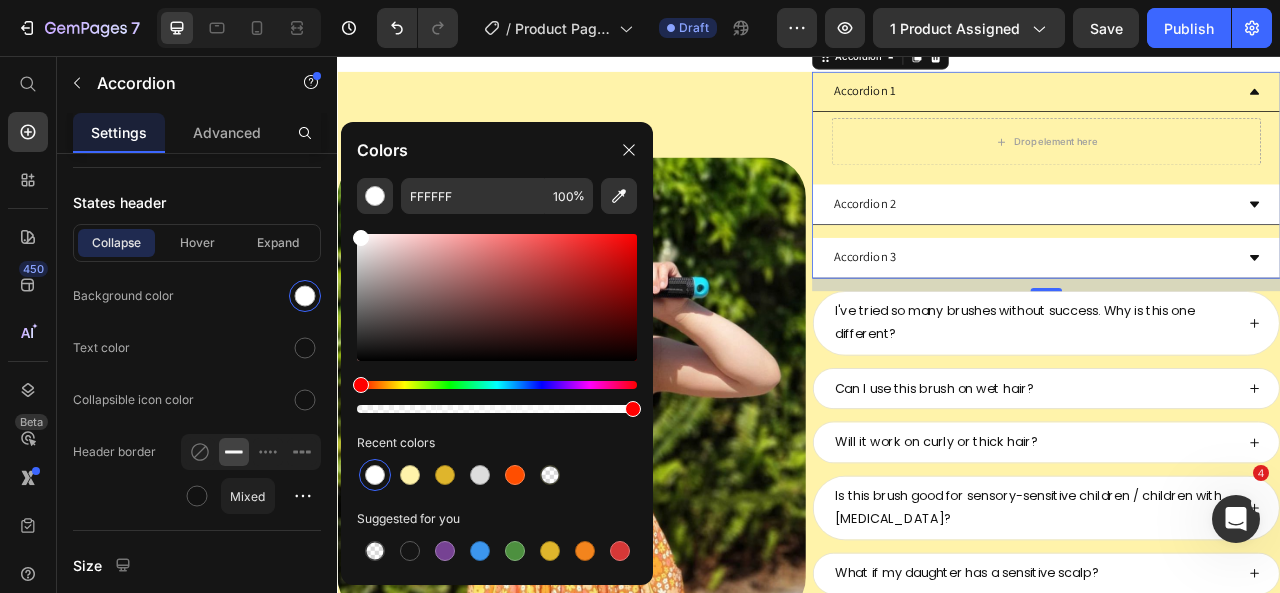 click 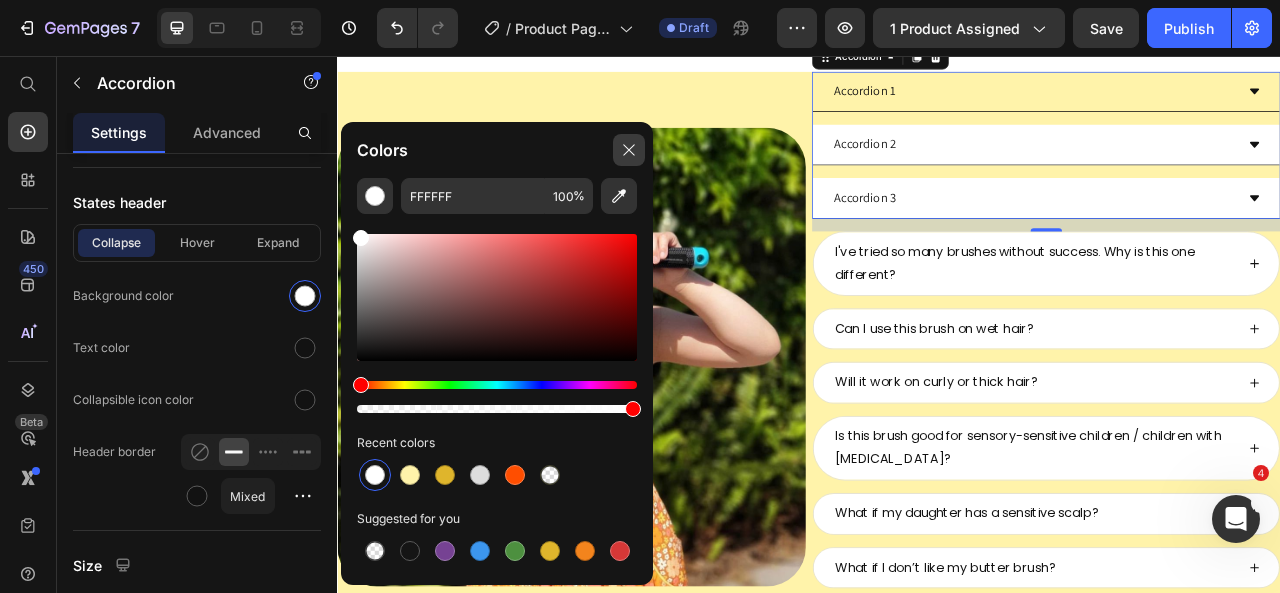 click 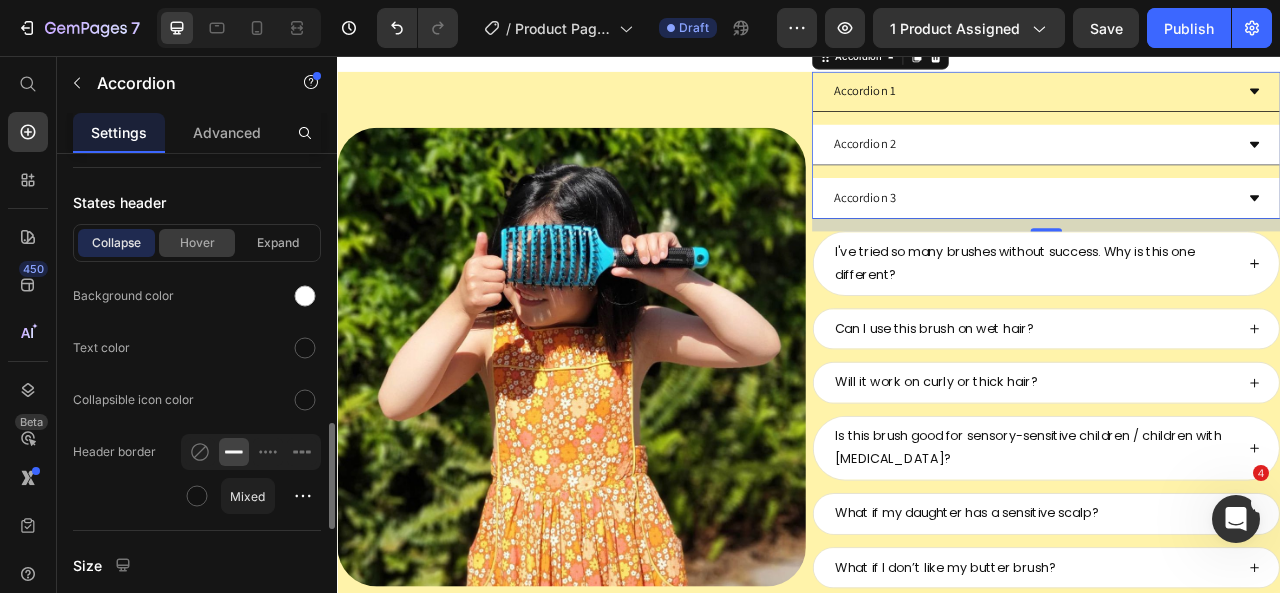 click on "Hover" at bounding box center [197, 243] 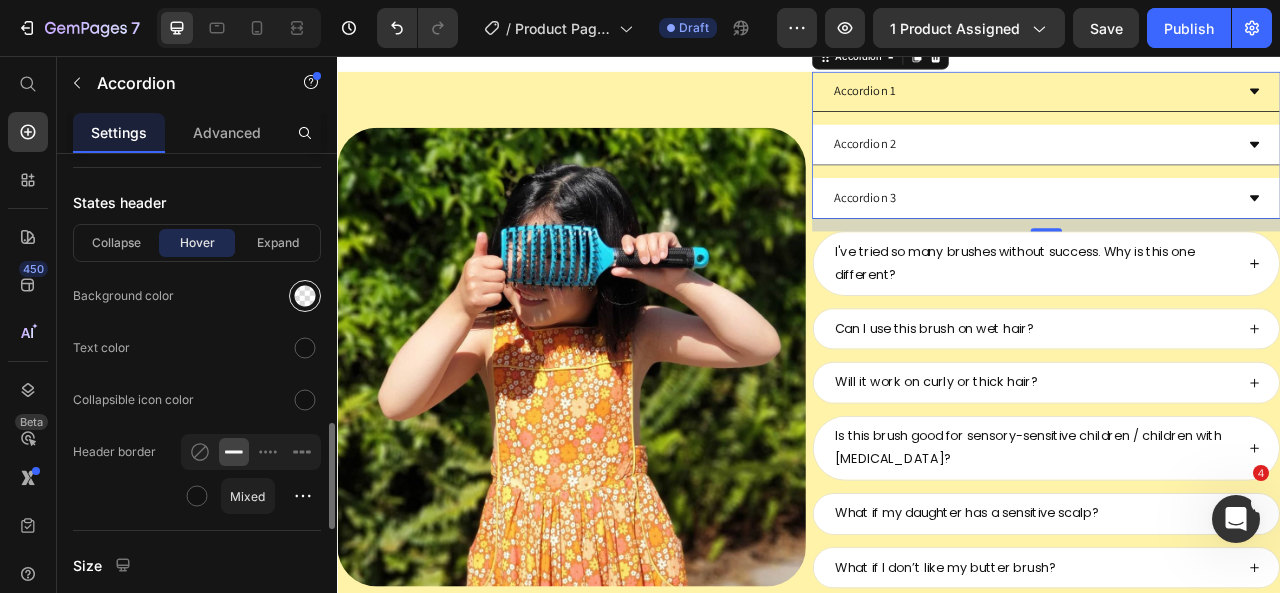 click at bounding box center [305, 296] 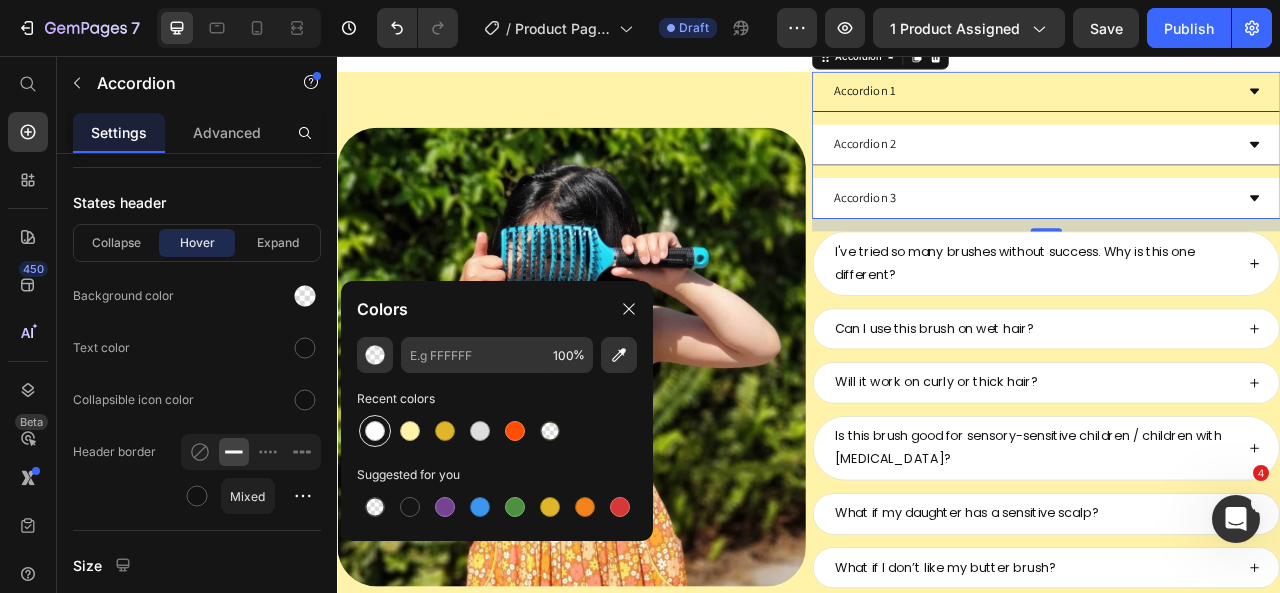 click at bounding box center [375, 431] 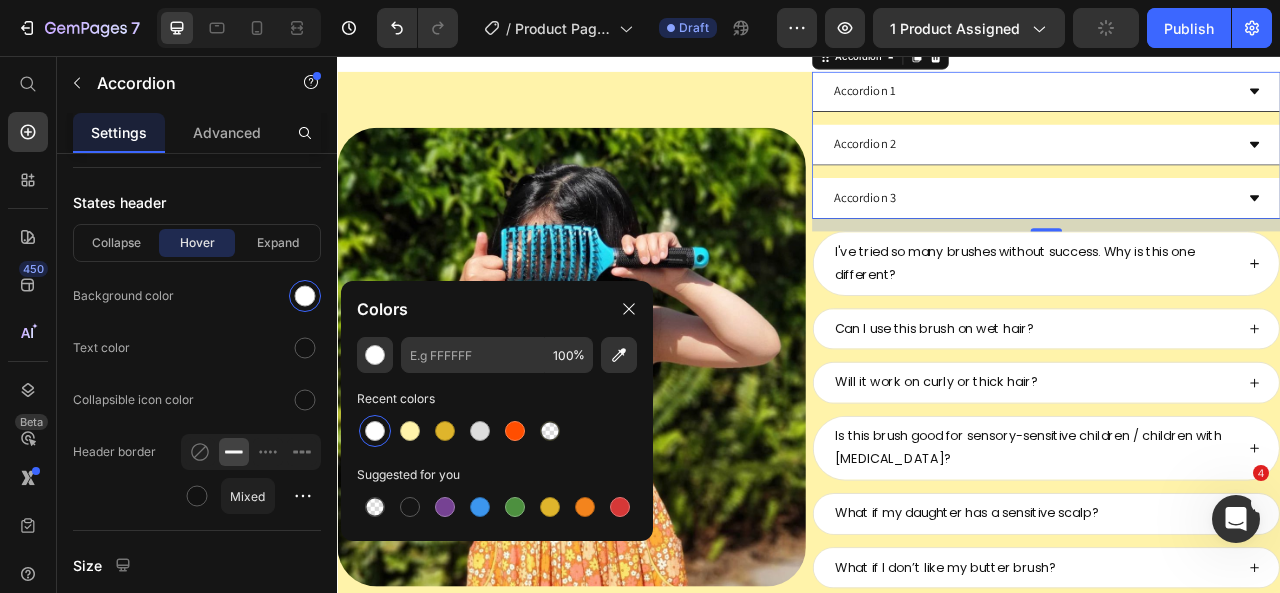 type on "FFFFFF" 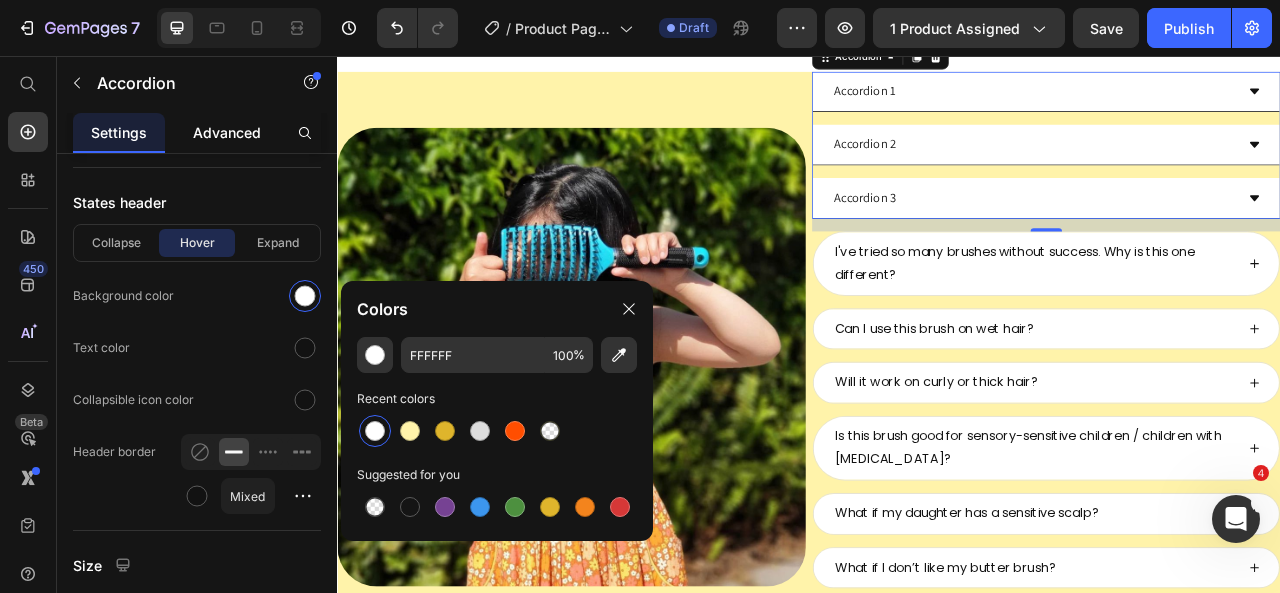 click on "Advanced" at bounding box center [227, 132] 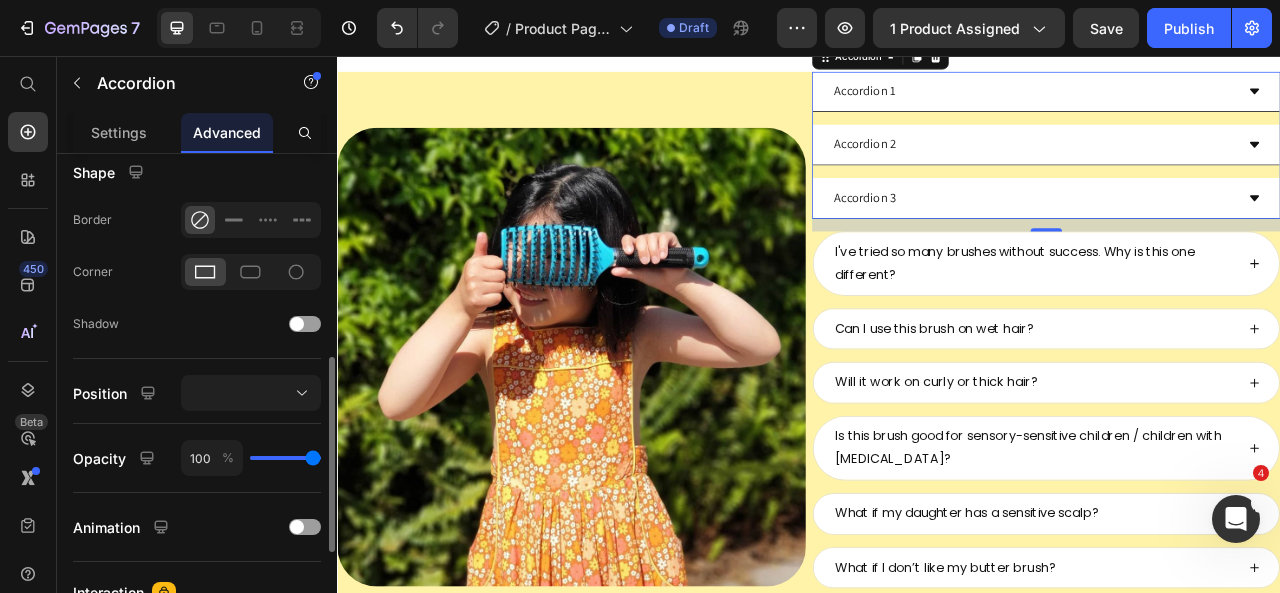 scroll, scrollTop: 515, scrollLeft: 0, axis: vertical 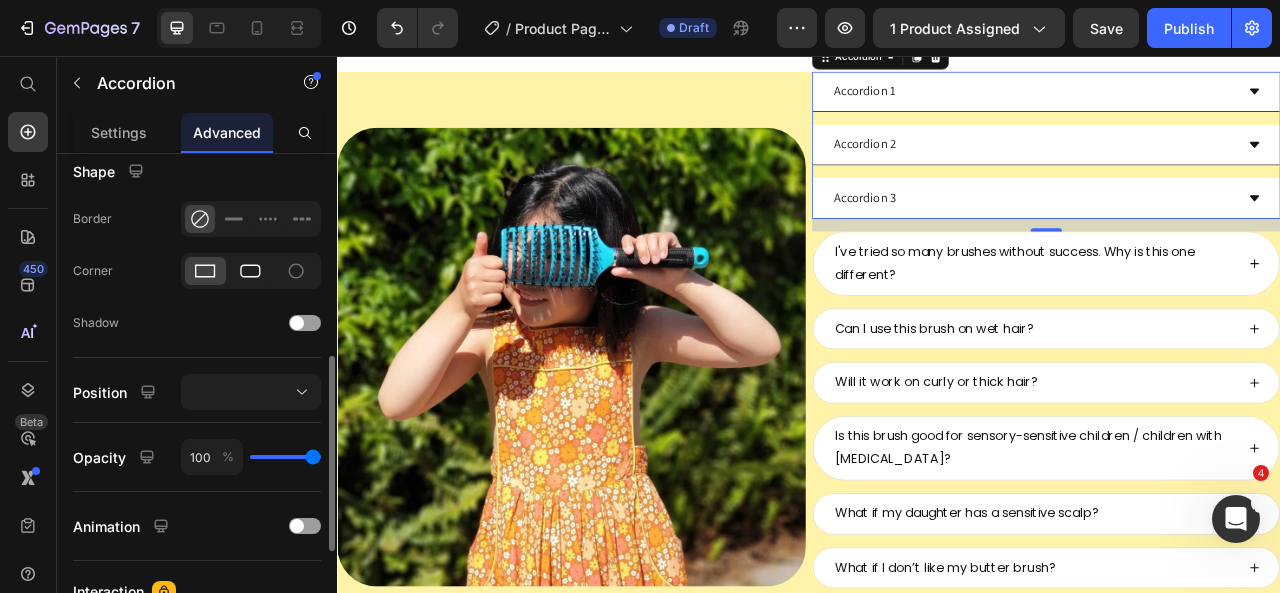 click 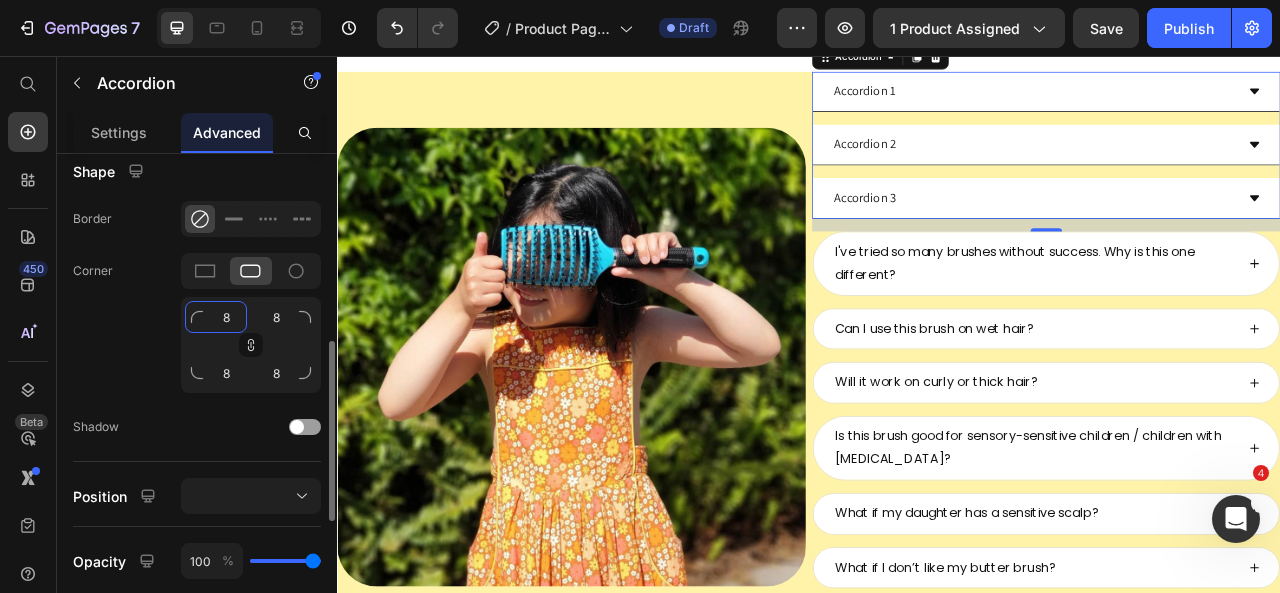 click on "8" 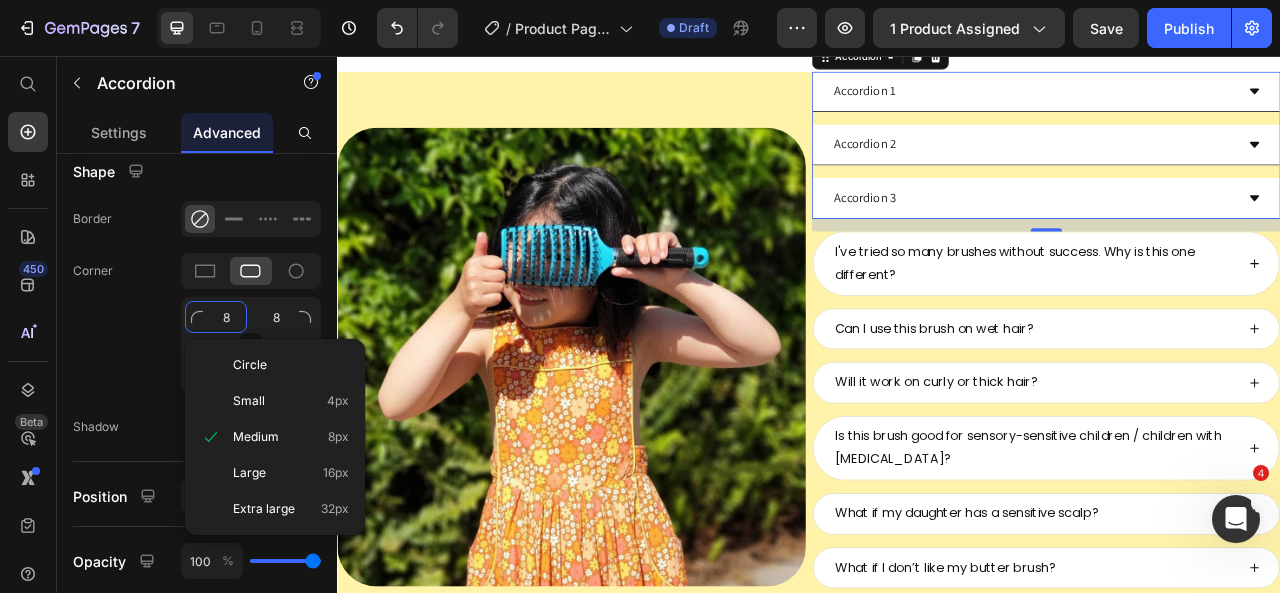 type on "5" 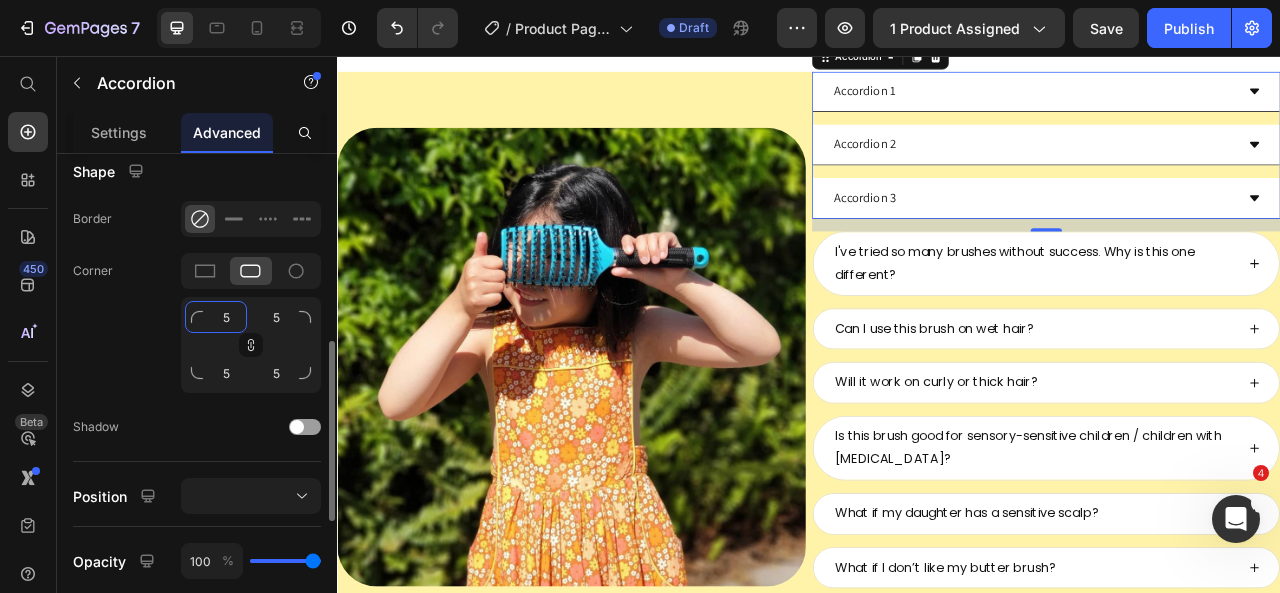 type on "50" 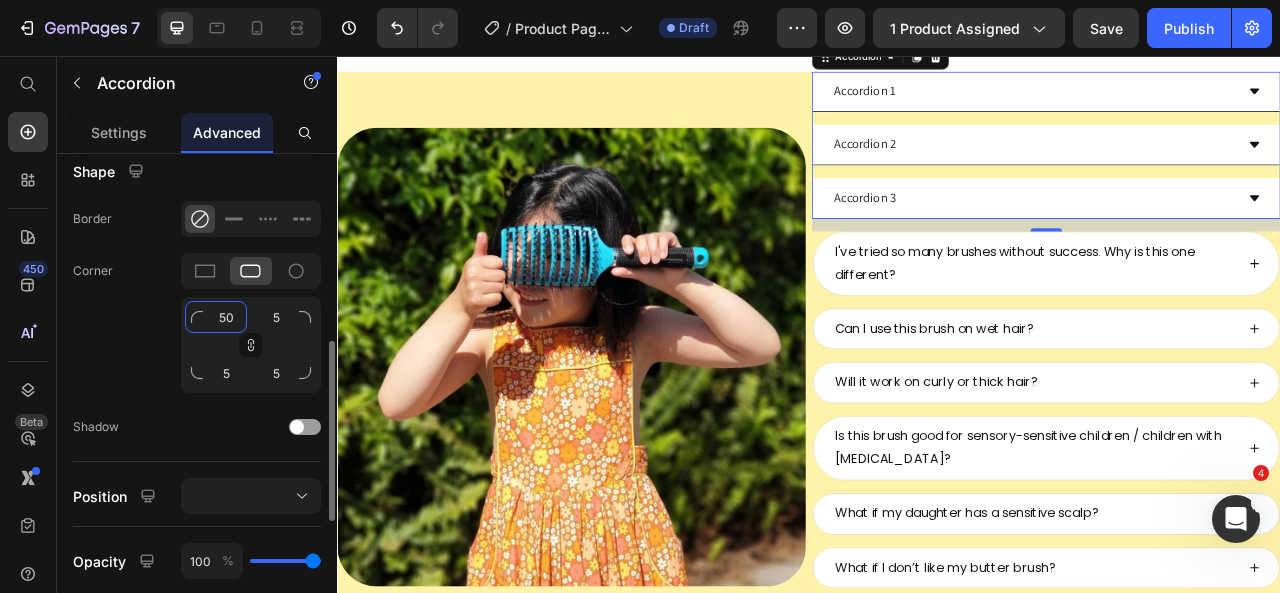 type on "50" 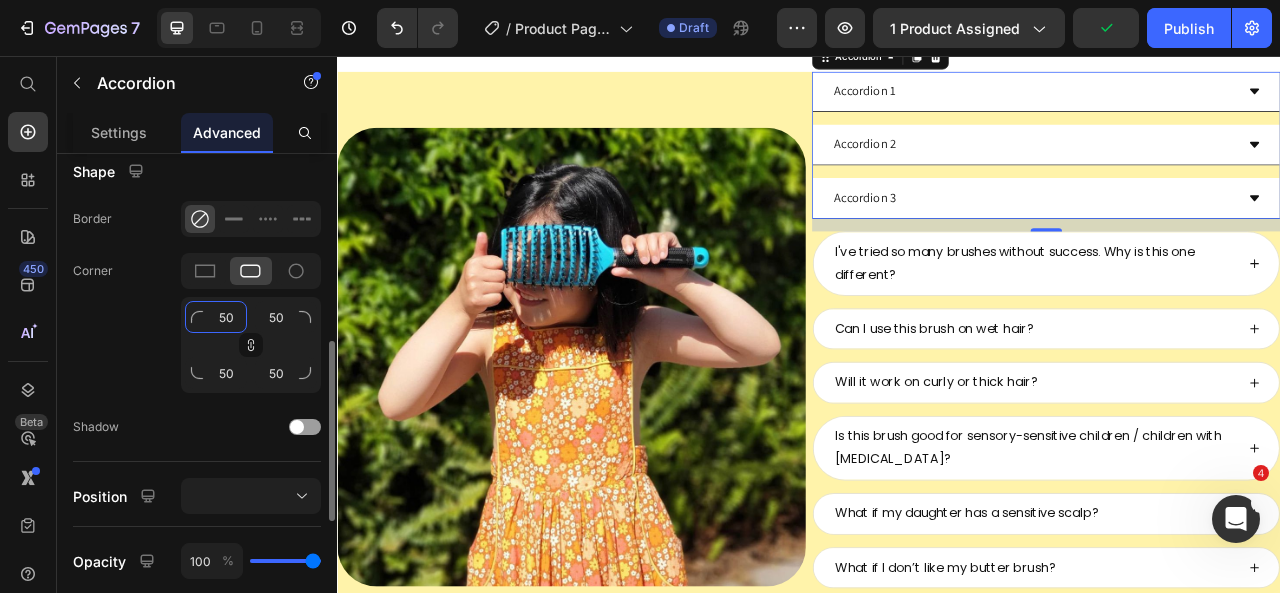 type on "50" 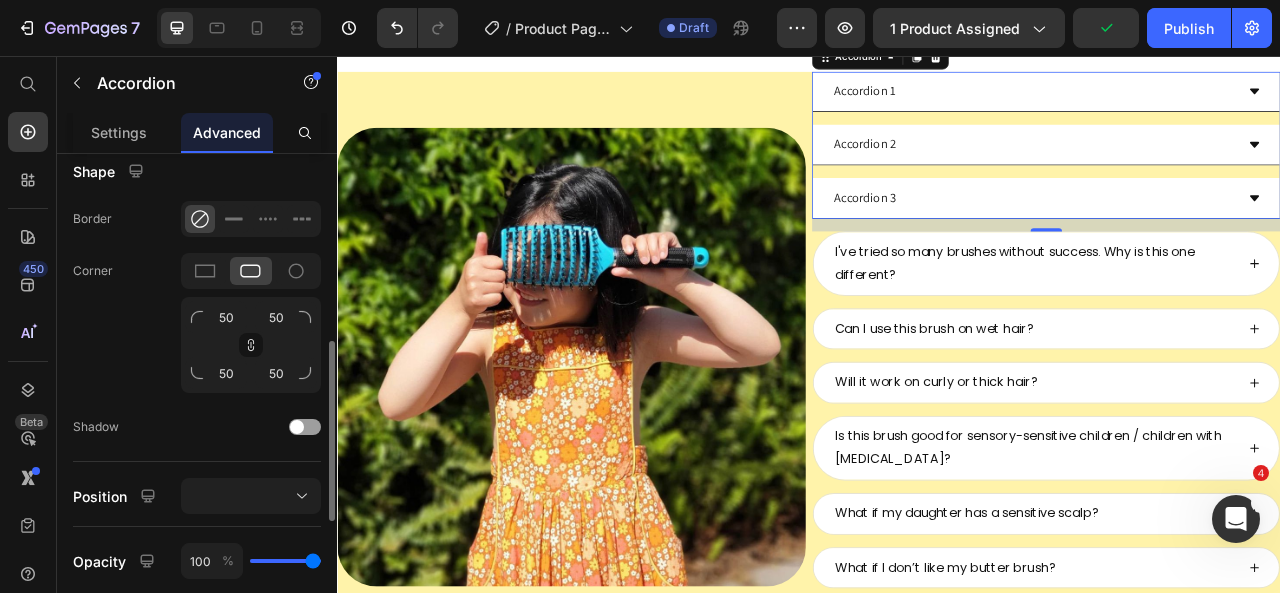 click on "Corner 50 50 50 50" 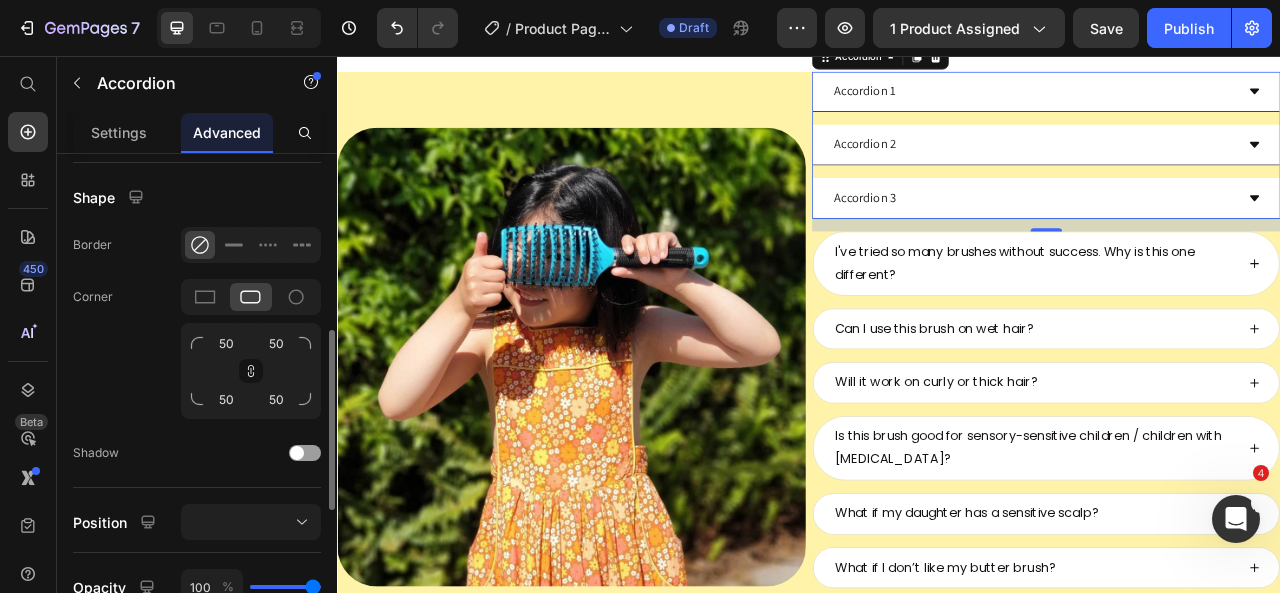scroll, scrollTop: 488, scrollLeft: 0, axis: vertical 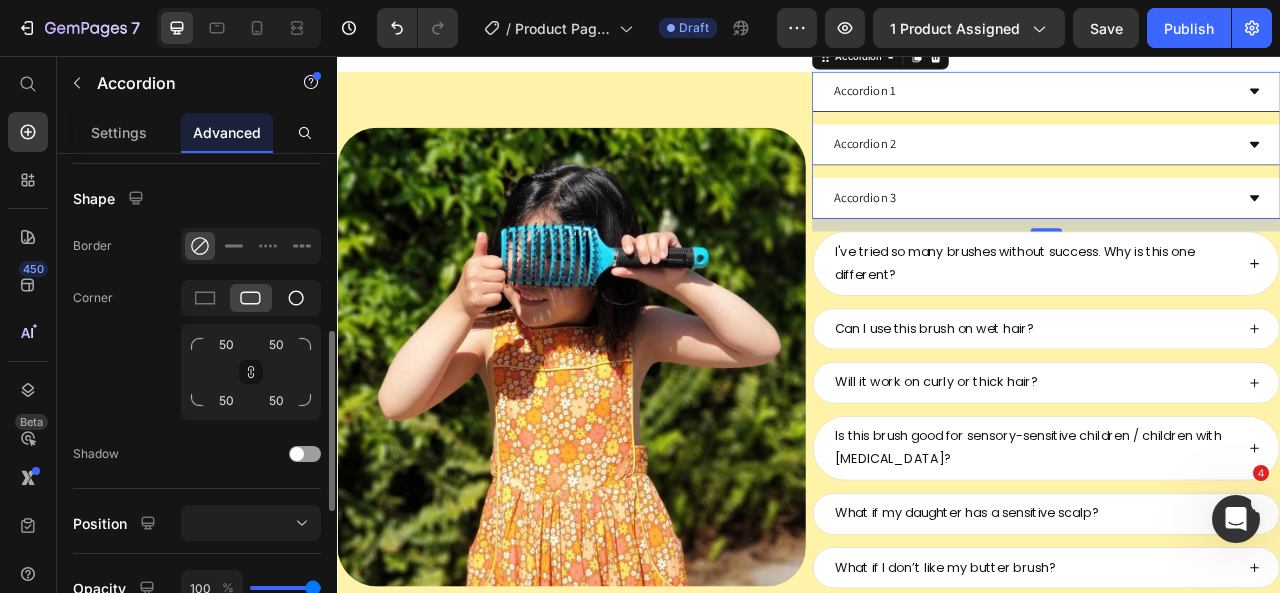 click 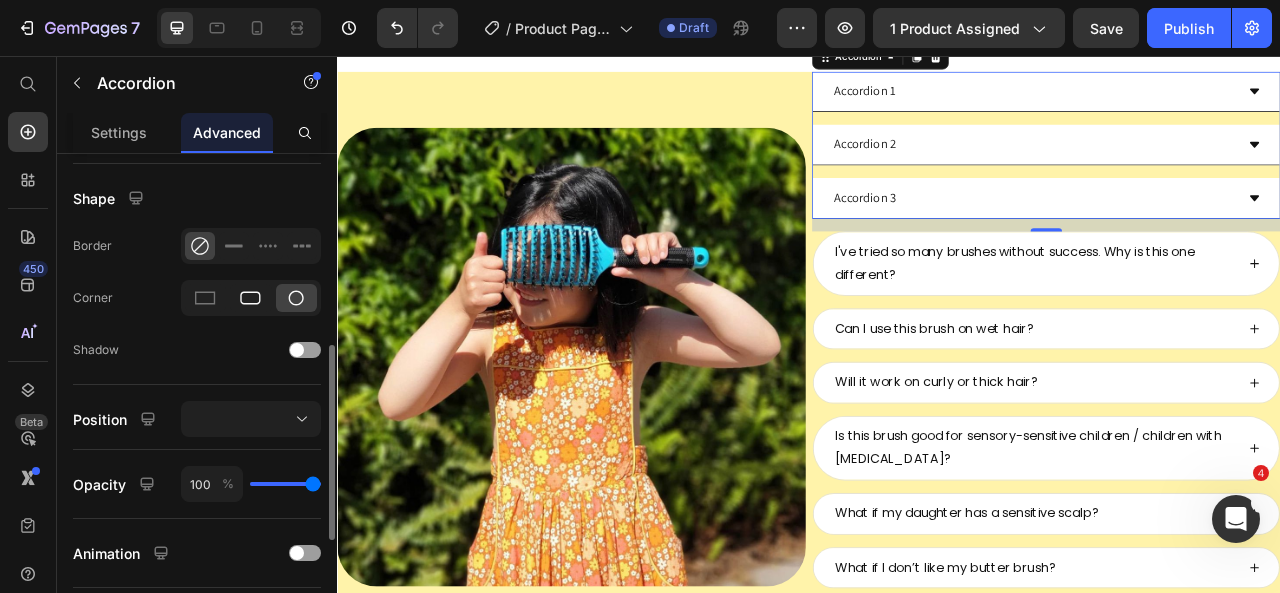 click 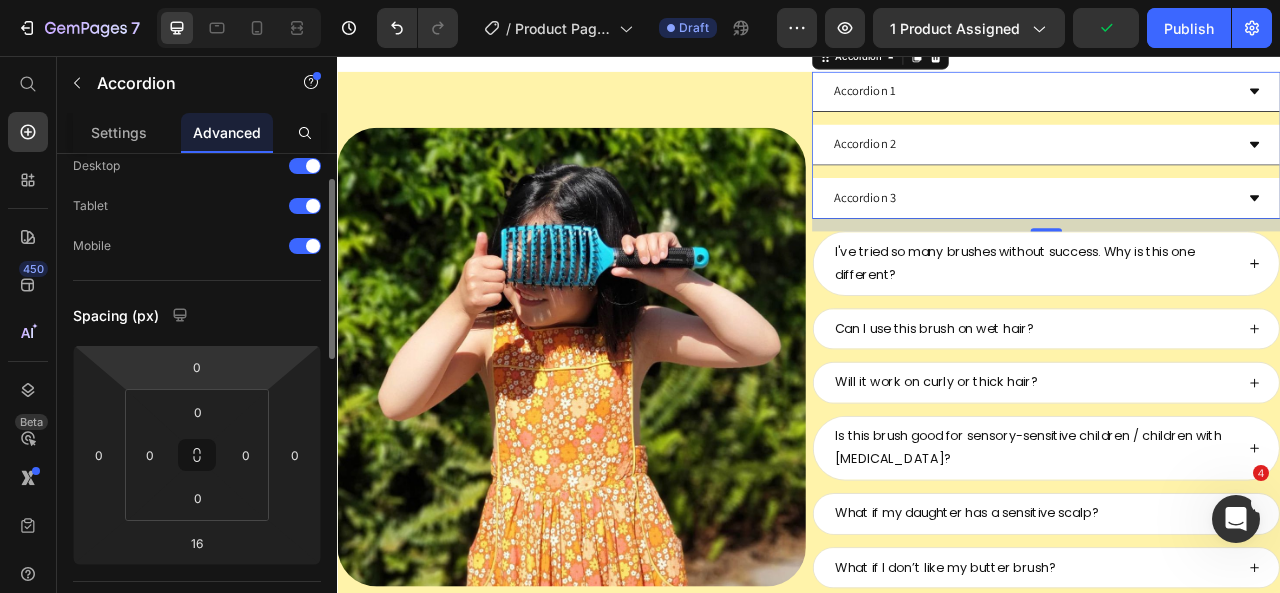 scroll, scrollTop: 0, scrollLeft: 0, axis: both 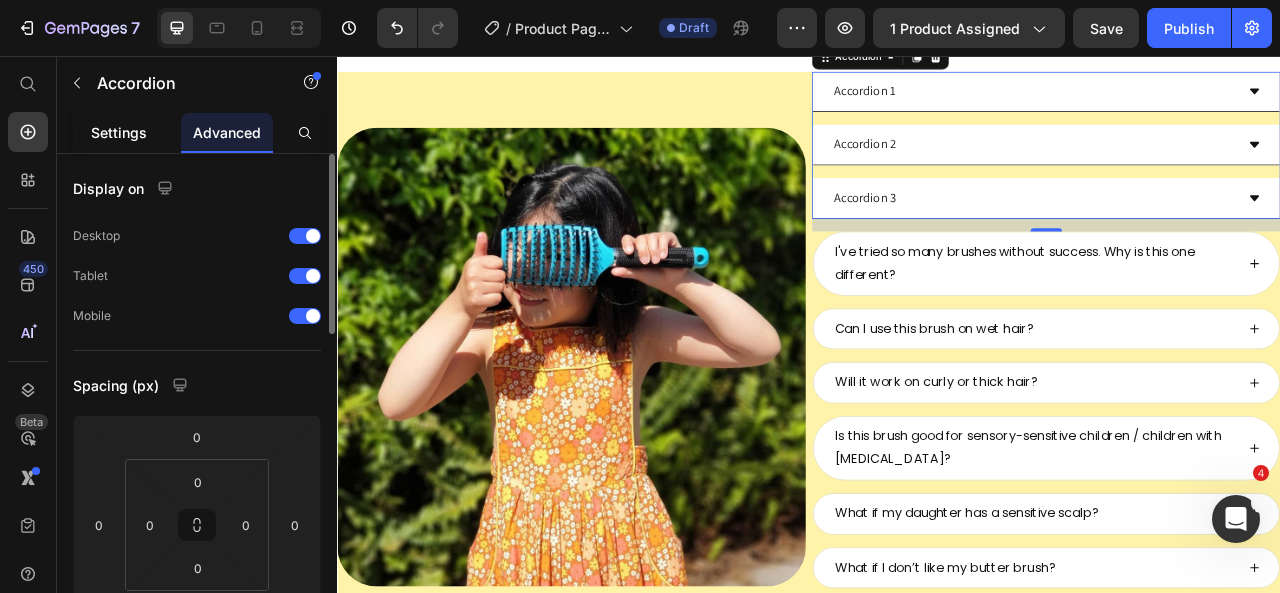 click on "Settings" at bounding box center [119, 132] 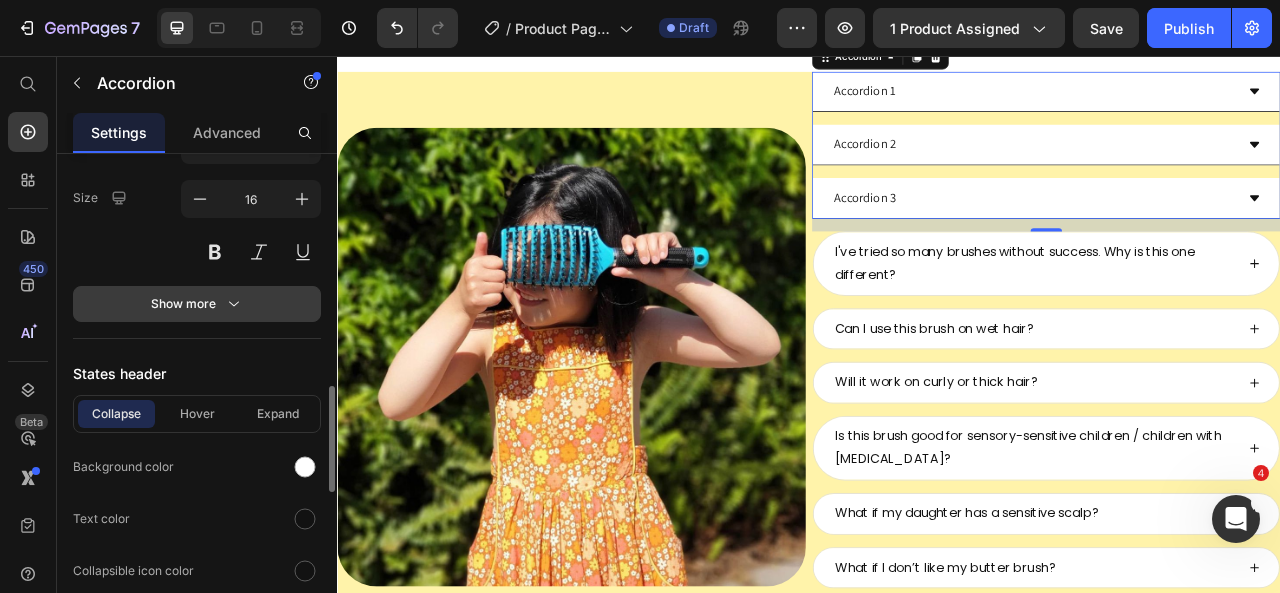 scroll, scrollTop: 1077, scrollLeft: 0, axis: vertical 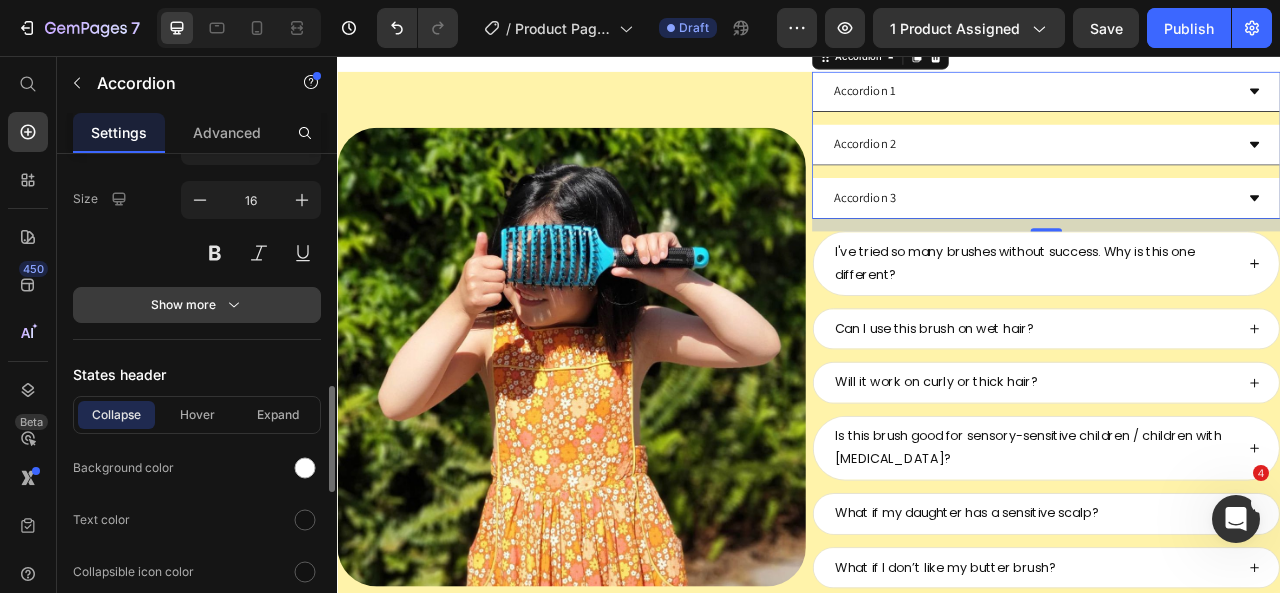 click on "Show more" at bounding box center (197, 305) 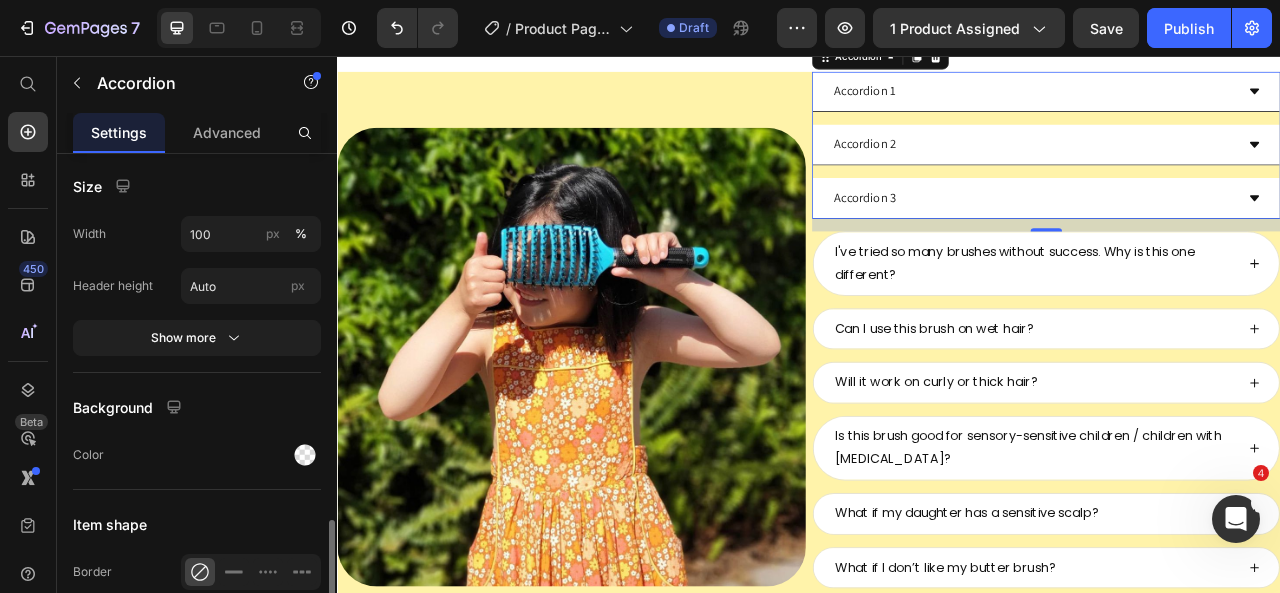 scroll, scrollTop: 1889, scrollLeft: 0, axis: vertical 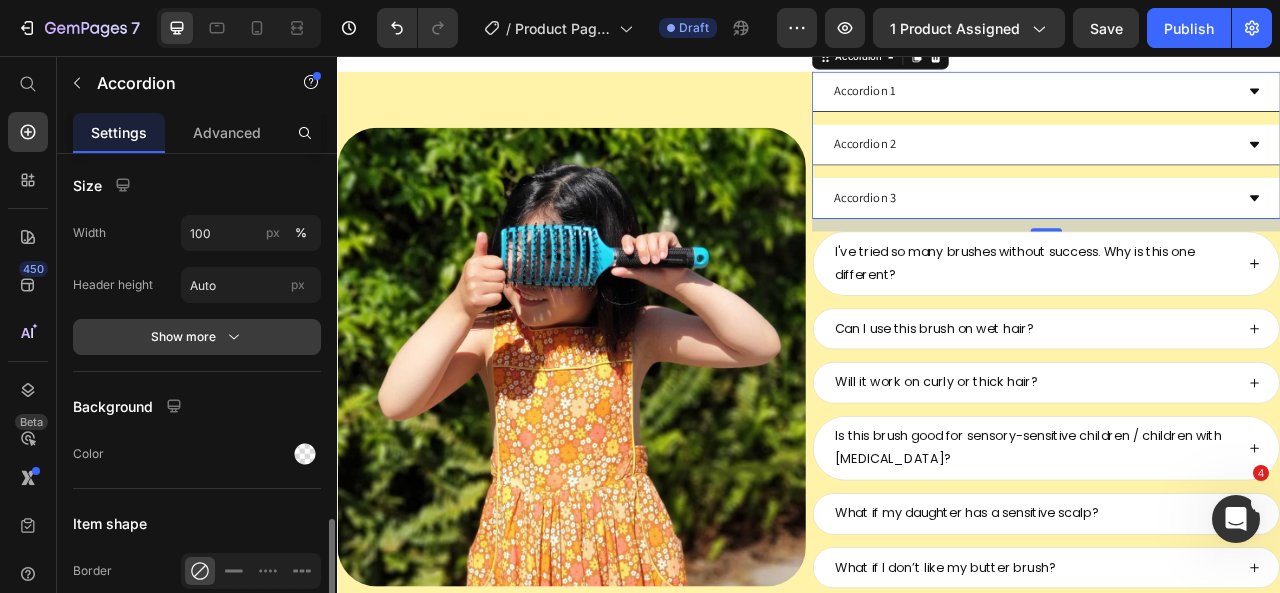 click on "Show more" at bounding box center (197, 337) 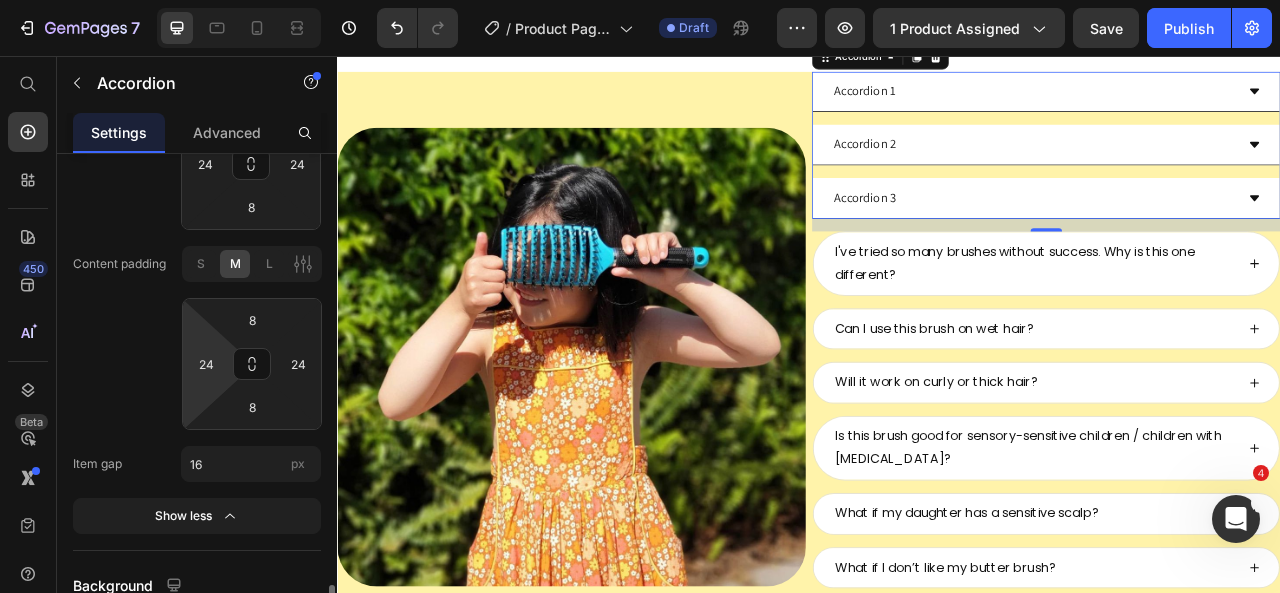 scroll, scrollTop: 2228, scrollLeft: 0, axis: vertical 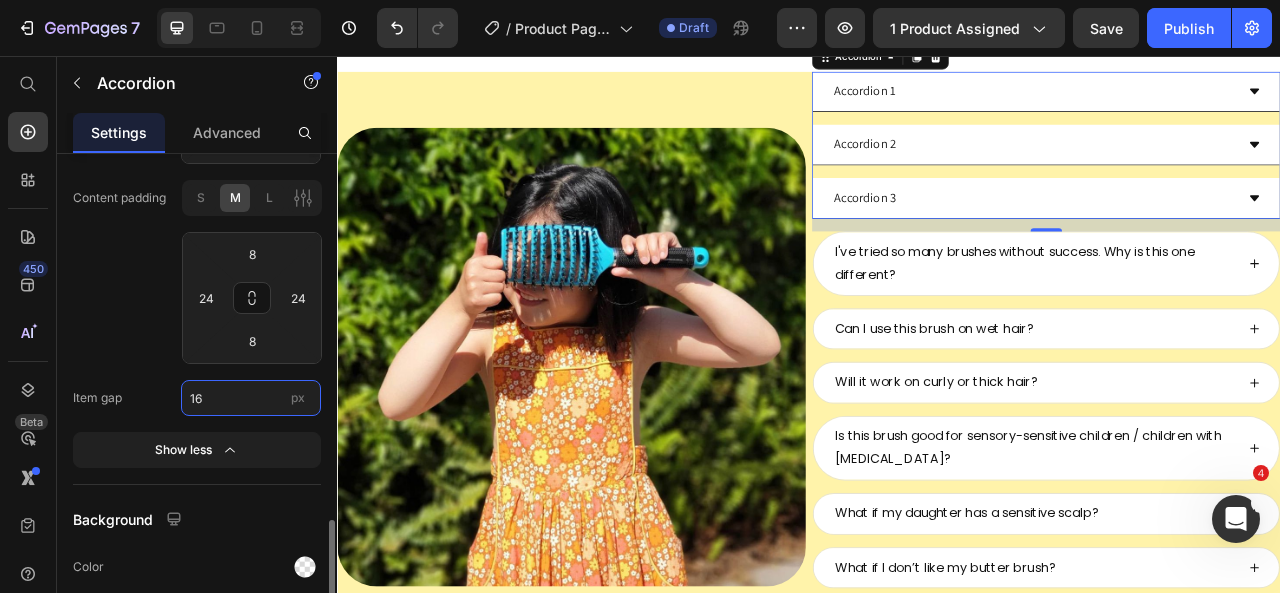 click on "16" at bounding box center (251, 398) 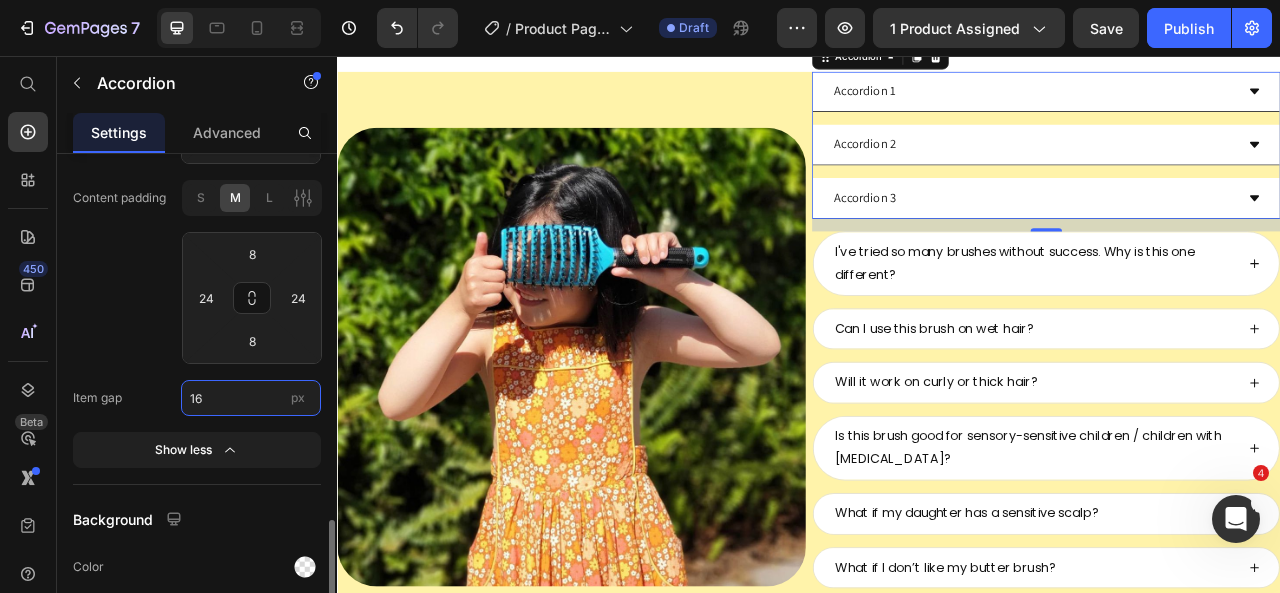 click on "16" at bounding box center [251, 398] 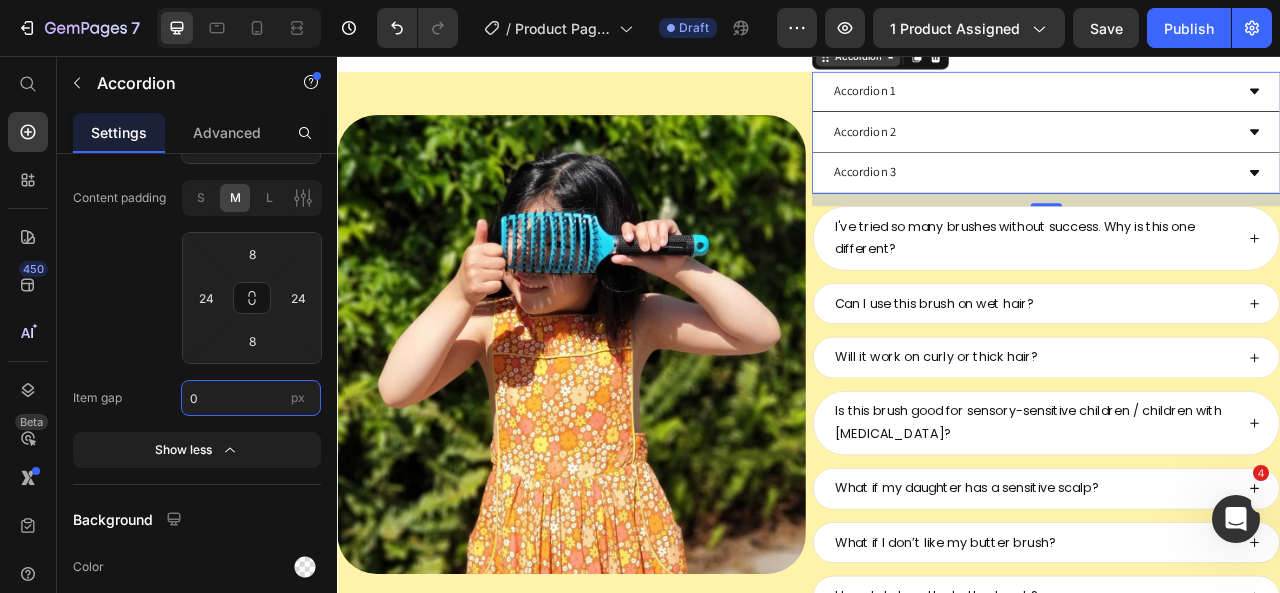 type on "0" 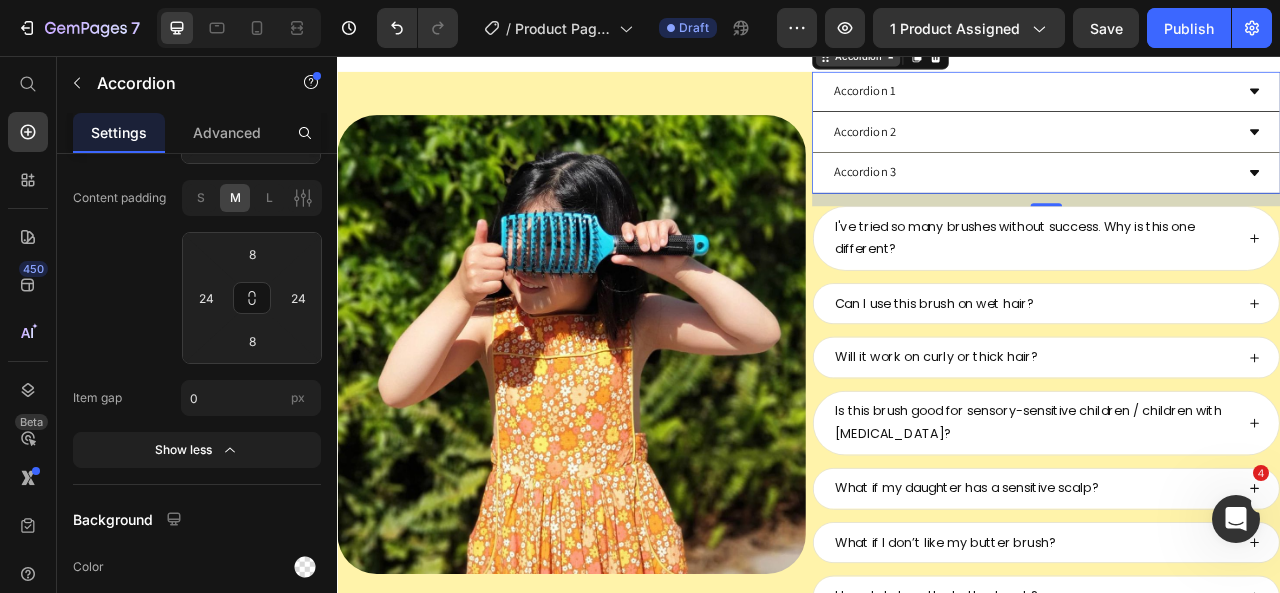 click on "Accordion" at bounding box center (999, 57) 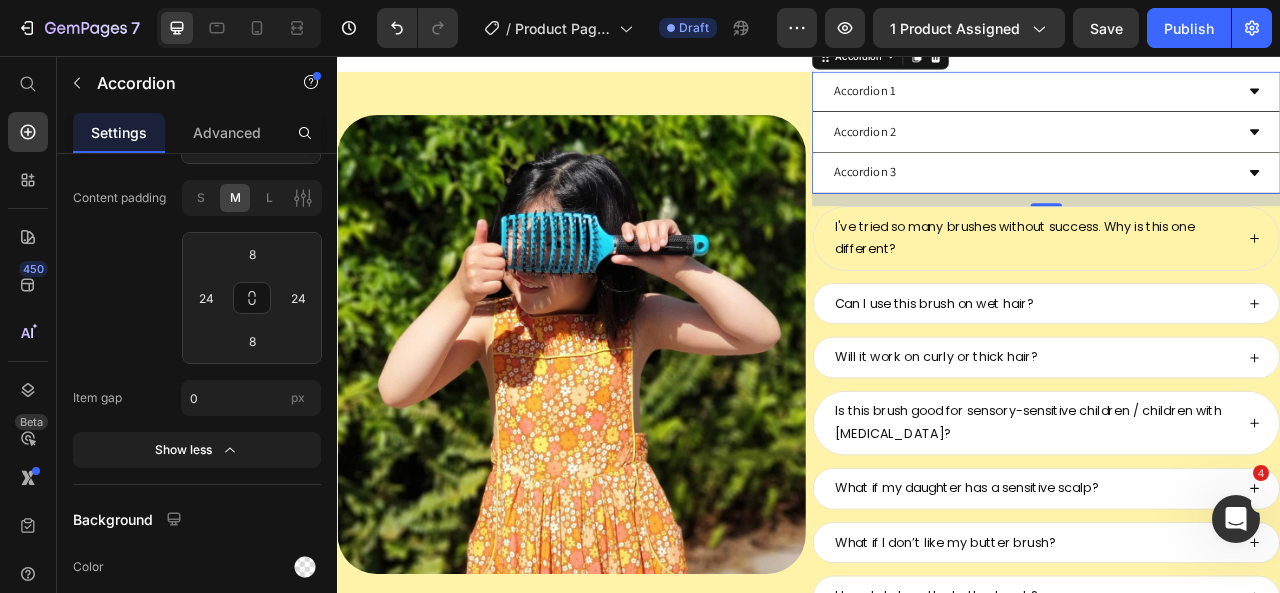 click on "I've tried so many brushes without success. Why is this one different?" at bounding box center [1224, 288] 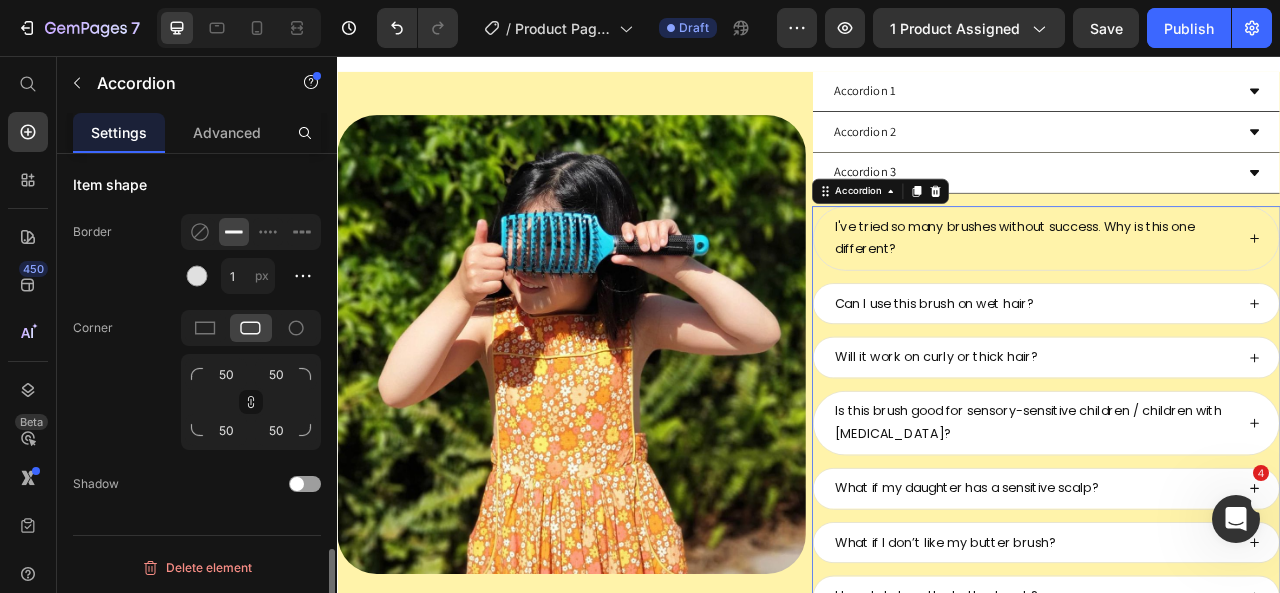 scroll, scrollTop: 2043, scrollLeft: 0, axis: vertical 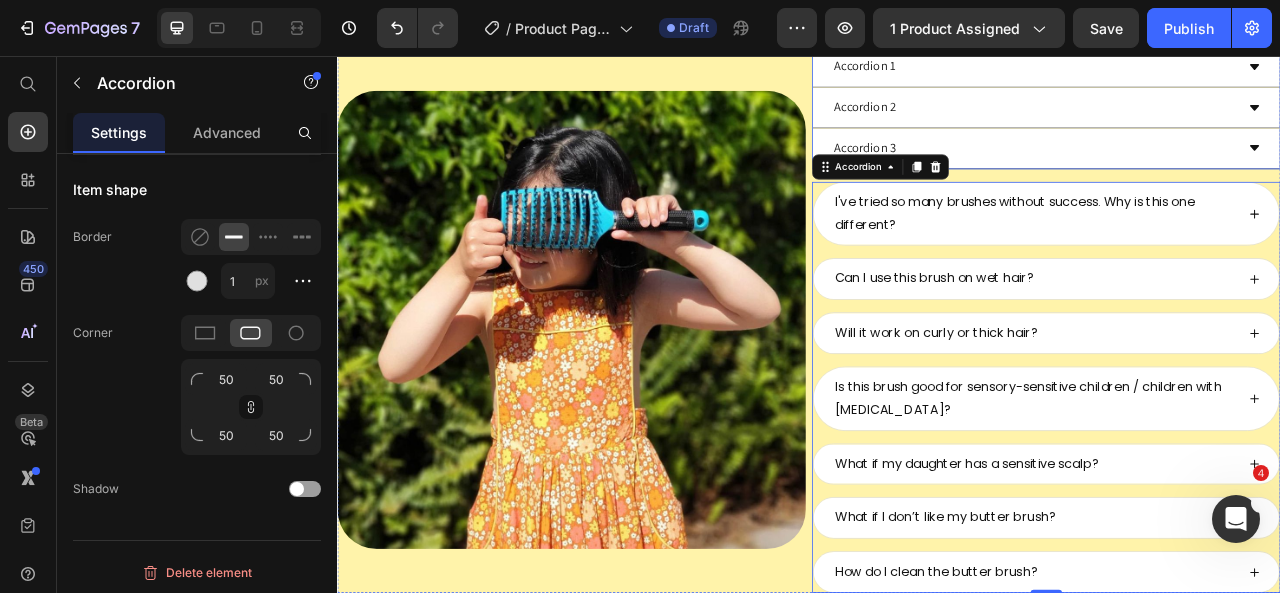 click on "Accordion" at bounding box center (978, 32) 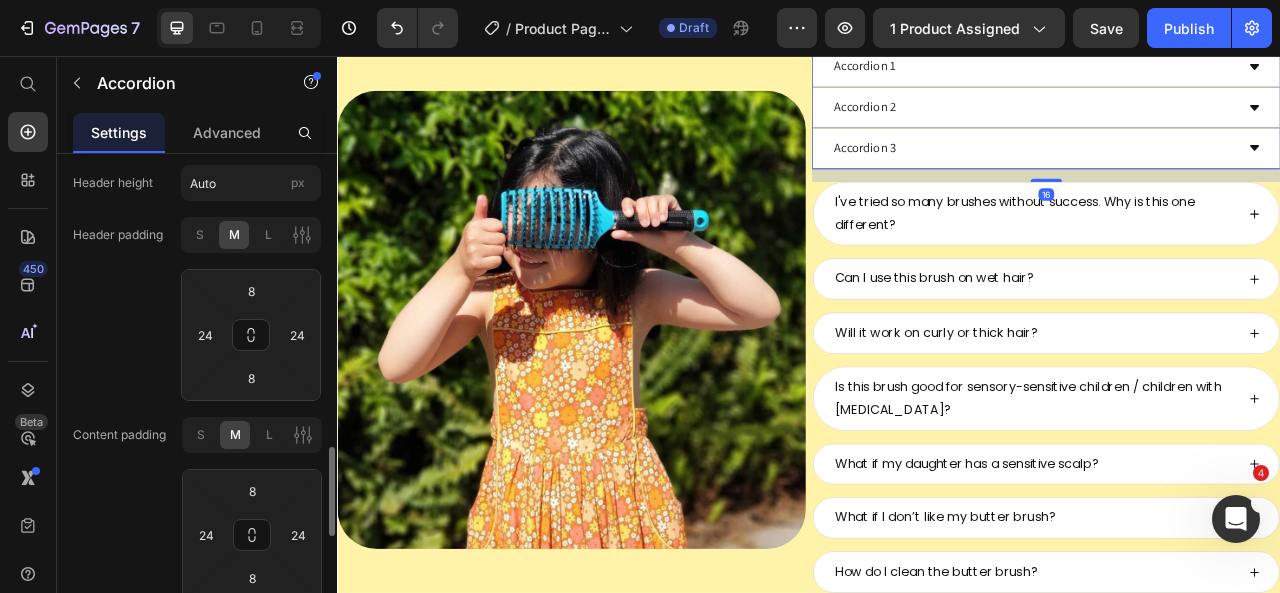 scroll, scrollTop: 1716, scrollLeft: 0, axis: vertical 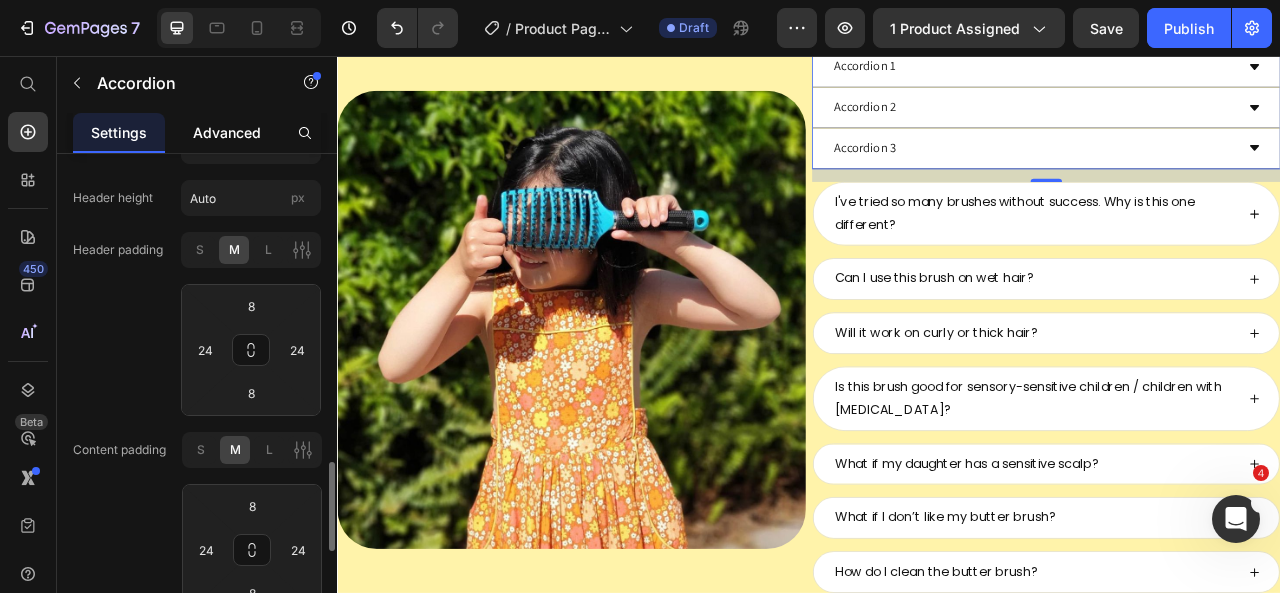 click on "Advanced" at bounding box center (227, 132) 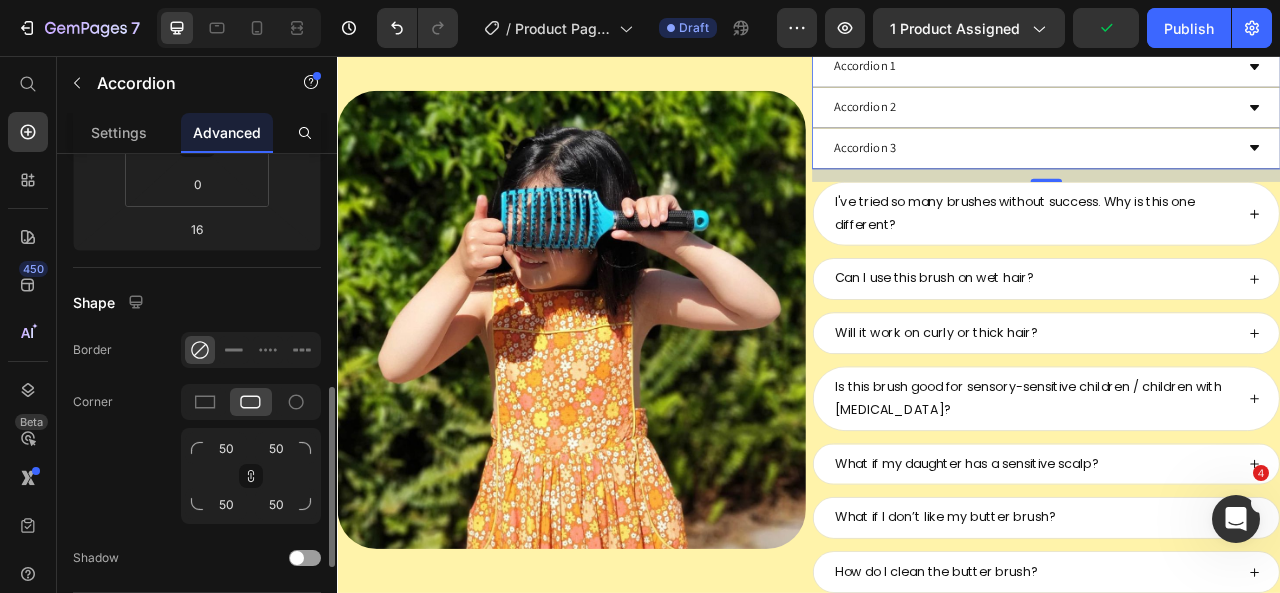 scroll, scrollTop: 453, scrollLeft: 0, axis: vertical 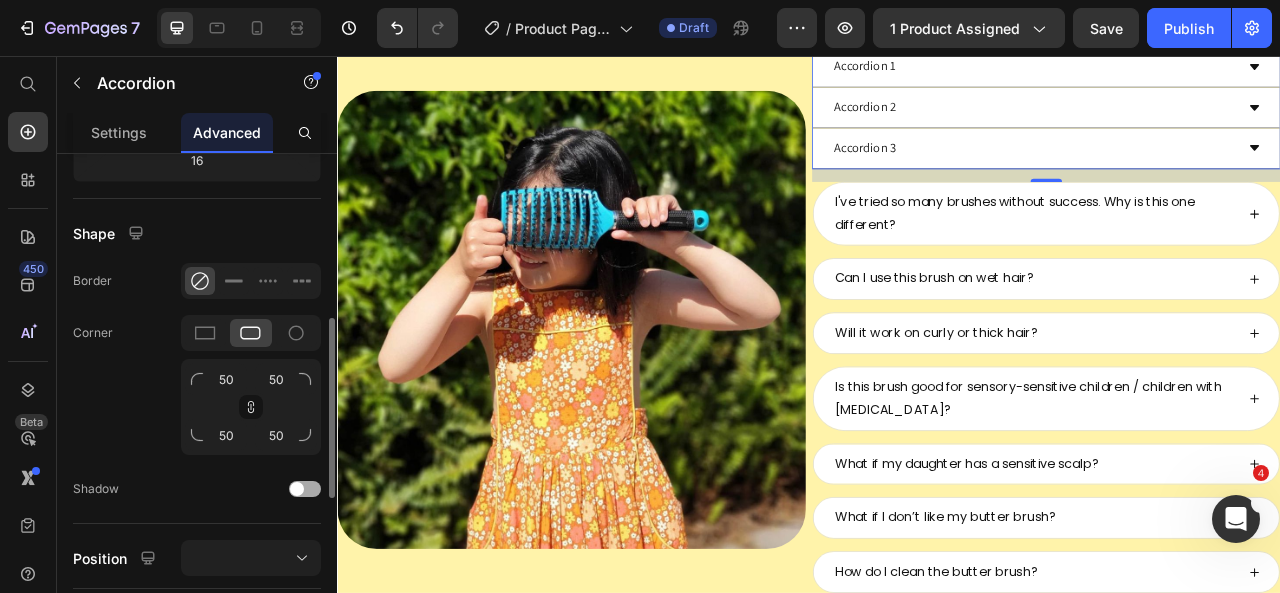 click at bounding box center (305, 489) 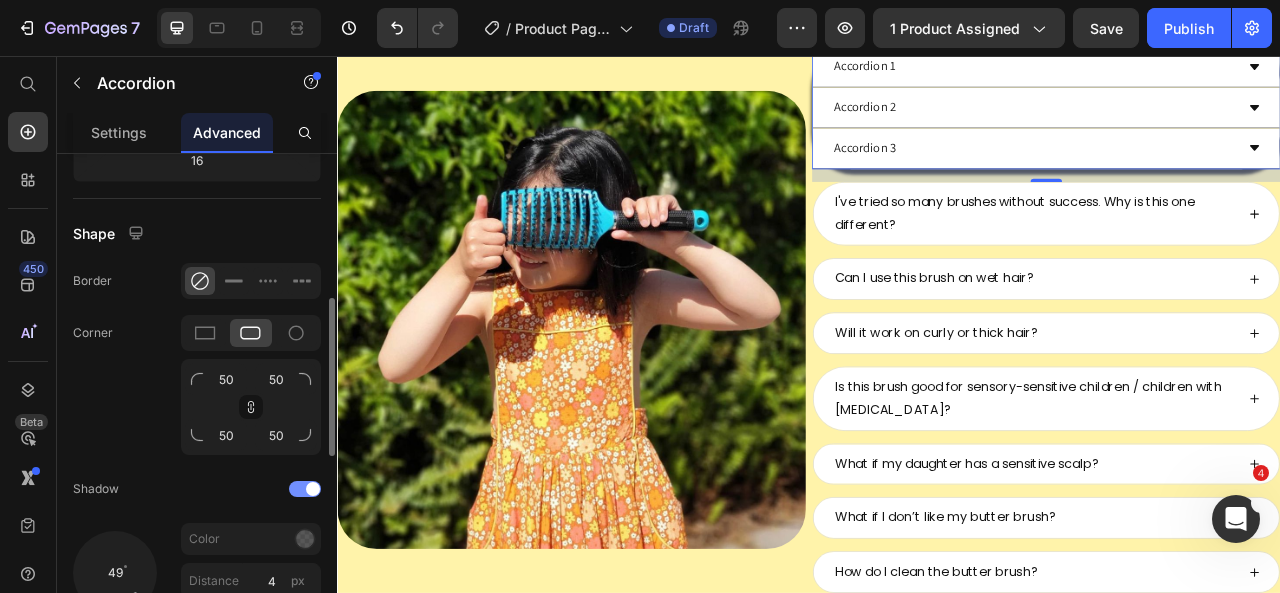 click at bounding box center [313, 489] 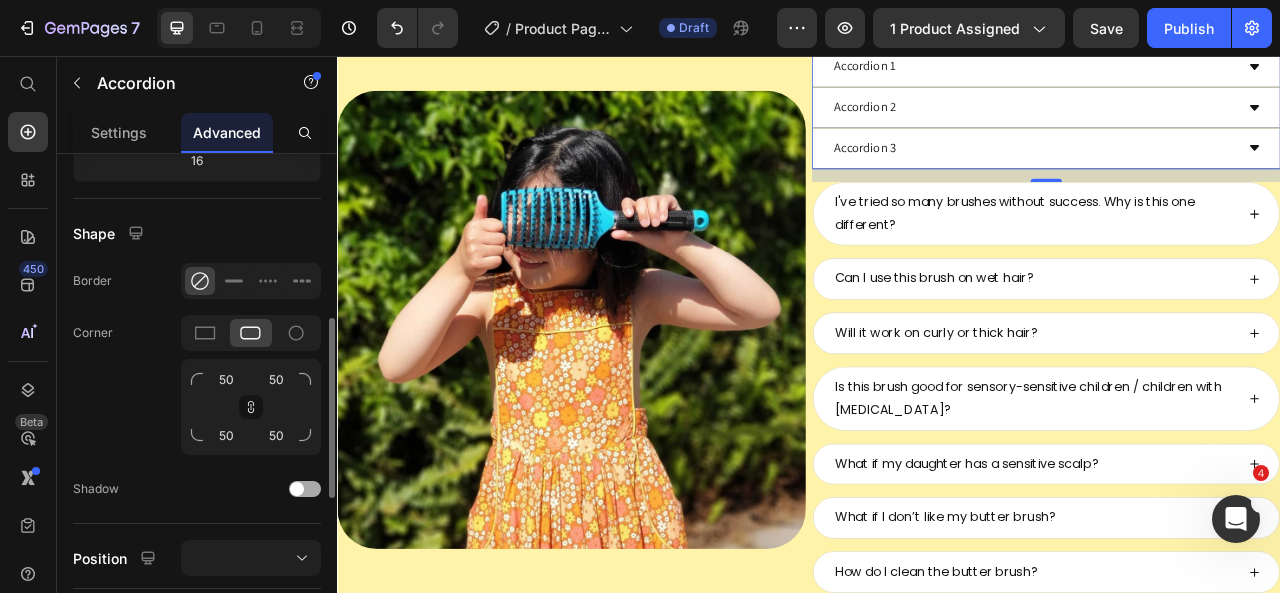 click at bounding box center [297, 489] 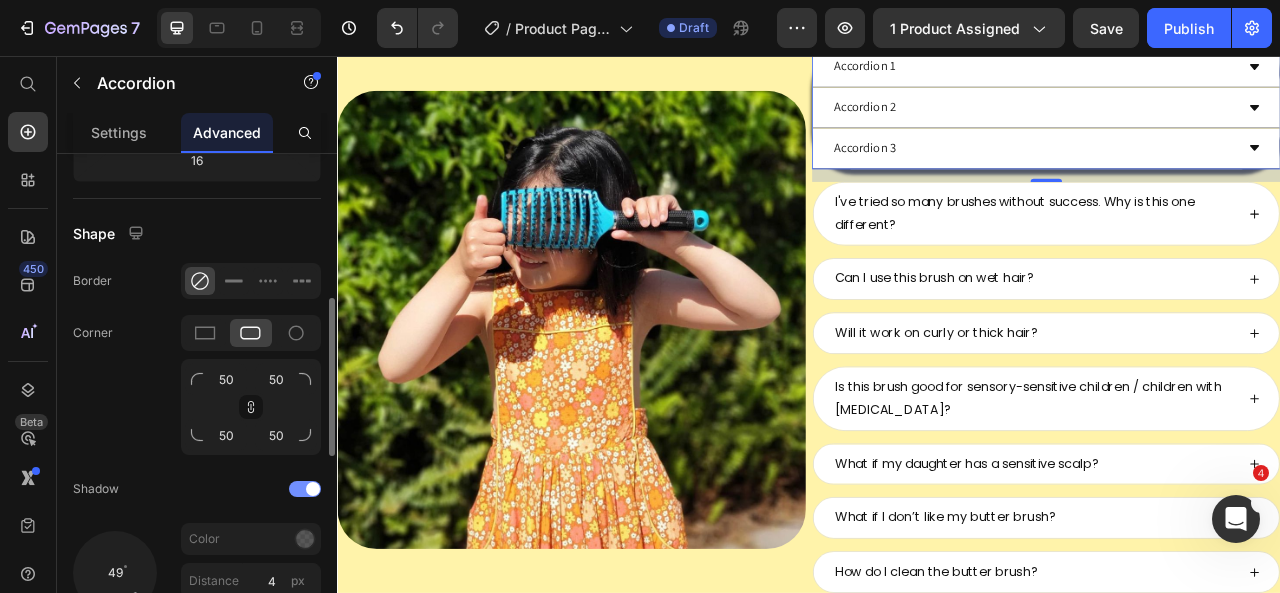 click at bounding box center (305, 489) 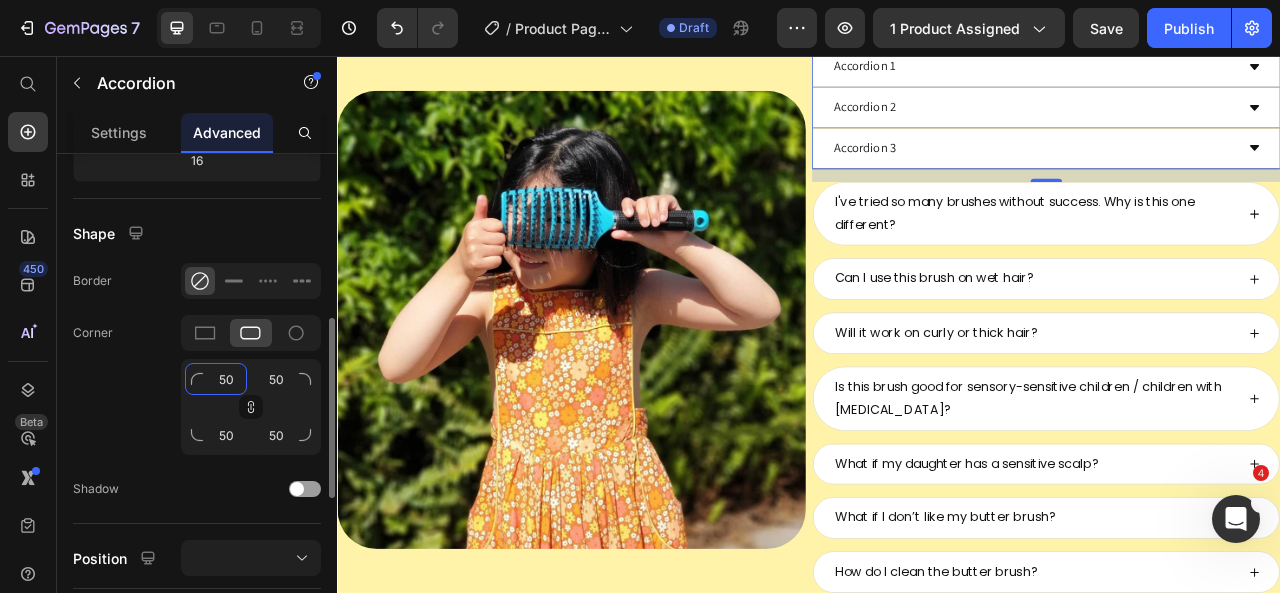 click on "50" 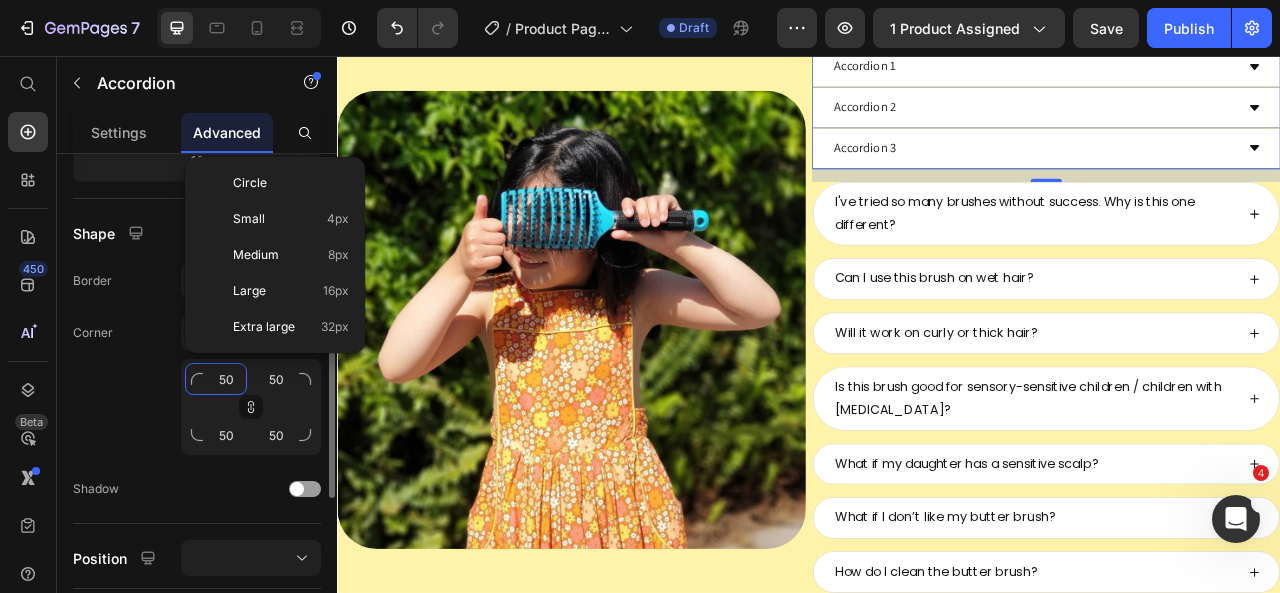 click on "50" 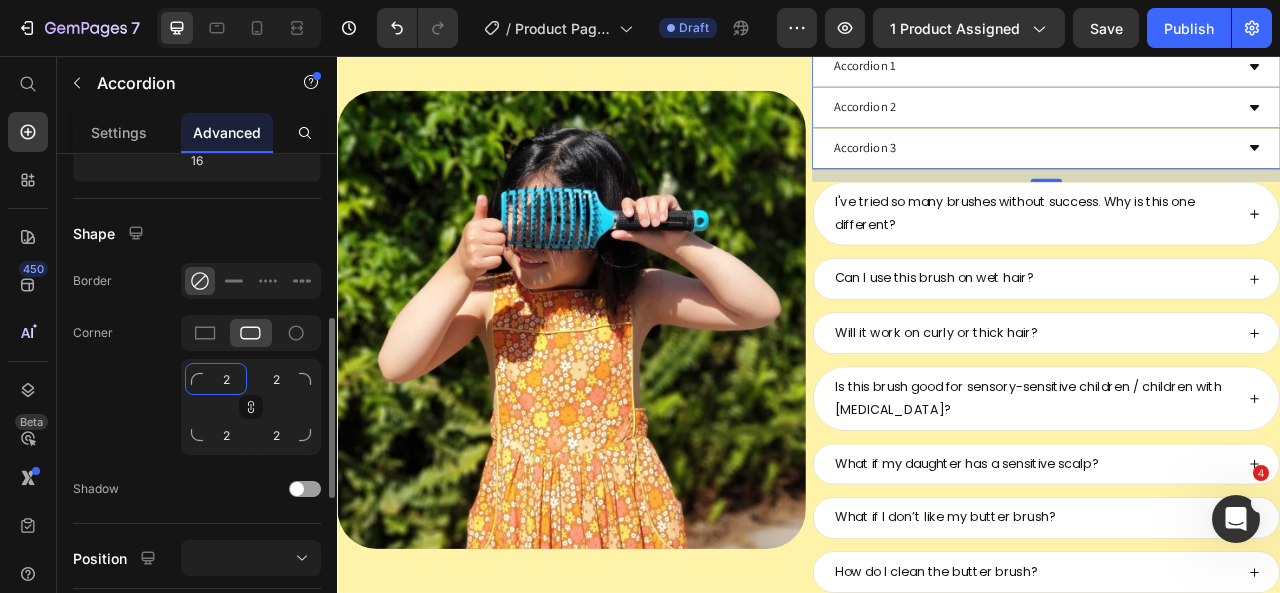 type on "20" 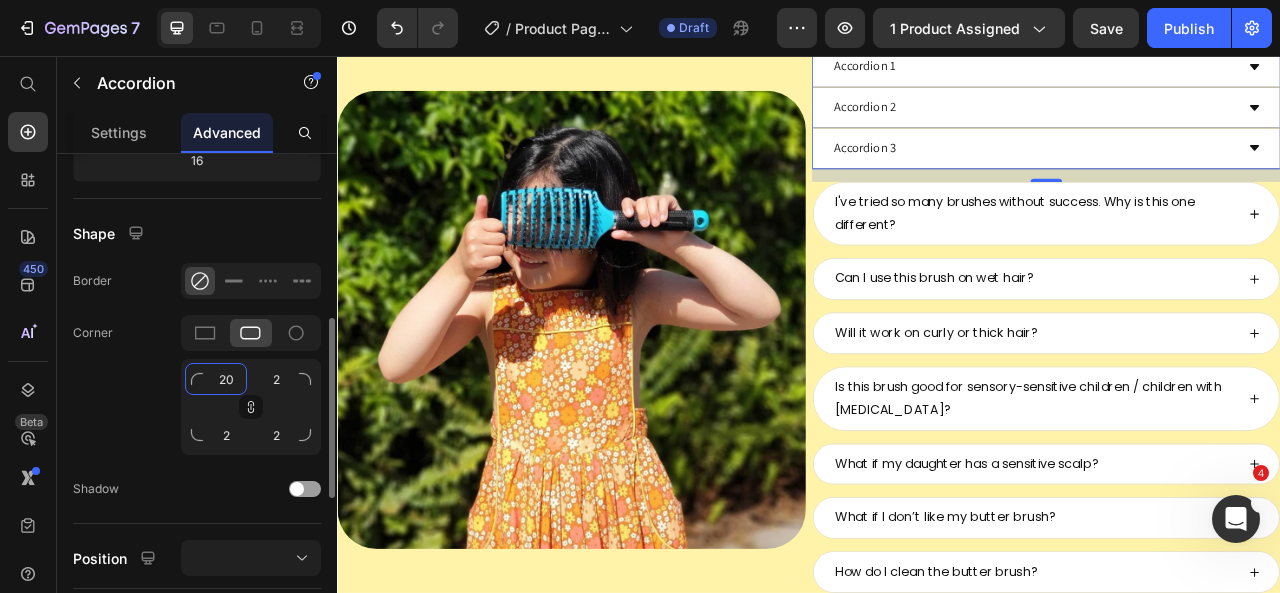 type on "20" 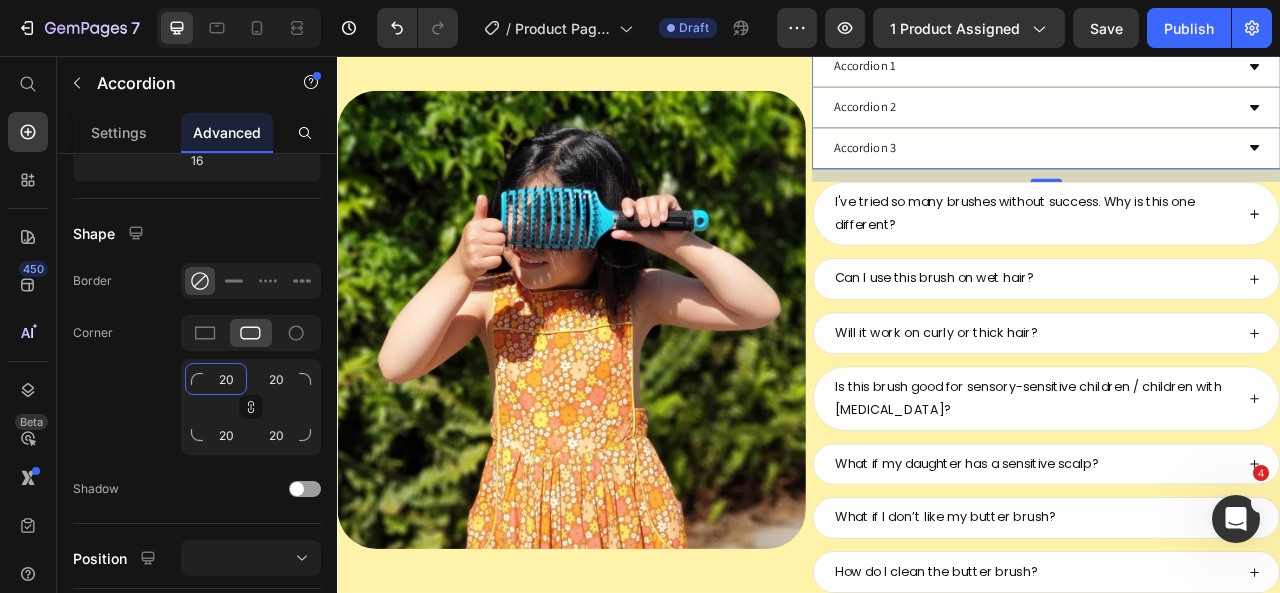 type on "20" 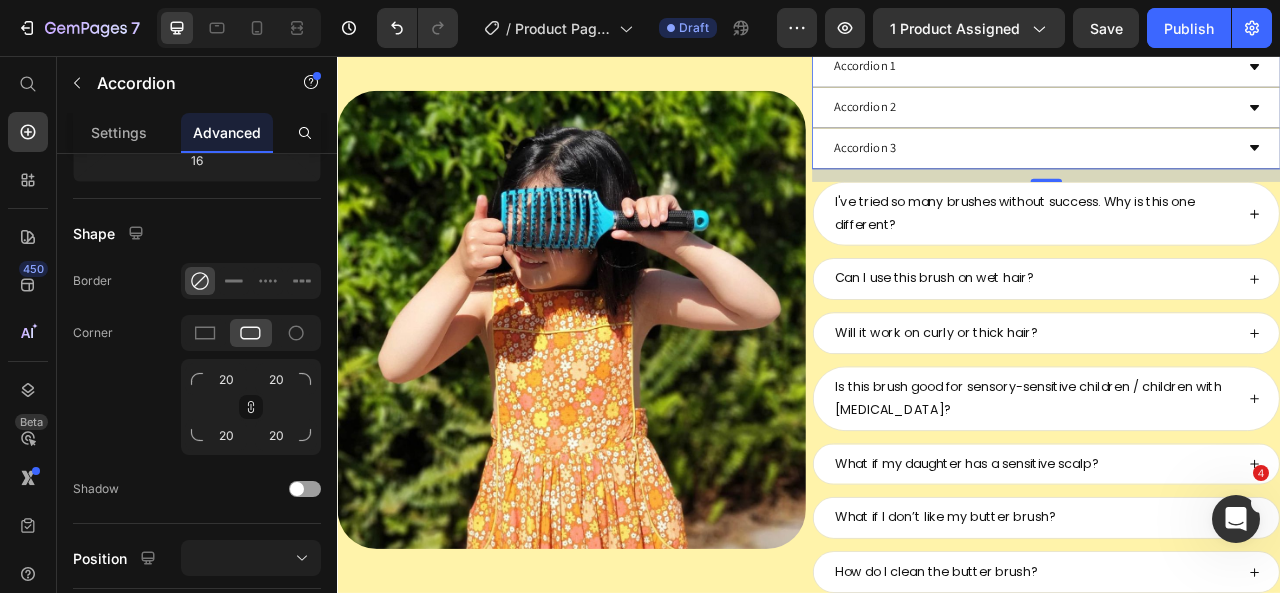 click on "Accordion 1" at bounding box center (1223, 69) 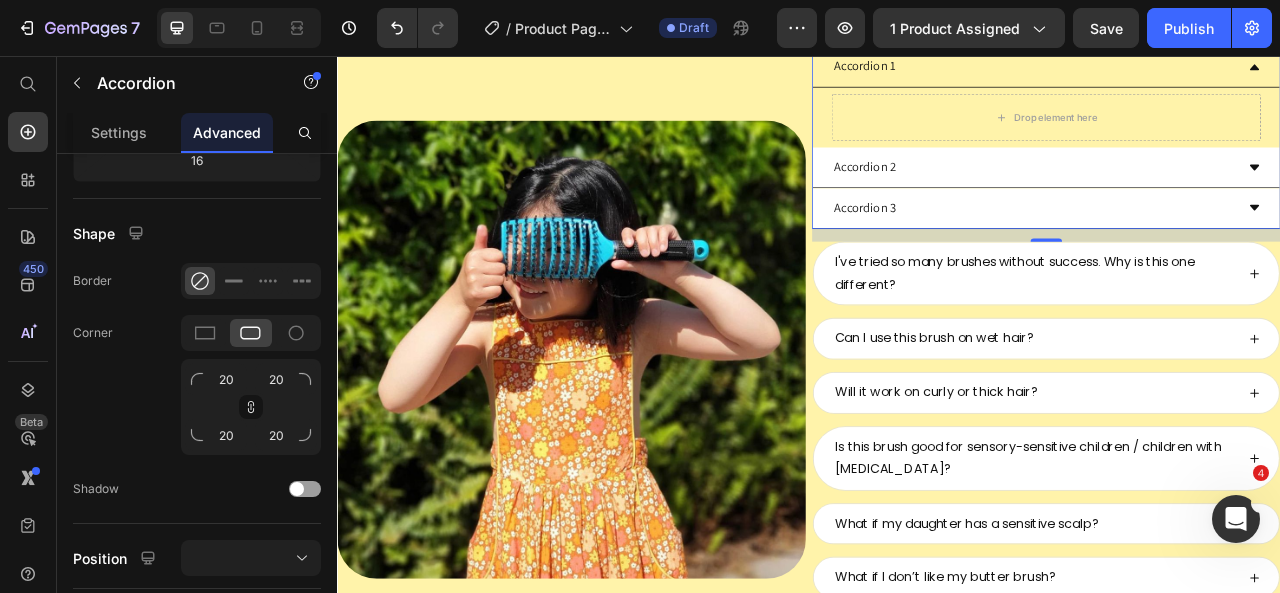 click on "Accordion 1" at bounding box center [1223, 69] 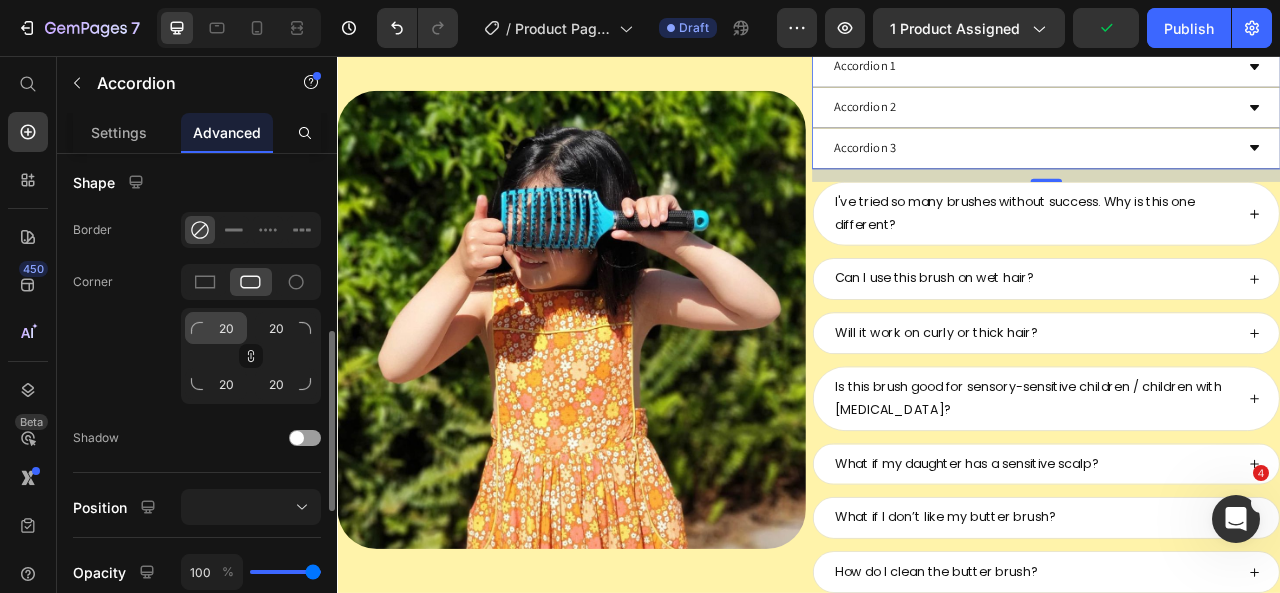 scroll, scrollTop: 500, scrollLeft: 0, axis: vertical 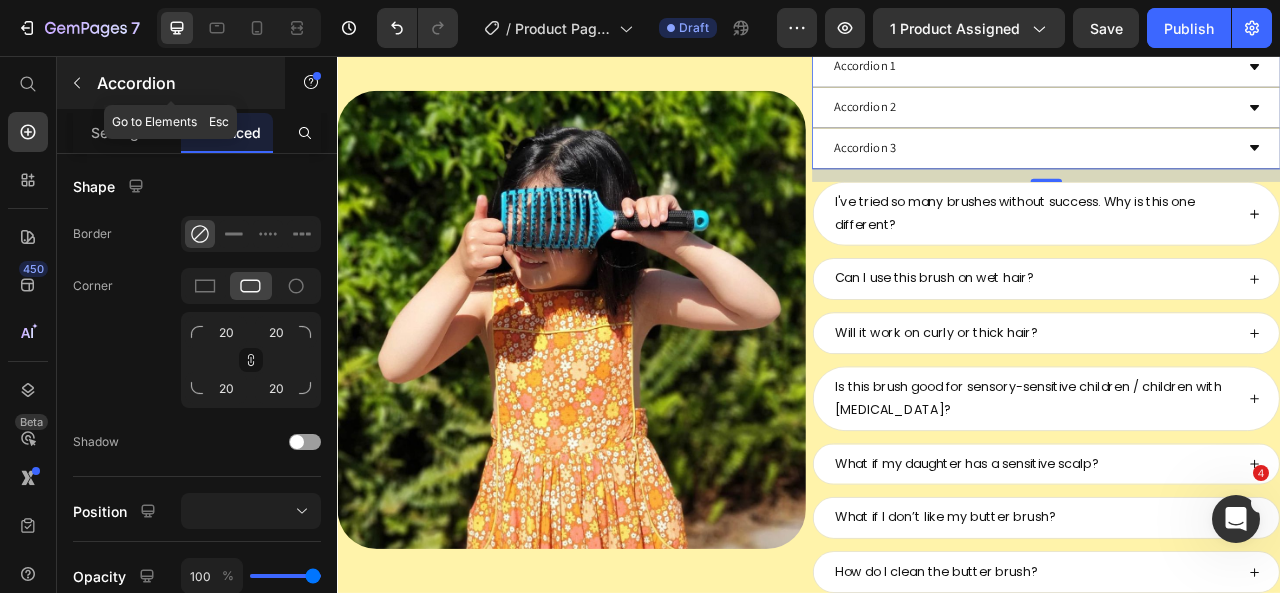 click at bounding box center [77, 83] 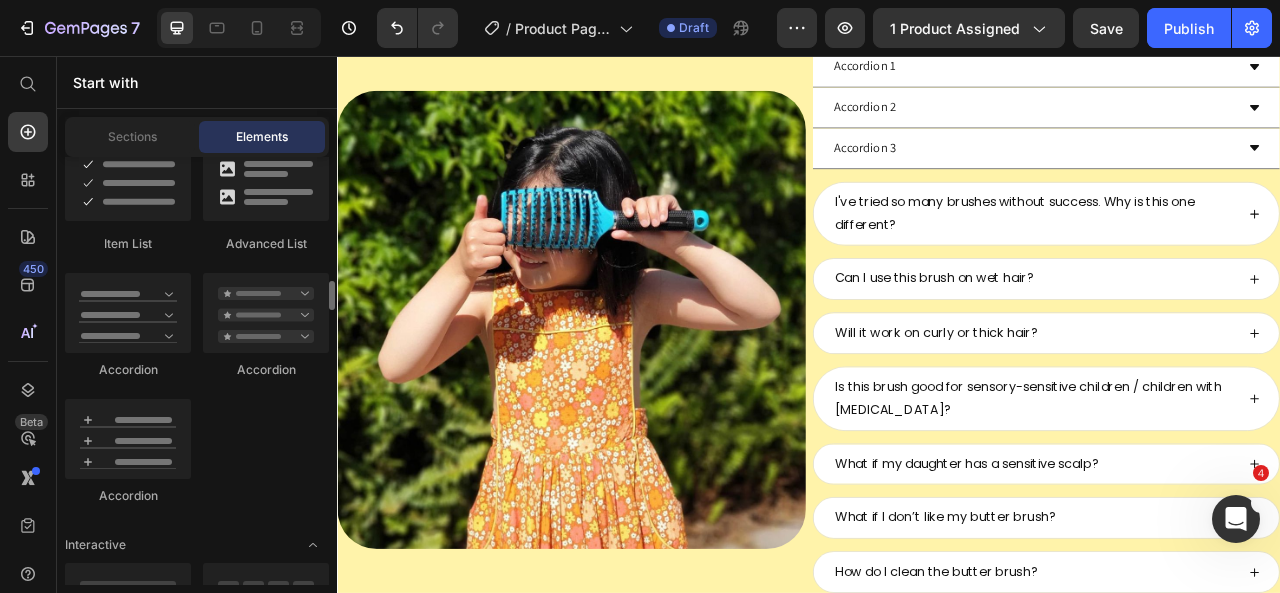 scroll, scrollTop: 1764, scrollLeft: 0, axis: vertical 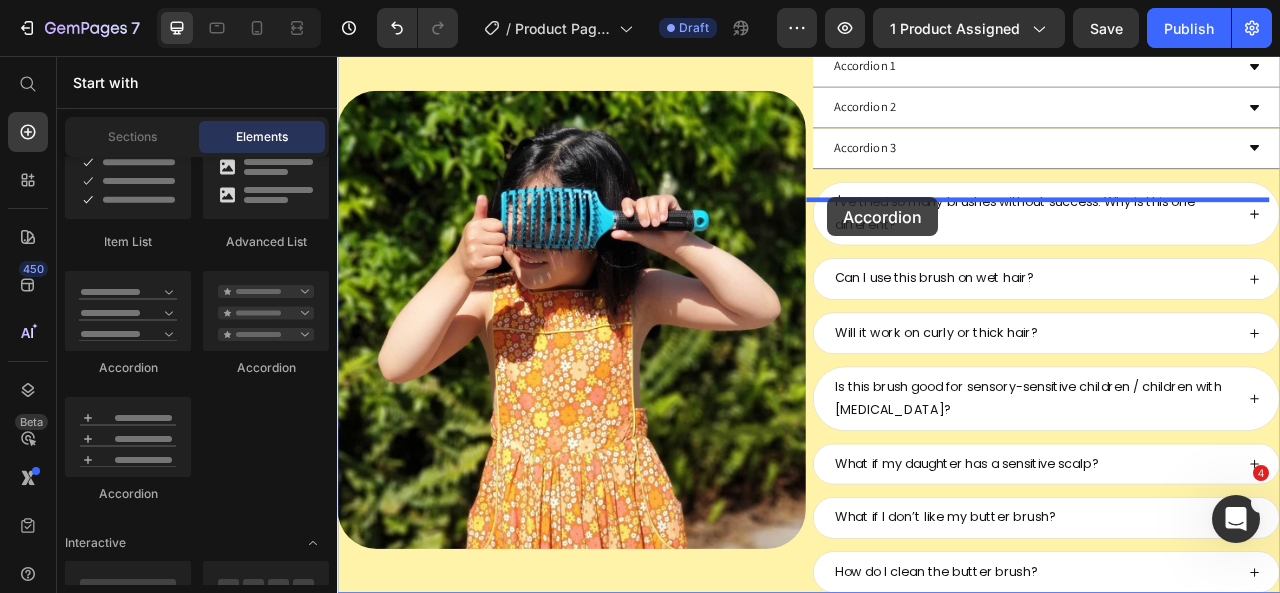 drag, startPoint x: 587, startPoint y: 408, endPoint x: 960, endPoint y: 236, distance: 410.7469 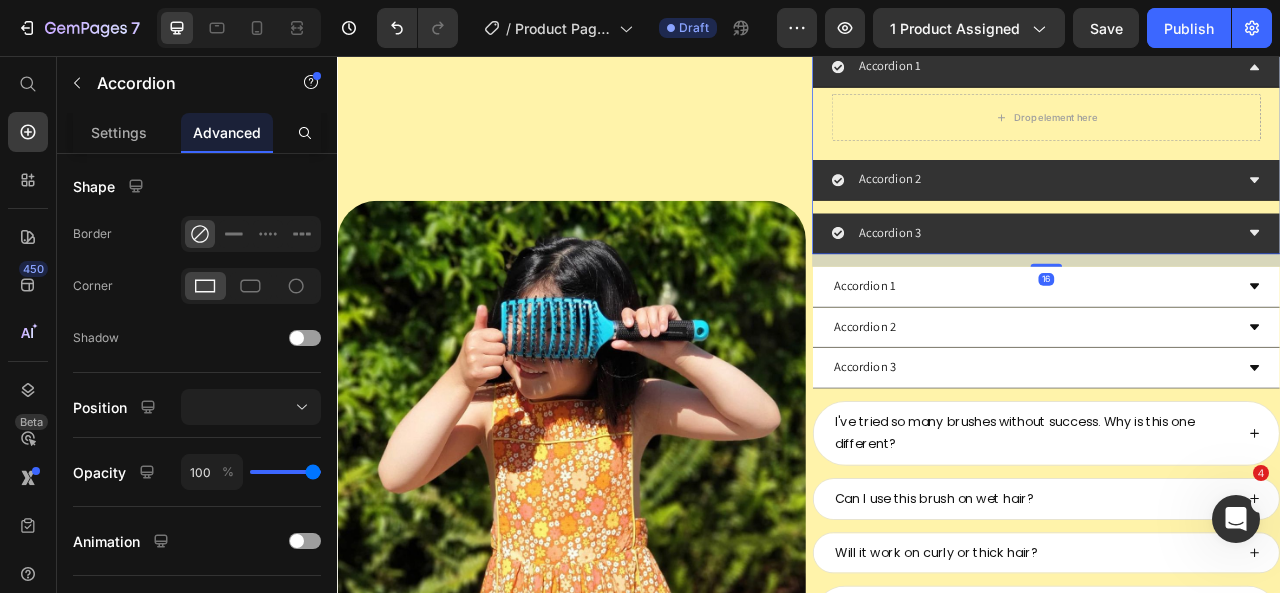 click 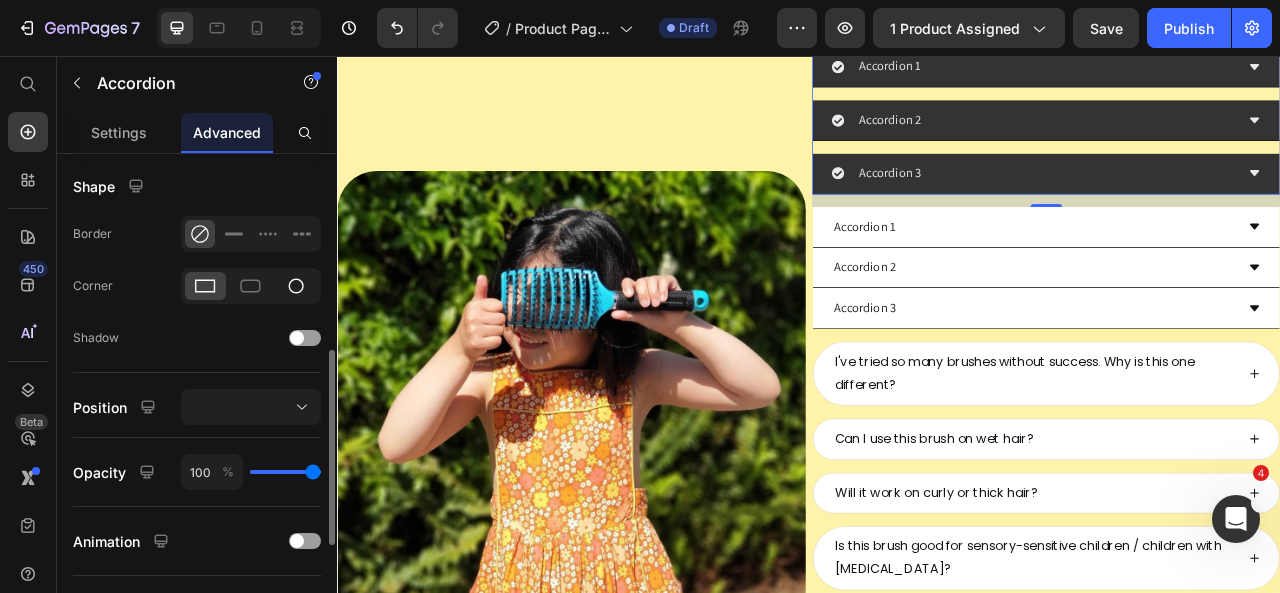 click 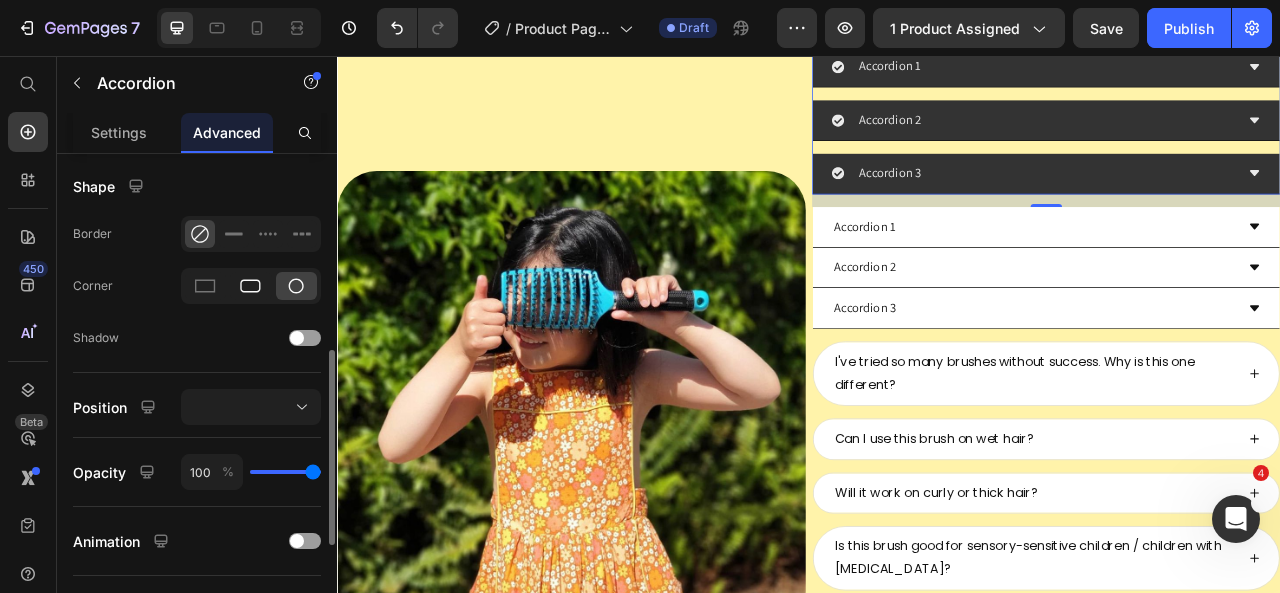 click 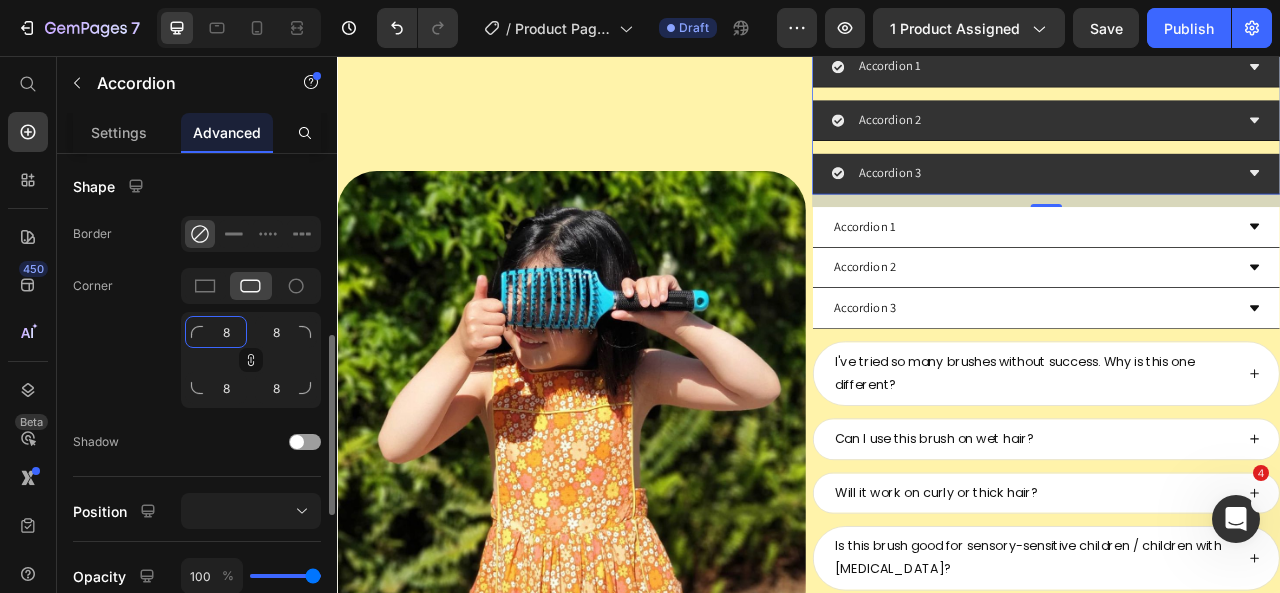 click on "8" 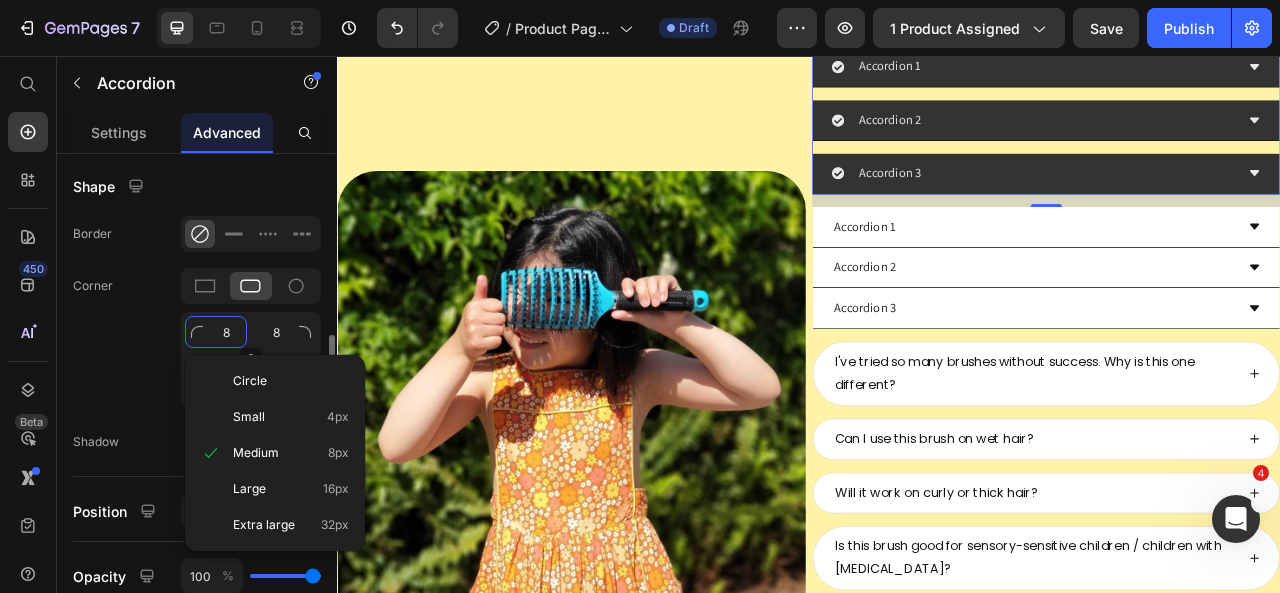 type on "3" 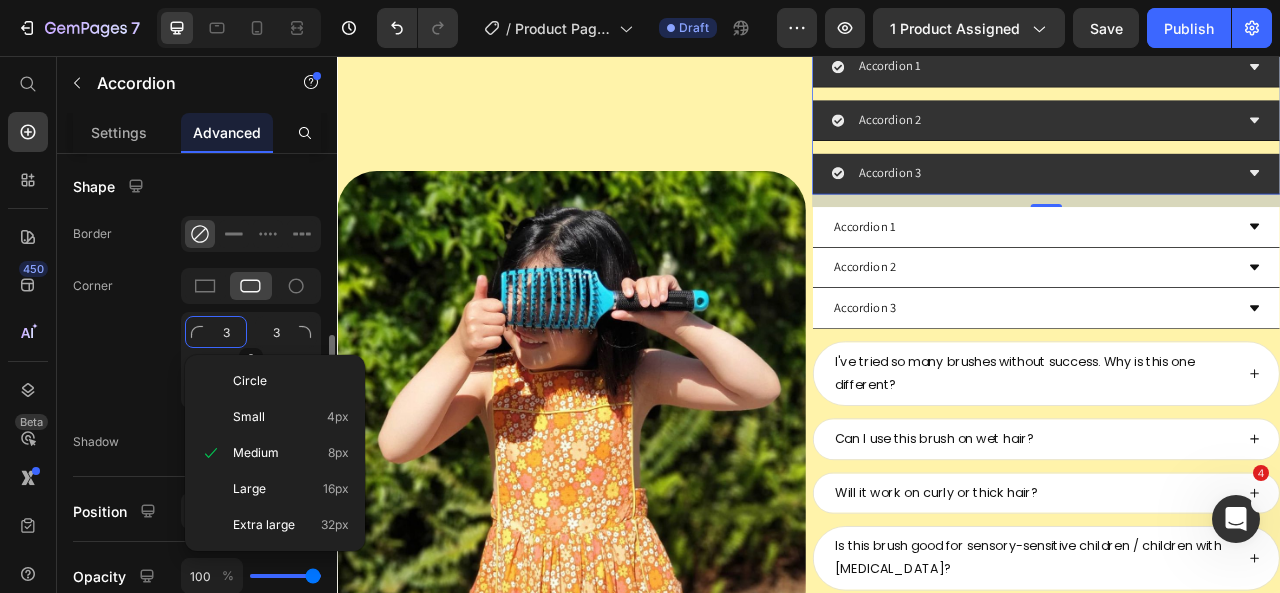 type on "30" 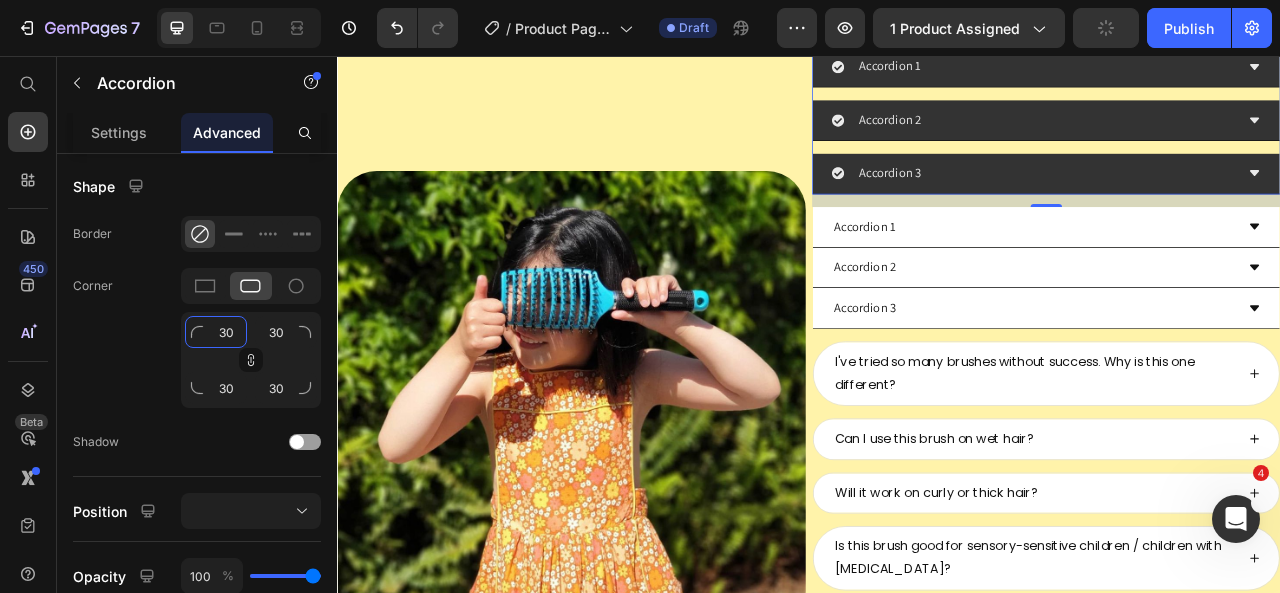 type on "30" 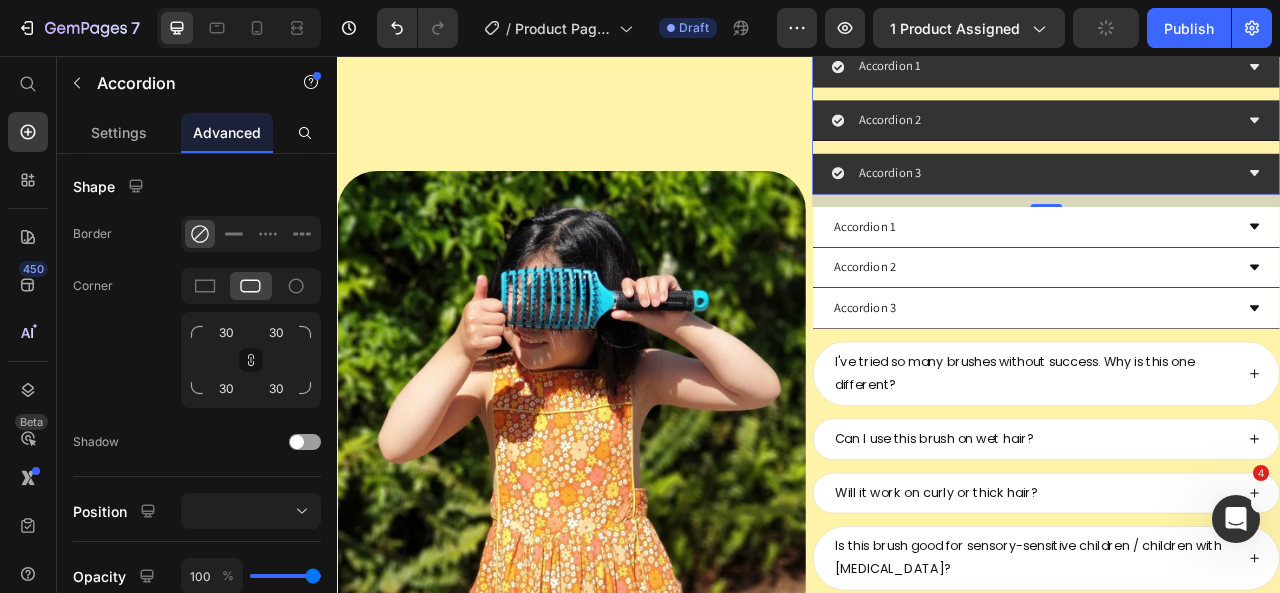 click on "Accordion 1" at bounding box center (1040, 69) 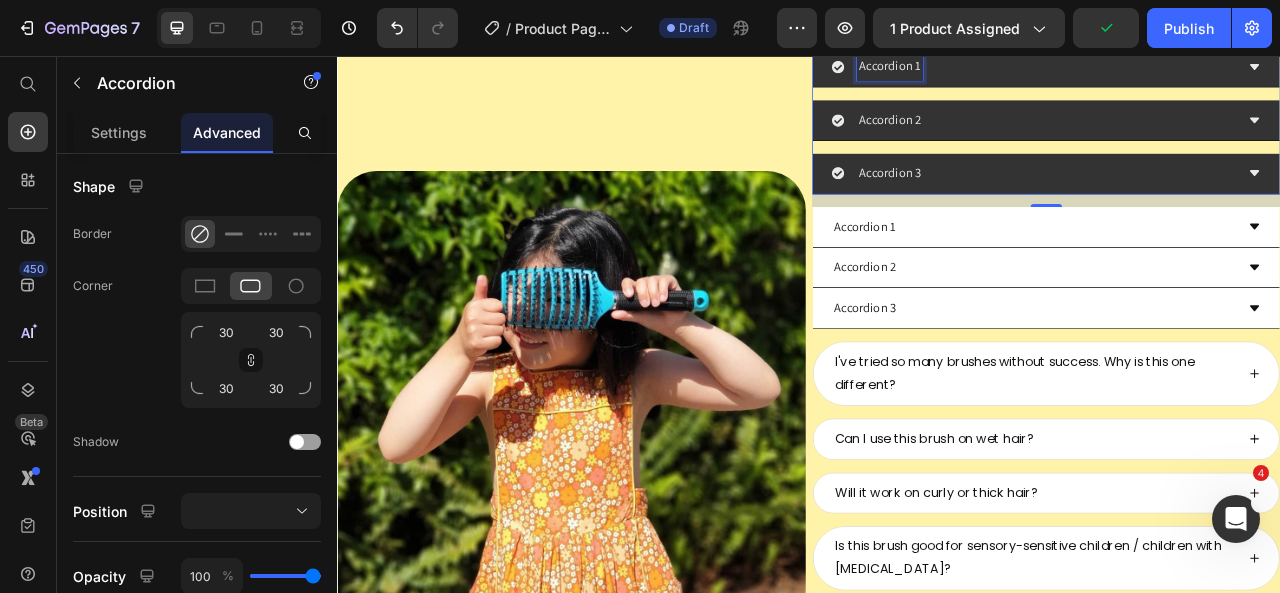 click on "Accordion 1" at bounding box center (1223, 69) 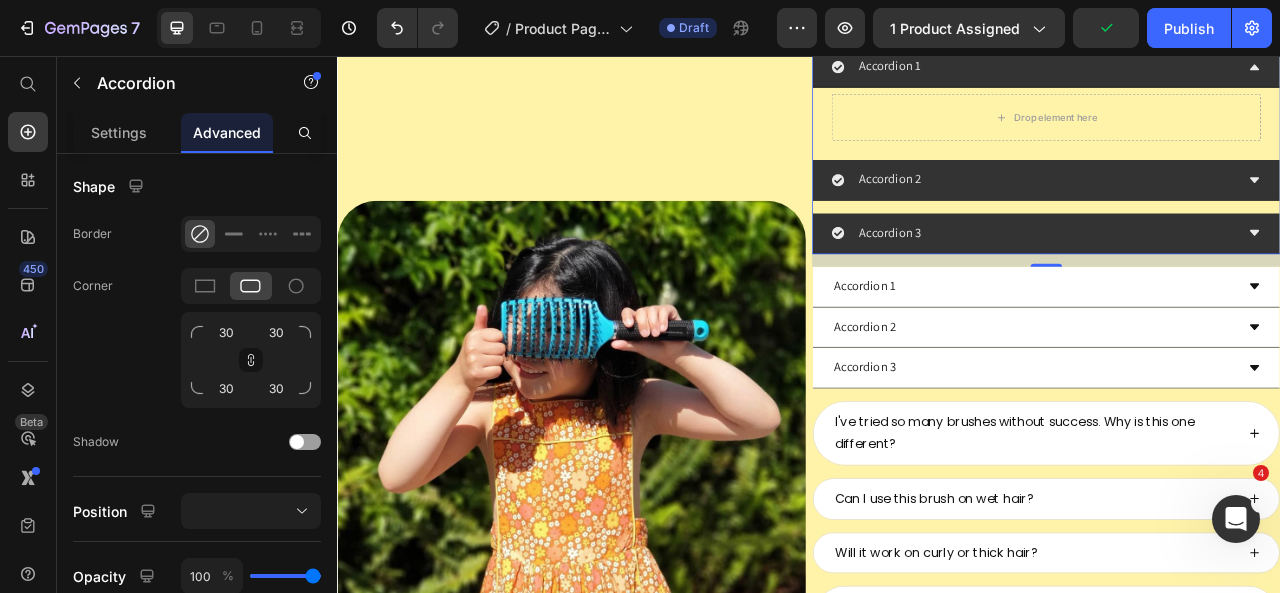 click on "Accordion 1" at bounding box center (1223, 69) 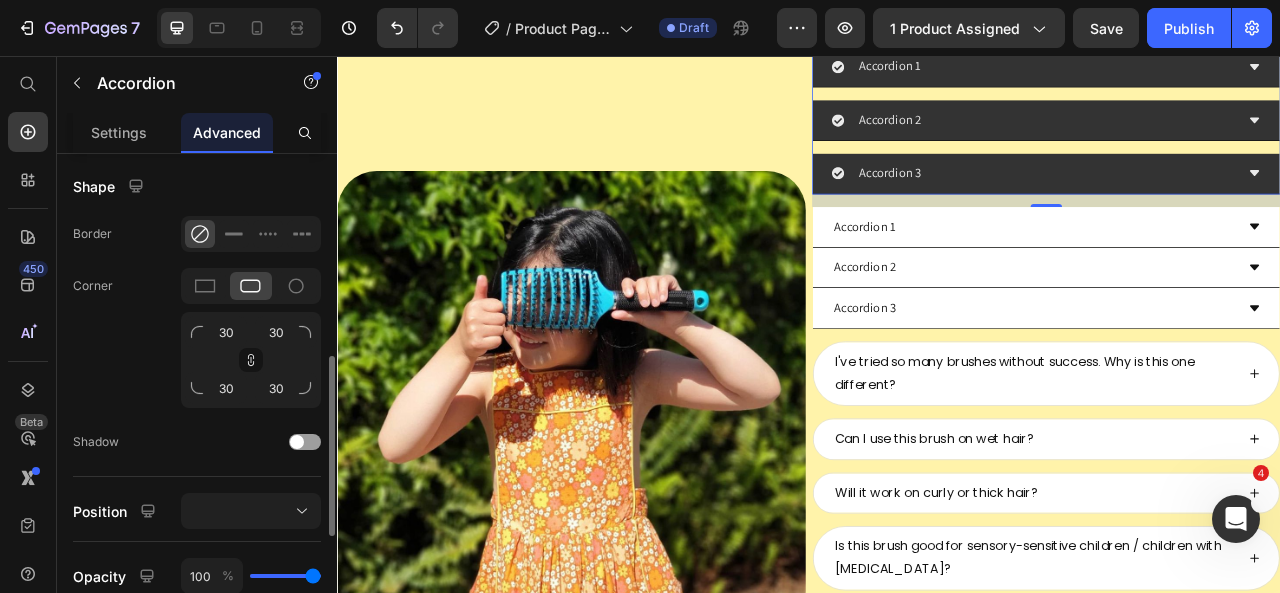 scroll, scrollTop: 514, scrollLeft: 0, axis: vertical 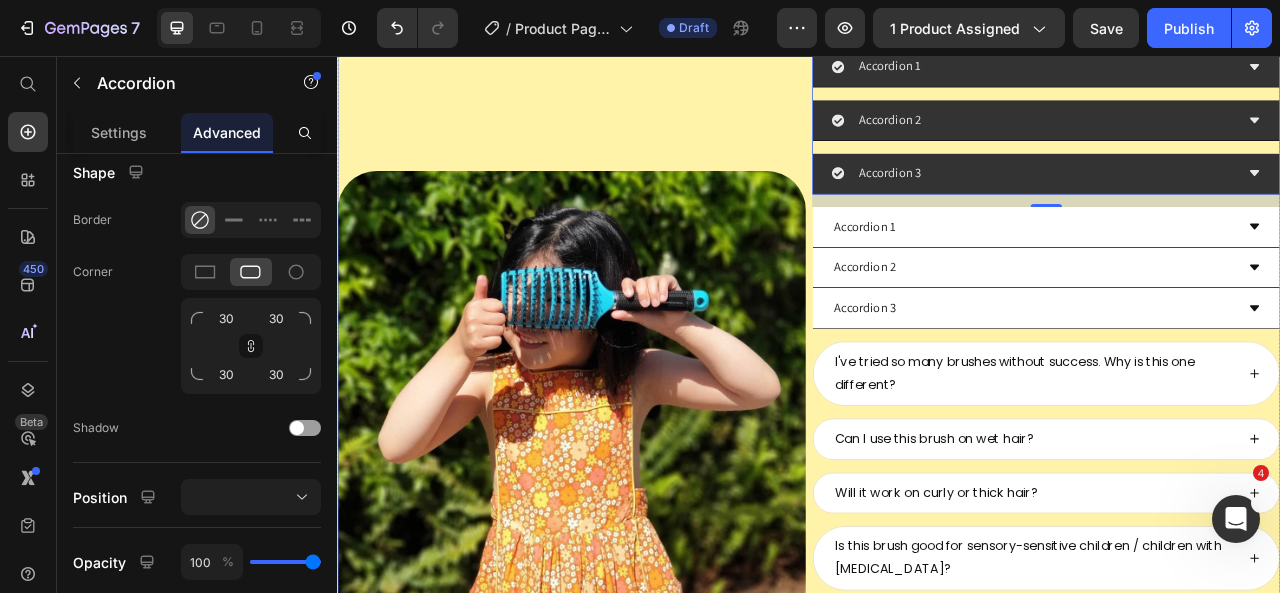 click on "Image" at bounding box center (635, 493) 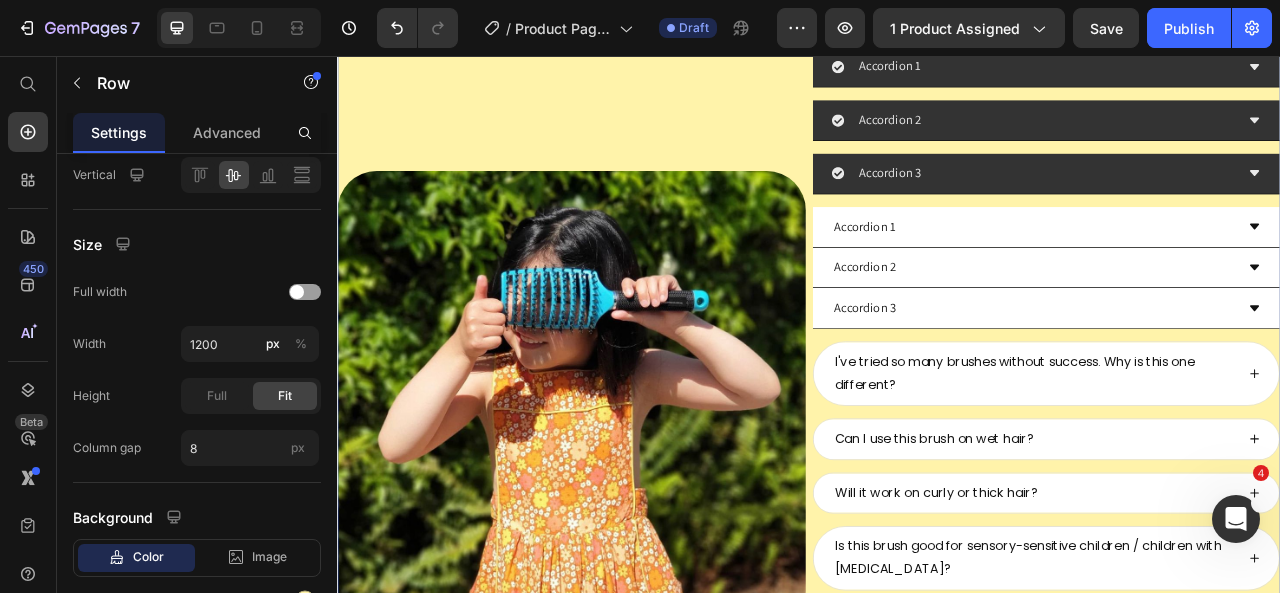 scroll, scrollTop: 0, scrollLeft: 0, axis: both 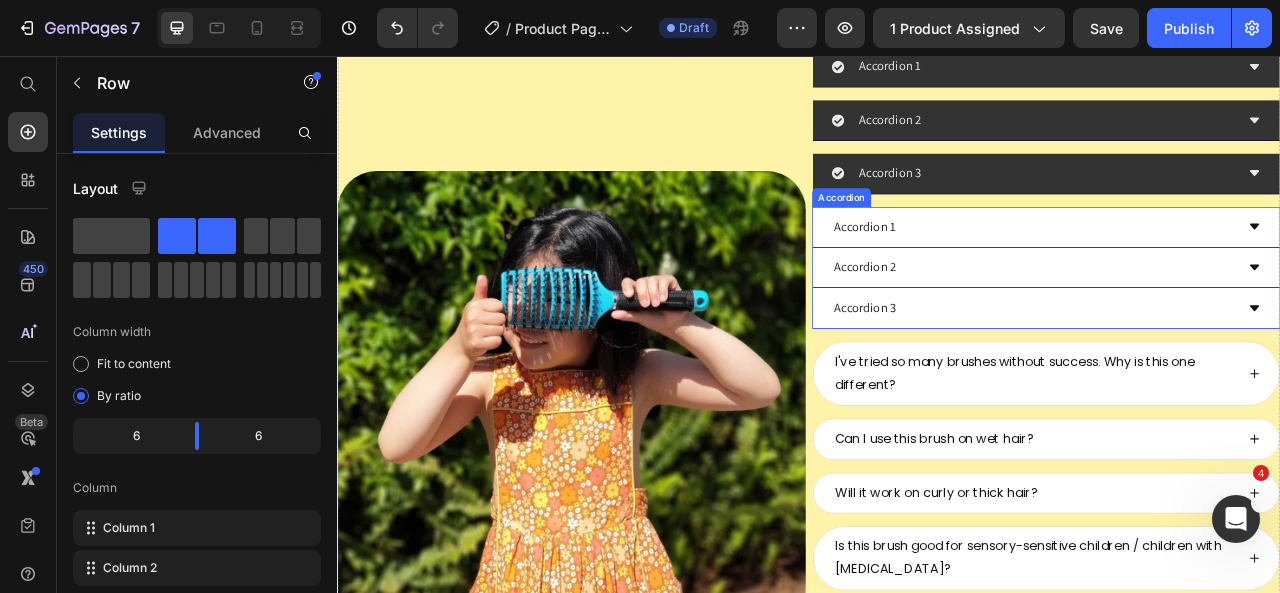 click on "Accordion 1" at bounding box center (1223, 273) 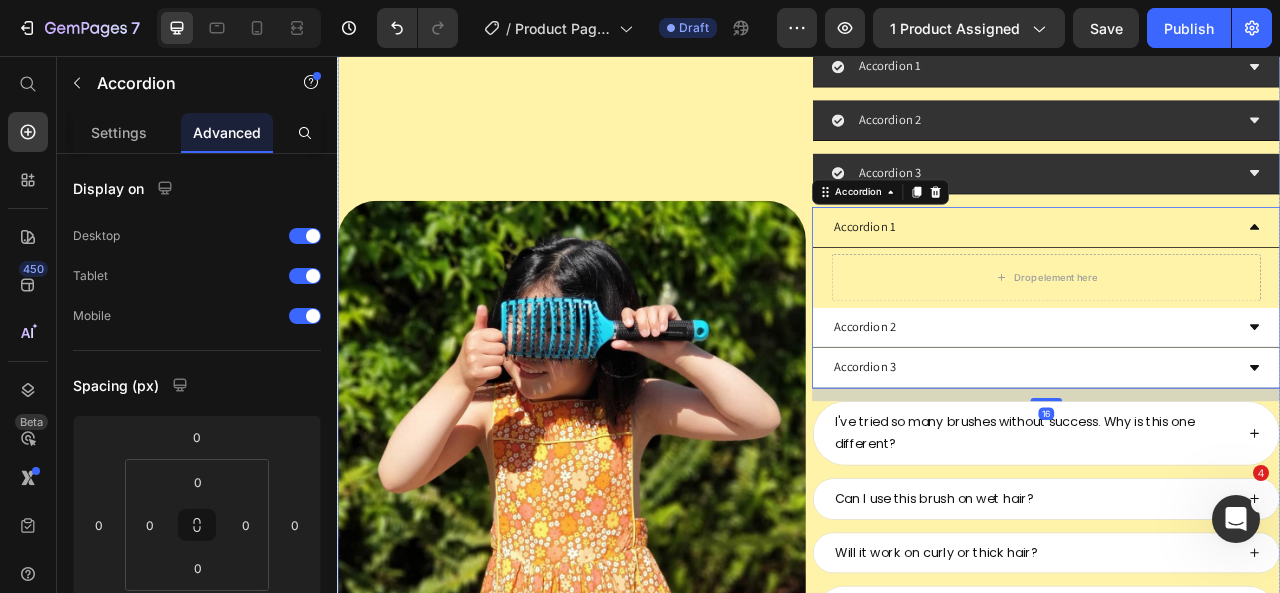 click on "Image" at bounding box center [635, 531] 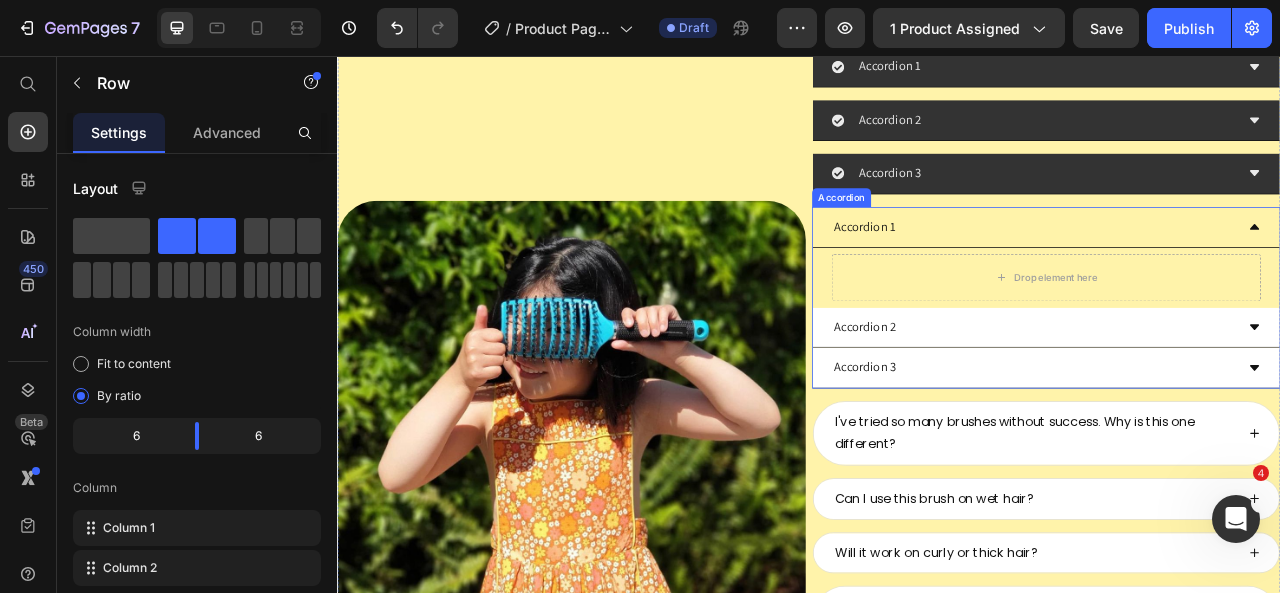 click on "Accordion 1
Accordion 2
Accordion 3 Accordion
Accordion 1
Drop element here
Accordion 2
Accordion 3 Accordion
I've tried so many brushes without success. Why is this one different?
Can I use this brush on wet hair?
Will it work on curly or thick hair?
Is this brush good for sensory-sensitive children / children with Autism?
What if my daughter has a sensitive scalp?
What if I don’t like my butter brush?
How do I clean the butter brush? Accordion" at bounding box center (1239, 531) 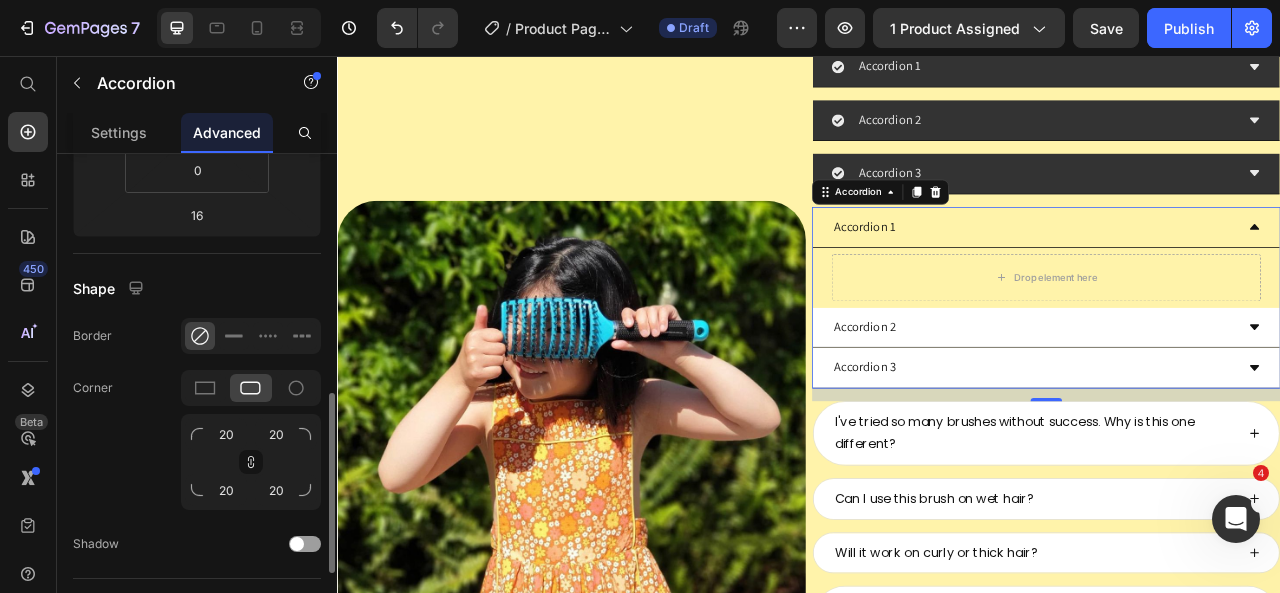 scroll, scrollTop: 468, scrollLeft: 0, axis: vertical 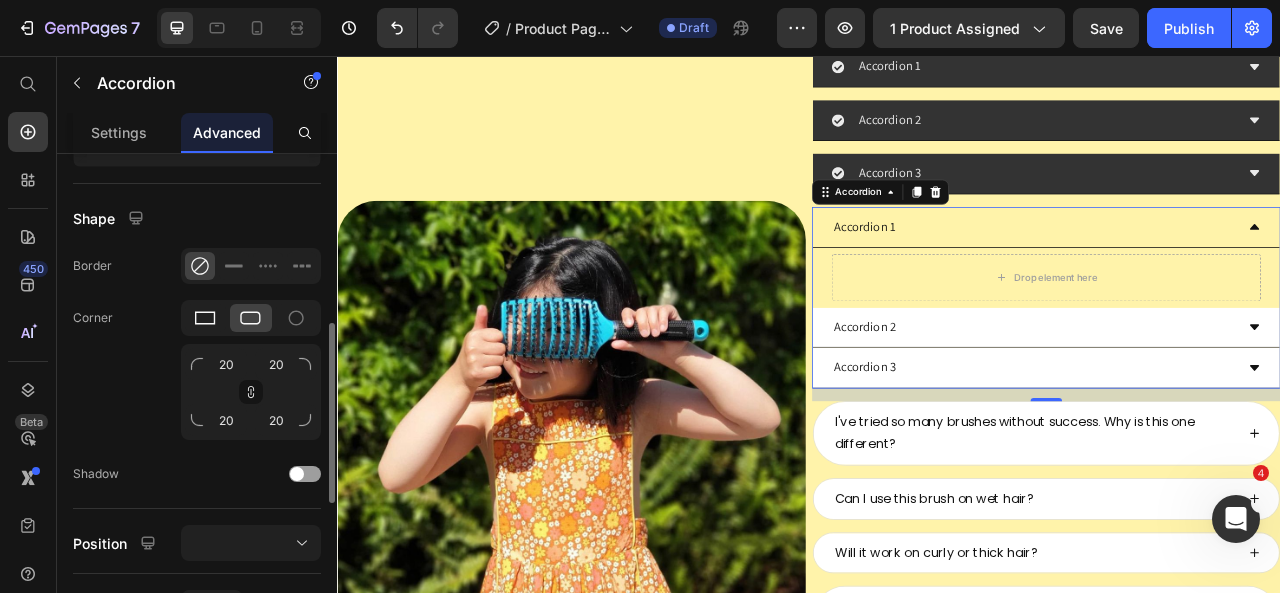 click 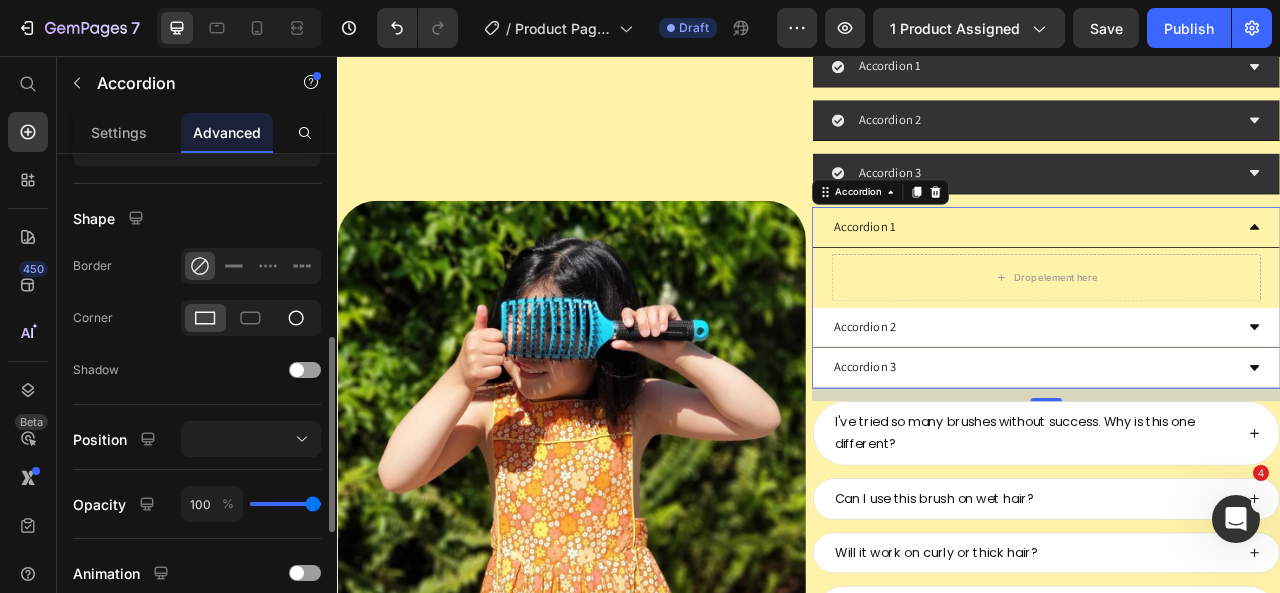 click 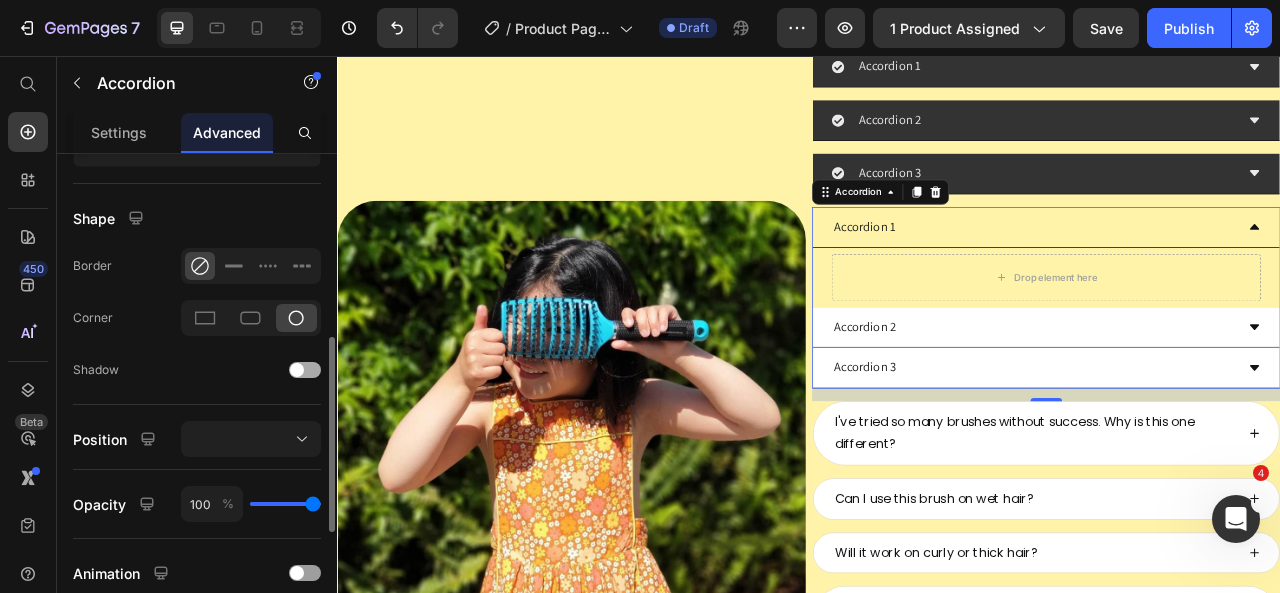 click at bounding box center [305, 370] 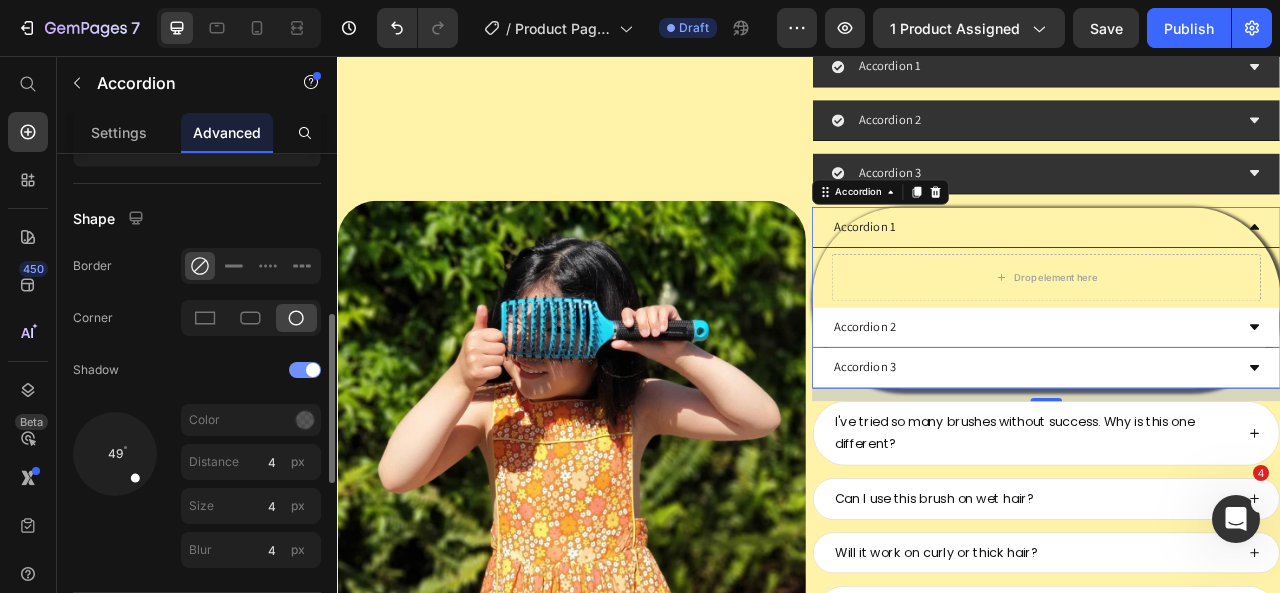 click at bounding box center [313, 370] 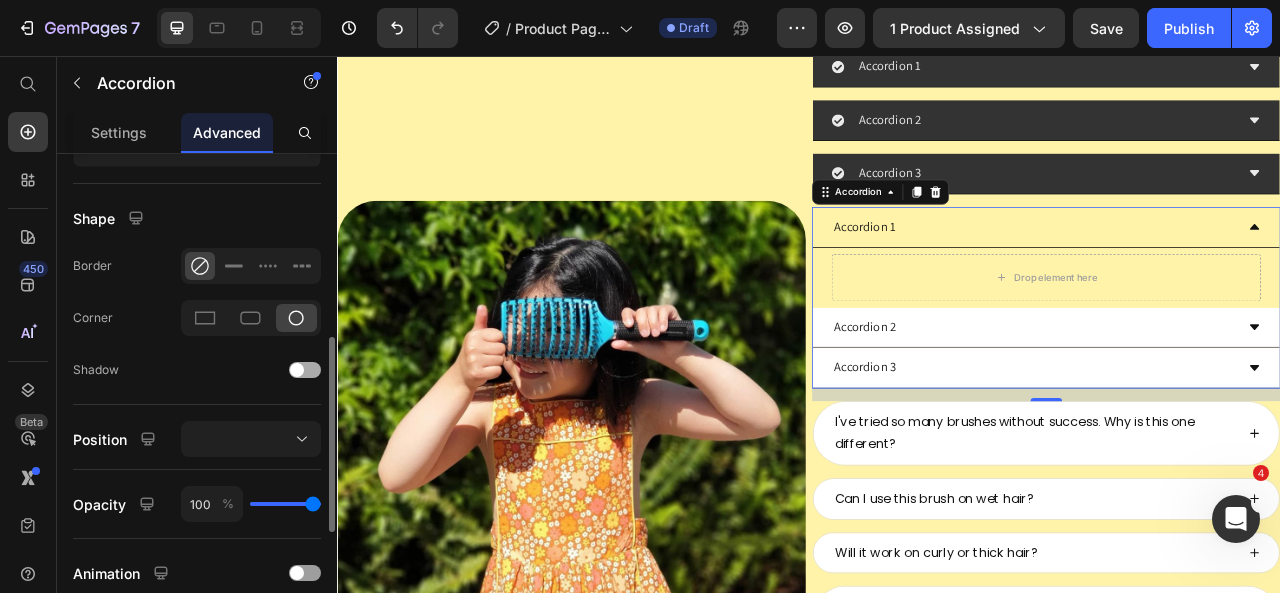 click at bounding box center [305, 370] 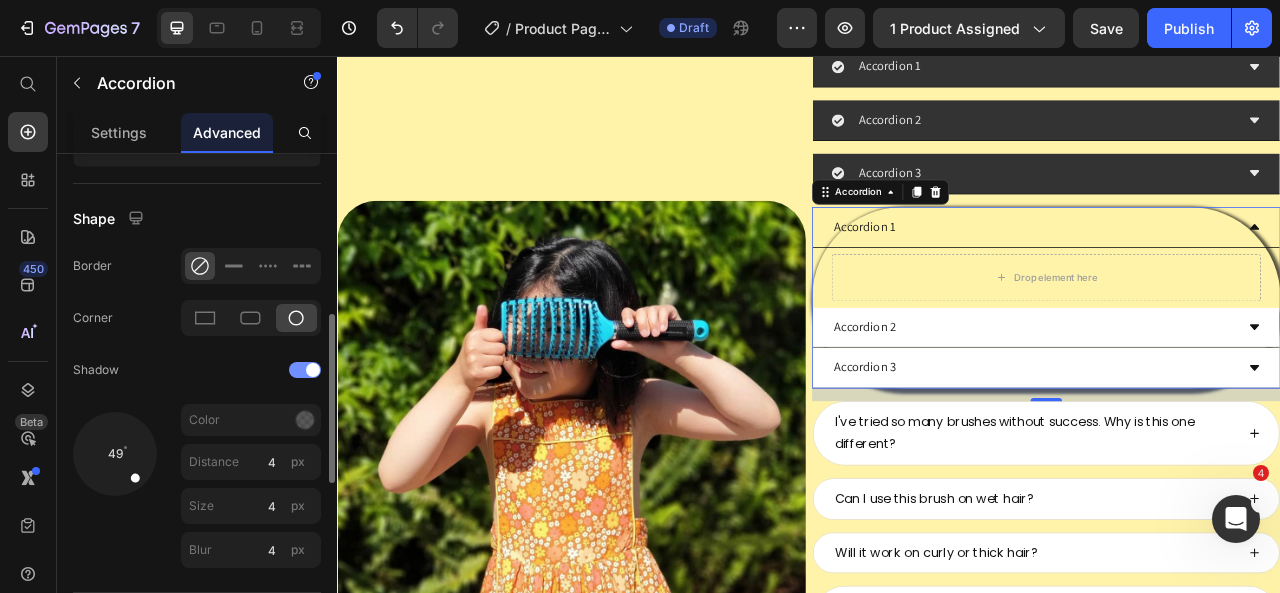 click at bounding box center (313, 370) 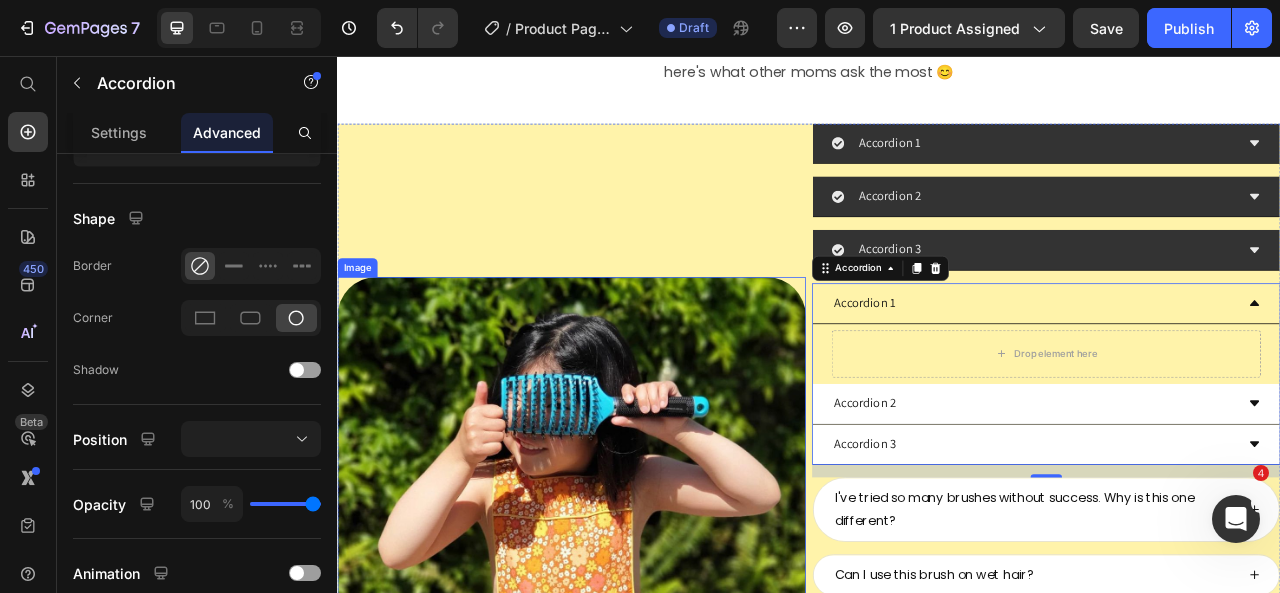 scroll, scrollTop: 9515, scrollLeft: 0, axis: vertical 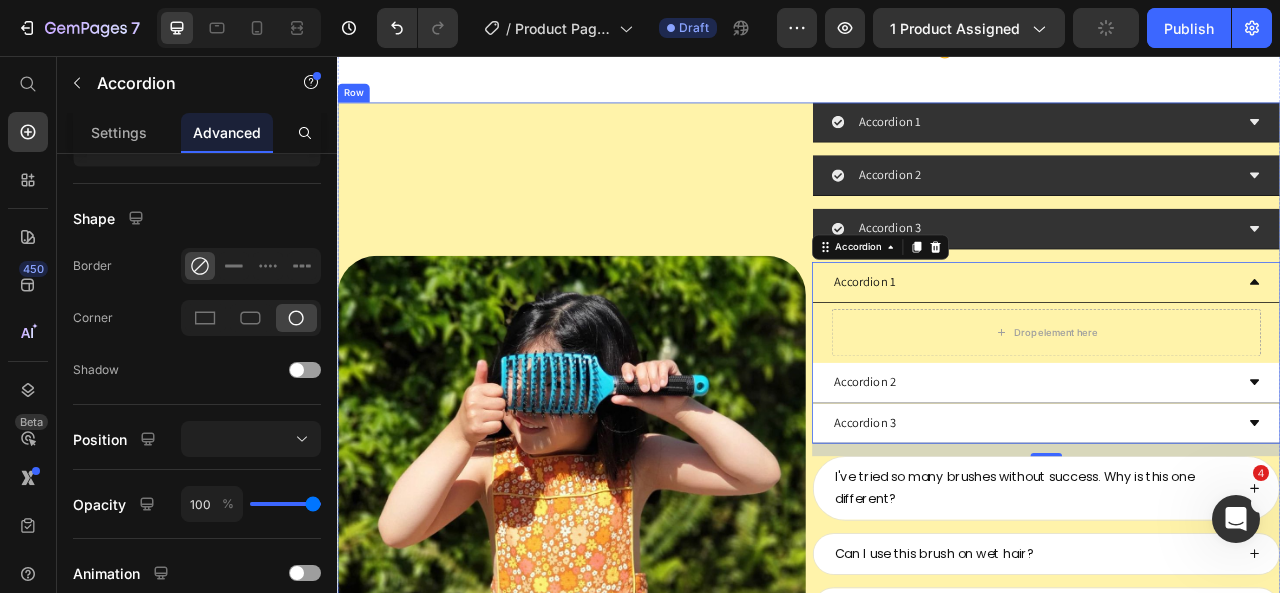 click on "Image" at bounding box center [635, 602] 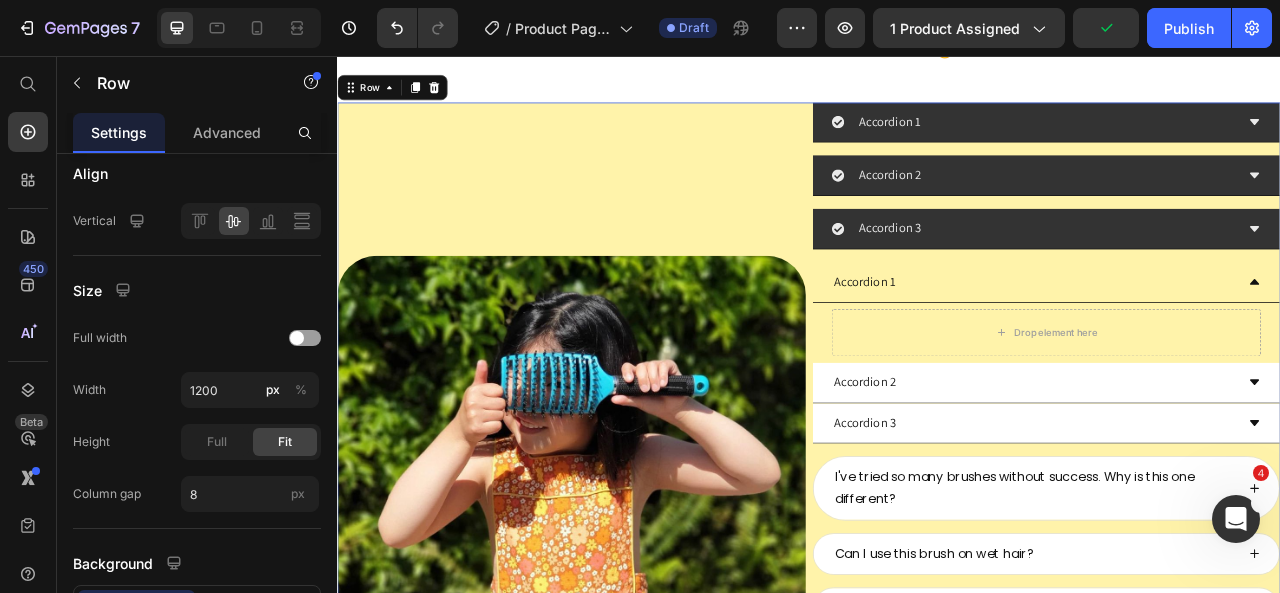 scroll, scrollTop: 9498, scrollLeft: 0, axis: vertical 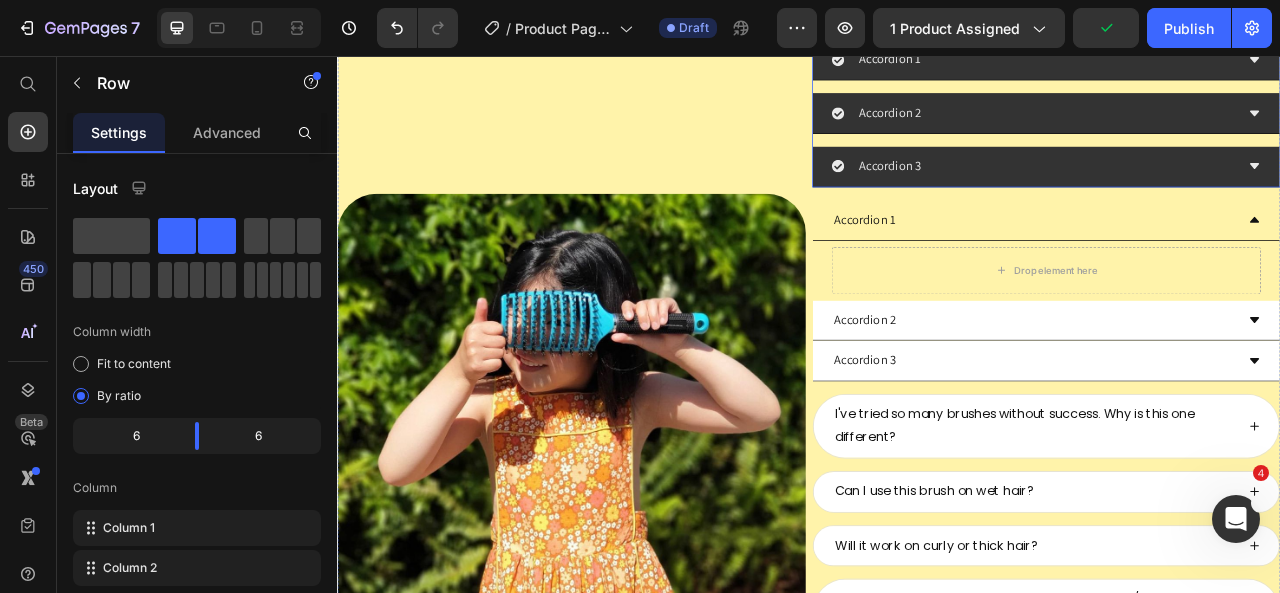 click on "Accordion 1
Accordion 2
Accordion 3" at bounding box center (1239, 128) 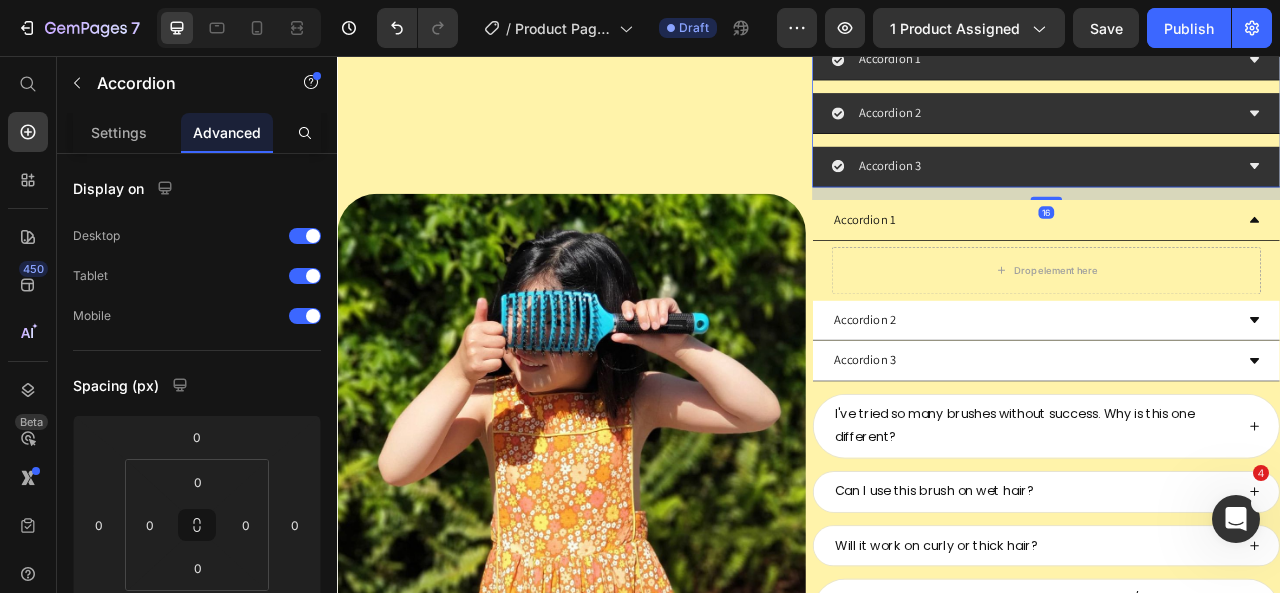 click 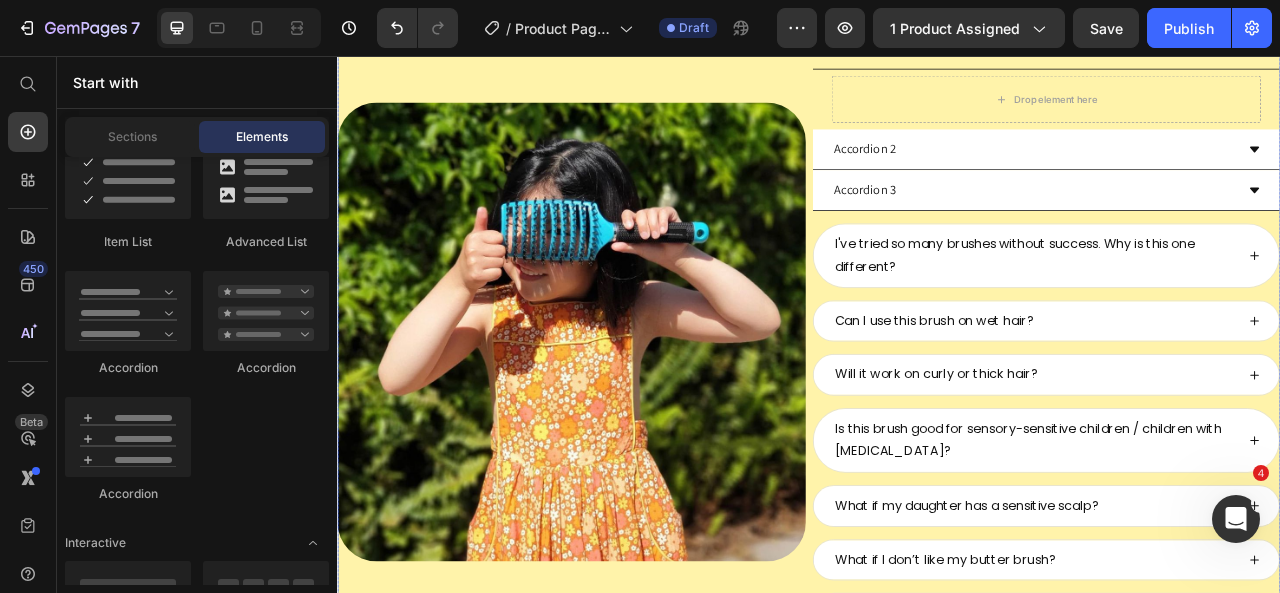 scroll, scrollTop: 9607, scrollLeft: 0, axis: vertical 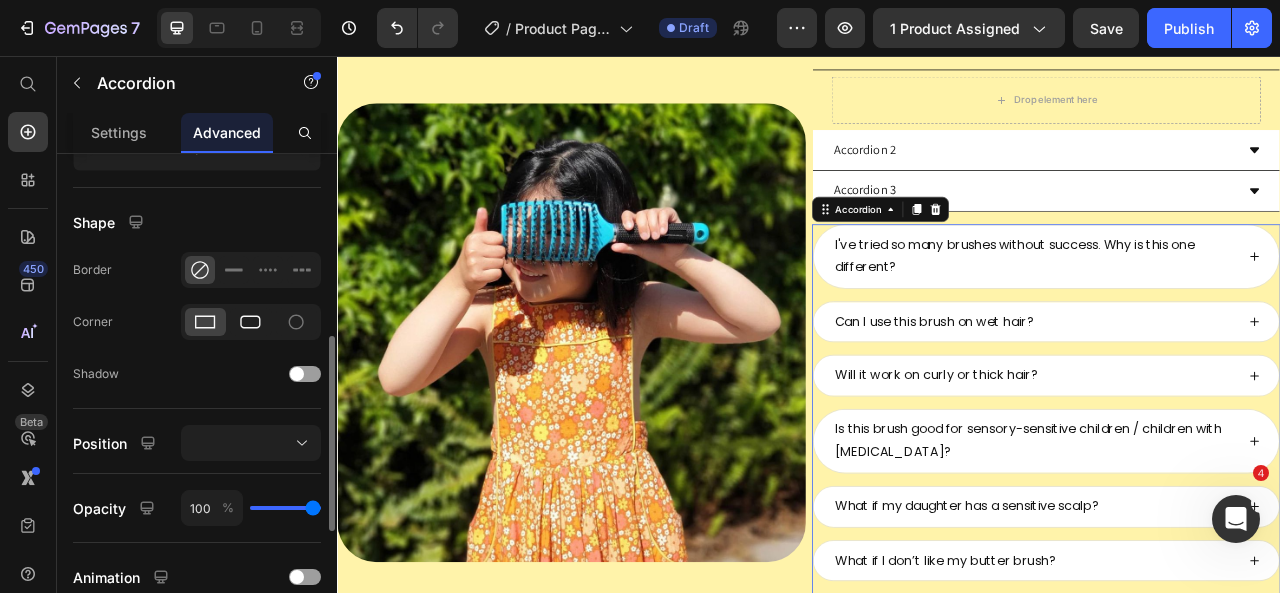 click 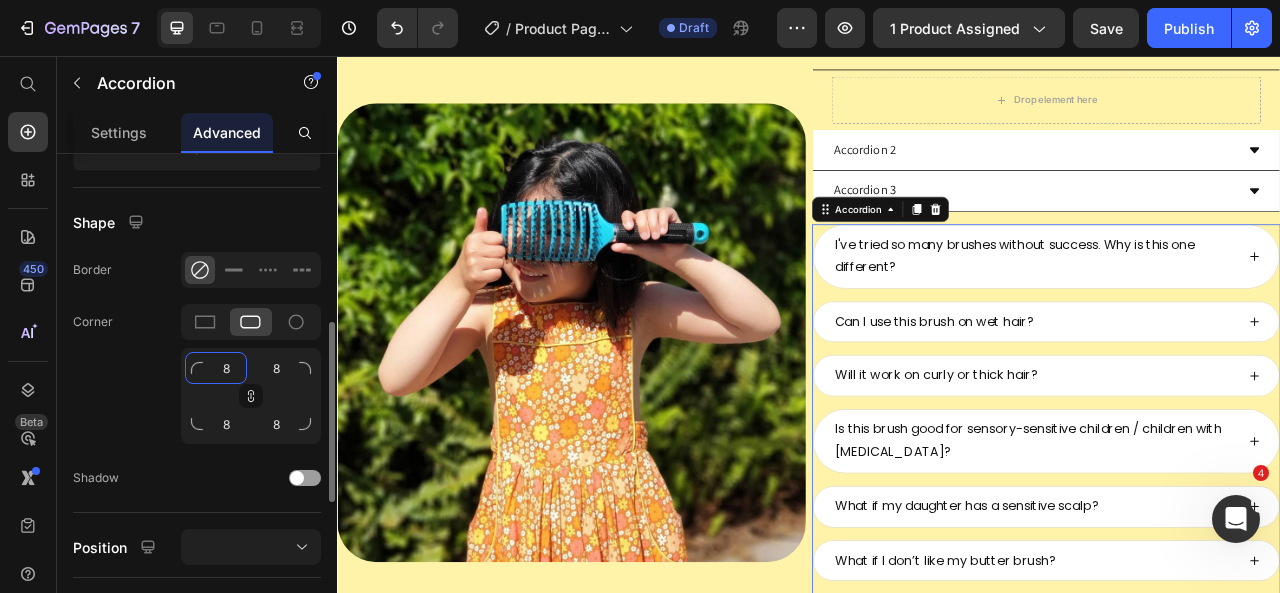 click on "8" 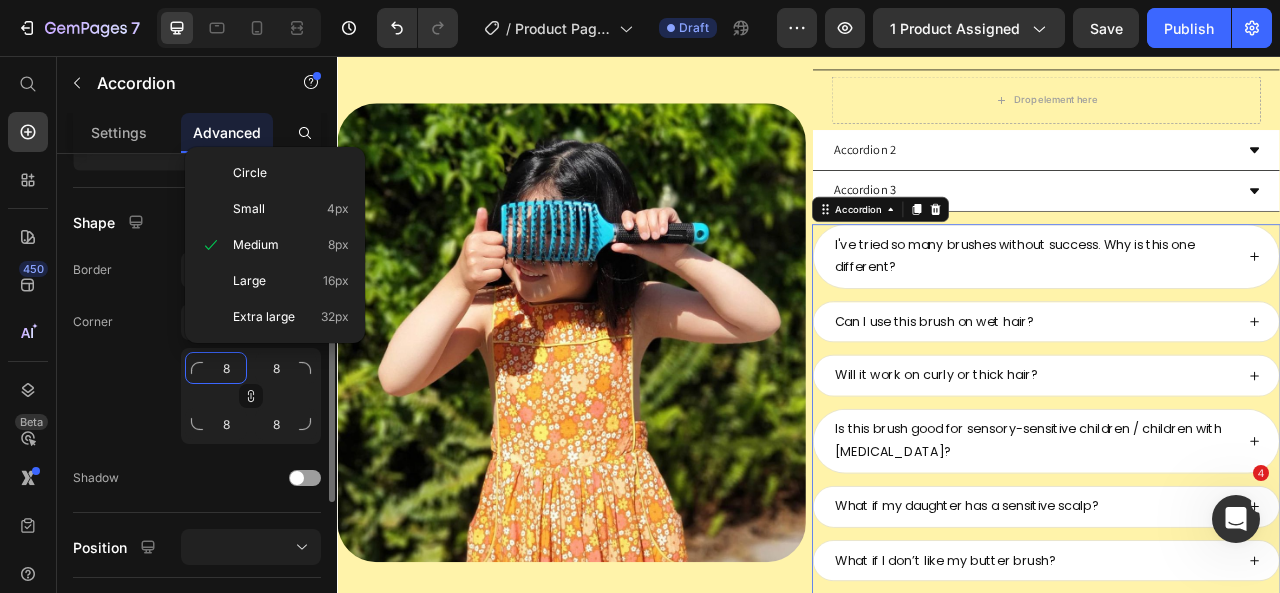 click on "8" 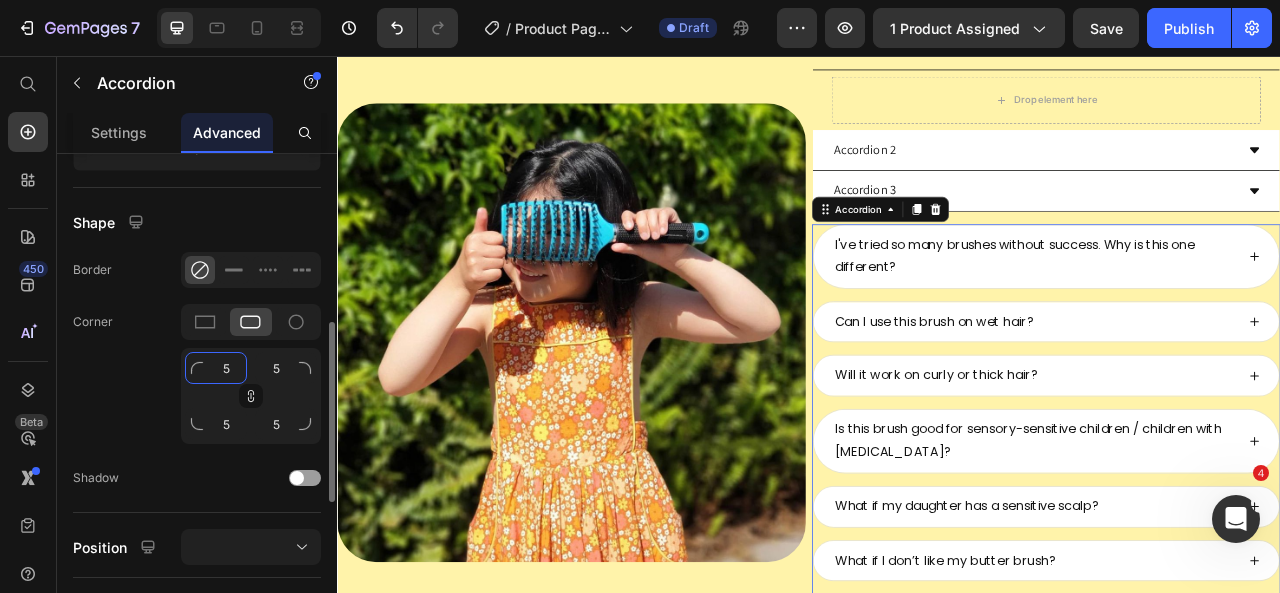 type on "50" 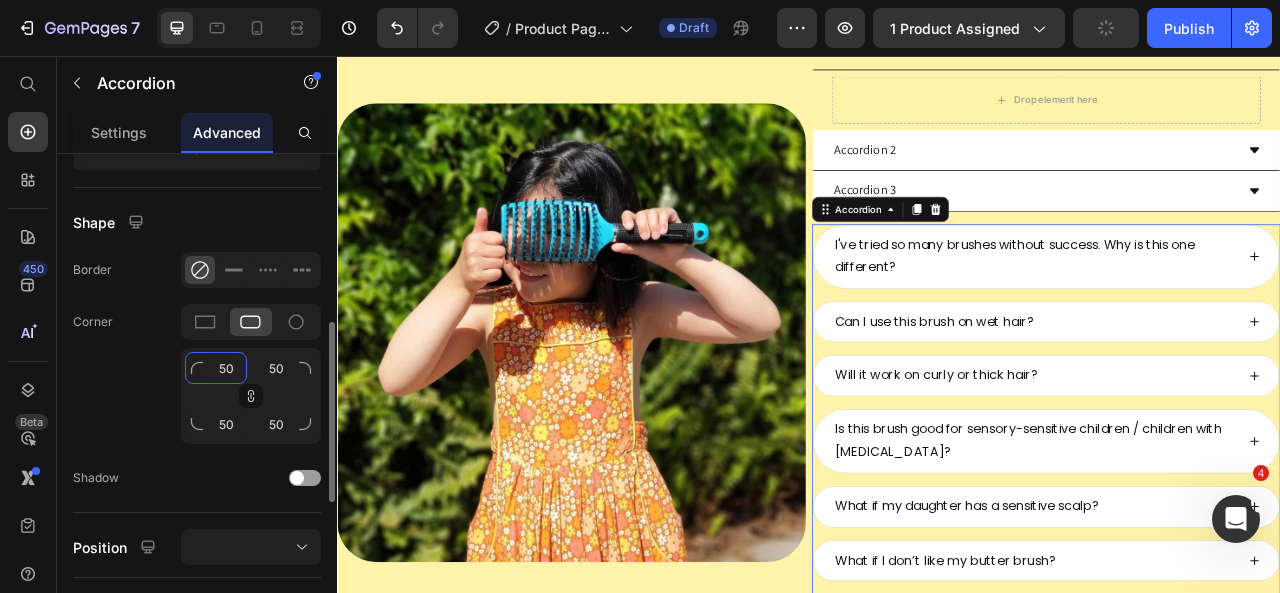 type on "5" 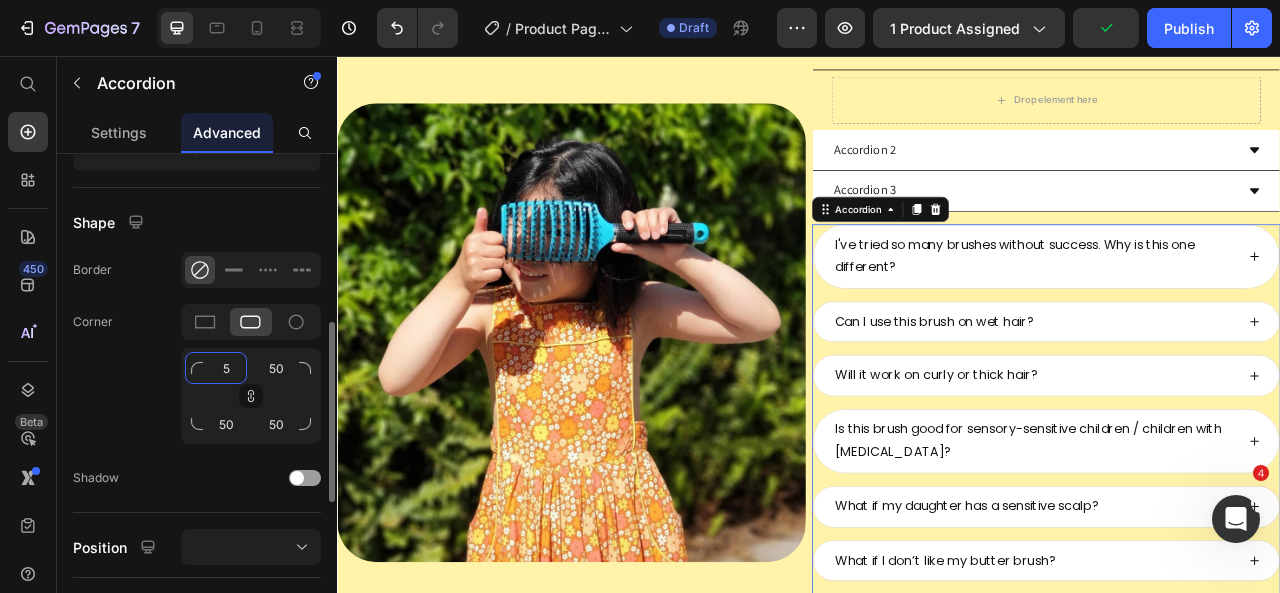 type 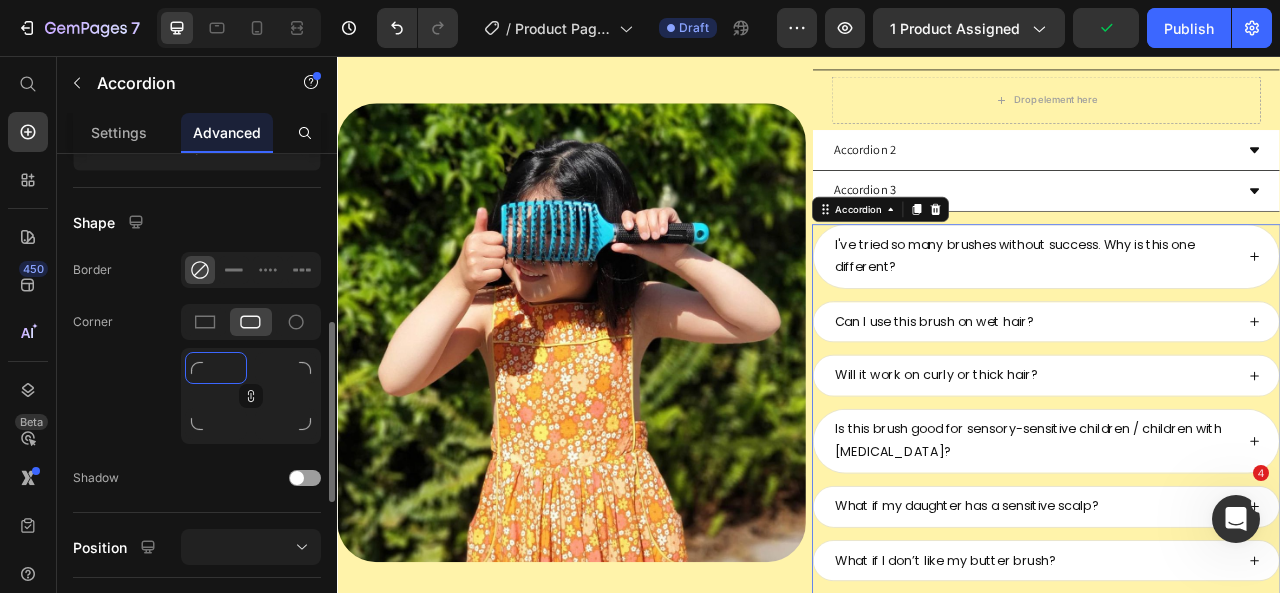 type on "8" 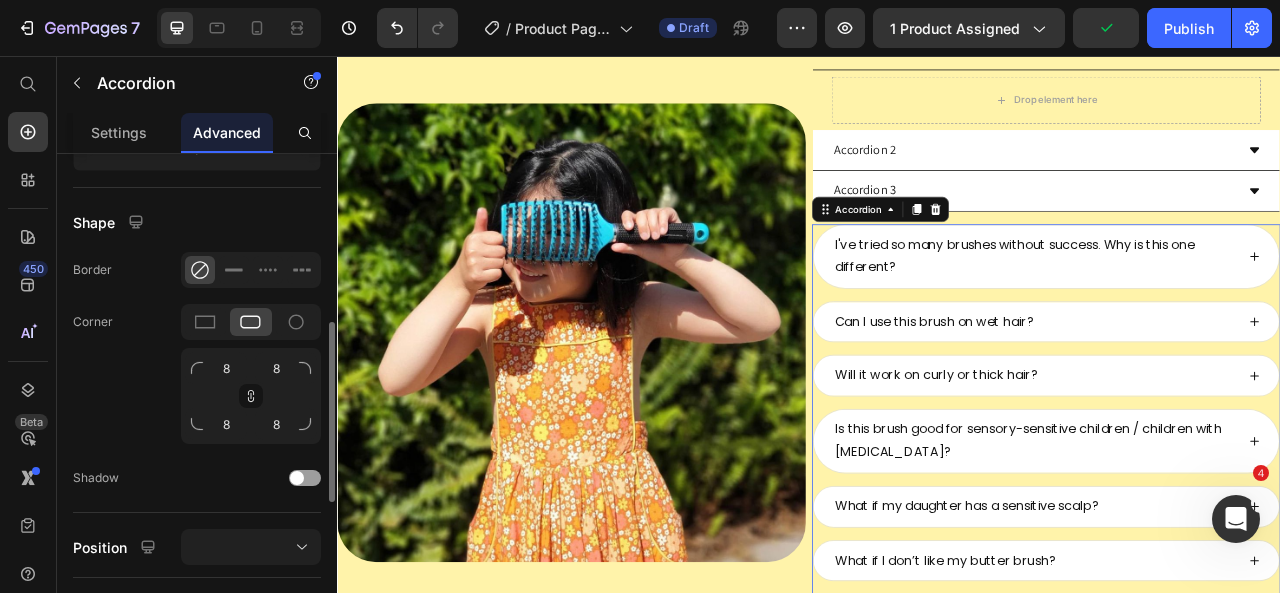 click on "Corner 8 8 8 8" 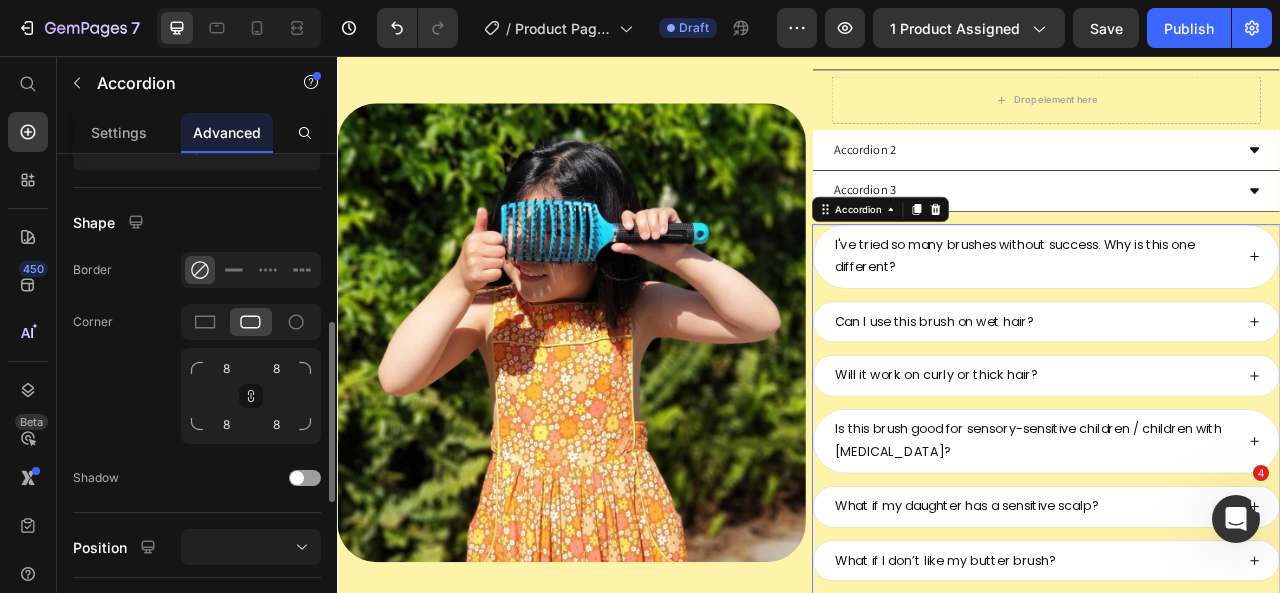 click on "Corner 8 8 8 8" 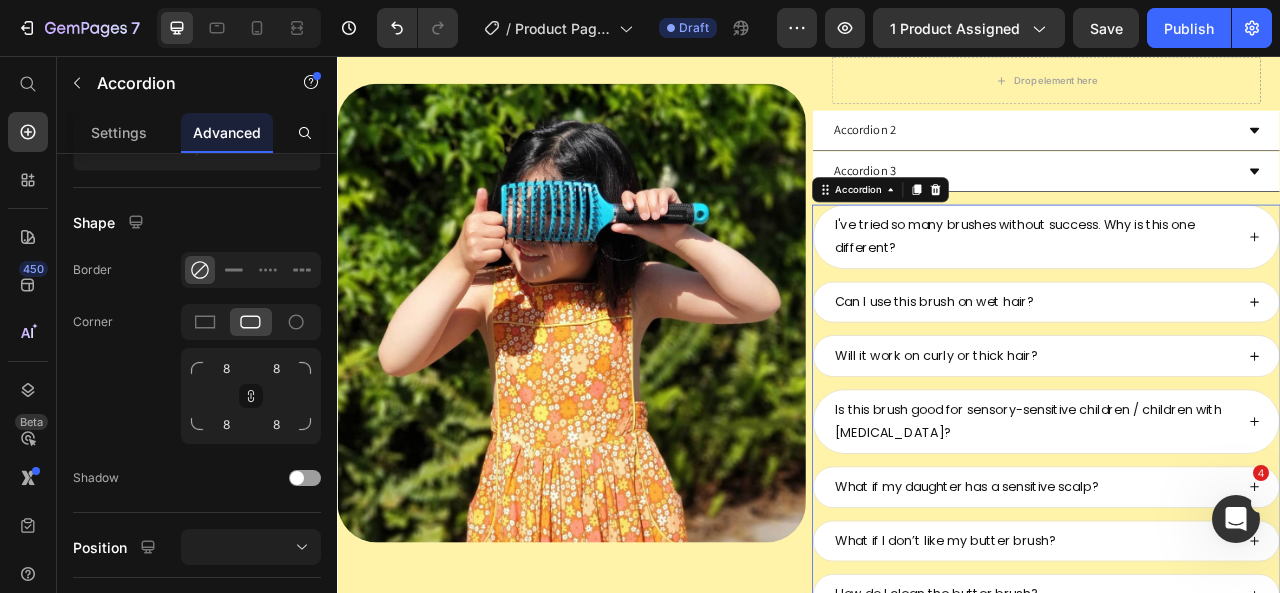 scroll, scrollTop: 9511, scrollLeft: 0, axis: vertical 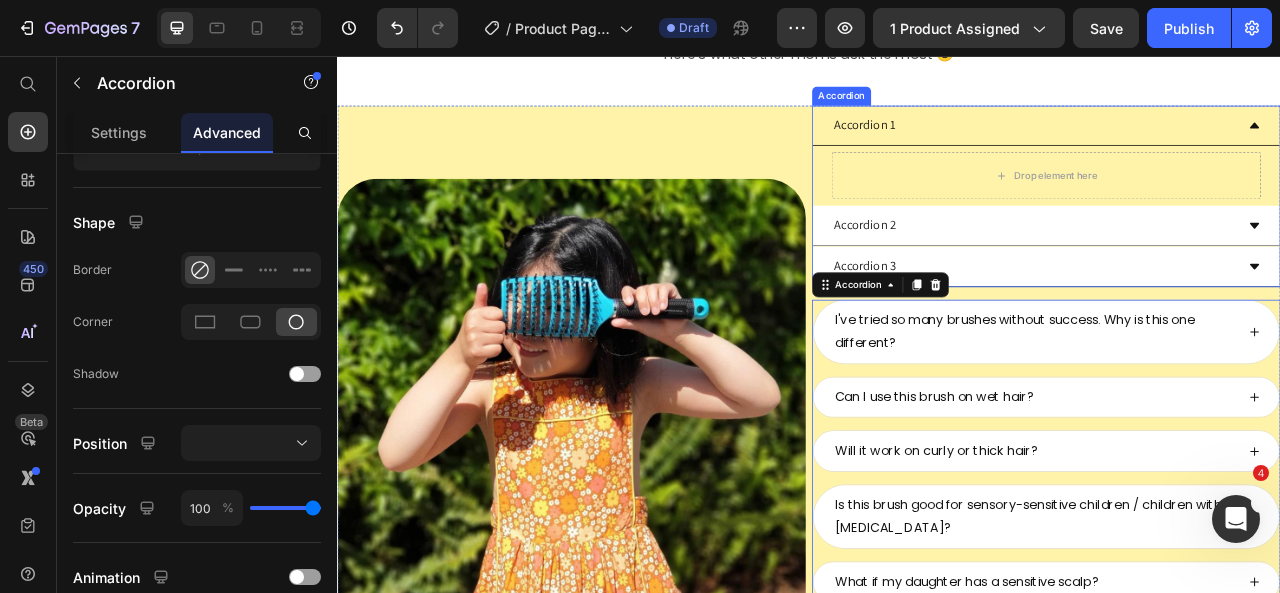 click on "Accordion 1" at bounding box center (1239, 145) 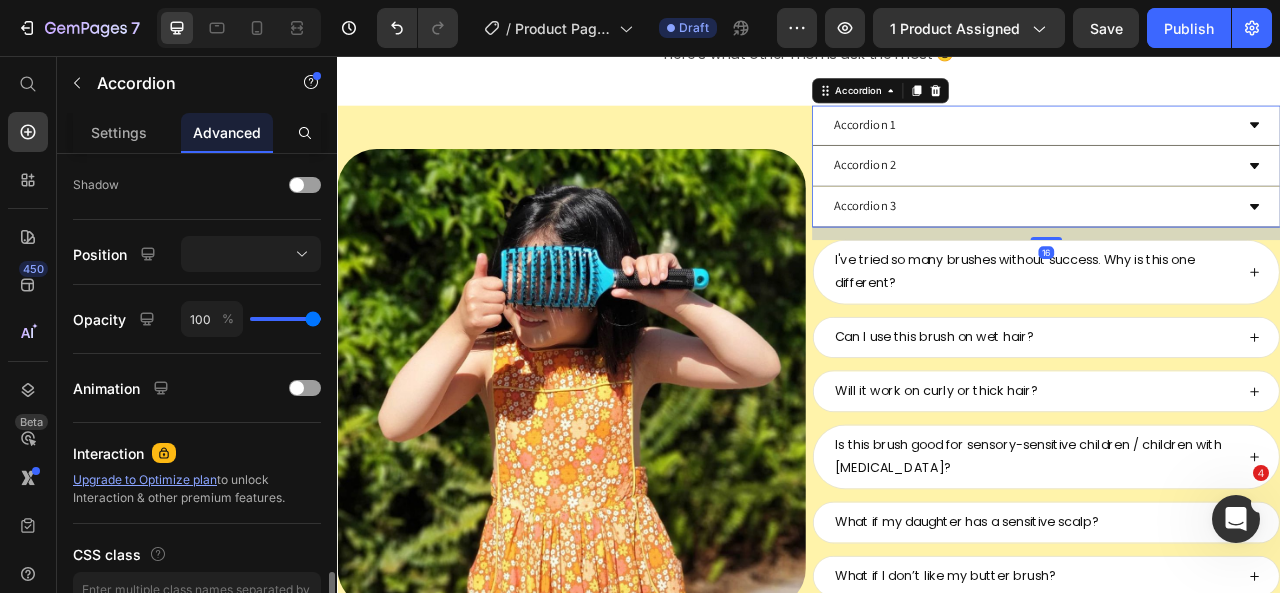 scroll, scrollTop: 769, scrollLeft: 0, axis: vertical 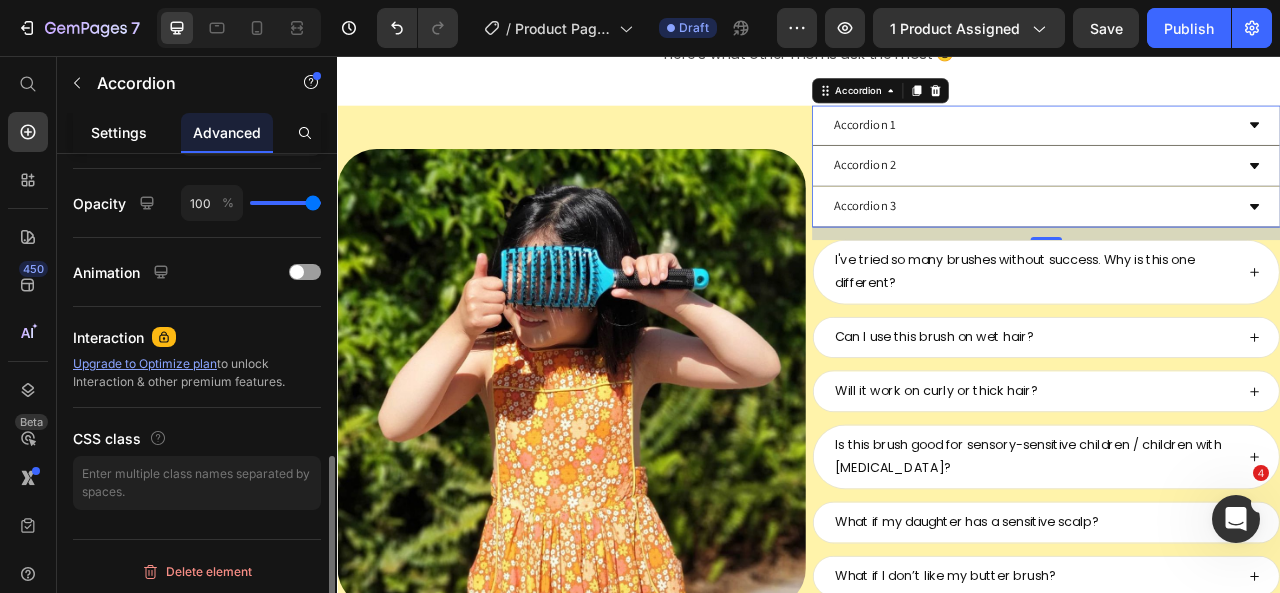 click on "Settings" at bounding box center [119, 132] 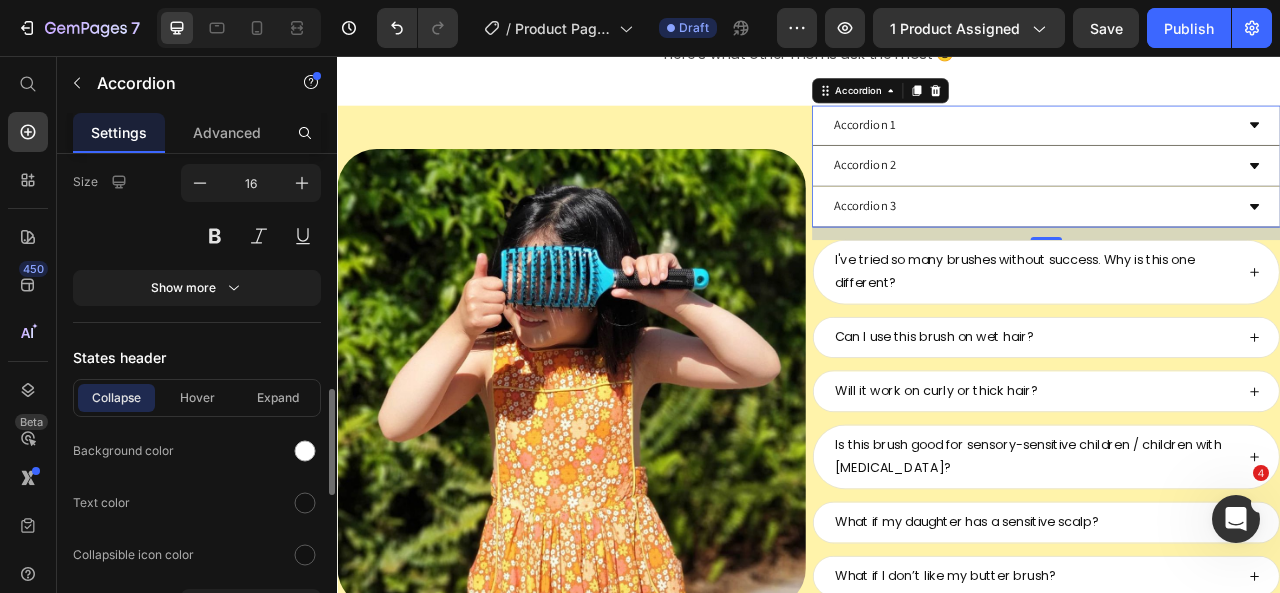 scroll, scrollTop: 1098, scrollLeft: 0, axis: vertical 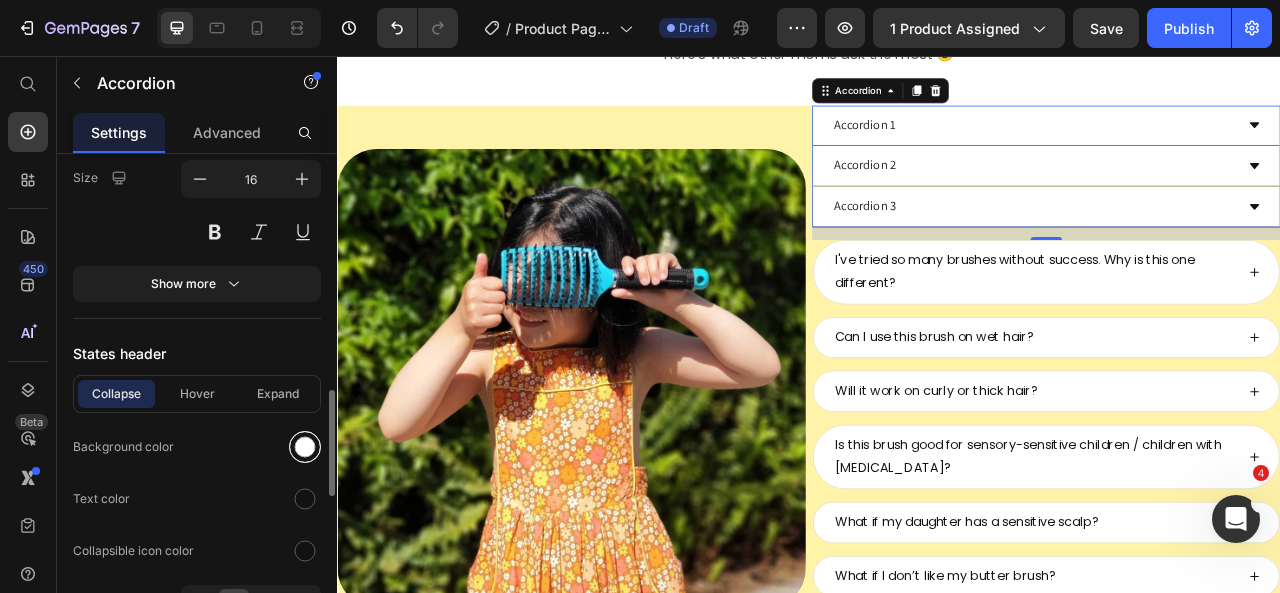 click at bounding box center (305, 447) 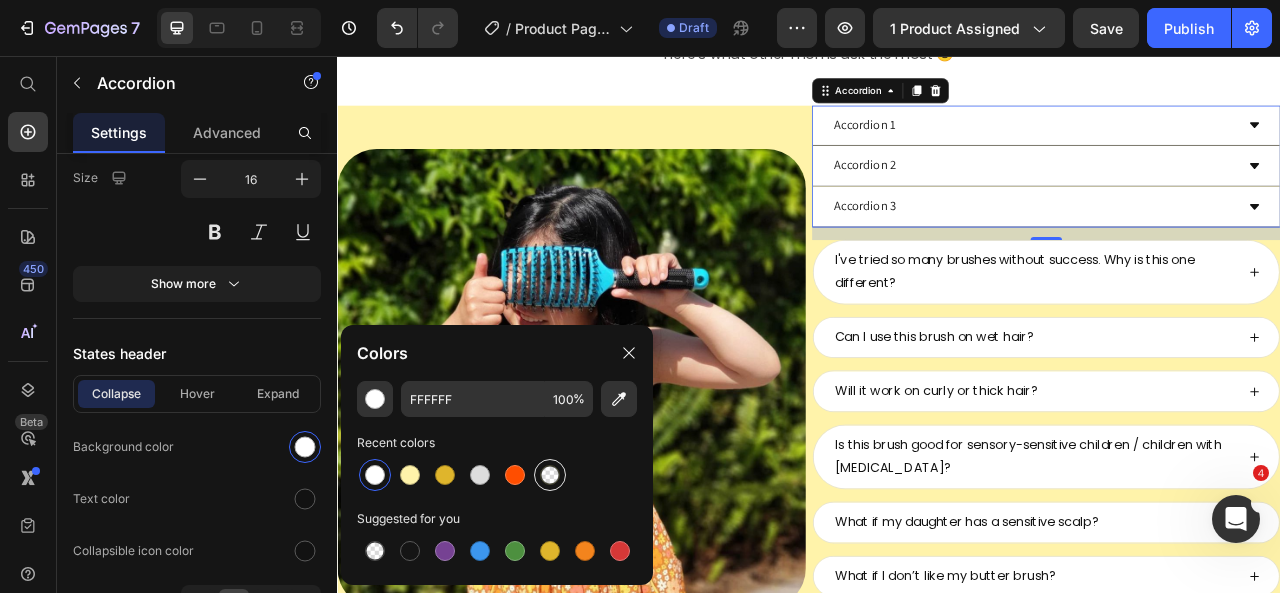 click at bounding box center (550, 475) 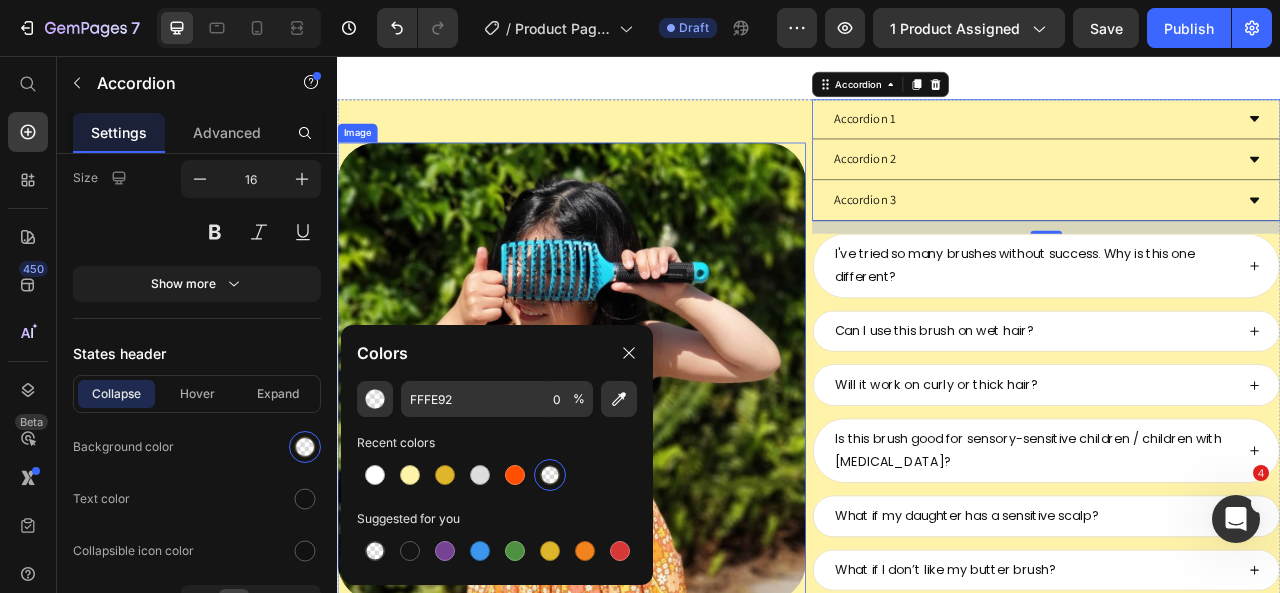 scroll, scrollTop: 9518, scrollLeft: 0, axis: vertical 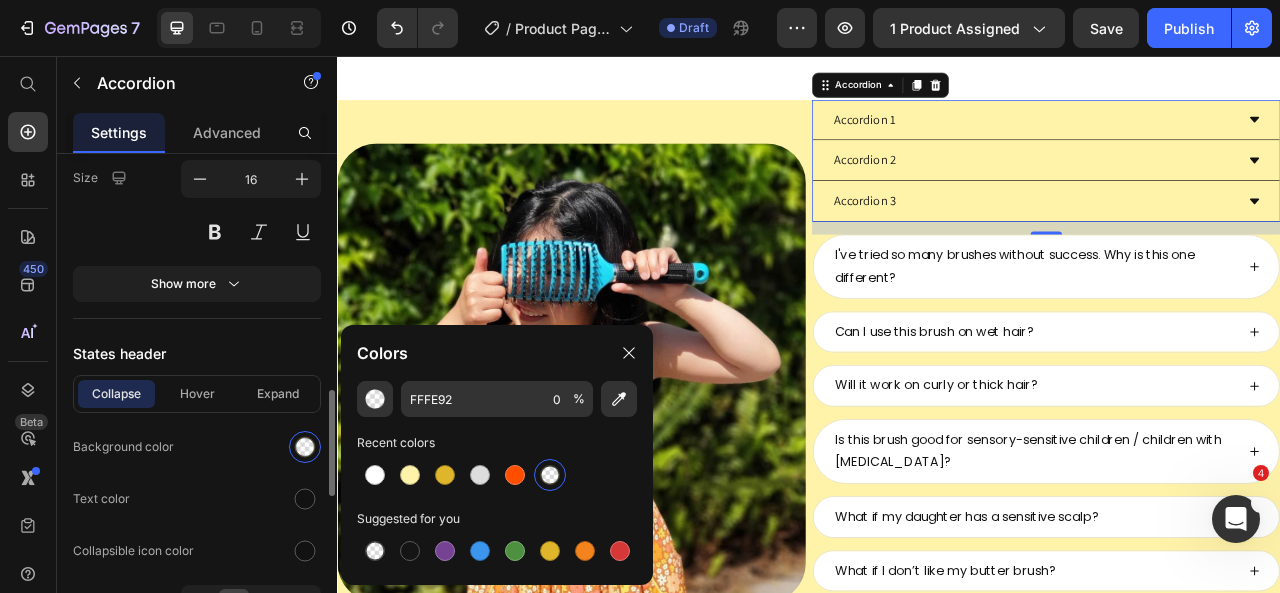 click on "Item management
Accordion 1 Accordion 1
Accordion 2 Accordion 2
Accordion 3 Accordion 3 Add more Expand condition Expand mode Single Multiple Default expanded item Select item 1 Layout header Alignment Collapsible icon Icon collapse
Icon expand
Icon position Left Right Show more Text header Styles Paragraph 1 Font Assistant Size 16 Show more States header Collapse Hover Expand Background color Text color Collapsible icon color Header border Mixed Size Width 100 px % Header height Auto px Show more Background Color Item shape Border Corner Shadow" at bounding box center [197, 164] 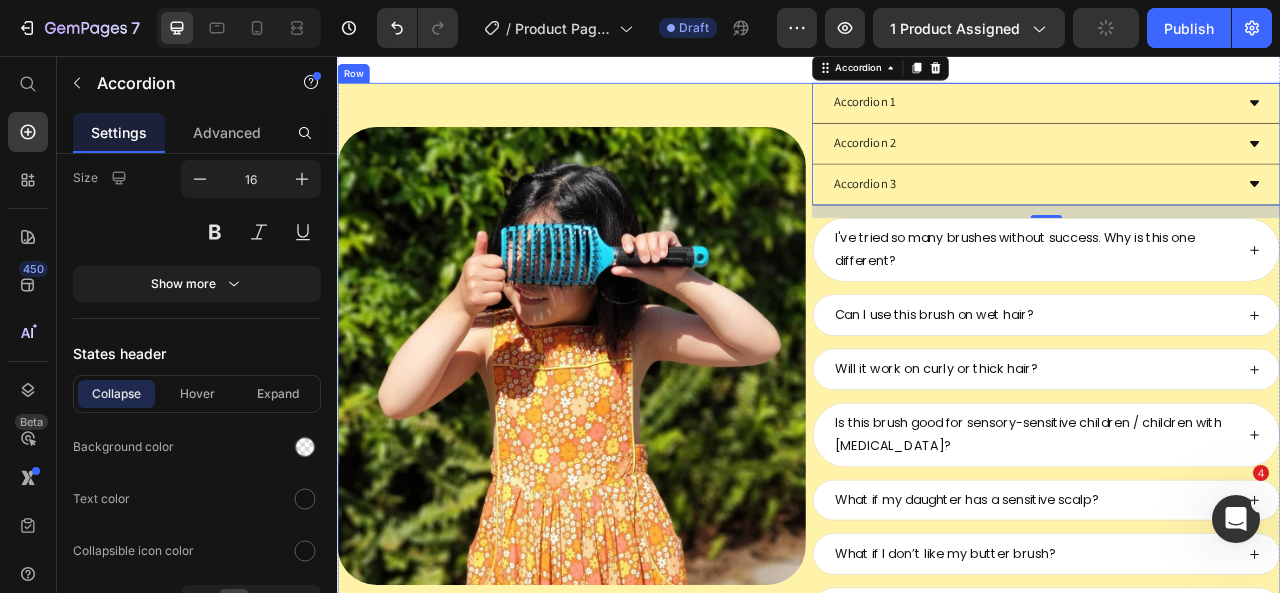 scroll, scrollTop: 9448, scrollLeft: 0, axis: vertical 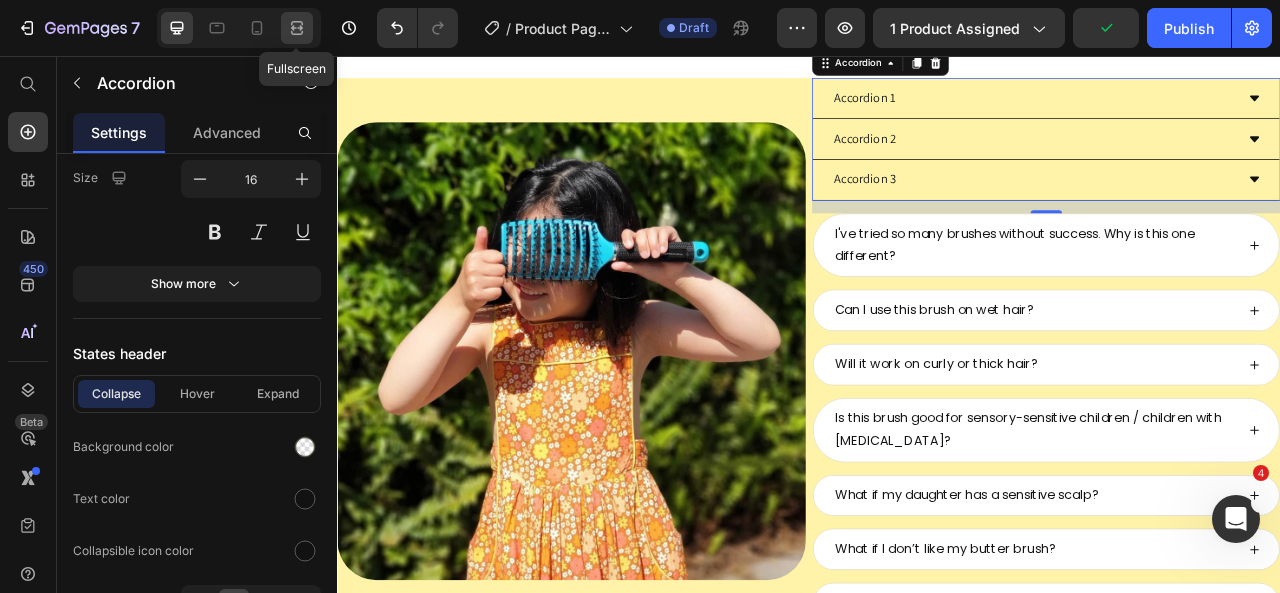click 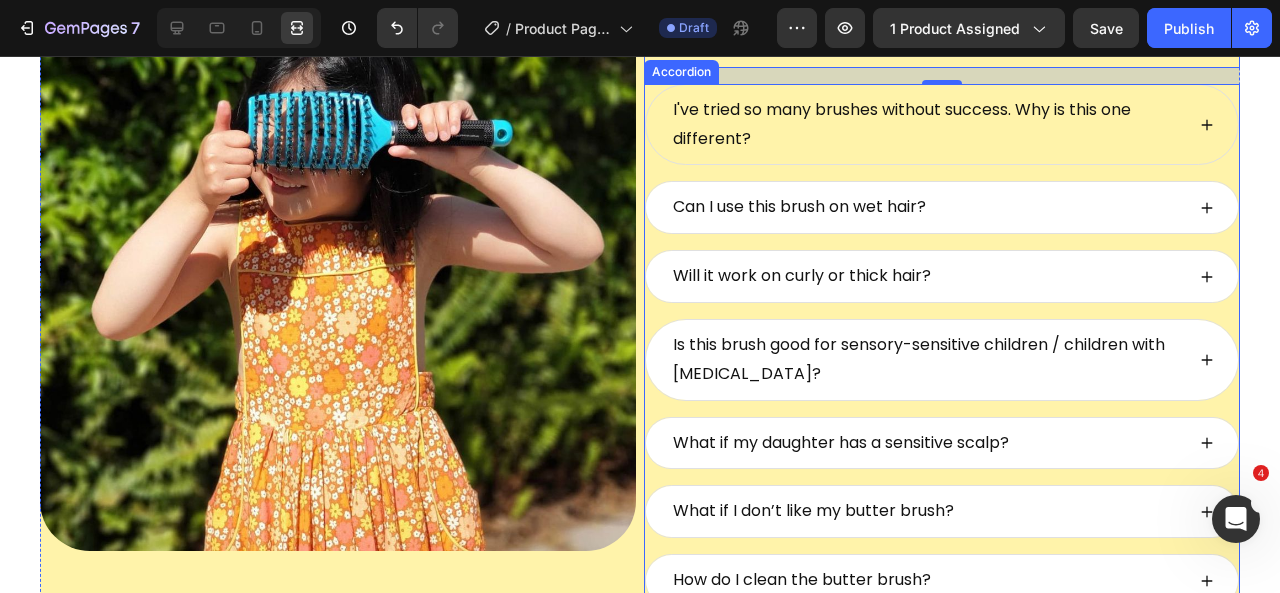scroll, scrollTop: 9438, scrollLeft: 0, axis: vertical 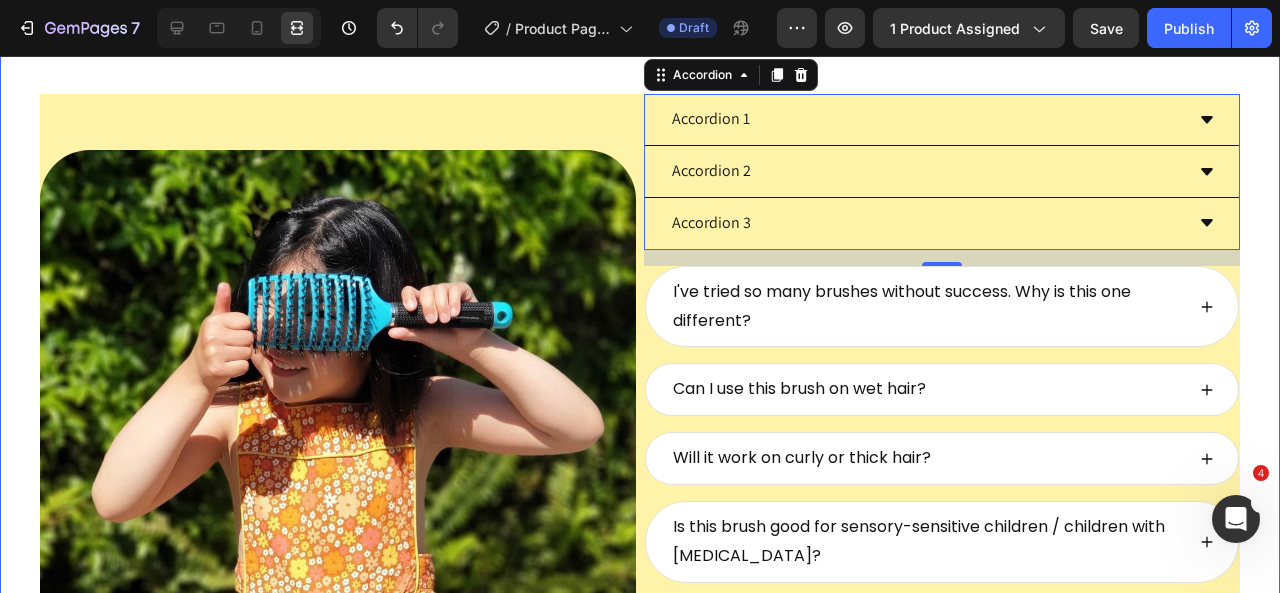 click on "here's what other moms ask the most 😊" at bounding box center (640, 29) 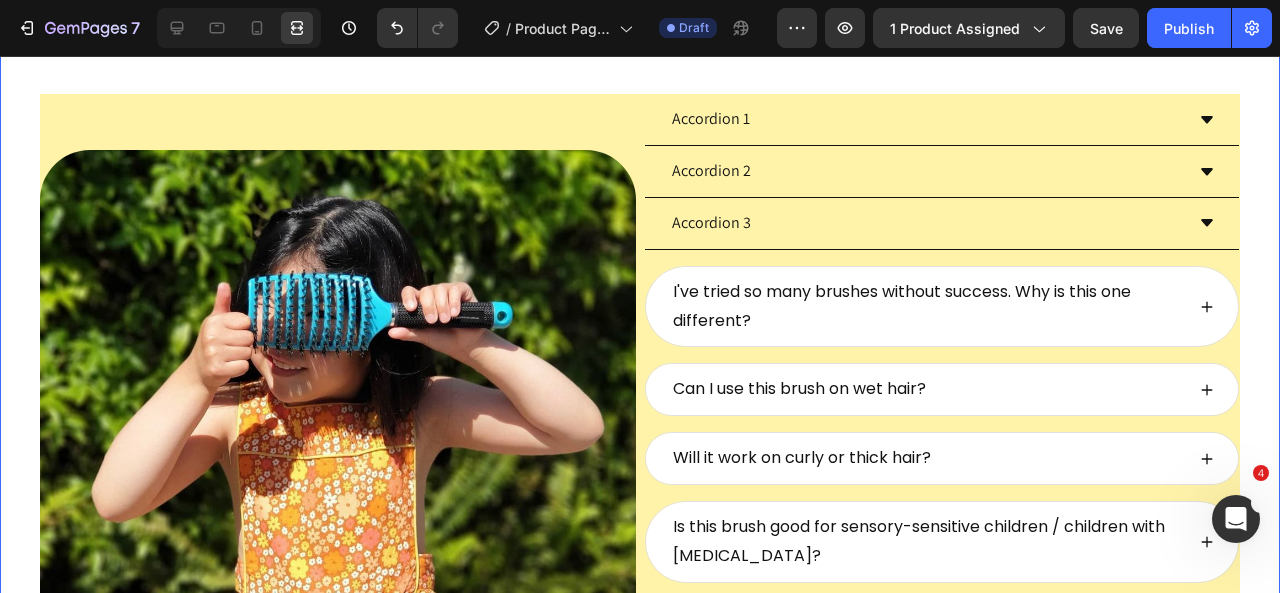 scroll, scrollTop: 0, scrollLeft: 0, axis: both 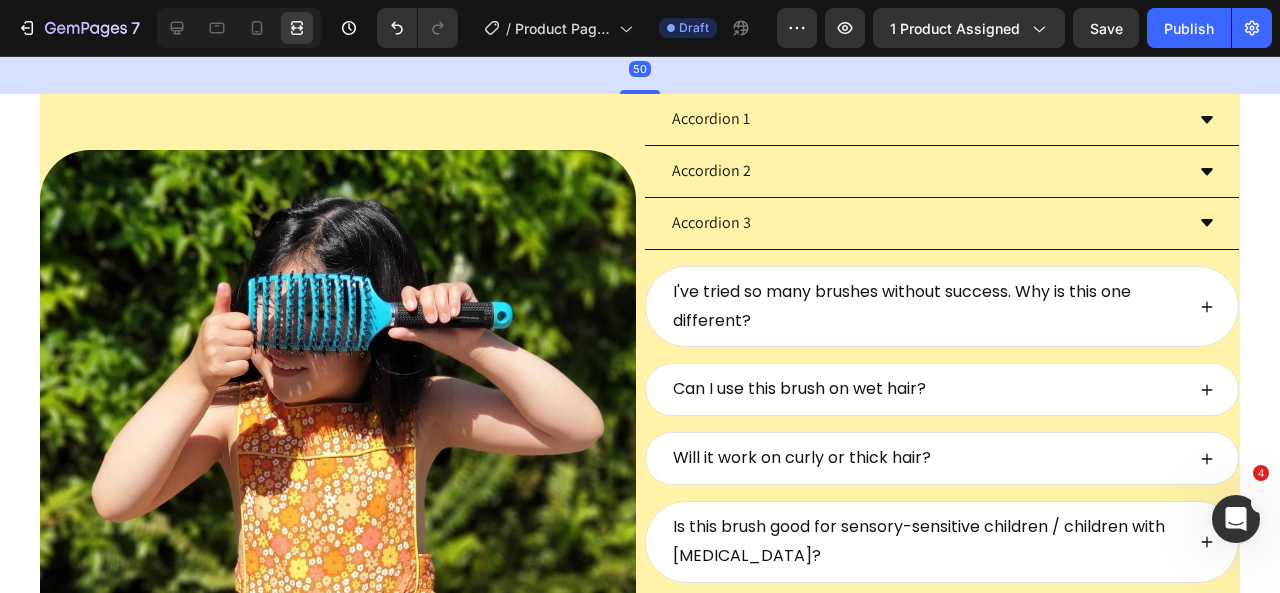 click on "50" at bounding box center [640, 69] 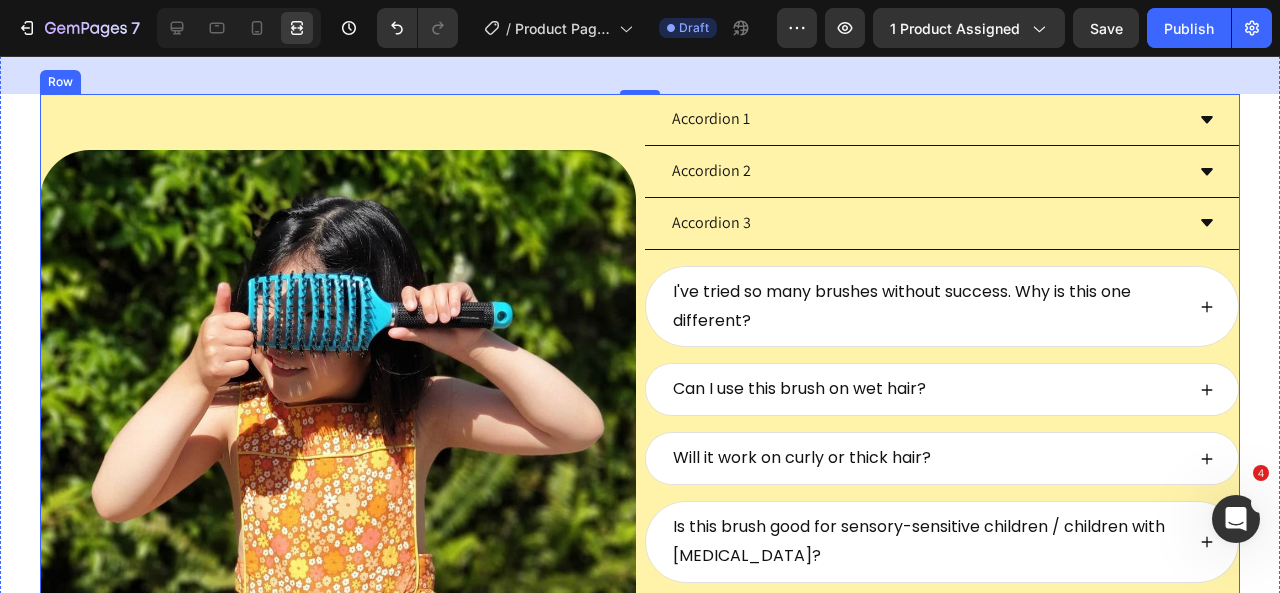 click on "Image" at bounding box center [338, 441] 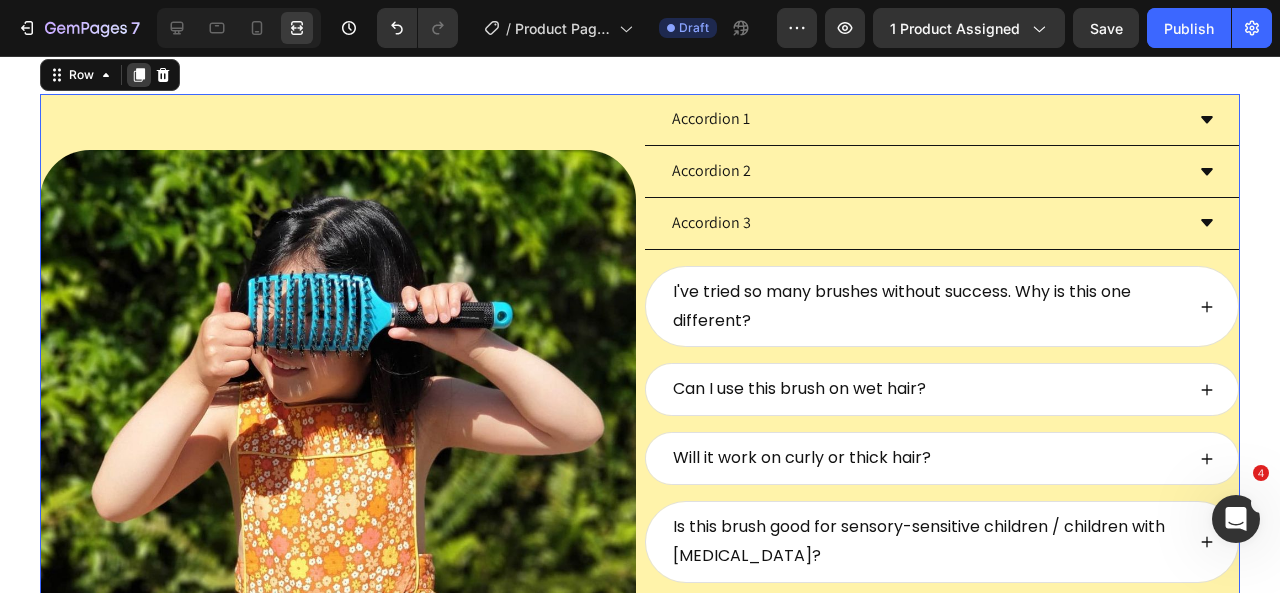 click 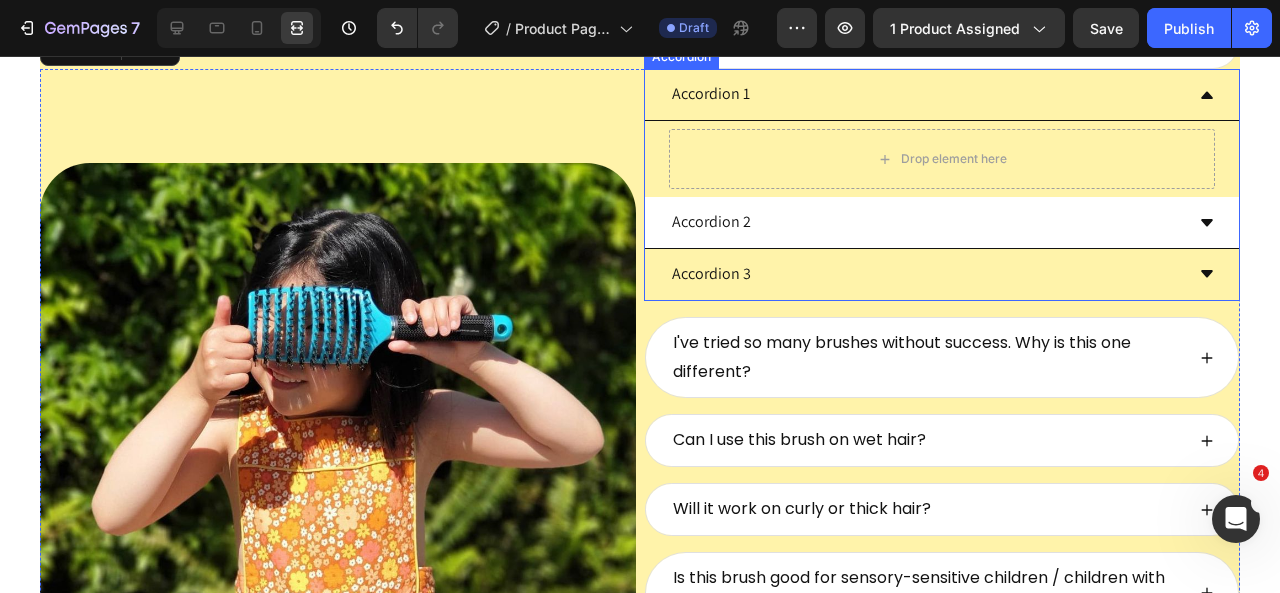 scroll, scrollTop: 10369, scrollLeft: 0, axis: vertical 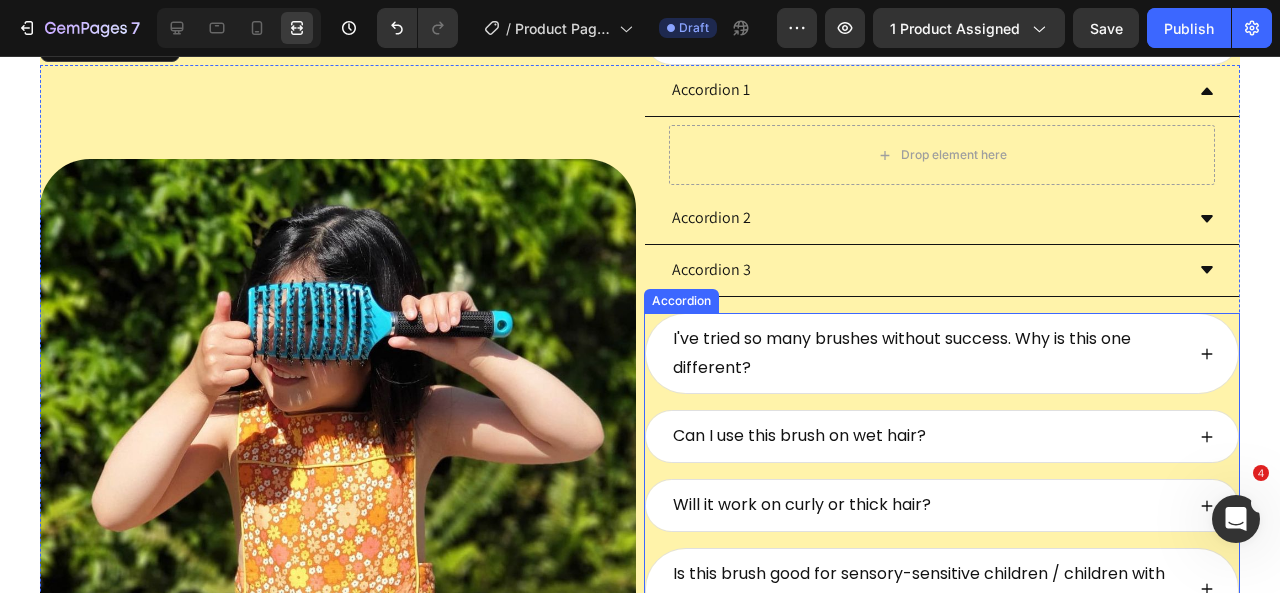 click on "I've tried so many brushes without success. Why is this one different?" at bounding box center [942, 354] 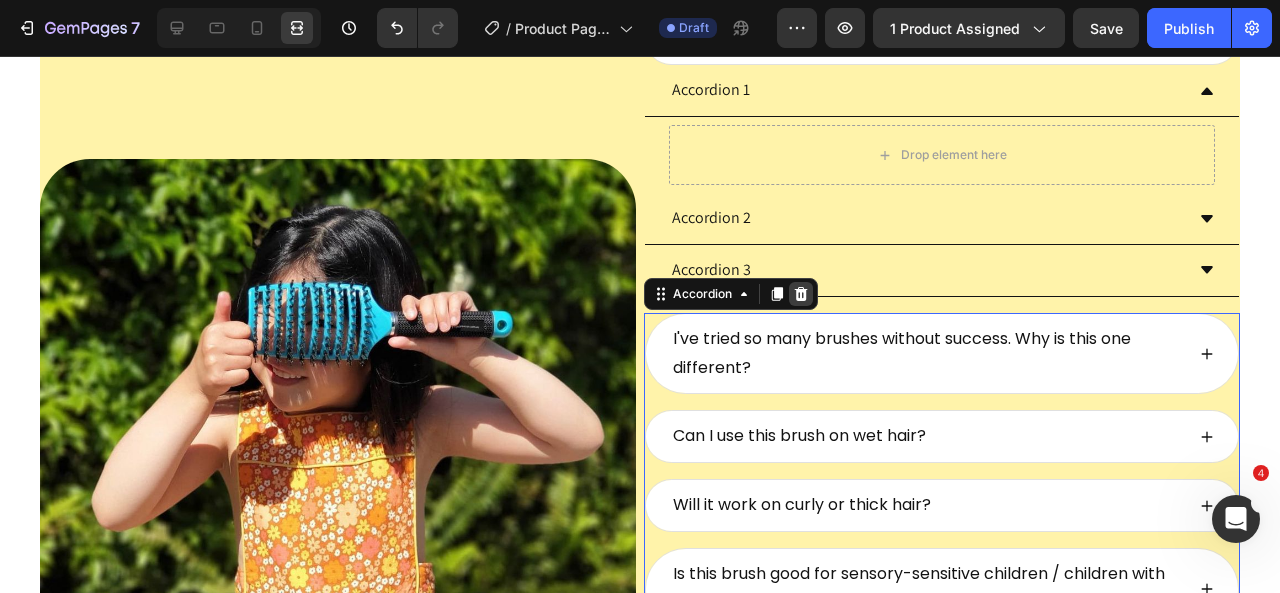 click at bounding box center [801, 294] 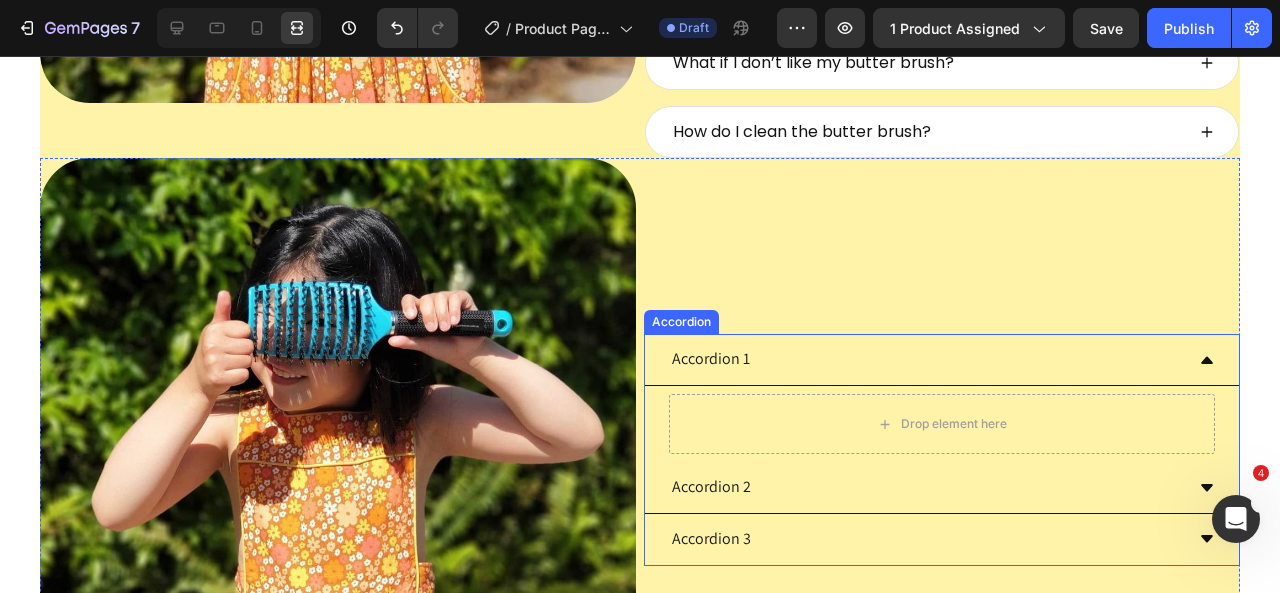 scroll, scrollTop: 10316, scrollLeft: 0, axis: vertical 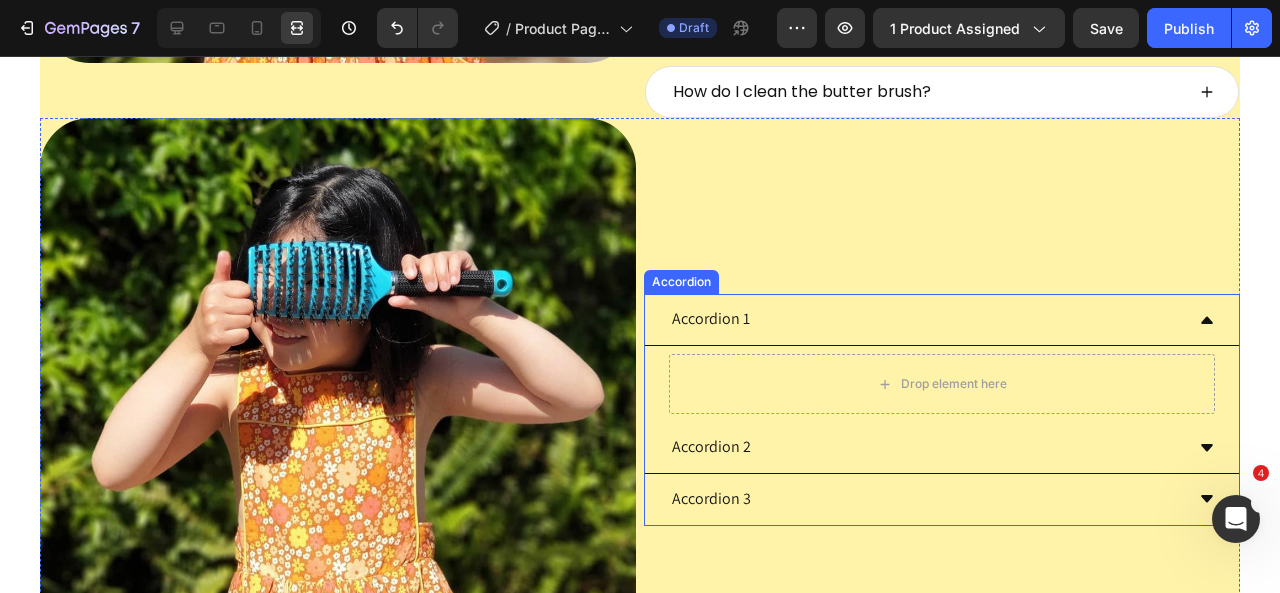 click 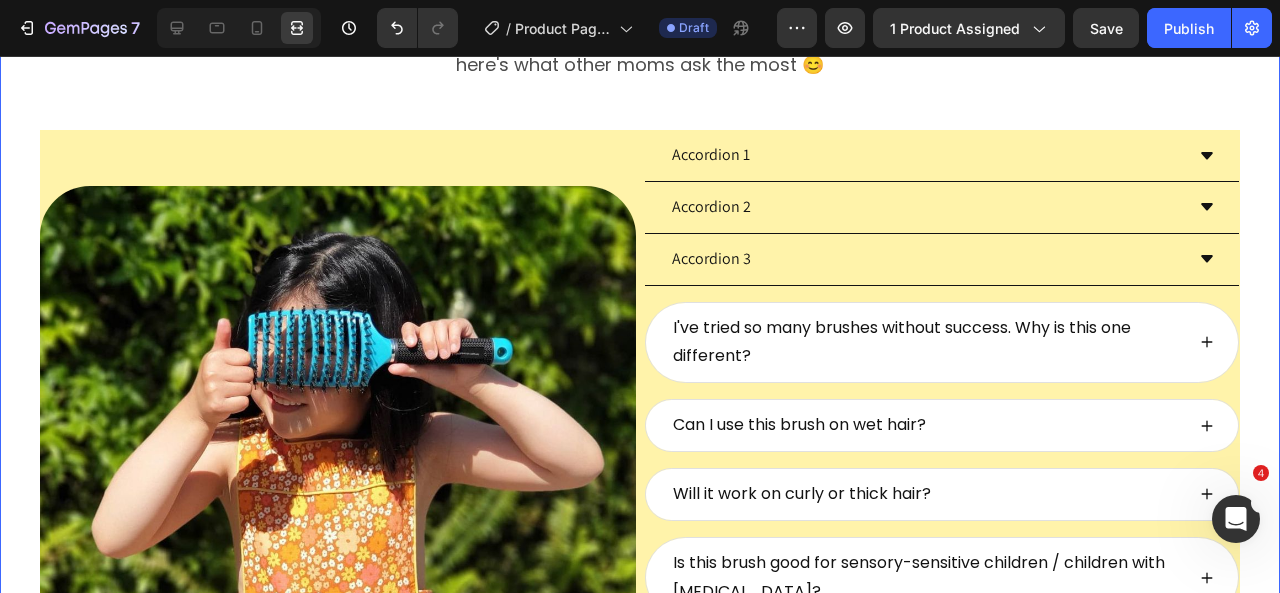 scroll, scrollTop: 9614, scrollLeft: 0, axis: vertical 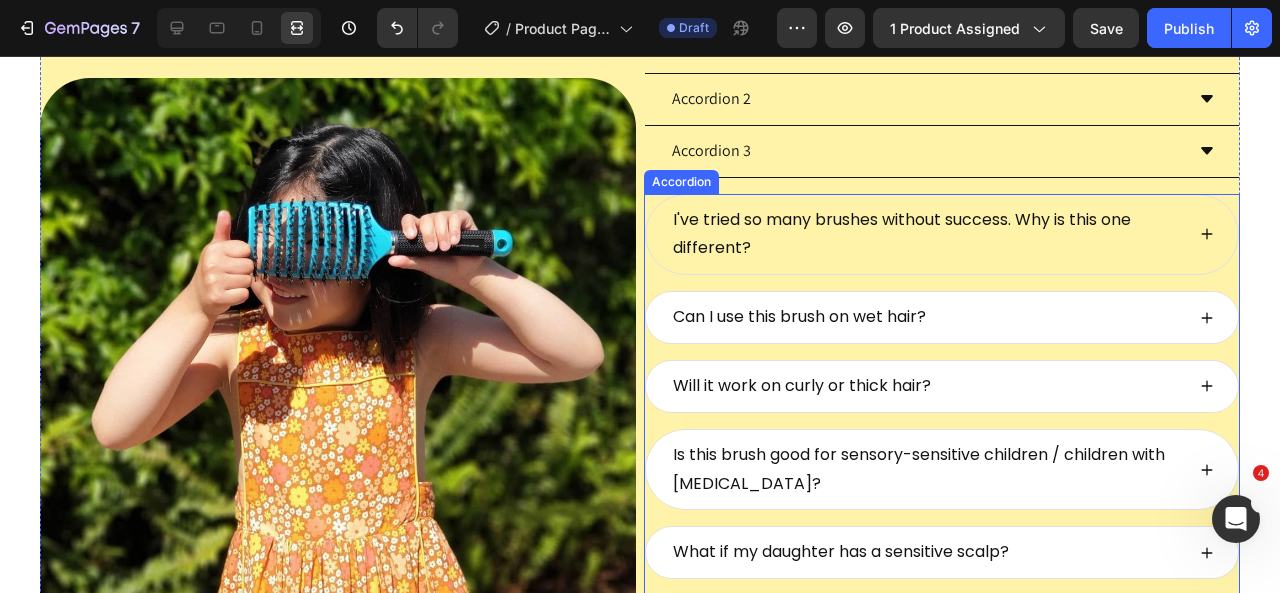 click on "I've tried so many brushes without success. Why is this one different?" at bounding box center (942, 235) 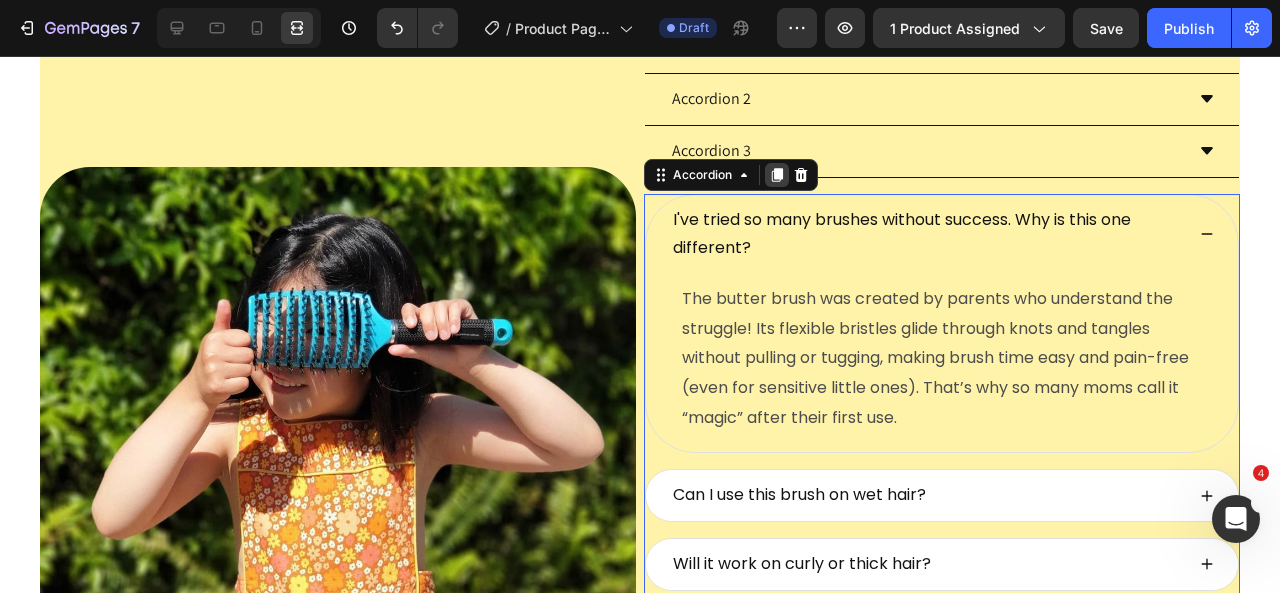 click 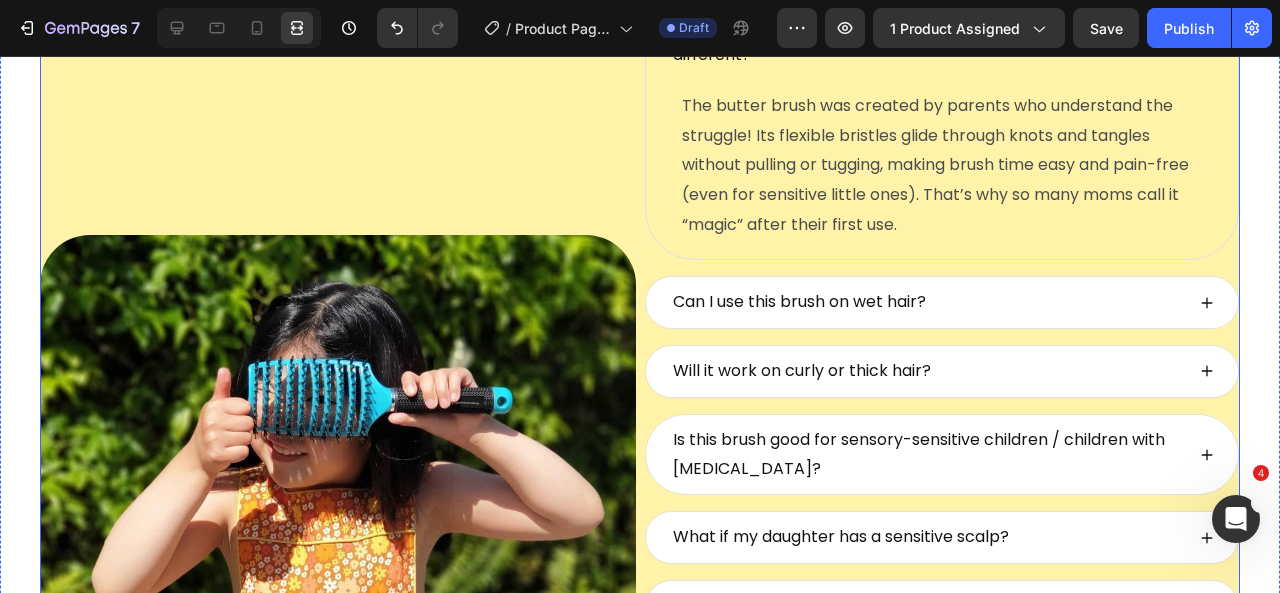 scroll, scrollTop: 9578, scrollLeft: 0, axis: vertical 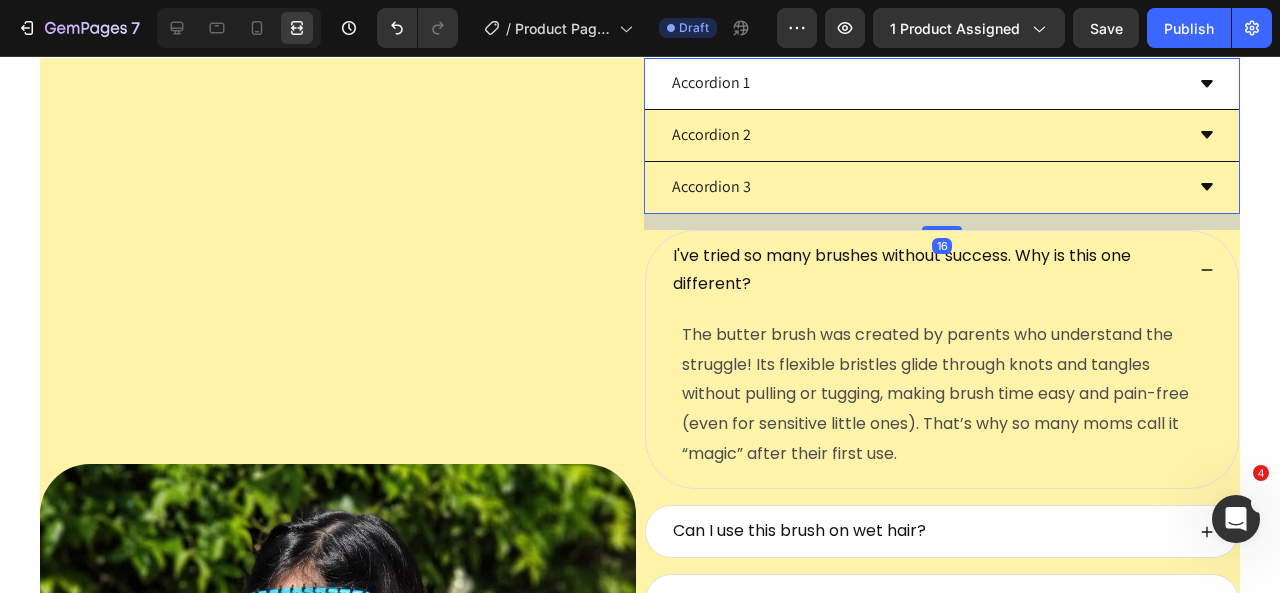click on "Accordion 1" at bounding box center (942, 84) 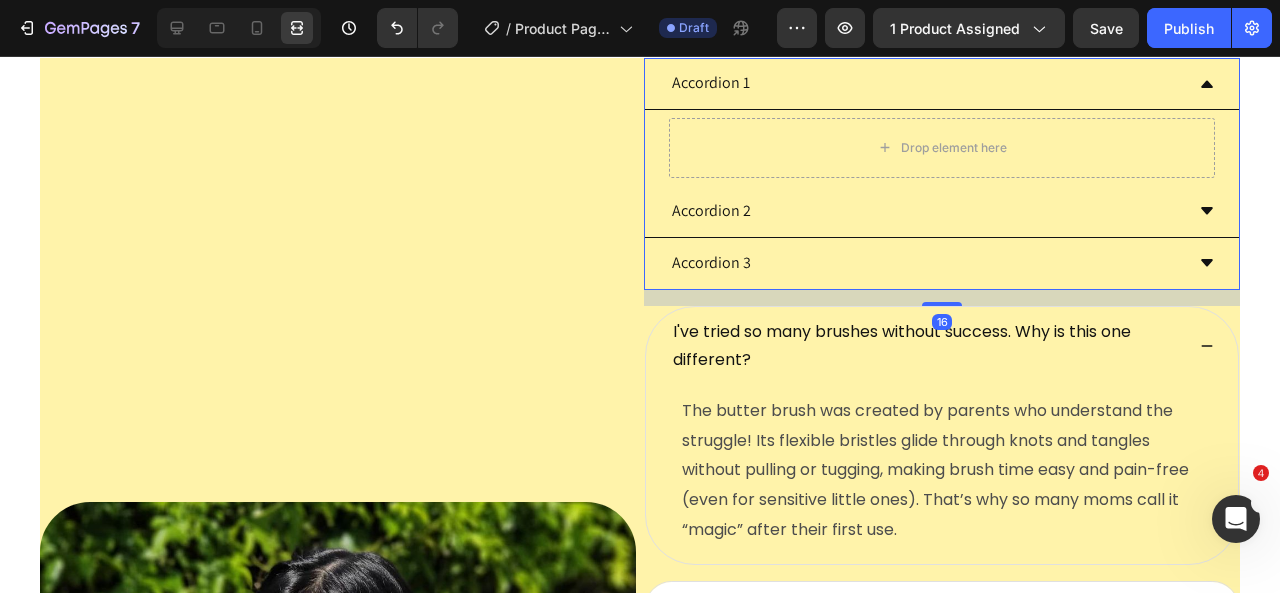 click on "Accordion" at bounding box center (731, 39) 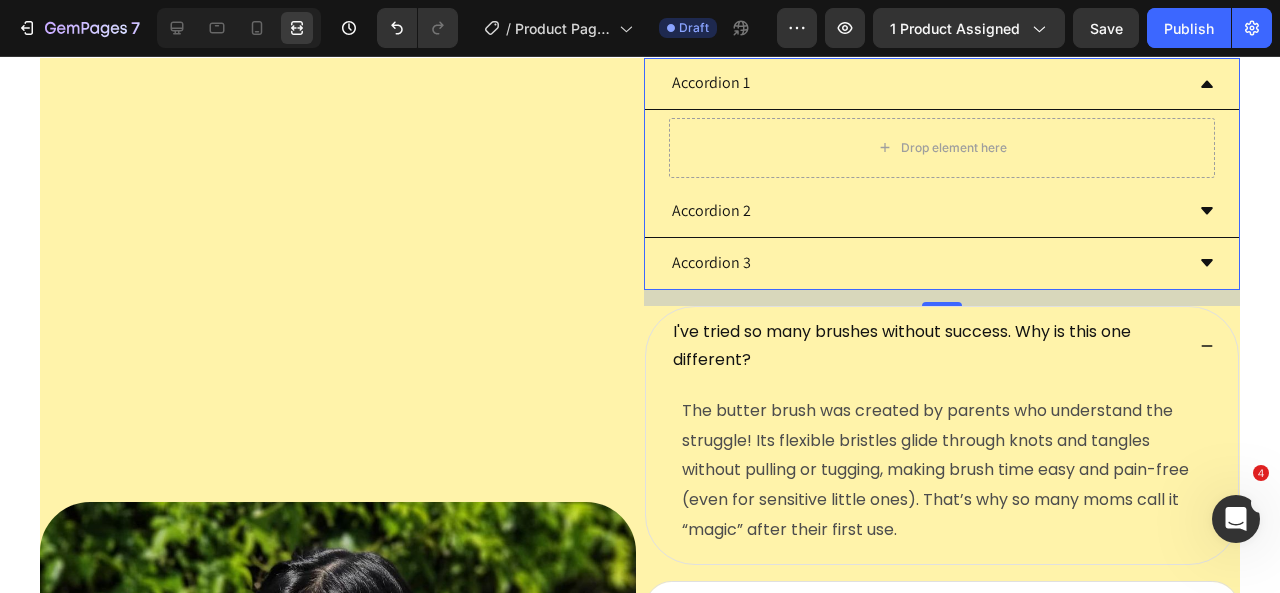 click 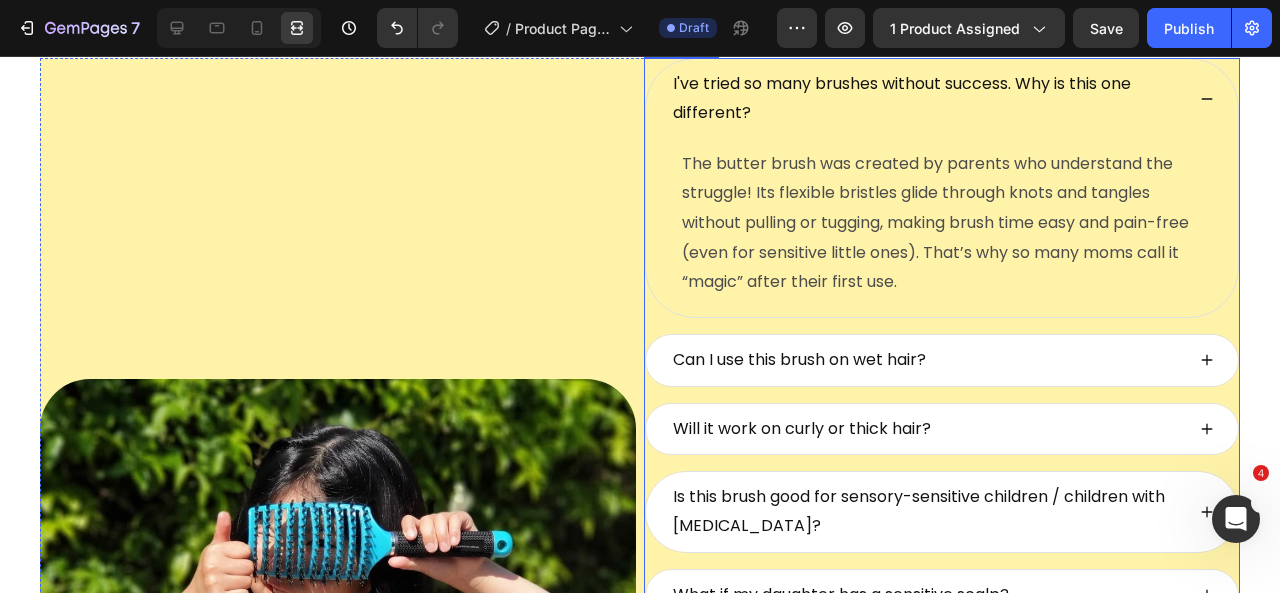 click 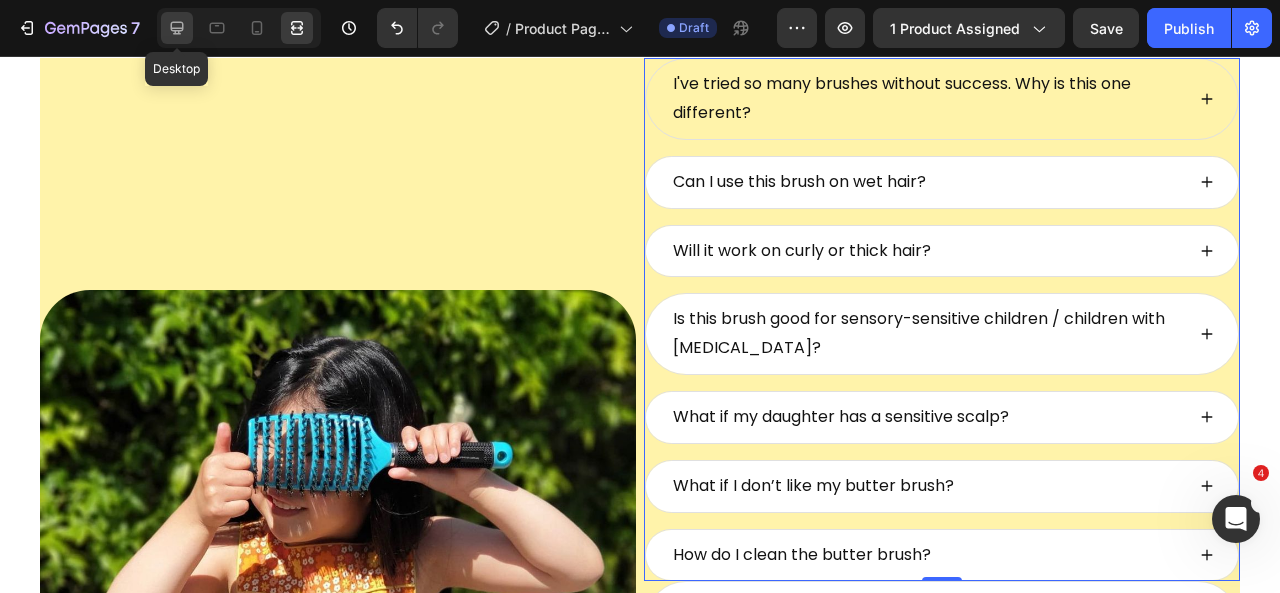 click 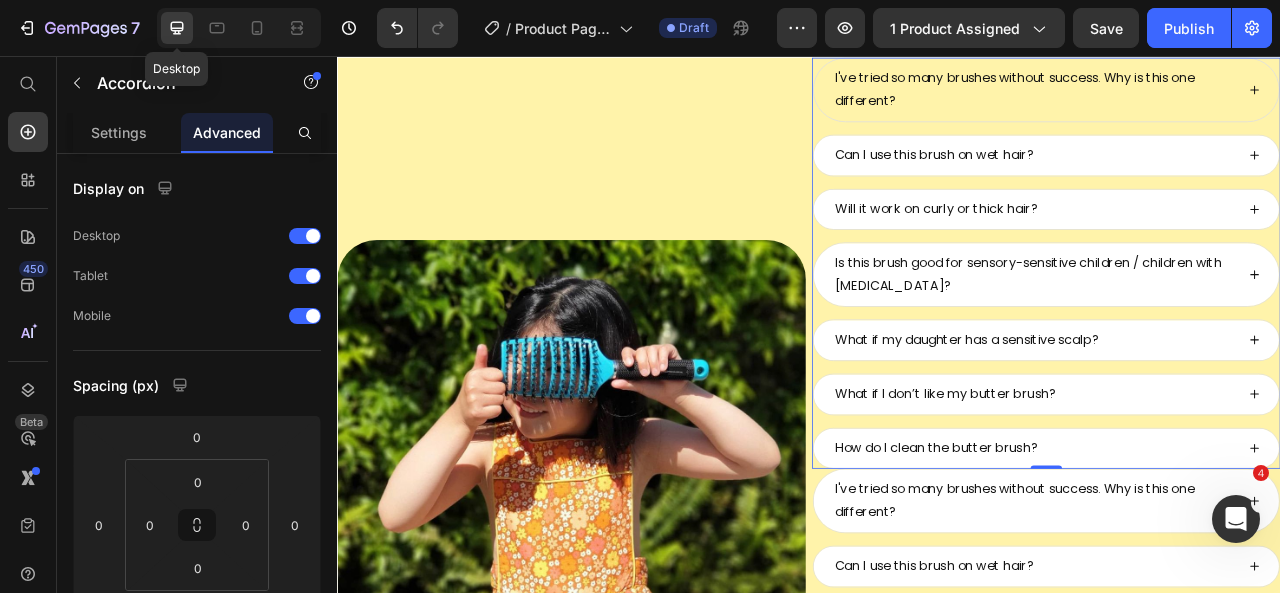 scroll, scrollTop: 9571, scrollLeft: 0, axis: vertical 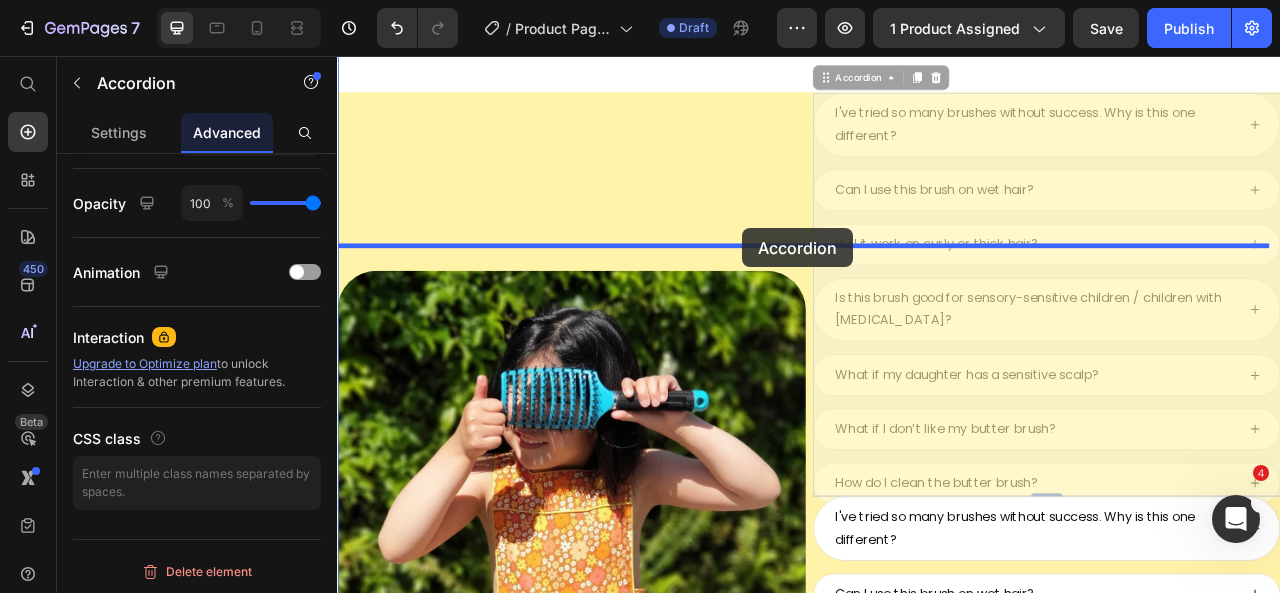 drag, startPoint x: 949, startPoint y: 284, endPoint x: 853, endPoint y: 275, distance: 96.42095 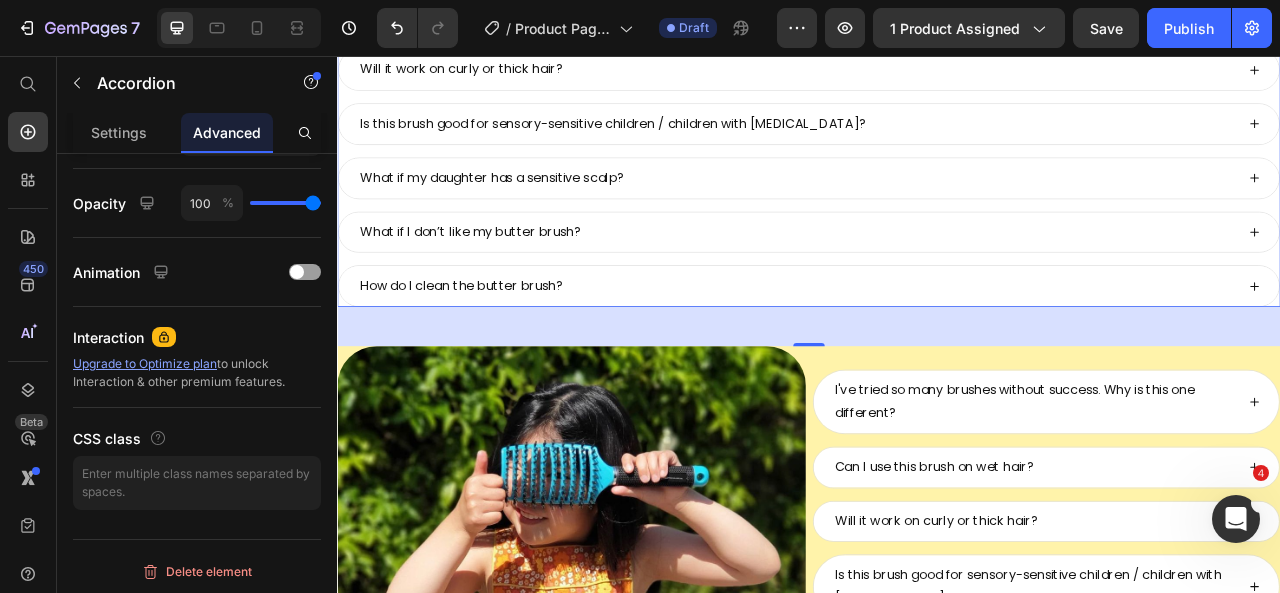 scroll, scrollTop: 9720, scrollLeft: 0, axis: vertical 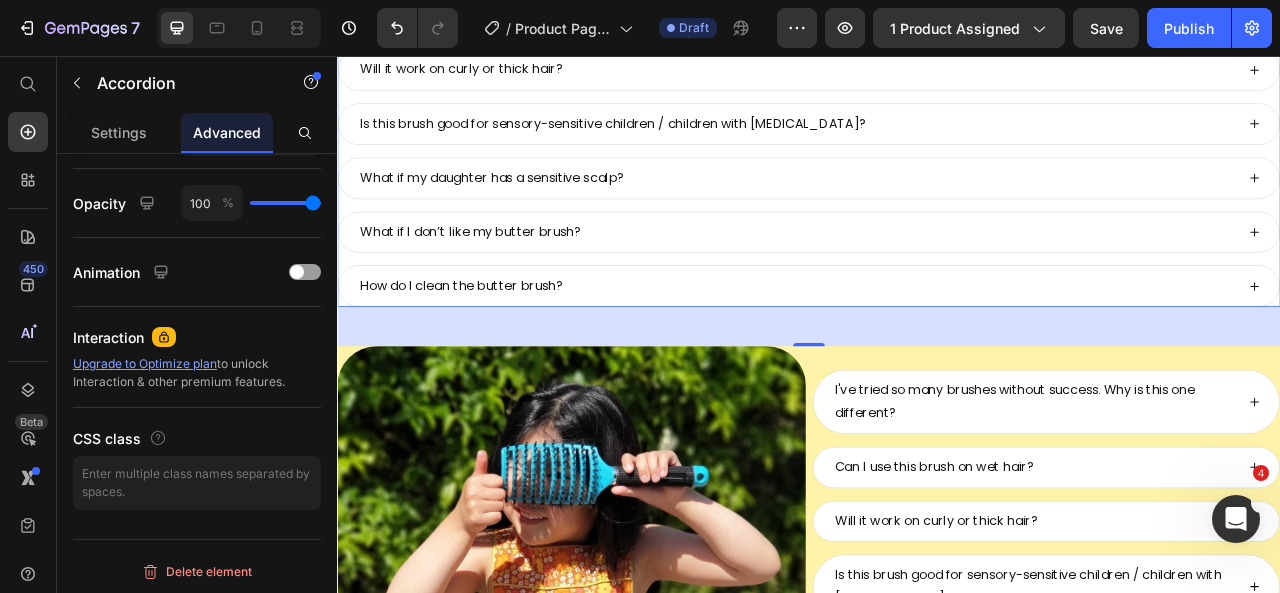 click on "50" at bounding box center (937, 400) 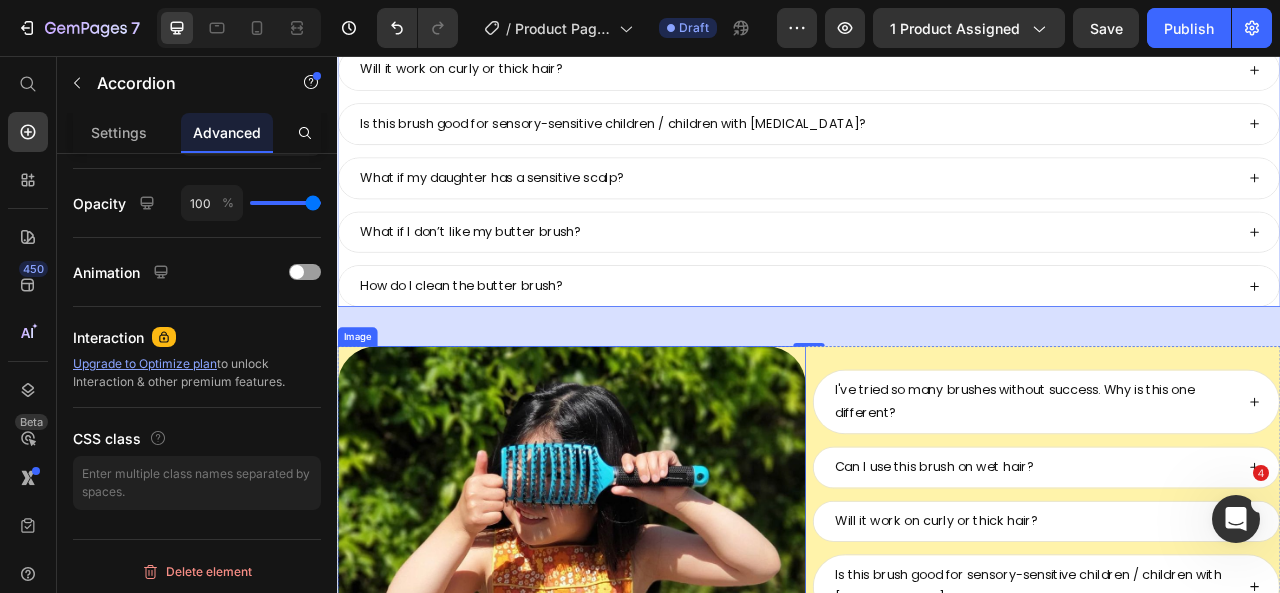 click at bounding box center [635, 716] 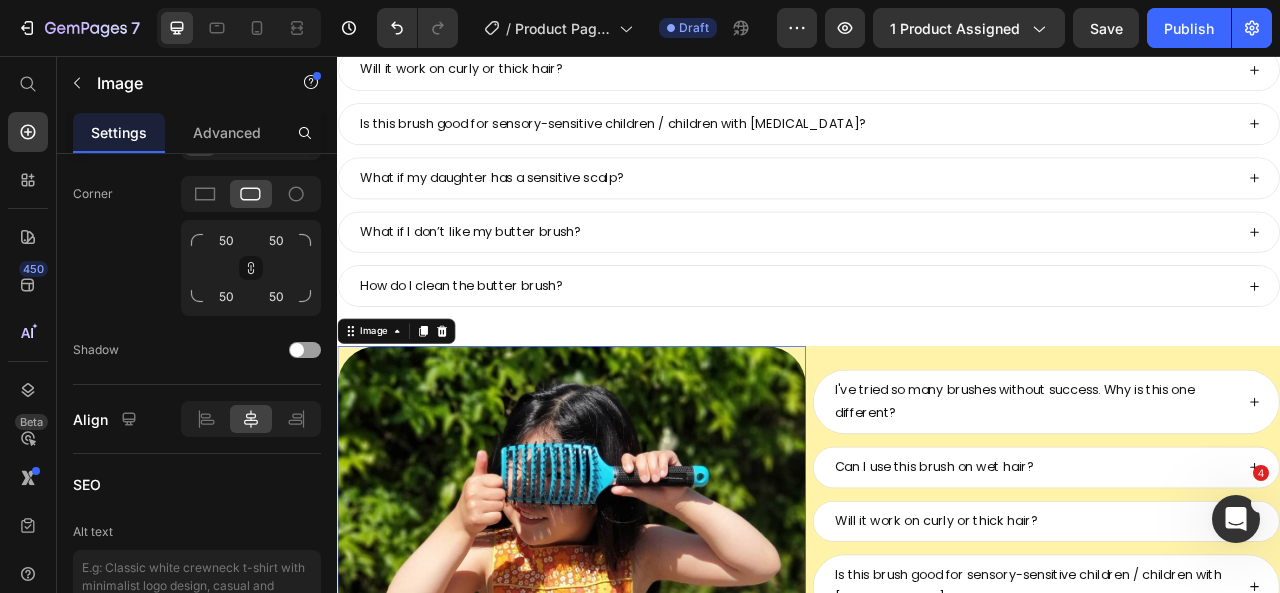scroll, scrollTop: 0, scrollLeft: 0, axis: both 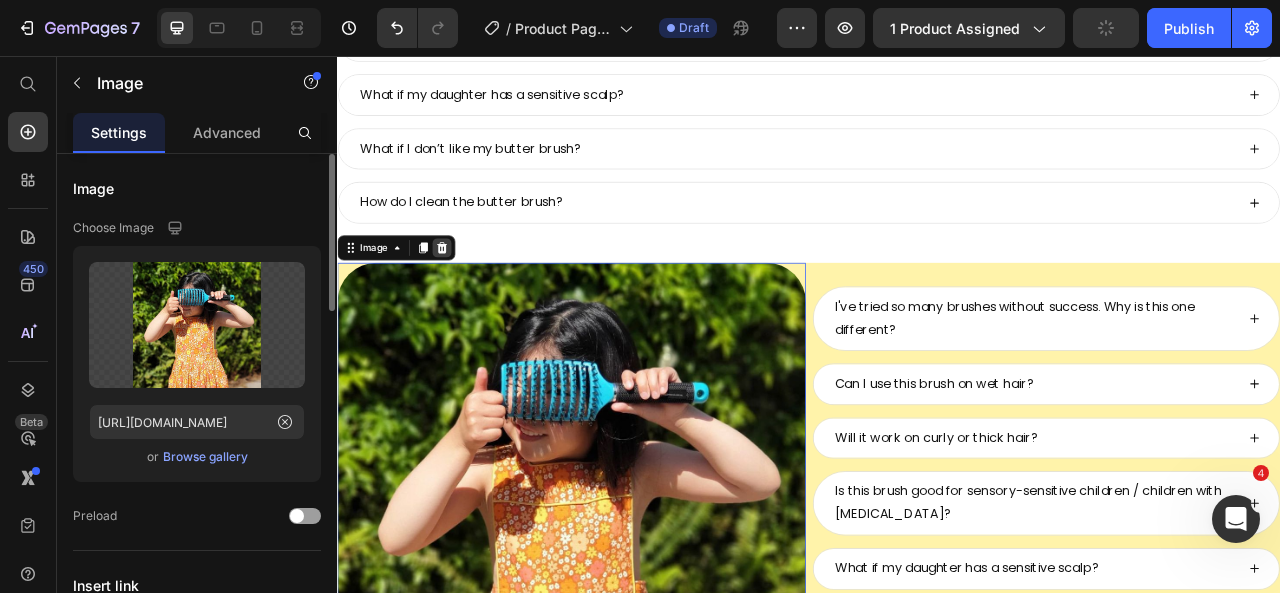 click 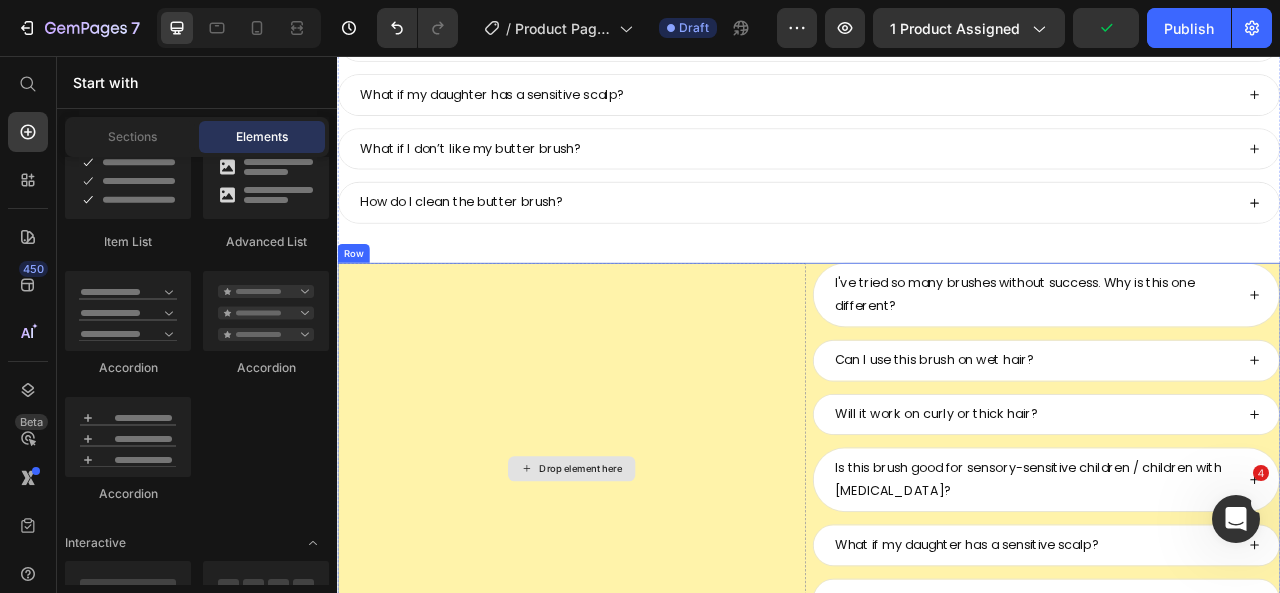 click on "Drop element here" at bounding box center [635, 580] 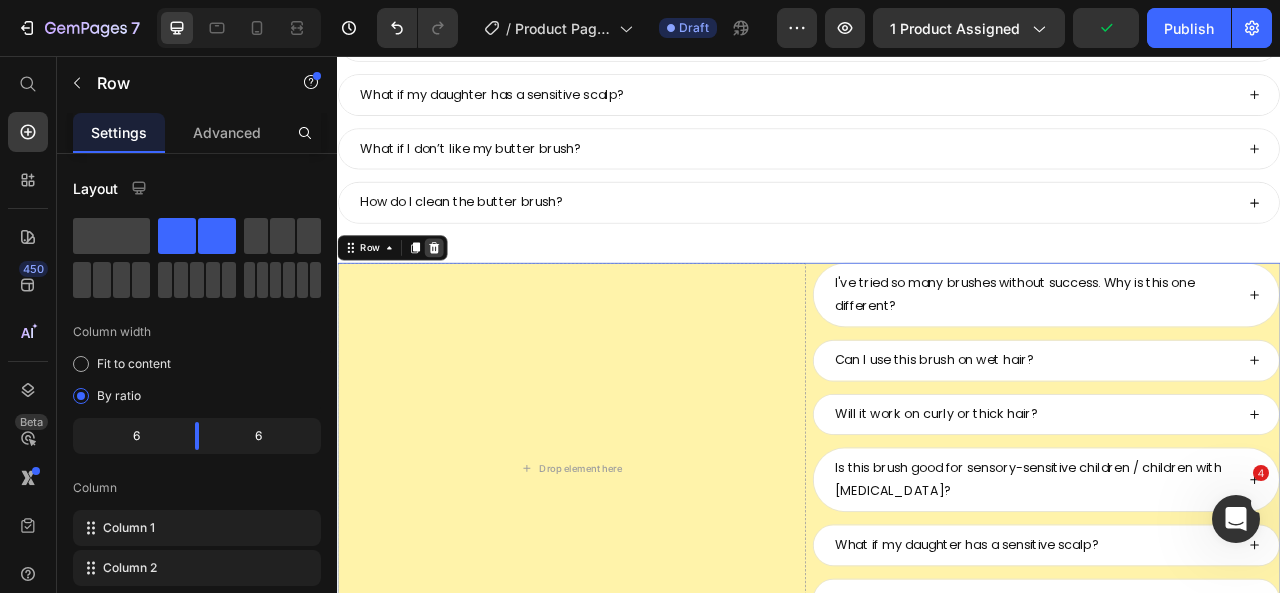 click 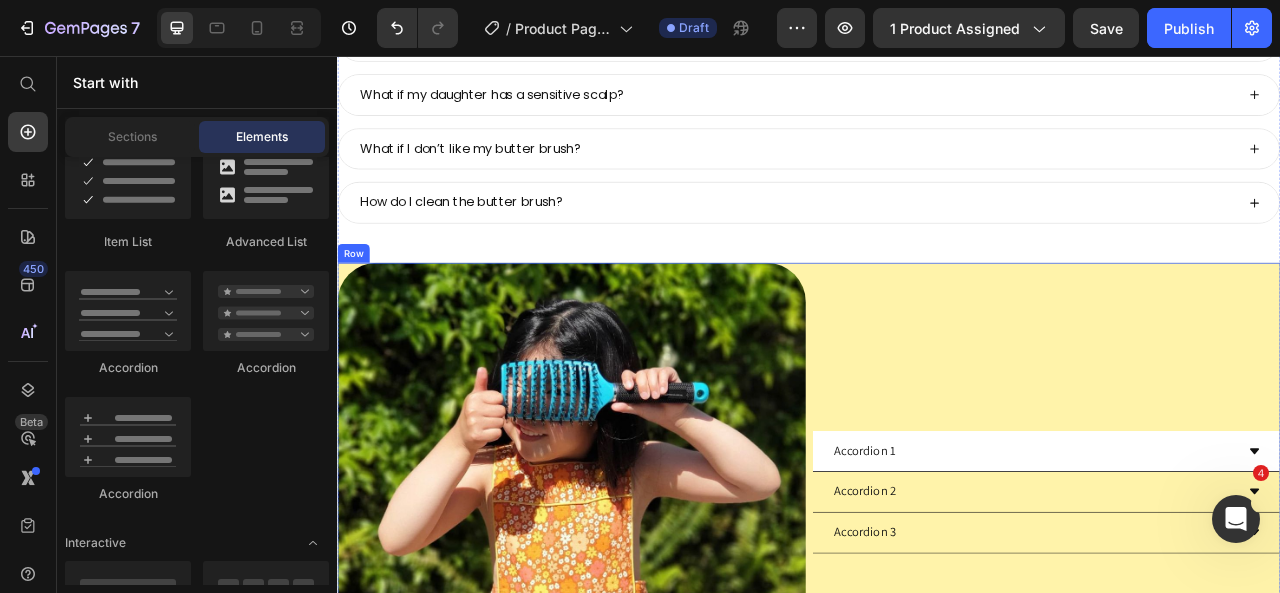 click on "Accordion 1
Accordion 2
Accordion 3 Accordion" at bounding box center (1239, 610) 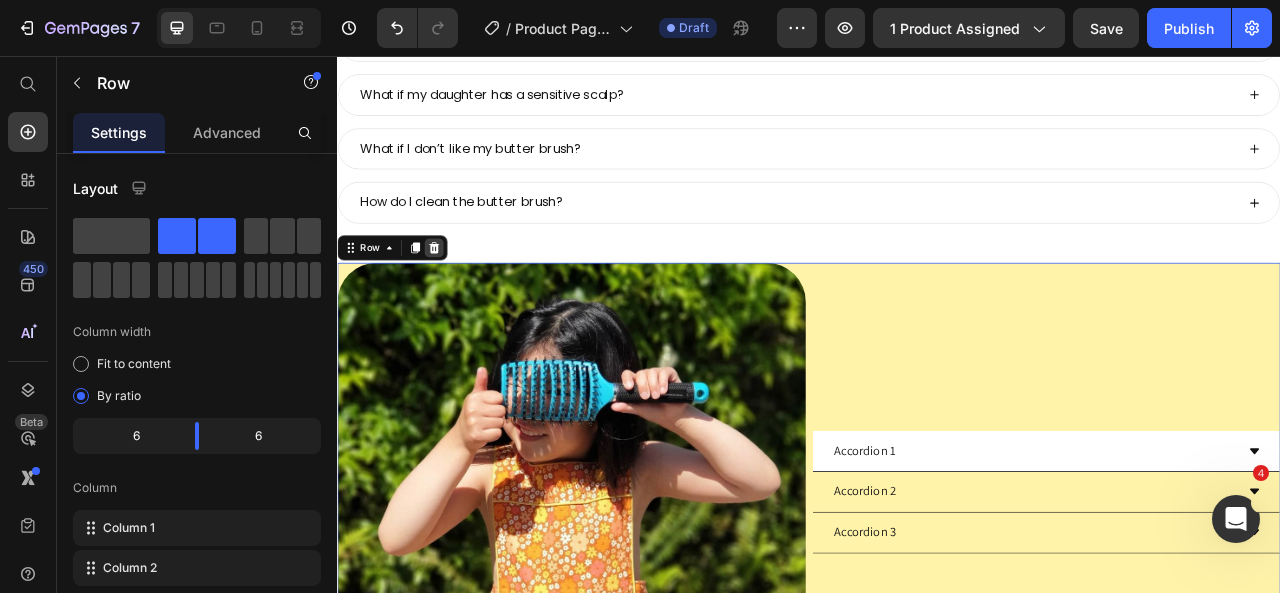 click at bounding box center [460, 300] 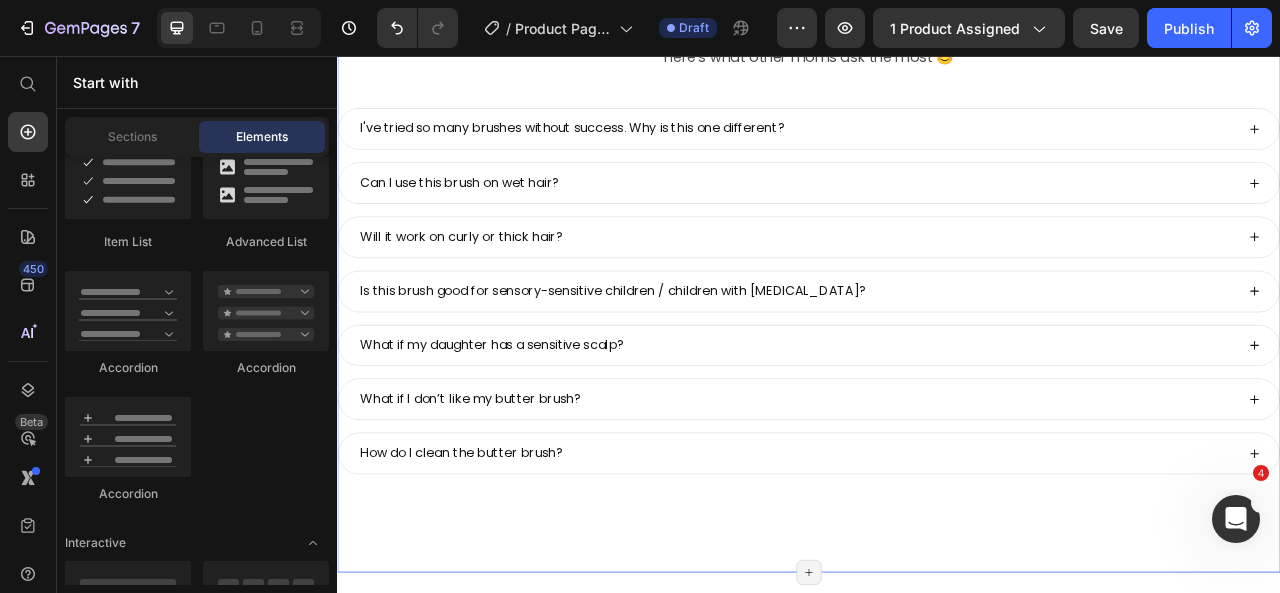 scroll, scrollTop: 9410, scrollLeft: 0, axis: vertical 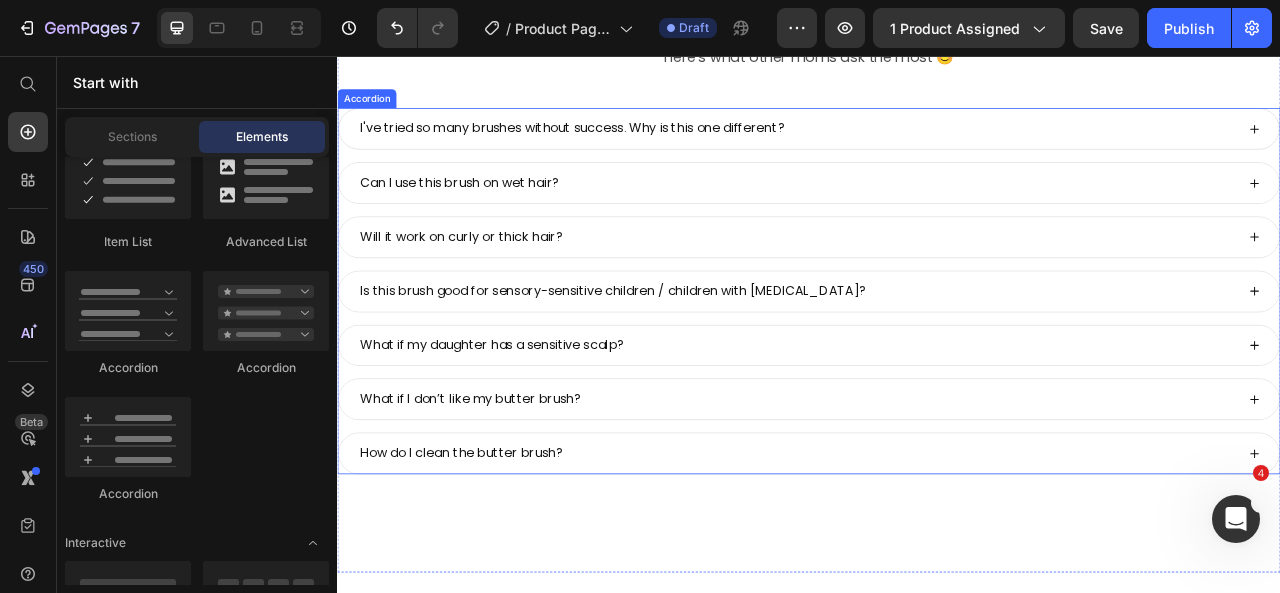 click on "I've tried so many brushes without success. Why is this one different?" at bounding box center [636, 148] 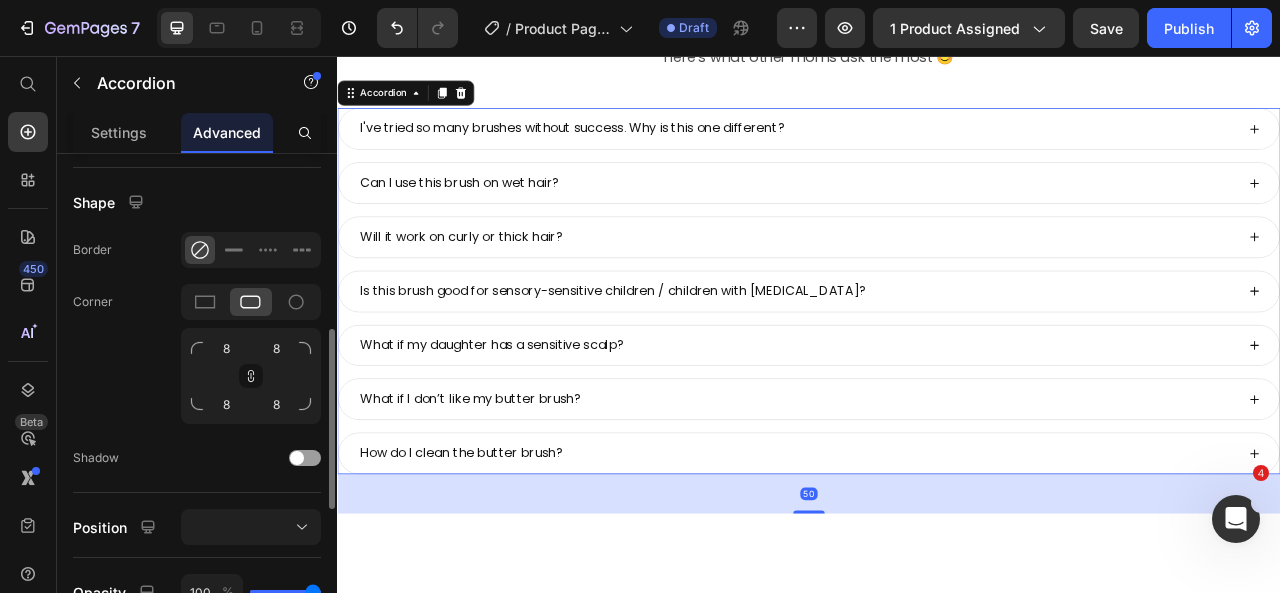 scroll, scrollTop: 486, scrollLeft: 0, axis: vertical 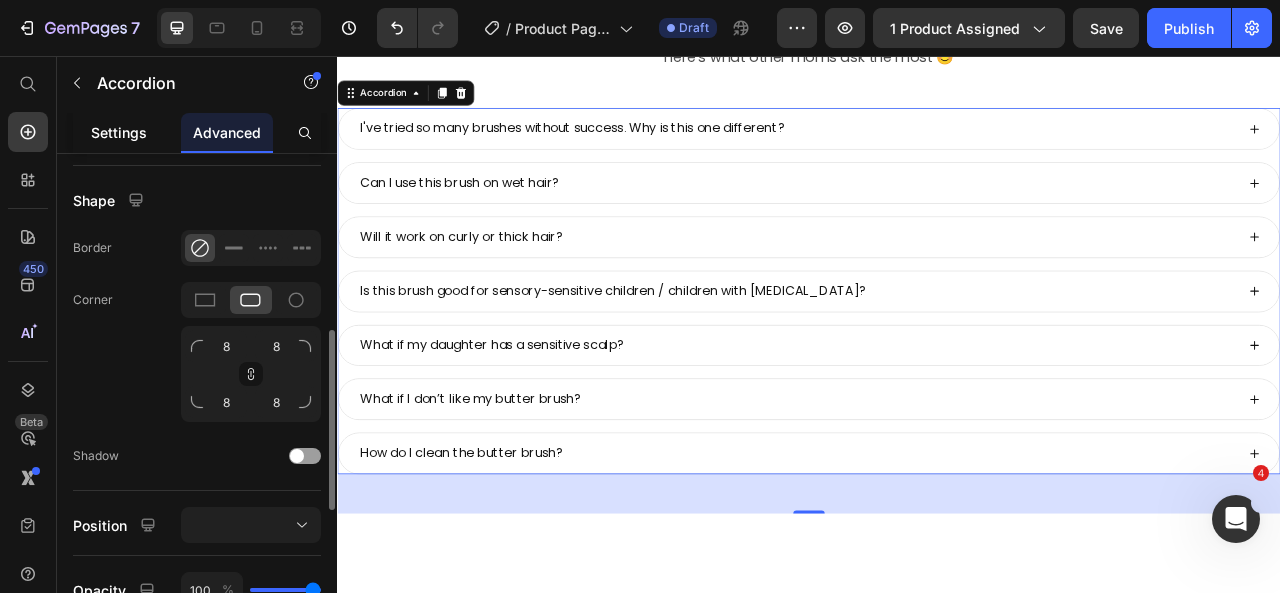 click on "Settings" at bounding box center (119, 132) 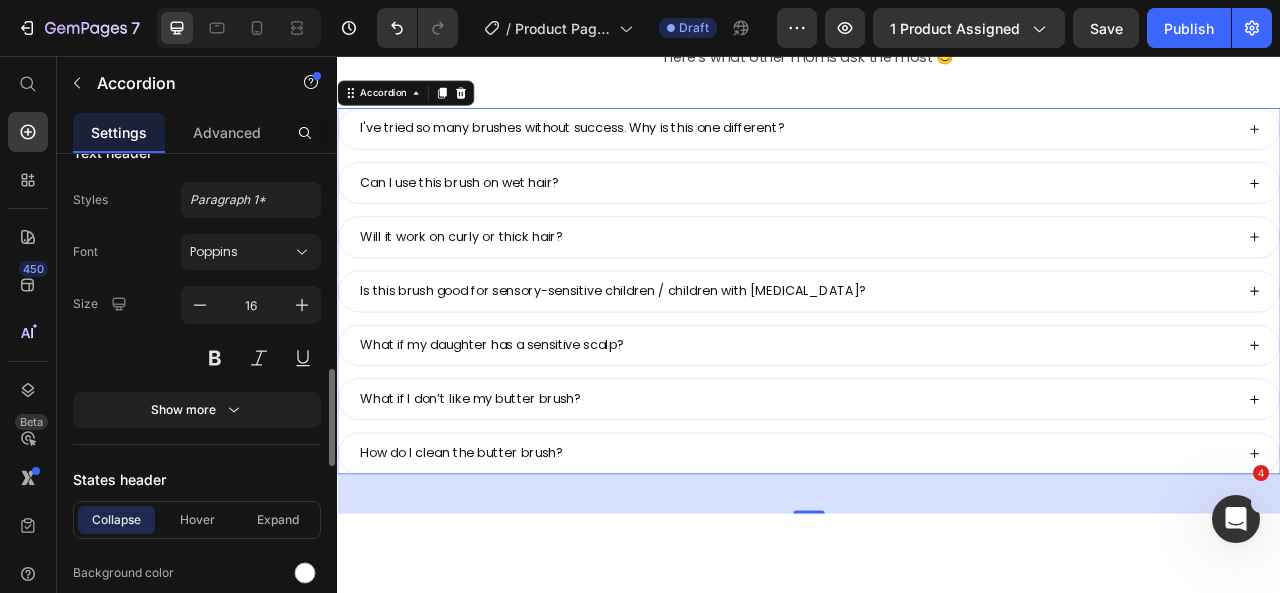 scroll, scrollTop: 1097, scrollLeft: 0, axis: vertical 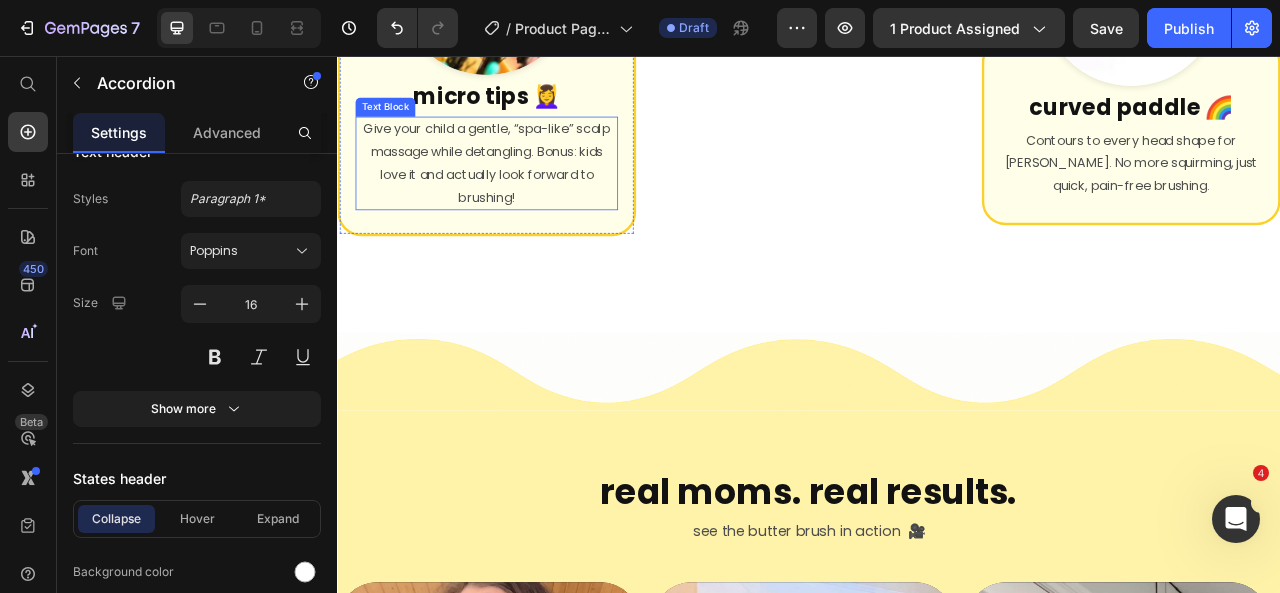 click on "Give your child a gentle, “spa-like” scalp massage while detangling. Bonus: kids love it and actually look forward to brushing!" at bounding box center (527, 192) 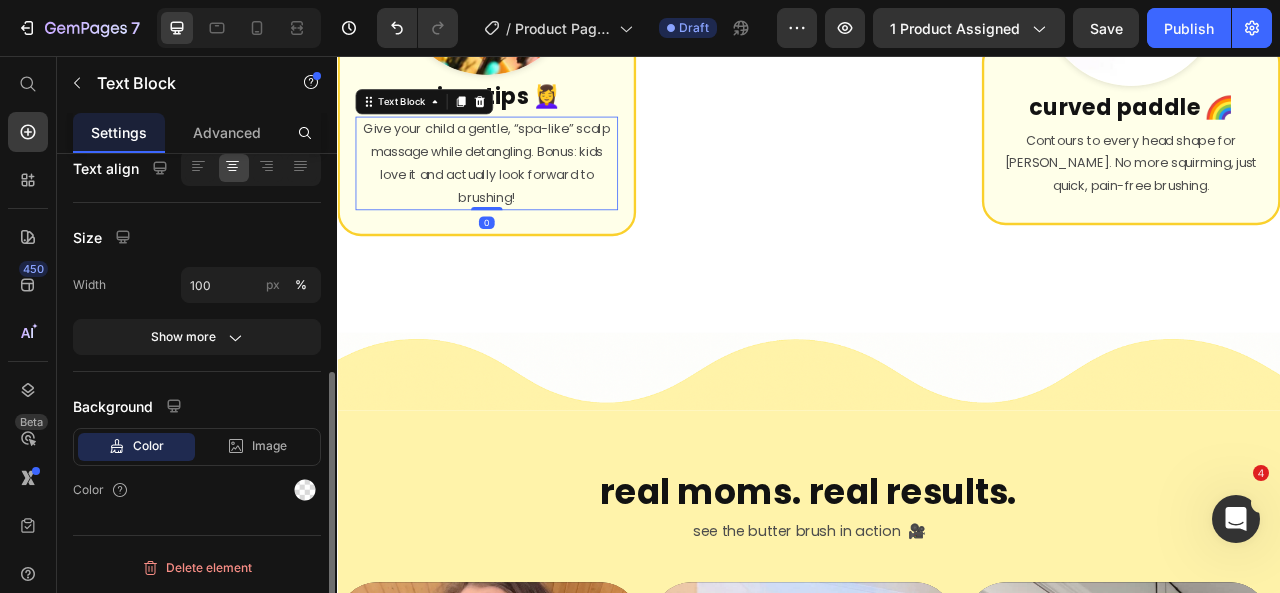 scroll, scrollTop: 0, scrollLeft: 0, axis: both 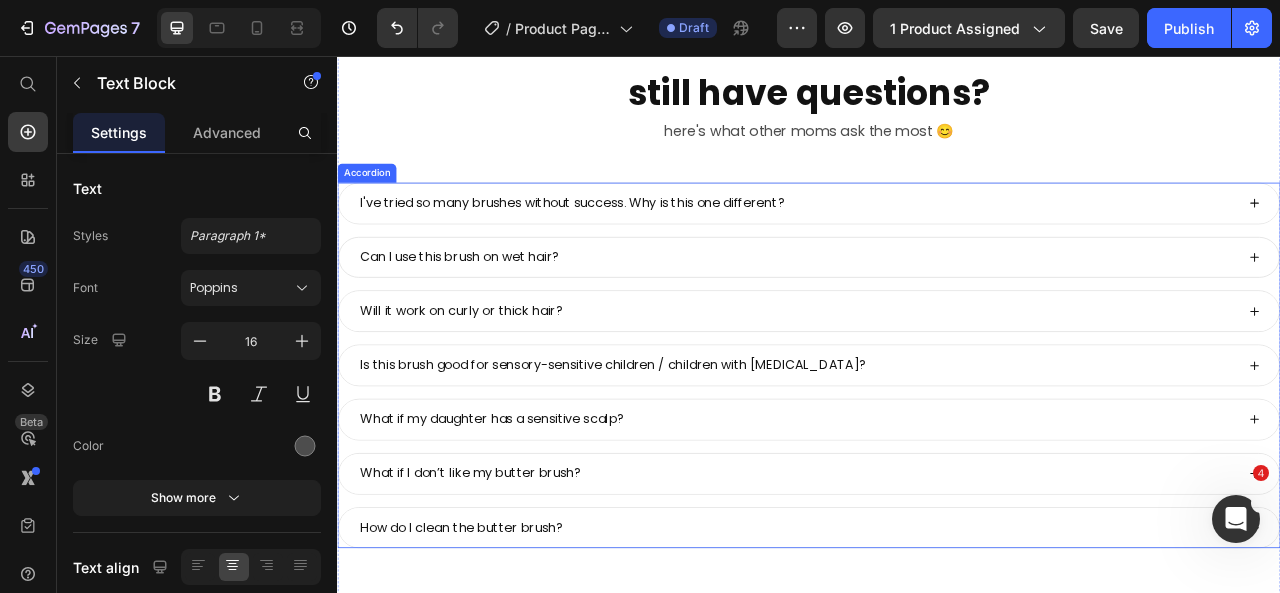 click on "Can I use this brush on wet hair?" at bounding box center (492, 312) 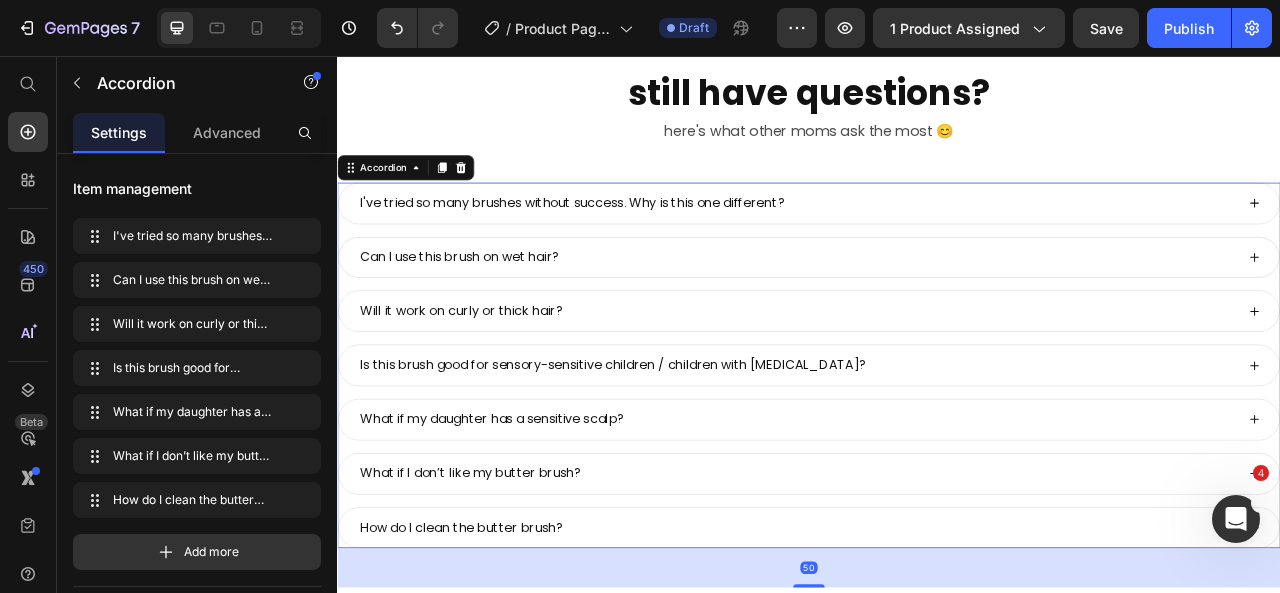 click 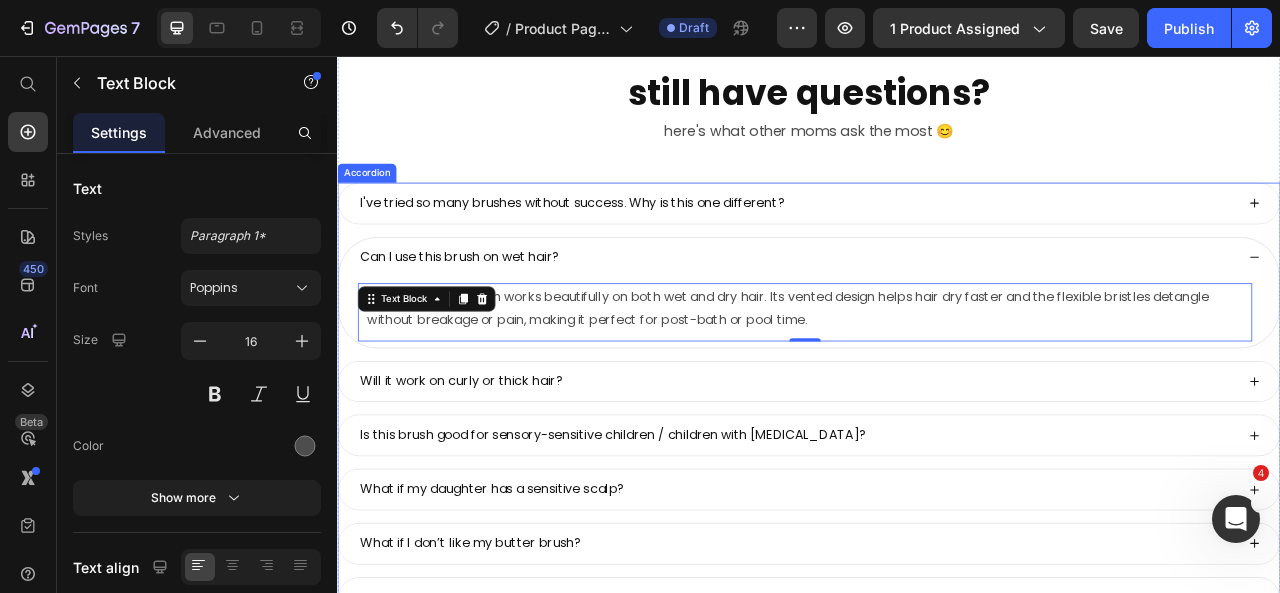 scroll, scrollTop: 9470, scrollLeft: 0, axis: vertical 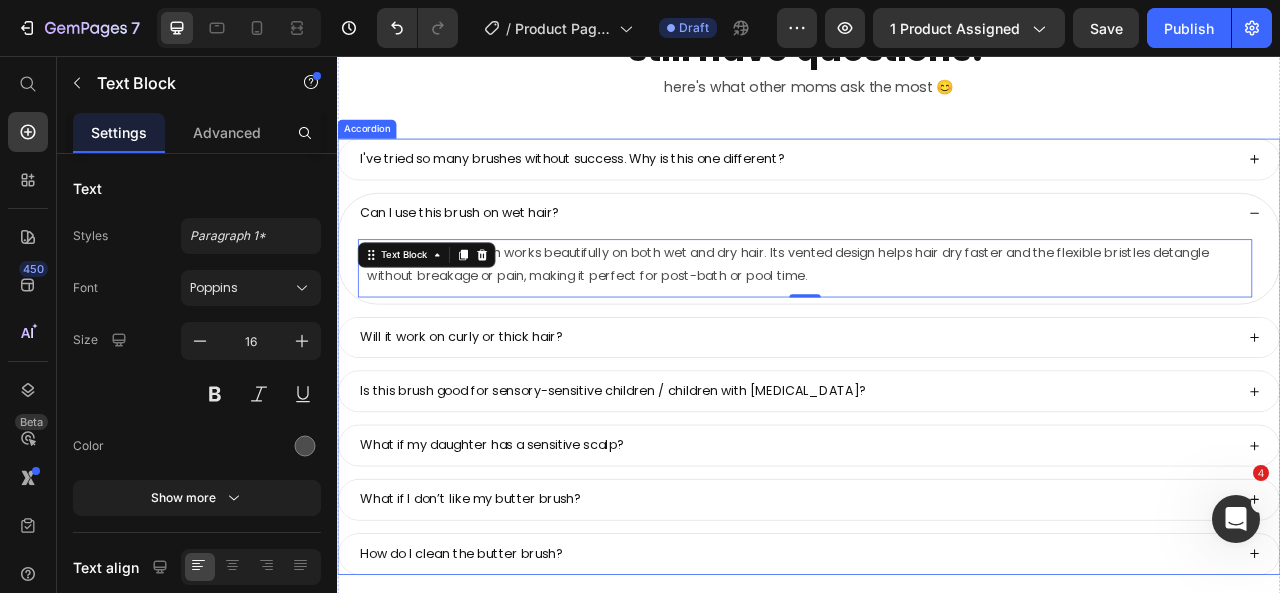 click 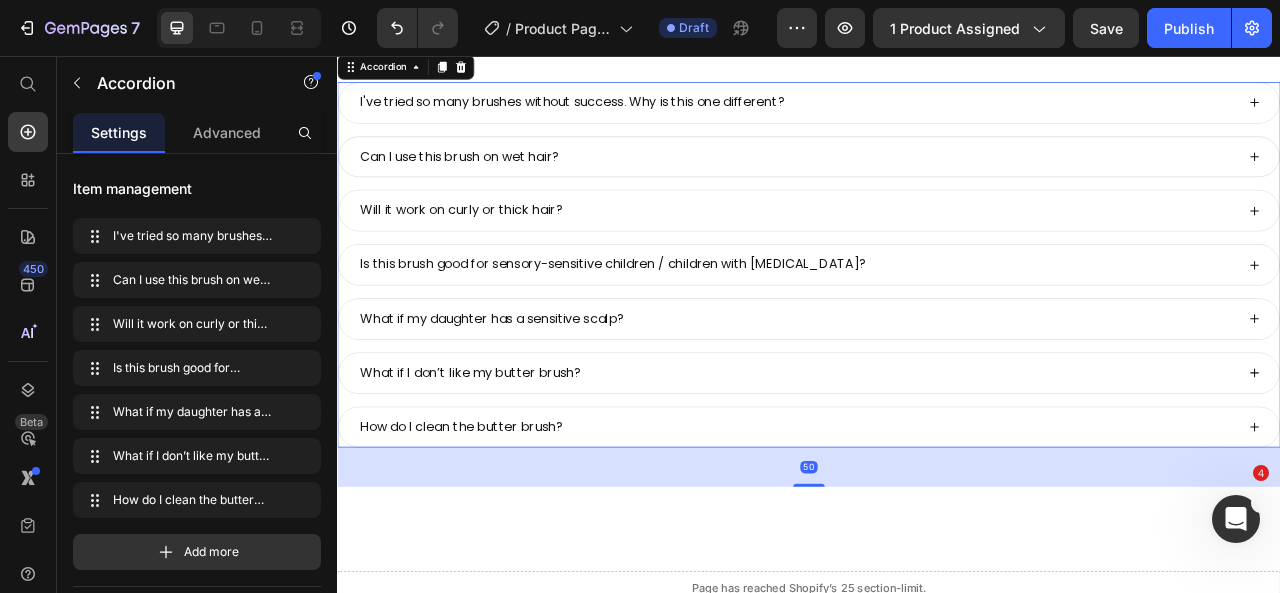 scroll, scrollTop: 9488, scrollLeft: 0, axis: vertical 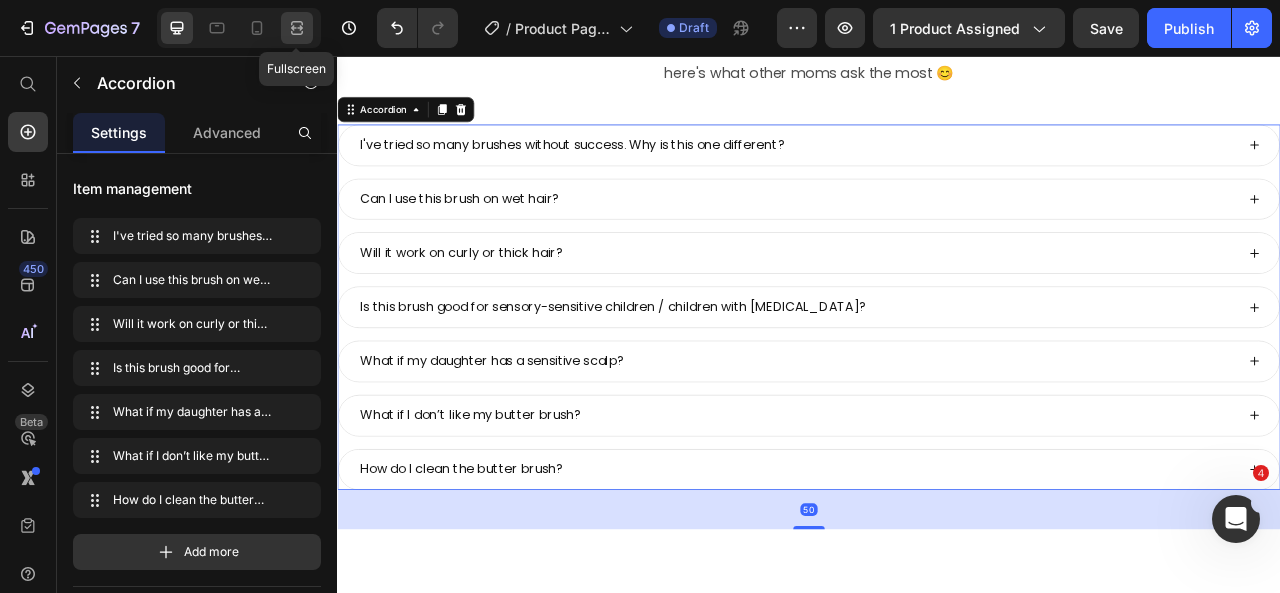 click 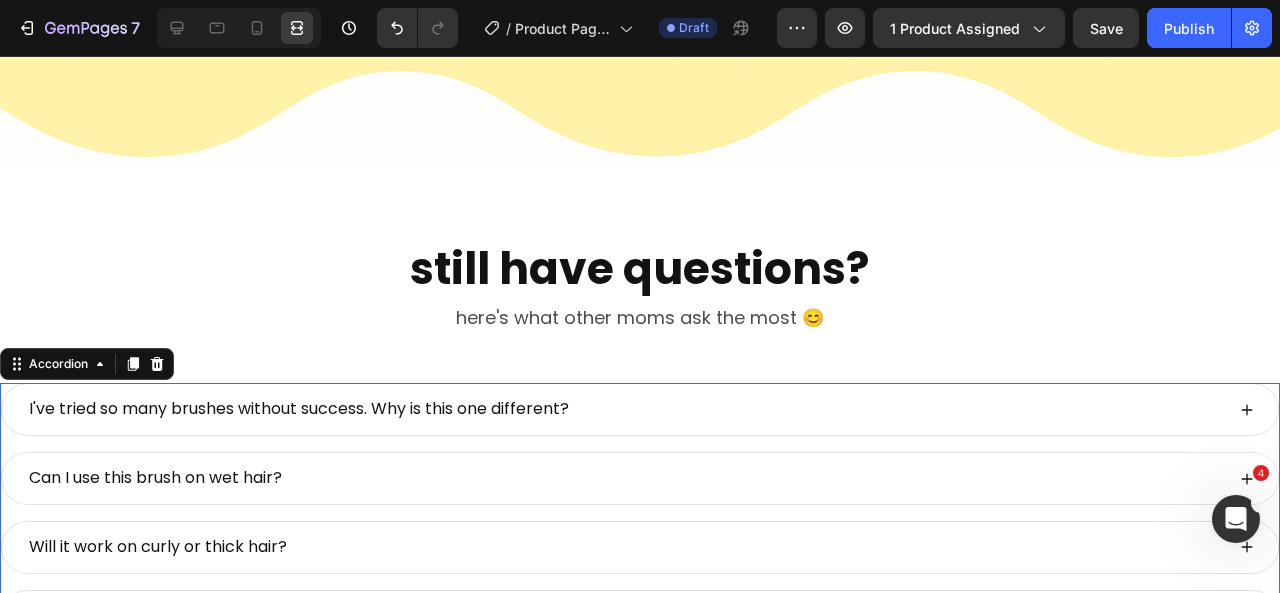 scroll, scrollTop: 9332, scrollLeft: 0, axis: vertical 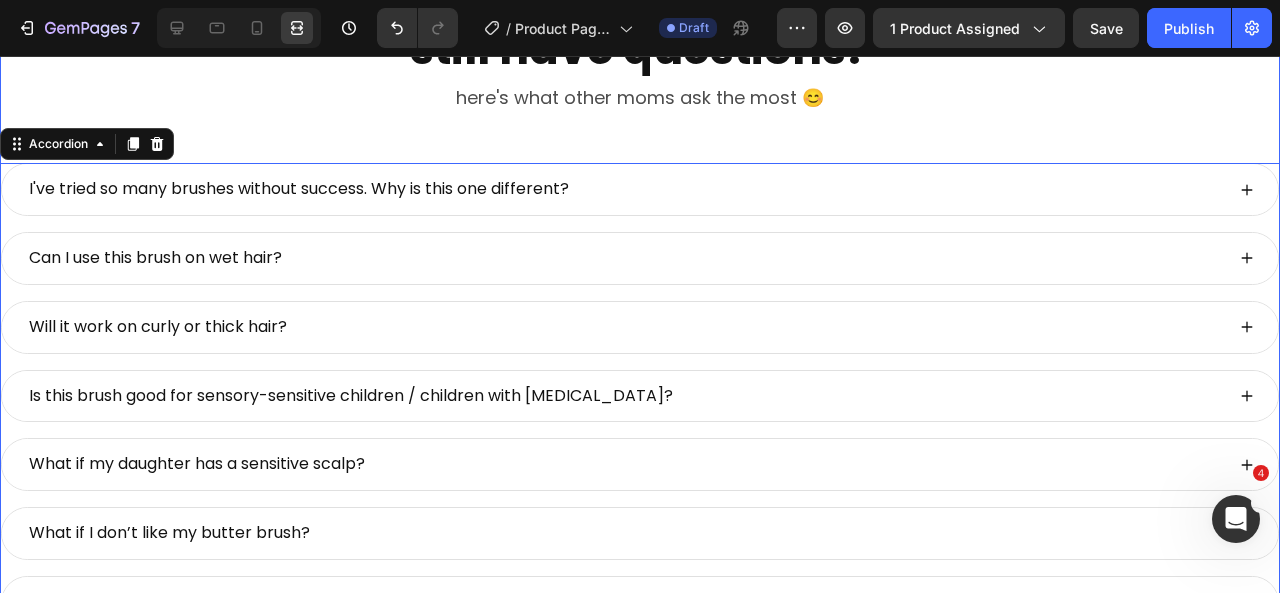 click on "still have questions? Heading real moms. real results. Heading here's what other moms ask the most 😊 Text Block
I've tried so many brushes without success. Why is this one different?
Can I use this brush on wet hair?
Will it work on curly or thick hair?
Is this brush good for sensory-sensitive children / children with Autism?
What if my daughter has a sensitive scalp?
What if I don’t like my butter brush?
How do I clean the butter brush? Accordion   50 see it in action 🎥 Text Block Section 25/25 Page has reached Shopify’s 25 section-limit Page has reached Shopify’s 25 section-limit" at bounding box center (640, 349) 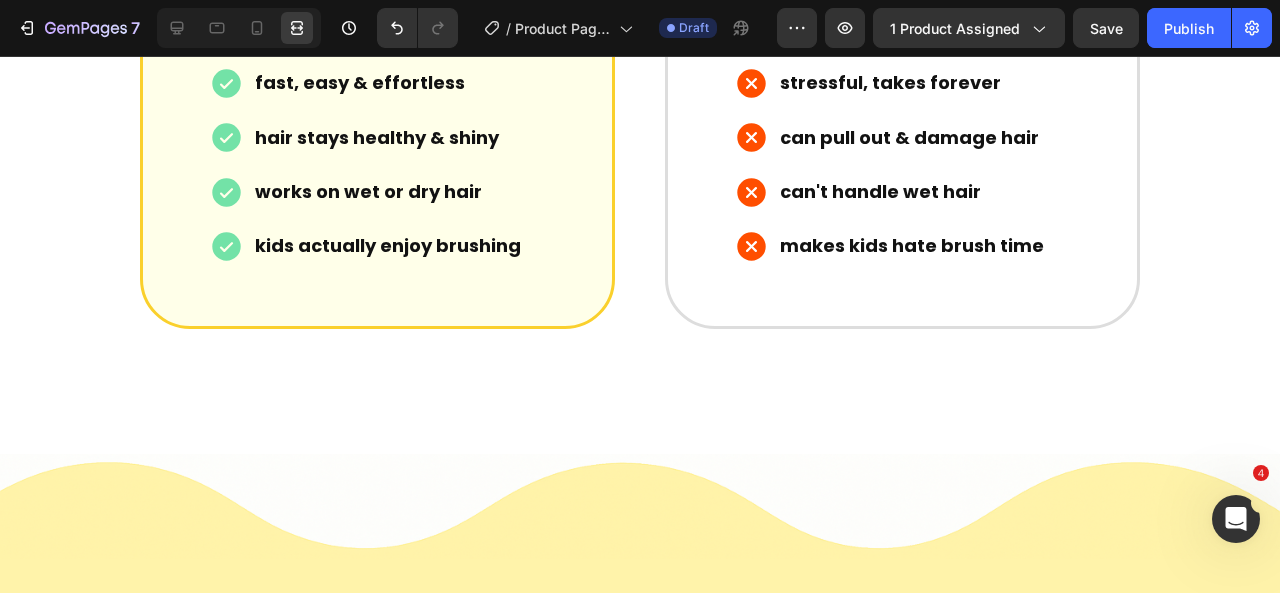 scroll, scrollTop: 9001, scrollLeft: 0, axis: vertical 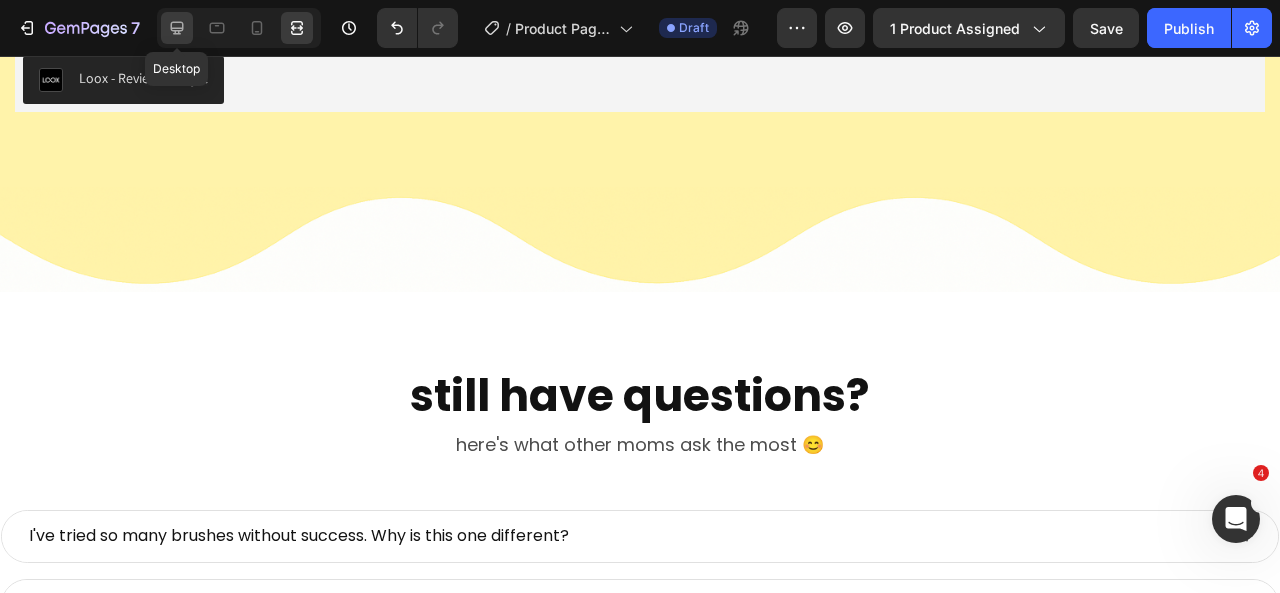 click 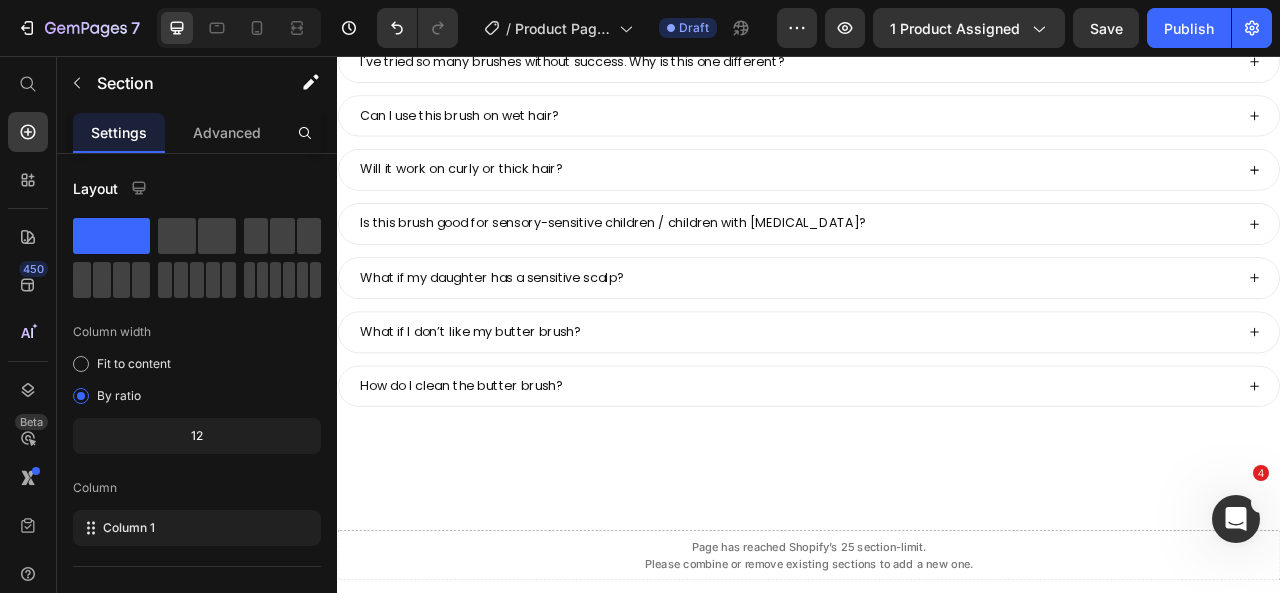scroll, scrollTop: 9325, scrollLeft: 0, axis: vertical 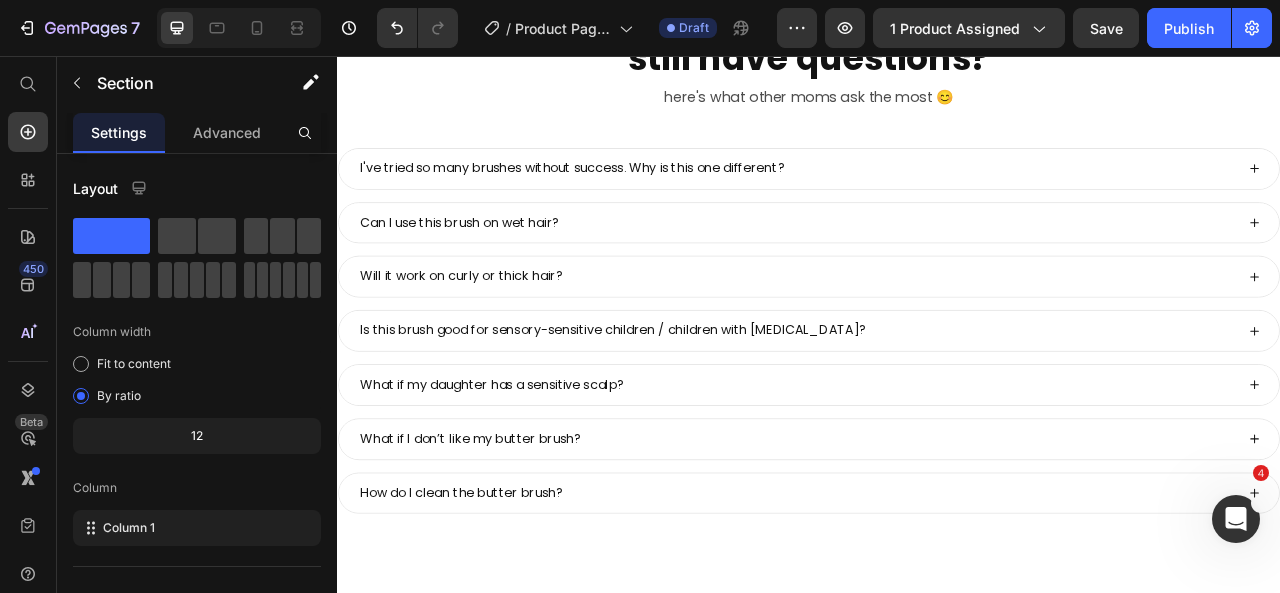 click on "still have questions? Heading real moms. real results. Heading here's what other moms ask the most 😊 Text Block
I've tried so many brushes without success. Why is this one different?
Can I use this brush on wet hair?
Will it work on curly or thick hair?
Is this brush good for sensory-sensitive children / children with Autism?
What if my daughter has a sensitive scalp?
What if I don’t like my butter brush?
How do I clean the butter brush? Accordion see it in action 🎥 Text Block Section 25/25 Page has reached Shopify’s 25 section-limit Page has reached Shopify’s 25 section-limit" at bounding box center (937, 359) 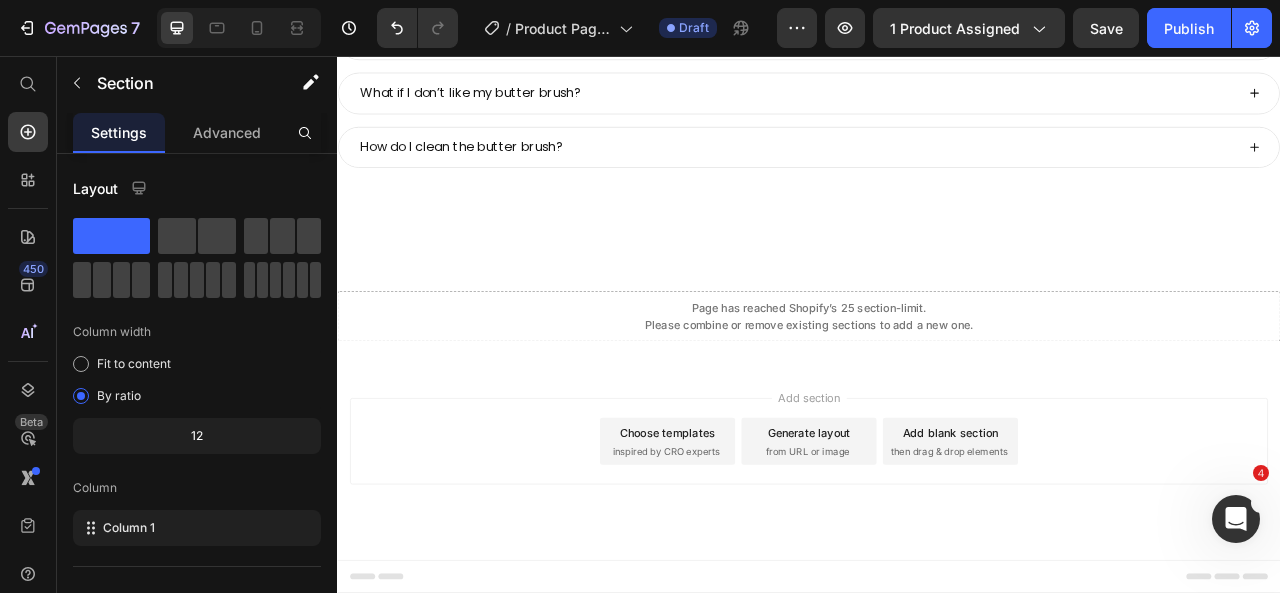 scroll, scrollTop: 9213, scrollLeft: 0, axis: vertical 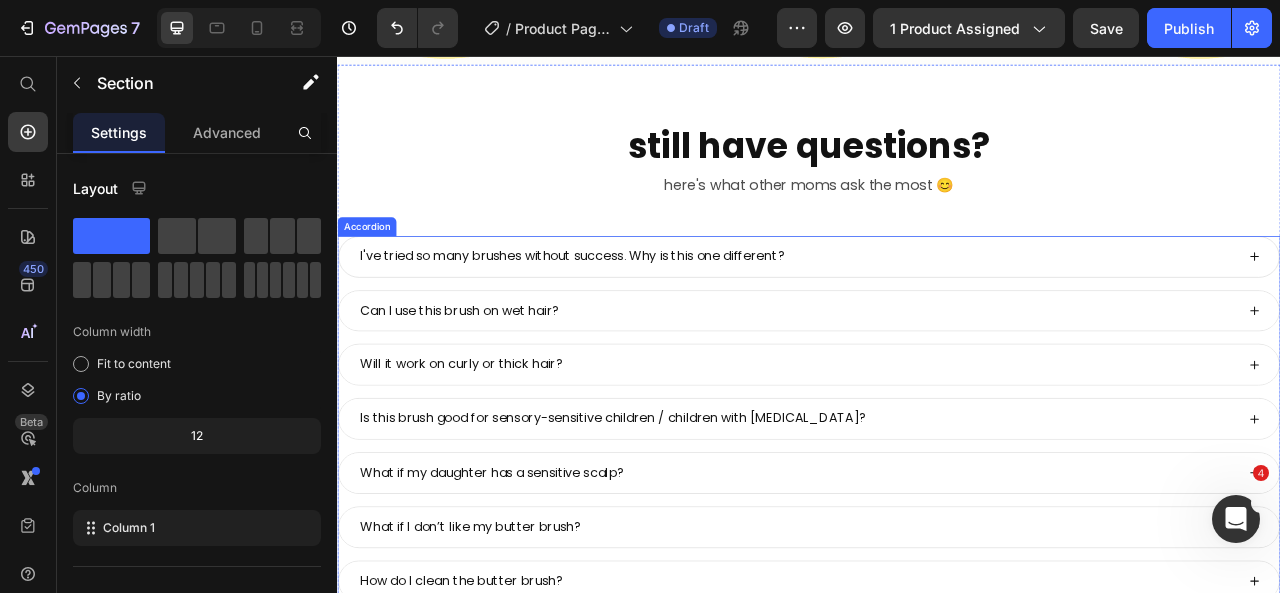 click on "I've tried so many brushes without success. Why is this one different?" at bounding box center (636, 311) 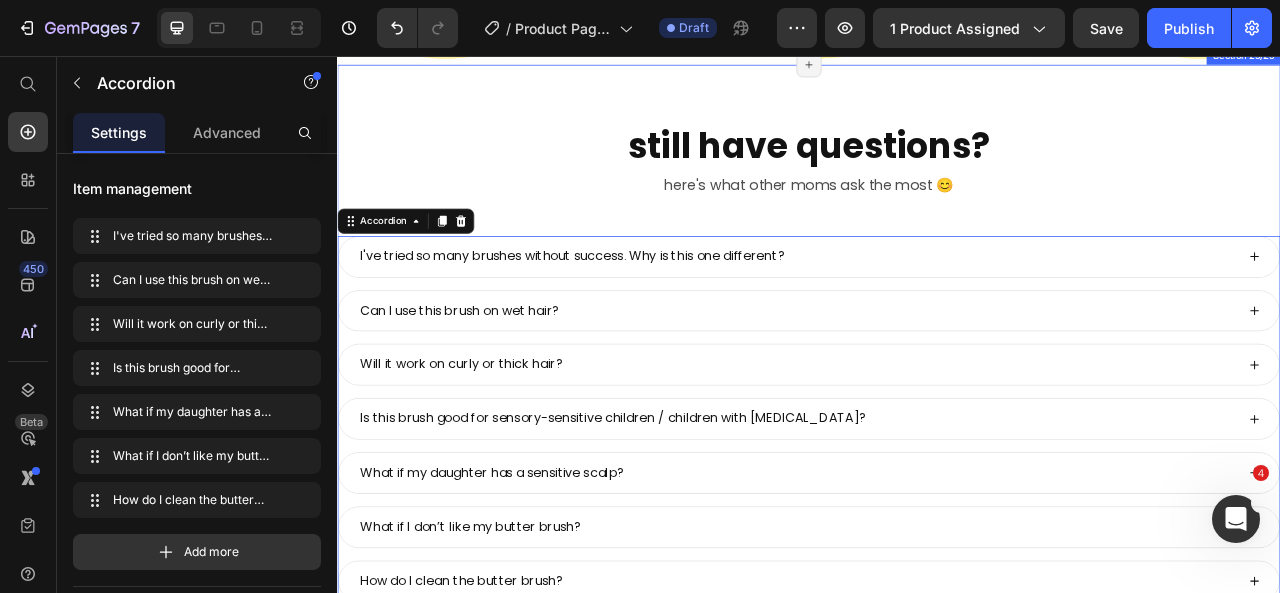 click on "still have questions? Heading real moms. real results. Heading here's what other moms ask the most 😊 Text Block
I've tried so many brushes without success. Why is this one different?
Can I use this brush on wet hair?
Will it work on curly or thick hair?
Is this brush good for sensory-sensitive children / children with Autism?
What if my daughter has a sensitive scalp?
What if I don’t like my butter brush?
How do I clean the butter brush? Accordion   50 see it in action 🎥 Text Block Section 25/25 Page has reached Shopify’s 25 section-limit Page has reached Shopify’s 25 section-limit" at bounding box center [937, 471] 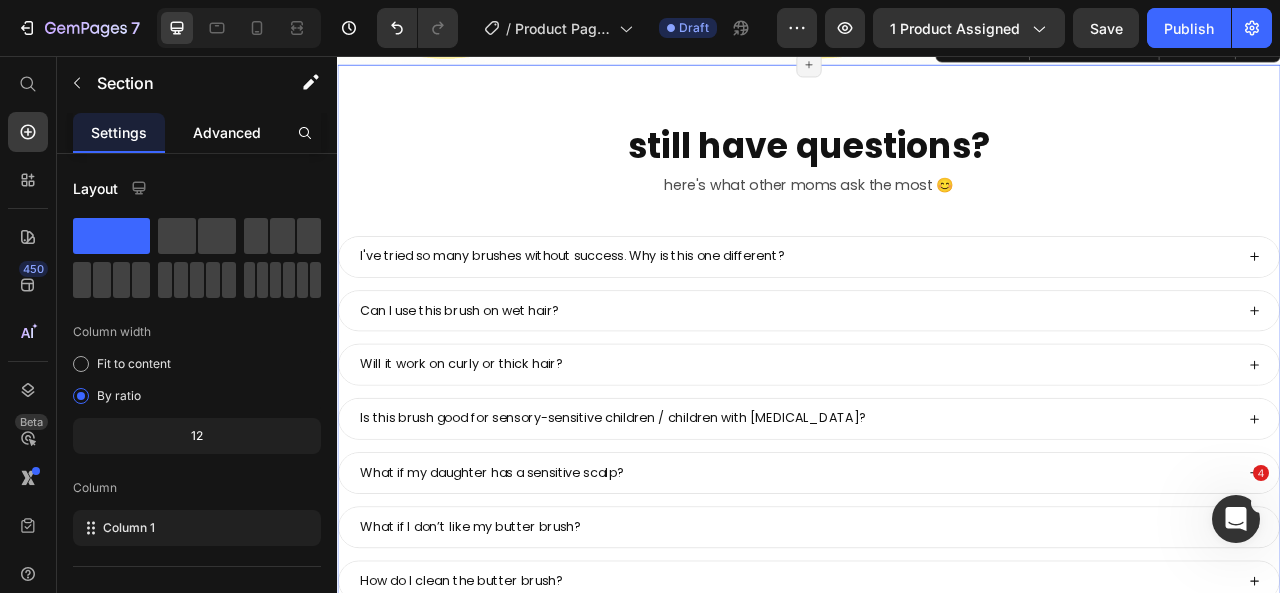 click on "Advanced" at bounding box center (227, 132) 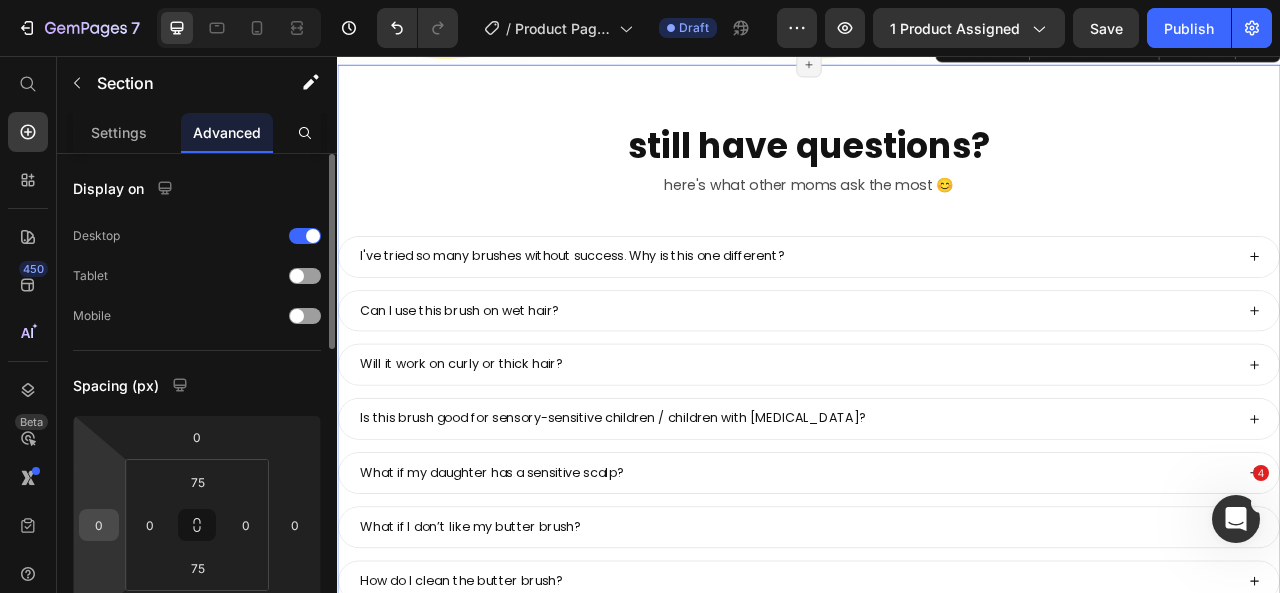 click on "0" at bounding box center [99, 525] 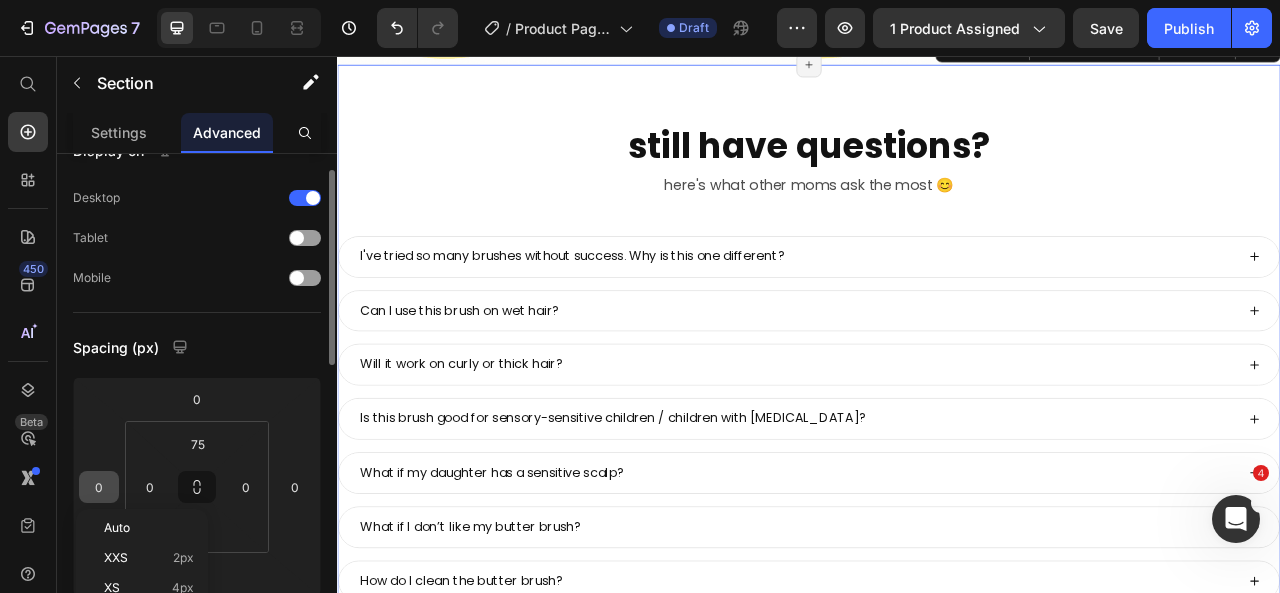 scroll, scrollTop: 39, scrollLeft: 0, axis: vertical 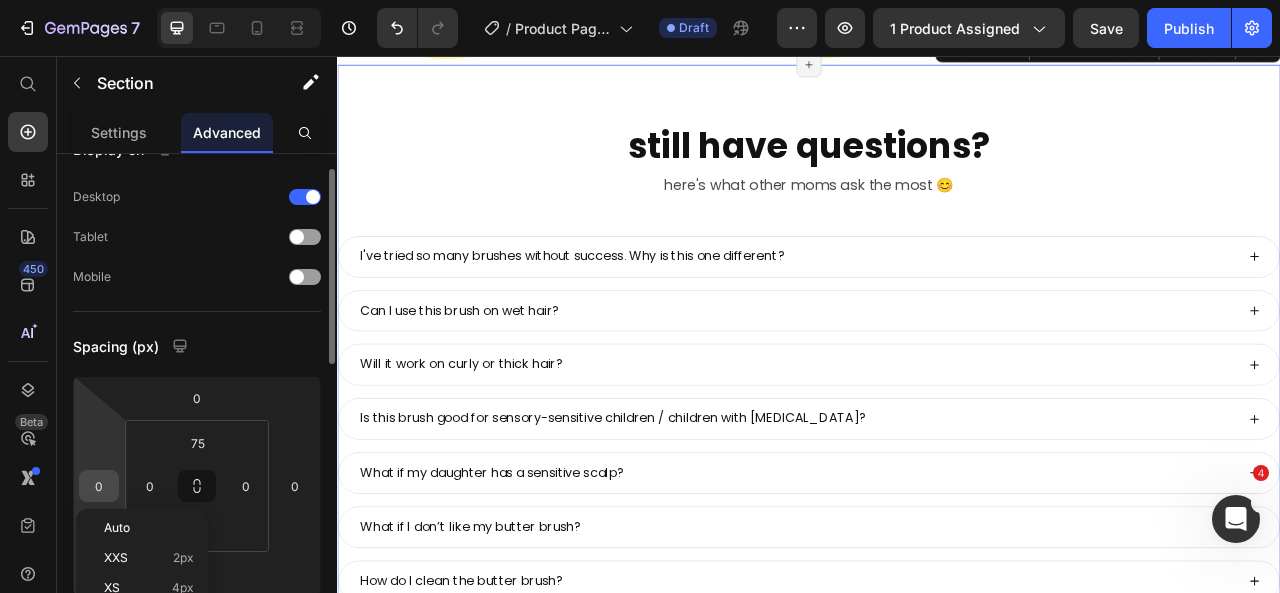 click on "0" at bounding box center (99, 486) 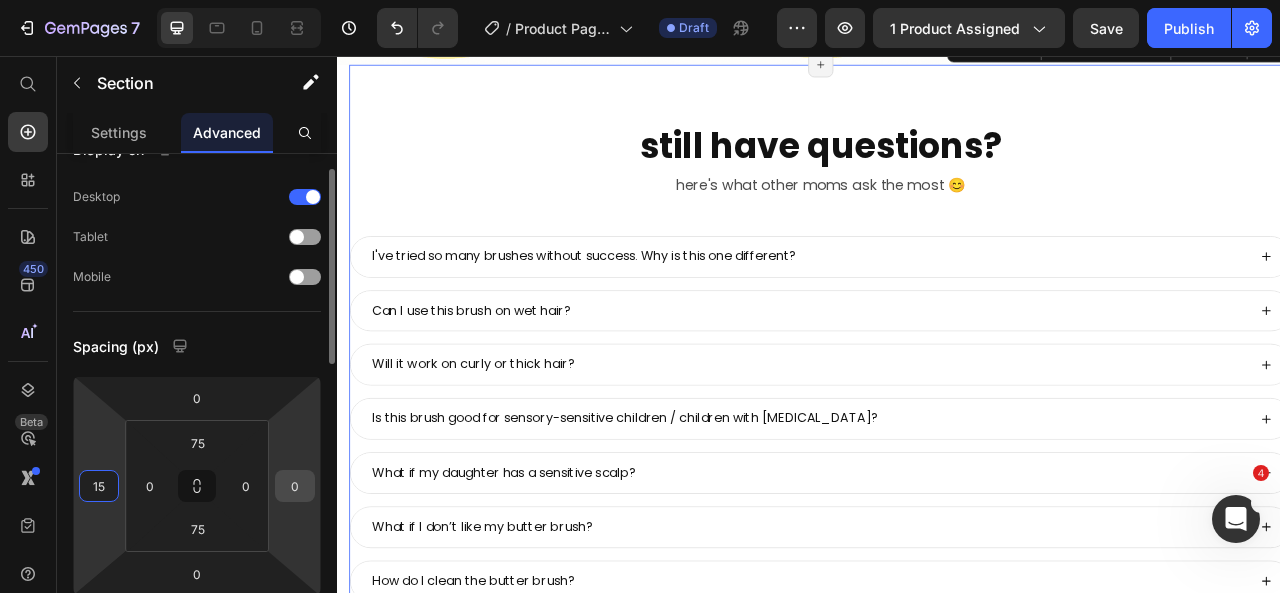 type on "15" 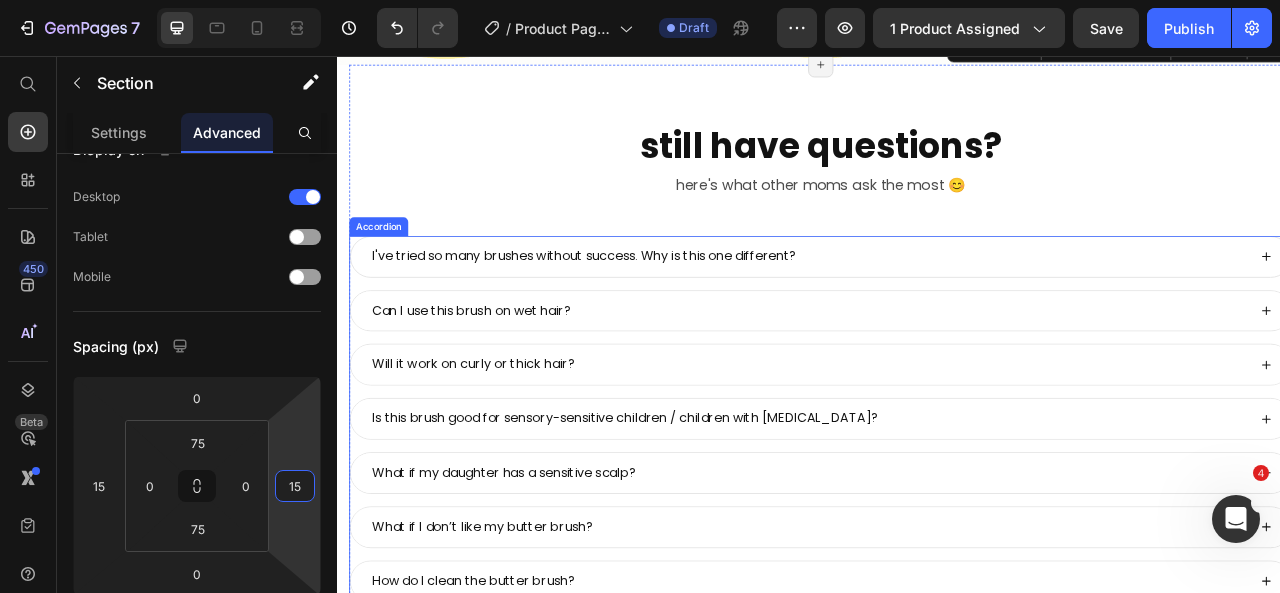 scroll, scrollTop: 9297, scrollLeft: 0, axis: vertical 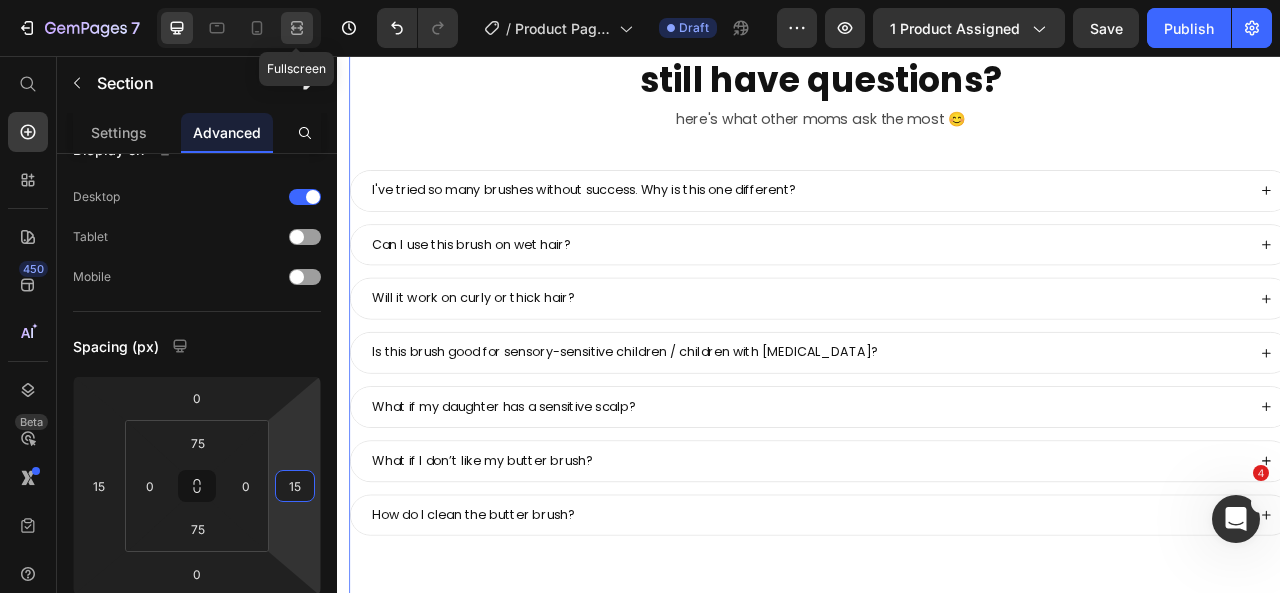 click 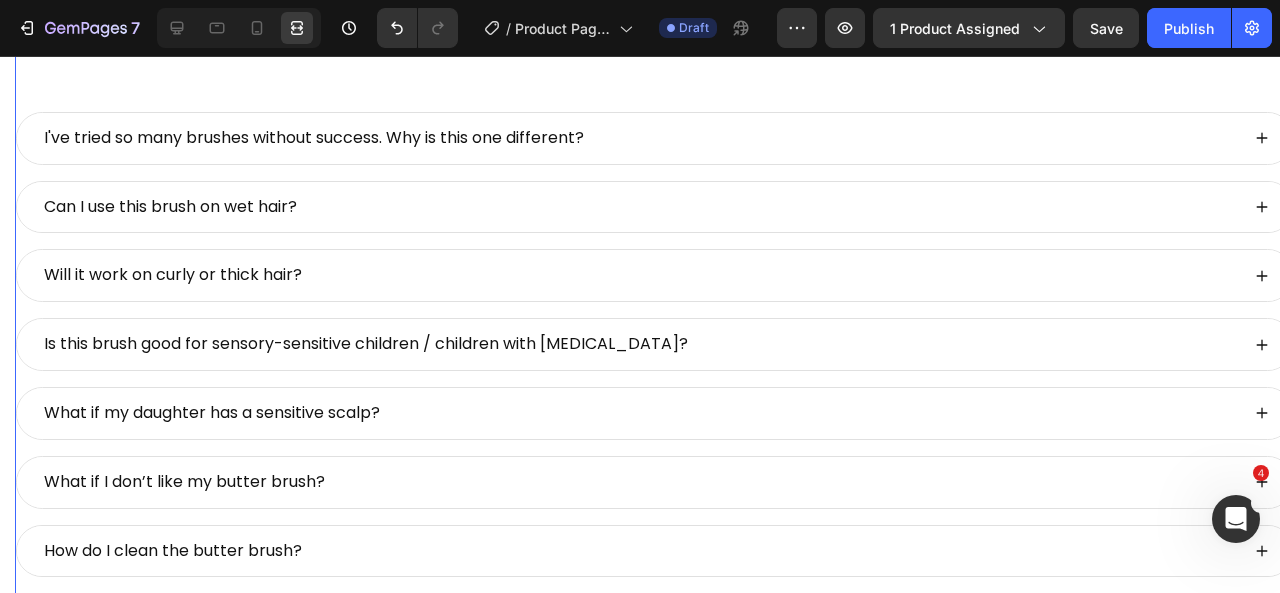 scroll, scrollTop: 9404, scrollLeft: 0, axis: vertical 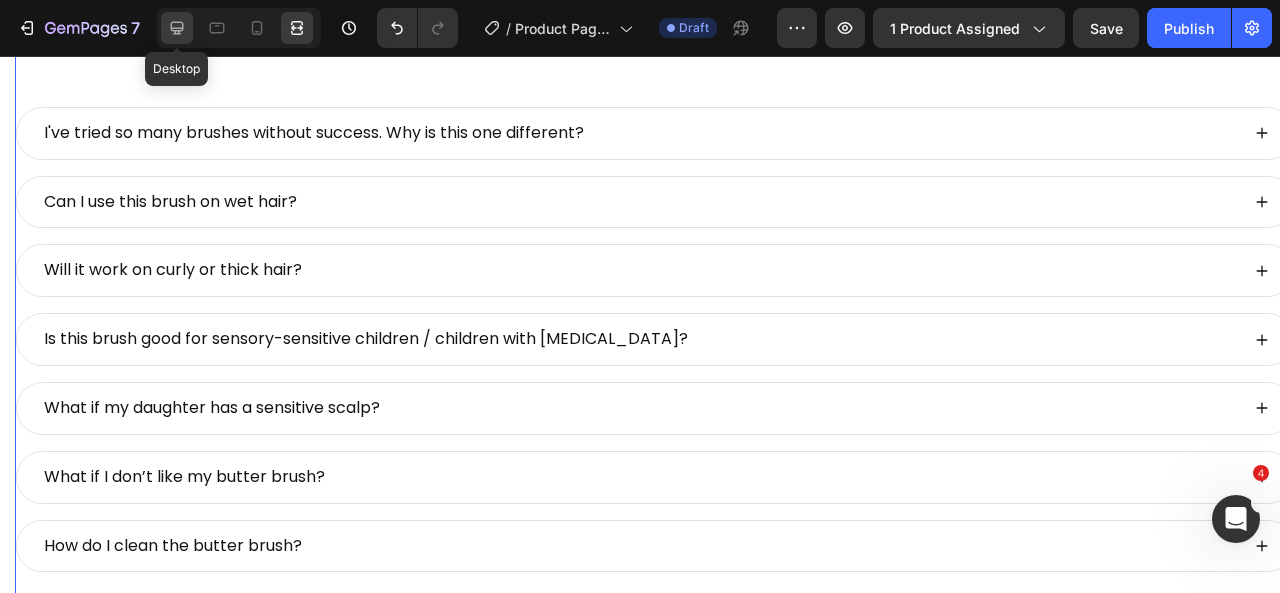 click 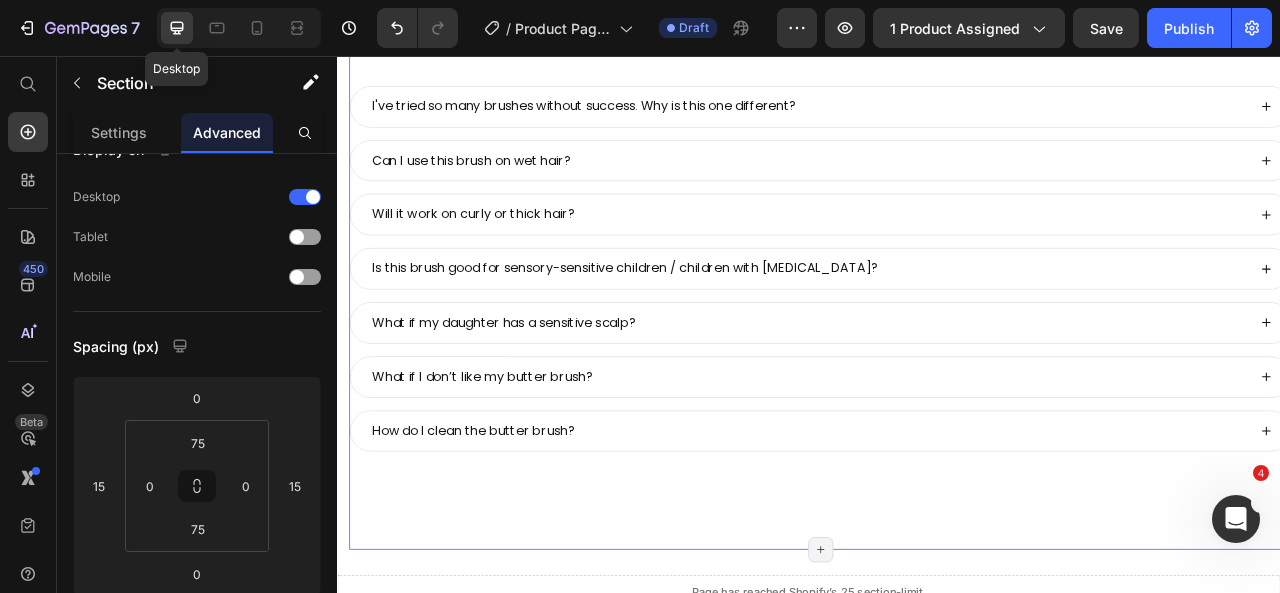 scroll, scrollTop: 9398, scrollLeft: 0, axis: vertical 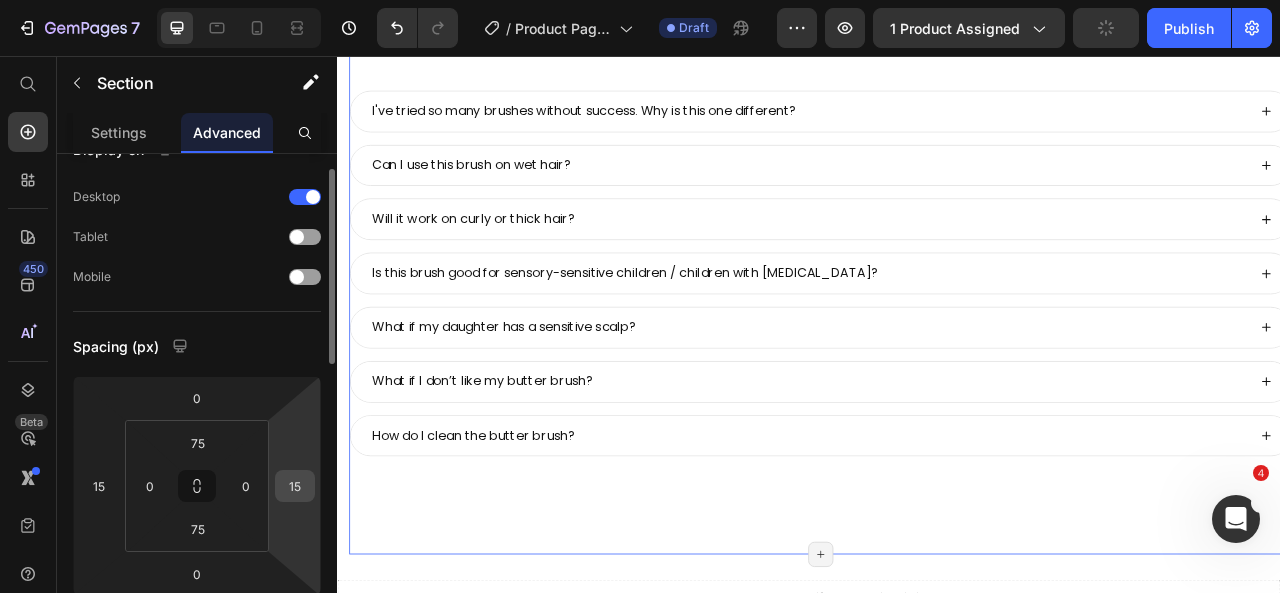 click on "15" at bounding box center [295, 486] 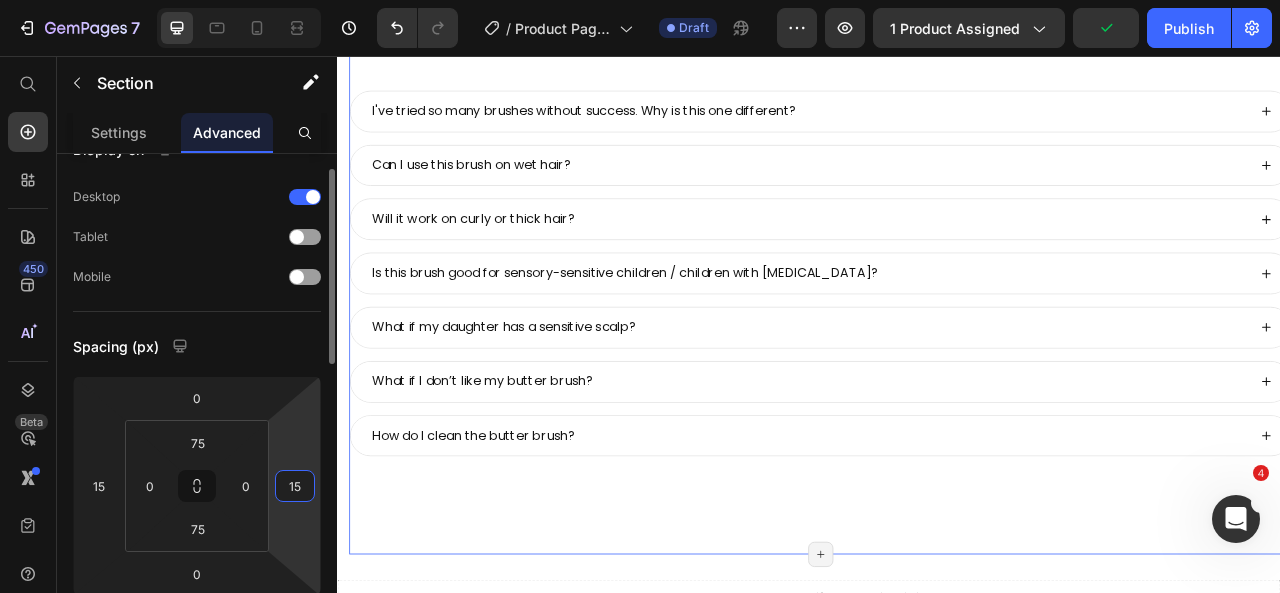 click on "15" at bounding box center (295, 486) 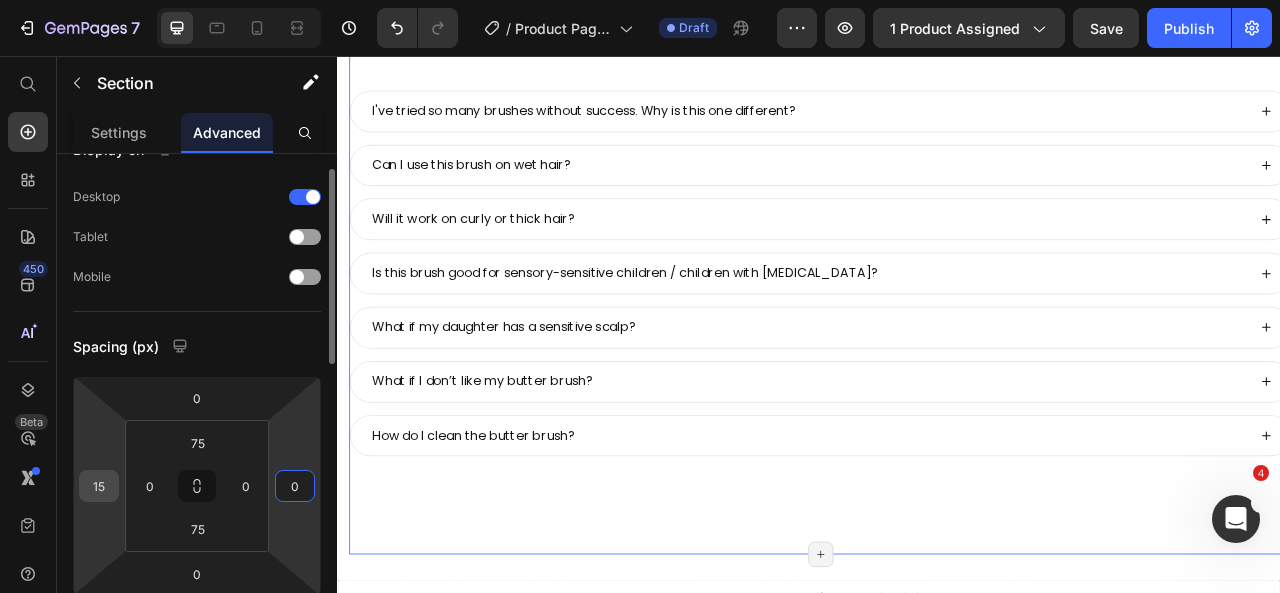 type on "0" 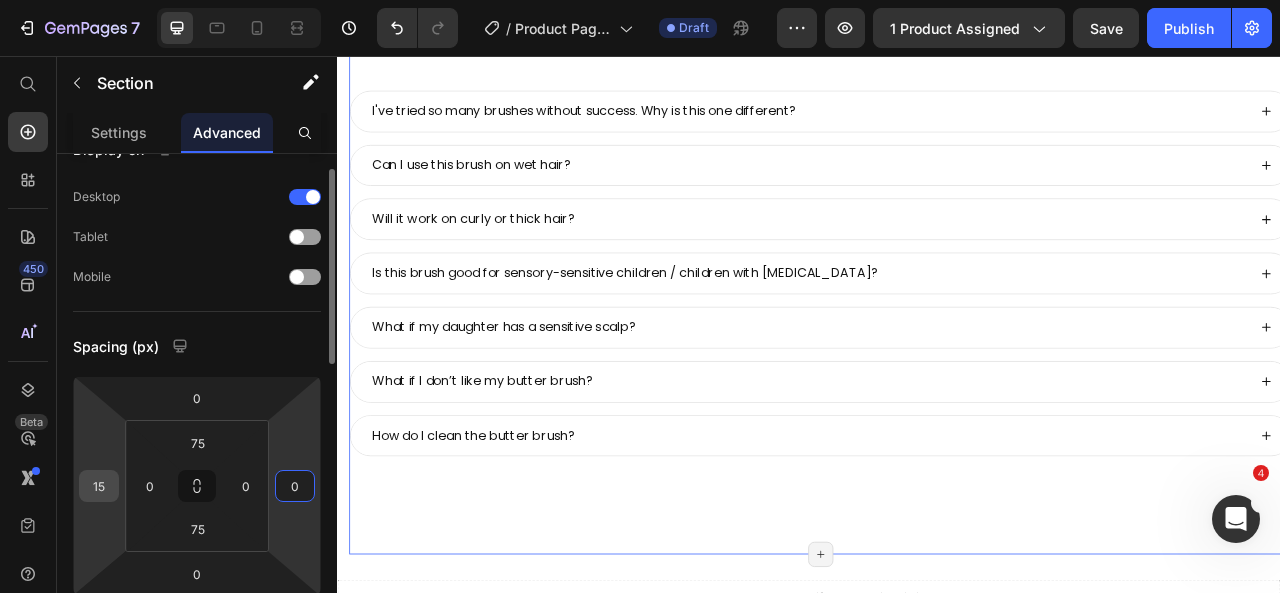 click on "15" at bounding box center (99, 486) 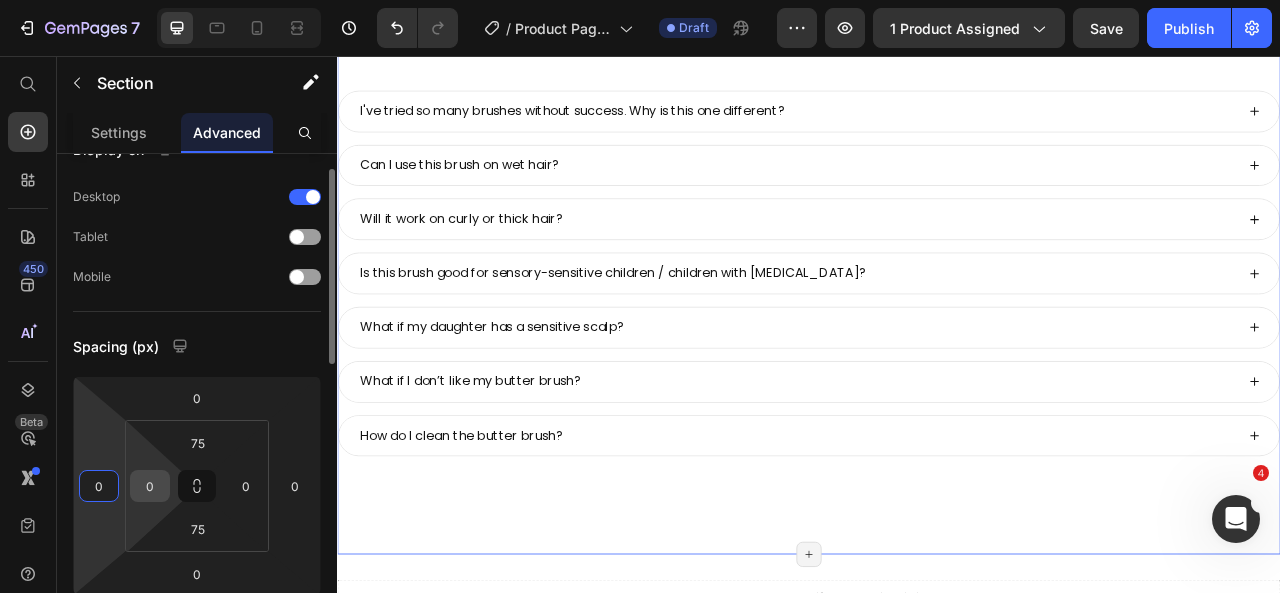 type on "0" 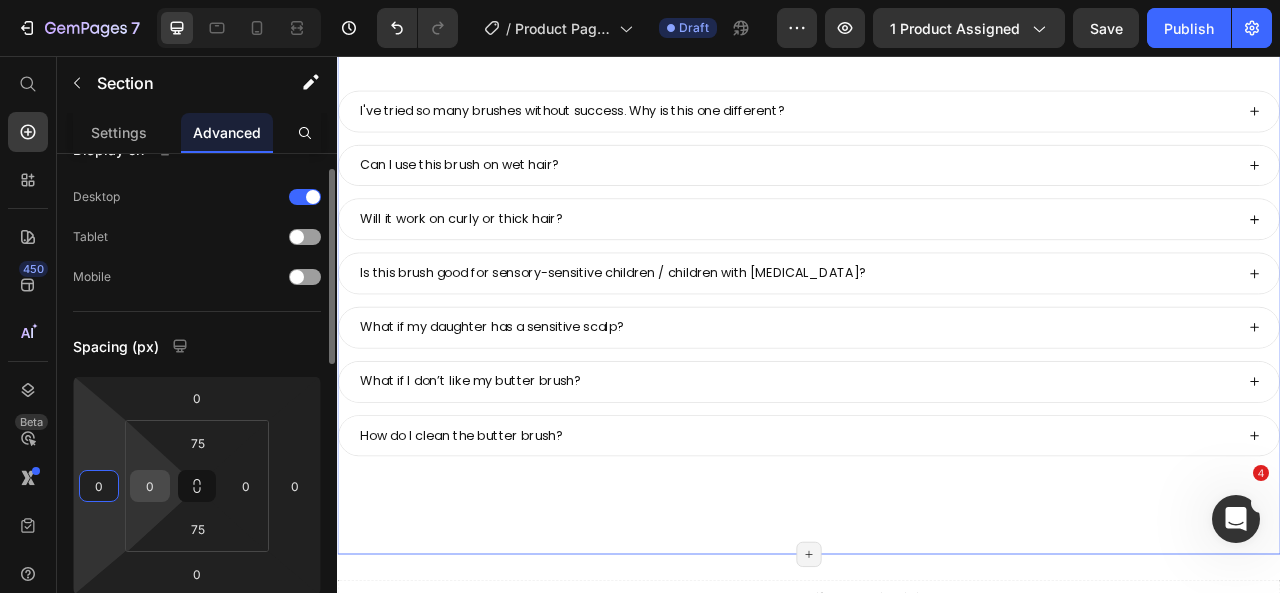 click on "0" at bounding box center [150, 486] 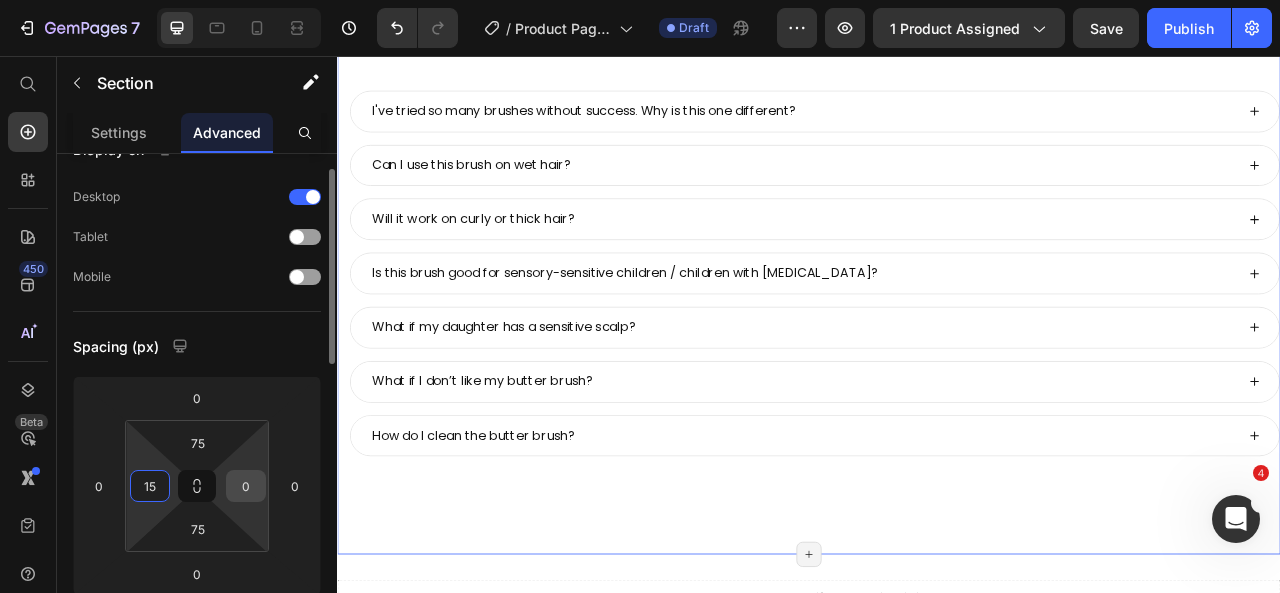 type on "15" 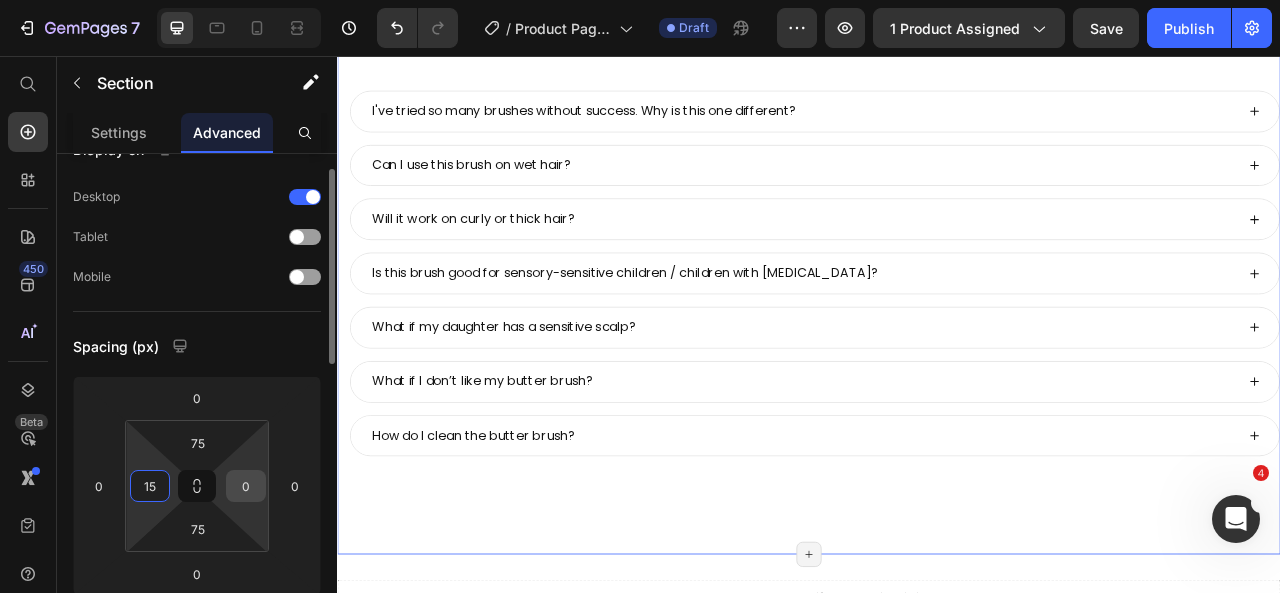 click on "0" at bounding box center [246, 486] 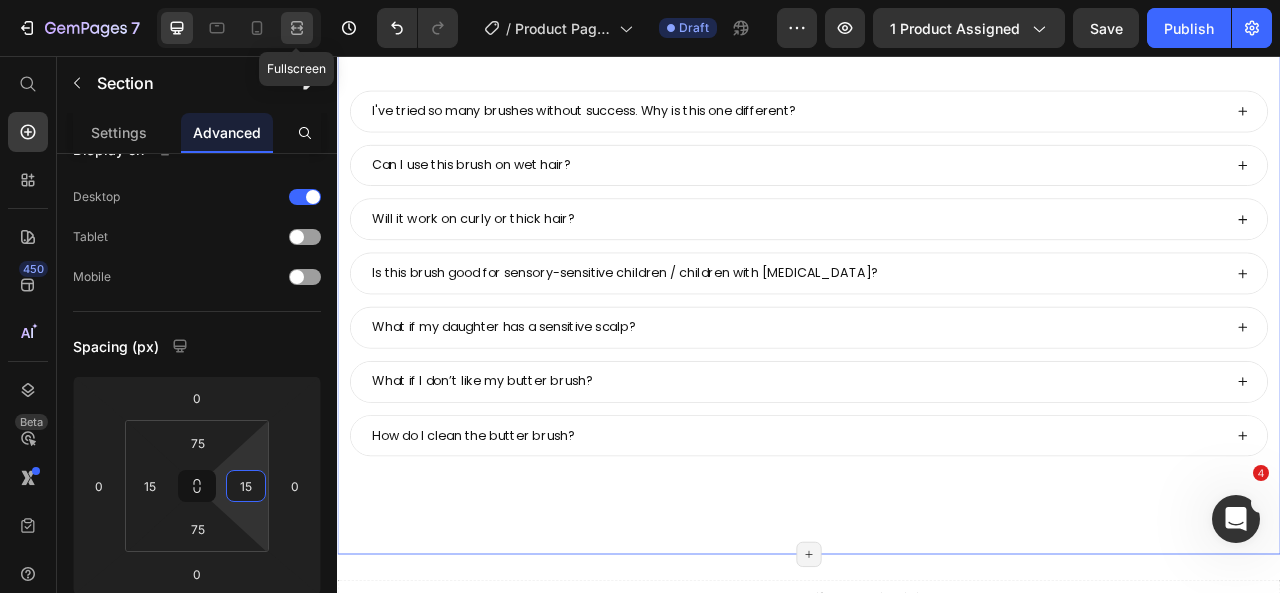 click 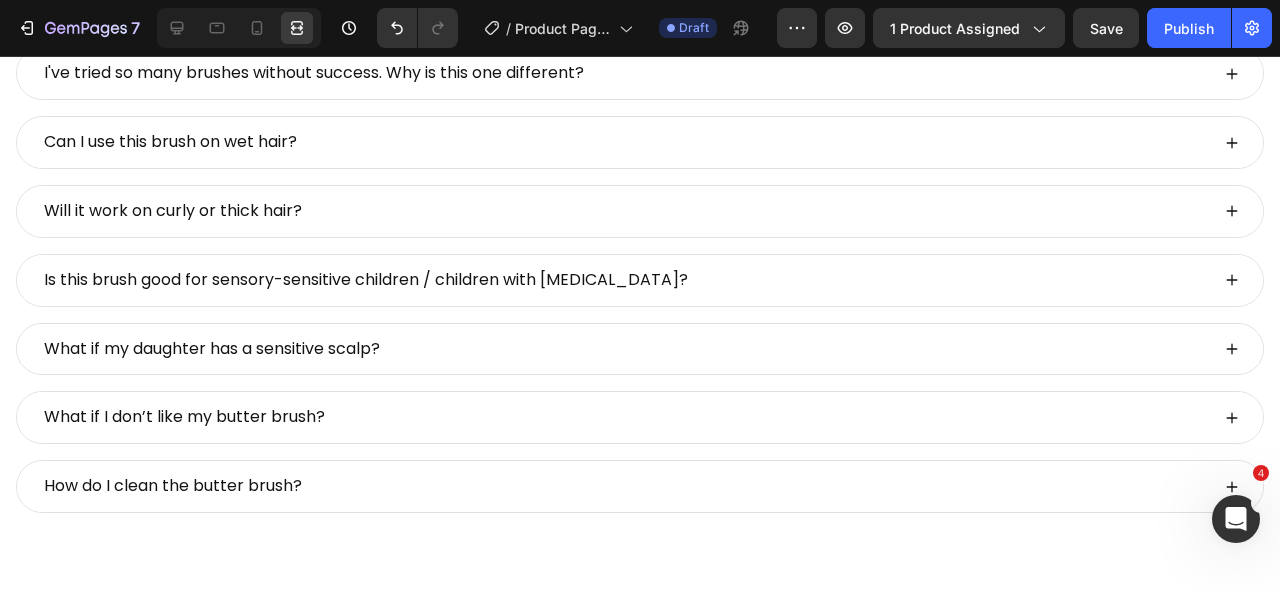 scroll, scrollTop: 9316, scrollLeft: 0, axis: vertical 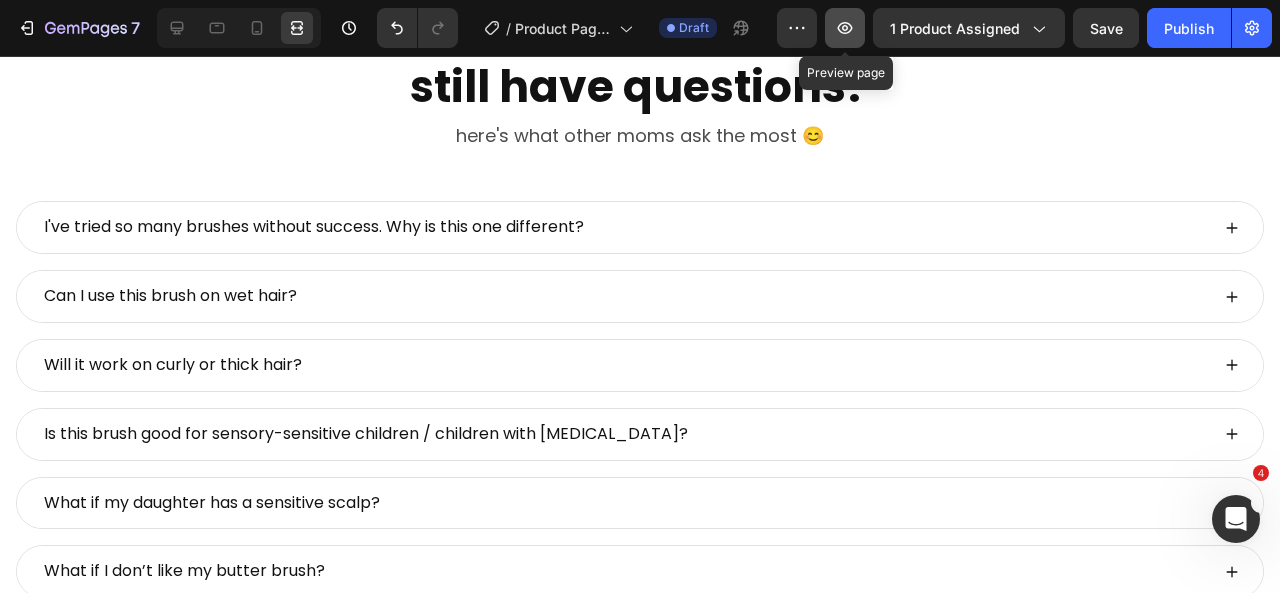 click 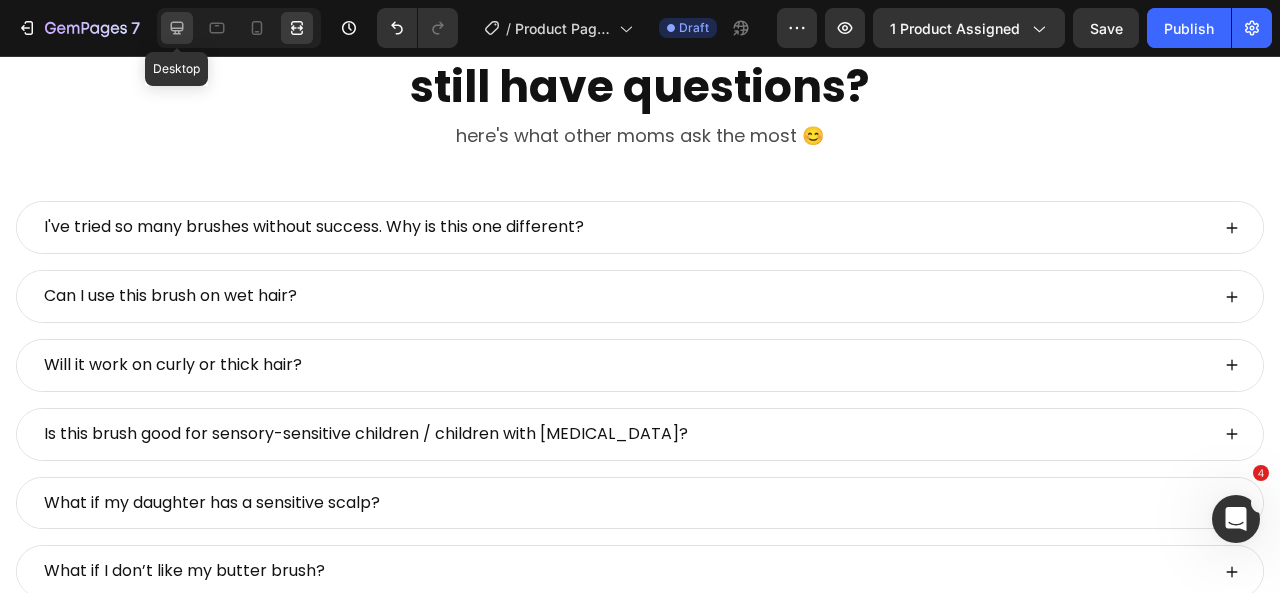click 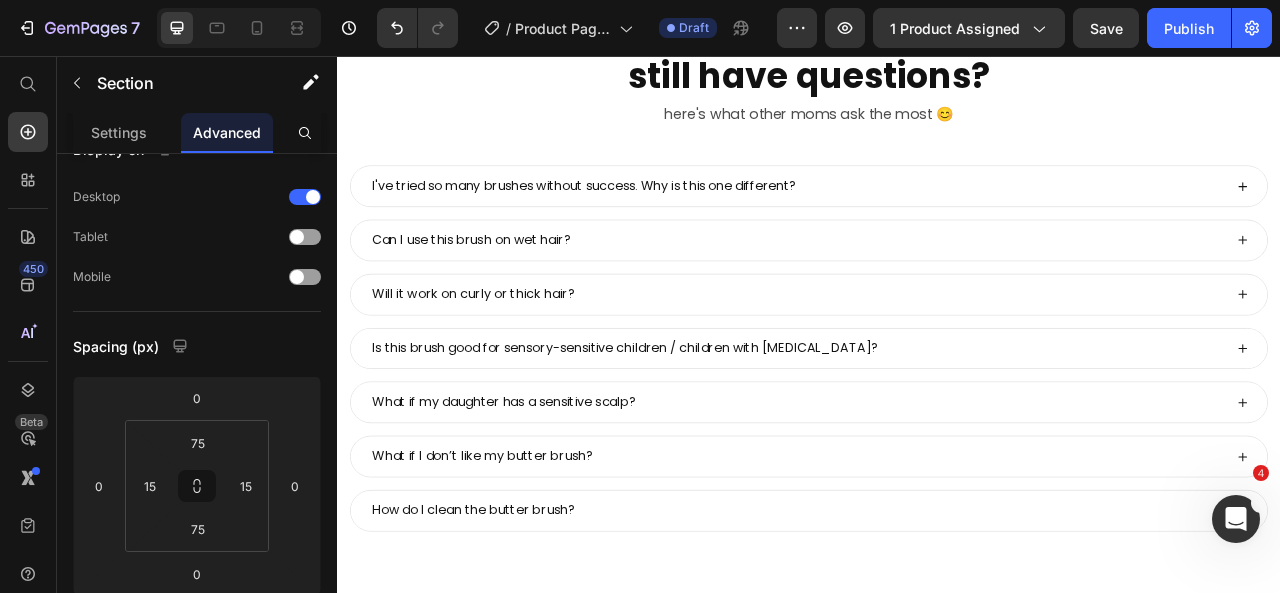 scroll, scrollTop: 9371, scrollLeft: 0, axis: vertical 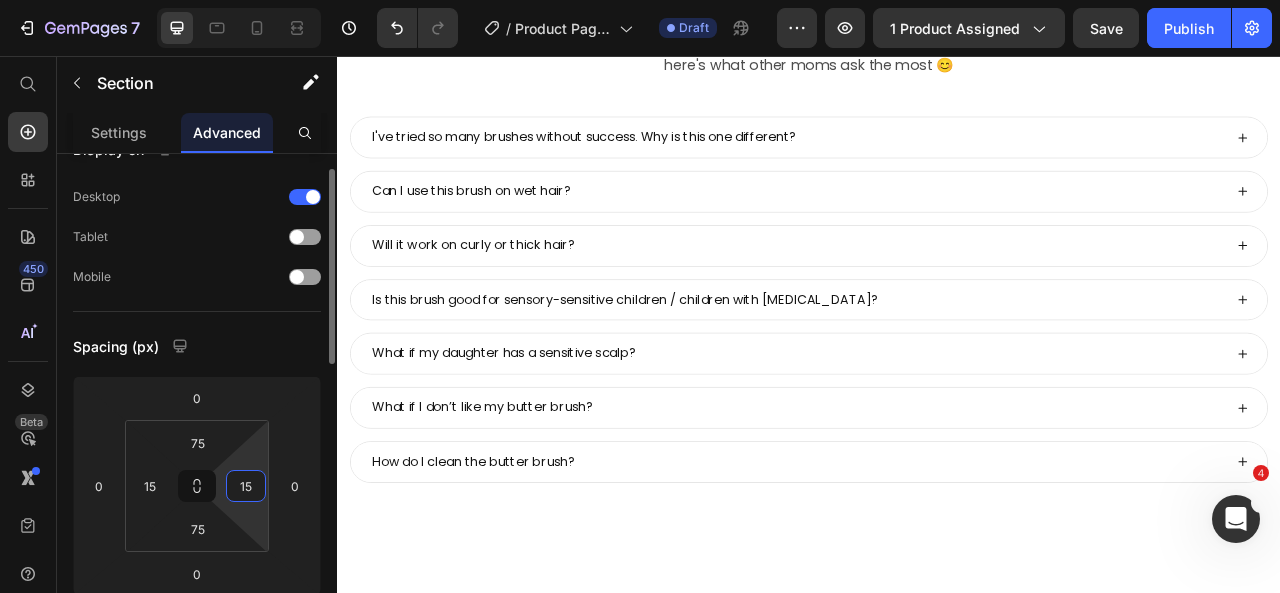 click on "15" at bounding box center (246, 486) 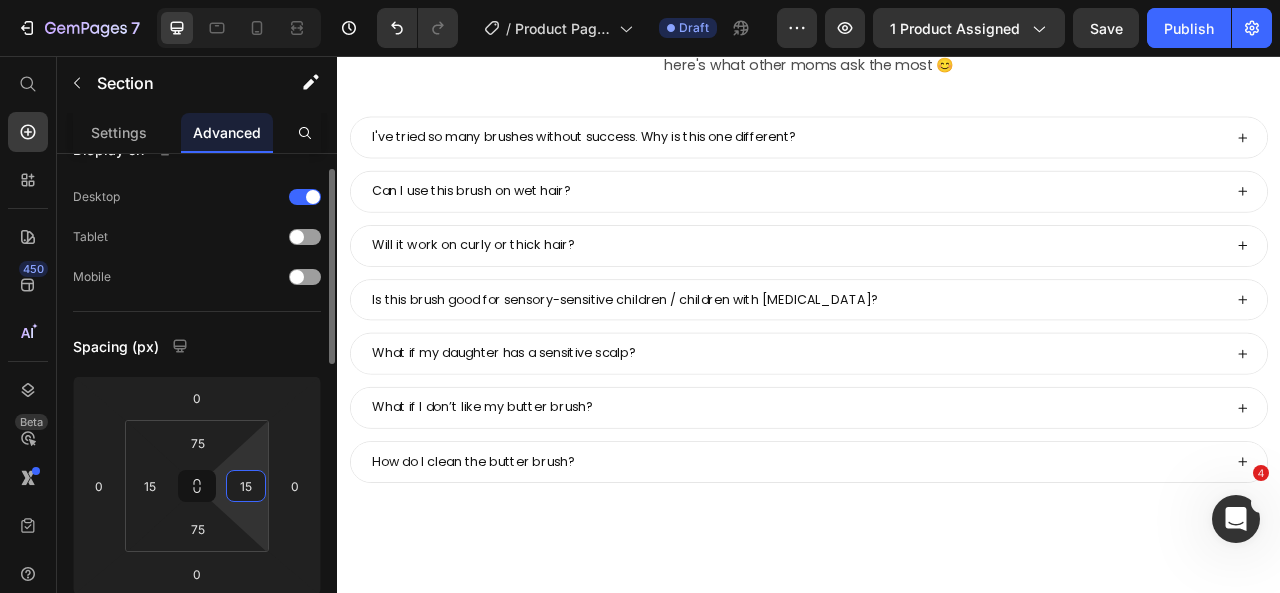 click on "15" at bounding box center [246, 486] 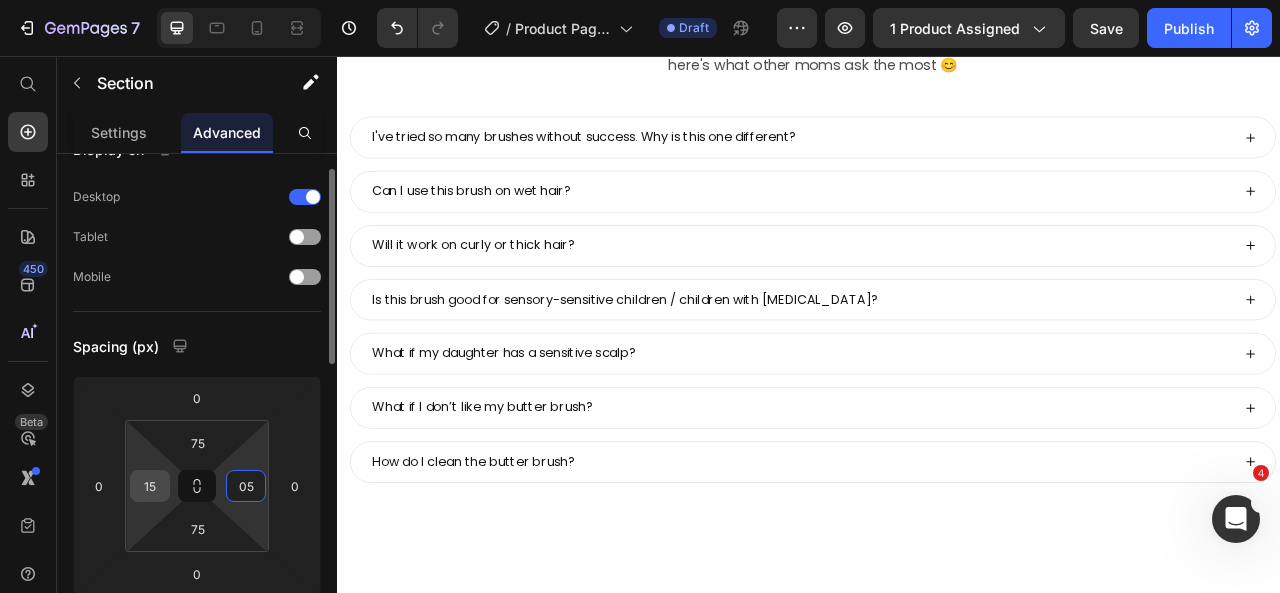 type on "5" 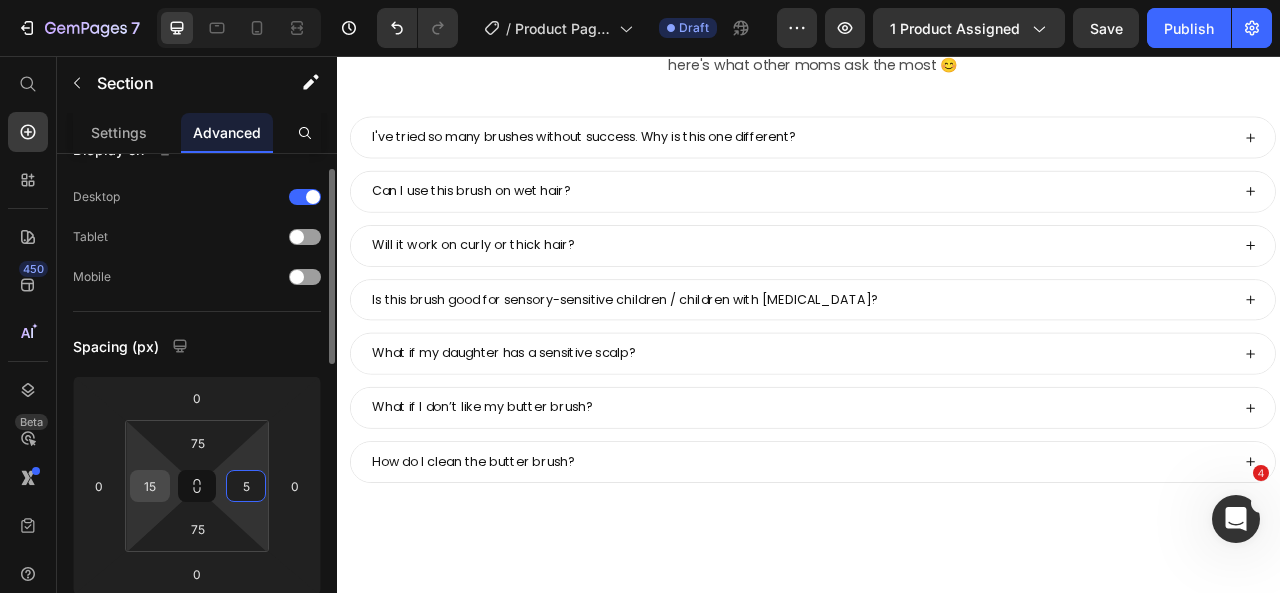 click on "15" at bounding box center (150, 486) 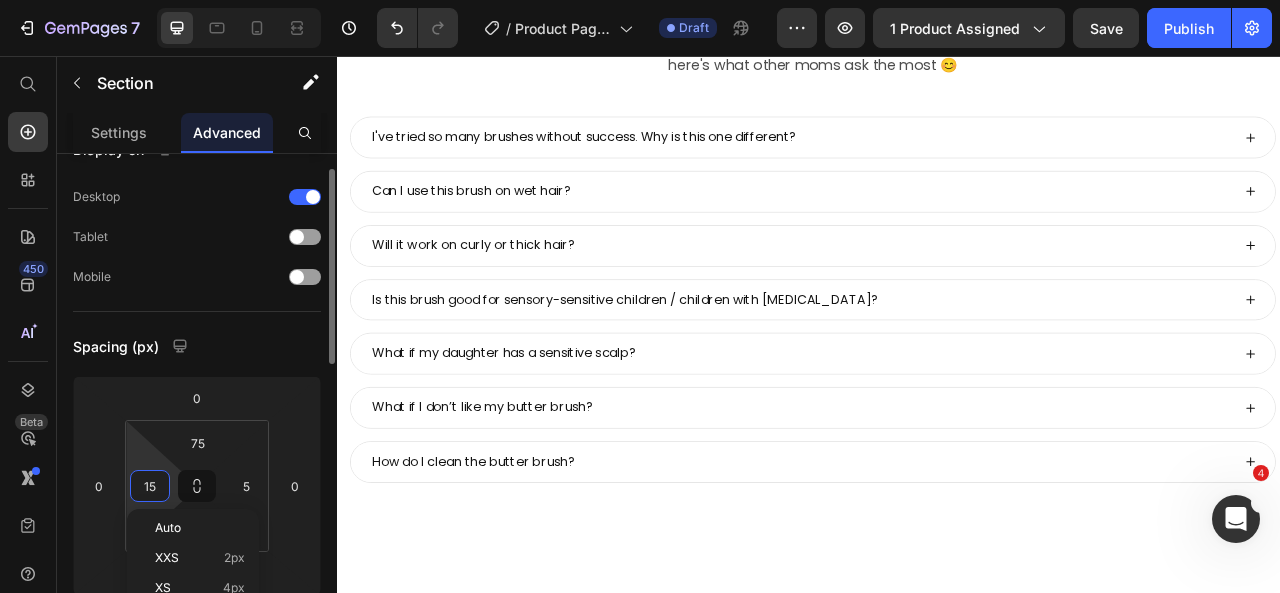 click on "15" at bounding box center [150, 486] 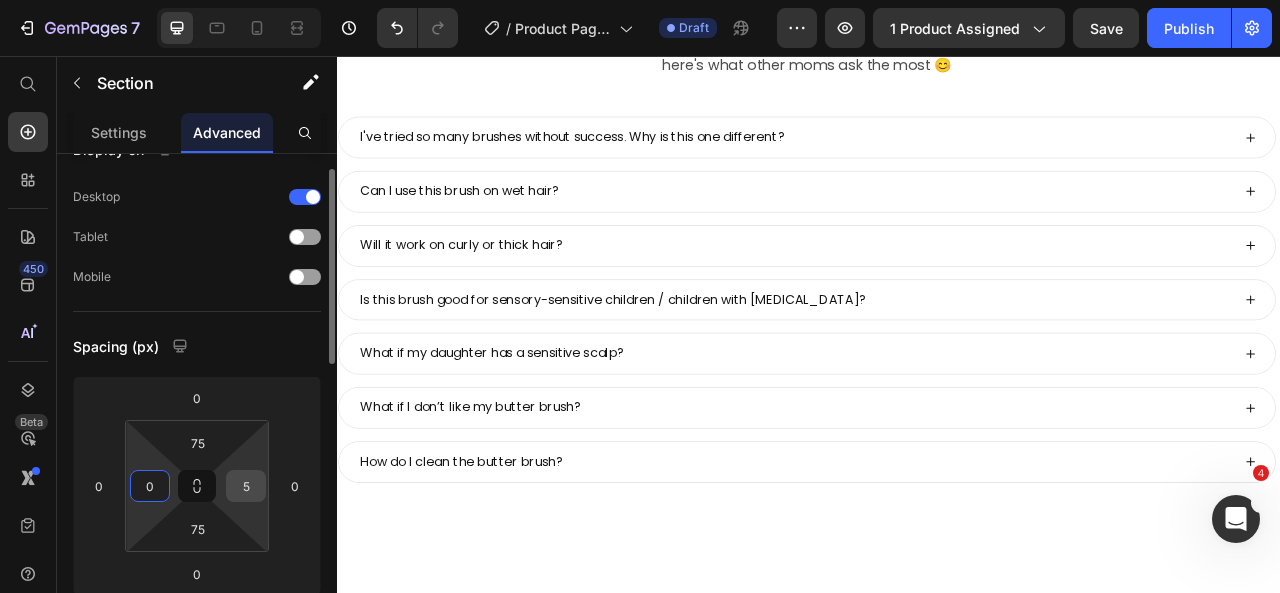 type on "0" 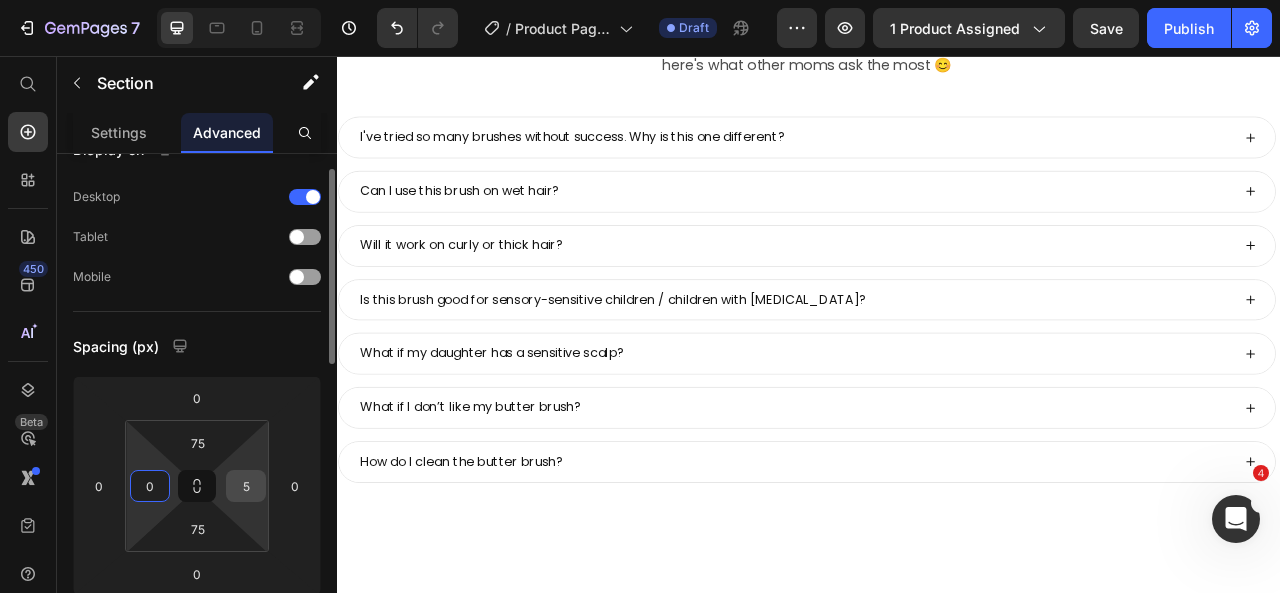 click on "5" at bounding box center [246, 486] 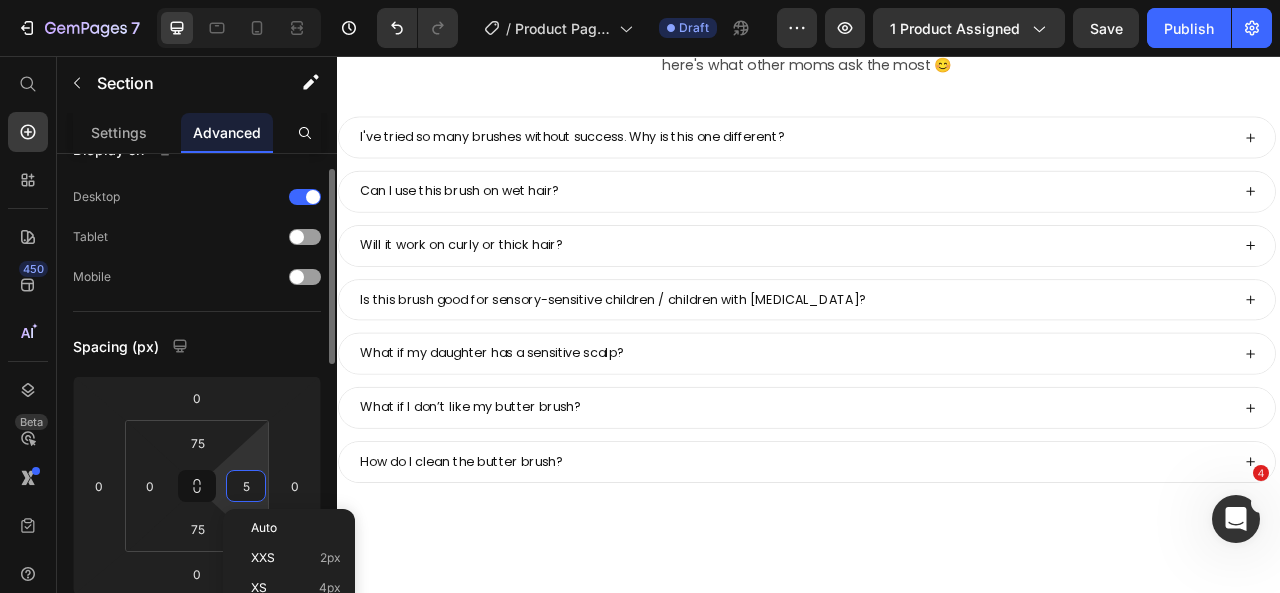 type on "0" 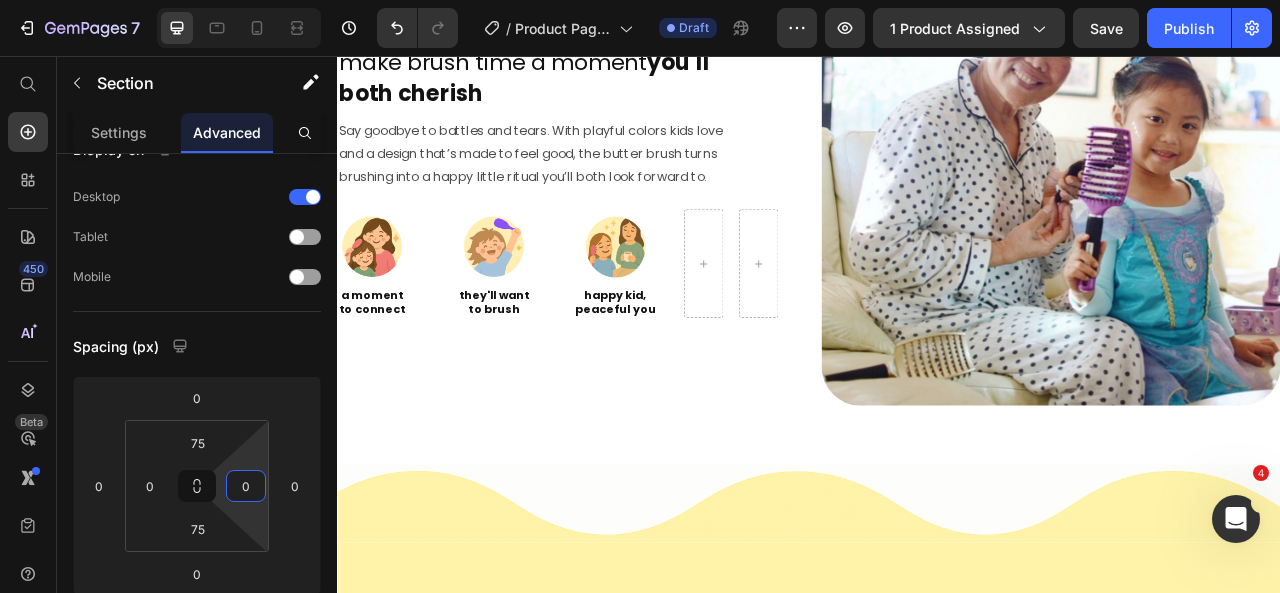 scroll, scrollTop: 4004, scrollLeft: 0, axis: vertical 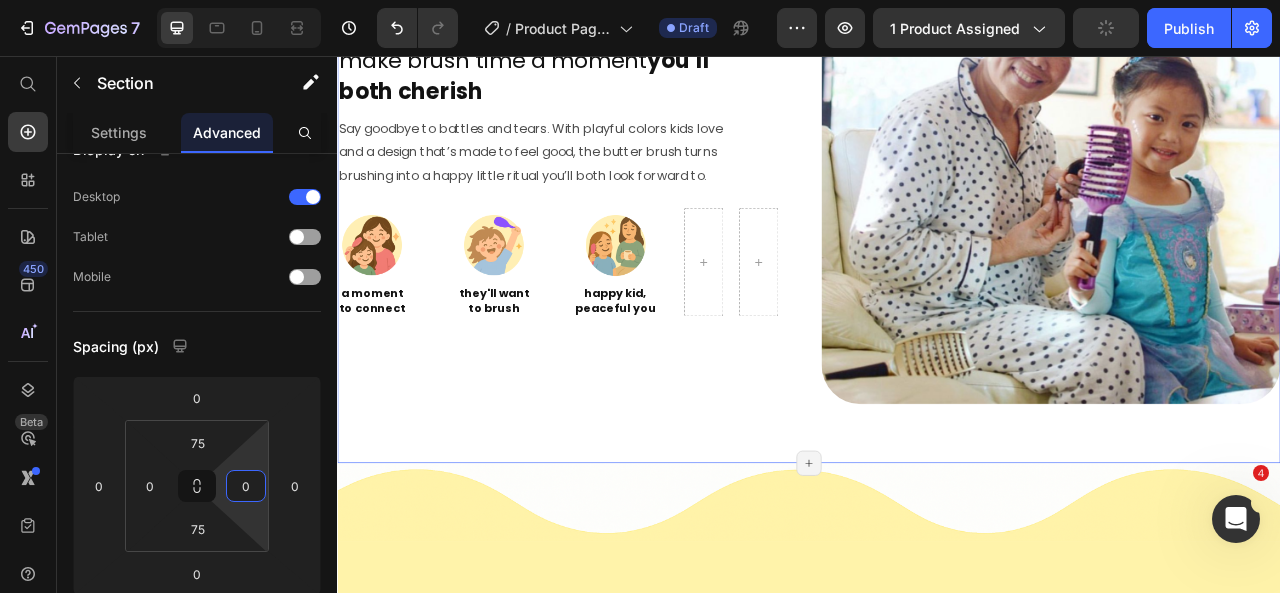 click on "say goodbye to tears & hello to smiles! Heading no more brushing drama 😊 Text Block no more brushing drama 😊 Text Block Image gentle detangling for  stress-free  mornings Heading Mornings don’t have to be a battle. The butter brush combines boar bristles with nylon pins to detangle, smooth, and soothe all at once. Text Block Image detangle fast Text Block Image protect hair Text Block Image no more tears Text Block Row Row Image made for  straight, curly, wavy  & everything in between Heading From fine and straight to thick curls, wet or dry, this brush glides through it all. No pain. No tears. No tantrums. Text Block Image tackle any  hair type Text Block Image gentle on  the scalp Text Block Image perfect for bedhead Text Block Row Row Image make brush time a moment  you'll both cherish Heading Say goodbye to battles and tears. With playful colors kids love and a design that’s made to feel good, the butter brush turns brushing into a happy little ritual you’ll both look forward to. Text Block" at bounding box center [937, -556] 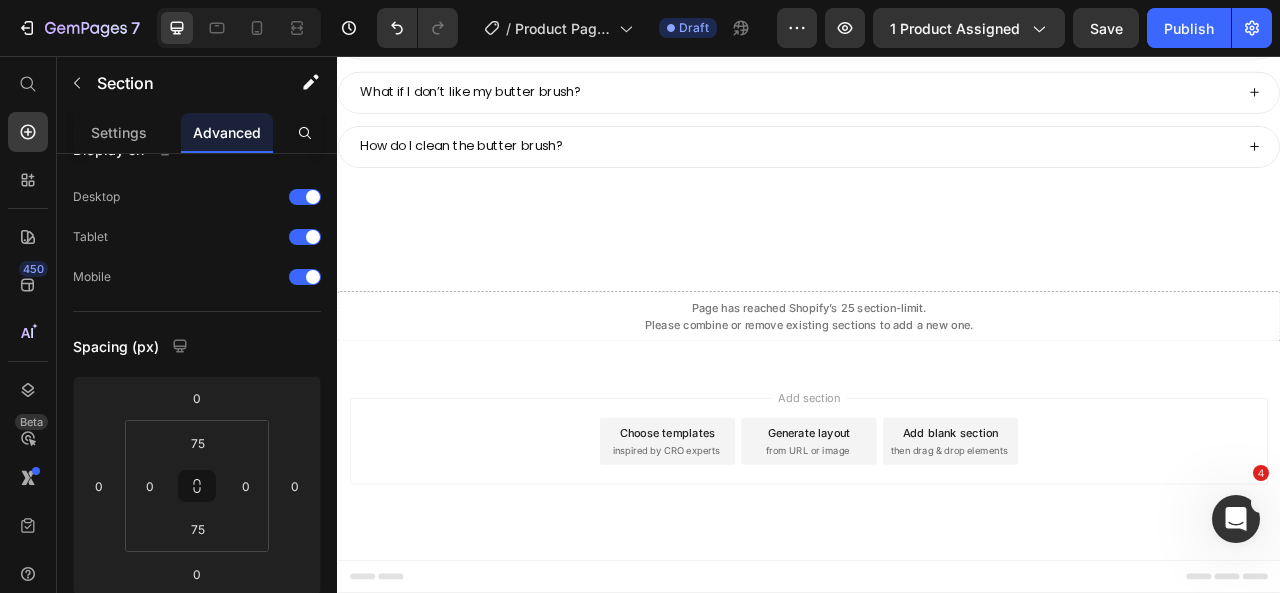 scroll, scrollTop: 9341, scrollLeft: 0, axis: vertical 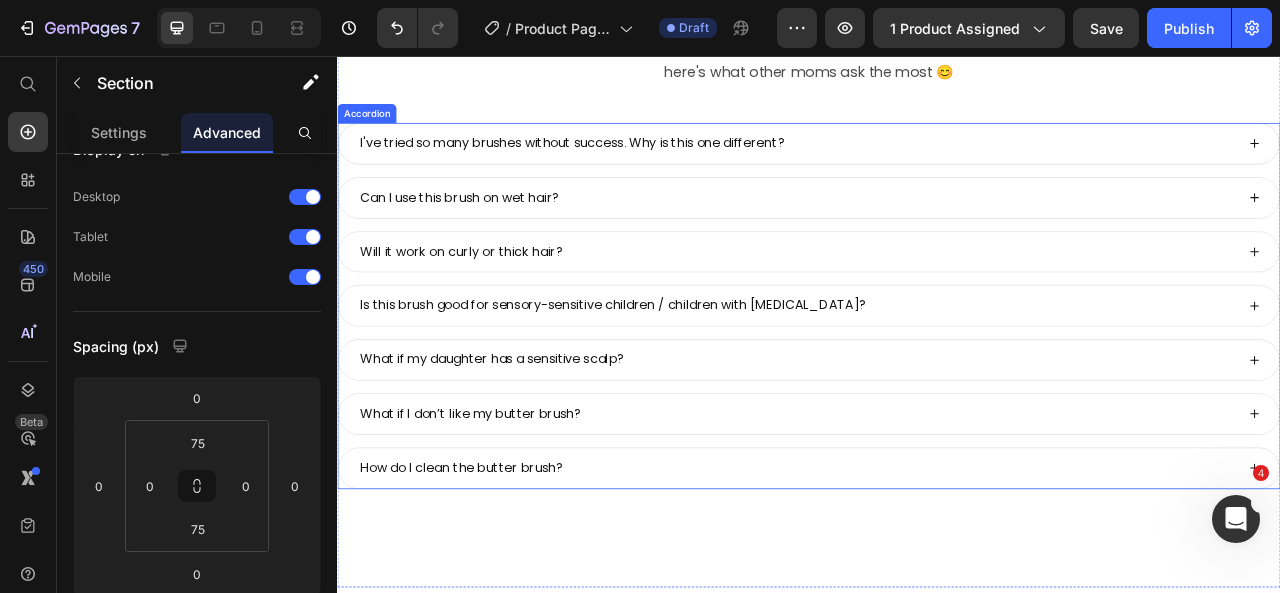 click on "I've tried so many brushes without success. Why is this one different?" at bounding box center [937, 167] 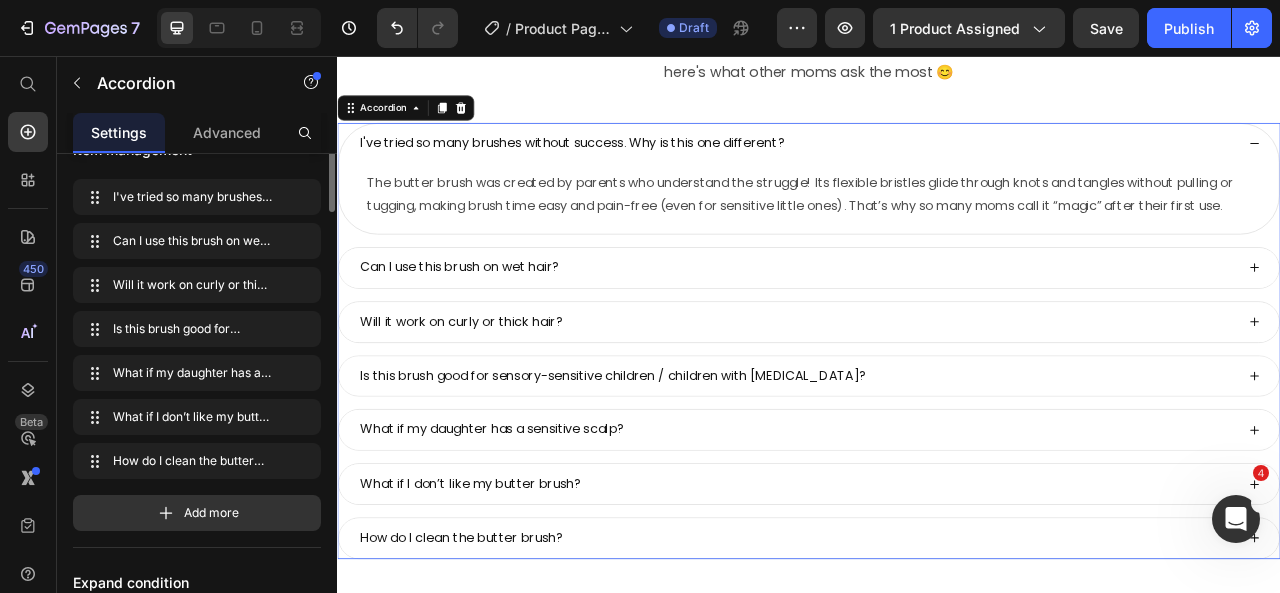 scroll, scrollTop: 0, scrollLeft: 0, axis: both 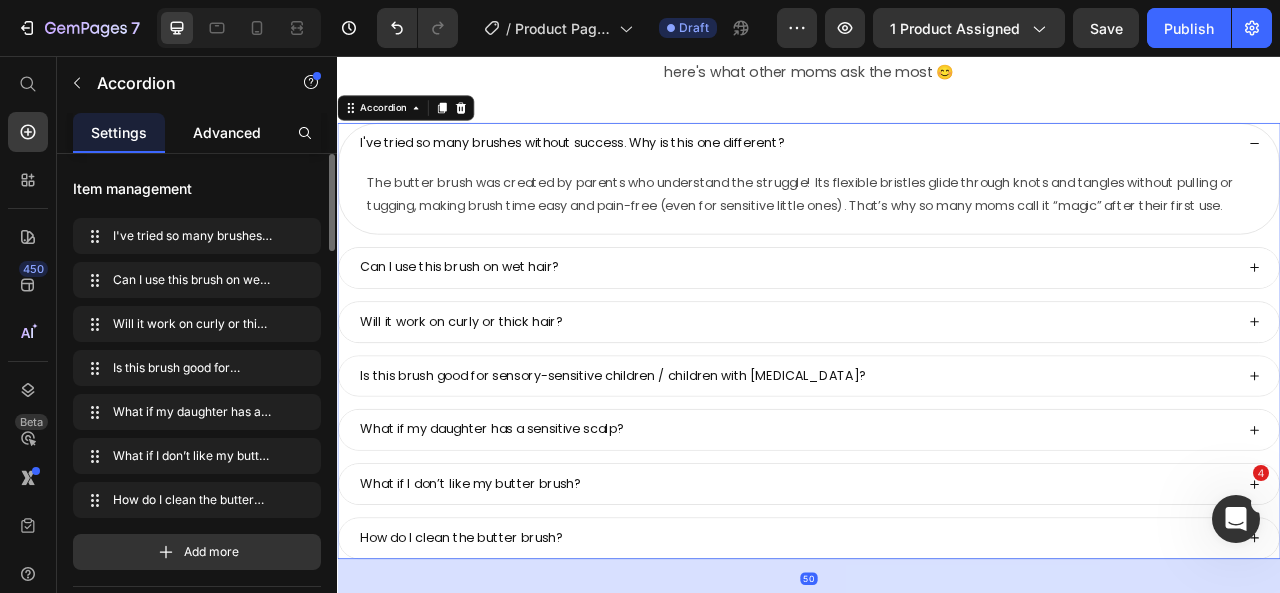 click on "Advanced" at bounding box center [227, 132] 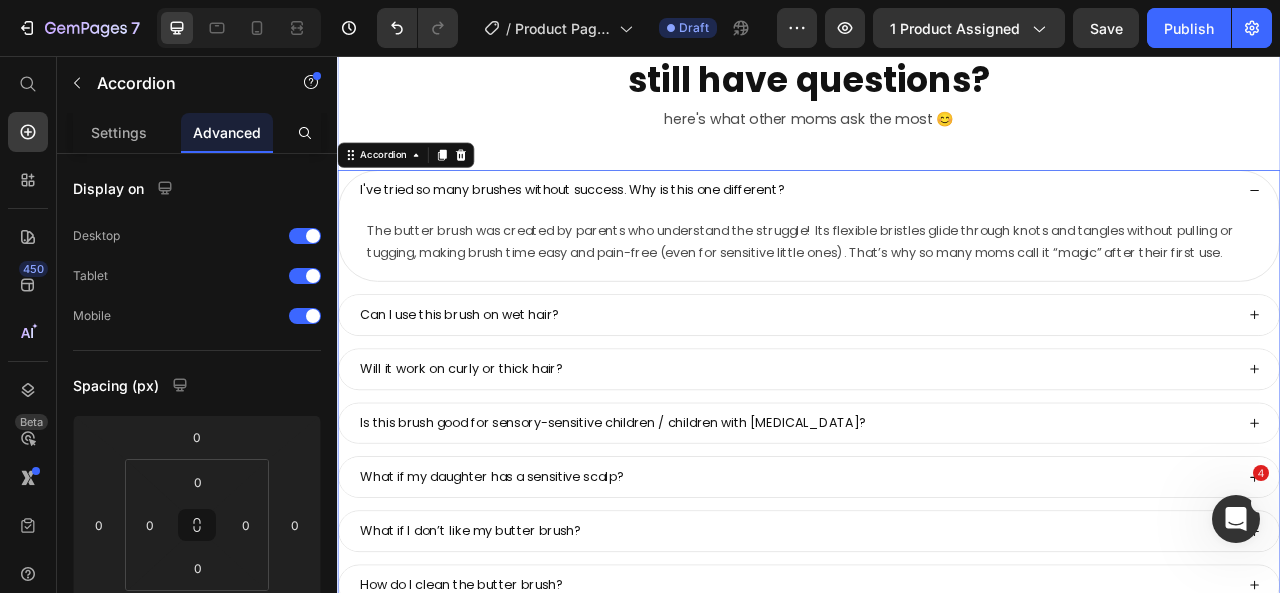 scroll, scrollTop: 9271, scrollLeft: 0, axis: vertical 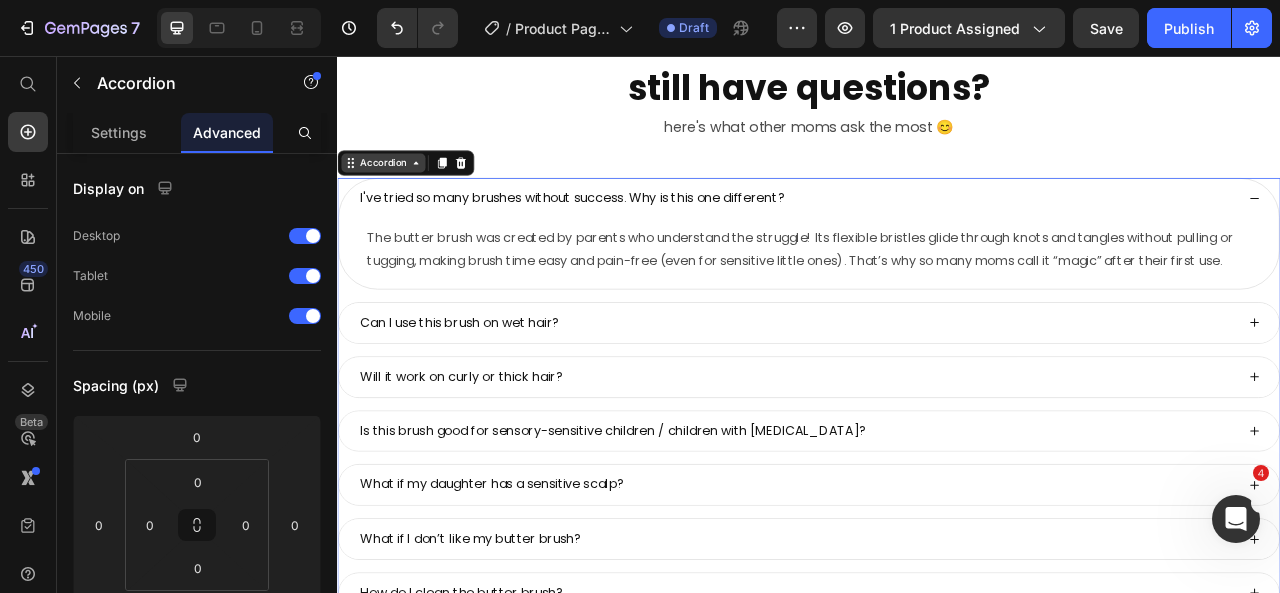 click on "Accordion" at bounding box center [395, 192] 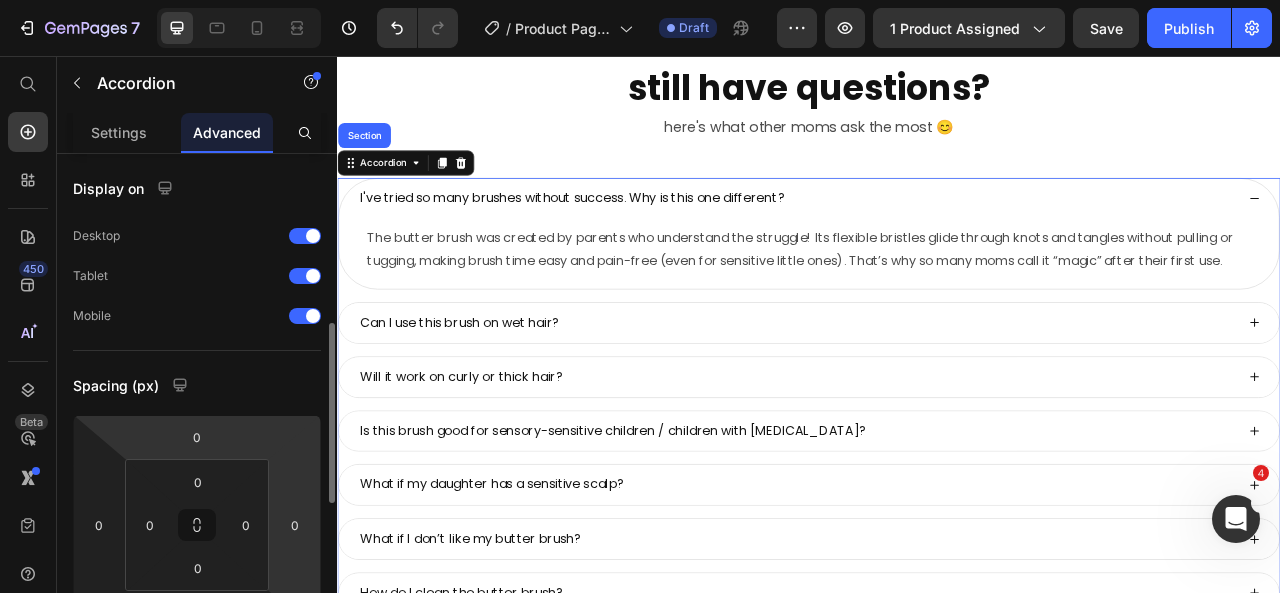 scroll, scrollTop: 126, scrollLeft: 0, axis: vertical 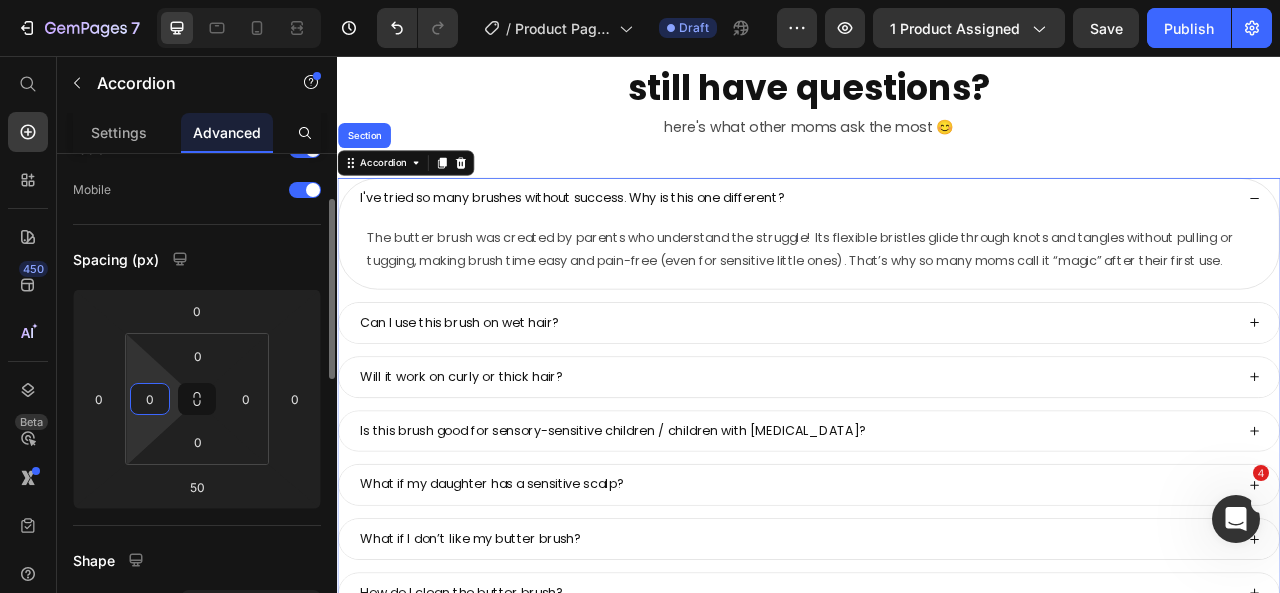 click on "0" at bounding box center (150, 399) 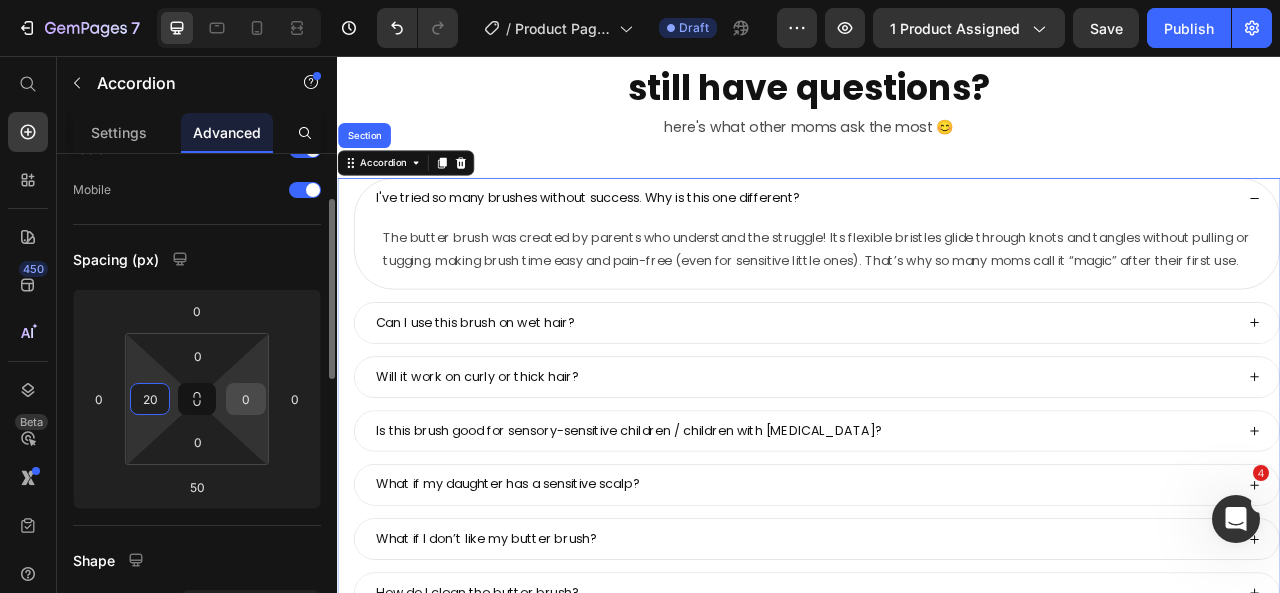 type on "20" 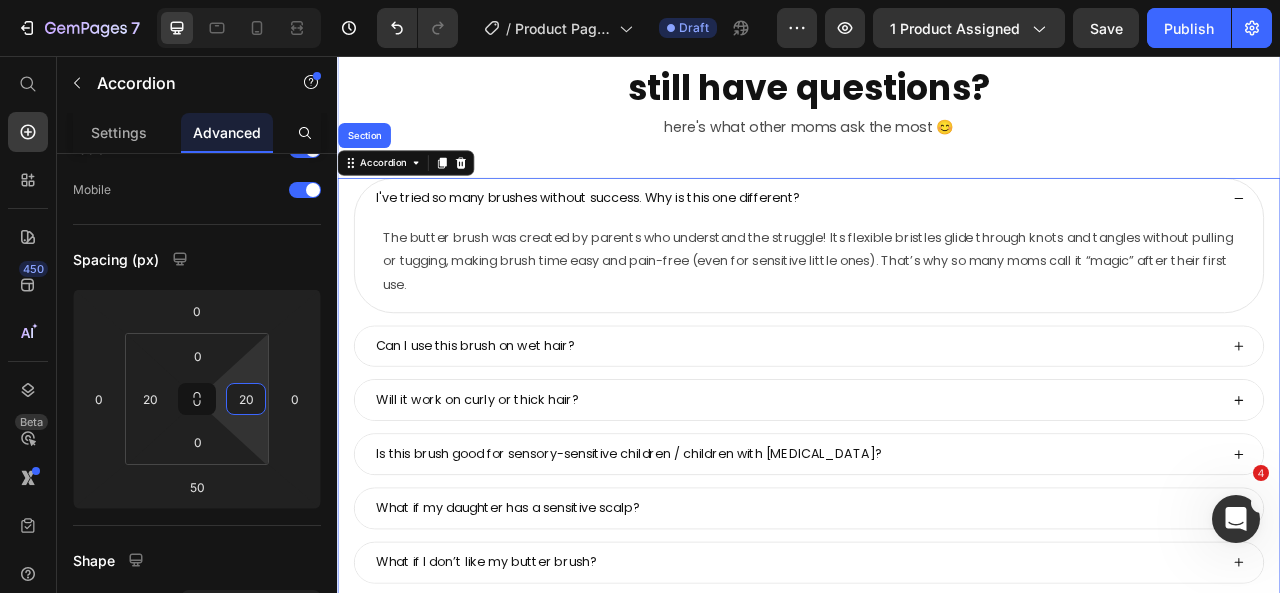 scroll, scrollTop: 9299, scrollLeft: 0, axis: vertical 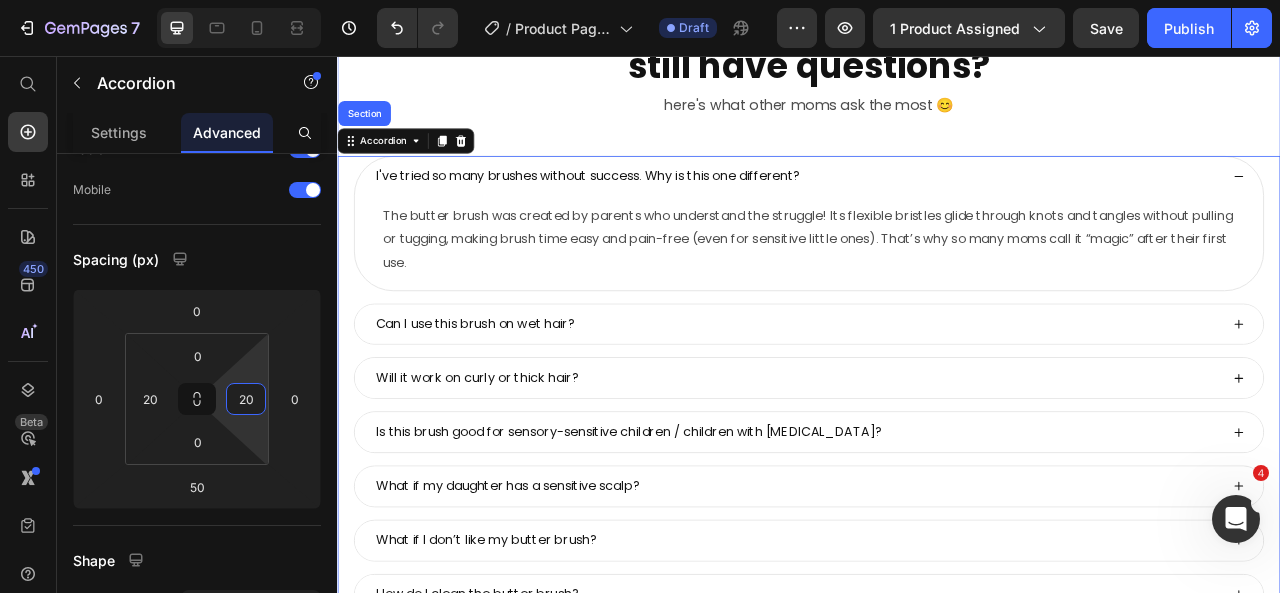 type on "2" 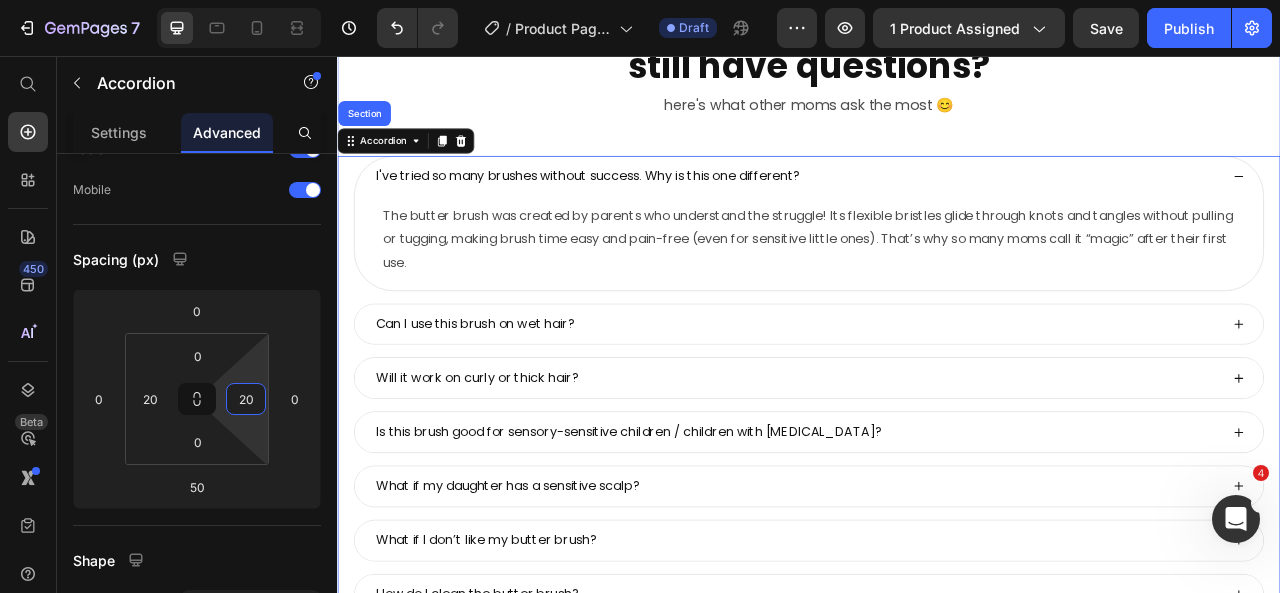 type on "2" 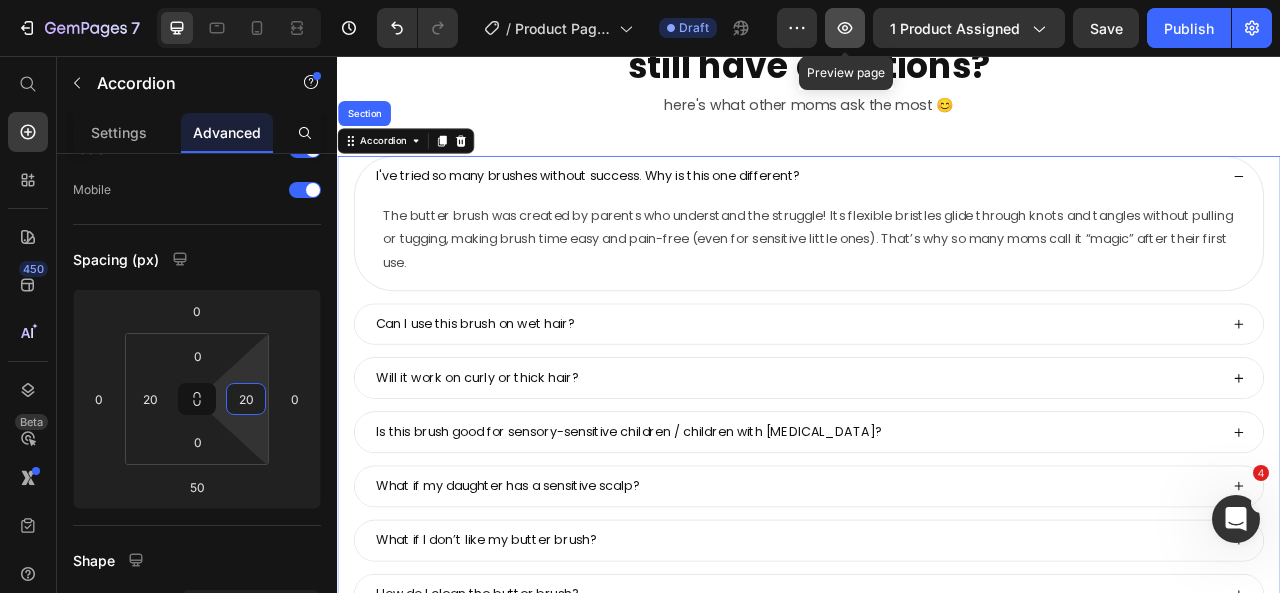 type on "20" 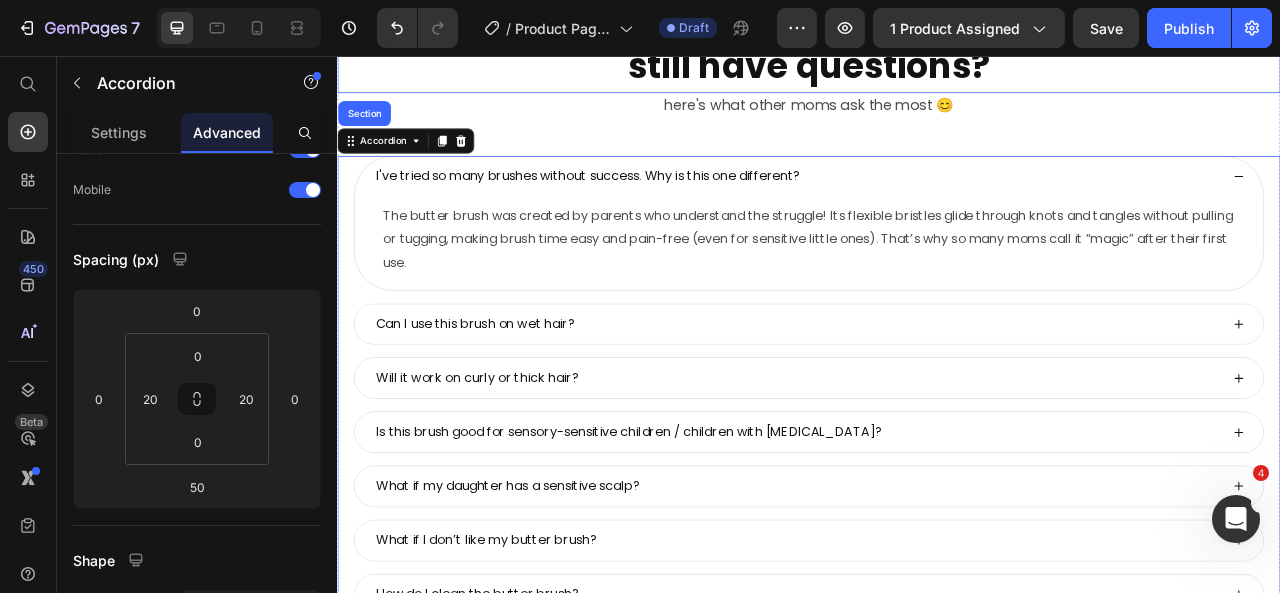 click on "still have questions?" at bounding box center (937, 69) 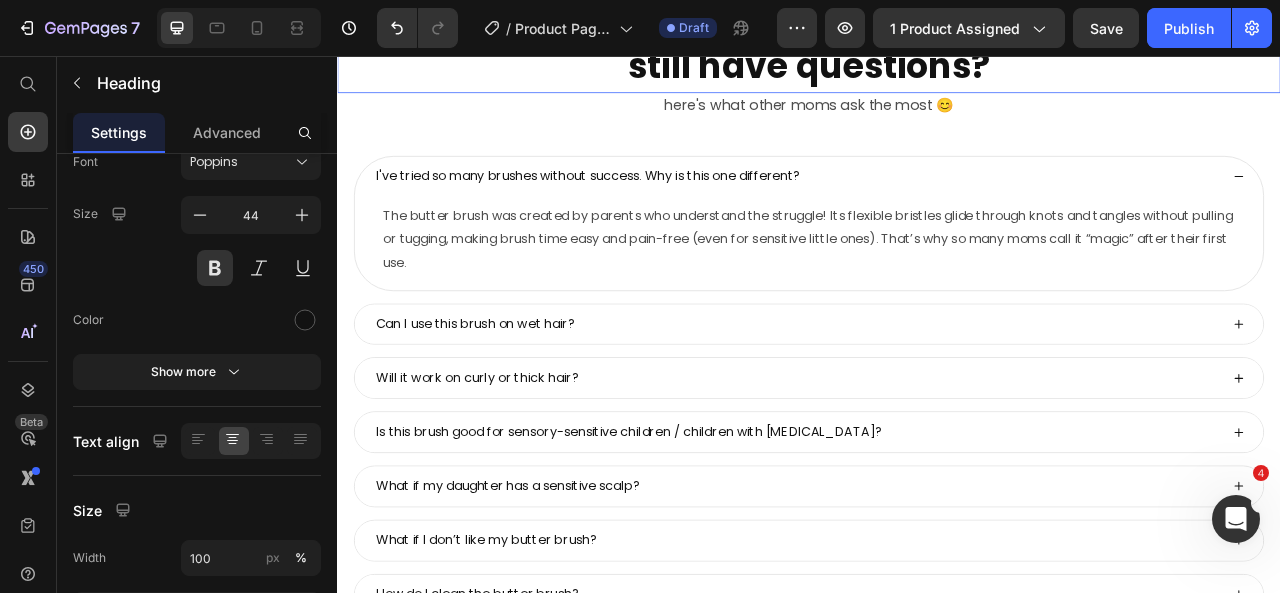 scroll, scrollTop: 0, scrollLeft: 0, axis: both 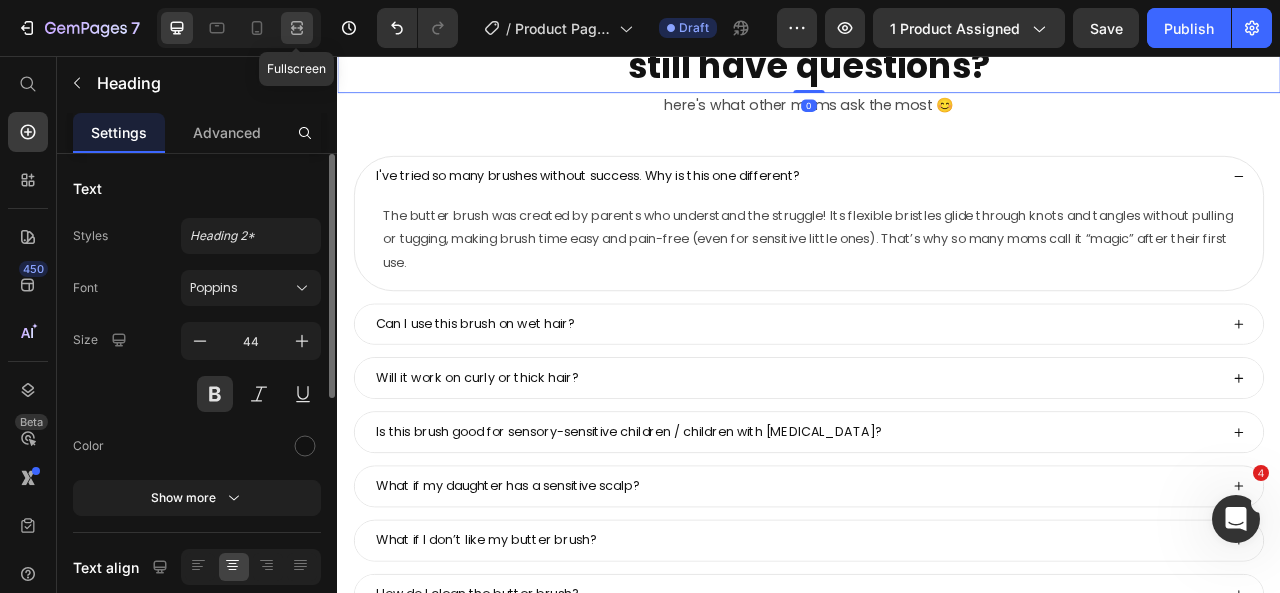 click 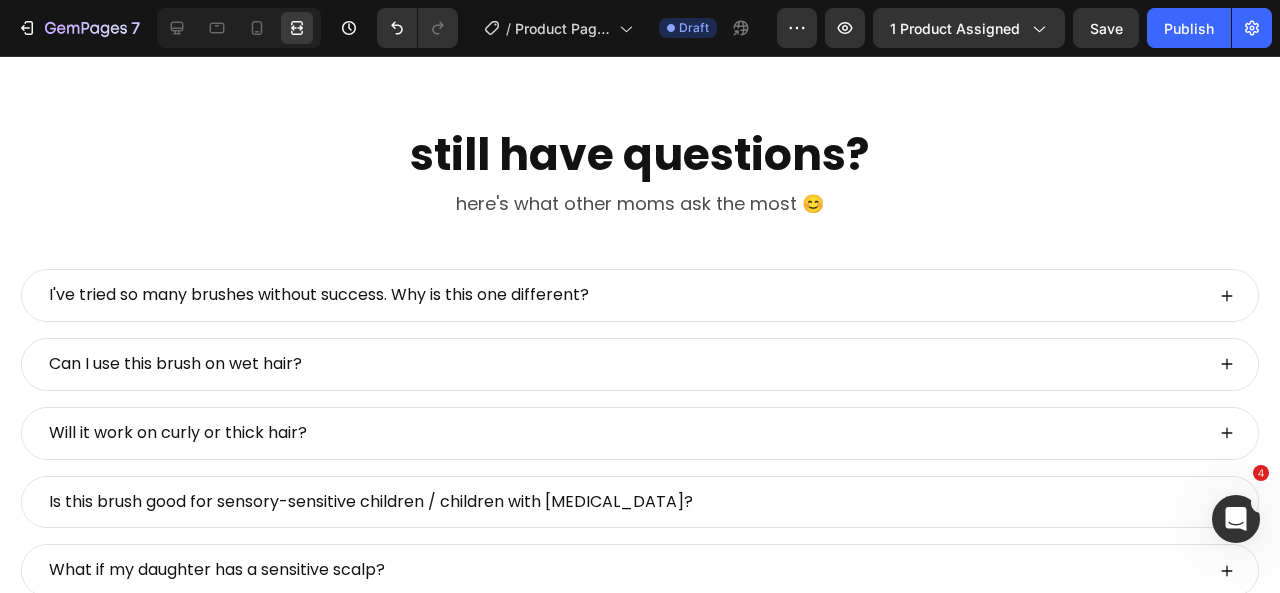scroll, scrollTop: 9528, scrollLeft: 0, axis: vertical 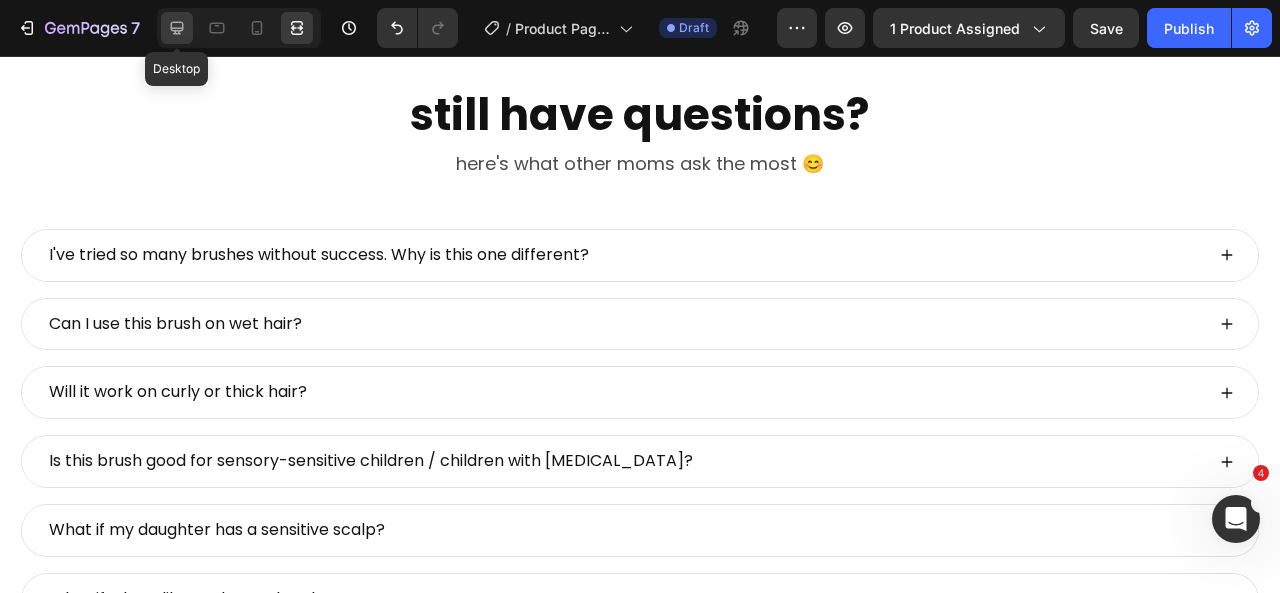 click 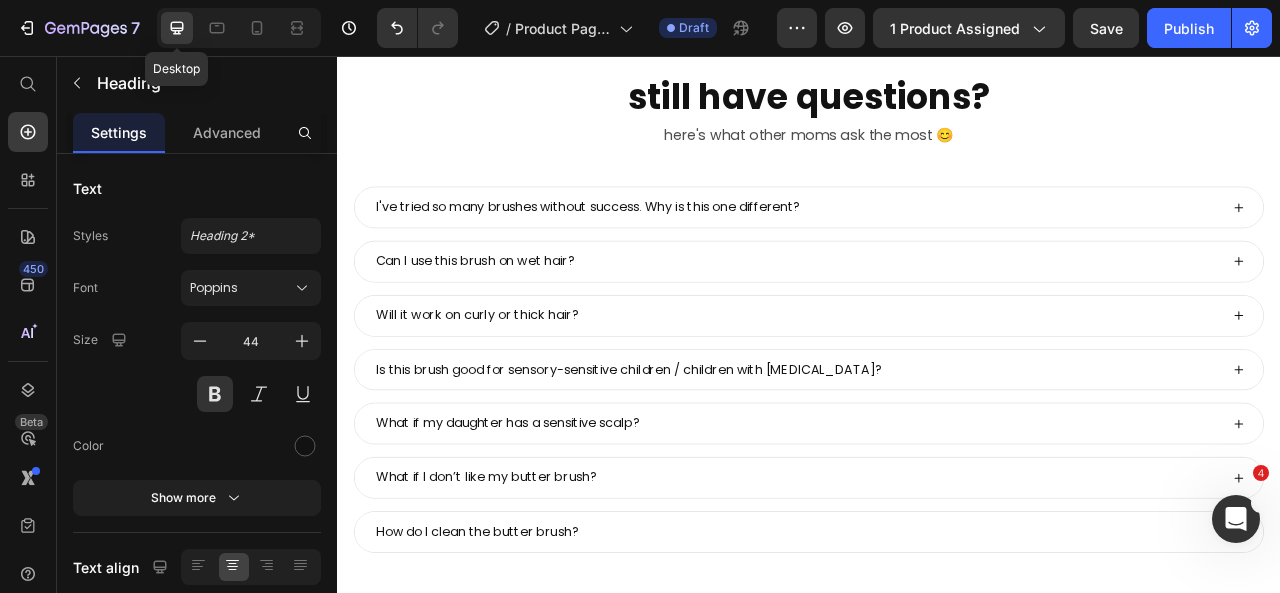 scroll, scrollTop: 9522, scrollLeft: 0, axis: vertical 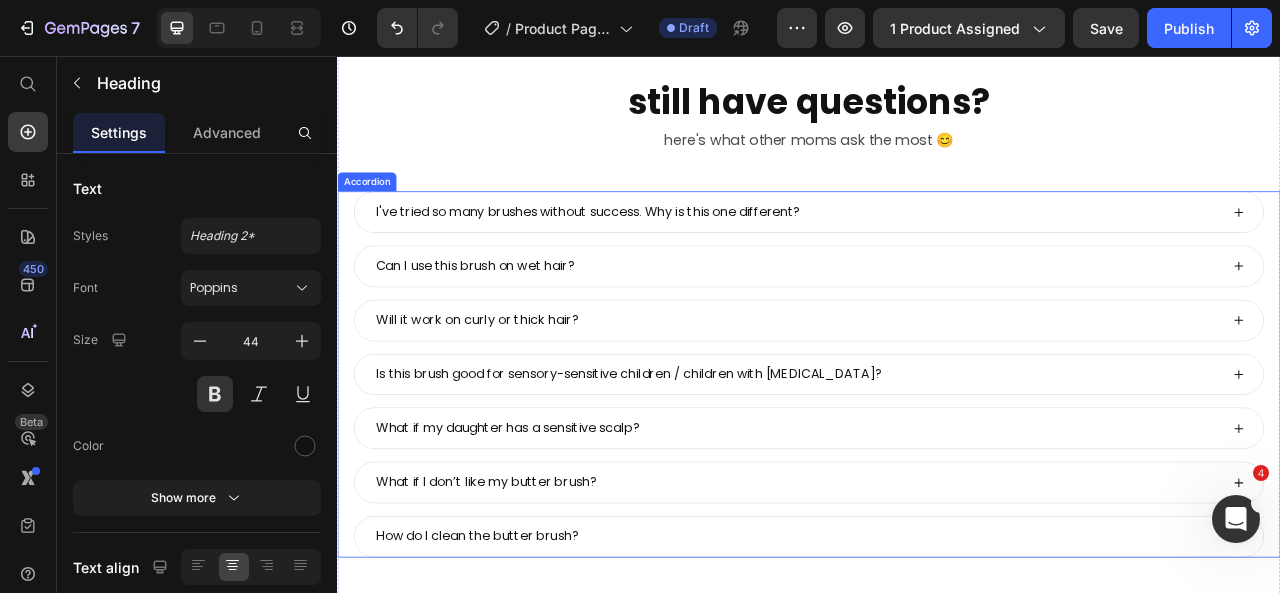 click on "I've tried so many brushes without success. Why is this one different?
Can I use this brush on wet hair?
Will it work on curly or thick hair?
Is this brush good for sensory-sensitive children / children with Autism?
What if my daughter has a sensitive scalp?
What if I don’t like my butter brush?
How do I clean the butter brush? Accordion" at bounding box center (937, 461) 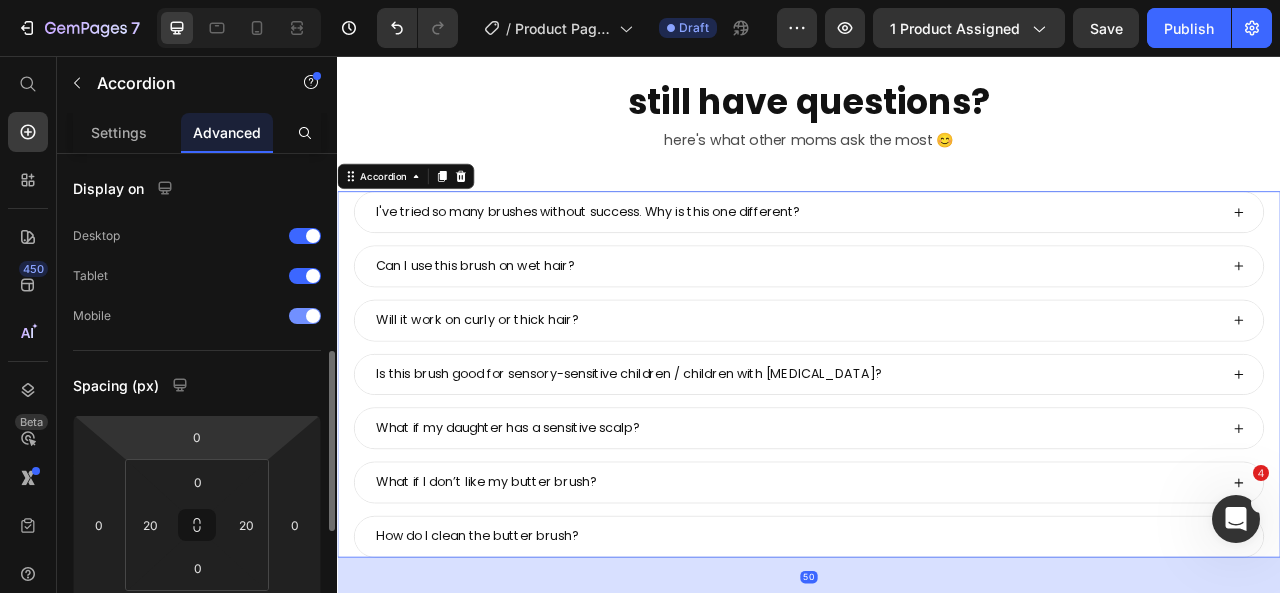 scroll, scrollTop: 146, scrollLeft: 0, axis: vertical 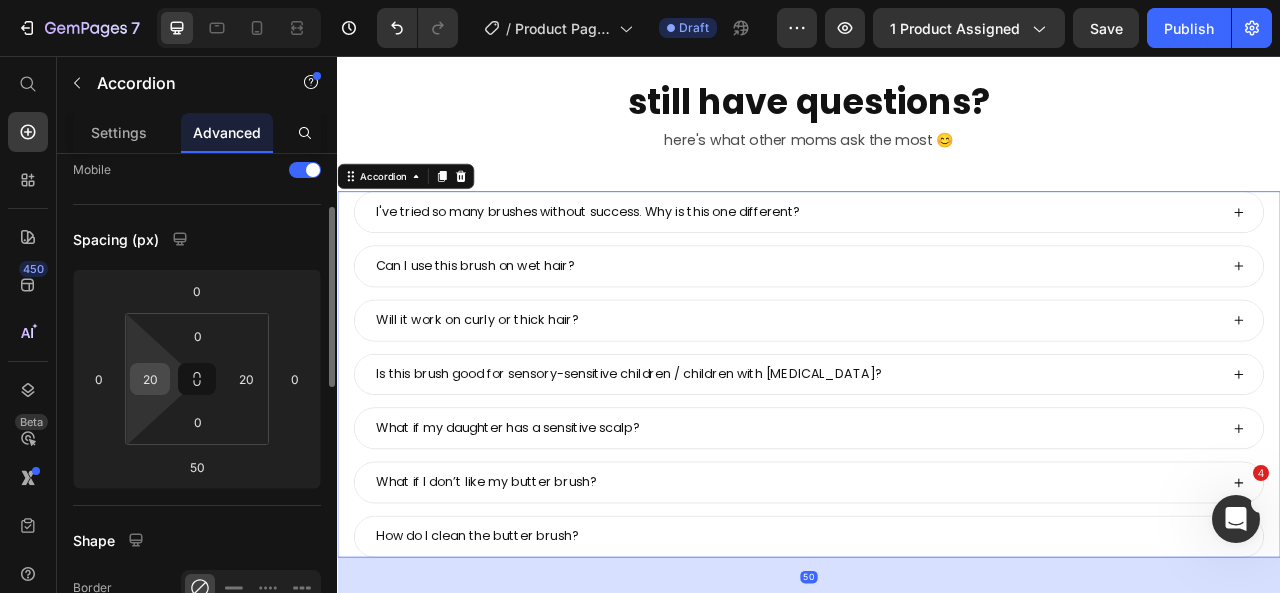 click on "20" at bounding box center [150, 379] 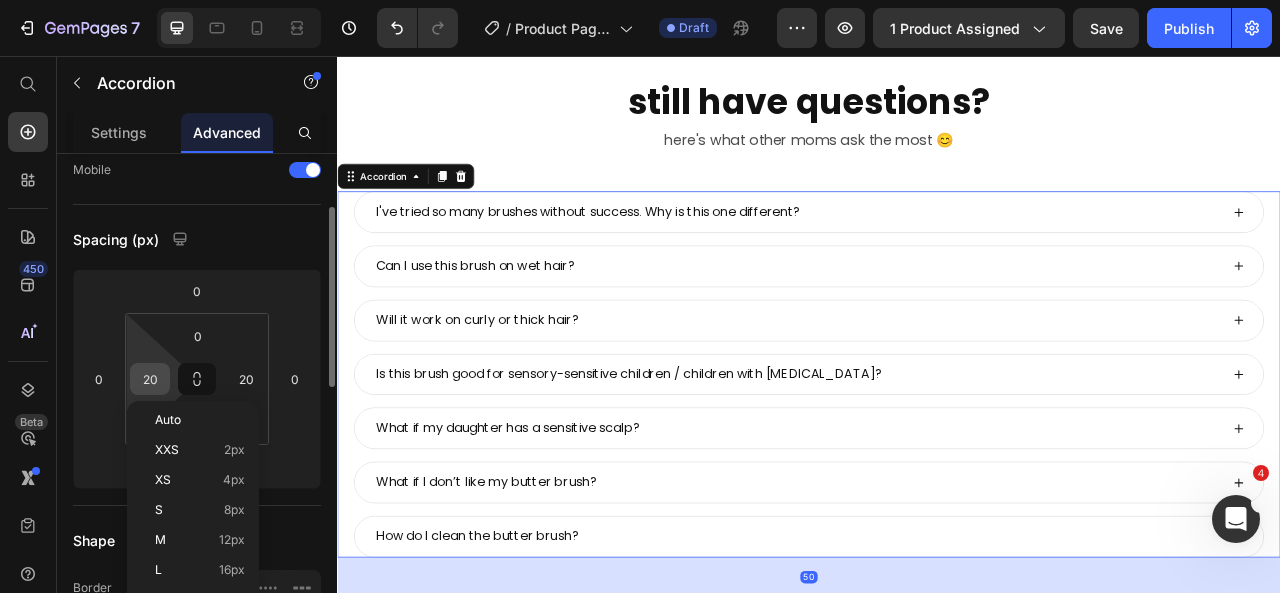 click on "20" at bounding box center [150, 379] 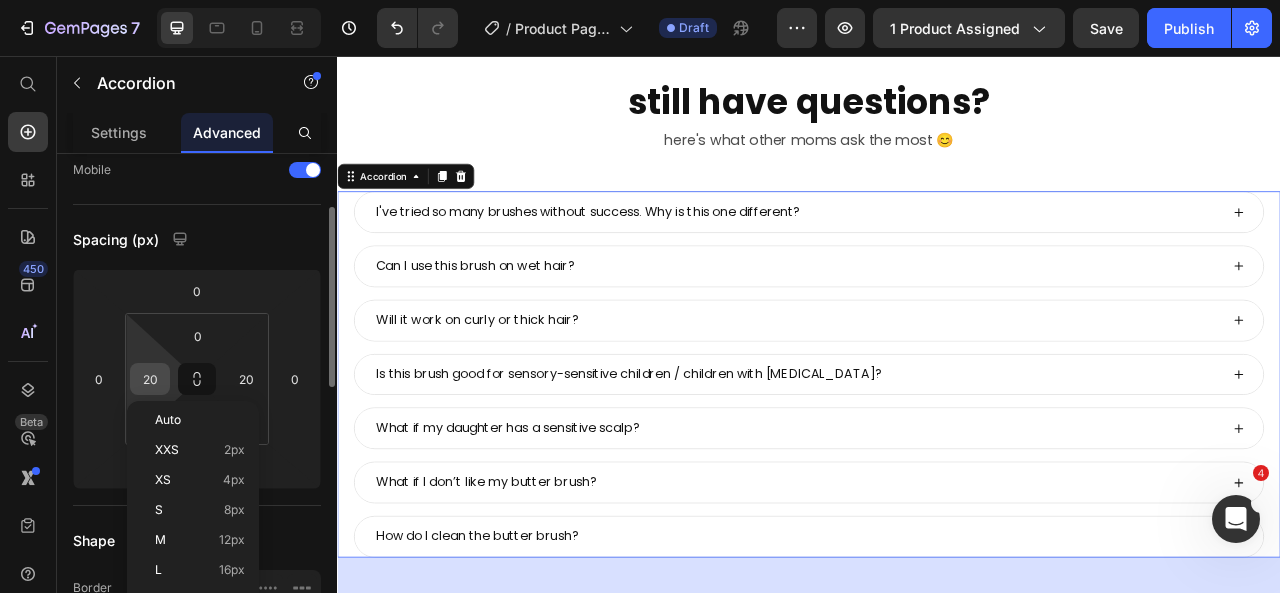 click on "20" at bounding box center (150, 379) 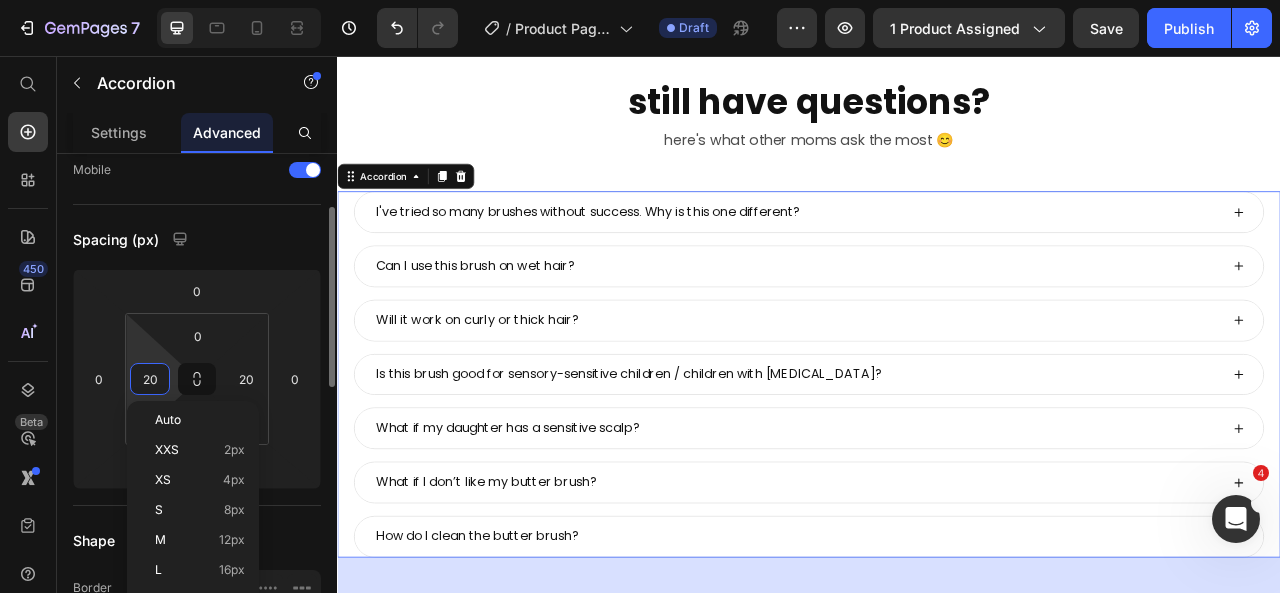 click on "20" at bounding box center (150, 379) 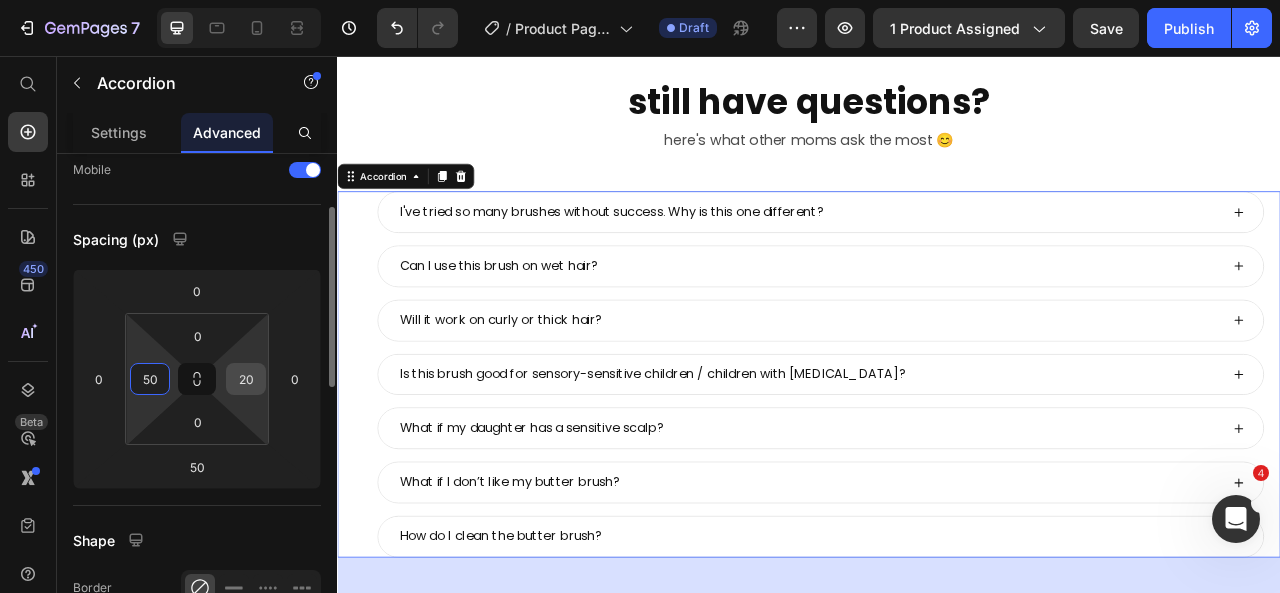 type on "50" 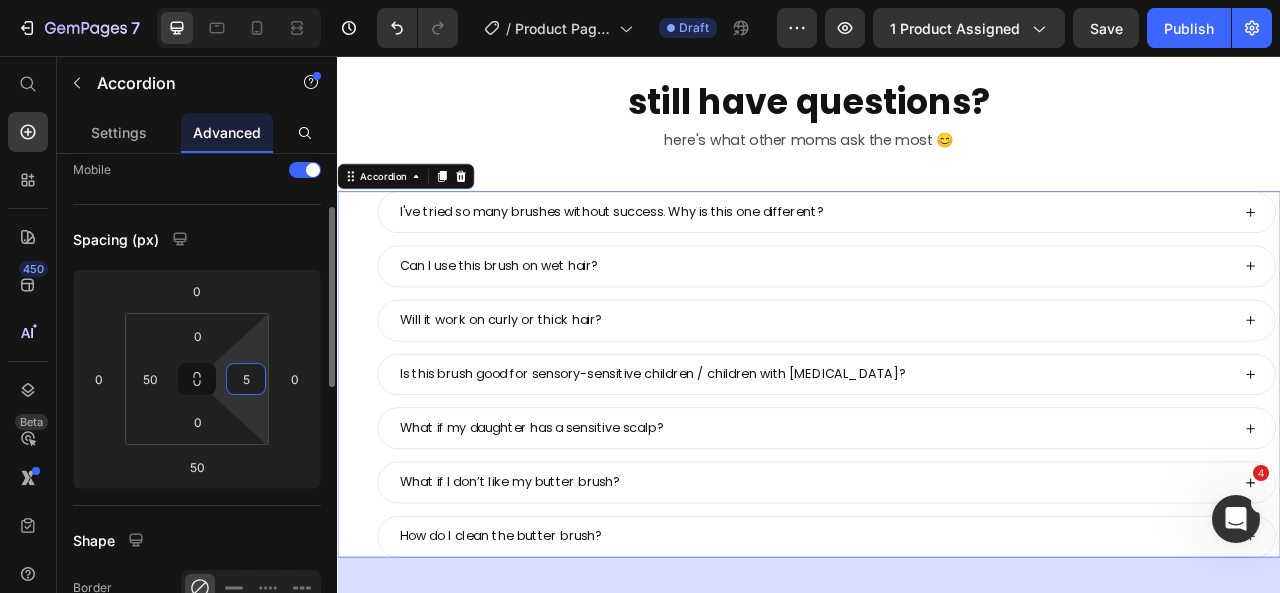 type on "50" 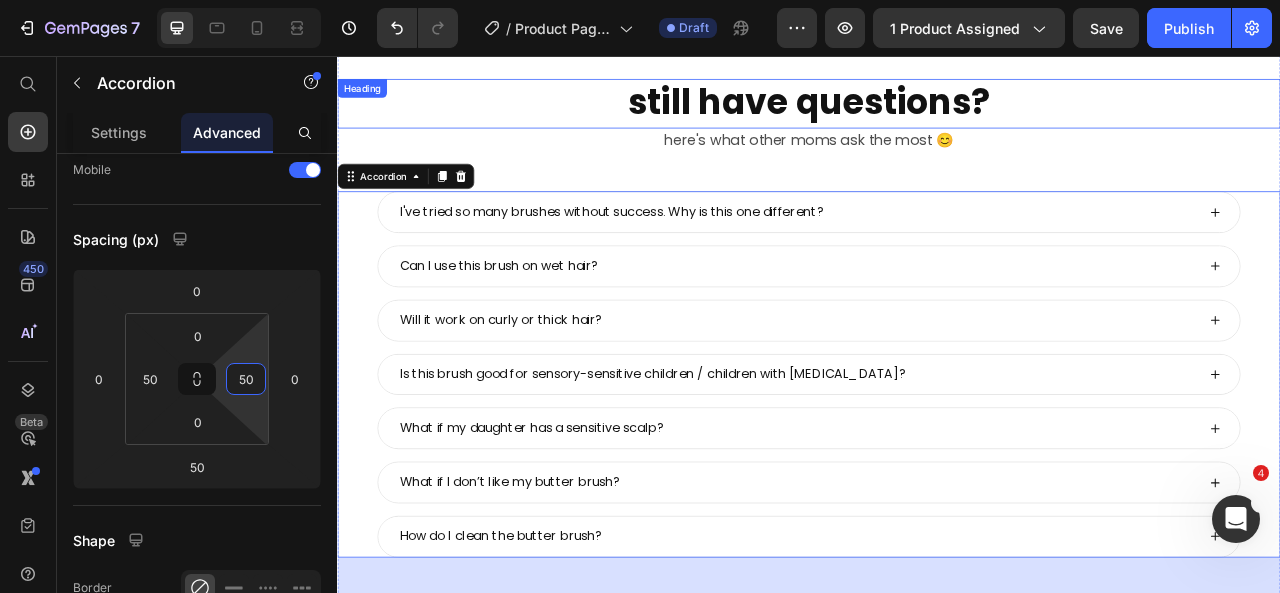 click on "still have questions?" at bounding box center (937, 114) 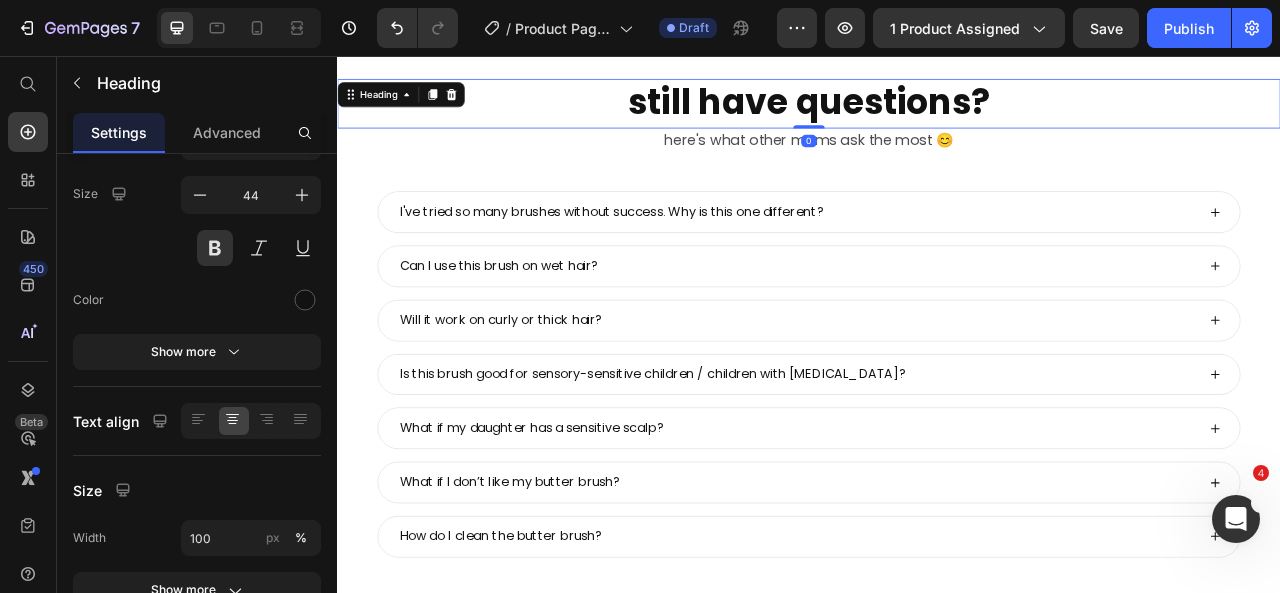 scroll, scrollTop: 0, scrollLeft: 0, axis: both 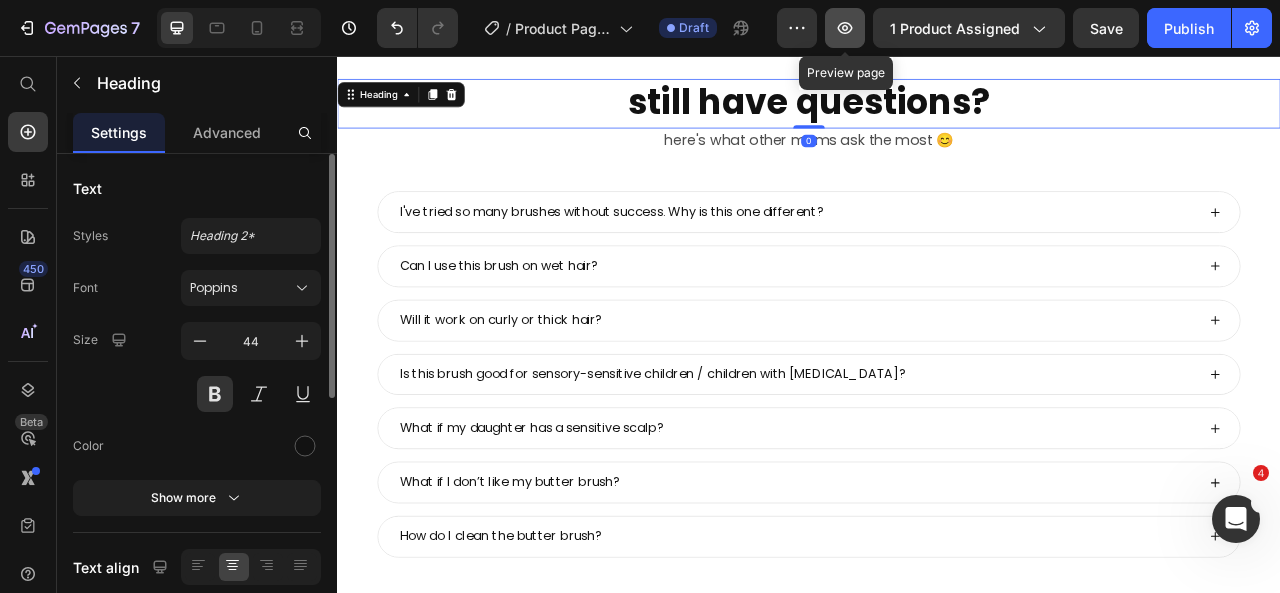 click 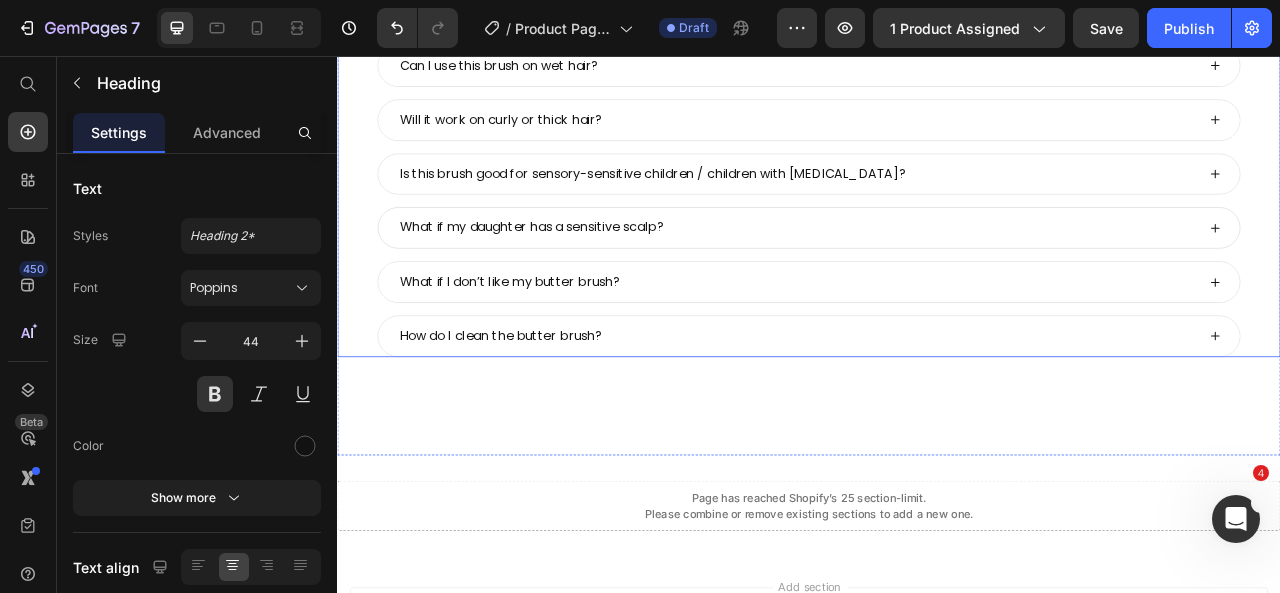 scroll, scrollTop: 9630, scrollLeft: 0, axis: vertical 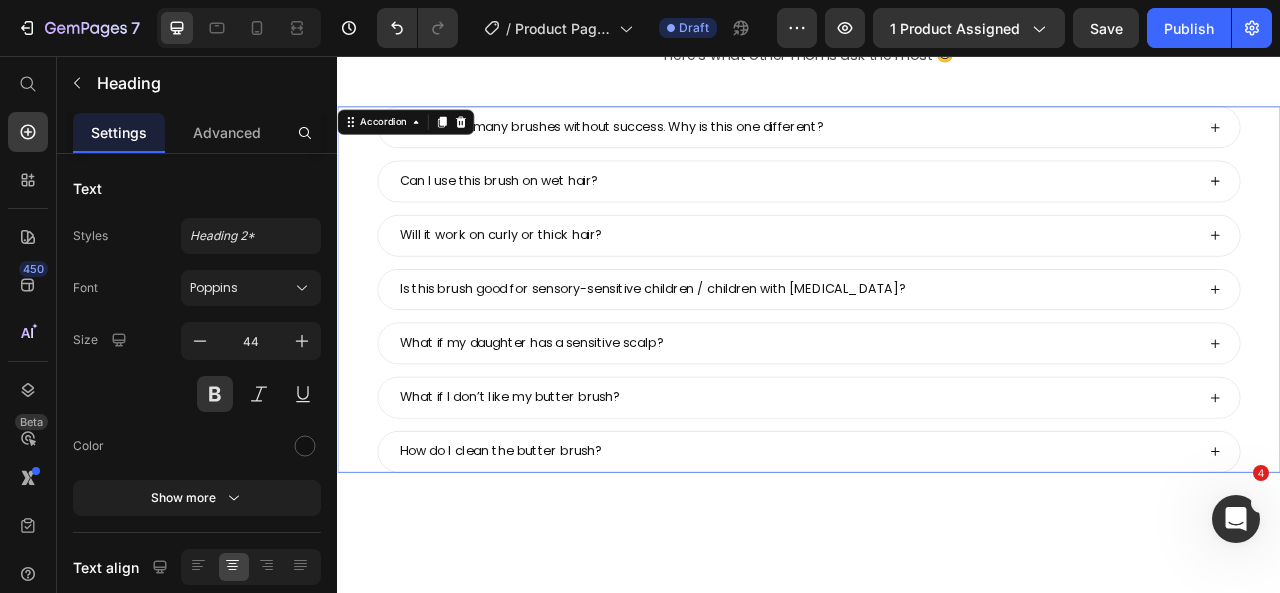 click on "I've tried so many brushes without success. Why is this one different?
Can I use this brush on wet hair?
Will it work on curly or thick hair?
Is this brush good for sensory-sensitive children / children with Autism?
What if my daughter has a sensitive scalp?
What if I don’t like my butter brush?
How do I clean the butter brush? Accordion   0" at bounding box center (937, 353) 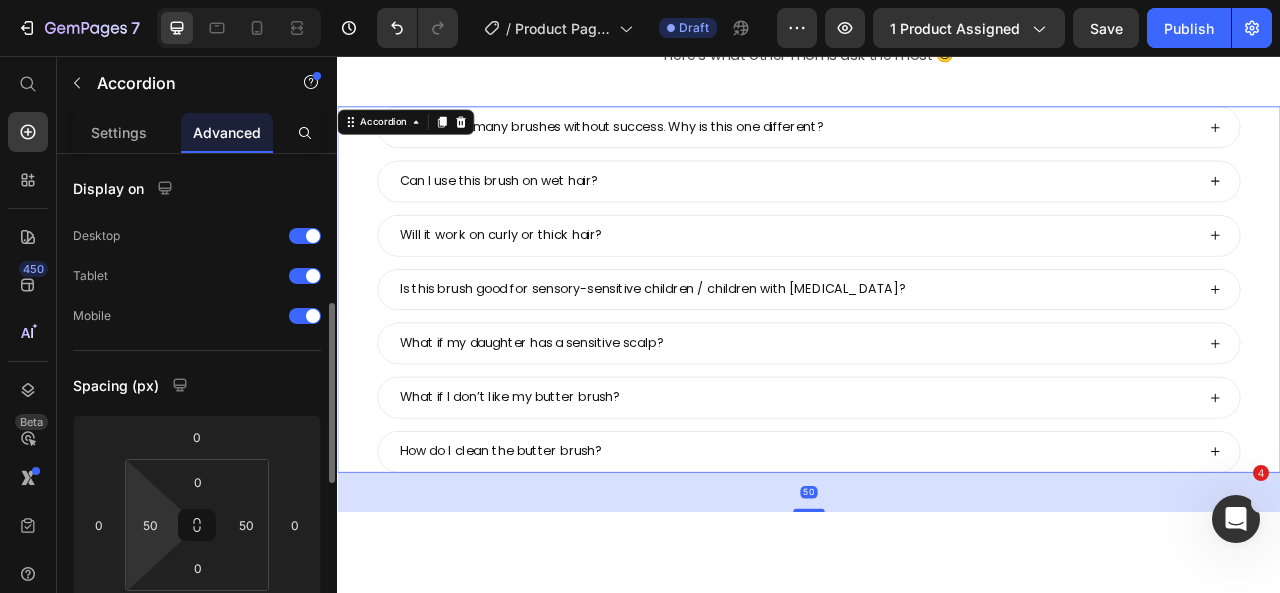 scroll, scrollTop: 116, scrollLeft: 0, axis: vertical 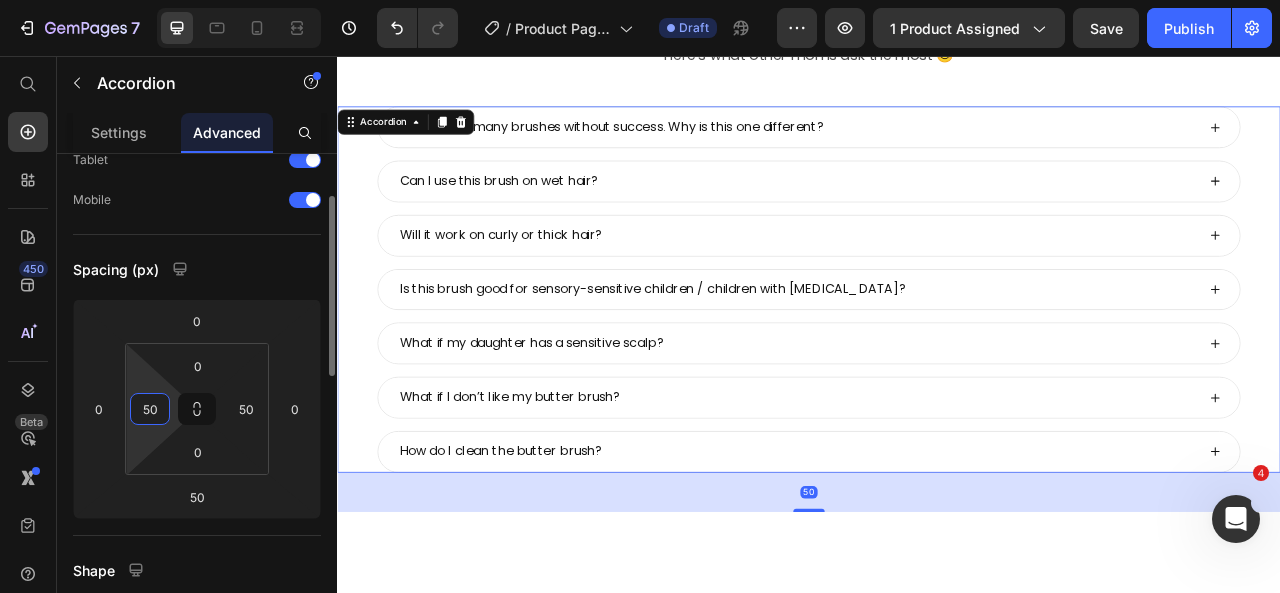 click on "50" at bounding box center (150, 409) 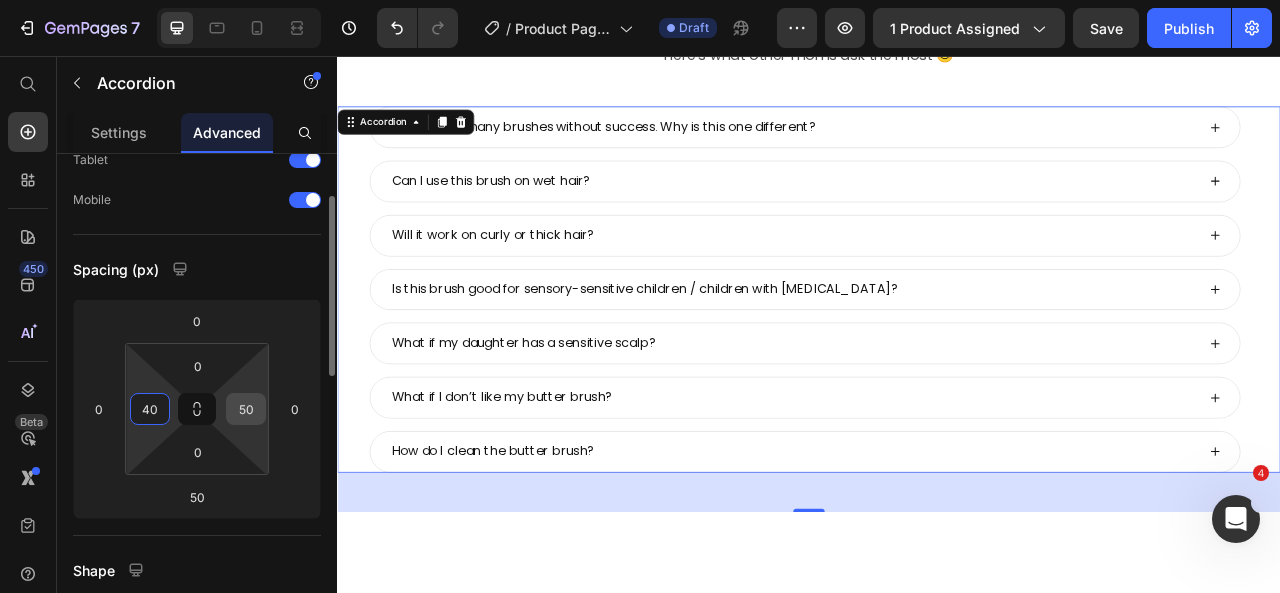 type on "40" 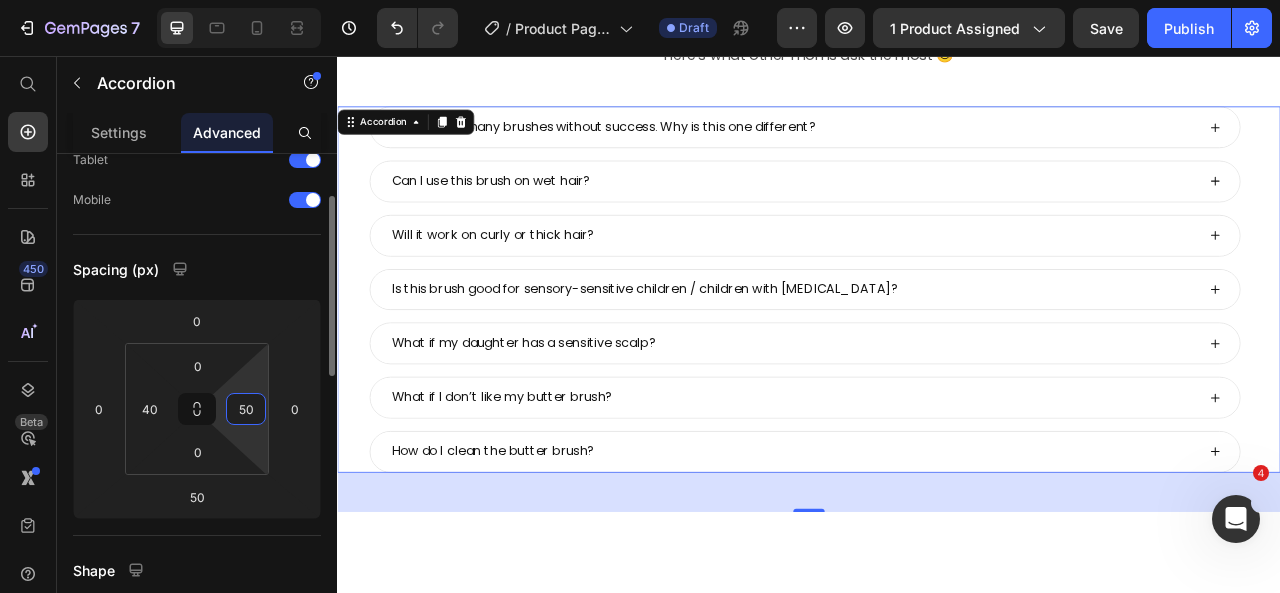 click on "50" at bounding box center (246, 409) 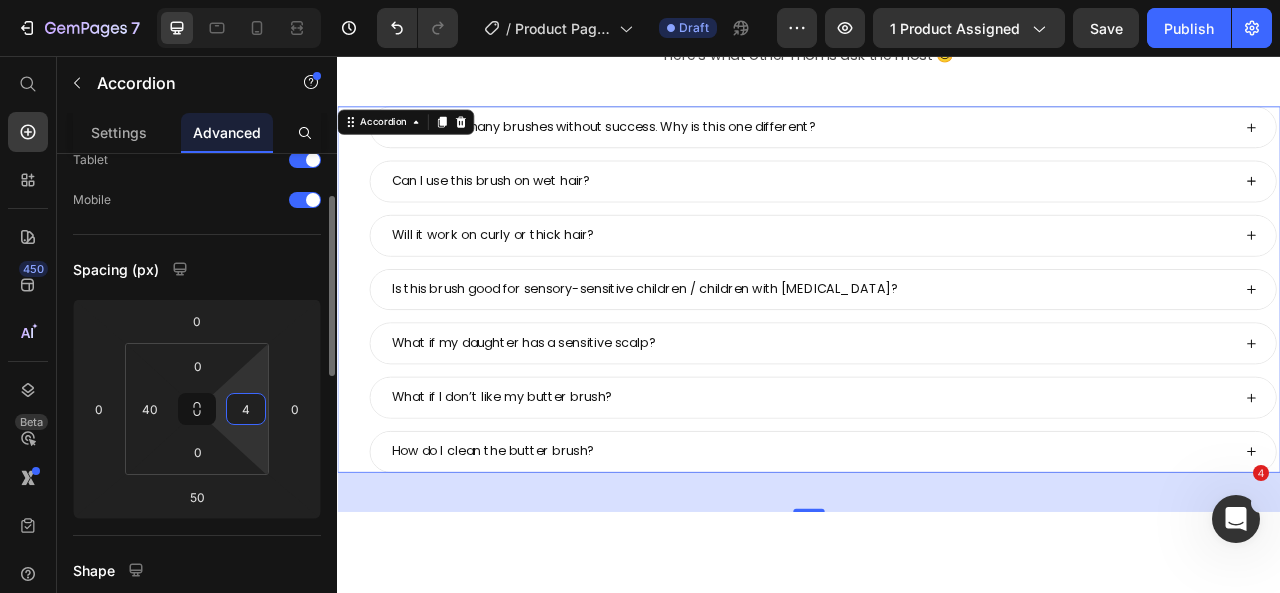 type on "40" 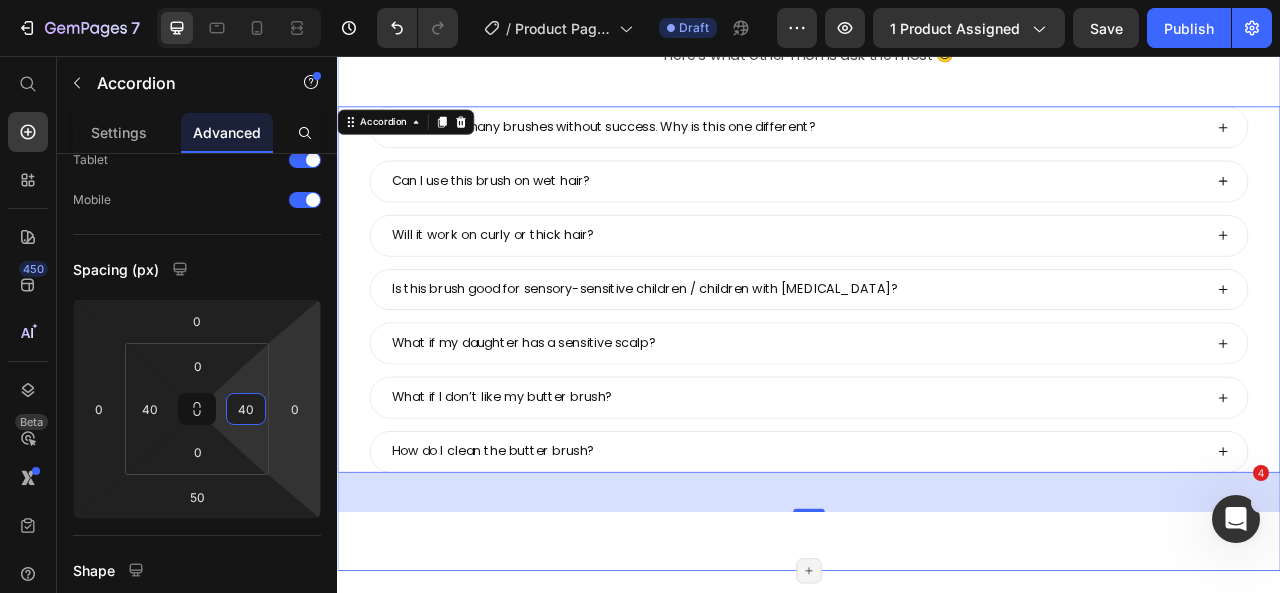 click on "still have questions? Heading real moms. real results. Heading here's what other moms ask the most 😊 Text Block
I've tried so many brushes without success. Why is this one different?
Can I use this brush on wet hair?
Will it work on curly or thick hair?
Is this brush good for sensory-sensitive children / children with Autism?
What if my daughter has a sensitive scalp?
What if I don’t like my butter brush?
How do I clean the butter brush? Accordion   50 see it in action 🎥 Text Block Section 25/25 Page has reached Shopify’s 25 section-limit Page has reached Shopify’s 25 section-limit" at bounding box center (937, 306) 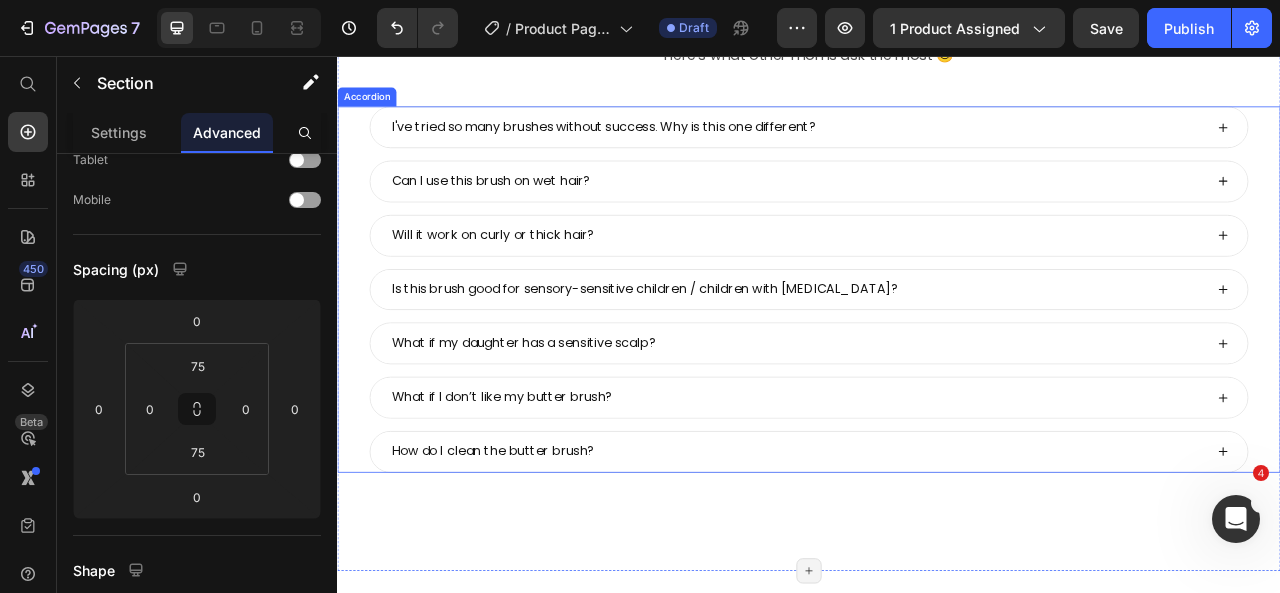 scroll, scrollTop: 0, scrollLeft: 0, axis: both 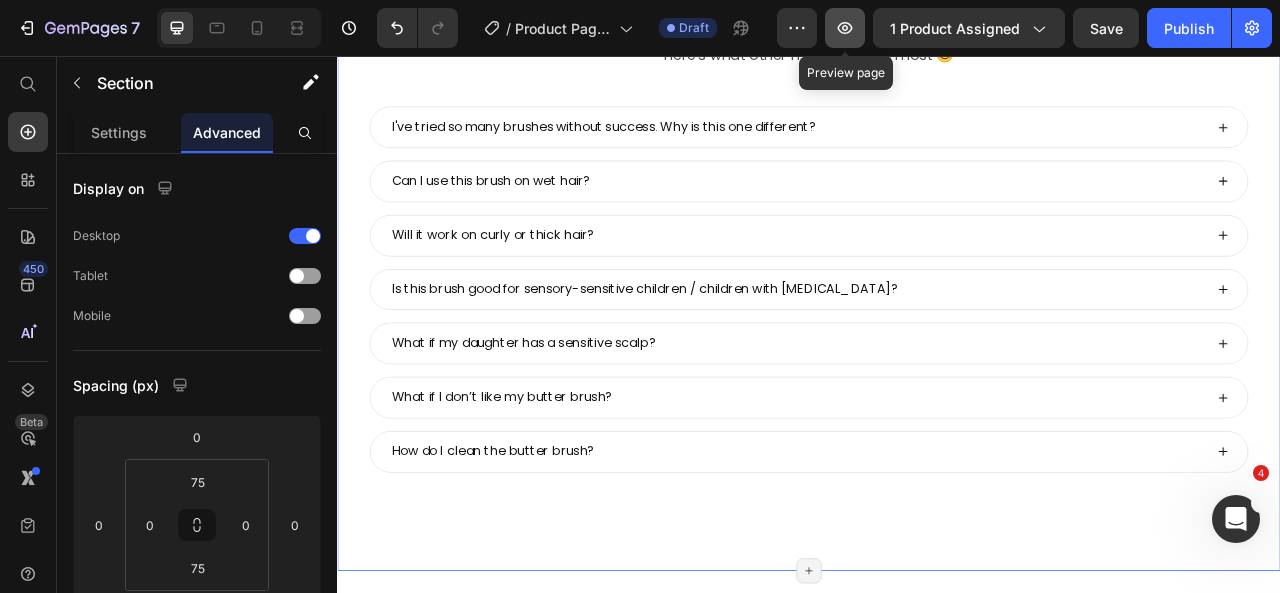 click 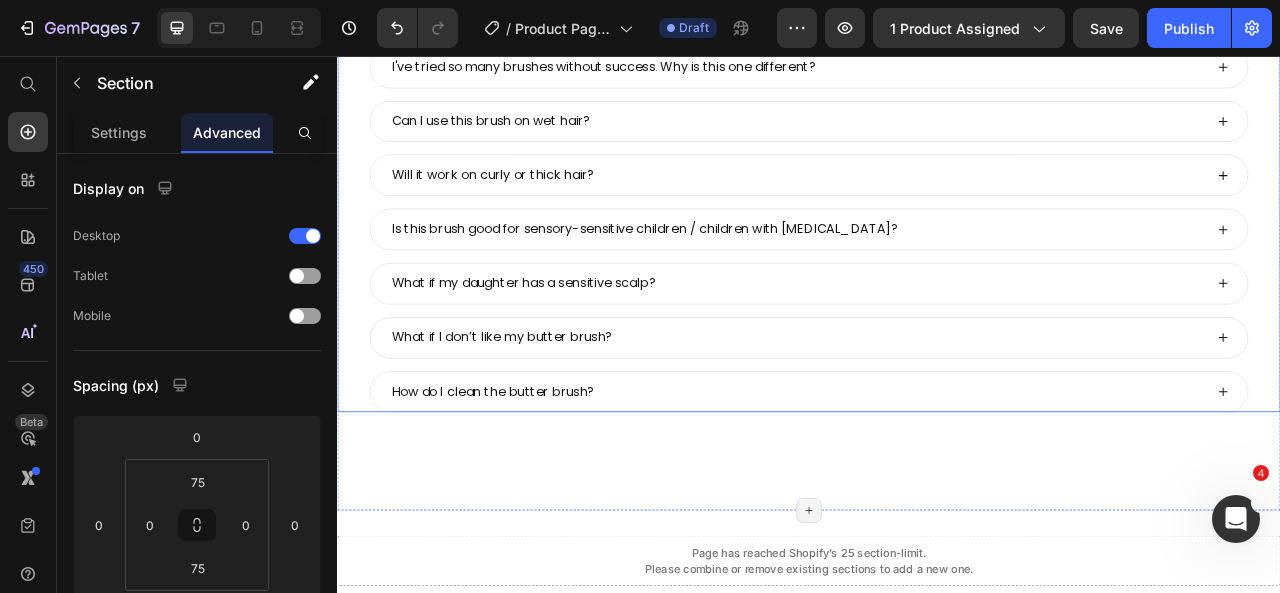 scroll, scrollTop: 9298, scrollLeft: 0, axis: vertical 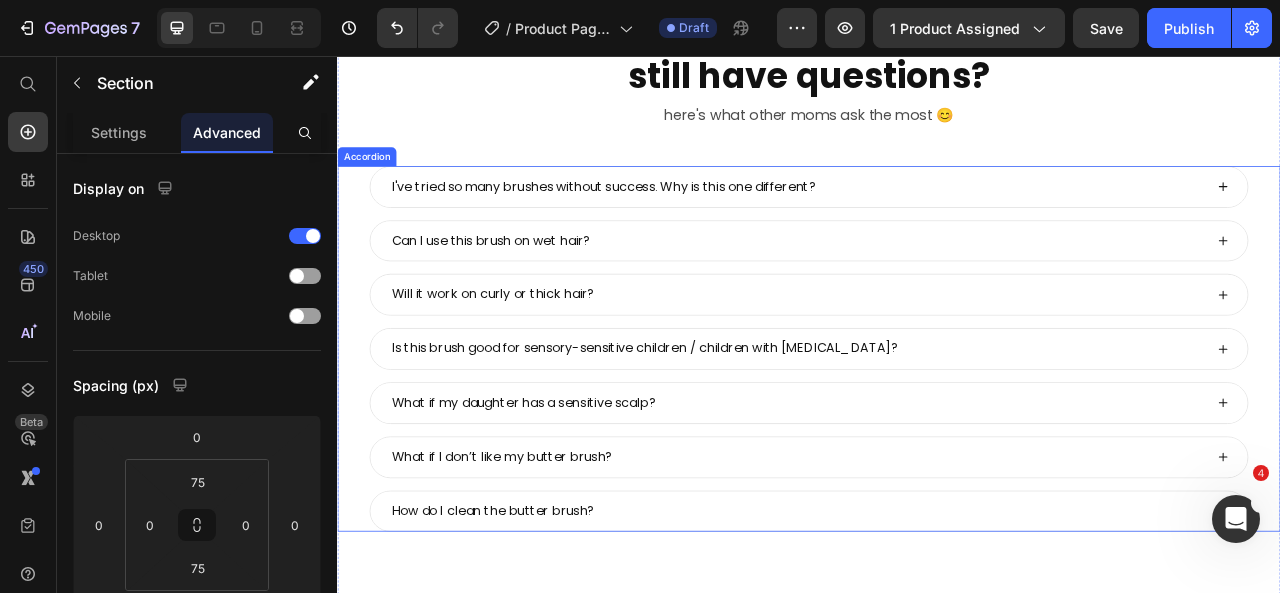 click on "Accordion" at bounding box center [374, 184] 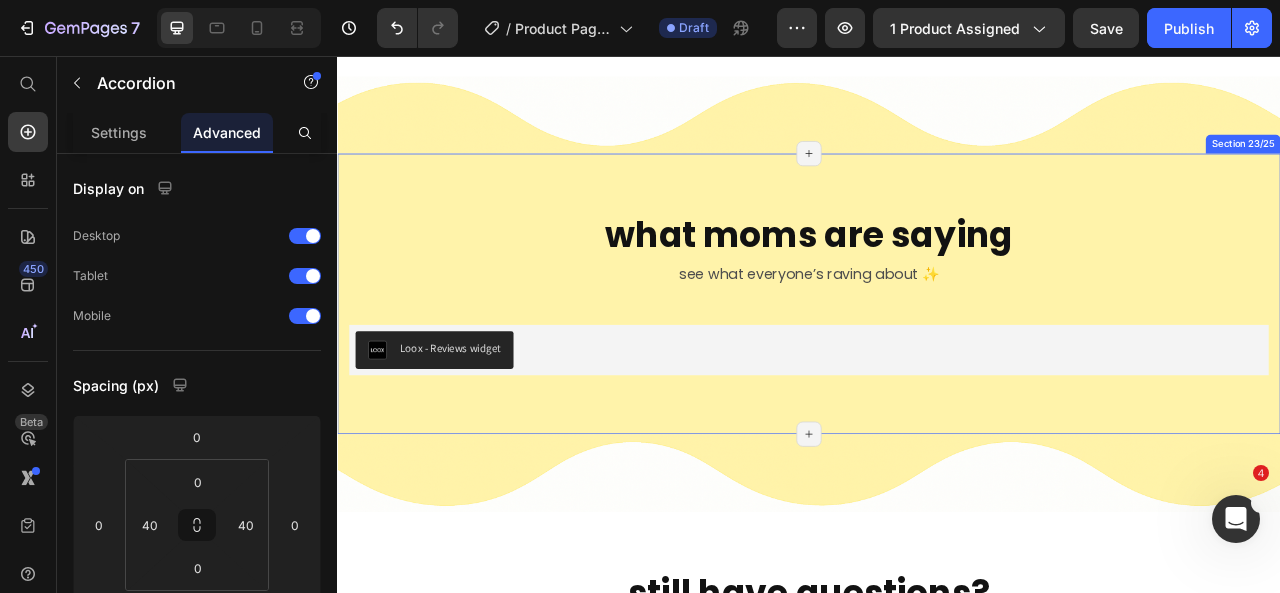 scroll, scrollTop: 8767, scrollLeft: 0, axis: vertical 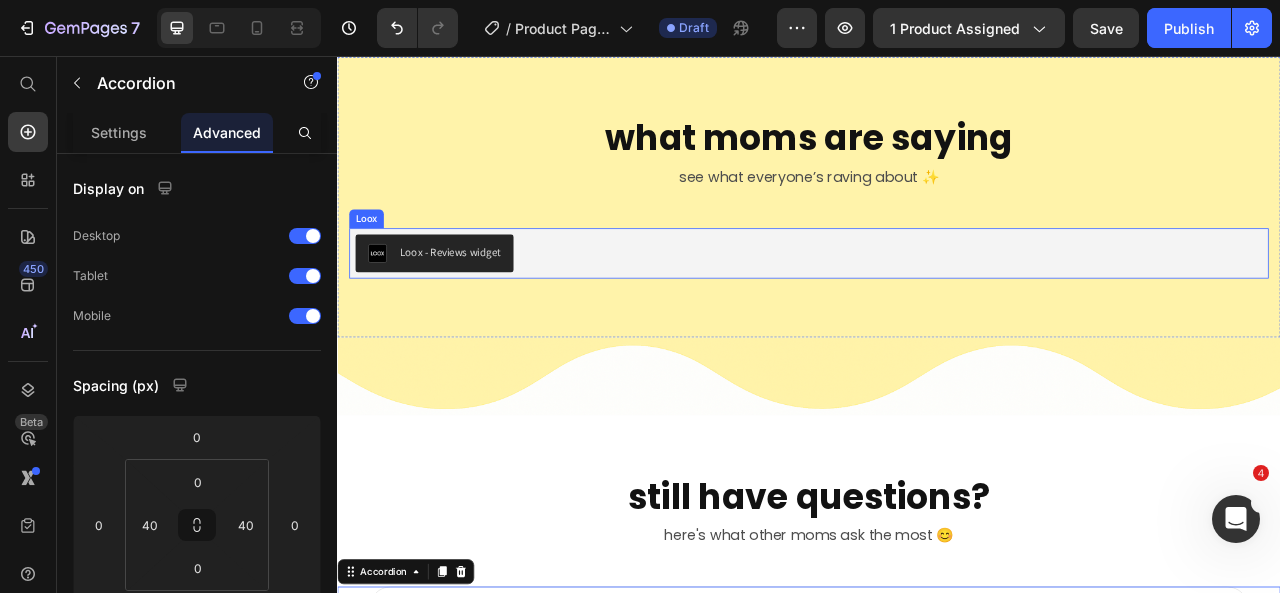 click on "Loox - Reviews widget" at bounding box center [937, 307] 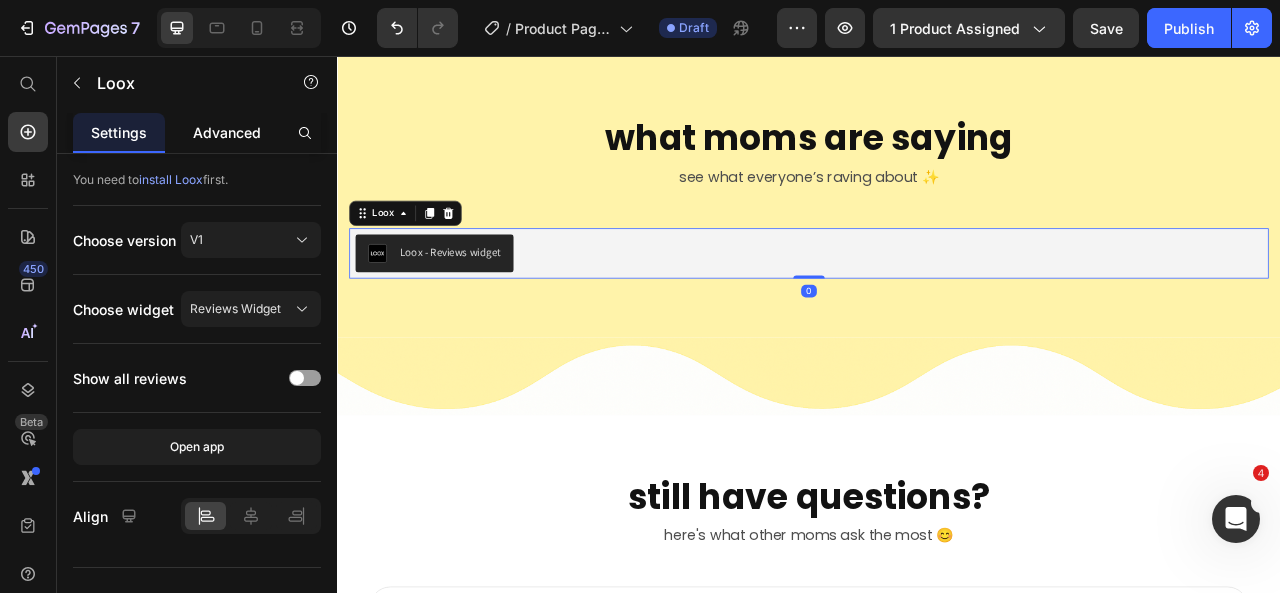 click on "Advanced" at bounding box center [227, 132] 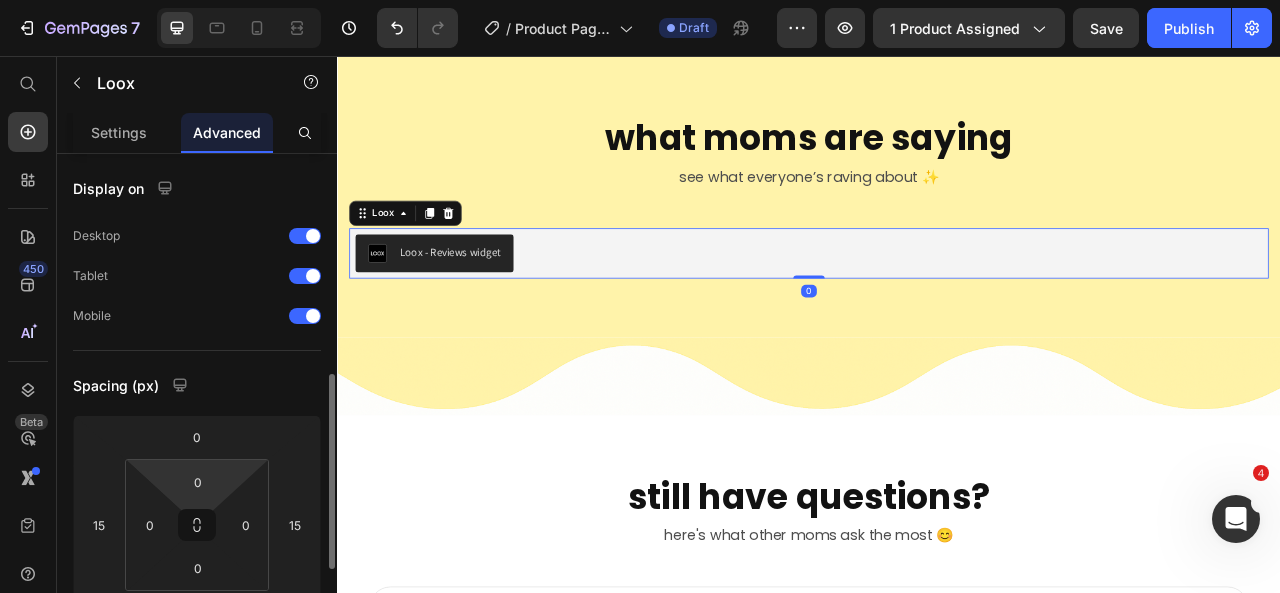scroll, scrollTop: 159, scrollLeft: 0, axis: vertical 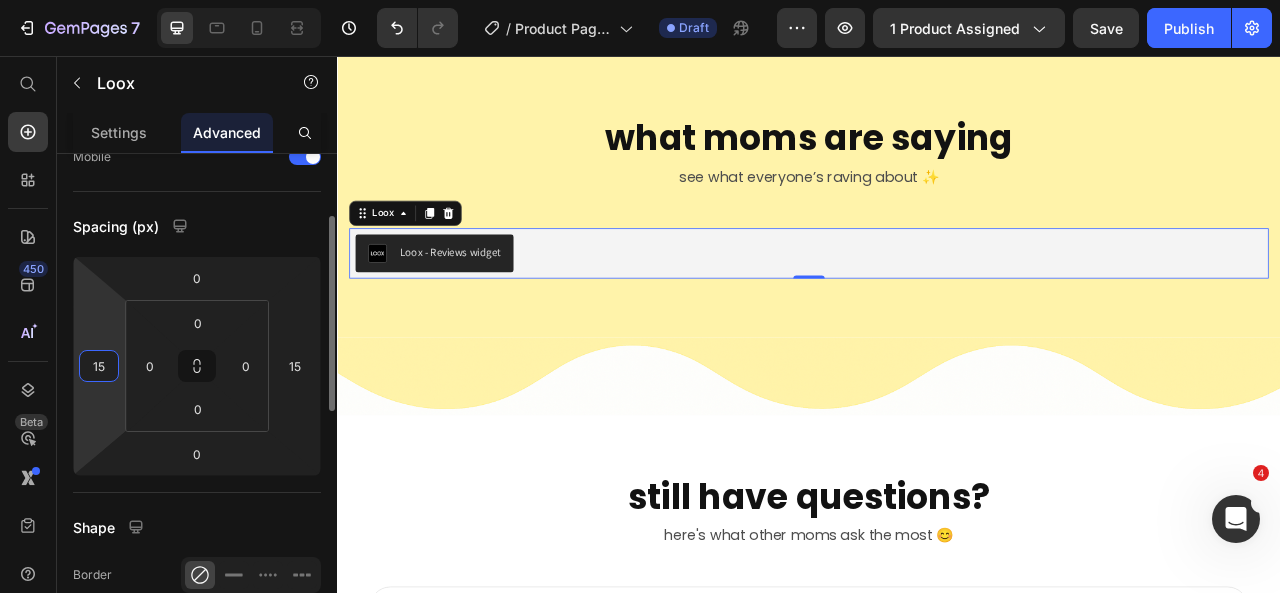 click on "15" at bounding box center [99, 366] 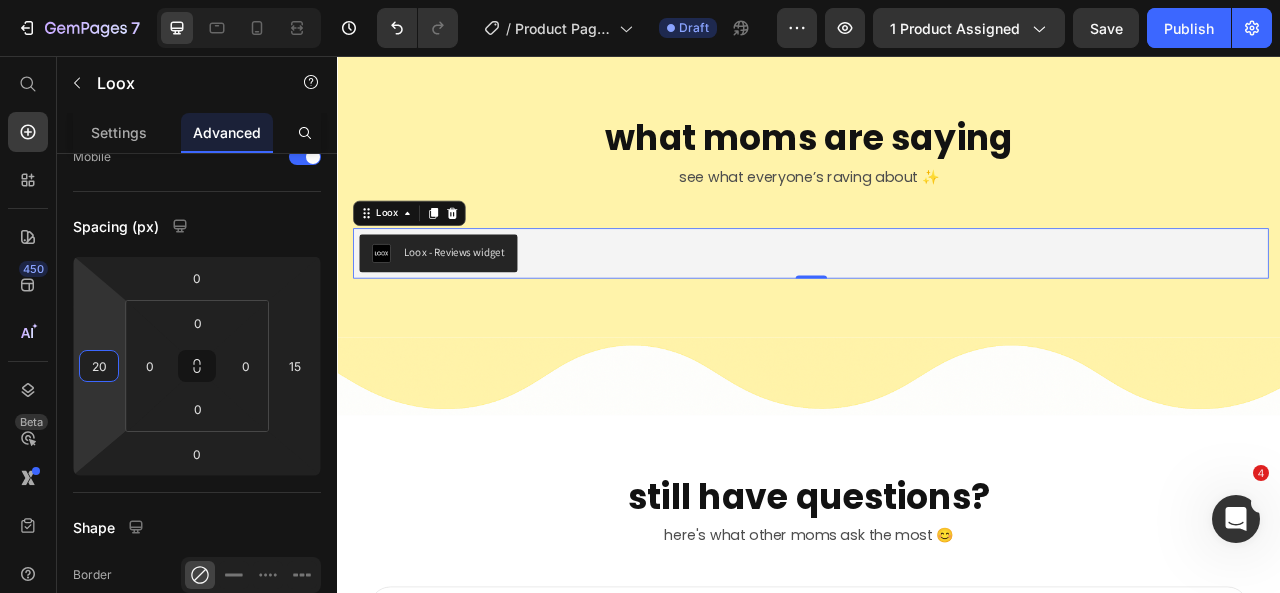 type on "2" 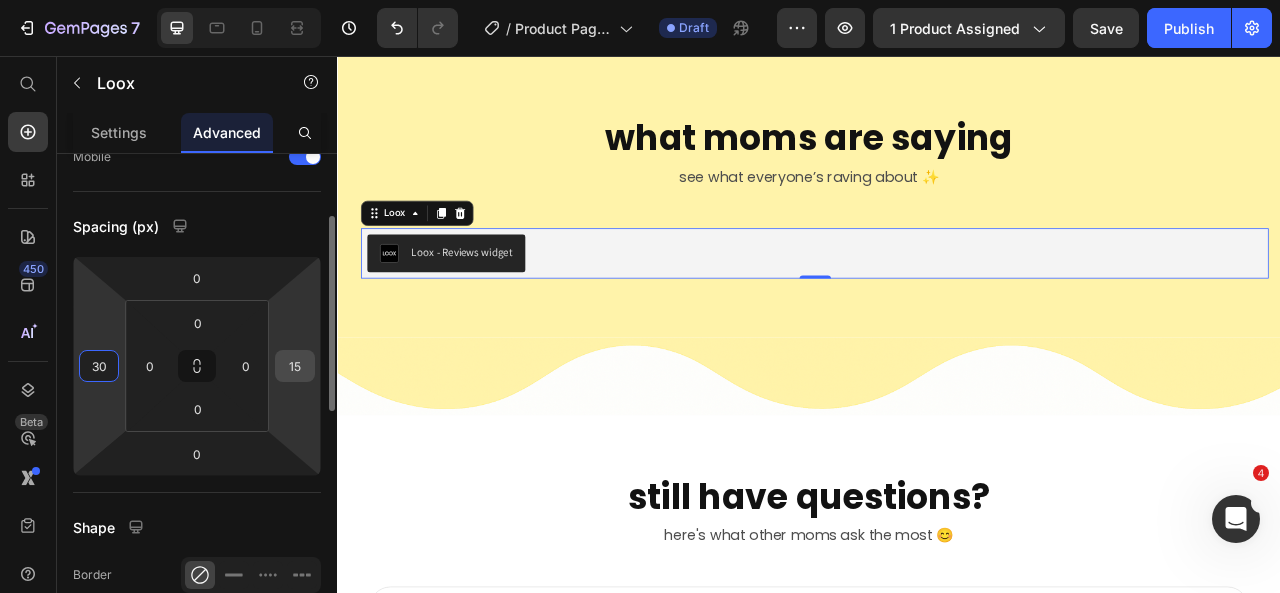 type on "30" 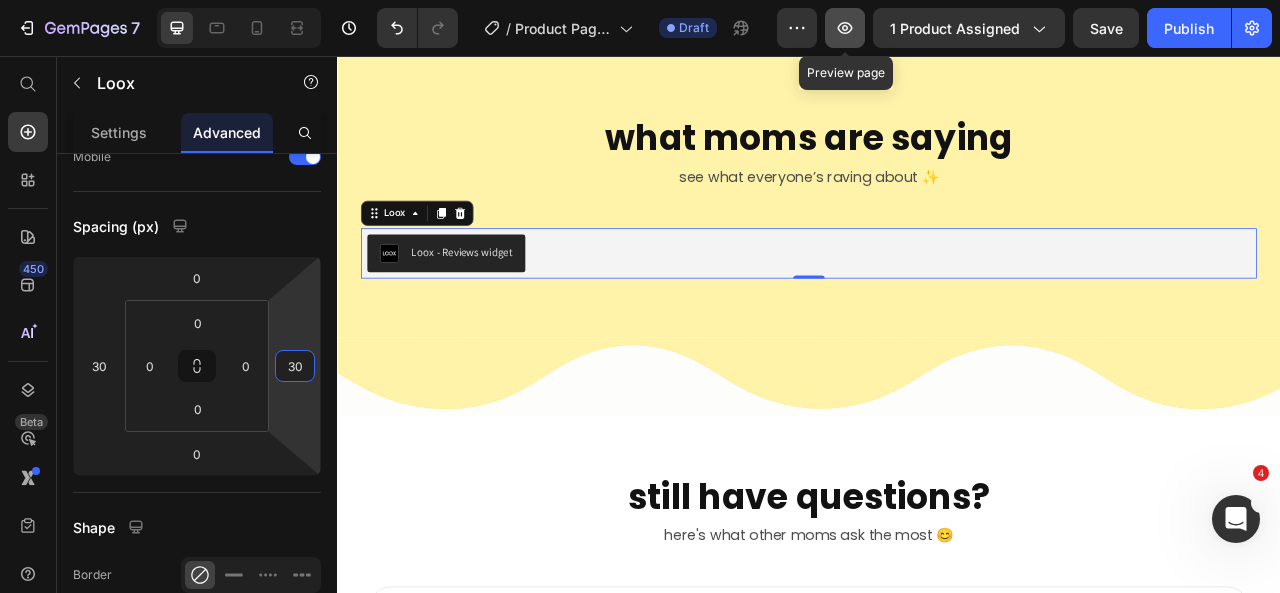 type on "30" 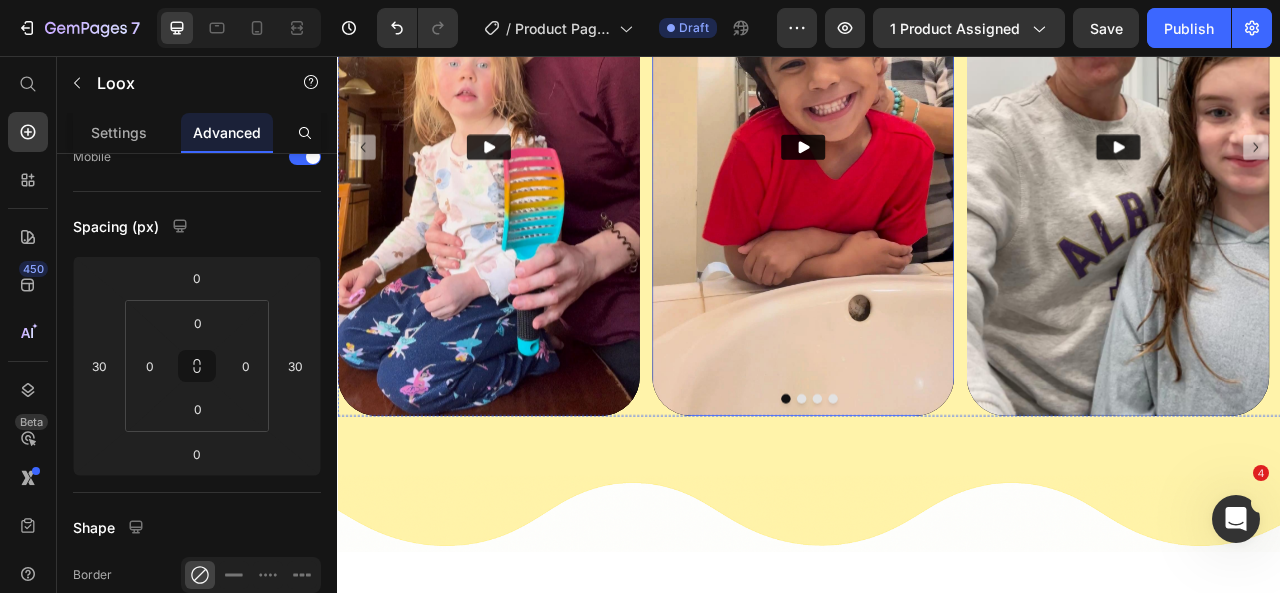 scroll, scrollTop: 7000, scrollLeft: 0, axis: vertical 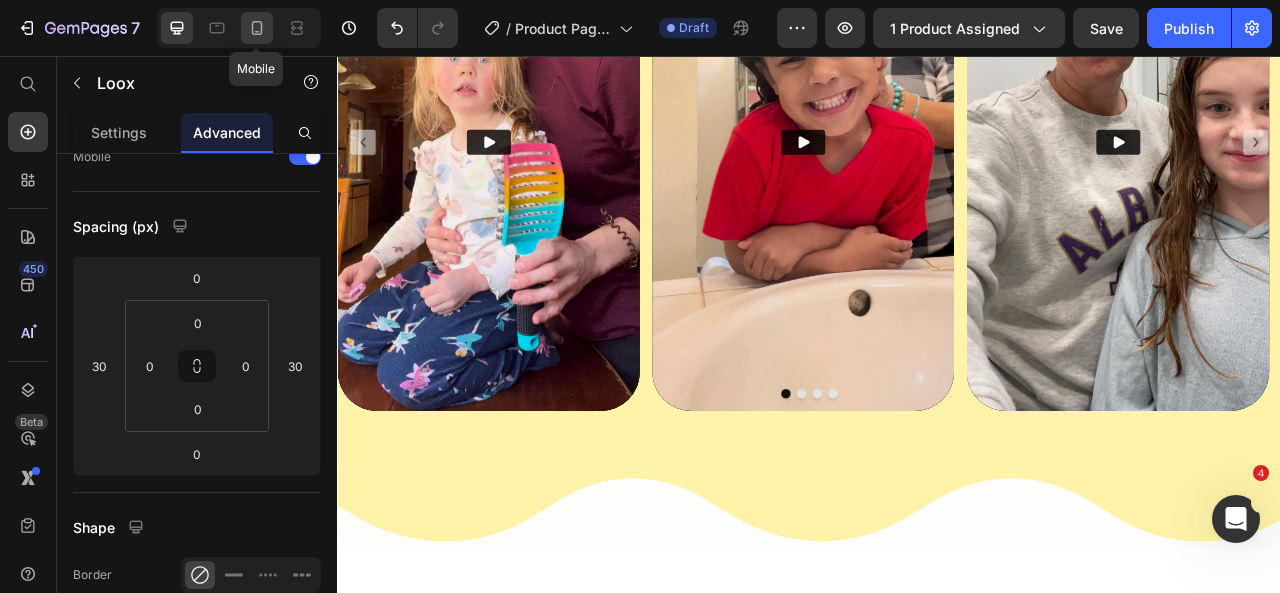 click 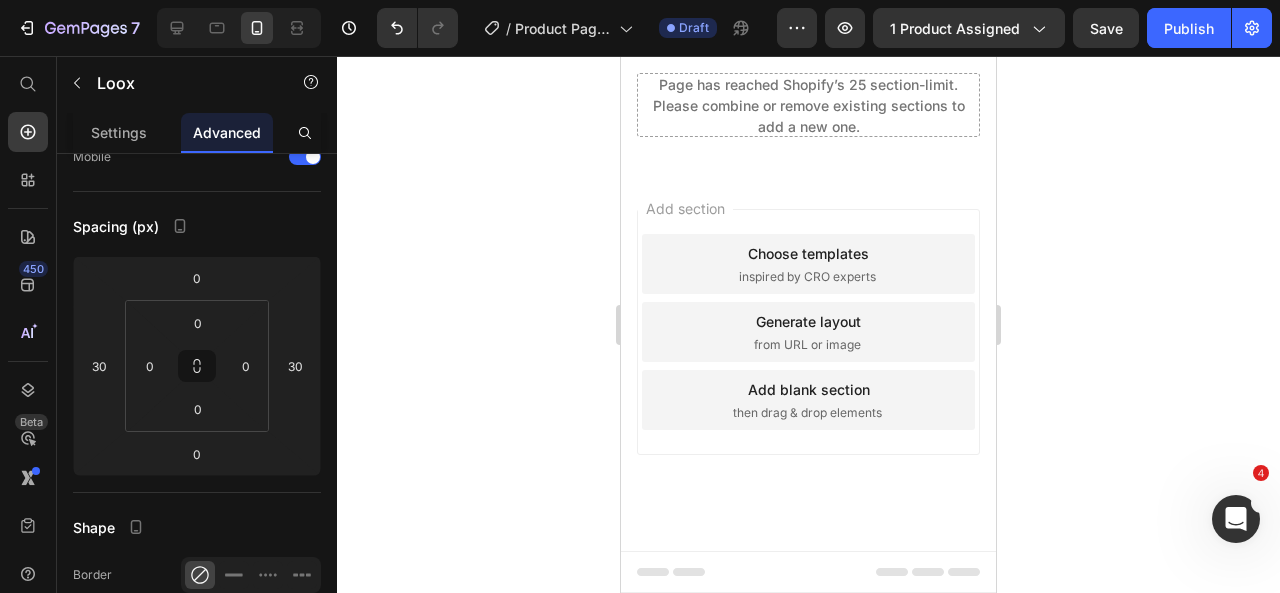 scroll, scrollTop: 10116, scrollLeft: 0, axis: vertical 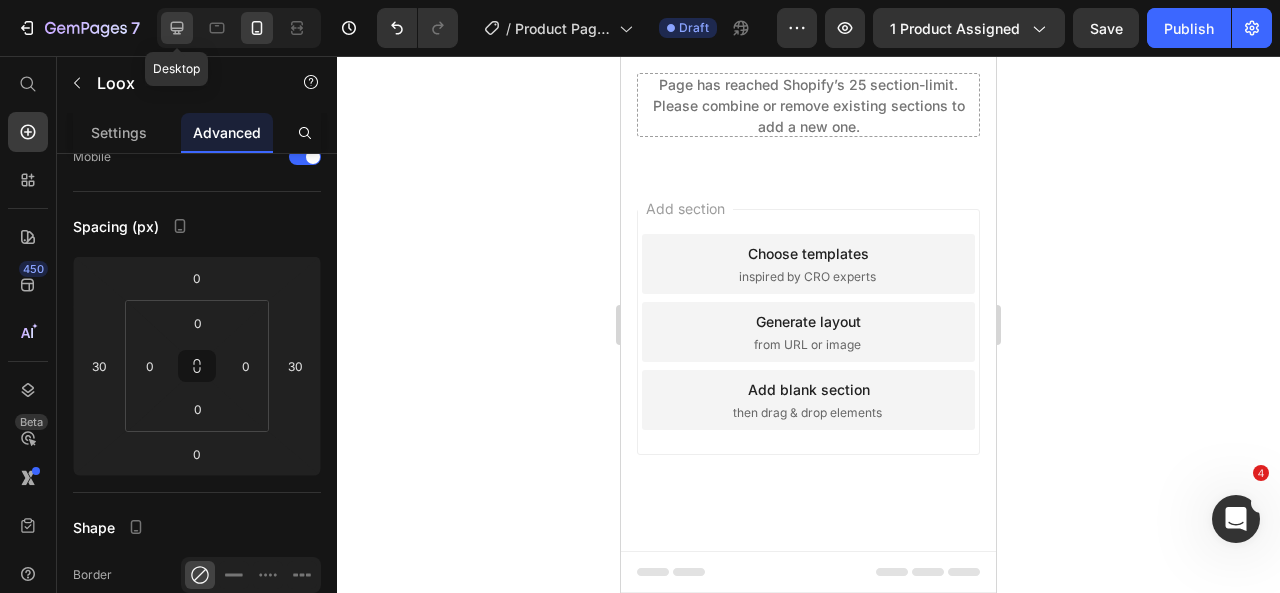 click 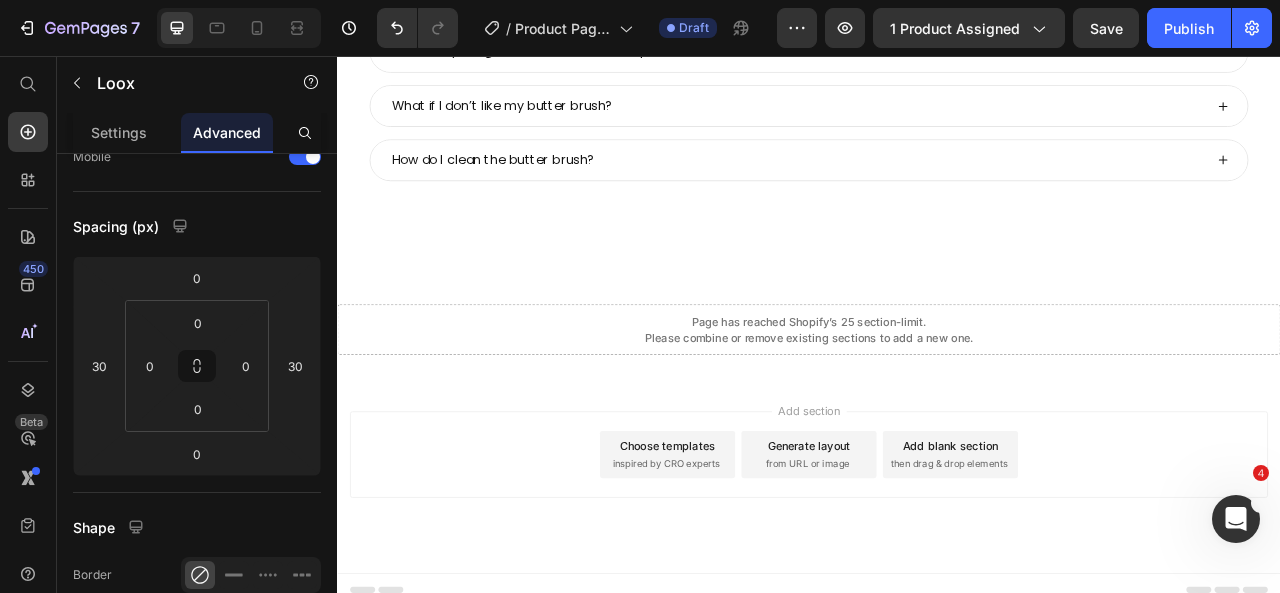 scroll, scrollTop: 9721, scrollLeft: 0, axis: vertical 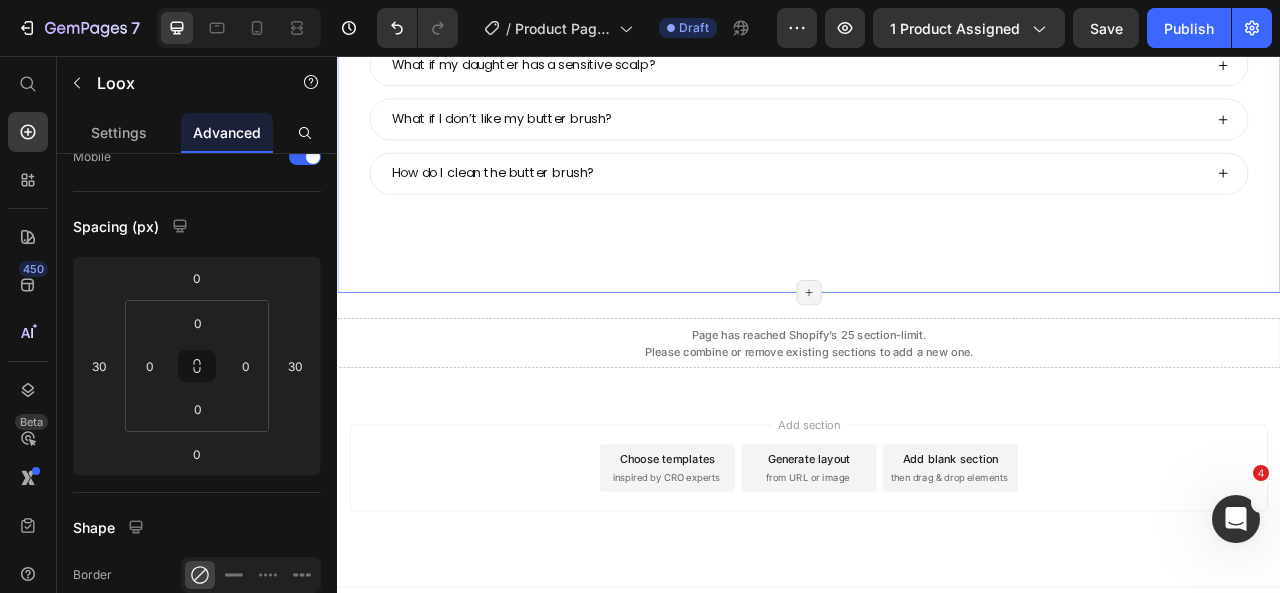 click on "still have questions? Heading real moms. real results. Heading here's what other moms ask the most 😊 Text Block
I've tried so many brushes without success. Why is this one different?
Can I use this brush on wet hair?
Will it work on curly or thick hair?
Is this brush good for sensory-sensitive children / children with Autism?
What if my daughter has a sensitive scalp?
What if I don’t like my butter brush?
How do I clean the butter brush? Accordion see it in action 🎥 Text Block Section 25/25 Page has reached Shopify’s 25 section-limit Page has reached Shopify’s 25 section-limit" at bounding box center [937, -48] 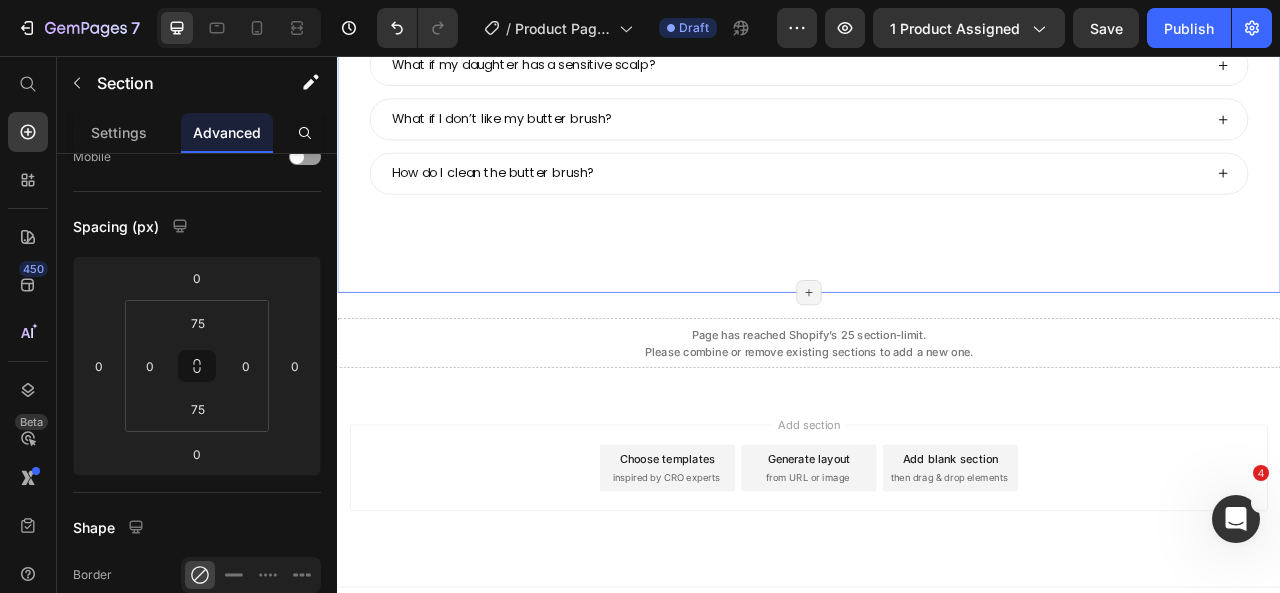 scroll, scrollTop: 0, scrollLeft: 0, axis: both 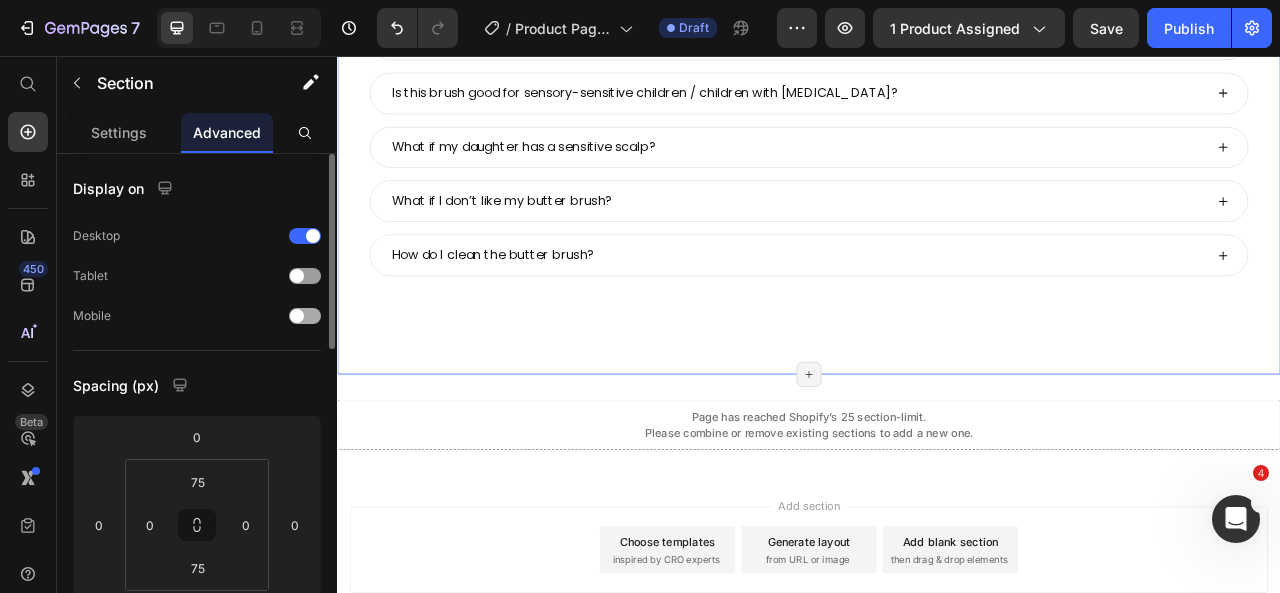 click at bounding box center (305, 316) 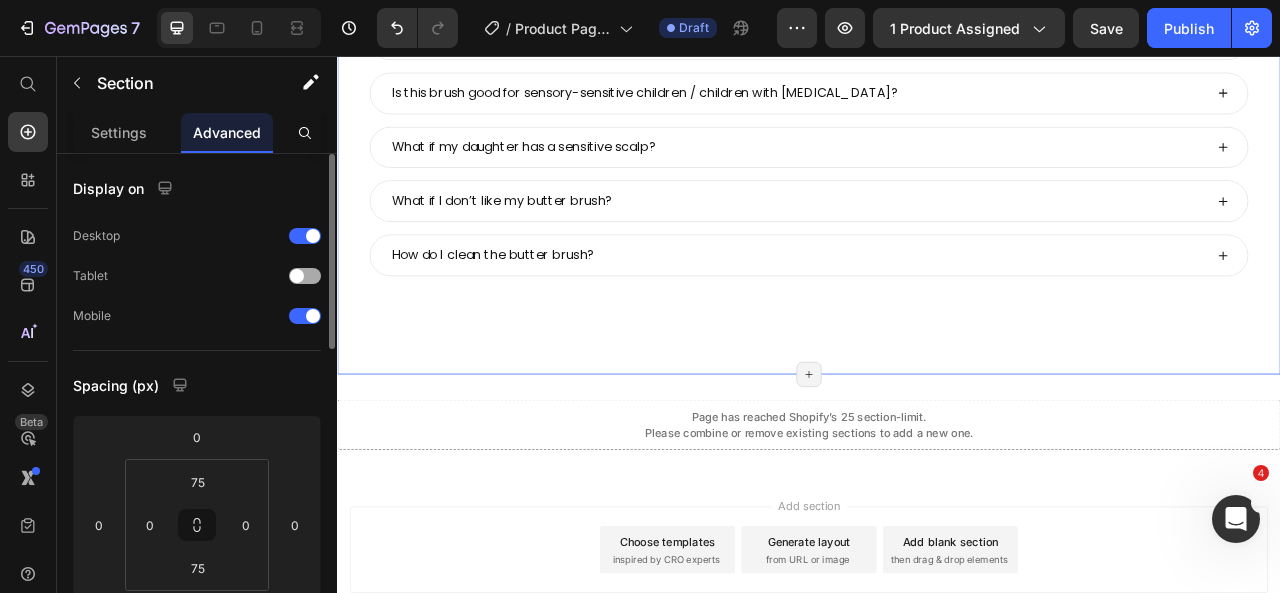 click at bounding box center (305, 276) 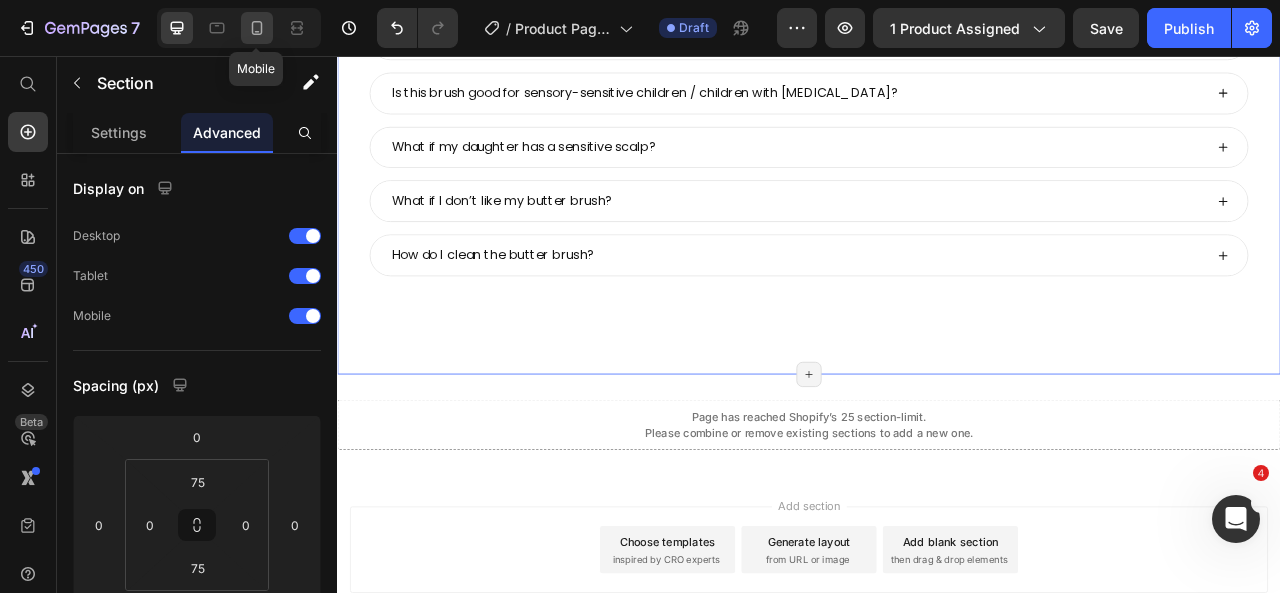 click 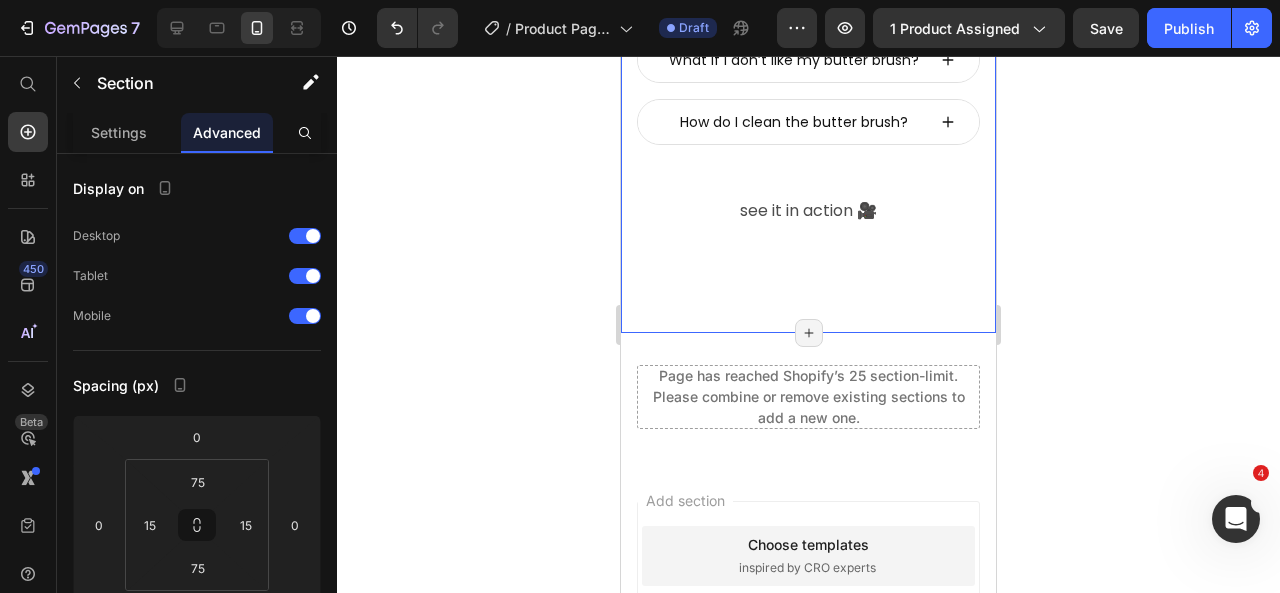 scroll, scrollTop: 10286, scrollLeft: 0, axis: vertical 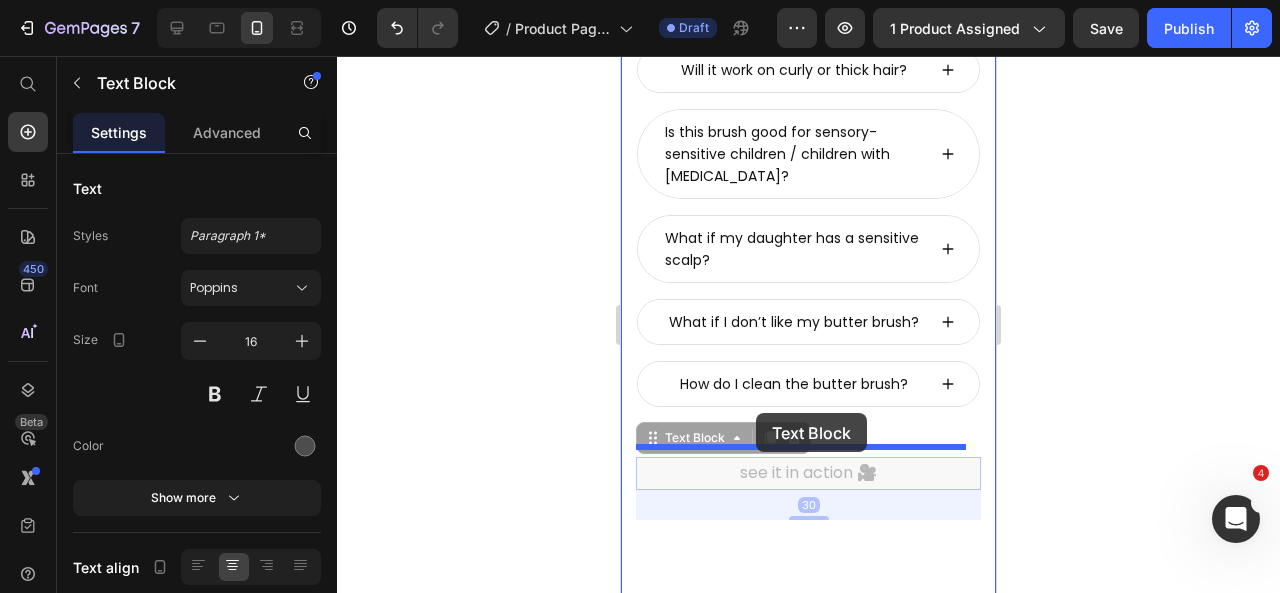 drag, startPoint x: 688, startPoint y: 385, endPoint x: 756, endPoint y: 413, distance: 73.53911 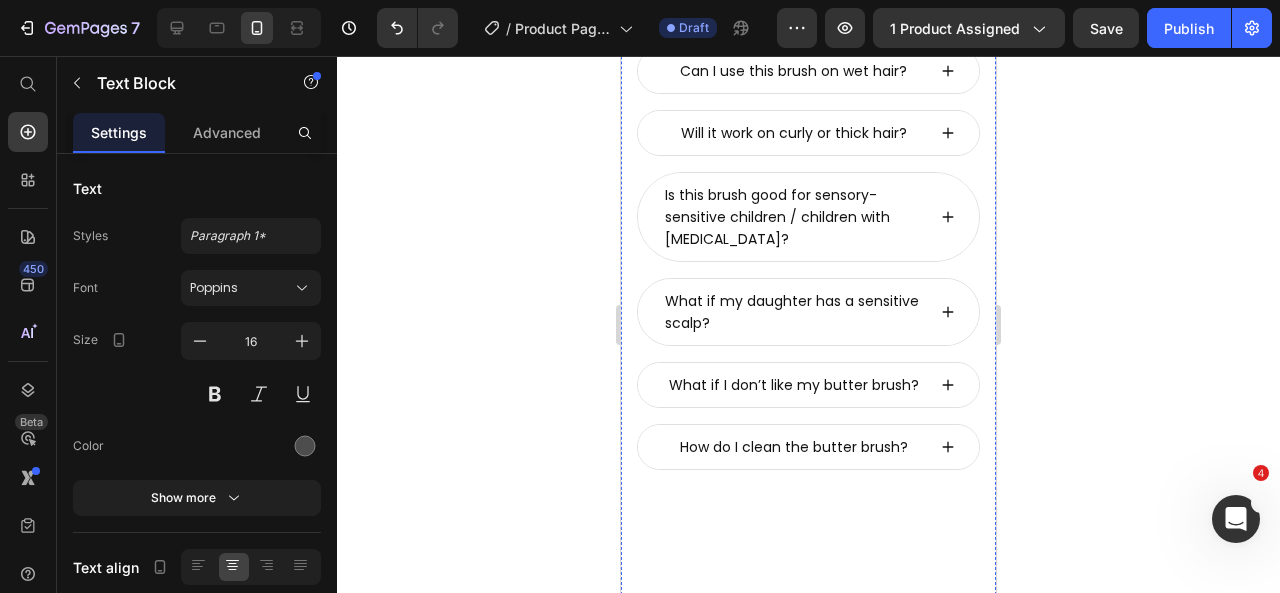 scroll, scrollTop: 10156, scrollLeft: 0, axis: vertical 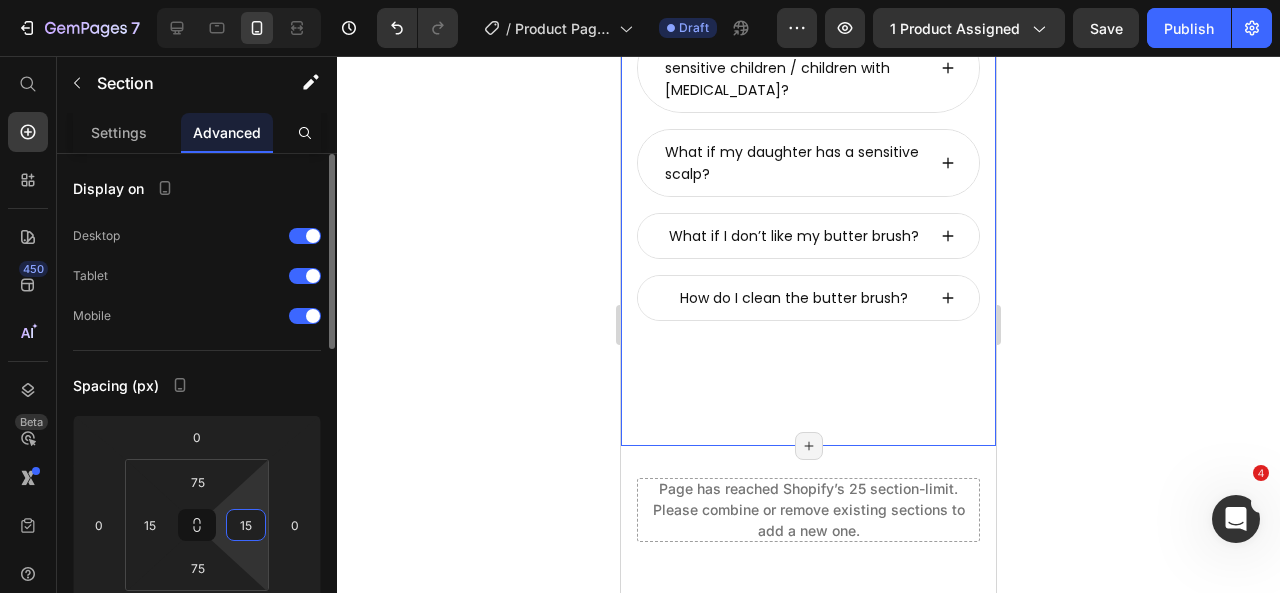 click on "15" at bounding box center (246, 525) 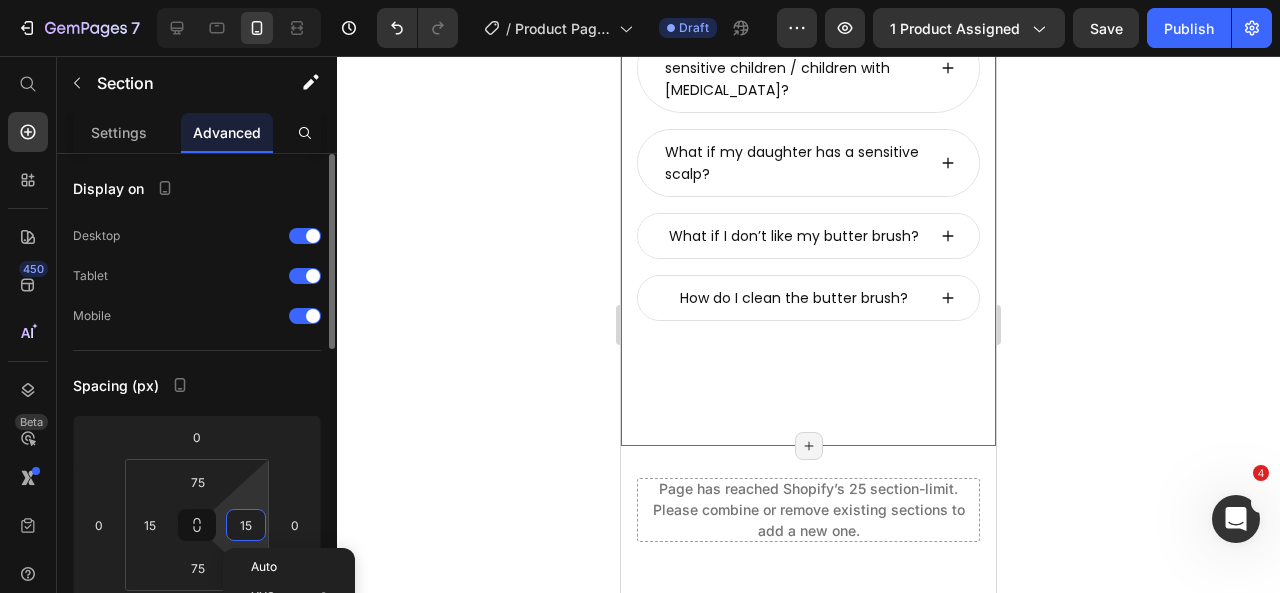 type on "0" 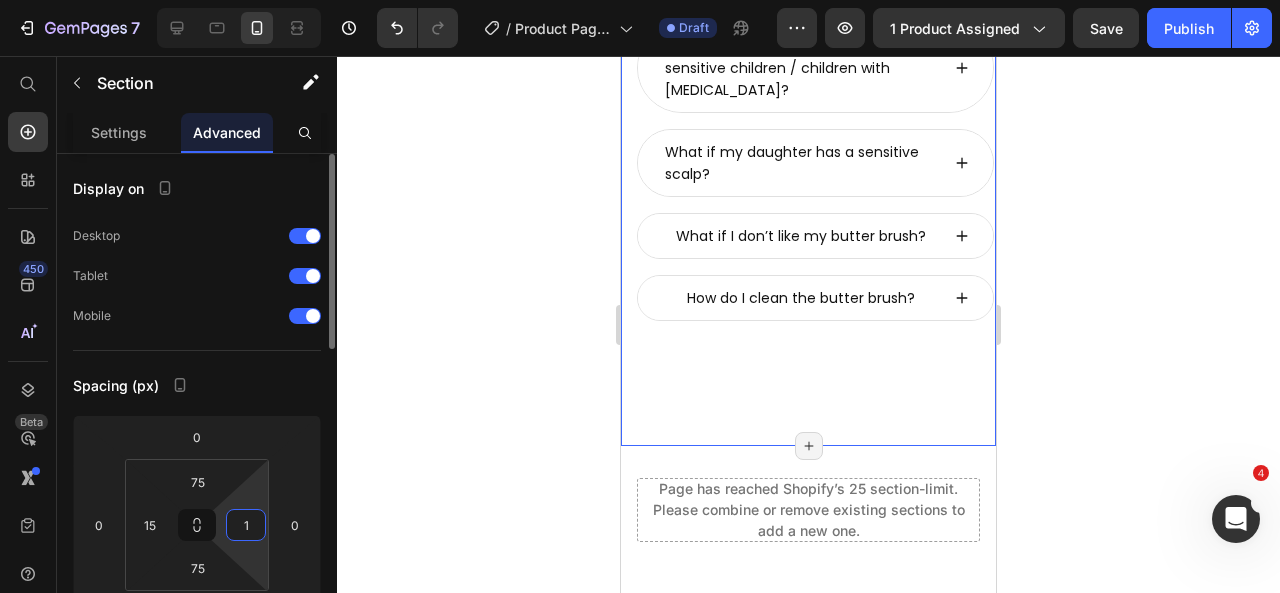 type on "15" 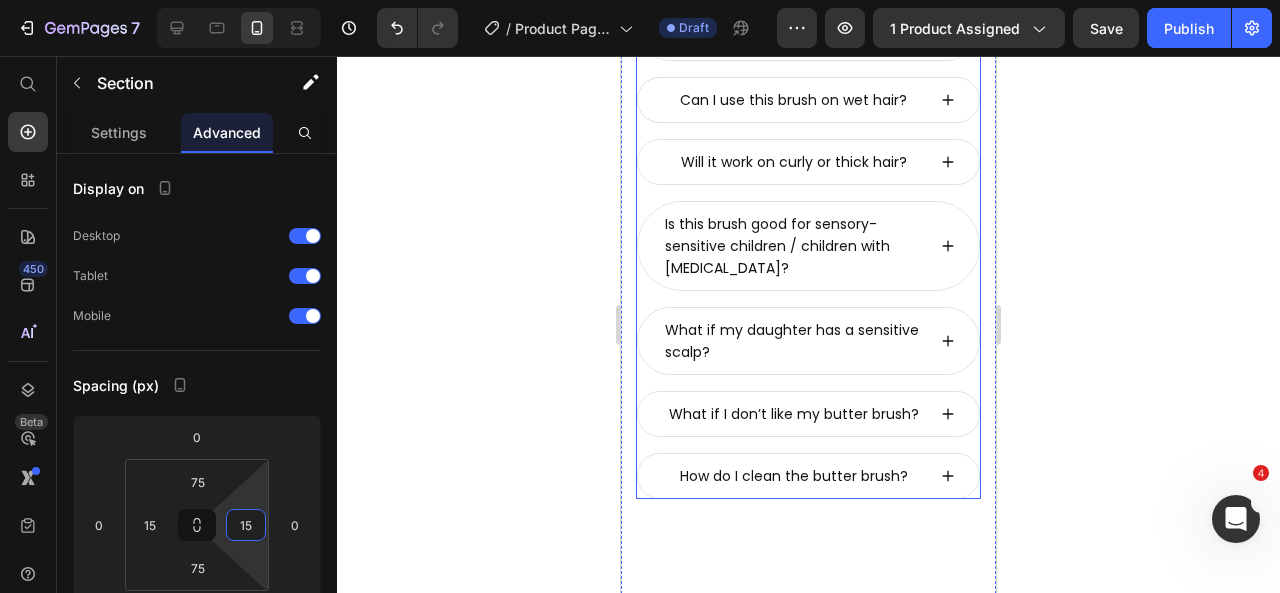 scroll, scrollTop: 10166, scrollLeft: 0, axis: vertical 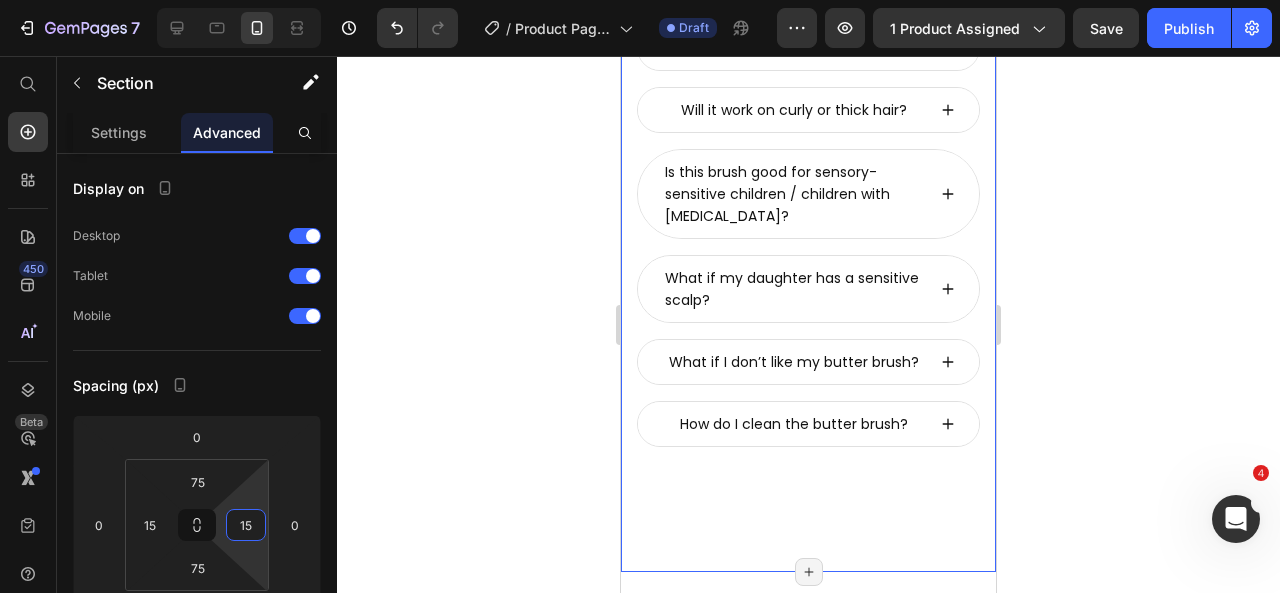 click on "what moms  are saying Heading what moms are saying Heading see what everyone’s raving about ✨ Text Block Loox - Reviews widget Loox Section 23/25 Page has reached Shopify’s 25 section-limit Page has reached Shopify’s 25 section-limit" at bounding box center [808, -505] 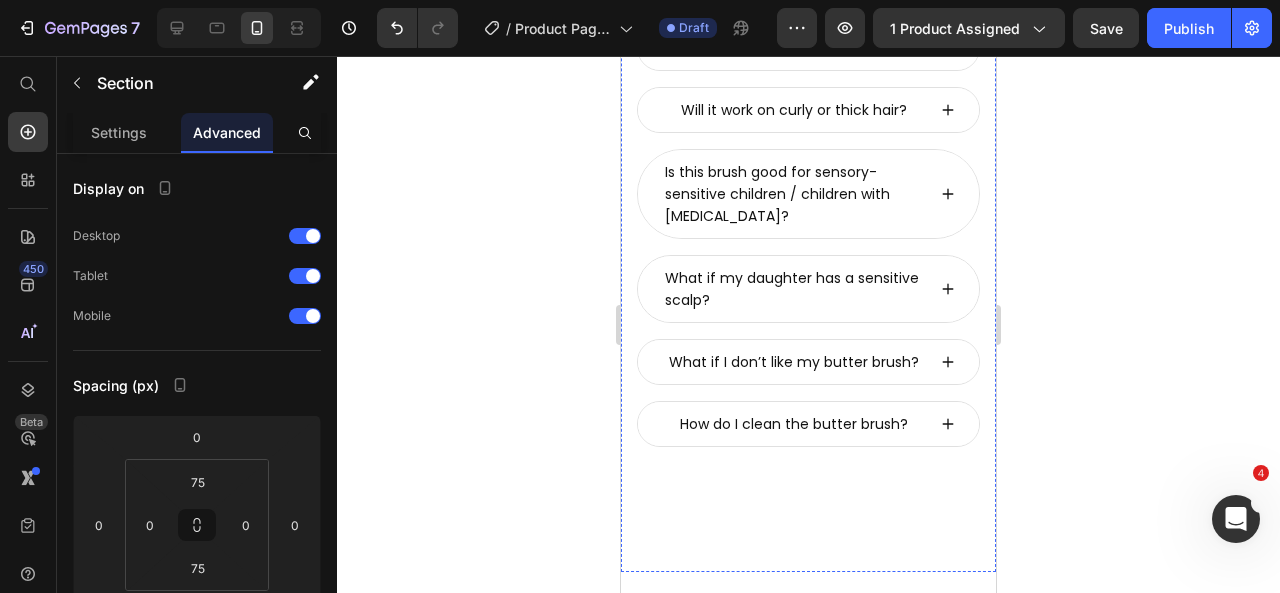 click on "real moms. real results." at bounding box center (808, -179) 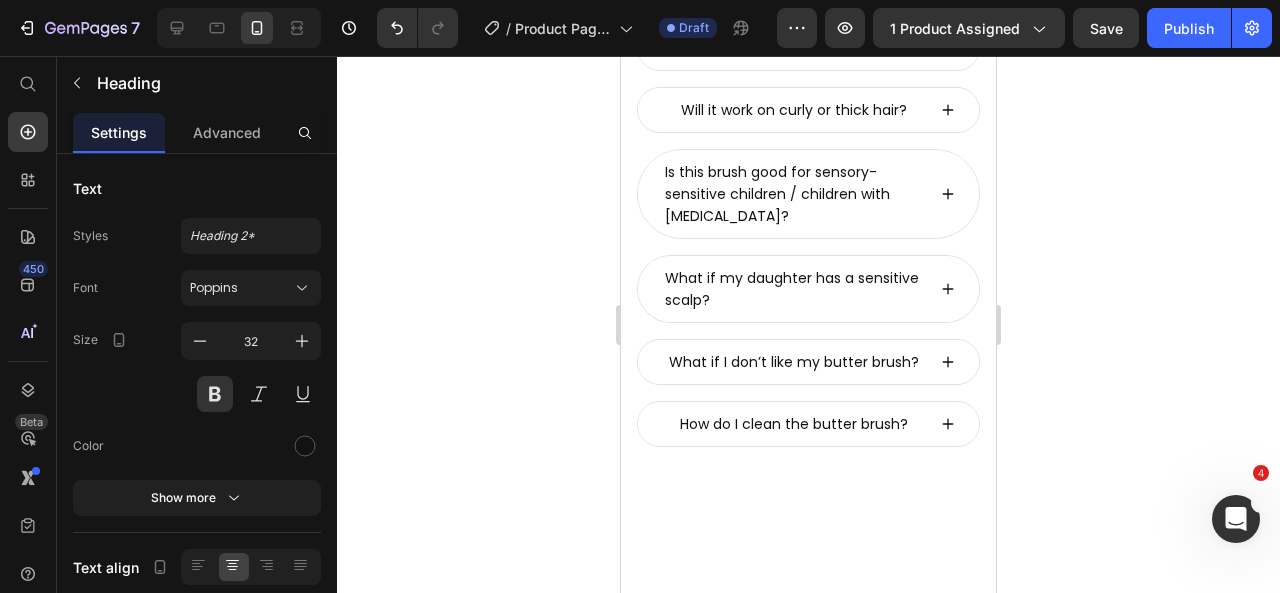 click on "real moms. real results." at bounding box center (808, -179) 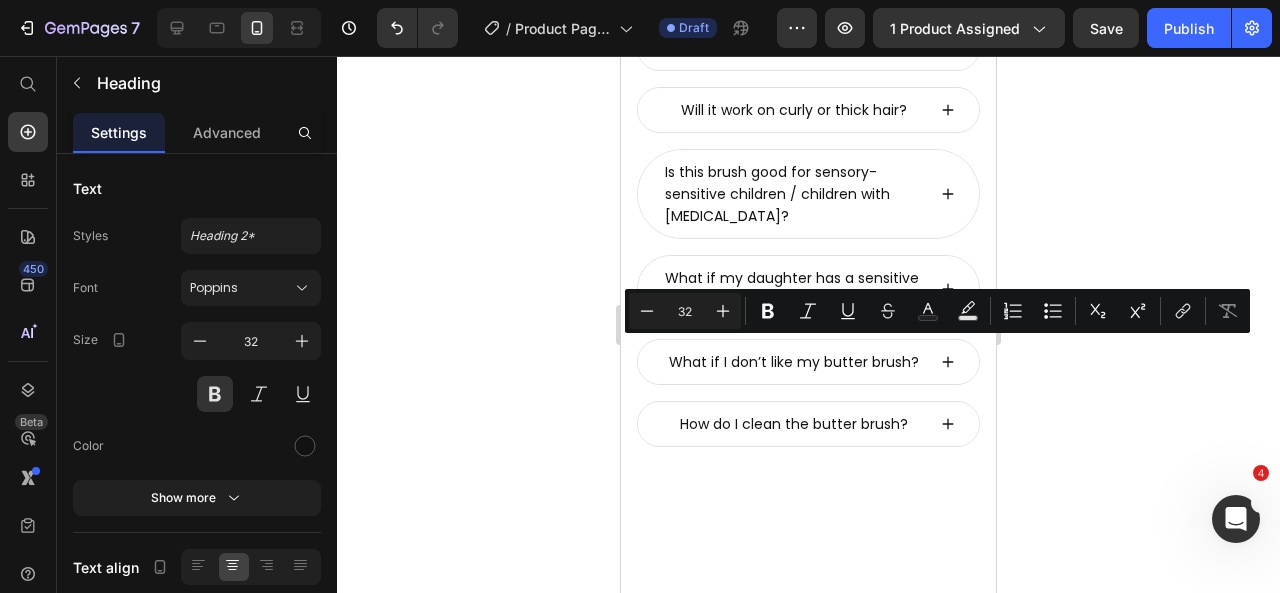 click on "real moms. real results." at bounding box center [808, -179] 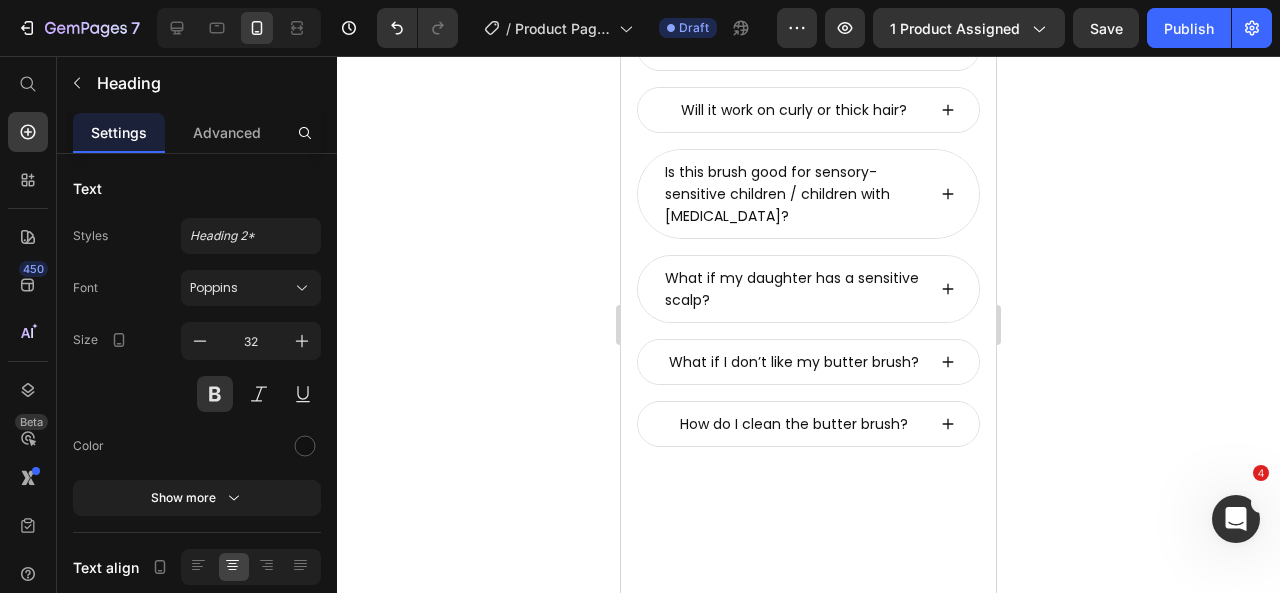 drag, startPoint x: 915, startPoint y: 365, endPoint x: 706, endPoint y: 325, distance: 212.79332 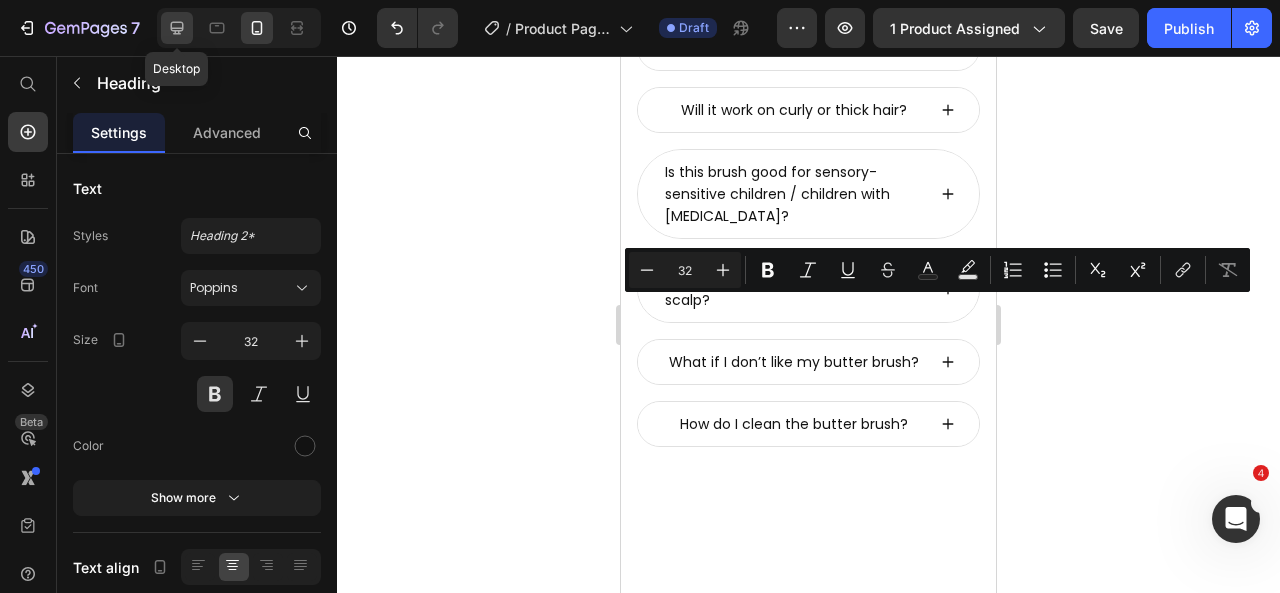 click 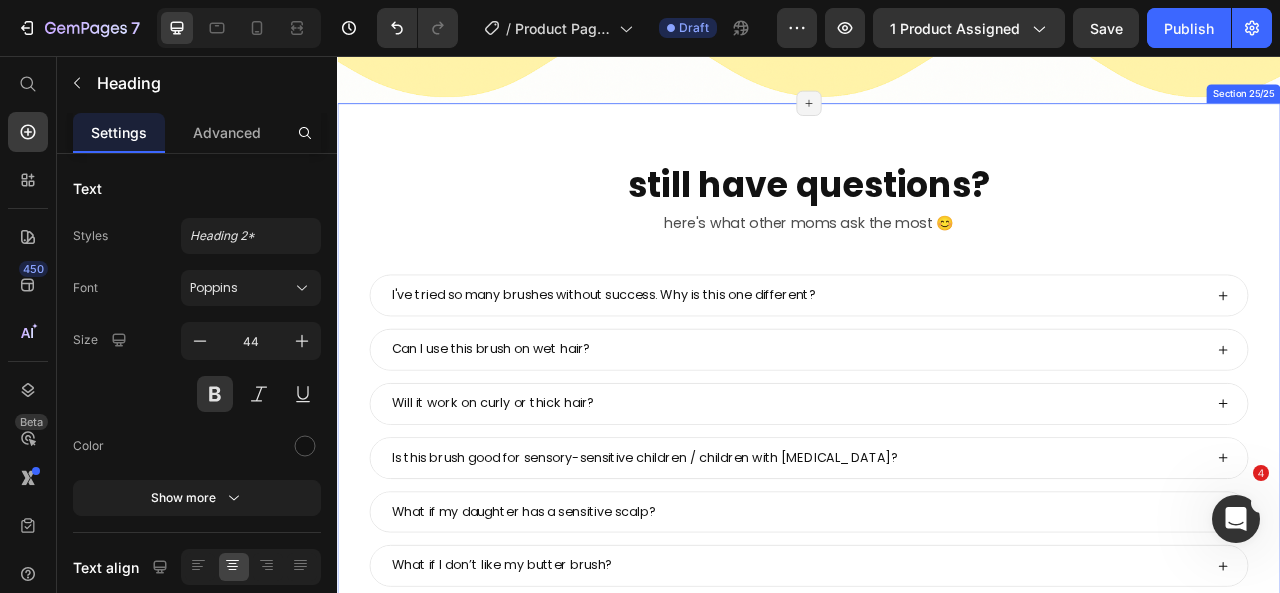 scroll, scrollTop: 9030, scrollLeft: 0, axis: vertical 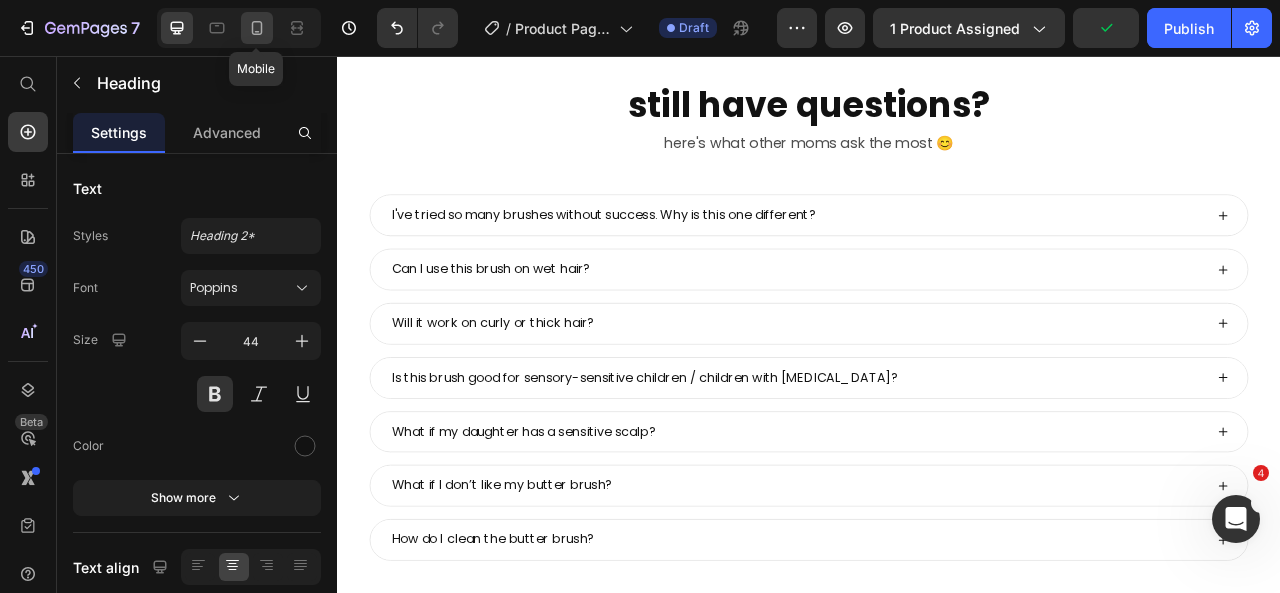 drag, startPoint x: 260, startPoint y: 28, endPoint x: 32, endPoint y: 175, distance: 271.2803 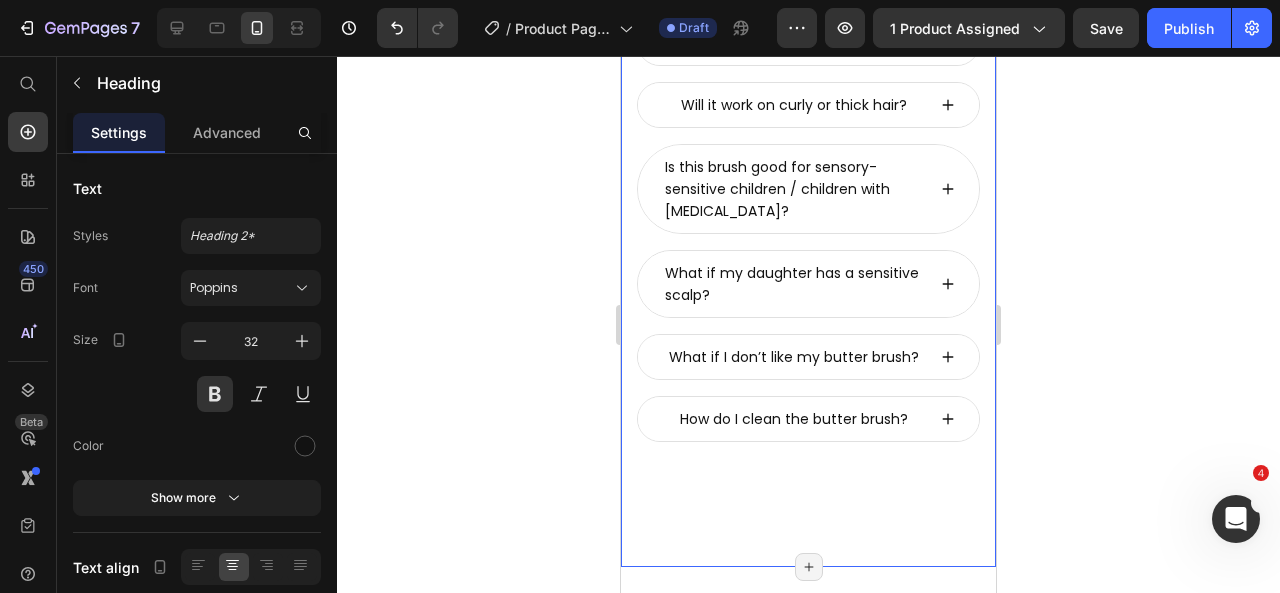 scroll, scrollTop: 10105, scrollLeft: 0, axis: vertical 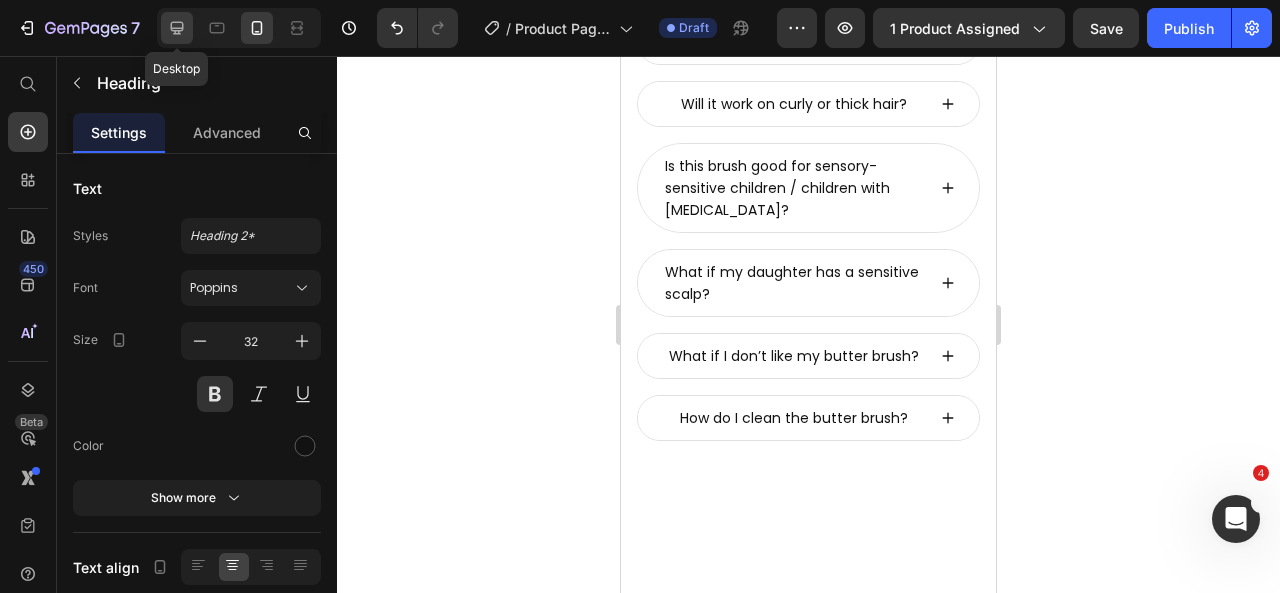 click 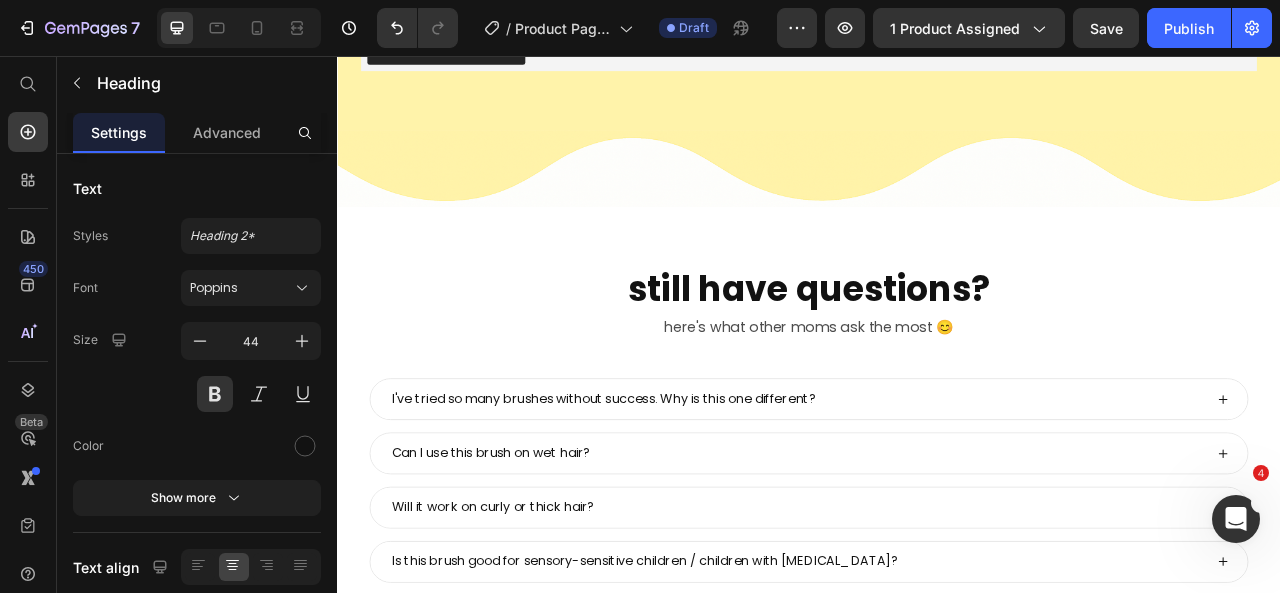 scroll, scrollTop: 9045, scrollLeft: 0, axis: vertical 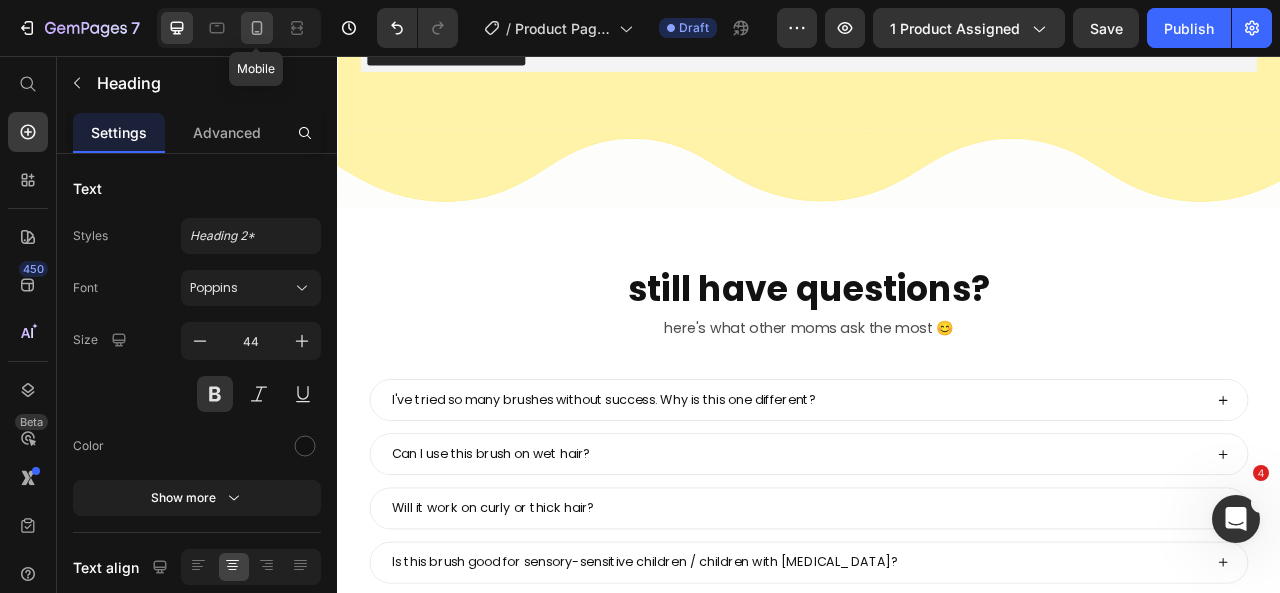 click 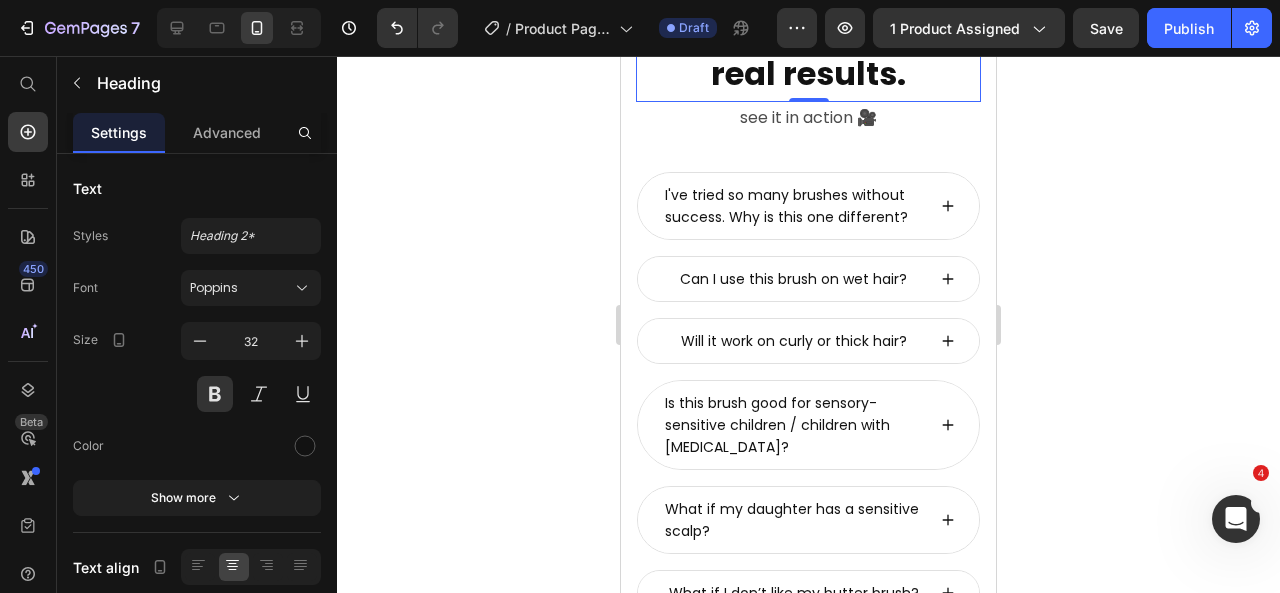 scroll, scrollTop: 10243, scrollLeft: 0, axis: vertical 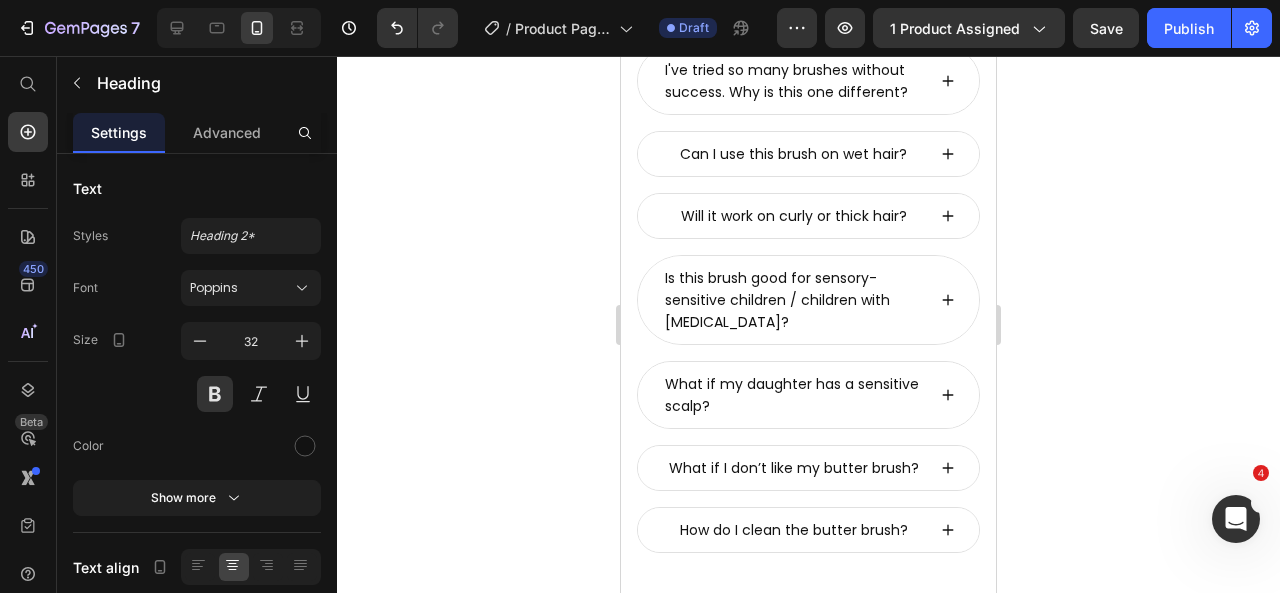 click on "real moms. real results." at bounding box center (808, -73) 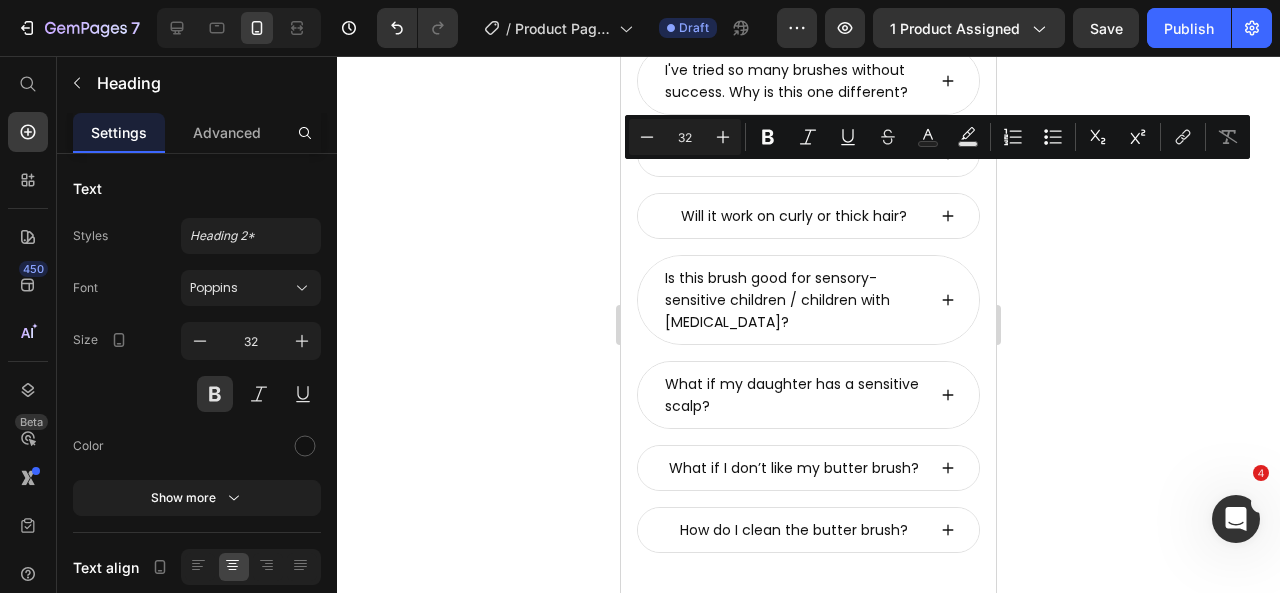 click on "real moms. real results." at bounding box center [808, -73] 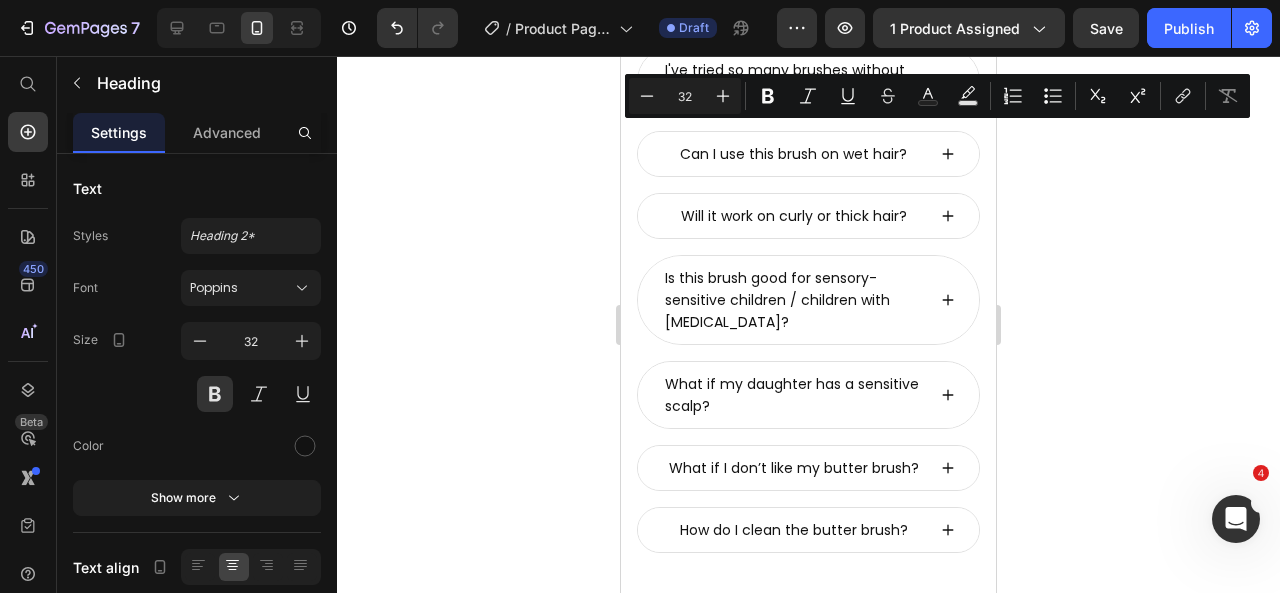 drag, startPoint x: 910, startPoint y: 185, endPoint x: 714, endPoint y: 144, distance: 200.24236 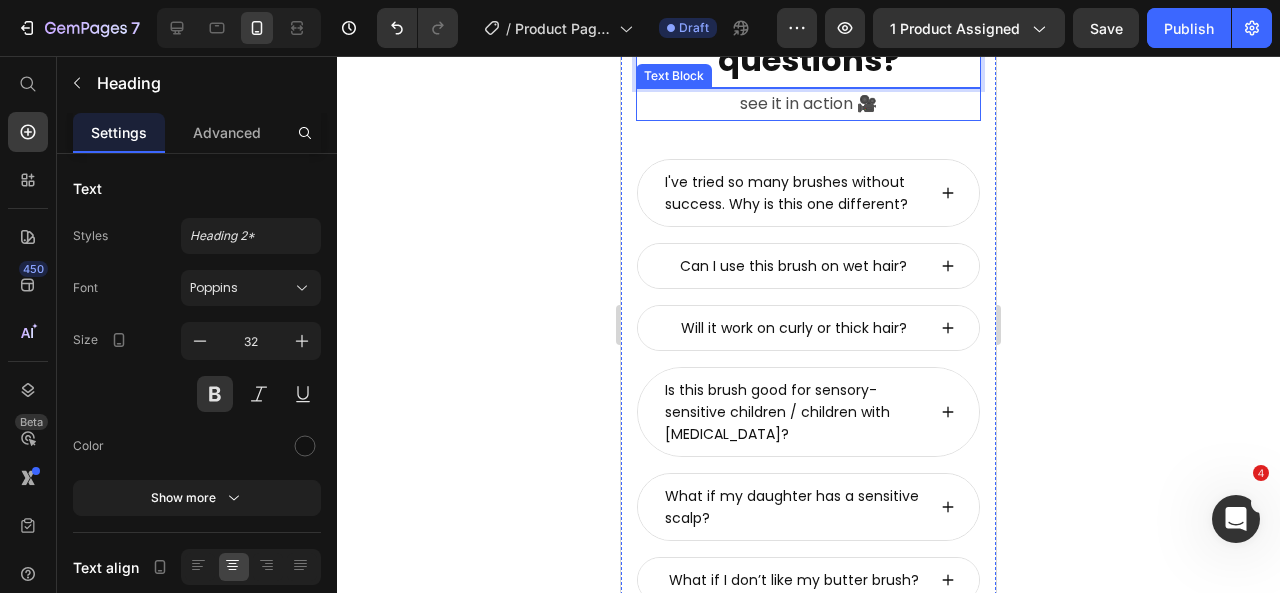 scroll, scrollTop: 10091, scrollLeft: 0, axis: vertical 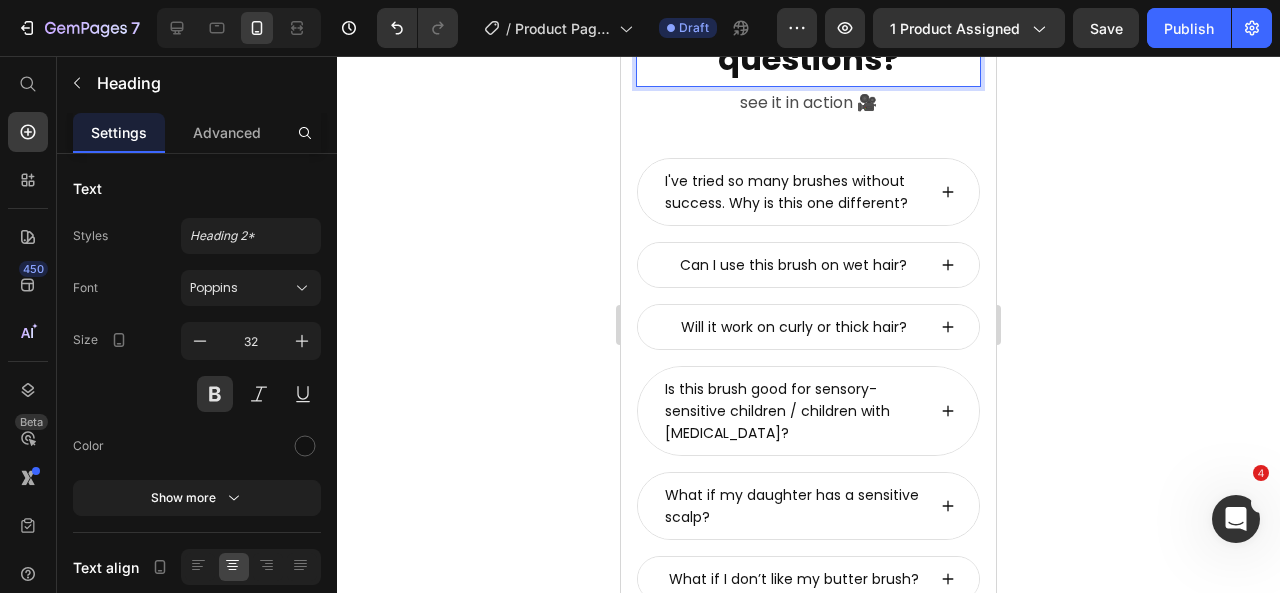 click on "questions?" at bounding box center [808, 59] 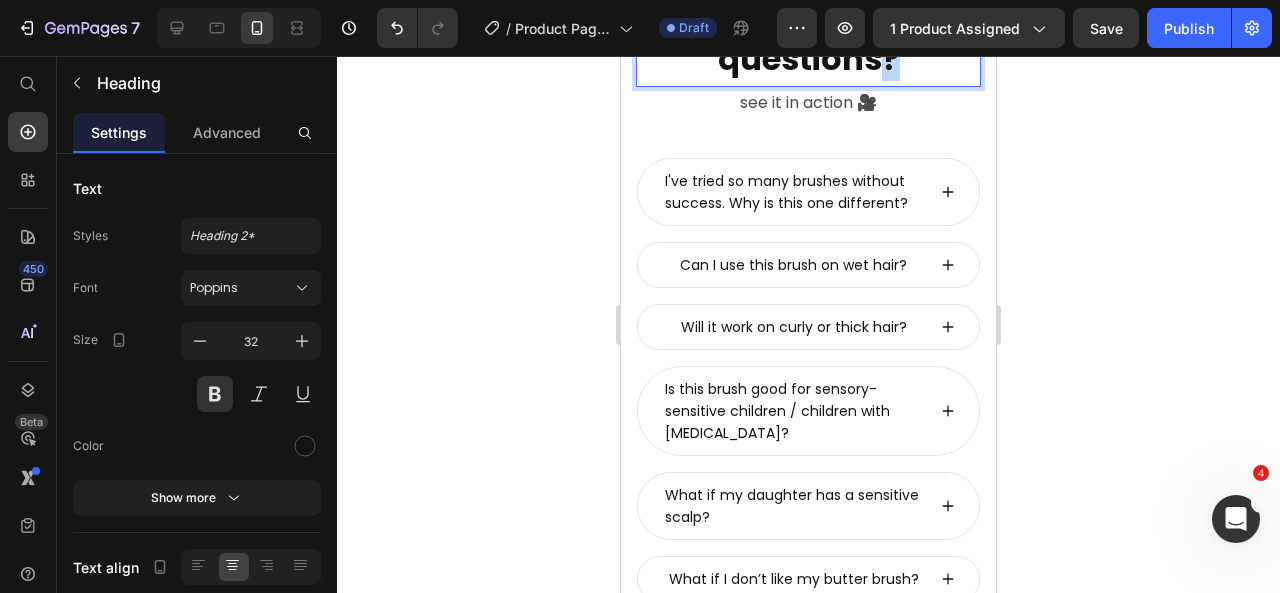 click on "questions?" at bounding box center (808, 59) 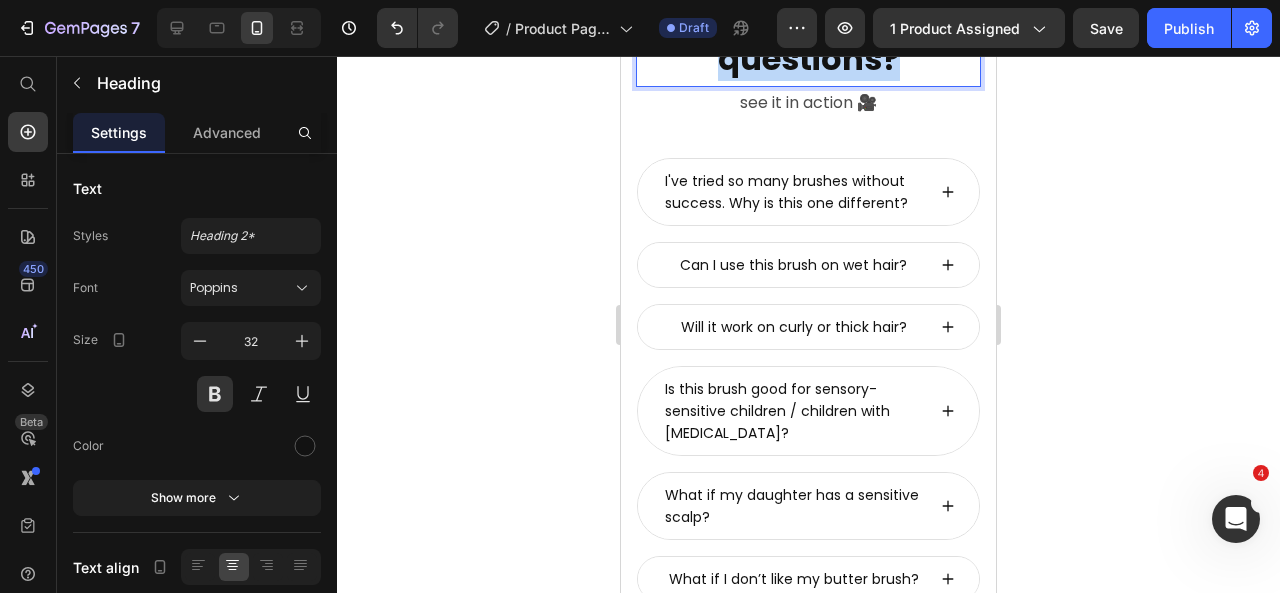click on "questions?" at bounding box center (808, 59) 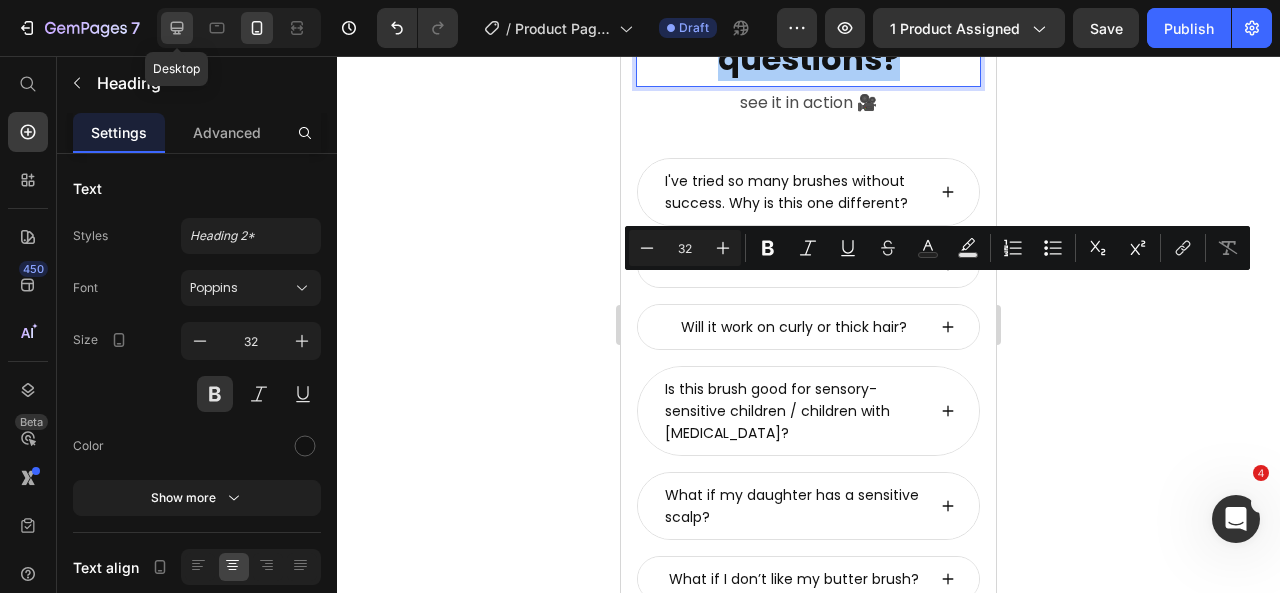 click 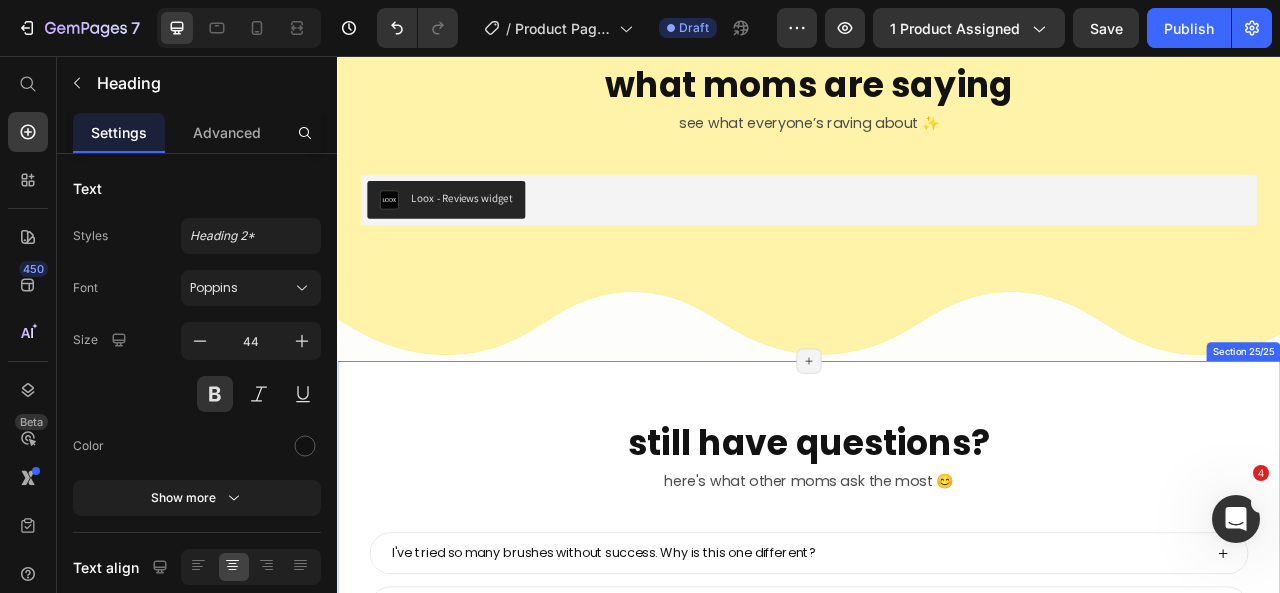 scroll, scrollTop: 8878, scrollLeft: 0, axis: vertical 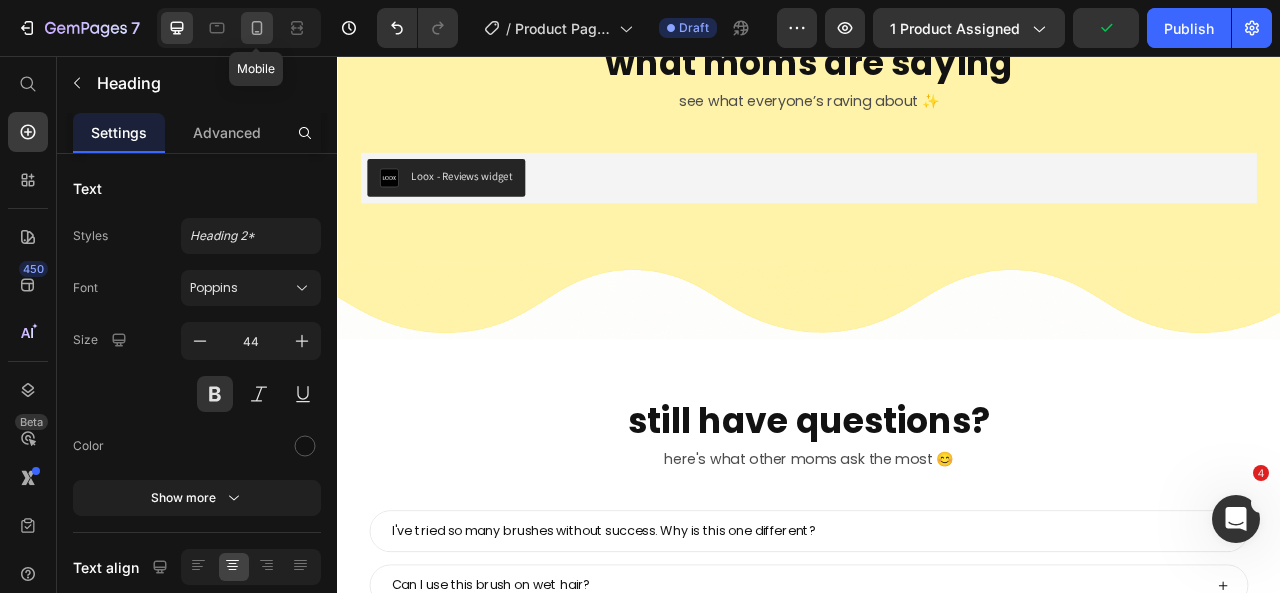 click 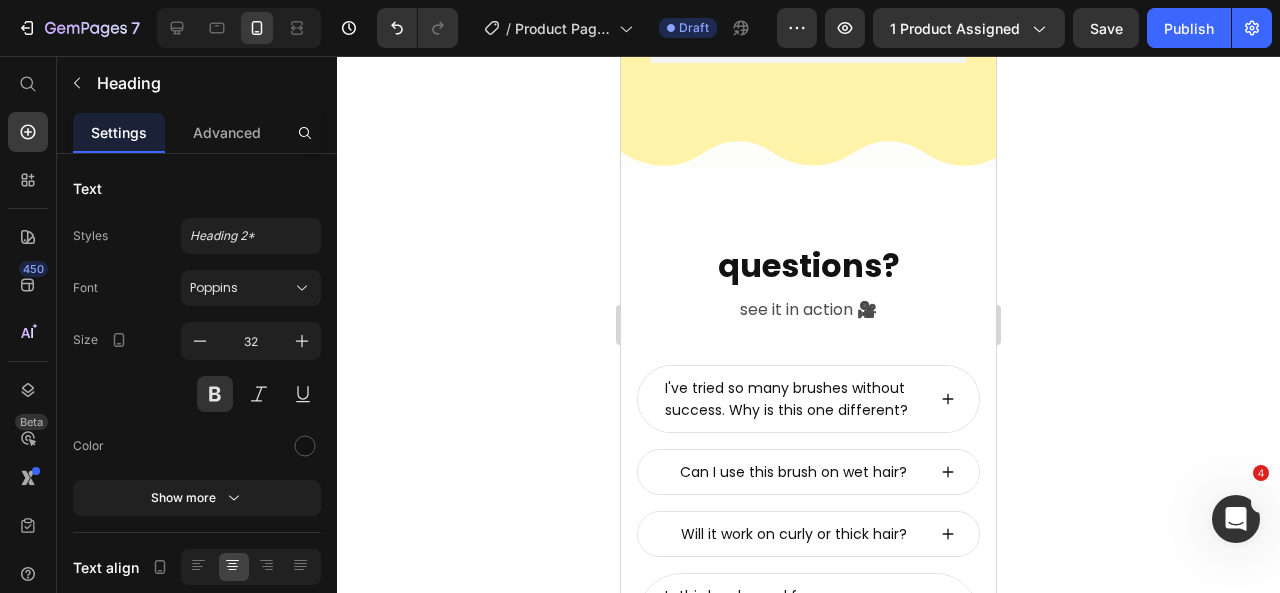 scroll, scrollTop: 10134, scrollLeft: 0, axis: vertical 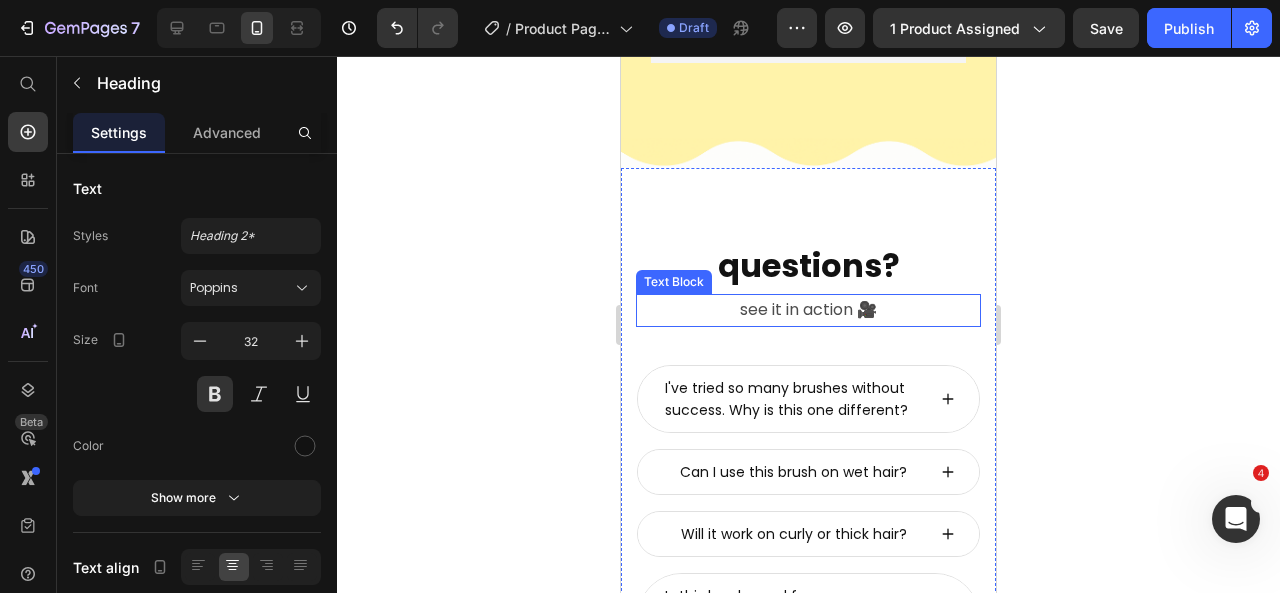 click on "see it in action 🎥" at bounding box center [808, 310] 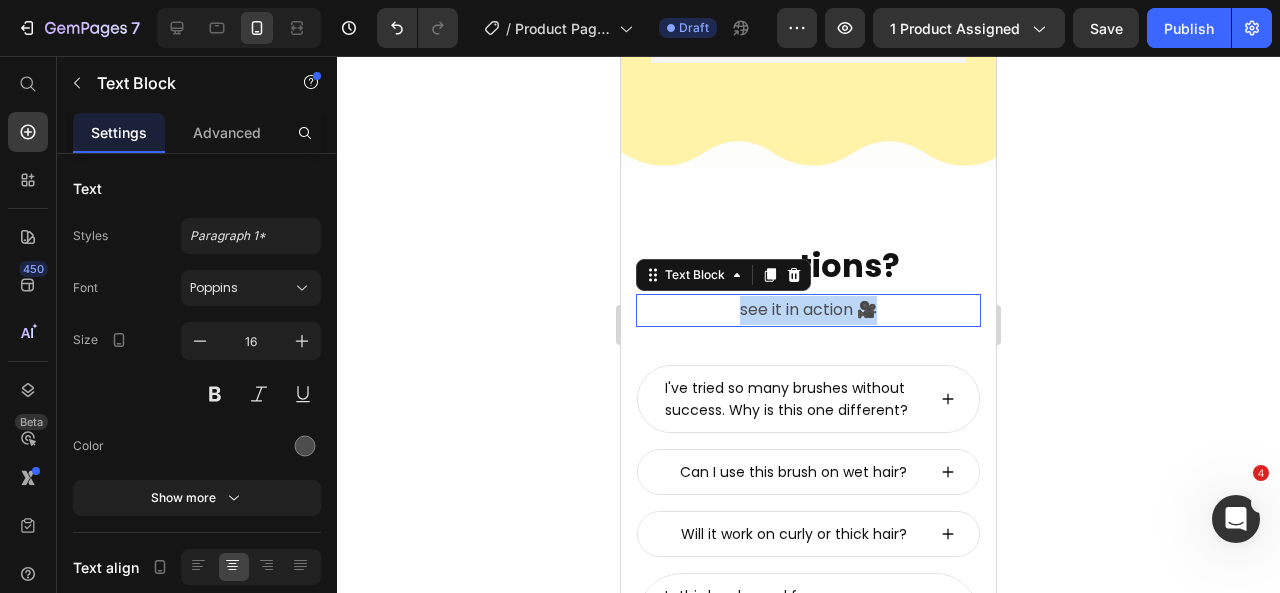 click on "see it in action 🎥" at bounding box center (808, 310) 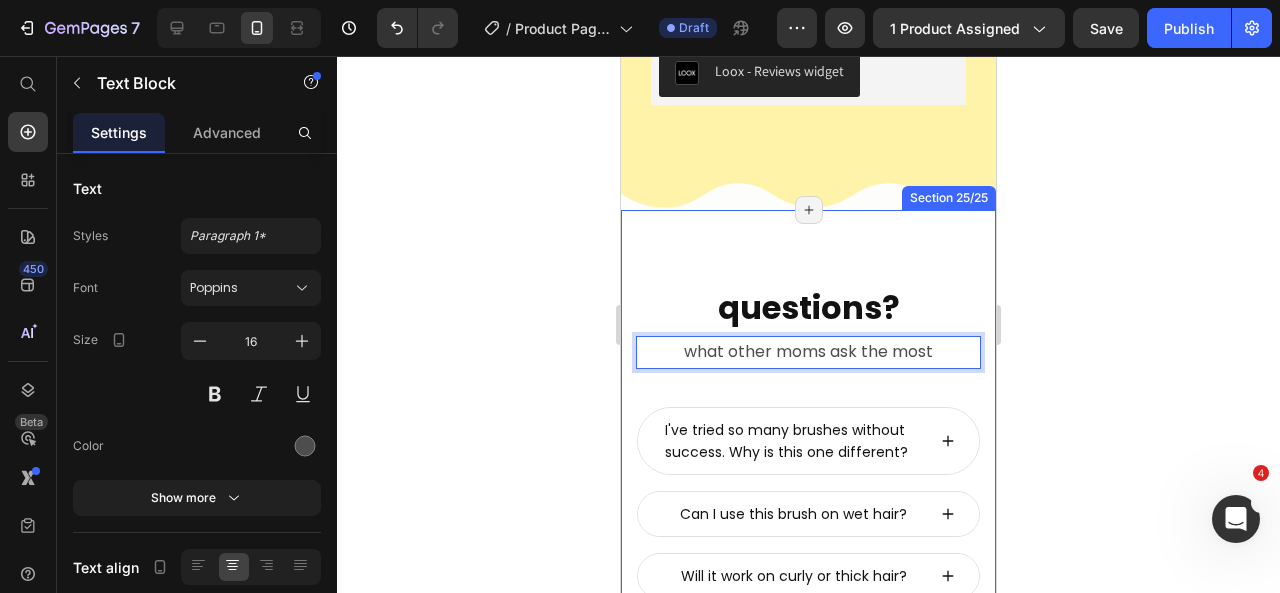 scroll, scrollTop: 10090, scrollLeft: 0, axis: vertical 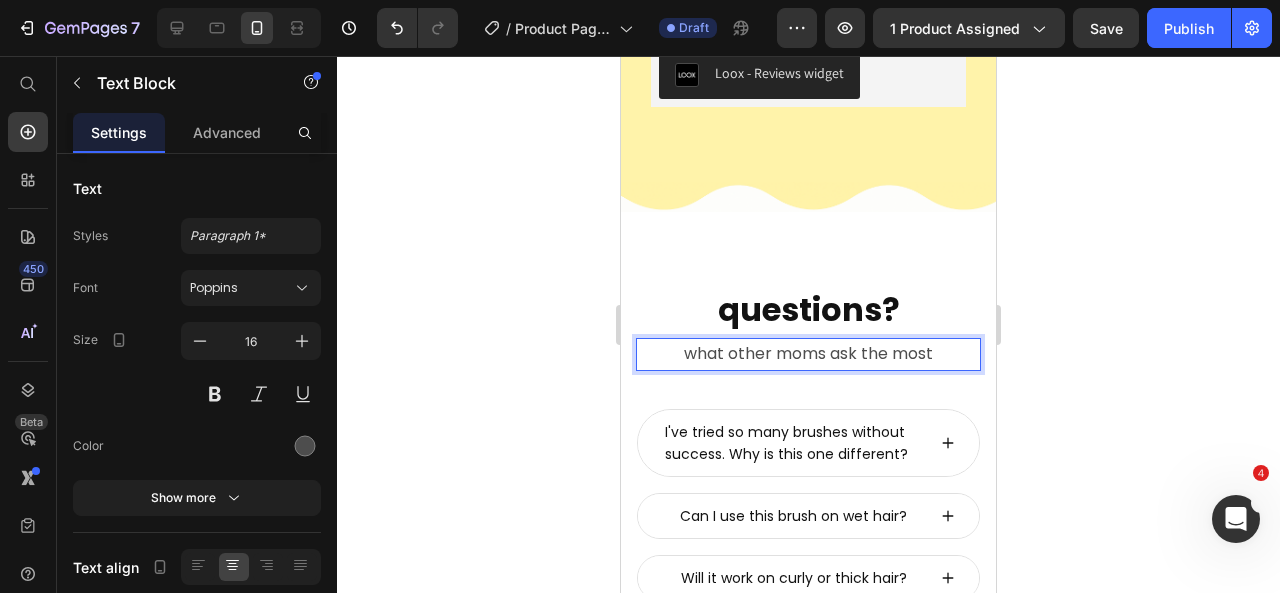 click on "what other moms ask the most" at bounding box center (808, 354) 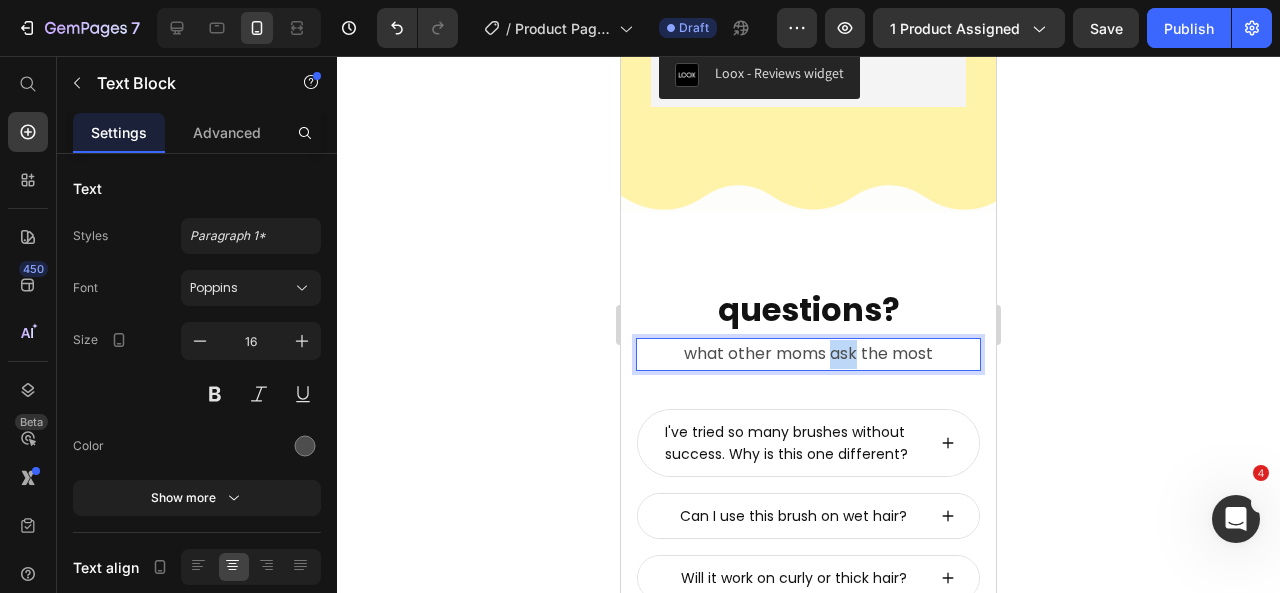 click on "what other moms ask the most" at bounding box center [808, 354] 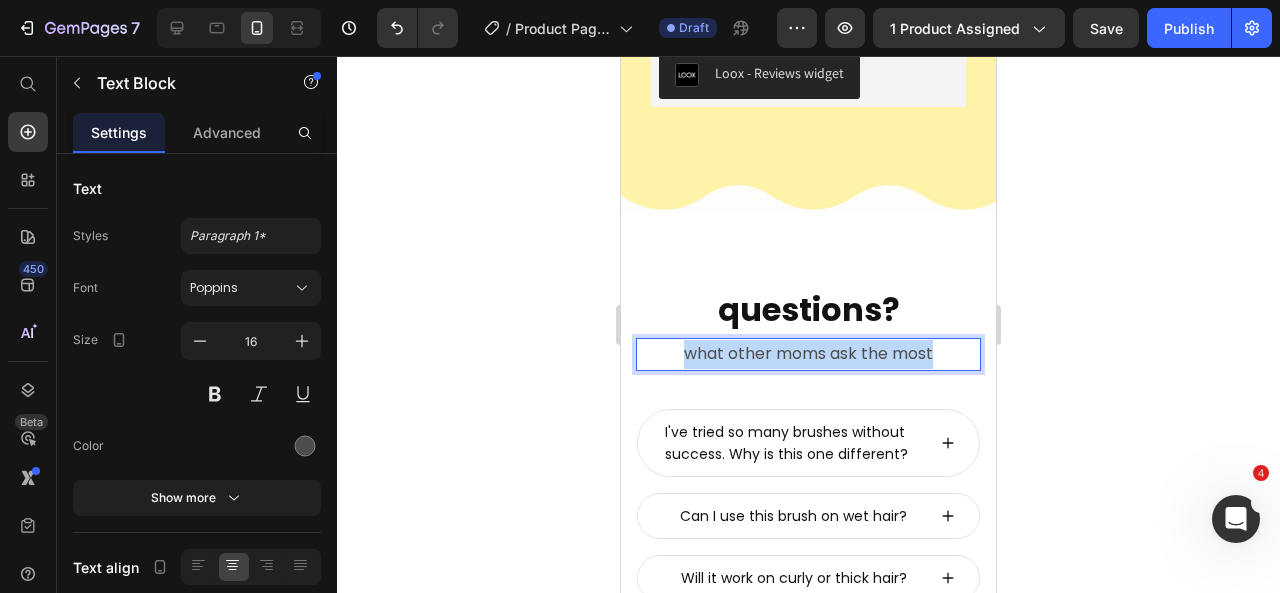 click on "what other moms ask the most" at bounding box center (808, 354) 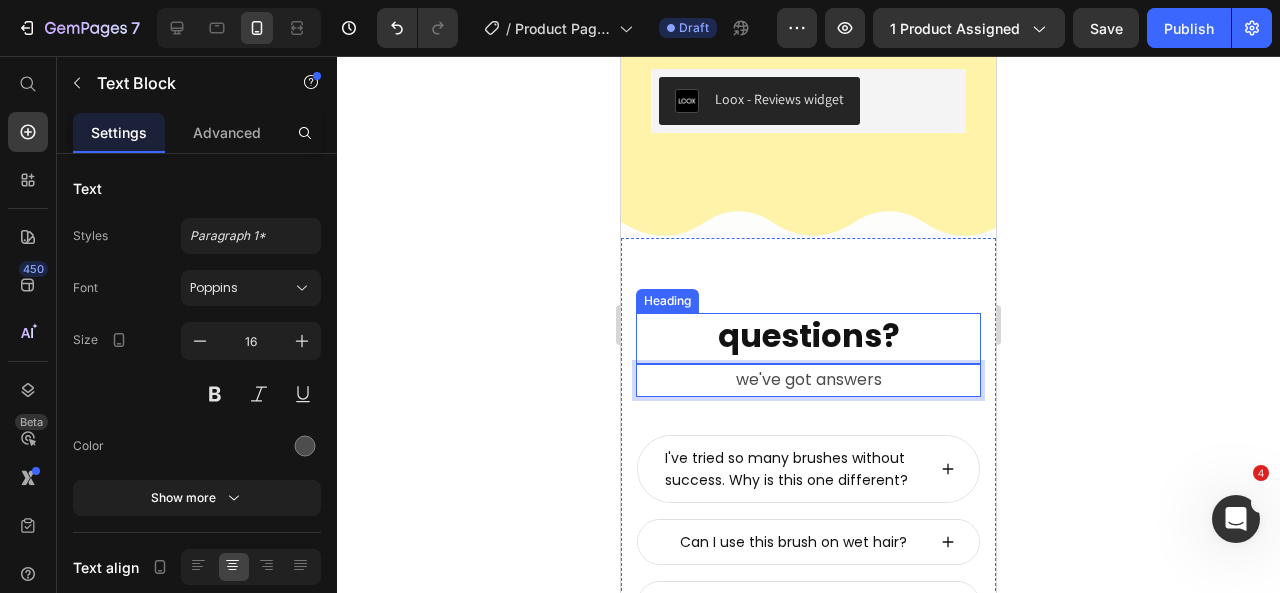 scroll, scrollTop: 10112, scrollLeft: 0, axis: vertical 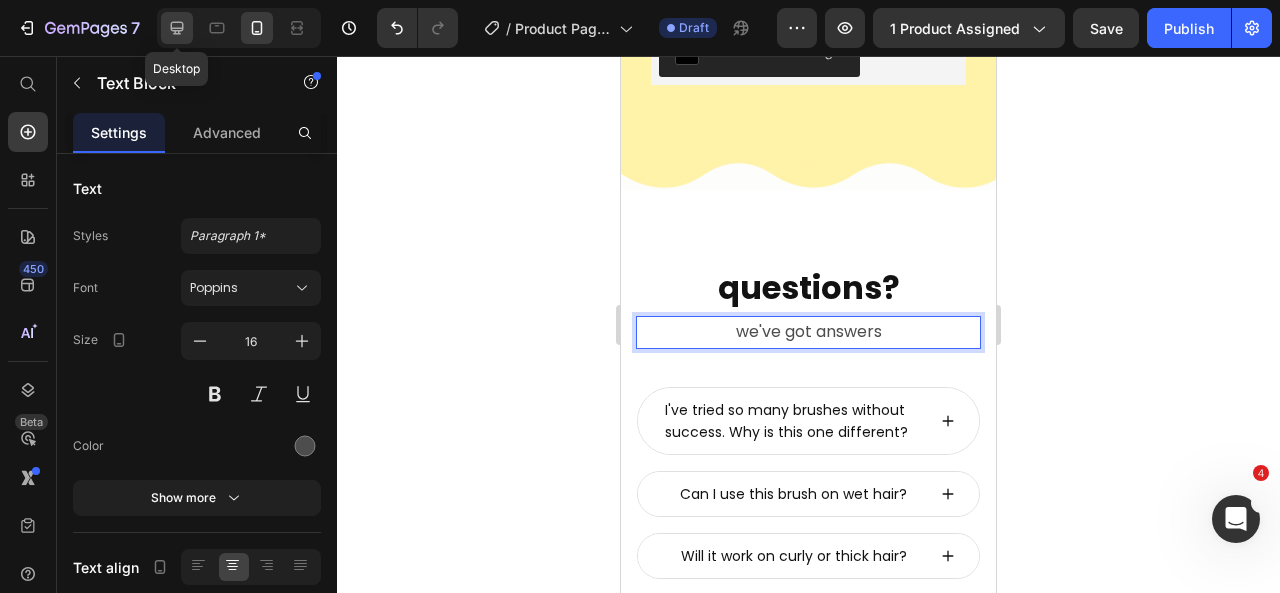 click 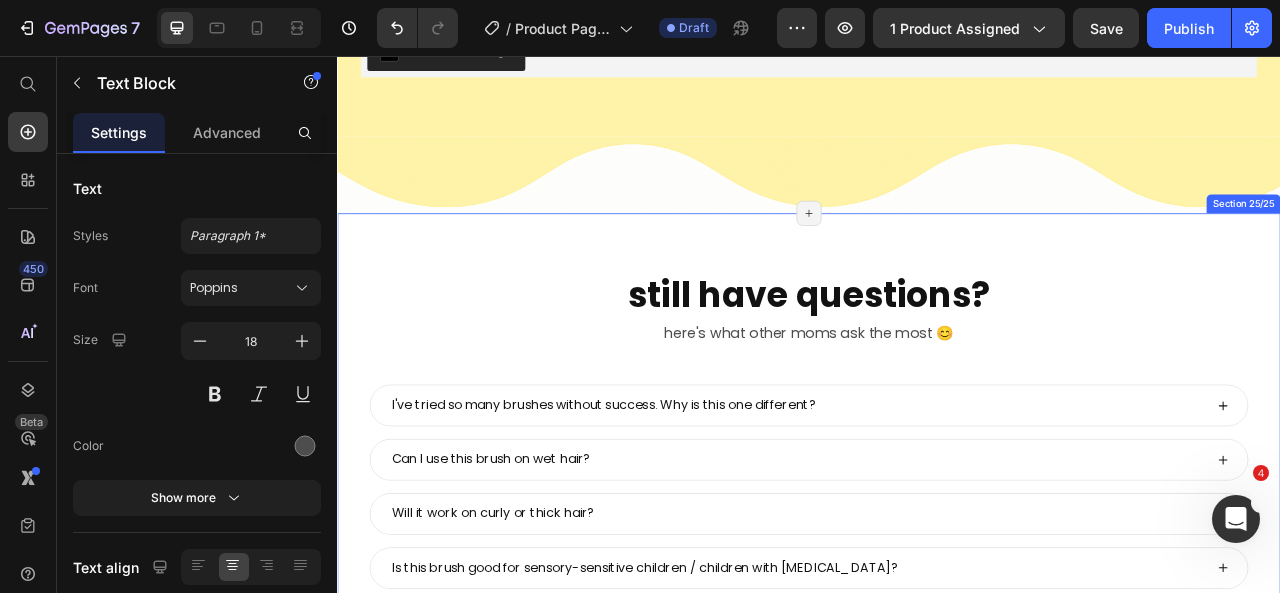 scroll, scrollTop: 8851, scrollLeft: 0, axis: vertical 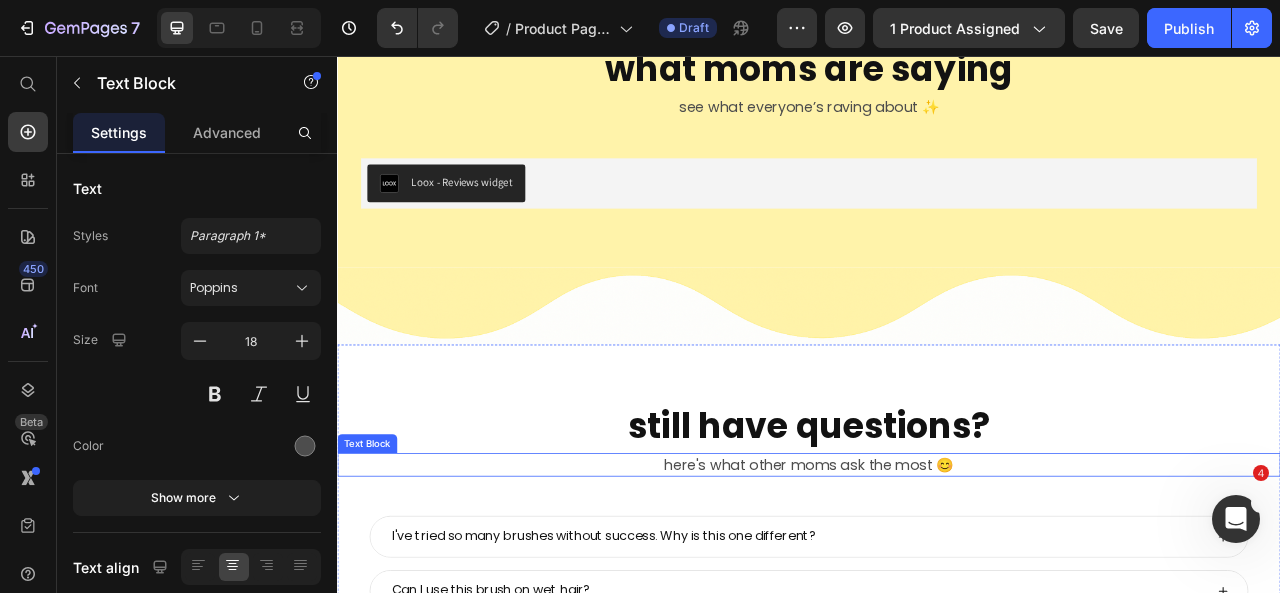 click on "here's what other moms ask the most 😊" at bounding box center (937, 576) 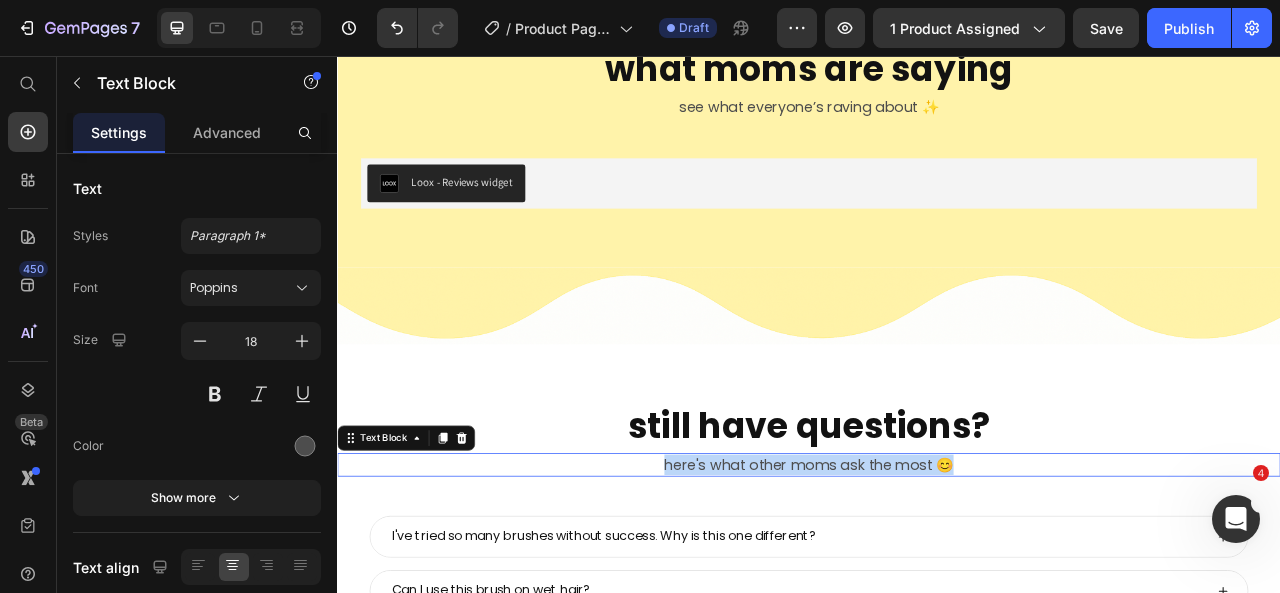 click on "here's what other moms ask the most 😊" at bounding box center (937, 576) 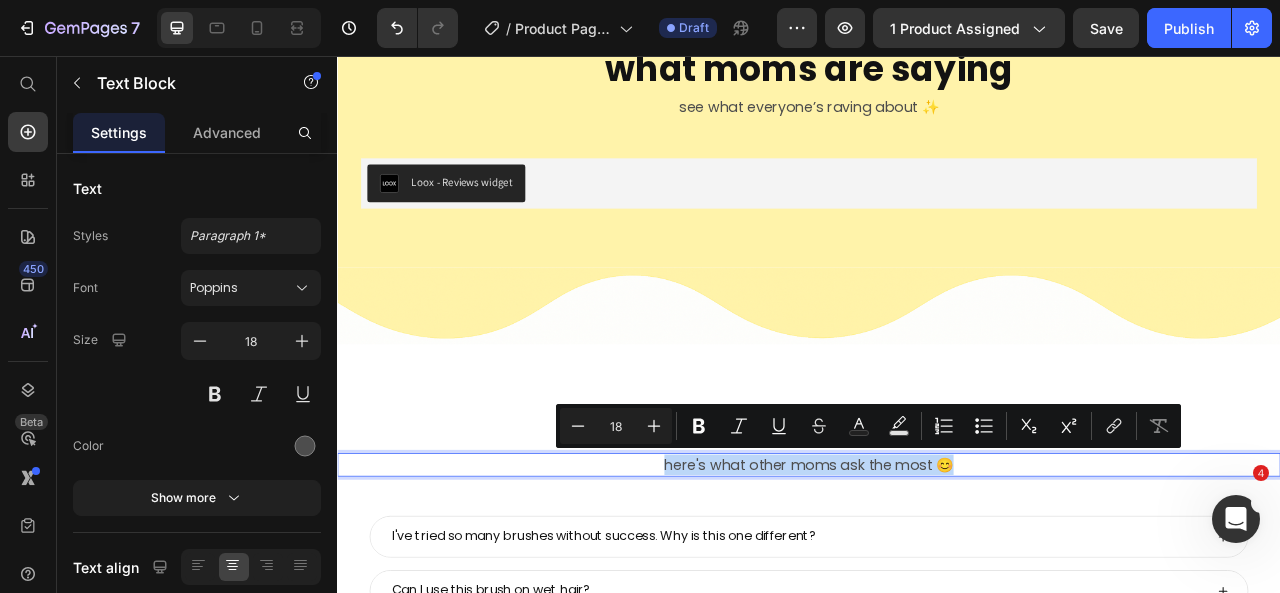 click on "here's what other moms ask the most 😊" at bounding box center (937, 576) 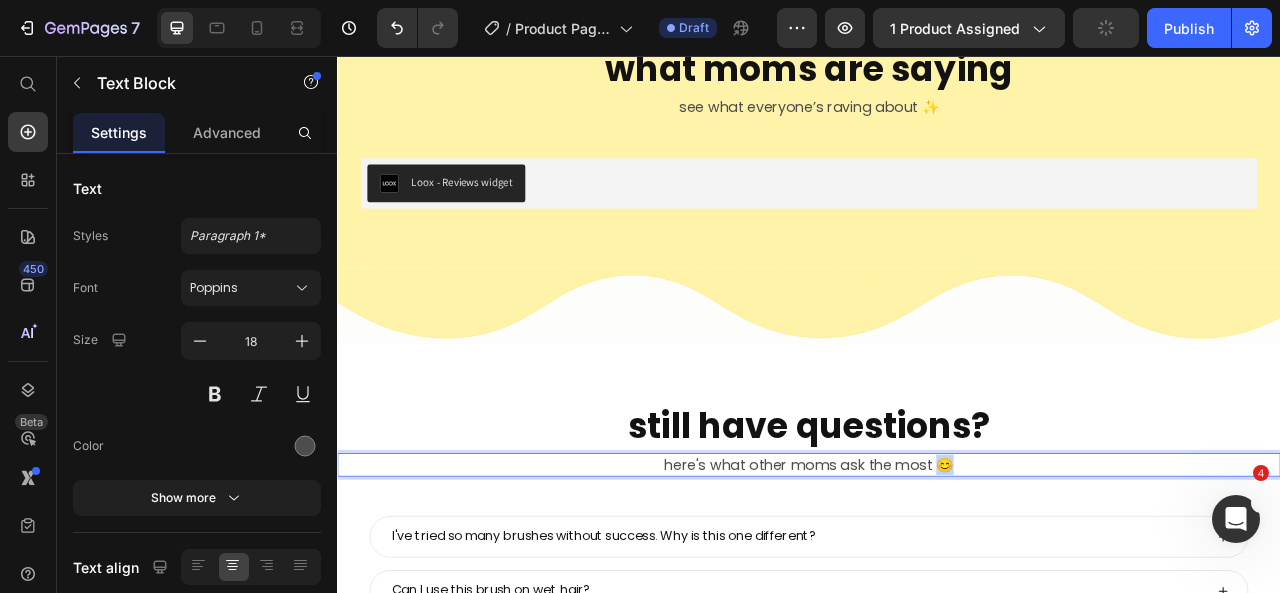 click on "here's what other moms ask the most 😊" at bounding box center [937, 576] 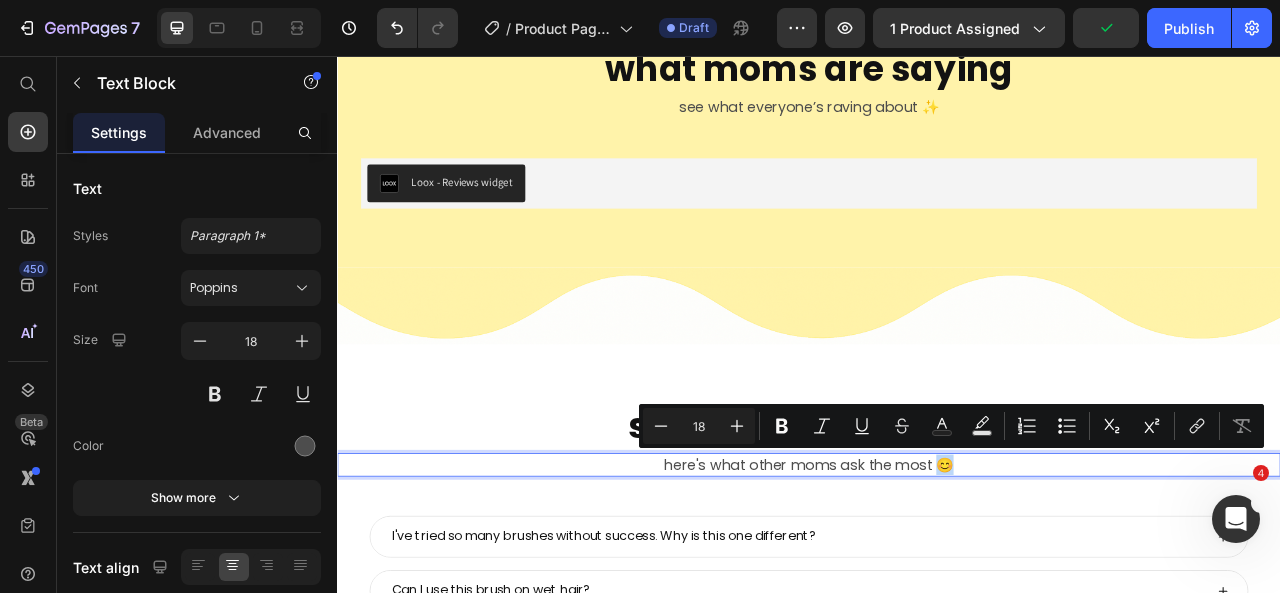 copy on "😊" 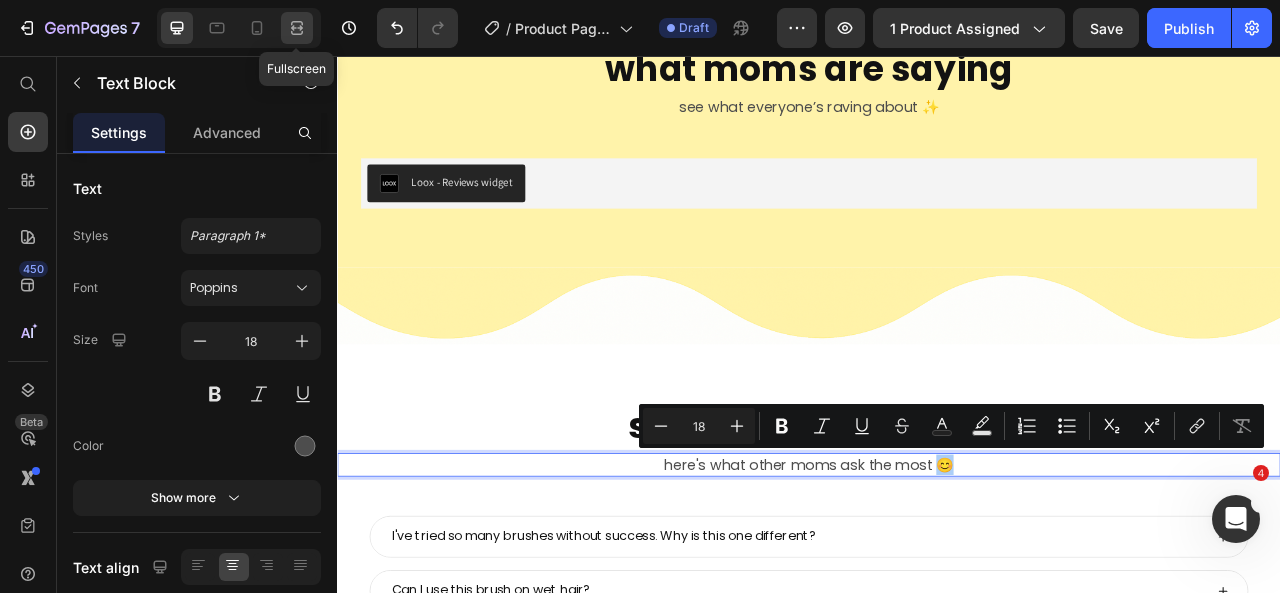 click 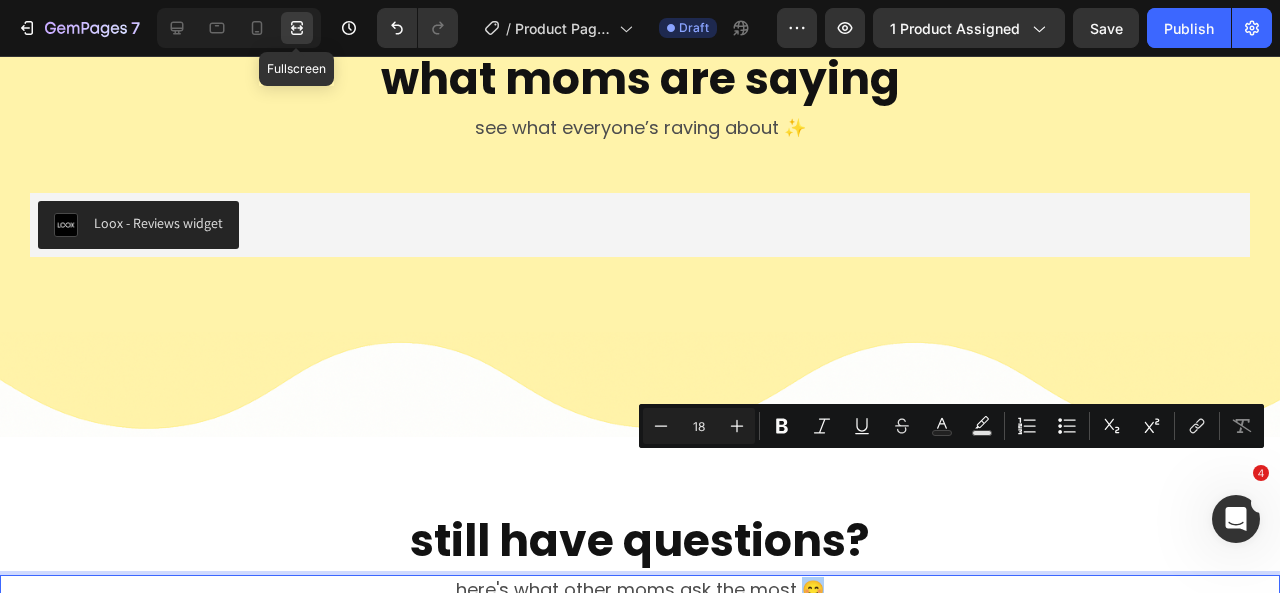 scroll, scrollTop: 8858, scrollLeft: 0, axis: vertical 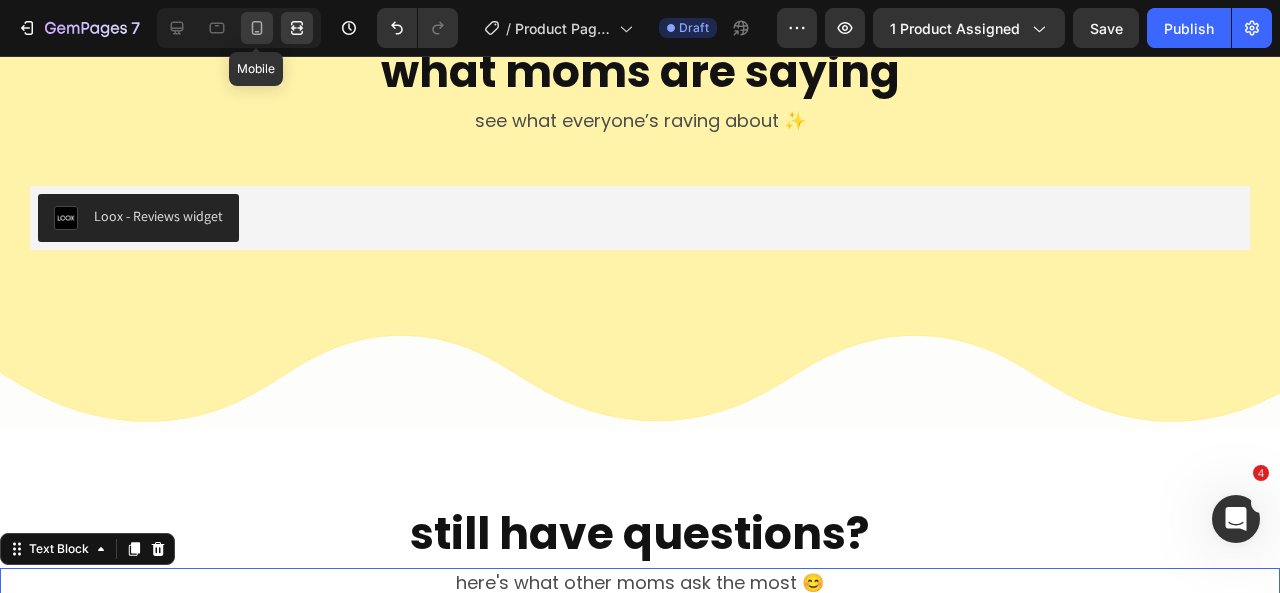 click 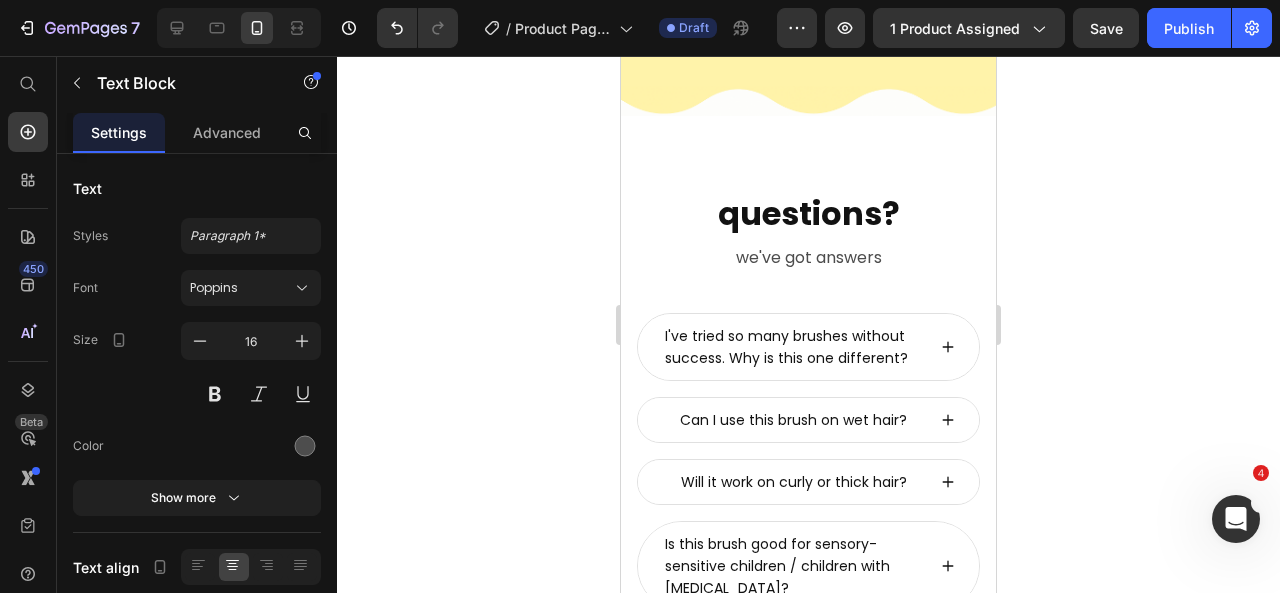 scroll, scrollTop: 10181, scrollLeft: 0, axis: vertical 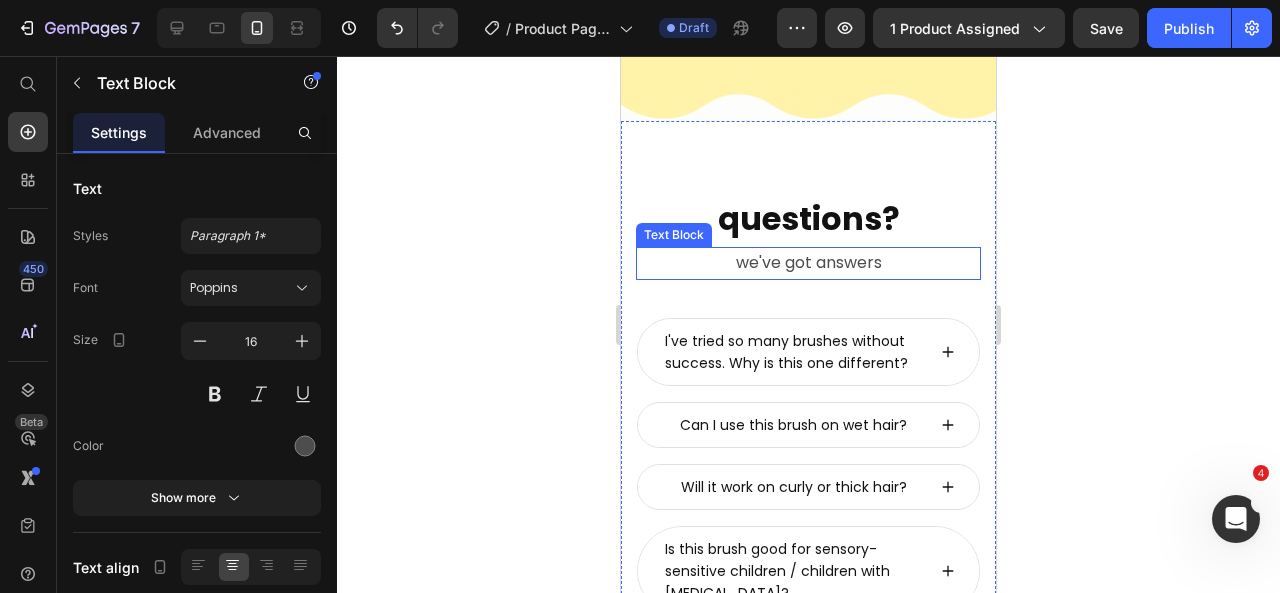 click on "we've got answers" at bounding box center [808, 263] 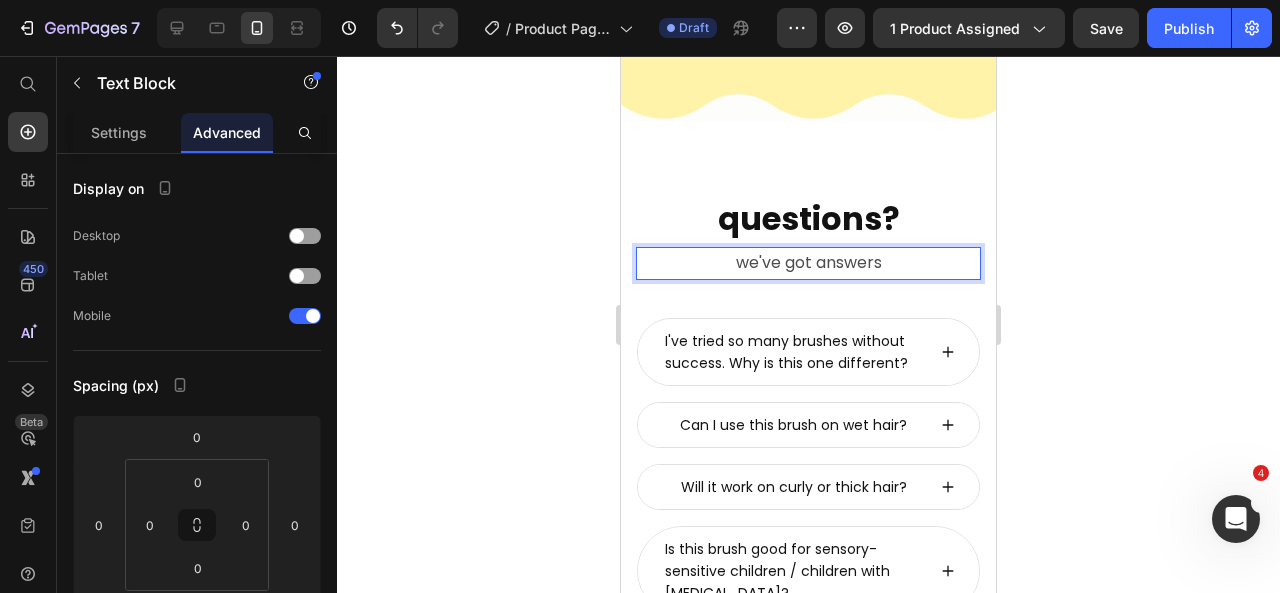 click on "we've got answers" at bounding box center (808, 263) 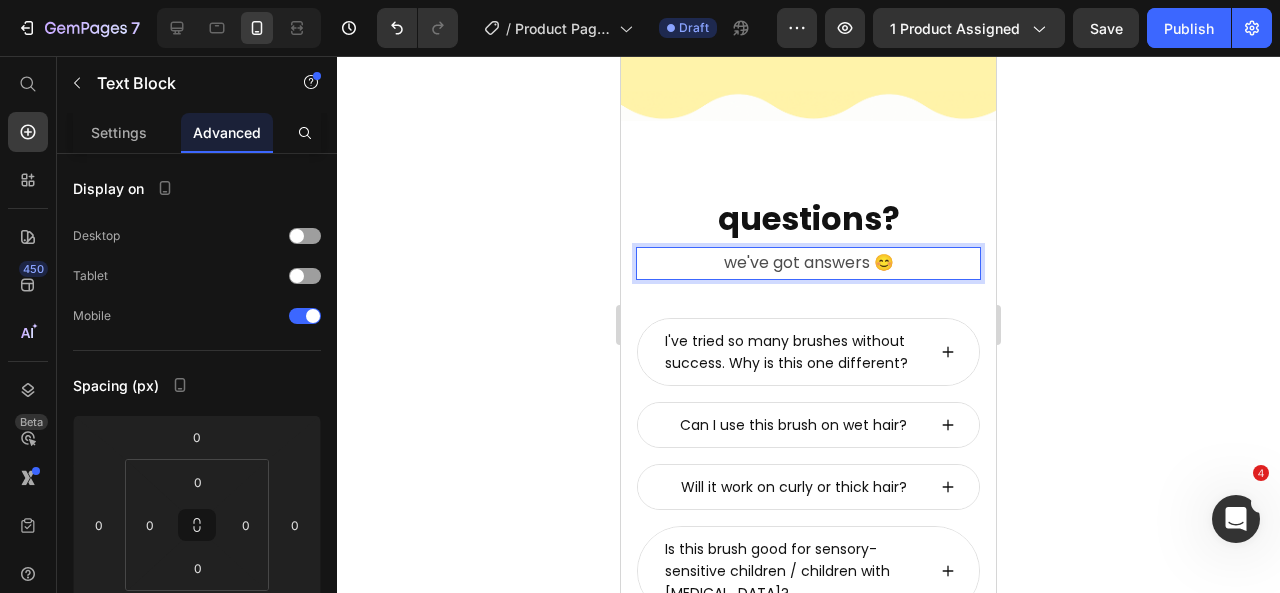 click 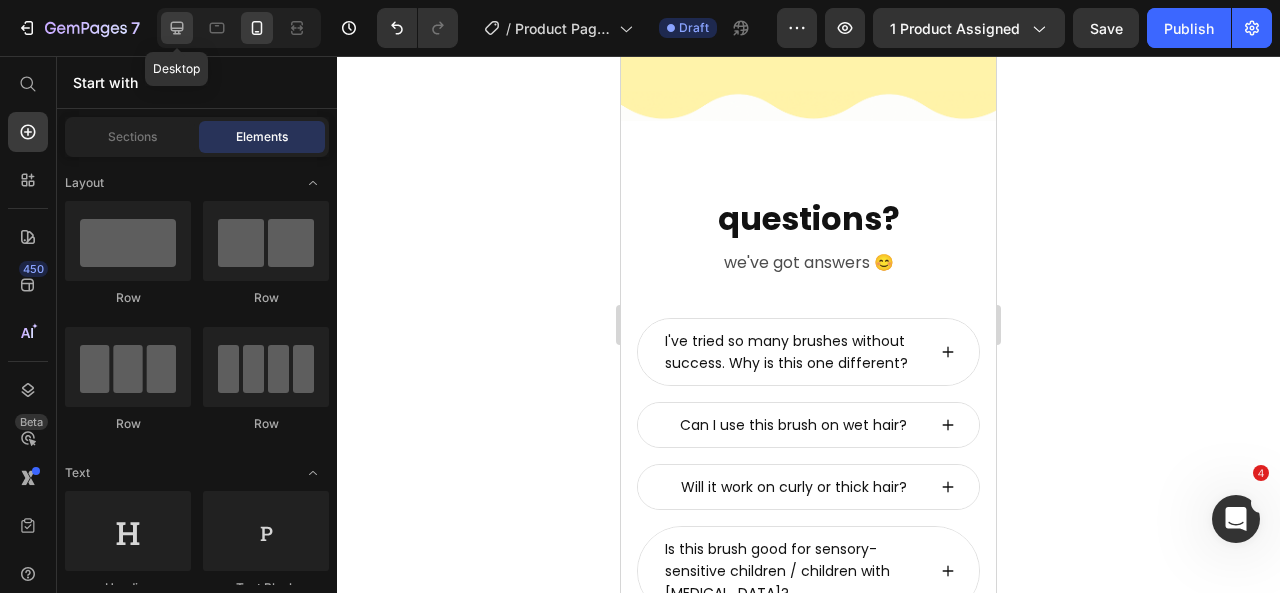 drag, startPoint x: 190, startPoint y: 32, endPoint x: 555, endPoint y: 230, distance: 415.2457 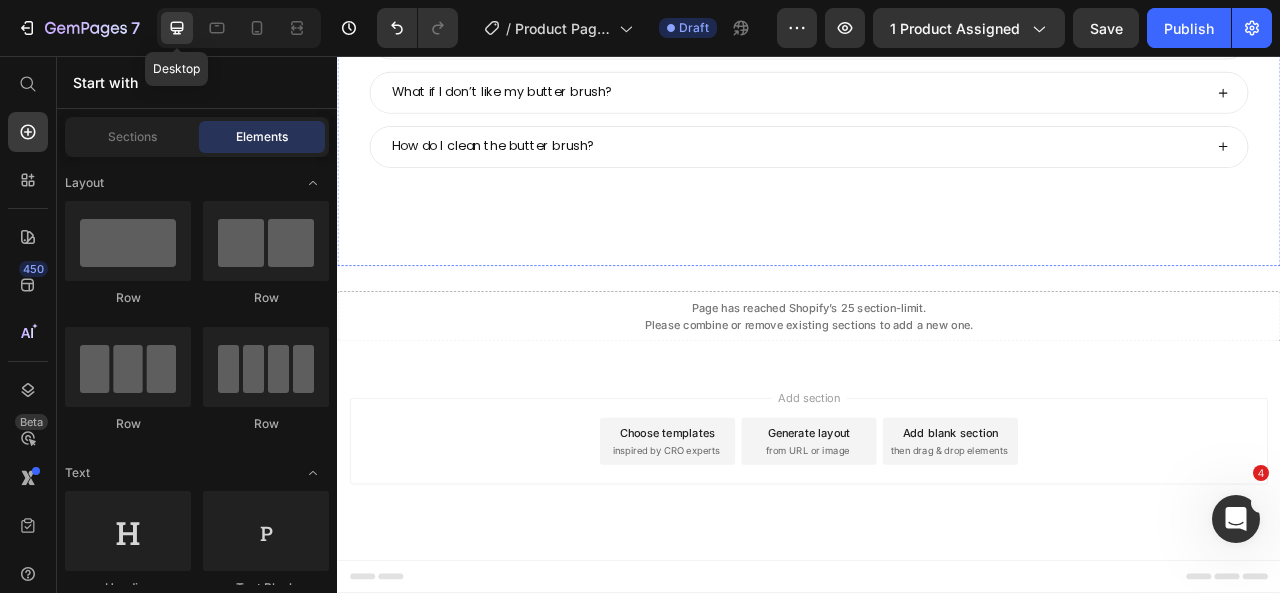 scroll, scrollTop: 9105, scrollLeft: 0, axis: vertical 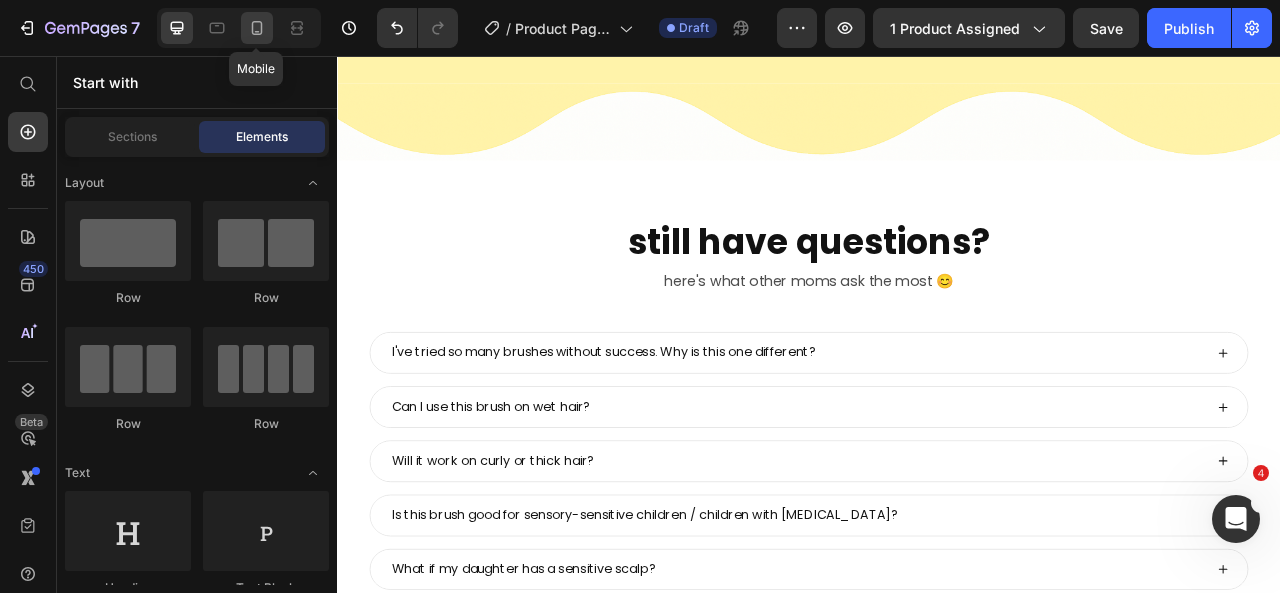 click 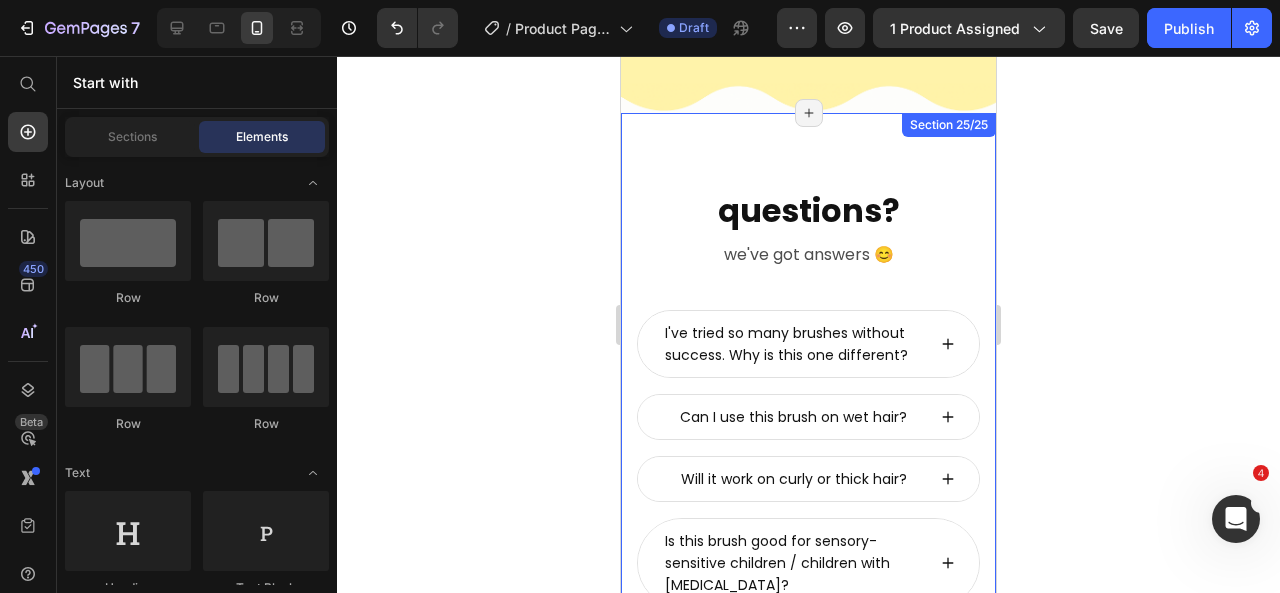 scroll, scrollTop: 10113, scrollLeft: 0, axis: vertical 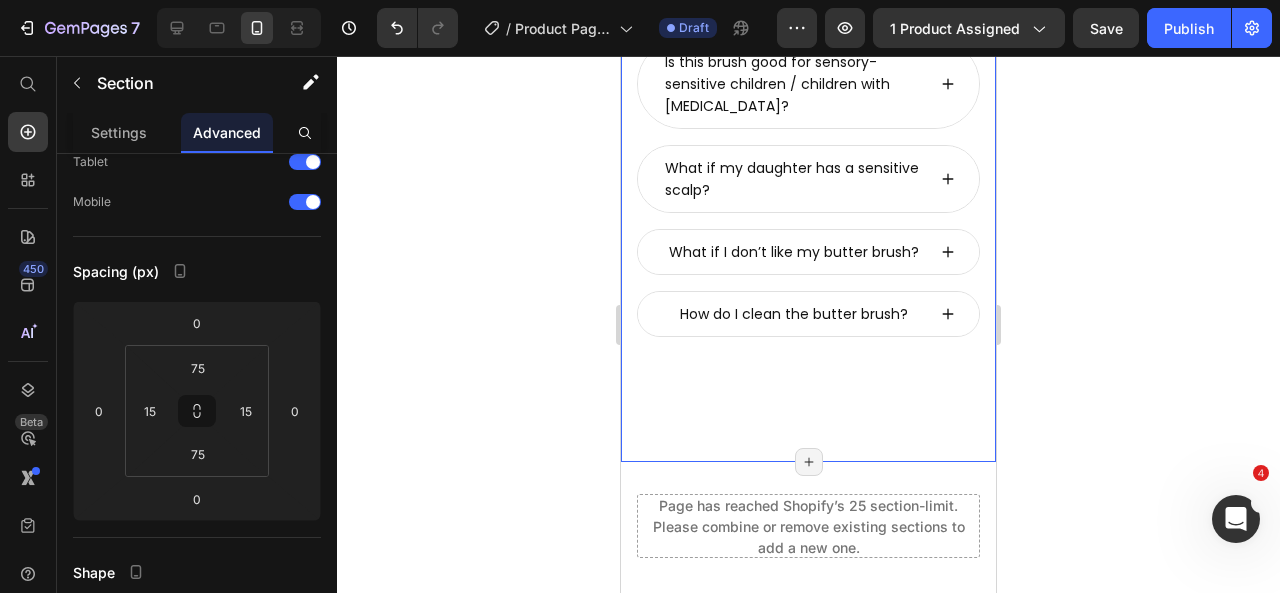 click on "still have questions? Heading questions? Heading we've got answers 😊 Text Block here's what other moms ask the most 😊 Text Block
I've tried so many brushes without success. Why is this one different?
Can I use this brush on wet hair?
Will it work on curly or thick hair?
Is this brush good for sensory-sensitive children / children with Autism?
What if my daughter has a sensitive scalp?
What if I don’t like my butter brush?
How do I clean the butter brush? Accordion Section 25/25   You can create reusable sections Create Theme Section AI Content Write with GemAI What would you like to describe here? Tone and Voice Persuasive Product Show more Generate Page has reached Shopify’s 25 section-limit Page has reached Shopify’s 25 section-limit Page has reached Shopify’s 25 section-limit" at bounding box center [808, 48] 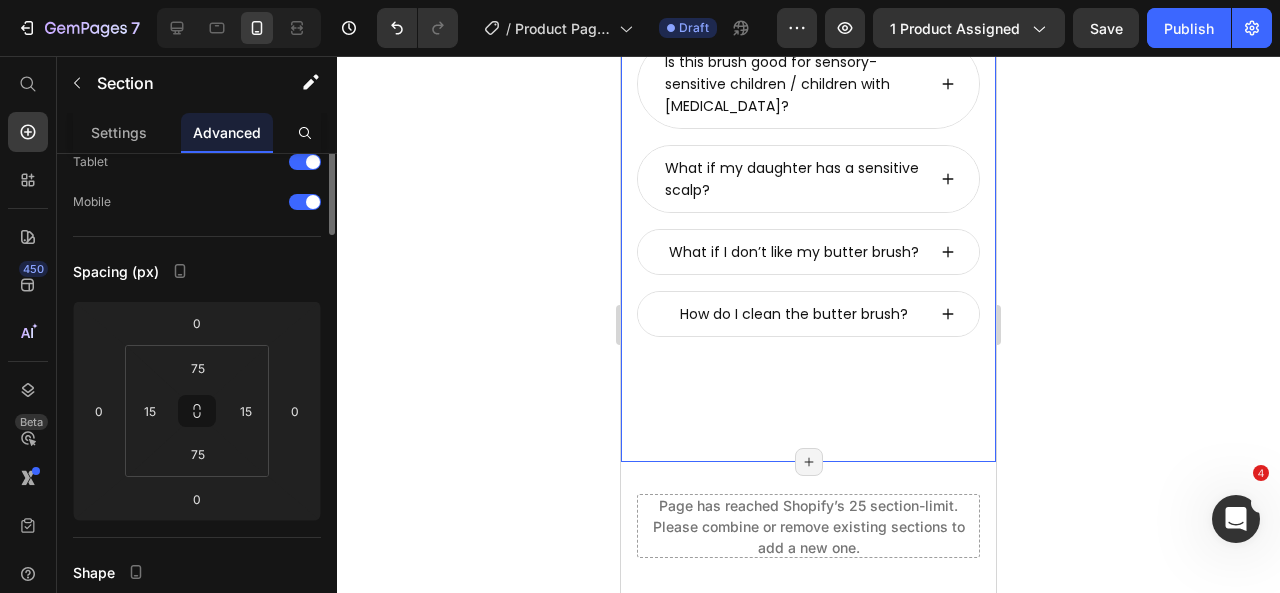 scroll, scrollTop: 0, scrollLeft: 0, axis: both 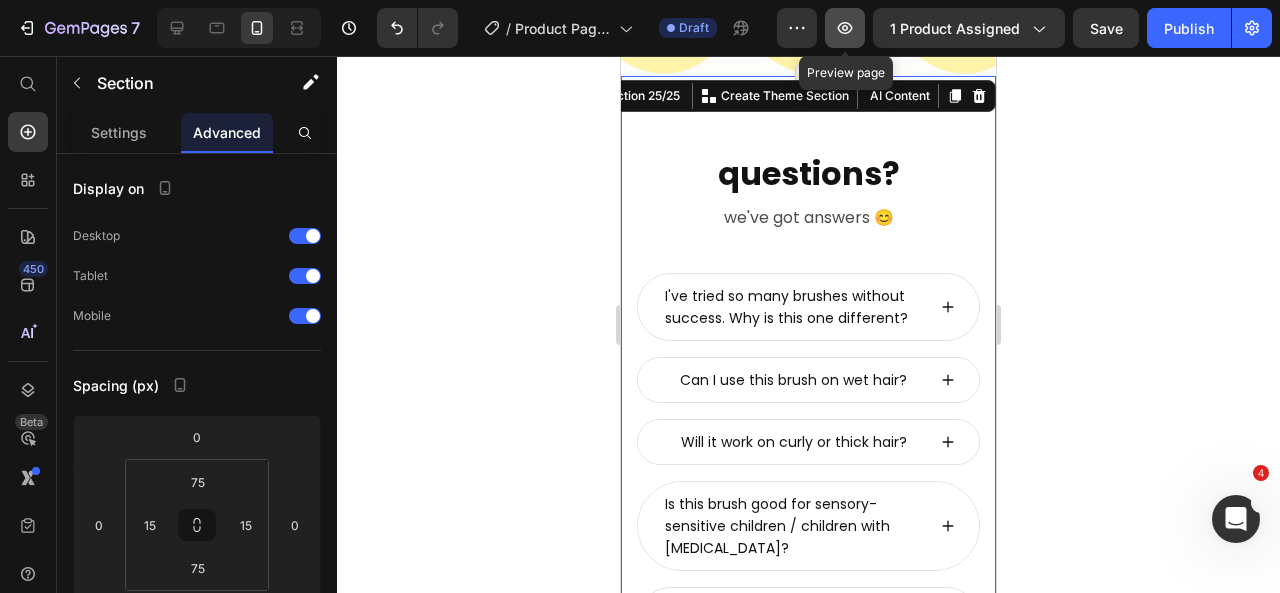 click 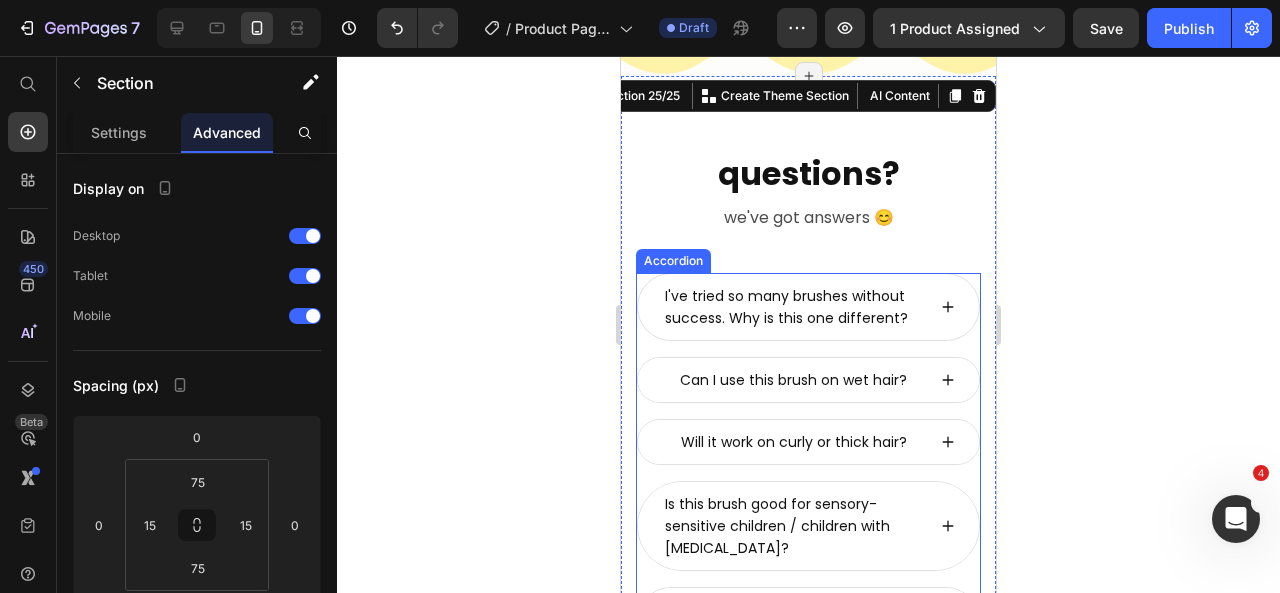 click on "I've tried so many brushes without success. Why is this one different?" at bounding box center (793, 307) 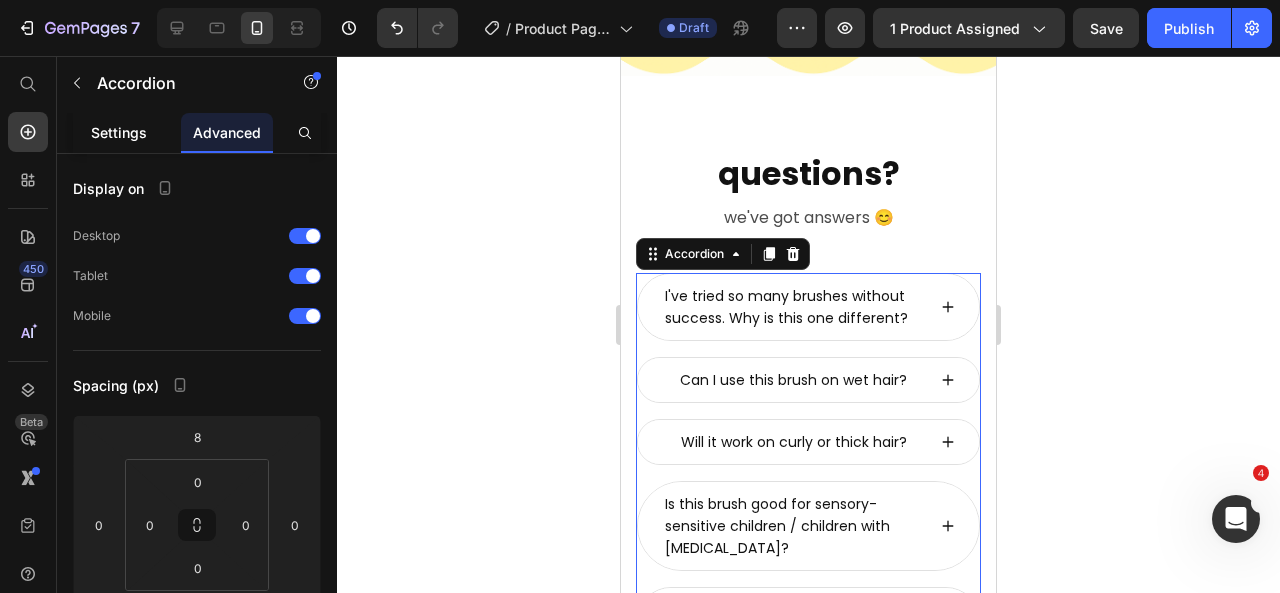 click on "Settings" at bounding box center [119, 132] 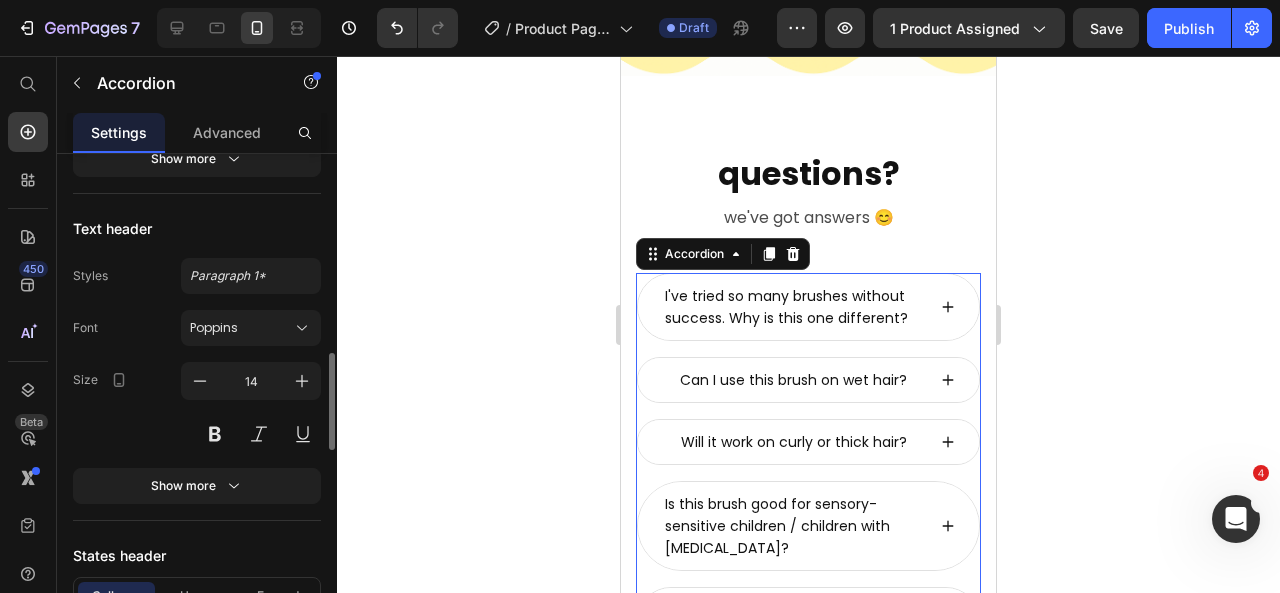 scroll, scrollTop: 1025, scrollLeft: 0, axis: vertical 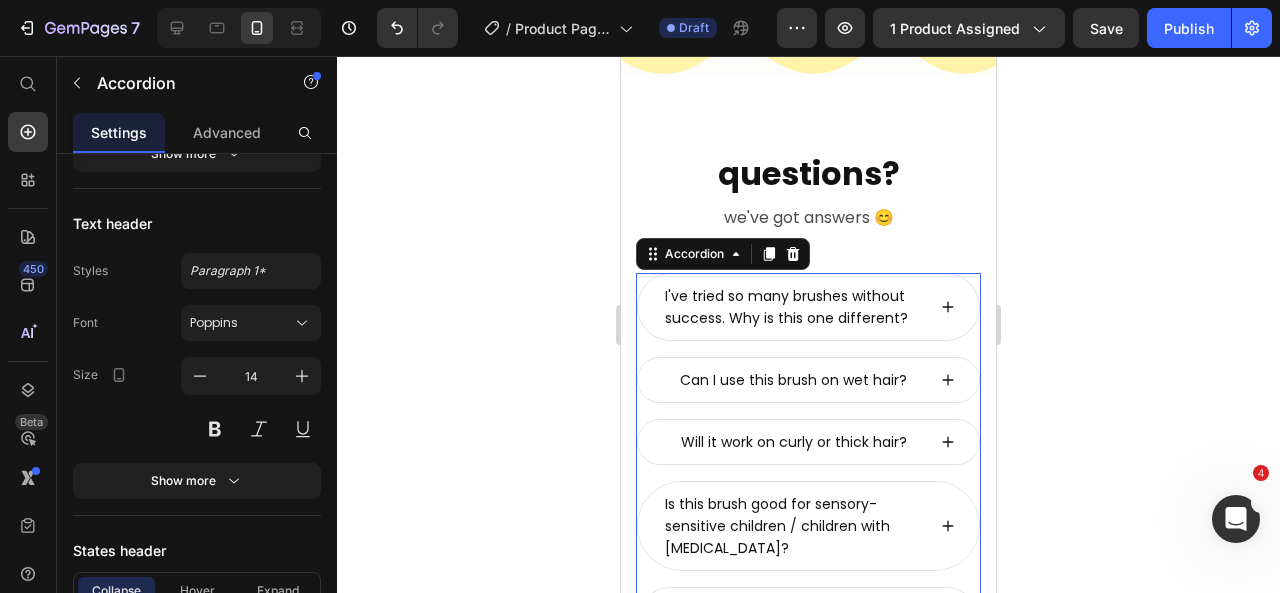 click 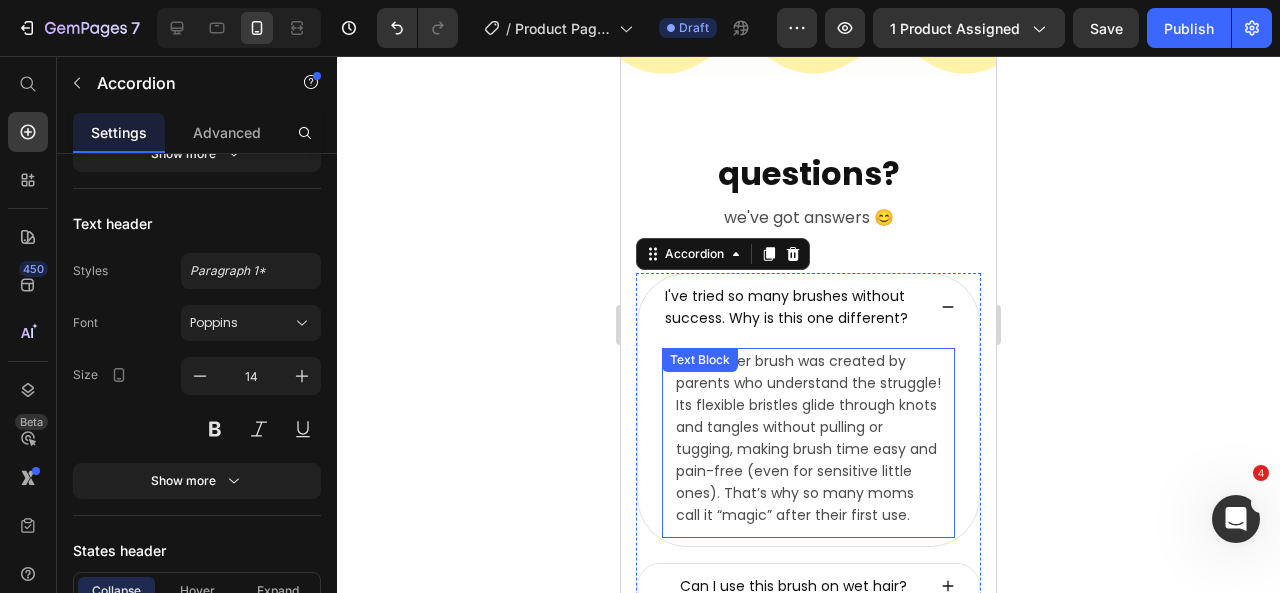 click on "The butter brush was created by parents who understand the struggle! Its flexible bristles glide through knots and tangles without pulling or tugging, making brush time easy and pain-free (even for sensitive little ones). That’s why so many moms call it “magic” after their first use." at bounding box center [808, 438] 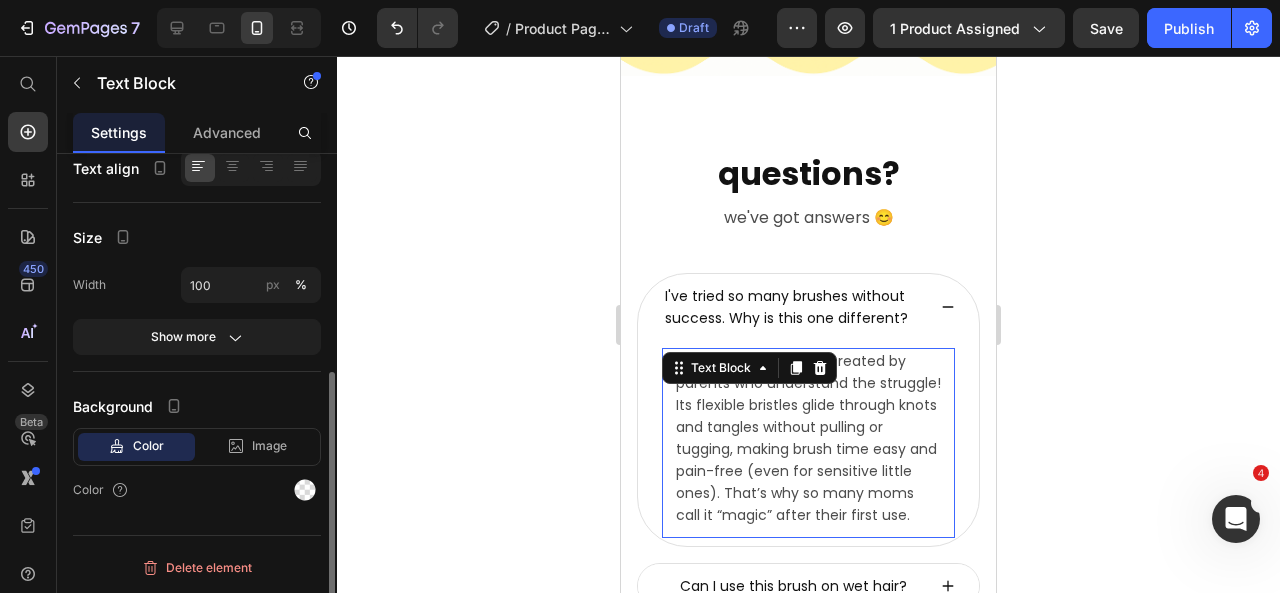 scroll, scrollTop: 0, scrollLeft: 0, axis: both 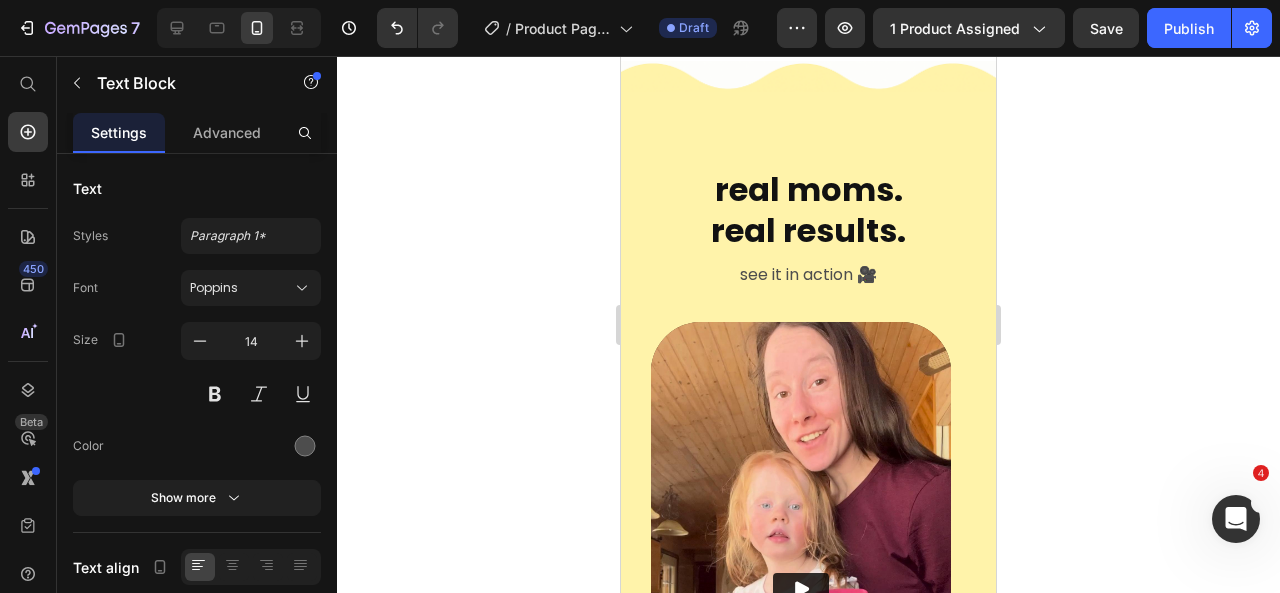 click on "Contours to every head shape for [PERSON_NAME]. No more squirming, just quick, pain-free brushing." at bounding box center [808, -86] 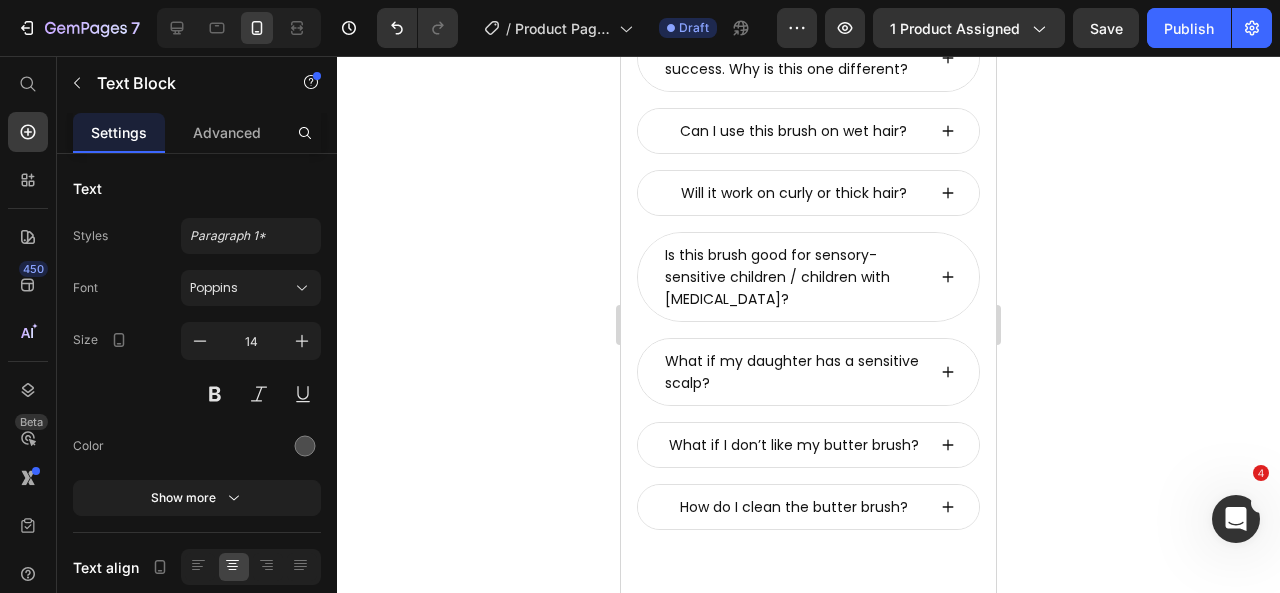 scroll, scrollTop: 10460, scrollLeft: 0, axis: vertical 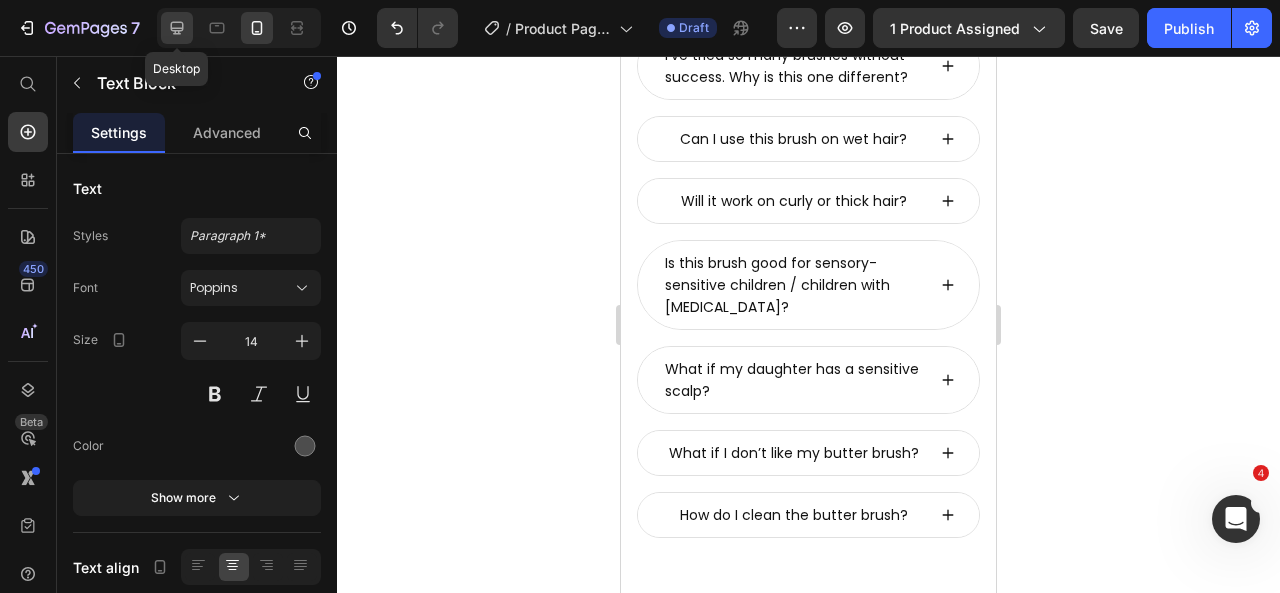 click 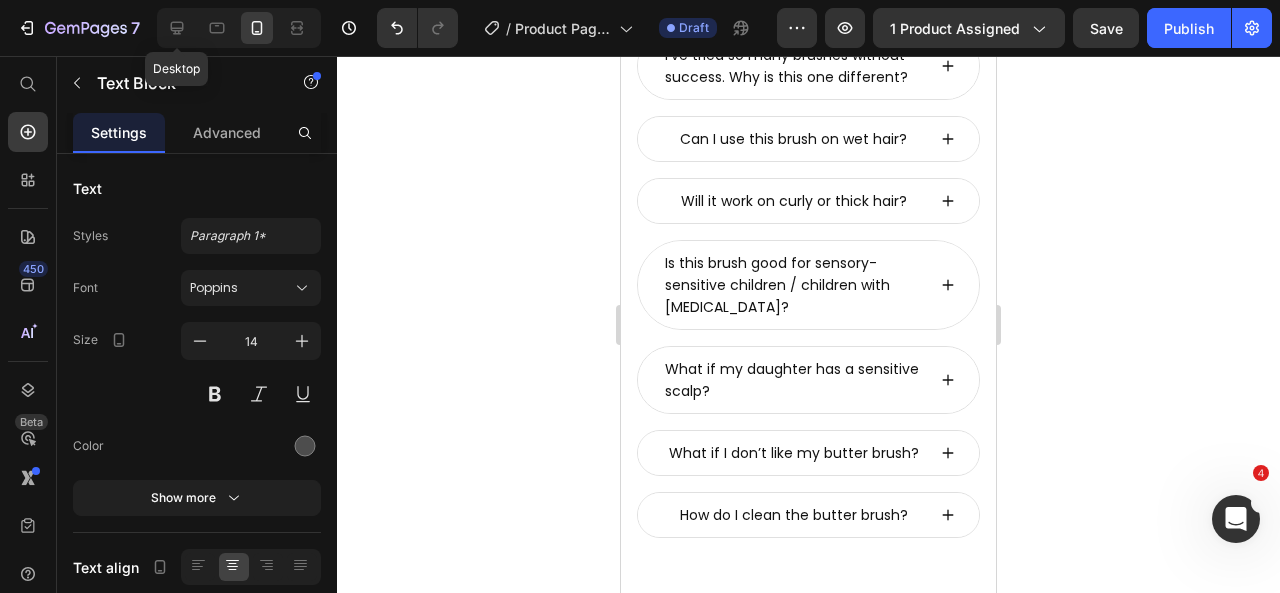 type on "16" 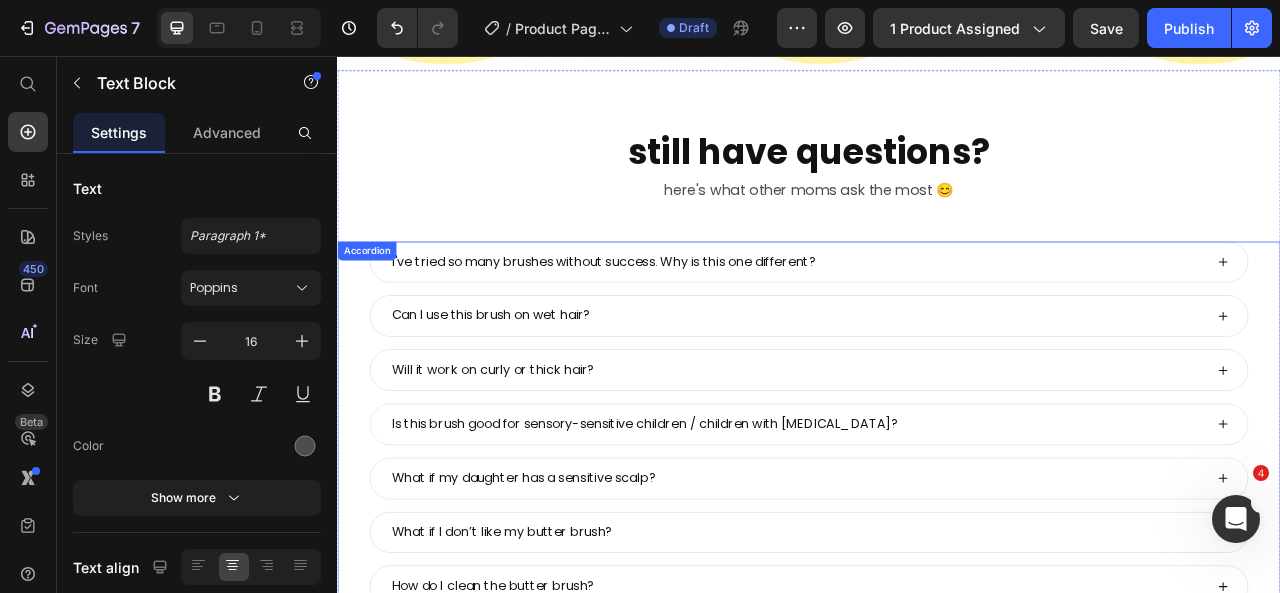 scroll, scrollTop: 9198, scrollLeft: 0, axis: vertical 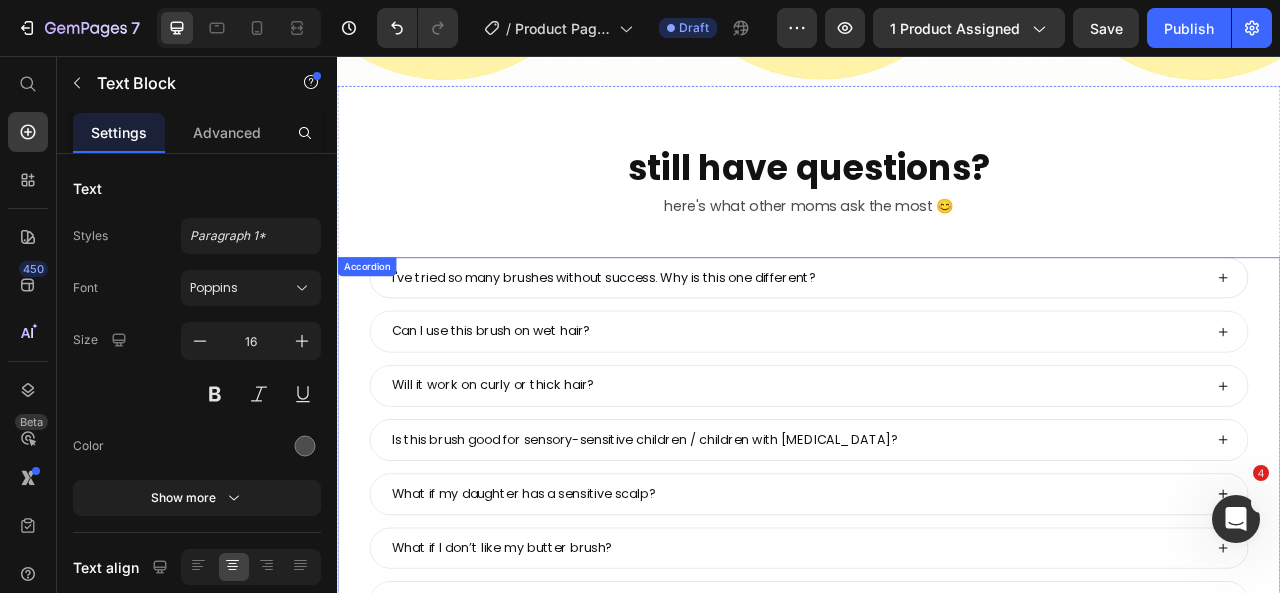 click on "I've tried so many brushes without success. Why is this one different?" at bounding box center [676, 338] 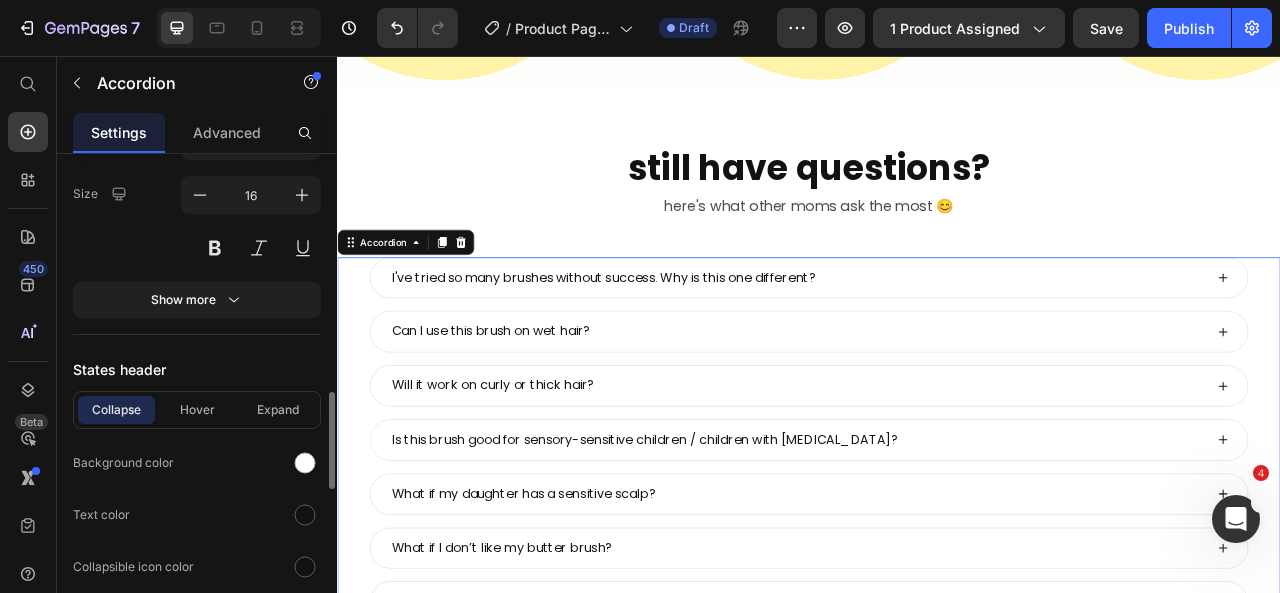 scroll, scrollTop: 1205, scrollLeft: 0, axis: vertical 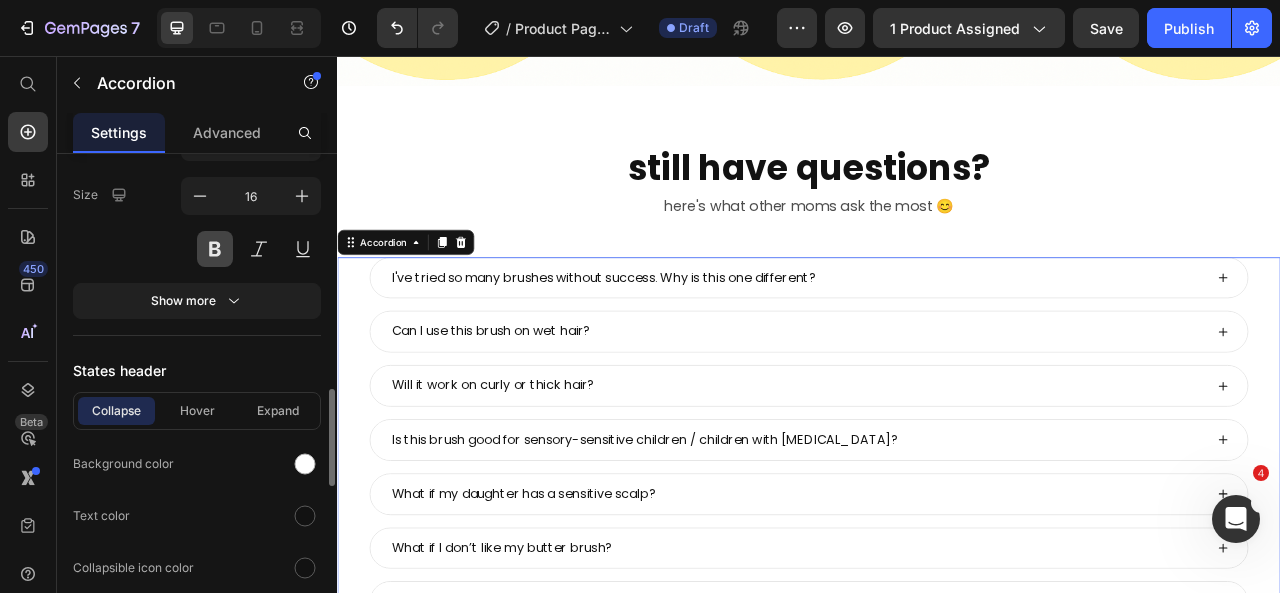 click at bounding box center [215, 249] 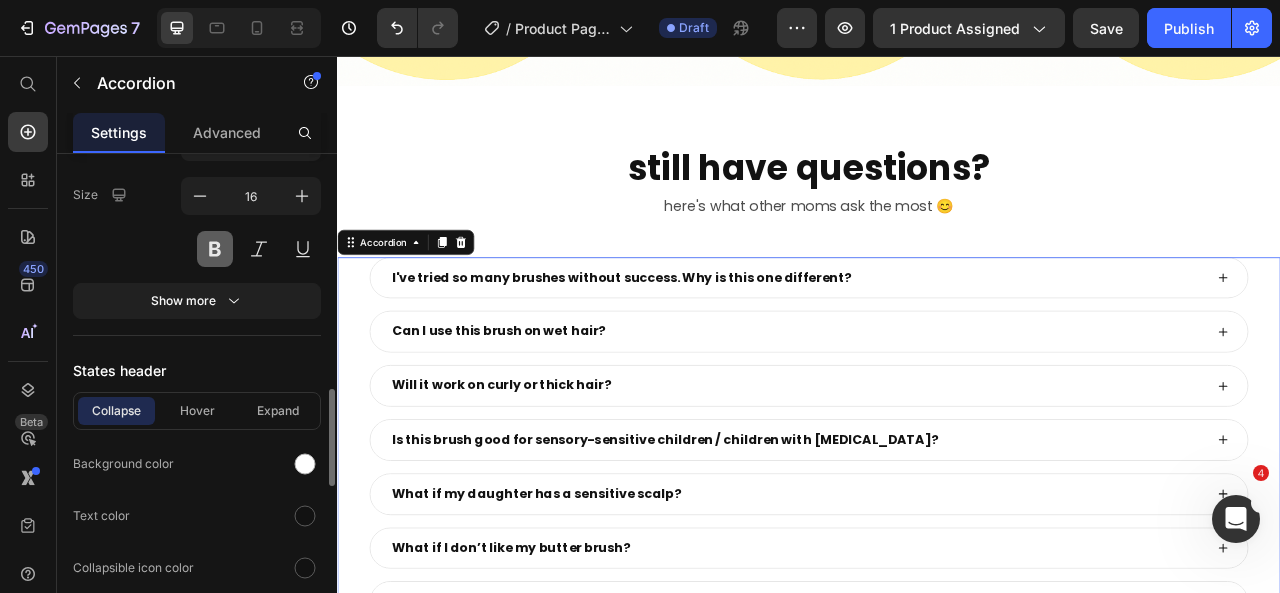 click at bounding box center (215, 249) 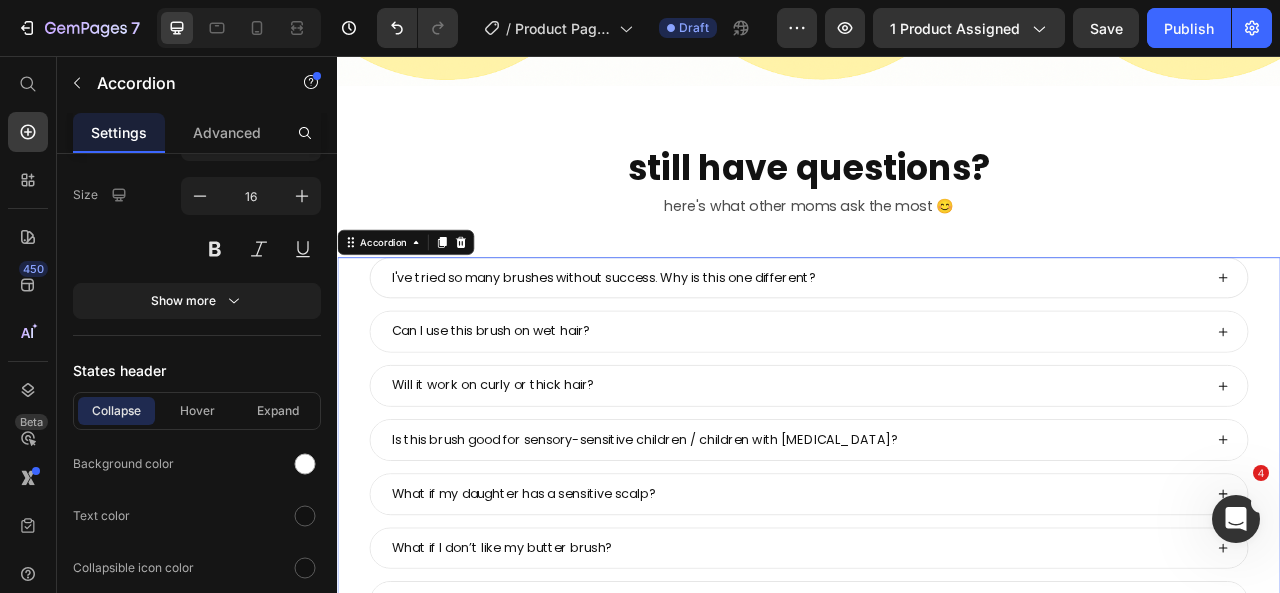 click on "I've tried so many brushes without success. Why is this one different?" at bounding box center [676, 338] 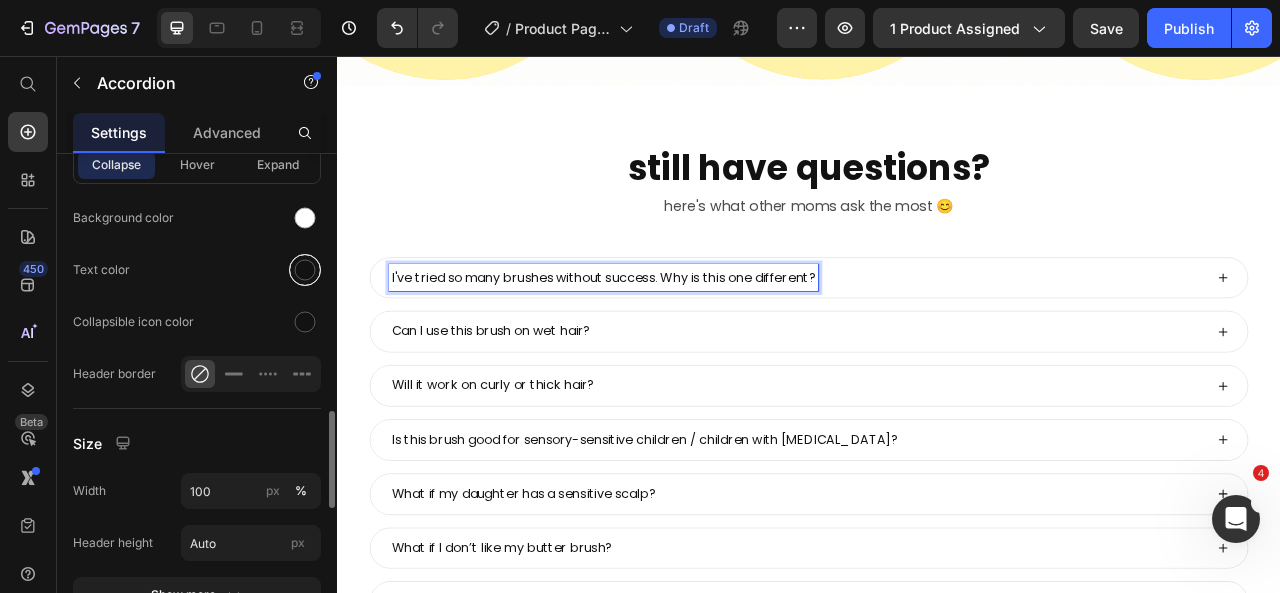 scroll, scrollTop: 1457, scrollLeft: 0, axis: vertical 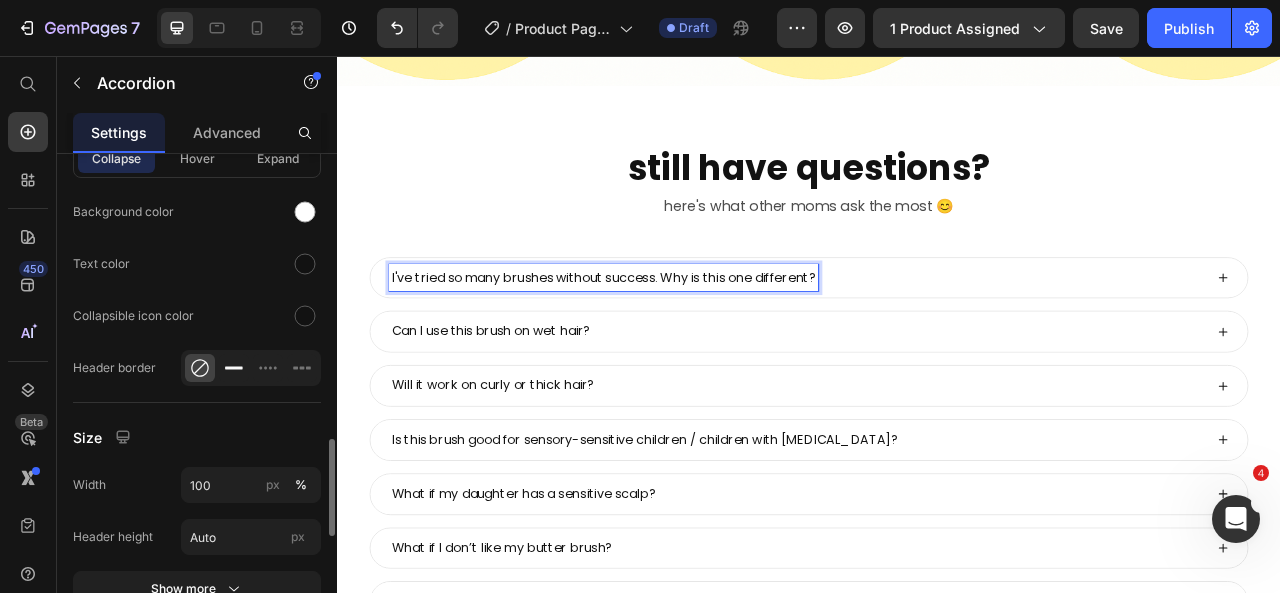 click 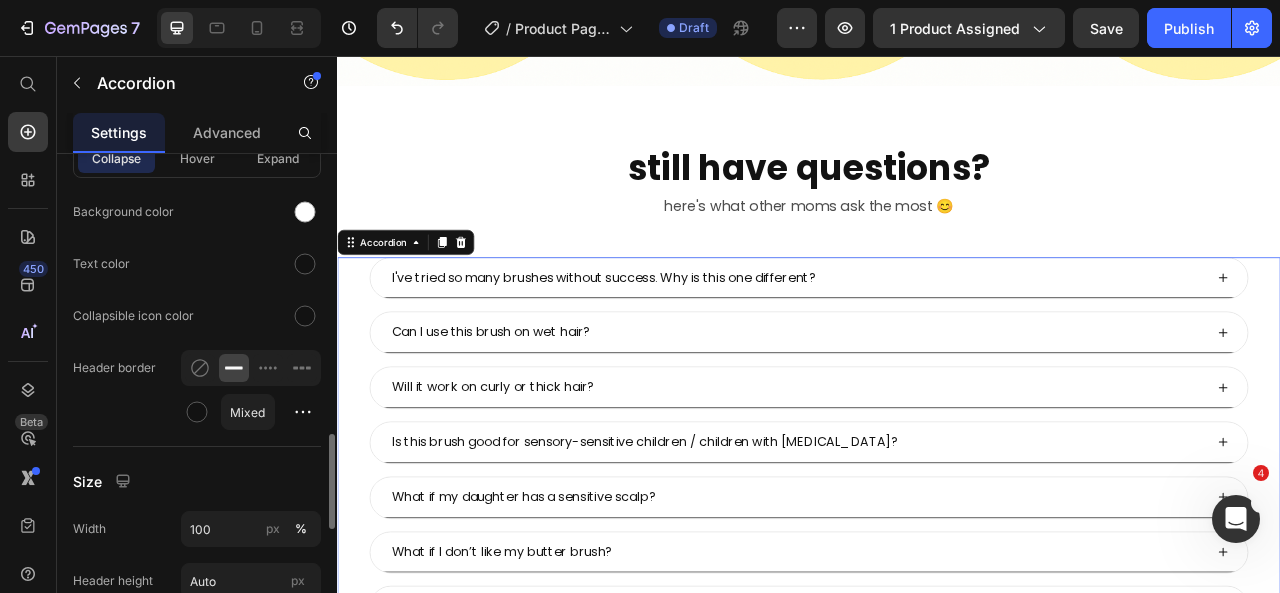 click 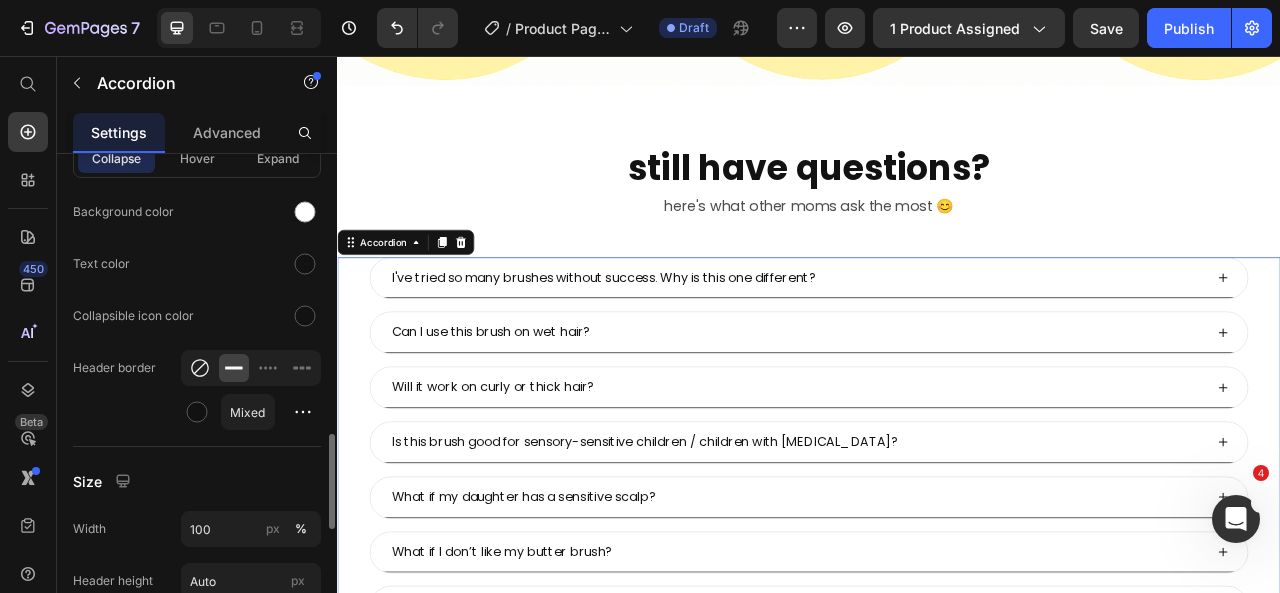 click 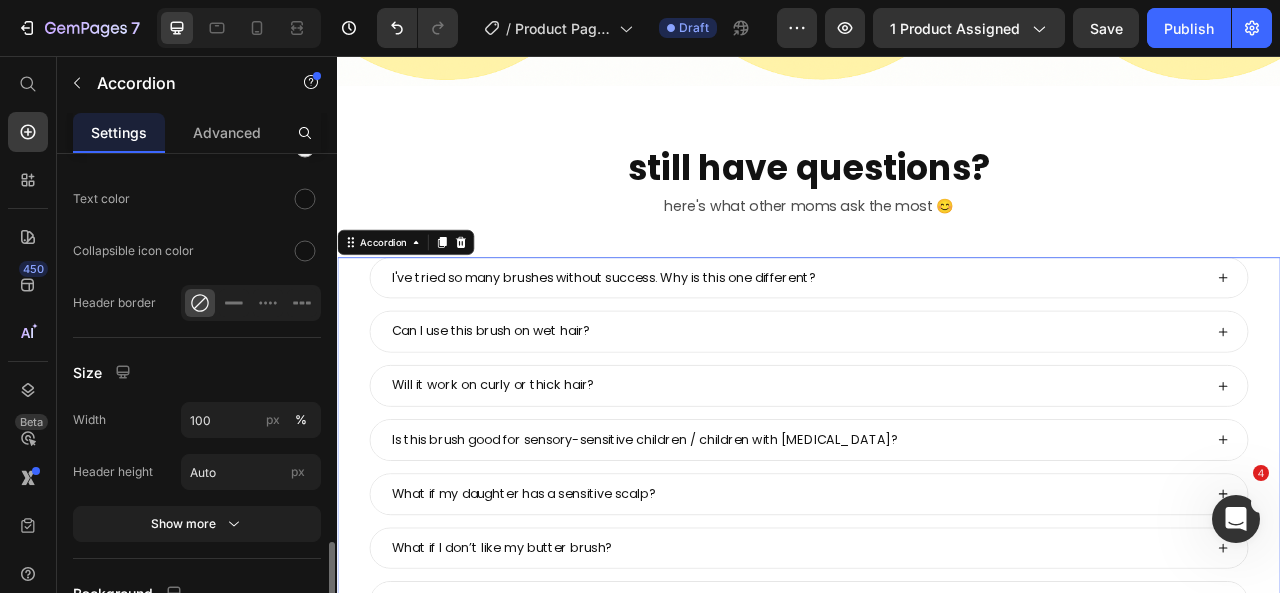 scroll, scrollTop: 1624, scrollLeft: 0, axis: vertical 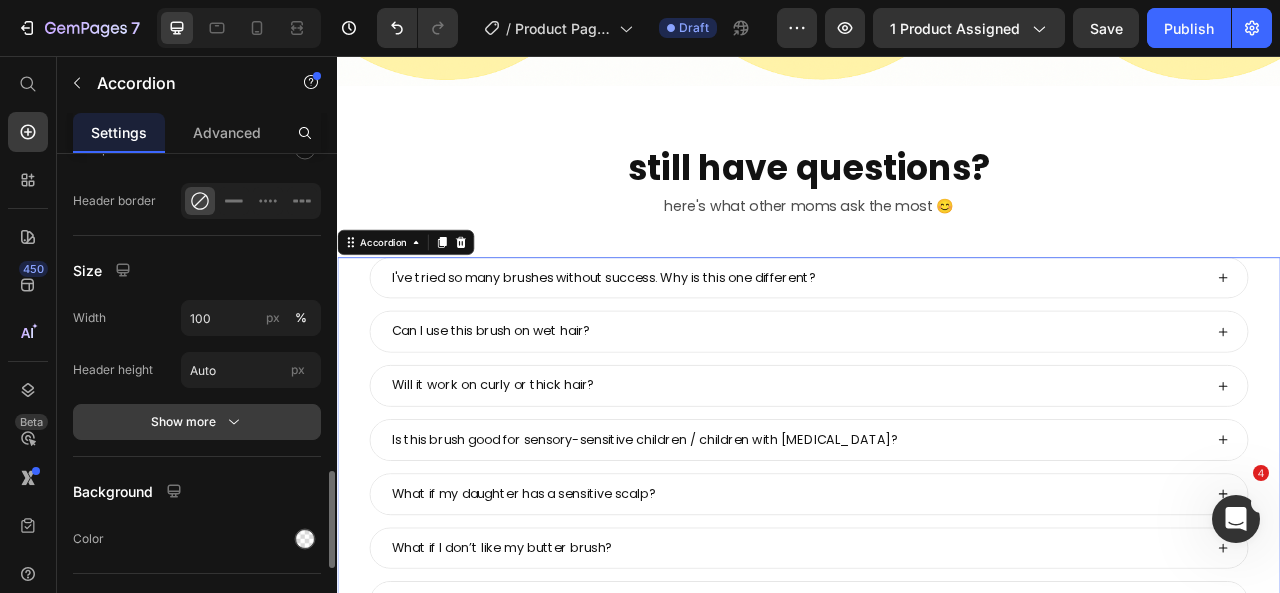 click on "Show more" at bounding box center [197, 422] 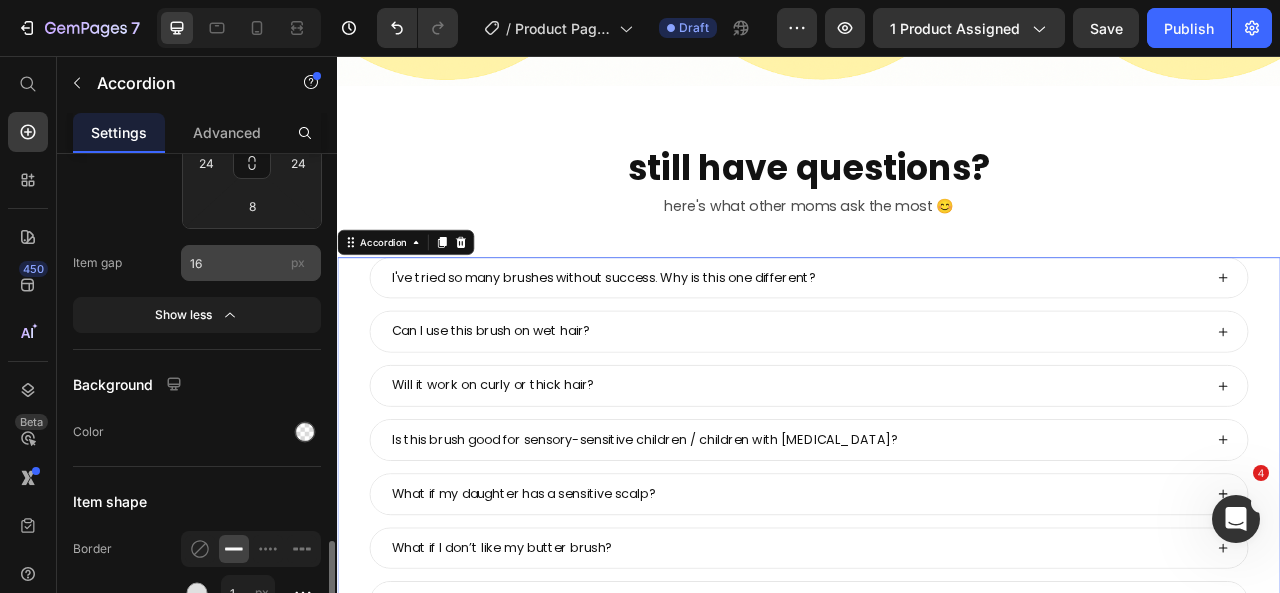 scroll, scrollTop: 2205, scrollLeft: 0, axis: vertical 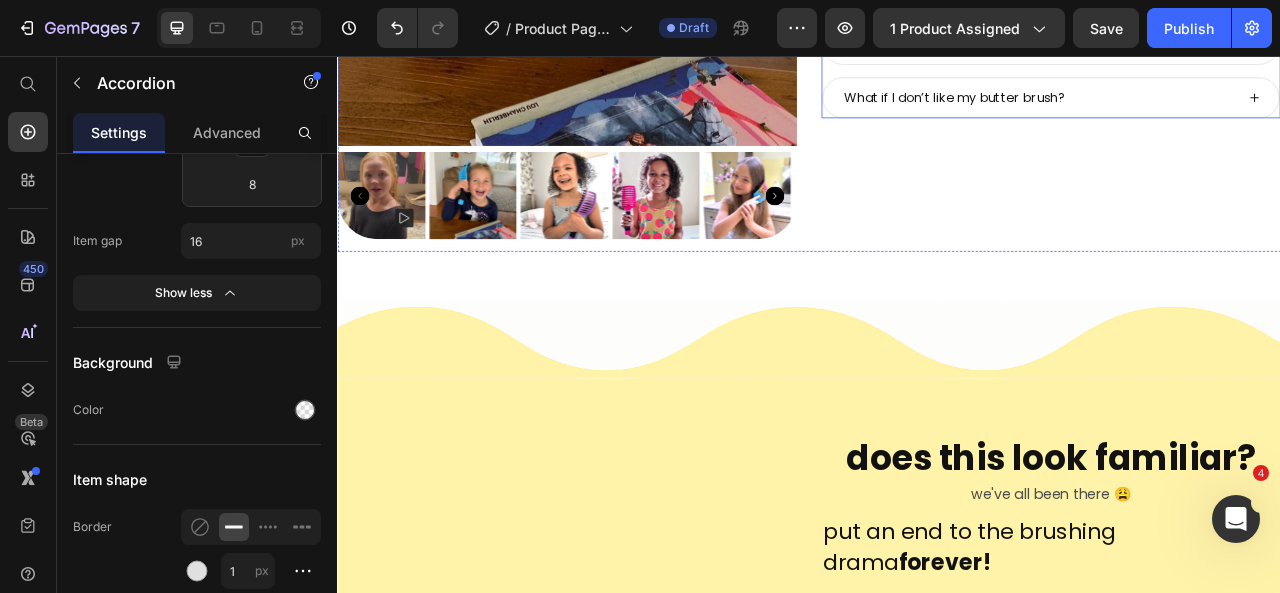 click on "Will it work on curly or thick hair?" at bounding box center [1245, -29] 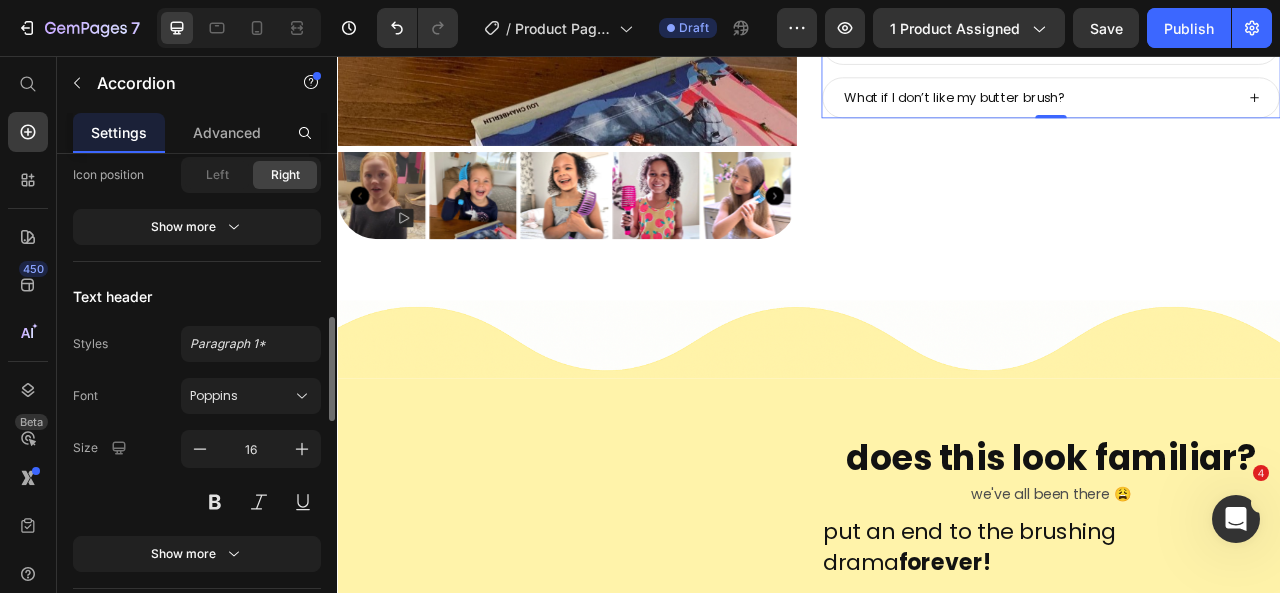 scroll, scrollTop: 874, scrollLeft: 0, axis: vertical 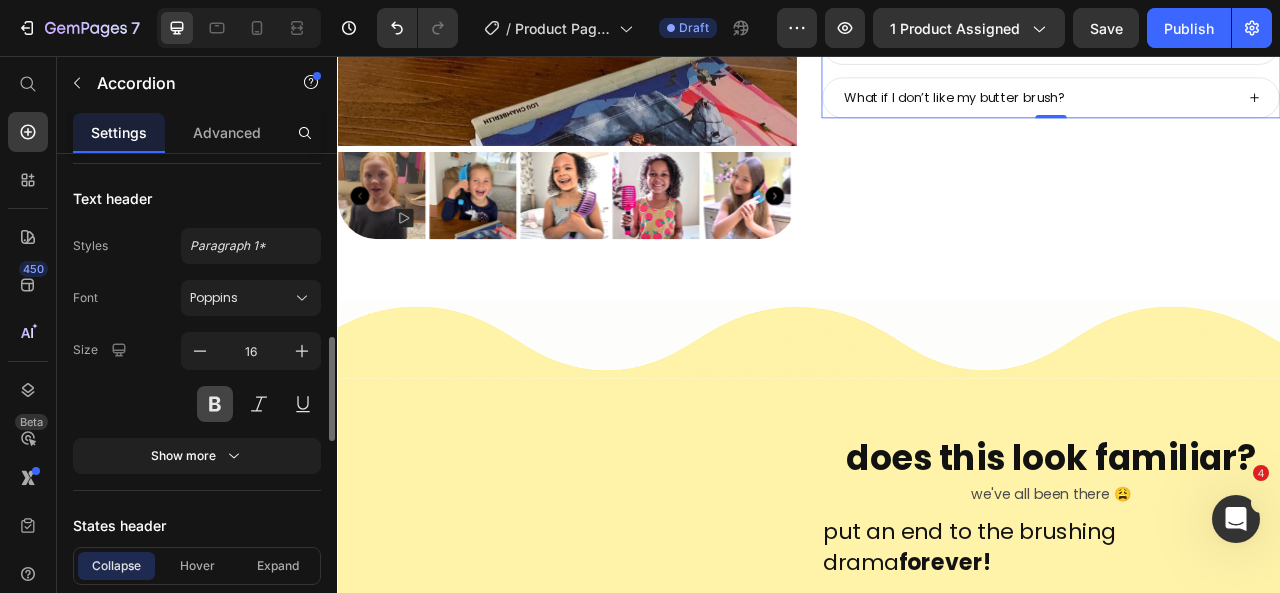 click at bounding box center (215, 404) 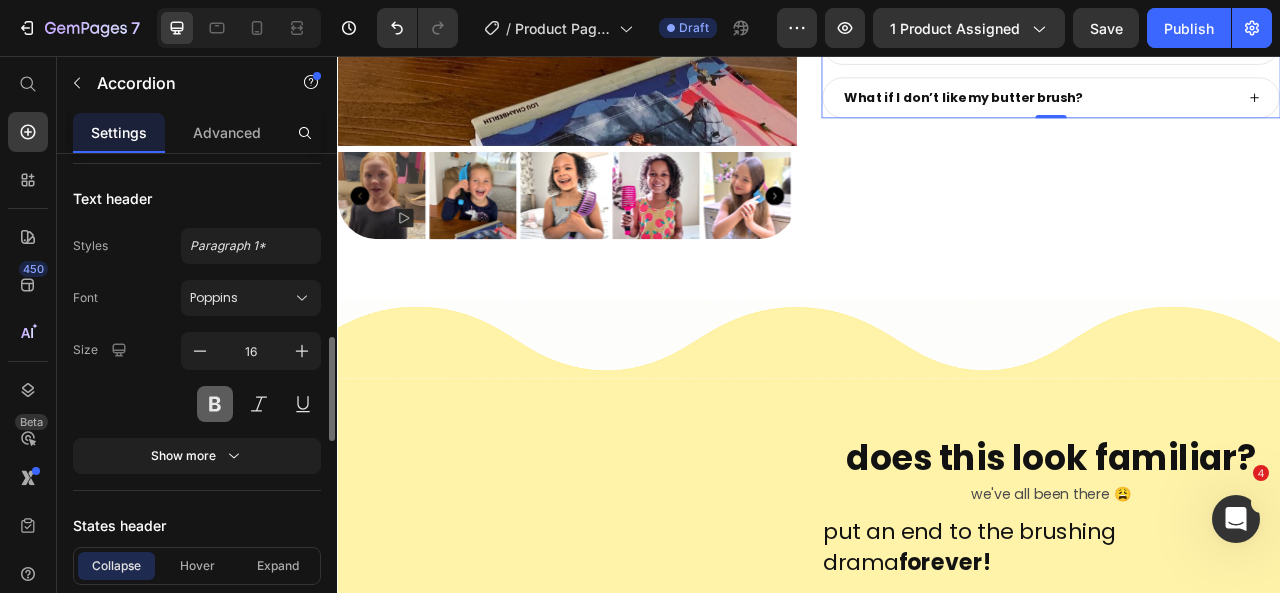 click at bounding box center (215, 404) 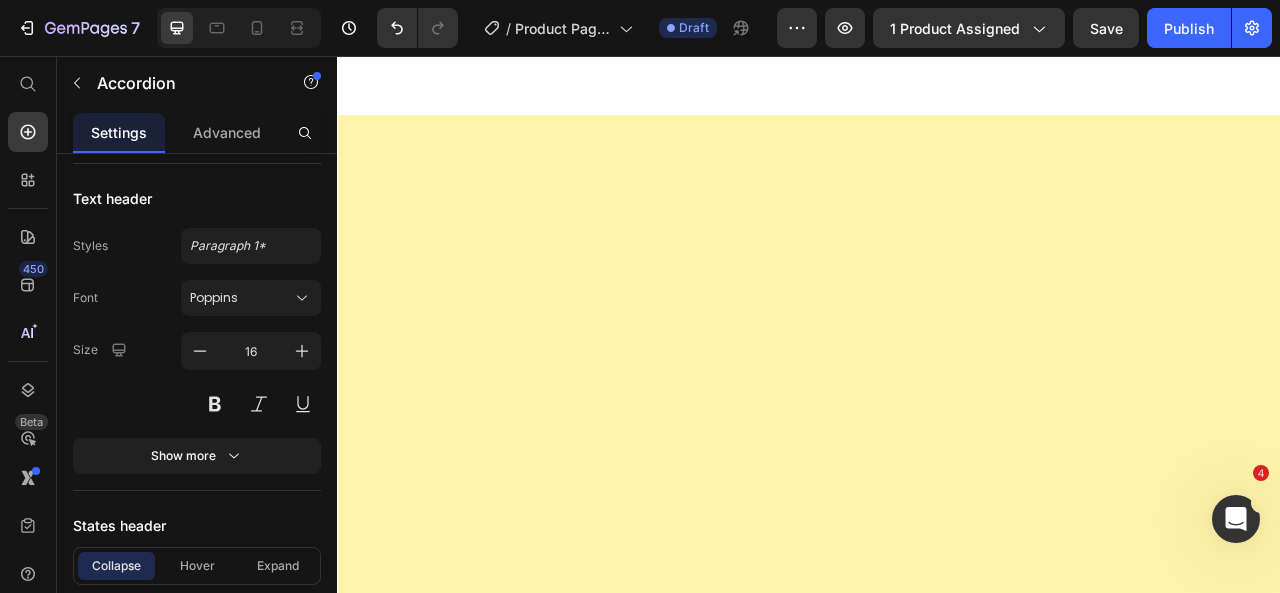 scroll, scrollTop: 6436, scrollLeft: 0, axis: vertical 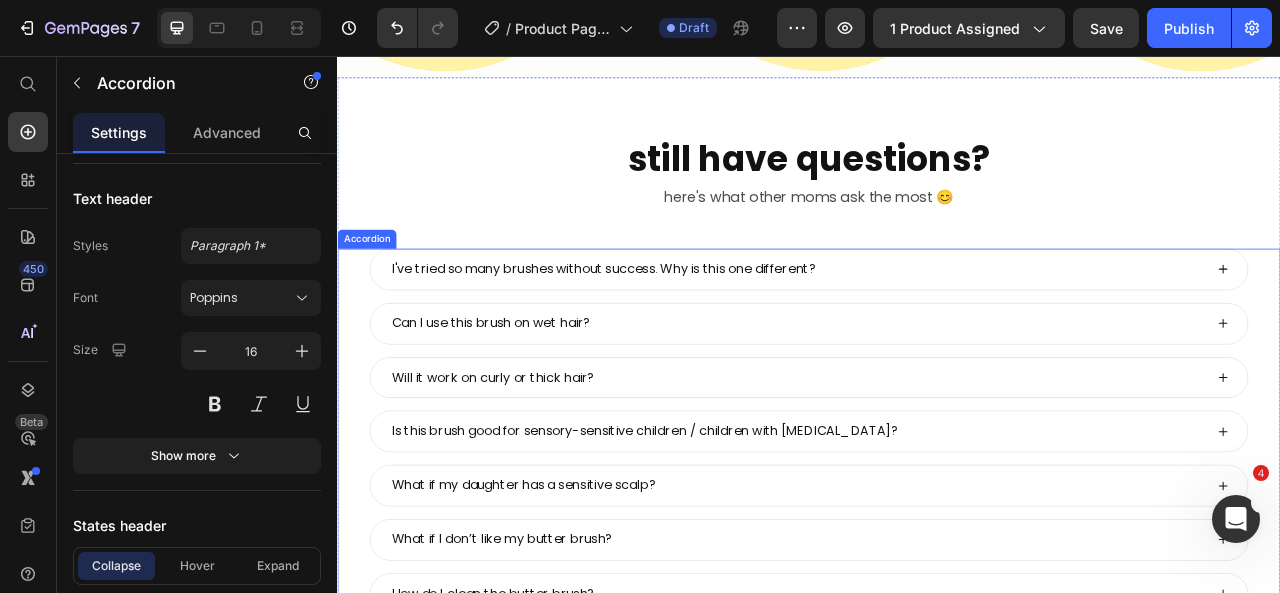 click on "I've tried so many brushes without success. Why is this one different?
Can I use this brush on wet hair?
Will it work on curly or thick hair?
Is this brush good for sensory-sensitive children / children with Autism?
What if my daughter has a sensitive scalp?
What if I don’t like my butter brush?
How do I clean the butter brush? Accordion" at bounding box center [937, 534] 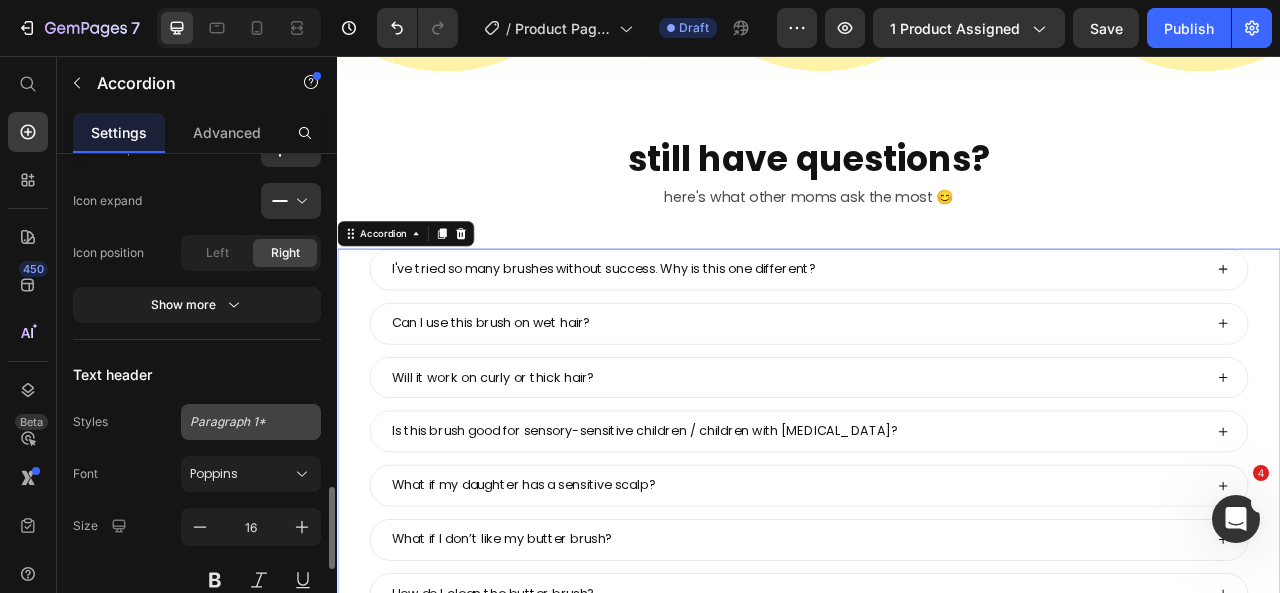 scroll, scrollTop: 1035, scrollLeft: 0, axis: vertical 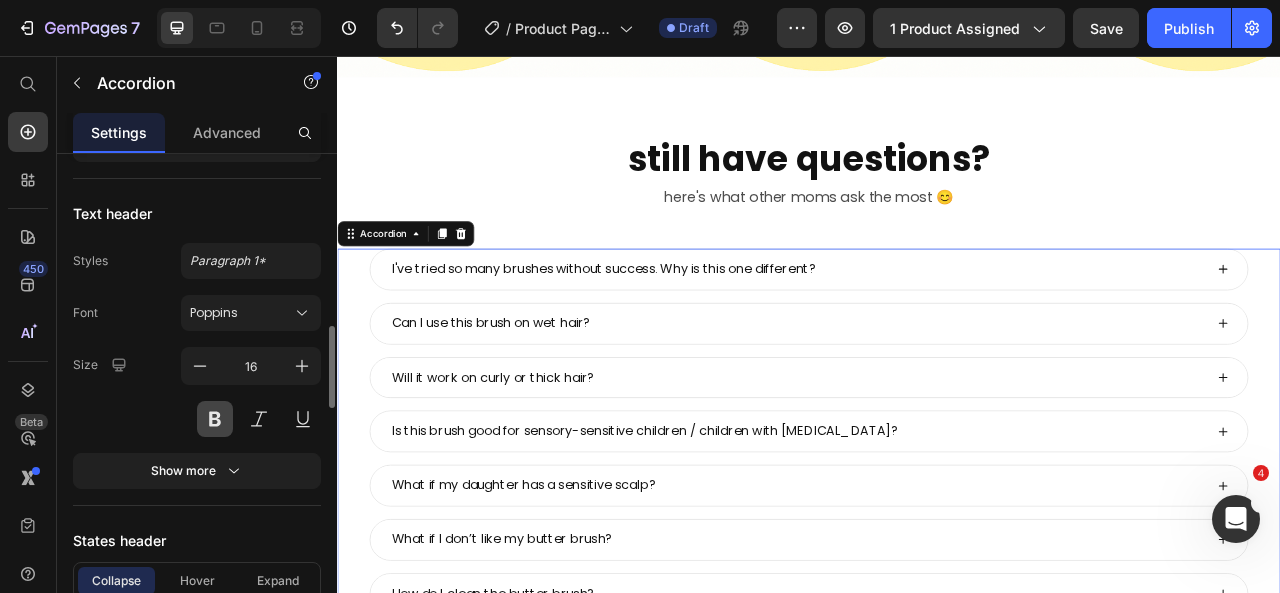 click at bounding box center [215, 419] 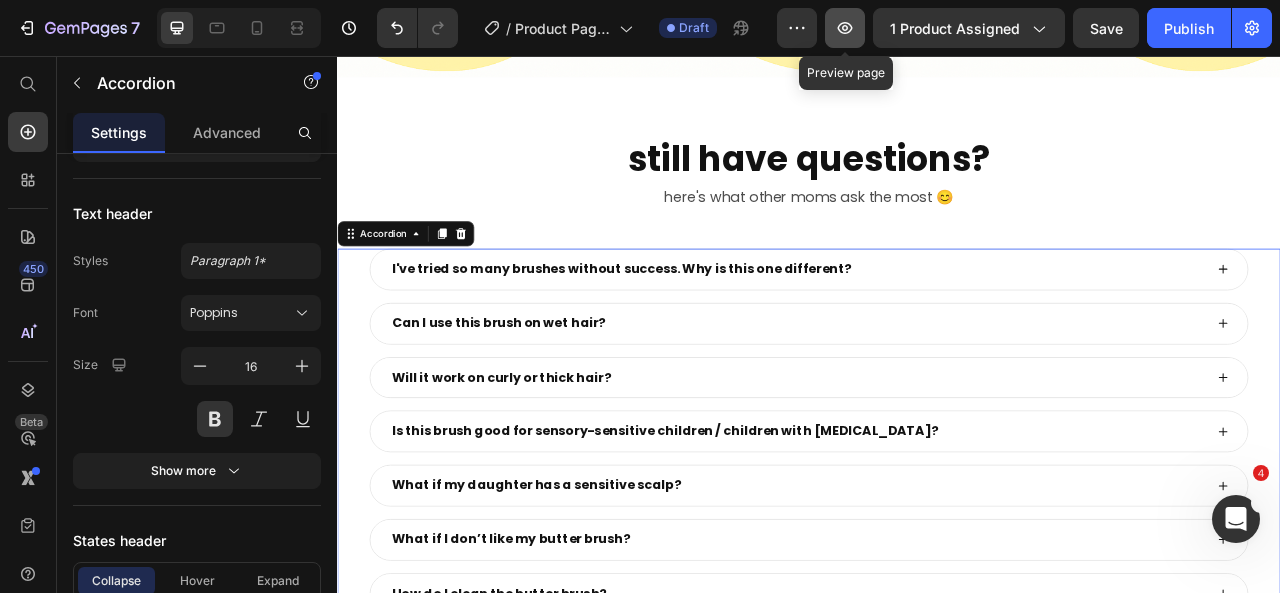 click 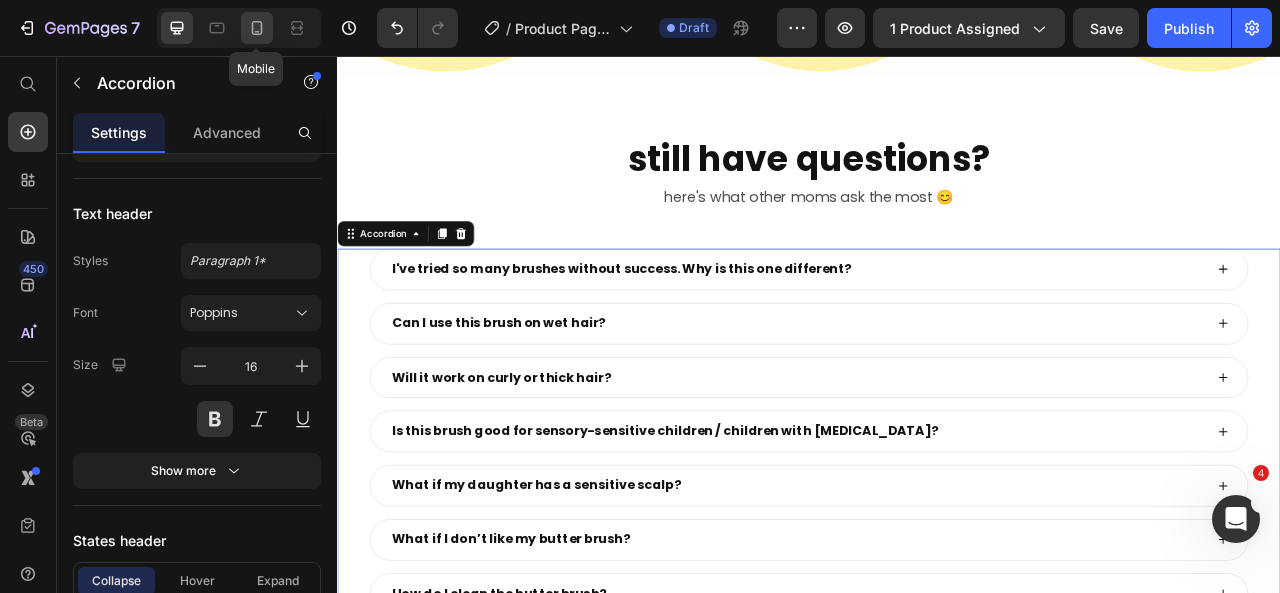 drag, startPoint x: 263, startPoint y: 32, endPoint x: 415, endPoint y: 205, distance: 230.28896 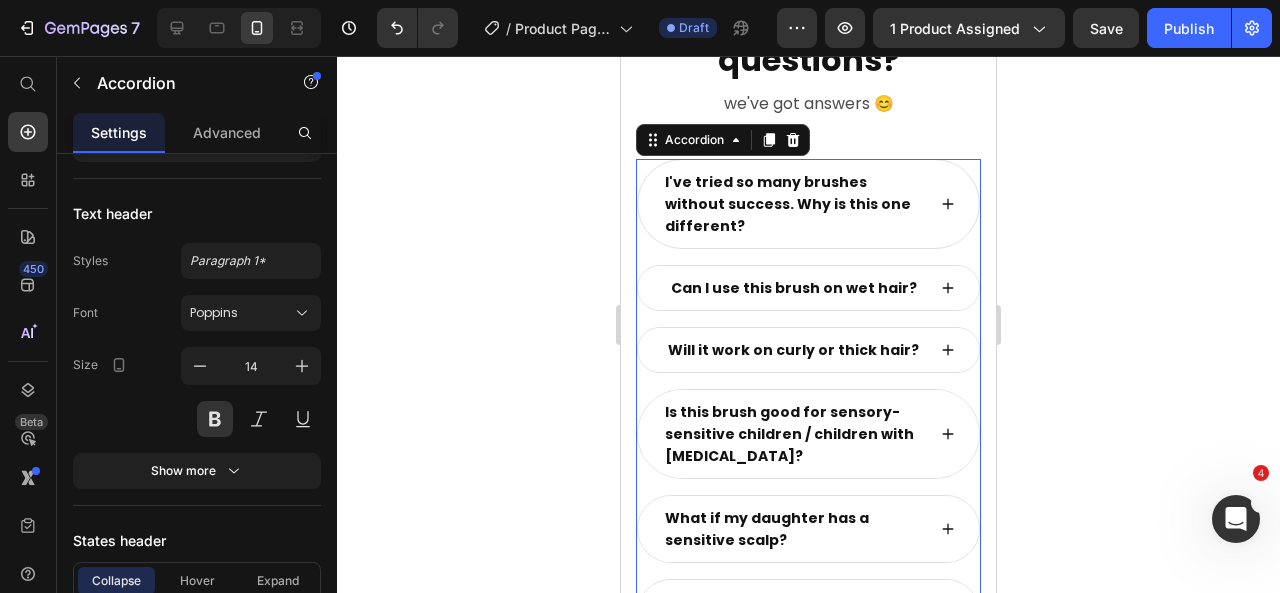 scroll, scrollTop: 10110, scrollLeft: 0, axis: vertical 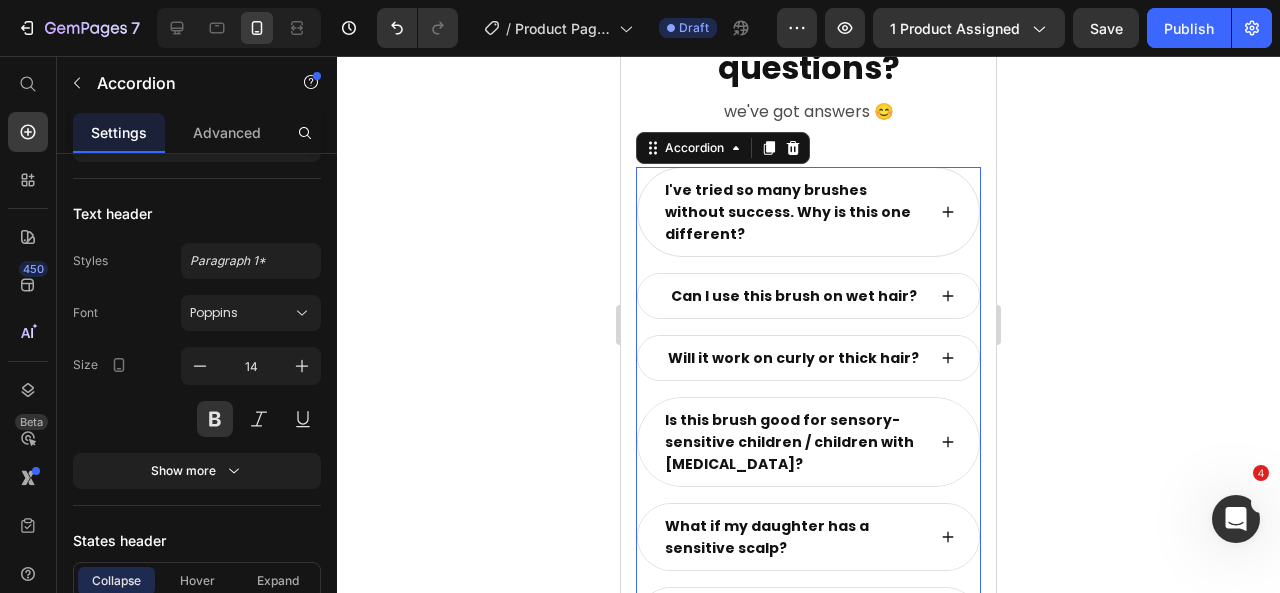 click 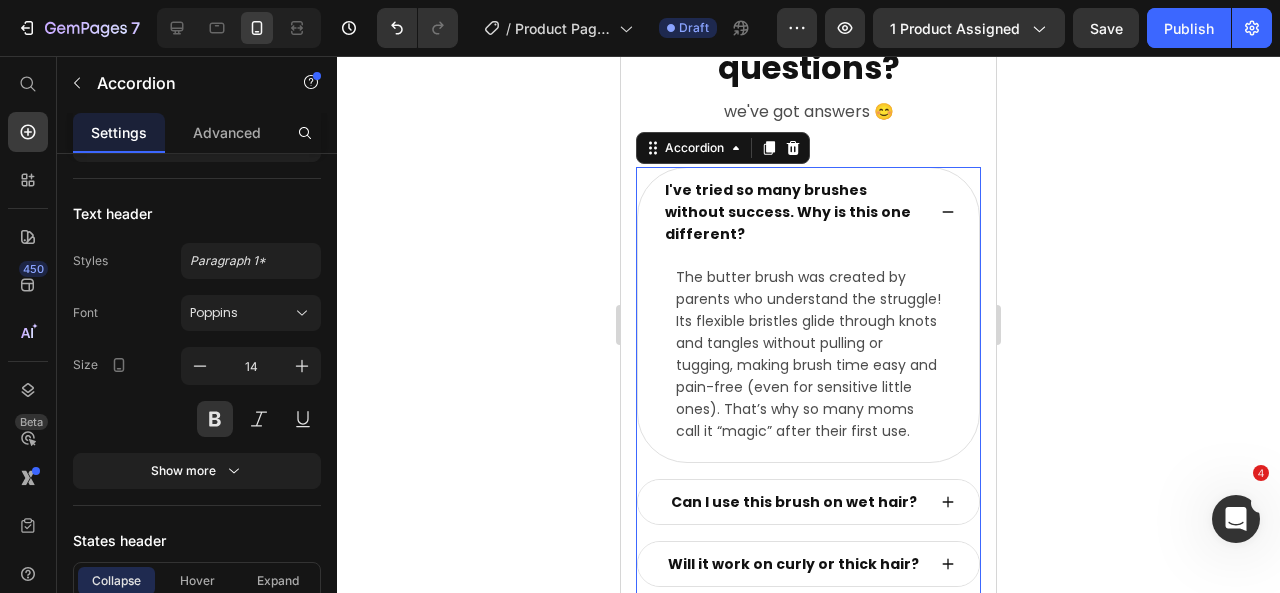 click 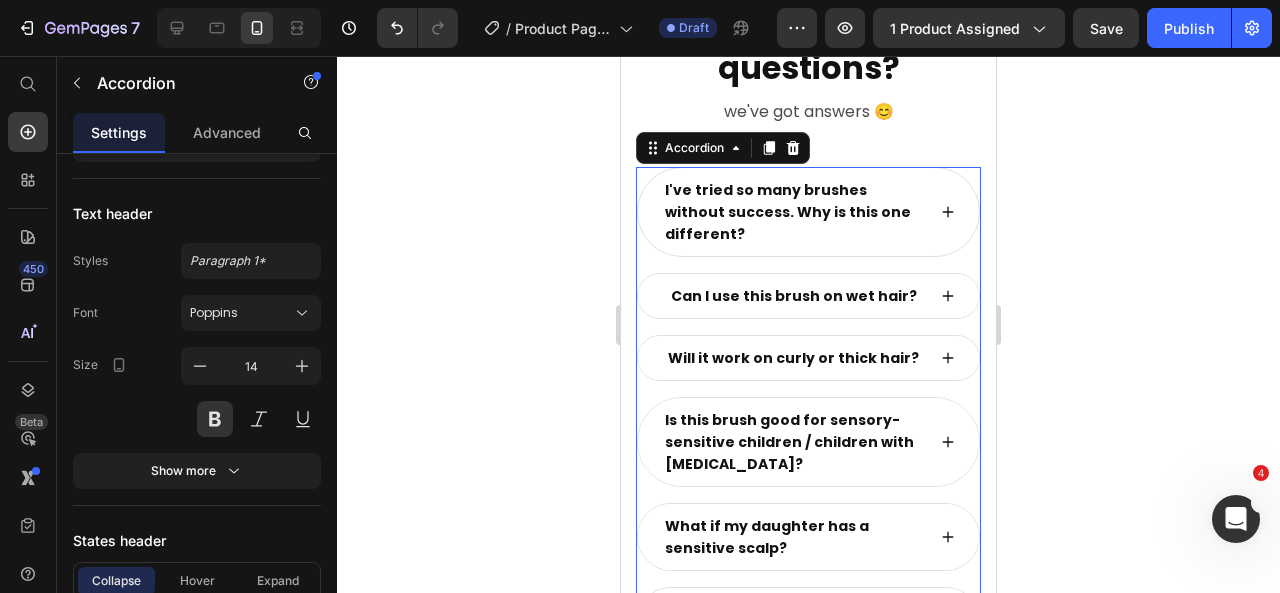 click 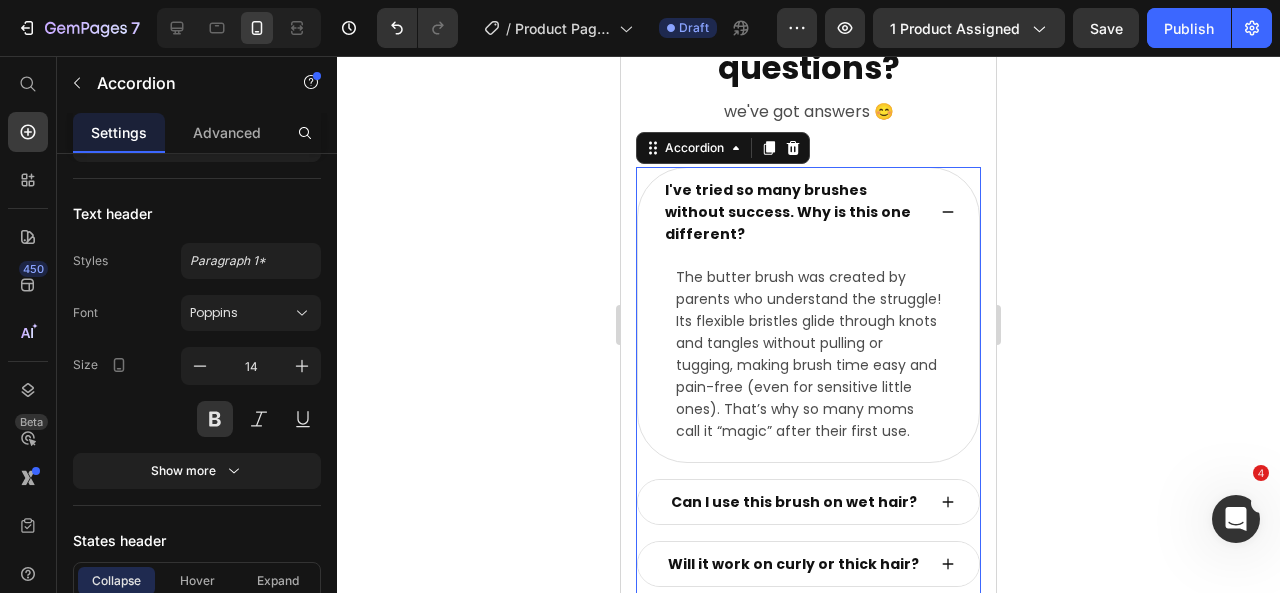 click 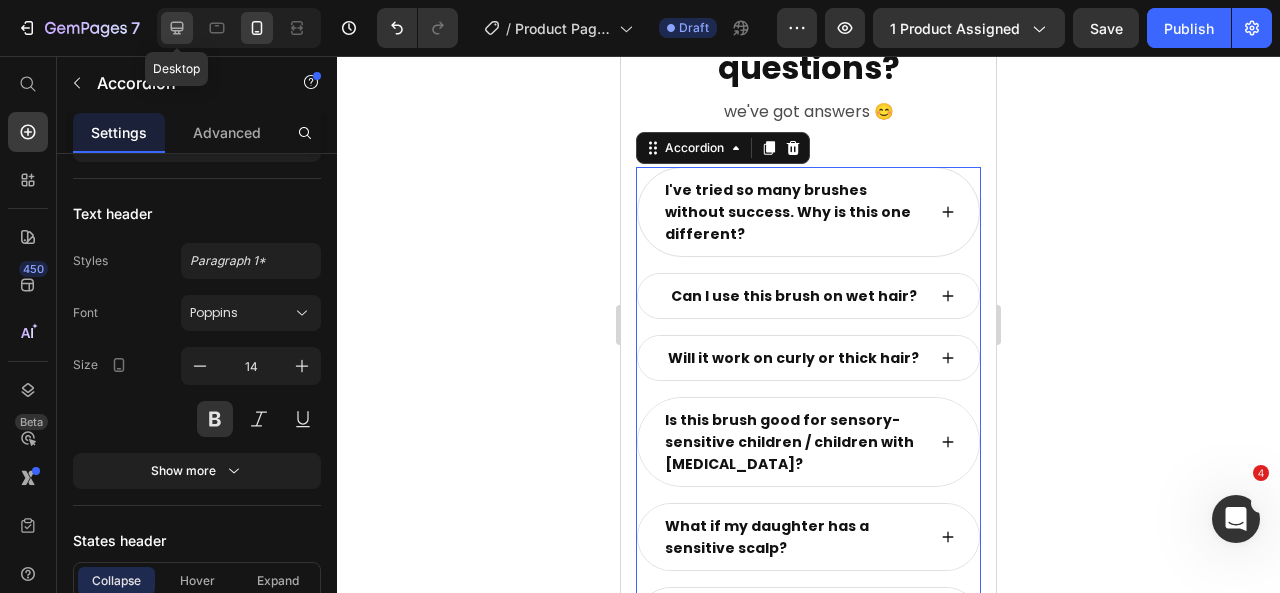 click 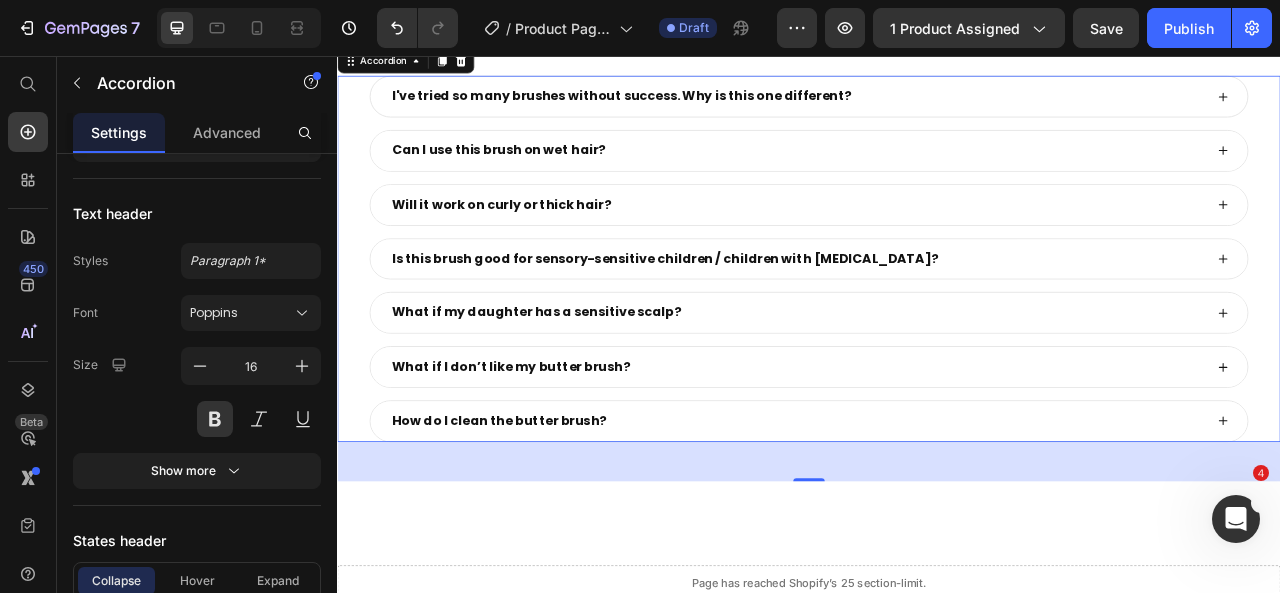 scroll, scrollTop: 8989, scrollLeft: 0, axis: vertical 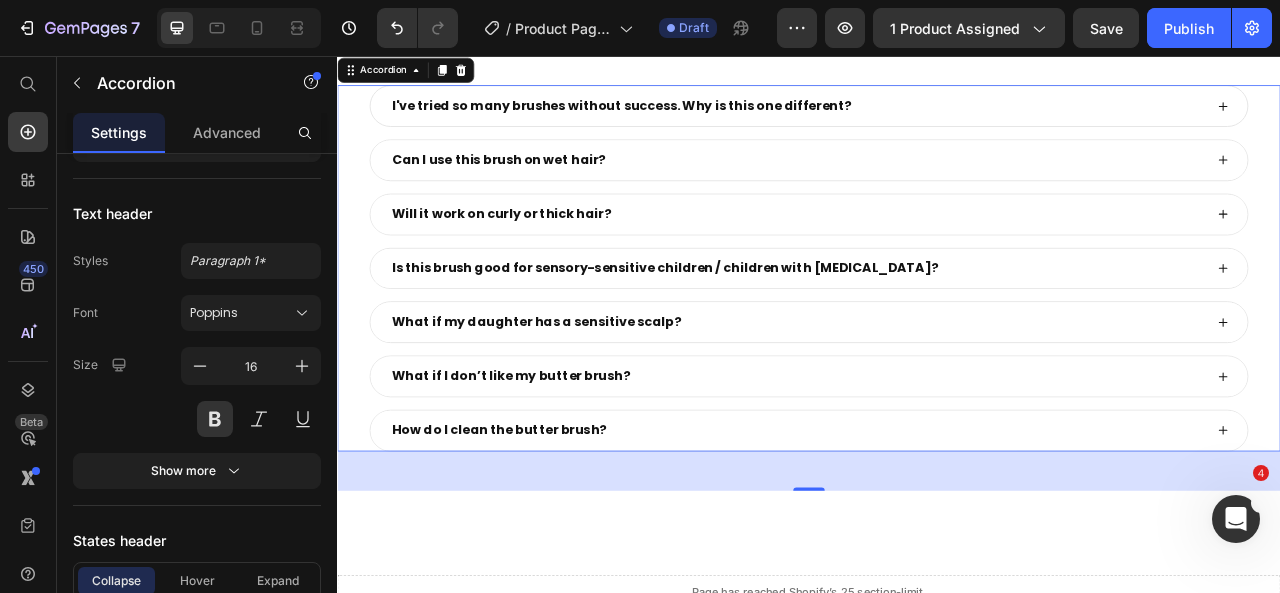 click on "I've tried so many brushes without success. Why is this one different?" at bounding box center [937, 119] 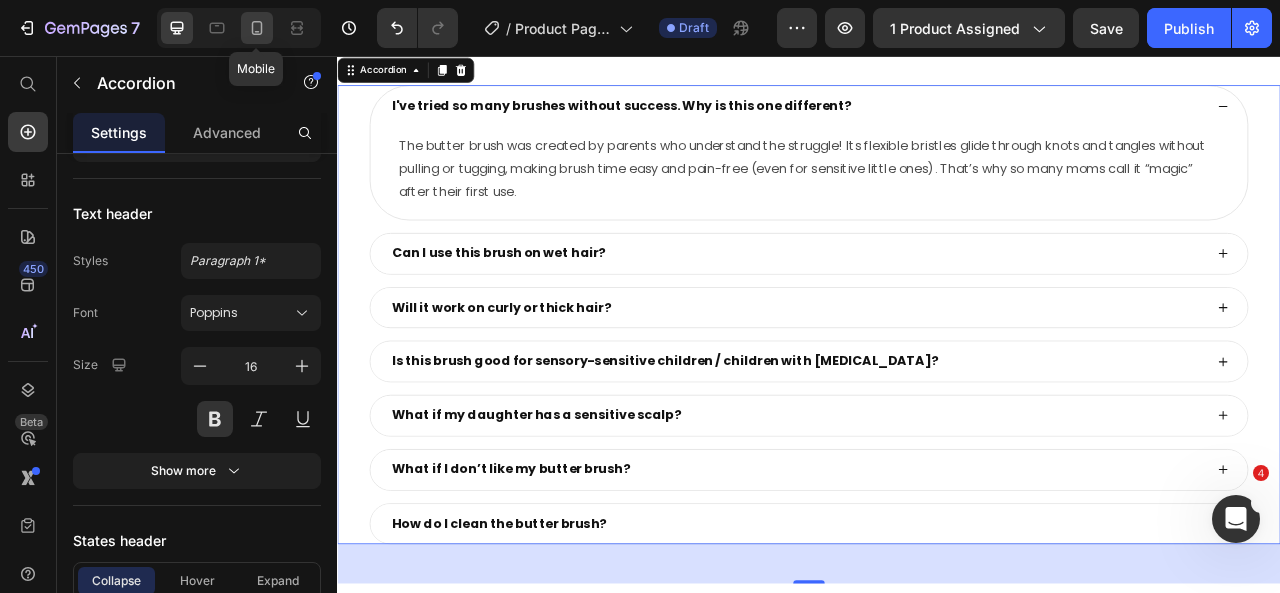 click 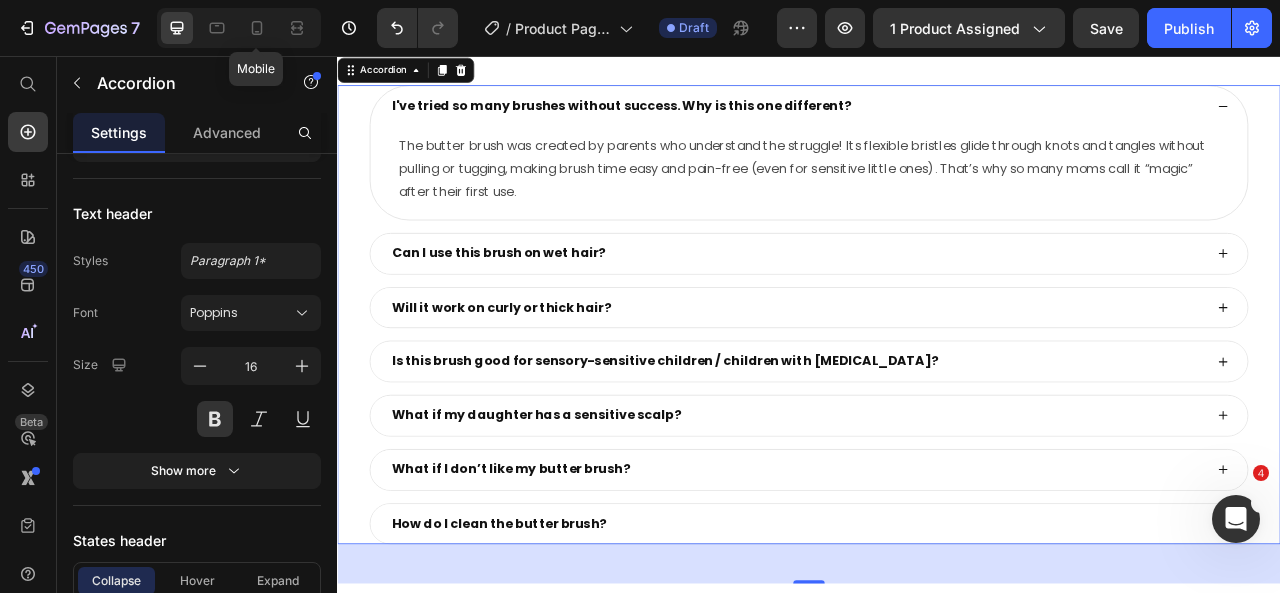 type on "14" 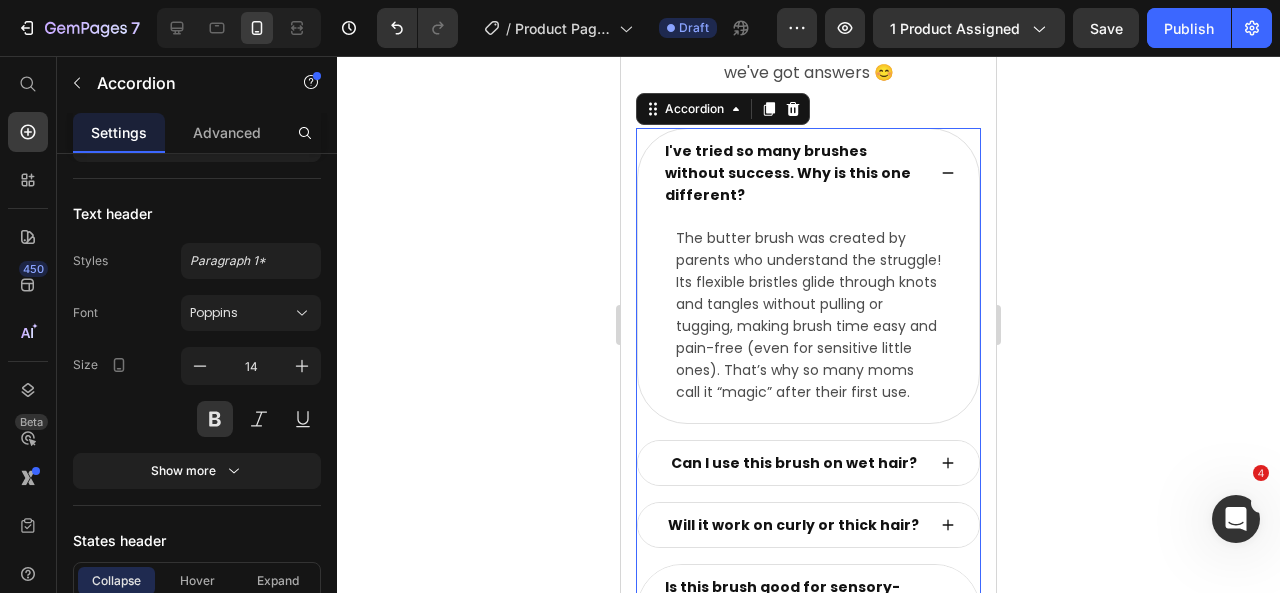 scroll, scrollTop: 10028, scrollLeft: 0, axis: vertical 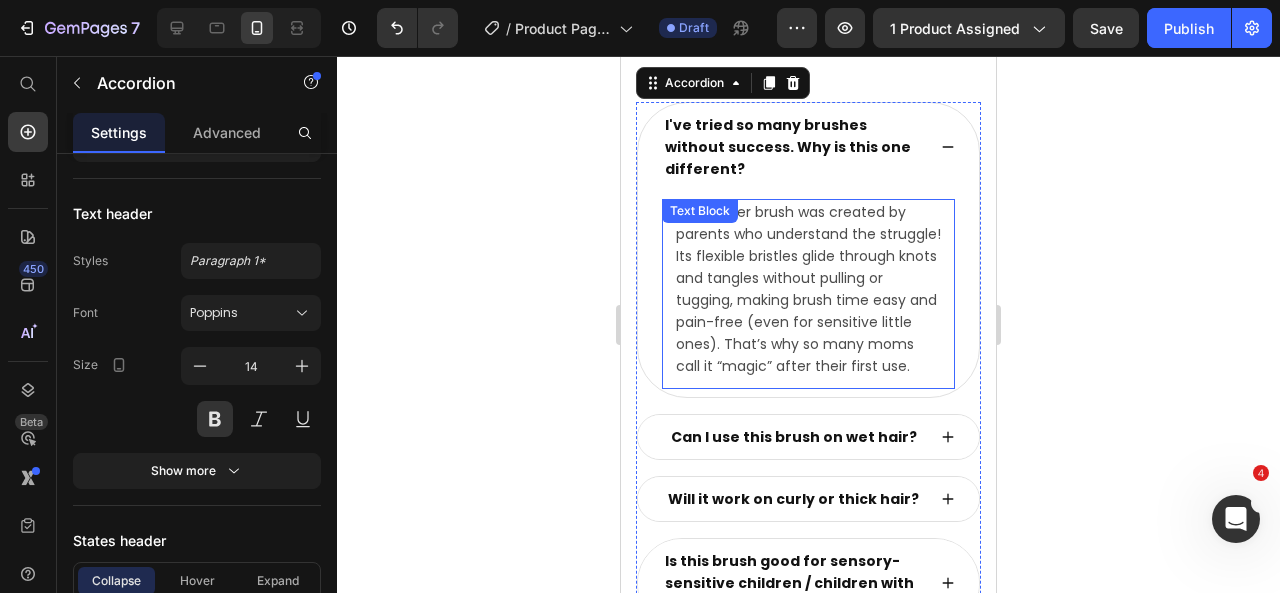 click on "The butter brush was created by parents who understand the struggle! Its flexible bristles glide through knots and tangles without pulling or tugging, making brush time easy and pain-free (even for sensitive little ones). That’s why so many moms call it “magic” after their first use." at bounding box center (808, 289) 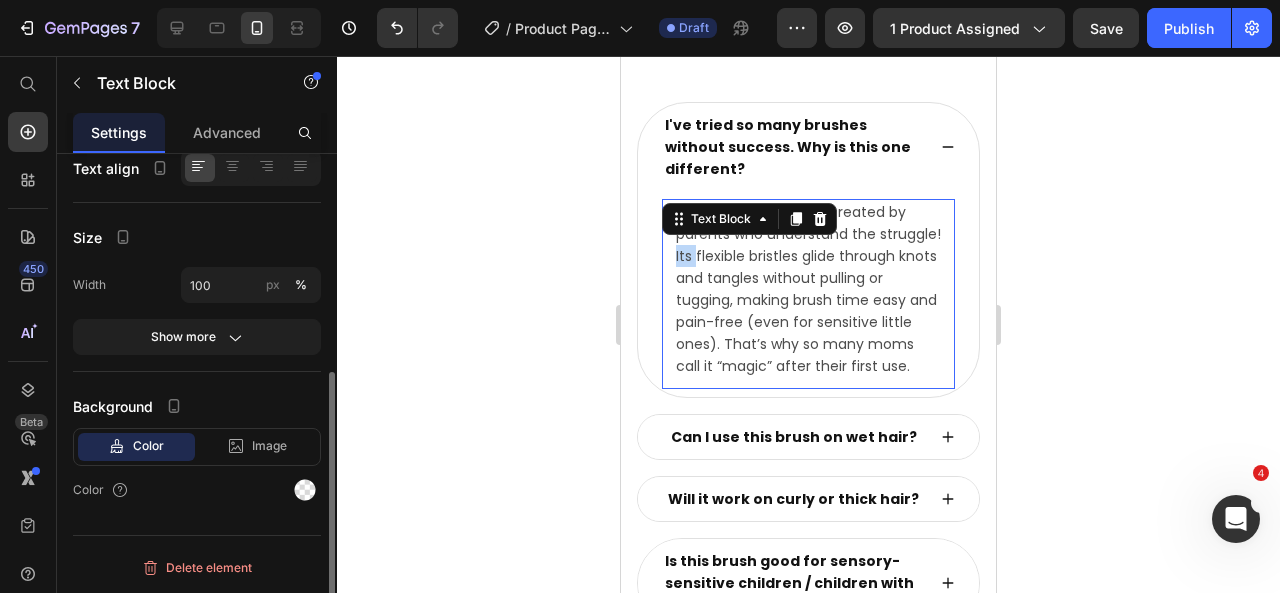 scroll, scrollTop: 0, scrollLeft: 0, axis: both 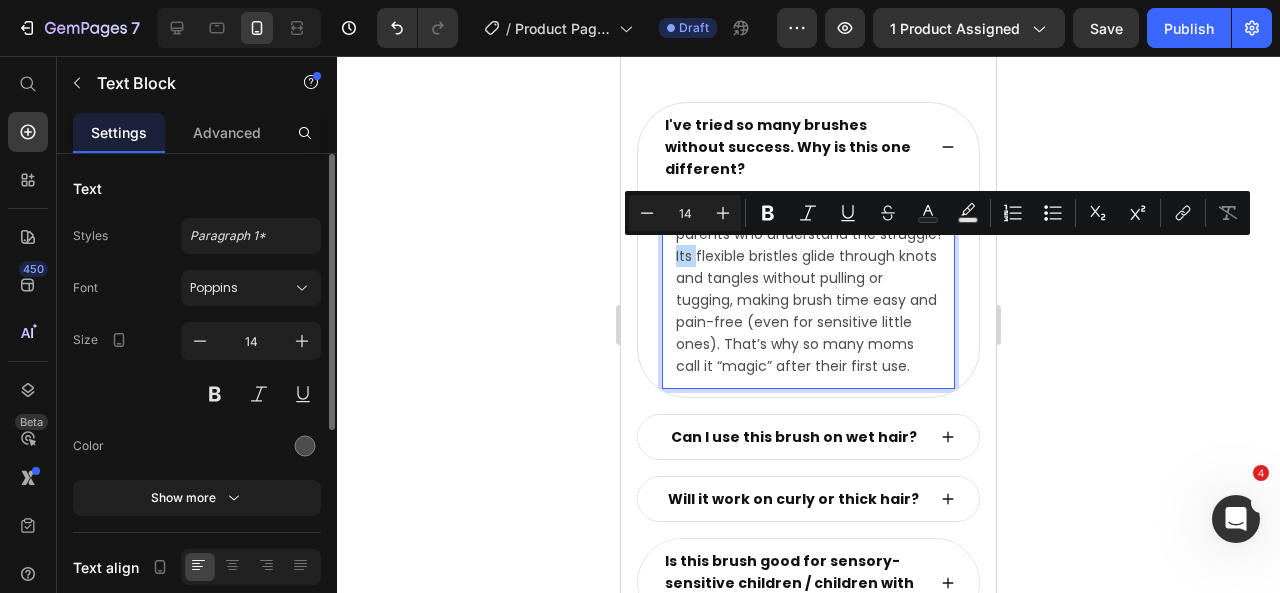 click on "The butter brush was created by parents who understand the struggle! Its flexible bristles glide through knots and tangles without pulling or tugging, making brush time easy and pain-free (even for sensitive little ones). That’s why so many moms call it “magic” after their first use." at bounding box center [808, 289] 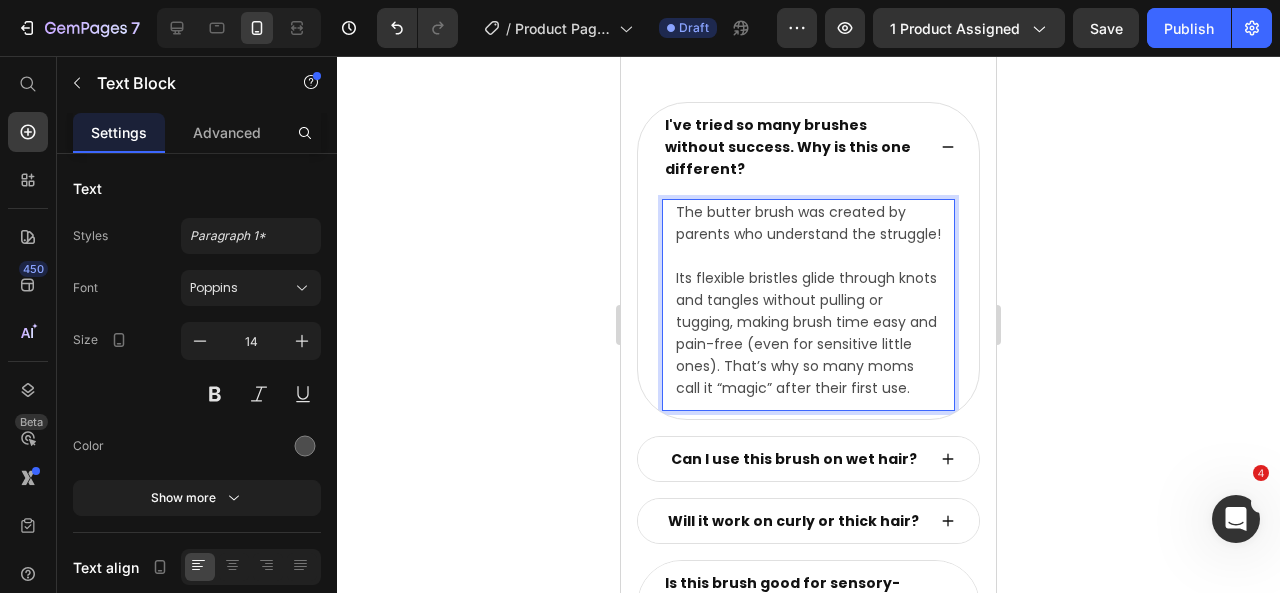 click on "Its flexible bristles glide through knots and tangles without pulling or tugging, making brush time easy and pain-free (even for sensitive little ones). That’s why so many moms call it “magic” after their first use." at bounding box center (808, 333) 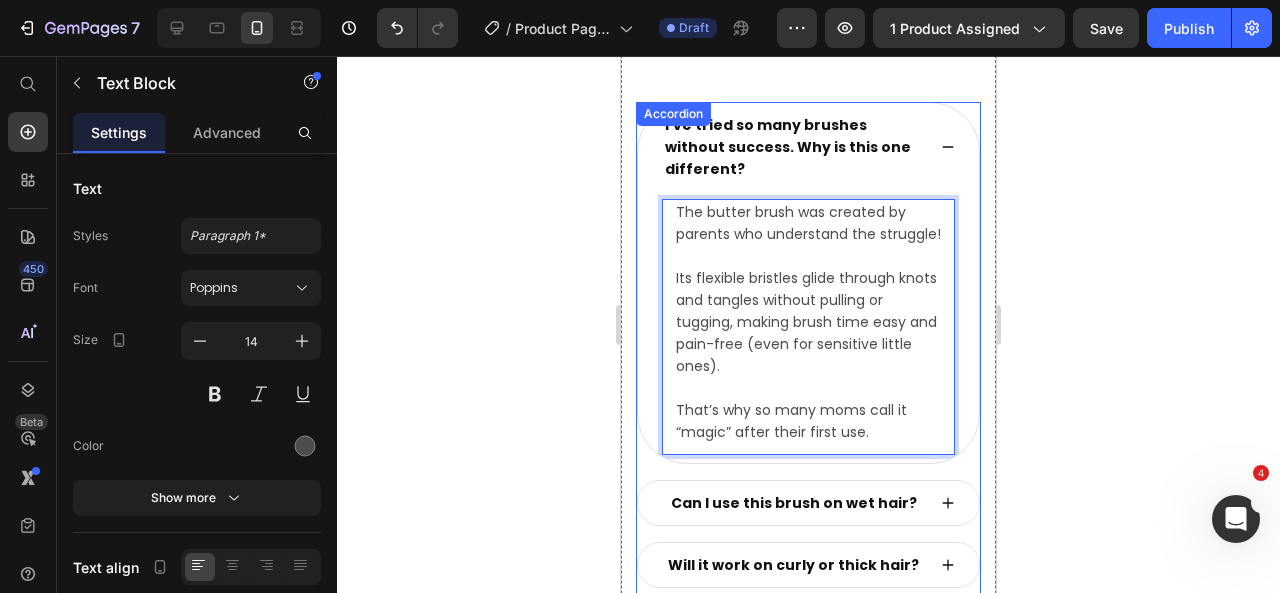 click 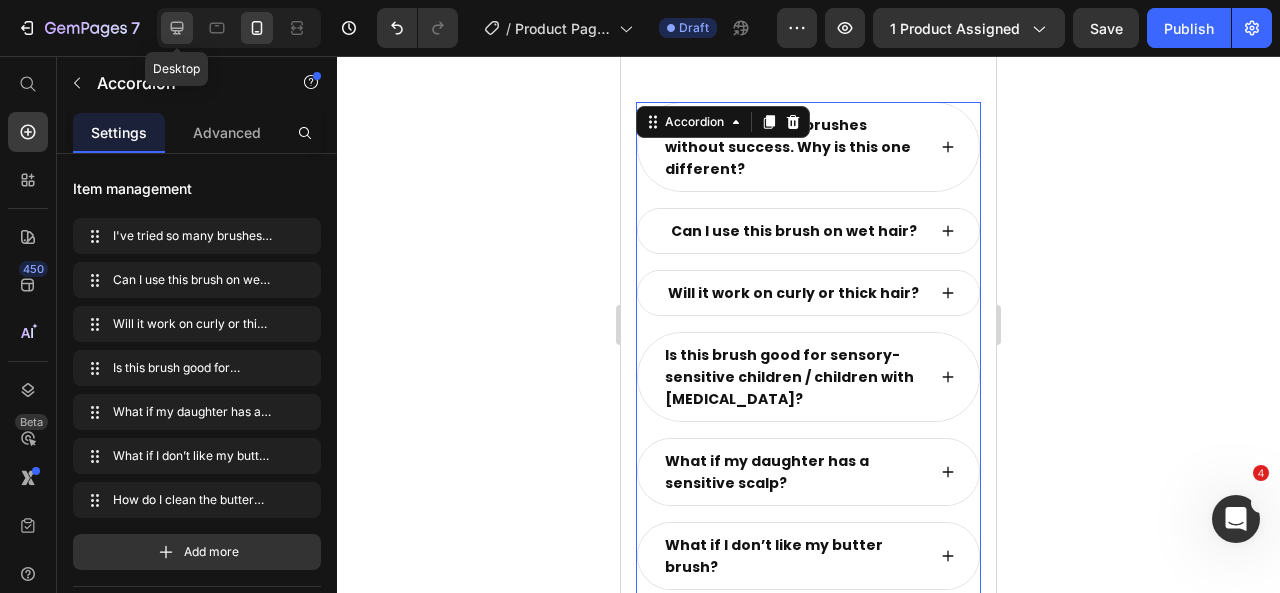 click 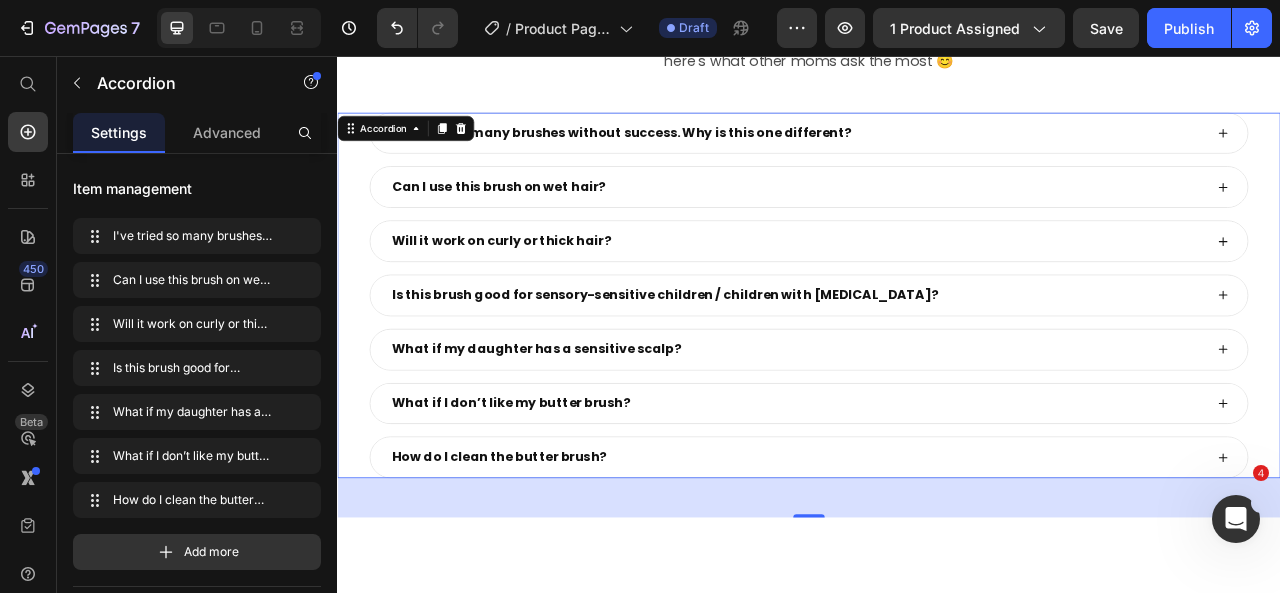 scroll, scrollTop: 8992, scrollLeft: 0, axis: vertical 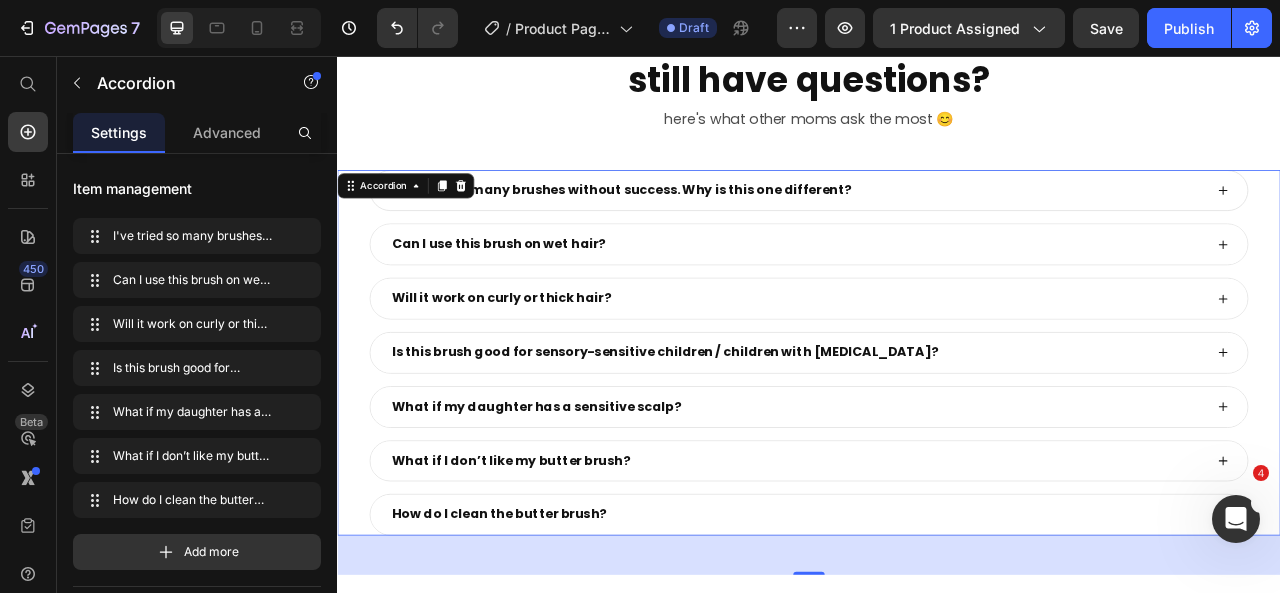 click on "I've tried so many brushes without success. Why is this one different?" at bounding box center (937, 227) 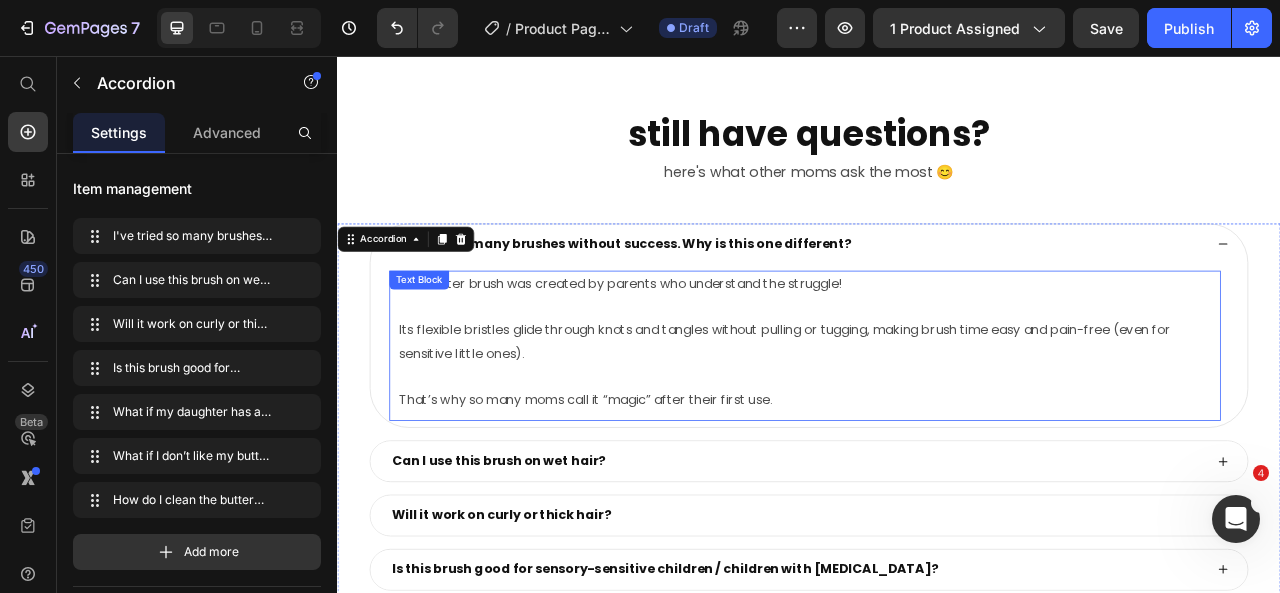 scroll, scrollTop: 9136, scrollLeft: 0, axis: vertical 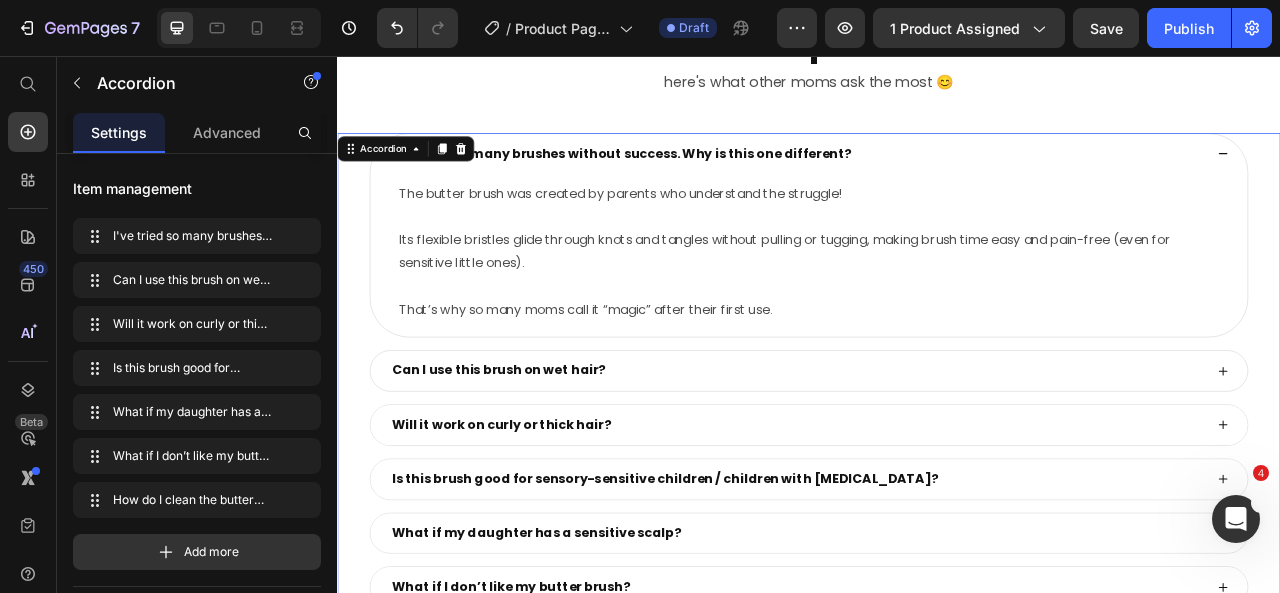 click 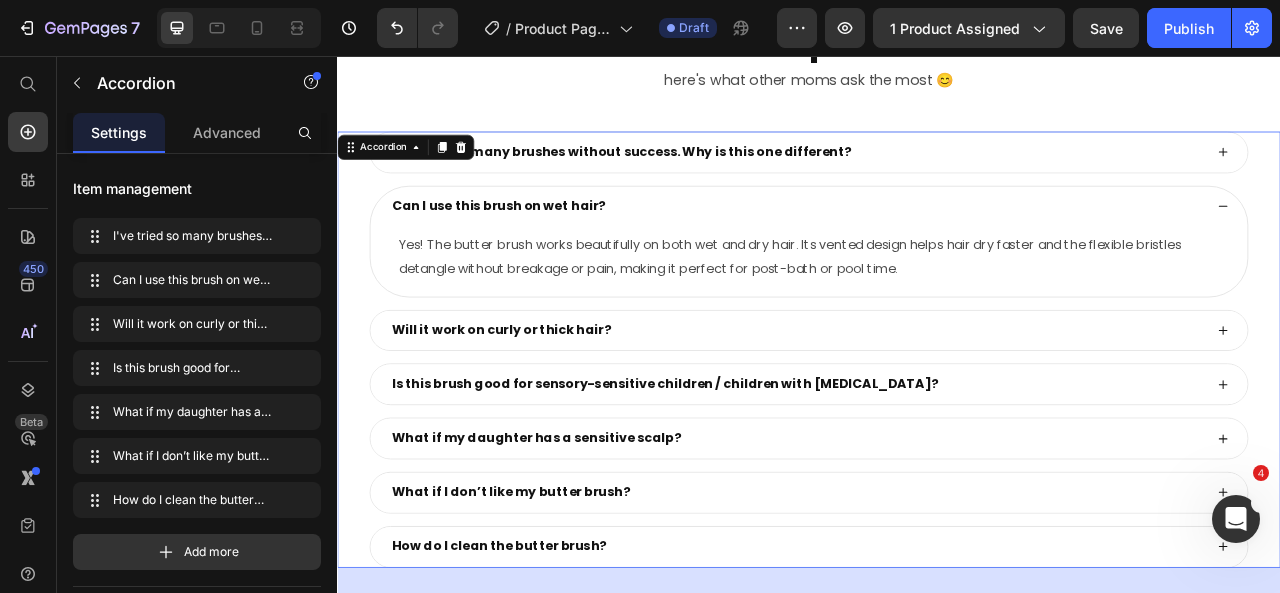 scroll, scrollTop: 9138, scrollLeft: 0, axis: vertical 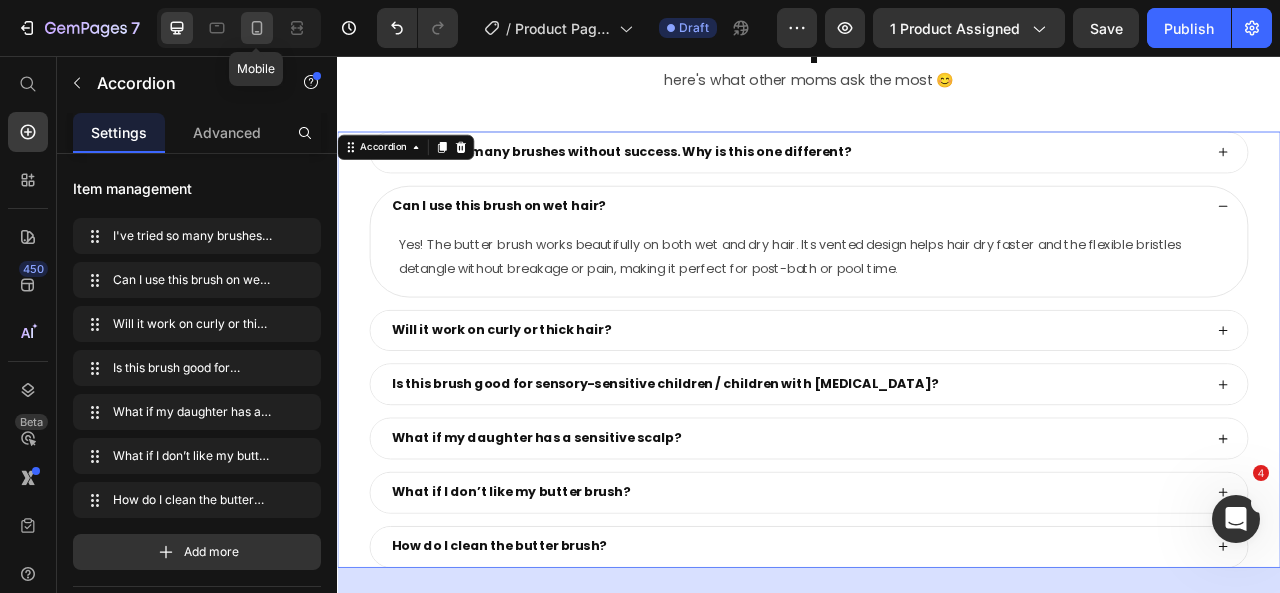 click 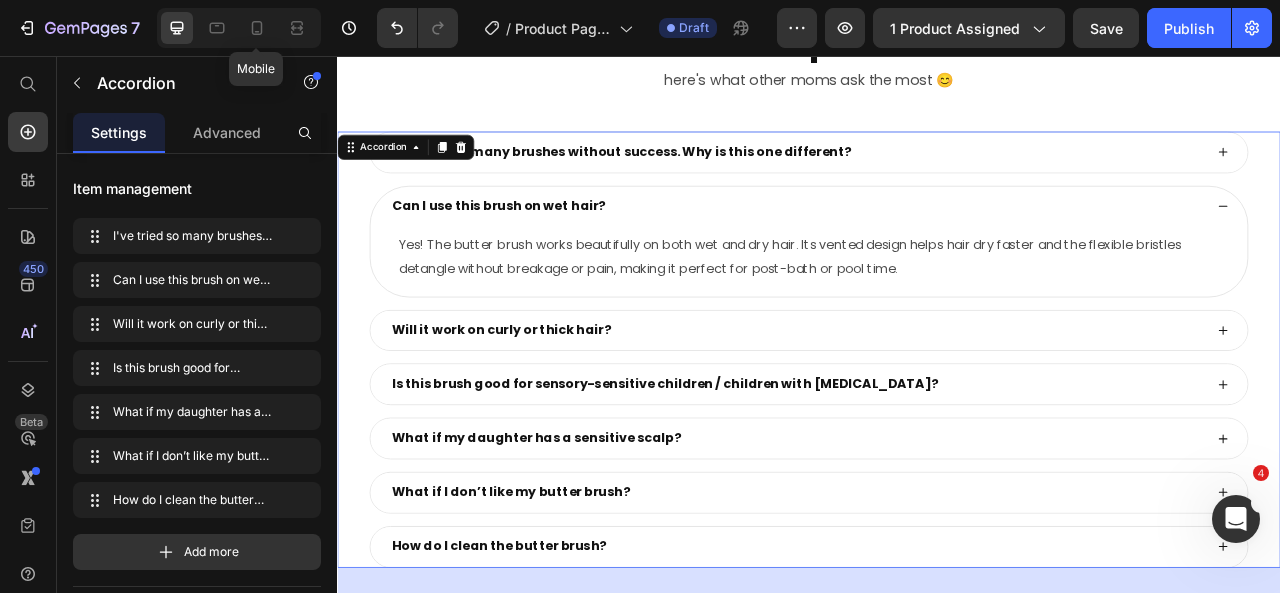 type on "14" 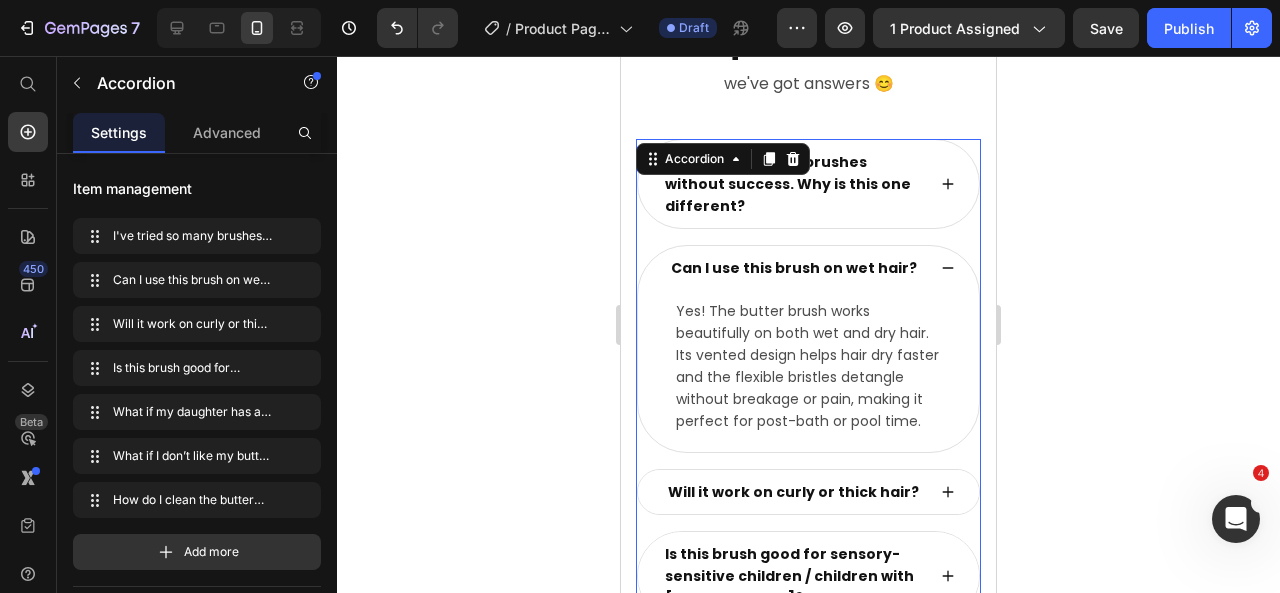 scroll, scrollTop: 10087, scrollLeft: 0, axis: vertical 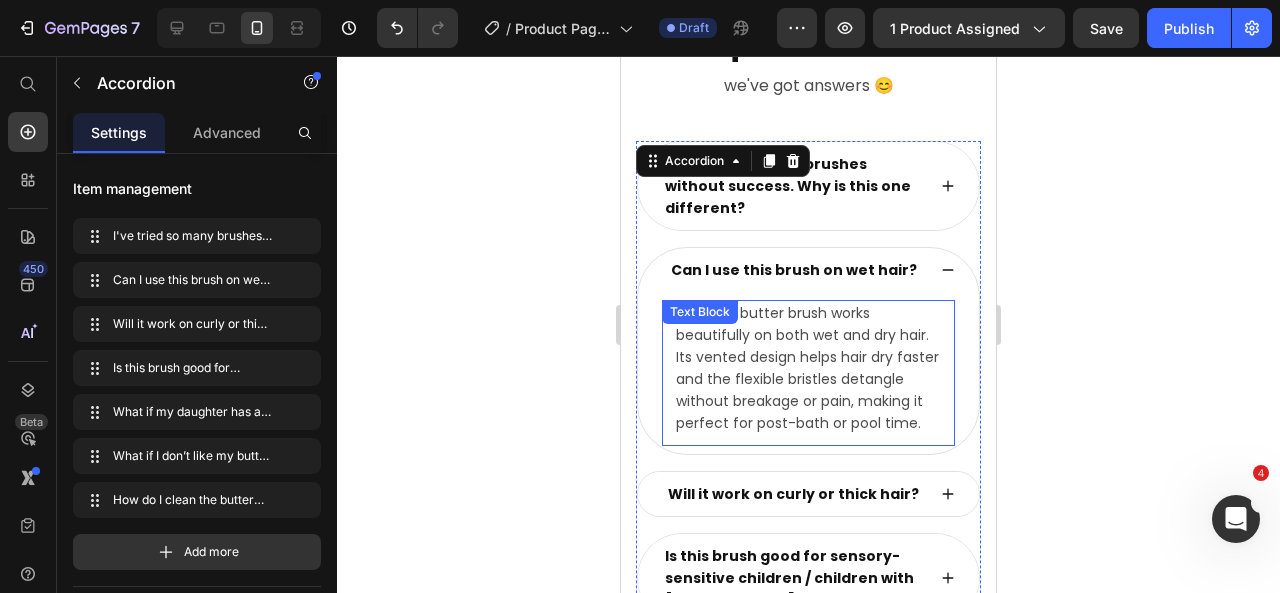 click on "Yes! The butter brush works beautifully on both wet and dry hair. Its vented design helps hair dry faster and the flexible bristles detangle without breakage or pain, making it perfect for post-bath or pool time." at bounding box center [808, 368] 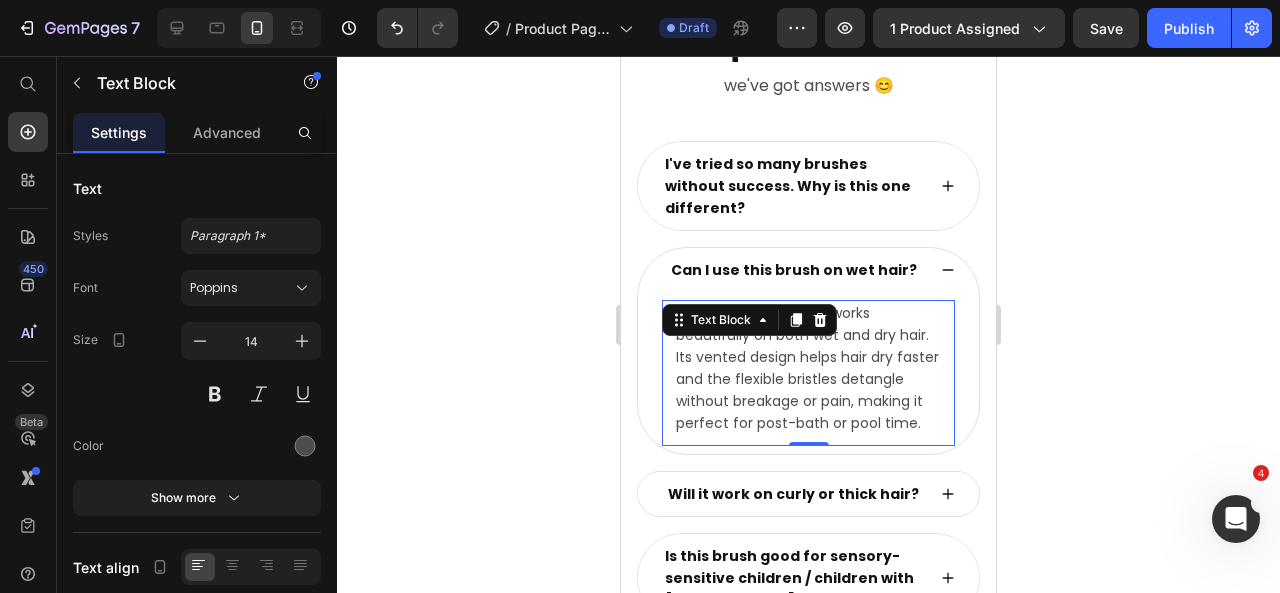 click on "Yes! The butter brush works beautifully on both wet and dry hair. Its vented design helps hair dry faster and the flexible bristles detangle without breakage or pain, making it perfect for post-bath or pool time." at bounding box center [808, 368] 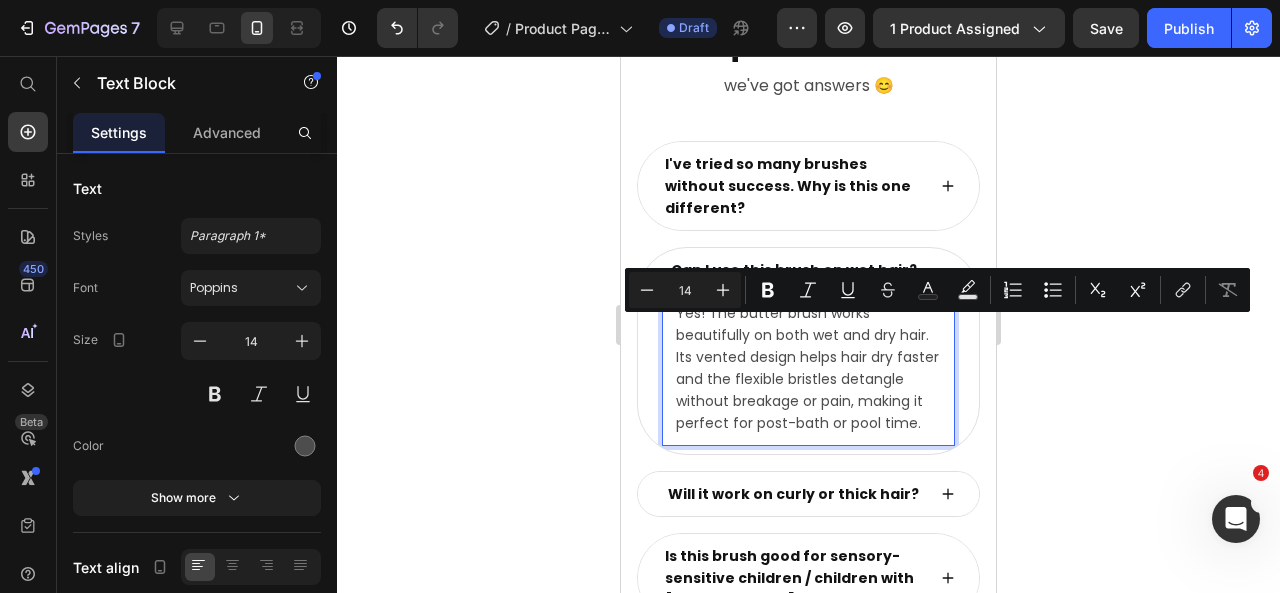 click on "Yes! The butter brush works beautifully on both wet and dry hair. Its vented design helps hair dry faster and the flexible bristles detangle without breakage or pain, making it perfect for post-bath or pool time." at bounding box center [808, 368] 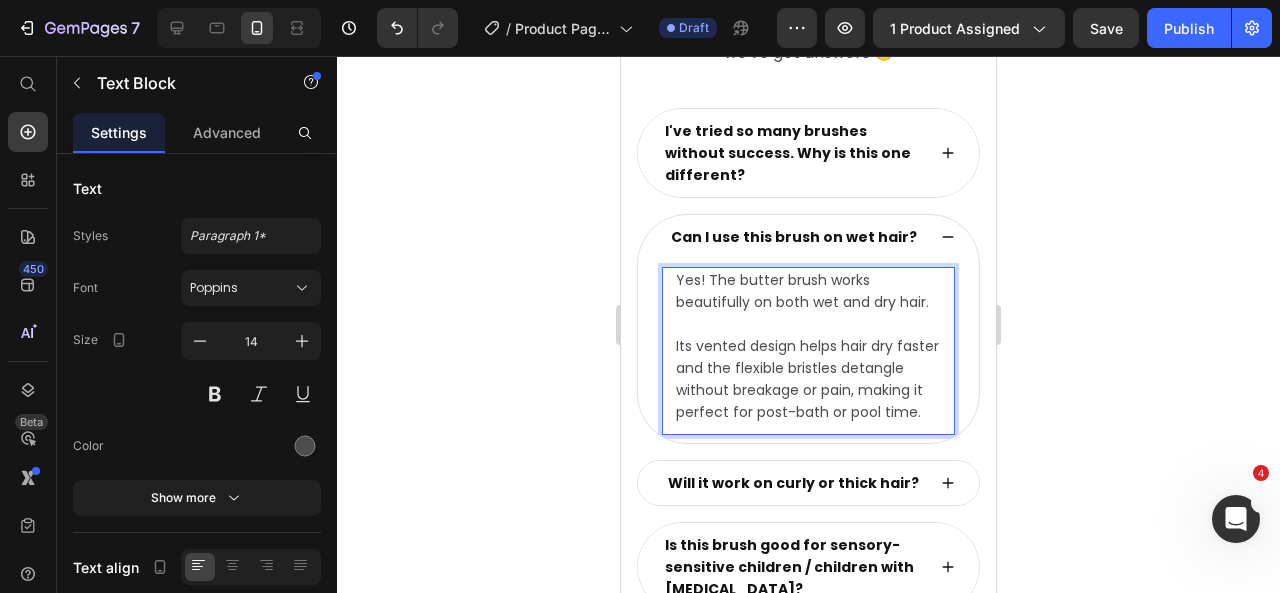 scroll, scrollTop: 10211, scrollLeft: 0, axis: vertical 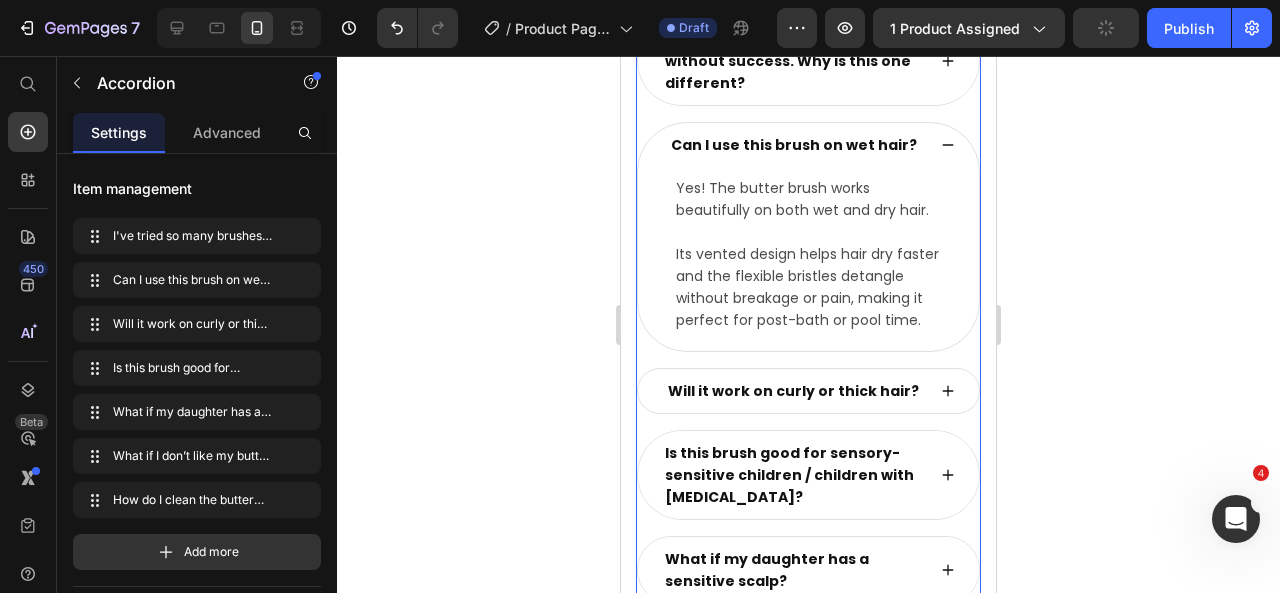 click 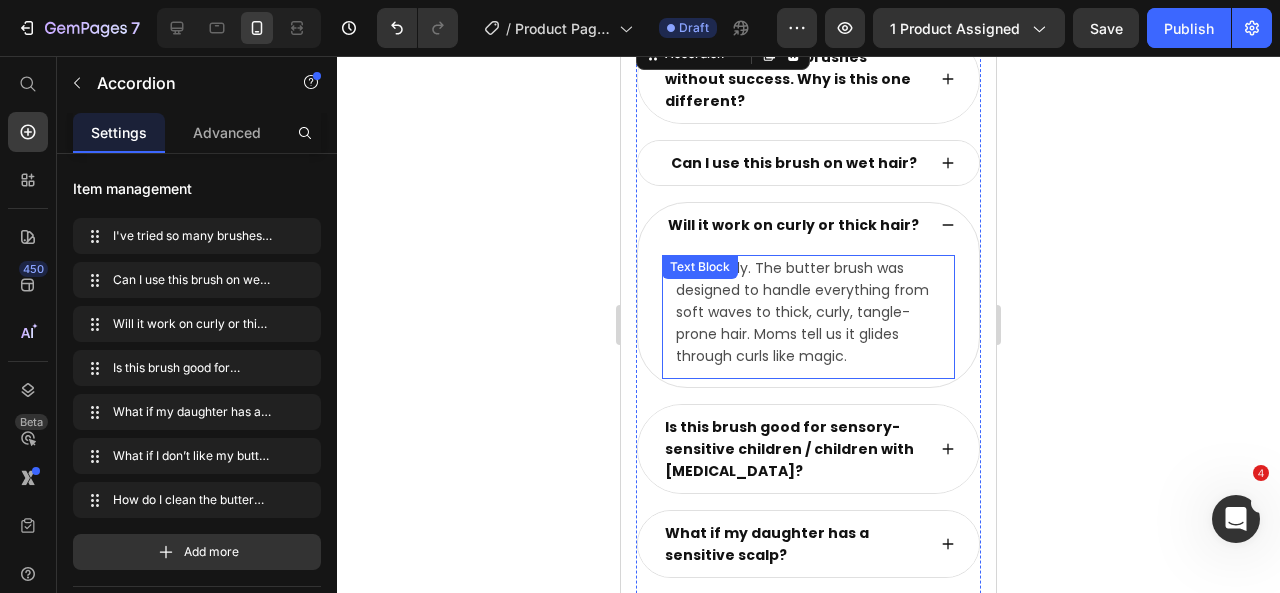 scroll, scrollTop: 10225, scrollLeft: 0, axis: vertical 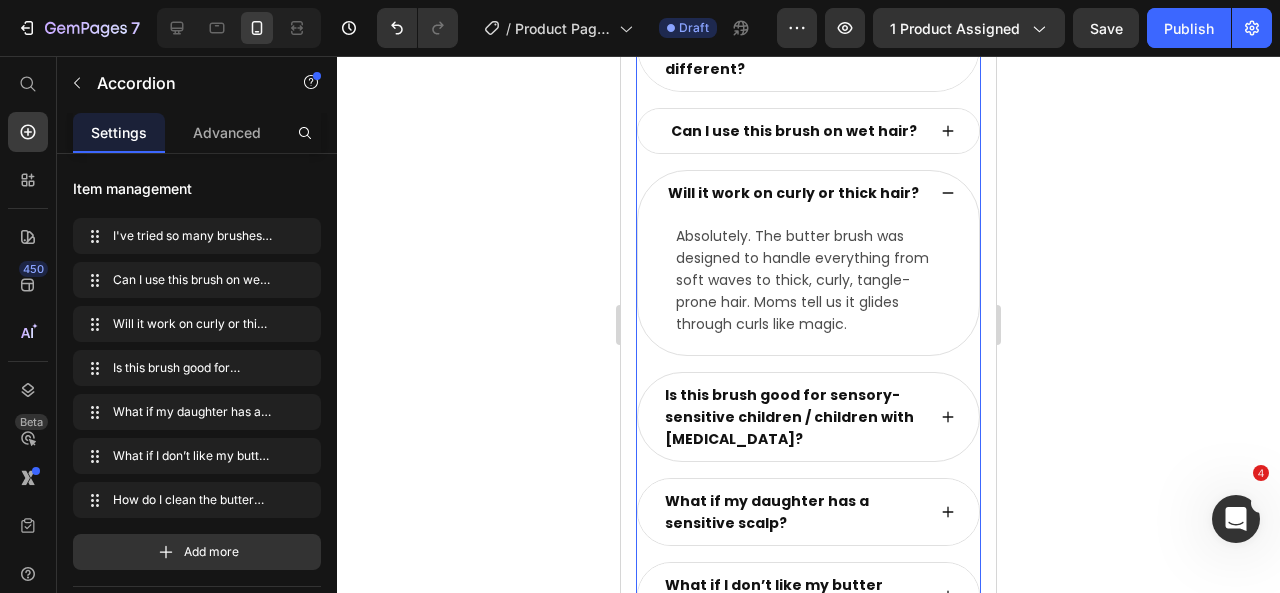 click 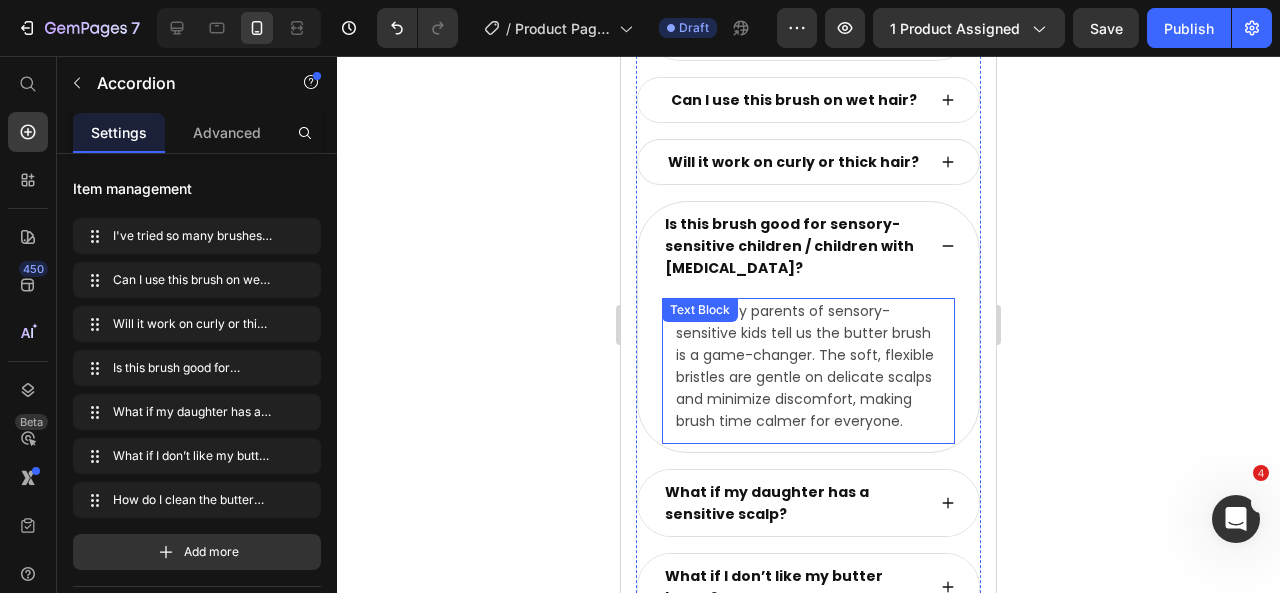scroll, scrollTop: 10257, scrollLeft: 0, axis: vertical 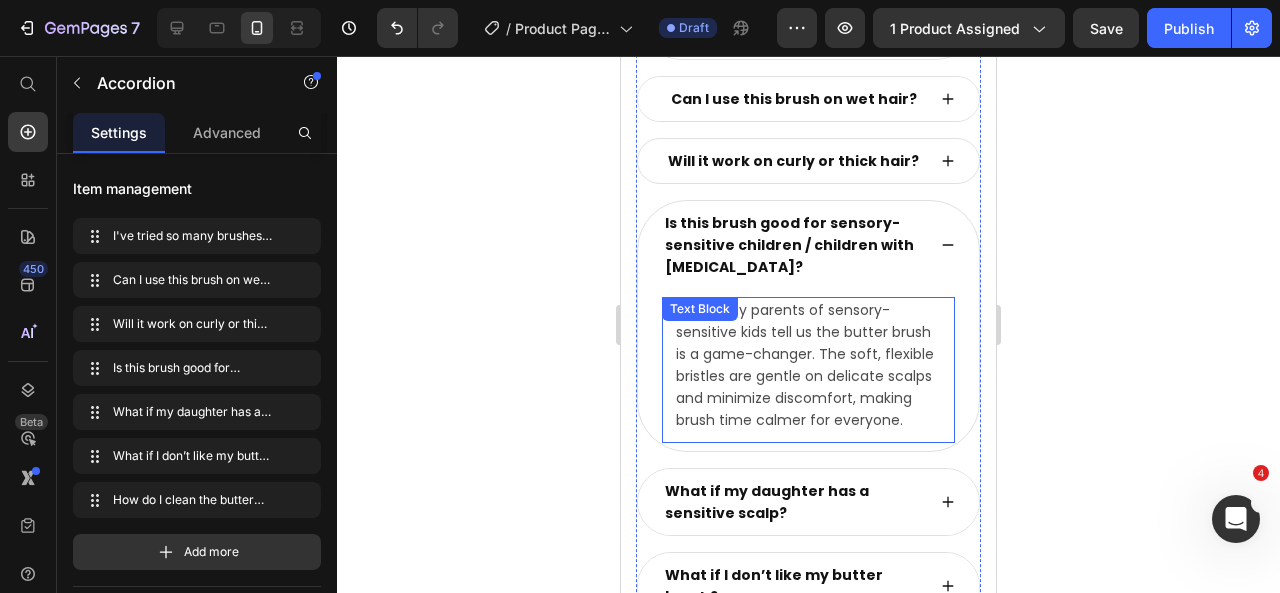 click on "Yes! Many parents of sensory-sensitive kids tell us the butter brush is a game-changer. The soft, flexible bristles are gentle on delicate scalps and minimize discomfort, making brush time calmer for everyone." at bounding box center [808, 365] 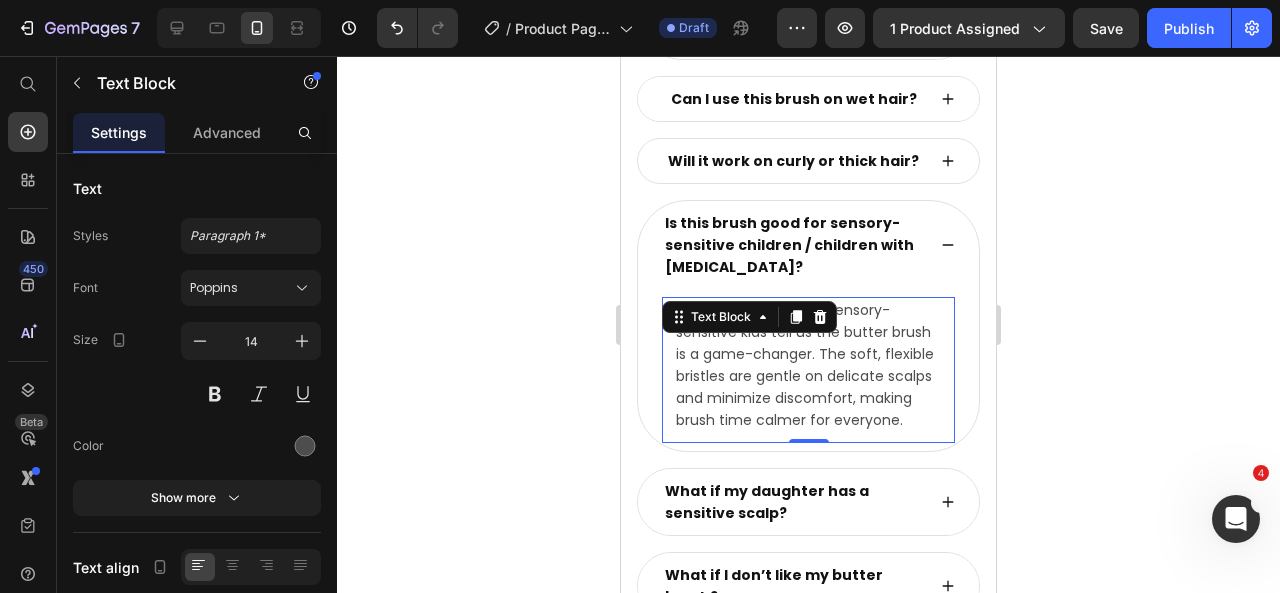click on "Yes! Many parents of sensory-sensitive kids tell us the butter brush is a game-changer. The soft, flexible bristles are gentle on delicate scalps and minimize discomfort, making brush time calmer for everyone." at bounding box center (808, 365) 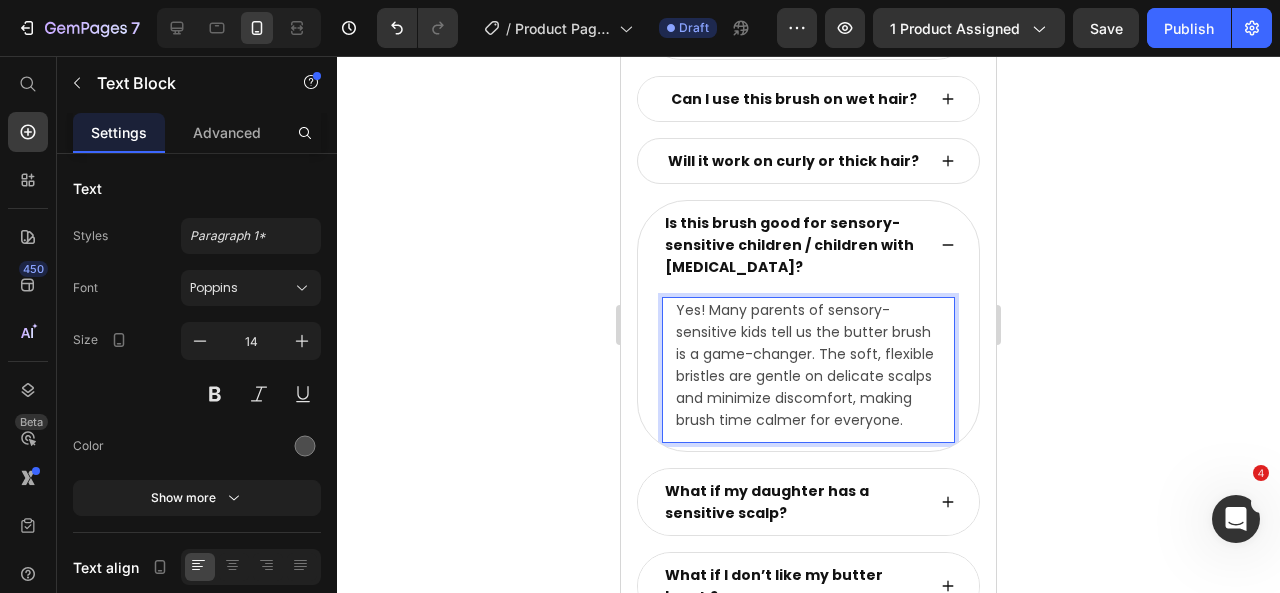 click on "Yes! Many parents of sensory-sensitive kids tell us the butter brush is a game-changer. The soft, flexible bristles are gentle on delicate scalps and minimize discomfort, making brush time calmer for everyone." at bounding box center [808, 365] 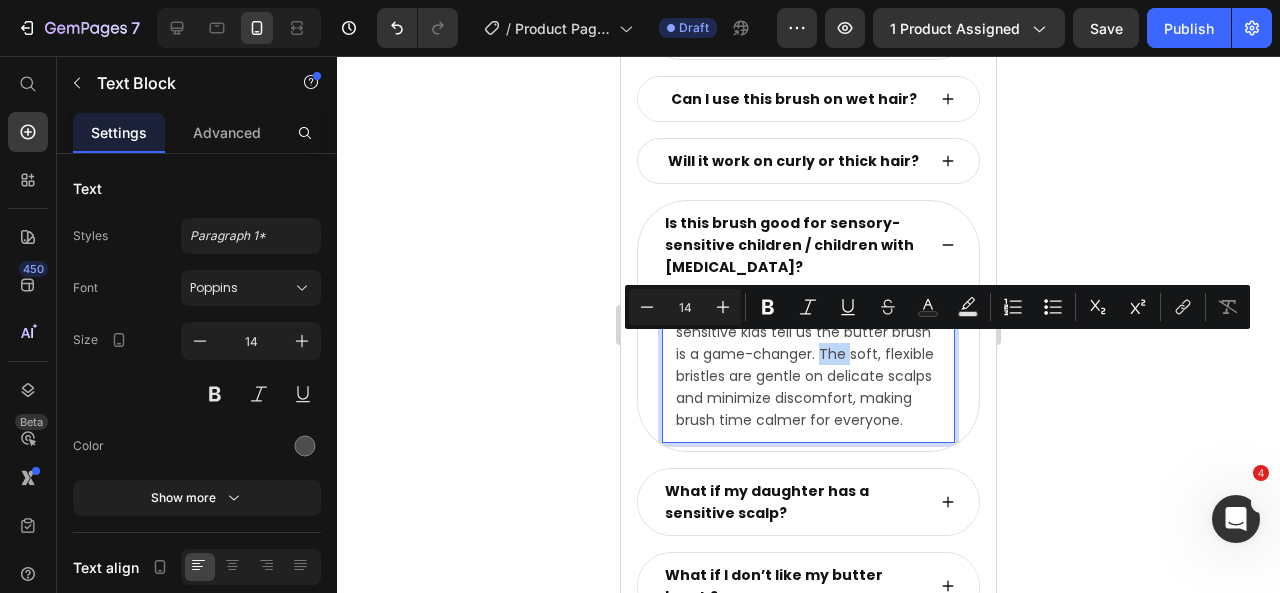 click on "Yes! Many parents of sensory-sensitive kids tell us the butter brush is a game-changer. The soft, flexible bristles are gentle on delicate scalps and minimize discomfort, making brush time calmer for everyone." at bounding box center (808, 365) 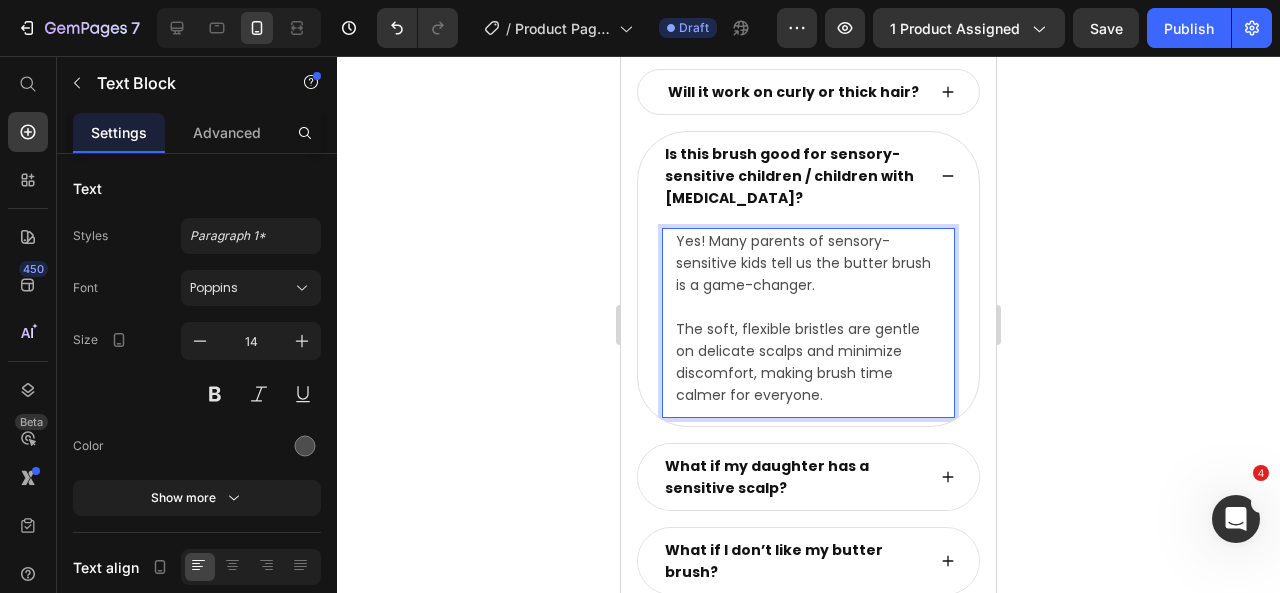 scroll, scrollTop: 10414, scrollLeft: 0, axis: vertical 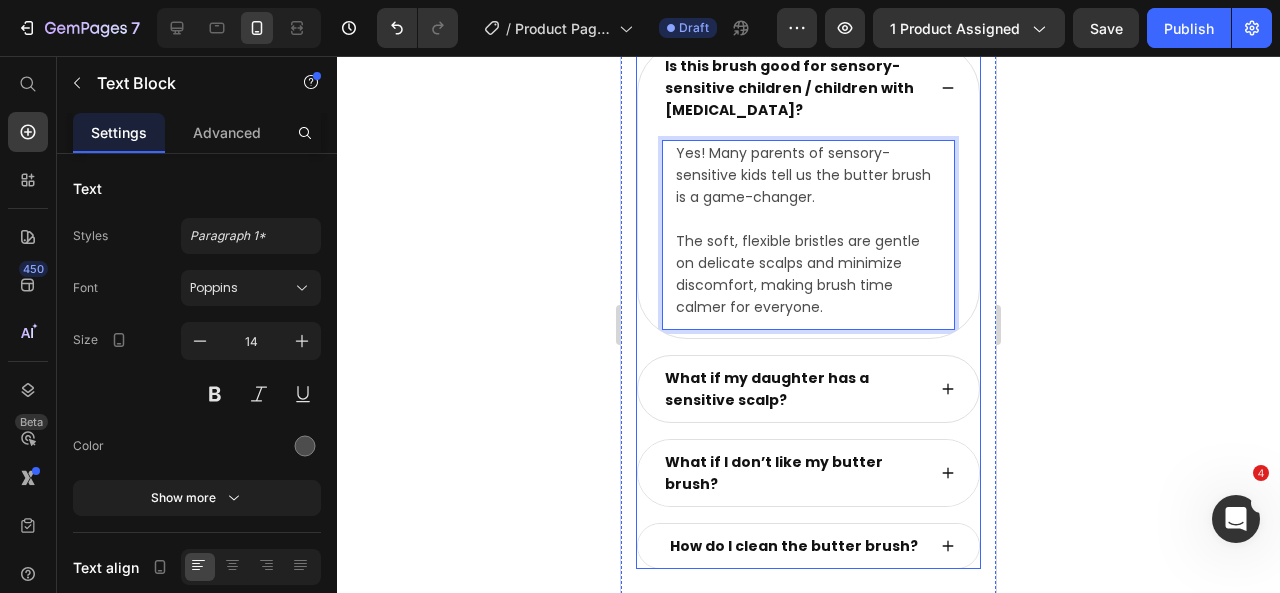 click 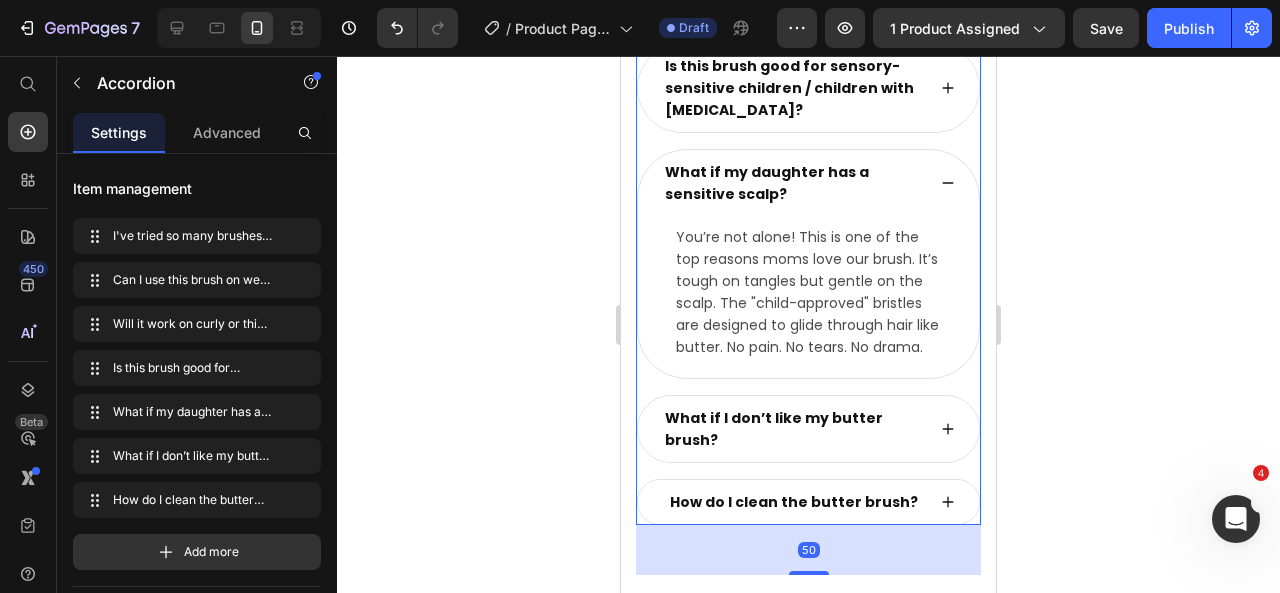 scroll, scrollTop: 10386, scrollLeft: 0, axis: vertical 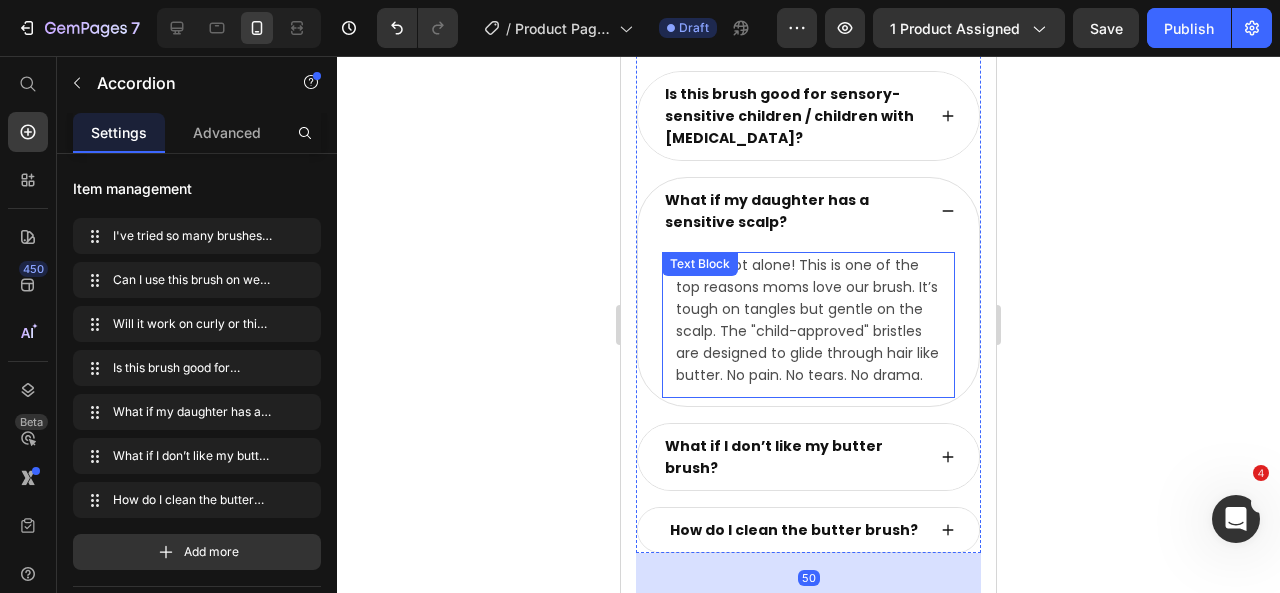 click on "You’re not alone! This is one of the top reasons moms love our brush. It’s tough on tangles but gentle on the scalp. The "child-approved" bristles are designed to glide through hair like butter. No pain. No tears. No drama." at bounding box center [808, 320] 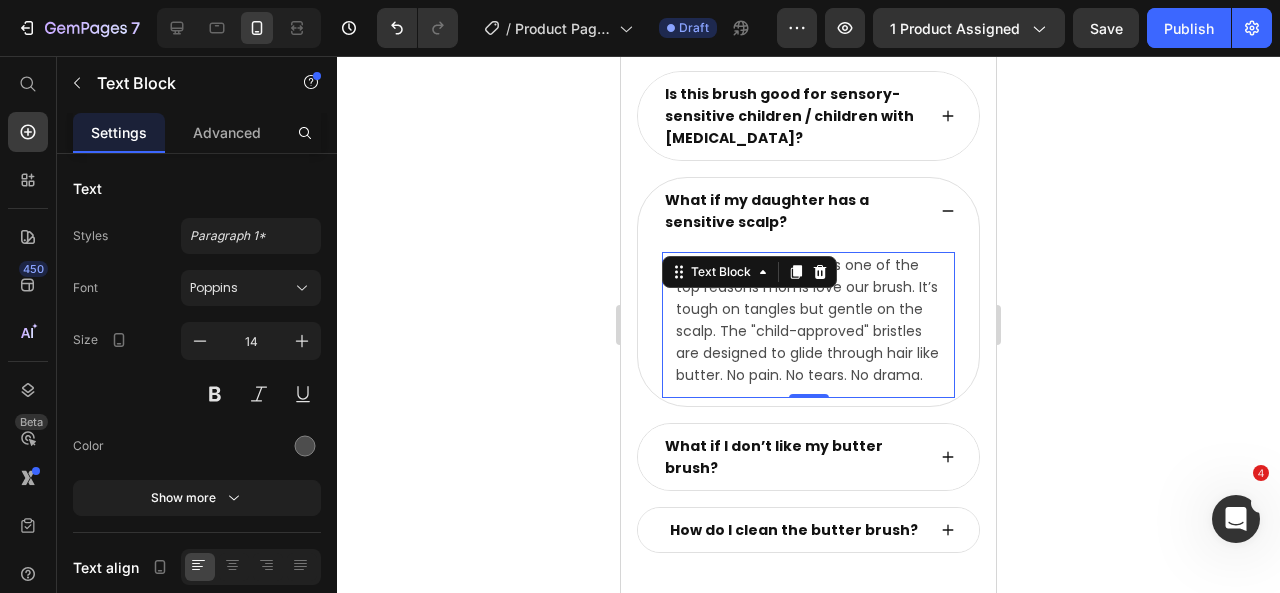 click on "You’re not alone! This is one of the top reasons moms love our brush. It’s tough on tangles but gentle on the scalp. The "child-approved" bristles are designed to glide through hair like butter. No pain. No tears. No drama." at bounding box center [808, 320] 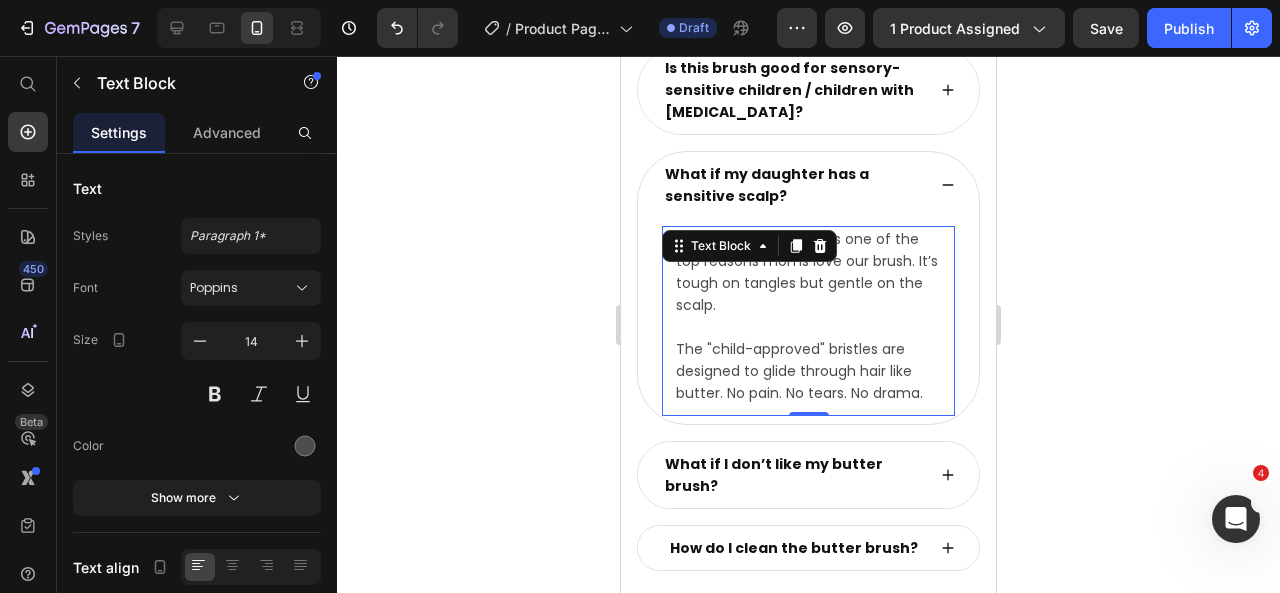 scroll, scrollTop: 10452, scrollLeft: 0, axis: vertical 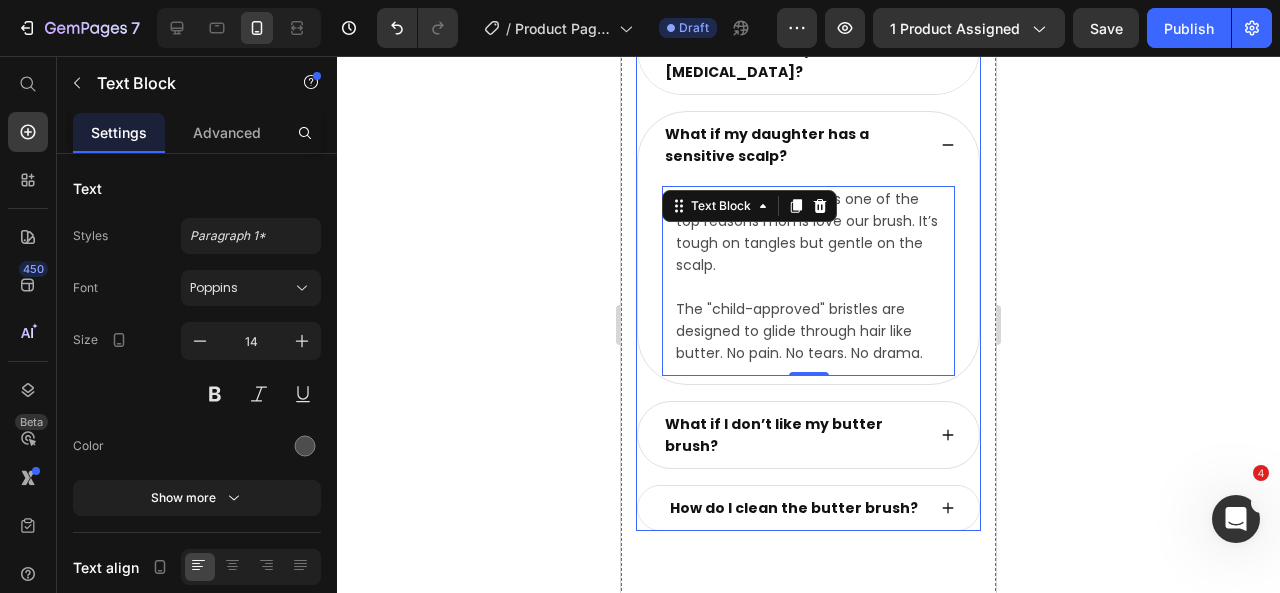 click 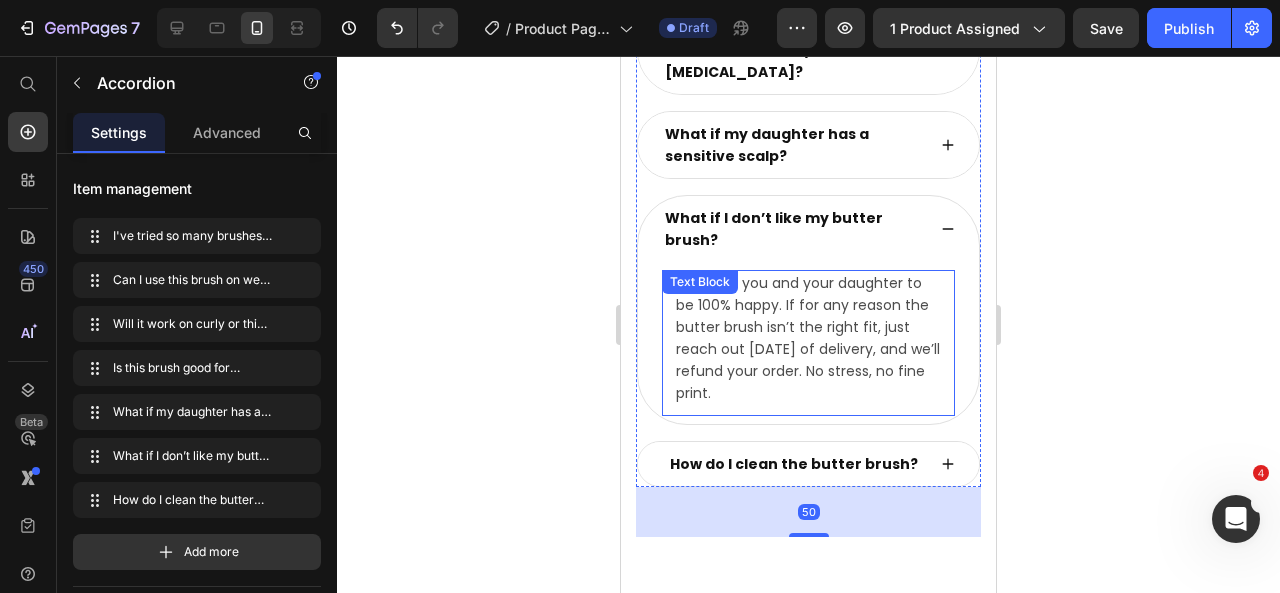 click on "We want you and your daughter to be 100% happy. If for any reason the butter brush isn’t the right fit, just reach out within 30 days of delivery, and we’ll refund your order. No stress, no fine print." at bounding box center [808, 338] 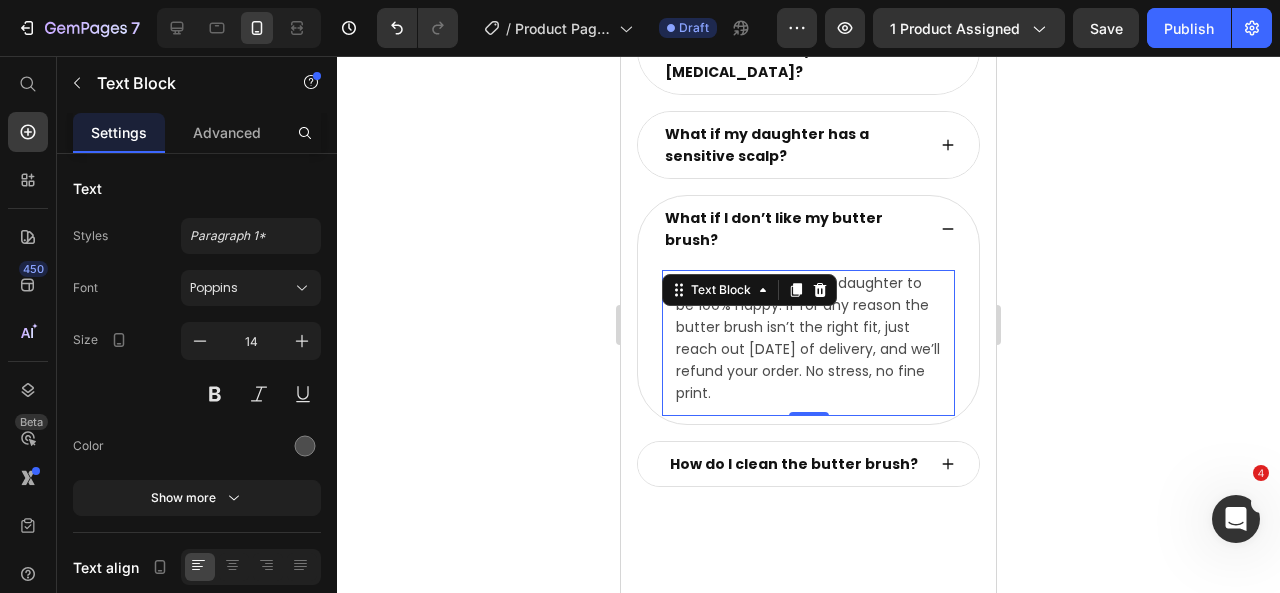click on "We want you and your daughter to be 100% happy. If for any reason the butter brush isn’t the right fit, just reach out within 30 days of delivery, and we’ll refund your order. No stress, no fine print." at bounding box center [808, 338] 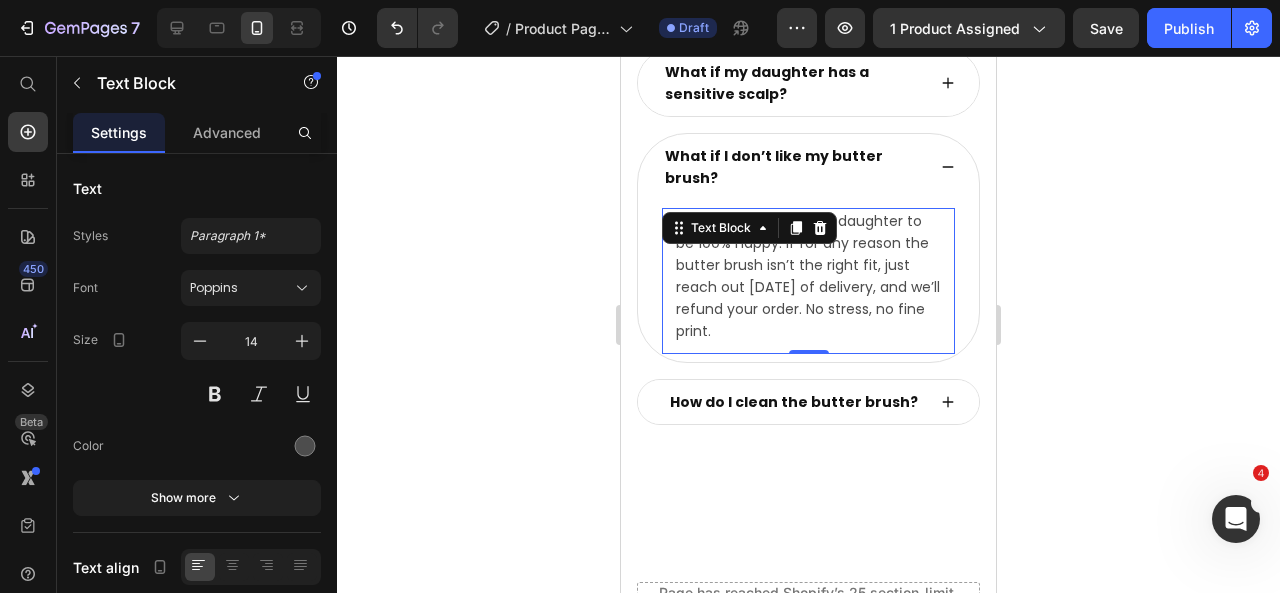 scroll, scrollTop: 10515, scrollLeft: 0, axis: vertical 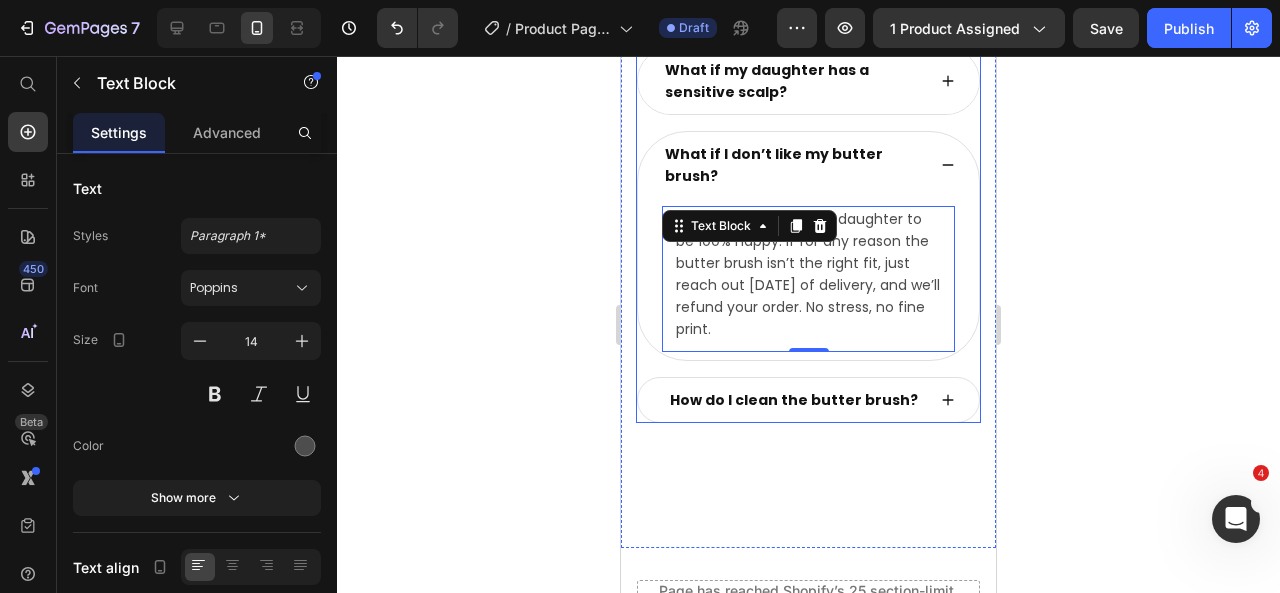 click 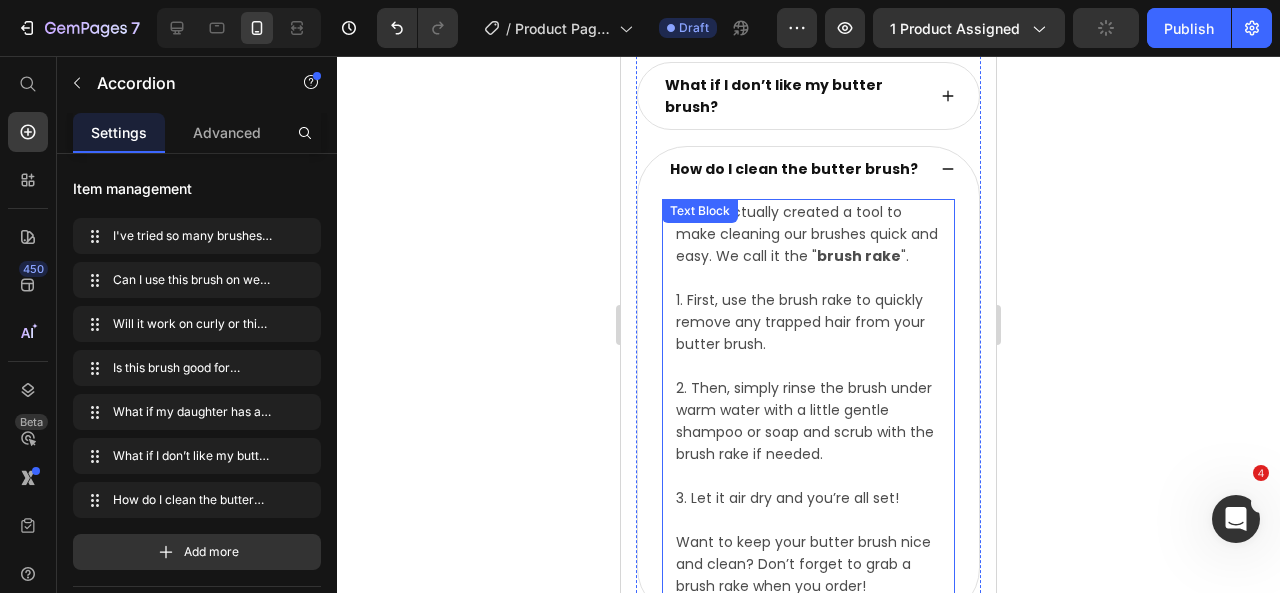 scroll, scrollTop: 10727, scrollLeft: 0, axis: vertical 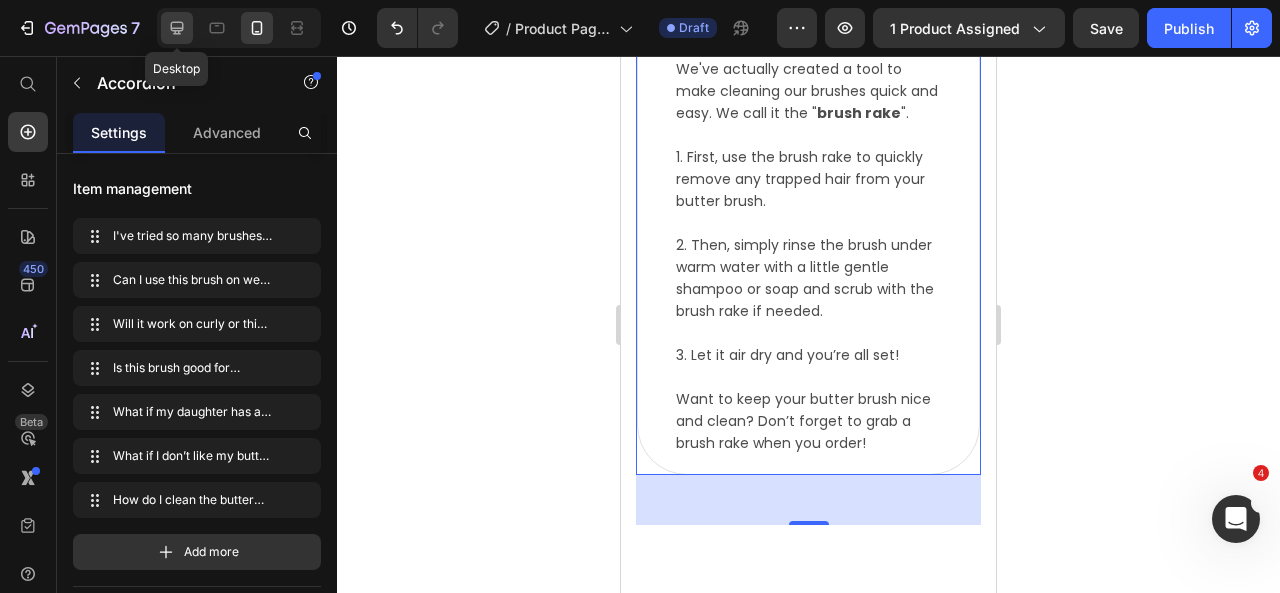 drag, startPoint x: 170, startPoint y: 19, endPoint x: 92, endPoint y: 246, distance: 240.02708 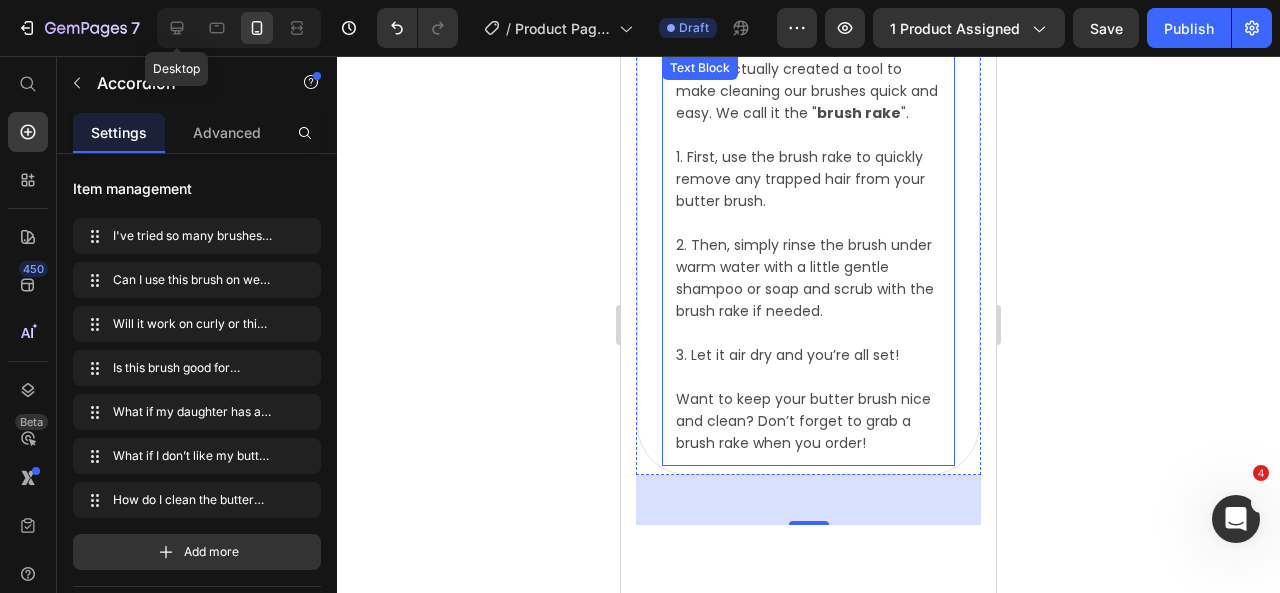type on "16" 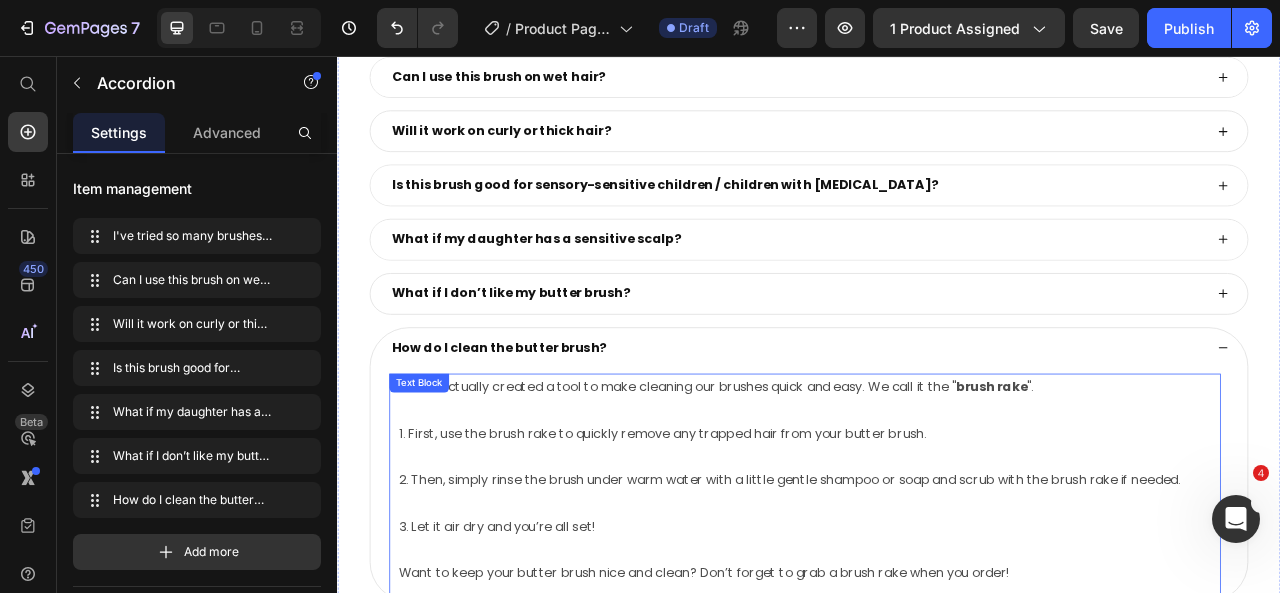scroll, scrollTop: 9405, scrollLeft: 0, axis: vertical 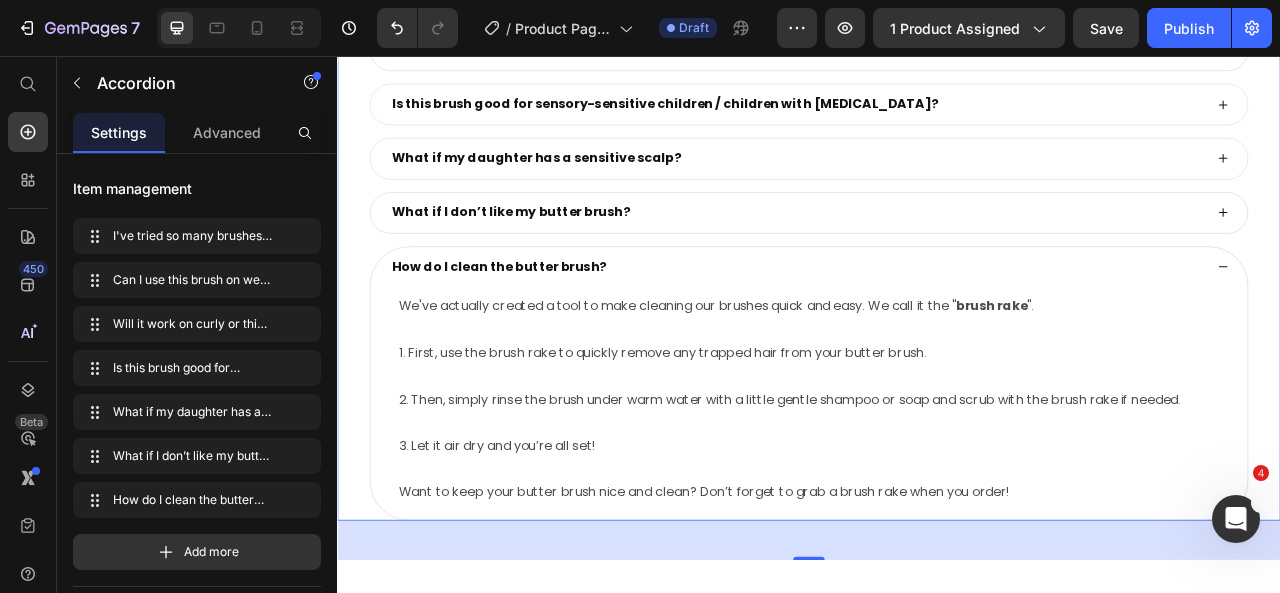 click on "How do I clean the butter brush?" at bounding box center (937, 324) 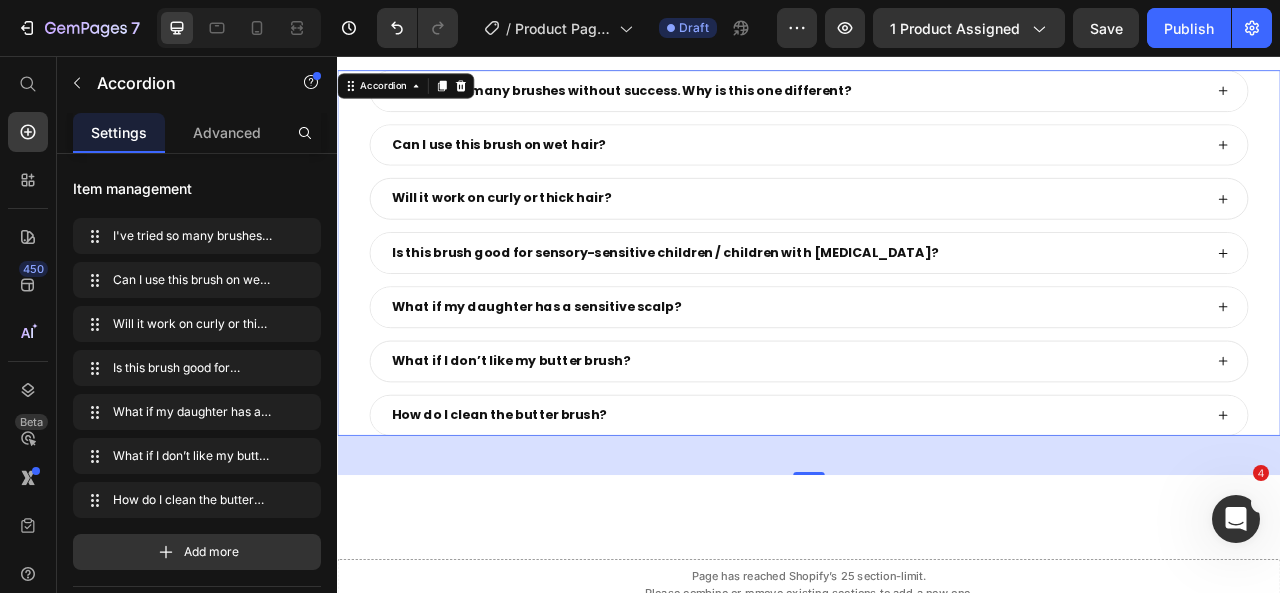 scroll, scrollTop: 9109, scrollLeft: 0, axis: vertical 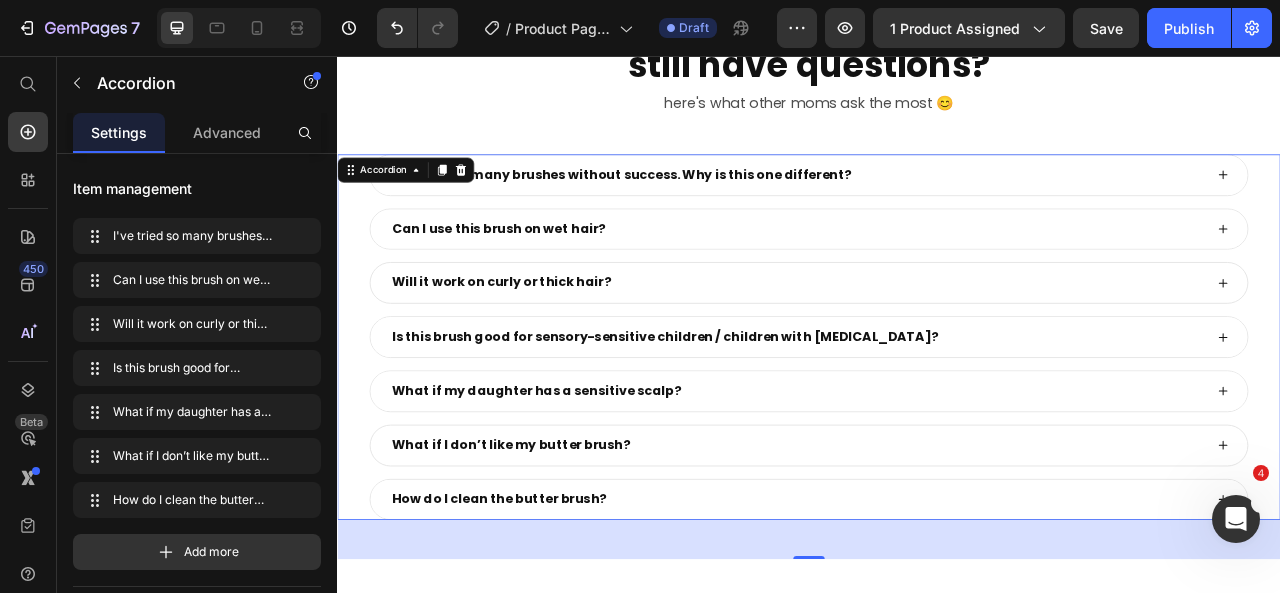 click 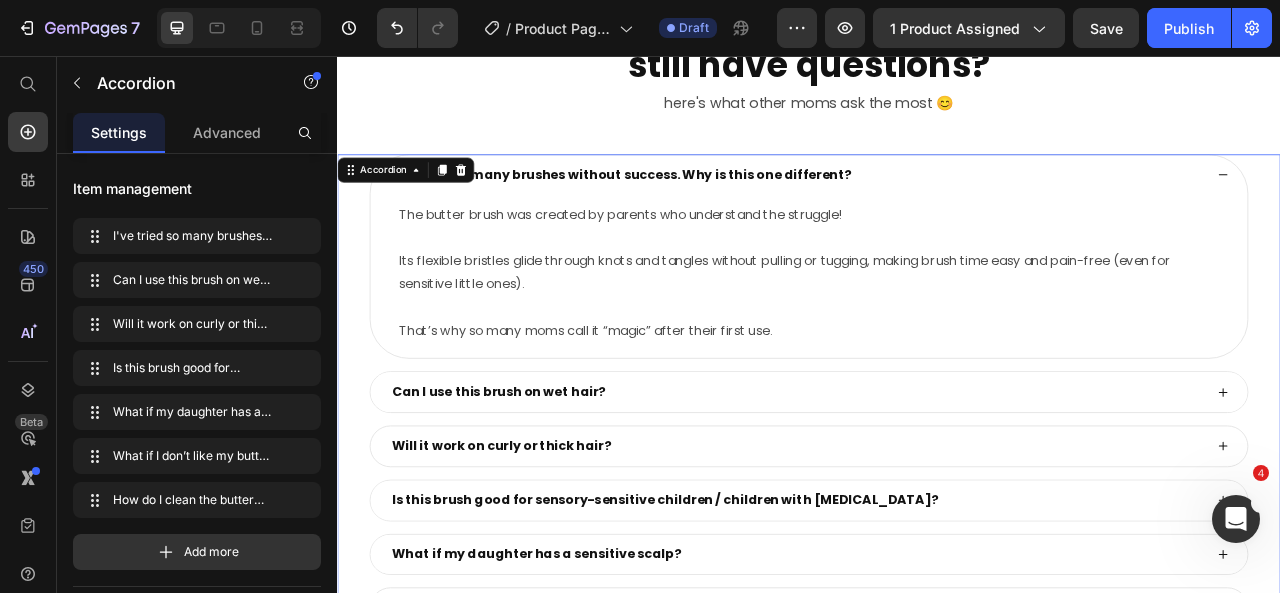 click 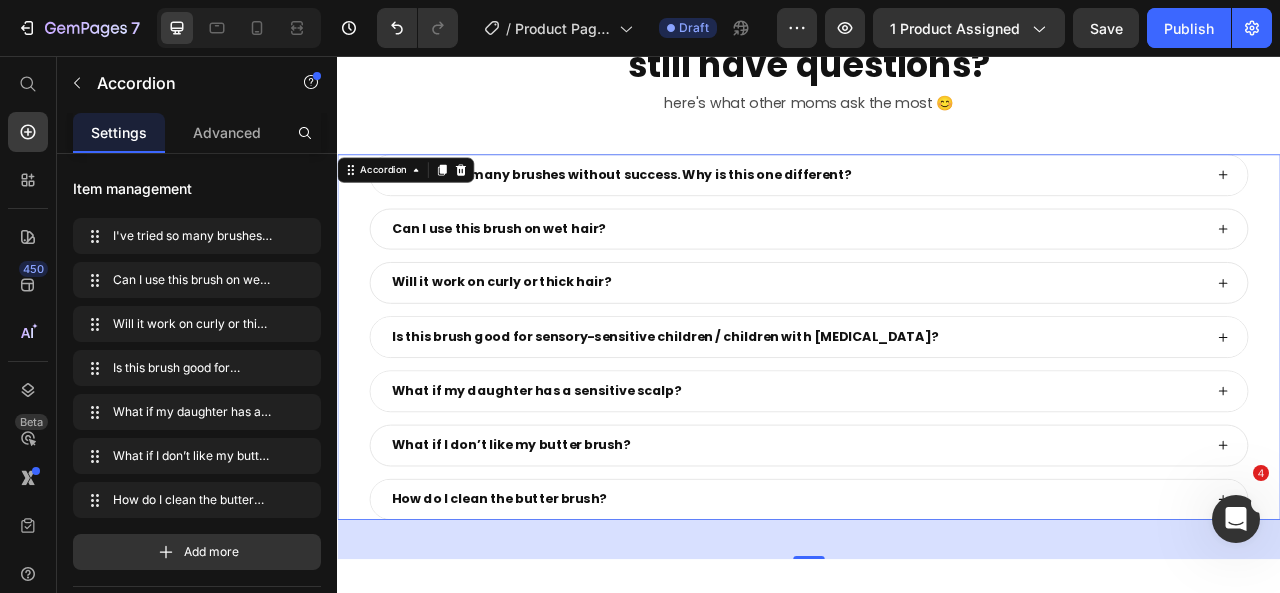 click on "Can I use this brush on wet hair?" at bounding box center (937, 276) 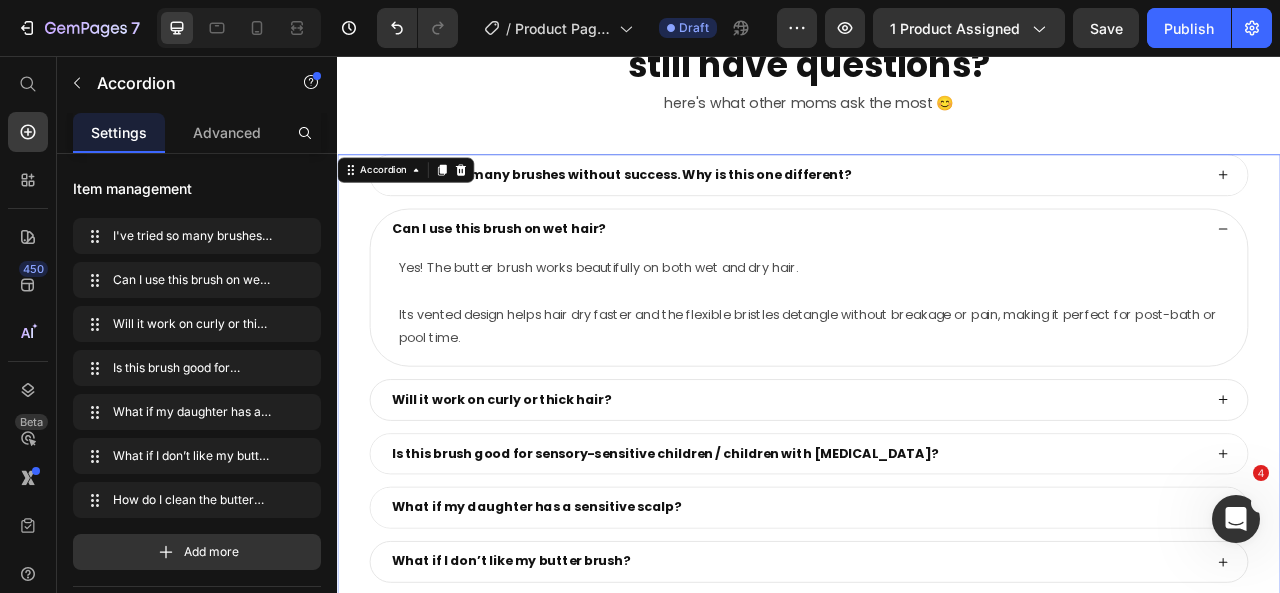 click on "Can I use this brush on wet hair?" at bounding box center [937, 276] 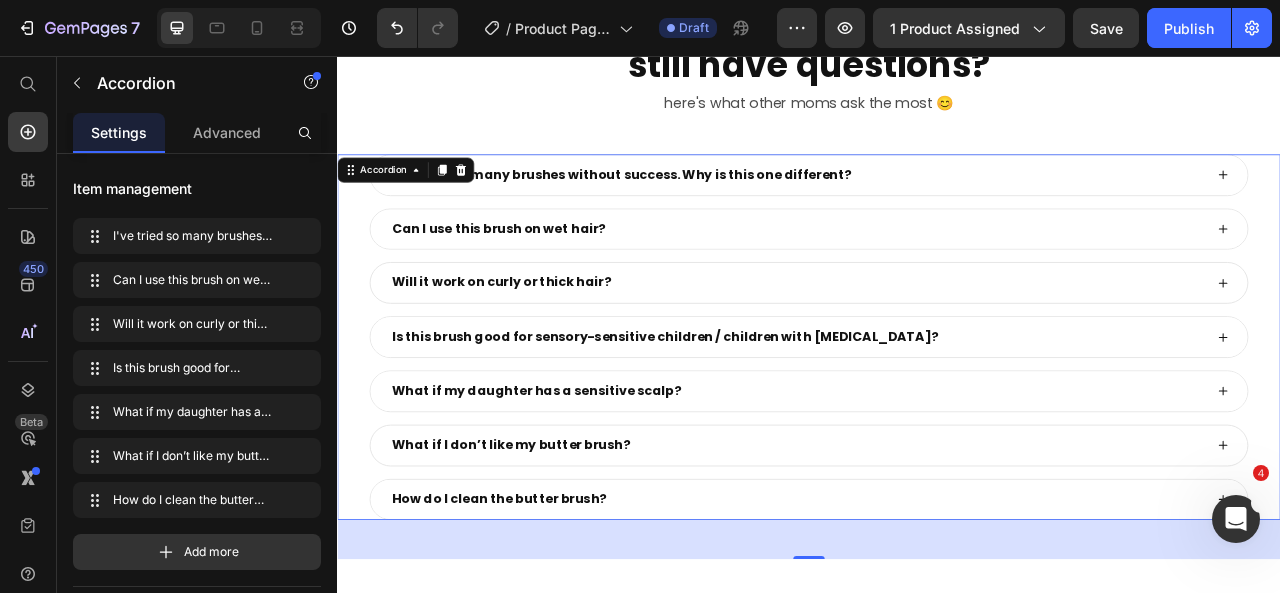 click 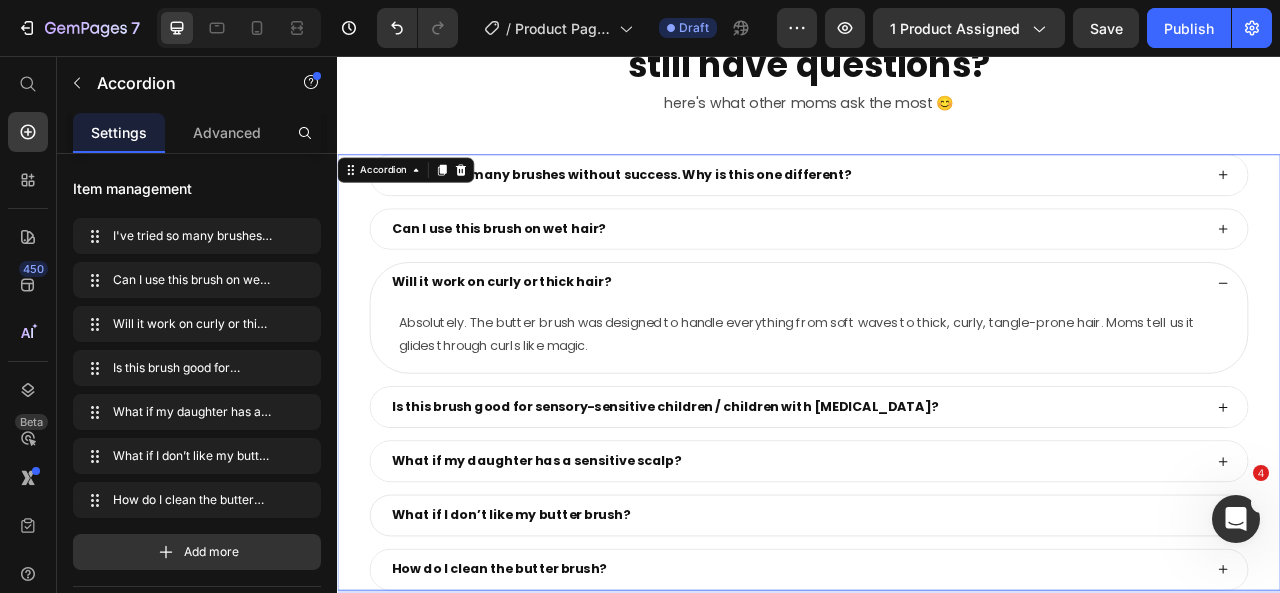 click 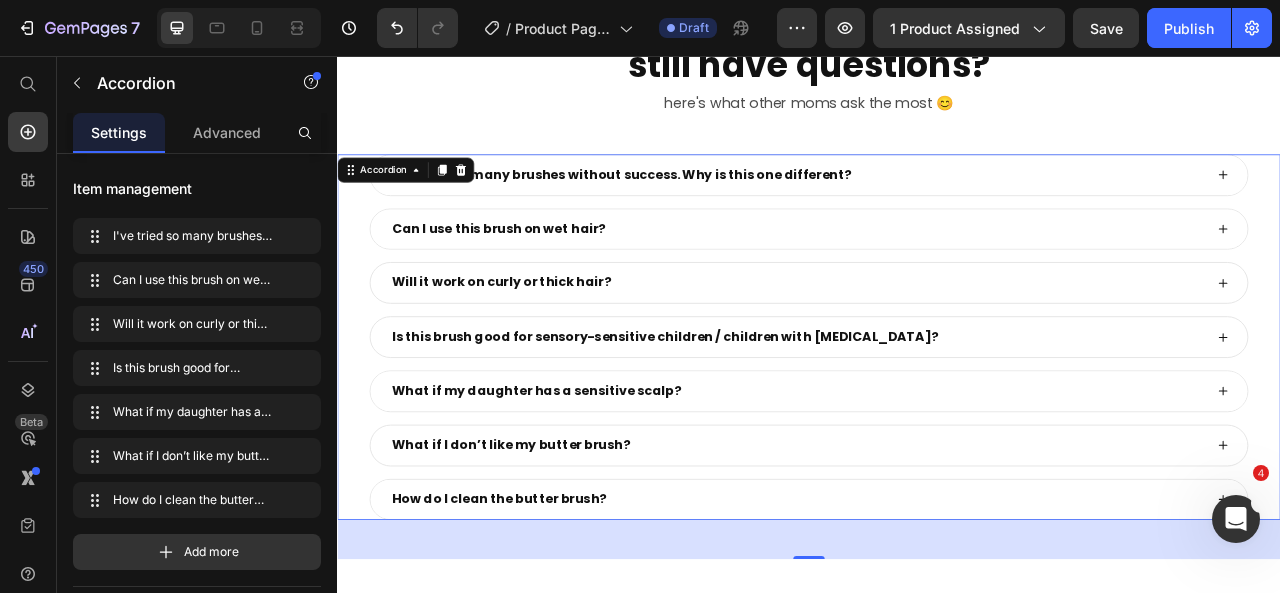 click 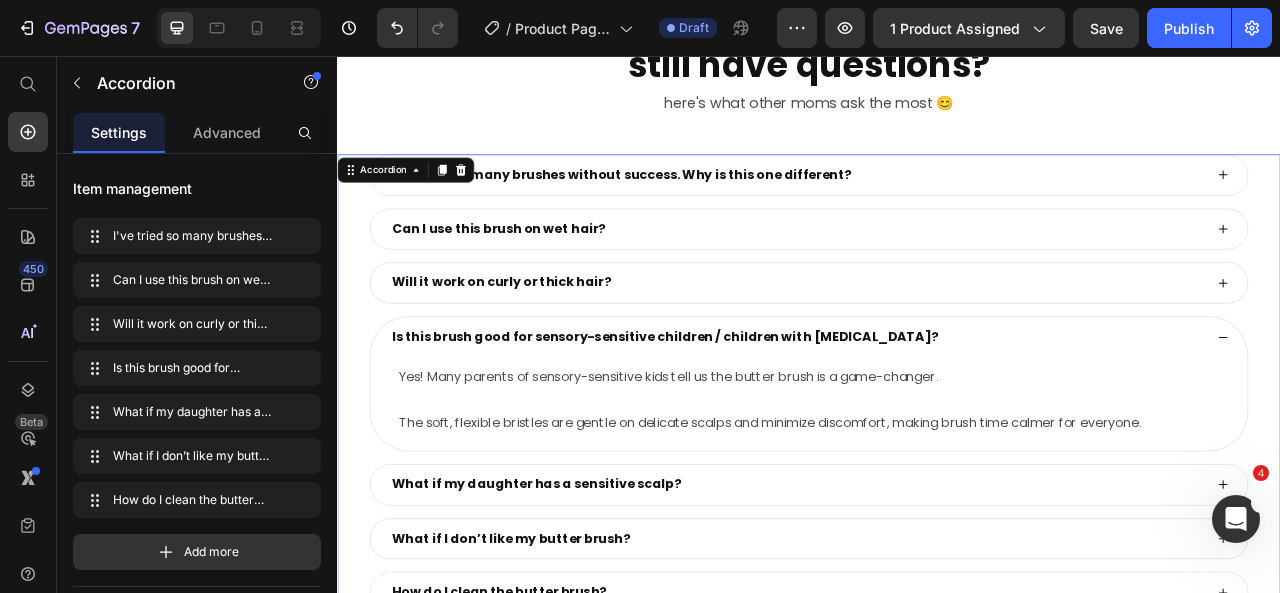 click 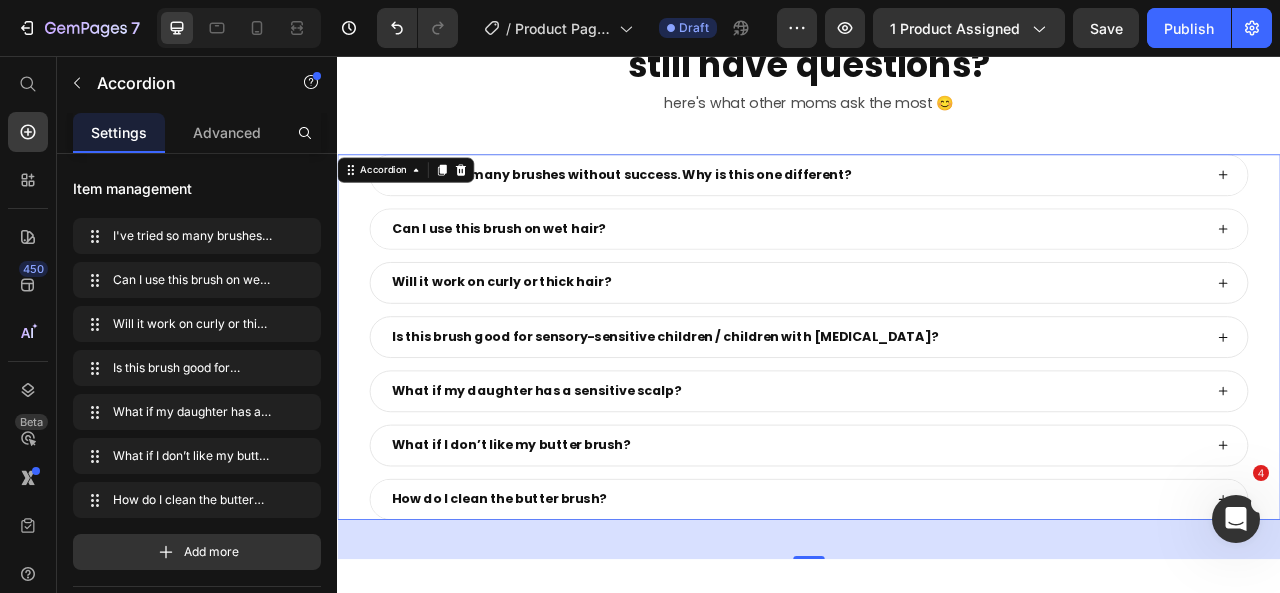 click on "What if my daughter has a sensitive scalp?" at bounding box center (937, 482) 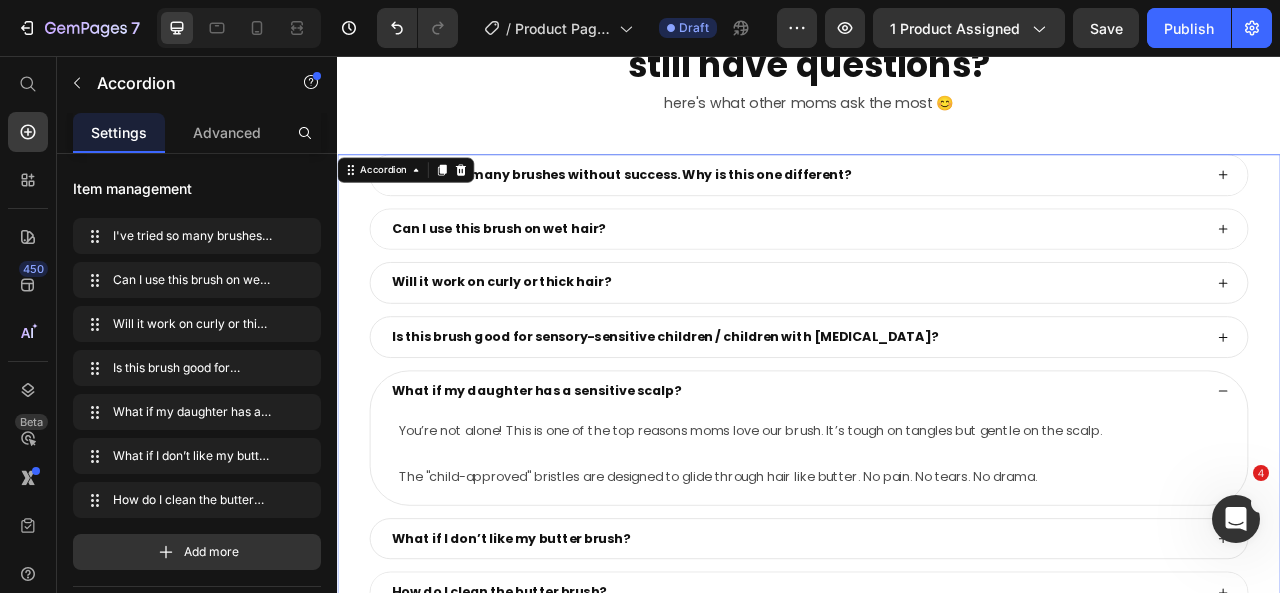 click on "What if my daughter has a sensitive scalp?" at bounding box center [937, 482] 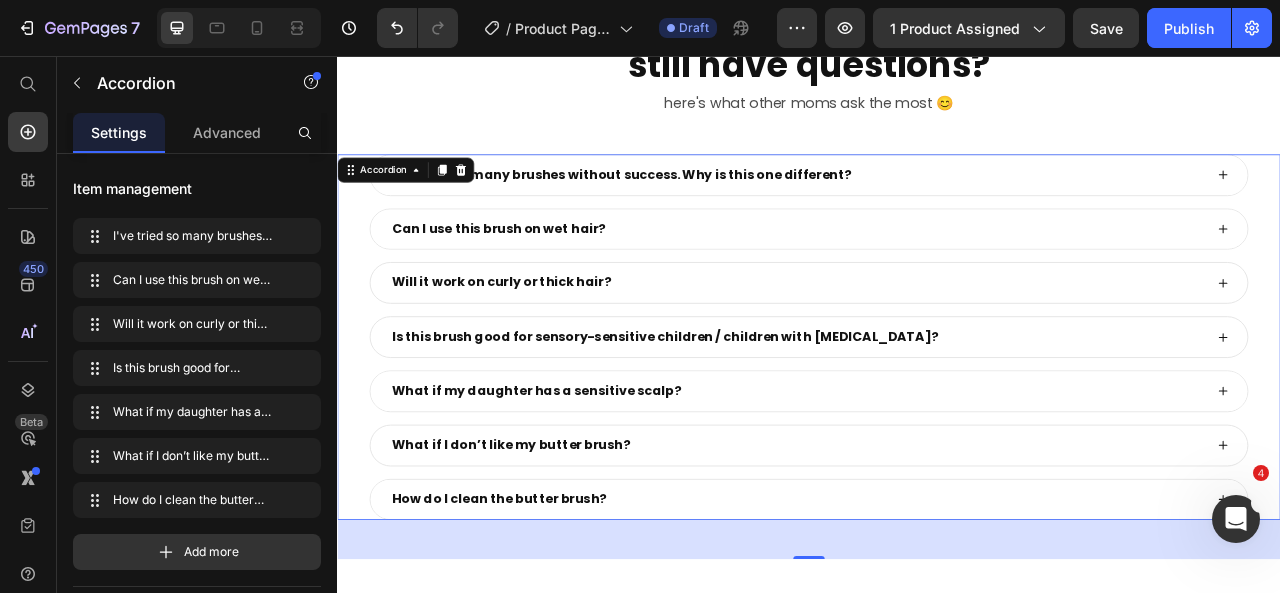 scroll, scrollTop: 9163, scrollLeft: 0, axis: vertical 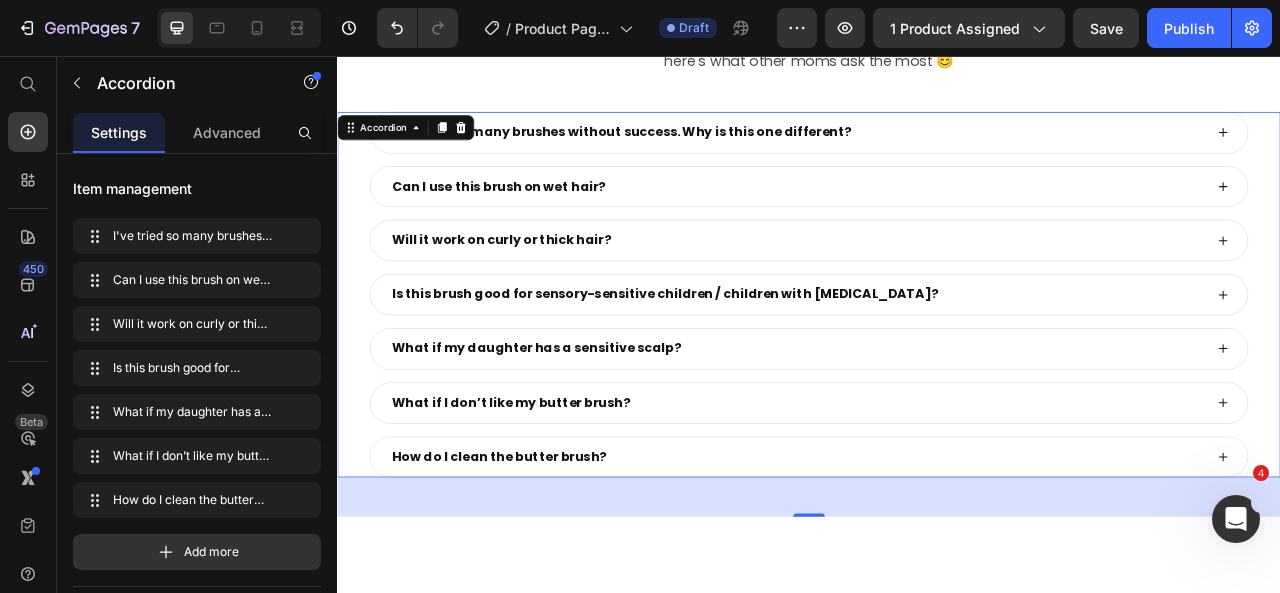 click 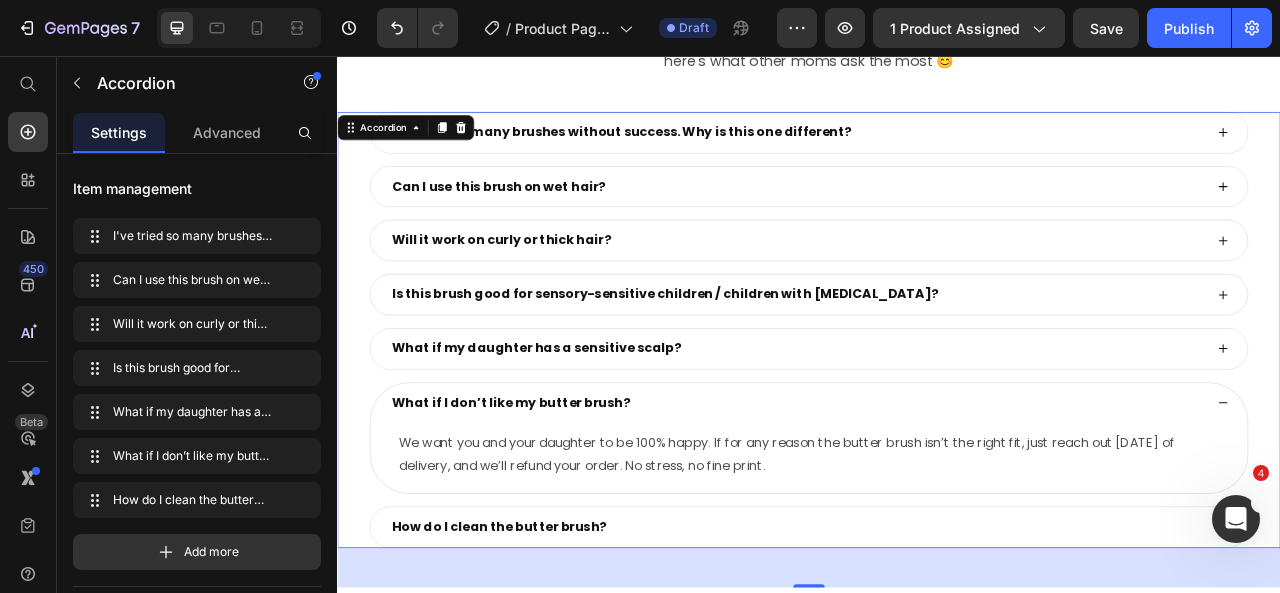 click 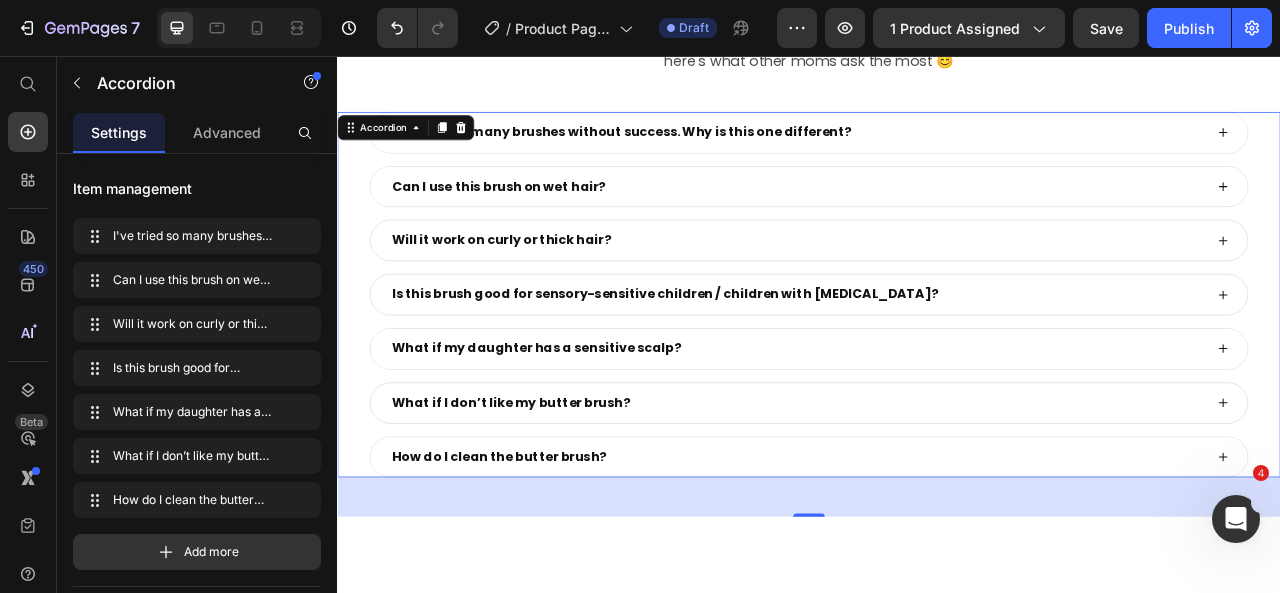 click 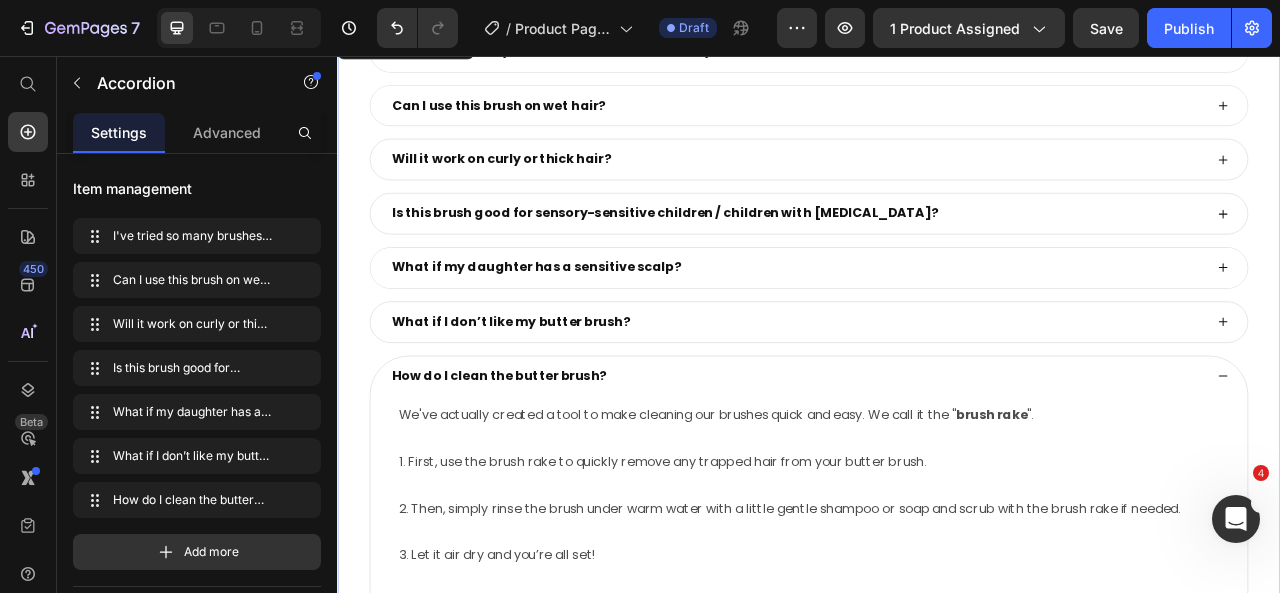scroll, scrollTop: 9261, scrollLeft: 0, axis: vertical 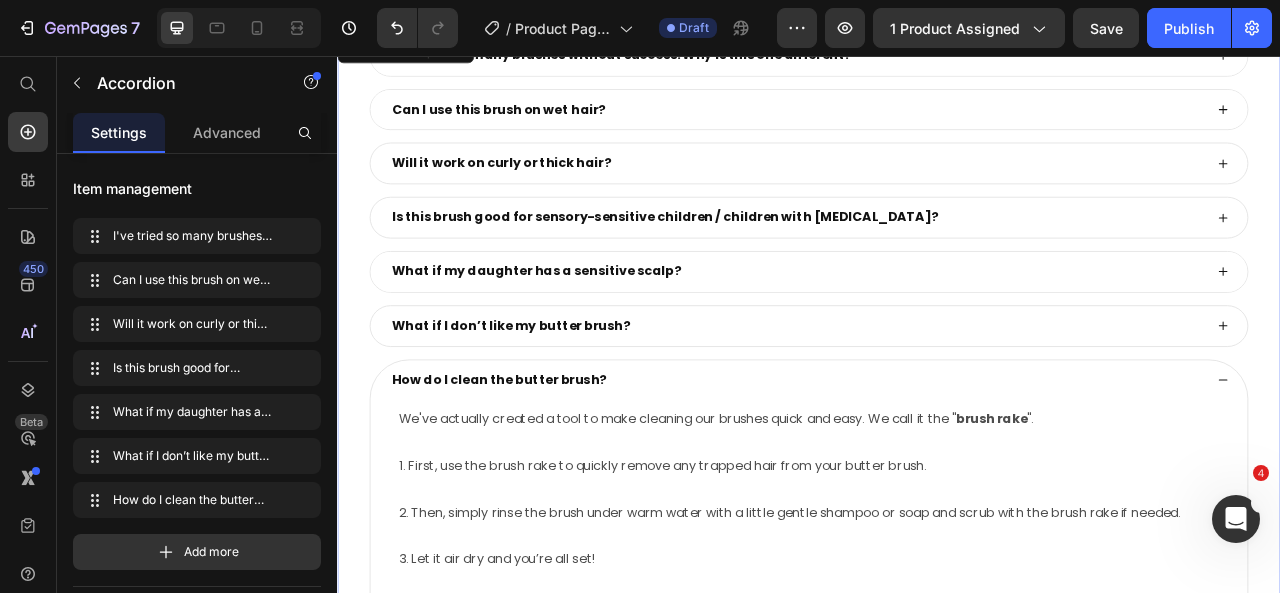 click on "How do I clean the butter brush?" at bounding box center [937, 468] 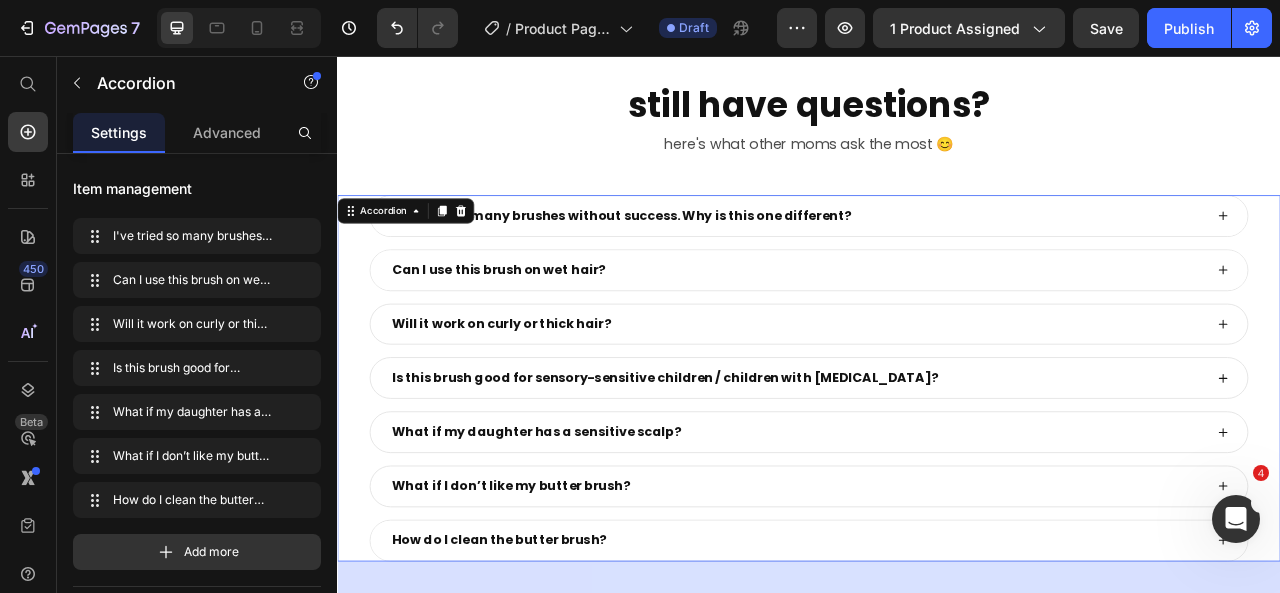 scroll, scrollTop: 9055, scrollLeft: 0, axis: vertical 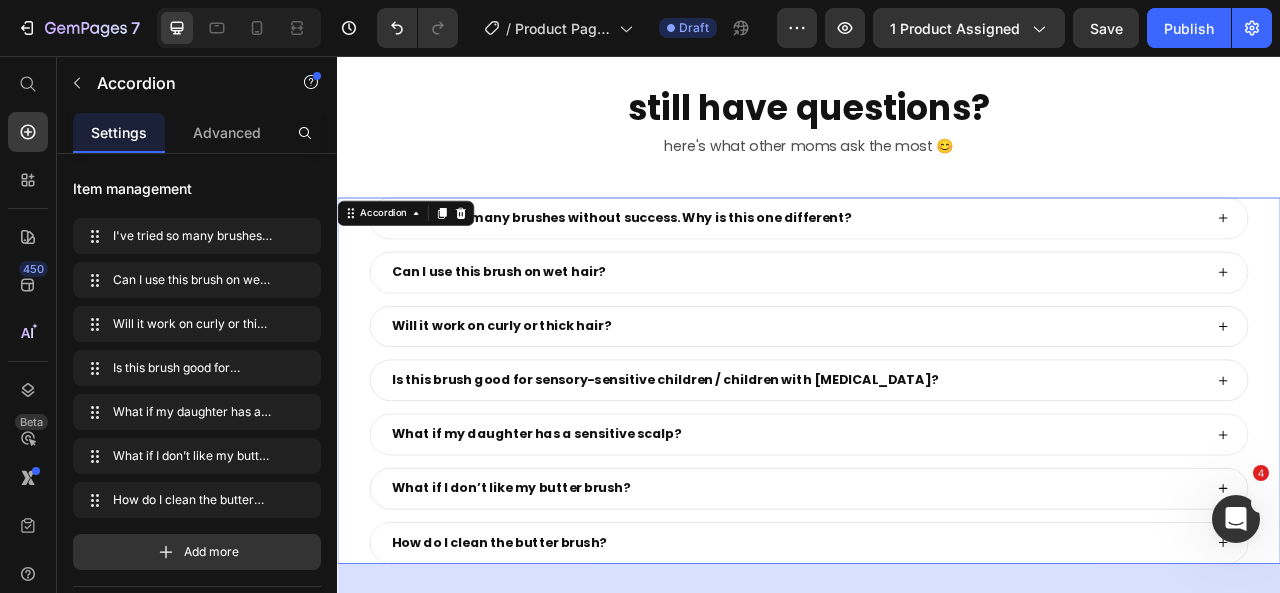 click 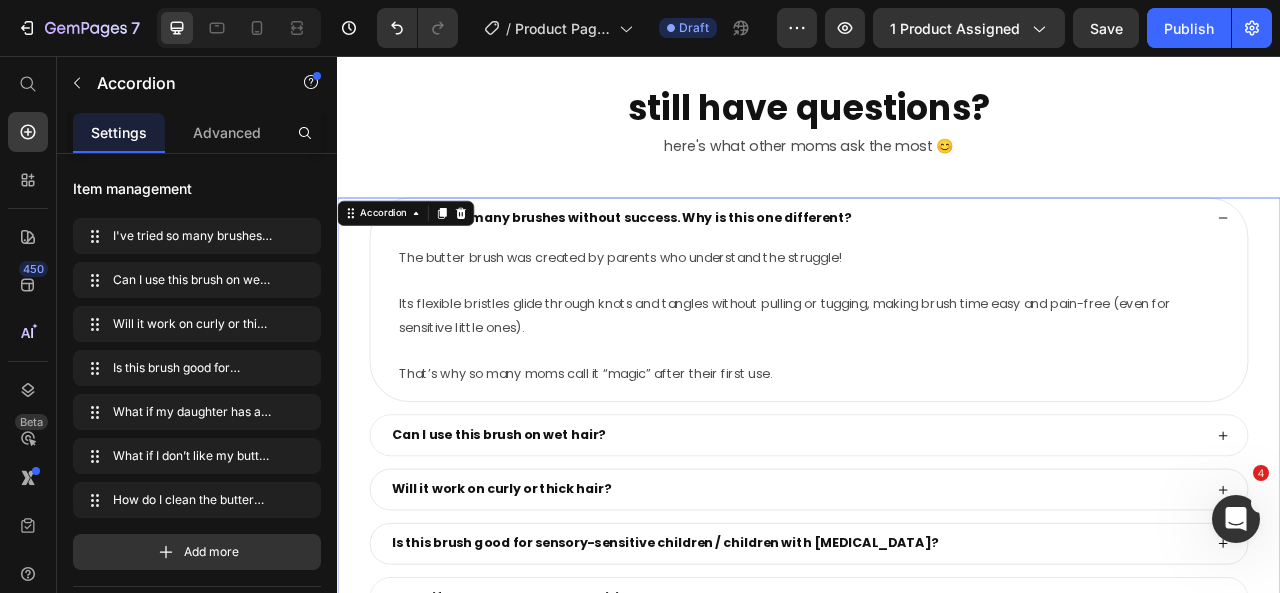 click 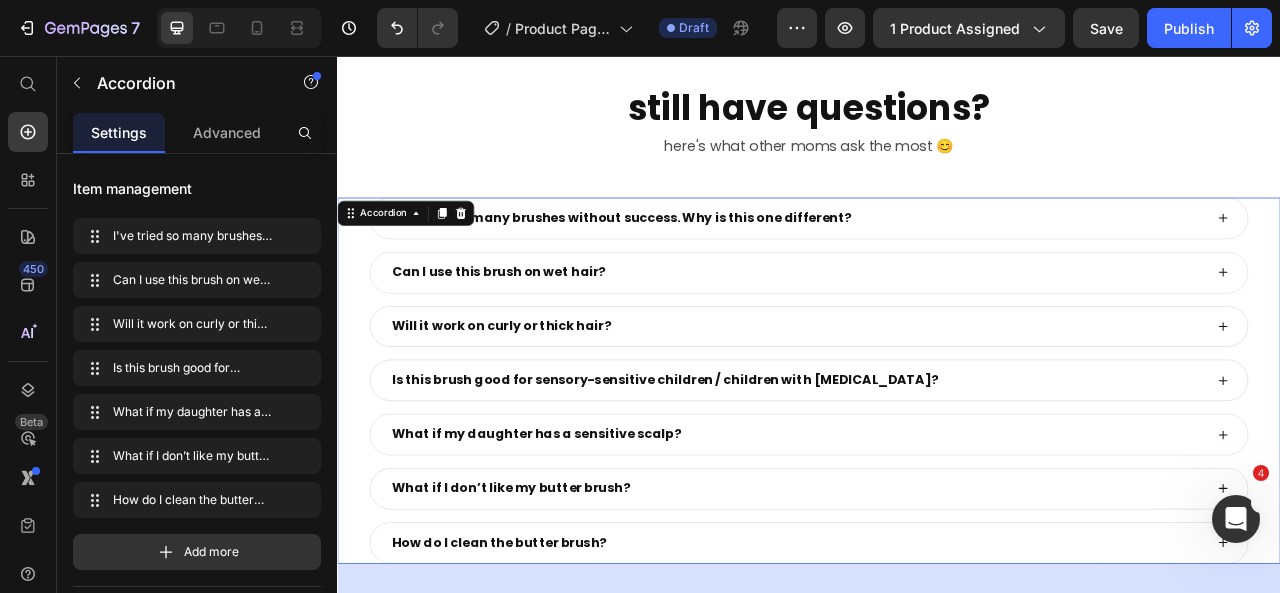 click 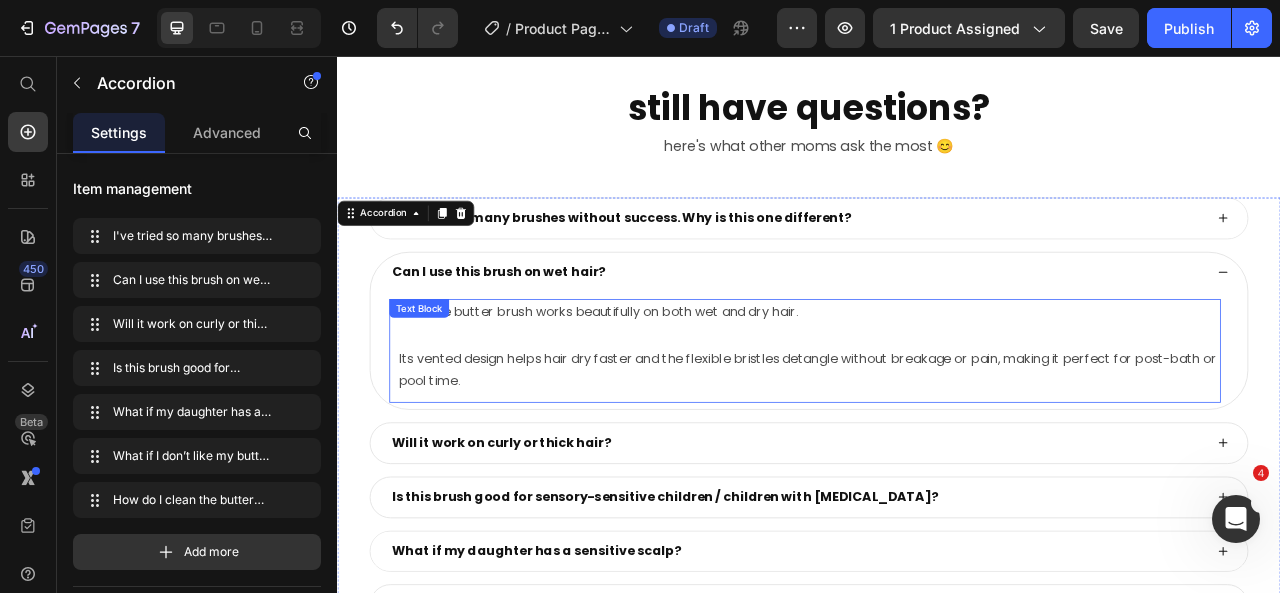 click on "Its vented design helps hair dry faster and the flexible bristles detangle without breakage or pain, making it perfect for post-bath or pool time." at bounding box center (937, 455) 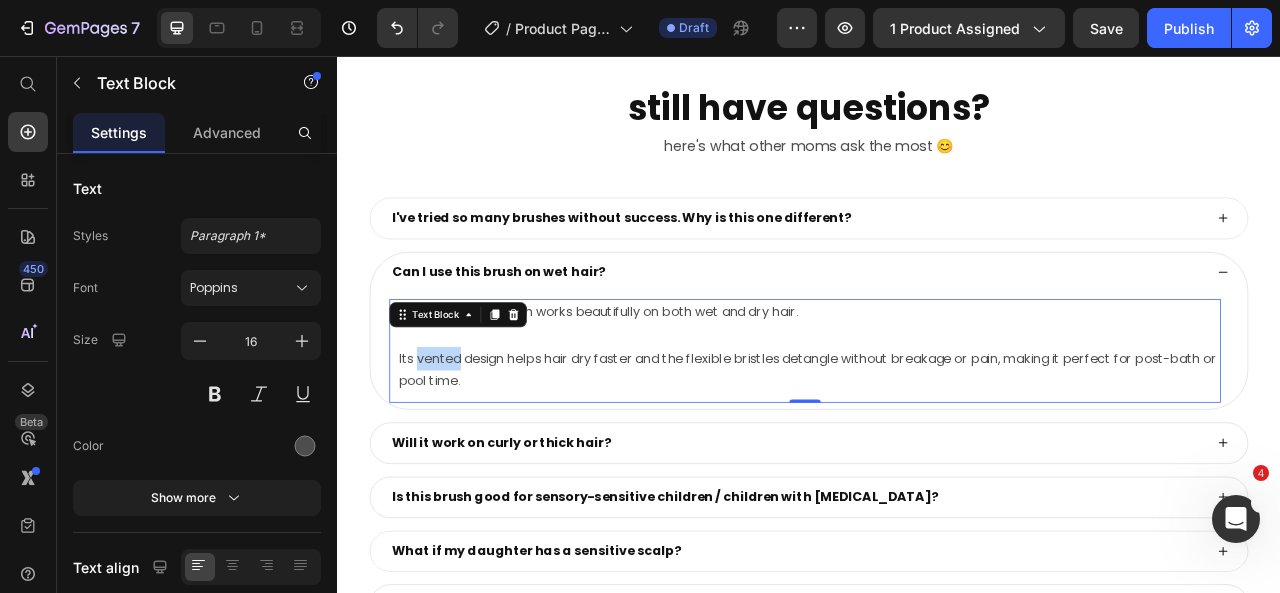 click on "Its vented design helps hair dry faster and the flexible bristles detangle without breakage or pain, making it perfect for post-bath or pool time." at bounding box center (937, 455) 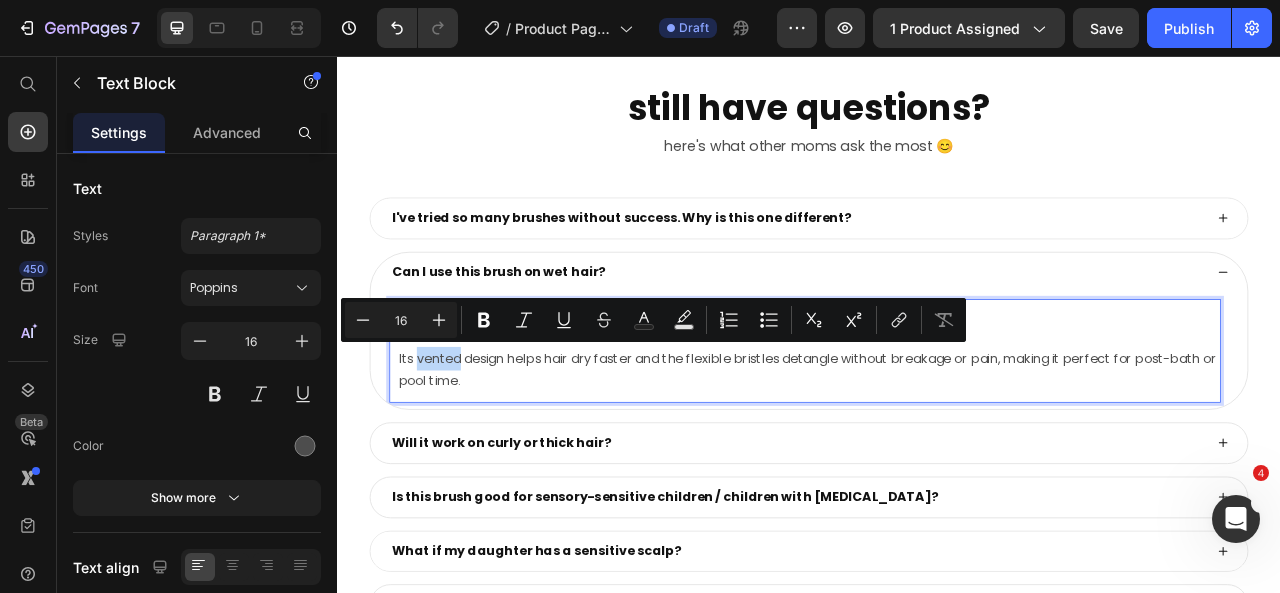 click on "Yes! The butter brush works beautifully on both wet and dry hair.  Its vented design helps hair dry faster and the flexible bristles detangle without breakage or pain, making it perfect for post-bath or pool time. Text Block   0" at bounding box center [932, 431] 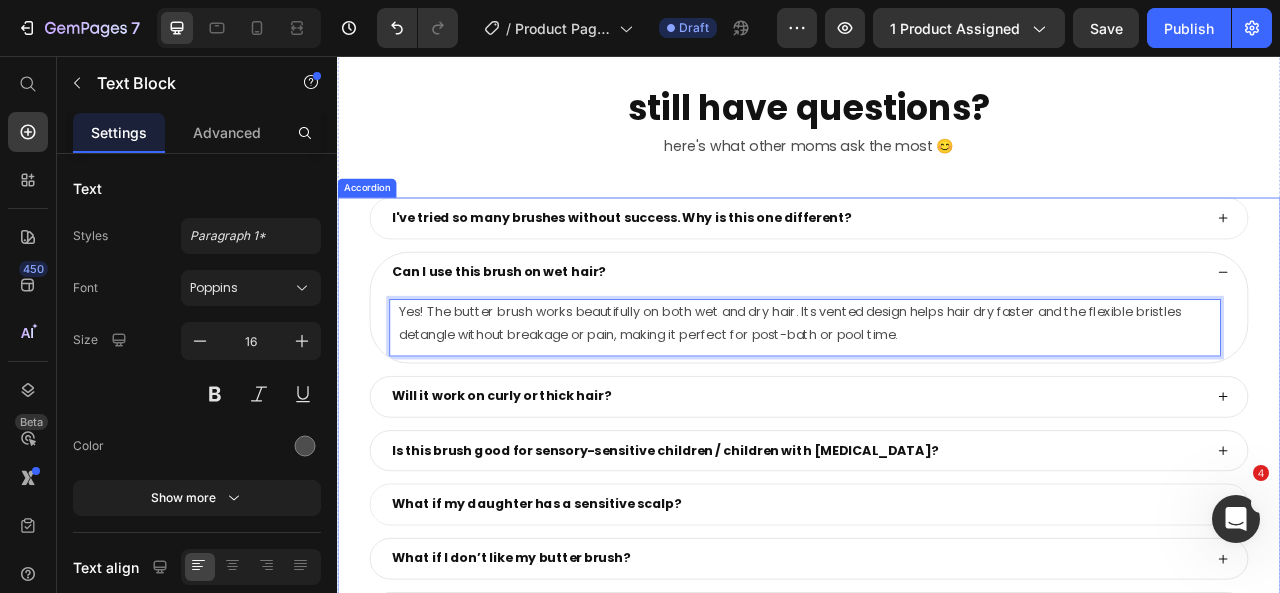 click on "Can I use this brush on wet hair?" at bounding box center [937, 331] 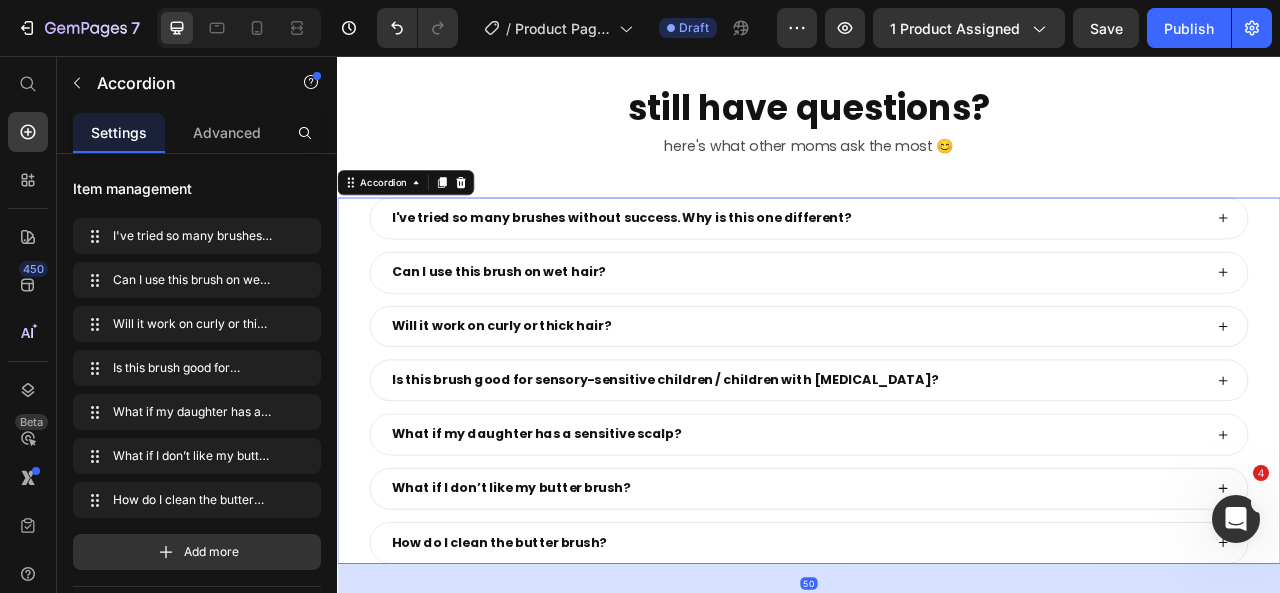 click on "Will it work on curly or thick hair?" at bounding box center (937, 400) 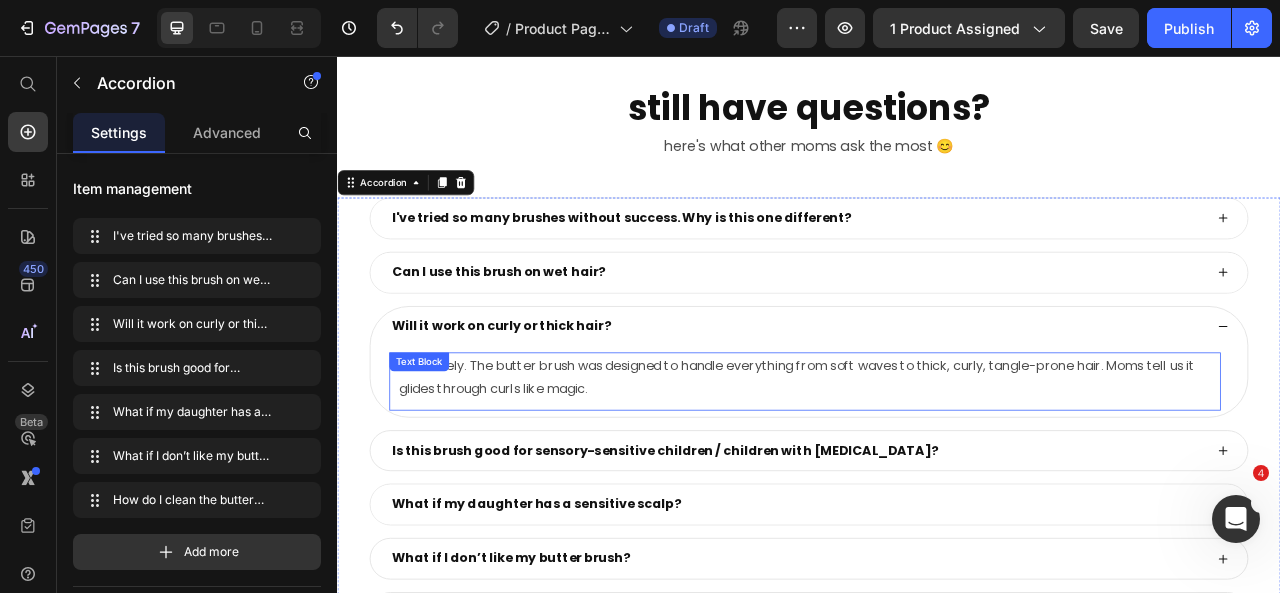 scroll, scrollTop: 9115, scrollLeft: 0, axis: vertical 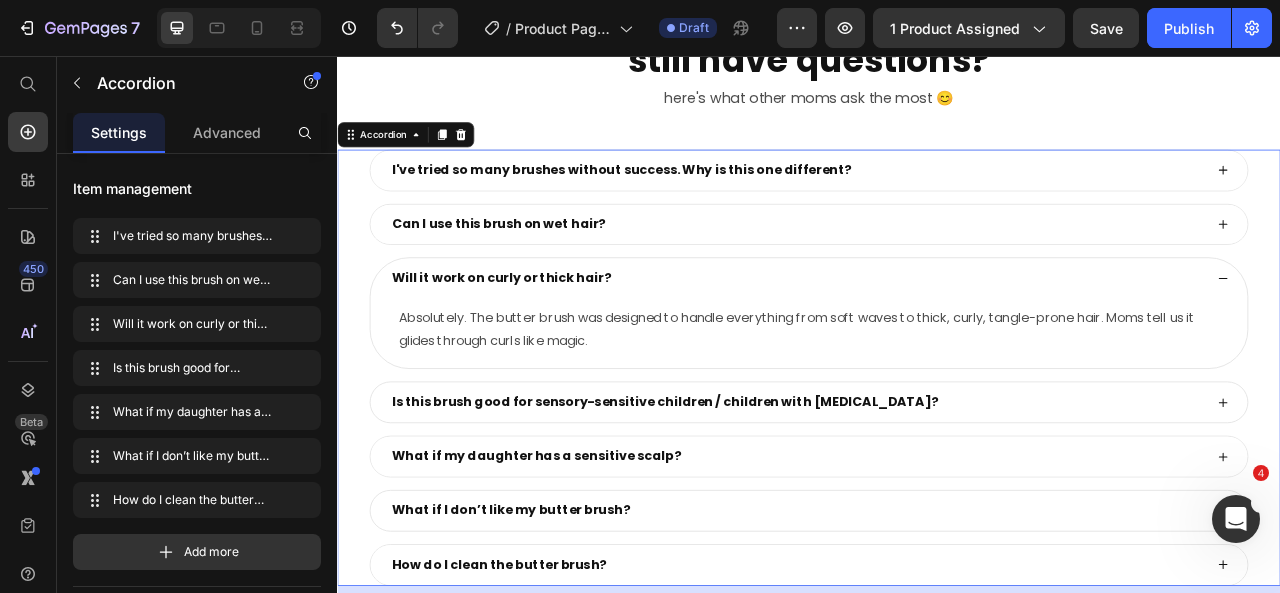 click 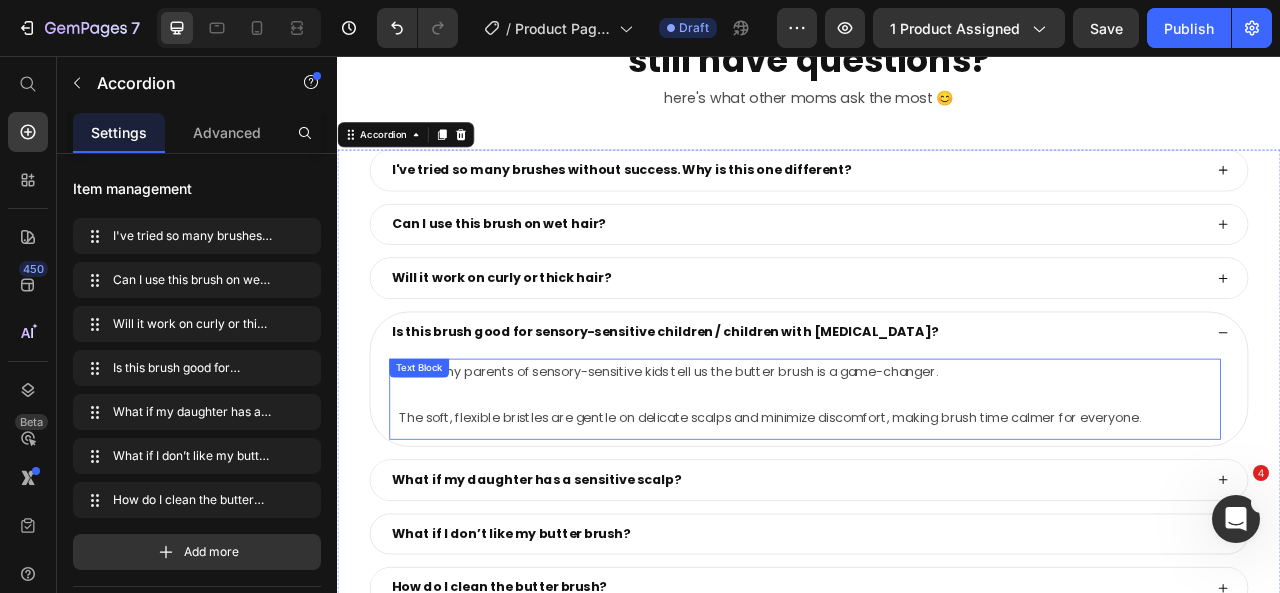 scroll, scrollTop: 9161, scrollLeft: 0, axis: vertical 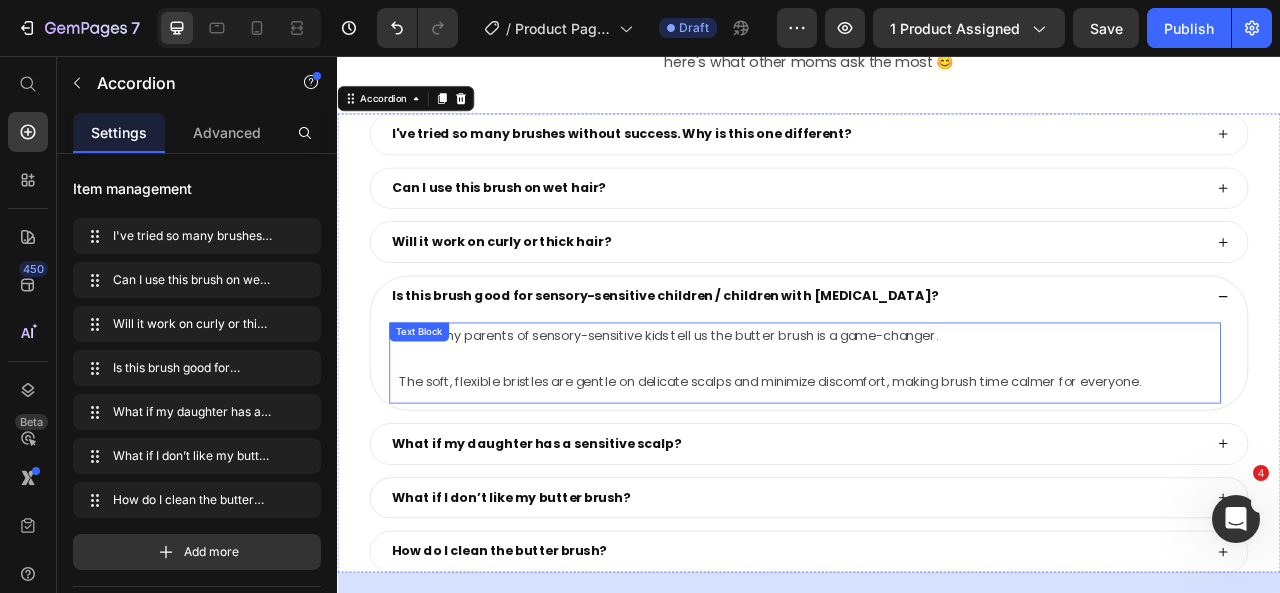 click on "Yes! Many parents of sensory-sensitive kids tell us the butter brush is a game-changer.    The soft, flexible bristles are gentle on delicate scalps and minimize discomfort, making brush time calmer for everyone. Text Block" at bounding box center (932, 446) 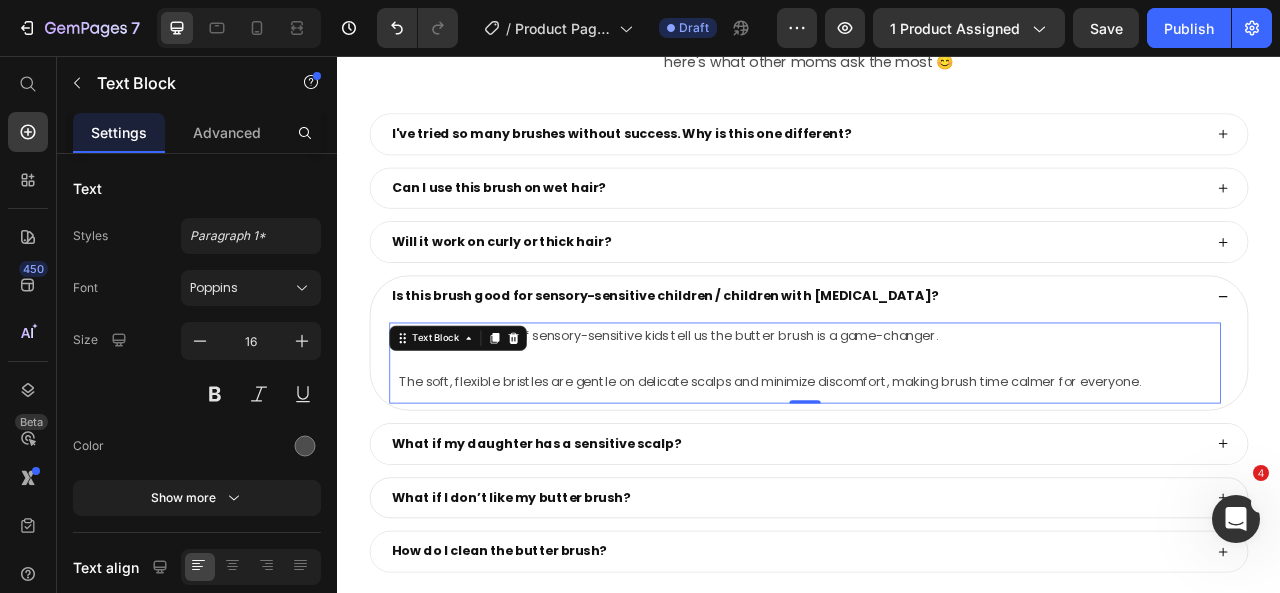 click on "Yes! Many parents of sensory-sensitive kids tell us the butter brush is a game-changer.    The soft, flexible bristles are gentle on delicate scalps and minimize discomfort, making brush time calmer for everyone." at bounding box center (937, 441) 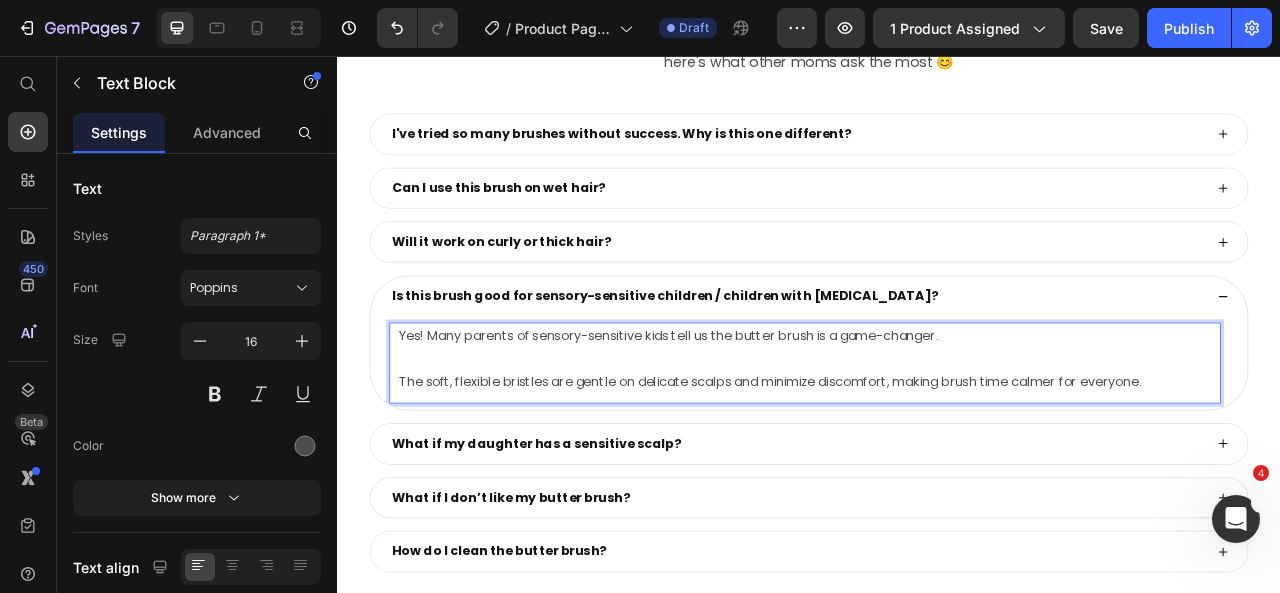 click on "The soft, flexible bristles are gentle on delicate scalps and minimize discomfort, making brush time calmer for everyone." at bounding box center (937, 471) 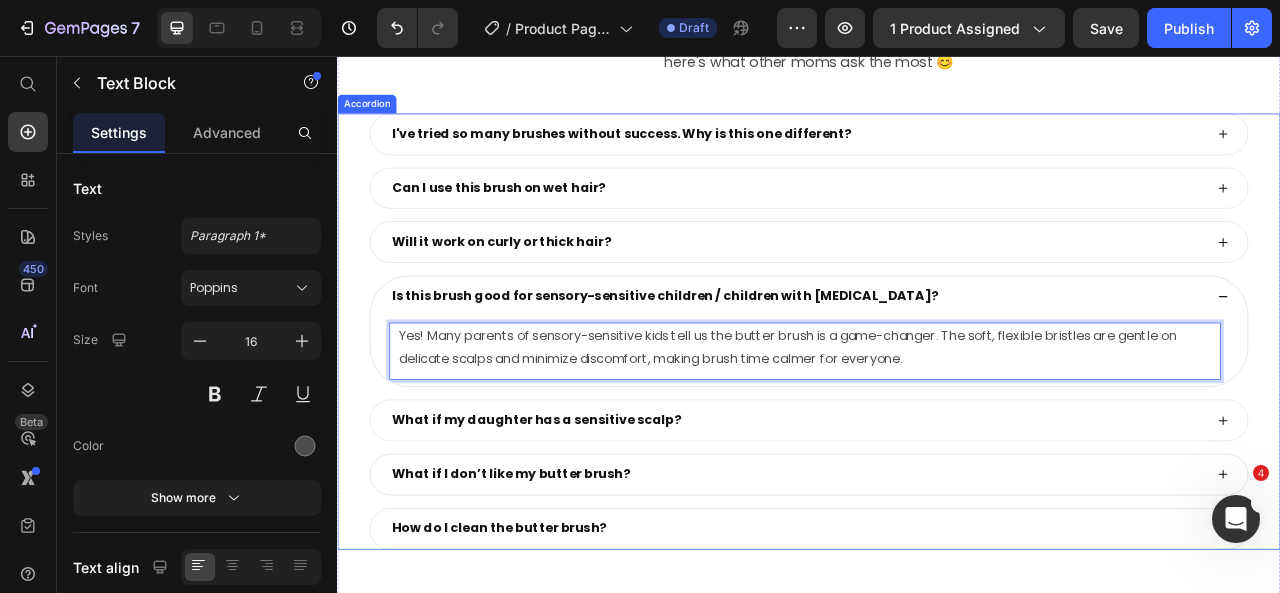 click 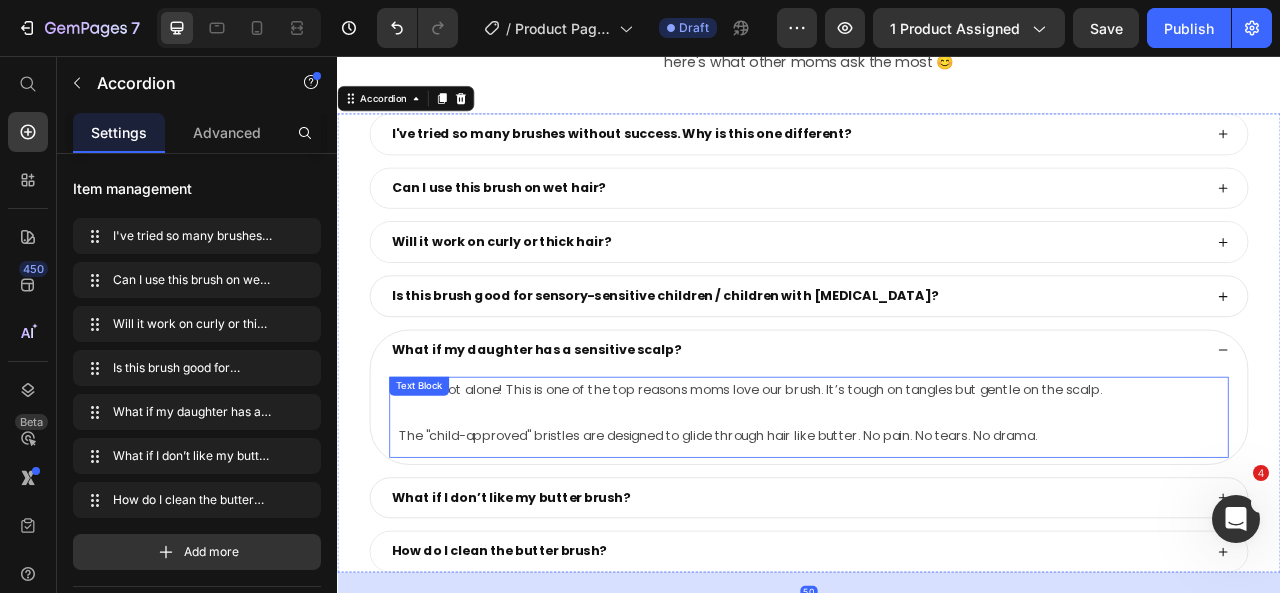 scroll, scrollTop: 9198, scrollLeft: 0, axis: vertical 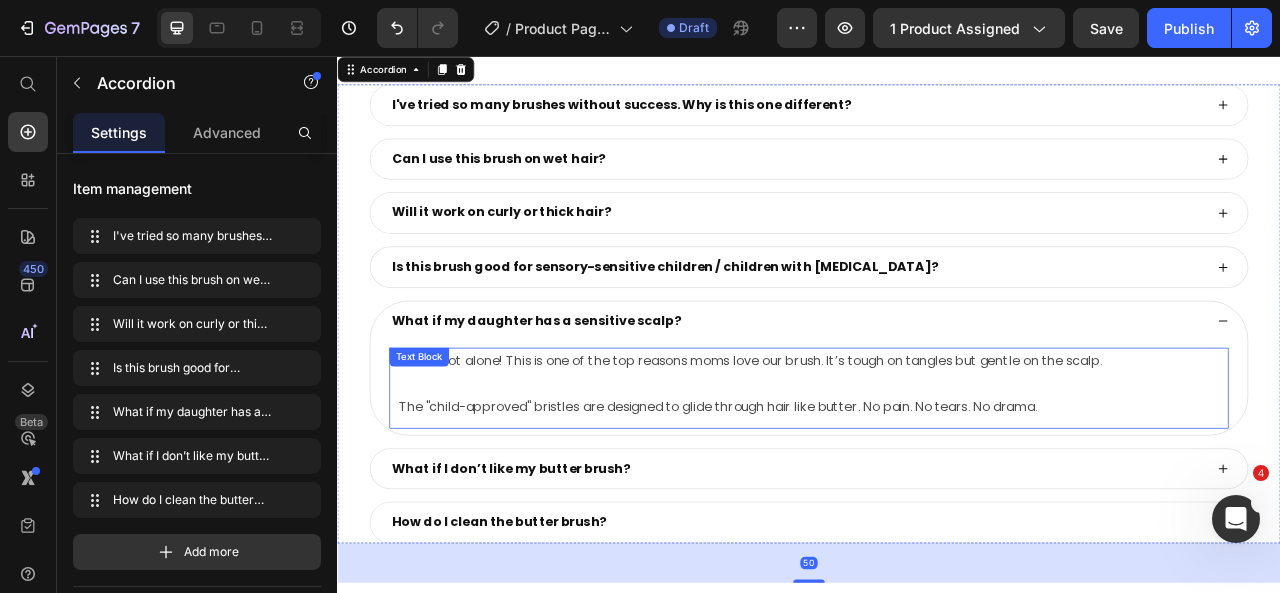 click on "The "child-approved" bristles are designed to glide through hair like butter. No pain. No tears. No drama." at bounding box center (937, 503) 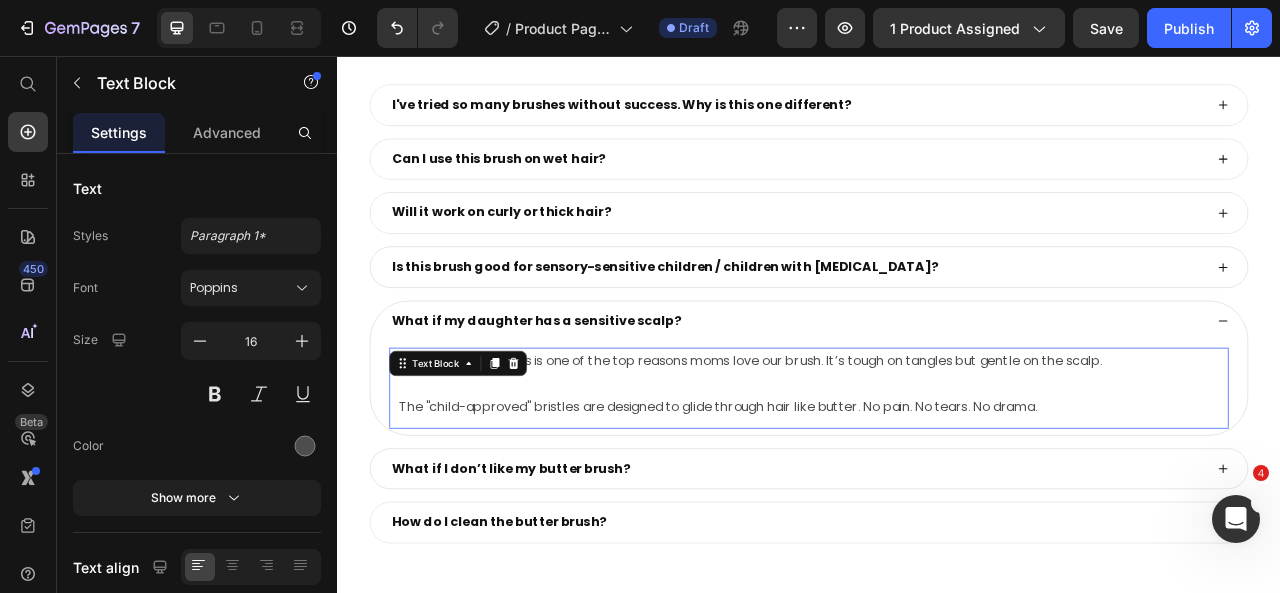 click on "The "child-approved" bristles are designed to glide through hair like butter. No pain. No tears. No drama." at bounding box center (937, 503) 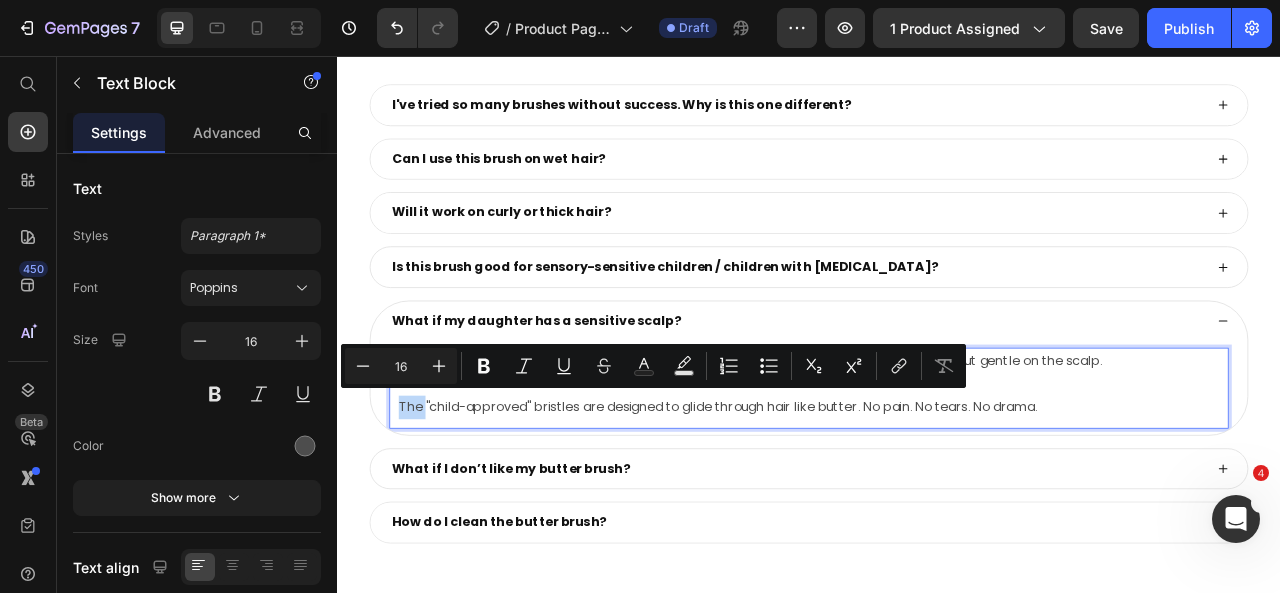 click on "The "child-approved" bristles are designed to glide through hair like butter. No pain. No tears. No drama." at bounding box center [937, 503] 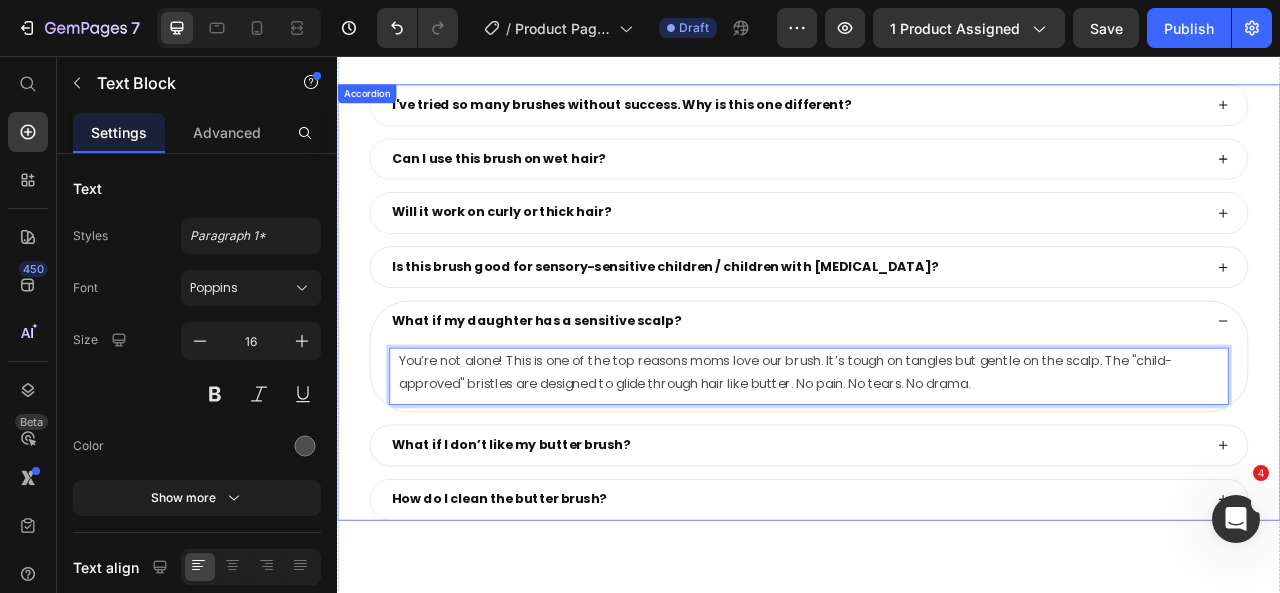 click on "What if my daughter has a sensitive scalp?" at bounding box center (937, 393) 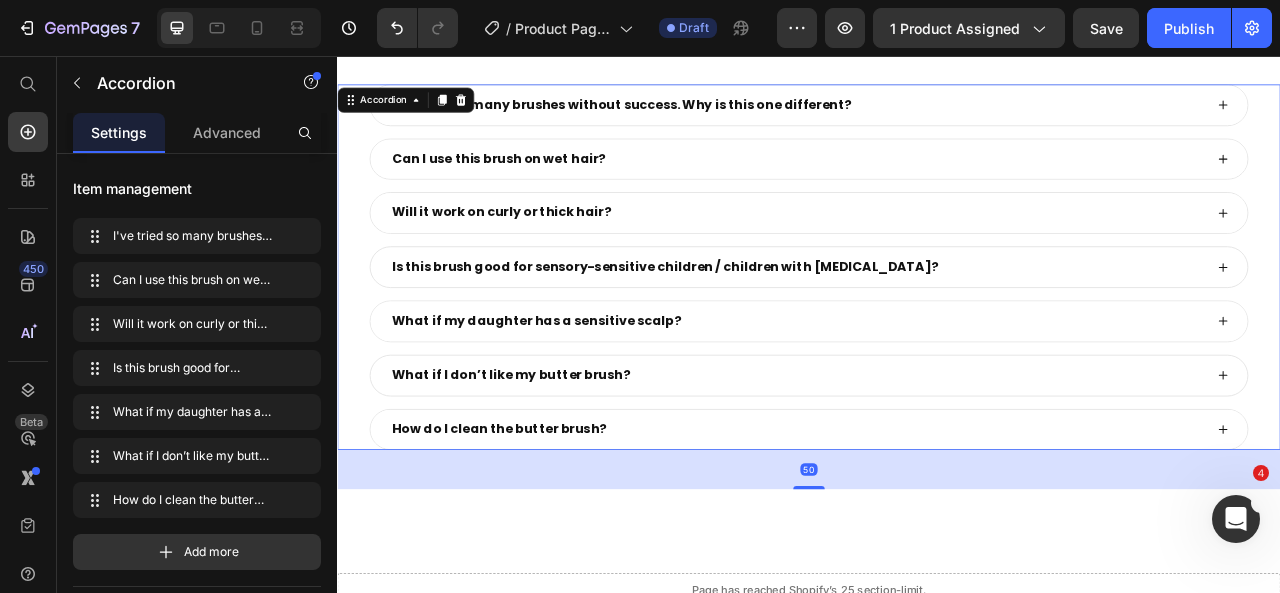 click on "What if I don’t like my butter brush?" at bounding box center [937, 462] 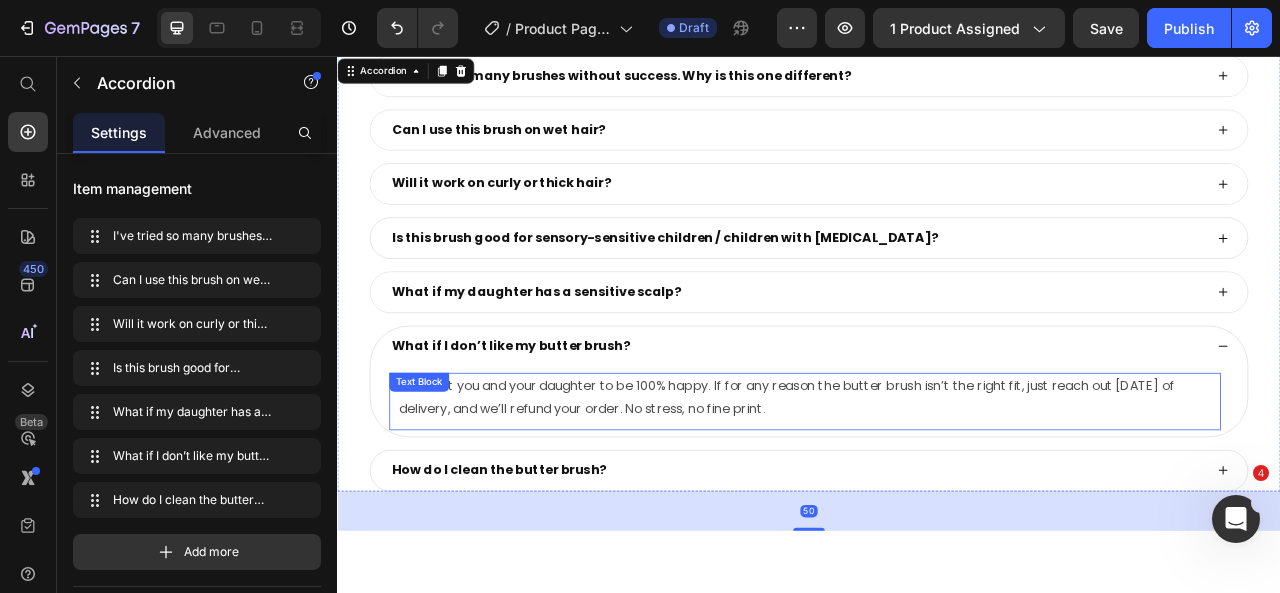 scroll, scrollTop: 9236, scrollLeft: 0, axis: vertical 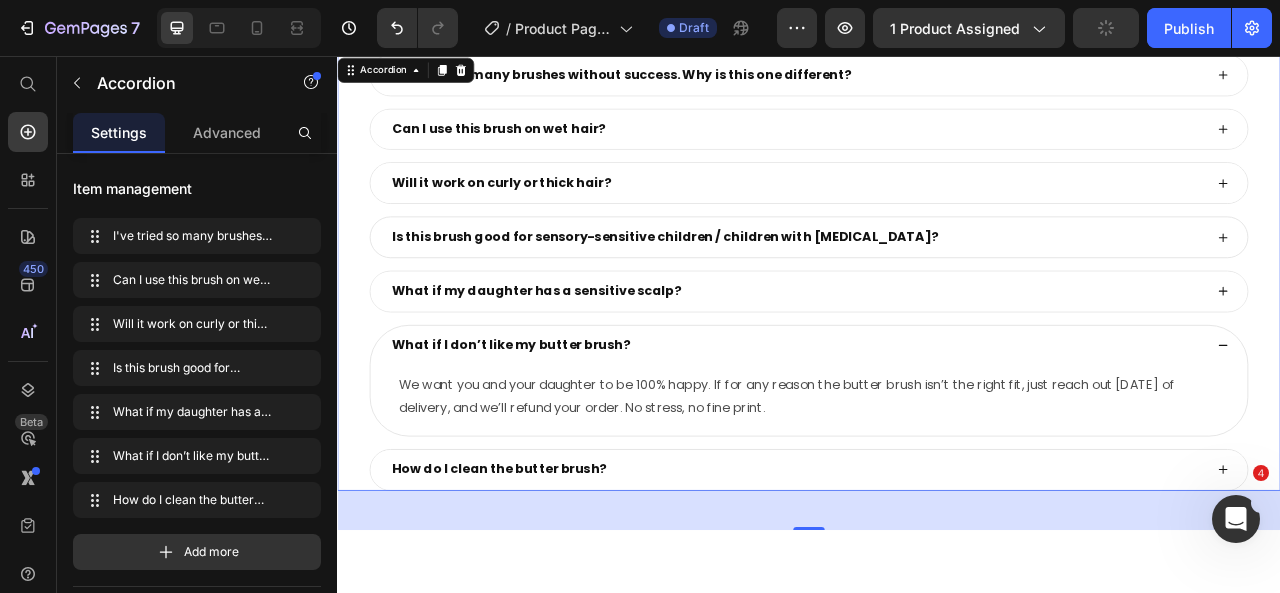 click 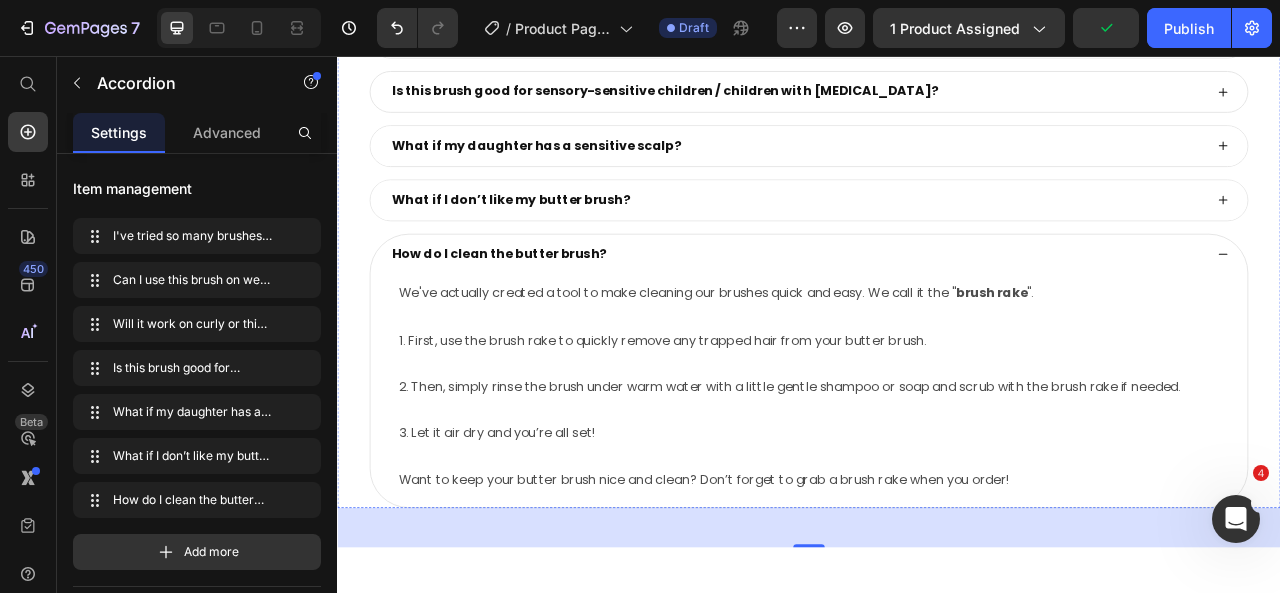 scroll, scrollTop: 9425, scrollLeft: 0, axis: vertical 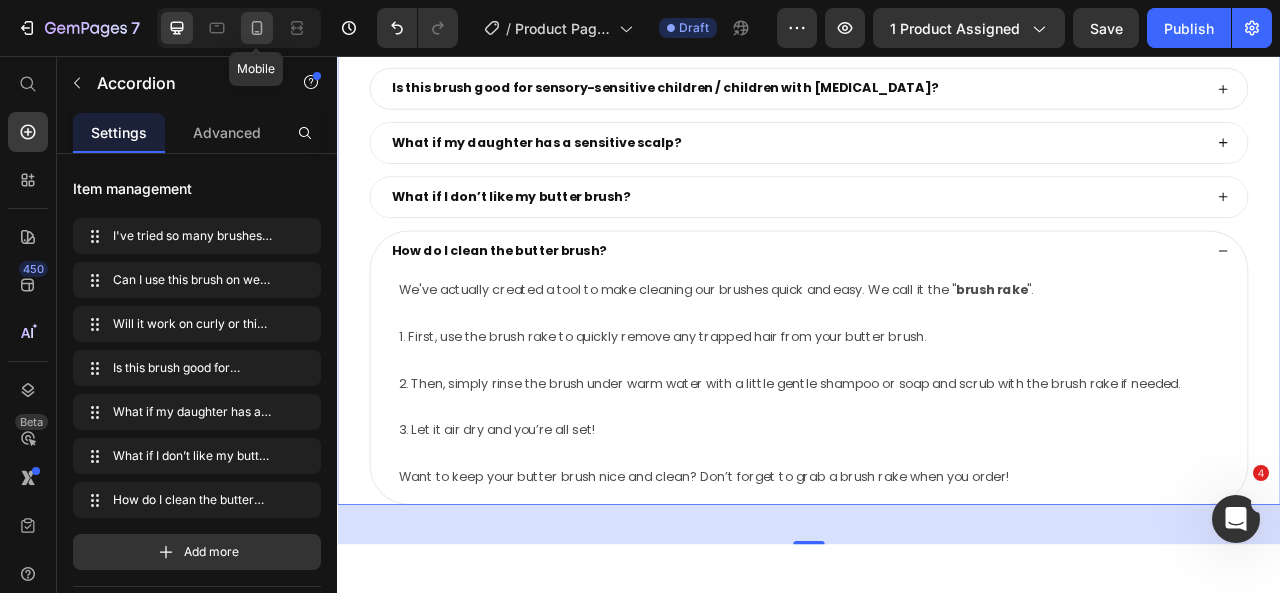 click 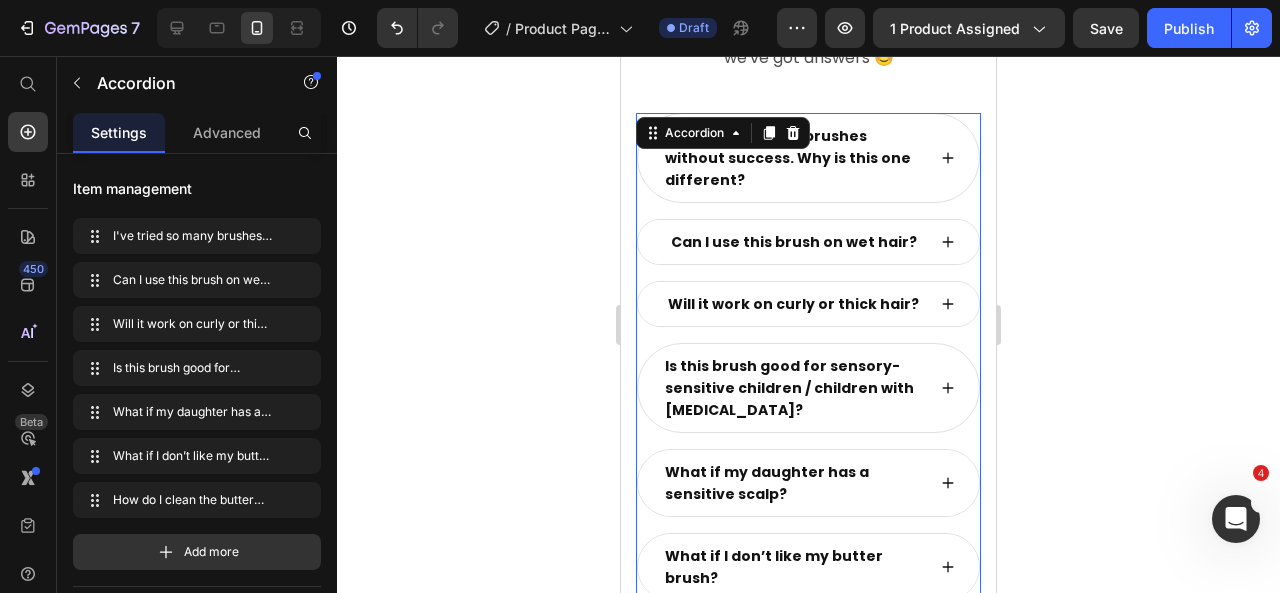 scroll, scrollTop: 10113, scrollLeft: 0, axis: vertical 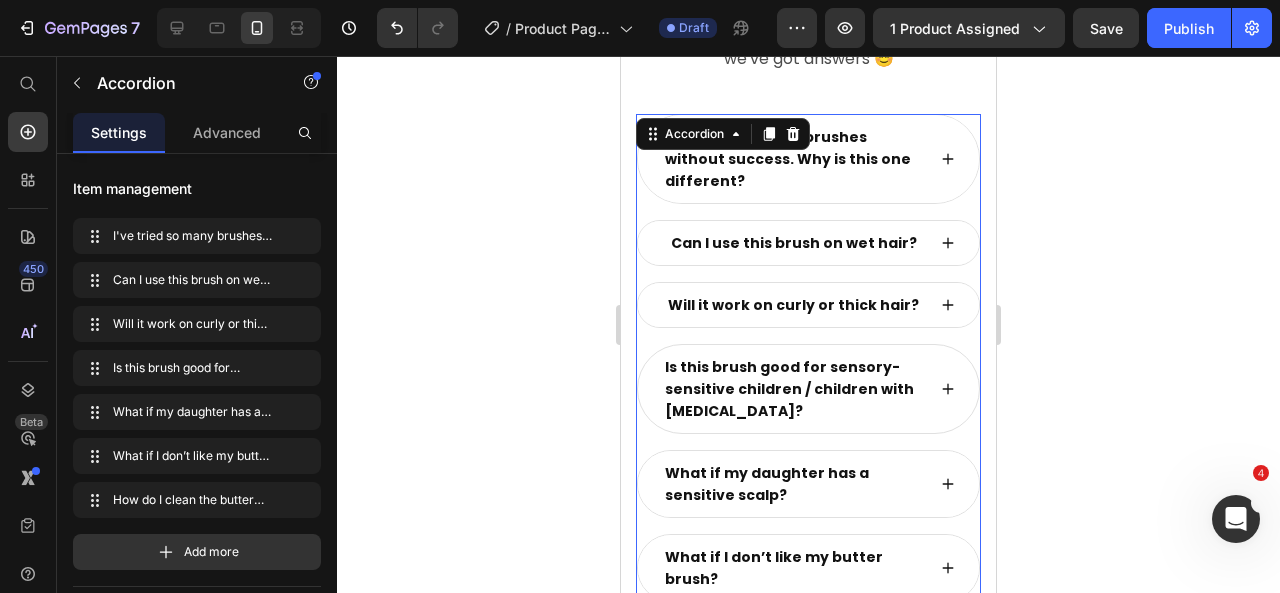 click 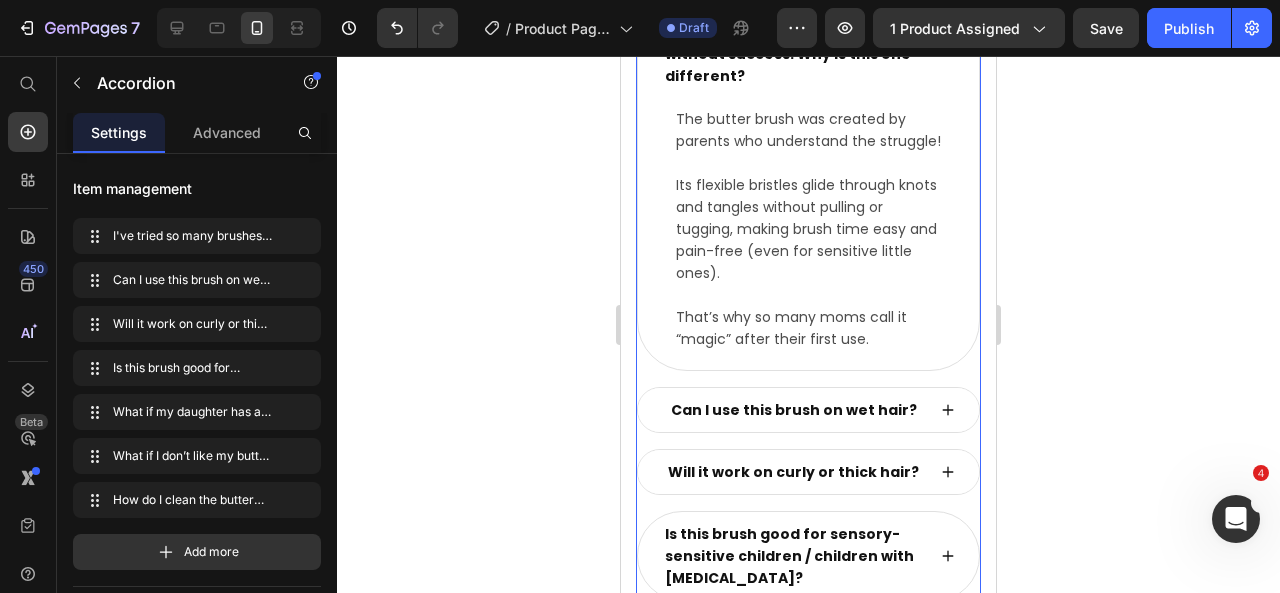 scroll, scrollTop: 10219, scrollLeft: 0, axis: vertical 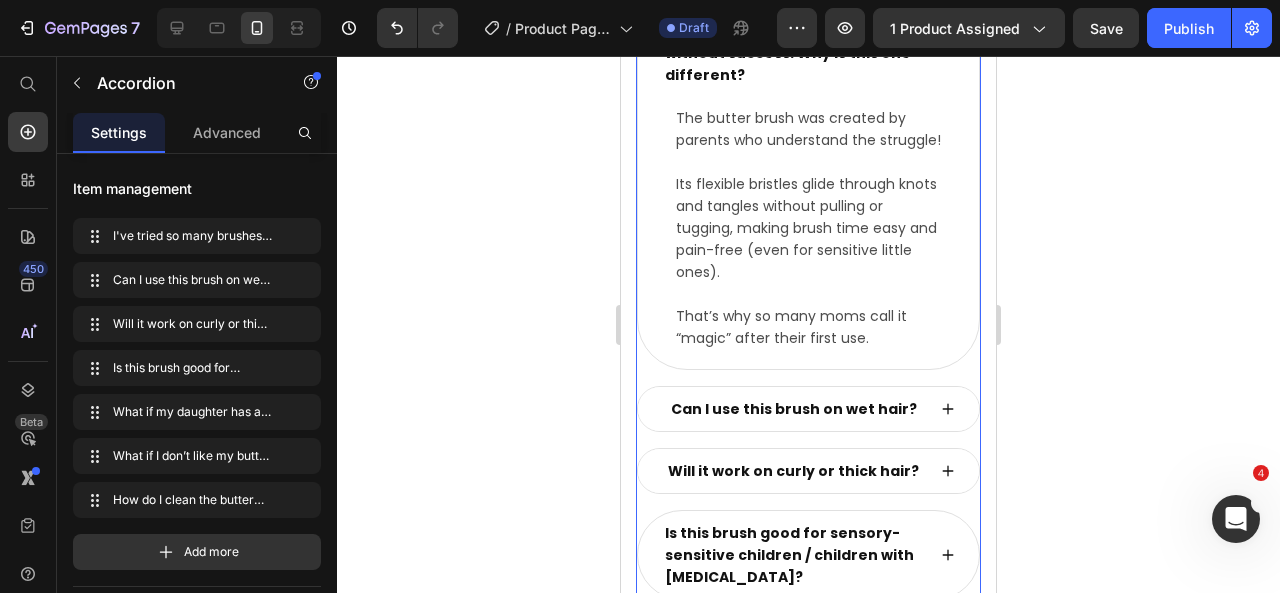 click 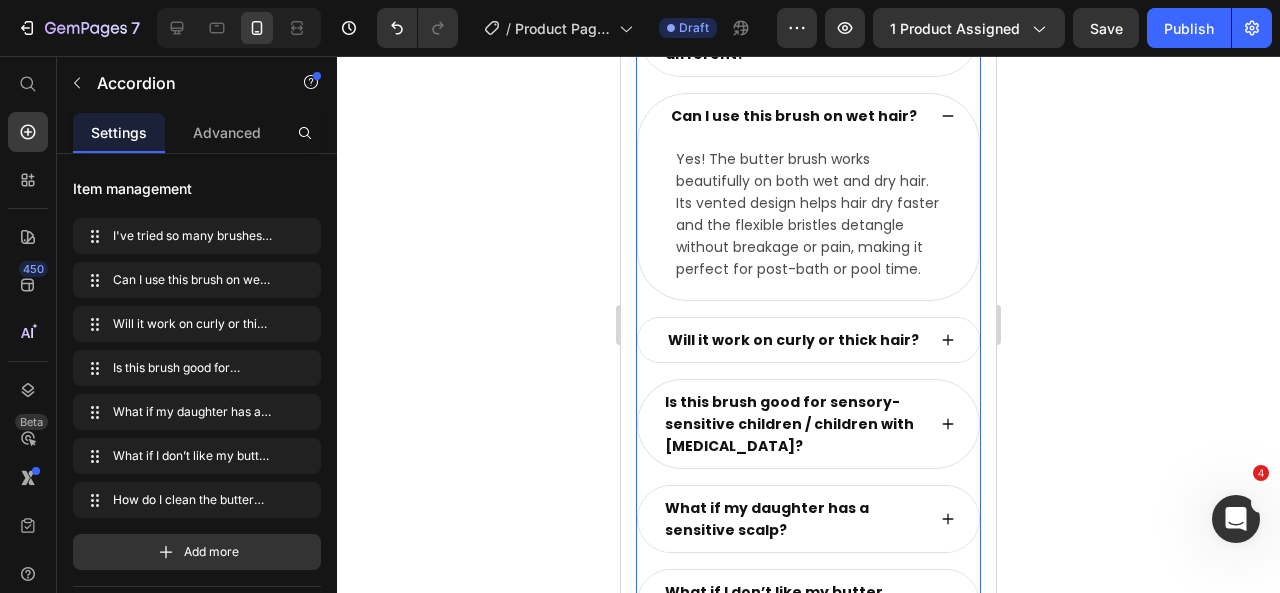 scroll, scrollTop: 10243, scrollLeft: 0, axis: vertical 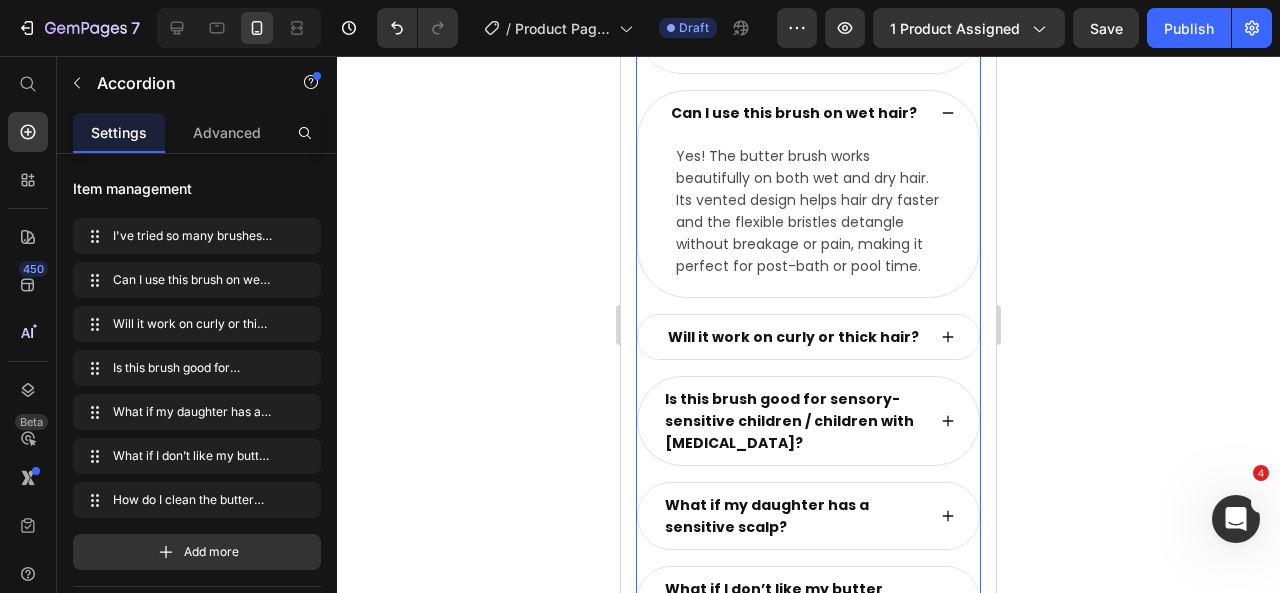click 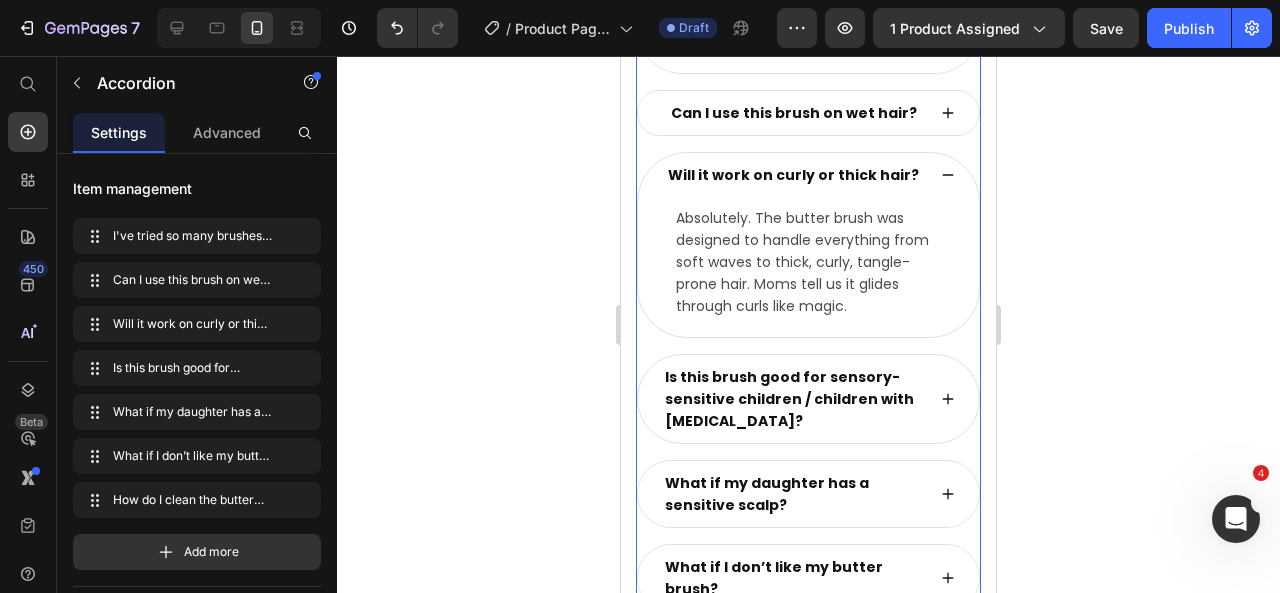 scroll, scrollTop: 10273, scrollLeft: 0, axis: vertical 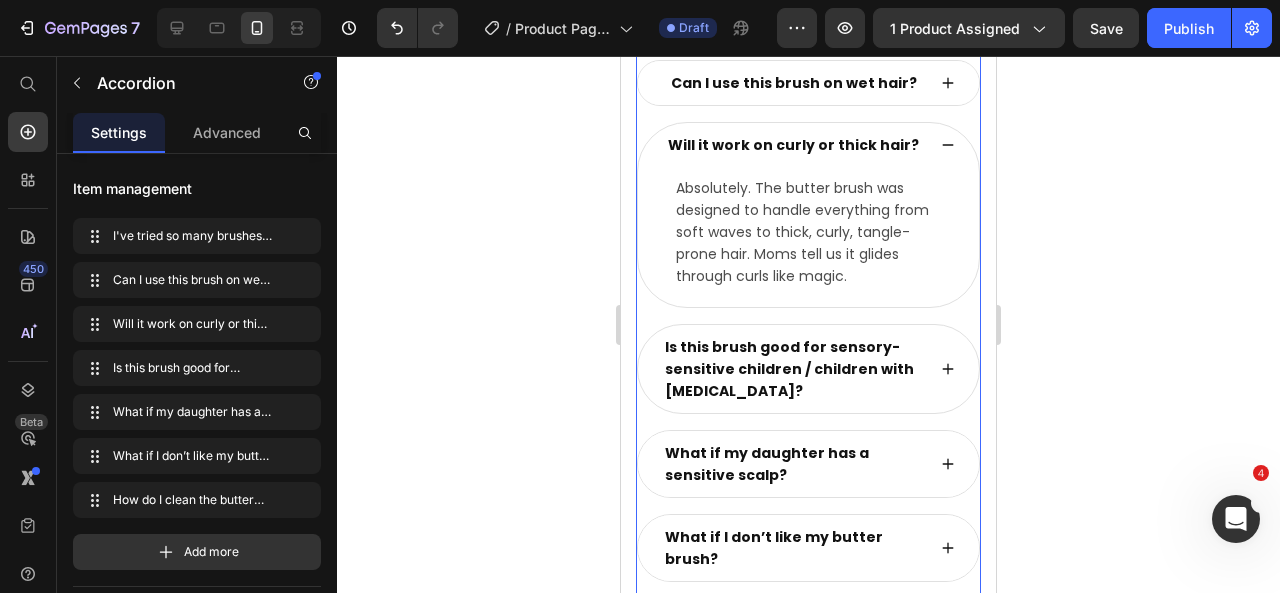 click 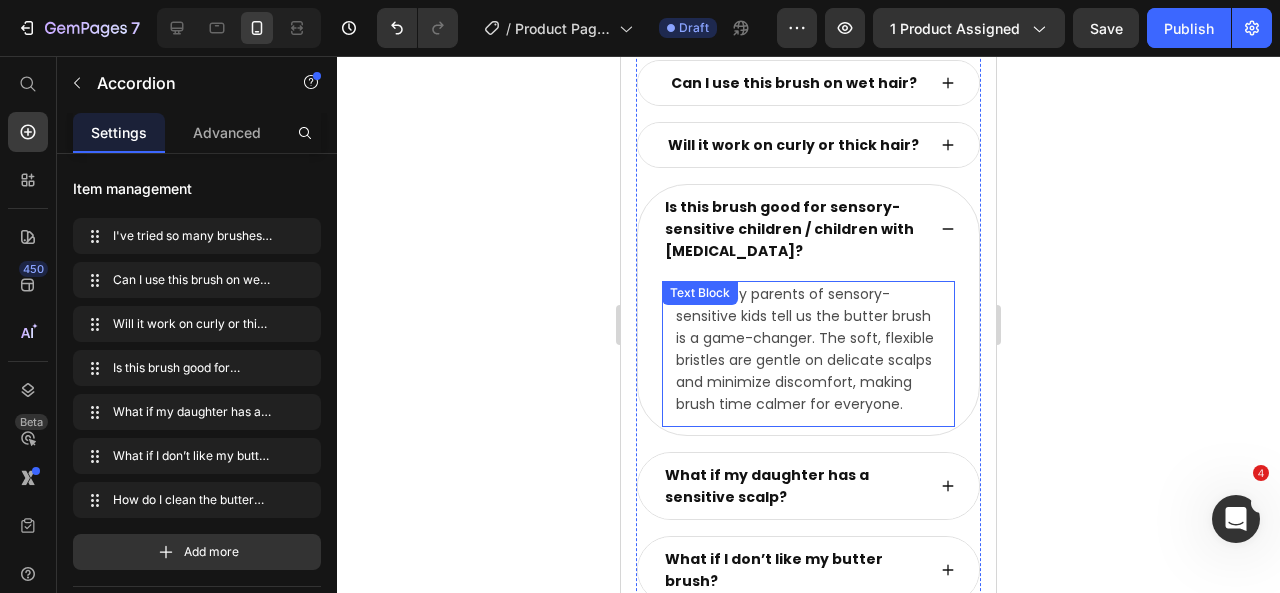 scroll, scrollTop: 10314, scrollLeft: 0, axis: vertical 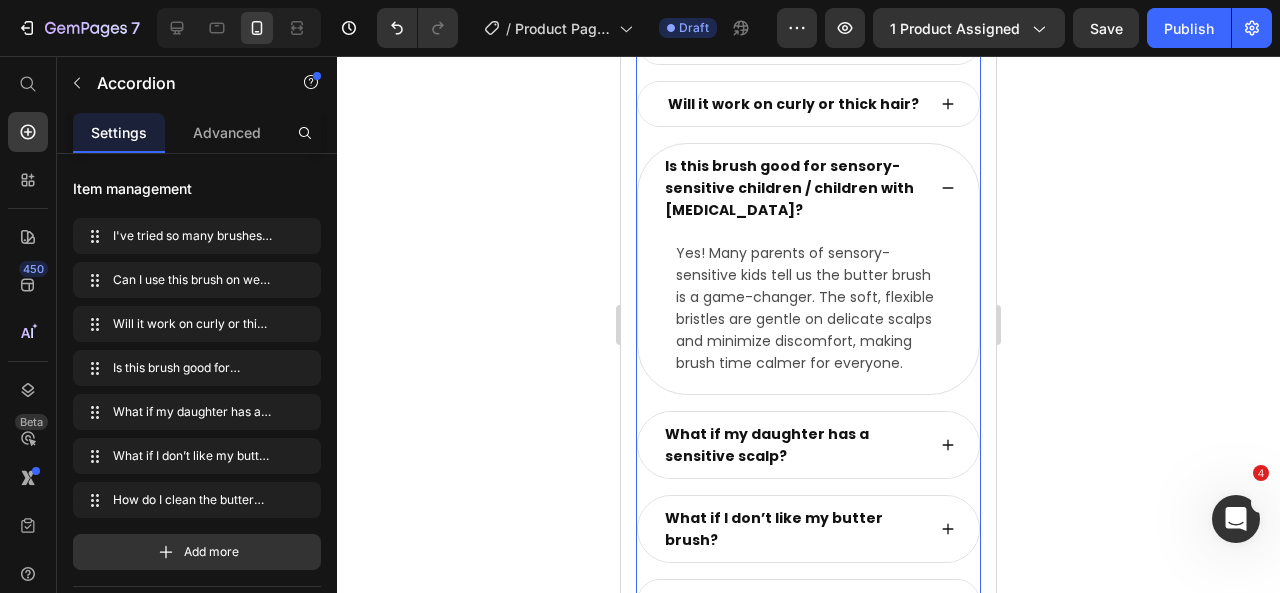 click 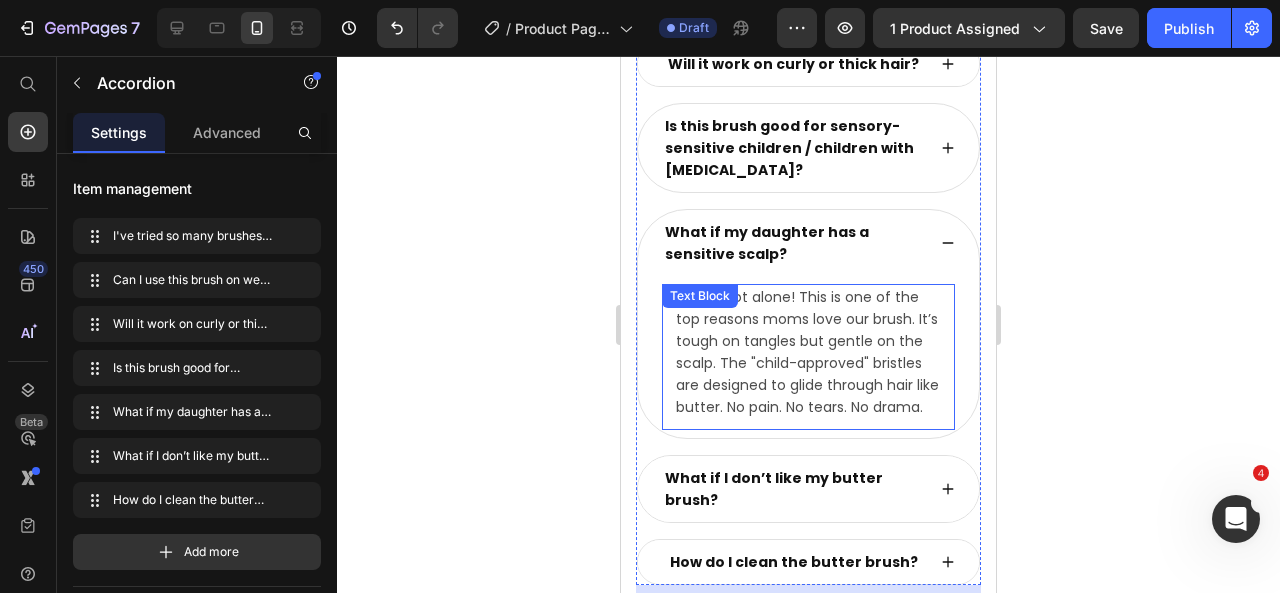 scroll, scrollTop: 10388, scrollLeft: 0, axis: vertical 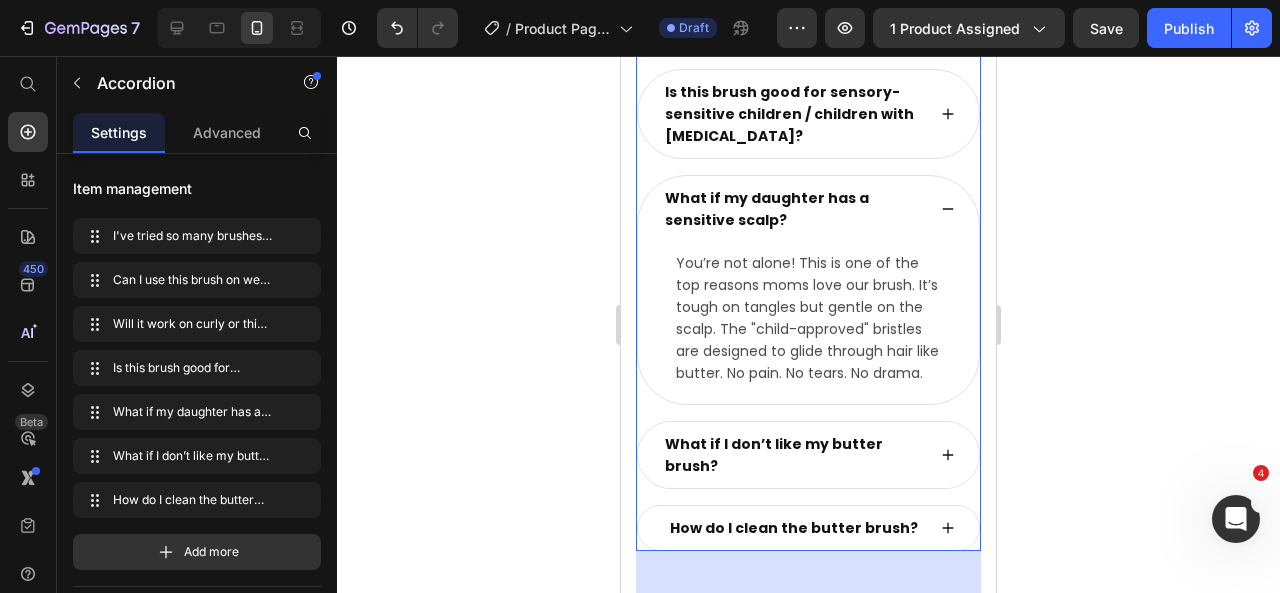 click 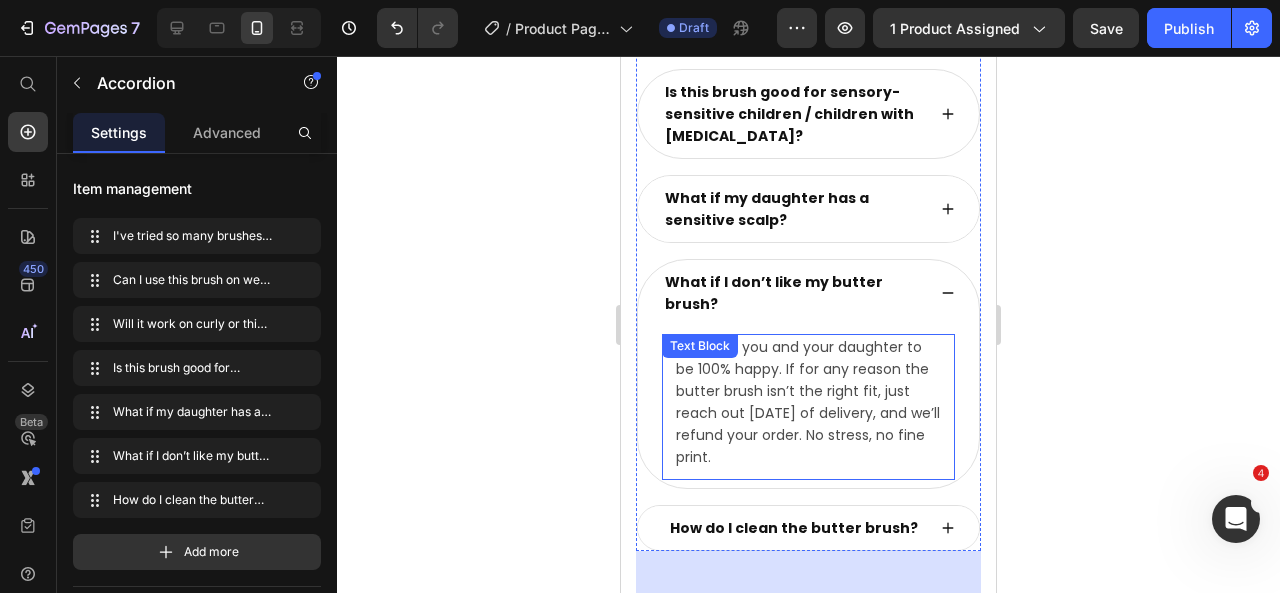 scroll, scrollTop: 10426, scrollLeft: 0, axis: vertical 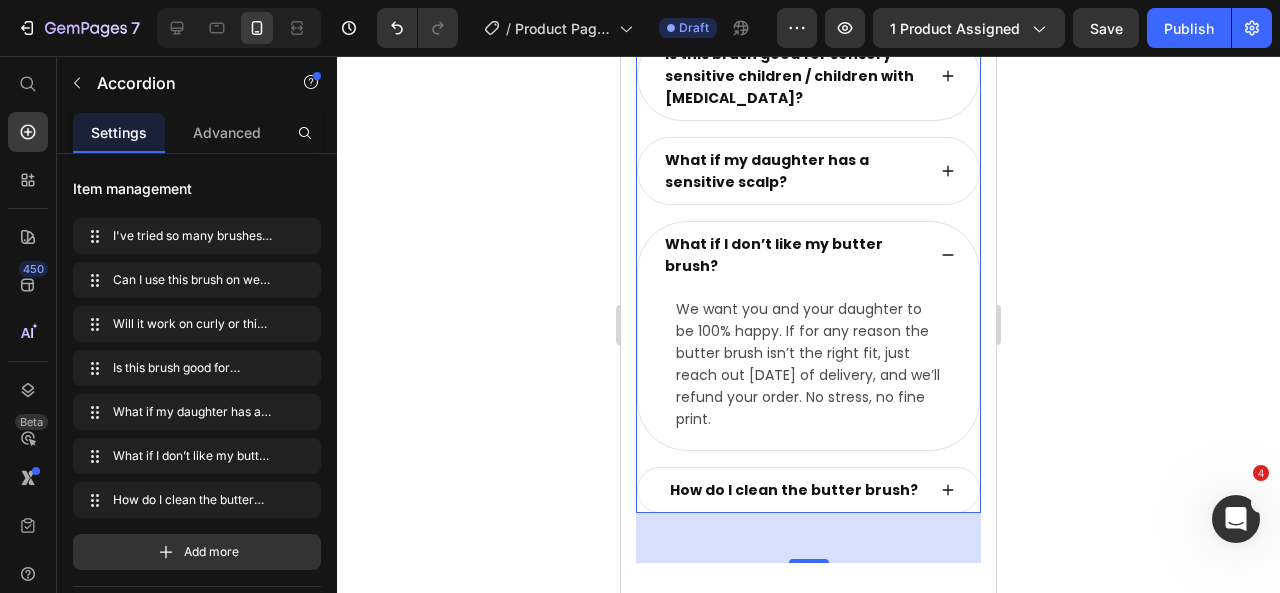click 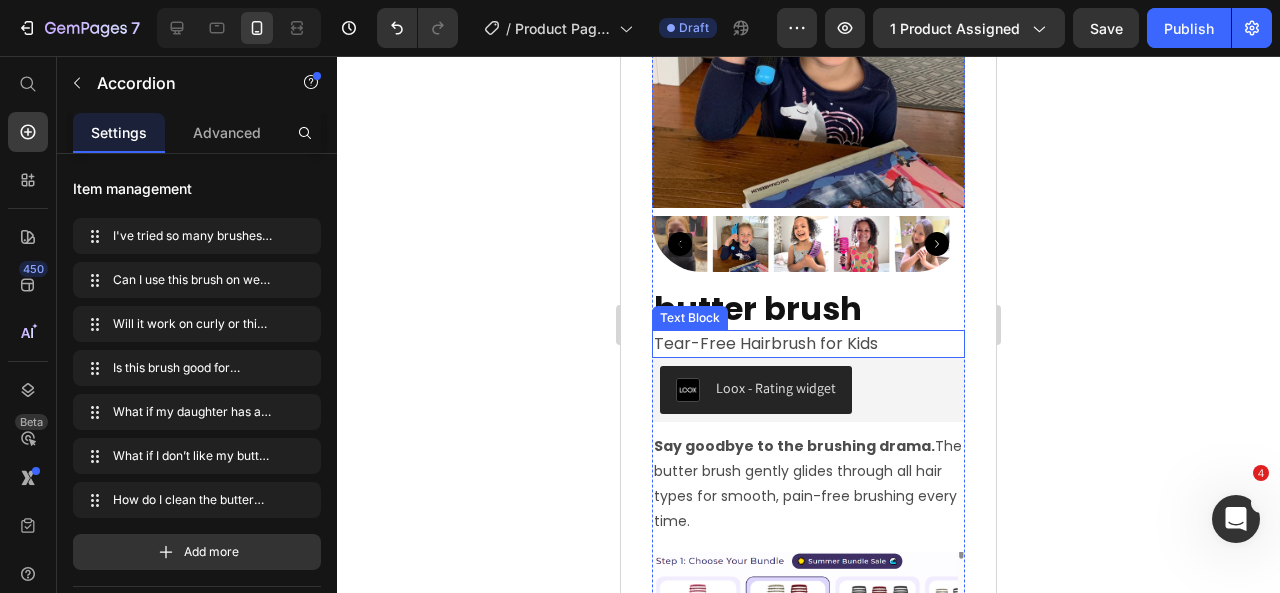 scroll, scrollTop: 244, scrollLeft: 0, axis: vertical 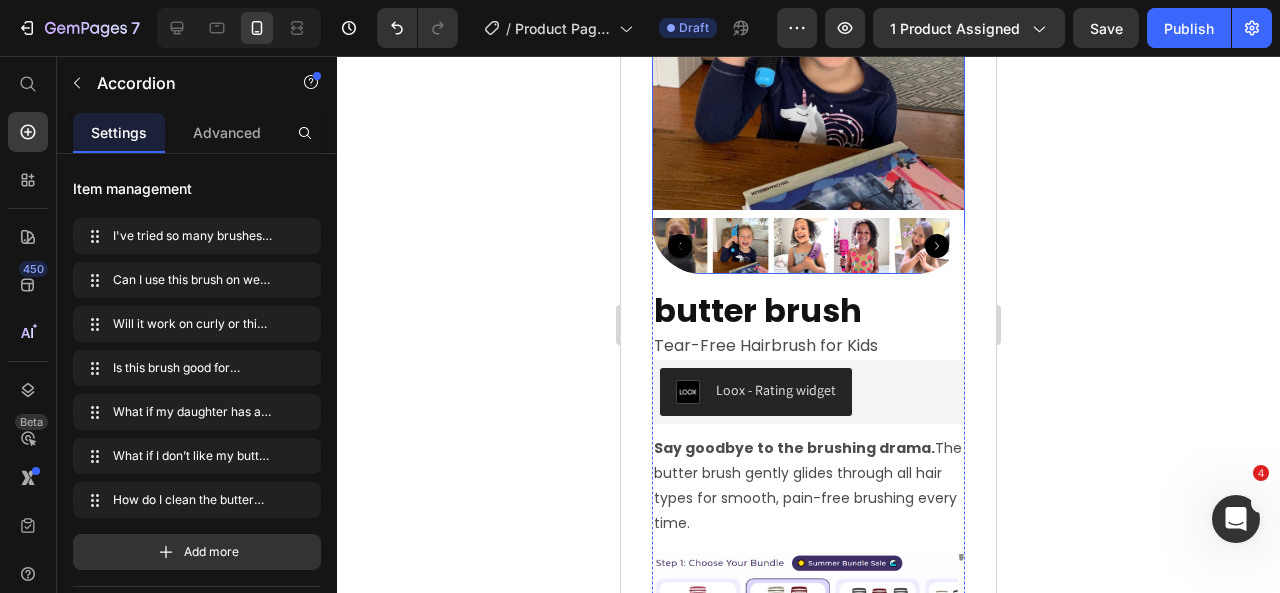 click at bounding box center [808, 53] 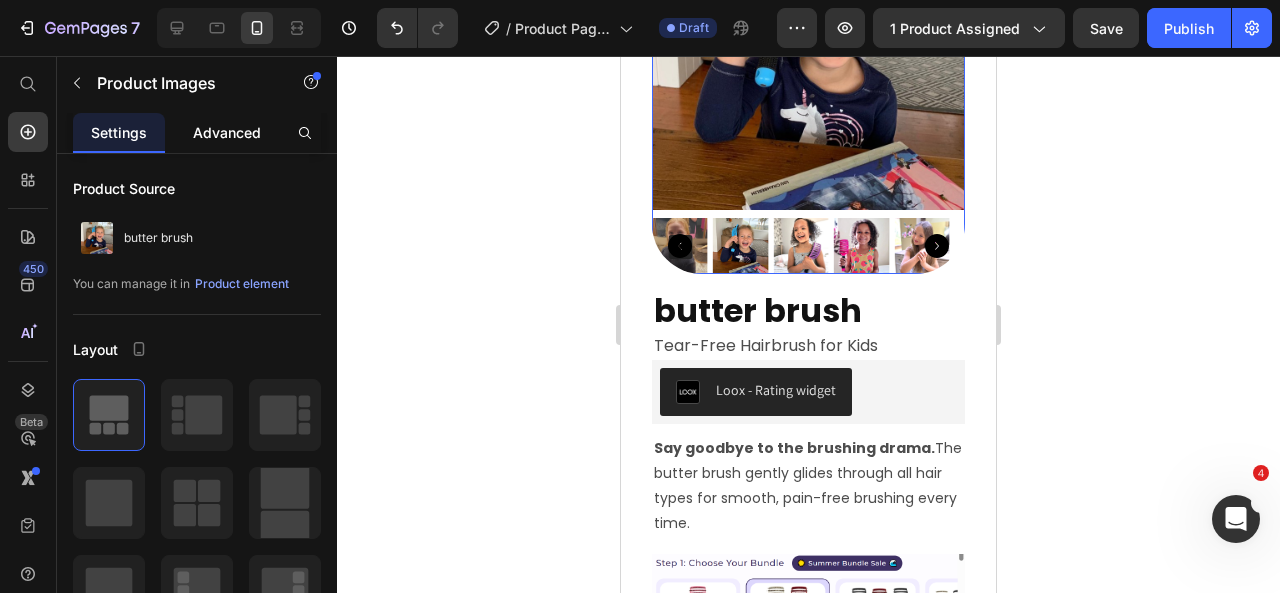 click on "Advanced" at bounding box center (227, 132) 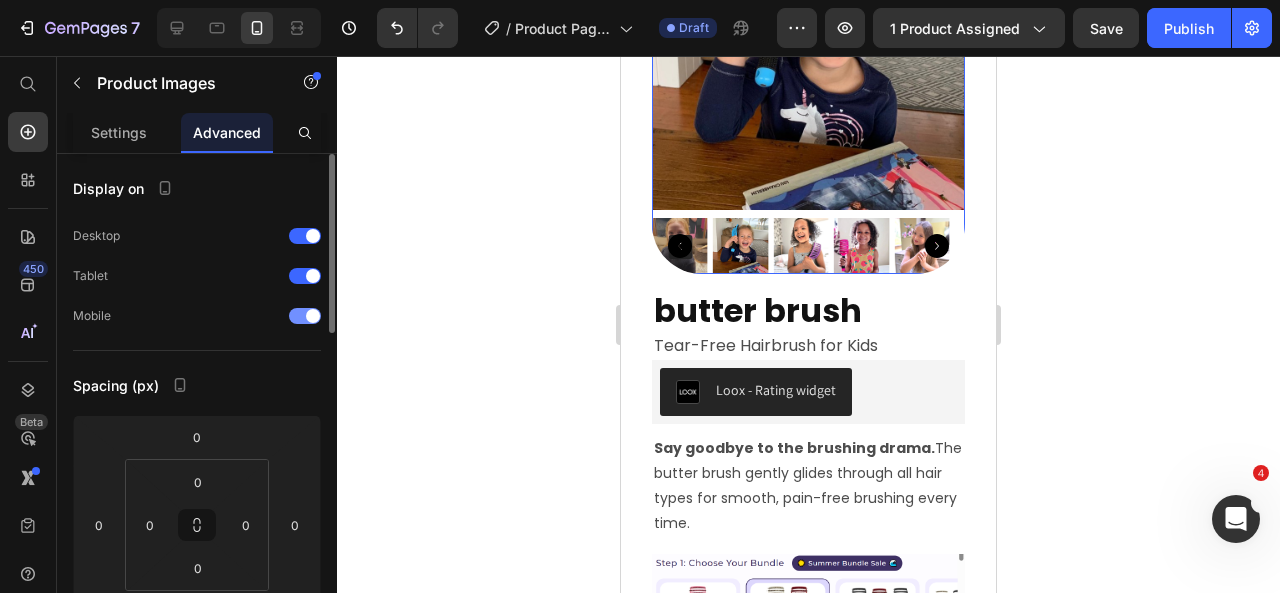 scroll, scrollTop: 160, scrollLeft: 0, axis: vertical 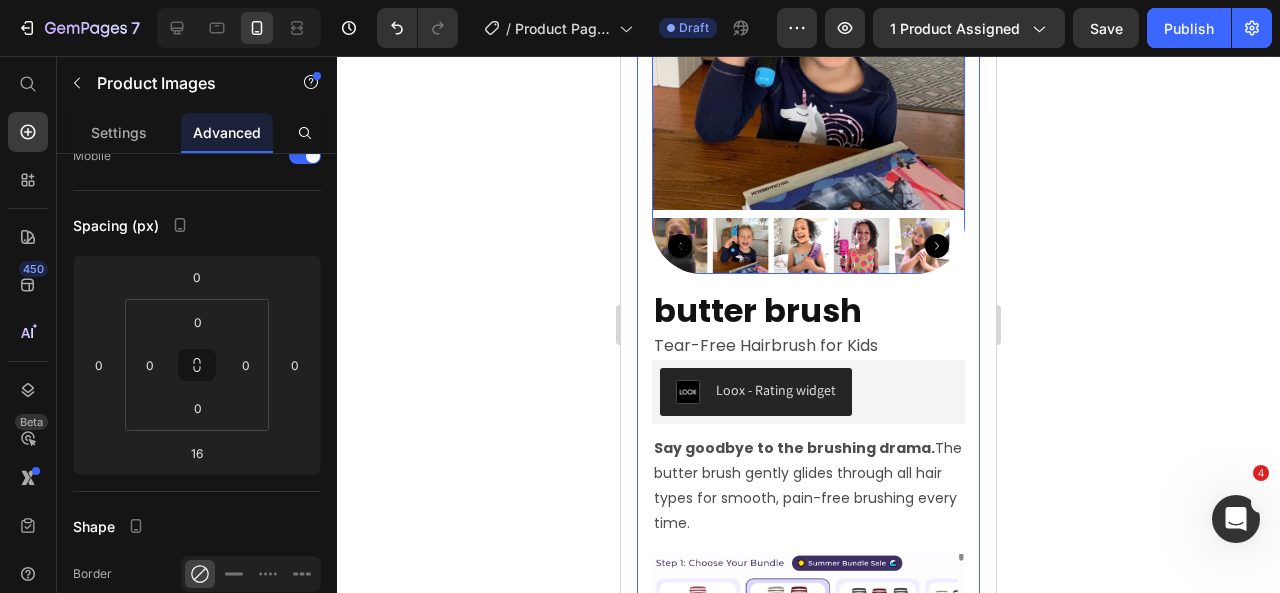 click on "Product Images   16 butter brush Heading Tear-Free Hairbrush for Kids Text Block Loox - Rating widget Loox Say goodbye to the brushing drama.  The butter brush gently glides through all hair types for smooth, pain-free brushing every time. Text Block Image Add To Cart Add to Cart 😊  30-day guarantee. Love it or get a full refund! Text Block 😊  30-day happiness guarantee. Love it or get a full refund! Text Block
Will it work on curly or thick hair?
What if my daughter has a sensitive scalp?
What if I don’t like my butter brush? Accordion Product Section 1/25 Page has reached Shopify’s 25 section-limit Page has reached Shopify’s 25 section-limit" at bounding box center (808, 537) 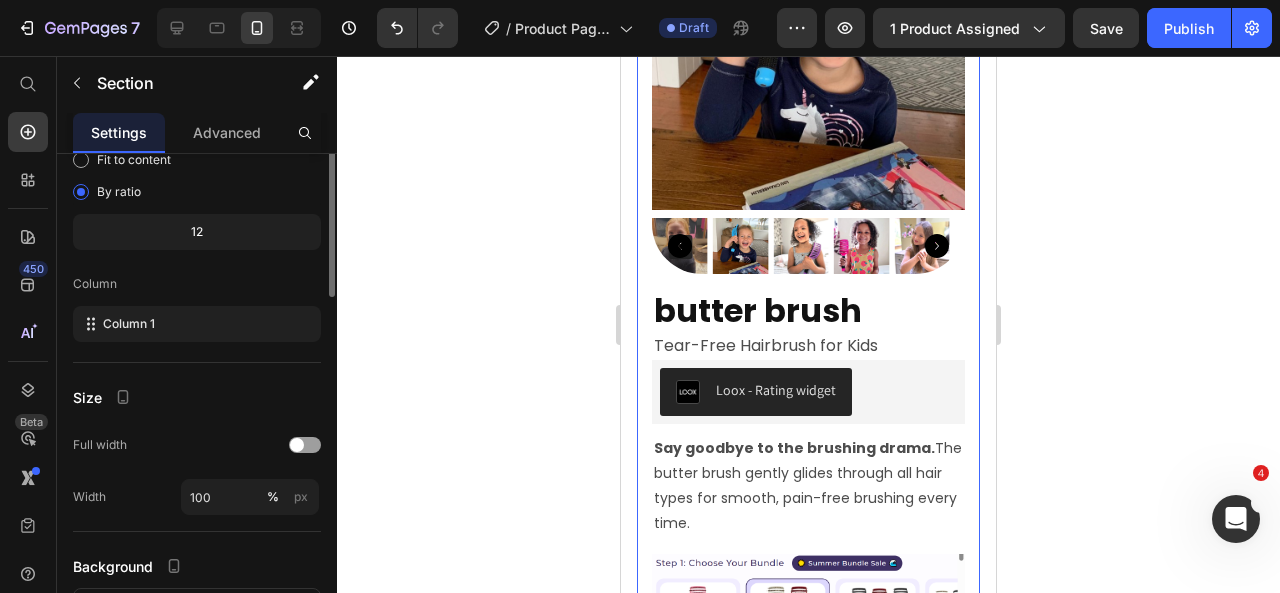 scroll, scrollTop: 0, scrollLeft: 0, axis: both 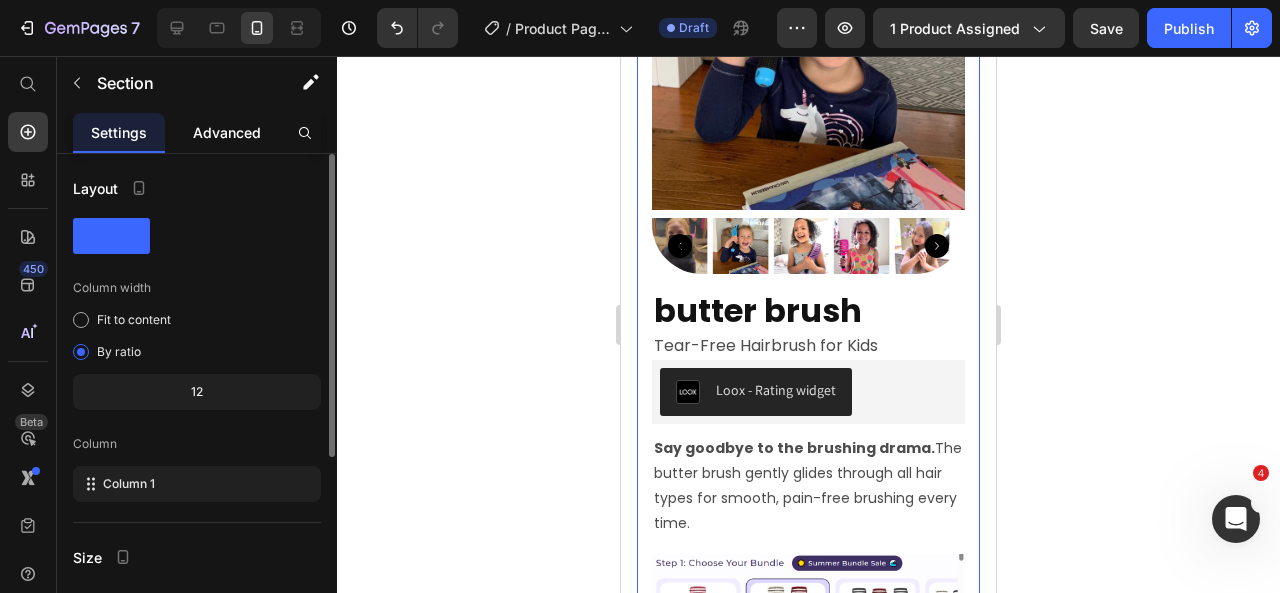 click on "Advanced" at bounding box center (227, 132) 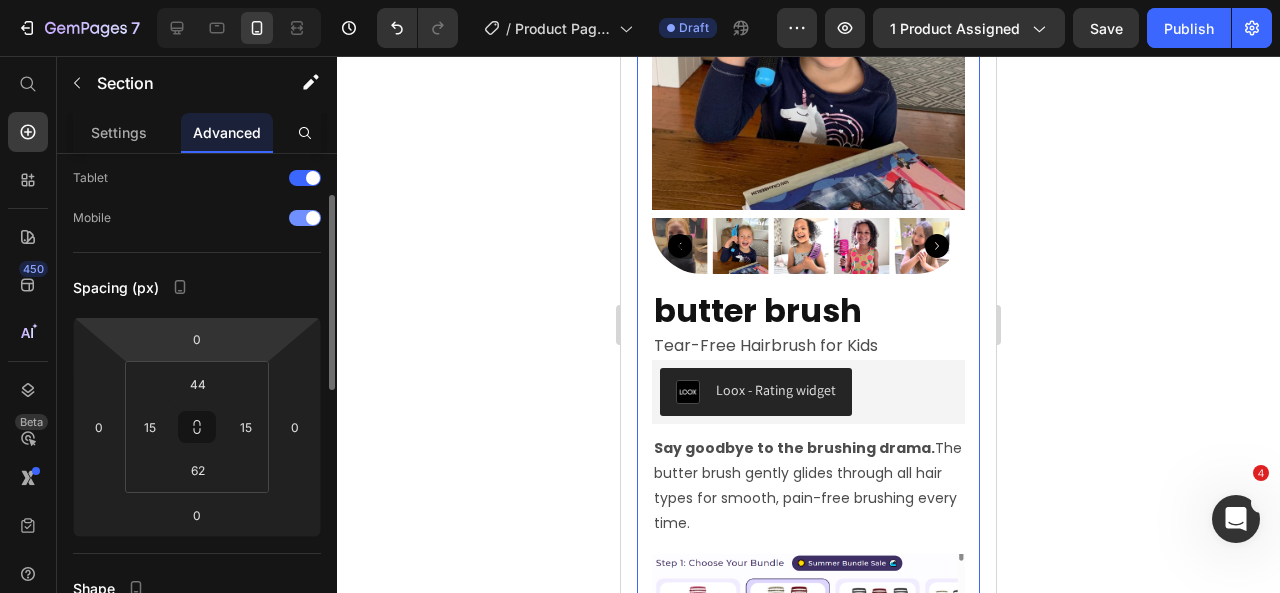scroll, scrollTop: 100, scrollLeft: 0, axis: vertical 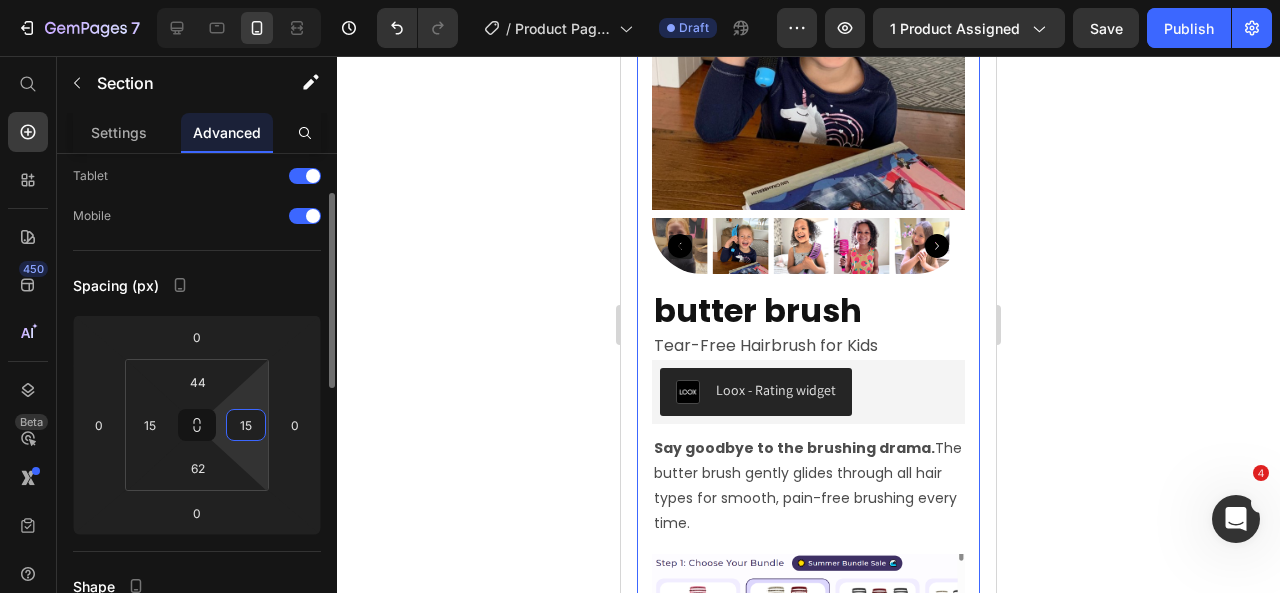 click on "15" at bounding box center (246, 425) 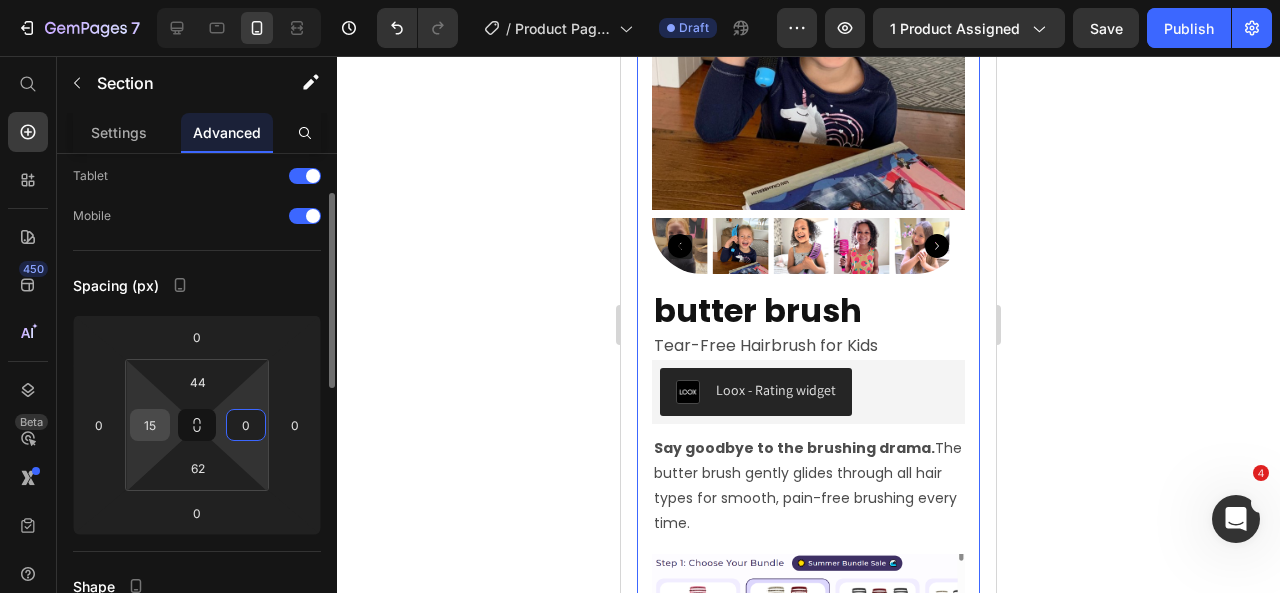 type on "0" 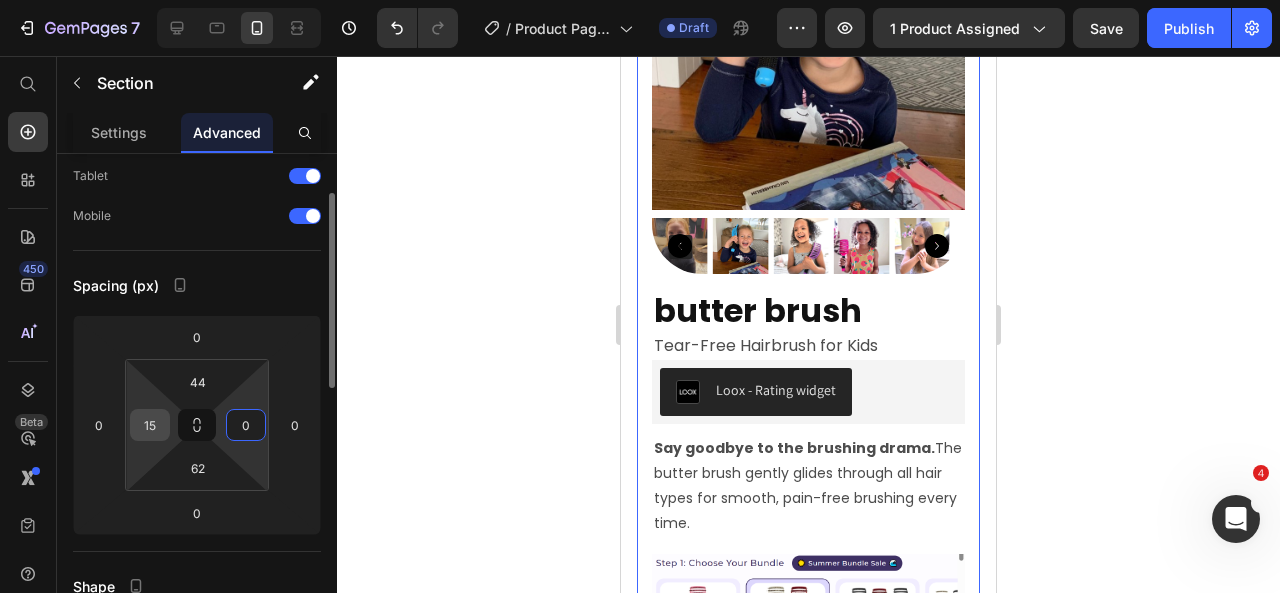click on "15" at bounding box center [150, 425] 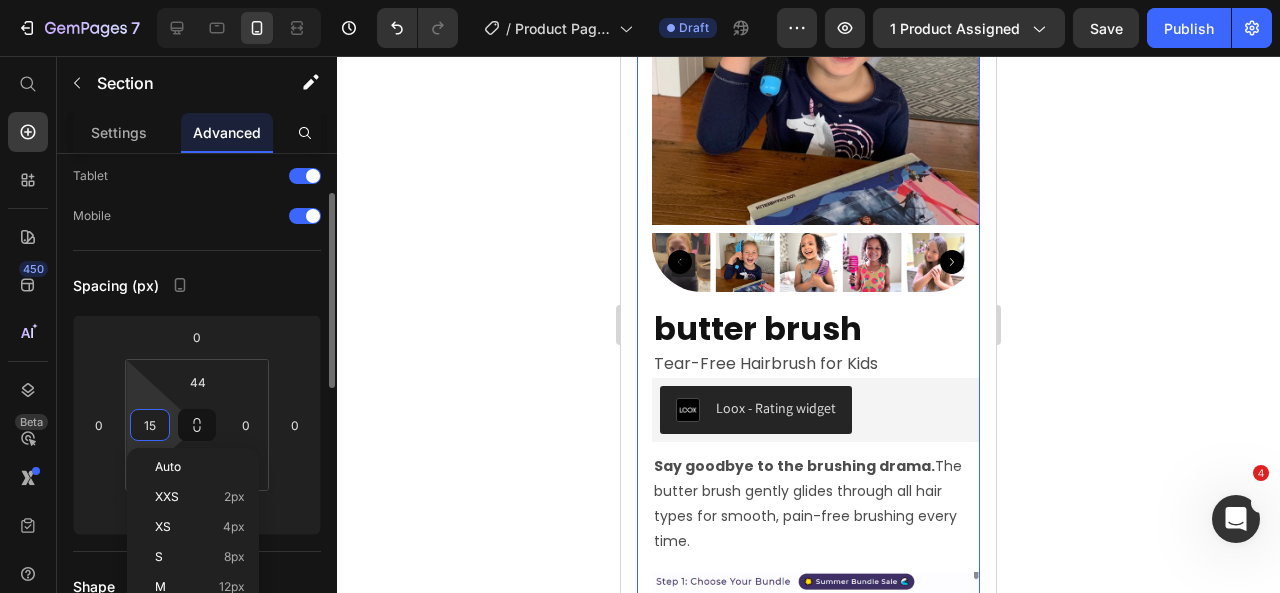 type on "0" 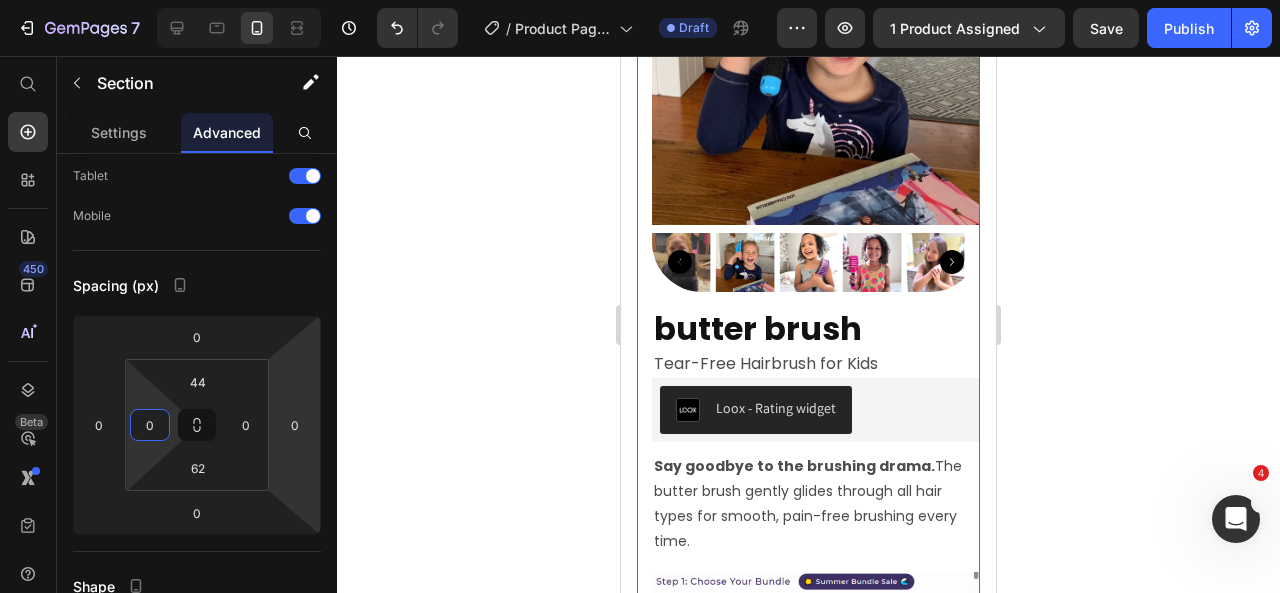 click 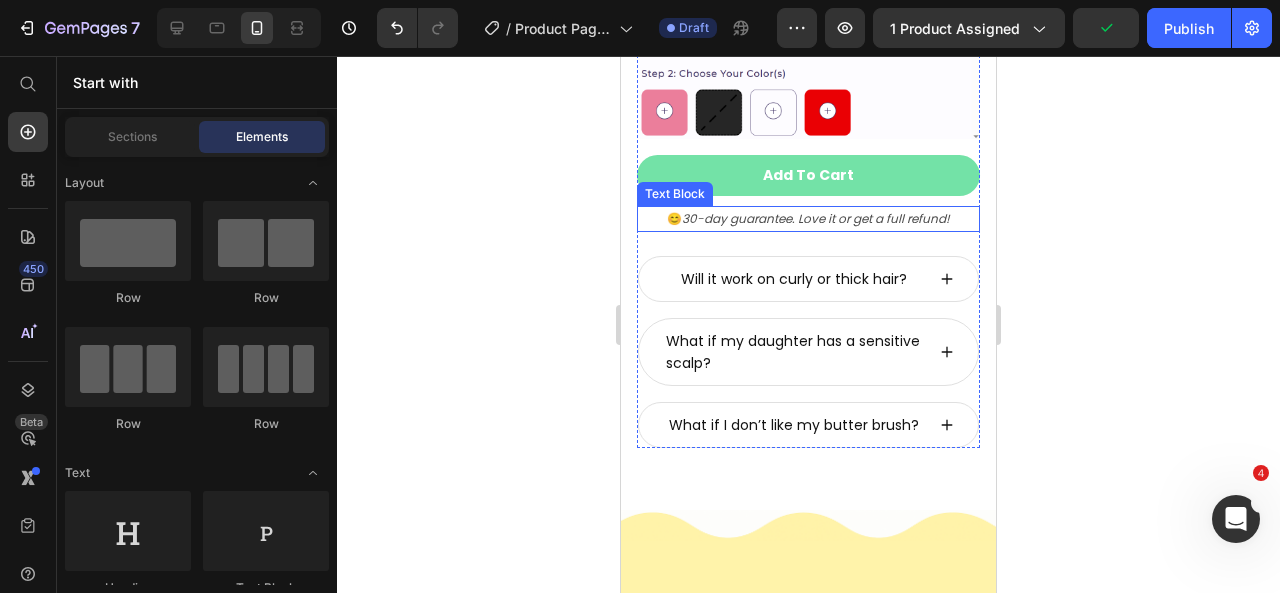 scroll, scrollTop: 952, scrollLeft: 0, axis: vertical 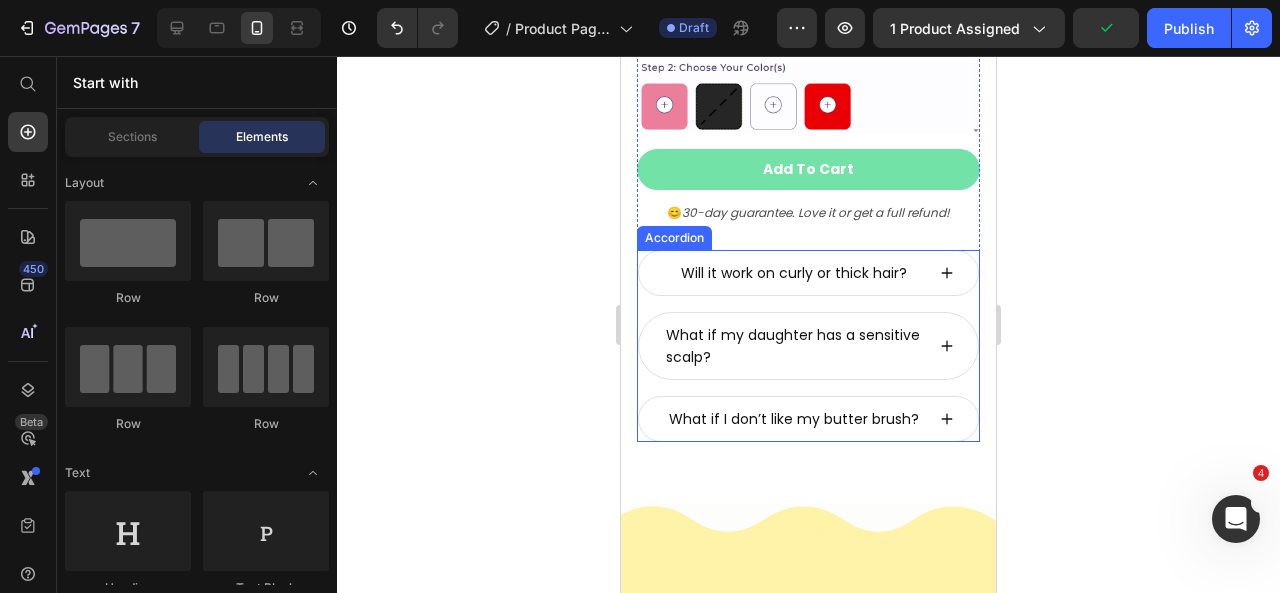 click on "What if I don’t like my butter brush?" at bounding box center (808, 419) 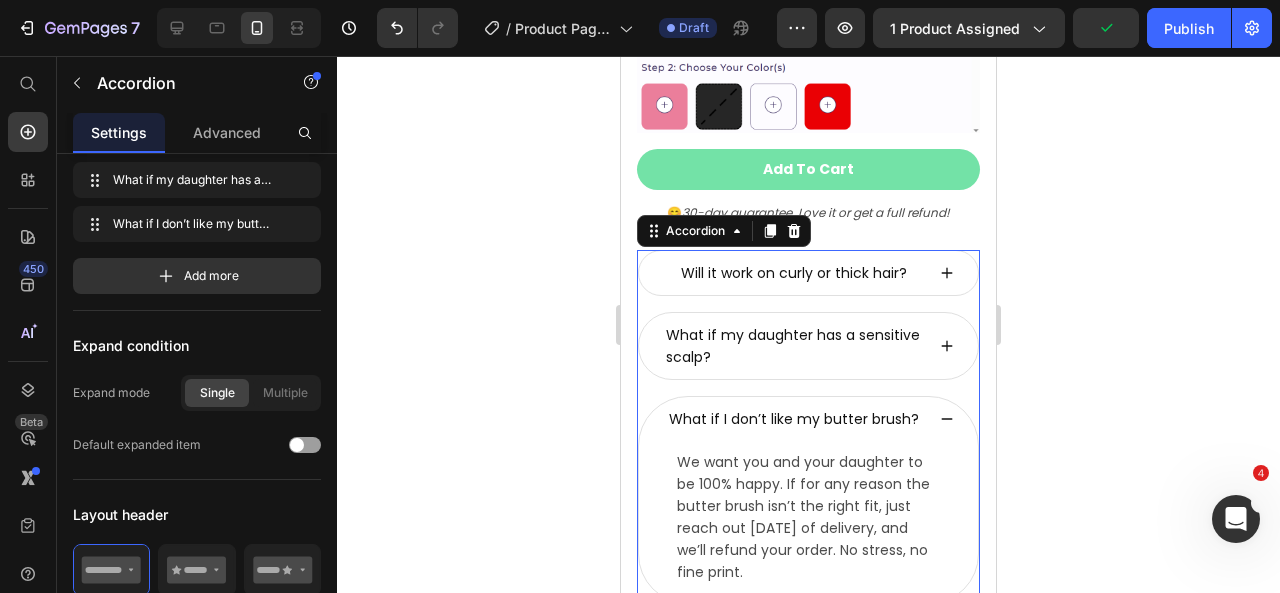 scroll, scrollTop: 0, scrollLeft: 0, axis: both 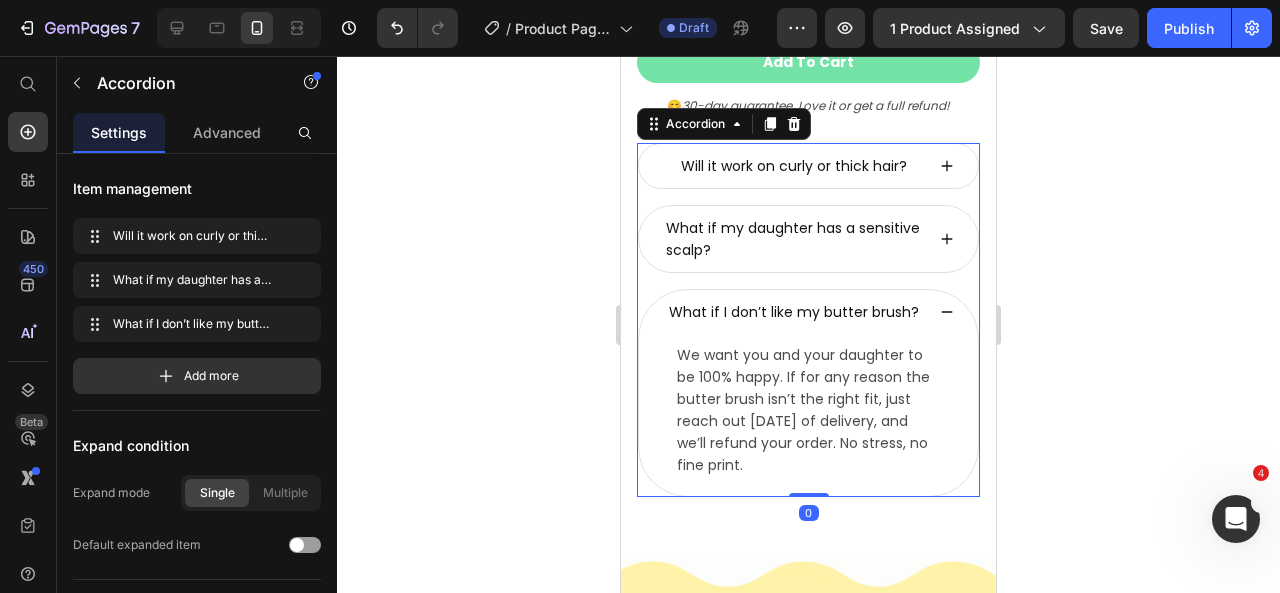 click 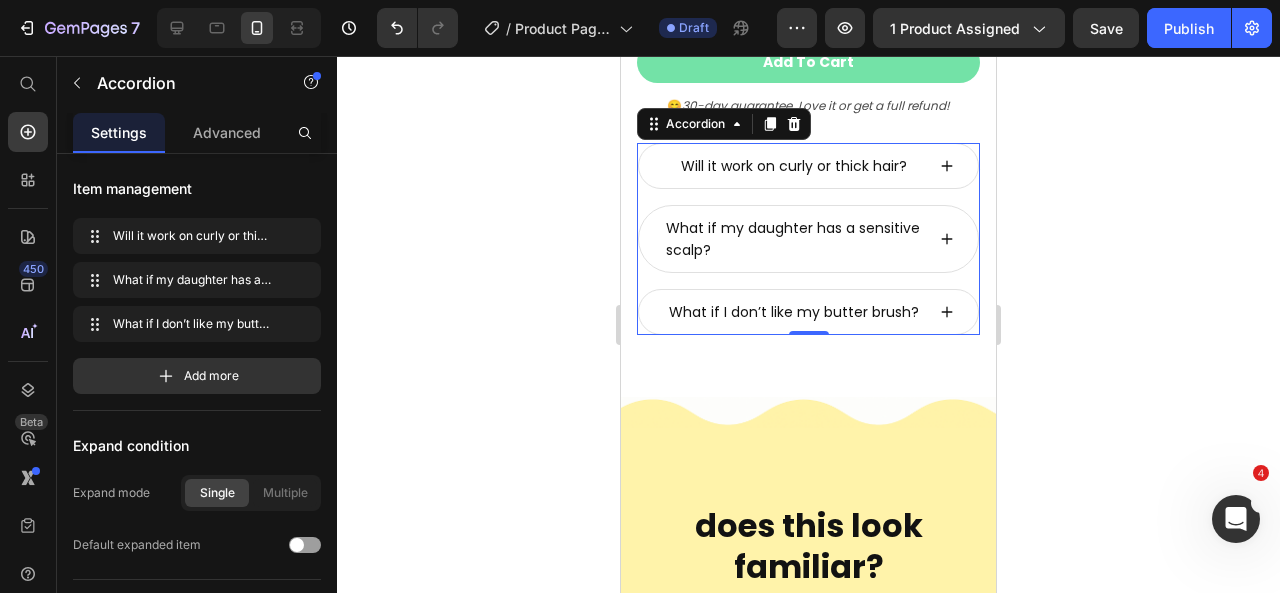 click on "What if my daughter has a sensitive scalp?" at bounding box center [808, 239] 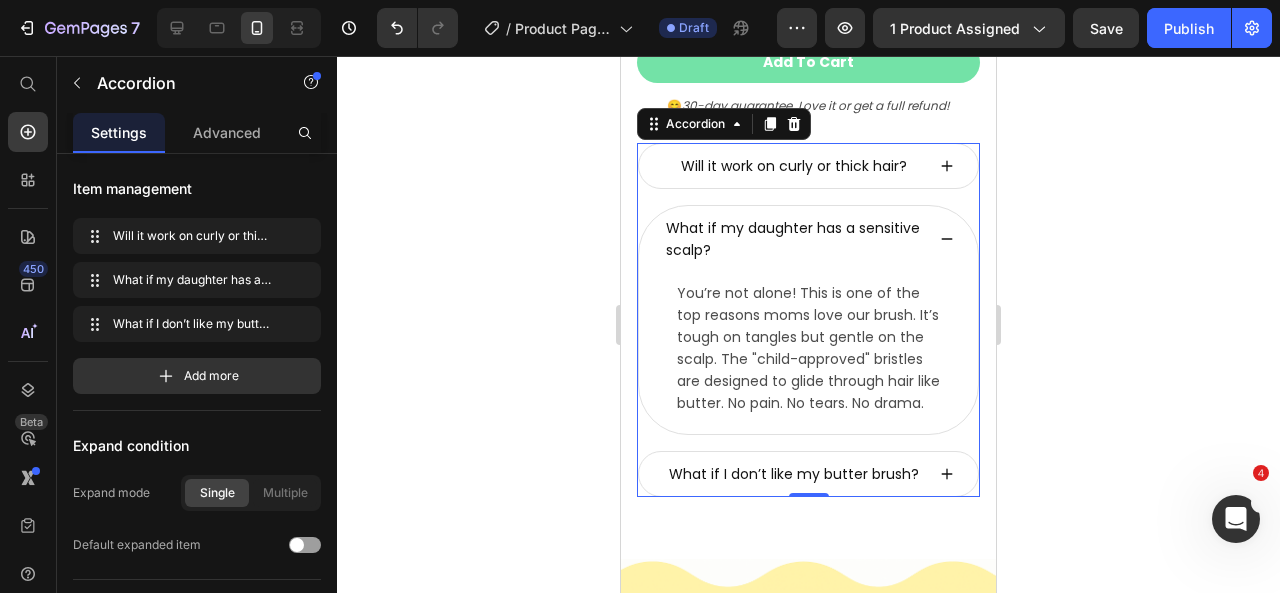 click on "What if my daughter has a sensitive scalp?" at bounding box center (808, 239) 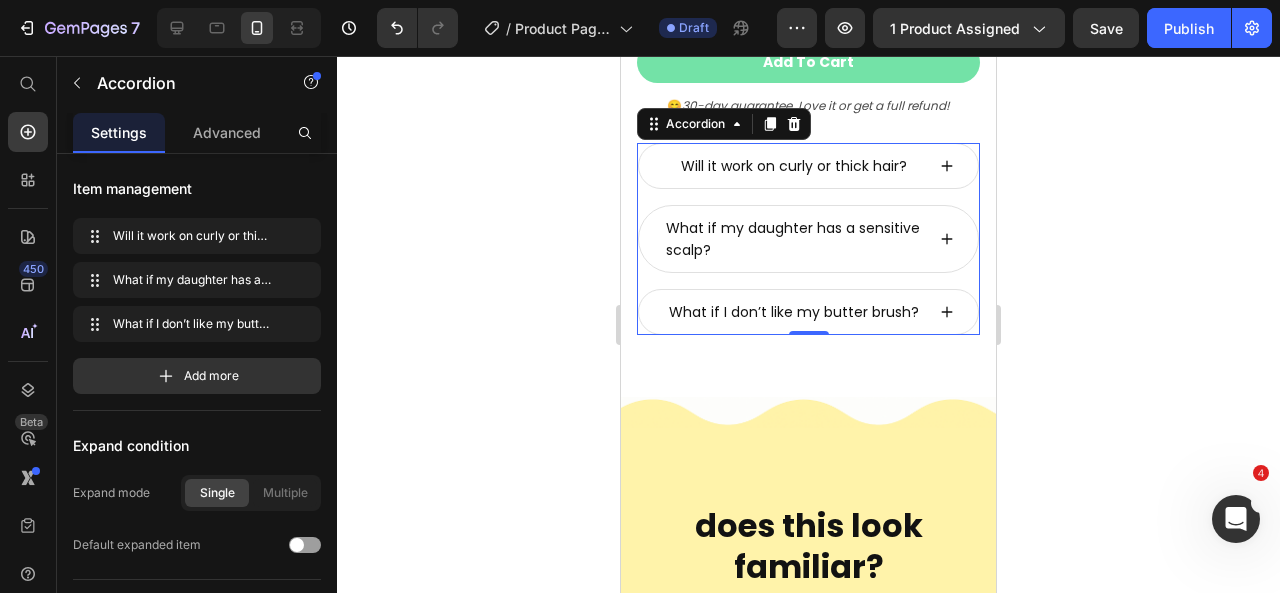 click 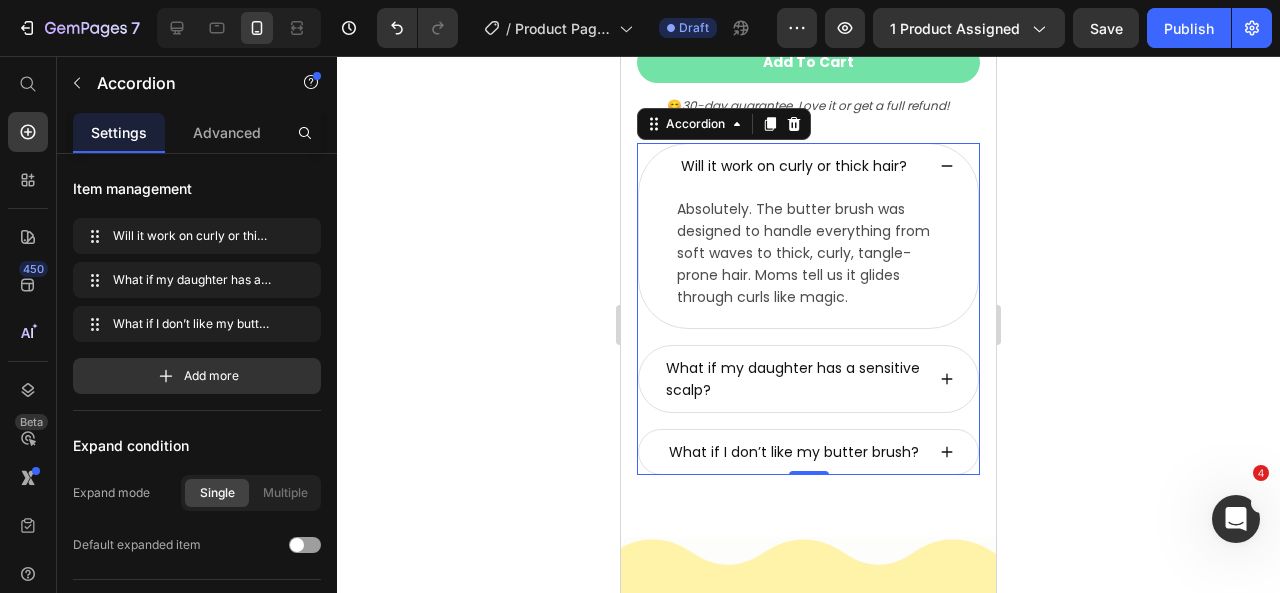 click 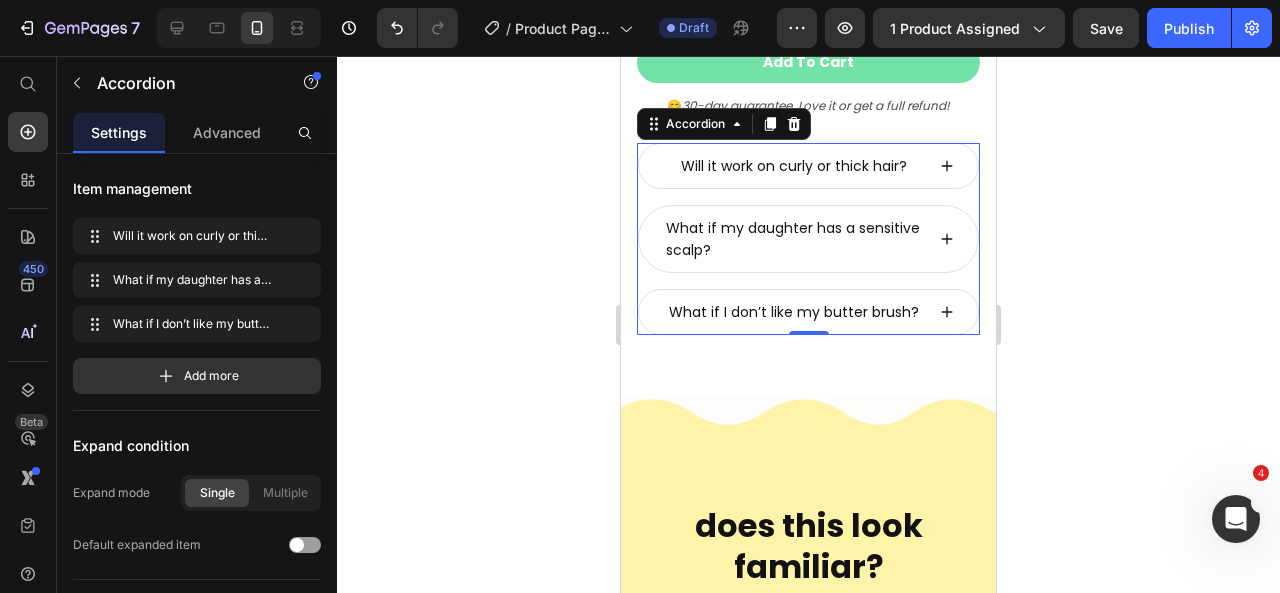 click at bounding box center (239, 28) 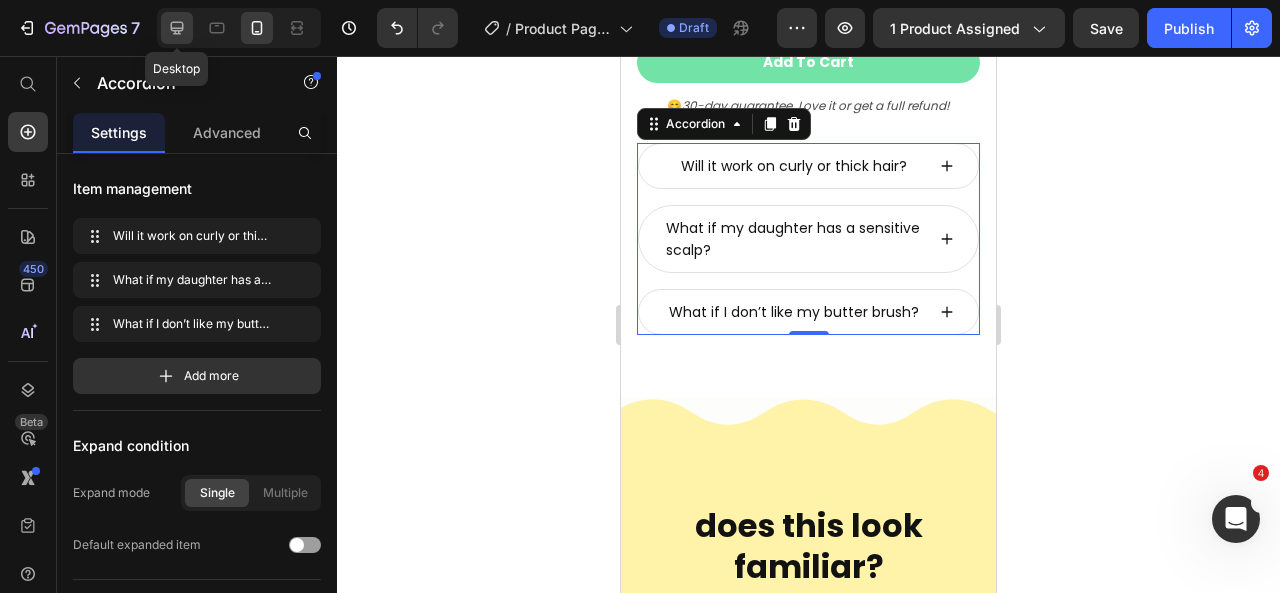 click 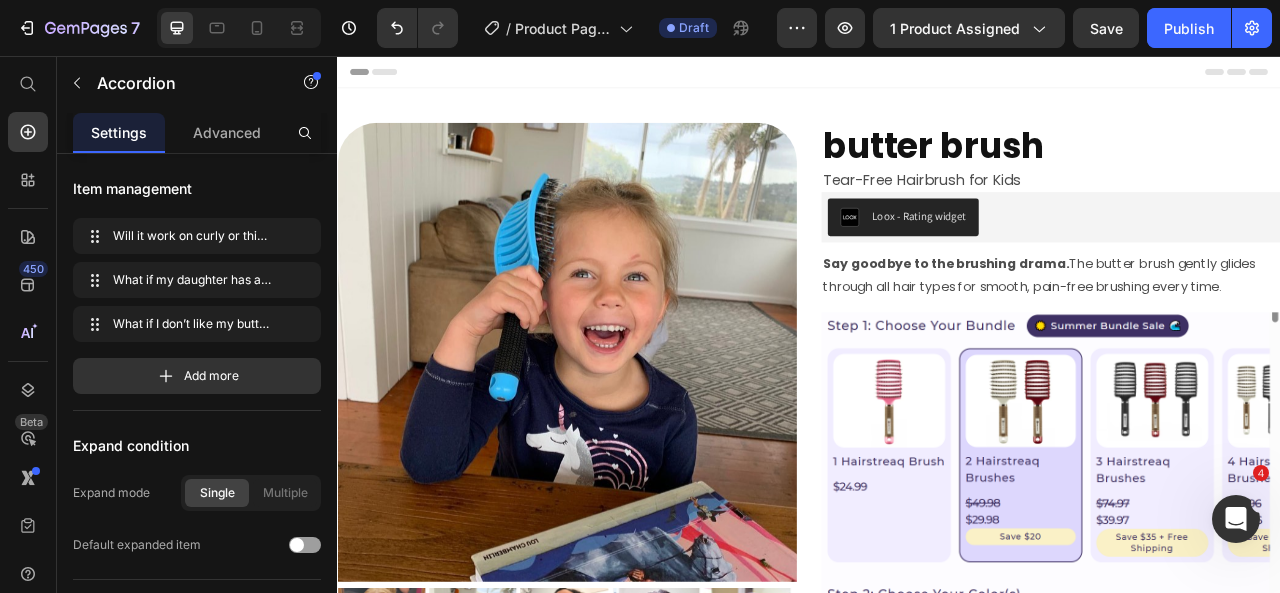 scroll, scrollTop: 58, scrollLeft: 0, axis: vertical 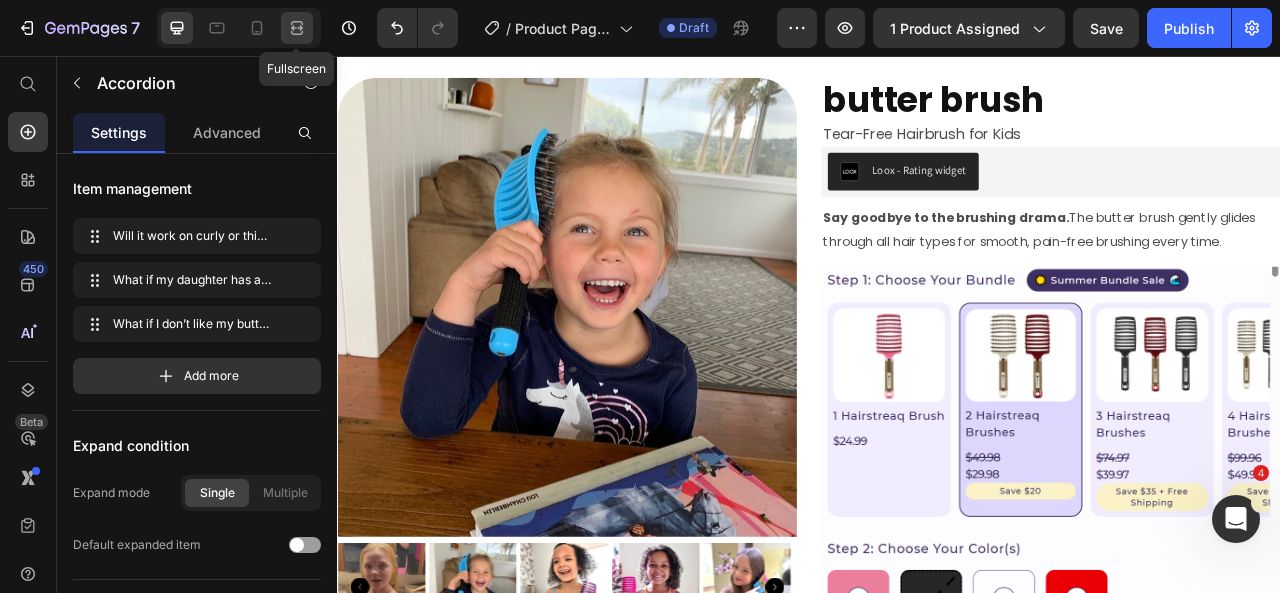 drag, startPoint x: 300, startPoint y: 25, endPoint x: 364, endPoint y: 30, distance: 64.195015 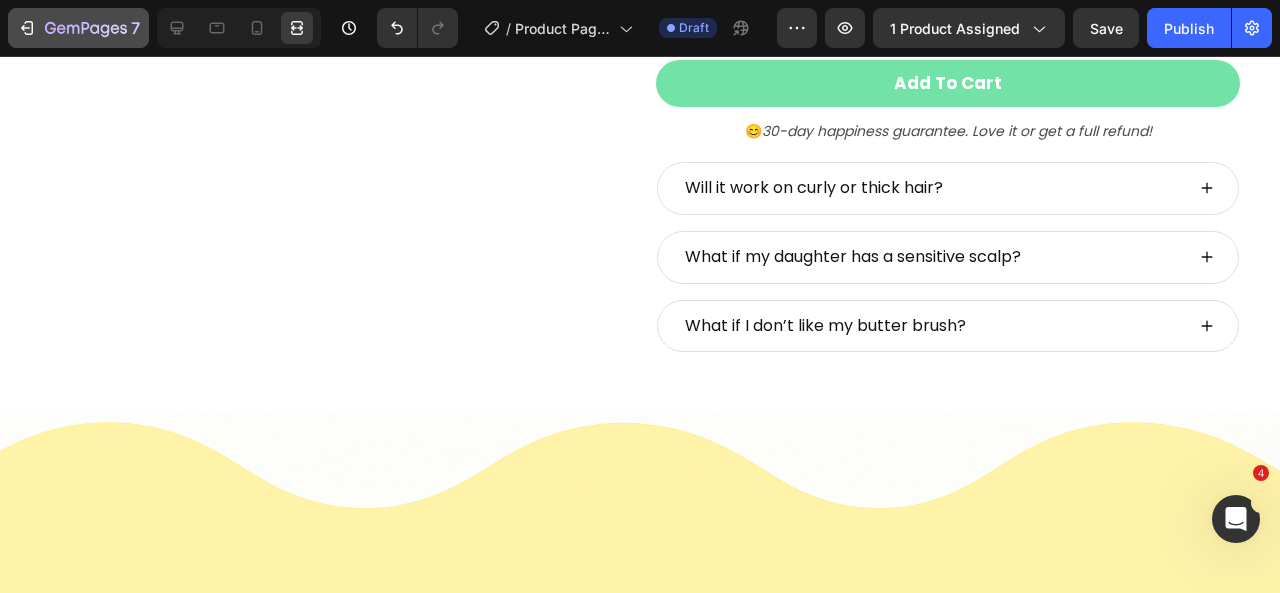 scroll, scrollTop: 802, scrollLeft: 0, axis: vertical 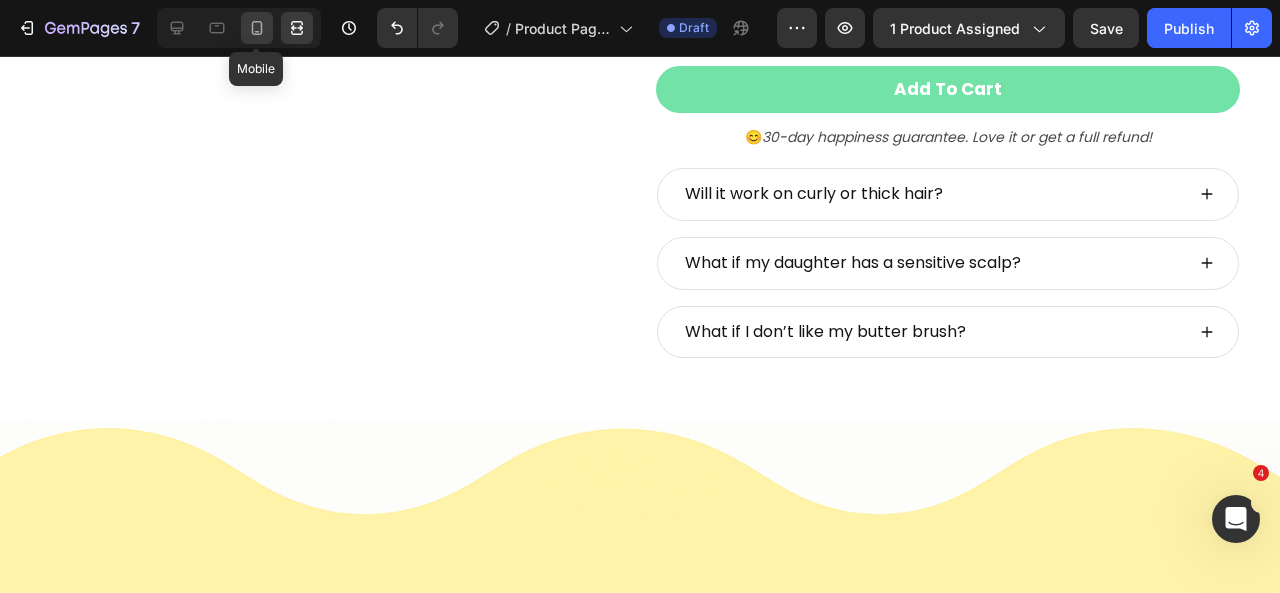 drag, startPoint x: 254, startPoint y: 34, endPoint x: 375, endPoint y: 193, distance: 199.8049 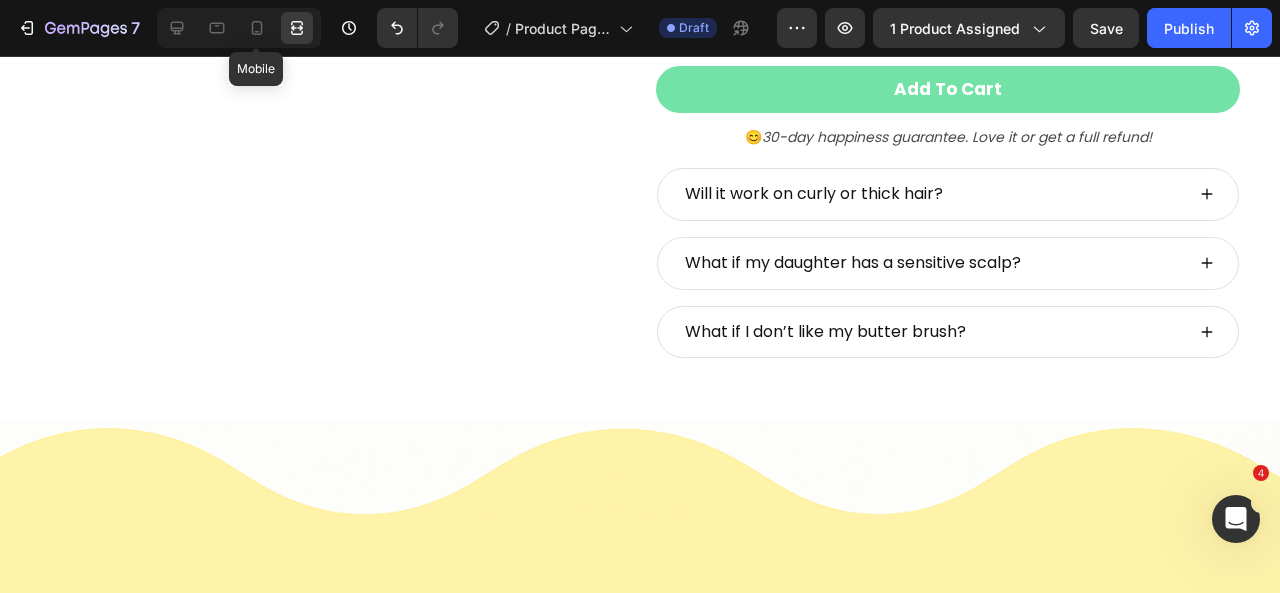 type on "14" 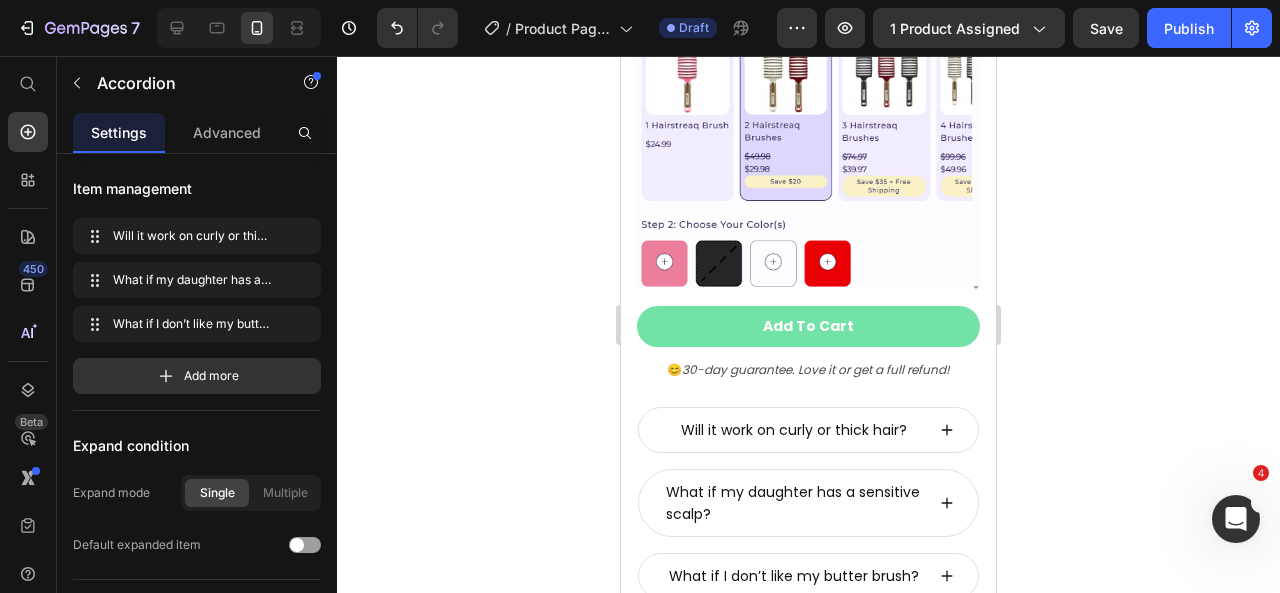 scroll, scrollTop: 991, scrollLeft: 0, axis: vertical 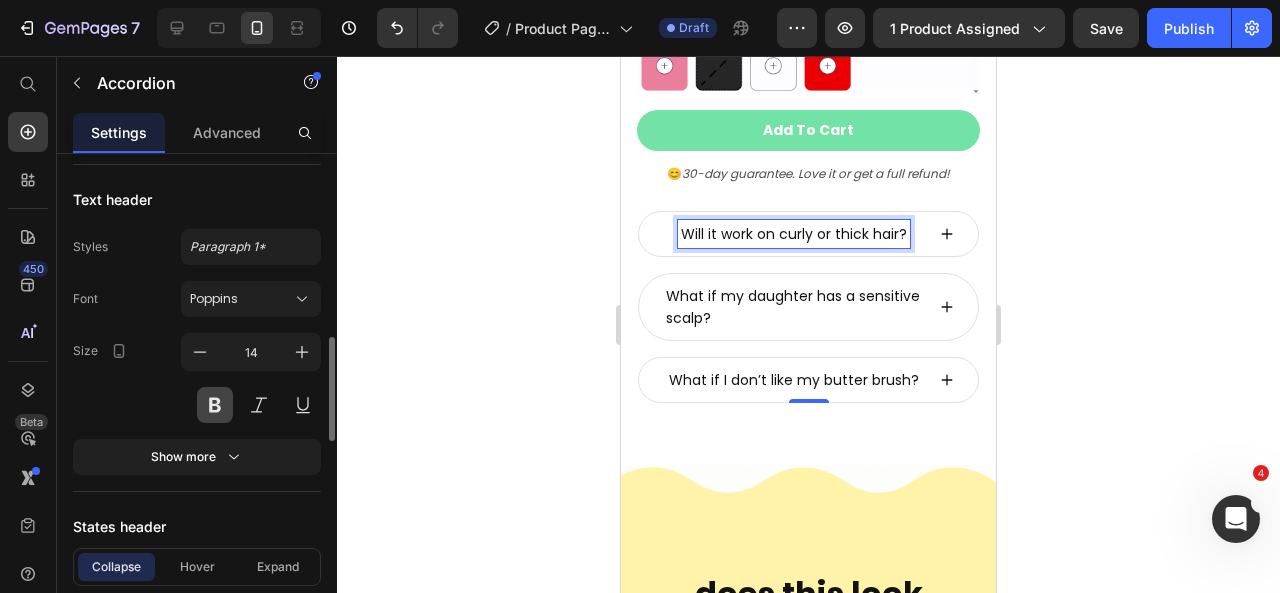 click at bounding box center (215, 405) 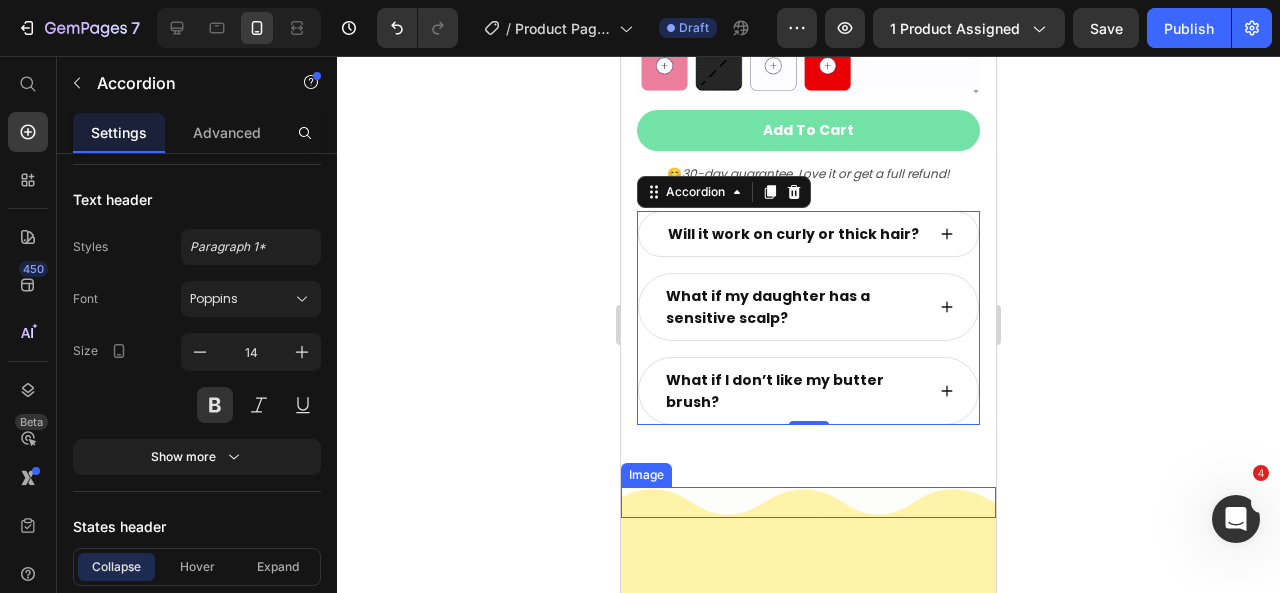 click at bounding box center (808, 502) 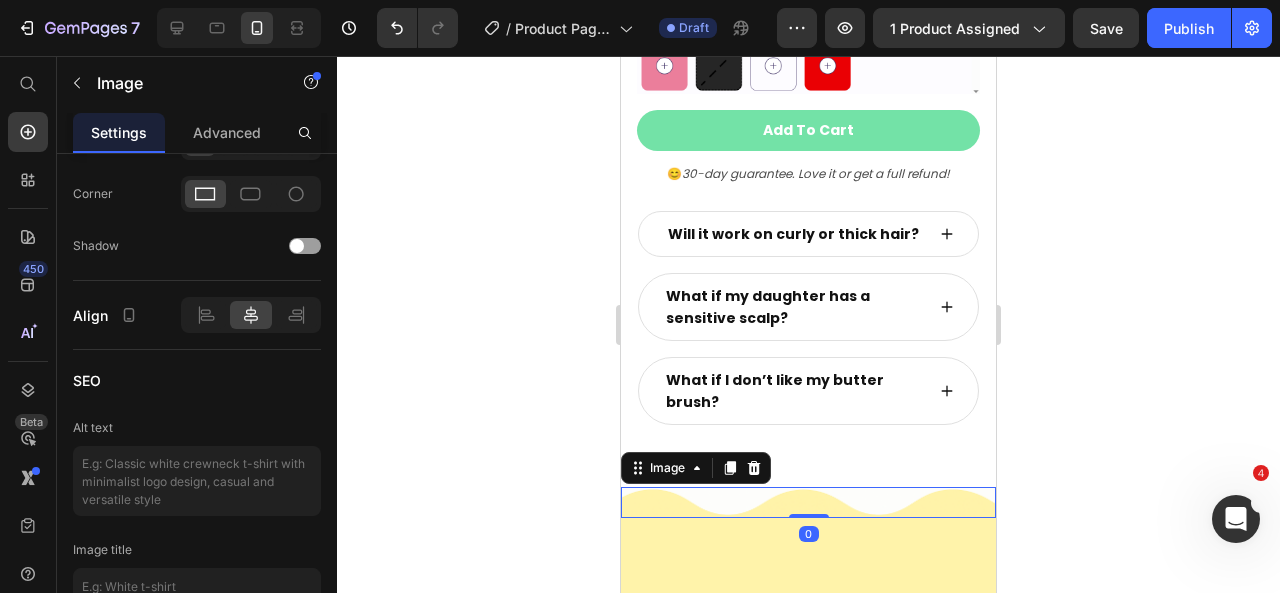 scroll, scrollTop: 0, scrollLeft: 0, axis: both 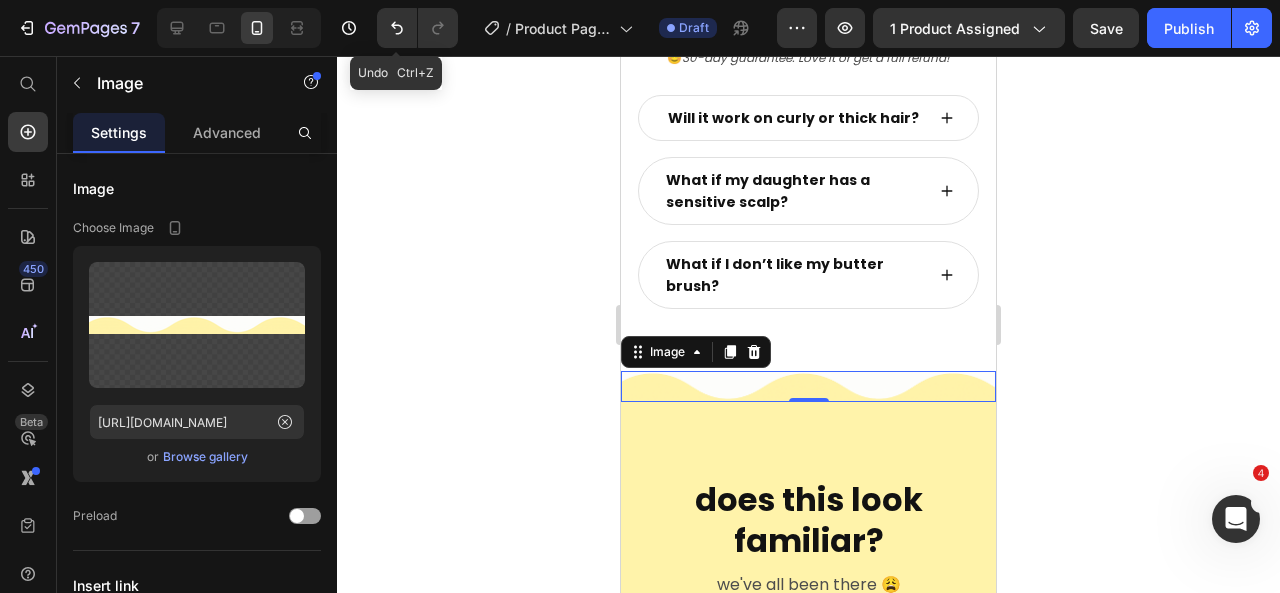 drag, startPoint x: 16, startPoint y: 115, endPoint x: 608, endPoint y: 147, distance: 592.86426 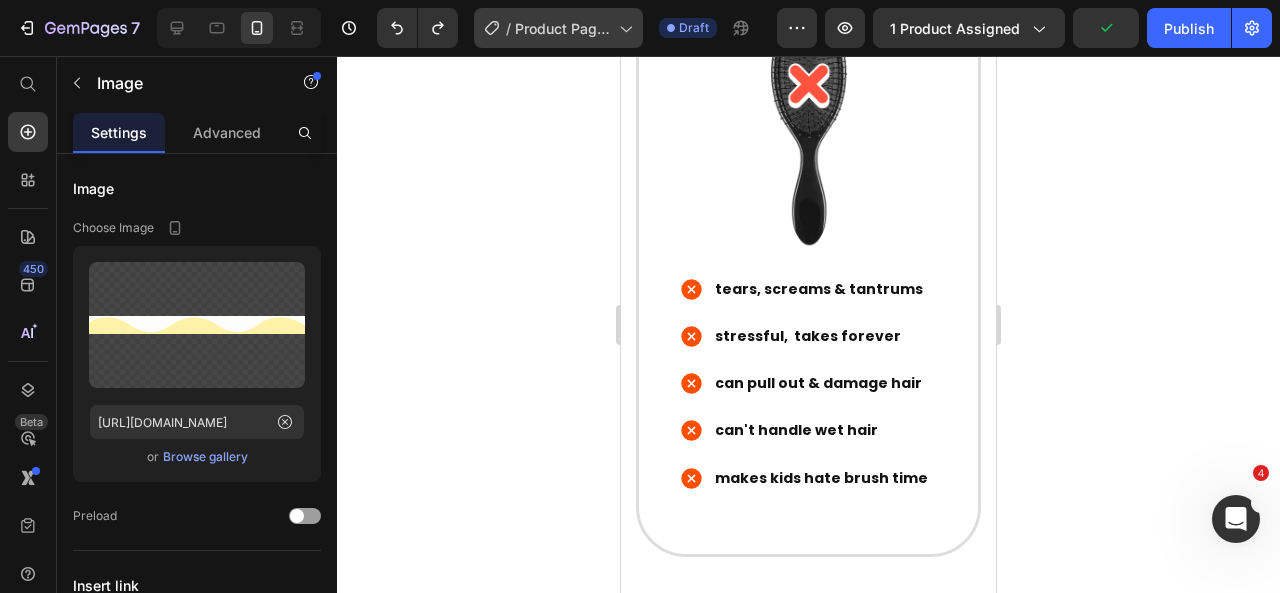 scroll, scrollTop: 9523, scrollLeft: 0, axis: vertical 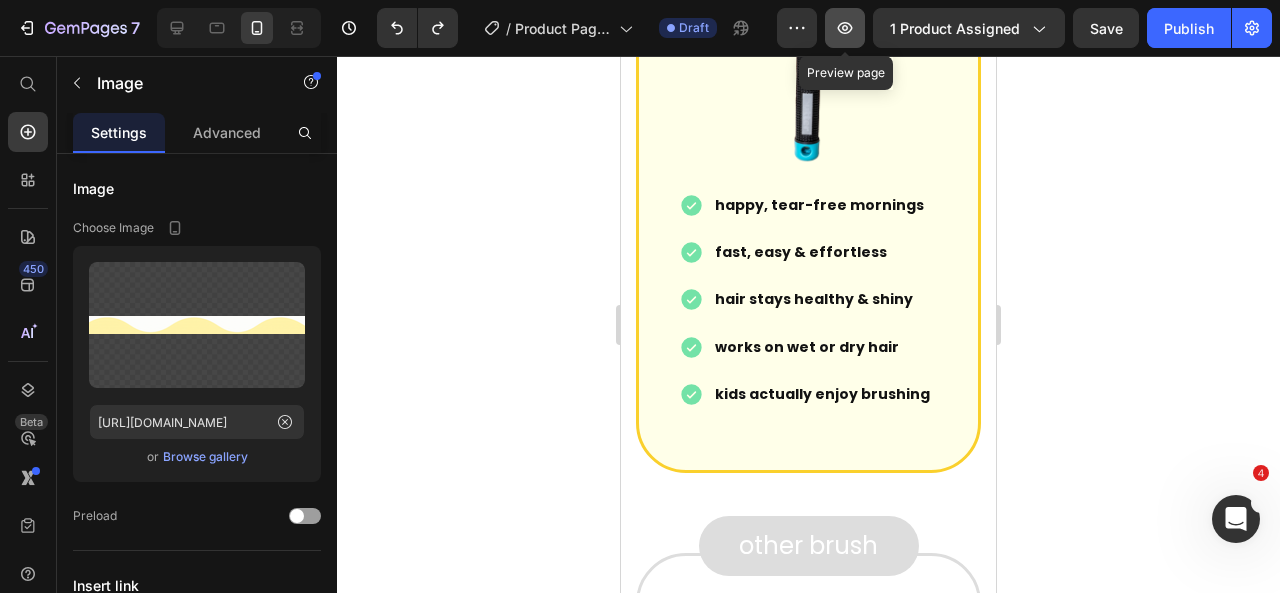 click 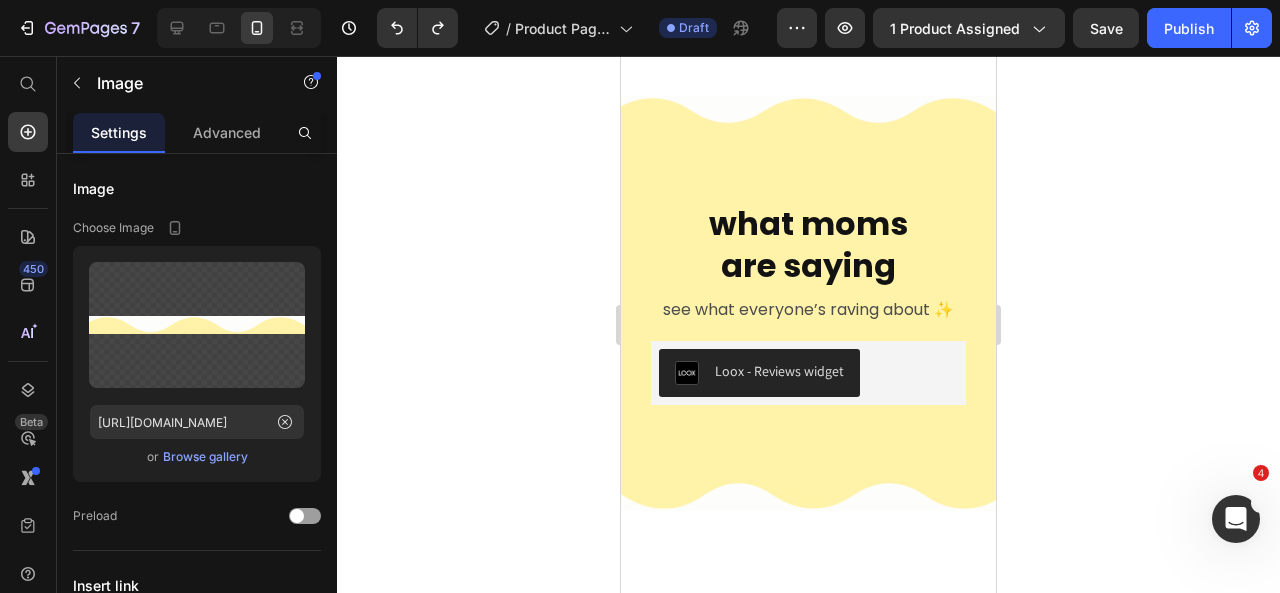 scroll, scrollTop: 10247, scrollLeft: 0, axis: vertical 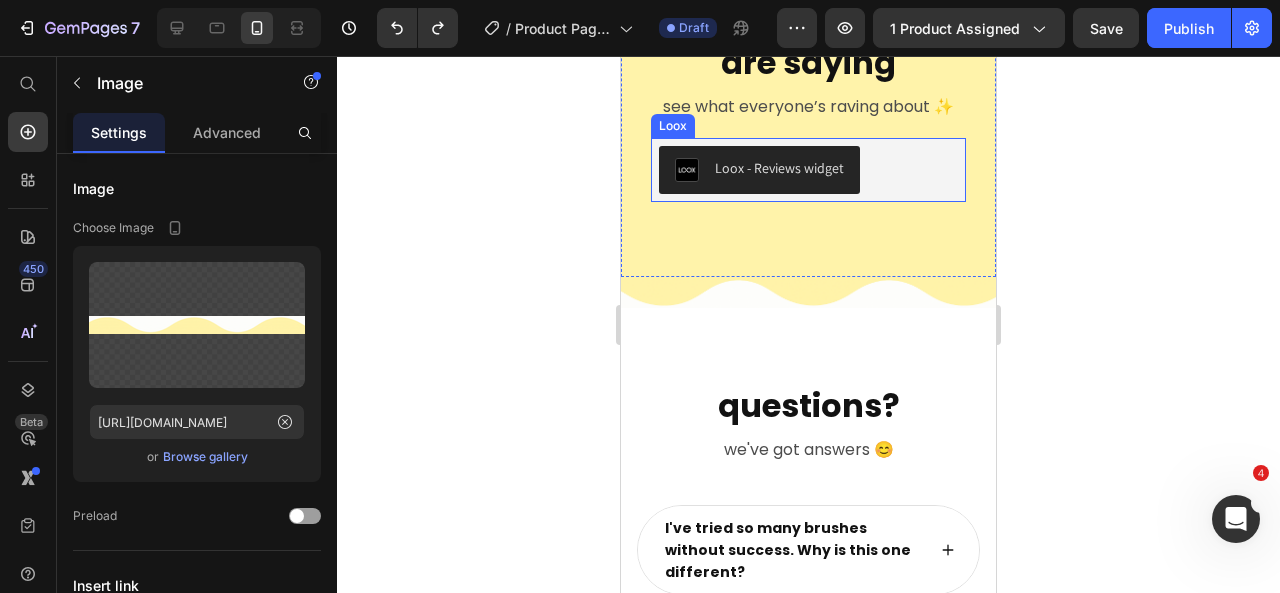 click on "Loox - Reviews widget" at bounding box center [759, 170] 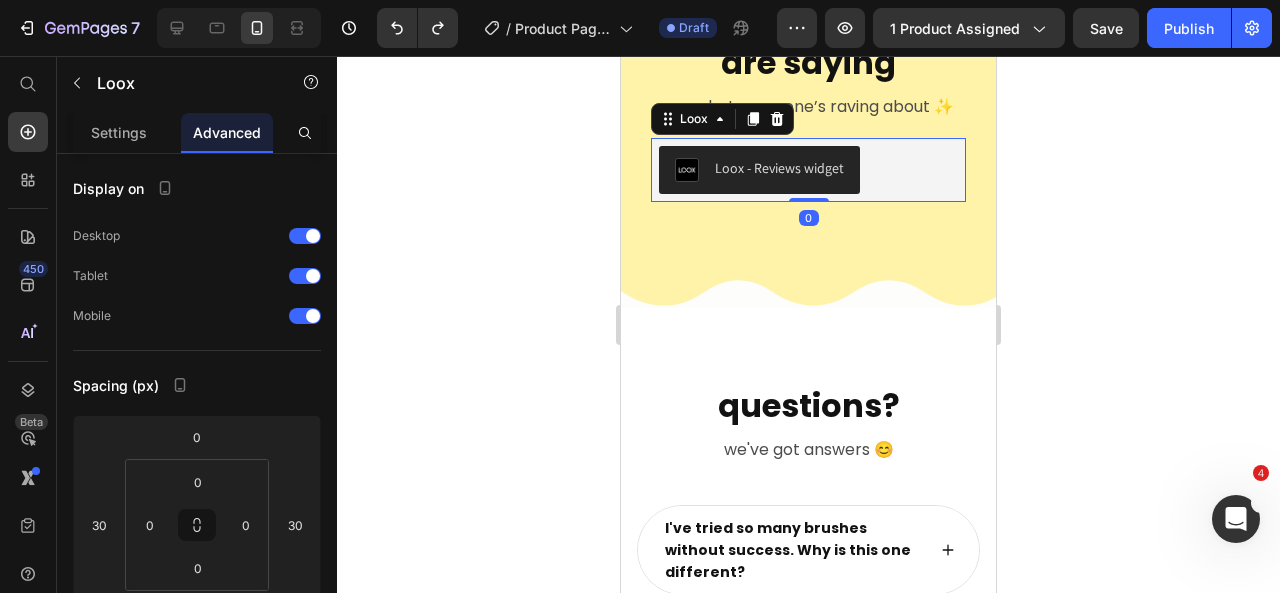click on "Advanced" 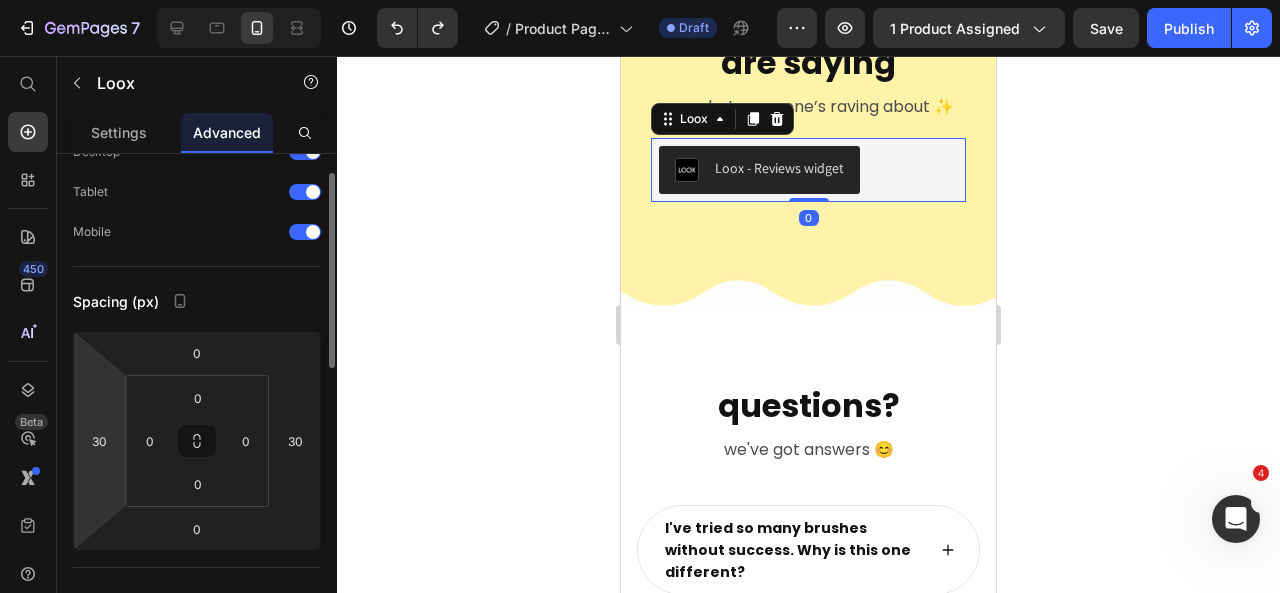 scroll, scrollTop: 86, scrollLeft: 0, axis: vertical 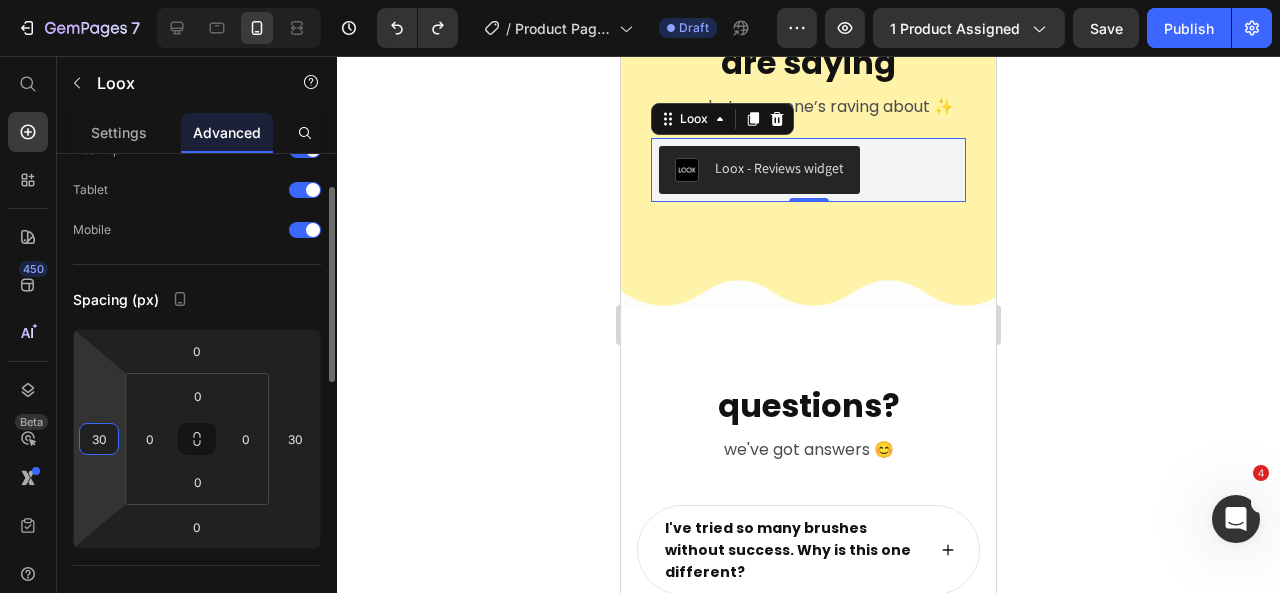 click on "30" at bounding box center [99, 439] 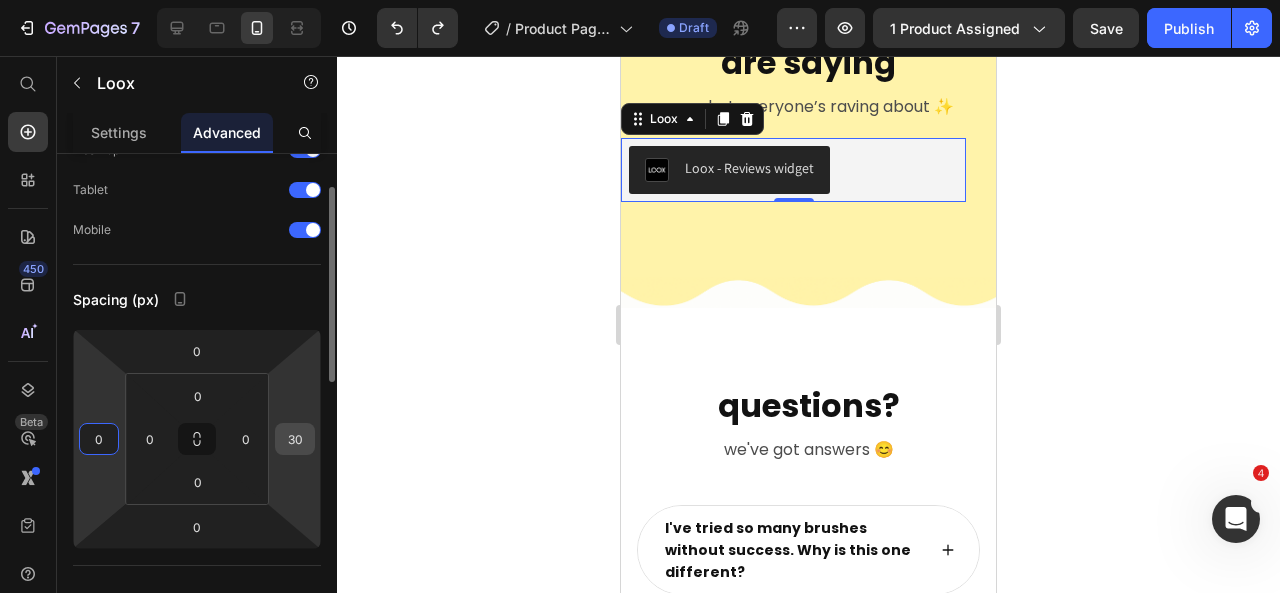 type on "0" 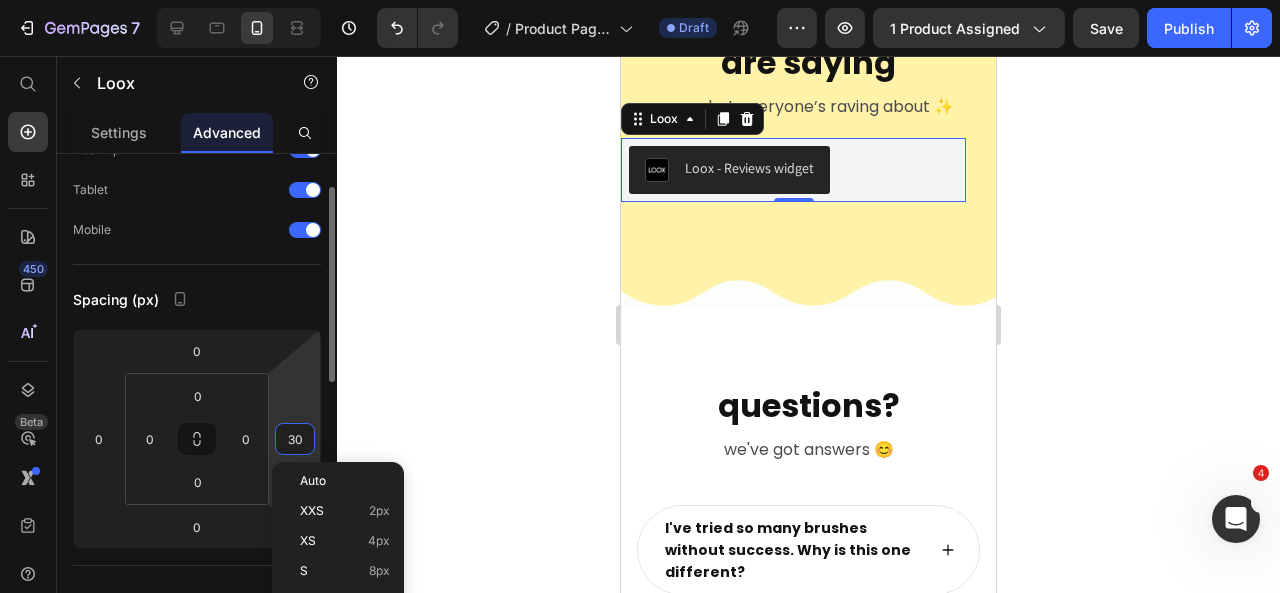 type on "0" 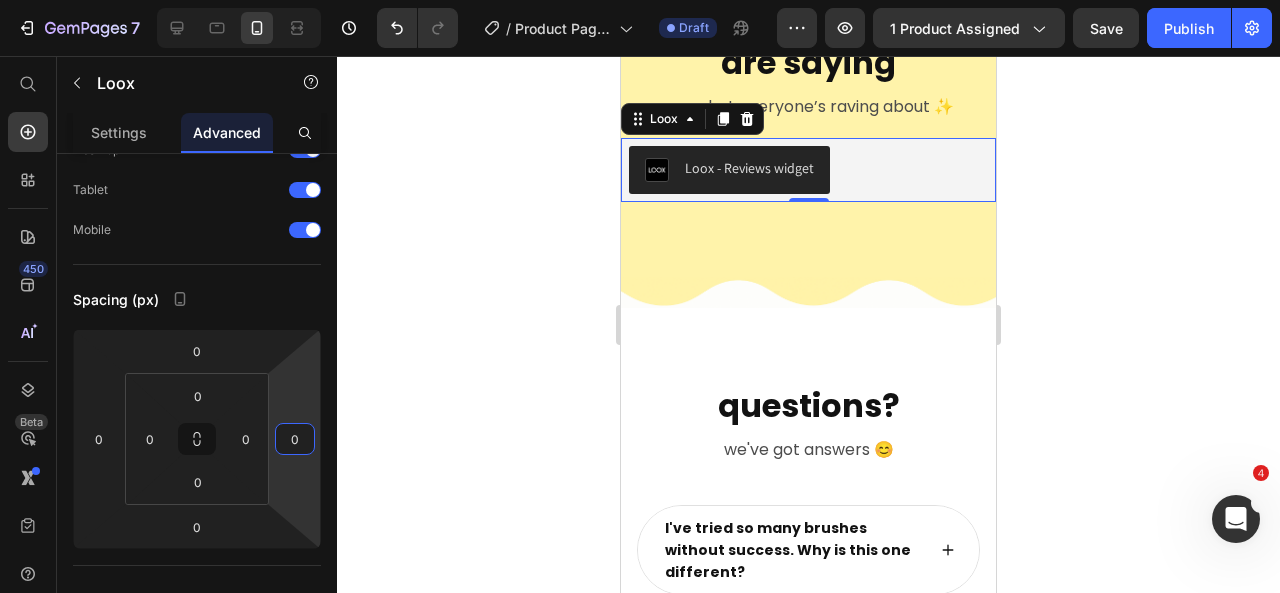 click 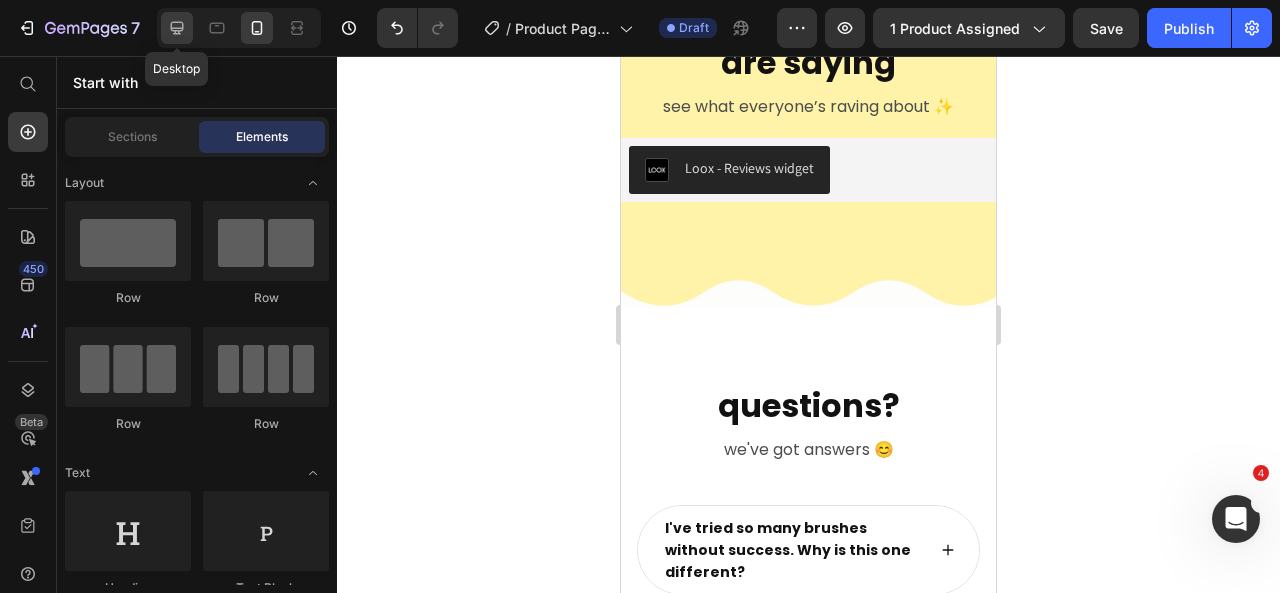 drag, startPoint x: 170, startPoint y: 33, endPoint x: 540, endPoint y: 191, distance: 402.32324 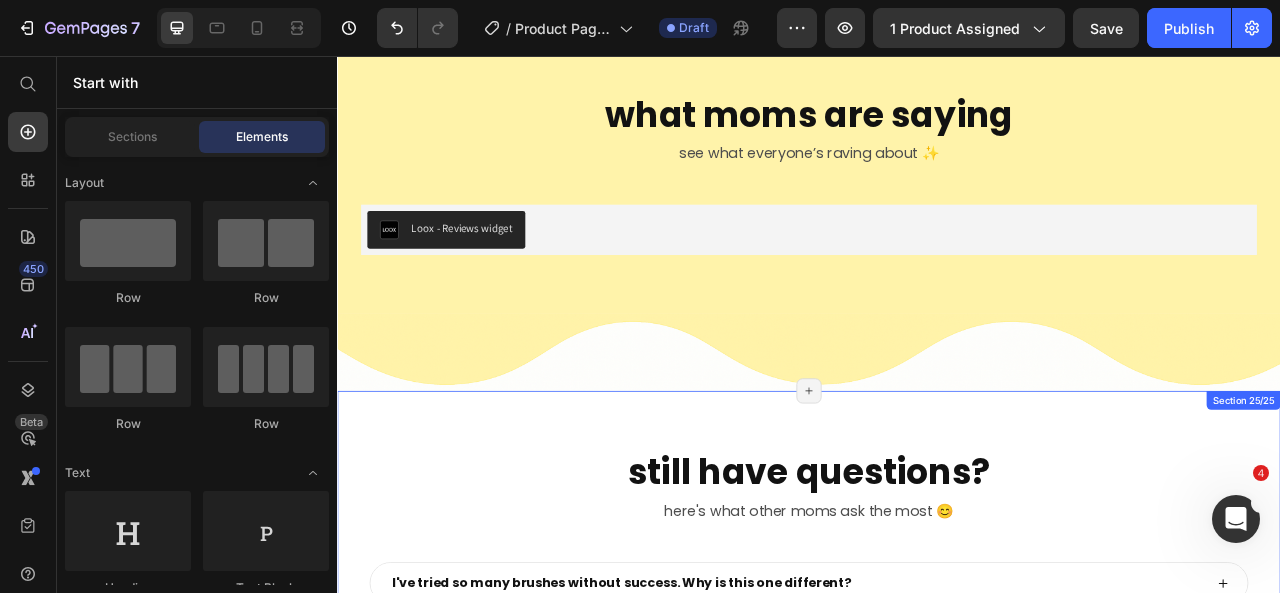 scroll, scrollTop: 8845, scrollLeft: 0, axis: vertical 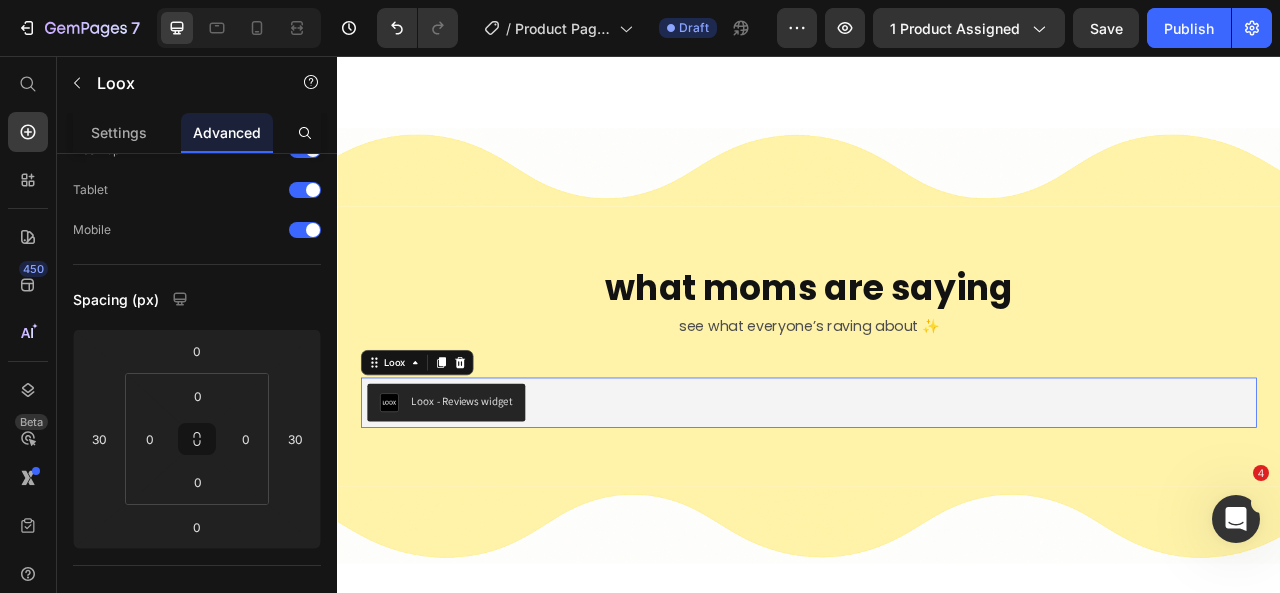 click on "Loox - Reviews widget" at bounding box center [495, 495] 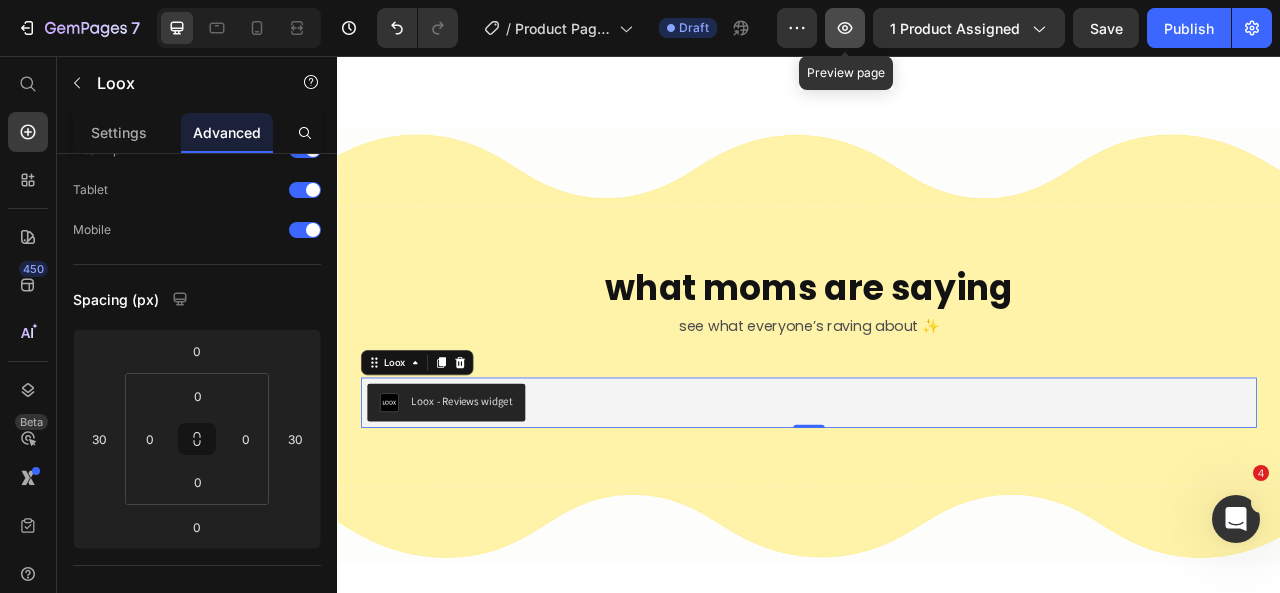 click 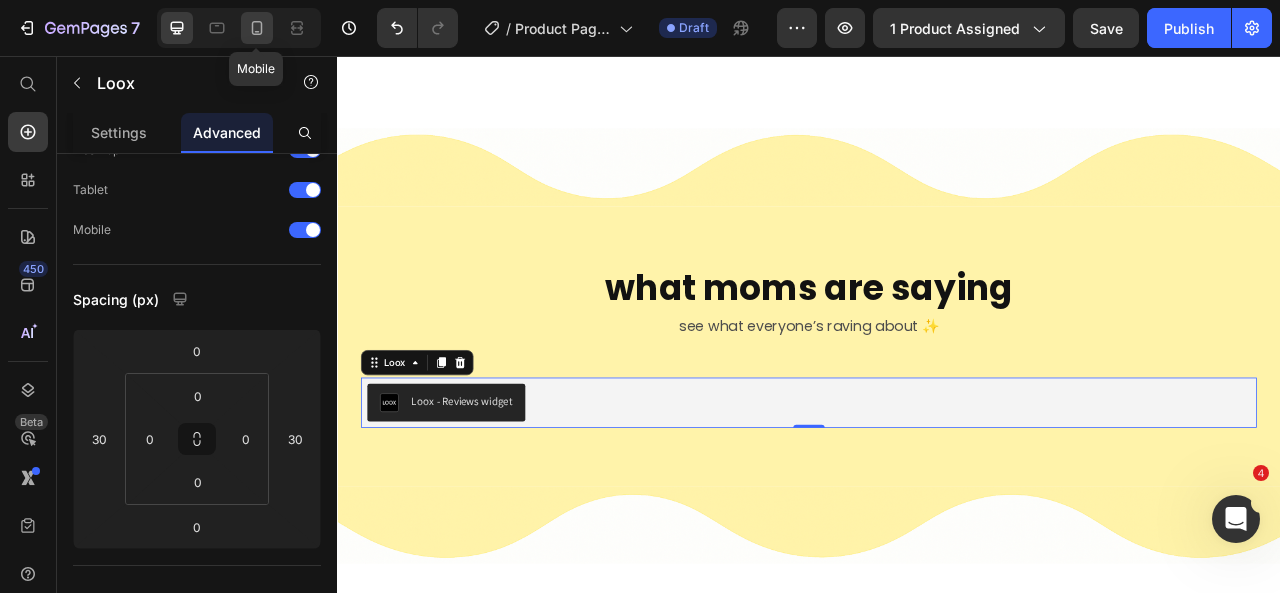 click 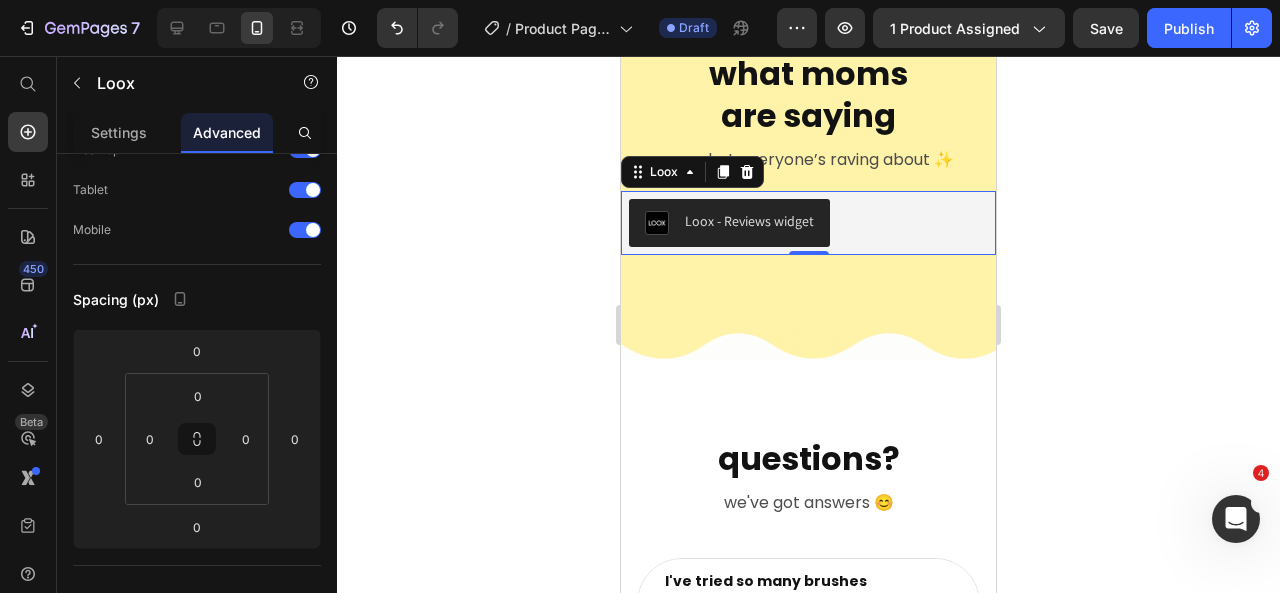 scroll, scrollTop: 9796, scrollLeft: 0, axis: vertical 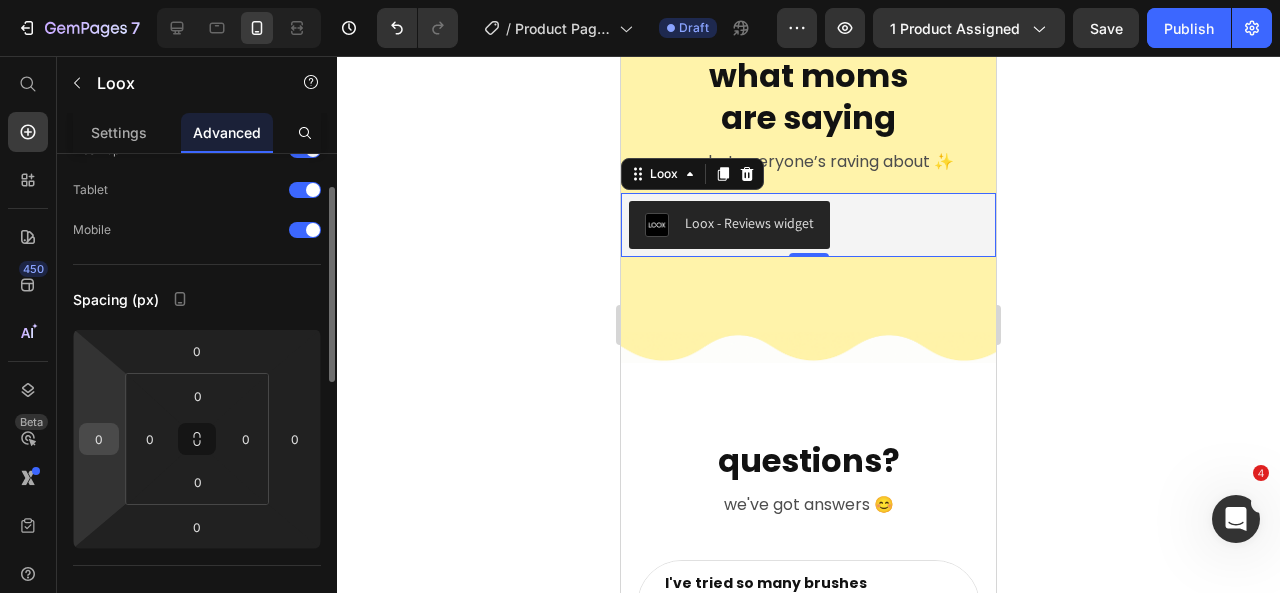 click on "0" at bounding box center [99, 439] 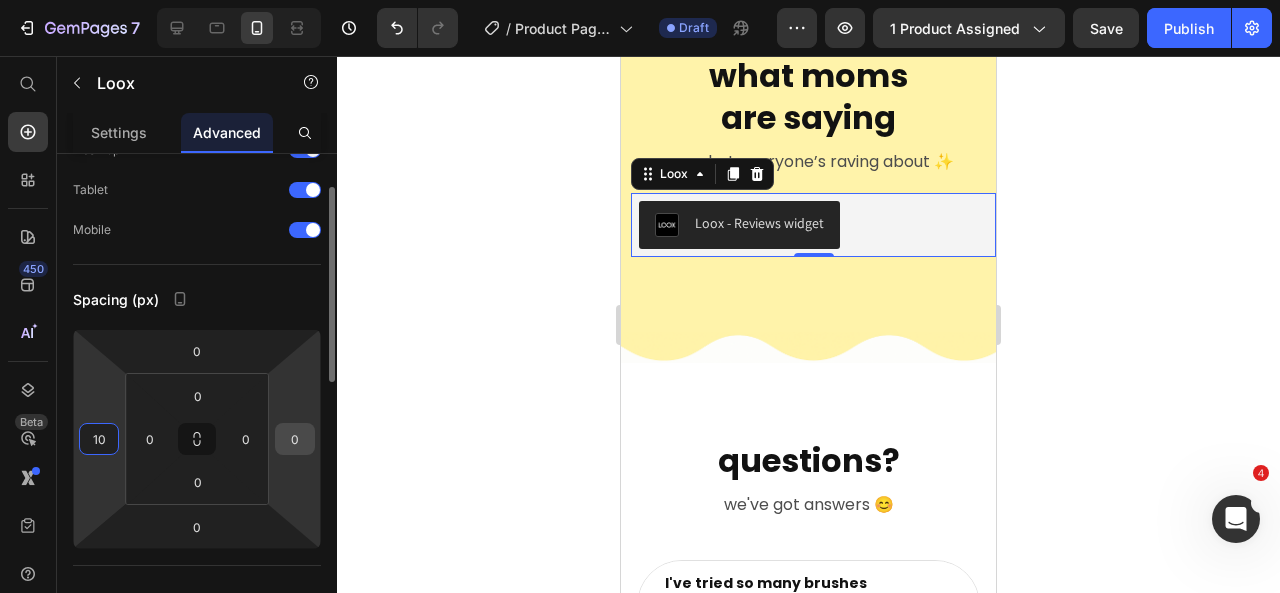 type on "10" 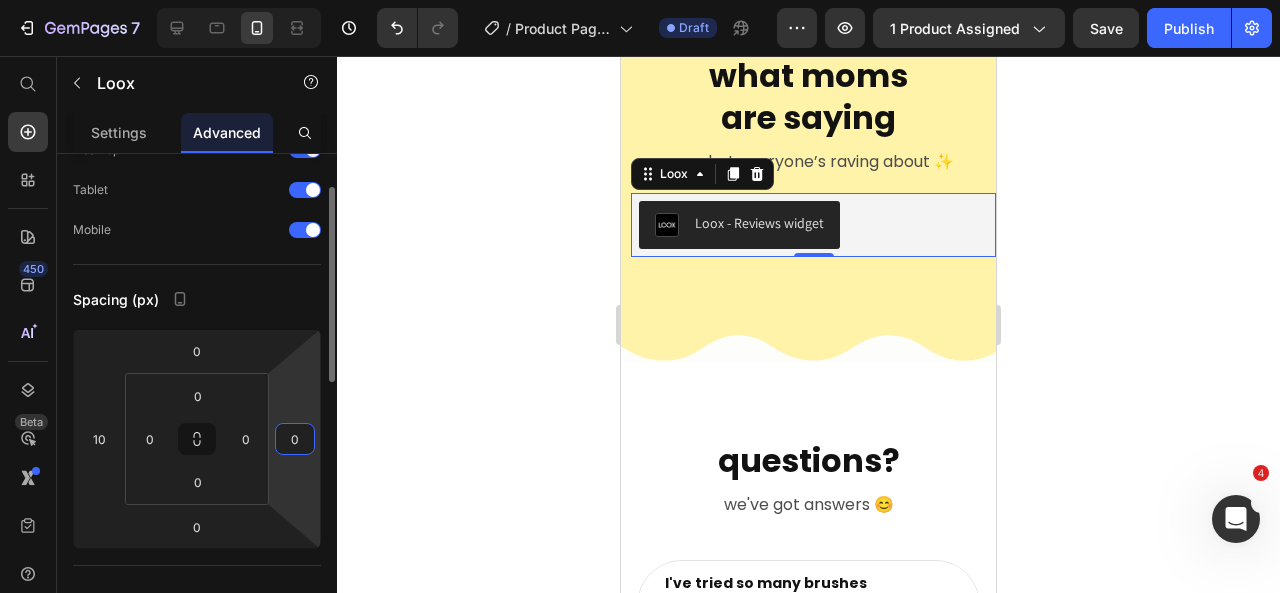 click on "0" at bounding box center (295, 439) 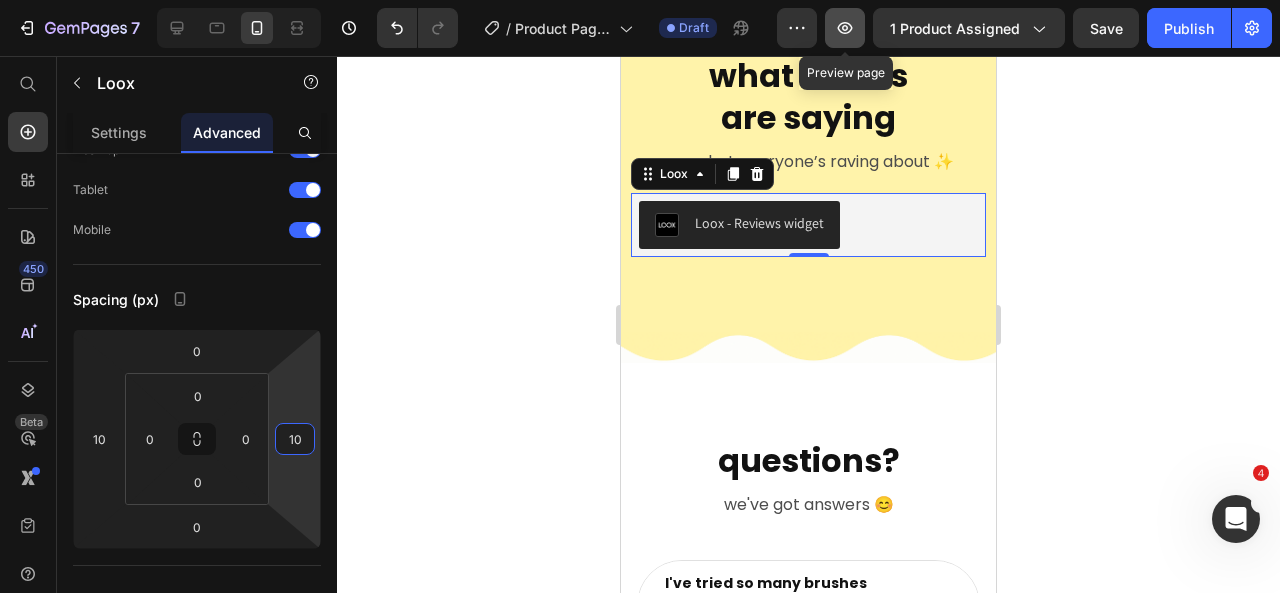 type on "10" 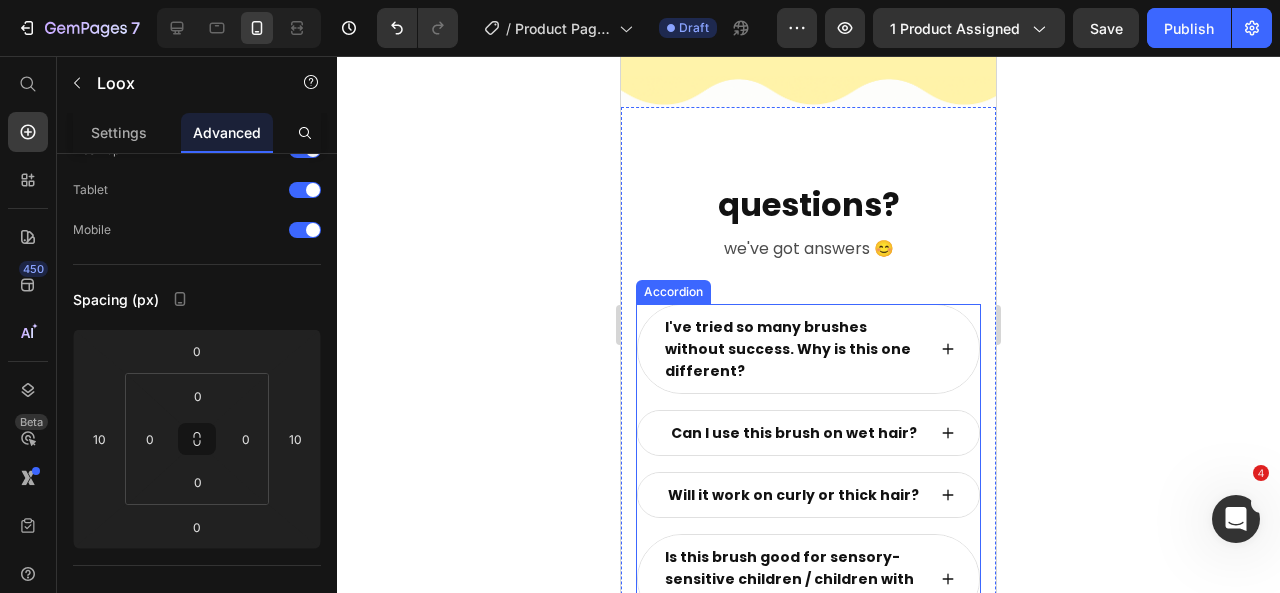 scroll, scrollTop: 10052, scrollLeft: 0, axis: vertical 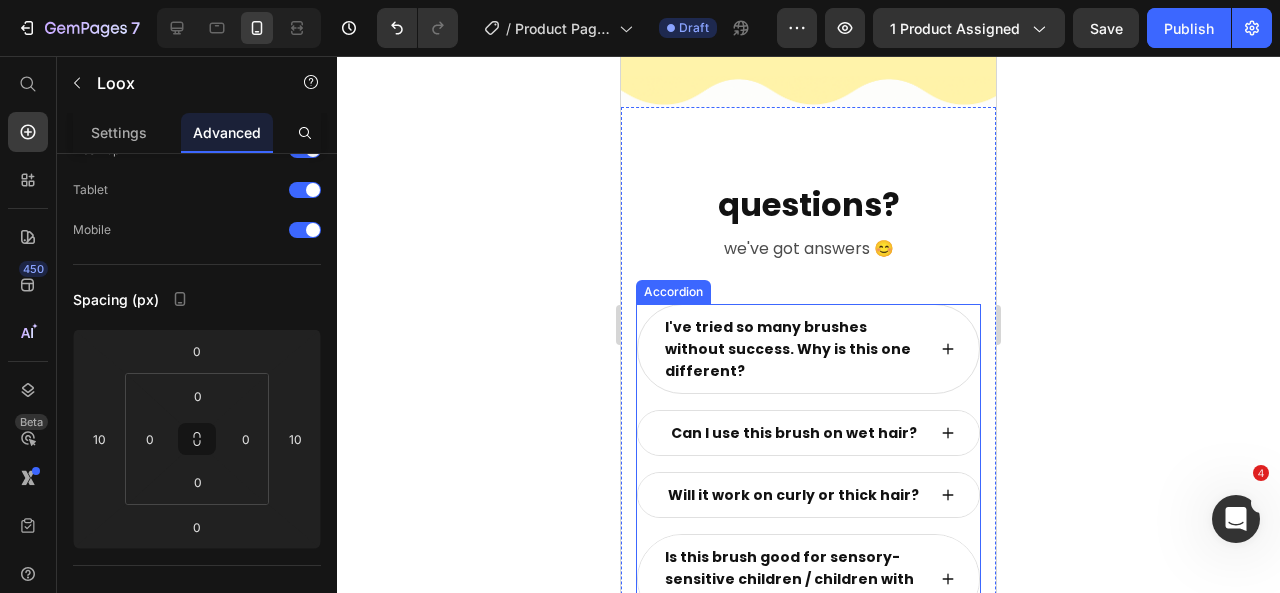 click on "I've tried so many brushes without success. Why is this one different?" at bounding box center [808, 349] 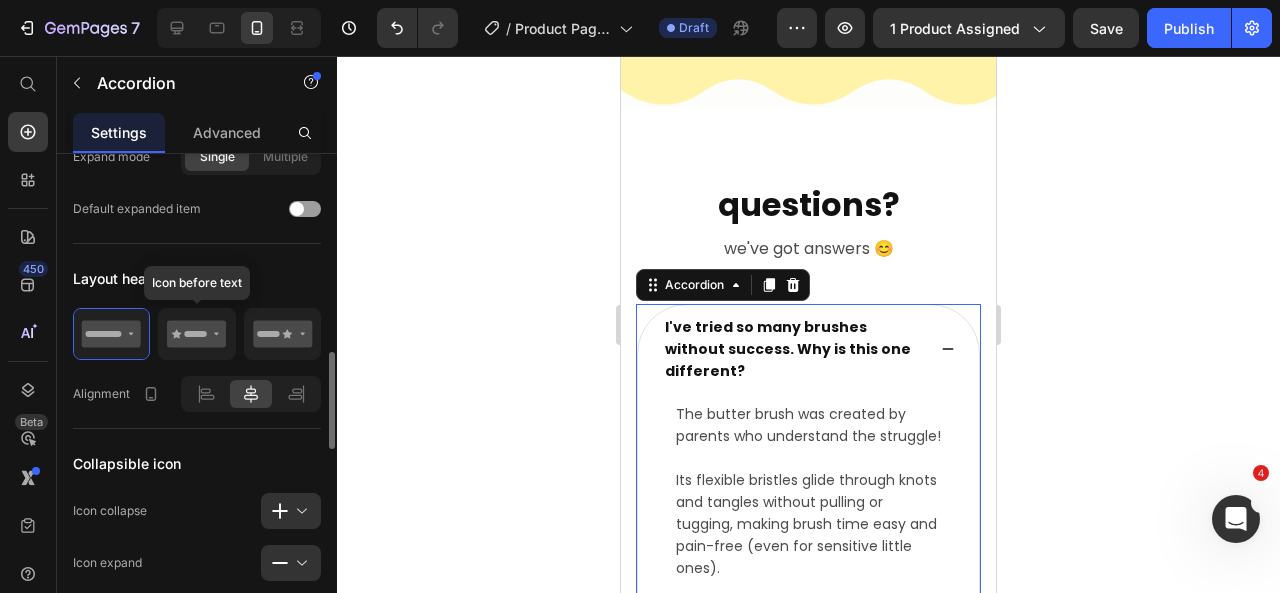 scroll, scrollTop: 603, scrollLeft: 0, axis: vertical 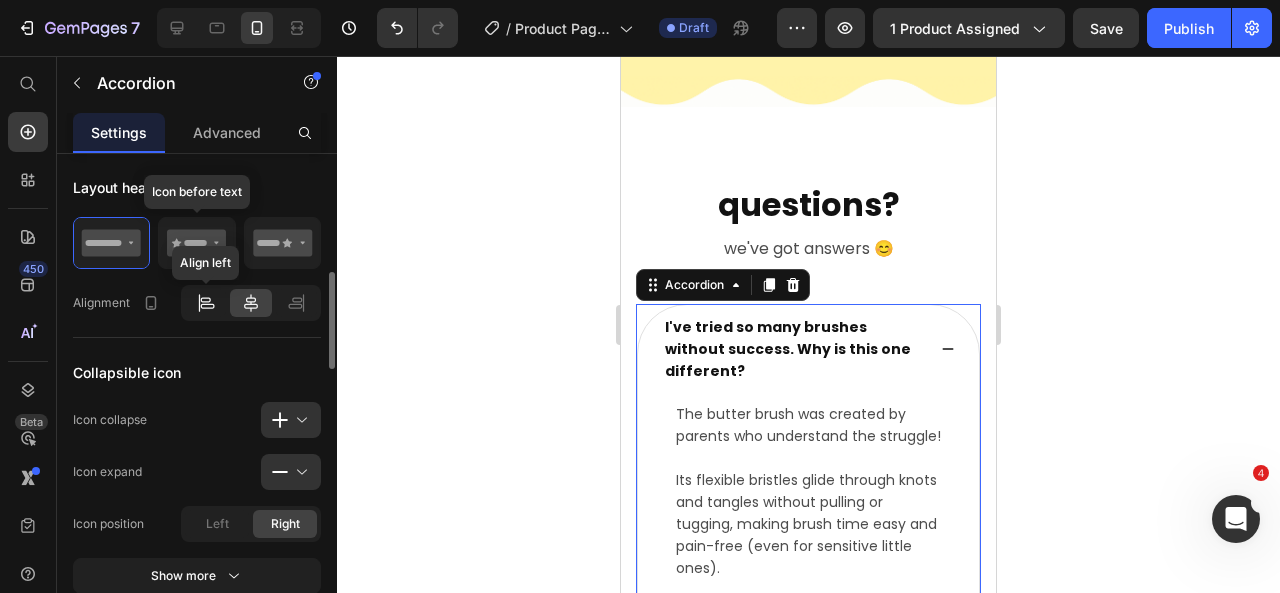 click 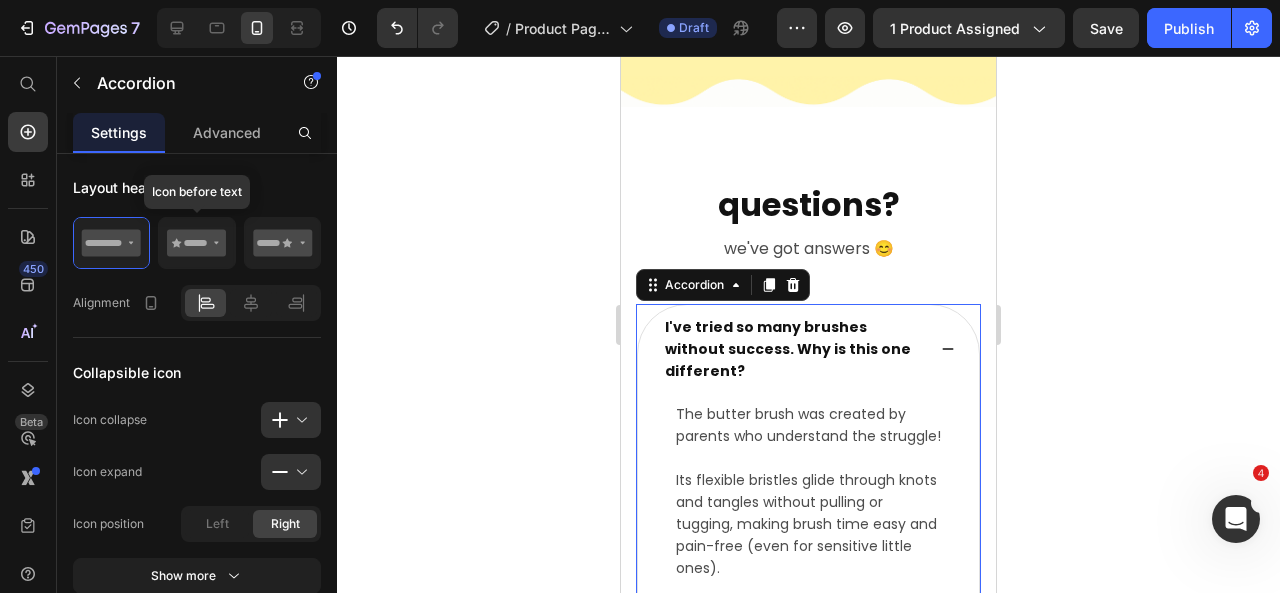 click on "I've tried so many brushes without success. Why is this one different?" at bounding box center [808, 349] 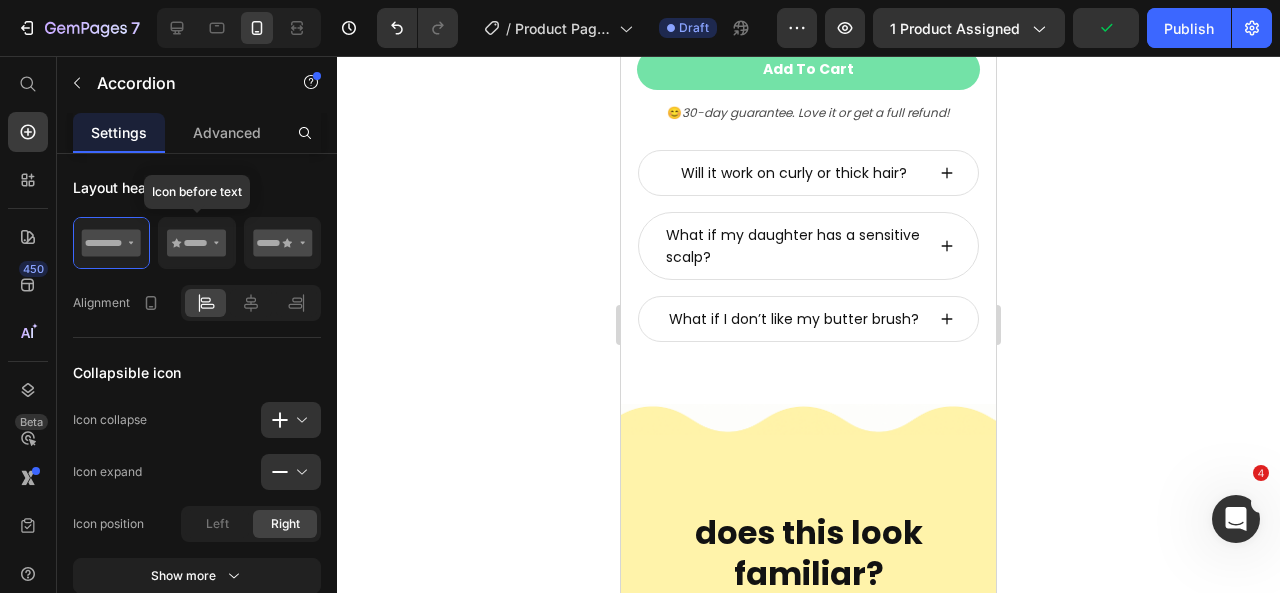 scroll, scrollTop: 1020, scrollLeft: 0, axis: vertical 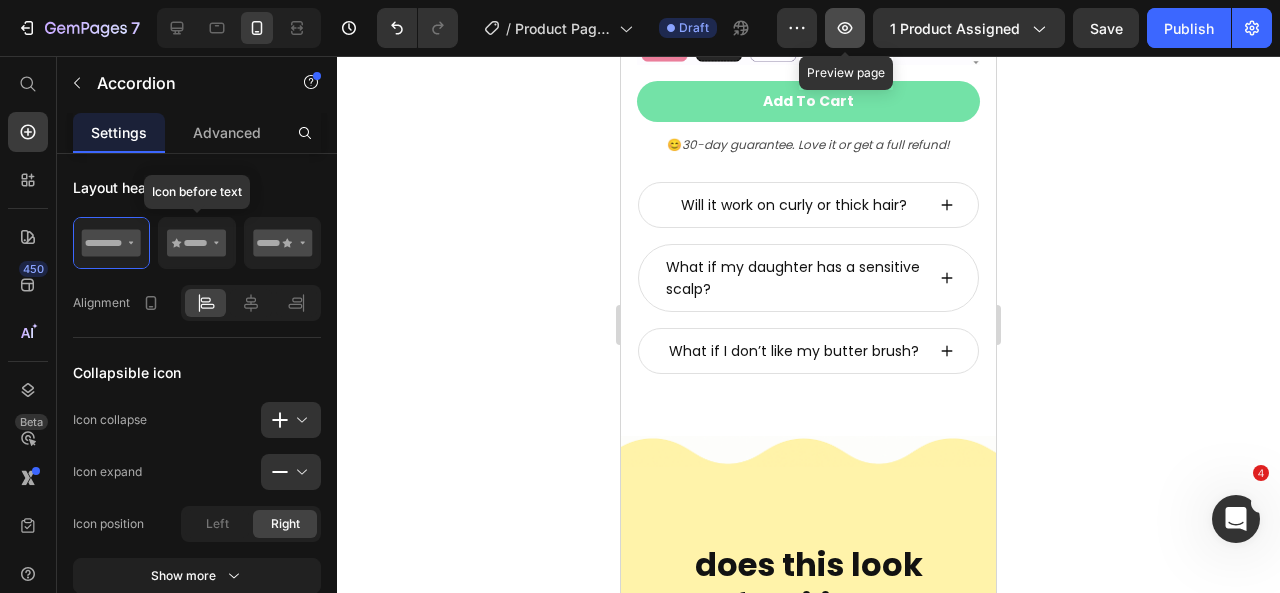 click 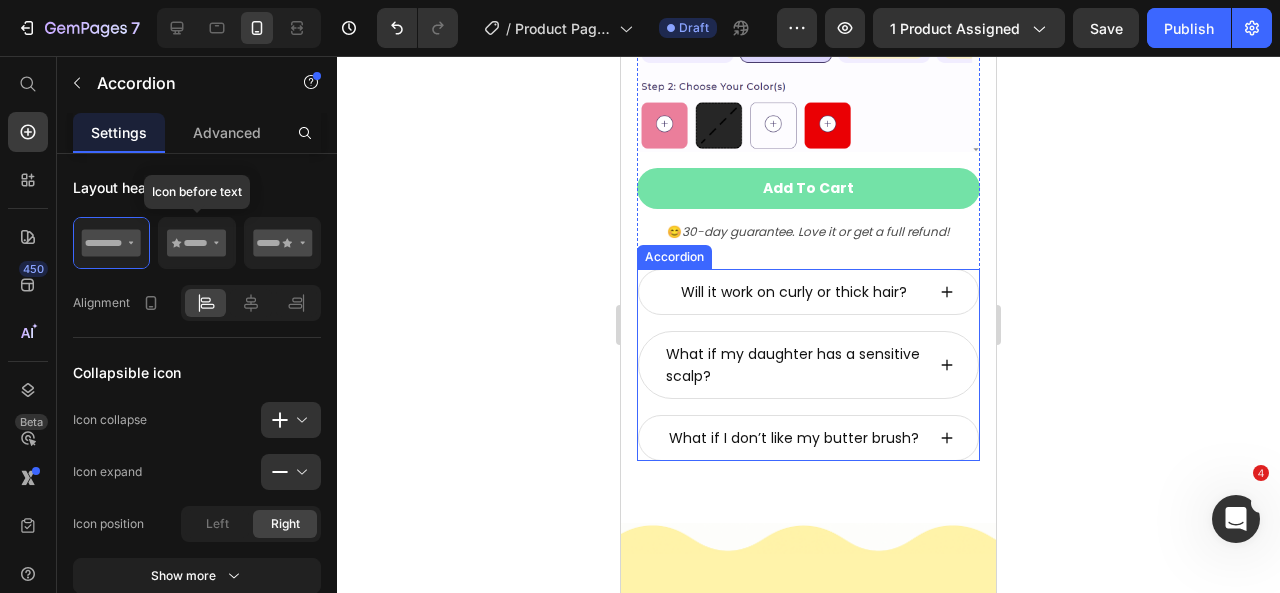 scroll, scrollTop: 1095, scrollLeft: 0, axis: vertical 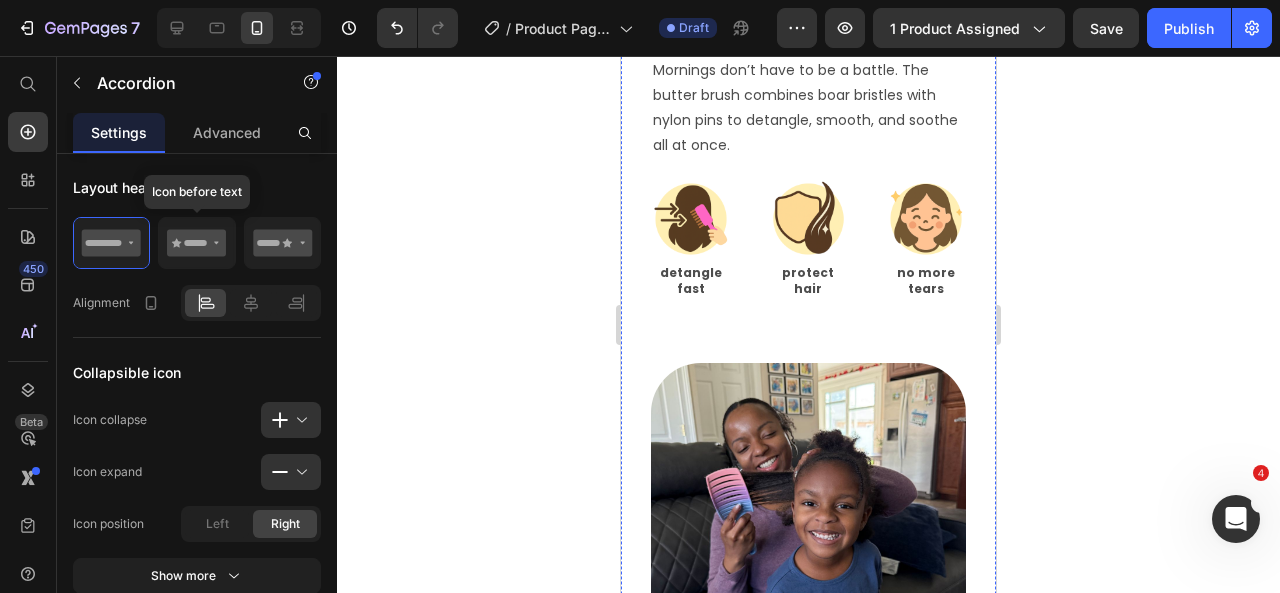 click on "say goodbye to tears & hello to smiles!" at bounding box center (808, -185) 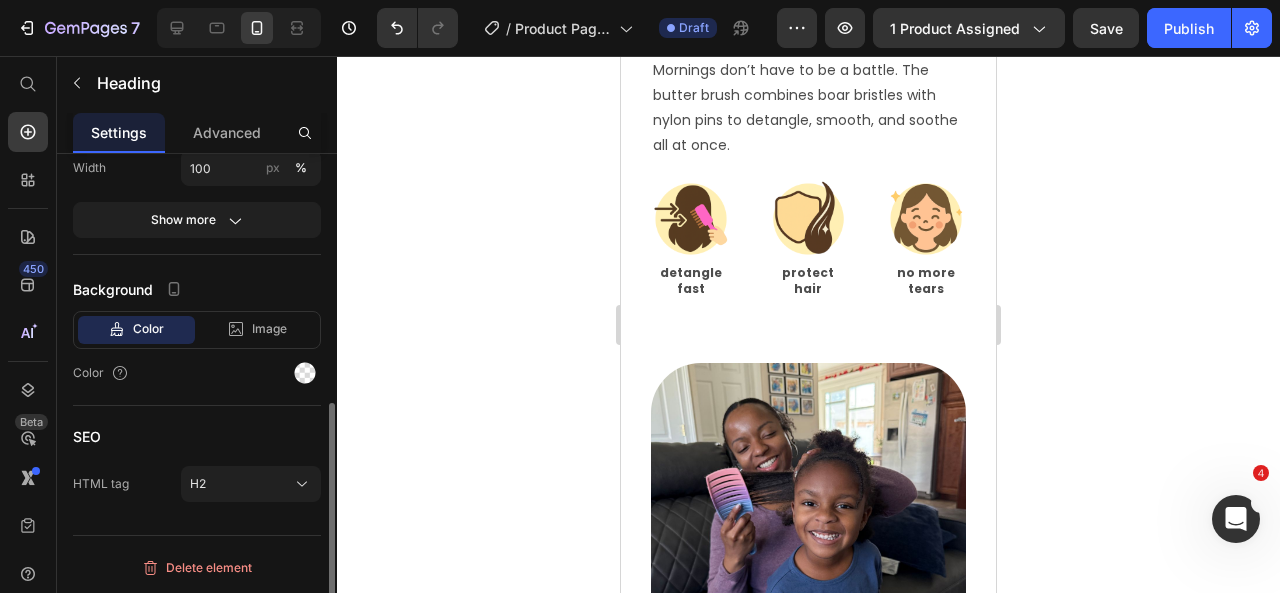 scroll, scrollTop: 0, scrollLeft: 0, axis: both 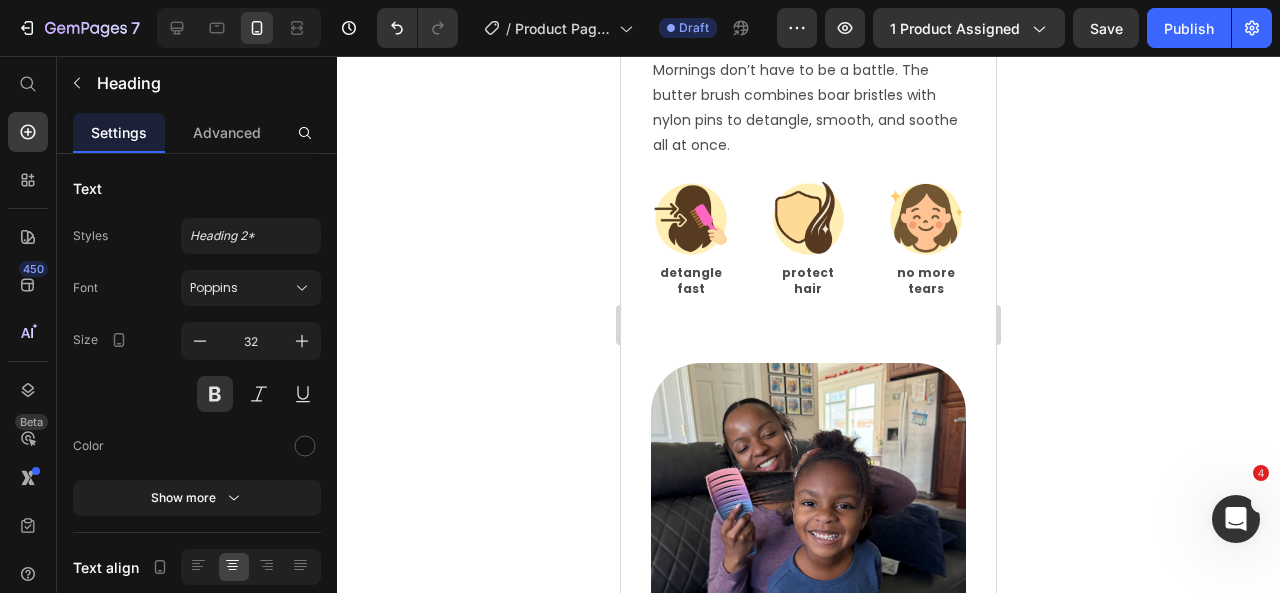 click 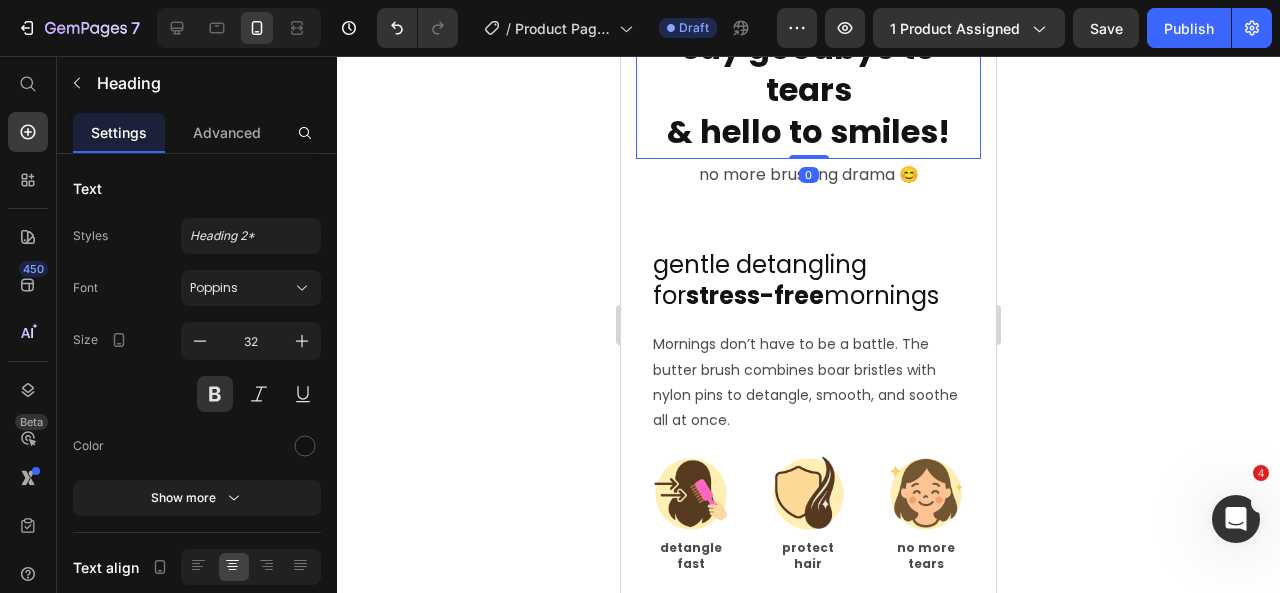 scroll, scrollTop: 2359, scrollLeft: 0, axis: vertical 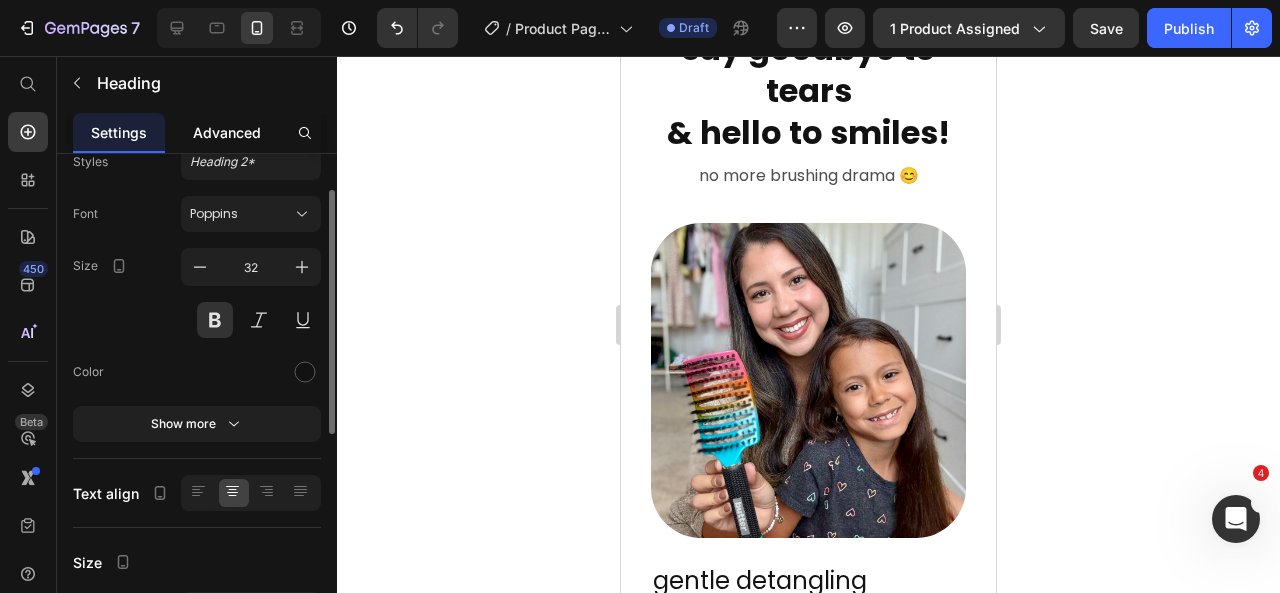 click on "Advanced" at bounding box center (227, 132) 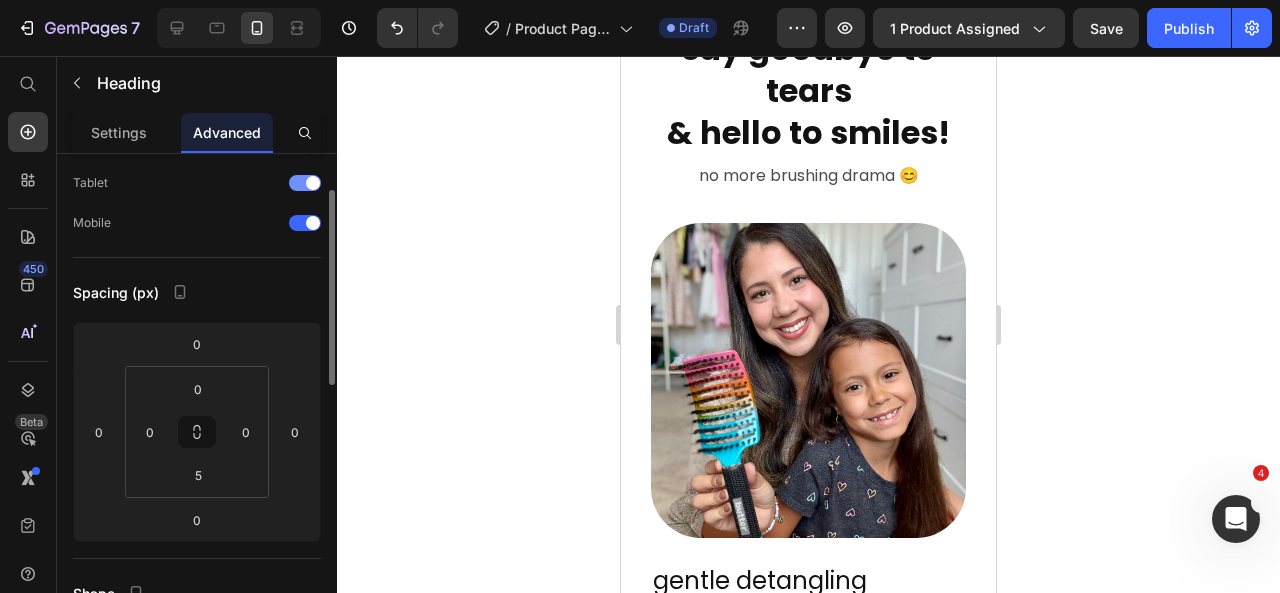 scroll, scrollTop: 0, scrollLeft: 0, axis: both 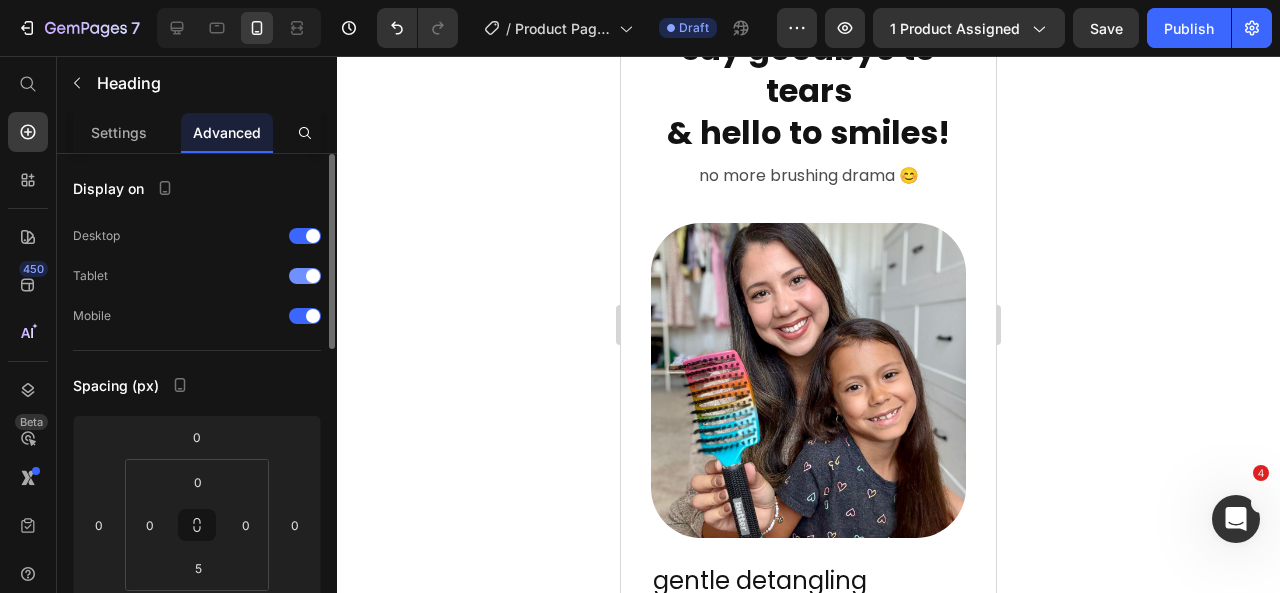 click at bounding box center [313, 276] 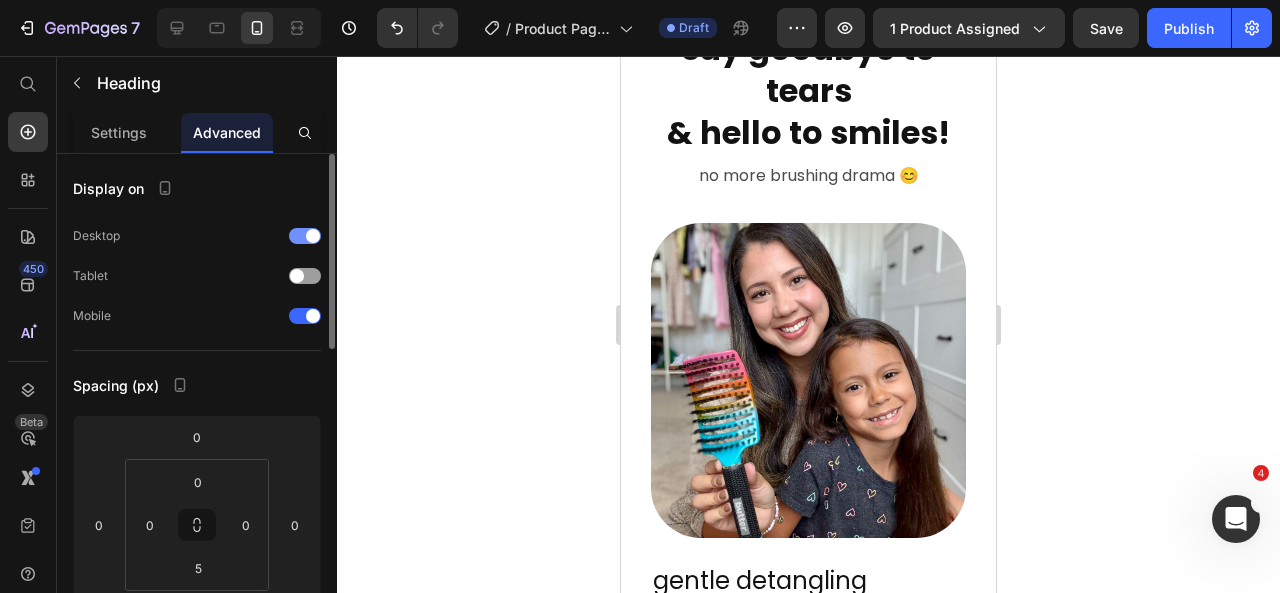 click at bounding box center (313, 236) 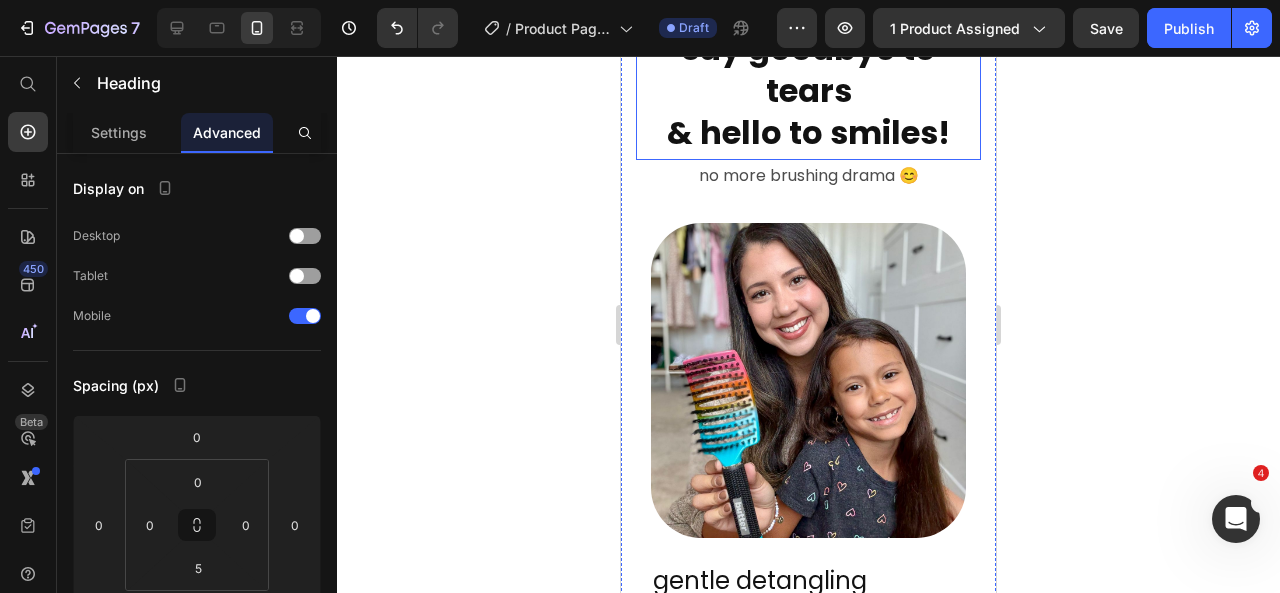 click on "say goodbye to tears & hello to smiles!" at bounding box center [808, 90] 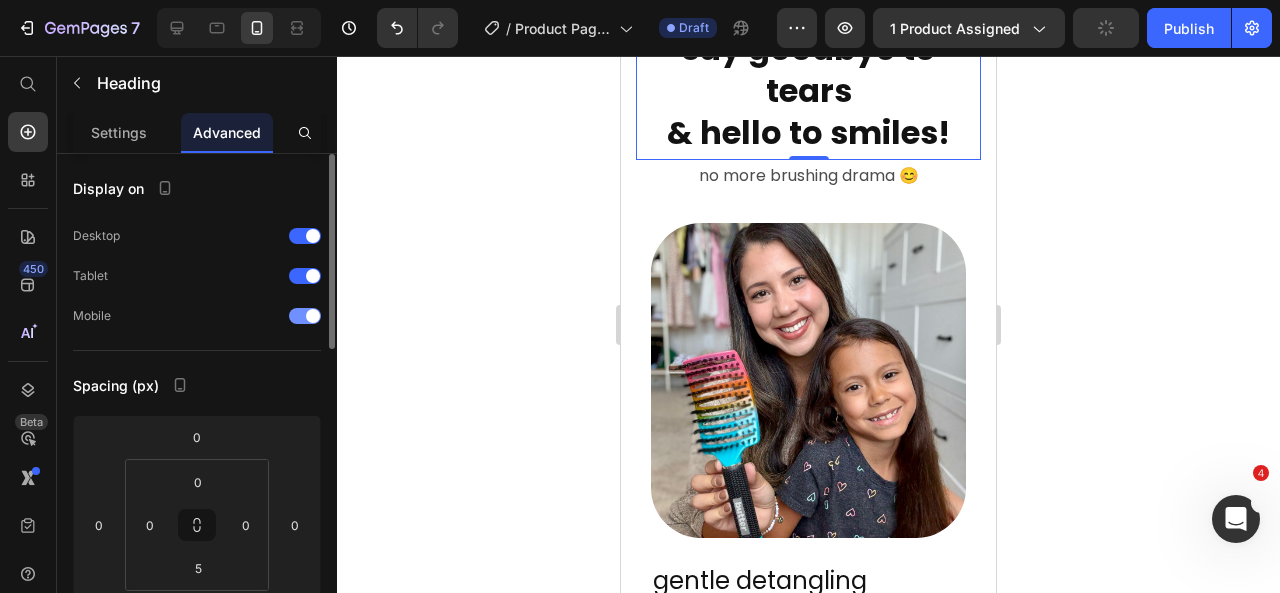 click at bounding box center (305, 316) 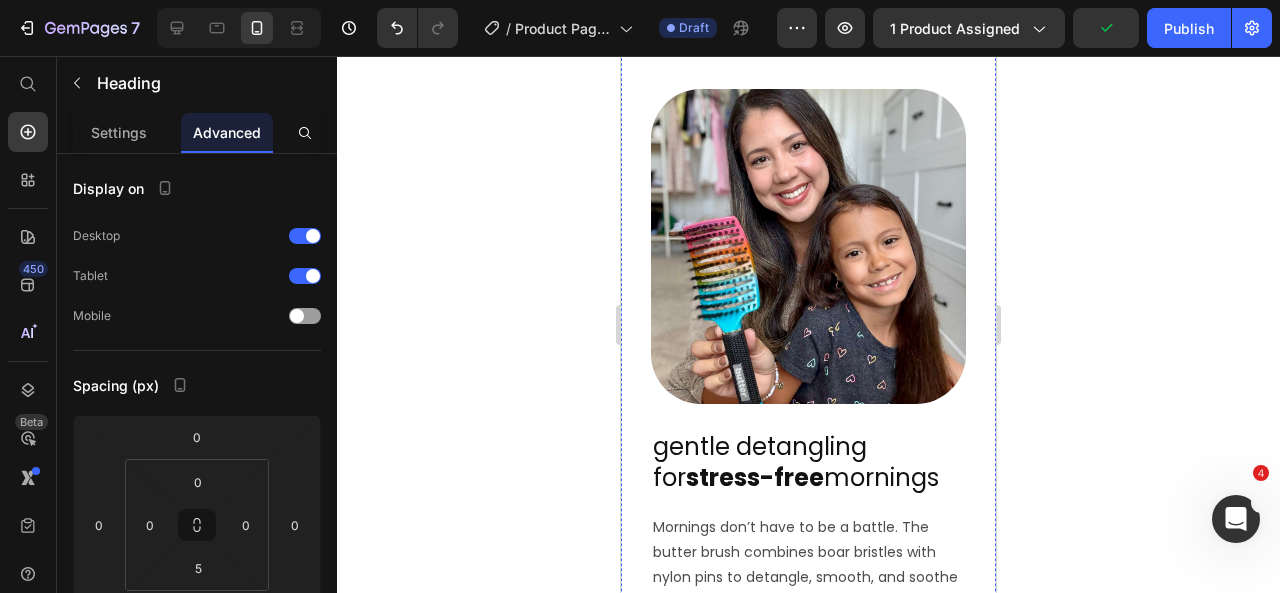 click on "say goodbye to tears & hello to smiles!" at bounding box center [808, -43] 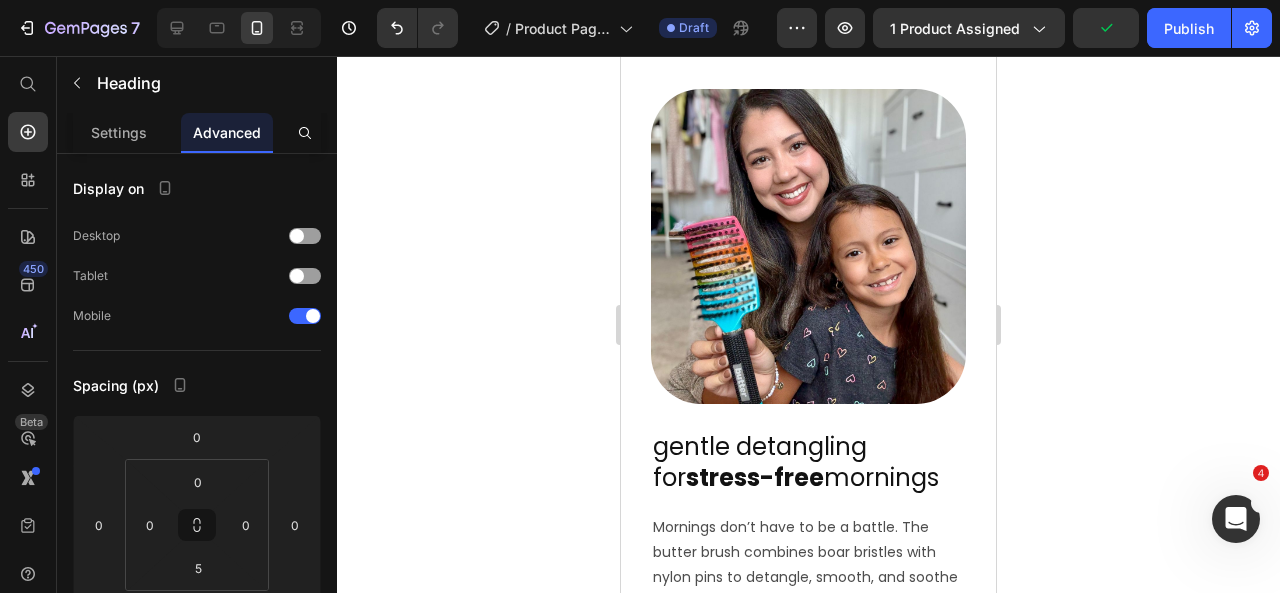click on "say goodbye to tears & hello to smiles!" at bounding box center (808, -43) 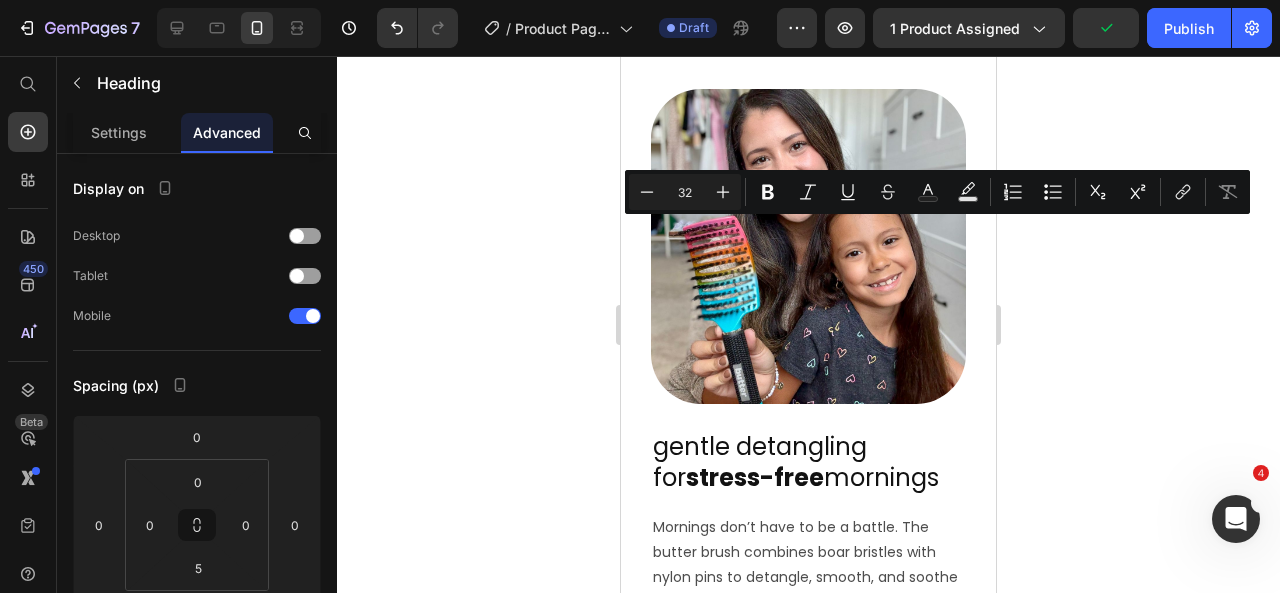 click on "say goodbye to tears & hello to smiles!" at bounding box center (808, -43) 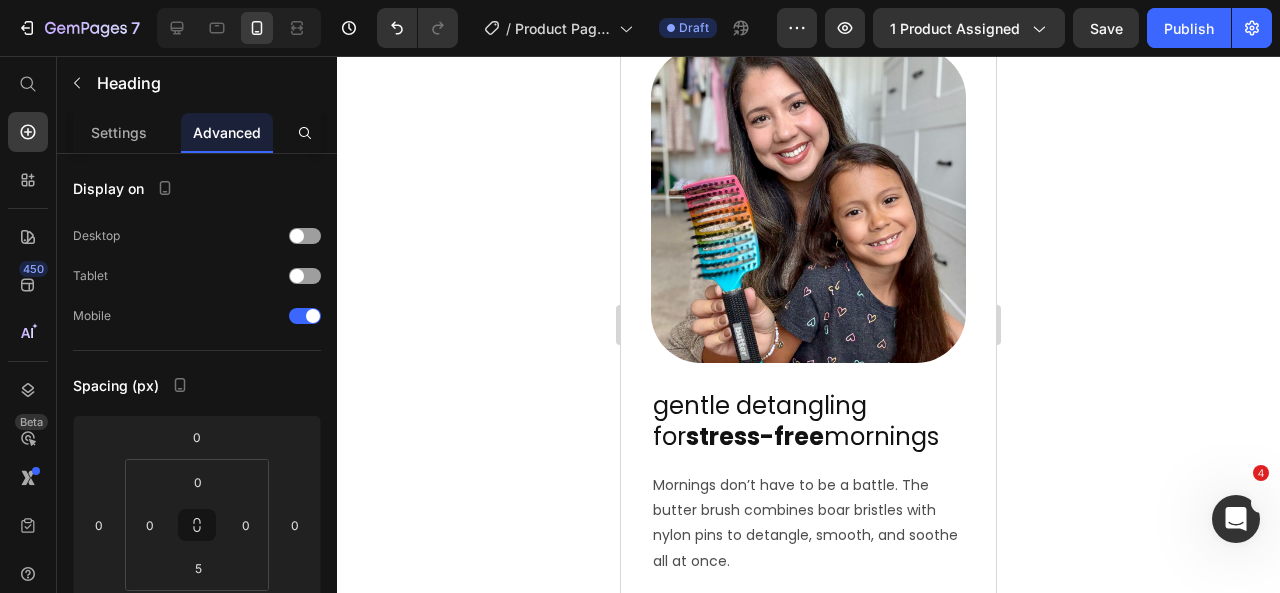 click on "goodbye to tears & hello to smiles!" at bounding box center (808, -64) 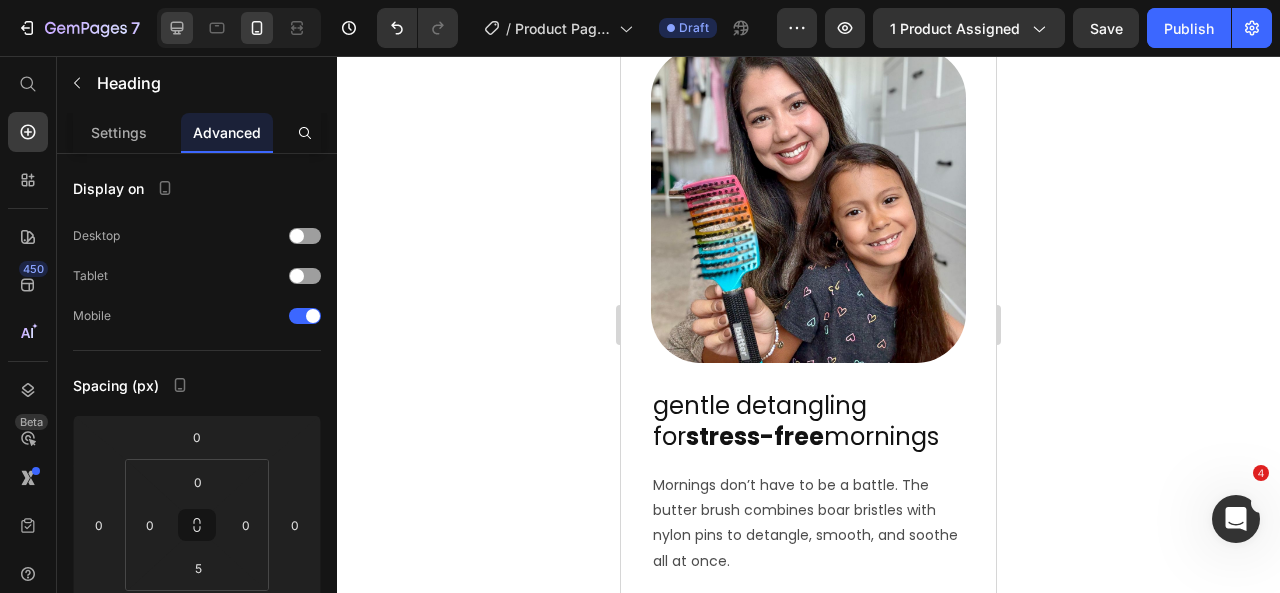 click 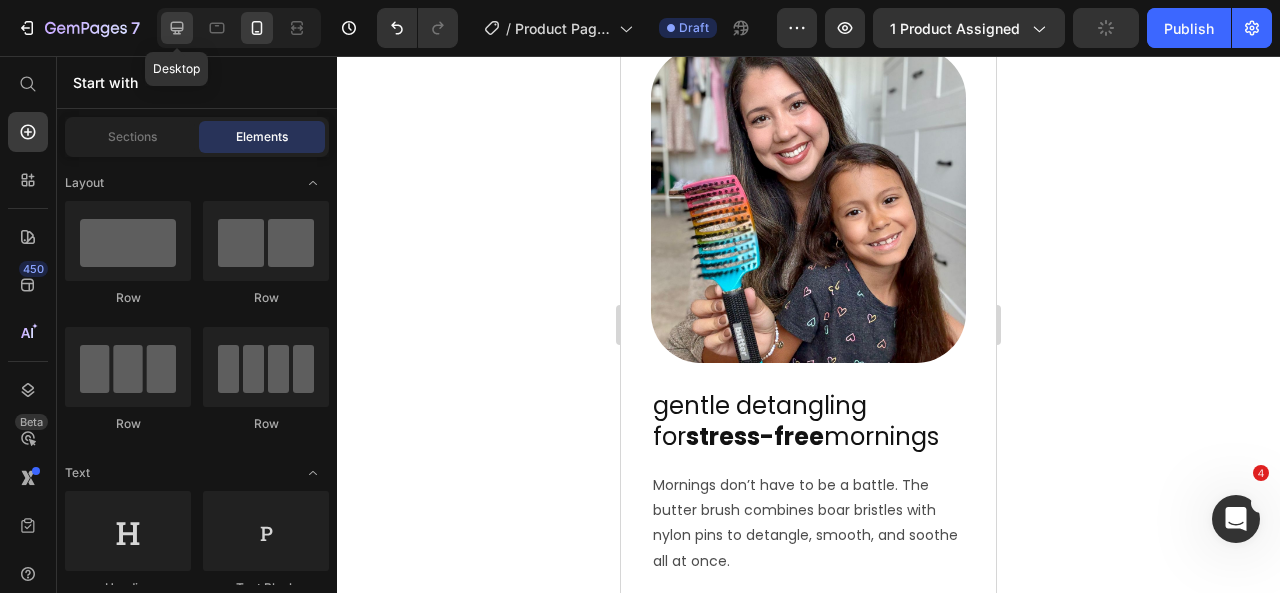 drag, startPoint x: 170, startPoint y: 25, endPoint x: 390, endPoint y: 182, distance: 270.2758 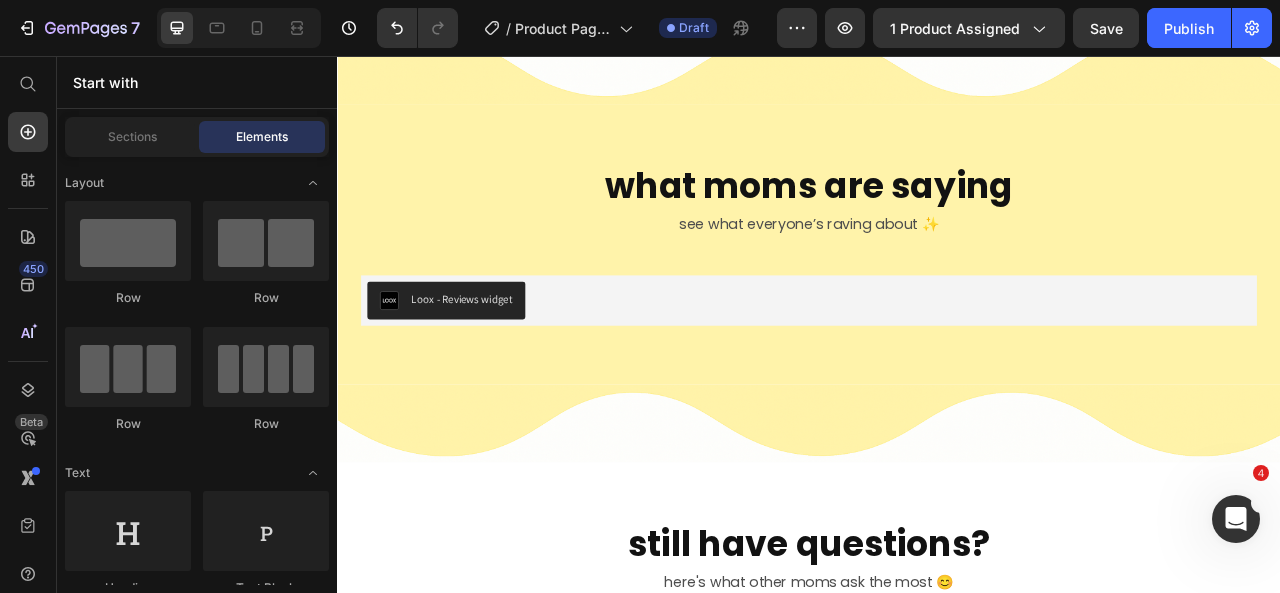 scroll, scrollTop: 8951, scrollLeft: 0, axis: vertical 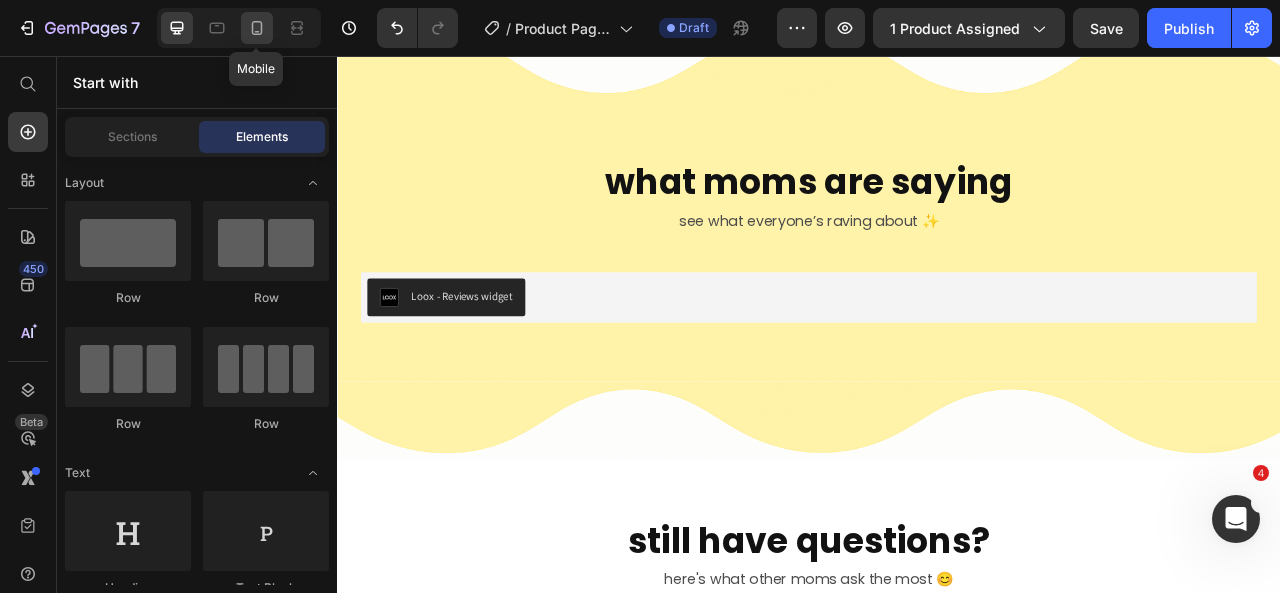 click 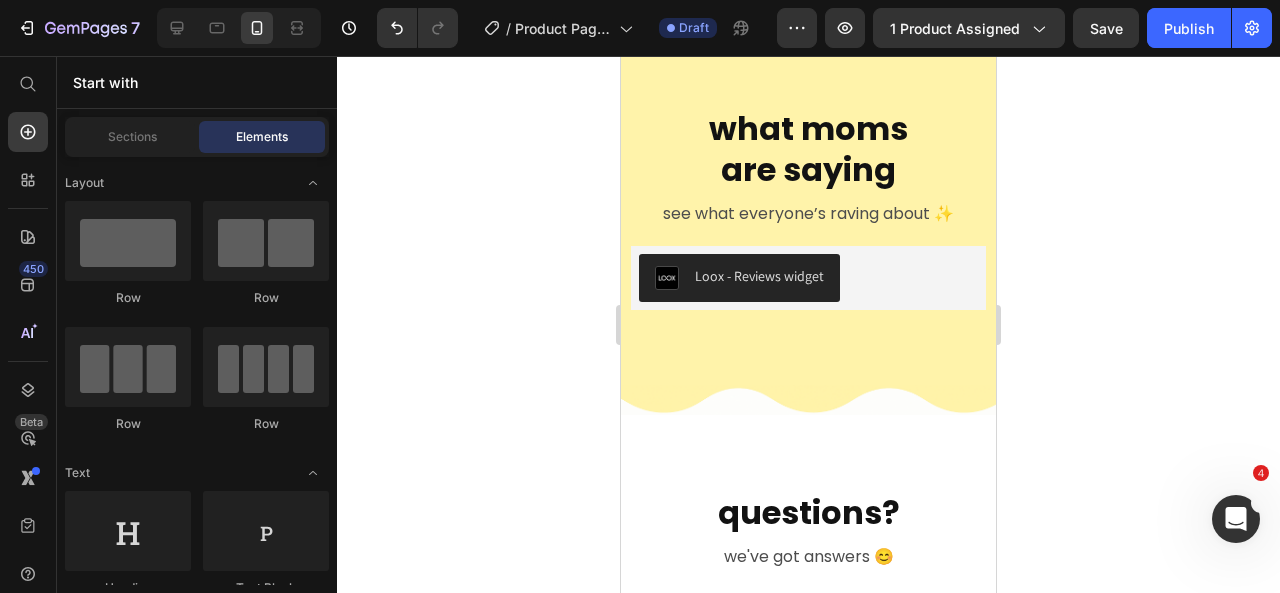scroll, scrollTop: 9829, scrollLeft: 0, axis: vertical 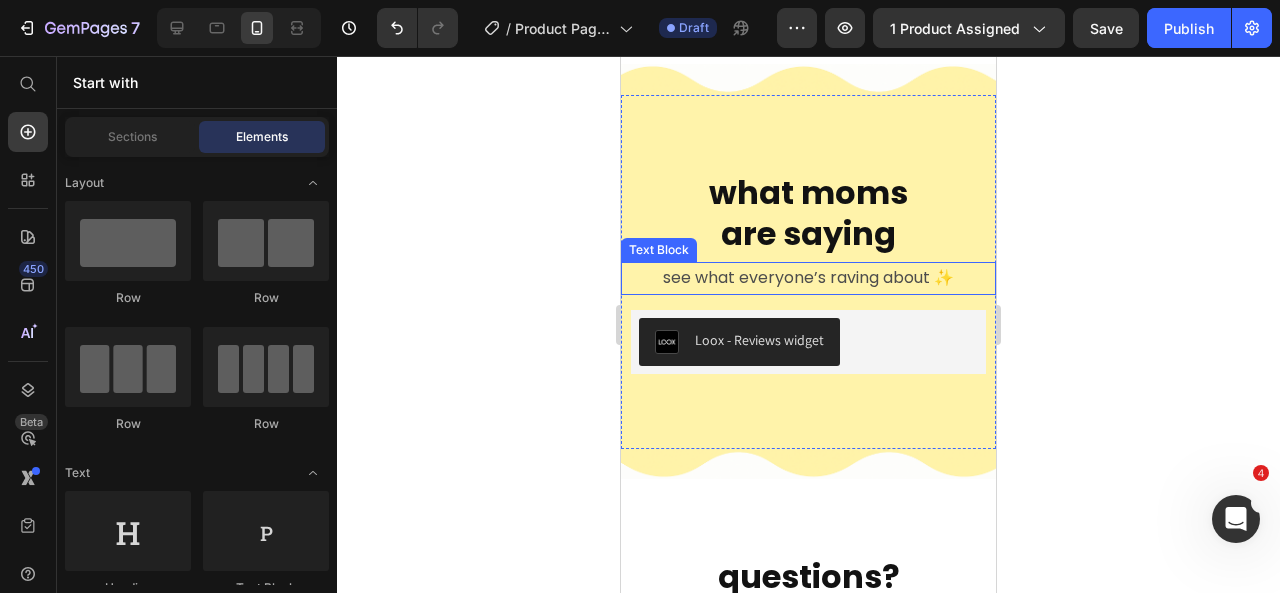 click on "see what everyone’s raving about ✨" at bounding box center [808, 278] 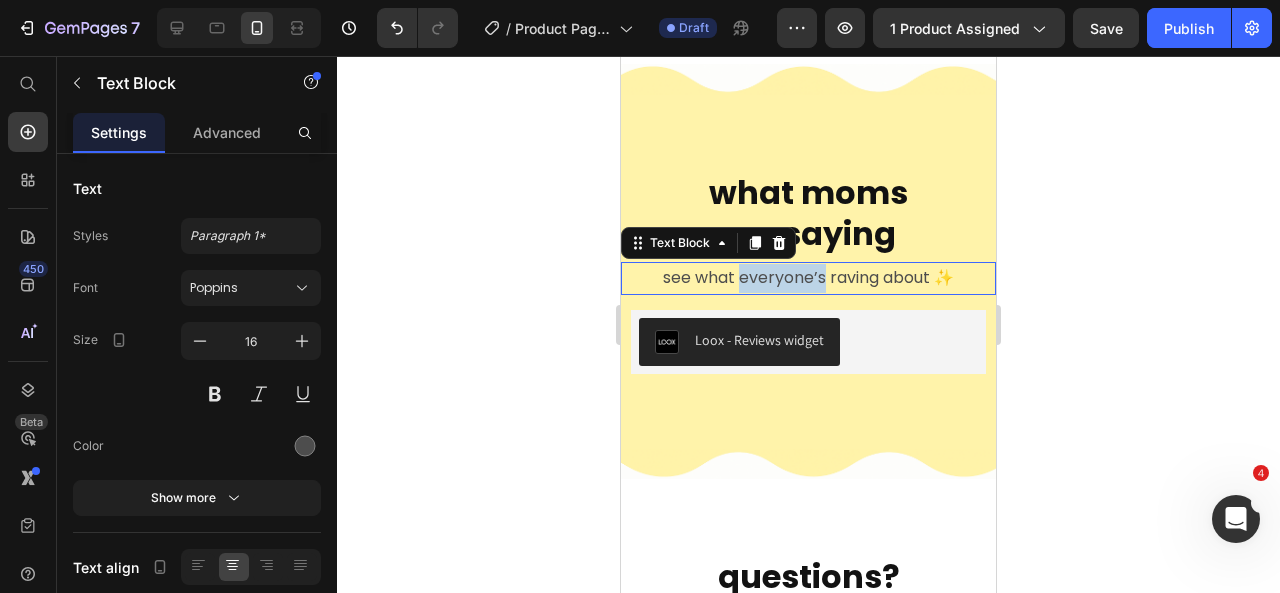 click on "see what everyone’s raving about ✨" at bounding box center (808, 278) 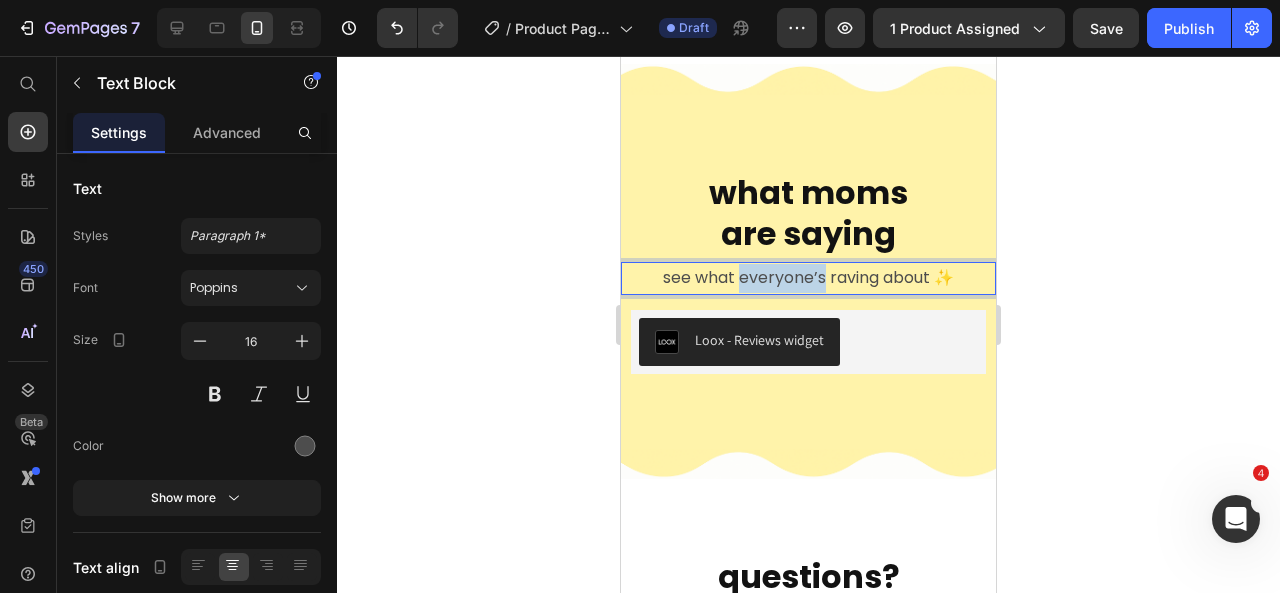 click on "see what everyone’s raving about ✨" at bounding box center [808, 278] 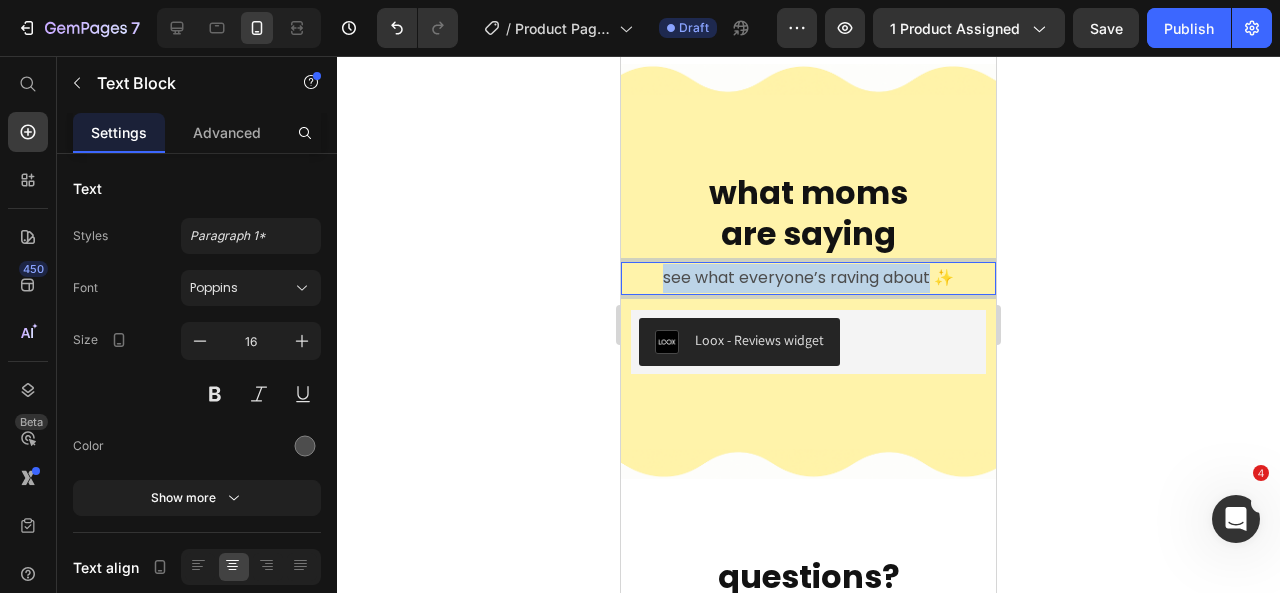drag, startPoint x: 921, startPoint y: 269, endPoint x: 652, endPoint y: 260, distance: 269.1505 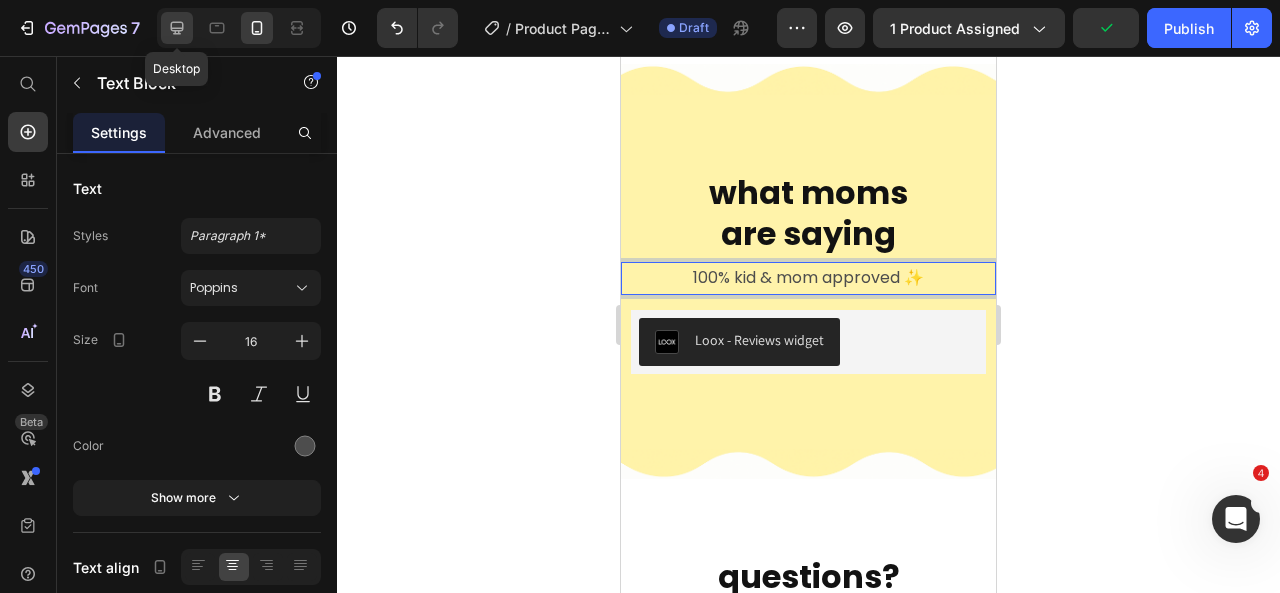 click 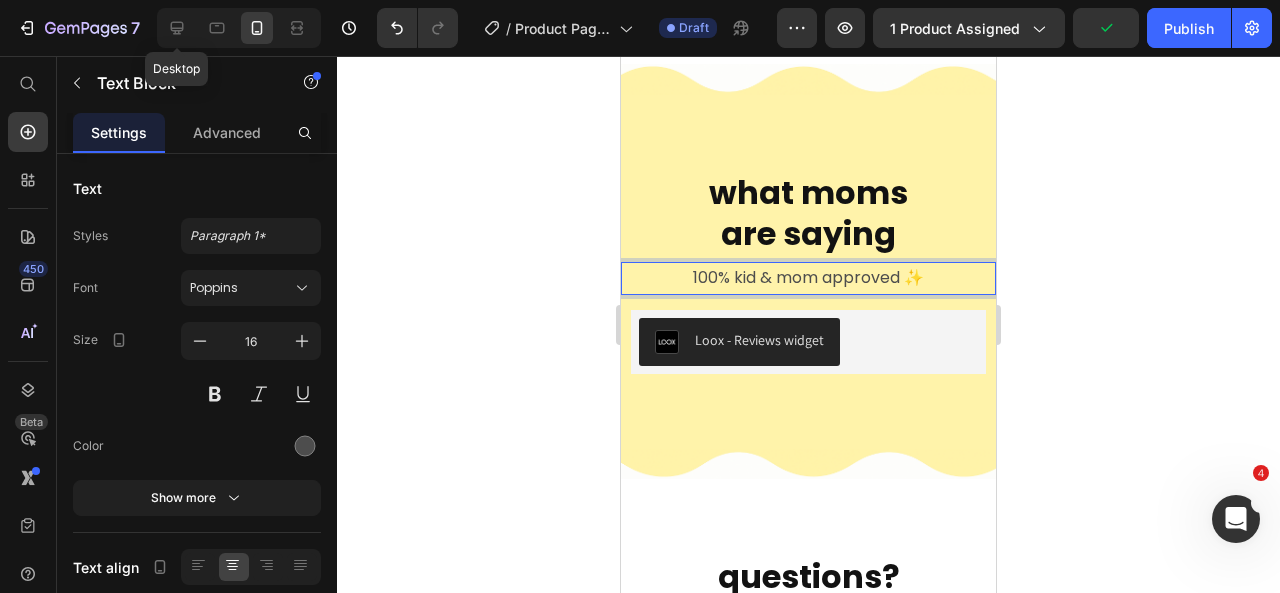 type on "18" 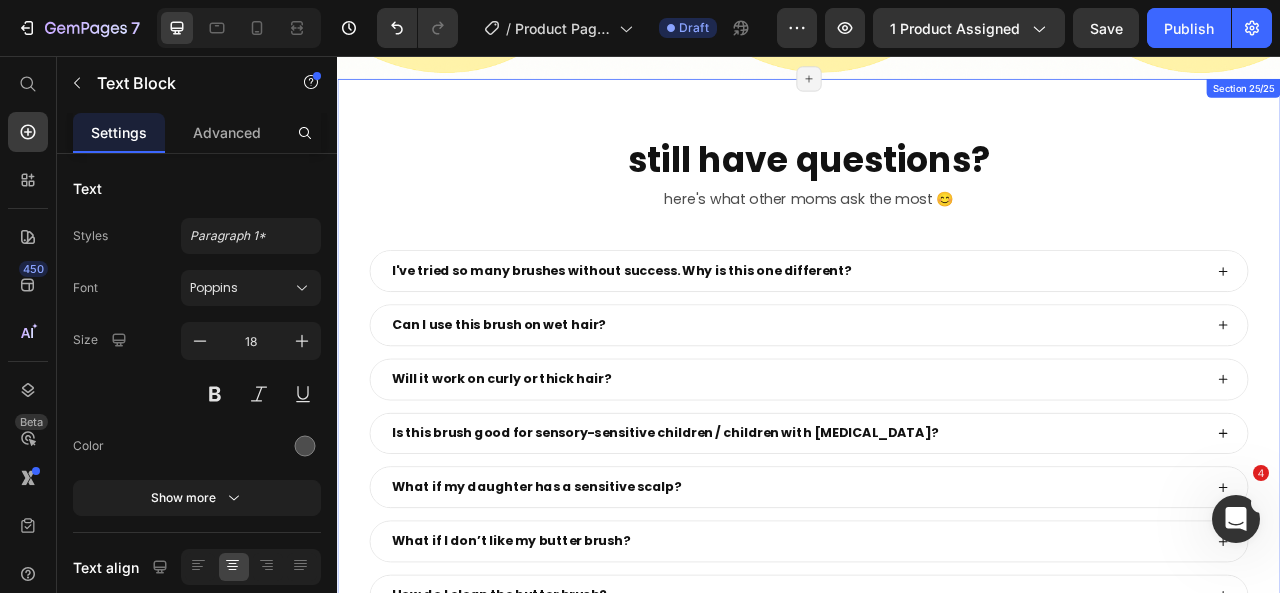 scroll, scrollTop: 8593, scrollLeft: 0, axis: vertical 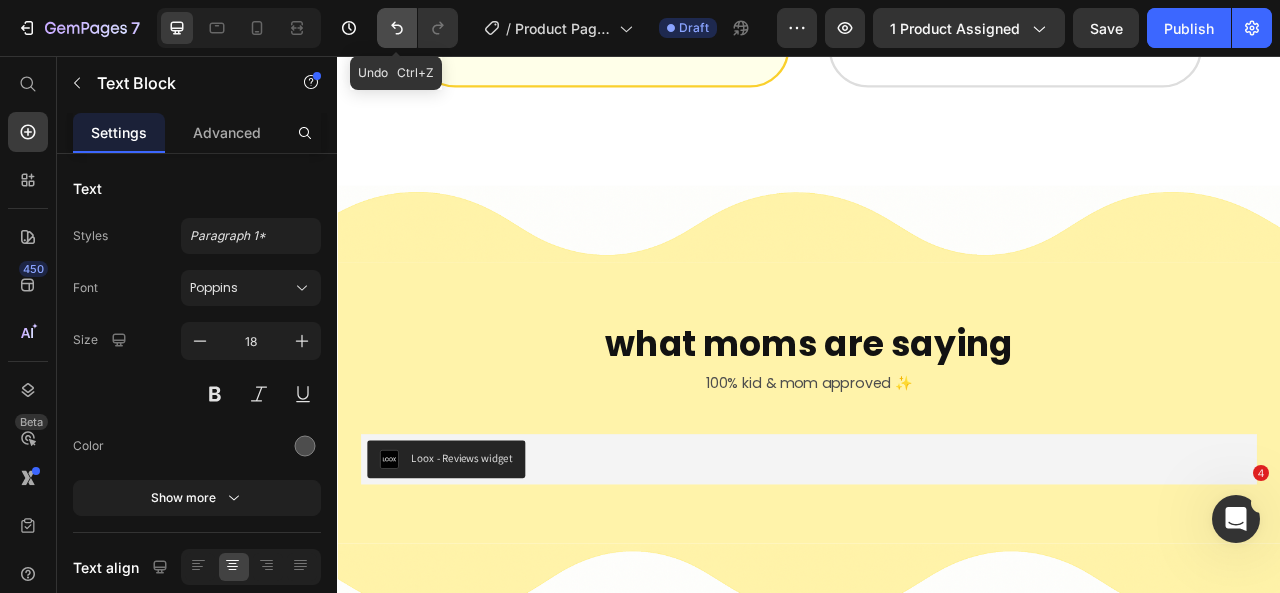 click 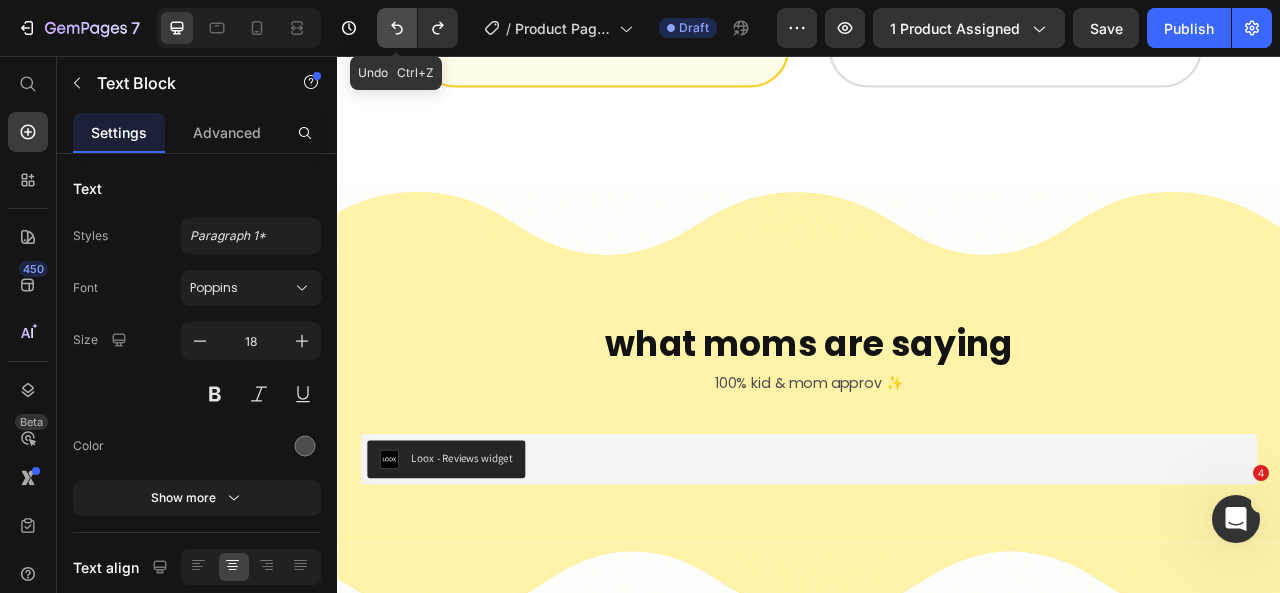 click 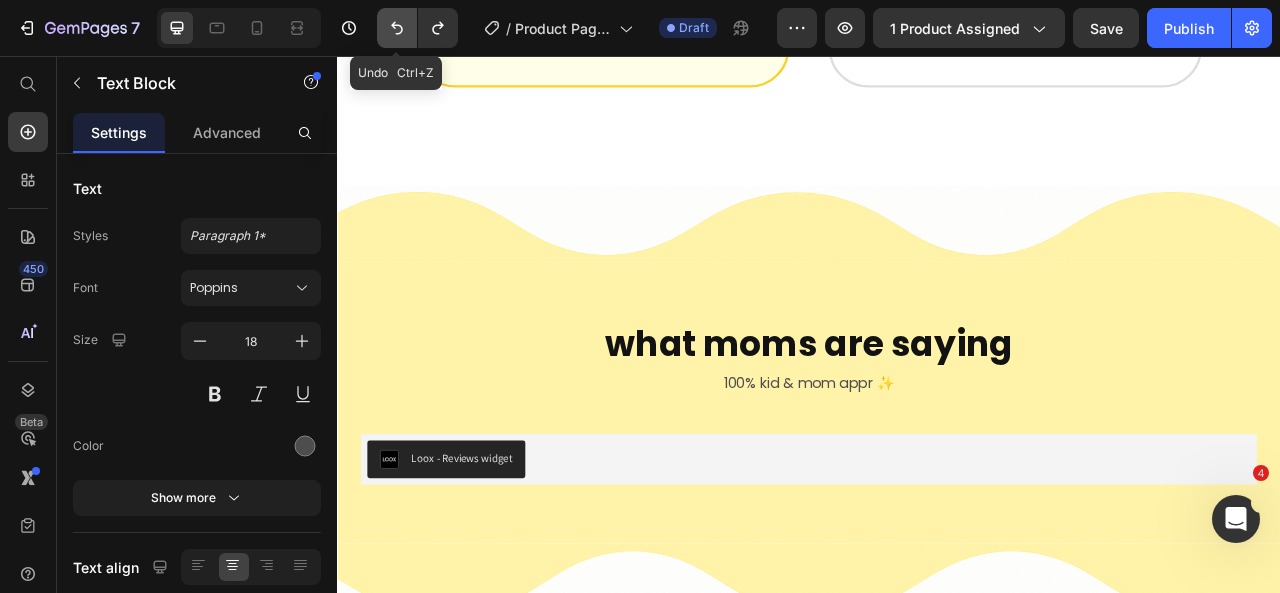 click 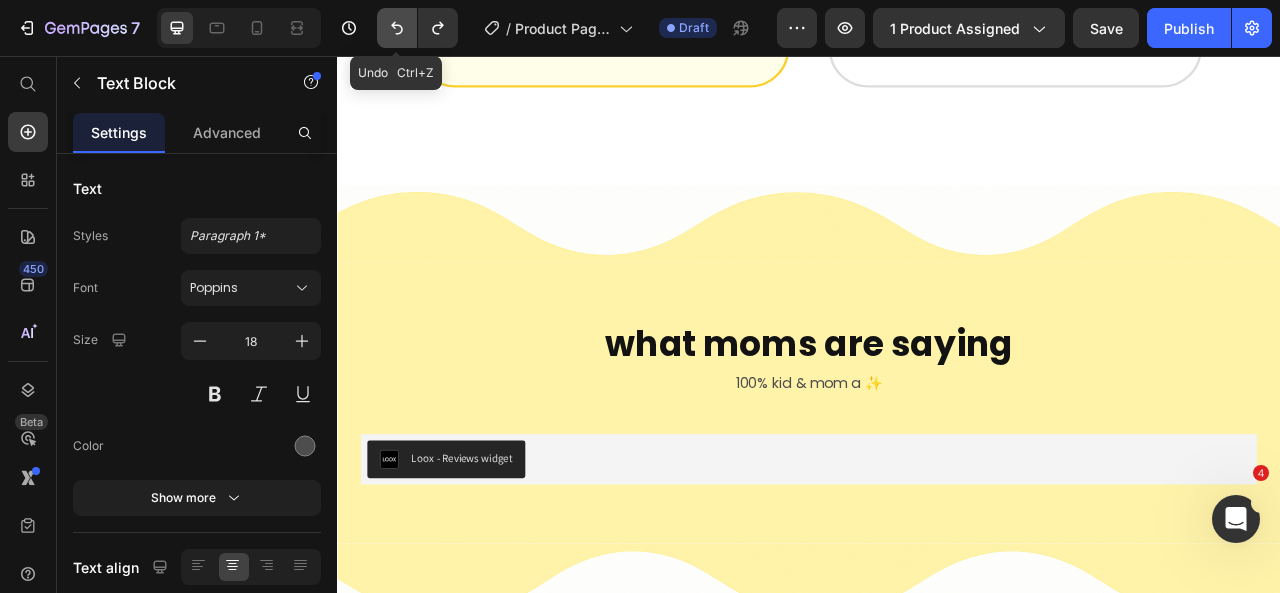 click 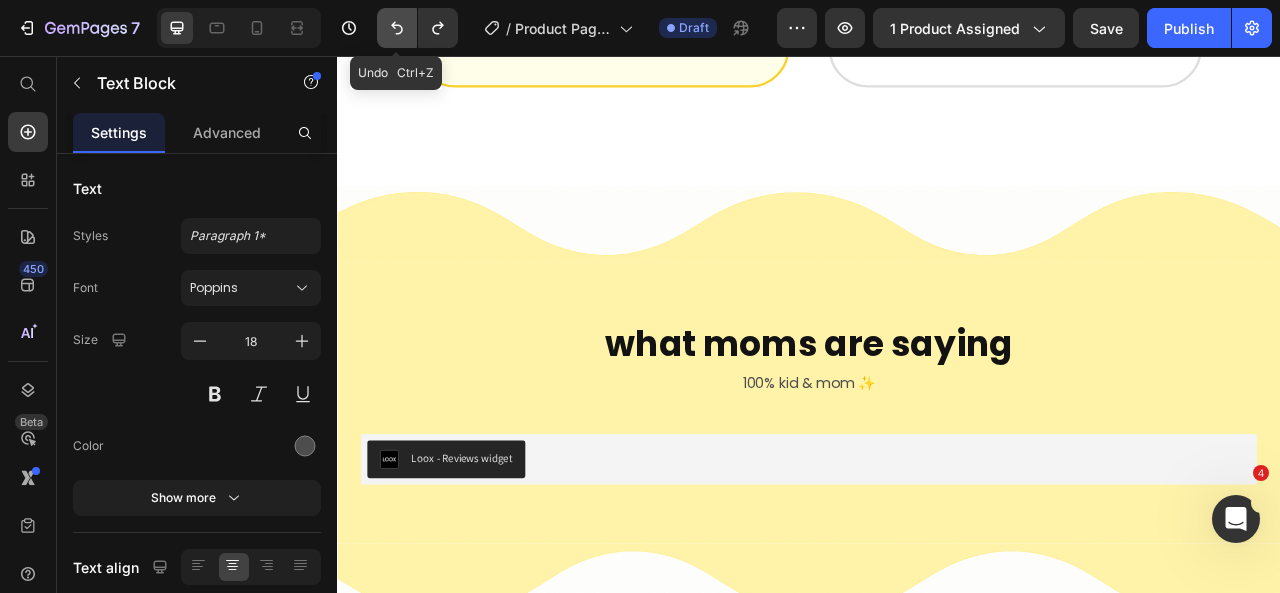 click 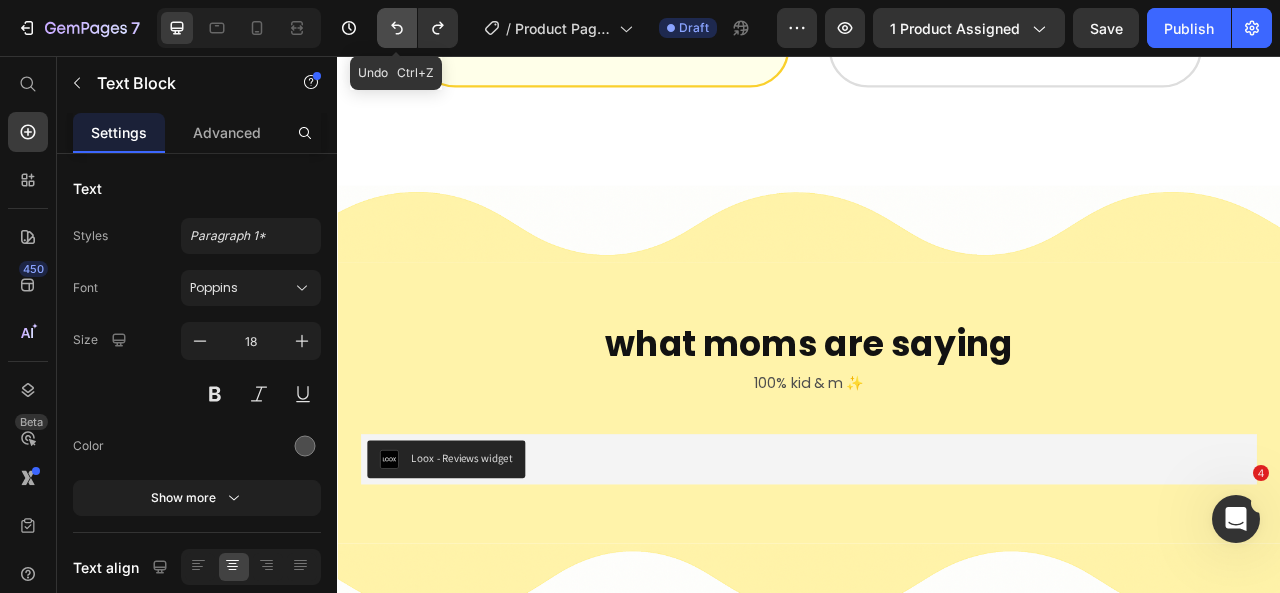 click 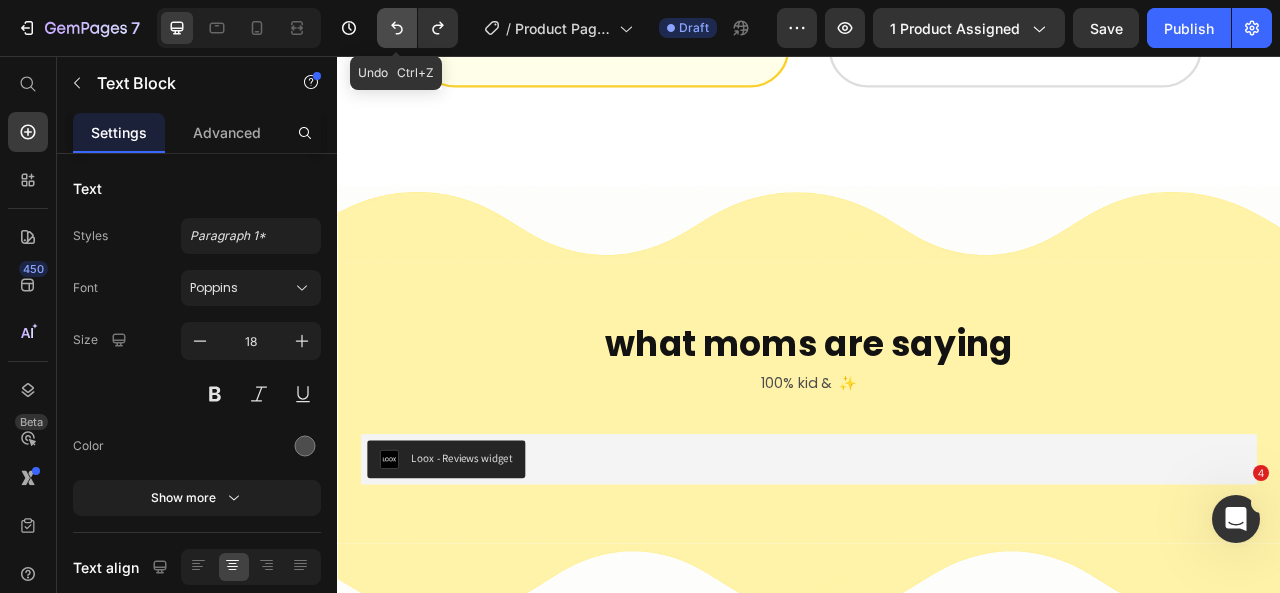 click 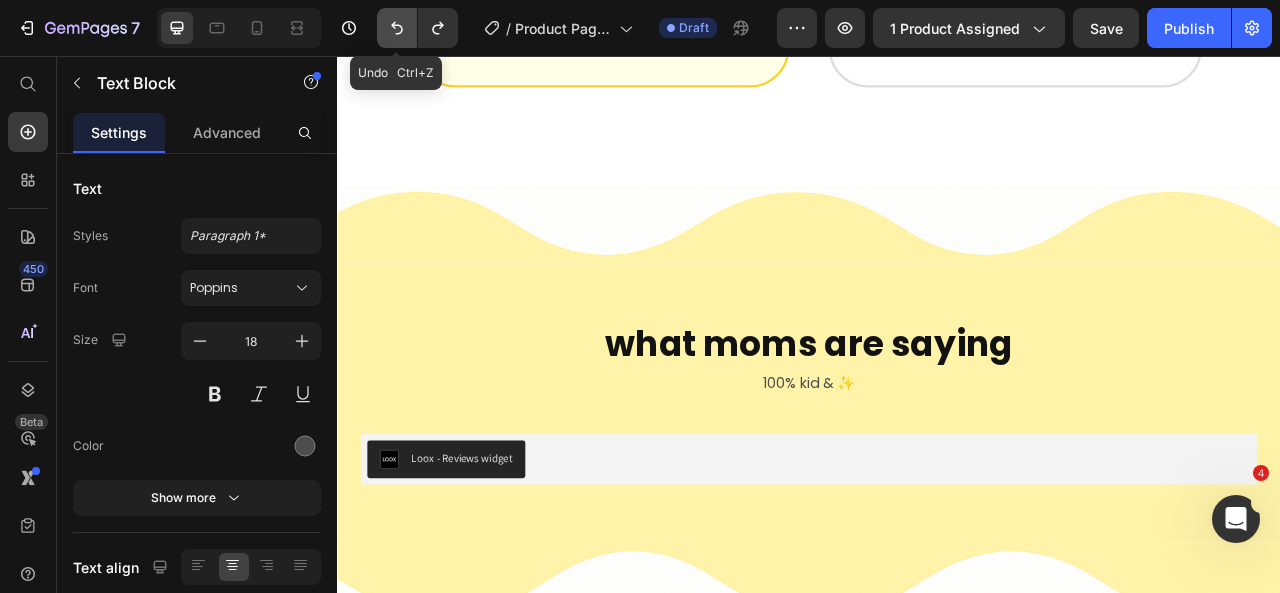 click 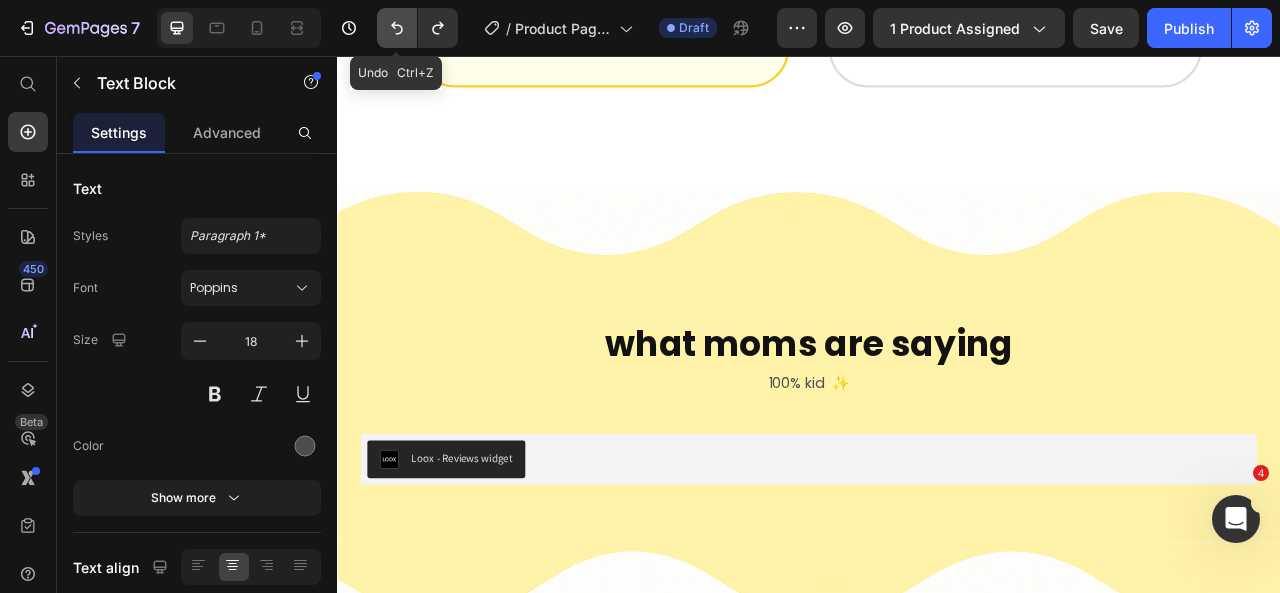 click 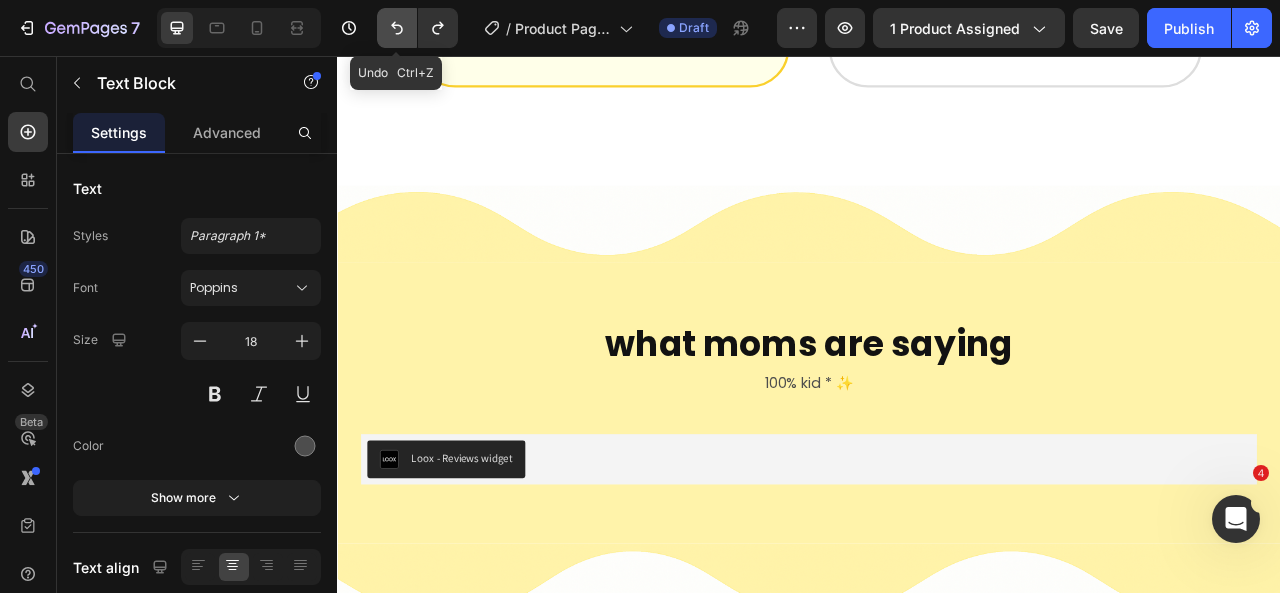 click 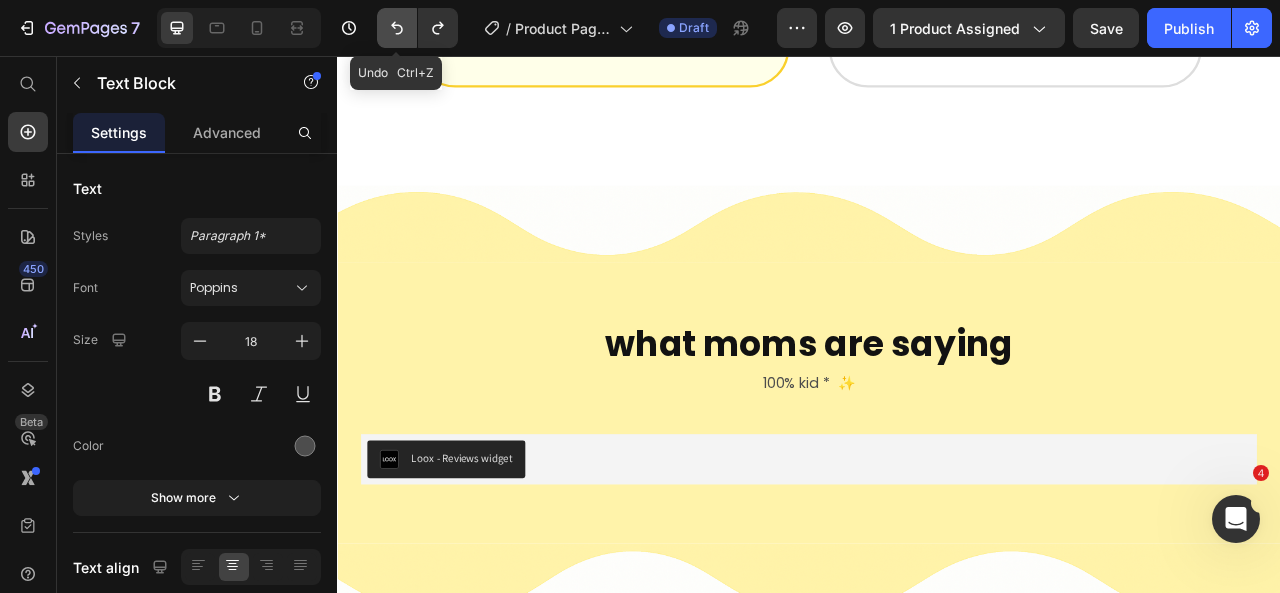 click 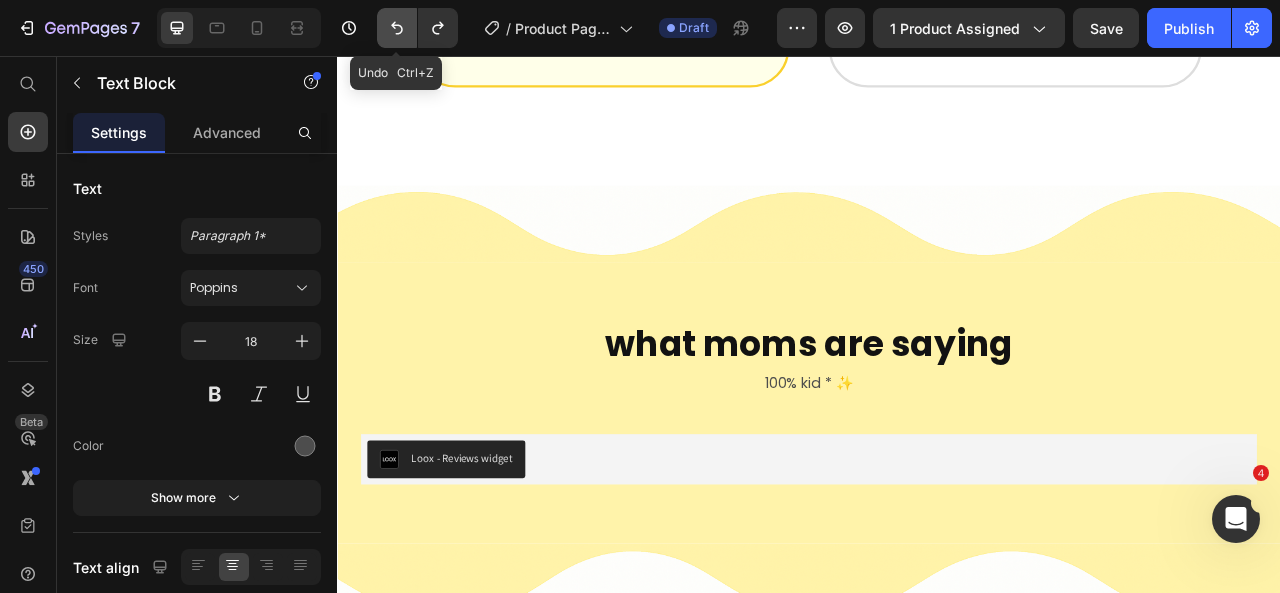 click 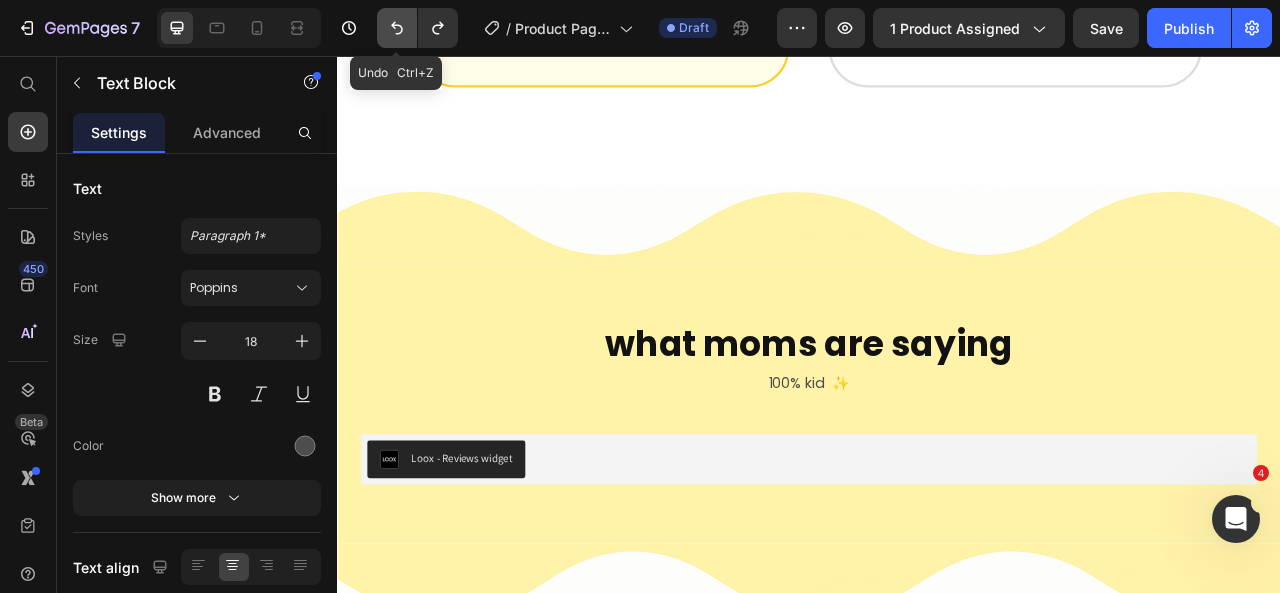 click 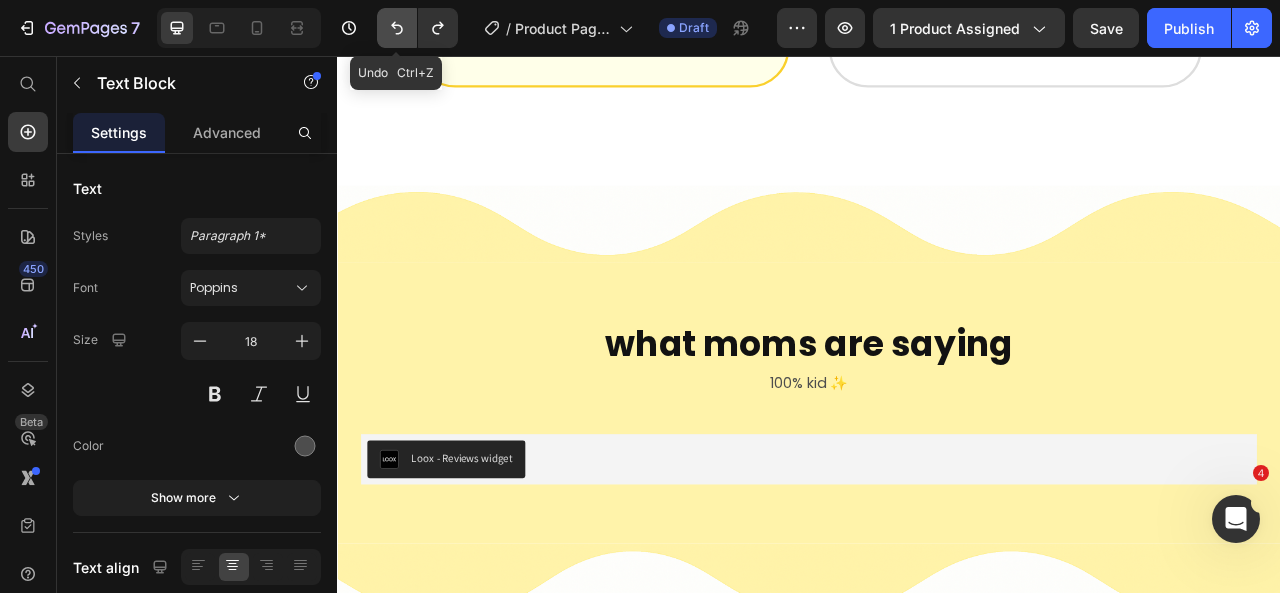 click 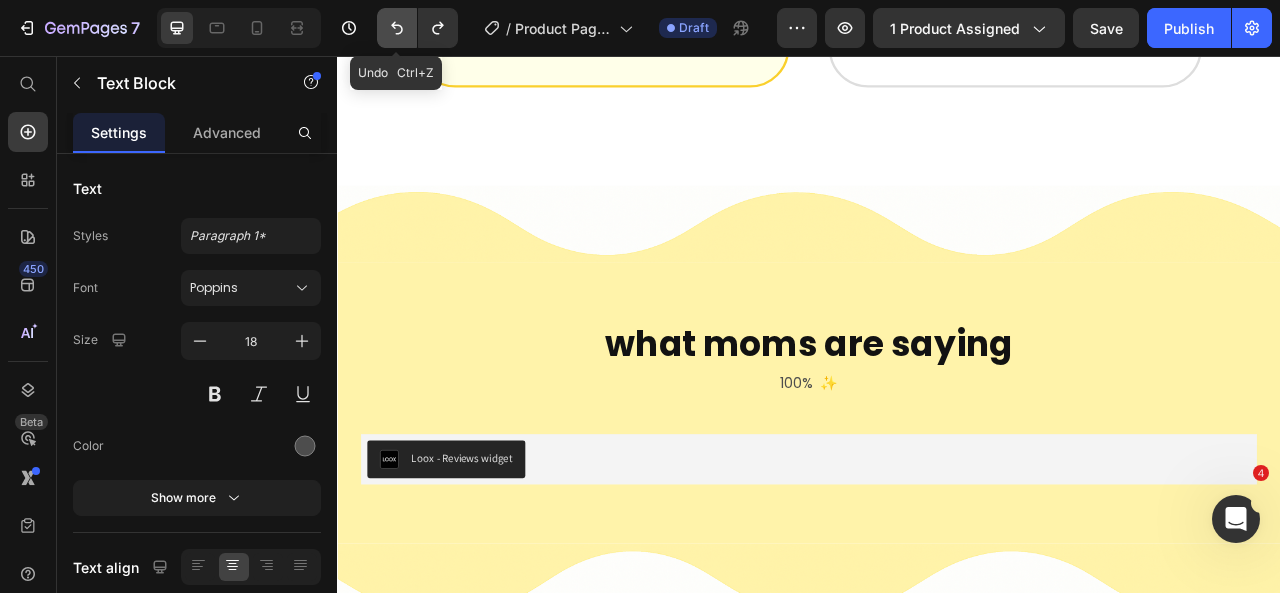 click 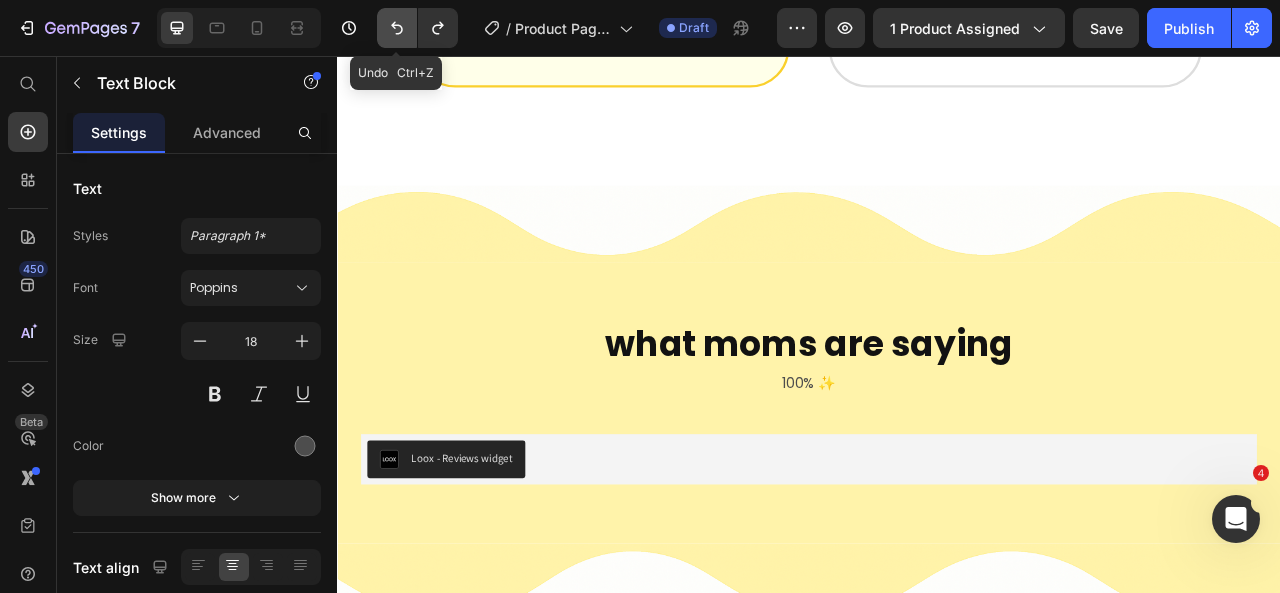 click 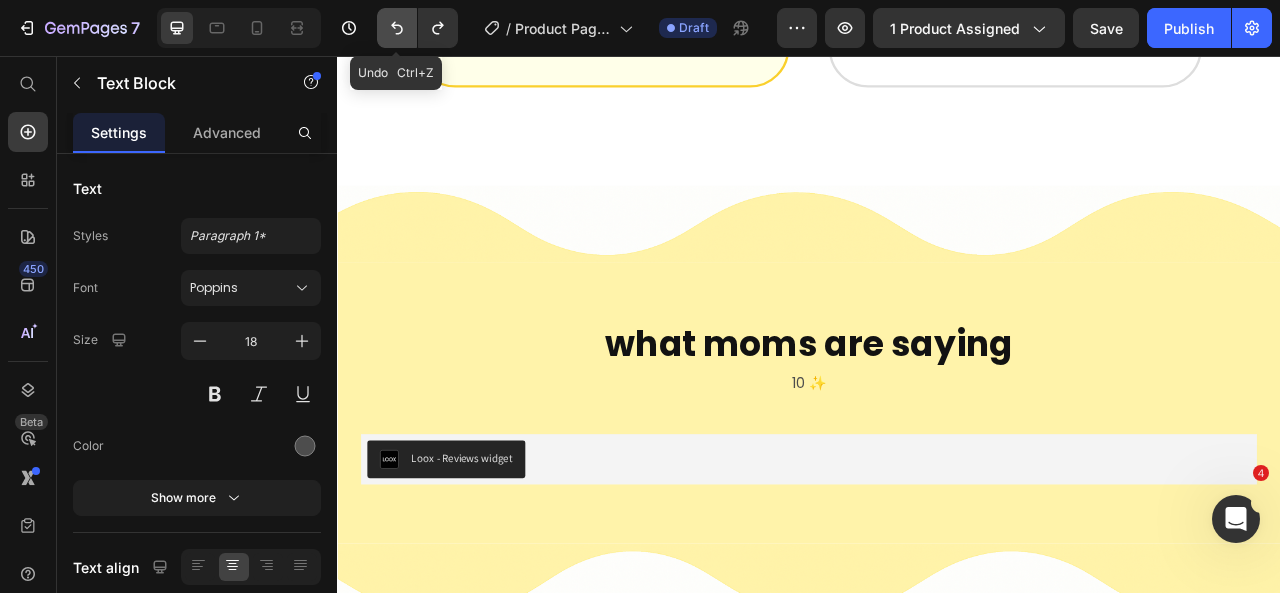 click 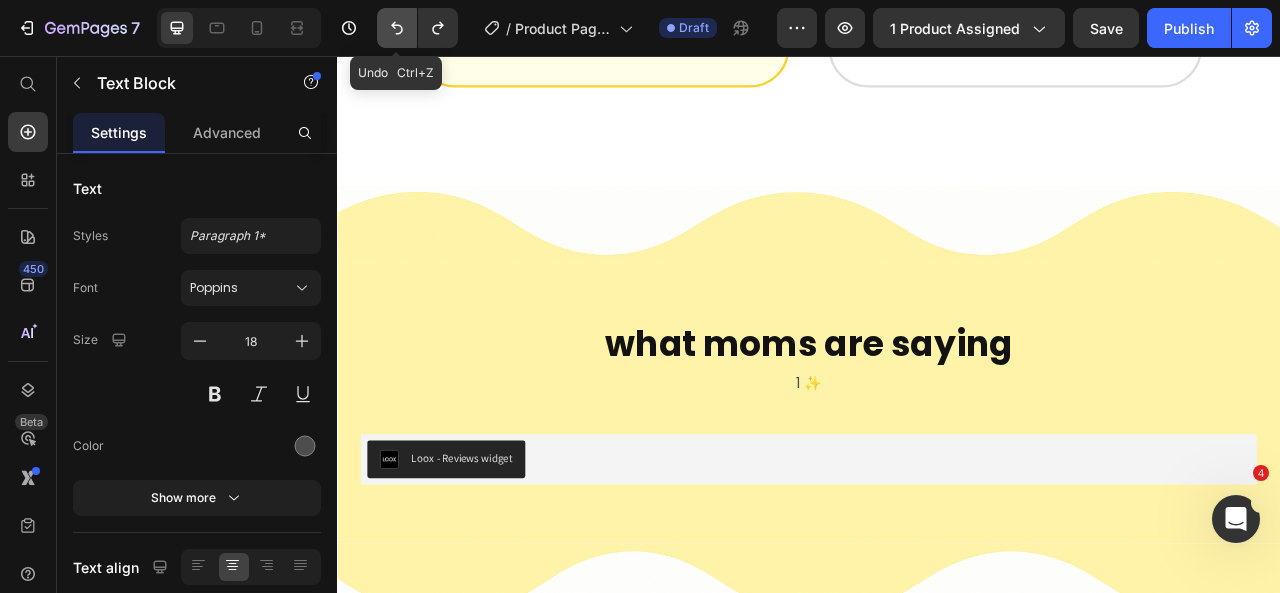 click 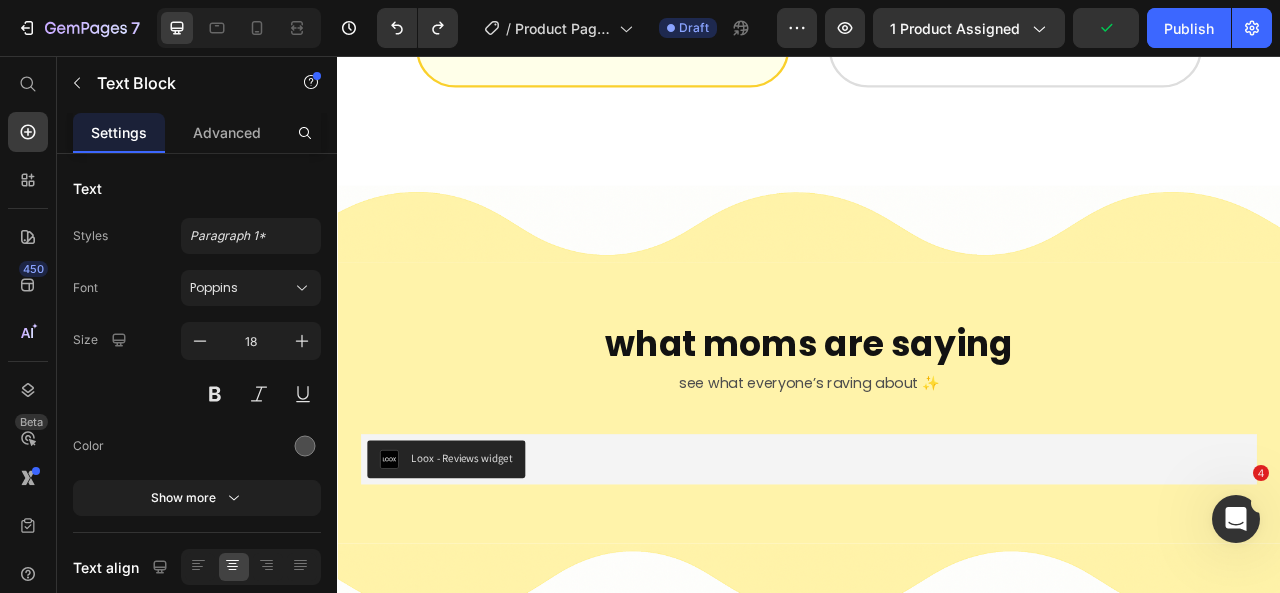click on "see what everyone’s raving about ✨" at bounding box center (937, 472) 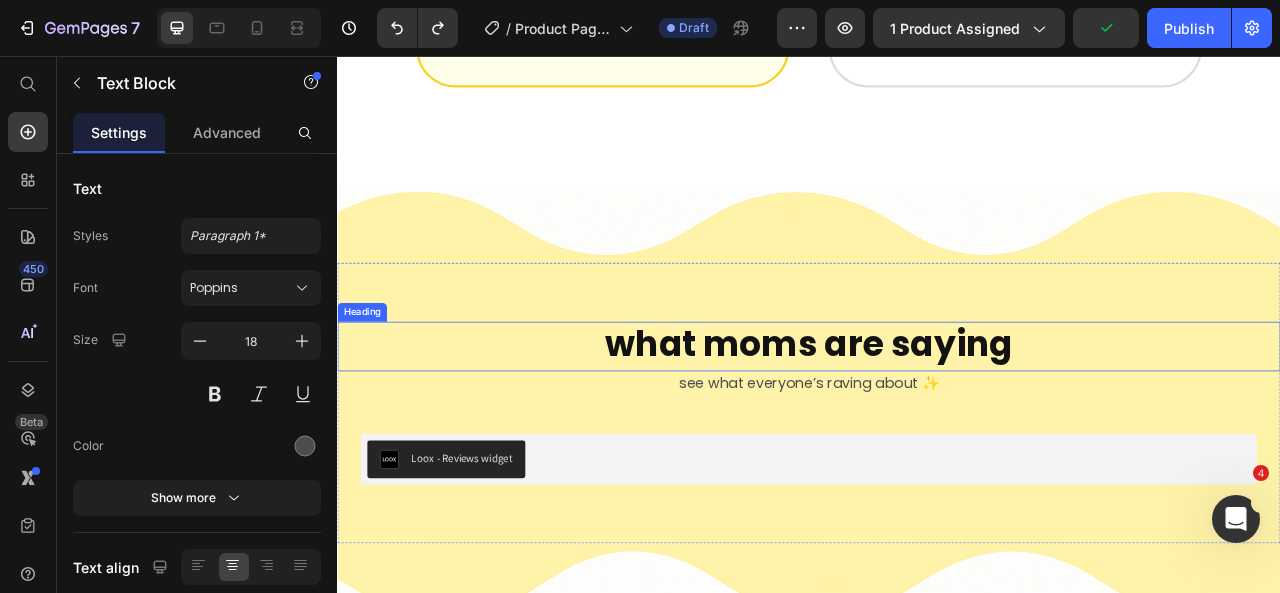 click on "what moms  are saying Heading what moms are saying Heading see what everyone’s raving about ✨ Text Block Loox - Reviews widget Loox Section 23/25 Page has reached Shopify’s 25 section-limit Page has reached Shopify’s 25 section-limit" at bounding box center (937, 497) 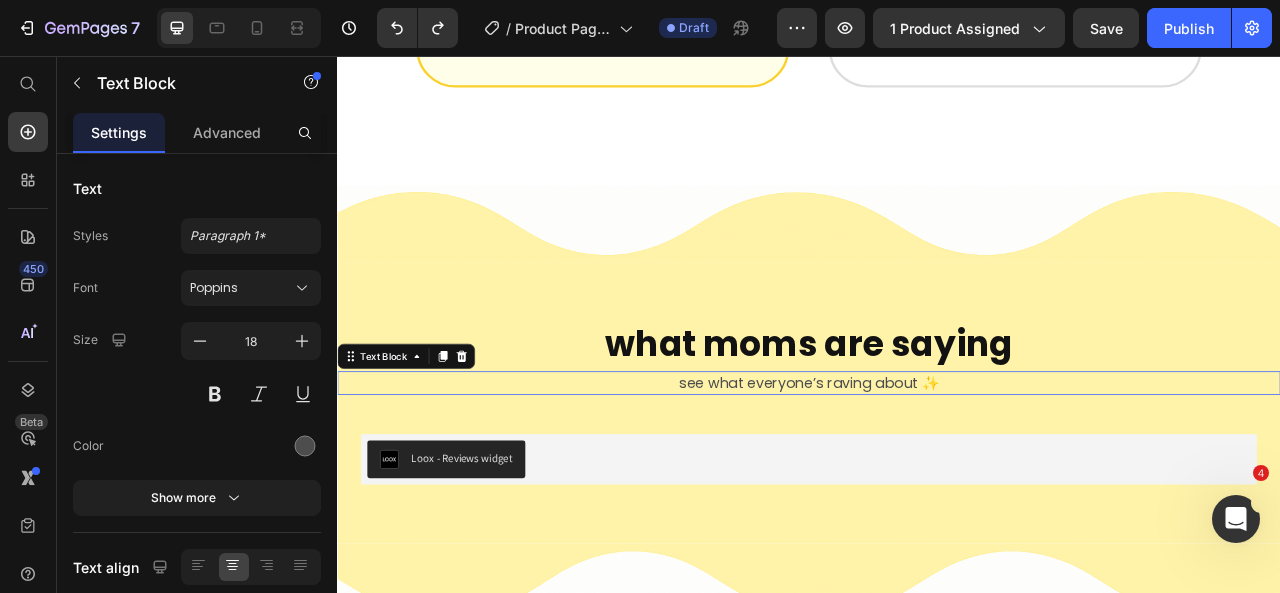 click on "see what everyone’s raving about ✨" at bounding box center [937, 472] 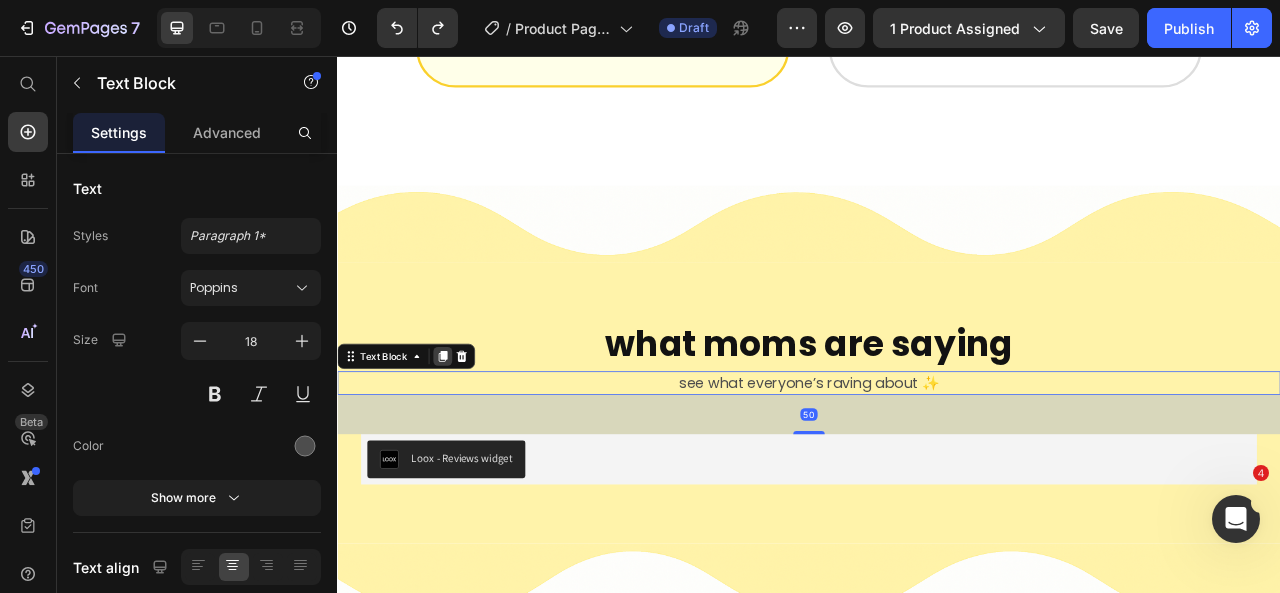 click 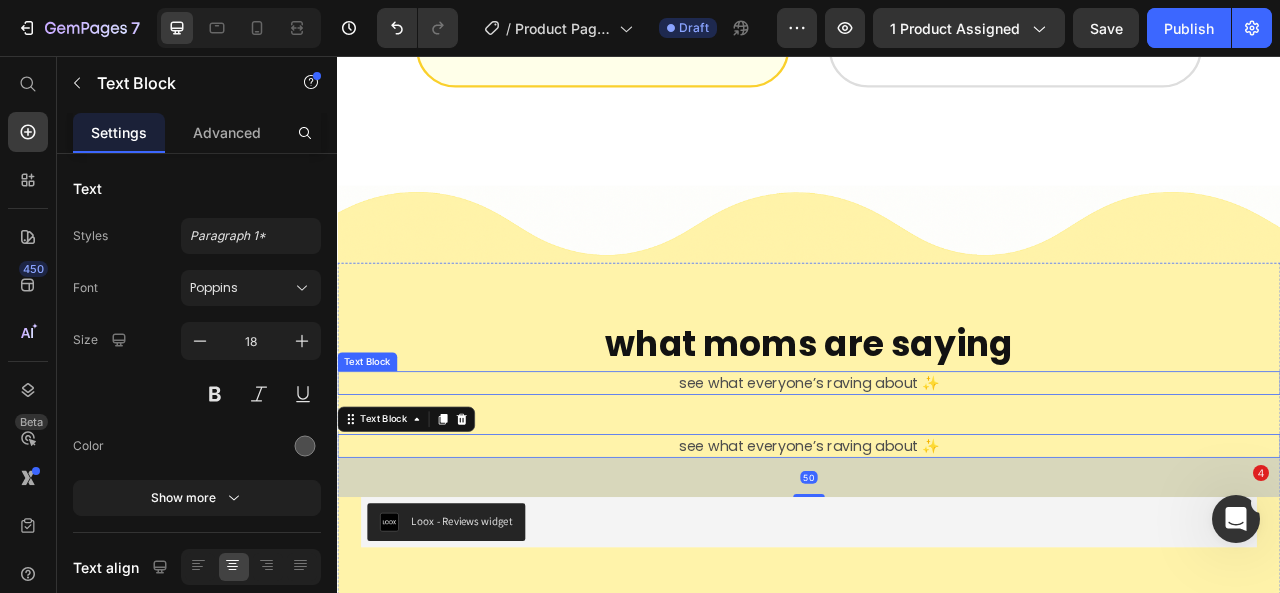 click on "see what everyone’s raving about ✨" at bounding box center (937, 472) 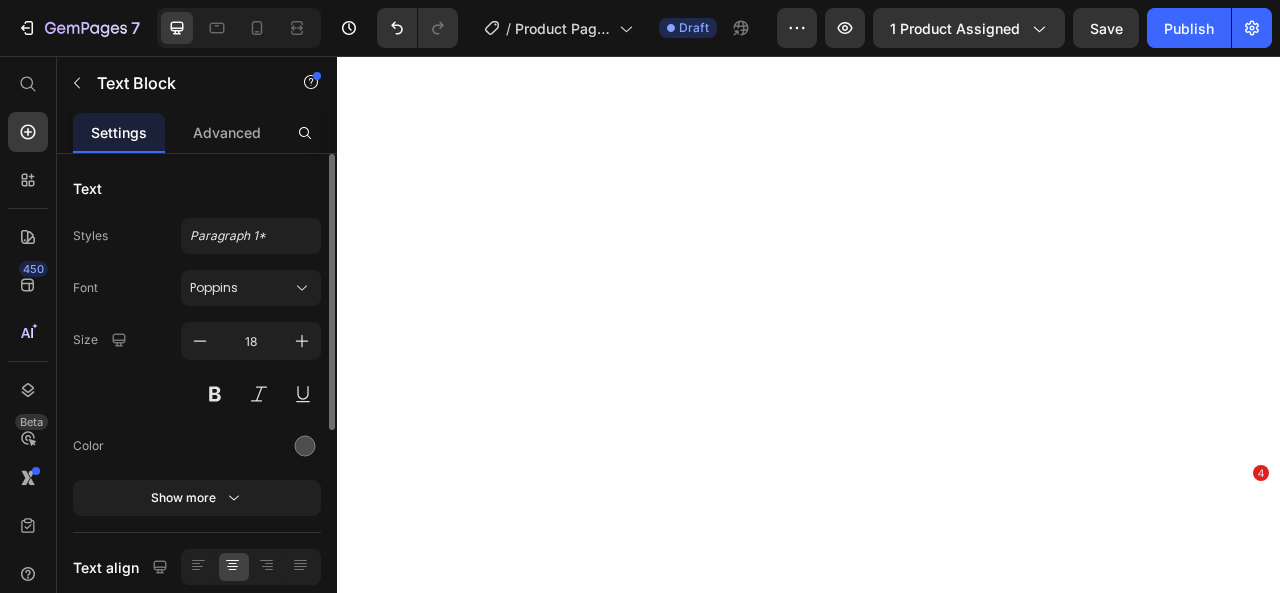scroll, scrollTop: 0, scrollLeft: 0, axis: both 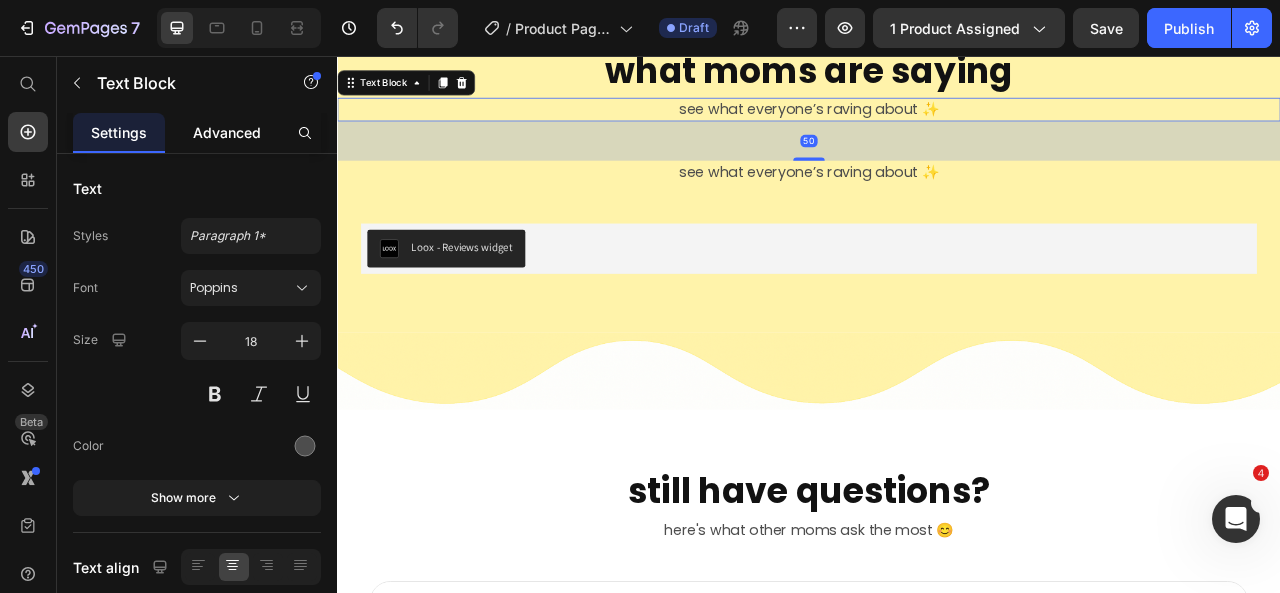 click on "Advanced" at bounding box center (227, 132) 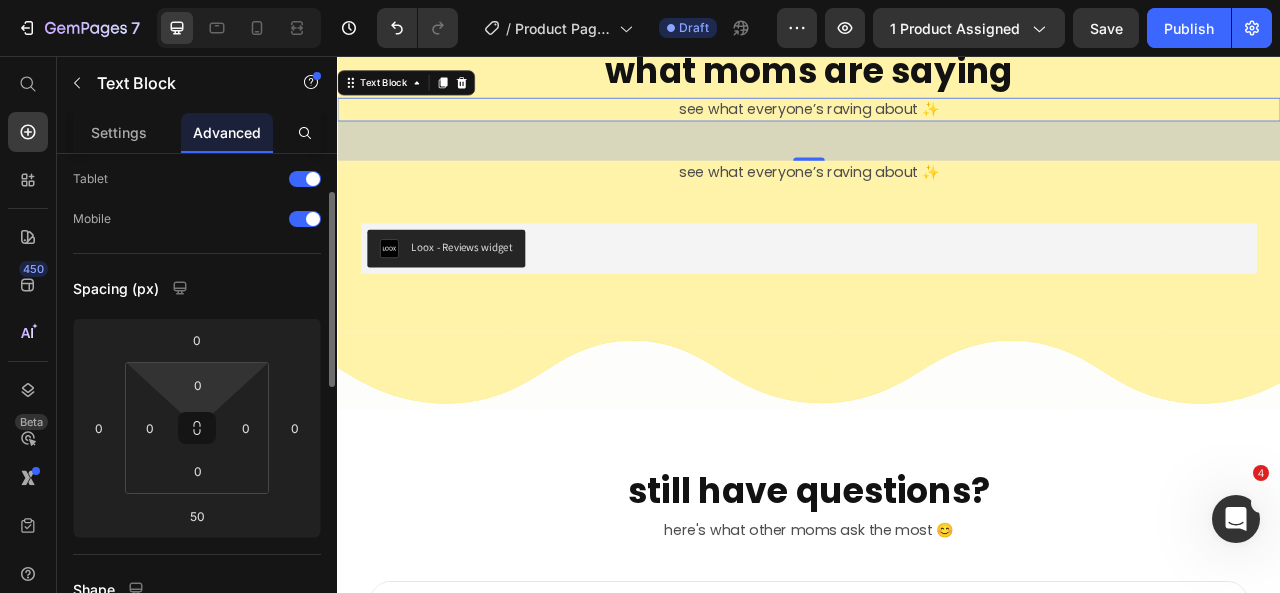 scroll, scrollTop: 0, scrollLeft: 0, axis: both 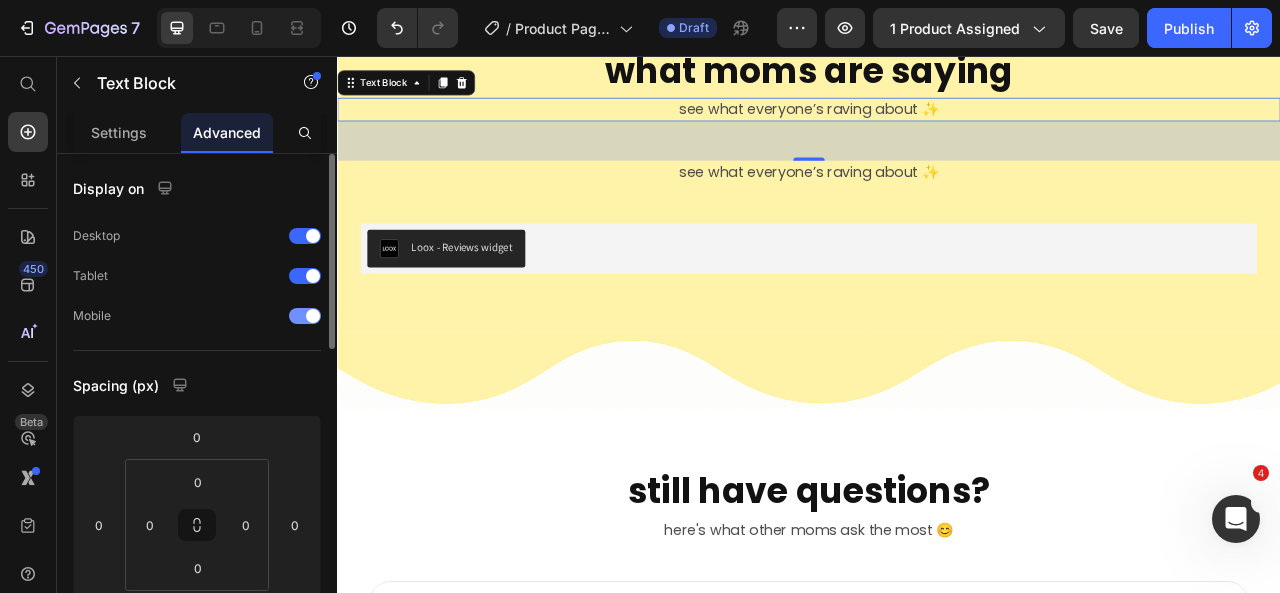 click at bounding box center (305, 316) 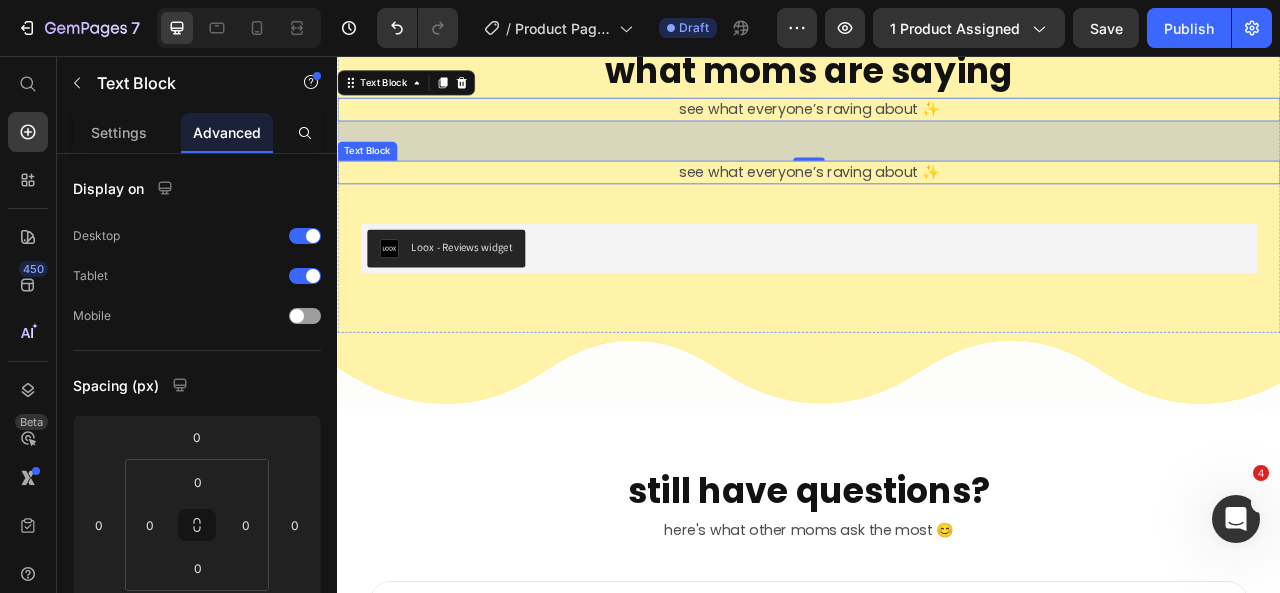 click on "see what everyone’s raving about ✨" at bounding box center [937, 204] 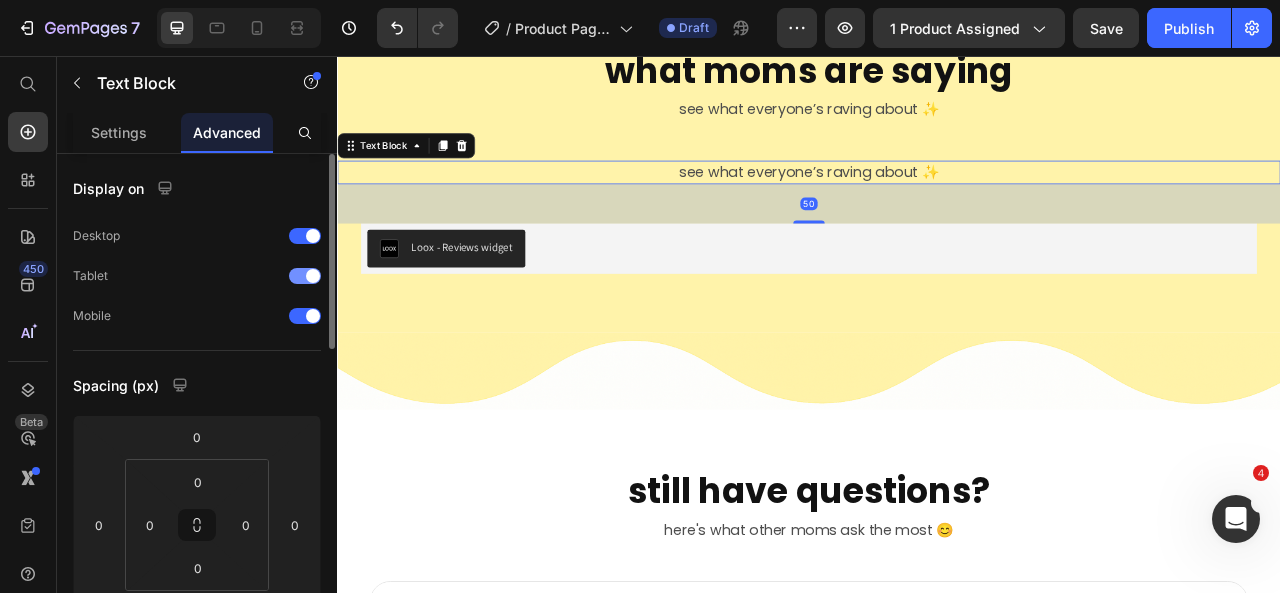 click at bounding box center [305, 276] 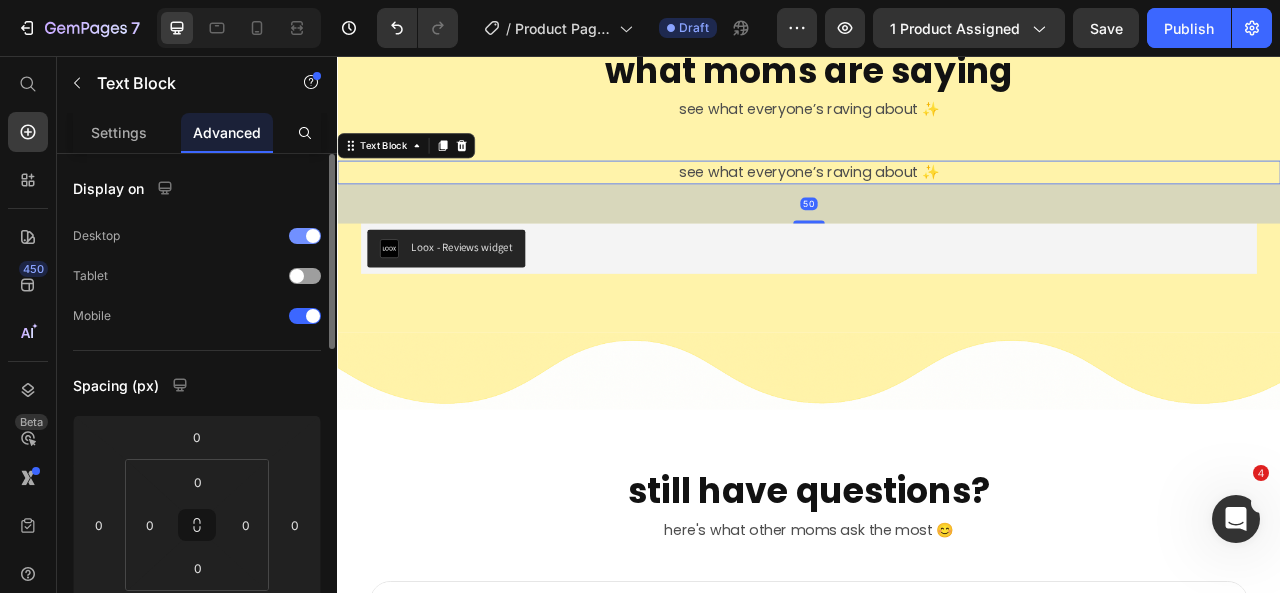 click at bounding box center (305, 236) 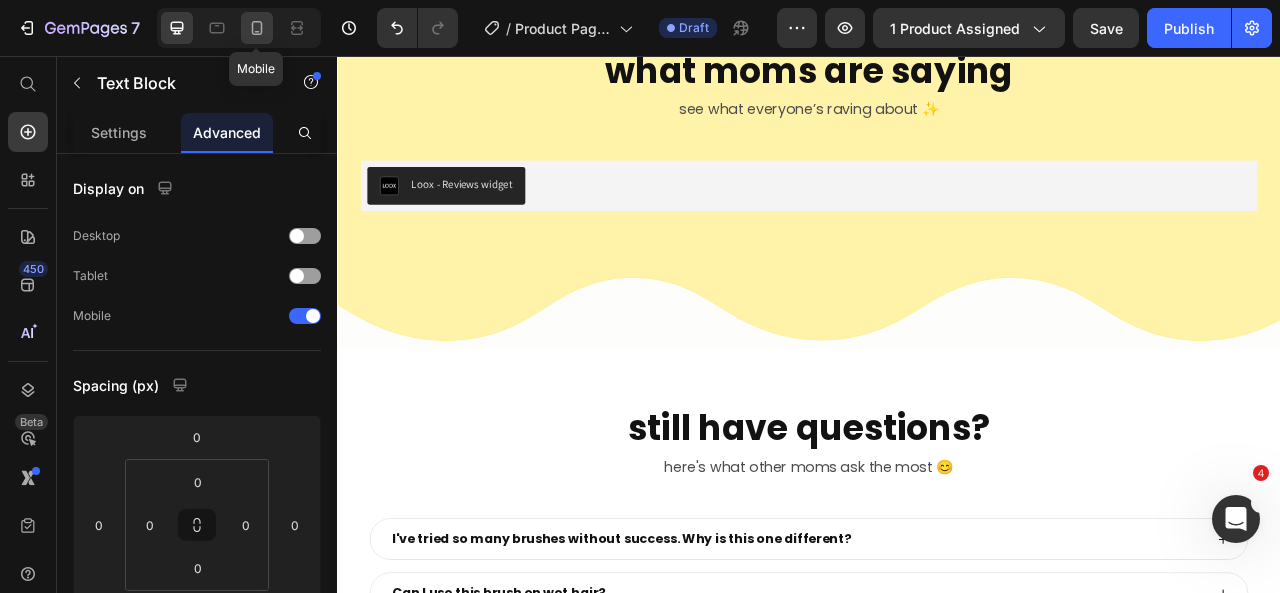 click 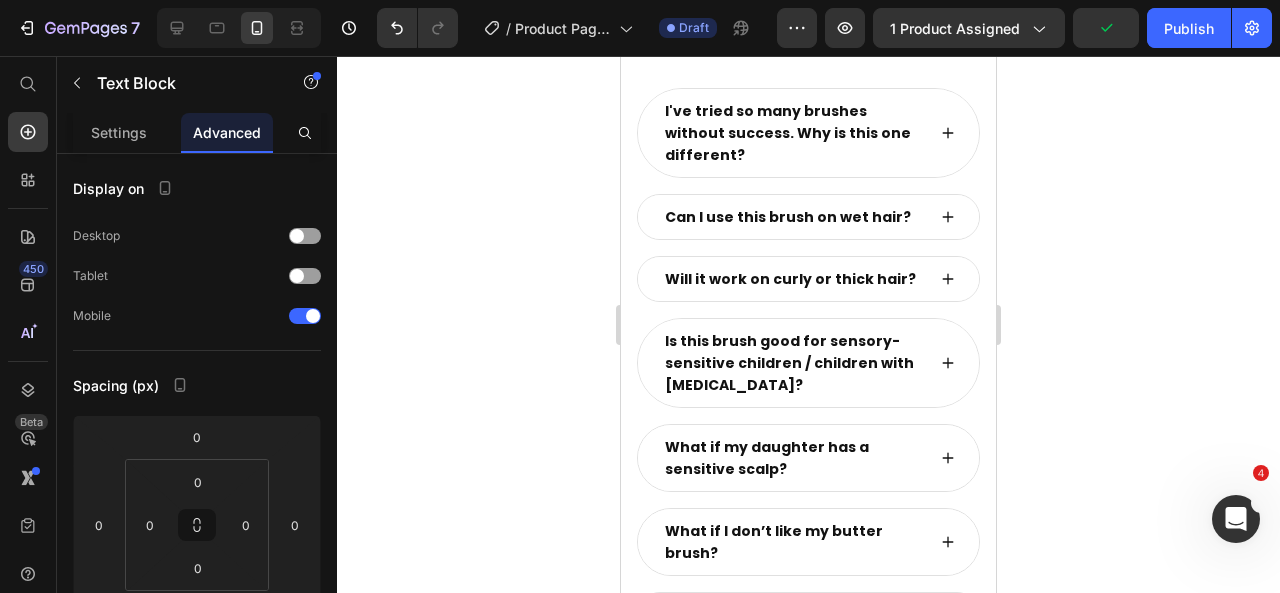 scroll, scrollTop: 9907, scrollLeft: 0, axis: vertical 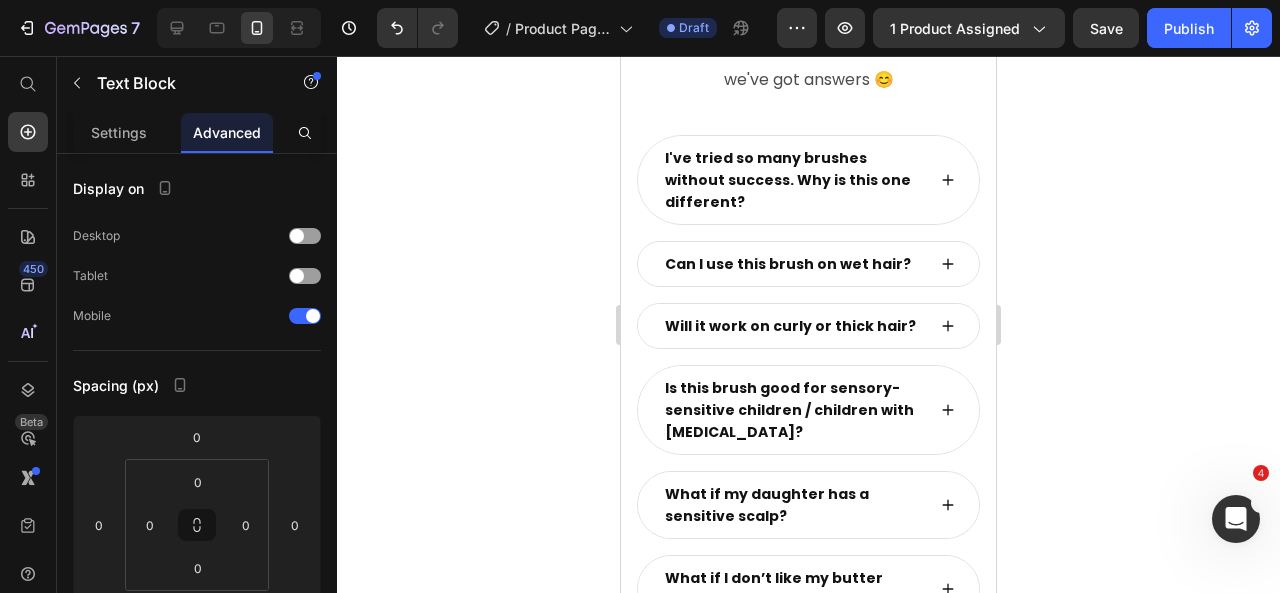 click on "see what everyone’s raving about ✨" at bounding box center [808, -263] 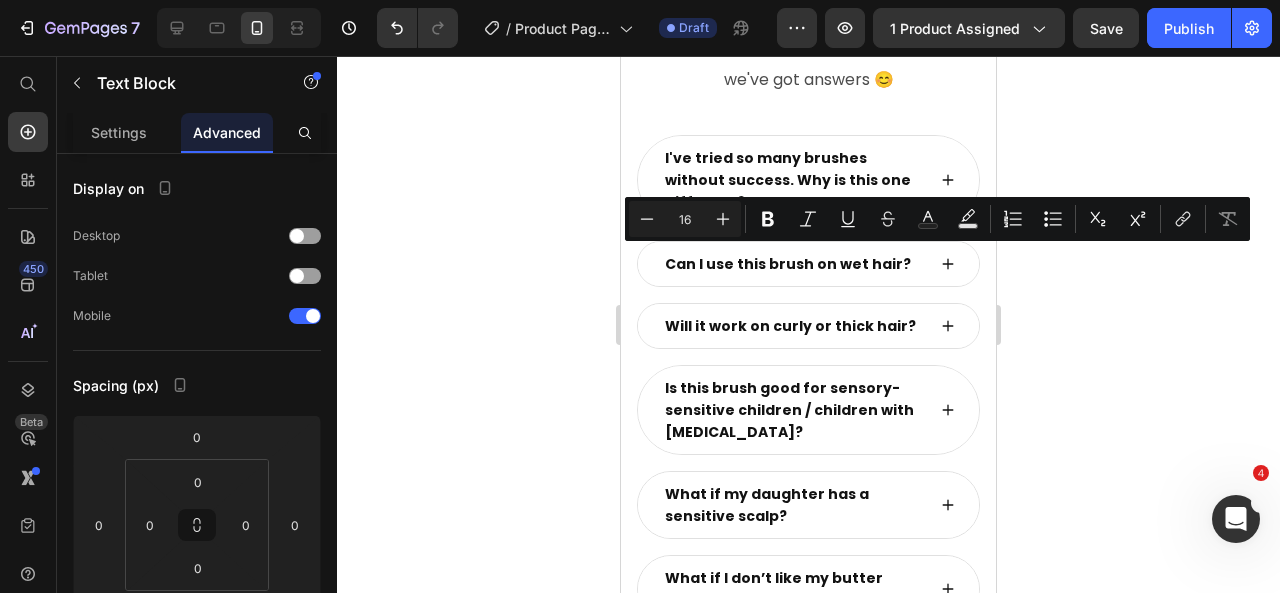 click on "see what everyone’s raving about ✨" at bounding box center (808, -263) 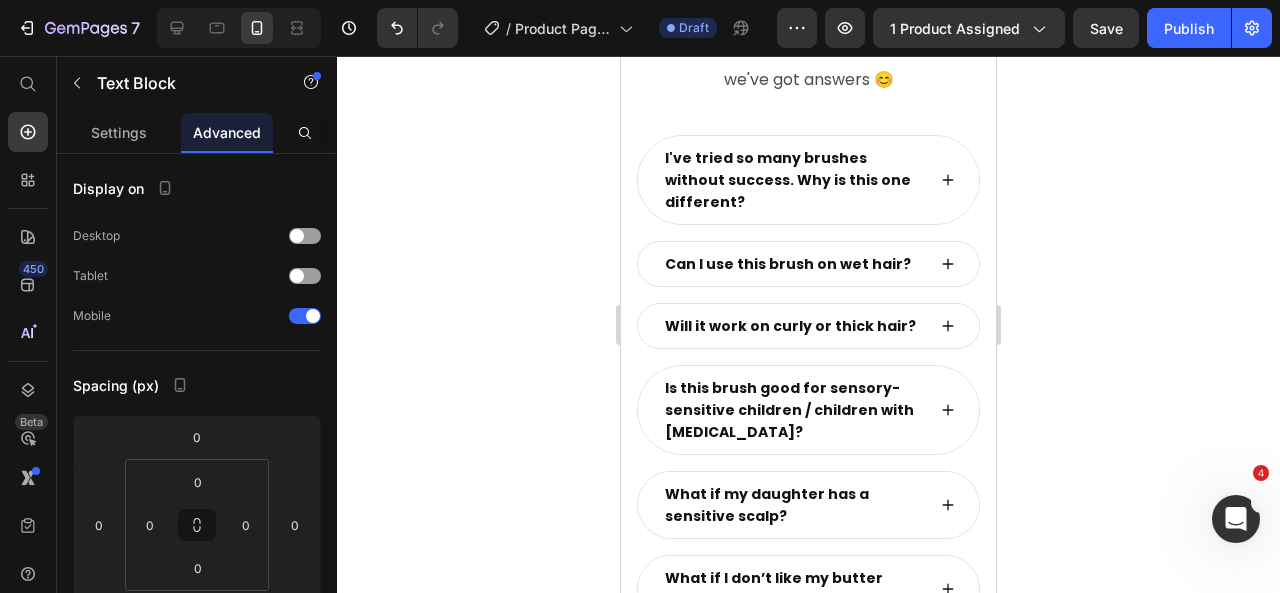 drag, startPoint x: 919, startPoint y: 258, endPoint x: 756, endPoint y: 243, distance: 163.68874 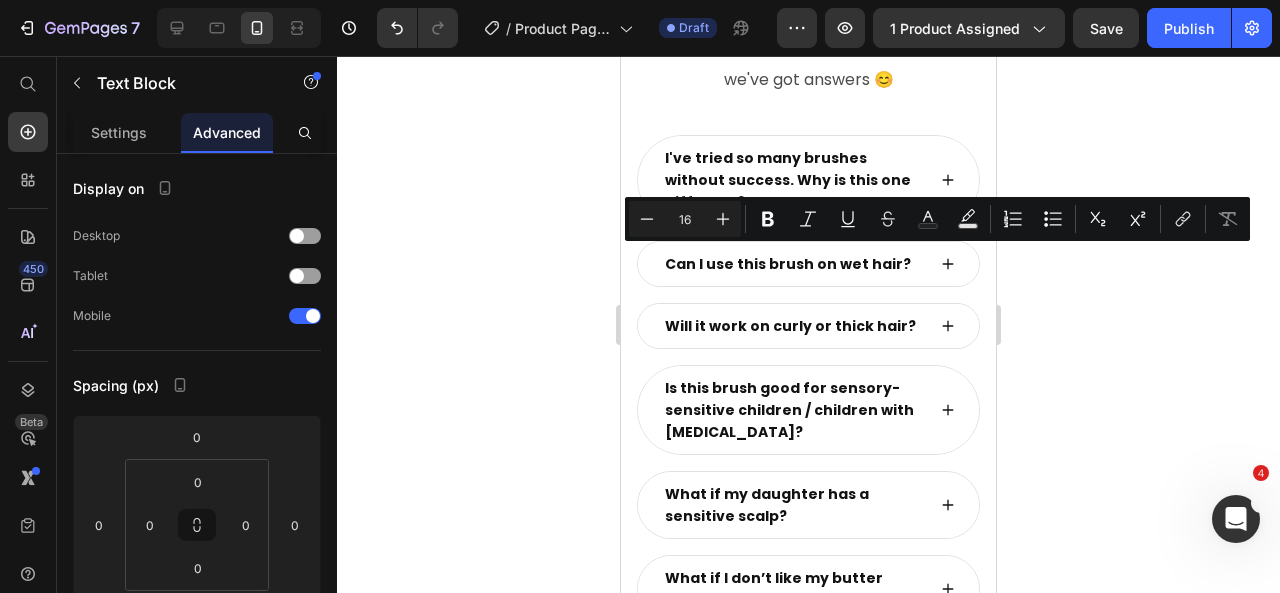 click on "see what everyone’s raving about ✨" at bounding box center [808, -263] 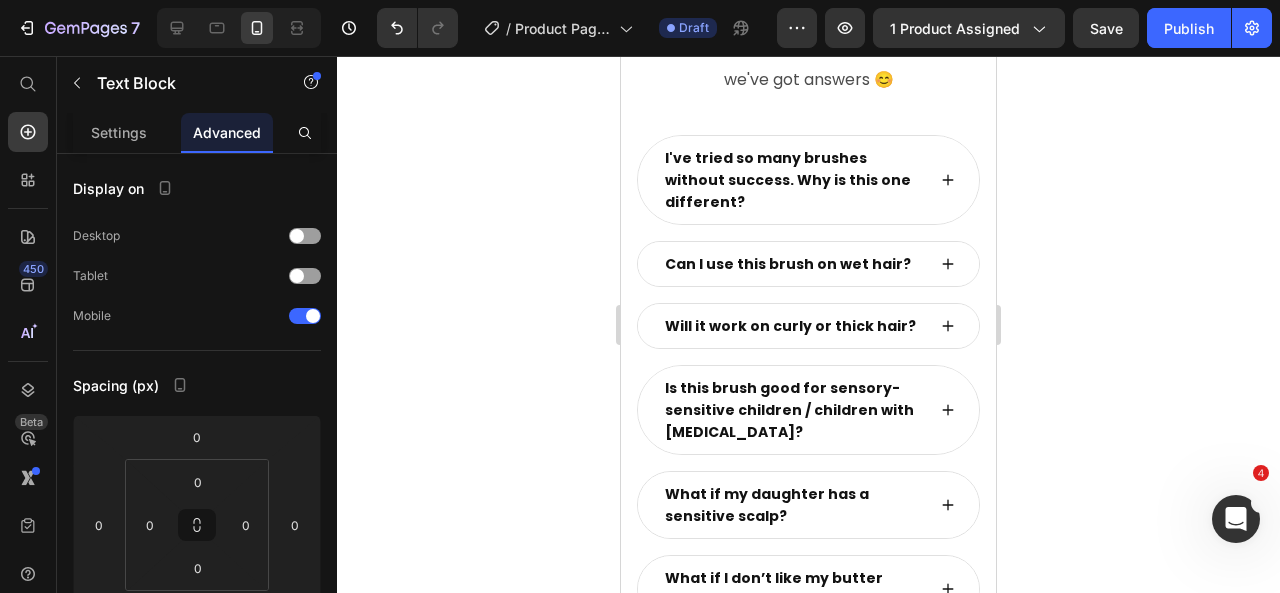 drag, startPoint x: 920, startPoint y: 263, endPoint x: 642, endPoint y: 263, distance: 278 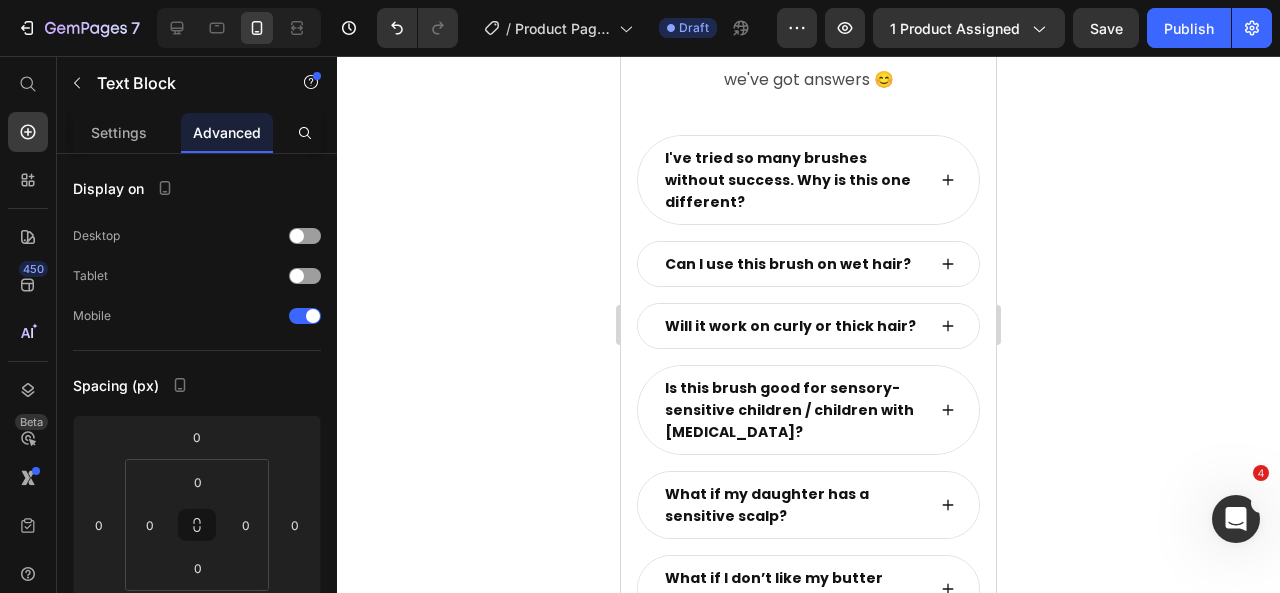 click on "100% kid & mom approved ✨" at bounding box center (808, -263) 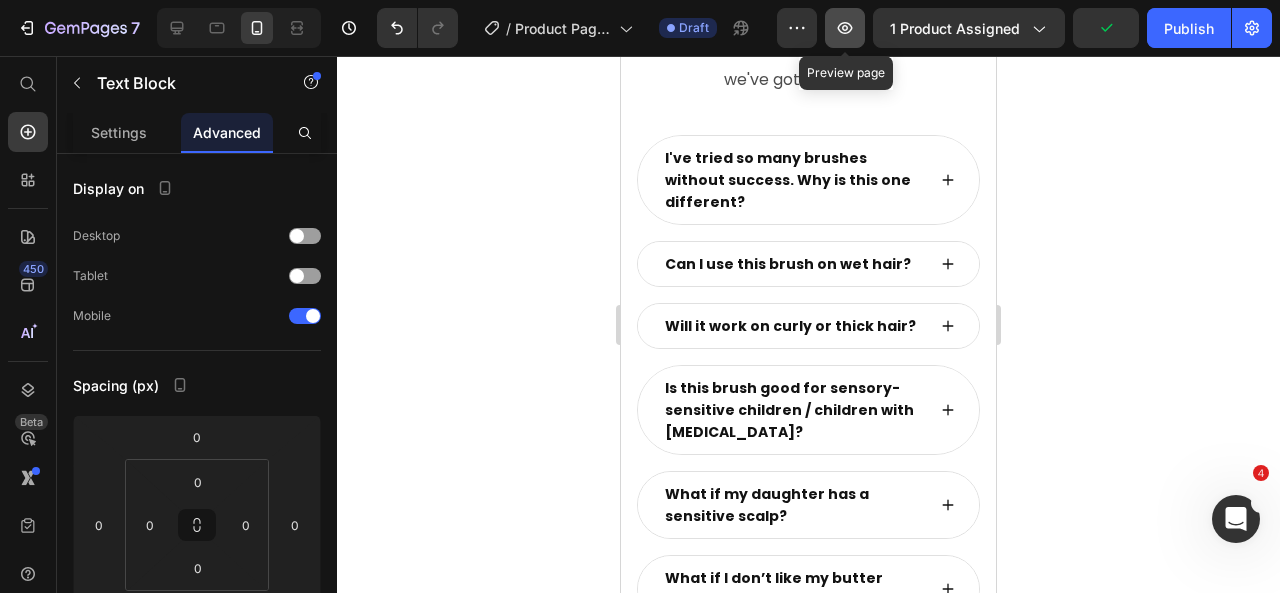 click 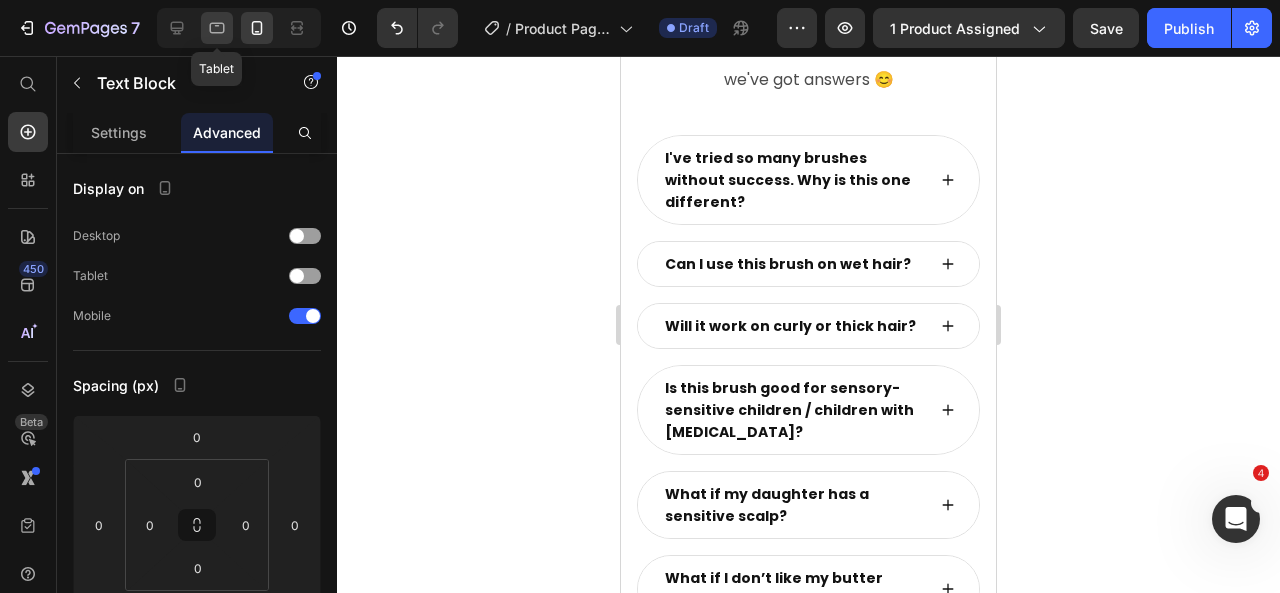 click 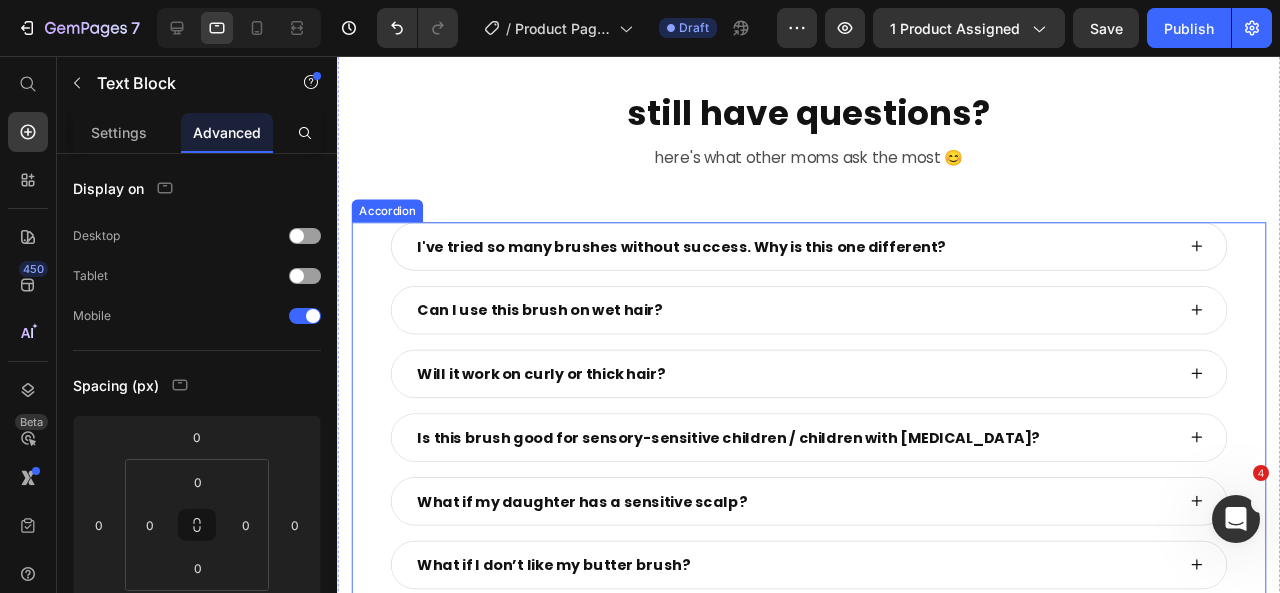 scroll, scrollTop: 9042, scrollLeft: 0, axis: vertical 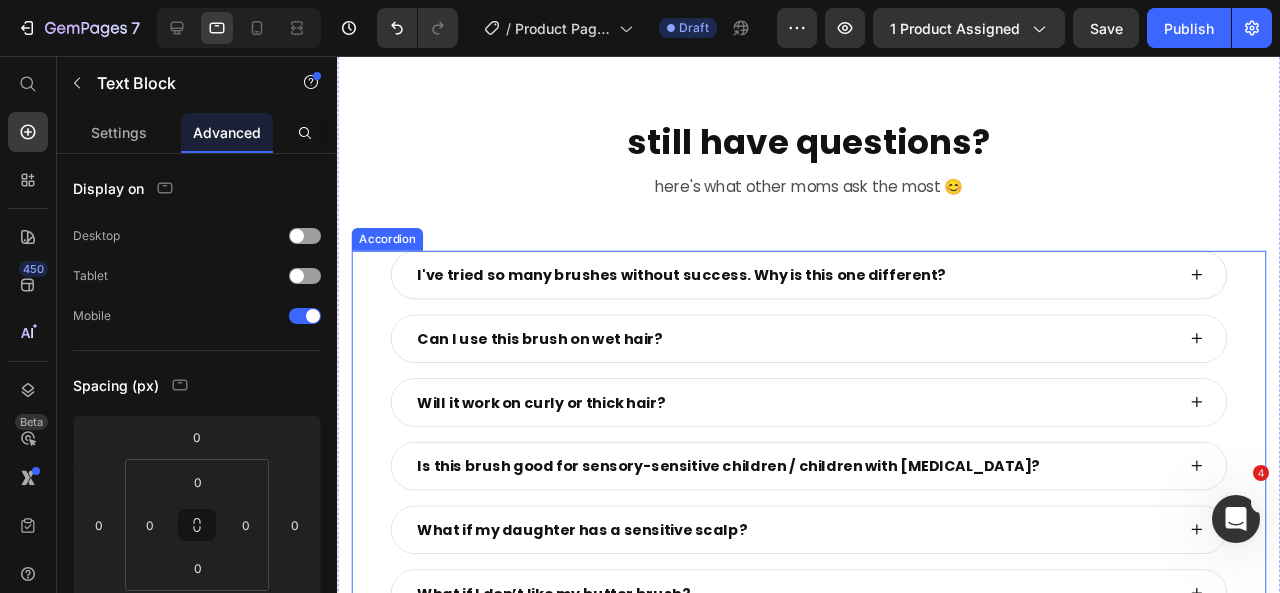 click on "I've tried so many brushes without success. Why is this one different?" at bounding box center (833, 286) 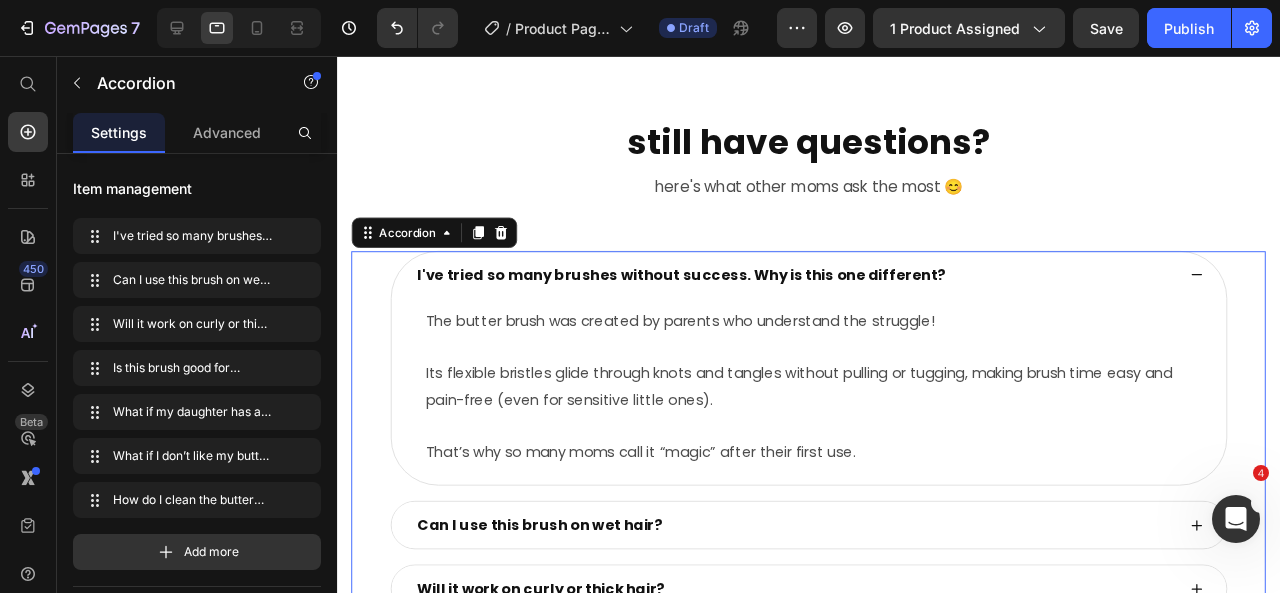 click on "I've tried so many brushes without success. Why is this one different?" at bounding box center (833, 286) 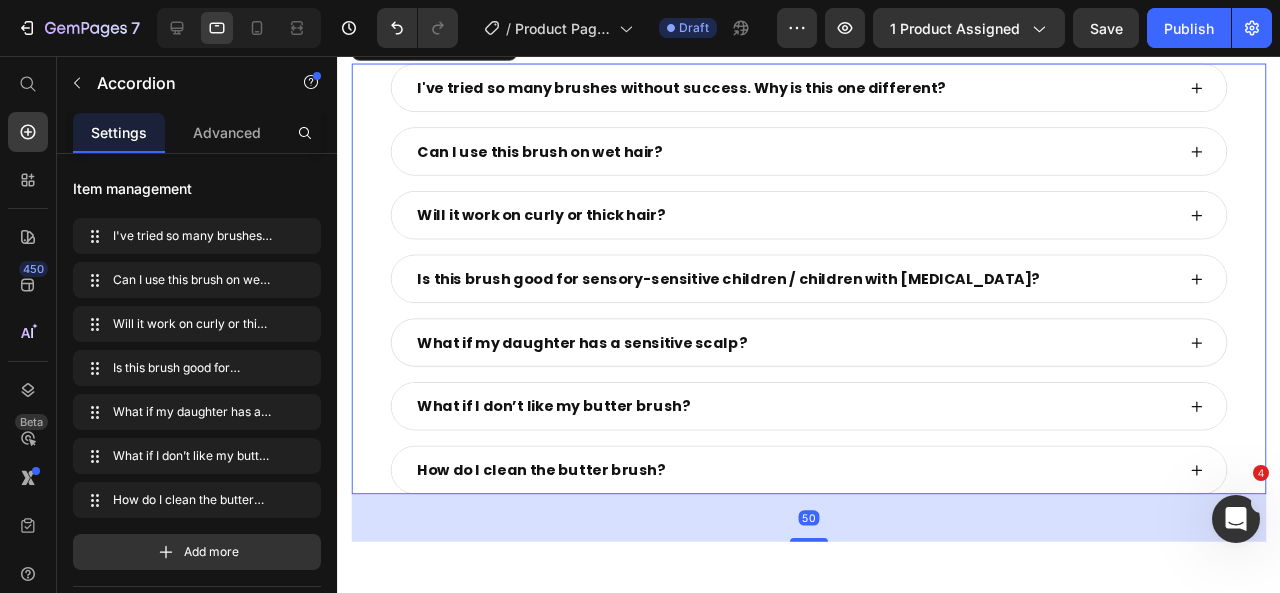 scroll, scrollTop: 9243, scrollLeft: 0, axis: vertical 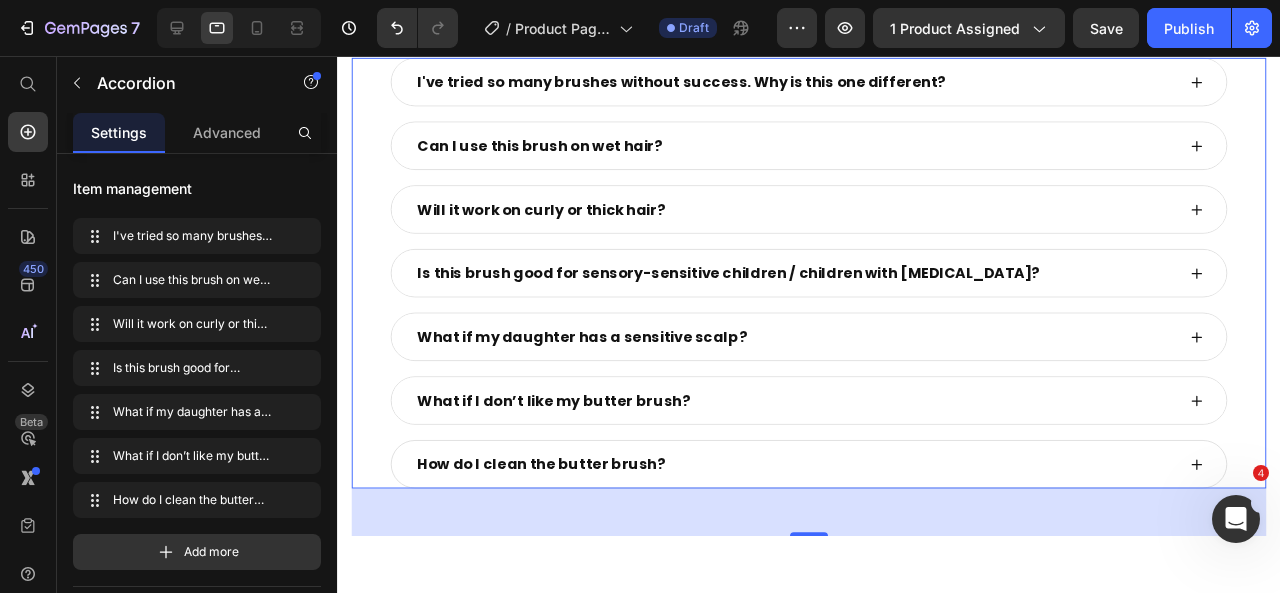 click on "How do I clean the butter brush?" at bounding box center [833, 485] 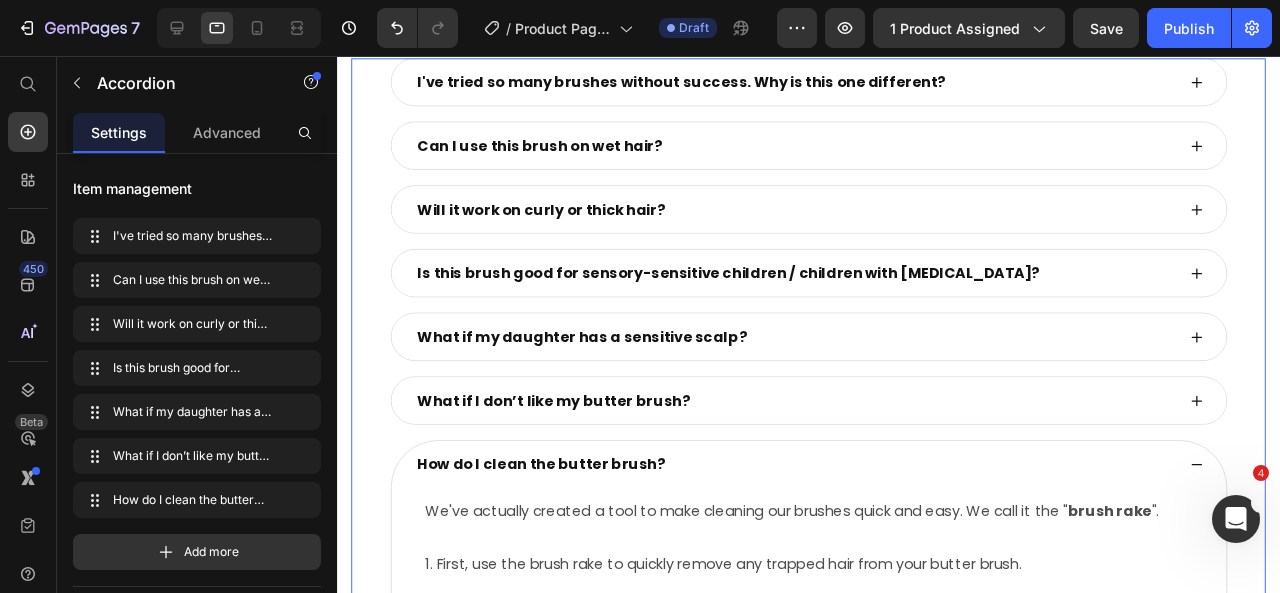 click on "How do I clean the butter brush?" at bounding box center (833, 485) 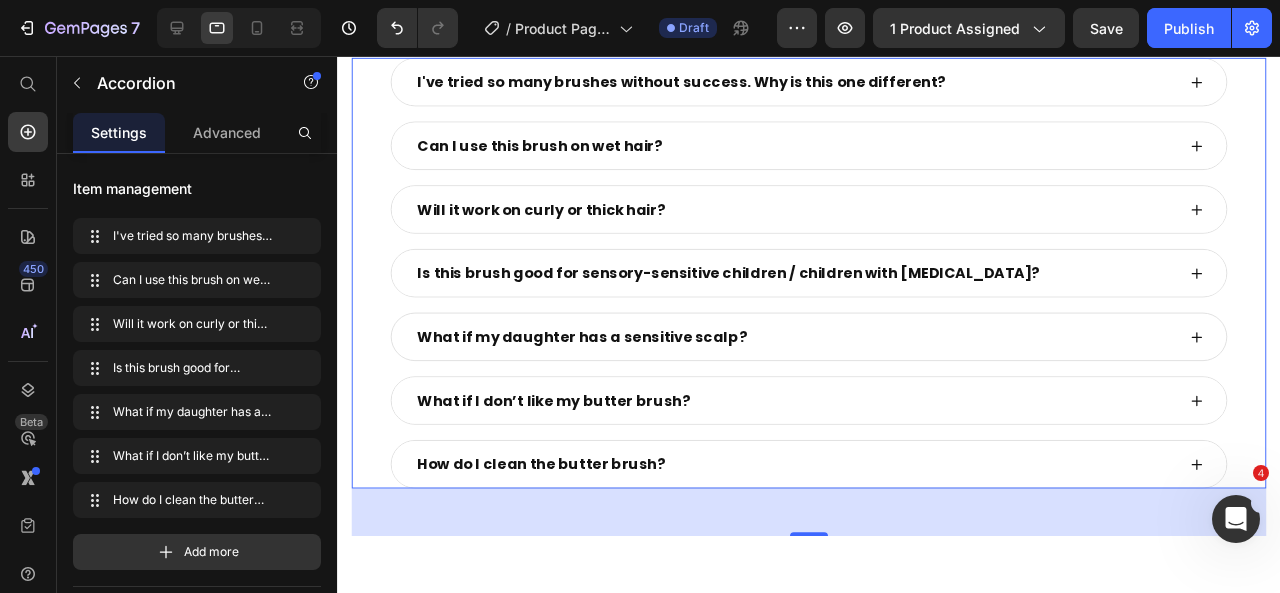 click on "What if my daughter has a sensitive scalp?" at bounding box center [833, 351] 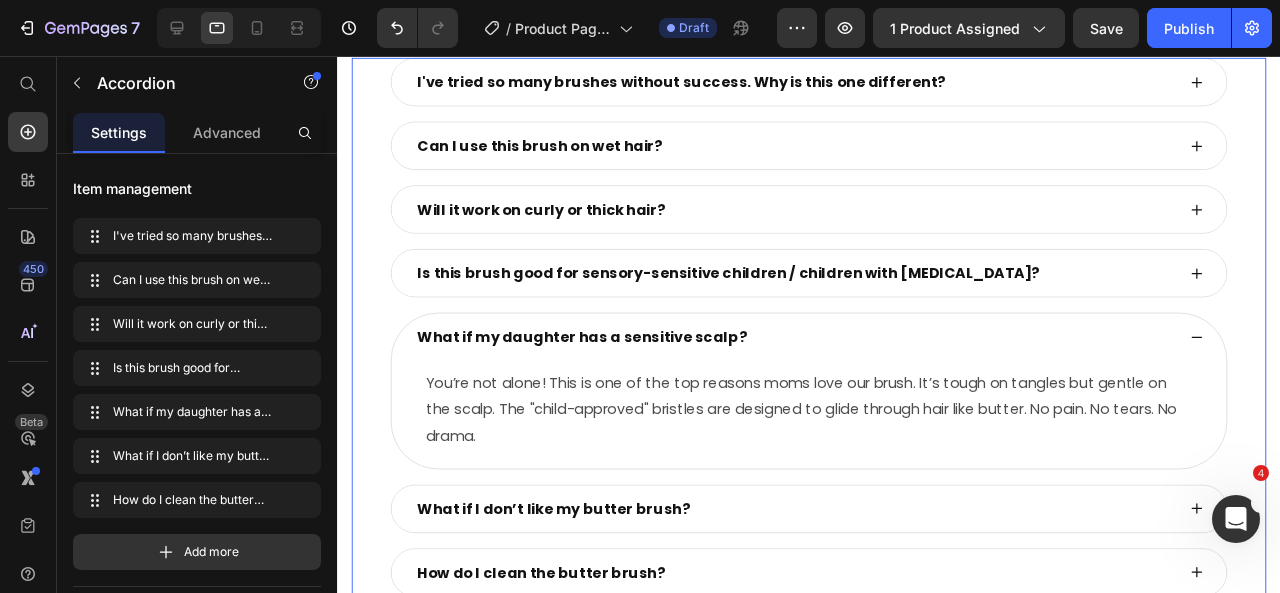 click on "What if my daughter has a sensitive scalp?" at bounding box center [833, 351] 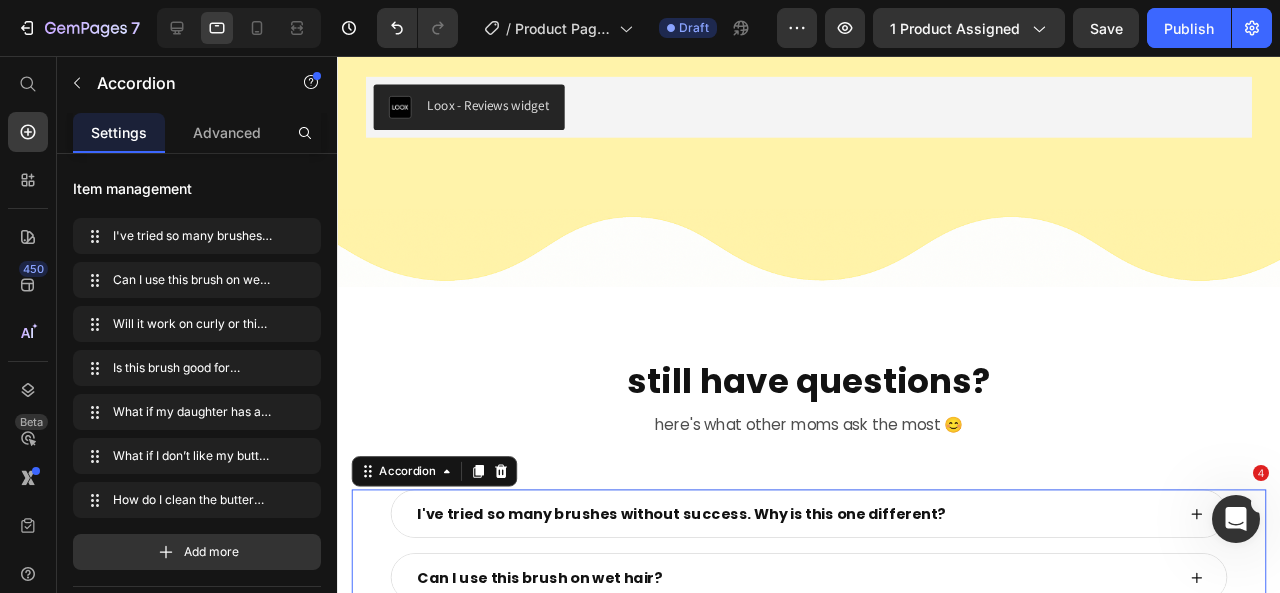 scroll, scrollTop: 8722, scrollLeft: 0, axis: vertical 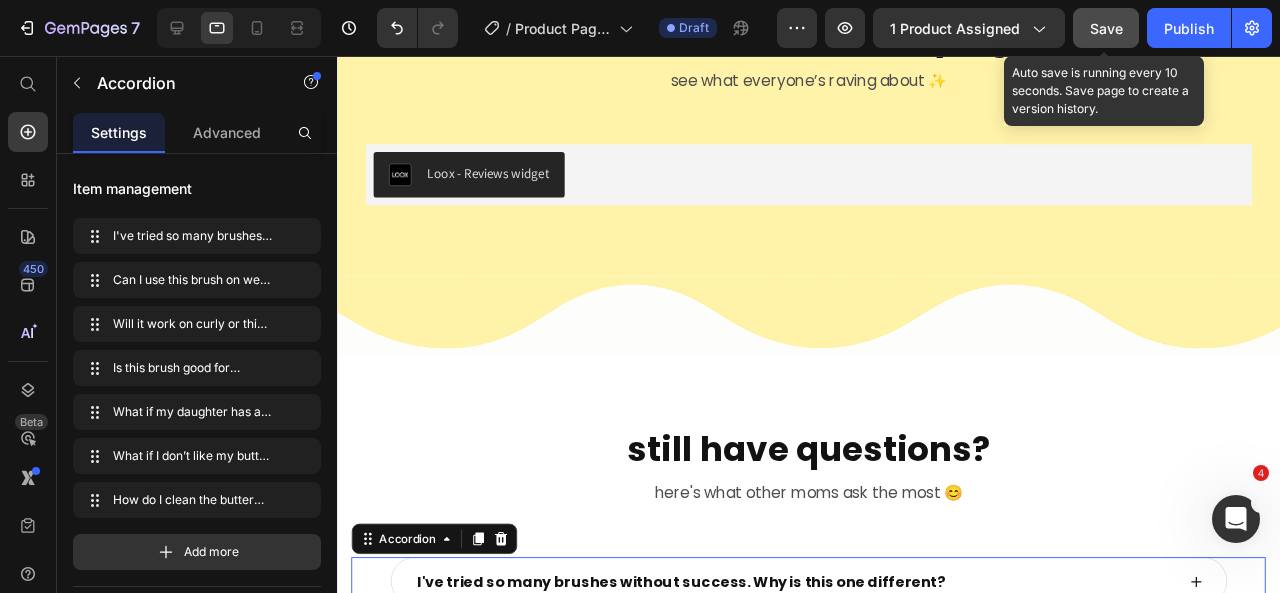 click on "Save" at bounding box center (1106, 28) 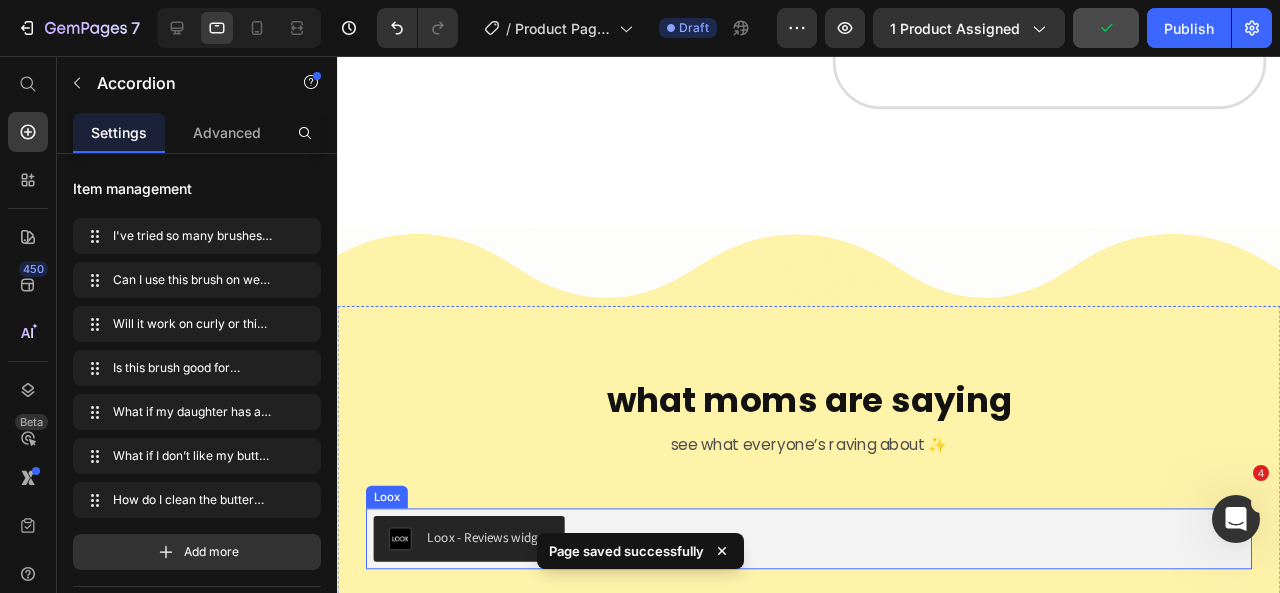 scroll, scrollTop: 8333, scrollLeft: 0, axis: vertical 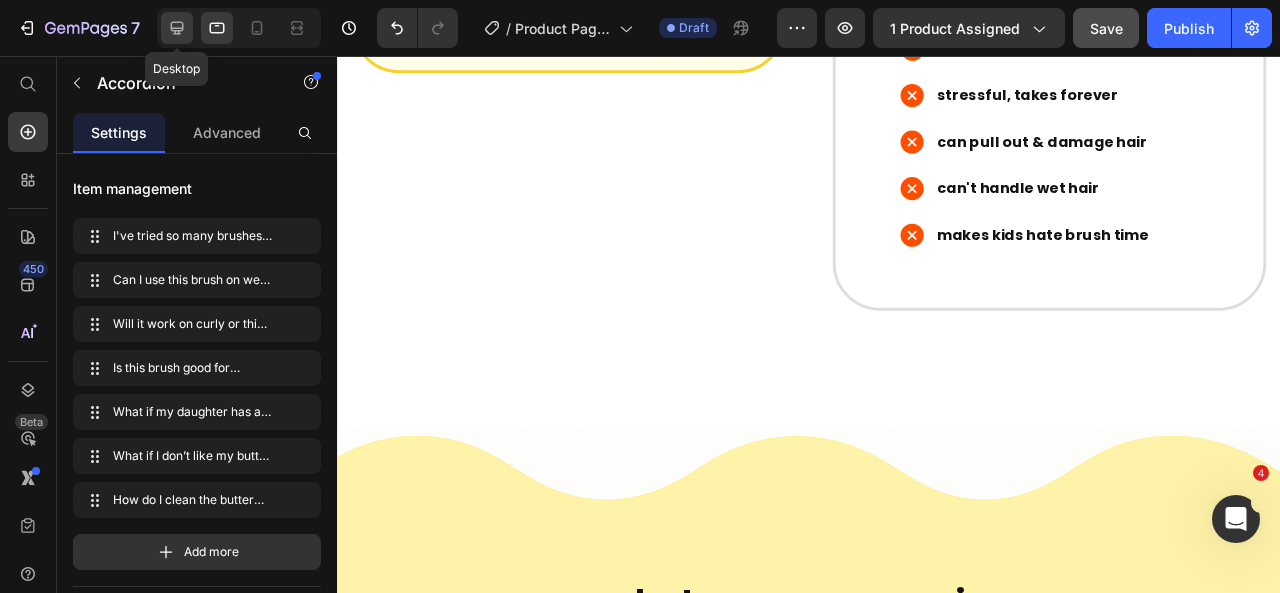 click 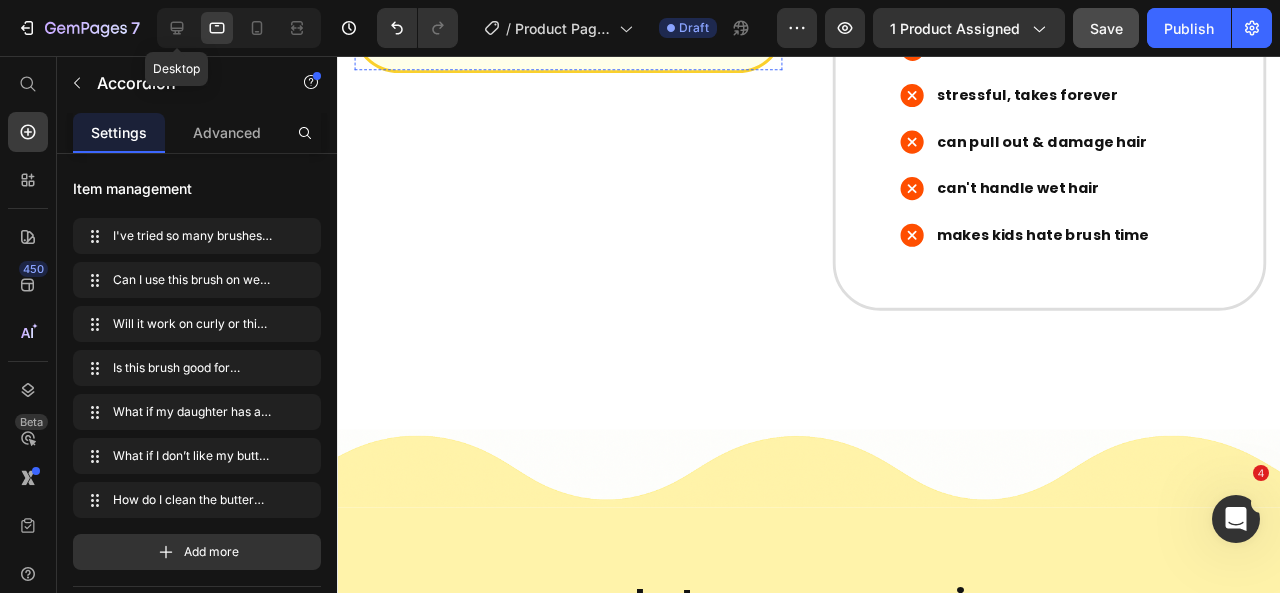 type on "16" 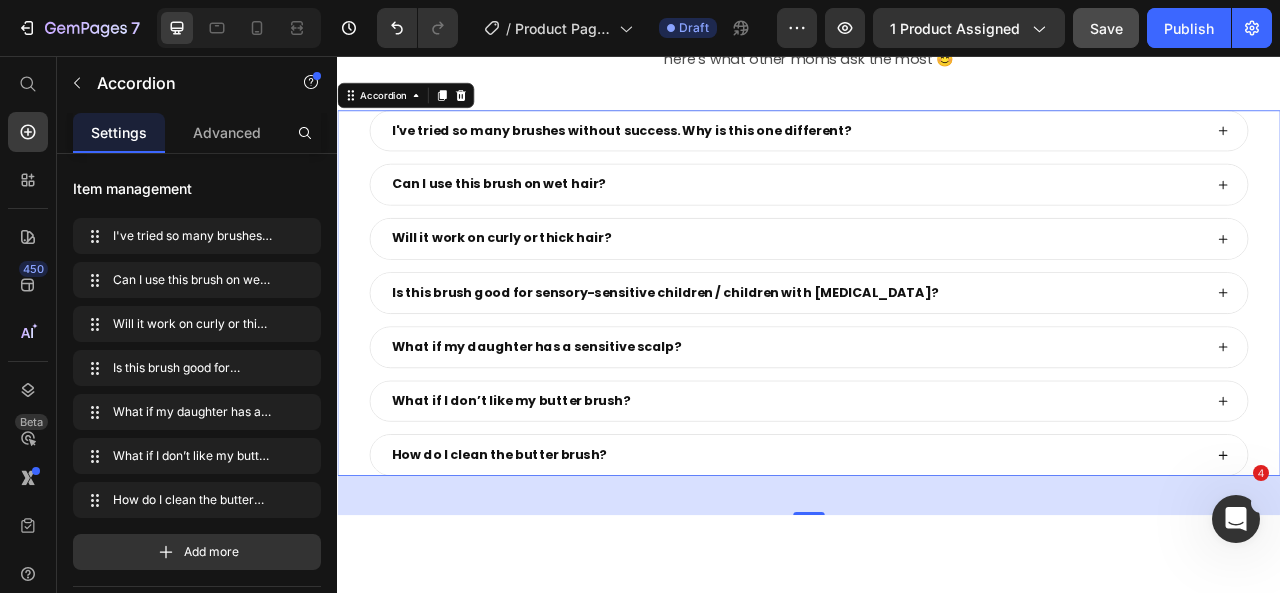 scroll, scrollTop: 9340, scrollLeft: 0, axis: vertical 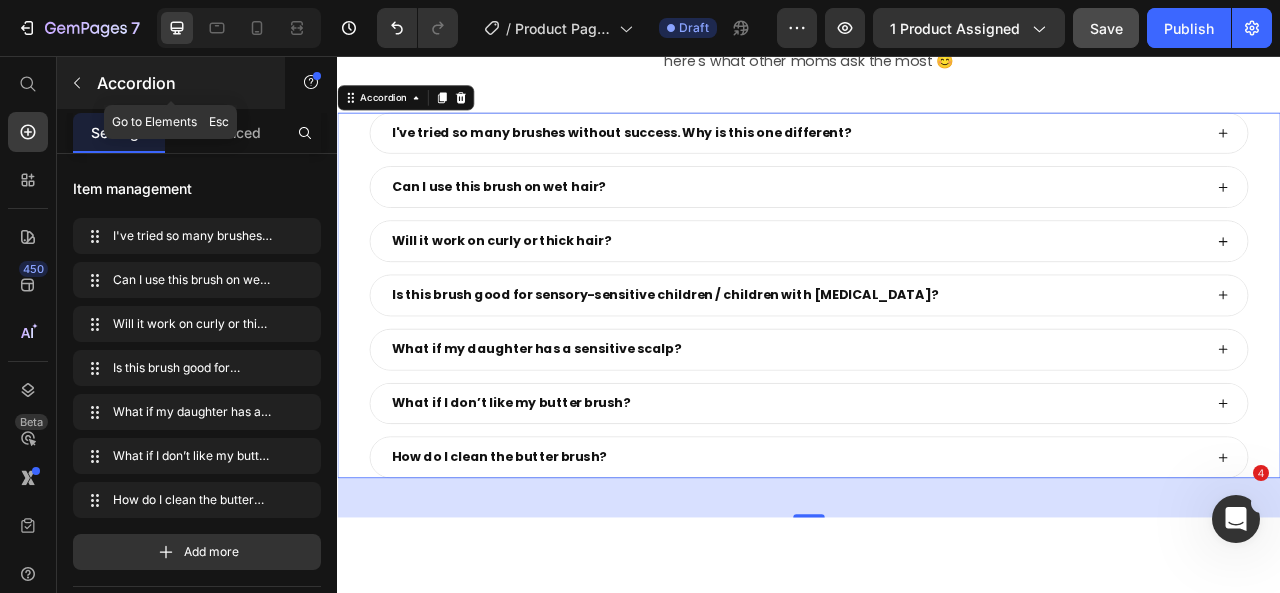 click 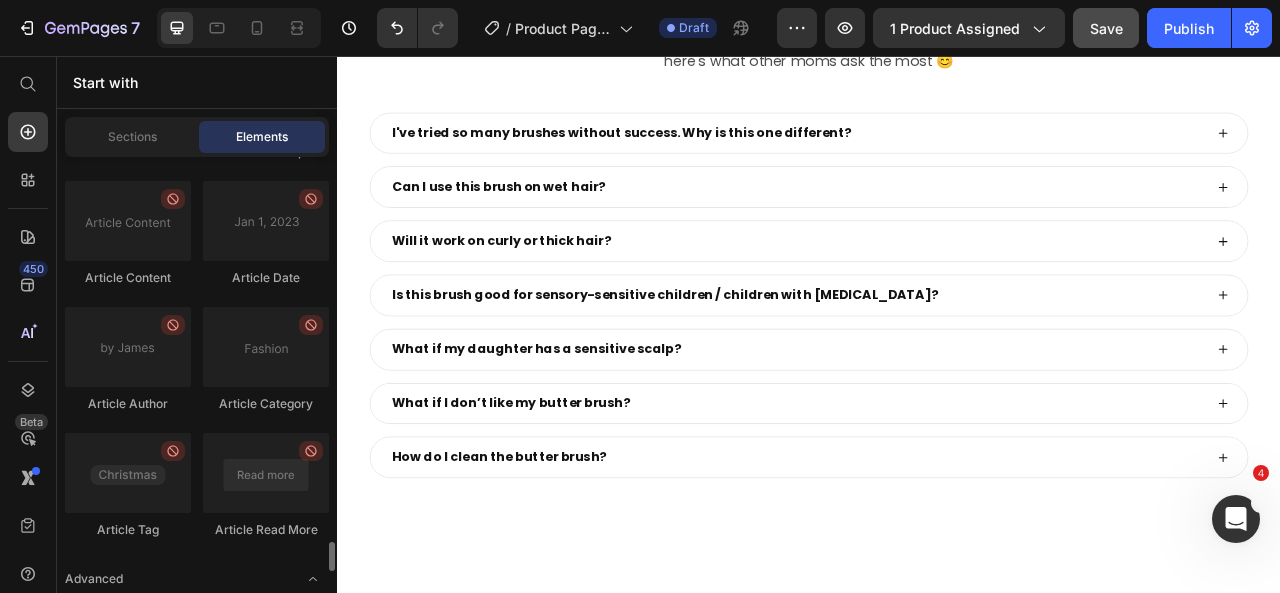 scroll, scrollTop: 5621, scrollLeft: 0, axis: vertical 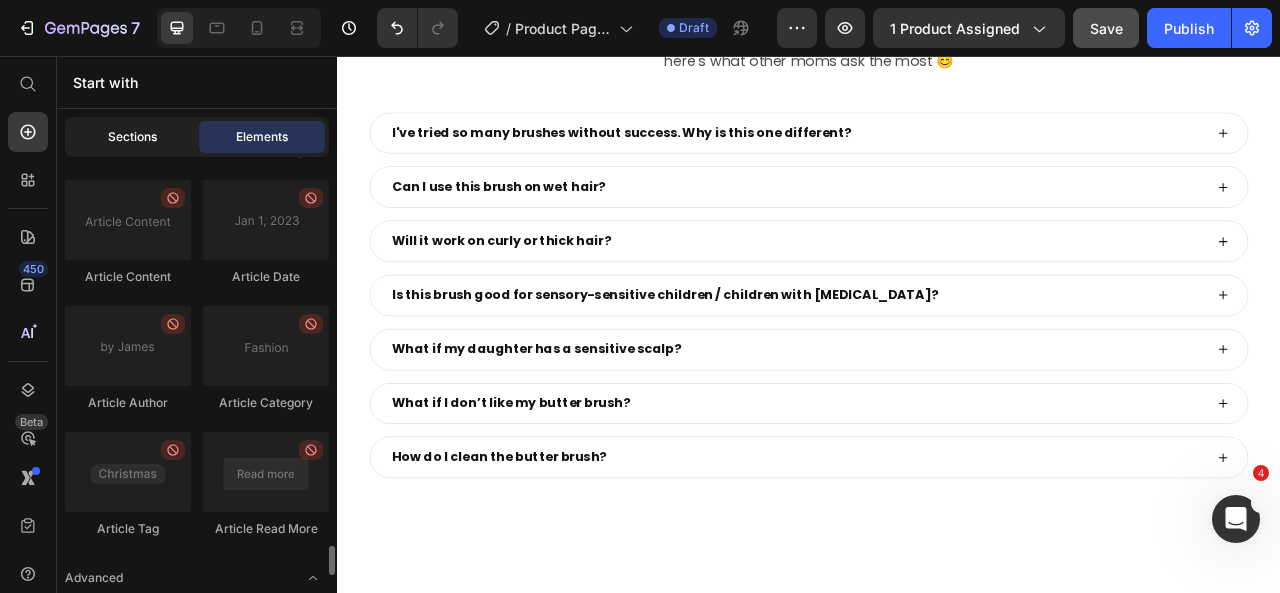 click on "Sections" 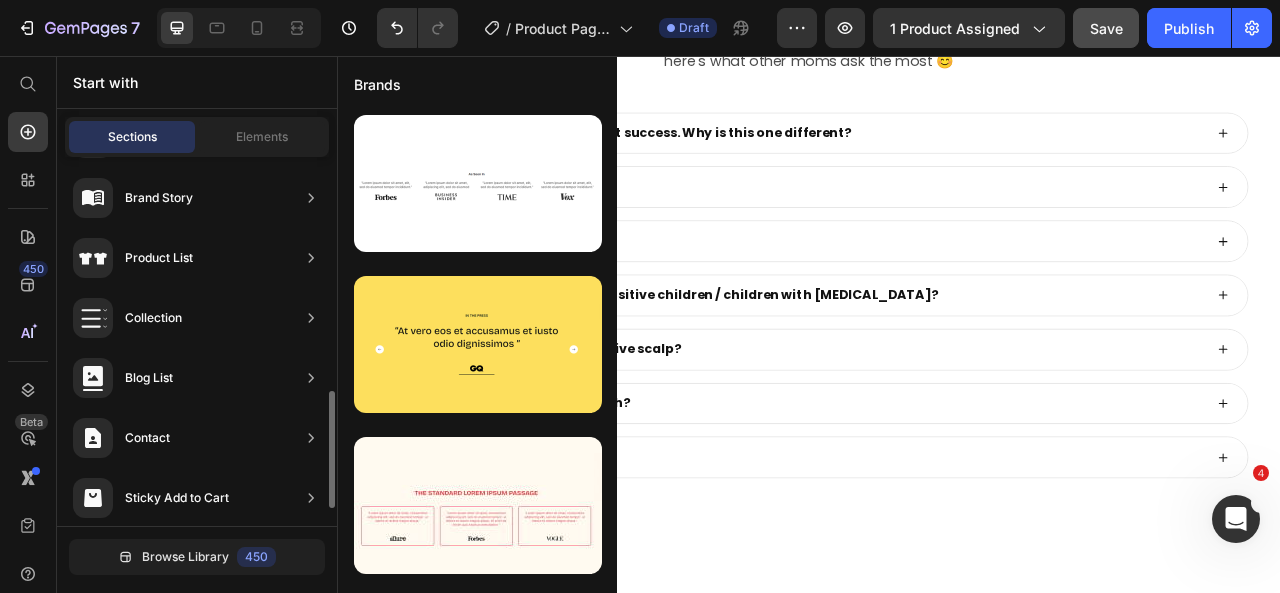 scroll, scrollTop: 790, scrollLeft: 0, axis: vertical 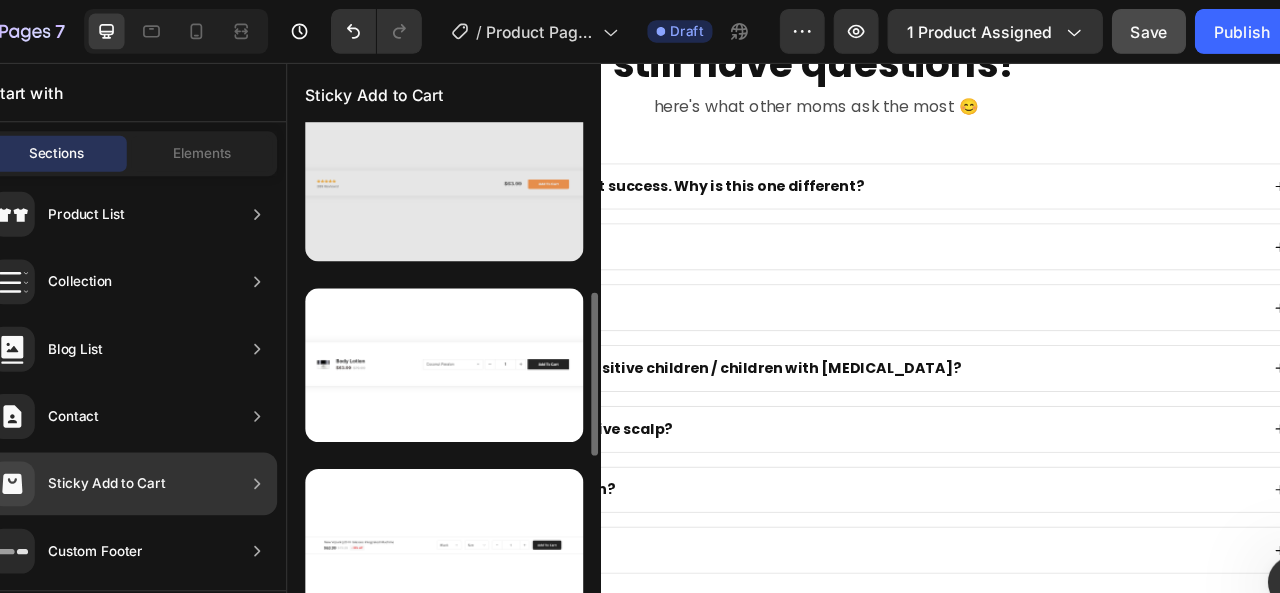 click at bounding box center (478, 164) 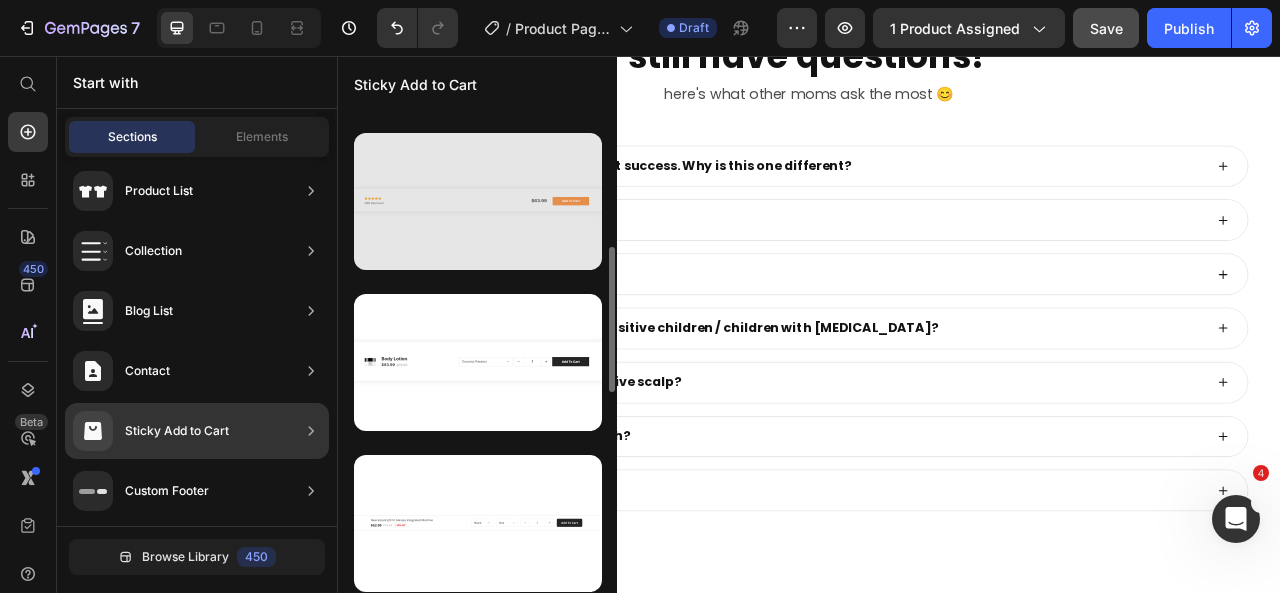 scroll, scrollTop: 463, scrollLeft: 0, axis: vertical 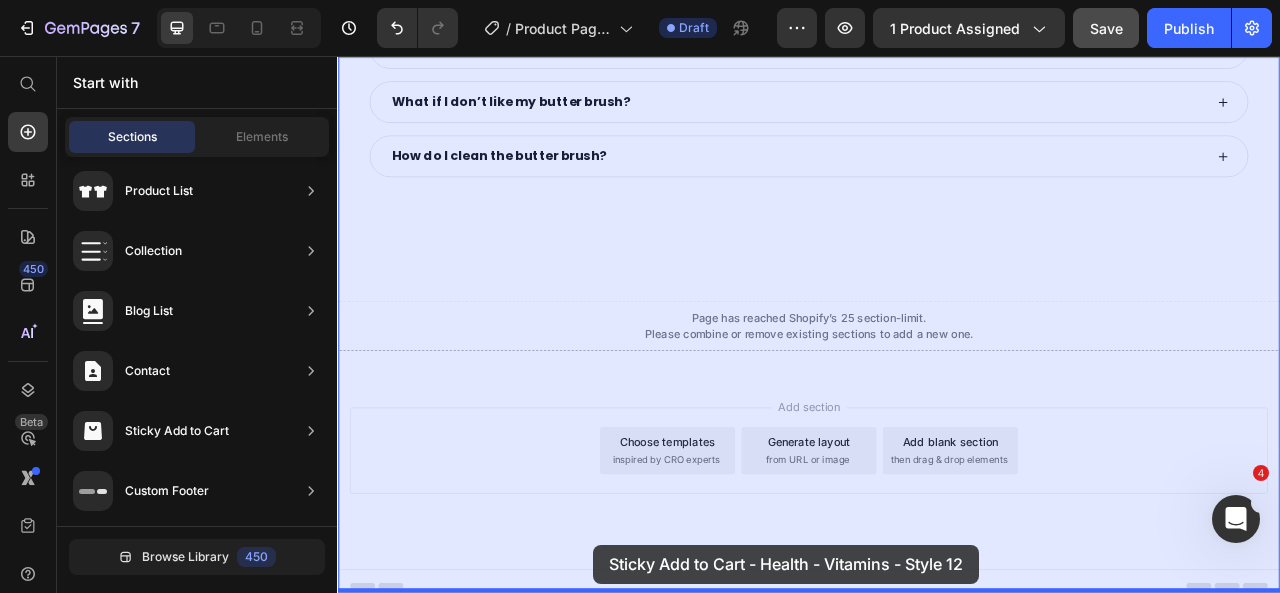 drag, startPoint x: 798, startPoint y: 263, endPoint x: 663, endPoint y: 678, distance: 436.40576 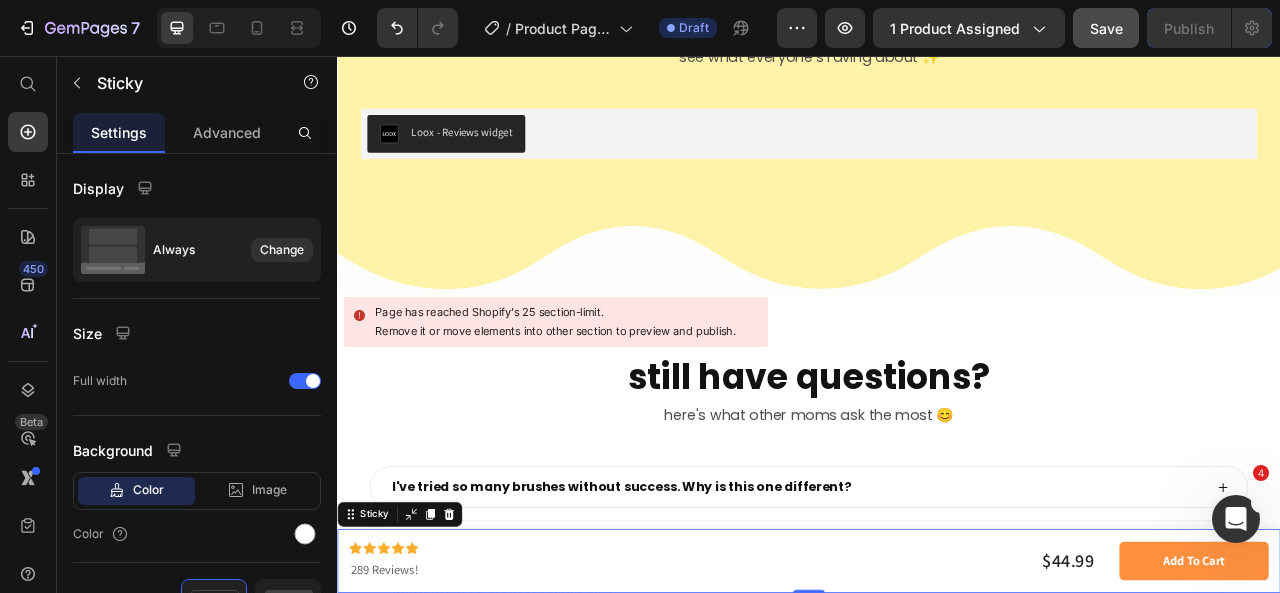 scroll, scrollTop: 8922, scrollLeft: 0, axis: vertical 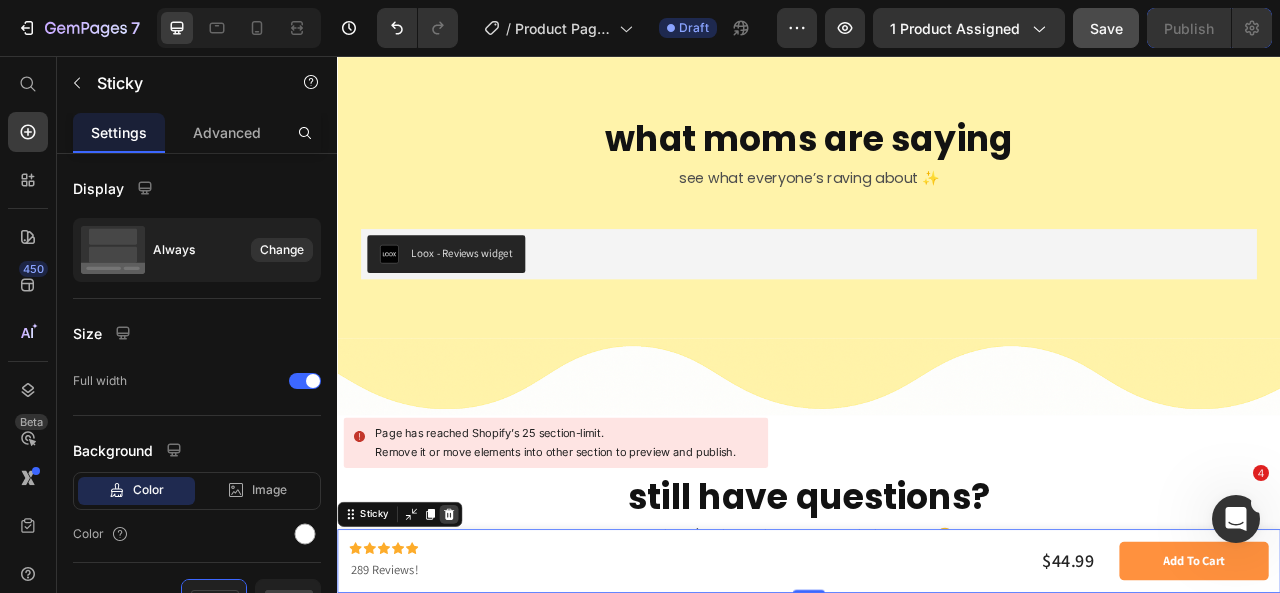 click 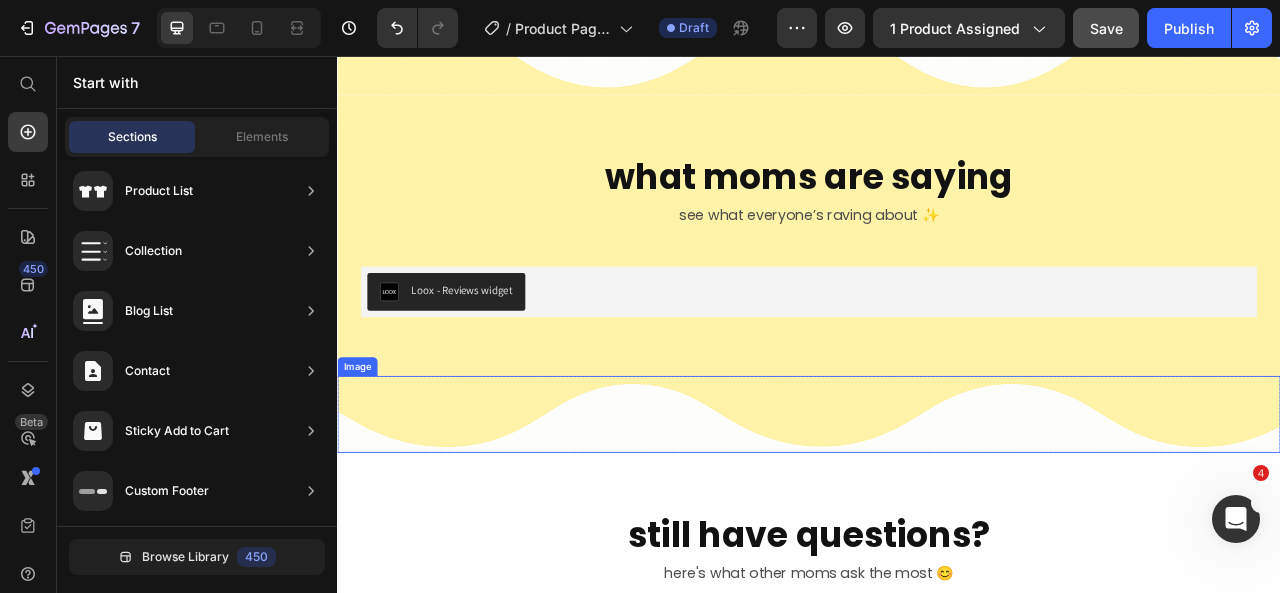 scroll, scrollTop: 8873, scrollLeft: 0, axis: vertical 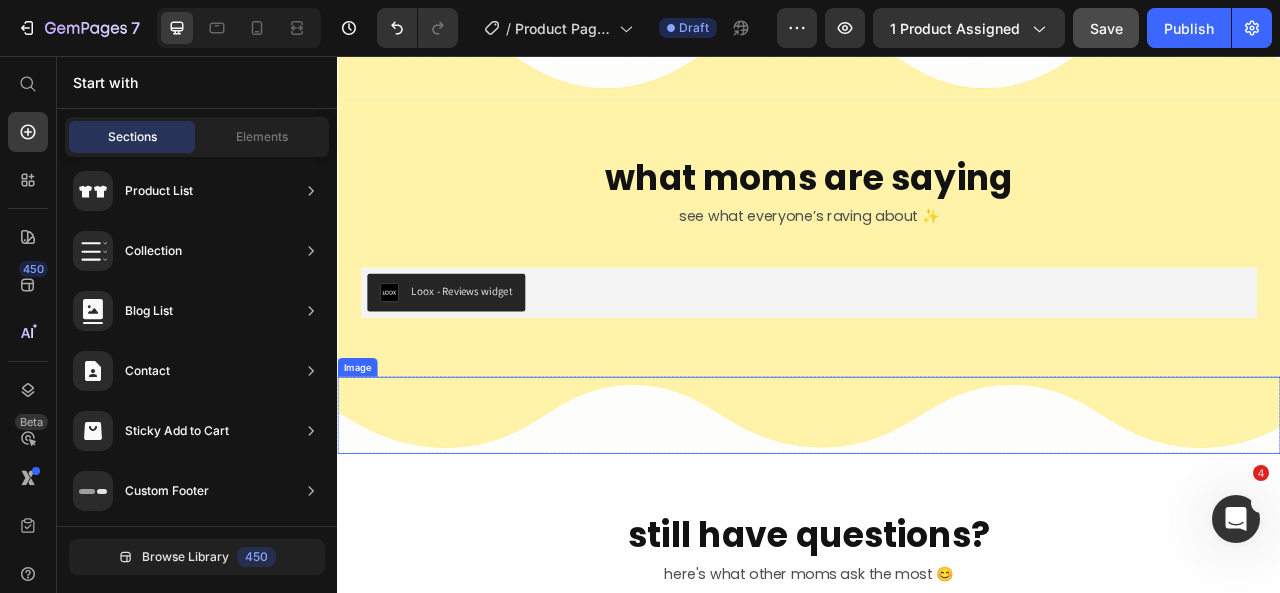 click at bounding box center [937, 513] 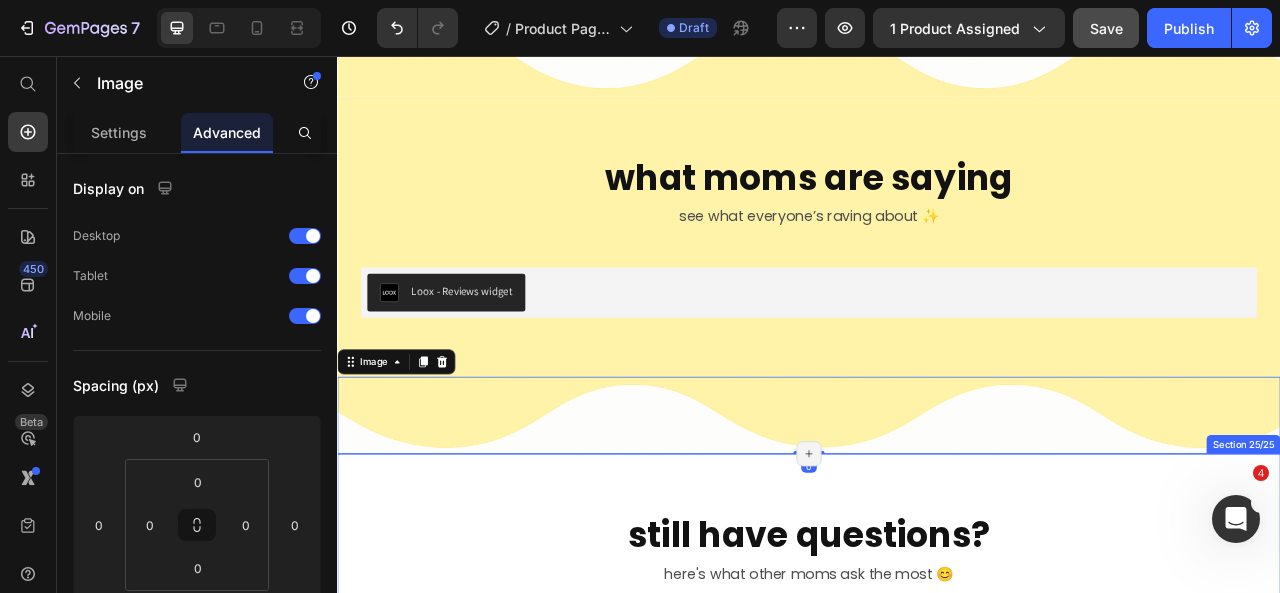 click on "still have questions? Heading questions? Heading we've got answers 😊 Text Block here's what other moms ask the most 😊 Text Block
I've tried so many brushes without success. Why is this one different?
Can I use this brush on wet hair?
Will it work on curly or thick hair?
Is this brush good for sensory-sensitive children / children with [MEDICAL_DATA]?
What if my daughter has a sensitive scalp?
What if I don’t like my butter brush?
How do I clean the butter brush? Accordion Section 25/25 Page has reached Shopify’s 25 section-limit Page has reached Shopify’s 25 section-limit" at bounding box center [937, 966] 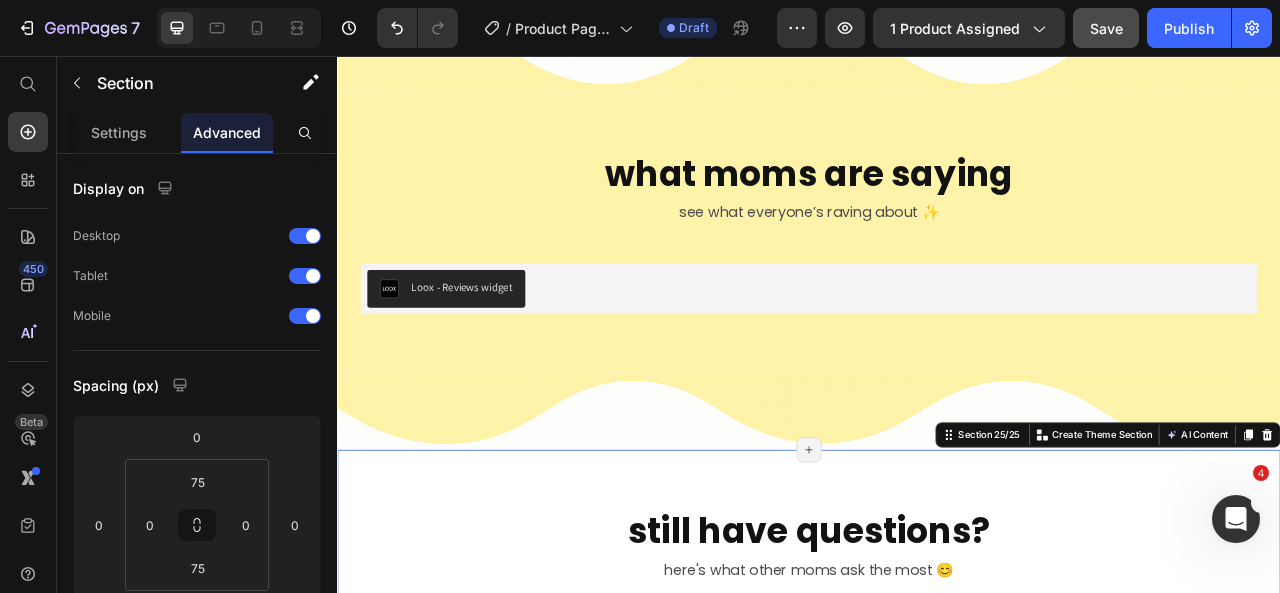 scroll, scrollTop: 8860, scrollLeft: 0, axis: vertical 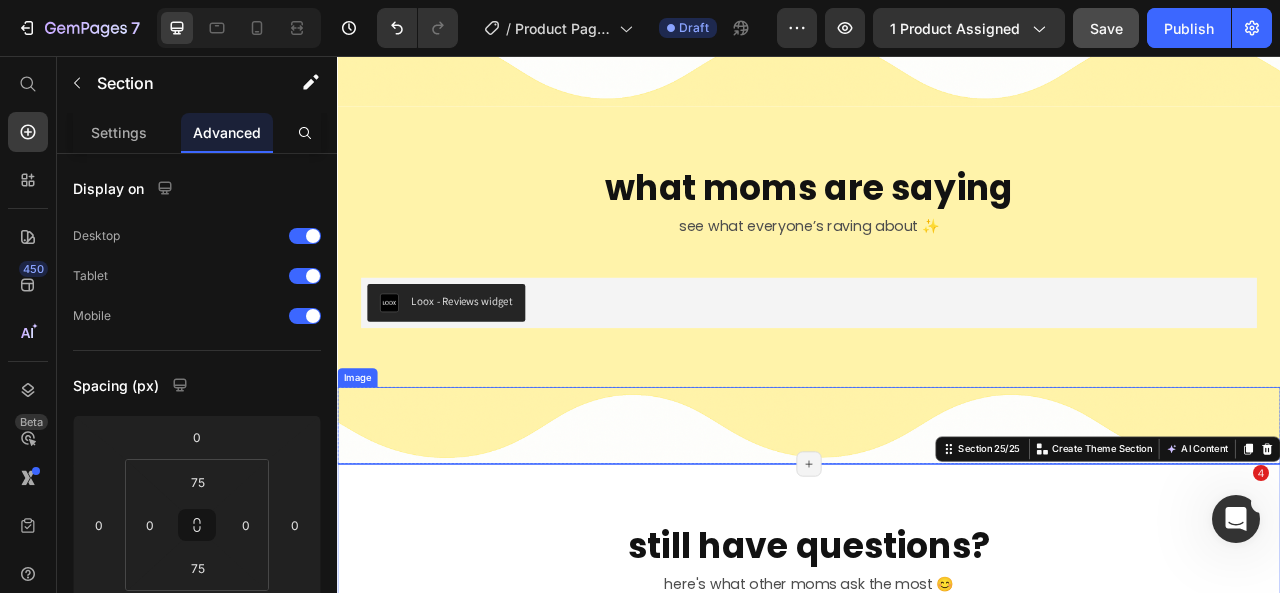 click at bounding box center (937, 526) 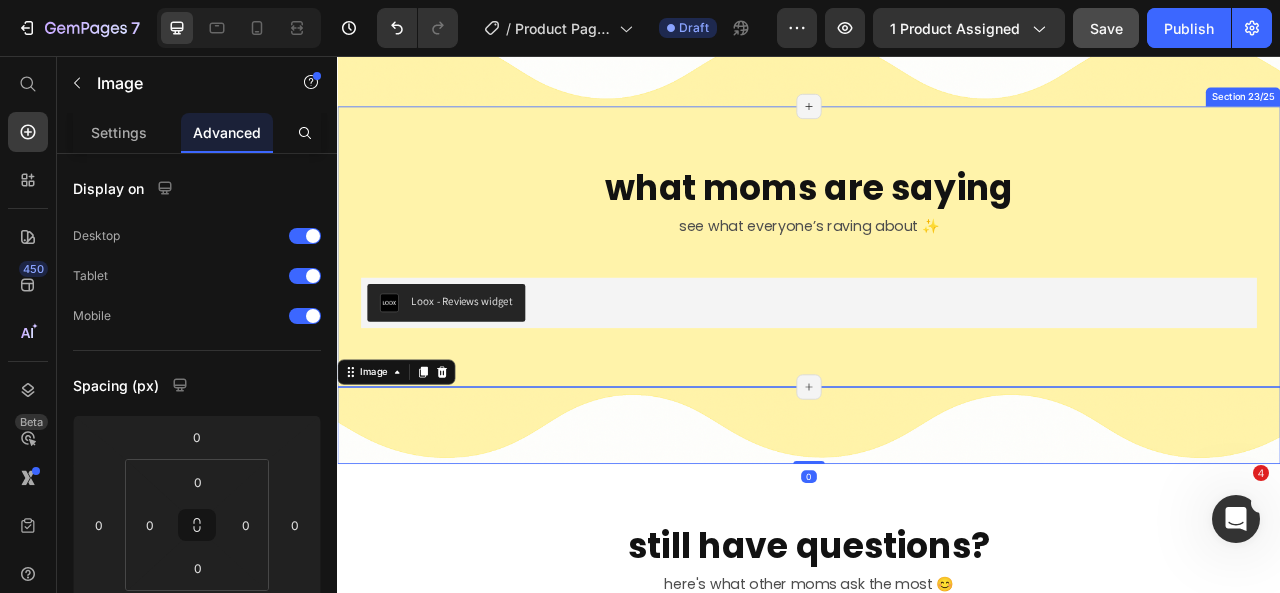 scroll, scrollTop: 8681, scrollLeft: 0, axis: vertical 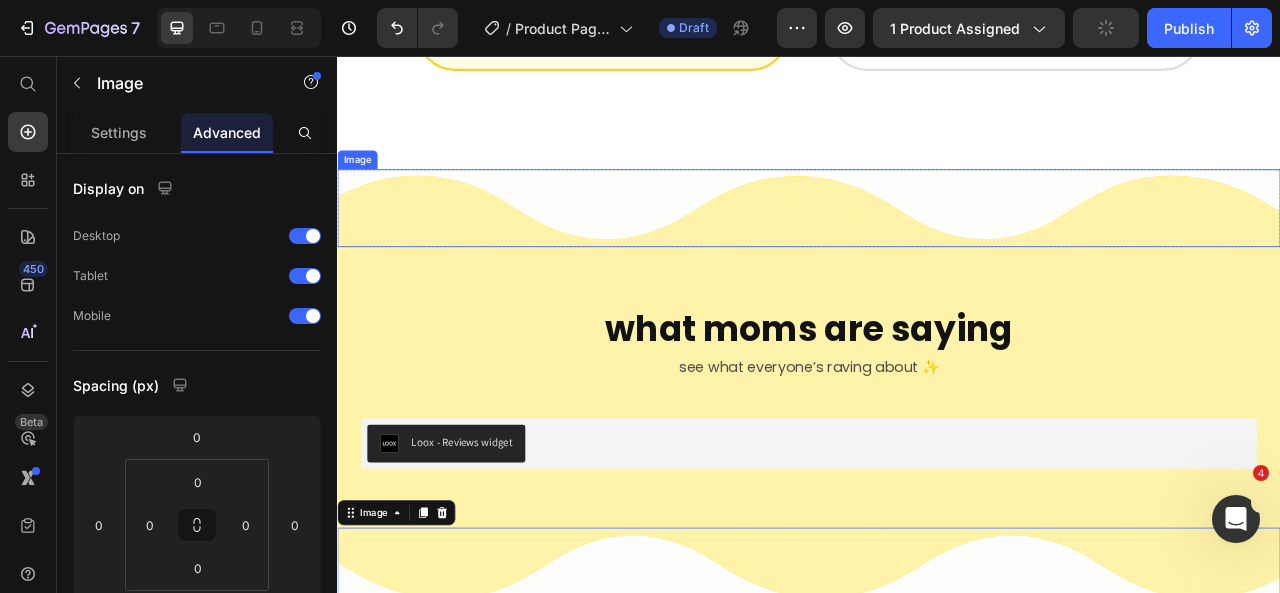 click at bounding box center (937, 249) 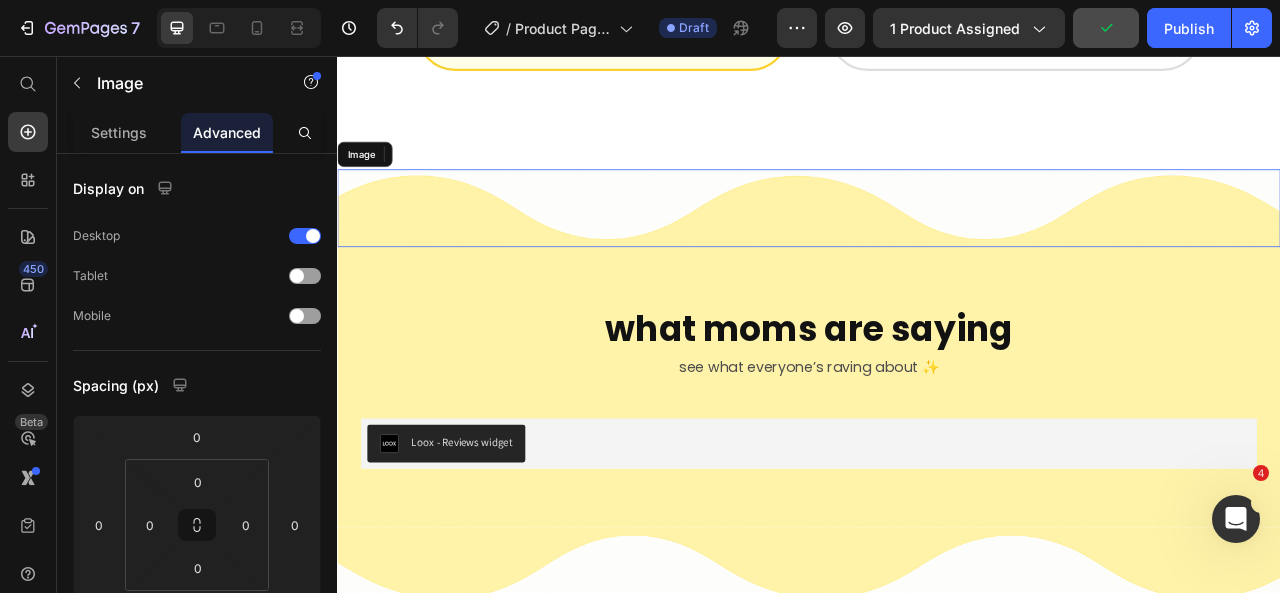 scroll, scrollTop: 8584, scrollLeft: 0, axis: vertical 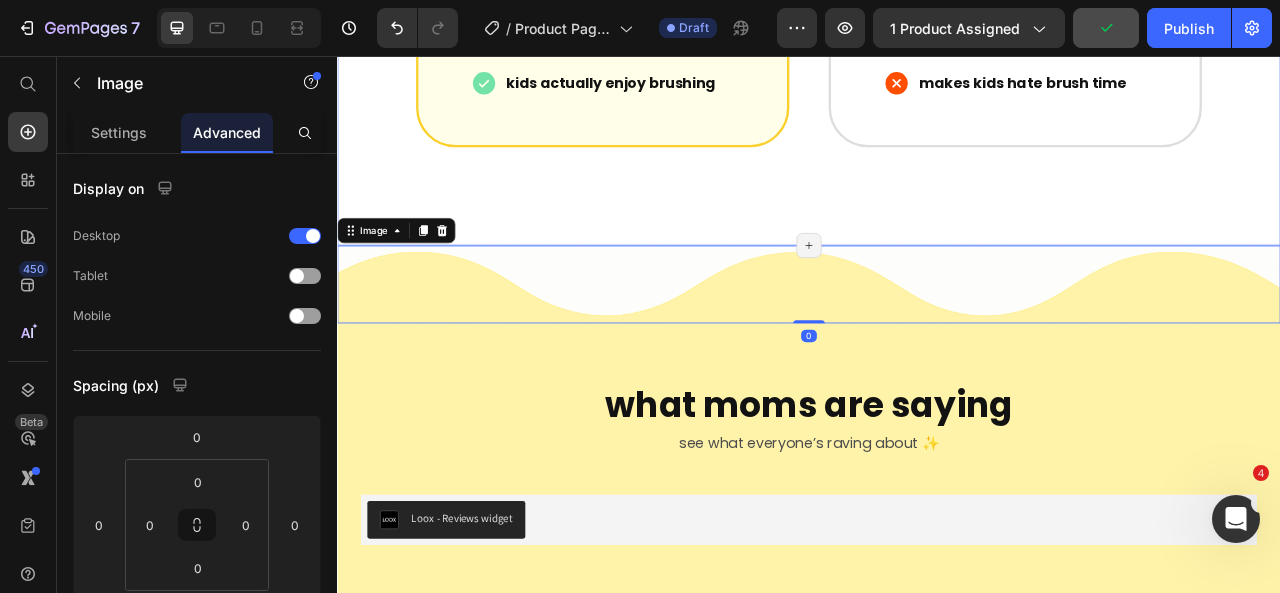 click on "why choose butter? Heading real moms. real results. Heading less drama, more smiles 😌 Text Block butter brush Button Image happy, tear-free mornings fast, easy & effortless hair stays healthy & shiny works on wet or dry hair kids actually enjoy brushing Item List Row other brush Button Image
tears, screams & tantrums
stressful, takes forever
can pull out & damage hair
can't handle wet hair
makes kids hate brush time Item List Row Row see it in action 🎥 Text Block Section 17/25 Page has reached Shopify’s 25 section-limit Page has reached Shopify’s 25 section-limit" at bounding box center [937, -220] 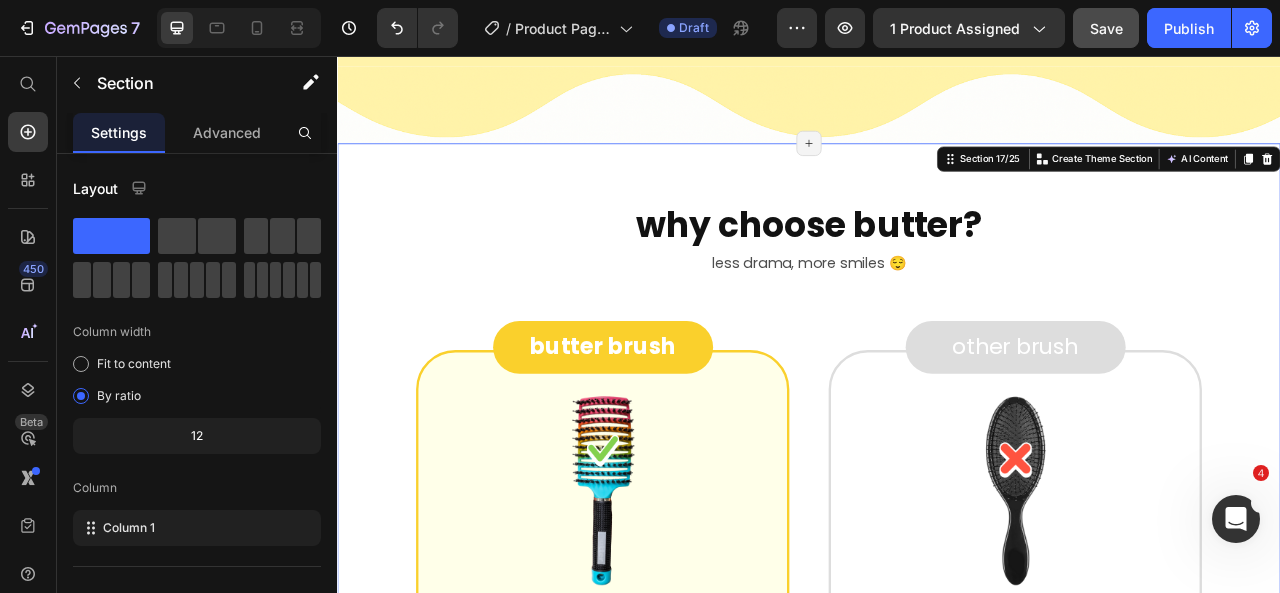 scroll, scrollTop: 7491, scrollLeft: 0, axis: vertical 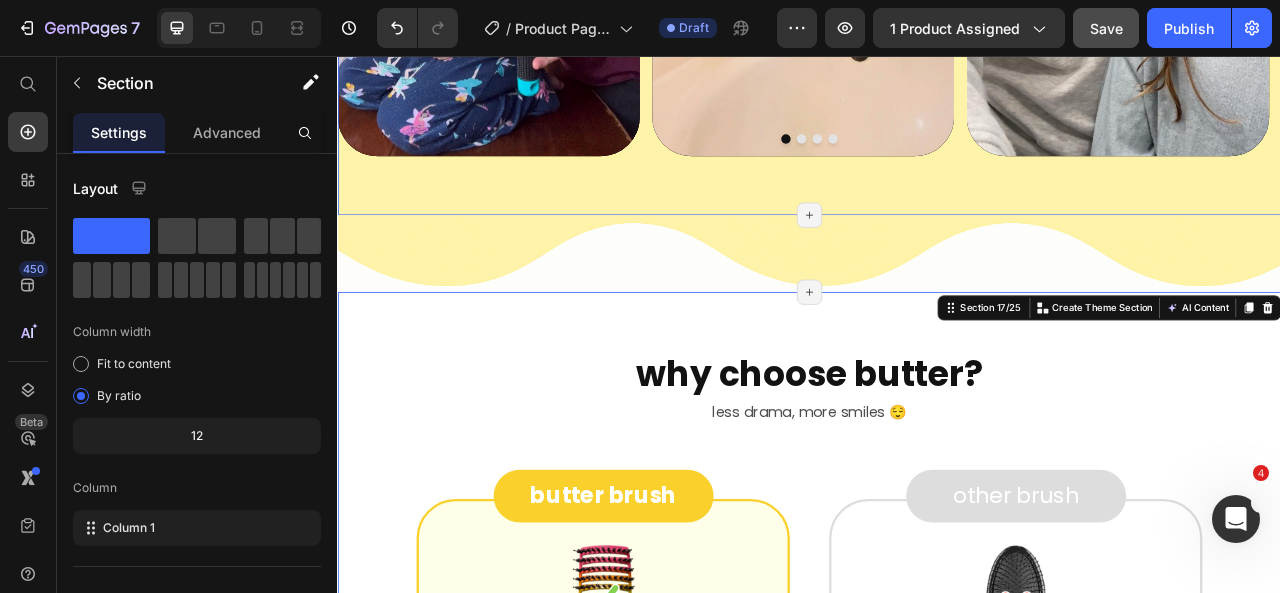 click on "real moms. real results. Heading real moms. real results. Heading see the butter brush in action  🎥 Text Block see it in action 🎥 Text Block
Video Video Video Video
Carousel Section 15/25 Page has reached Shopify’s 25 section-limit Page has reached Shopify’s 25 section-limit" at bounding box center (937, -229) 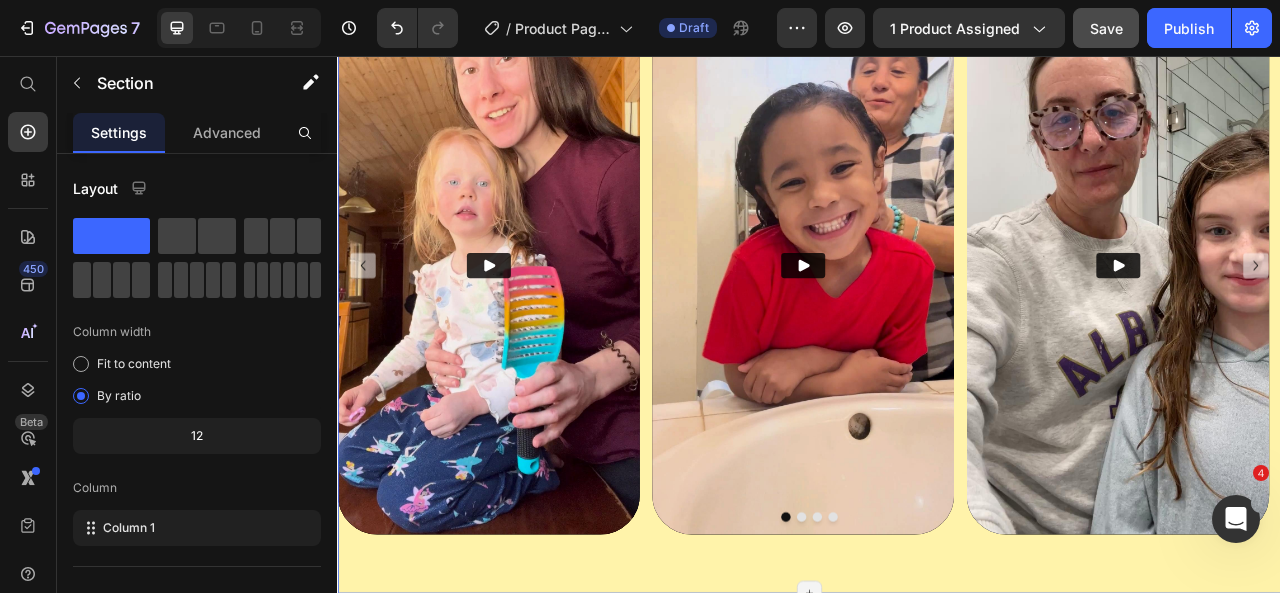 scroll, scrollTop: 6562, scrollLeft: 0, axis: vertical 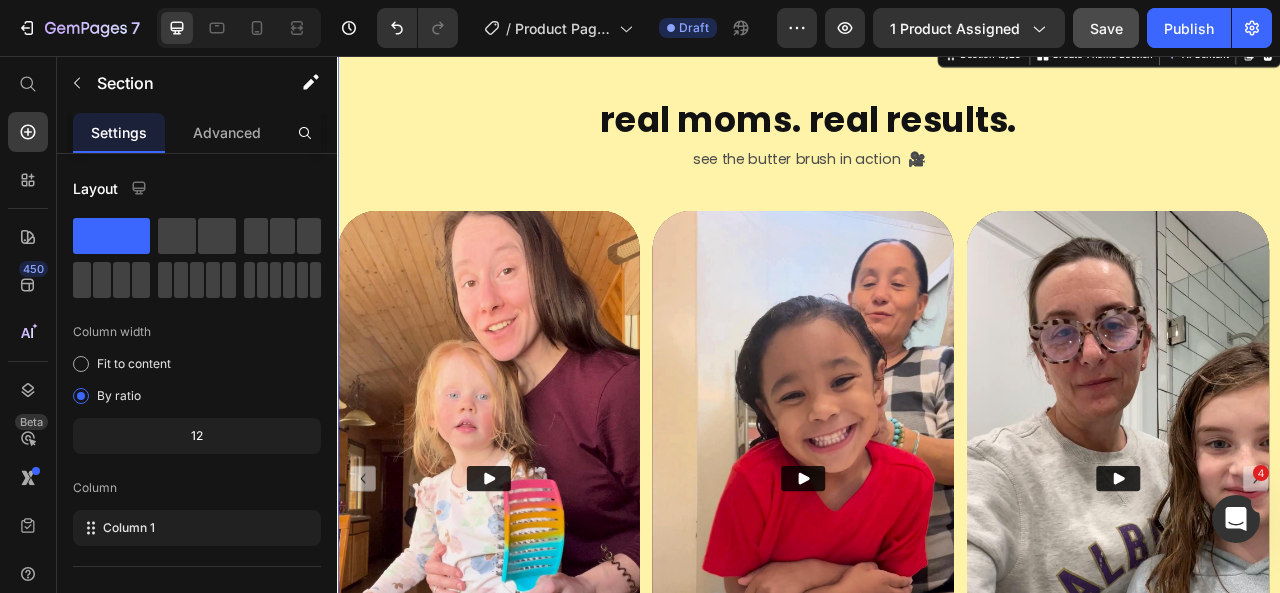 click at bounding box center (937, -16) 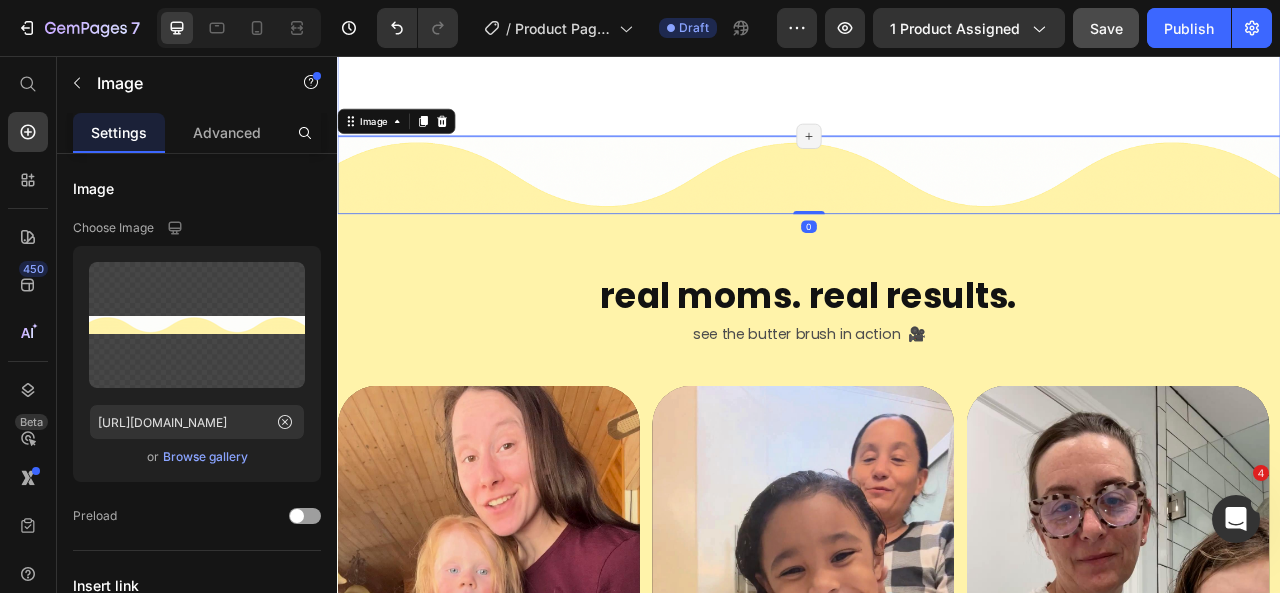 scroll, scrollTop: 6337, scrollLeft: 0, axis: vertical 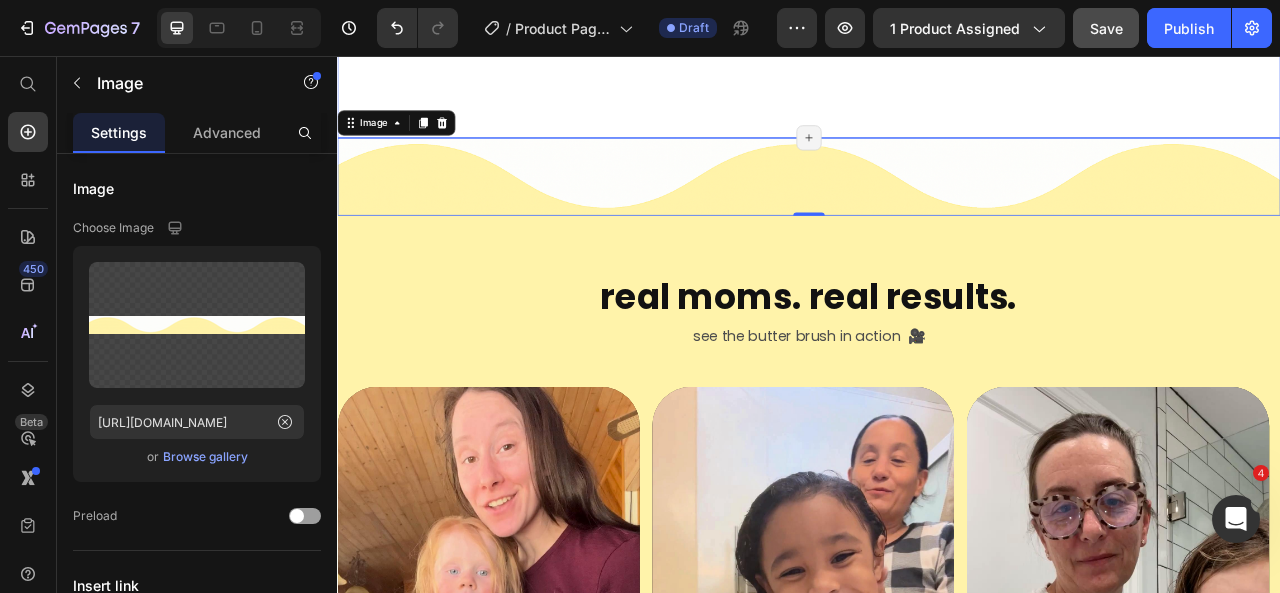 click on "how it works Heading it's not magic, but it feels like it 😏 Text Block Image Image boar bristles ✨ Heading Distribute your child’s natural scalp oils from root to tip so hair looks shiny and healthy—without extra products. Text Block Row Row Image Image micro tips 💆‍♀️ Heading Give your child a gentle, “spa-like” scalp massage while detangling. Bonus: kids love it and actually look forward to brushing! Text Block Row Row Row Image Image Image nylon pins 😊 Heading Gently glide through tangles without any tugging or tears. That means 50% less breakage and 100% happier mornings. Text Block Row Row Image Image curved paddle 🌈 Heading Contours to every head shape for [PERSON_NAME]. No more squirming, just quick, pain-free brushing. Text Block Row Row Row Row Section 13/25 Page has reached Shopify’s 25 section-limit Page has reached Shopify’s 25 section-limit" at bounding box center [937, -354] 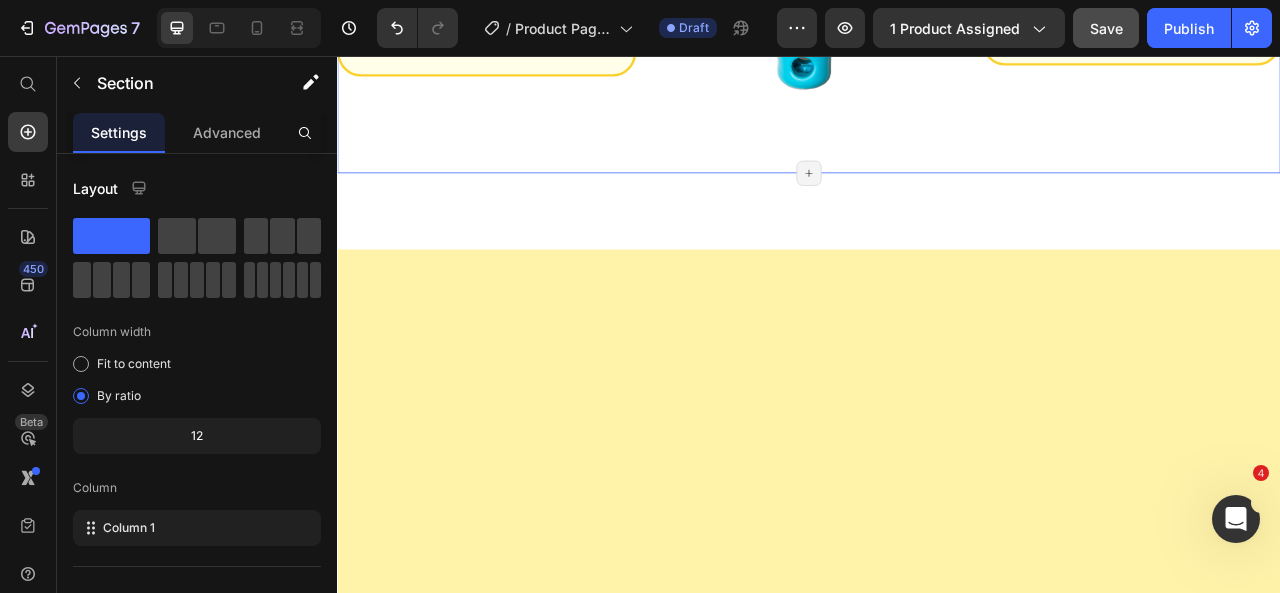 scroll, scrollTop: 4696, scrollLeft: 0, axis: vertical 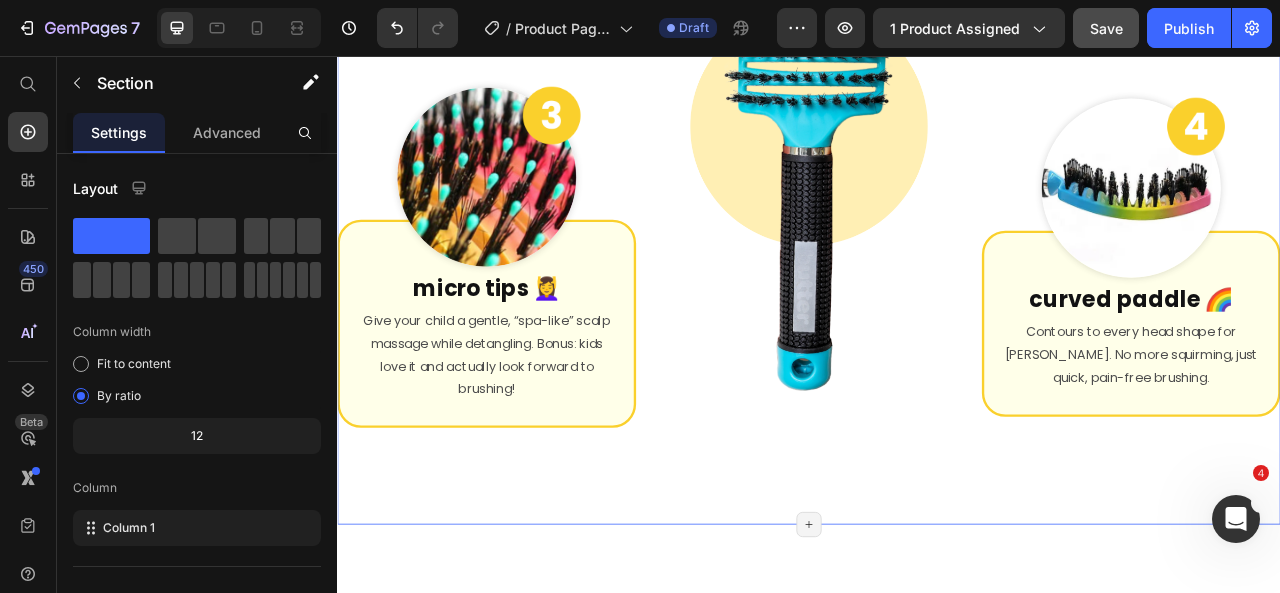 click on "see the difference our  brush can make Heading one brush big difference Heading real transformations from real families ✨ Text Block see the results ✨ Text Block
Image Image Image Image Image Image
Carousel Section 7/25 Page has reached Shopify’s 25 section-limit Page has reached Shopify’s 25 section-limit" at bounding box center (937, -777) 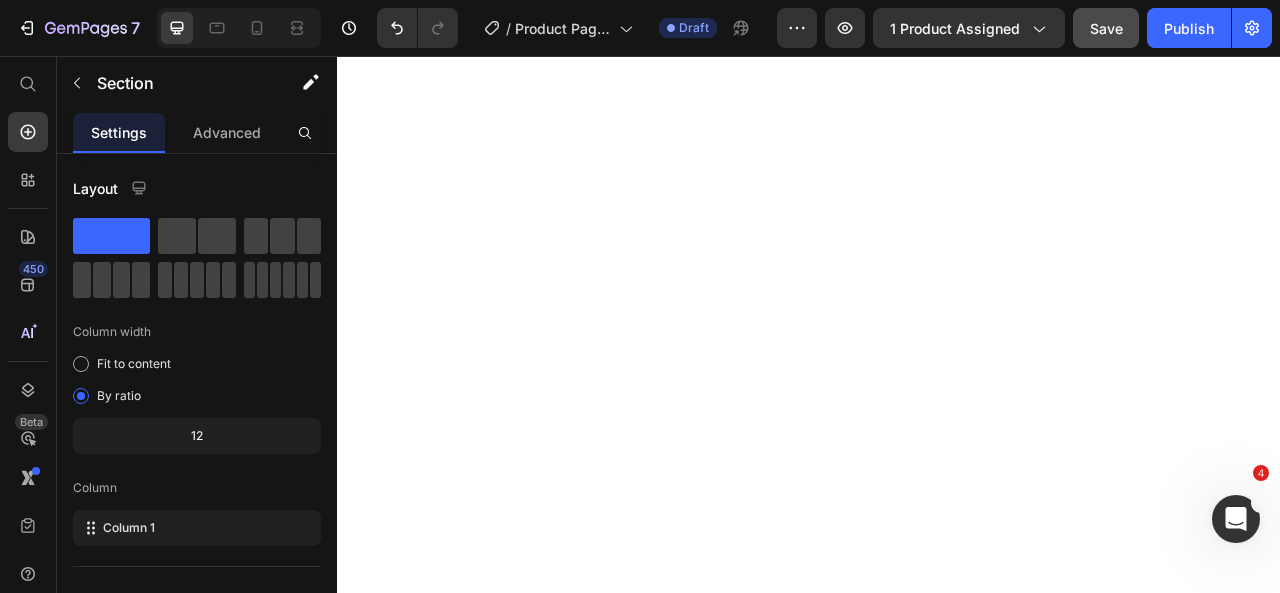 scroll, scrollTop: 4120, scrollLeft: 0, axis: vertical 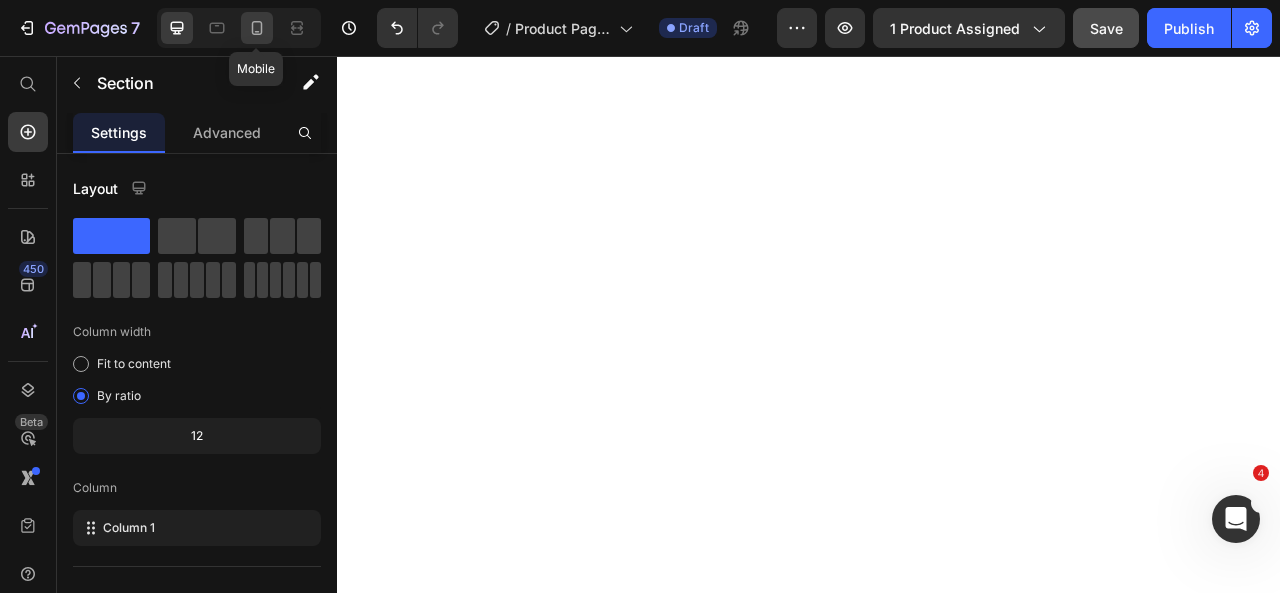 drag, startPoint x: 256, startPoint y: 29, endPoint x: 23, endPoint y: 354, distance: 399.8925 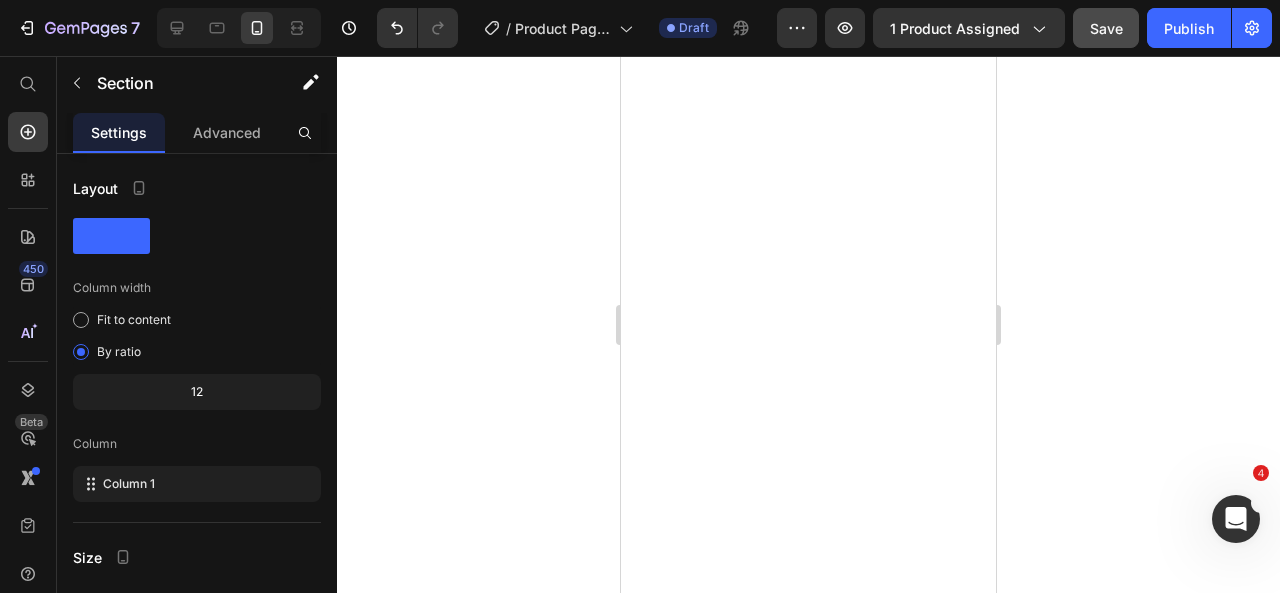 scroll, scrollTop: 4450, scrollLeft: 0, axis: vertical 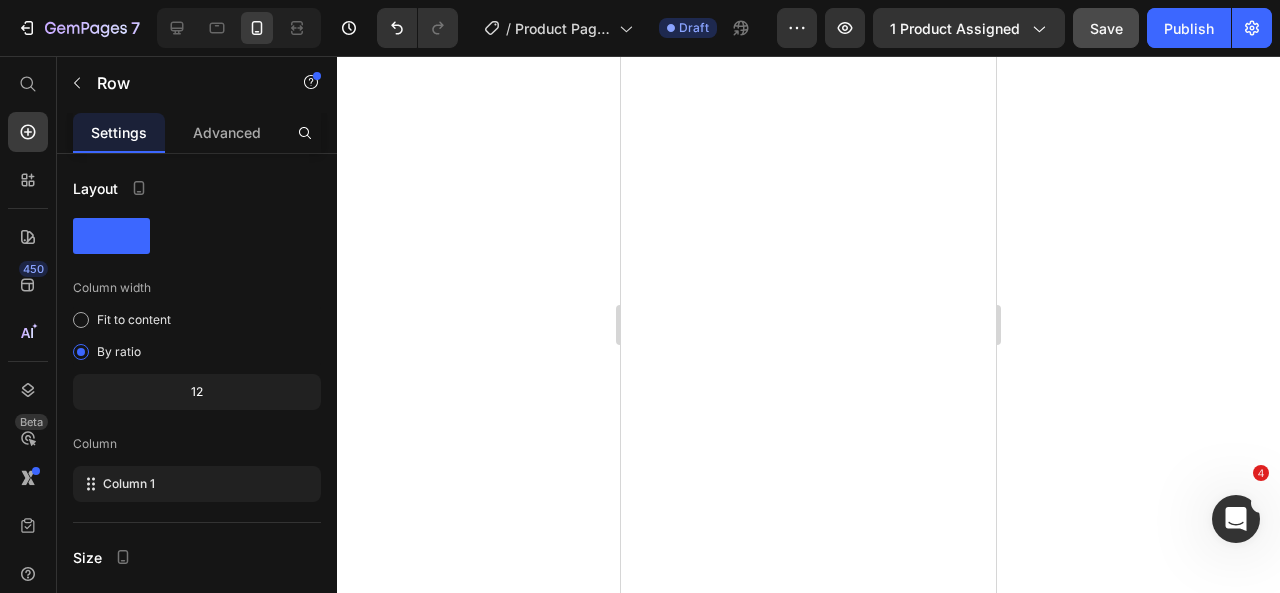 click on "goodbye tears & hello smiles! Heading say goodbye to tears & hello to smiles! Heading no more brushing drama 😊 Text Block no more brushing drama 😊 Text Block Image gentle detangling for  stress-free  mornings Heading Mornings don’t have to be a battle. The butter brush combines boar bristles with nylon pins to detangle, smooth, and soothe all at once. Text Block Image detangle fast Text Block Image protect hair Text Block Image no more tears Text Block Row Row Image made for  straight, curly, wavy  & everything in between Heading From fine and straight to thick curls, wet or dry, this brush glides through it all. No pain. No tears. No tantrums. Text Block Image tackle any  hair type Text Block Image gentle on  the scalp Text Block Image perfect for bedhead Text Block Row Row Image make brush time a moment  you'll both cherish Heading Text Block Image a moment to connect Text Block Image they'll want  to brush Text Block Image happy kid, peaceful you Text Block Row Row   0 Image stress-free  Heading" at bounding box center [808, -1474] 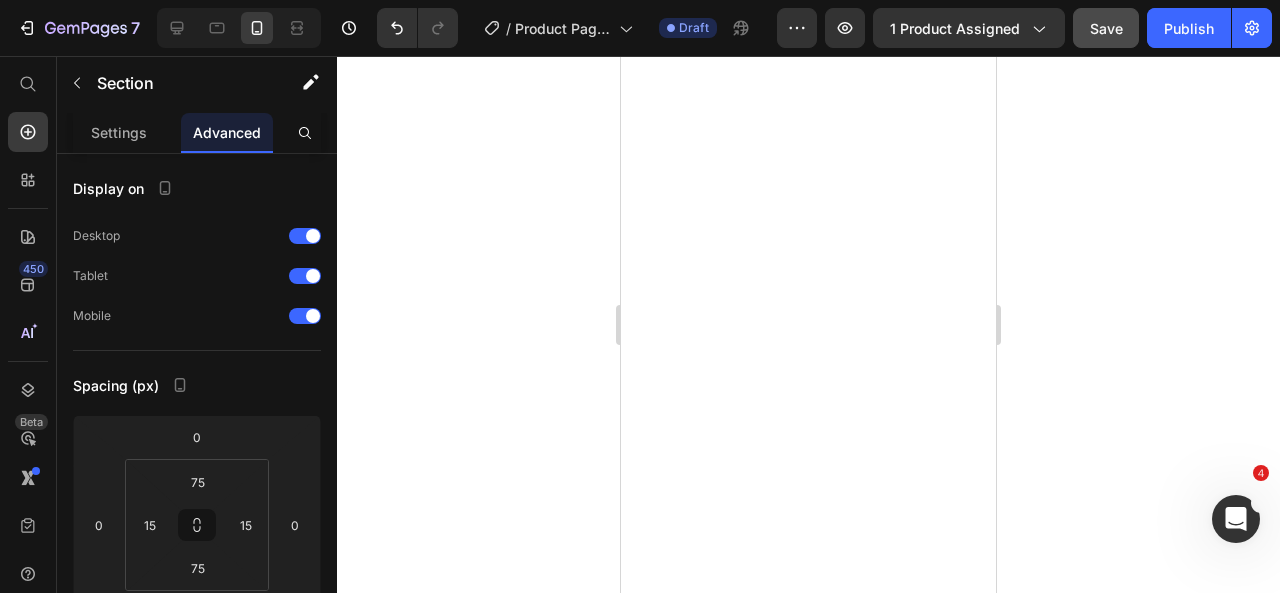 click on "see the difference our  brush can make Heading one brush big difference Heading real transformations from real families ✨ Text Block see the results ✨ Text Block
Image Image Image Image Image Image
Carousel Section 7/25 Page has reached Shopify’s 25 section-limit Page has reached Shopify’s 25 section-limit" at bounding box center (808, -639) 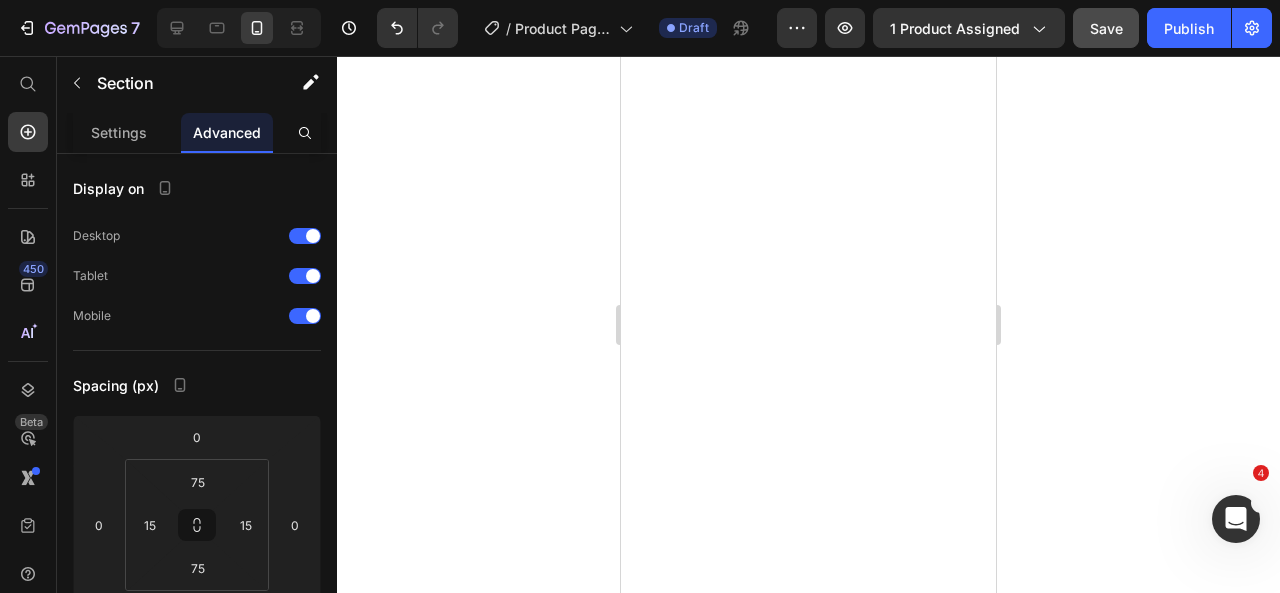 click at bounding box center (808, -807) 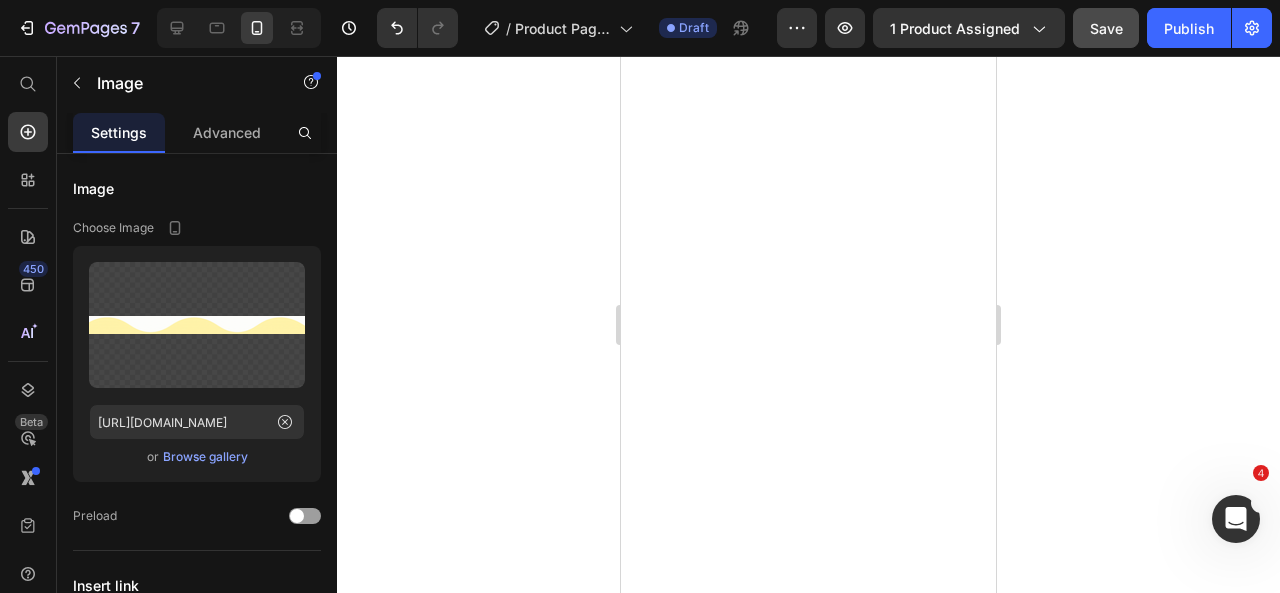 scroll, scrollTop: 4095, scrollLeft: 0, axis: vertical 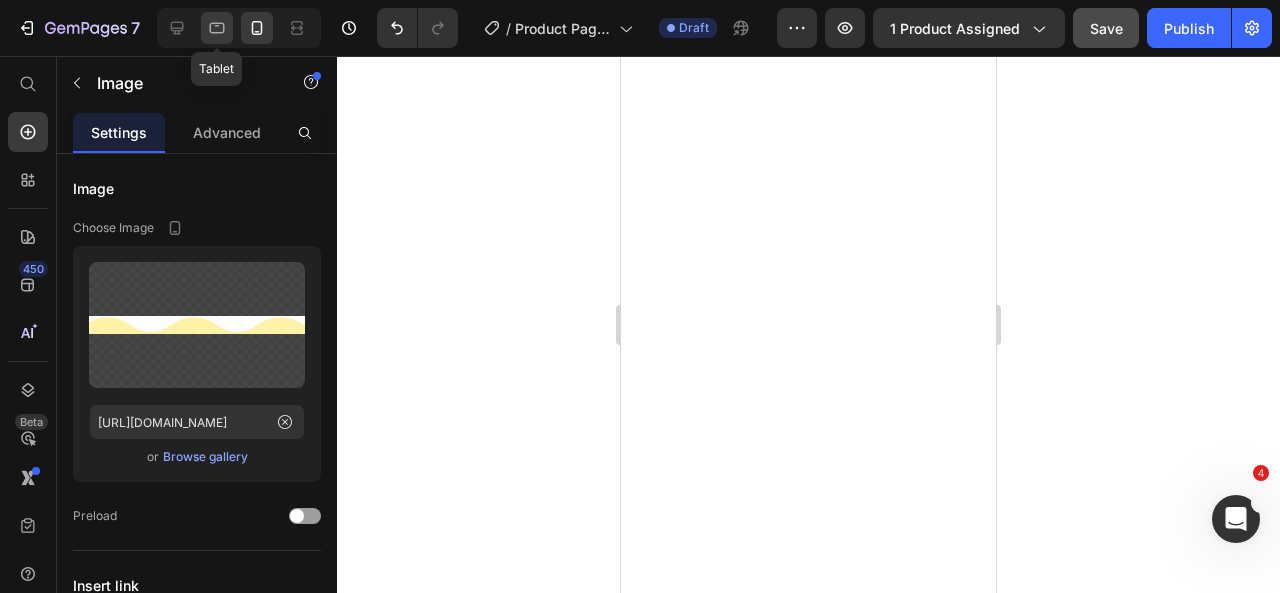 click 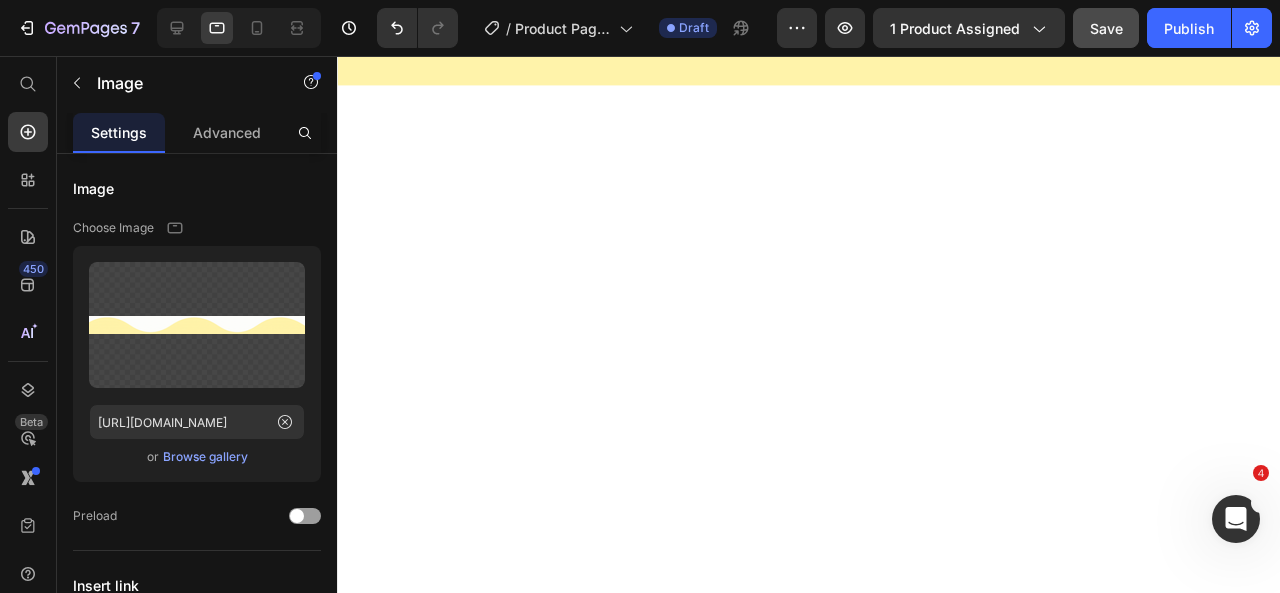 scroll, scrollTop: 3885, scrollLeft: 0, axis: vertical 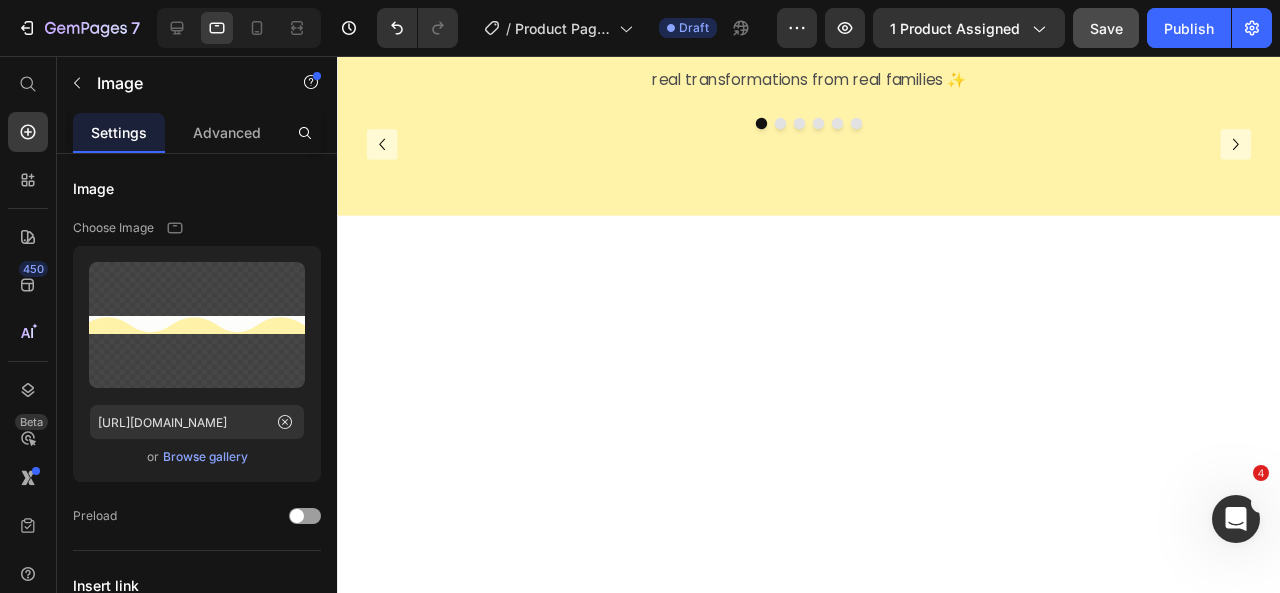 click on "goodbye tears & hello smiles! Heading say goodbye to tears & hello to smiles! Heading no more brushing drama 😊 Text Block no more brushing drama 😊 Text Block Image gentle detangling for  stress-free  mornings Heading Mornings don’t have to be a battle. The butter brush combines boar bristles with nylon pins to detangle, smooth, and soothe all at once. Text Block Image detangle fast Text Block Image protect hair Text Block Image no more tears Text Block Row Row Image made for  straight, curly, wavy  & everything in between Heading From fine and straight to thick curls, wet or dry, this brush glides through it all. No pain. No tears. No tantrums. Text Block Image tackle any  hair type Text Block Image gentle on  the scalp Text Block Image perfect for bedhead Text Block Row Row Image make brush time a moment  you'll both cherish Heading Text Block Image a moment to connect Text Block Image they'll want  to brush Text Block Image happy kid, peaceful you Text Block Row Row Image gentle detangling for" at bounding box center (833, -877) 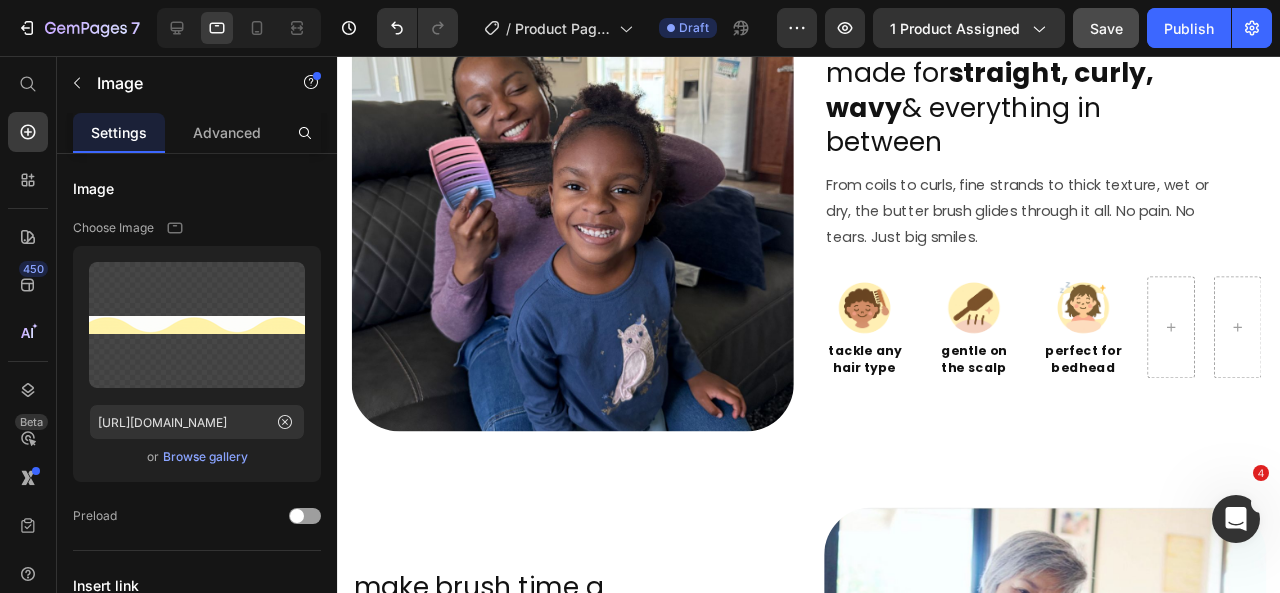 scroll, scrollTop: 1486, scrollLeft: 0, axis: vertical 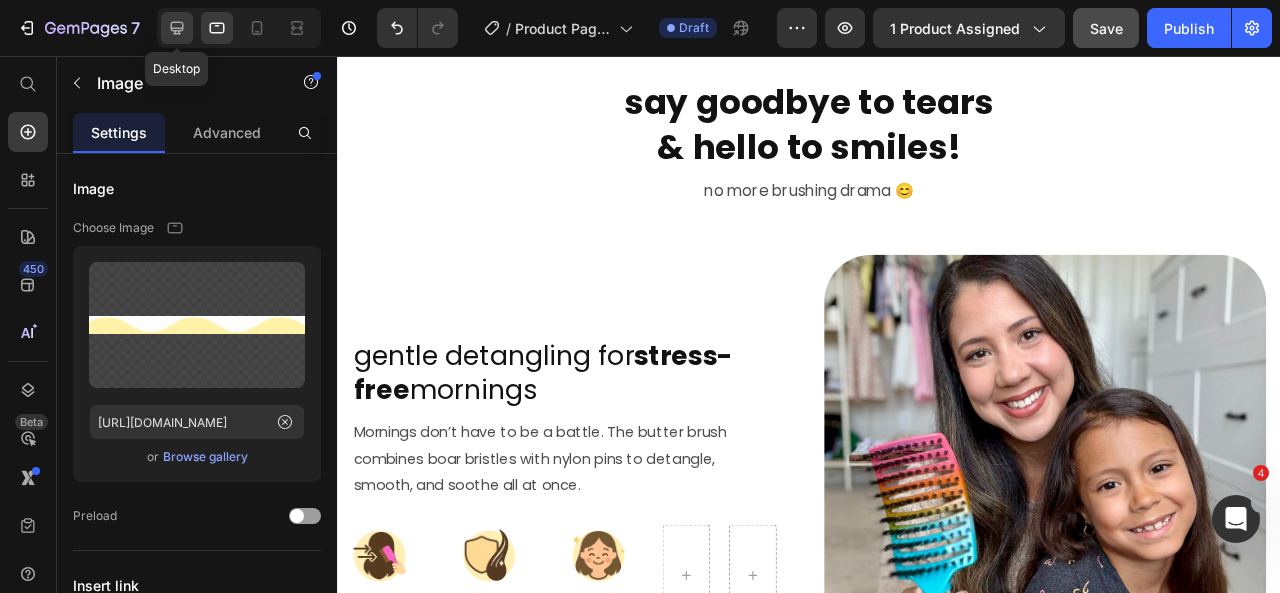 click 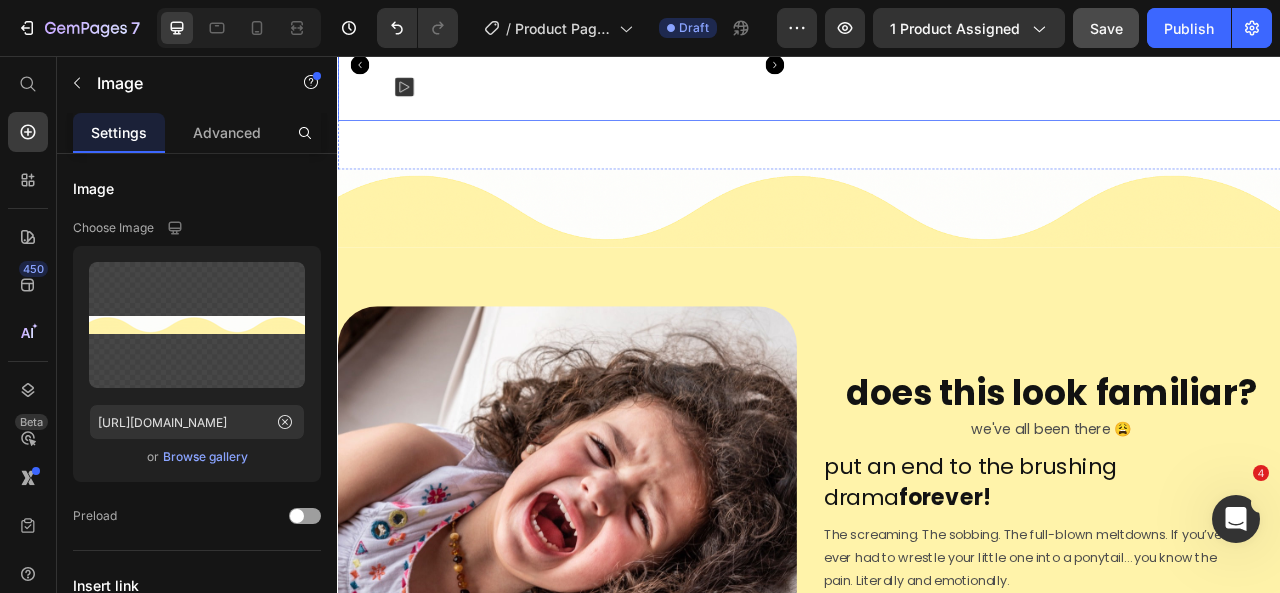 scroll, scrollTop: 841, scrollLeft: 0, axis: vertical 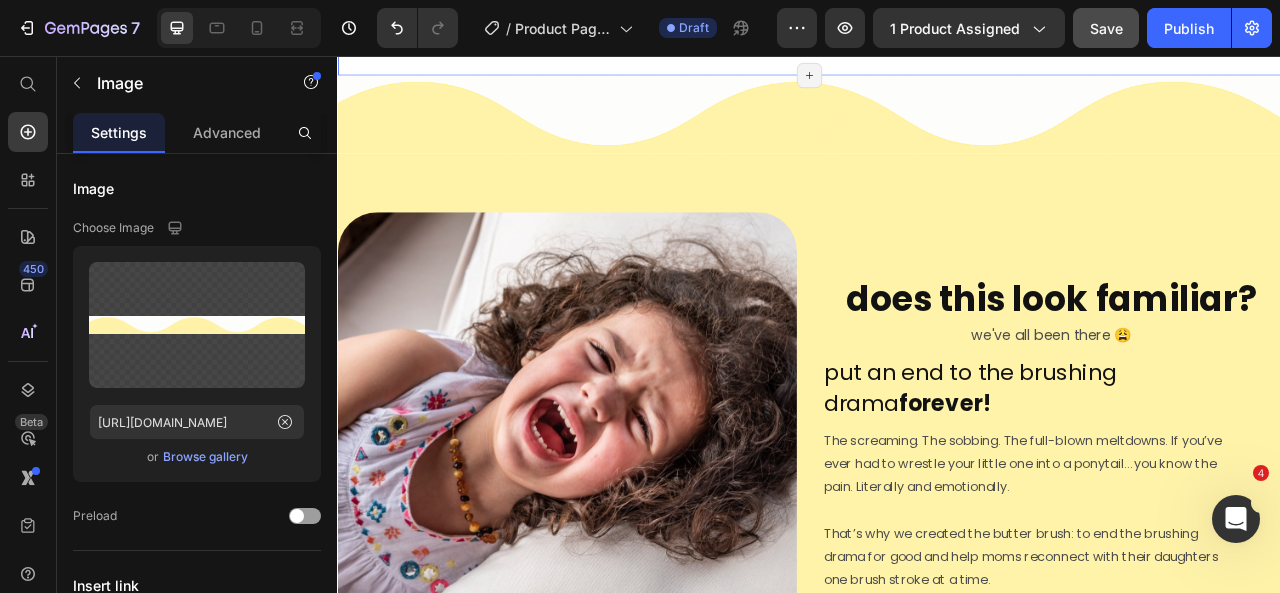 click on "Product Images butter brush Heading Tear-Free Hairbrush for Kids Text Block Loox - Rating widget Loox Say goodbye to the brushing drama.  The butter brush gently glides through all hair types for smooth, pain-free brushing every time. Text Block Image Add To Cart Add to Cart 😊  30-day guarantee. Love it or get a full refund! Text Block 😊  30-day happiness guarantee. Love it or get a full refund! Text Block
Will it work on curly or thick hair?
What if my daughter has a sensitive scalp?
What if I don’t like my butter brush? Accordion Product Section 1/25 Page has reached Shopify’s 25 section-limit Page has reached Shopify’s 25 section-limit" at bounding box center (937, -332) 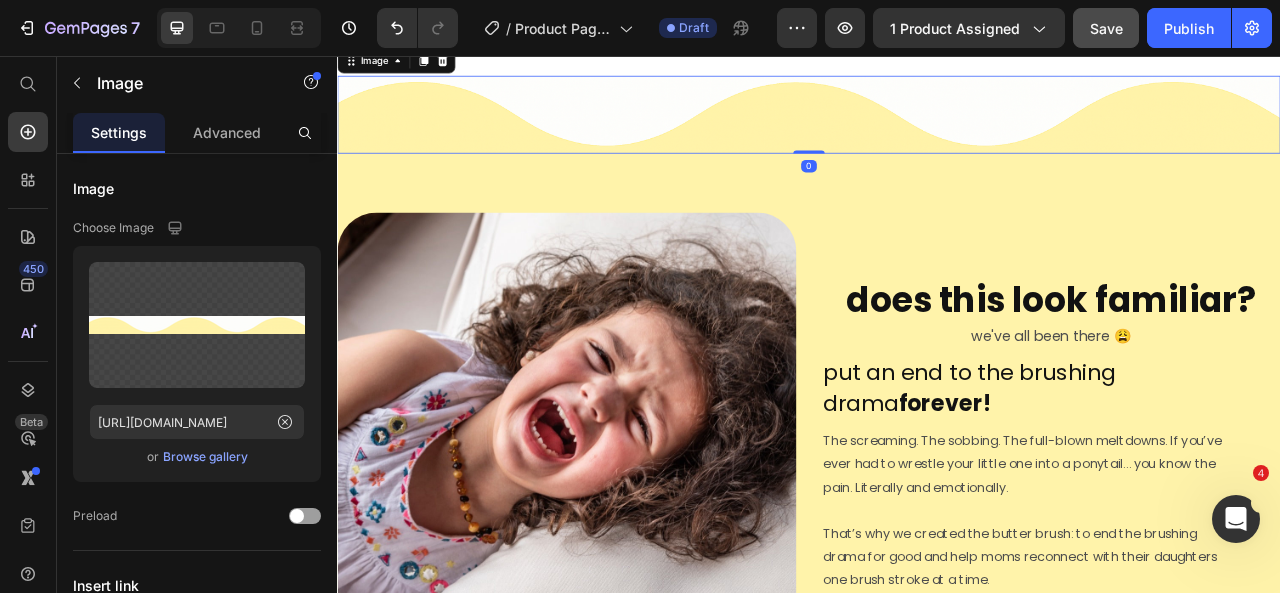 scroll, scrollTop: 922, scrollLeft: 0, axis: vertical 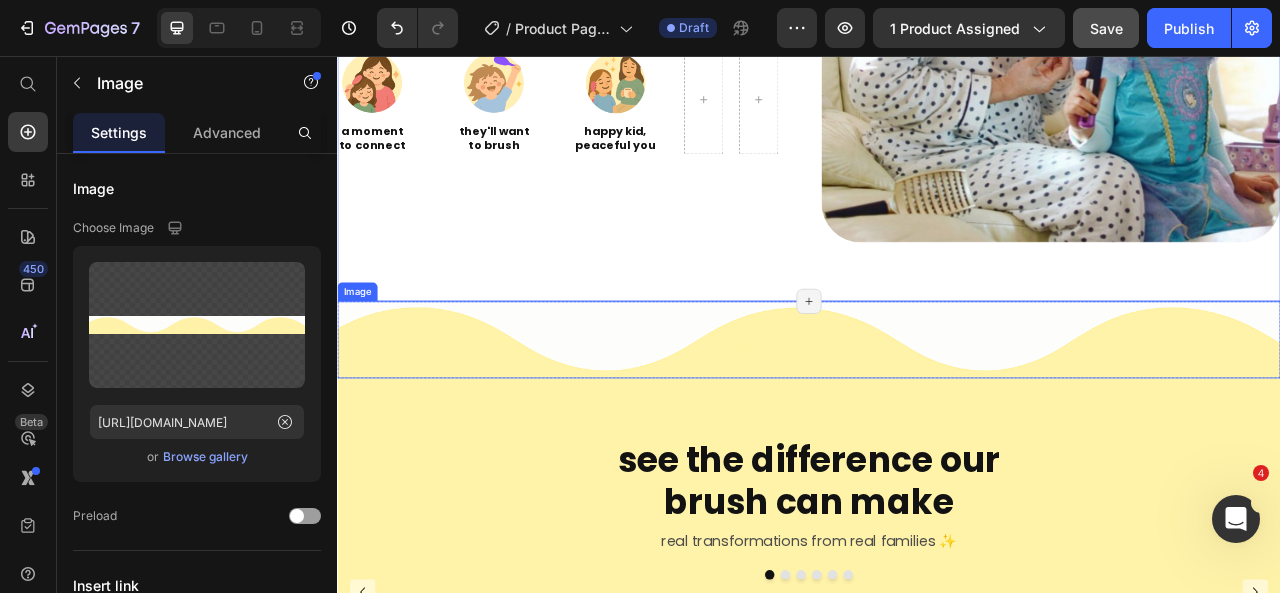 click at bounding box center [937, 417] 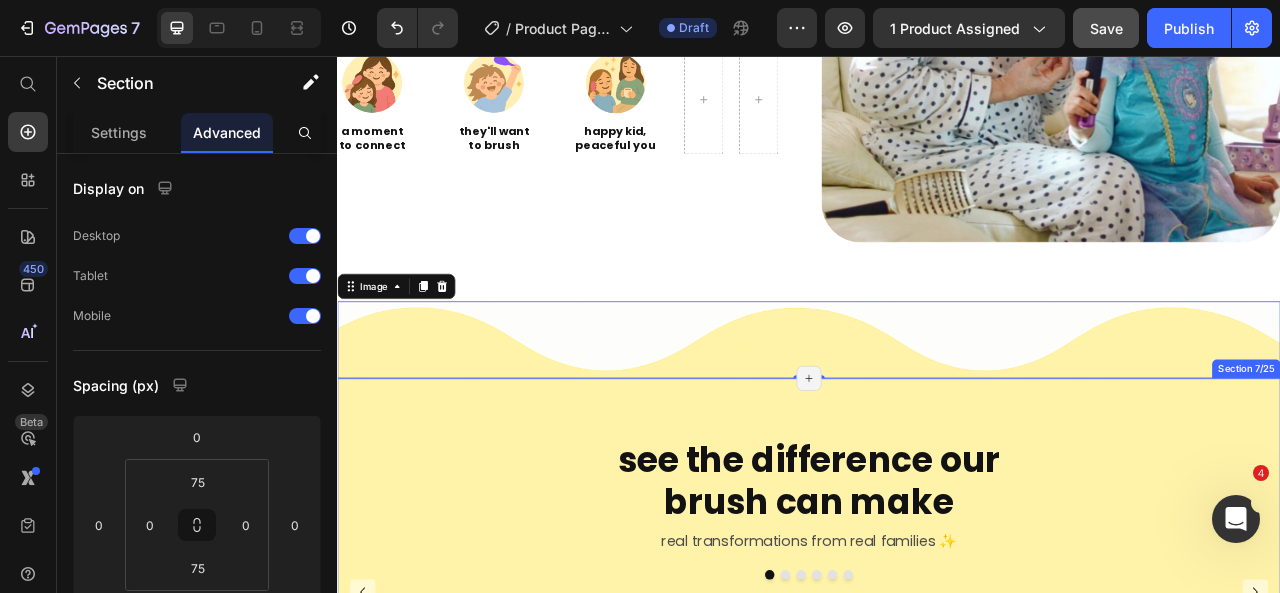 click on "see the difference our  brush can make Heading one brush big difference Heading real transformations from real families ✨ Text Block see the results ✨ Text Block
Image Image Image Image Image Image
Carousel Section 7/25 Page has reached Shopify’s 25 section-limit Page has reached Shopify’s 25 section-limit" at bounding box center (937, 639) 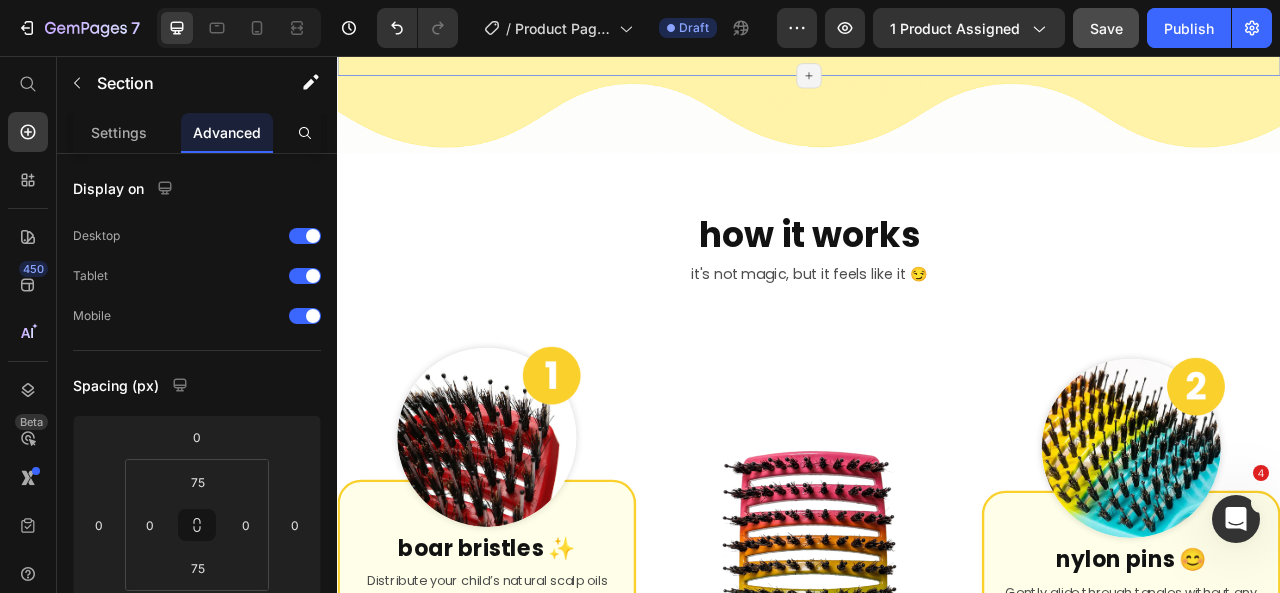 scroll, scrollTop: 5003, scrollLeft: 0, axis: vertical 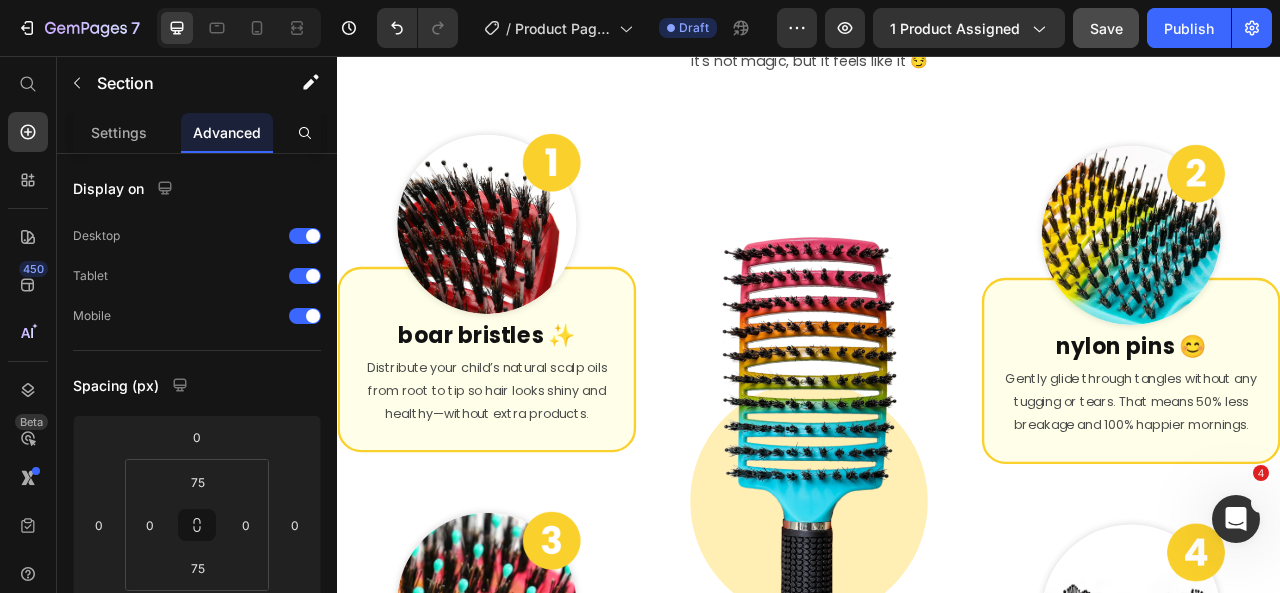 click at bounding box center [937, -141] 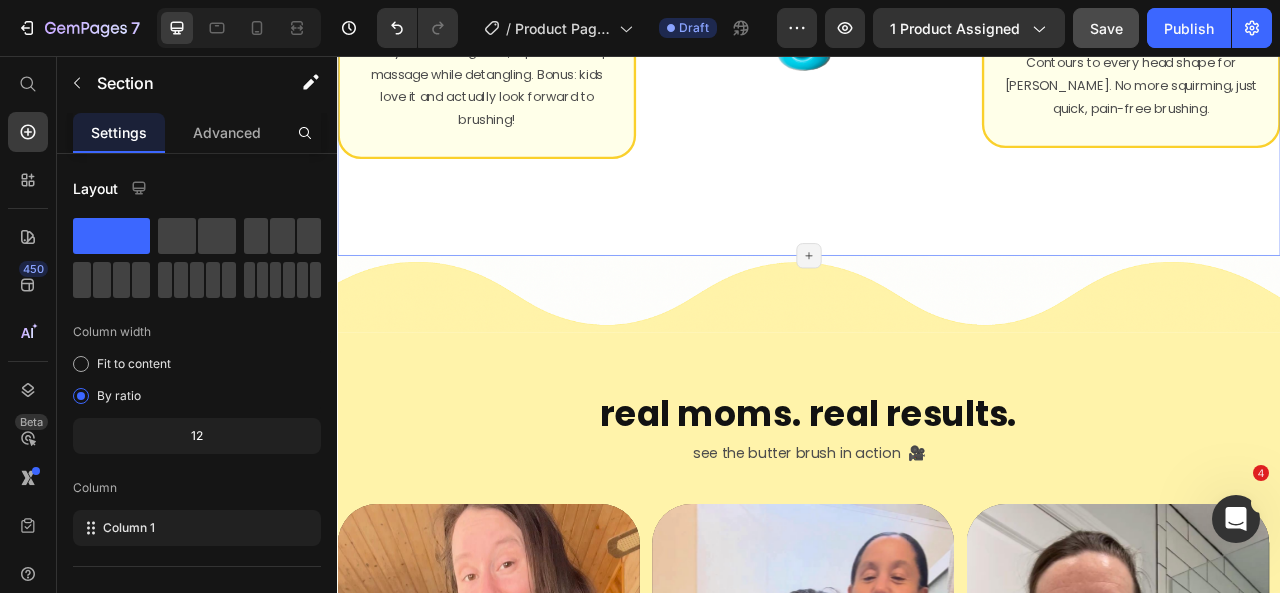 scroll, scrollTop: 6271, scrollLeft: 0, axis: vertical 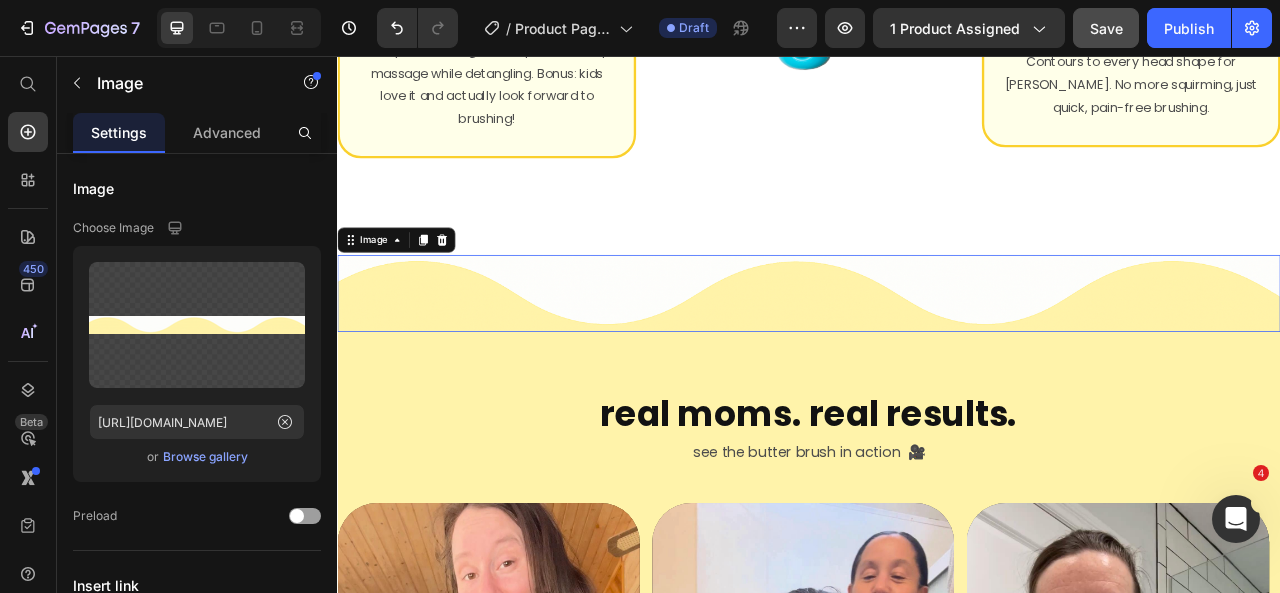 click at bounding box center [937, 358] 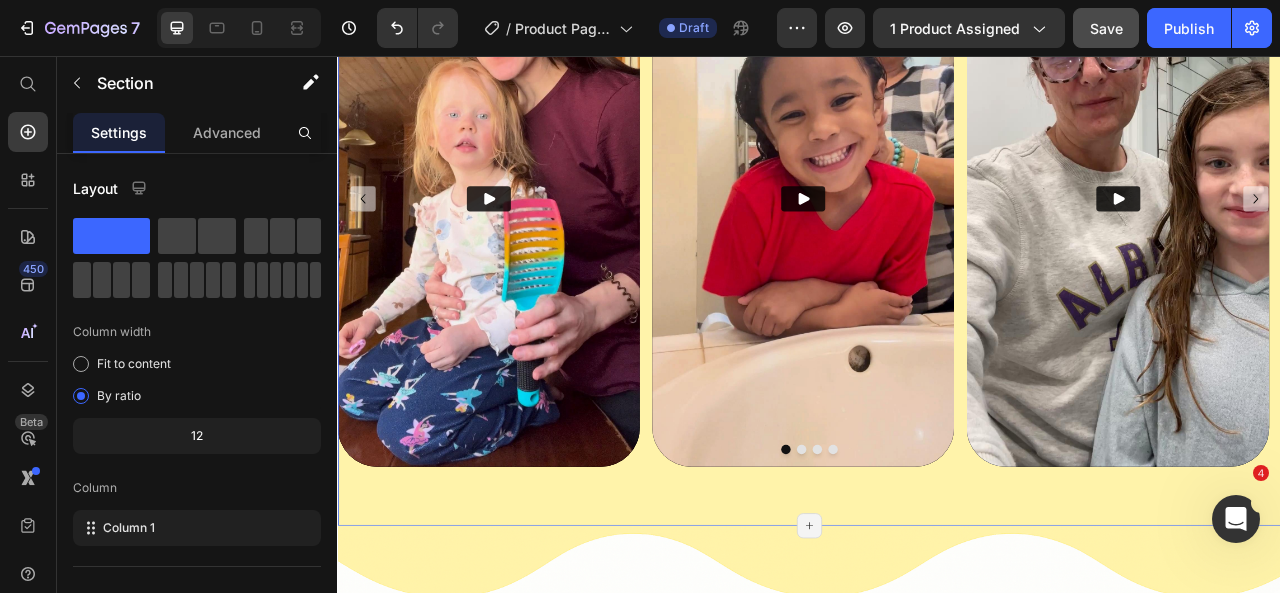 scroll, scrollTop: 7264, scrollLeft: 0, axis: vertical 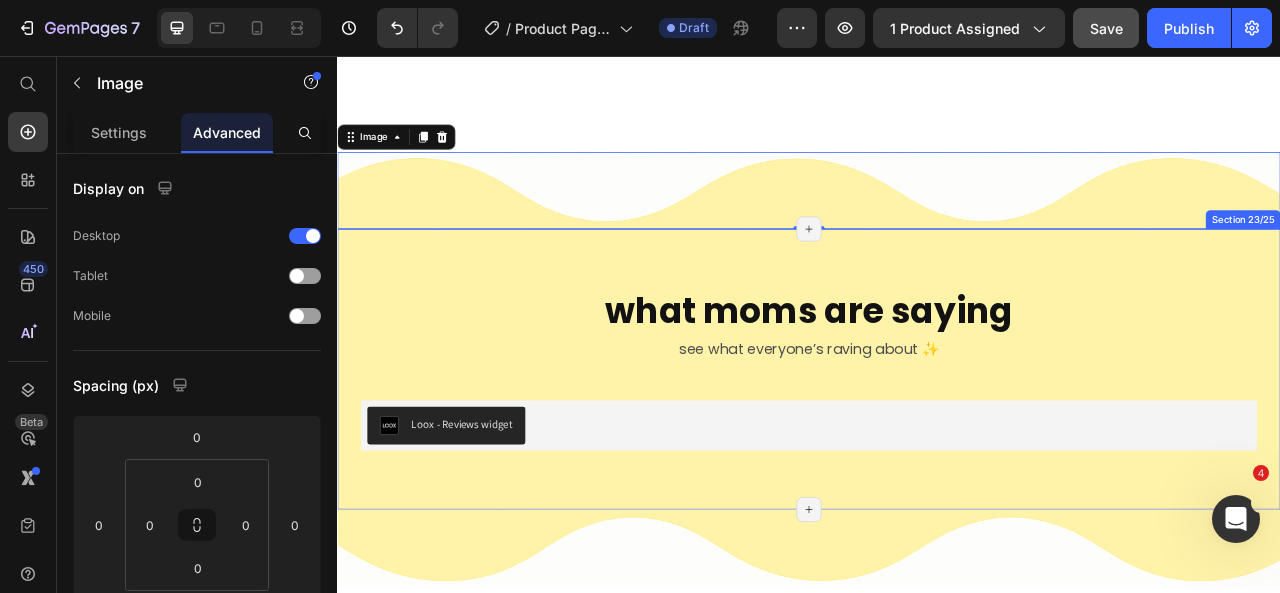 click on "what moms  are saying Heading what moms are saying Heading see what everyone’s raving about ✨ Text Block 100% kid & mom approved 🎉 Text Block Loox - Reviews widget Loox Section 23/25 Page has reached Shopify’s 25 section-limit Page has reached Shopify’s 25 section-limit" at bounding box center (937, 454) 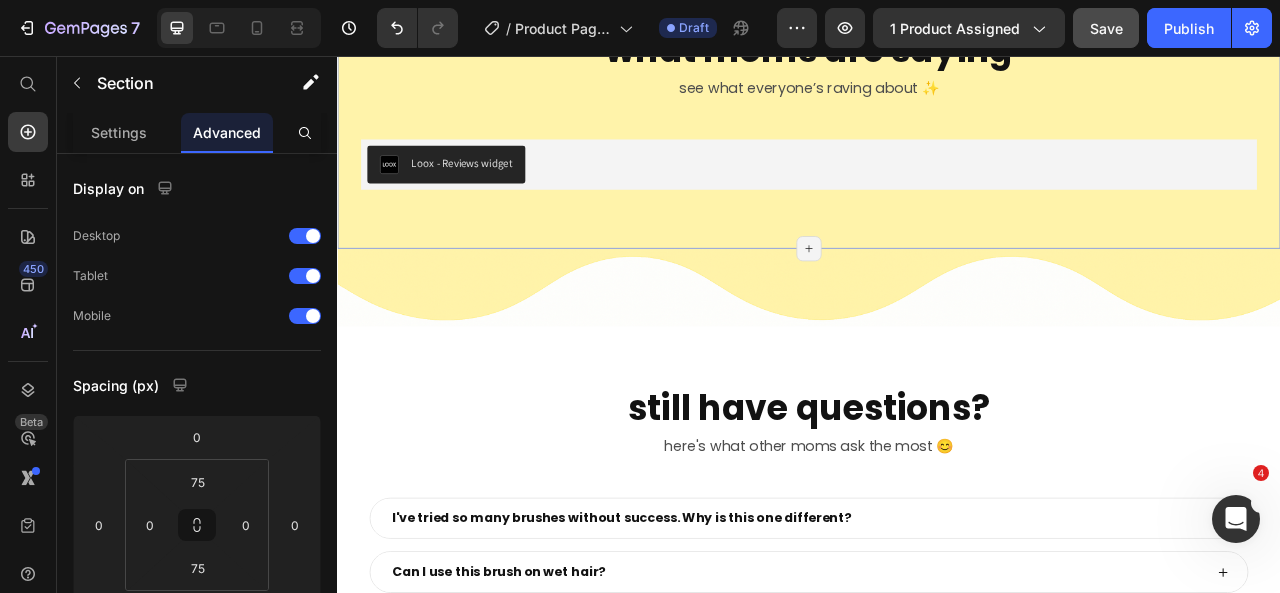 scroll, scrollTop: 8939, scrollLeft: 0, axis: vertical 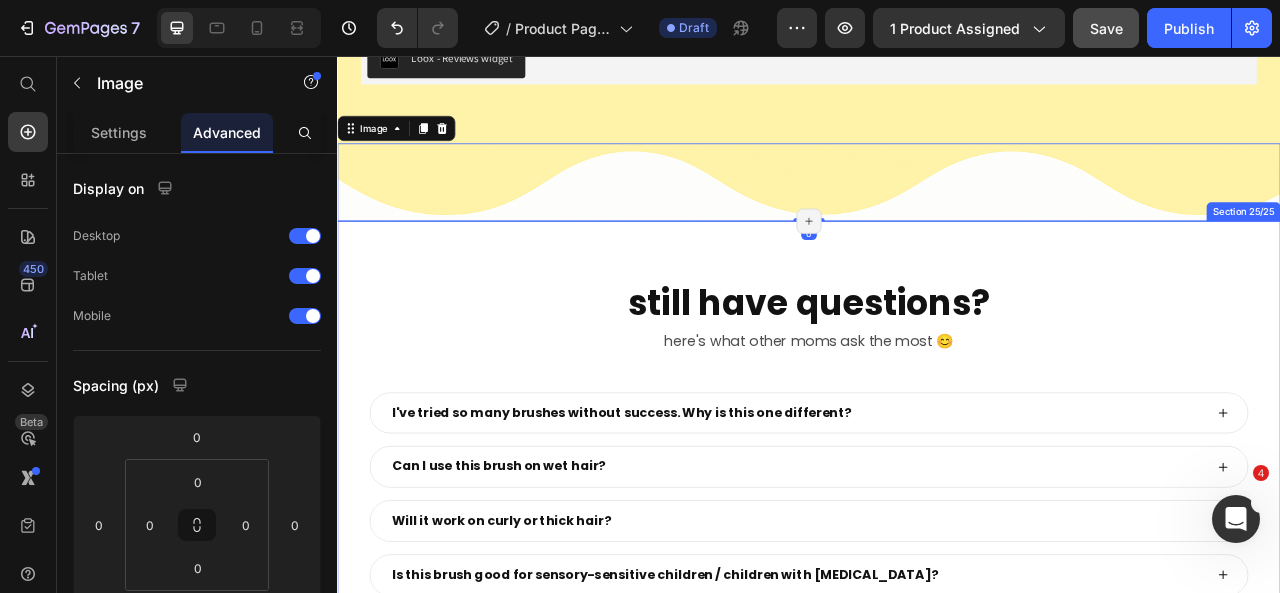 click on "still have questions? Heading questions? Heading we've got answers 😊 Text Block here's what other moms ask the most 😊 Text Block
I've tried so many brushes without success. Why is this one different?
Can I use this brush on wet hair?
Will it work on curly or thick hair?
Is this brush good for sensory-sensitive children / children with [MEDICAL_DATA]?
What if my daughter has a sensitive scalp?
What if I don’t like my butter brush?
How do I clean the butter brush? Accordion Section 25/25 Page has reached Shopify’s 25 section-limit Page has reached Shopify’s 25 section-limit" at bounding box center (937, 670) 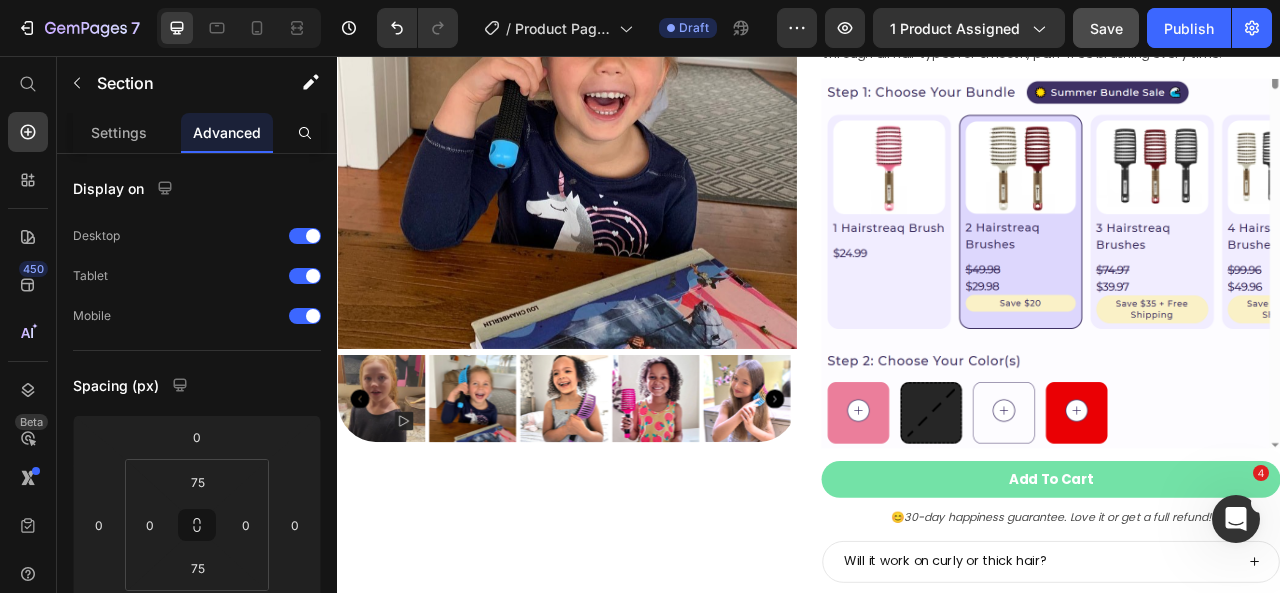 scroll, scrollTop: 0, scrollLeft: 0, axis: both 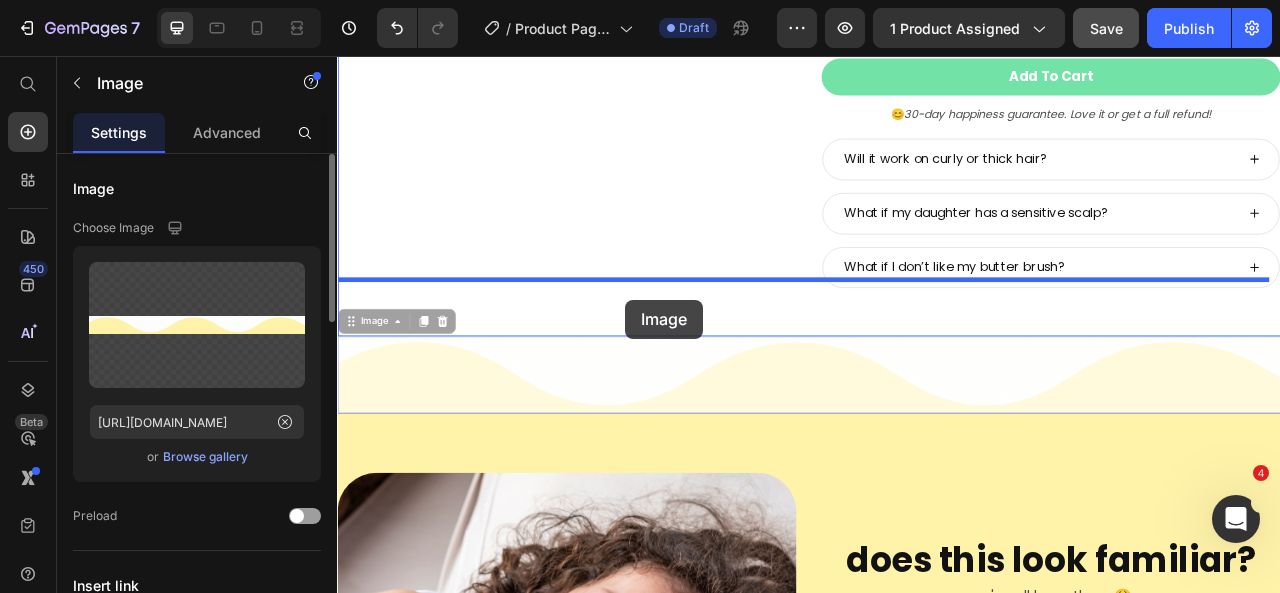 drag, startPoint x: 647, startPoint y: 422, endPoint x: 703, endPoint y: 366, distance: 79.19596 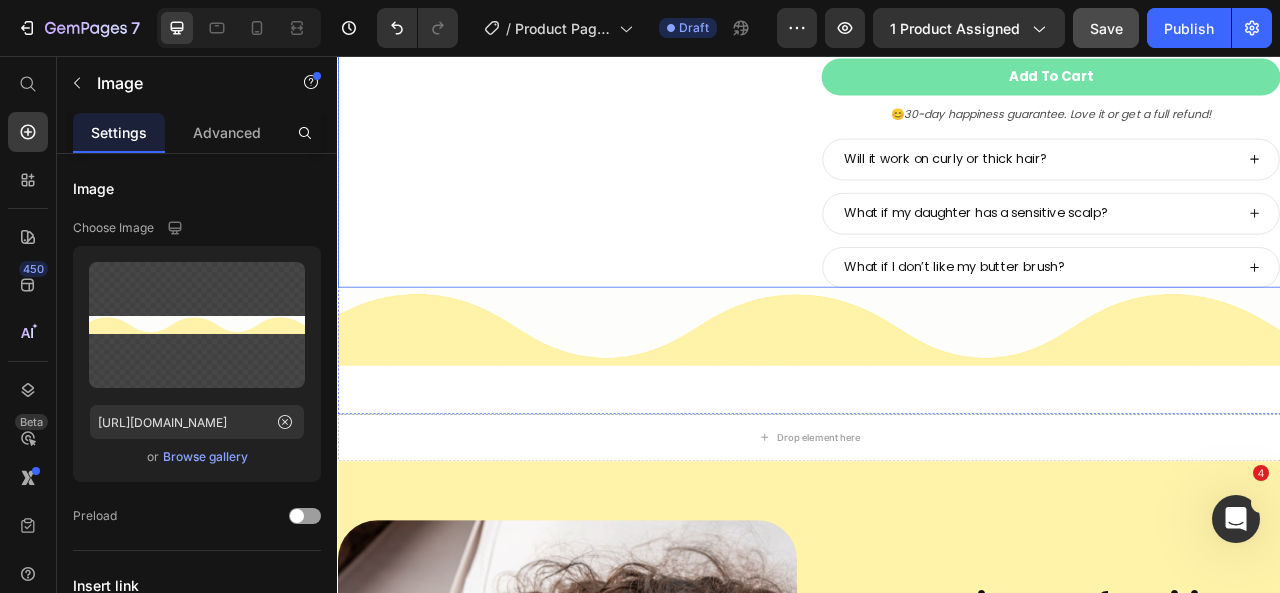 click on "Product Images" at bounding box center (629, -159) 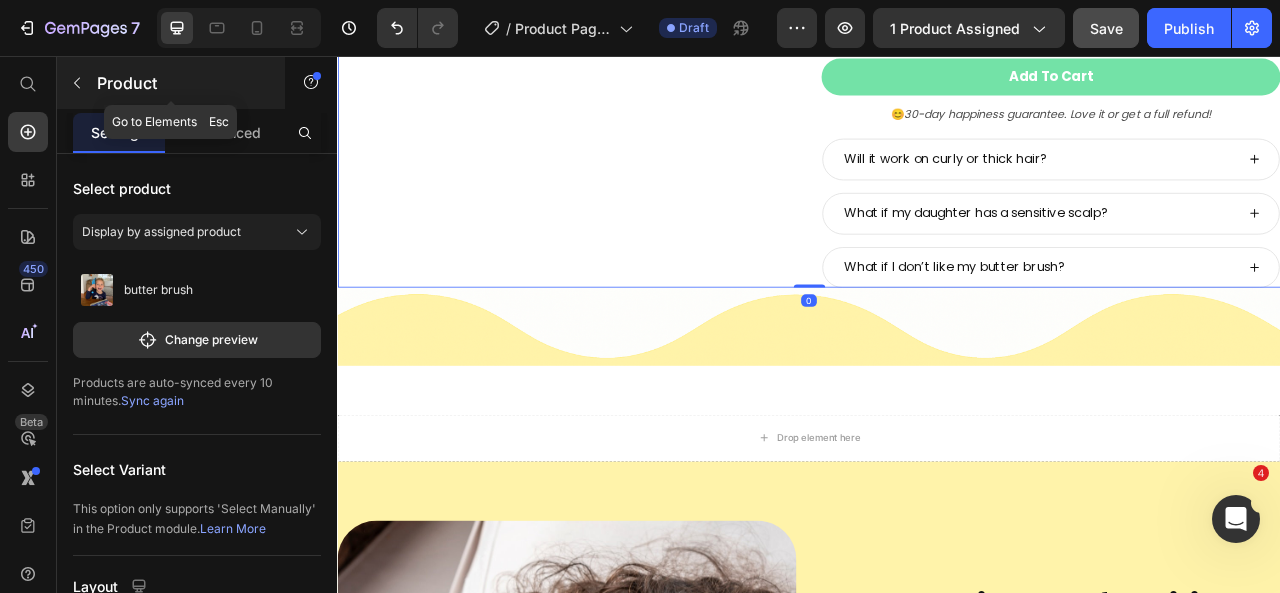 drag, startPoint x: 223, startPoint y: 109, endPoint x: 268, endPoint y: 108, distance: 45.01111 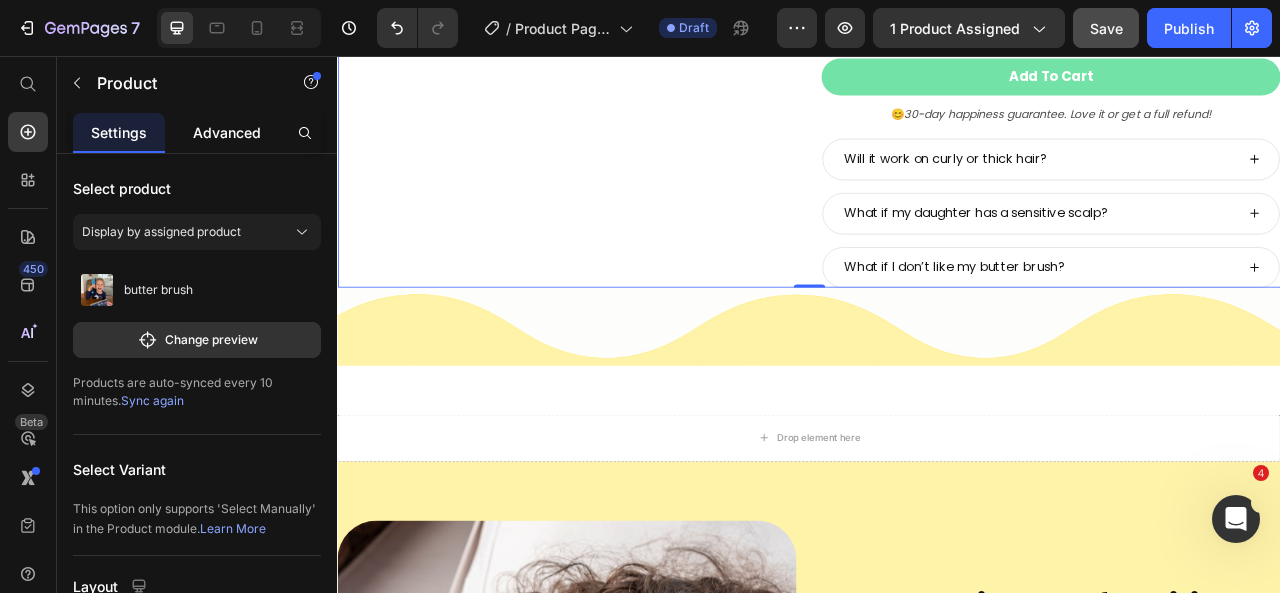 click on "Advanced" 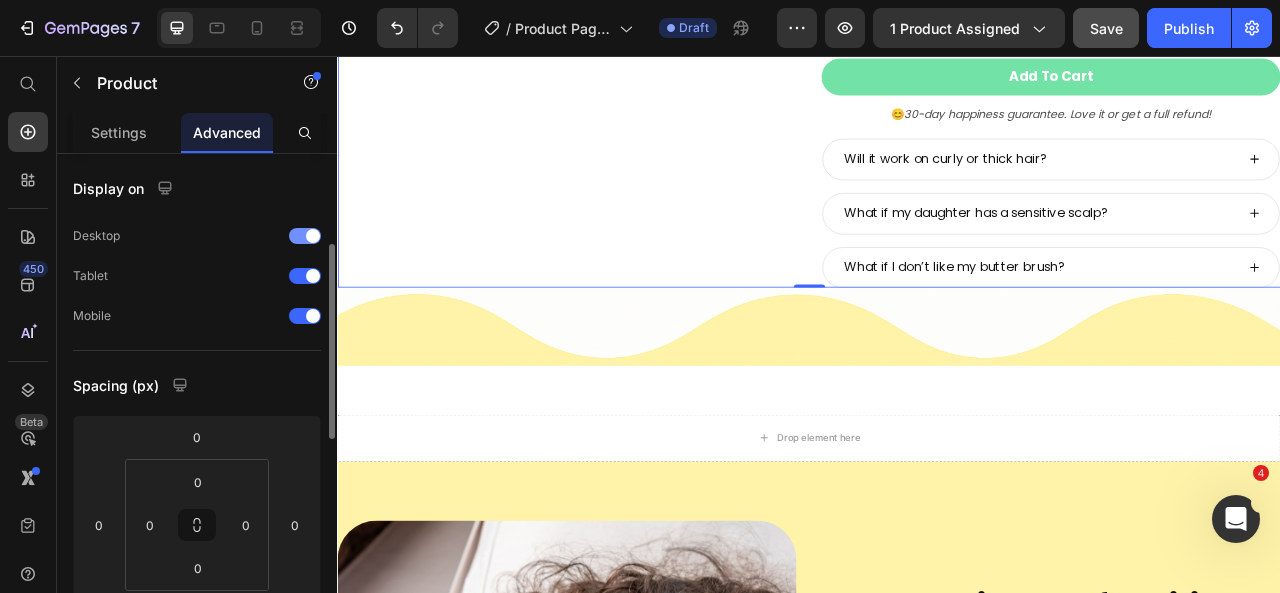 scroll, scrollTop: 132, scrollLeft: 0, axis: vertical 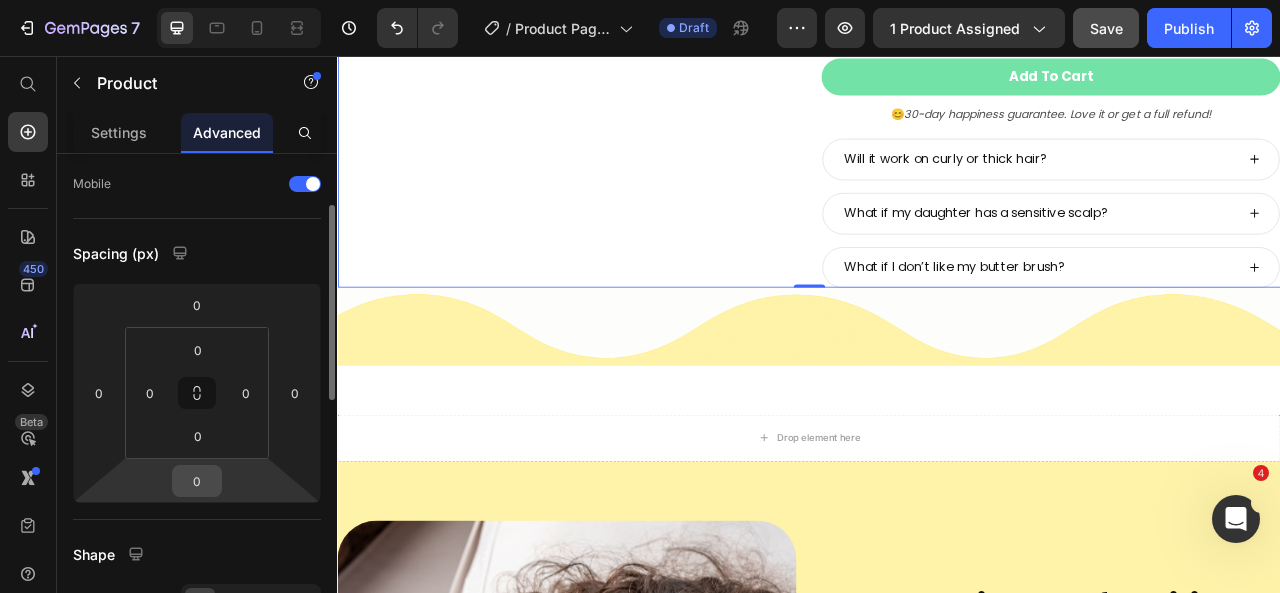 click on "0" at bounding box center (197, 481) 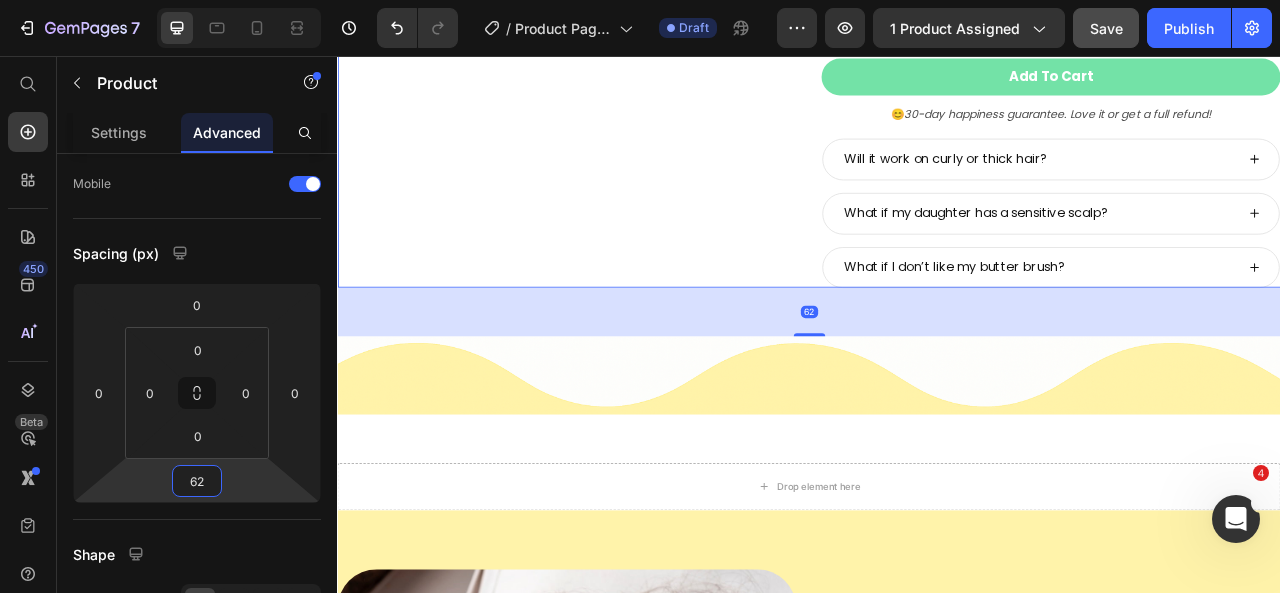 type on "62" 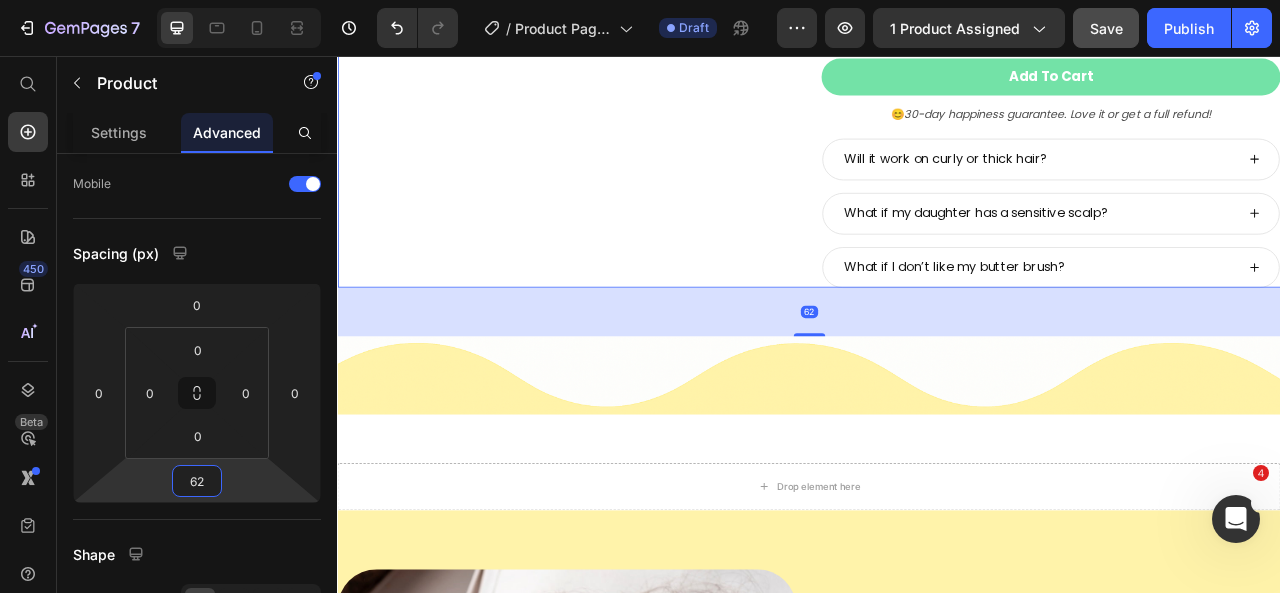 click on "Product Images" at bounding box center (629, -159) 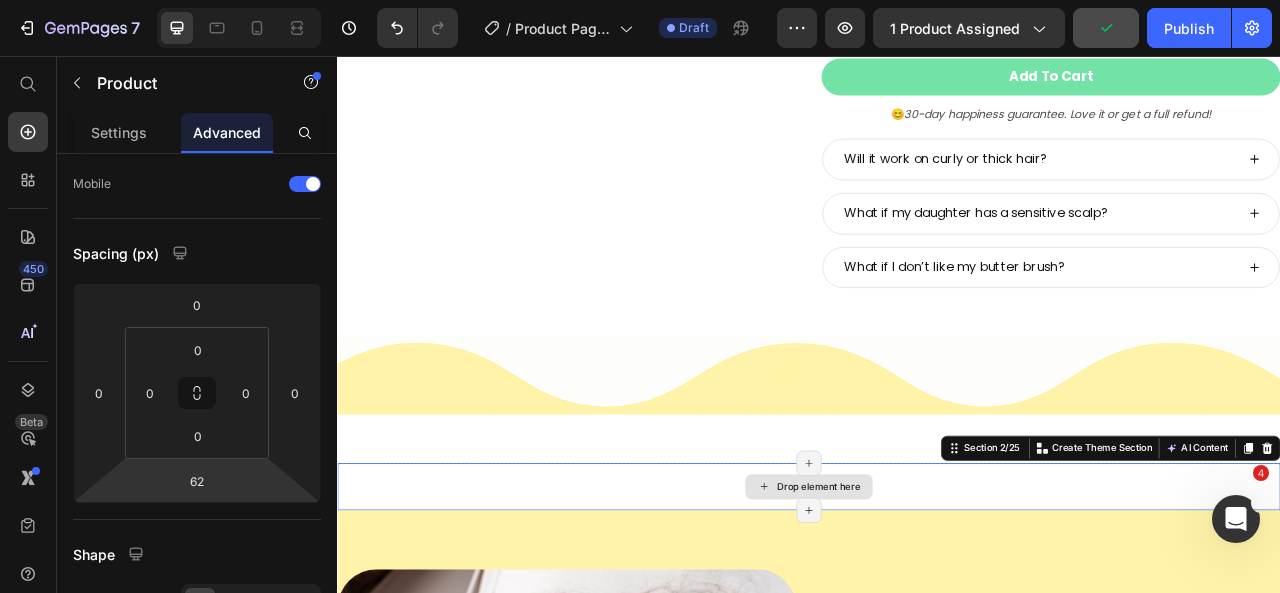 click on "Drop element here" at bounding box center [937, 604] 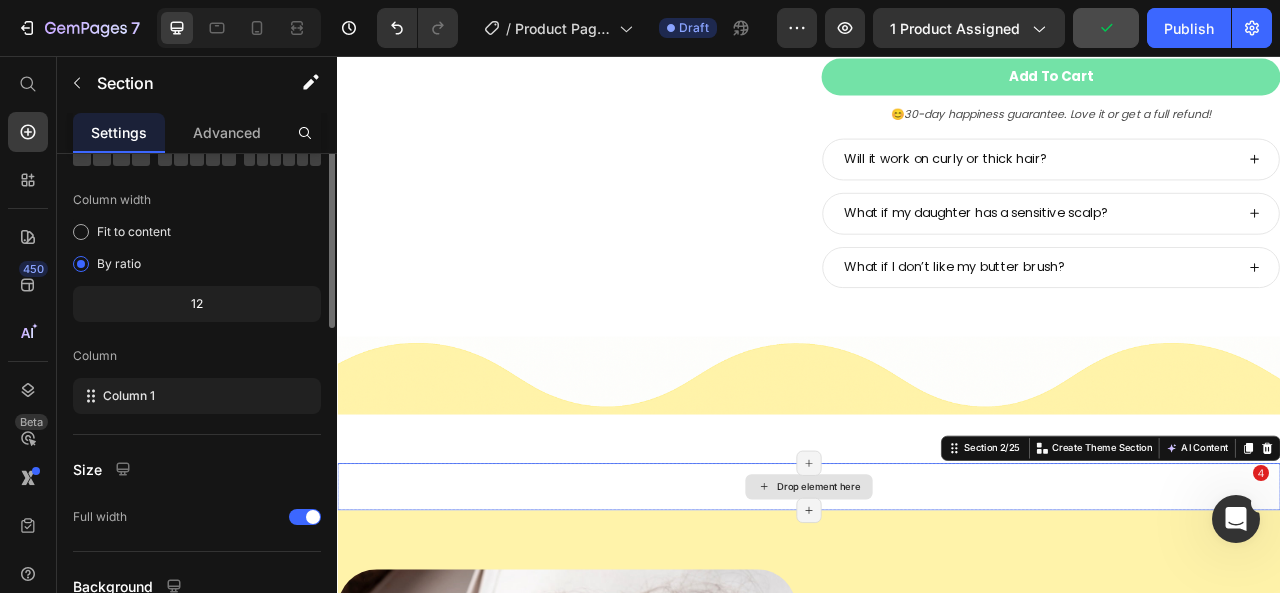 scroll, scrollTop: 0, scrollLeft: 0, axis: both 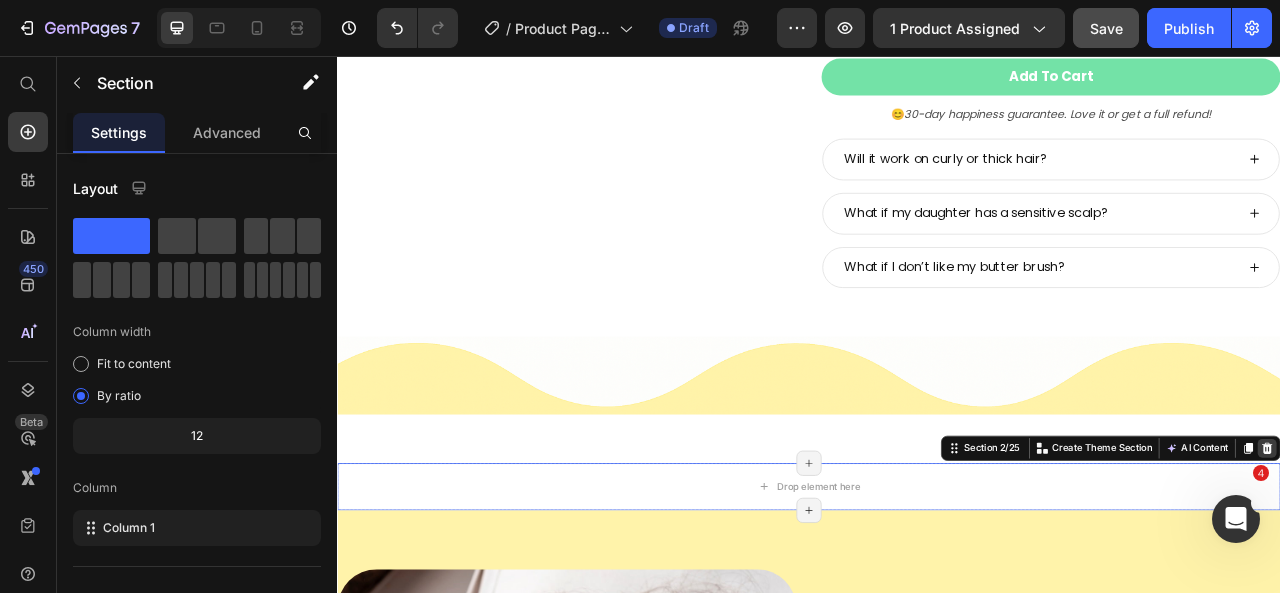 click at bounding box center [1520, 555] 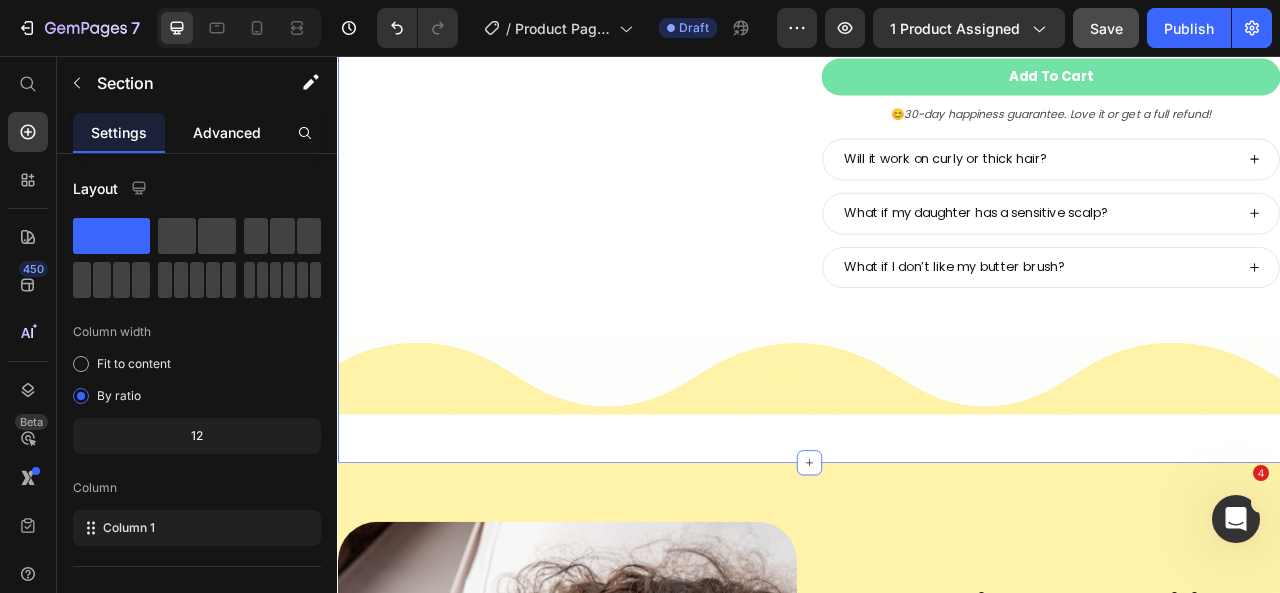 click on "Advanced" at bounding box center (227, 132) 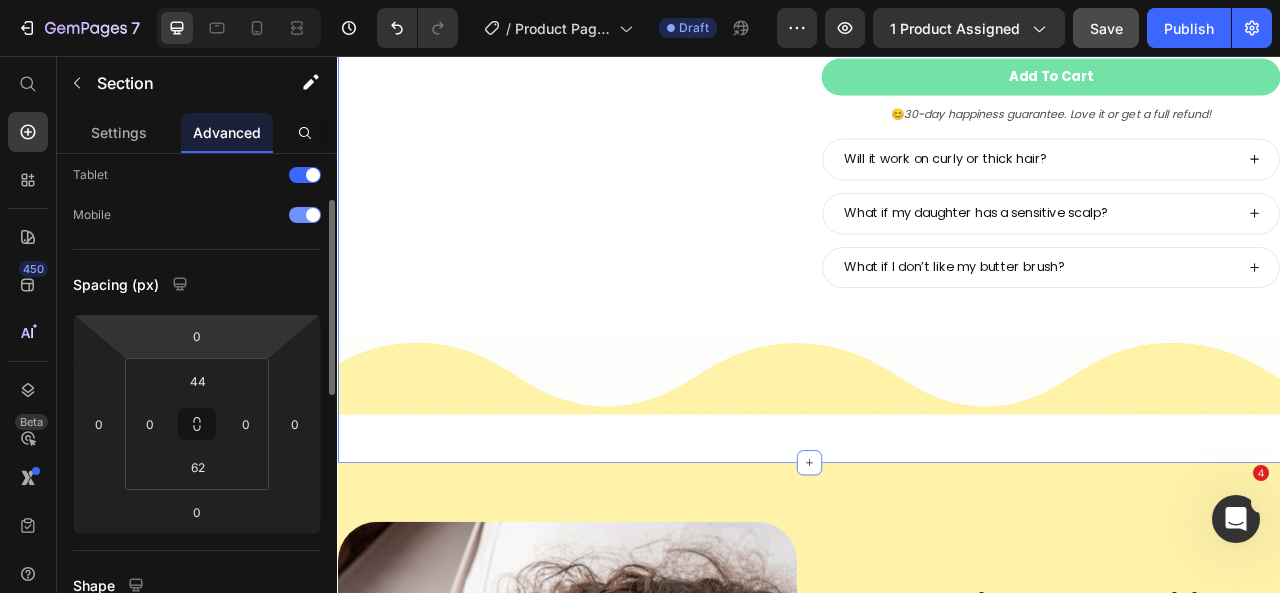 scroll, scrollTop: 106, scrollLeft: 0, axis: vertical 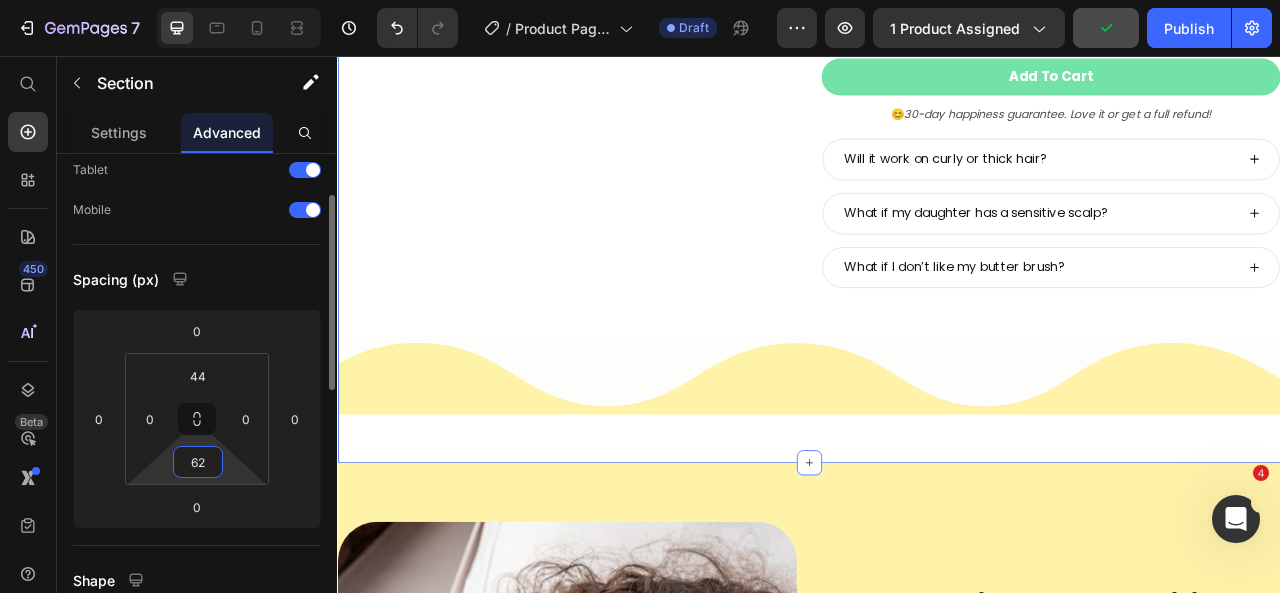 click on "62" at bounding box center (198, 462) 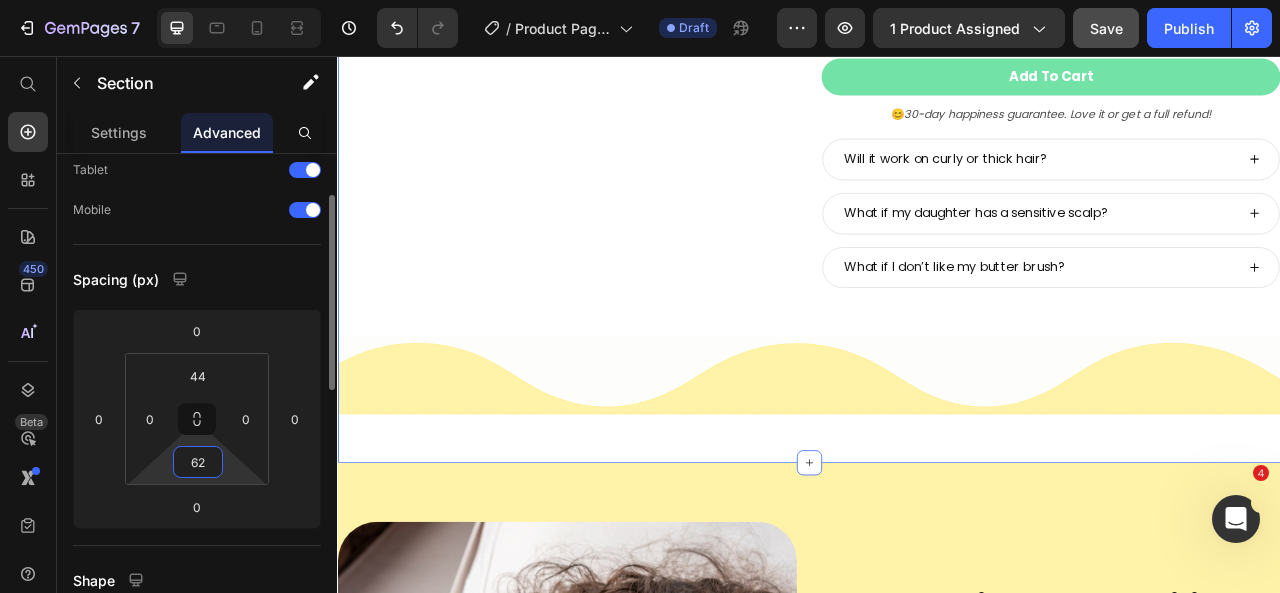 click on "62" at bounding box center (198, 462) 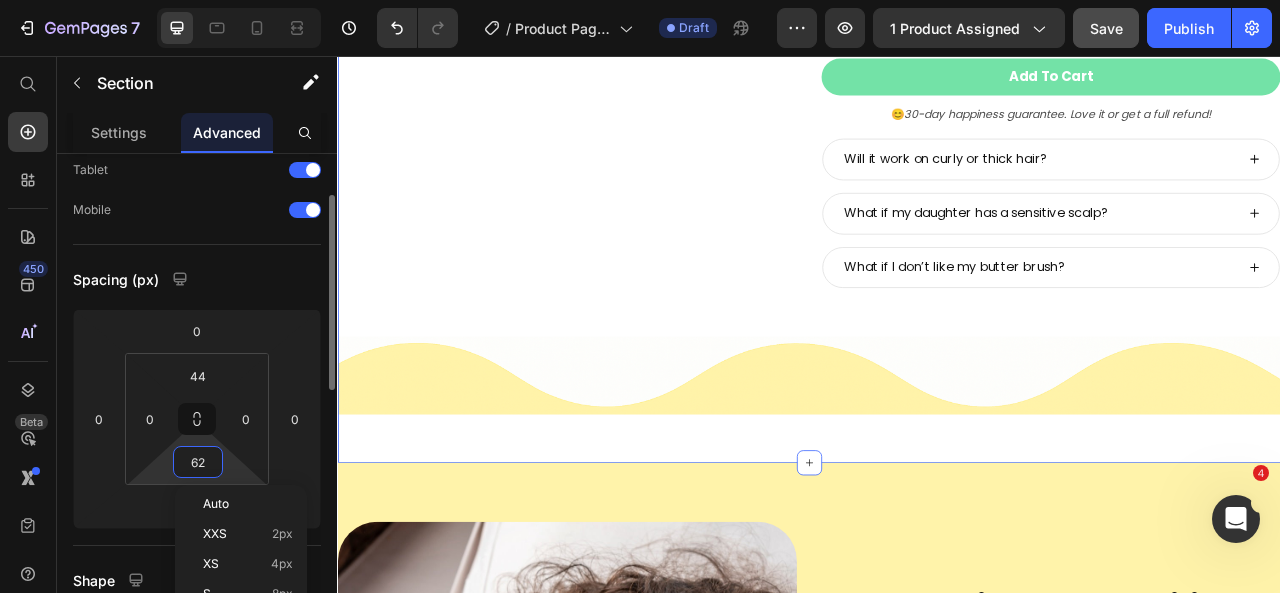 type on "02" 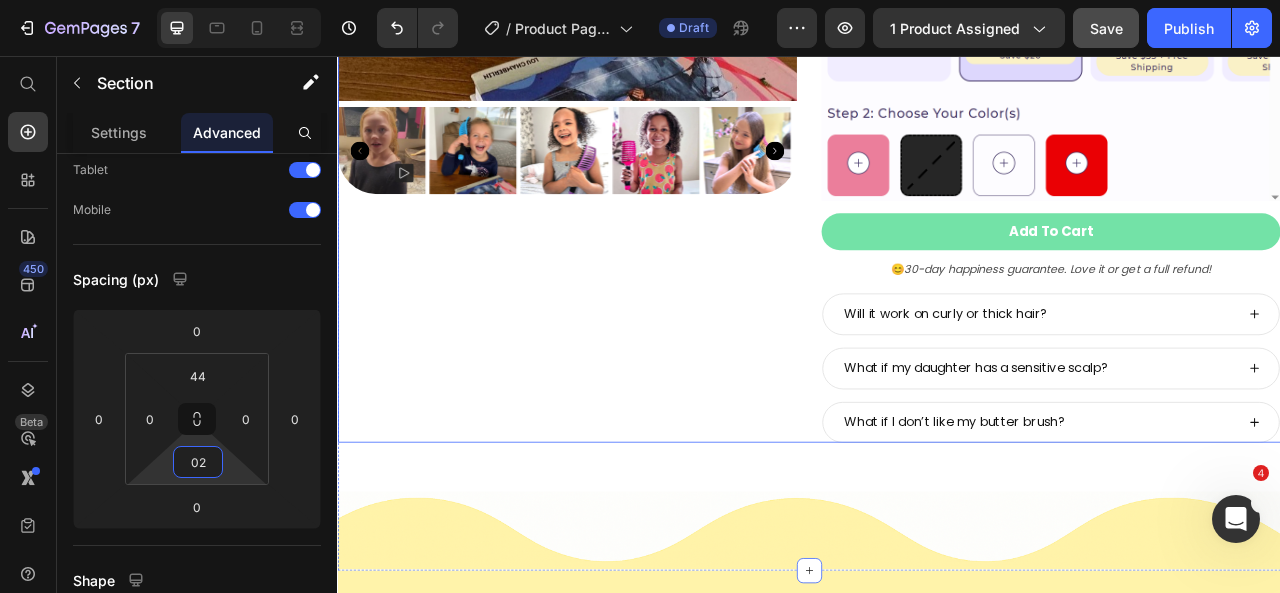 scroll, scrollTop: 598, scrollLeft: 0, axis: vertical 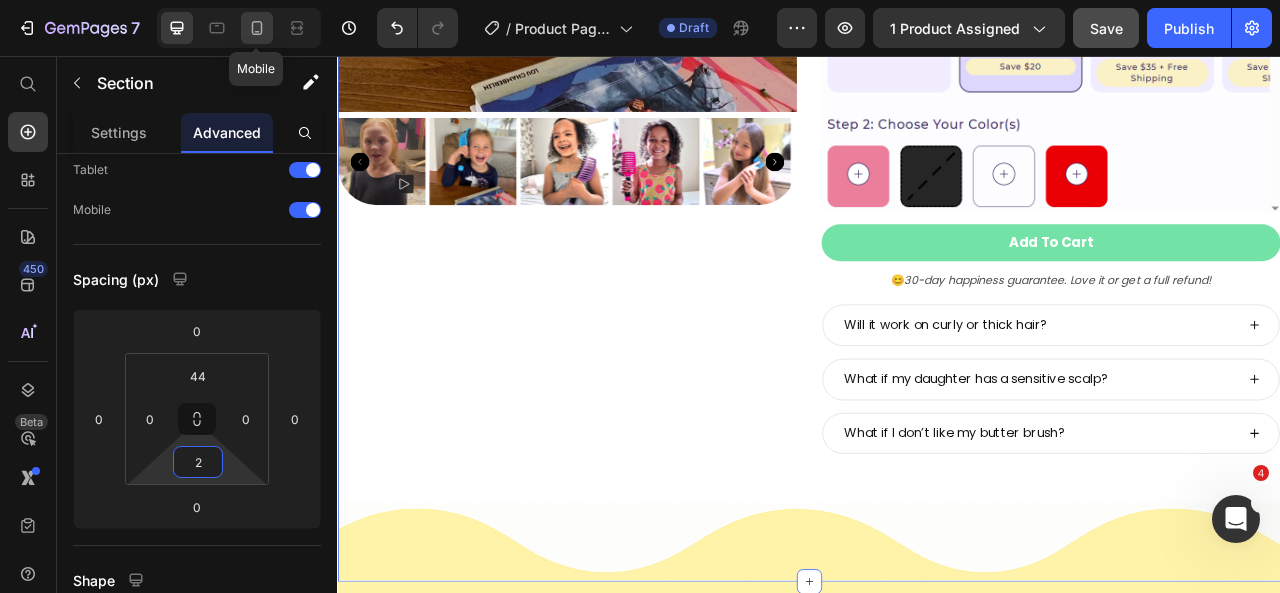 click 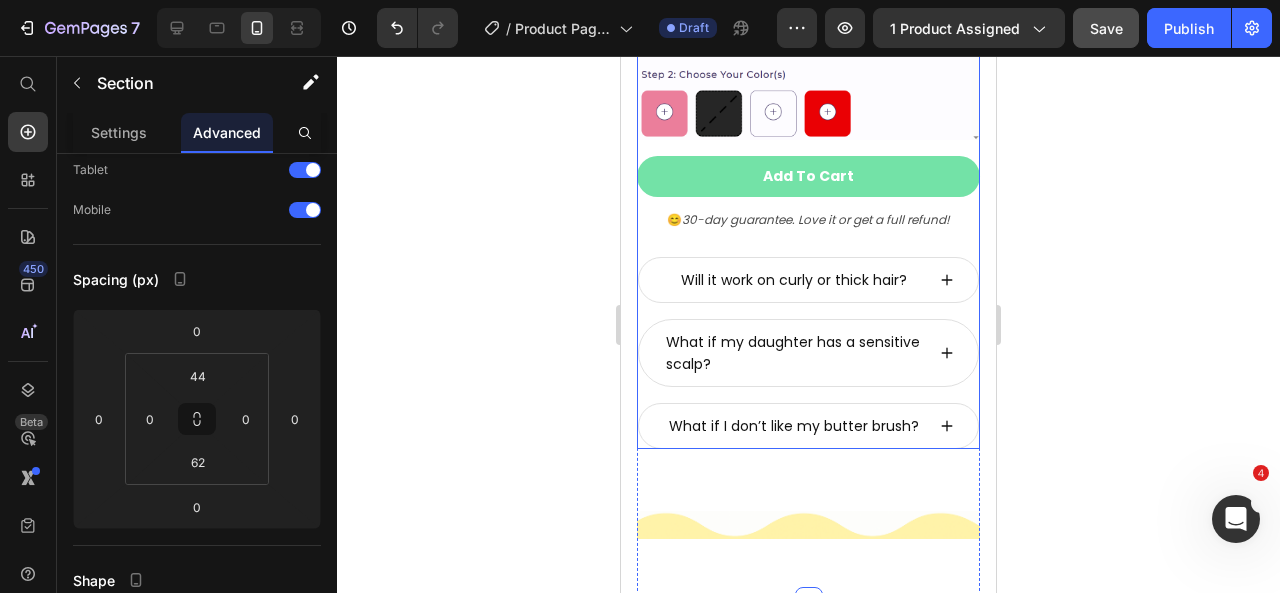scroll, scrollTop: 1147, scrollLeft: 0, axis: vertical 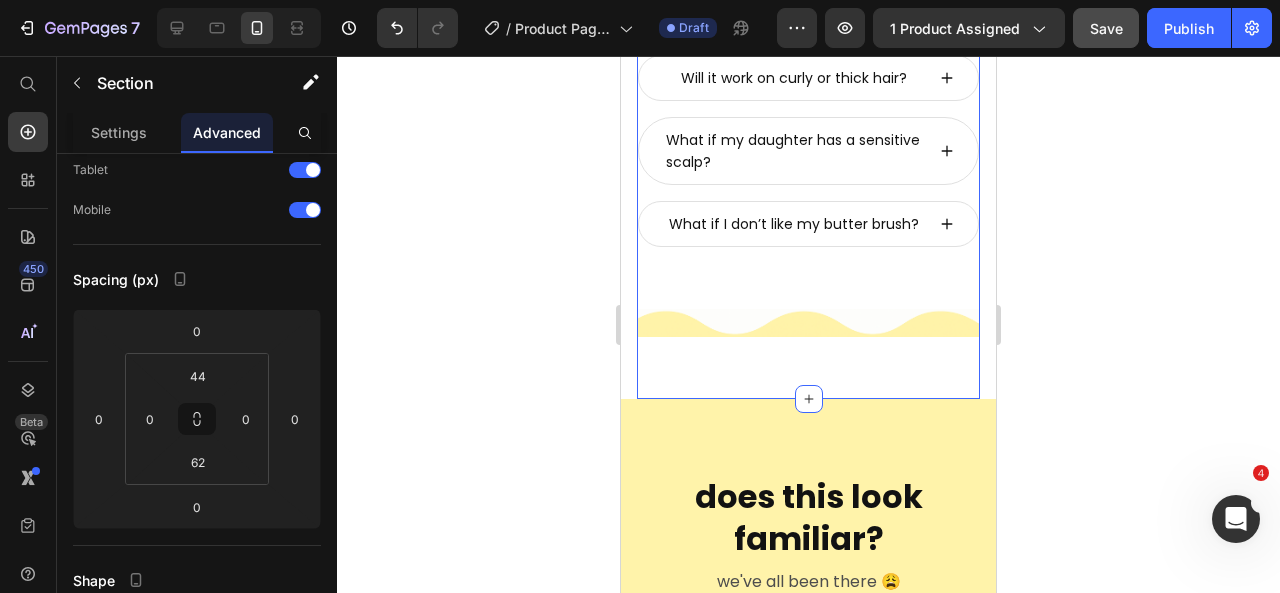 click on "Product Images butter brush Heading Tear-Free Hairbrush for Kids Text Block Loox - Rating widget Loox Say goodbye to the brushing drama.  The butter brush gently glides through all hair types for smooth, pain-free brushing every time. Text Block Image Add To Cart Add to Cart 😊  30-day guarantee. Love it or get a full refund! Text Block 😊  30-day happiness guarantee. Love it or get a full refund! Text Block
Will it work on curly or thick hair?
What if my daughter has a sensitive scalp?
What if I don’t like my butter brush? Accordion Product Image Section 1/25   You can create reusable sections Create Theme Section AI Content Write with GemAI What would you like to describe here? Tone and Voice Persuasive Product butter brush You can manage it in   Product element Show more Generate" at bounding box center [808, -326] 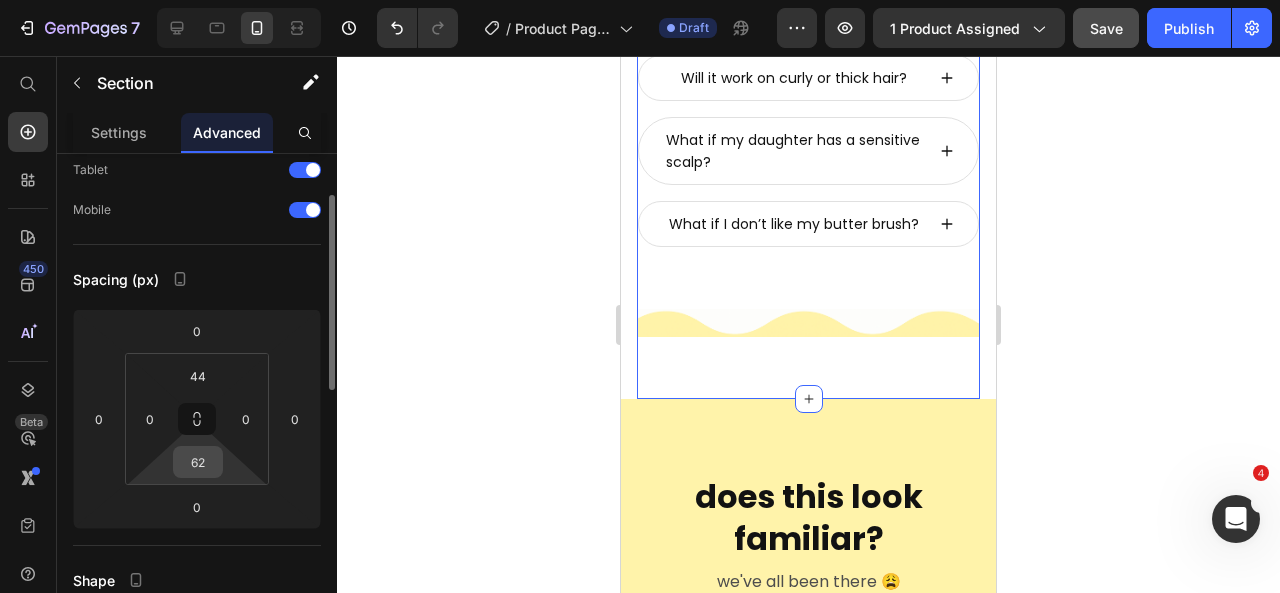 click on "62" at bounding box center [198, 462] 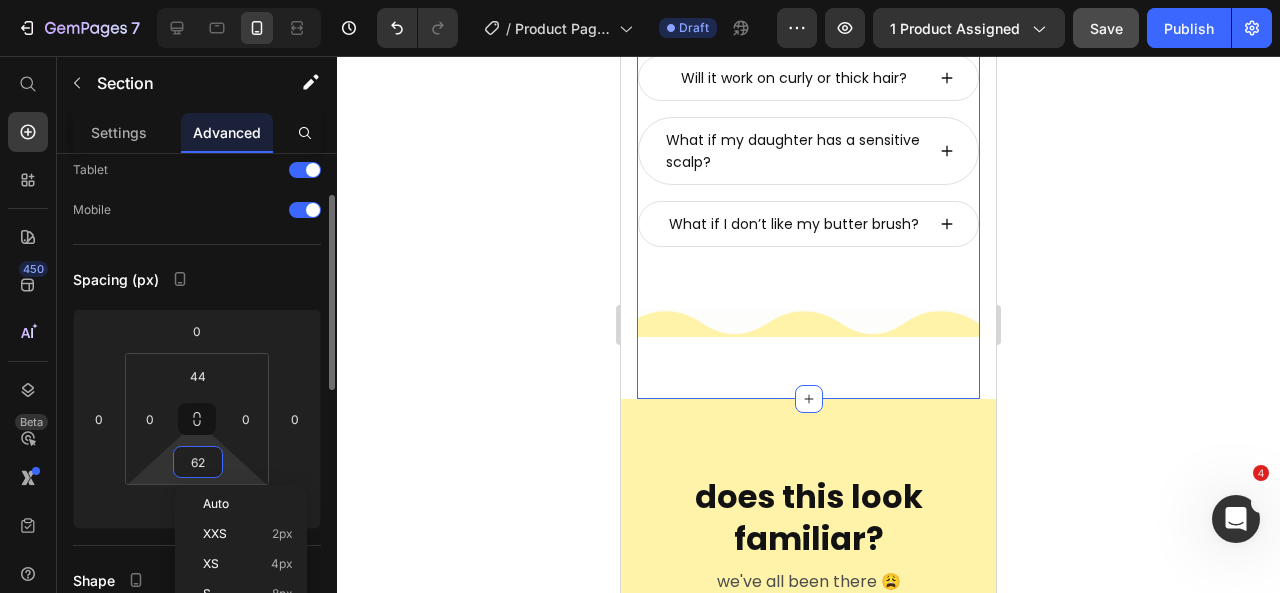 click on "62" at bounding box center (198, 462) 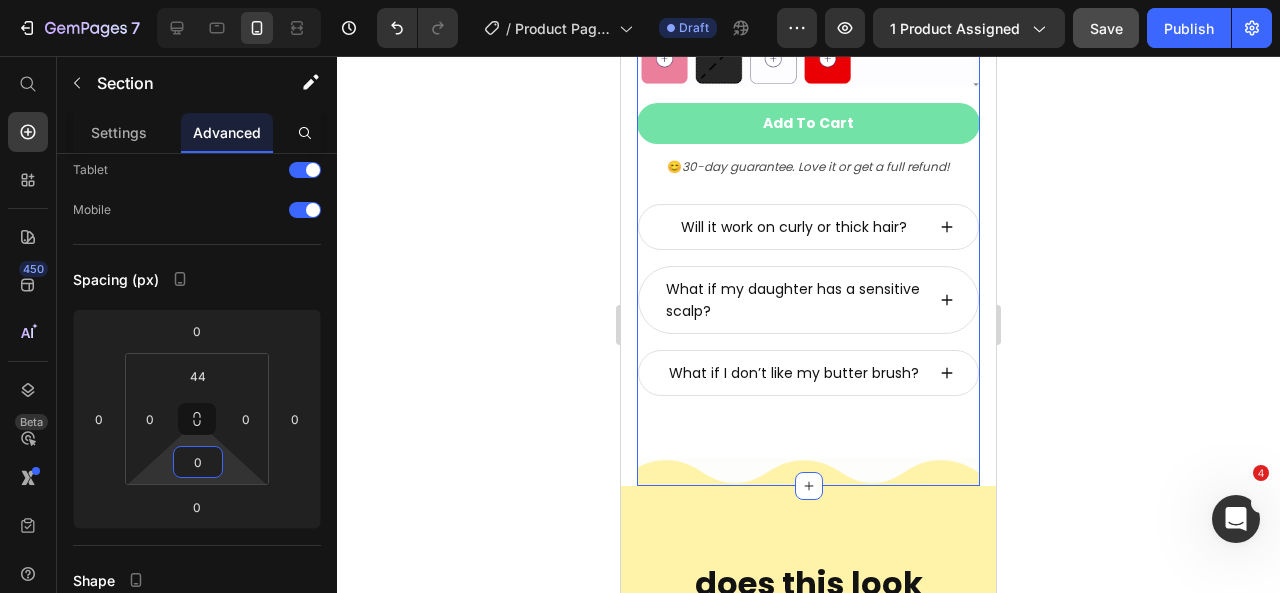 scroll, scrollTop: 1135, scrollLeft: 0, axis: vertical 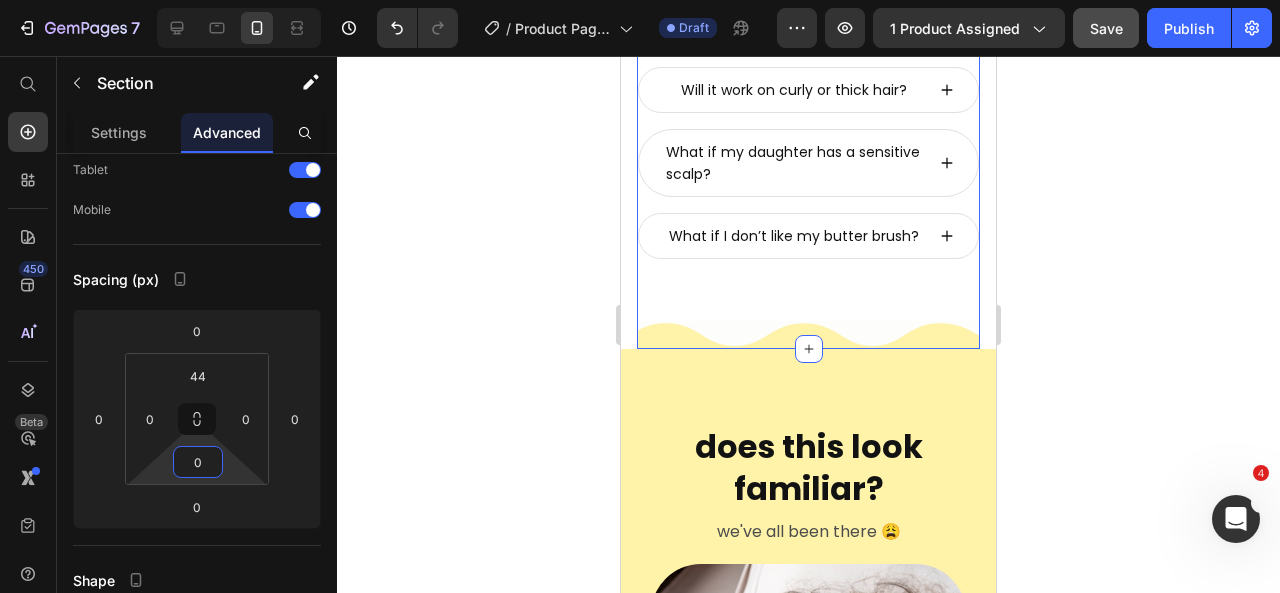 type on "62" 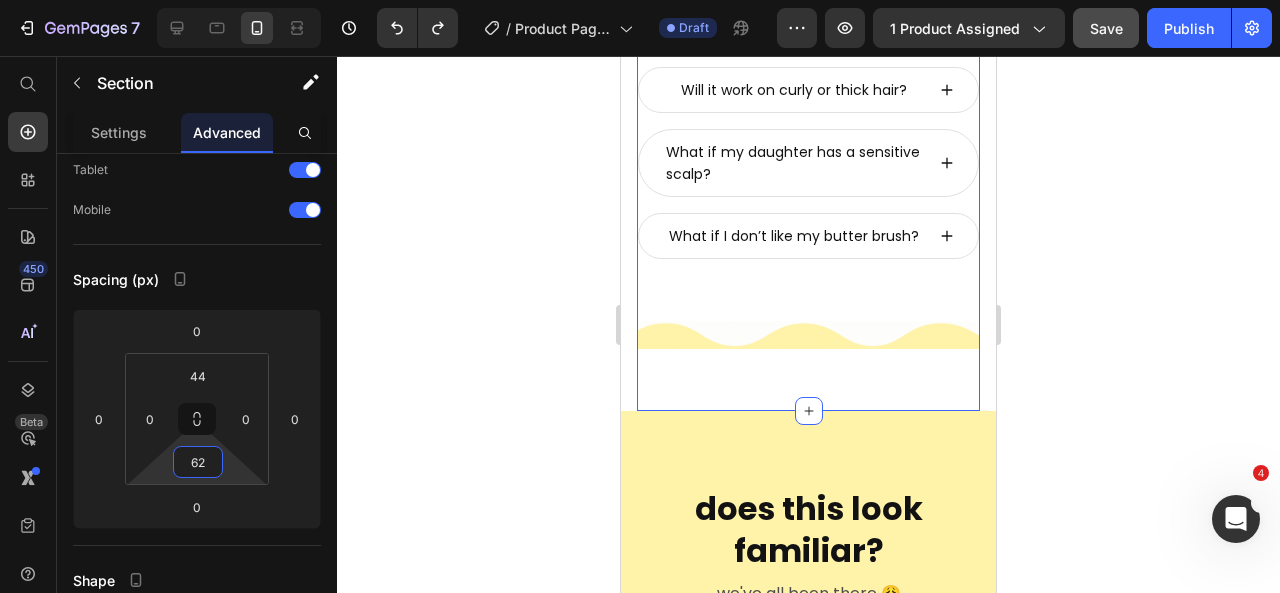 click on "Product Images butter brush Heading Tear-Free Hairbrush for Kids Text Block Loox - Rating widget Loox Say goodbye to the brushing drama.  The butter brush gently glides through all hair types for smooth, pain-free brushing every time. Text Block Image Add To Cart Add to Cart 😊  30-day guarantee. Love it or get a full refund! Text Block 😊  30-day happiness guarantee. Love it or get a full refund! Text Block
Will it work on curly or thick hair?
What if my daughter has a sensitive scalp?
What if I don’t like my butter brush? Accordion Product Image Section 1/25   You can create reusable sections Create Theme Section AI Content Write with GemAI What would you like to describe here? Tone and Voice Persuasive Product butter brush You can manage it in   Product element Show more Generate" at bounding box center [808, -314] 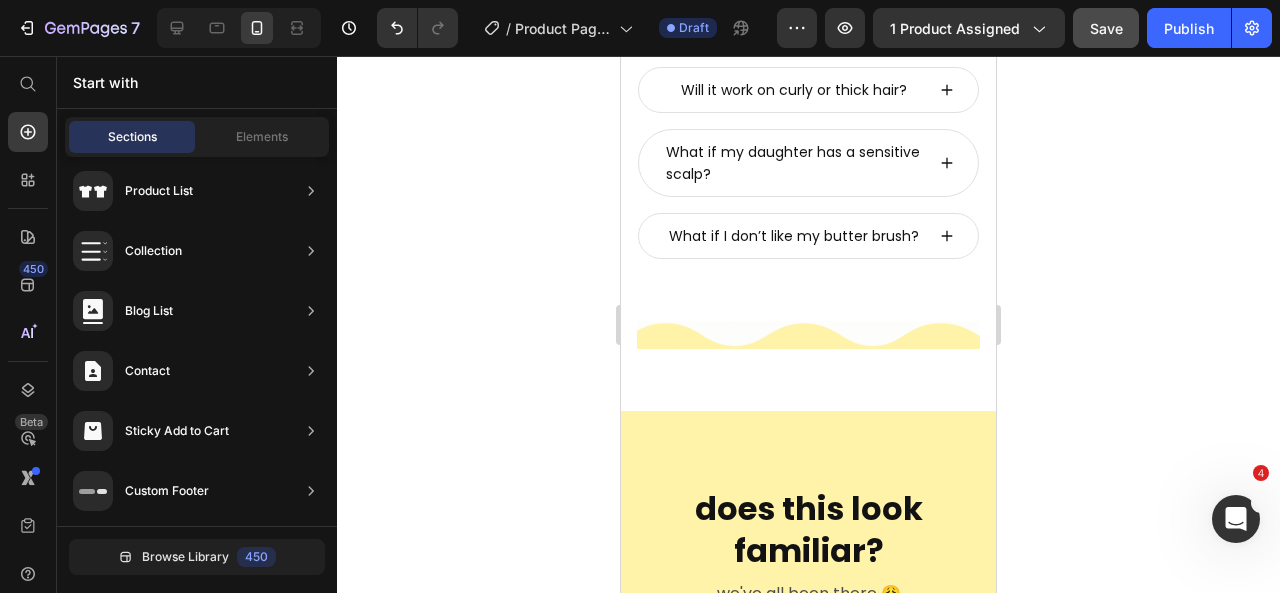 click 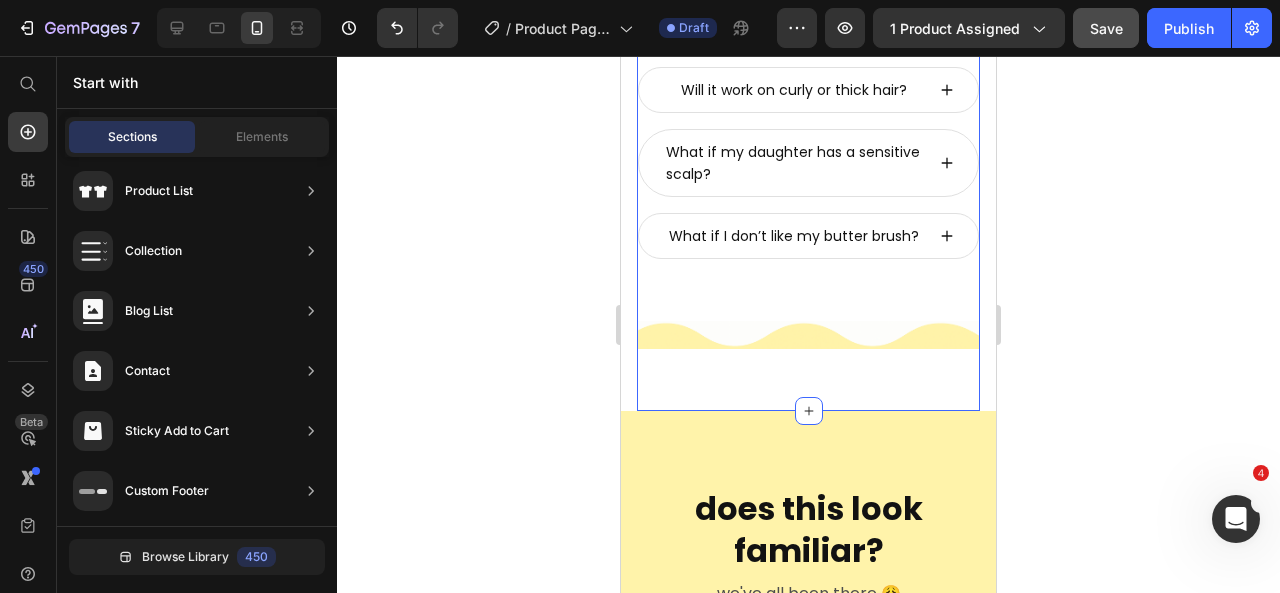 click on "Product Images butter brush Heading Tear-Free Hairbrush for Kids Text Block Loox - Rating widget Loox Say goodbye to the brushing drama.  The butter brush gently glides through all hair types for smooth, pain-free brushing every time. Text Block Image Add To Cart Add to Cart 😊  30-day guarantee. Love it or get a full refund! Text Block 😊  30-day happiness guarantee. Love it or get a full refund! Text Block
Will it work on curly or thick hair?
What if my daughter has a sensitive scalp?
What if I don’t like my butter brush? Accordion Product Image" at bounding box center [808, -323] 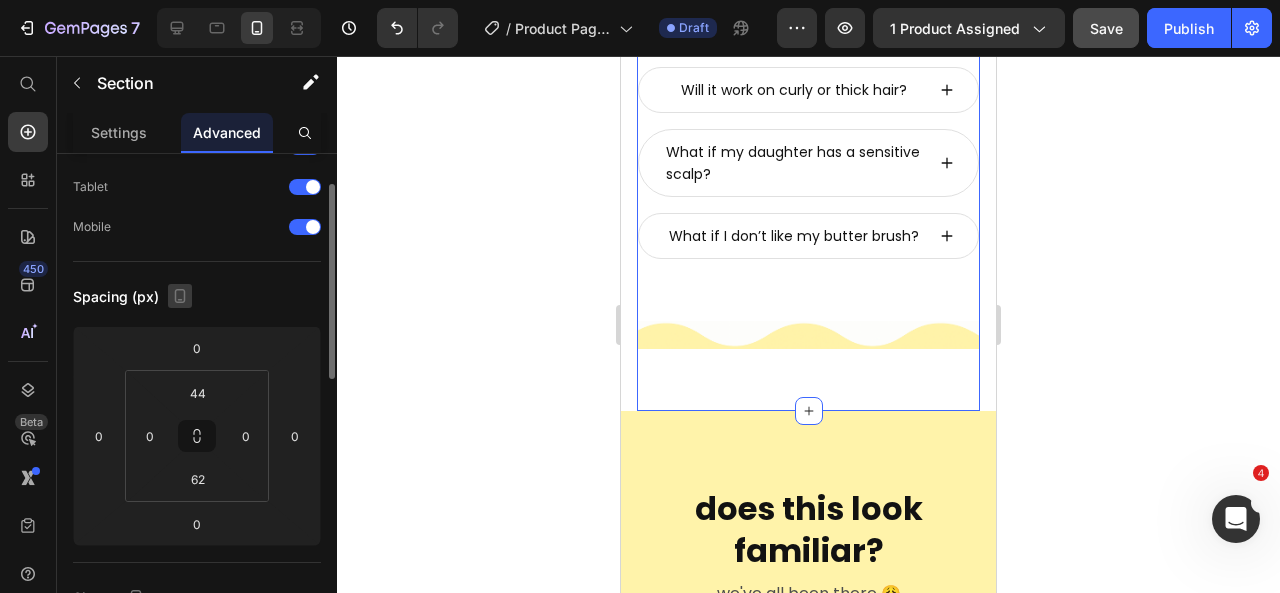 scroll, scrollTop: 86, scrollLeft: 0, axis: vertical 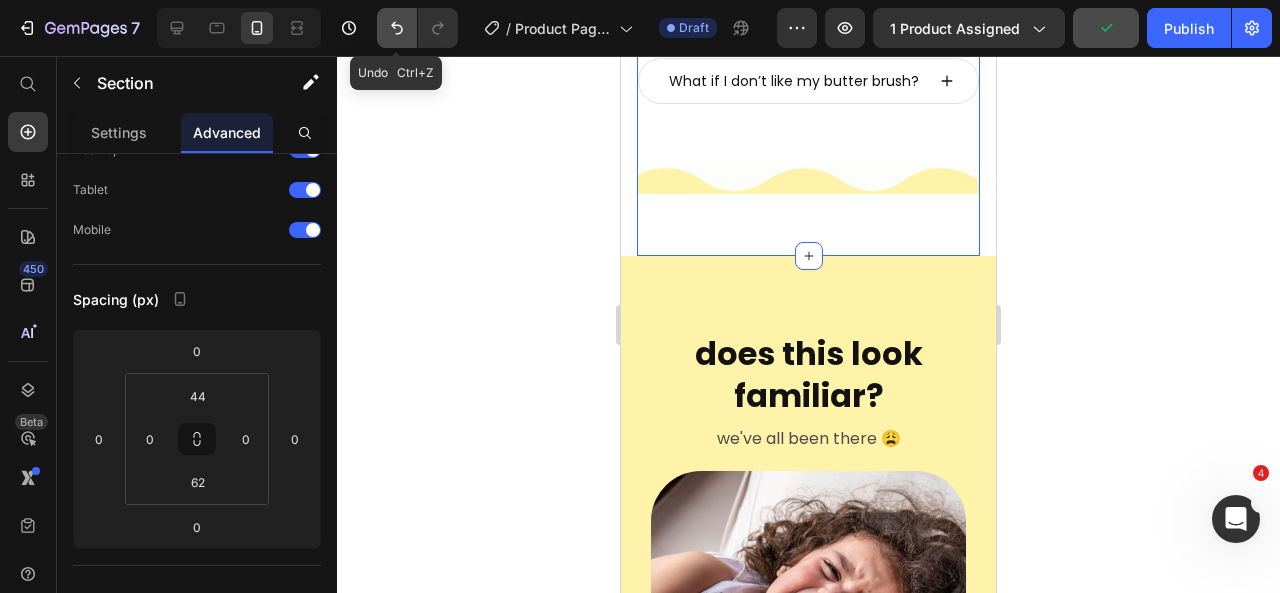 click 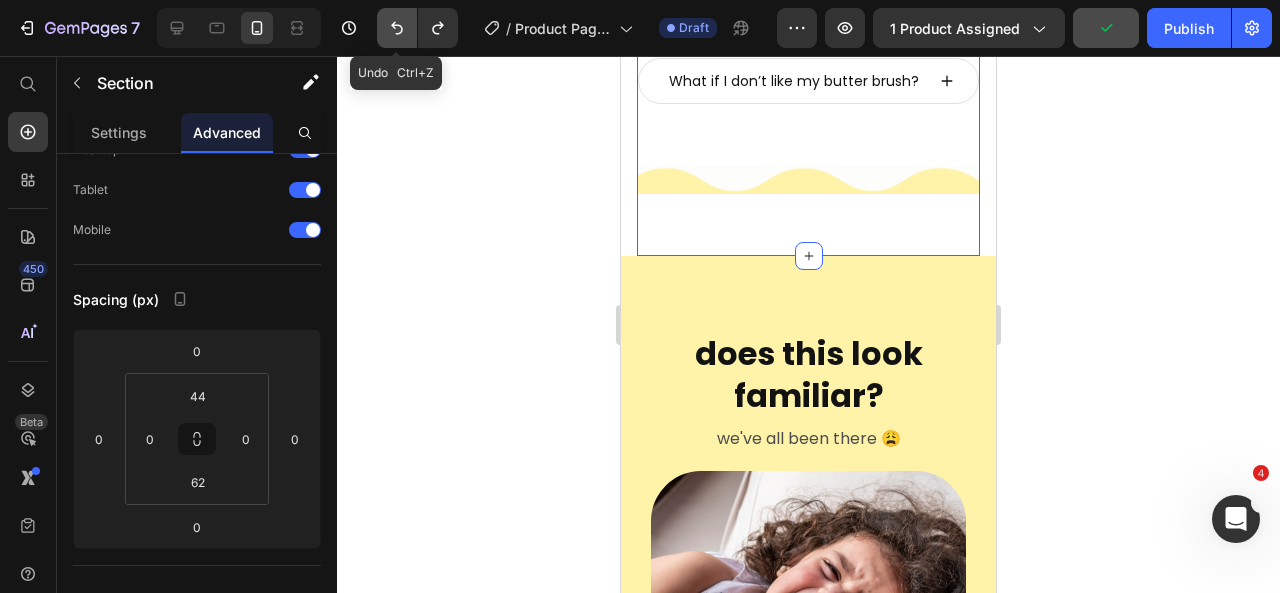 click 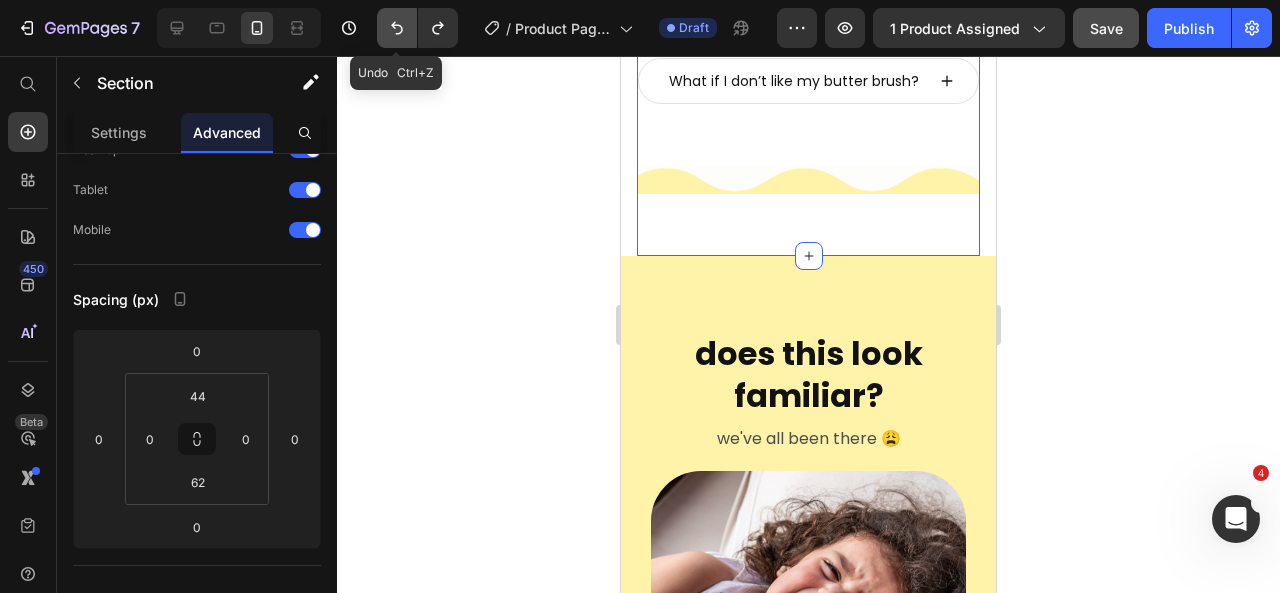 click 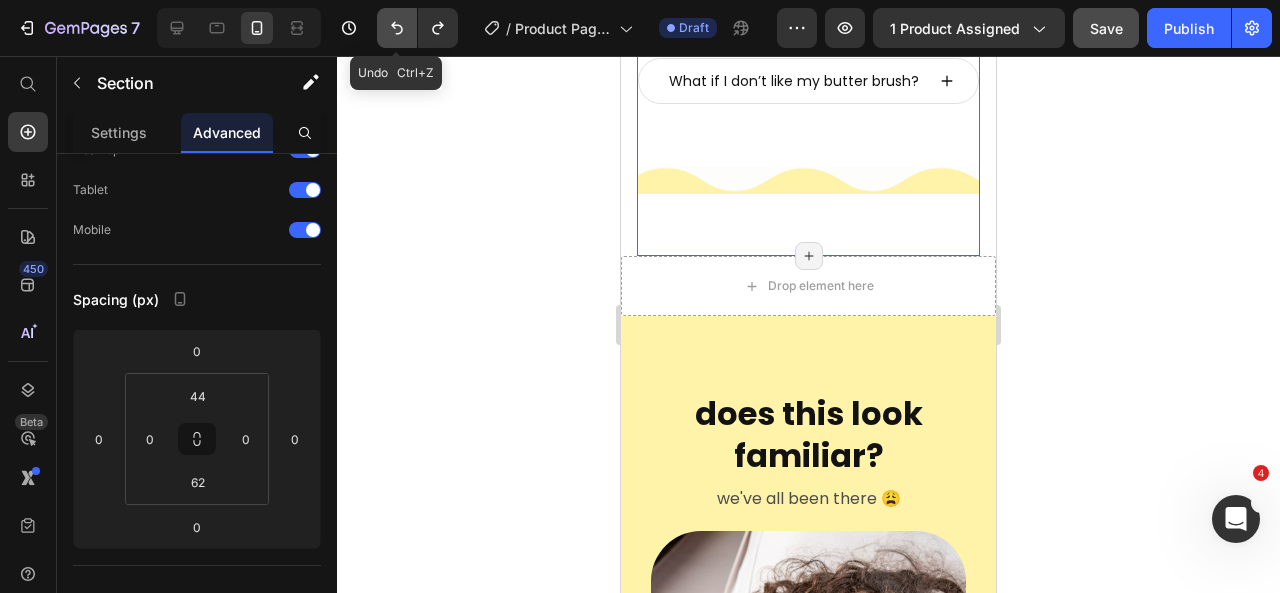 click 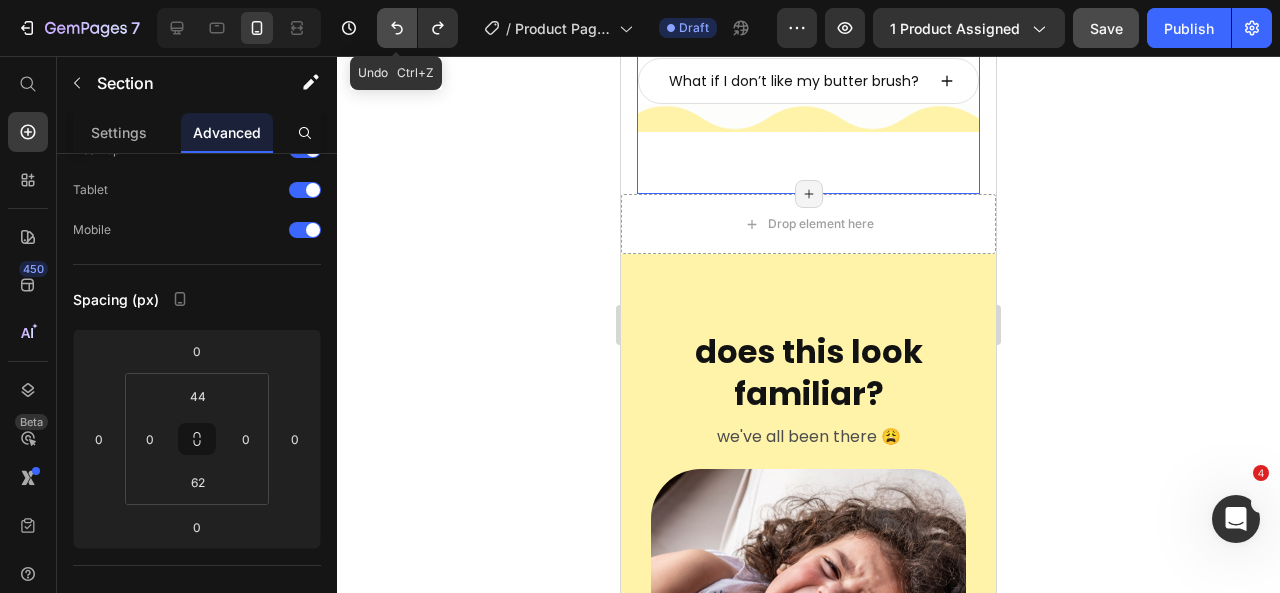 click 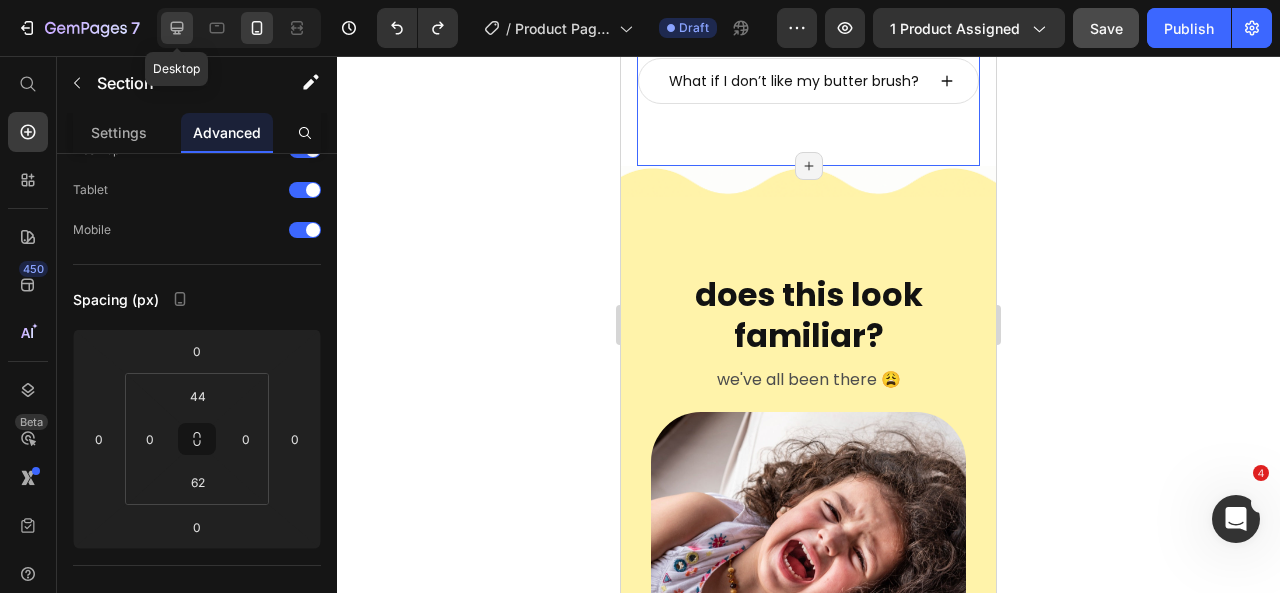 click 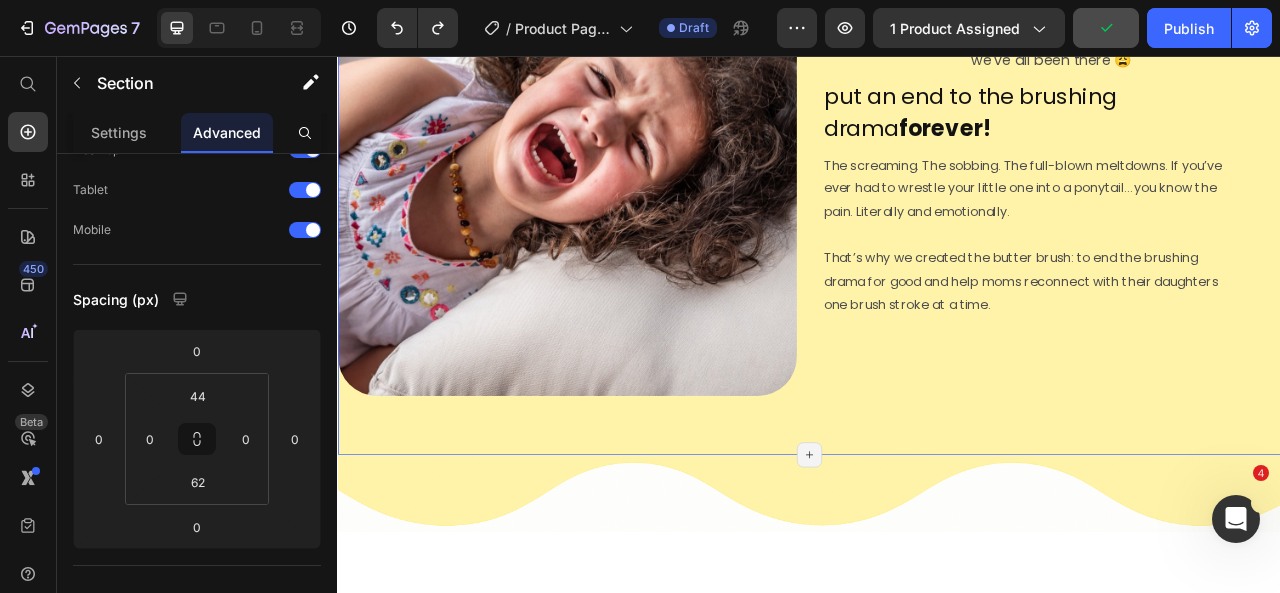scroll, scrollTop: 1616, scrollLeft: 0, axis: vertical 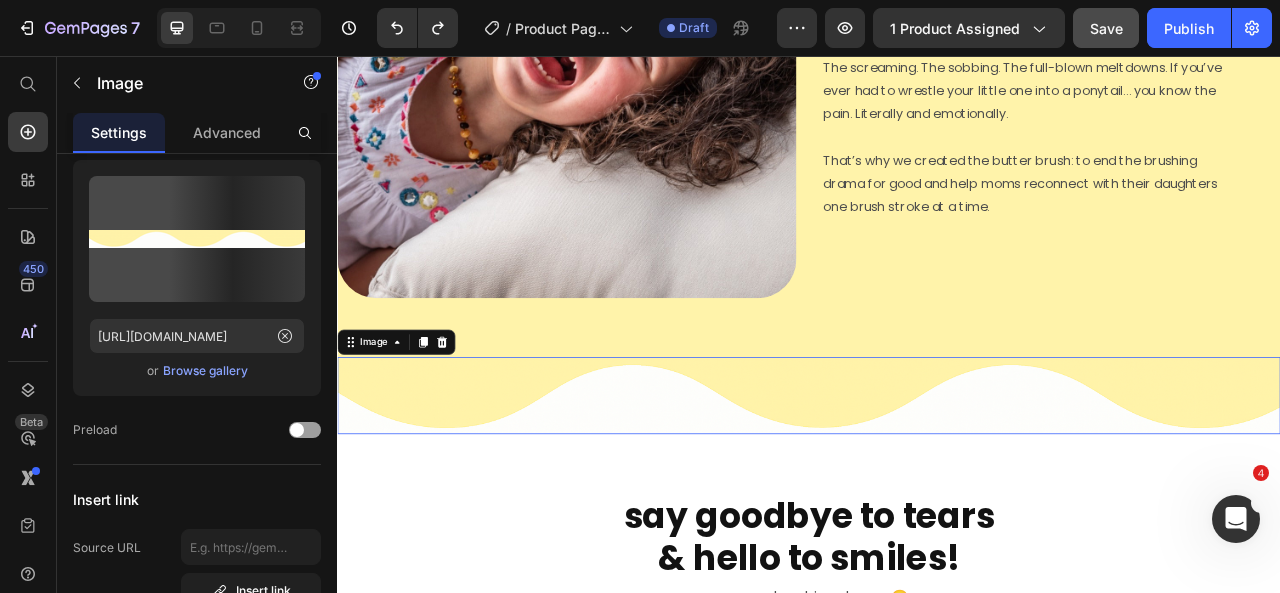 click at bounding box center [937, 488] 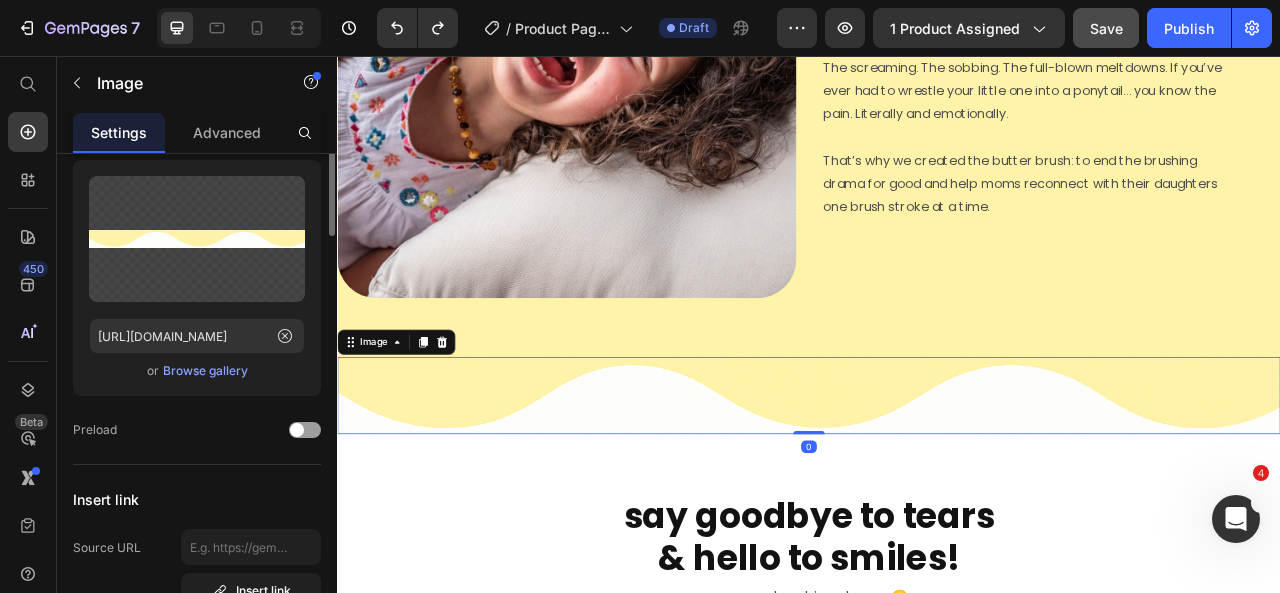 scroll, scrollTop: 0, scrollLeft: 0, axis: both 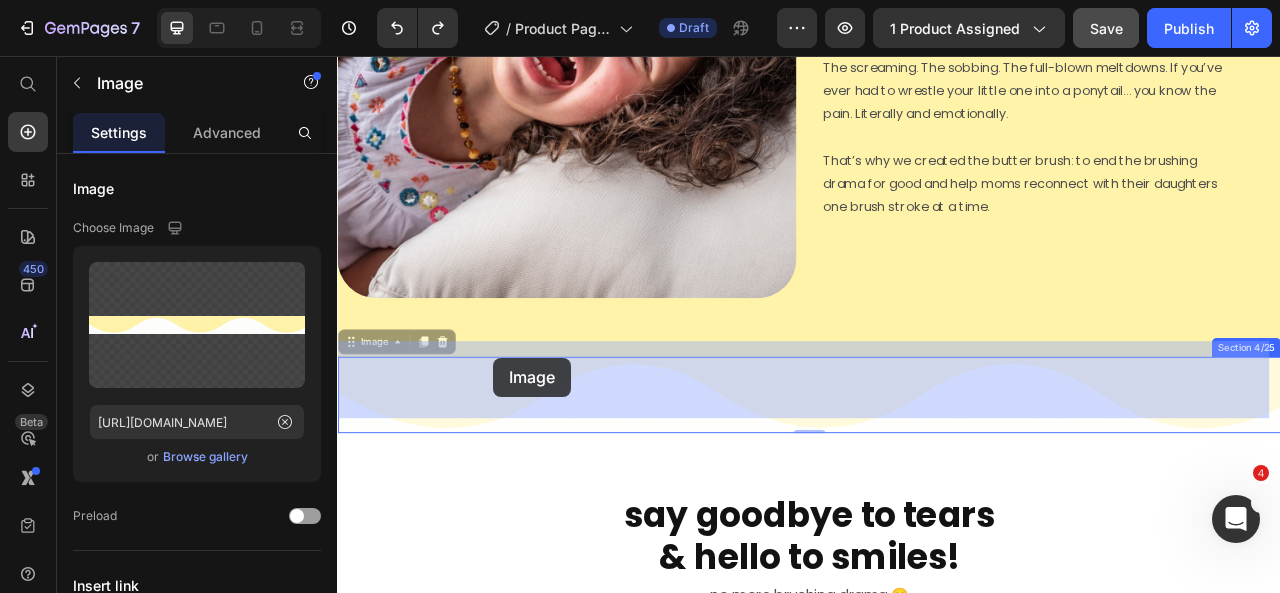 drag, startPoint x: 492, startPoint y: 475, endPoint x: 535, endPoint y: 440, distance: 55.443665 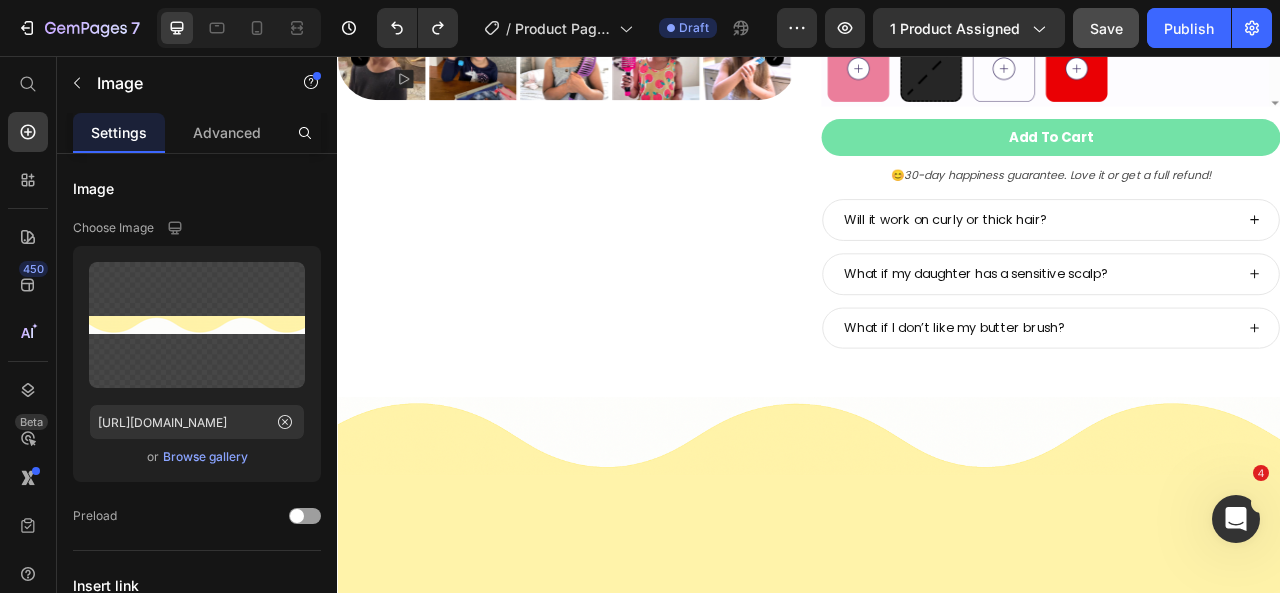 scroll, scrollTop: 0, scrollLeft: 0, axis: both 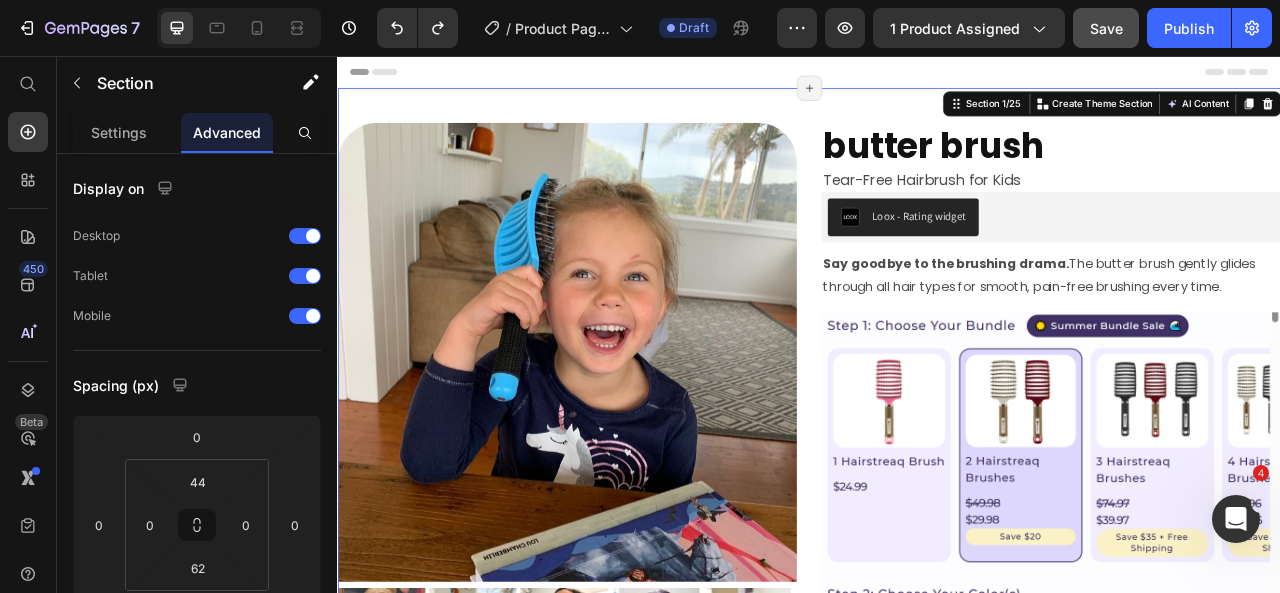 click on "Product Images butter brush Heading Tear-Free Hairbrush for Kids Text Block Loox - Rating widget Loox Say goodbye to the brushing drama.  The butter brush gently glides through all hair types for smooth, pain-free brushing every time. Text Block Image Add To Cart Add to Cart 😊  30-day guarantee. Love it or get a full refund! Text Block 😊  30-day happiness guarantee. Love it or get a full refund! Text Block
Will it work on curly or thick hair?
What if my daughter has a sensitive scalp?
What if I don’t like my butter brush? Accordion Product Section 1/25   You can create reusable sections Create Theme Section AI Content Write with GemAI What would you like to describe here? Tone and Voice Persuasive Product Show more Generate Page has reached Shopify’s 25 section-limit Page has reached Shopify’s 25 section-limit Page has reached Shopify’s 25 section-limit" at bounding box center [937, 659] 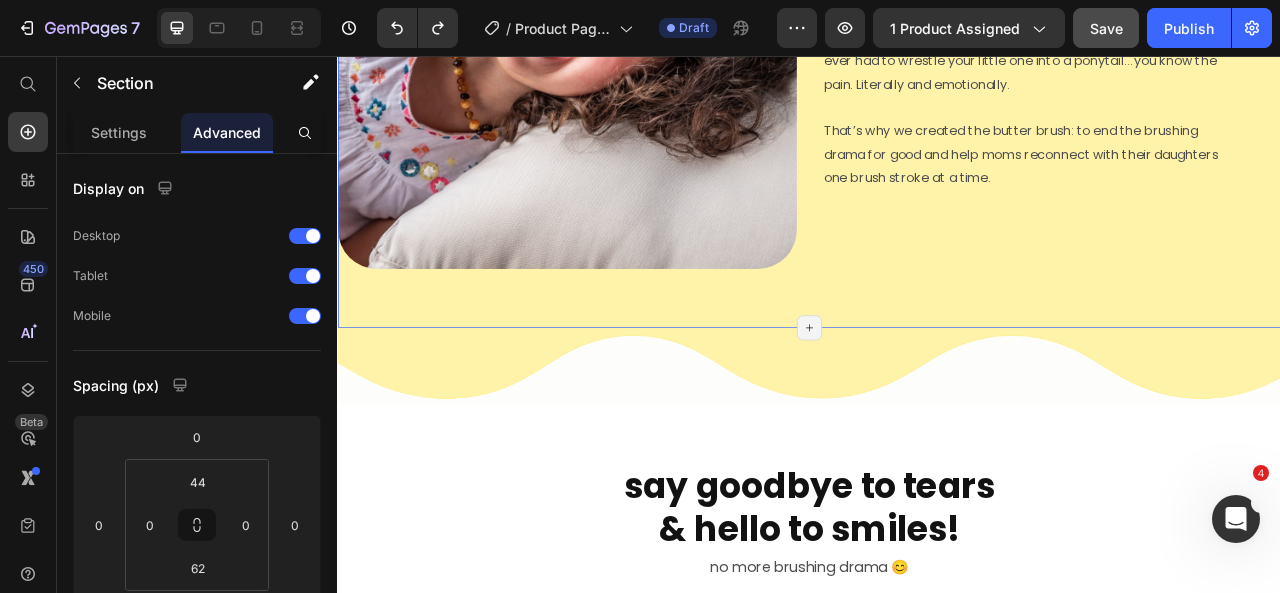 scroll, scrollTop: 1670, scrollLeft: 0, axis: vertical 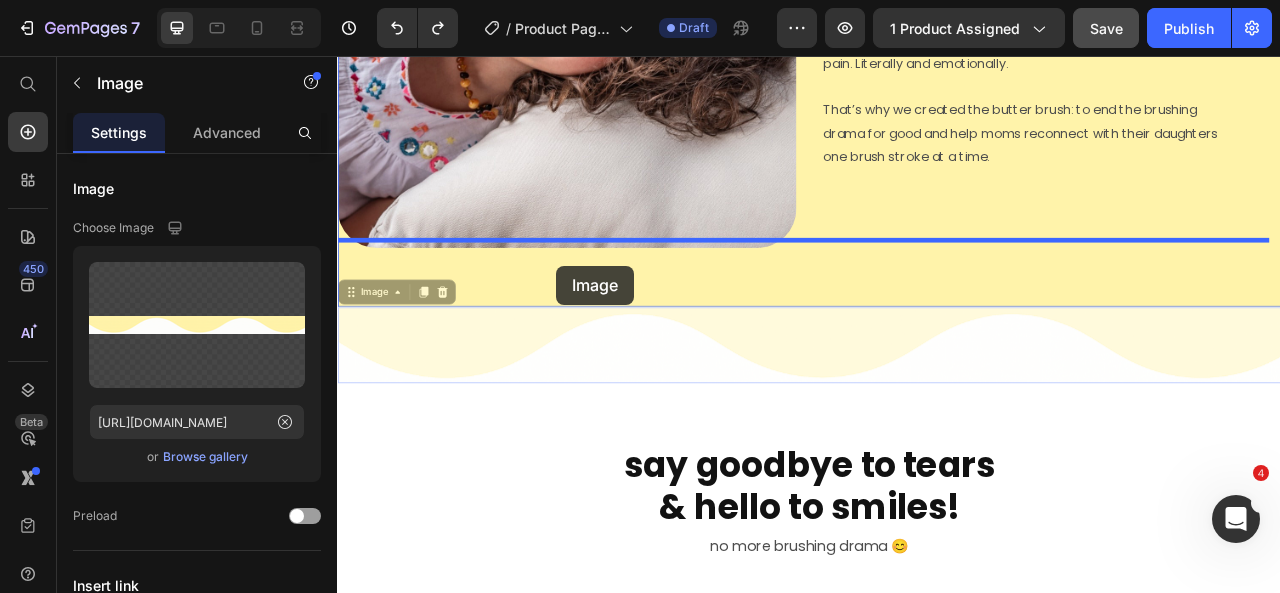 drag, startPoint x: 594, startPoint y: 430, endPoint x: 616, endPoint y: 322, distance: 110.217964 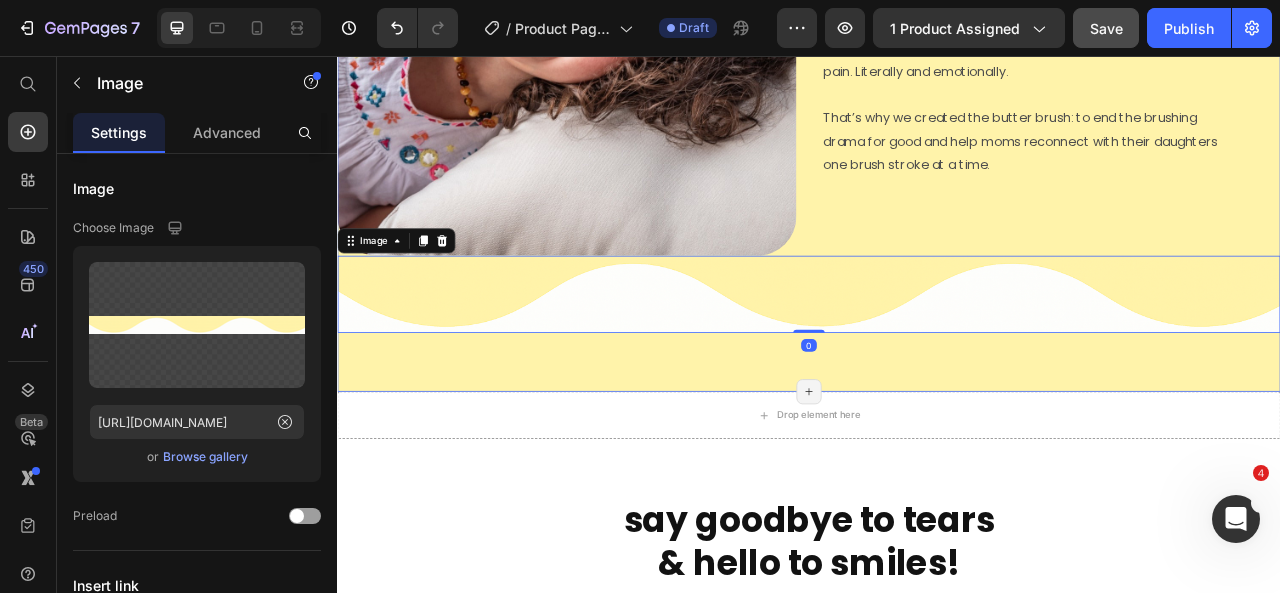 scroll, scrollTop: 1641, scrollLeft: 0, axis: vertical 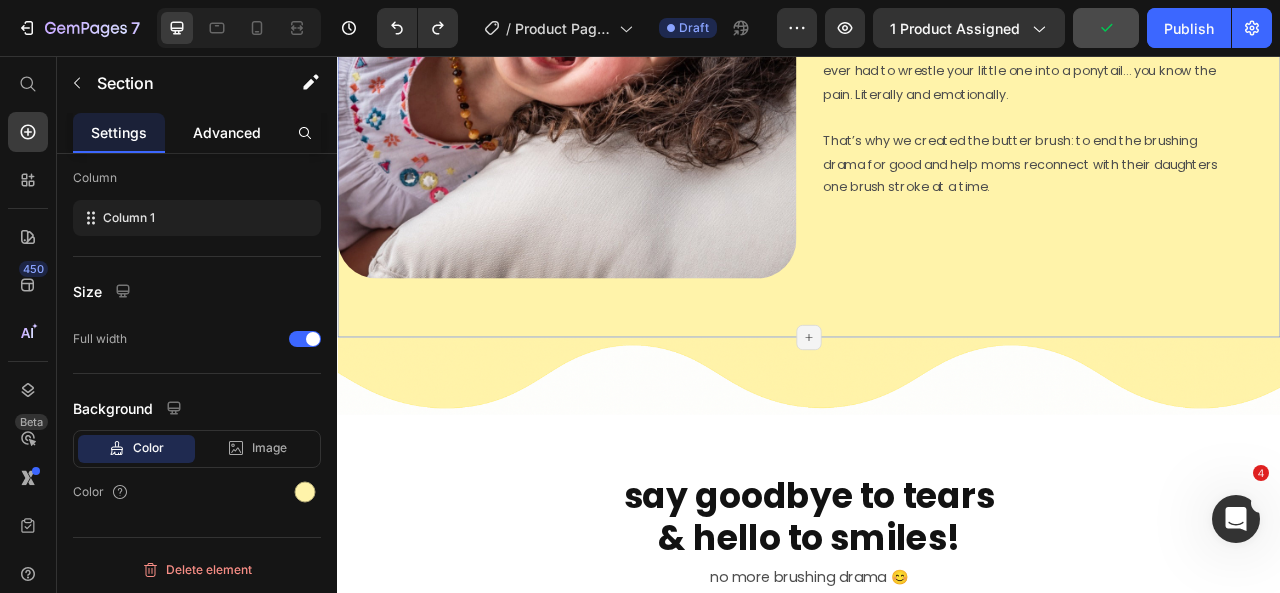 click on "Advanced" 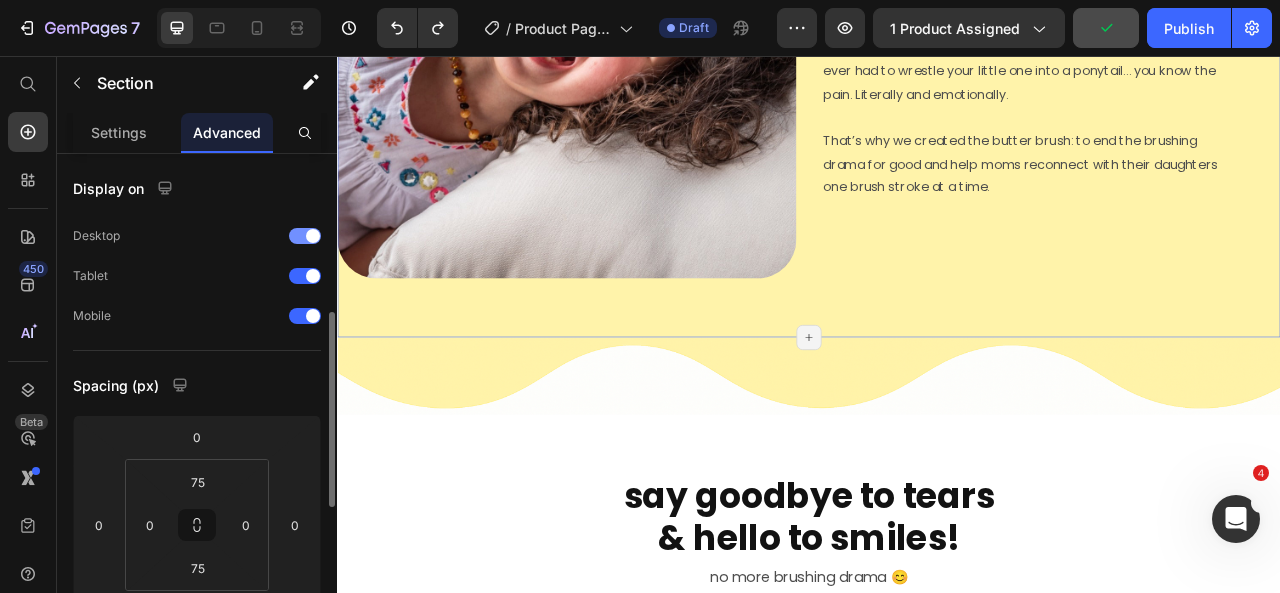 scroll, scrollTop: 130, scrollLeft: 0, axis: vertical 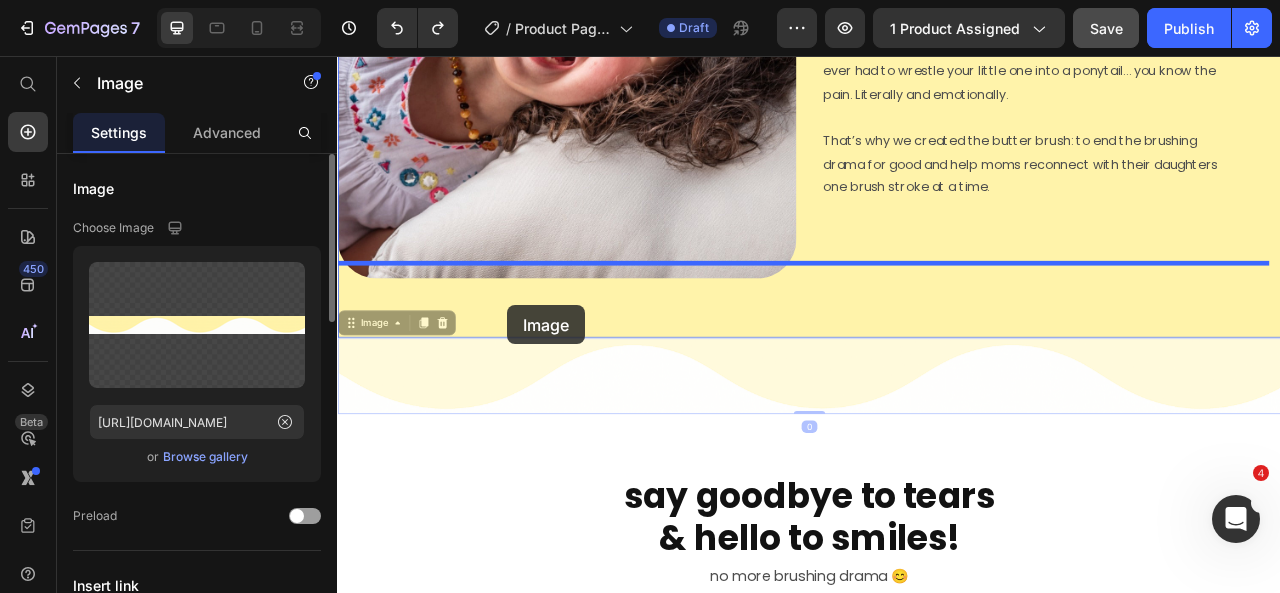 drag, startPoint x: 541, startPoint y: 444, endPoint x: 553, endPoint y: 373, distance: 72.00694 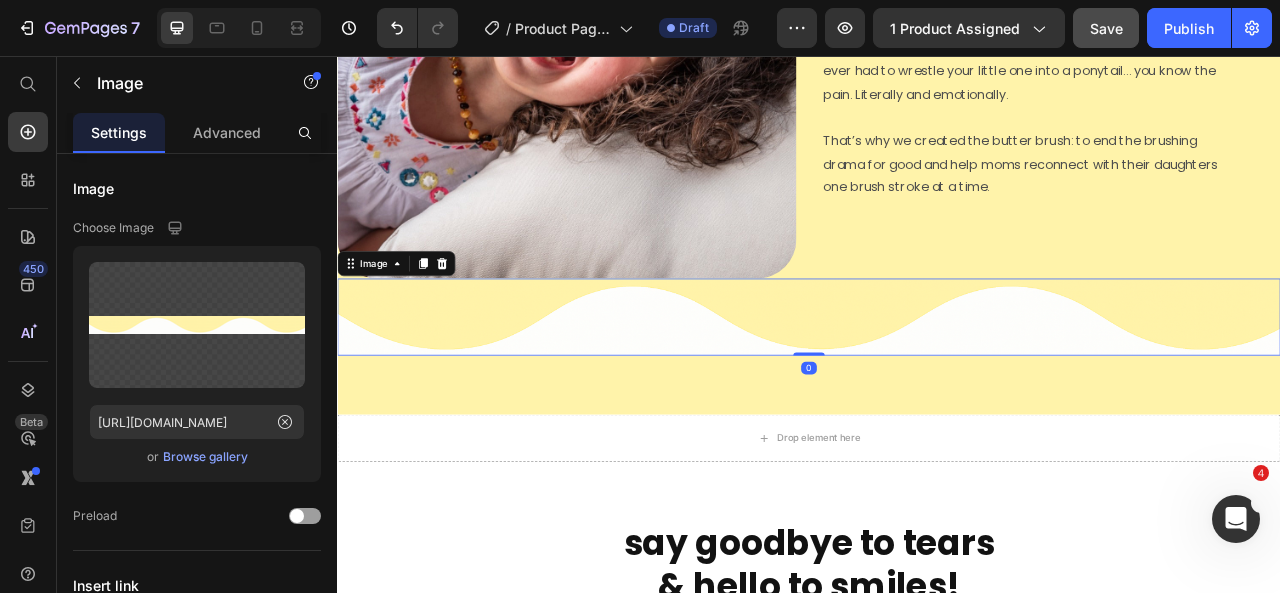 drag, startPoint x: 672, startPoint y: 341, endPoint x: 524, endPoint y: 233, distance: 183.21571 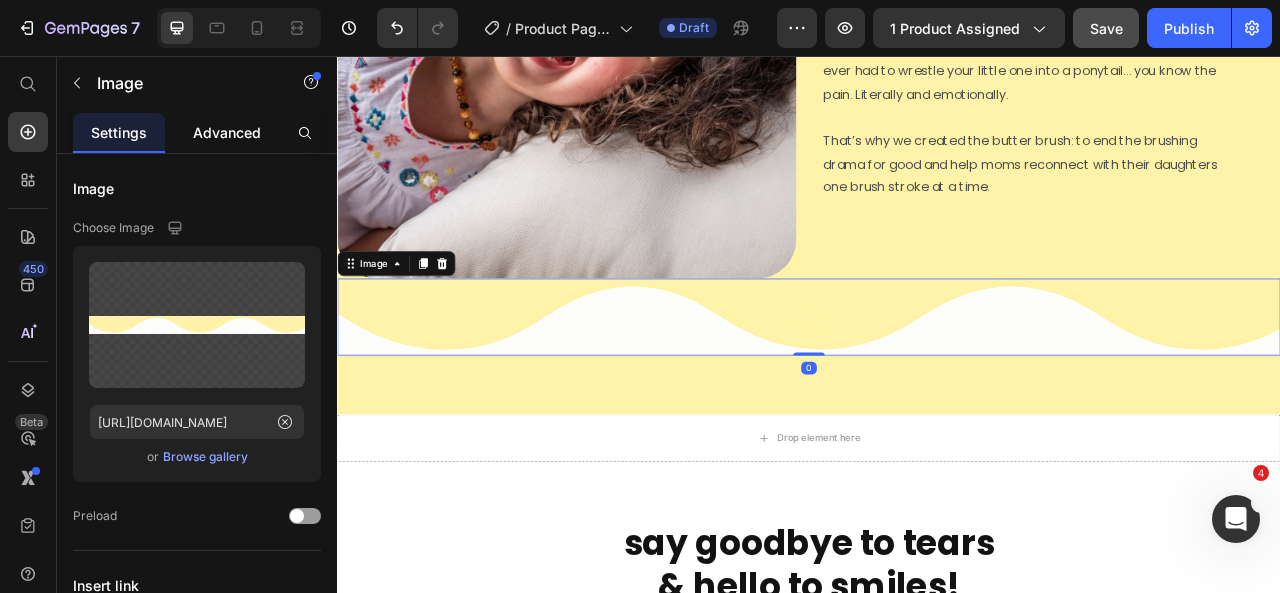 click on "Advanced" at bounding box center [227, 132] 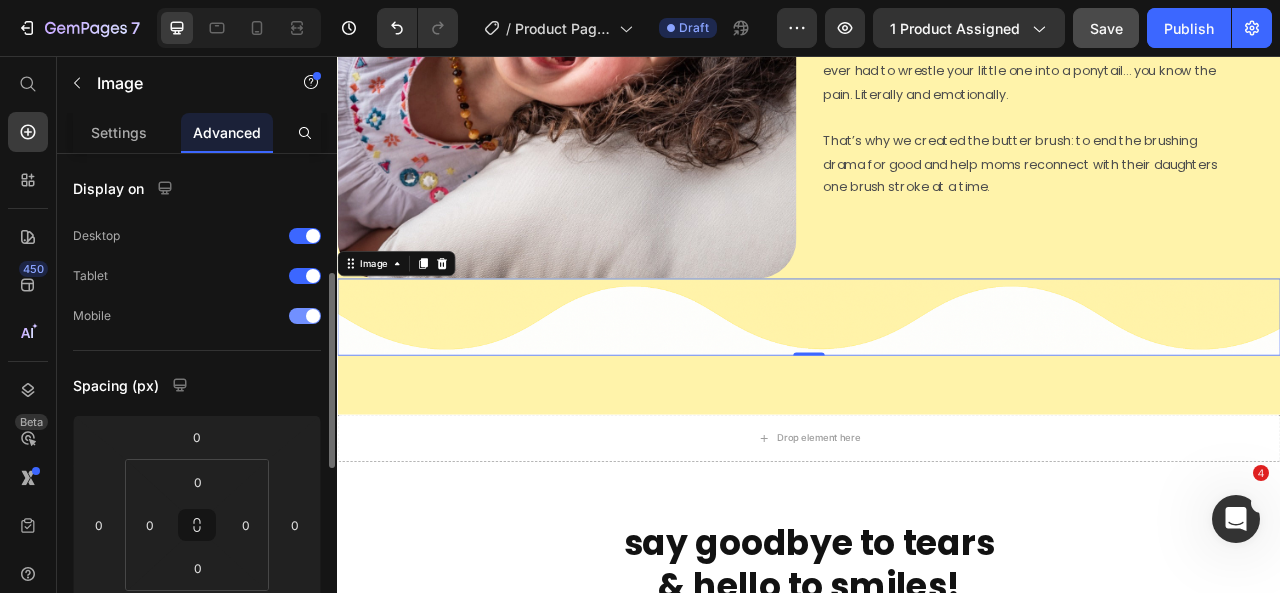 scroll, scrollTop: 105, scrollLeft: 0, axis: vertical 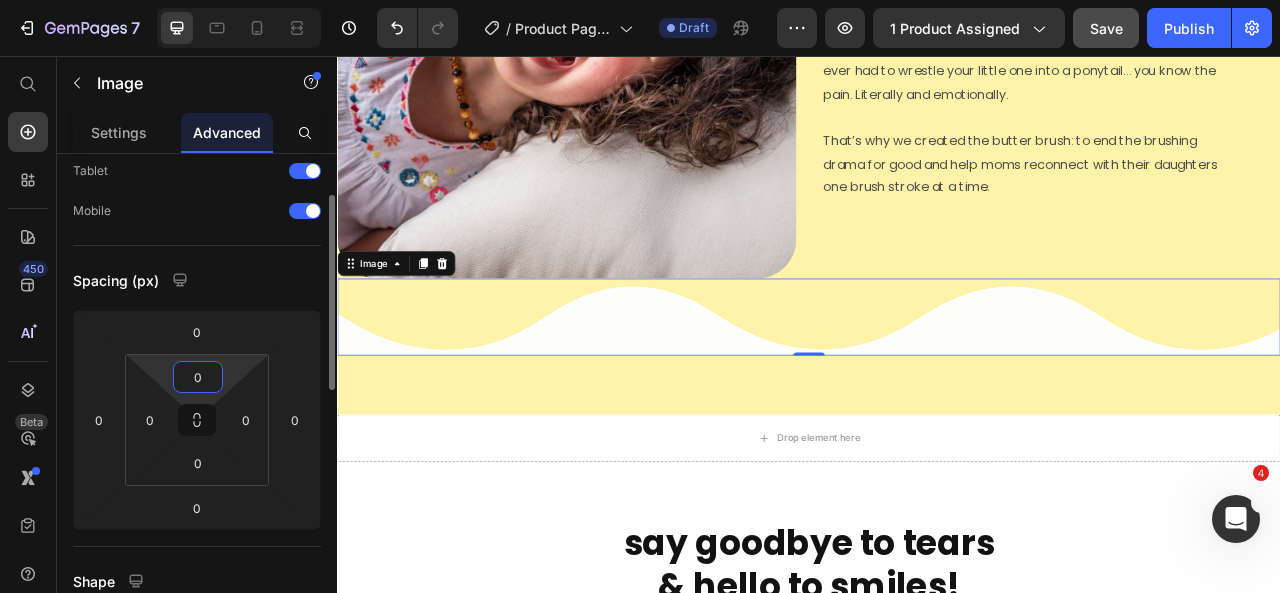 click on "0" at bounding box center (198, 377) 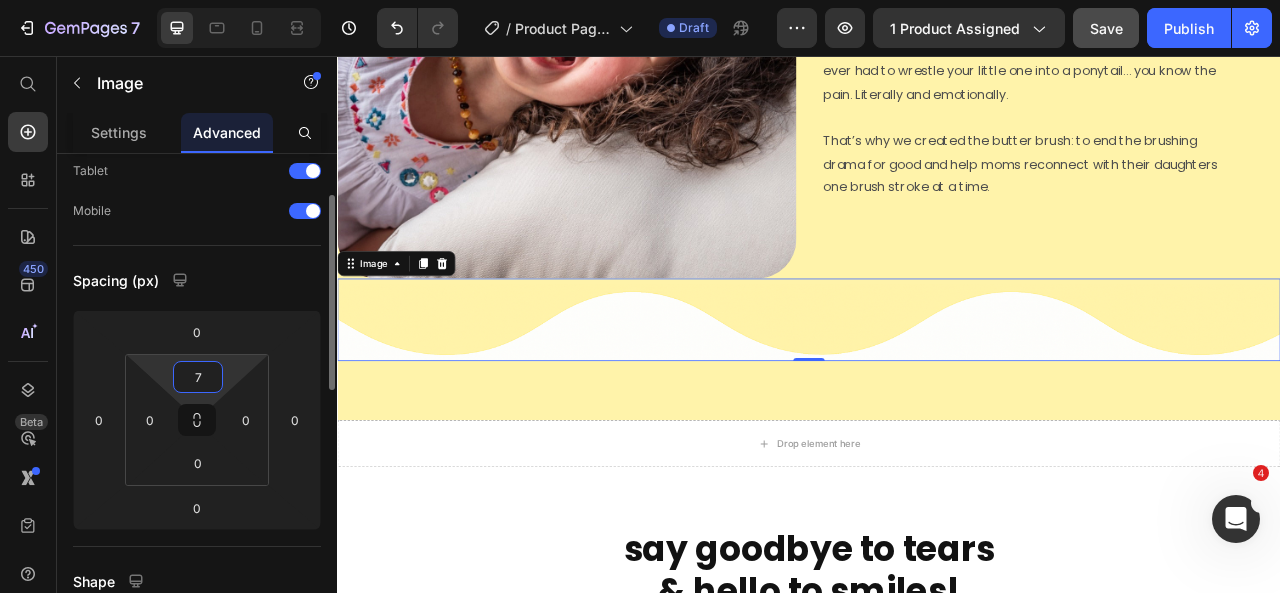 type on "75" 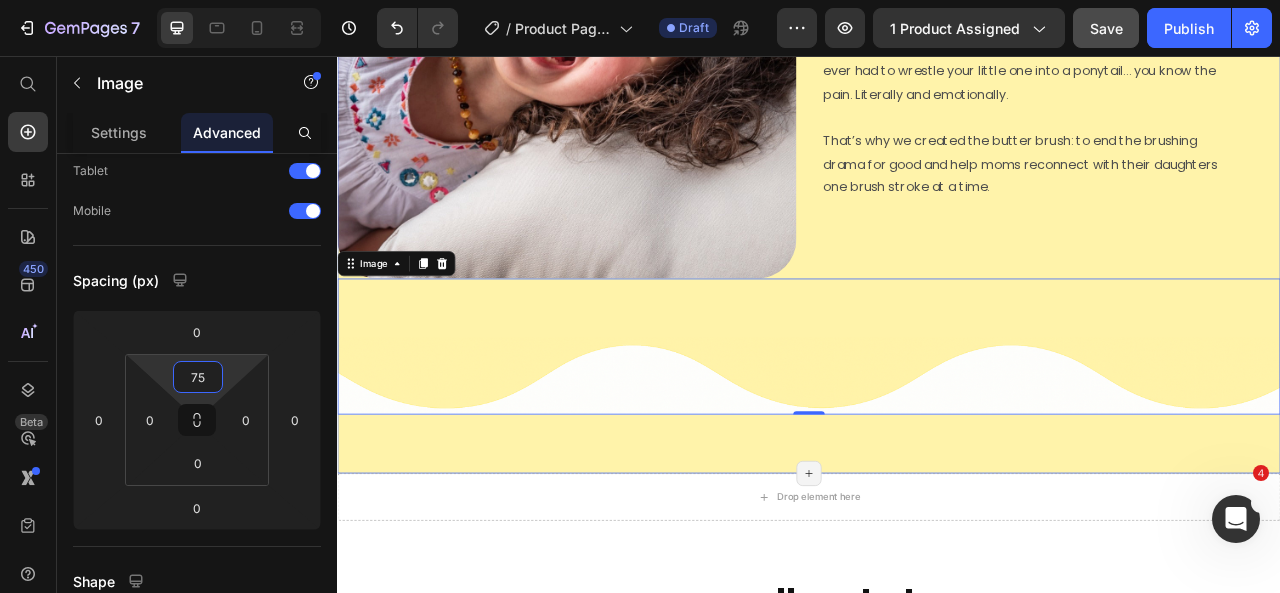click on "does this look familiar? Heading we've all been there 😩 Text Block Image does this look familiar? Heading we've all been there 😩 Text Block put an end to the brushing drama  forever! Heading put an end to the  brushing drama  forever! Heading The screaming. The sobbing. The full-blown meltdowns. If you’ve ever had to wrestle your little one into a ponytail… you know the pain. Literally and emotionally.   That’s why we created the butter brush: to end the brushing drama for good and help moms reconnect with their daughters one brush stroke at a time. Text Block Row Image   0 Section 3/25 Page has reached Shopify’s 25 section-limit Page has reached Shopify’s 25 section-limit" at bounding box center [937, 133] 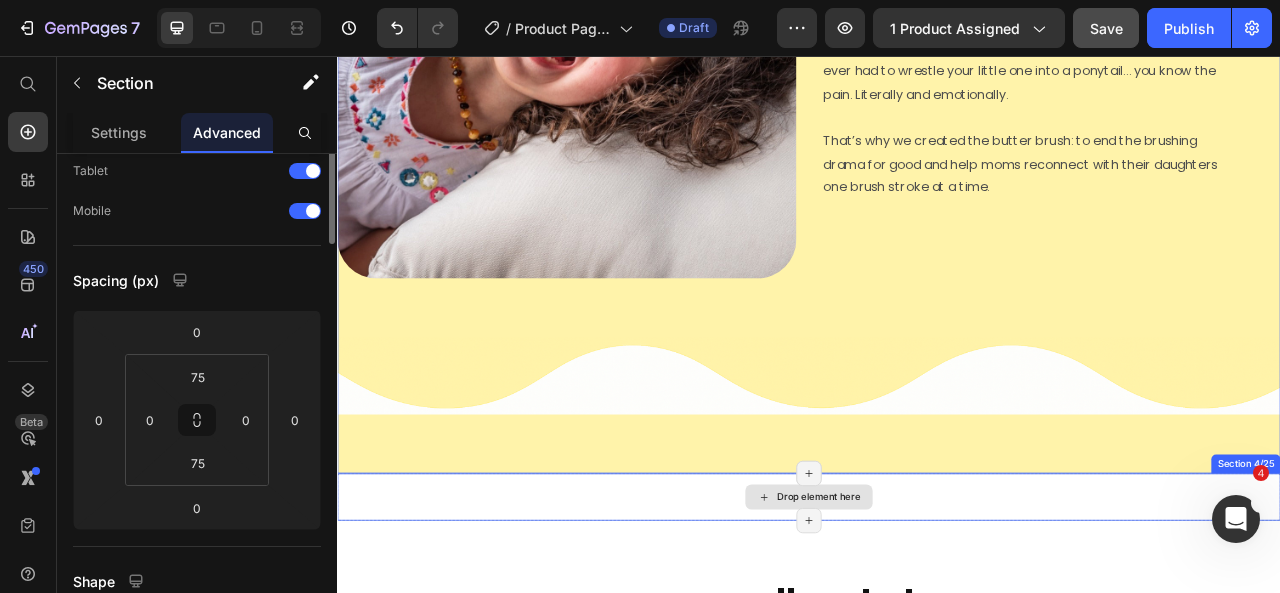 scroll, scrollTop: 0, scrollLeft: 0, axis: both 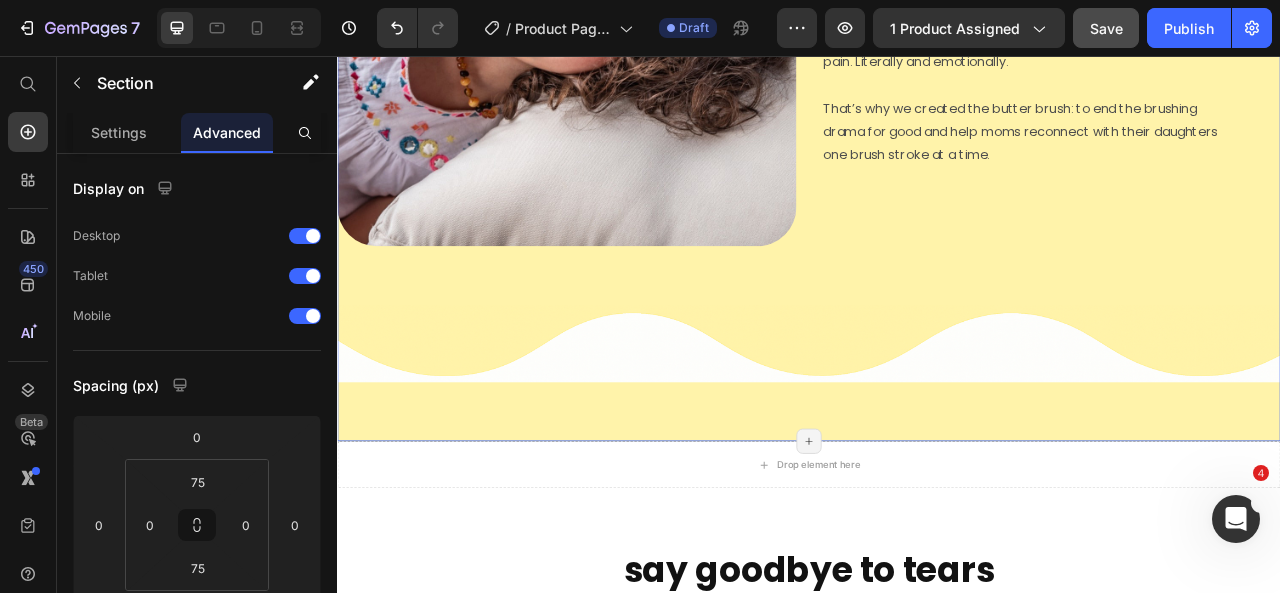 click on "does this look familiar? Heading we've all been there 😩 Text Block Image does this look familiar? Heading we've all been there 😩 Text Block put an end to the brushing drama  forever! Heading put an end to the  brushing drama  forever! Heading The screaming. The sobbing. The full-blown meltdowns. If you’ve ever had to wrestle your little one into a ponytail… you know the pain. Literally and emotionally.   That’s why we created the butter brush: to end the brushing drama for good and help moms reconnect with their daughters one brush stroke at a time. Text Block Row Image Section 3/25   You can create reusable sections Create Theme Section AI Content Write with GemAI What would you like to describe here? Tone and Voice Persuasive Product butter bundle Show more Generate Page has reached Shopify’s 25 section-limit Page has reached Shopify’s 25 section-limit Page has reached Shopify’s 25 section-limit" at bounding box center [937, 92] 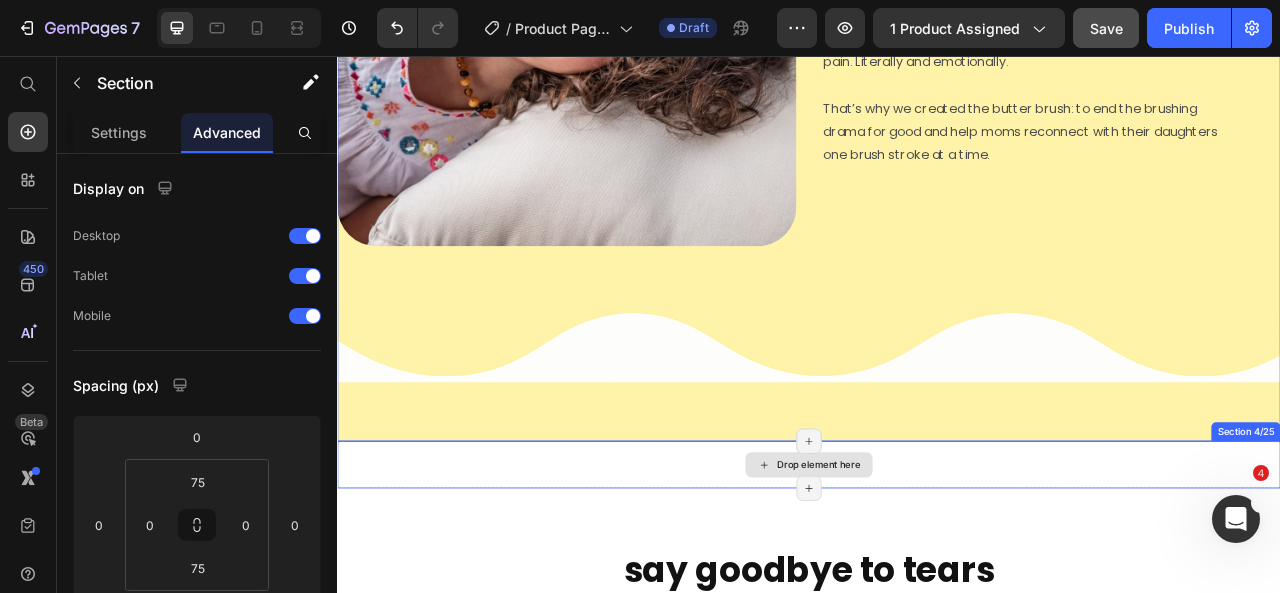 click on "Drop element here" at bounding box center [937, 576] 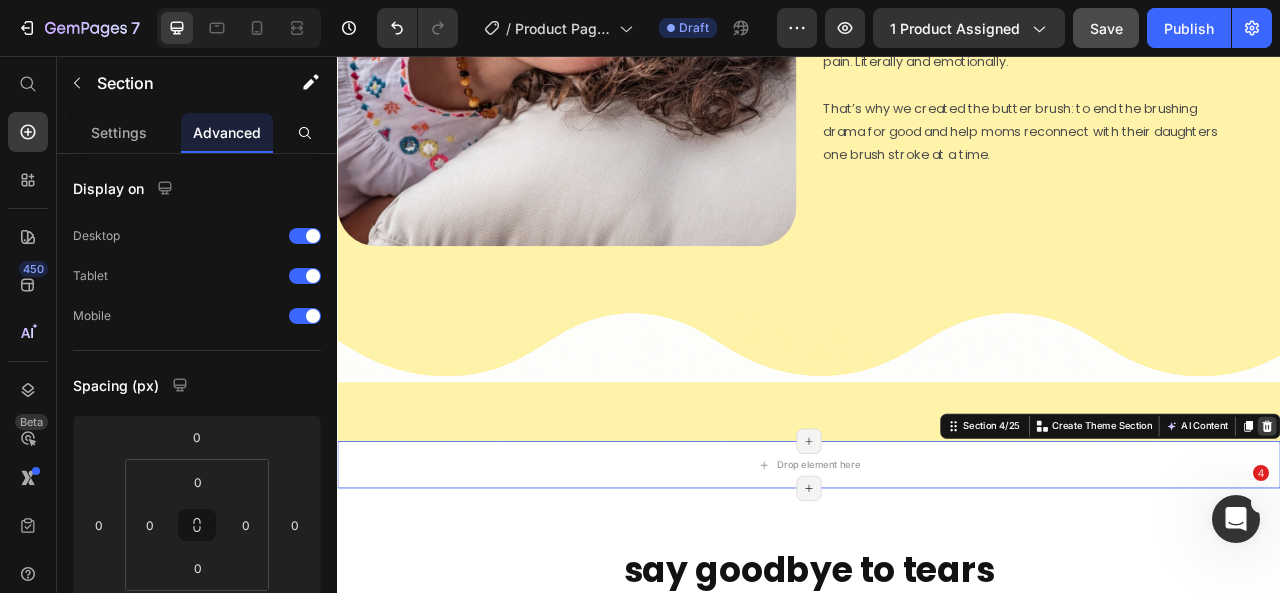 click at bounding box center [1520, 527] 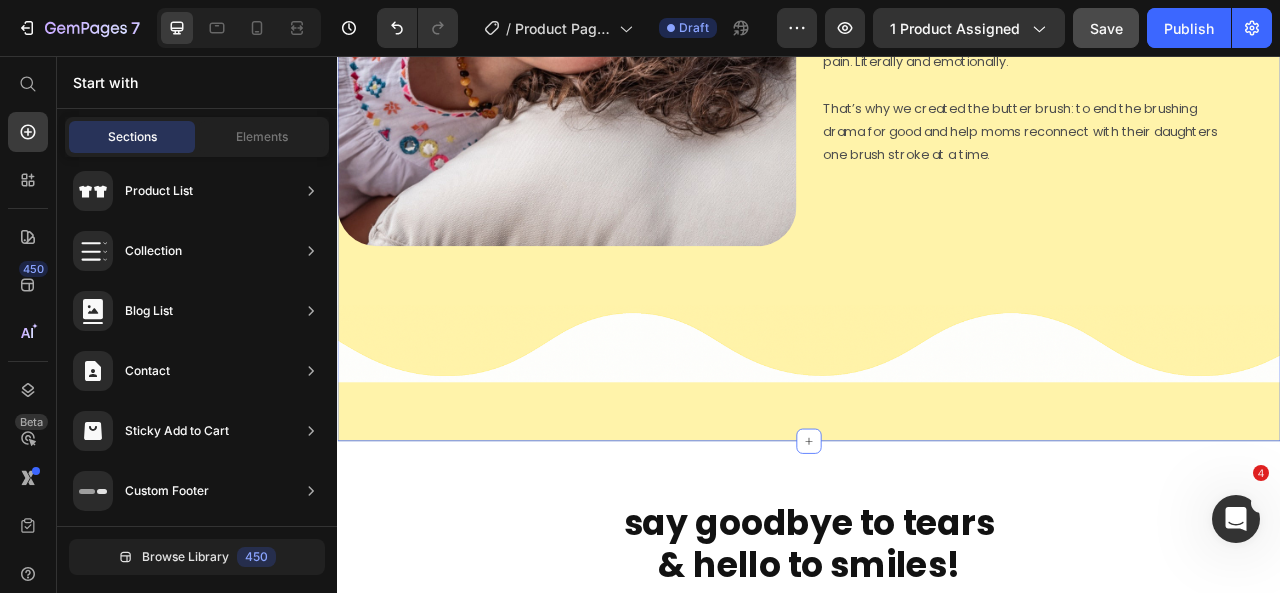 click on "does this look familiar? Heading we've all been there 😩 Text Block Image does this look familiar? Heading we've all been there 😩 Text Block put an end to the brushing drama  forever! Heading put an end to the  brushing drama  forever! Heading The screaming. The sobbing. The full-blown meltdowns. If you’ve ever had to wrestle your little one into a ponytail… you know the pain. Literally and emotionally.   That’s why we created the butter brush: to end the brushing drama for good and help moms reconnect with their daughters one brush stroke at a time. Text Block Row Image Section 3/25" at bounding box center (937, 92) 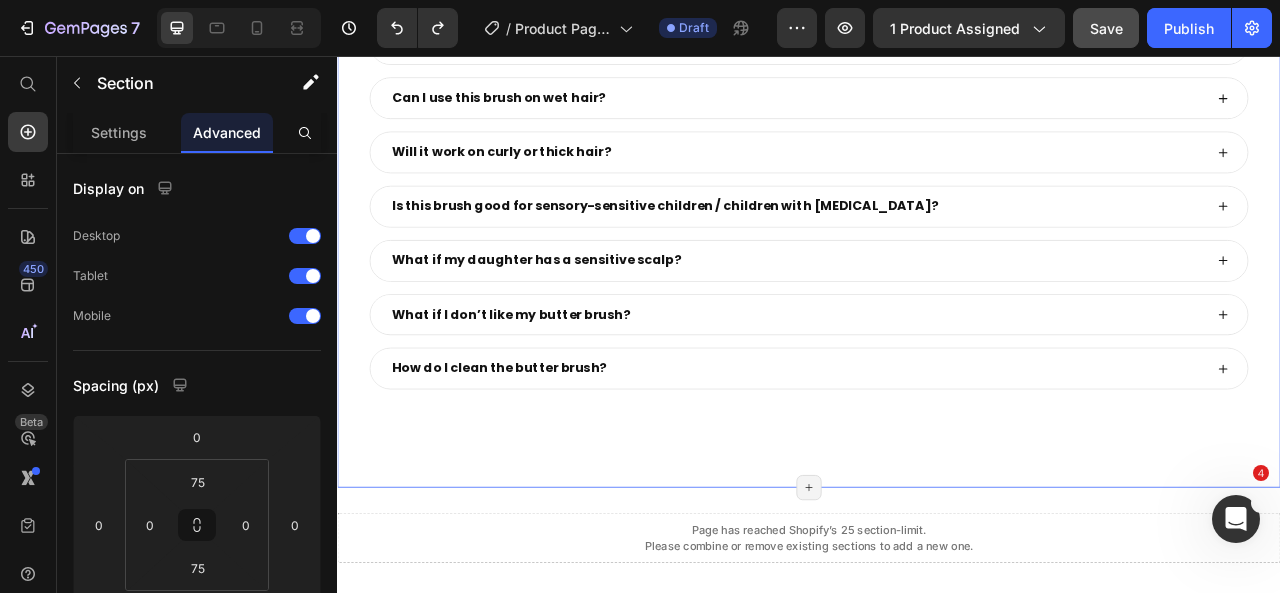 scroll, scrollTop: 9586, scrollLeft: 0, axis: vertical 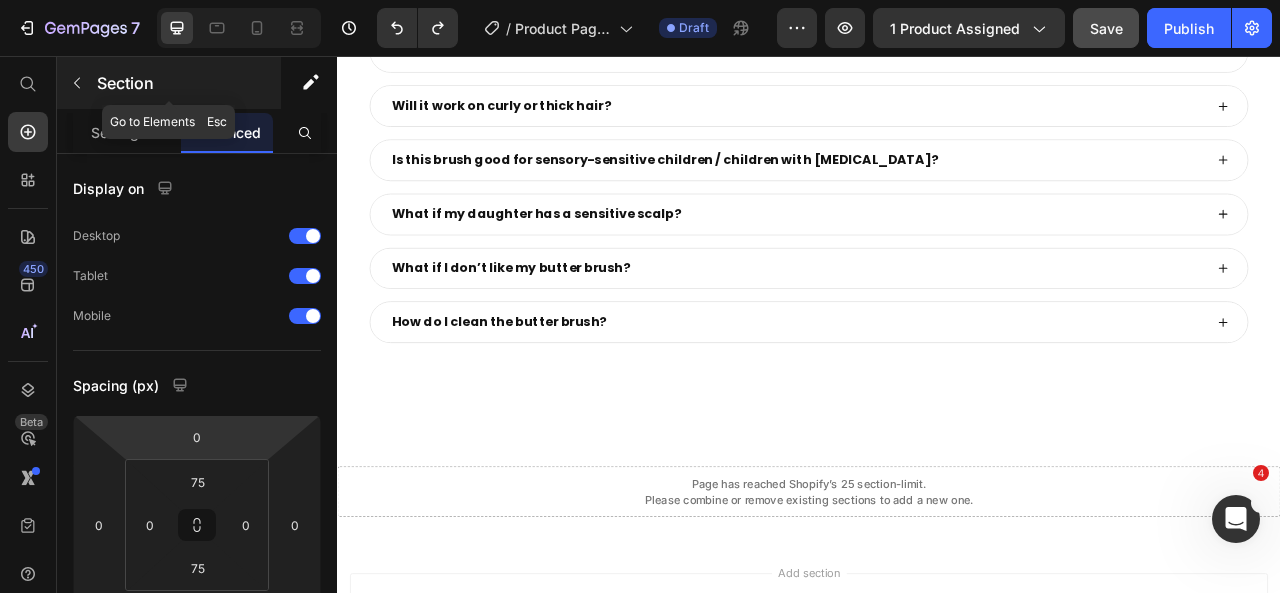 click 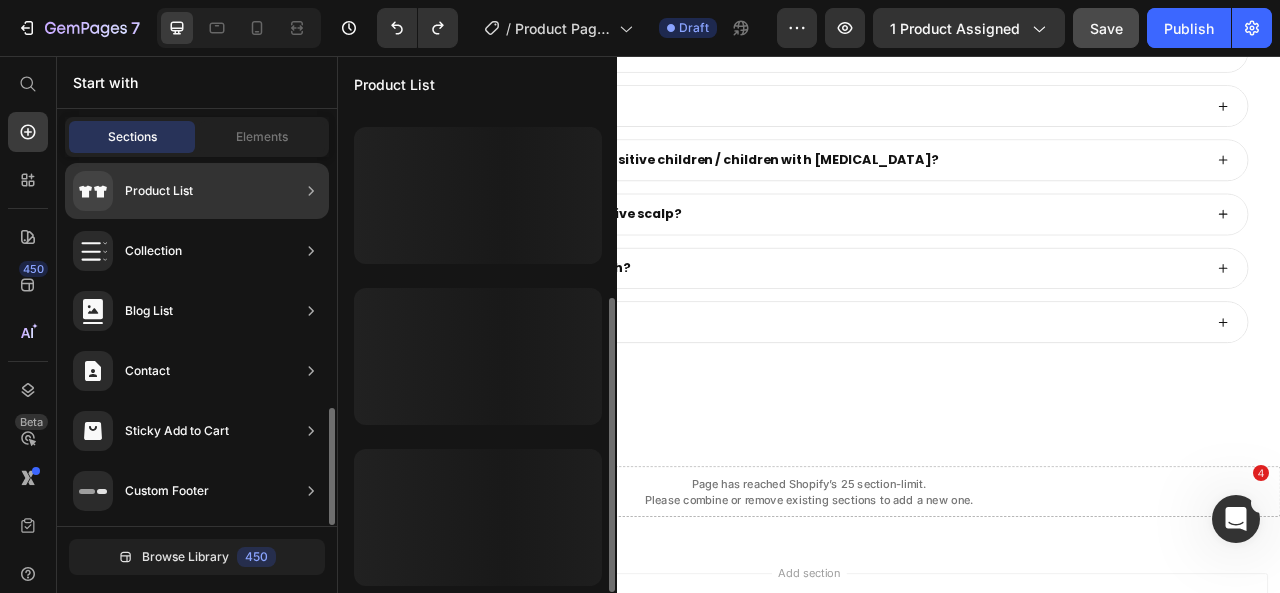scroll, scrollTop: 310, scrollLeft: 0, axis: vertical 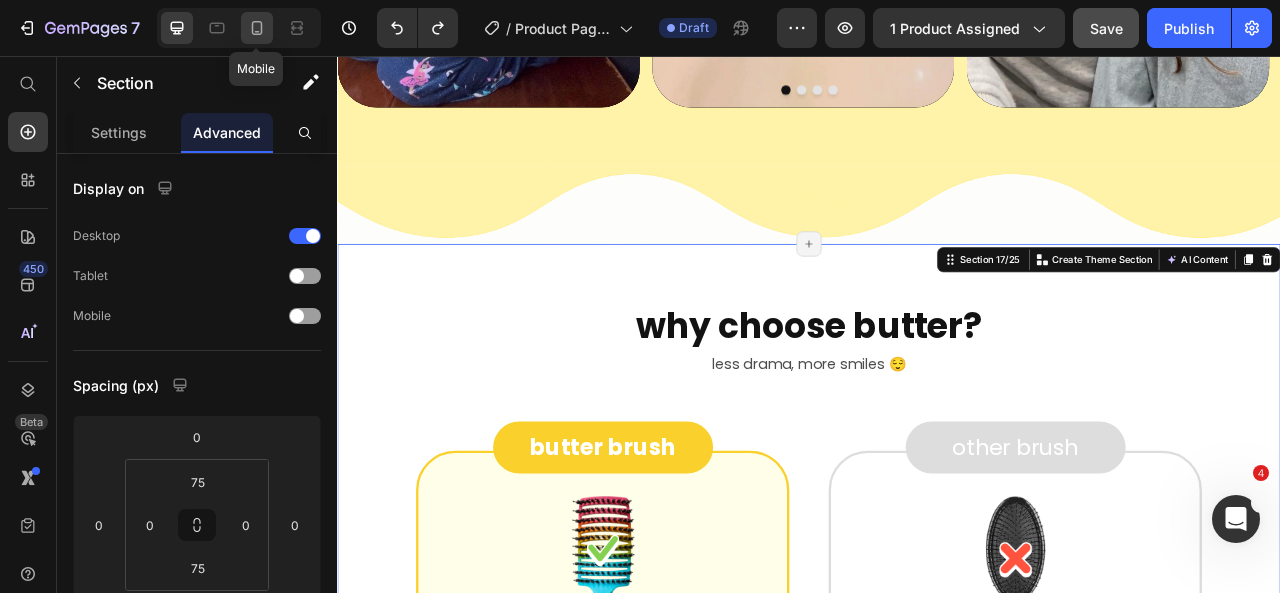 click 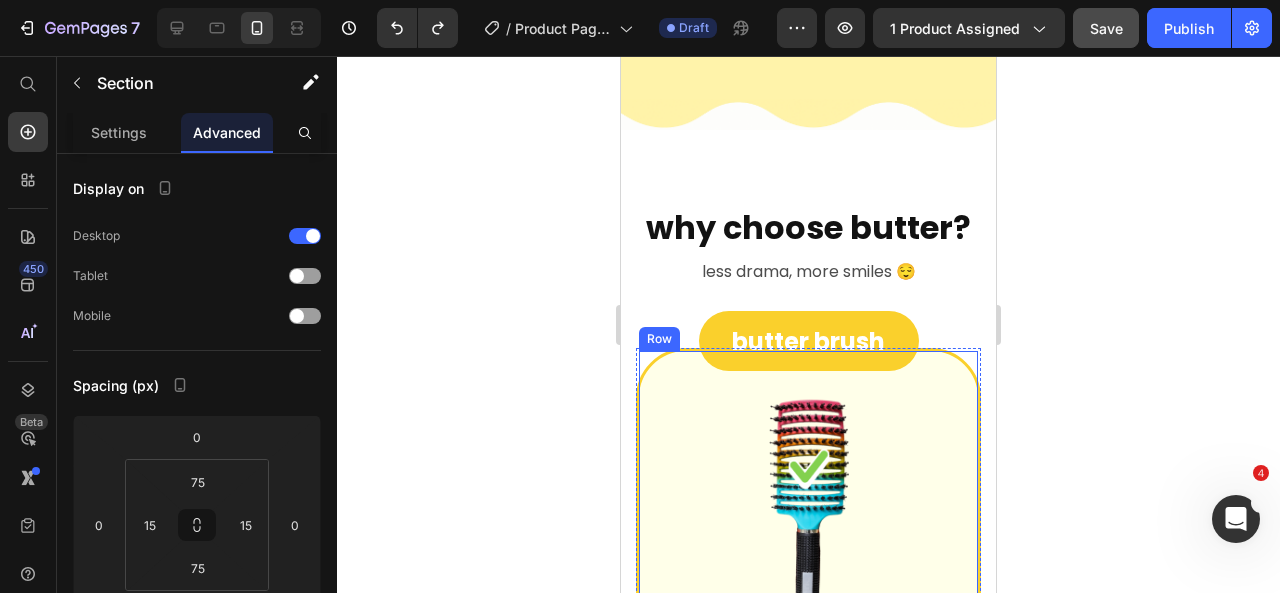 scroll, scrollTop: 8030, scrollLeft: 0, axis: vertical 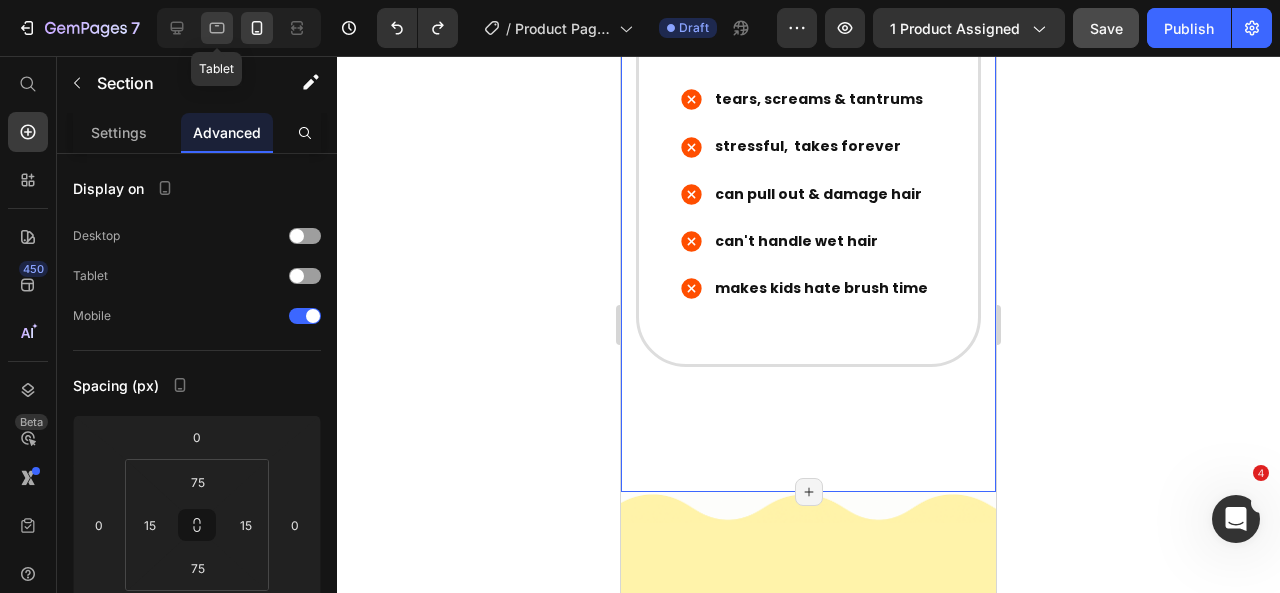 click 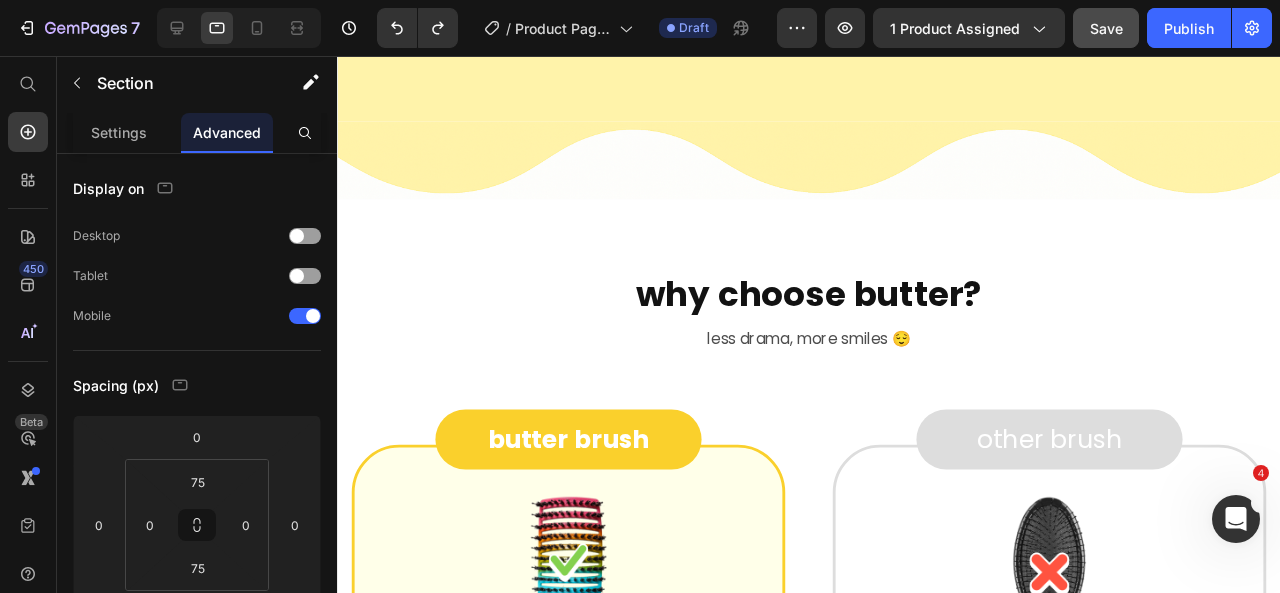 scroll, scrollTop: 7440, scrollLeft: 0, axis: vertical 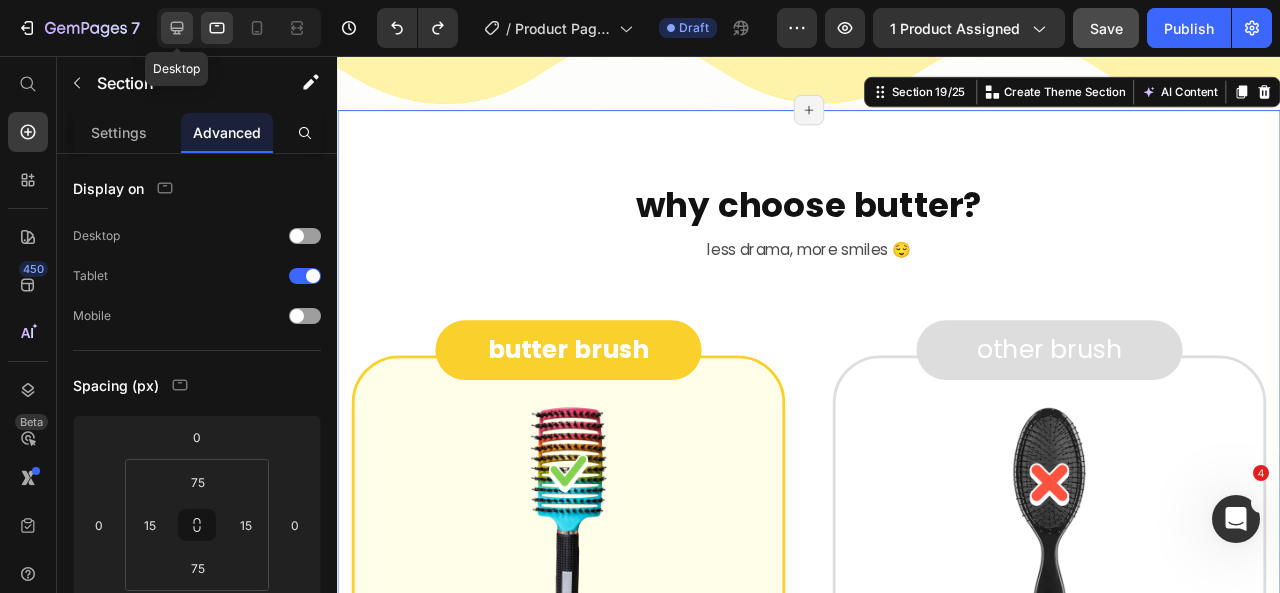 click 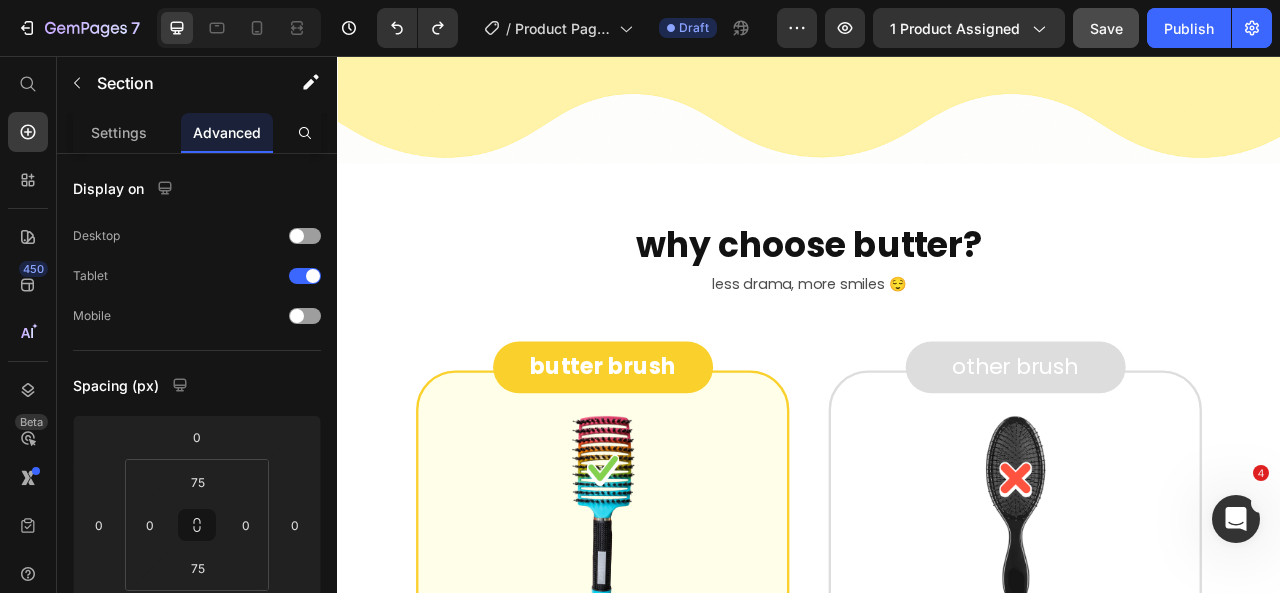 scroll, scrollTop: 7509, scrollLeft: 0, axis: vertical 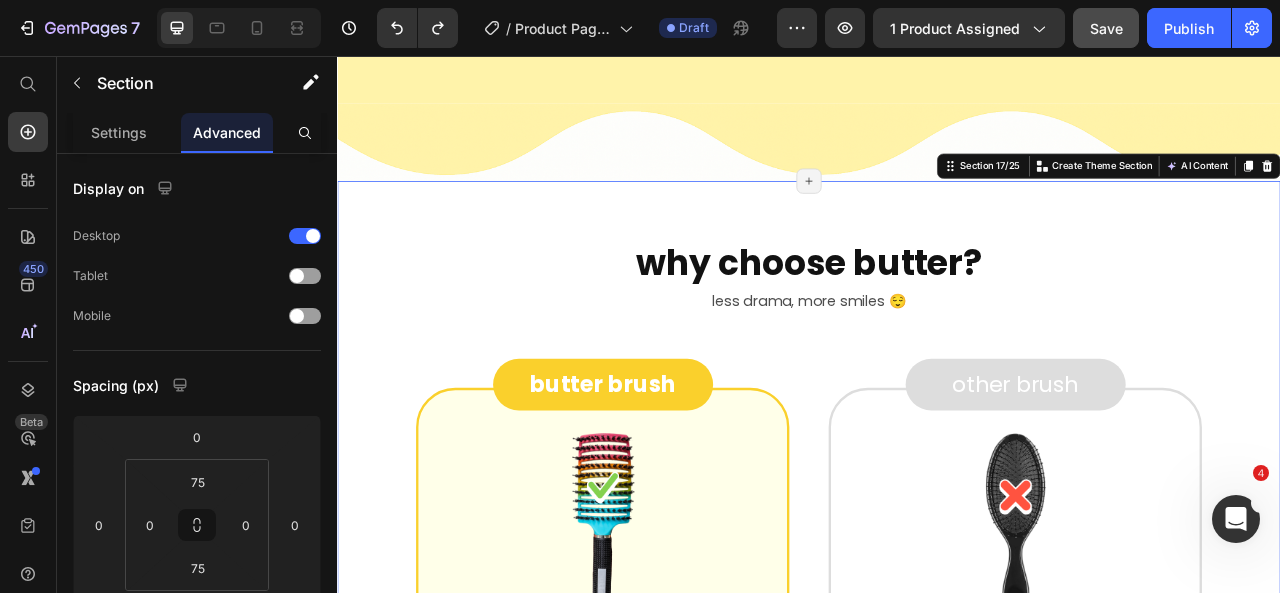 click on "why choose butter? Heading real moms. real results. Heading less drama, more smiles 😌 Text Block butter brush Button Image happy, tear-free mornings fast, easy & effortless hair stays healthy & shiny works on wet or dry hair kids actually enjoy brushing Item List Row other brush Button Image
tears, screams & tantrums
stressful, takes forever
can pull out & damage hair
can't handle wet hair
makes kids hate brush time Item List Row Row see it in action 🎥 Text Block Section 17/25   You can create reusable sections Create Theme Section AI Content Write with GemAI What would you like to describe here? Tone and Voice Persuasive Product butter bundle Show more Generate Page has reached Shopify’s 25 section-limit Page has reached Shopify’s 25 section-limit Page has reached Shopify’s 25 section-limit" at bounding box center [937, 732] 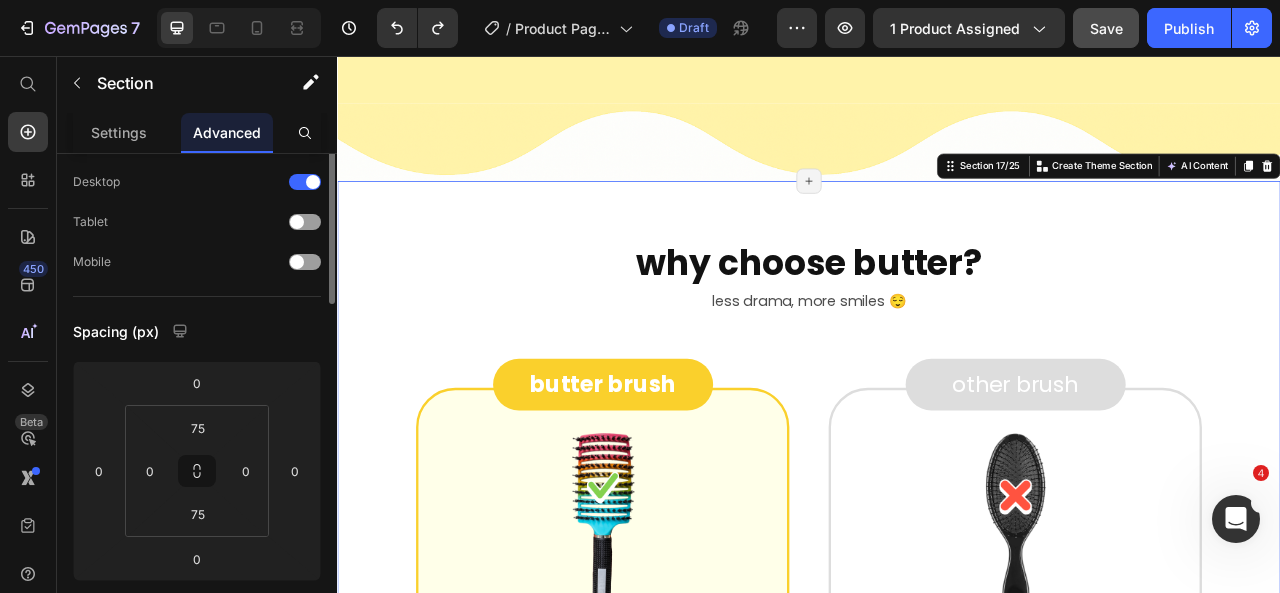 scroll, scrollTop: 0, scrollLeft: 0, axis: both 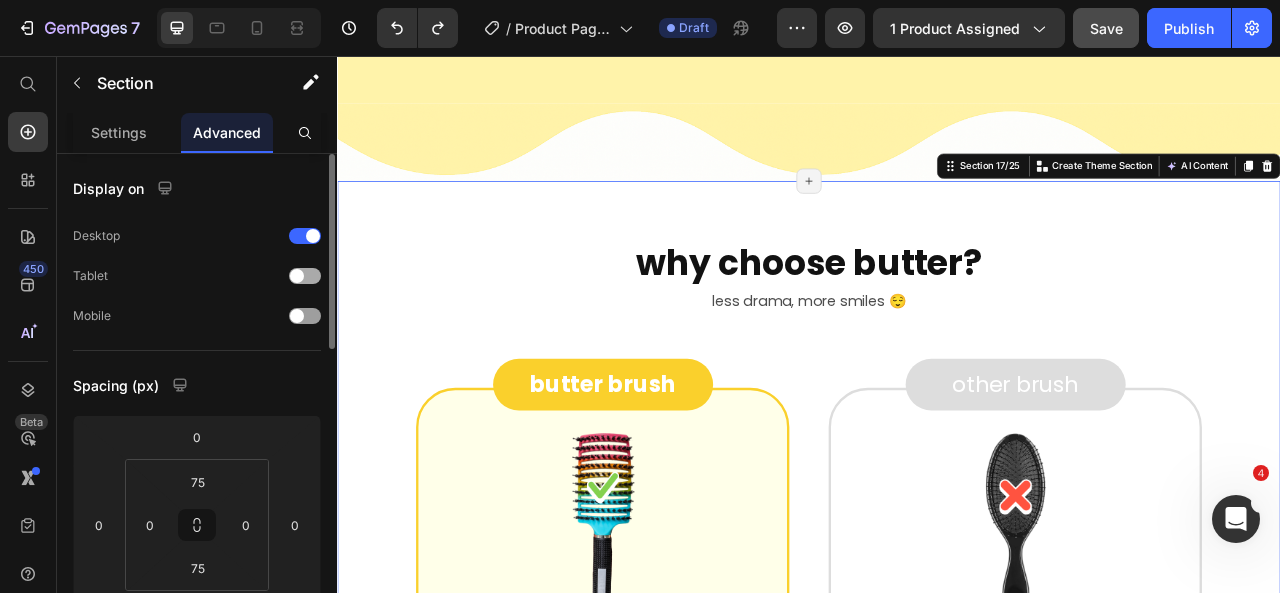 click at bounding box center (305, 276) 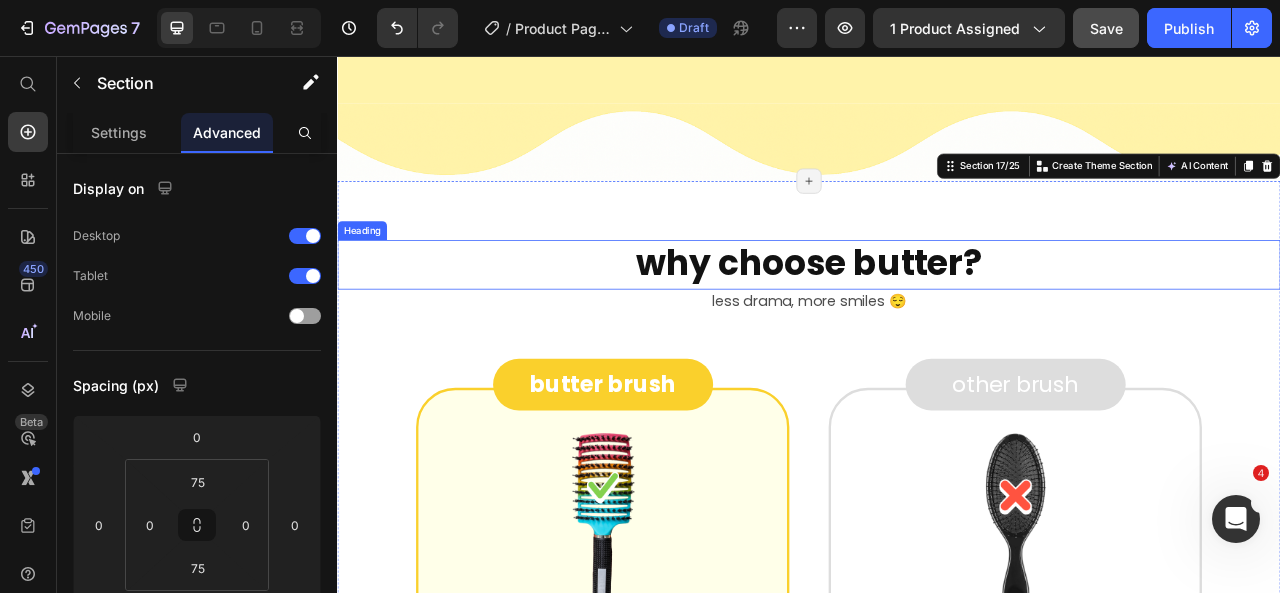 scroll, scrollTop: 7468, scrollLeft: 0, axis: vertical 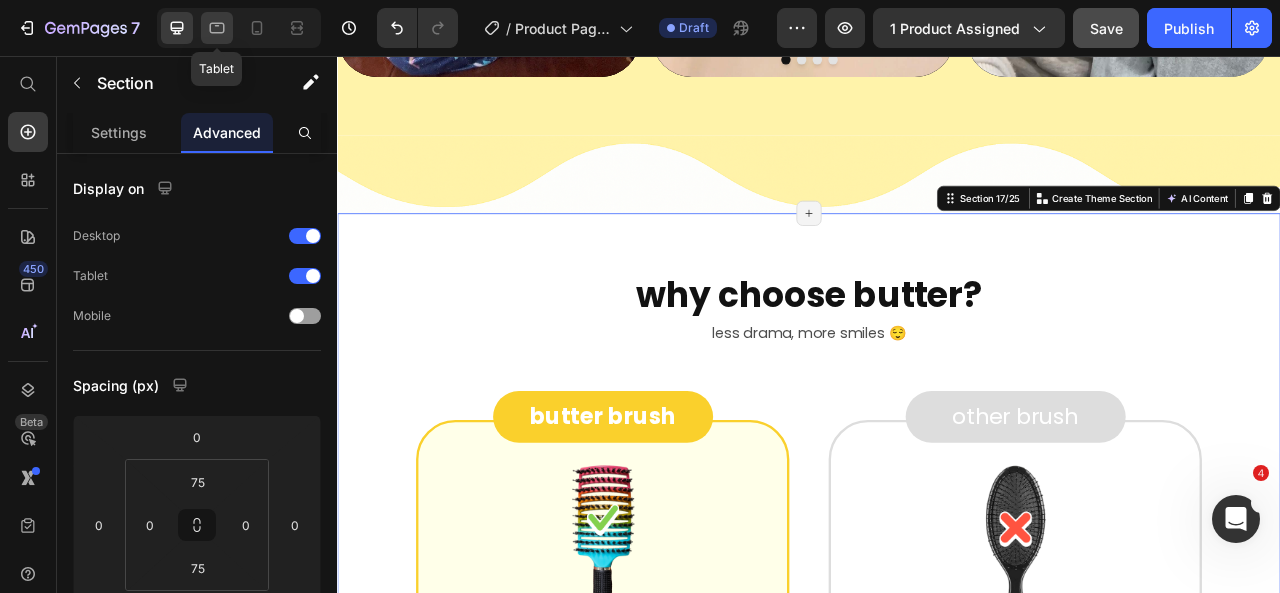click 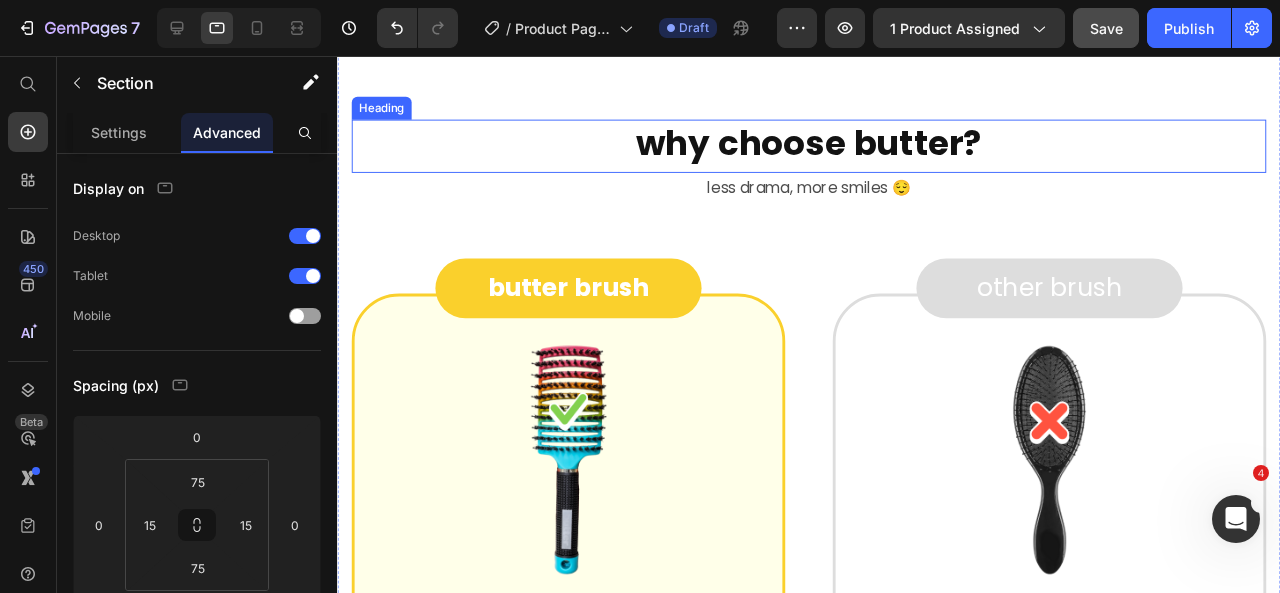 scroll, scrollTop: 7480, scrollLeft: 0, axis: vertical 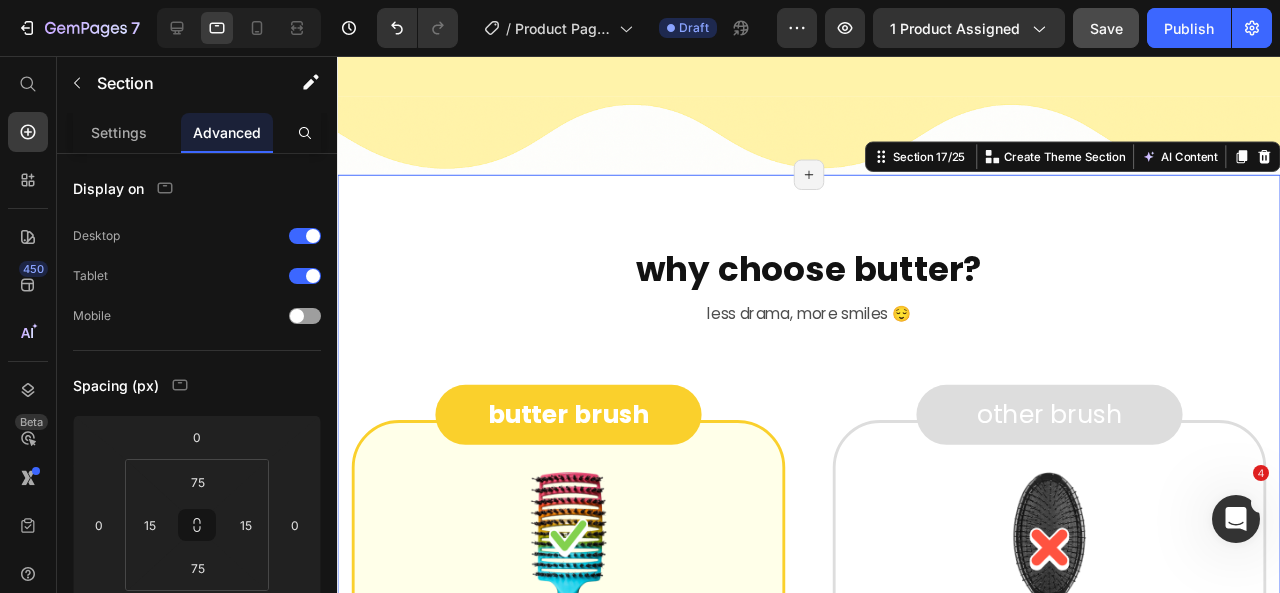 click on "why choose butter? Heading real moms. real results. Heading less drama, more smiles 😌 Text Block butter brush Button Image happy, tear-free mornings fast, easy & effortless hair stays healthy & shiny works on wet or dry hair kids actually enjoy brushing Item List Row other brush Button Image
tears, screams & tantrums
stressful, takes forever
can pull out & damage hair
can't handle wet hair
makes kids hate brush time Item List Row Row see it in action 🎥 Text Block Section 17/25   You can create reusable sections Create Theme Section AI Content Write with GemAI What would you like to describe here? Tone and Voice Persuasive Product butter bundle Show more Generate Page has reached Shopify’s 25 section-limit Page has reached Shopify’s 25 section-limit Page has reached Shopify’s 25 section-limit" at bounding box center (833, 685) 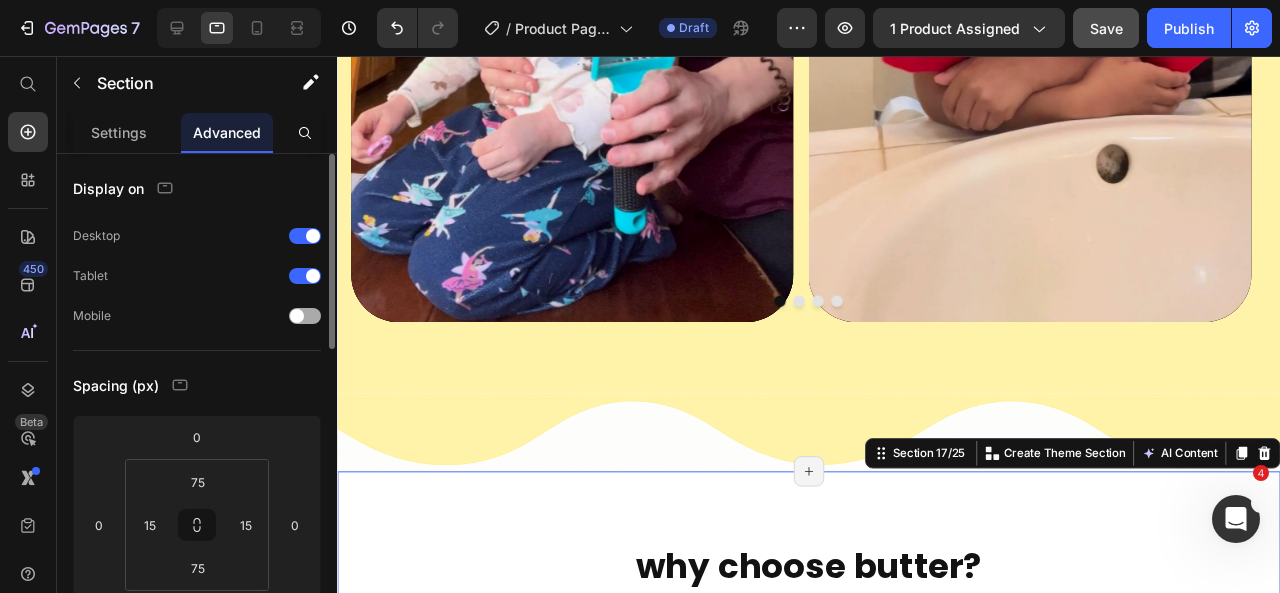 scroll, scrollTop: 7169, scrollLeft: 0, axis: vertical 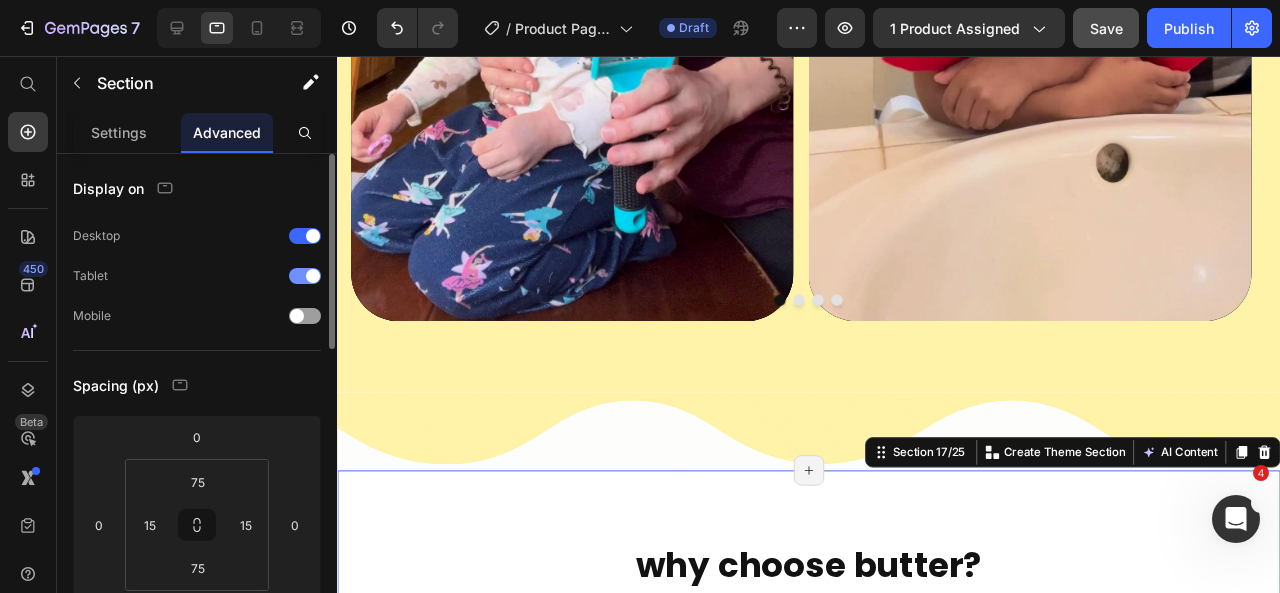 click at bounding box center (313, 276) 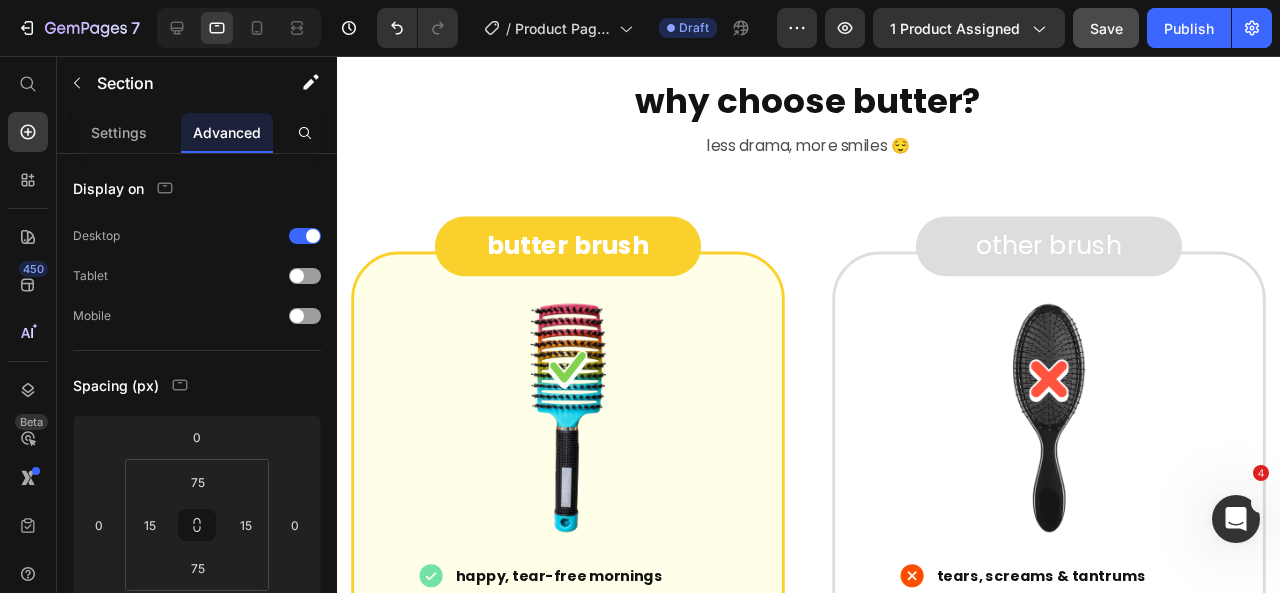 scroll, scrollTop: 7458, scrollLeft: 0, axis: vertical 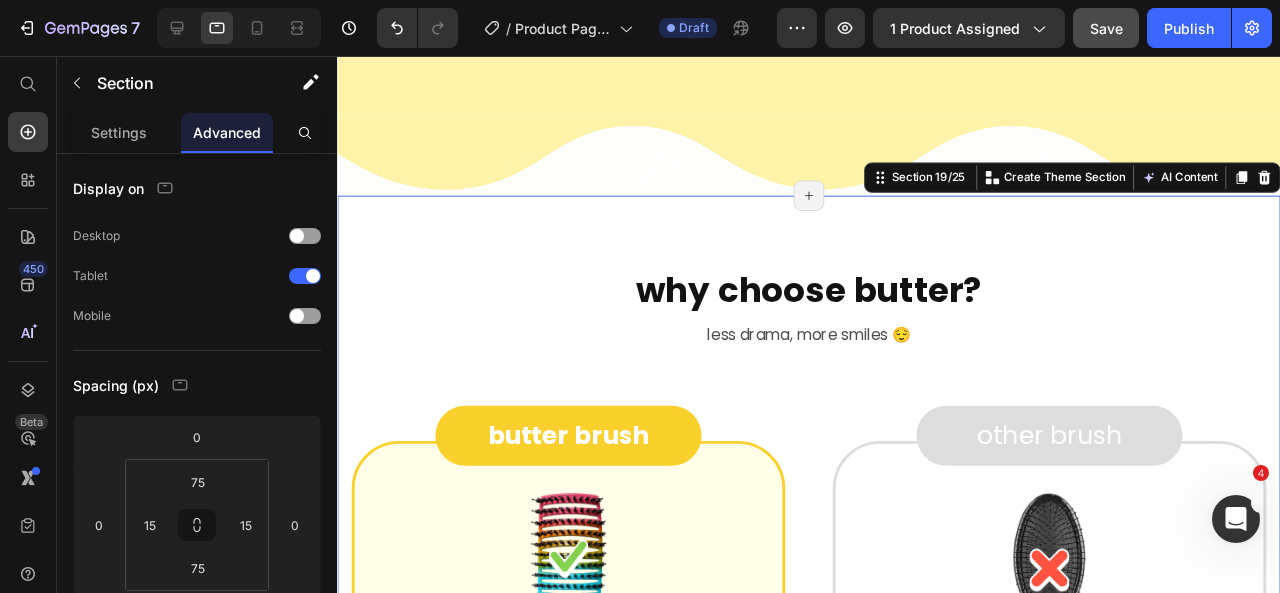 click on "why choose butter? Heading real moms. real results. Heading less drama, more smiles 😌 Text Block butter brush Button Image happy, tear-free mornings fast, easy & effortless hair stays healthy & shiny works on wet or dry hair kids actually enjoy brushing Item List Row other brush Button Image
tears, screams & tantrums
stressful, takes forever
can pull out & damage hair
can't handle wet hair
makes kids hate brush time Item List Row Row see it in action 🎥 Text Block Section 19/25   You can create reusable sections Create Theme Section AI Content Write with GemAI What would you like to describe here? Tone and Voice Persuasive Product Show more Generate Page has reached Shopify’s 25 section-limit Page has reached Shopify’s 25 section-limit Page has reached Shopify’s 25 section-limit" at bounding box center (833, 702) 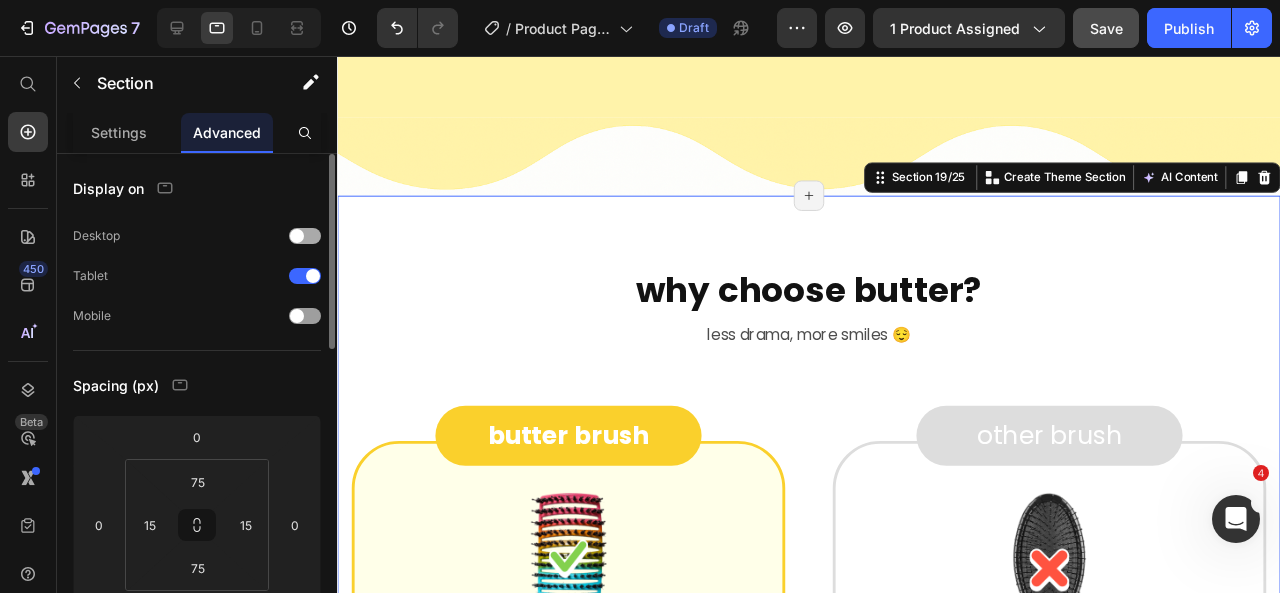click at bounding box center (297, 236) 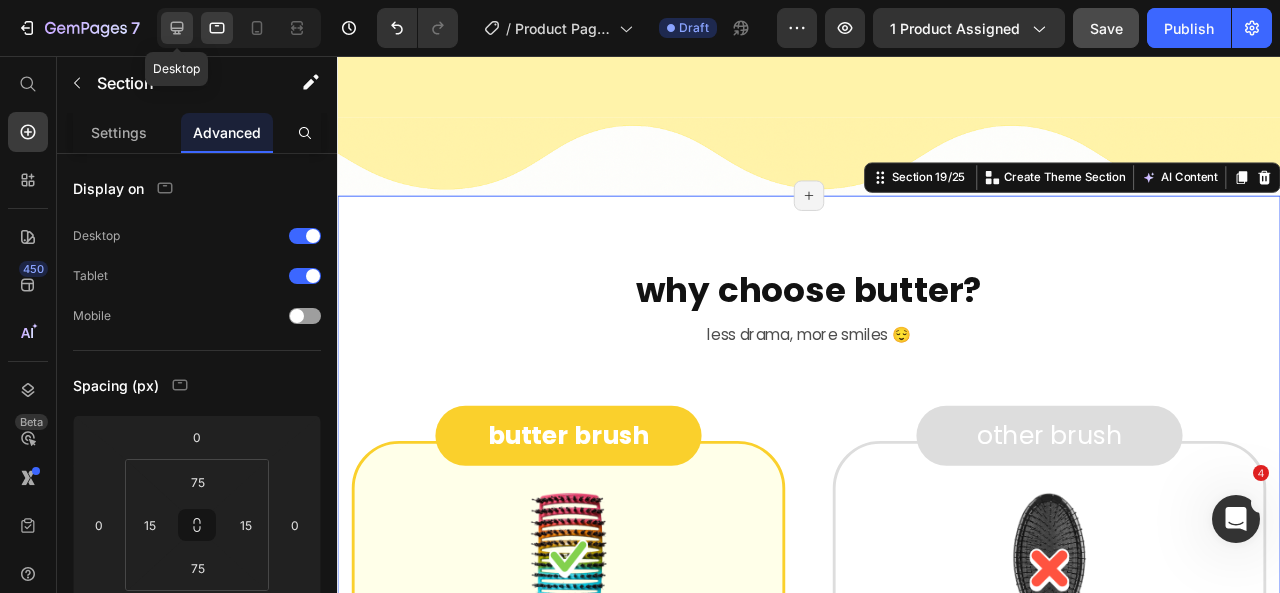 click 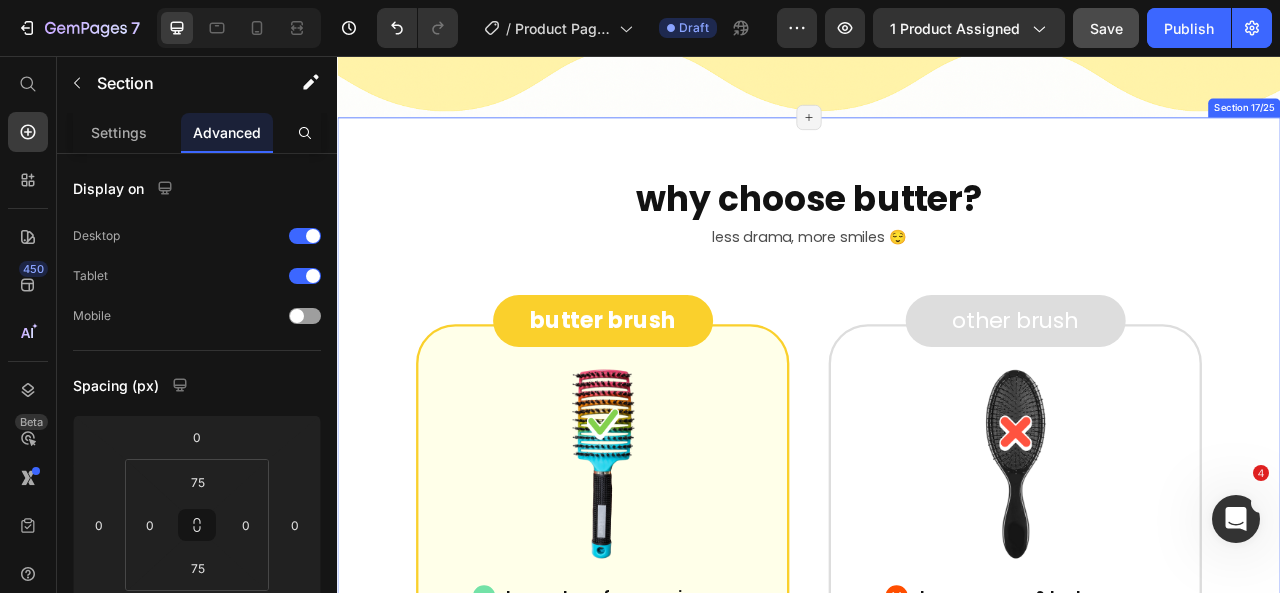 scroll, scrollTop: 7586, scrollLeft: 0, axis: vertical 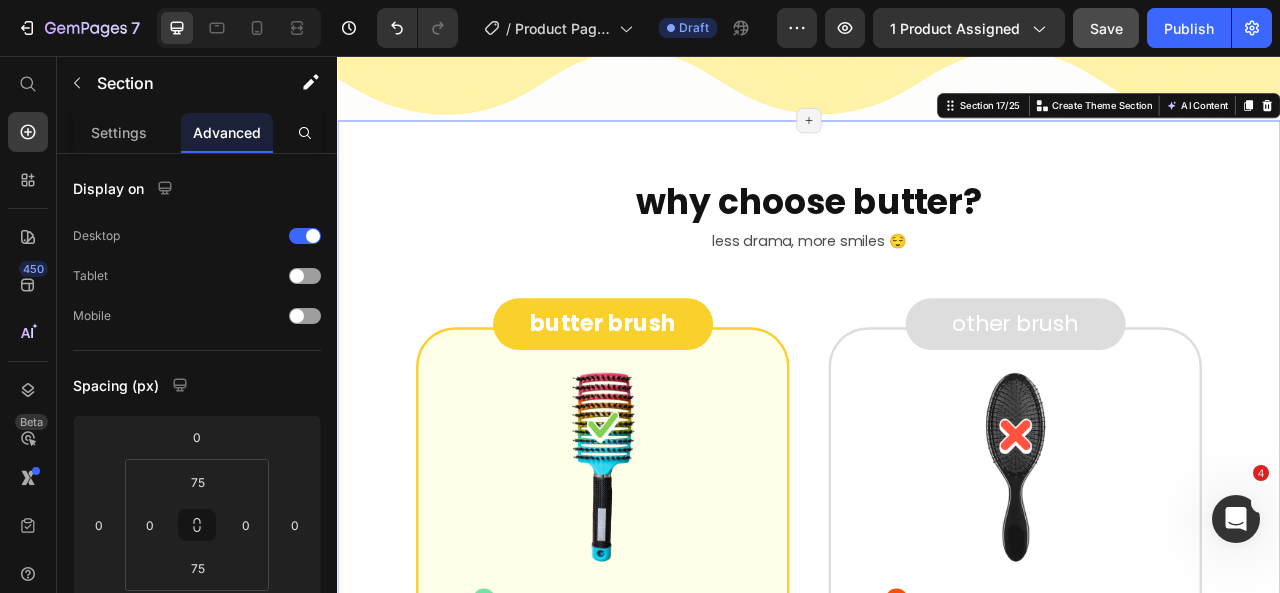 click on "why choose butter? Heading real moms. real results. Heading less drama, more smiles 😌 Text Block butter brush Button Image happy, tear-free mornings fast, easy & effortless hair stays healthy & shiny works on wet or dry hair kids actually enjoy brushing Item List Row other brush Button Image
tears, screams & tantrums
stressful, takes forever
can pull out & damage hair
can't handle wet hair
makes kids hate brush time Item List Row Row see it in action 🎥 Text Block Section 17/25   You can create reusable sections Create Theme Section AI Content Write with GemAI What would you like to describe here? Tone and Voice Persuasive Product Show more Generate Page has reached Shopify’s 25 section-limit Page has reached Shopify’s 25 section-limit Page has reached Shopify’s 25 section-limit" at bounding box center [937, 655] 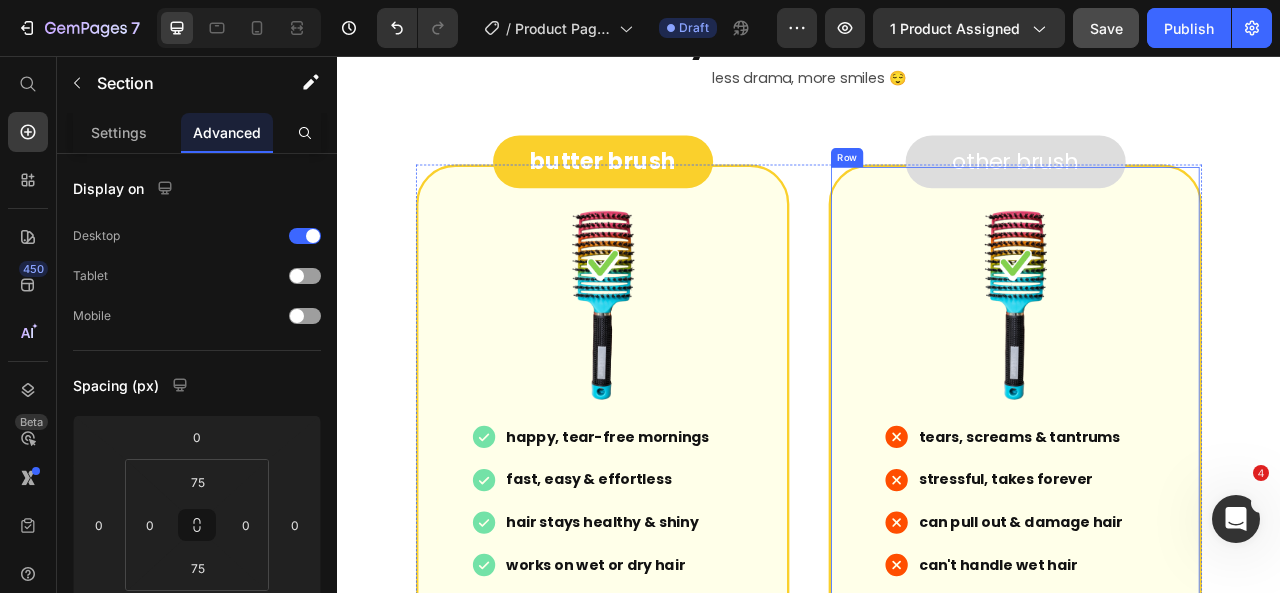 scroll, scrollTop: 9054, scrollLeft: 0, axis: vertical 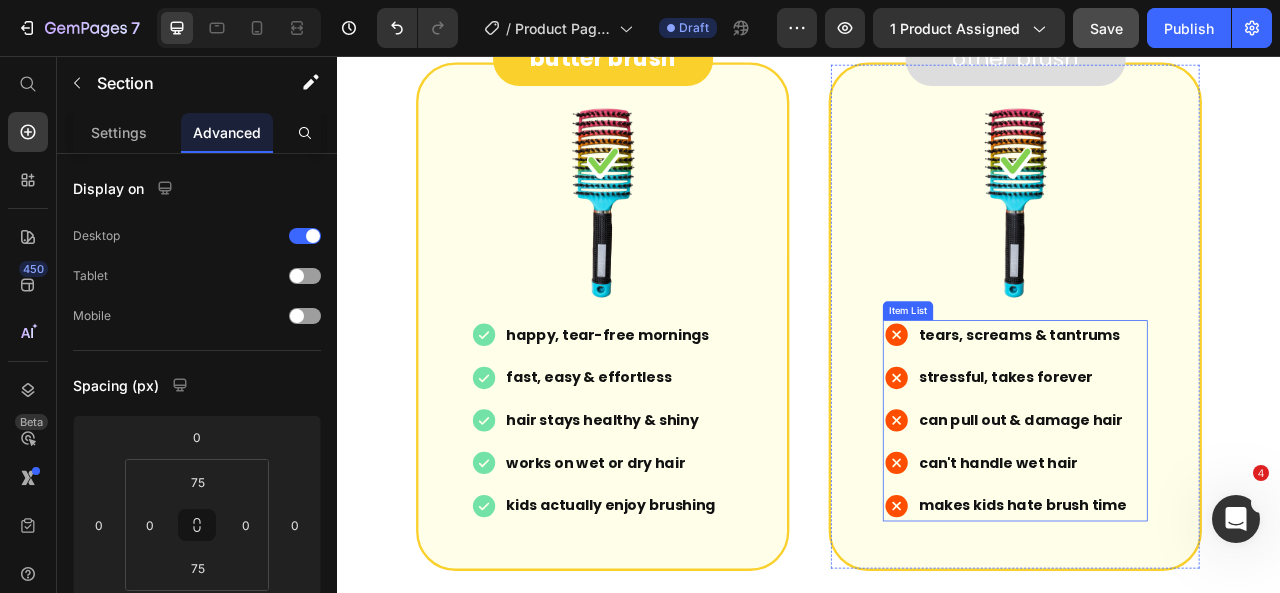 click on "tears, screams & tantrums" at bounding box center (1205, 410) 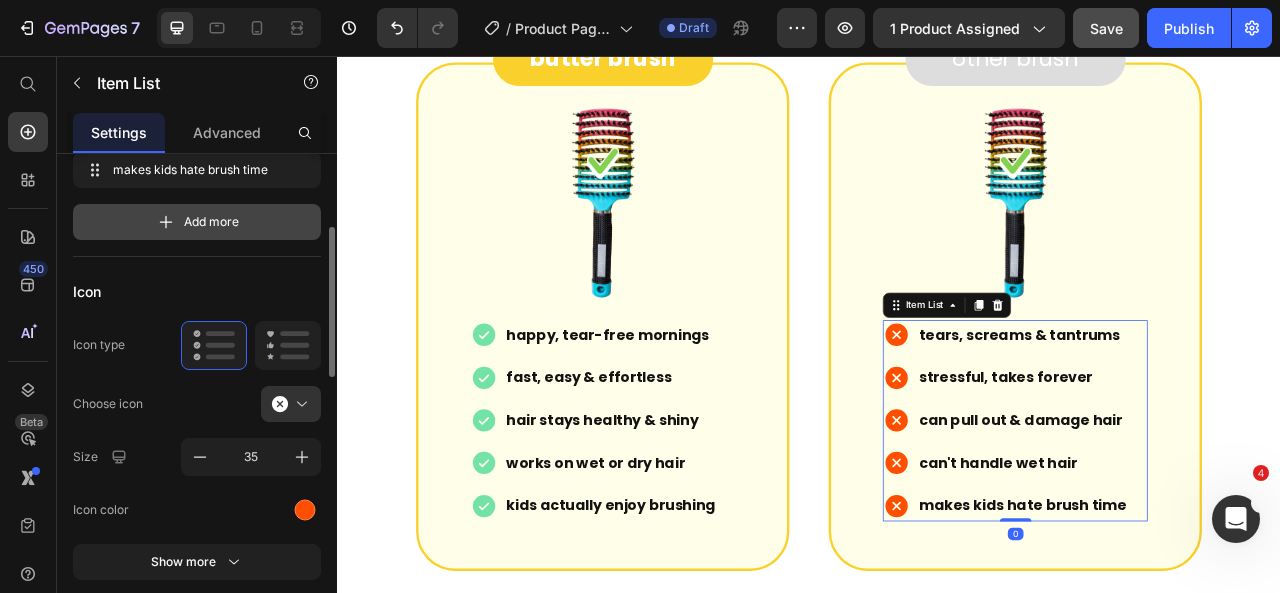scroll, scrollTop: 324, scrollLeft: 0, axis: vertical 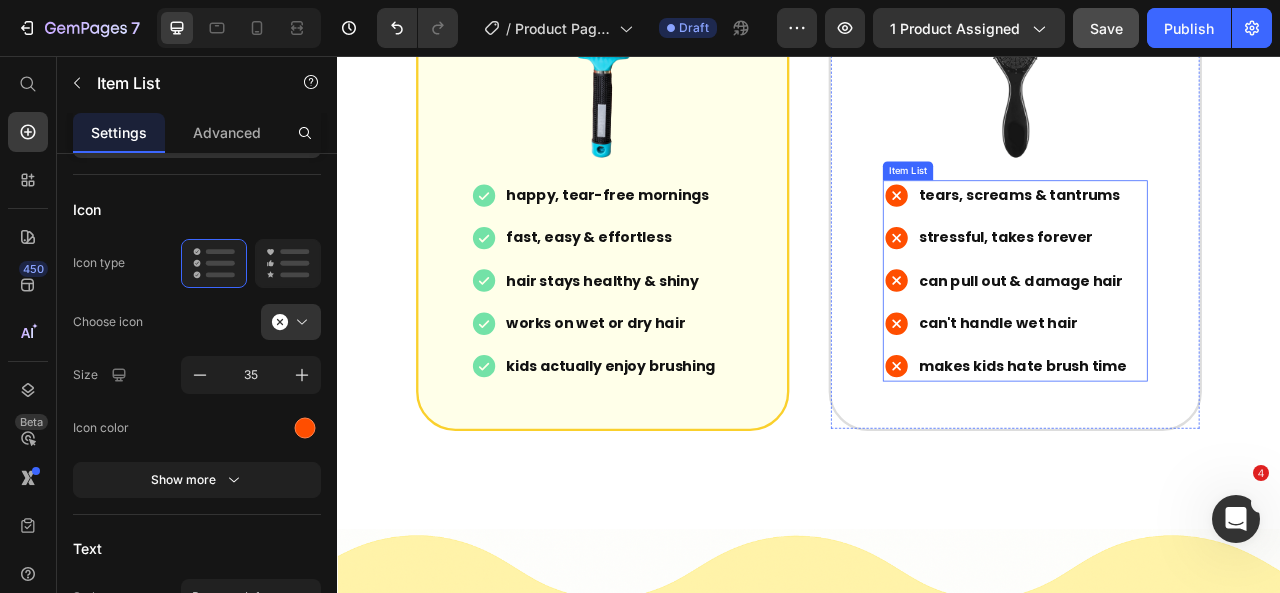 click on "tears, screams & tantrums" at bounding box center (1205, 232) 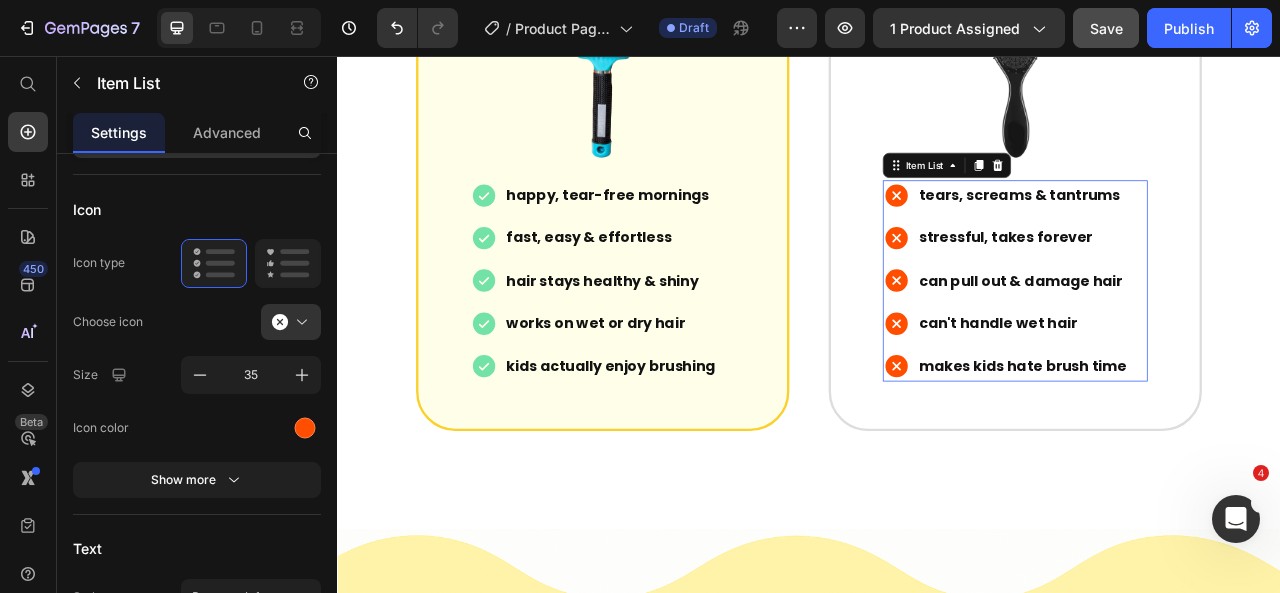 scroll, scrollTop: 324, scrollLeft: 0, axis: vertical 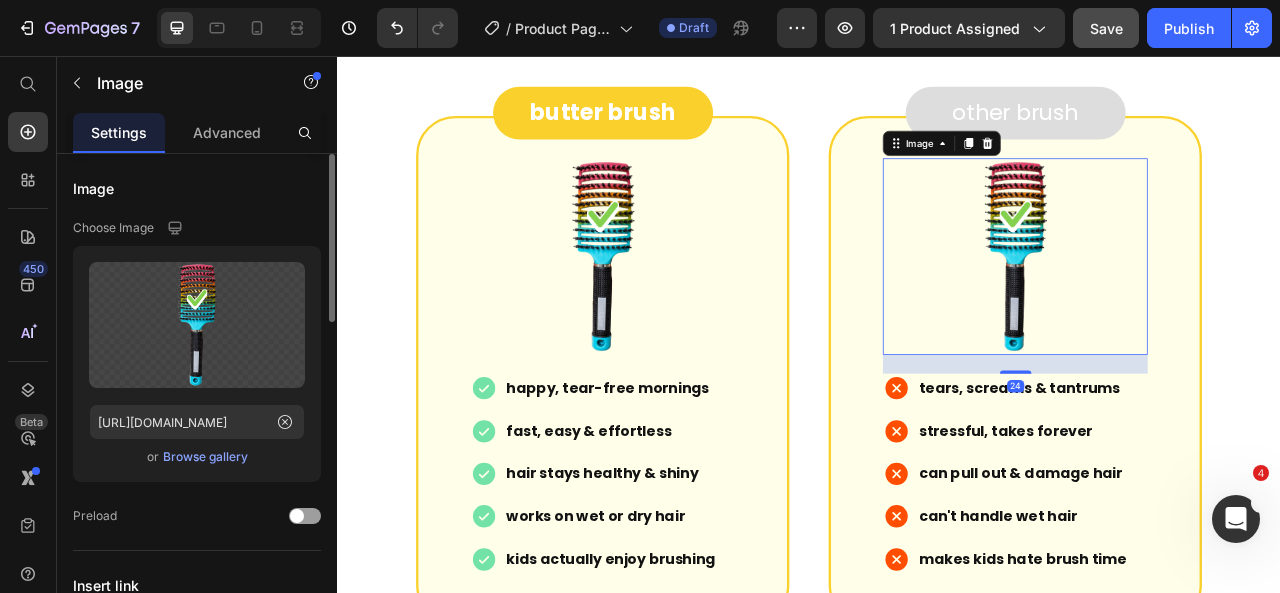 click on "Browse gallery" at bounding box center (205, 457) 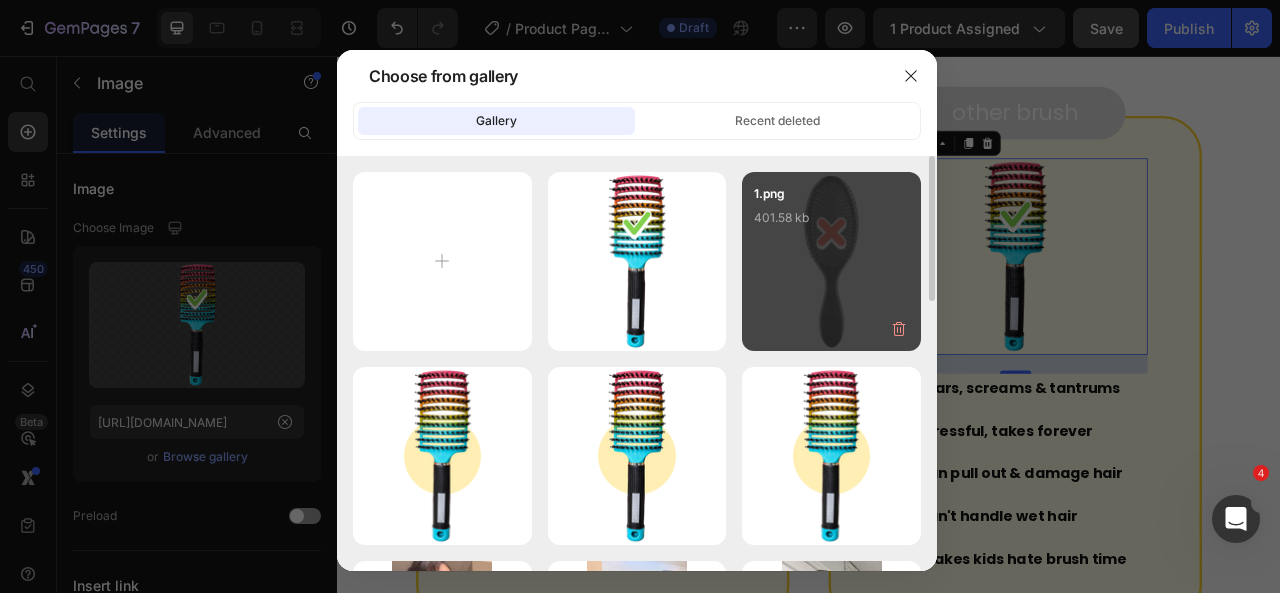 click on "1.png 401.58 kb" at bounding box center (831, 224) 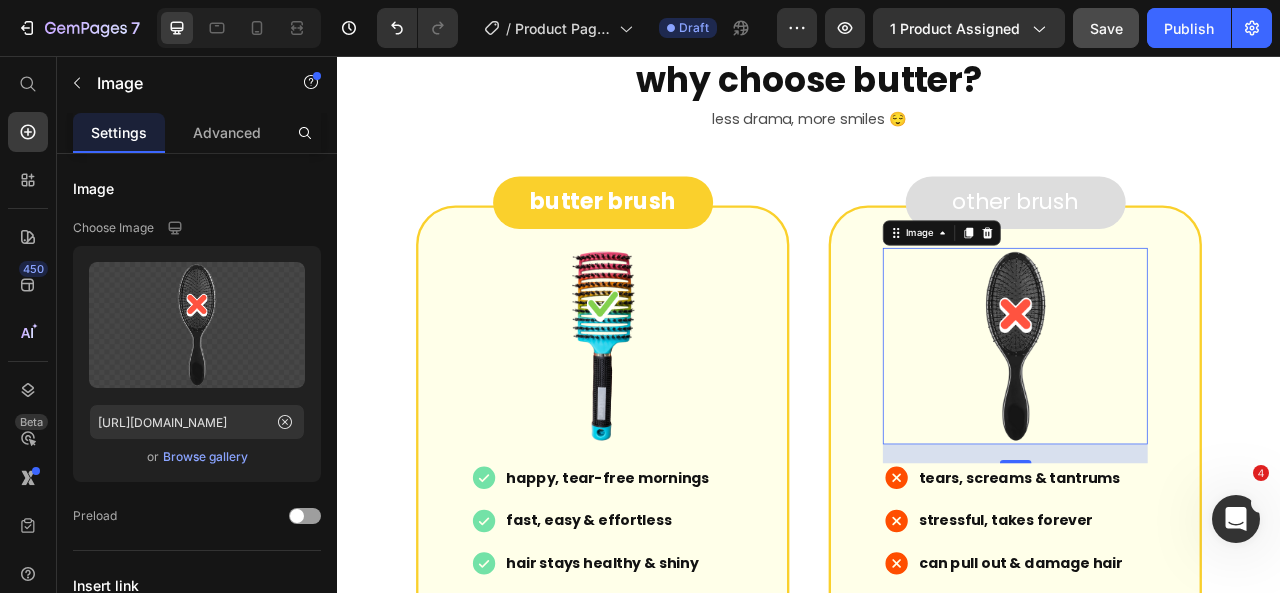 scroll, scrollTop: 9010, scrollLeft: 0, axis: vertical 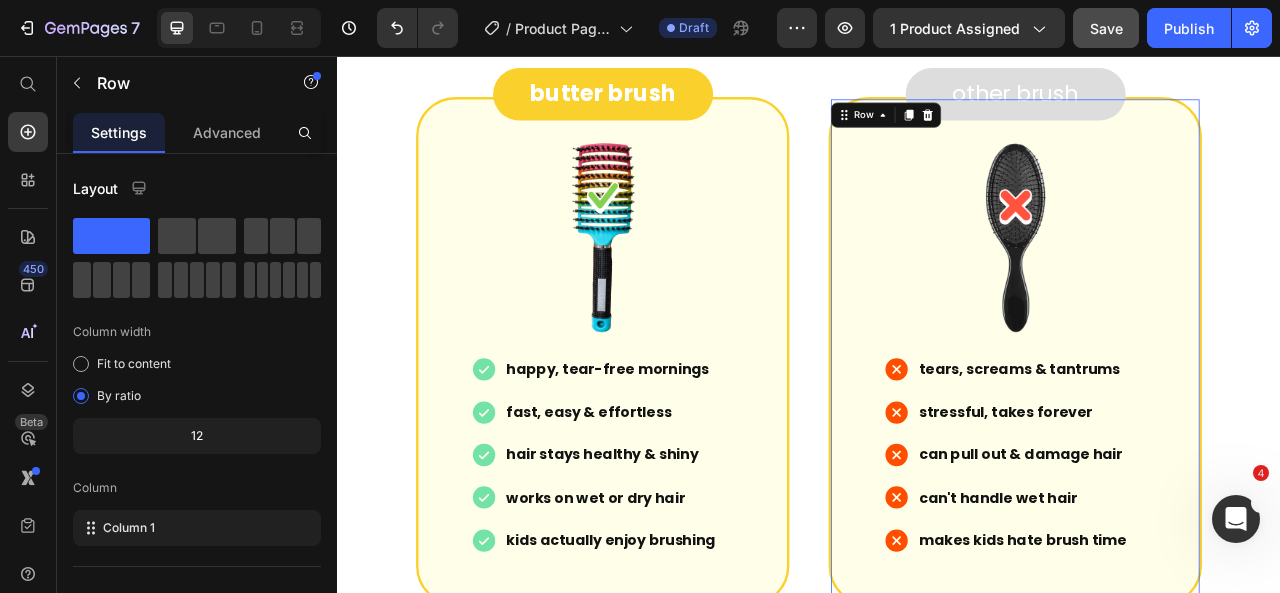 click on "other brush Button Image
tears, screams & tantrums
stressful, takes forever
can pull out & damage hair
can't handle wet hair
makes kids hate brush time Item List Row   0" at bounding box center [1199, 431] 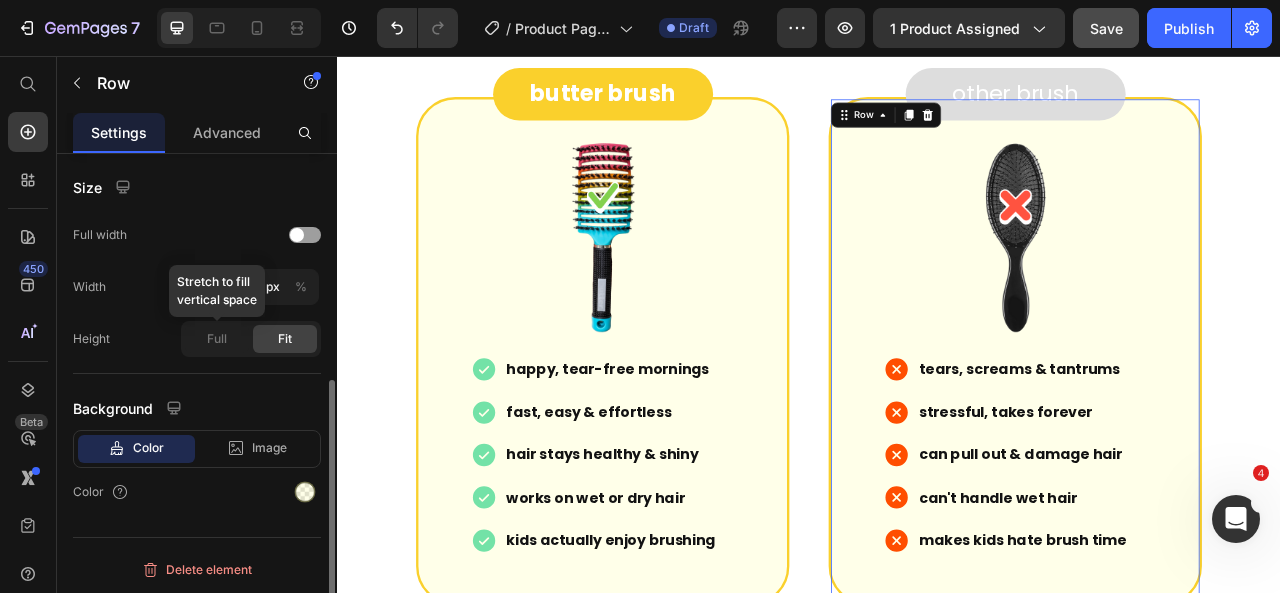 scroll, scrollTop: 414, scrollLeft: 0, axis: vertical 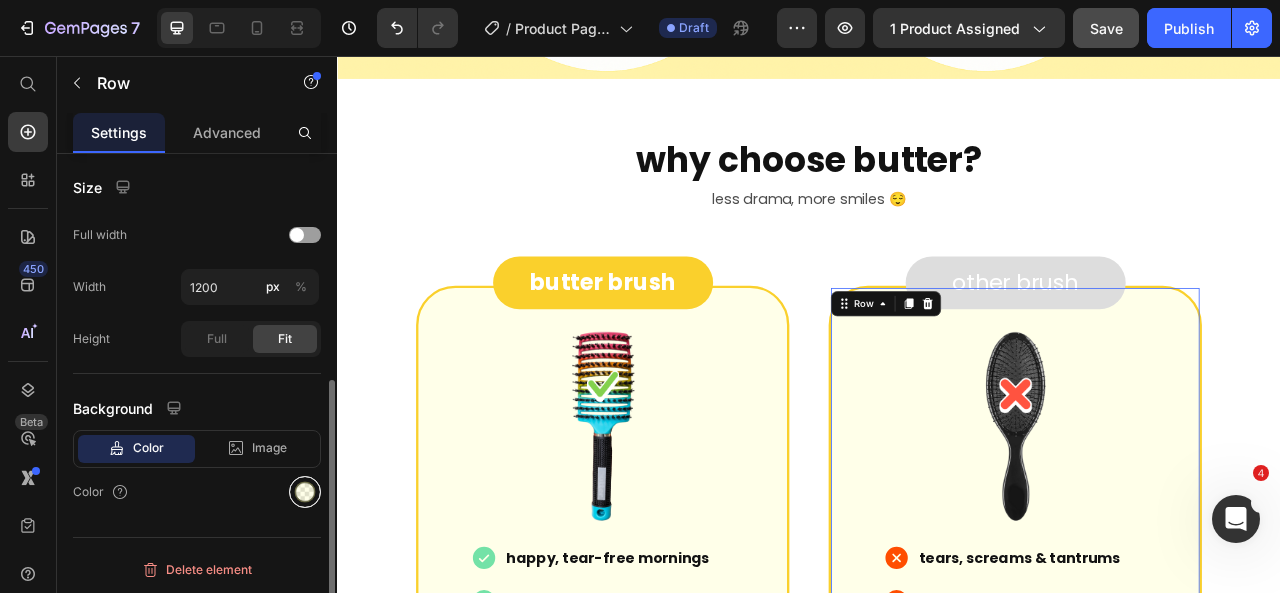 click at bounding box center [305, 492] 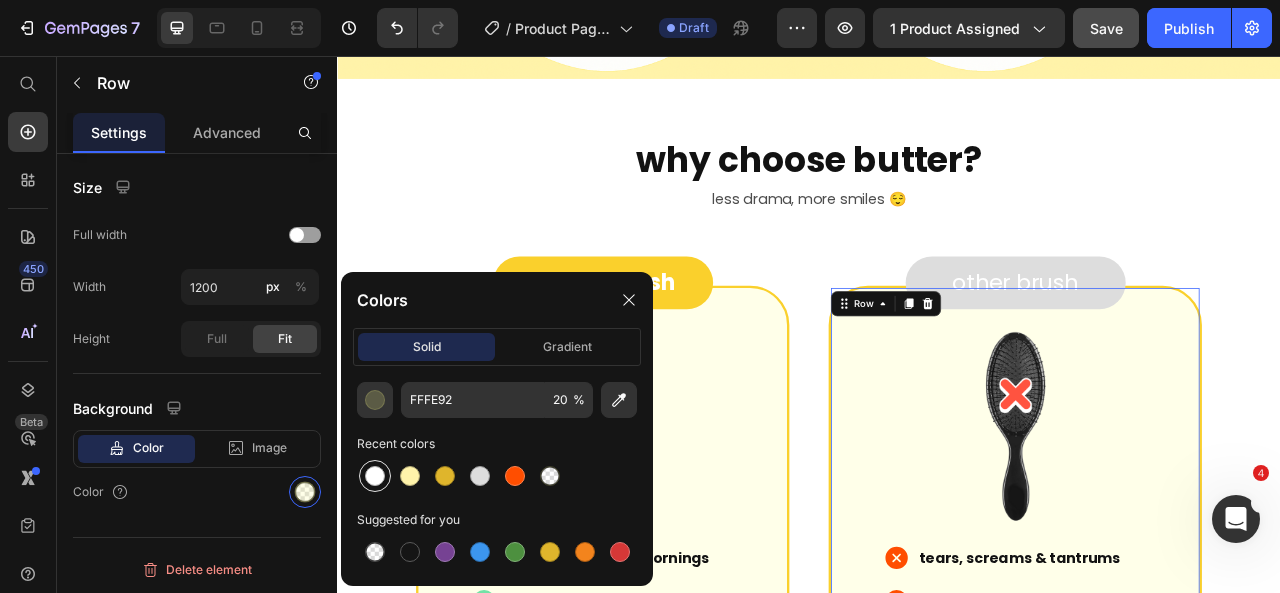click at bounding box center (375, 476) 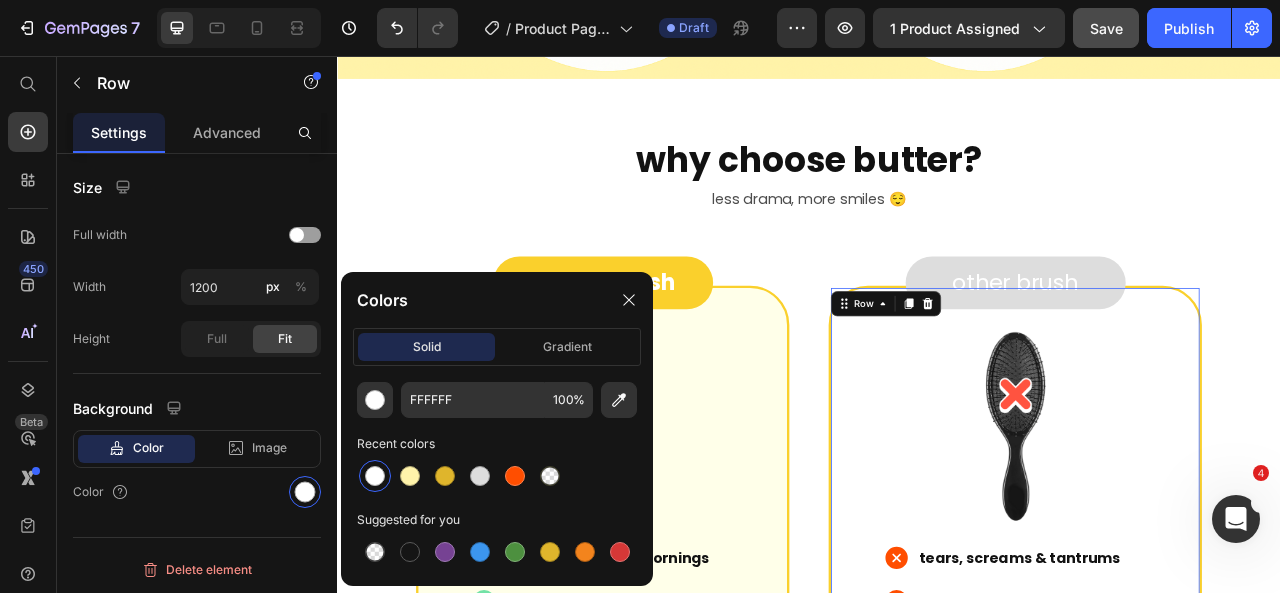scroll, scrollTop: 414, scrollLeft: 0, axis: vertical 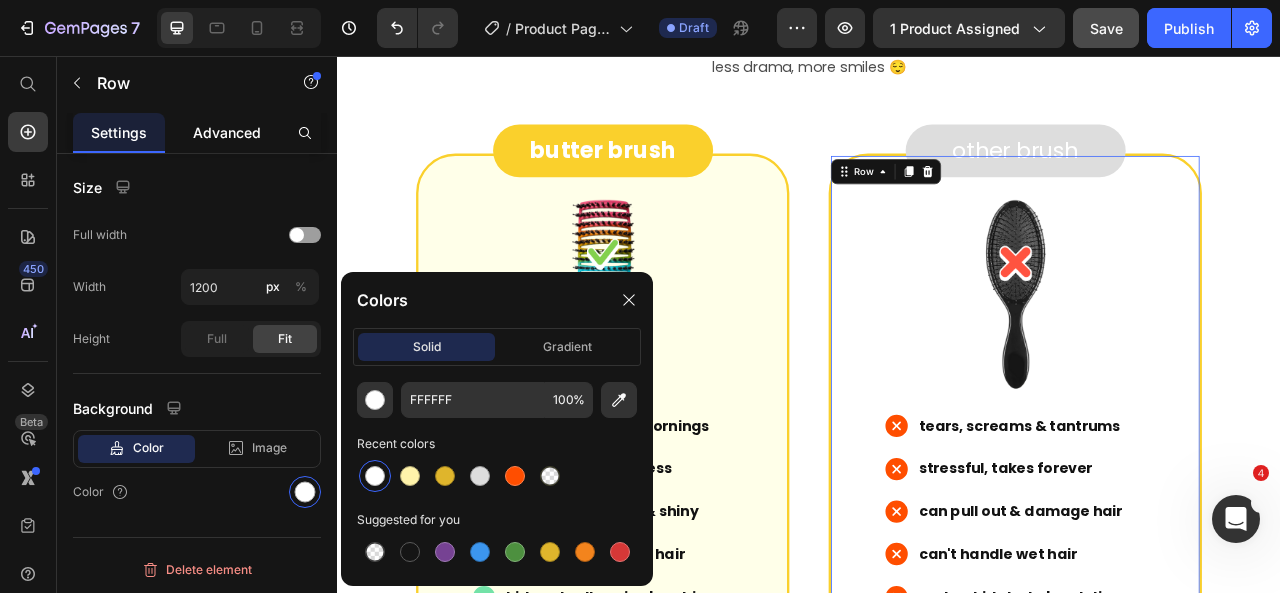 click on "Advanced" at bounding box center (227, 132) 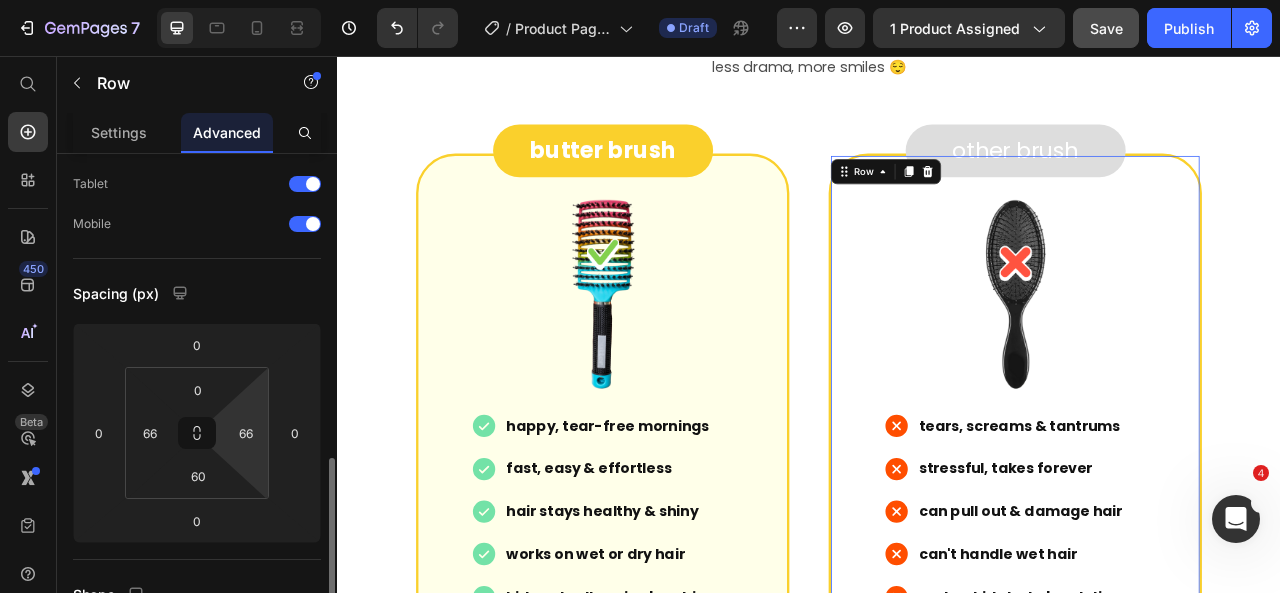 scroll, scrollTop: 298, scrollLeft: 0, axis: vertical 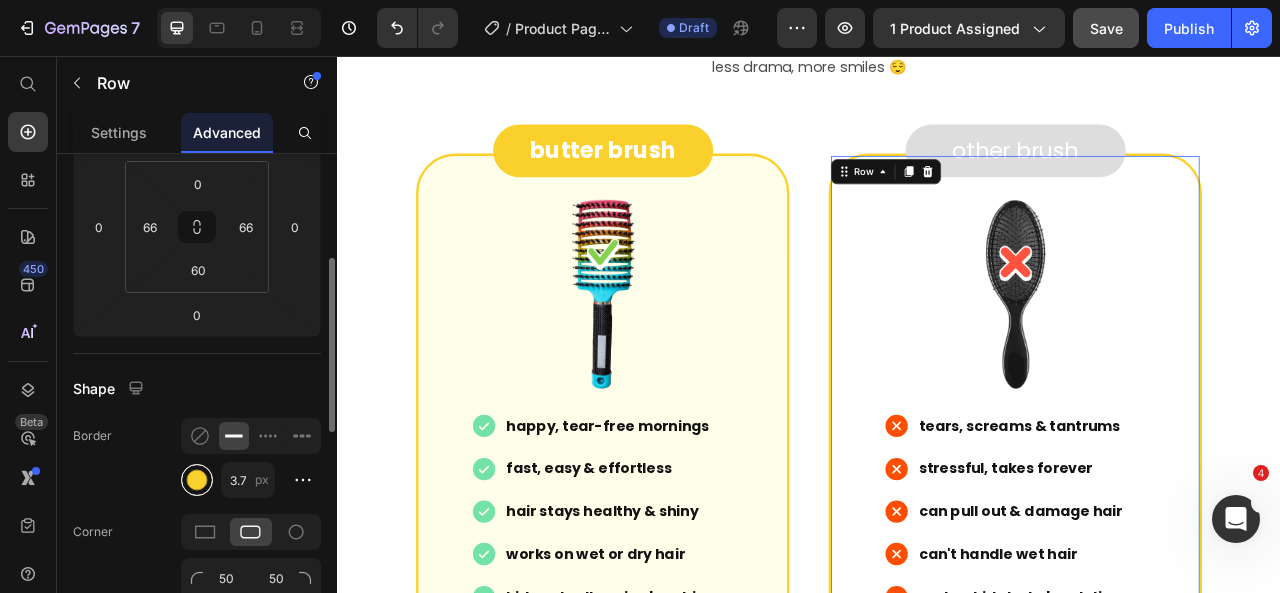 click at bounding box center (197, 480) 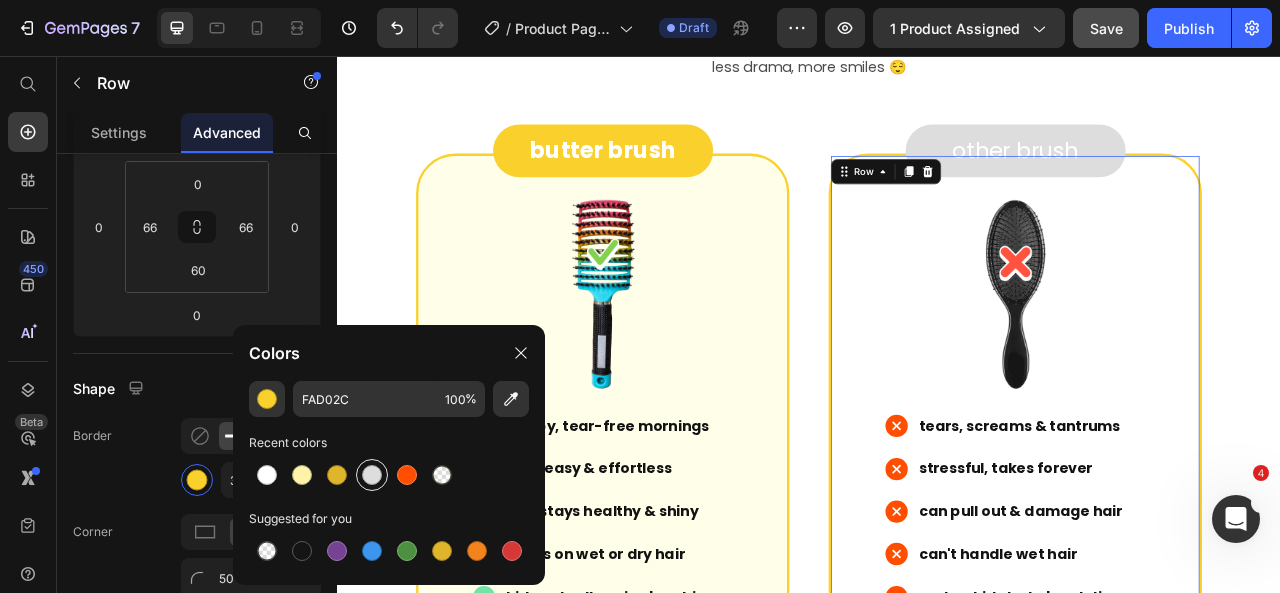 click at bounding box center [372, 475] 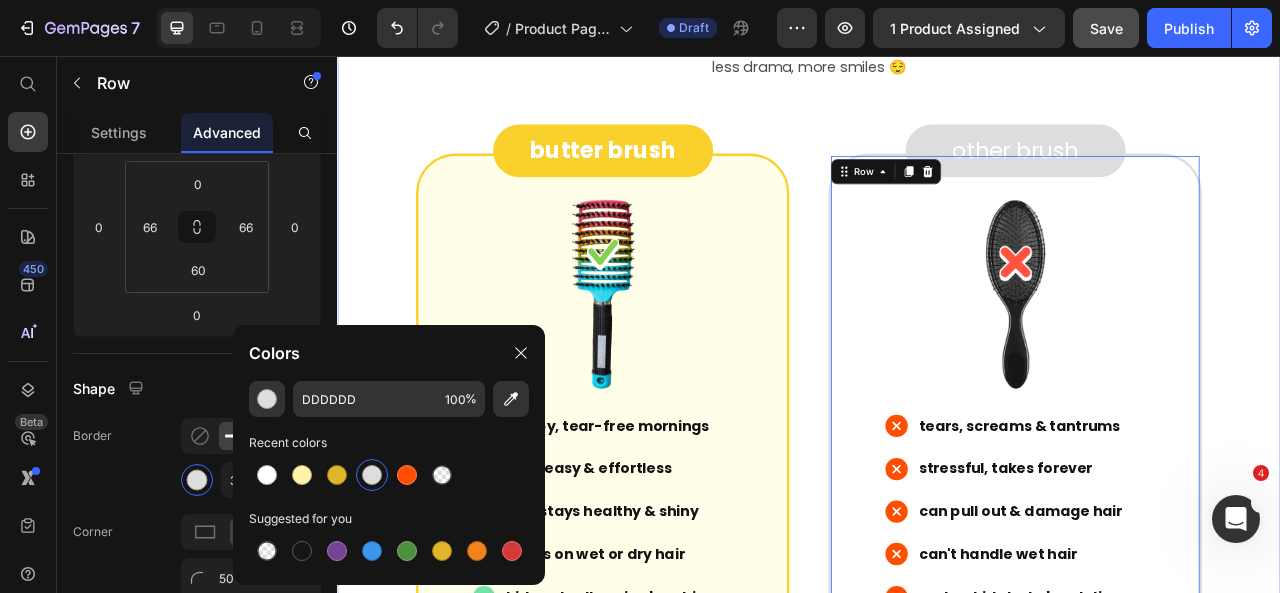 click on "why choose butter? Heading real moms. real results. Heading less drama, more smiles 😌 Text Block butter brush Button Image happy, tear-free mornings fast, easy & effortless hair stays healthy & shiny works on wet or dry hair kids actually enjoy brushing Item List Row other brush Button Image
tears, screams & tantrums
stressful, takes forever
can pull out & damage hair
can't handle wet hair
makes kids hate brush time Item List Row   0 Row see it in action 🎥 Text Block" at bounding box center (937, 434) 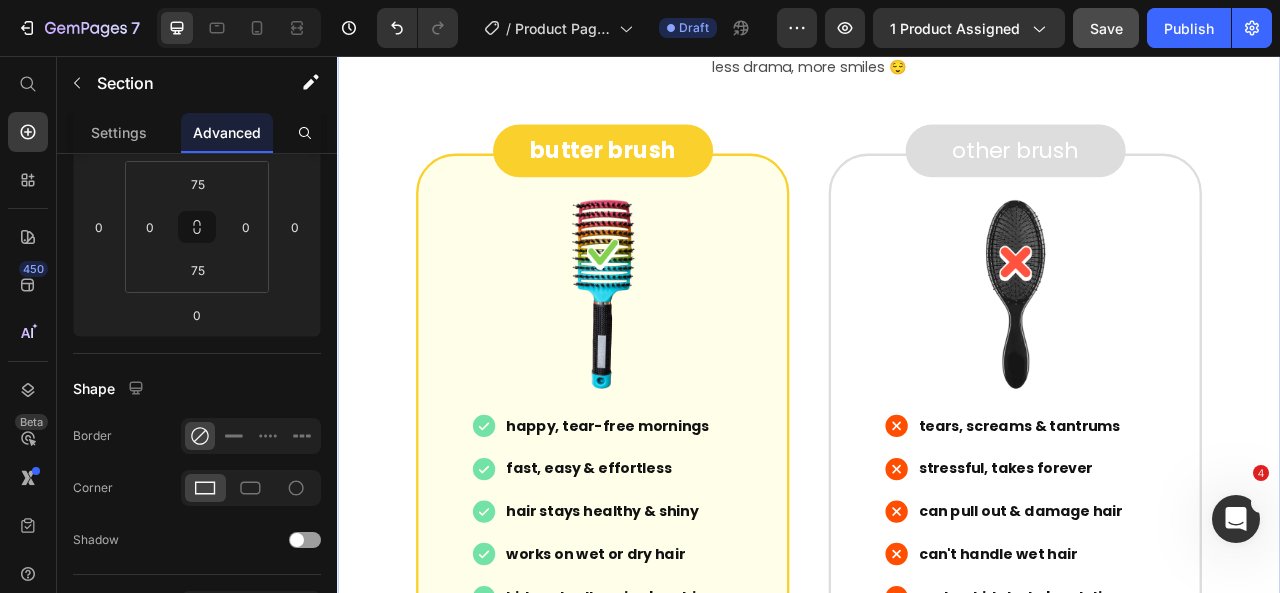 scroll, scrollTop: 0, scrollLeft: 0, axis: both 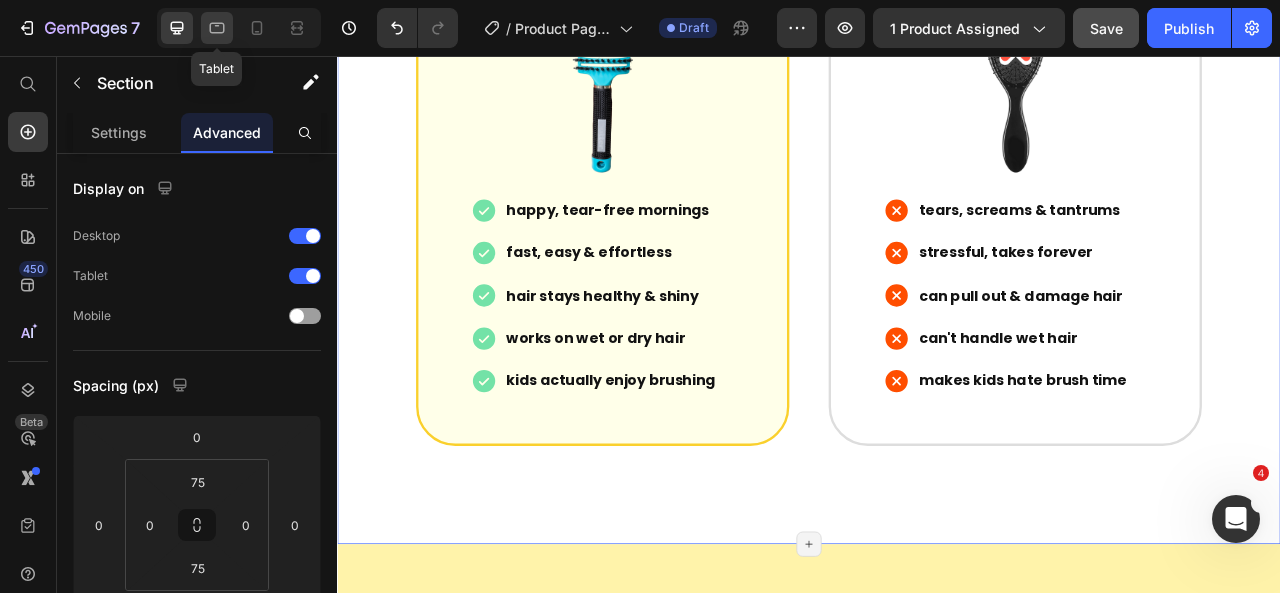 click 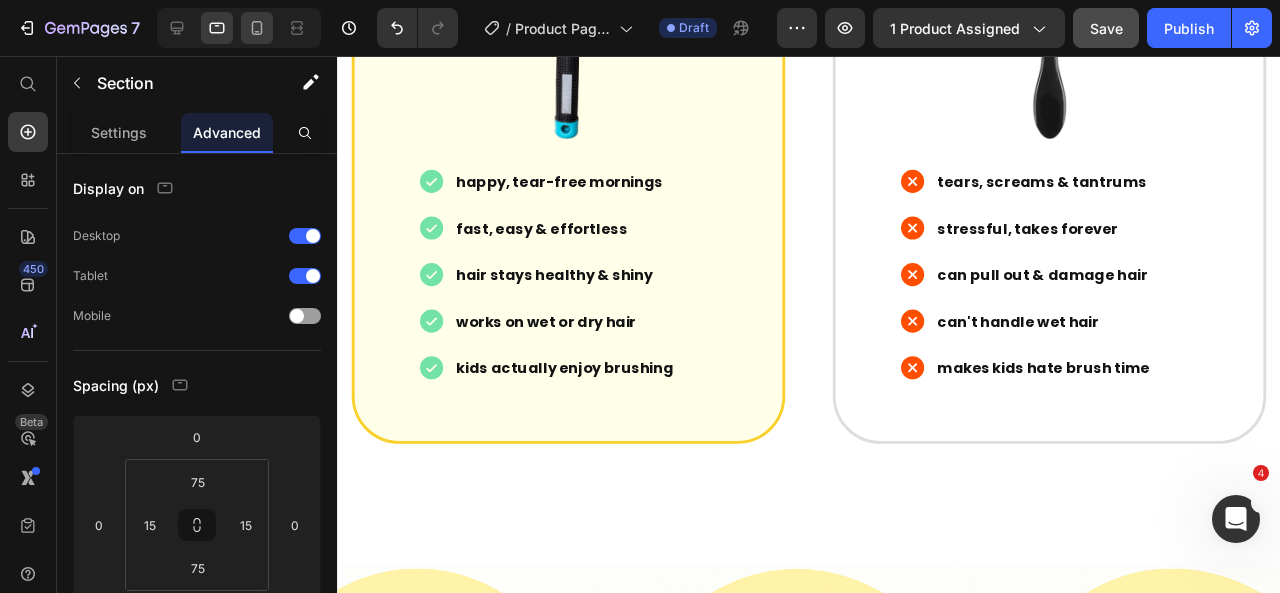 scroll, scrollTop: 8026, scrollLeft: 0, axis: vertical 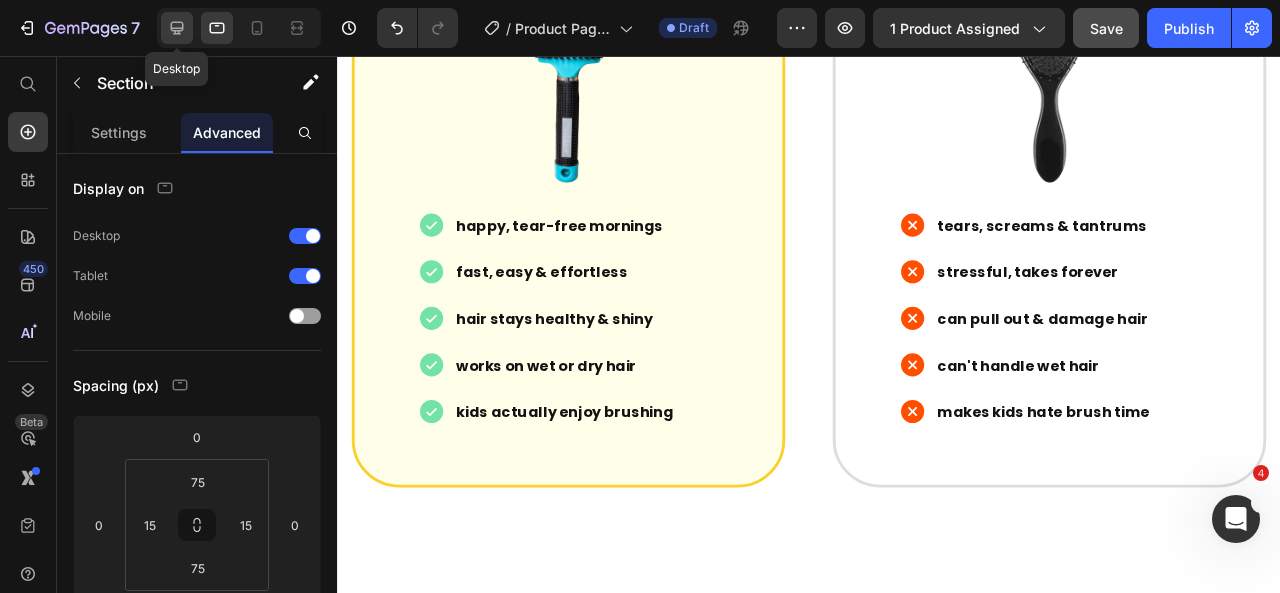 click 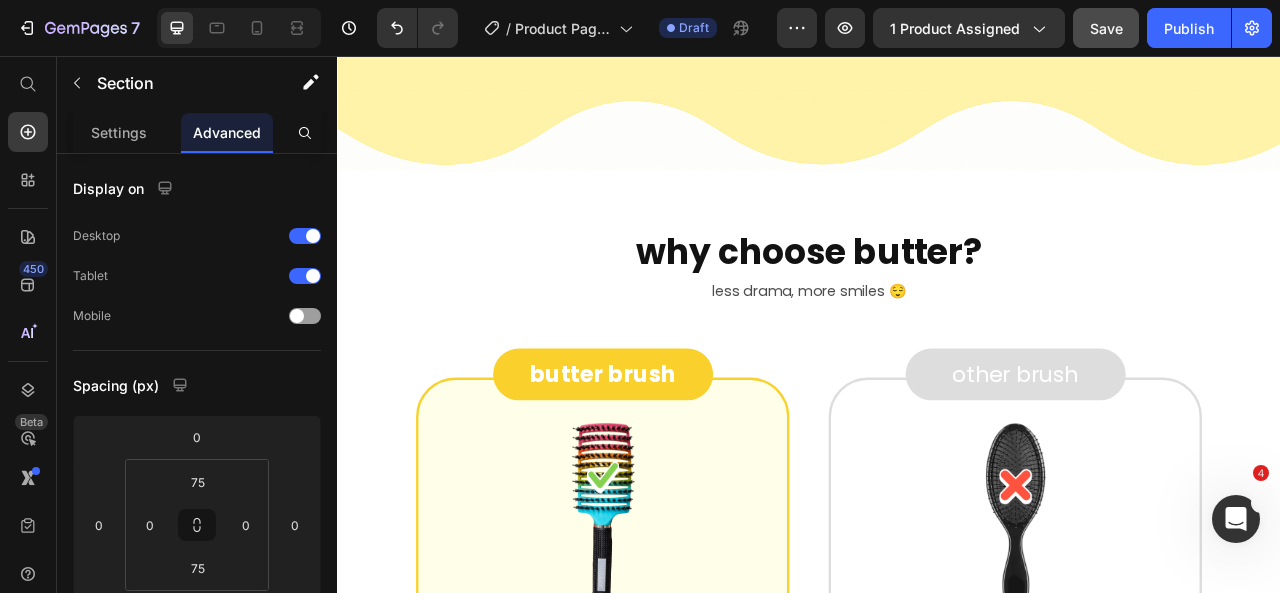 scroll, scrollTop: 7522, scrollLeft: 0, axis: vertical 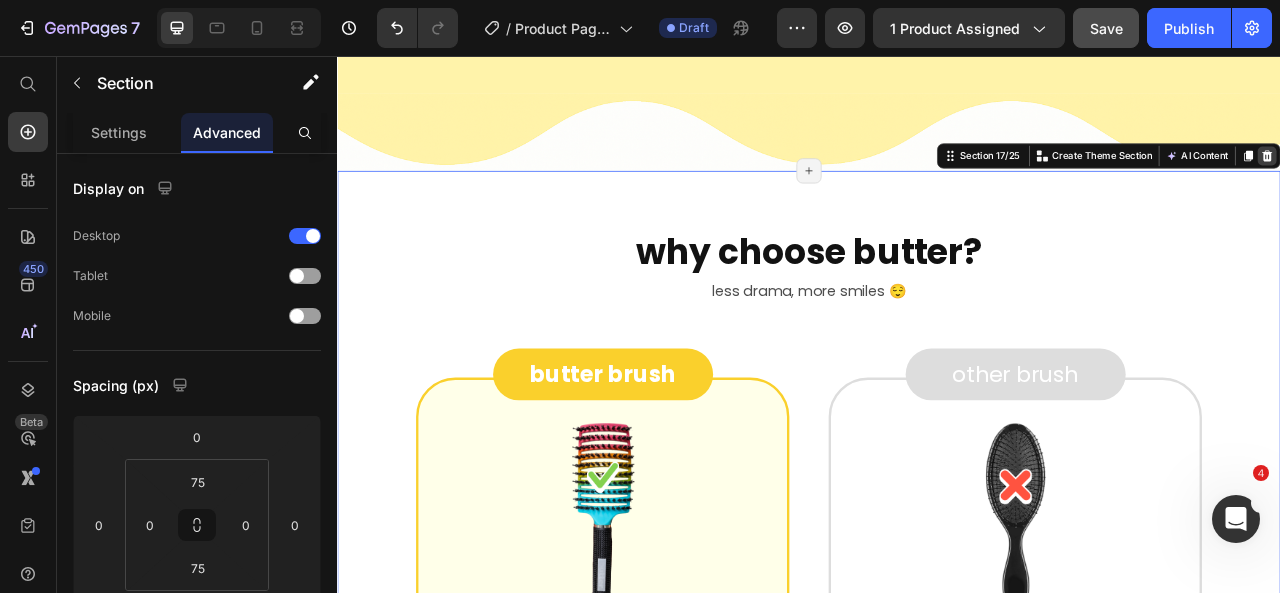 click 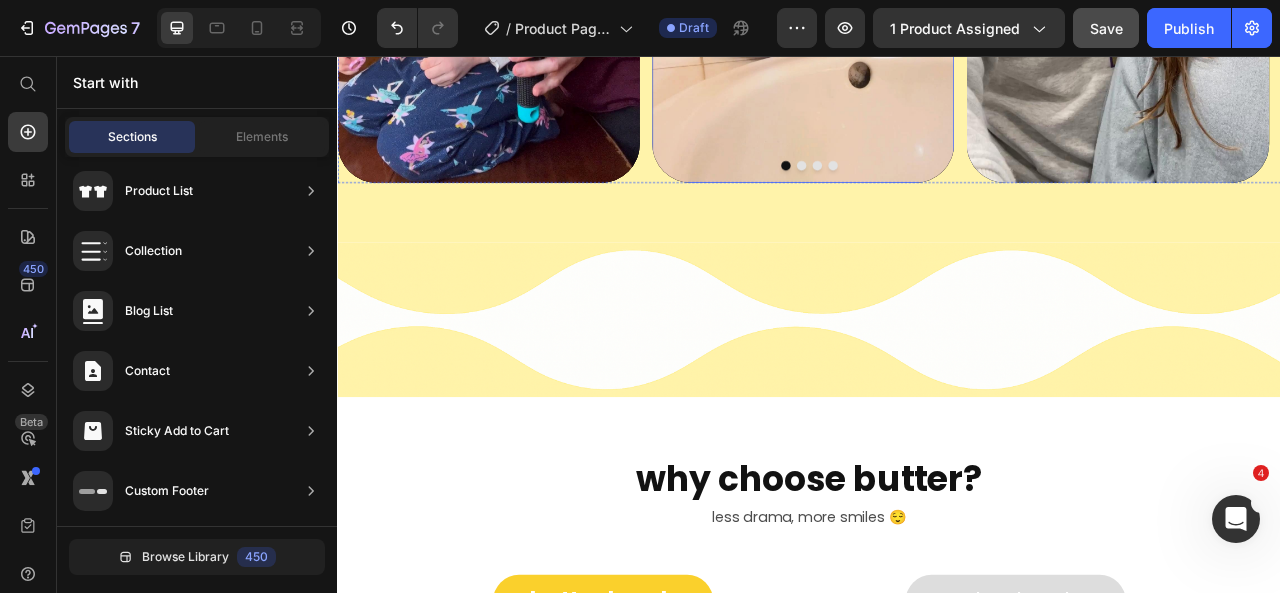 scroll, scrollTop: 7482, scrollLeft: 0, axis: vertical 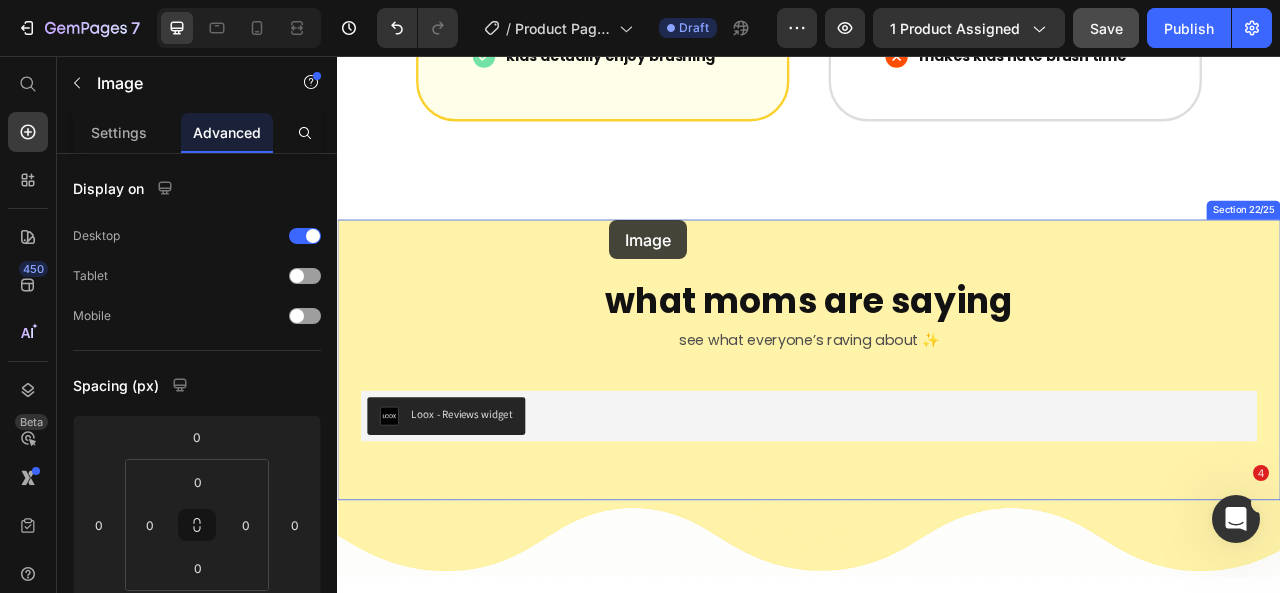 drag, startPoint x: 418, startPoint y: 210, endPoint x: 683, endPoint y: 265, distance: 270.64737 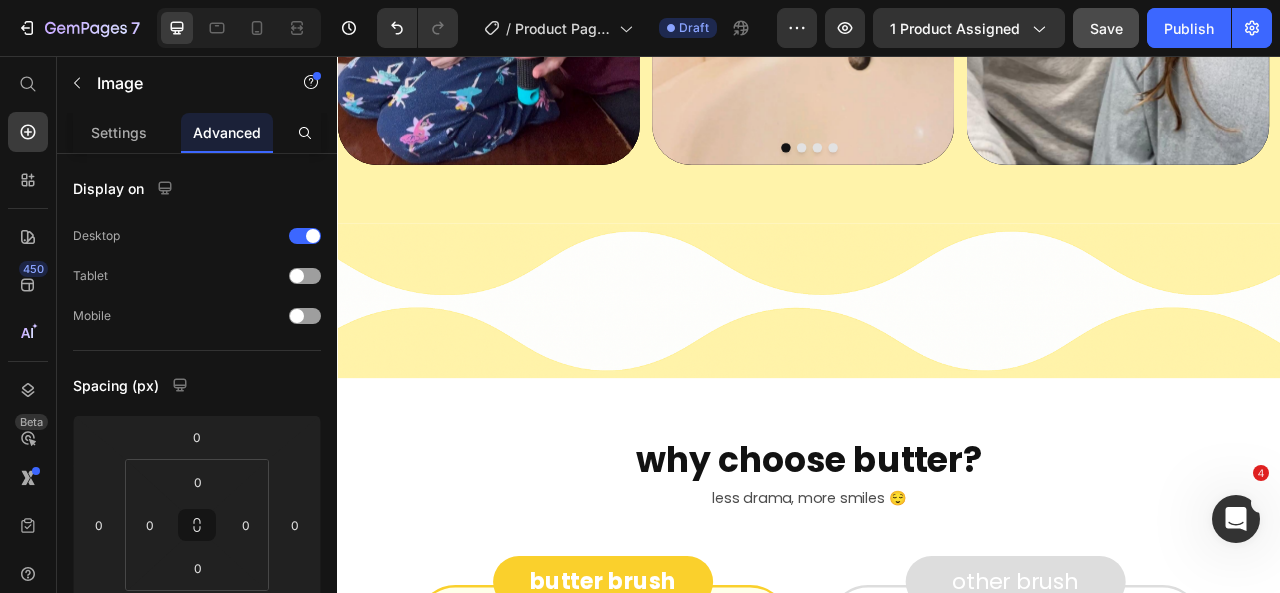 scroll, scrollTop: 7362, scrollLeft: 0, axis: vertical 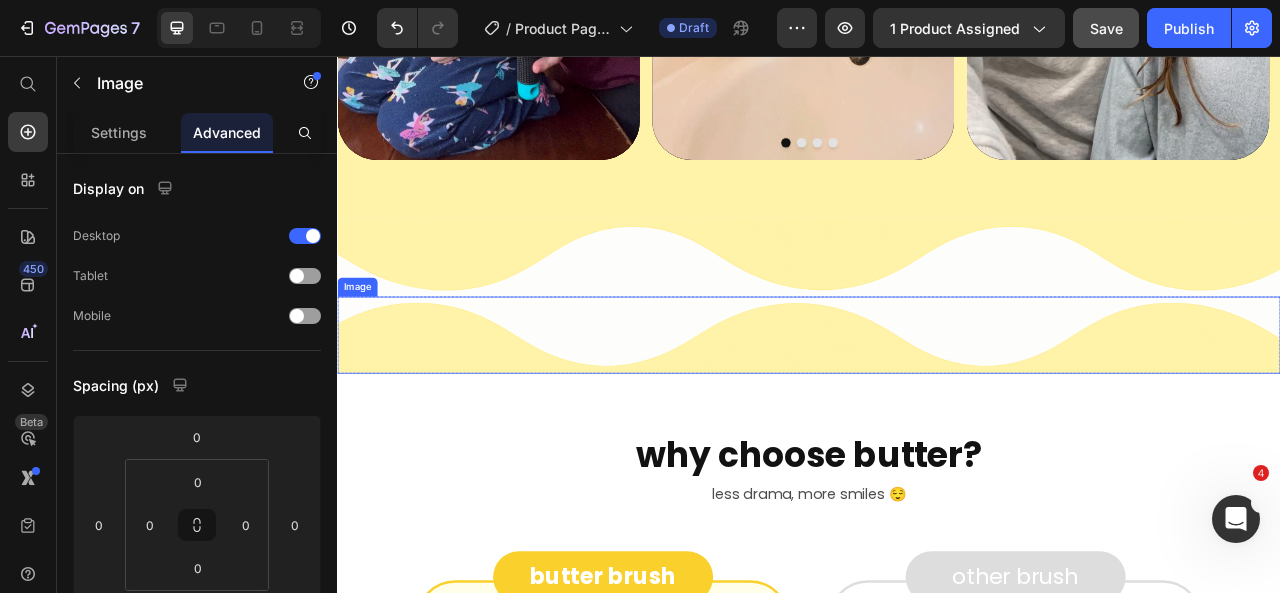 click at bounding box center (937, 411) 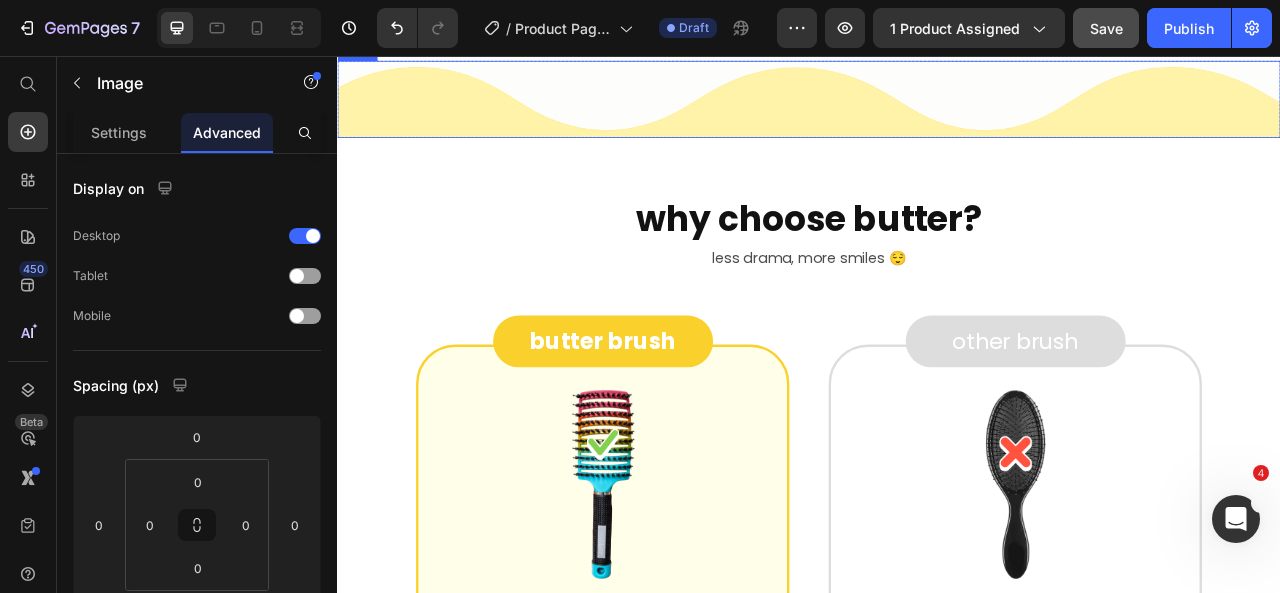 scroll, scrollTop: 7562, scrollLeft: 0, axis: vertical 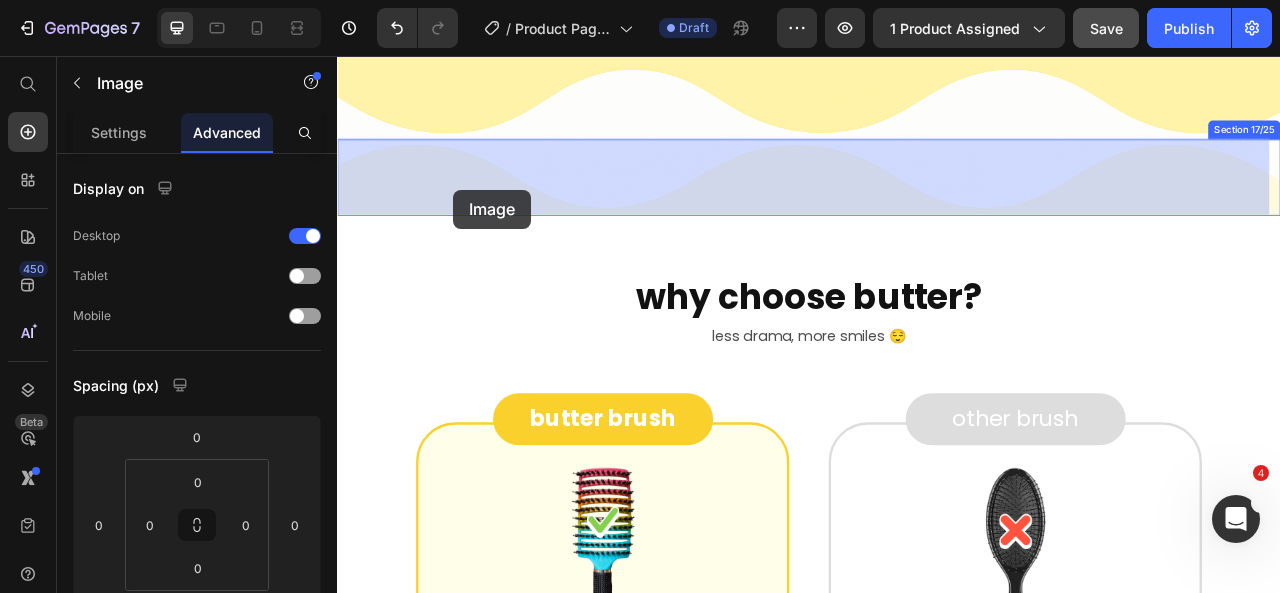 drag, startPoint x: 464, startPoint y: 235, endPoint x: 484, endPoint y: 226, distance: 21.931713 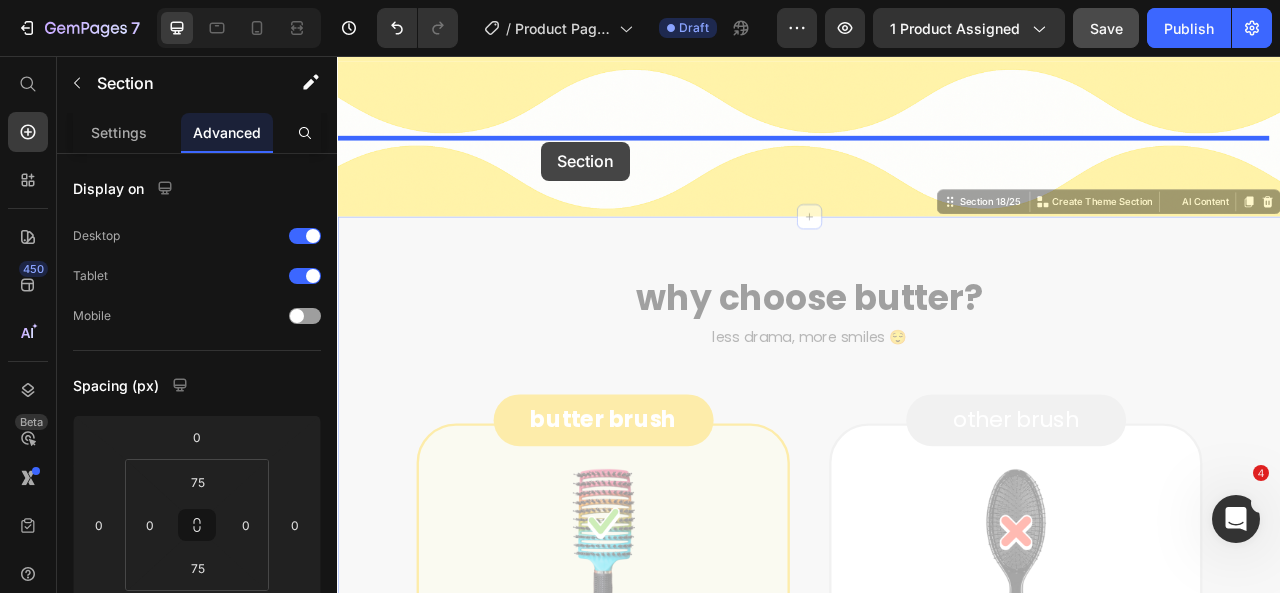 drag, startPoint x: 606, startPoint y: 325, endPoint x: 596, endPoint y: 165, distance: 160.3122 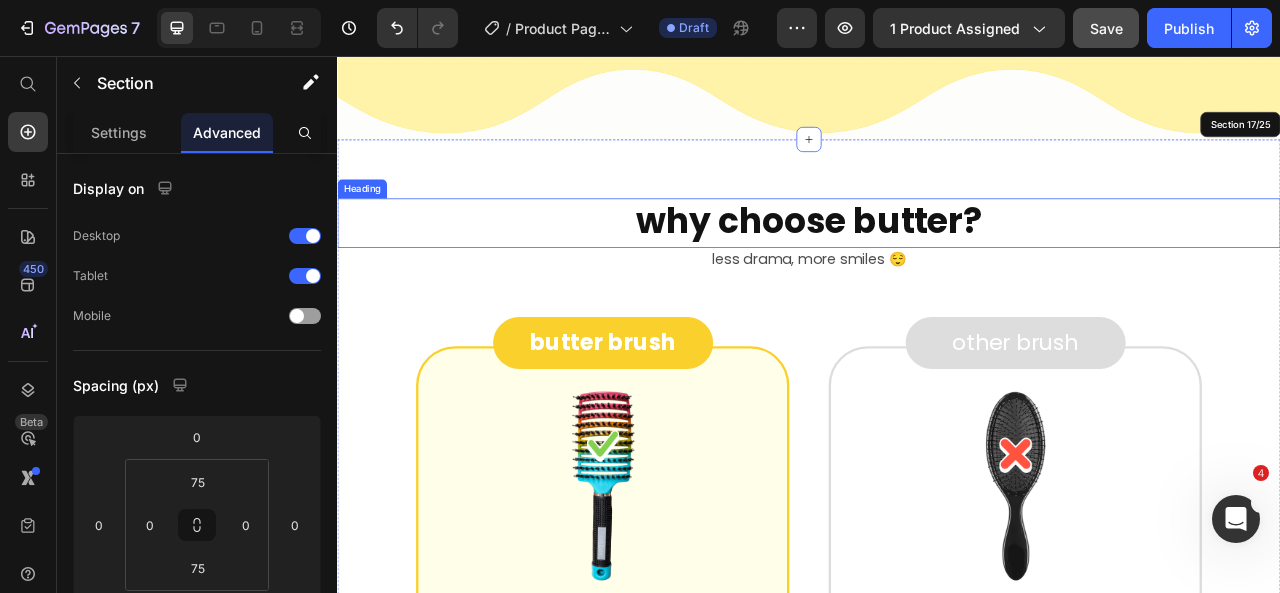 scroll, scrollTop: 7640, scrollLeft: 0, axis: vertical 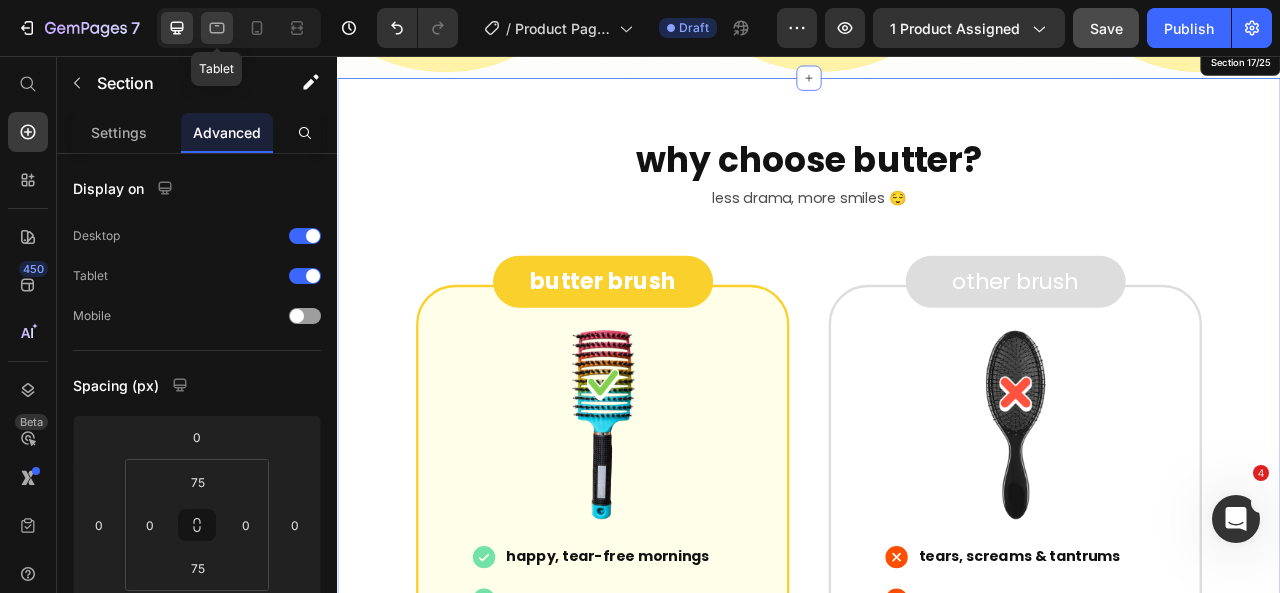 click 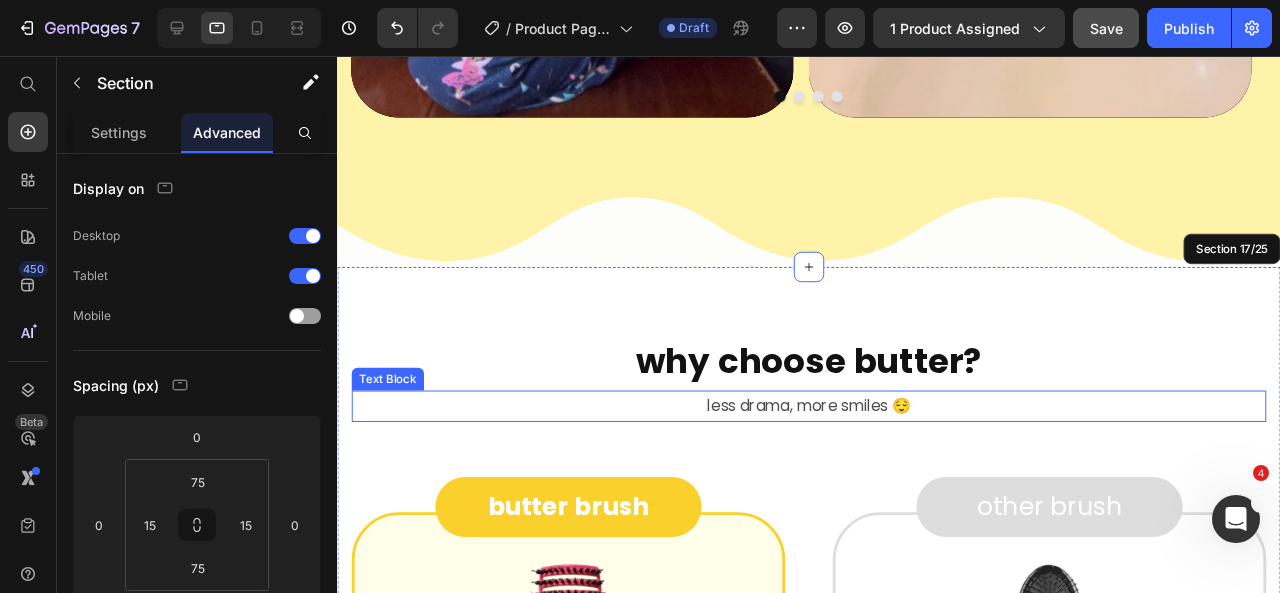 scroll, scrollTop: 7382, scrollLeft: 0, axis: vertical 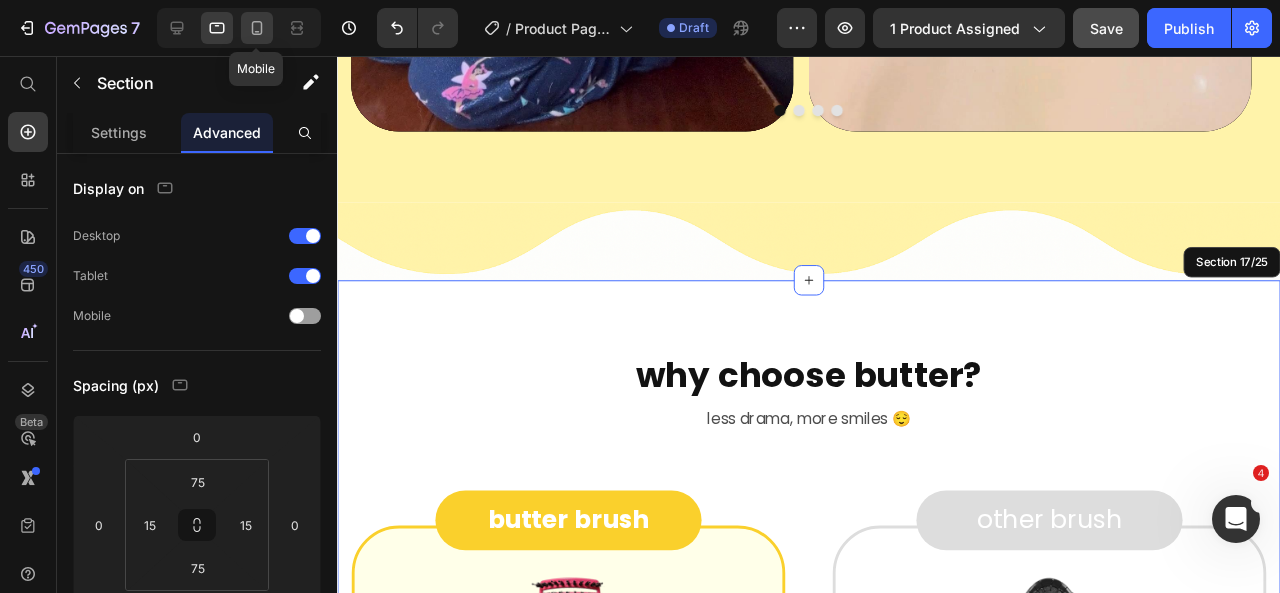 click 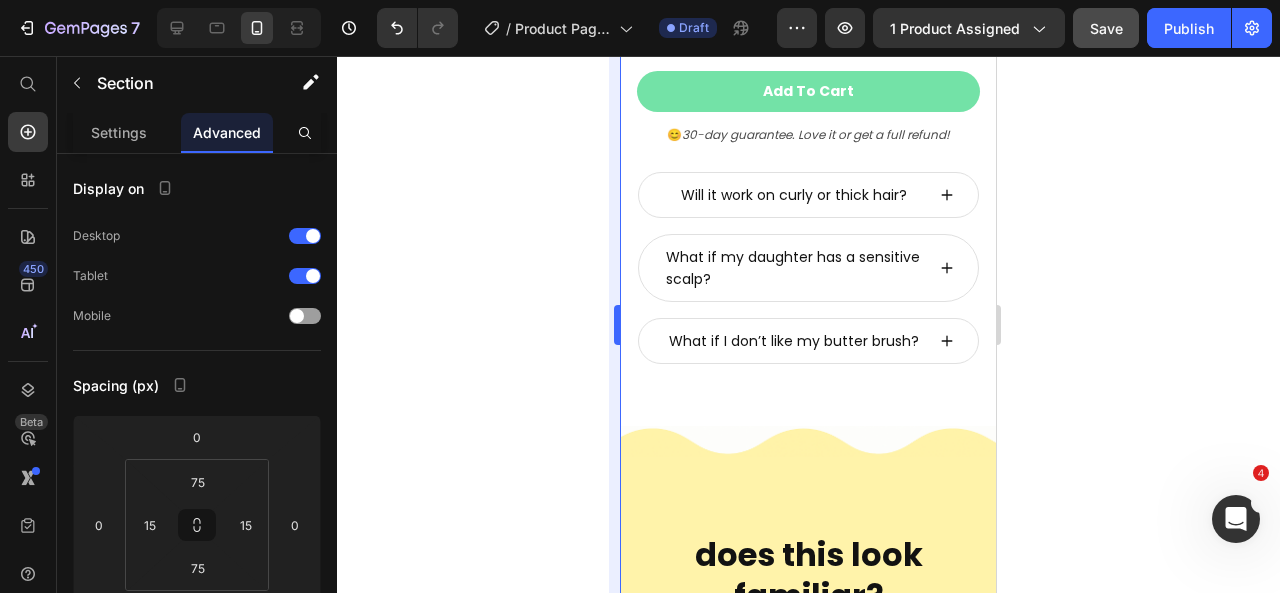 scroll, scrollTop: 1011, scrollLeft: 0, axis: vertical 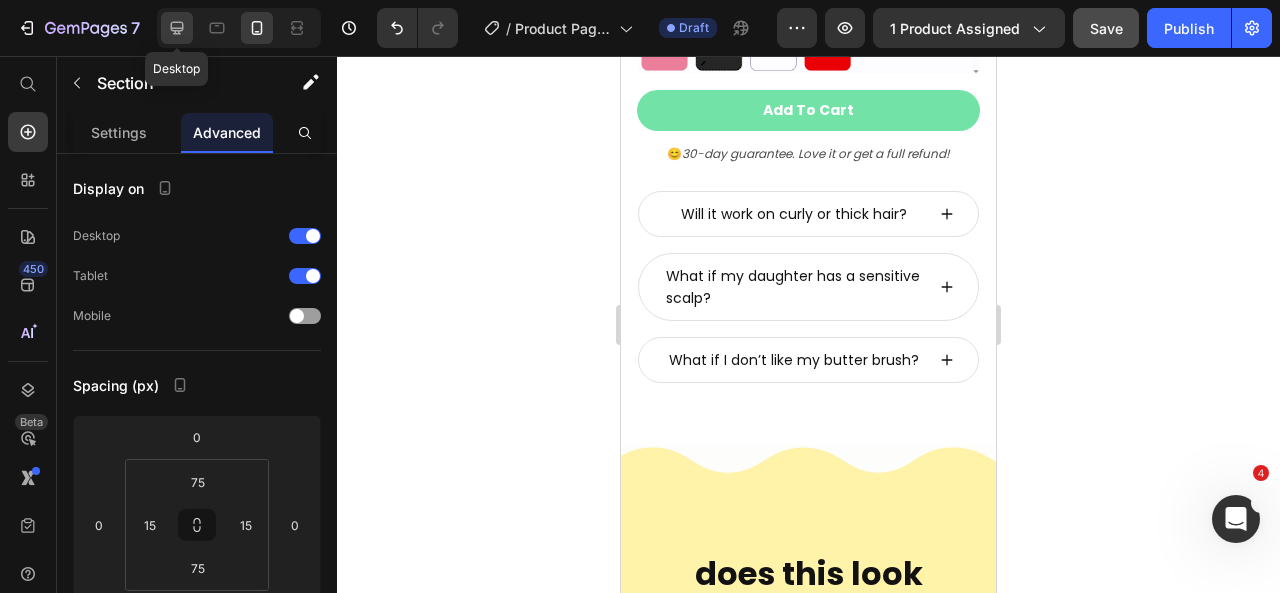 click 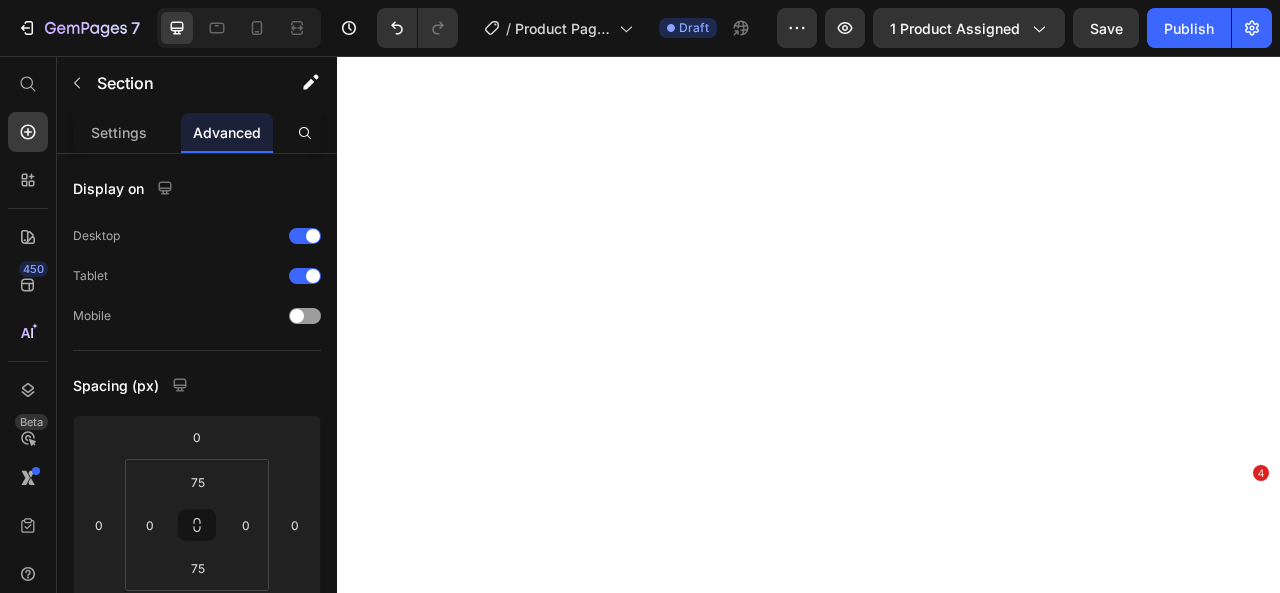 scroll, scrollTop: 0, scrollLeft: 0, axis: both 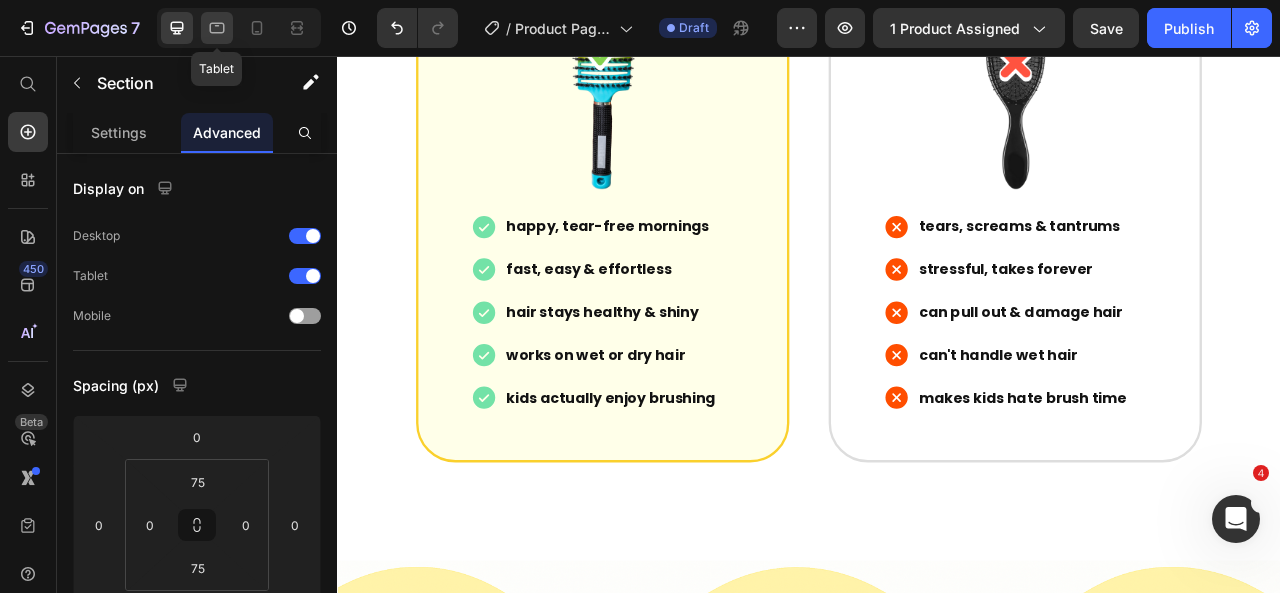 click 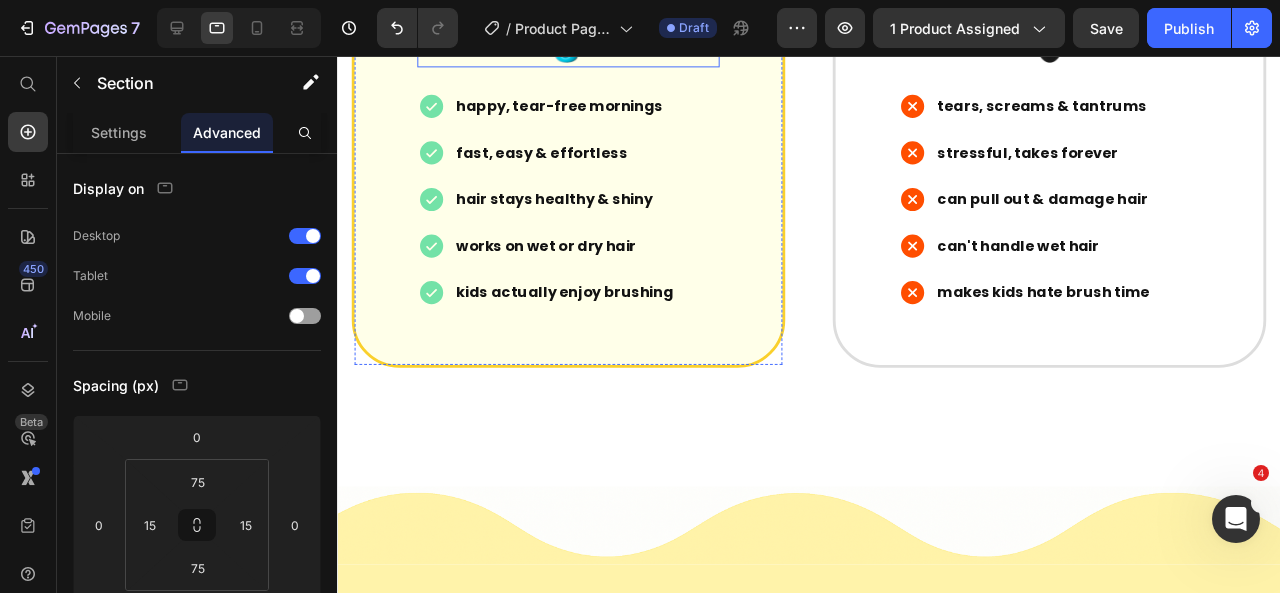 scroll, scrollTop: 8166, scrollLeft: 0, axis: vertical 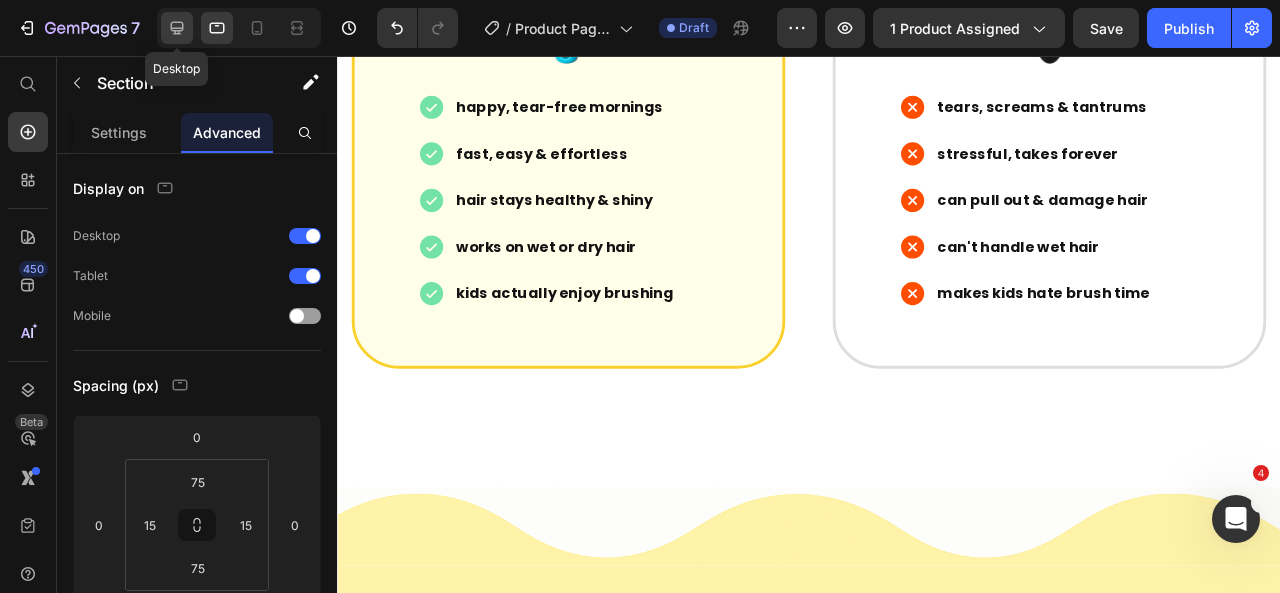 click 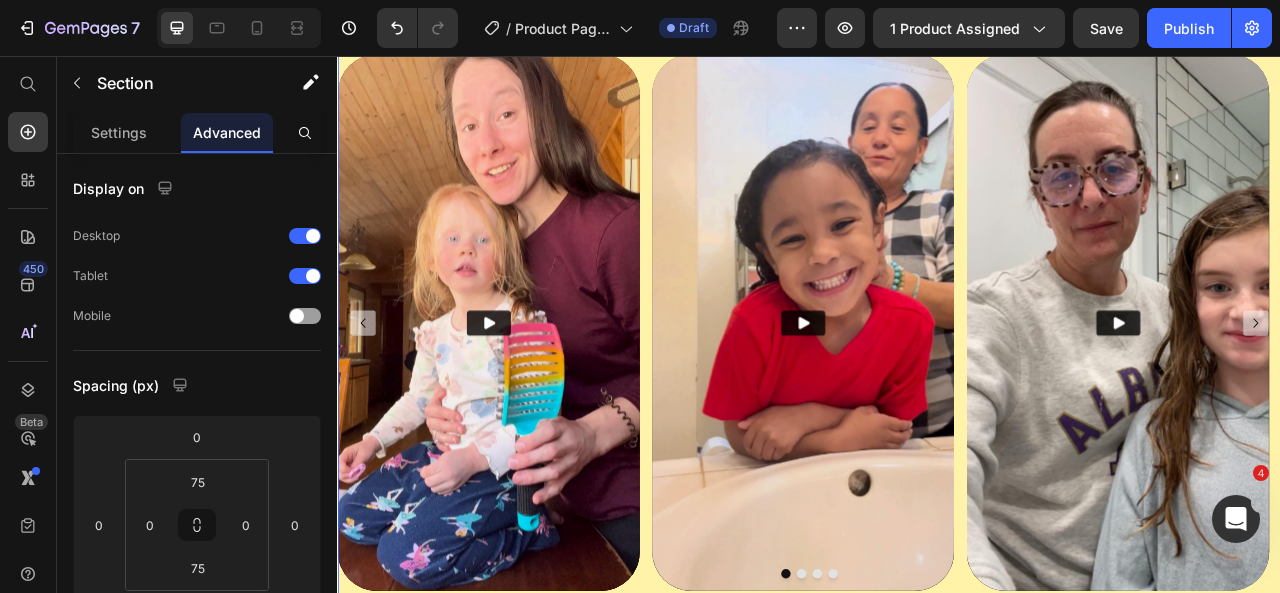 scroll, scrollTop: 6582, scrollLeft: 0, axis: vertical 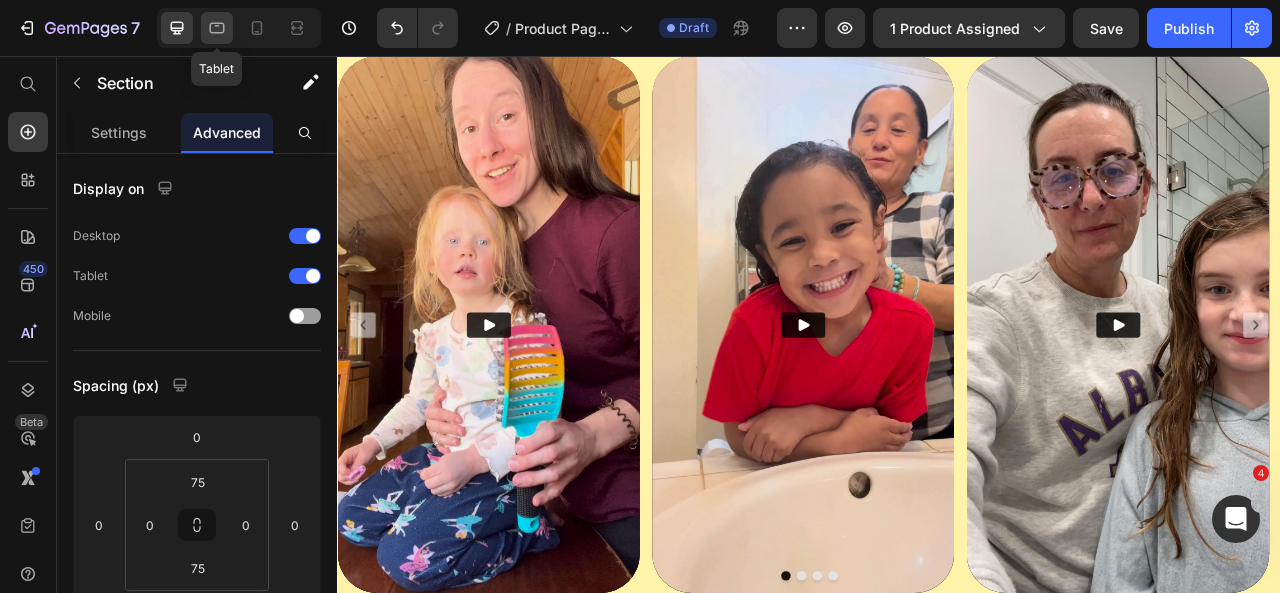 click 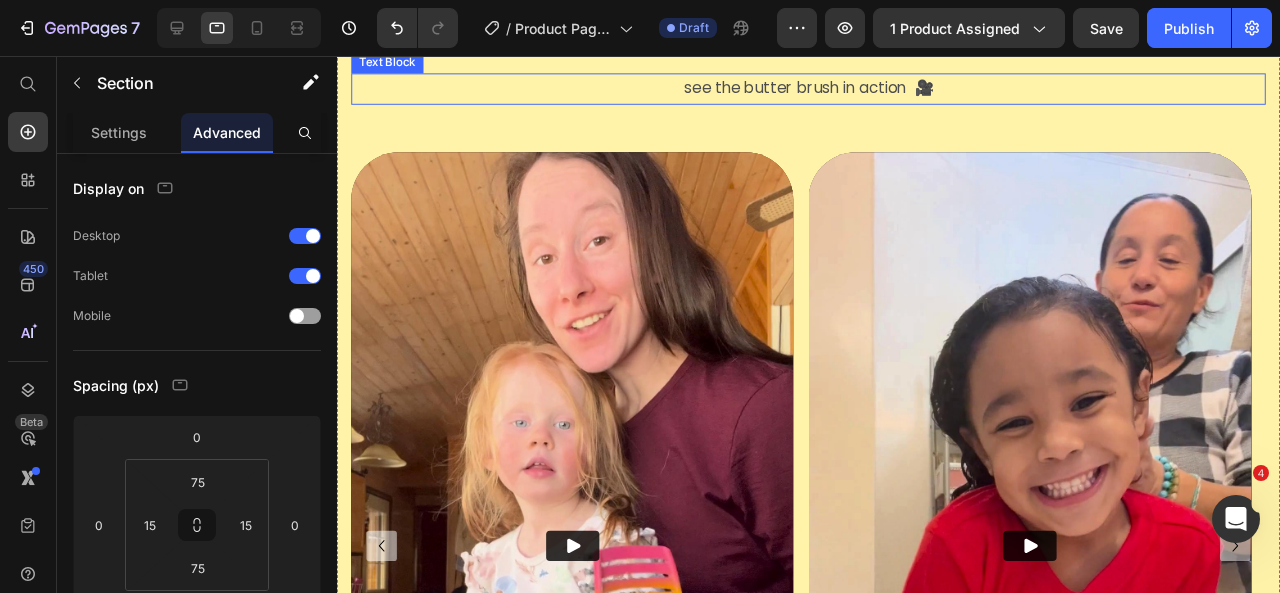 scroll, scrollTop: 6224, scrollLeft: 0, axis: vertical 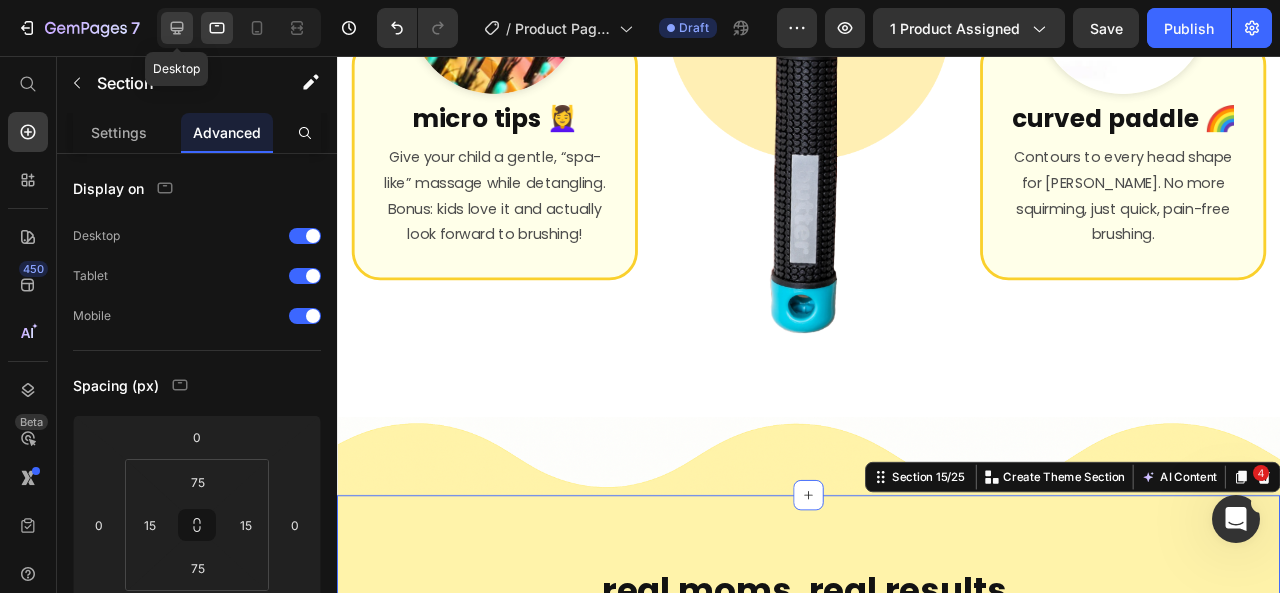 drag, startPoint x: 179, startPoint y: 23, endPoint x: 353, endPoint y: 237, distance: 275.81152 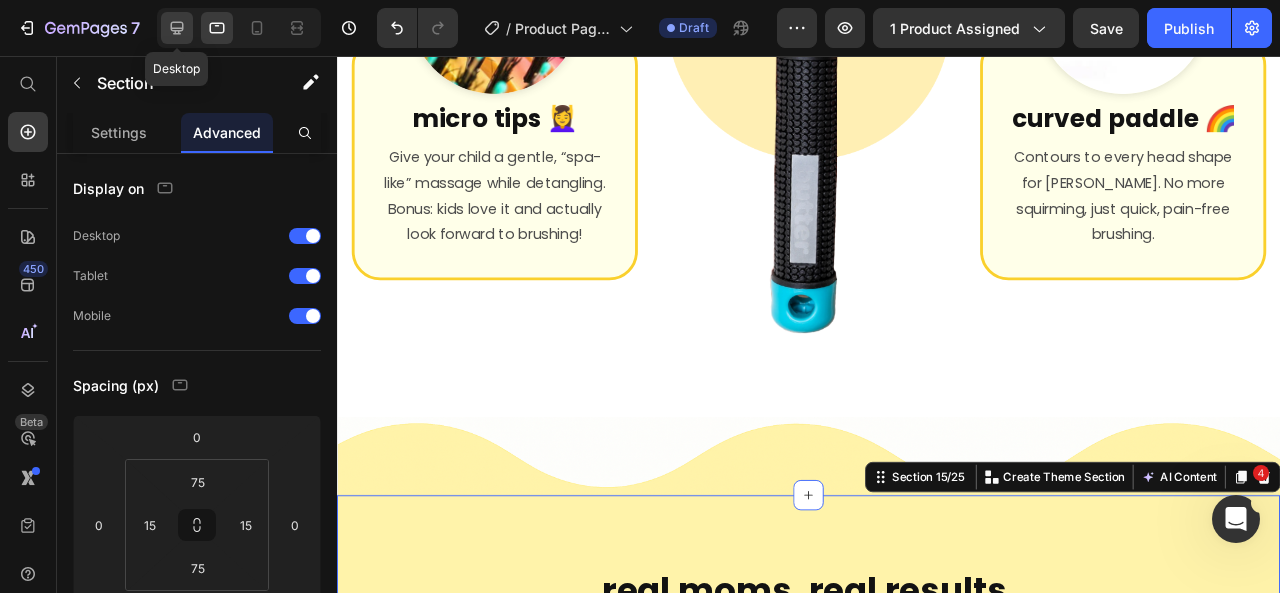 click 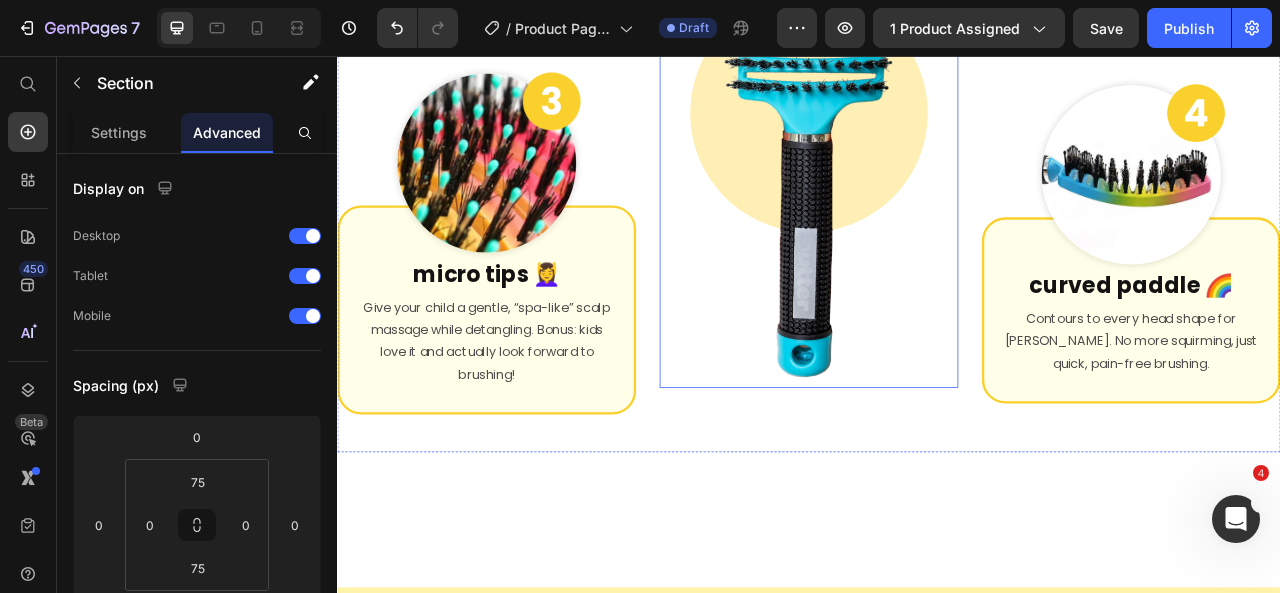 scroll, scrollTop: 5213, scrollLeft: 0, axis: vertical 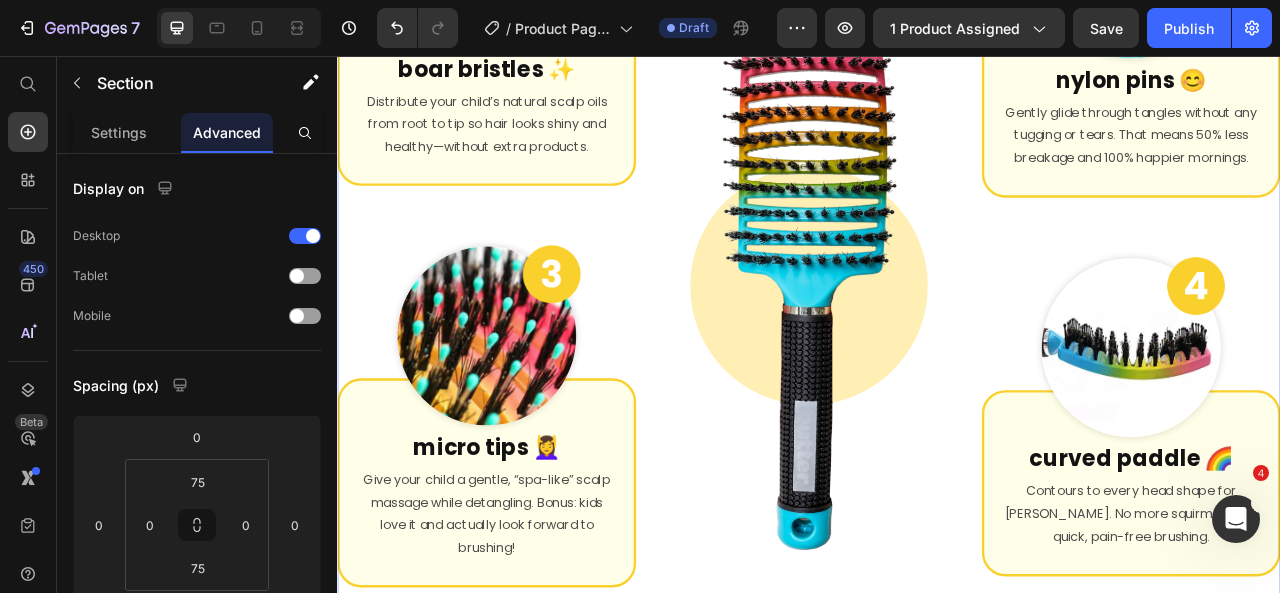 click on "how it works Heading it's not magic, but it feels like it 😏 Text Block Image Image boar bristles ✨ Heading Distribute your child’s natural scalp oils from root to tip so hair looks shiny and healthy—without extra products. Text Block Row Row Image Image micro tips 💆‍♀️ Heading Give your child a gentle, “spa-like” scalp massage while detangling. Bonus: kids love it and actually look forward to brushing! Text Block Row Row Row Image Image Image nylon pins 😊 Heading Gently glide through tangles without any tugging or tears. That means 50% less breakage and 100% happier mornings. Text Block Row Row Image Image curved paddle 🌈 Heading Contours to every head shape for [PERSON_NAME]. No more squirming, just quick, pain-free brushing. Text Block Row Row Row Row Section 13/25   You can create reusable sections Create Theme Section AI Content Write with GemAI What would you like to describe here? Tone and Voice Persuasive Product Show more Generate" at bounding box center [937, 277] 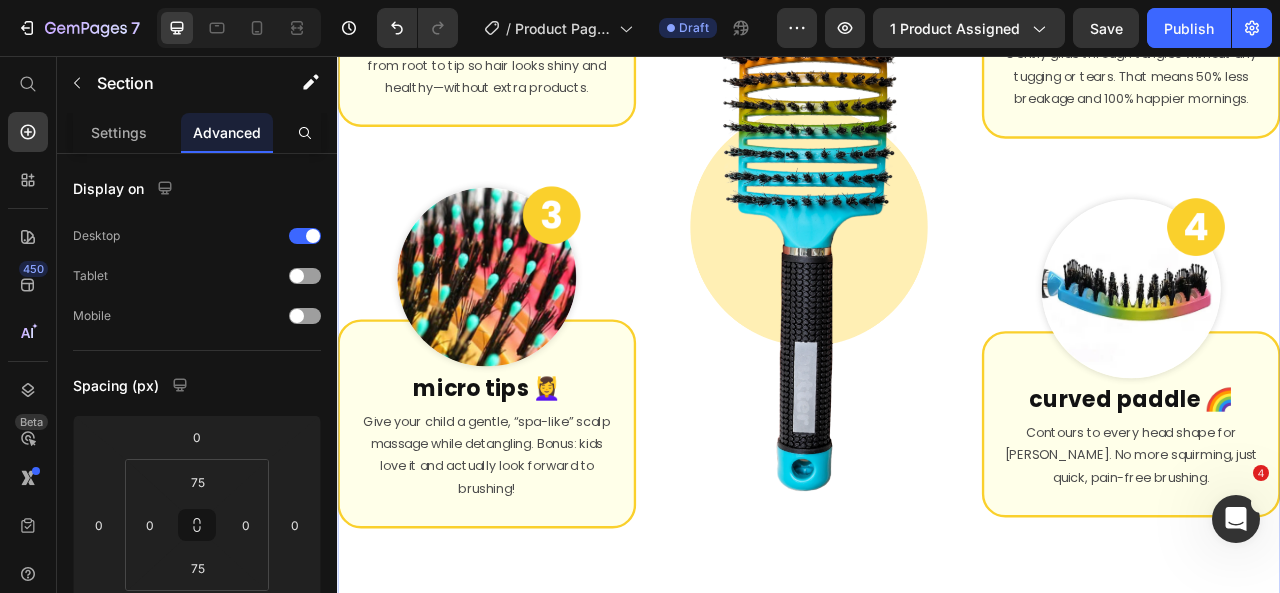 scroll, scrollTop: 5115, scrollLeft: 0, axis: vertical 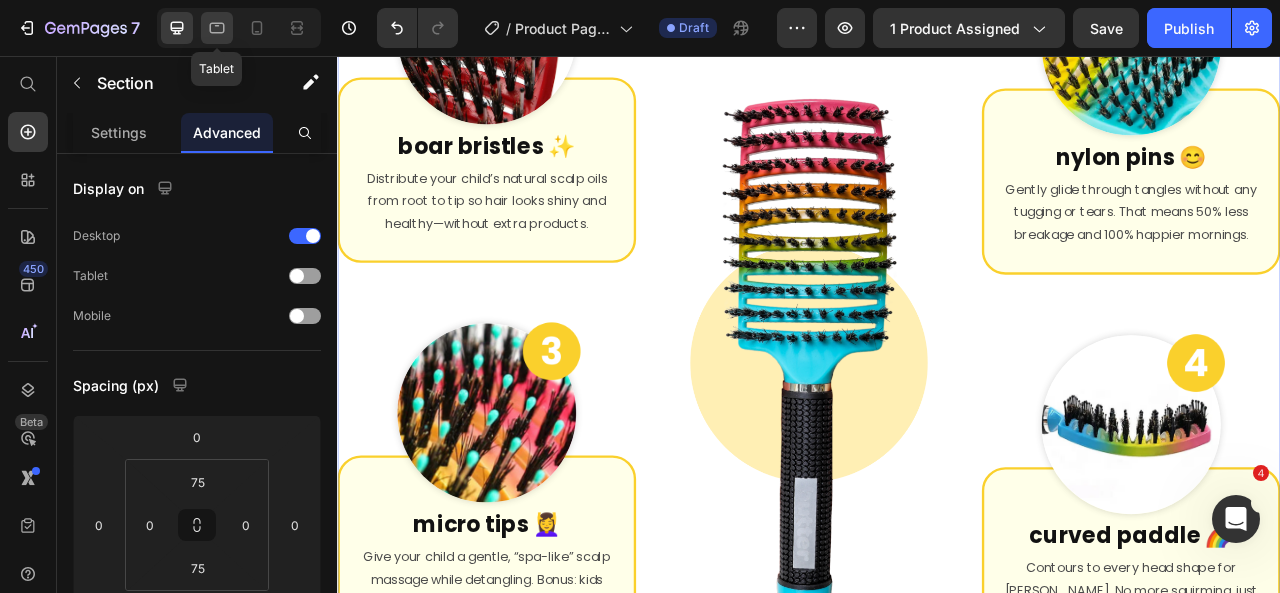click 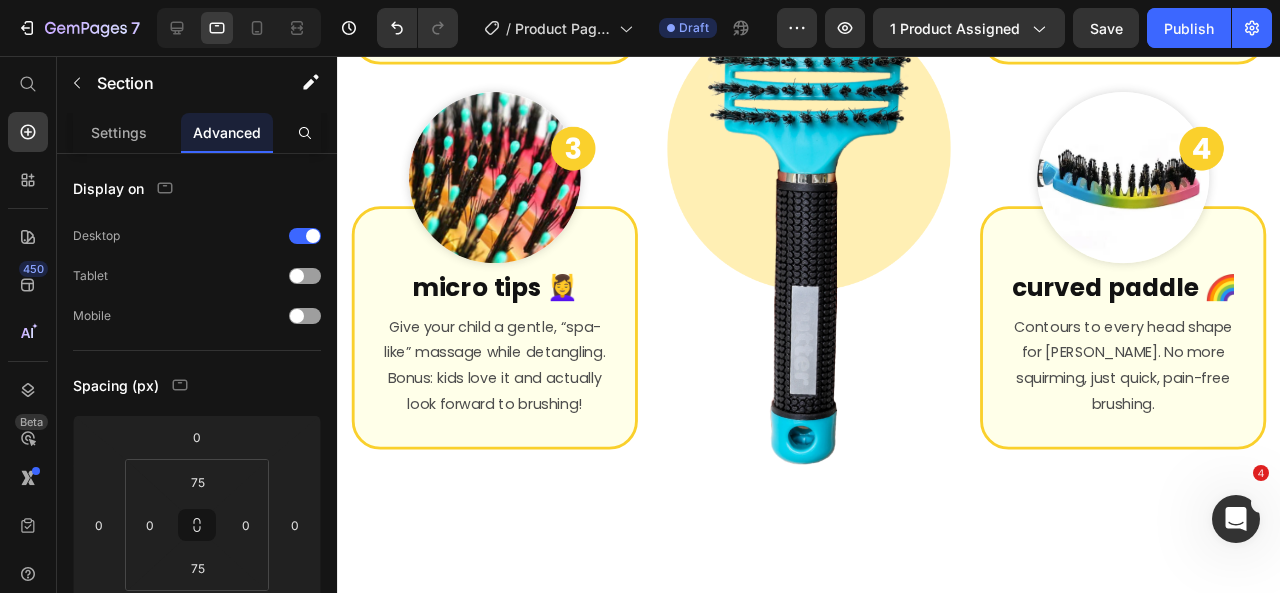 scroll, scrollTop: 5025, scrollLeft: 0, axis: vertical 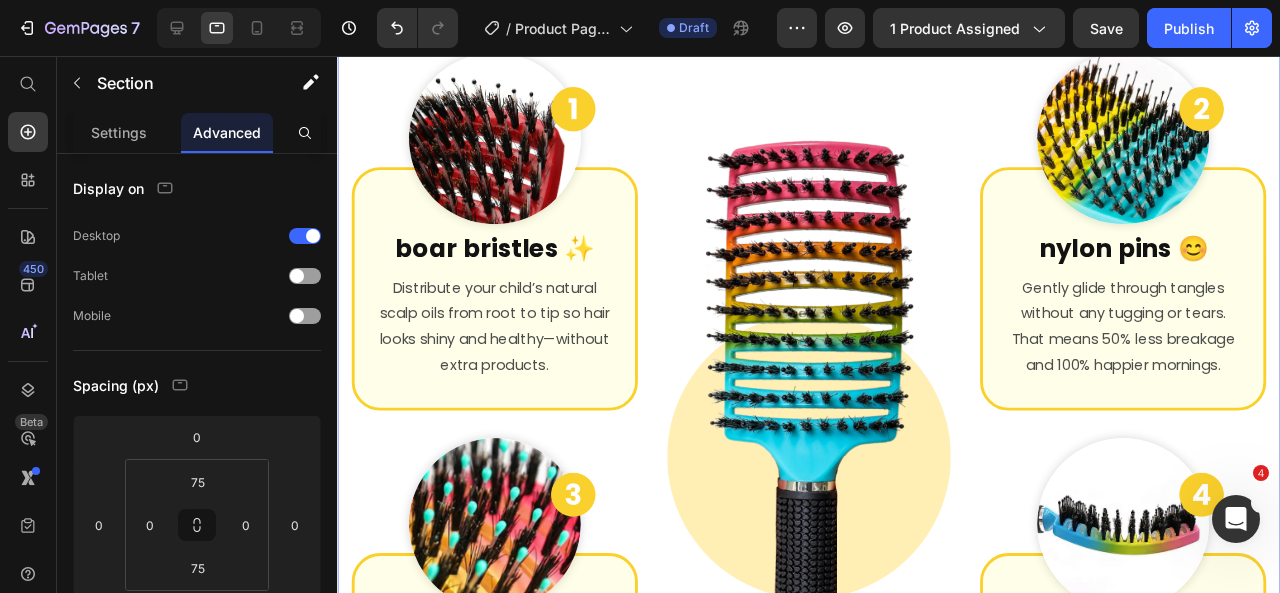click on "how it works Heading it's not magic, but it feels like it 😏 Text Block Image Image boar bristles ✨ Heading Distribute your child’s natural scalp oils from root to tip so hair looks shiny and healthy—without extra products. Text Block Row Row Image Image micro tips 💆‍♀️ Heading Give your child a gentle, “spa-like” massage while detangling. Bonus: kids love it and actually look forward to brushing! Text Block Row Row Row Image Image Image nylon pins 😊 Heading Gently glide through tangles without any tugging or tears. That means 50% less breakage and 100% happier mornings. Text Block Row Row Image Image curved paddle 🌈 Heading Contours to every head shape for [PERSON_NAME]. No more squirming, just quick, pain-free brushing. Text Block Row Row Row Row Section 12/25" at bounding box center [833, 408] 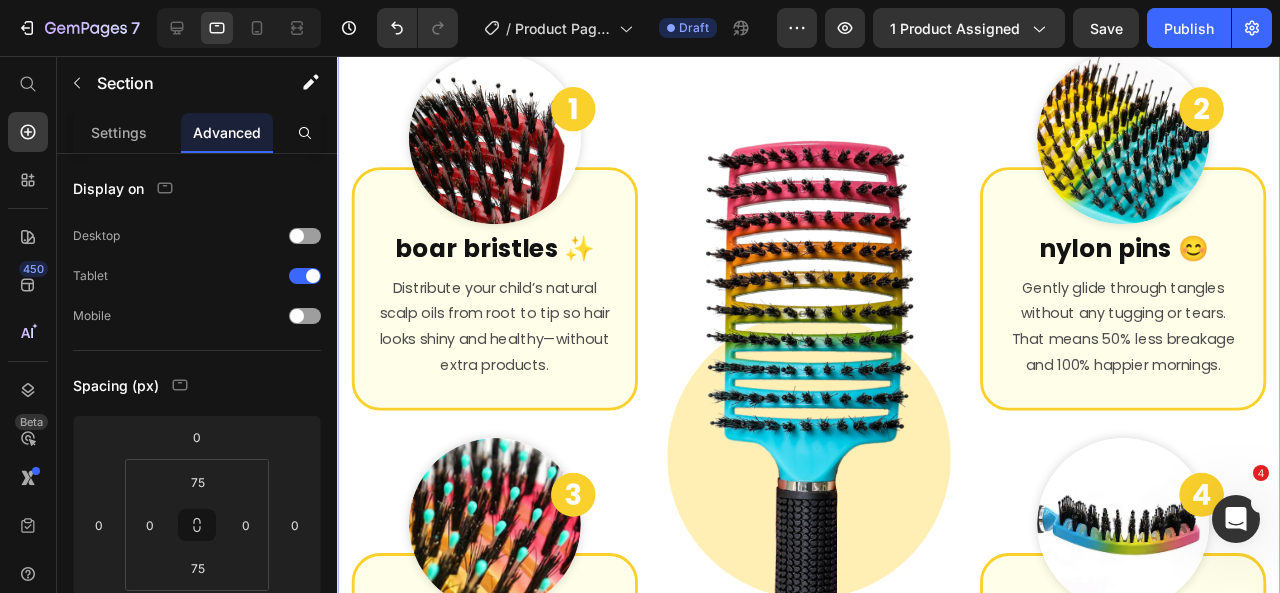 click on "see the difference our  brush can make Heading one brush big difference Heading real transformations from real families ✨ Text Block see the results ✨ Text Block
Image Image Image Image Image Image
Carousel Section 7/25" at bounding box center [833, -392] 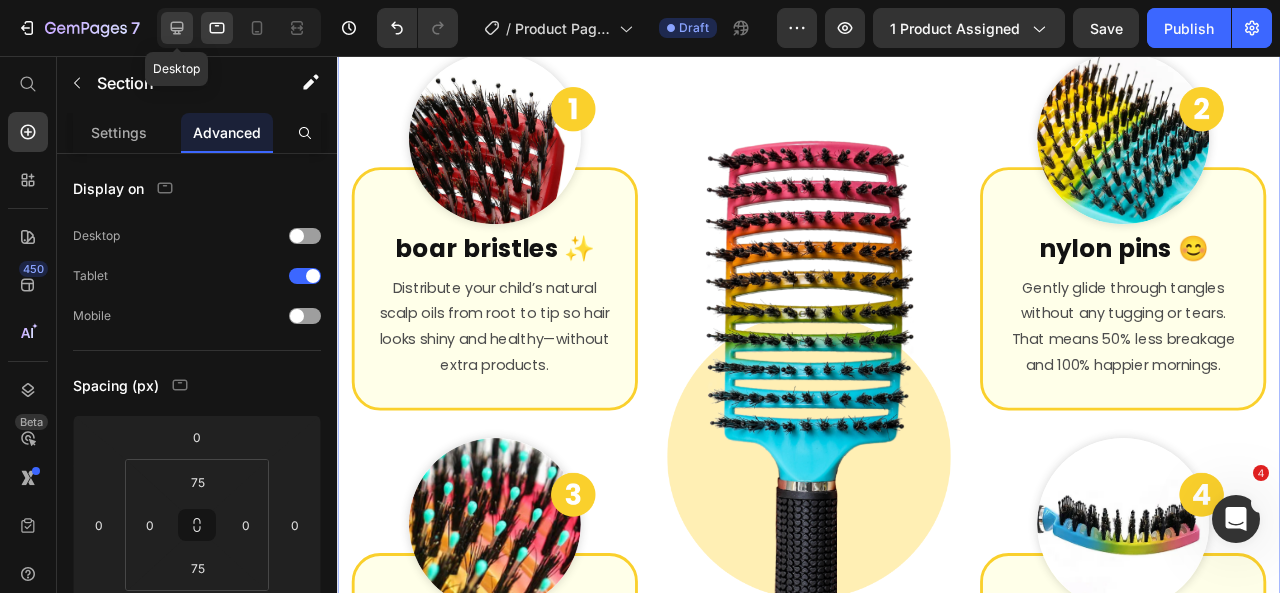 click 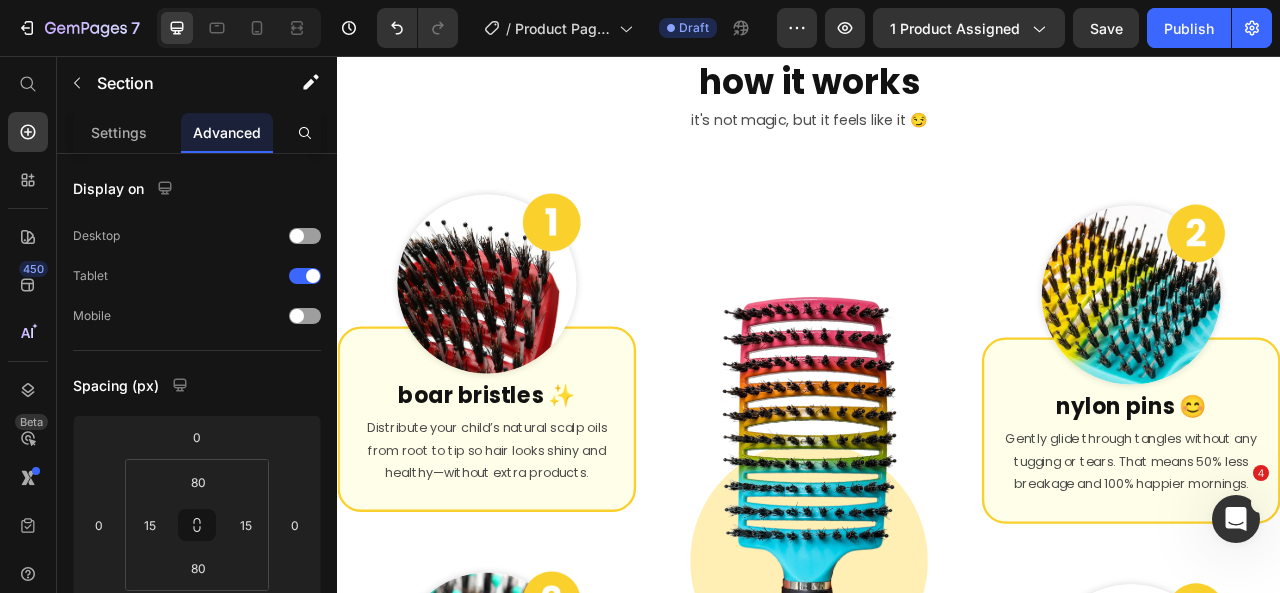 scroll, scrollTop: 5043, scrollLeft: 0, axis: vertical 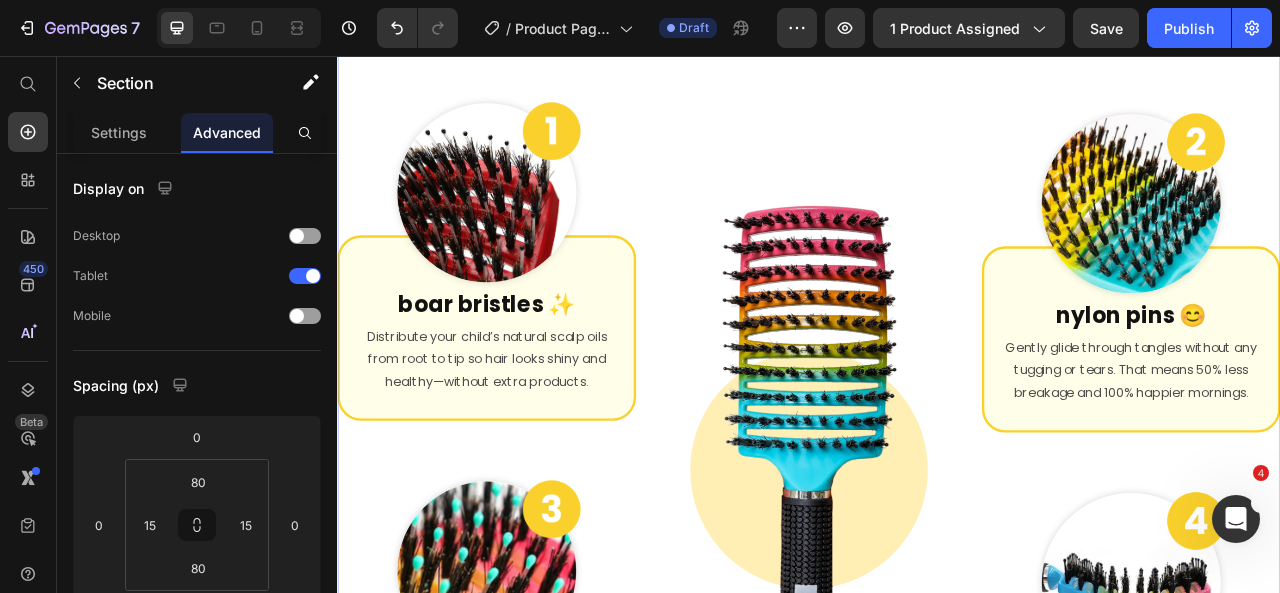 click on "how it works Heading it's not magic, but it feels like it 😏 Text Block Image Image boar bristles ✨ Heading Distribute your child’s natural scalp oils from root to tip so hair looks shiny and healthy—without extra products. Text Block Row Row Image Image micro tips 💆‍♀️ Heading Give your child a gentle, “spa-like” scalp massage while detangling. Bonus: kids love it and actually look forward to brushing! Text Block Row Row Row Image Image Image nylon pins 😊 Heading Gently glide through tangles without any tugging or tears. That means 50% less breakage and 100% happier mornings. Text Block Row Row Image Image curved paddle 🌈 Heading Contours to every head shape for max comfort. No more squirming, just quick, pain-free brushing. Text Block Row Row Row Row Section 13/25   You can create reusable sections Create Theme Section AI Content Write with GemAI What would you like to describe here? Tone and Voice Persuasive Product Show more Generate" at bounding box center [937, 511] 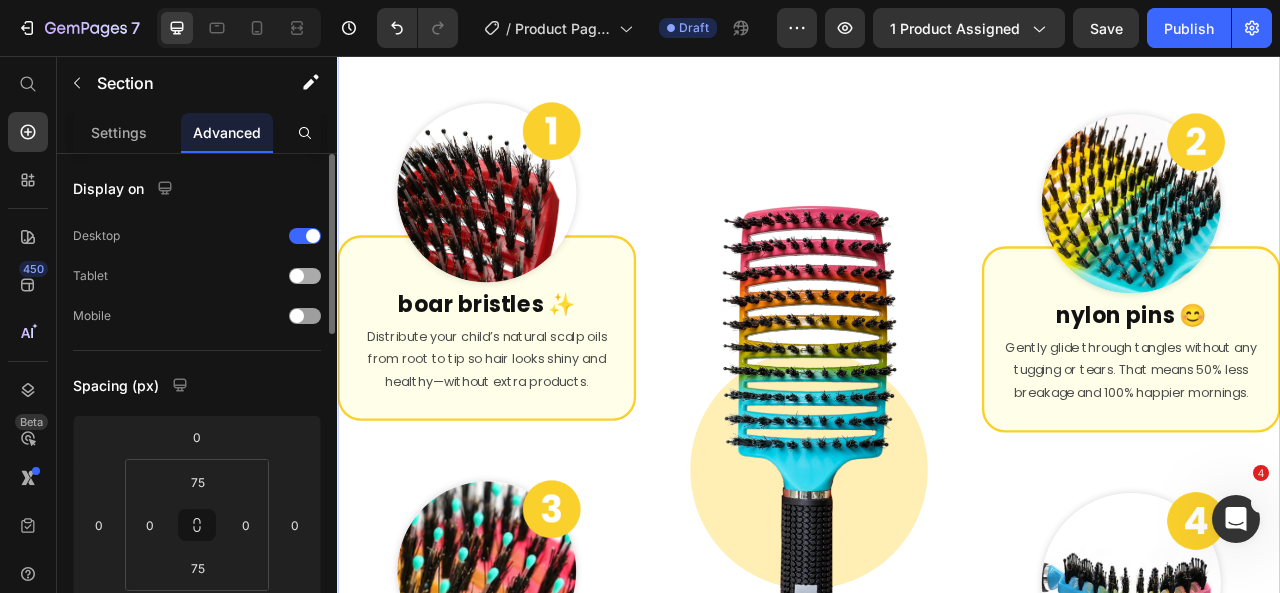click at bounding box center (305, 276) 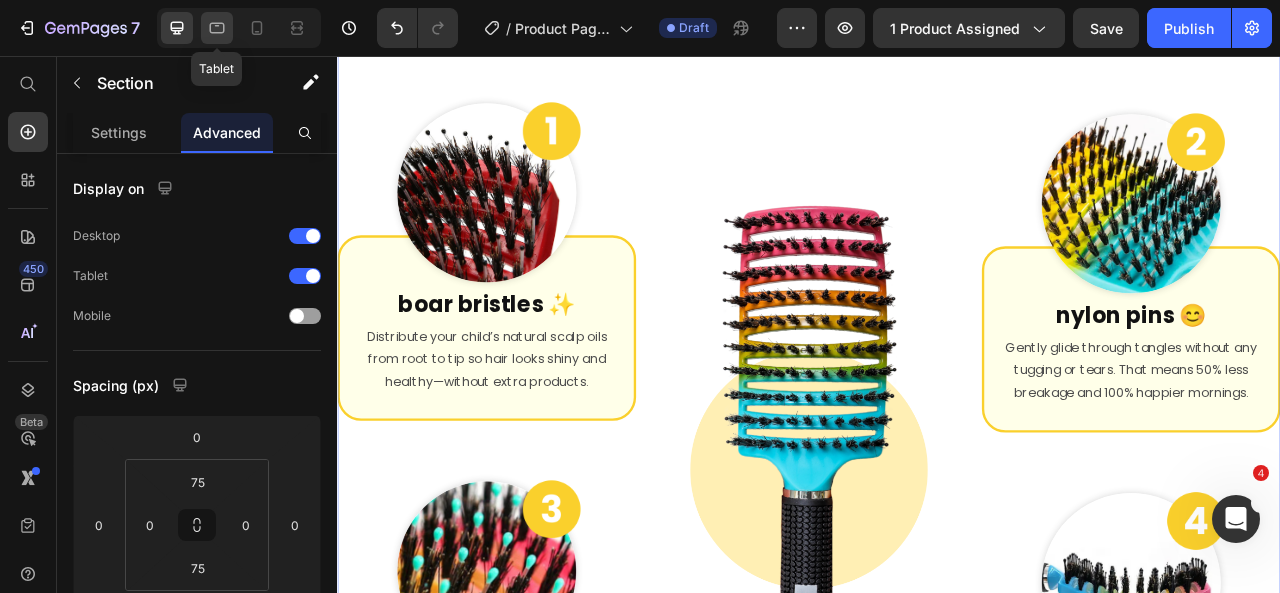 click 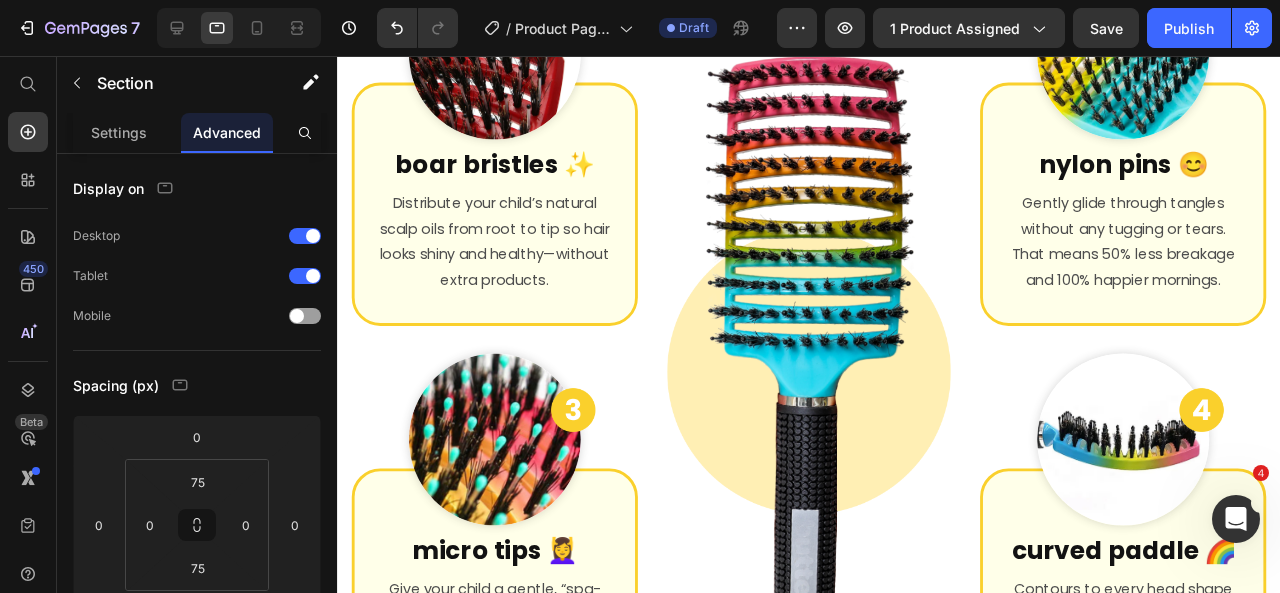 scroll, scrollTop: 5116, scrollLeft: 0, axis: vertical 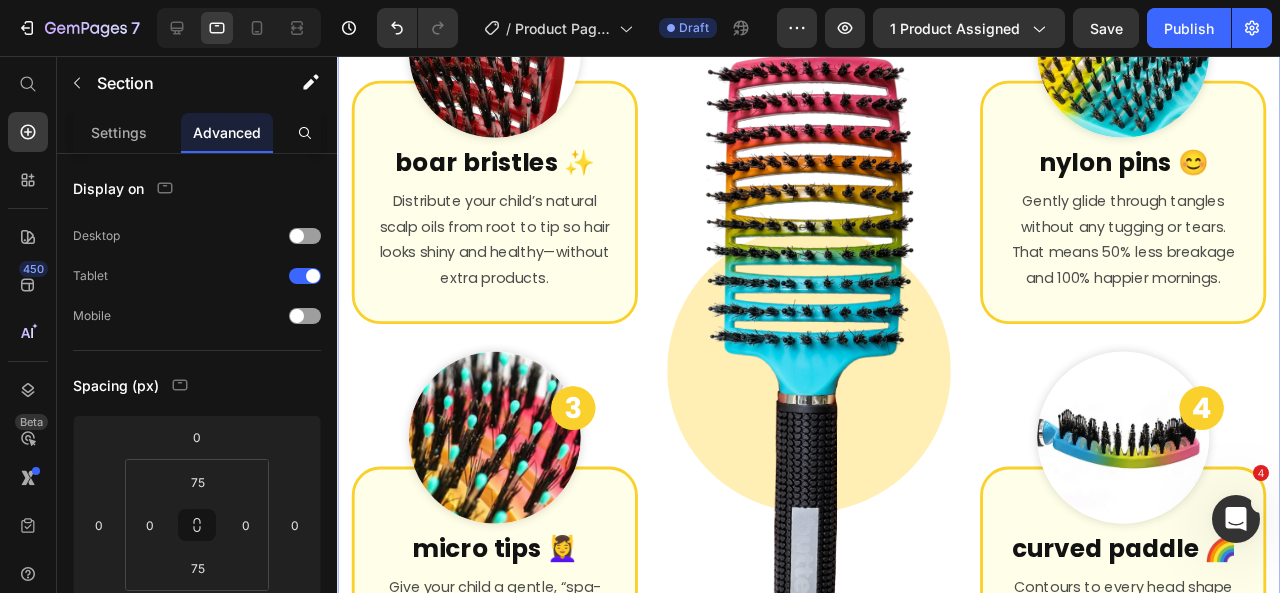 click on "how it works Heading it's not magic, but it feels like it 😏 Text Block Image Image boar bristles ✨ Heading Distribute your child’s natural scalp oils from root to tip so hair looks shiny and healthy—without extra products. Text Block Row Row Image Image micro tips 💆‍♀️ Heading Give your child a gentle, “spa-like” massage while detangling. Bonus: kids love it and actually look forward to brushing! Text Block Row Row Row Image Image Image nylon pins 😊 Heading Gently glide through tangles without any tugging or tears. That means 50% less breakage and 100% happier mornings. Text Block Row Row Image Image curved paddle 🌈 Heading Contours to every head shape for max comfort. No more squirming, just quick, pain-free brushing. Text Block Row Row Row Row Section 12/25" at bounding box center [833, 317] 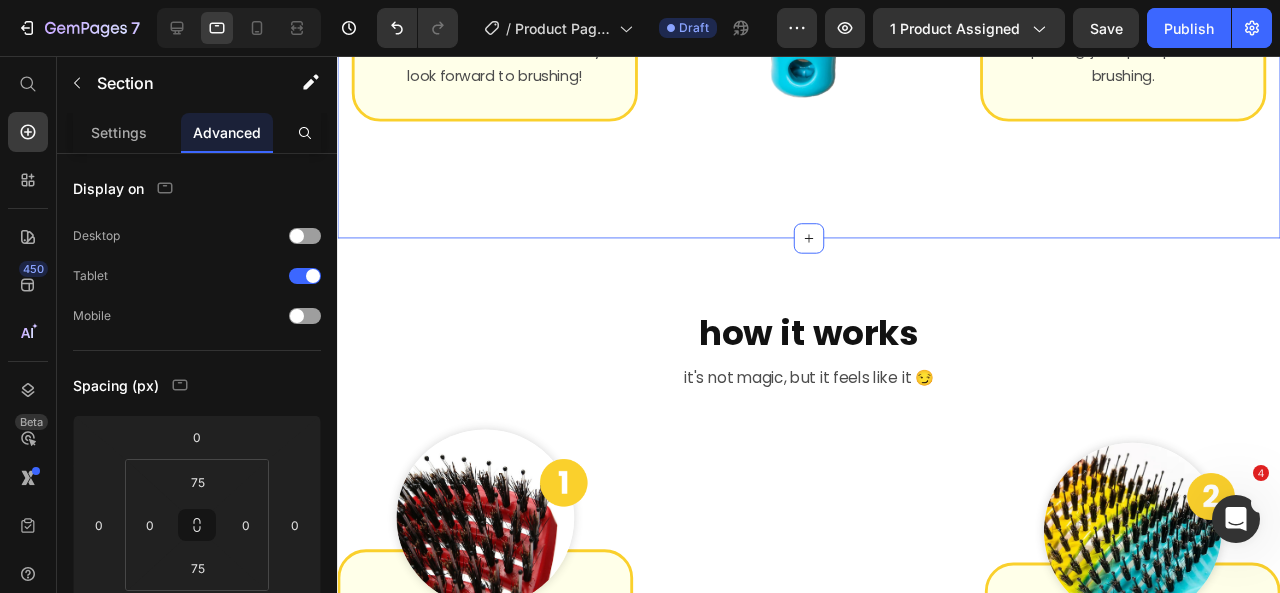 scroll, scrollTop: 6196, scrollLeft: 0, axis: vertical 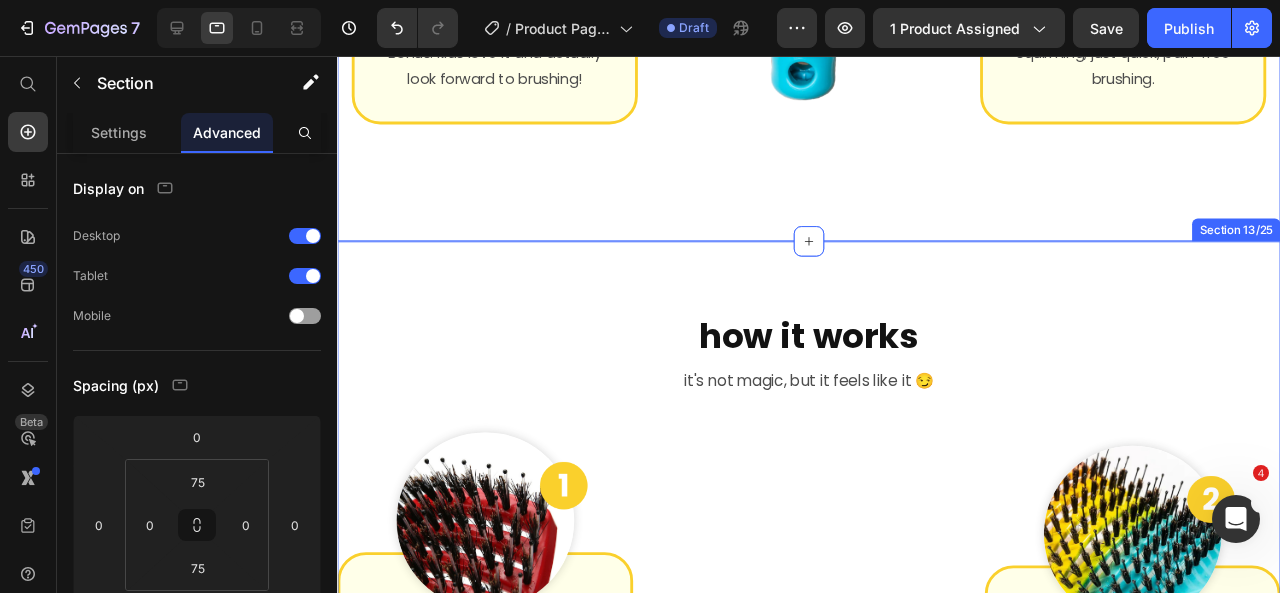 click on "how it works Heading it's not magic, but it feels like it 😏 Text Block Image Image boar bristles ✨ Heading Distribute your child’s natural scalp oils from root to tip so hair looks shiny and healthy—without extra products. Text Block Row Row Image Image micro tips 💆‍♀️ Heading Give your child a gentle, “spa-like” scalp massage while detangling. Bonus: kids love it and actually look forward to brushing! Text Block Row Row Row Image Image Image nylon pins 😊 Heading Gently glide through tangles without any tugging or tears. That means 50% less breakage and 100% happier mornings. Text Block Row Row Image Image curved paddle 🌈 Heading Contours to every head shape for max comfort. No more squirming, just quick, pain-free brushing. Text Block Row Row Row Row Section 13/25" at bounding box center (833, 920) 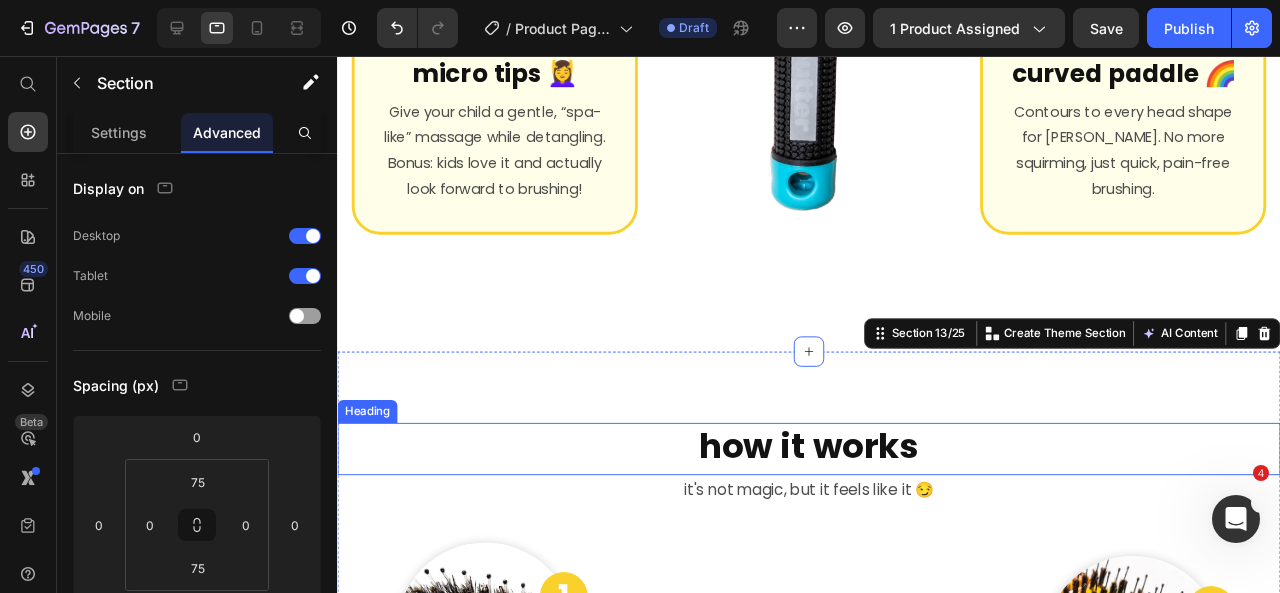 scroll, scrollTop: 5318, scrollLeft: 0, axis: vertical 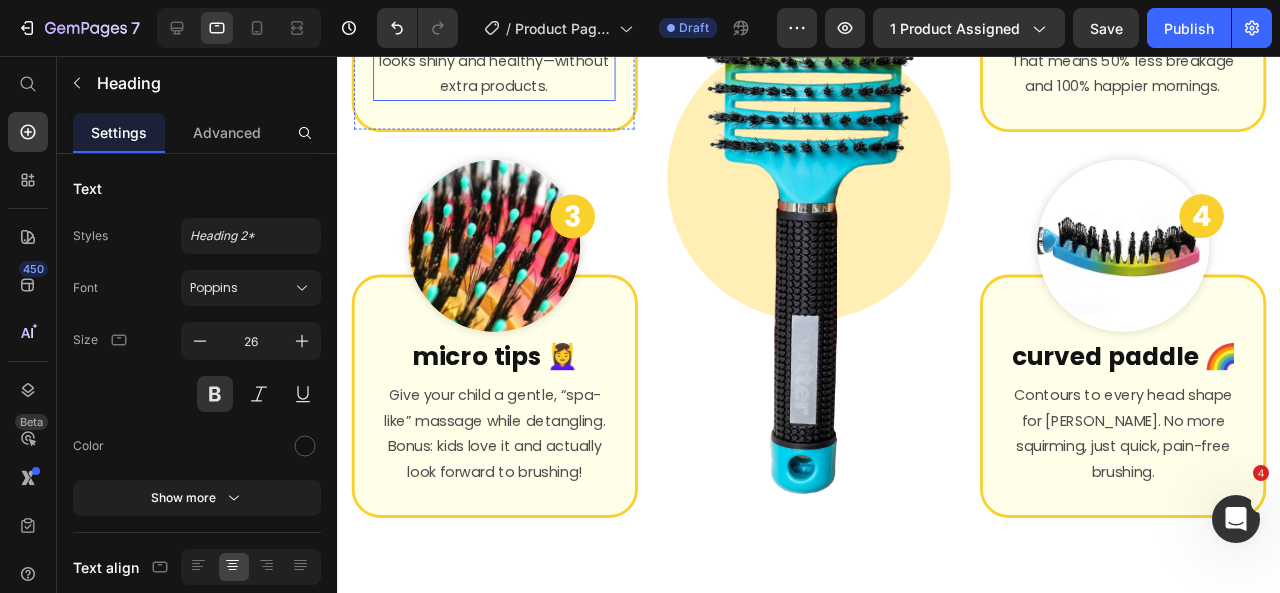 click on "Distribute your child’s natural scalp oils from root to tip so hair looks shiny and healthy—without extra products." at bounding box center (502, 47) 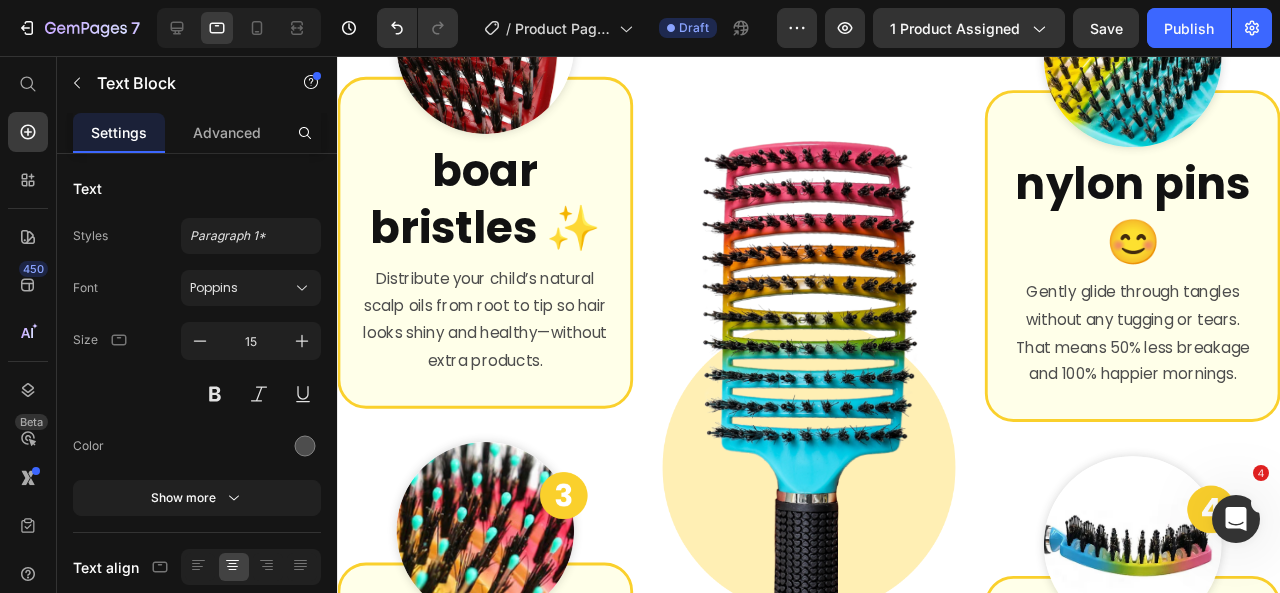 scroll, scrollTop: 6641, scrollLeft: 0, axis: vertical 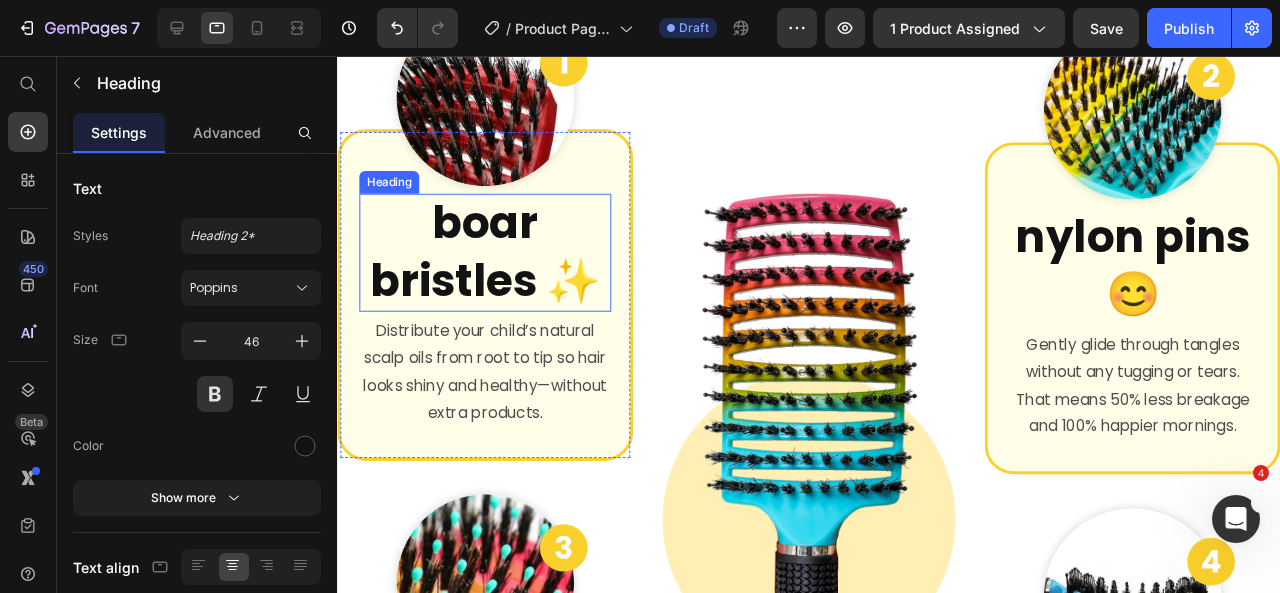 click on "boar bristles ✨" at bounding box center [492, 263] 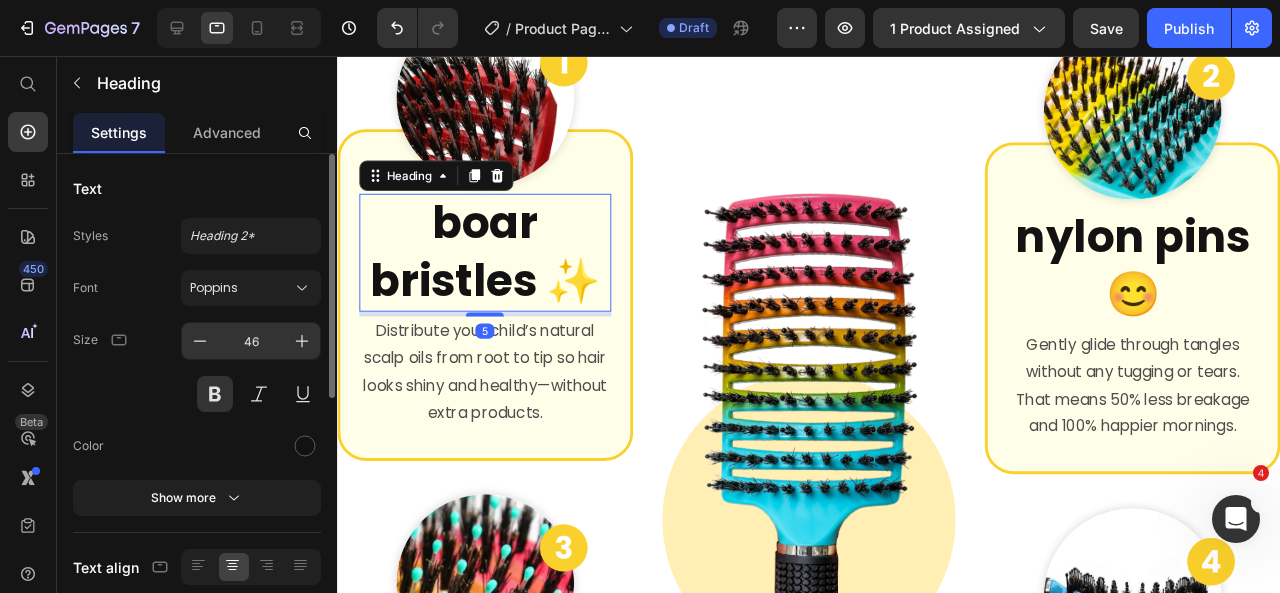 click on "46" at bounding box center (251, 341) 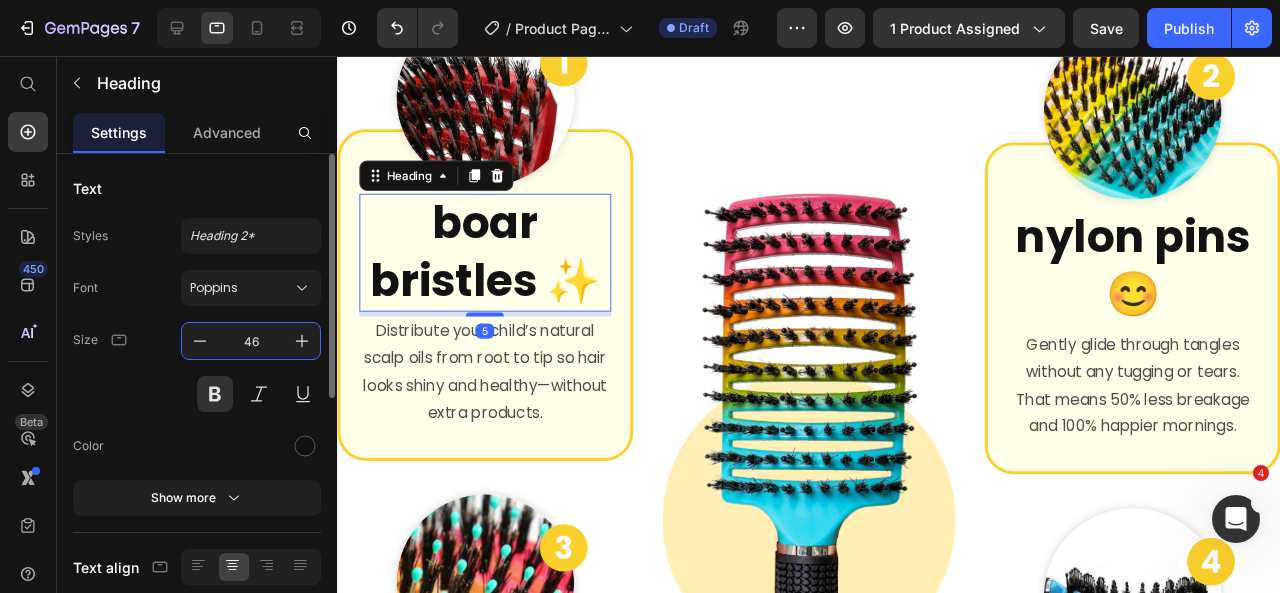 click on "46" at bounding box center [251, 341] 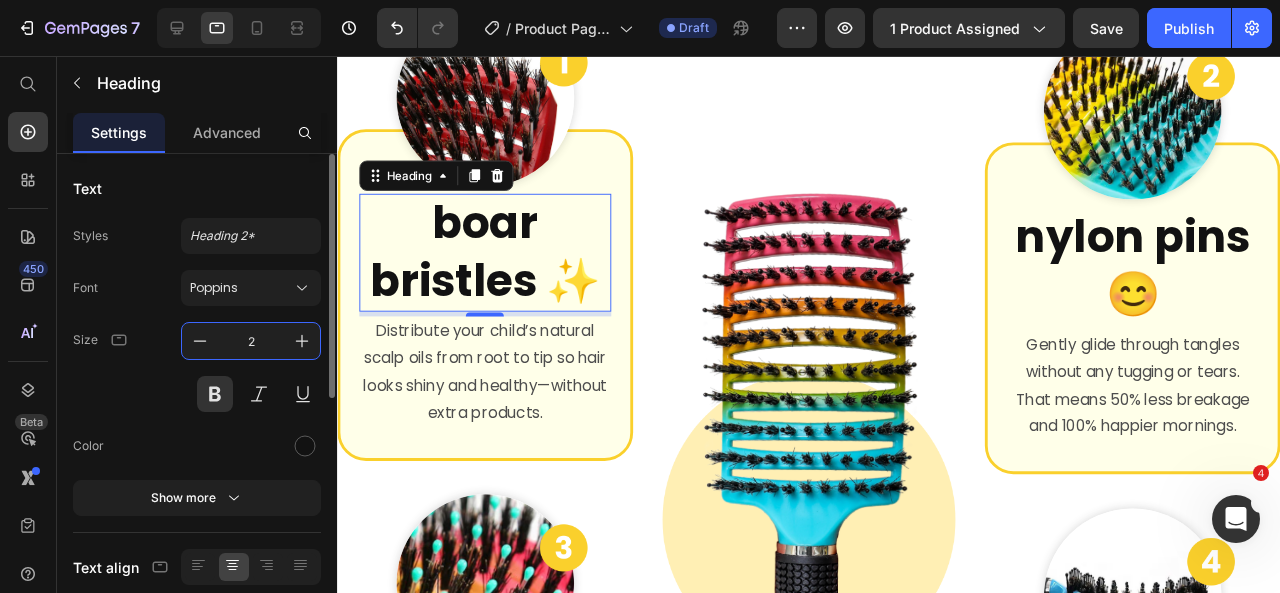 type on "26" 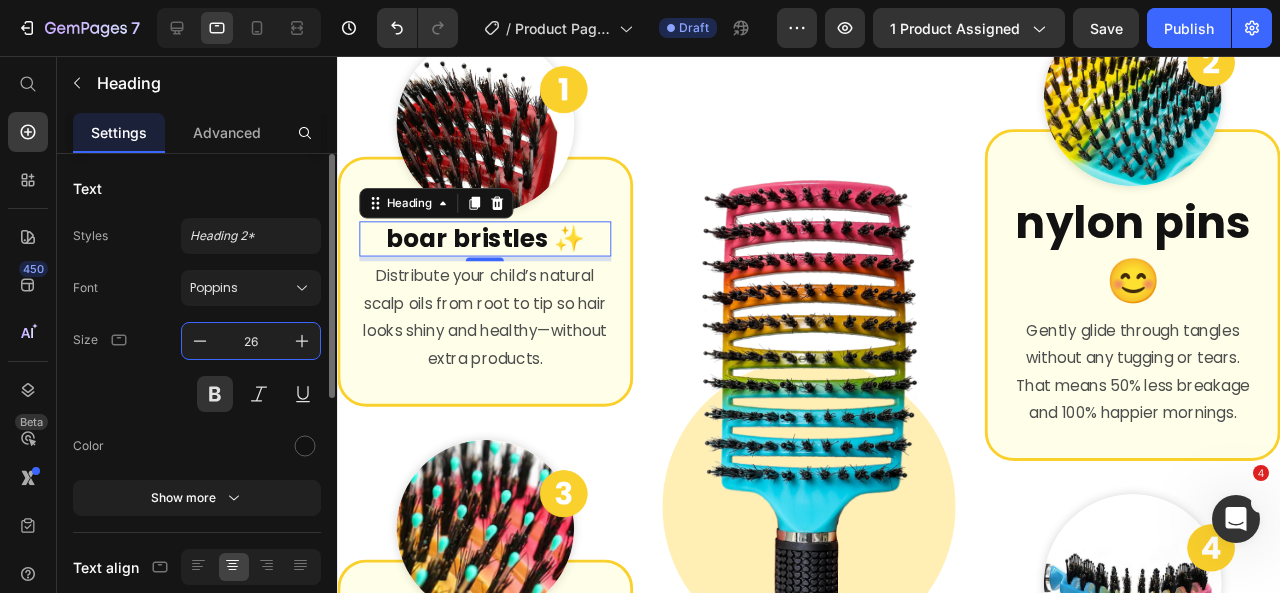 scroll, scrollTop: 6670, scrollLeft: 0, axis: vertical 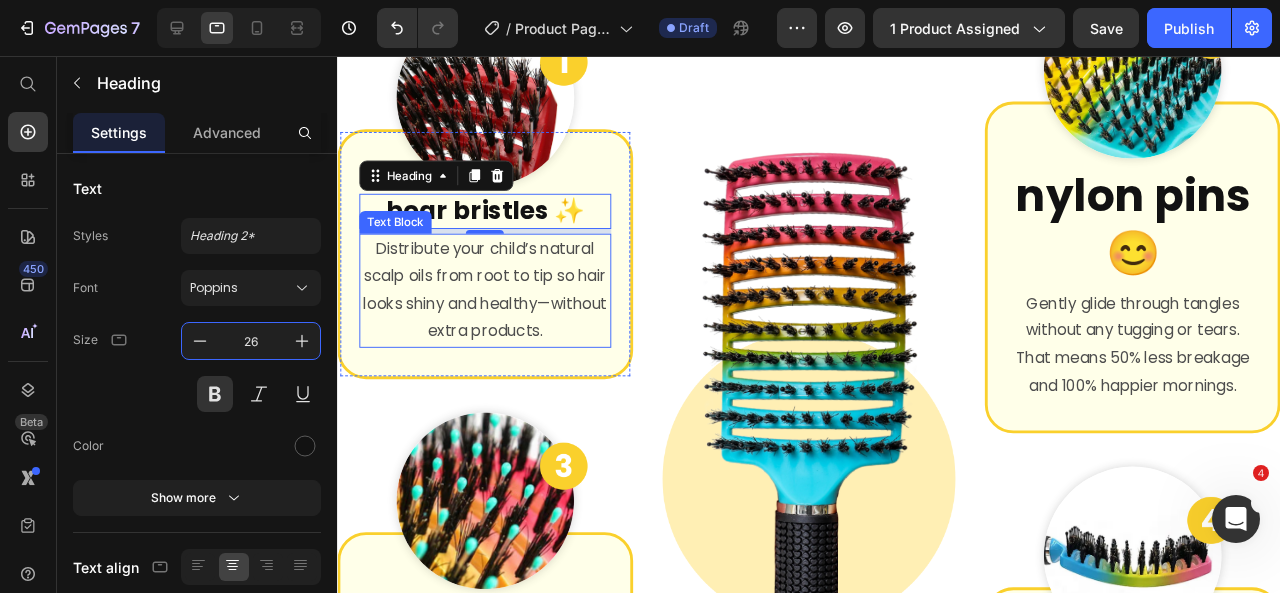click on "Distribute your child’s natural scalp oils from root to tip so hair looks shiny and healthy—without extra products." at bounding box center [492, 302] 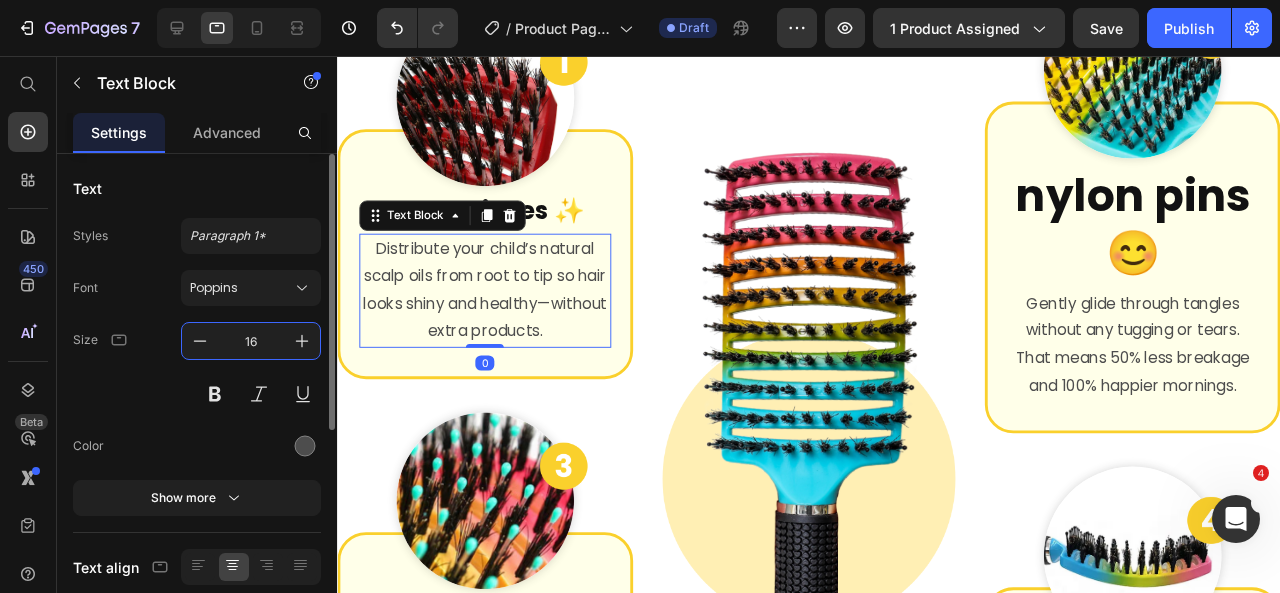 click on "16" at bounding box center (251, 341) 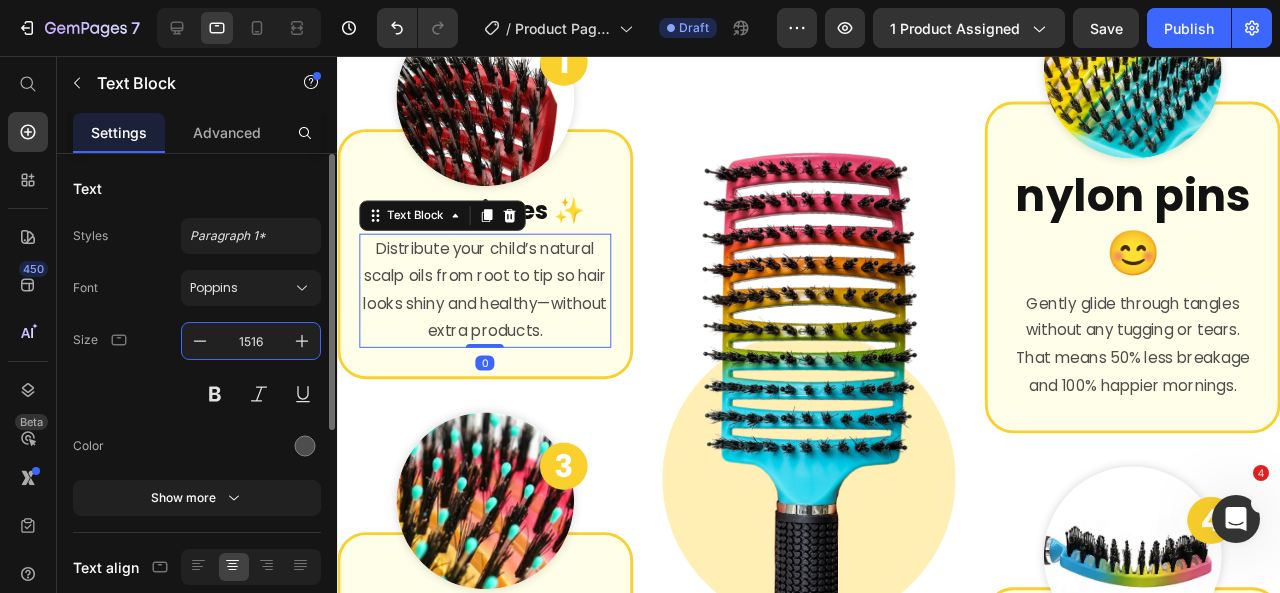 scroll, scrollTop: 6641, scrollLeft: 0, axis: vertical 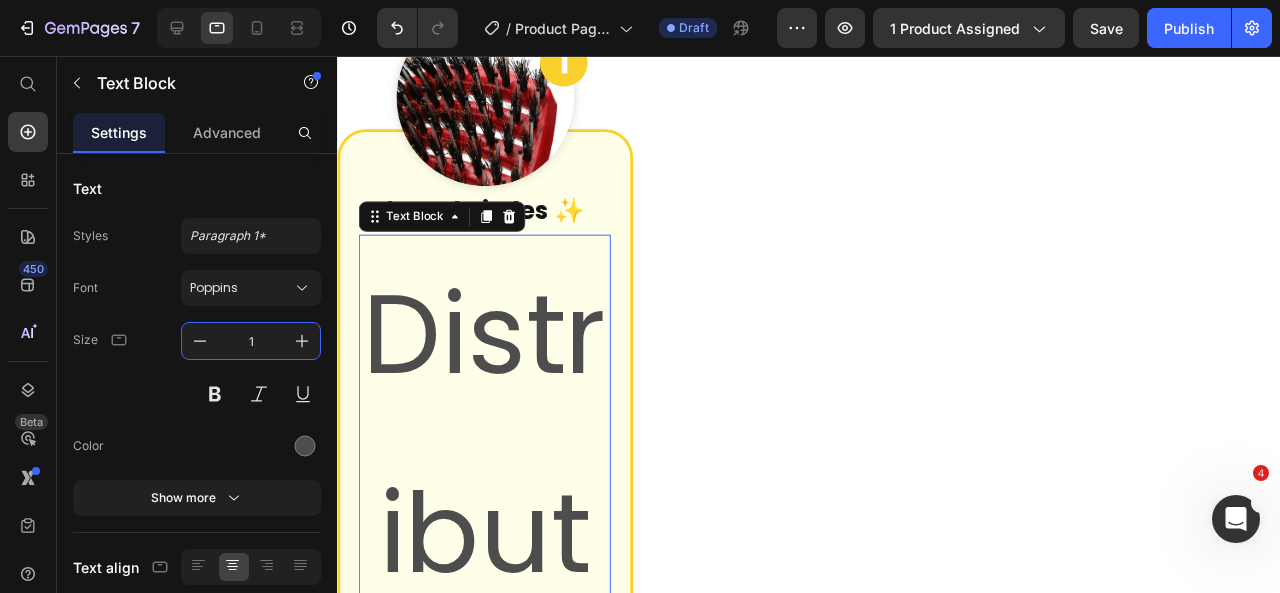 type on "15" 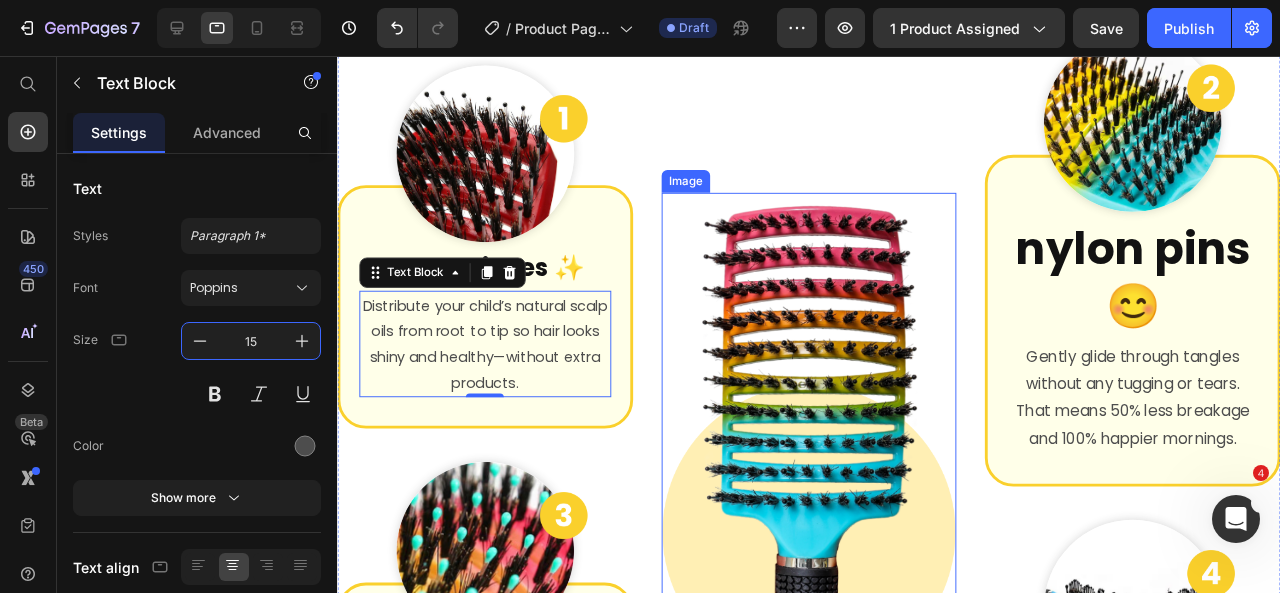 scroll, scrollTop: 6612, scrollLeft: 0, axis: vertical 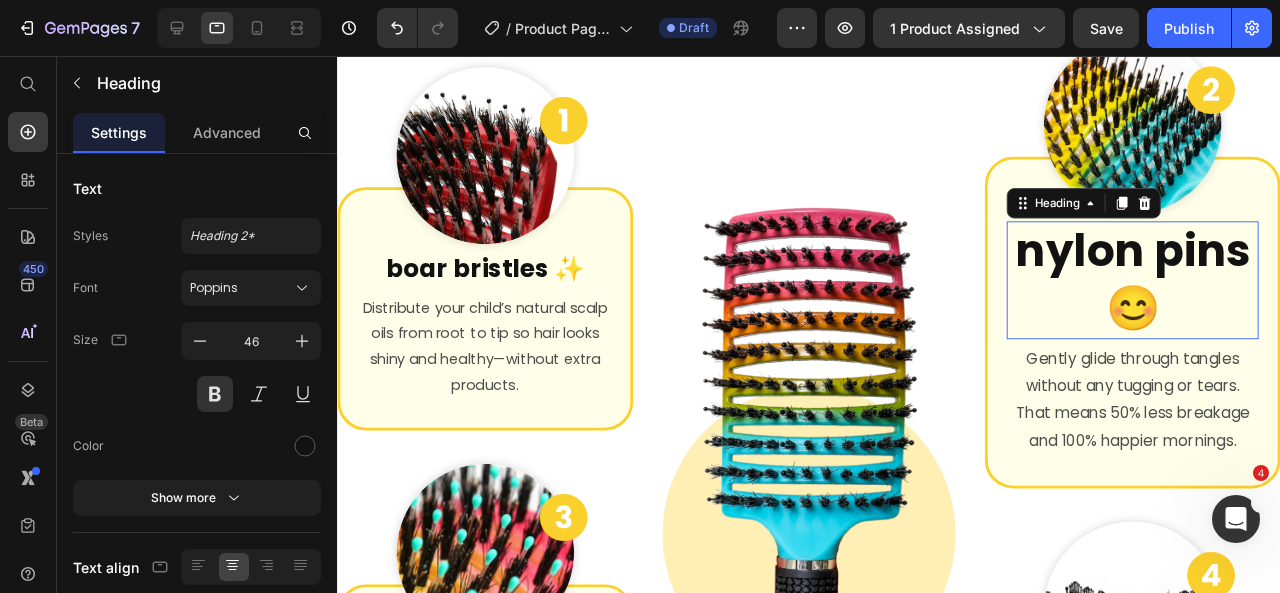 click on "nylon pins 😊" at bounding box center [1173, 292] 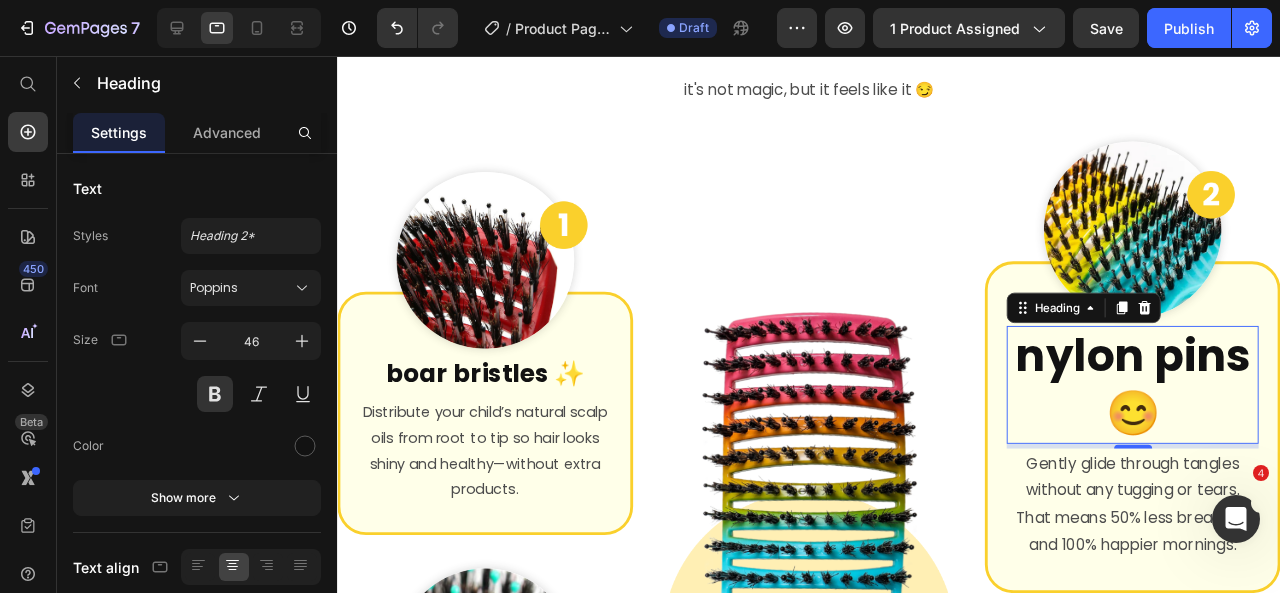scroll, scrollTop: 6507, scrollLeft: 0, axis: vertical 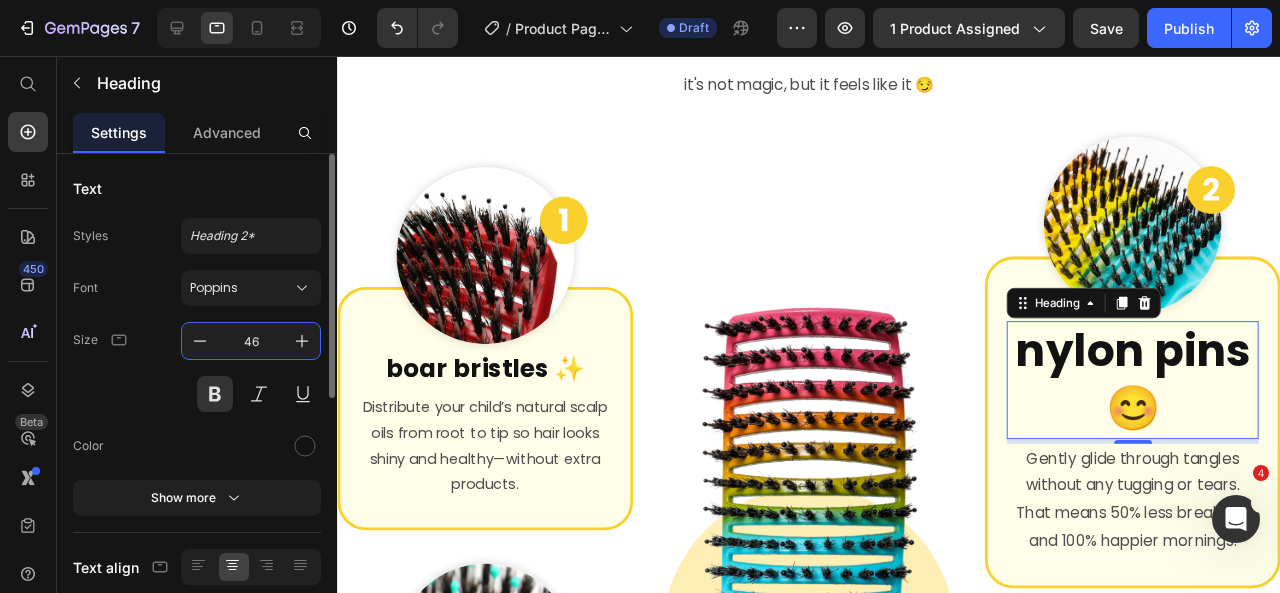 click on "46" at bounding box center (251, 341) 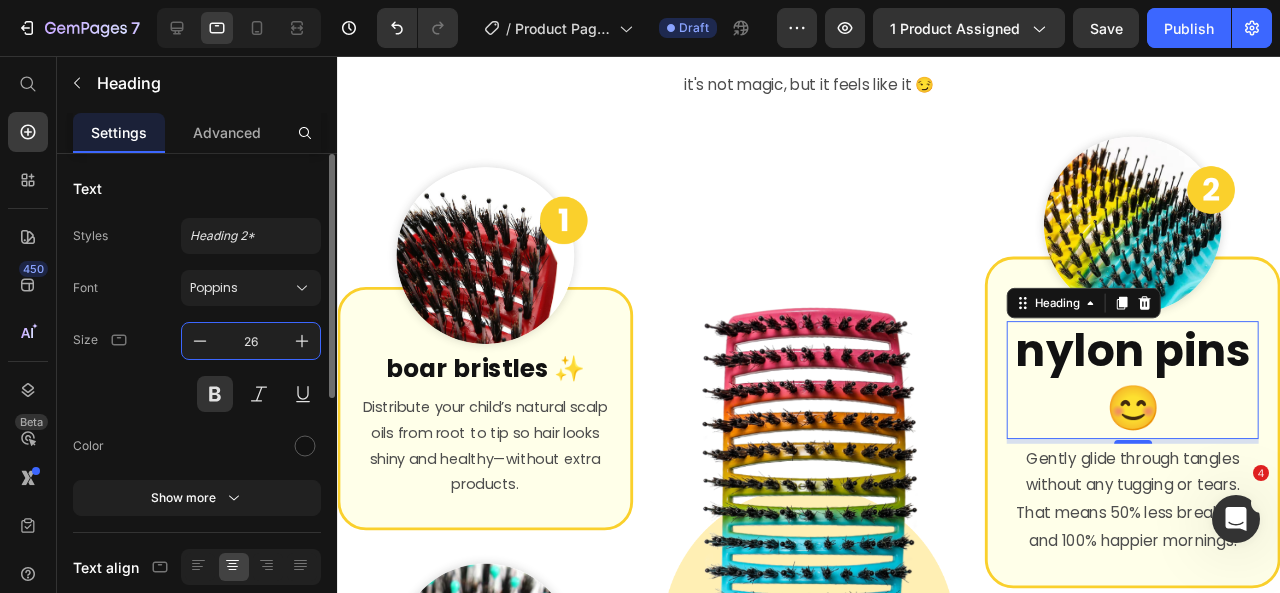 click on "26" at bounding box center [251, 341] 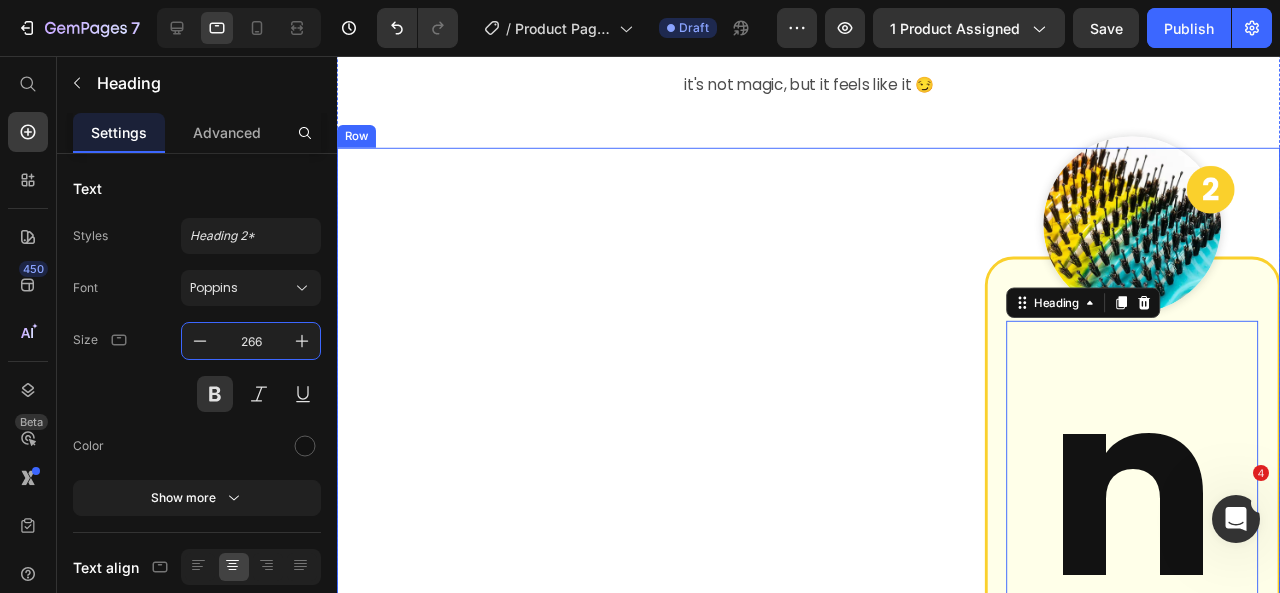type on "26" 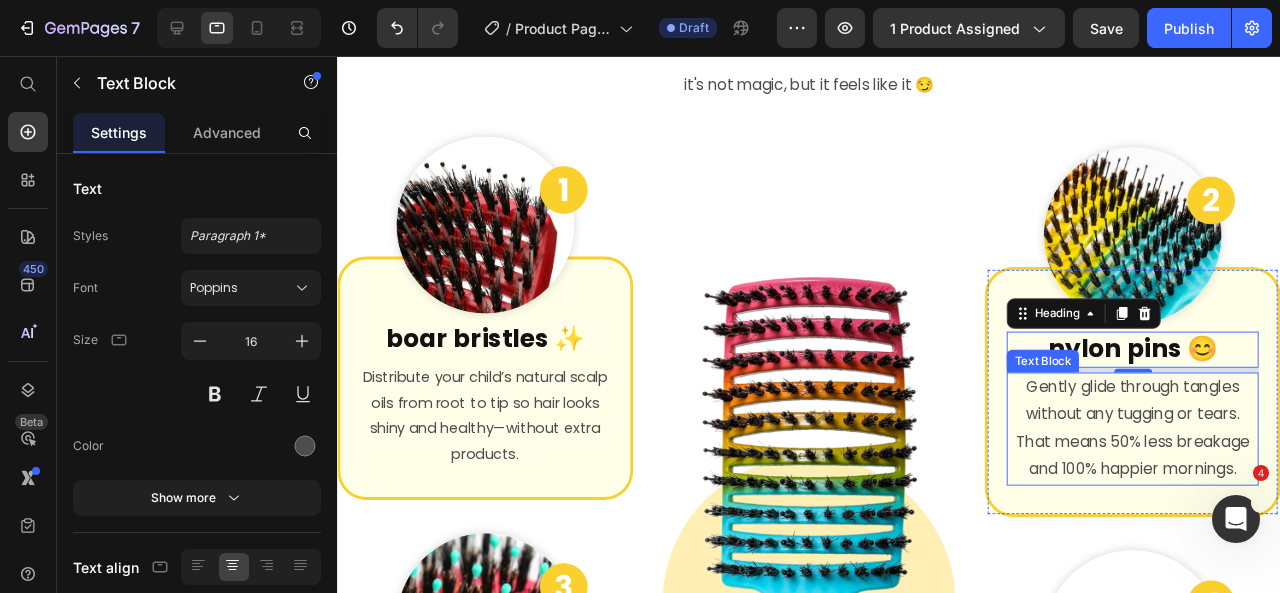 click on "Gently glide through tangles without any tugging or tears. That means 50% less breakage and 100% happier mornings." at bounding box center [1173, 448] 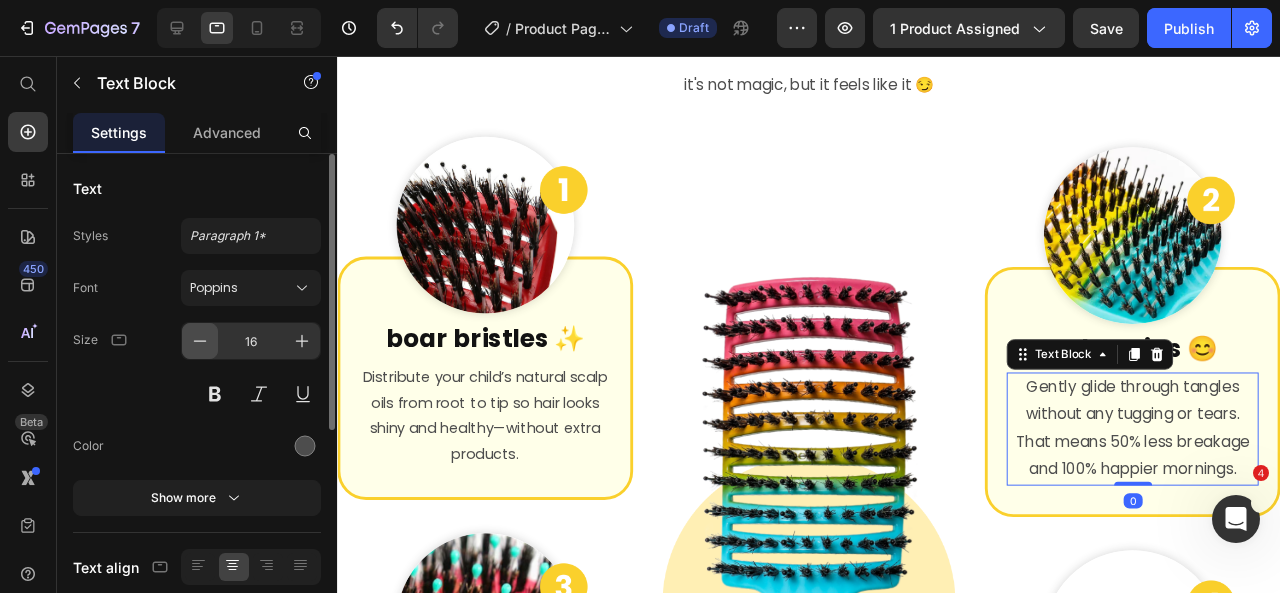 click 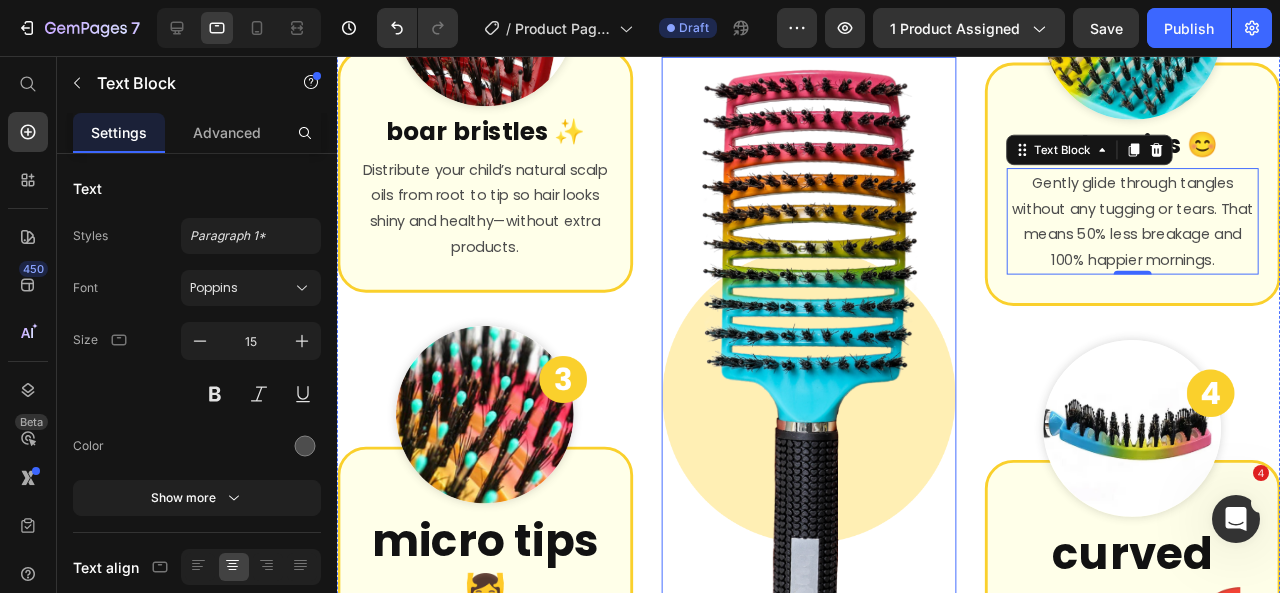 scroll, scrollTop: 6808, scrollLeft: 0, axis: vertical 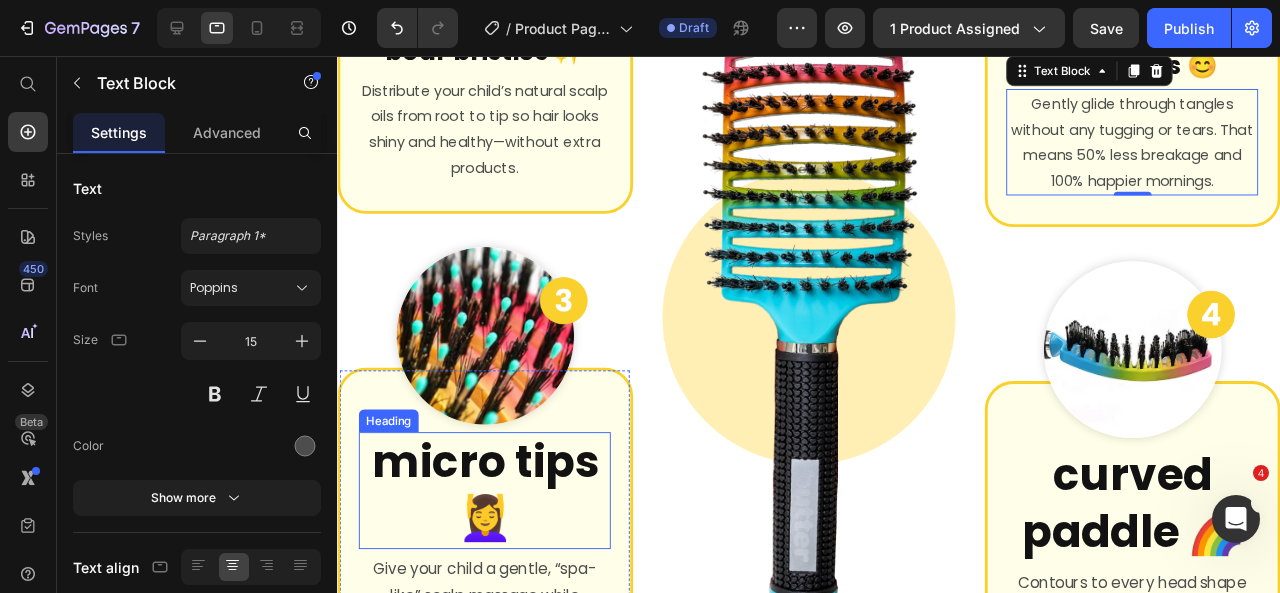 click on "micro tips 💆‍♀️" at bounding box center [492, 514] 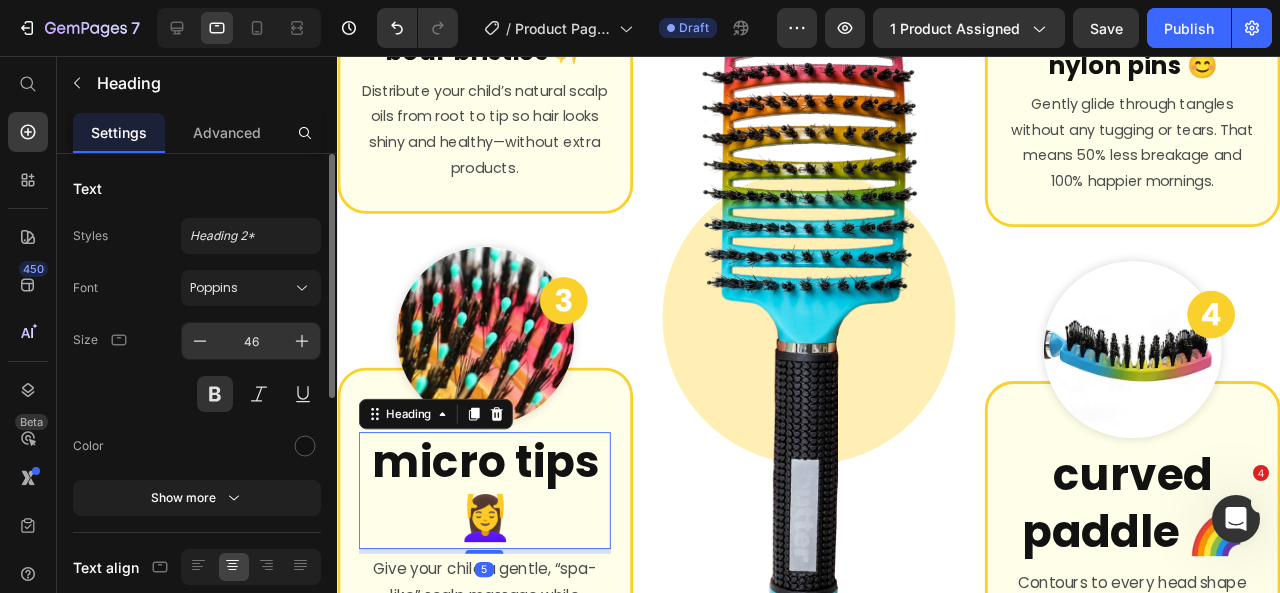 click on "46" at bounding box center (251, 341) 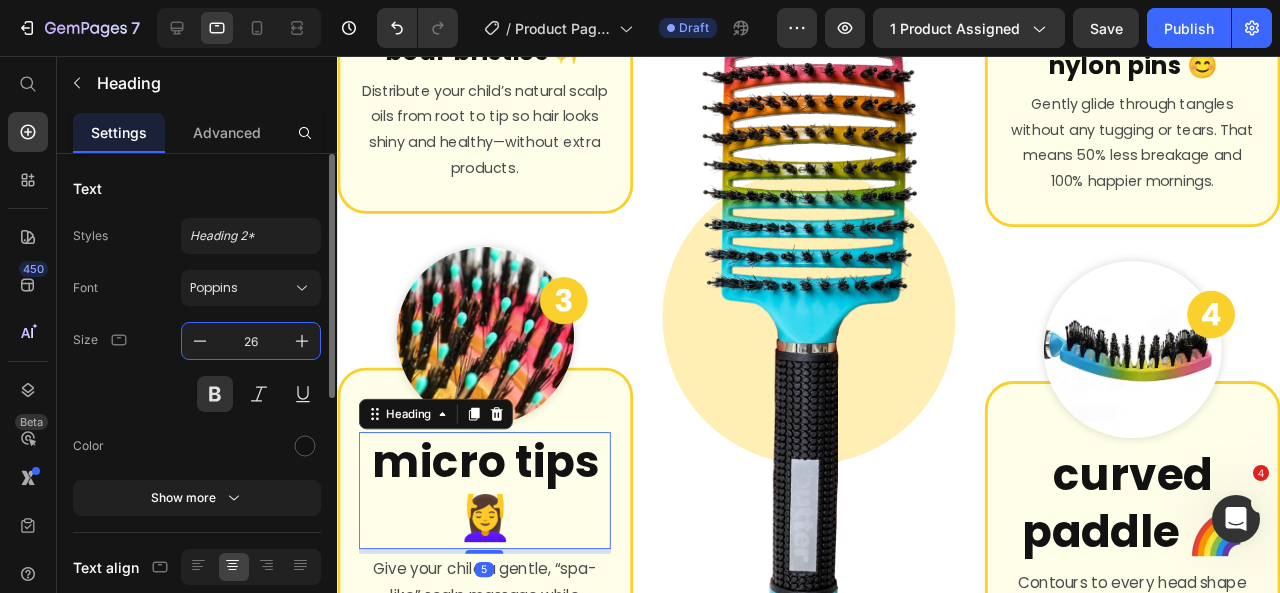 click on "26" at bounding box center [251, 341] 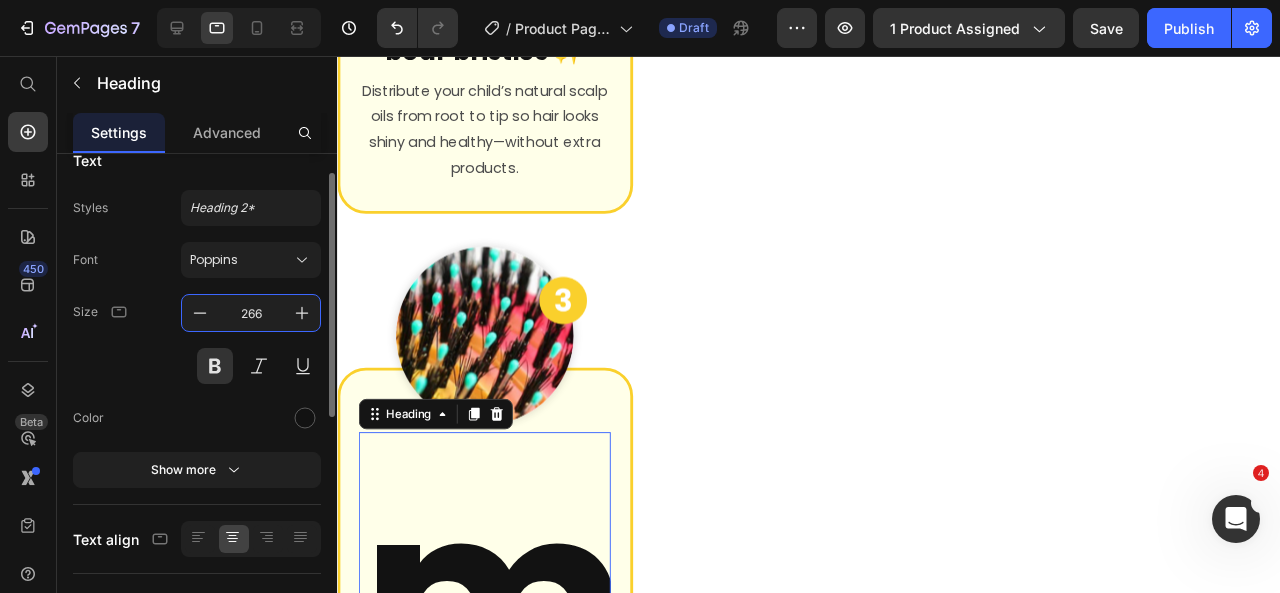 scroll, scrollTop: 34, scrollLeft: 0, axis: vertical 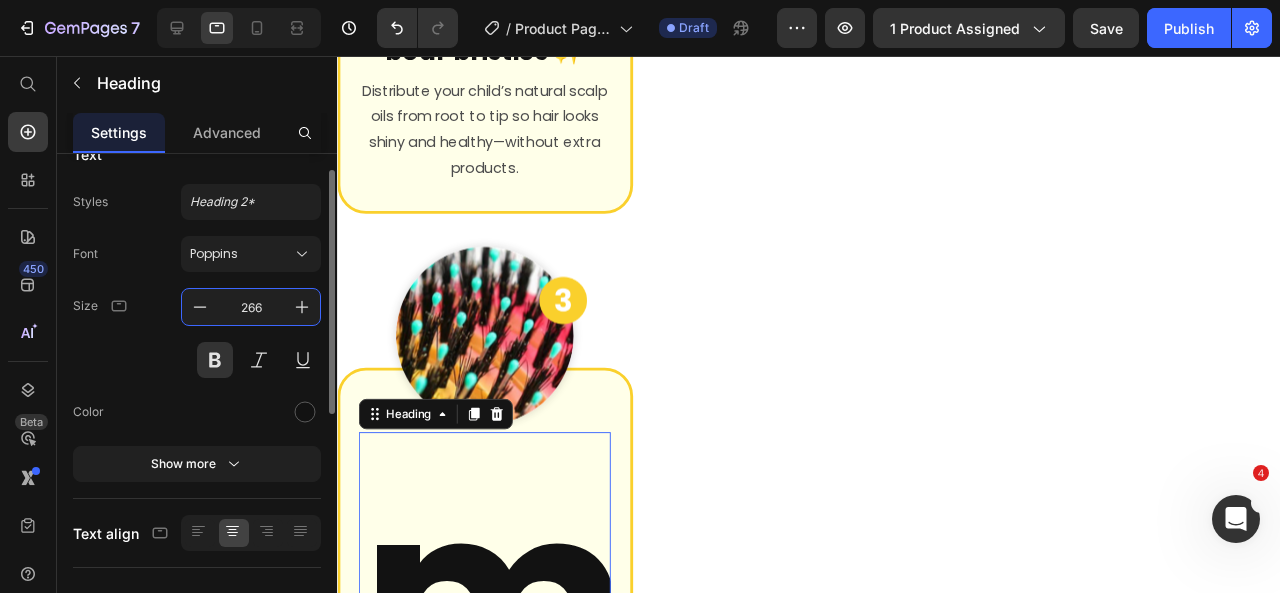 type on "26" 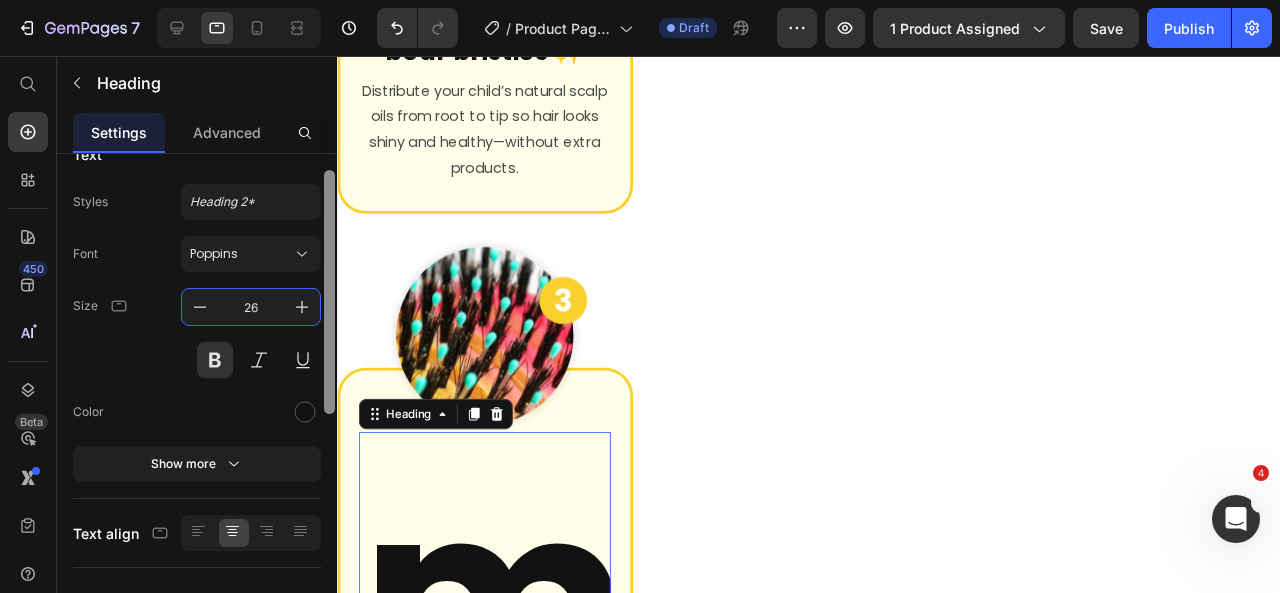 scroll, scrollTop: 6837, scrollLeft: 0, axis: vertical 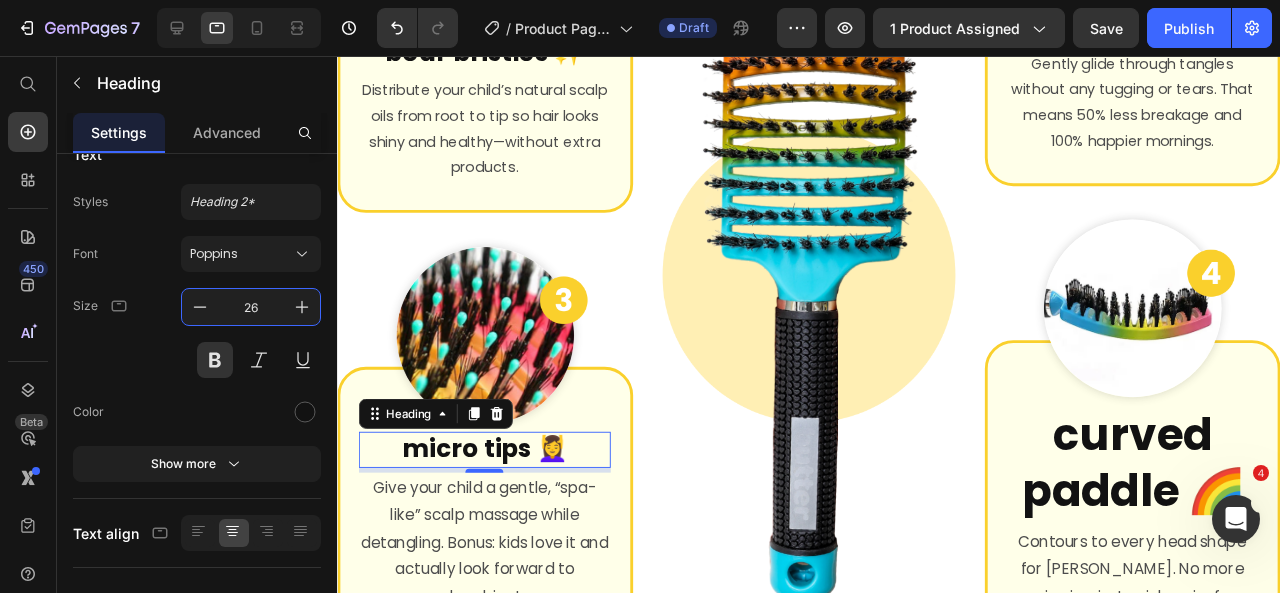 click on "Give your child a gentle, “spa-like” scalp massage while detangling. Bonus: kids love it and actually look forward to brushing!" at bounding box center (492, 568) 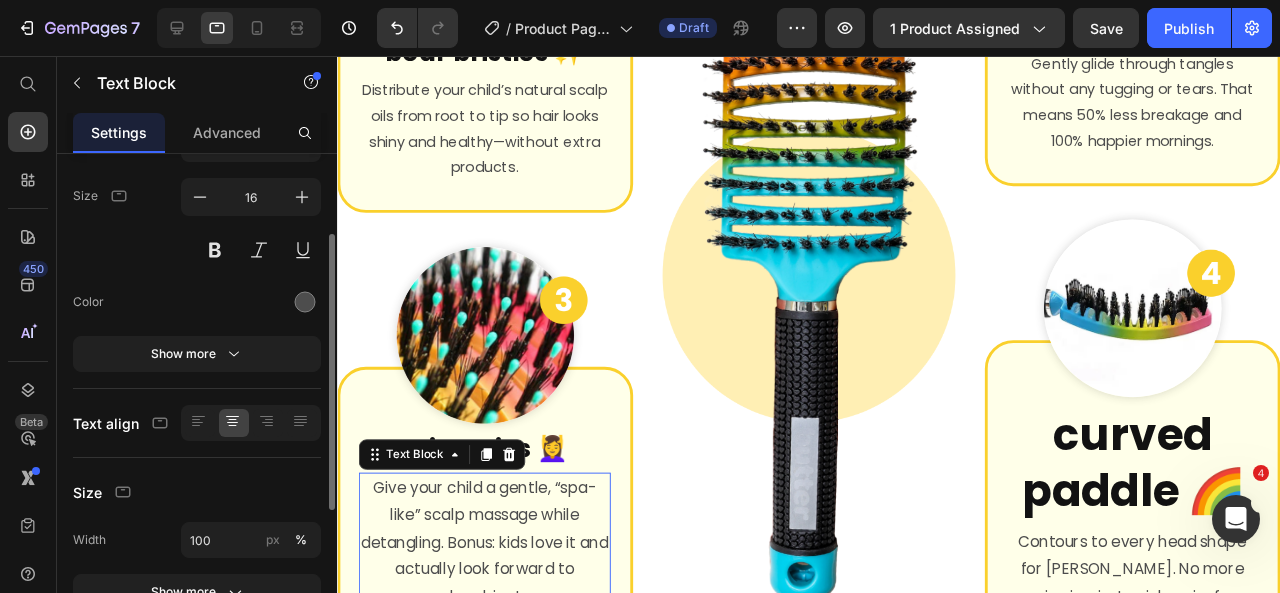 scroll, scrollTop: 144, scrollLeft: 0, axis: vertical 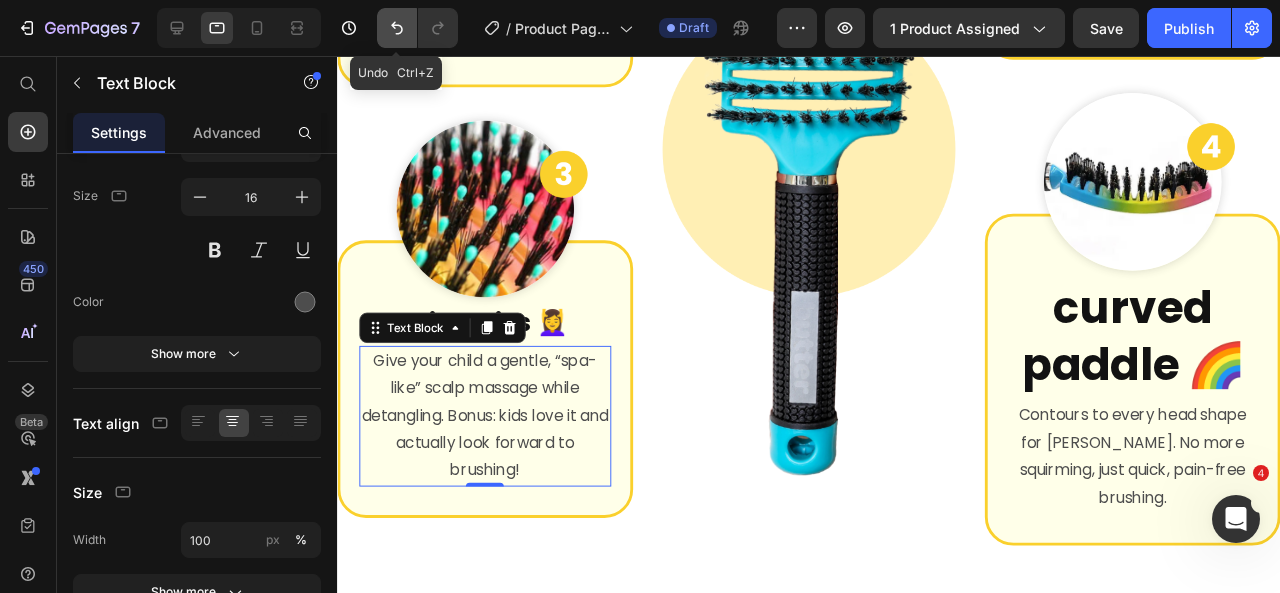 click 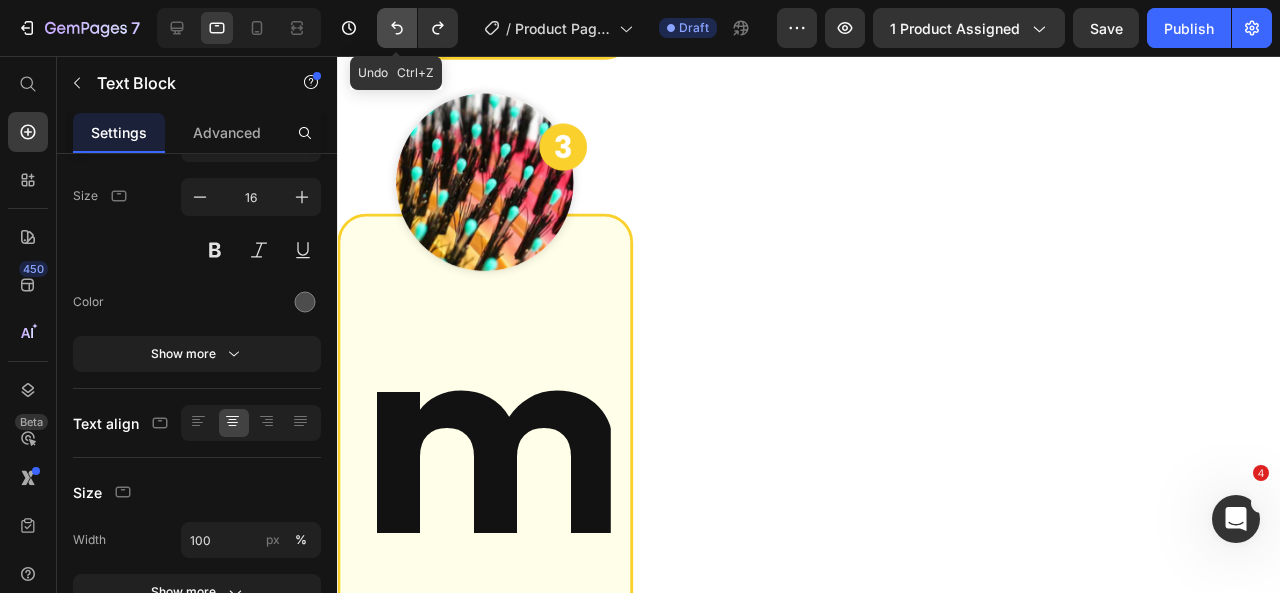 scroll, scrollTop: 6930, scrollLeft: 0, axis: vertical 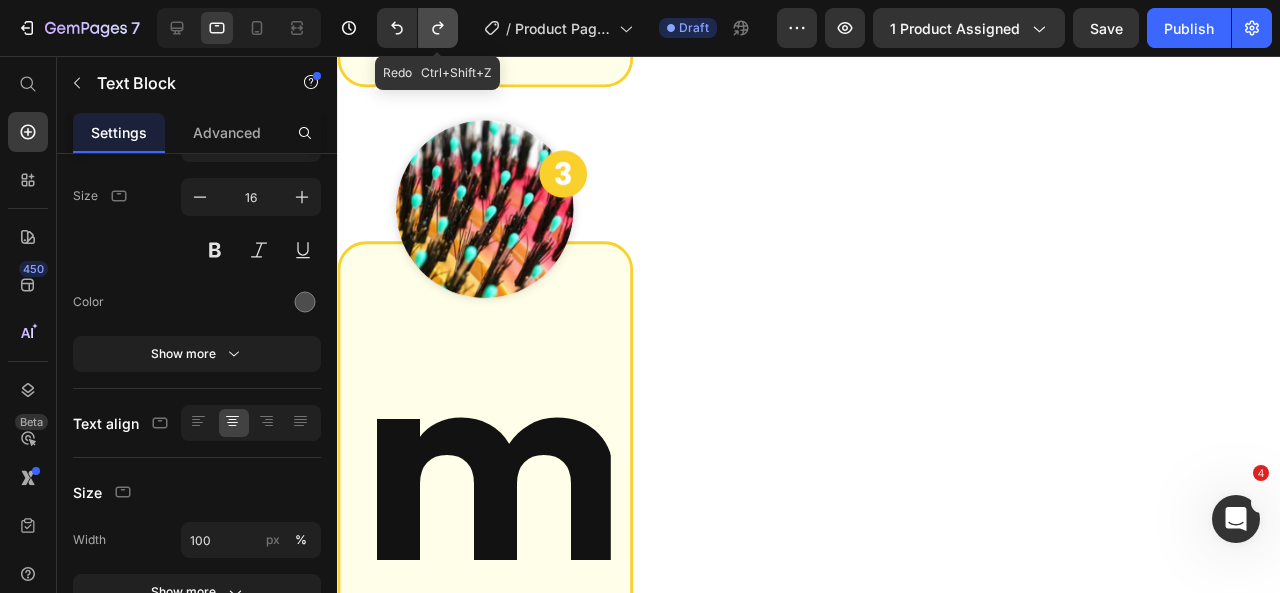 click 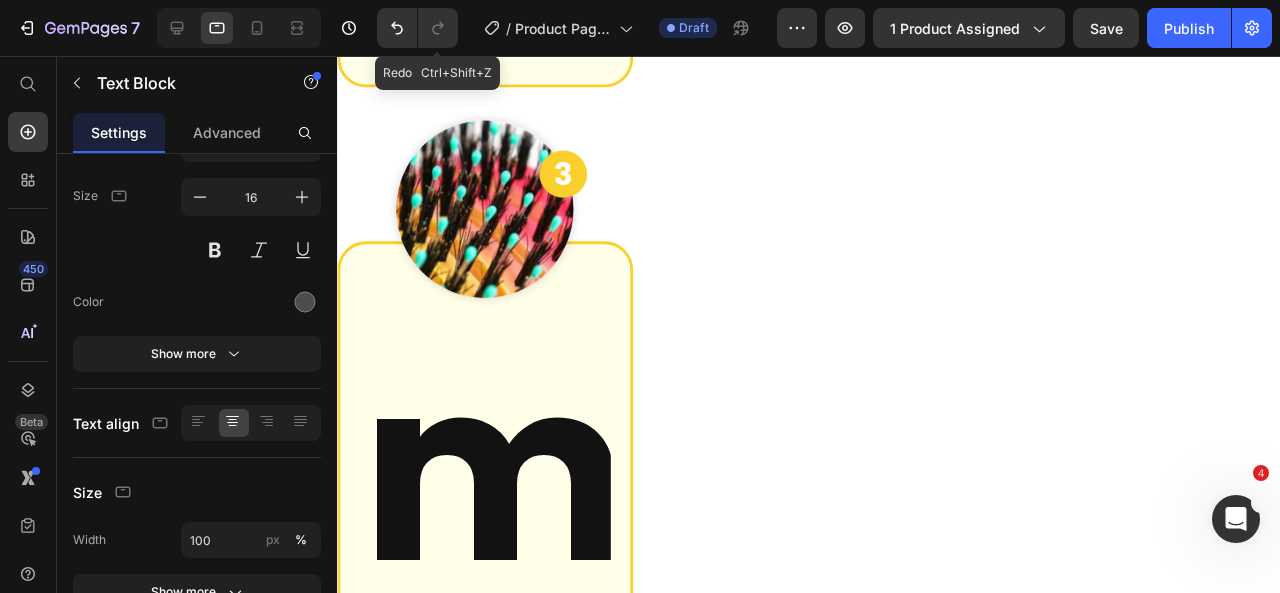 scroll, scrollTop: 6959, scrollLeft: 0, axis: vertical 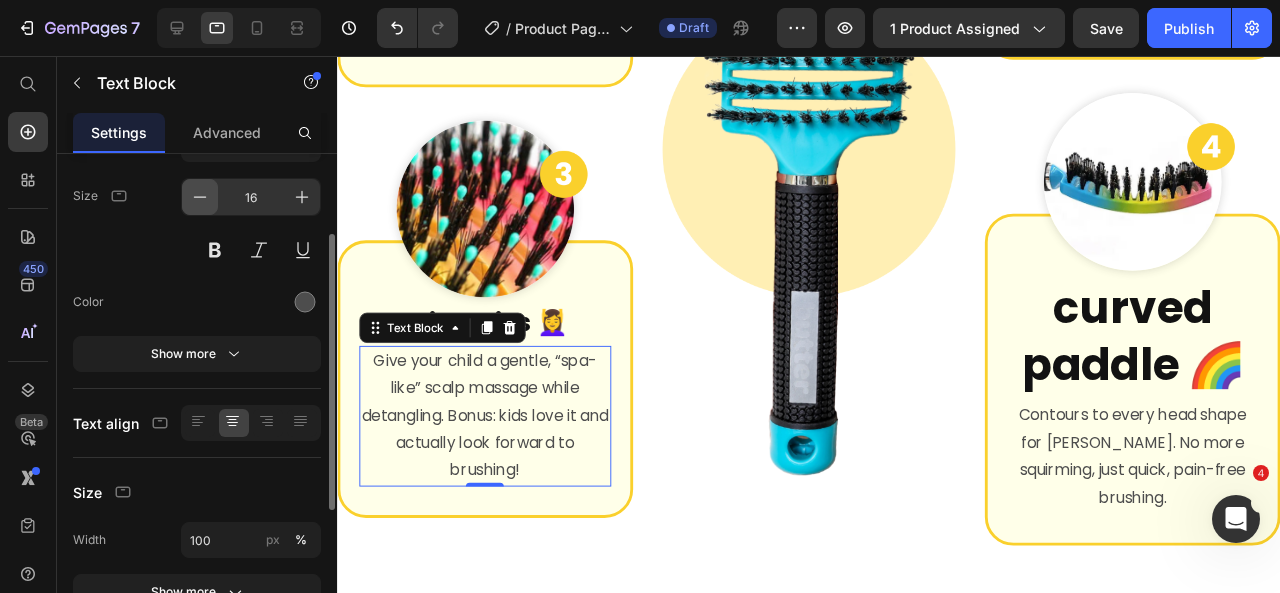 click at bounding box center [200, 197] 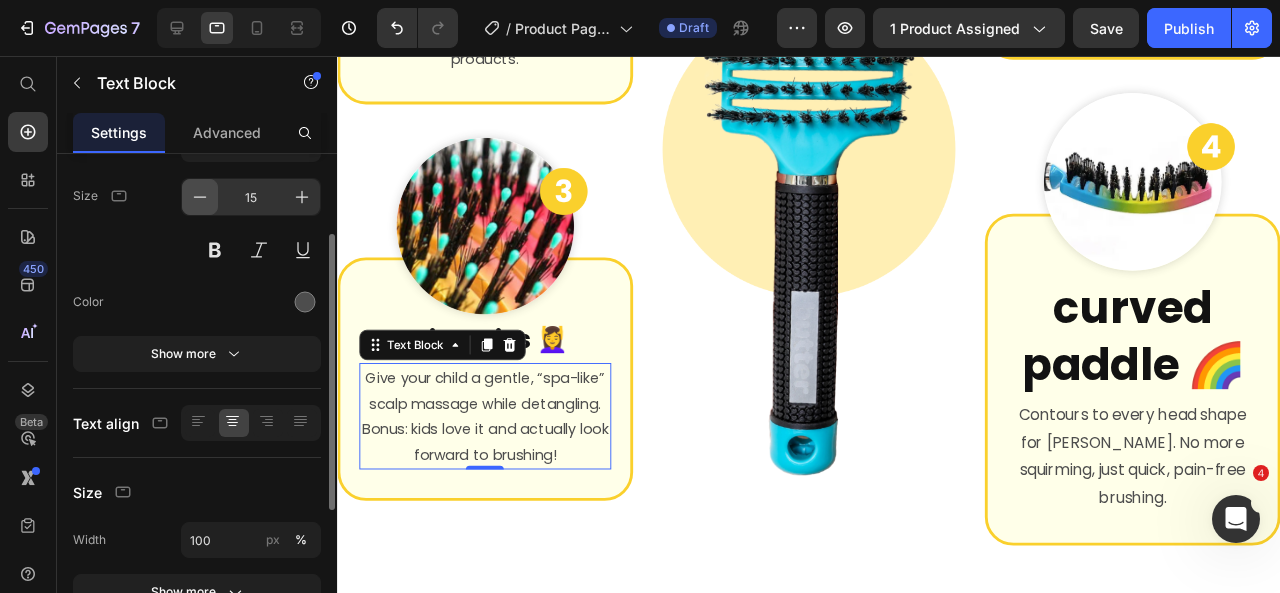 scroll, scrollTop: 6977, scrollLeft: 0, axis: vertical 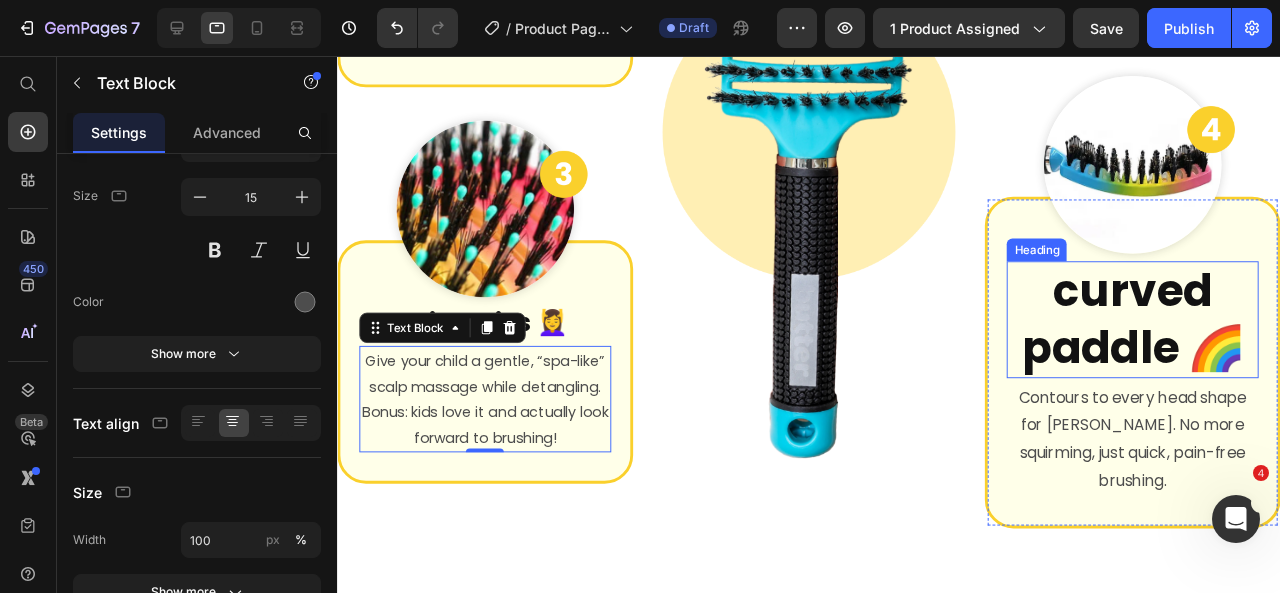 click on "curved paddle 🌈" at bounding box center (1173, 334) 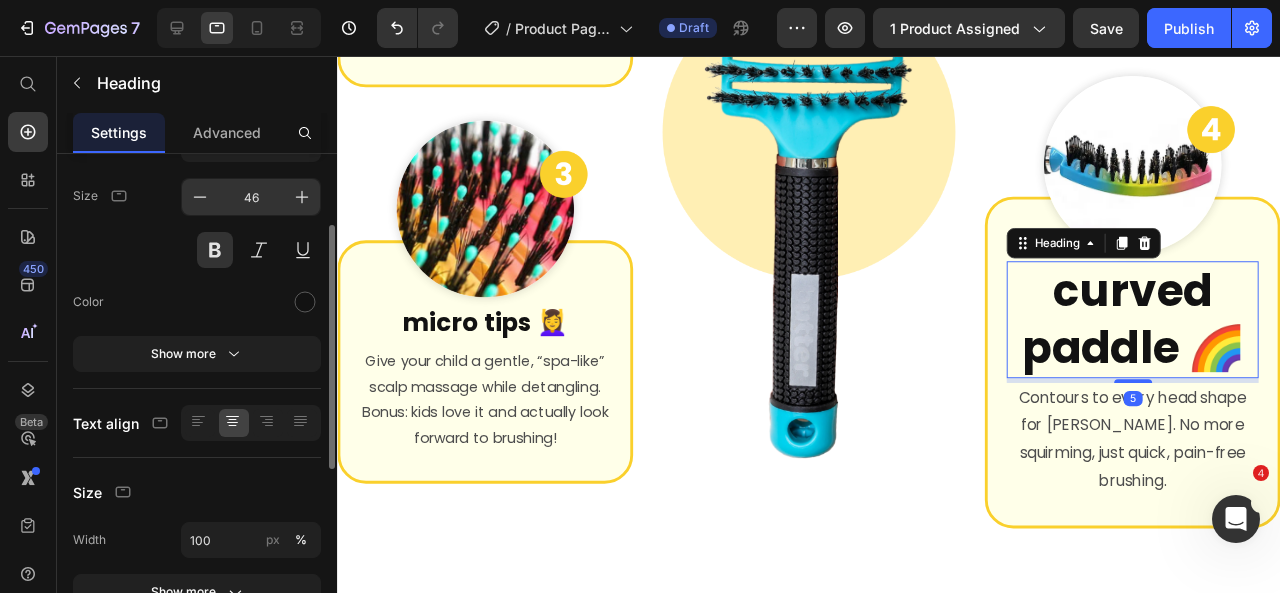 scroll, scrollTop: 0, scrollLeft: 0, axis: both 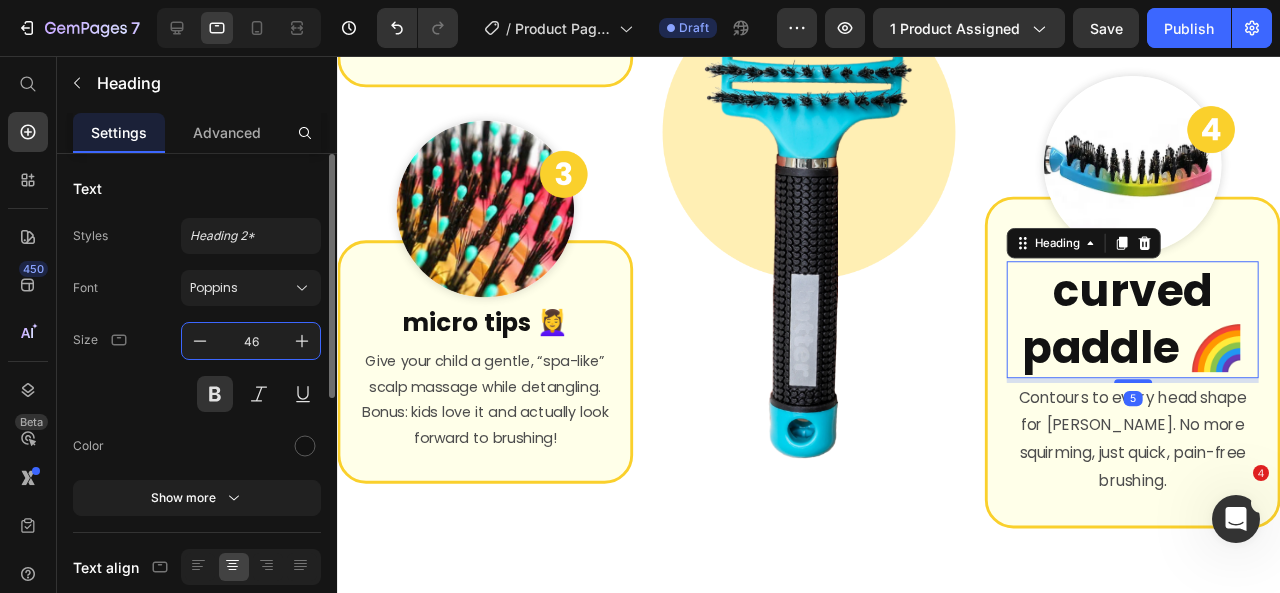 click on "46" at bounding box center [251, 341] 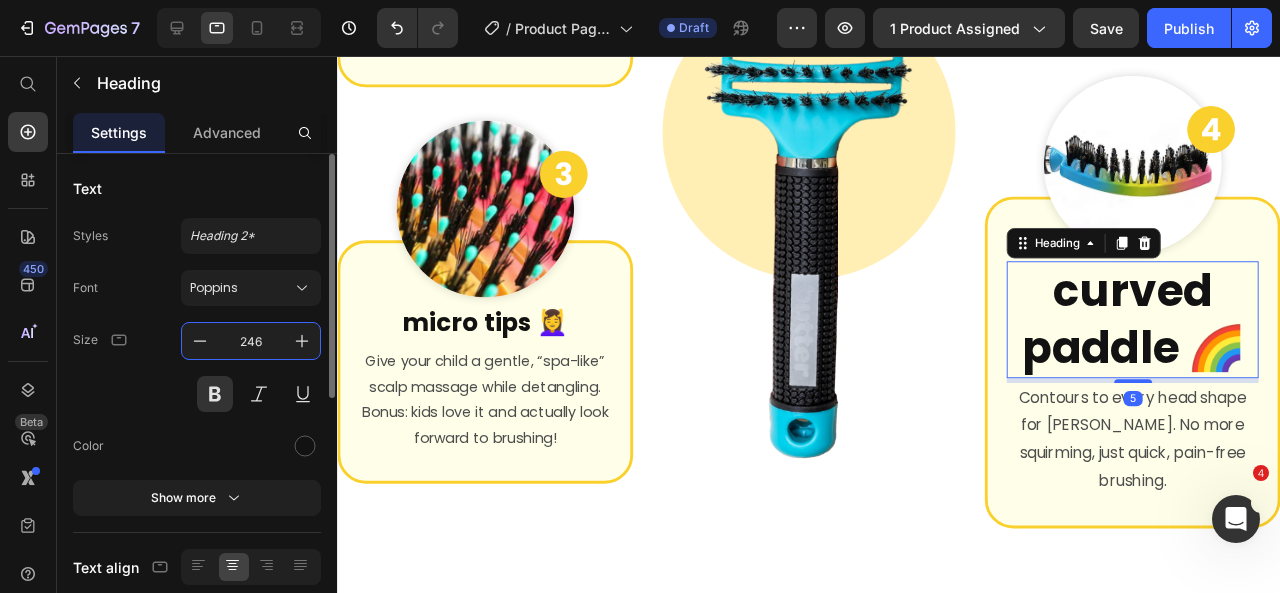 click on "246" at bounding box center (251, 341) 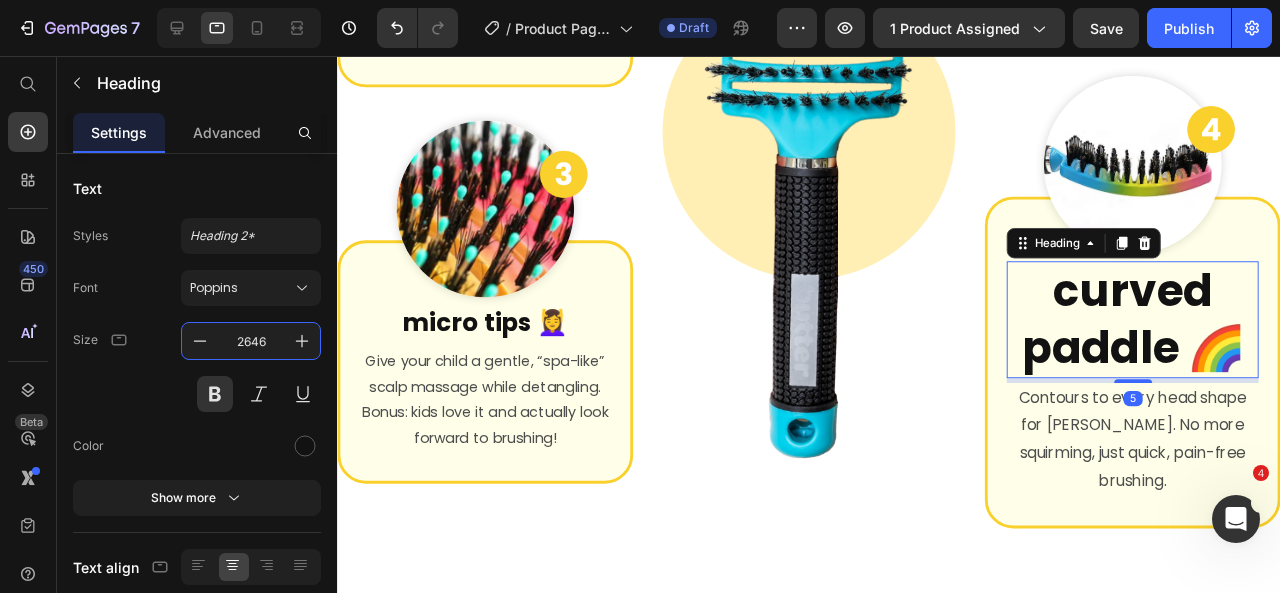 scroll, scrollTop: 29276, scrollLeft: 0, axis: vertical 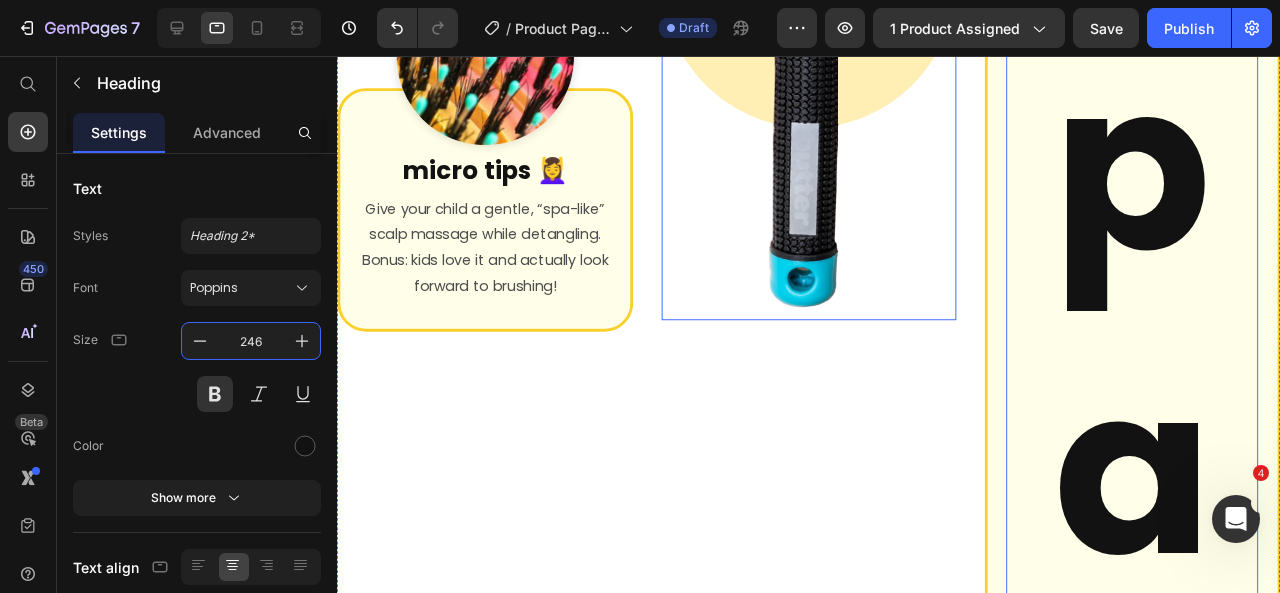 type on "26" 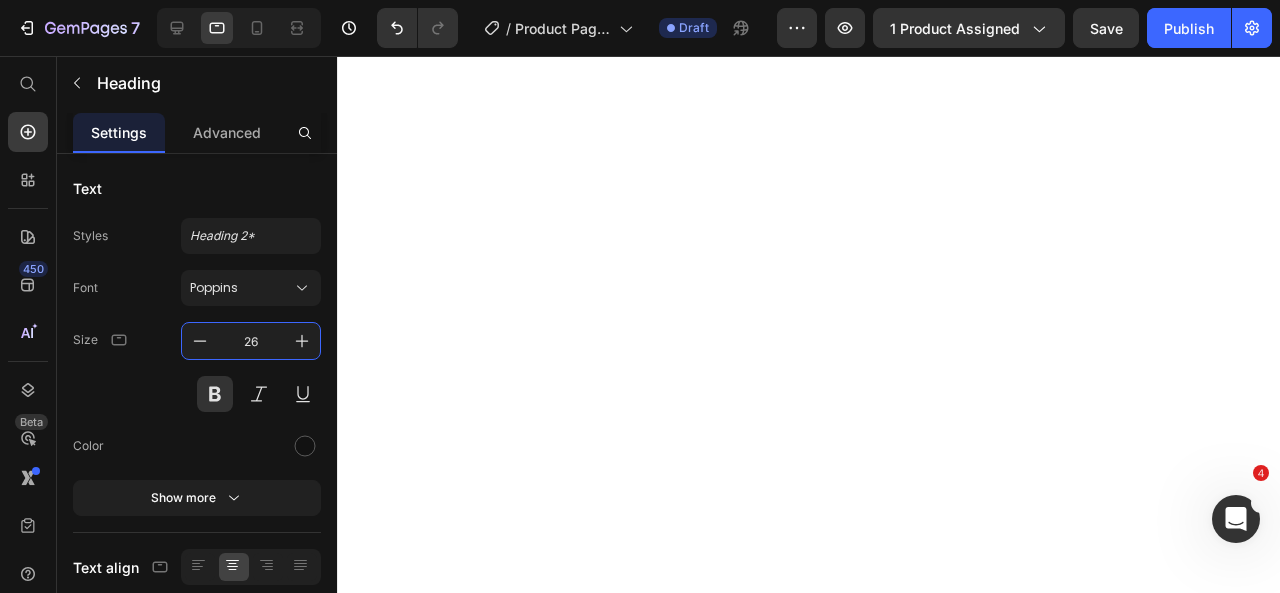 scroll, scrollTop: 6934, scrollLeft: 0, axis: vertical 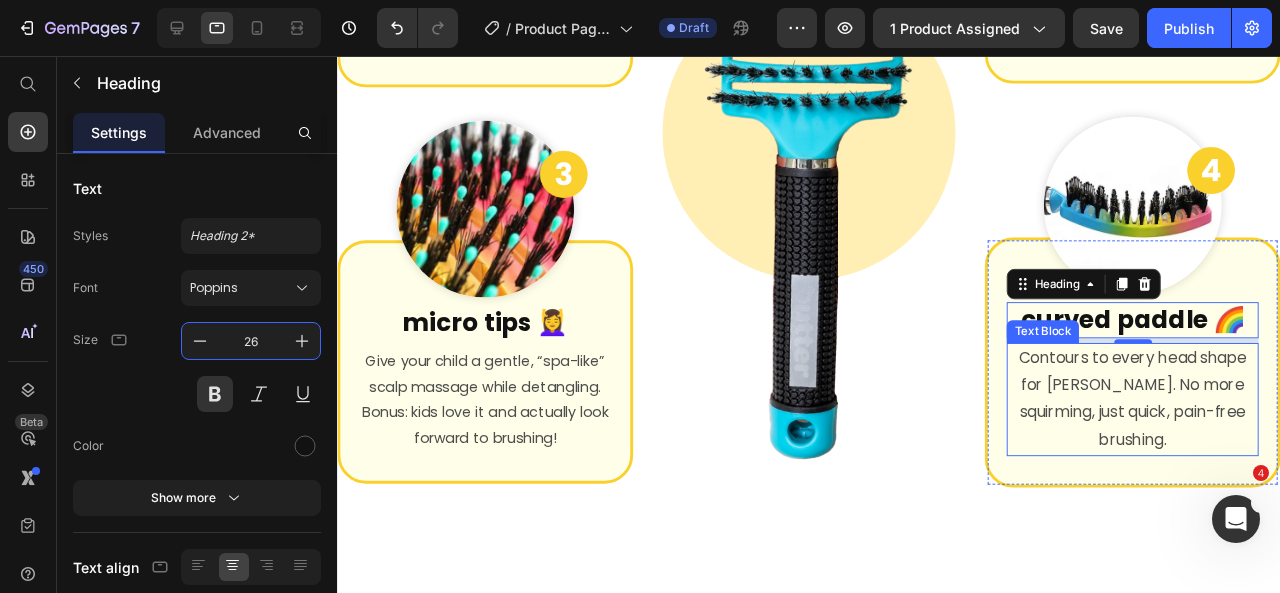 click on "Contours to every head shape for [PERSON_NAME]. No more squirming, just quick, pain-free brushing." at bounding box center (1173, 417) 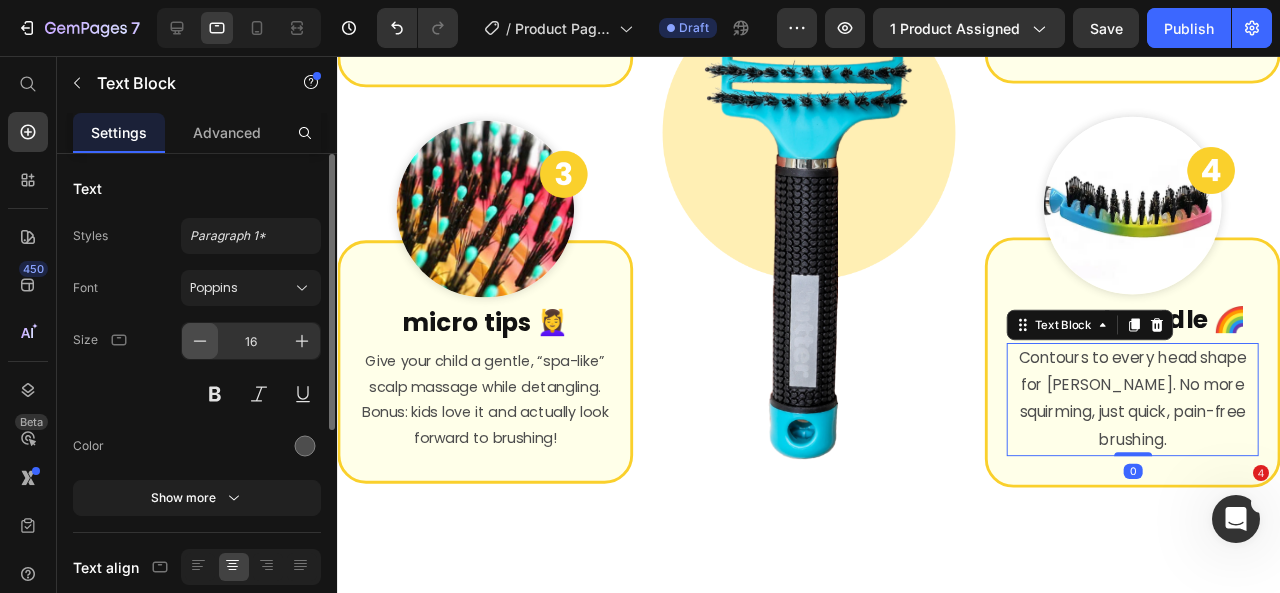 click 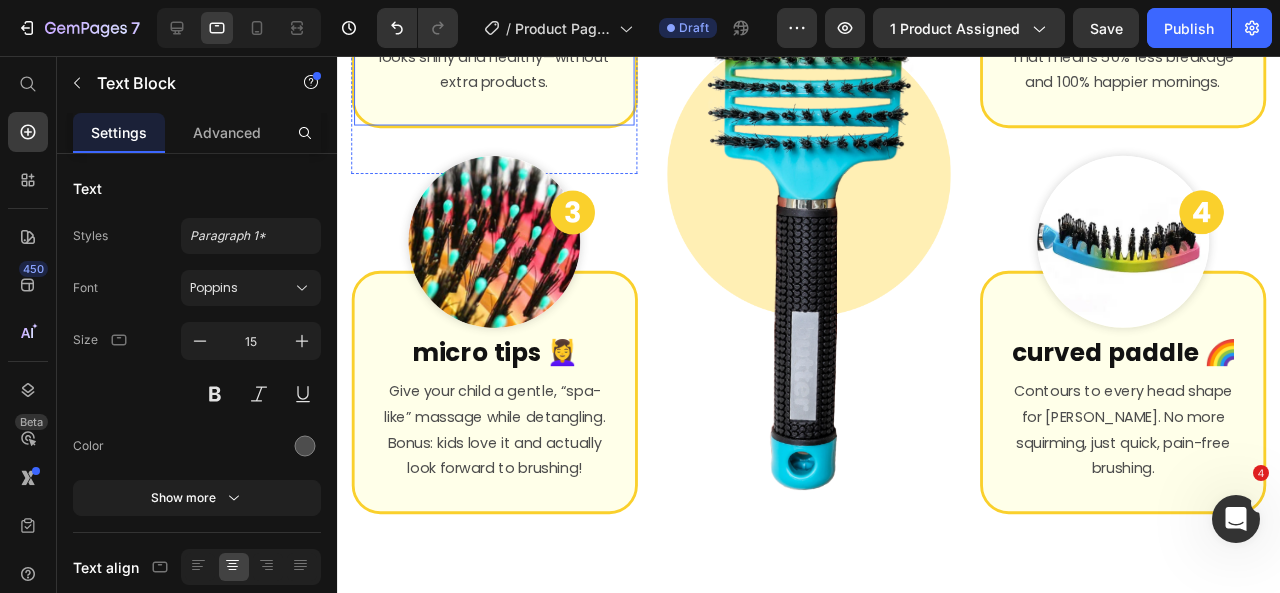 scroll, scrollTop: 5289, scrollLeft: 0, axis: vertical 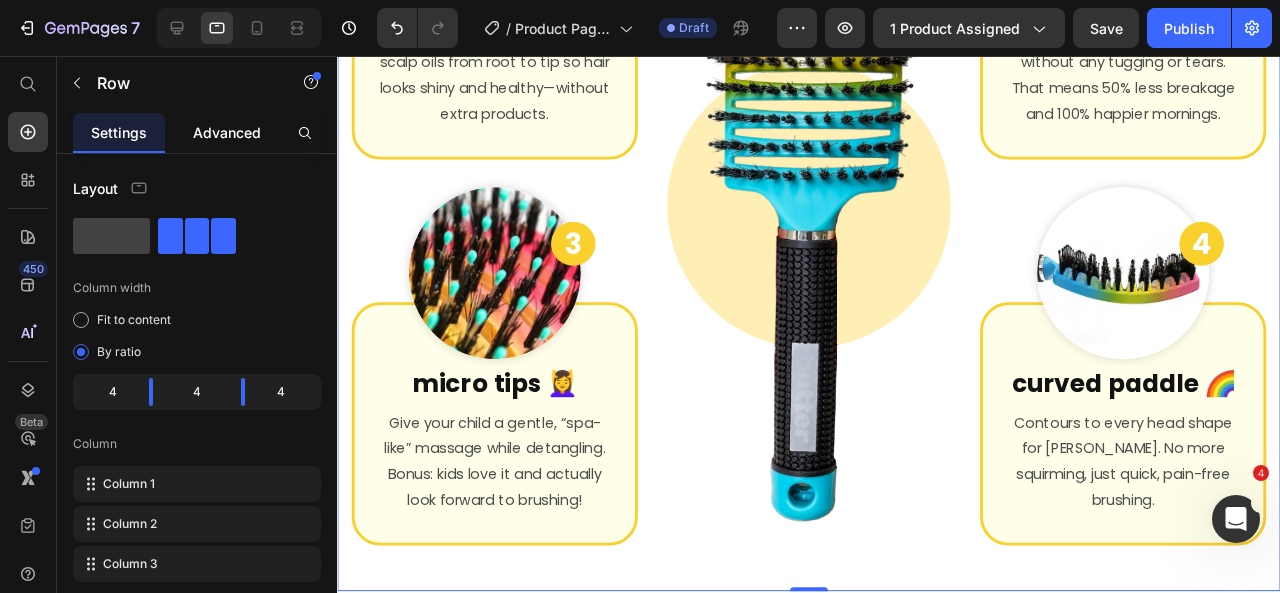 click on "Advanced" at bounding box center (227, 132) 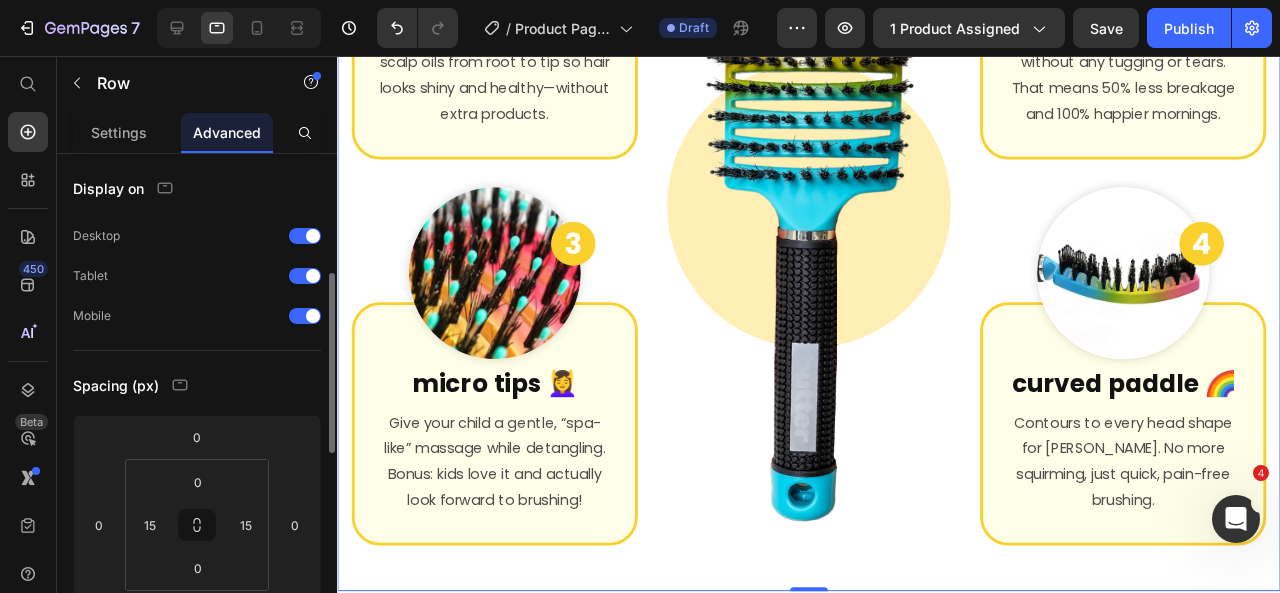 scroll, scrollTop: 88, scrollLeft: 0, axis: vertical 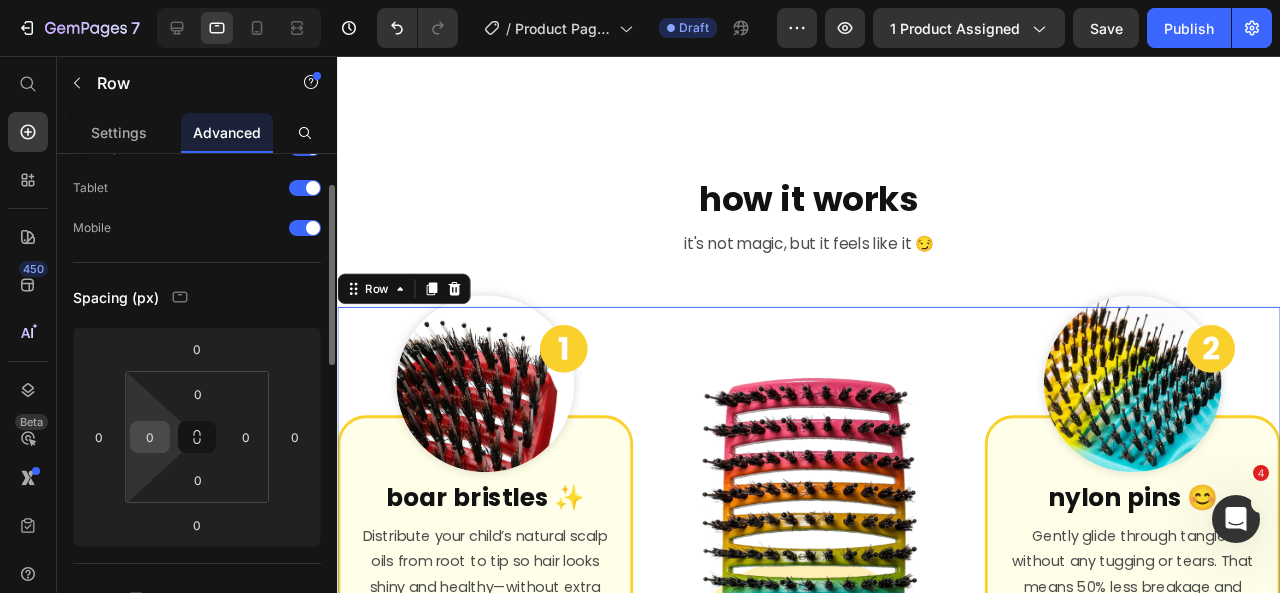 click on "0" at bounding box center (150, 437) 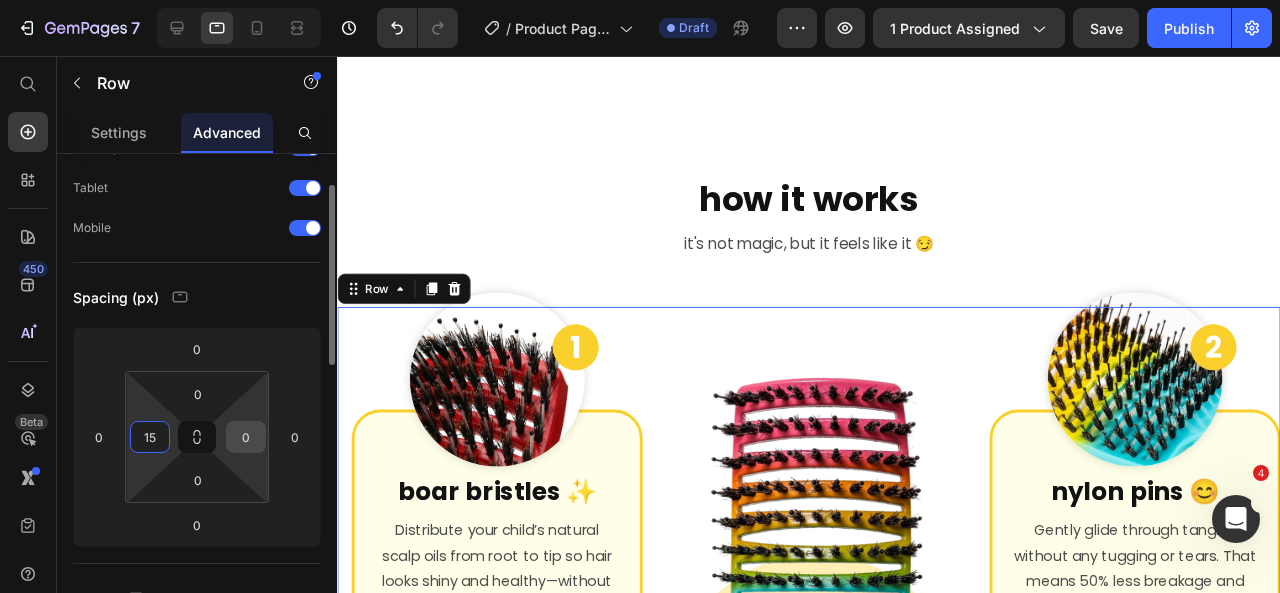 type on "15" 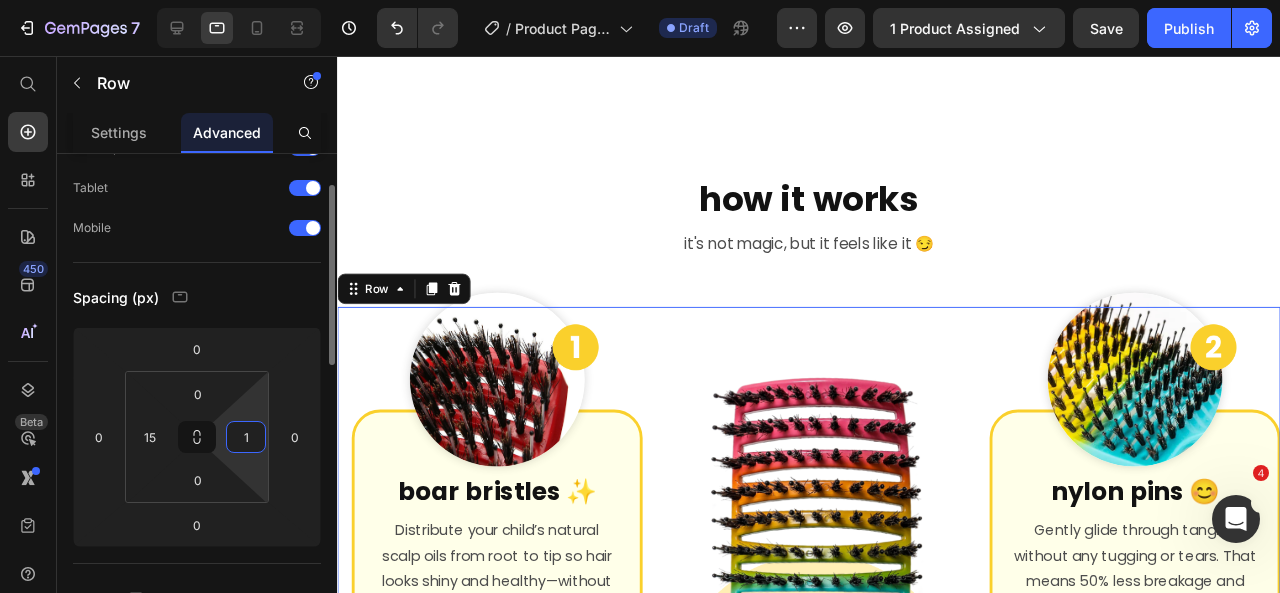 type on "15" 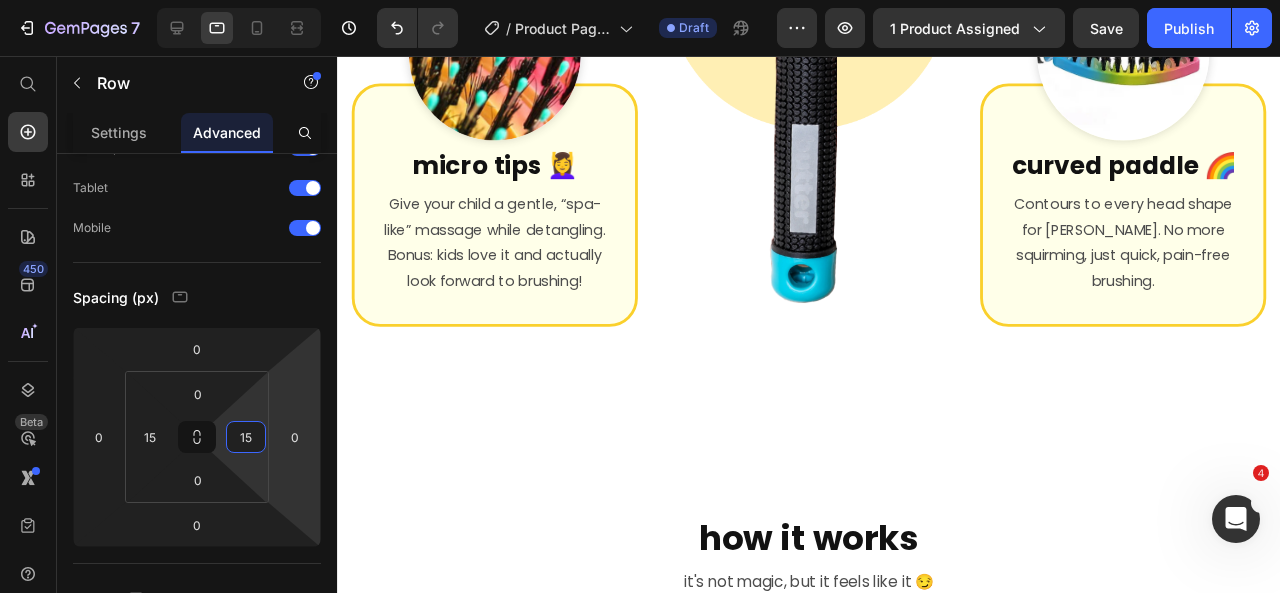 scroll, scrollTop: 5492, scrollLeft: 0, axis: vertical 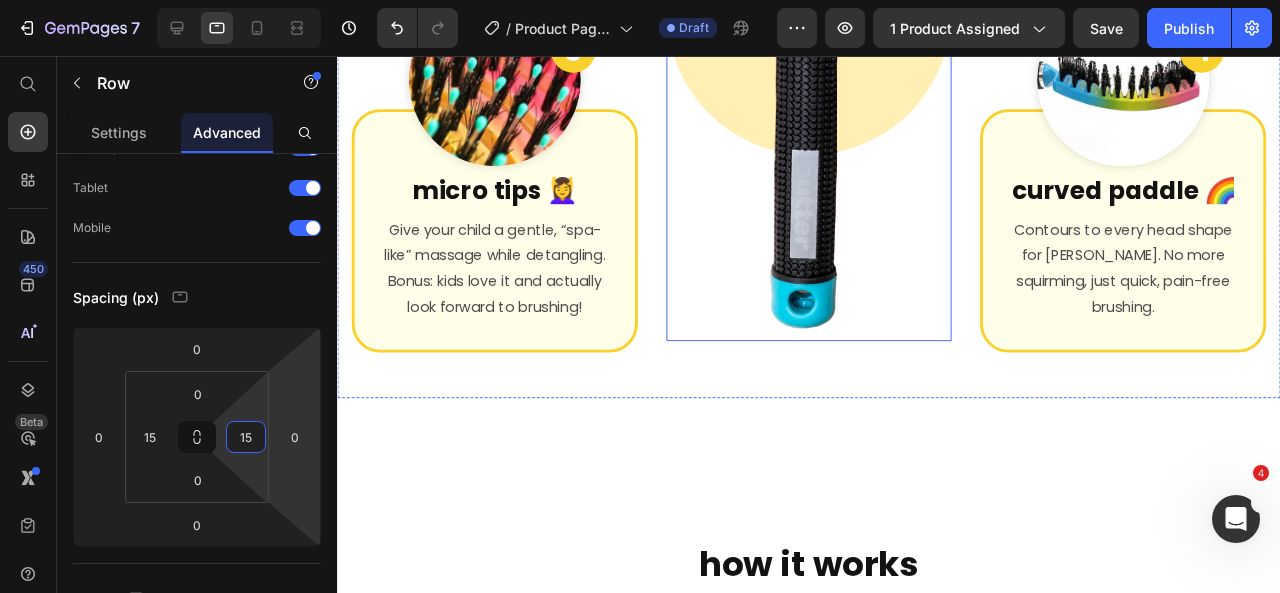click at bounding box center (833, 10) 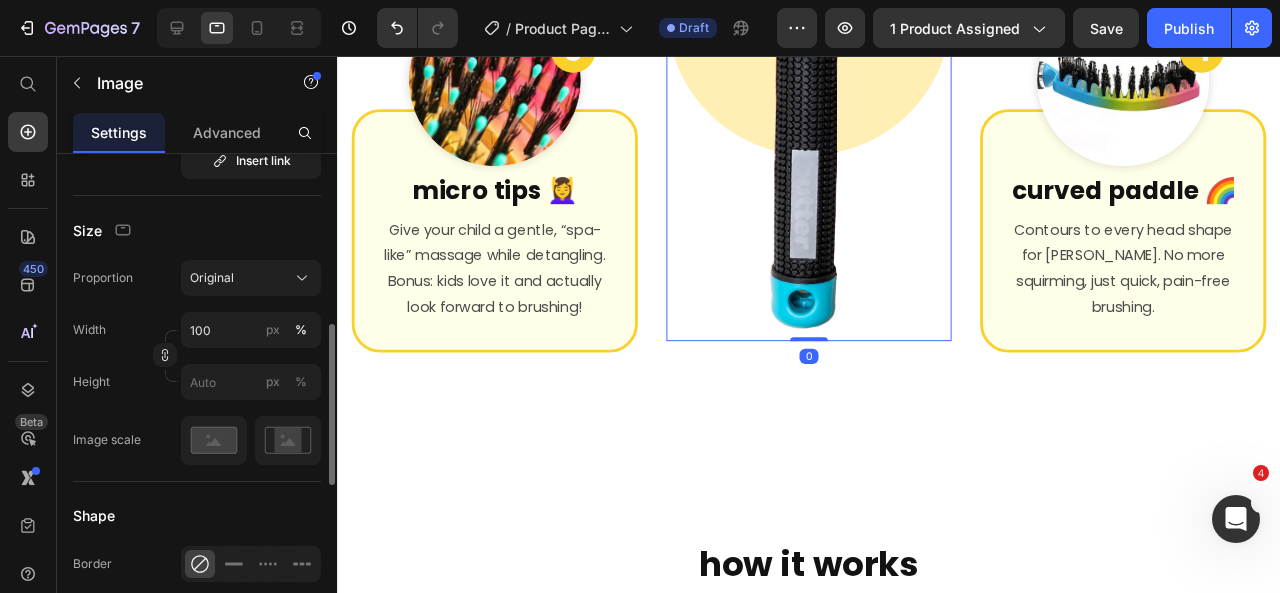 scroll, scrollTop: 518, scrollLeft: 0, axis: vertical 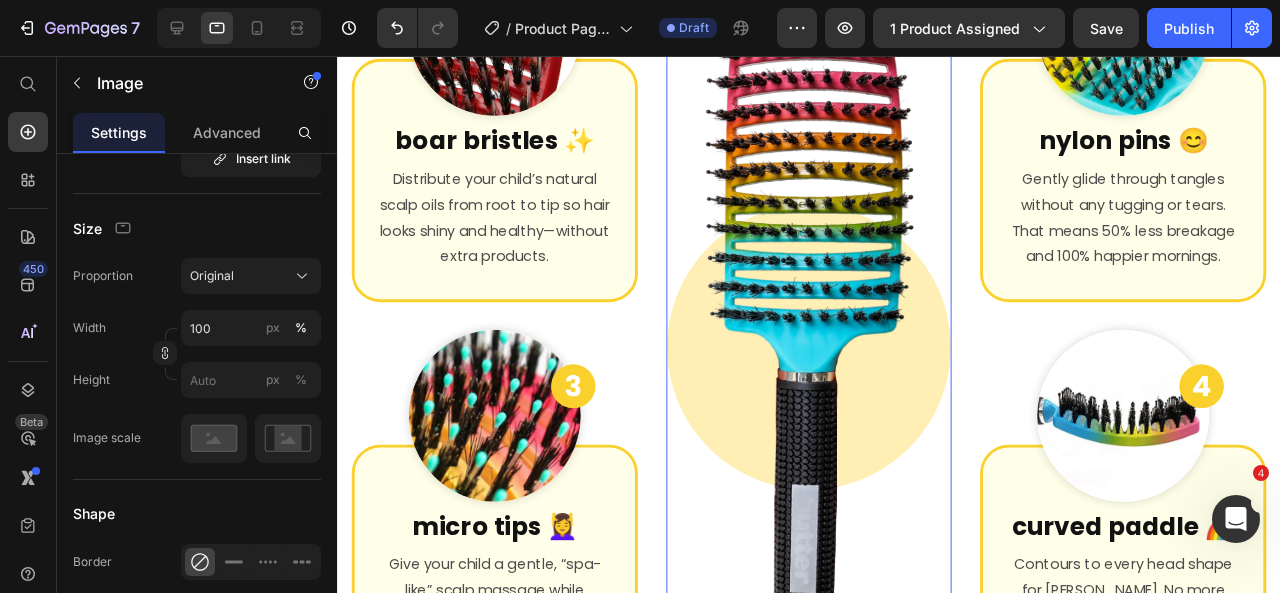 click at bounding box center [833, 362] 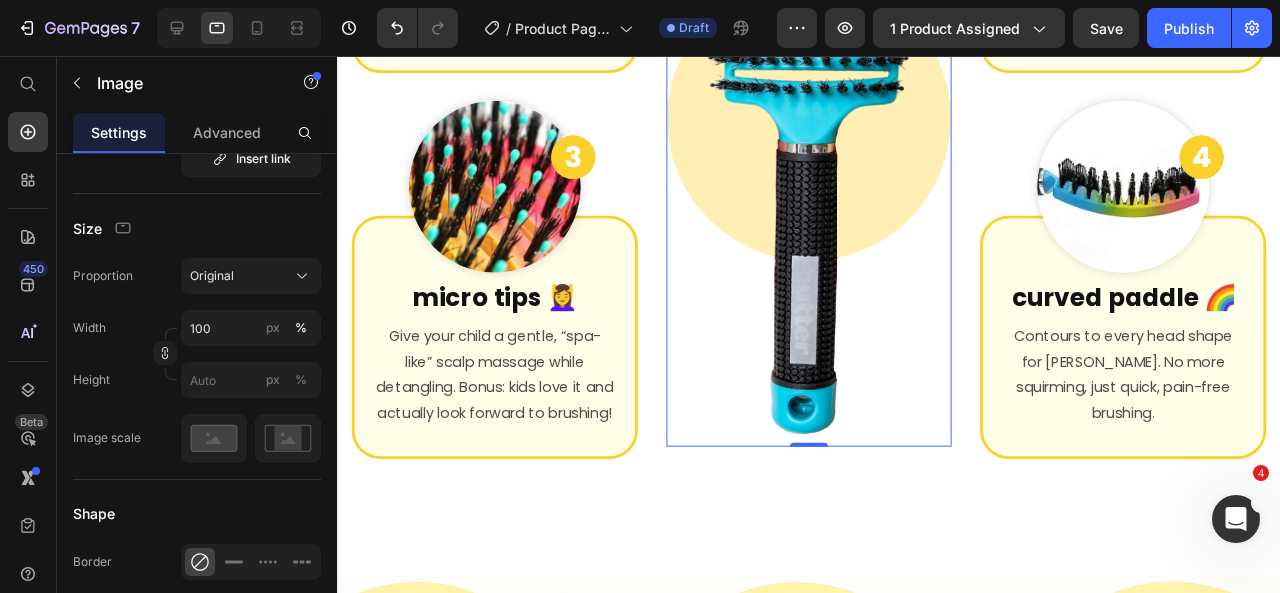 scroll, scrollTop: 6986, scrollLeft: 0, axis: vertical 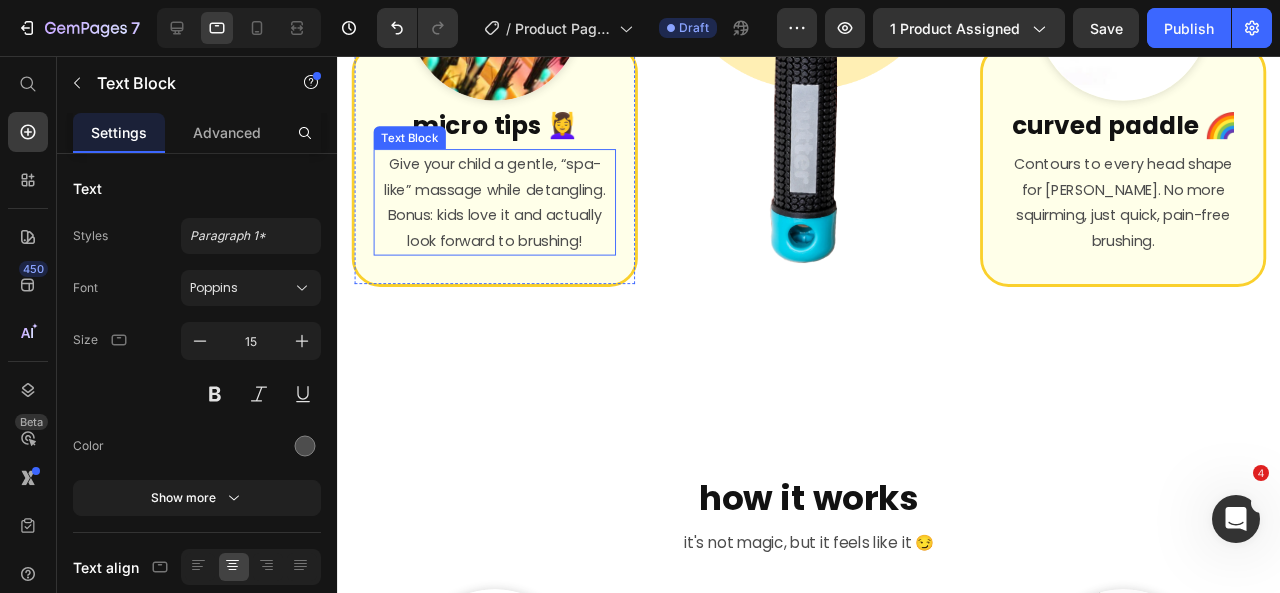 click on "Give your child a gentle, “spa-like” massage while detangling. Bonus: kids love it and actually look forward to brushing!" at bounding box center (502, 210) 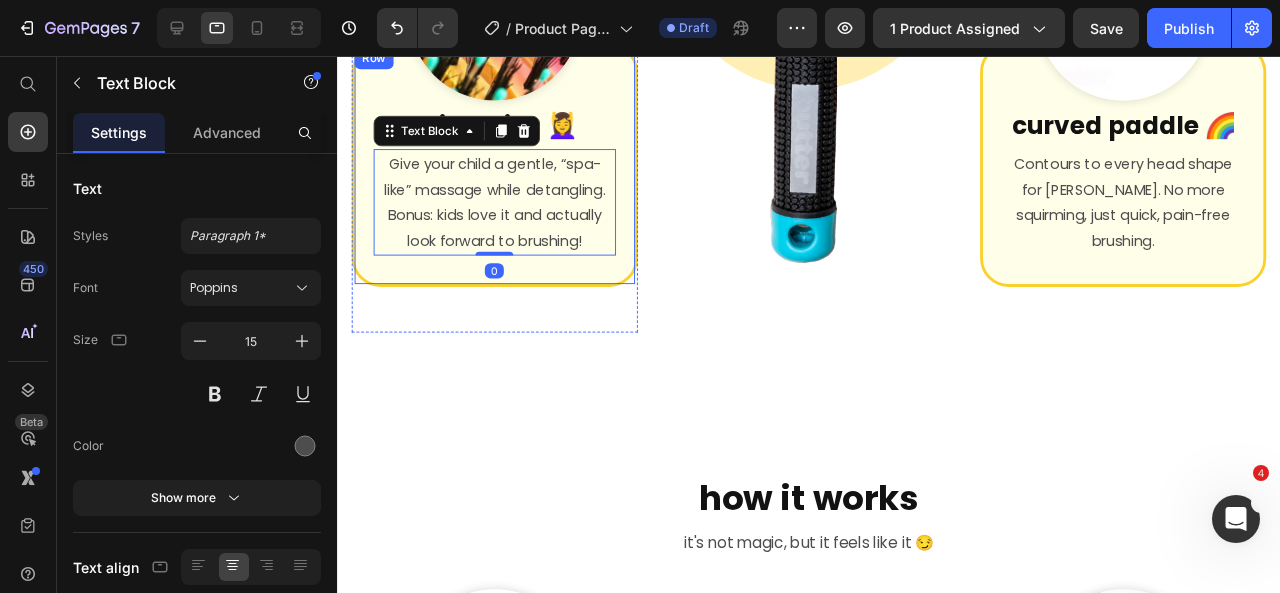 scroll, scrollTop: 5964, scrollLeft: 0, axis: vertical 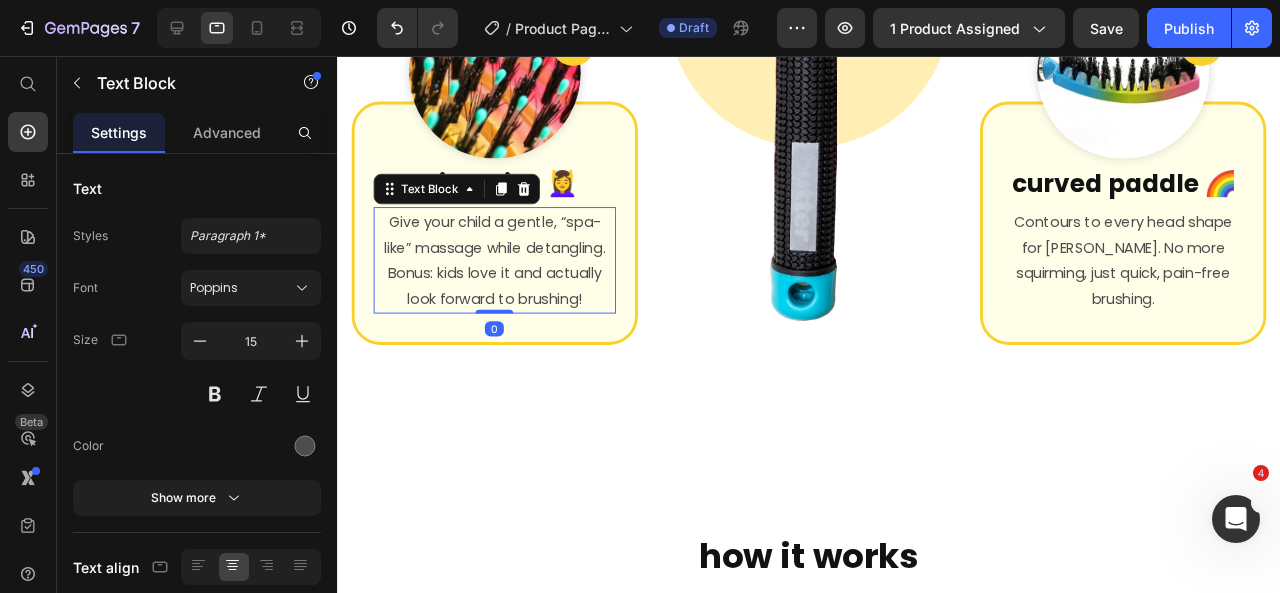 click on "Give your child a gentle, “spa-like” massage while detangling. Bonus: kids love it and actually look forward to brushing!" at bounding box center [502, 271] 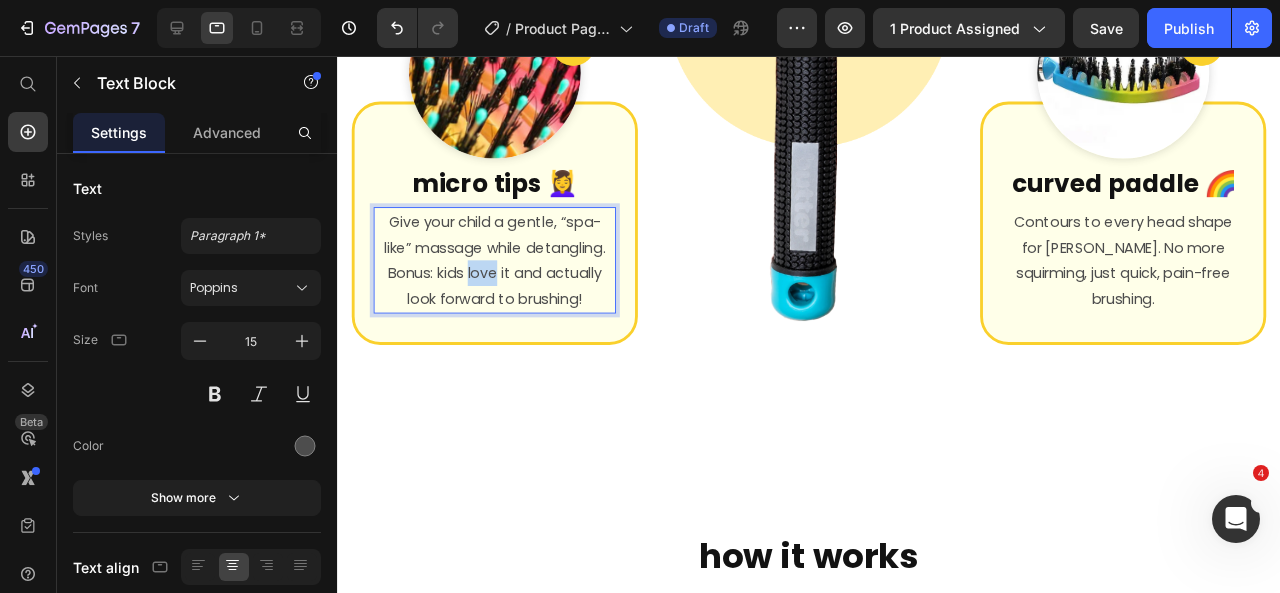 click on "Give your child a gentle, “spa-like” massage while detangling. Bonus: kids love it and actually look forward to brushing!" at bounding box center (502, 271) 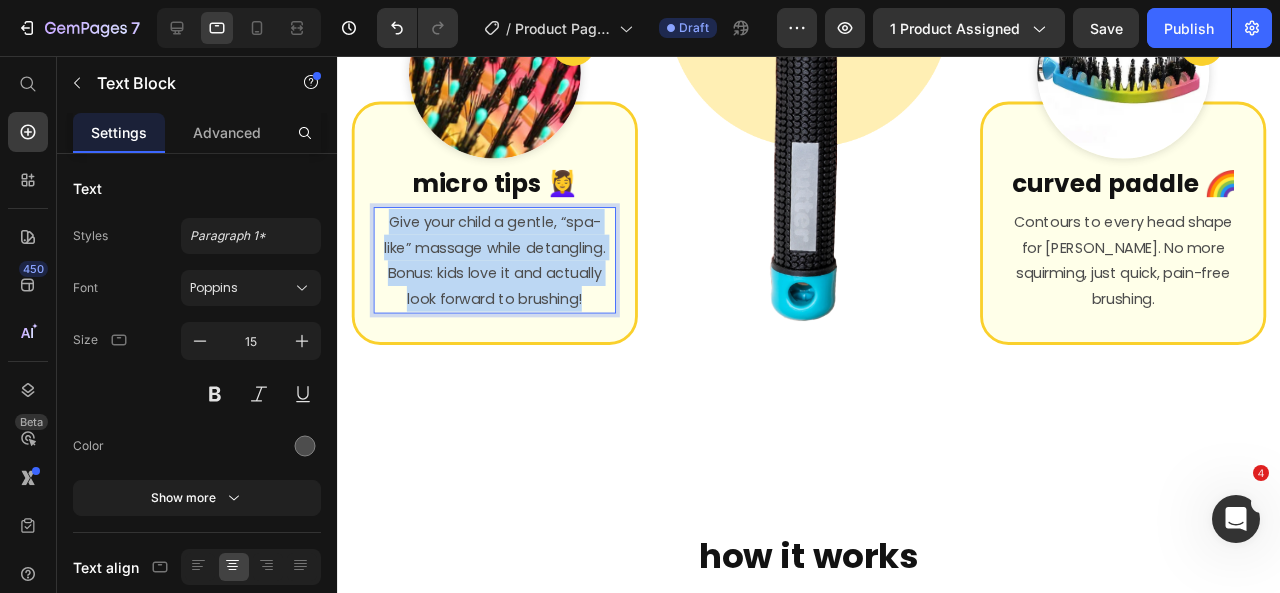 click on "Give your child a gentle, “spa-like” massage while detangling. Bonus: kids love it and actually look forward to brushing!" at bounding box center (502, 271) 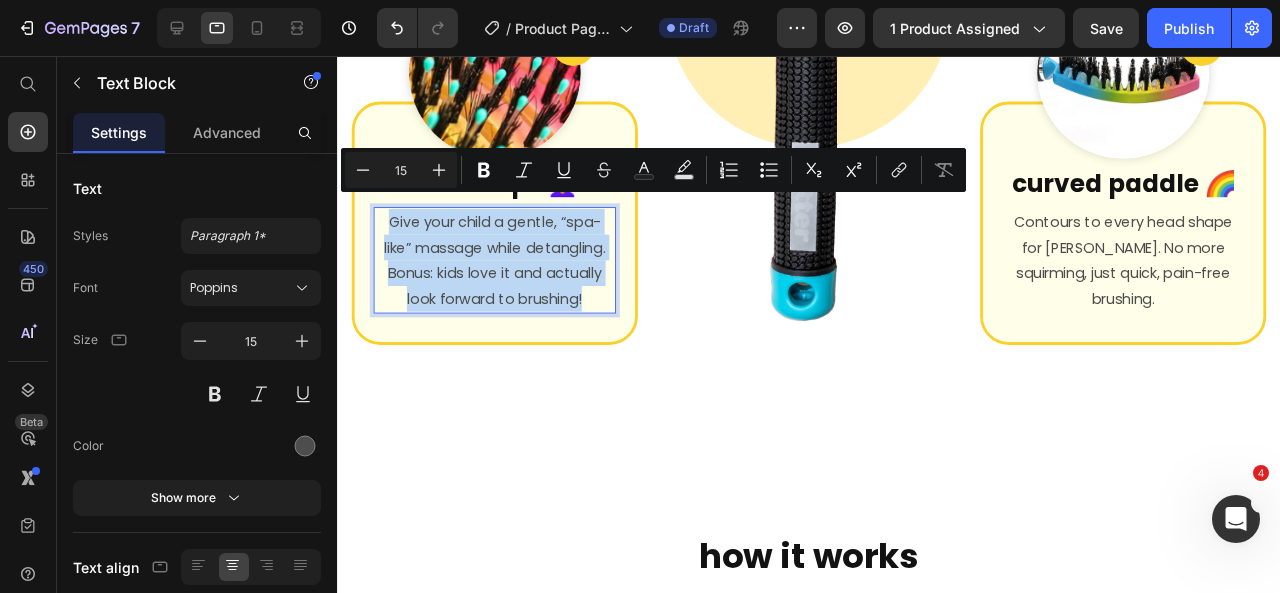 copy on "Give your child a gentle, “spa-like” massage while detangling. Bonus: kids love it and actually look forward to brushing!" 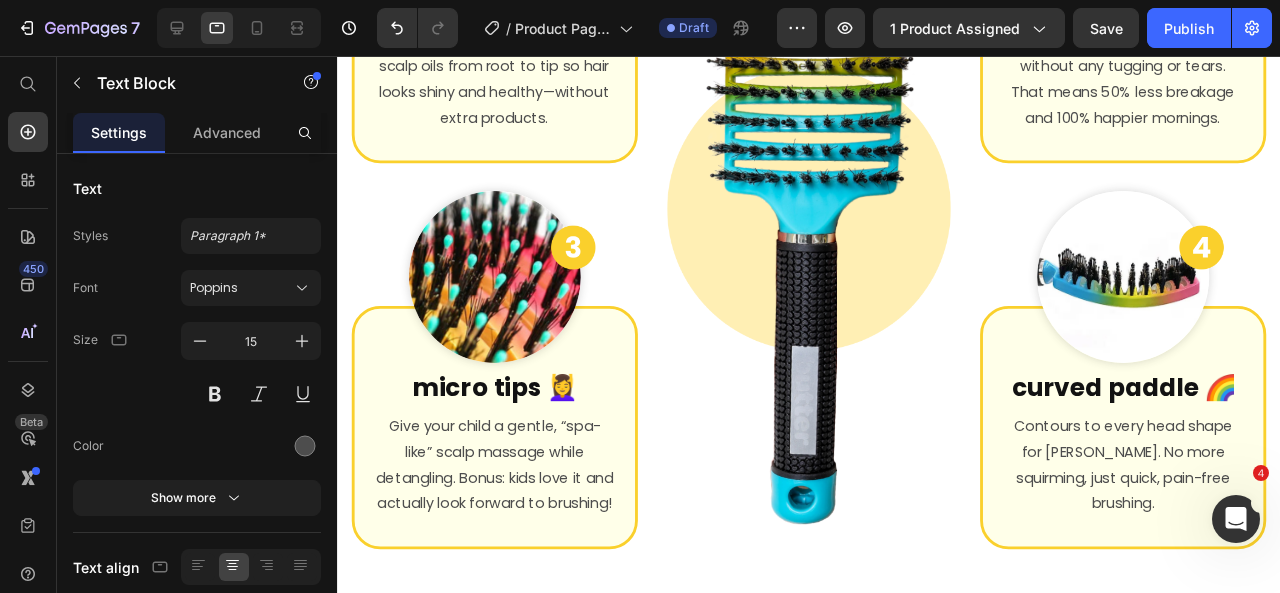 type on "16" 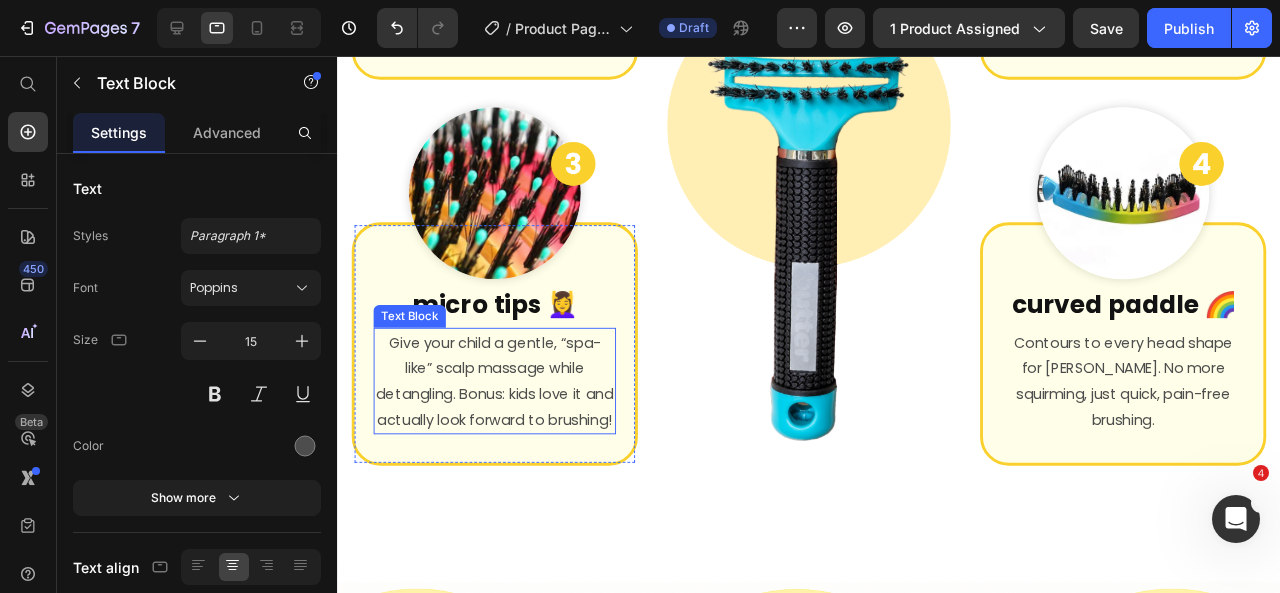 click on "Give your child a gentle, “spa-like” scalp massage while detangling. Bonus: kids love it and actually look forward to brushing!" at bounding box center [502, 398] 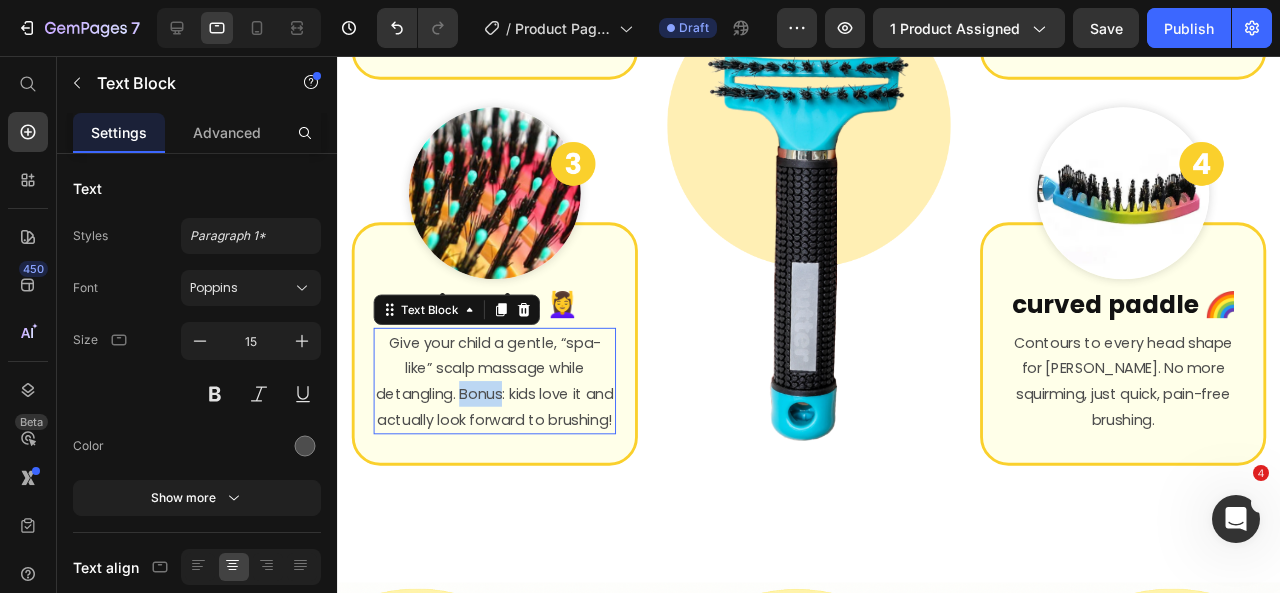 click on "Give your child a gentle, “spa-like” scalp massage while detangling. Bonus: kids love it and actually look forward to brushing!" at bounding box center (502, 398) 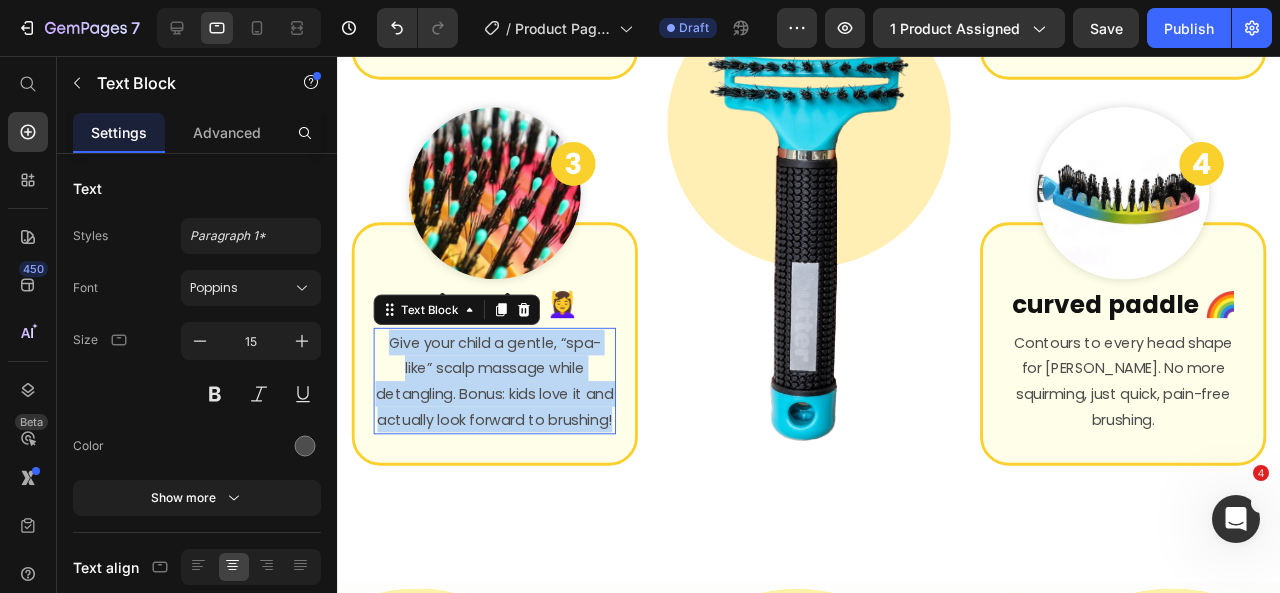 click on "Give your child a gentle, “spa-like” scalp massage while detangling. Bonus: kids love it and actually look forward to brushing!" at bounding box center (502, 398) 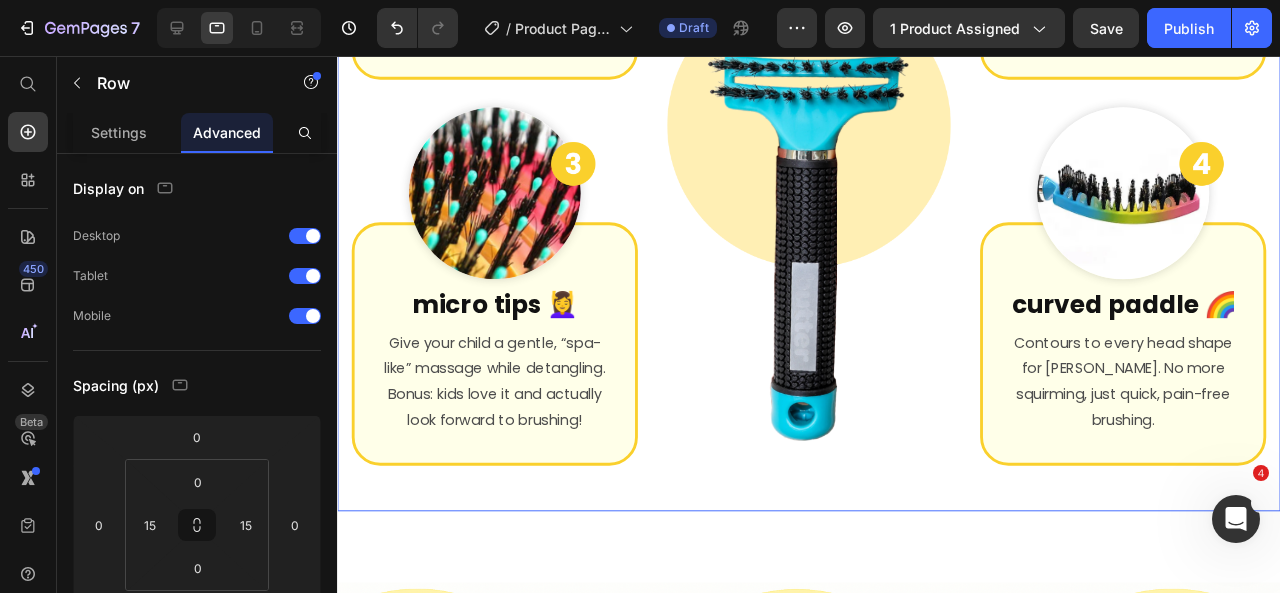 click on "Image Image boar bristles ✨ Heading Distribute your child’s natural scalp oils from root to tip so hair looks shiny and healthy—without extra products. Text Block Row Row Image Image micro tips 💆‍♀️ Heading Give your child a gentle, “spa-like” massage while detangling. Bonus: kids love it and actually look forward to brushing! Text Block Row Row Row Image Image Image nylon pins 😊 Heading Gently glide through tangles without any tugging or tears. That means 50% less breakage and 100% happier mornings. Text Block Row Row Image Image curved paddle 🌈 Heading Contours to every head shape for max comfort. No more squirming, just quick, pain-free brushing. Text Block Row Row Row Row   0" at bounding box center (833, 128) 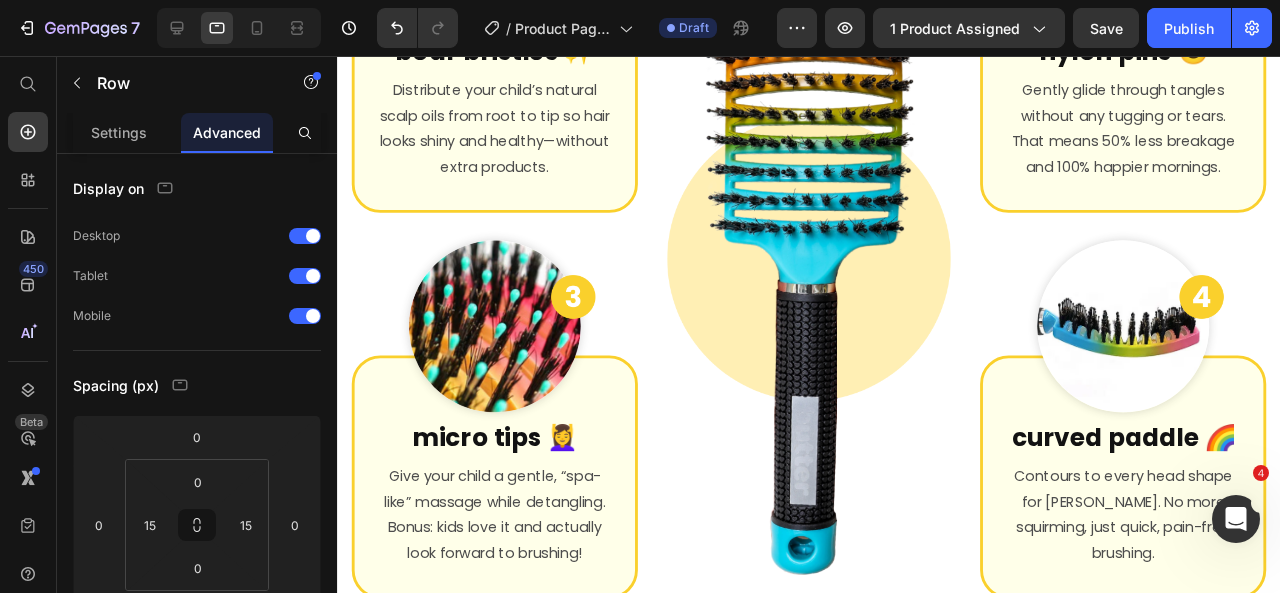 scroll, scrollTop: 5239, scrollLeft: 0, axis: vertical 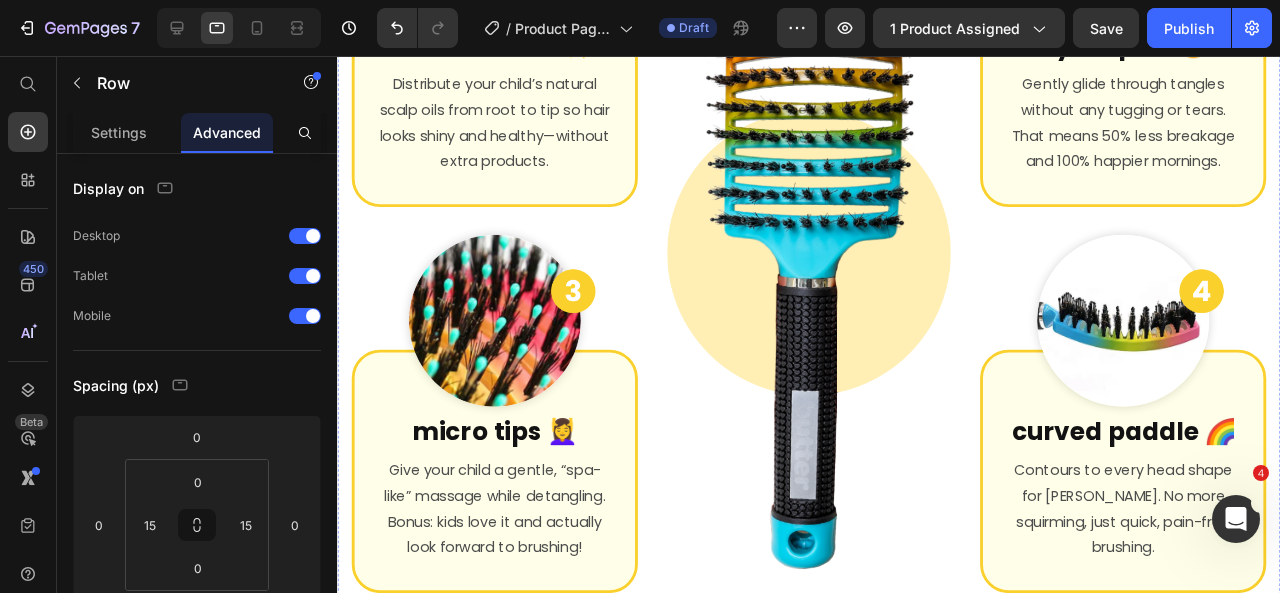 click on "it's not magic, but it feels like it 😏" at bounding box center (833, -209) 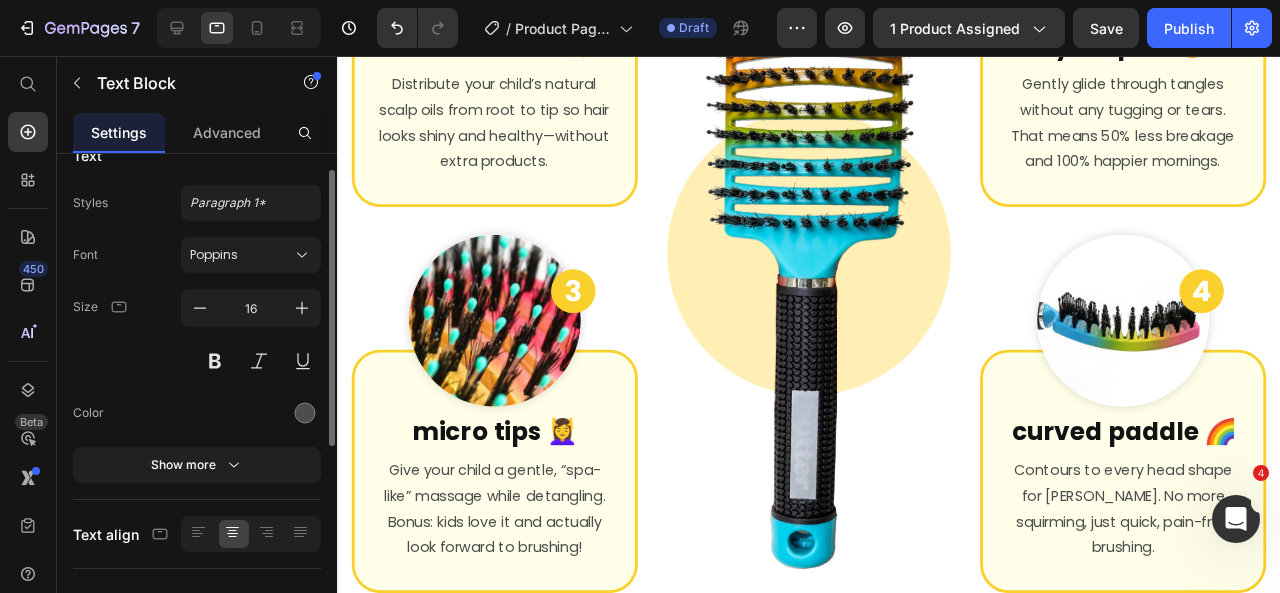 scroll, scrollTop: 32, scrollLeft: 0, axis: vertical 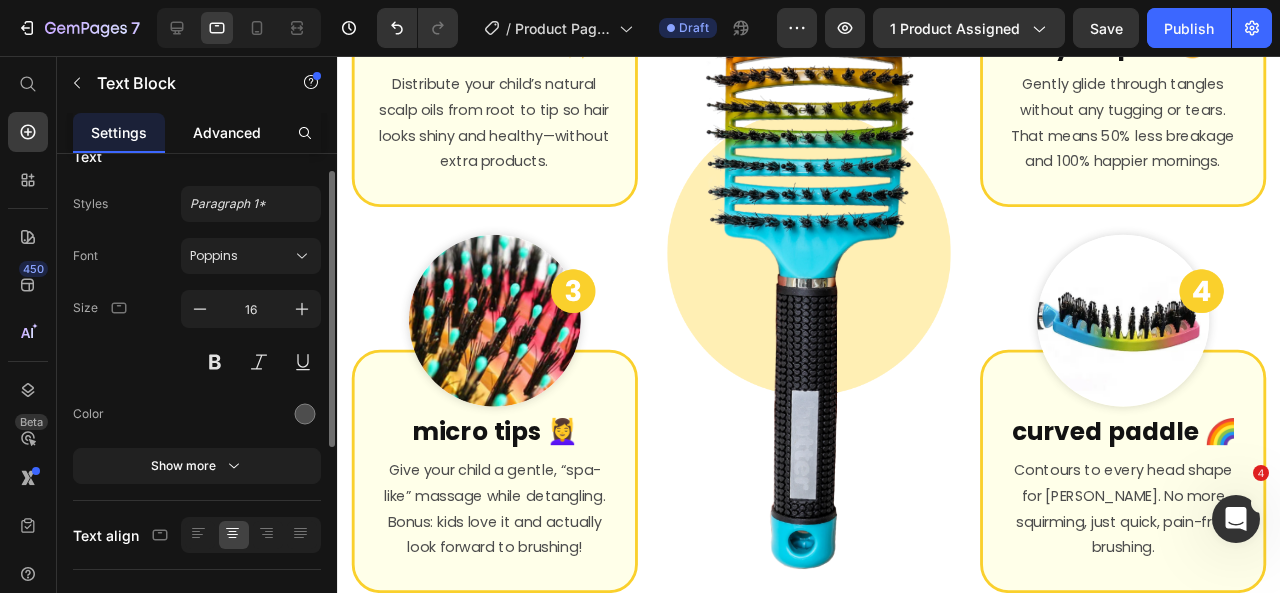 click on "Advanced" at bounding box center (227, 132) 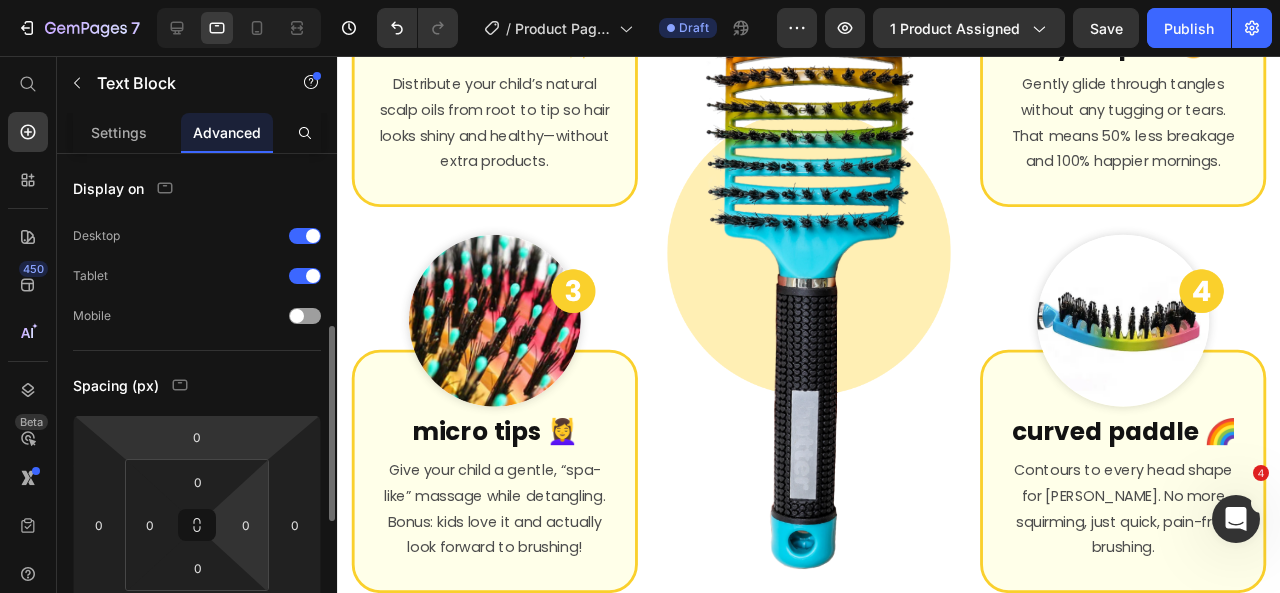 scroll, scrollTop: 124, scrollLeft: 0, axis: vertical 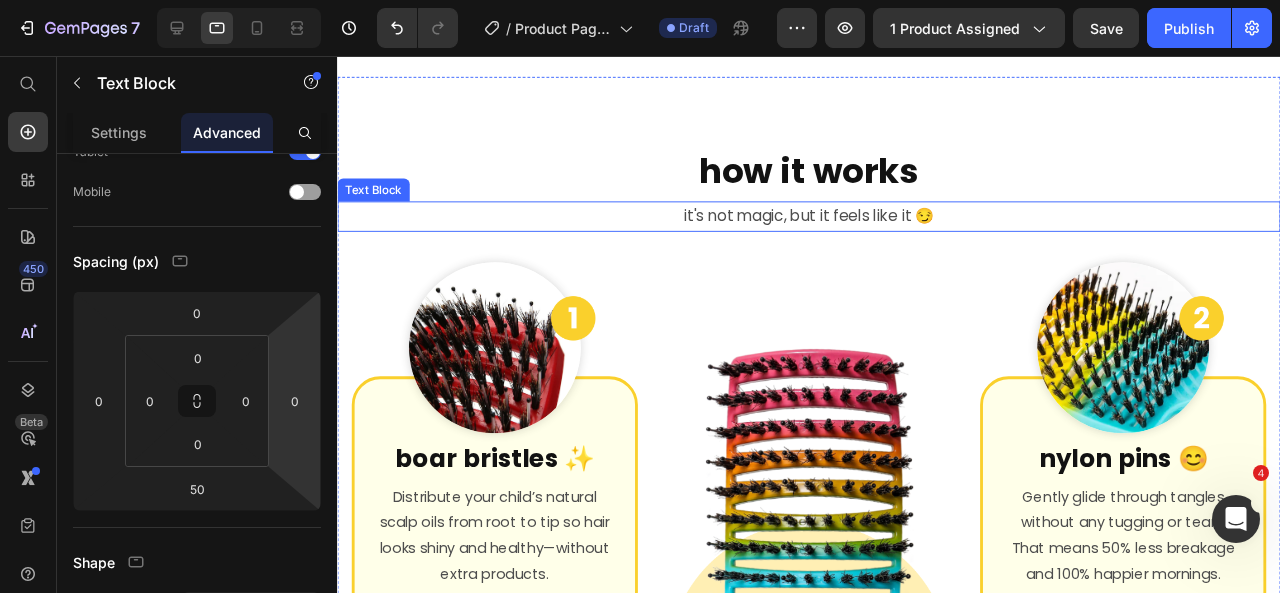 click on "it's not magic, but it feels like it 😏" at bounding box center (833, 225) 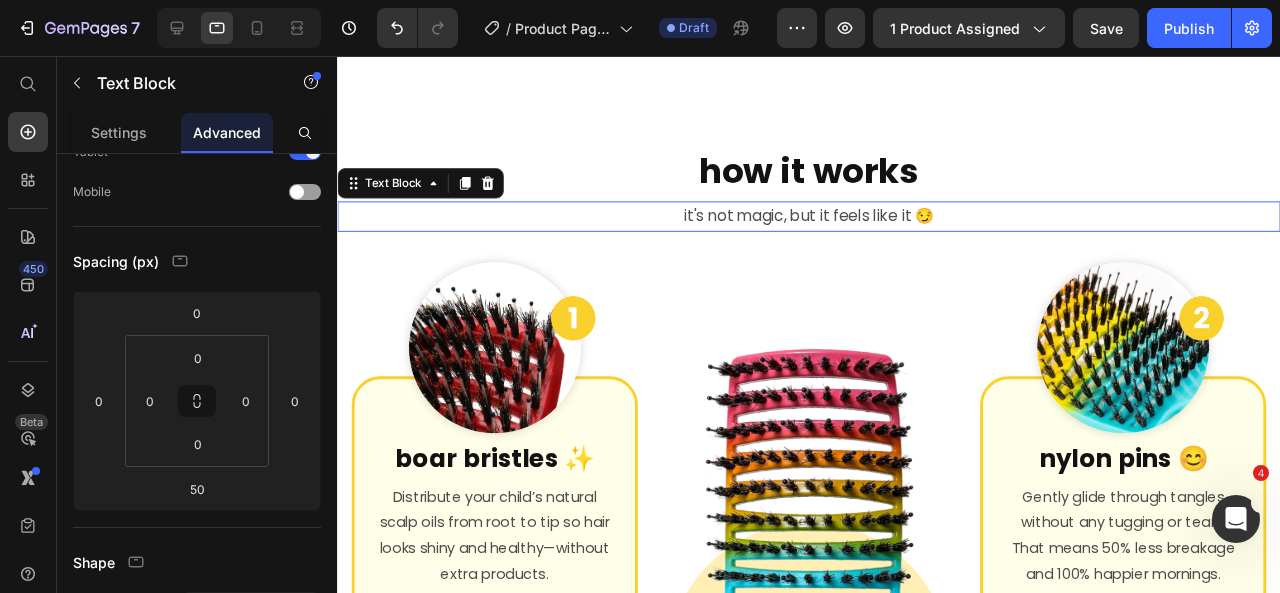 scroll, scrollTop: 124, scrollLeft: 0, axis: vertical 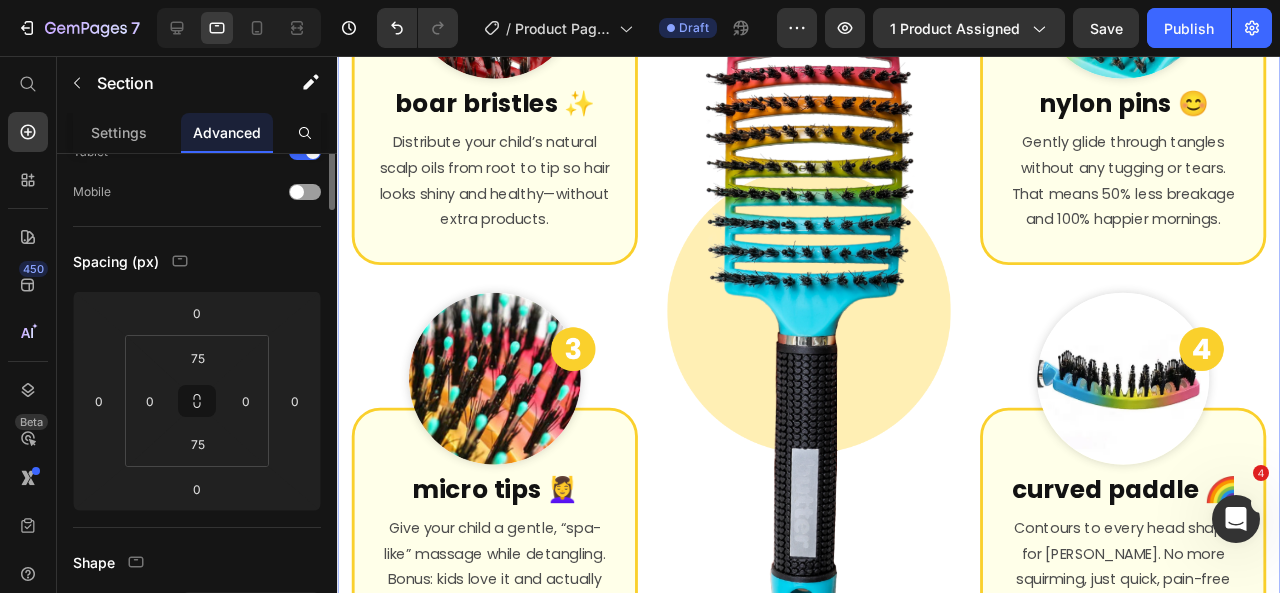 click on "how it works Heading it's not magic, but it feels like it 😏 Text Block Image Image boar bristles ✨ Heading Distribute your child’s natural scalp oils from root to tip so hair looks shiny and healthy—without extra products. Text Block Row Row Image Image micro tips 💆‍♀️ Heading Give your child a gentle, “spa-like” massage while detangling. Bonus: kids love it and actually look forward to brushing! Text Block Row Row Row Image Image Image nylon pins 😊 Heading Gently glide through tangles without any tugging or tears. That means 50% less breakage and 100% happier mornings. Text Block Row Row Image Image curved paddle 🌈 Heading Contours to every head shape for max comfort. No more squirming, just quick, pain-free brushing. Text Block Row Row Row Row Section 12/25   You can create reusable sections Create Theme Section AI Content Write with GemAI What would you like to describe here? Tone and Voice Persuasive Product Show more Generate" at bounding box center (833, 255) 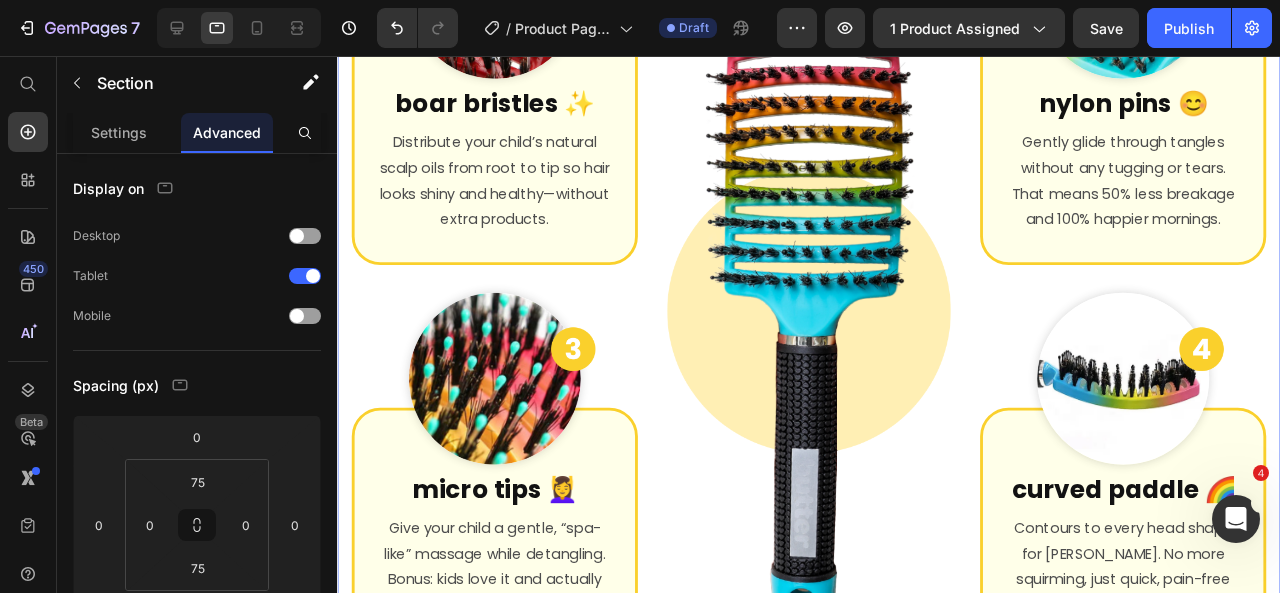 click 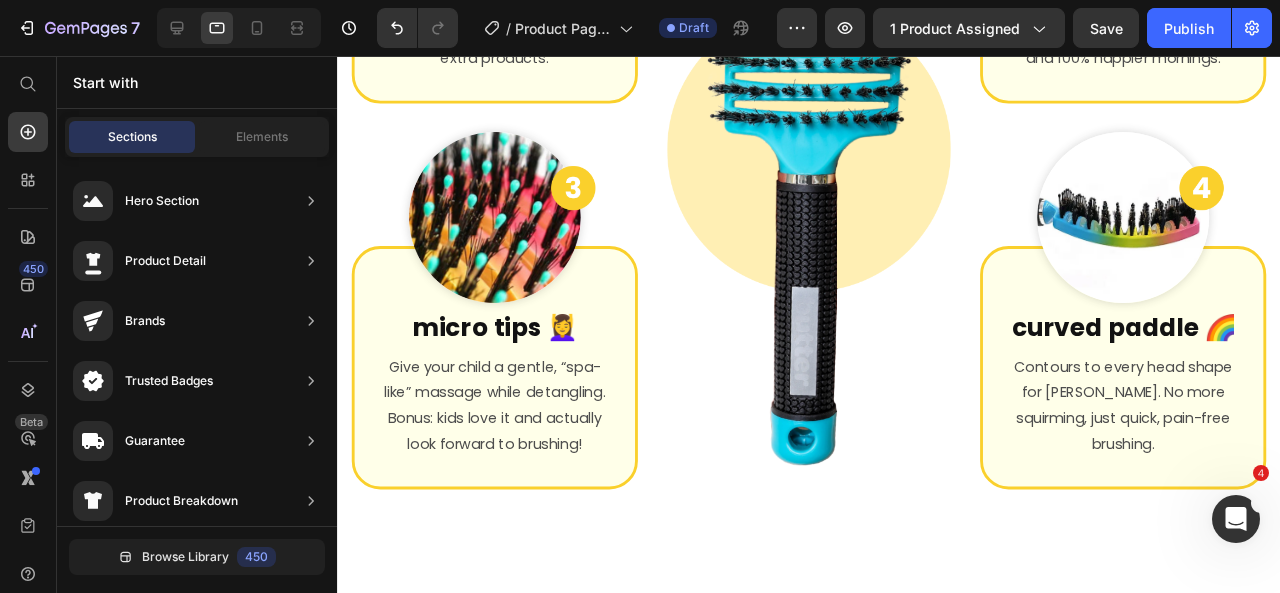 scroll, scrollTop: 5808, scrollLeft: 0, axis: vertical 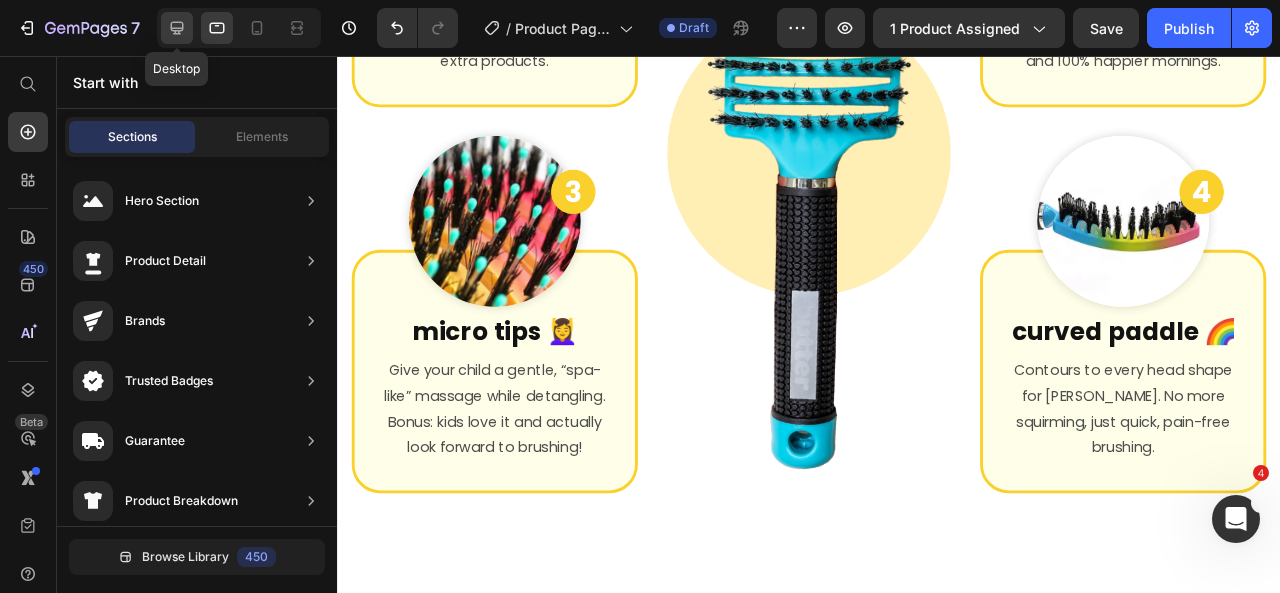 click 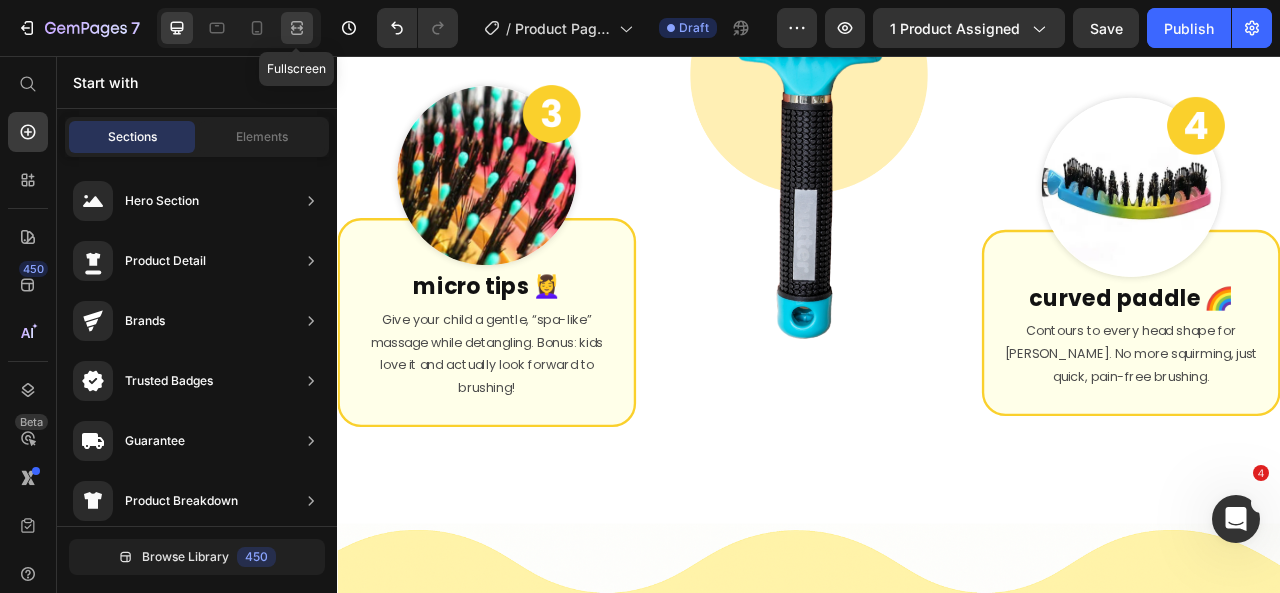 click 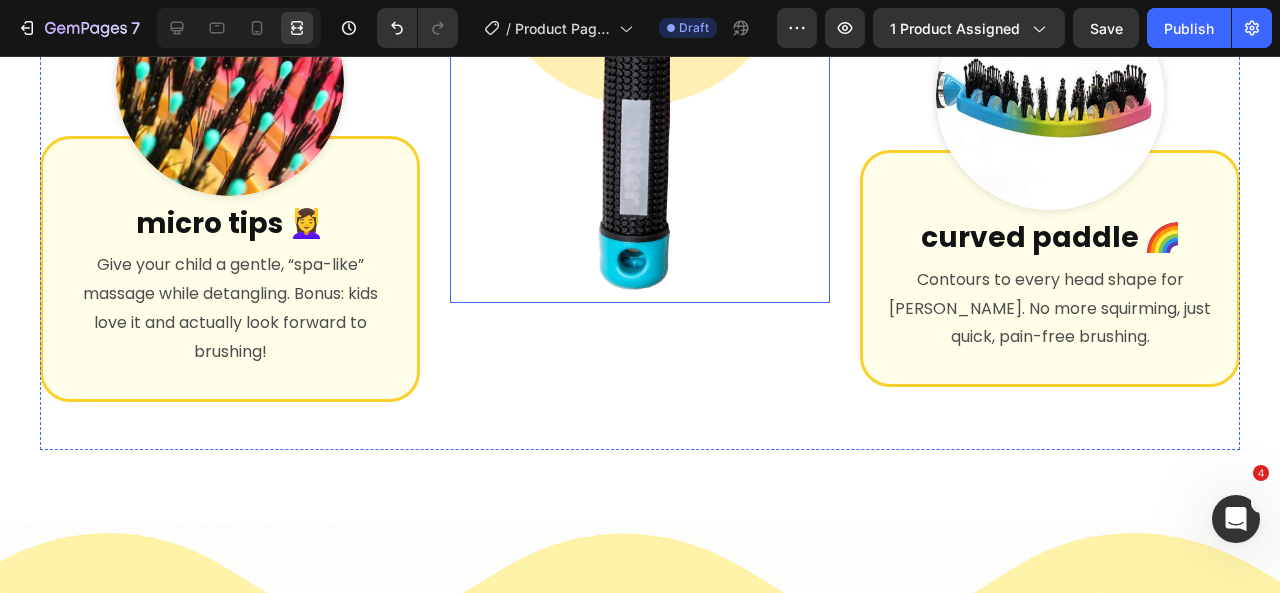 scroll, scrollTop: 6074, scrollLeft: 0, axis: vertical 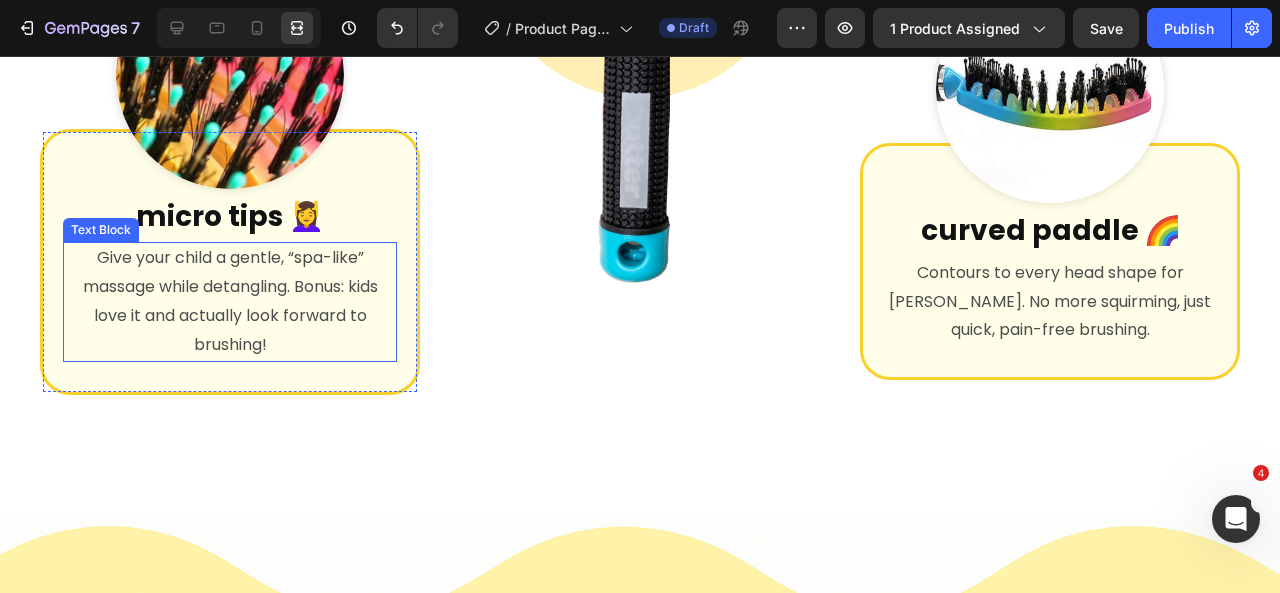 click on "Give your child a gentle, “spa-like” massage while detangling. Bonus: kids love it and actually look forward to brushing!" at bounding box center [230, 301] 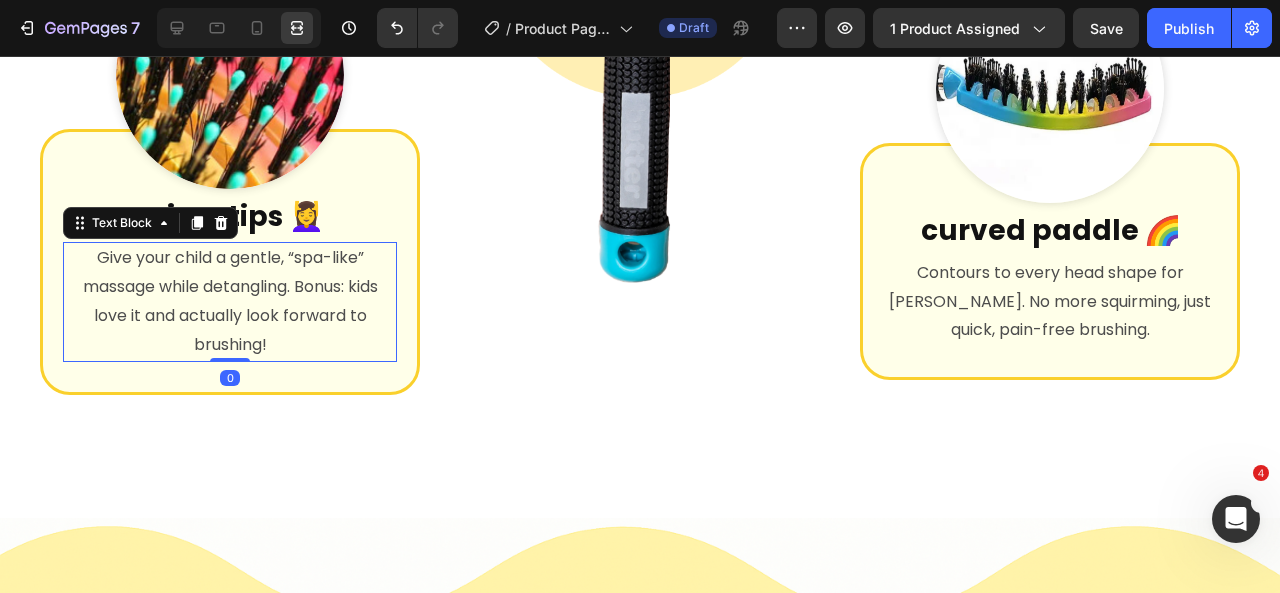 click on "Give your child a gentle, “spa-like” massage while detangling. Bonus: kids love it and actually look forward to brushing!" at bounding box center [230, 301] 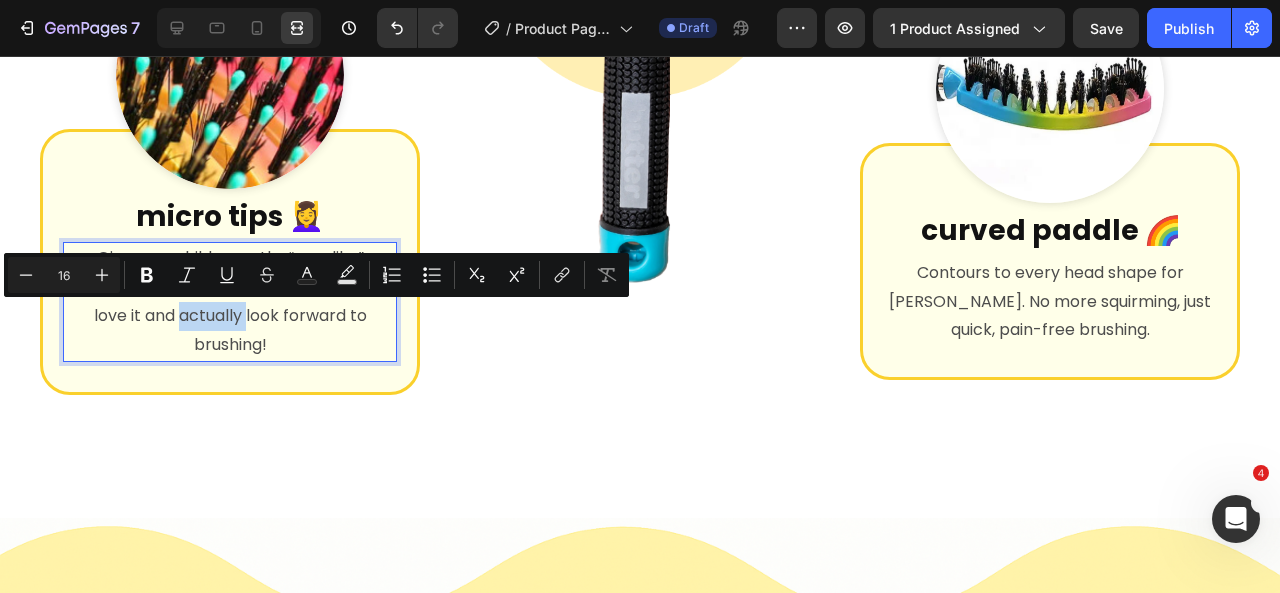 click on "Image" at bounding box center (640, -54) 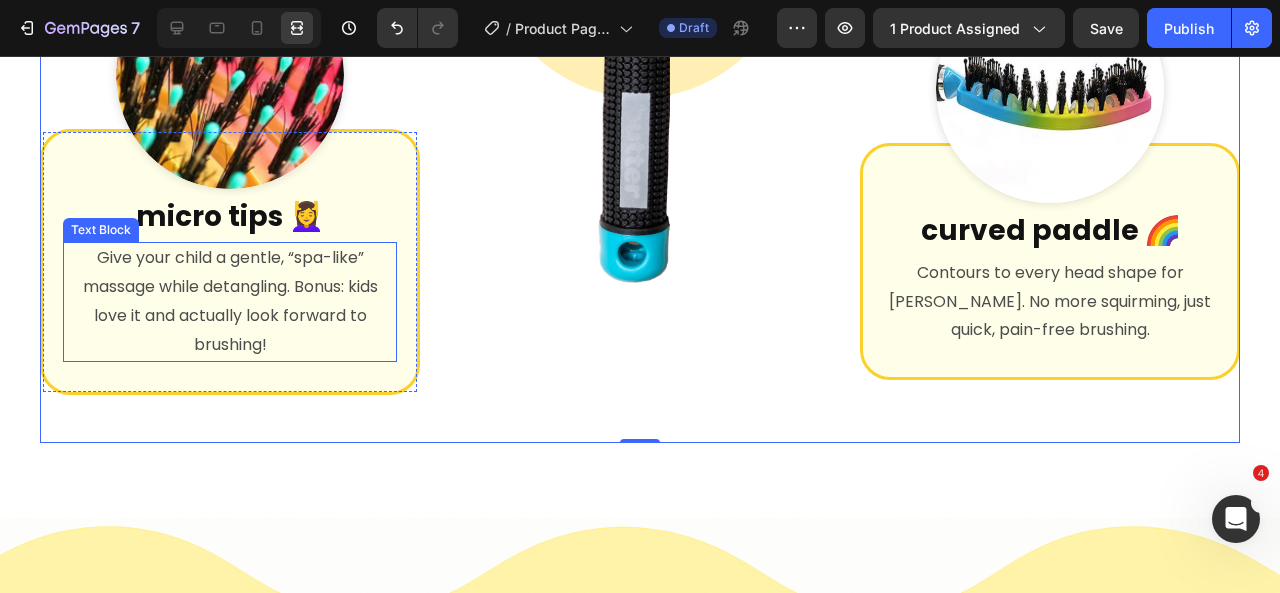 click on "Give your child a gentle, “spa-like” massage while detangling. Bonus: kids love it and actually look forward to brushing!" at bounding box center [230, 301] 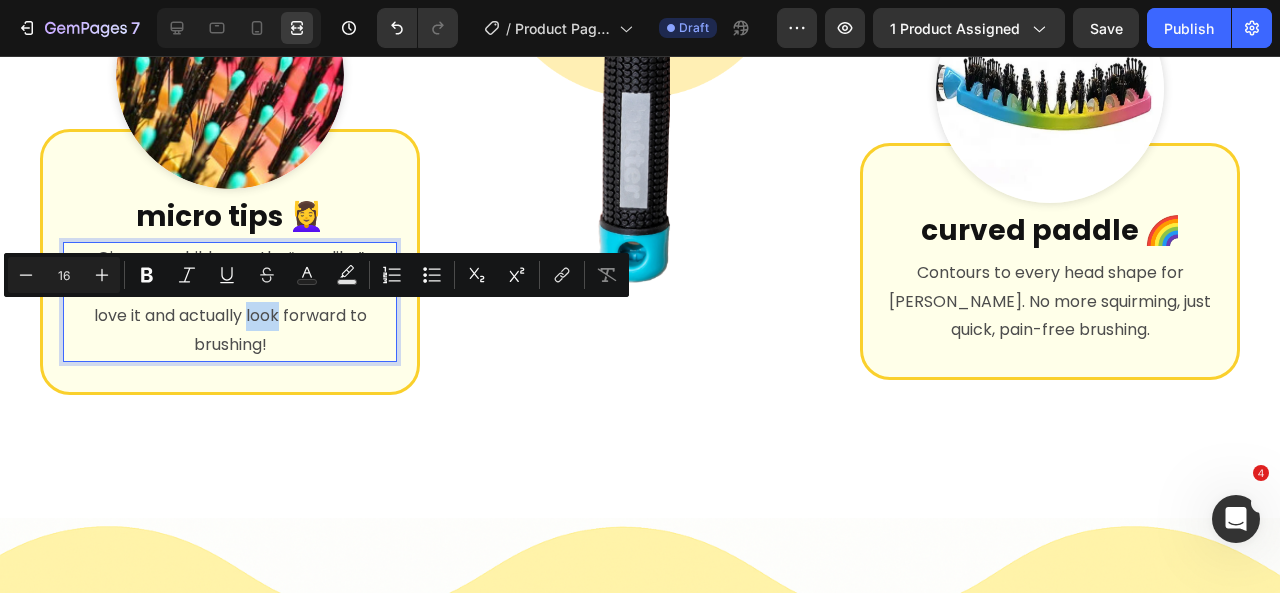 click on "Give your child a gentle, “spa-like” massage while detangling. Bonus: kids love it and actually look forward to brushing!" at bounding box center (230, 301) 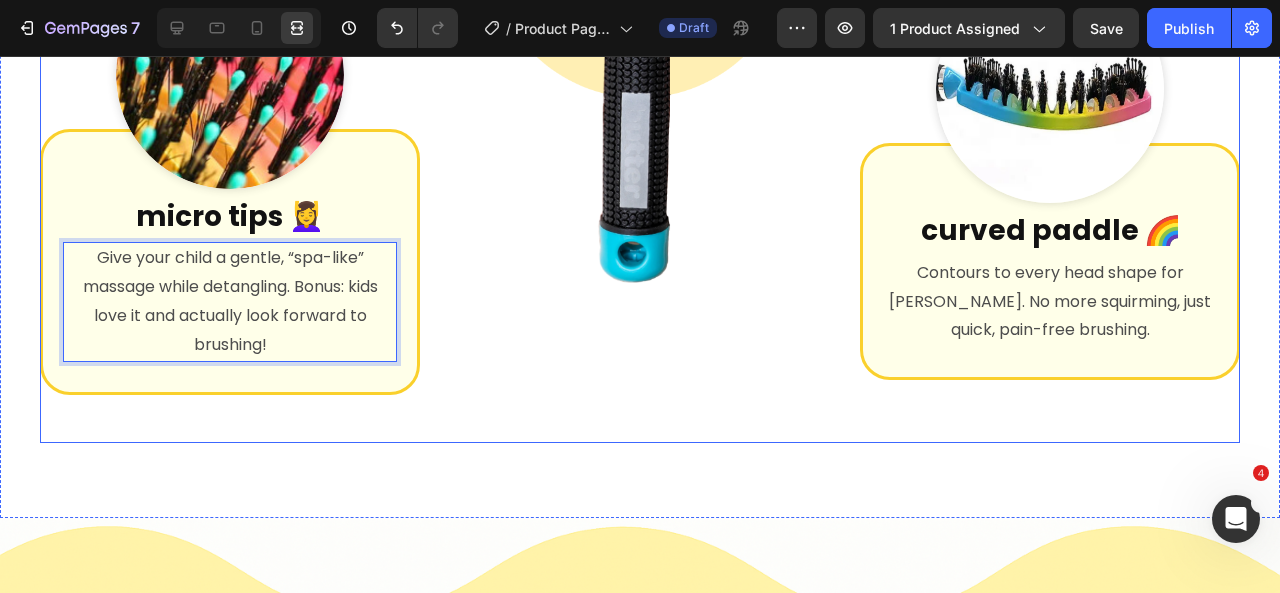 click on "Image" at bounding box center (640, -54) 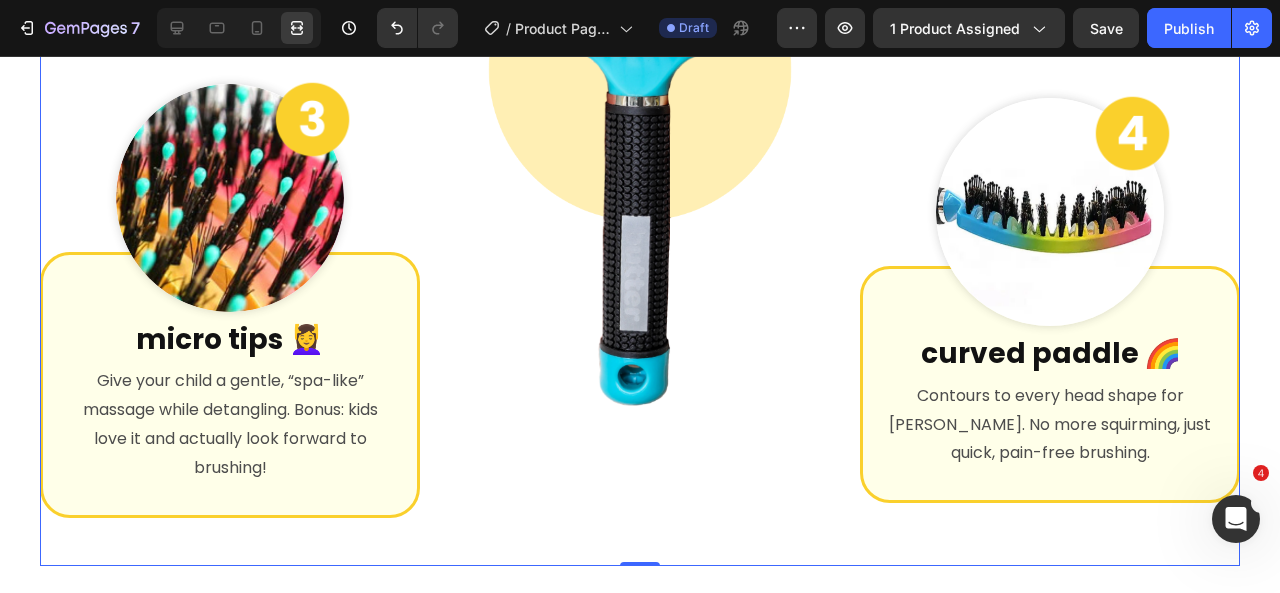 scroll, scrollTop: 5954, scrollLeft: 0, axis: vertical 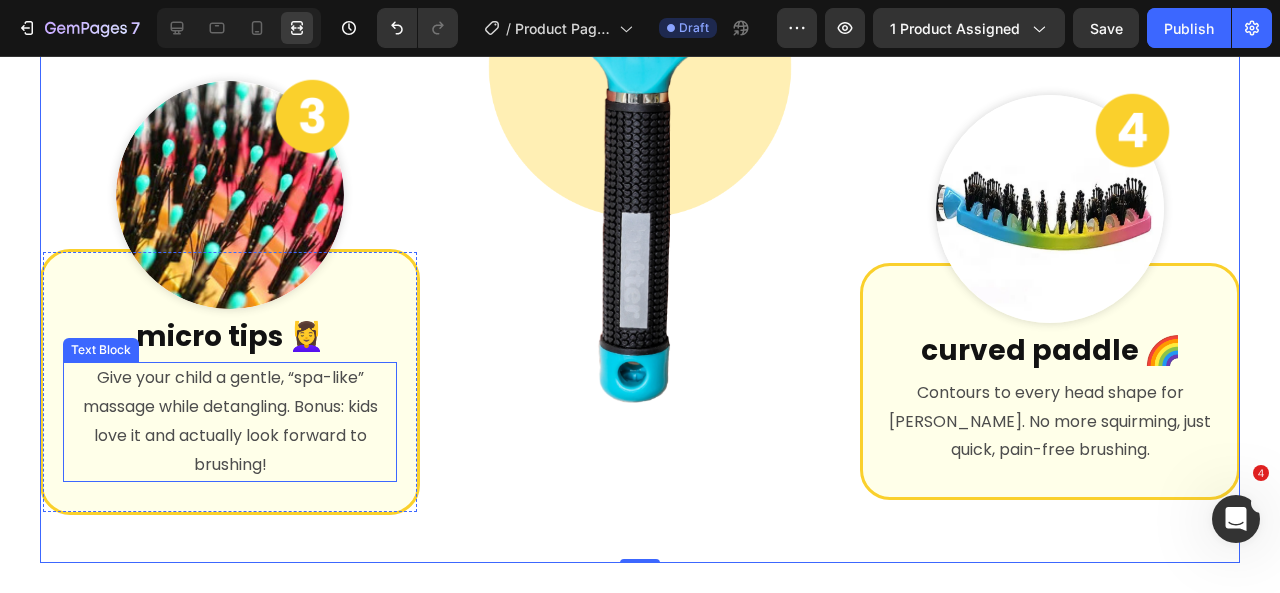 click on "Give your child a gentle, “spa-like” massage while detangling. Bonus: kids love it and actually look forward to brushing!" at bounding box center [230, 421] 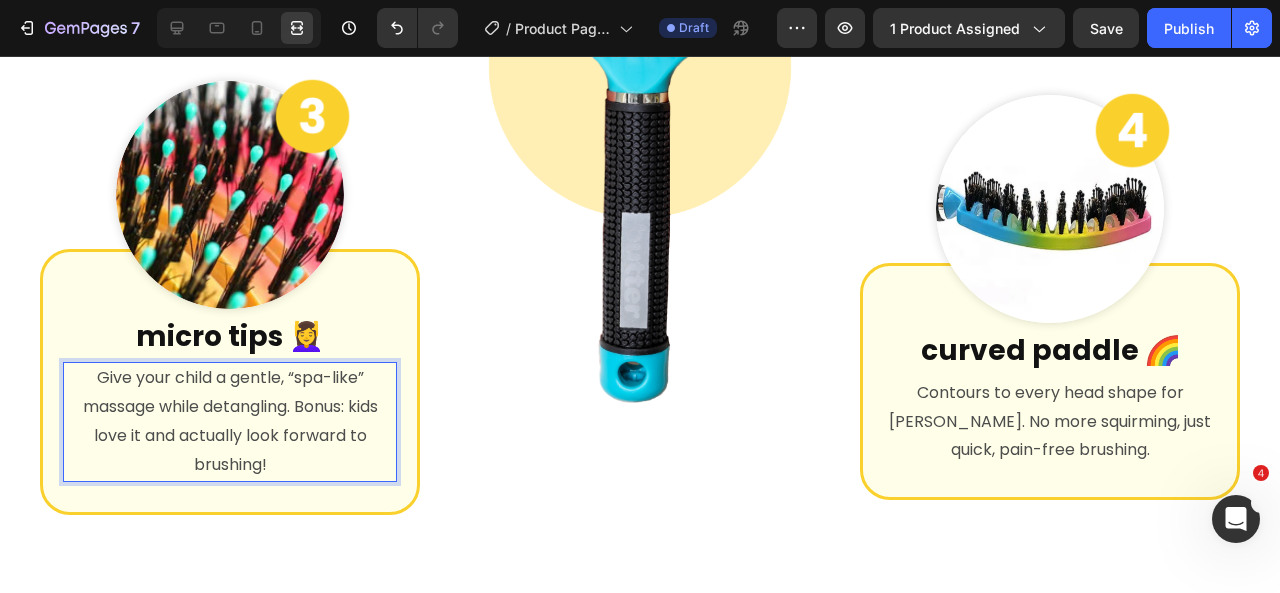 click on "Give your child a gentle, “spa-like” massage while detangling. Bonus: kids love it and actually look forward to brushing!" at bounding box center (230, 421) 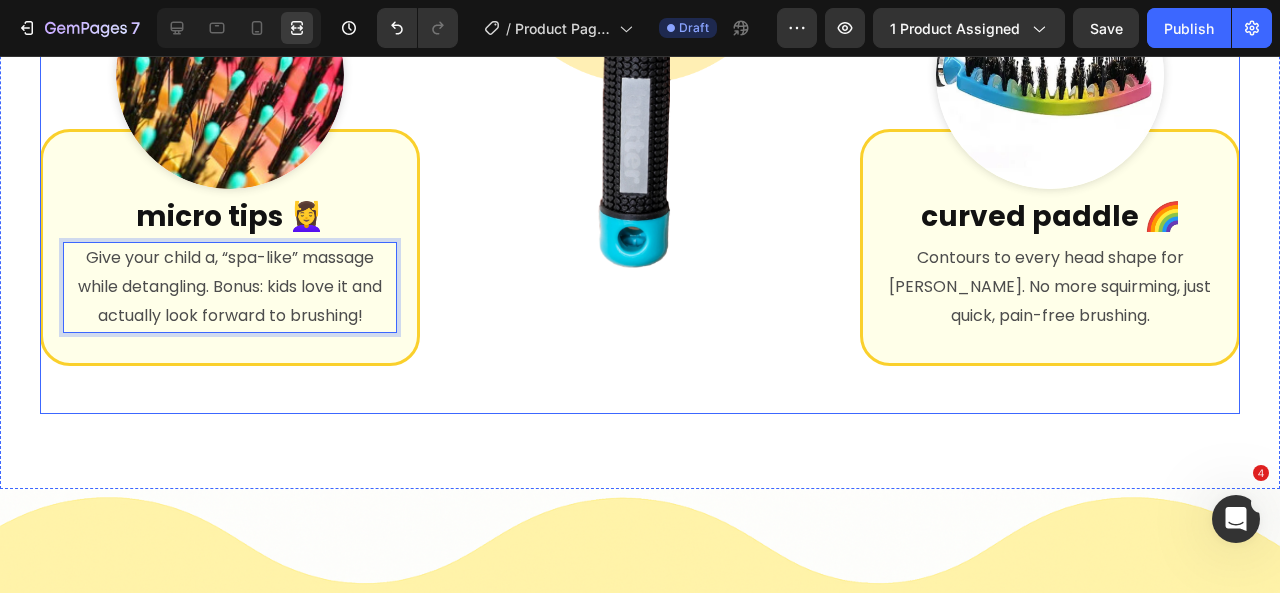 scroll, scrollTop: 5630, scrollLeft: 0, axis: vertical 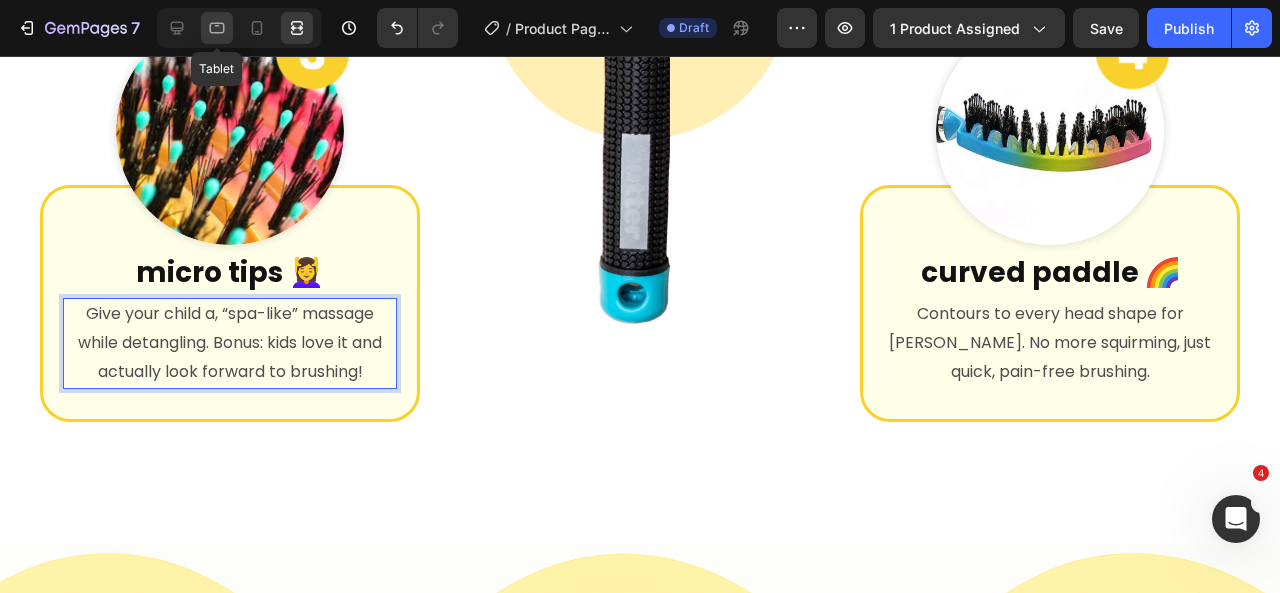 click 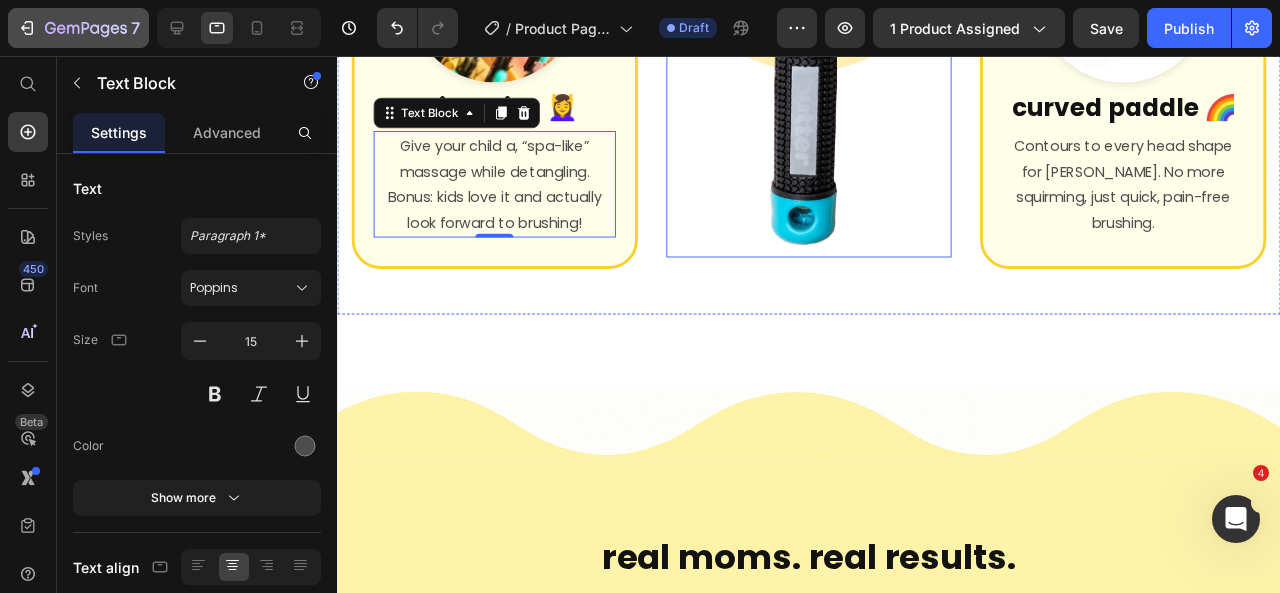 scroll, scrollTop: 5579, scrollLeft: 0, axis: vertical 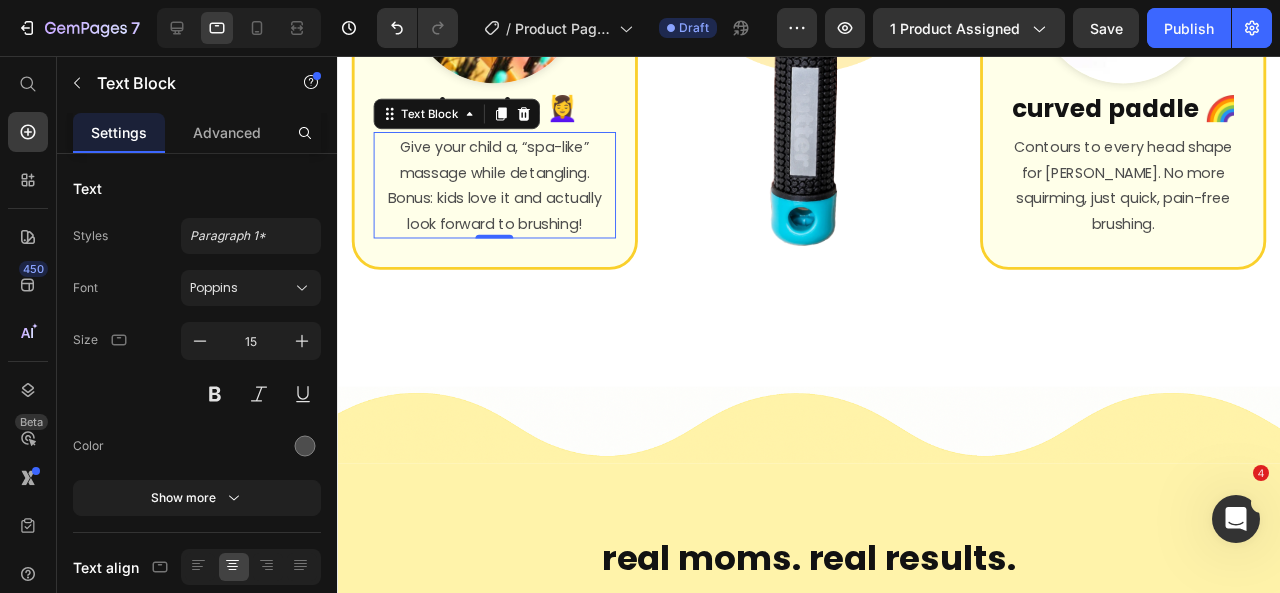 click at bounding box center [239, 28] 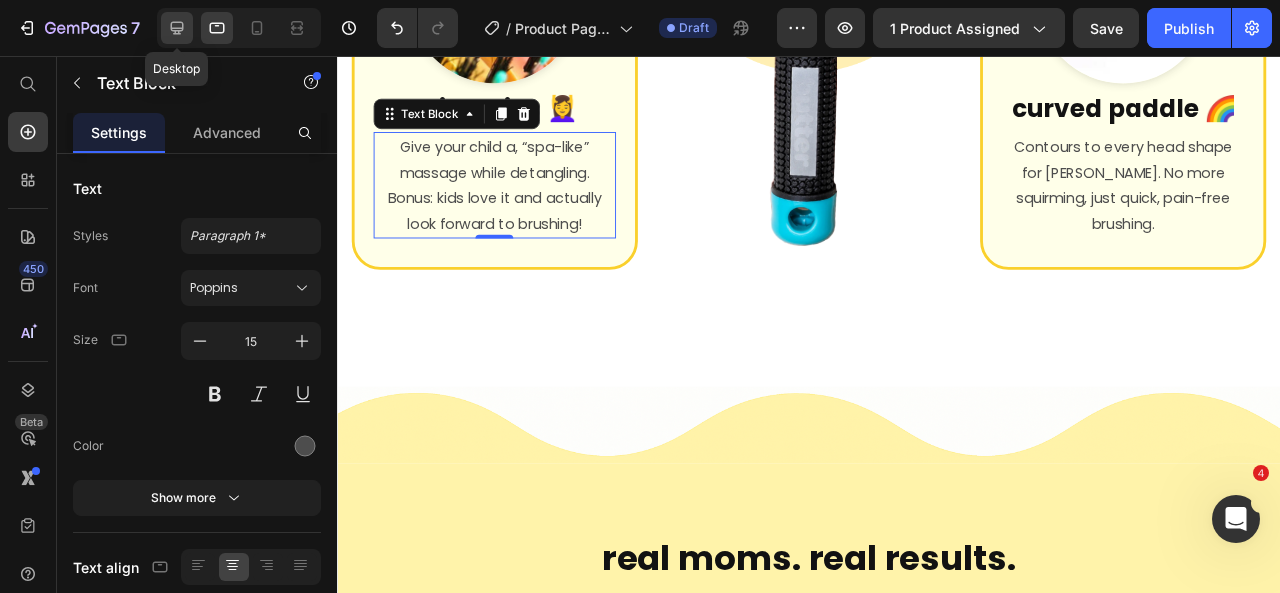 click 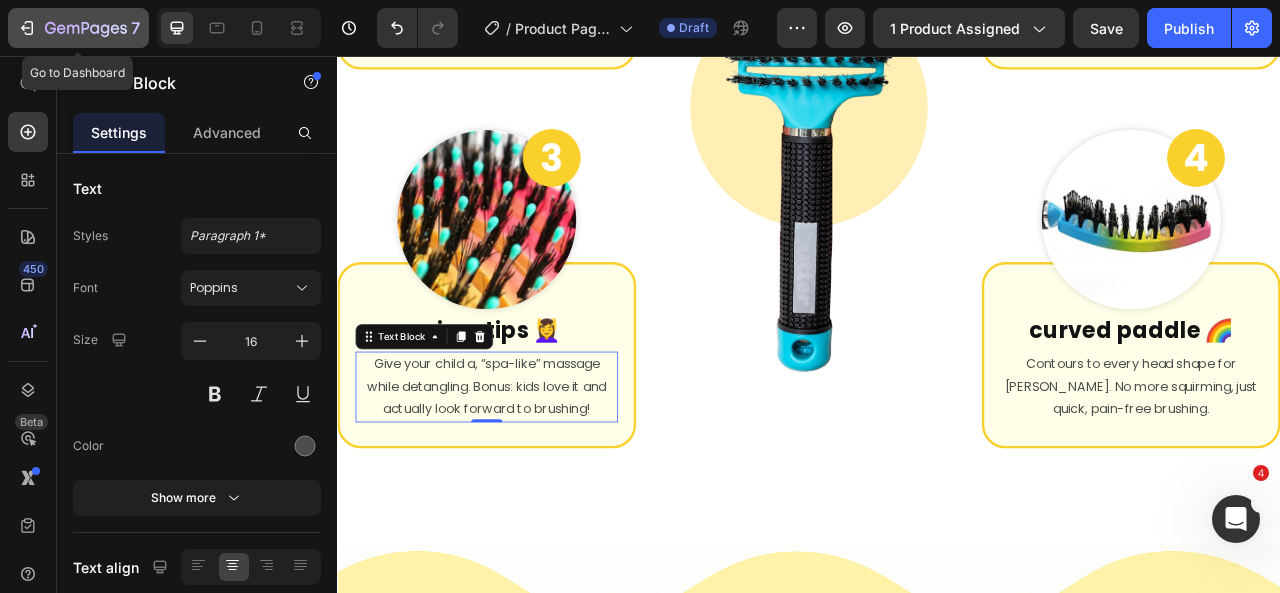 scroll, scrollTop: 5418, scrollLeft: 0, axis: vertical 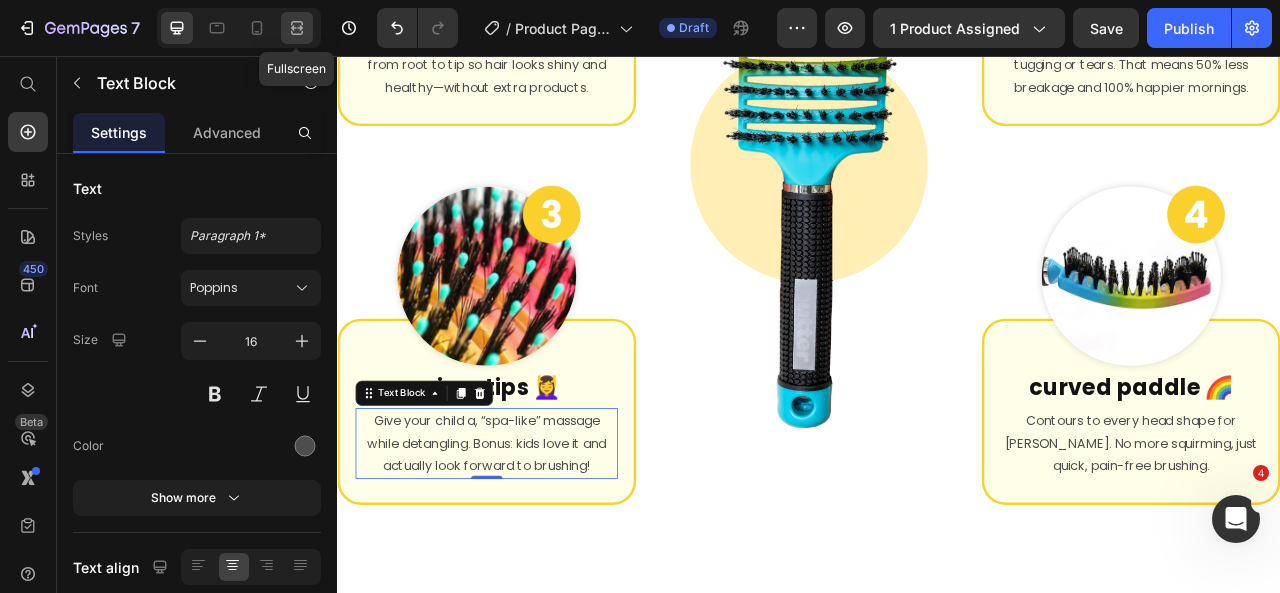 click 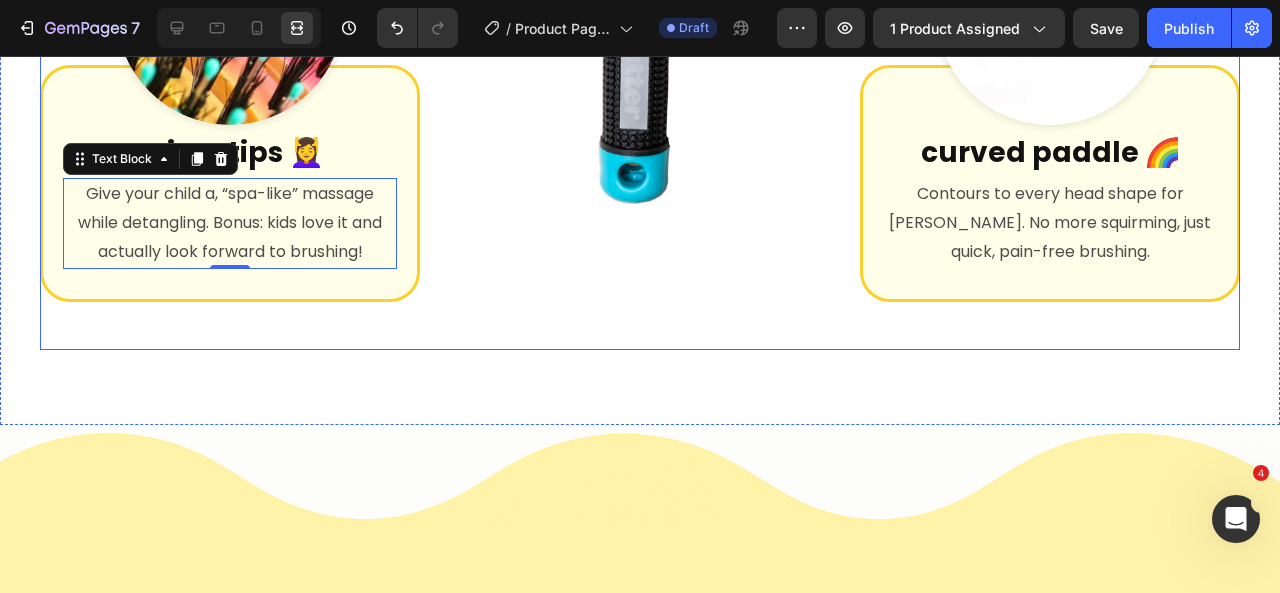 scroll, scrollTop: 6230, scrollLeft: 0, axis: vertical 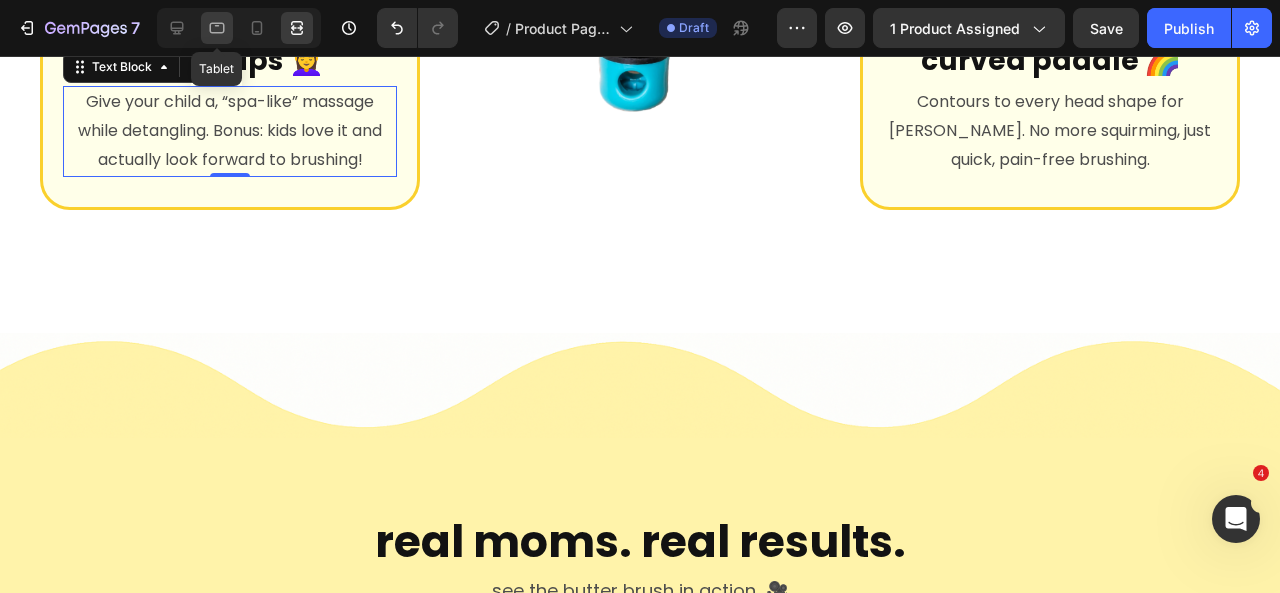 drag, startPoint x: 213, startPoint y: 29, endPoint x: 182, endPoint y: 120, distance: 96.13532 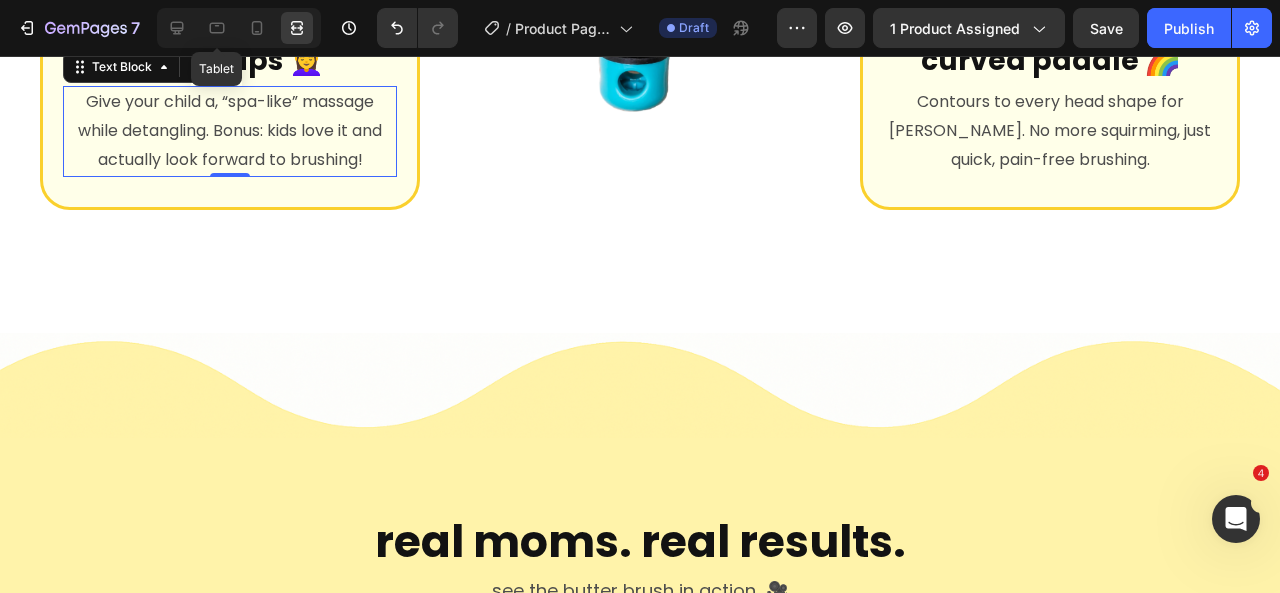 type on "15" 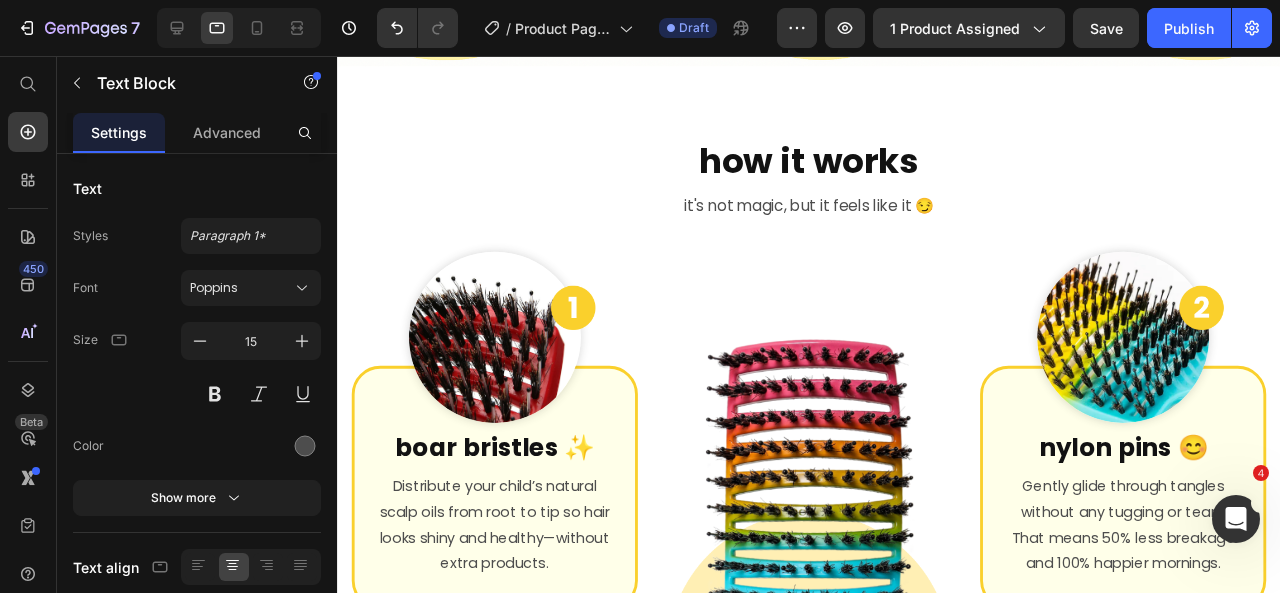 scroll, scrollTop: 3923, scrollLeft: 0, axis: vertical 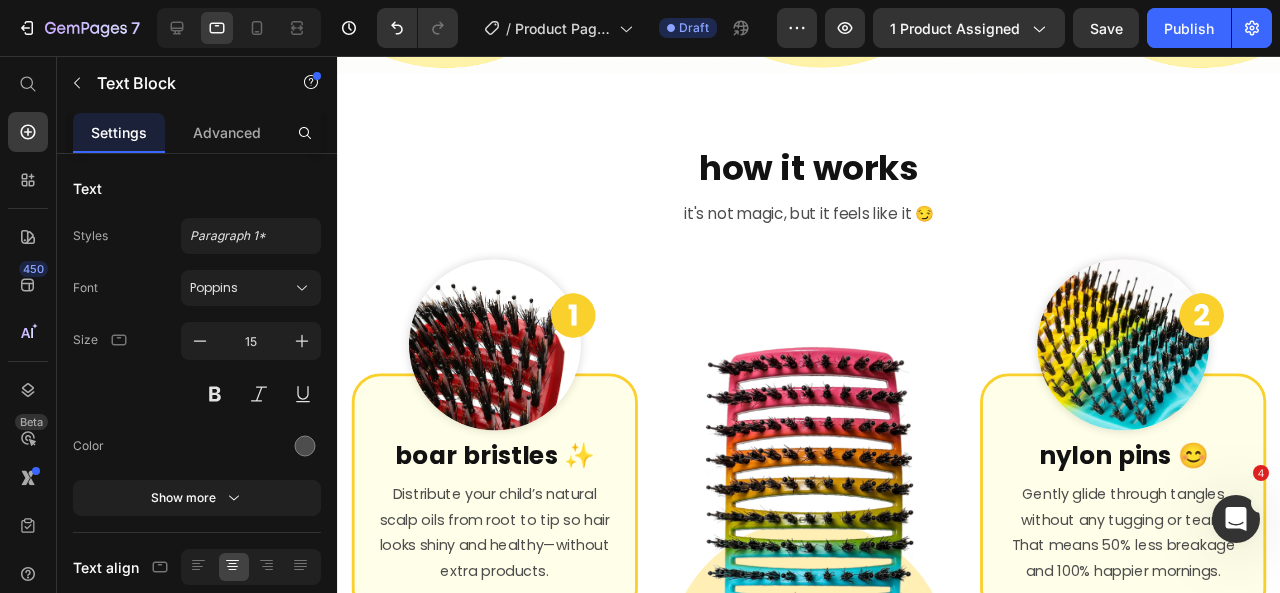 click on "see the difference our  brush can make Heading one brush big difference Heading real transformations from real families ✨ Text Block see the results ✨ Text Block
Image Image Image Image Image Image
Carousel Section 7/25" at bounding box center [833, -175] 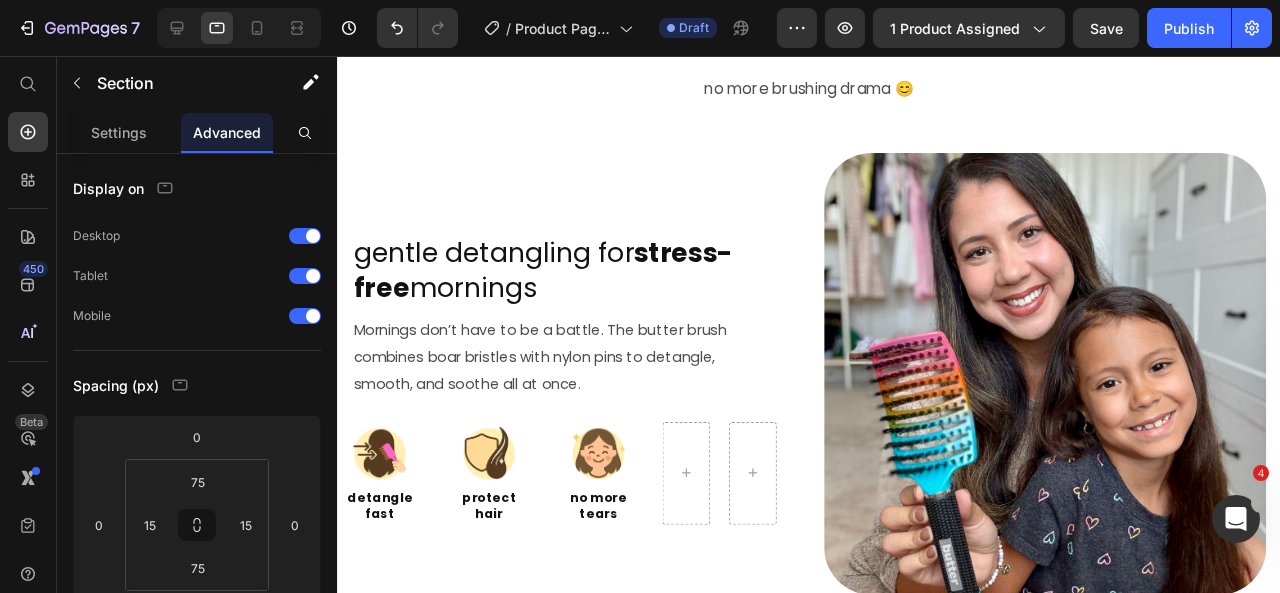 scroll, scrollTop: 1858, scrollLeft: 0, axis: vertical 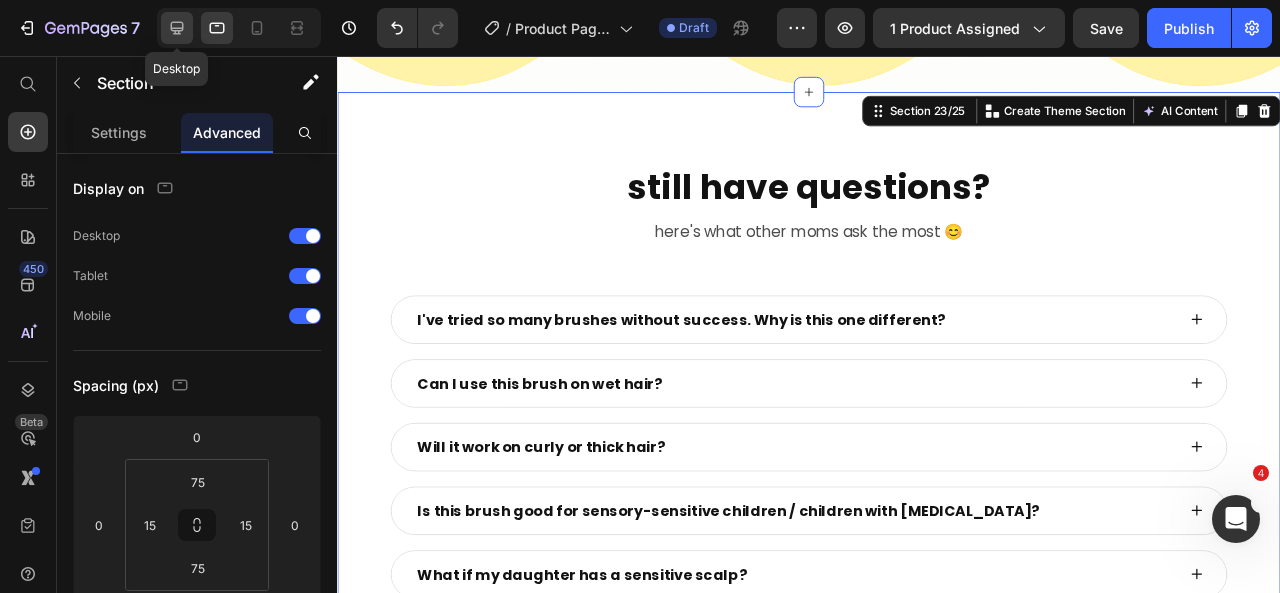 click 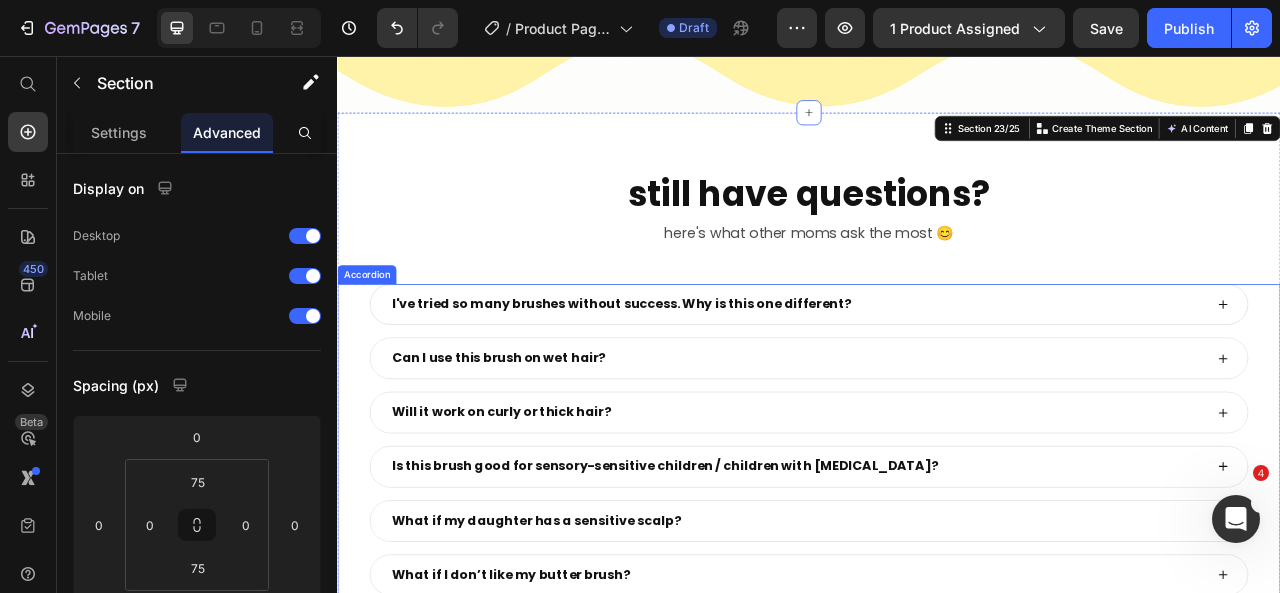 scroll, scrollTop: 9012, scrollLeft: 0, axis: vertical 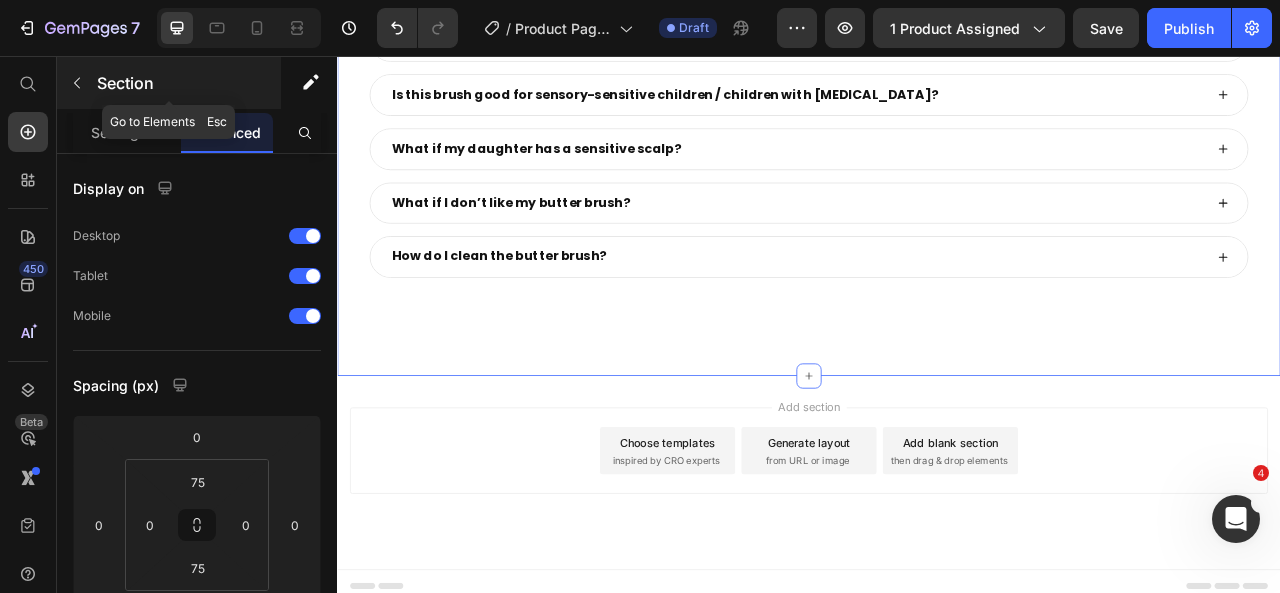 click at bounding box center [77, 83] 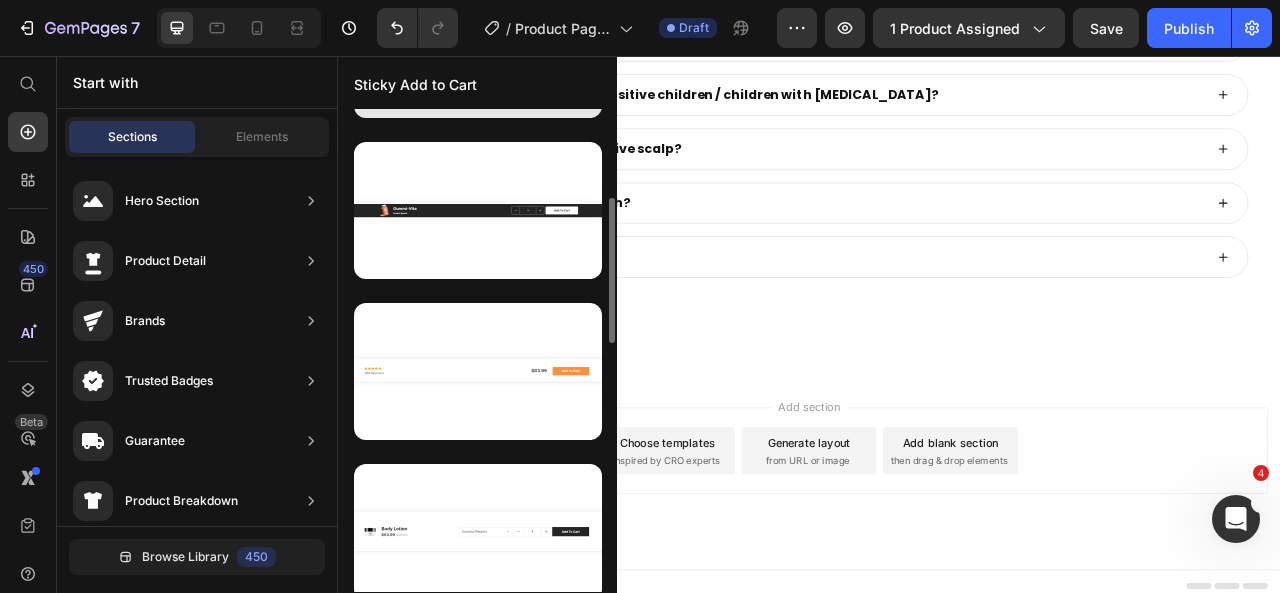 scroll, scrollTop: 296, scrollLeft: 0, axis: vertical 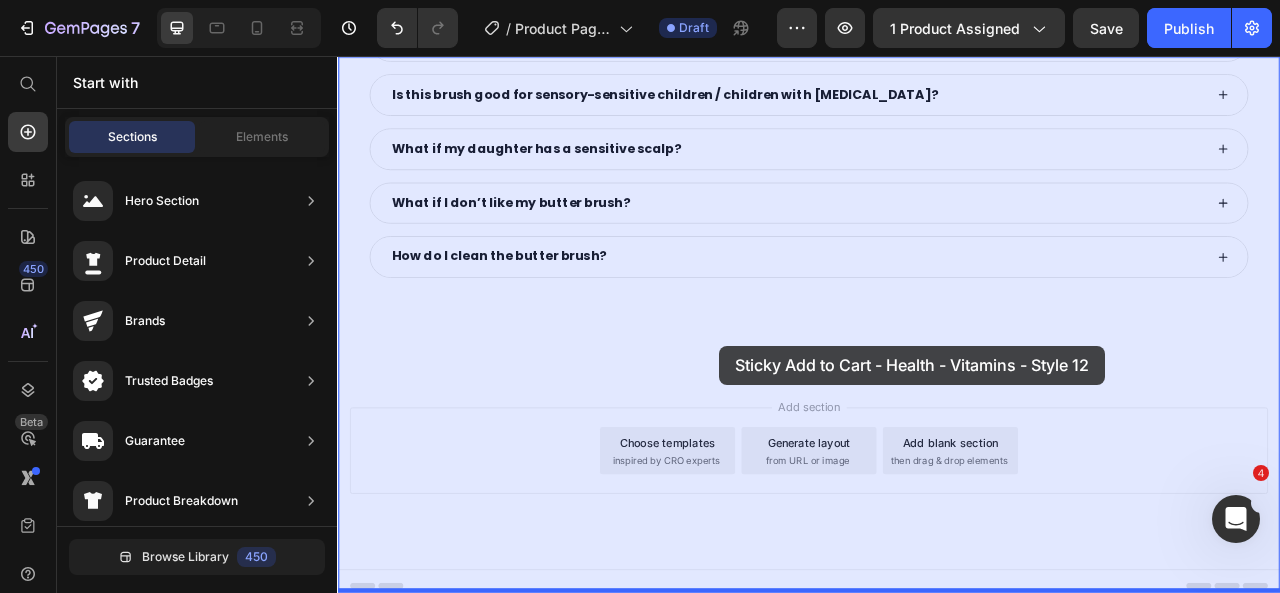 drag, startPoint x: 829, startPoint y: 413, endPoint x: 823, endPoint y: 425, distance: 13.416408 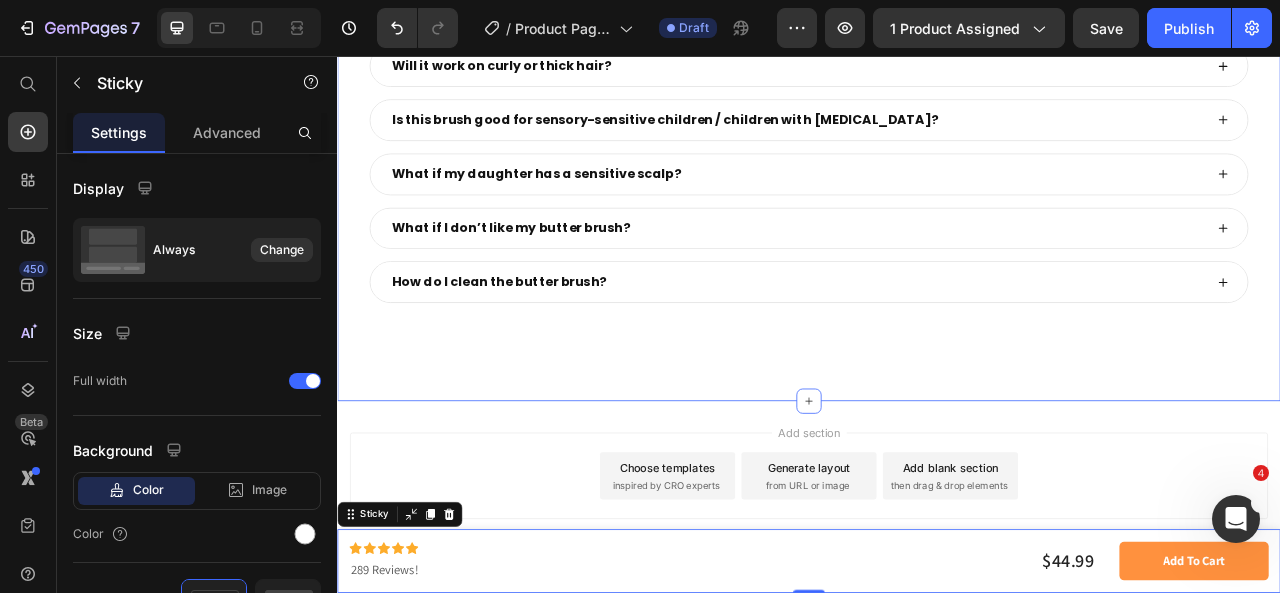 scroll, scrollTop: 8981, scrollLeft: 0, axis: vertical 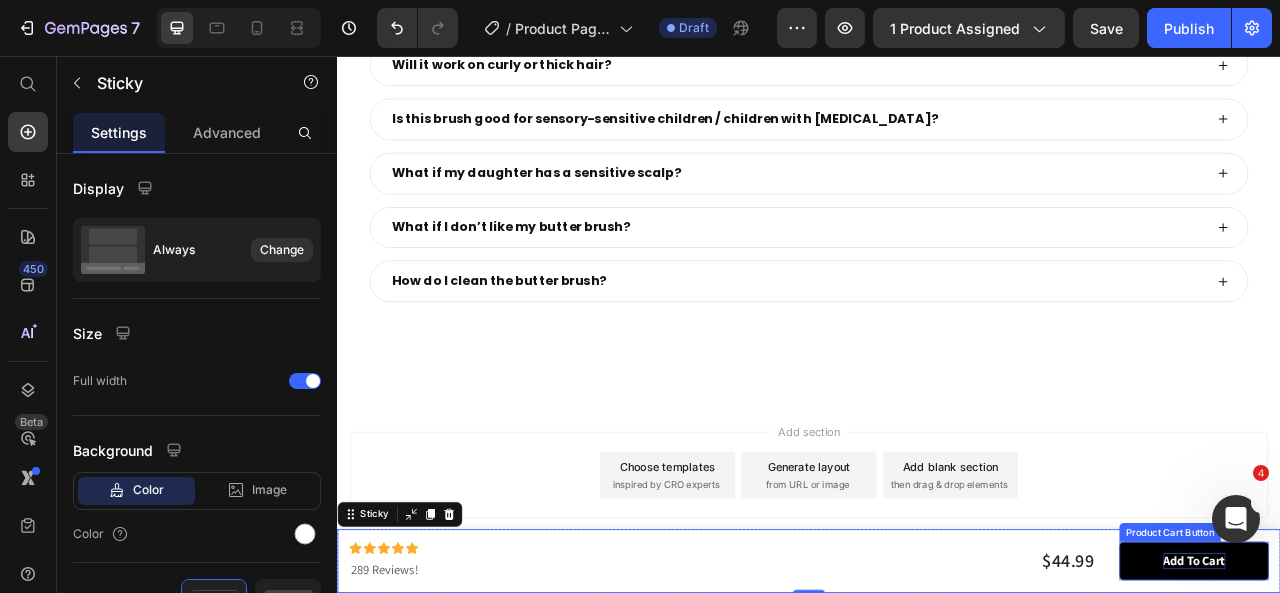 click on "add to cart" at bounding box center (1427, 698) 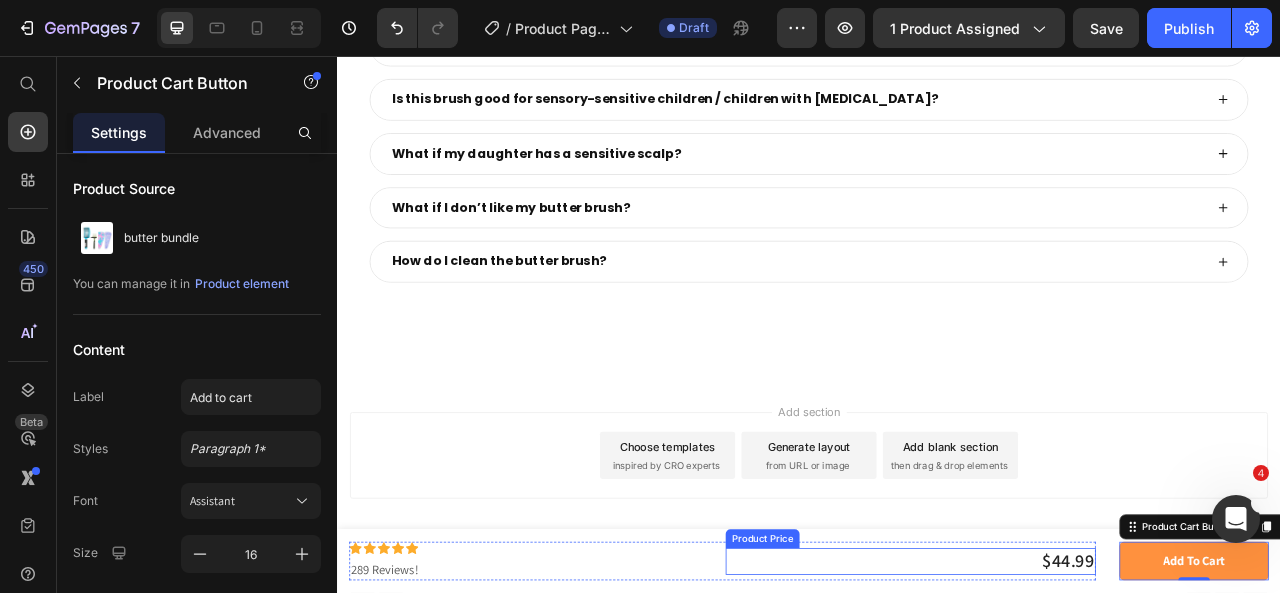 scroll, scrollTop: 8826, scrollLeft: 0, axis: vertical 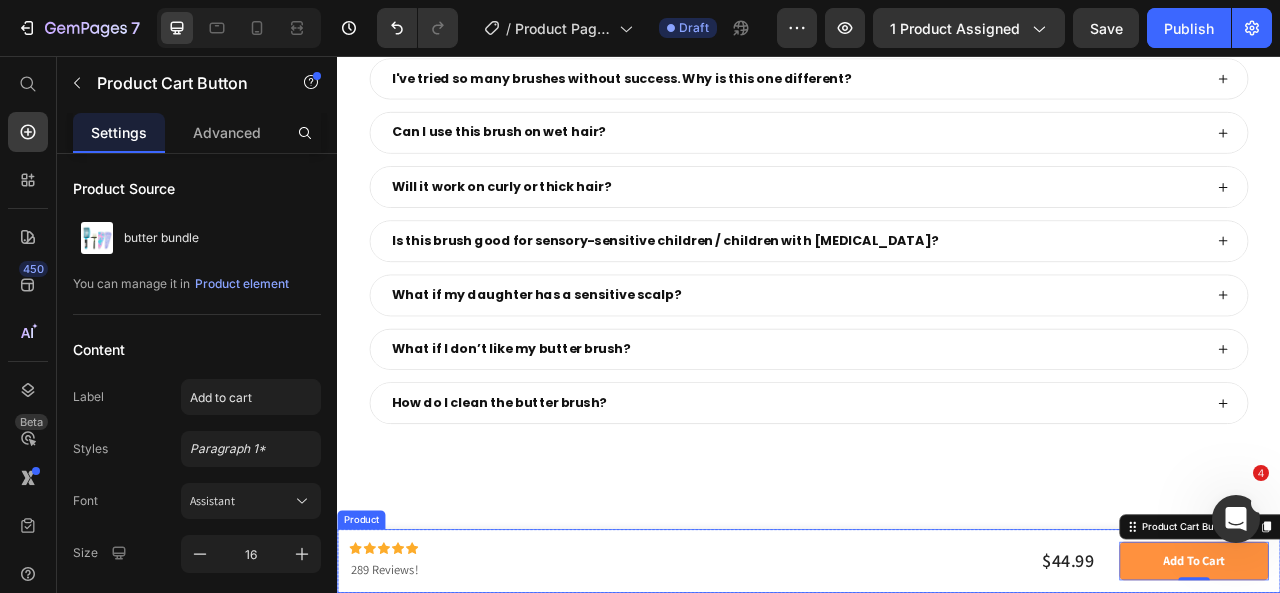 click on "Icon Icon Icon Icon Icon Icon List 289 Reviews! Text Block $44.99 Product Price Row add to cart Product Cart Button   0 Product" at bounding box center (937, 698) 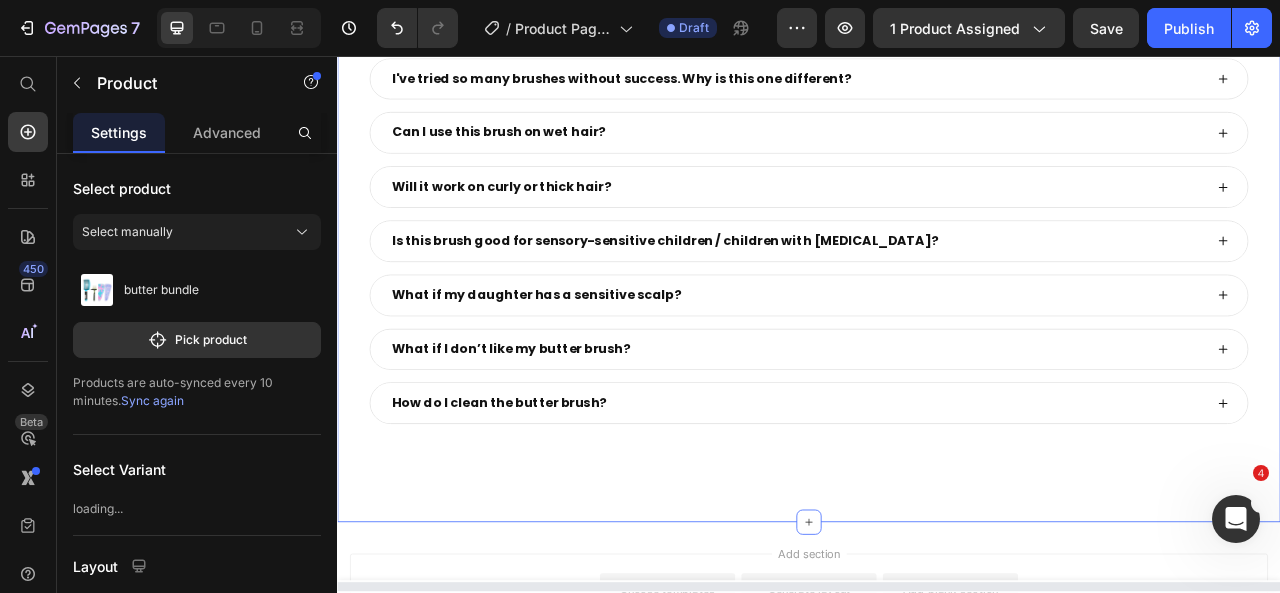 scroll, scrollTop: 8808, scrollLeft: 0, axis: vertical 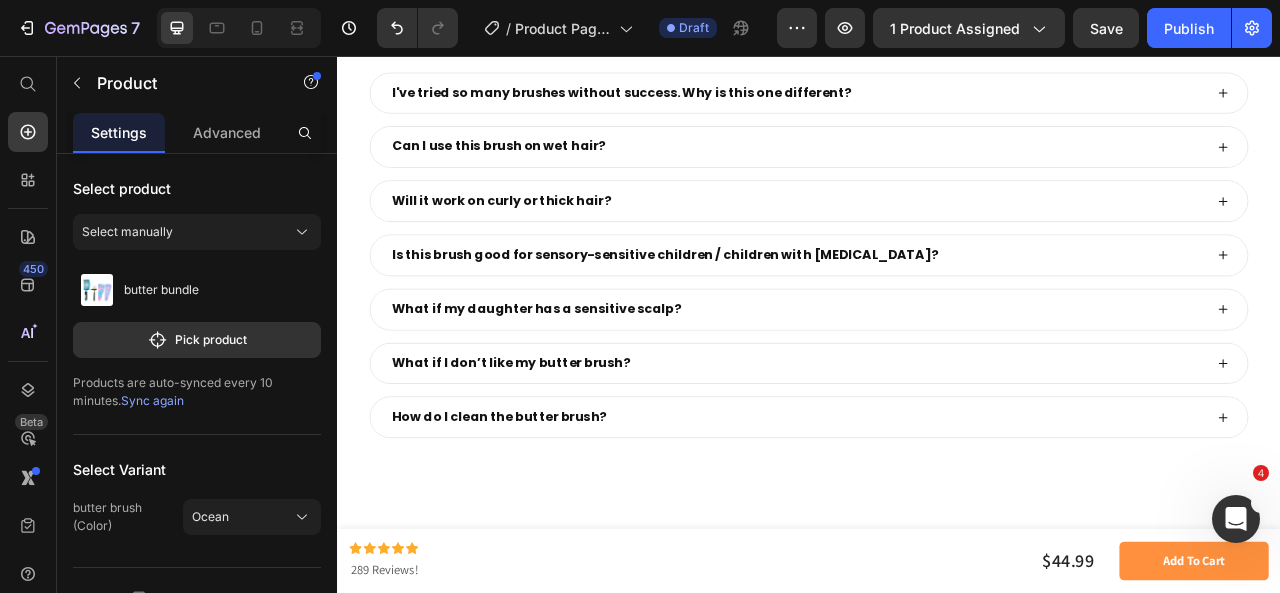 click on "Add section Choose templates inspired by CRO experts Generate layout from URL or image Add blank section then drag & drop elements" at bounding box center (937, 790) 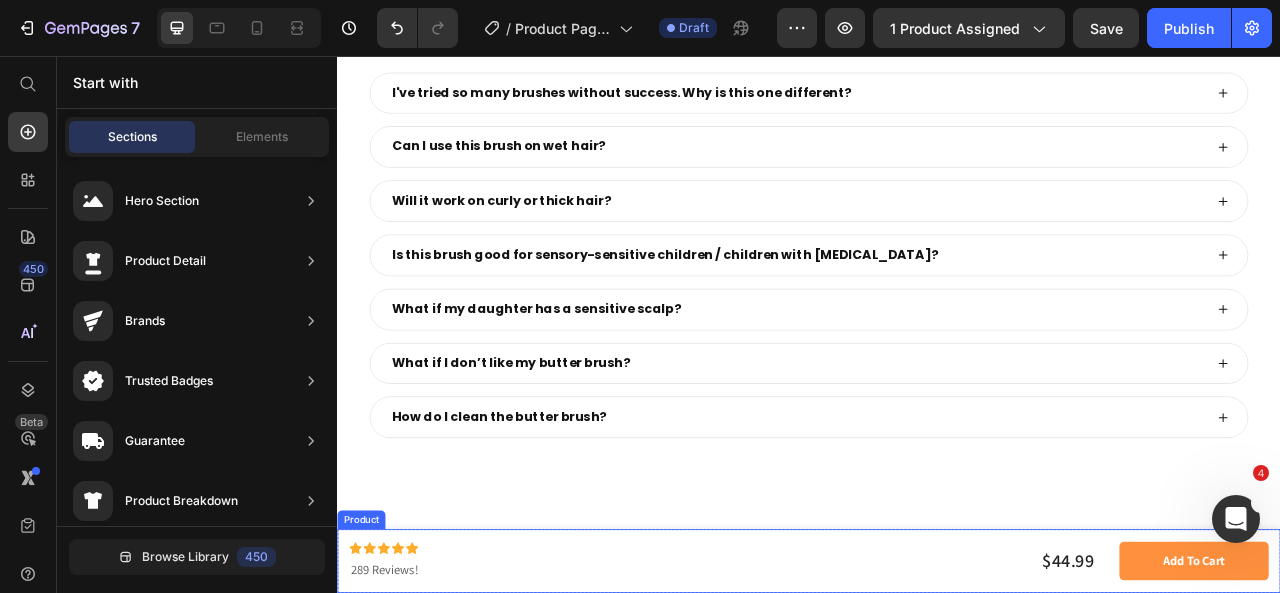 click on "Icon Icon Icon Icon Icon Icon List 289 Reviews! Text Block $44.99 Product Price Row add to cart Product Cart Button Product" at bounding box center (937, 698) 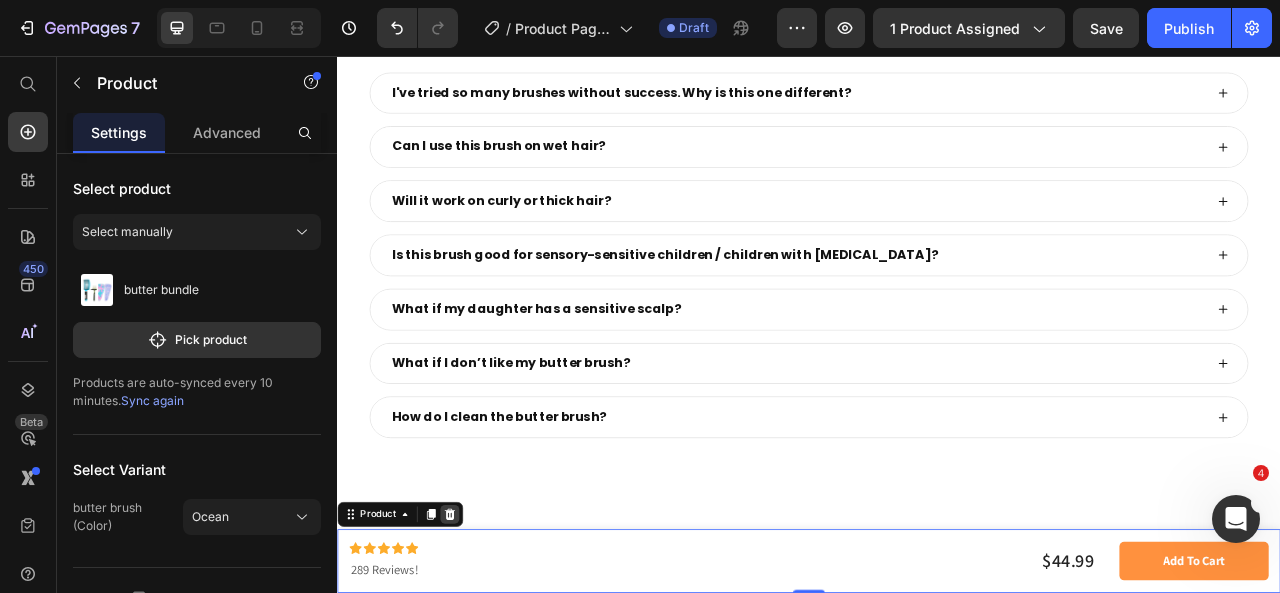 click 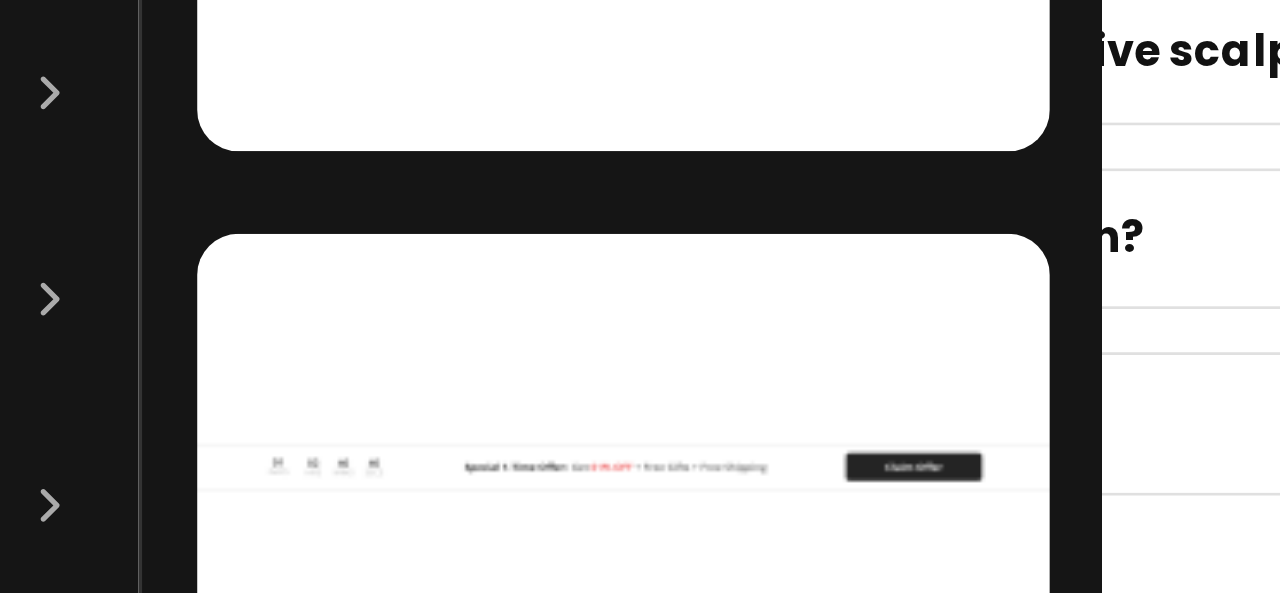 scroll, scrollTop: 1276, scrollLeft: 0, axis: vertical 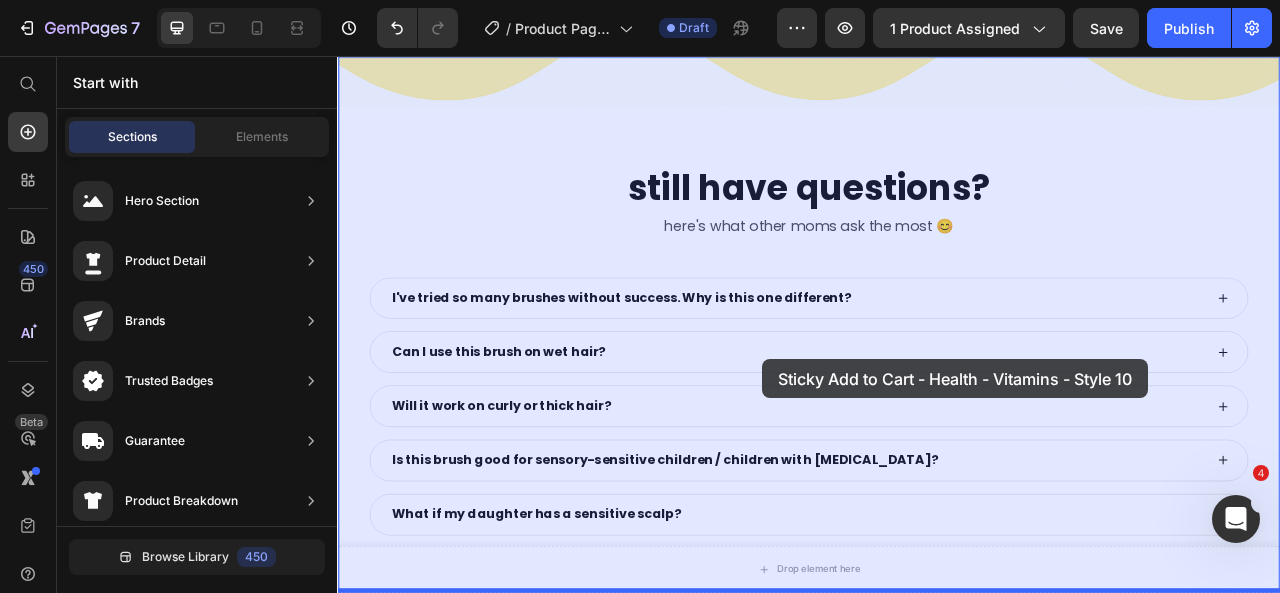 drag, startPoint x: 790, startPoint y: 303, endPoint x: 878, endPoint y: 442, distance: 164.51443 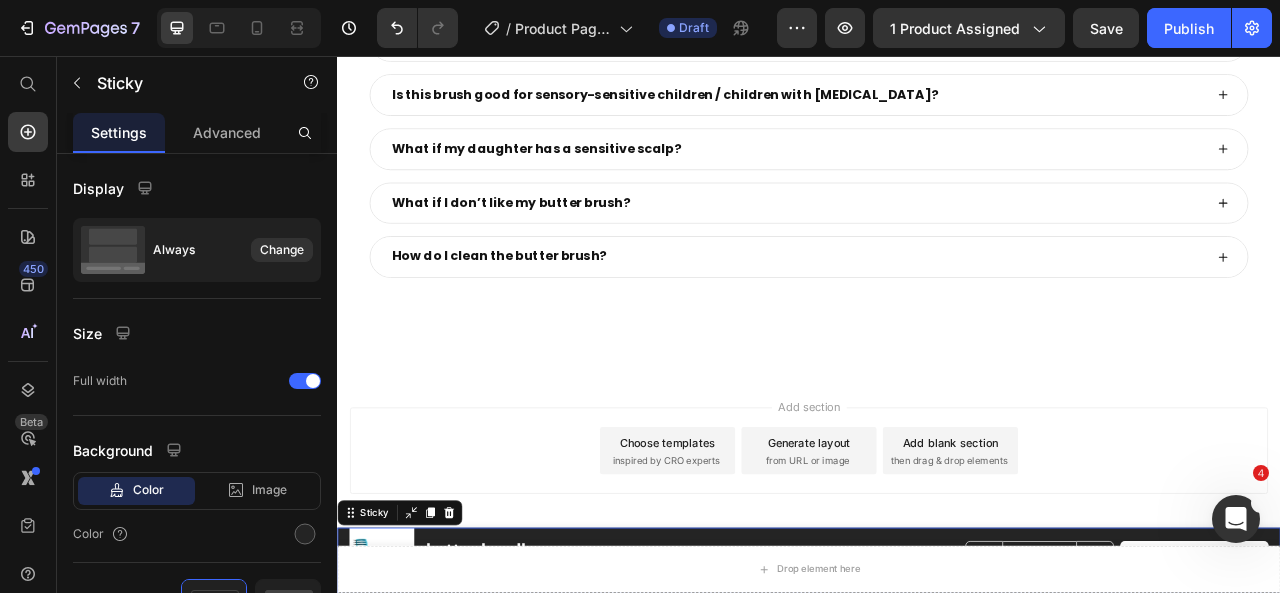 scroll, scrollTop: 8901, scrollLeft: 0, axis: vertical 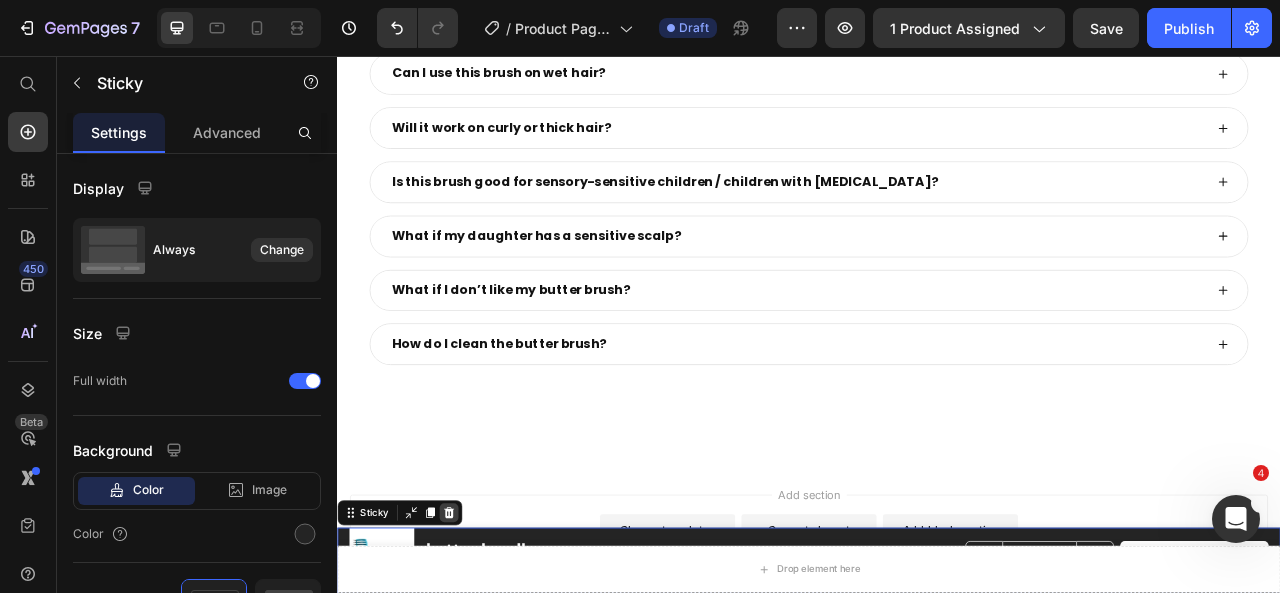 click 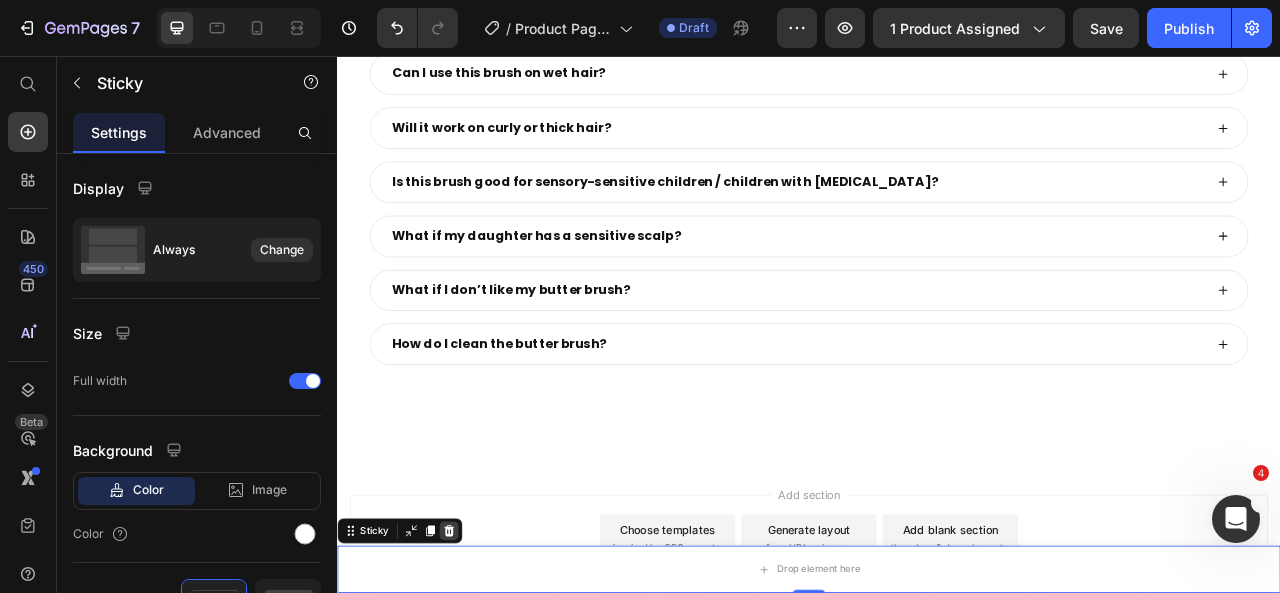 click 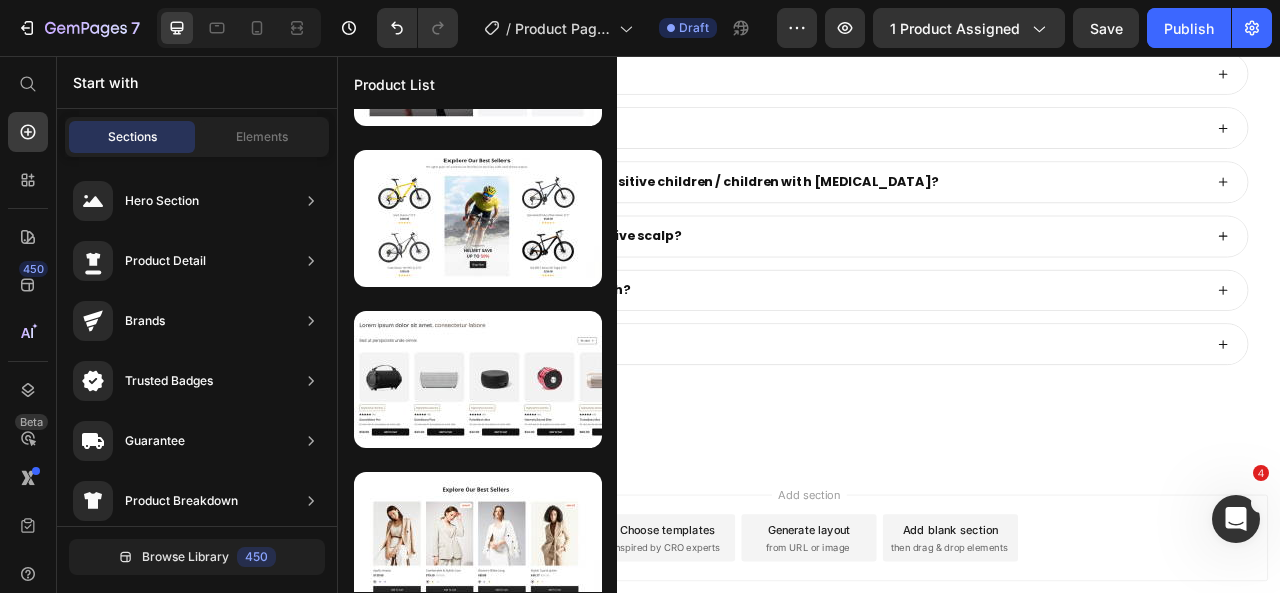 scroll, scrollTop: 0, scrollLeft: 0, axis: both 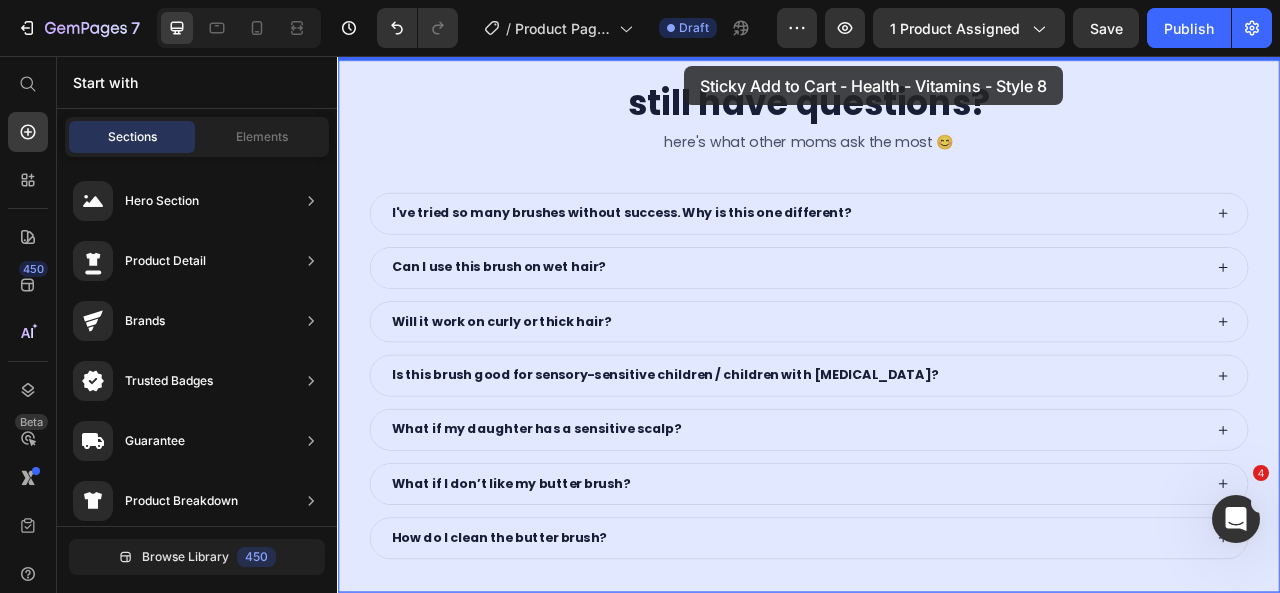 drag, startPoint x: 793, startPoint y: 277, endPoint x: 774, endPoint y: 72, distance: 205.8786 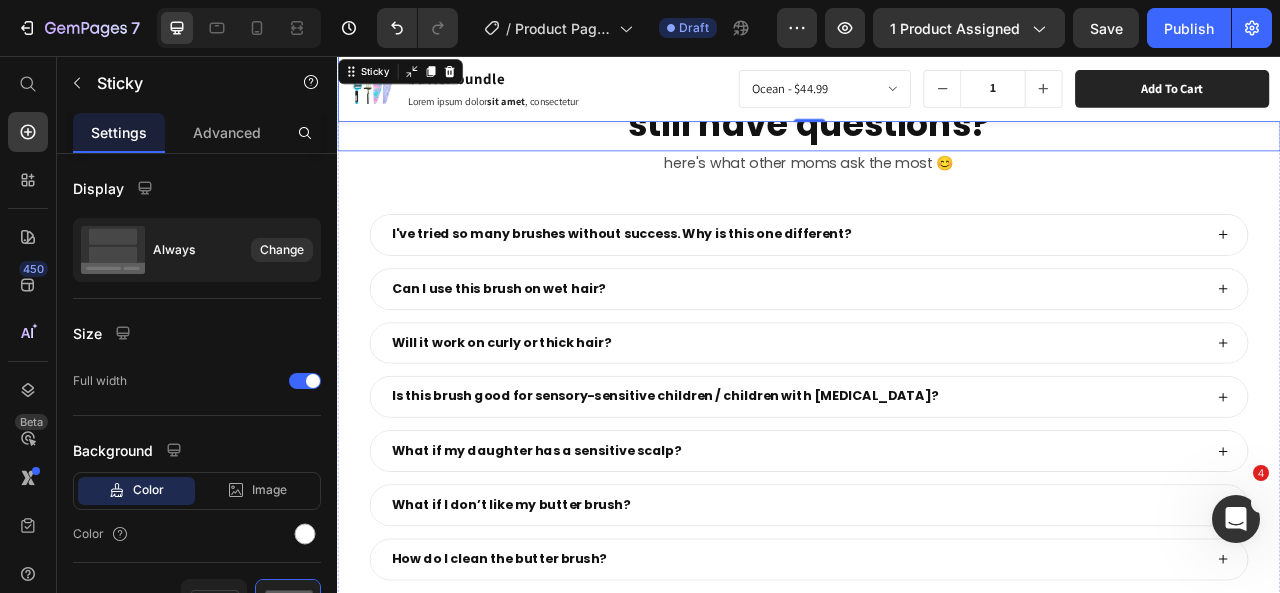 scroll, scrollTop: 8715, scrollLeft: 0, axis: vertical 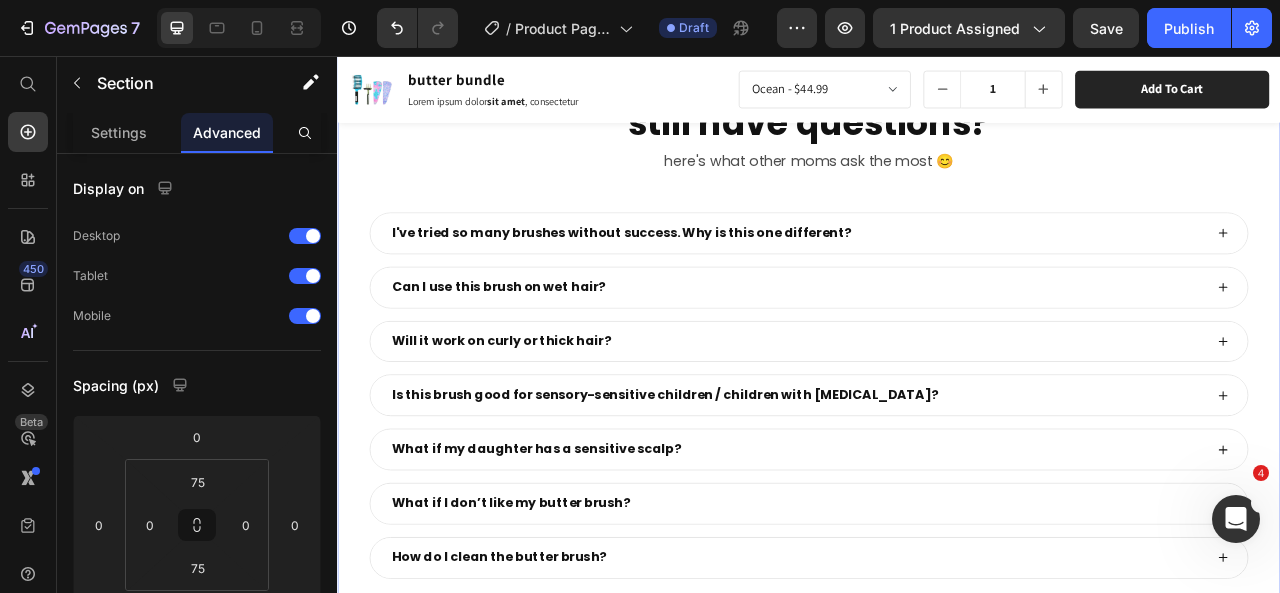 click on "still have questions? Heading questions? Heading we've got answers 😊 Text Block here's what other moms ask the most 😊 Text Block
I've tried so many brushes without success. Why is this one different?
Can I use this brush on wet hair?
Will it work on curly or thick hair?
Is this brush good for sensory-sensitive children / children with Autism?
What if my daughter has a sensitive scalp?
What if I don’t like my butter brush?
How do I clean the butter brush? Accordion" at bounding box center (937, 441) 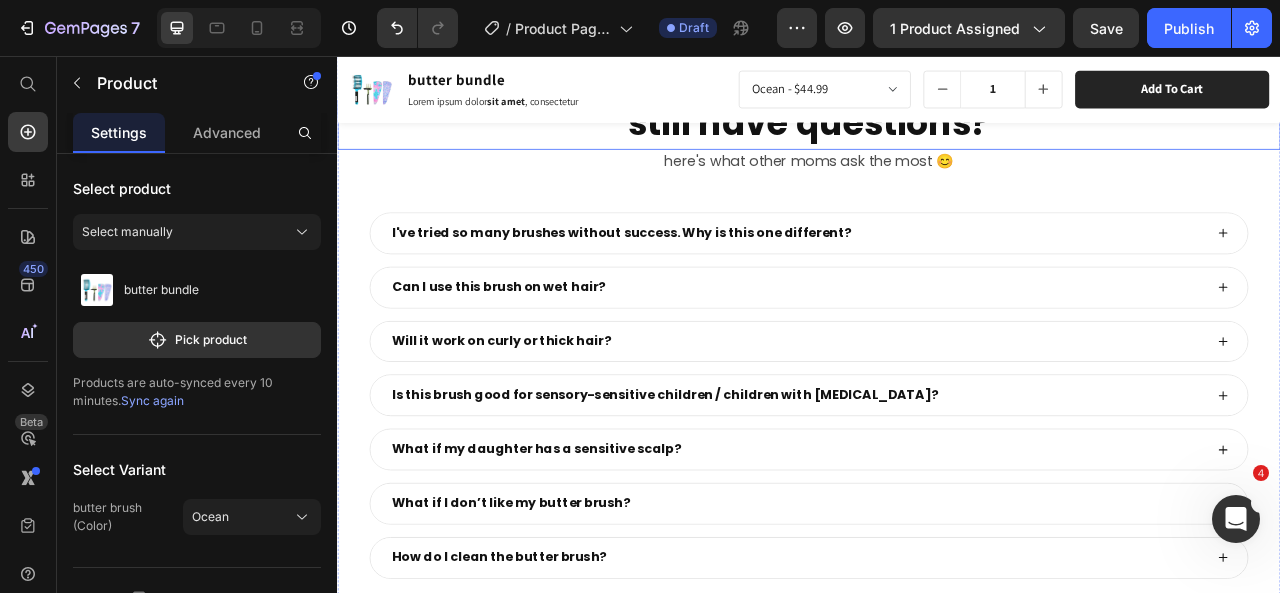 click on "still have questions?" at bounding box center (937, 141) 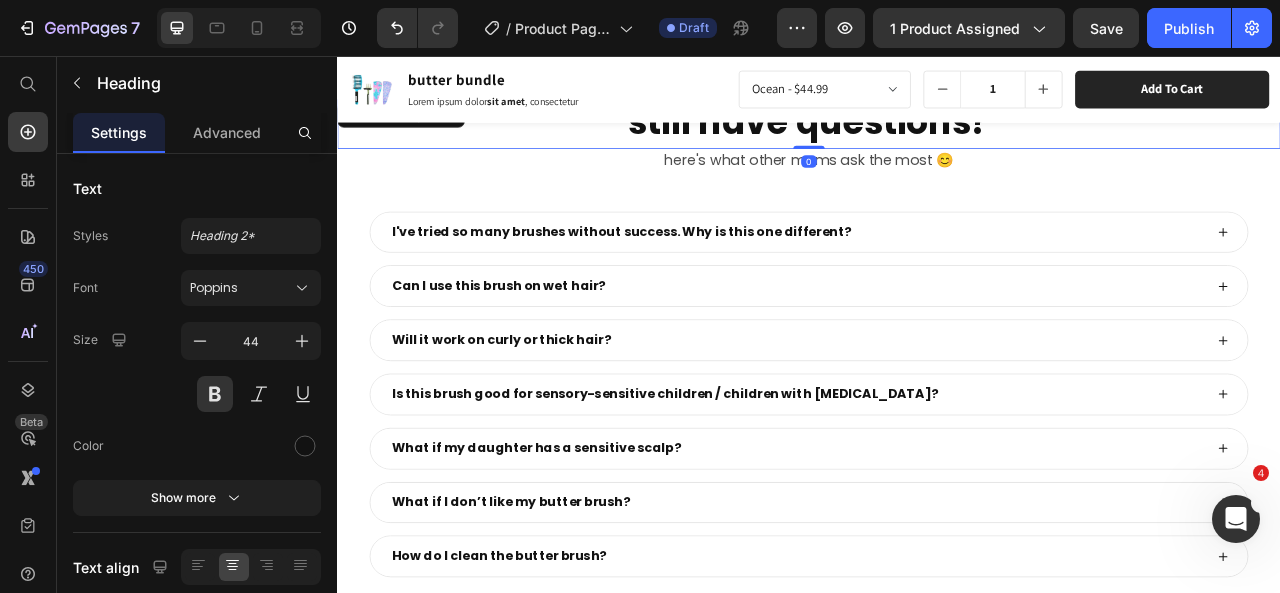 scroll, scrollTop: 9096, scrollLeft: 0, axis: vertical 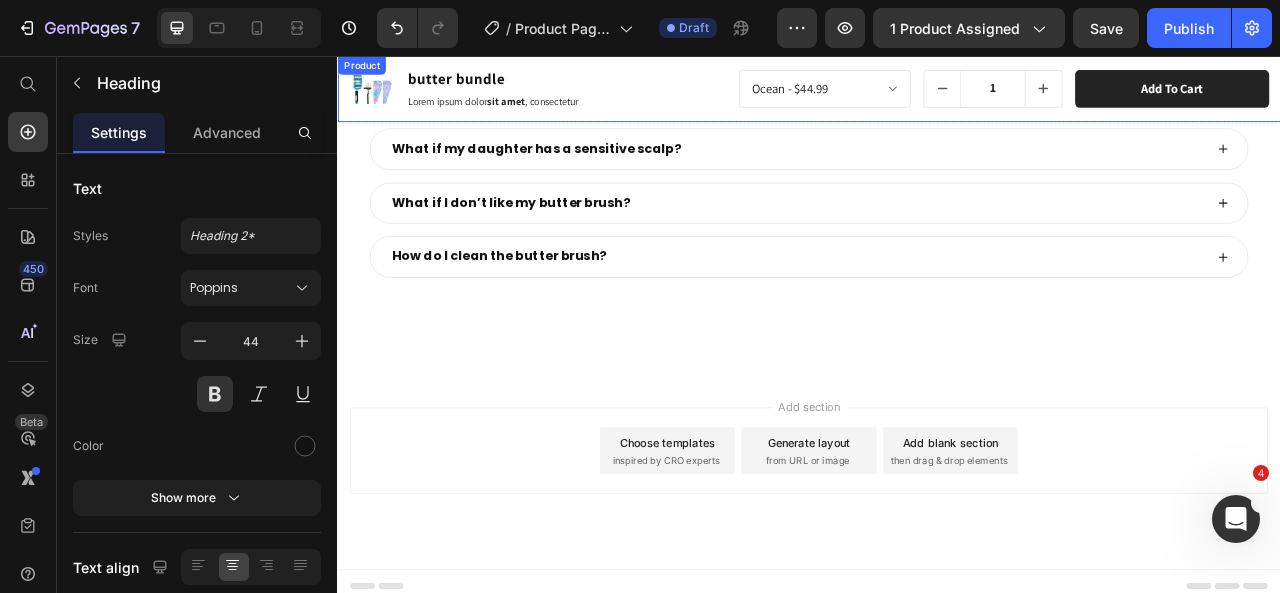 click on "Product Images butter bundle Product Title Lorem ipsum dolor  sit amet , consectetur  Text Block Row Ocean - $44.99  Jelly - $44.99  Bubble Gum - $44.99  Unicorn - $44.99  Product Variants & Swatches 1 Product Quantity add to cart Product Cart Button Row Row Product" at bounding box center [937, 98] 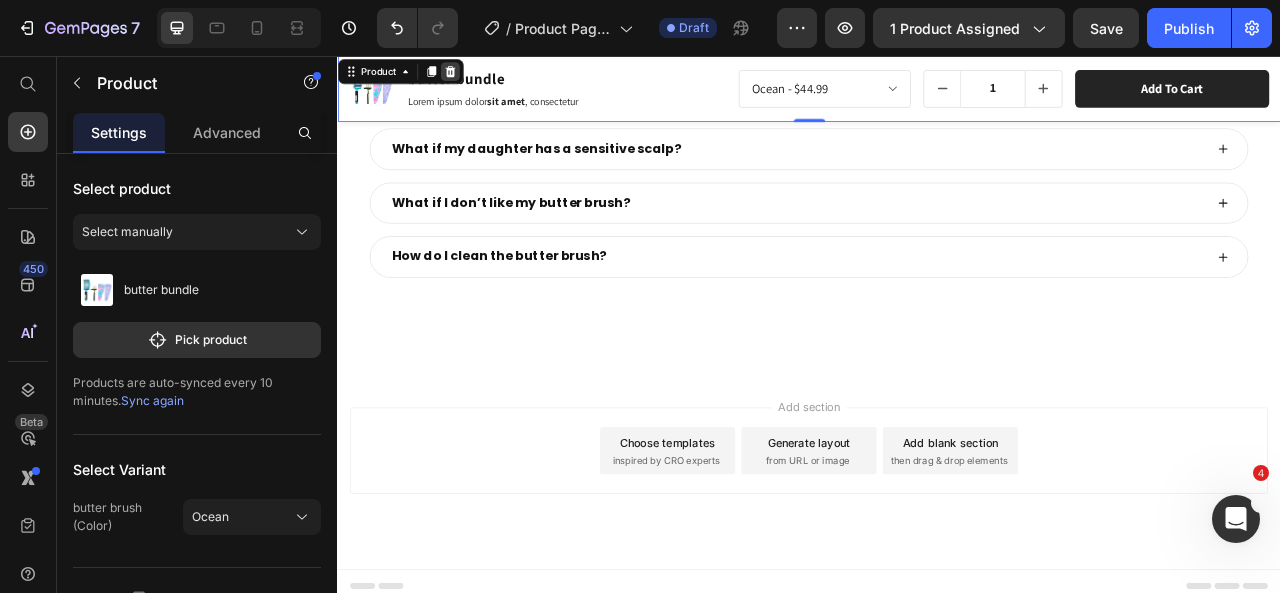 click 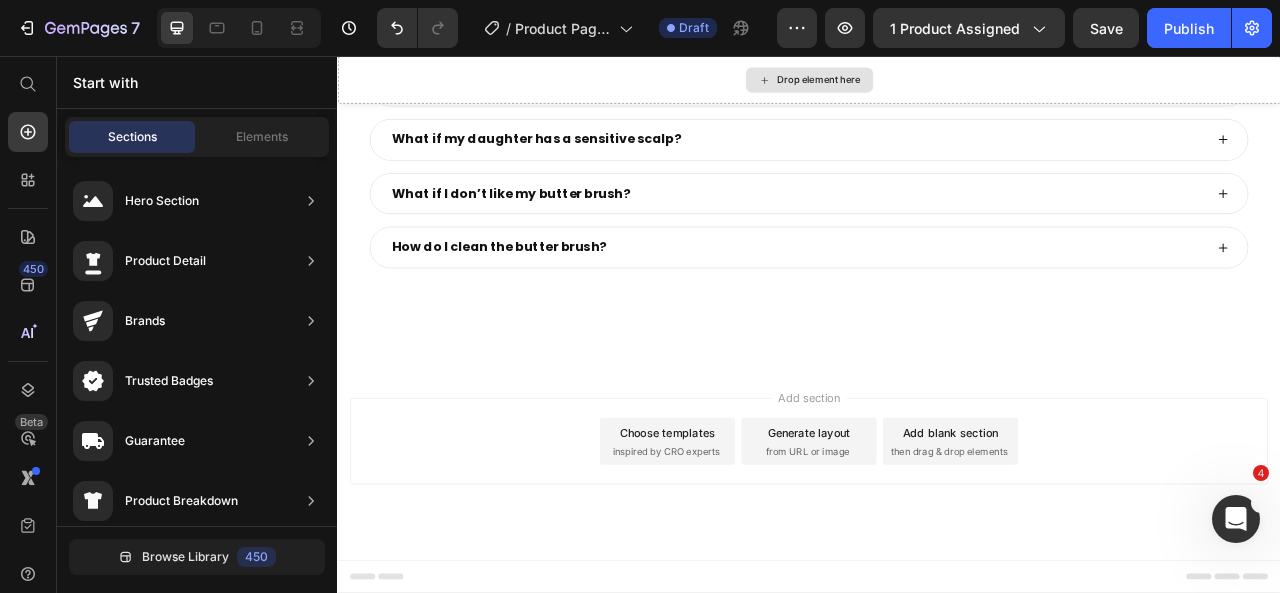 scroll, scrollTop: 9072, scrollLeft: 0, axis: vertical 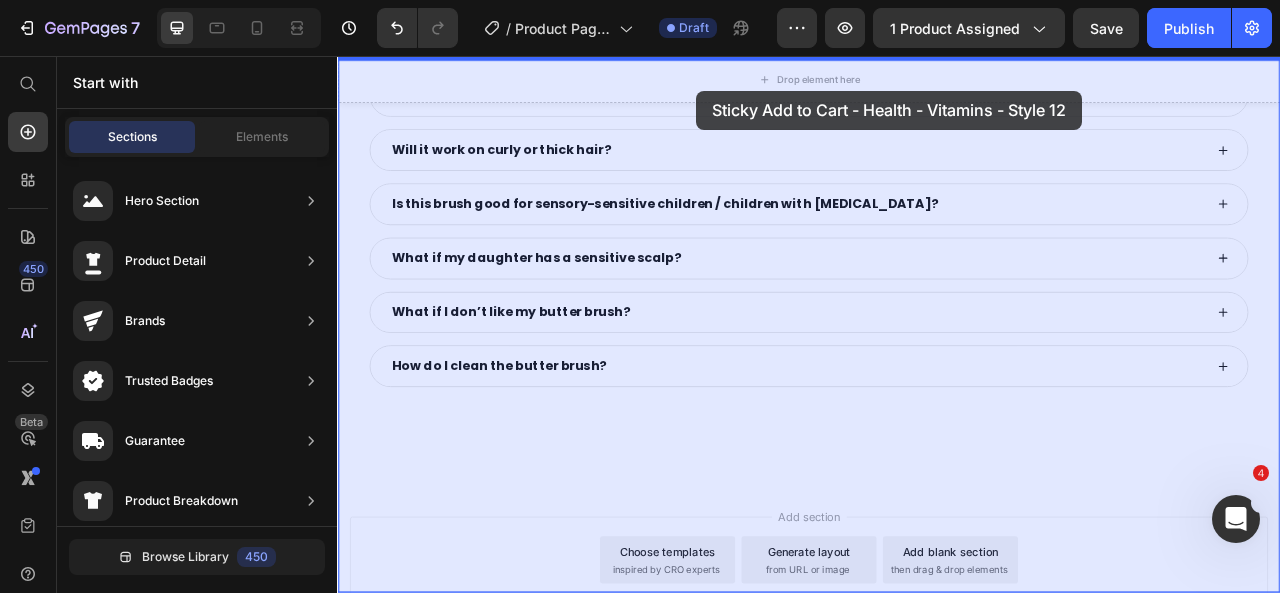 drag, startPoint x: 749, startPoint y: 457, endPoint x: 794, endPoint y: 100, distance: 359.82495 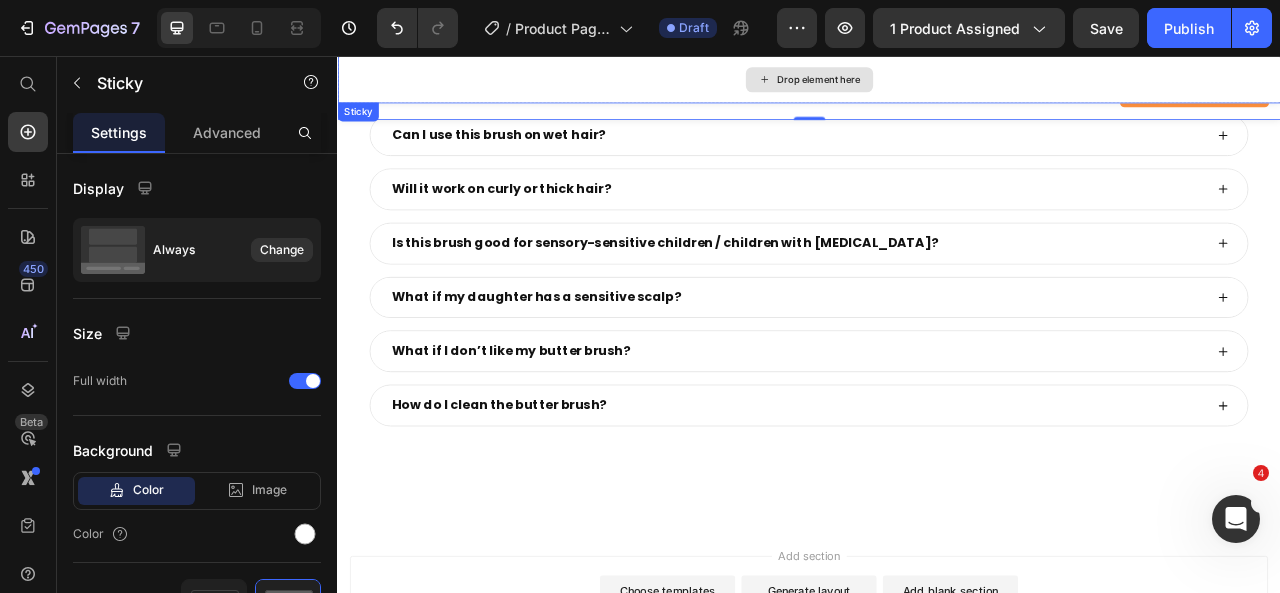 click on "Drop element here" at bounding box center [937, 86] 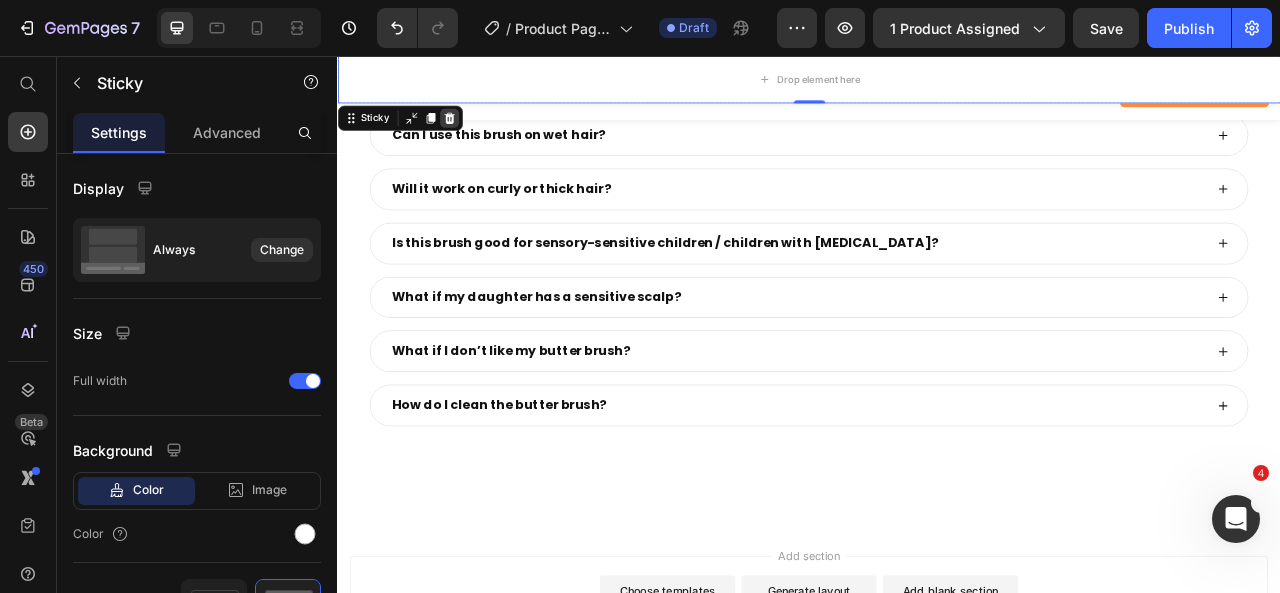 click 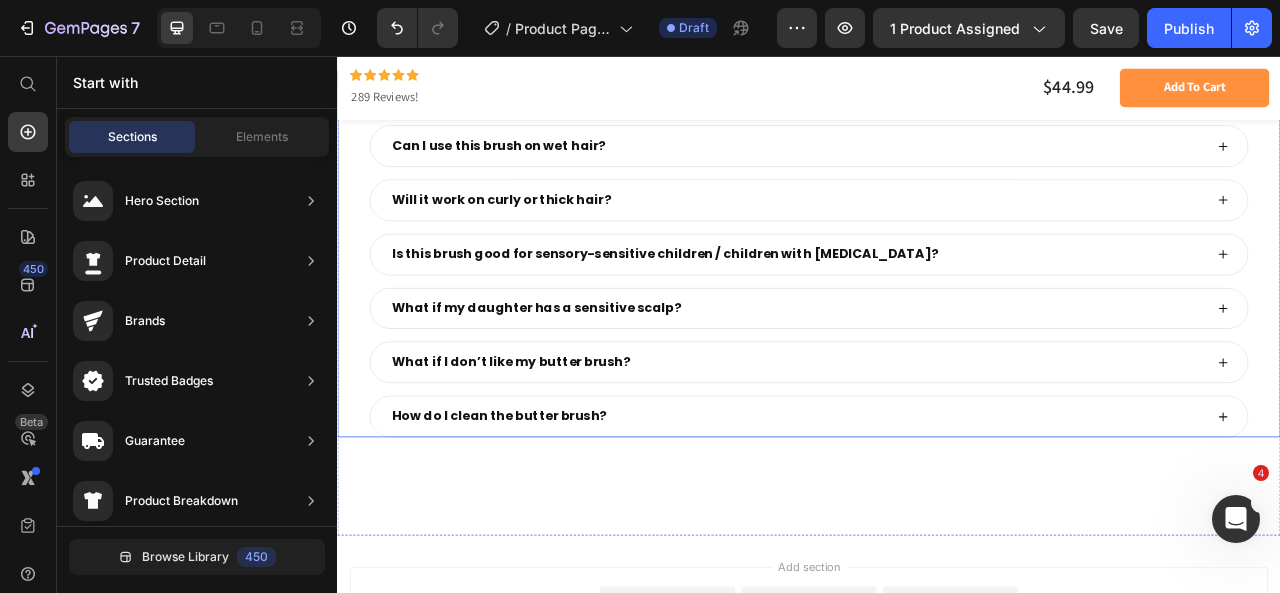 scroll, scrollTop: 8889, scrollLeft: 0, axis: vertical 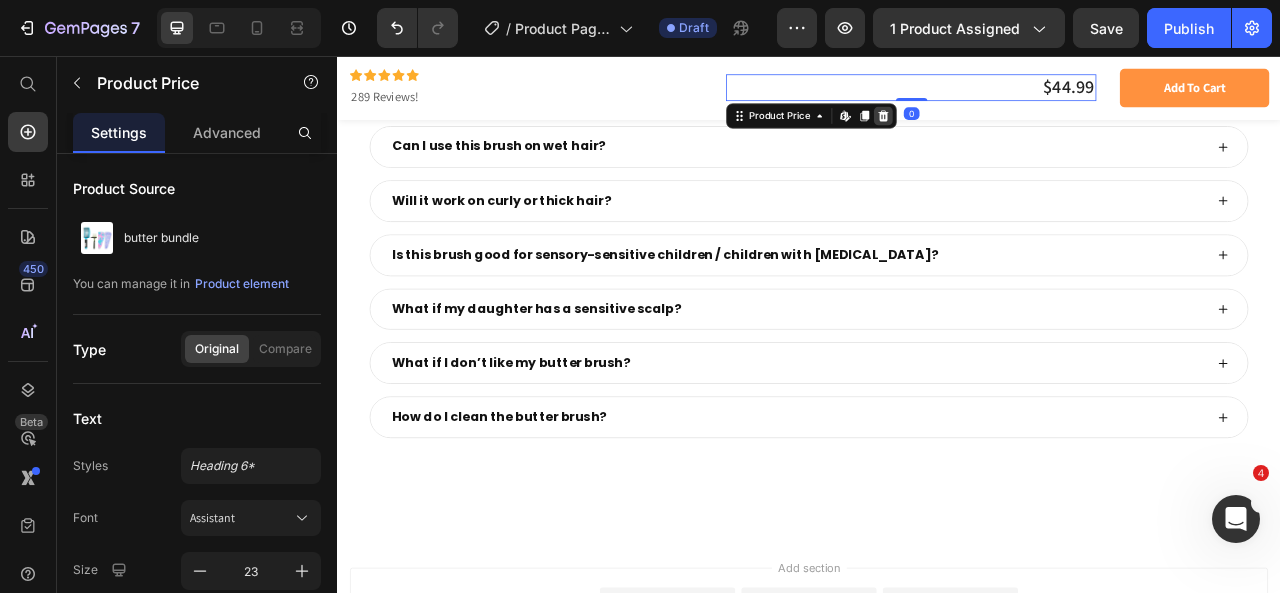 click 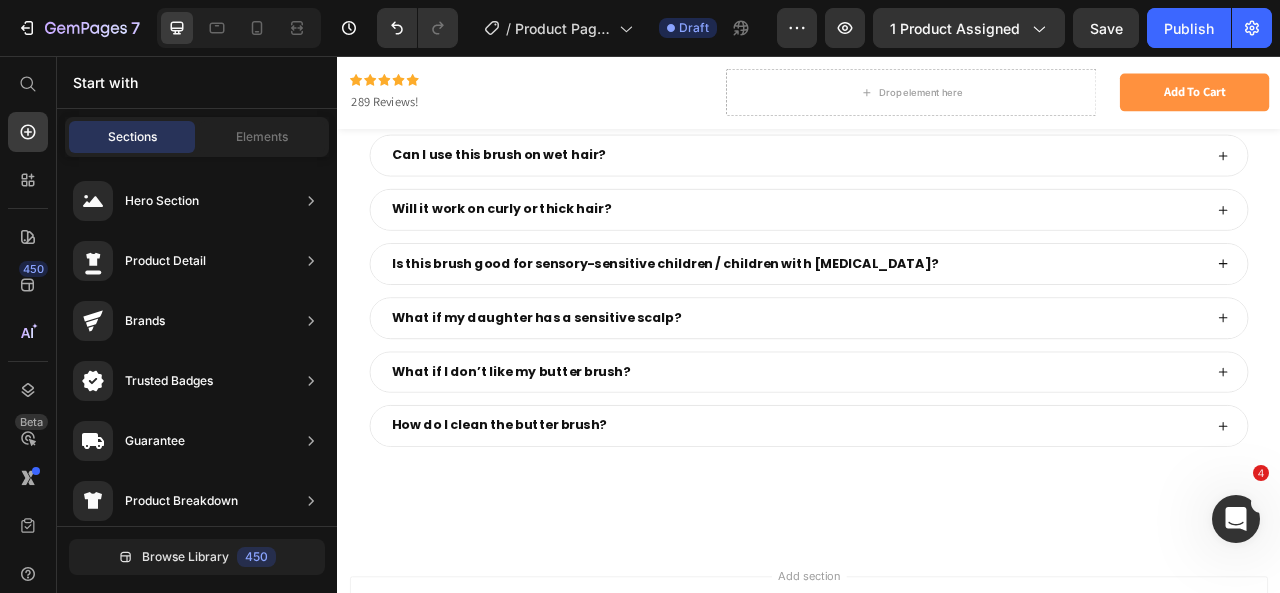 scroll, scrollTop: 8900, scrollLeft: 0, axis: vertical 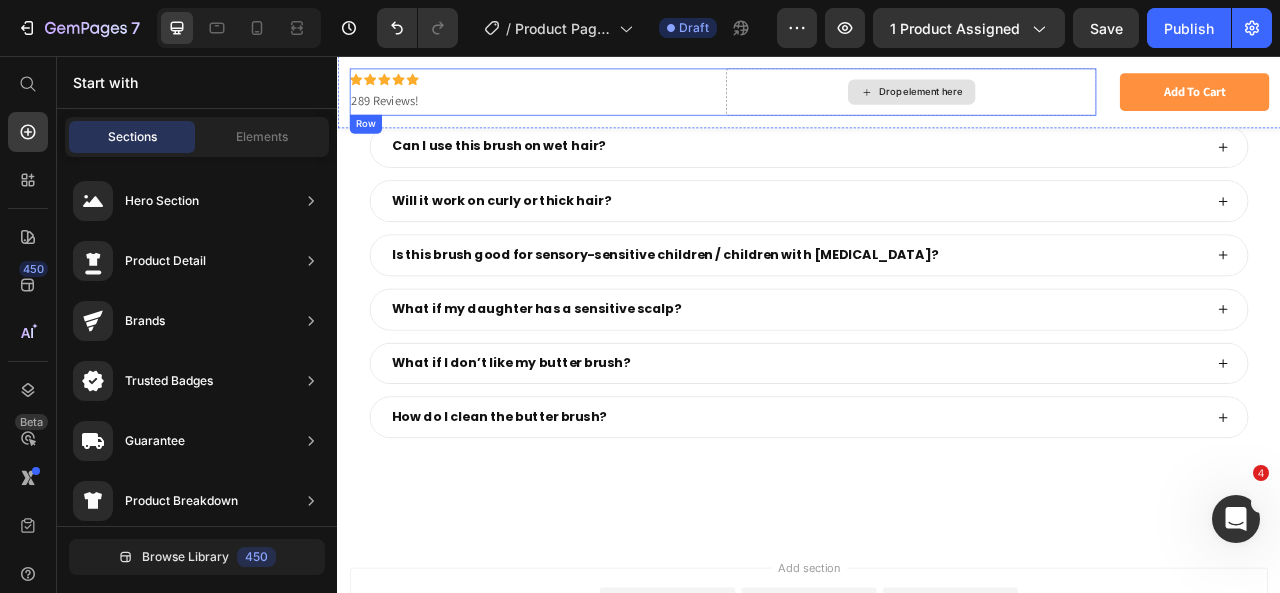 click on "Drop element here" at bounding box center (1066, 102) 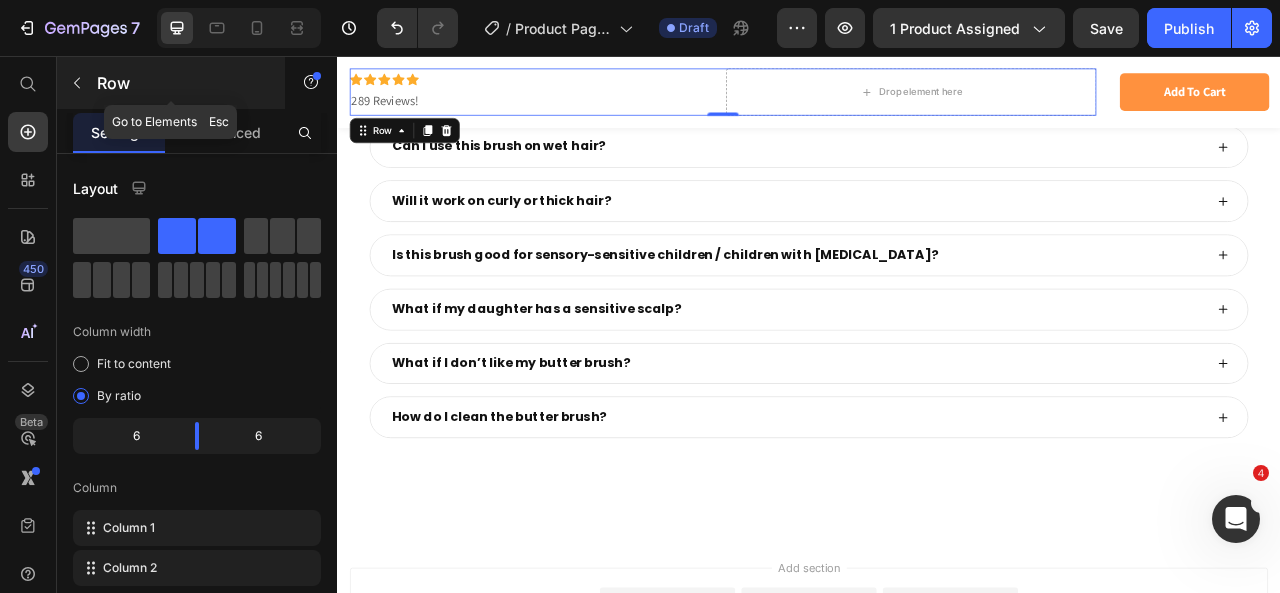 click 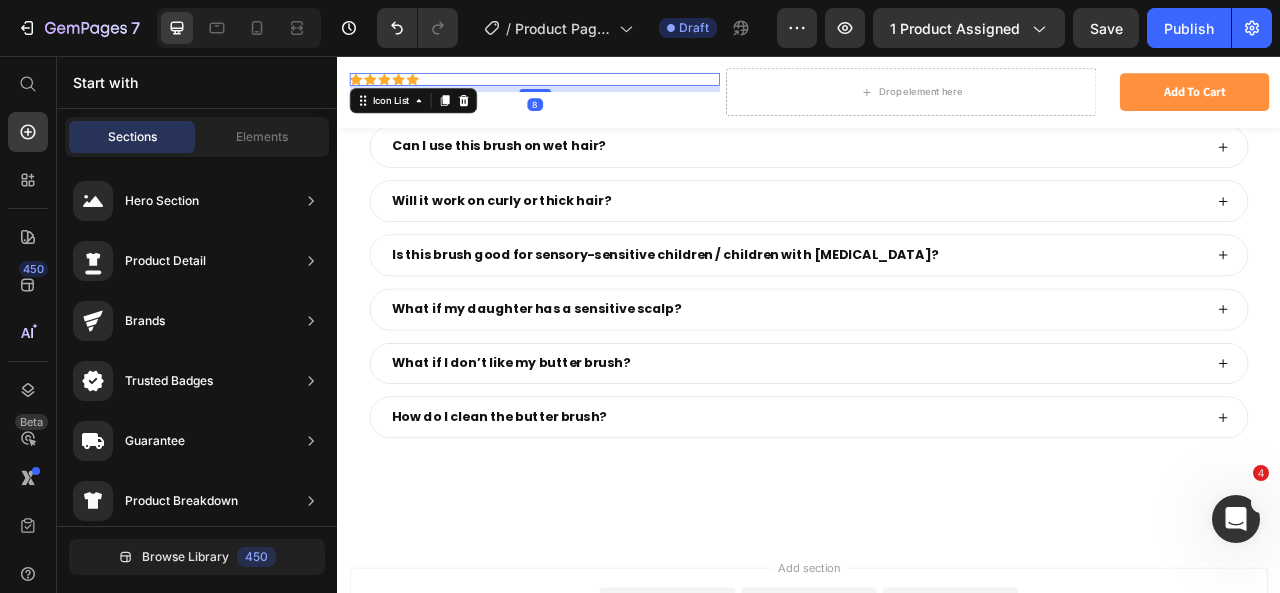 click on "Icon Icon Icon Icon Icon" at bounding box center (587, 86) 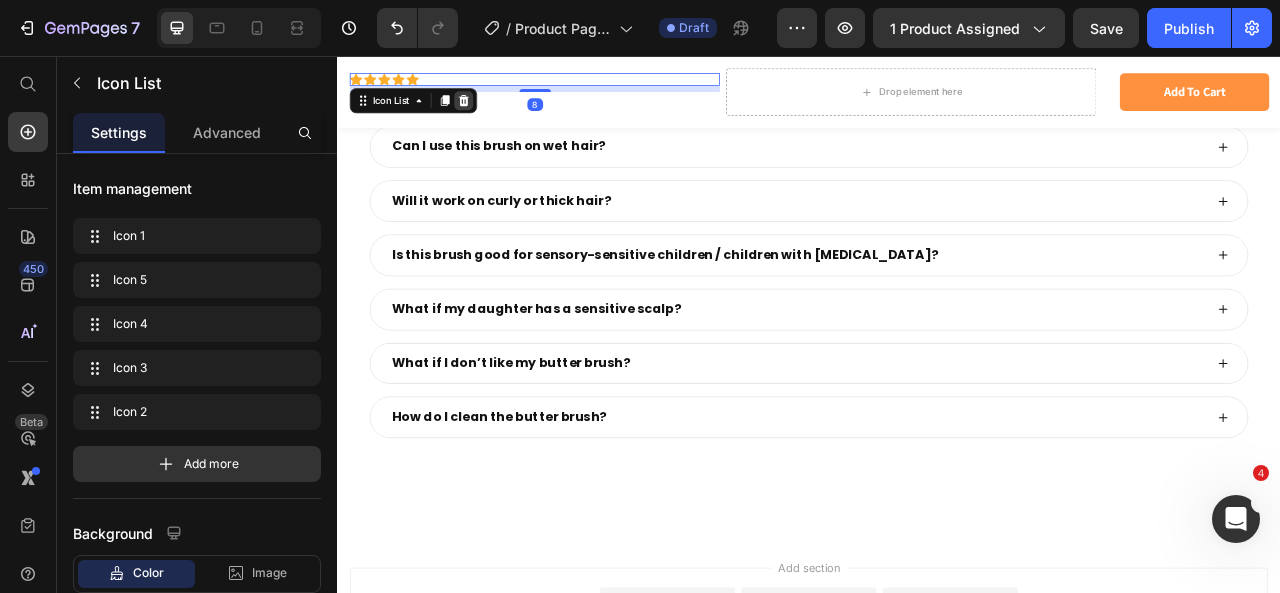 click 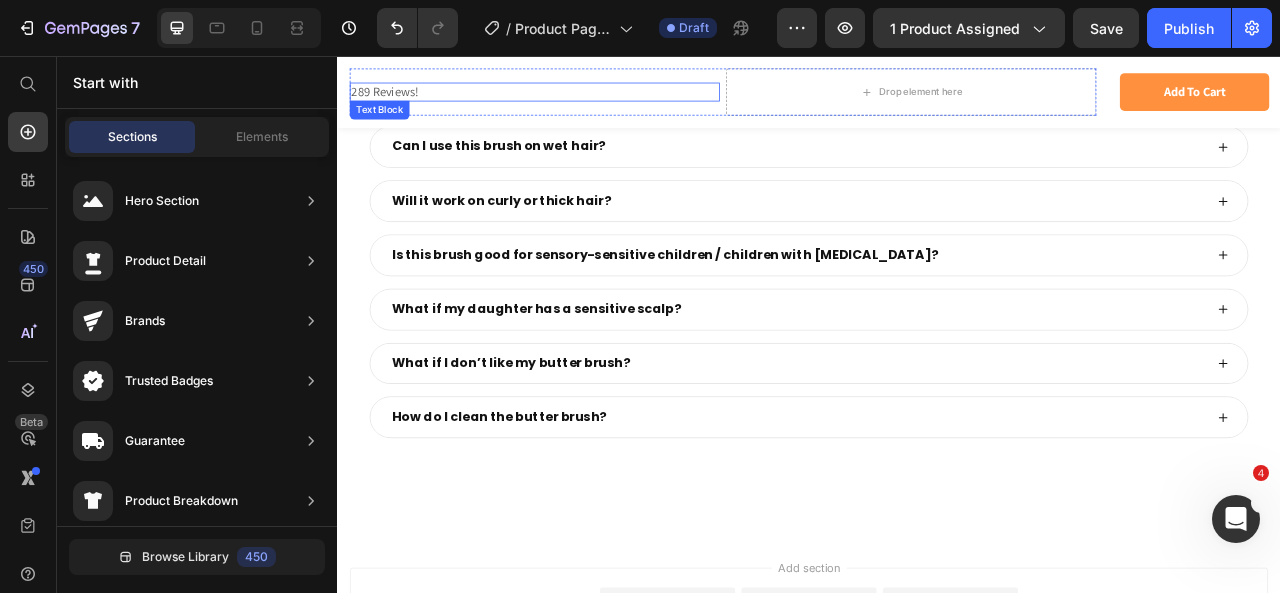 click on "289 Reviews!" at bounding box center (587, 102) 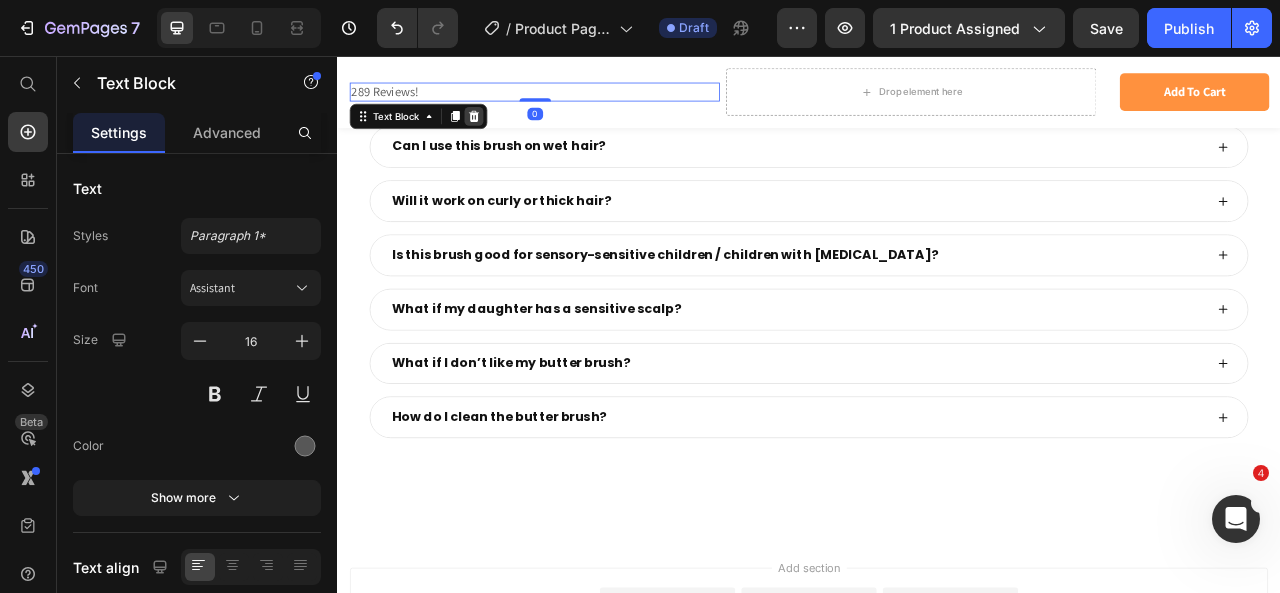 click 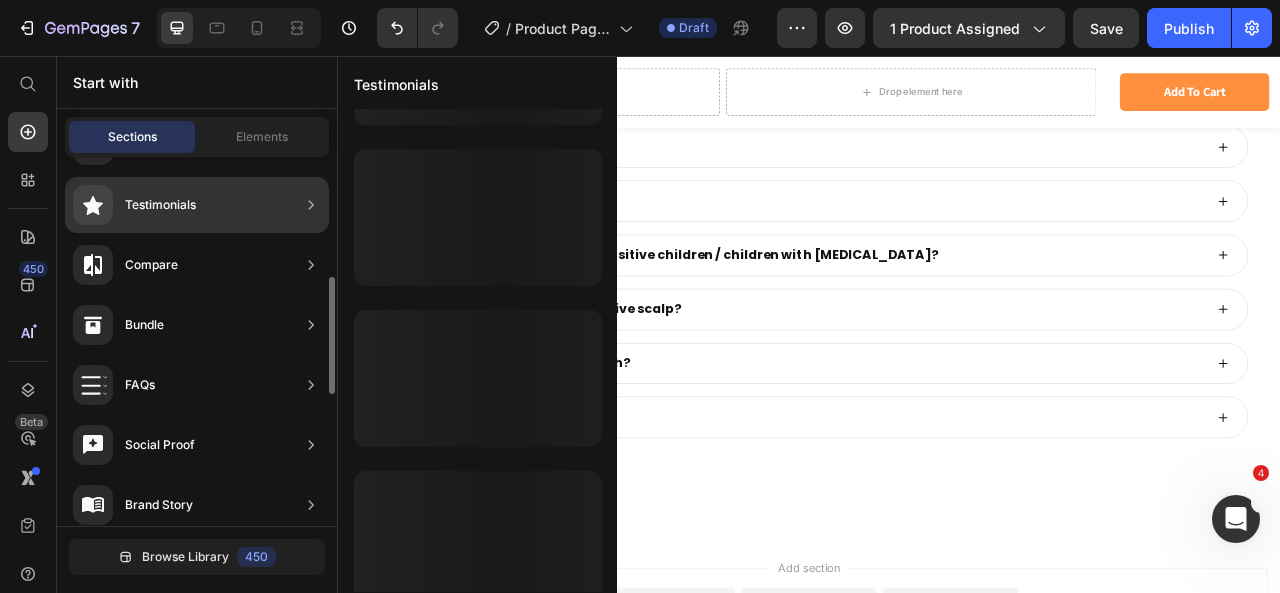 scroll, scrollTop: 407, scrollLeft: 0, axis: vertical 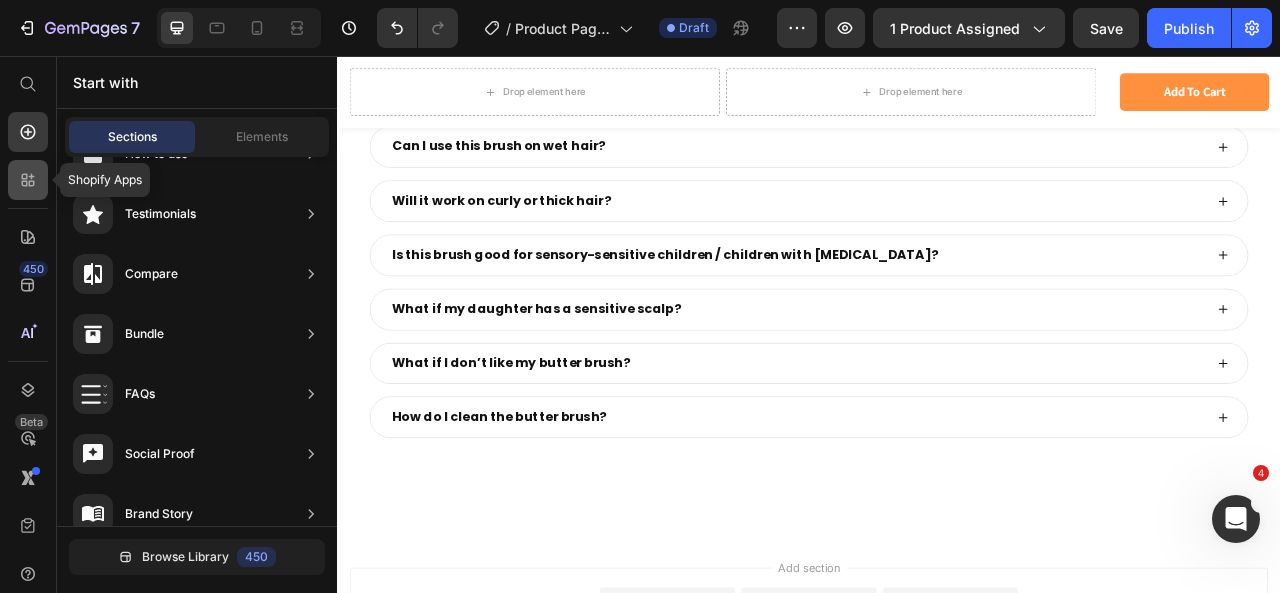 click 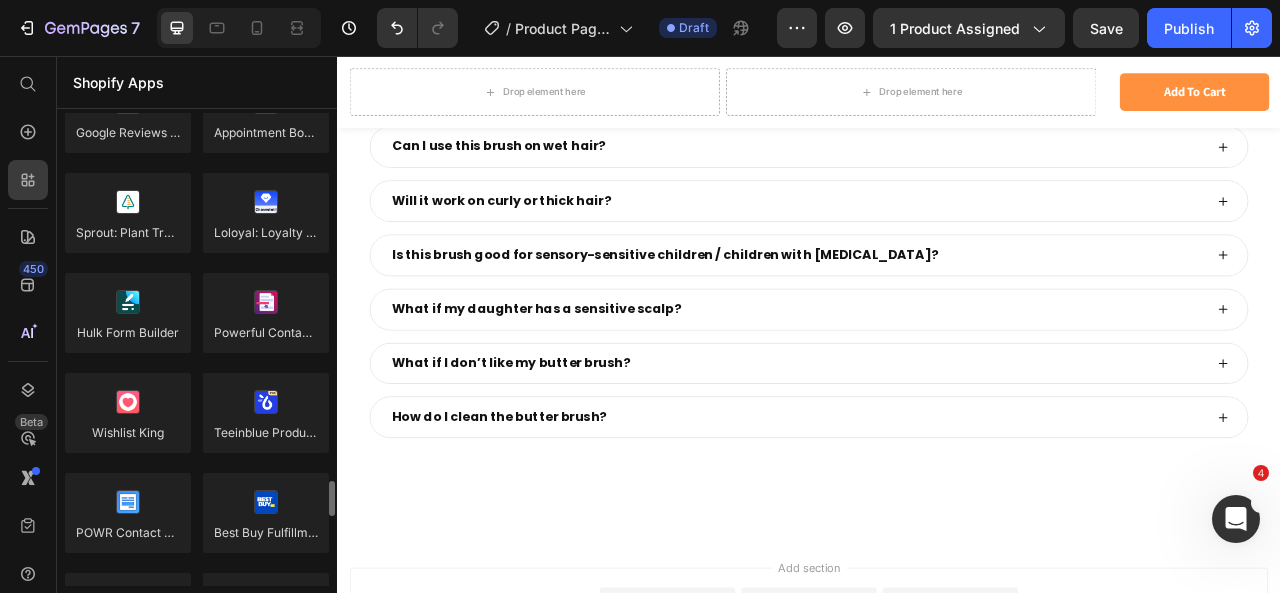 scroll, scrollTop: 4925, scrollLeft: 0, axis: vertical 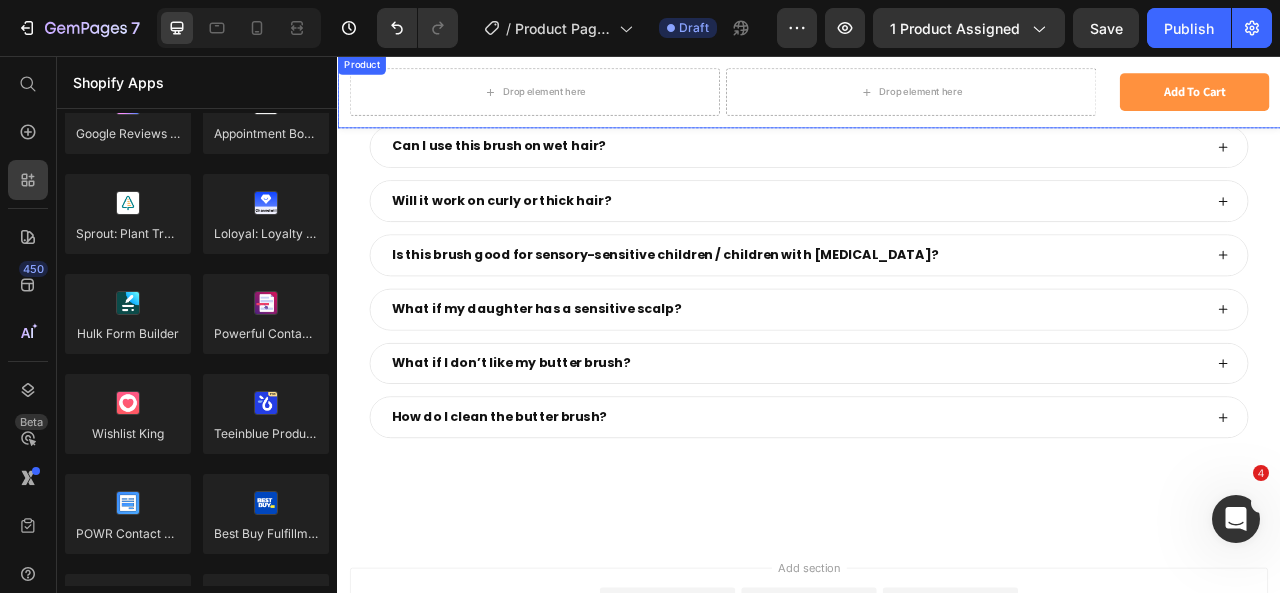 click on "Drop element here
Drop element here Row add to cart Product Cart Button Product" at bounding box center (937, 102) 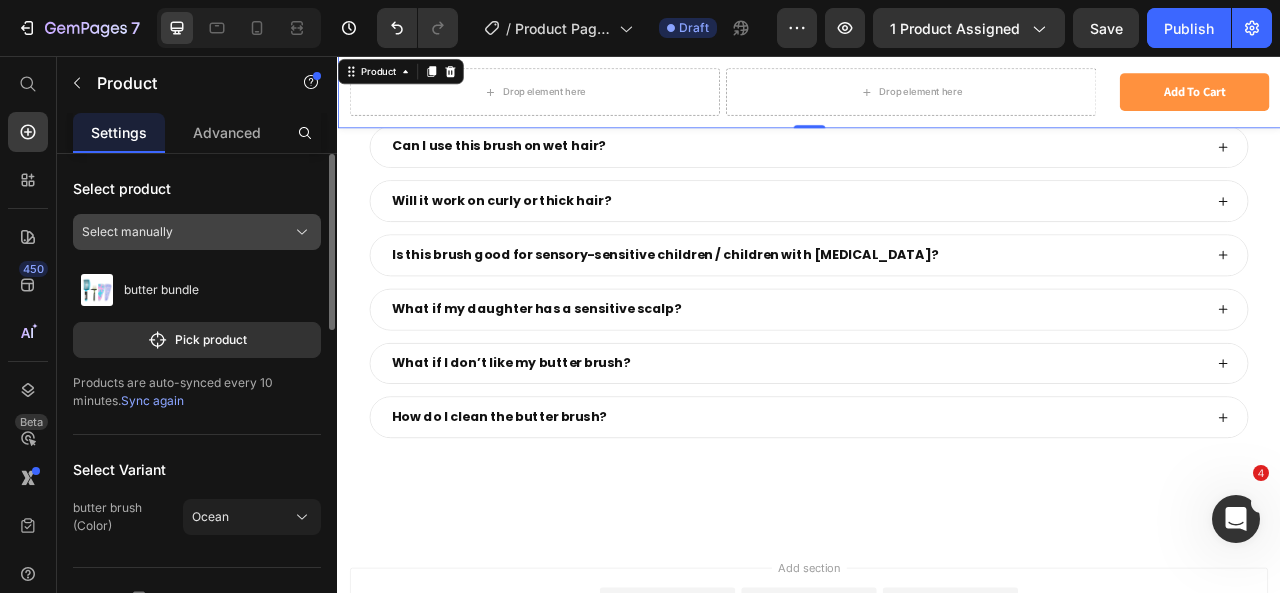 click on "Select manually" at bounding box center (197, 232) 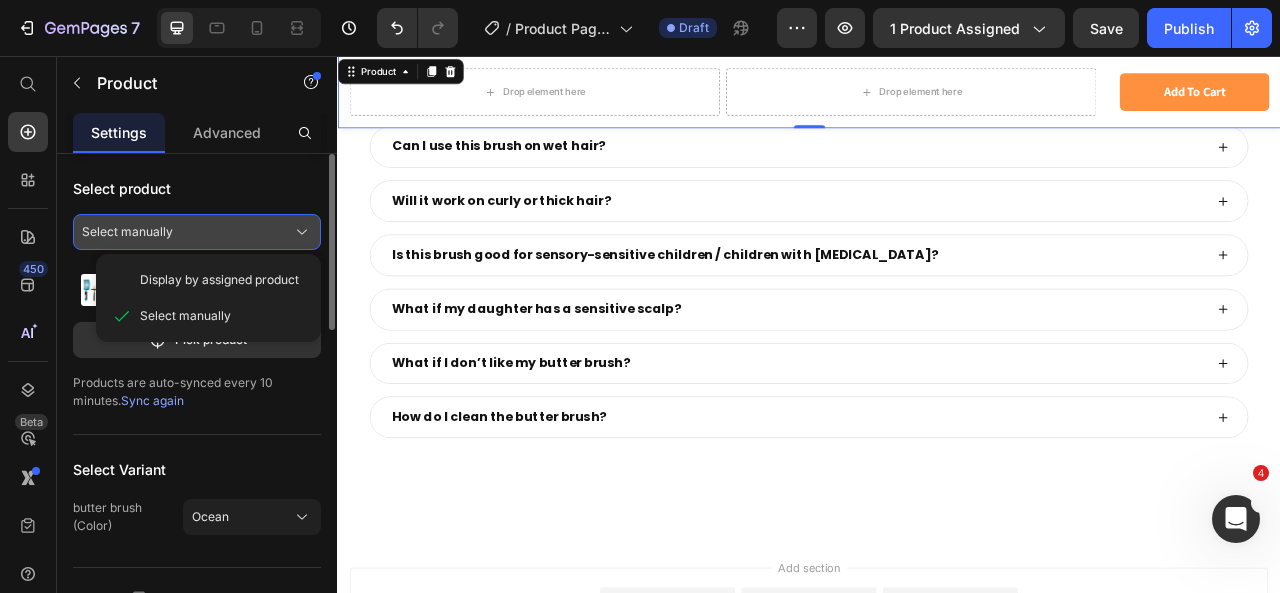 click on "Select manually" 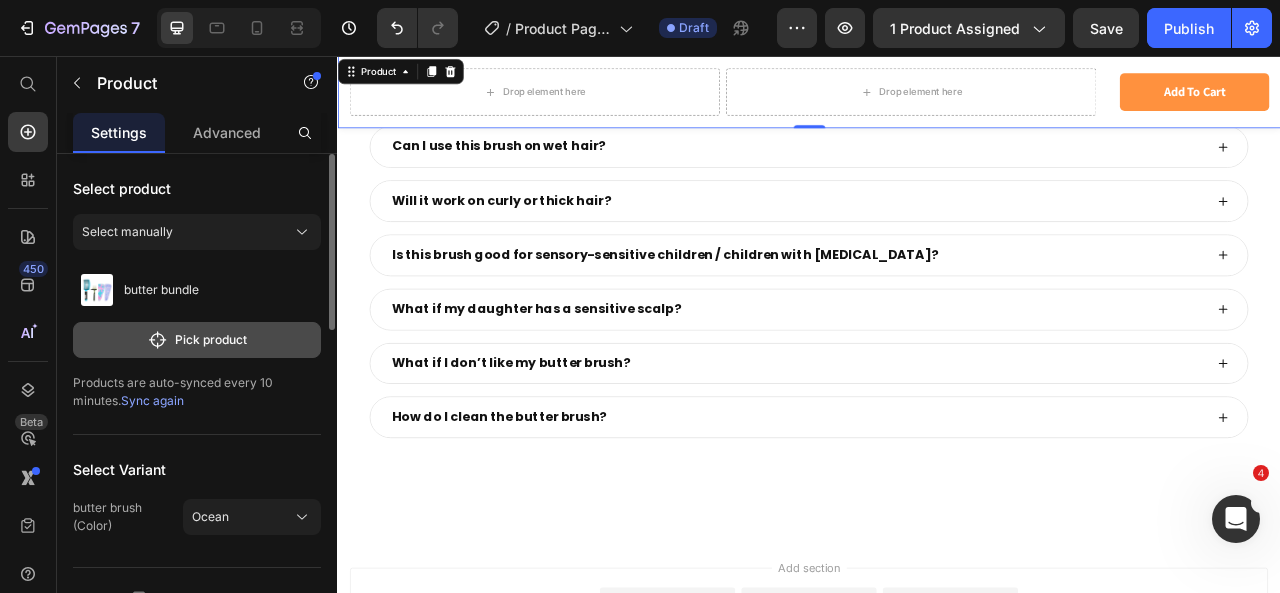 click on "Pick product" at bounding box center (197, 340) 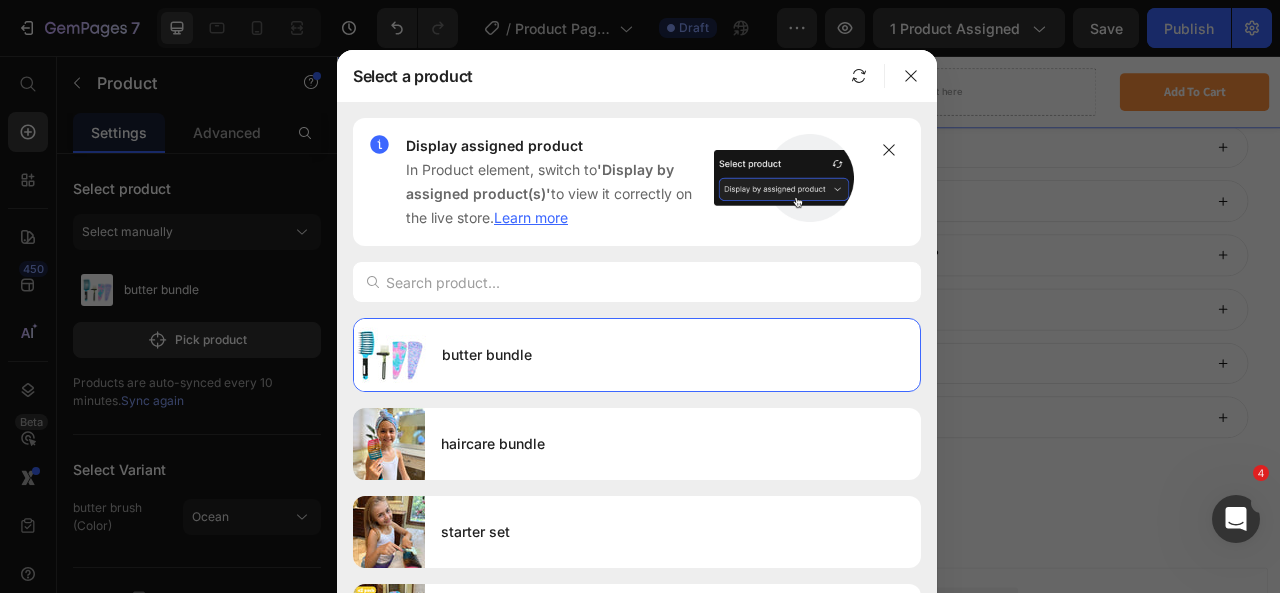 scroll, scrollTop: 462, scrollLeft: 0, axis: vertical 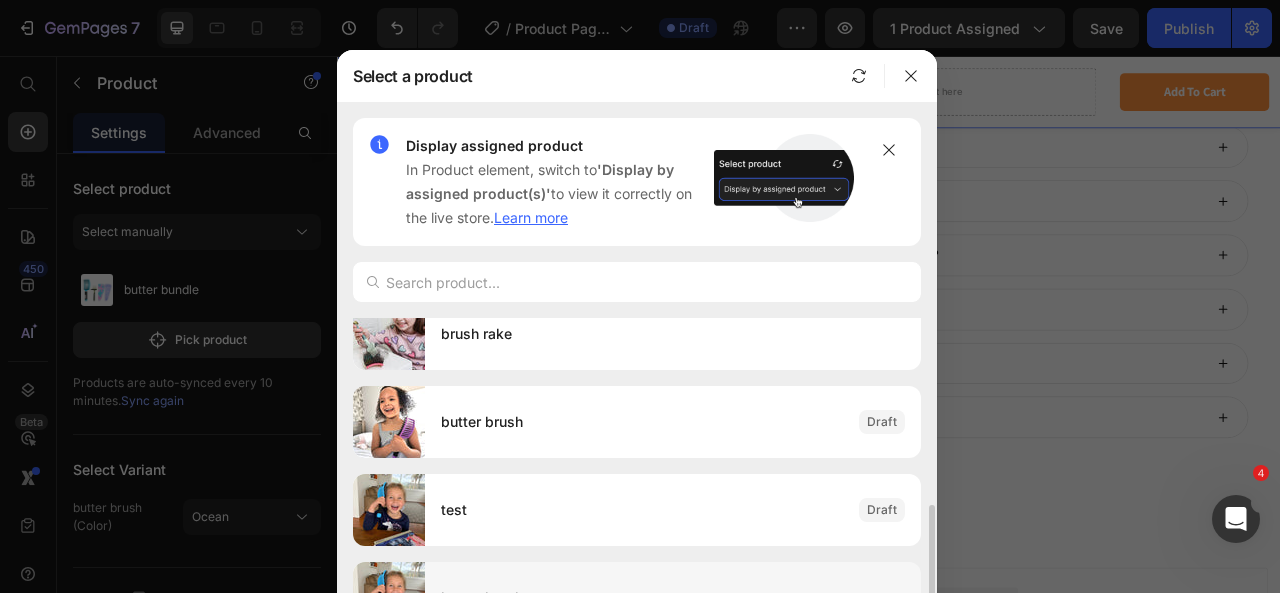 click on "butter brush" at bounding box center (673, 598) 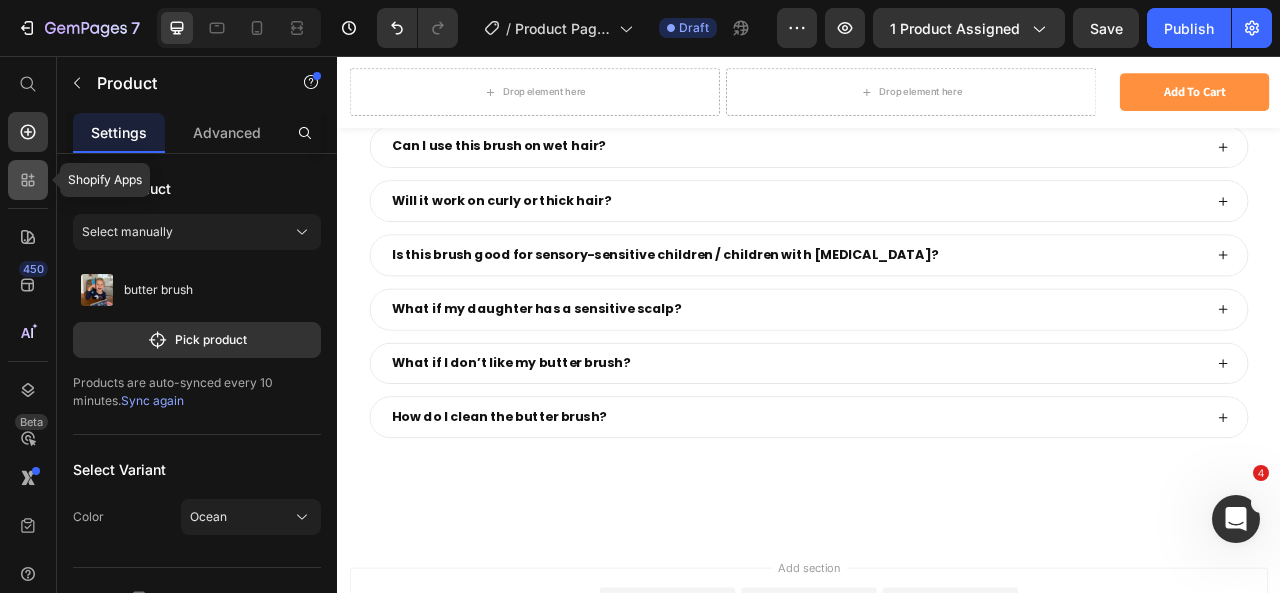 click 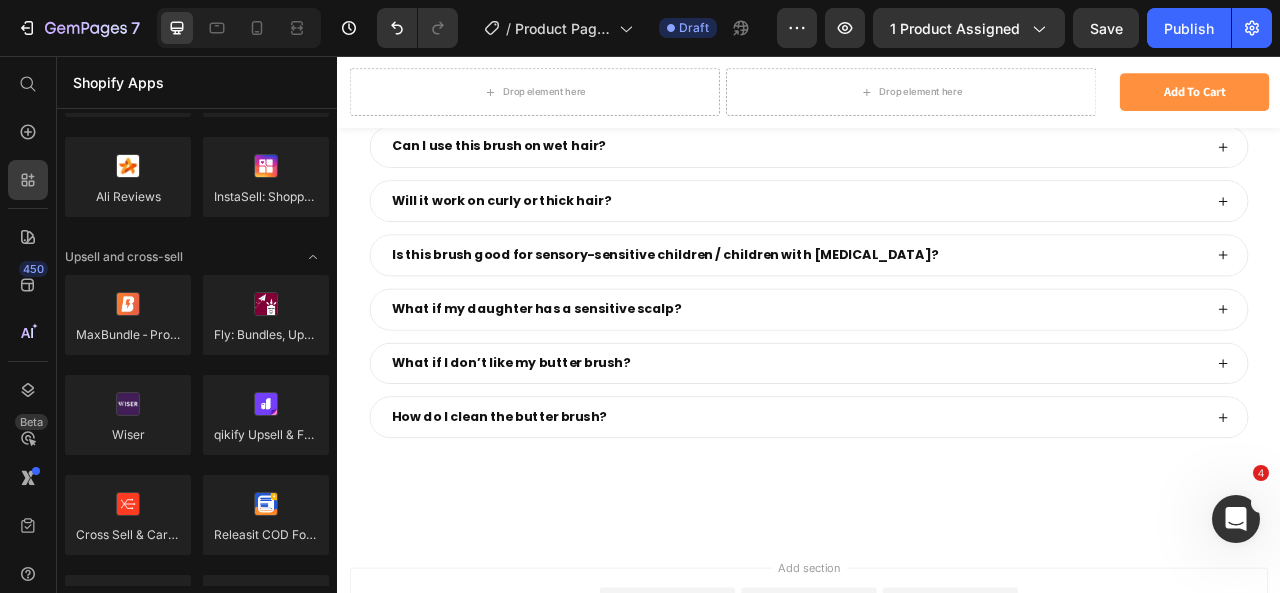 scroll, scrollTop: 0, scrollLeft: 0, axis: both 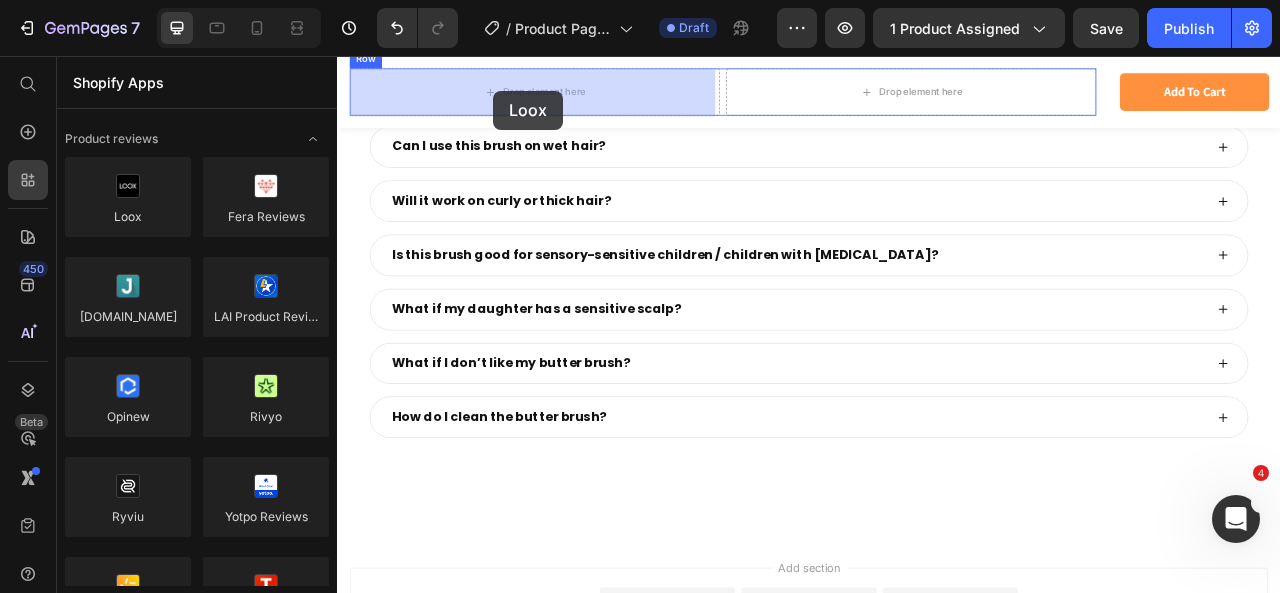 drag, startPoint x: 492, startPoint y: 273, endPoint x: 543, endPoint y: 110, distance: 170.79227 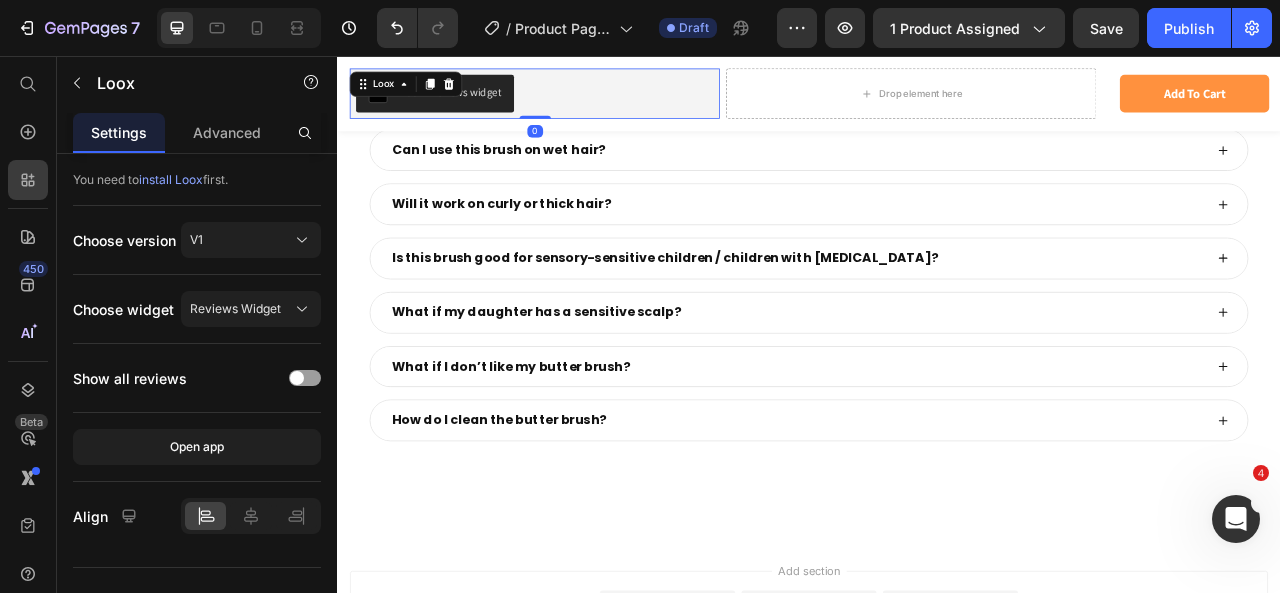 scroll, scrollTop: 8904, scrollLeft: 0, axis: vertical 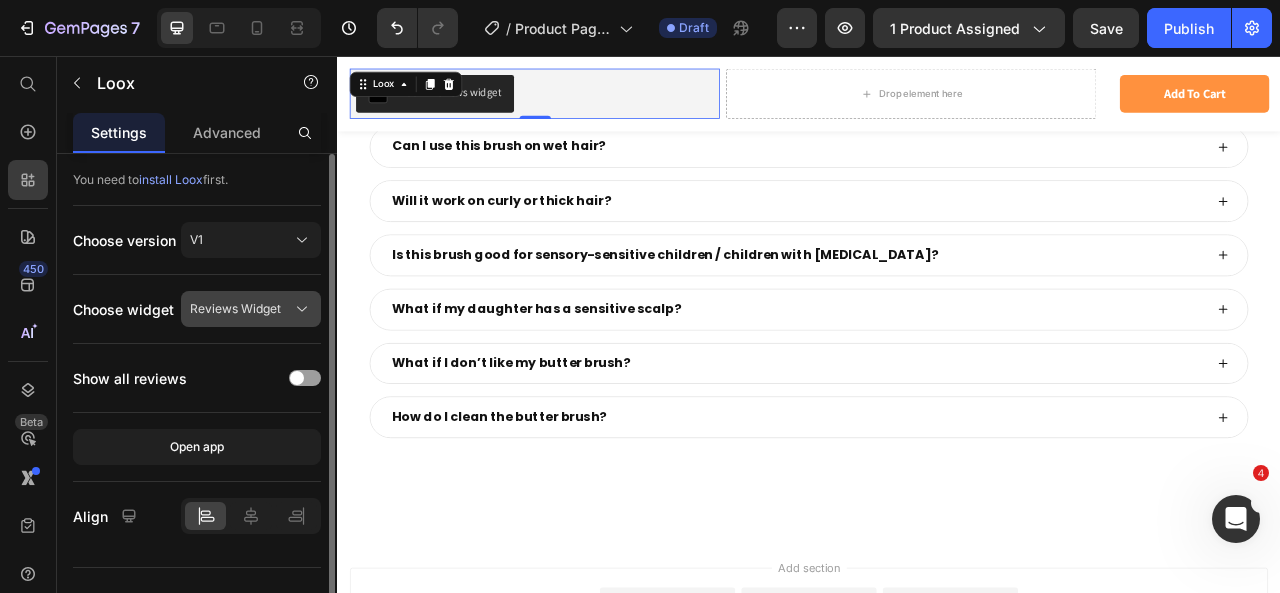 click on "Reviews Widget" at bounding box center (235, 309) 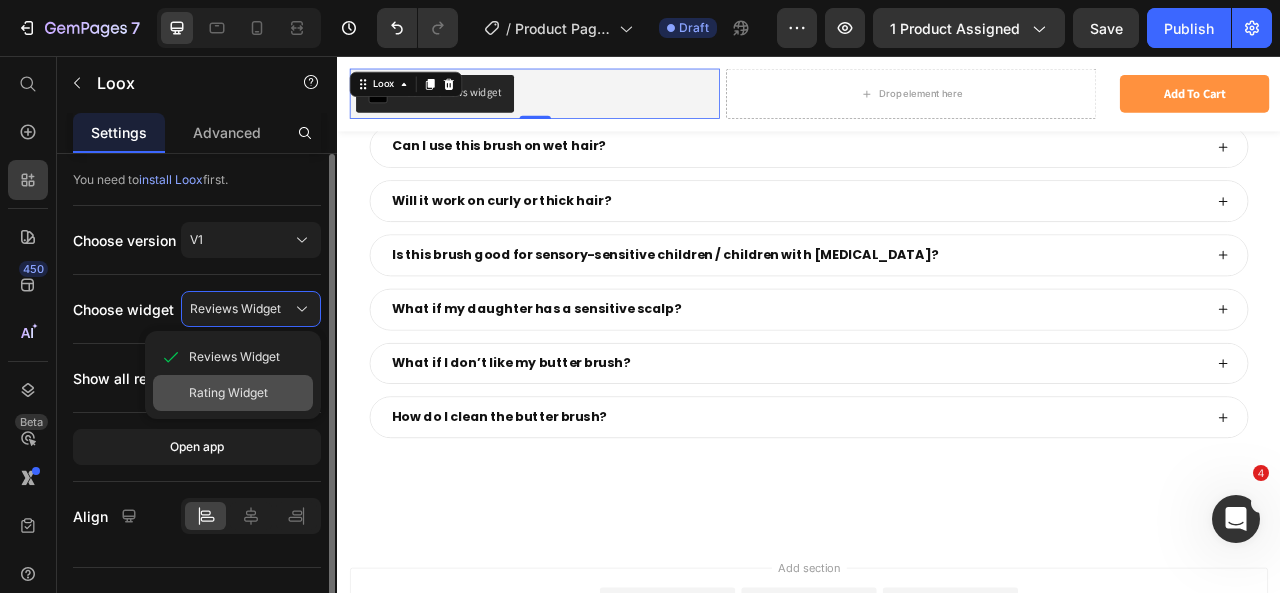 click on "Rating Widget" at bounding box center (228, 393) 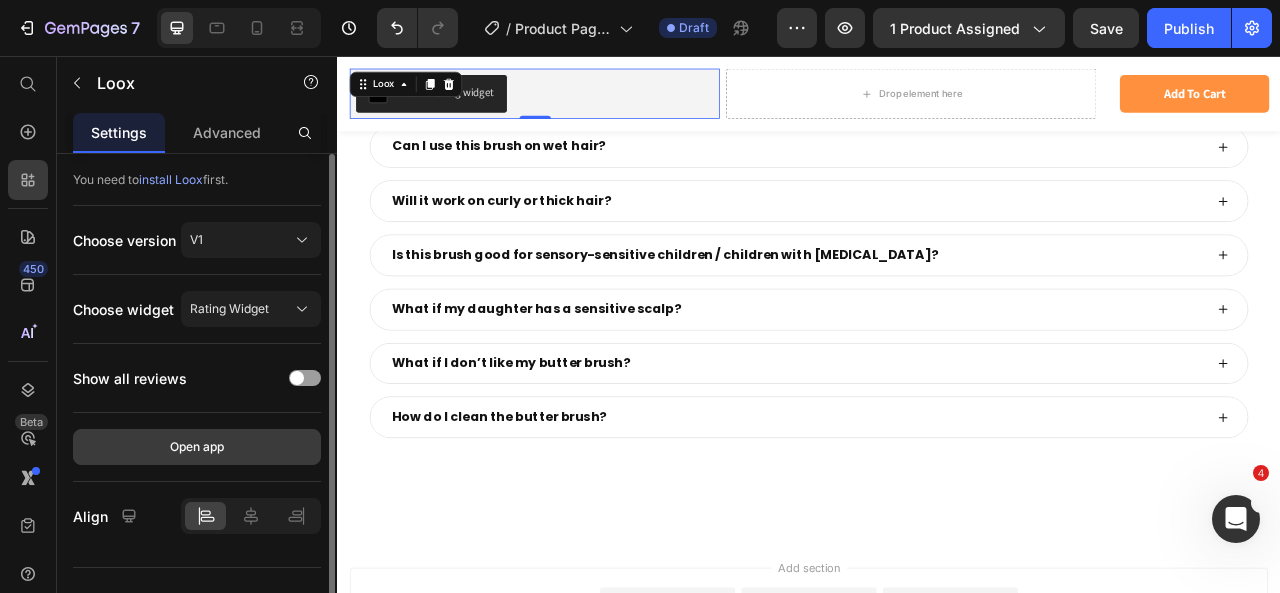 click on "Open app" at bounding box center [197, 447] 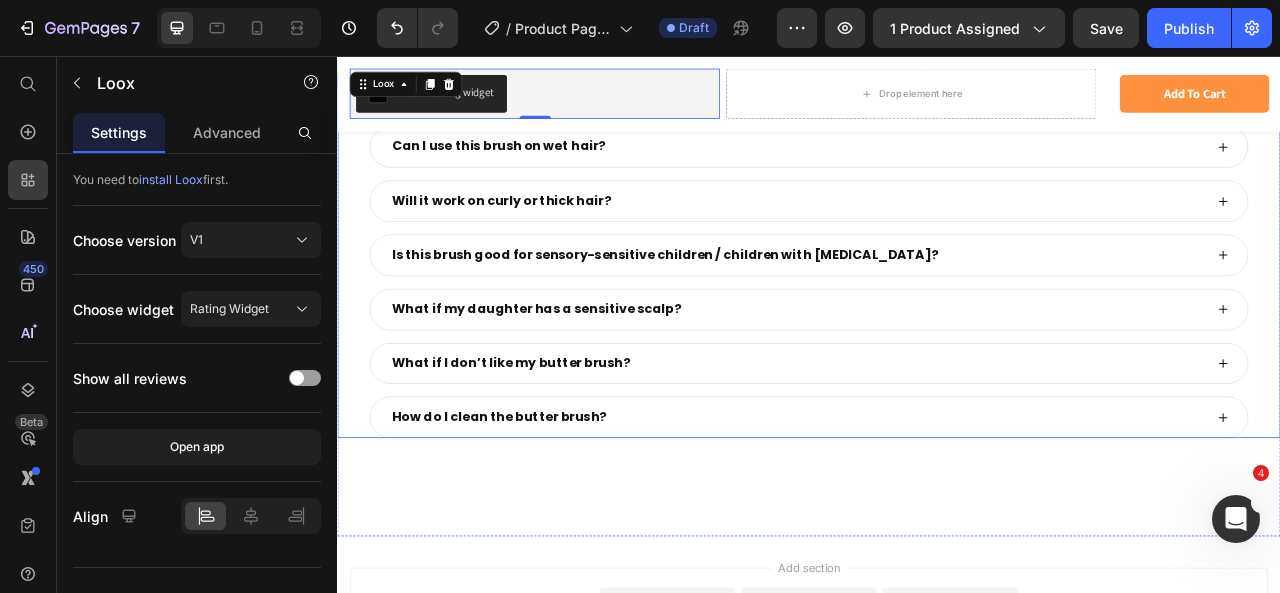 scroll, scrollTop: 8864, scrollLeft: 0, axis: vertical 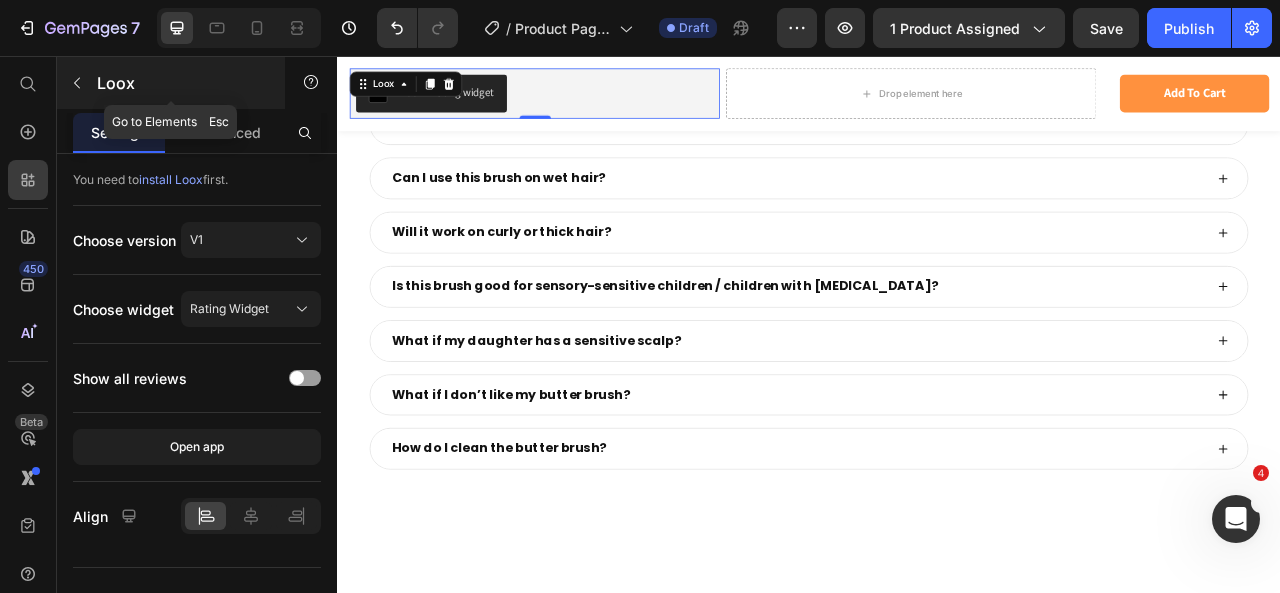 click 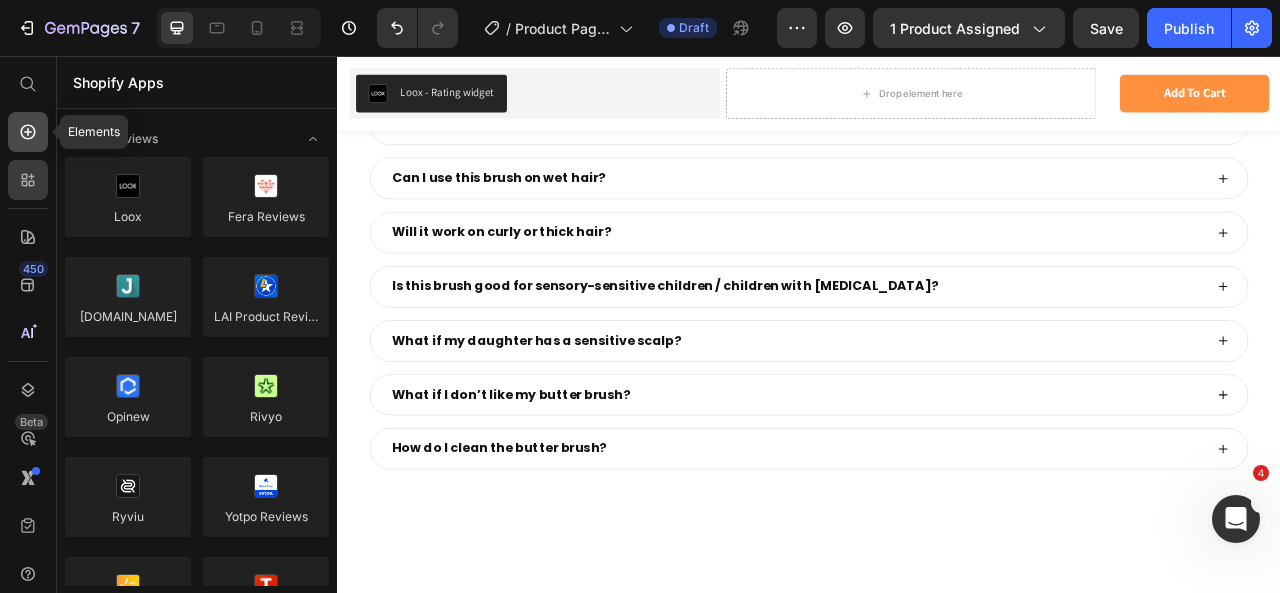 click 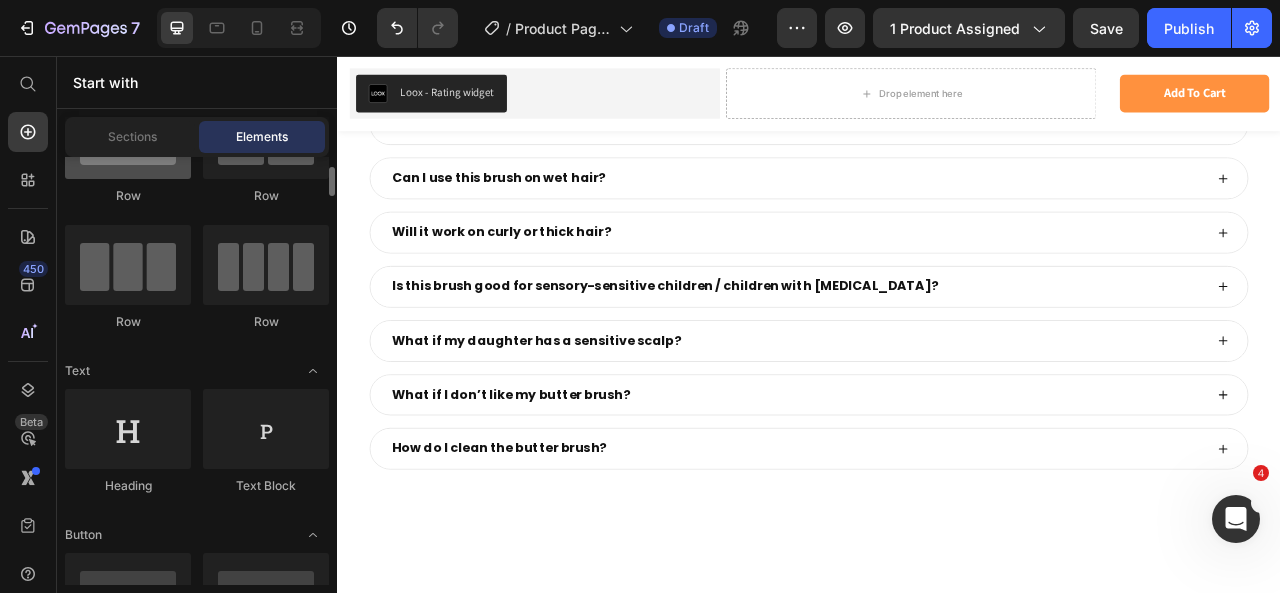 scroll, scrollTop: 105, scrollLeft: 0, axis: vertical 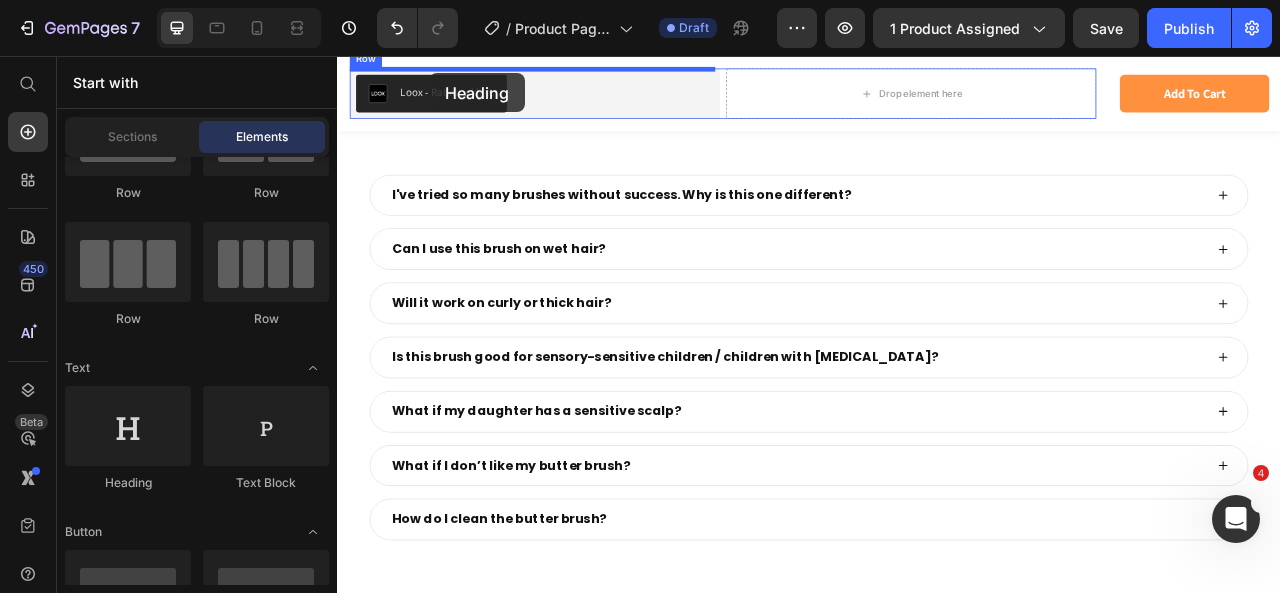 drag, startPoint x: 467, startPoint y: 522, endPoint x: 454, endPoint y: 78, distance: 444.19028 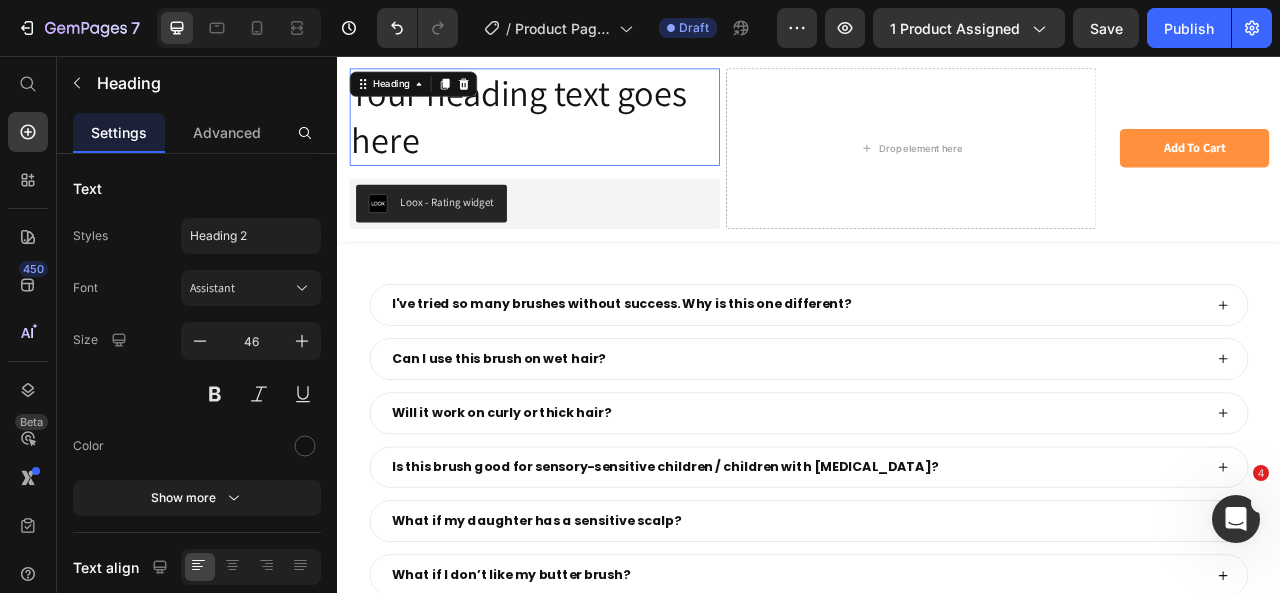 scroll, scrollTop: 8914, scrollLeft: 0, axis: vertical 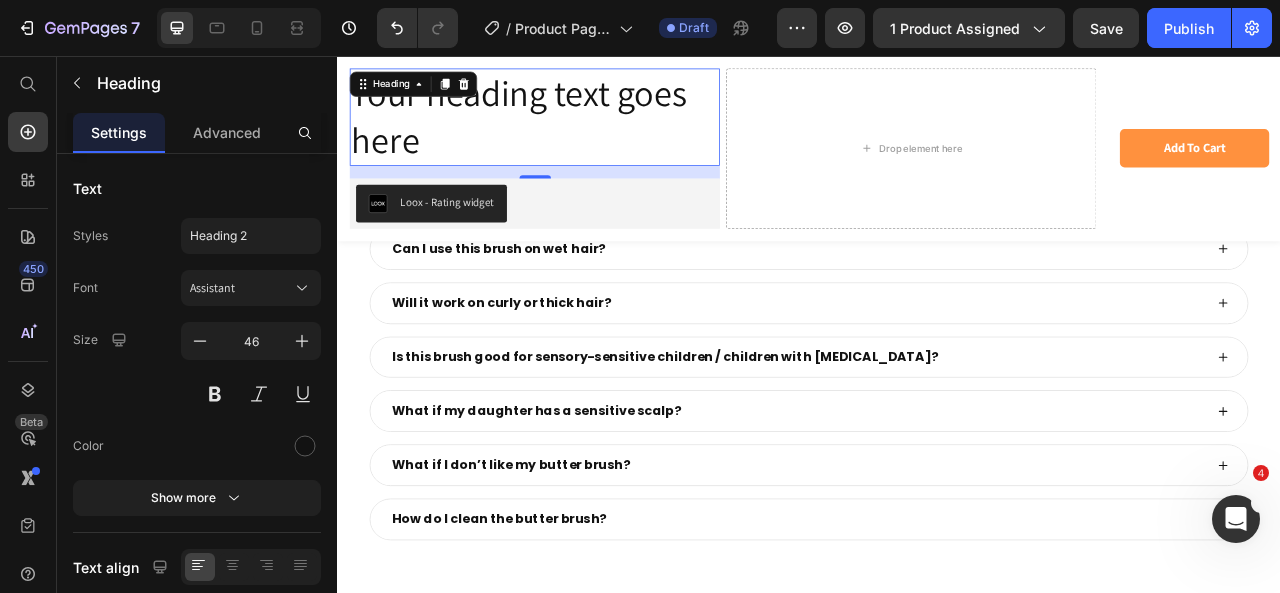 click on "Your heading text goes here" at bounding box center [587, 134] 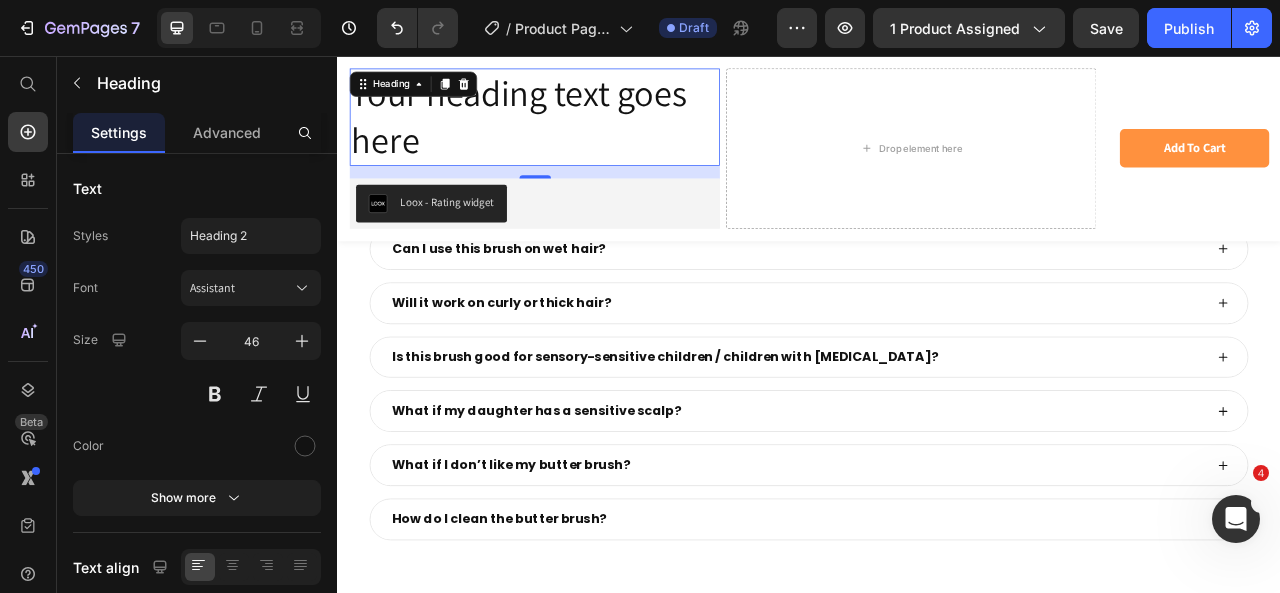 click on "Your heading text goes here" at bounding box center [587, 134] 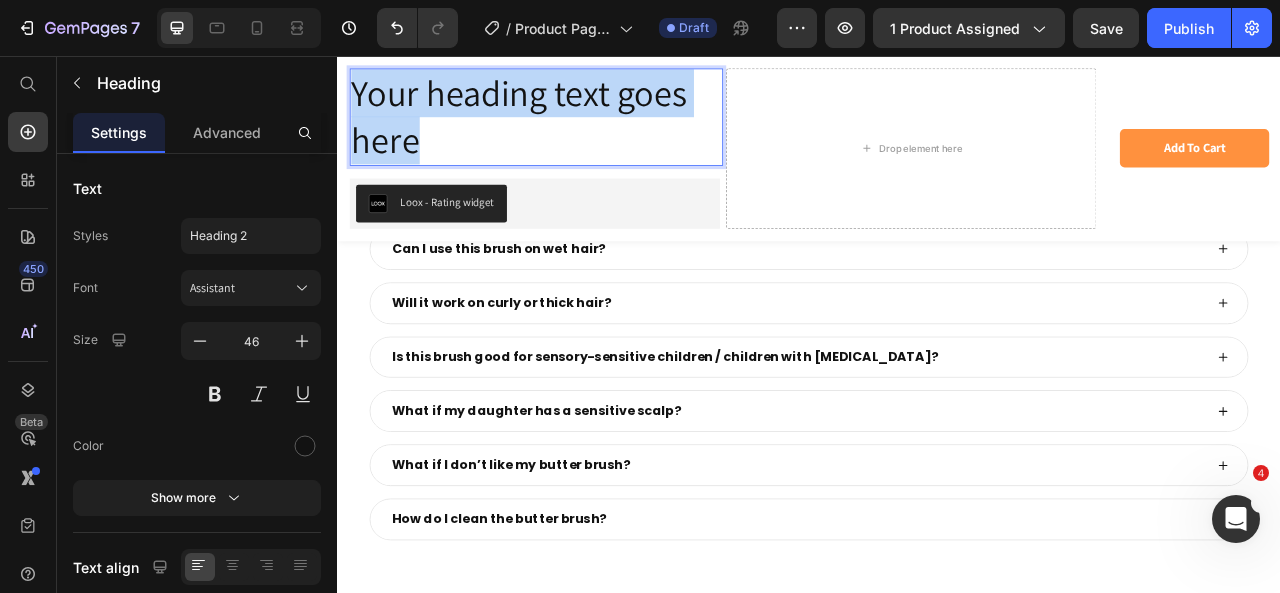 click on "Your heading text goes here" at bounding box center [587, 134] 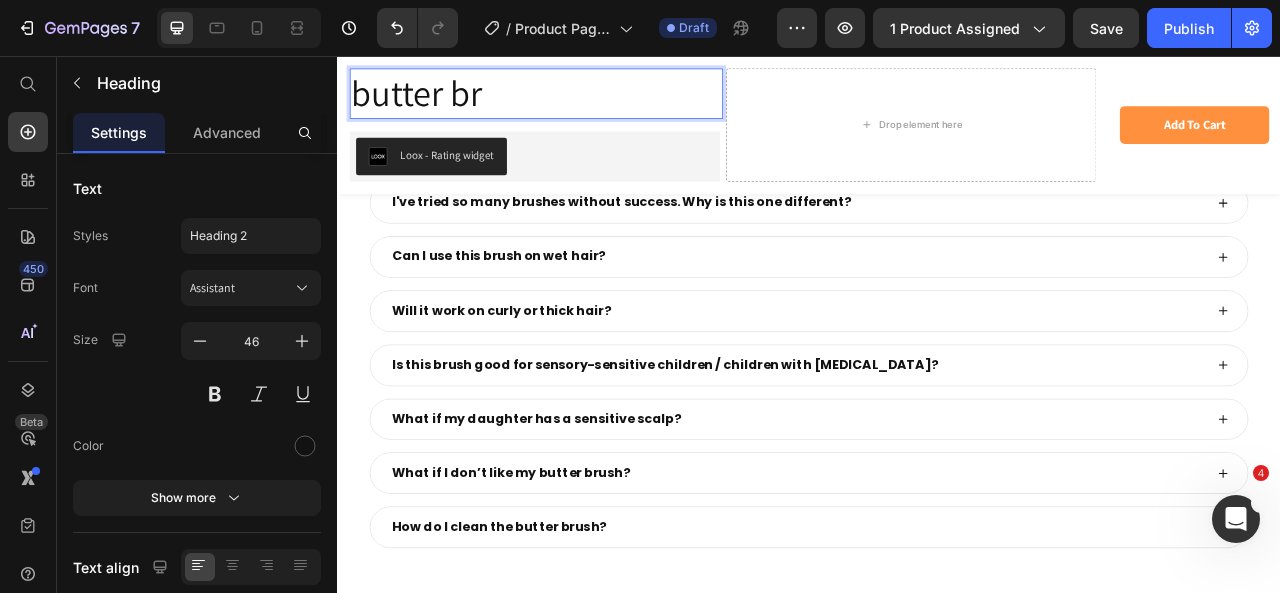 scroll, scrollTop: 8841, scrollLeft: 0, axis: vertical 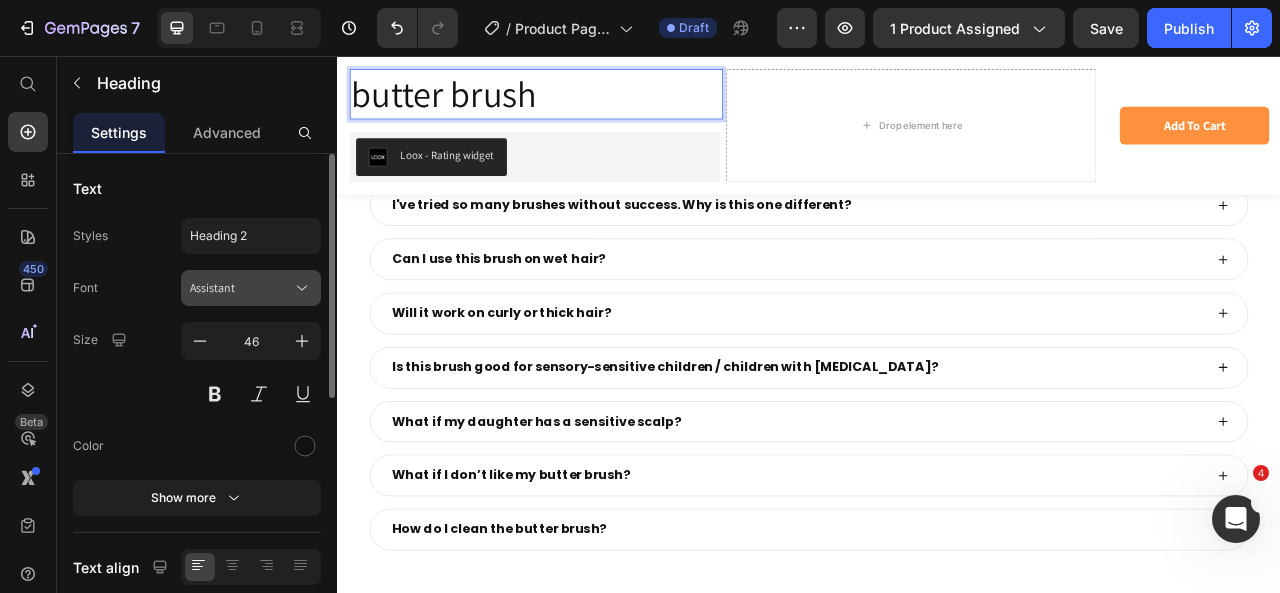 click on "Assistant" at bounding box center (241, 288) 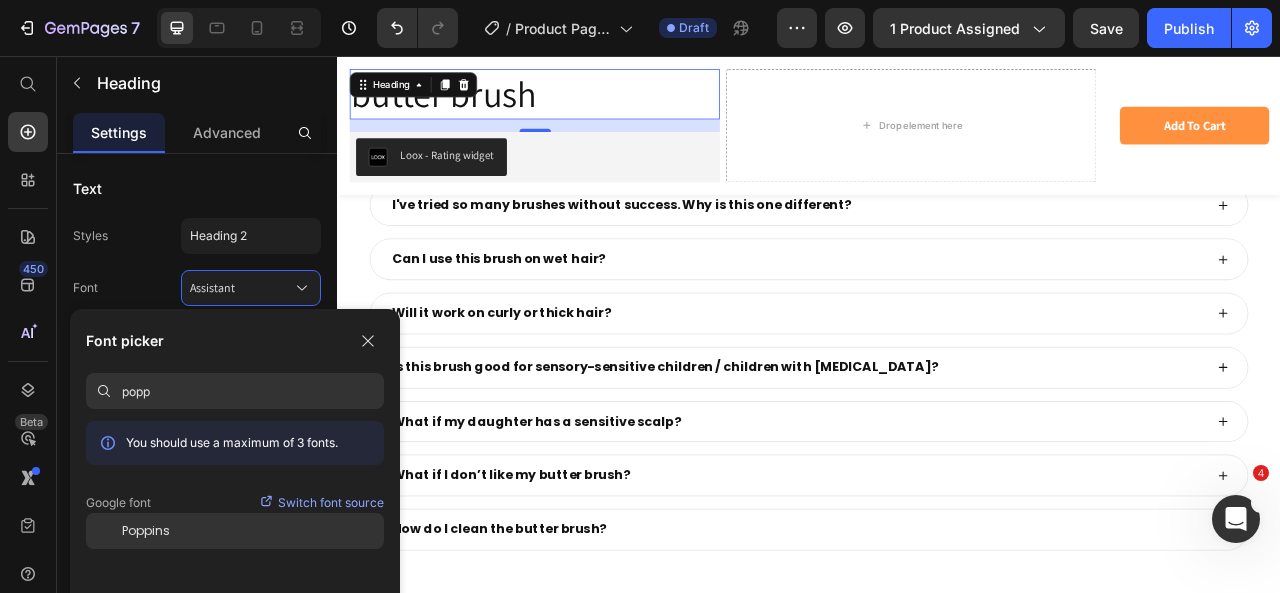 type on "popp" 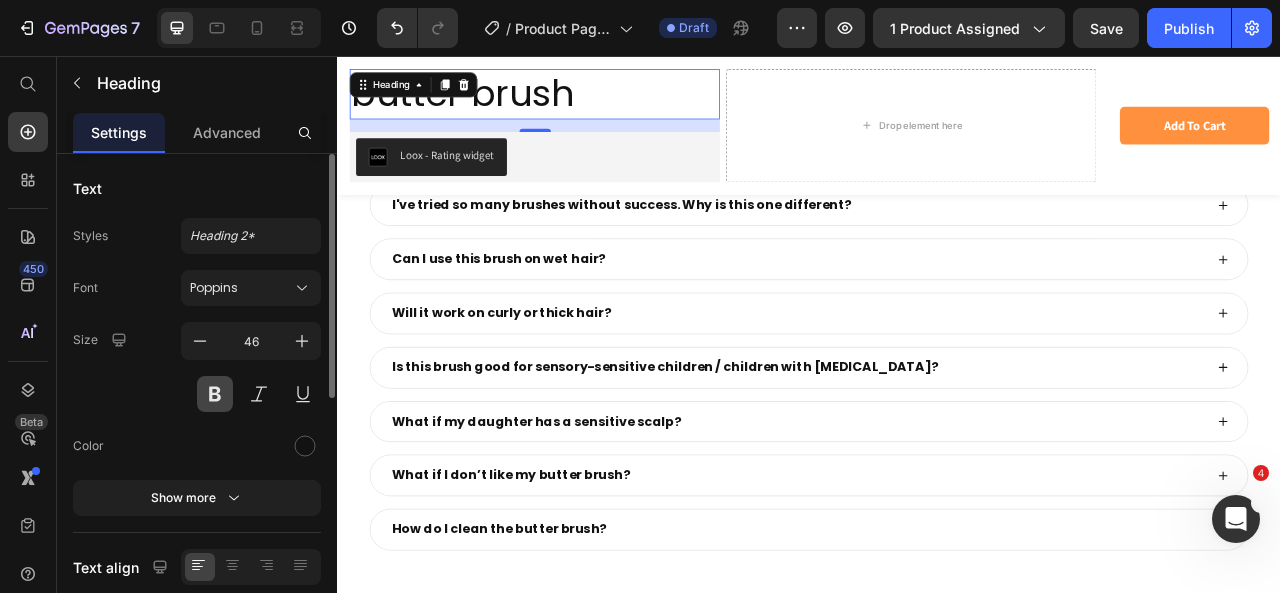 click at bounding box center [215, 394] 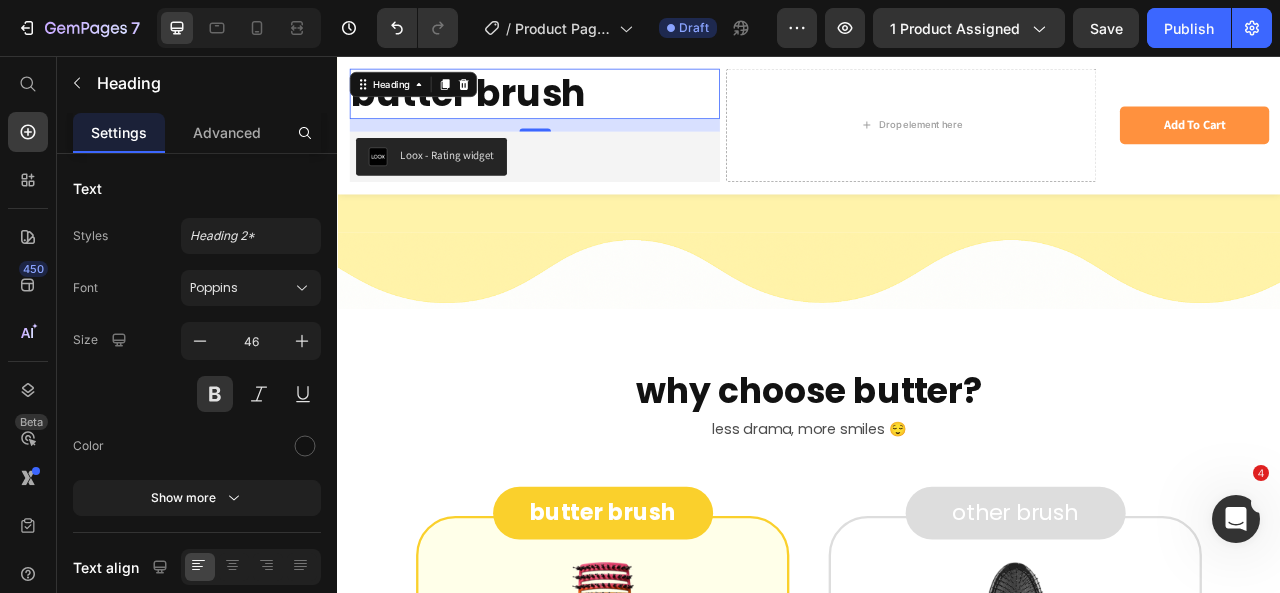 scroll, scrollTop: 6971, scrollLeft: 0, axis: vertical 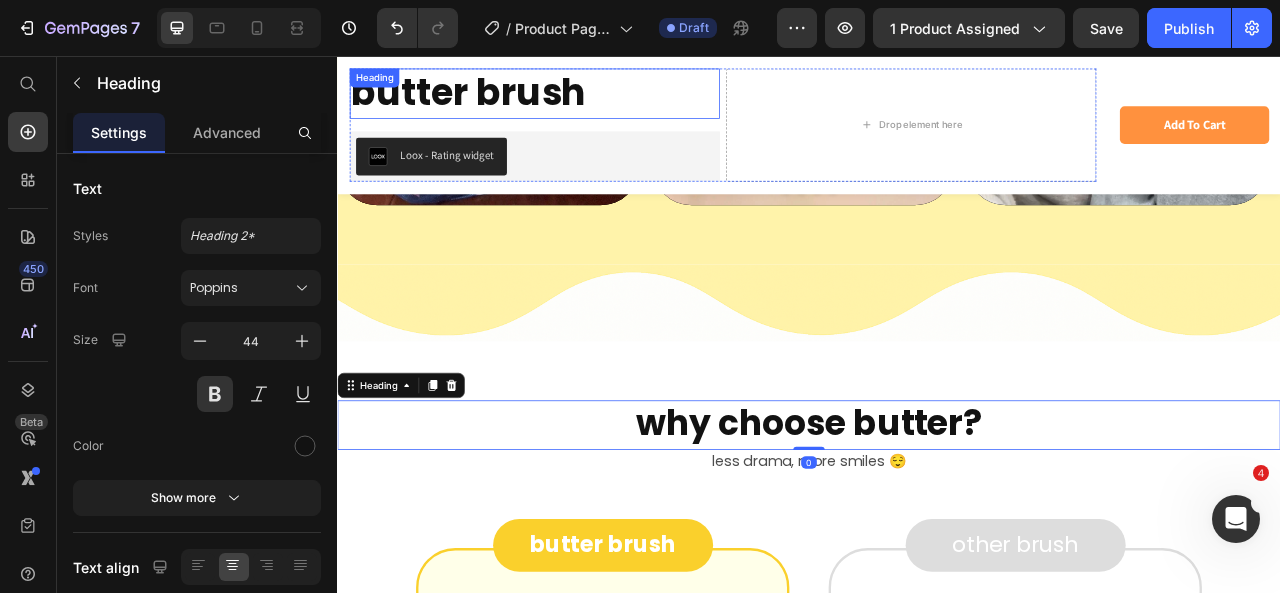 click on "butter brush" at bounding box center [587, 104] 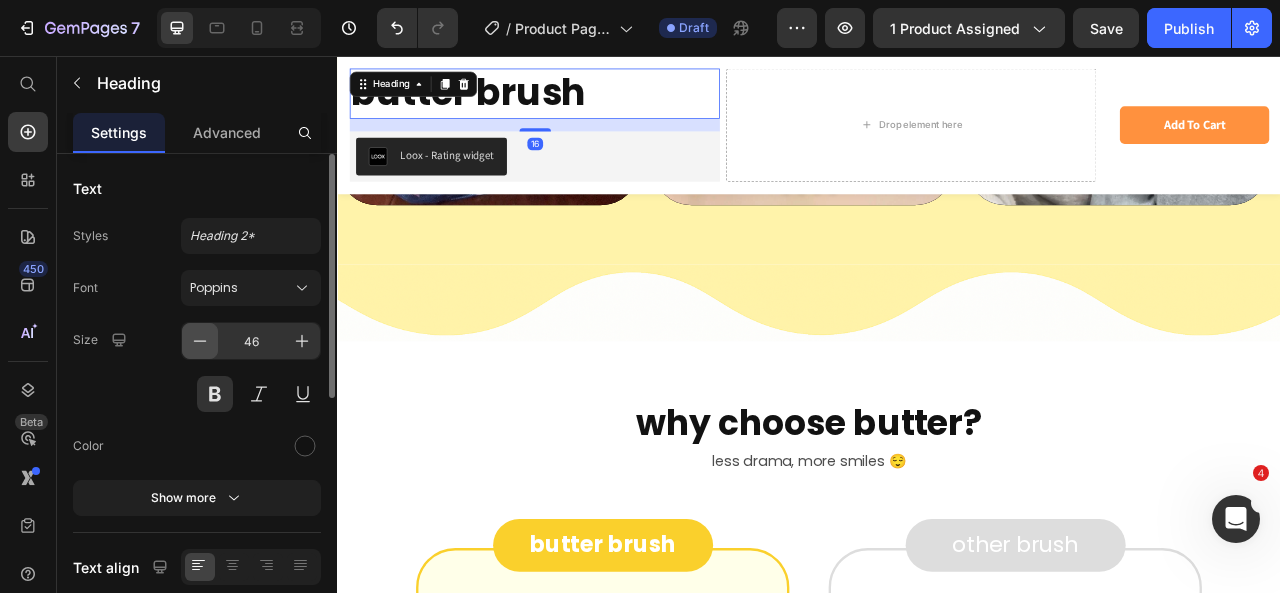 click 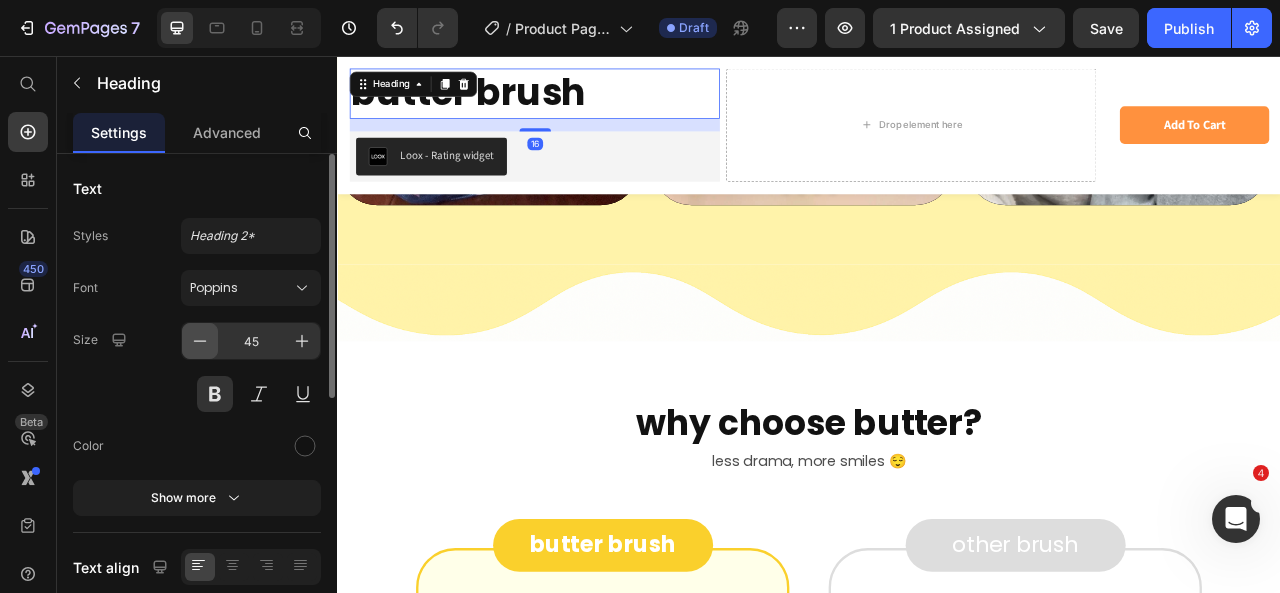 scroll, scrollTop: 6919, scrollLeft: 0, axis: vertical 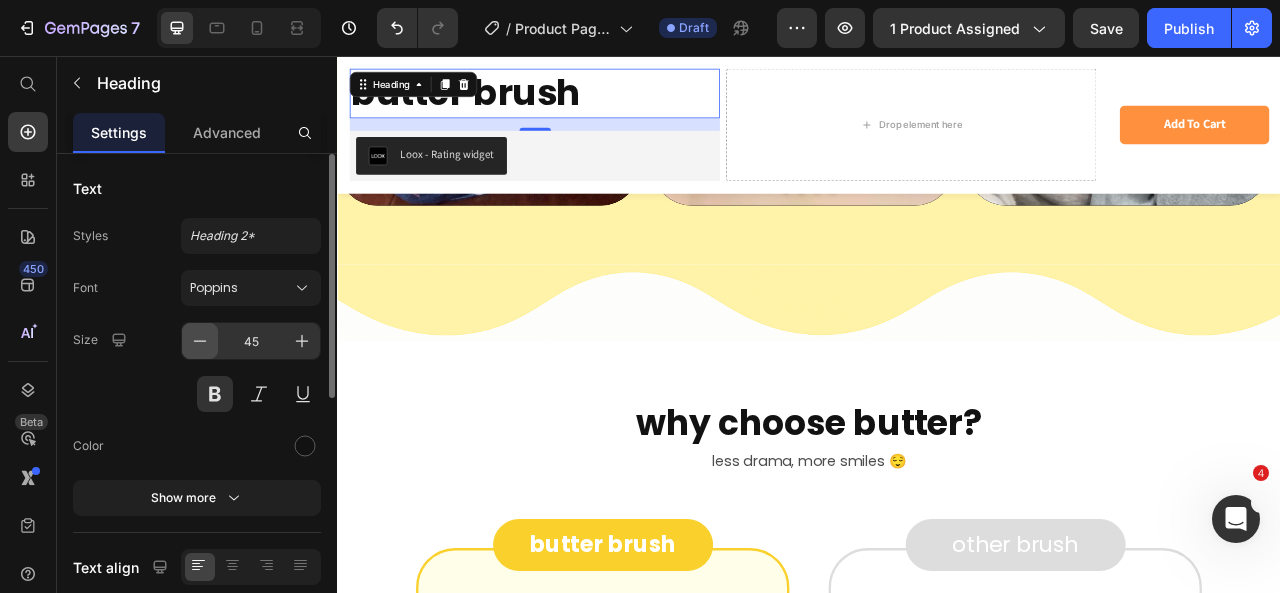 click 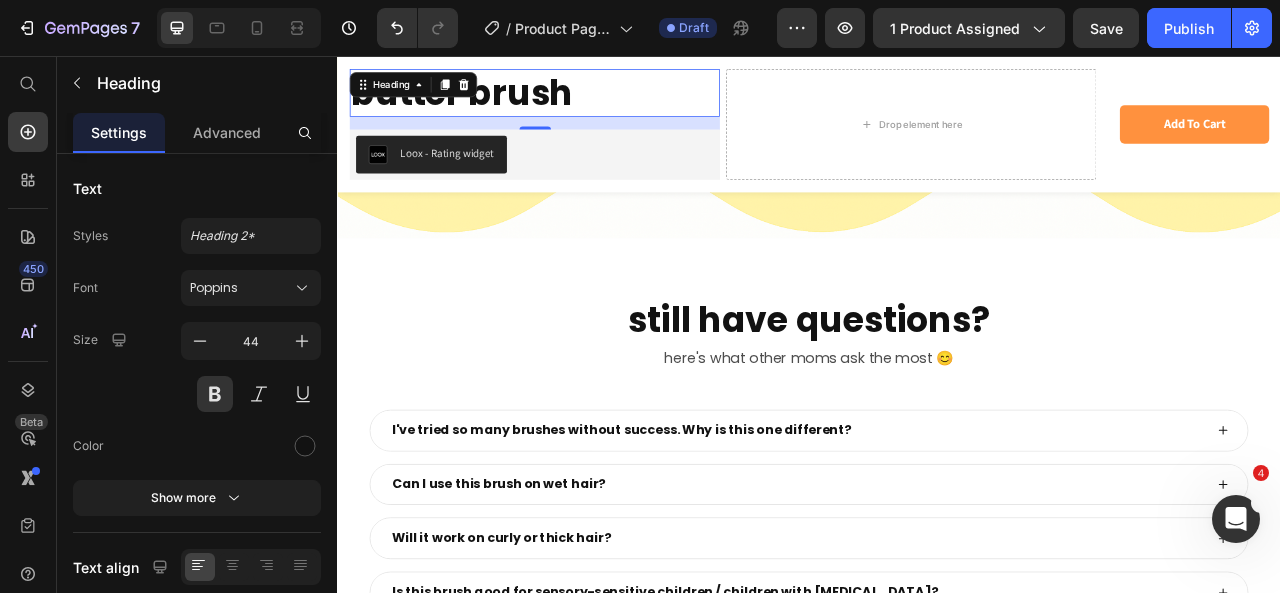 scroll, scrollTop: 8634, scrollLeft: 0, axis: vertical 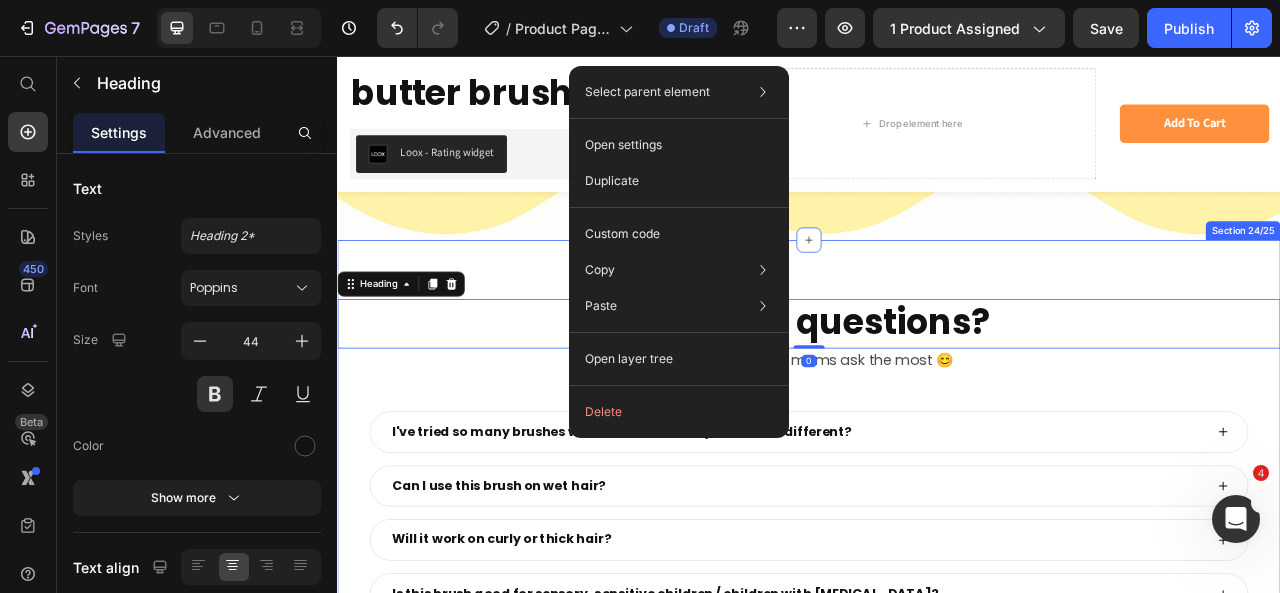 click on "still have questions? Heading   0 questions? Heading we've got answers 😊 Text Block here's what other moms ask the most 😊 Text Block
I've tried so many brushes without success. Why is this one different?
Can I use this brush on wet hair?
Will it work on curly or thick hair?
Is this brush good for sensory-sensitive children / children with Autism?
What if my daughter has a sensitive scalp?
What if I don’t like my butter brush?
How do I clean the butter brush? Accordion Section 24/25" at bounding box center (937, 694) 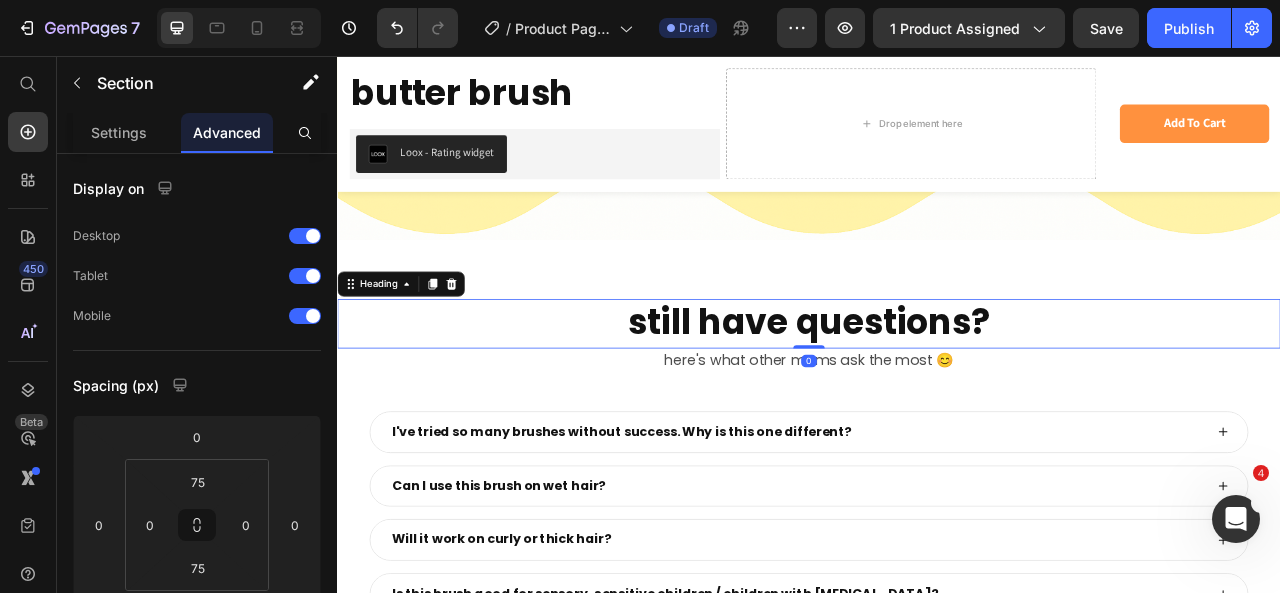 click on "still have questions?" at bounding box center (937, 394) 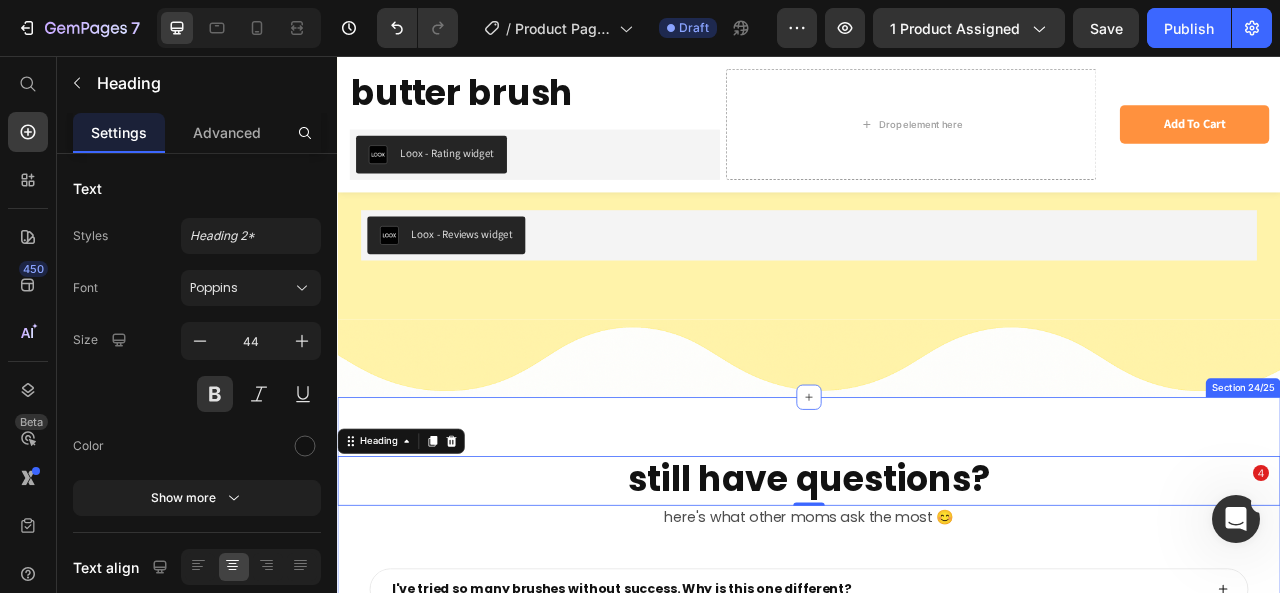 scroll, scrollTop: 8430, scrollLeft: 0, axis: vertical 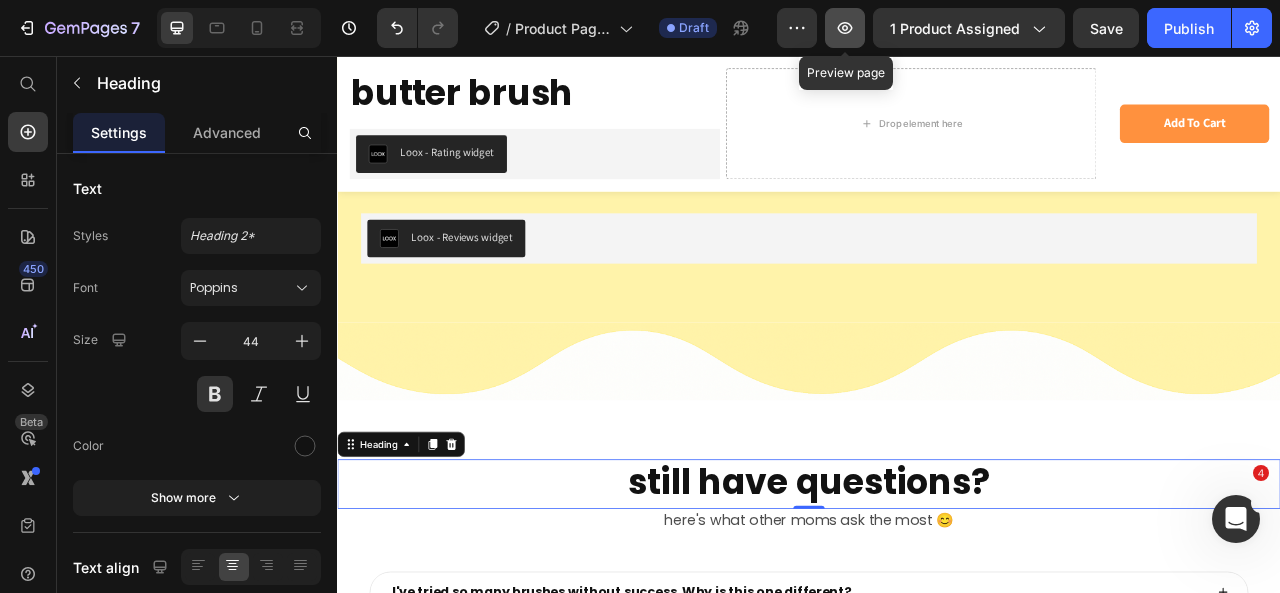 click 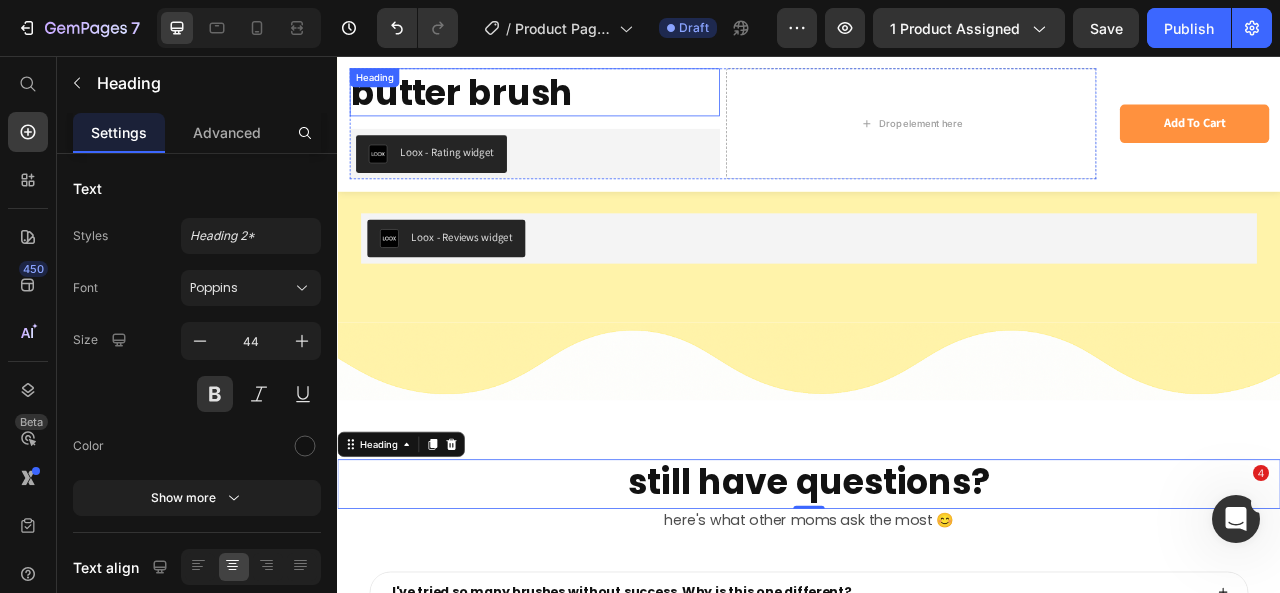 click on "butter brush" at bounding box center (587, 102) 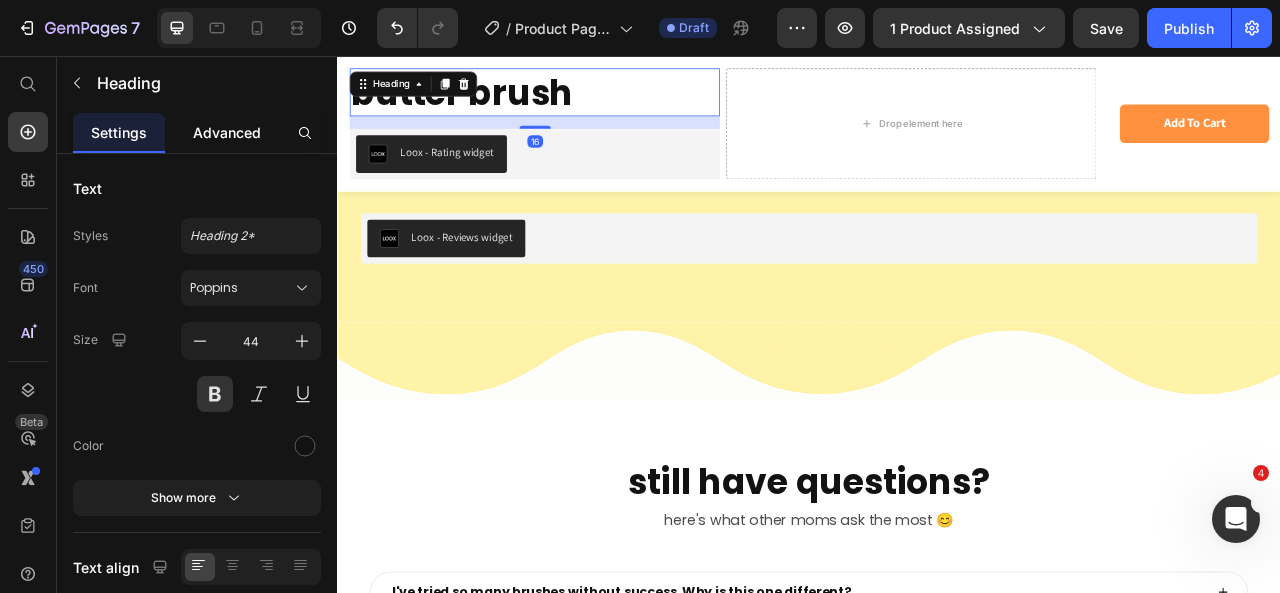 click on "Advanced" at bounding box center (227, 132) 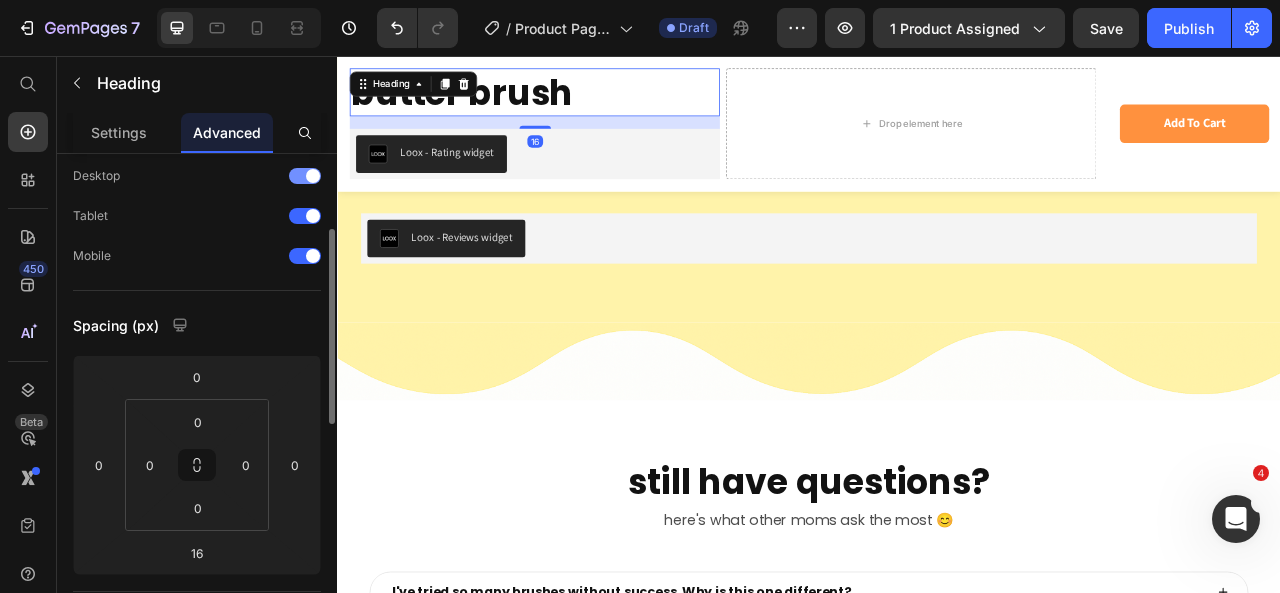 scroll, scrollTop: 99, scrollLeft: 0, axis: vertical 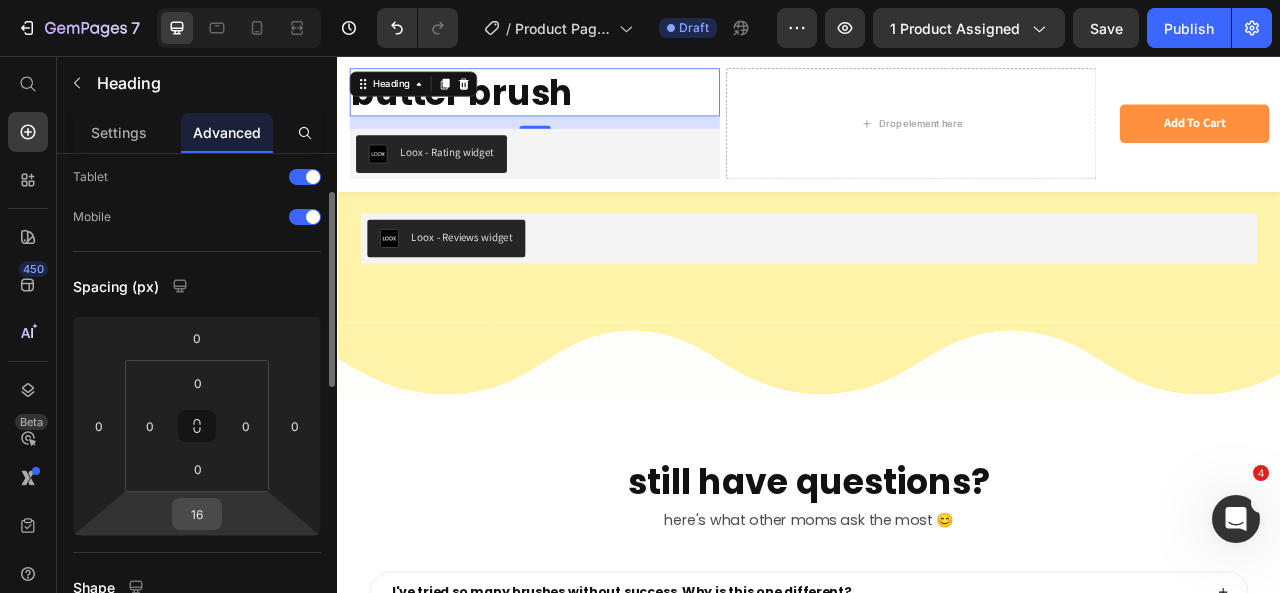 click on "16" at bounding box center (197, 514) 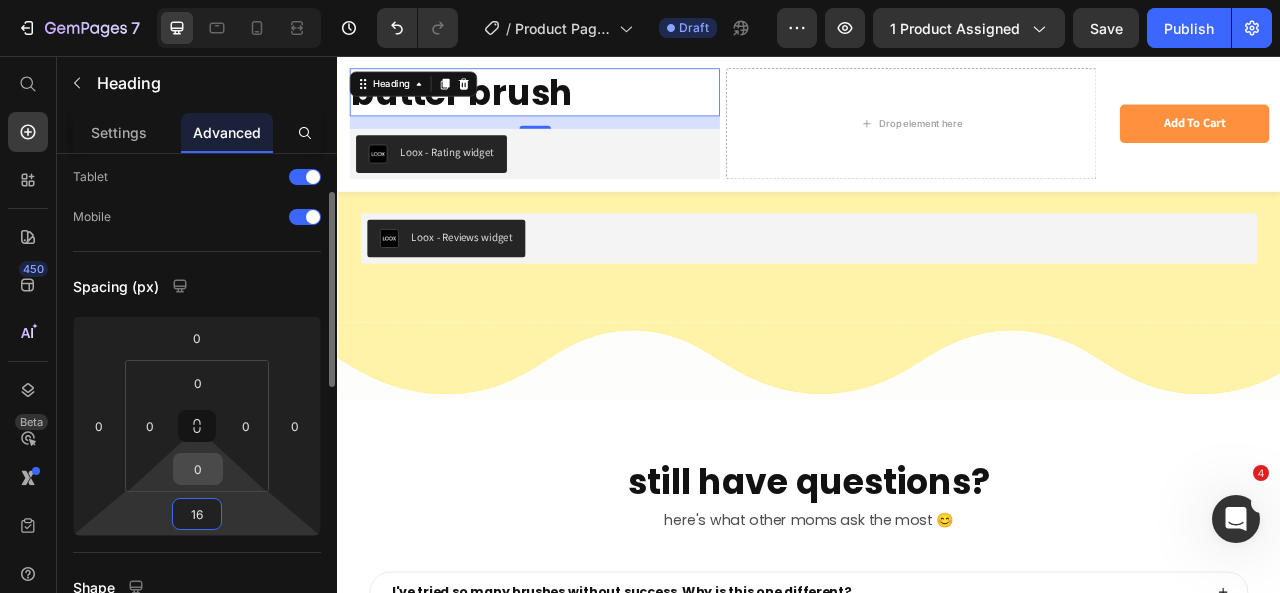 drag, startPoint x: 196, startPoint y: 513, endPoint x: 188, endPoint y: 469, distance: 44.72136 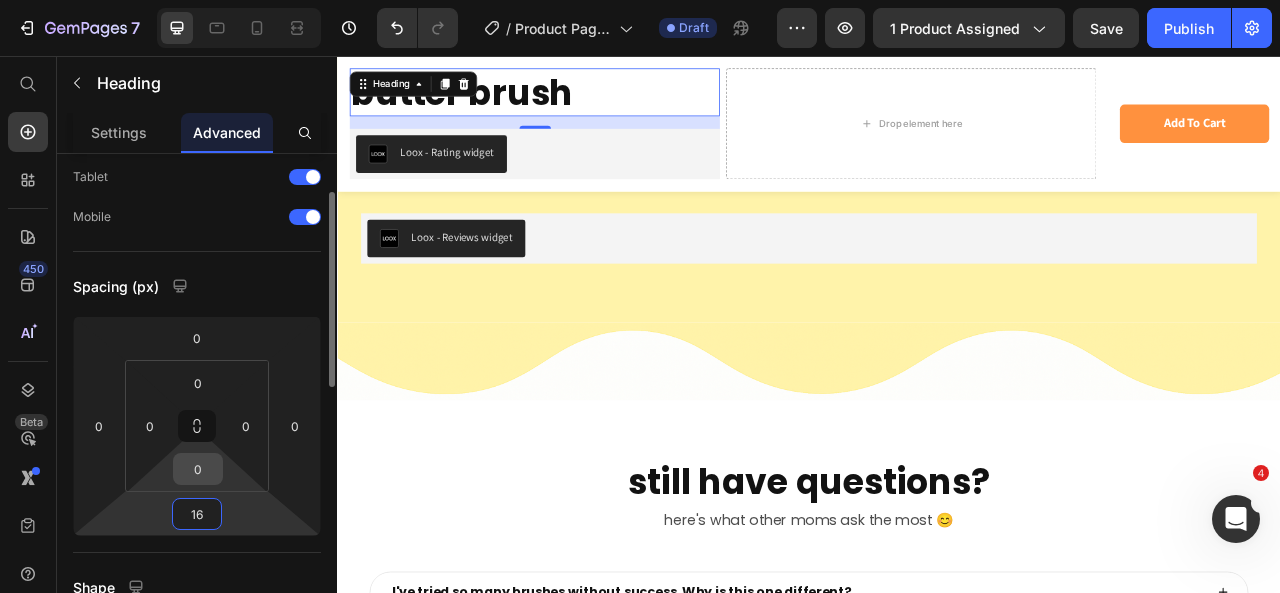 click on "0 0 16 0 0 0 0 0" 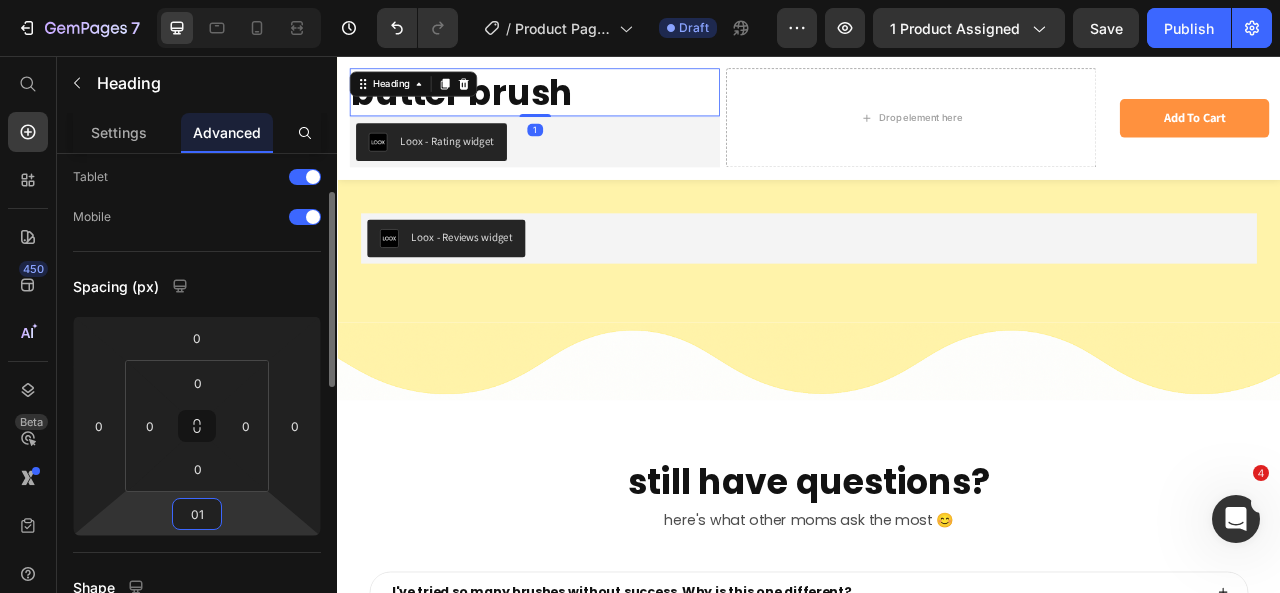 type on "0" 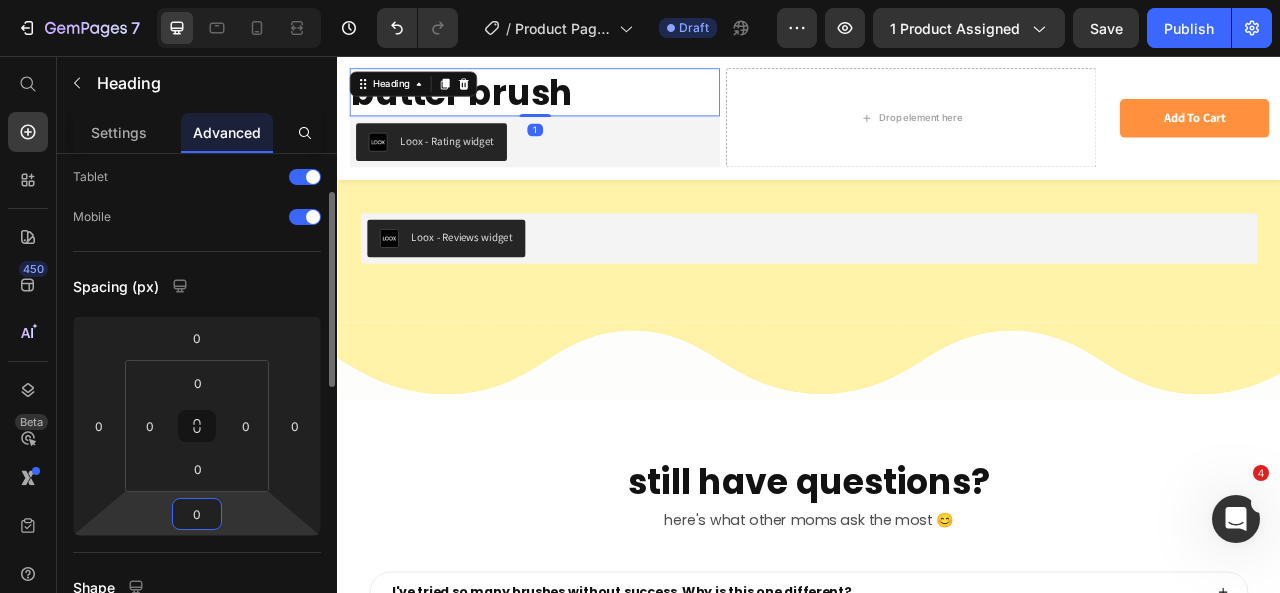 scroll, scrollTop: 8414, scrollLeft: 0, axis: vertical 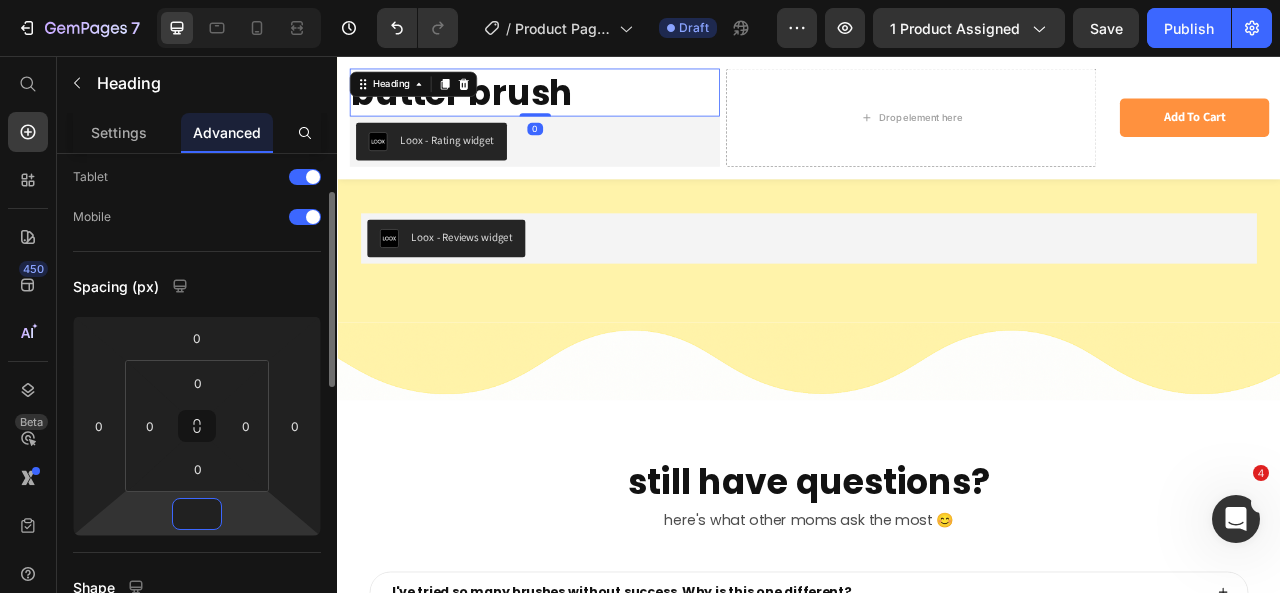 type on "0" 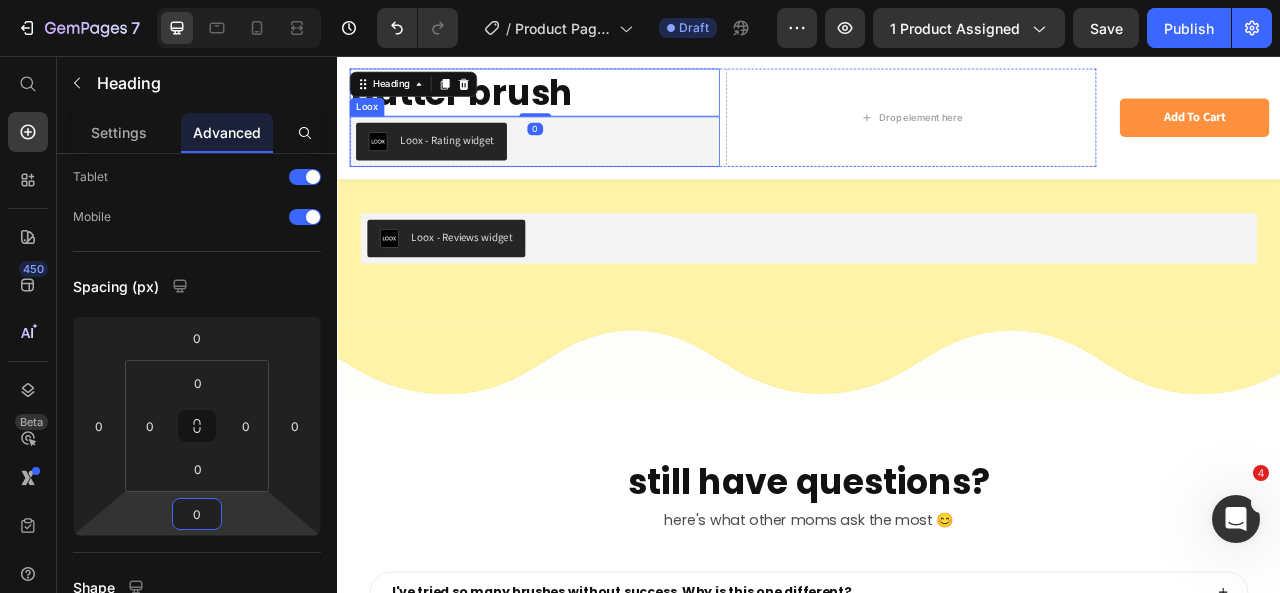 click on "Loox - Rating widget" at bounding box center [587, 165] 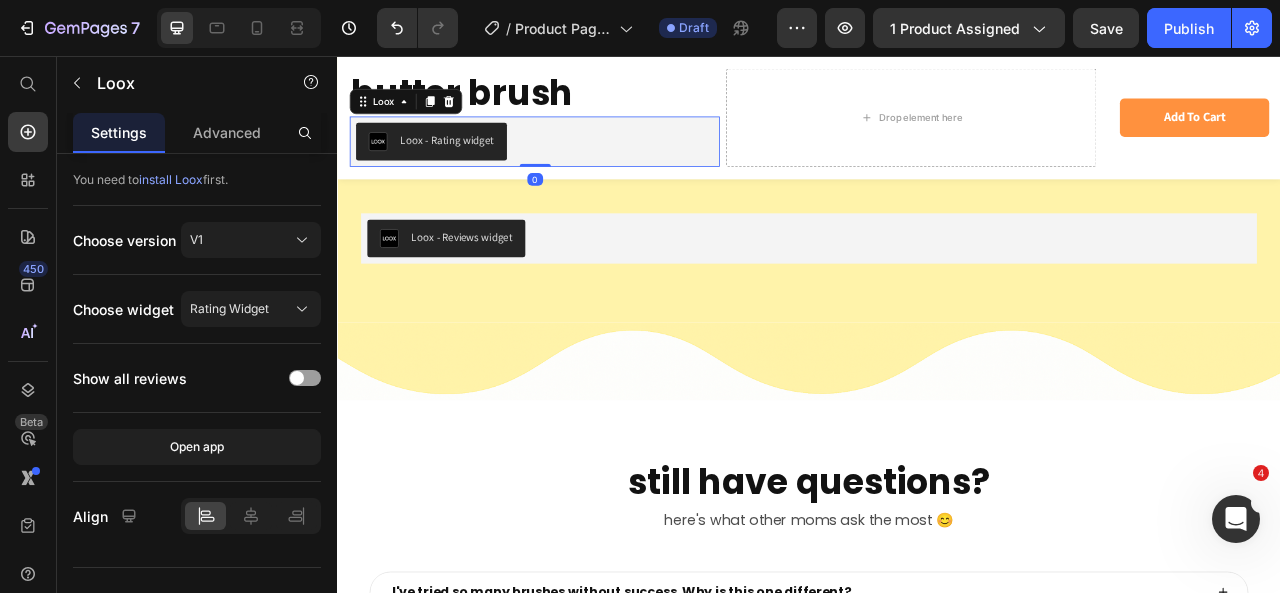 scroll, scrollTop: 30, scrollLeft: 0, axis: vertical 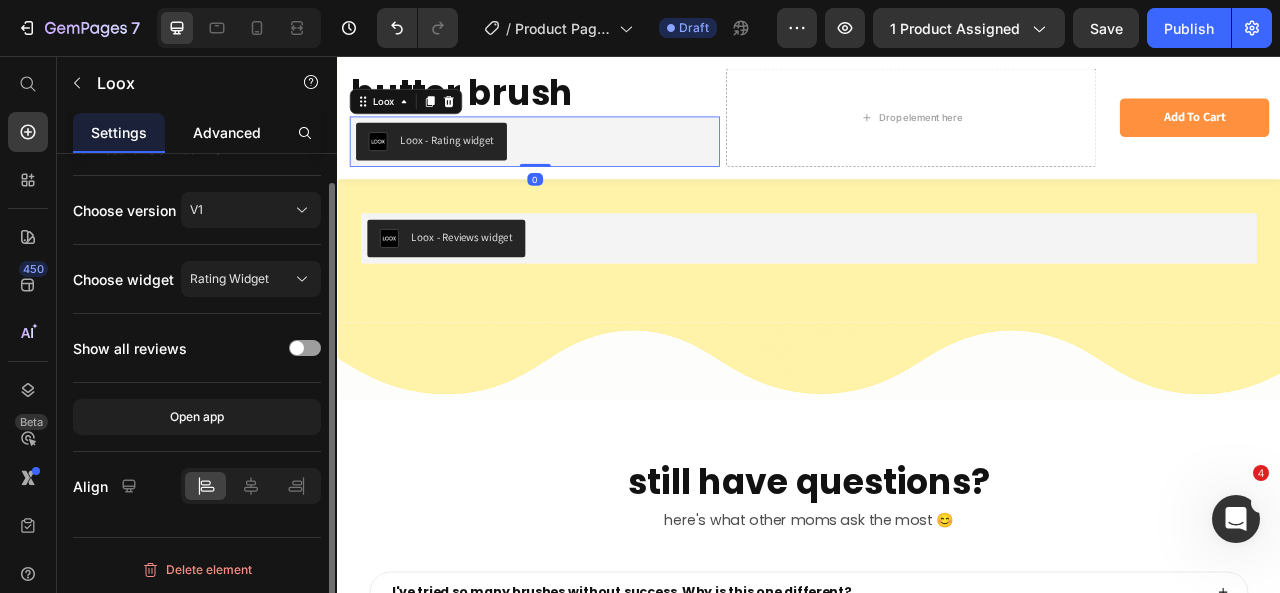 click on "Advanced" at bounding box center (227, 132) 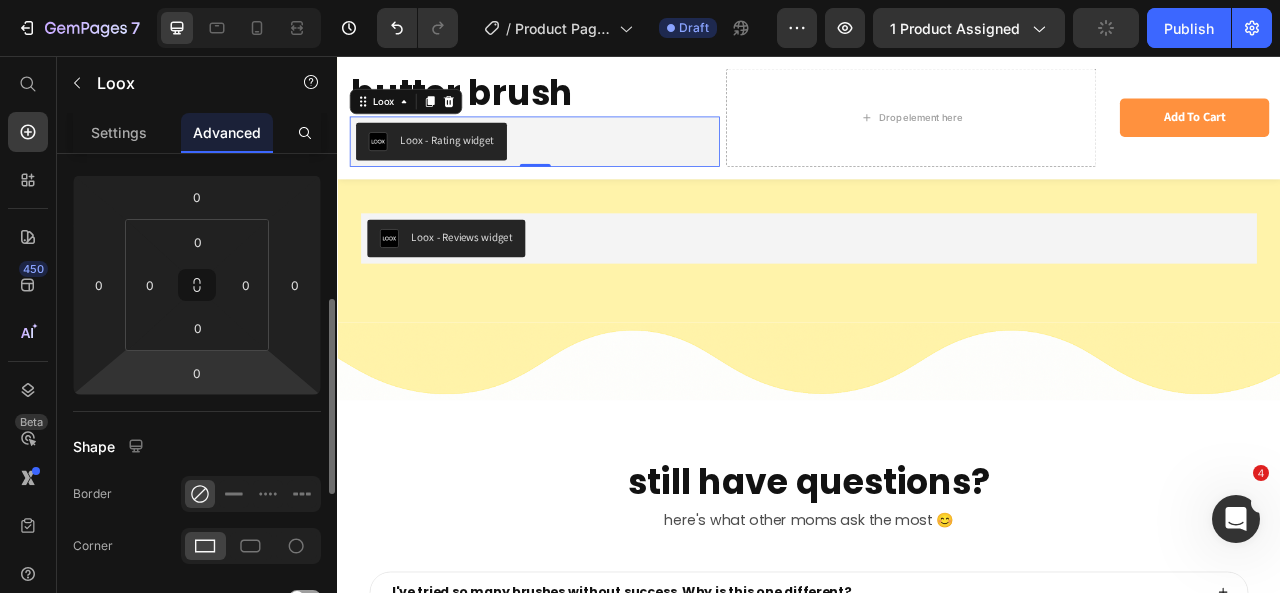 scroll, scrollTop: 278, scrollLeft: 0, axis: vertical 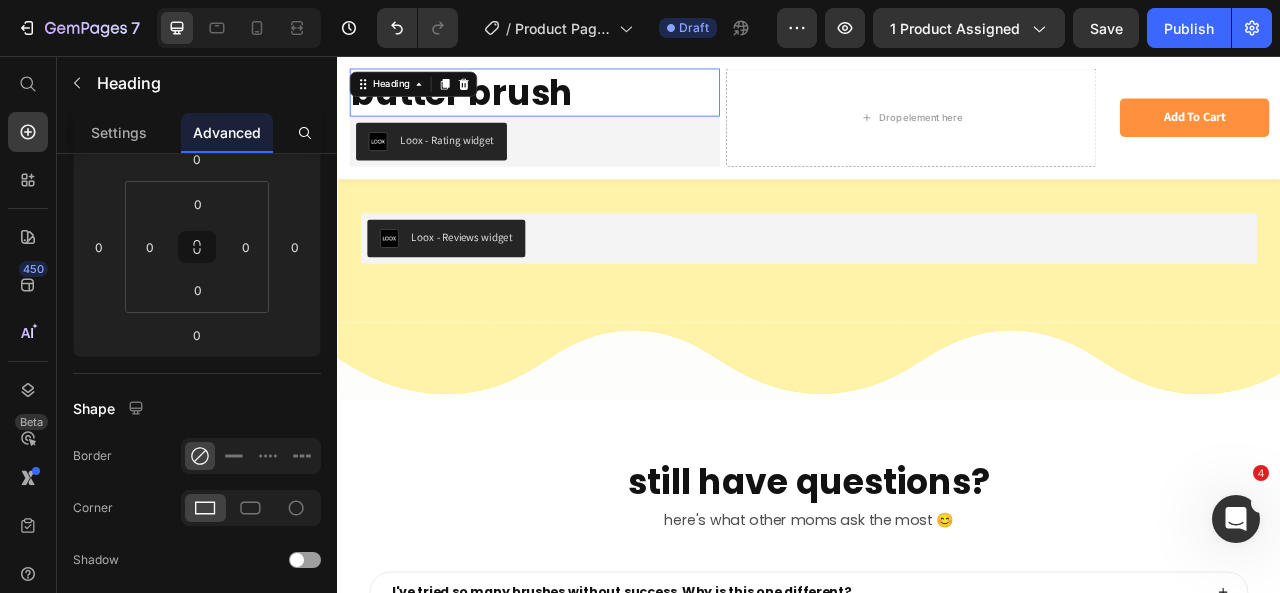 click on "butter brush" at bounding box center (587, 102) 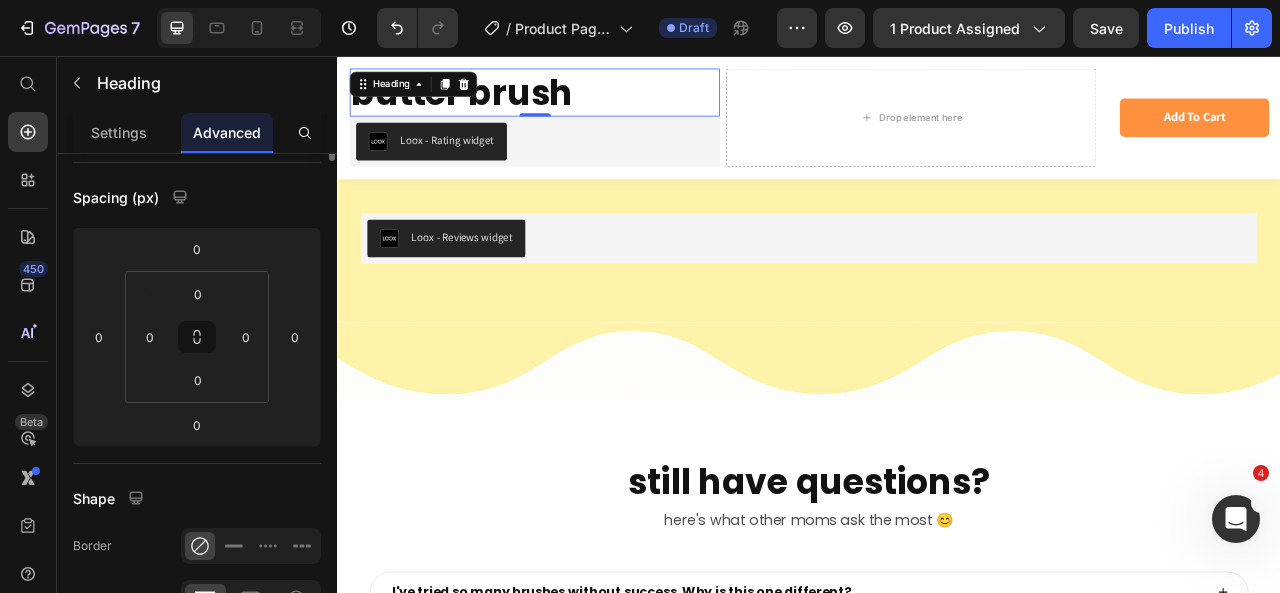 scroll, scrollTop: 0, scrollLeft: 0, axis: both 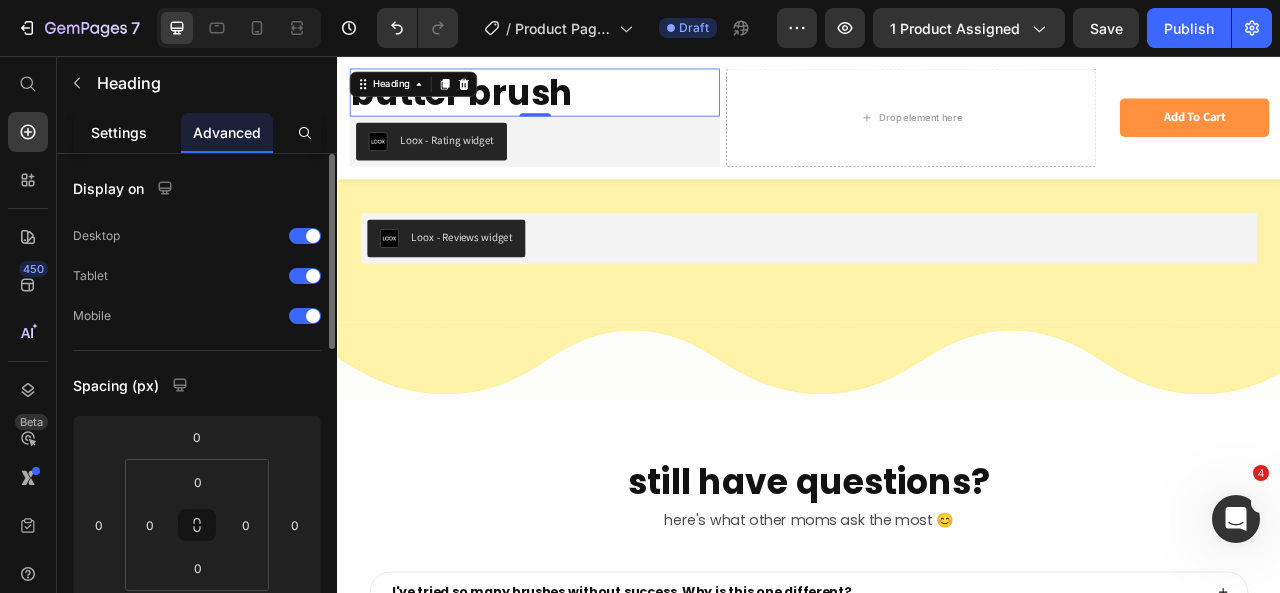click on "Settings" at bounding box center [119, 132] 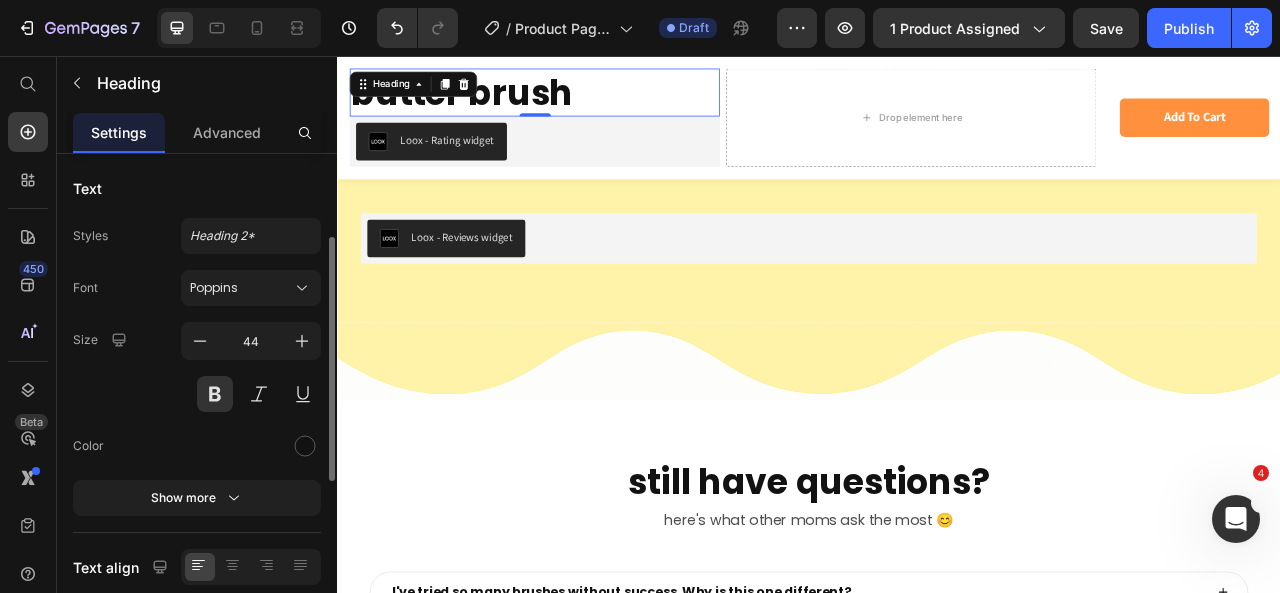 scroll, scrollTop: 56, scrollLeft: 0, axis: vertical 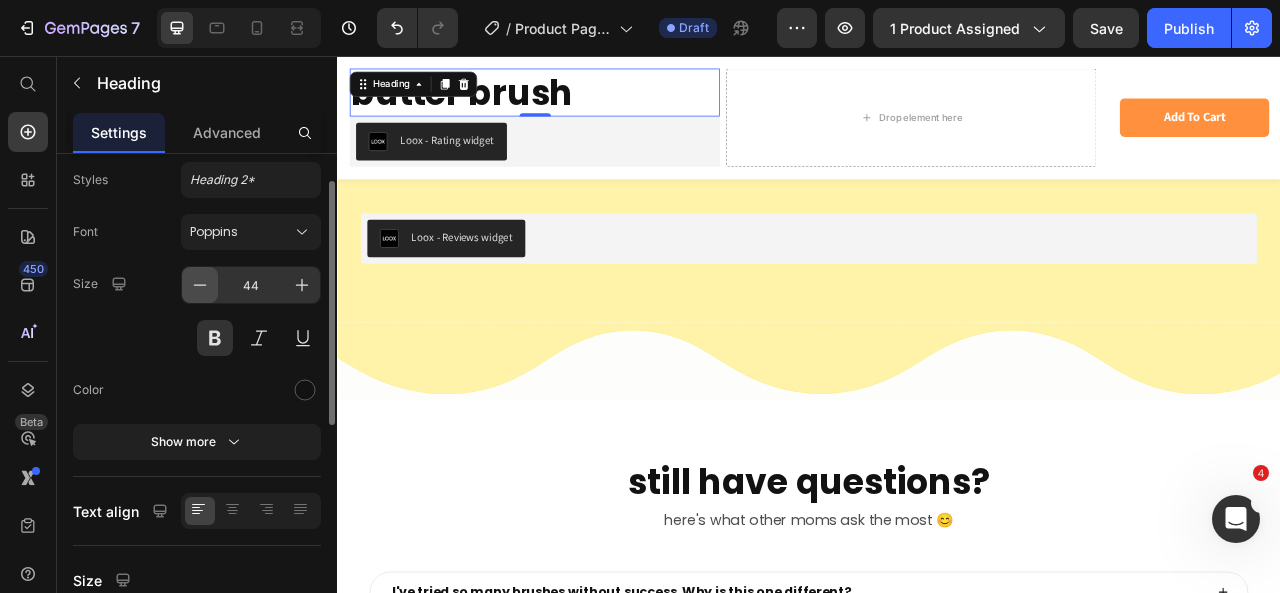 click 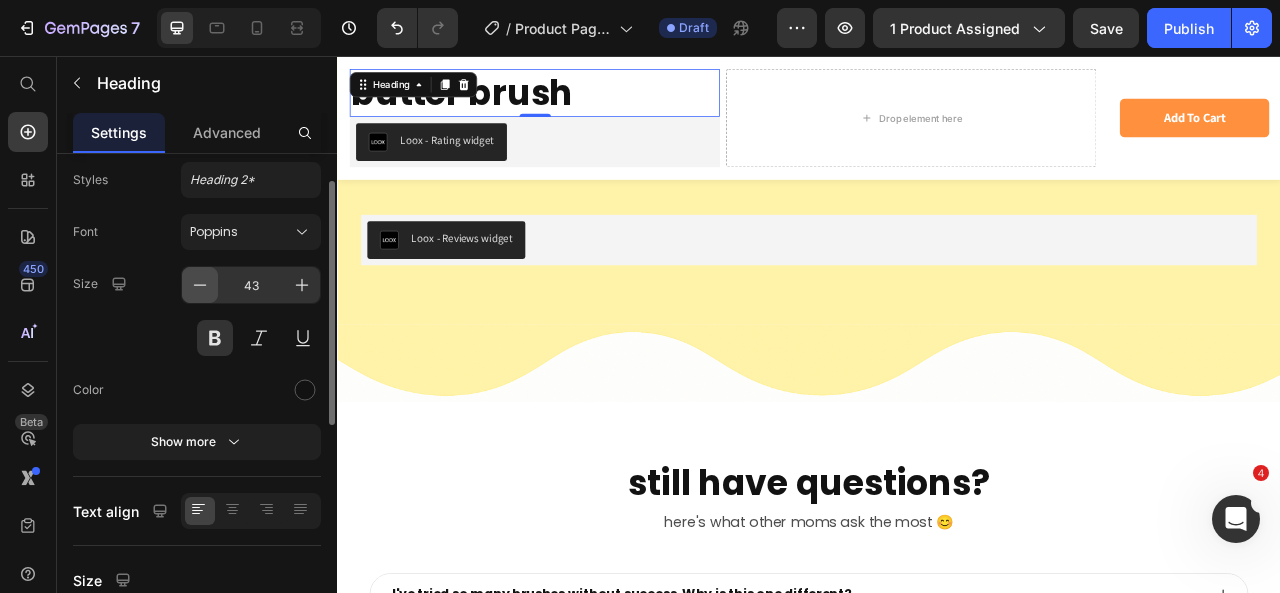 click 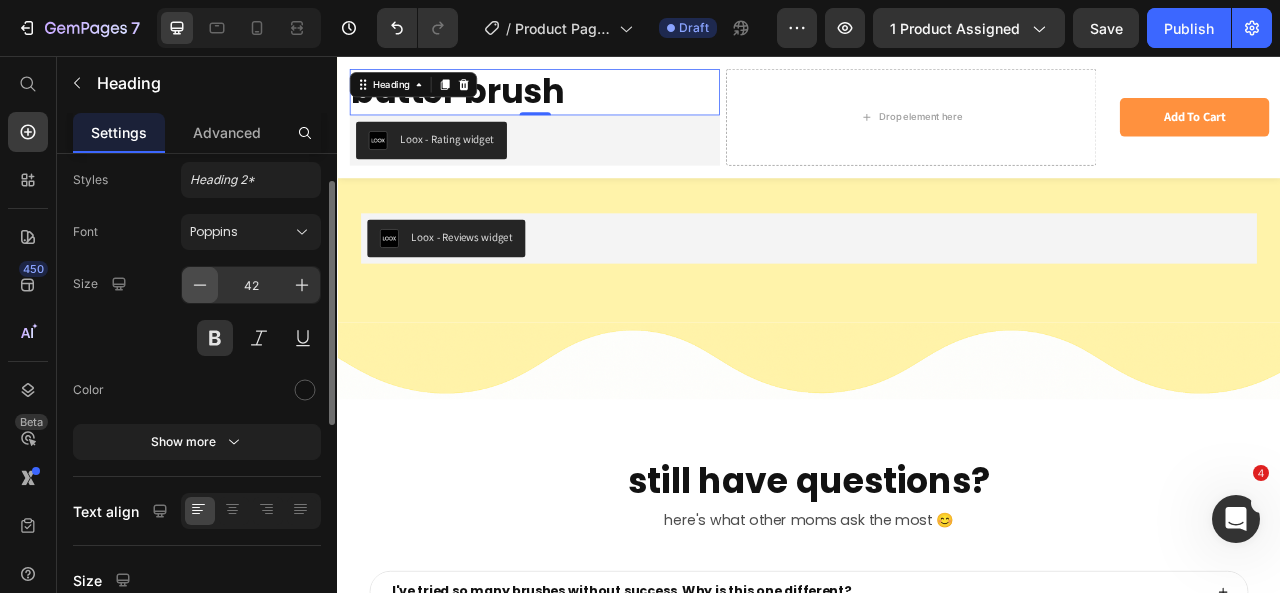 click 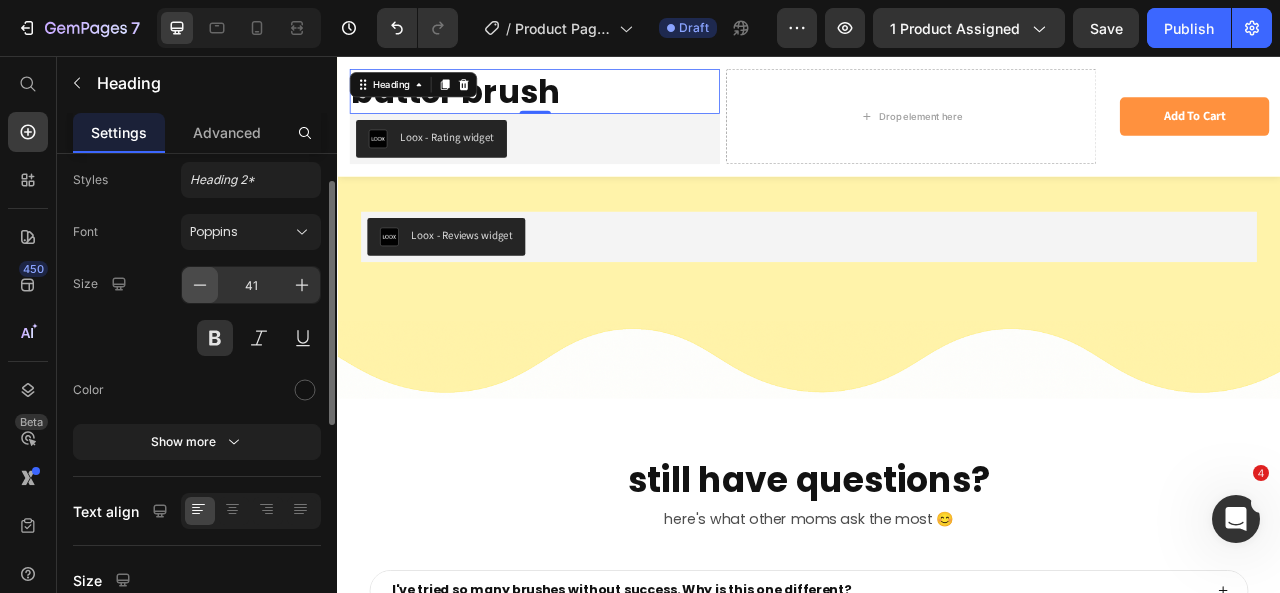 click 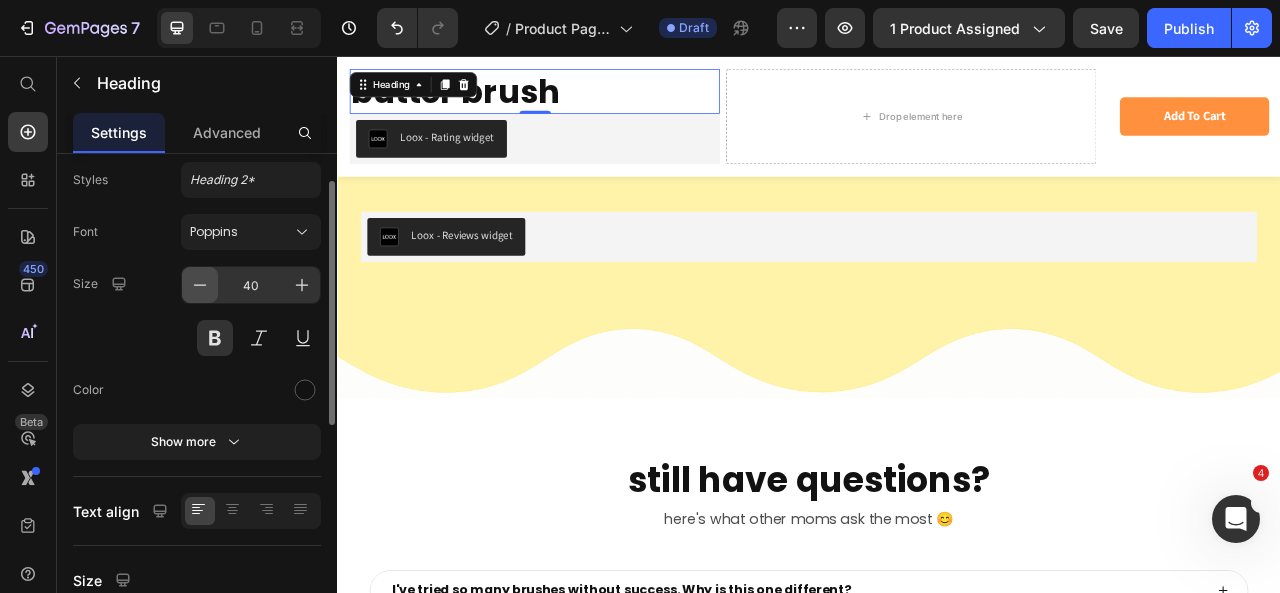 scroll, scrollTop: 8409, scrollLeft: 0, axis: vertical 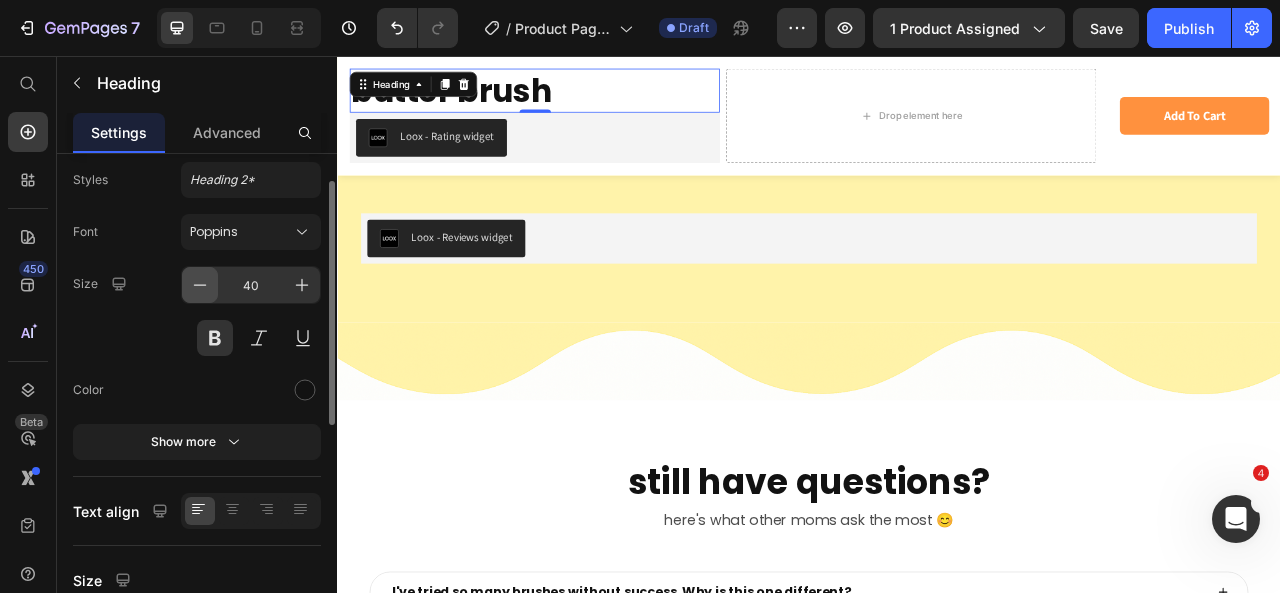 click 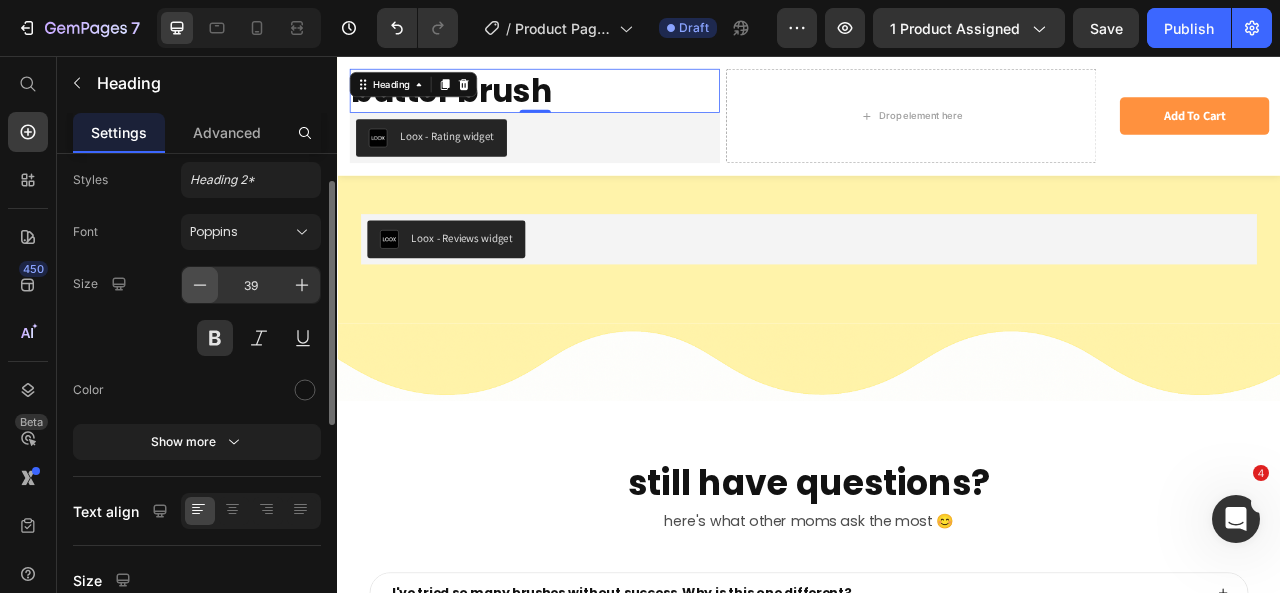 click 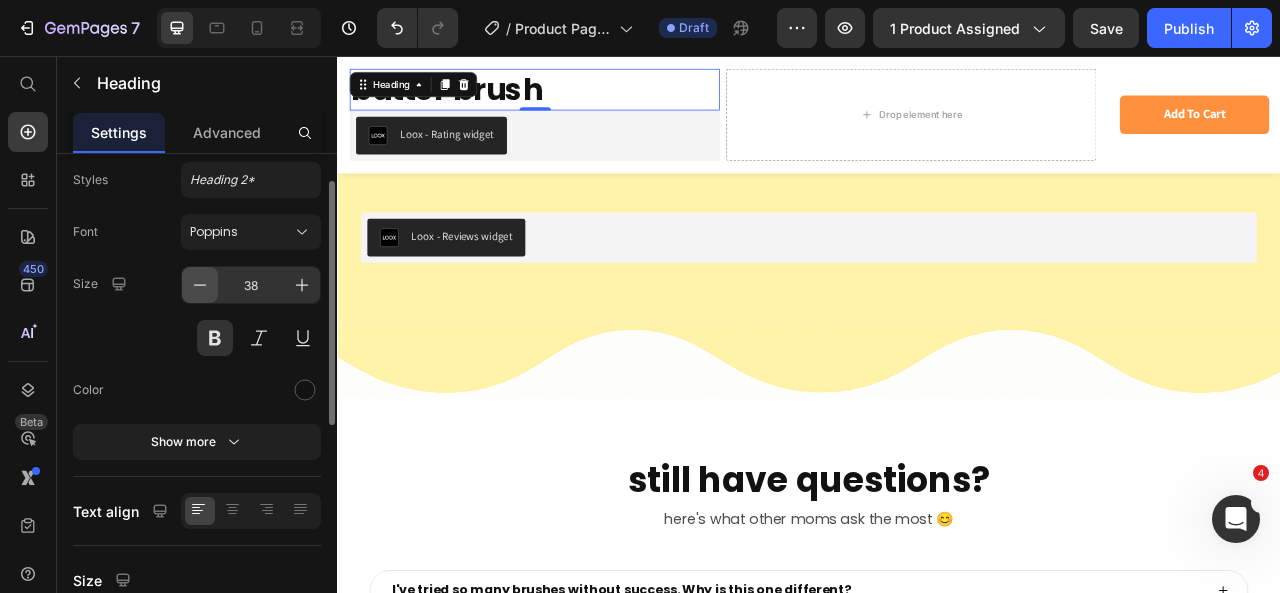 click 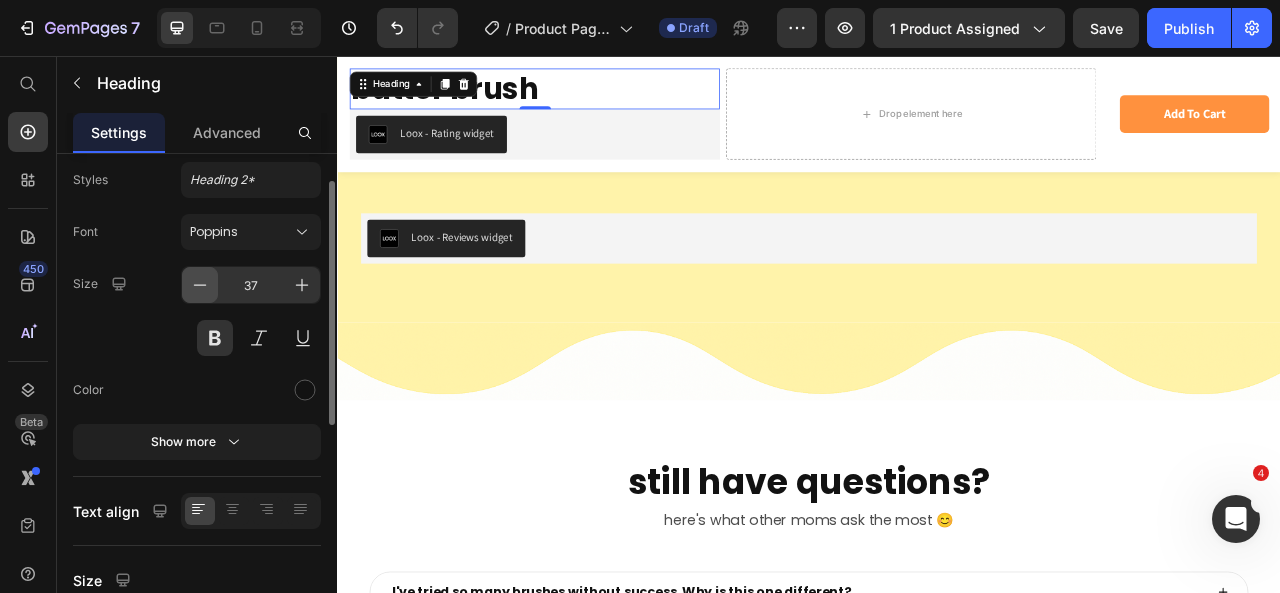 click 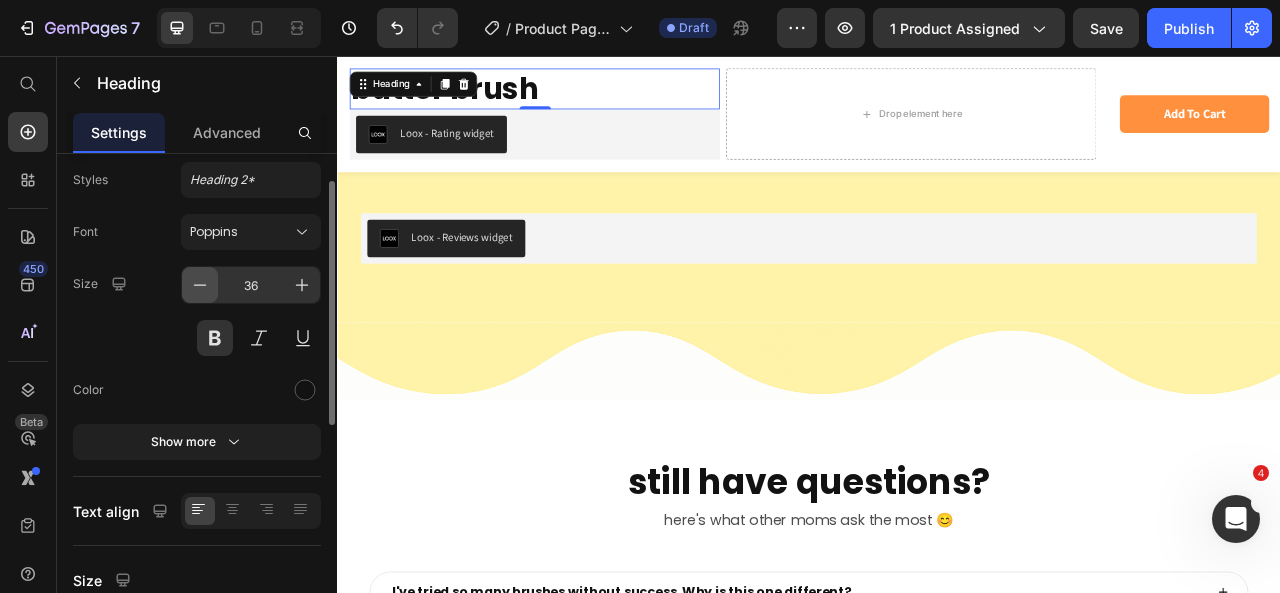 scroll, scrollTop: 8404, scrollLeft: 0, axis: vertical 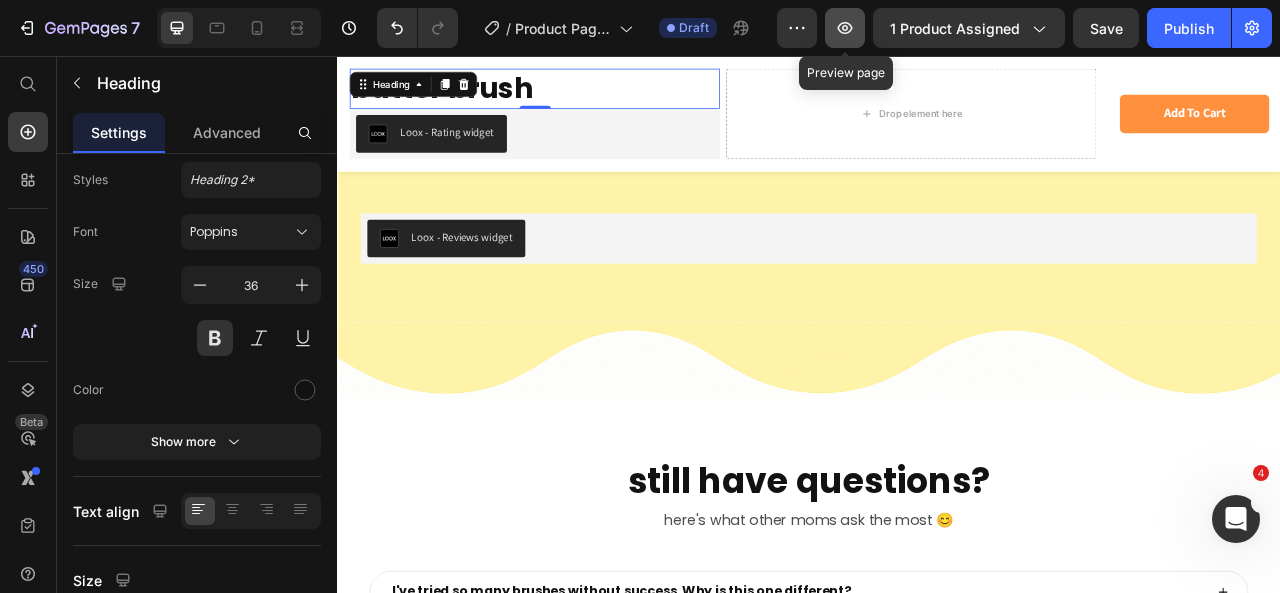 click 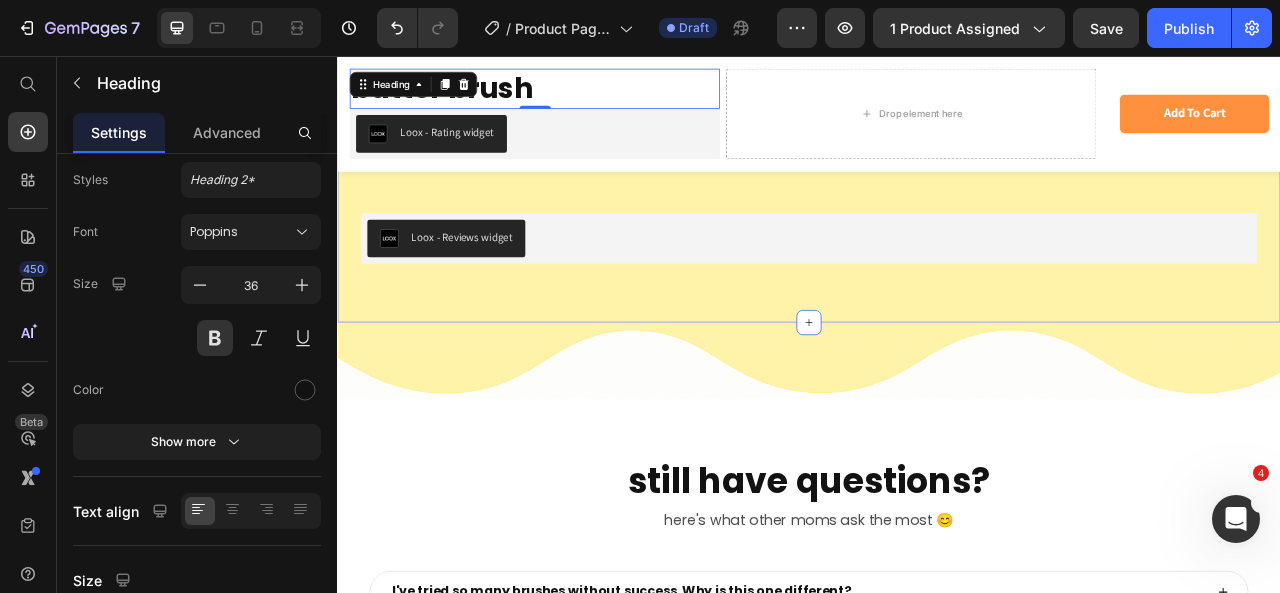 scroll, scrollTop: 8500, scrollLeft: 0, axis: vertical 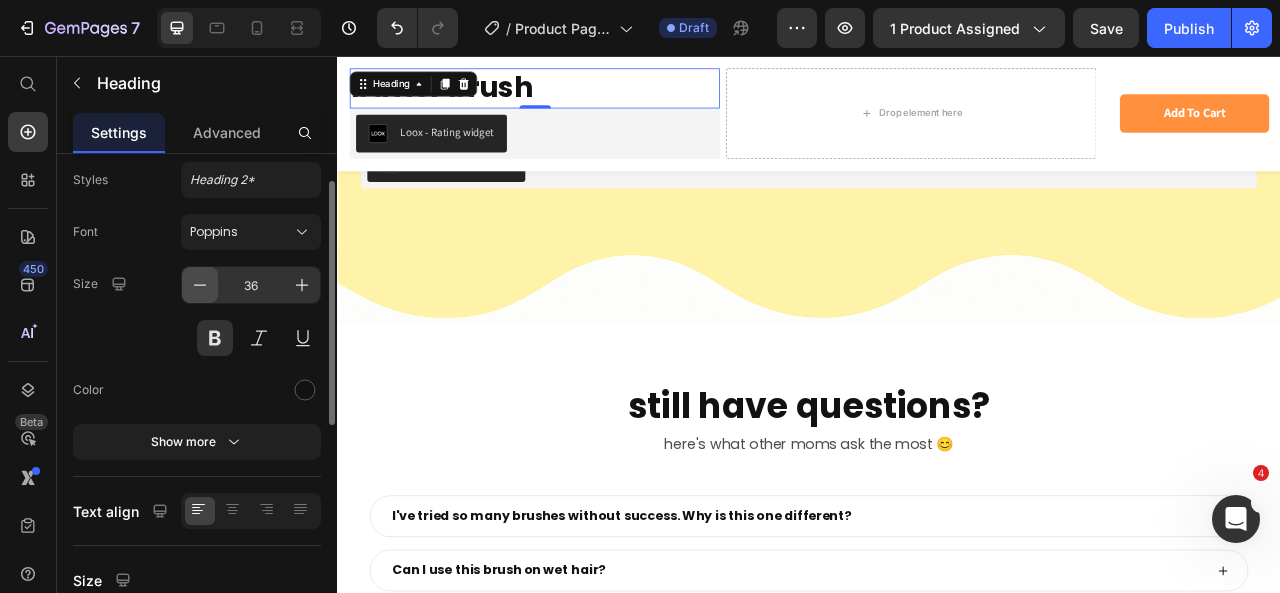 click 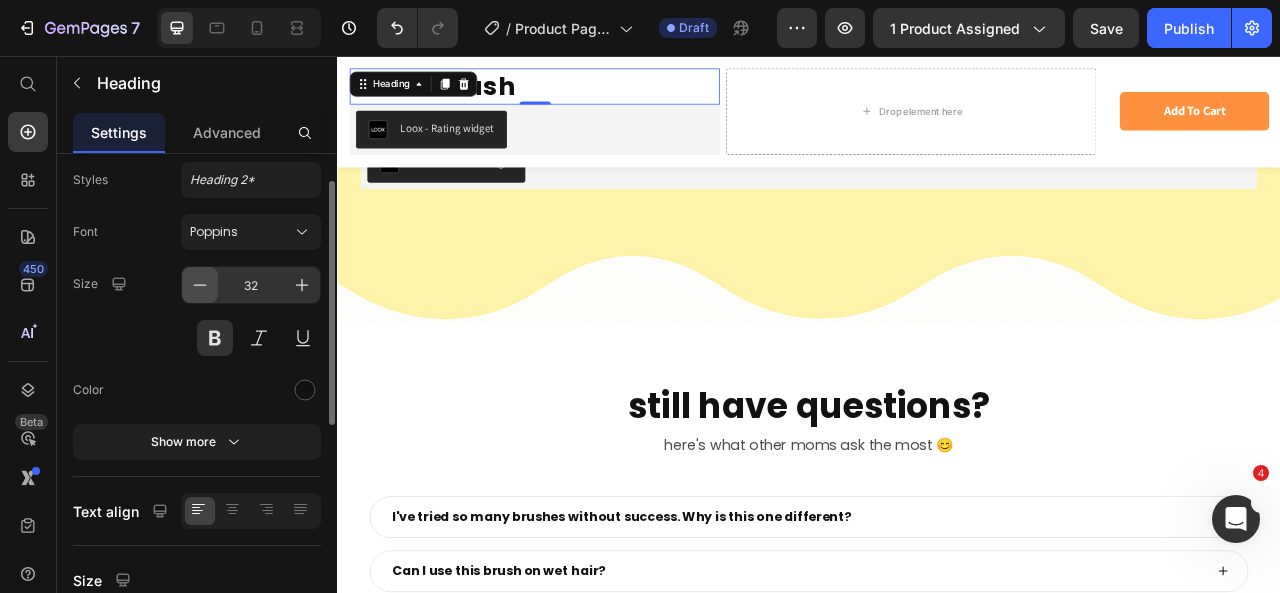 click 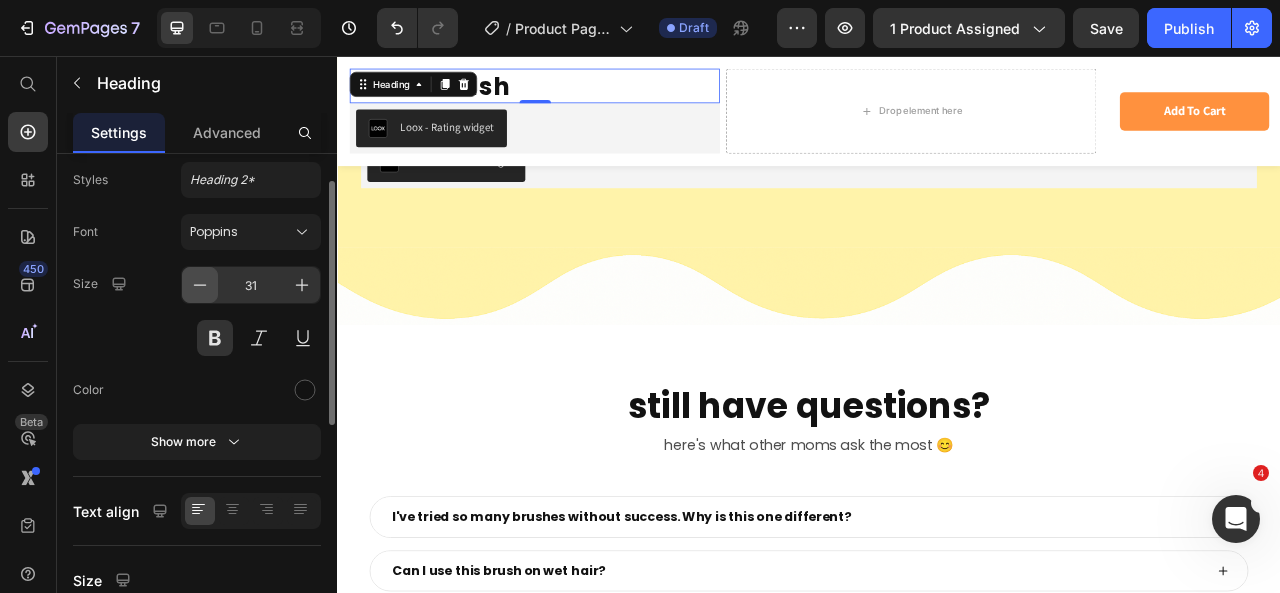click 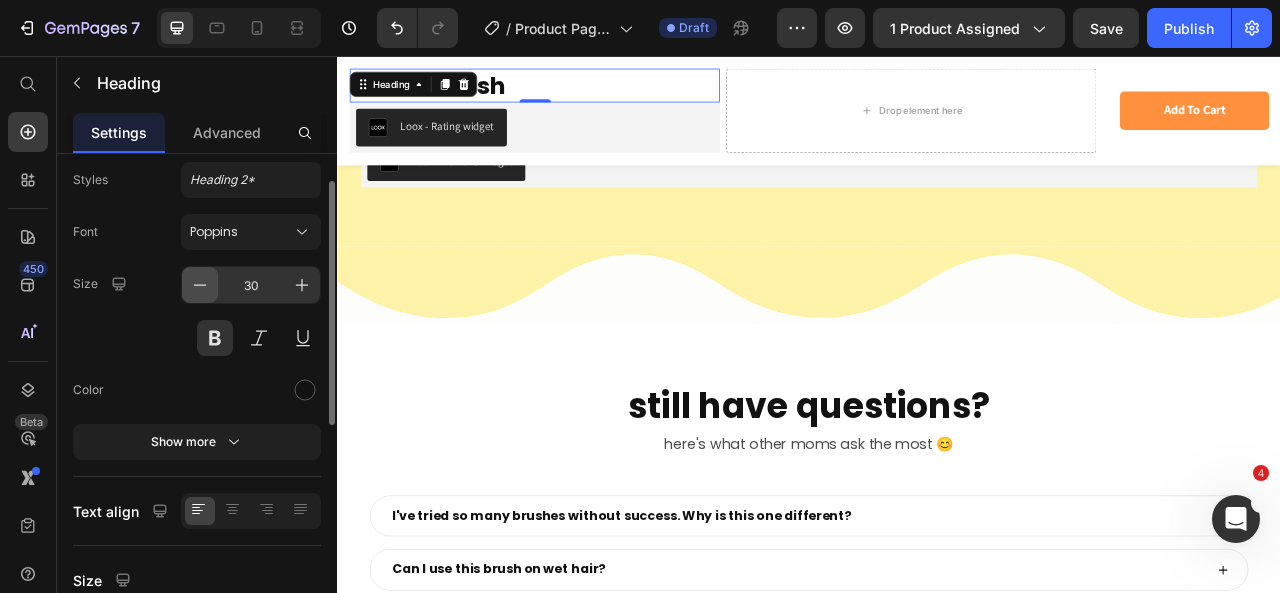 scroll, scrollTop: 8492, scrollLeft: 0, axis: vertical 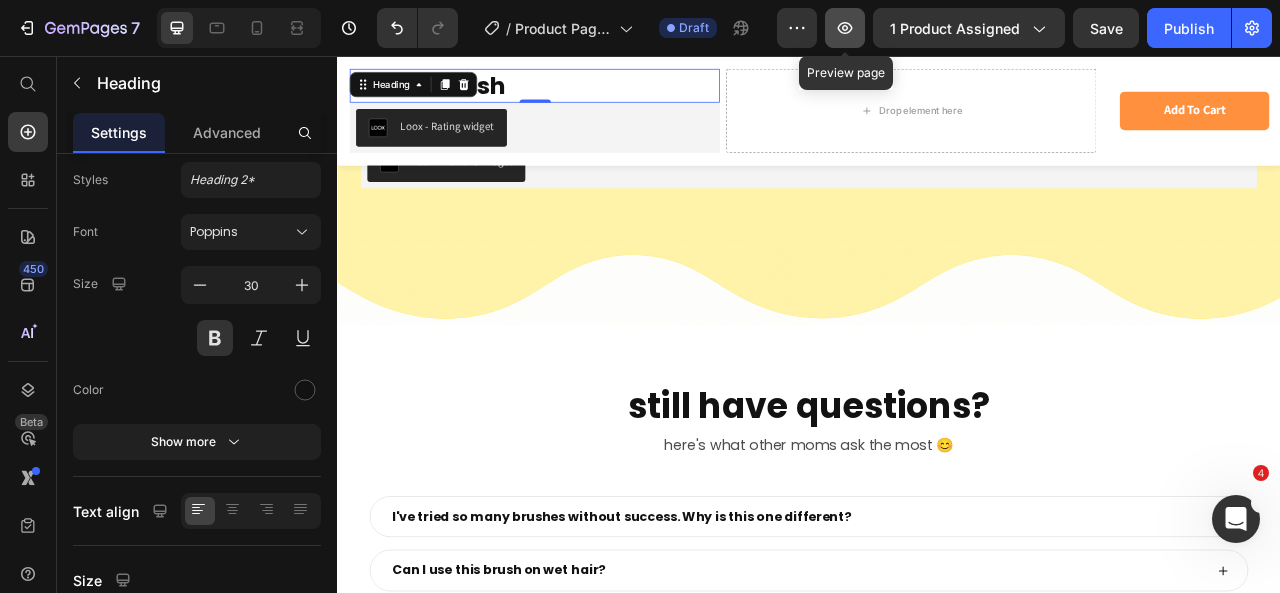 click 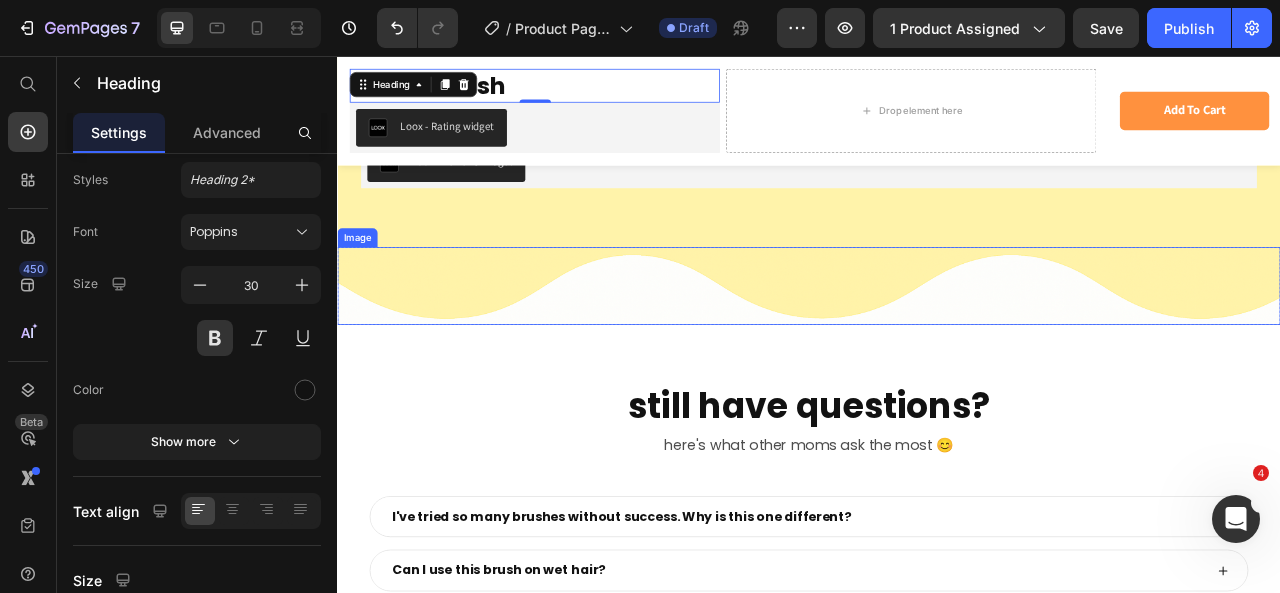 scroll, scrollTop: 8556, scrollLeft: 0, axis: vertical 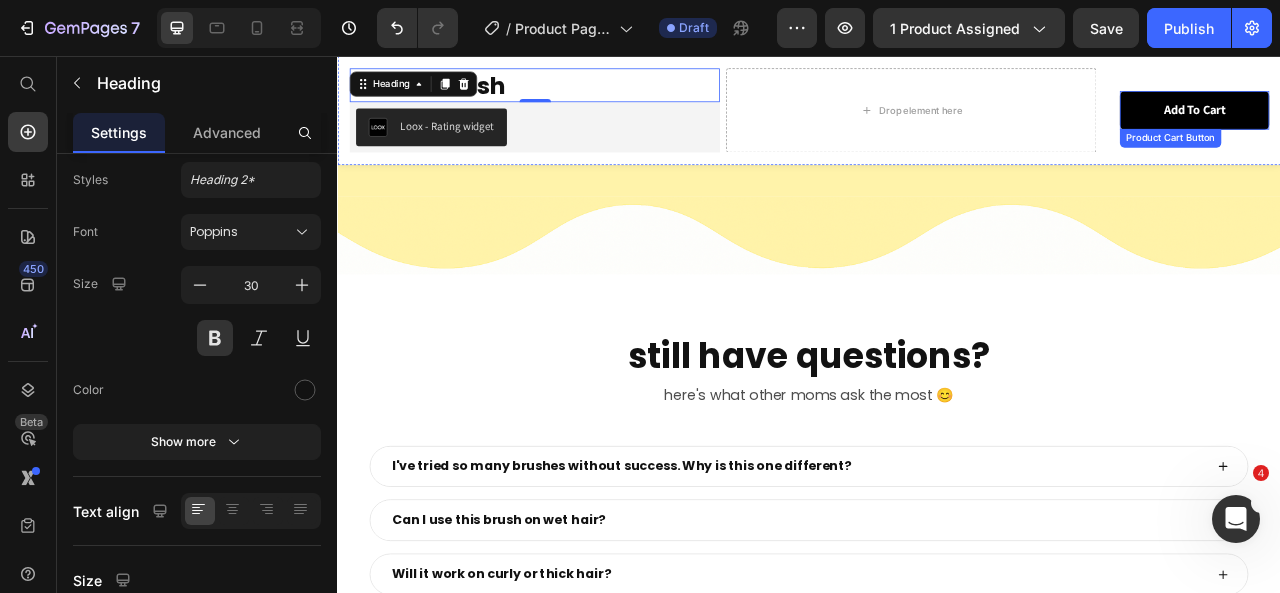 click on "add to cart" at bounding box center [1427, 125] 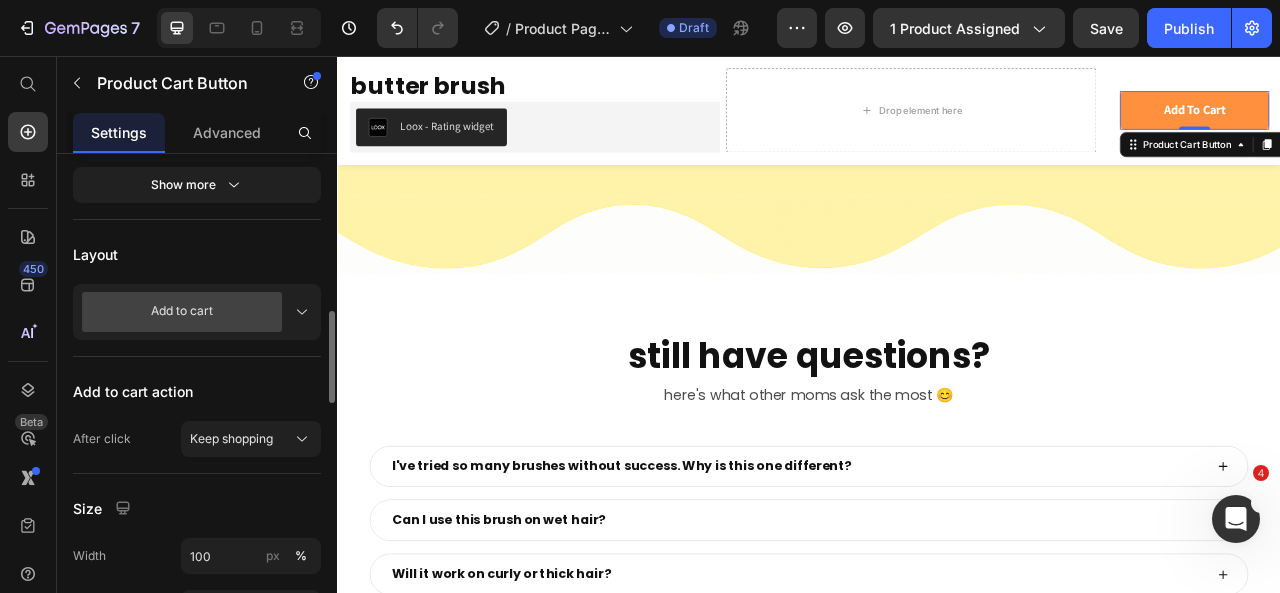 scroll, scrollTop: 533, scrollLeft: 0, axis: vertical 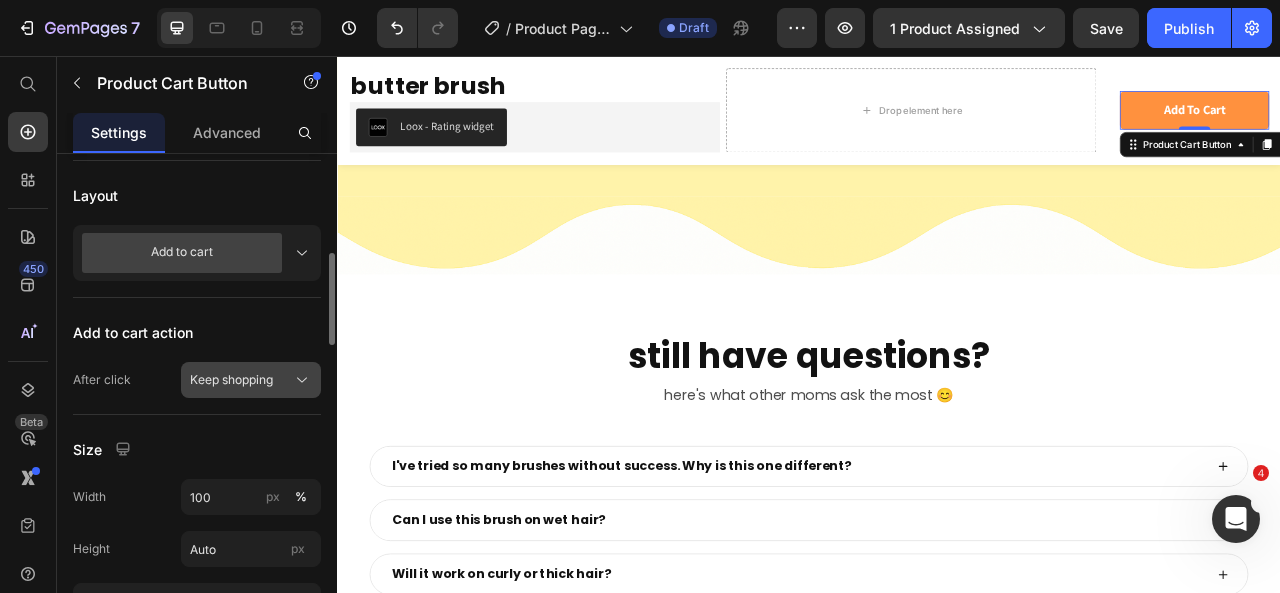 click on "Keep shopping" at bounding box center (231, 380) 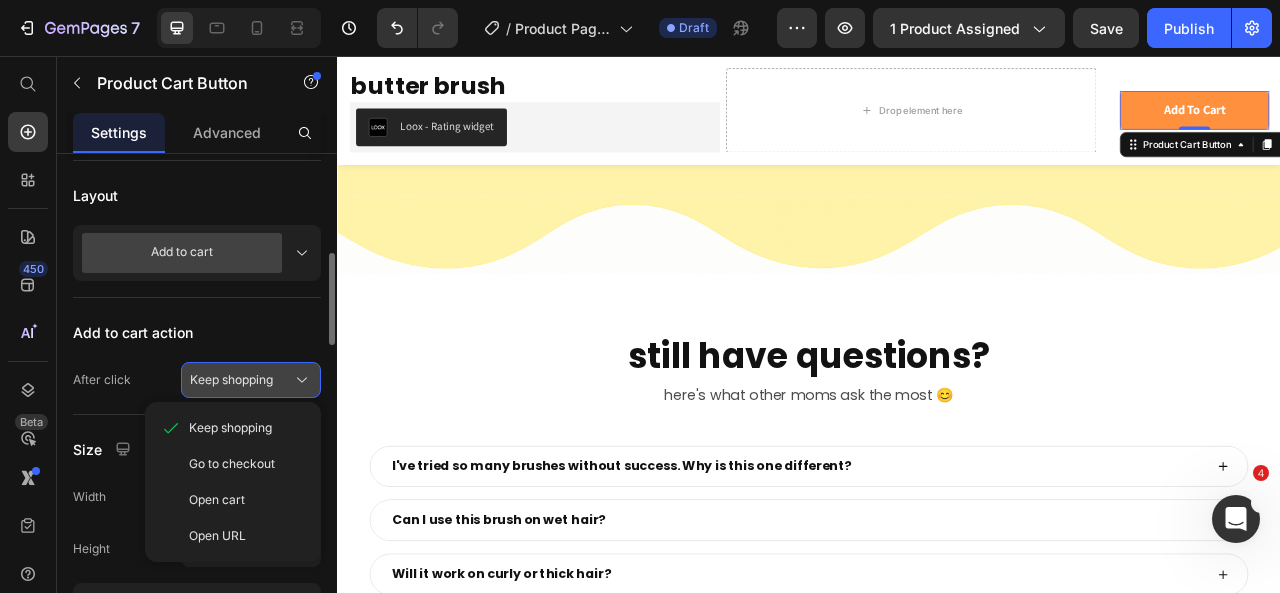 click on "Keep shopping" at bounding box center [231, 380] 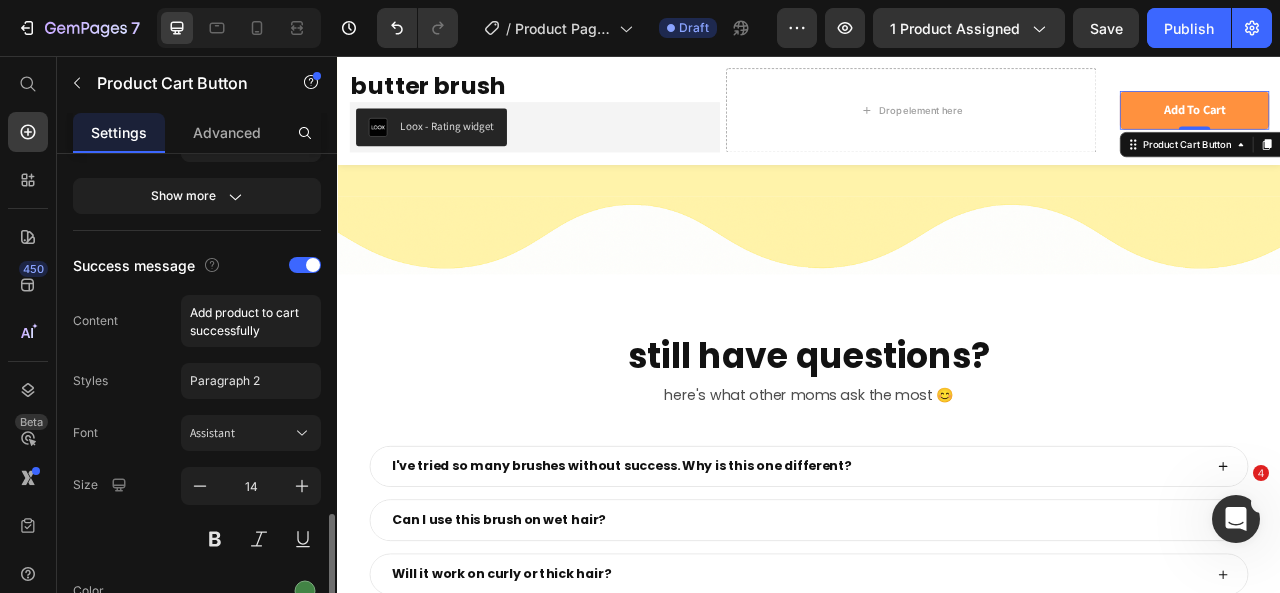 scroll, scrollTop: 1100, scrollLeft: 0, axis: vertical 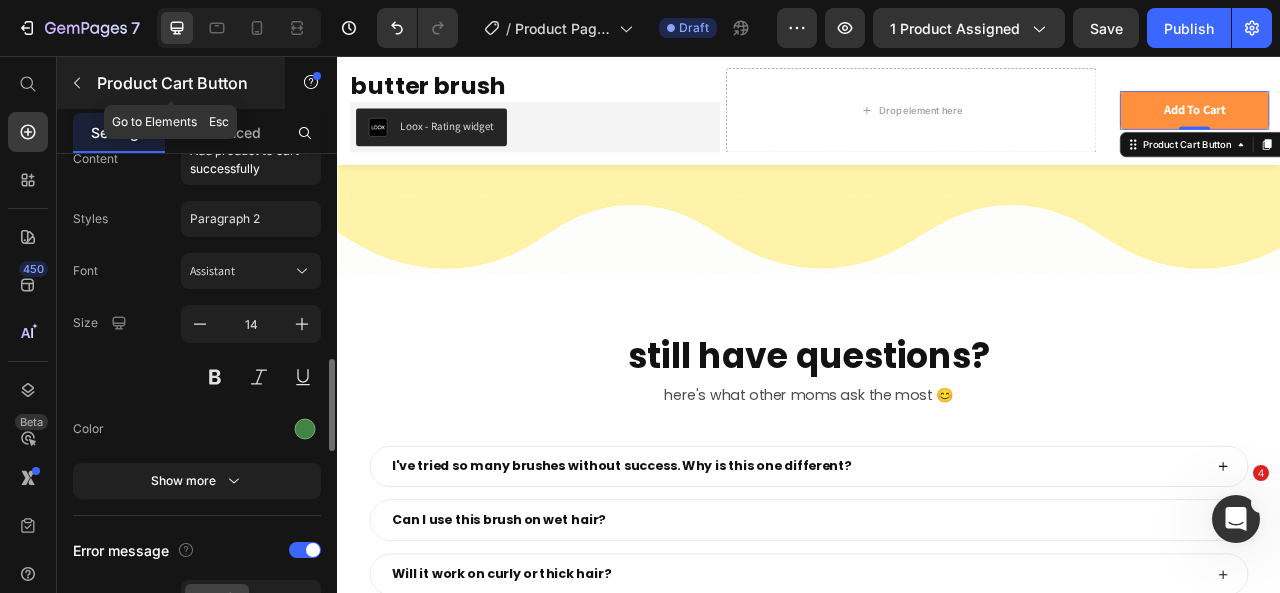 click 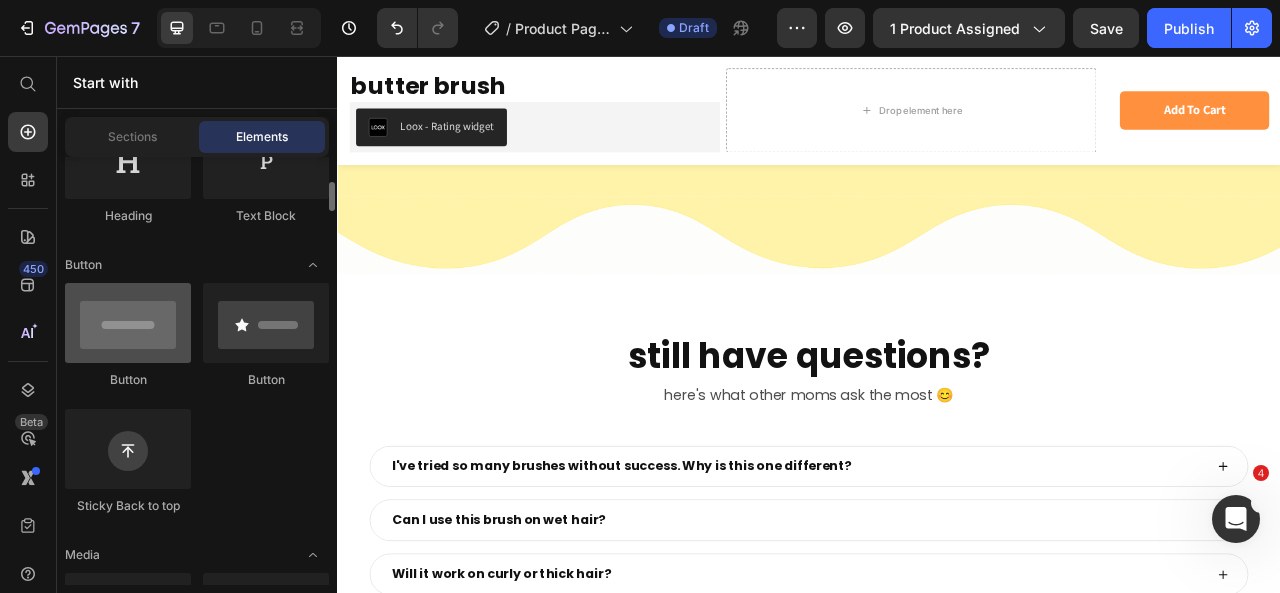 scroll, scrollTop: 371, scrollLeft: 0, axis: vertical 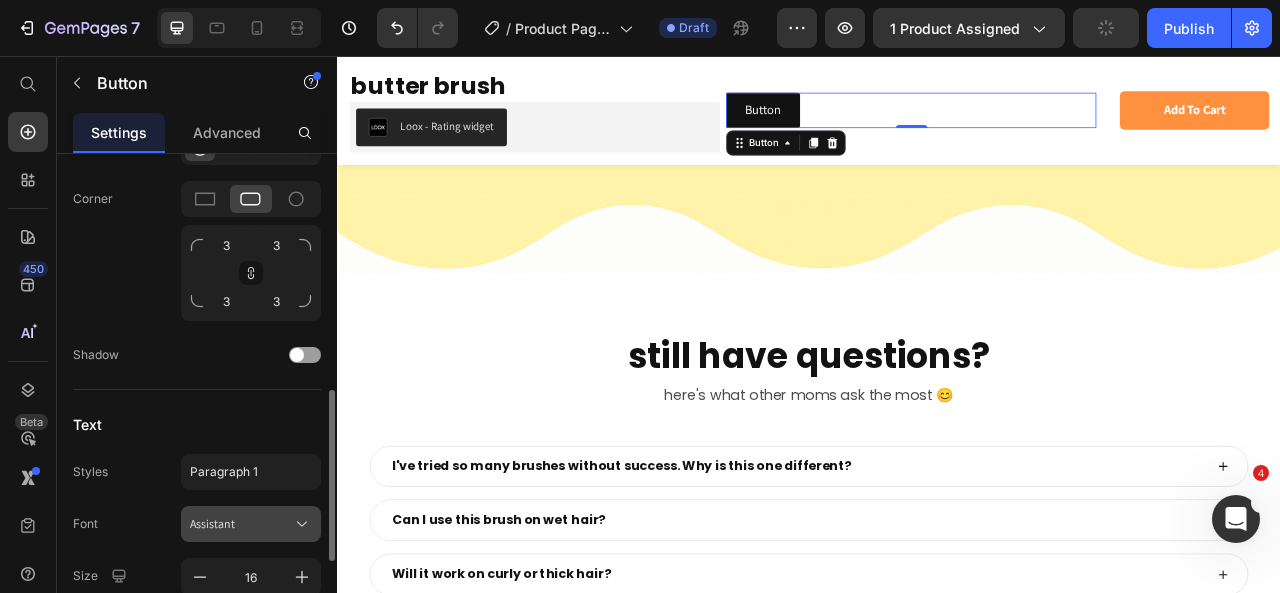 click on "Assistant" at bounding box center (241, 524) 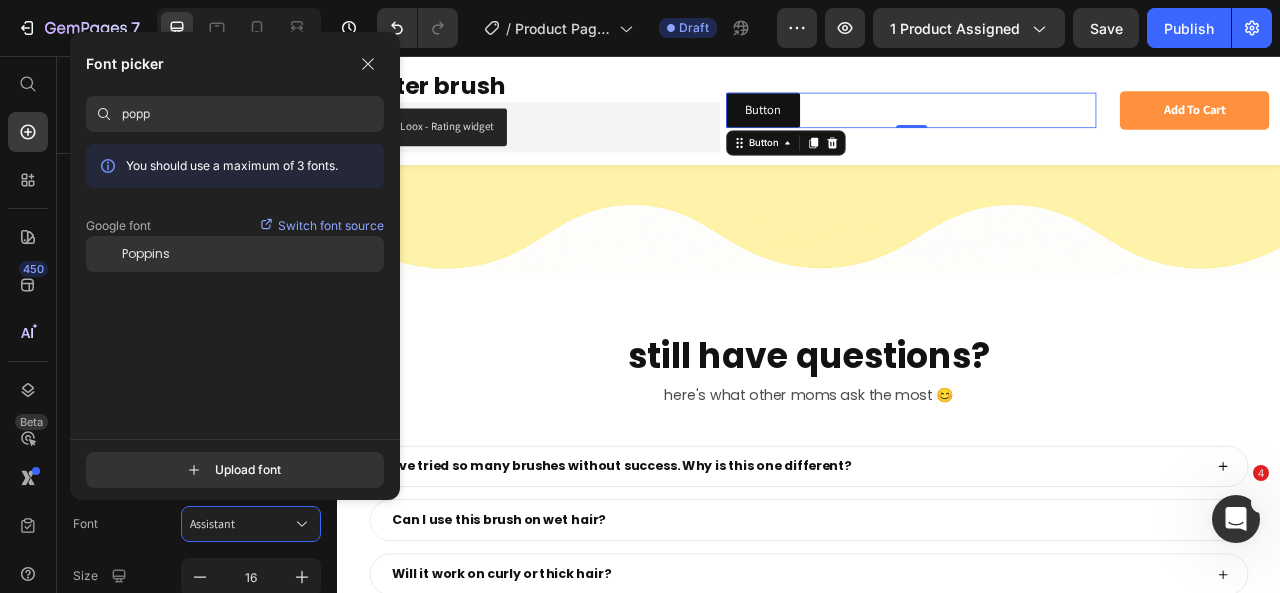 type on "popp" 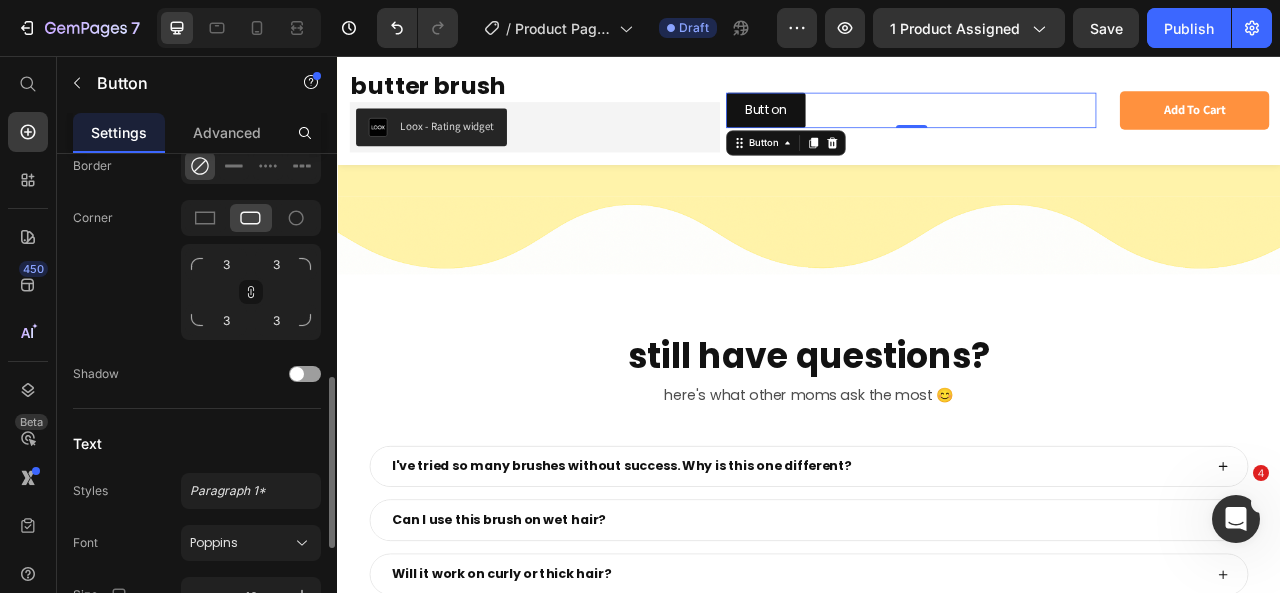 scroll, scrollTop: 656, scrollLeft: 0, axis: vertical 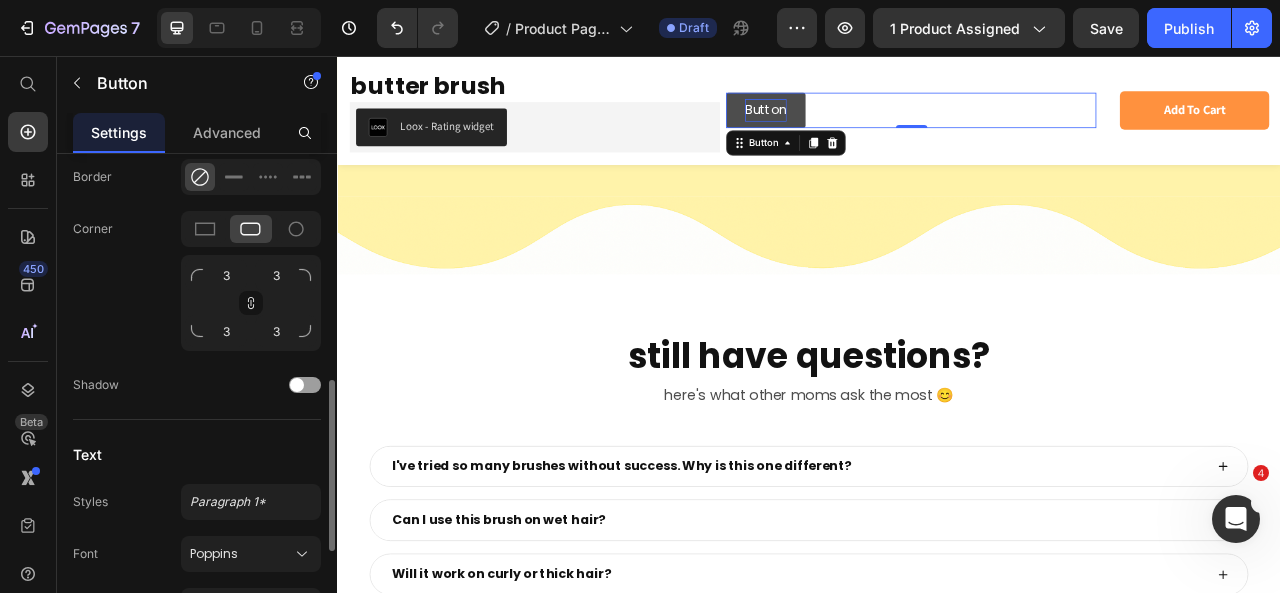 click on "Button" at bounding box center [881, 125] 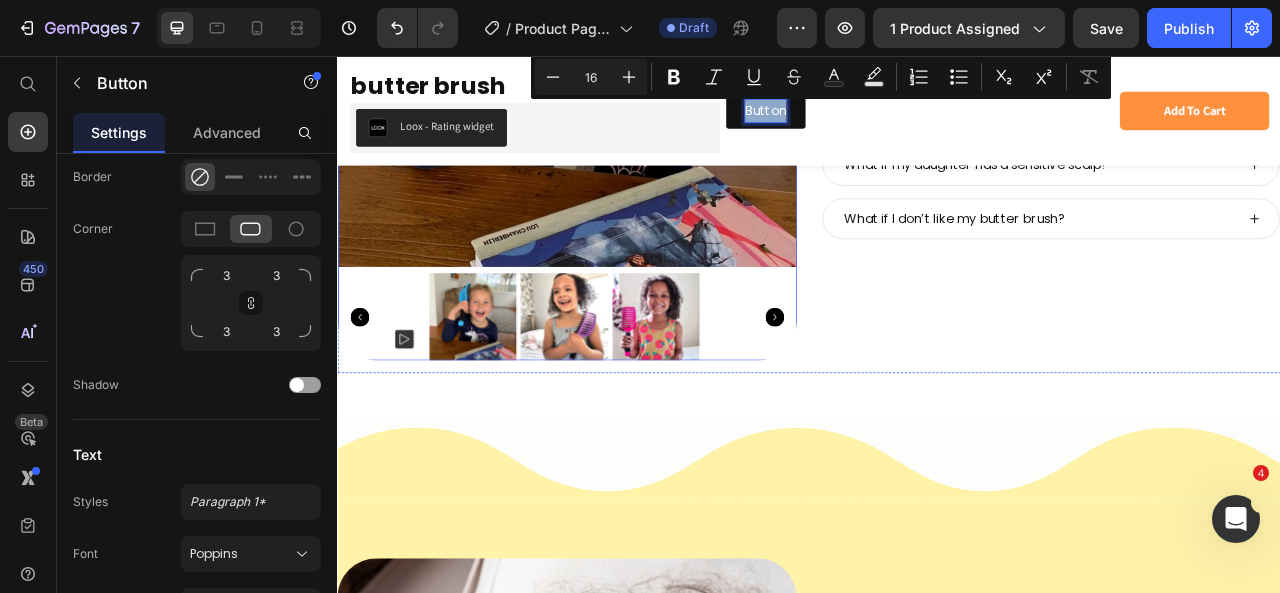 scroll, scrollTop: 464, scrollLeft: 0, axis: vertical 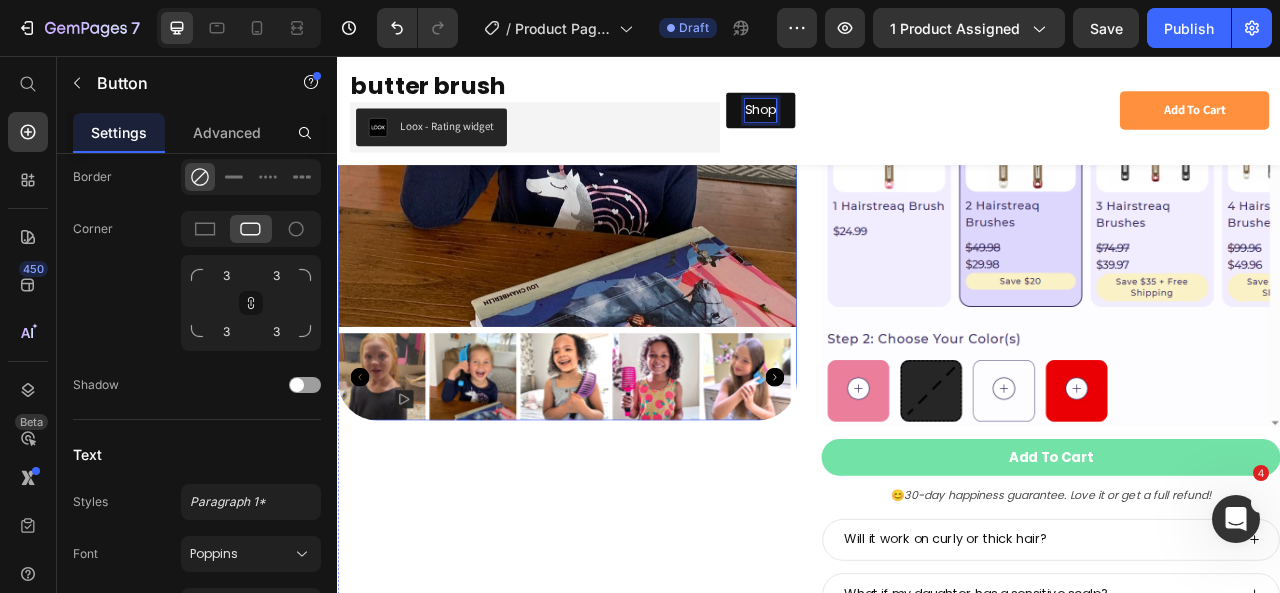 click on "Shop" at bounding box center (875, 125) 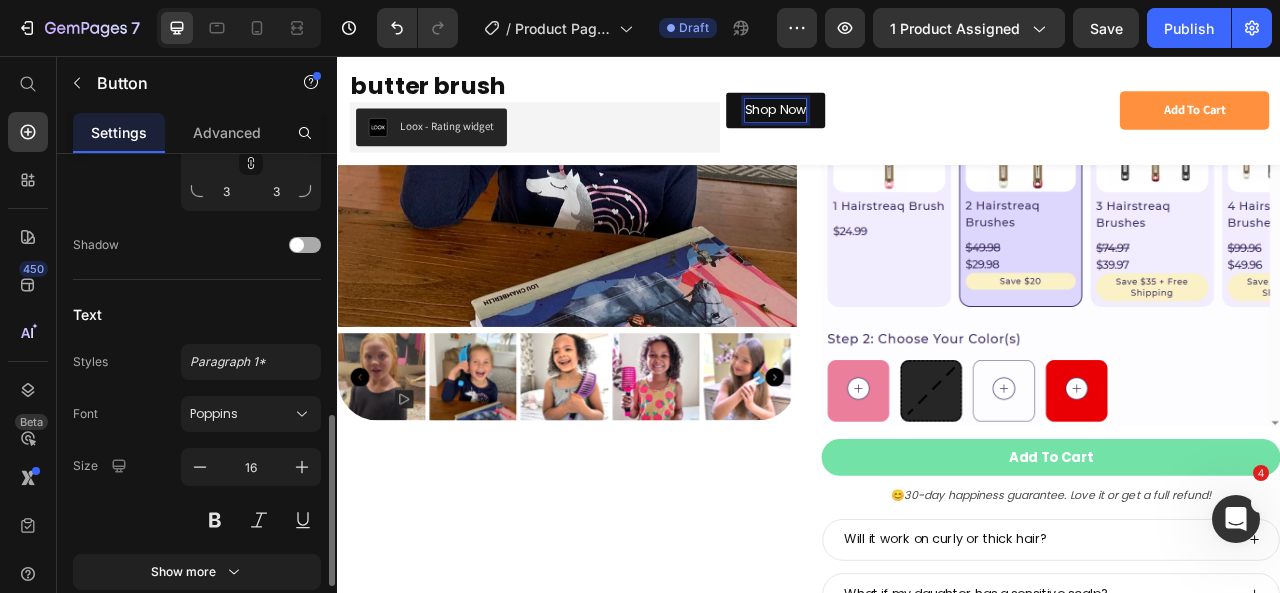 scroll, scrollTop: 800, scrollLeft: 0, axis: vertical 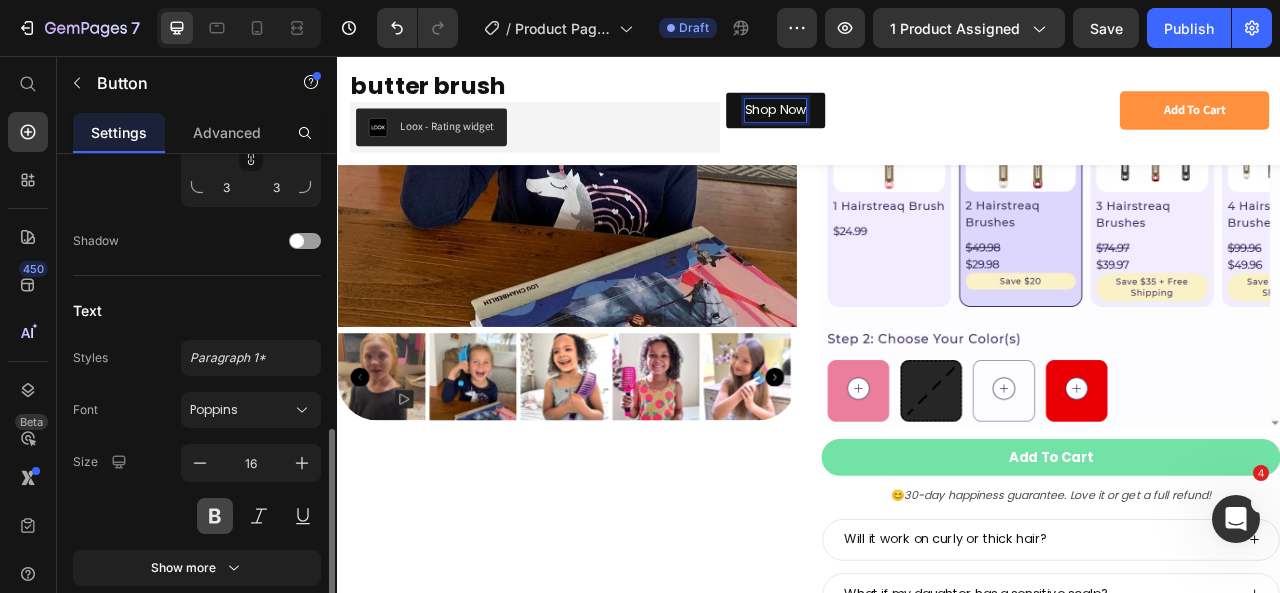 click at bounding box center (215, 516) 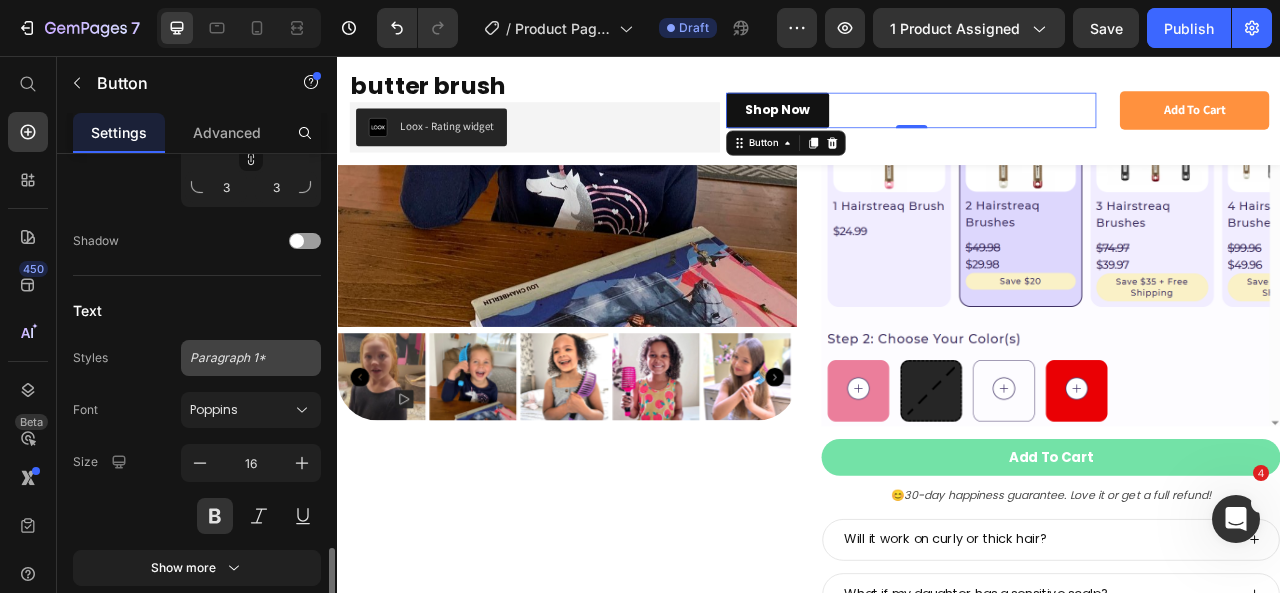 scroll, scrollTop: 945, scrollLeft: 0, axis: vertical 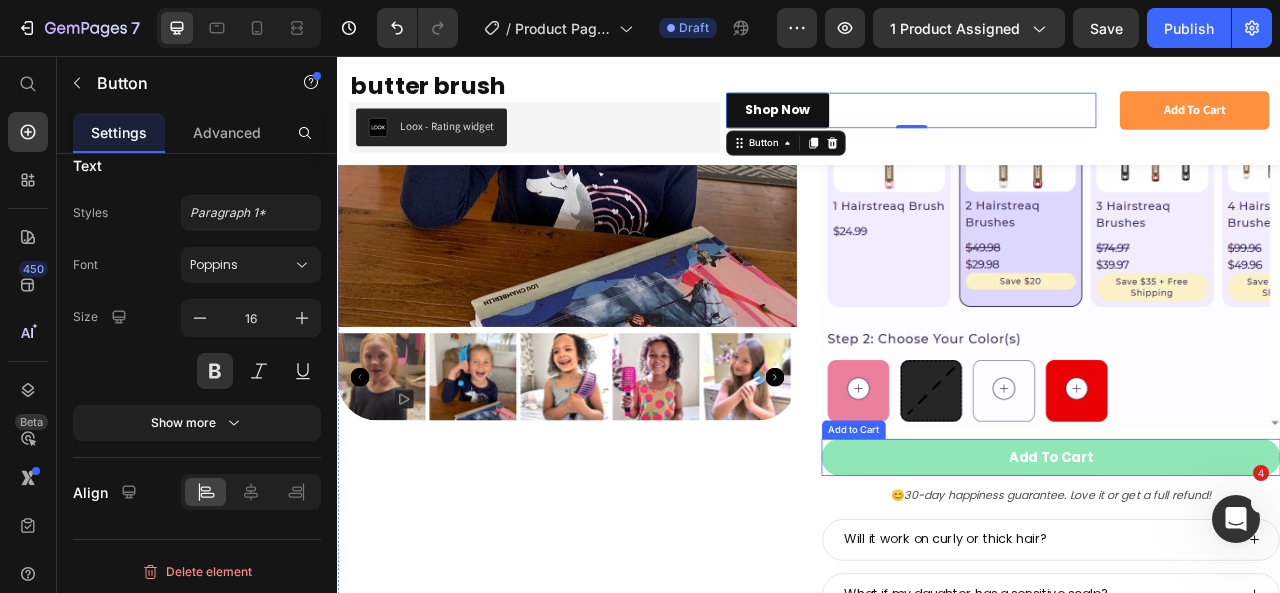 click on "Add To Cart" at bounding box center [1245, 566] 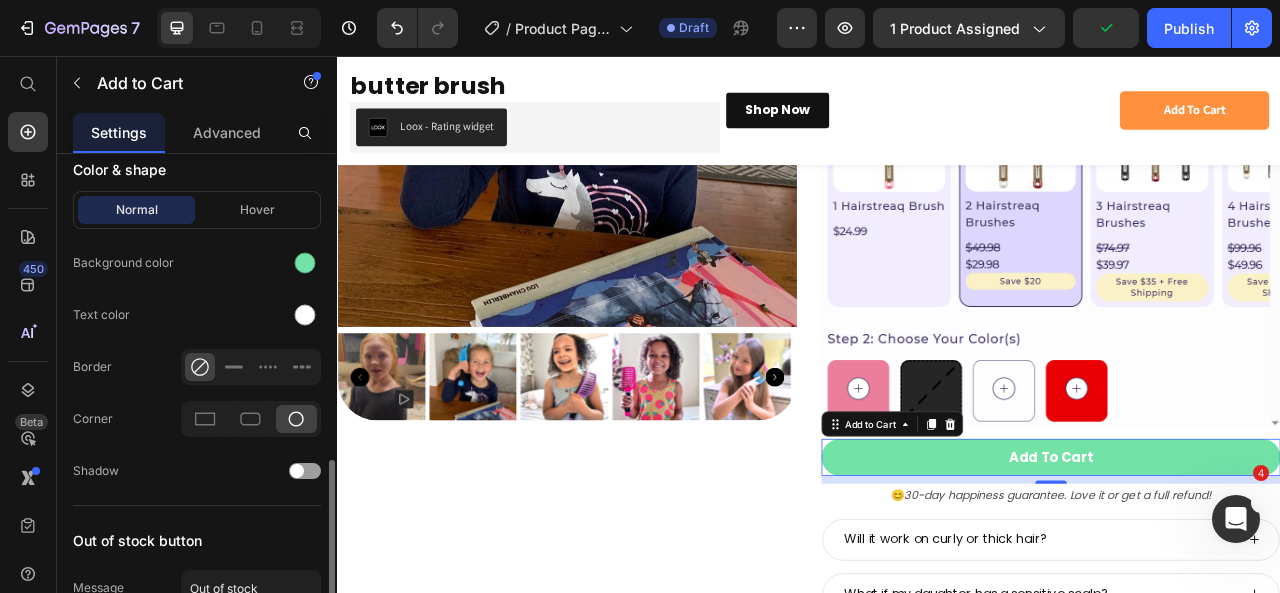 scroll, scrollTop: 1040, scrollLeft: 0, axis: vertical 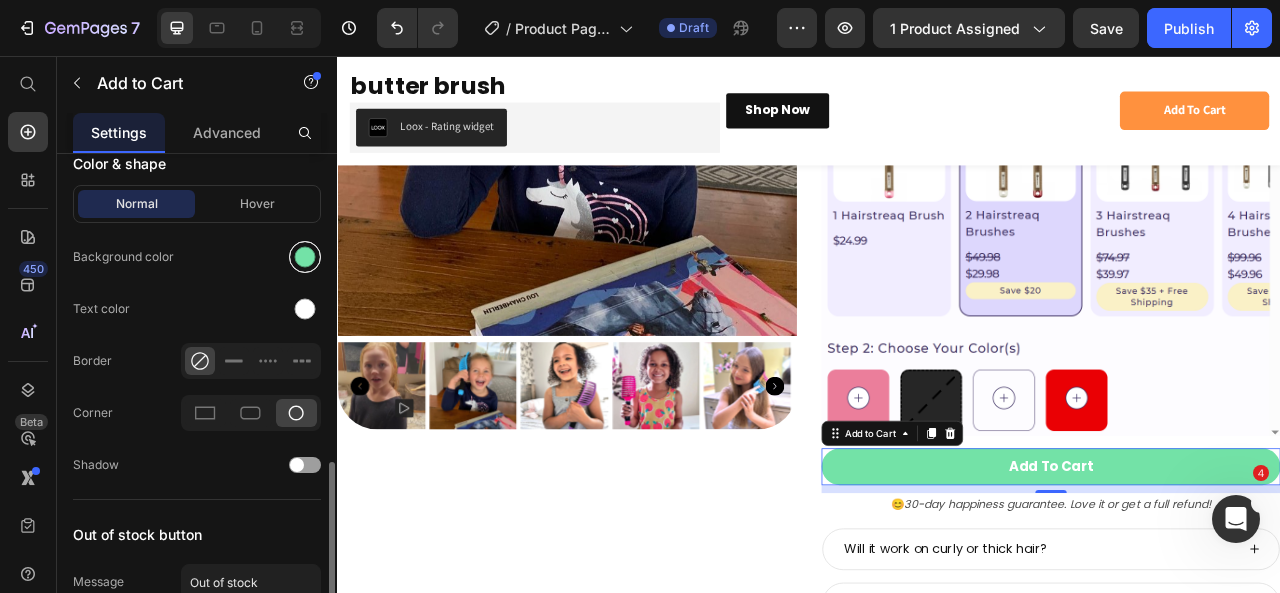 click at bounding box center [305, 257] 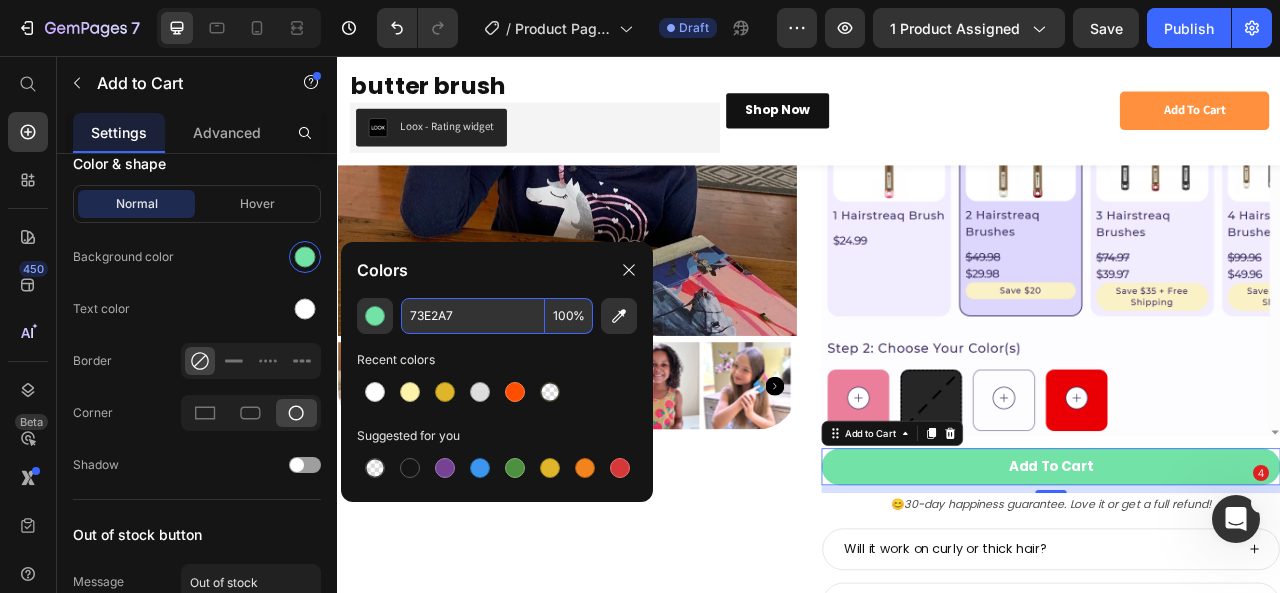 click on "73E2A7" at bounding box center (473, 316) 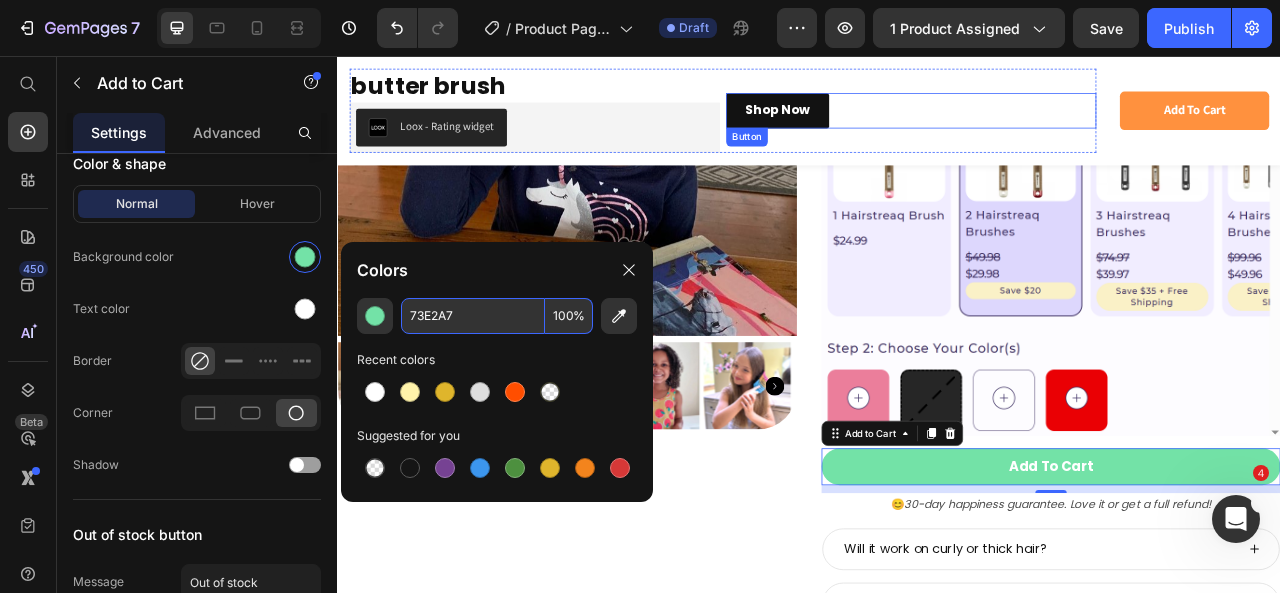 click on "Shop Now Button" at bounding box center [1066, 125] 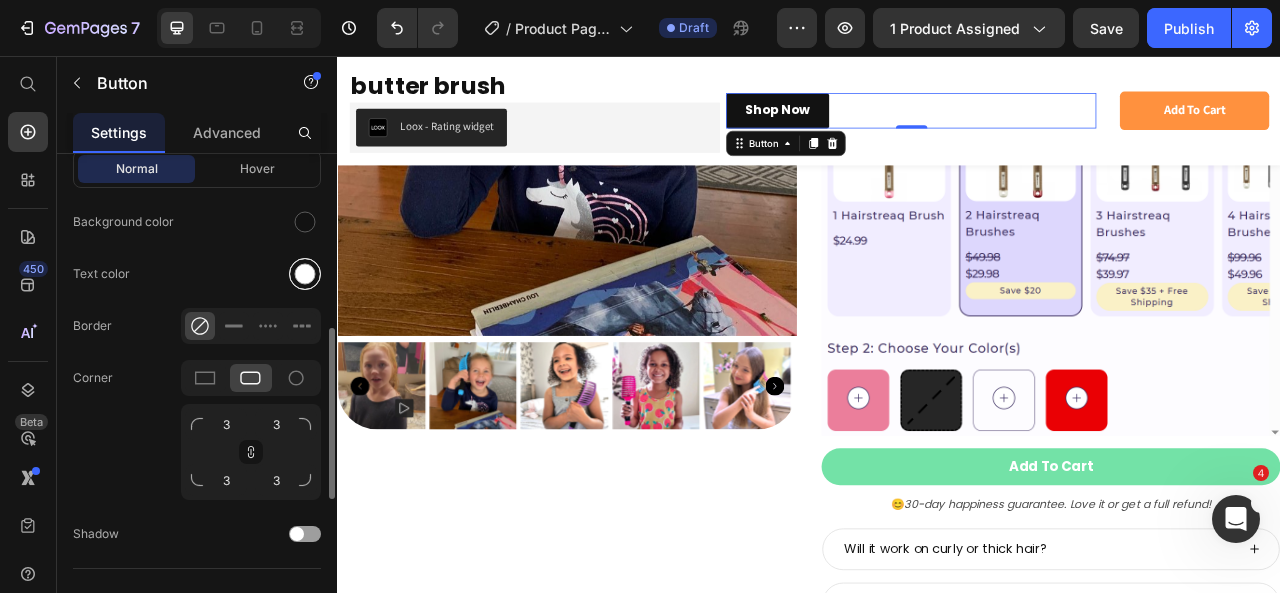 scroll, scrollTop: 441, scrollLeft: 0, axis: vertical 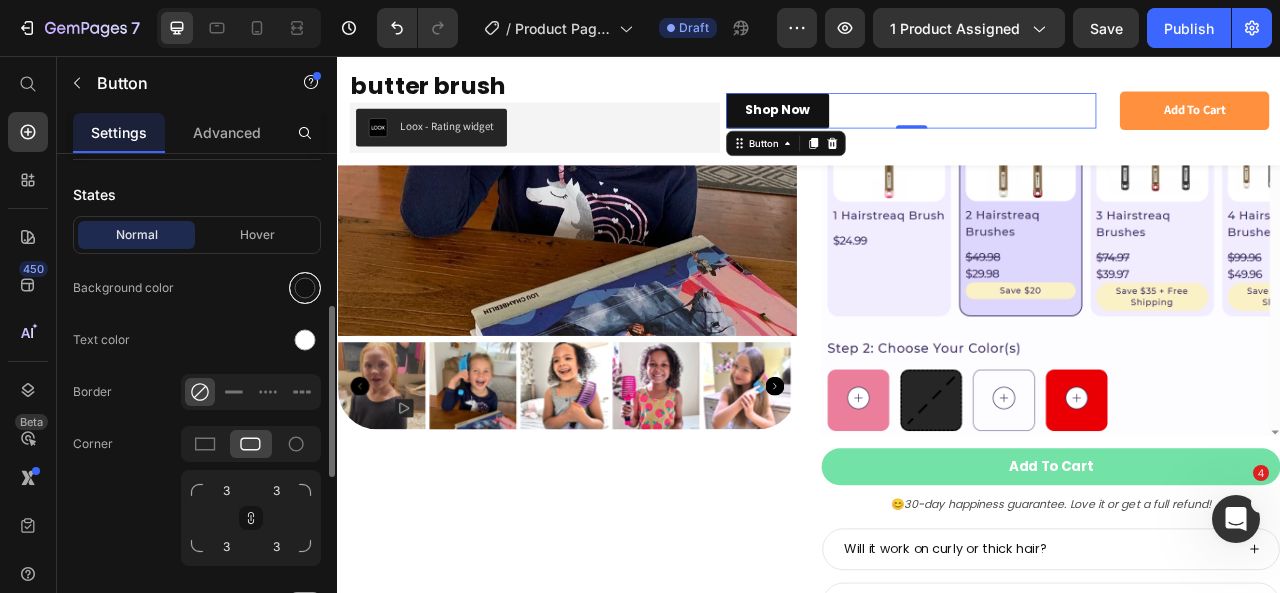 click at bounding box center [305, 288] 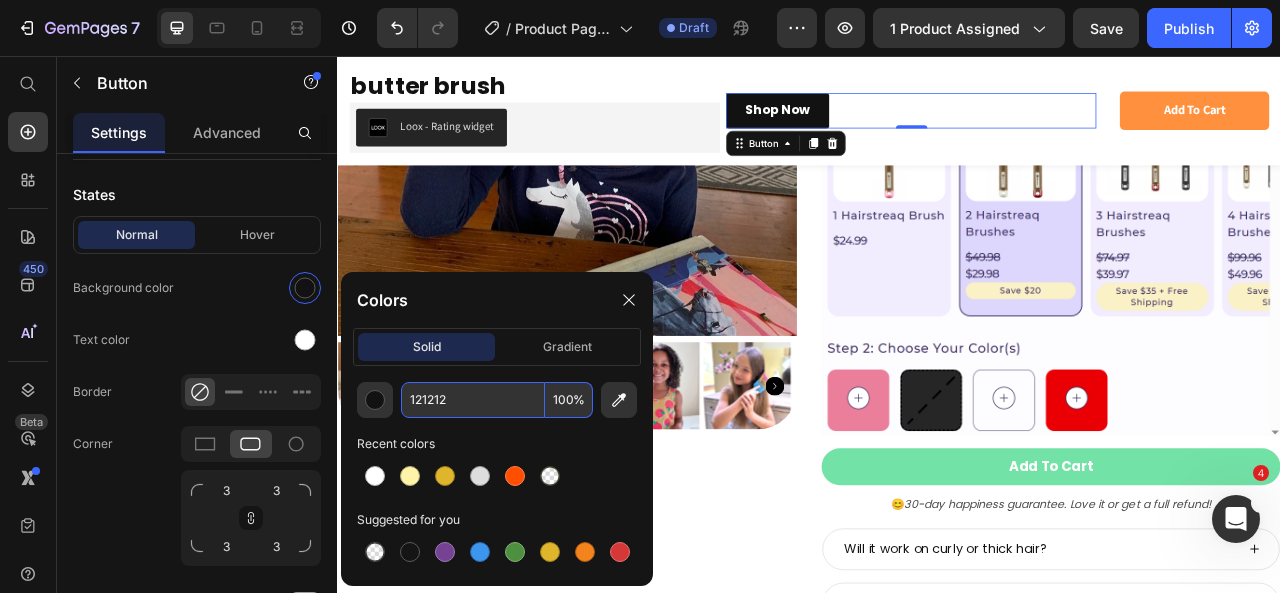 click on "121212" at bounding box center [473, 400] 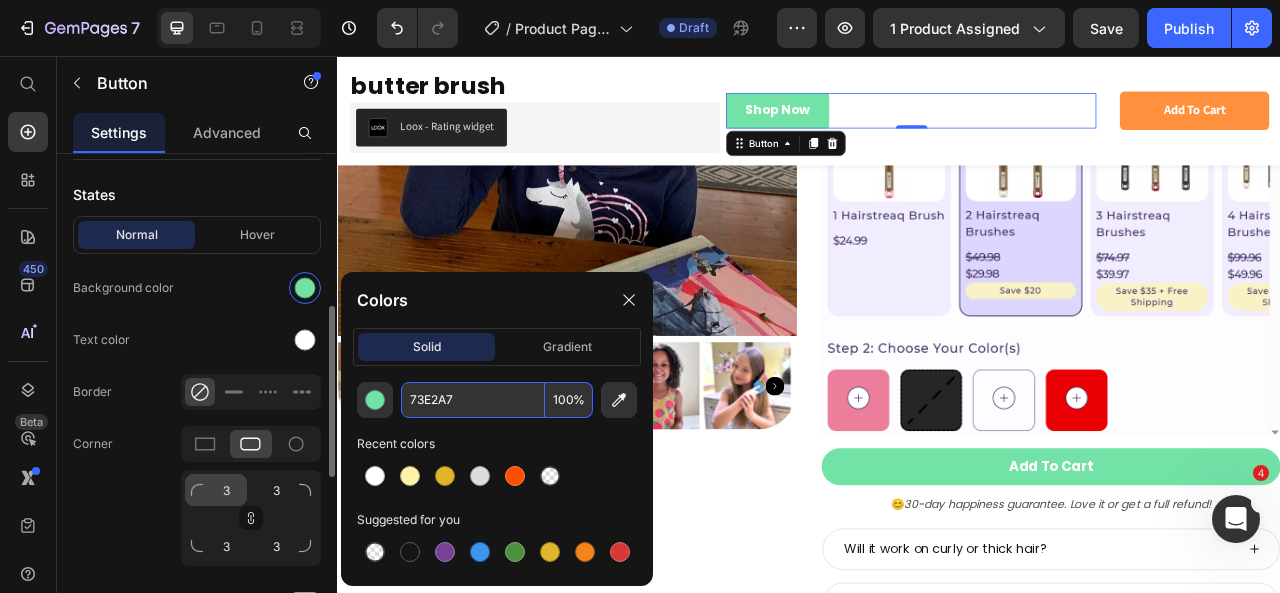type on "73E2A7" 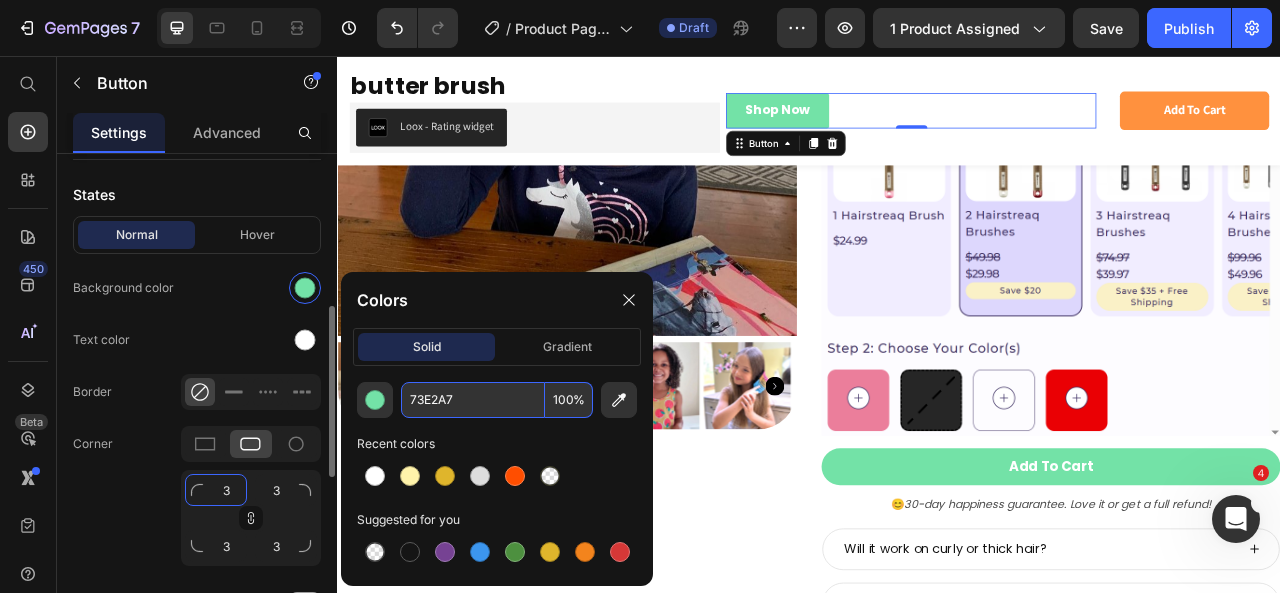 click on "3" 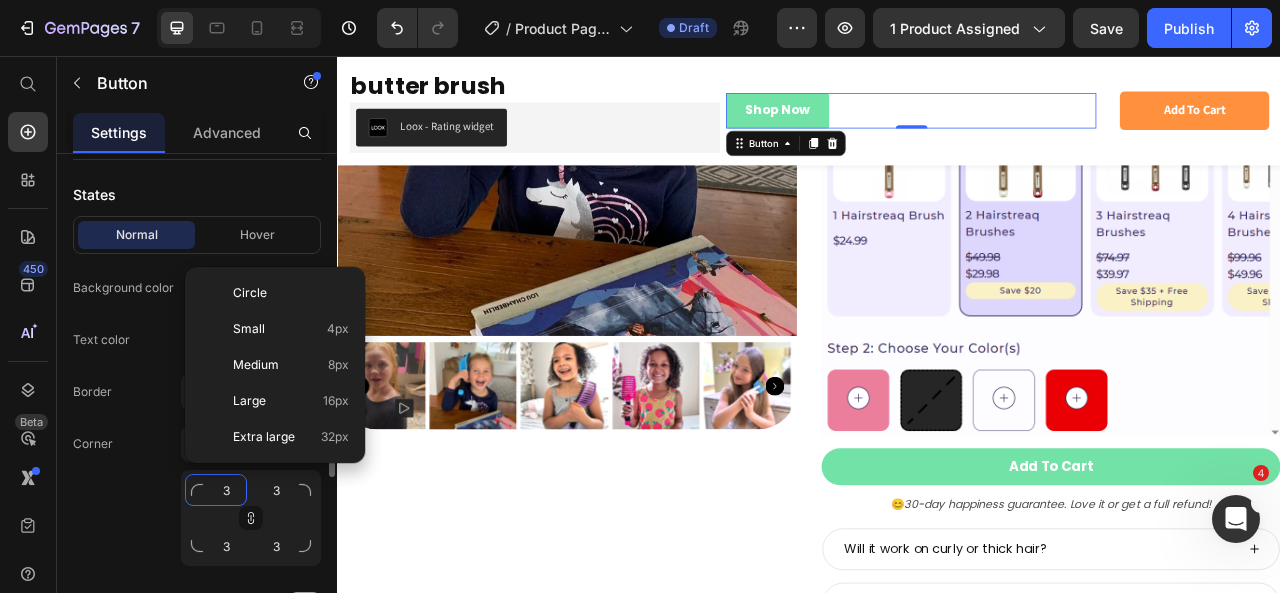 type on "5" 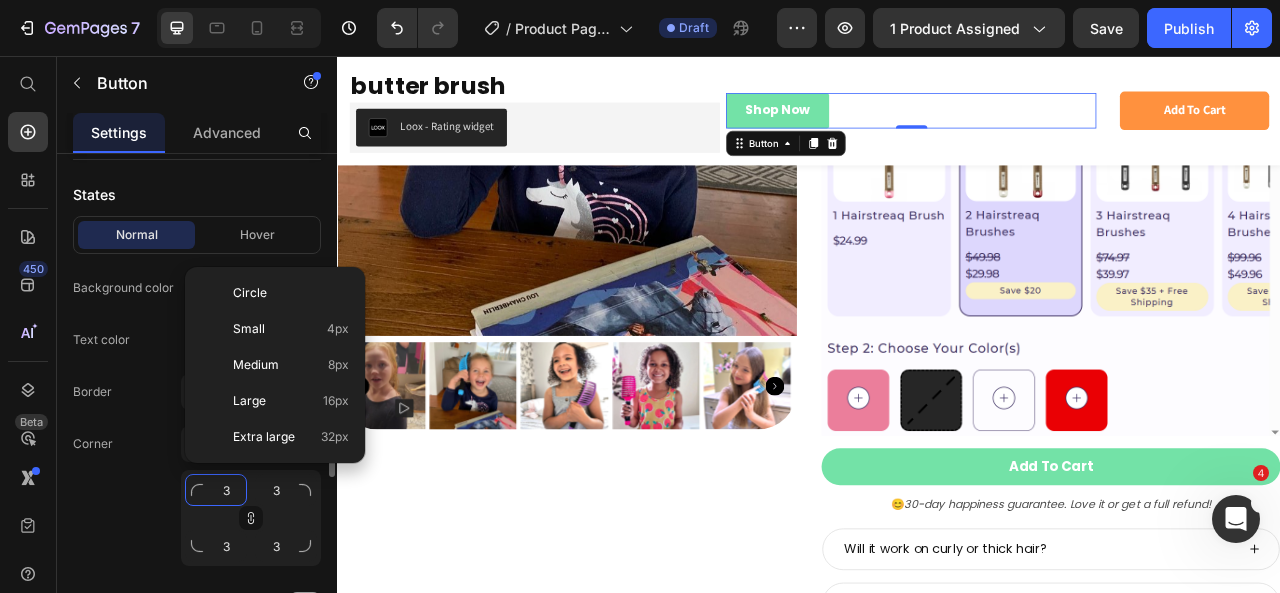 type on "5" 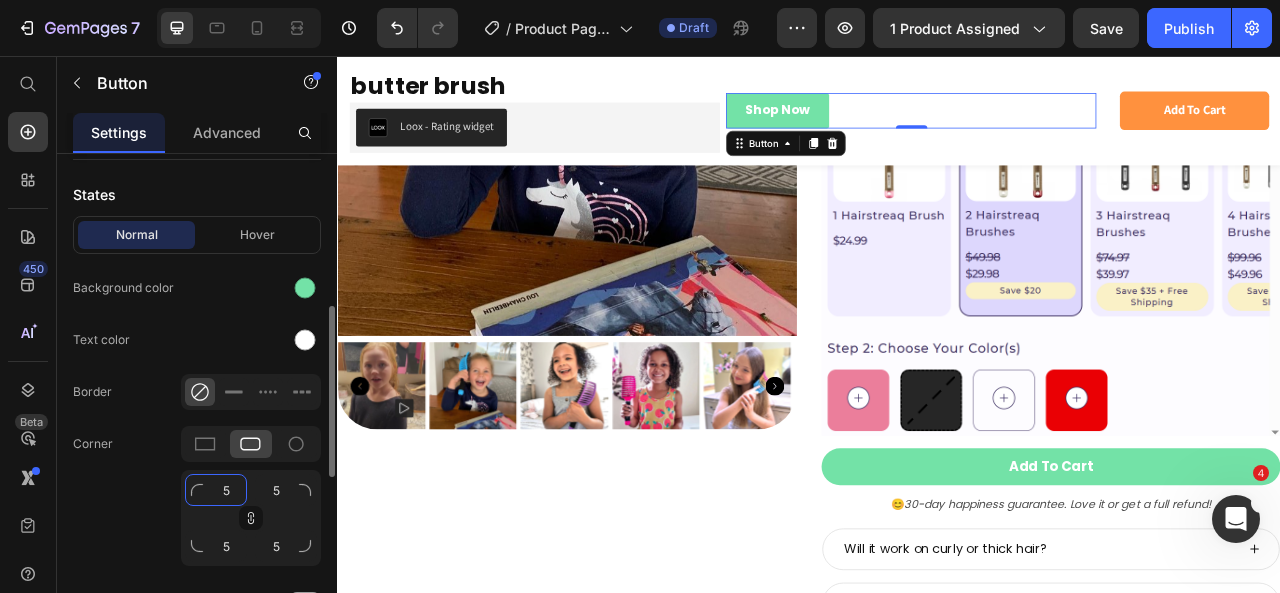 type on "50" 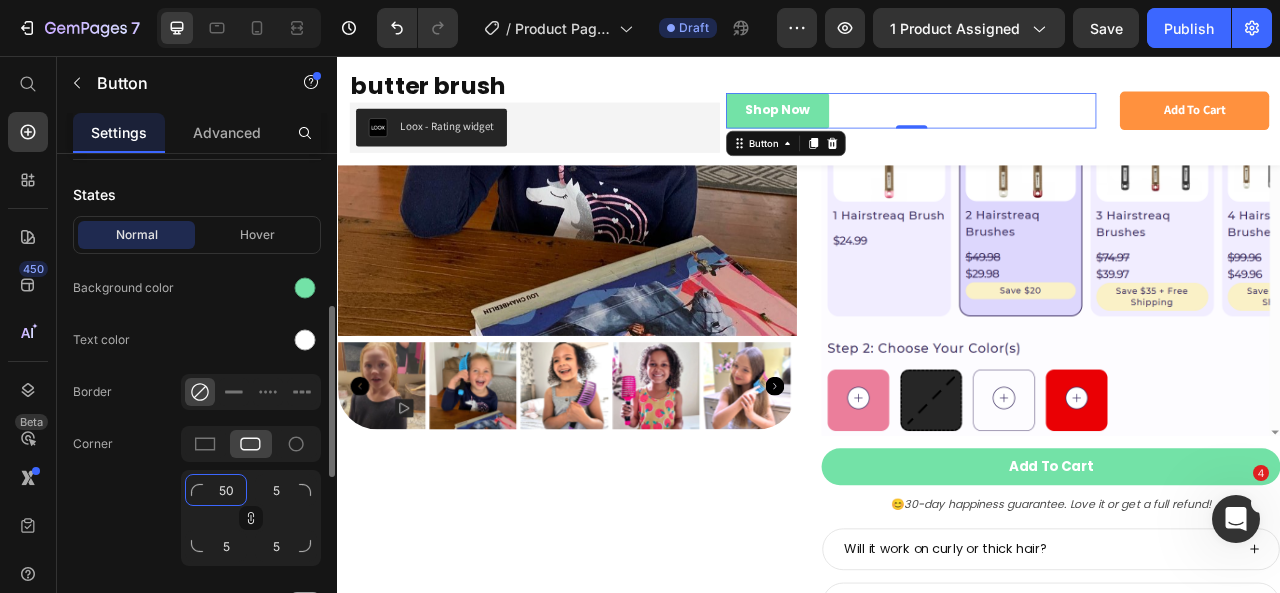 type on "50" 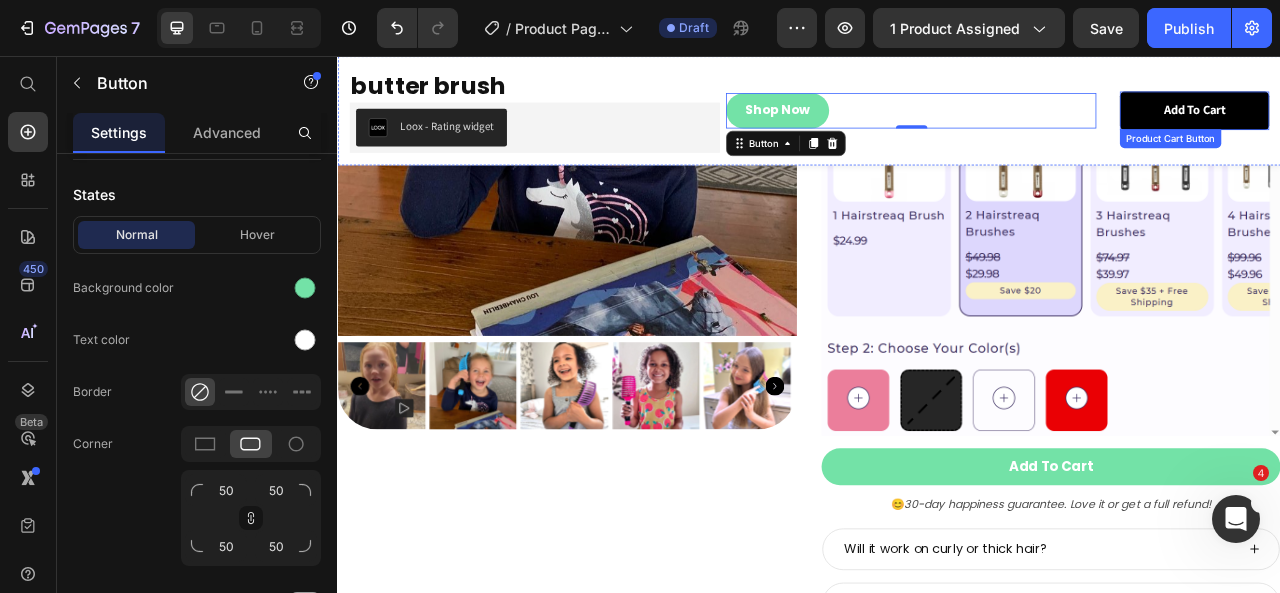click on "add to cart" at bounding box center [1427, 125] 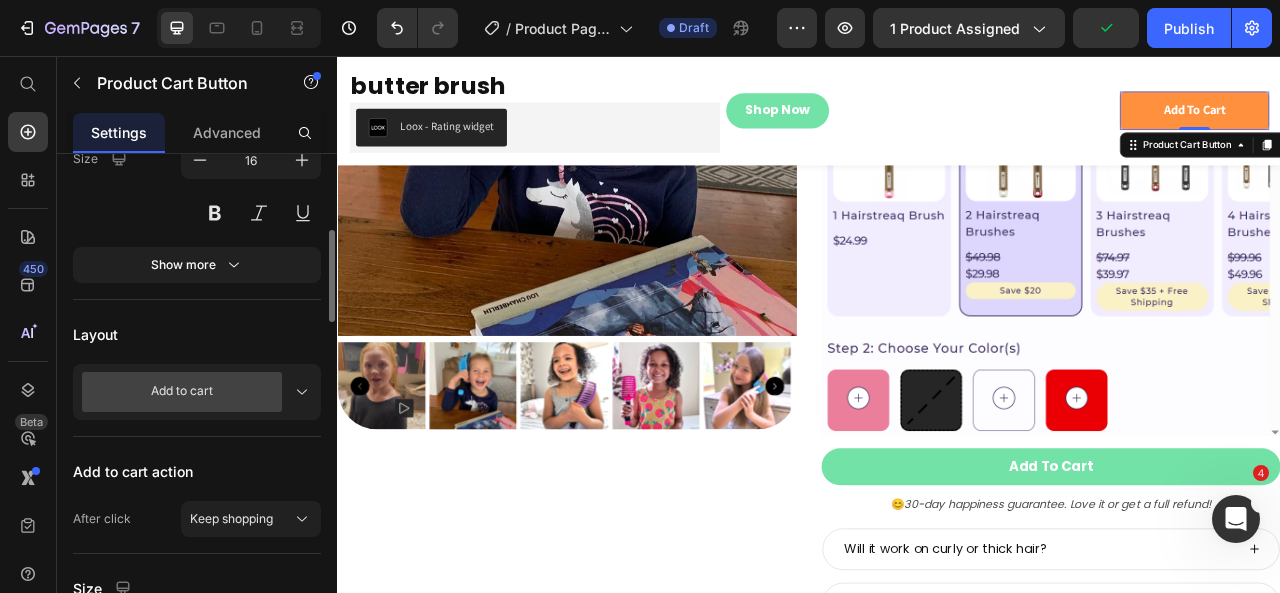 scroll, scrollTop: 396, scrollLeft: 0, axis: vertical 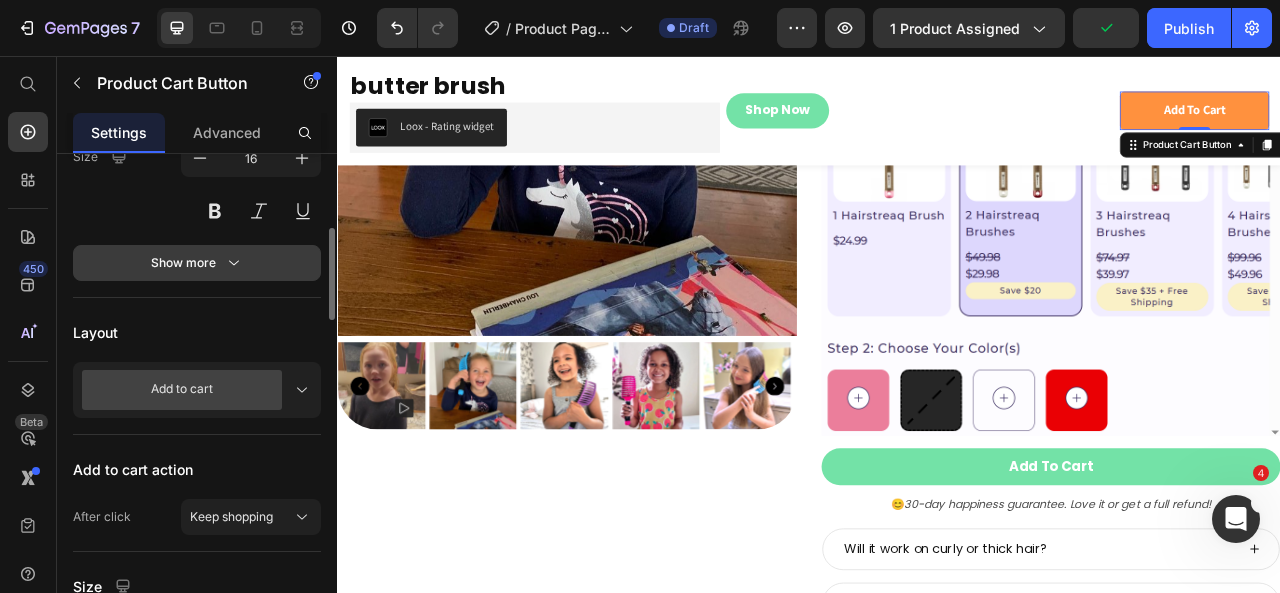 click on "Show more" at bounding box center (197, 263) 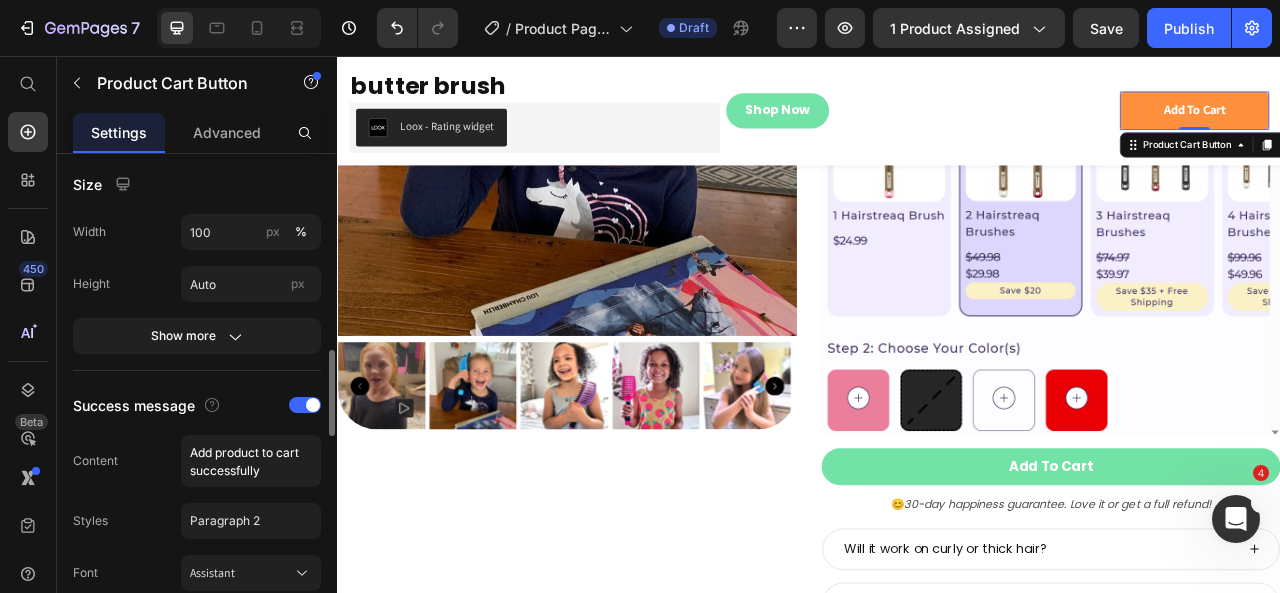 scroll, scrollTop: 1026, scrollLeft: 0, axis: vertical 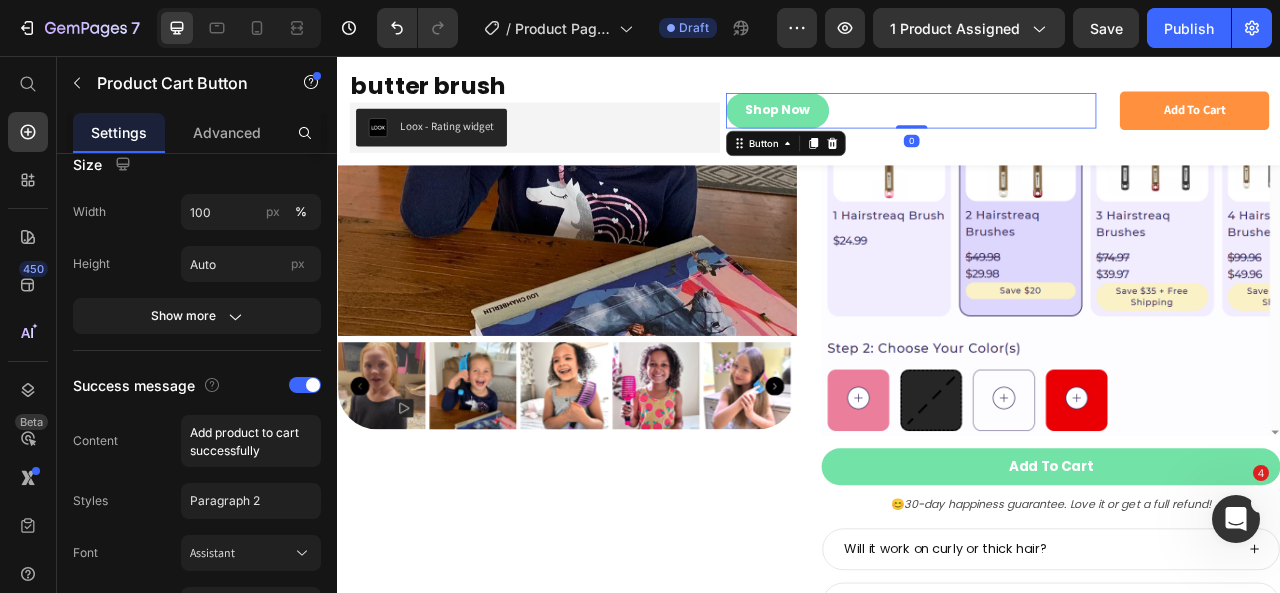 click on "Shop Now Button   0" at bounding box center (1066, 125) 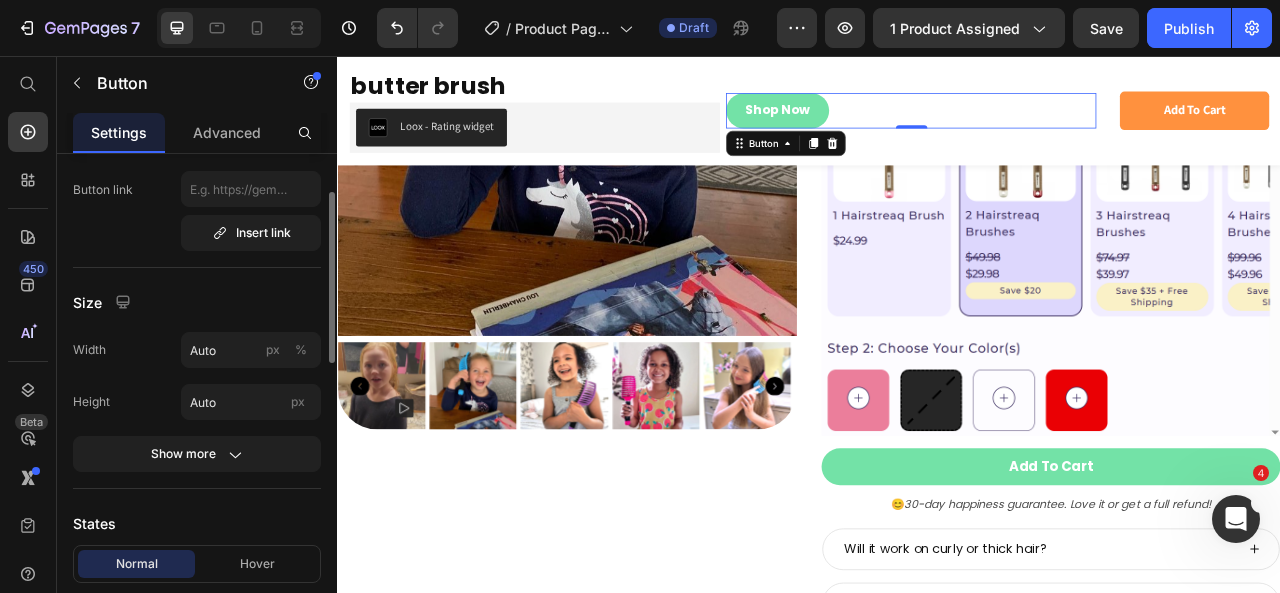 scroll, scrollTop: 112, scrollLeft: 0, axis: vertical 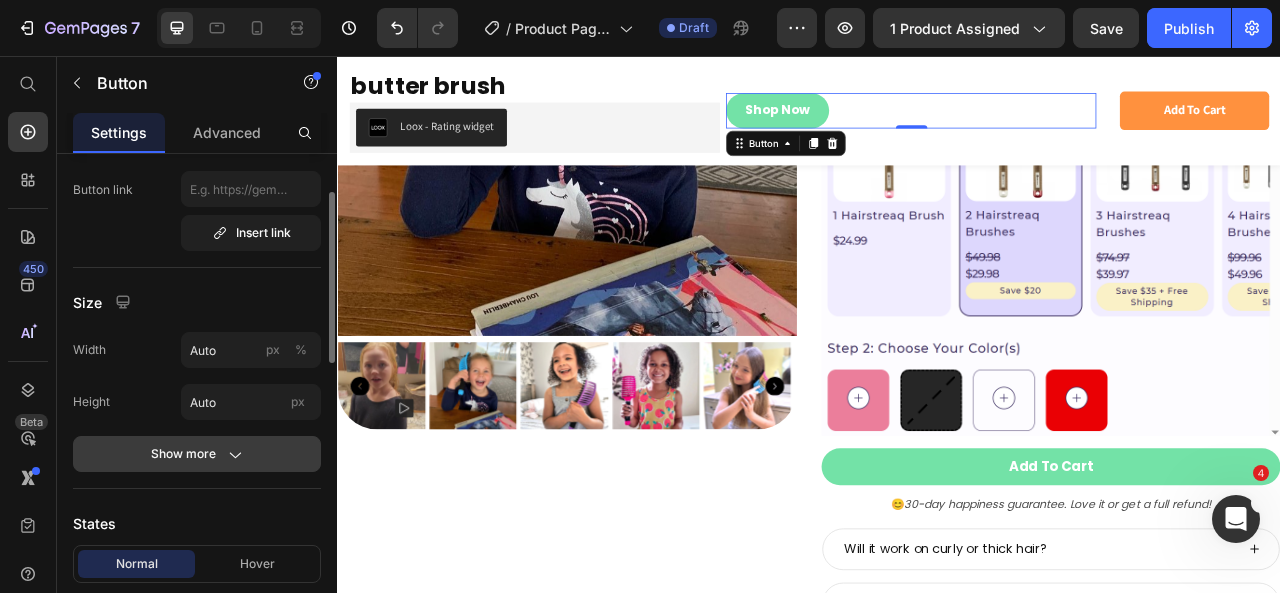 click on "Show more" 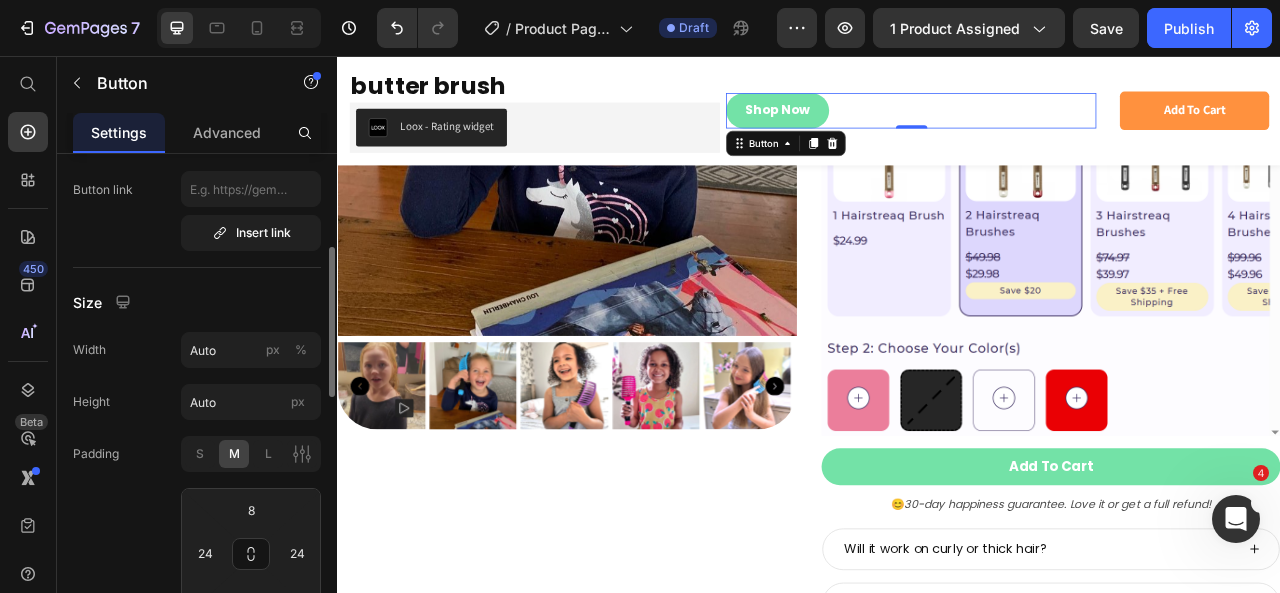 scroll, scrollTop: 160, scrollLeft: 0, axis: vertical 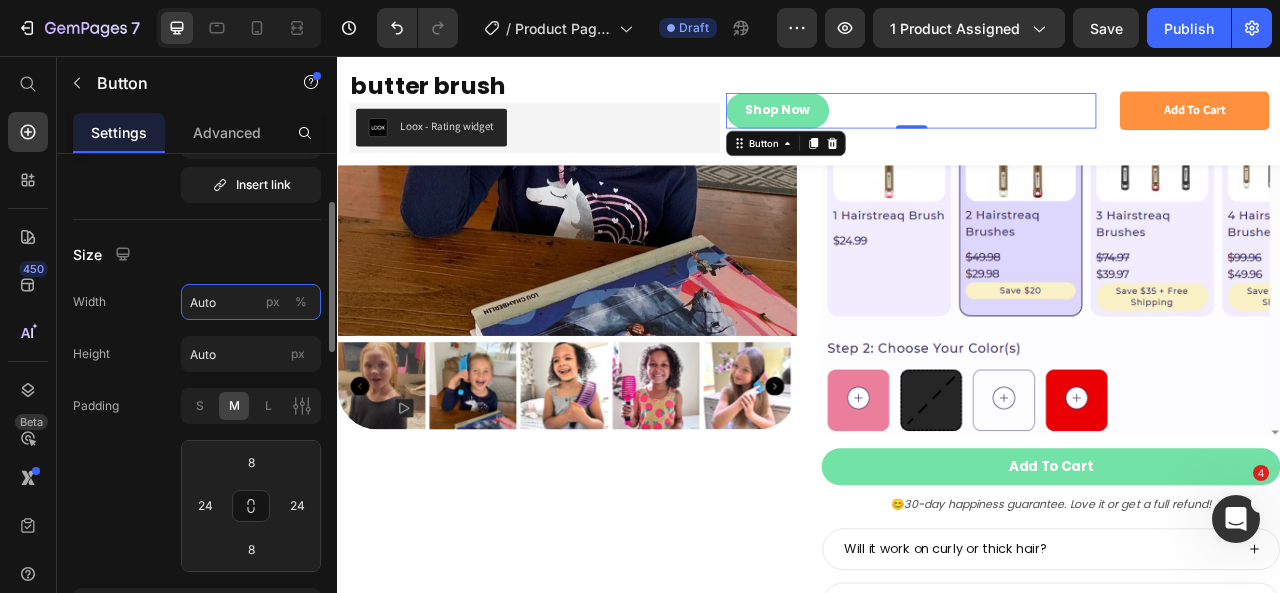 click on "Auto" at bounding box center [251, 302] 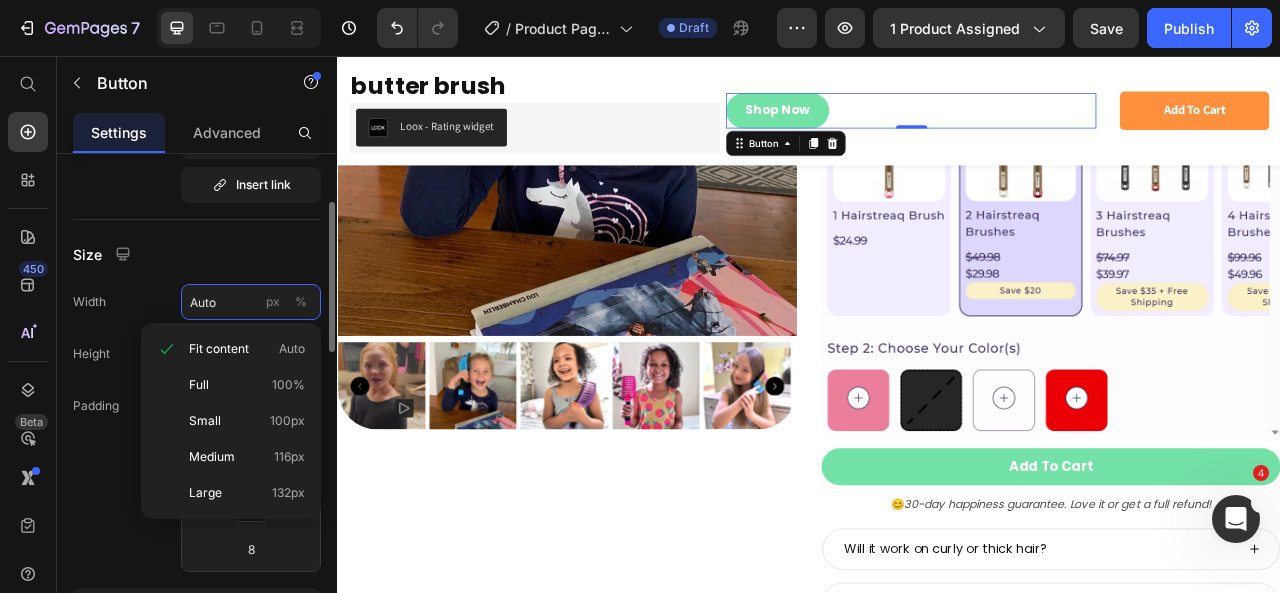 click on "Auto" at bounding box center [251, 302] 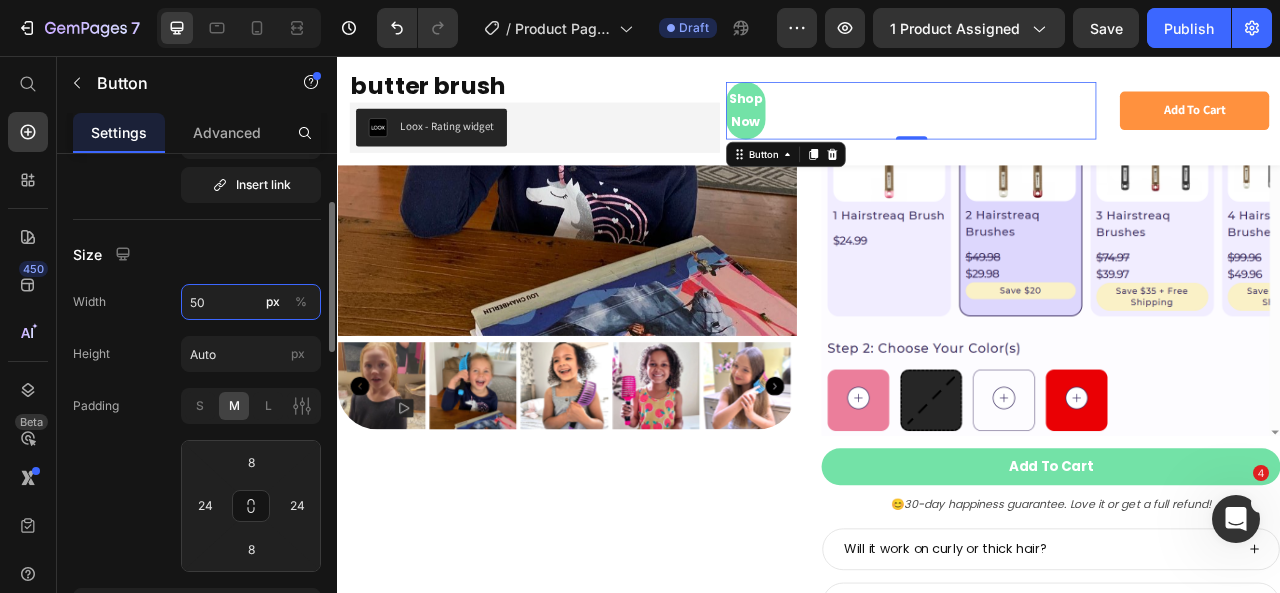 type on "5" 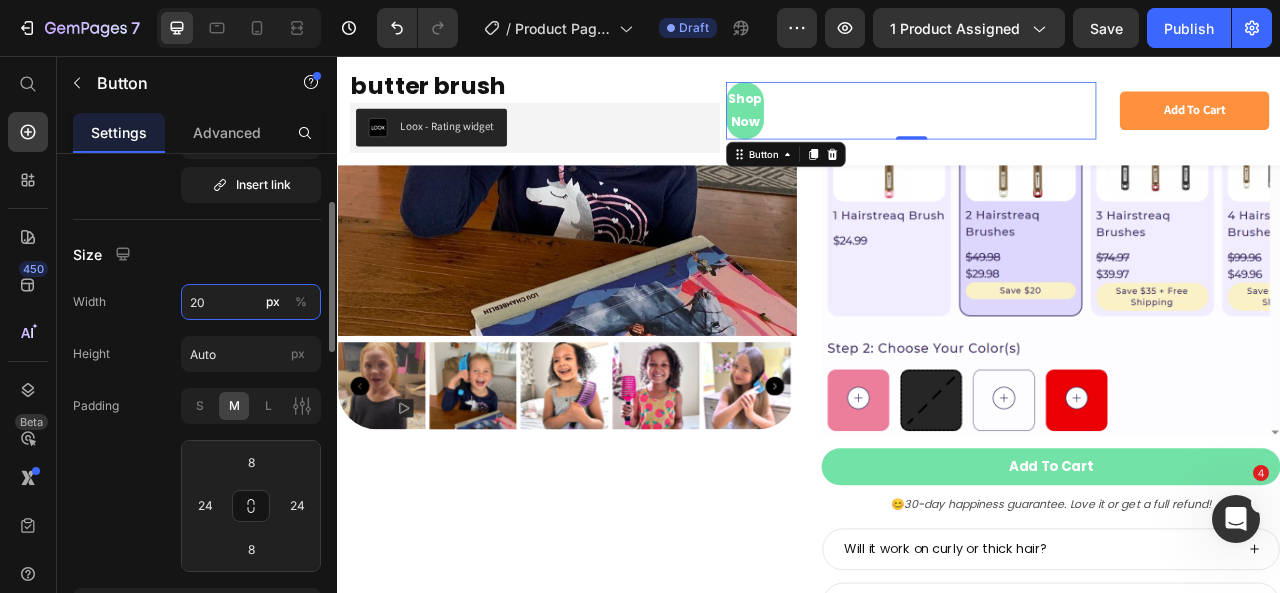 type on "200" 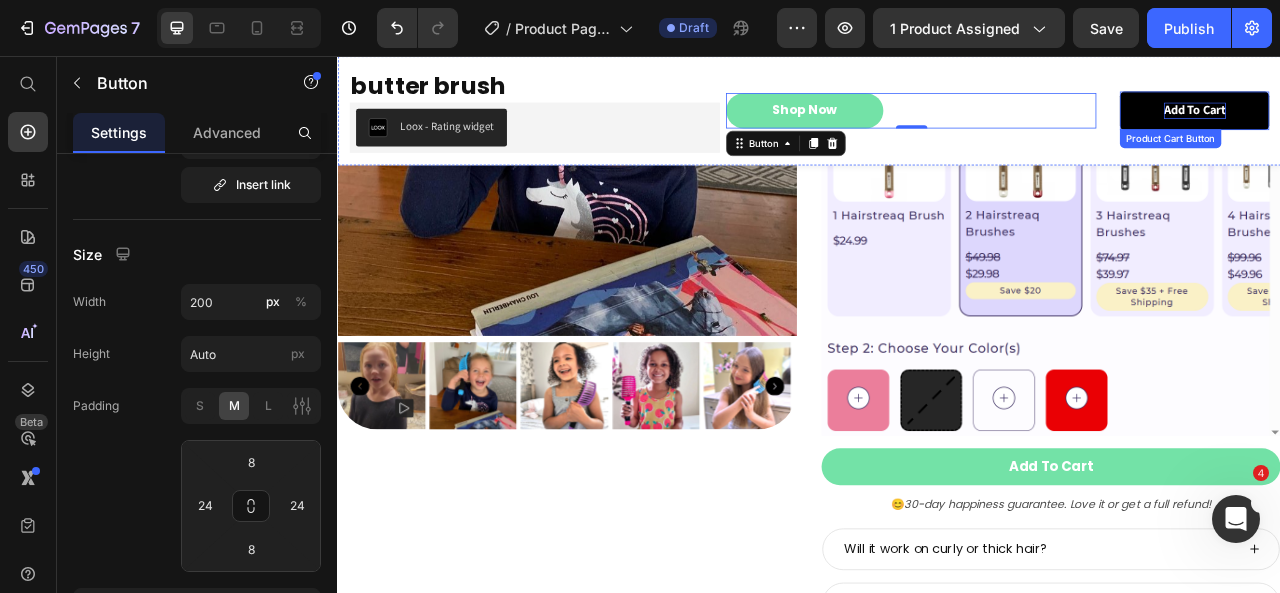 click on "add to cart" at bounding box center (1427, 125) 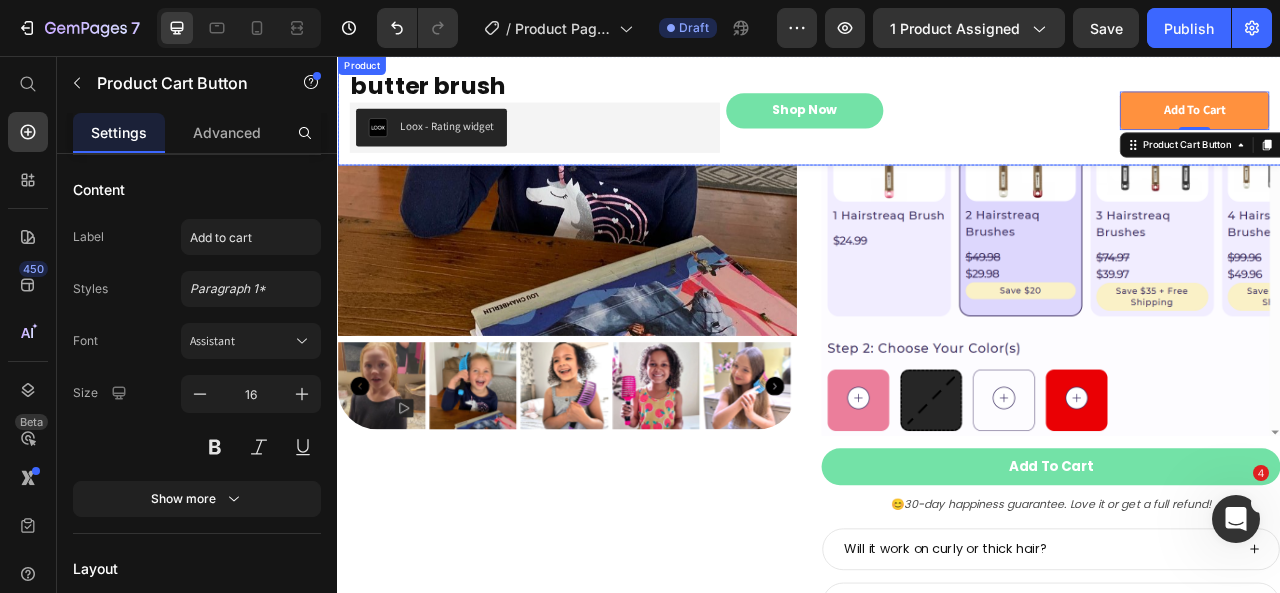 scroll, scrollTop: 0, scrollLeft: 0, axis: both 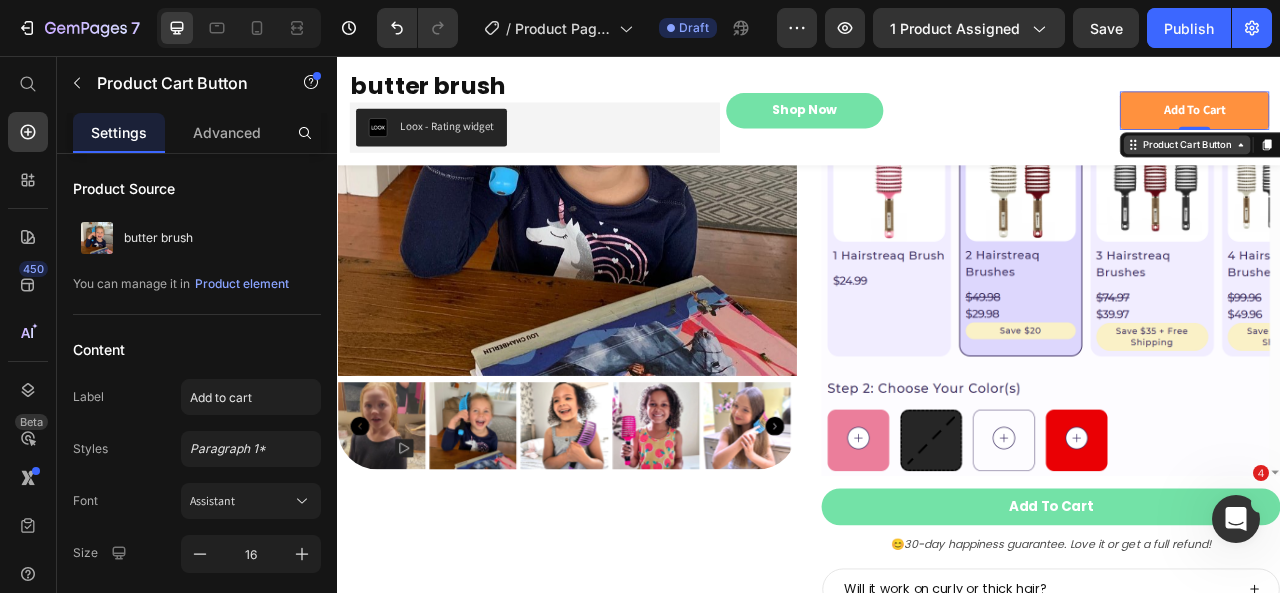 click on "Product Cart Button" at bounding box center (1417, 169) 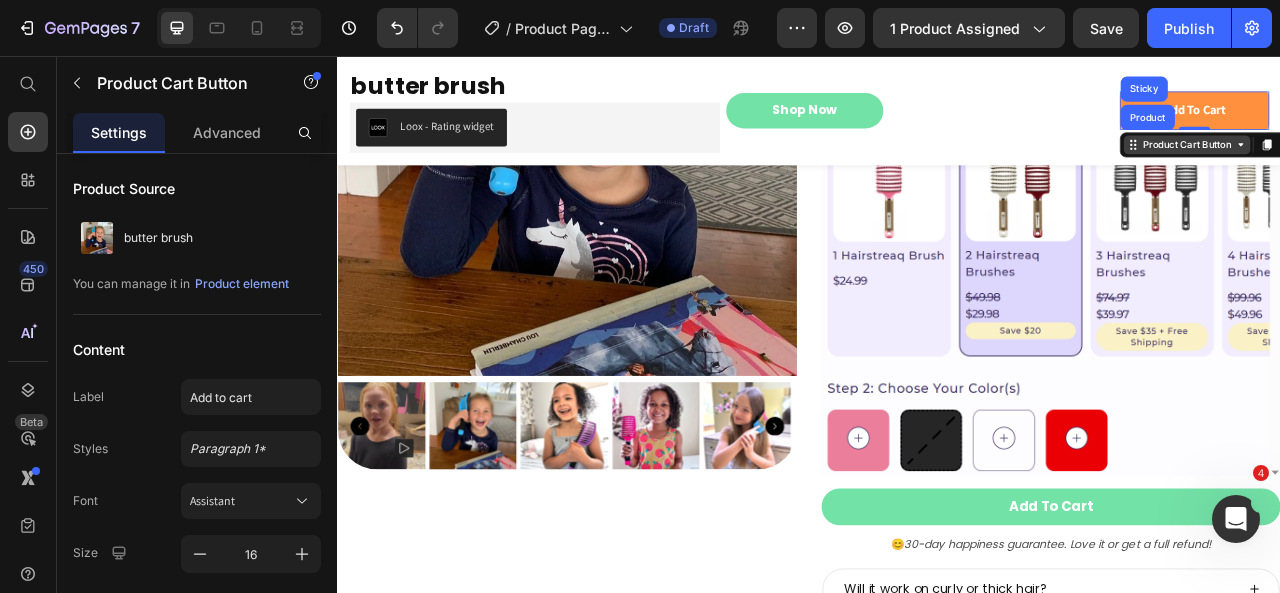 click on "Product Cart Button" at bounding box center [1417, 169] 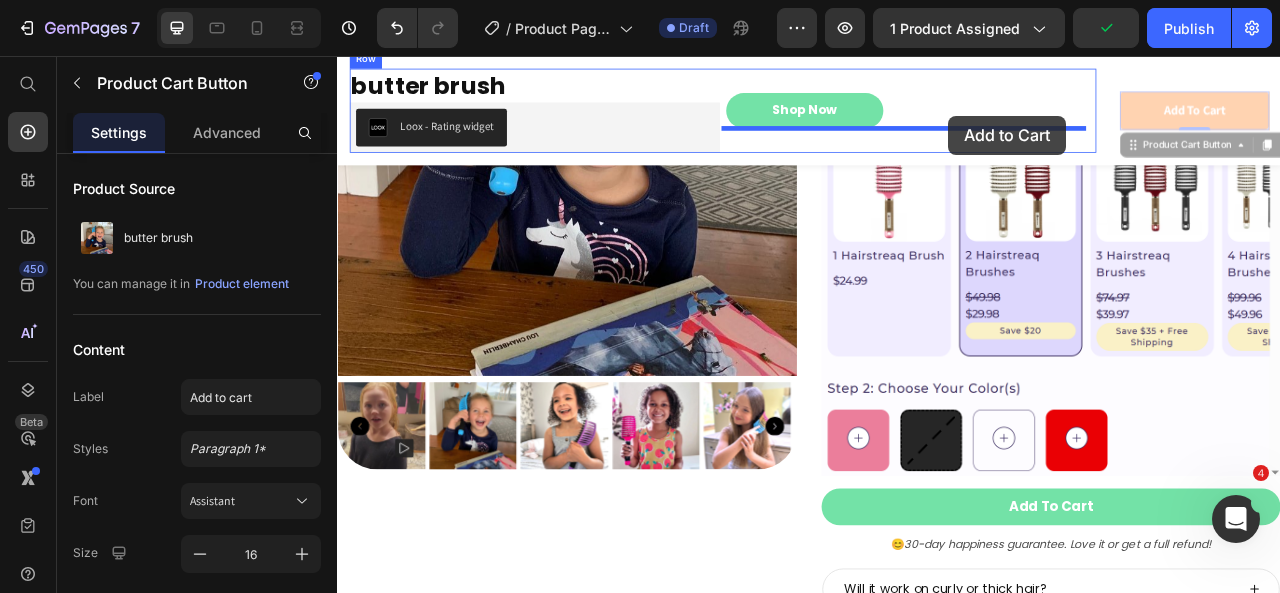 drag, startPoint x: 1458, startPoint y: 132, endPoint x: 1115, endPoint y: 132, distance: 343 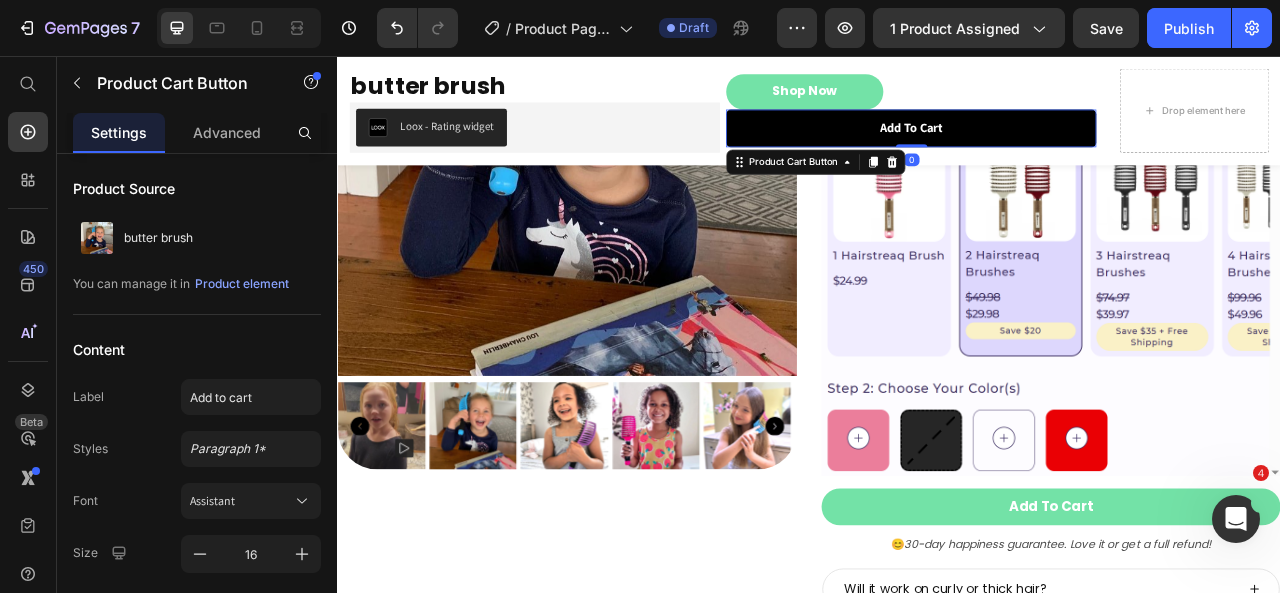click on "add to cart" at bounding box center (1066, 148) 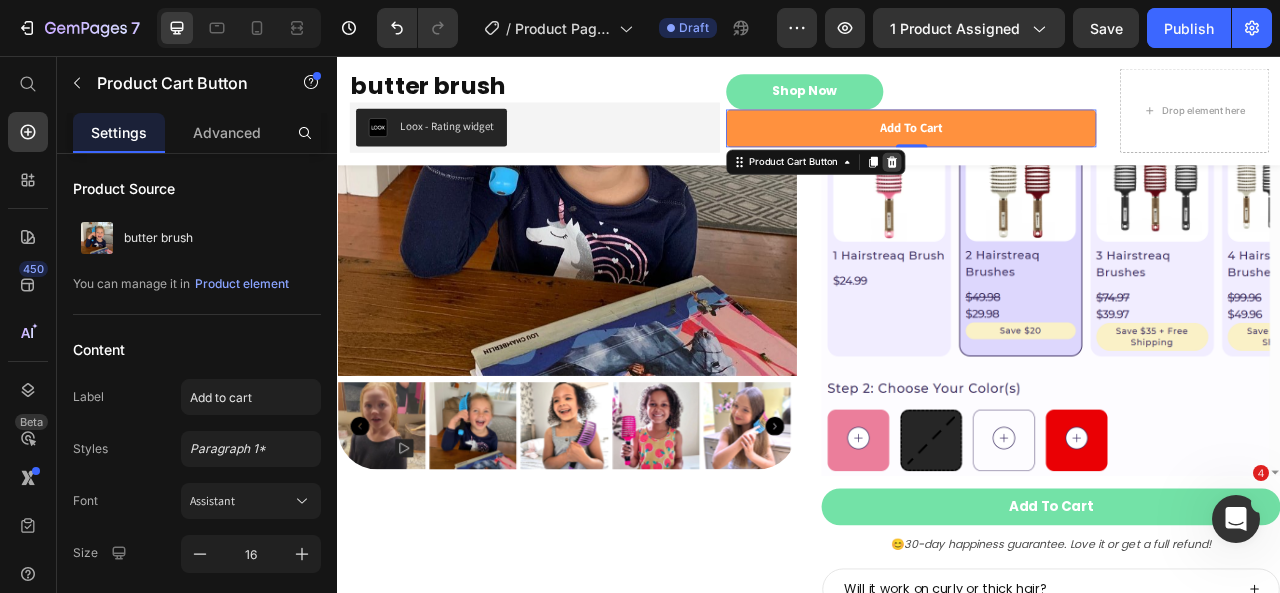 click 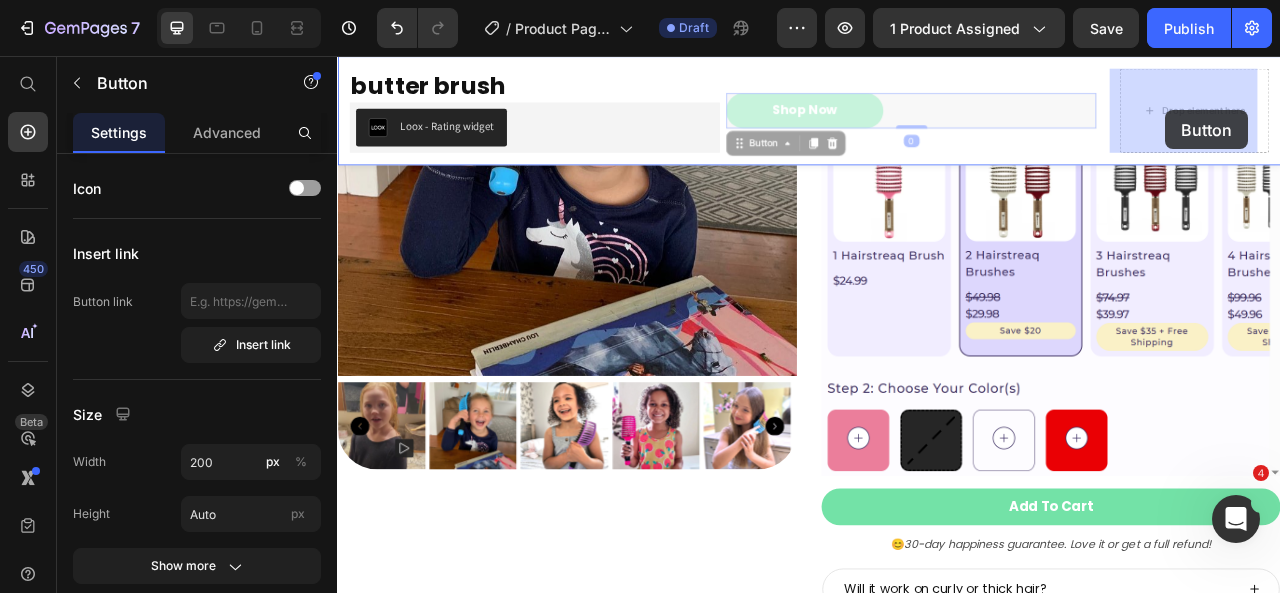 drag, startPoint x: 957, startPoint y: 125, endPoint x: 1376, endPoint y: 142, distance: 419.34473 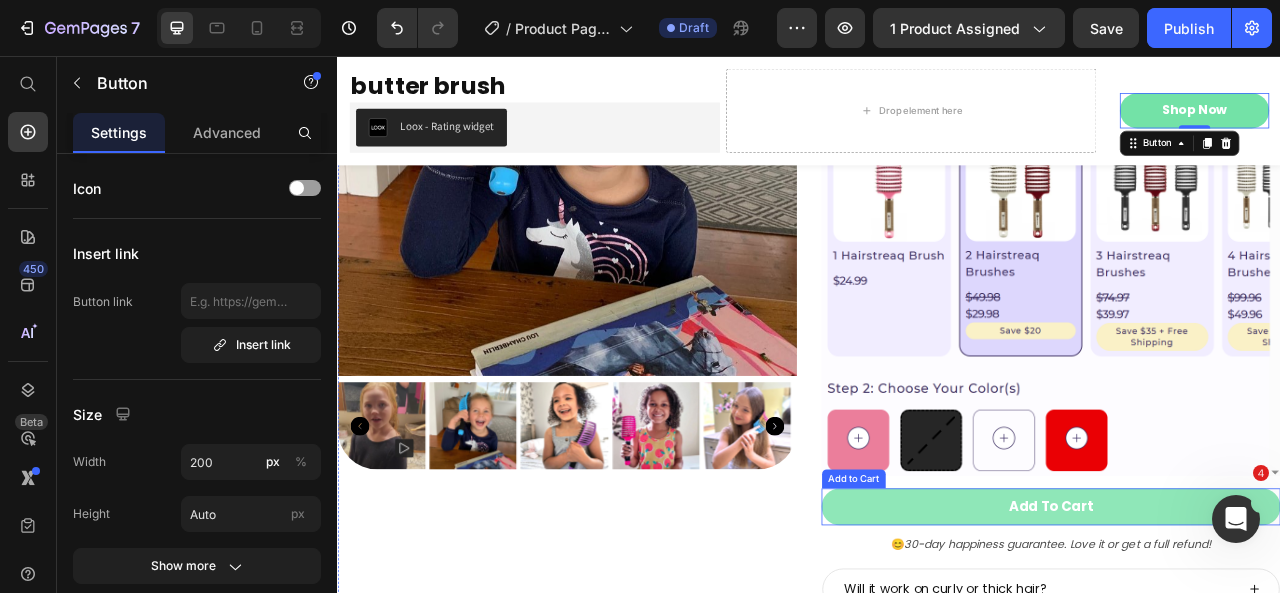 click on "Add To Cart" at bounding box center (1245, 629) 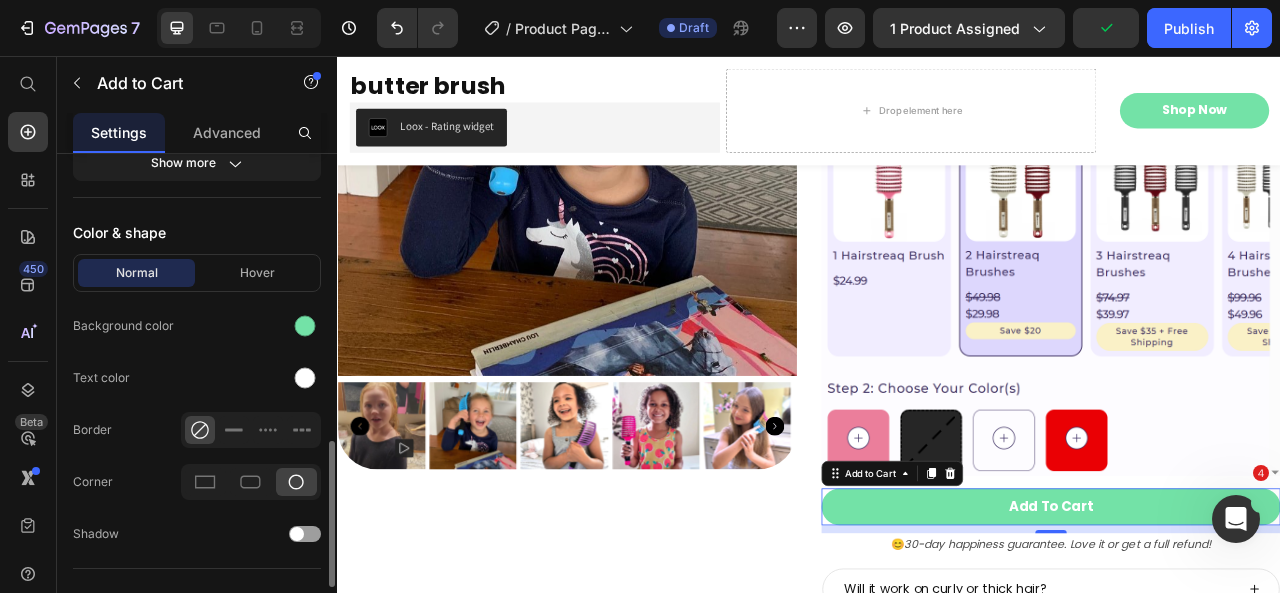 scroll, scrollTop: 1010, scrollLeft: 0, axis: vertical 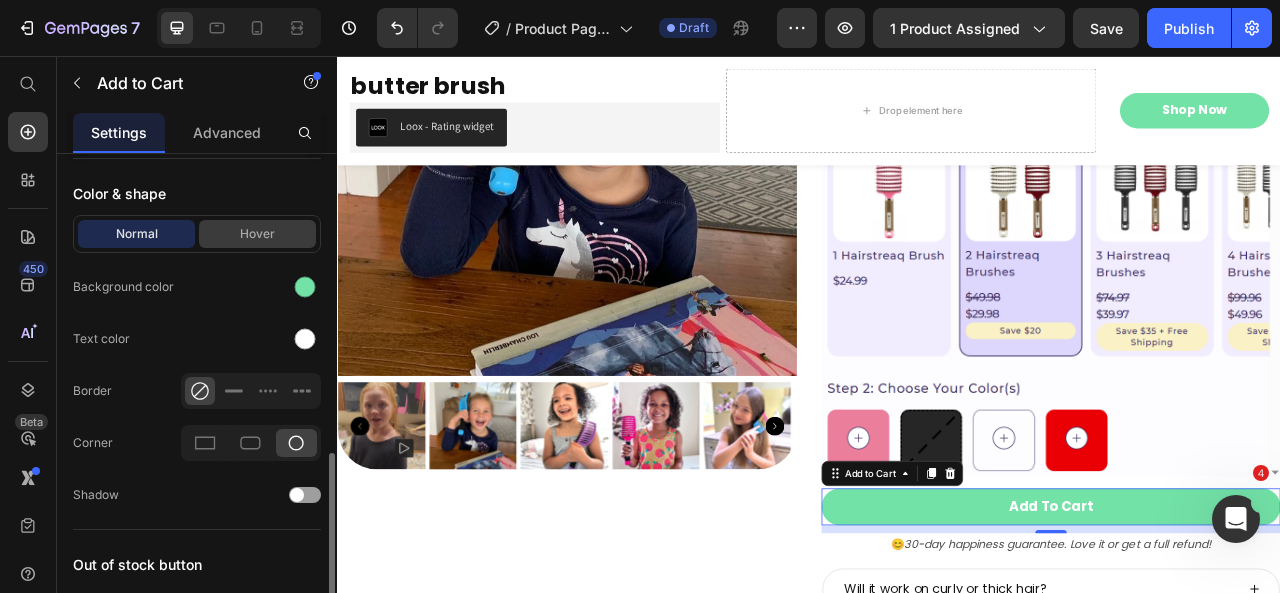 click on "Hover" at bounding box center (257, 234) 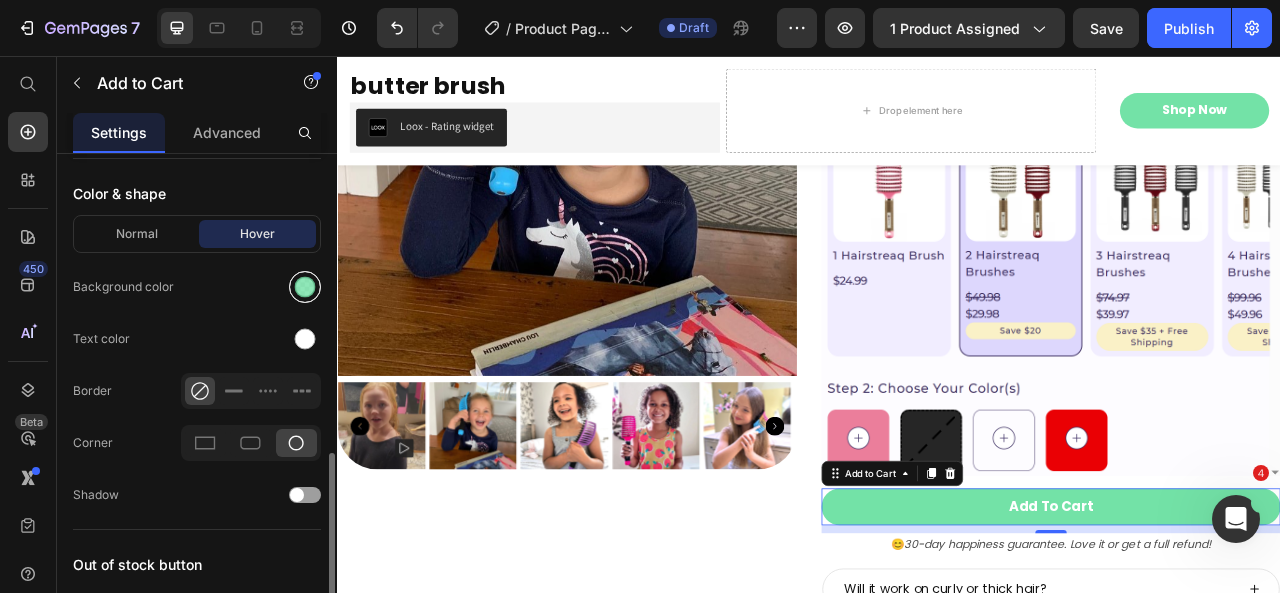 click at bounding box center [305, 287] 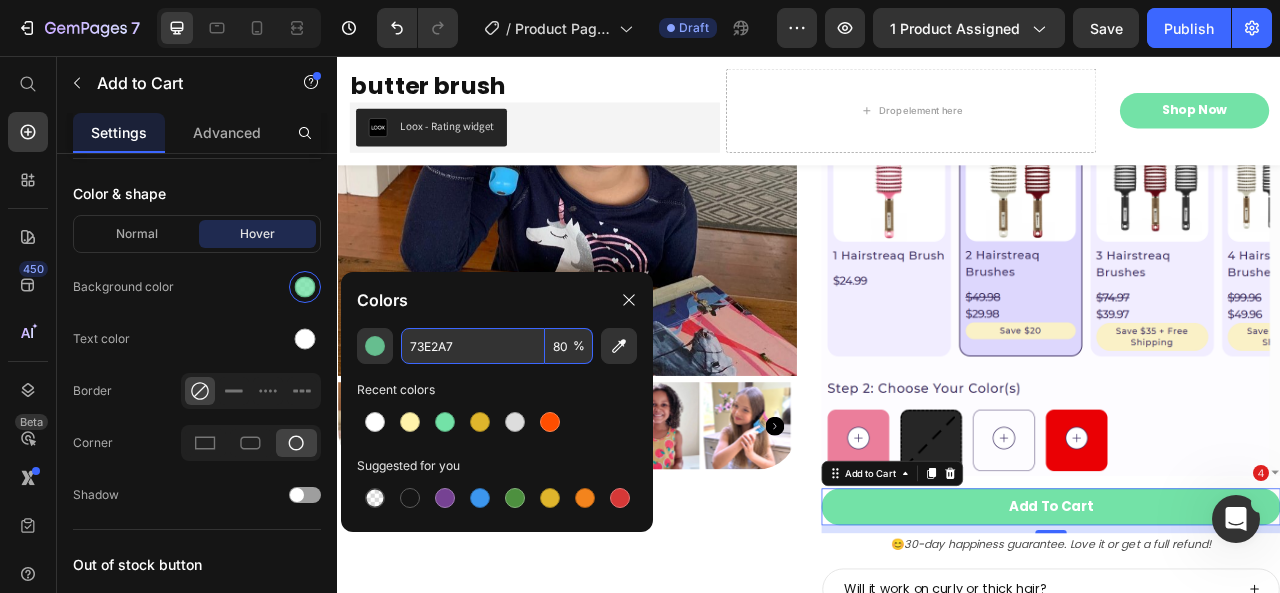click on "73E2A7" at bounding box center (473, 346) 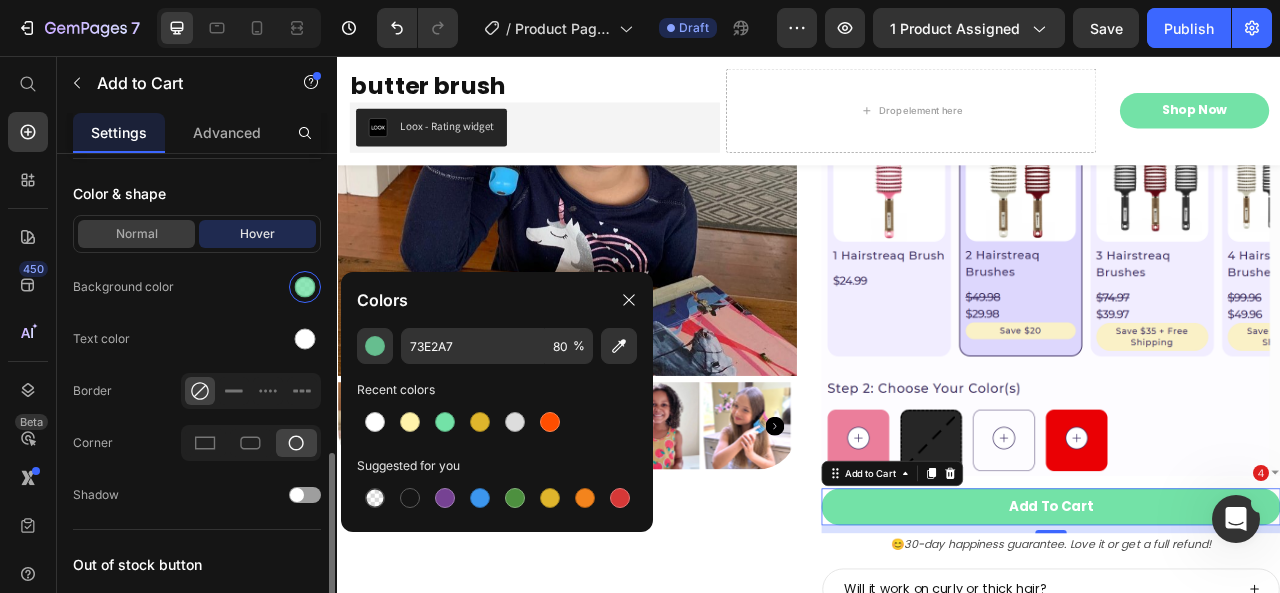 click on "Normal" at bounding box center (136, 234) 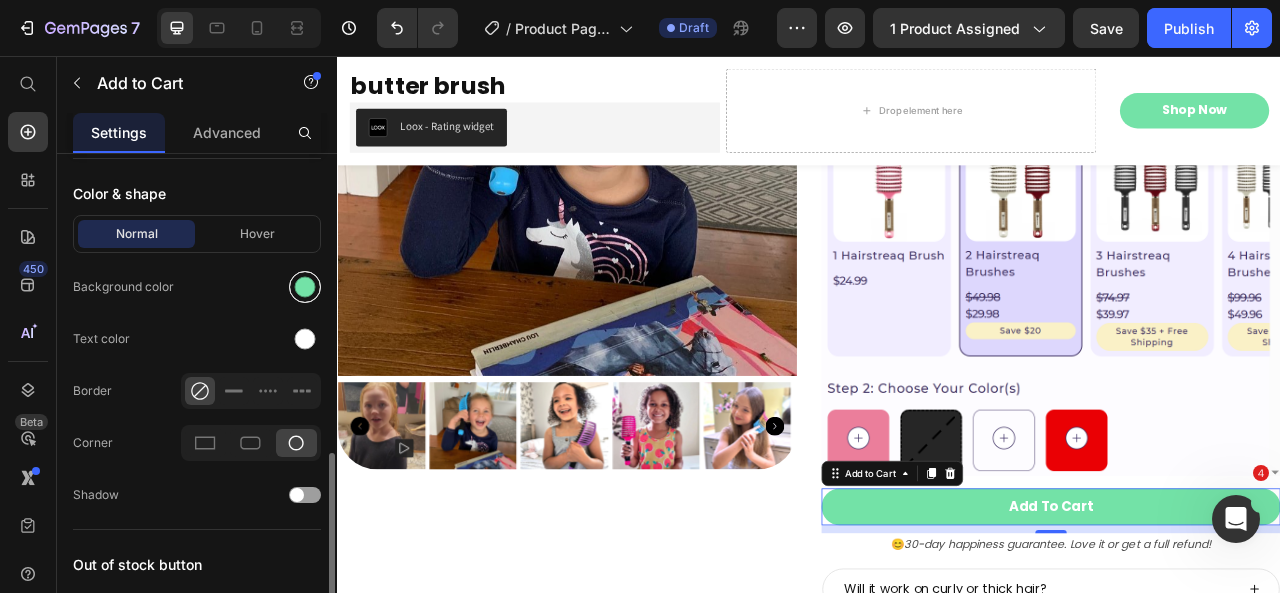 click at bounding box center [305, 287] 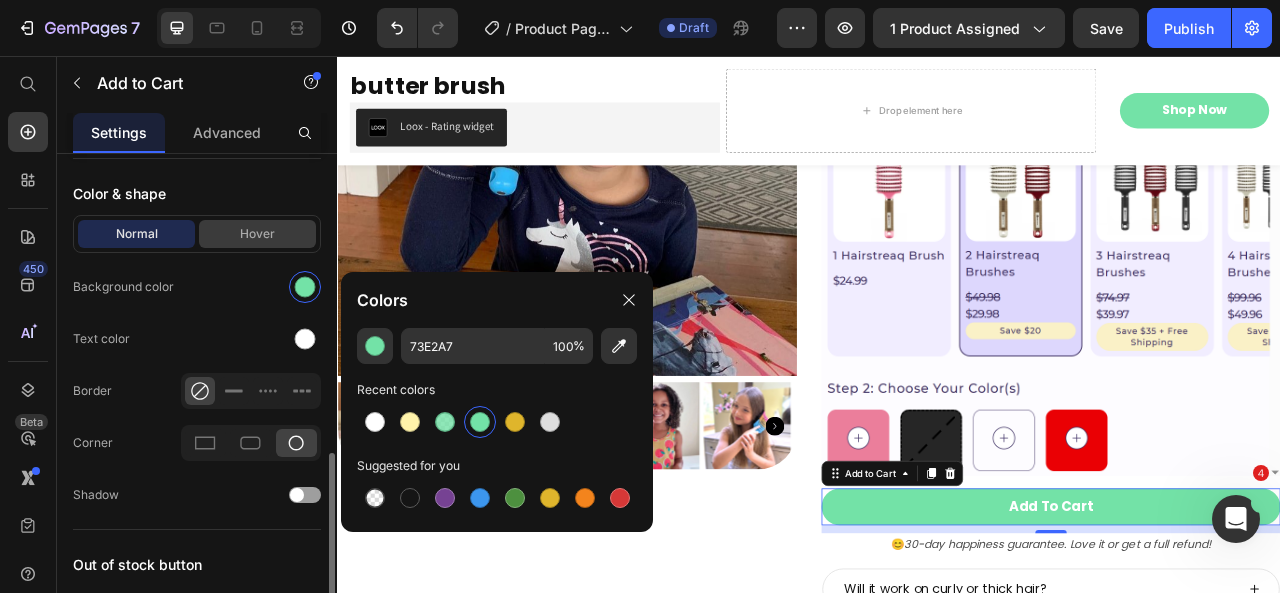 click on "Hover" at bounding box center [257, 234] 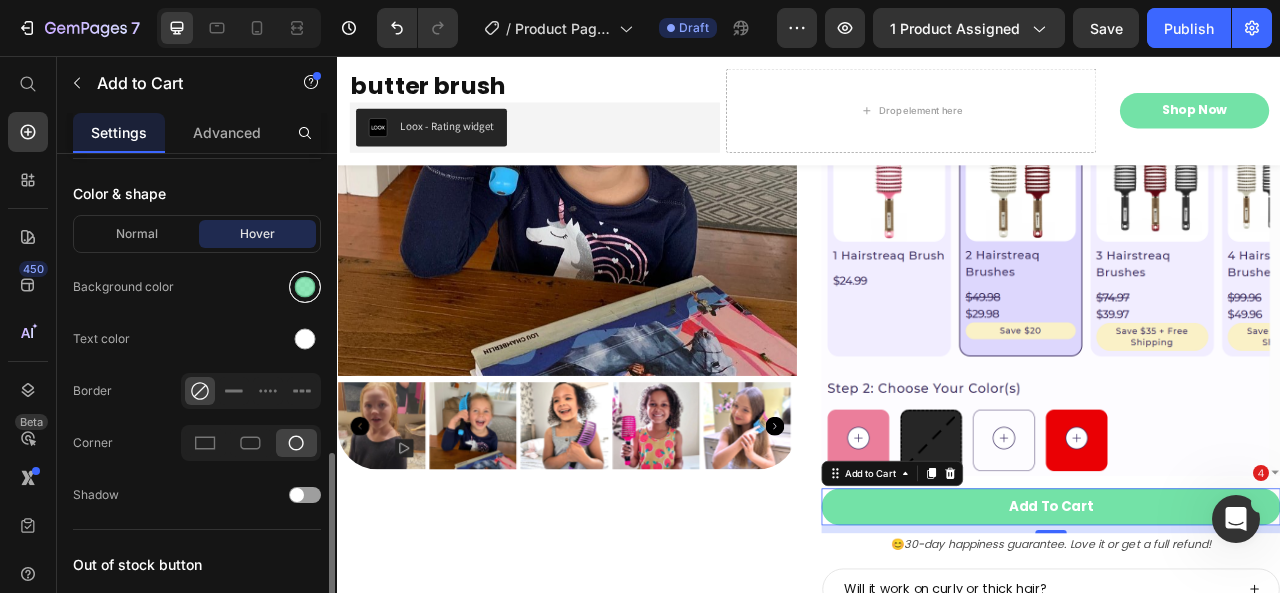 click at bounding box center [305, 287] 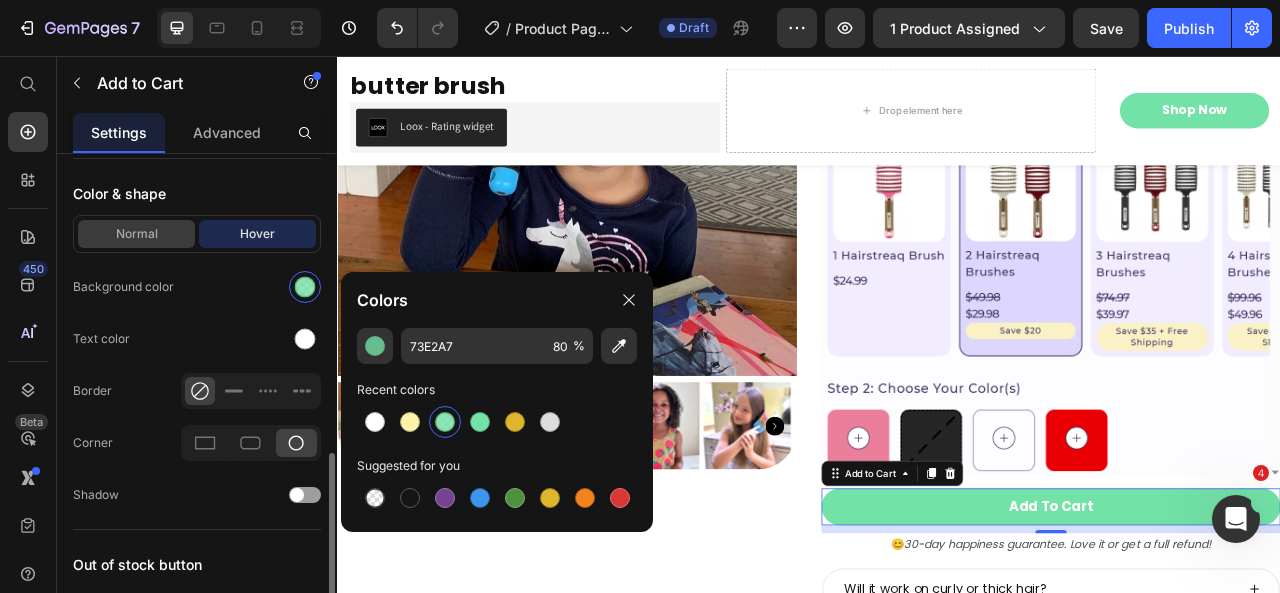 click on "Normal" at bounding box center (136, 234) 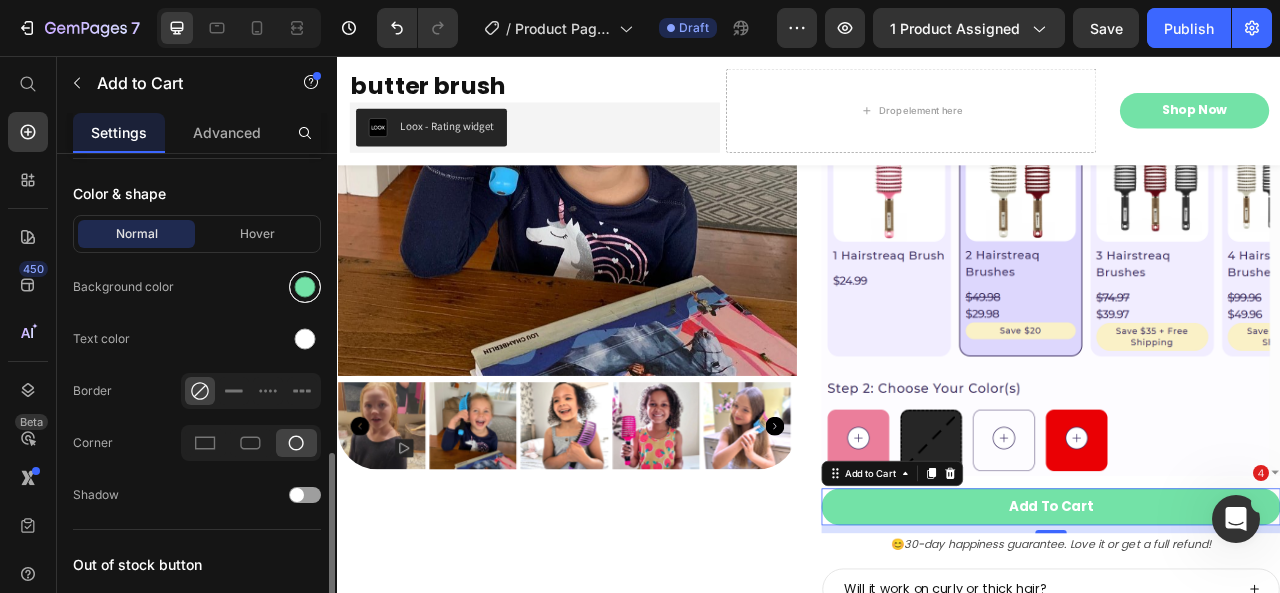 click at bounding box center [305, 287] 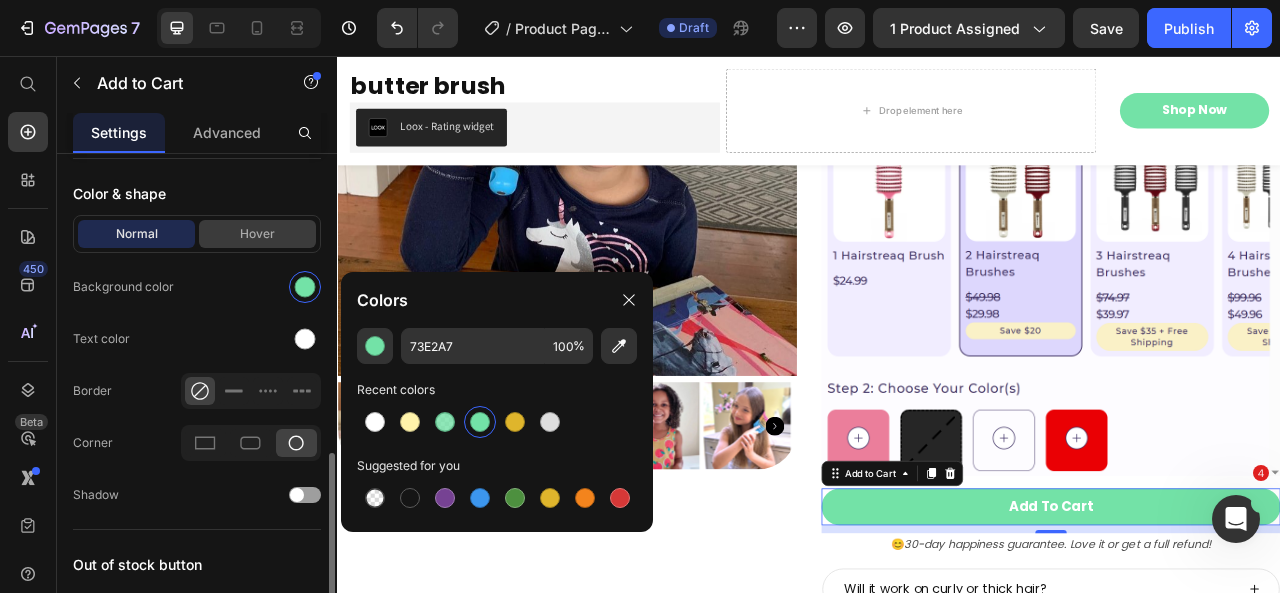 click on "Hover" at bounding box center [257, 234] 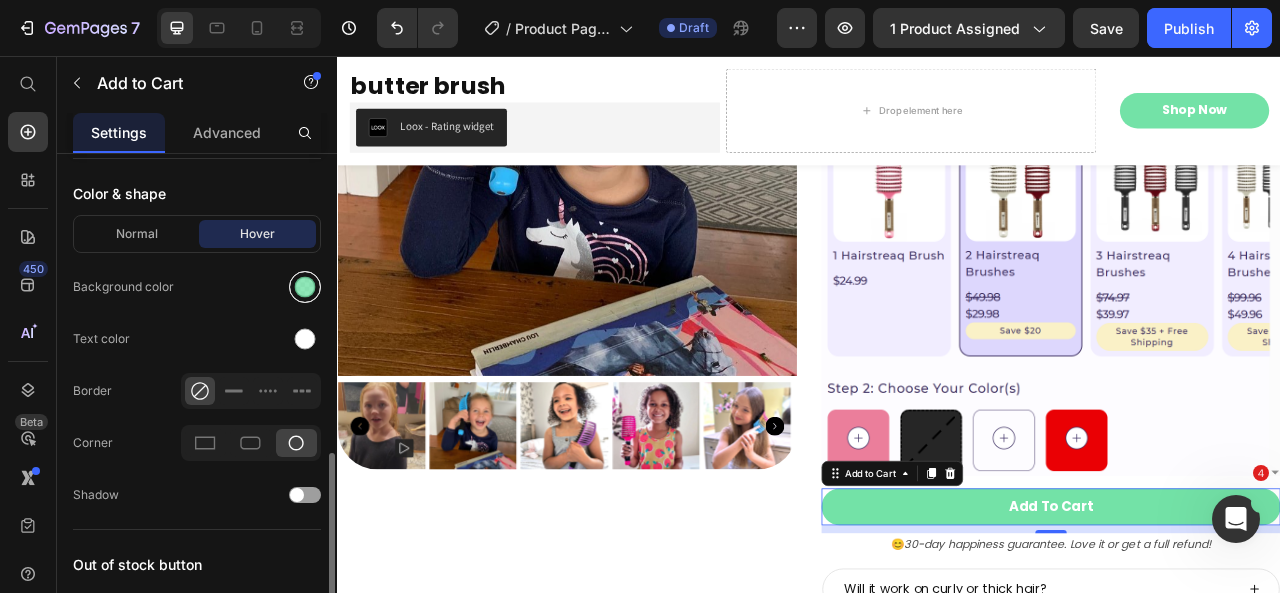 click at bounding box center [305, 287] 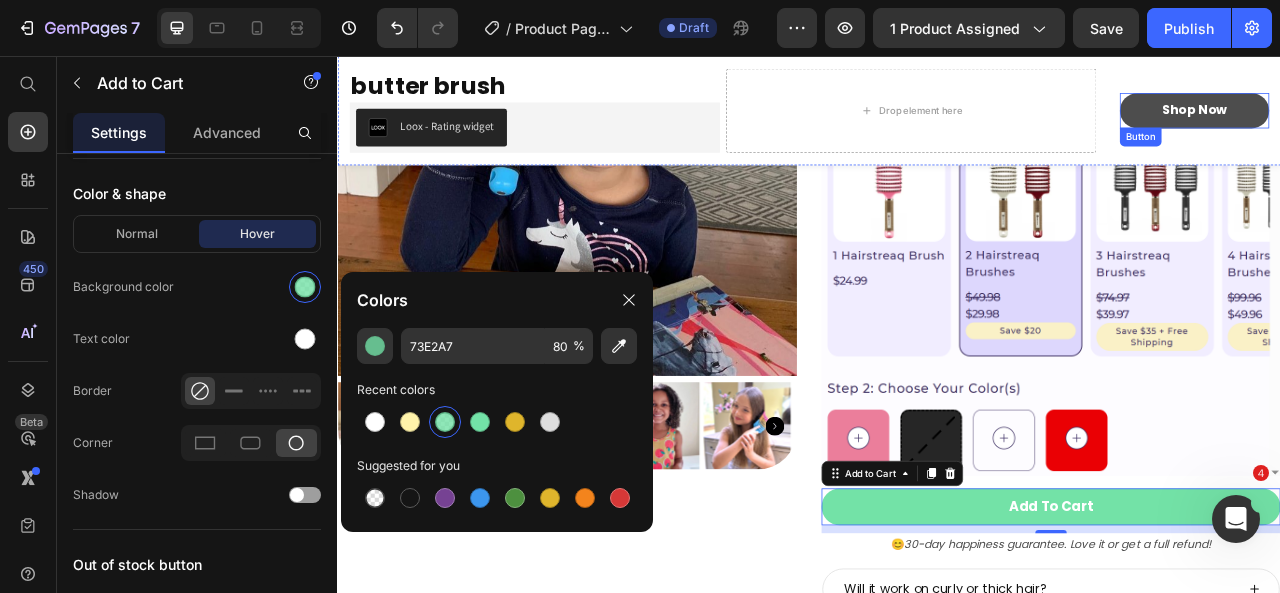click on "Shop Now" at bounding box center [1427, 125] 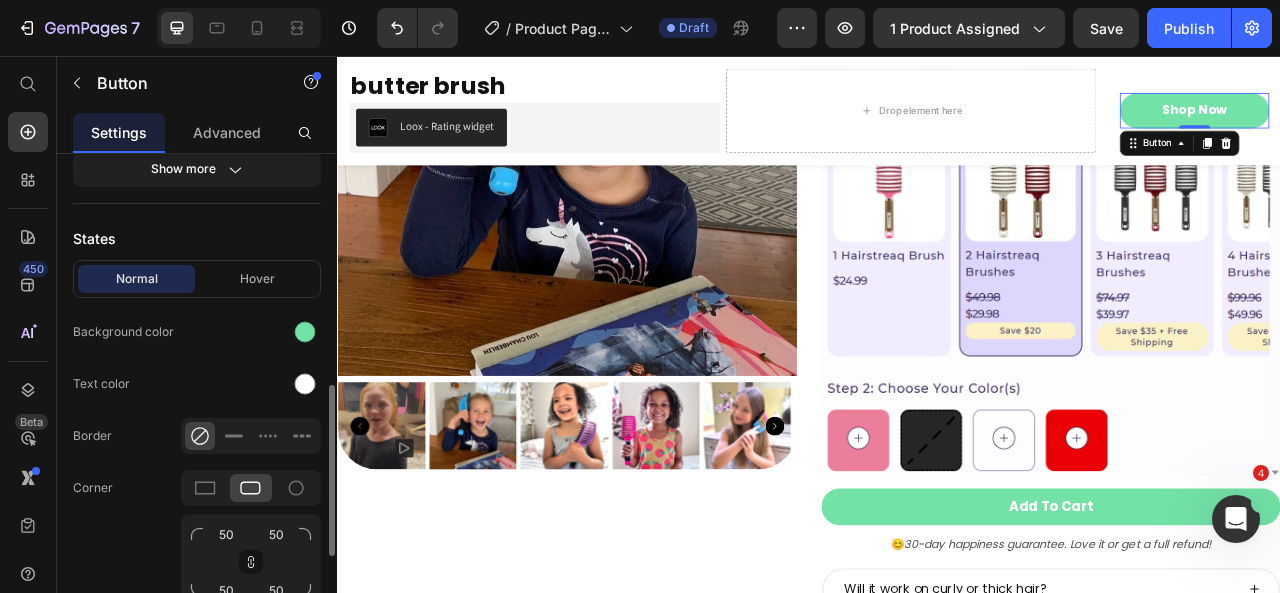 scroll, scrollTop: 468, scrollLeft: 0, axis: vertical 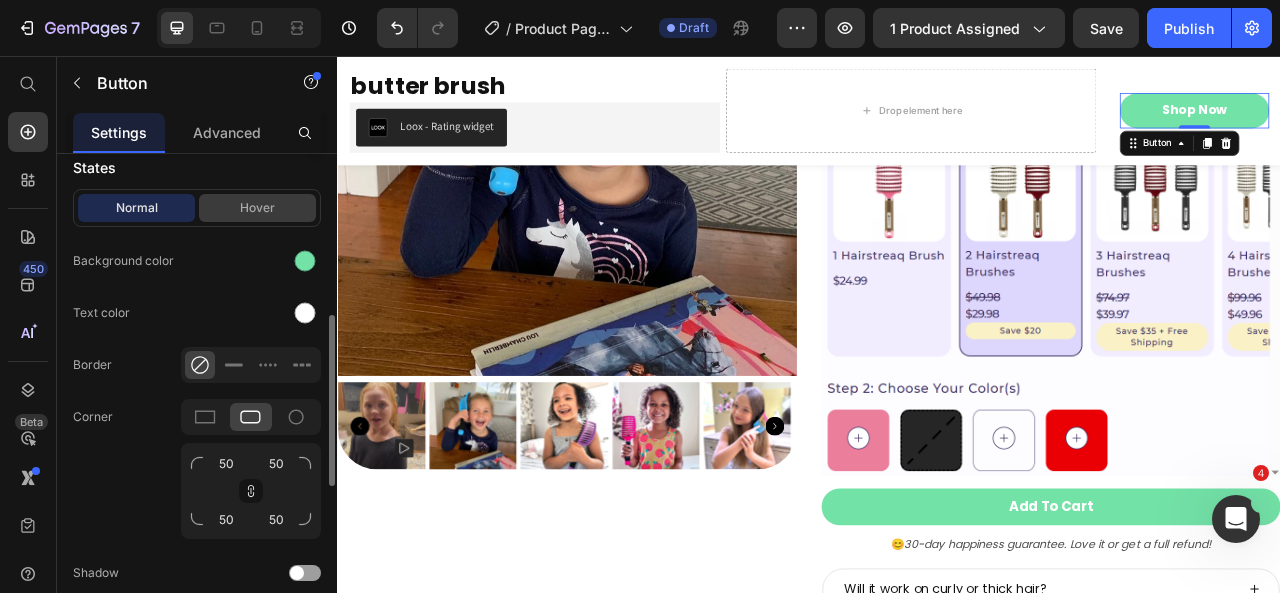click on "Hover" at bounding box center (257, 208) 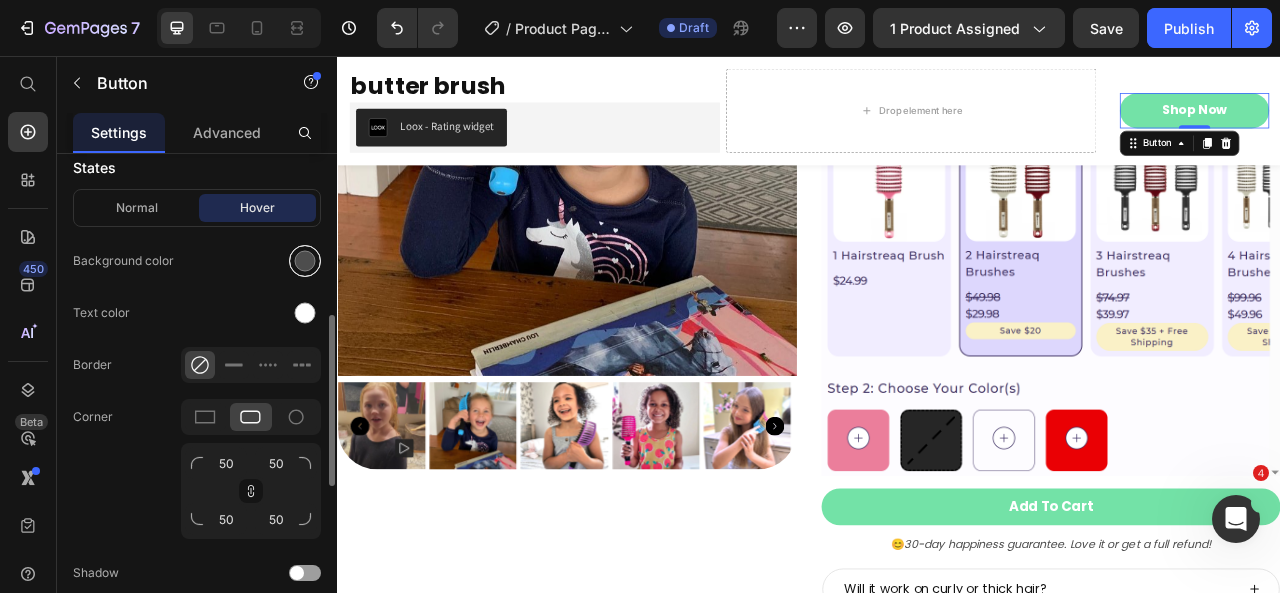 click at bounding box center (305, 261) 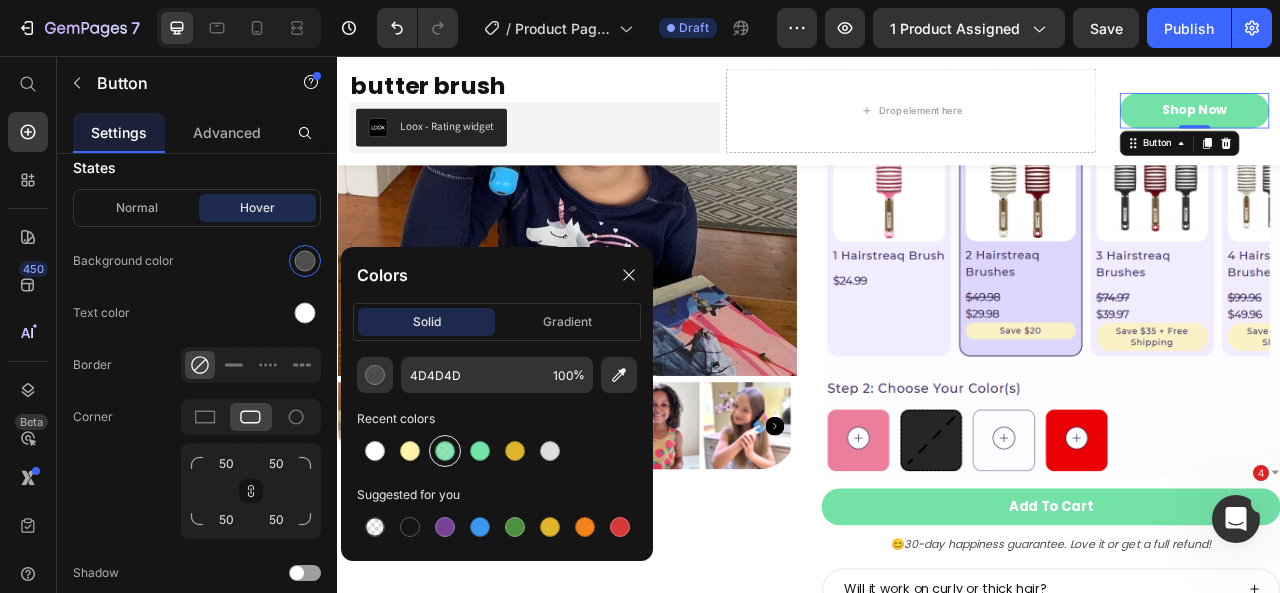 click at bounding box center (445, 451) 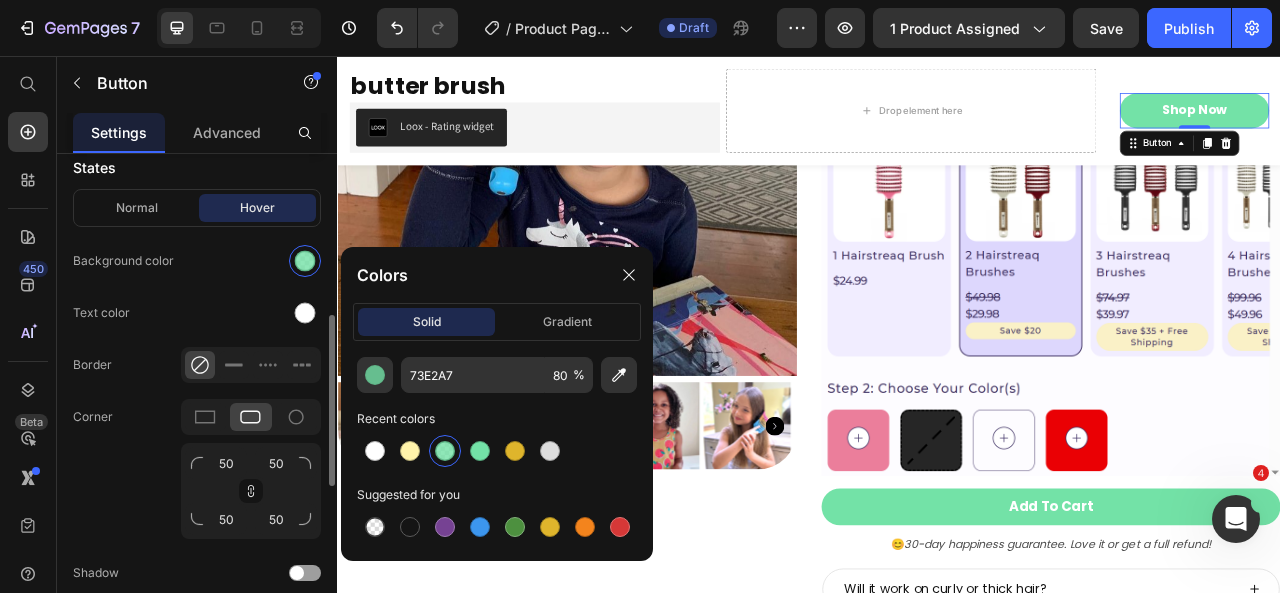 click at bounding box center [251, 261] 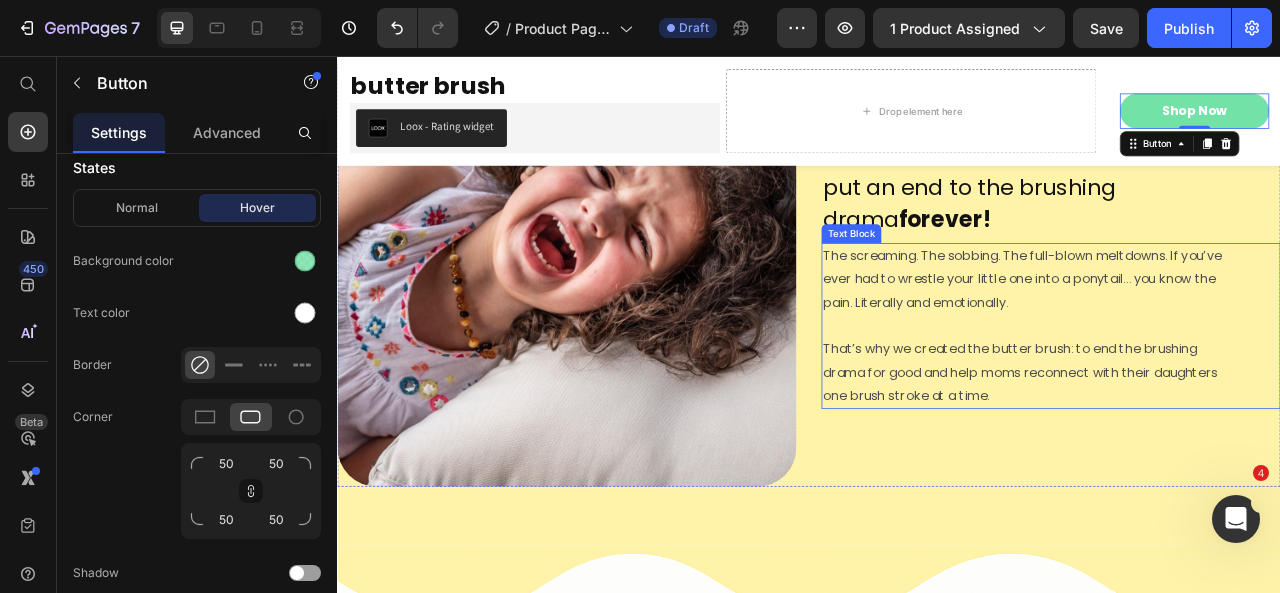 scroll, scrollTop: 1589, scrollLeft: 0, axis: vertical 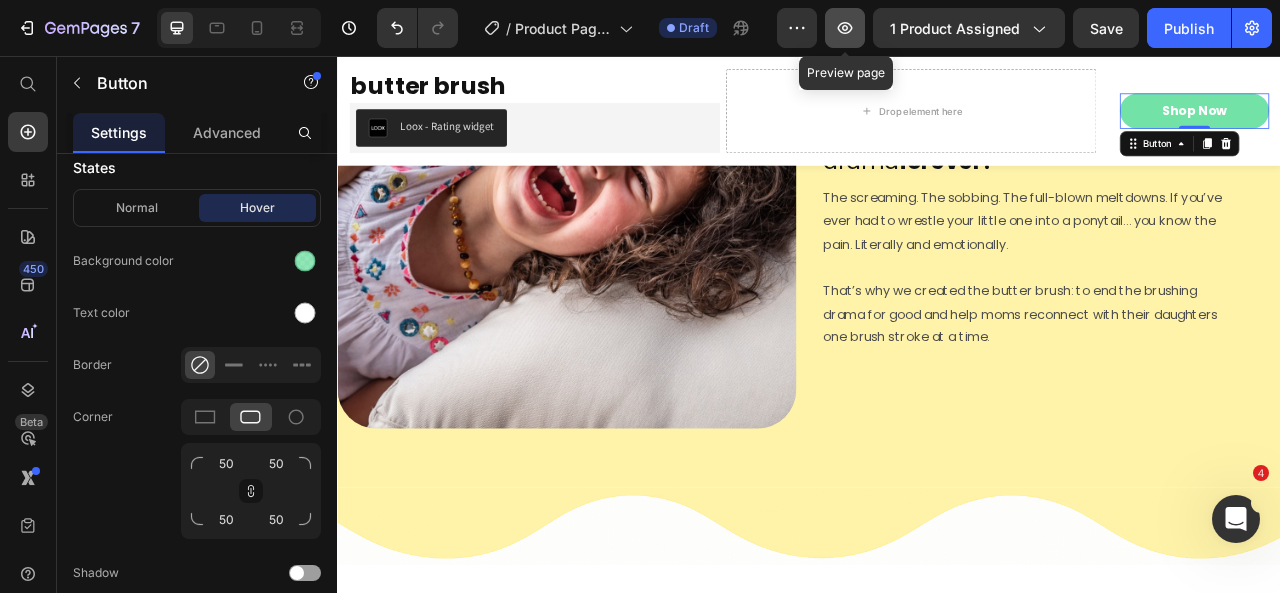 click 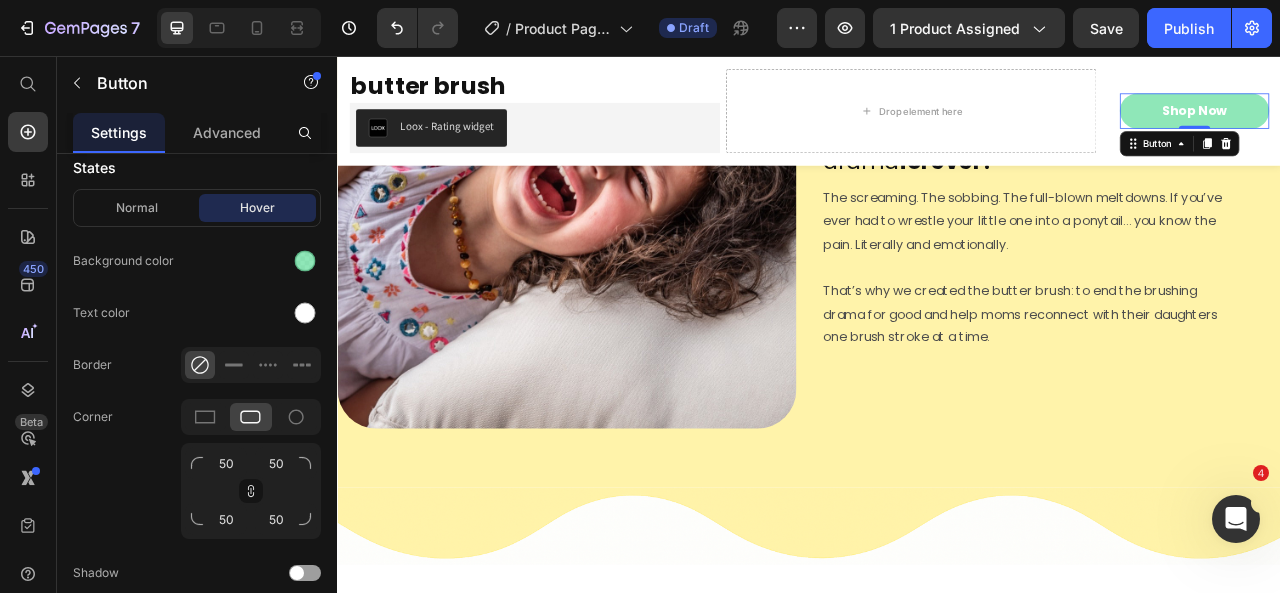 click on "Shop Now" at bounding box center (1427, 125) 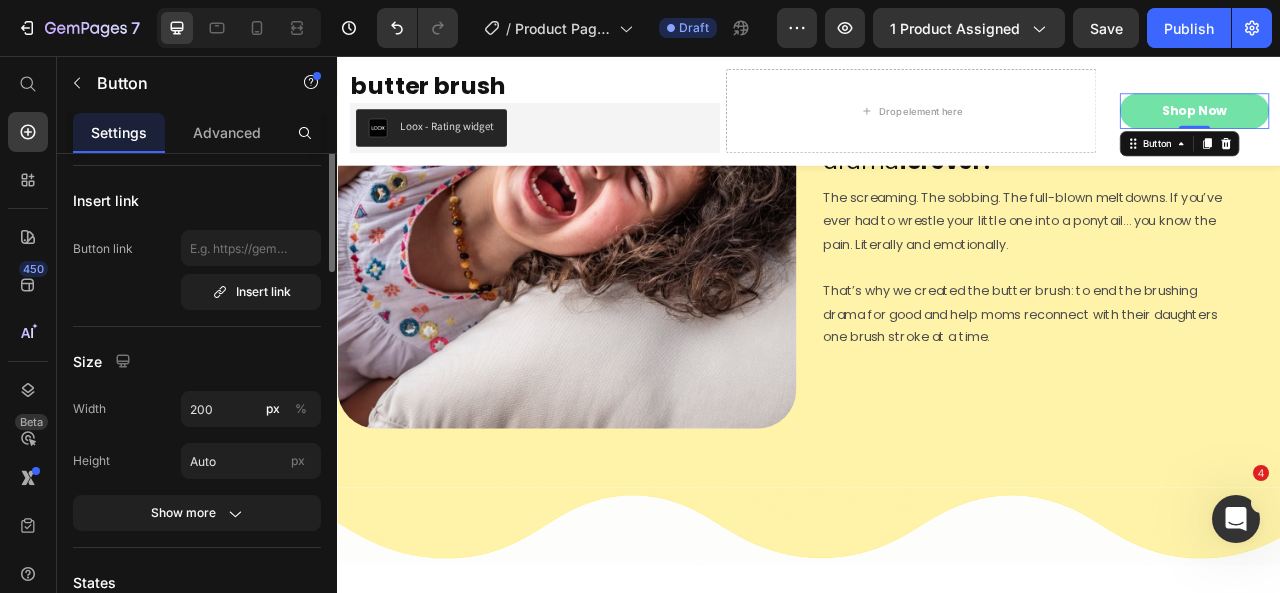 scroll, scrollTop: 0, scrollLeft: 0, axis: both 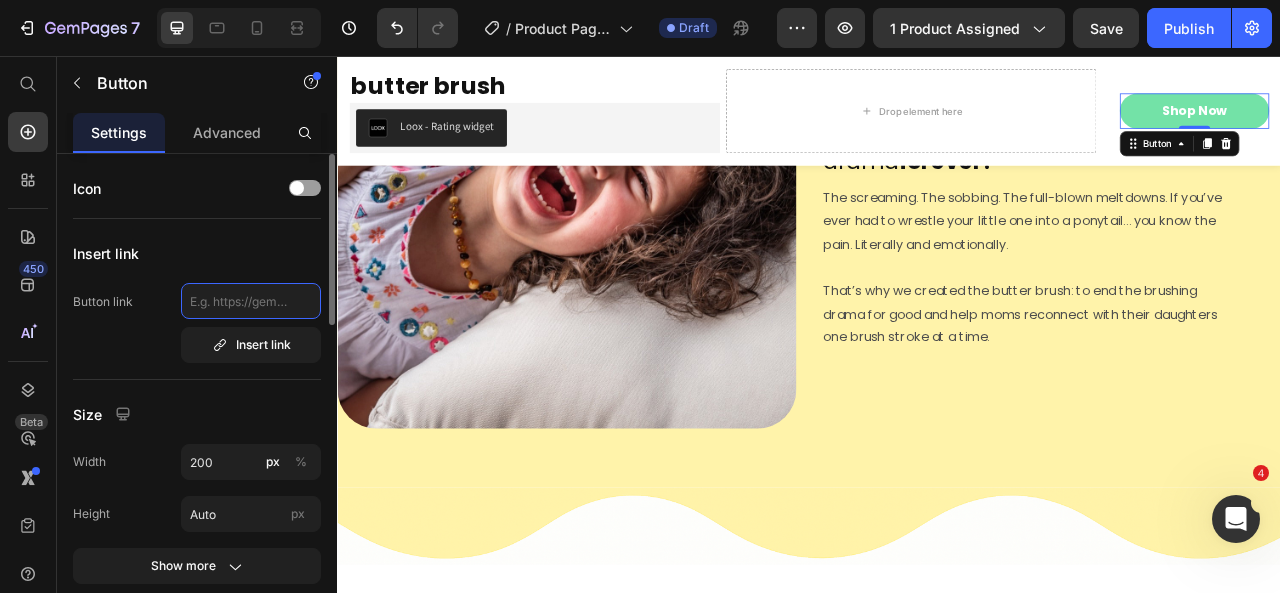 click 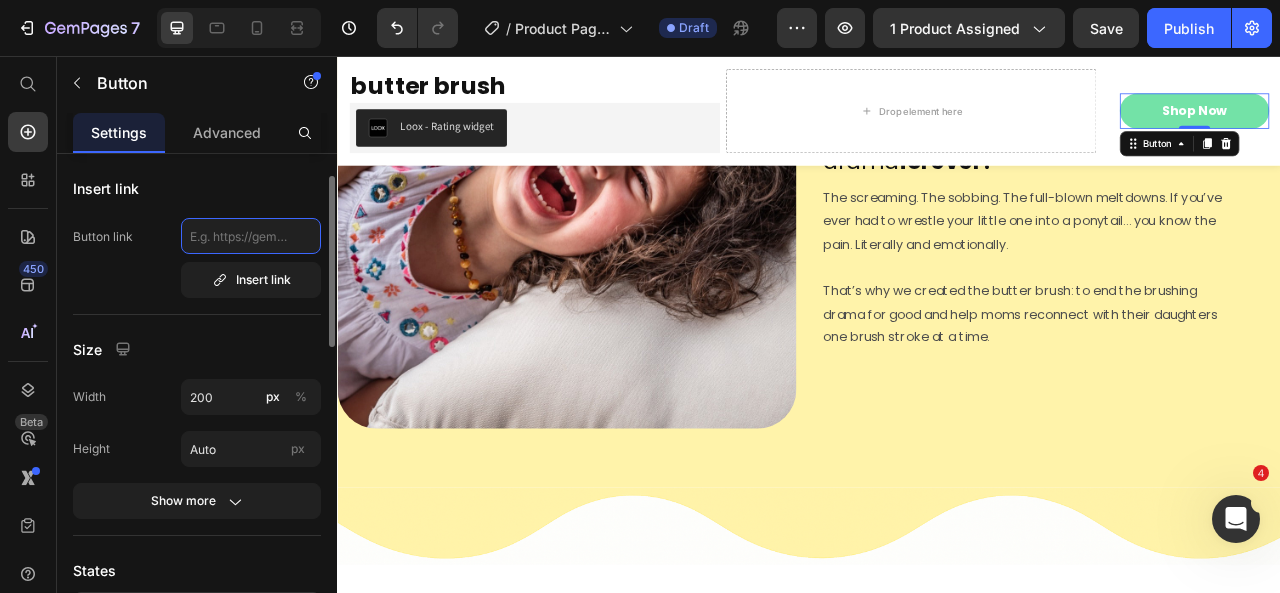 scroll, scrollTop: 0, scrollLeft: 0, axis: both 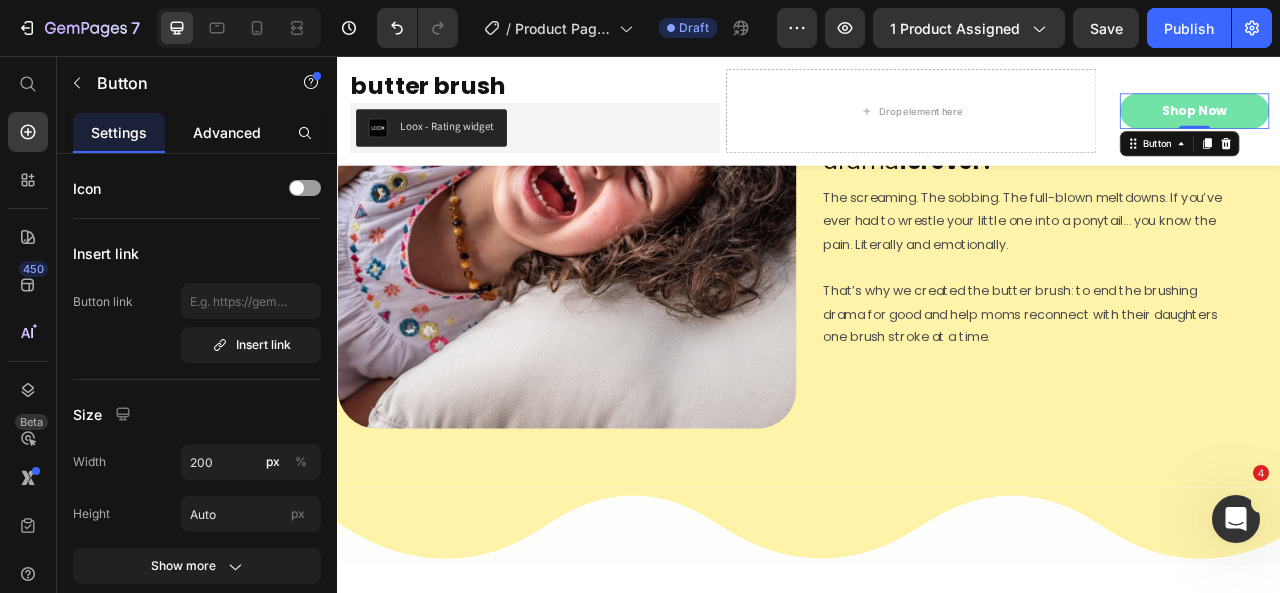 click on "Advanced" at bounding box center (227, 132) 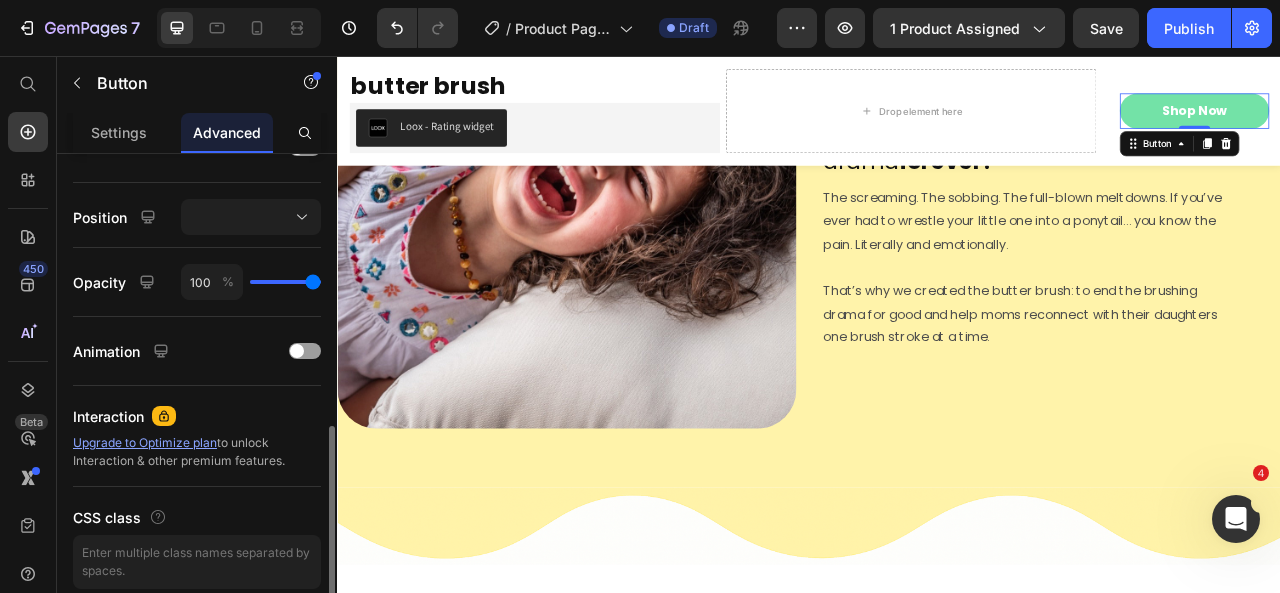 scroll, scrollTop: 691, scrollLeft: 0, axis: vertical 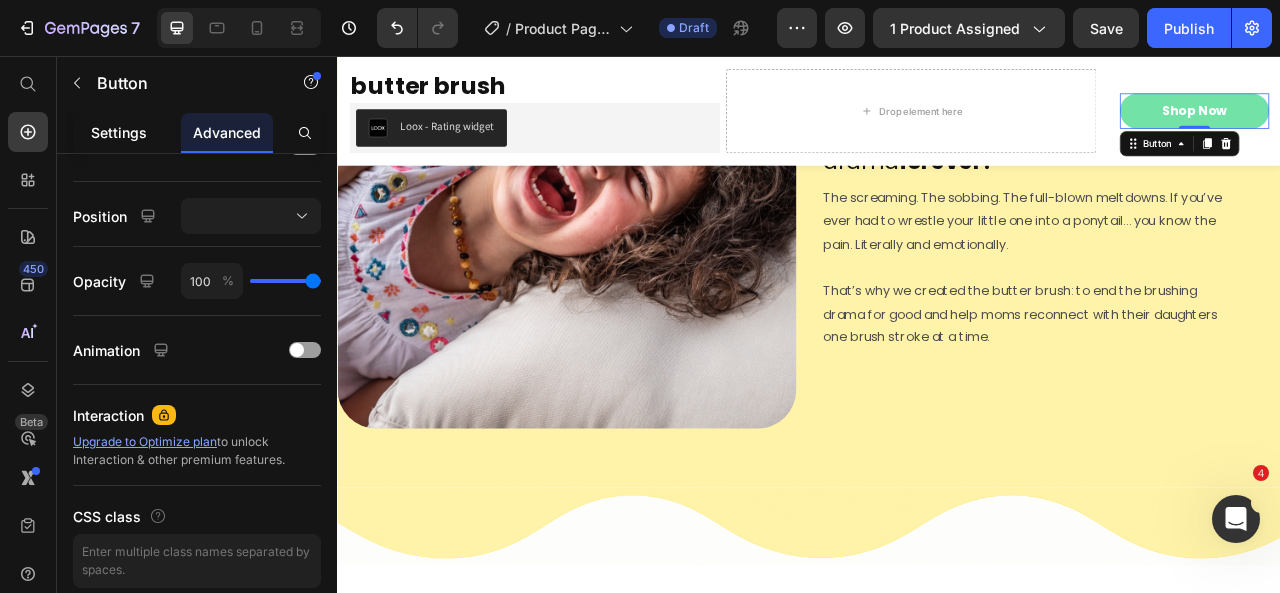 click on "Settings" at bounding box center (119, 132) 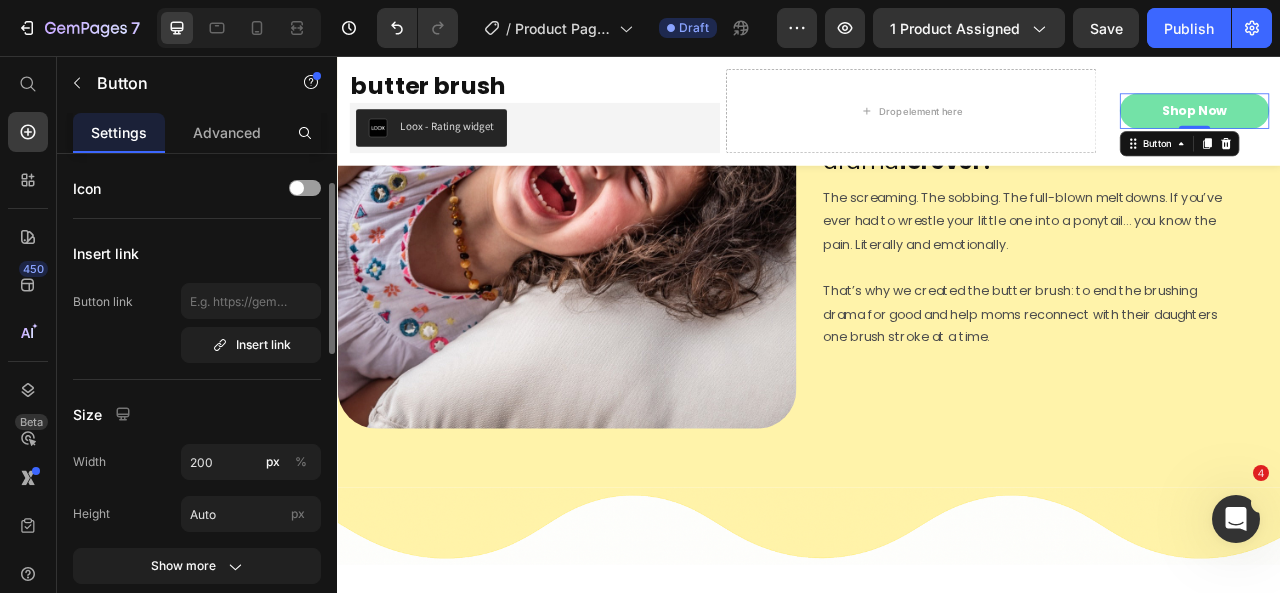 scroll, scrollTop: 21, scrollLeft: 0, axis: vertical 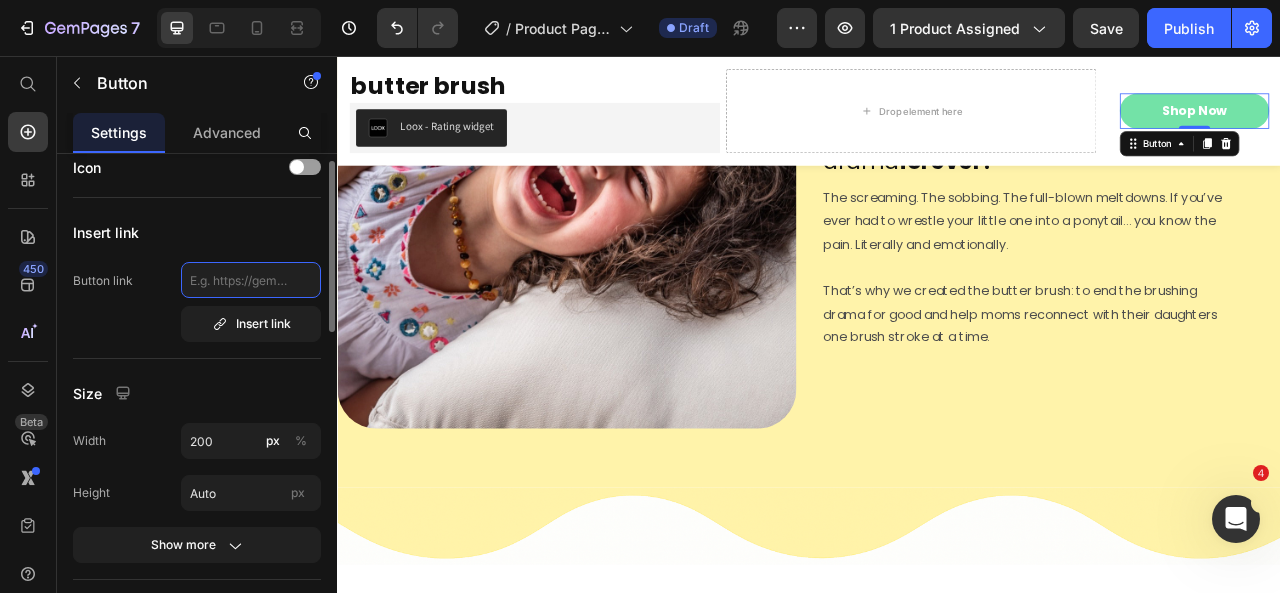 click 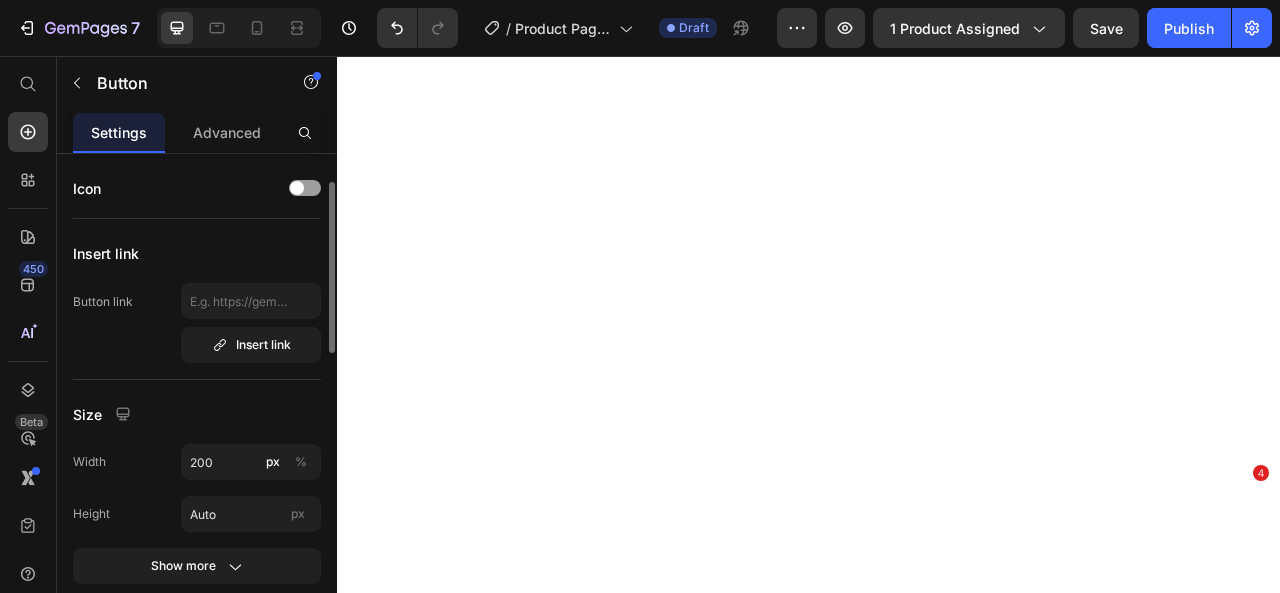 scroll, scrollTop: 0, scrollLeft: 0, axis: both 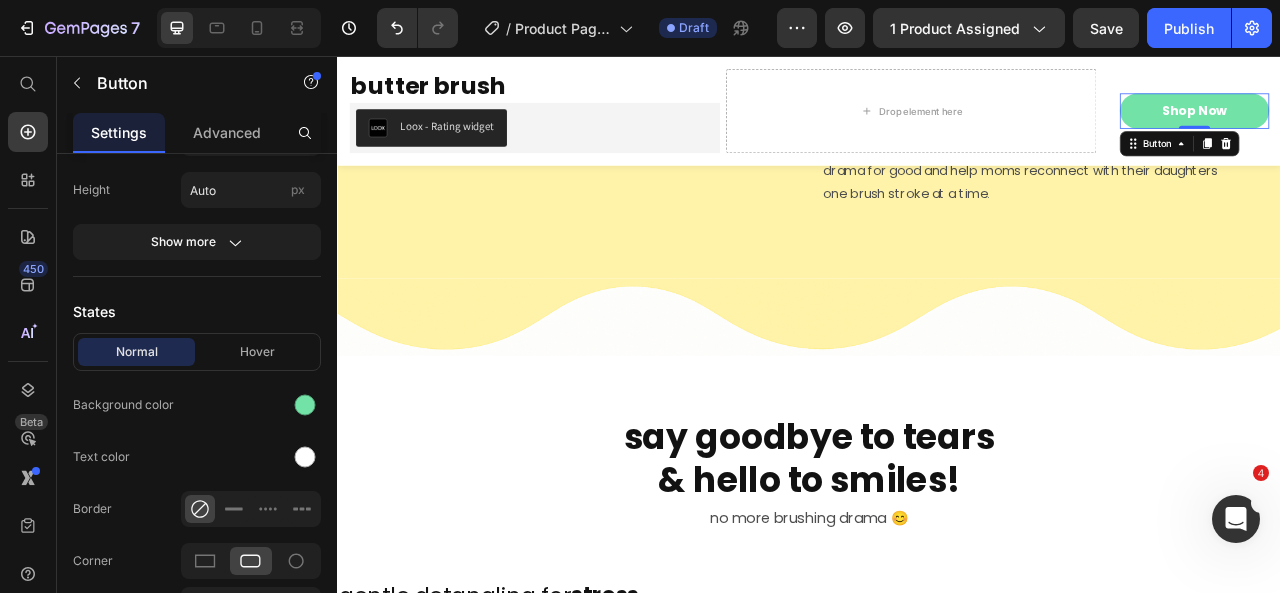 click 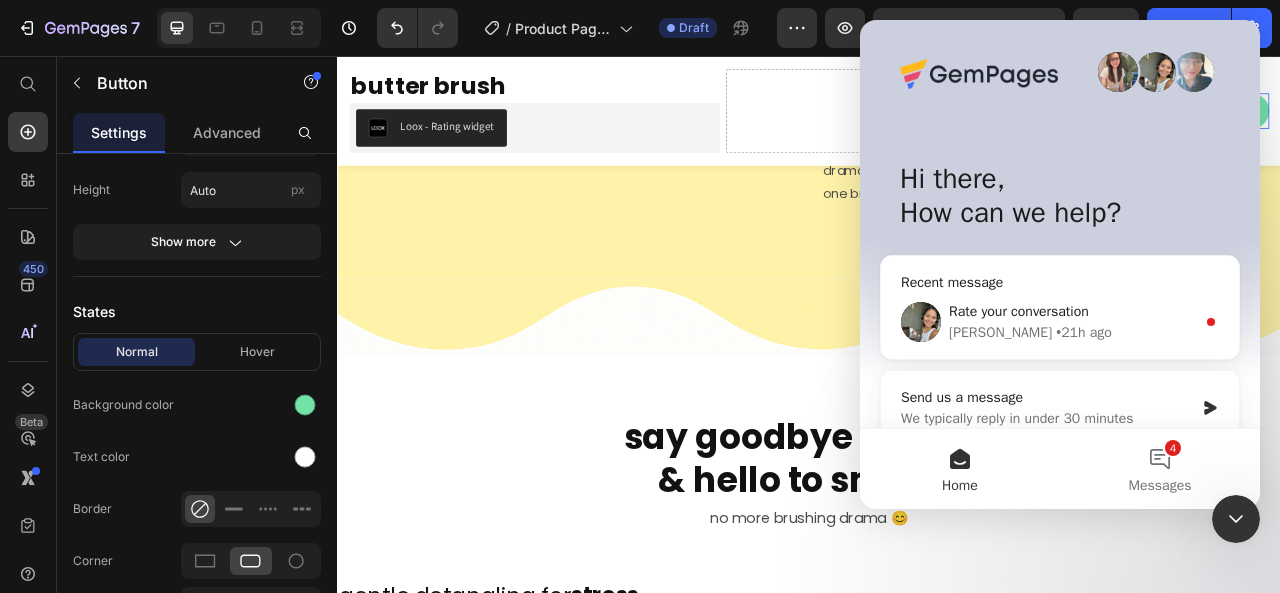scroll, scrollTop: 0, scrollLeft: 0, axis: both 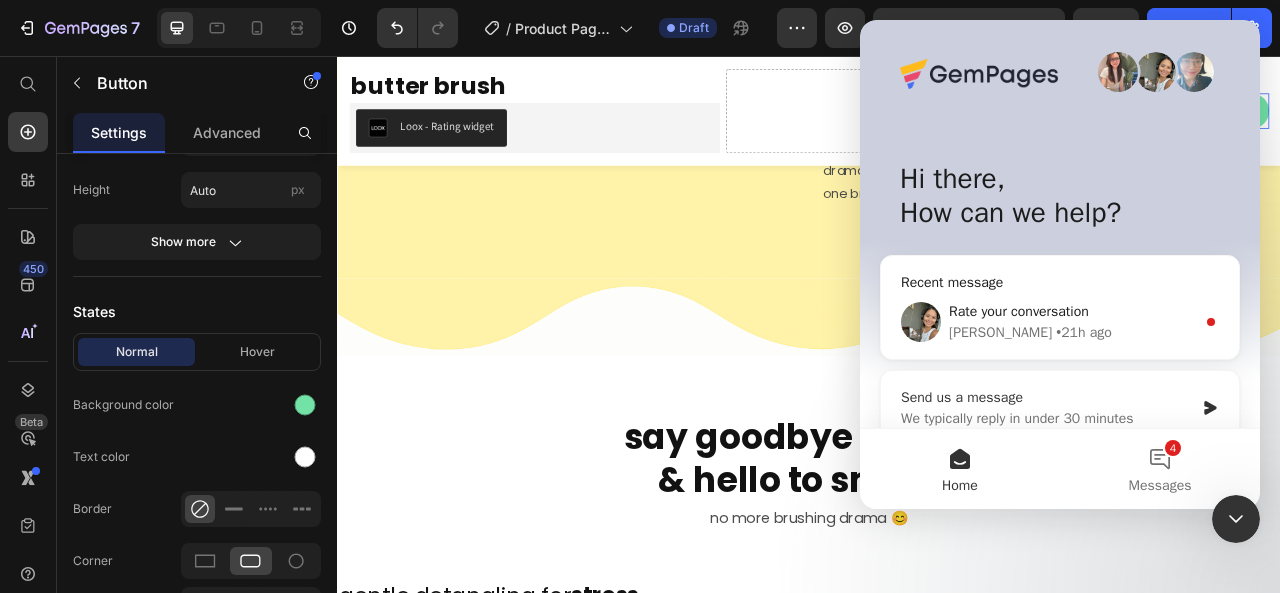 click on "Send us a message" at bounding box center [1047, 397] 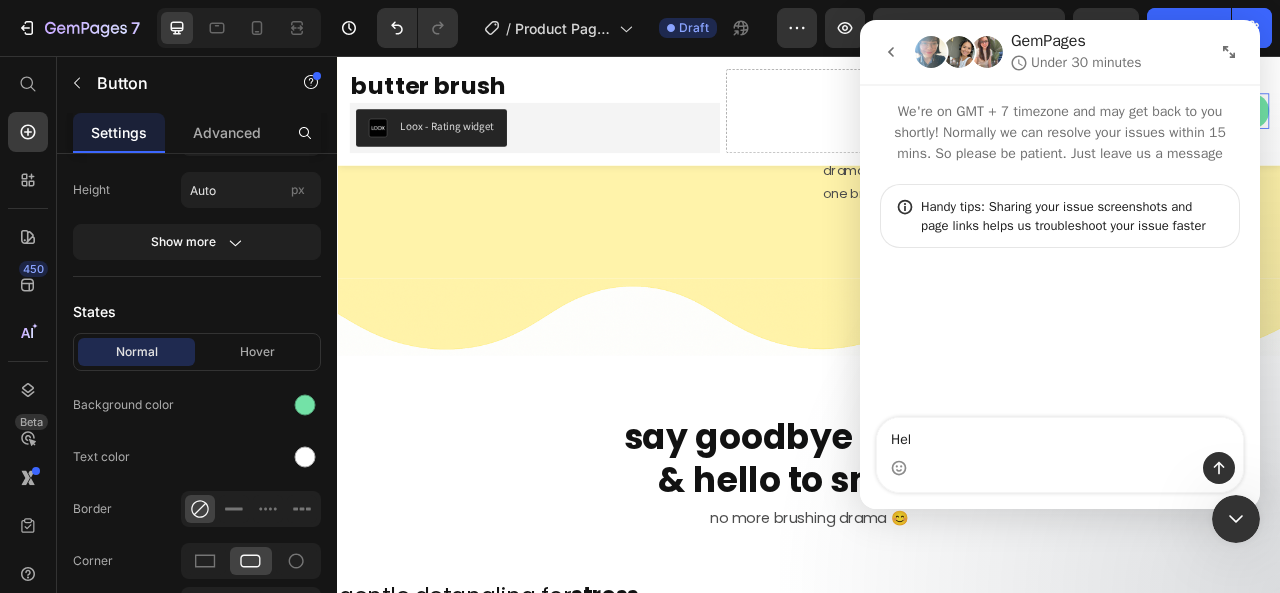 type on "Hel" 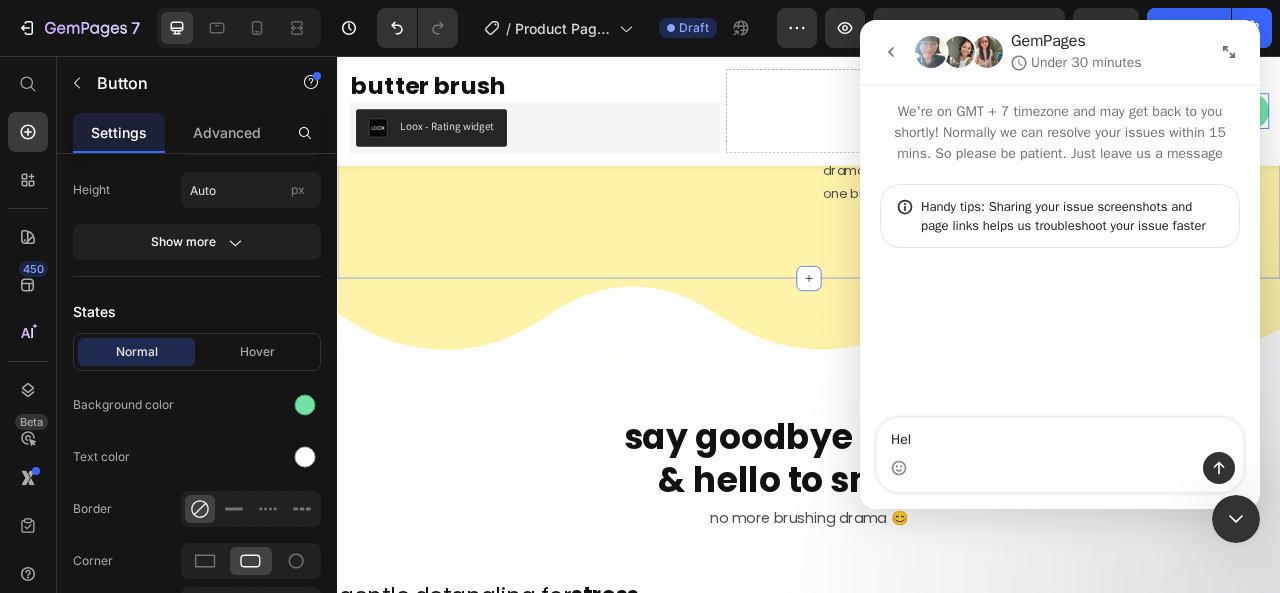 click at bounding box center (937, 388) 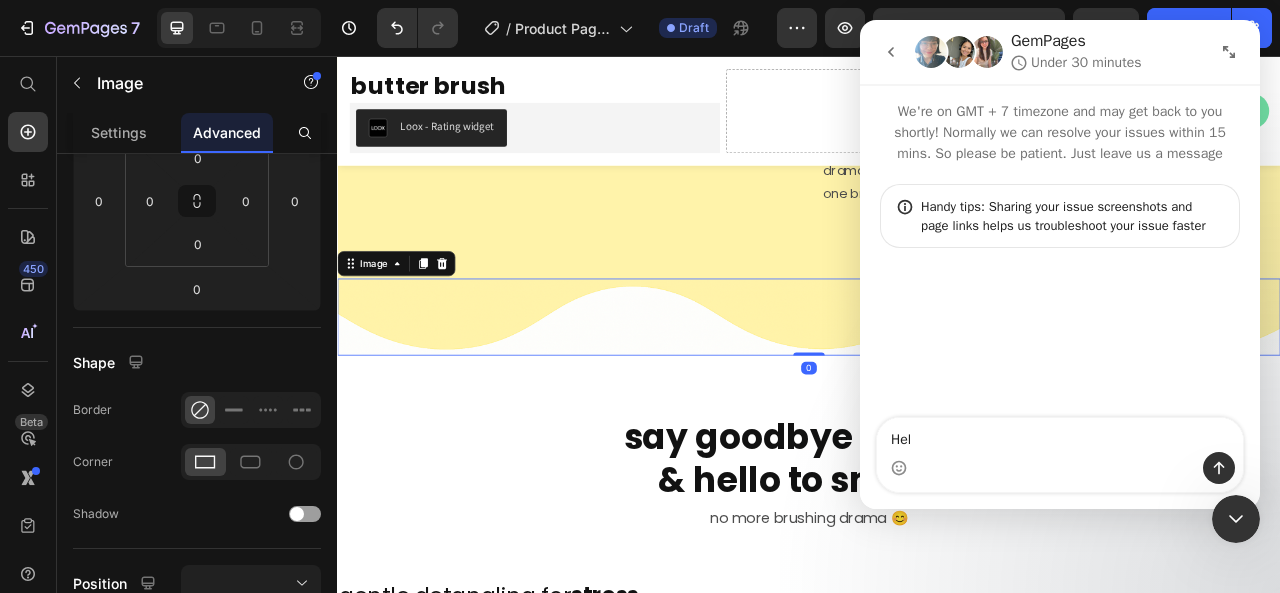 scroll, scrollTop: 0, scrollLeft: 0, axis: both 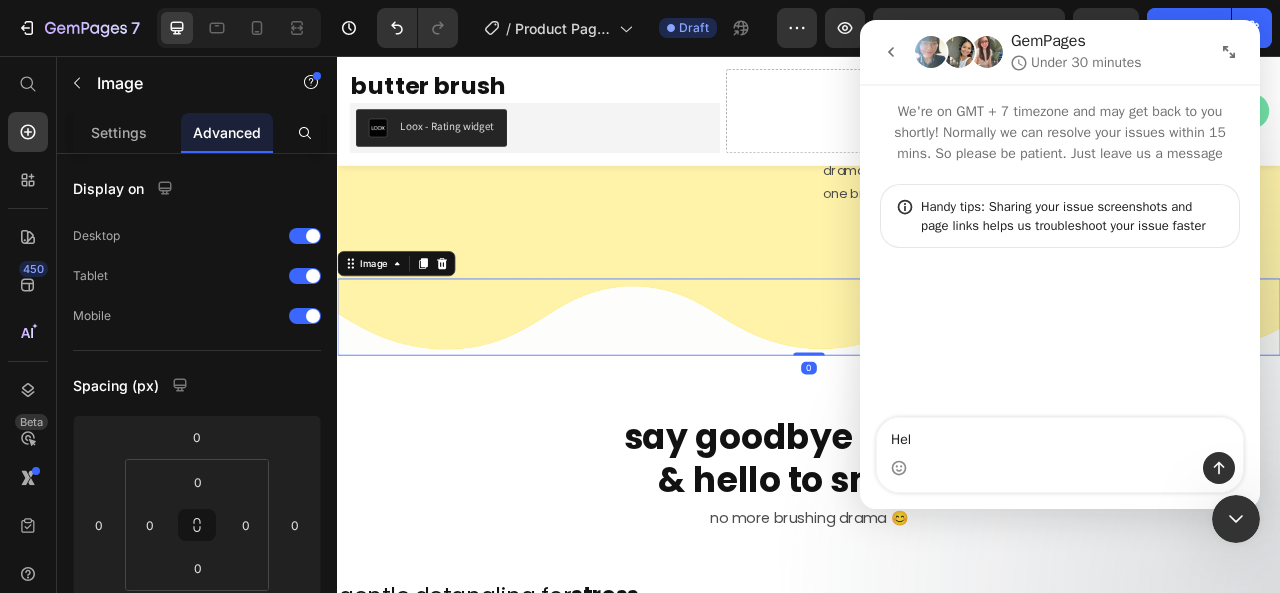 click 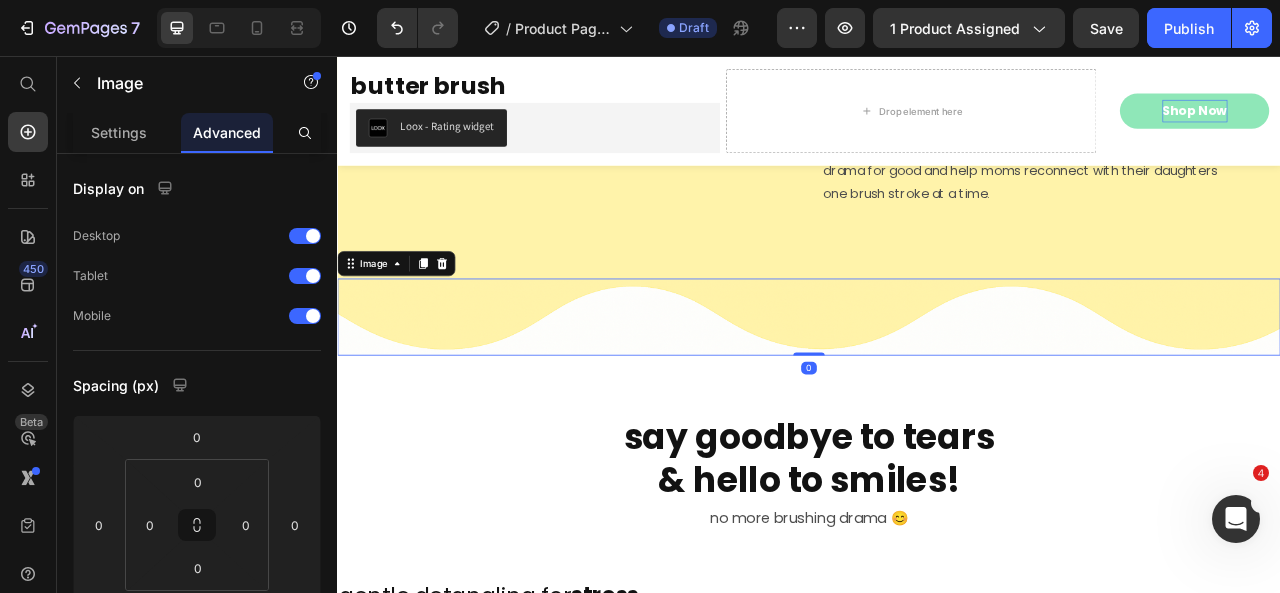 scroll, scrollTop: 0, scrollLeft: 0, axis: both 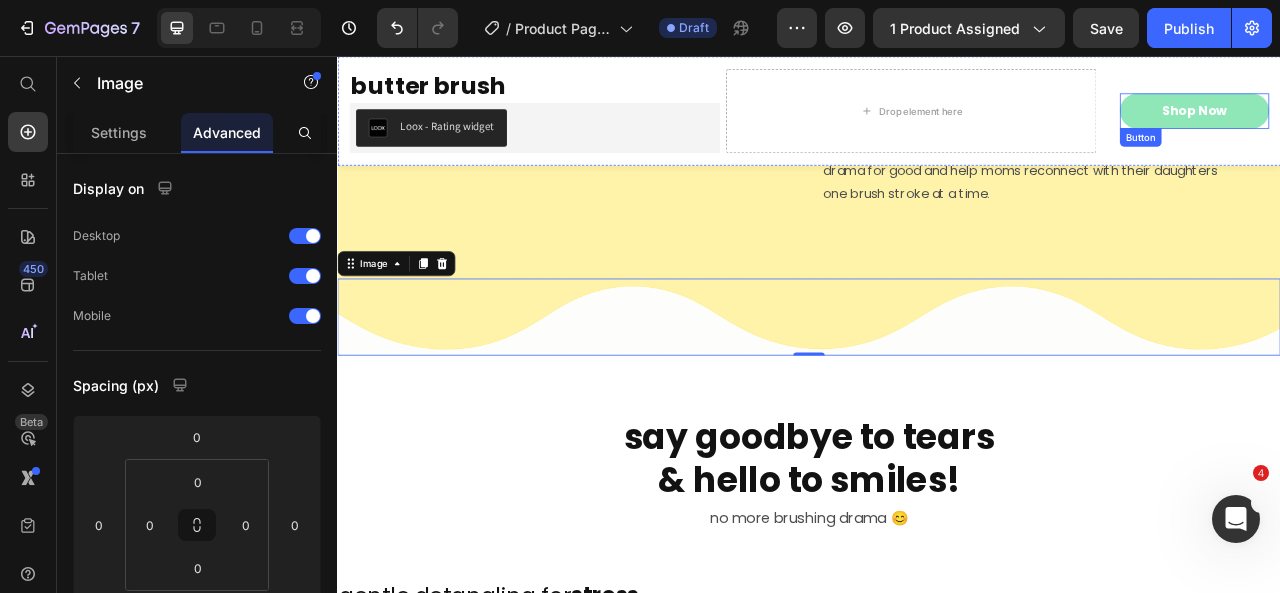 click on "Shop Now" at bounding box center (1427, 125) 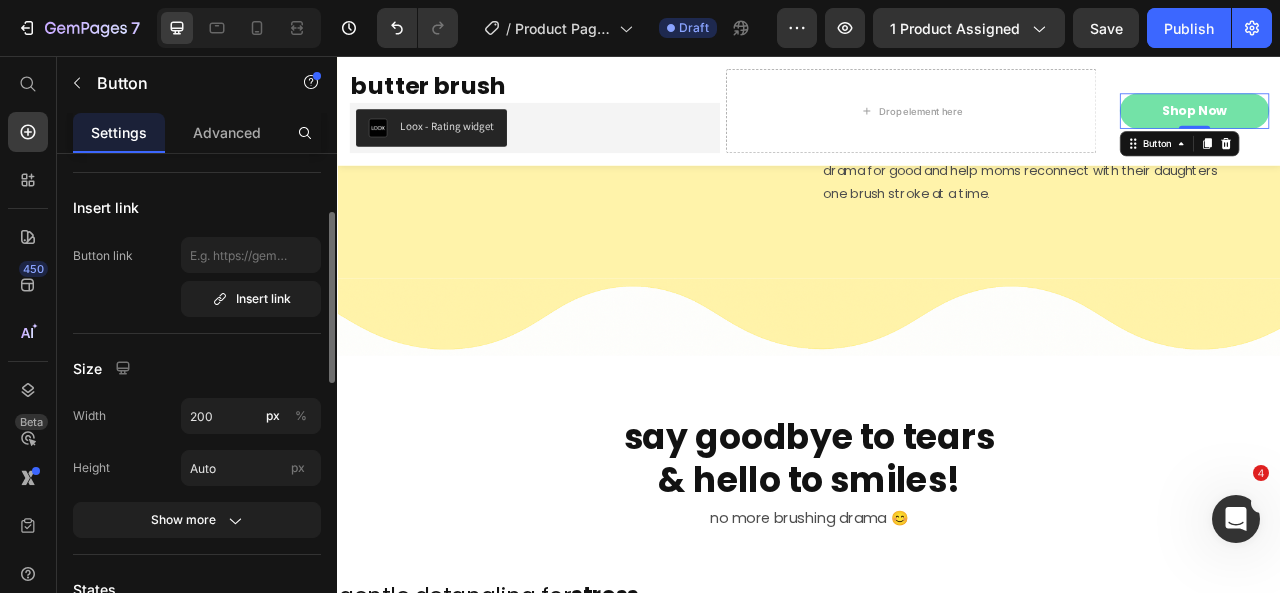 scroll, scrollTop: 80, scrollLeft: 0, axis: vertical 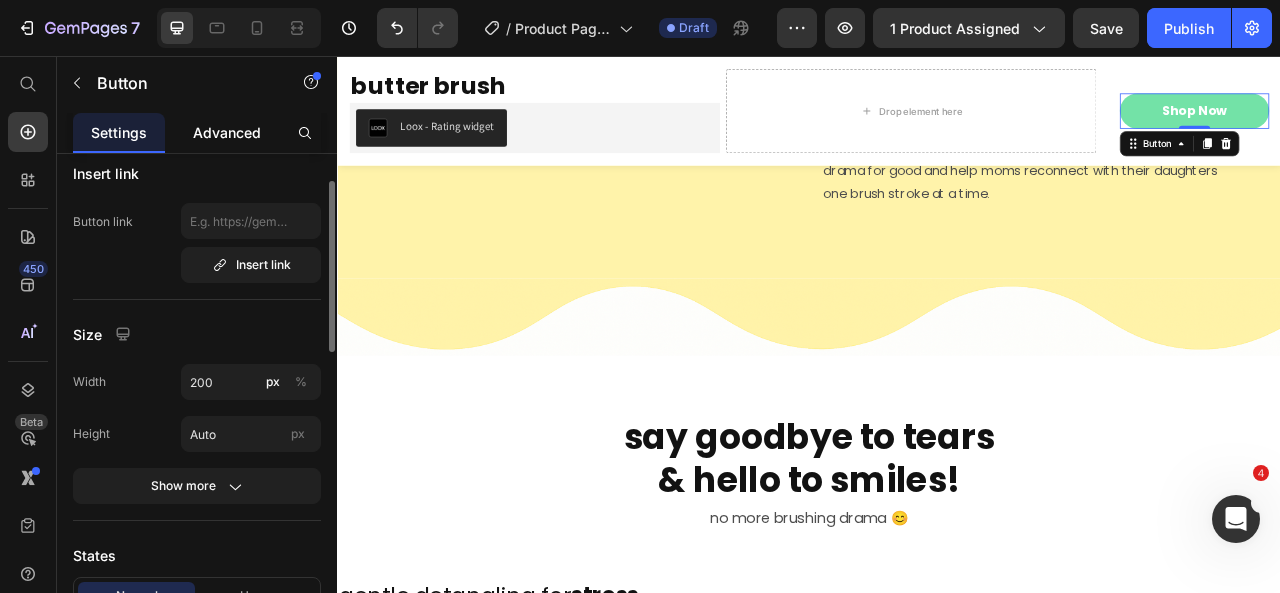 click on "Advanced" at bounding box center (227, 132) 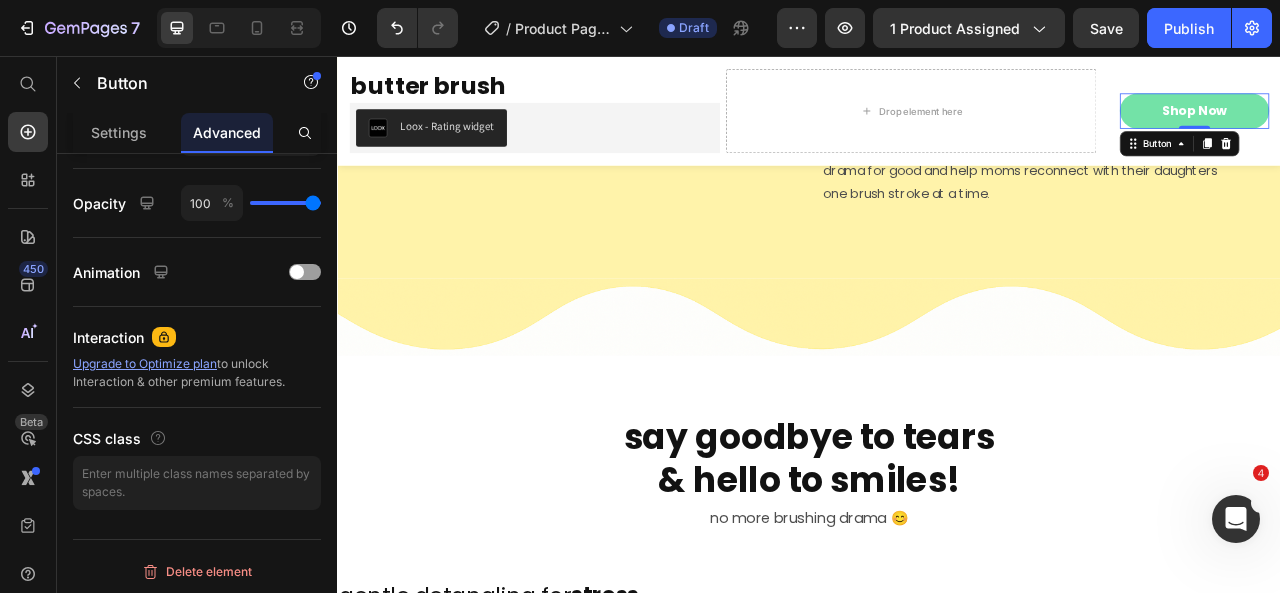scroll, scrollTop: 0, scrollLeft: 0, axis: both 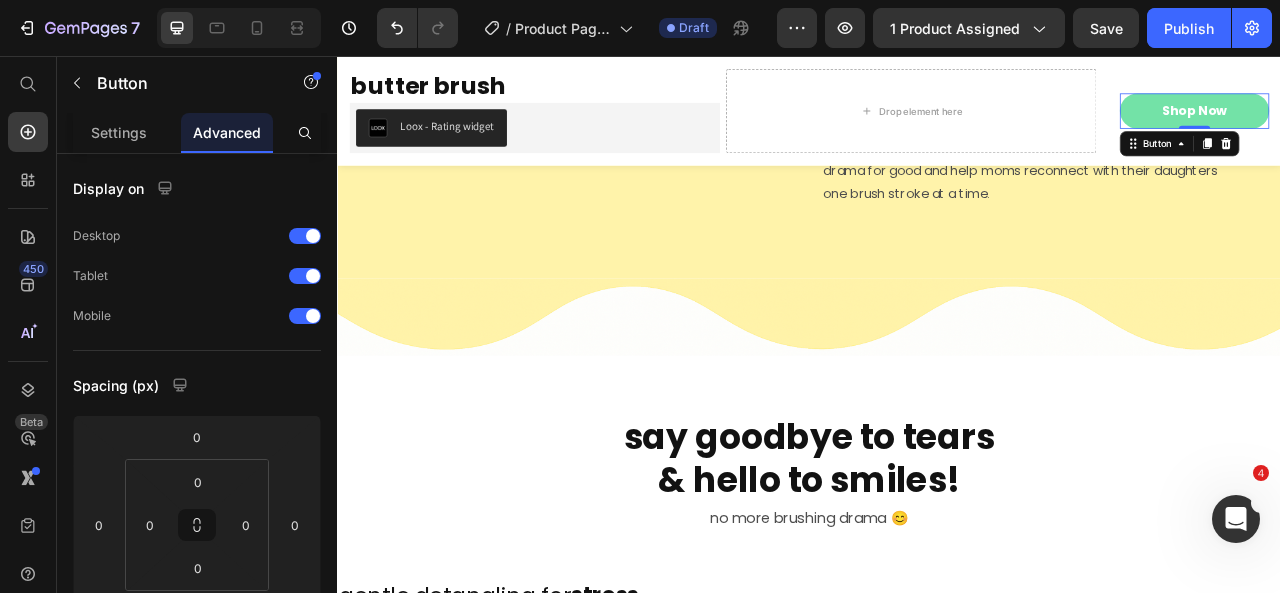 click on "4" at bounding box center [1236, 519] 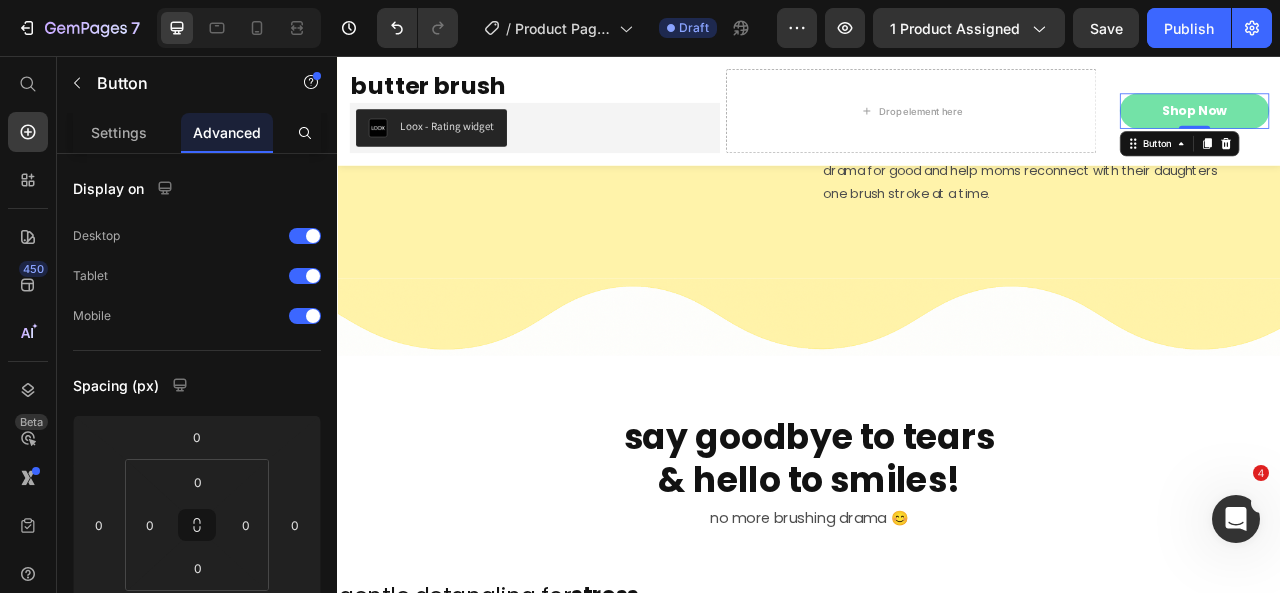 click 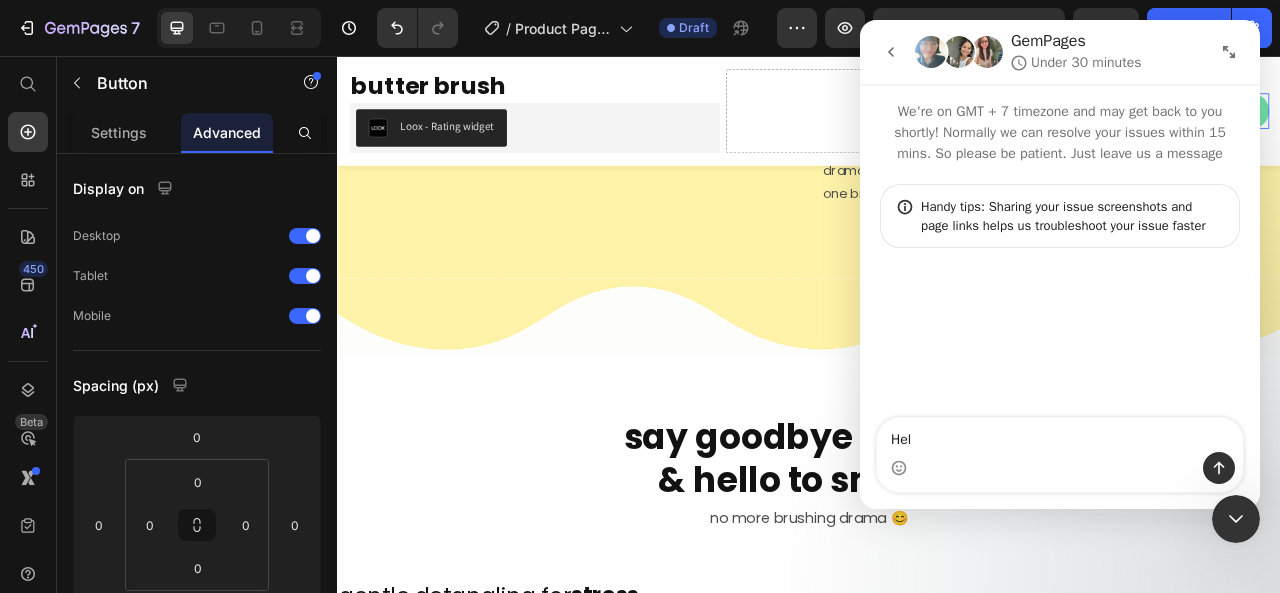 click on "Hel" at bounding box center [1060, 435] 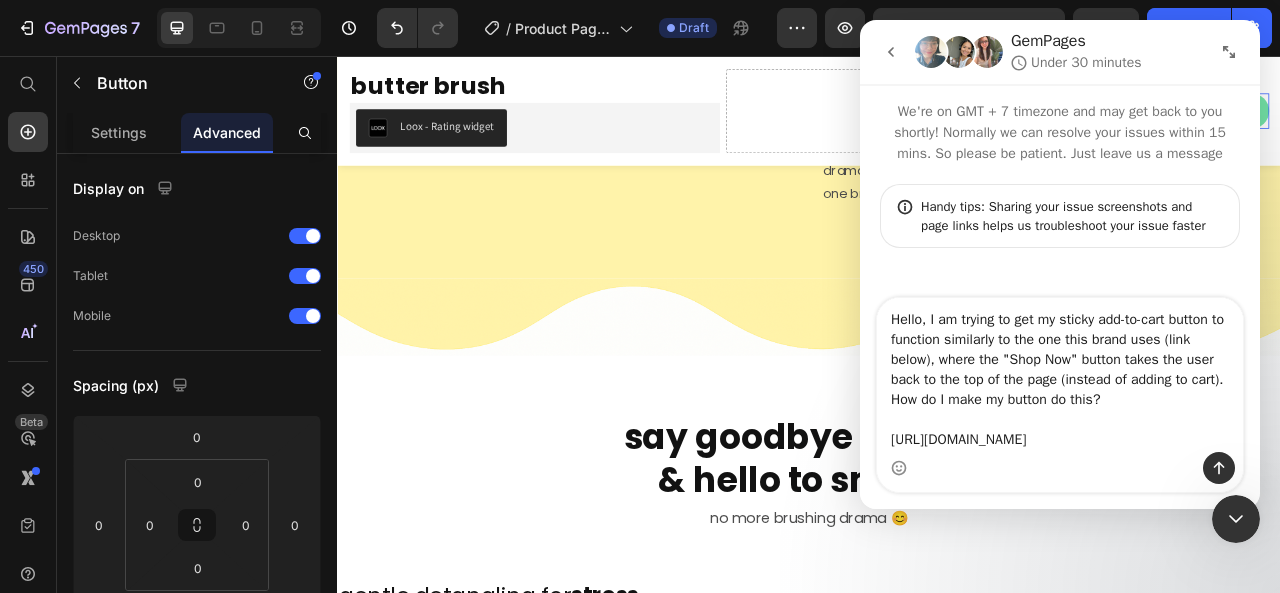 scroll, scrollTop: 13, scrollLeft: 0, axis: vertical 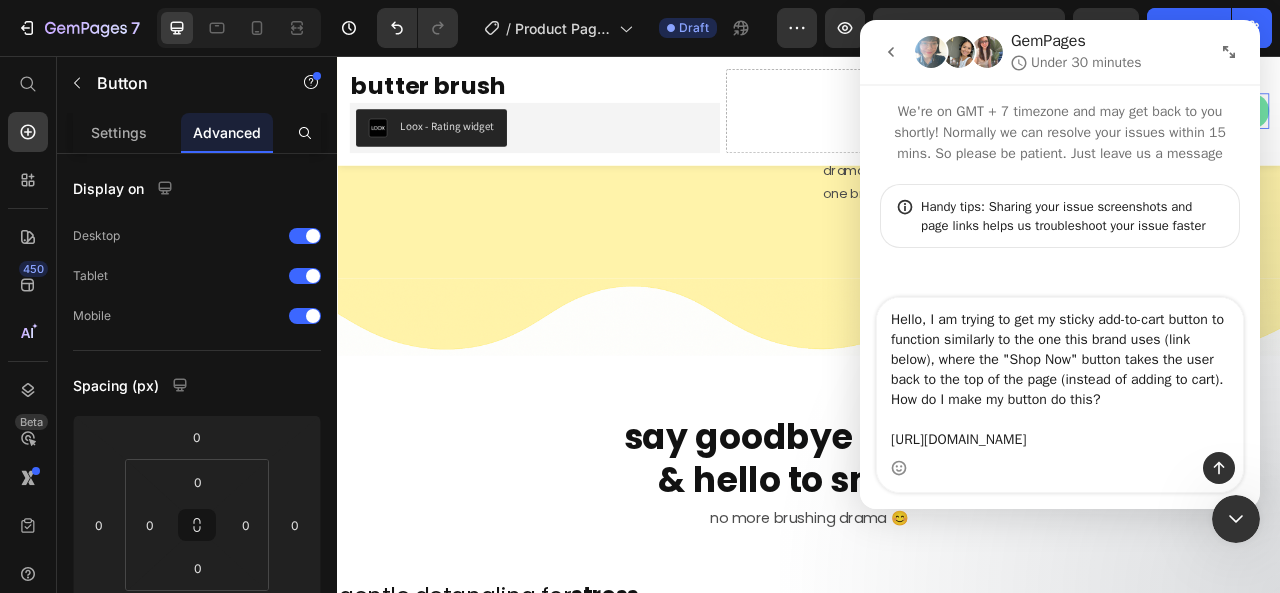 type on "Hello, I am trying to get my sticky add-to-cart button to function similarly to the one this brand uses (link below), where the "Shop Now" button takes the user back to the top of the page (instead of adding to cart). How do I make my button do this?
[URL][DOMAIN_NAME]" 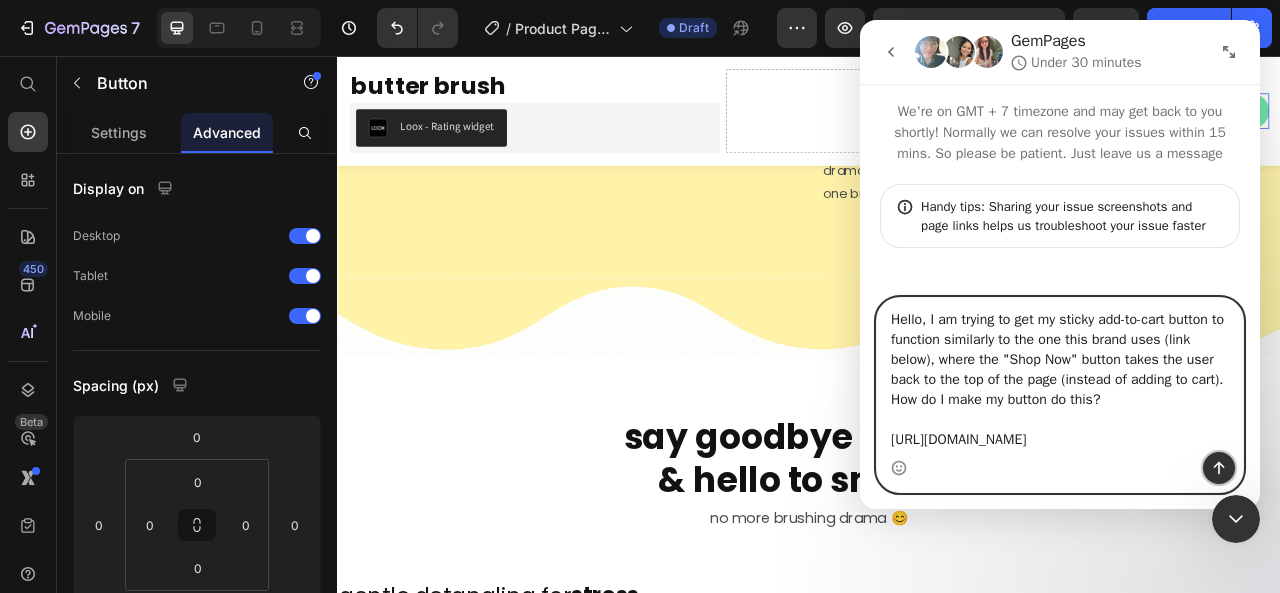 click 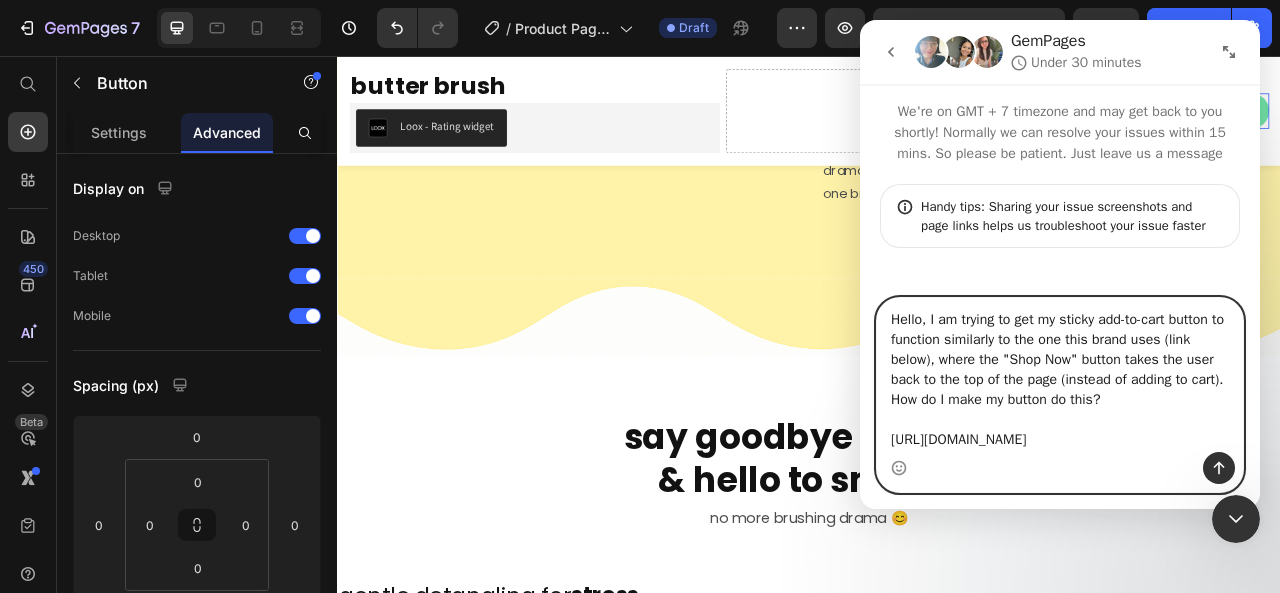 type 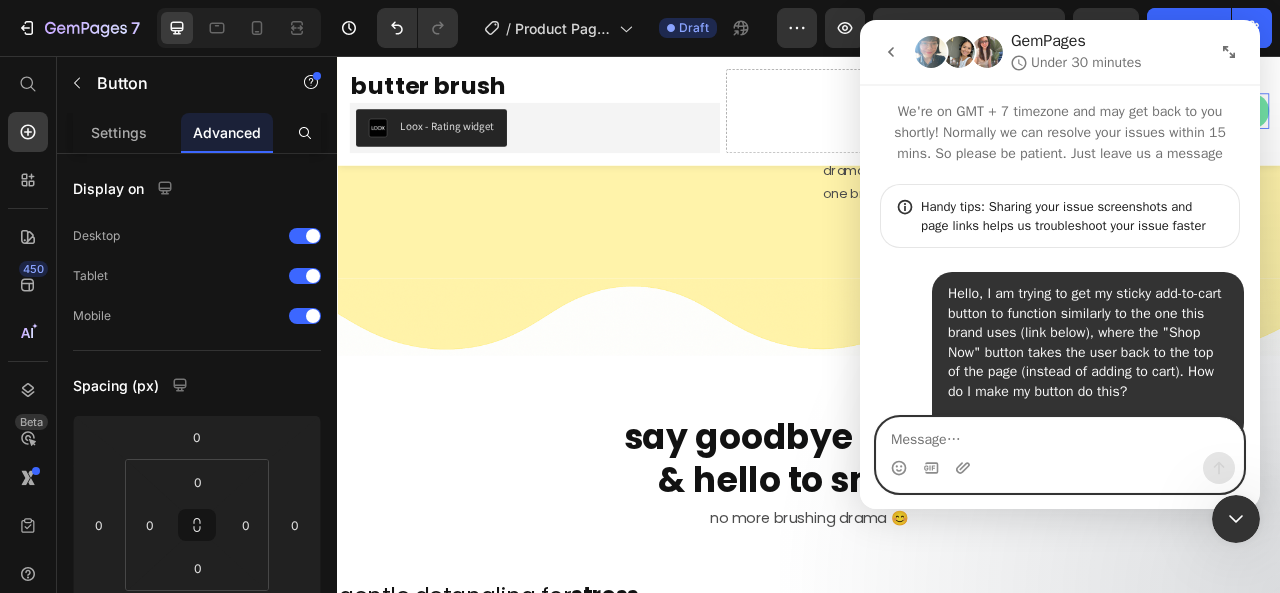 scroll, scrollTop: 0, scrollLeft: 0, axis: both 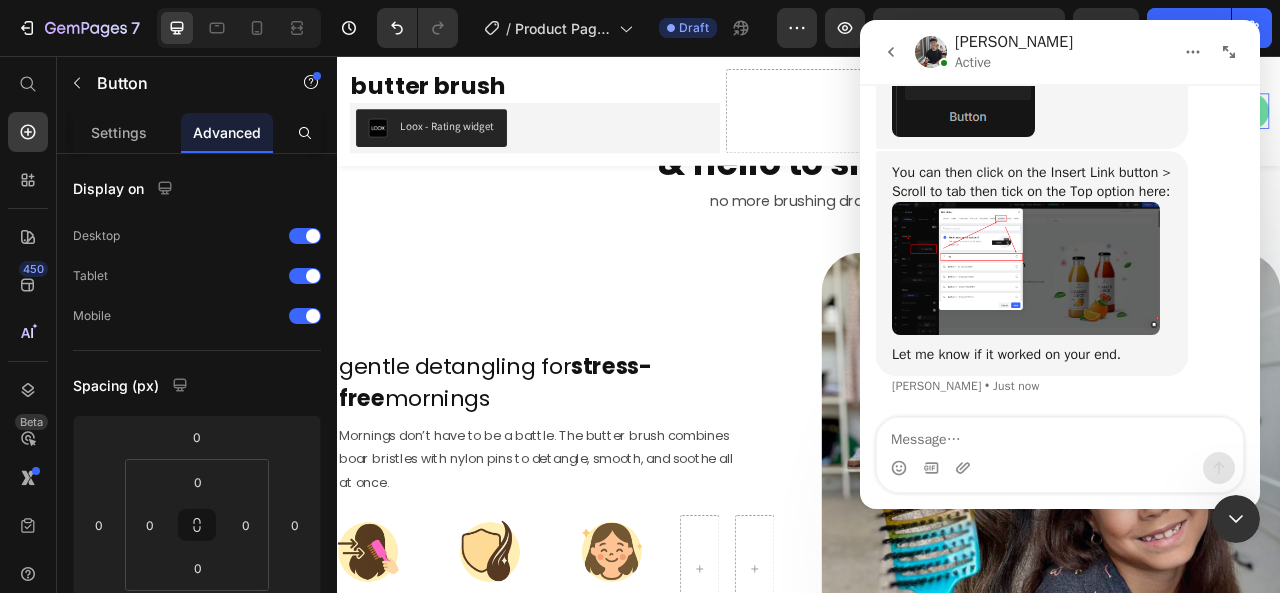 click at bounding box center (1236, 519) 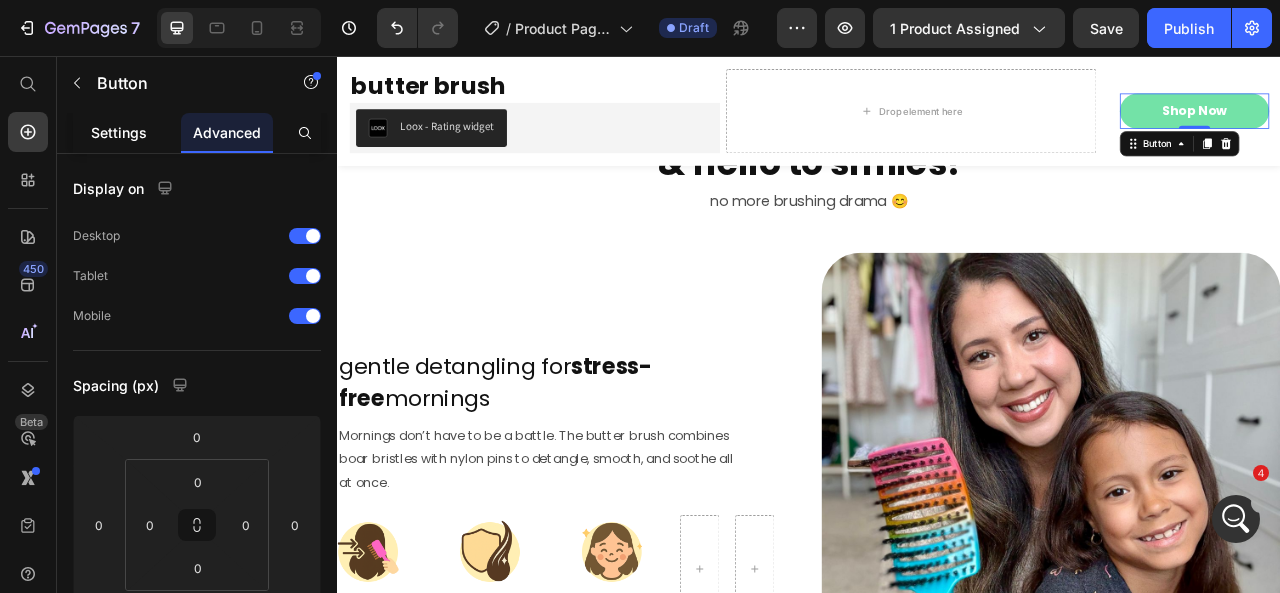click on "Settings" 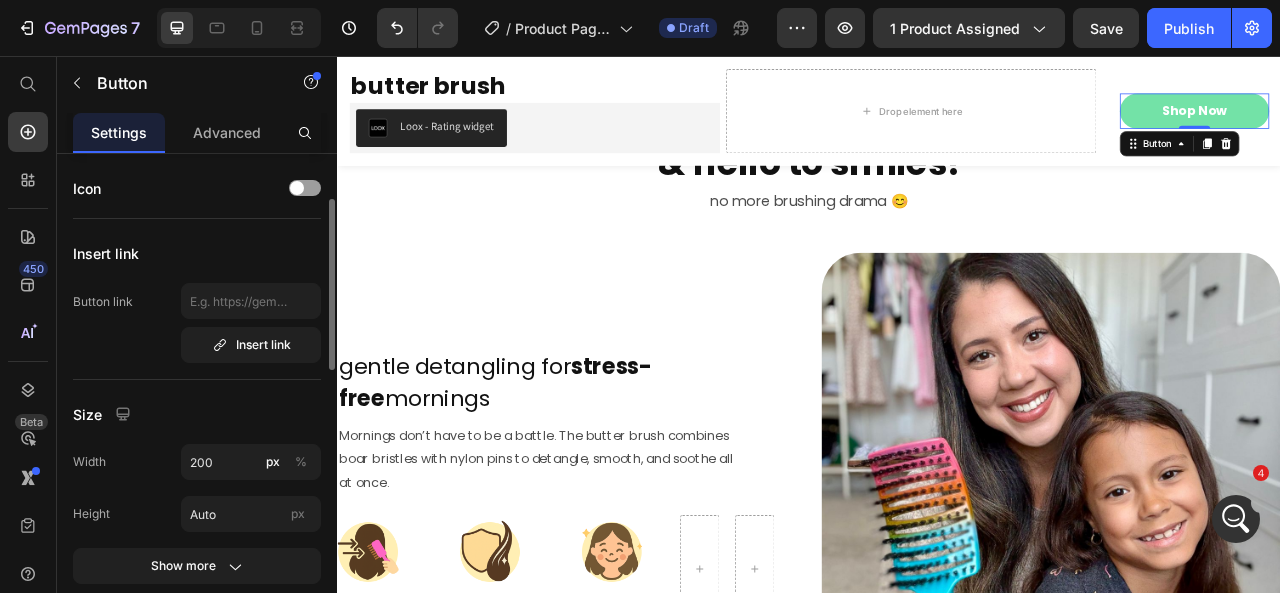 scroll, scrollTop: 34, scrollLeft: 0, axis: vertical 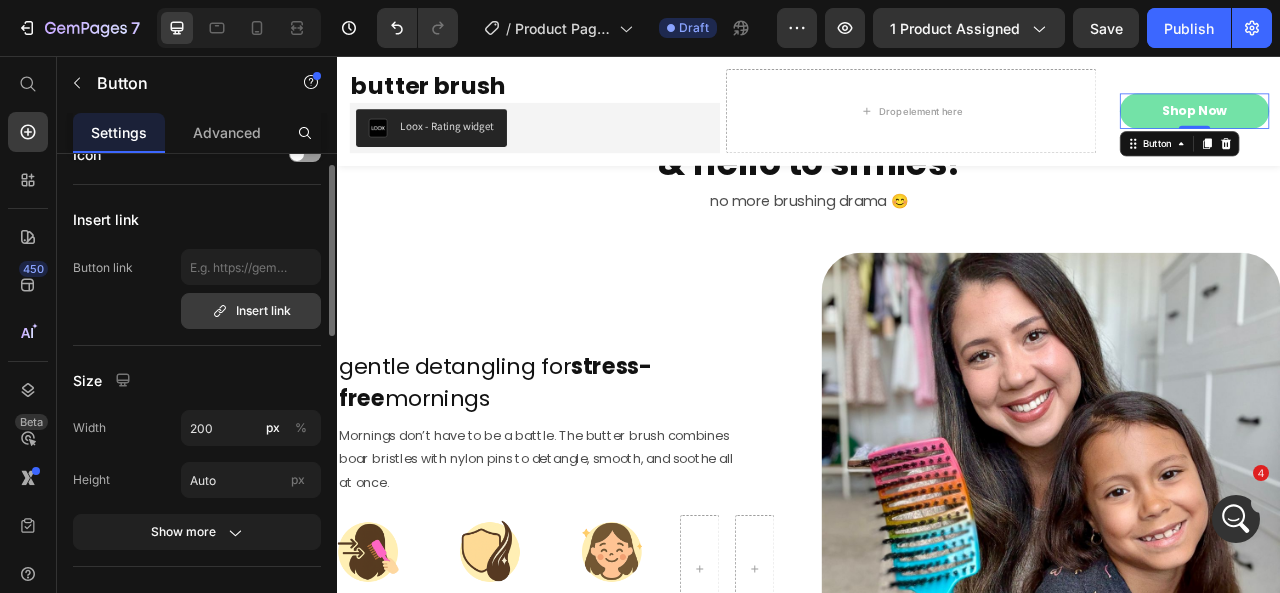 click on "Insert link" at bounding box center (251, 311) 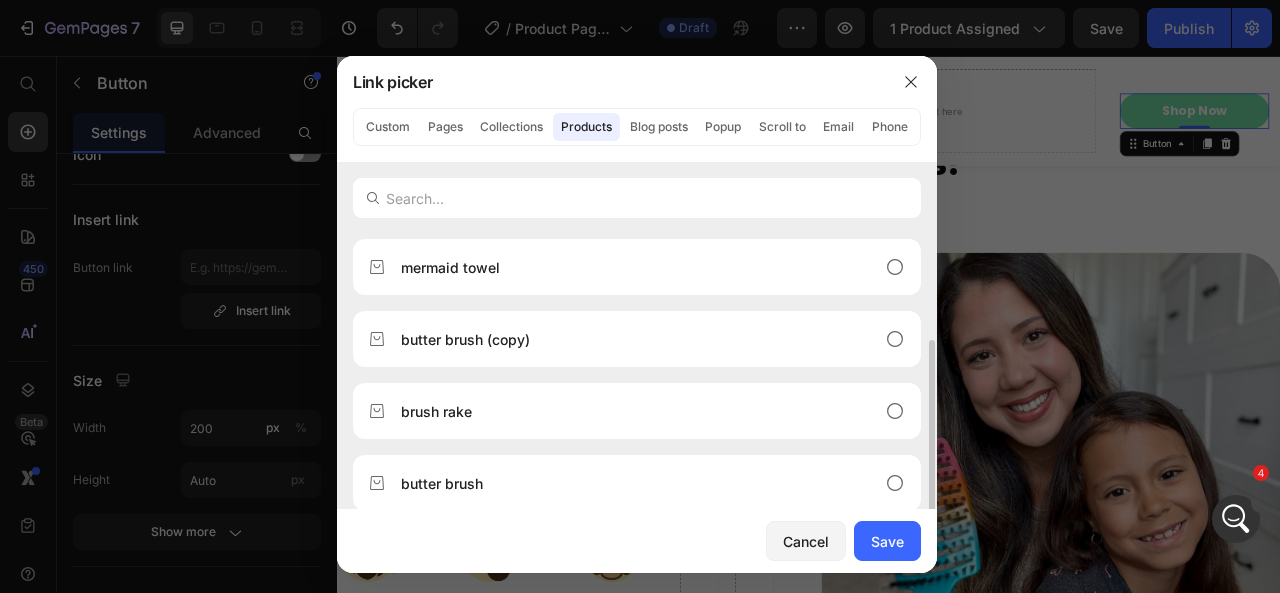 scroll, scrollTop: 180, scrollLeft: 0, axis: vertical 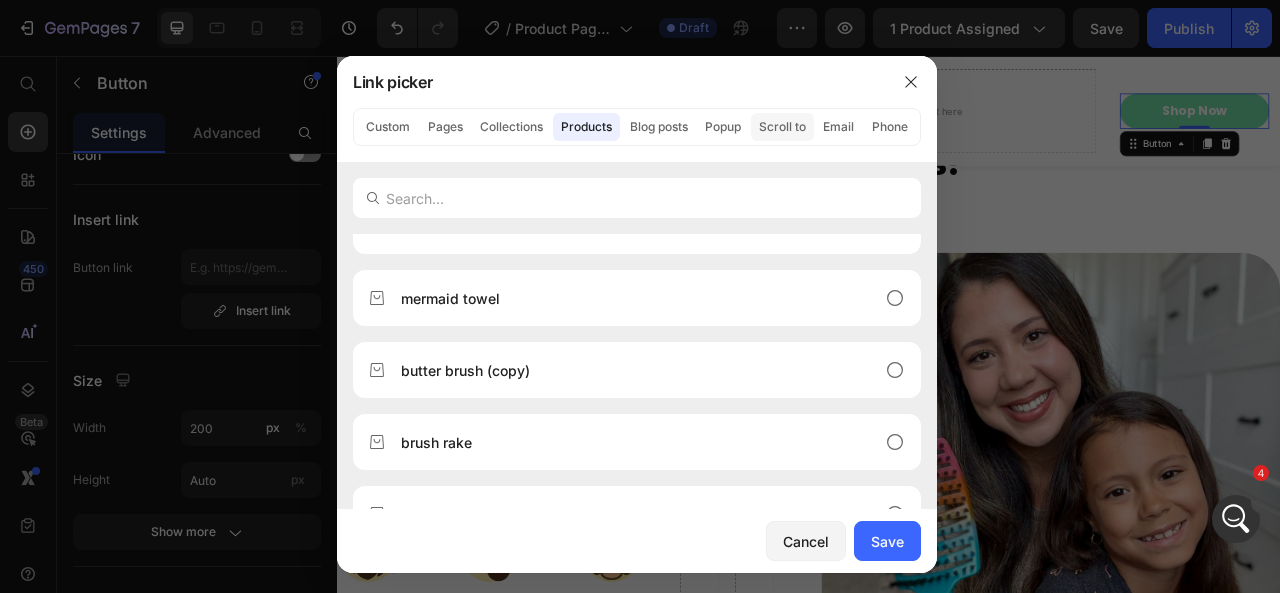 click on "Scroll to" 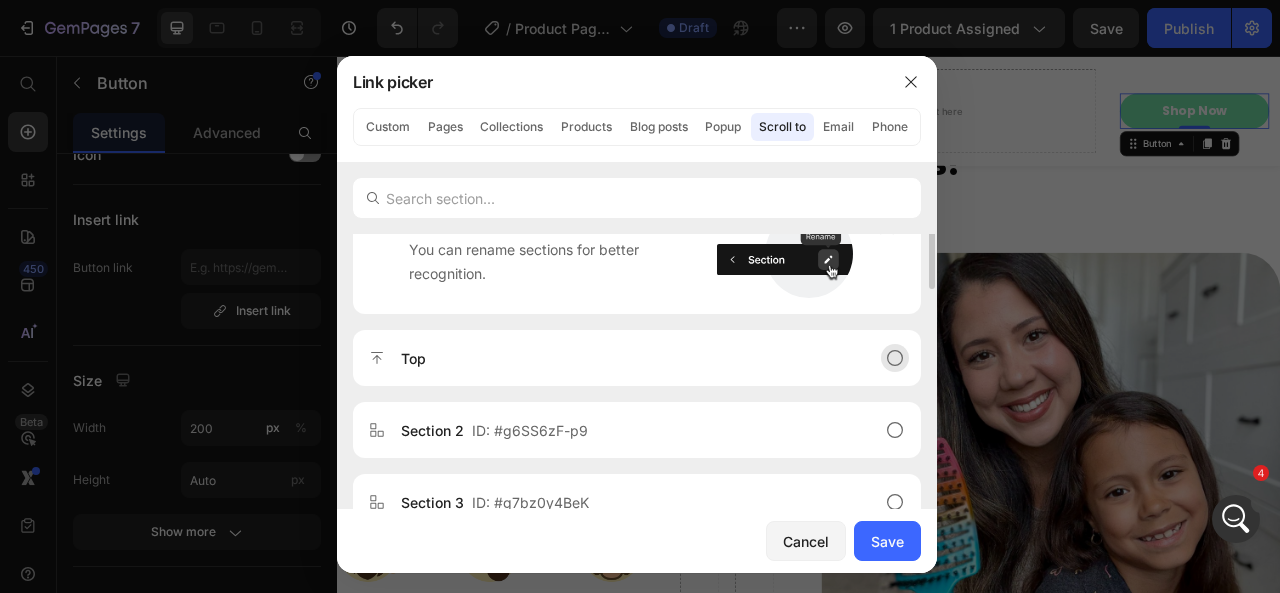 scroll, scrollTop: 0, scrollLeft: 0, axis: both 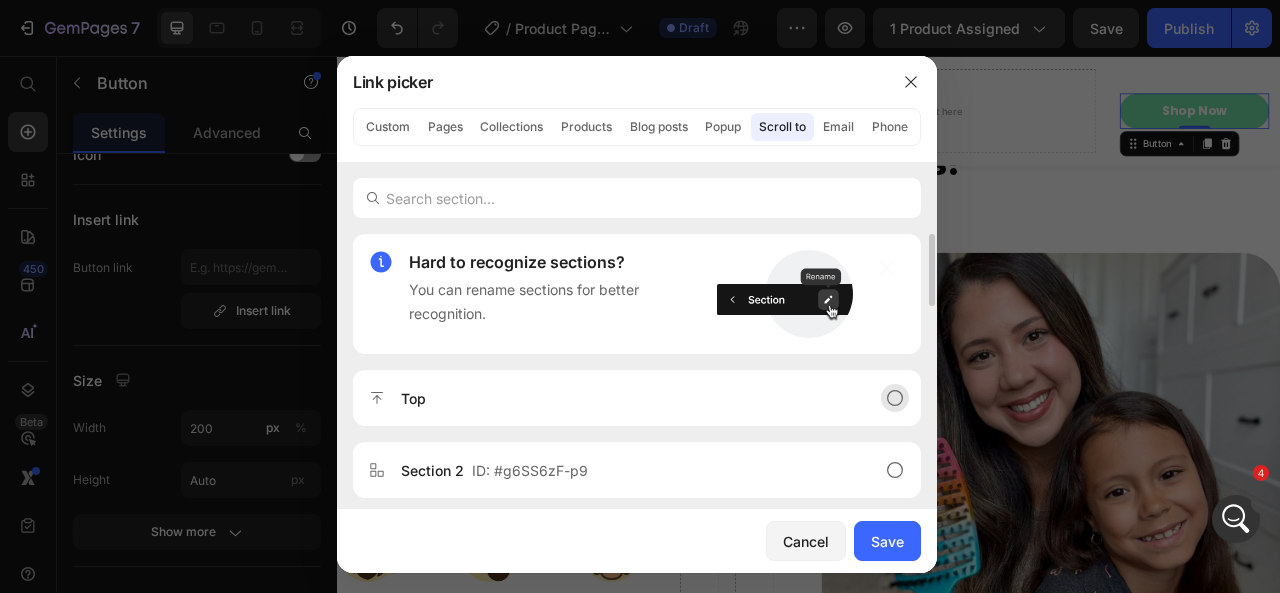 click 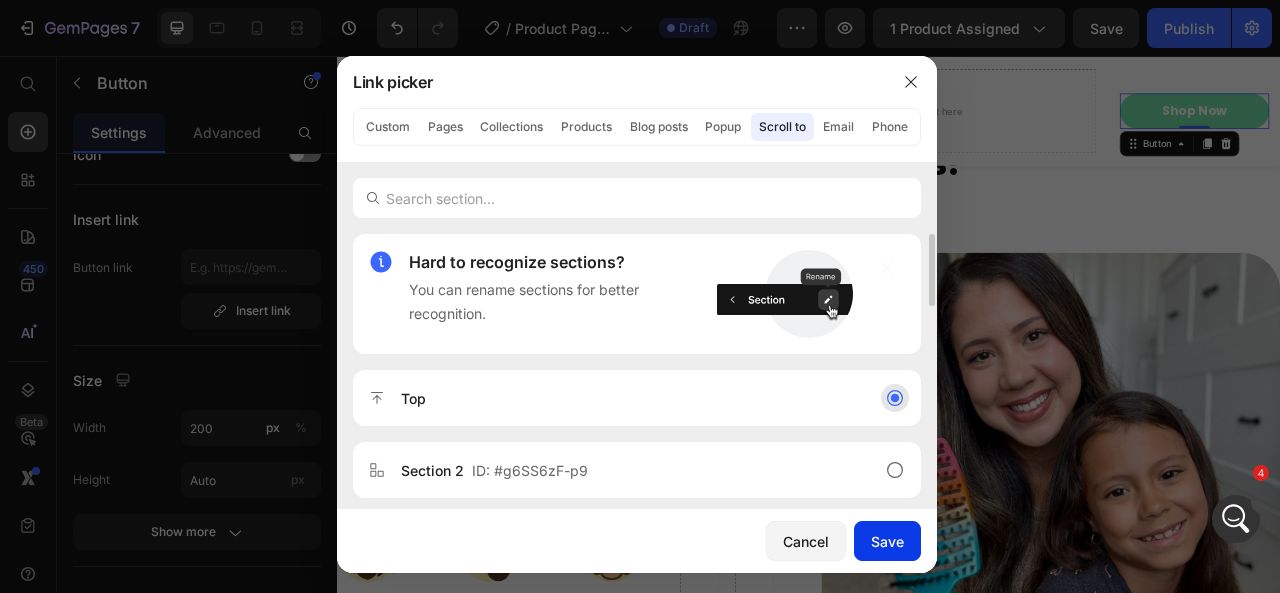 drag, startPoint x: 891, startPoint y: 543, endPoint x: 853, endPoint y: 584, distance: 55.9017 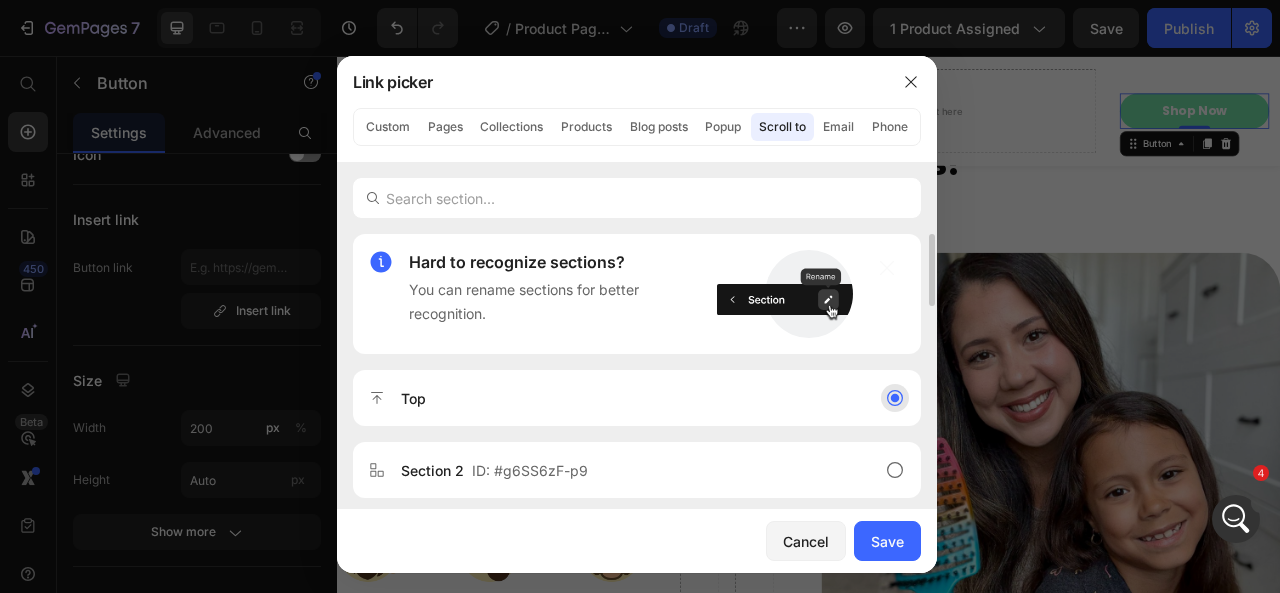 type on "#scroll-to-top" 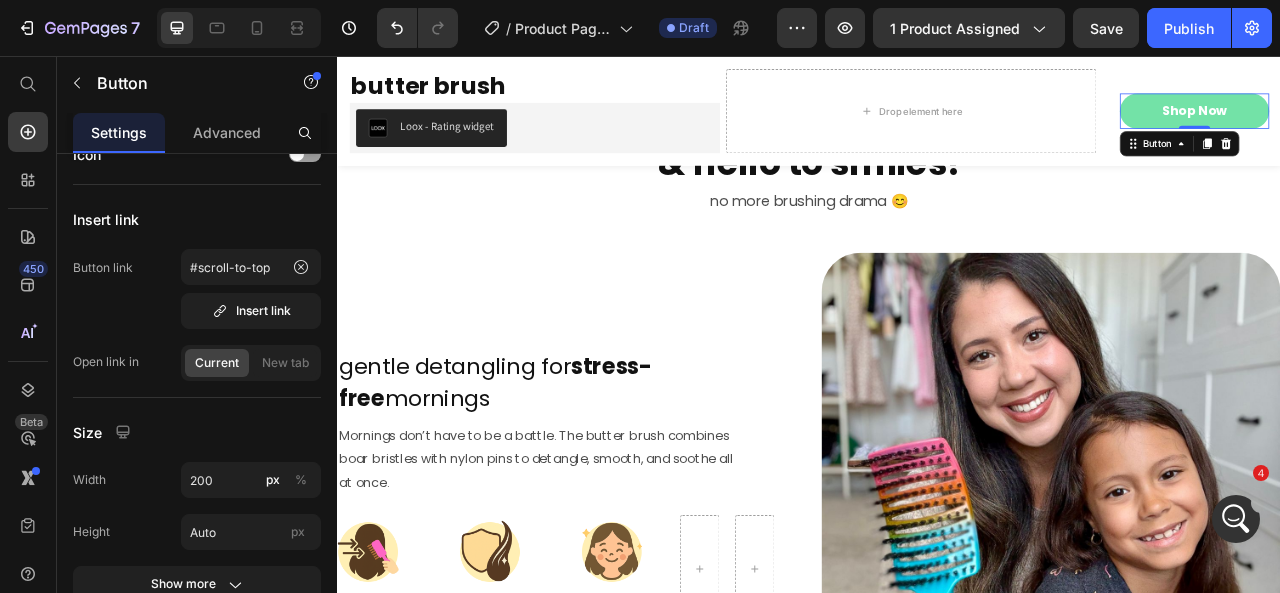 click 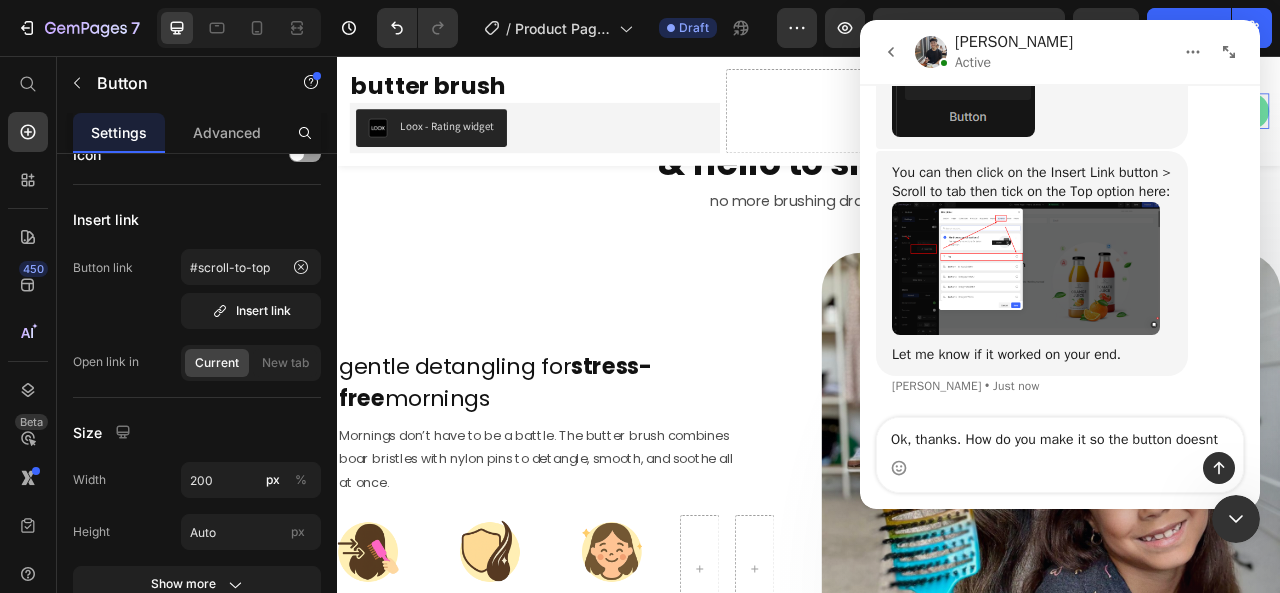 scroll, scrollTop: 1382, scrollLeft: 0, axis: vertical 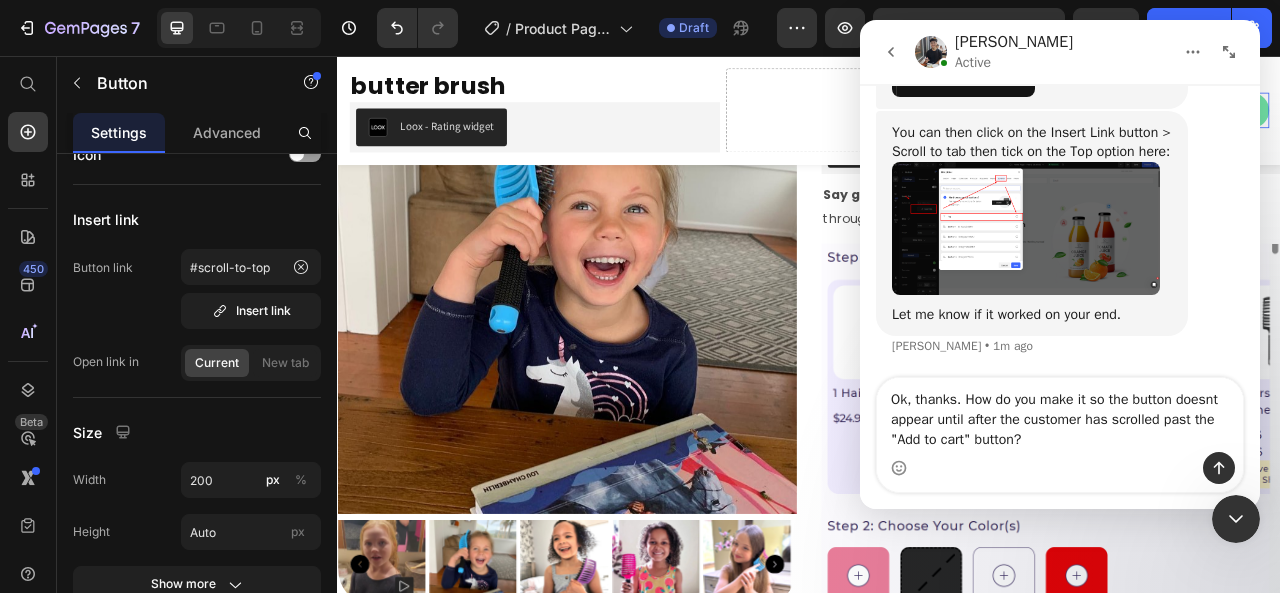 click on "Ok, thanks. How do you make it so the button doesnt appear until after the customer has scrolled past the  "Add to cart" button?" at bounding box center [1060, 415] 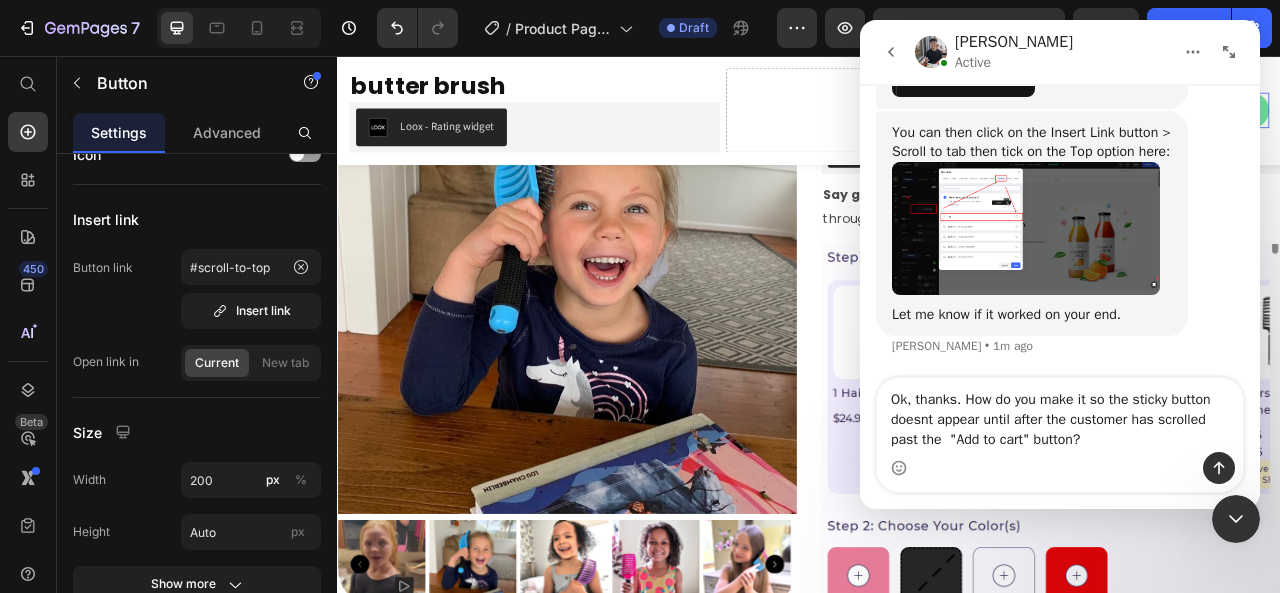type on "Ok, thanks. How do you make it so the sticky button doesnt appear until after the customer has scrolled past the  "Add to cart" button?" 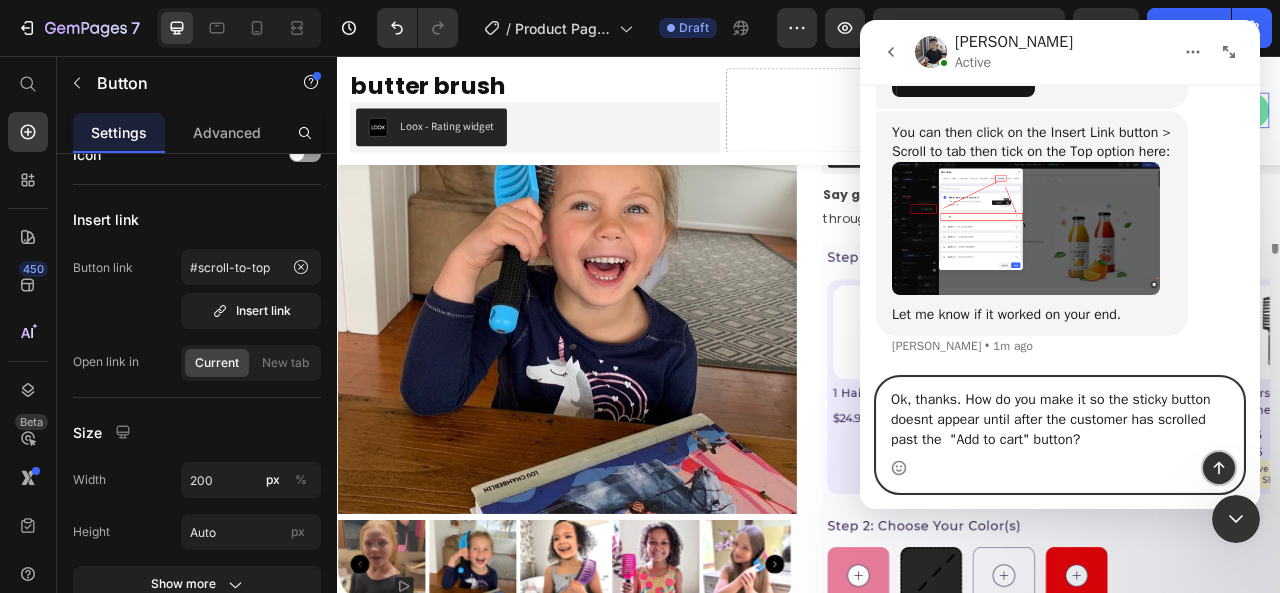click 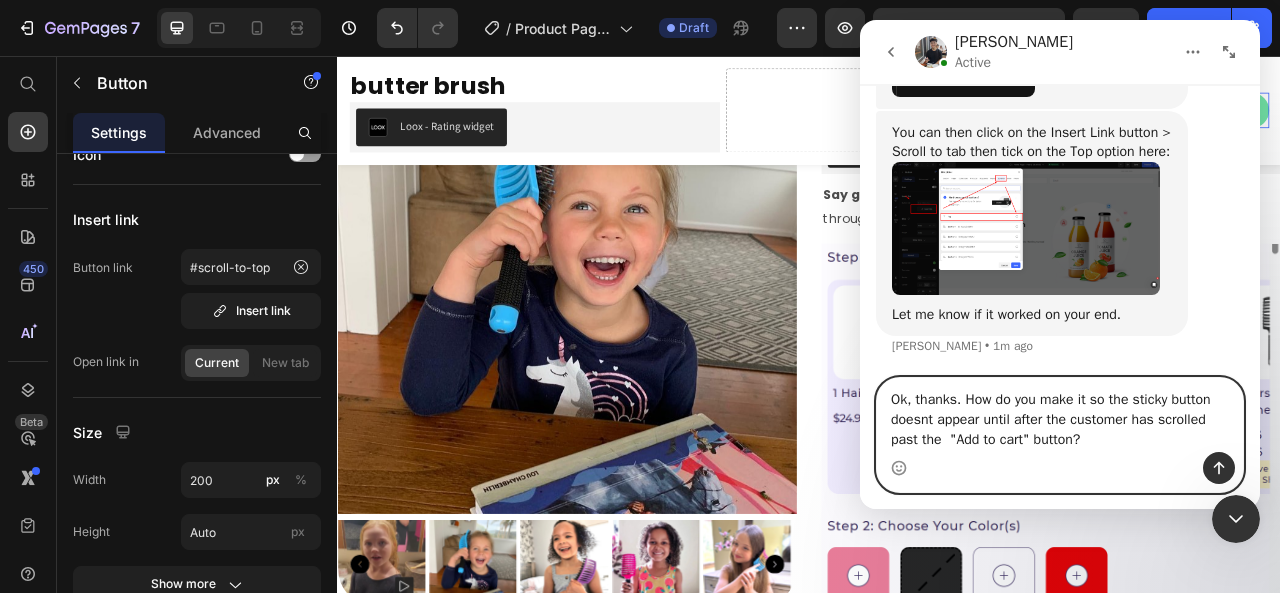 type 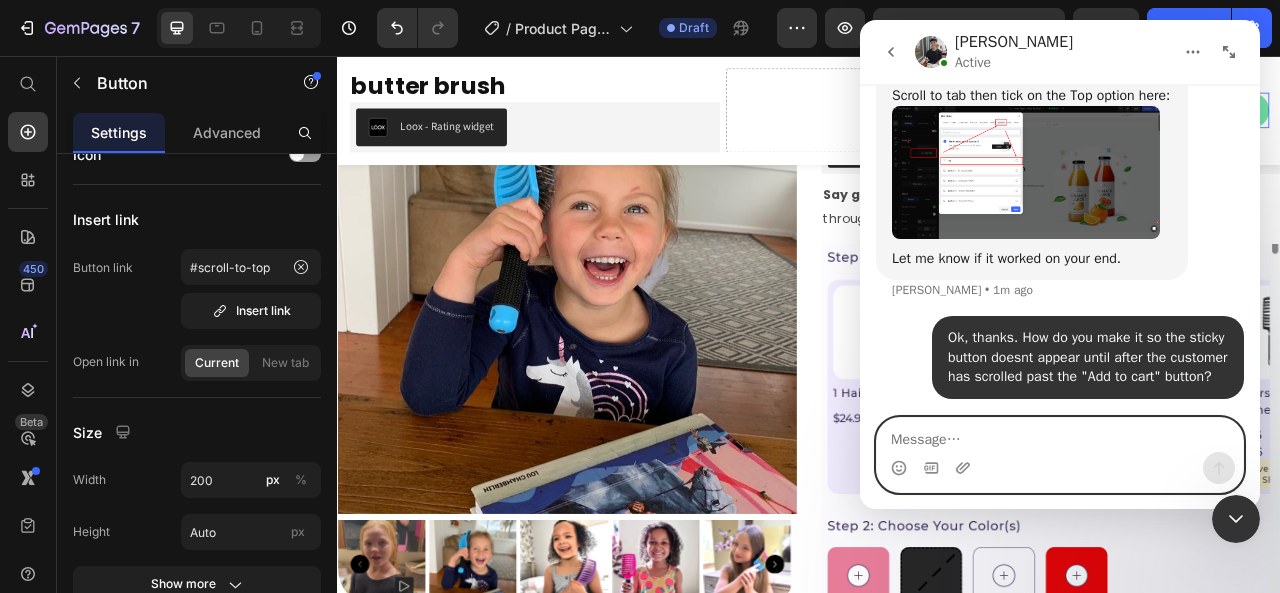 scroll, scrollTop: 1481, scrollLeft: 0, axis: vertical 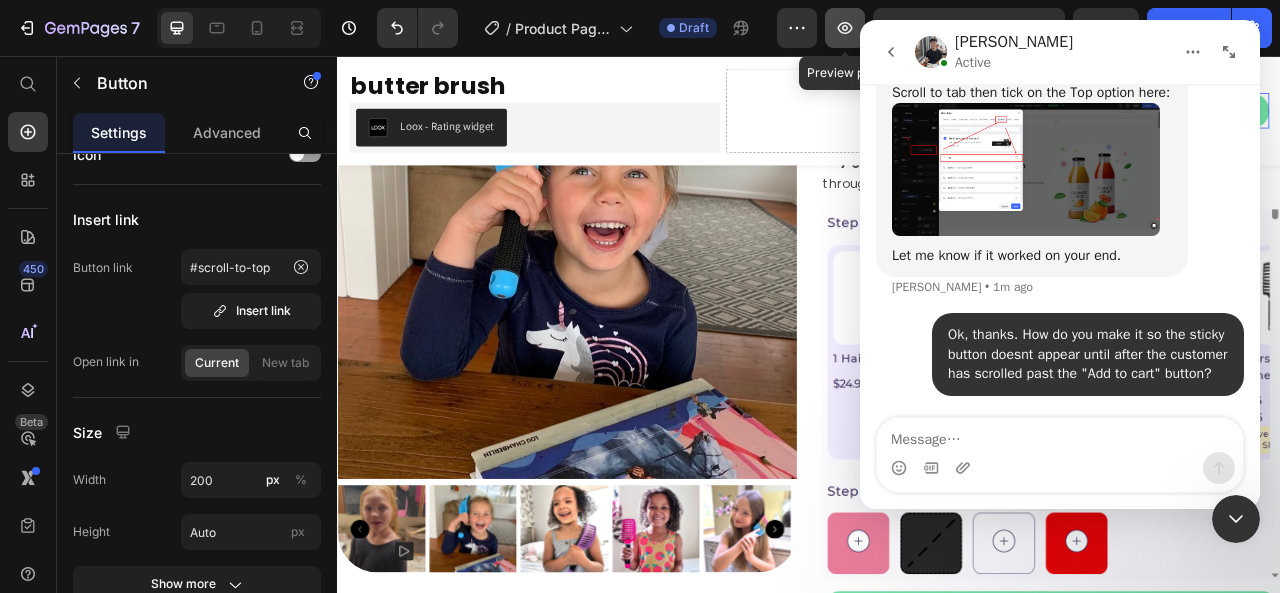 click 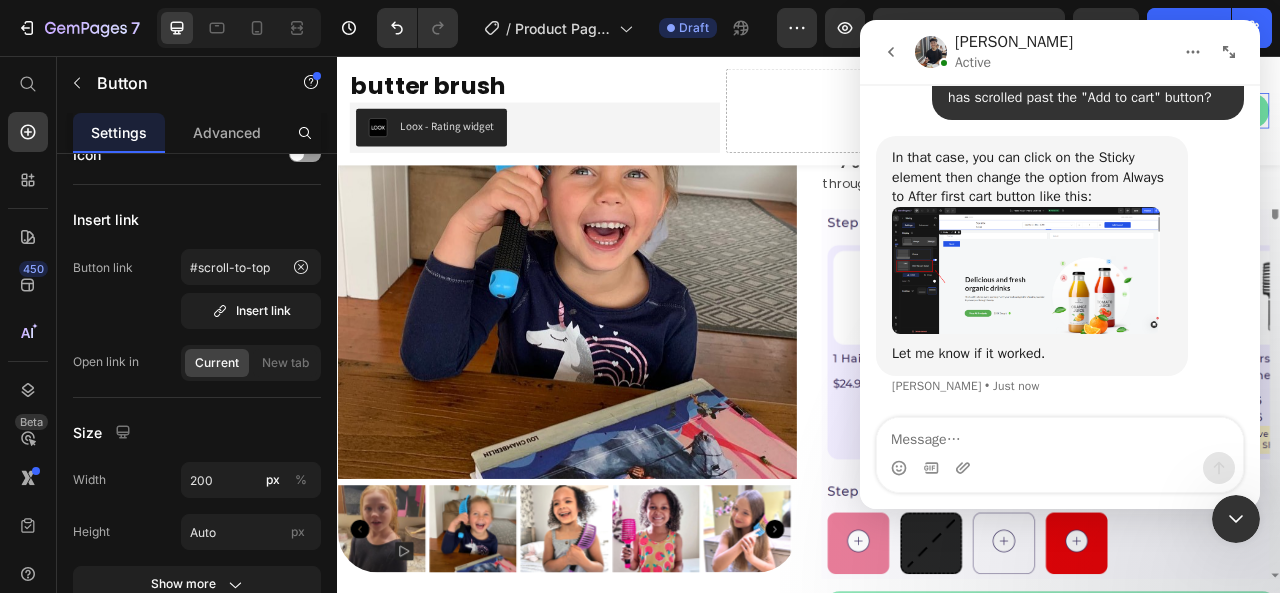 scroll, scrollTop: 0, scrollLeft: 0, axis: both 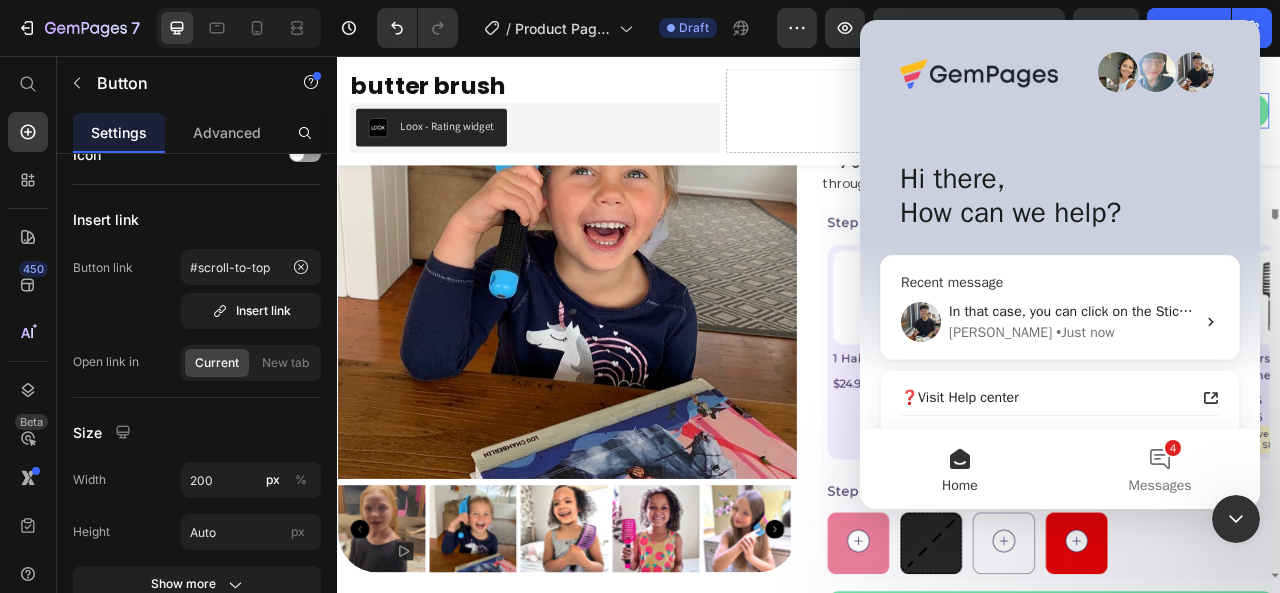 click on "[PERSON_NAME] •  Just now" at bounding box center [1072, 332] 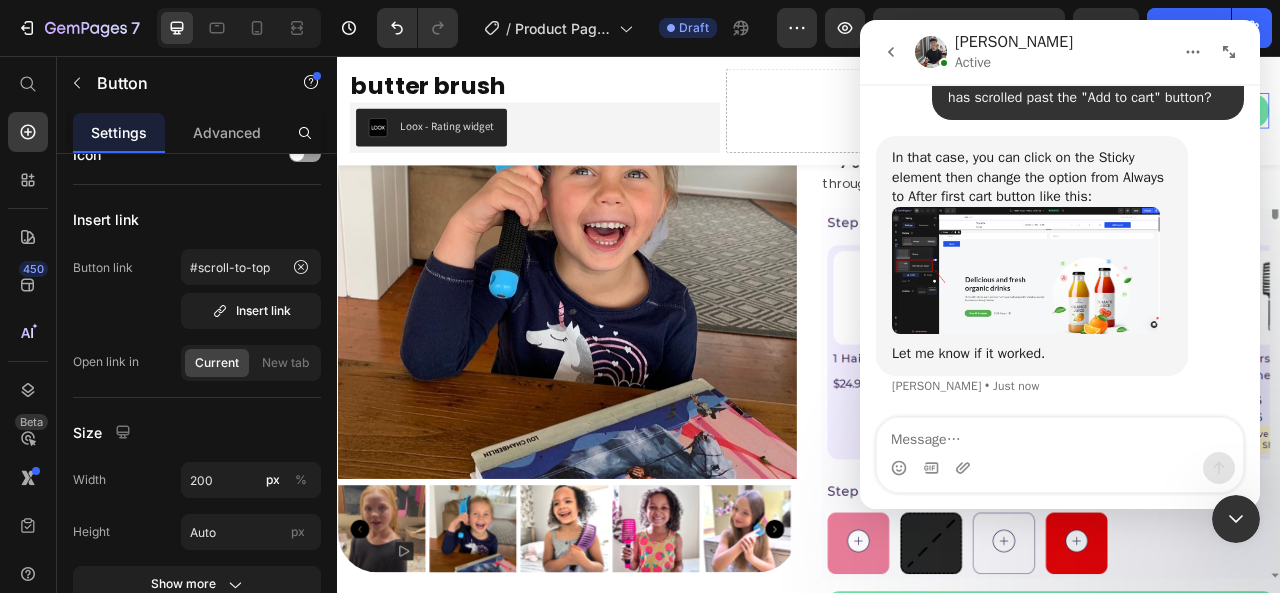 scroll, scrollTop: 1736, scrollLeft: 0, axis: vertical 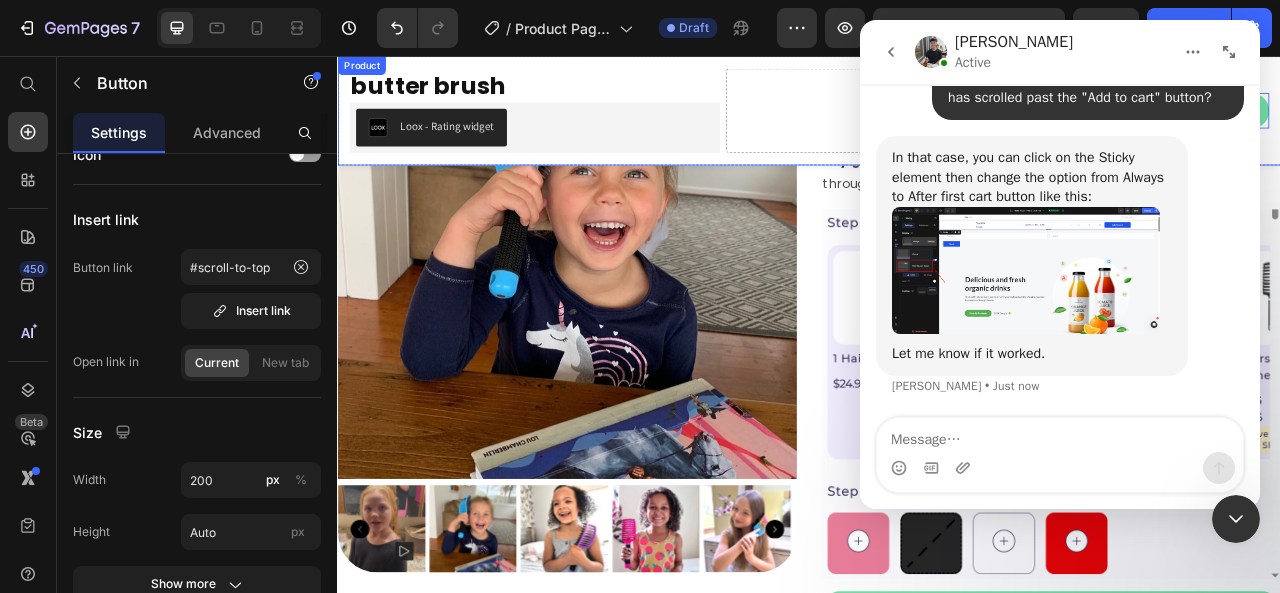 click on "butter brush Heading Loox - Rating widget Loox
Drop element here Row Shop Now Button   0 Product" at bounding box center [937, 125] 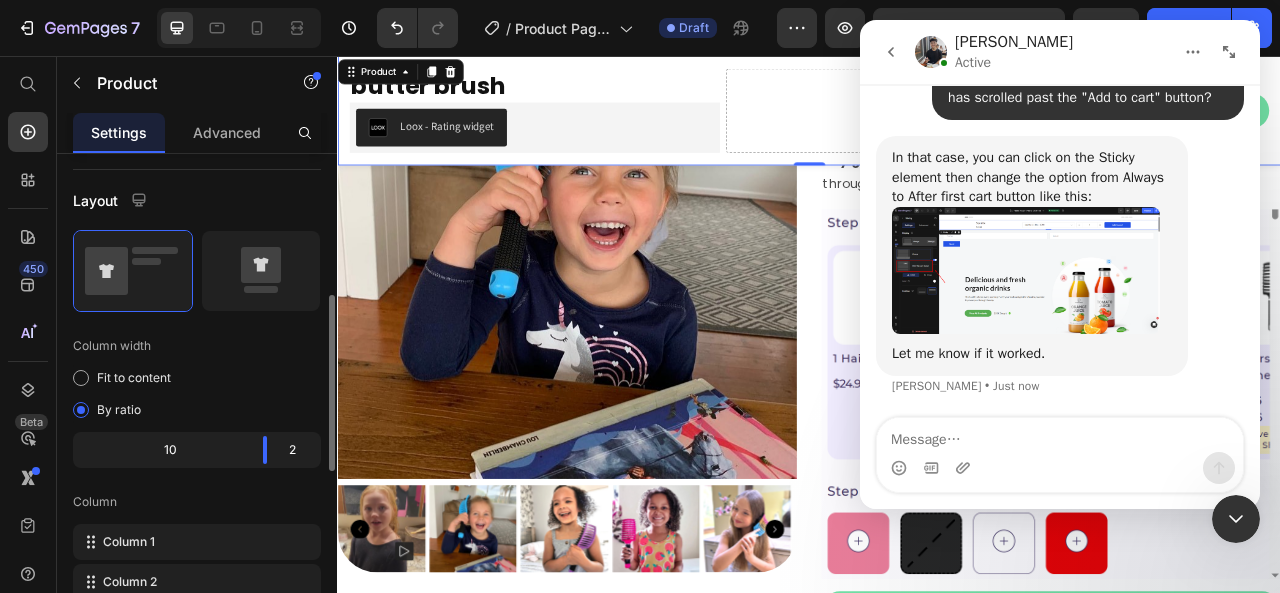 scroll, scrollTop: 397, scrollLeft: 0, axis: vertical 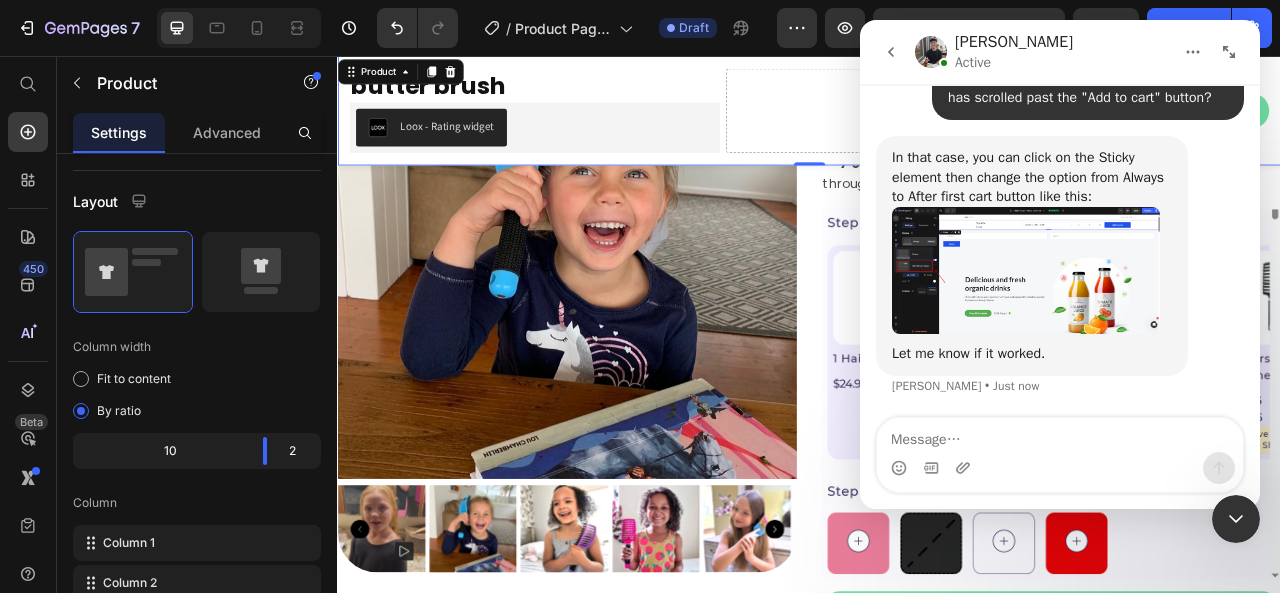 click on "butter brush Heading Loox - Rating widget Loox
Drop element here Row Shop Now Button Product   0" at bounding box center (937, 125) 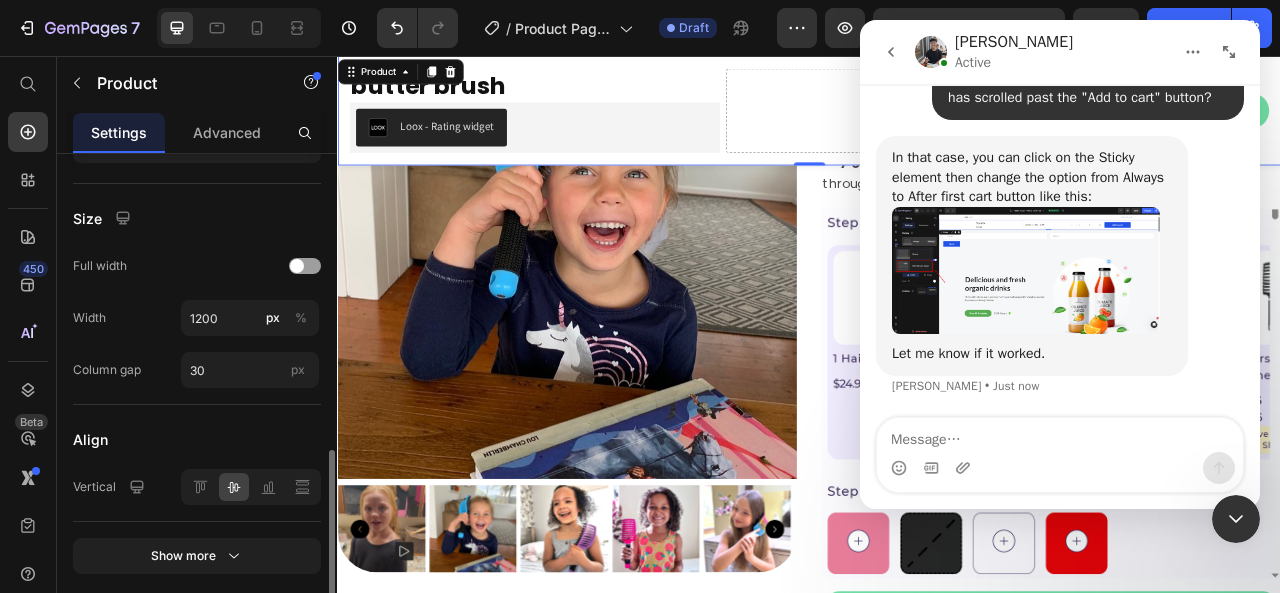 scroll, scrollTop: 904, scrollLeft: 0, axis: vertical 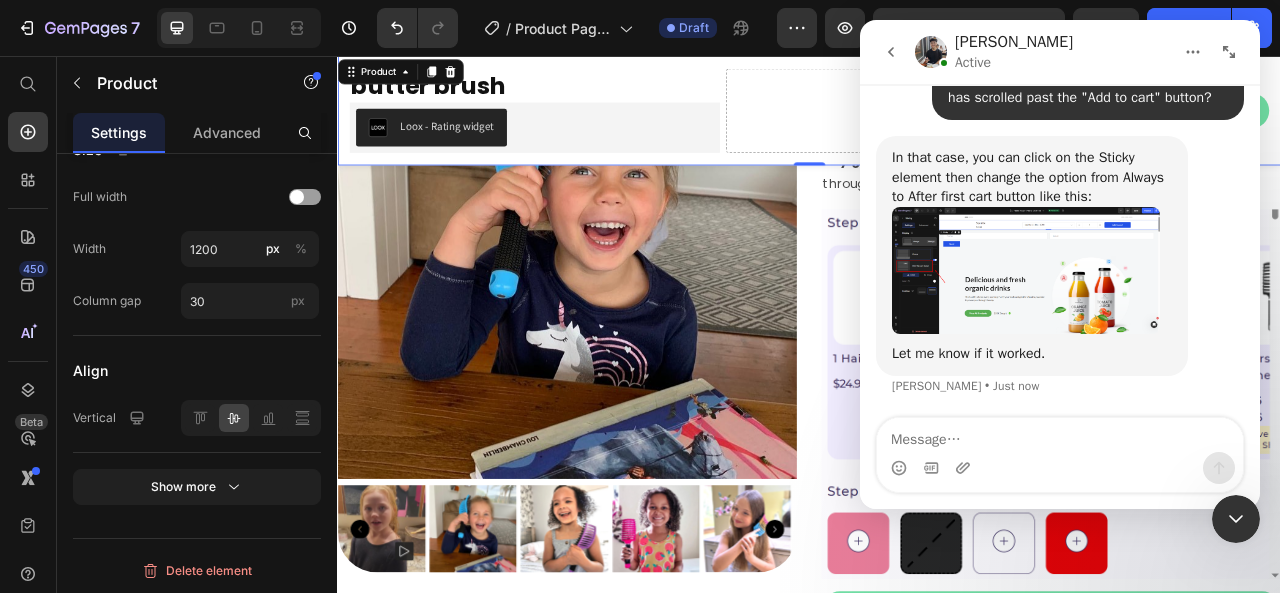 drag, startPoint x: 1225, startPoint y: 516, endPoint x: 2208, endPoint y: 979, distance: 1086.5809 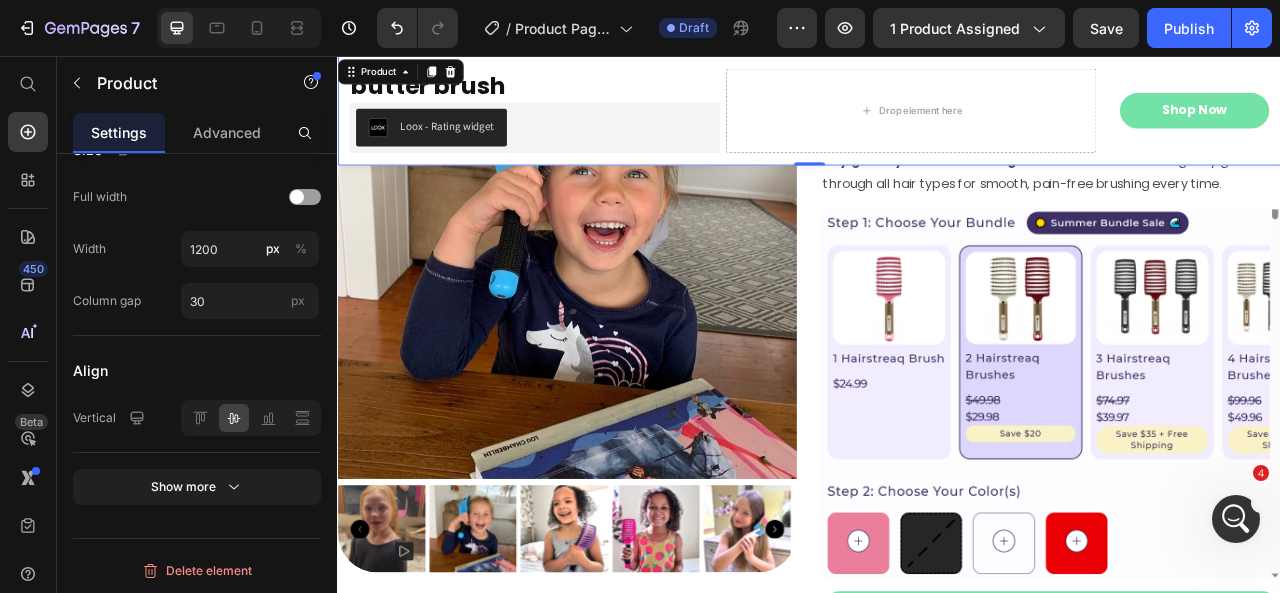 click on "Shop Now Button" at bounding box center [1427, 125] 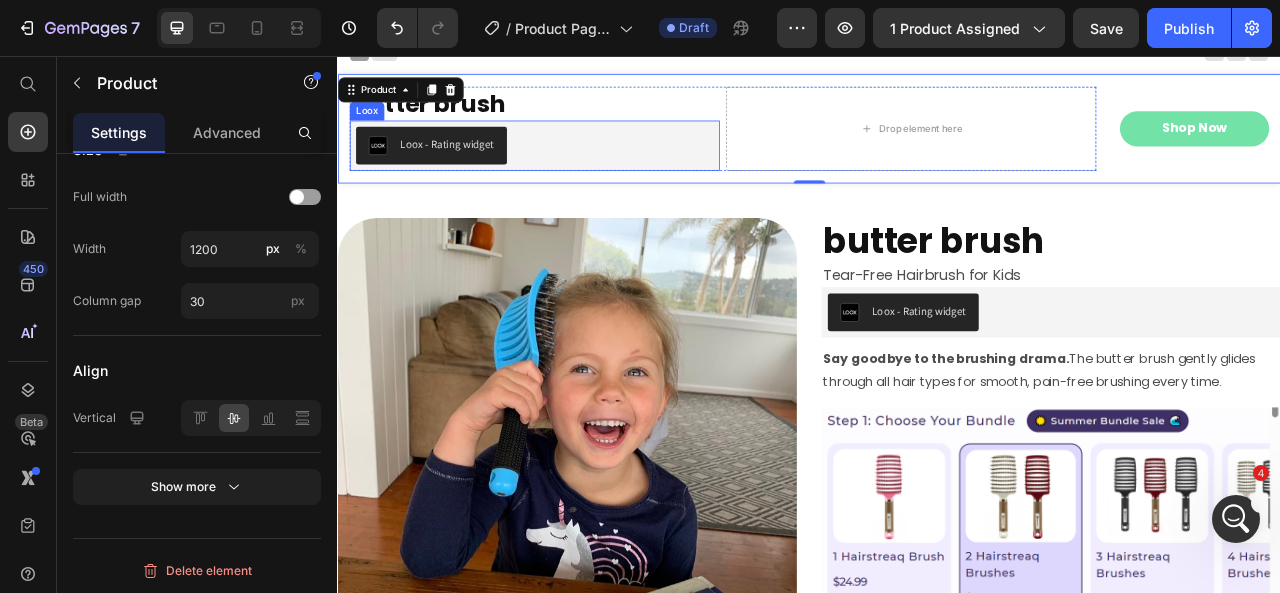 scroll, scrollTop: 0, scrollLeft: 0, axis: both 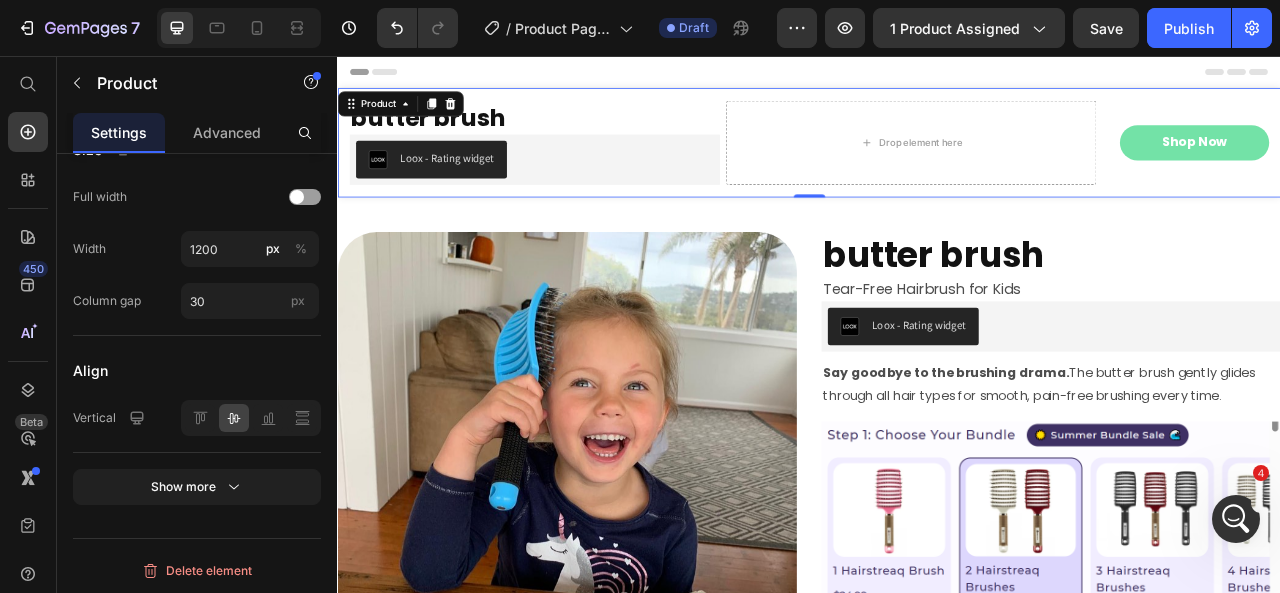 click on "butter brush Heading Loox - Rating widget Loox
Drop element here Row Shop Now Button Product   0" at bounding box center [937, 166] 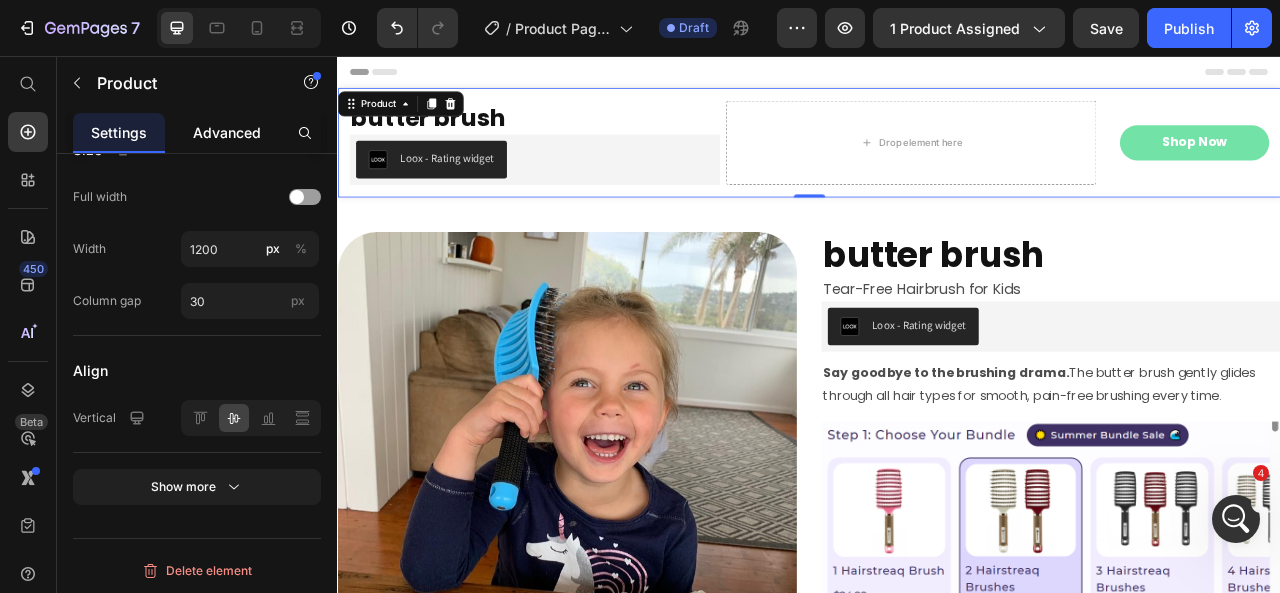 click on "Advanced" at bounding box center [227, 132] 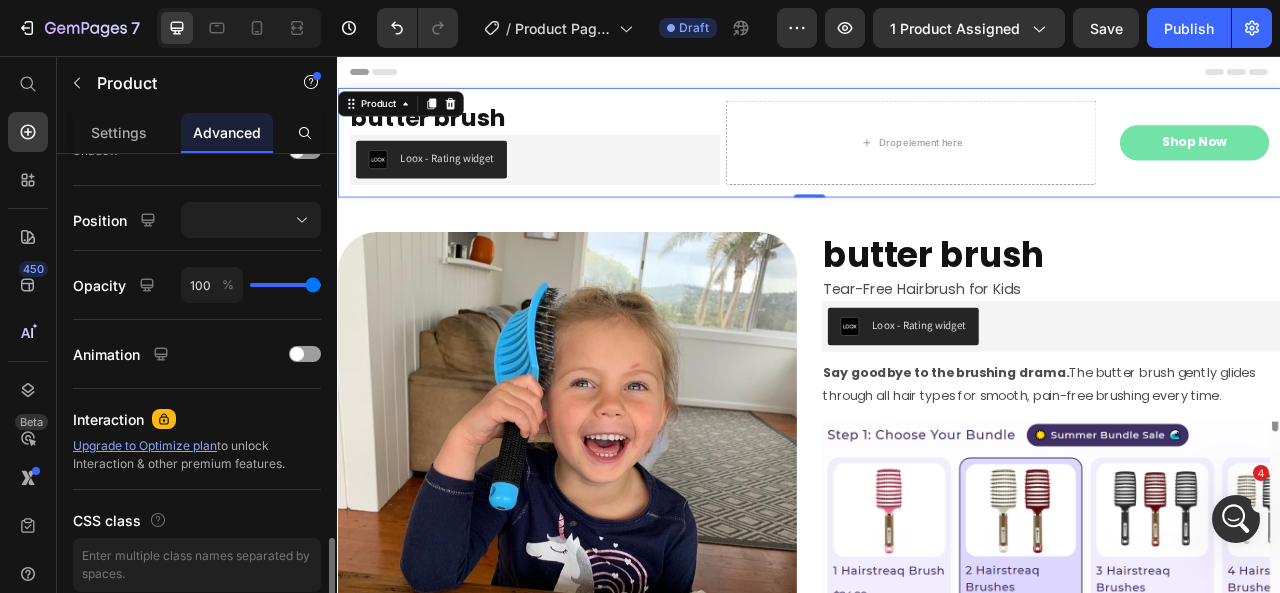 scroll, scrollTop: 769, scrollLeft: 0, axis: vertical 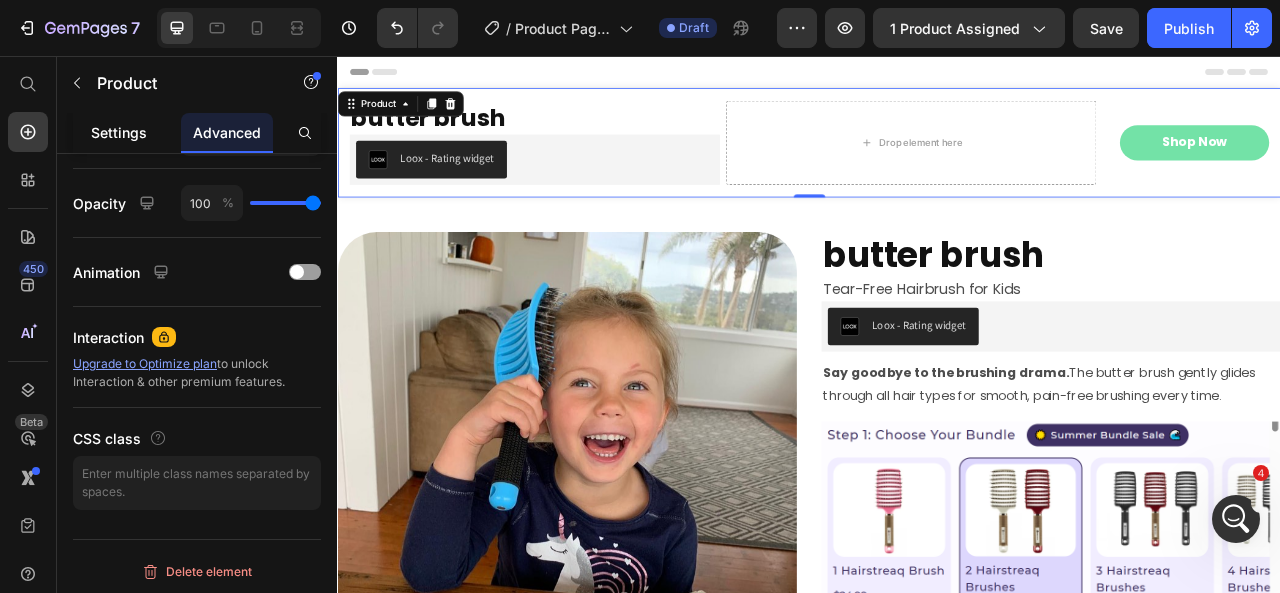 click on "Settings" 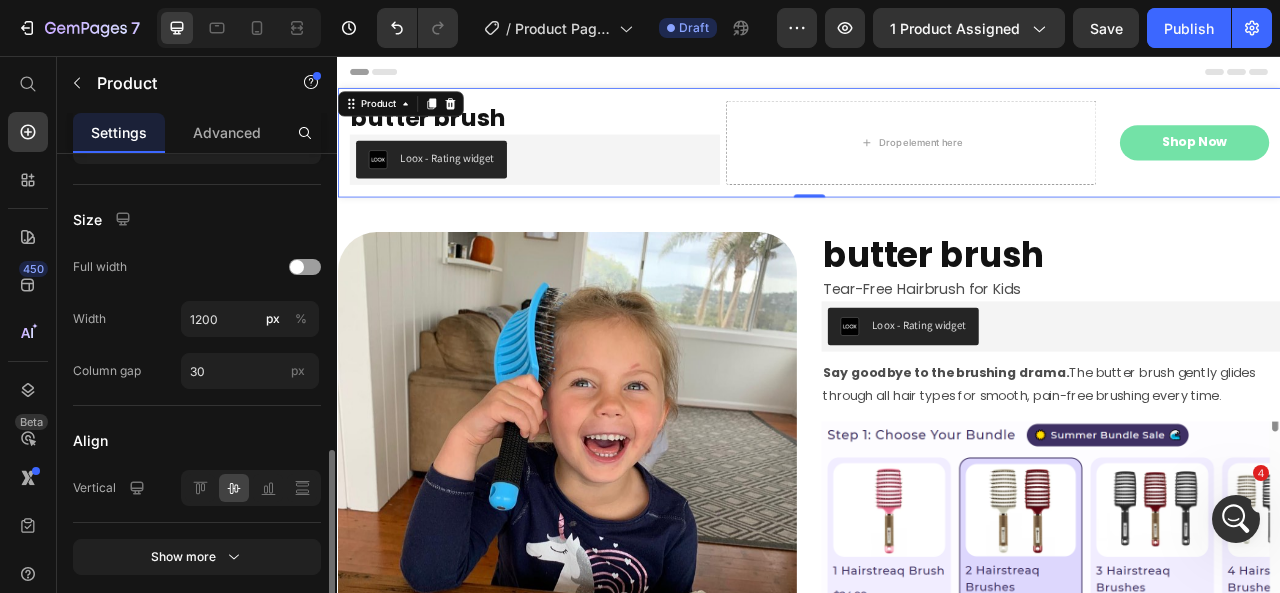 scroll, scrollTop: 904, scrollLeft: 0, axis: vertical 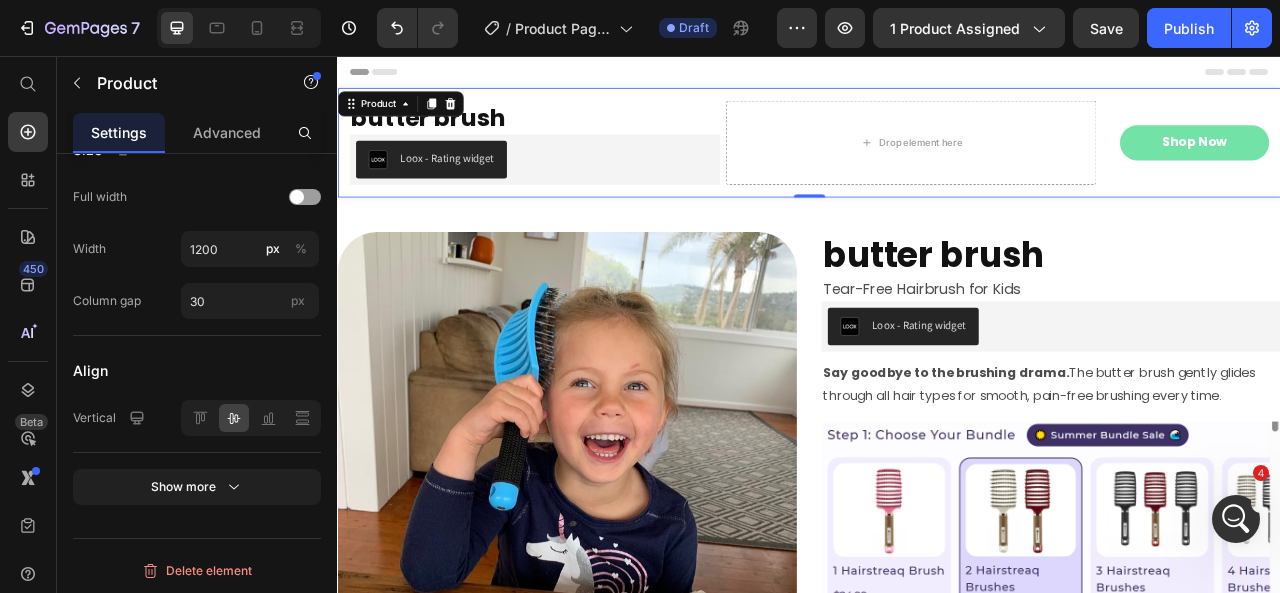 click 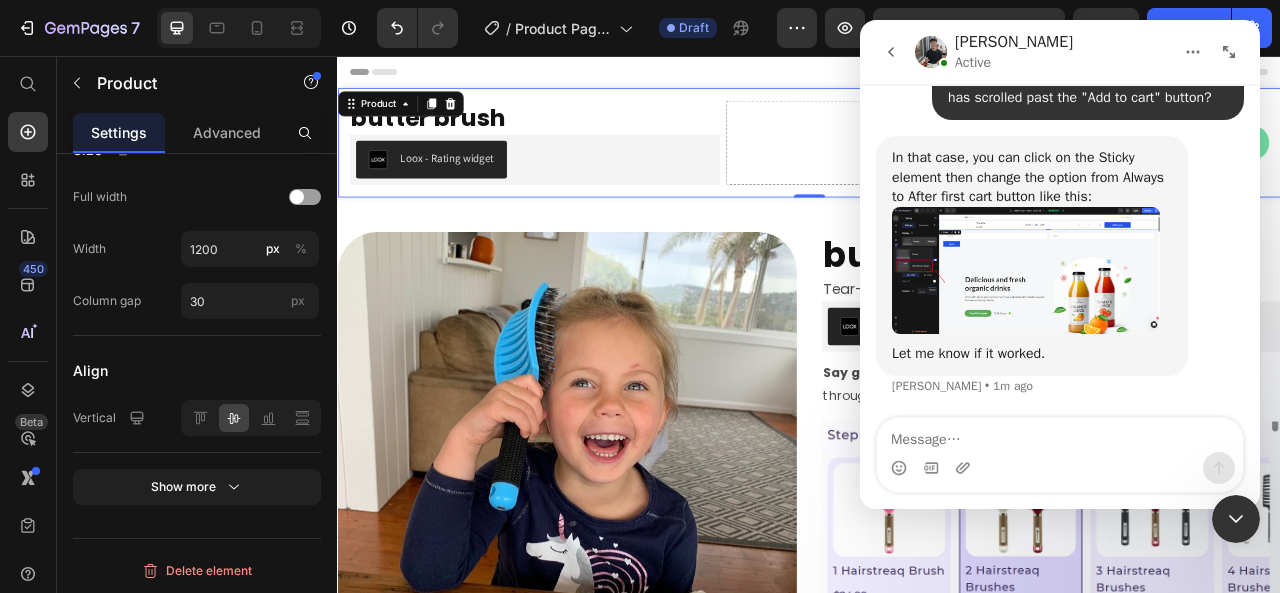 scroll, scrollTop: 1736, scrollLeft: 0, axis: vertical 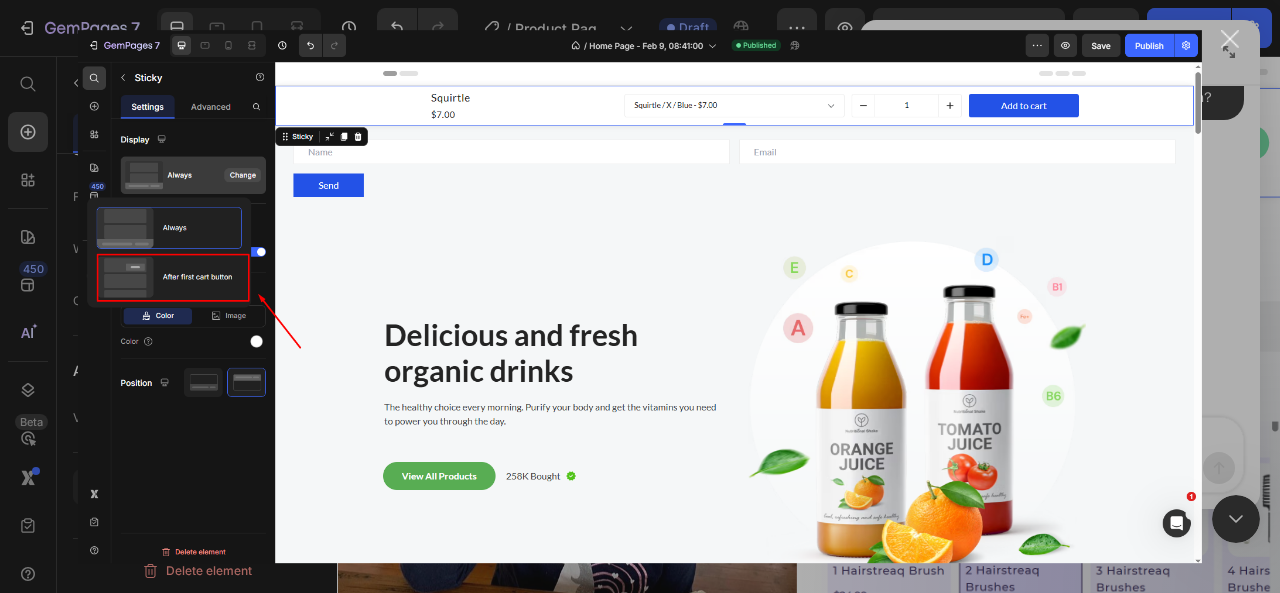 click at bounding box center (1230, 39) 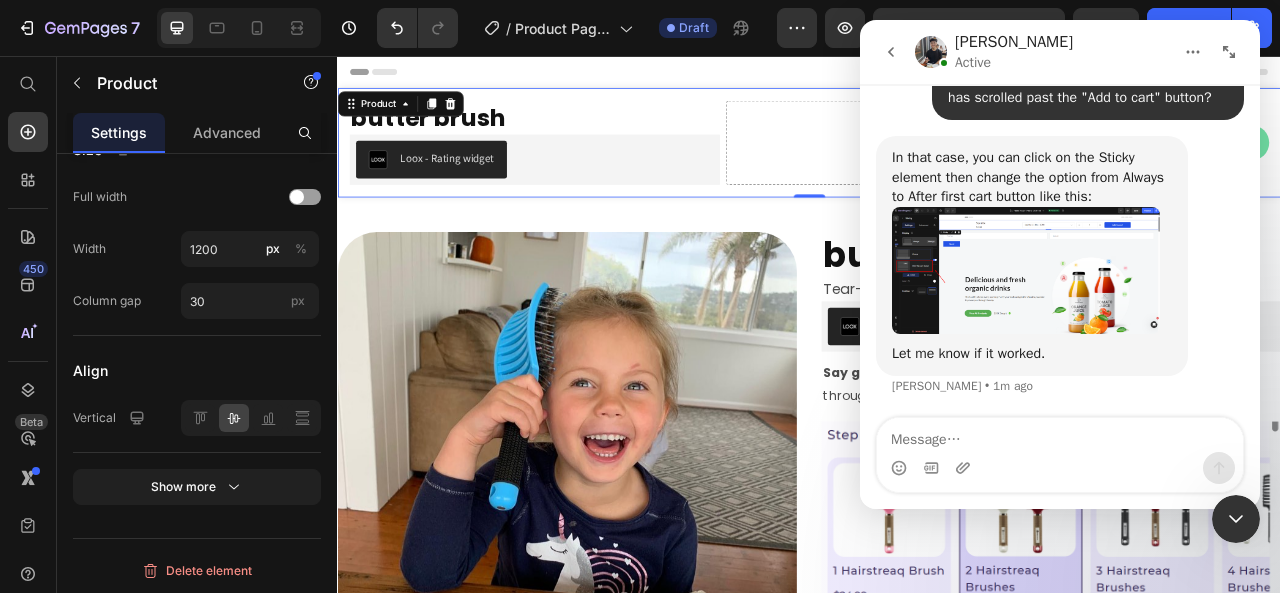 click on "butter brush Heading Loox - Rating widget Loox
Drop element here Row Shop Now Button Product   0" at bounding box center [937, 166] 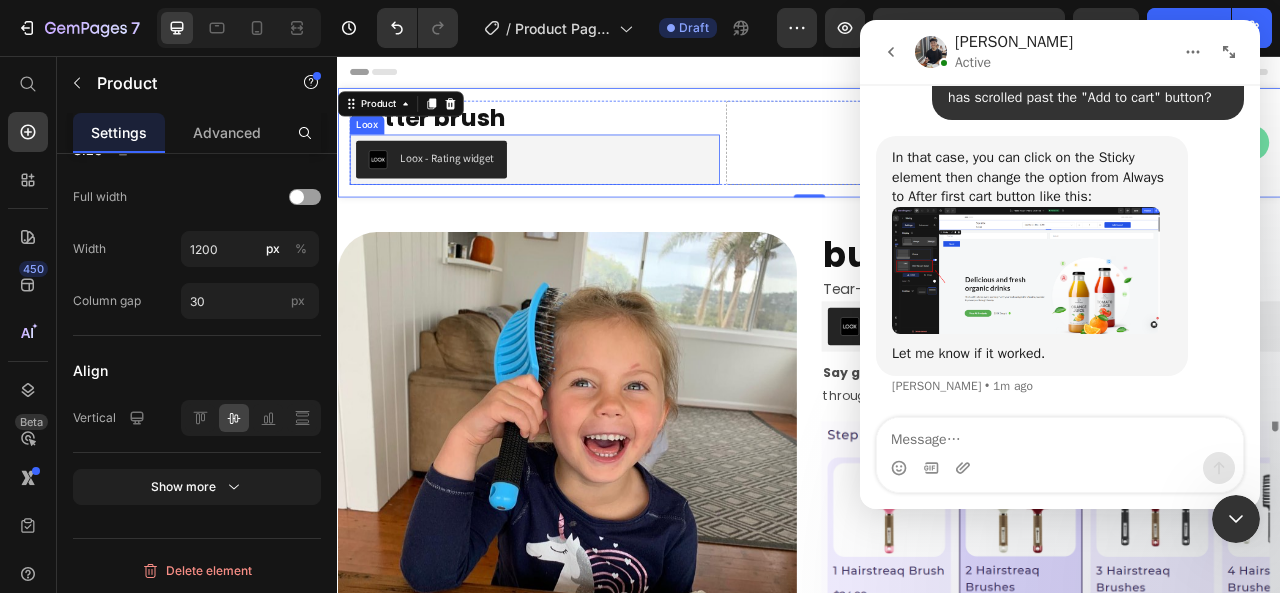 click on "Loox - Rating widget" at bounding box center [587, 188] 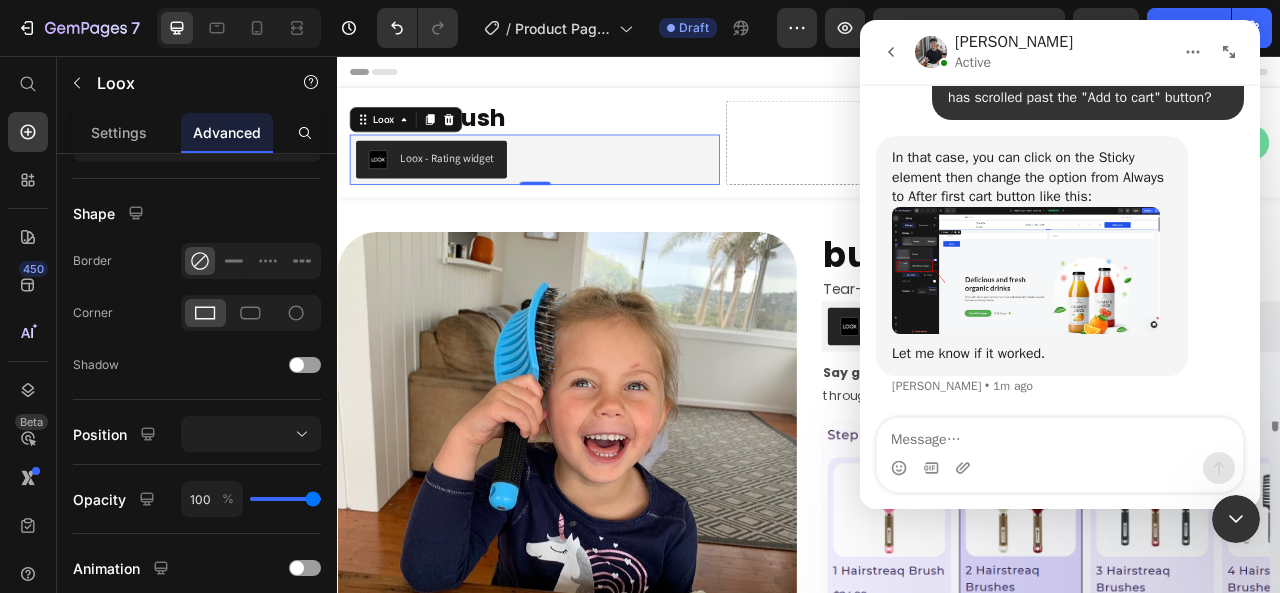 scroll, scrollTop: 0, scrollLeft: 0, axis: both 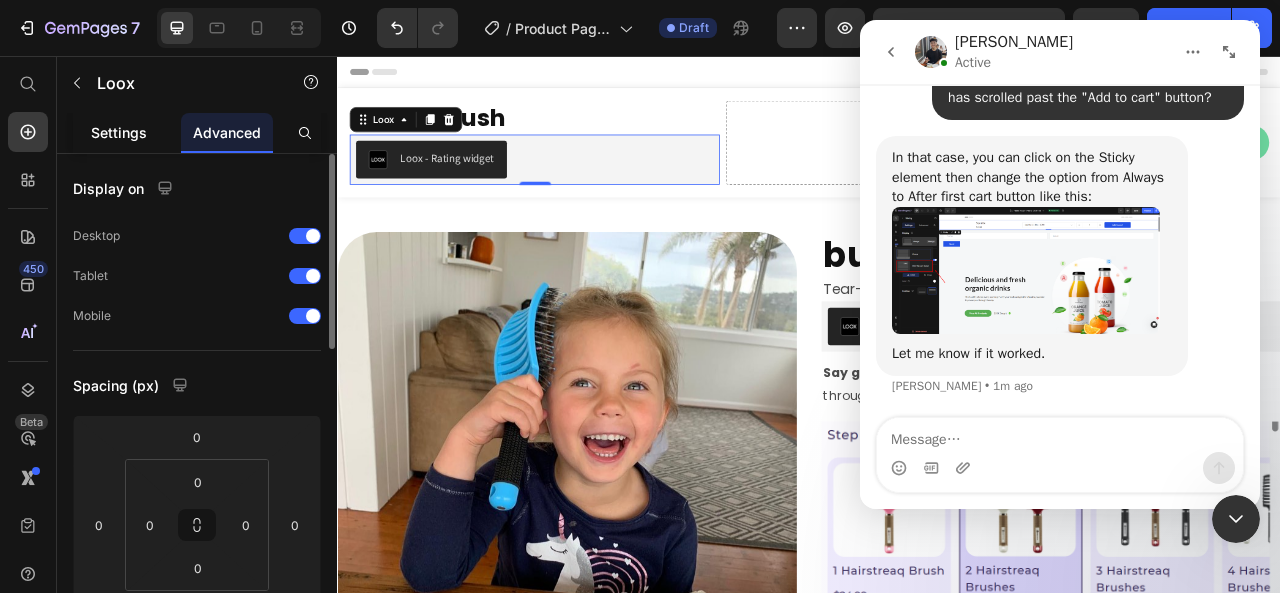 click on "Settings" at bounding box center [119, 132] 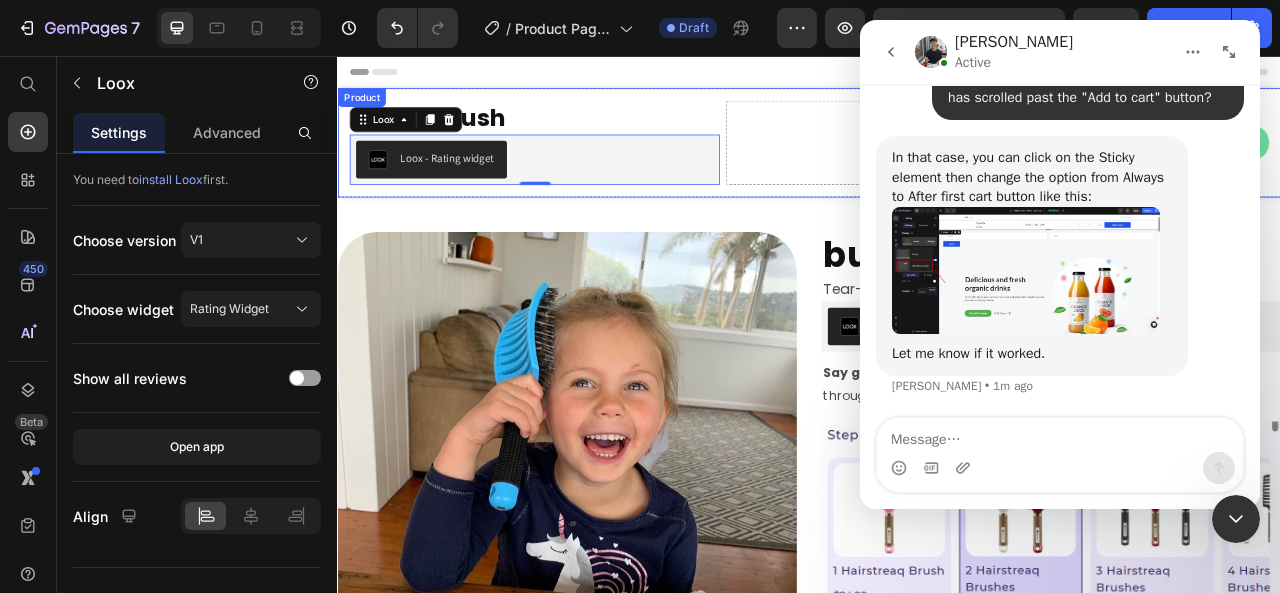 click on "butter brush Heading Loox - Rating widget Loox   0
Drop element here Row Shop Now Button Product" at bounding box center (937, 166) 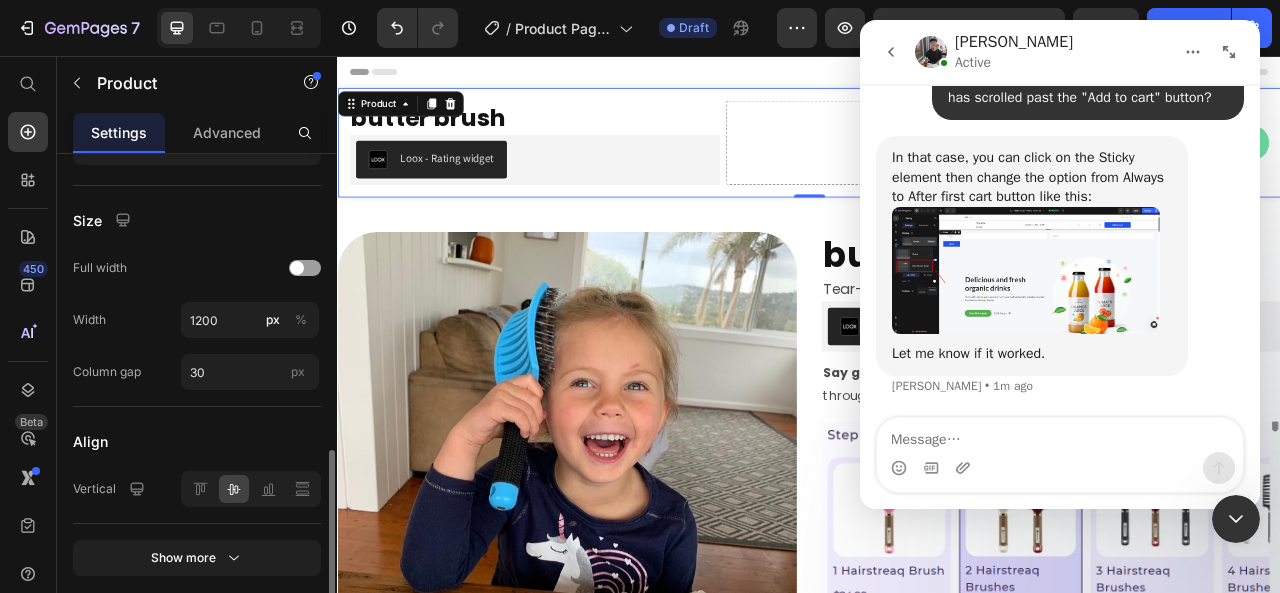 scroll, scrollTop: 904, scrollLeft: 0, axis: vertical 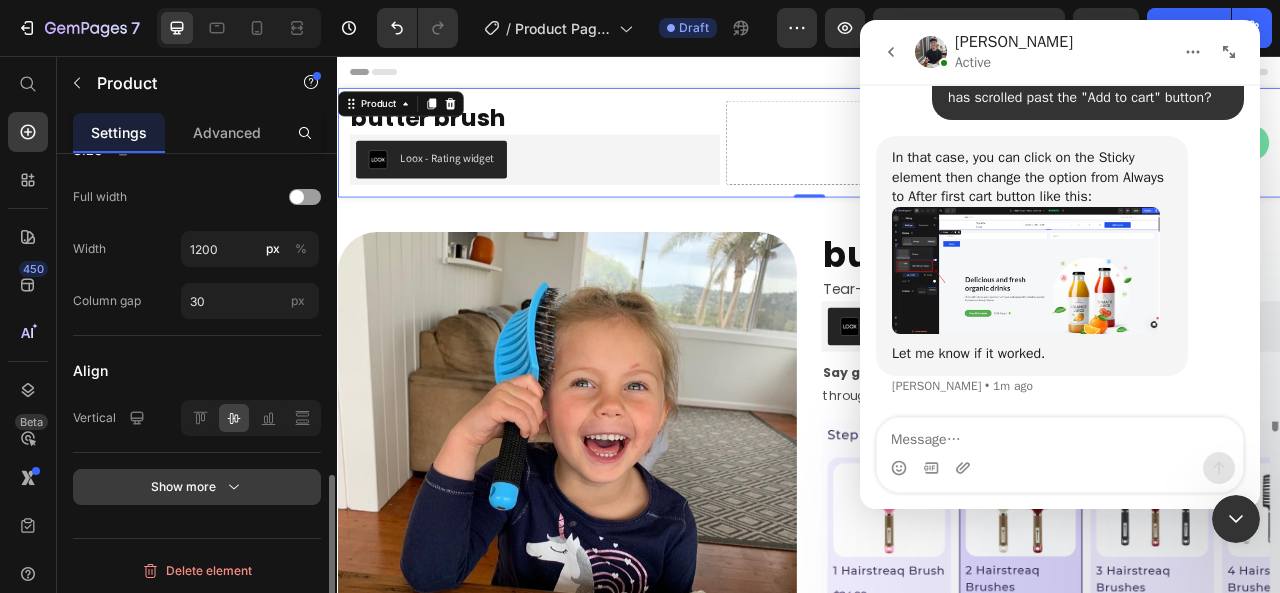click on "Show more" at bounding box center [197, 487] 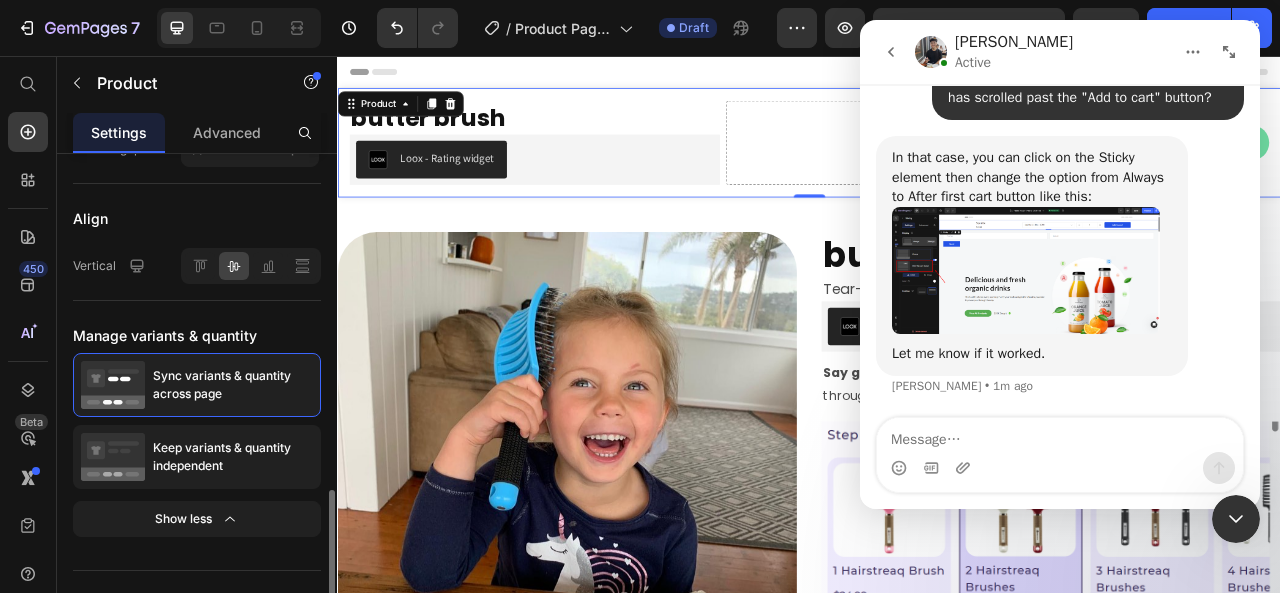 scroll, scrollTop: 1086, scrollLeft: 0, axis: vertical 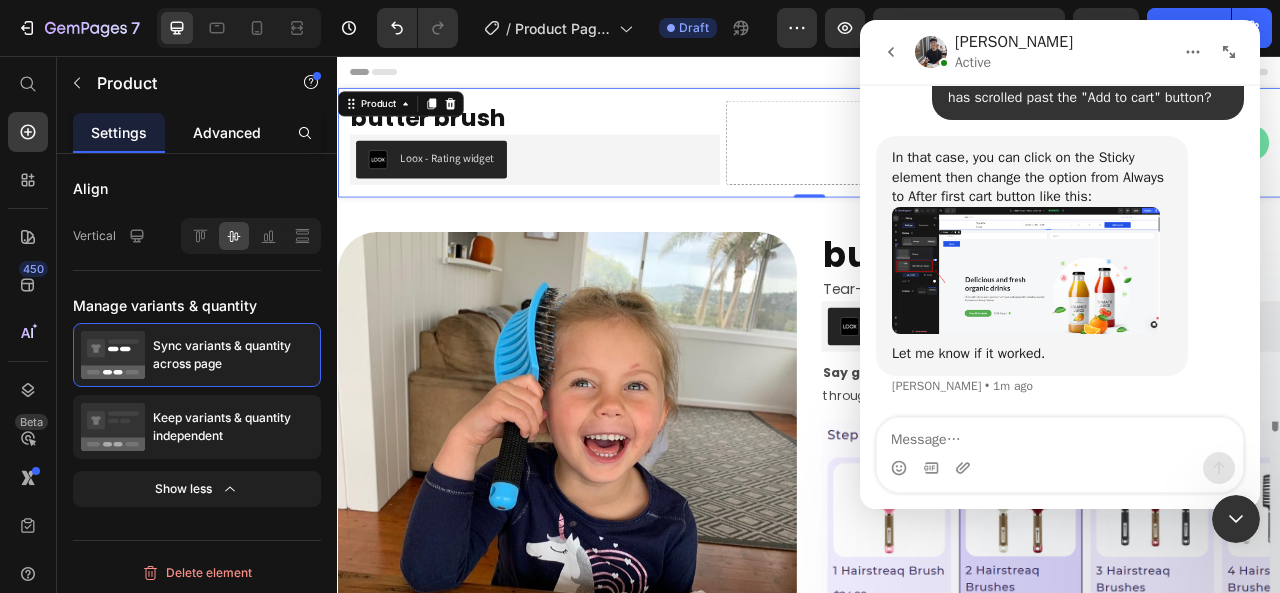 click on "Advanced" 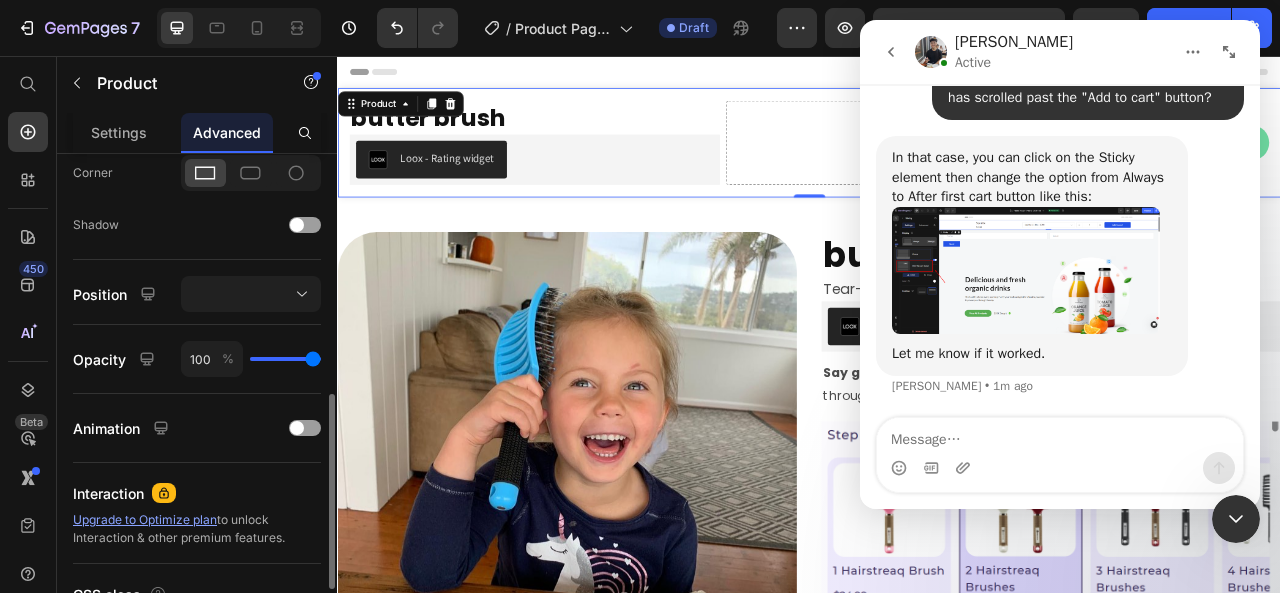scroll, scrollTop: 641, scrollLeft: 0, axis: vertical 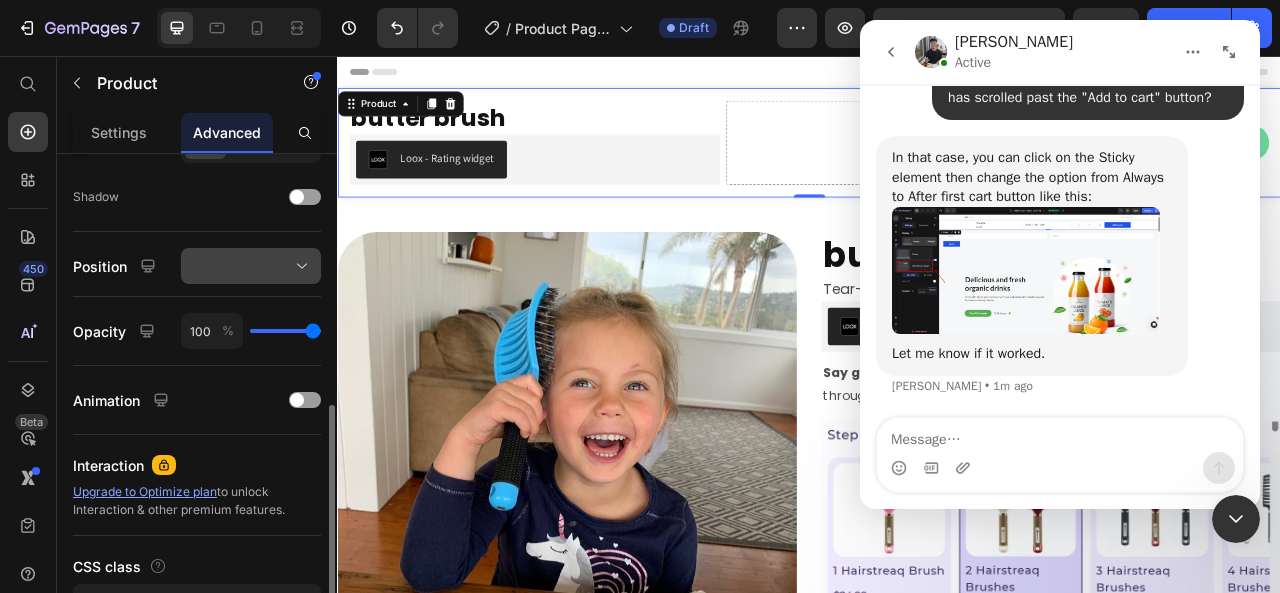 click at bounding box center (251, 266) 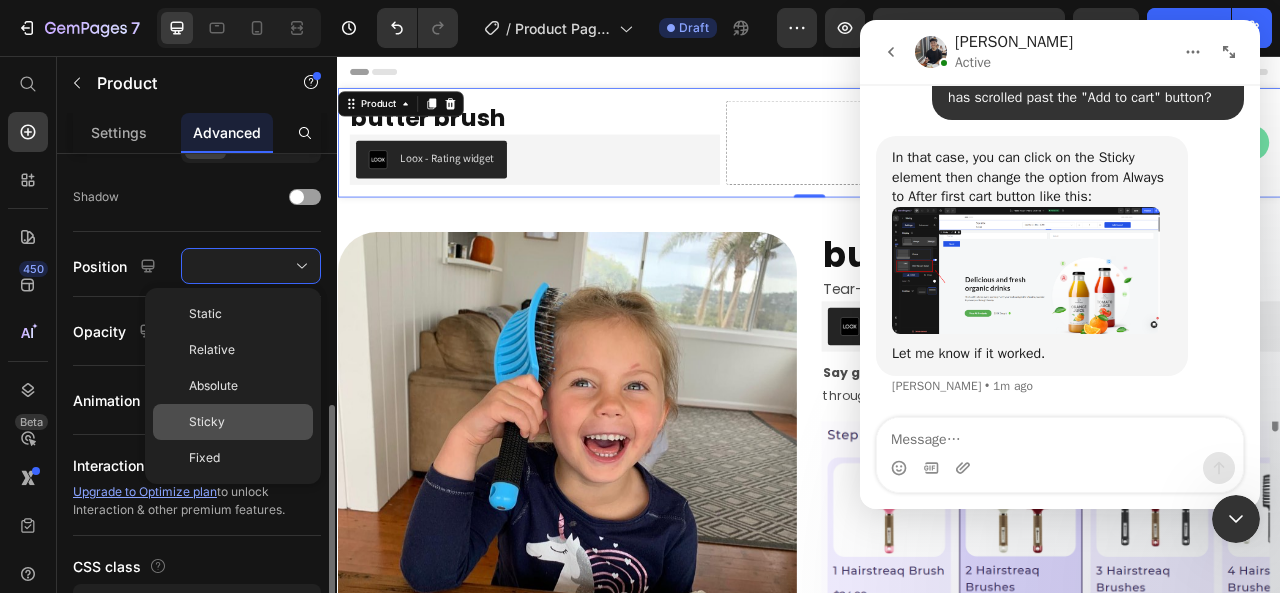 click on "Sticky" at bounding box center (207, 422) 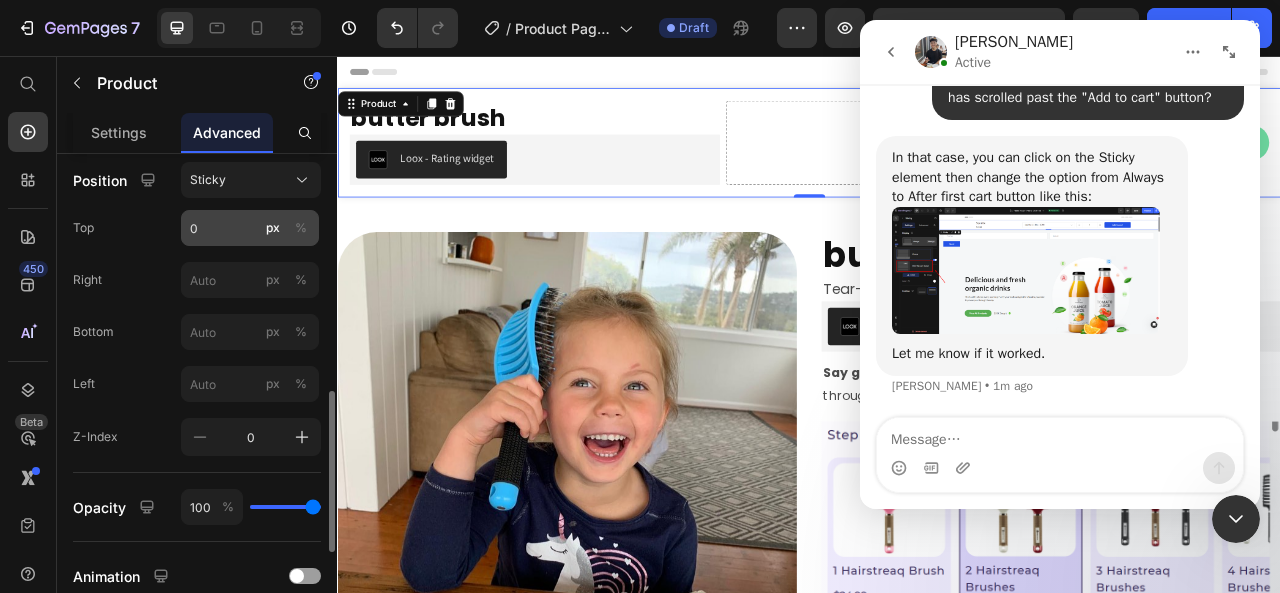 scroll, scrollTop: 630, scrollLeft: 0, axis: vertical 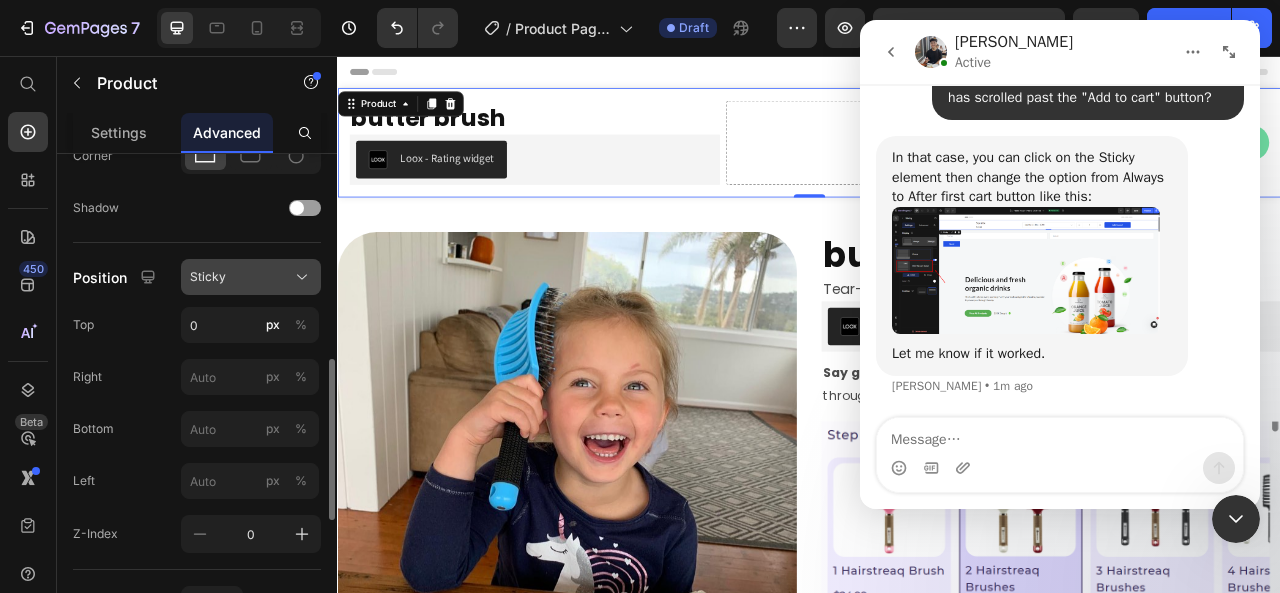 click on "Sticky" 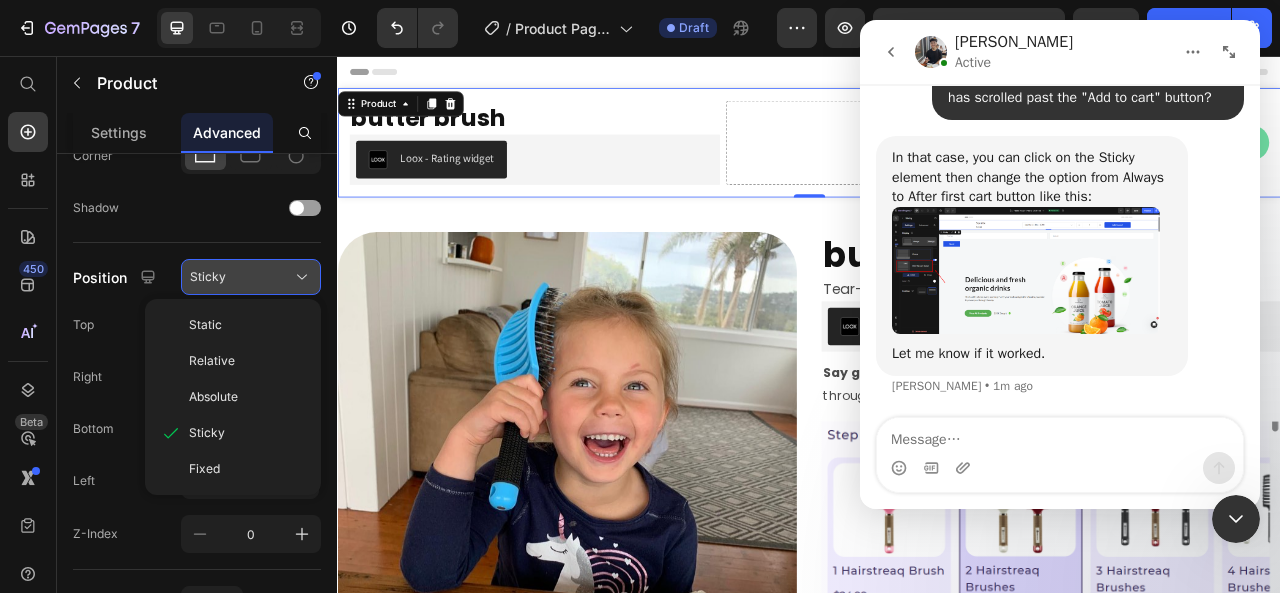 click on "Sticky" at bounding box center (251, 277) 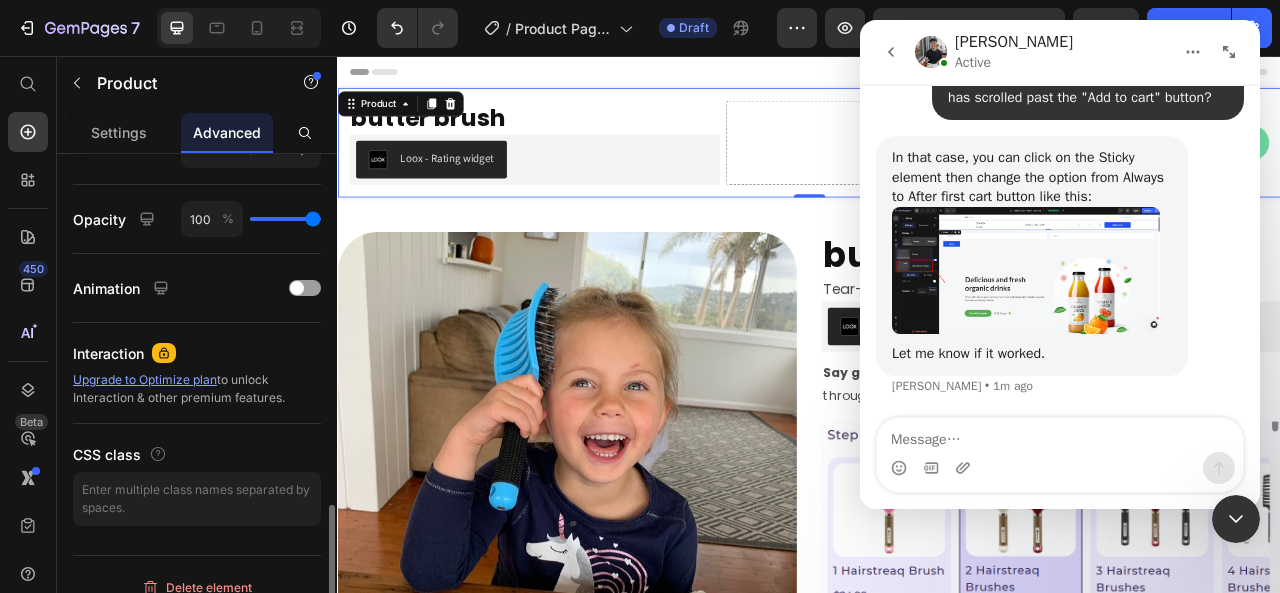 scroll, scrollTop: 1030, scrollLeft: 0, axis: vertical 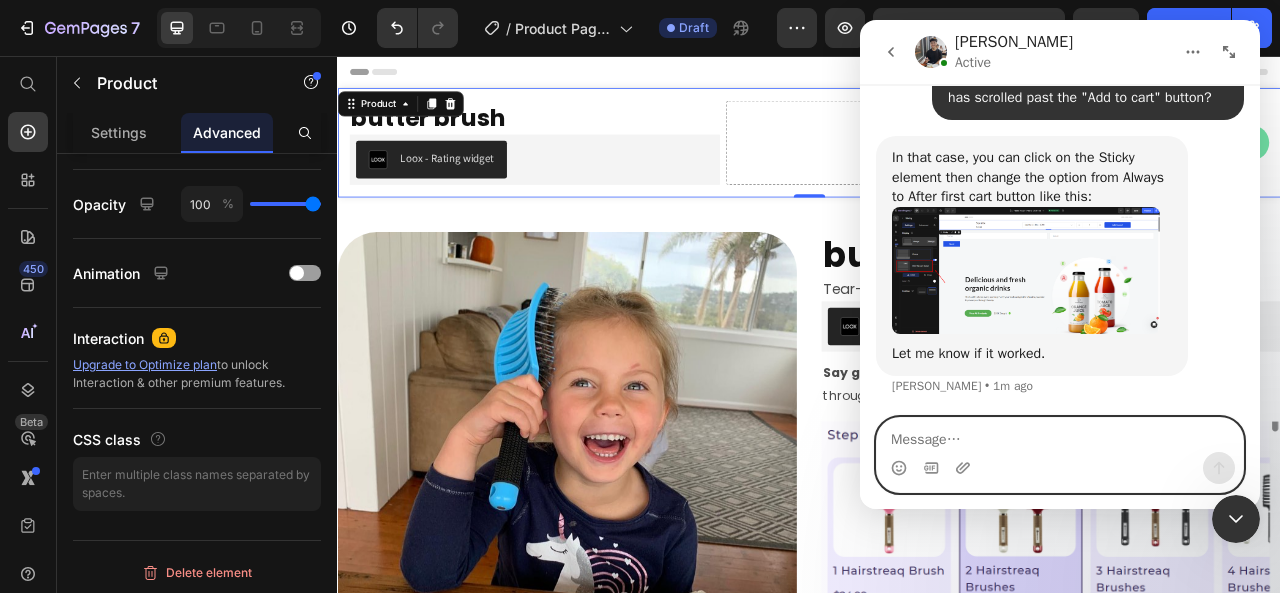 click at bounding box center (1060, 435) 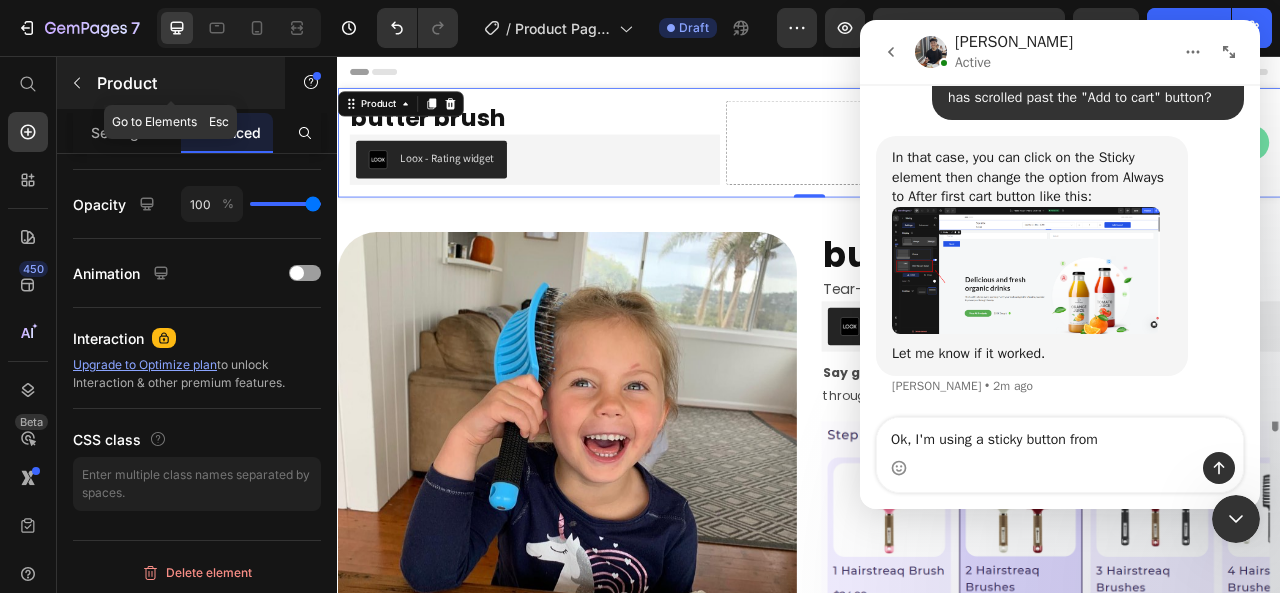click at bounding box center [77, 83] 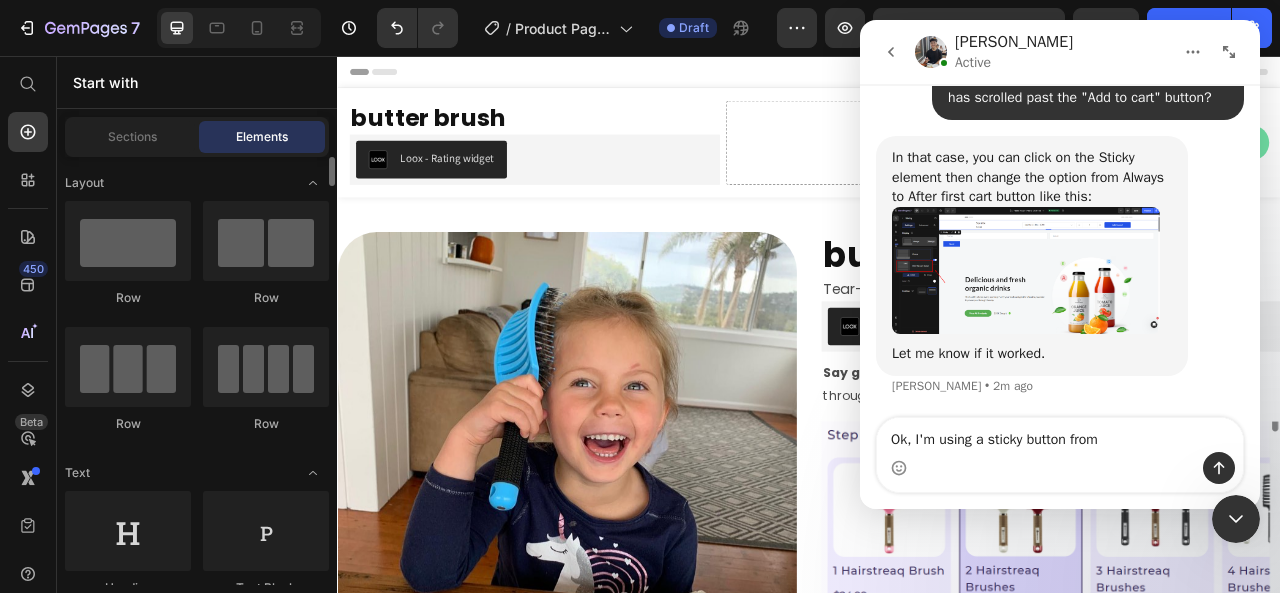 scroll, scrollTop: 0, scrollLeft: 0, axis: both 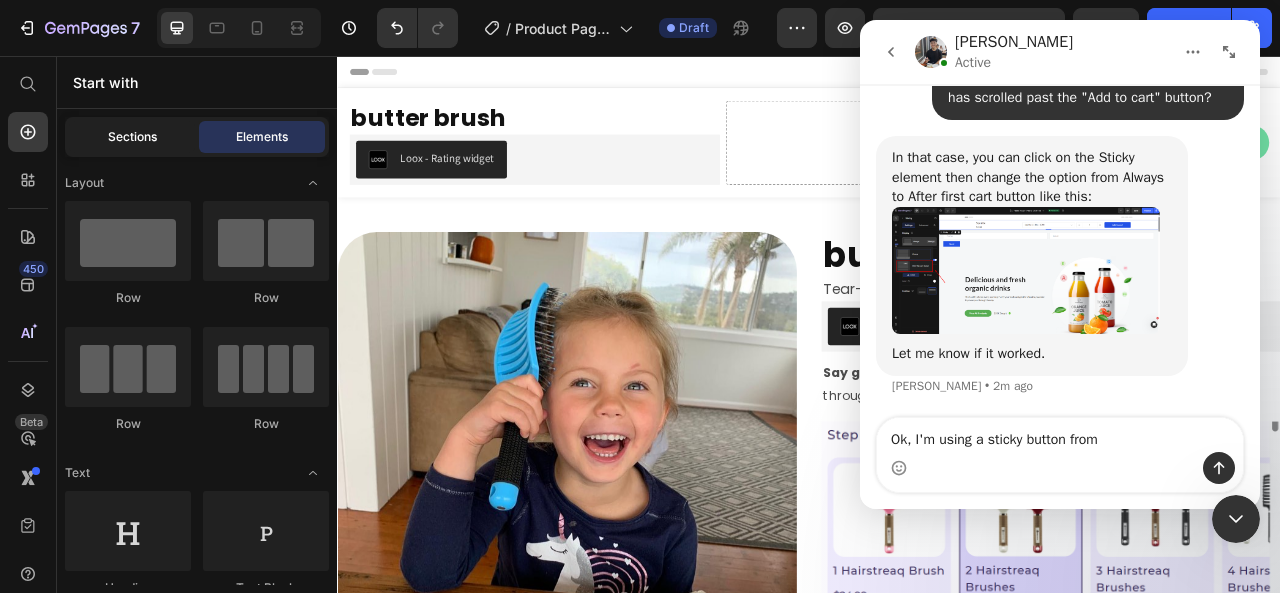 click on "Sections" 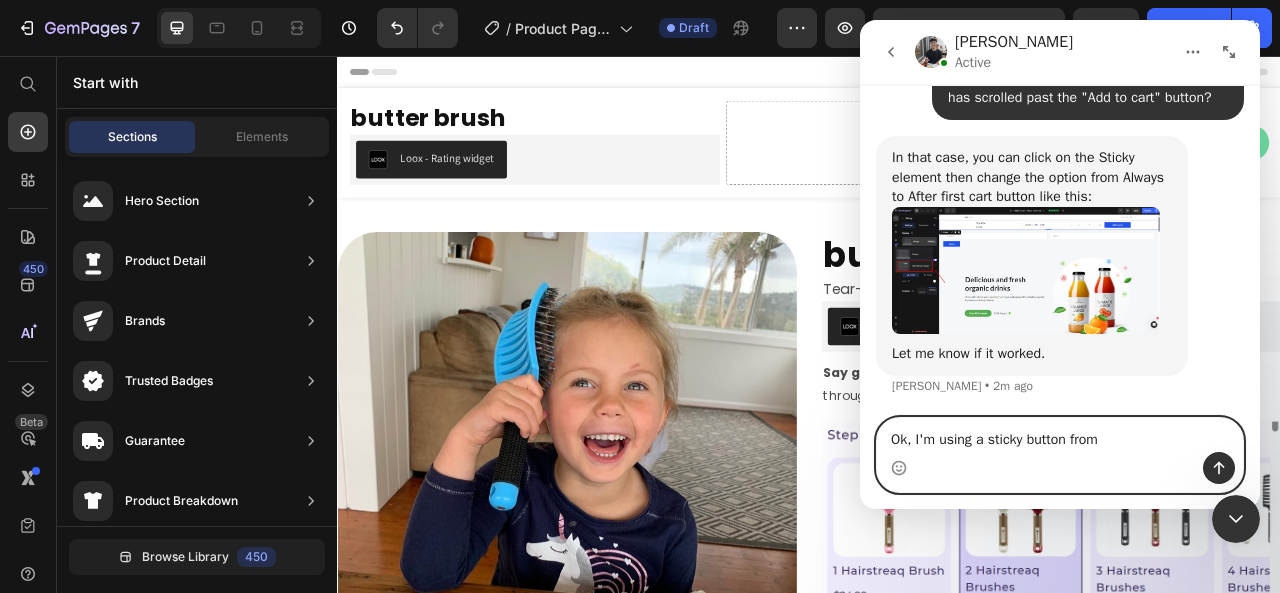 click on "Ok, I'm using a sticky button from" at bounding box center [1060, 435] 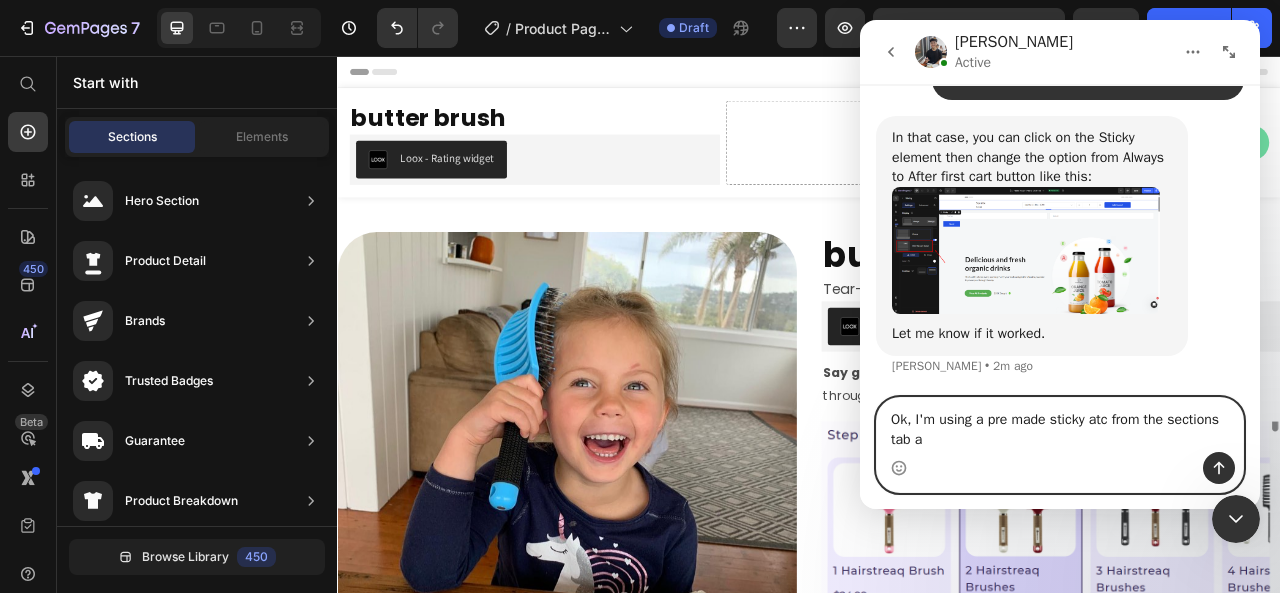 scroll, scrollTop: 1756, scrollLeft: 0, axis: vertical 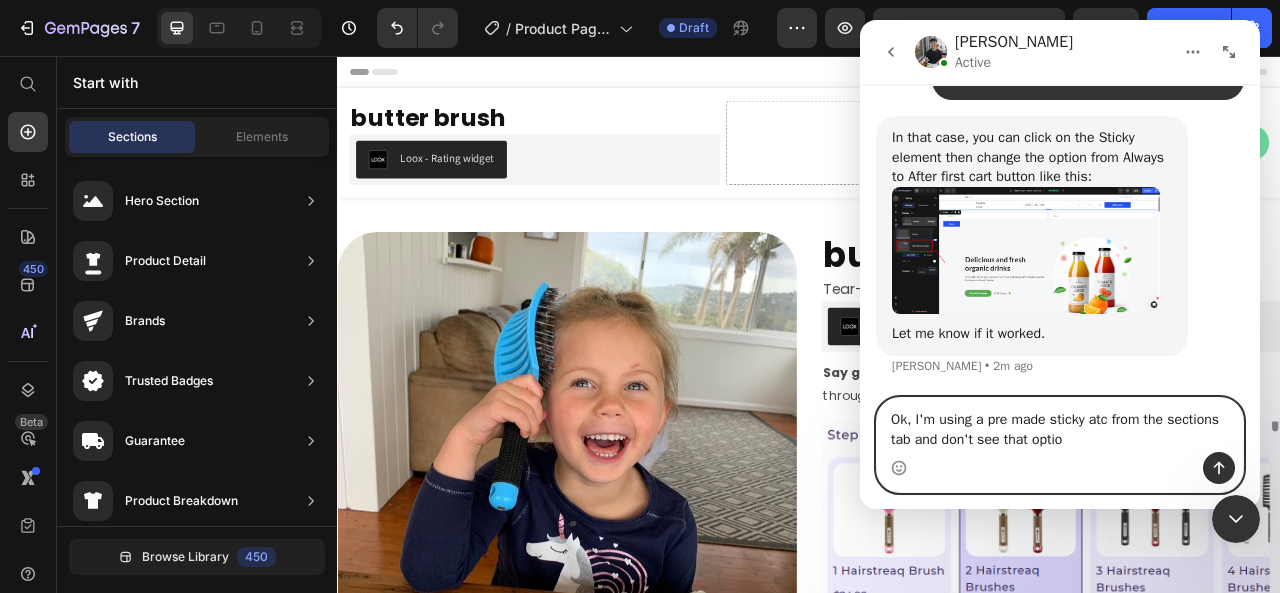 type on "Ok, I'm using a pre made sticky atc from the sections tab and don't see that option" 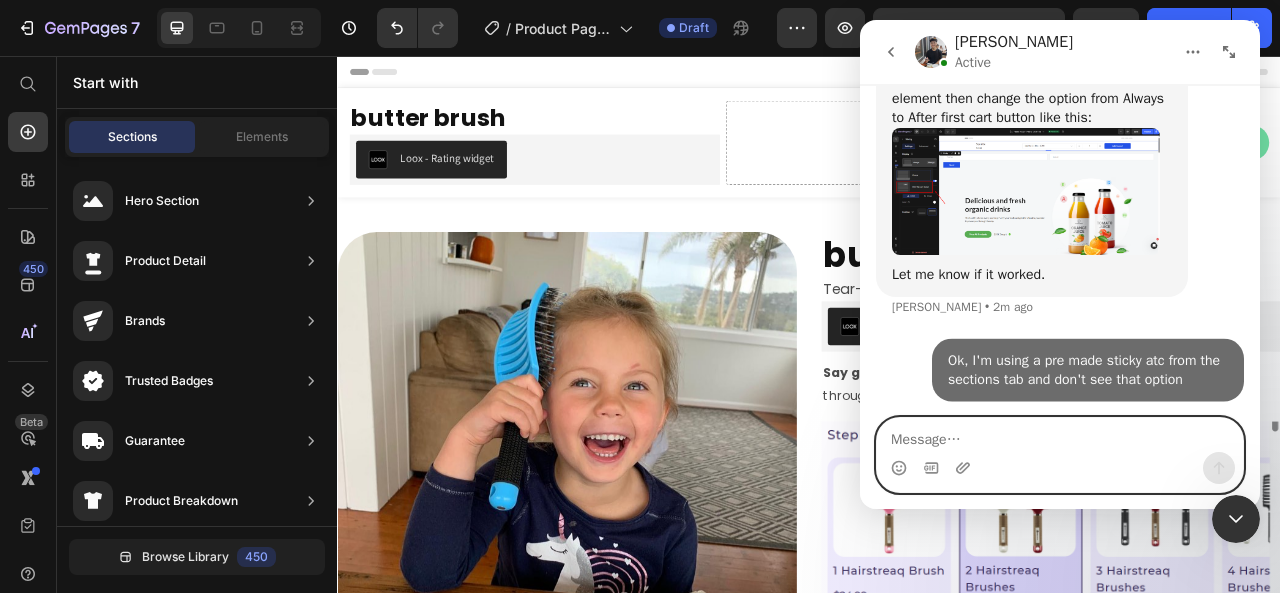 scroll, scrollTop: 1816, scrollLeft: 0, axis: vertical 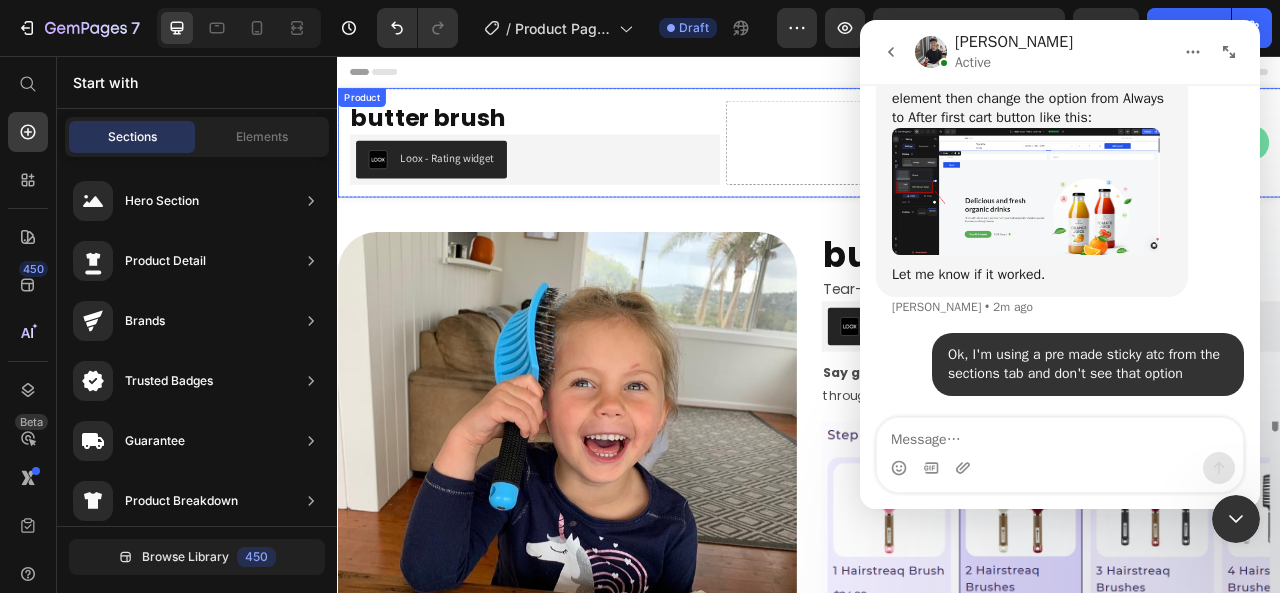 click on "butter brush Heading Loox - Rating widget Loox
Drop element here Row Shop Now Button Product" at bounding box center [937, 166] 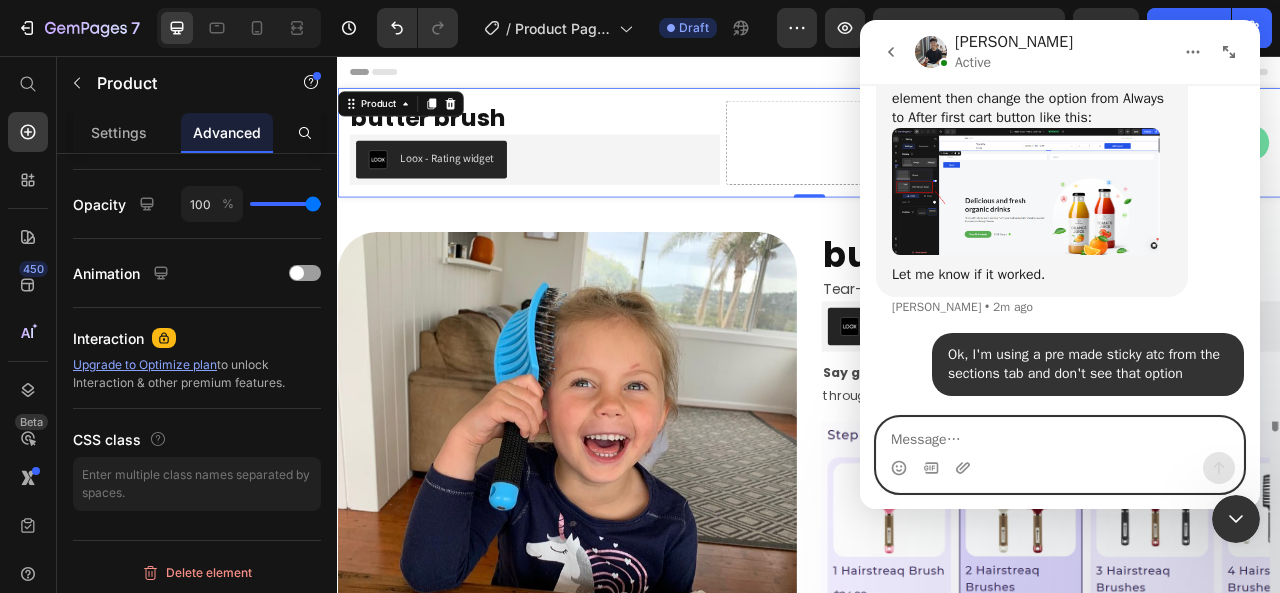 click at bounding box center (1060, 435) 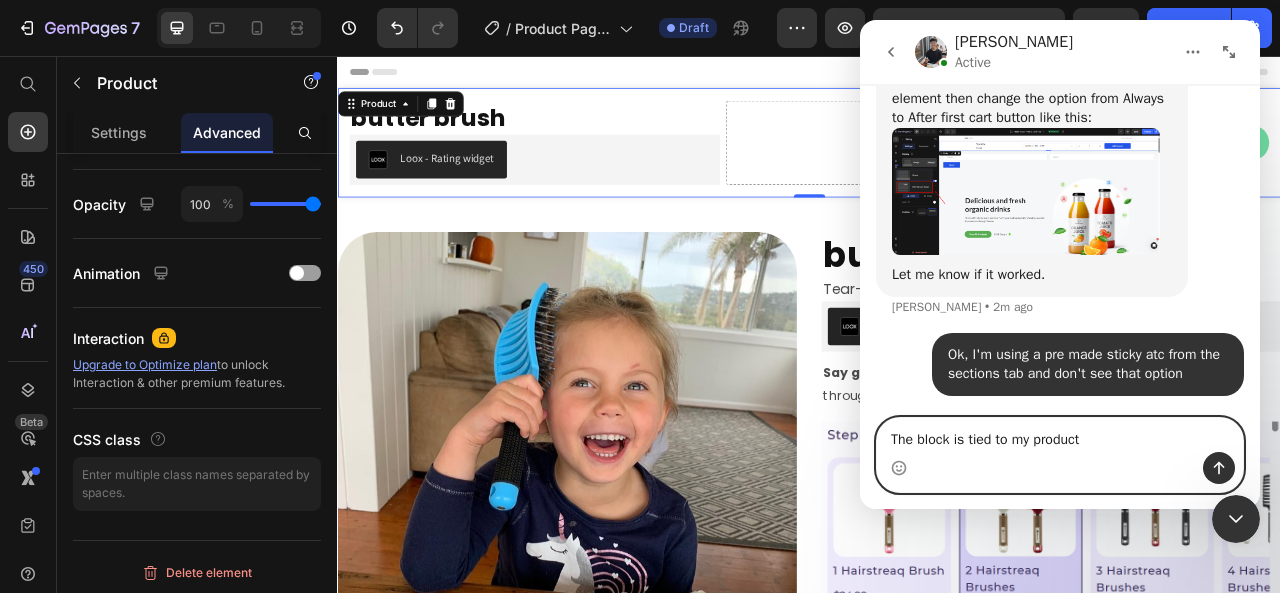 type on "The block is tied to my product" 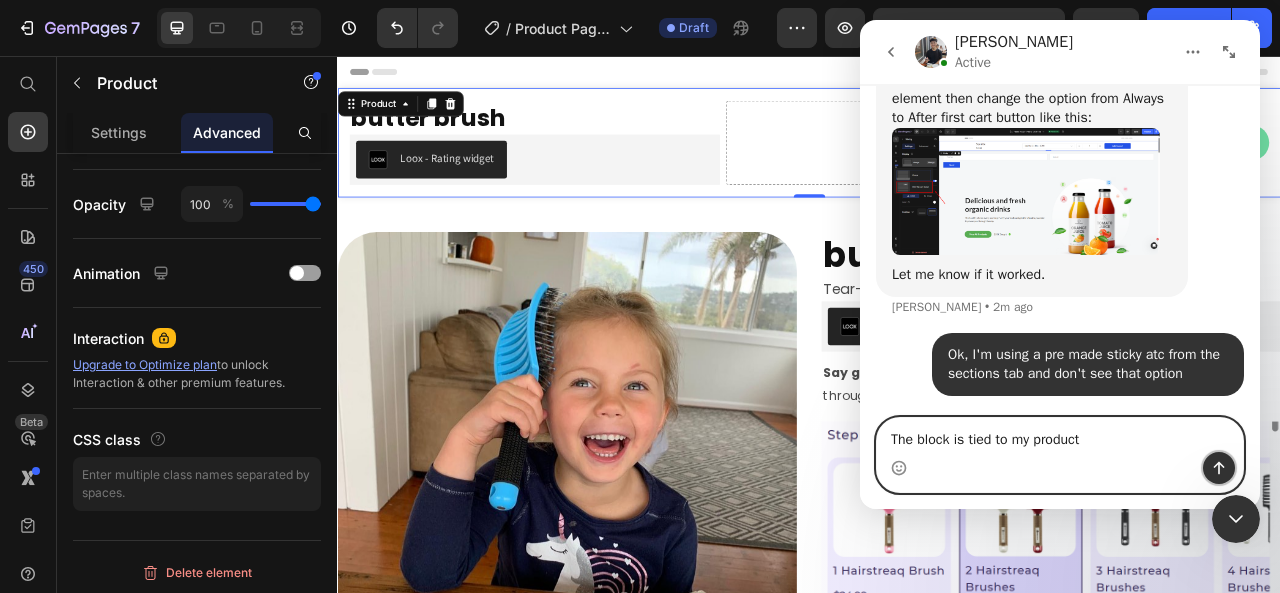 click 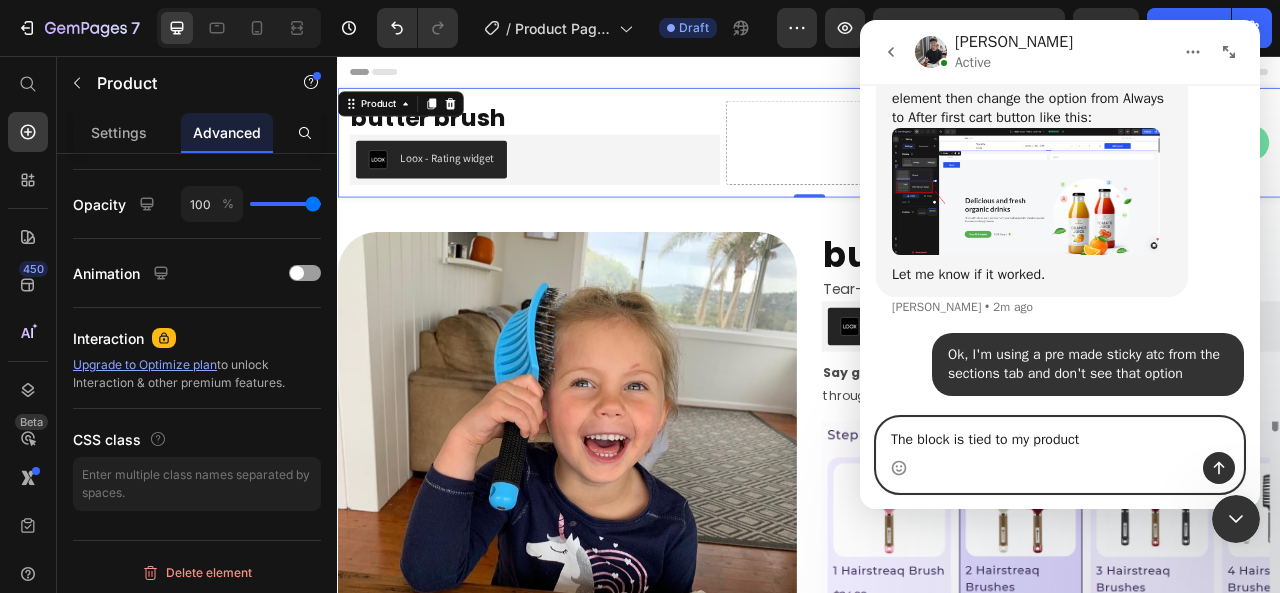 type 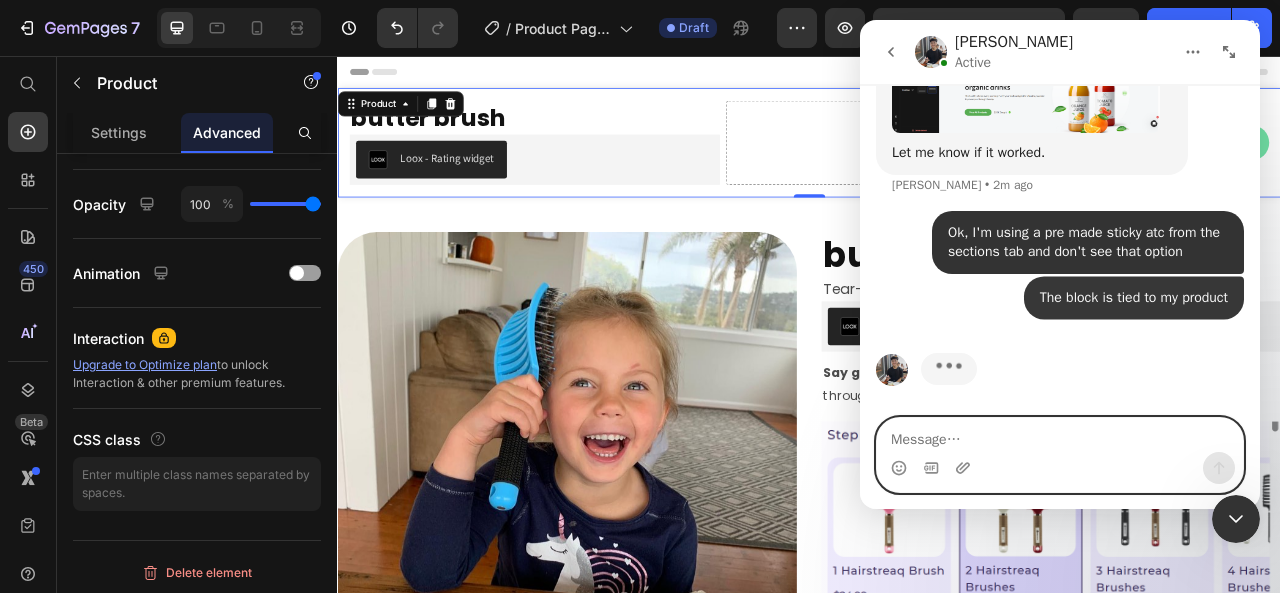 scroll, scrollTop: 1938, scrollLeft: 0, axis: vertical 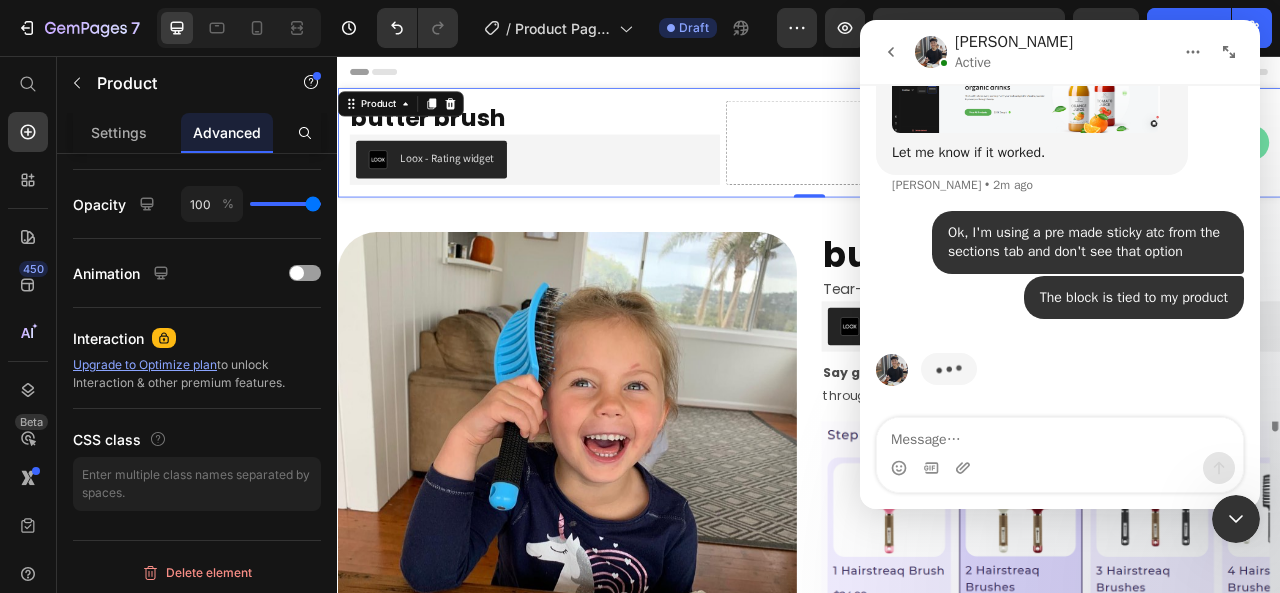 click 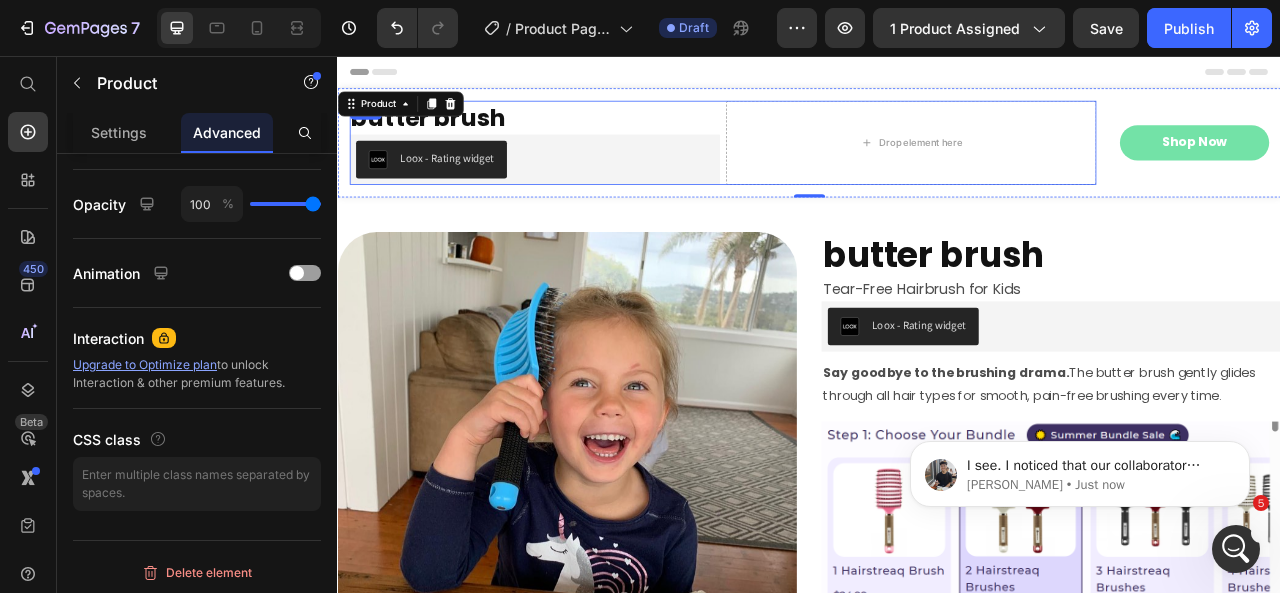 scroll, scrollTop: 0, scrollLeft: 0, axis: both 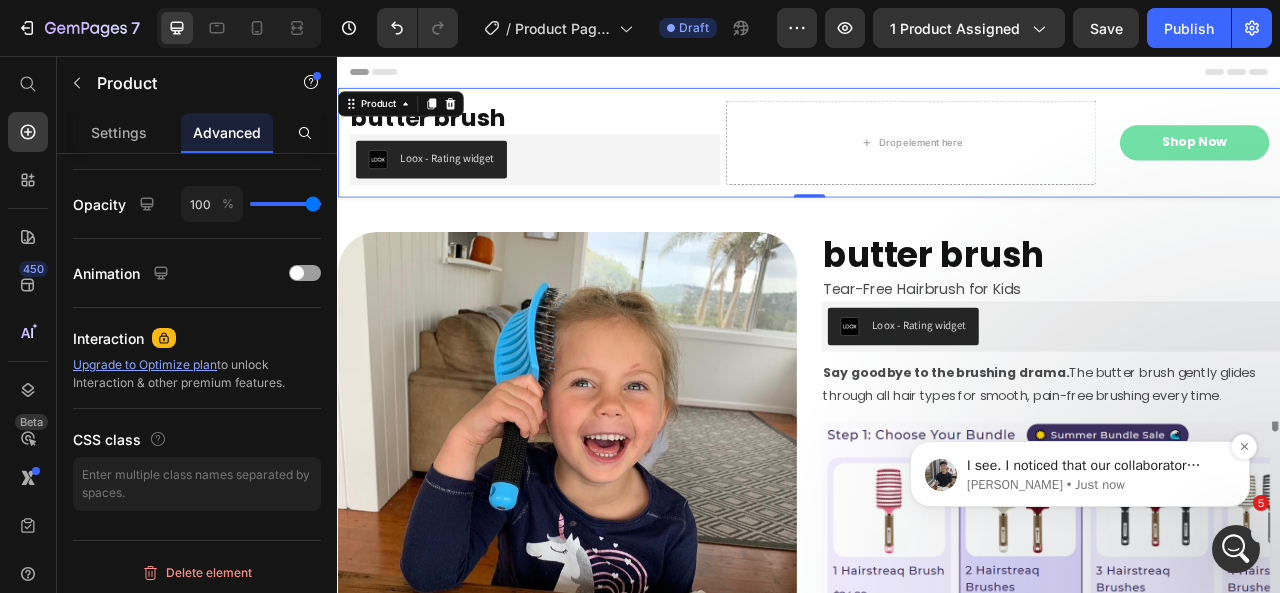 click on "I see. I noticed that our collaborator access to your store is still active. I’ll investigate and provide further guidance shortly. Please rest assured, the access is strictly for support purposes and could be removed once the issue is resolved. Please refer here for our Data Privacy.   If you have any questions or concerns, feel free to let me know." at bounding box center (1096, 466) 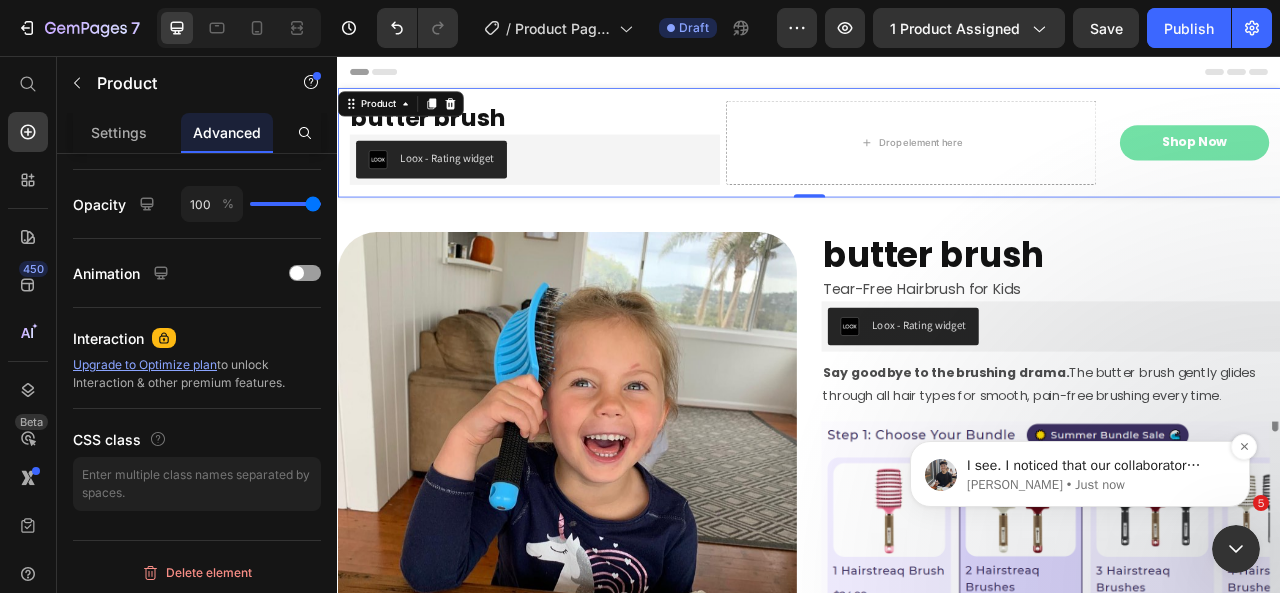 scroll, scrollTop: 0, scrollLeft: 0, axis: both 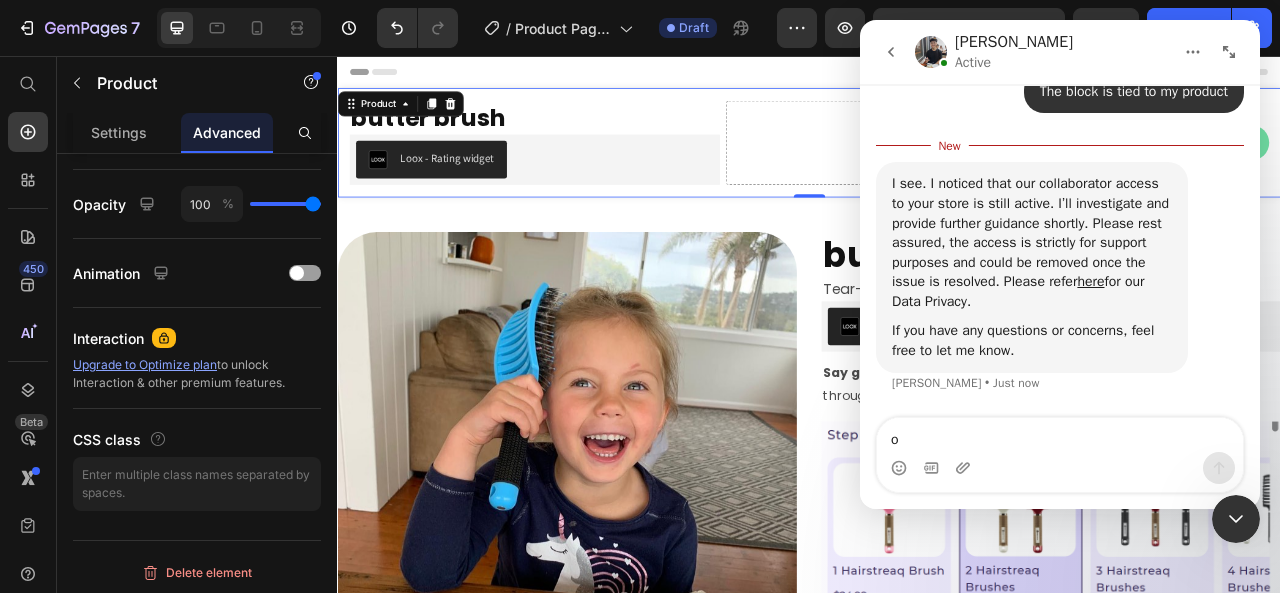 type on "ok" 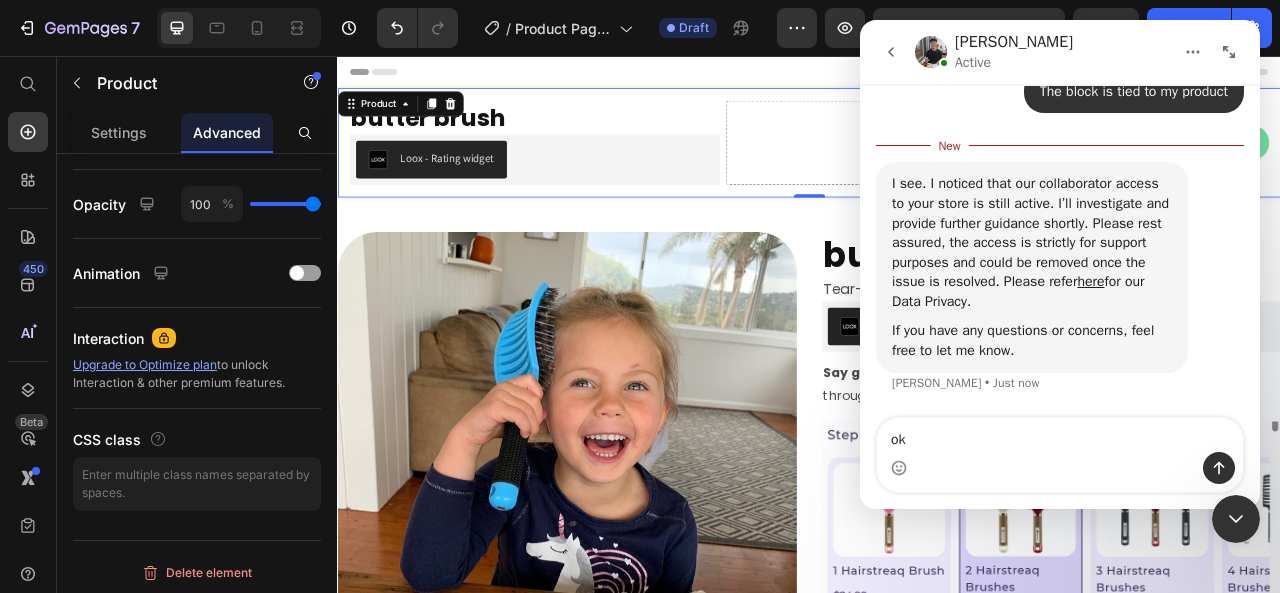 type 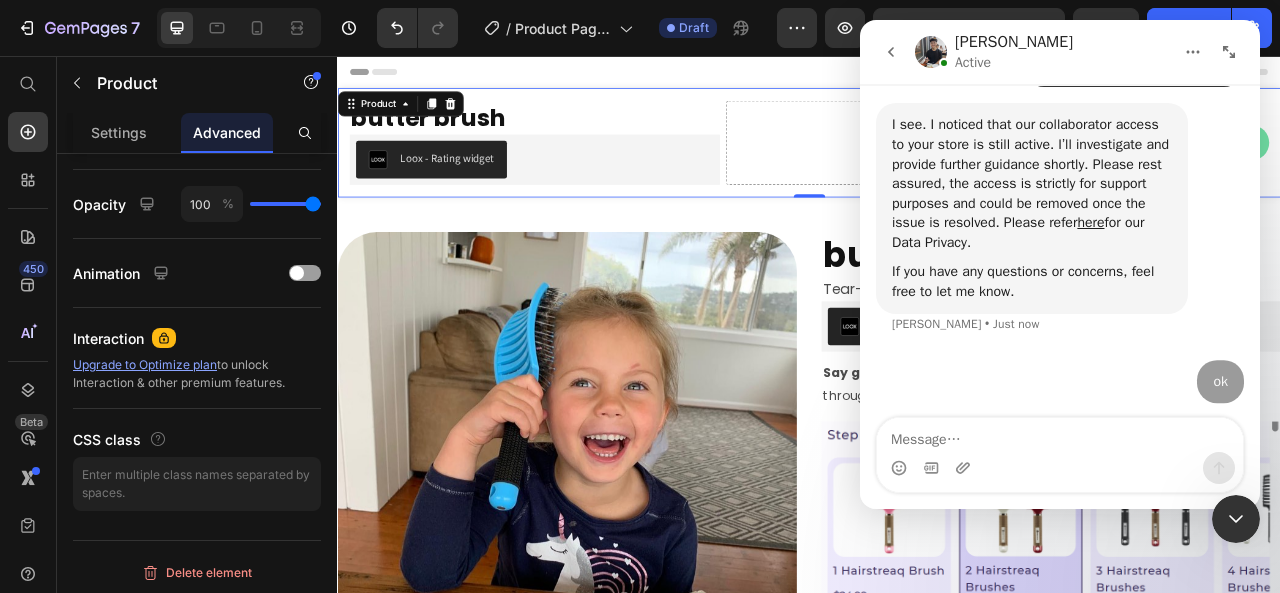 scroll, scrollTop: 2, scrollLeft: 0, axis: vertical 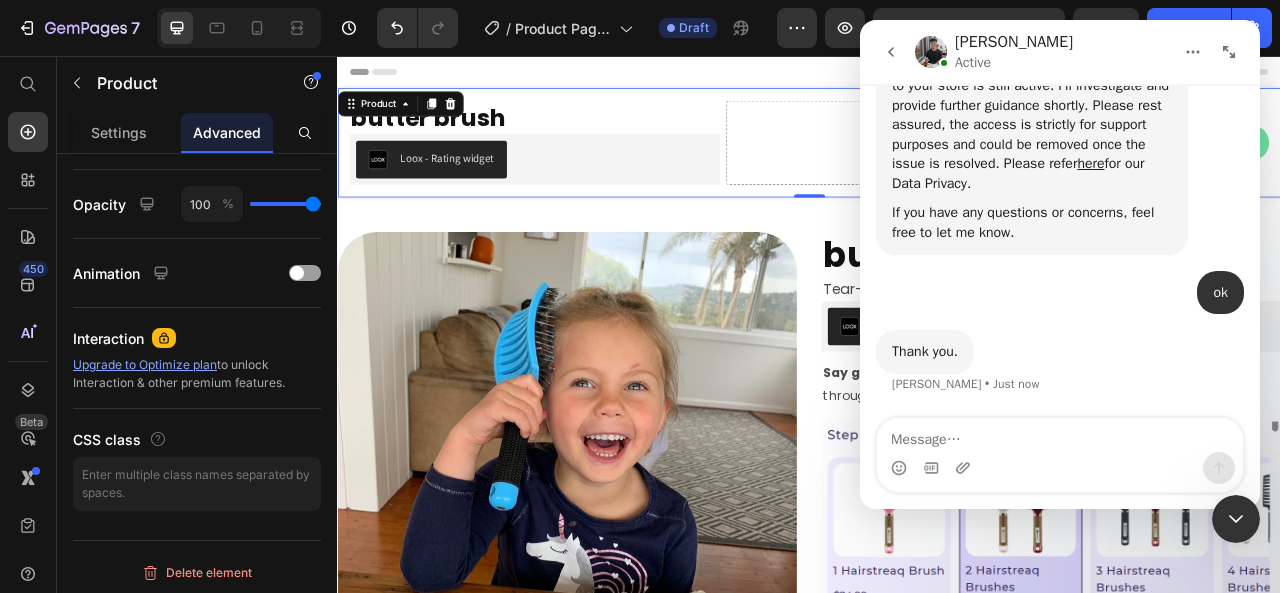 click 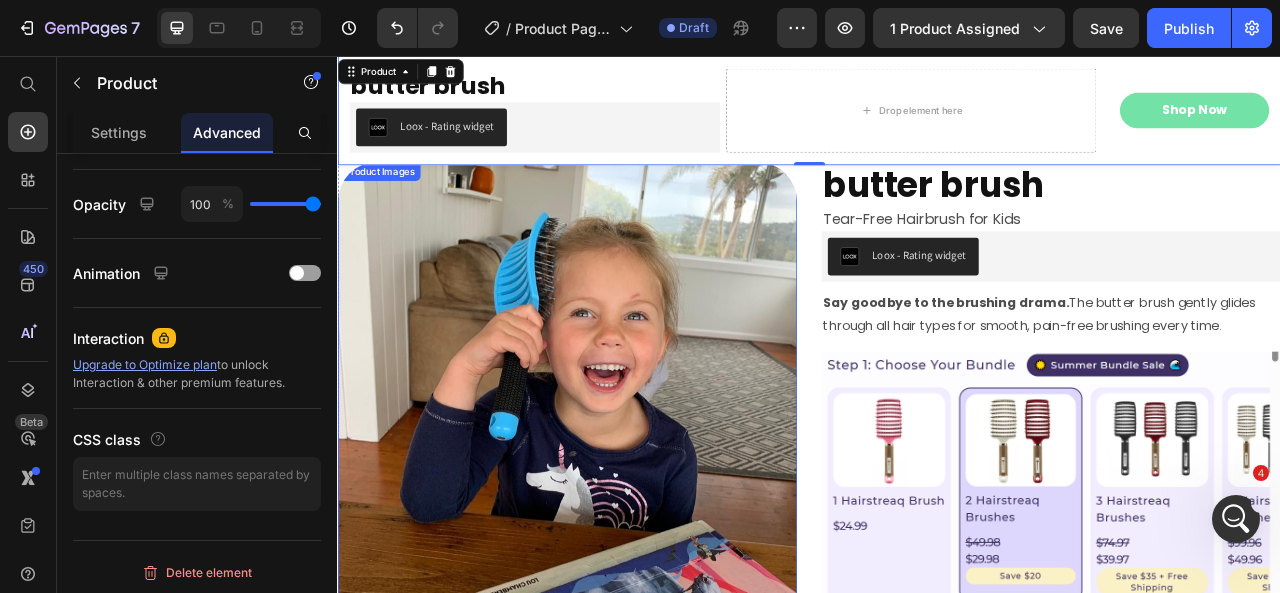 scroll, scrollTop: 0, scrollLeft: 0, axis: both 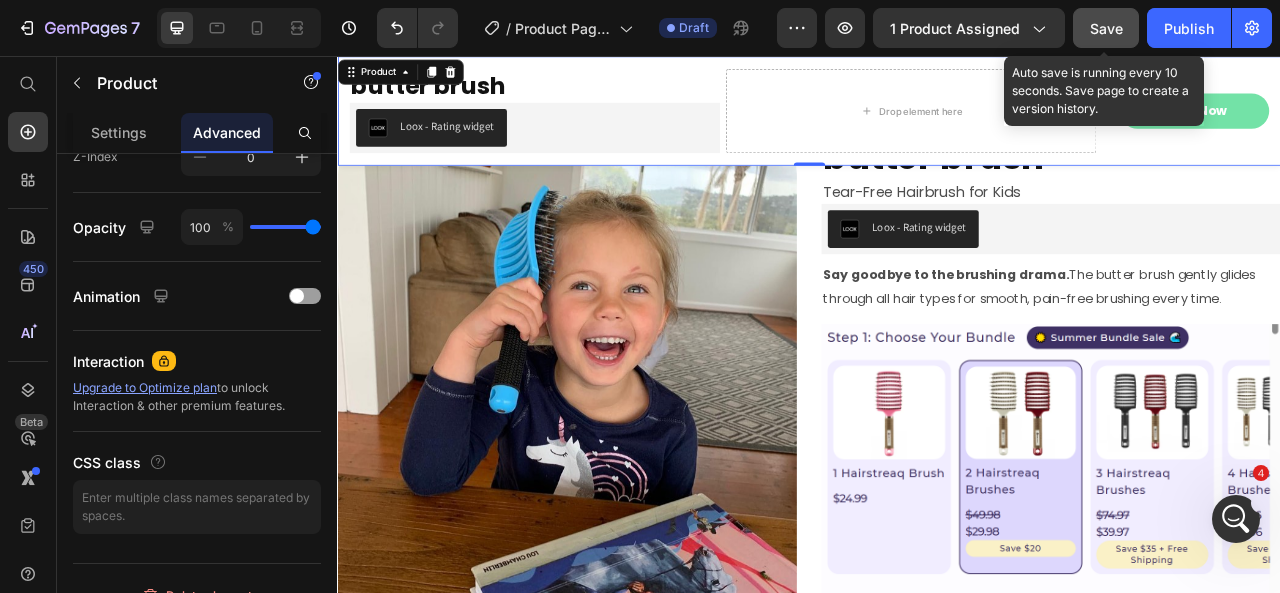 click on "Save" 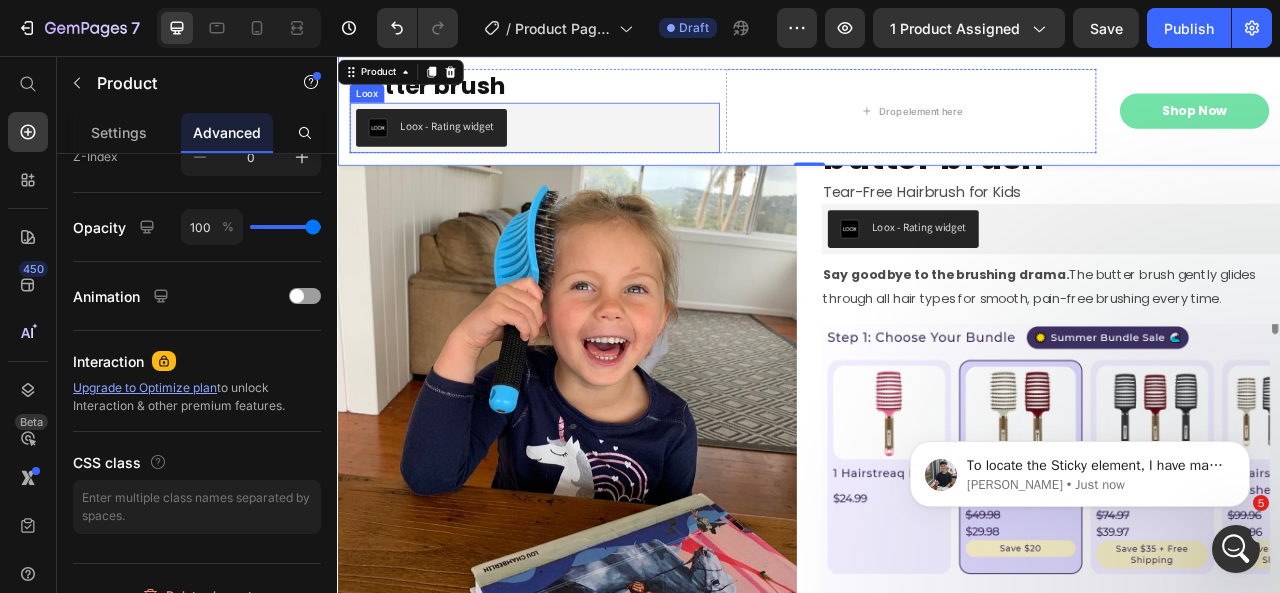 scroll, scrollTop: 2407, scrollLeft: 0, axis: vertical 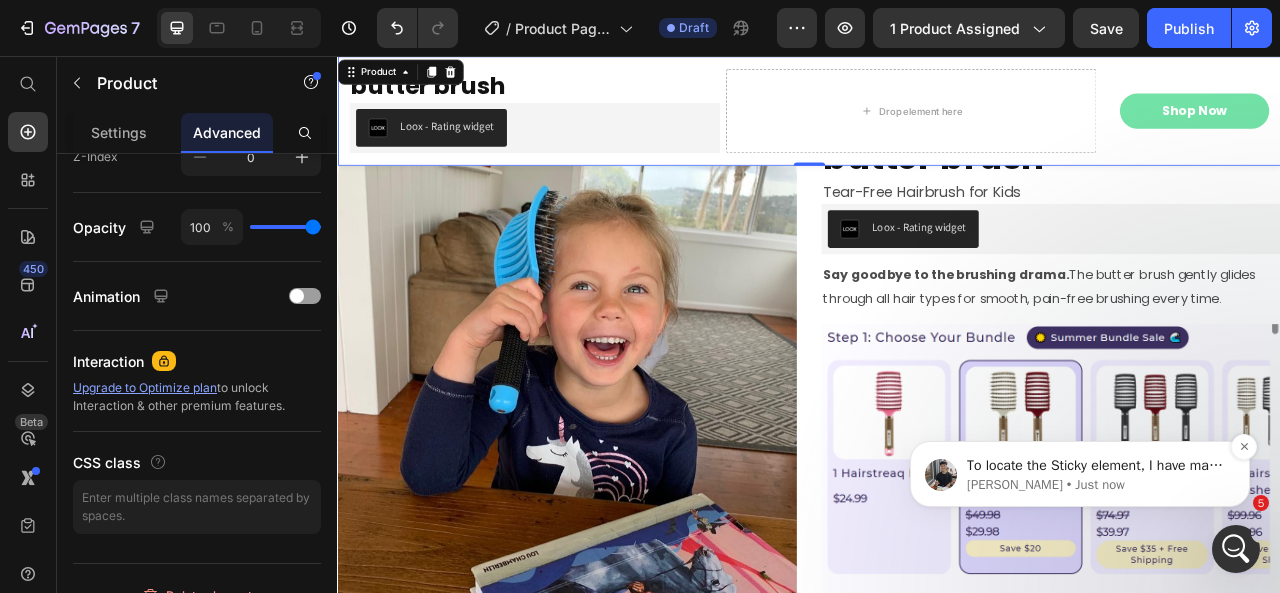 click on "[PERSON_NAME] • Just now" at bounding box center (1096, 485) 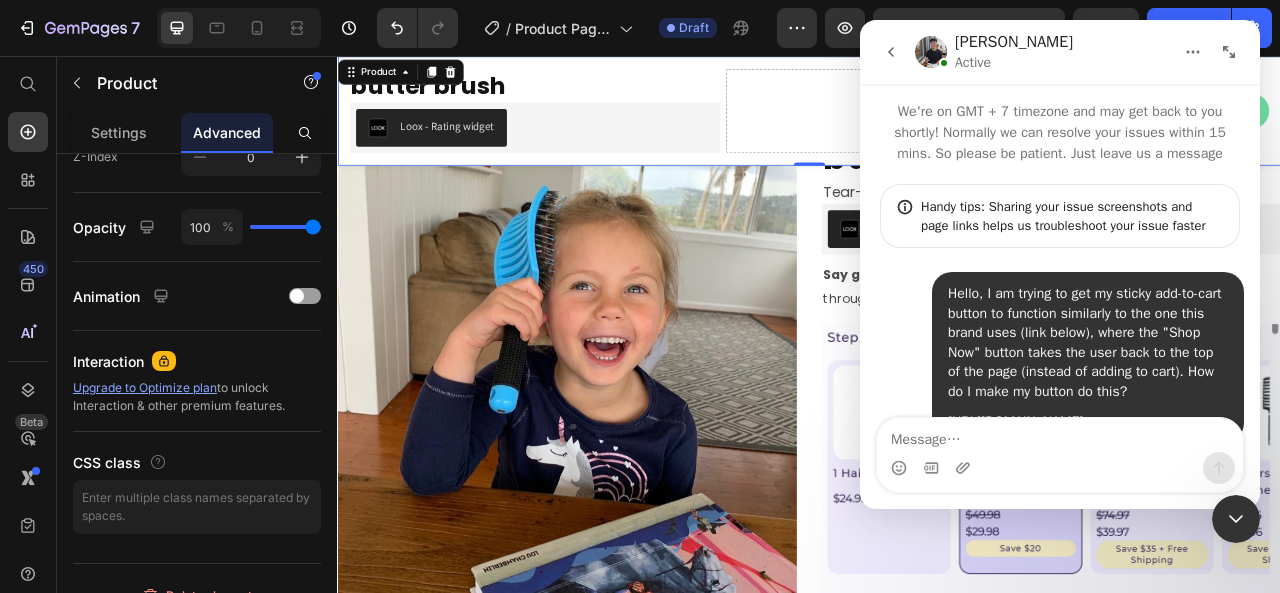 scroll, scrollTop: 2, scrollLeft: 0, axis: vertical 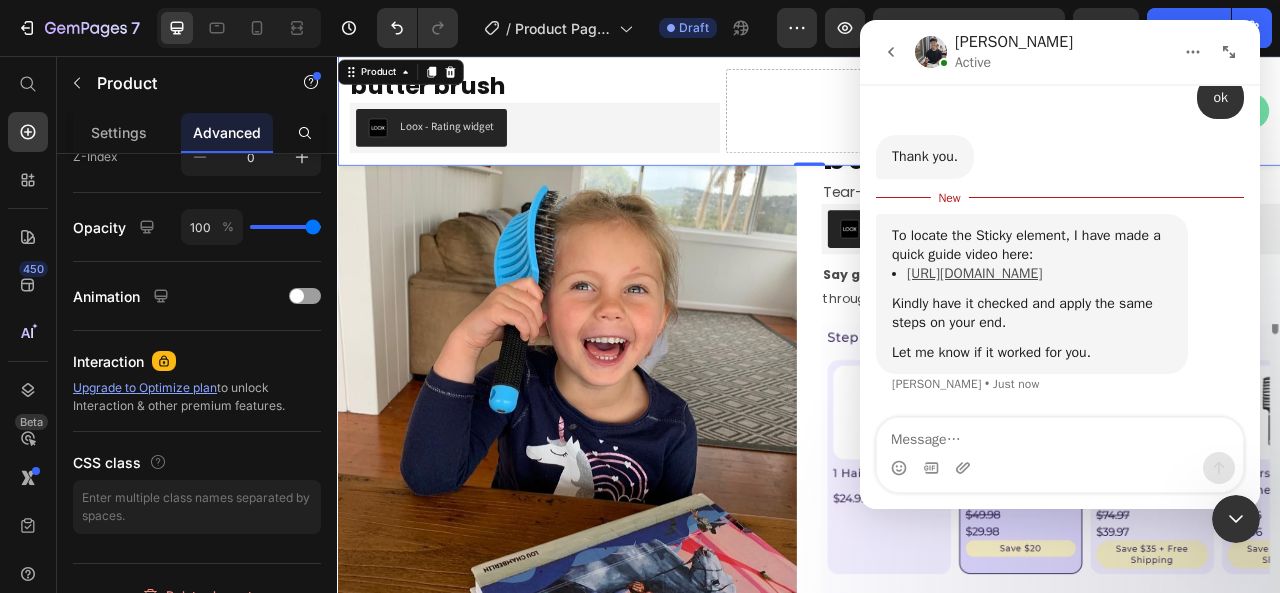 click on "[URL][DOMAIN_NAME]" at bounding box center [974, 273] 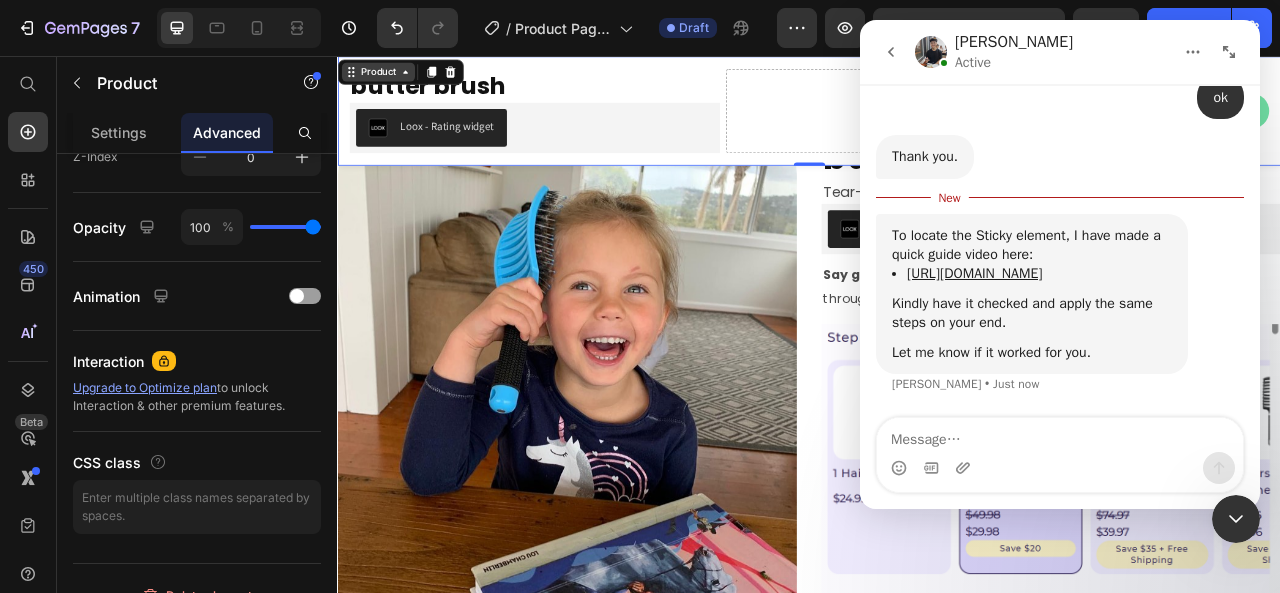 click 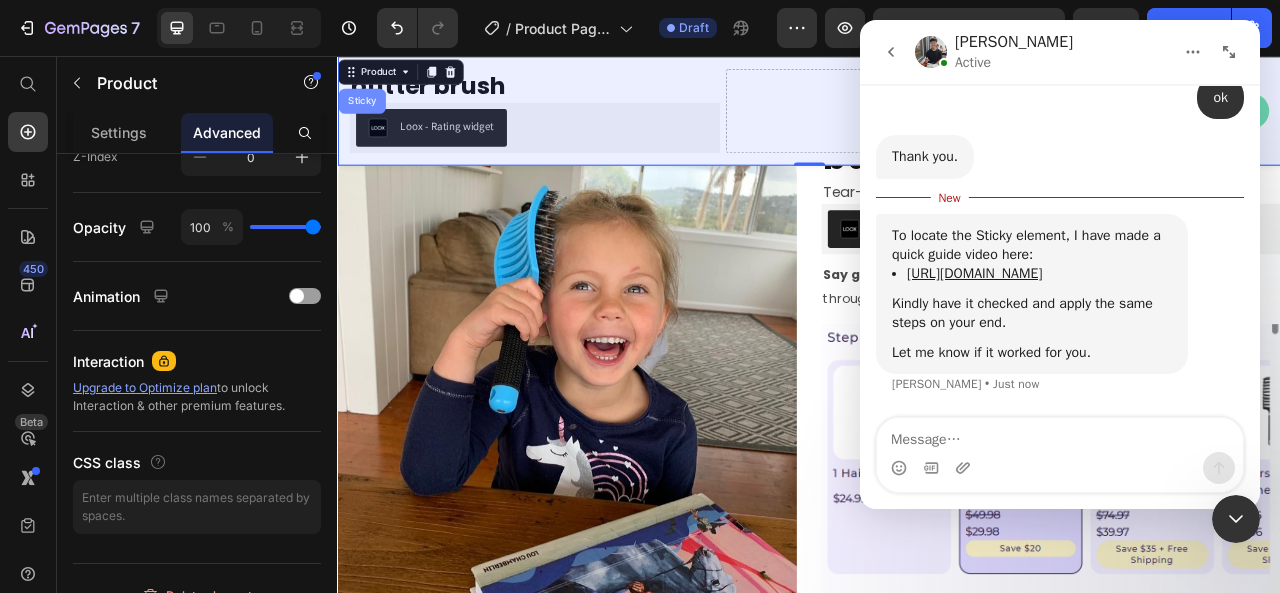 click on "Sticky" at bounding box center [368, 113] 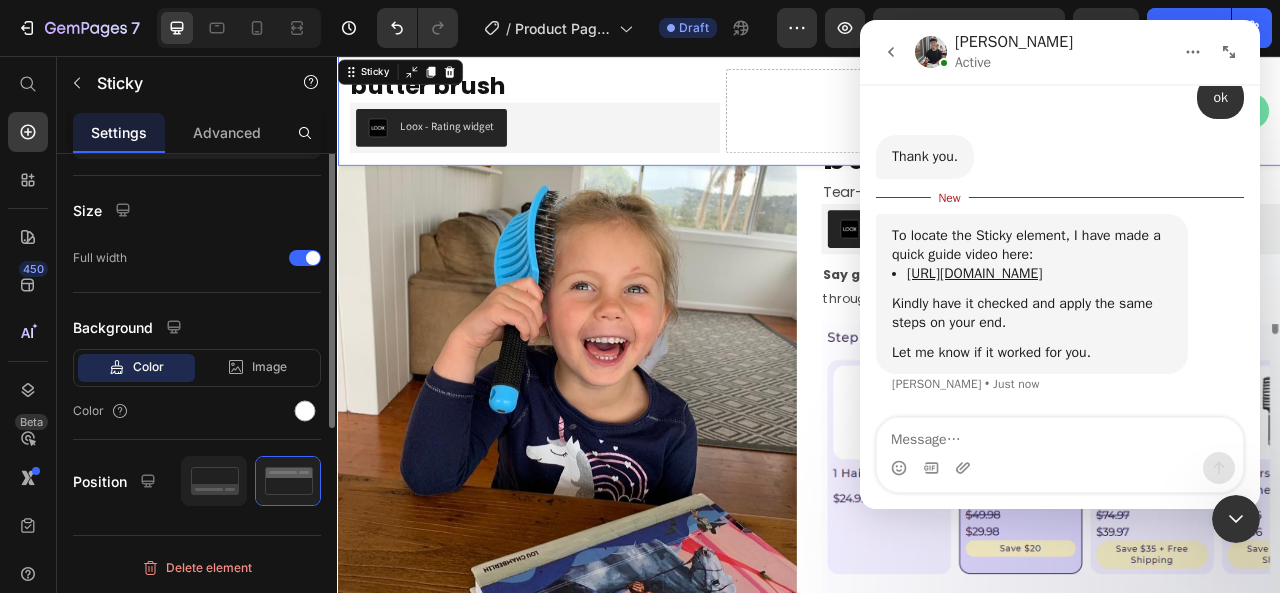 scroll, scrollTop: 0, scrollLeft: 0, axis: both 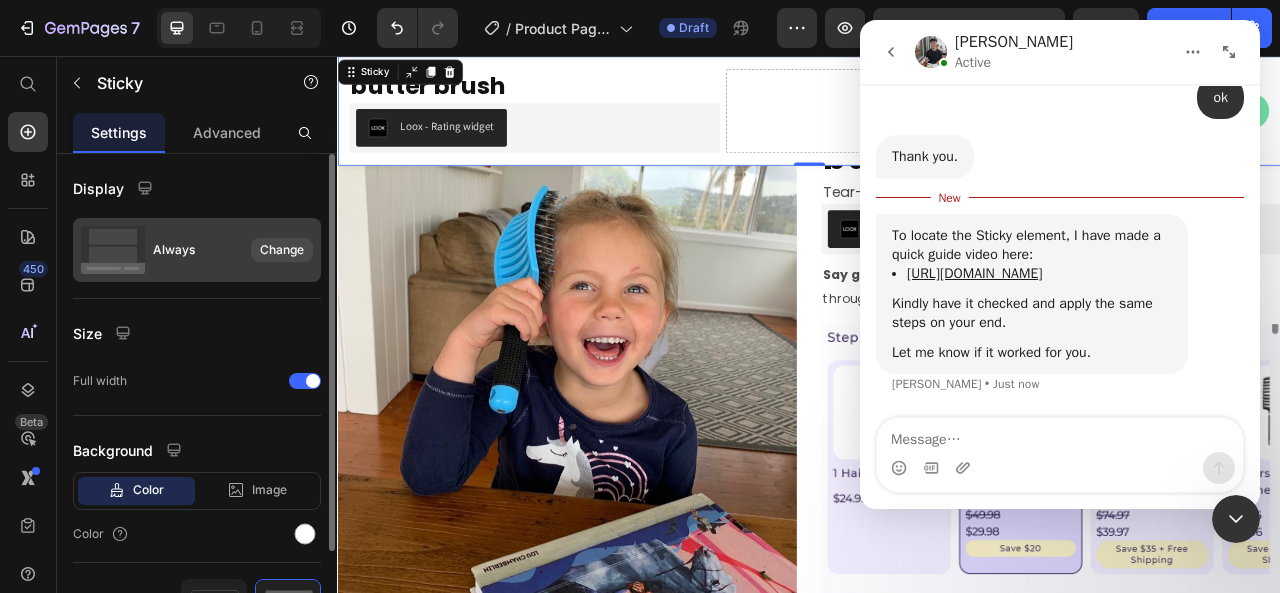 click on "Change" at bounding box center [282, 250] 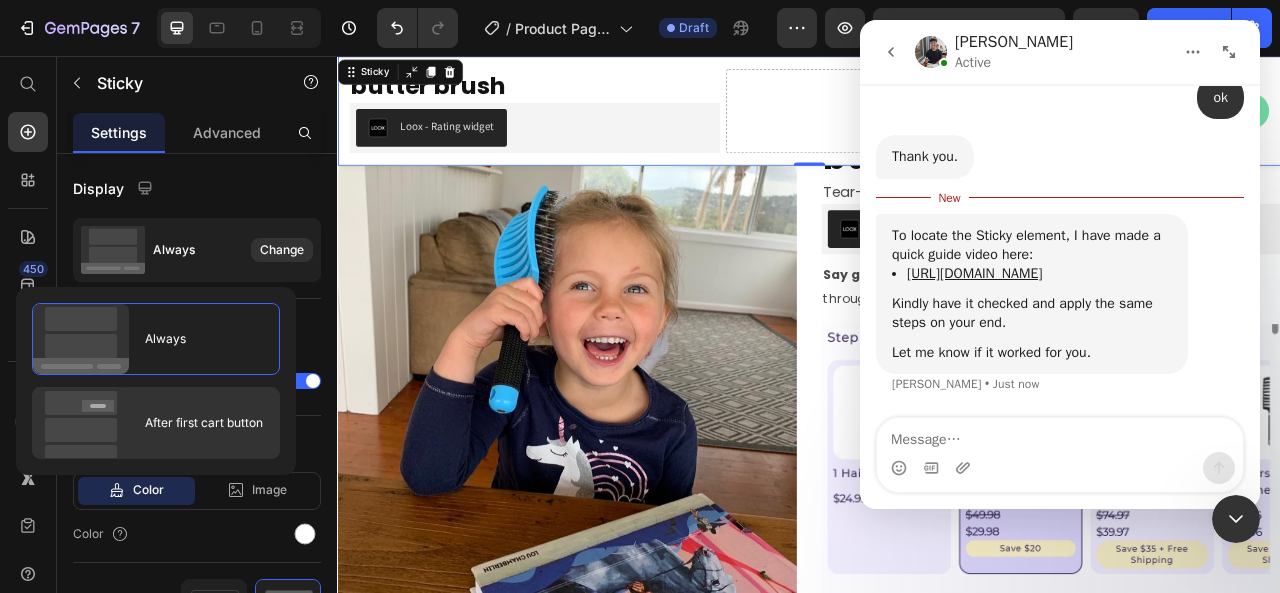 click on "After first cart button" at bounding box center [196, 423] 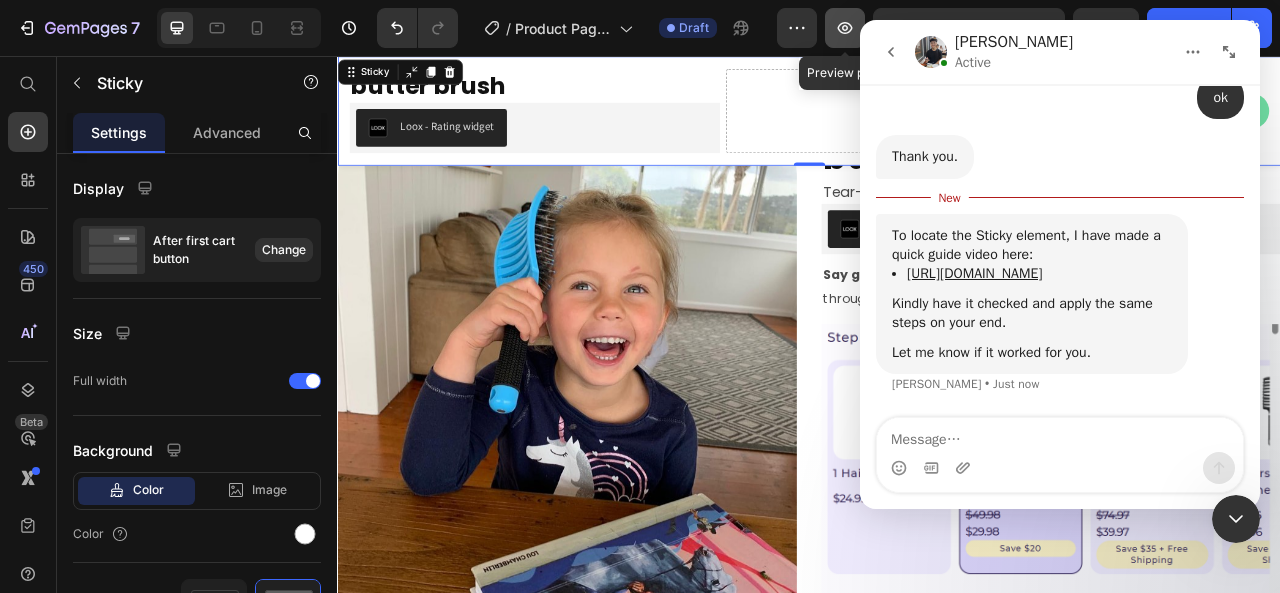 click 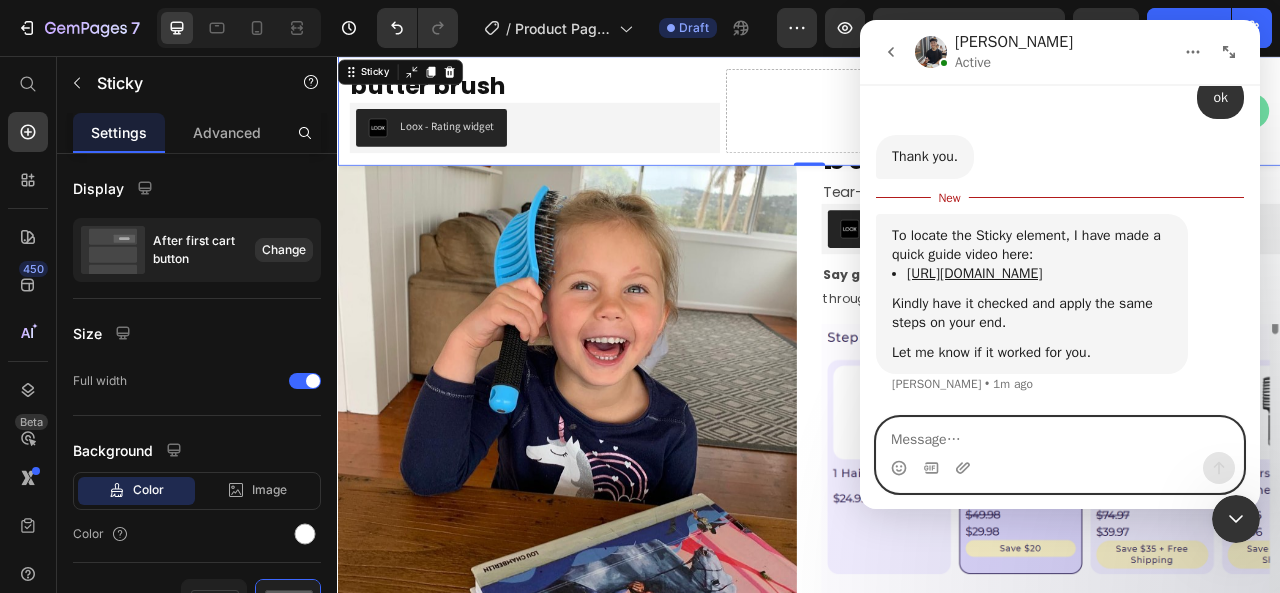 click at bounding box center (1060, 435) 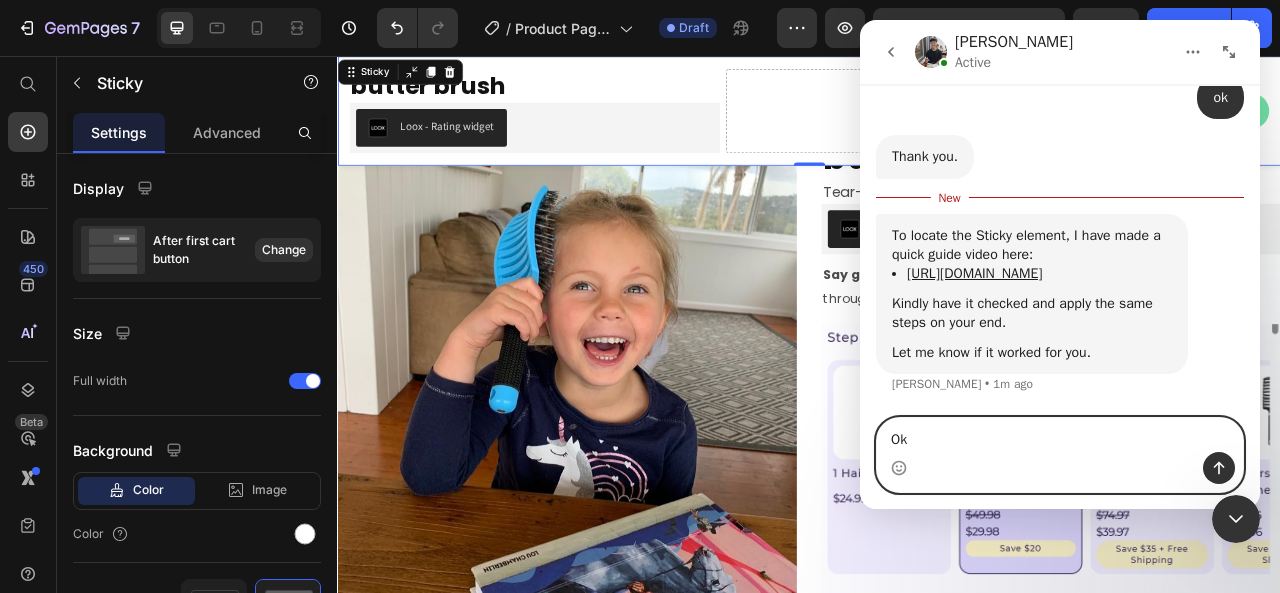 type on "O" 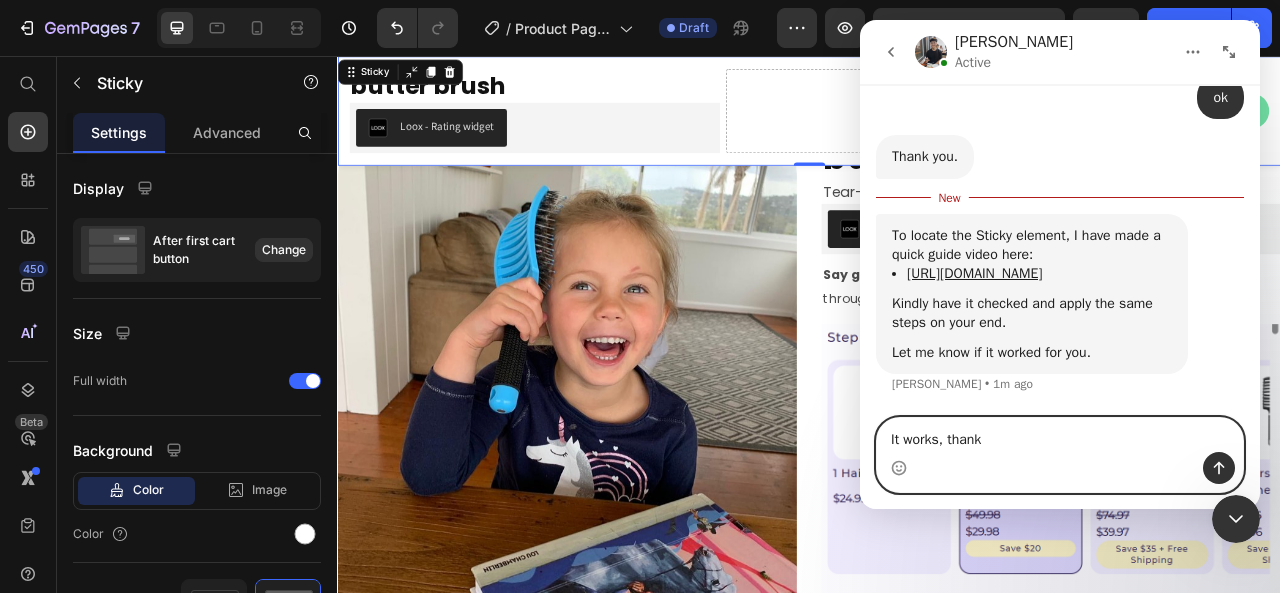 type on "It works, thanks" 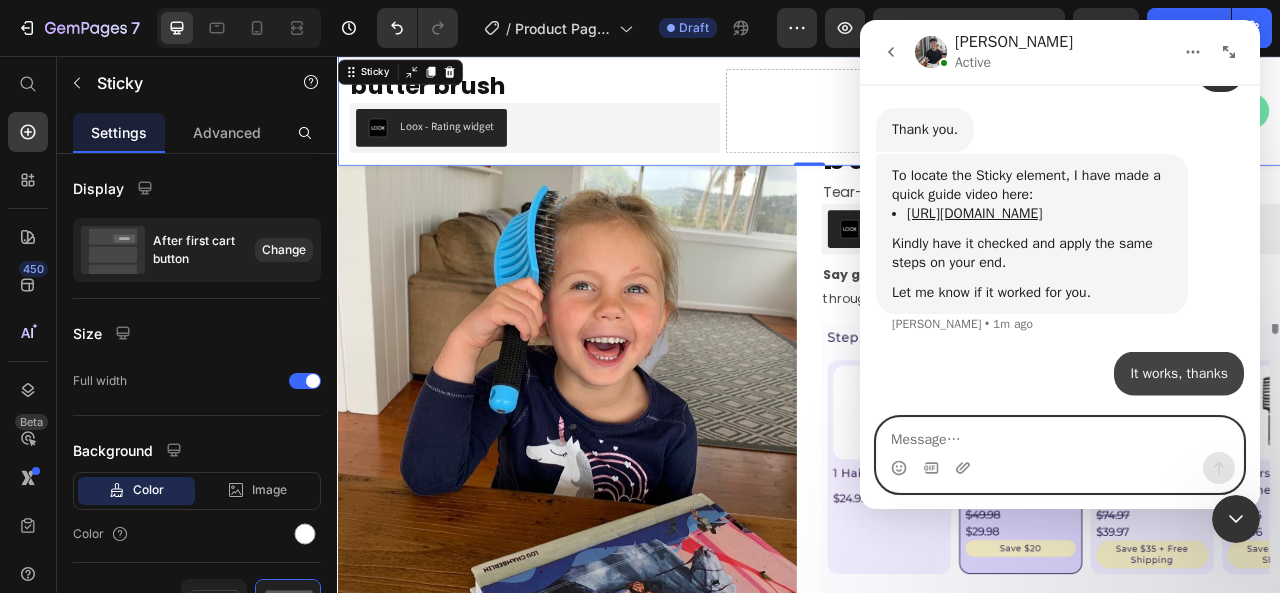 scroll, scrollTop: 2466, scrollLeft: 0, axis: vertical 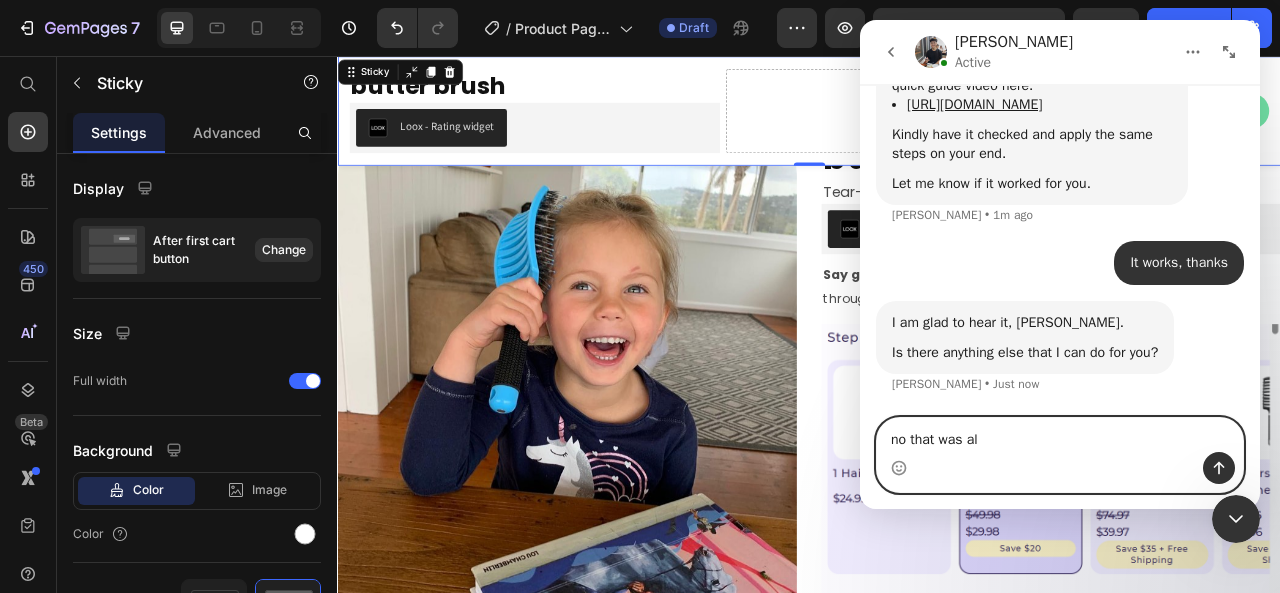 type on "no that was all" 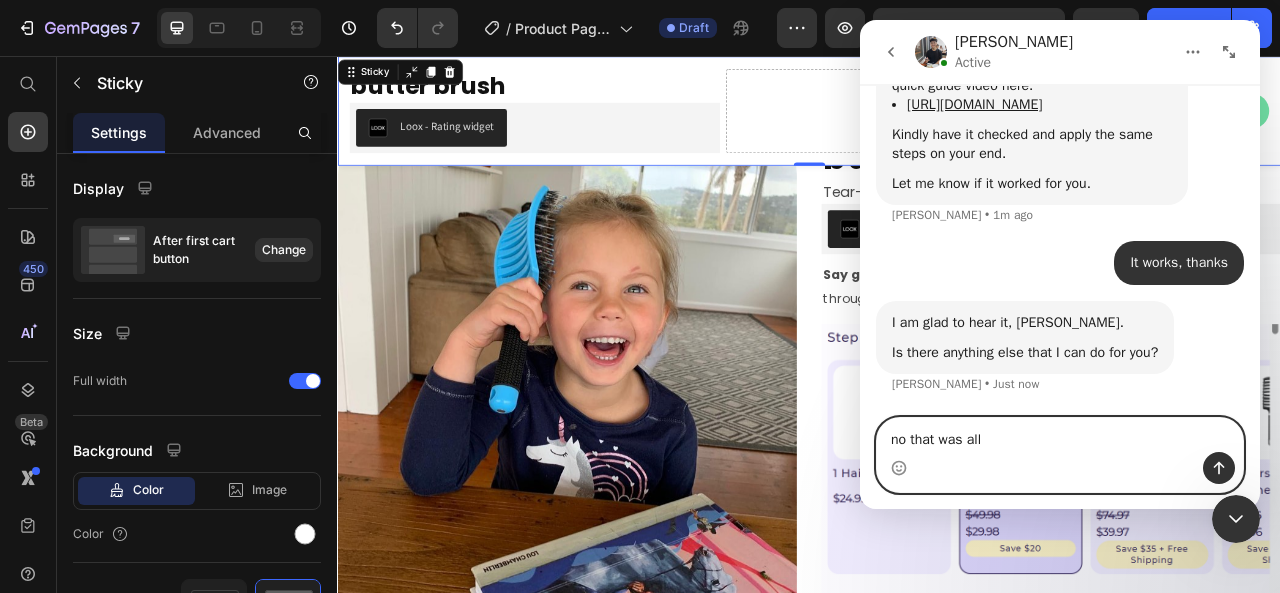 type 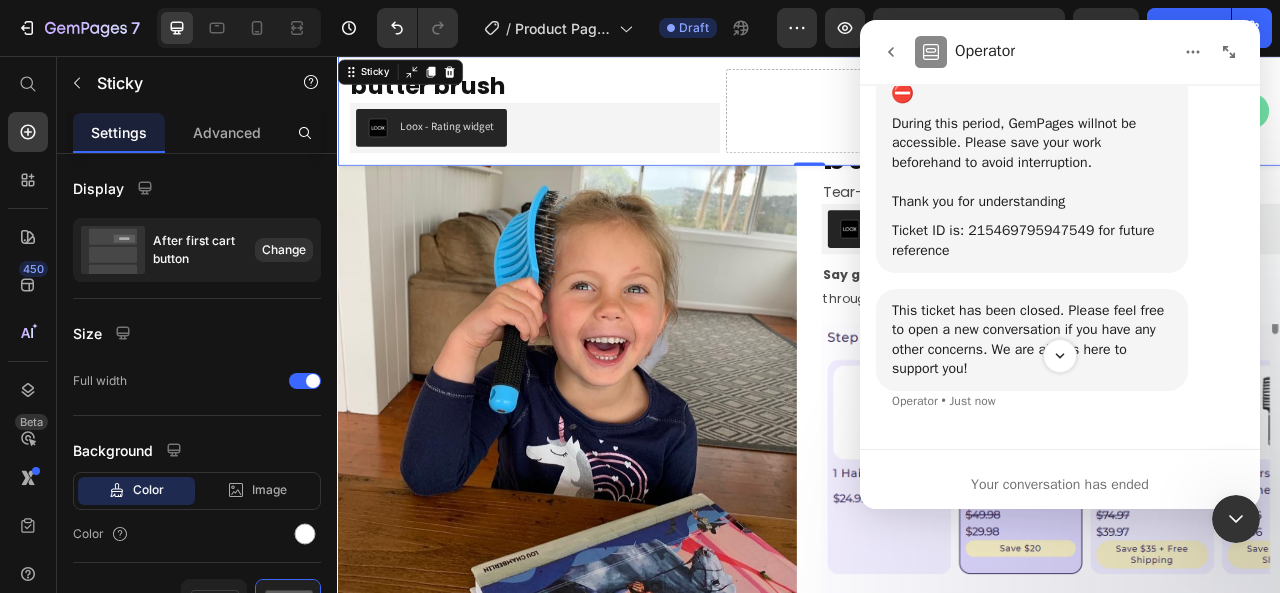 scroll, scrollTop: 3116, scrollLeft: 0, axis: vertical 